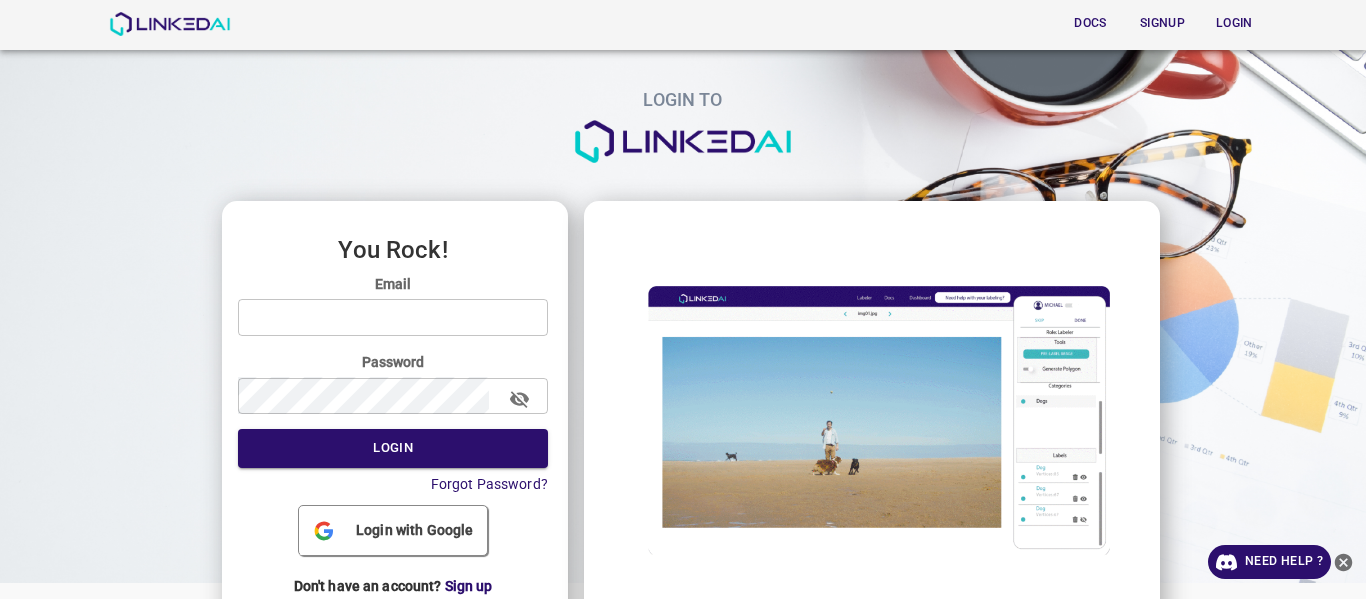 scroll, scrollTop: 0, scrollLeft: 0, axis: both 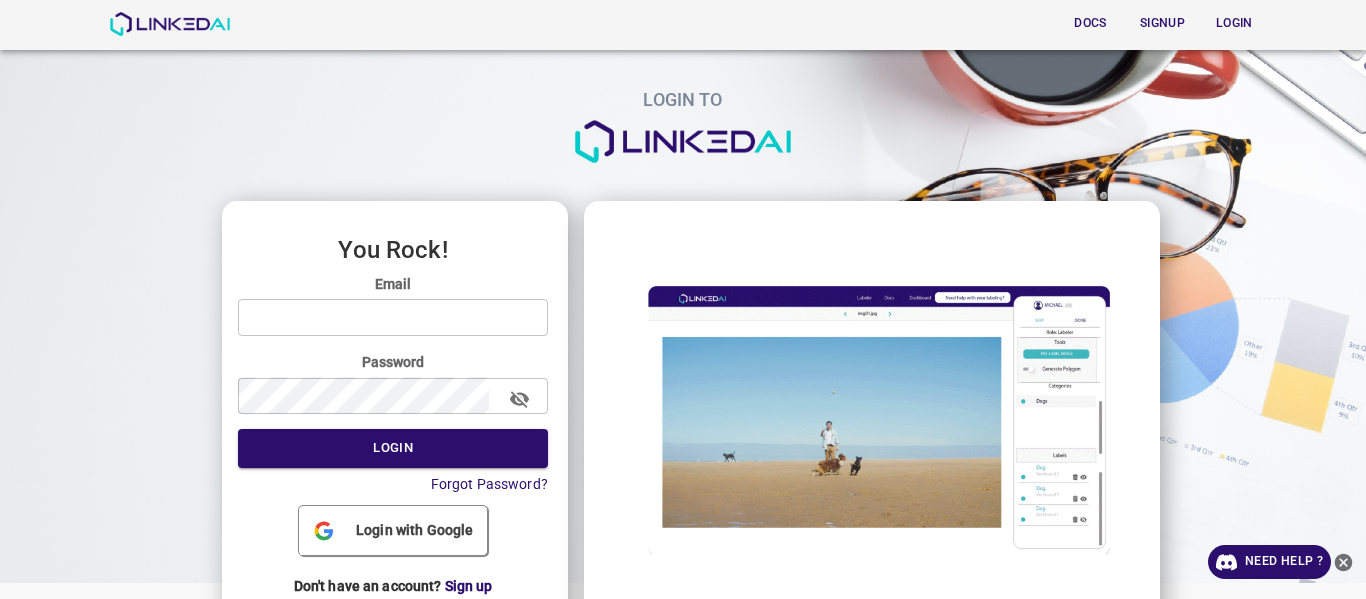 drag, startPoint x: 0, startPoint y: 0, endPoint x: 415, endPoint y: 530, distance: 673.1456 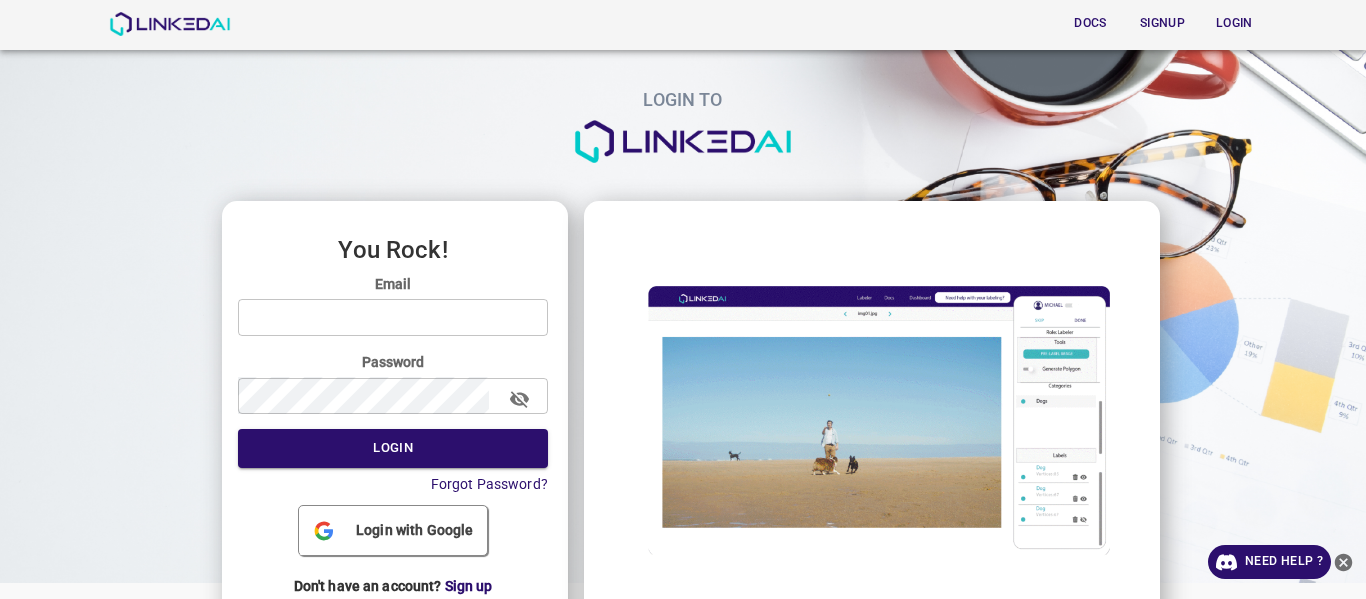 click on "Login with Google" at bounding box center [414, 530] 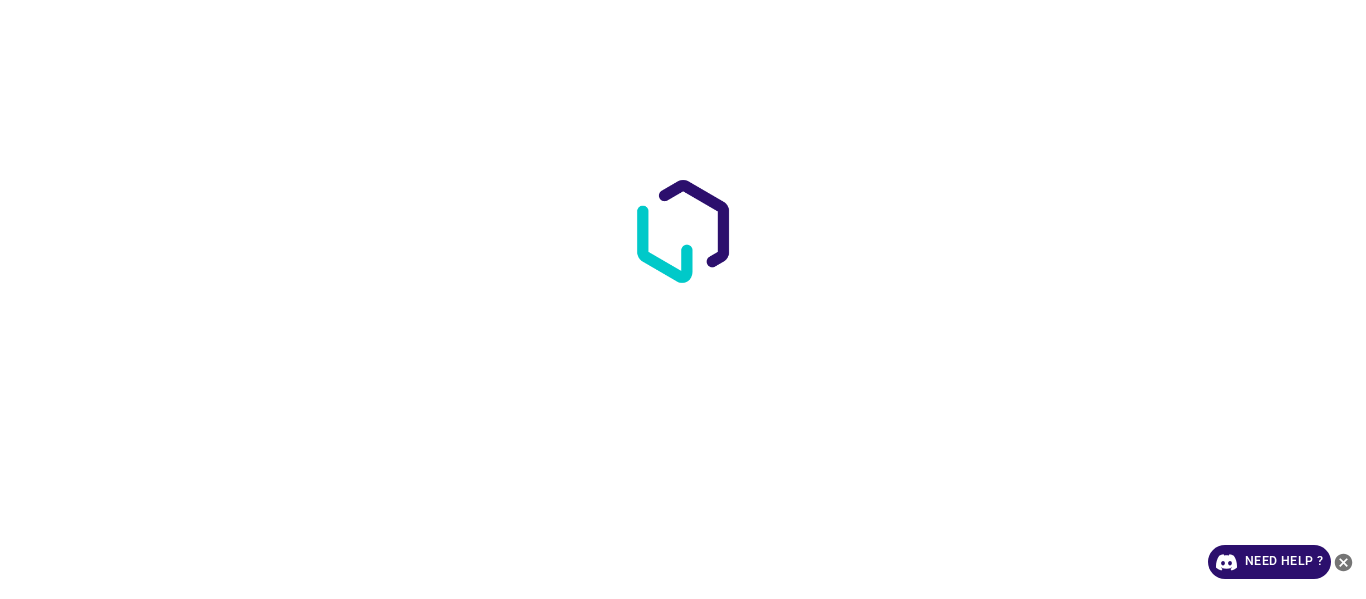 scroll, scrollTop: 0, scrollLeft: 0, axis: both 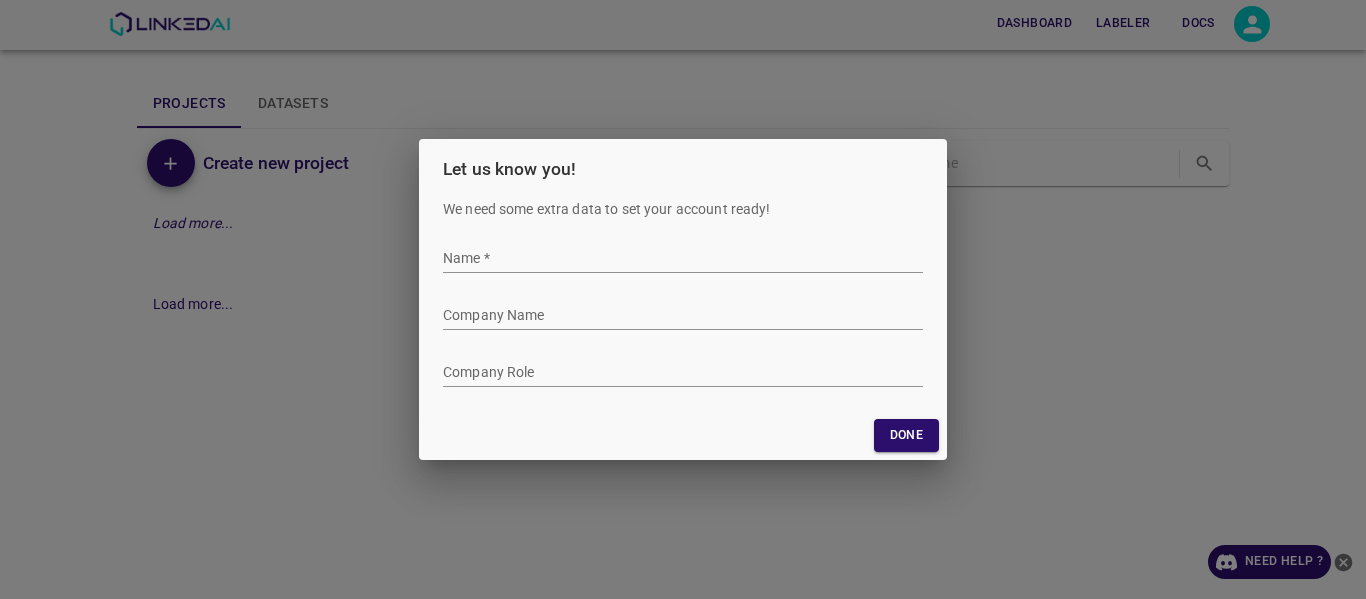click on "Let us know you! We need some extra data to set your account ready! Name   * Company Name Company Role Done" at bounding box center [683, 299] 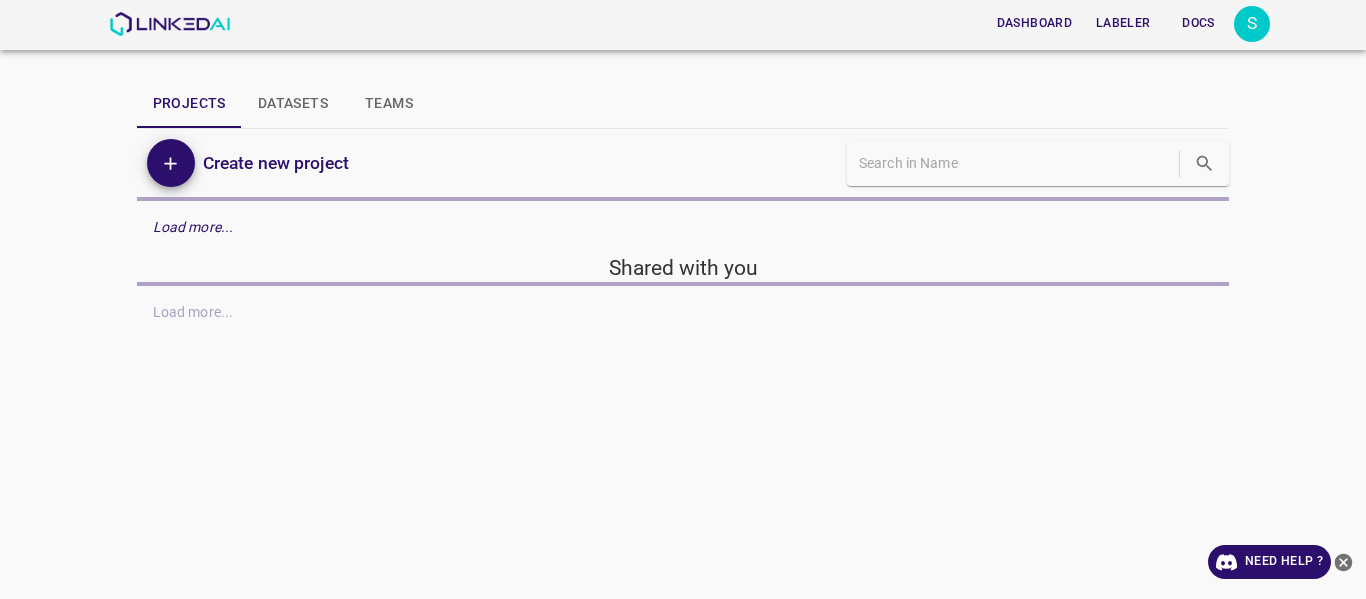 scroll, scrollTop: 0, scrollLeft: 0, axis: both 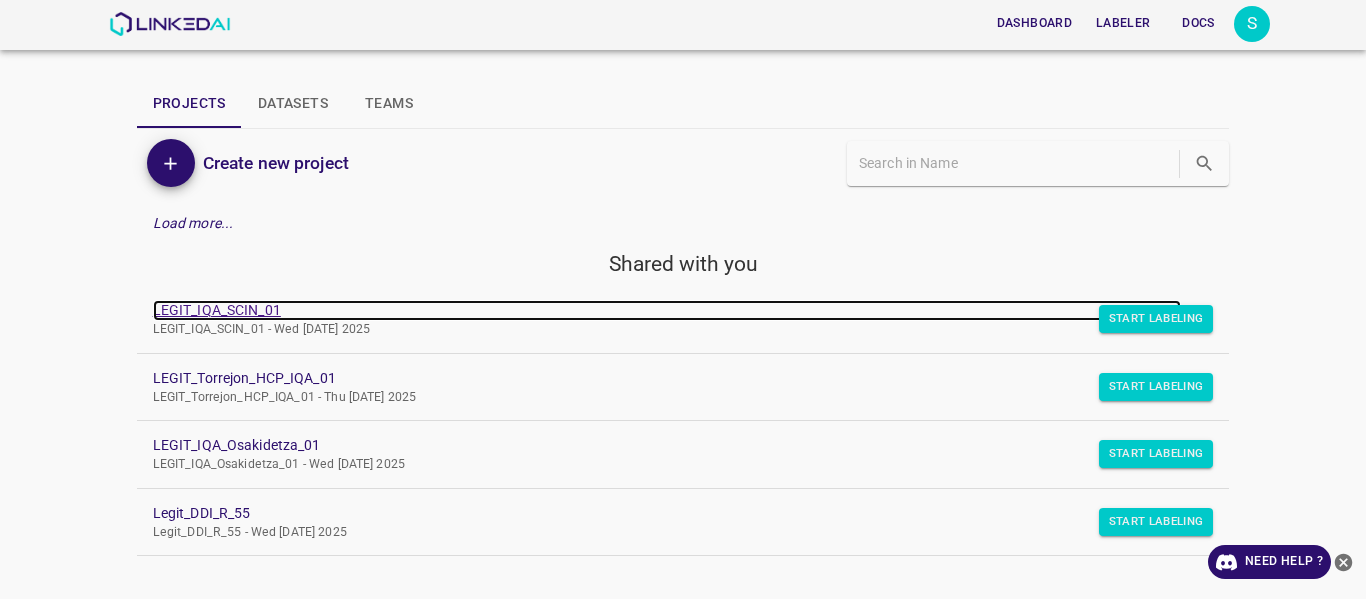 click on "LEGIT_IQA_SCIN_01" at bounding box center [667, 310] 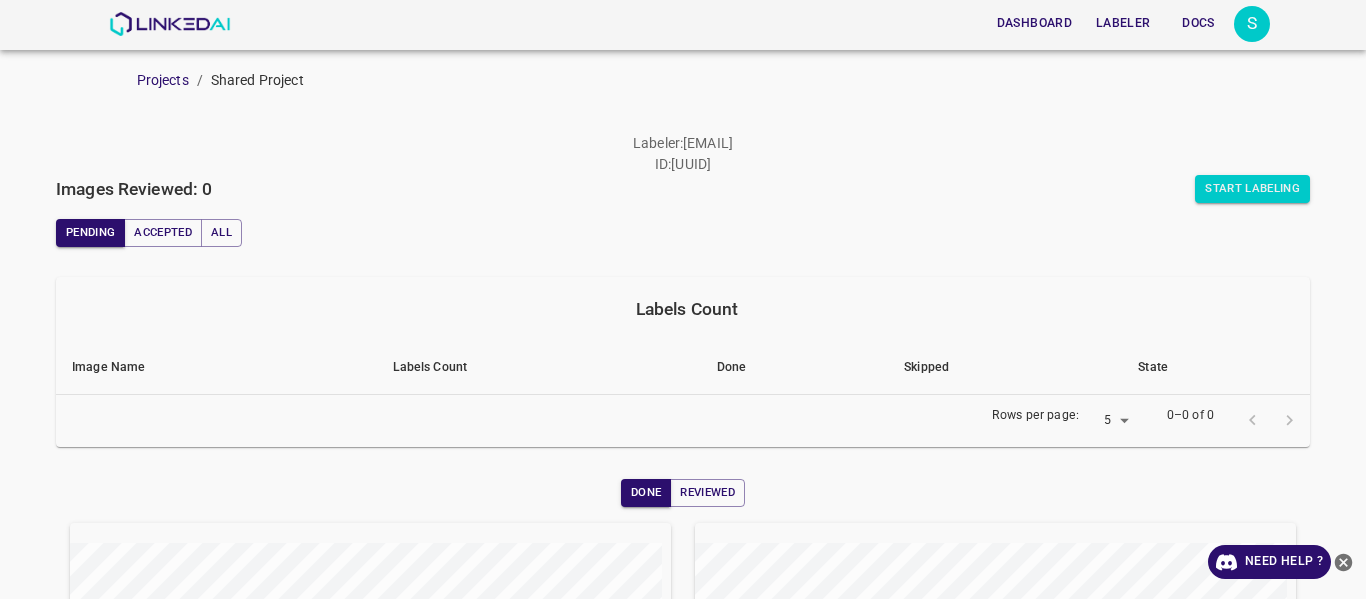 scroll, scrollTop: 0, scrollLeft: 0, axis: both 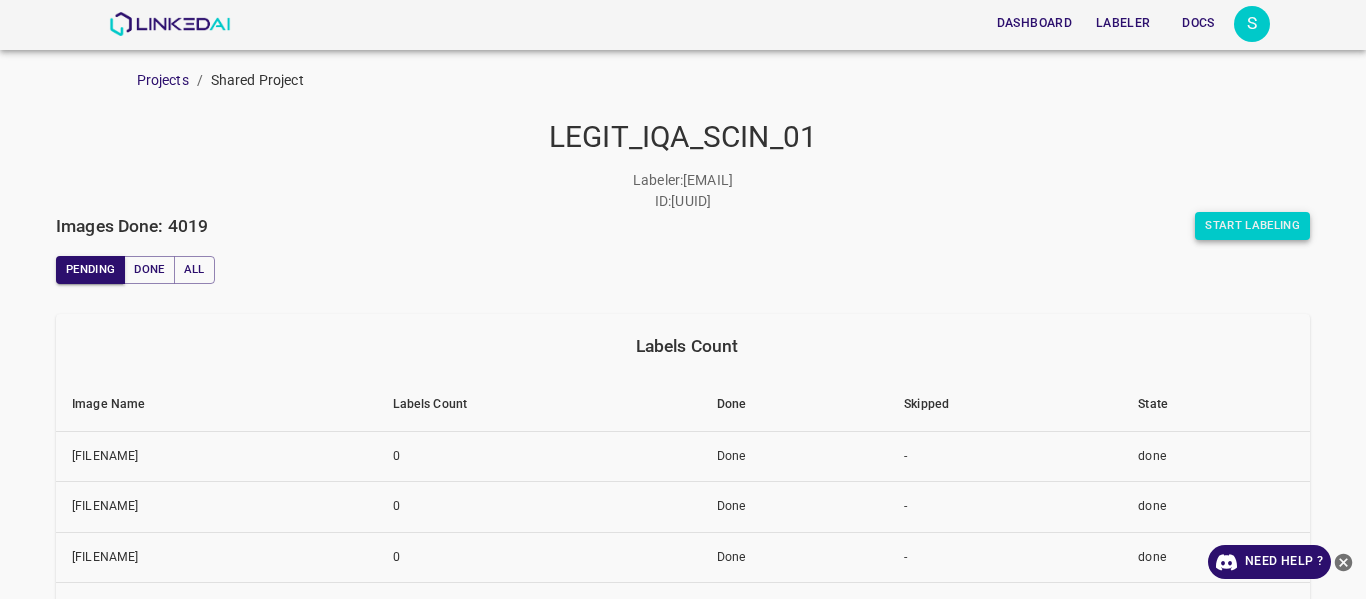 click on "Start Labeling" at bounding box center [1252, 226] 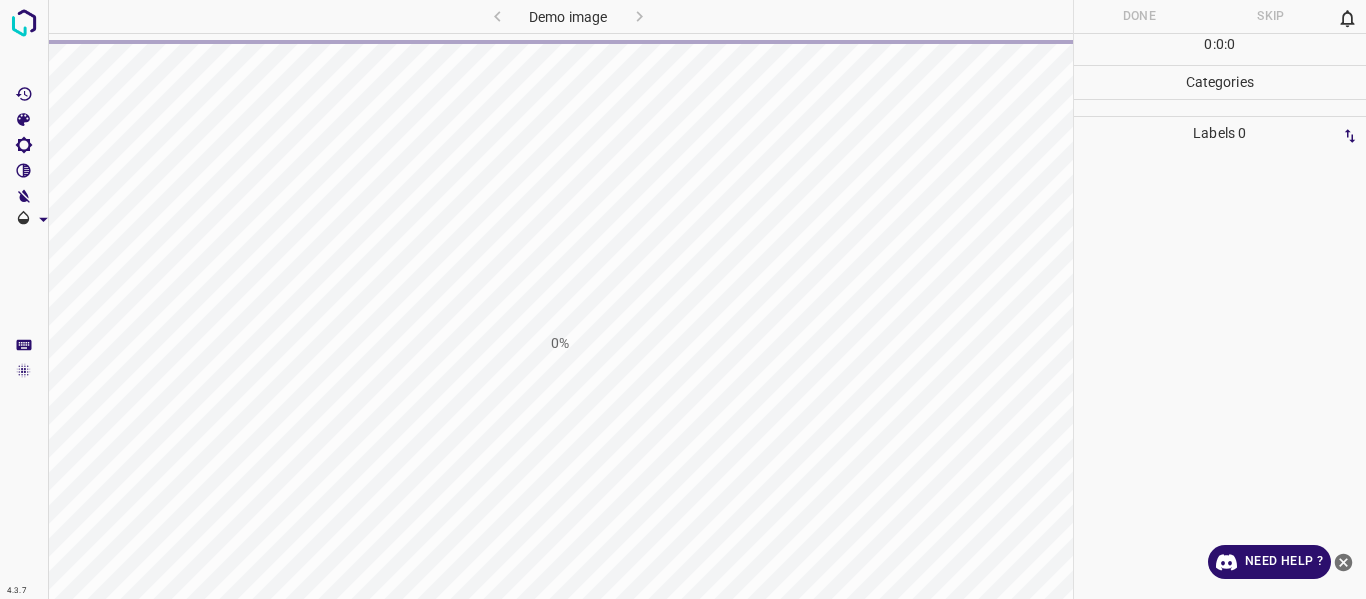 scroll, scrollTop: 0, scrollLeft: 0, axis: both 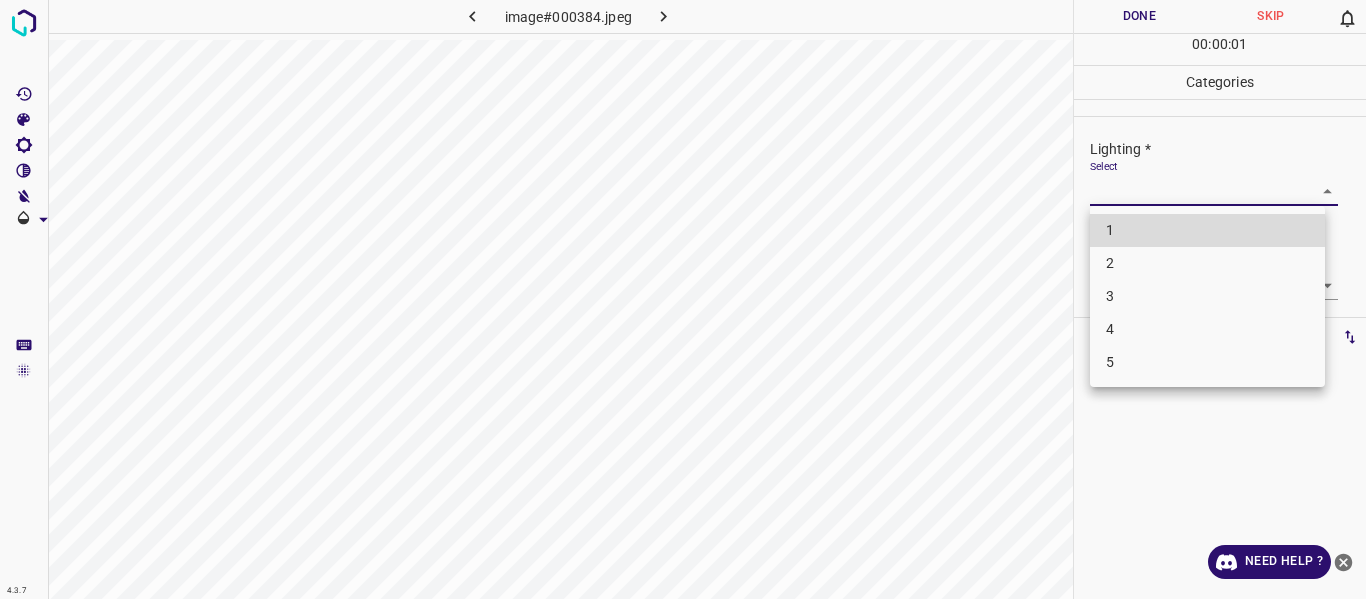 click on "4.3.7 image#000384.jpeg Done Skip 0 00   : 00   : 01   Categories Lighting *  Select ​ Focus *  Select ​ Overall *  Select ​ Labels   0 Categories 1 Lighting 2 Focus 3 Overall Tools Space Change between modes (Draw & Edit) I Auto labeling R Restore zoom M Zoom in N Zoom out Delete Delete selecte label Filters Z Restore filters X Saturation filter C Brightness filter V Contrast filter B Gray scale filter General O Download Need Help ? - Text - Hide - Delete 1 2 3 4 5" at bounding box center (683, 299) 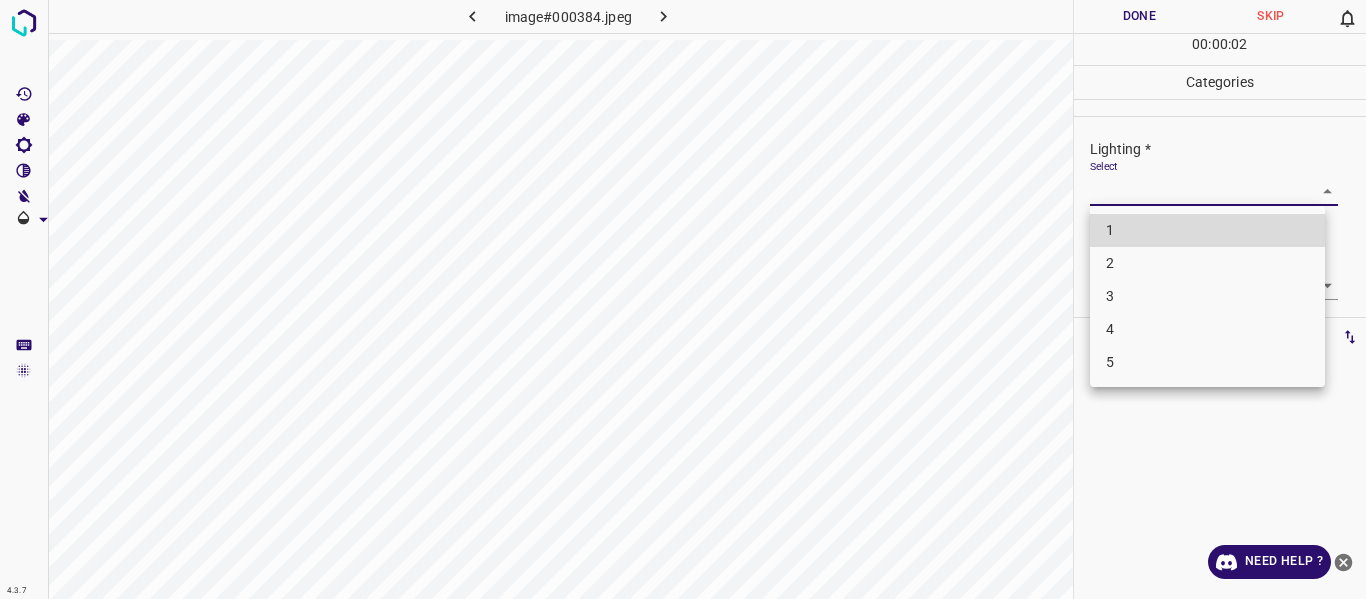 click on "4" at bounding box center [1207, 329] 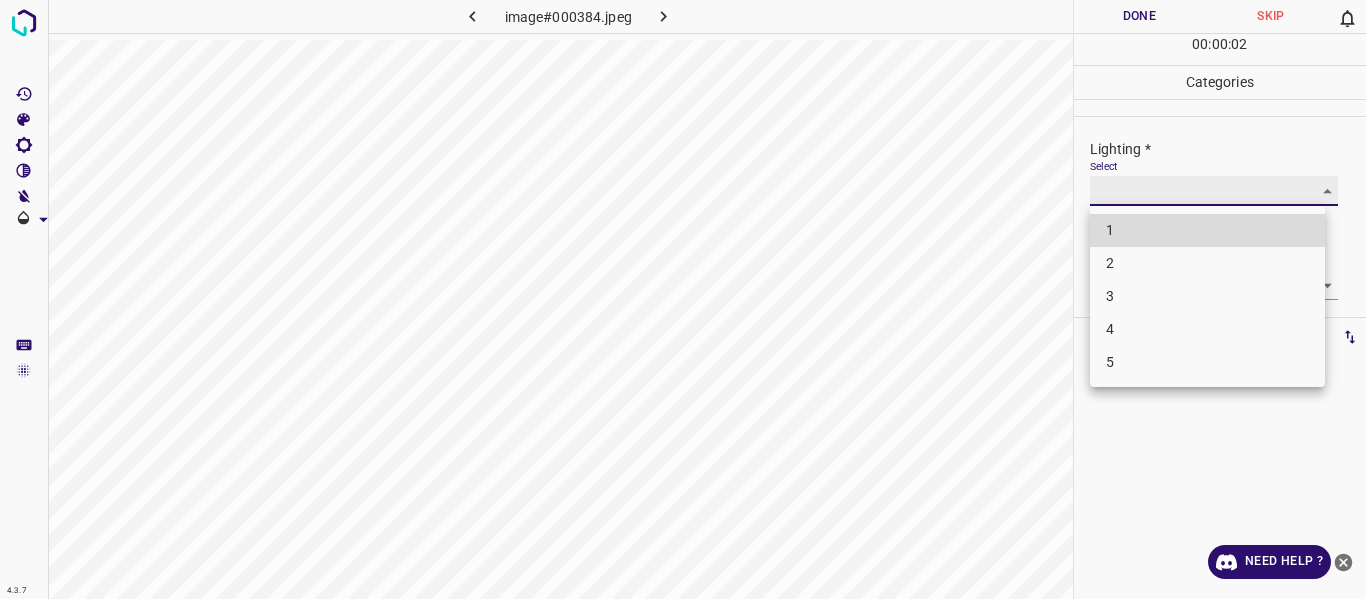 type on "4" 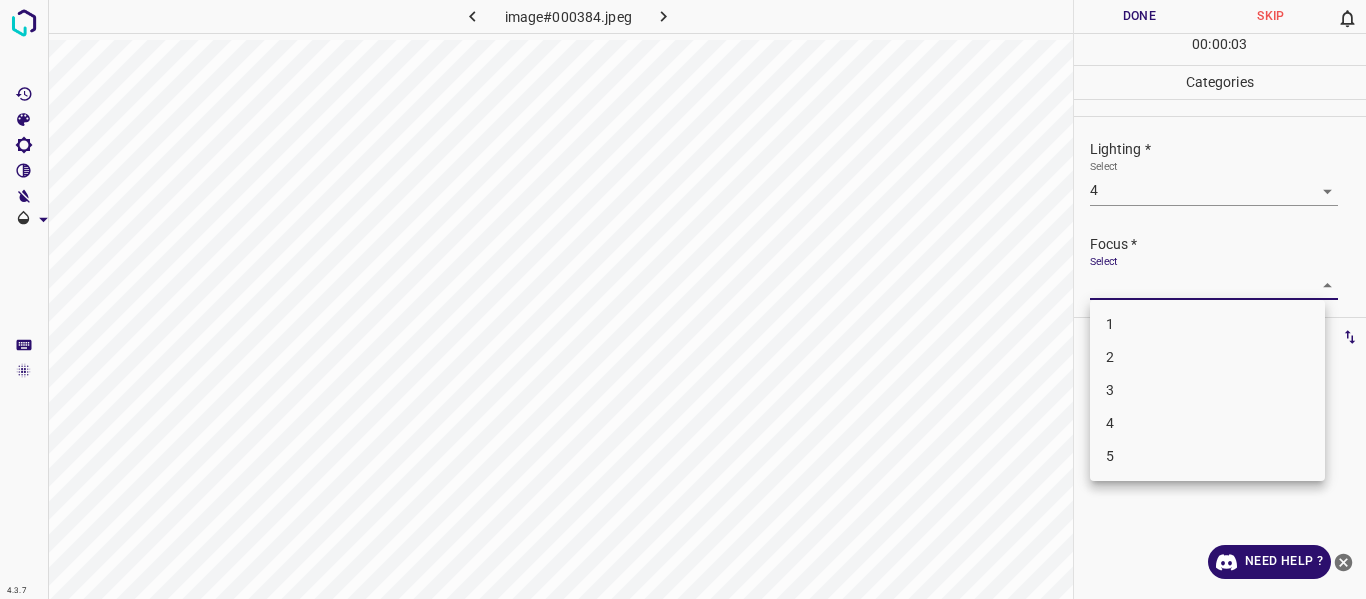 click on "4.3.7 image#000384.jpeg Done Skip 0 00   : 00   : 03   Categories Lighting *  Select 4 4 Focus *  Select ​ Overall *  Select ​ Labels   0 Categories 1 Lighting 2 Focus 3 Overall Tools Space Change between modes (Draw & Edit) I Auto labeling R Restore zoom M Zoom in N Zoom out Delete Delete selecte label Filters Z Restore filters X Saturation filter C Brightness filter V Contrast filter B Gray scale filter General O Download Need Help ? - Text - Hide - Delete 1 2 3 4 5" at bounding box center (683, 299) 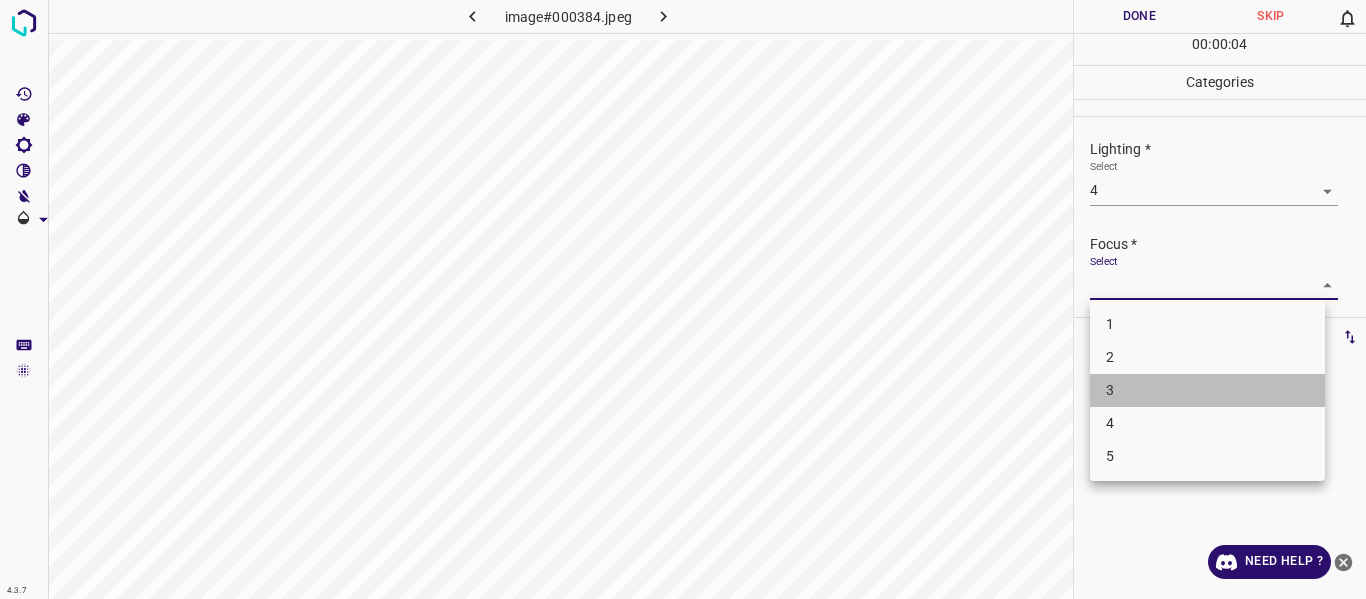 click on "3" at bounding box center (1207, 390) 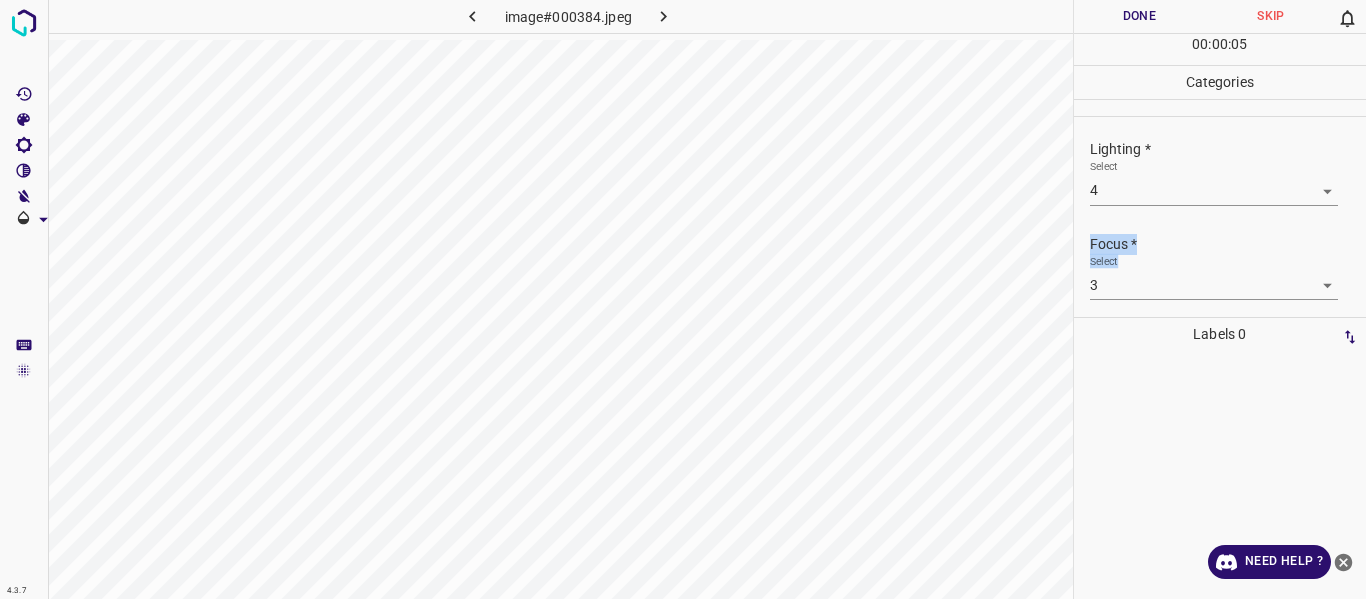 drag, startPoint x: 1365, startPoint y: 200, endPoint x: 1343, endPoint y: 296, distance: 98.48858 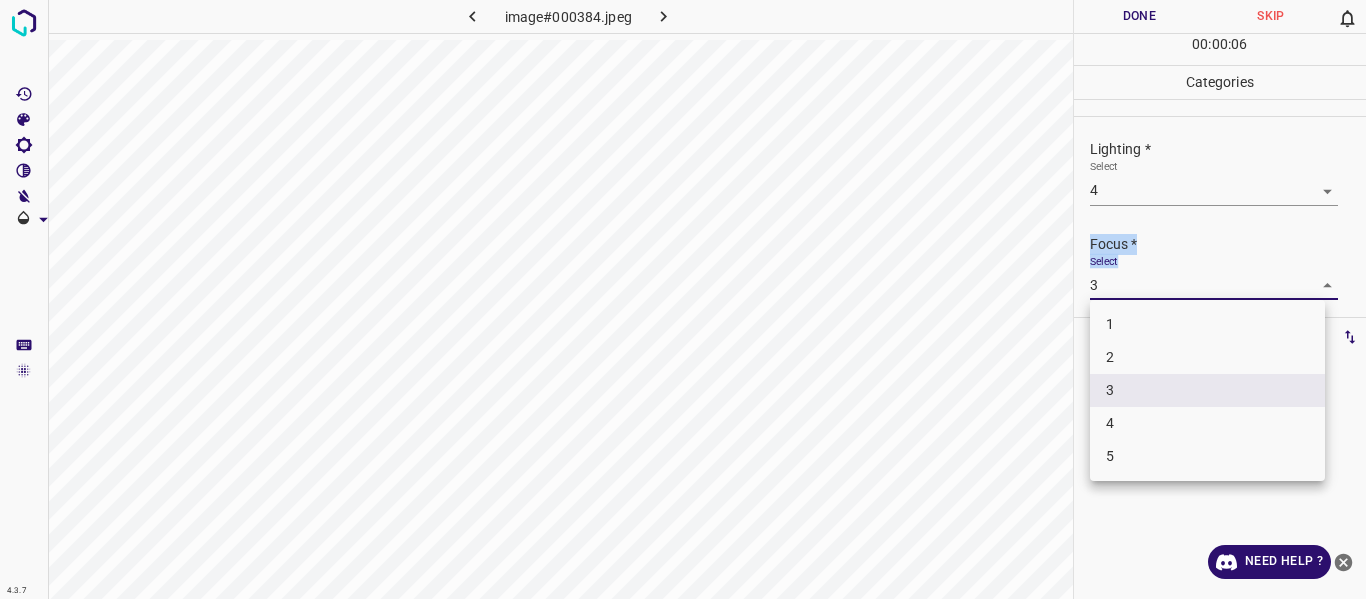 click on "4" at bounding box center [1207, 423] 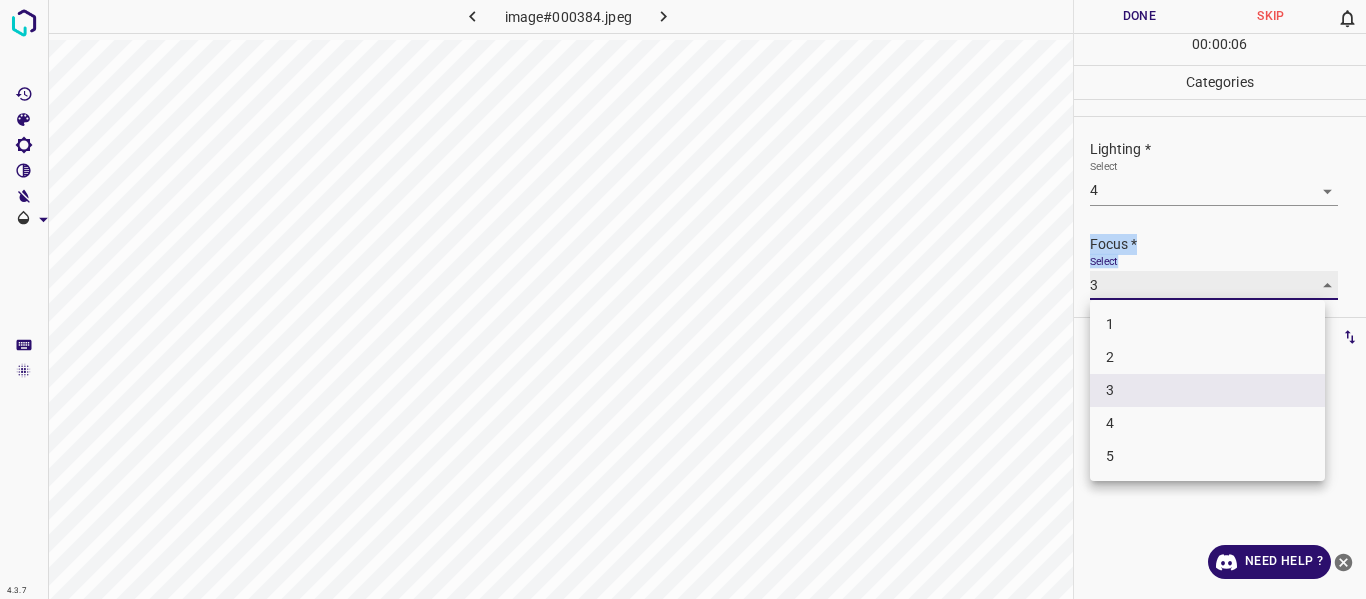 type on "4" 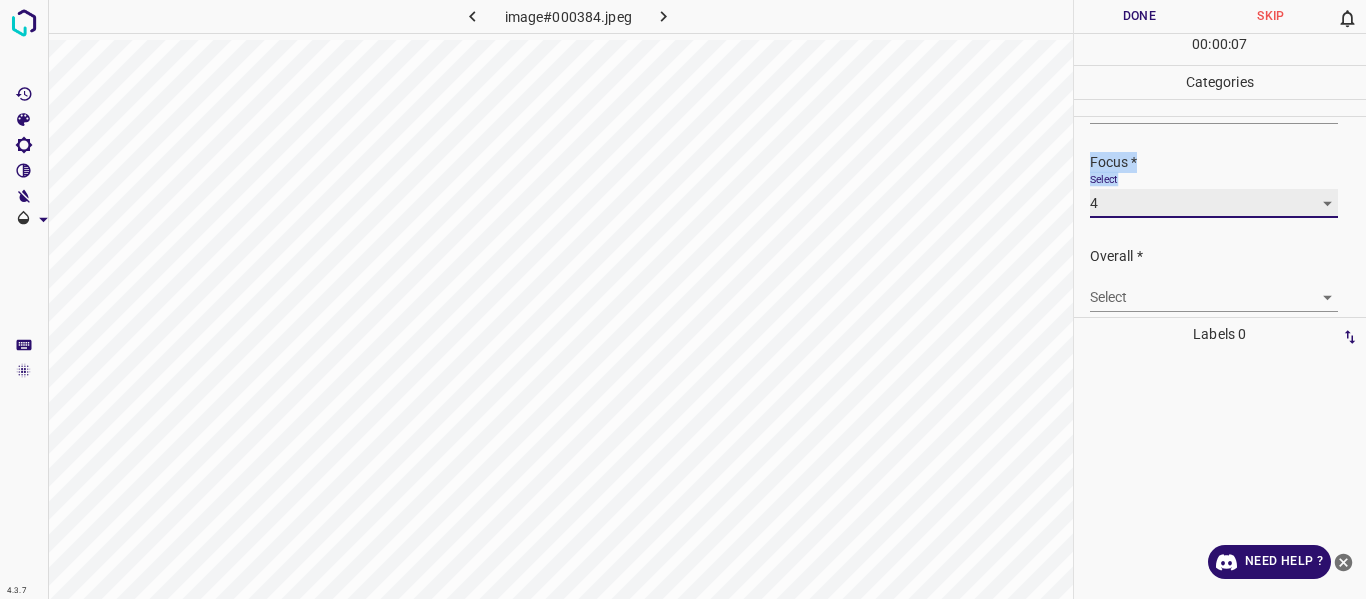 scroll, scrollTop: 98, scrollLeft: 0, axis: vertical 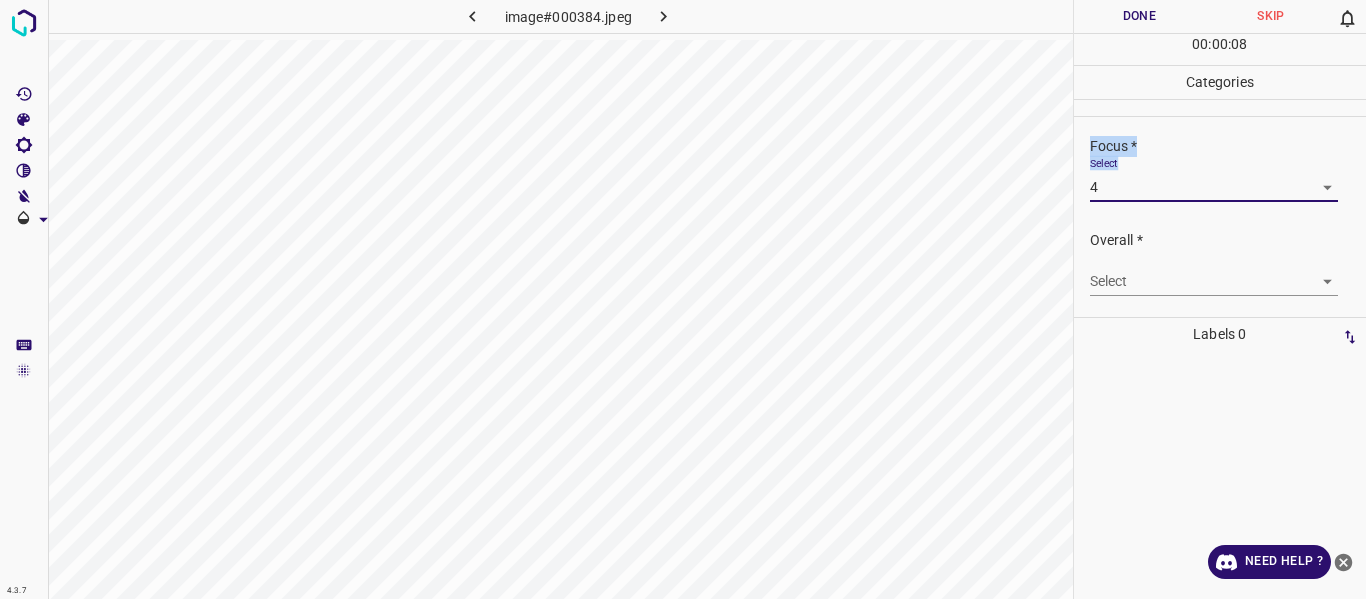 click on "4.3.7 image#000384.jpeg Done Skip 0 00   : 00   : 08   Categories Lighting *  Select 4 4 Focus *  Select 4 4 Overall *  Select ​ Labels   0 Categories 1 Lighting 2 Focus 3 Overall Tools Space Change between modes (Draw & Edit) I Auto labeling R Restore zoom M Zoom in N Zoom out Delete Delete selecte label Filters Z Restore filters X Saturation filter C Brightness filter V Contrast filter B Gray scale filter General O Download Need Help ? - Text - Hide - Delete" at bounding box center [683, 299] 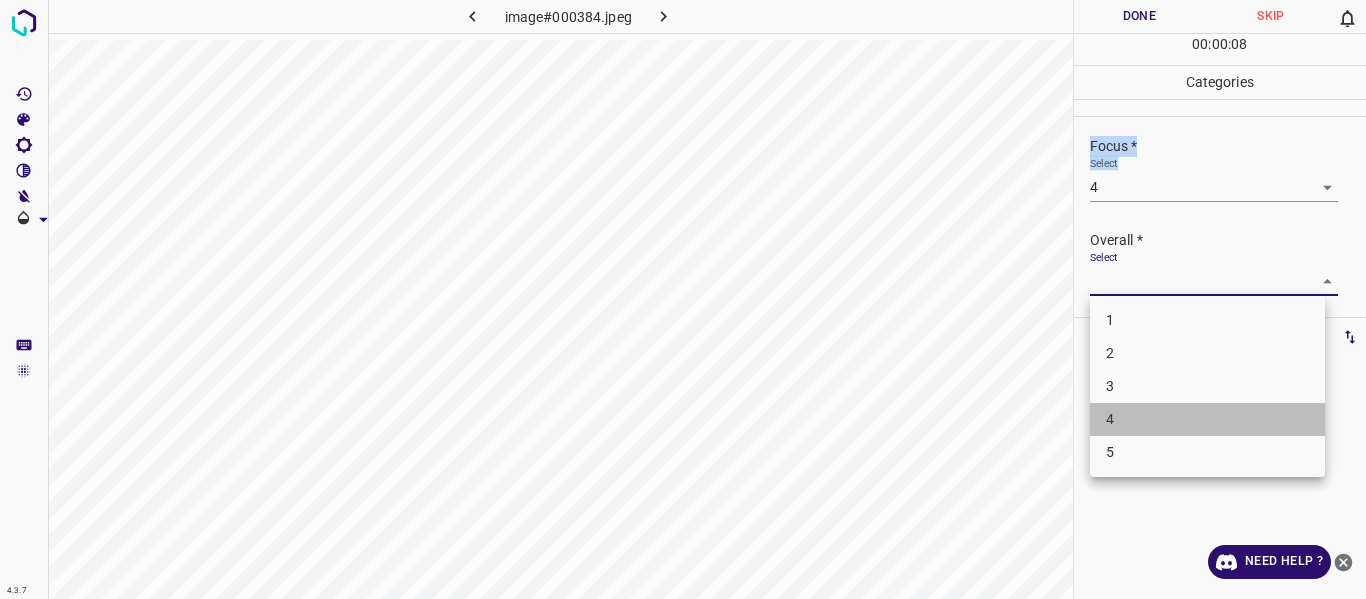click on "4" at bounding box center (1207, 419) 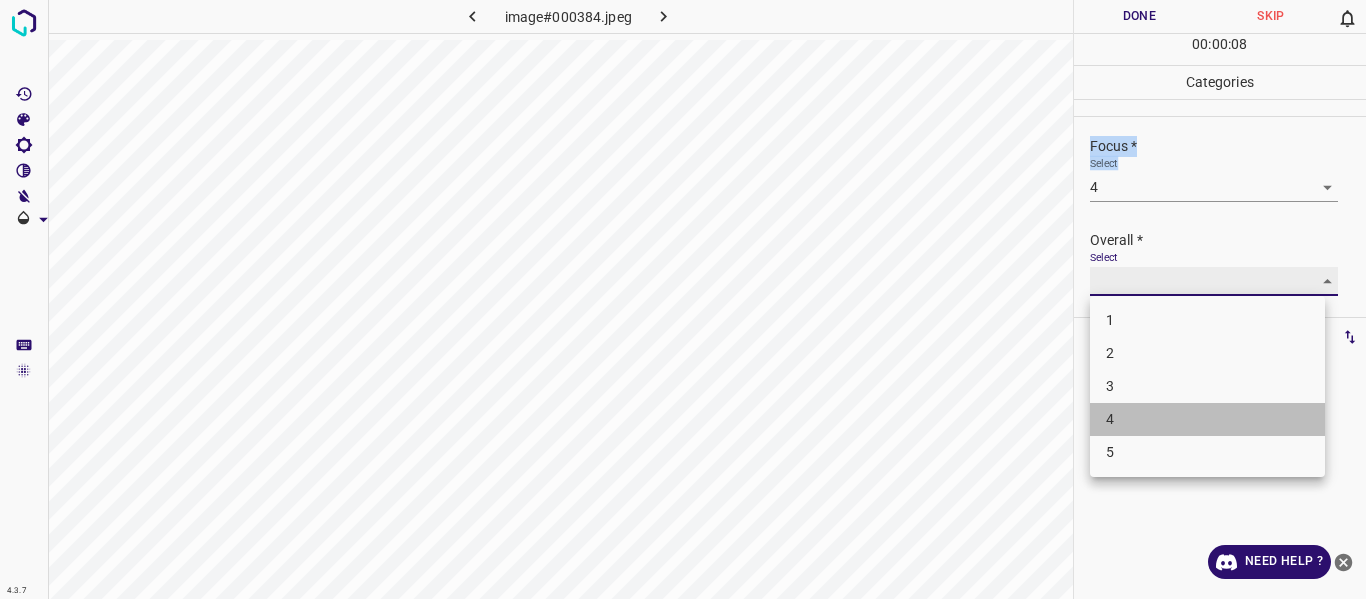 type on "4" 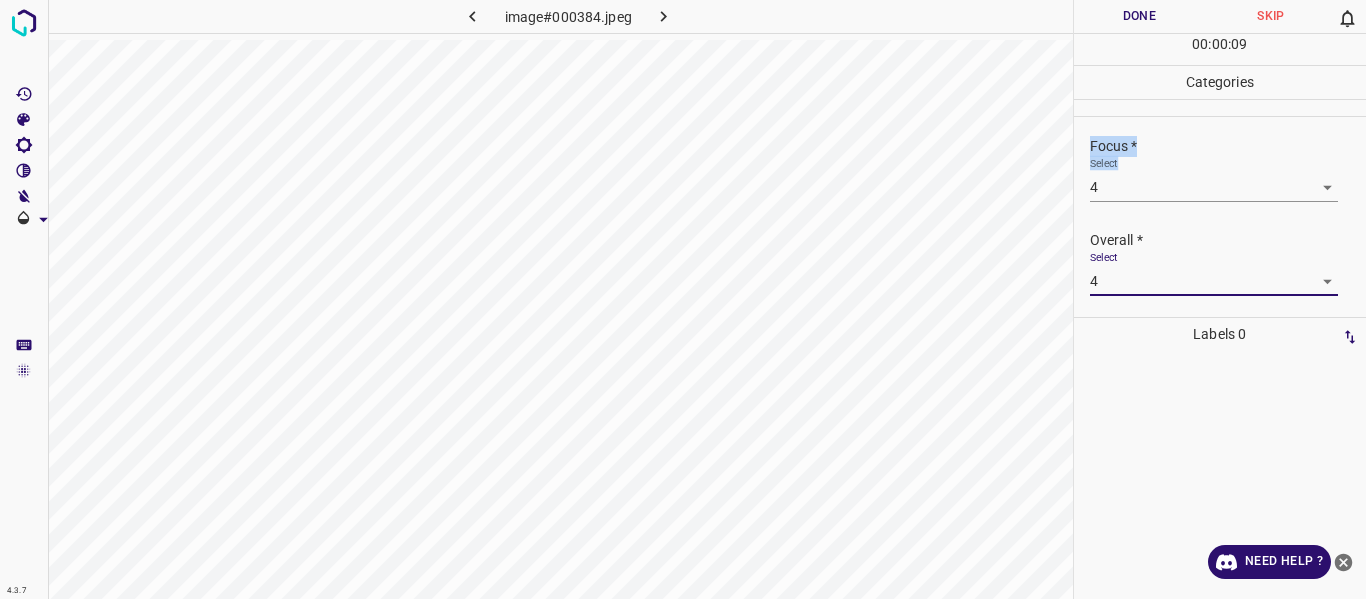 click on "Done" at bounding box center (1140, 16) 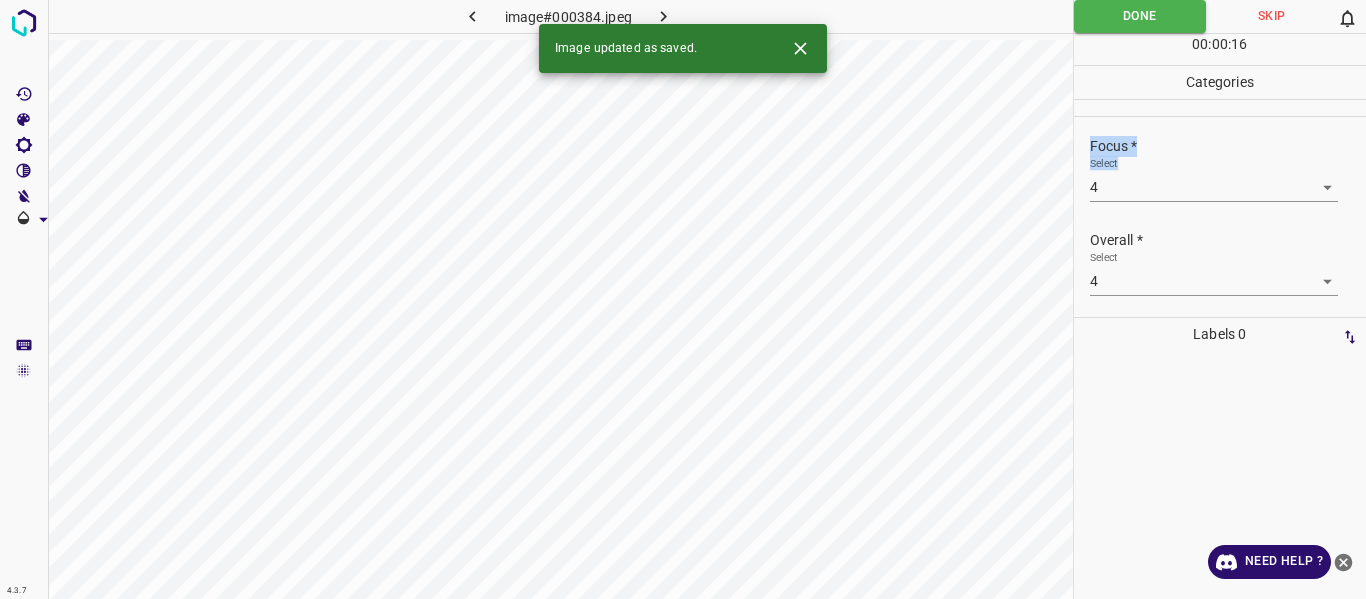 click at bounding box center (664, 16) 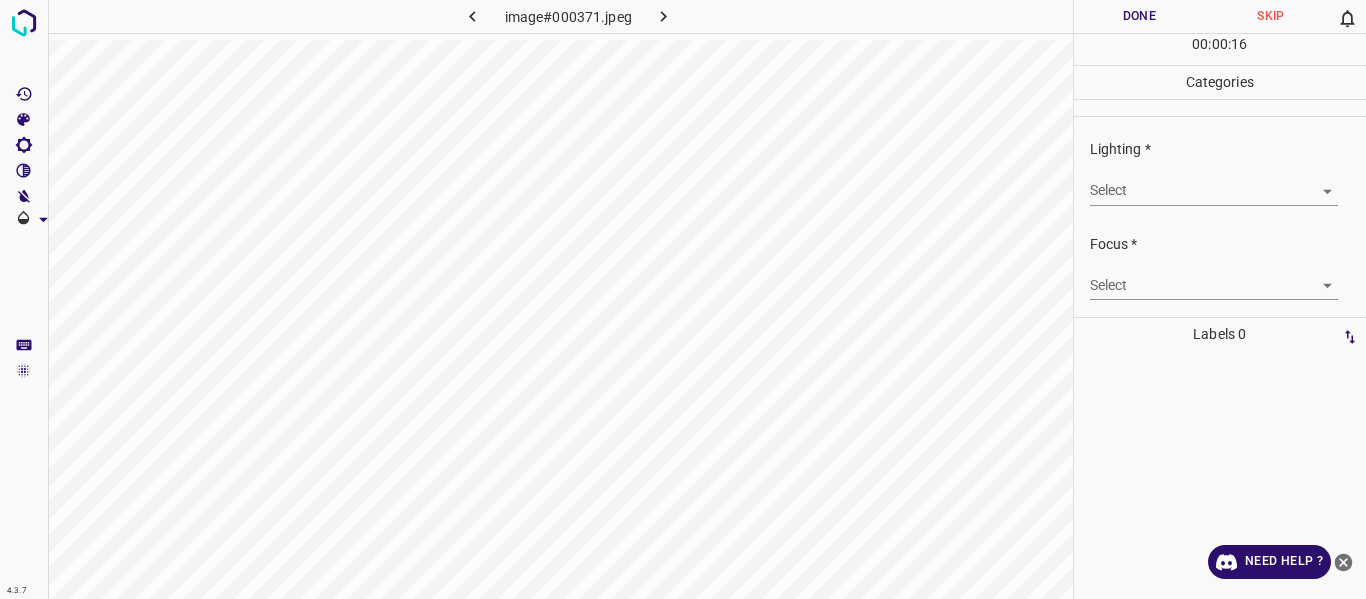 click on "4.3.7 image#000371.jpeg Done Skip 0 00   : 00   : 16   Categories Lighting *  Select ​ Focus *  Select ​ Overall *  Select ​ Labels   0 Categories 1 Lighting 2 Focus 3 Overall Tools Space Change between modes (Draw & Edit) I Auto labeling R Restore zoom M Zoom in N Zoom out Delete Delete selecte label Filters Z Restore filters X Saturation filter C Brightness filter V Contrast filter B Gray scale filter General O Download Need Help ? - Text - Hide - Delete" at bounding box center [683, 299] 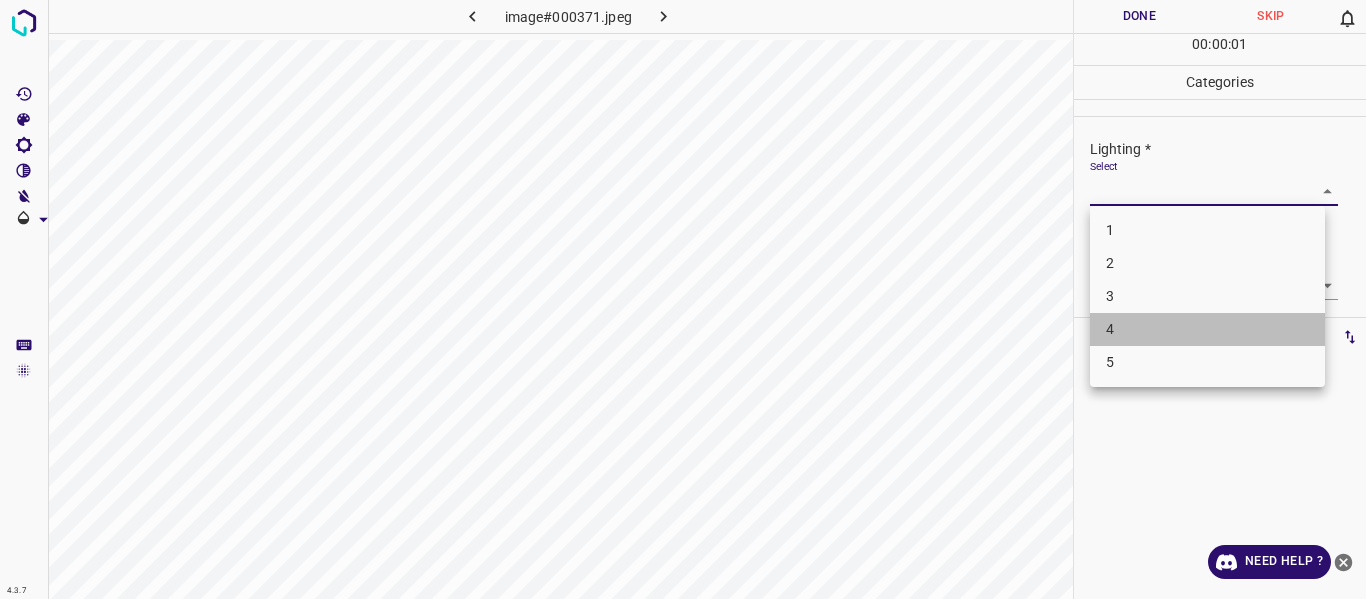click on "4" at bounding box center (1207, 329) 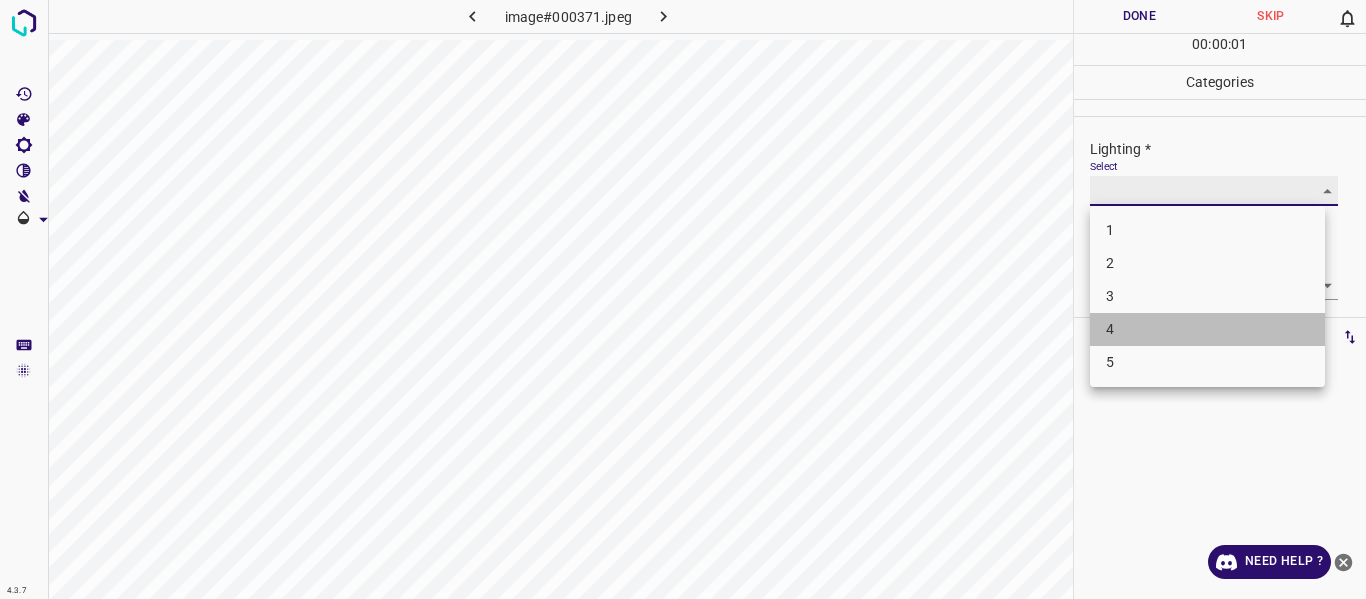 type on "4" 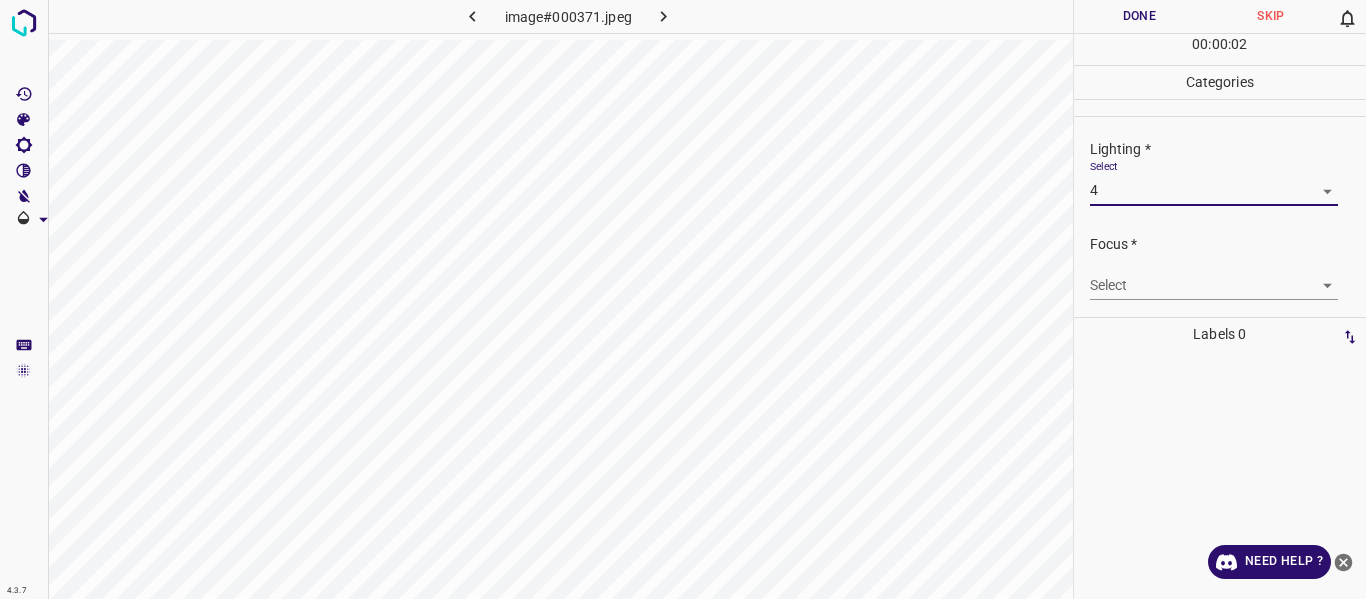 click on "4.3.7 image#000371.jpeg Done Skip 0 00   : 00   : 02   Categories Lighting *  Select 4 4 Focus *  Select ​ Overall *  Select ​ Labels   0 Categories 1 Lighting 2 Focus 3 Overall Tools Space Change between modes (Draw & Edit) I Auto labeling R Restore zoom M Zoom in N Zoom out Delete Delete selecte label Filters Z Restore filters X Saturation filter C Brightness filter V Contrast filter B Gray scale filter General O Download Need Help ? - Text - Hide - Delete" at bounding box center [683, 299] 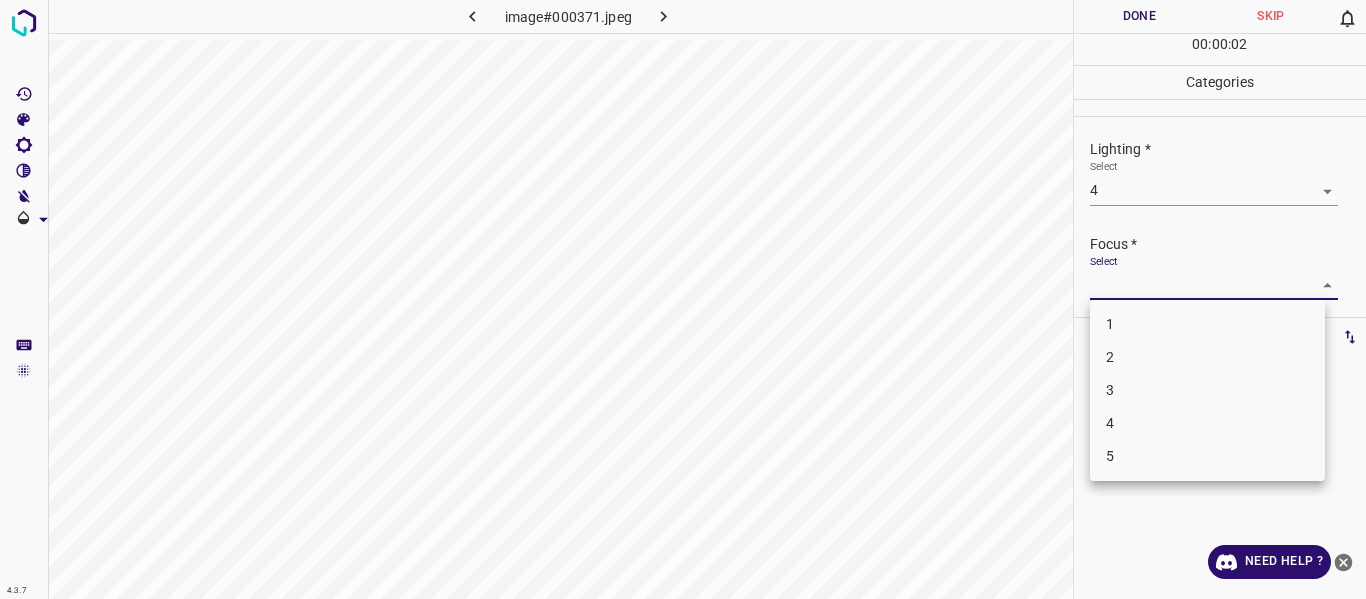 click on "3" at bounding box center [1207, 390] 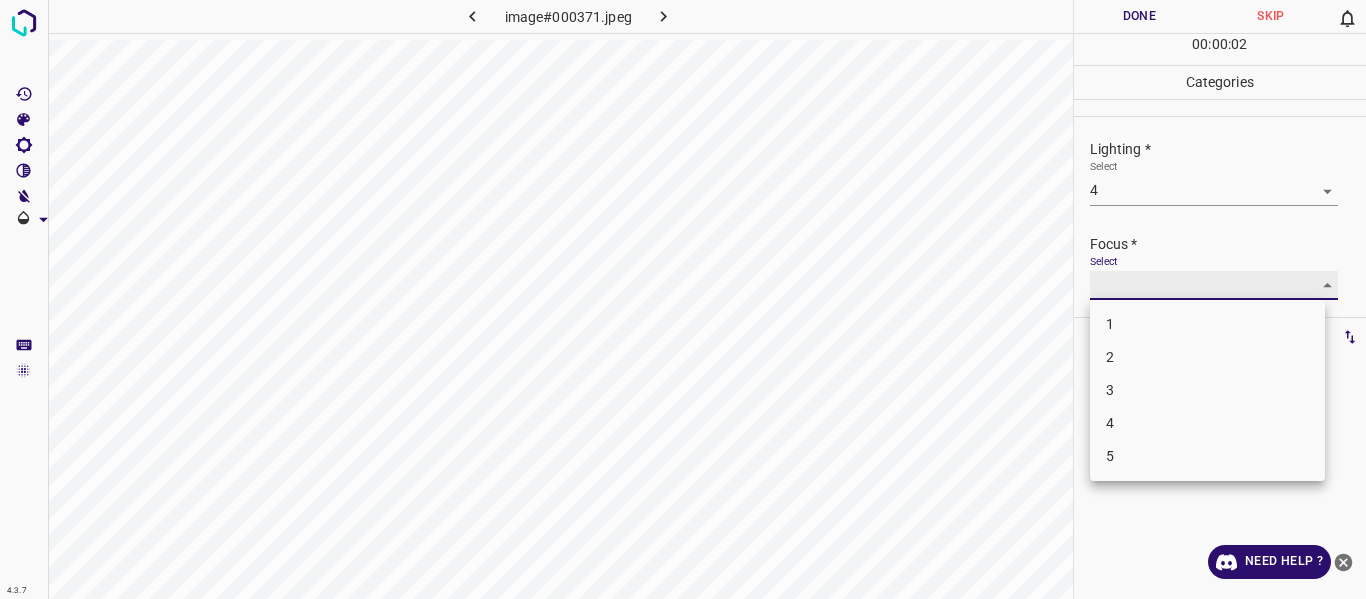 type on "3" 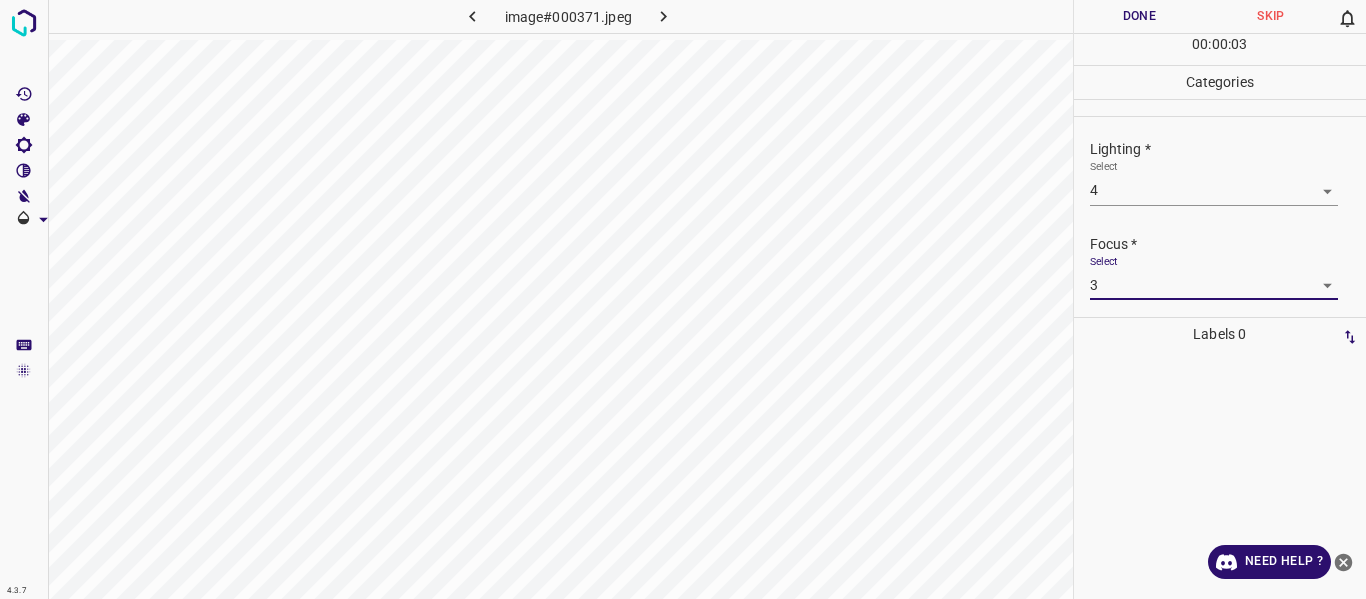 click on "4.3.7 image#000371.jpeg Done Skip 0 00   : 00   : 03   Categories Lighting *  Select 4 4 Focus *  Select 3 3 Overall *  Select ​ Labels   0 Categories 1 Lighting 2 Focus 3 Overall Tools Space Change between modes (Draw & Edit) I Auto labeling R Restore zoom M Zoom in N Zoom out Delete Delete selecte label Filters Z Restore filters X Saturation filter C Brightness filter V Contrast filter B Gray scale filter General O Download Need Help ? - Text - Hide - Delete" at bounding box center [683, 299] 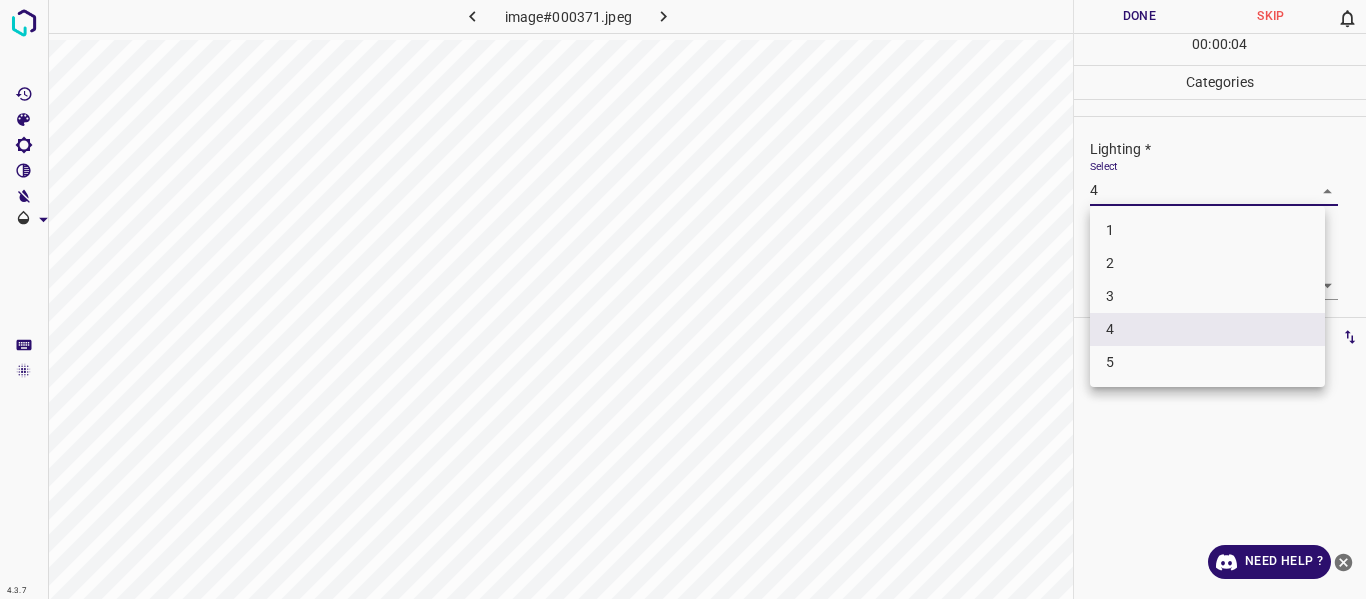 click on "3" at bounding box center (1207, 296) 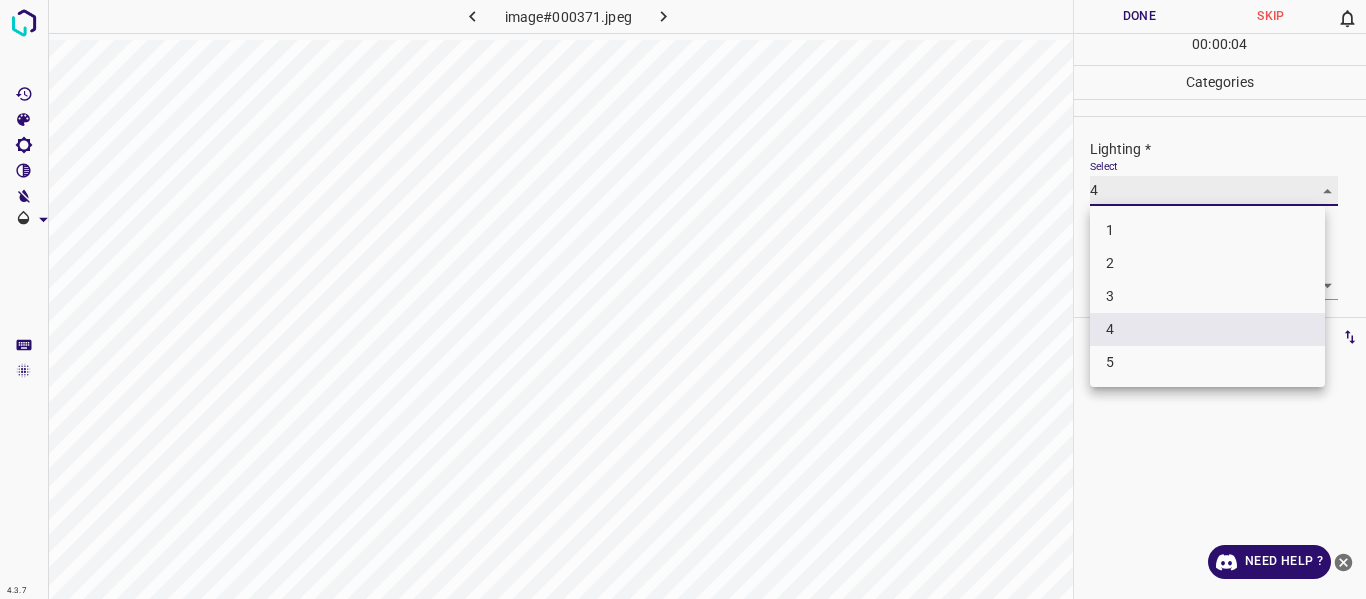 type on "3" 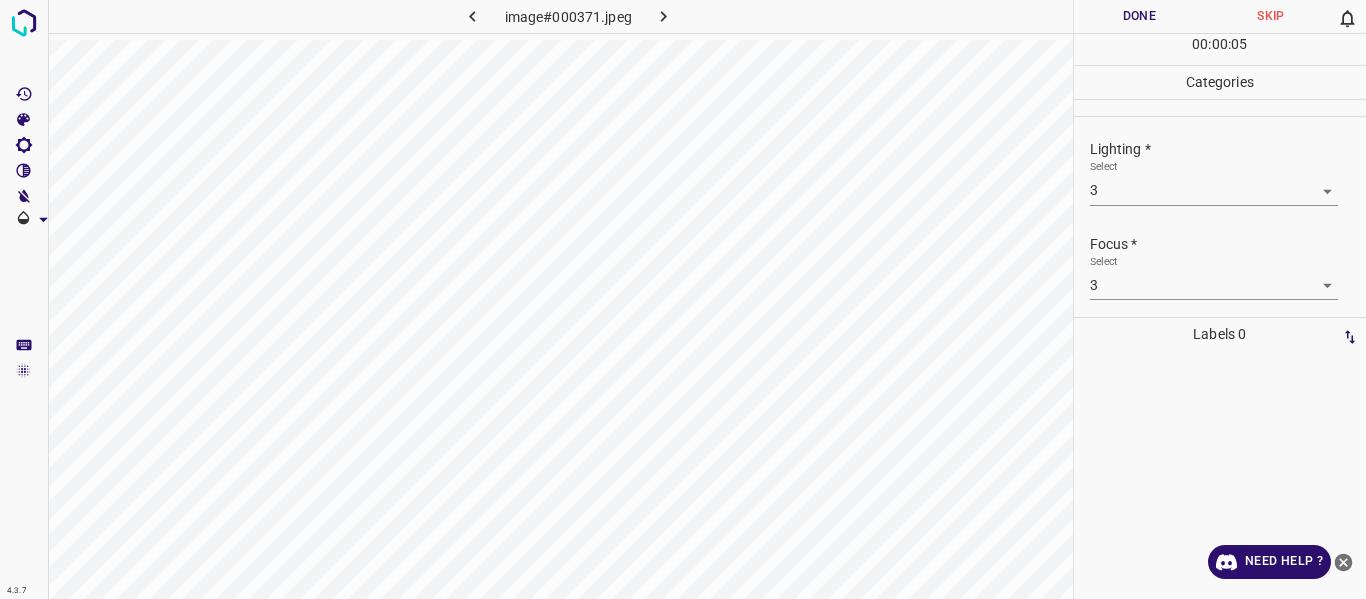 drag, startPoint x: 1350, startPoint y: 165, endPoint x: 1347, endPoint y: 213, distance: 48.09366 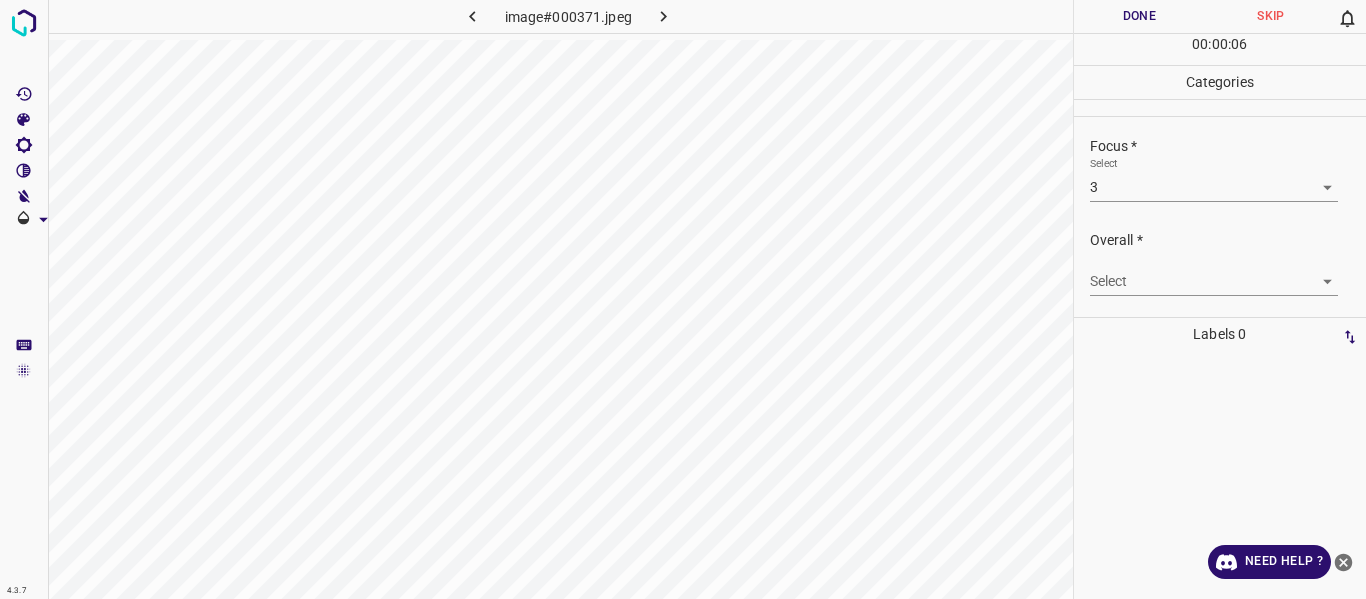drag, startPoint x: 1327, startPoint y: 274, endPoint x: 1303, endPoint y: 280, distance: 24.738634 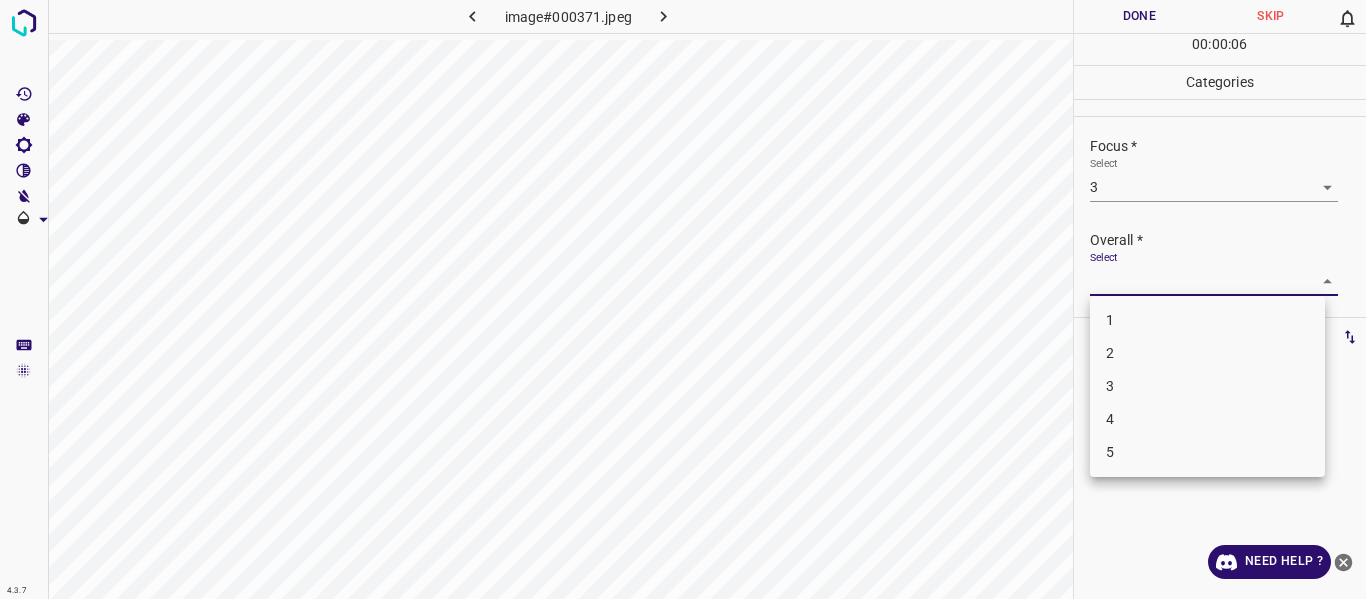 click on "3" at bounding box center [1207, 386] 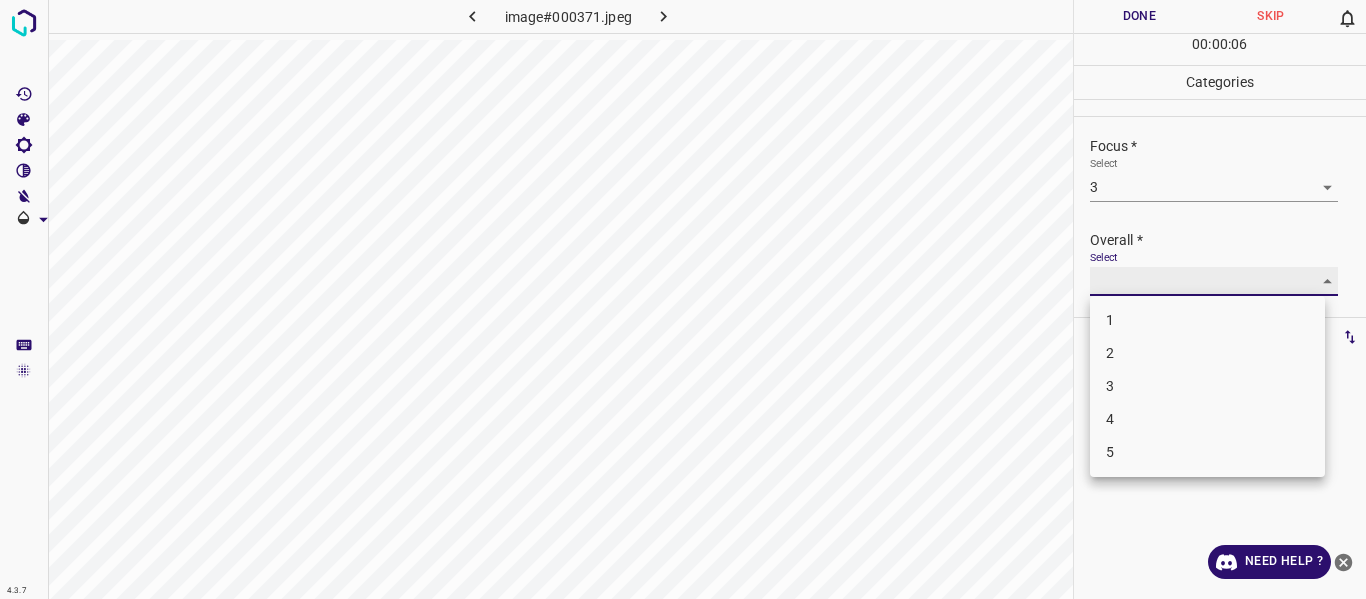 type on "3" 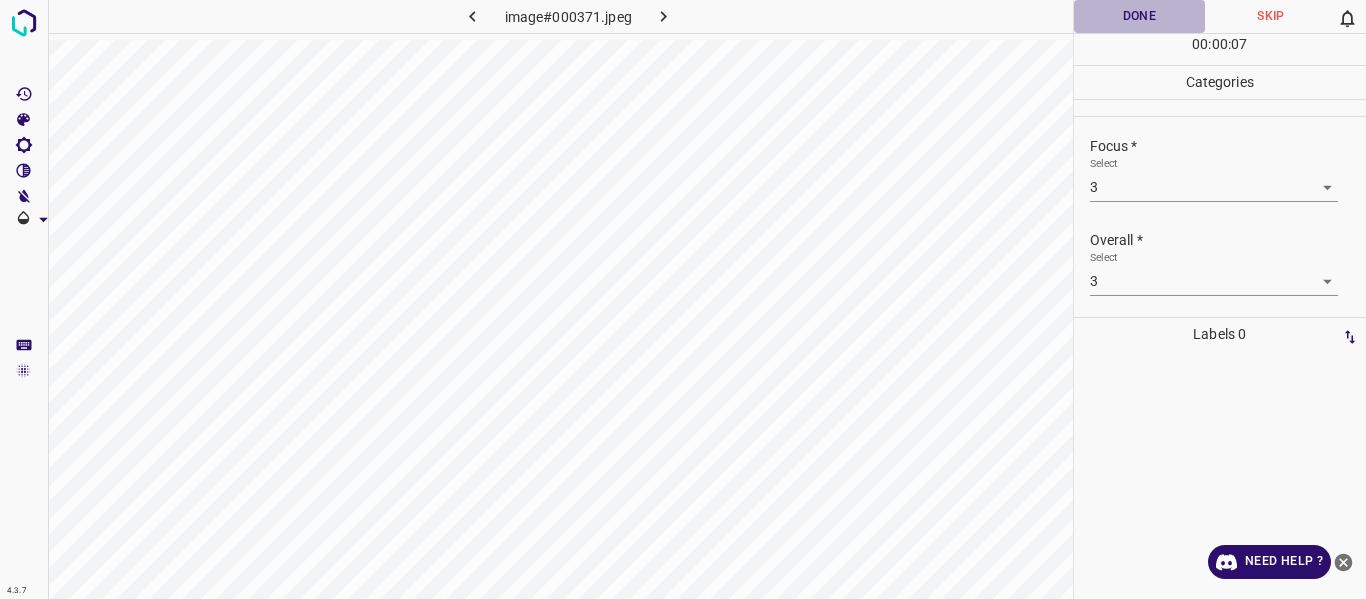 click on "Done" at bounding box center (1140, 16) 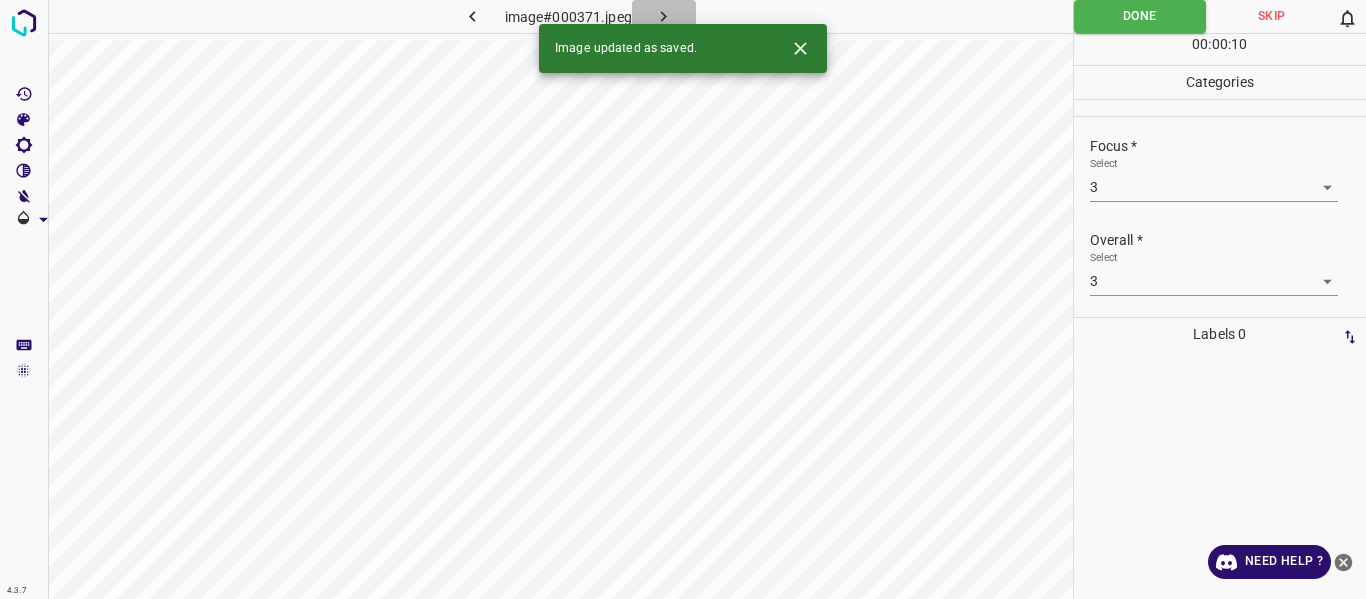 click 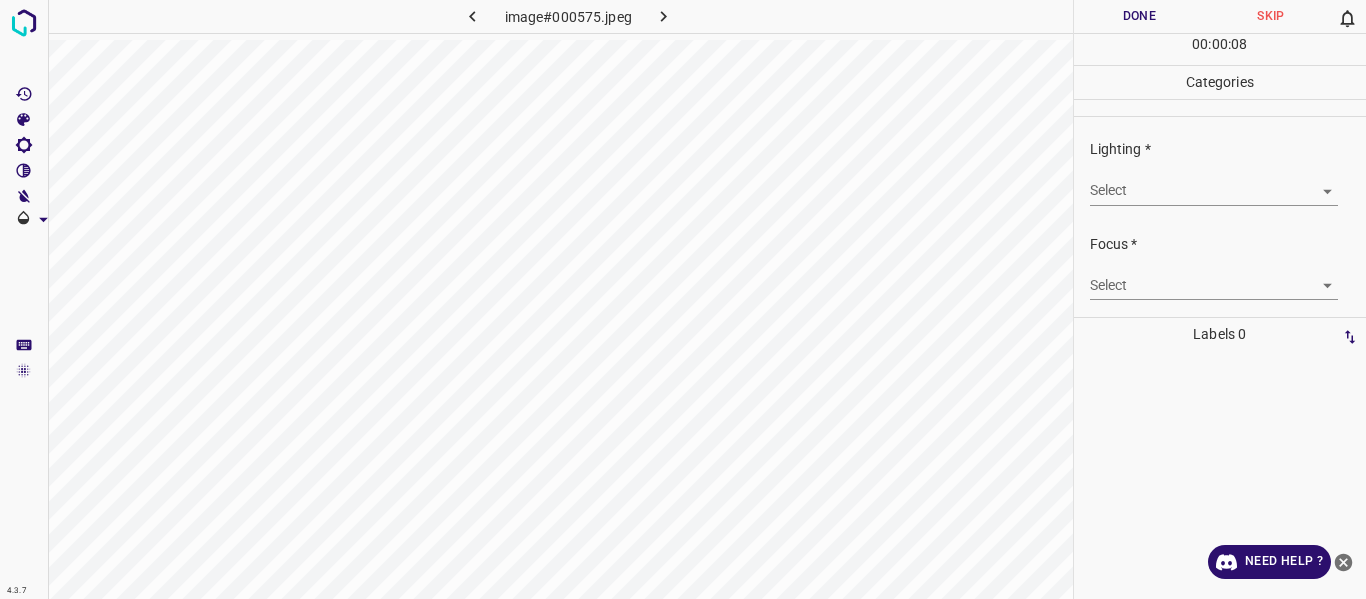 click on "4.3.7 image#000575.jpeg Done Skip 0 00   : 00   : 08   Categories Lighting *  Select ​ Focus *  Select ​ Overall *  Select ​ Labels   0 Categories 1 Lighting 2 Focus 3 Overall Tools Space Change between modes (Draw & Edit) I Auto labeling R Restore zoom M Zoom in N Zoom out Delete Delete selecte label Filters Z Restore filters X Saturation filter C Brightness filter V Contrast filter B Gray scale filter General O Download Need Help ? - Text - Hide - Delete" at bounding box center (683, 299) 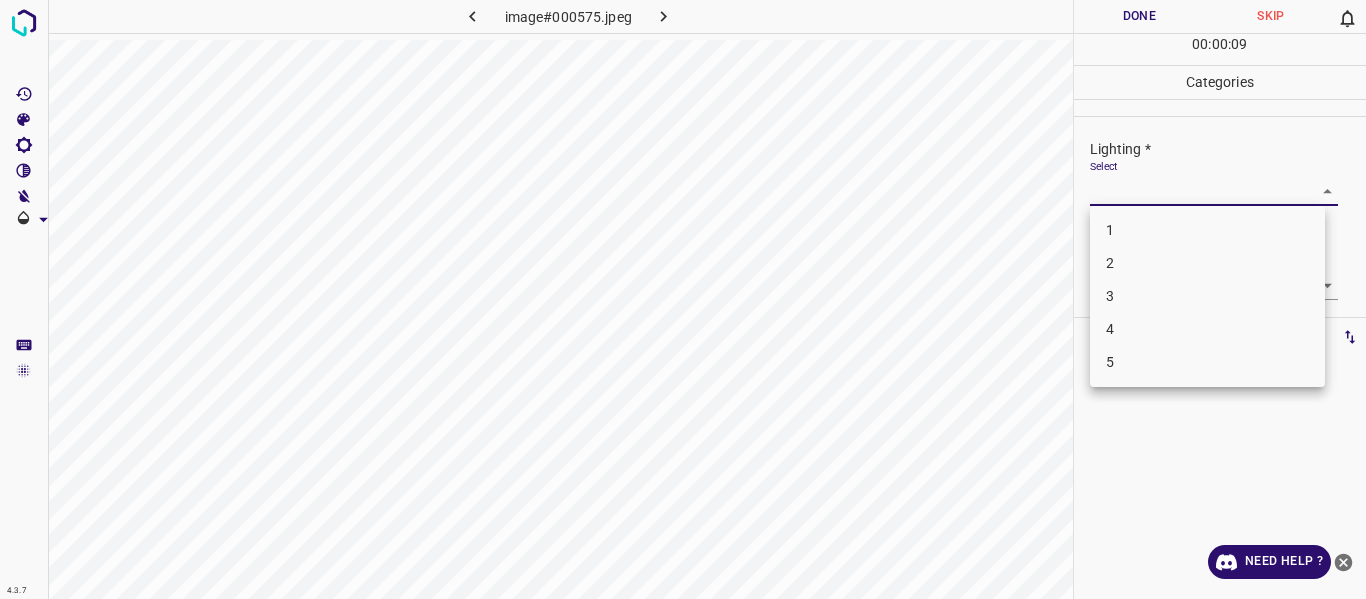 click on "3" at bounding box center (1207, 296) 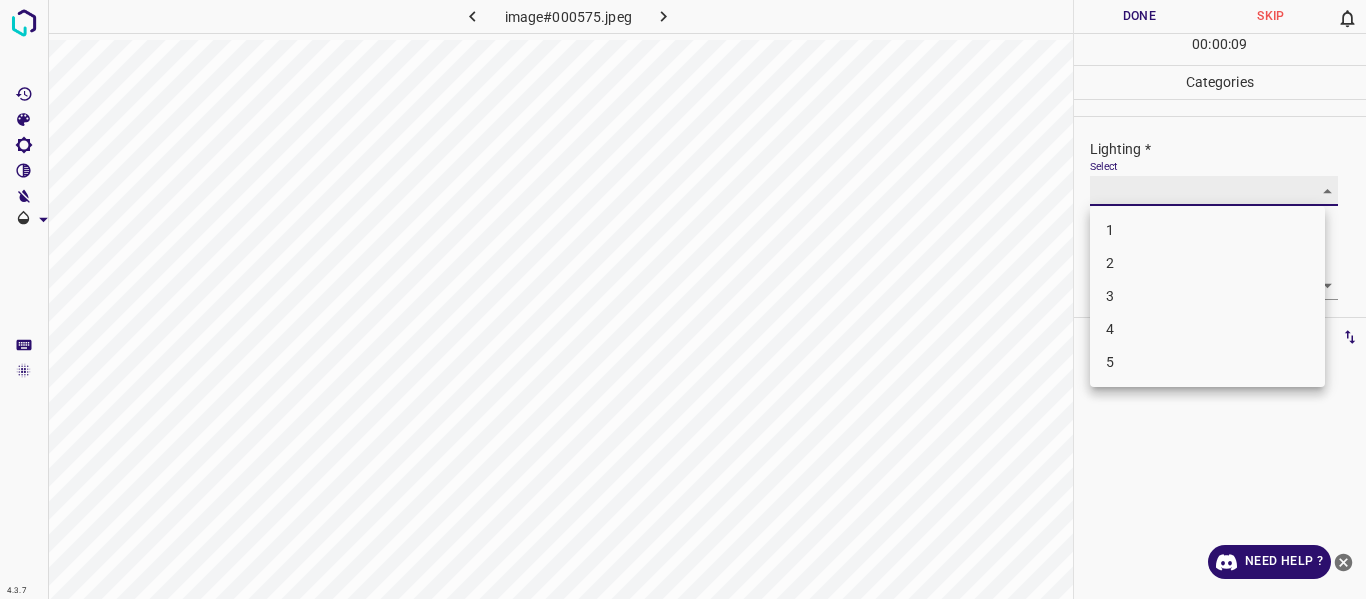 type on "3" 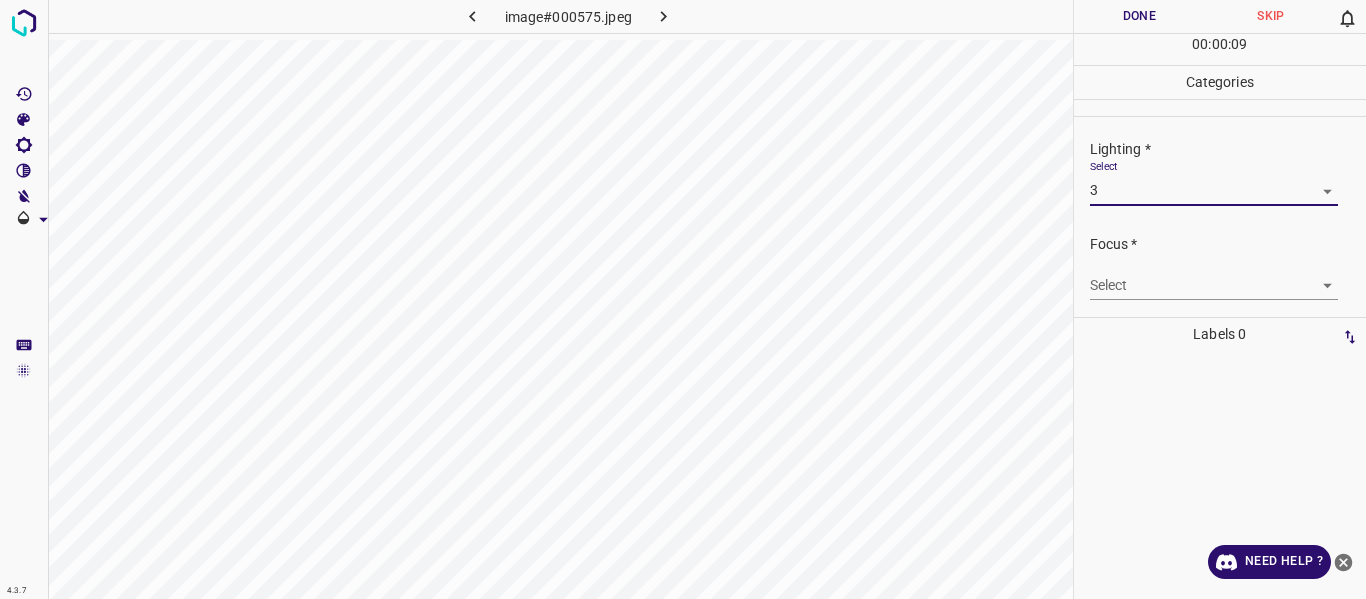 click on "4.3.7 image#000575.jpeg Done Skip 0 00   : 00   : 09   Categories Lighting *  Select 3 3 Focus *  Select ​ Overall *  Select ​ Labels   0 Categories 1 Lighting 2 Focus 3 Overall Tools Space Change between modes (Draw & Edit) I Auto labeling R Restore zoom M Zoom in N Zoom out Delete Delete selecte label Filters Z Restore filters X Saturation filter C Brightness filter V Contrast filter B Gray scale filter General O Download Need Help ? - Text - Hide - Delete 1 2 3 4 5" at bounding box center [683, 299] 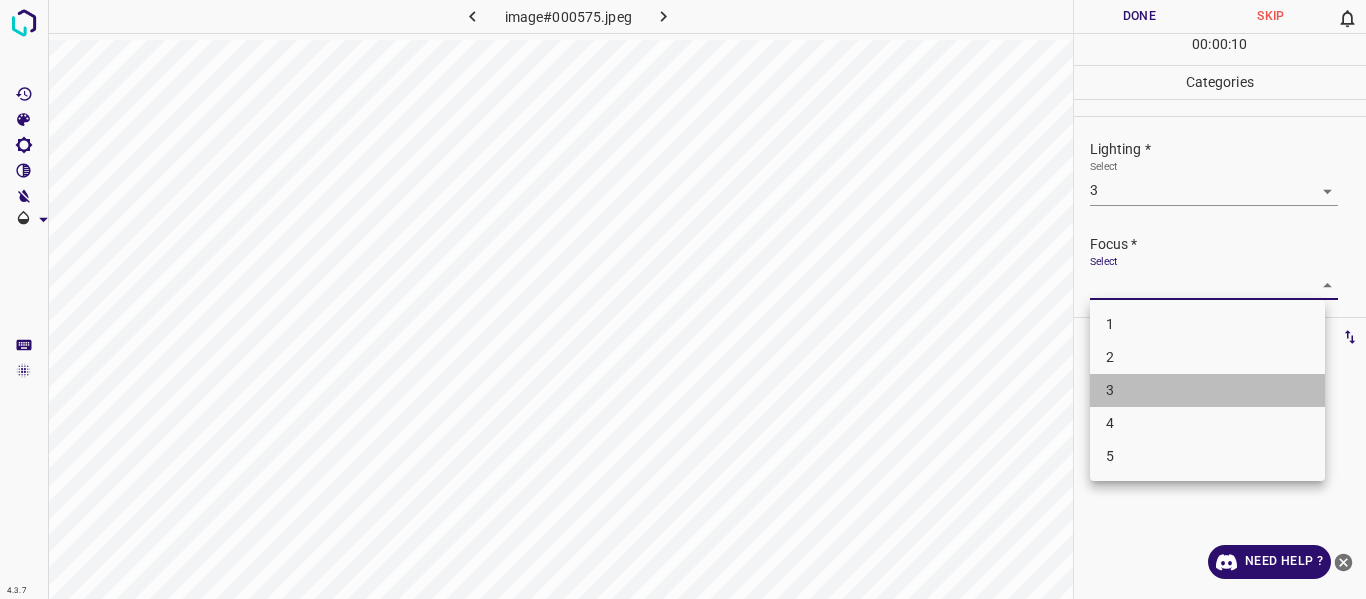 click on "3" at bounding box center (1207, 390) 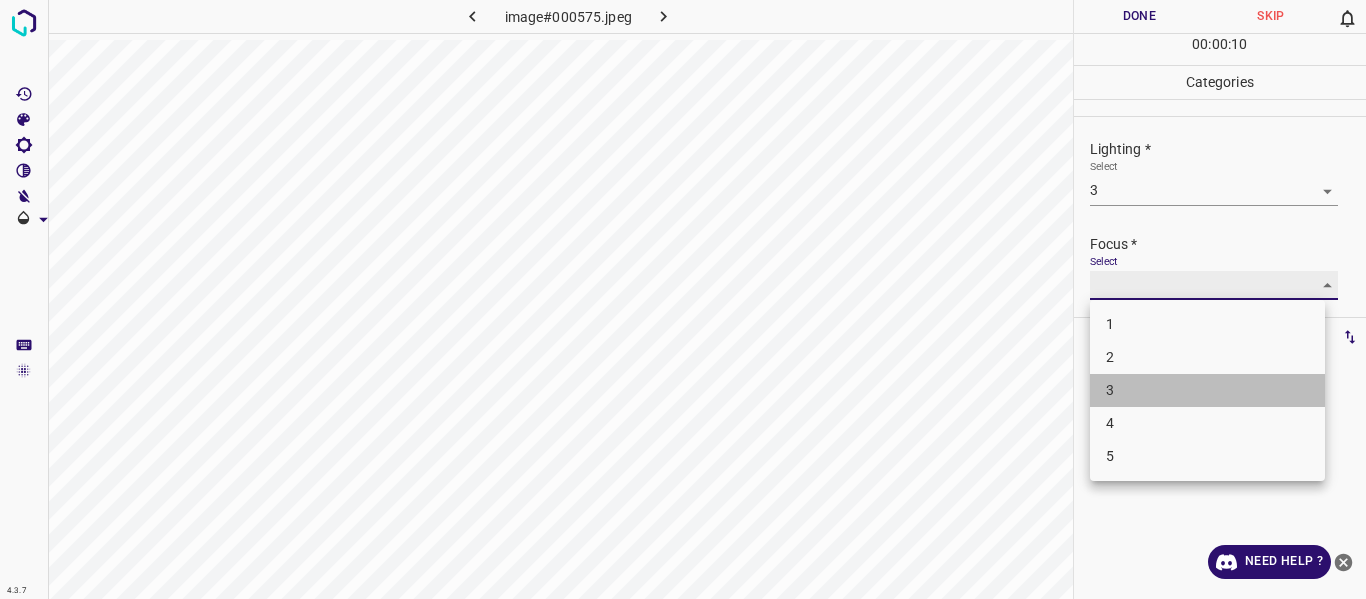 type on "3" 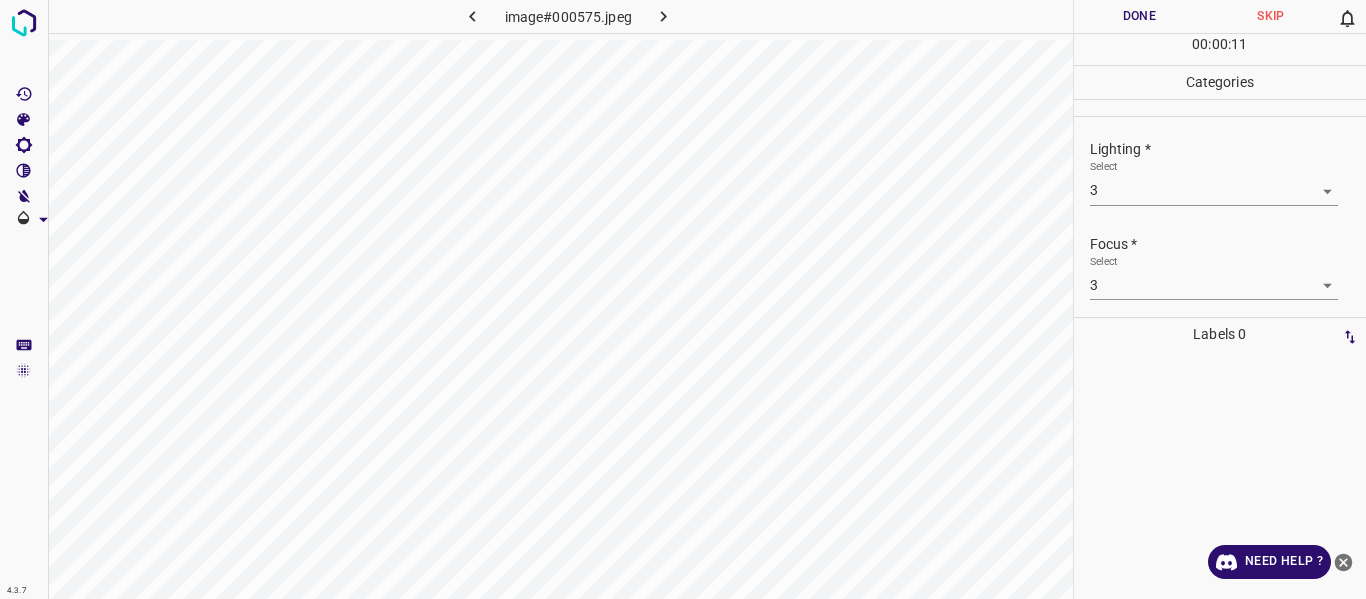 drag, startPoint x: 1365, startPoint y: 232, endPoint x: 1361, endPoint y: 245, distance: 13.601471 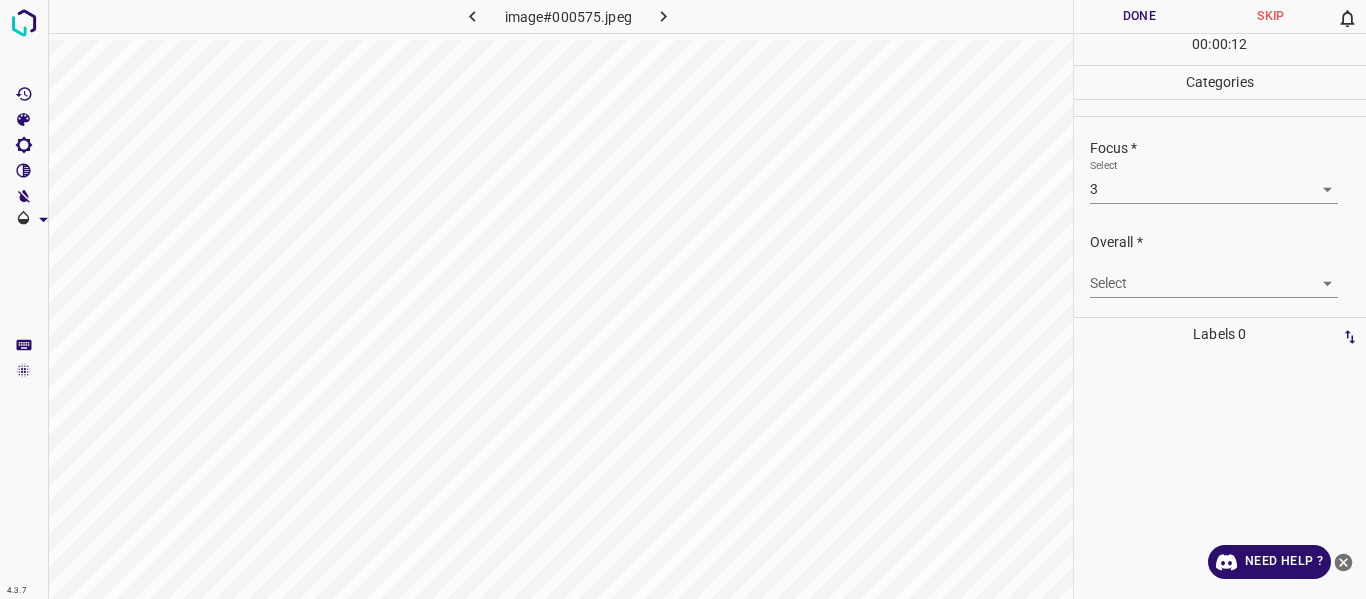 scroll, scrollTop: 98, scrollLeft: 0, axis: vertical 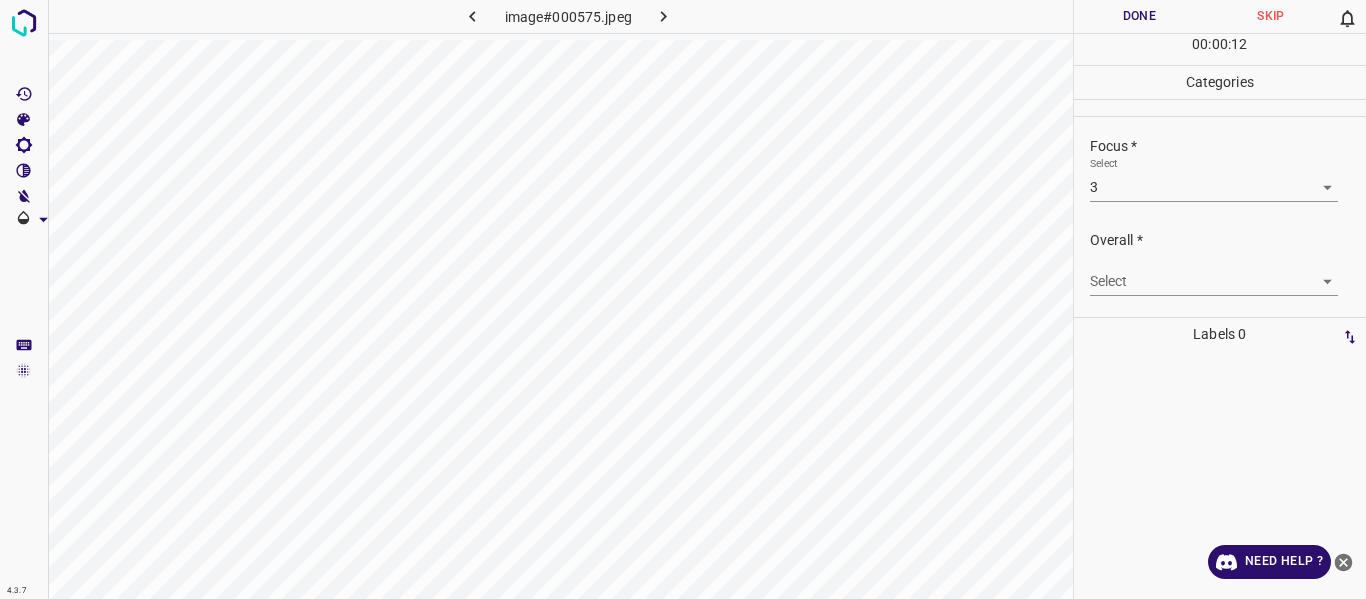 click on "4.3.7 image#000575.jpeg Done Skip 0 00   : 00   : 12   Categories Lighting *  Select 3 3 Focus *  Select 3 3 Overall *  Select ​ Labels   0 Categories 1 Lighting 2 Focus 3 Overall Tools Space Change between modes (Draw & Edit) I Auto labeling R Restore zoom M Zoom in N Zoom out Delete Delete selecte label Filters Z Restore filters X Saturation filter C Brightness filter V Contrast filter B Gray scale filter General O Download Need Help ? - Text - Hide - Delete" at bounding box center (683, 299) 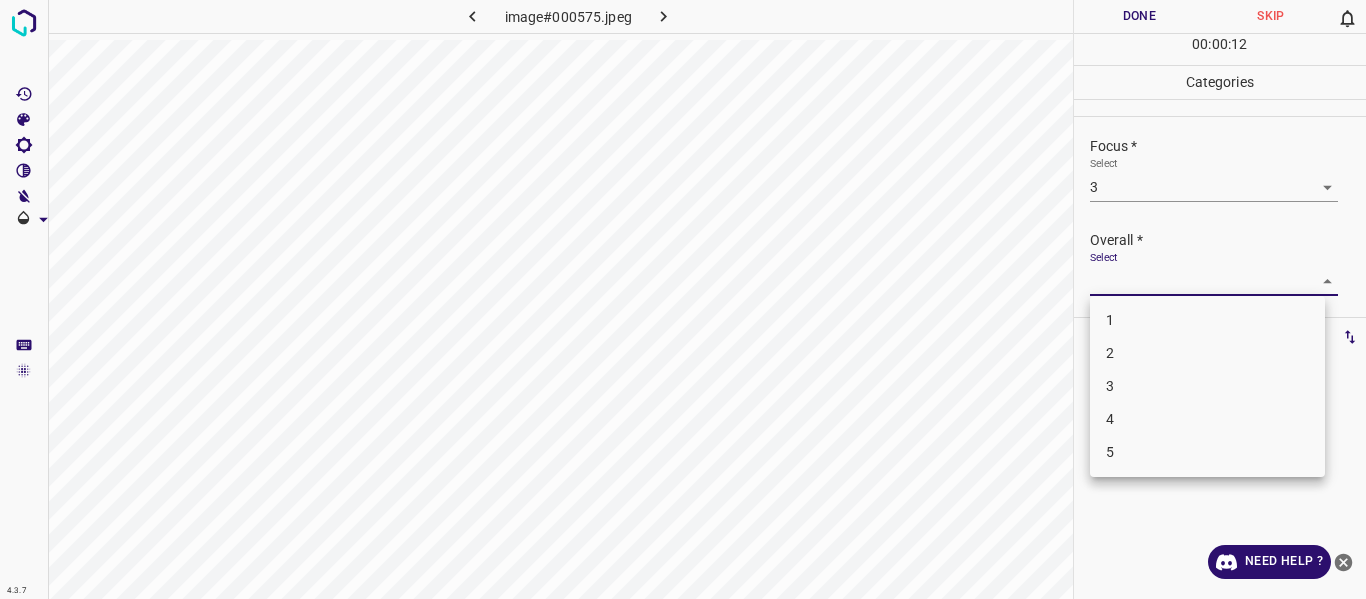 click on "3" at bounding box center (1207, 386) 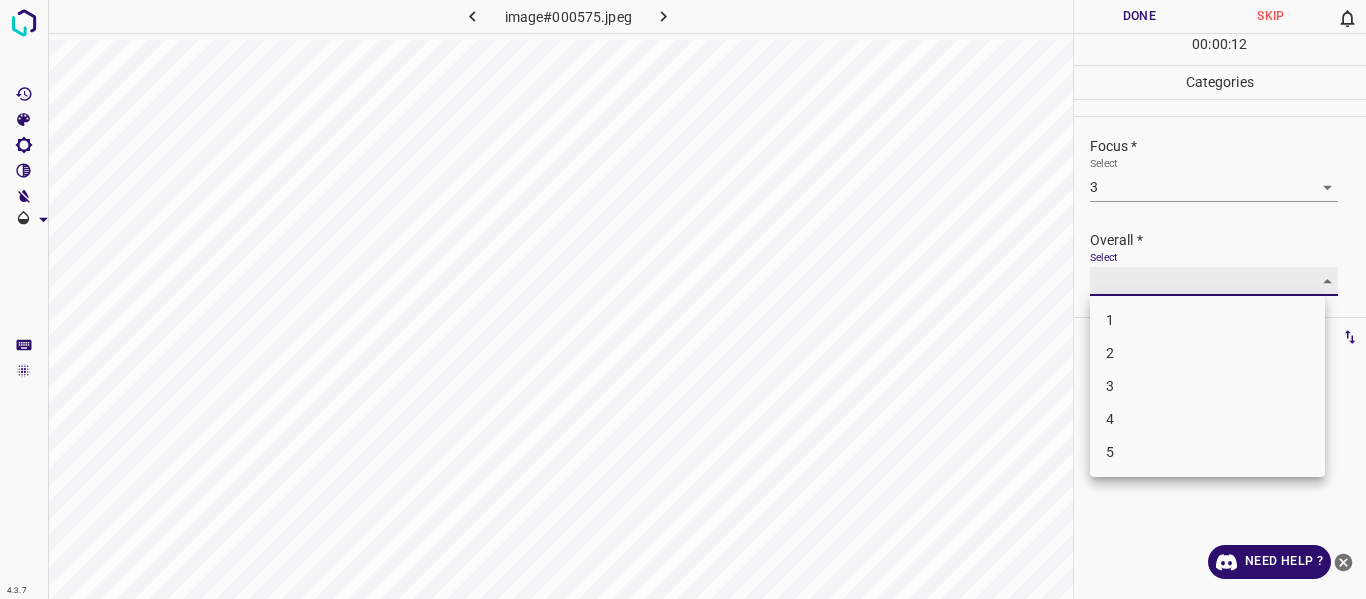 type on "3" 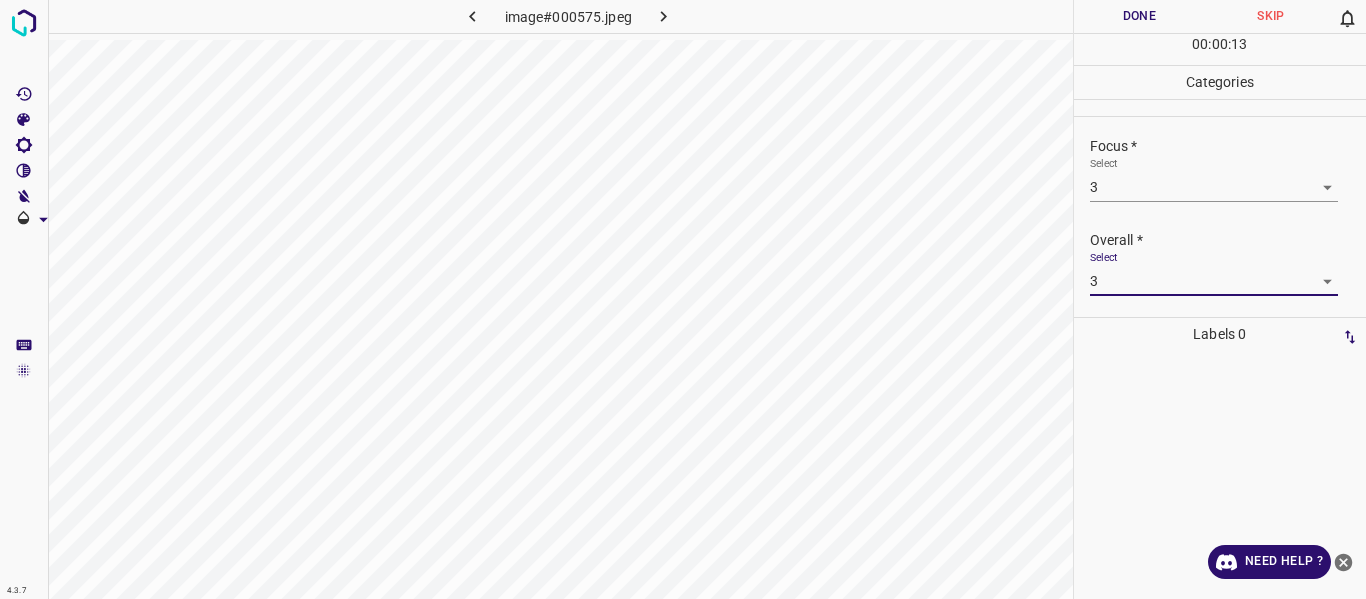 click on "Done" at bounding box center (1140, 16) 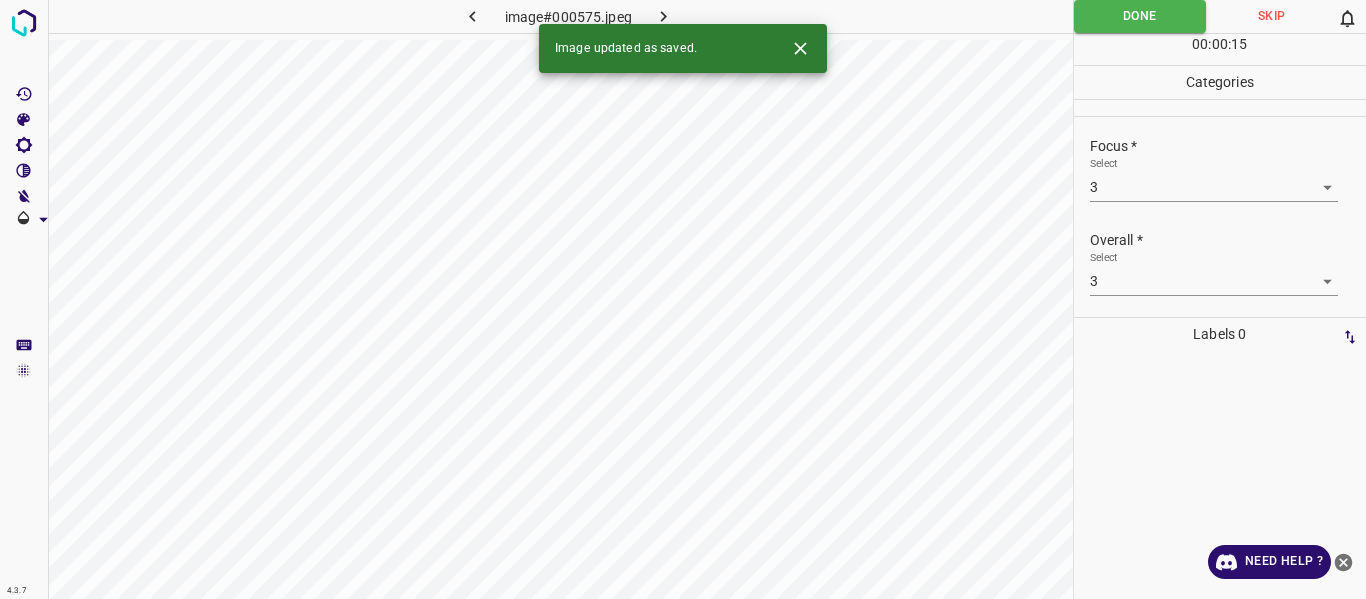 click 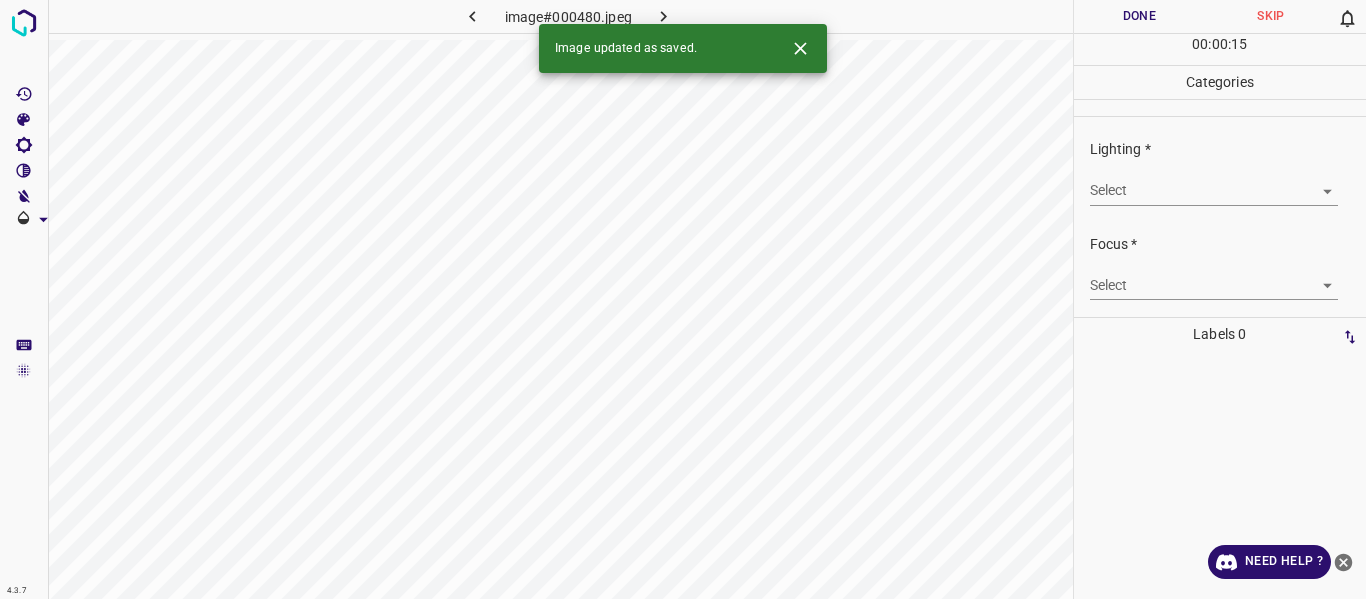 click on "4.3.7 image#000480.jpeg Done Skip 0 00   : 00   : 15   Categories Lighting *  Select ​ Focus *  Select ​ Overall *  Select ​ Labels   0 Categories 1 Lighting 2 Focus 3 Overall Tools Space Change between modes (Draw & Edit) I Auto labeling R Restore zoom M Zoom in N Zoom out Delete Delete selecte label Filters Z Restore filters X Saturation filter C Brightness filter V Contrast filter B Gray scale filter General O Download Image updated as saved. Need Help ? - Text - Hide - Delete" at bounding box center [683, 299] 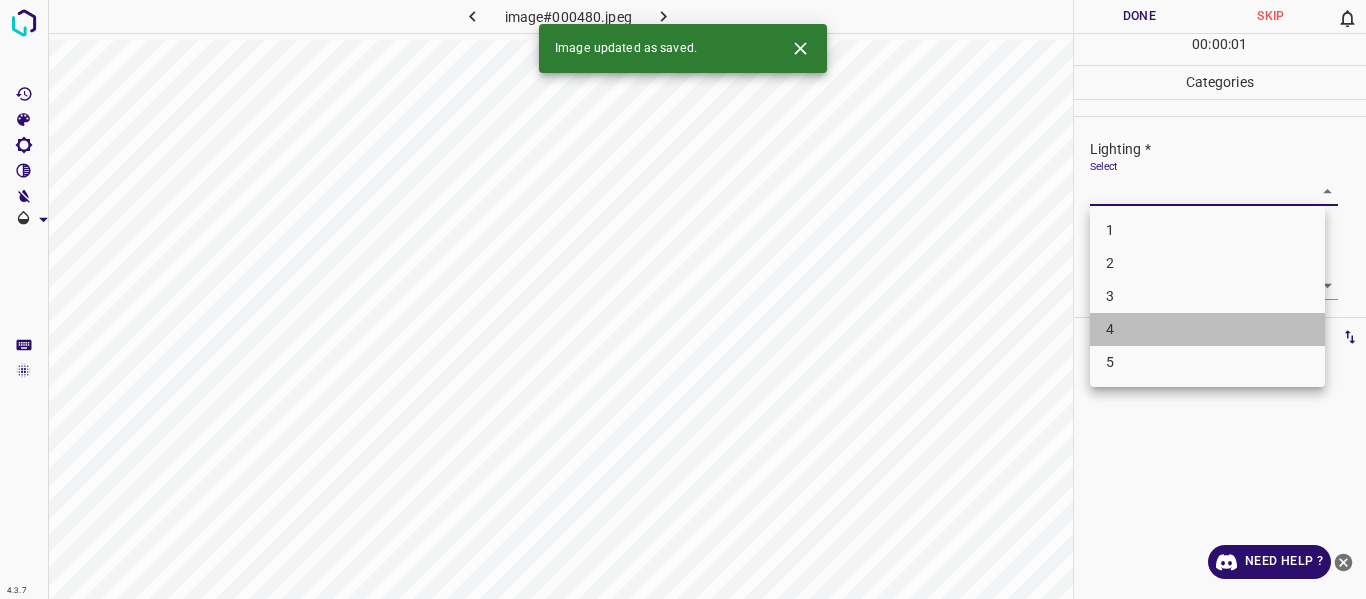 click on "4" at bounding box center [1207, 329] 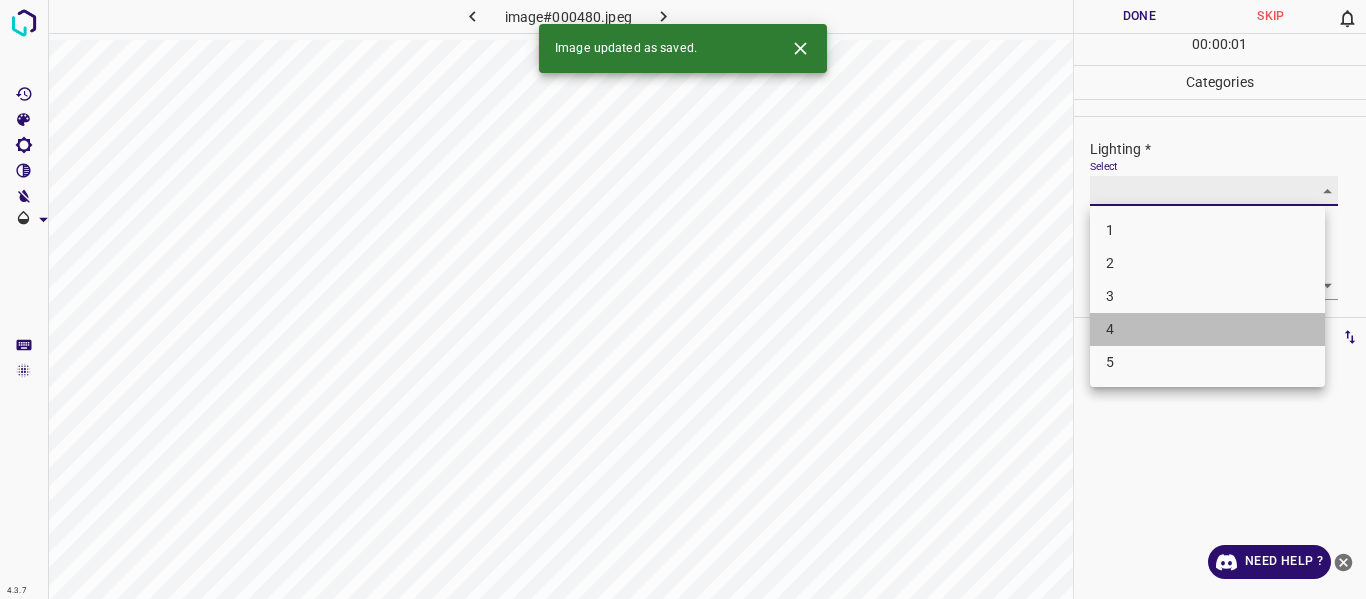 type on "4" 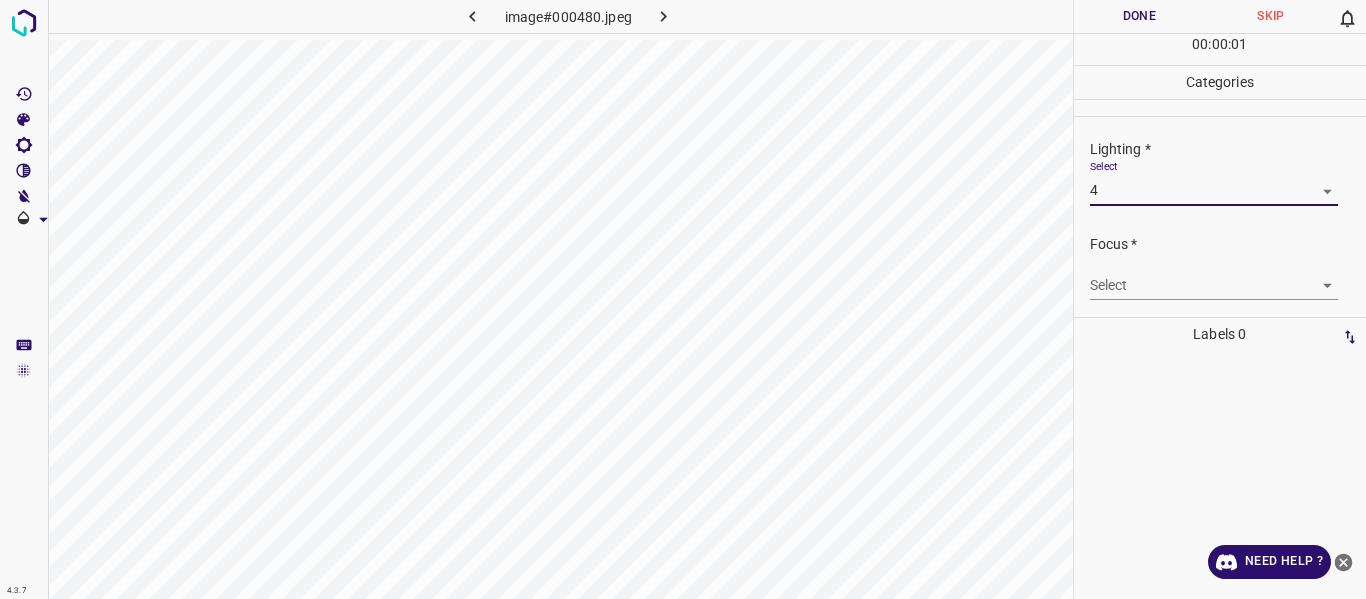 click on "4.3.7 image#000480.jpeg Done Skip 0 00   : 00   : 01   Categories Lighting *  Select 4 4 Focus *  Select ​ Overall *  Select ​ Labels   0 Categories 1 Lighting 2 Focus 3 Overall Tools Space Change between modes (Draw & Edit) I Auto labeling R Restore zoom M Zoom in N Zoom out Delete Delete selecte label Filters Z Restore filters X Saturation filter C Brightness filter V Contrast filter B Gray scale filter General O Download Need Help ? - Text - Hide - Delete" at bounding box center (683, 299) 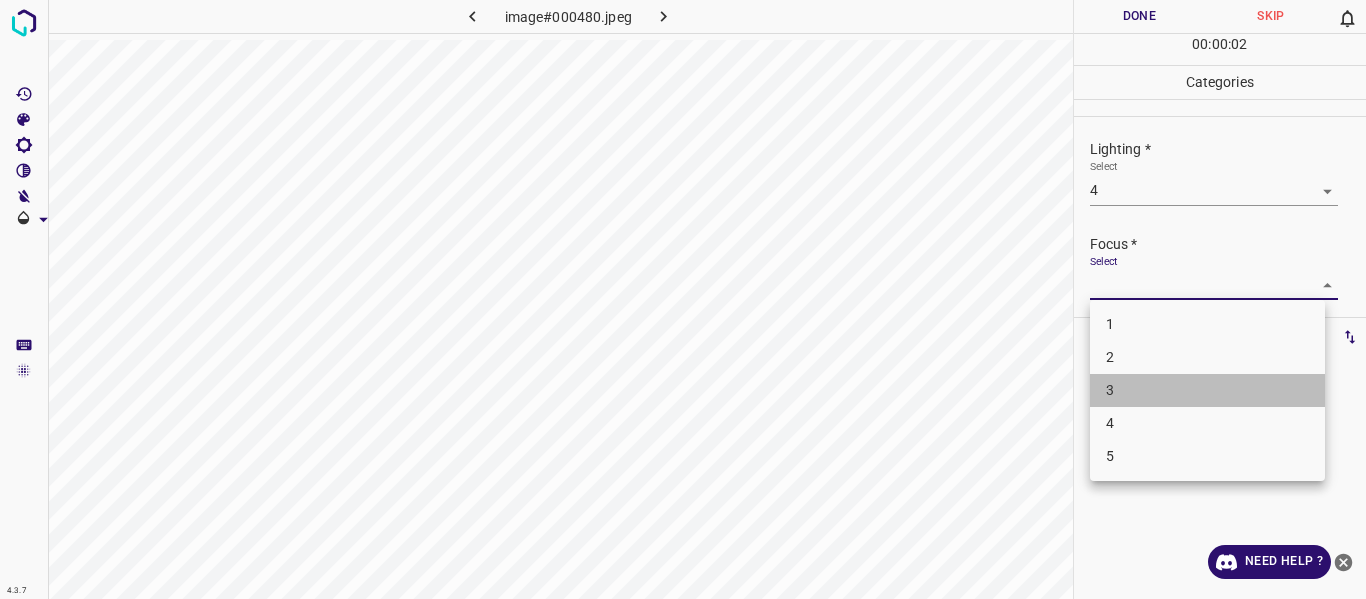 click on "3" at bounding box center (1207, 390) 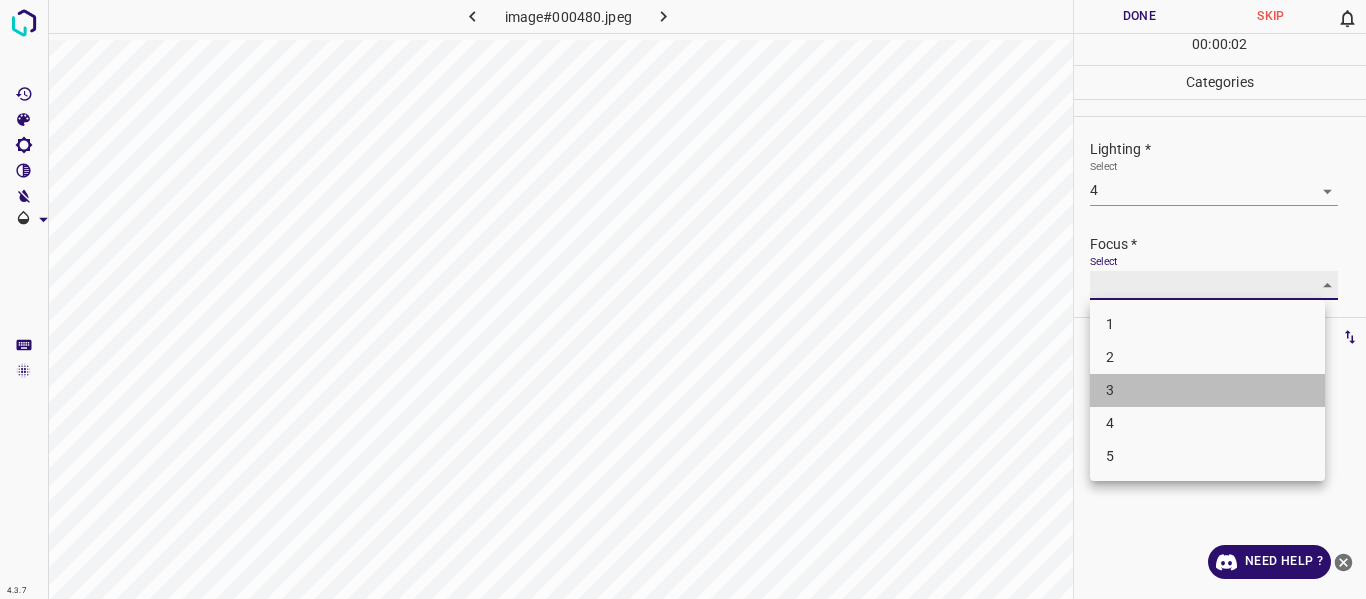 type on "3" 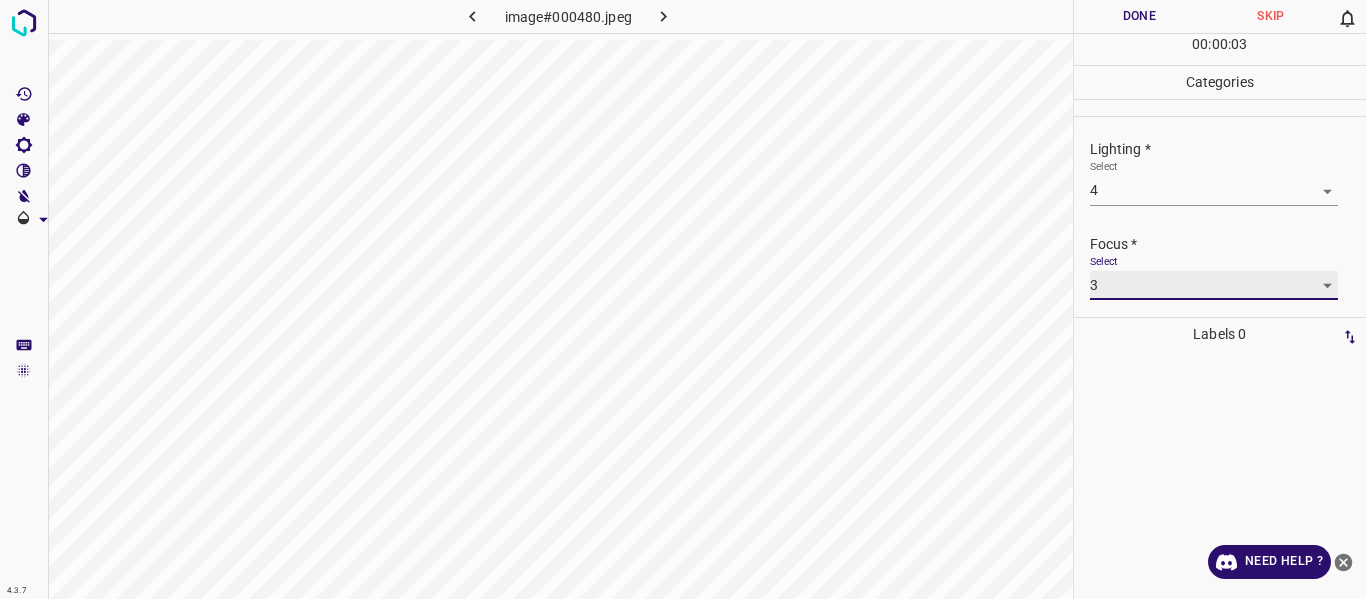 scroll, scrollTop: 98, scrollLeft: 0, axis: vertical 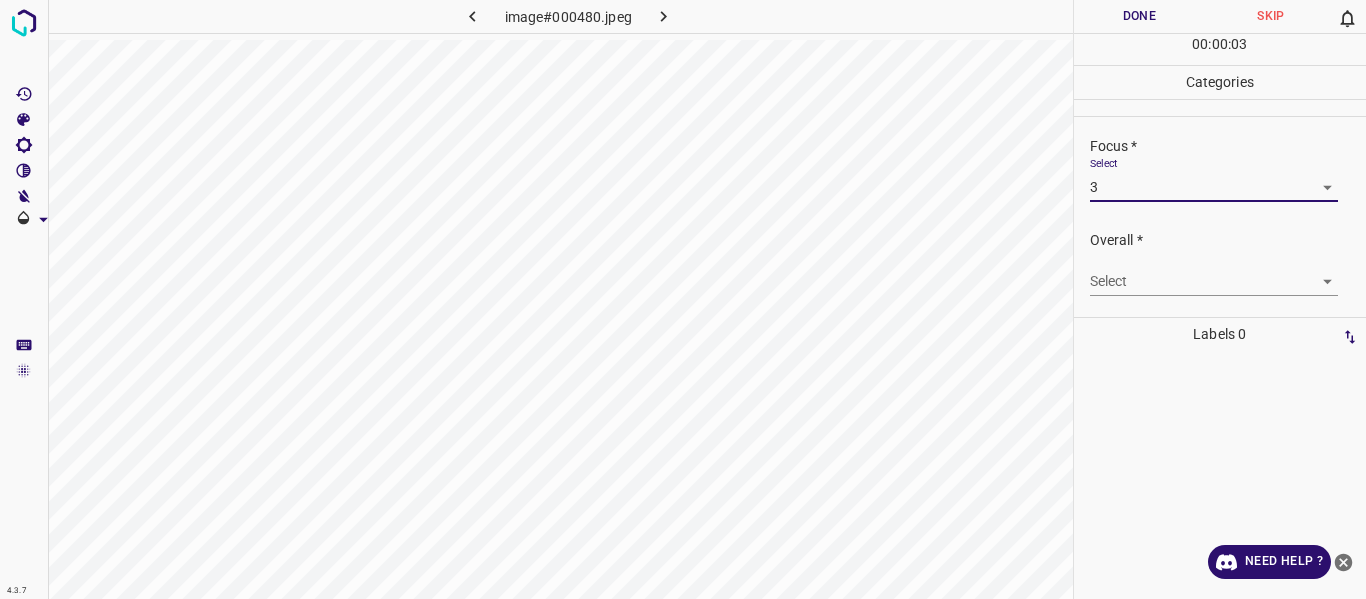 click on "4.3.7 image#000480.jpeg Done Skip 0 00   : 00   : 03   Categories Lighting *  Select 4 4 Focus *  Select 3 3 Overall *  Select ​ Labels   0 Categories 1 Lighting 2 Focus 3 Overall Tools Space Change between modes (Draw & Edit) I Auto labeling R Restore zoom M Zoom in N Zoom out Delete Delete selecte label Filters Z Restore filters X Saturation filter C Brightness filter V Contrast filter B Gray scale filter General O Download Need Help ? - Text - Hide - Delete" at bounding box center [683, 299] 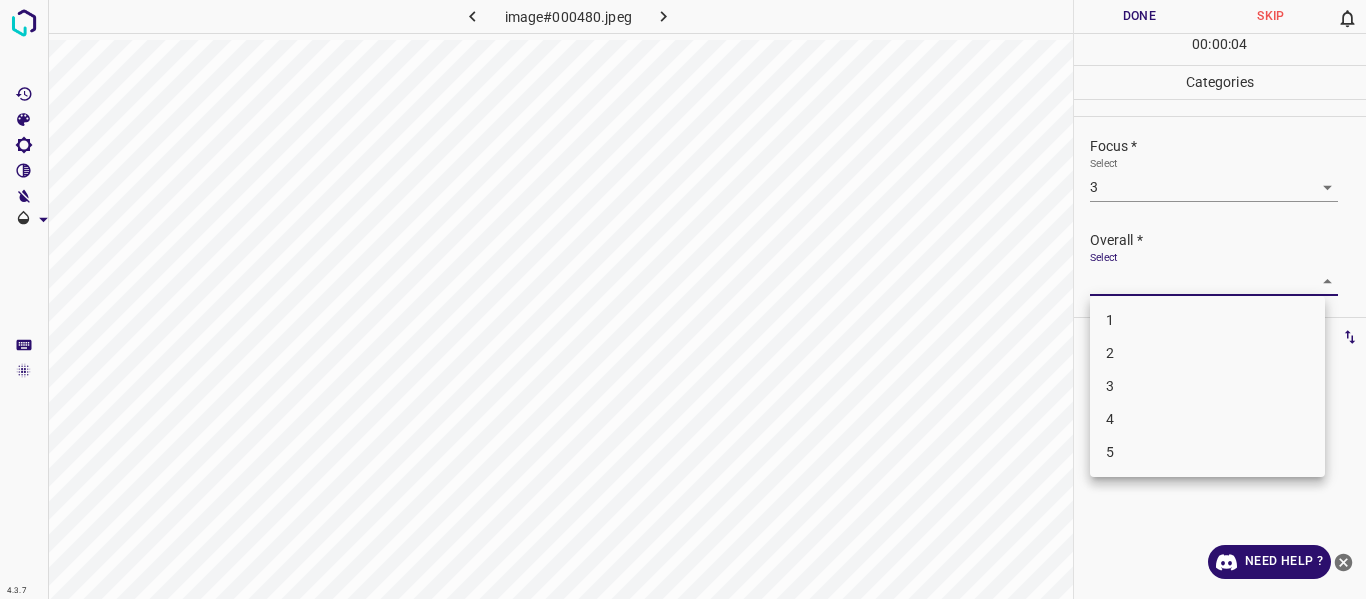 click on "4" at bounding box center (1207, 419) 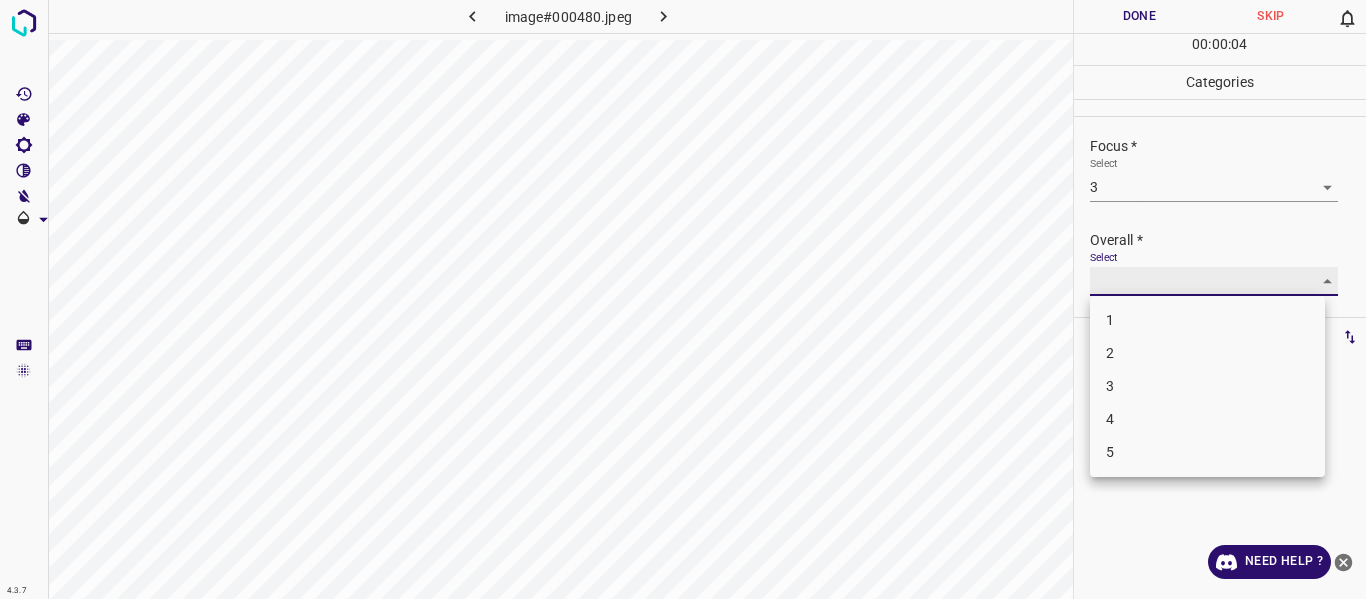 type on "4" 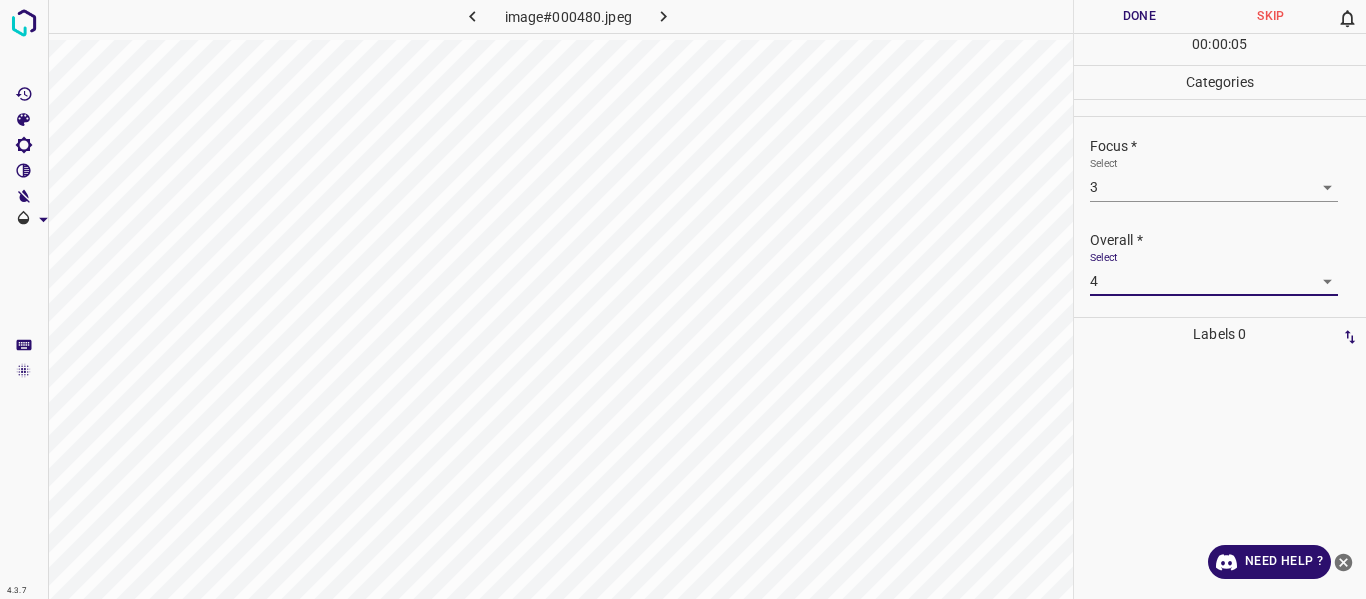 click on "Done" at bounding box center (1140, 16) 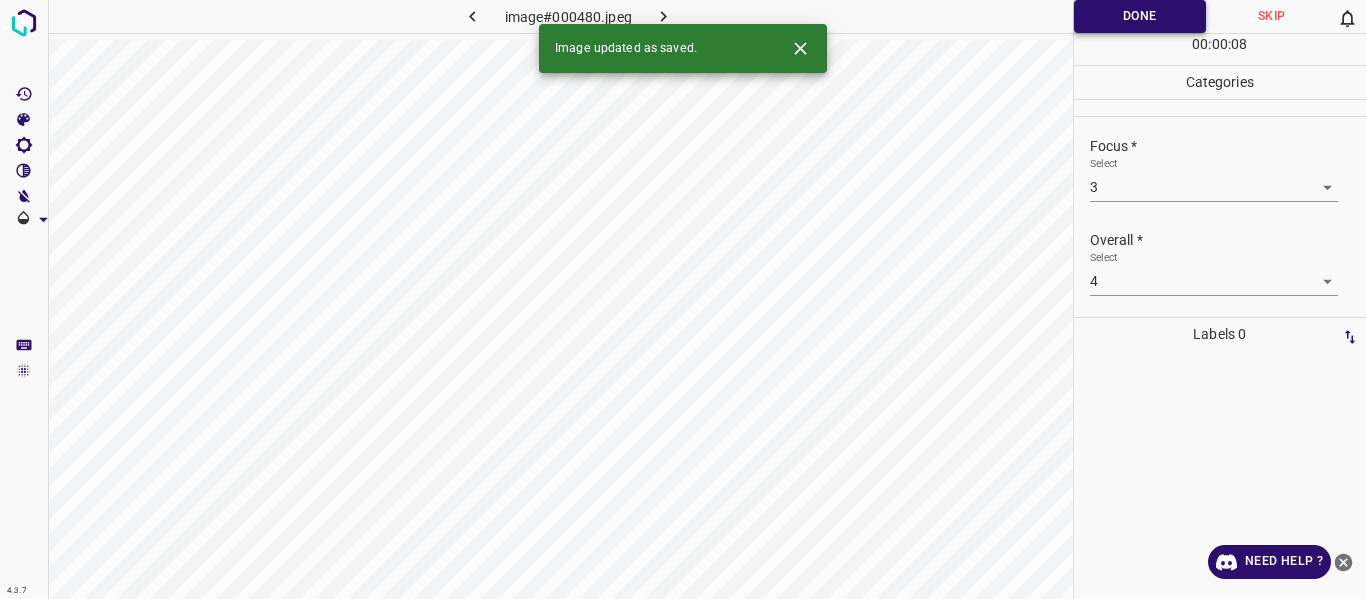 click on "Done" at bounding box center (1140, 16) 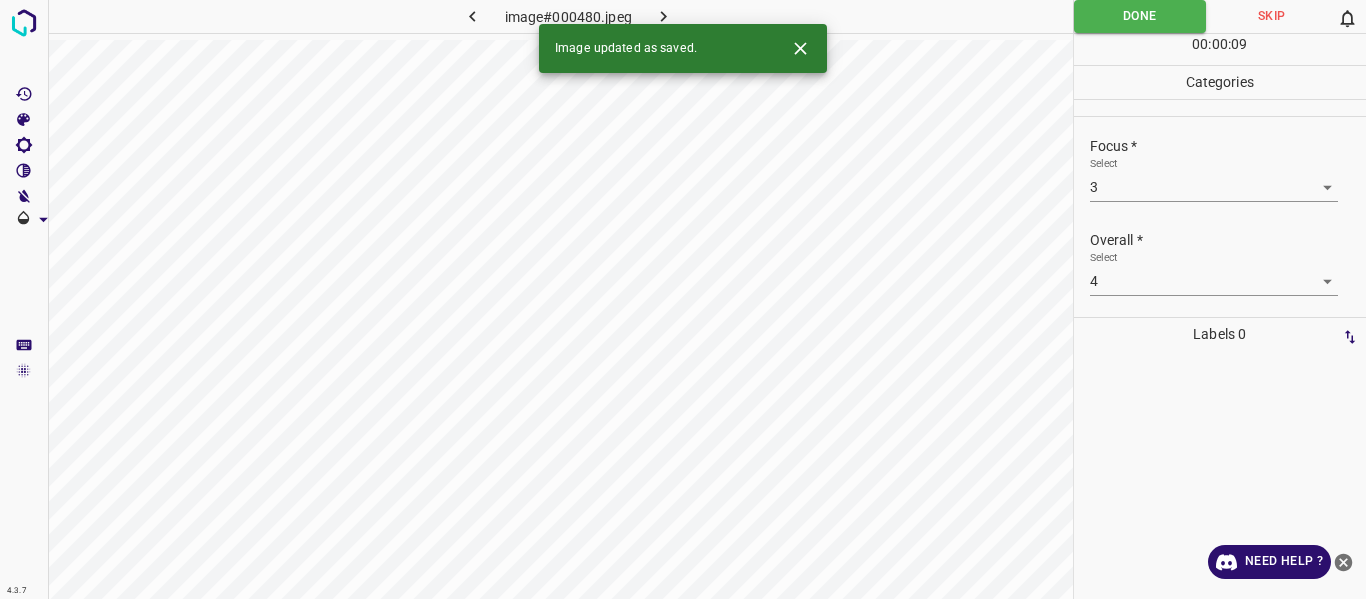 click 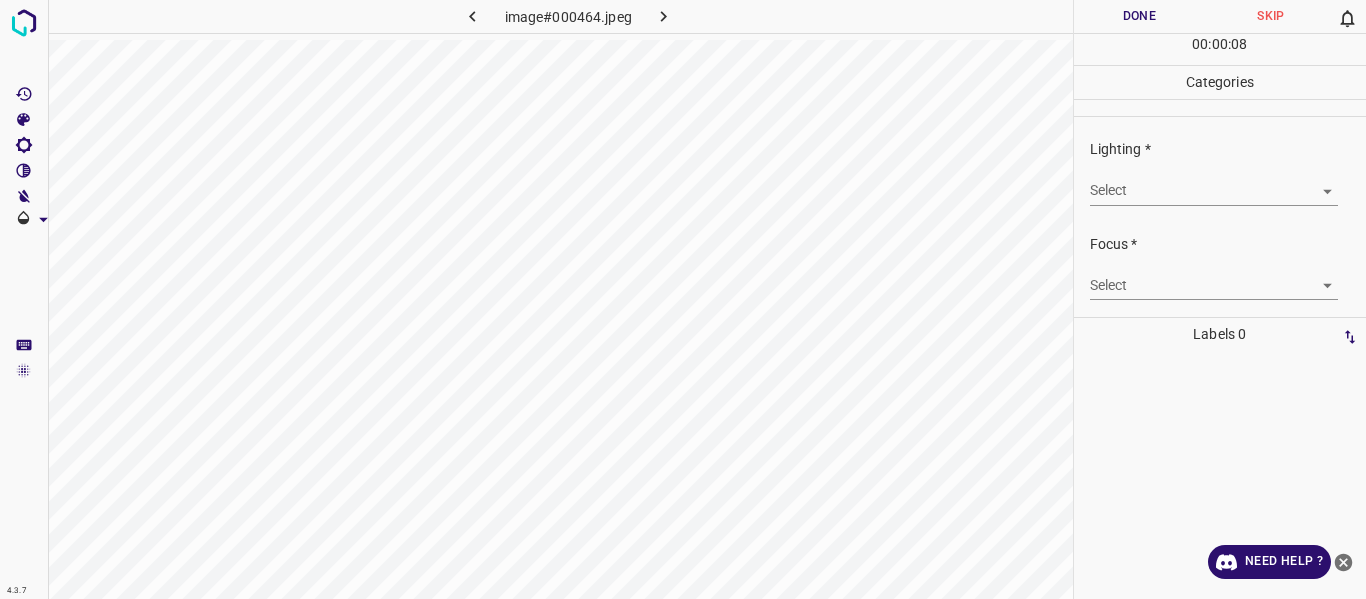 click on "4.3.7 image#000464.jpeg Done Skip 0 00   : 00   : 08   Categories Lighting *  Select ​ Focus *  Select ​ Overall *  Select ​ Labels   0 Categories 1 Lighting 2 Focus 3 Overall Tools Space Change between modes (Draw & Edit) I Auto labeling R Restore zoom M Zoom in N Zoom out Delete Delete selecte label Filters Z Restore filters X Saturation filter C Brightness filter V Contrast filter B Gray scale filter General O Download Need Help ? - Text - Hide - Delete" at bounding box center [683, 299] 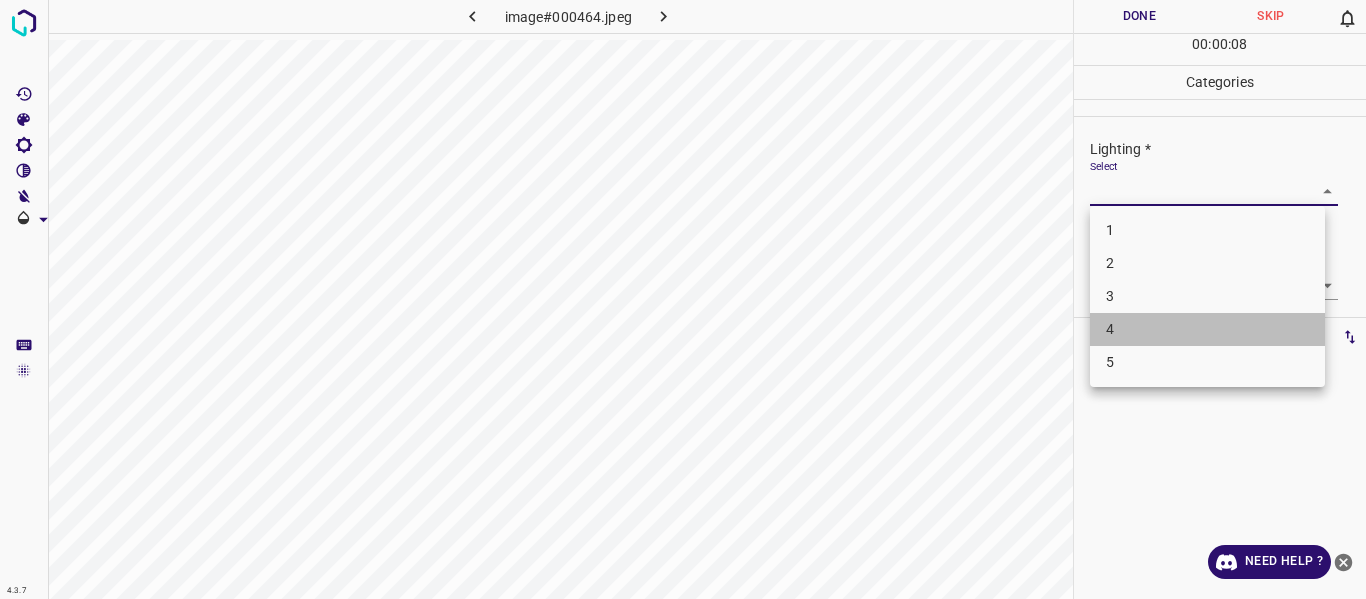 click on "4" at bounding box center (1207, 329) 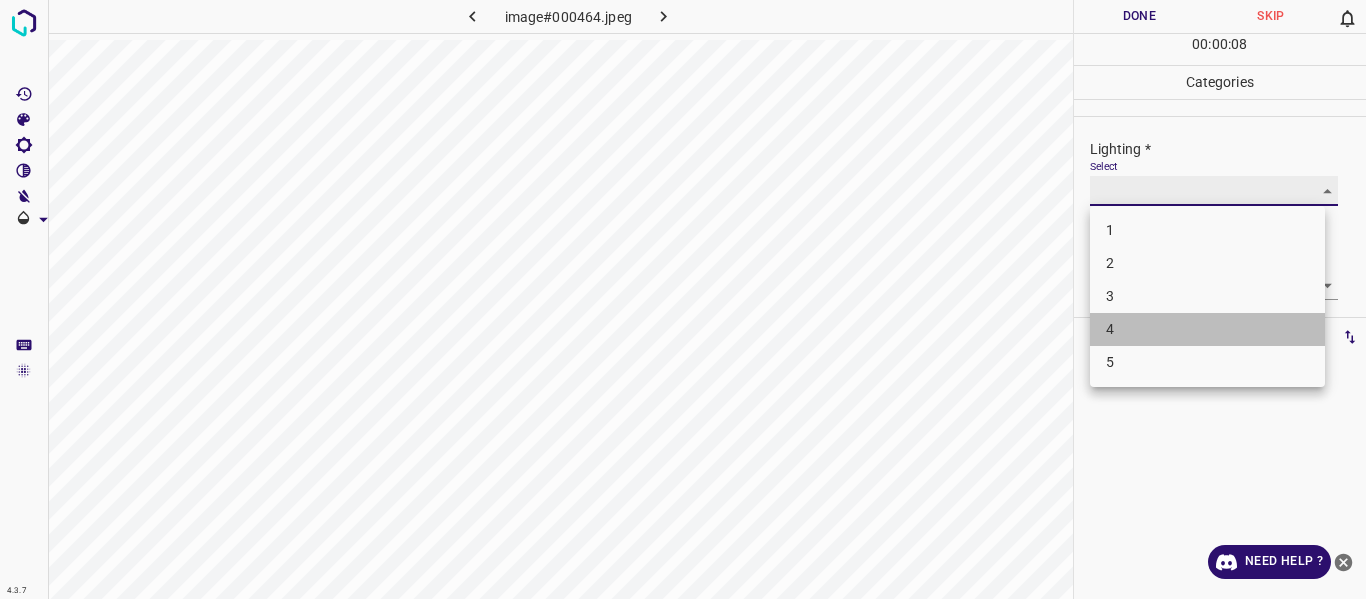 type on "4" 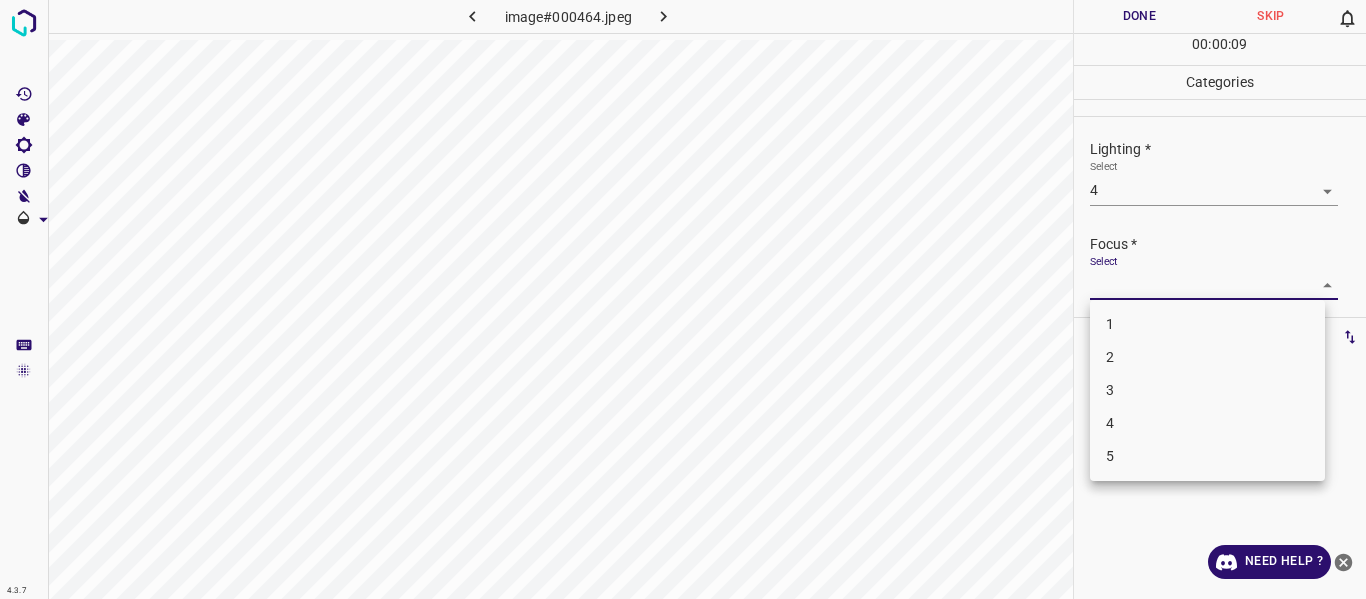 click on "4.3.7 image#000464.jpeg Done Skip 0 00   : 00   : 09   Categories Lighting *  Select 4 4 Focus *  Select ​ Overall *  Select ​ Labels   0 Categories 1 Lighting 2 Focus 3 Overall Tools Space Change between modes (Draw & Edit) I Auto labeling R Restore zoom M Zoom in N Zoom out Delete Delete selecte label Filters Z Restore filters X Saturation filter C Brightness filter V Contrast filter B Gray scale filter General O Download Need Help ? - Text - Hide - Delete 1 2 3 4 5" at bounding box center (683, 299) 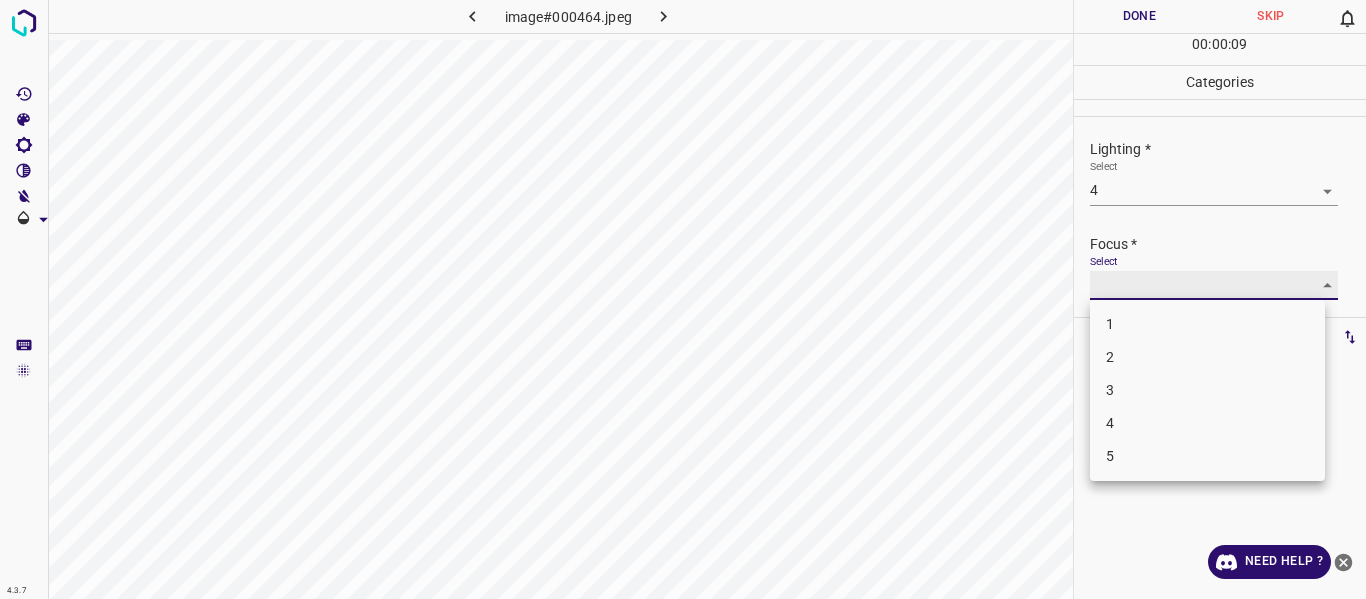type on "3" 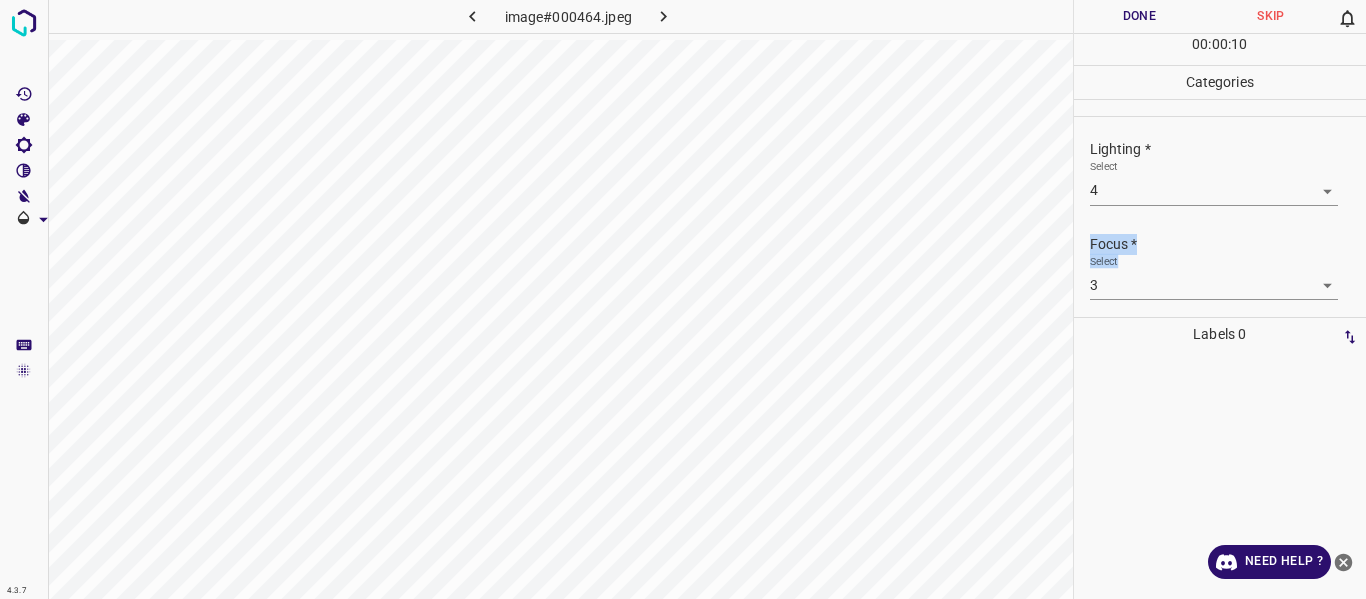 drag, startPoint x: 1365, startPoint y: 207, endPoint x: 1343, endPoint y: 283, distance: 79.12016 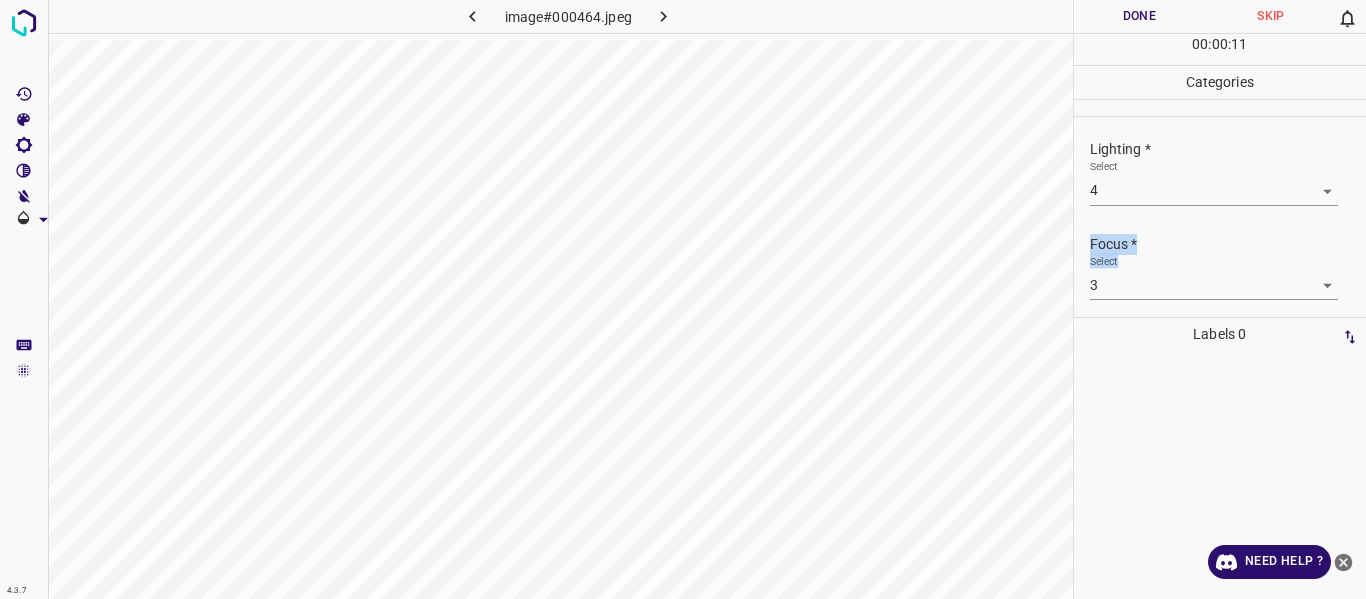 scroll, scrollTop: 98, scrollLeft: 0, axis: vertical 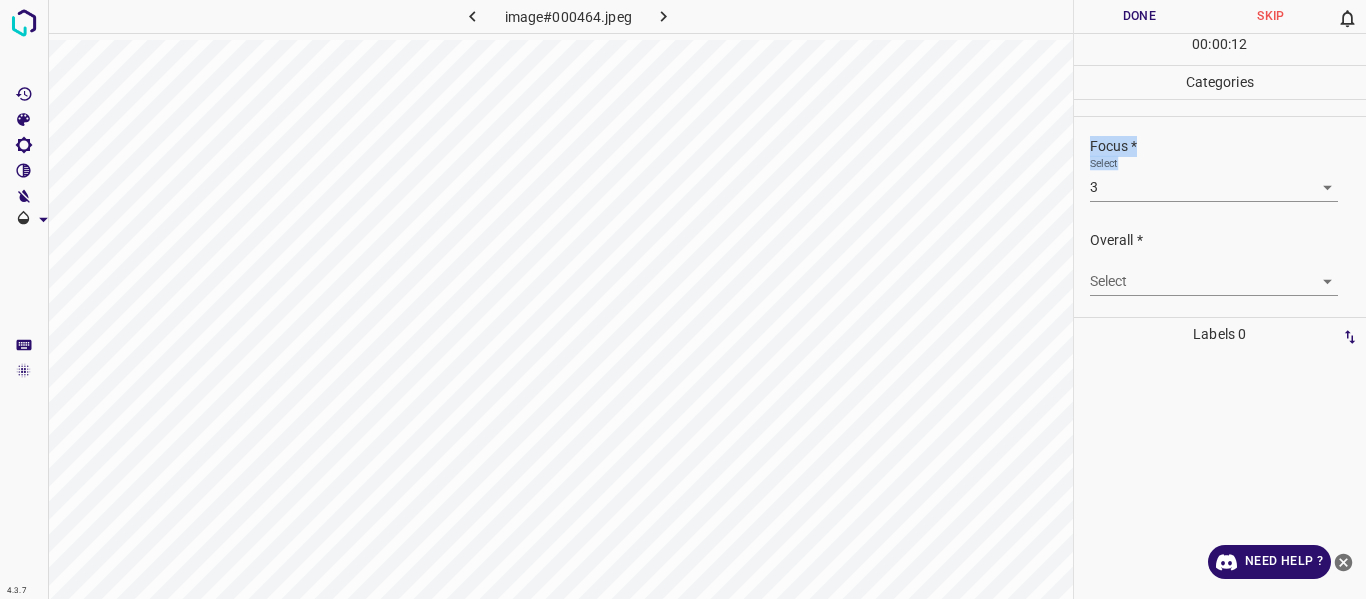 click on "4.3.7 image#000464.jpeg Done Skip 0 00   : 00   : 12   Categories Lighting *  Select 4 4 Focus *  Select 3 3 Overall *  Select ​ Labels   0 Categories 1 Lighting 2 Focus 3 Overall Tools Space Change between modes (Draw & Edit) I Auto labeling R Restore zoom M Zoom in N Zoom out Delete Delete selecte label Filters Z Restore filters X Saturation filter C Brightness filter V Contrast filter B Gray scale filter General O Download Need Help ? - Text - Hide - Delete" at bounding box center [683, 299] 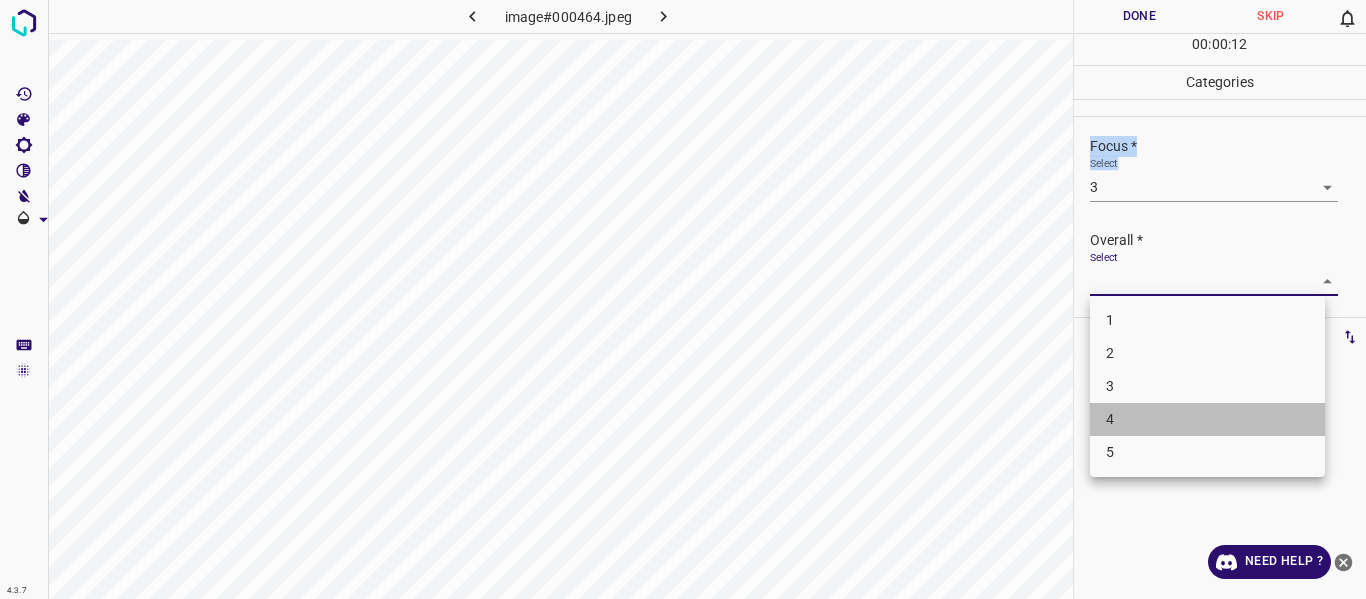 click on "4" at bounding box center (1207, 419) 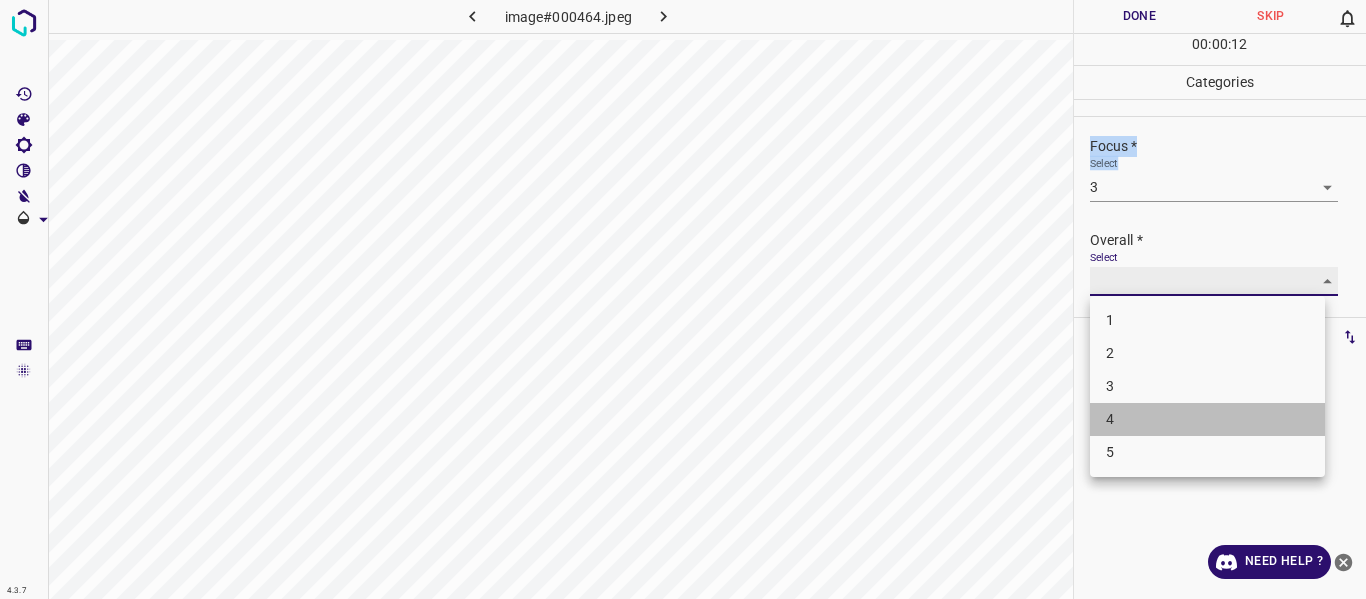 type on "4" 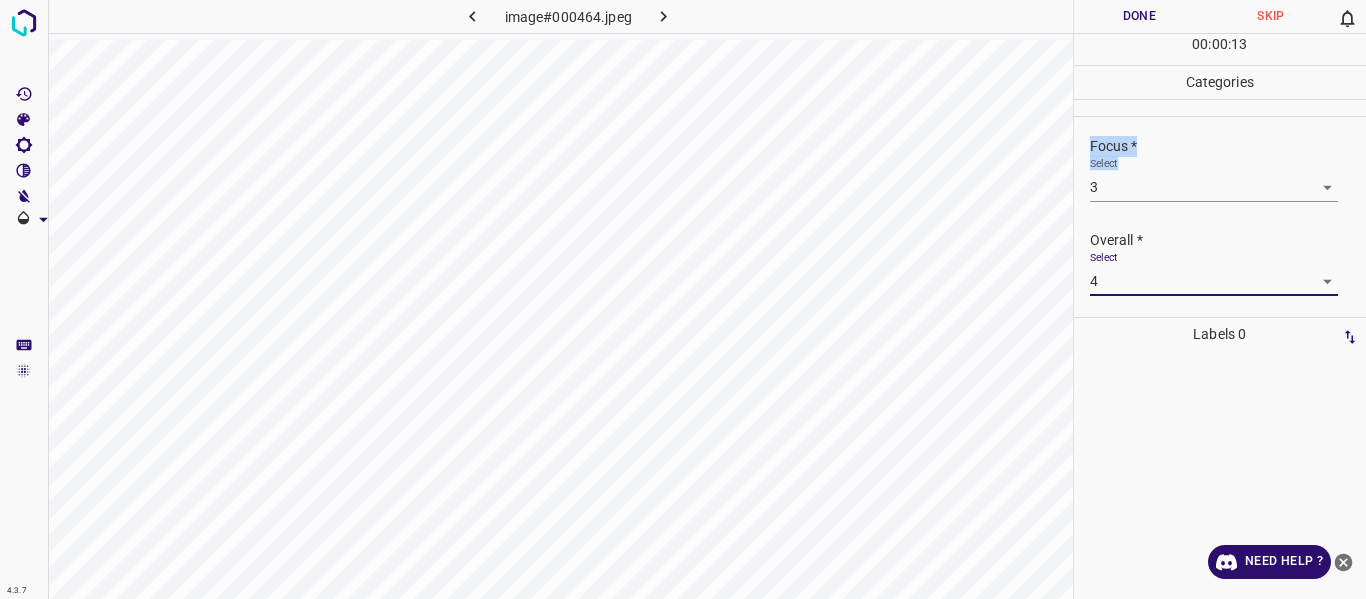 click on "Done" at bounding box center [1140, 16] 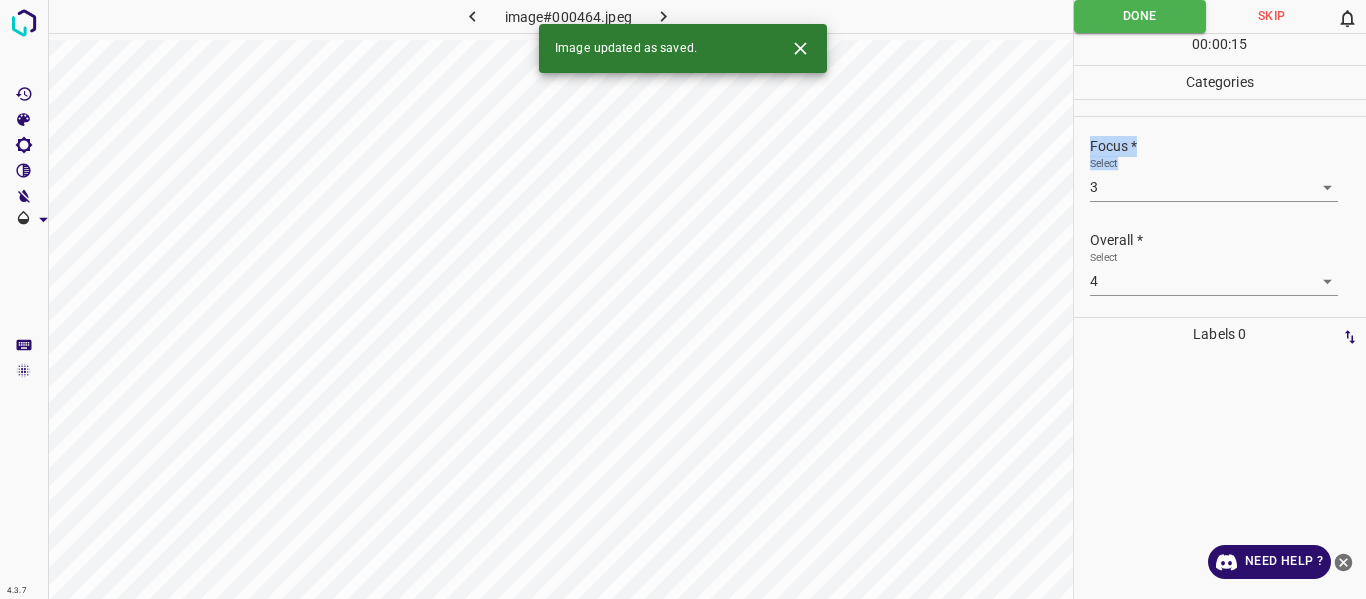 click 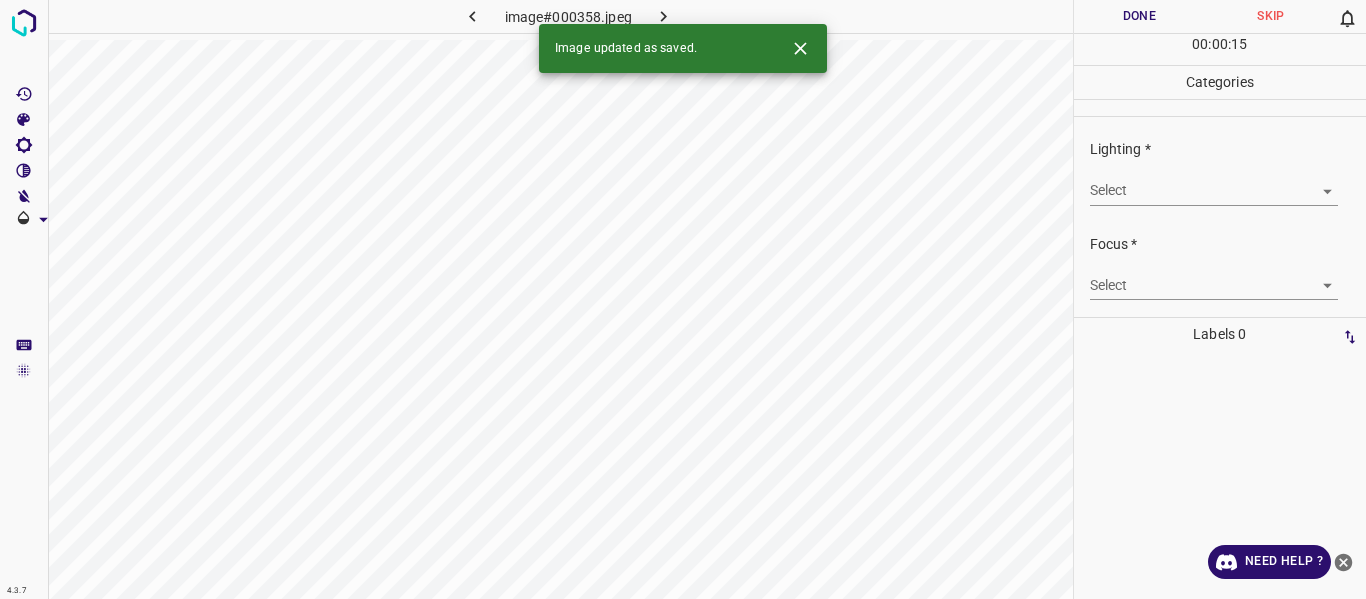 click on "4.3.7 image#000358.jpeg Done Skip 0 00   : 00   : 15   Categories Lighting *  Select ​ Focus *  Select ​ Overall *  Select ​ Labels   0 Categories 1 Lighting 2 Focus 3 Overall Tools Space Change between modes (Draw & Edit) I Auto labeling R Restore zoom M Zoom in N Zoom out Delete Delete selecte label Filters Z Restore filters X Saturation filter C Brightness filter V Contrast filter B Gray scale filter General O Download Image updated as saved. Need Help ? - Text - Hide - Delete" at bounding box center (683, 299) 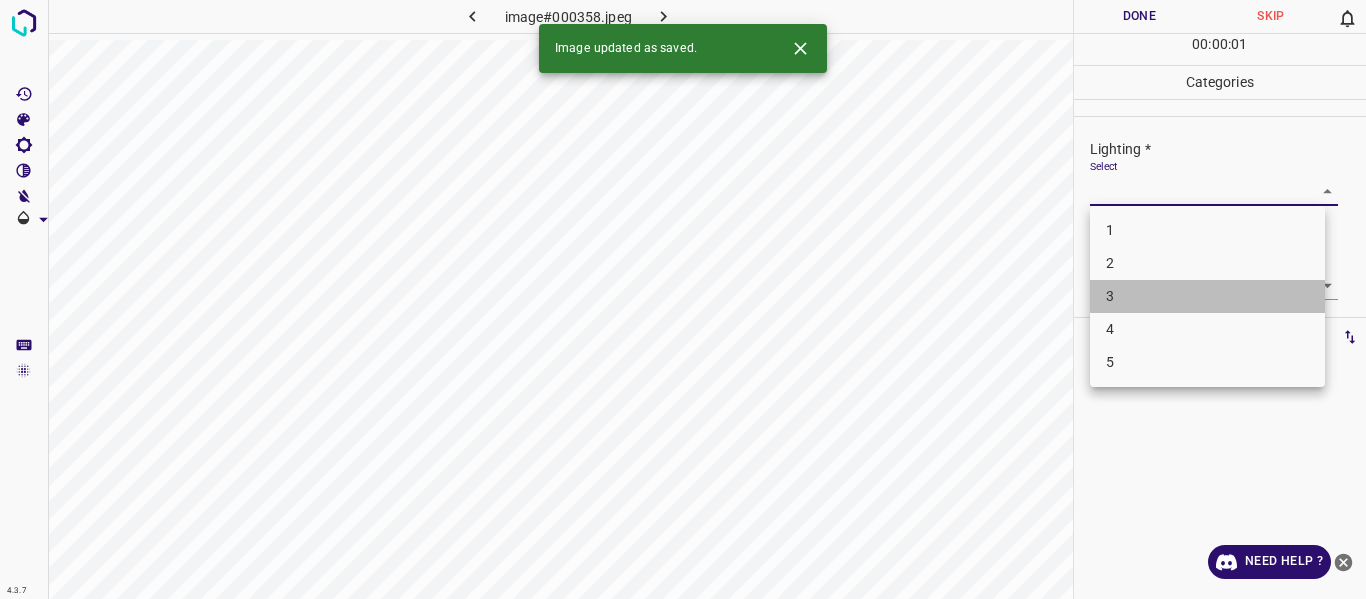 click on "3" at bounding box center [1207, 296] 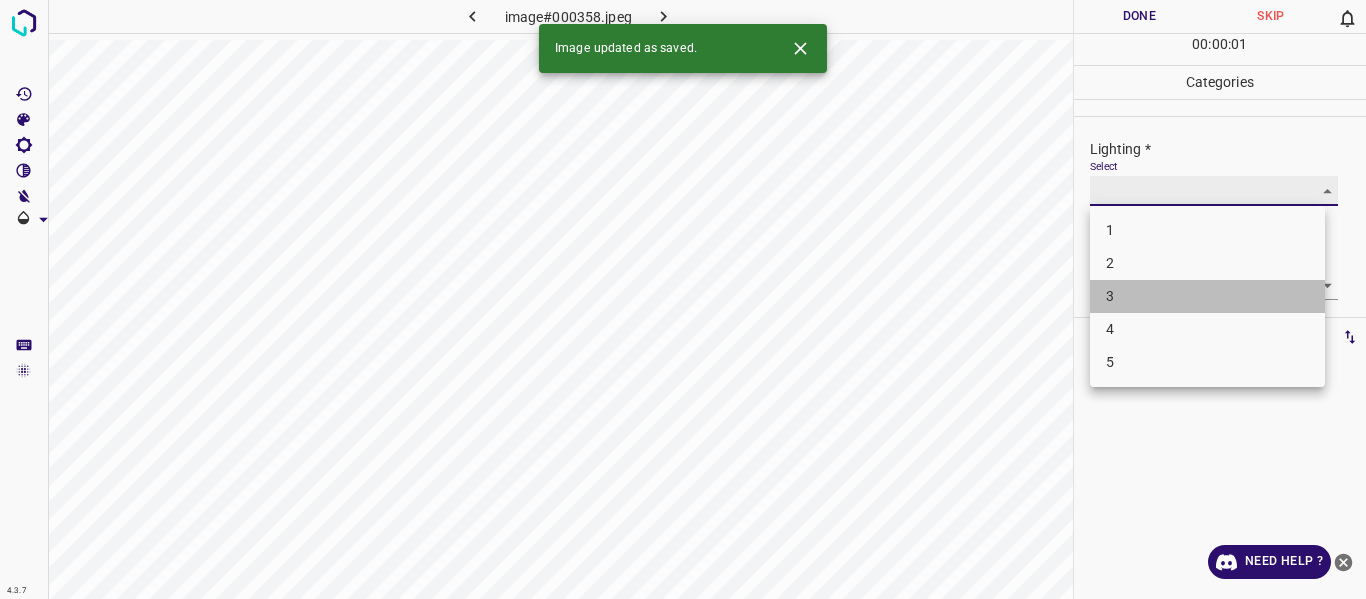 type on "3" 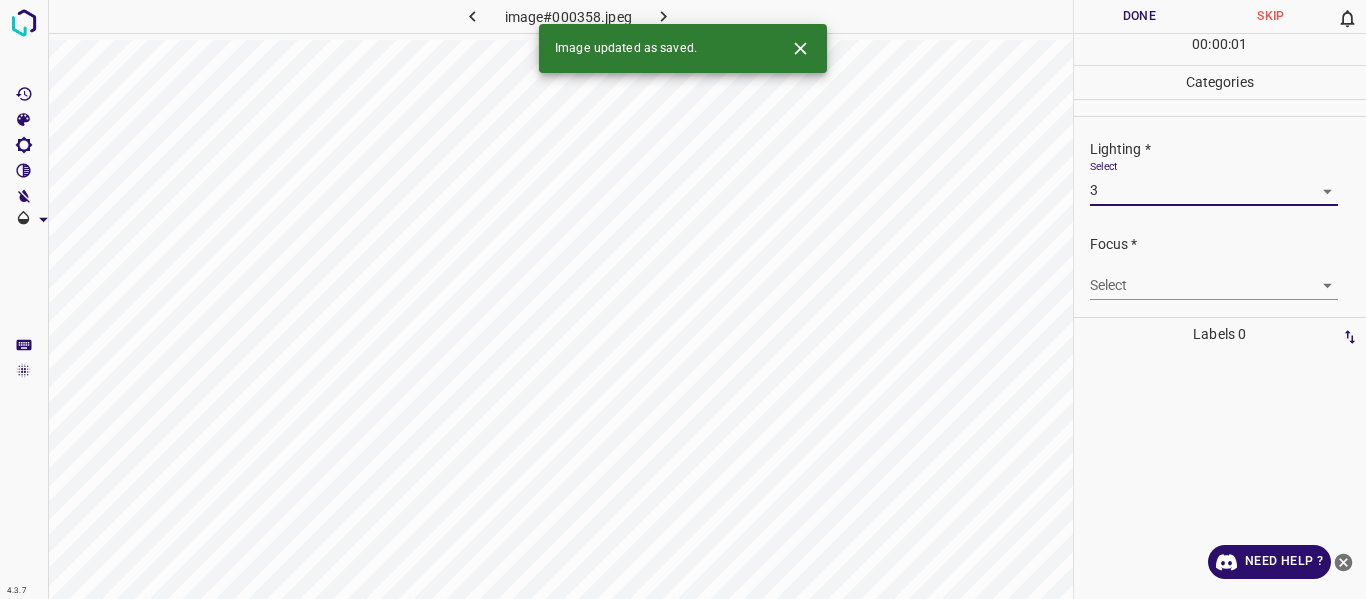 click on "4.3.7 image#000358.jpeg Done Skip 0 00   : 00   : 01   Categories Lighting *  Select 3 3 Focus *  Select ​ Overall *  Select ​ Labels   0 Categories 1 Lighting 2 Focus 3 Overall Tools Space Change between modes (Draw & Edit) I Auto labeling R Restore zoom M Zoom in N Zoom out Delete Delete selecte label Filters Z Restore filters X Saturation filter C Brightness filter V Contrast filter B Gray scale filter General O Download Image updated as saved. Need Help ? - Text - Hide - Delete" at bounding box center [683, 299] 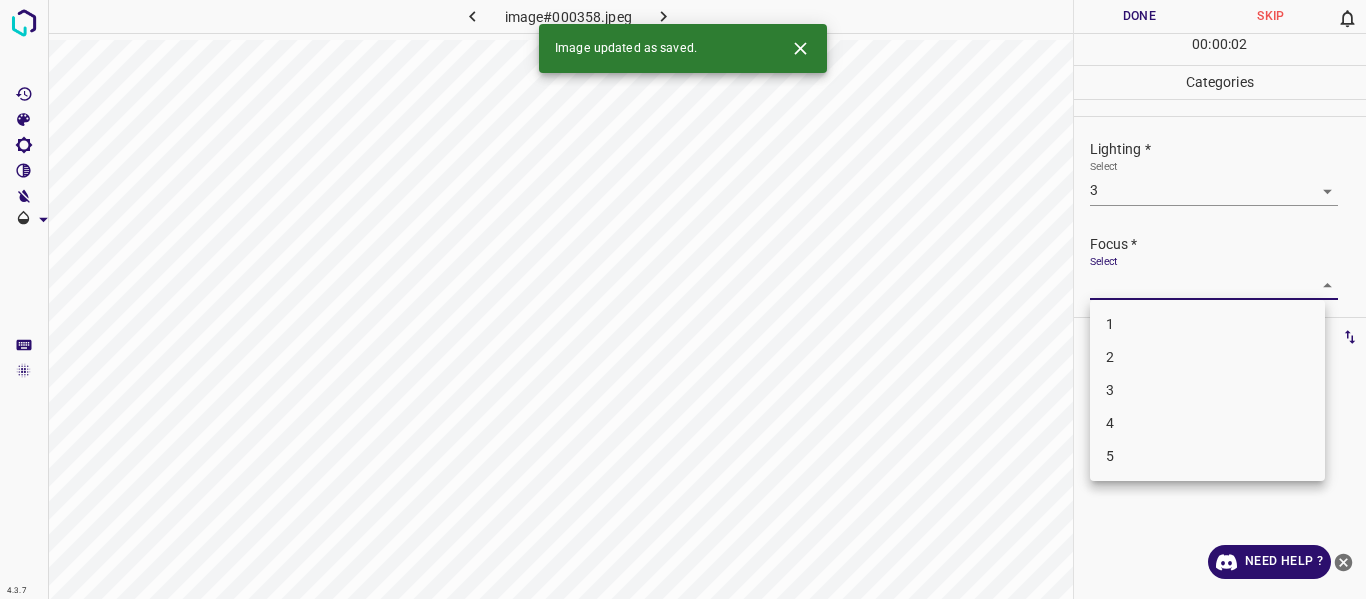 drag, startPoint x: 1227, startPoint y: 357, endPoint x: 1365, endPoint y: 243, distance: 178.99721 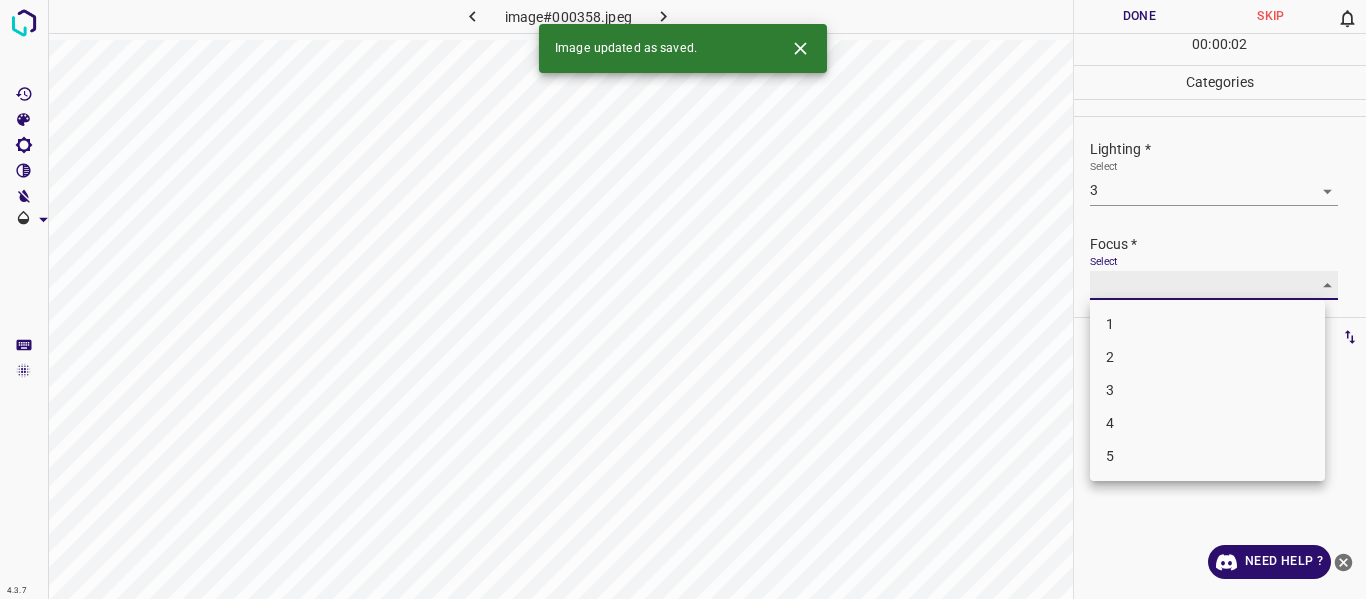 type on "2" 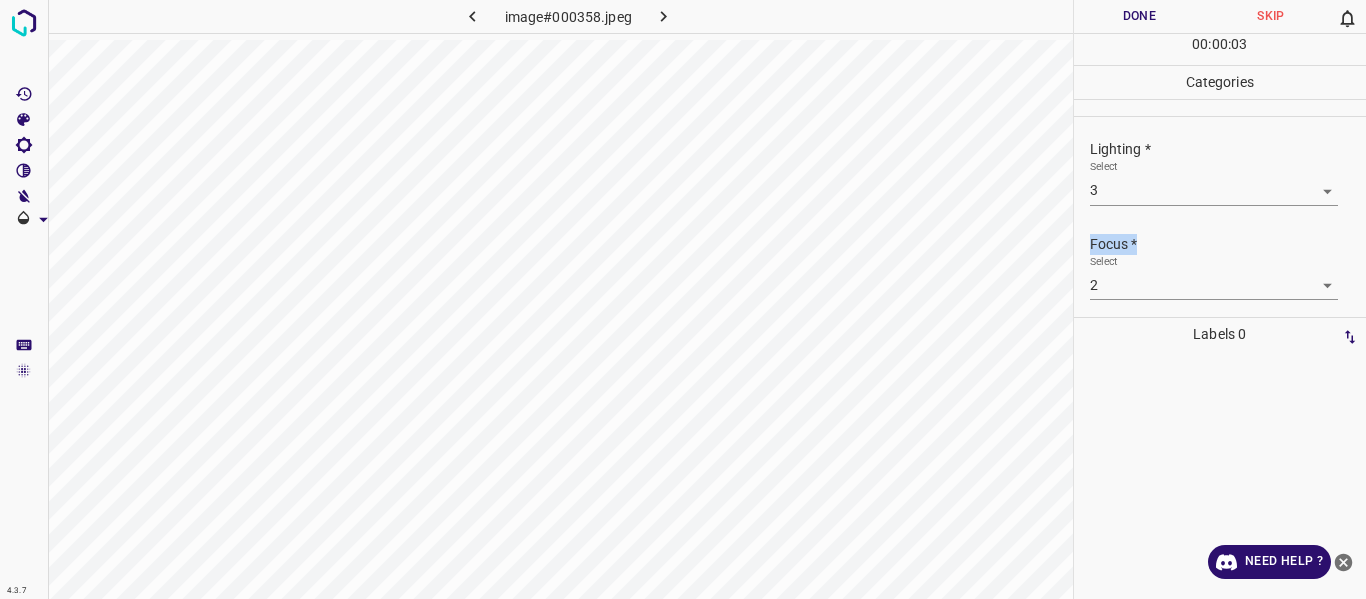 drag, startPoint x: 1346, startPoint y: 201, endPoint x: 1351, endPoint y: 220, distance: 19.646883 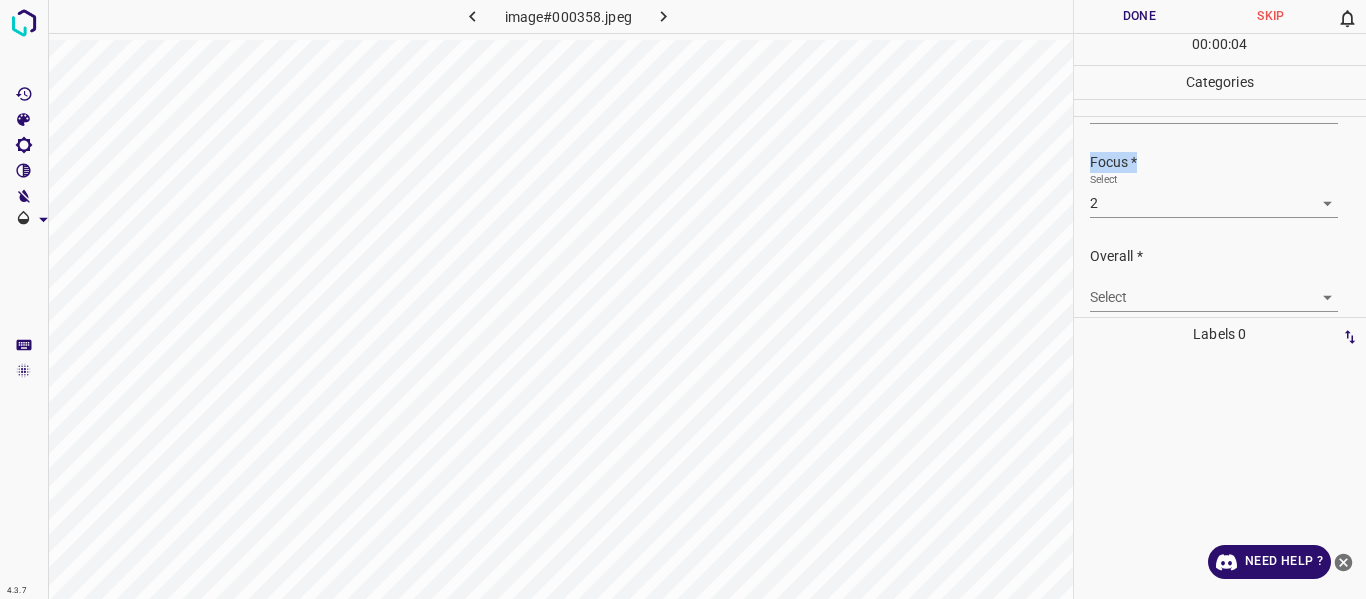 scroll, scrollTop: 98, scrollLeft: 0, axis: vertical 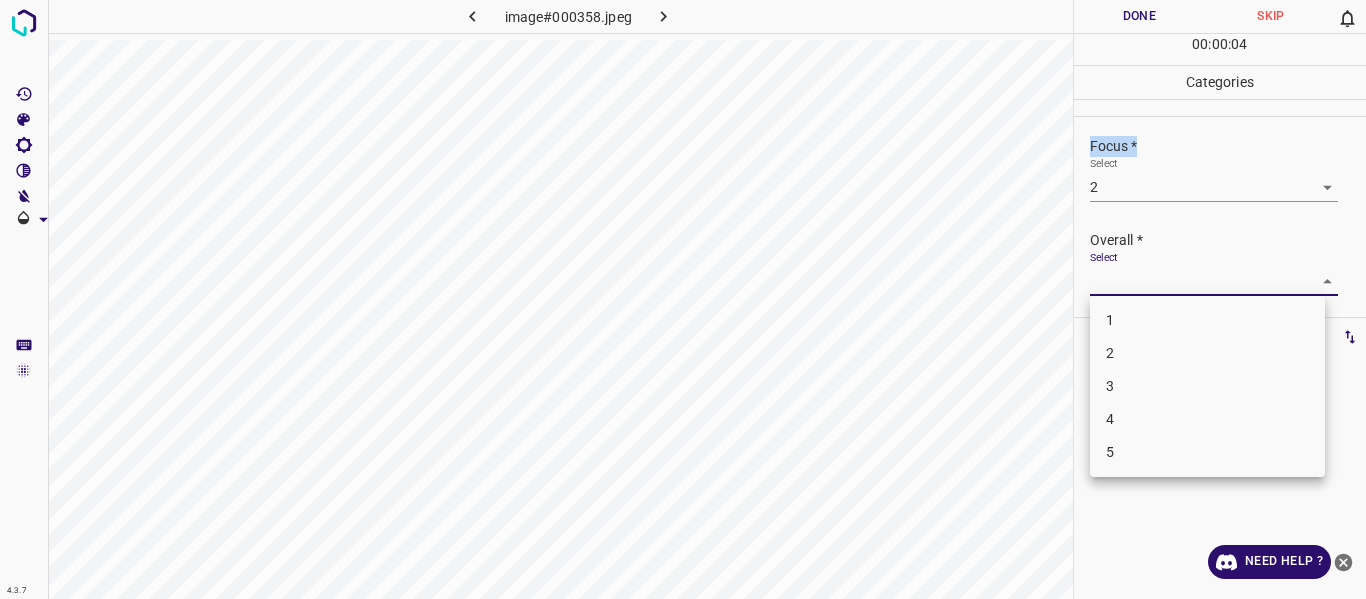 click on "4.3.7 image#000358.jpeg Done Skip 0 00   : 00   : 04   Categories Lighting *  Select 3 3 Focus *  Select 2 2 Overall *  Select ​ Labels   0 Categories 1 Lighting 2 Focus 3 Overall Tools Space Change between modes (Draw & Edit) I Auto labeling R Restore zoom M Zoom in N Zoom out Delete Delete selecte label Filters Z Restore filters X Saturation filter C Brightness filter V Contrast filter B Gray scale filter General O Download Need Help ? - Text - Hide - Delete 1 2 3 4 5" at bounding box center (683, 299) 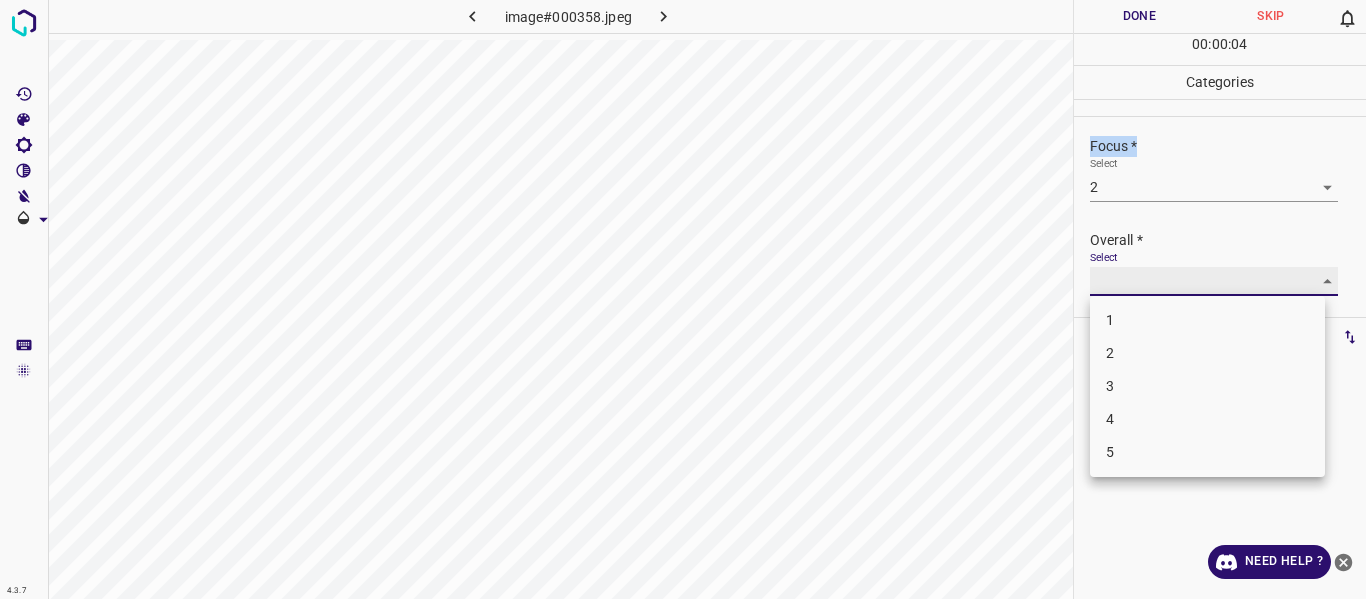 type on "3" 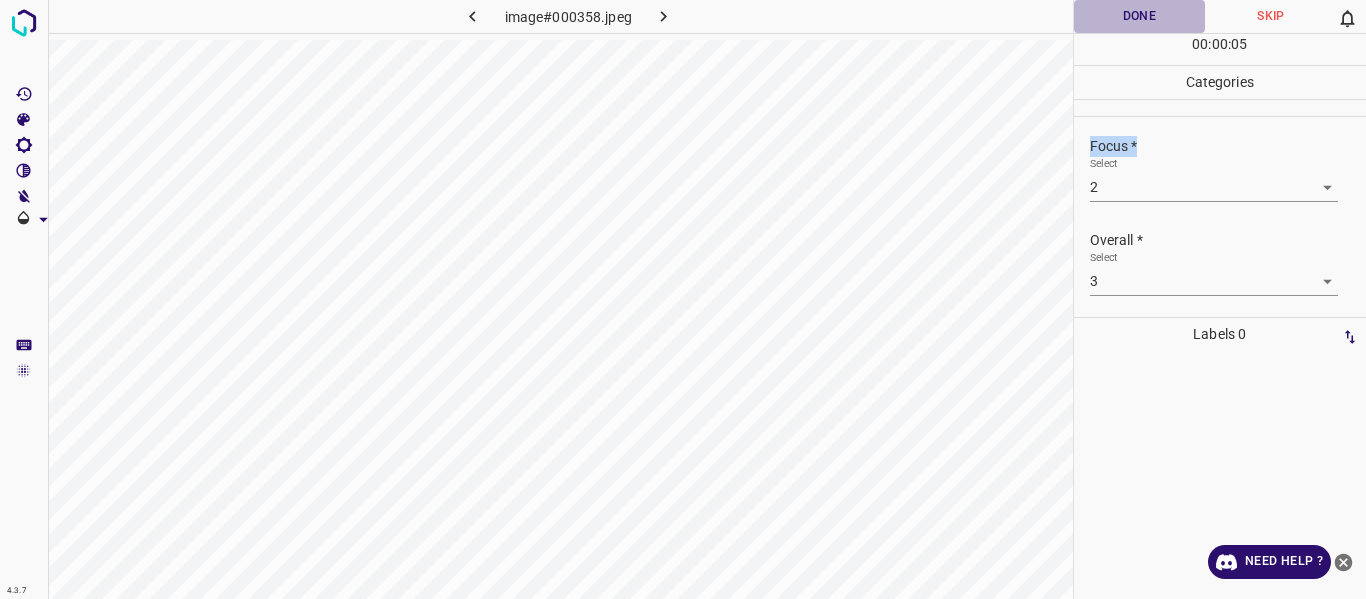 click on "Done" at bounding box center [1140, 16] 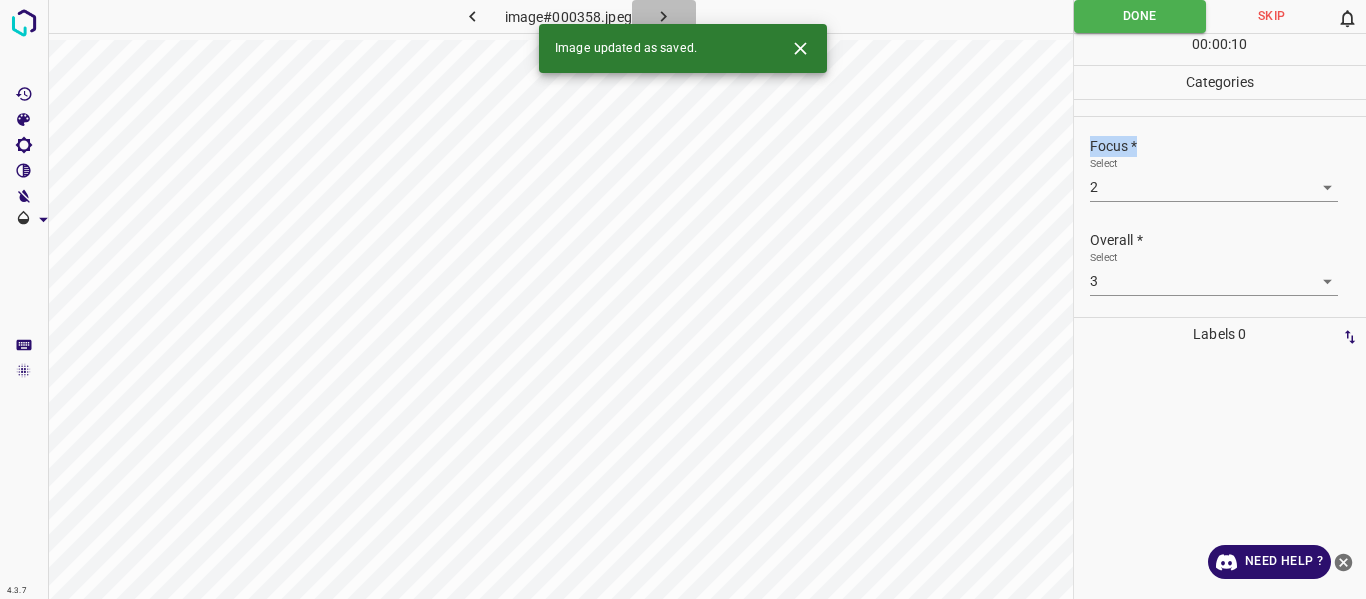click at bounding box center [664, 16] 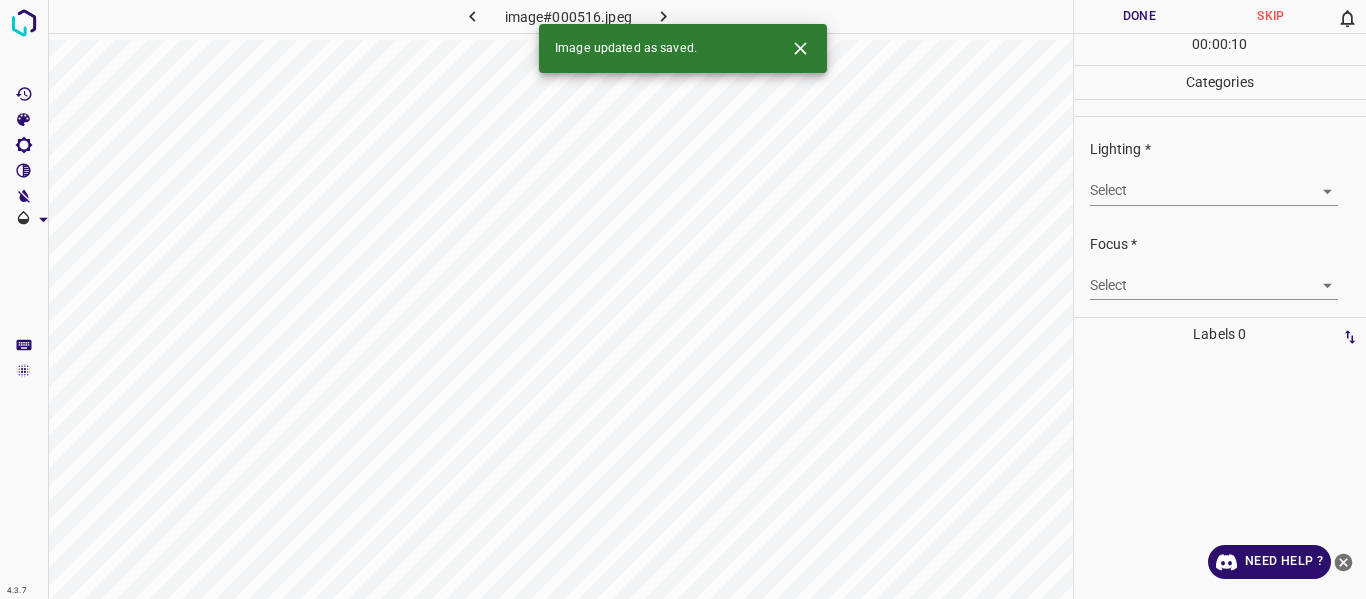 click on "4.3.7 image#000516.jpeg Done Skip 0 00   : 00   : 10   Categories Lighting *  Select ​ Focus *  Select ​ Overall *  Select ​ Labels   0 Categories 1 Lighting 2 Focus 3 Overall Tools Space Change between modes (Draw & Edit) I Auto labeling R Restore zoom M Zoom in N Zoom out Delete Delete selecte label Filters Z Restore filters X Saturation filter C Brightness filter V Contrast filter B Gray scale filter General O Download Image updated as saved. Need Help ? - Text - Hide - Delete" at bounding box center [683, 299] 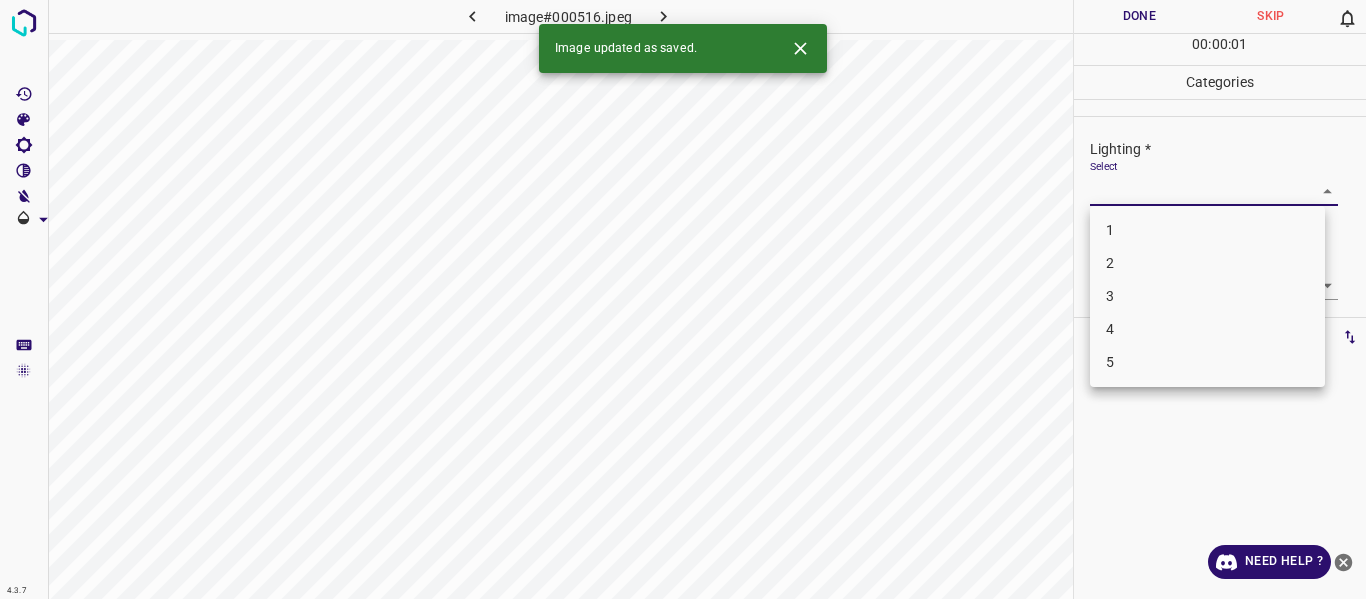 click on "2" at bounding box center (1207, 263) 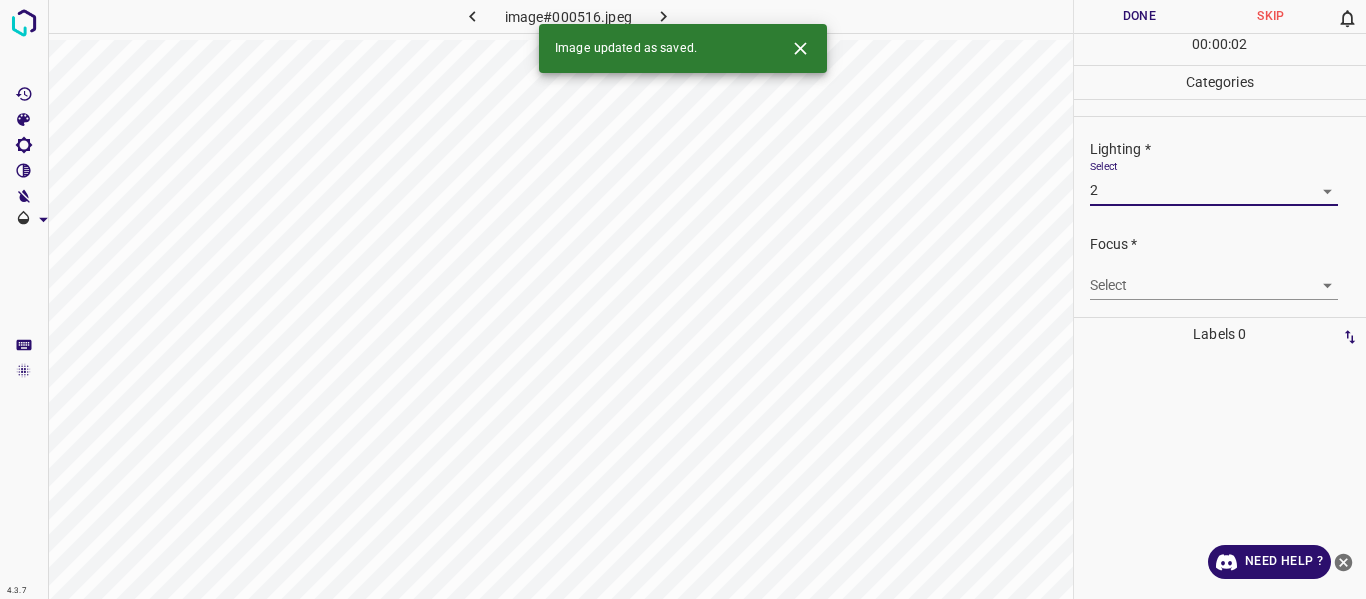 click on "4.3.7 image#000516.jpeg Done Skip 0 00   : 00   : 02   Categories Lighting *  Select 2 2 Focus *  Select ​ Overall *  Select ​ Labels   0 Categories 1 Lighting 2 Focus 3 Overall Tools Space Change between modes (Draw & Edit) I Auto labeling R Restore zoom M Zoom in N Zoom out Delete Delete selecte label Filters Z Restore filters X Saturation filter C Brightness filter V Contrast filter B Gray scale filter General O Download Image updated as saved. Need Help ? - Text - Hide - Delete" at bounding box center [683, 299] 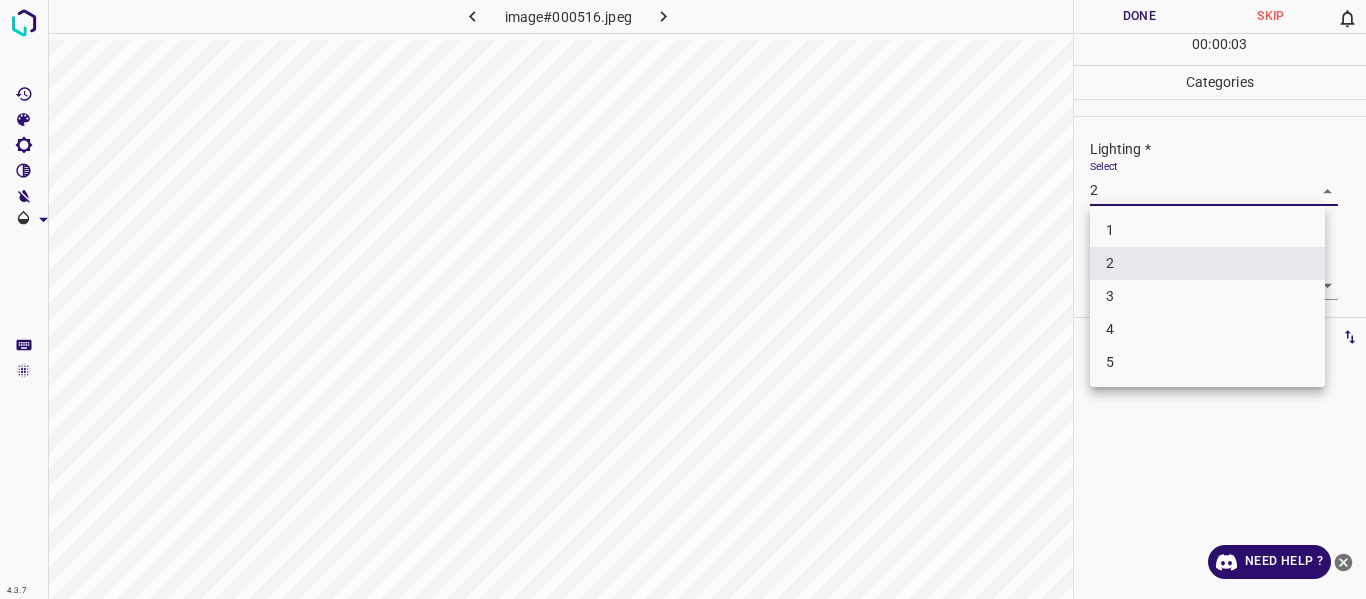 click on "3" at bounding box center (1207, 296) 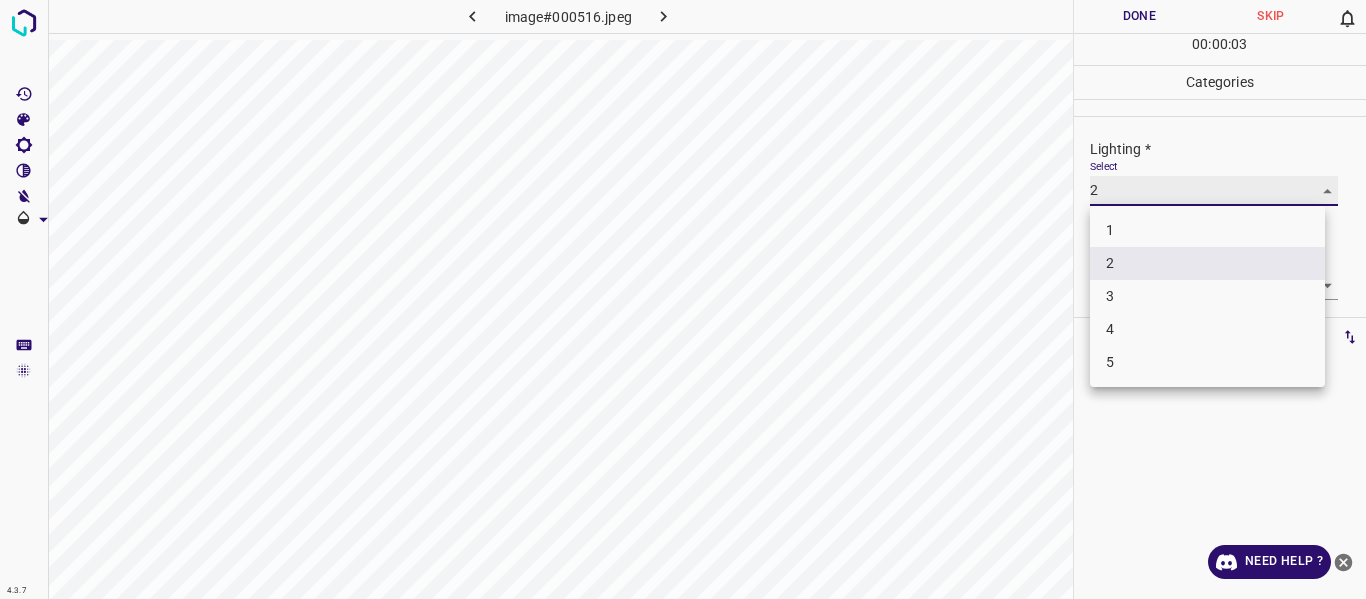 type on "3" 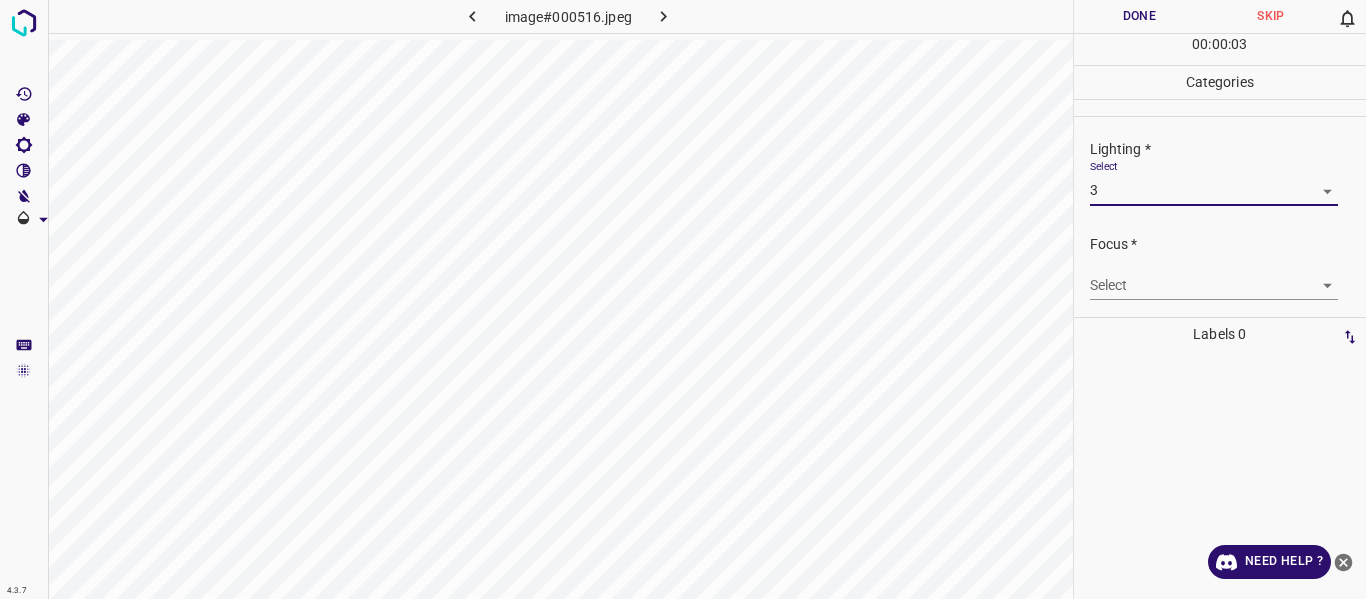 click on "Select ​" at bounding box center (1214, 277) 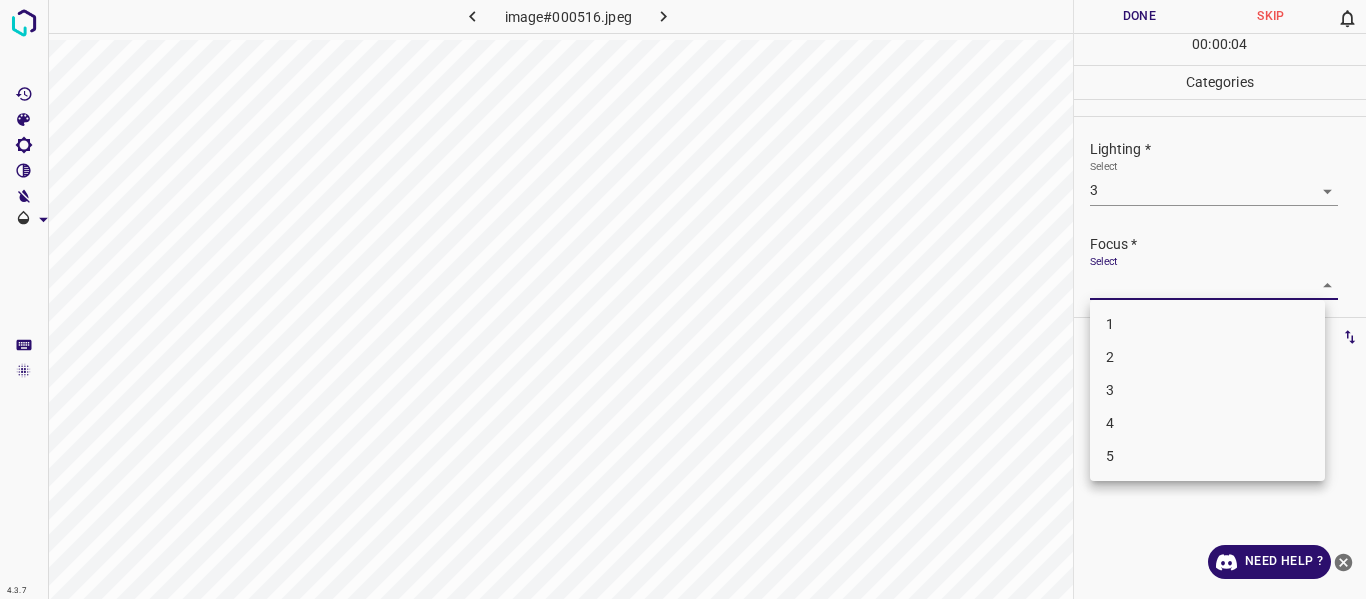 click on "4.3.7 image#000516.jpeg Done Skip 0 00   : 00   : 04   Categories Lighting *  Select 3 3 Focus *  Select ​ Overall *  Select ​ Labels   0 Categories 1 Lighting 2 Focus 3 Overall Tools Space Change between modes (Draw & Edit) I Auto labeling R Restore zoom M Zoom in N Zoom out Delete Delete selecte label Filters Z Restore filters X Saturation filter C Brightness filter V Contrast filter B Gray scale filter General O Download Need Help ? - Text - Hide - Delete 1 2 3 4 5" at bounding box center (683, 299) 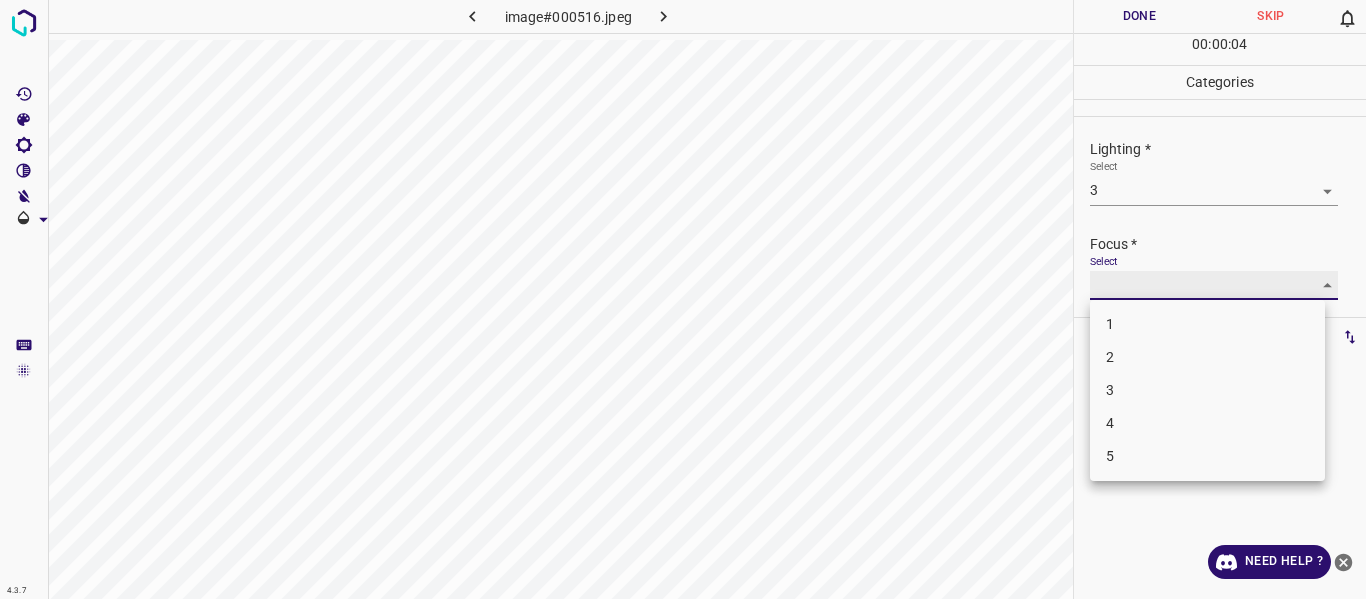 type on "2" 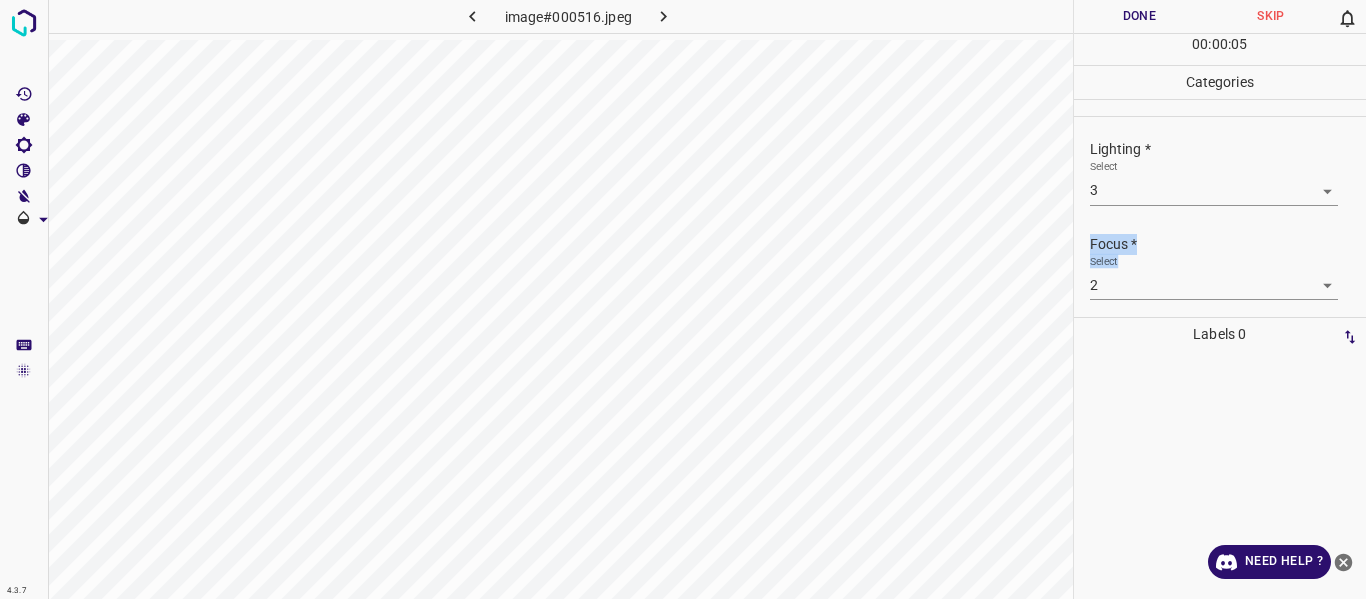 drag, startPoint x: 1364, startPoint y: 214, endPoint x: 1349, endPoint y: 259, distance: 47.434166 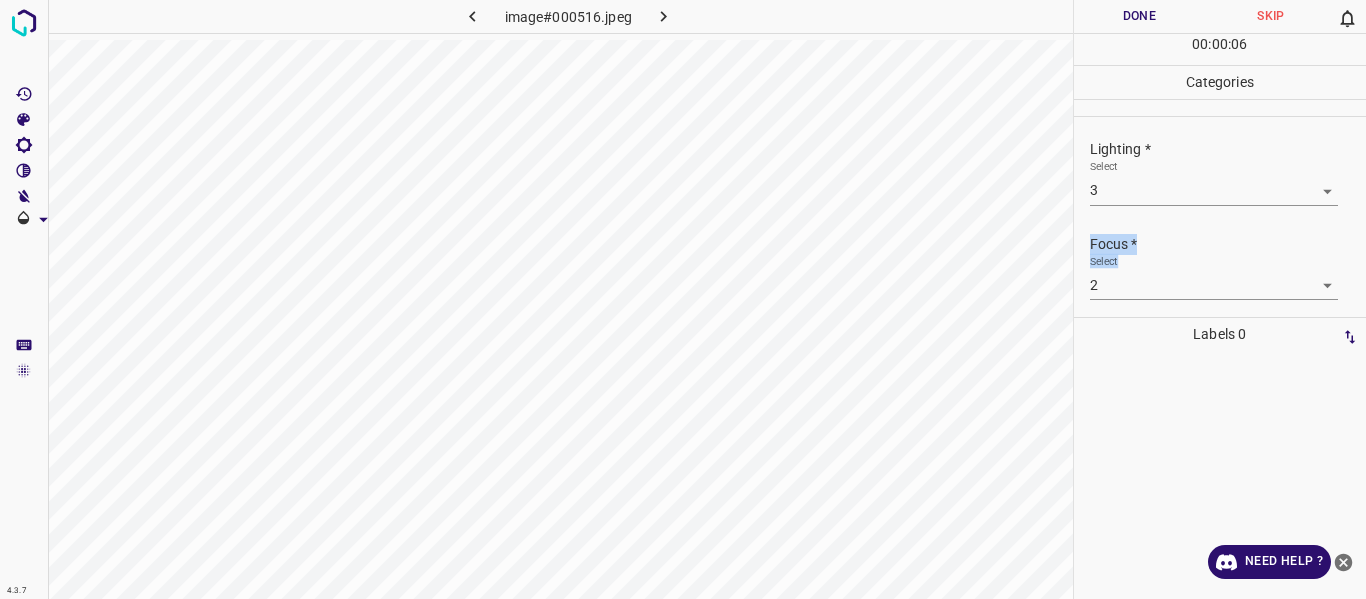 scroll, scrollTop: 98, scrollLeft: 0, axis: vertical 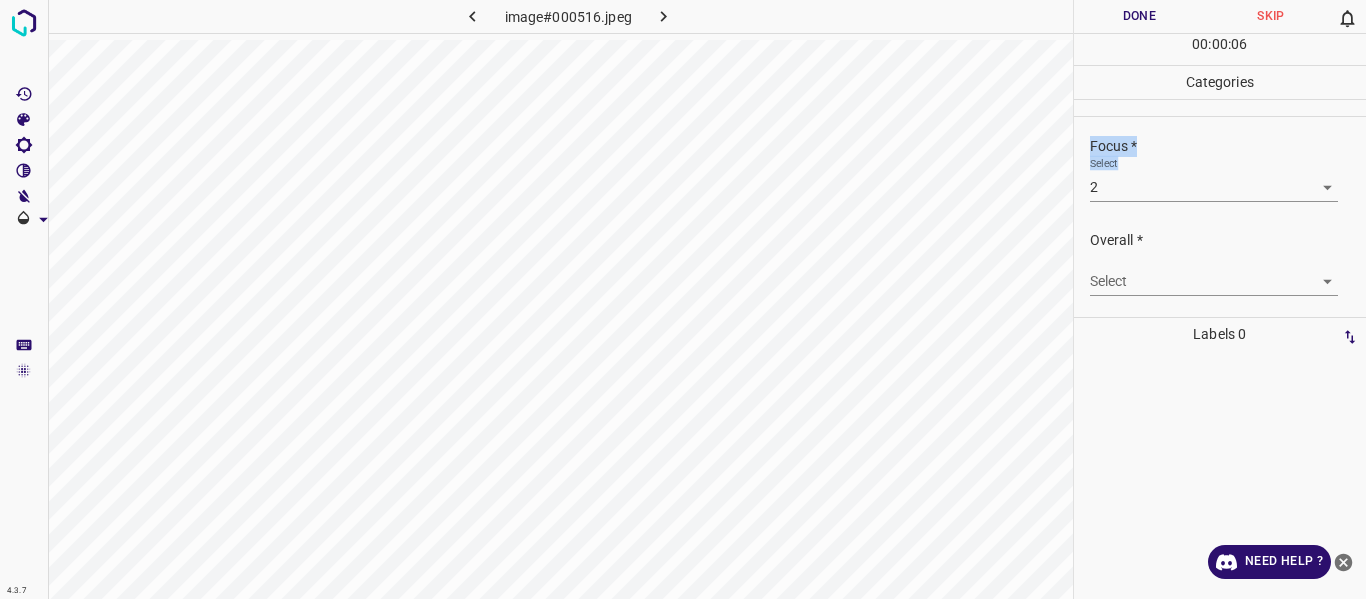 click on "4.3.7 image#000516.jpeg Done Skip 0 00   : 00   : 06   Categories Lighting *  Select 3 3 Focus *  Select 2 2 Overall *  Select ​ Labels   0 Categories 1 Lighting 2 Focus 3 Overall Tools Space Change between modes (Draw & Edit) I Auto labeling R Restore zoom M Zoom in N Zoom out Delete Delete selecte label Filters Z Restore filters X Saturation filter C Brightness filter V Contrast filter B Gray scale filter General O Download Need Help ? - Text - Hide - Delete" at bounding box center (683, 299) 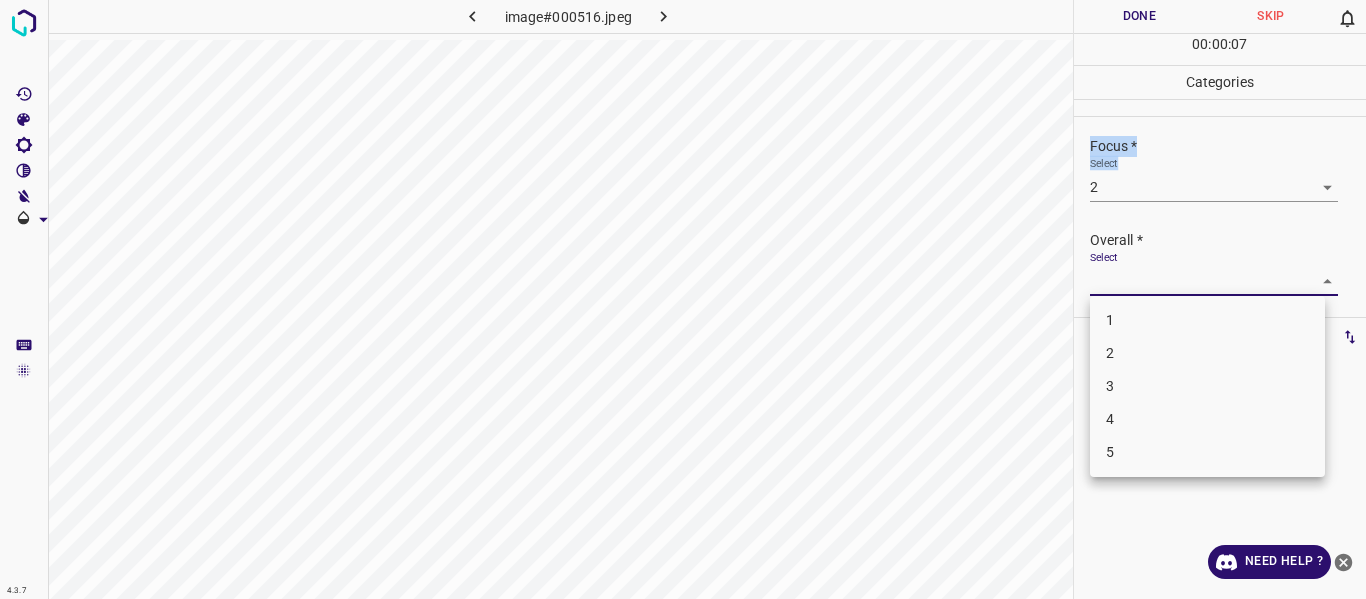 click on "3" at bounding box center (1207, 386) 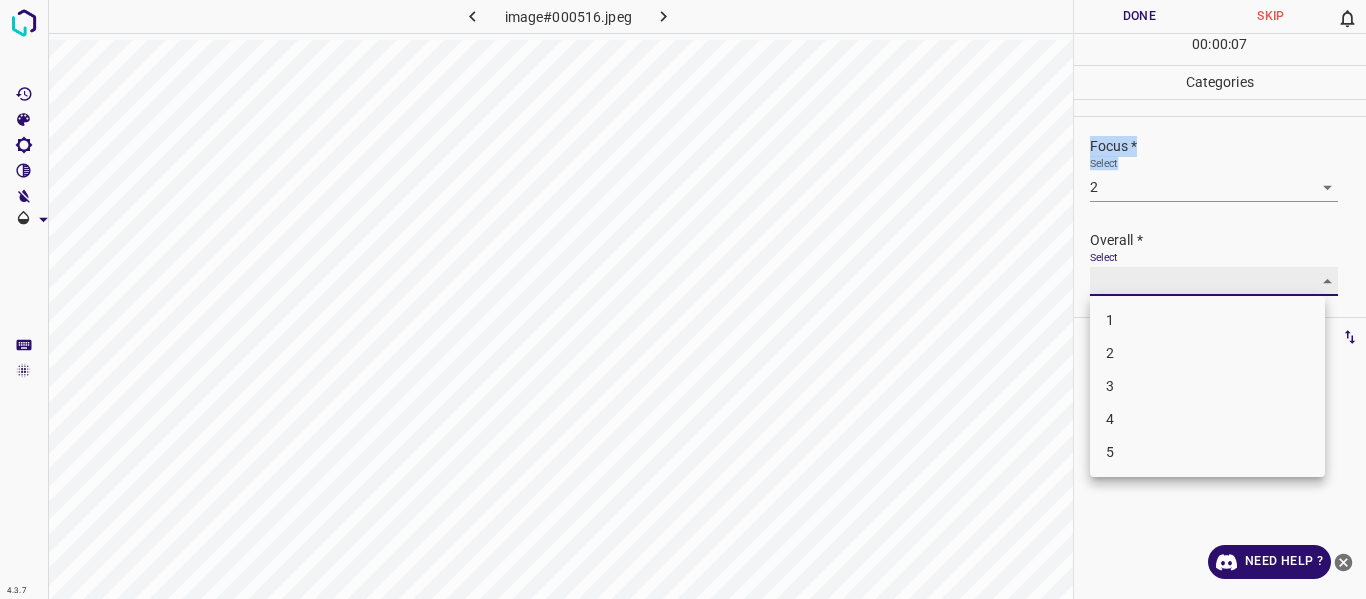 type on "3" 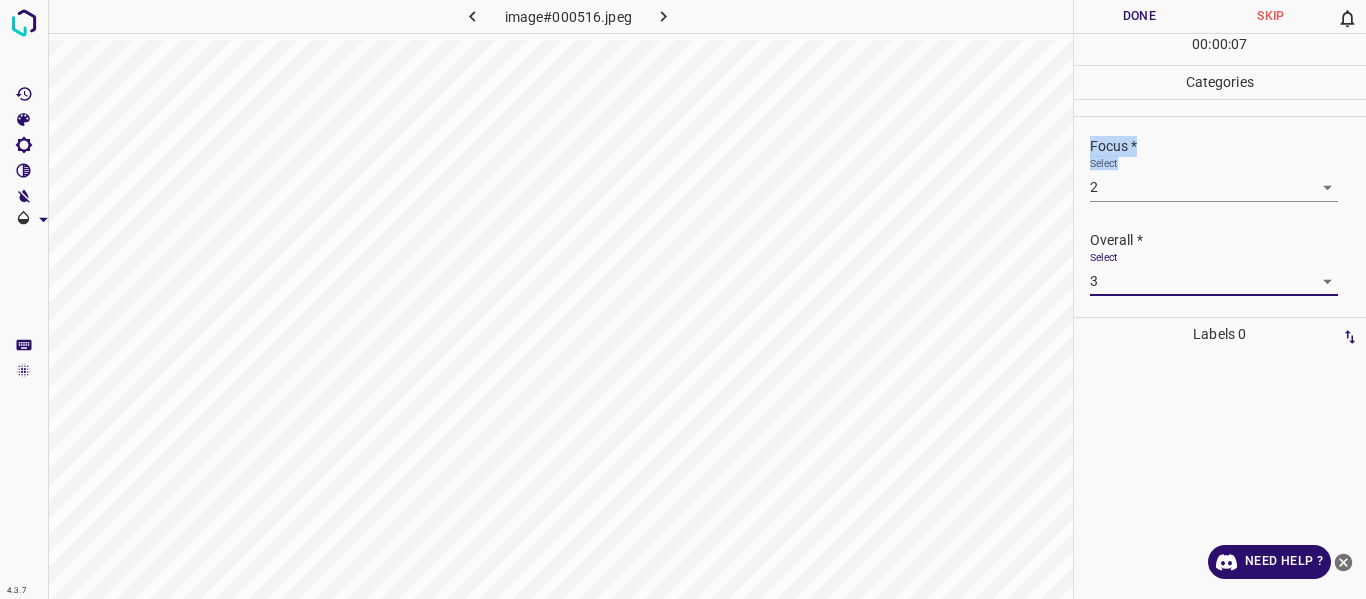 click on "Done" at bounding box center [1140, 16] 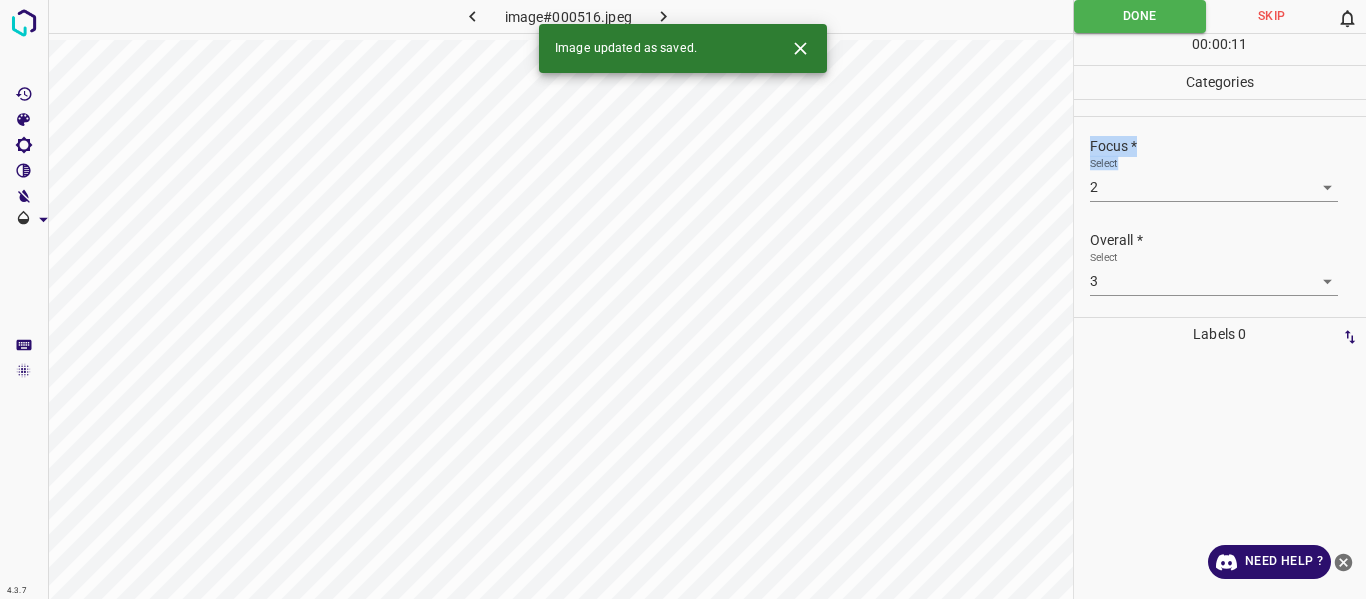click at bounding box center [664, 16] 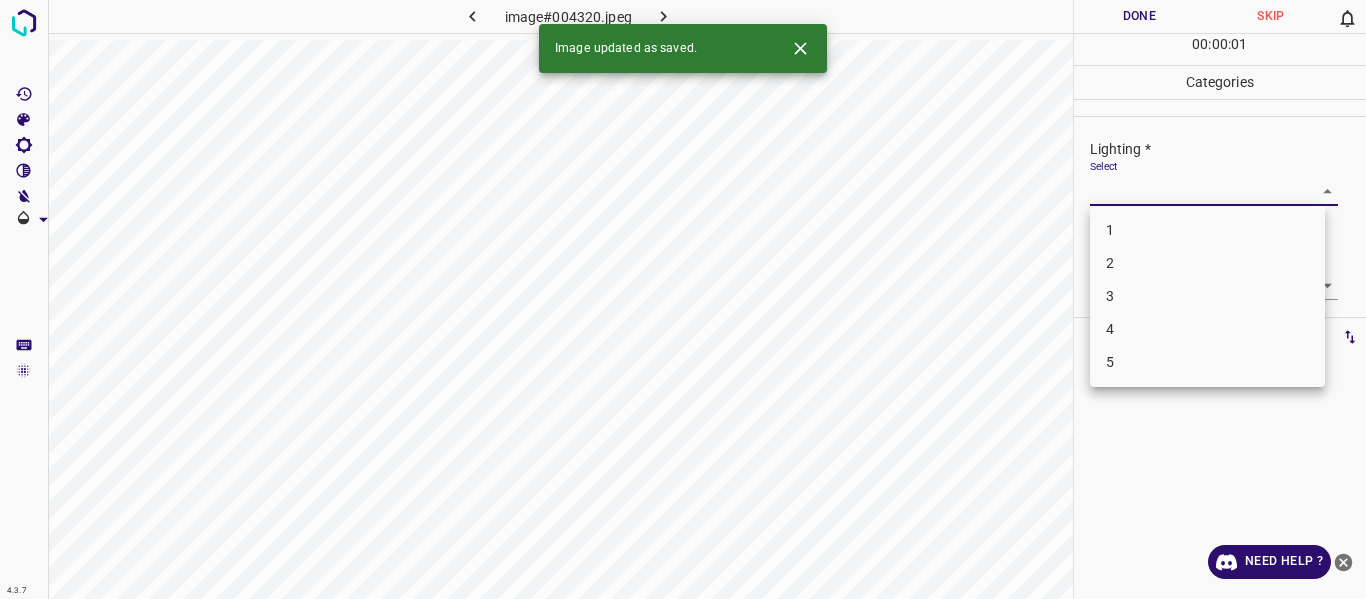 drag, startPoint x: 1313, startPoint y: 188, endPoint x: 1275, endPoint y: 242, distance: 66.0303 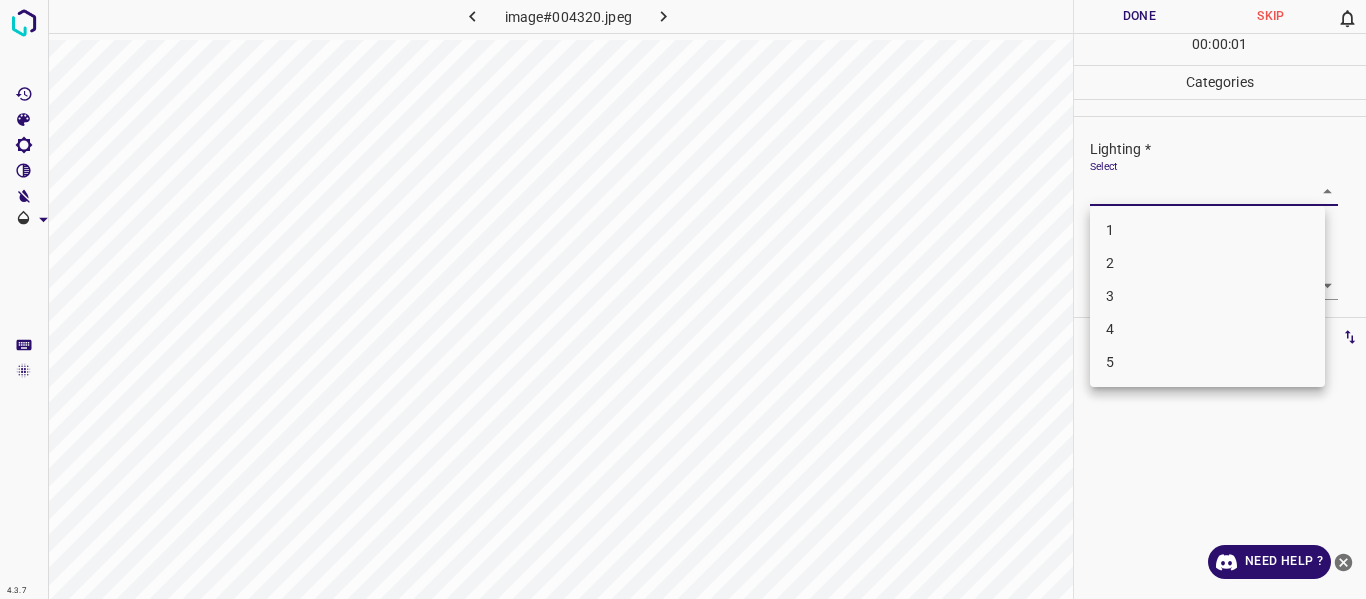 drag, startPoint x: 1225, startPoint y: 296, endPoint x: 1287, endPoint y: 289, distance: 62.39391 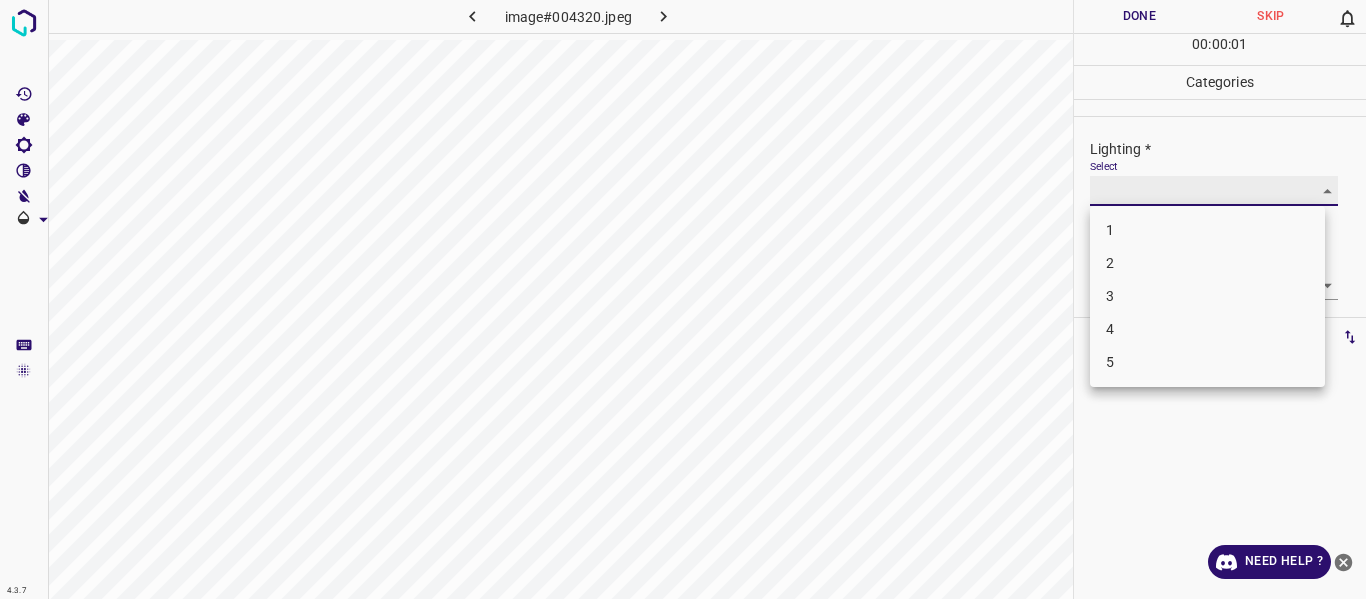 type on "3" 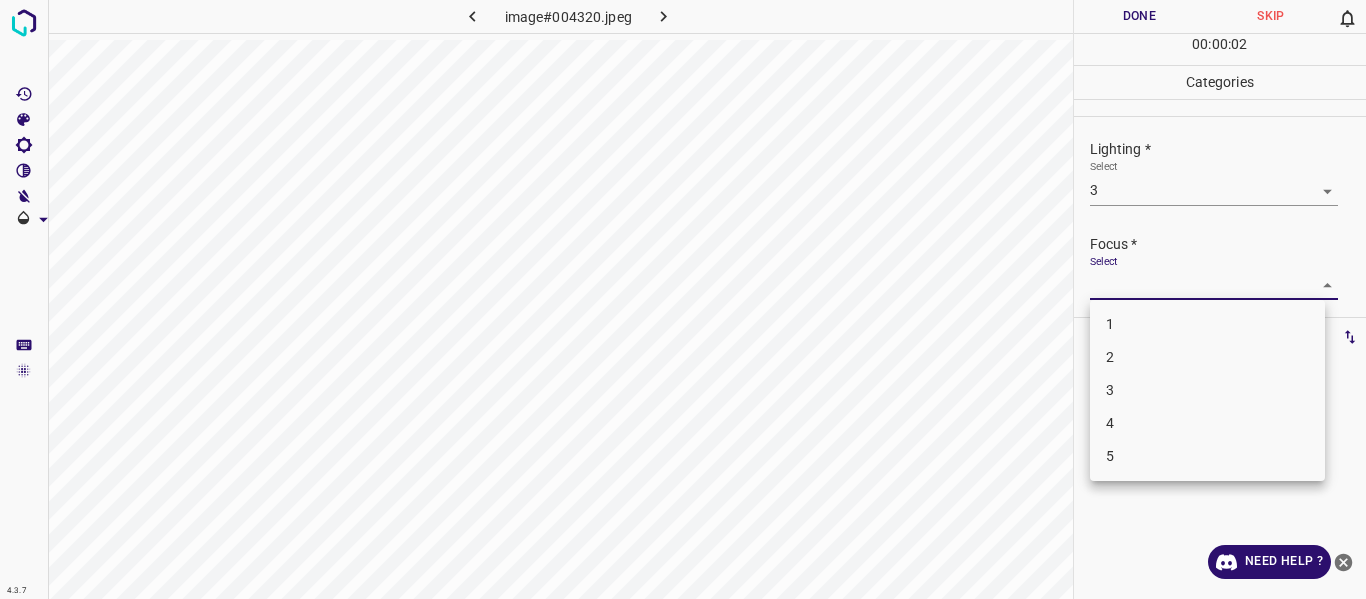 click on "4.3.7 image#004320.jpeg Done Skip 0 00   : 00   : 02   Categories Lighting *  Select 3 3 Focus *  Select ​ Overall *  Select ​ Labels   0 Categories 1 Lighting 2 Focus 3 Overall Tools Space Change between modes (Draw & Edit) I Auto labeling R Restore zoom M Zoom in N Zoom out Delete Delete selecte label Filters Z Restore filters X Saturation filter C Brightness filter V Contrast filter B Gray scale filter General O Download Need Help ? - Text - Hide - Delete 1 2 3 4 5" at bounding box center (683, 299) 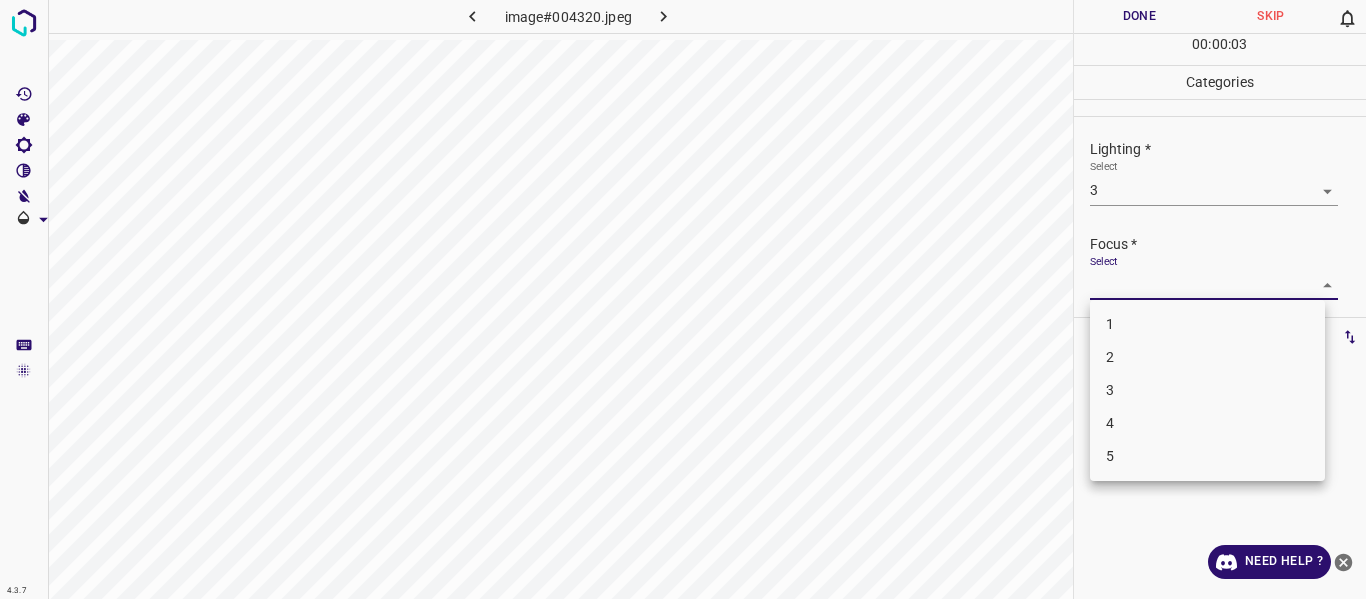 click on "3" at bounding box center [1207, 390] 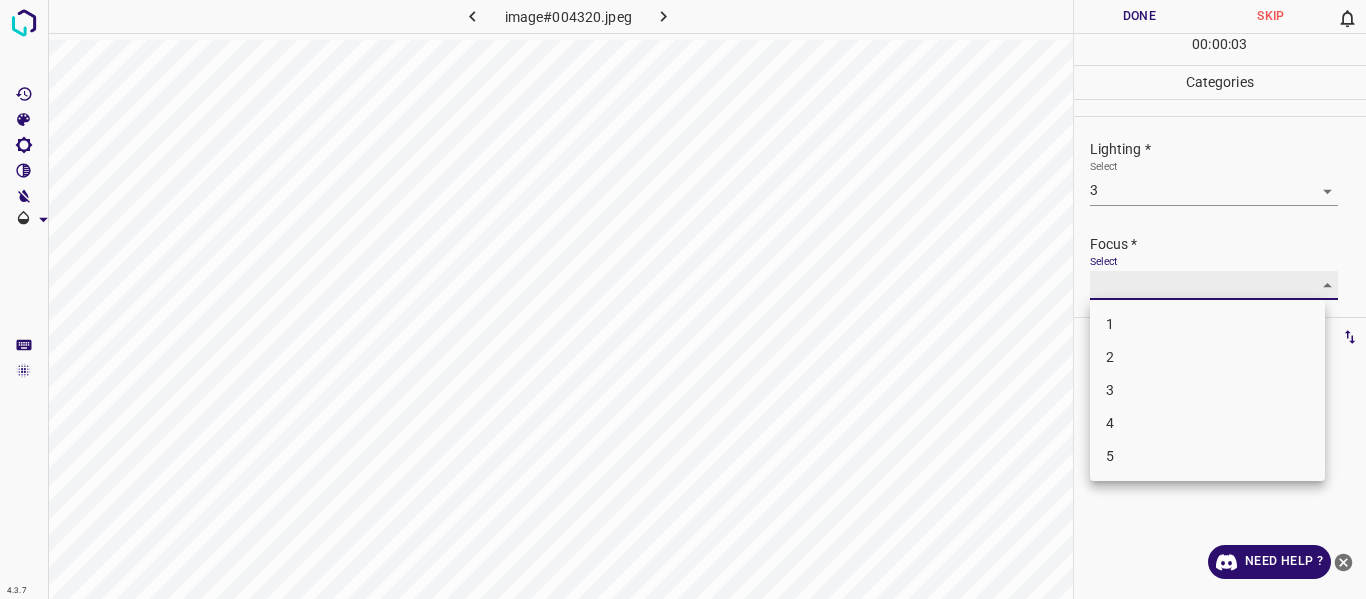 type on "3" 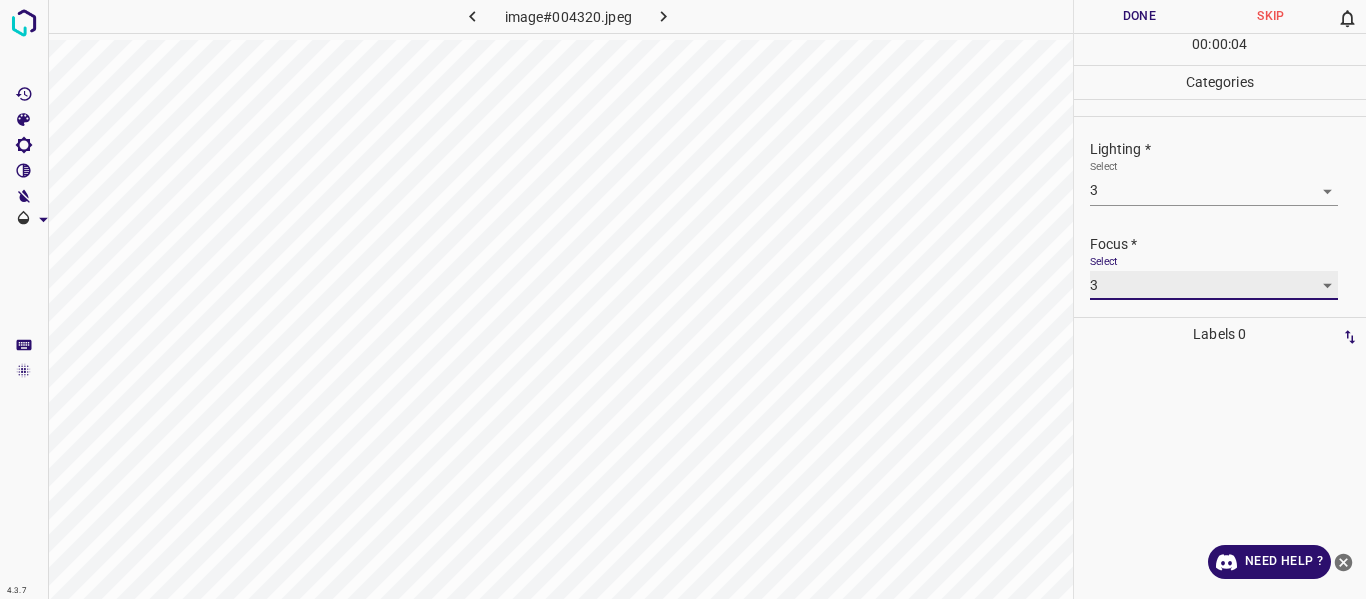 scroll, scrollTop: 98, scrollLeft: 0, axis: vertical 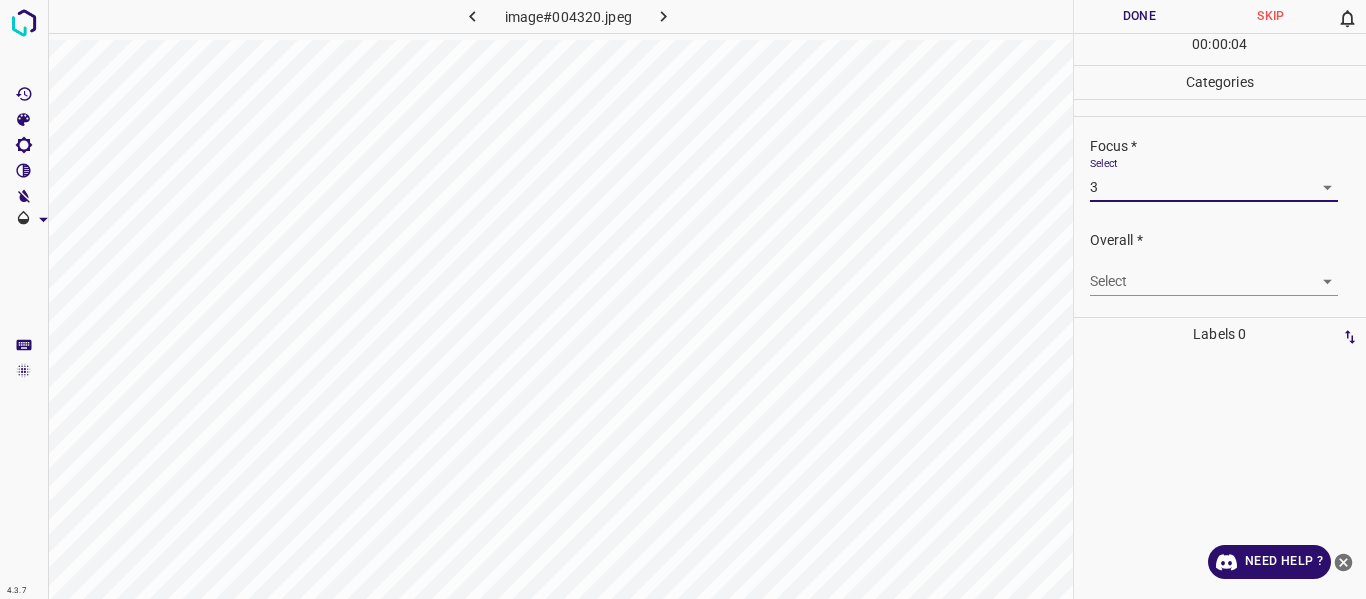 click on "4.3.7 image#004320.jpeg Done Skip 0 00   : 00   : 04   Categories Lighting *  Select 3 3 Focus *  Select 3 3 Overall *  Select ​ Labels   0 Categories 1 Lighting 2 Focus 3 Overall Tools Space Change between modes (Draw & Edit) I Auto labeling R Restore zoom M Zoom in N Zoom out Delete Delete selecte label Filters Z Restore filters X Saturation filter C Brightness filter V Contrast filter B Gray scale filter General O Download Need Help ? - Text - Hide - Delete" at bounding box center (683, 299) 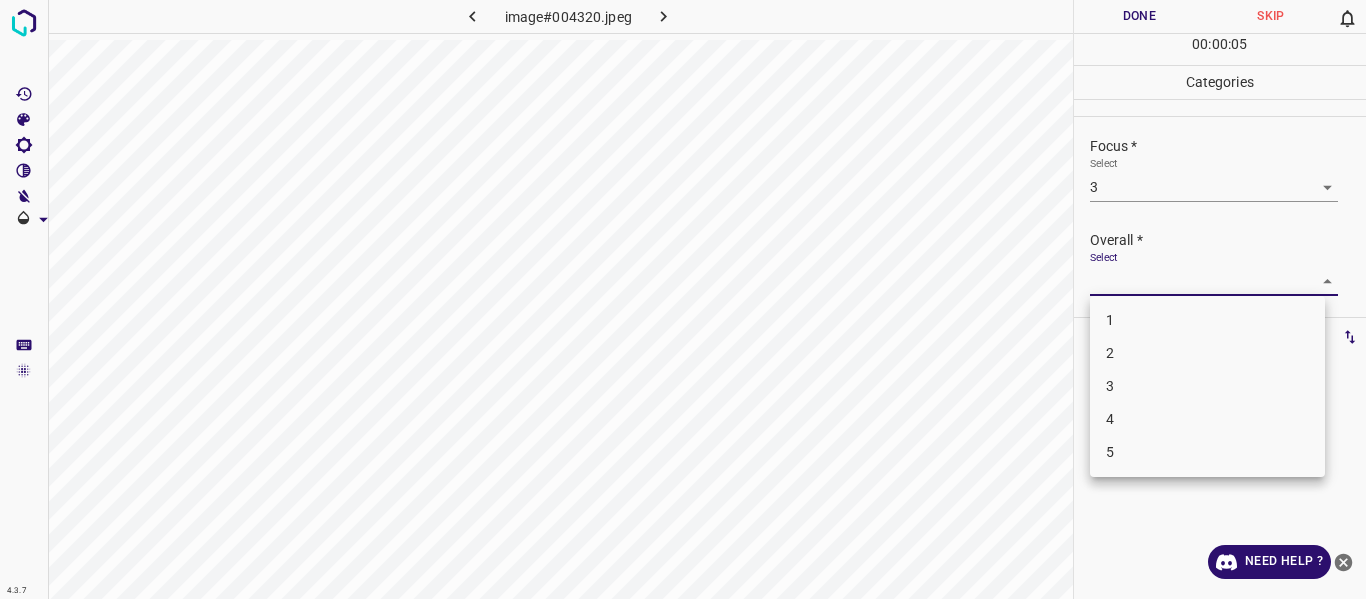 click on "3" at bounding box center [1207, 386] 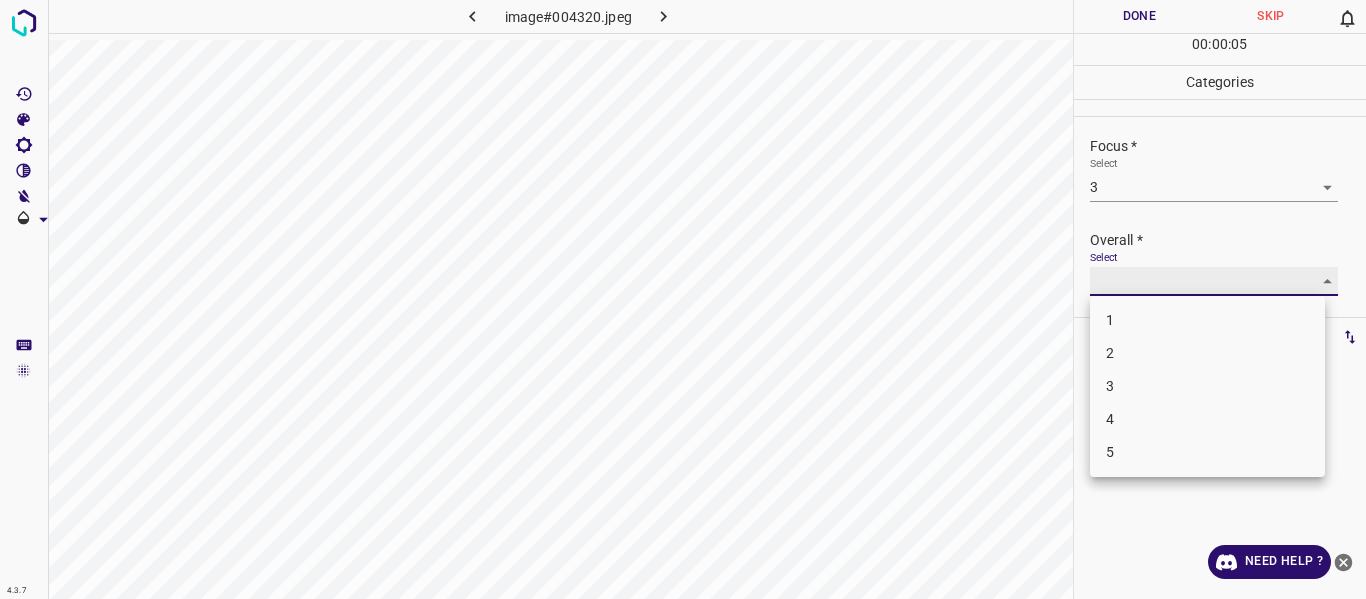 type on "3" 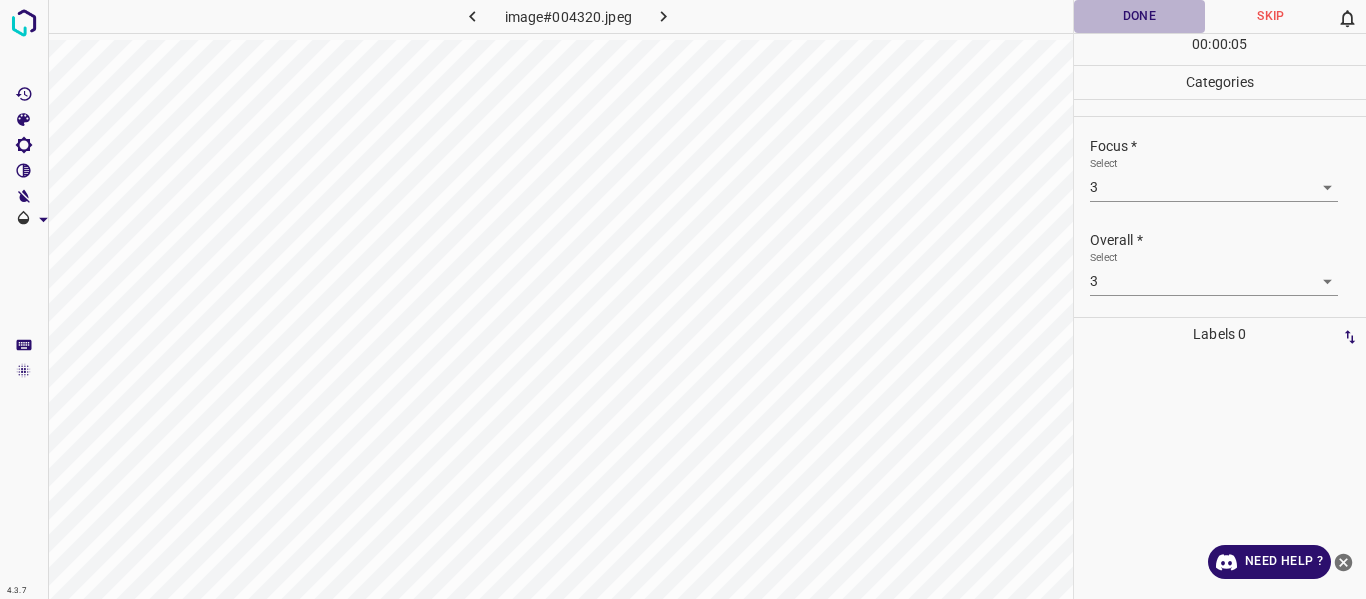 click on "Done" at bounding box center (1140, 16) 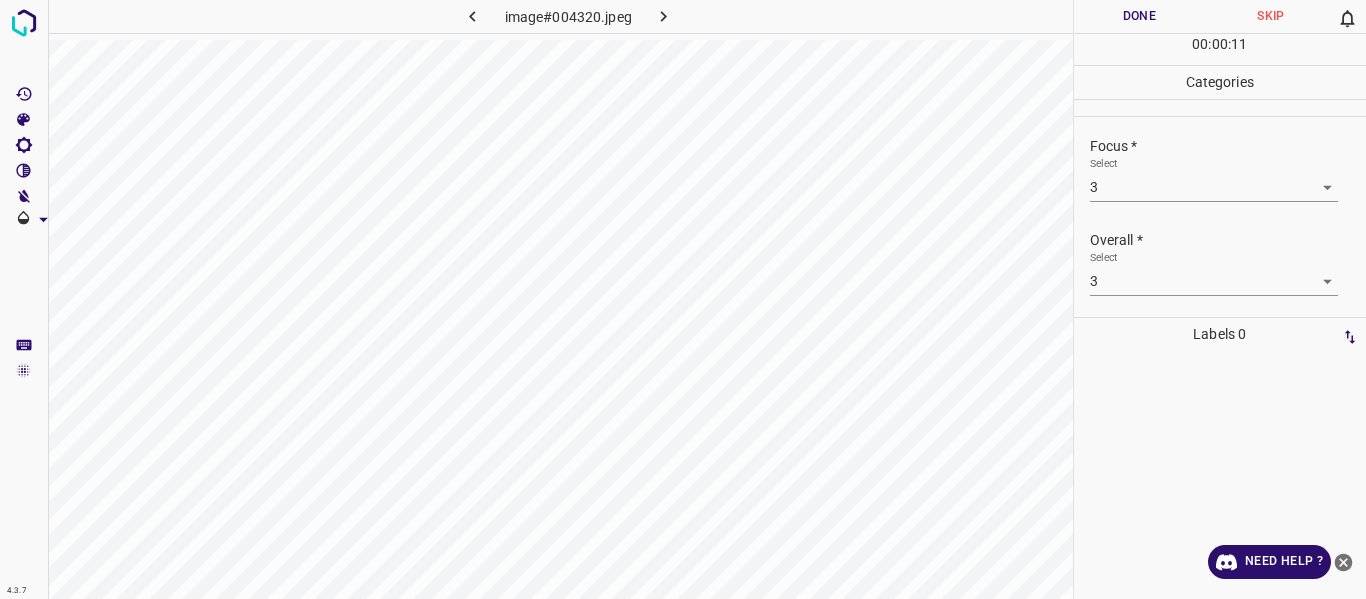 click on "Done" at bounding box center [1140, 16] 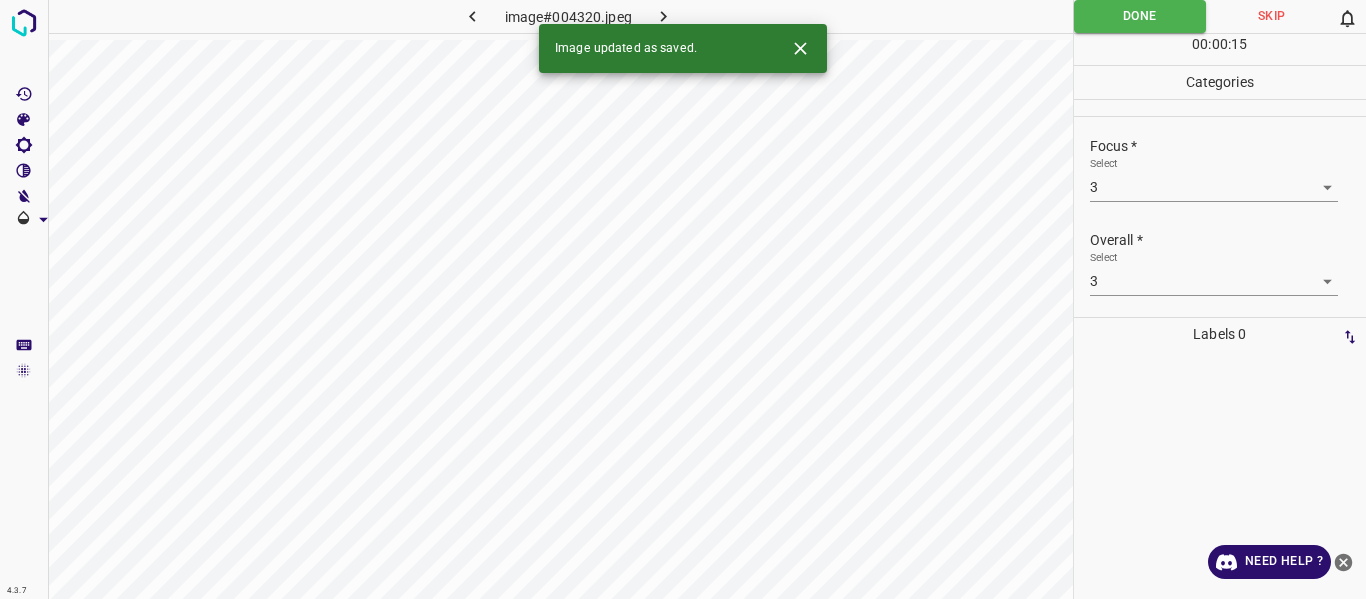 click 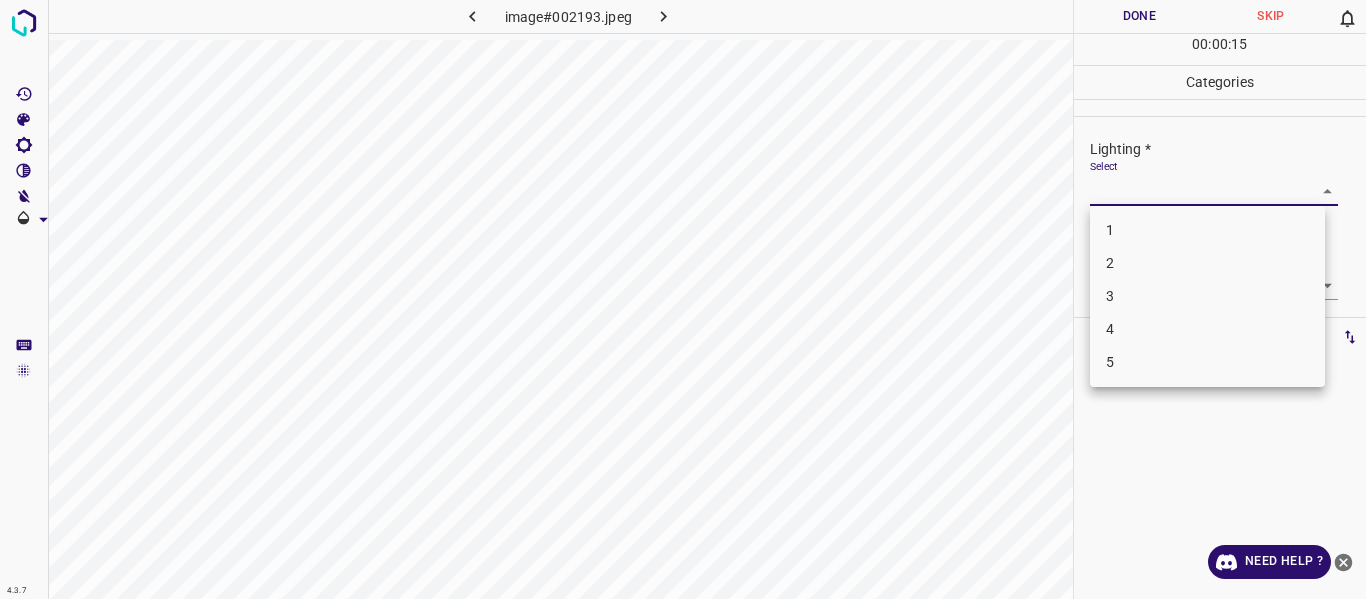 click on "4.3.7 image#002193.jpeg Done Skip 0 00   : 00   : 15   Categories Lighting *  Select ​ Focus *  Select ​ Overall *  Select ​ Labels   0 Categories 1 Lighting 2 Focus 3 Overall Tools Space Change between modes (Draw & Edit) I Auto labeling R Restore zoom M Zoom in N Zoom out Delete Delete selecte label Filters Z Restore filters X Saturation filter C Brightness filter V Contrast filter B Gray scale filter General O Download Need Help ? - Text - Hide - Delete 1 2 3 4 5" at bounding box center (683, 299) 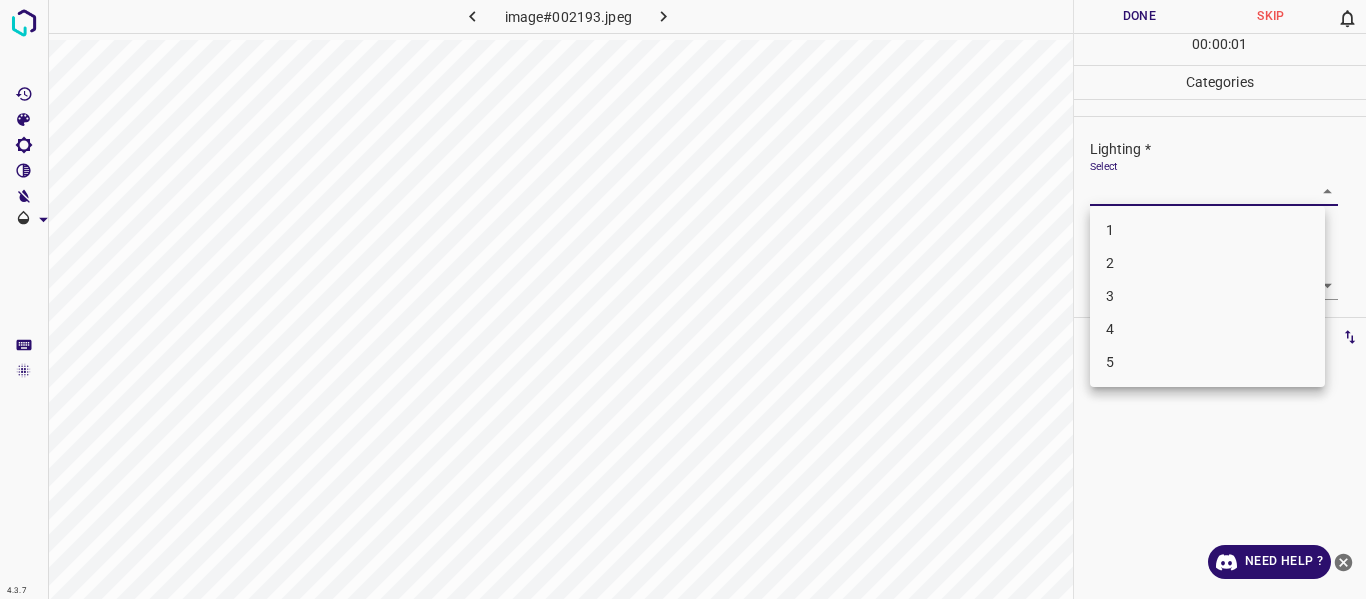 click on "4" at bounding box center [1207, 329] 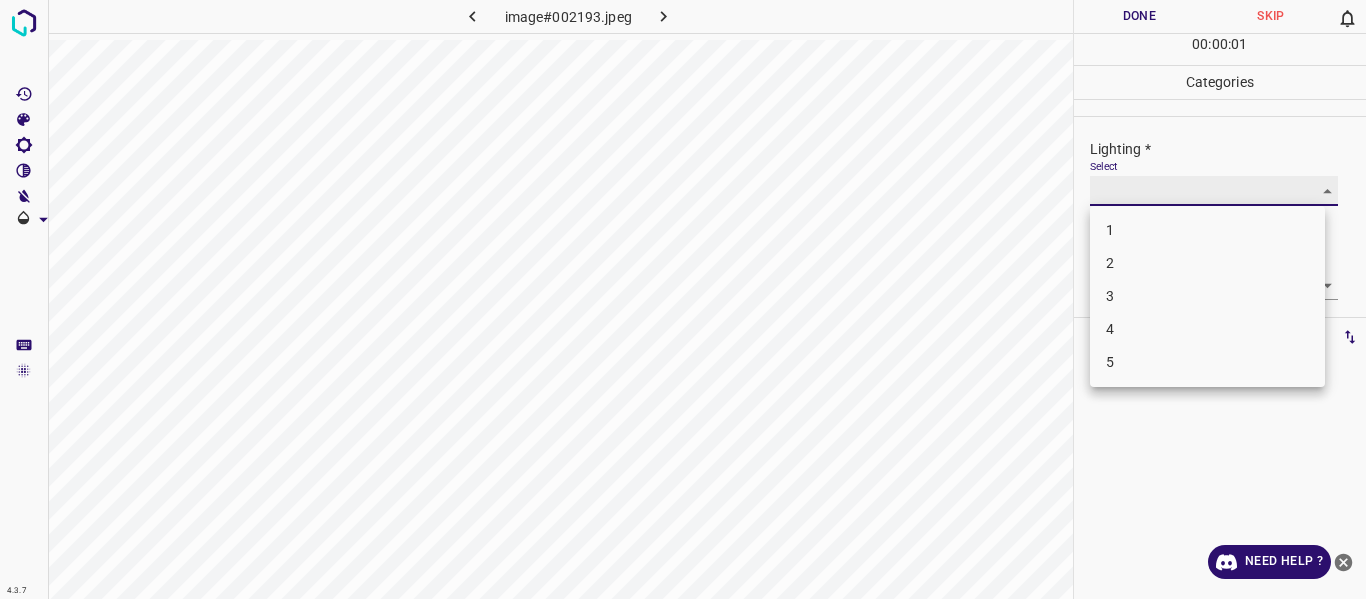 type on "4" 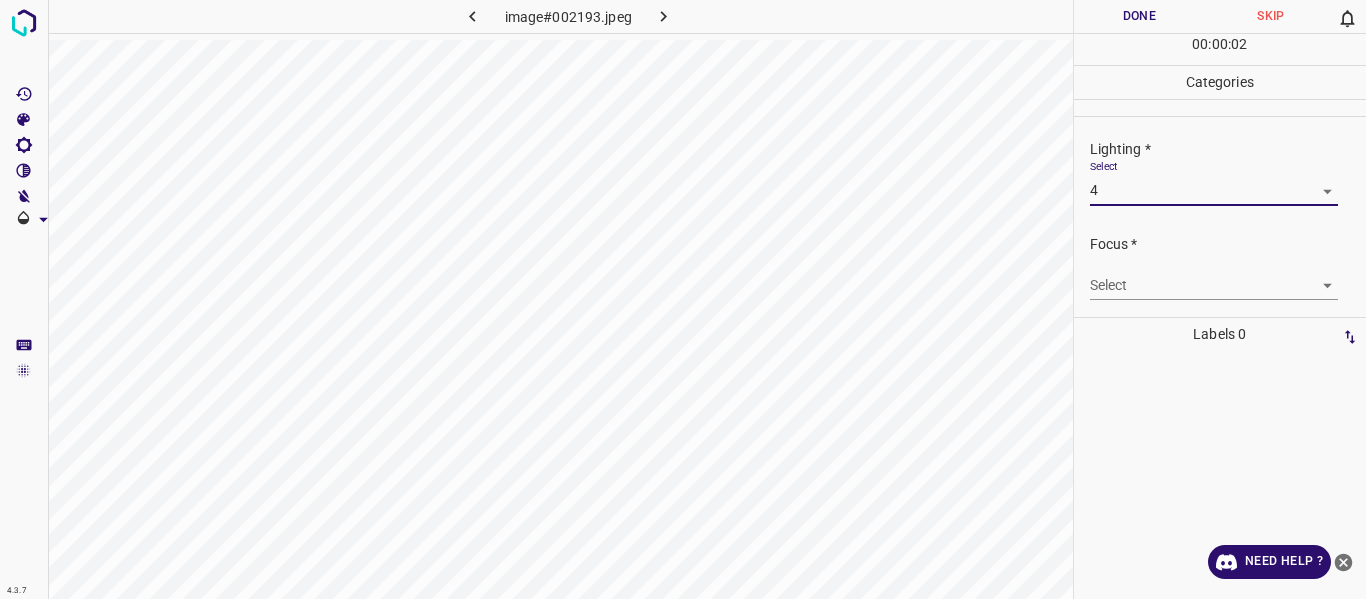 click on "4.3.7 image#002193.jpeg Done Skip 0 00   : 00   : 02   Categories Lighting *  Select 4 4 Focus *  Select ​ Overall *  Select ​ Labels   0 Categories 1 Lighting 2 Focus 3 Overall Tools Space Change between modes (Draw & Edit) I Auto labeling R Restore zoom M Zoom in N Zoom out Delete Delete selecte label Filters Z Restore filters X Saturation filter C Brightness filter V Contrast filter B Gray scale filter General O Download Need Help ? - Text - Hide - Delete" at bounding box center [683, 299] 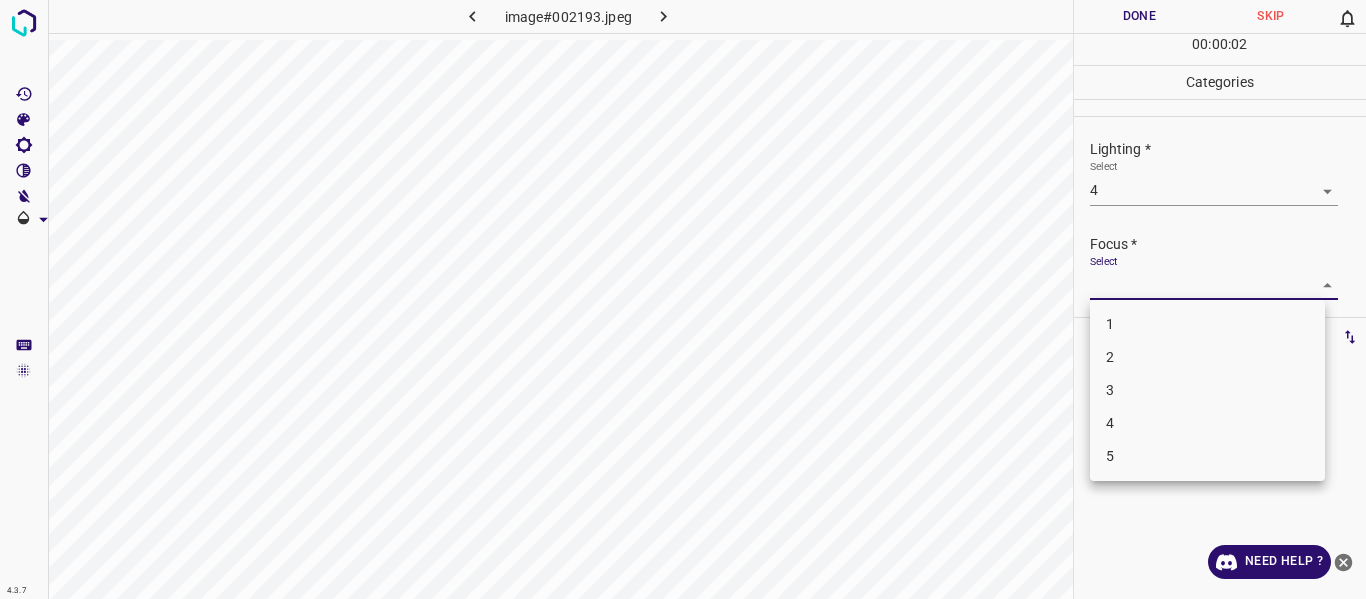 click on "3" at bounding box center (1207, 390) 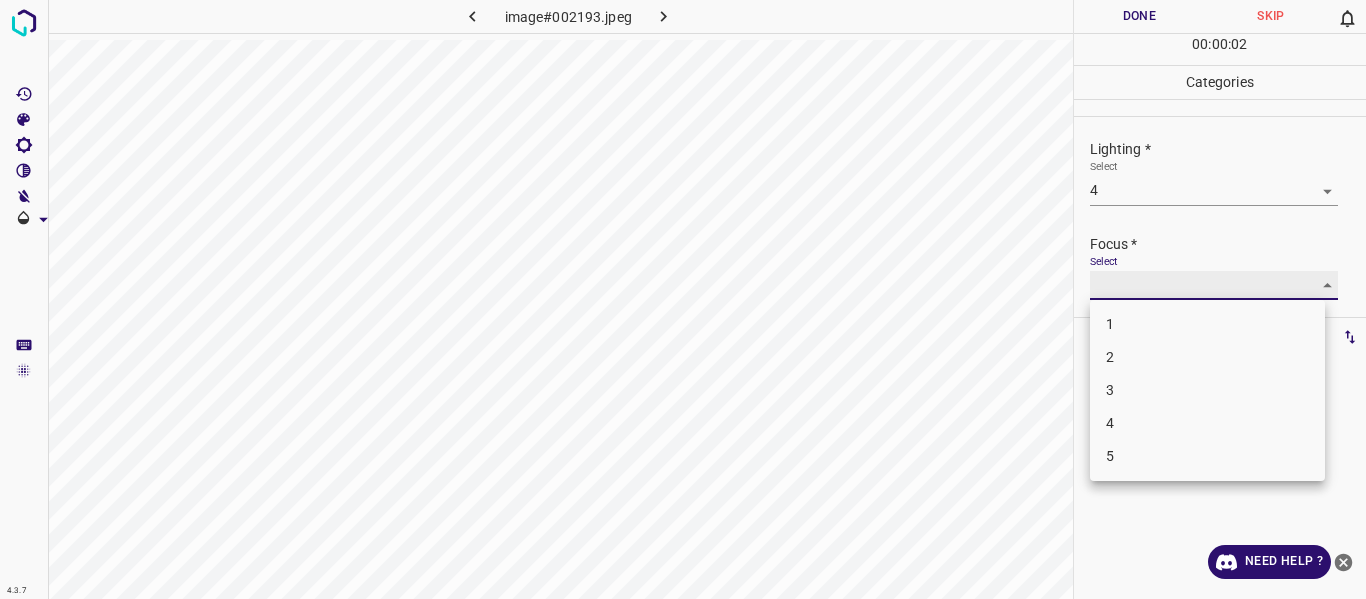 type on "3" 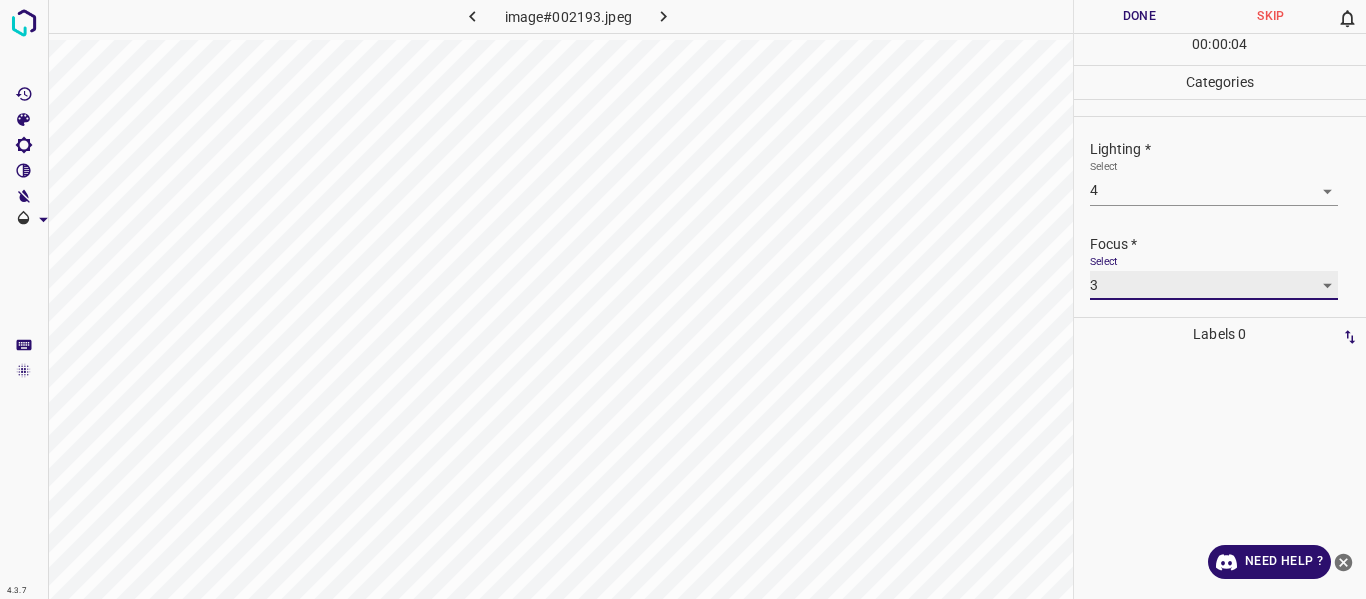 scroll, scrollTop: 98, scrollLeft: 0, axis: vertical 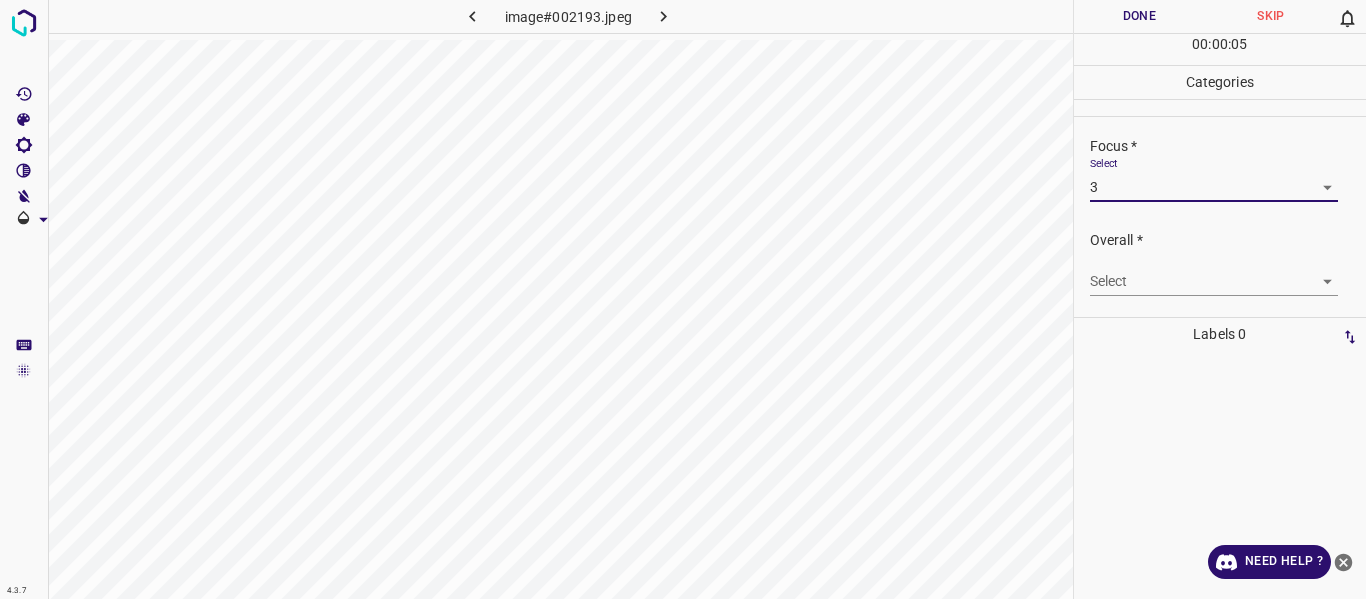 click on "4.3.7 image#002193.jpeg Done Skip 0 00   : 00   : 05   Categories Lighting *  Select 4 4 Focus *  Select 3 3 Overall *  Select ​ Labels   0 Categories 1 Lighting 2 Focus 3 Overall Tools Space Change between modes (Draw & Edit) I Auto labeling R Restore zoom M Zoom in N Zoom out Delete Delete selecte label Filters Z Restore filters X Saturation filter C Brightness filter V Contrast filter B Gray scale filter General O Download Need Help ? - Text - Hide - Delete" at bounding box center (683, 299) 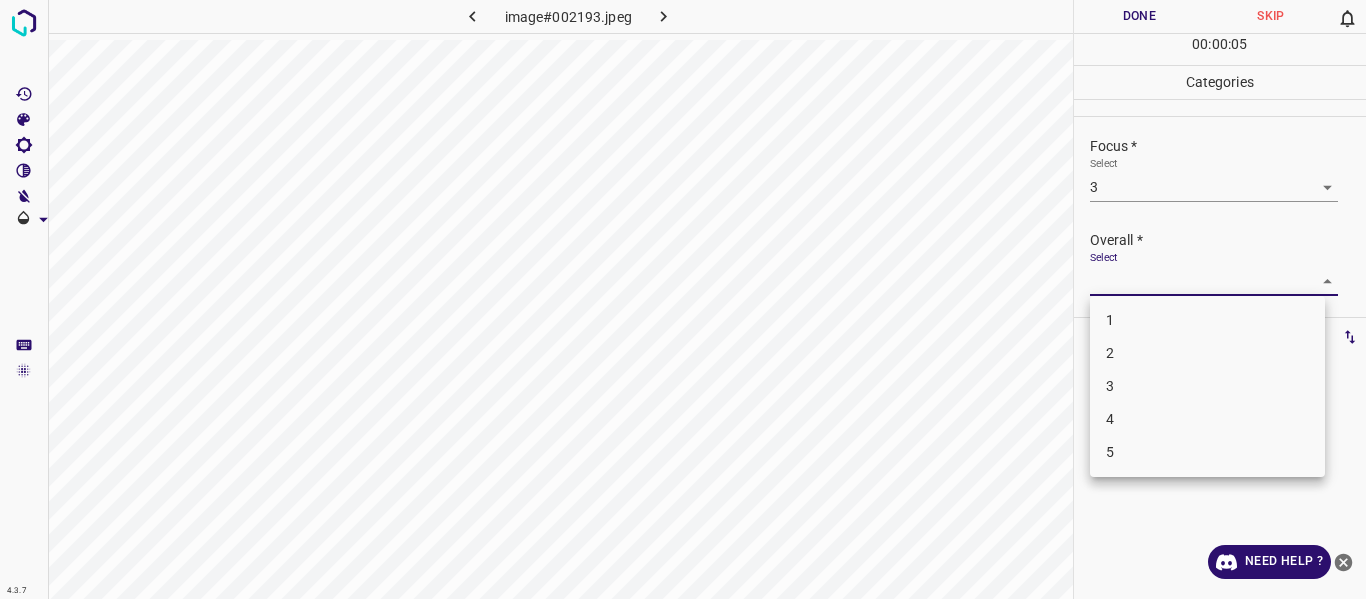 click on "4" at bounding box center [1207, 419] 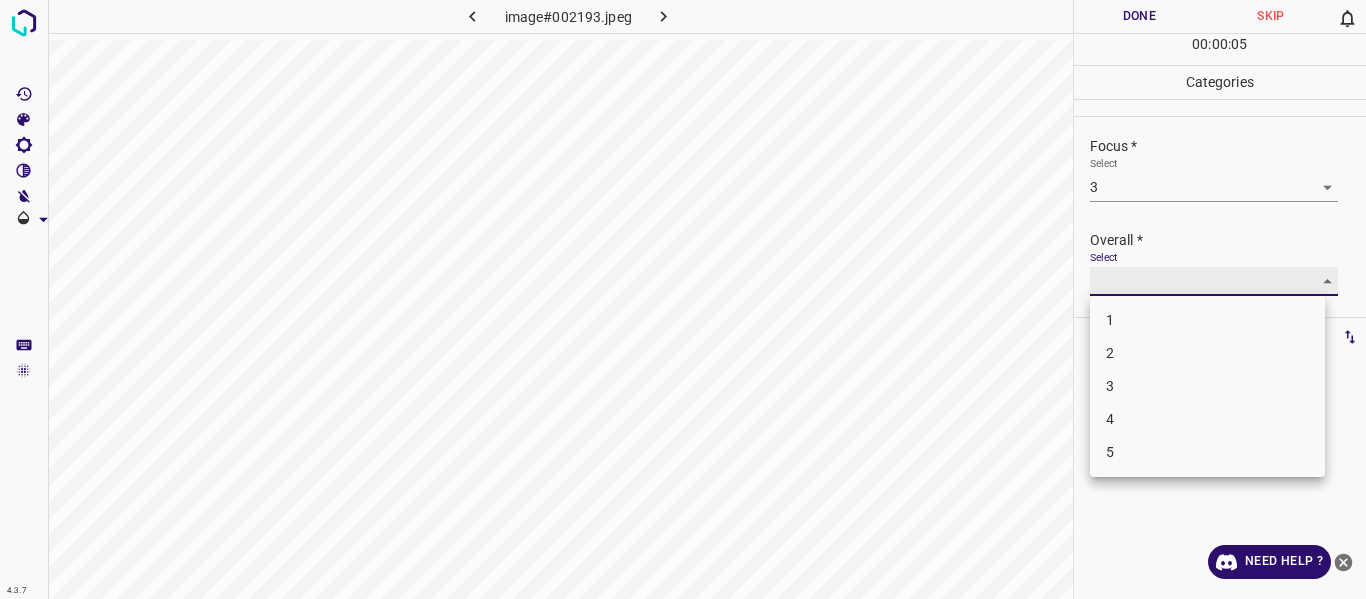 type on "4" 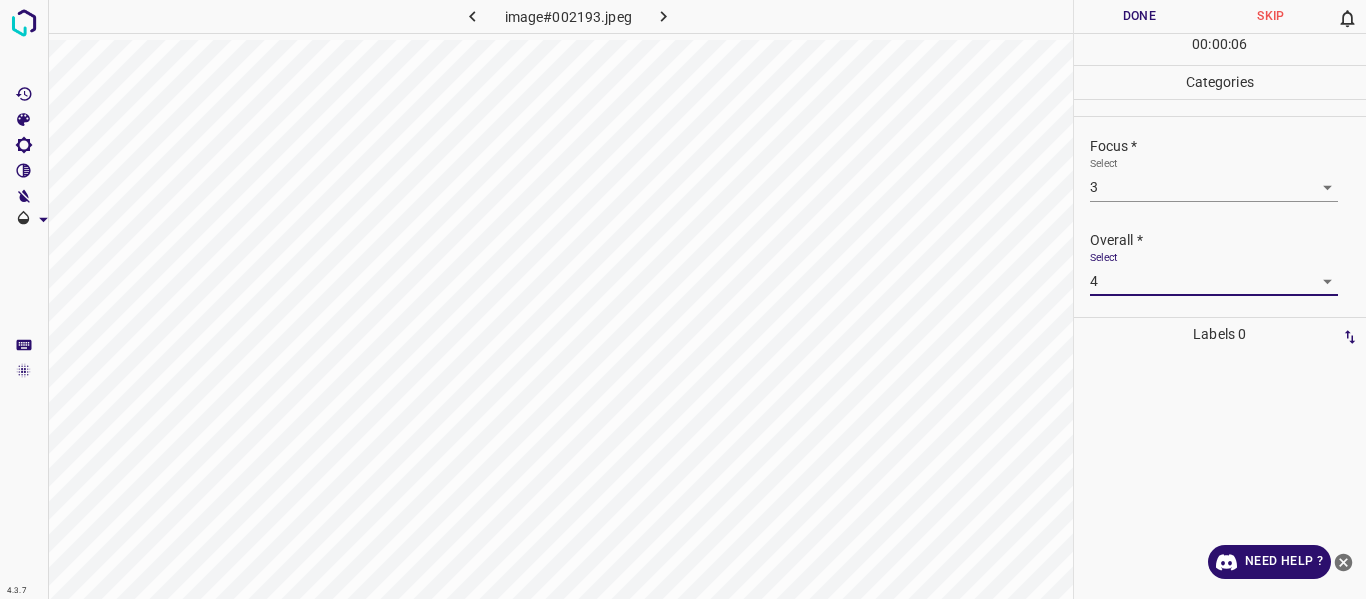 click on "Done" at bounding box center (1140, 16) 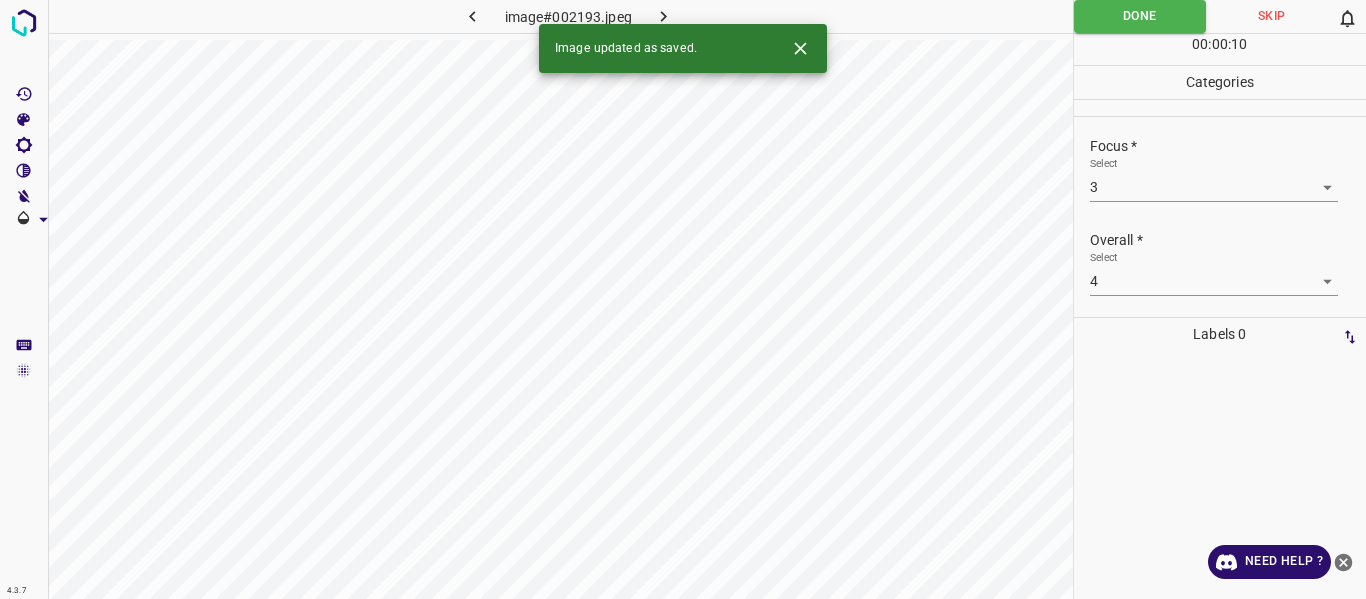 click 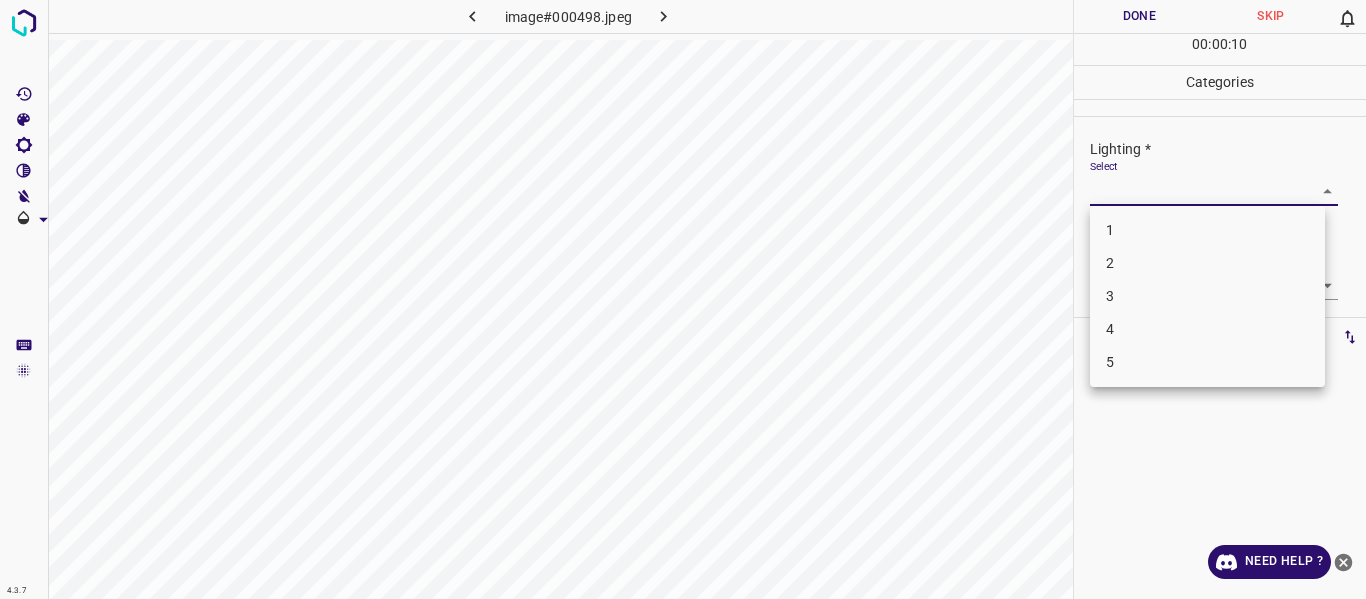 drag, startPoint x: 1314, startPoint y: 192, endPoint x: 1255, endPoint y: 247, distance: 80.65978 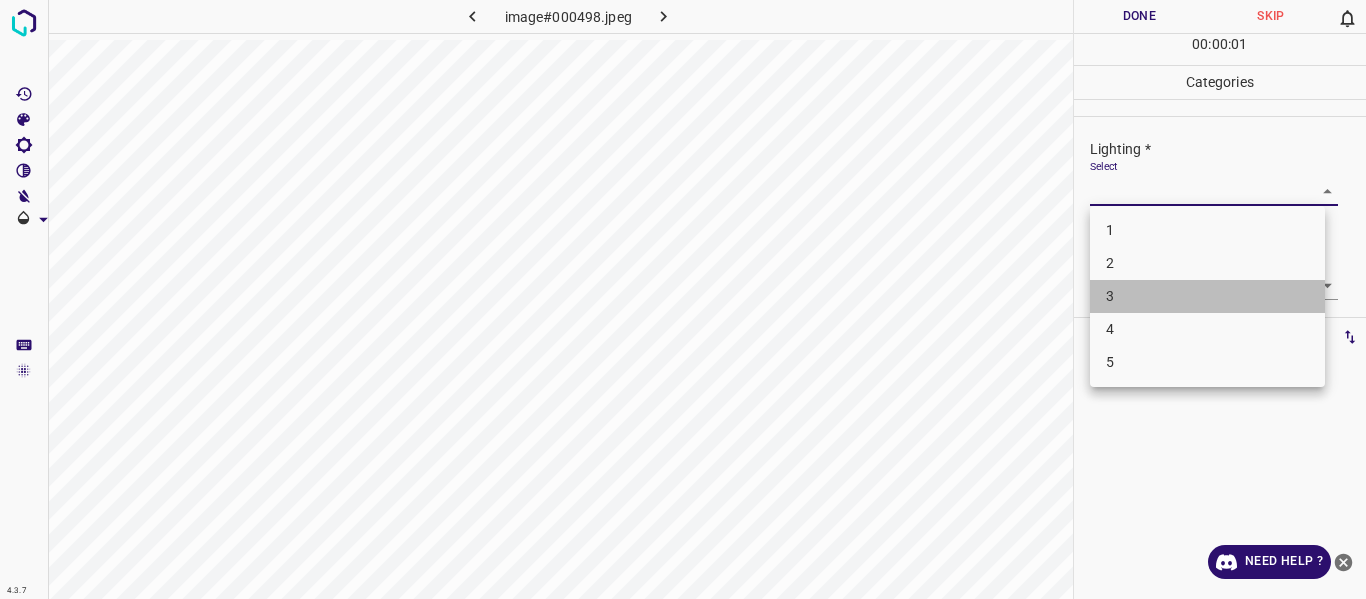 click on "3" at bounding box center (1207, 296) 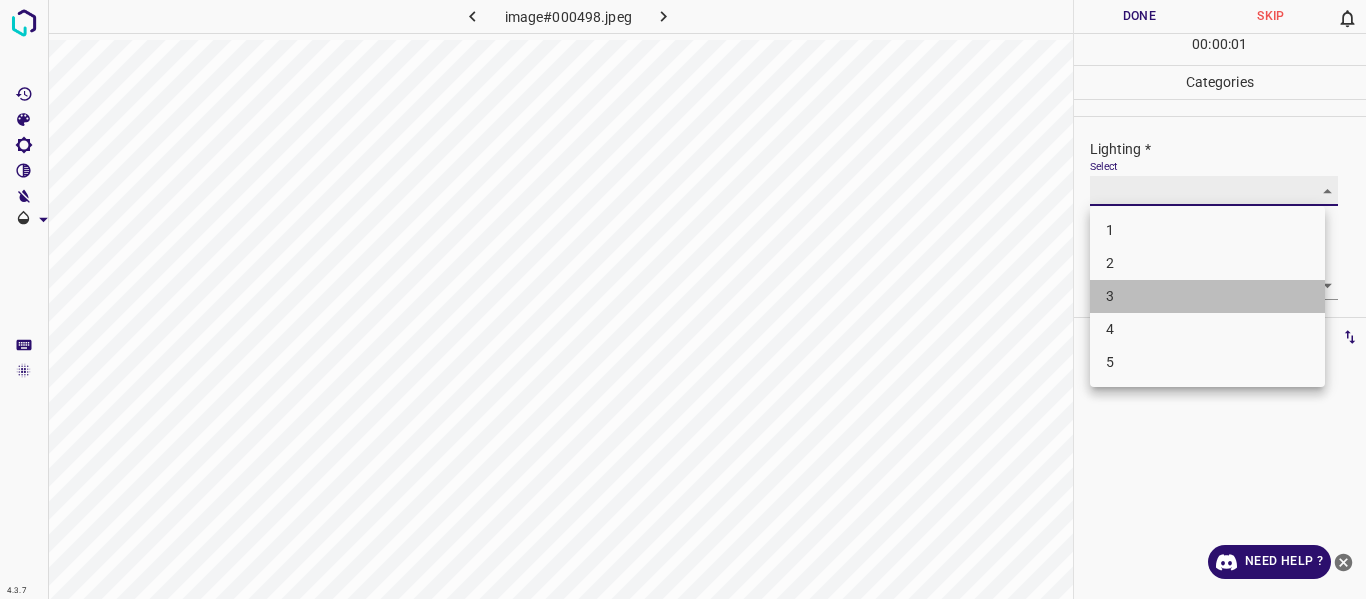 type on "3" 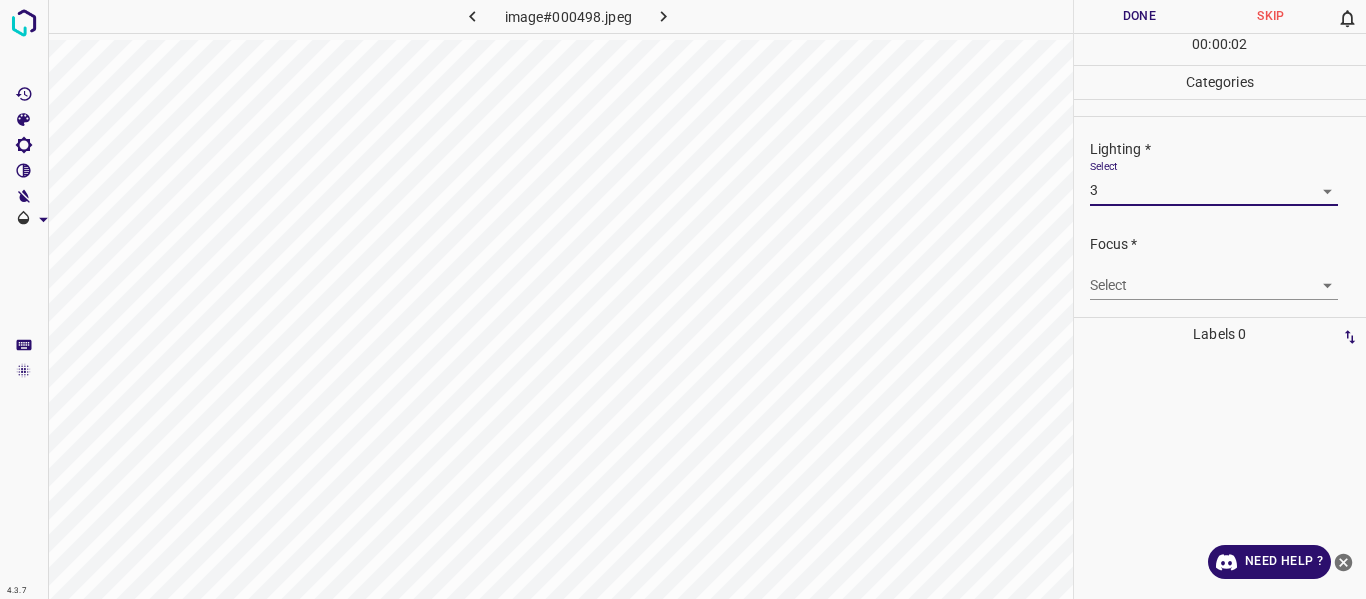 click on "4.3.7 image#000498.jpeg Done Skip 0 00   : 00   : 02   Categories Lighting *  Select 3 3 Focus *  Select ​ Overall *  Select ​ Labels   0 Categories 1 Lighting 2 Focus 3 Overall Tools Space Change between modes (Draw & Edit) I Auto labeling R Restore zoom M Zoom in N Zoom out Delete Delete selecte label Filters Z Restore filters X Saturation filter C Brightness filter V Contrast filter B Gray scale filter General O Download Need Help ? - Text - Hide - Delete" at bounding box center (683, 299) 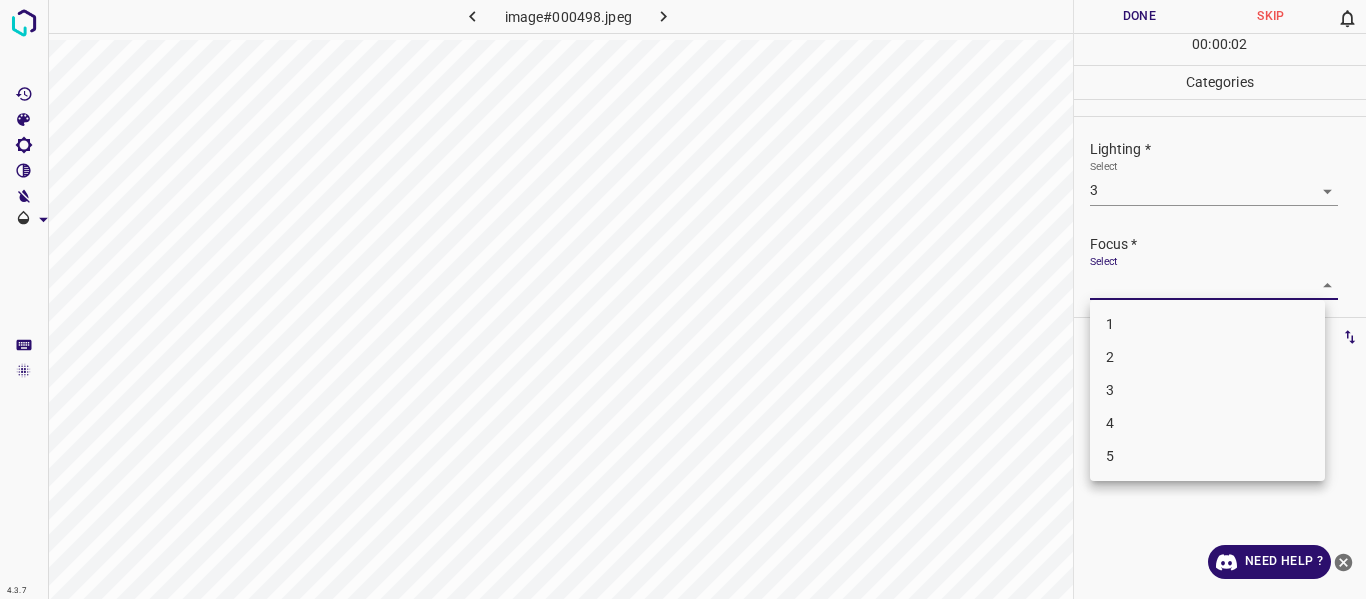 click on "2" at bounding box center [1207, 357] 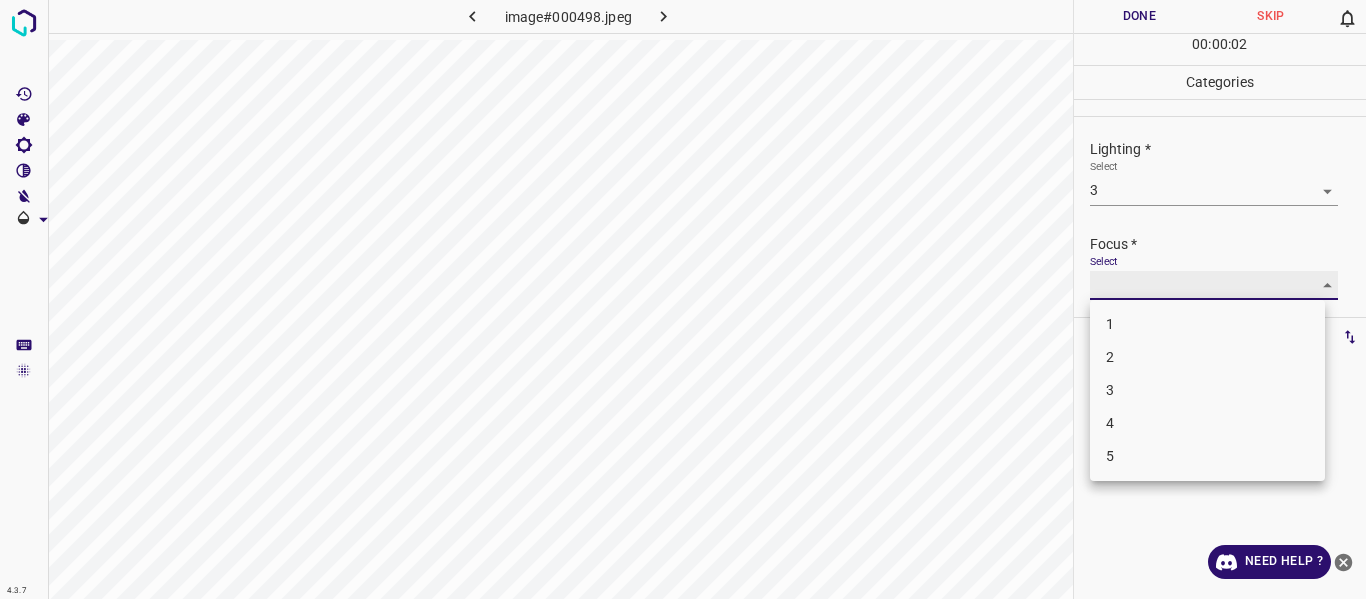 type on "2" 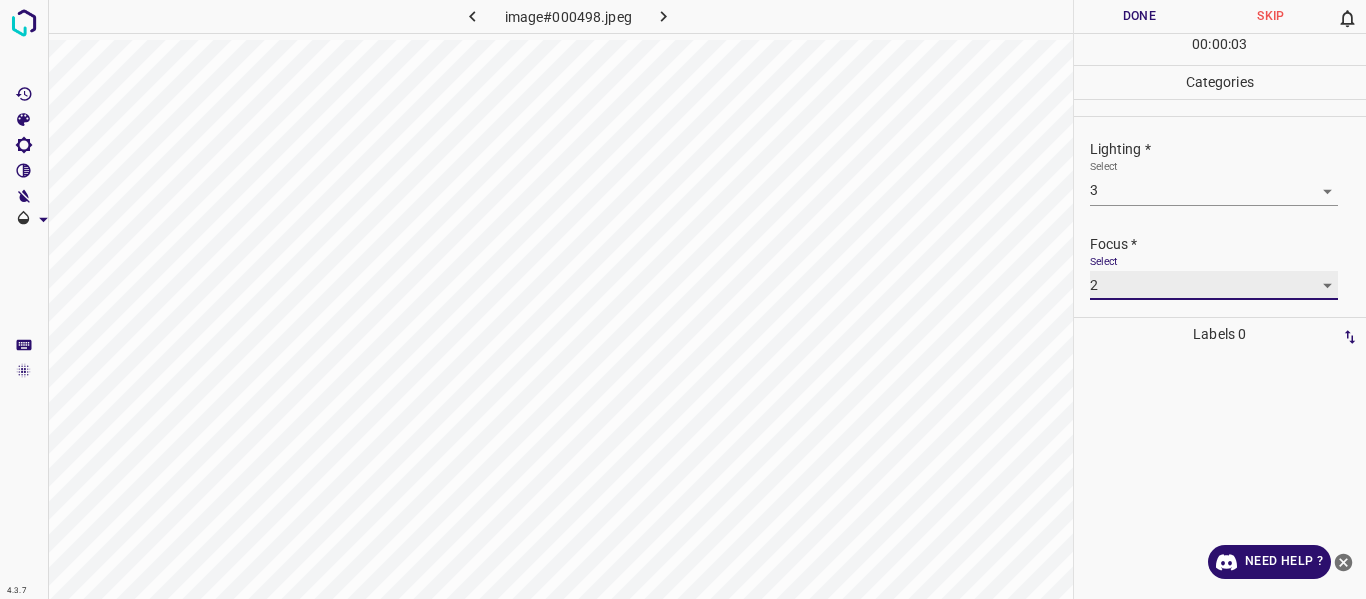 scroll, scrollTop: 98, scrollLeft: 0, axis: vertical 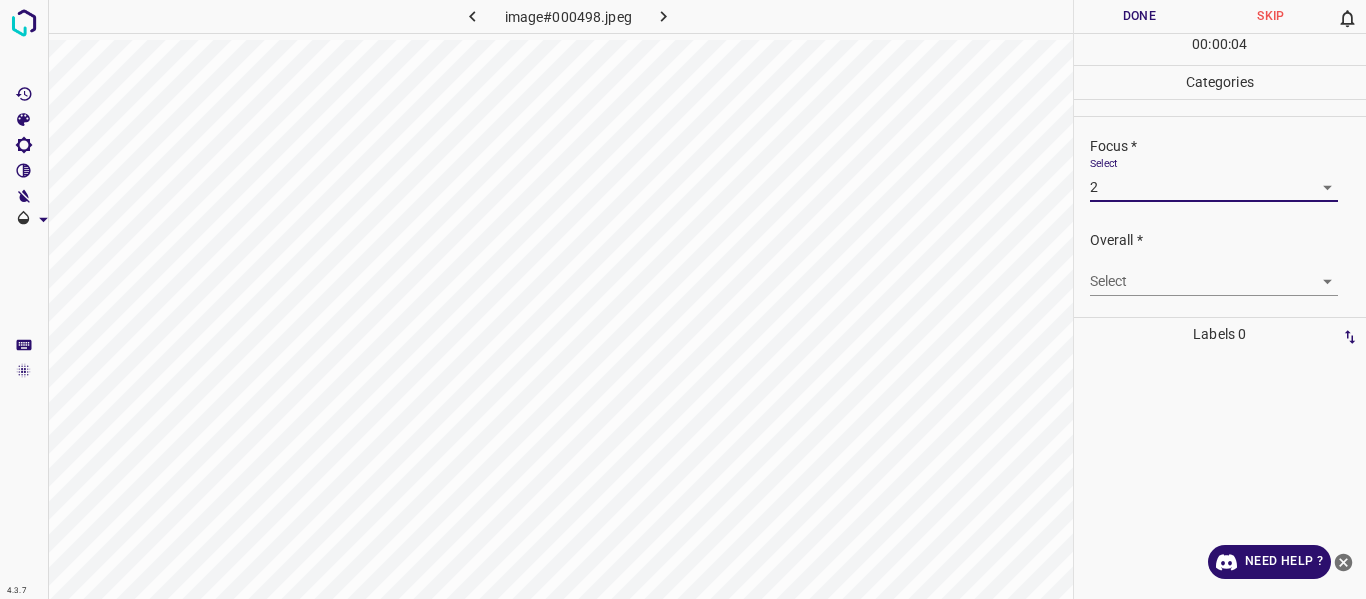 click on "4.3.7 image#000498.jpeg Done Skip 0 00   : 00   : 04   Categories Lighting *  Select 3 3 Focus *  Select 2 2 Overall *  Select ​ Labels   0 Categories 1 Lighting 2 Focus 3 Overall Tools Space Change between modes (Draw & Edit) I Auto labeling R Restore zoom M Zoom in N Zoom out Delete Delete selecte label Filters Z Restore filters X Saturation filter C Brightness filter V Contrast filter B Gray scale filter General O Download Need Help ? - Text - Hide - Delete" at bounding box center (683, 299) 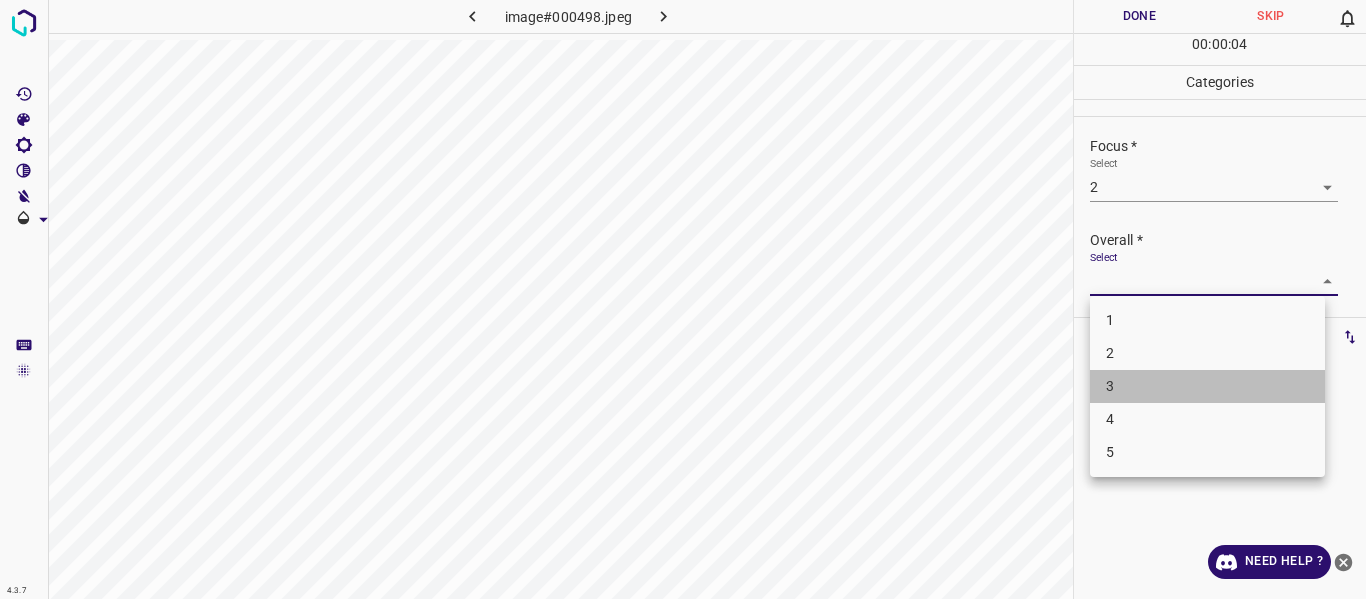 click on "3" at bounding box center (1207, 386) 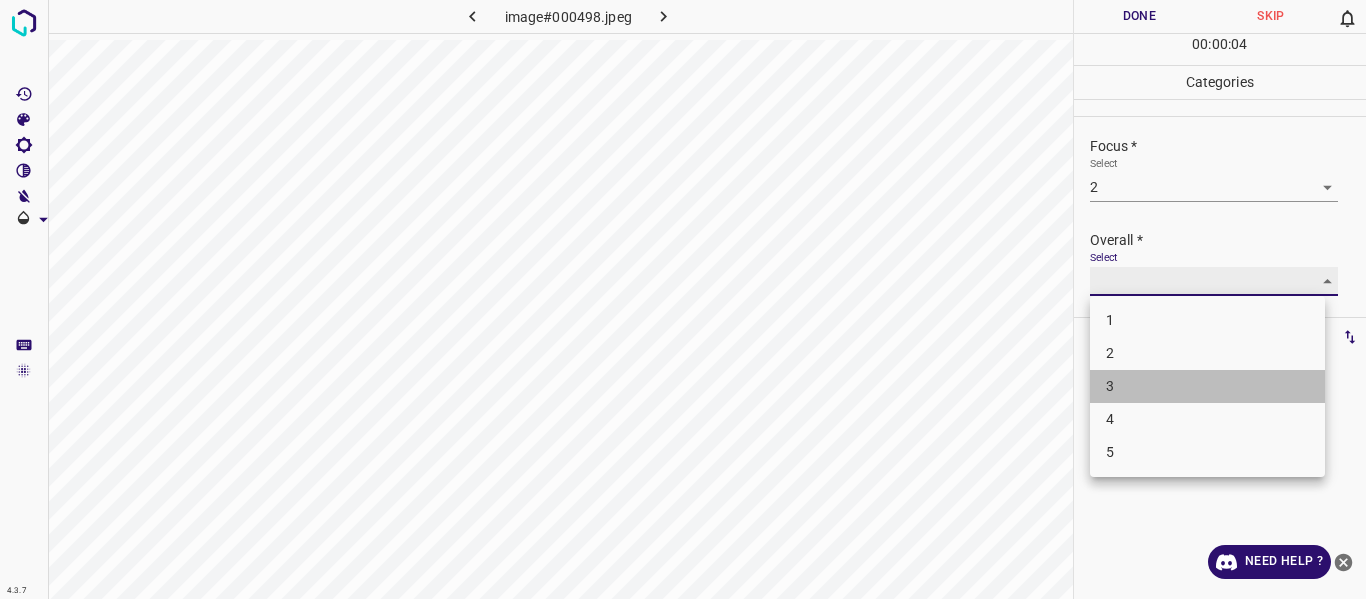 type on "3" 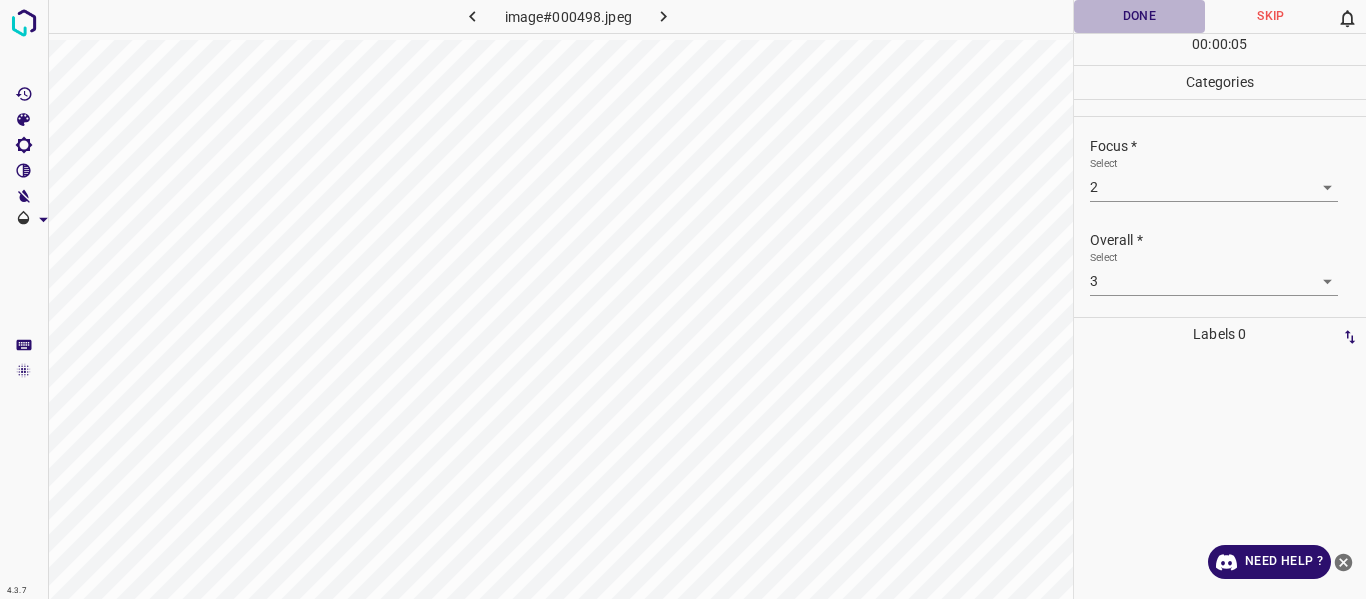 click on "Done" at bounding box center [1140, 16] 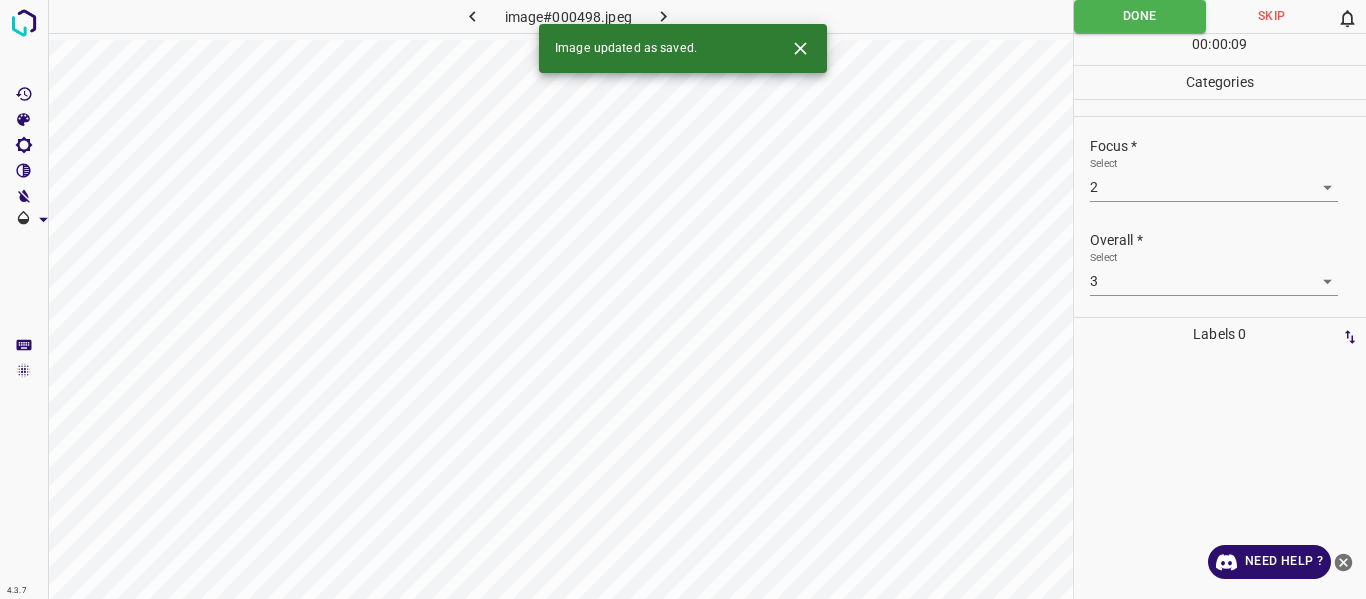 click 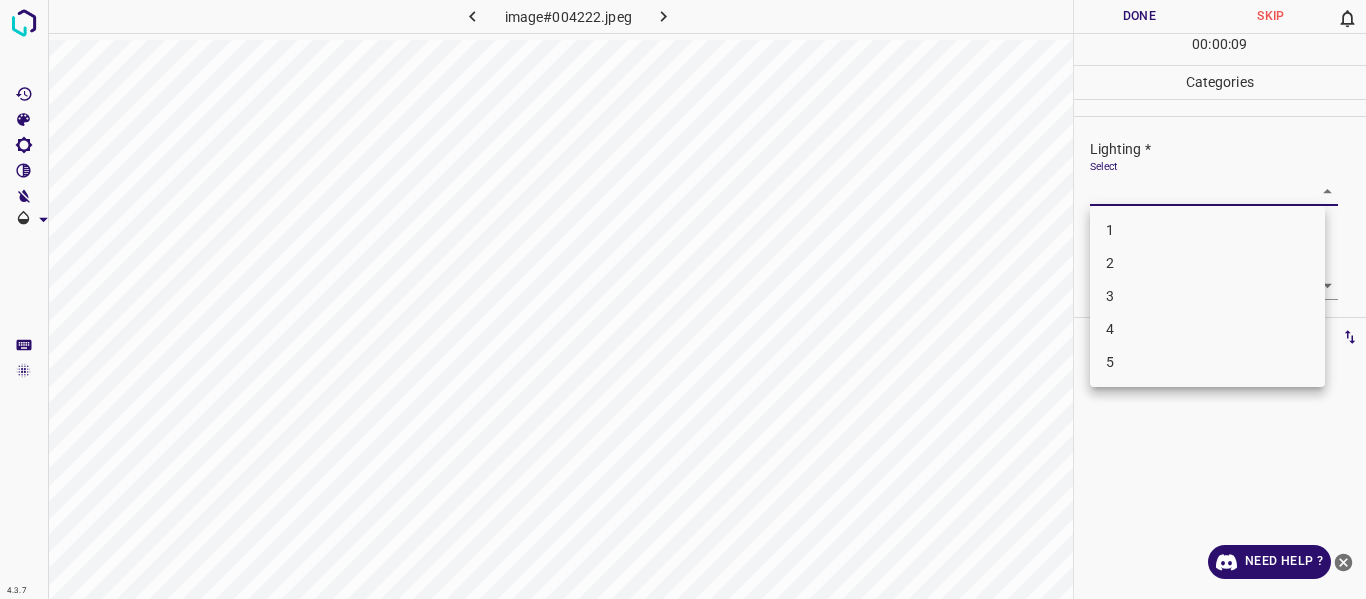 click on "4.3.7 image#004222.jpeg Done Skip 0 00   : 00   : 09   Categories Lighting *  Select ​ Focus *  Select ​ Overall *  Select ​ Labels   0 Categories 1 Lighting 2 Focus 3 Overall Tools Space Change between modes (Draw & Edit) I Auto labeling R Restore zoom M Zoom in N Zoom out Delete Delete selecte label Filters Z Restore filters X Saturation filter C Brightness filter V Contrast filter B Gray scale filter General O Download Need Help ? - Text - Hide - Delete 1 2 3 4 5" at bounding box center (683, 299) 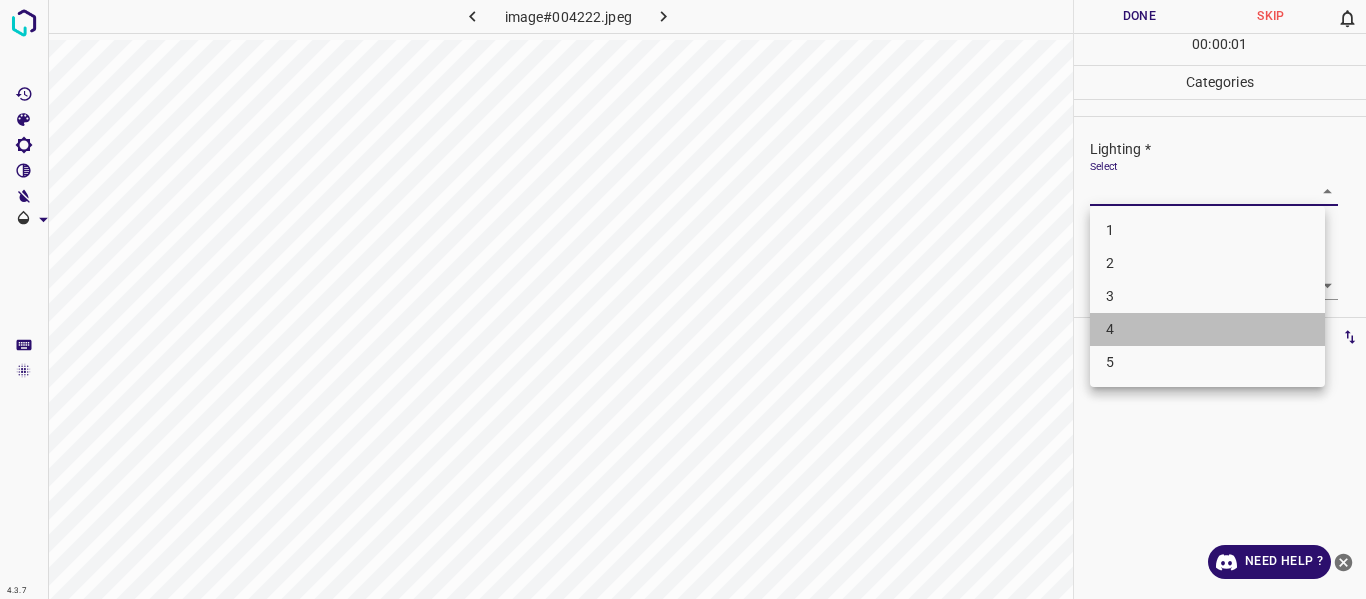 click on "4" at bounding box center (1207, 329) 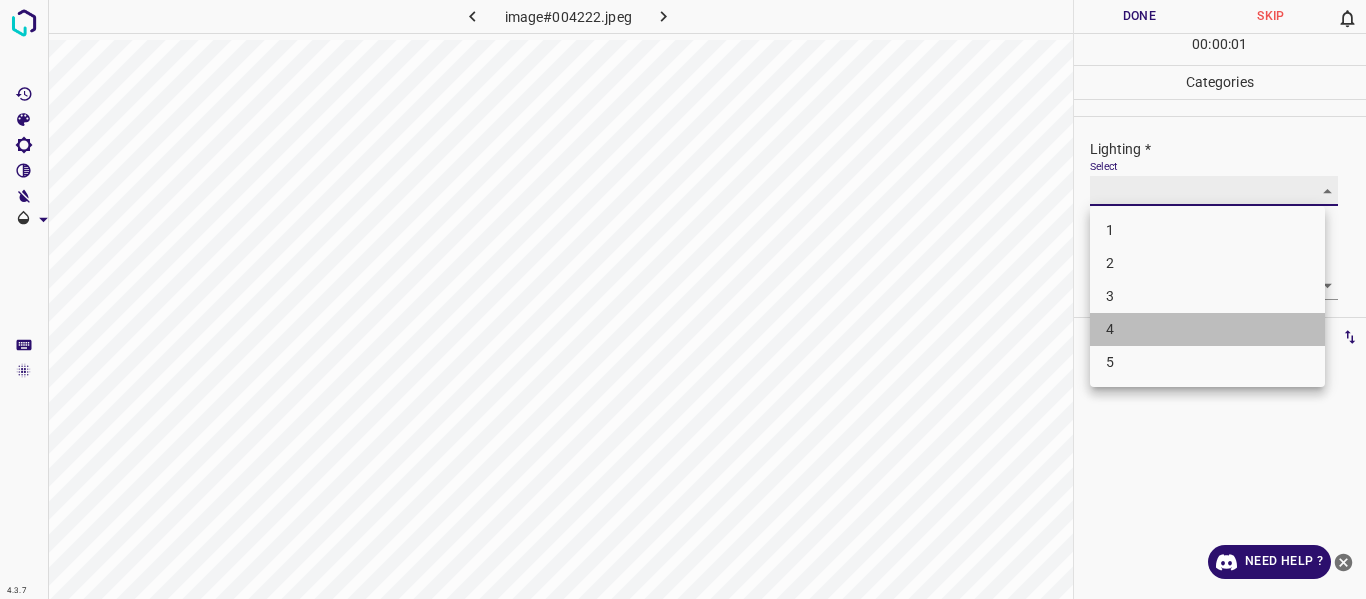 type on "4" 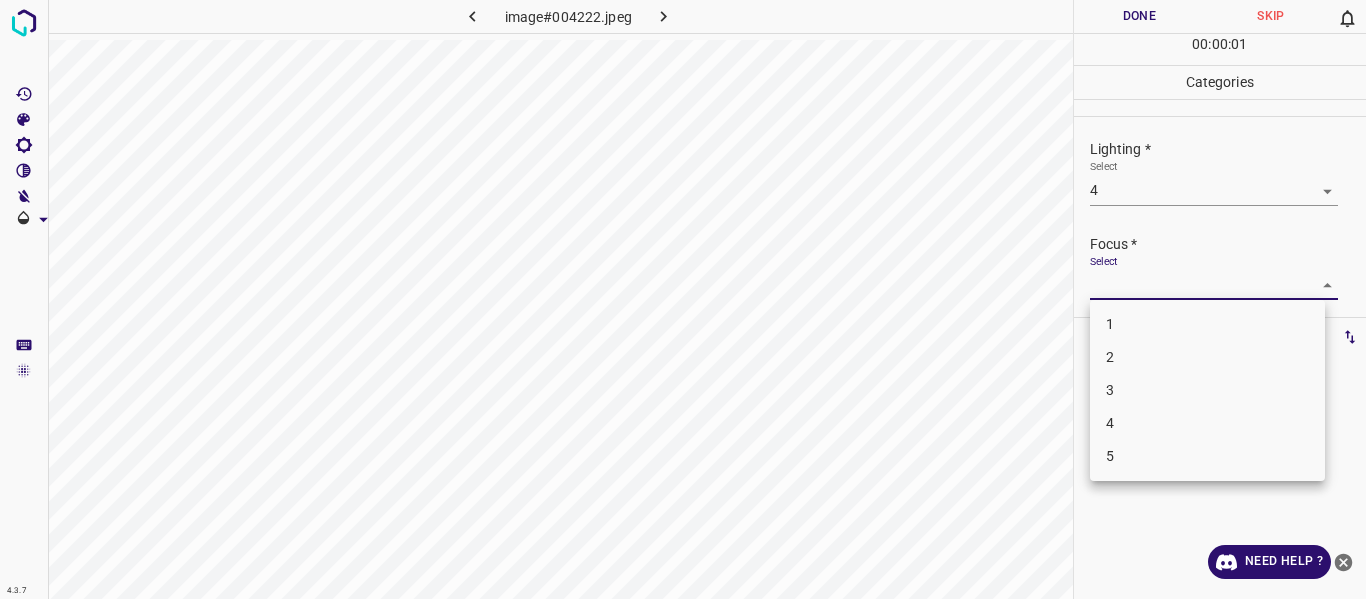 click on "4.3.7 image#004222.jpeg Done Skip 0 00   : 00   : 01   Categories Lighting *  Select 4 4 Focus *  Select ​ Overall *  Select ​ Labels   0 Categories 1 Lighting 2 Focus 3 Overall Tools Space Change between modes (Draw & Edit) I Auto labeling R Restore zoom M Zoom in N Zoom out Delete Delete selecte label Filters Z Restore filters X Saturation filter C Brightness filter V Contrast filter B Gray scale filter General O Download Need Help ? - Text - Hide - Delete 1 2 3 4 5" at bounding box center [683, 299] 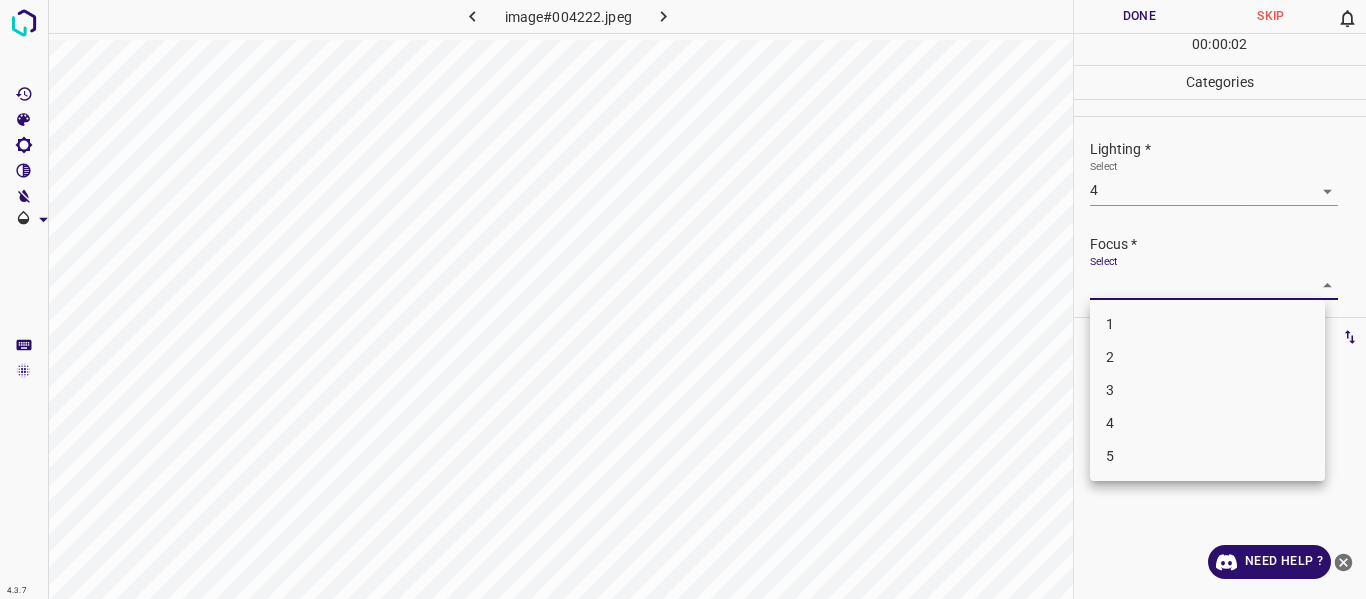 click on "3" at bounding box center (1207, 390) 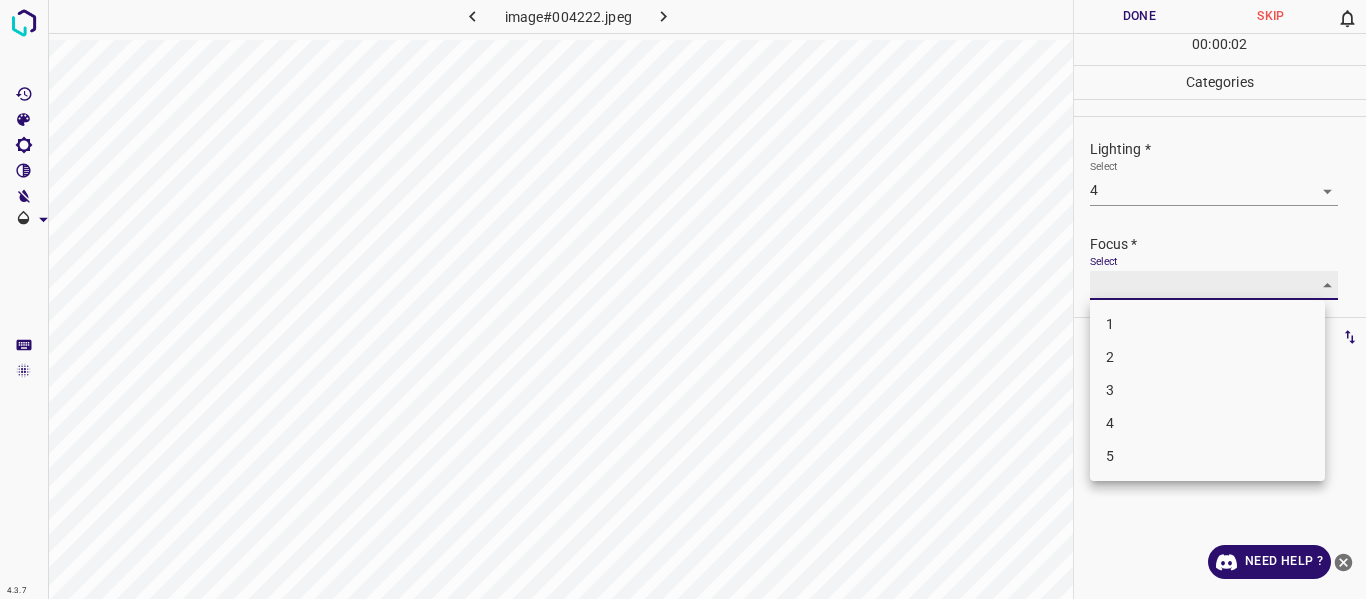 type on "3" 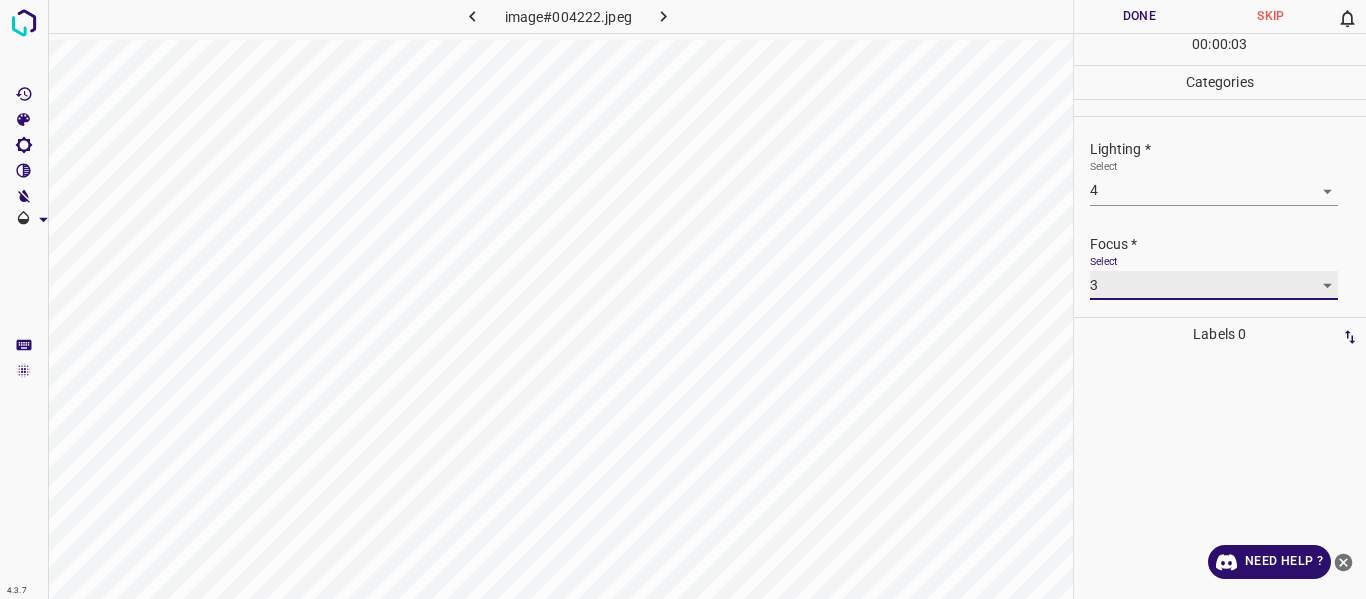 scroll, scrollTop: 98, scrollLeft: 0, axis: vertical 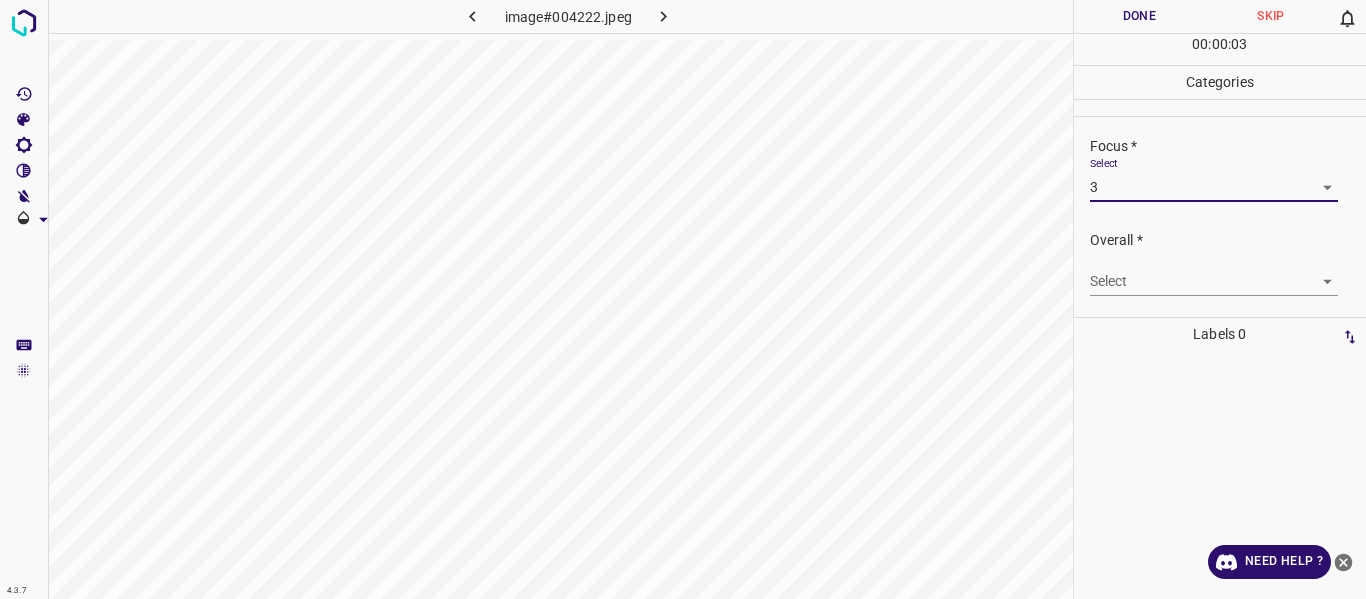 click on "4.3.7 image#004222.jpeg Done Skip 0 00   : 00   : 03   Categories Lighting *  Select 4 4 Focus *  Select 3 3 Overall *  Select ​ Labels   0 Categories 1 Lighting 2 Focus 3 Overall Tools Space Change between modes (Draw & Edit) I Auto labeling R Restore zoom M Zoom in N Zoom out Delete Delete selecte label Filters Z Restore filters X Saturation filter C Brightness filter V Contrast filter B Gray scale filter General O Download Need Help ? - Text - Hide - Delete" at bounding box center (683, 299) 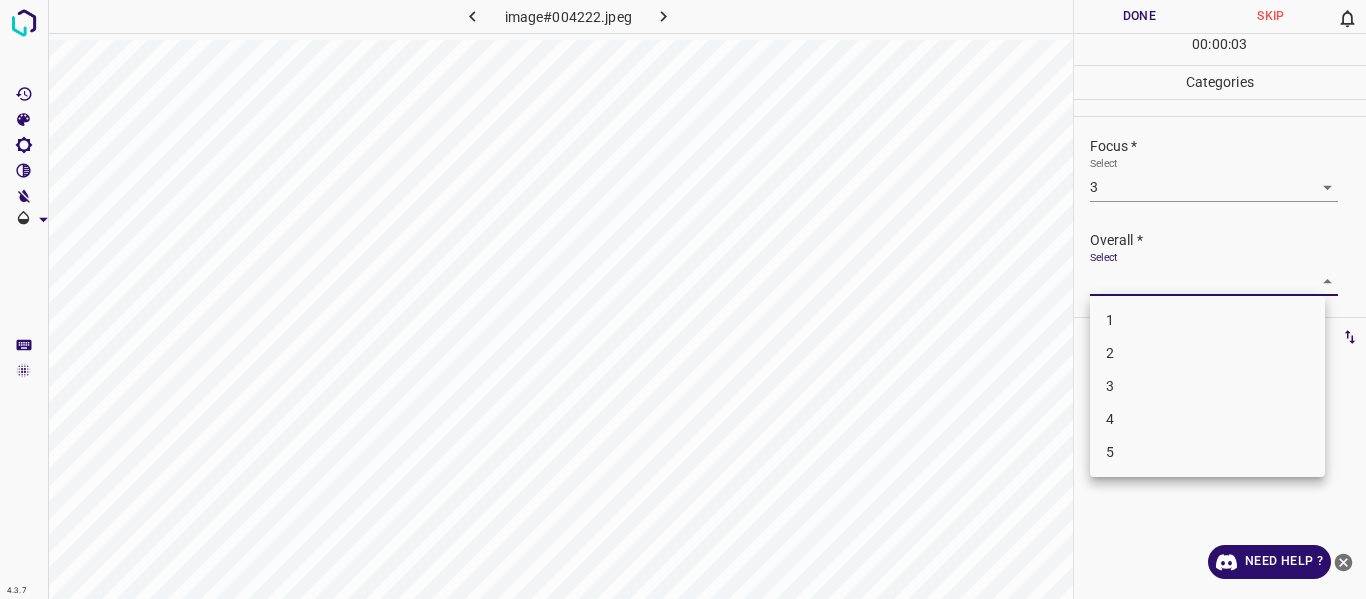 click on "4" at bounding box center [1207, 419] 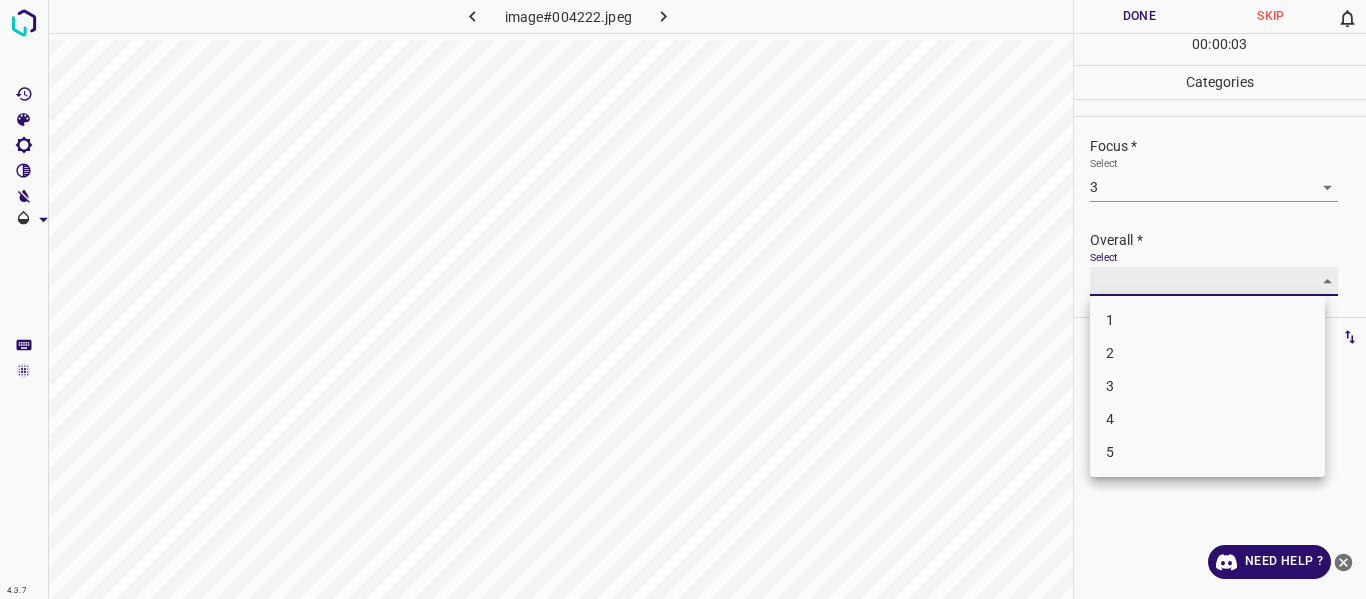 type on "4" 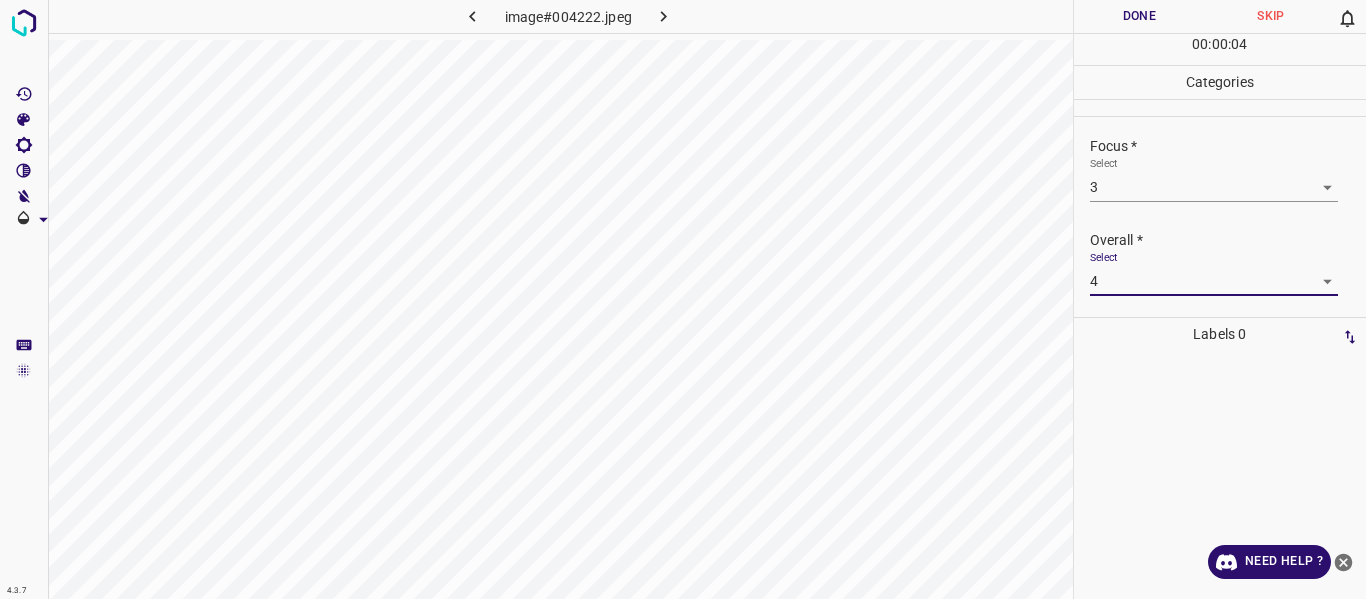 click on "Done" at bounding box center [1140, 16] 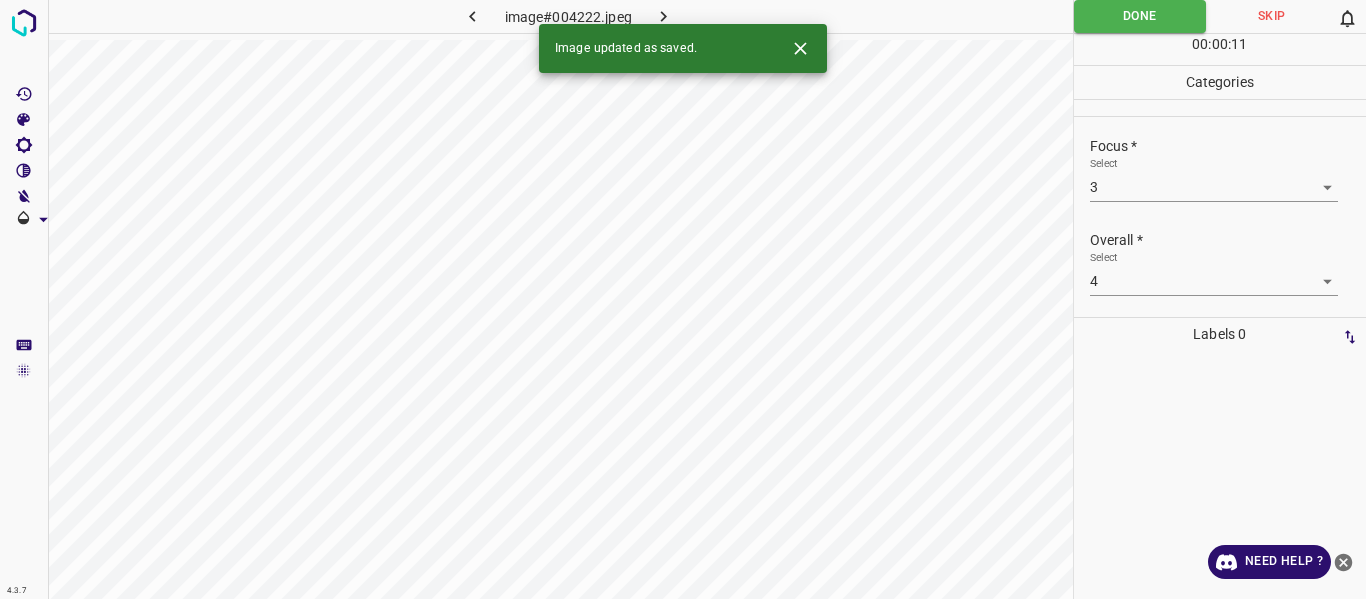 click at bounding box center (664, 16) 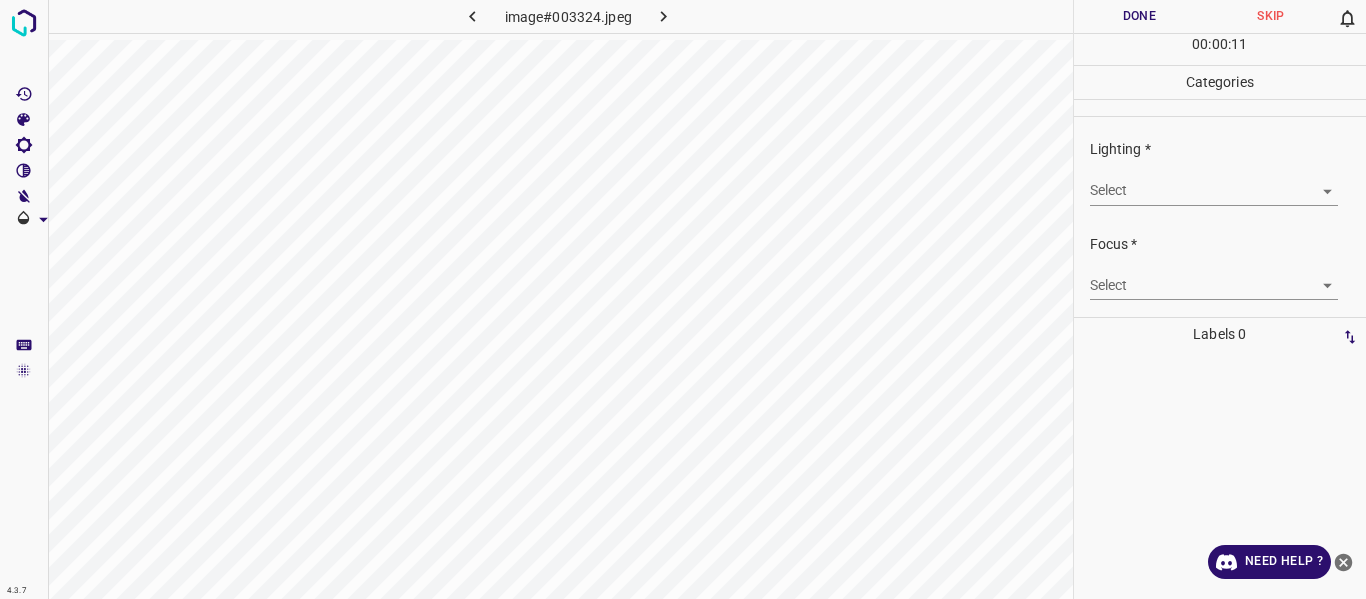 click on "4.3.7 image#003324.jpeg Done Skip 0 00   : 00   : 11   Categories Lighting *  Select ​ Focus *  Select ​ Overall *  Select ​ Labels   0 Categories 1 Lighting 2 Focus 3 Overall Tools Space Change between modes (Draw & Edit) I Auto labeling R Restore zoom M Zoom in N Zoom out Delete Delete selecte label Filters Z Restore filters X Saturation filter C Brightness filter V Contrast filter B Gray scale filter General O Download Need Help ? - Text - Hide - Delete" at bounding box center [683, 299] 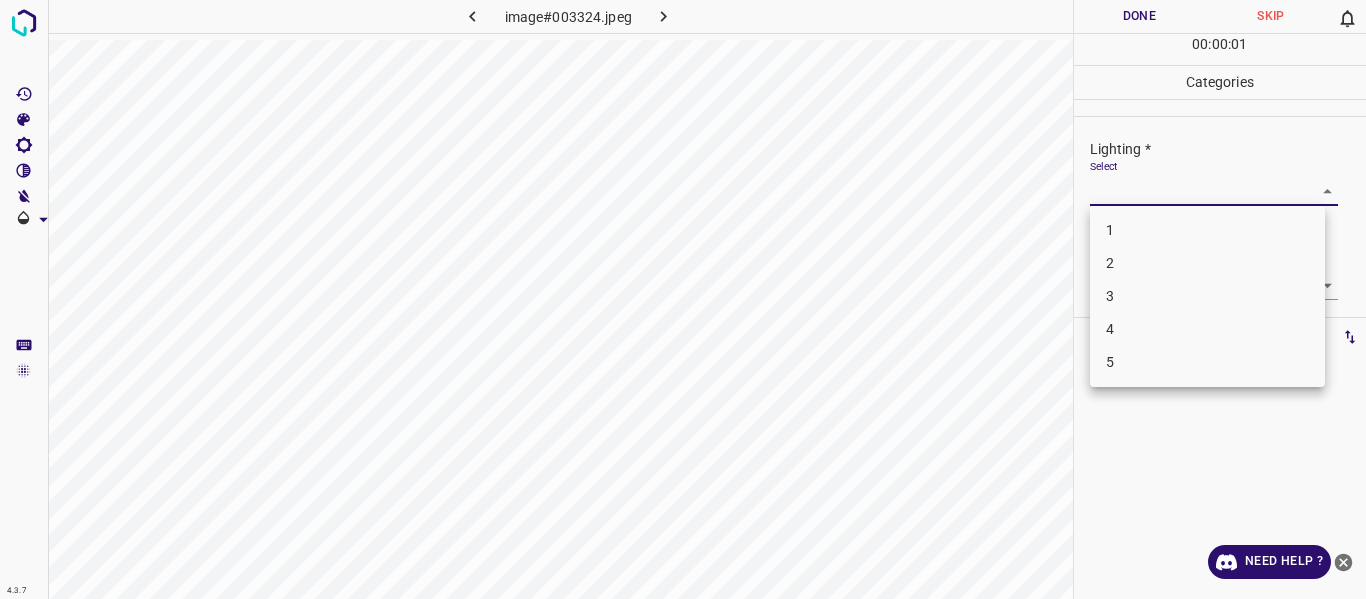 click on "3" at bounding box center [1207, 296] 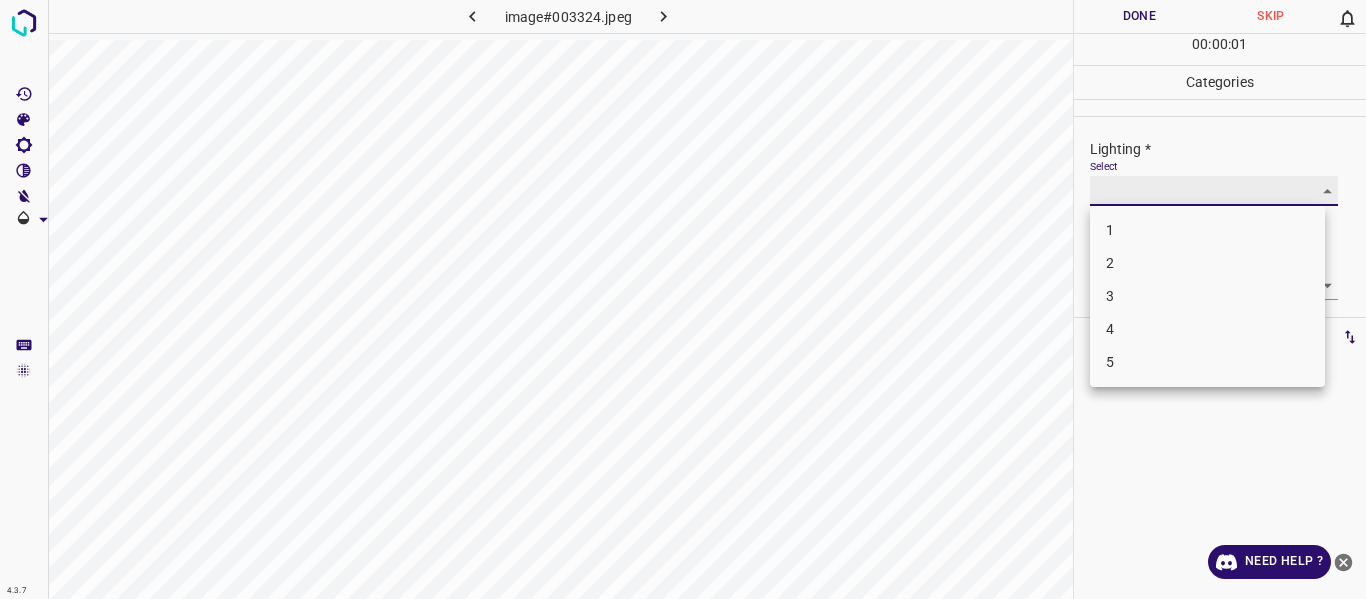 type on "3" 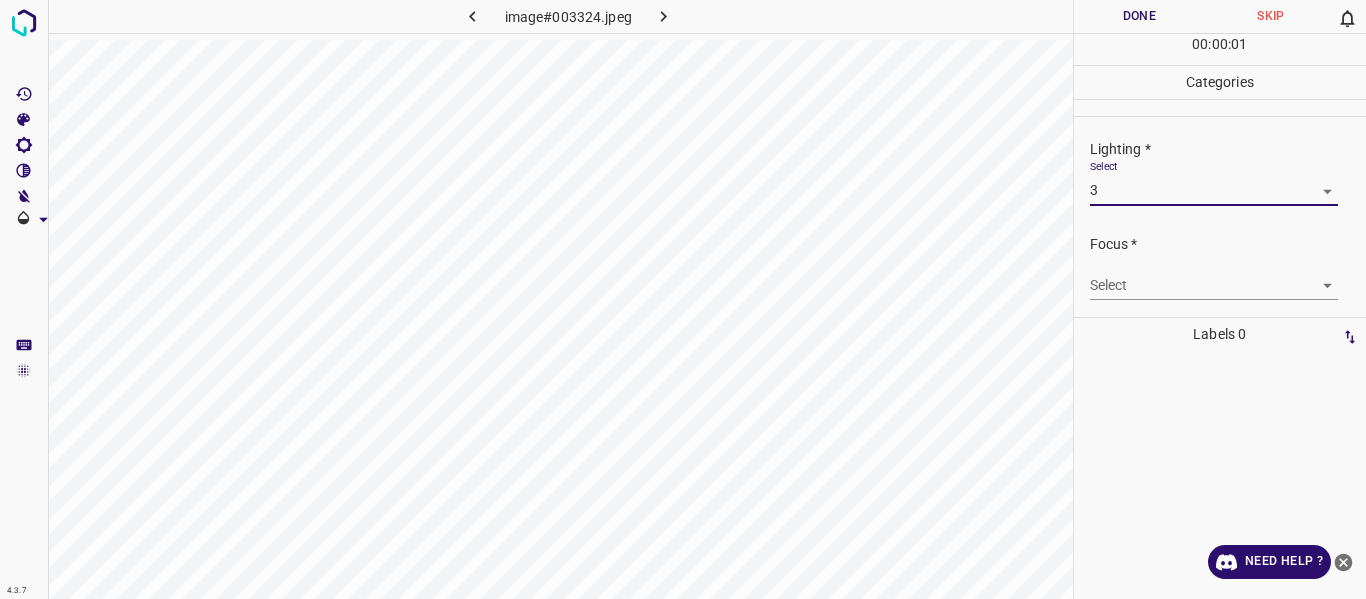 click on "Select ​" at bounding box center (1214, 277) 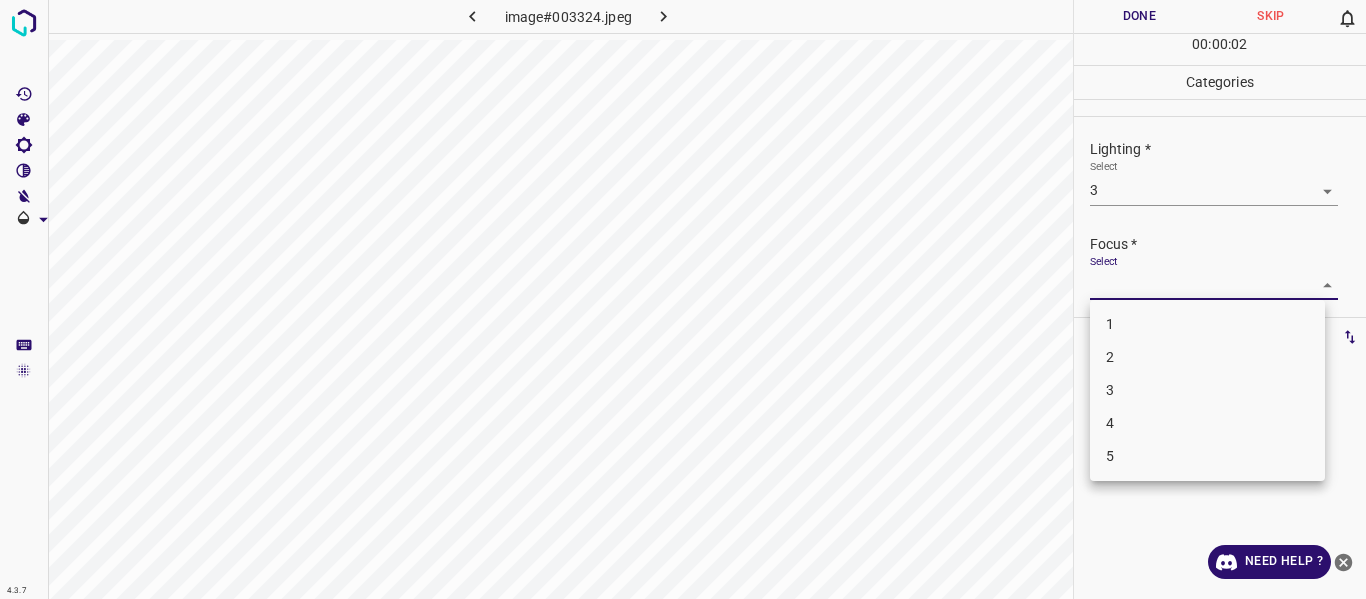 drag, startPoint x: 1303, startPoint y: 285, endPoint x: 1276, endPoint y: 310, distance: 36.796738 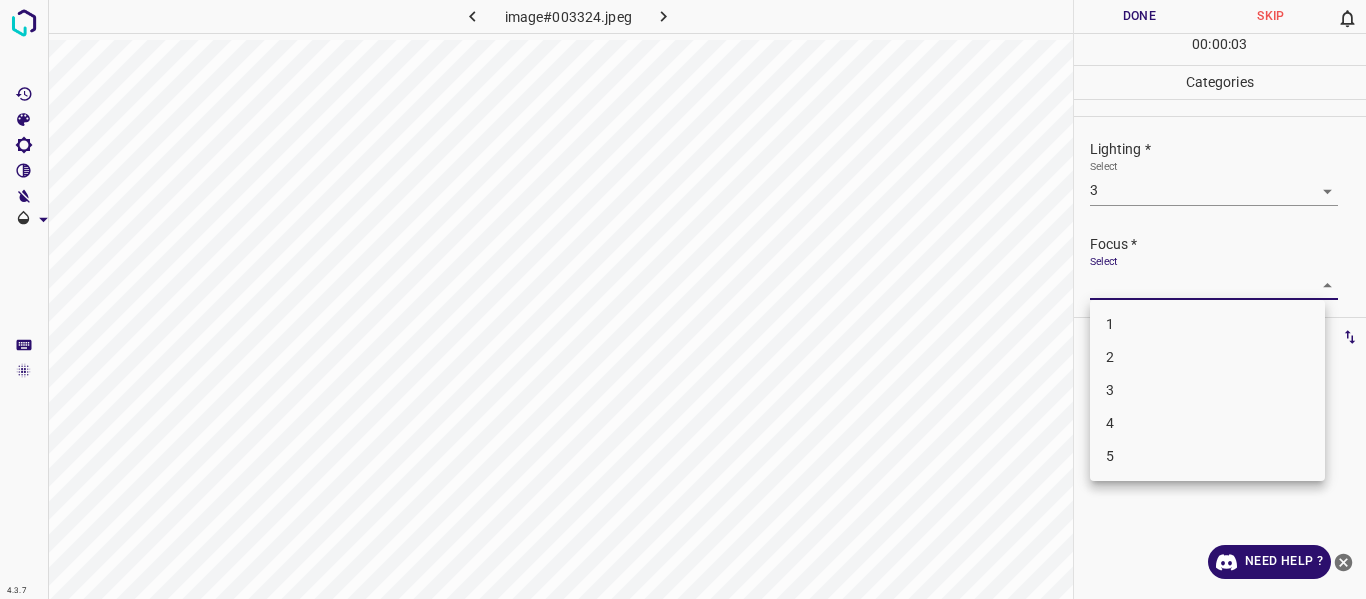 click on "2" at bounding box center [1207, 357] 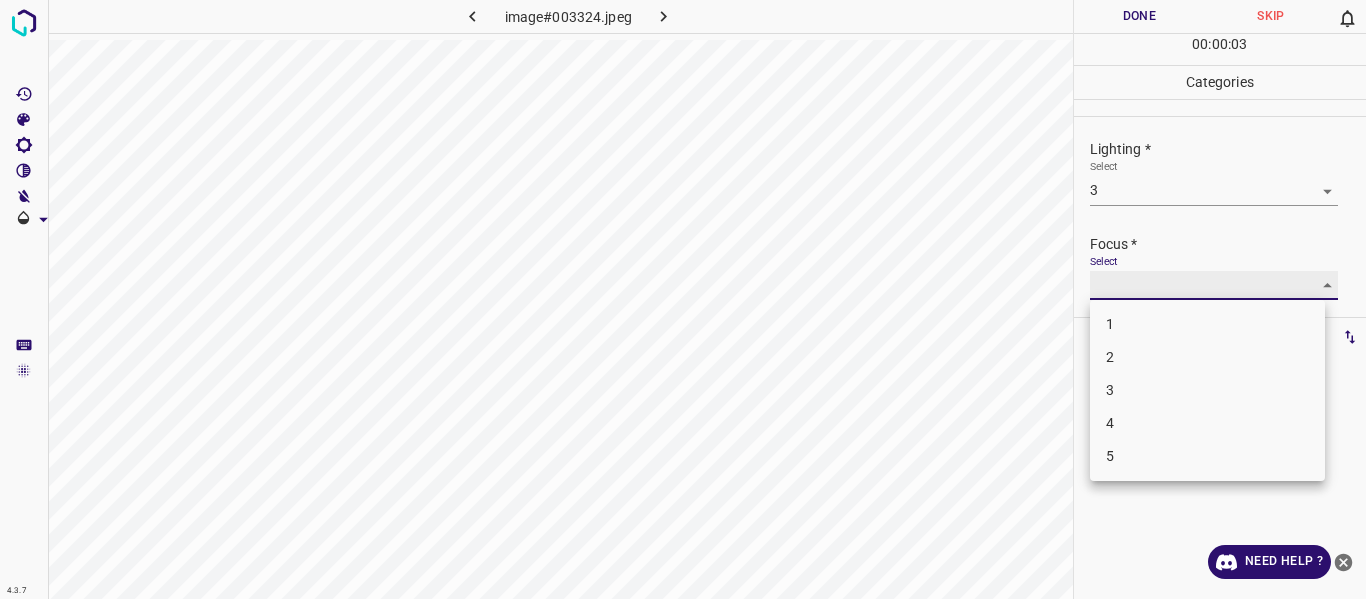 type on "2" 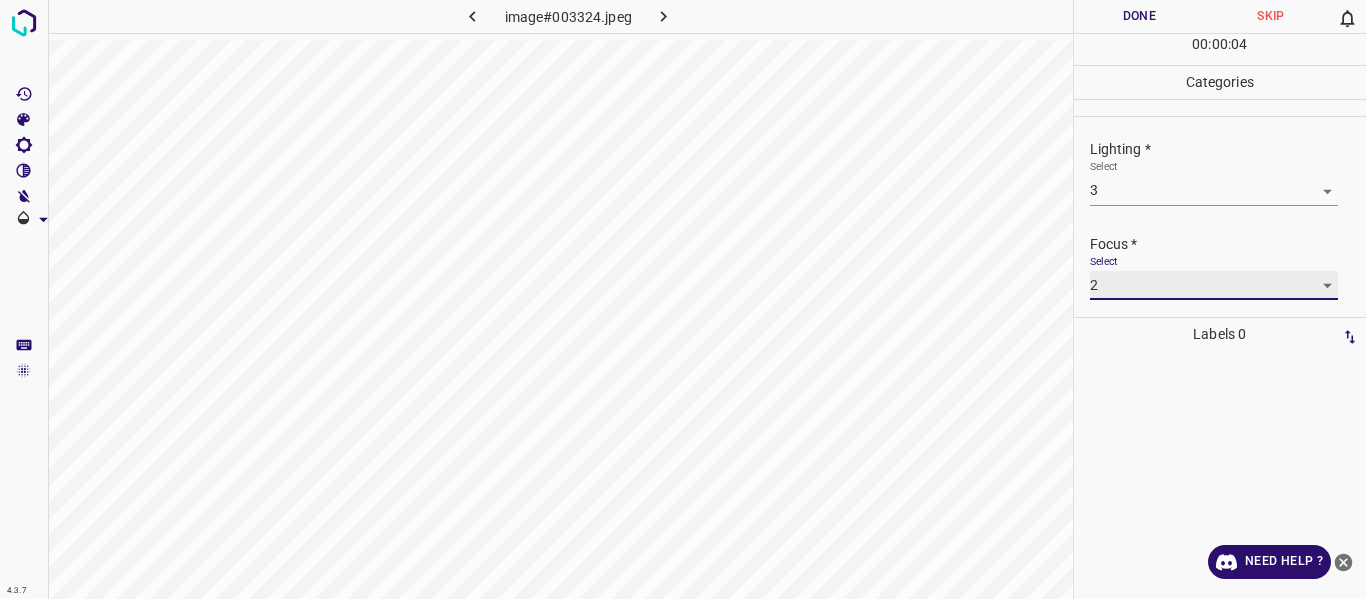 scroll, scrollTop: 98, scrollLeft: 0, axis: vertical 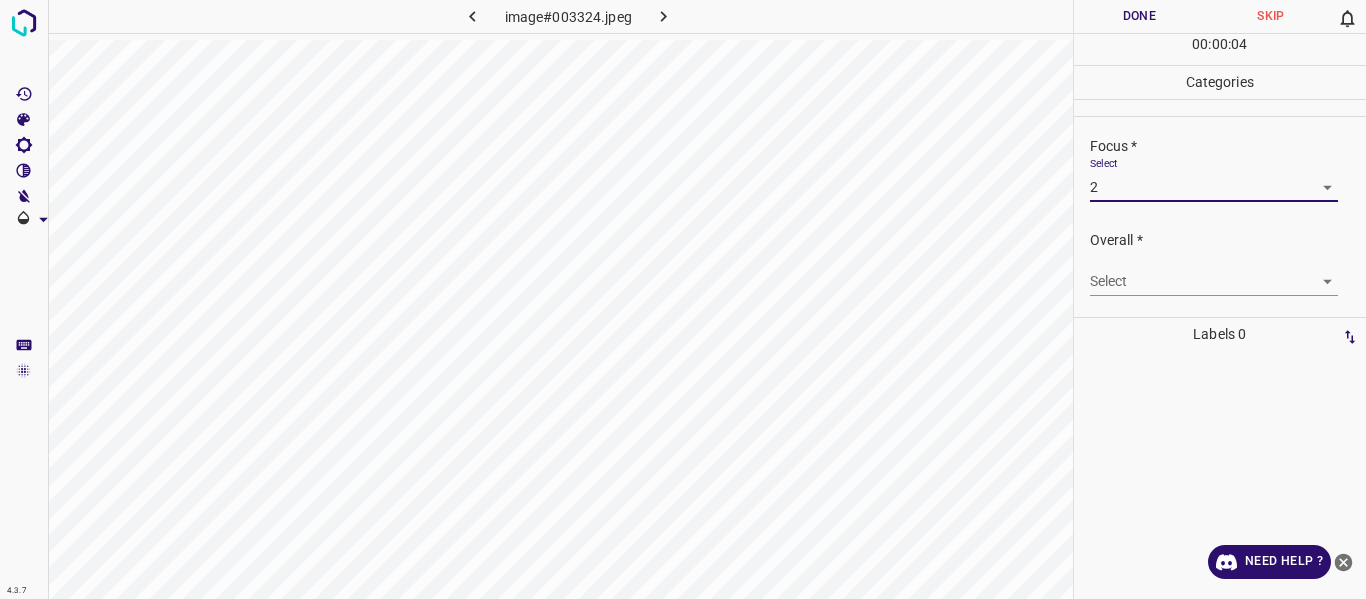 click on "4.3.7 image#003324.jpeg Done Skip 0 00   : 00   : 04   Categories Lighting *  Select 3 3 Focus *  Select 2 2 Overall *  Select ​ Labels   0 Categories 1 Lighting 2 Focus 3 Overall Tools Space Change between modes (Draw & Edit) I Auto labeling R Restore zoom M Zoom in N Zoom out Delete Delete selecte label Filters Z Restore filters X Saturation filter C Brightness filter V Contrast filter B Gray scale filter General O Download Need Help ? - Text - Hide - Delete" at bounding box center (683, 299) 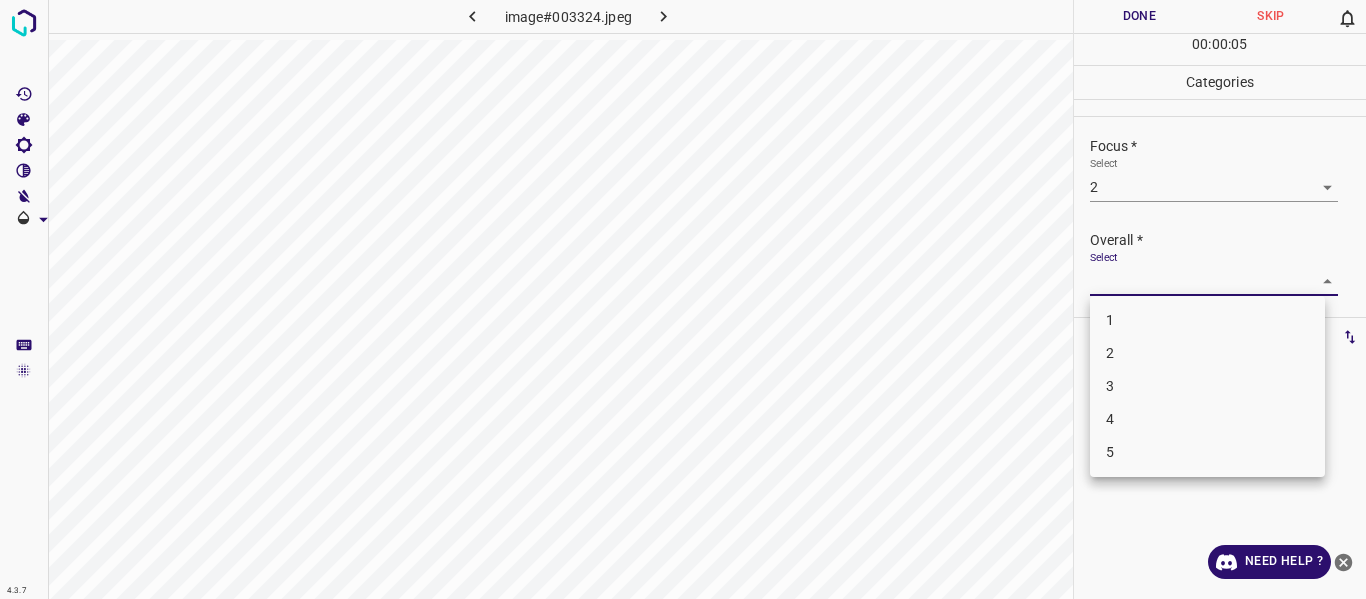 click on "2" at bounding box center (1207, 353) 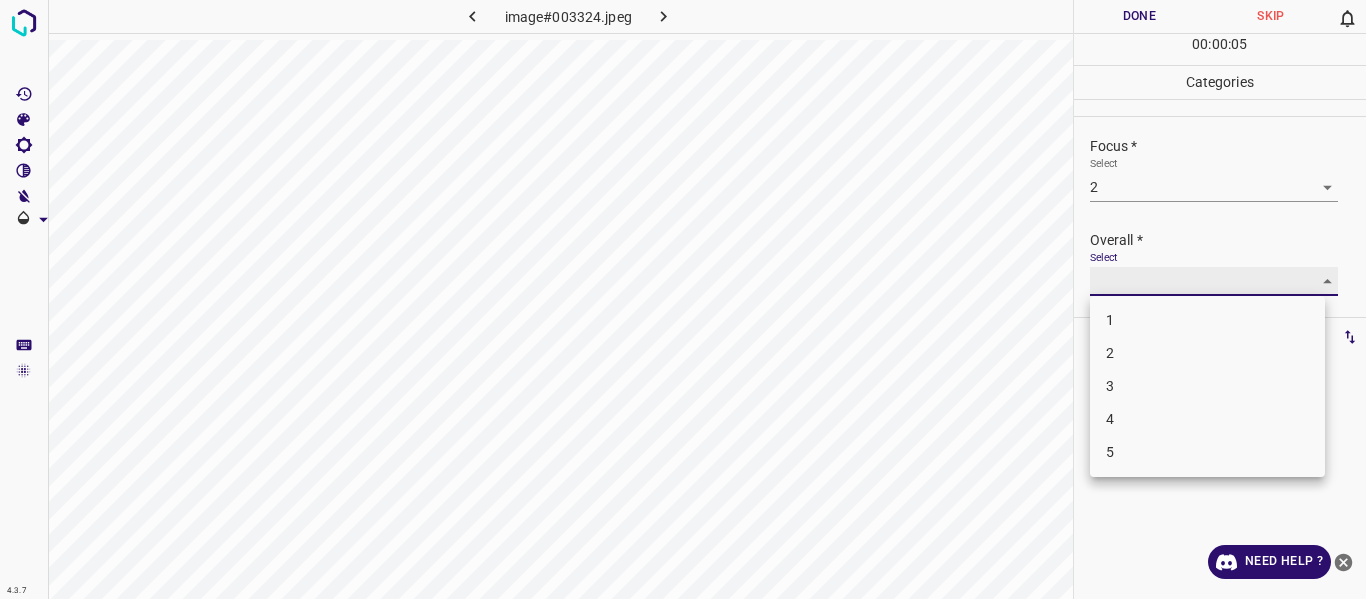 type on "2" 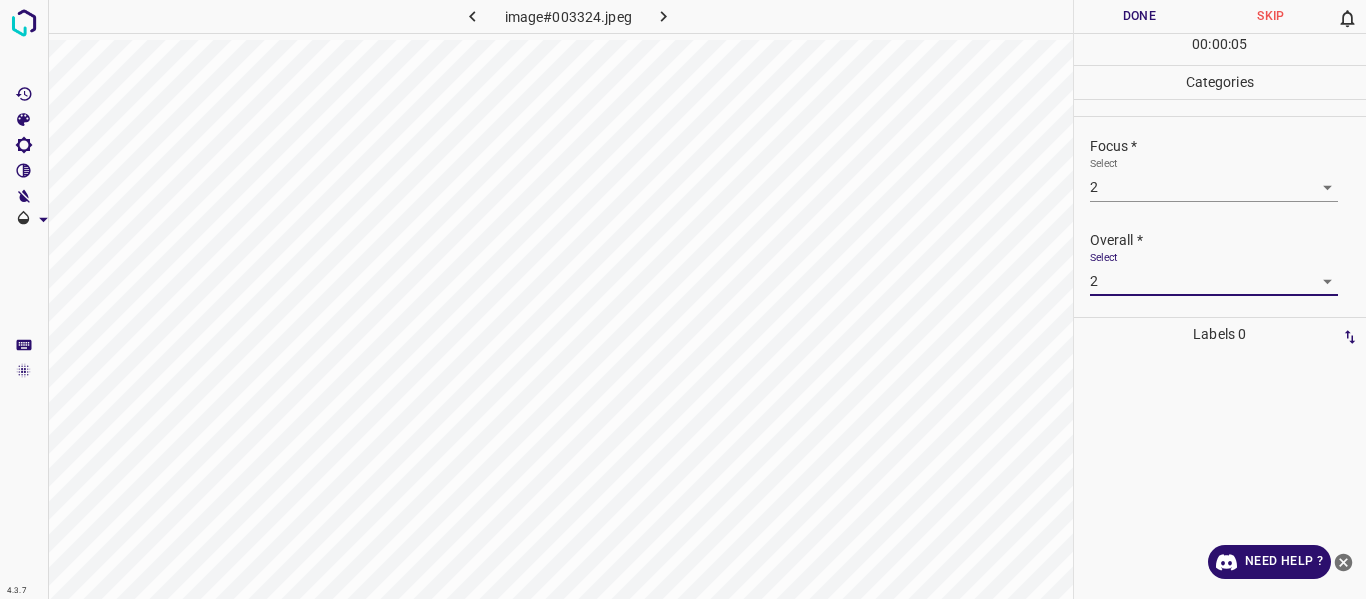 click on "Done" at bounding box center (1140, 16) 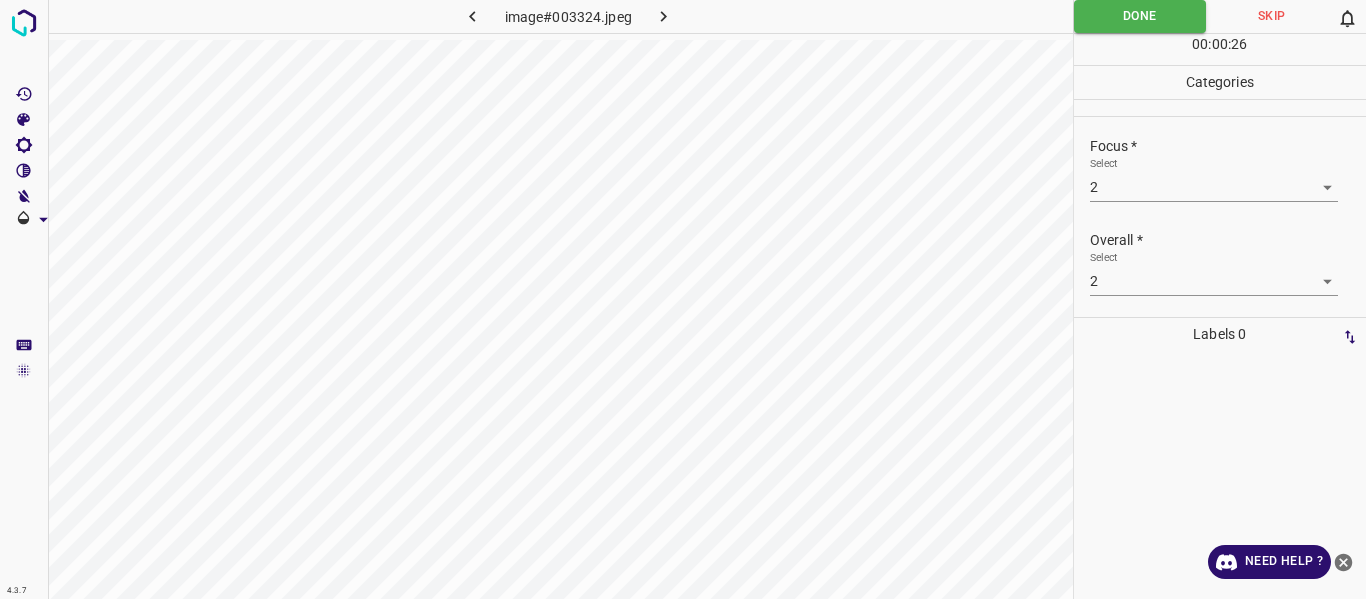 click 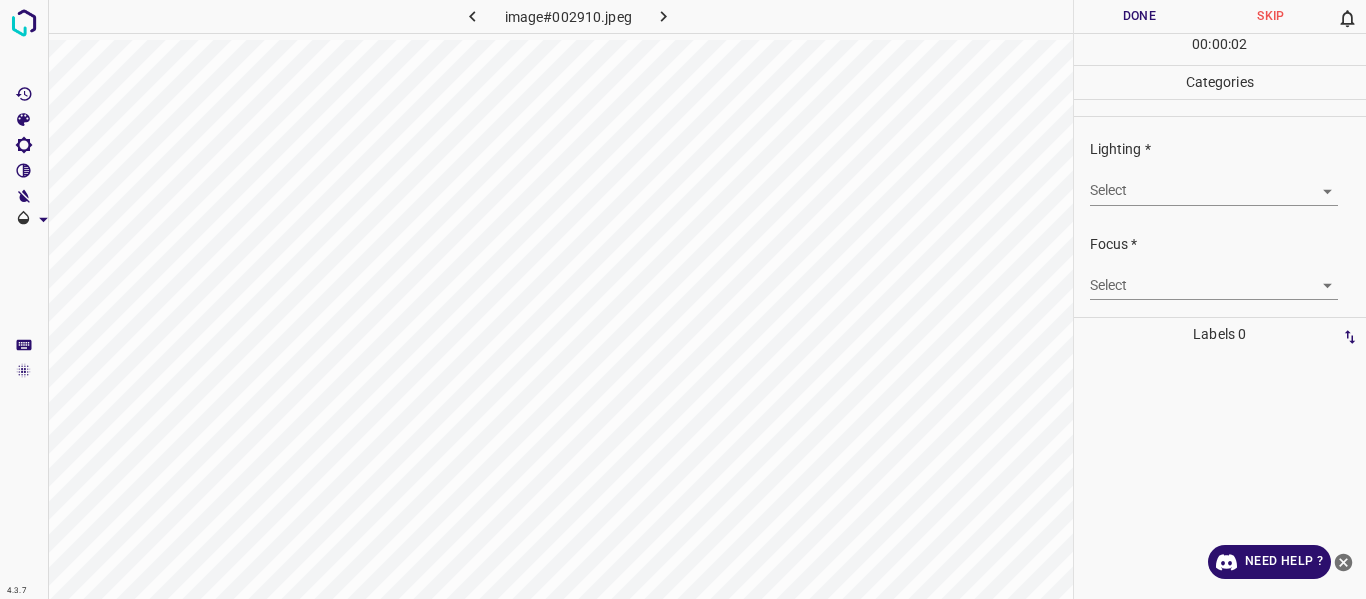 click on "4.3.7 image#002910.jpeg Done Skip 0 00   : 00   : 02   Categories Lighting *  Select ​ Focus *  Select ​ Overall *  Select ​ Labels   0 Categories 1 Lighting 2 Focus 3 Overall Tools Space Change between modes (Draw & Edit) I Auto labeling R Restore zoom M Zoom in N Zoom out Delete Delete selecte label Filters Z Restore filters X Saturation filter C Brightness filter V Contrast filter B Gray scale filter General O Download Need Help ? - Text - Hide - Delete" at bounding box center (683, 299) 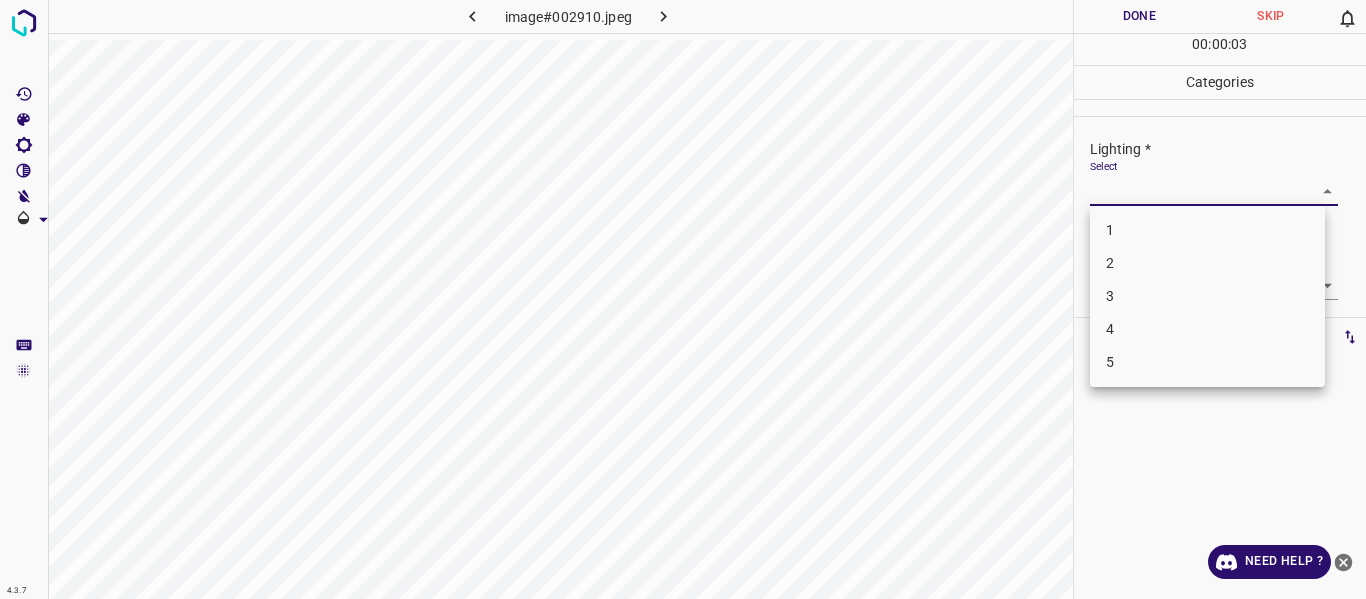 click on "4" at bounding box center (1207, 329) 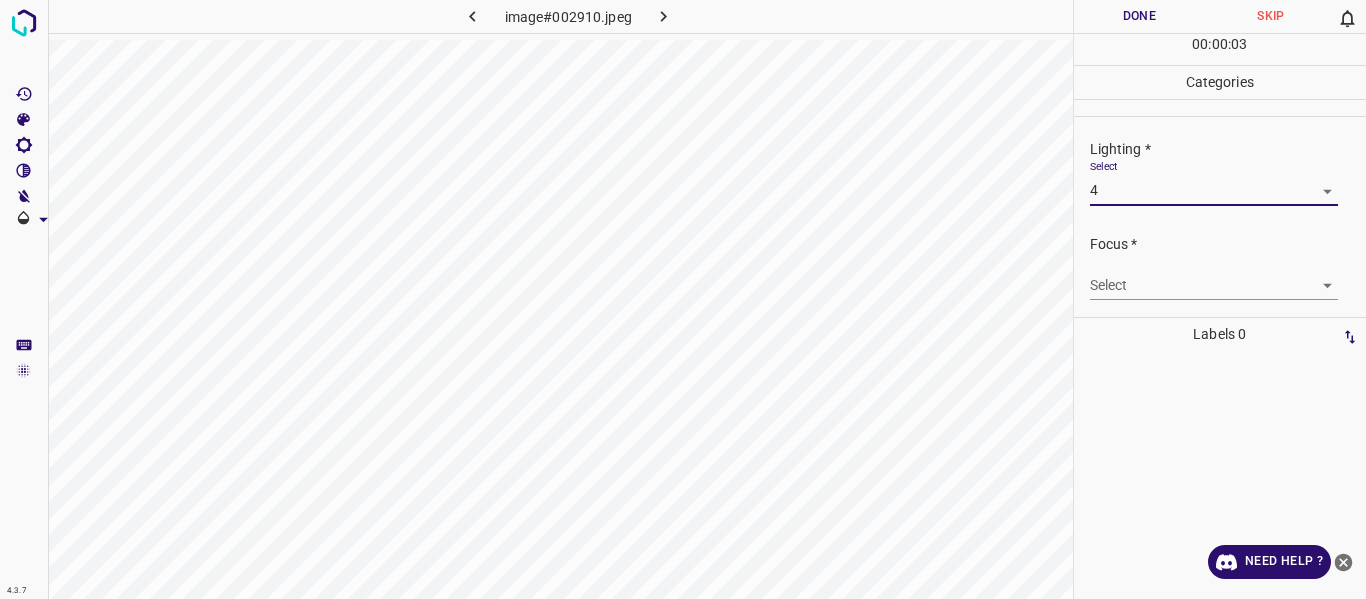 click on "4.3.7 image#002910.jpeg Done Skip 0 00   : 00   : 03   Categories Lighting *  Select 4 4 Focus *  Select ​ Overall *  Select ​ Labels   0 Categories 1 Lighting 2 Focus 3 Overall Tools Space Change between modes (Draw & Edit) I Auto labeling R Restore zoom M Zoom in N Zoom out Delete Delete selecte label Filters Z Restore filters X Saturation filter C Brightness filter V Contrast filter B Gray scale filter General O Download Need Help ? - Text - Hide - Delete" at bounding box center (683, 299) 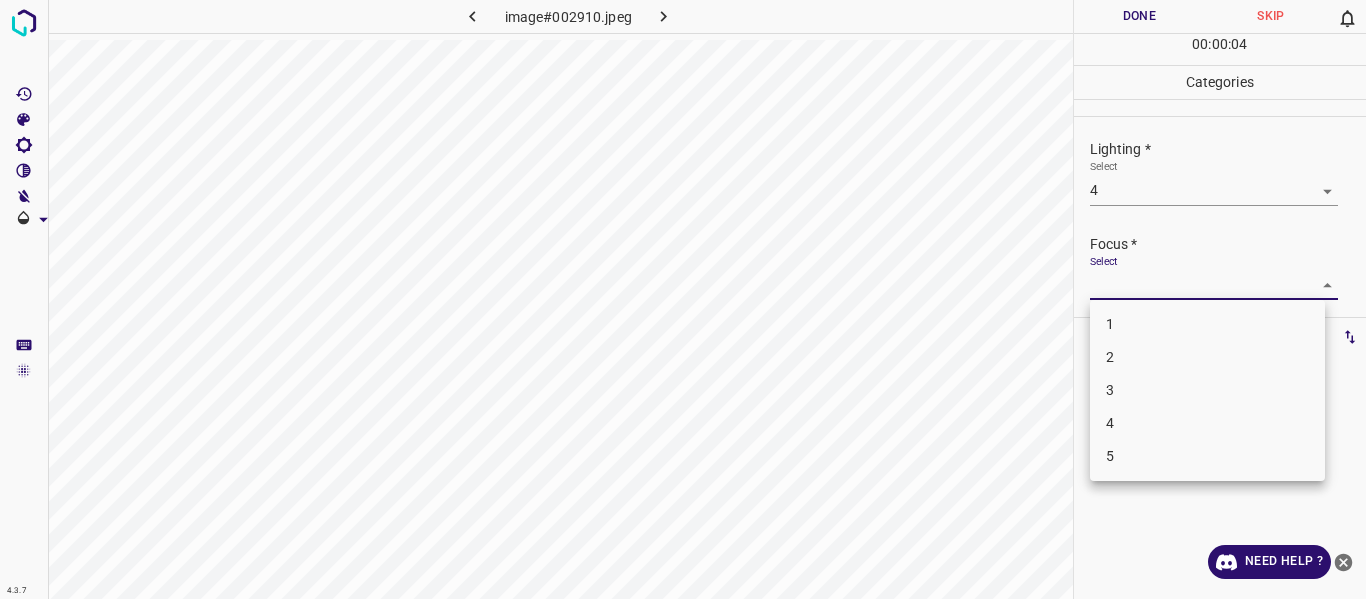 click at bounding box center [683, 299] 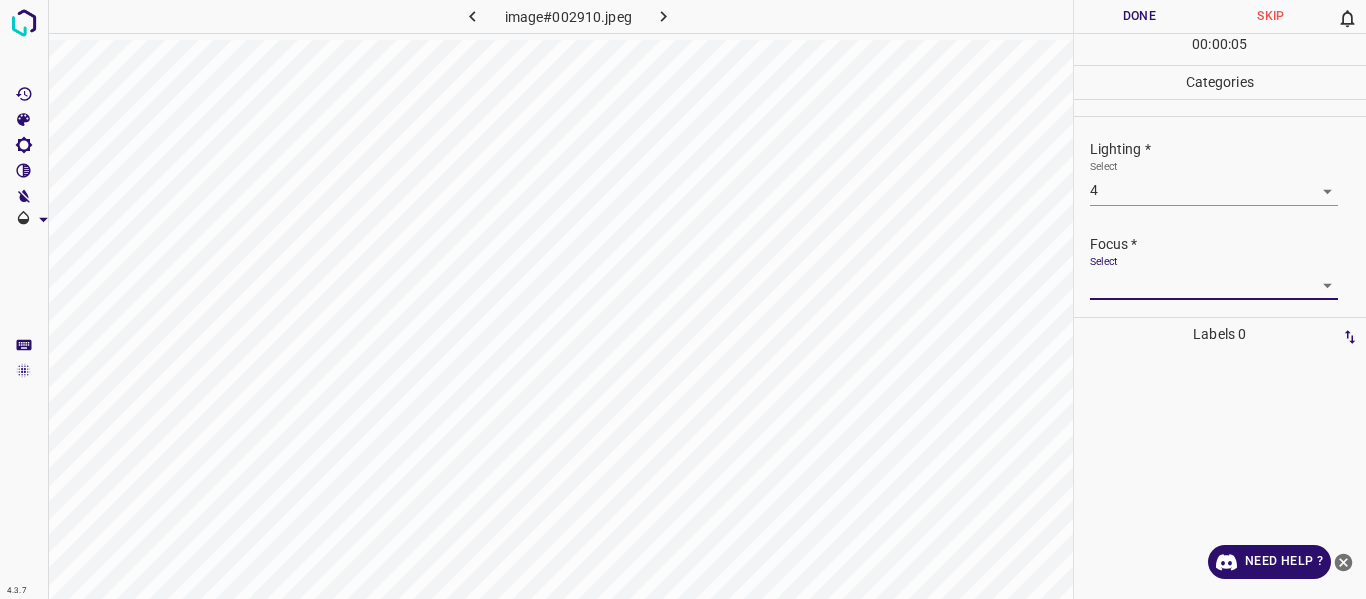 click on "4.3.7 image#002910.jpeg Done Skip 0 00   : 00   : 05   Categories Lighting *  Select 4 4 Focus *  Select ​ Overall *  Select ​ Labels   0 Categories 1 Lighting 2 Focus 3 Overall Tools Space Change between modes (Draw & Edit) I Auto labeling R Restore zoom M Zoom in N Zoom out Delete Delete selecte label Filters Z Restore filters X Saturation filter C Brightness filter V Contrast filter B Gray scale filter General O Download Need Help ? - Text - Hide - Delete 1 2 3 4 5" at bounding box center (683, 299) 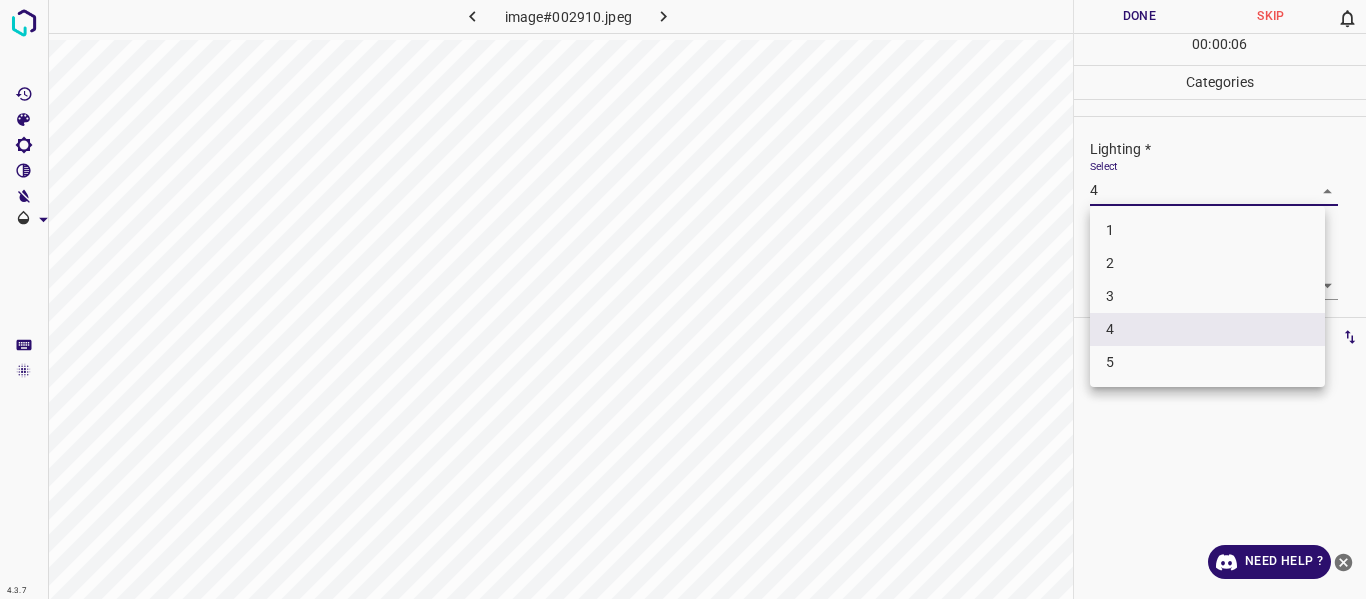 click on "2" at bounding box center (1207, 263) 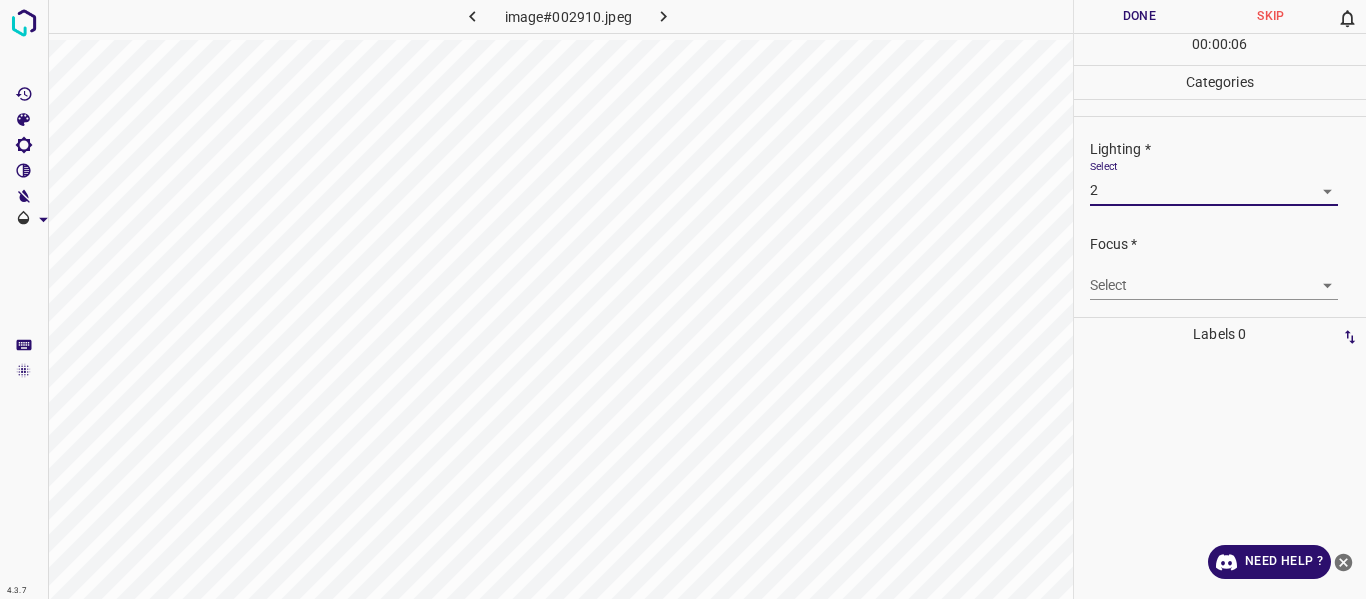click on "4.3.7 image#002910.jpeg Done Skip 0 00   : 00   : 06   Categories Lighting *  Select 2 2 Focus *  Select ​ Overall *  Select ​ Labels   0 Categories 1 Lighting 2 Focus 3 Overall Tools Space Change between modes (Draw & Edit) I Auto labeling R Restore zoom M Zoom in N Zoom out Delete Delete selecte label Filters Z Restore filters X Saturation filter C Brightness filter V Contrast filter B Gray scale filter General O Download Need Help ? - Text - Hide - Delete" at bounding box center [683, 299] 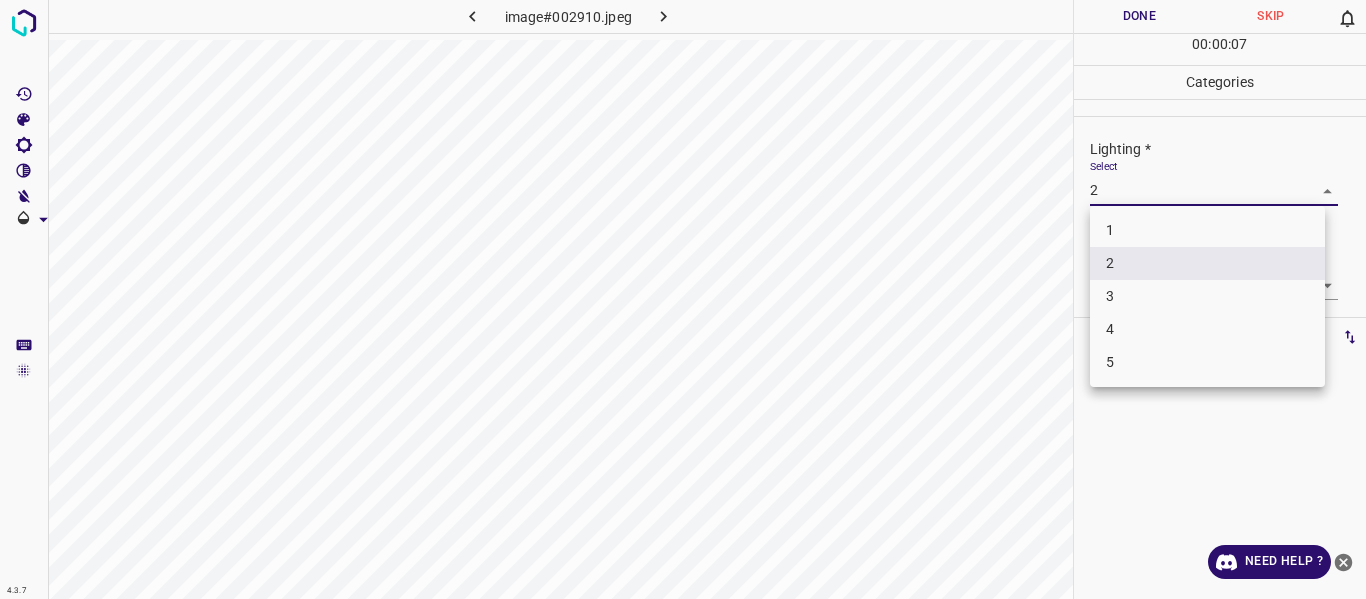 click on "3" at bounding box center (1207, 296) 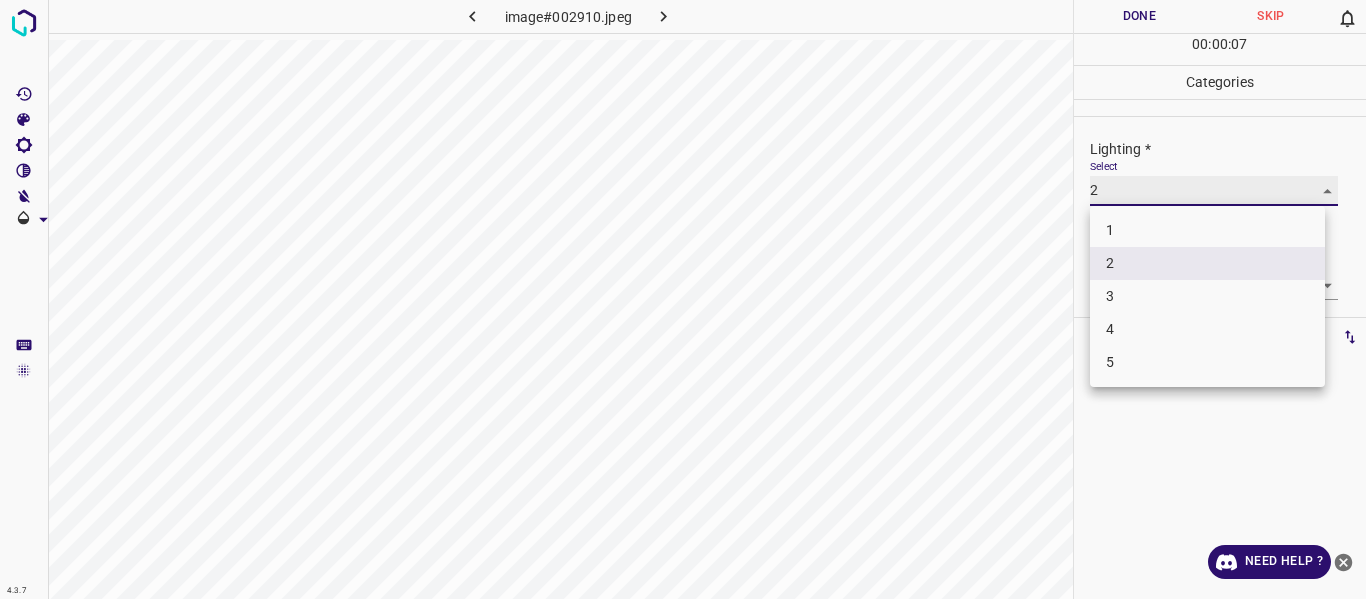 type on "3" 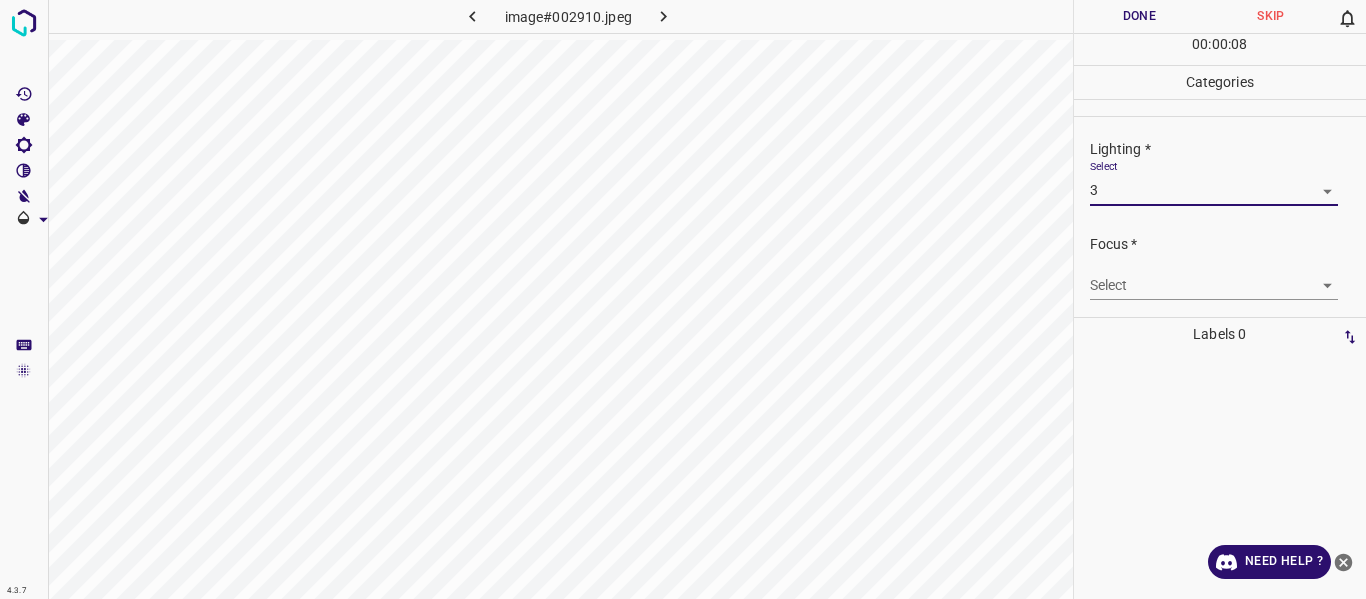 click on "4.3.7 image#002910.jpeg Done Skip 0 00   : 00   : 08   Categories Lighting *  Select 3 3 Focus *  Select ​ Overall *  Select ​ Labels   0 Categories 1 Lighting 2 Focus 3 Overall Tools Space Change between modes (Draw & Edit) I Auto labeling R Restore zoom M Zoom in N Zoom out Delete Delete selecte label Filters Z Restore filters X Saturation filter C Brightness filter V Contrast filter B Gray scale filter General O Download Need Help ? - Text - Hide - Delete" at bounding box center [683, 299] 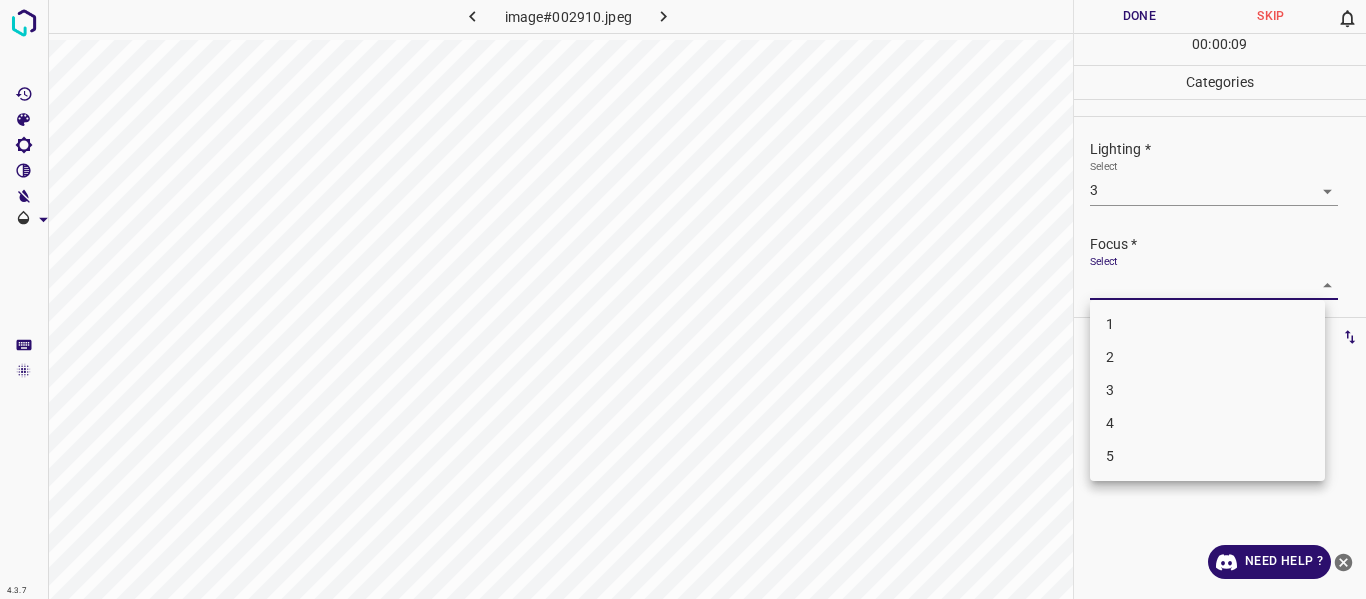 click on "2" at bounding box center (1207, 357) 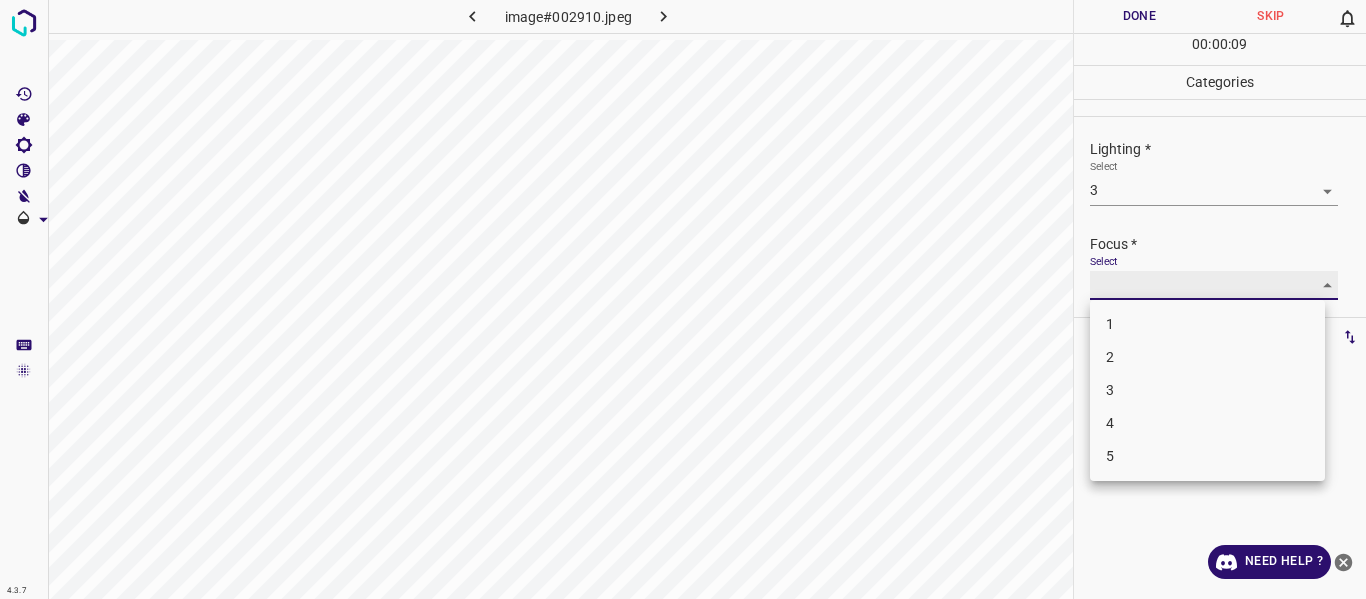 type on "2" 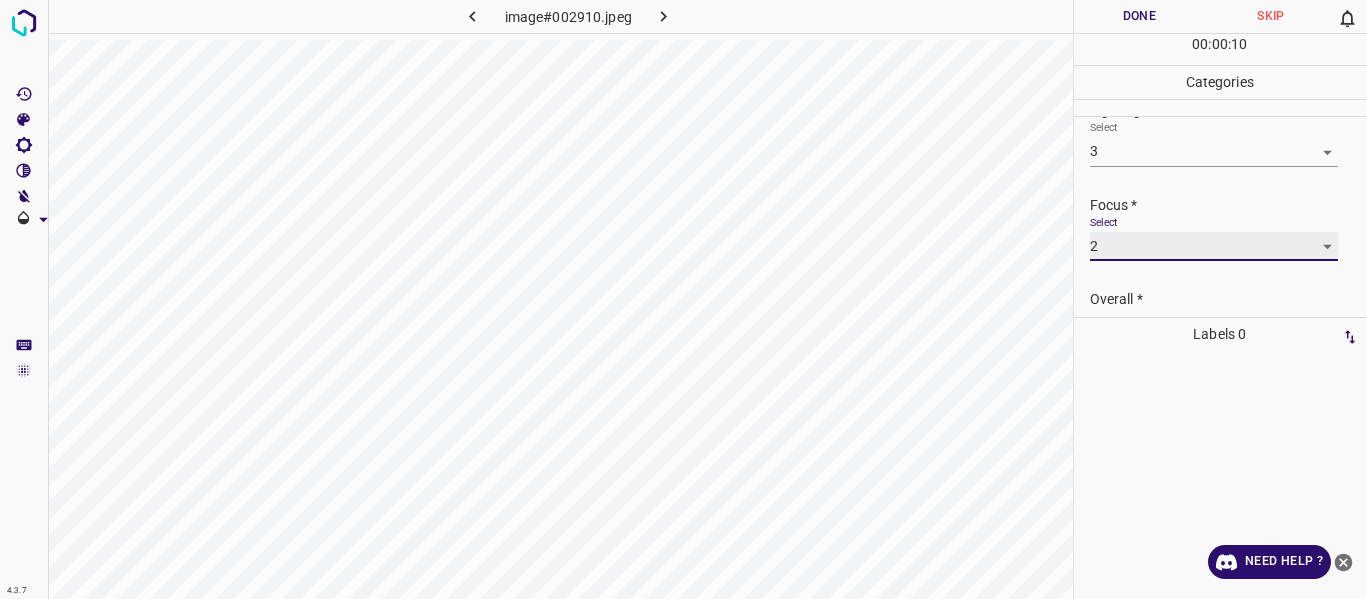 scroll, scrollTop: 98, scrollLeft: 0, axis: vertical 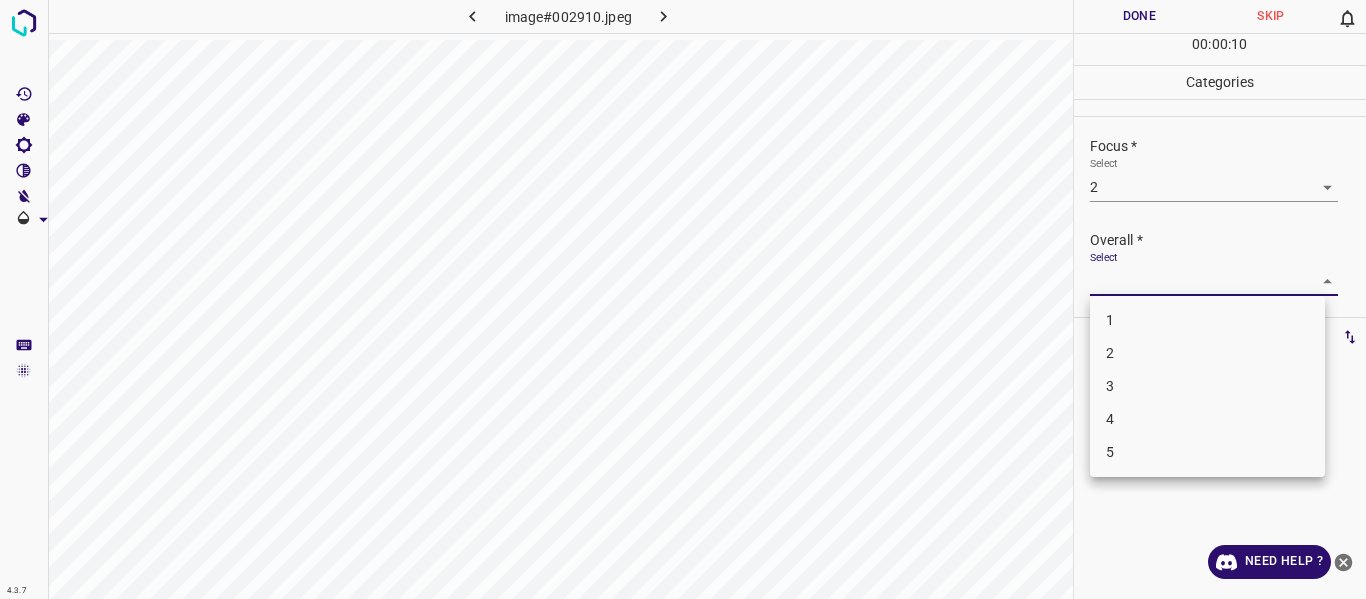 click on "4.3.7 image#002910.jpeg Done Skip 0 00   : 00   : 10   Categories Lighting *  Select 3 3 Focus *  Select 2 2 Overall *  Select ​ Labels   0 Categories 1 Lighting 2 Focus 3 Overall Tools Space Change between modes (Draw & Edit) I Auto labeling R Restore zoom M Zoom in N Zoom out Delete Delete selecte label Filters Z Restore filters X Saturation filter C Brightness filter V Contrast filter B Gray scale filter General O Download Need Help ? - Text - Hide - Delete 1 2 3 4 5" at bounding box center [683, 299] 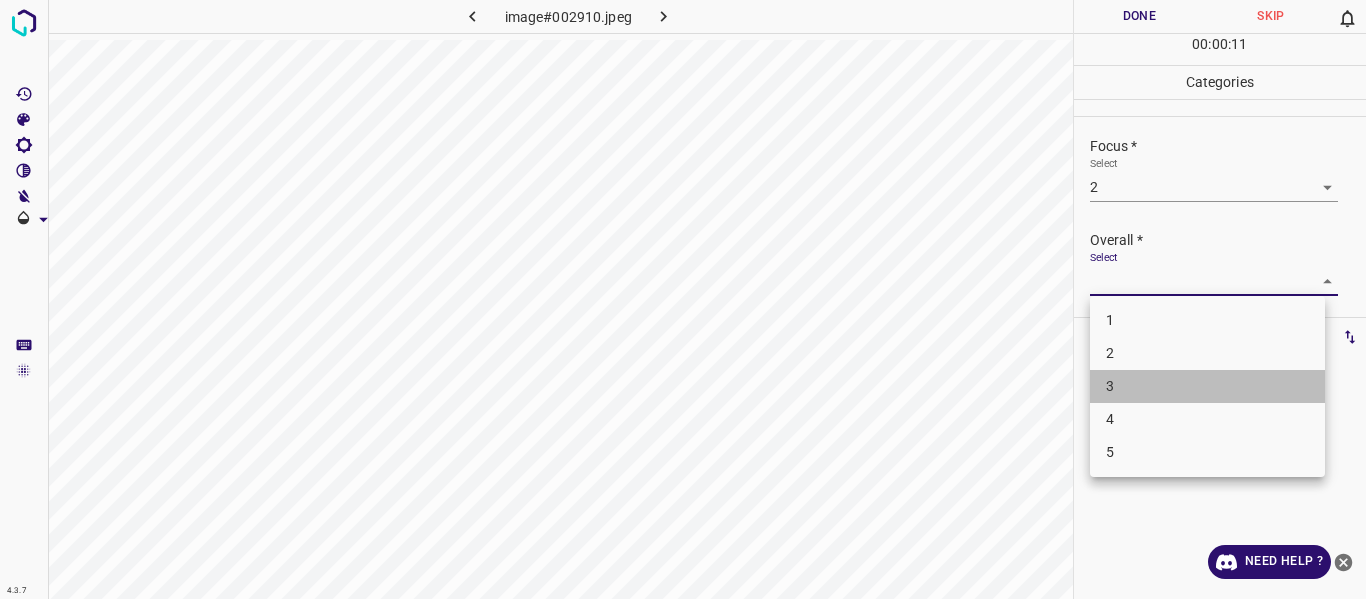 drag, startPoint x: 1179, startPoint y: 378, endPoint x: 1212, endPoint y: 370, distance: 33.955853 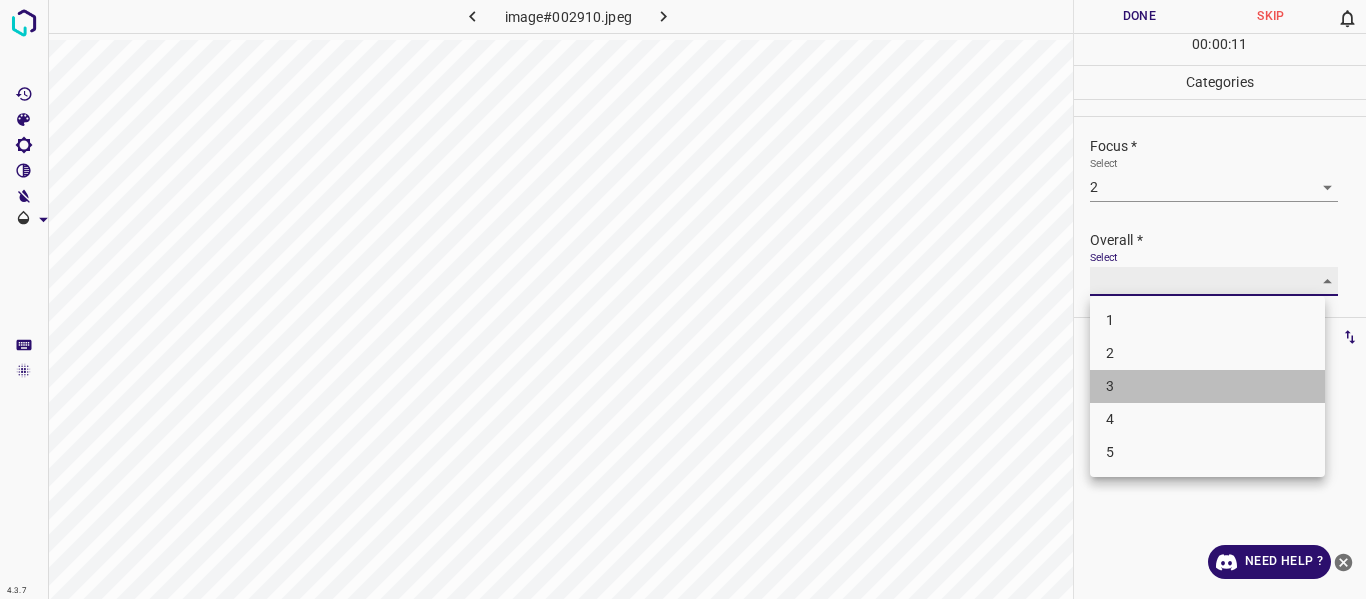 type on "3" 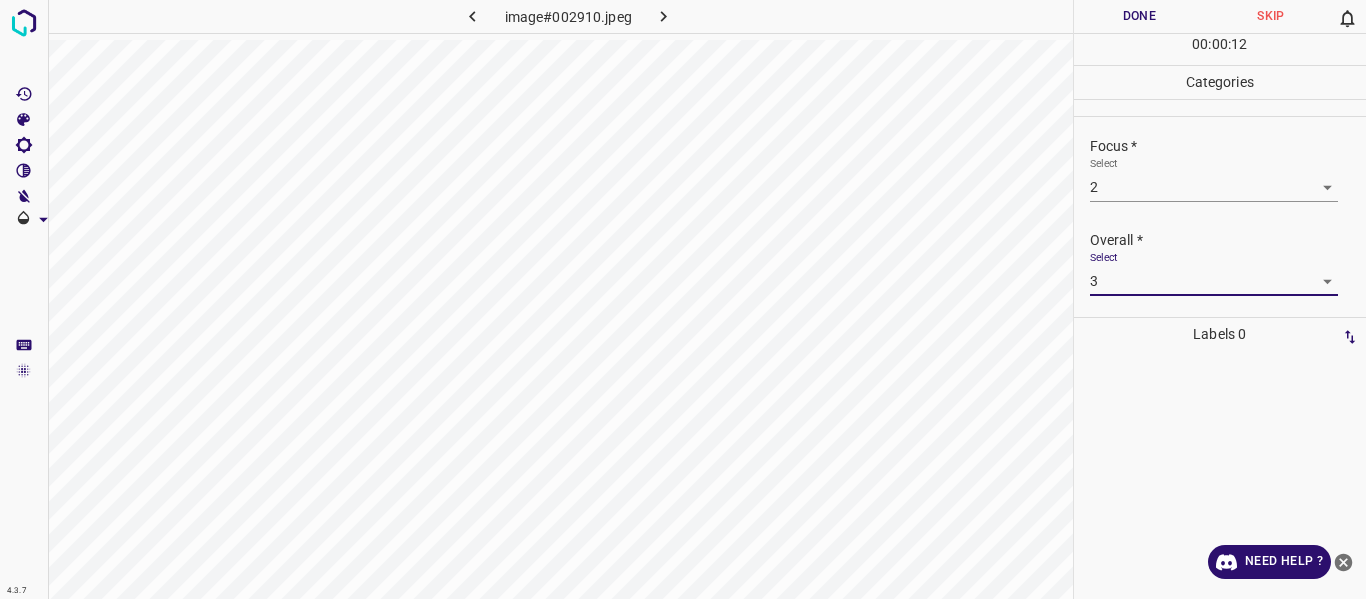 click on "Done" at bounding box center [1140, 16] 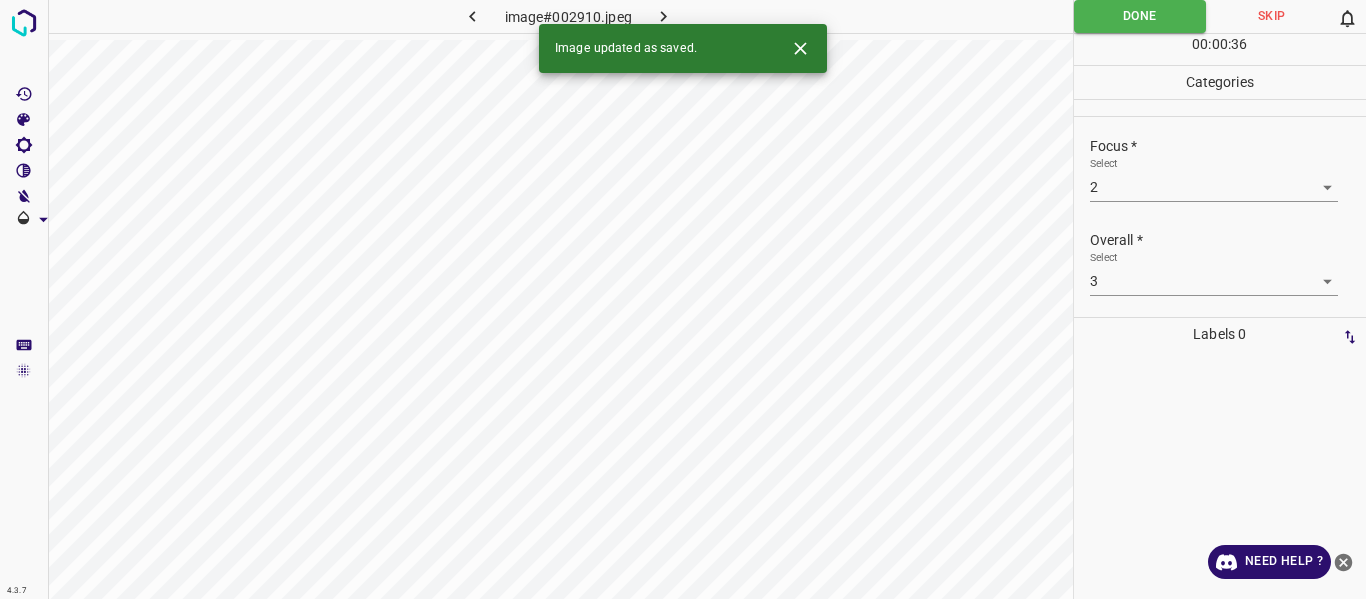 click at bounding box center (664, 16) 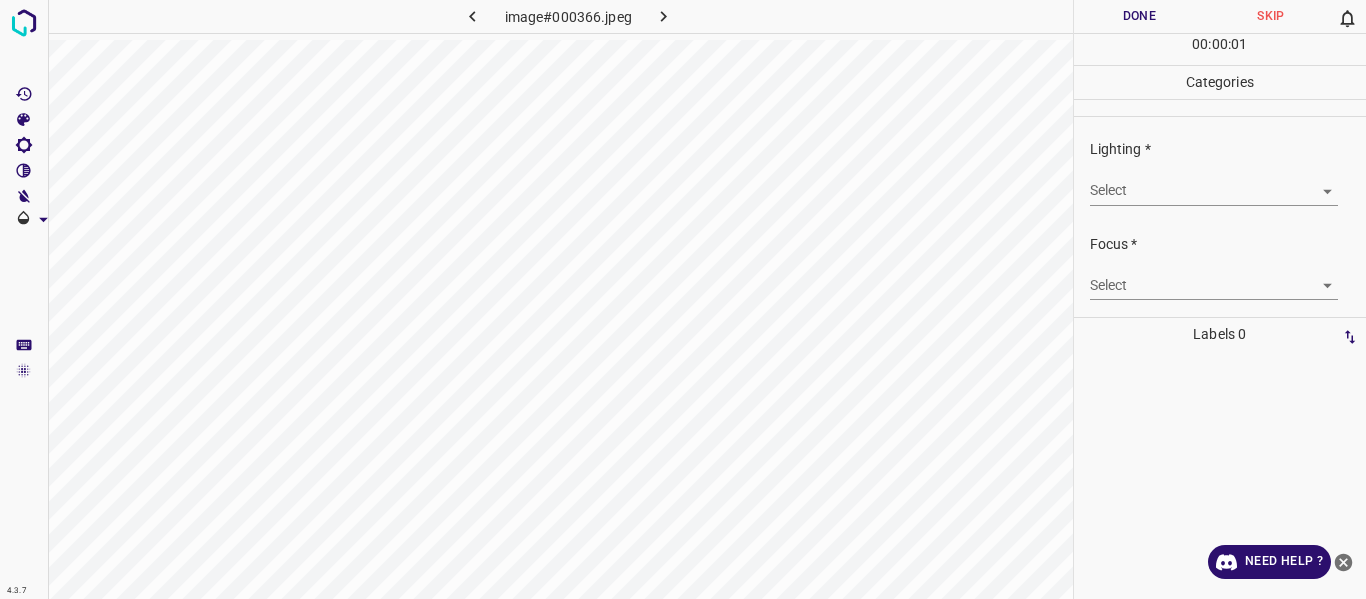 click on "4.3.7 image#000366.jpeg Done Skip 0 00   : 00   : 01   Categories Lighting *  Select ​ Focus *  Select ​ Overall *  Select ​ Labels   0 Categories 1 Lighting 2 Focus 3 Overall Tools Space Change between modes (Draw & Edit) I Auto labeling R Restore zoom M Zoom in N Zoom out Delete Delete selecte label Filters Z Restore filters X Saturation filter C Brightness filter V Contrast filter B Gray scale filter General O Download Need Help ? - Text - Hide - Delete" at bounding box center (683, 299) 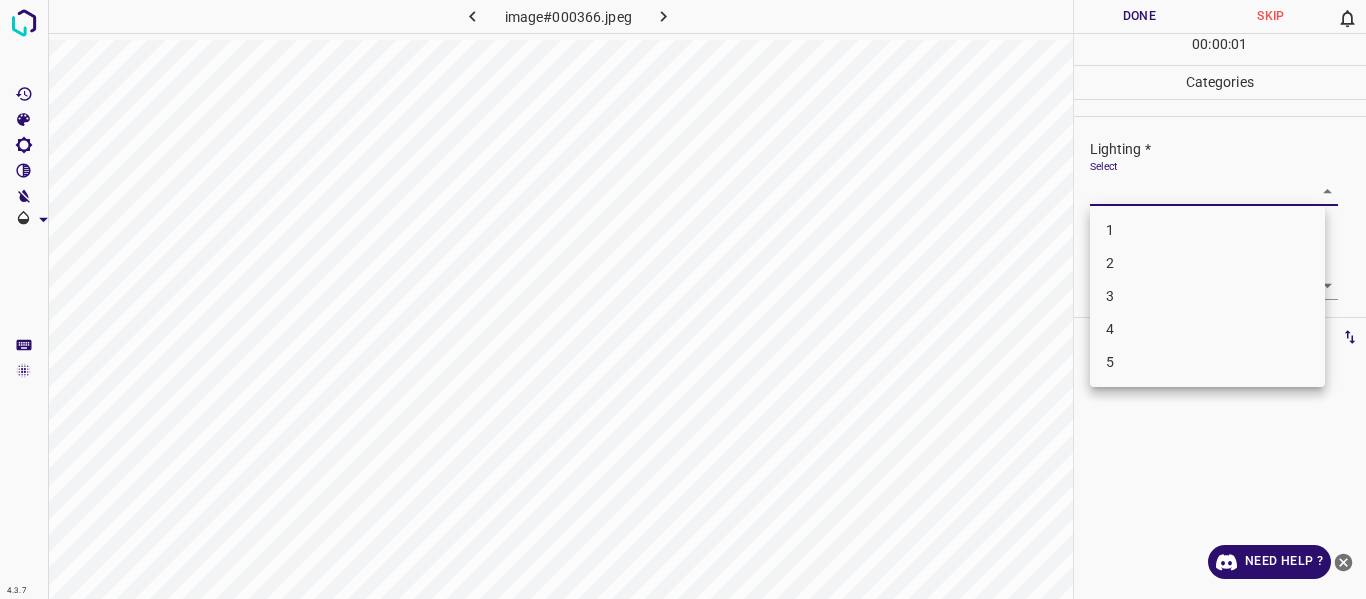 click on "3" at bounding box center (1207, 296) 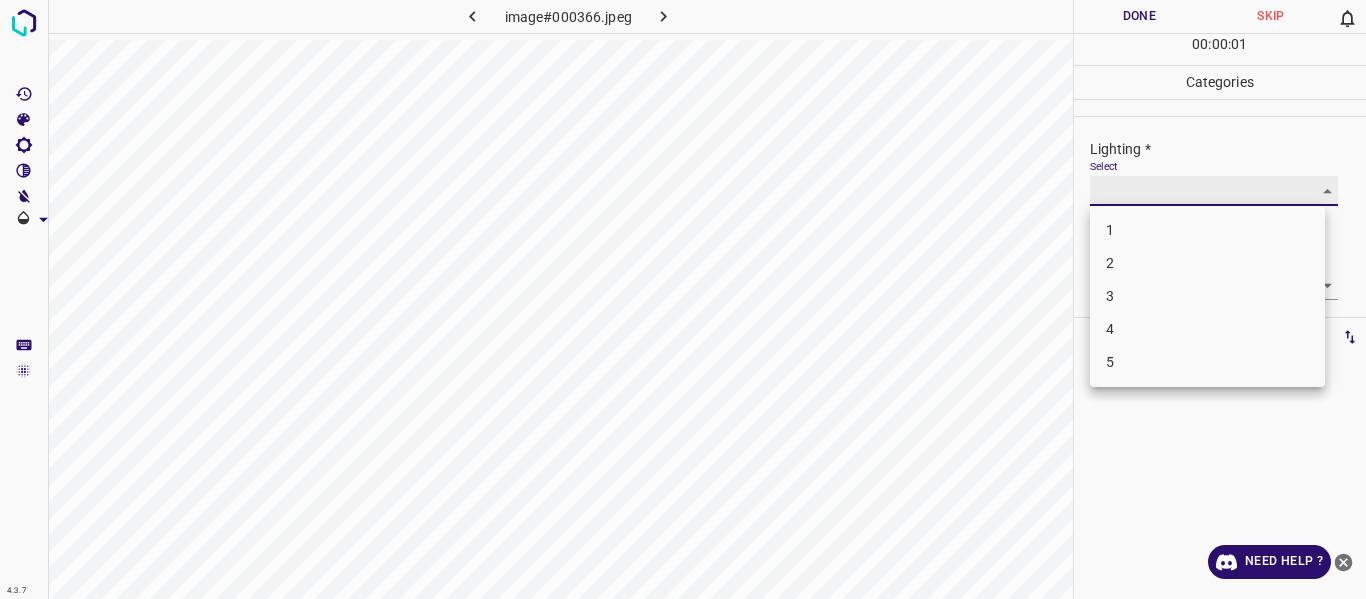 type on "3" 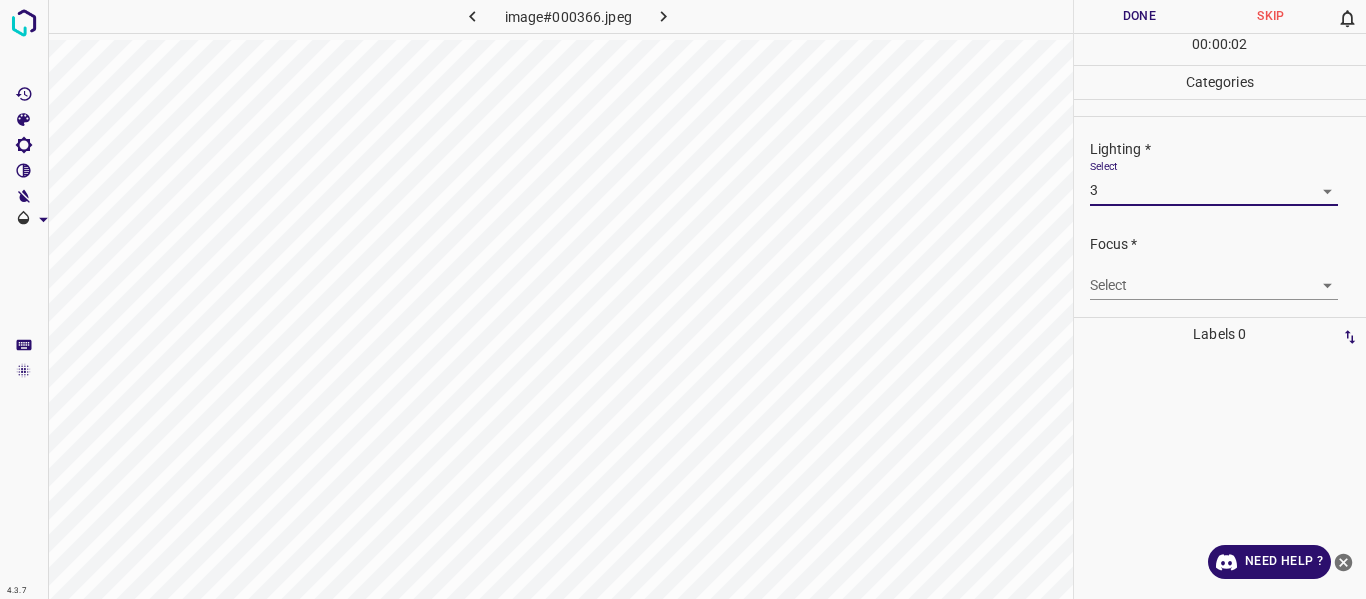 click on "4.3.7 image#000366.jpeg Done Skip 0 00   : 00   : 02   Categories Lighting *  Select 3 3 Focus *  Select ​ Overall *  Select ​ Labels   0 Categories 1 Lighting 2 Focus 3 Overall Tools Space Change between modes (Draw & Edit) I Auto labeling R Restore zoom M Zoom in N Zoom out Delete Delete selecte label Filters Z Restore filters X Saturation filter C Brightness filter V Contrast filter B Gray scale filter General O Download Need Help ? - Text - Hide - Delete 1 2 3 4 5" at bounding box center [683, 299] 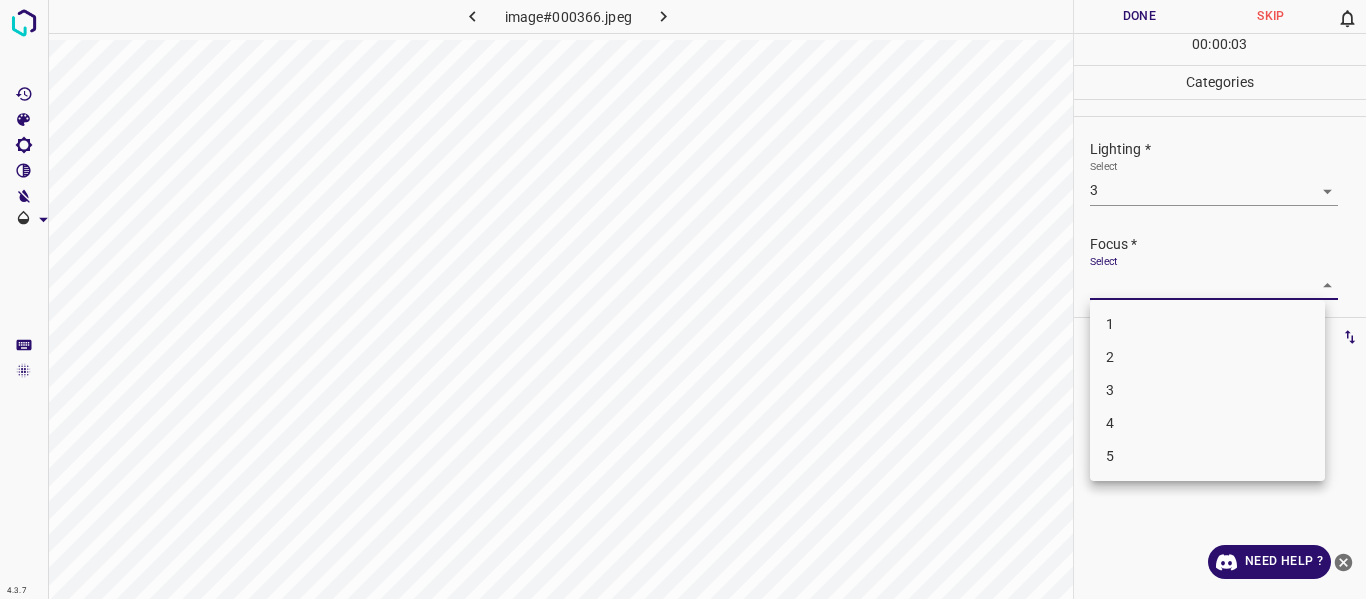 drag, startPoint x: 1135, startPoint y: 361, endPoint x: 1206, endPoint y: 367, distance: 71.25307 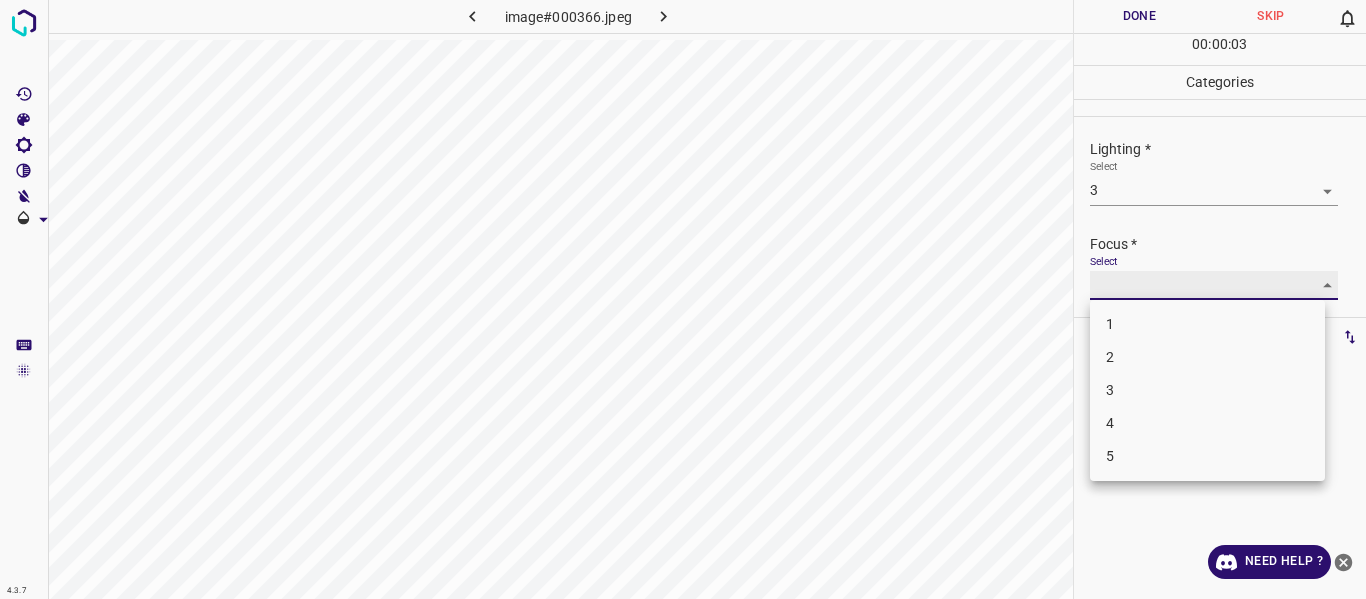 type on "2" 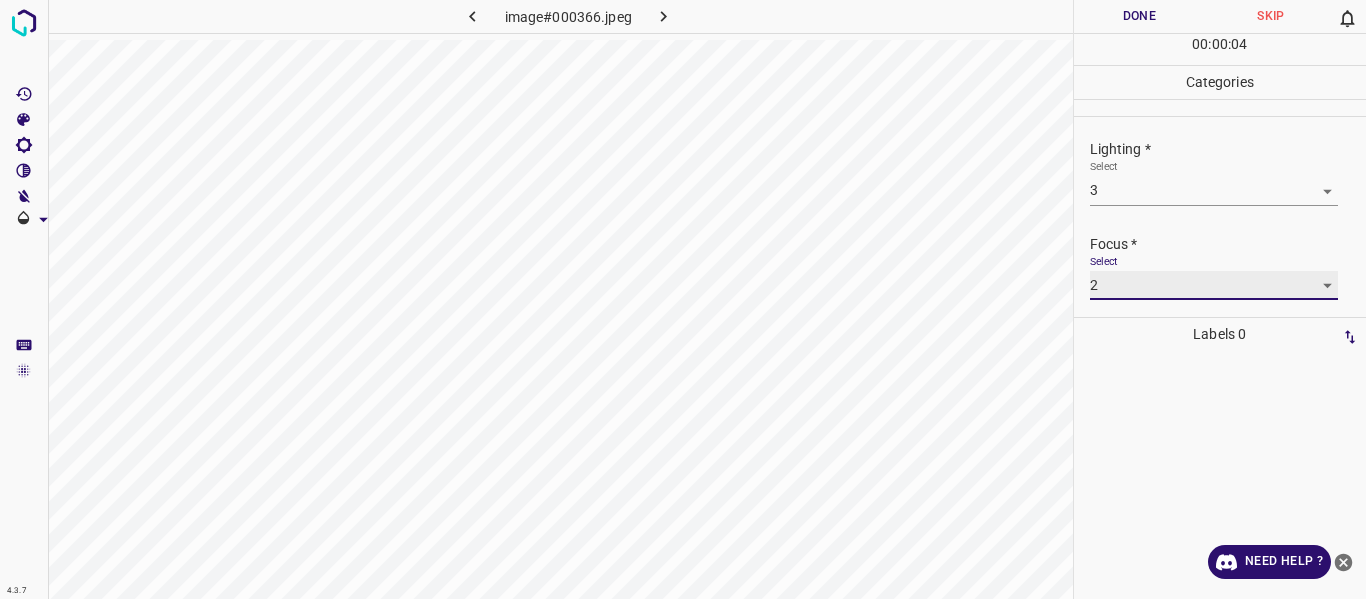 scroll, scrollTop: 98, scrollLeft: 0, axis: vertical 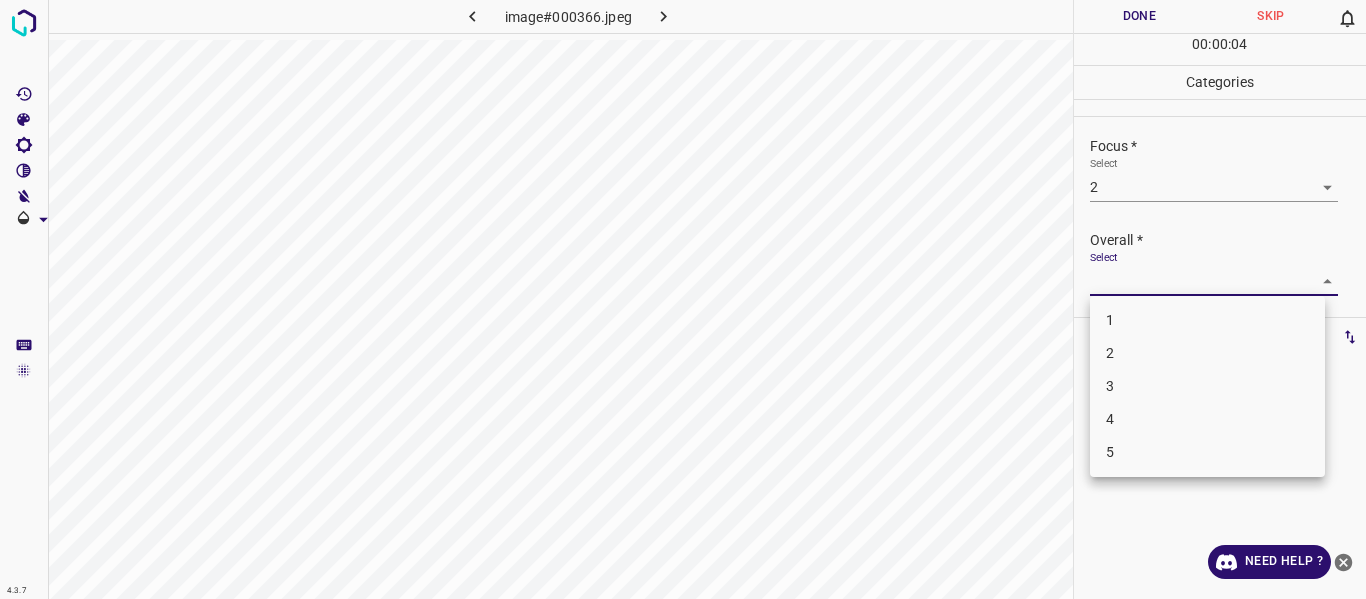 click on "4.3.7 image#000366.jpeg Done Skip 0 00   : 00   : 04   Categories Lighting *  Select 3 3 Focus *  Select 2 2 Overall *  Select ​ Labels   0 Categories 1 Lighting 2 Focus 3 Overall Tools Space Change between modes (Draw & Edit) I Auto labeling R Restore zoom M Zoom in N Zoom out Delete Delete selecte label Filters Z Restore filters X Saturation filter C Brightness filter V Contrast filter B Gray scale filter General O Download Need Help ? - Text - Hide - Delete 1 2 3 4 5" at bounding box center (683, 299) 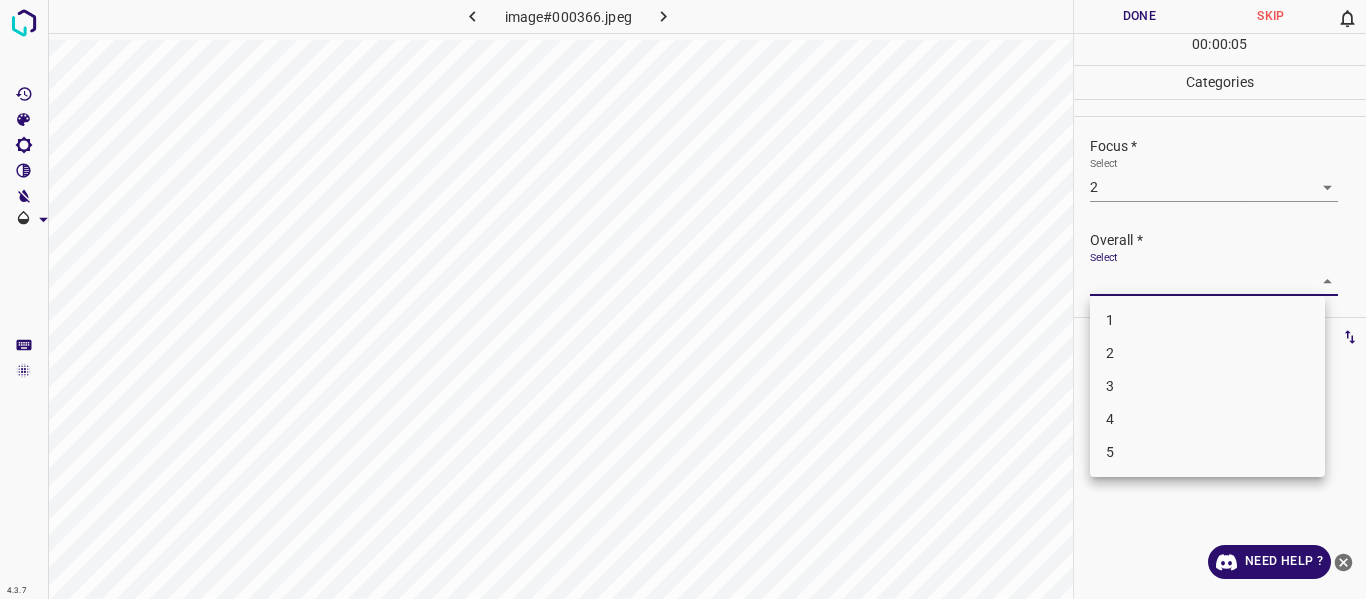 click on "3" at bounding box center [1207, 386] 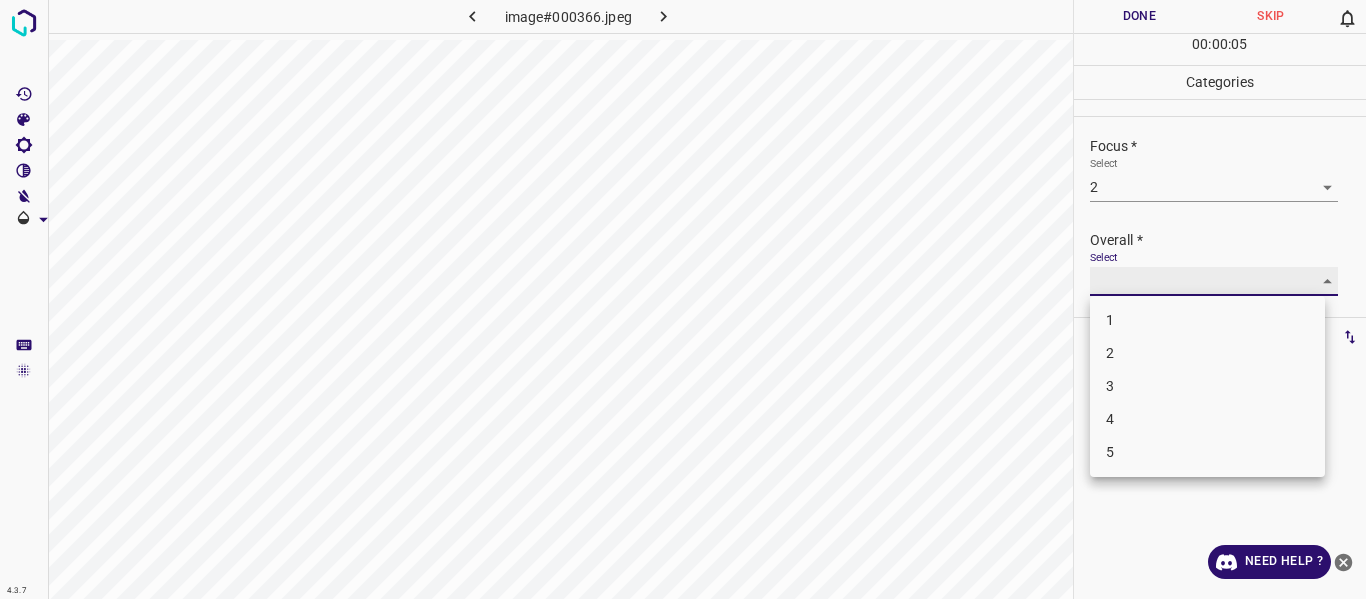 type on "3" 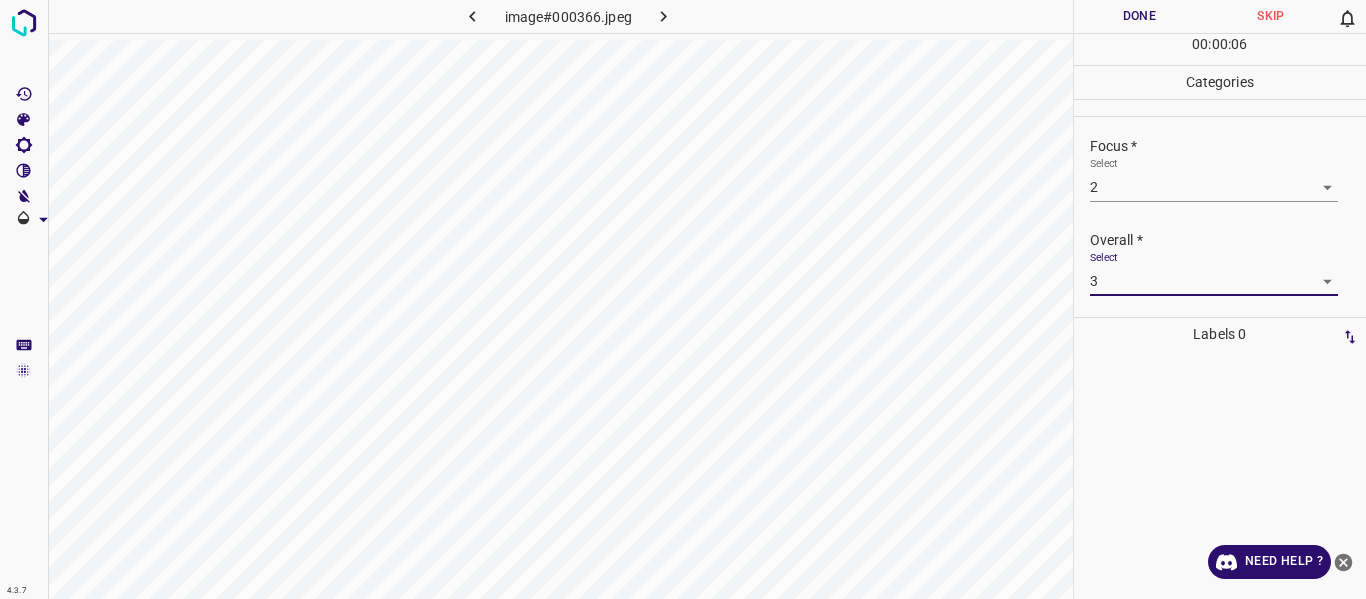 click on "Done" at bounding box center [1140, 16] 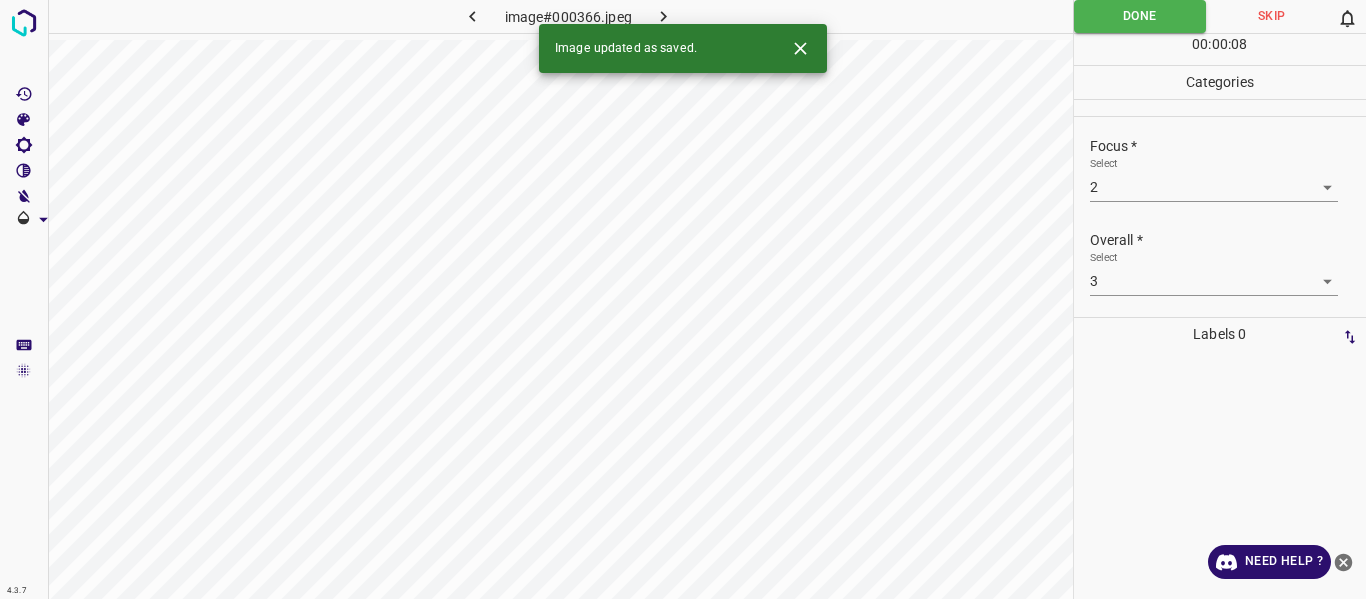 click 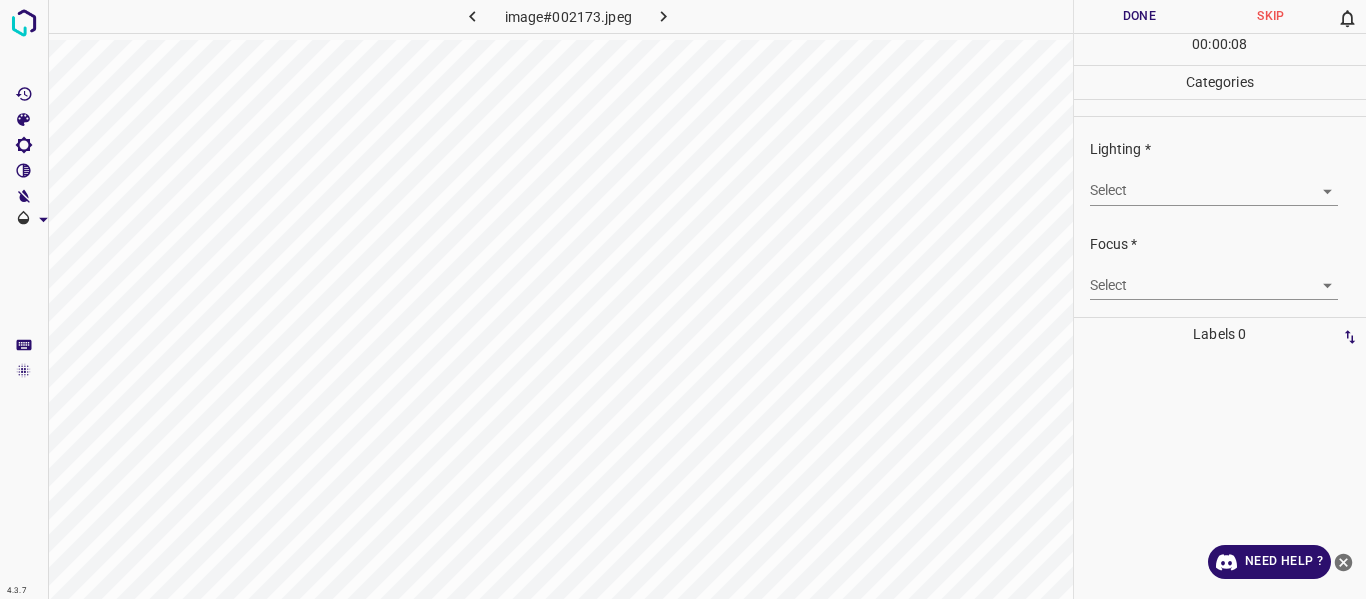 click on "4.3.7 image#002173.jpeg Done Skip 0 00   : 00   : 08   Categories Lighting *  Select ​ Focus *  Select ​ Overall *  Select ​ Labels   0 Categories 1 Lighting 2 Focus 3 Overall Tools Space Change between modes (Draw & Edit) I Auto labeling R Restore zoom M Zoom in N Zoom out Delete Delete selecte label Filters Z Restore filters X Saturation filter C Brightness filter V Contrast filter B Gray scale filter General O Download Need Help ? - Text - Hide - Delete" at bounding box center [683, 299] 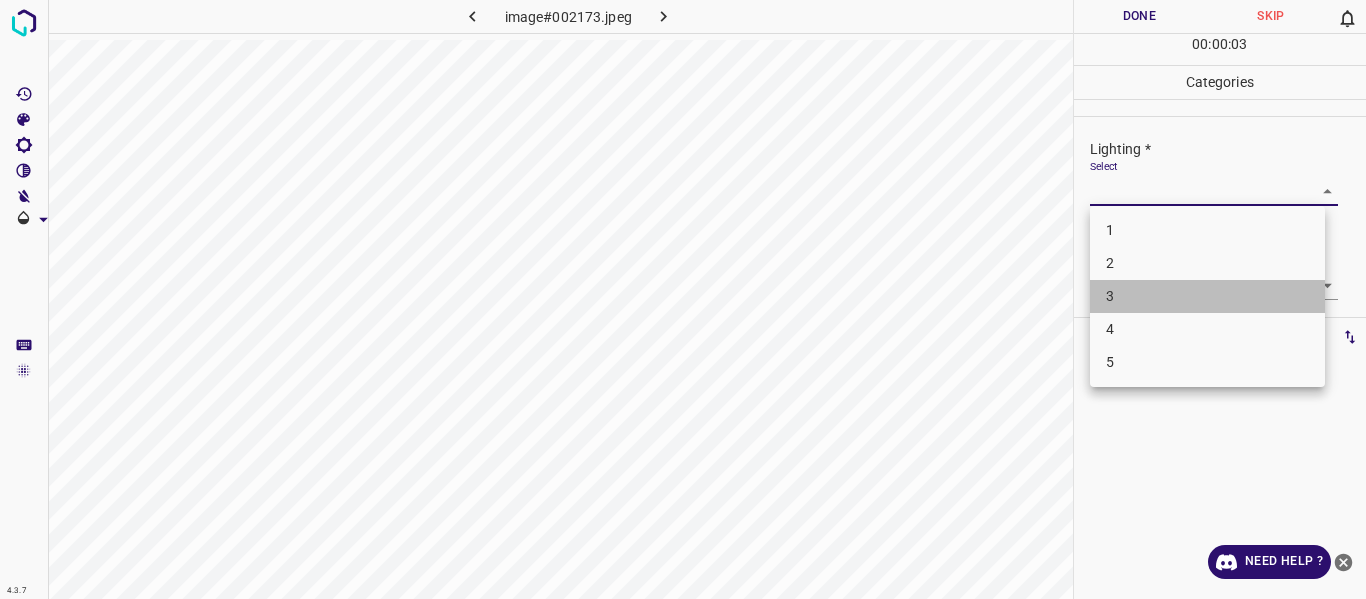 click on "3" at bounding box center [1207, 296] 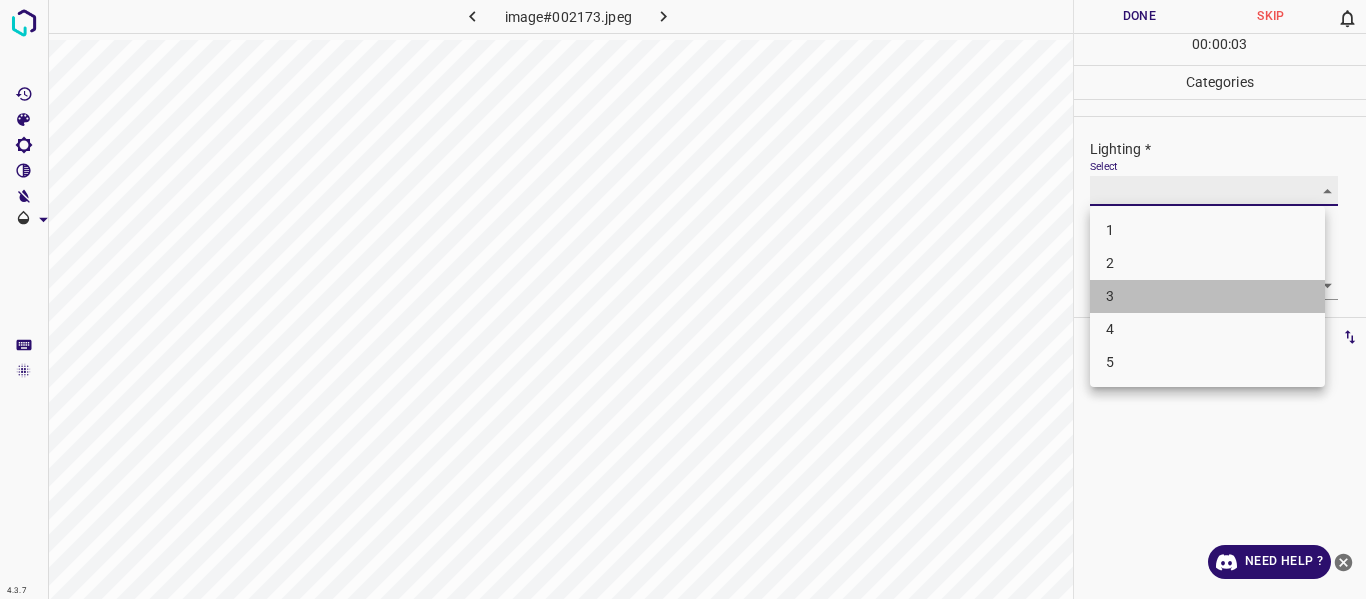 type on "3" 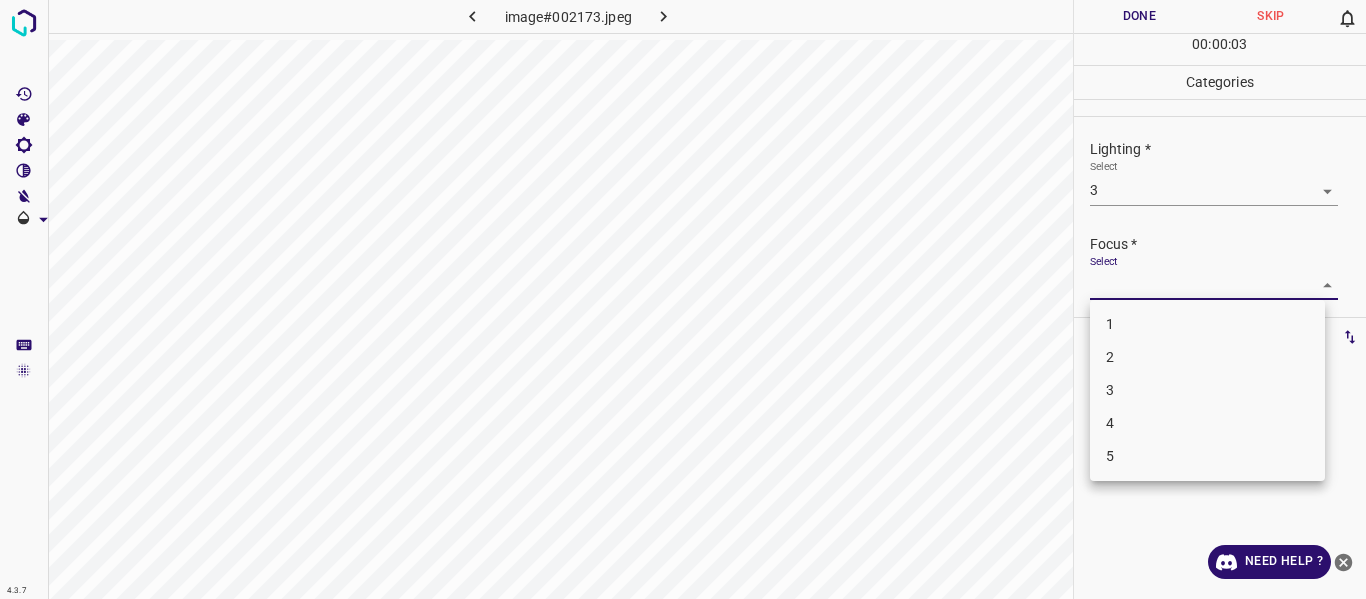 drag, startPoint x: 1291, startPoint y: 284, endPoint x: 1299, endPoint y: 298, distance: 16.124516 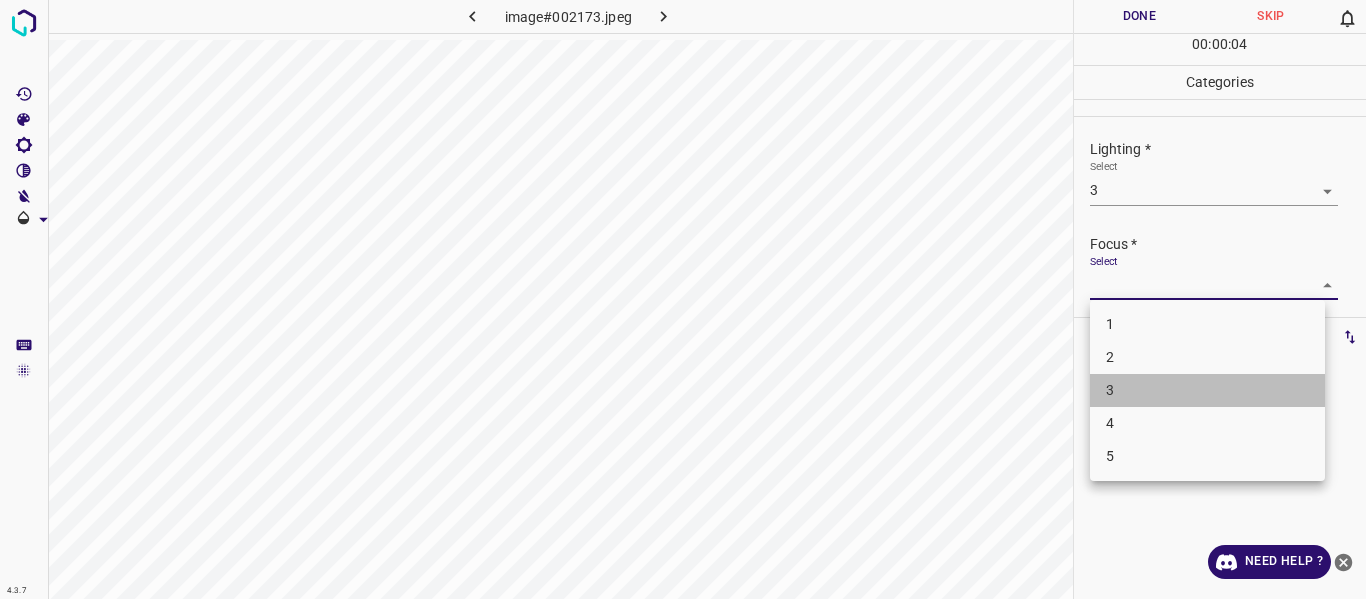 click on "3" at bounding box center (1207, 390) 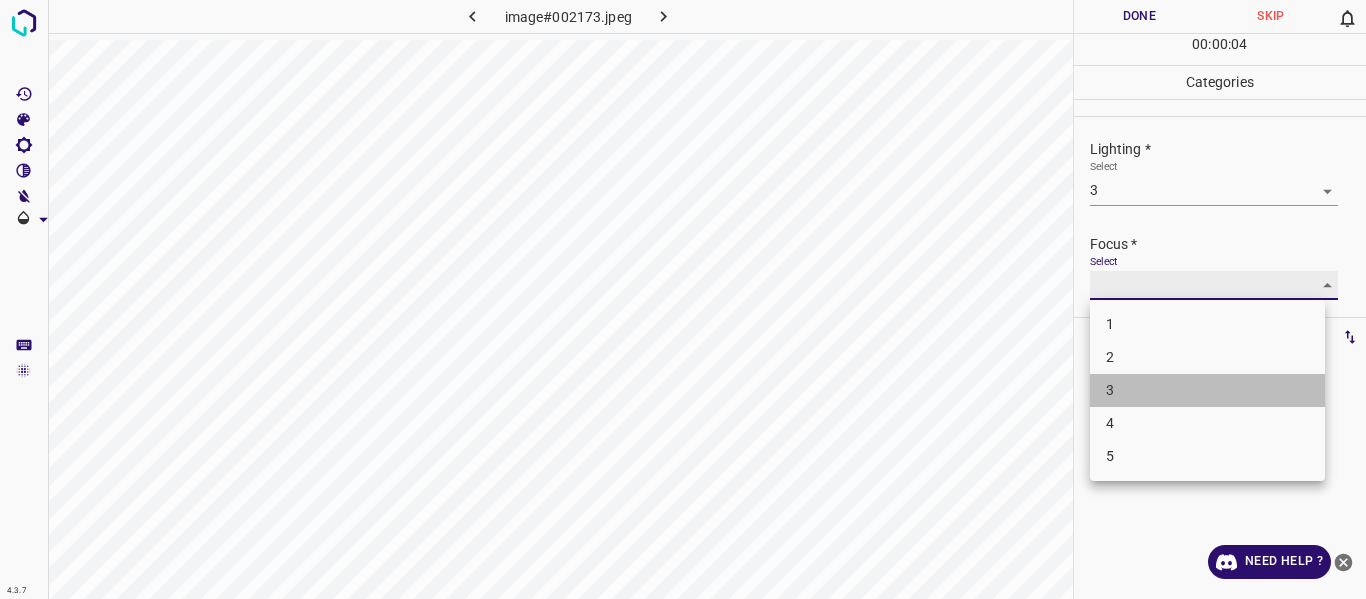 type on "3" 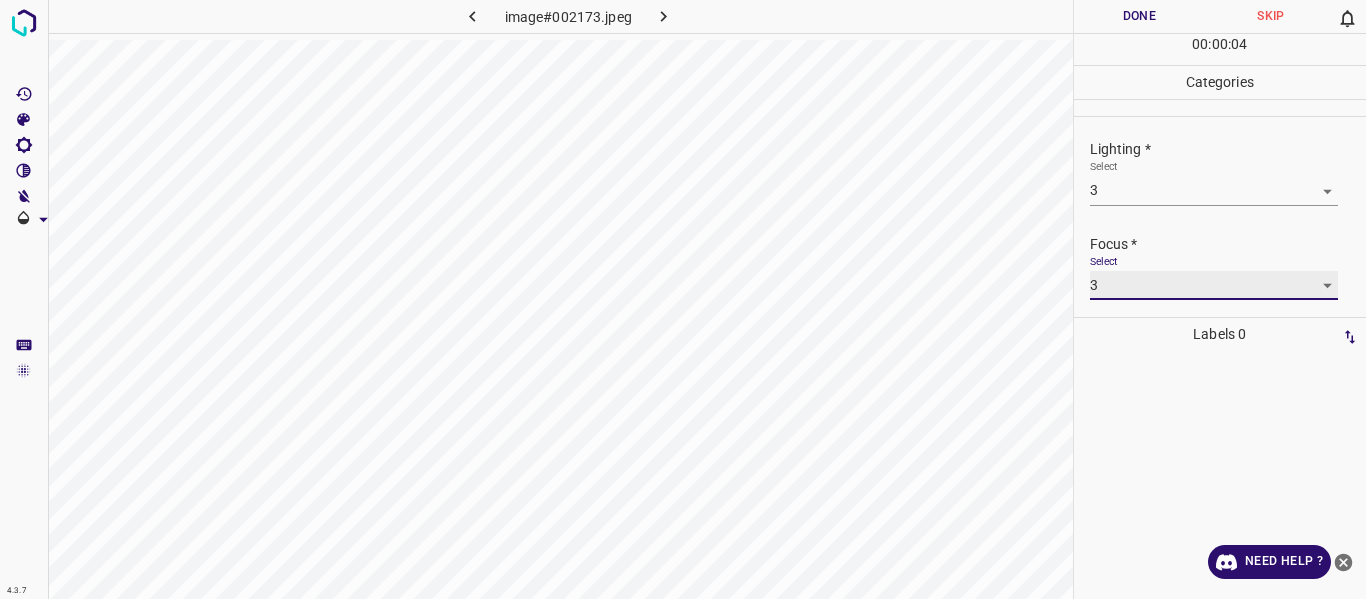 scroll, scrollTop: 98, scrollLeft: 0, axis: vertical 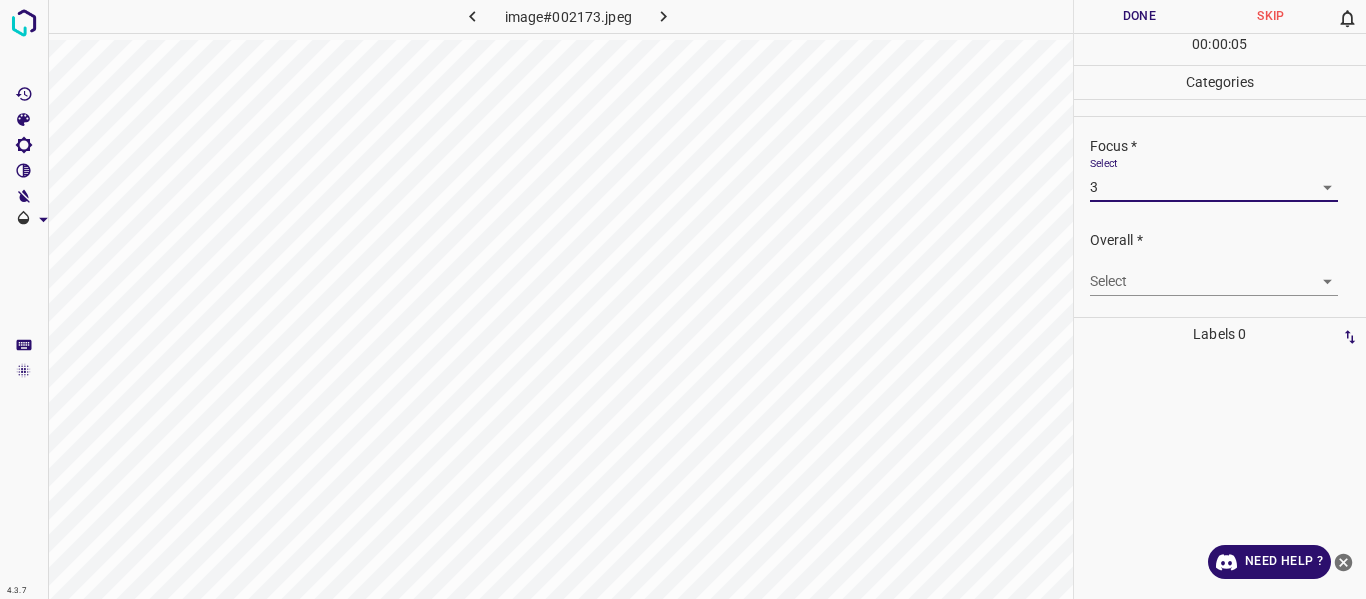 click on "4.3.7 image#002173.jpeg Done Skip 0 00   : 00   : 05   Categories Lighting *  Select 3 3 Focus *  Select 3 3 Overall *  Select ​ Labels   0 Categories 1 Lighting 2 Focus 3 Overall Tools Space Change between modes (Draw & Edit) I Auto labeling R Restore zoom M Zoom in N Zoom out Delete Delete selecte label Filters Z Restore filters X Saturation filter C Brightness filter V Contrast filter B Gray scale filter General O Download Need Help ? - Text - Hide - Delete" at bounding box center (683, 299) 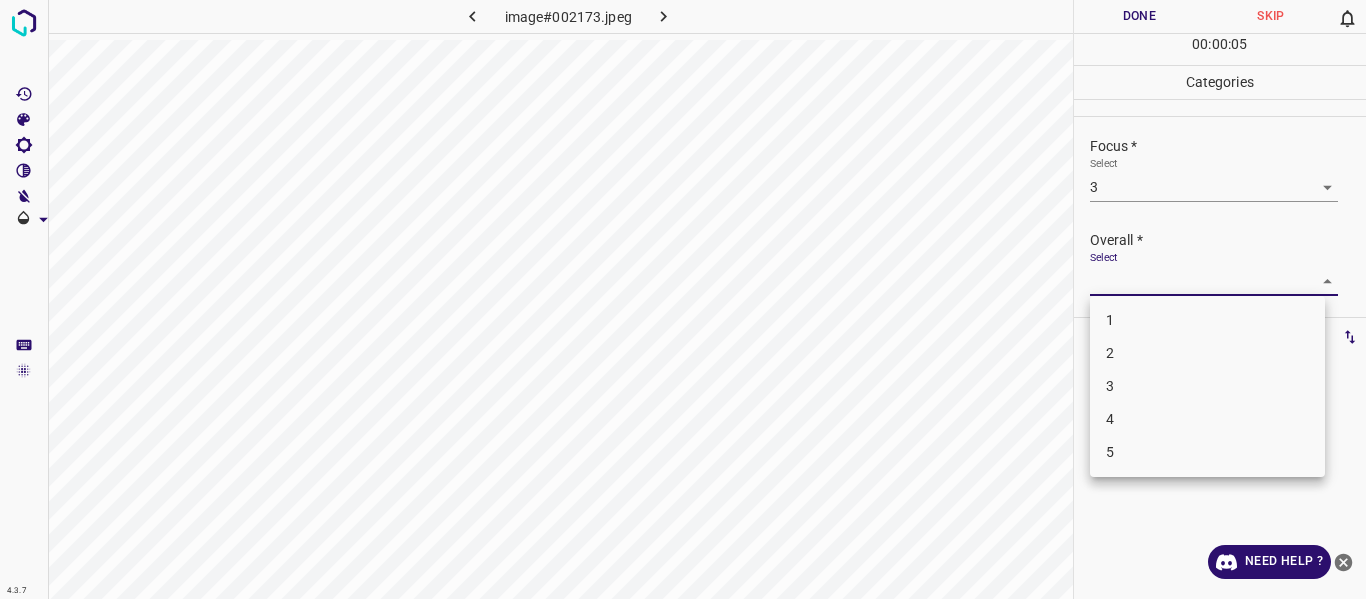 click on "3" at bounding box center (1207, 386) 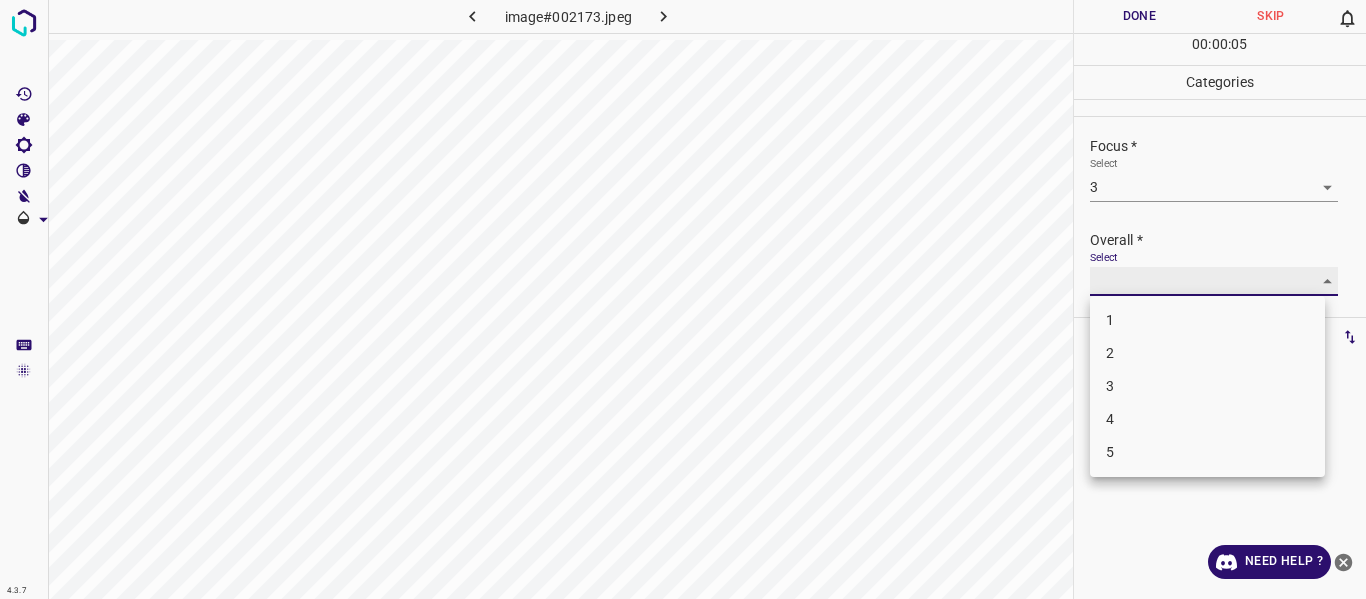 type on "3" 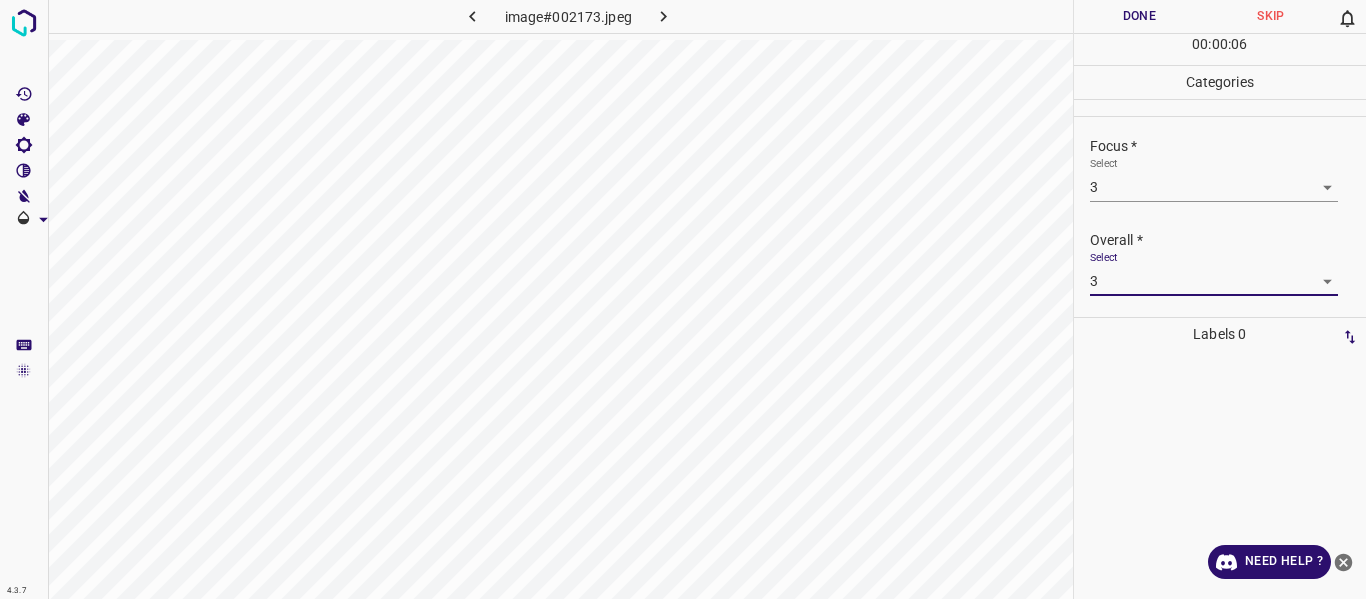 click on "Done" at bounding box center (1140, 16) 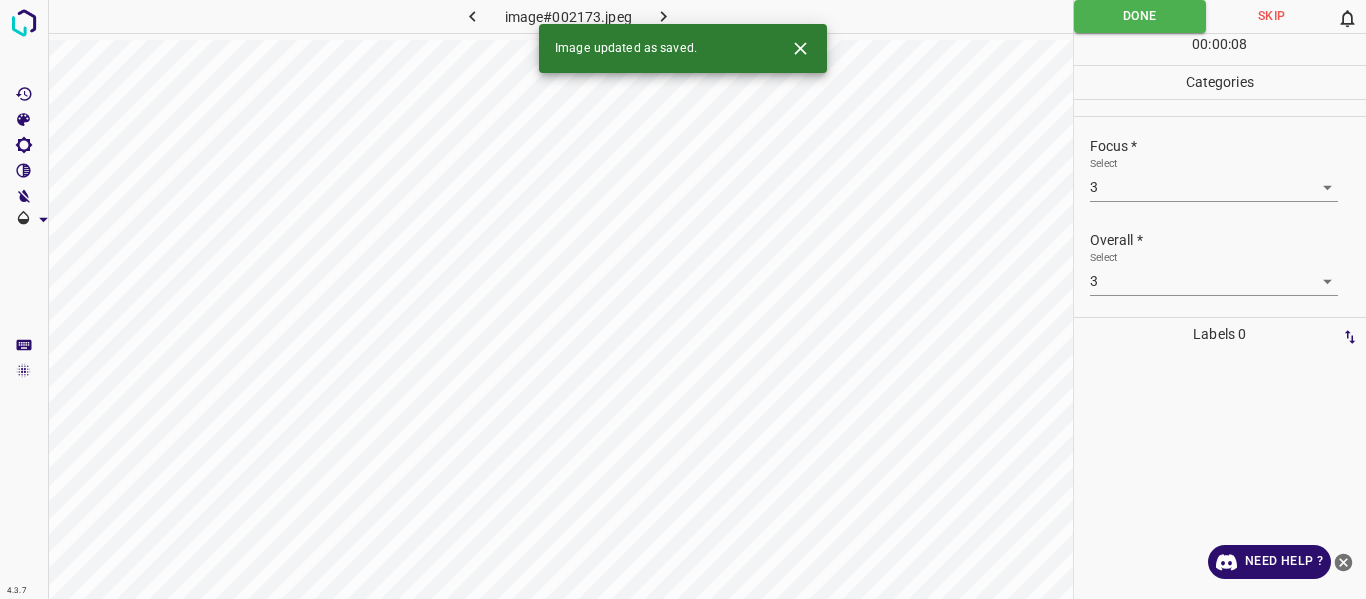 click 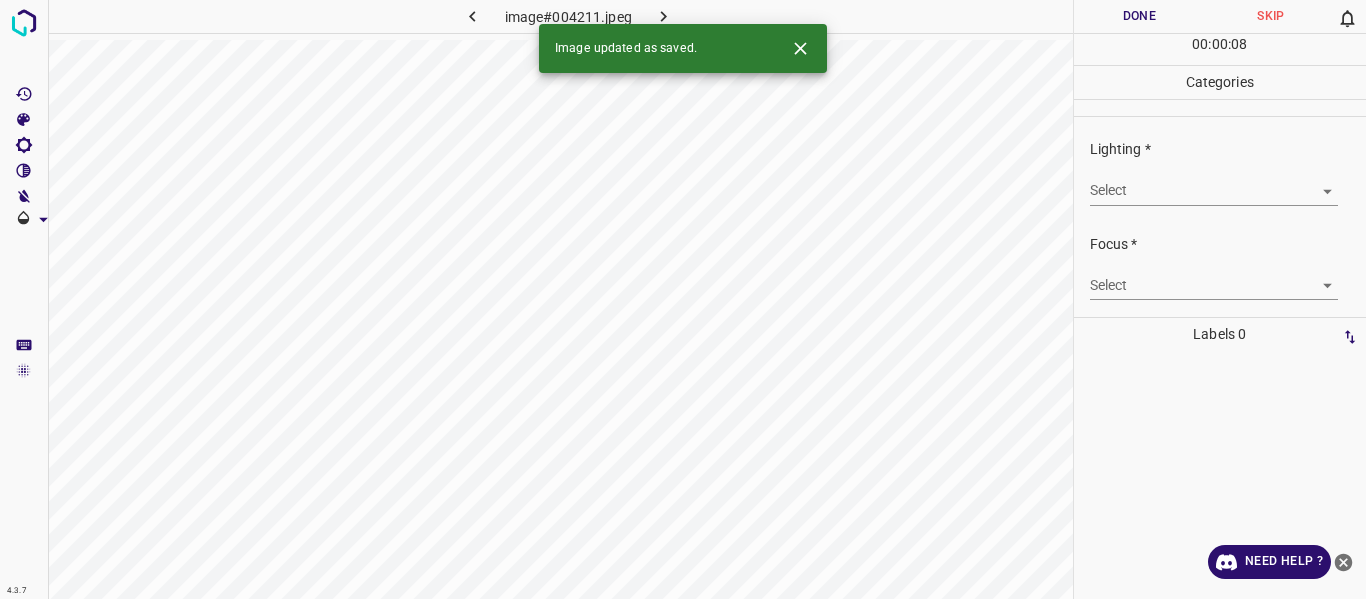click on "4.3.7 image#004211.jpeg Done Skip 0 00   : 00   : 08   Categories Lighting *  Select ​ Focus *  Select ​ Overall *  Select ​ Labels   0 Categories 1 Lighting 2 Focus 3 Overall Tools Space Change between modes (Draw & Edit) I Auto labeling R Restore zoom M Zoom in N Zoom out Delete Delete selecte label Filters Z Restore filters X Saturation filter C Brightness filter V Contrast filter B Gray scale filter General O Download Image updated as saved. Need Help ? - Text - Hide - Delete" at bounding box center (683, 299) 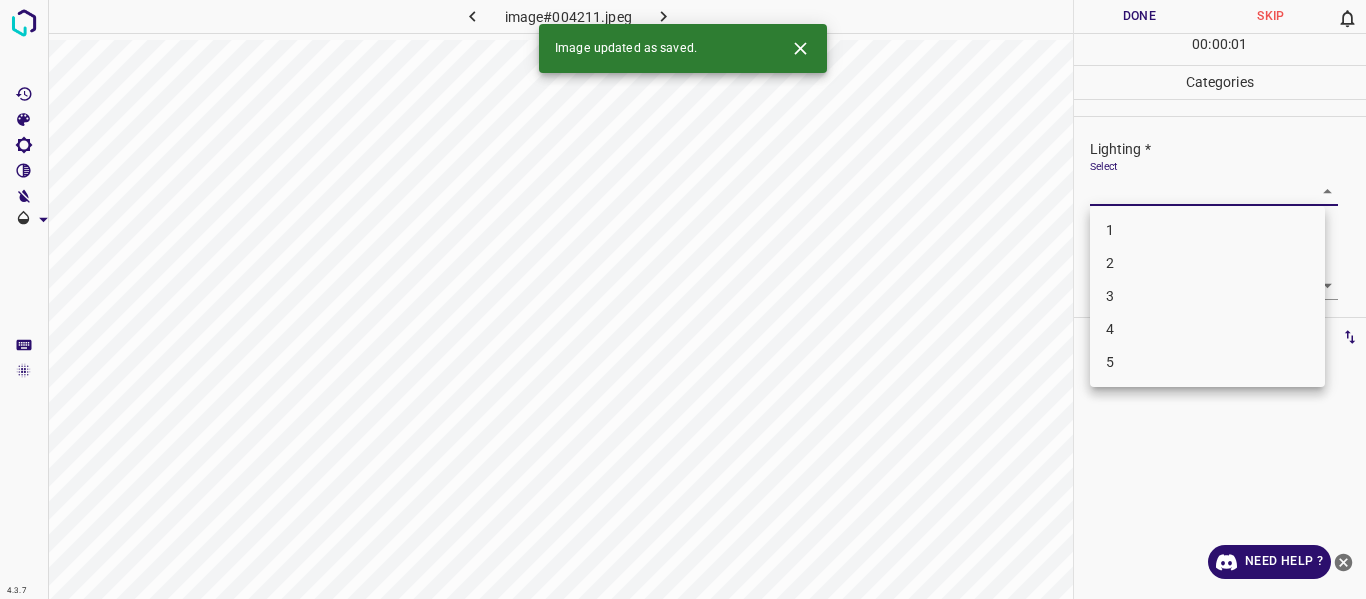 click on "4" at bounding box center (1207, 329) 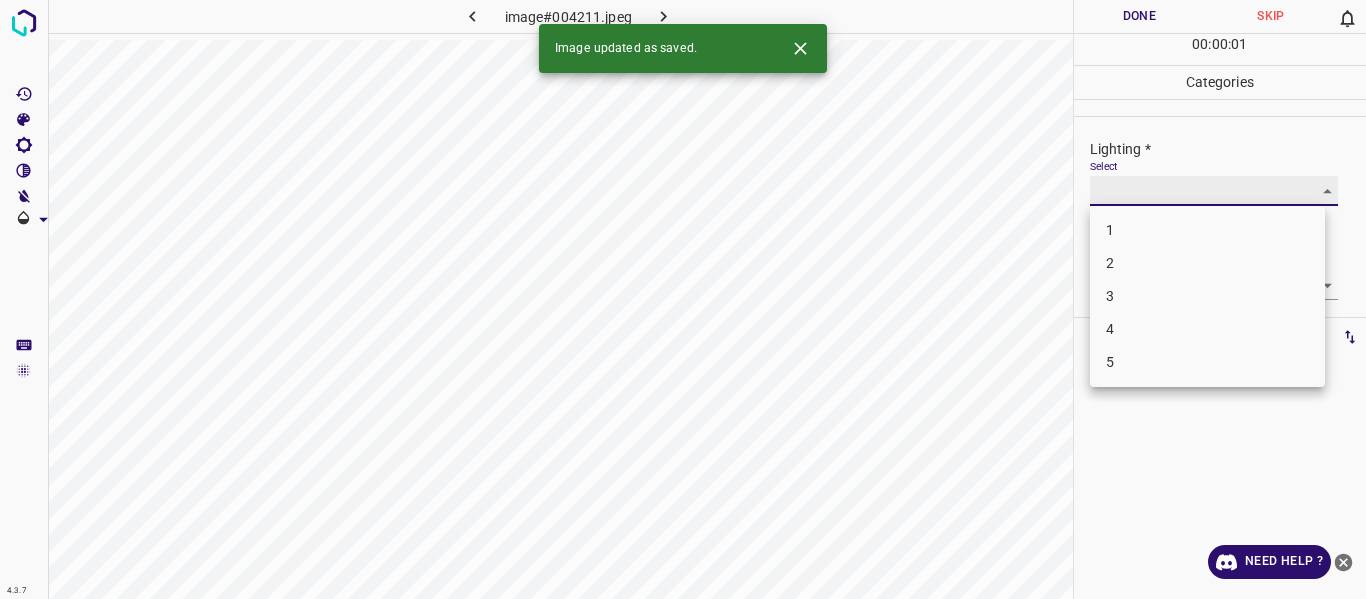 type on "4" 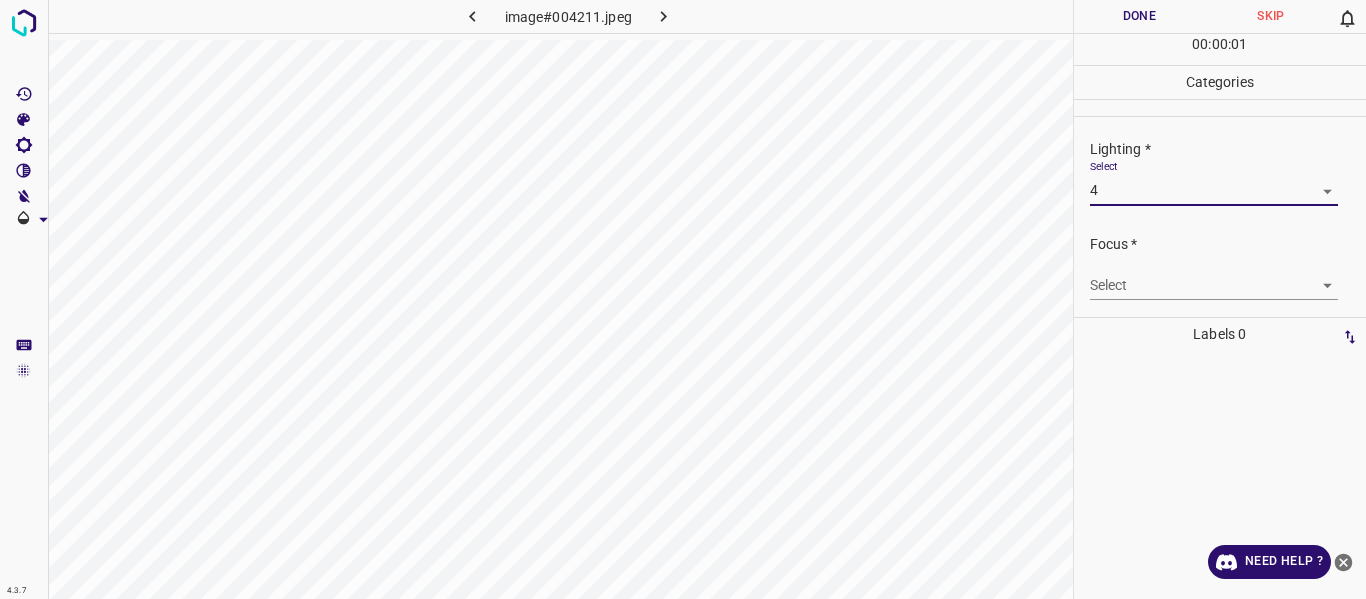 click on "4.3.7 image#004211.jpeg Done Skip 0 00   : 00   : 01   Categories Lighting *  Select 4 4 Focus *  Select ​ Overall *  Select ​ Labels   0 Categories 1 Lighting 2 Focus 3 Overall Tools Space Change between modes (Draw & Edit) I Auto labeling R Restore zoom M Zoom in N Zoom out Delete Delete selecte label Filters Z Restore filters X Saturation filter C Brightness filter V Contrast filter B Gray scale filter General O Download Need Help ? - Text - Hide - Delete 1 2 3 4 5" at bounding box center (683, 299) 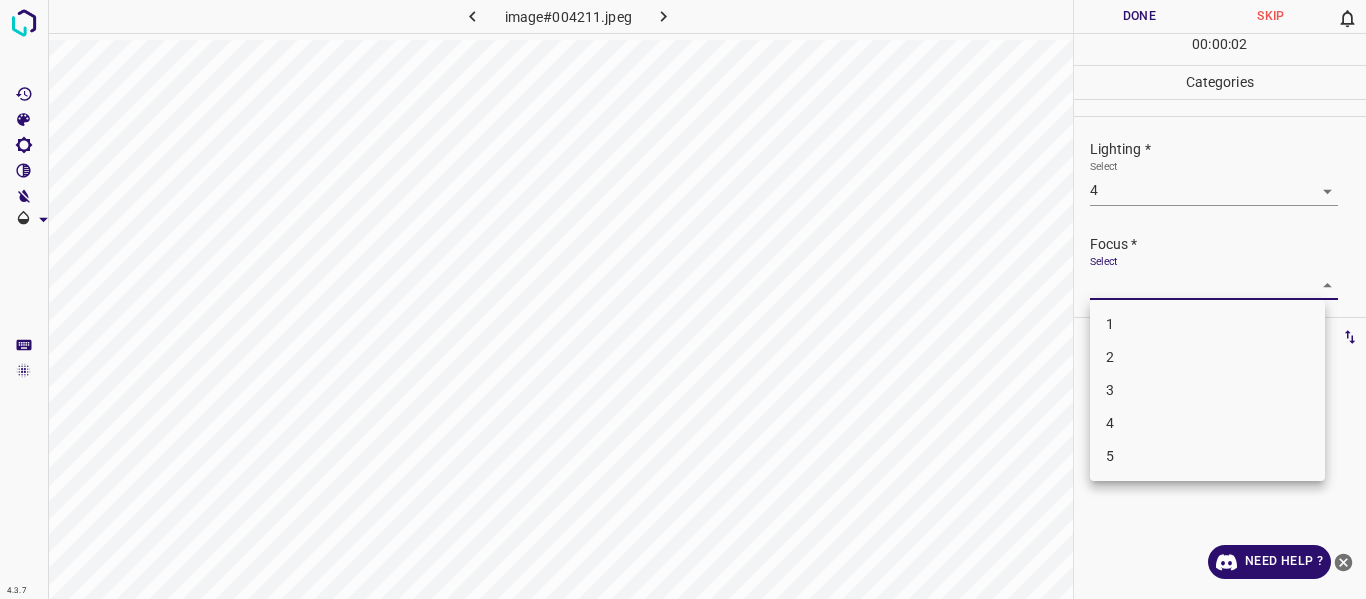 click on "3" at bounding box center (1207, 390) 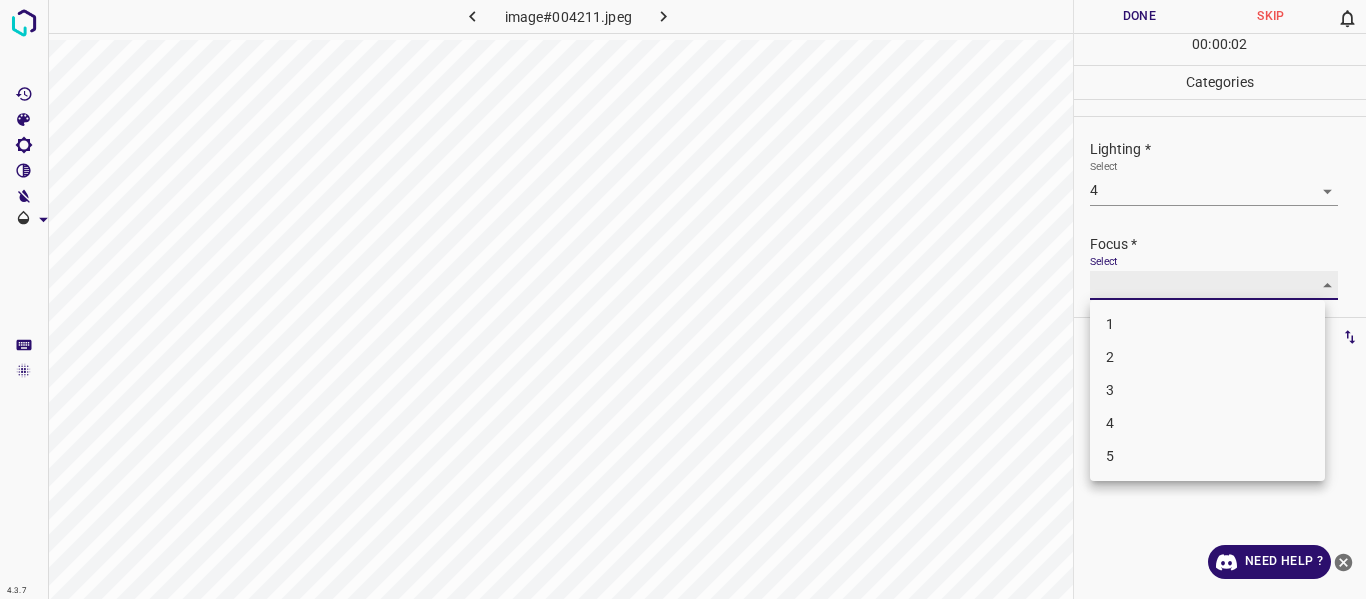 type on "3" 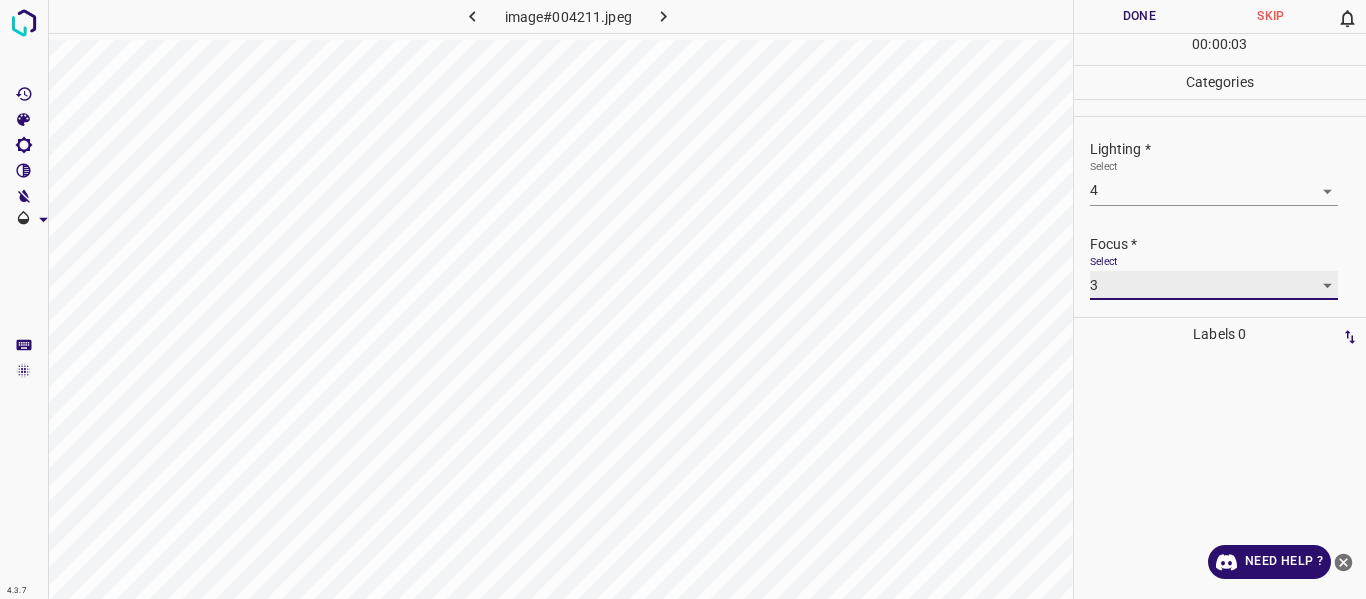 scroll, scrollTop: 98, scrollLeft: 0, axis: vertical 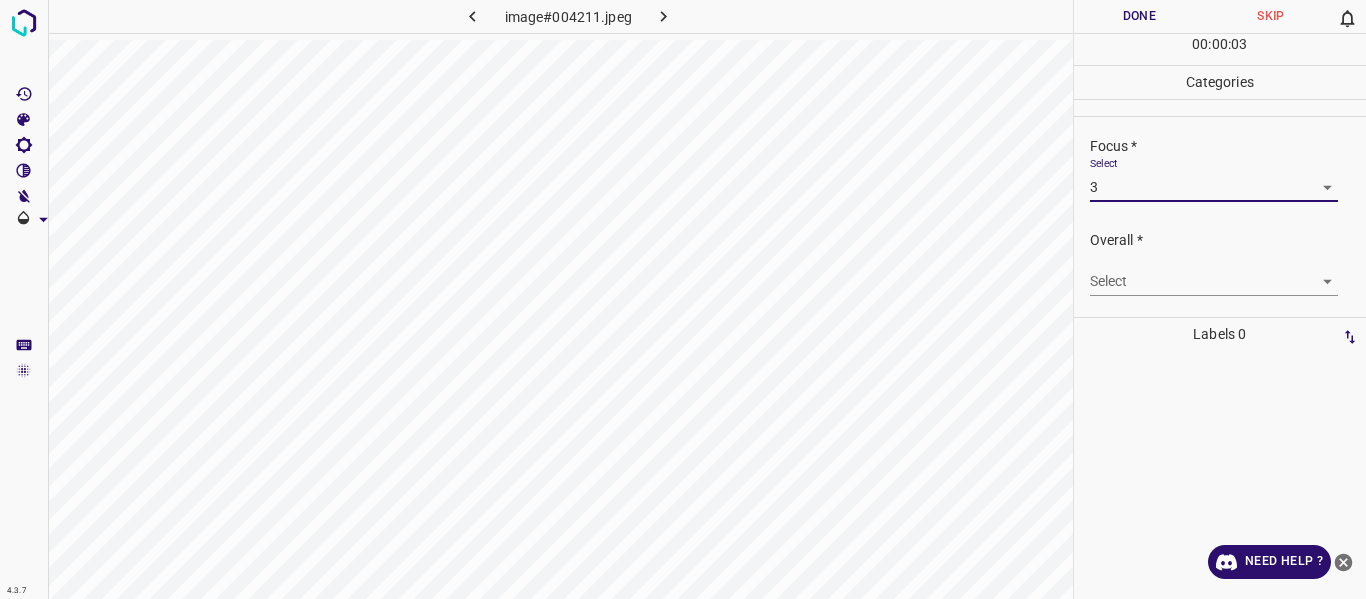 click on "4.3.7 image#004211.jpeg Done Skip 0 00   : 00   : 03   Categories Lighting *  Select 4 4 Focus *  Select 3 3 Overall *  Select ​ Labels   0 Categories 1 Lighting 2 Focus 3 Overall Tools Space Change between modes (Draw & Edit) I Auto labeling R Restore zoom M Zoom in N Zoom out Delete Delete selecte label Filters Z Restore filters X Saturation filter C Brightness filter V Contrast filter B Gray scale filter General O Download Need Help ? - Text - Hide - Delete" at bounding box center (683, 299) 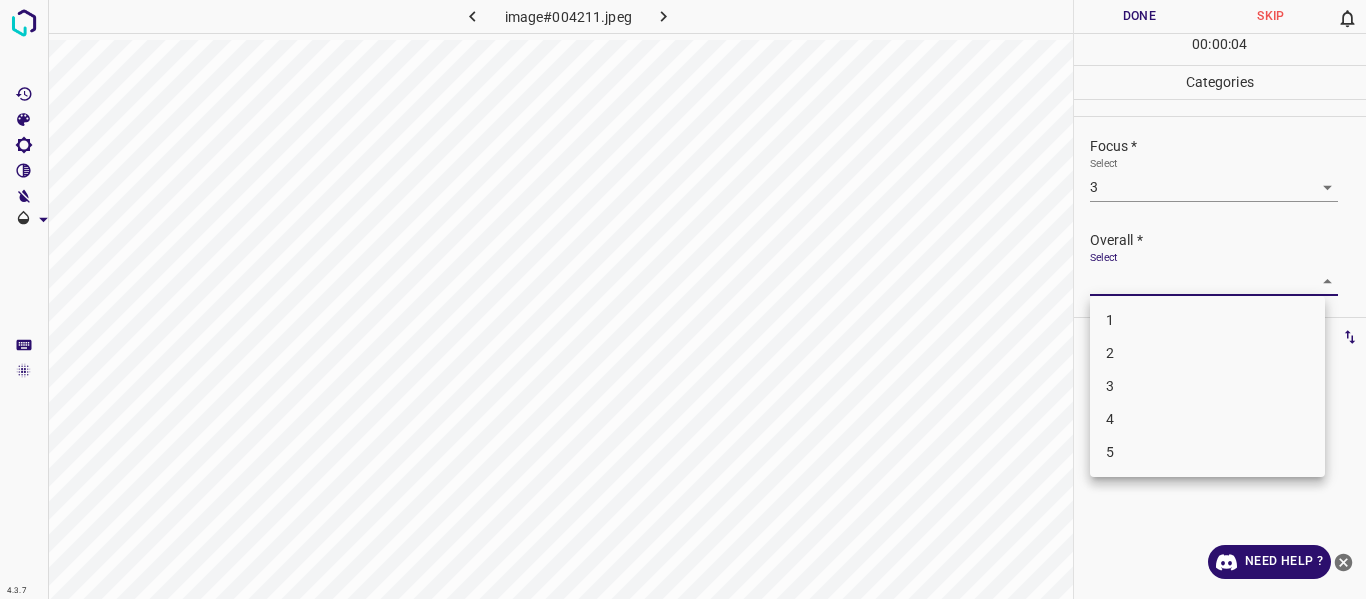 click on "4" at bounding box center (1207, 419) 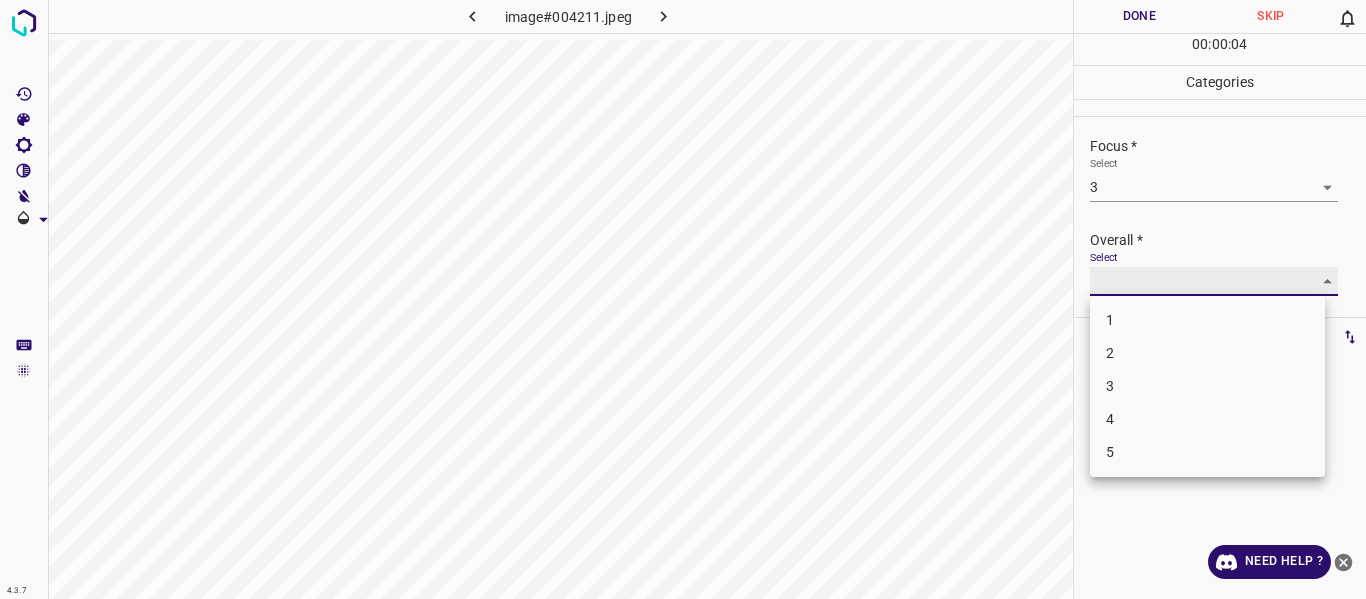 type on "4" 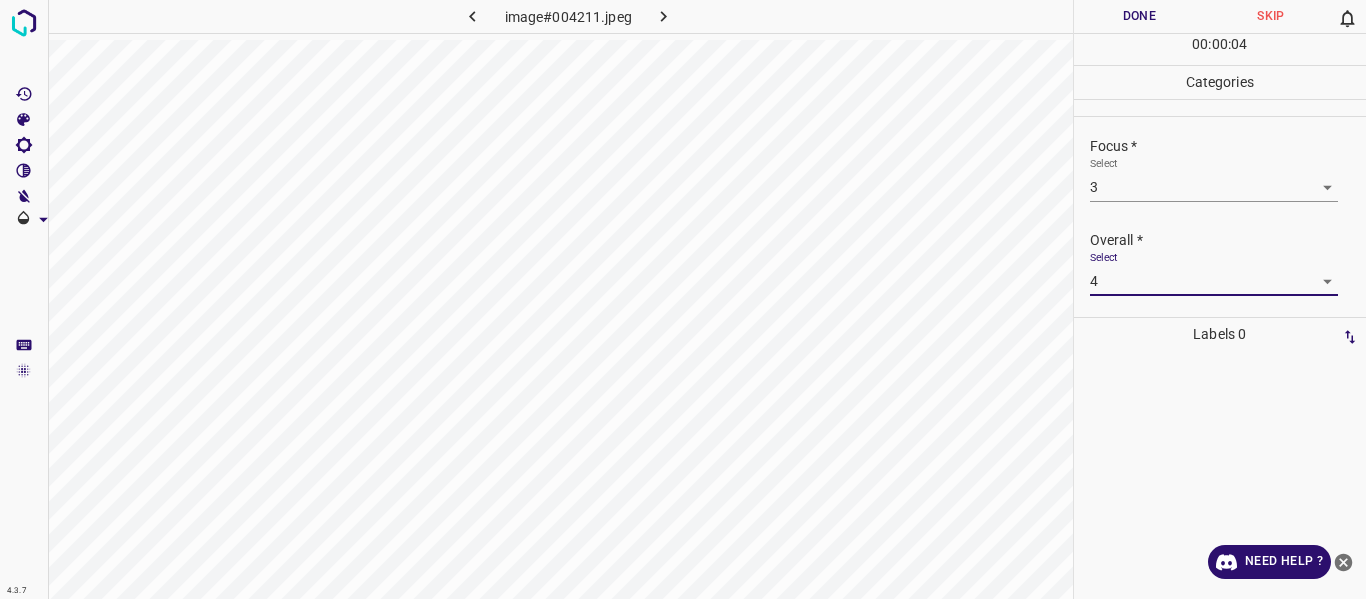 click on "Done" at bounding box center [1140, 16] 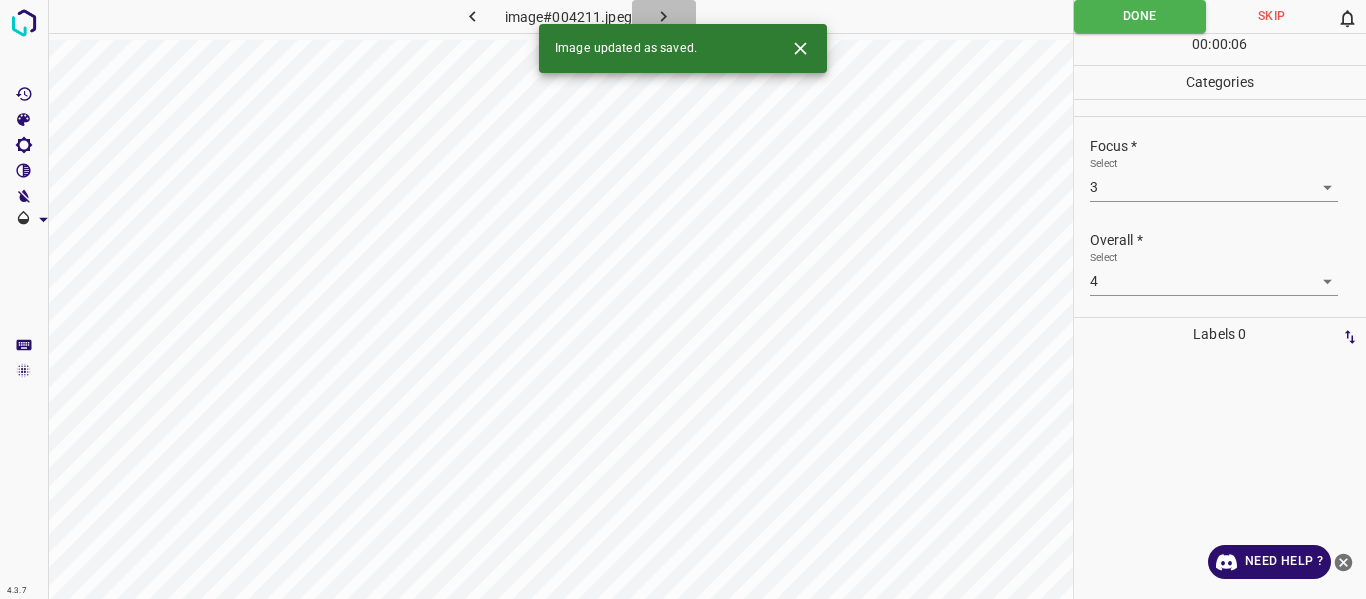 click at bounding box center (664, 16) 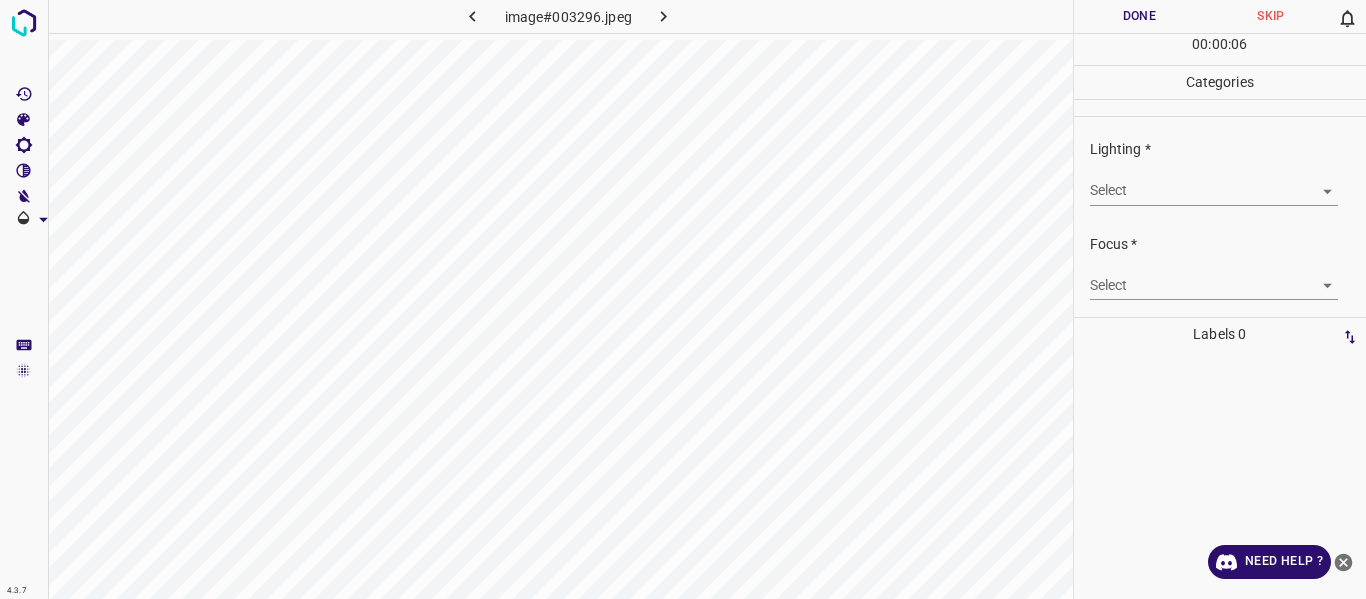 click on "4.3.7 image#003296.jpeg Done Skip 0 00   : 00   : 06   Categories Lighting *  Select ​ Focus *  Select ​ Overall *  Select ​ Labels   0 Categories 1 Lighting 2 Focus 3 Overall Tools Space Change between modes (Draw & Edit) I Auto labeling R Restore zoom M Zoom in N Zoom out Delete Delete selecte label Filters Z Restore filters X Saturation filter C Brightness filter V Contrast filter B Gray scale filter General O Download Need Help ? - Text - Hide - Delete" at bounding box center [683, 299] 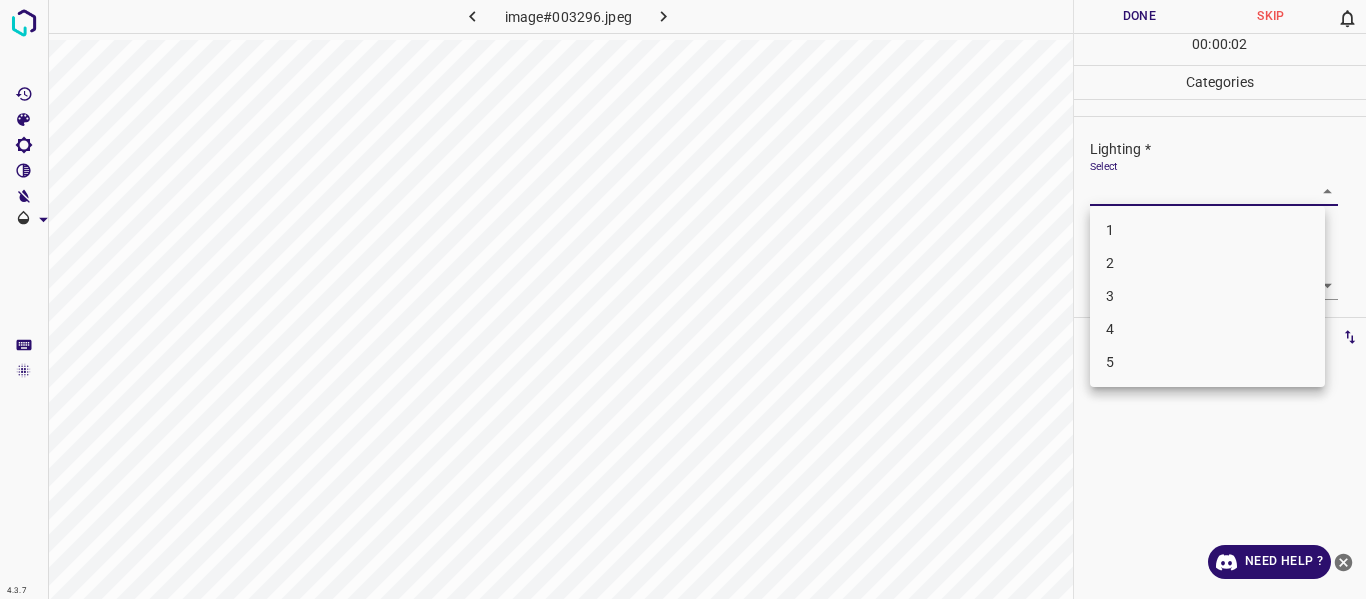 click on "3" at bounding box center [1207, 296] 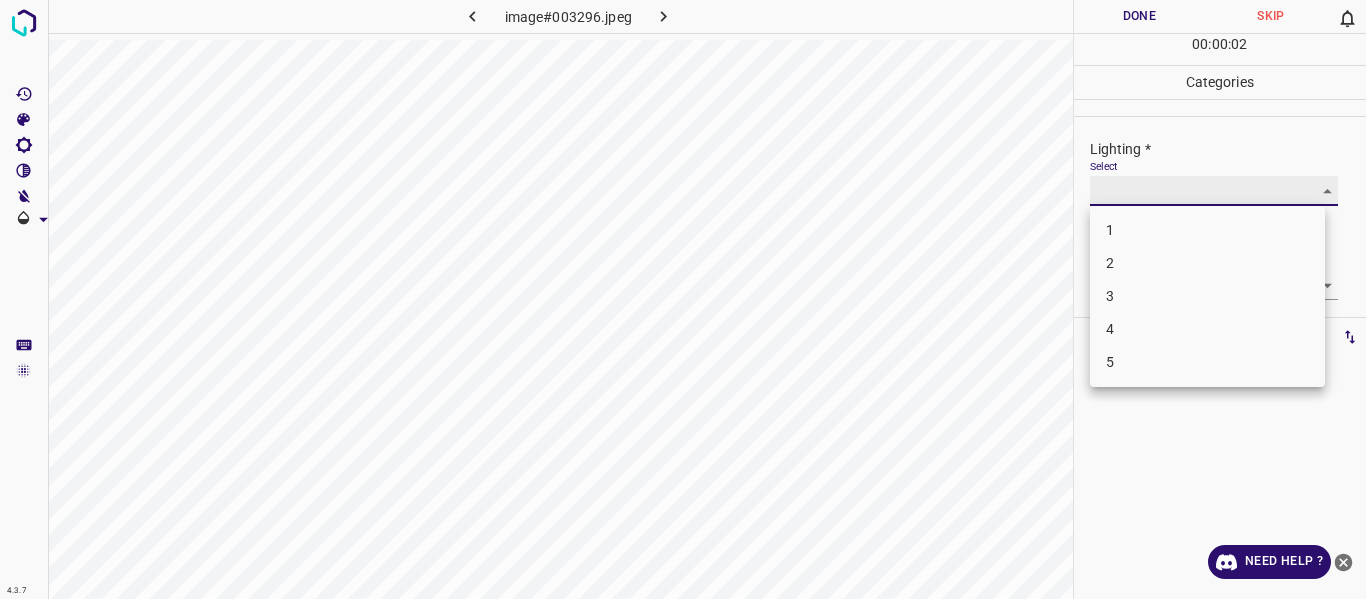 type on "3" 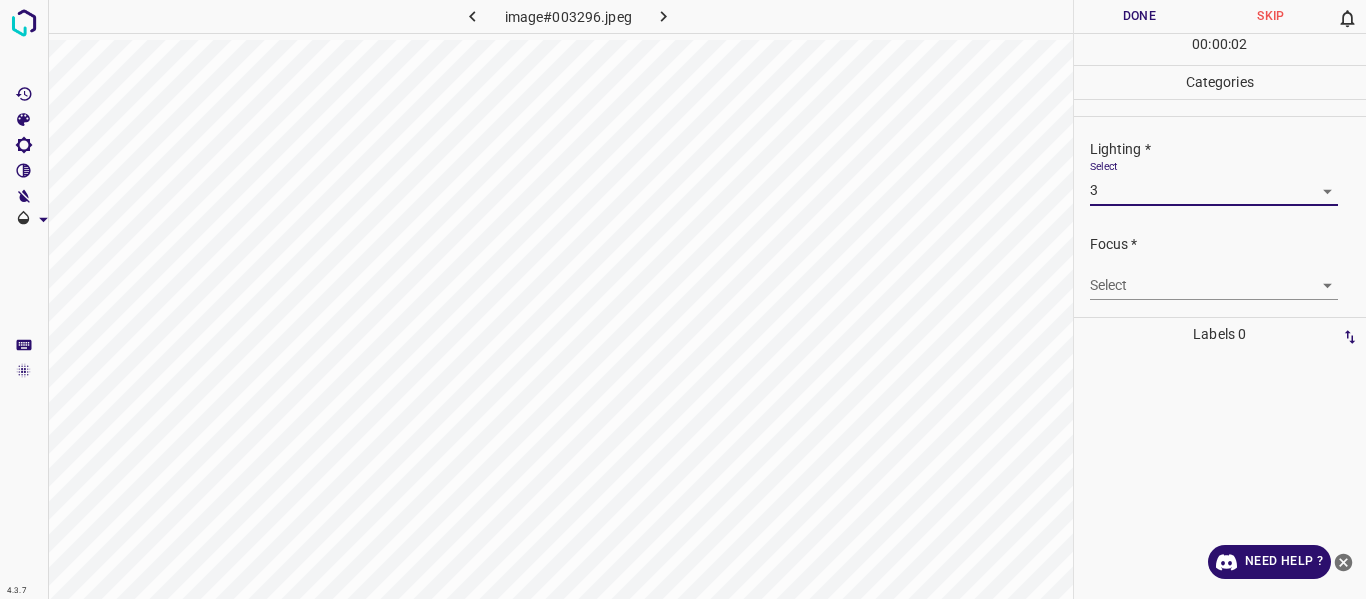 click on "4.3.7 image#003296.jpeg Done Skip 0 00   : 00   : 02   Categories Lighting *  Select 3 3 Focus *  Select ​ Overall *  Select ​ Labels   0 Categories 1 Lighting 2 Focus 3 Overall Tools Space Change between modes (Draw & Edit) I Auto labeling R Restore zoom M Zoom in N Zoom out Delete Delete selecte label Filters Z Restore filters X Saturation filter C Brightness filter V Contrast filter B Gray scale filter General O Download Need Help ? - Text - Hide - Delete" at bounding box center [683, 299] 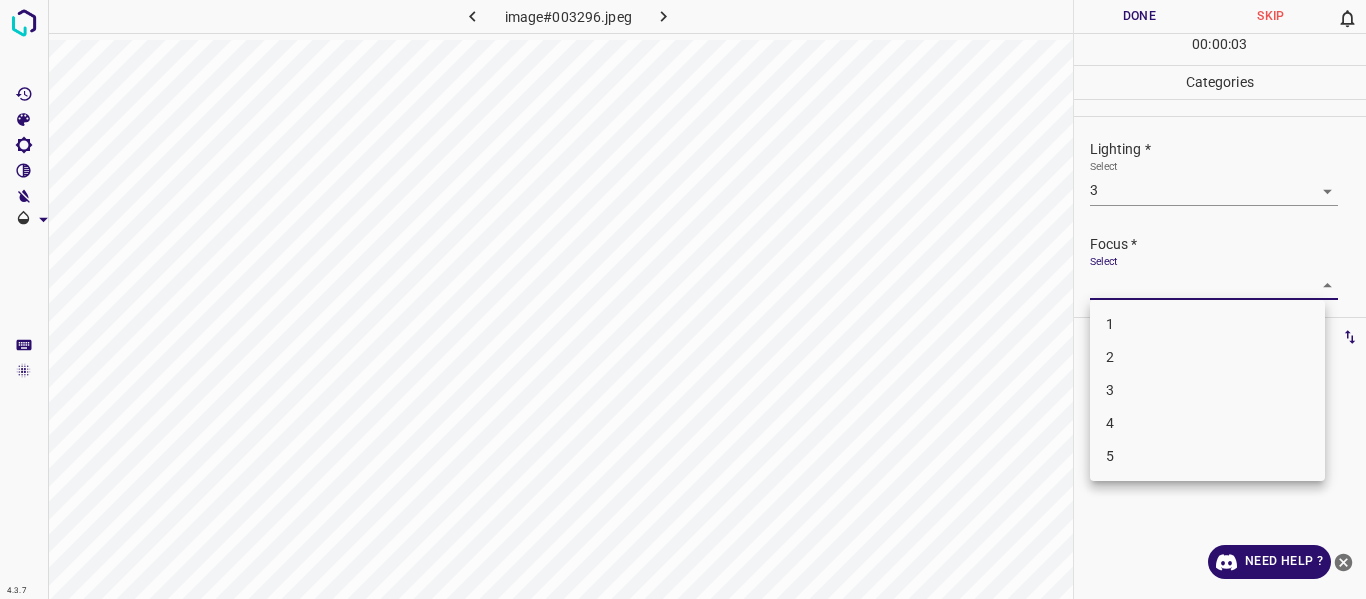 click on "2" at bounding box center [1207, 357] 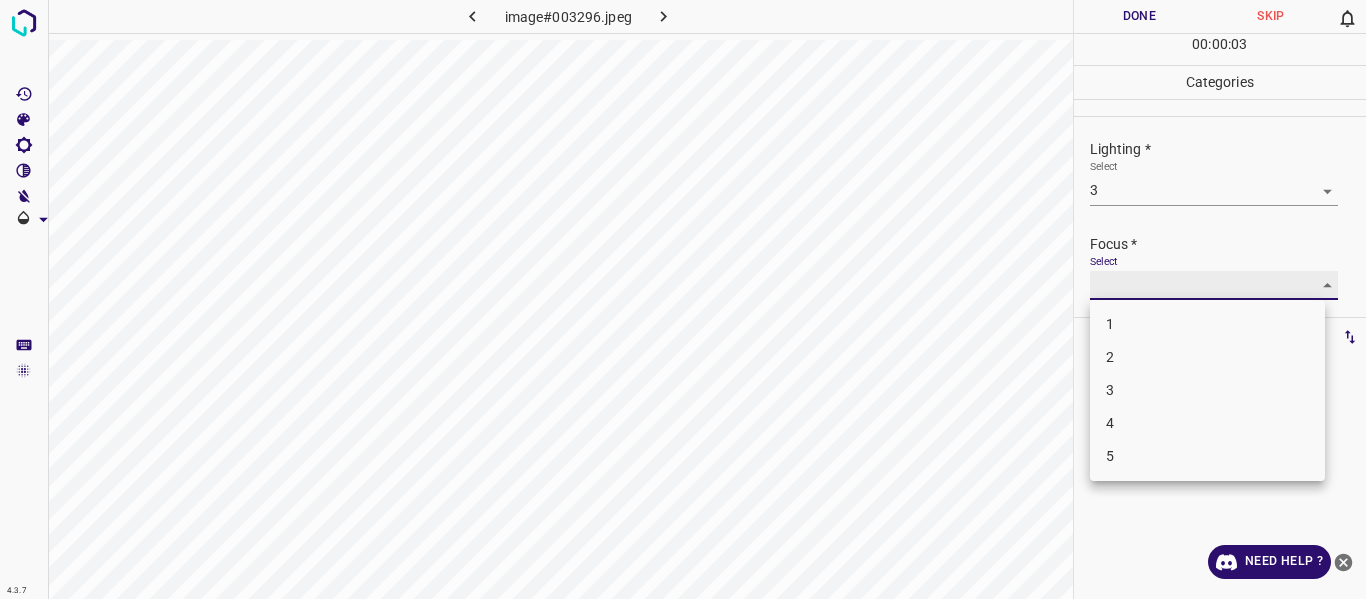 type on "2" 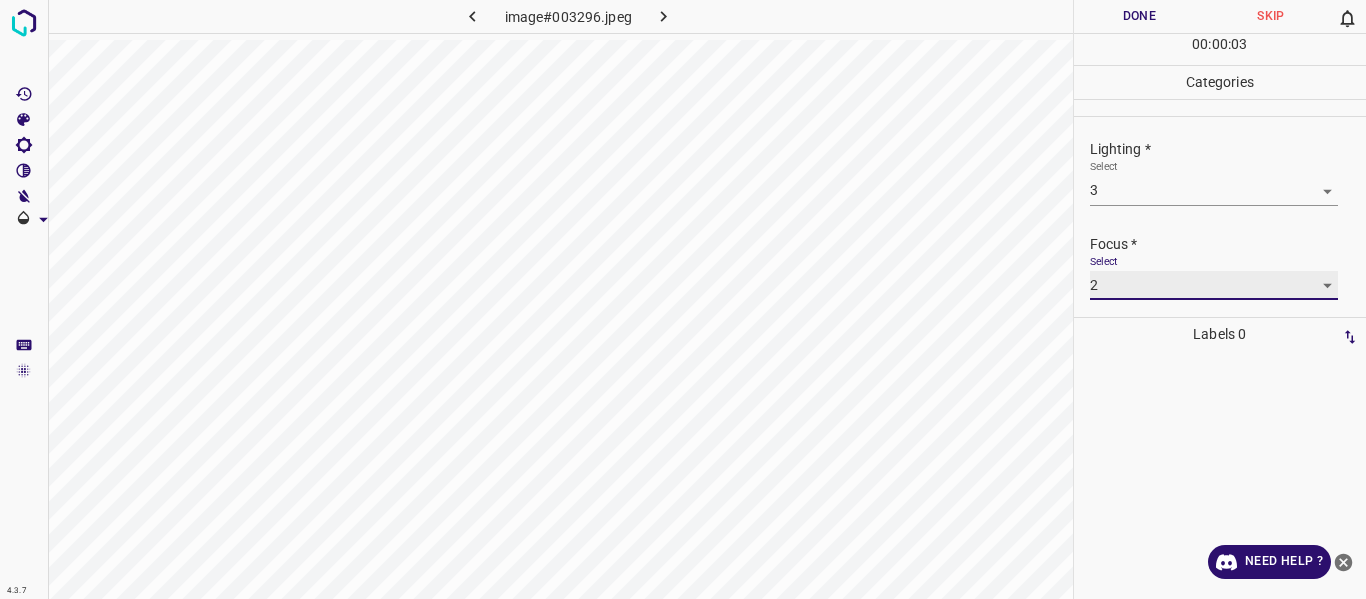 scroll, scrollTop: 98, scrollLeft: 0, axis: vertical 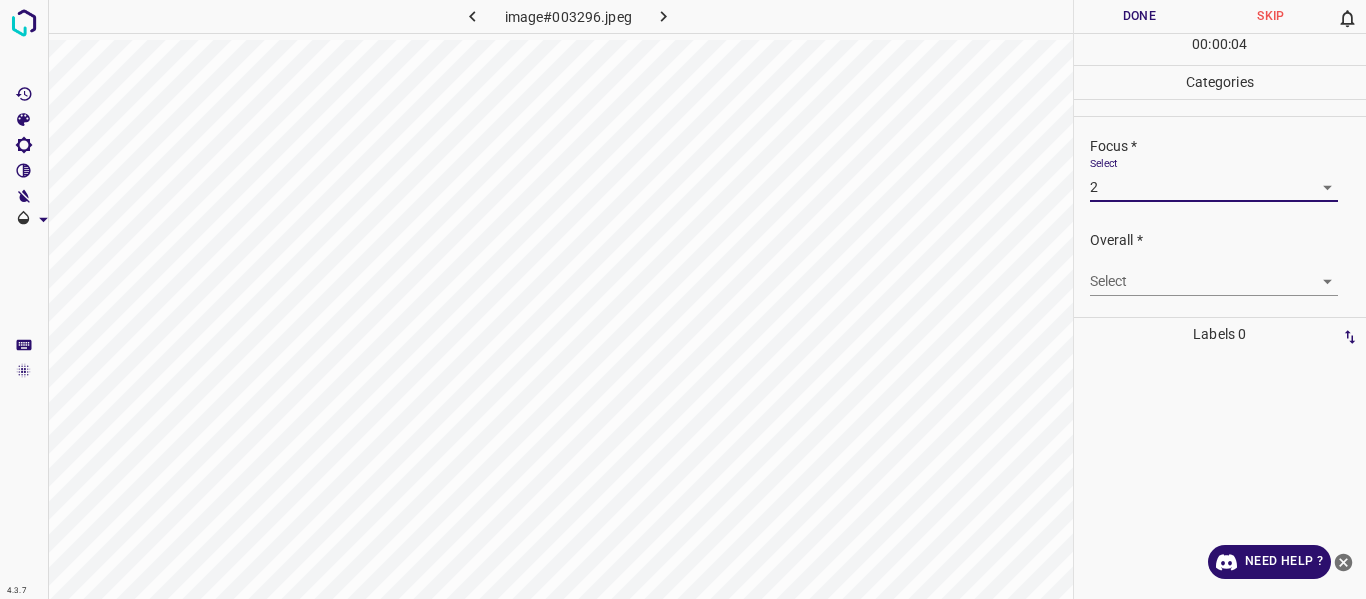 click on "4.3.7 image#003296.jpeg Done Skip 0 00   : 00   : 04   Categories Lighting *  Select 3 3 Focus *  Select 2 2 Overall *  Select ​ Labels   0 Categories 1 Lighting 2 Focus 3 Overall Tools Space Change between modes (Draw & Edit) I Auto labeling R Restore zoom M Zoom in N Zoom out Delete Delete selecte label Filters Z Restore filters X Saturation filter C Brightness filter V Contrast filter B Gray scale filter General O Download Need Help ? - Text - Hide - Delete" at bounding box center (683, 299) 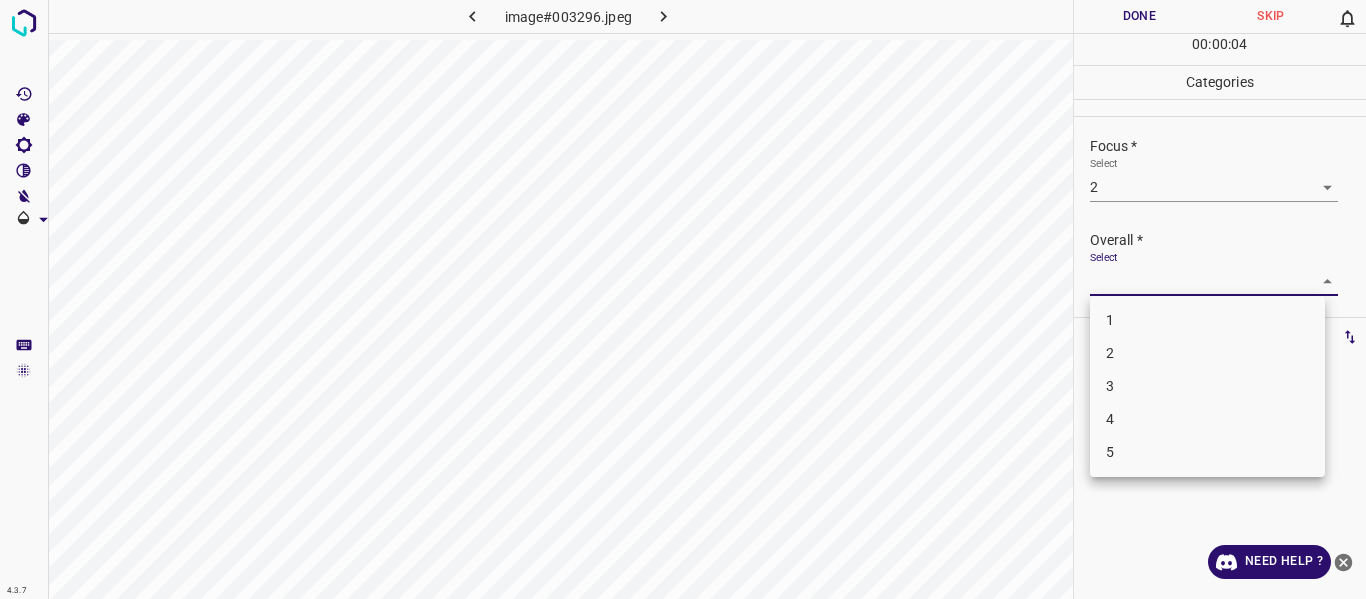 click on "3" at bounding box center (1207, 386) 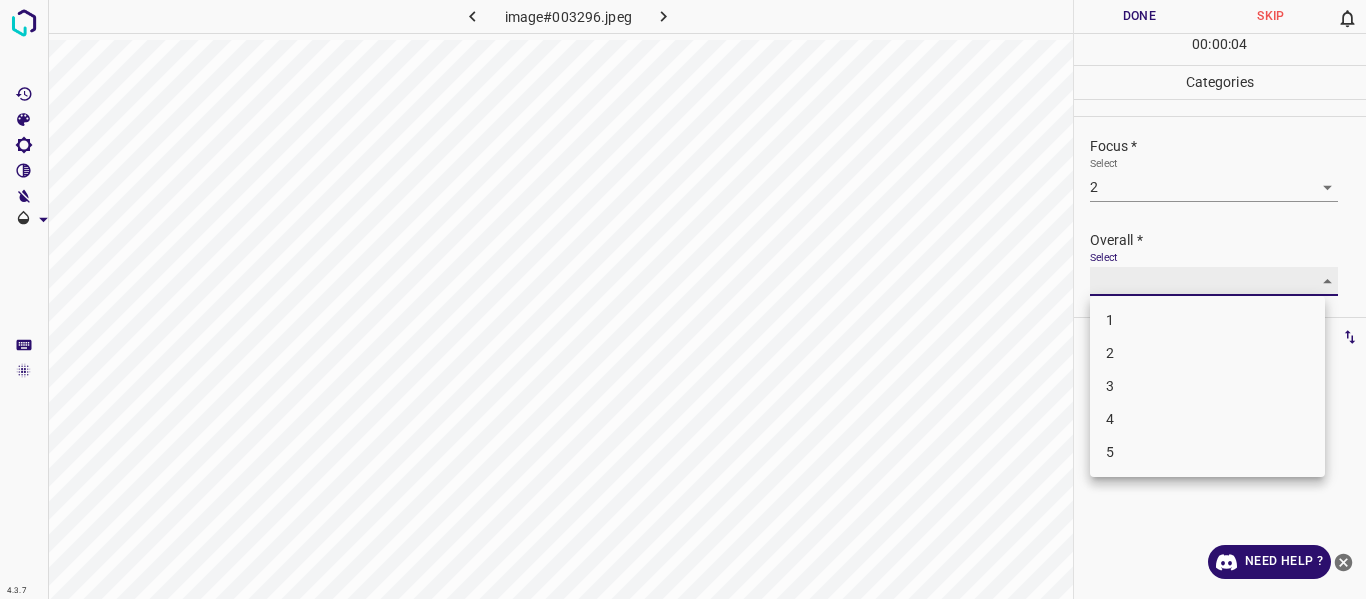 type on "3" 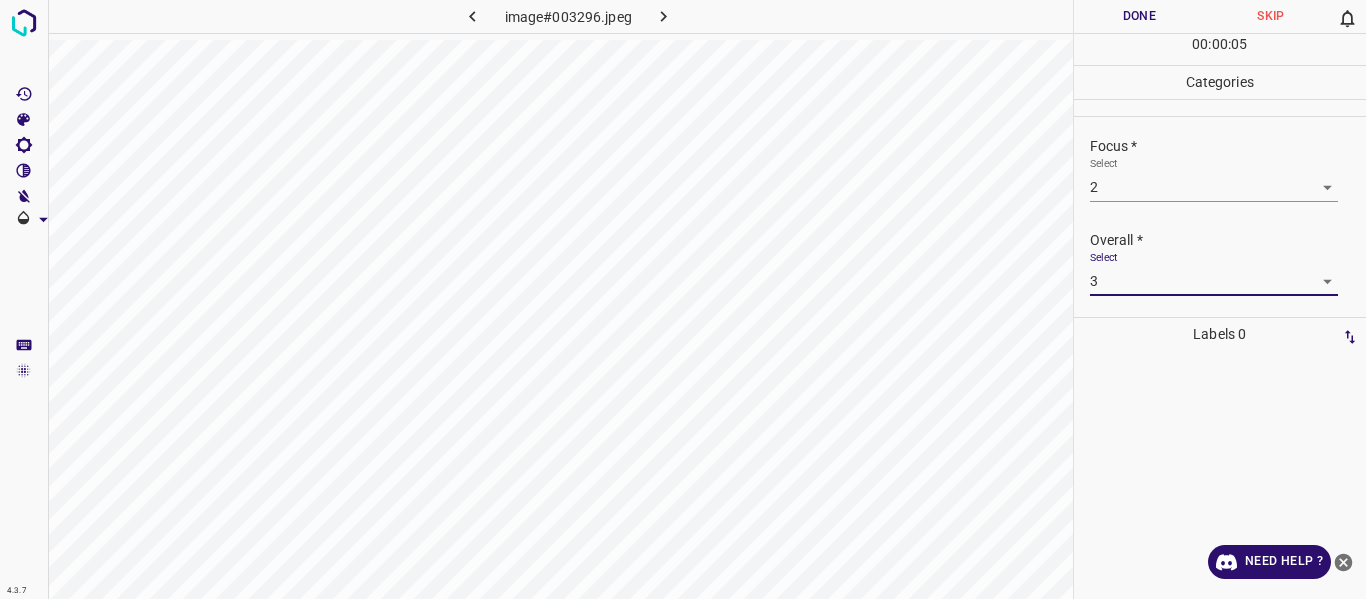 click on "Done" at bounding box center (1140, 16) 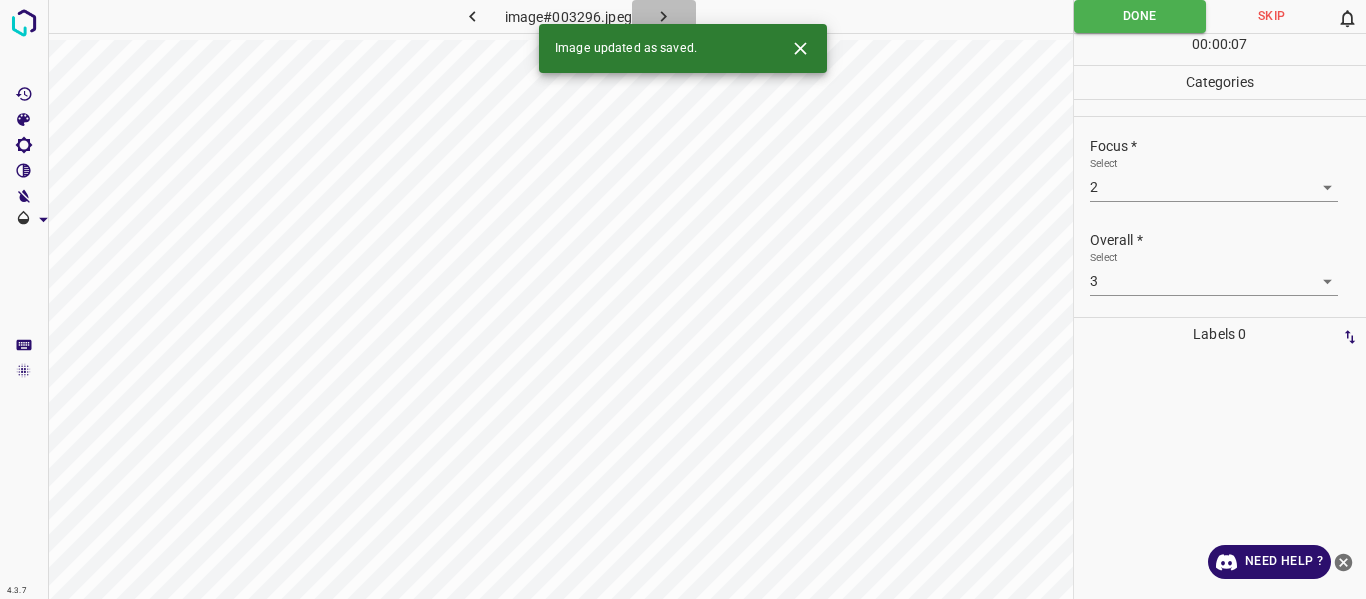 click 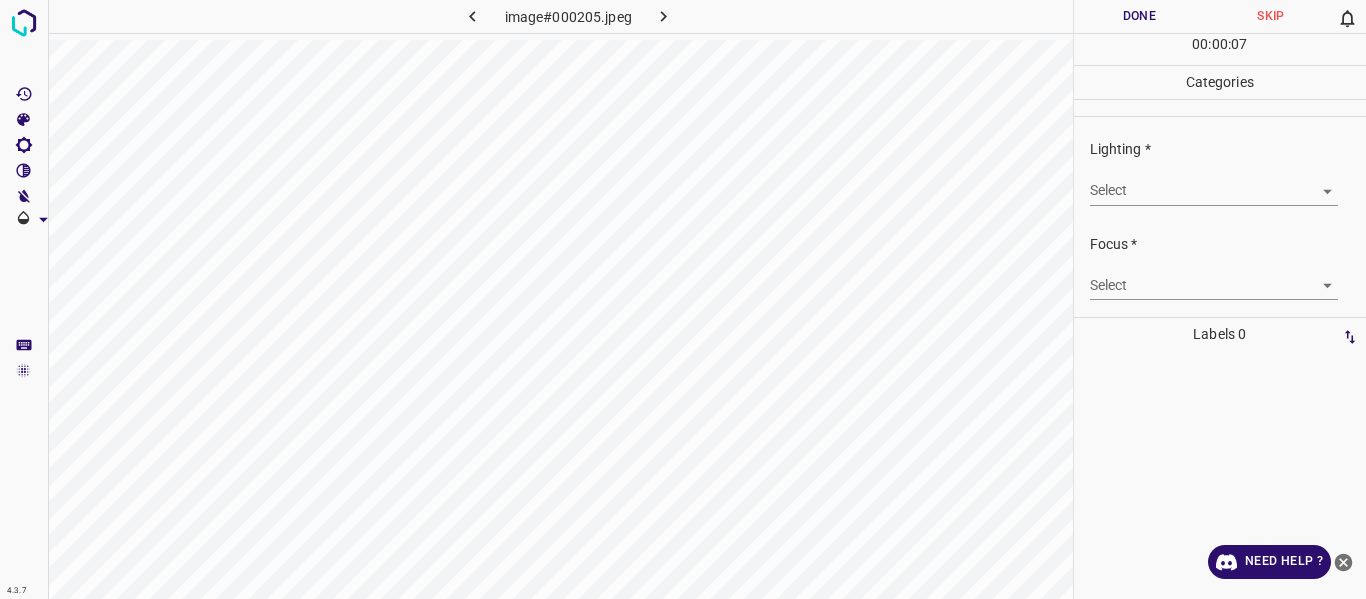 click on "4.3.7 image#000205.jpeg Done Skip 0 00   : 00   : 07   Categories Lighting *  Select ​ Focus *  Select ​ Overall *  Select ​ Labels   0 Categories 1 Lighting 2 Focus 3 Overall Tools Space Change between modes (Draw & Edit) I Auto labeling R Restore zoom M Zoom in N Zoom out Delete Delete selecte label Filters Z Restore filters X Saturation filter C Brightness filter V Contrast filter B Gray scale filter General O Download Need Help ? - Text - Hide - Delete" at bounding box center [683, 299] 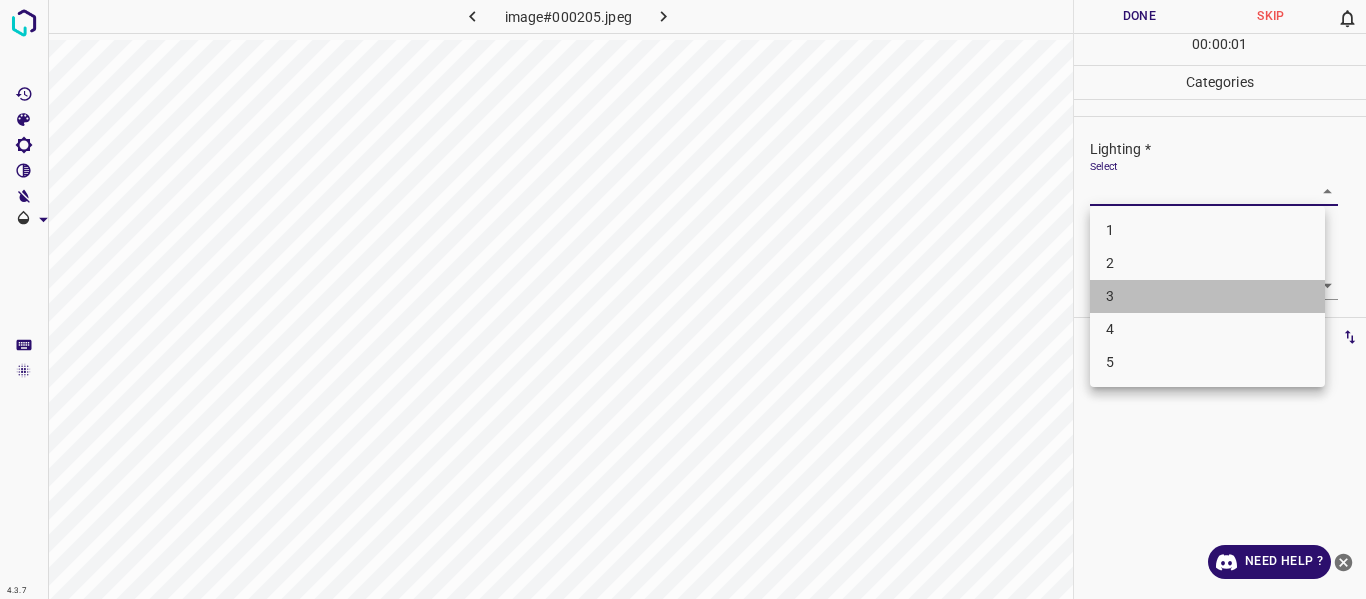 click on "3" at bounding box center [1207, 296] 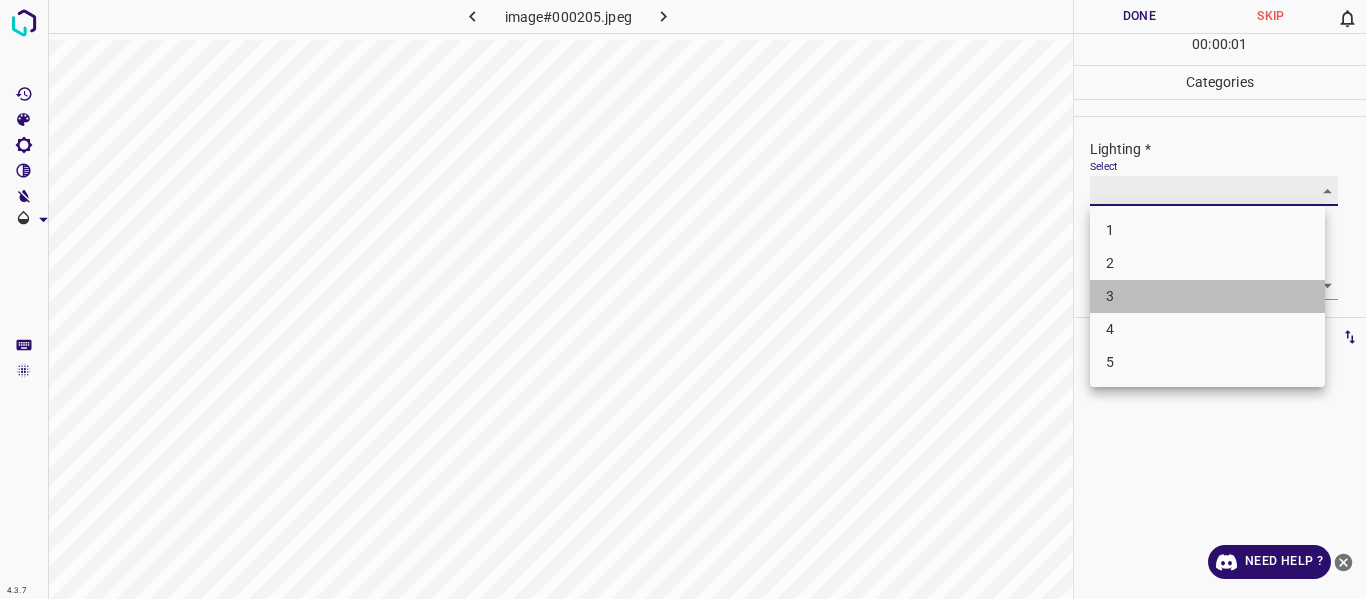 type on "3" 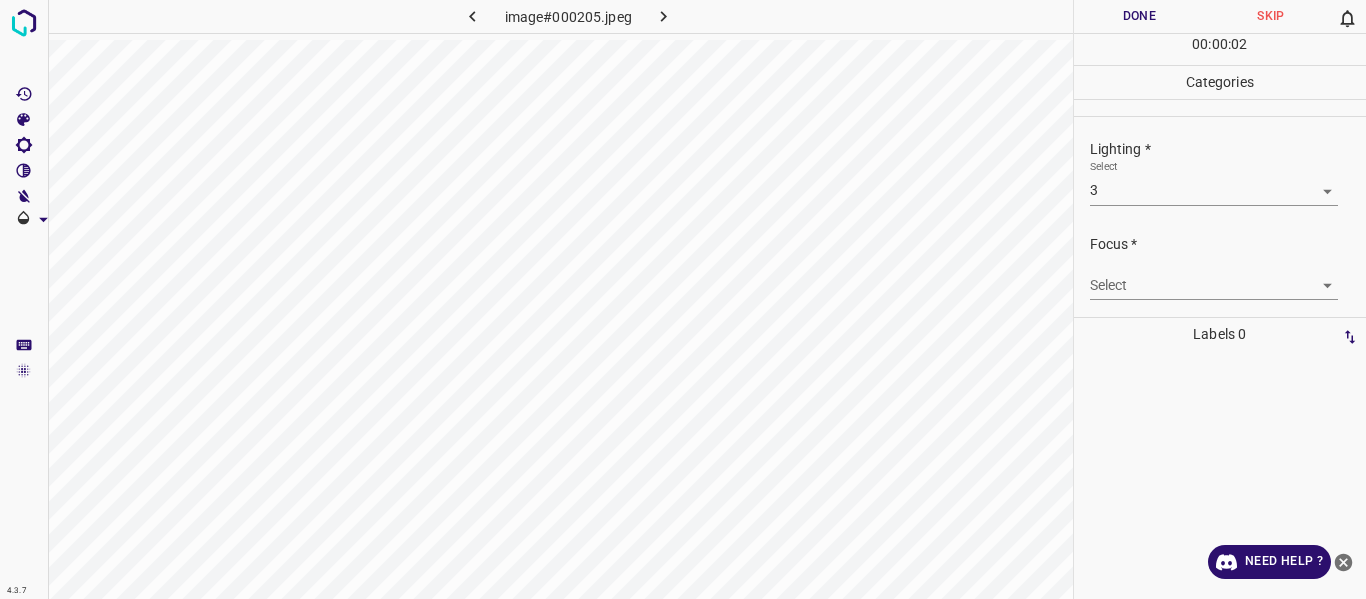click on "4.3.7 image#000205.jpeg Done Skip 0 00   : 00   : 02   Categories Lighting *  Select 3 3 Focus *  Select ​ Overall *  Select ​ Labels   0 Categories 1 Lighting 2 Focus 3 Overall Tools Space Change between modes (Draw & Edit) I Auto labeling R Restore zoom M Zoom in N Zoom out Delete Delete selecte label Filters Z Restore filters X Saturation filter C Brightness filter V Contrast filter B Gray scale filter General O Download Need Help ? - Text - Hide - Delete" at bounding box center [683, 299] 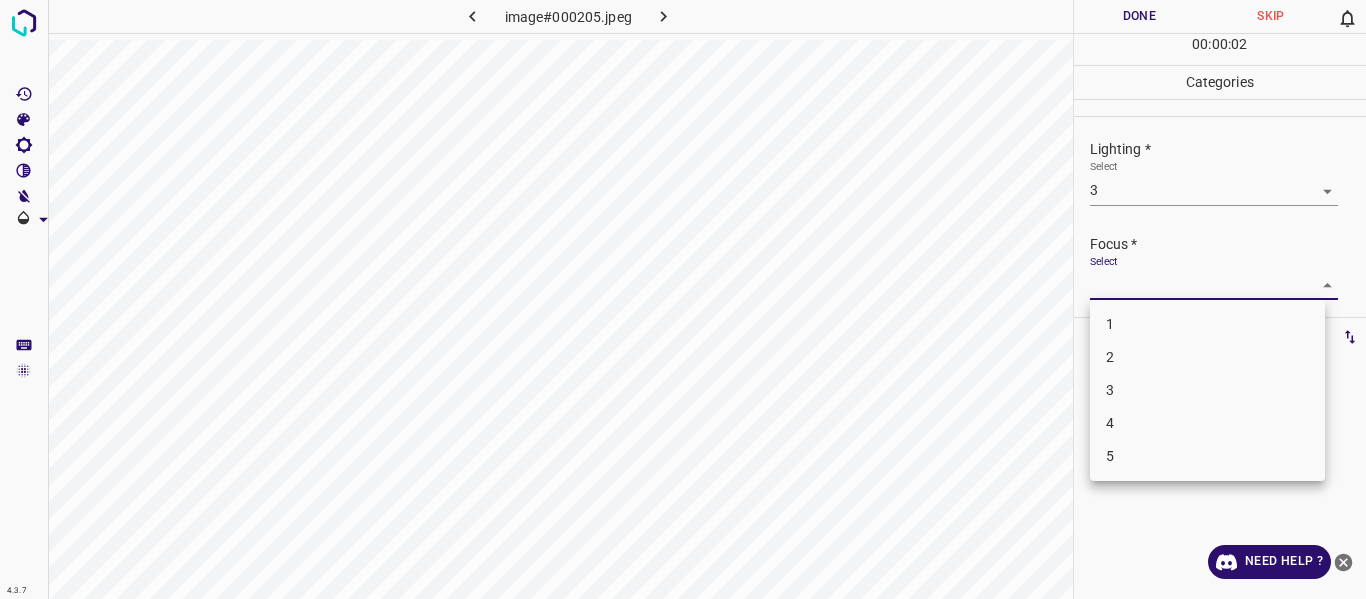 click on "2" at bounding box center (1207, 357) 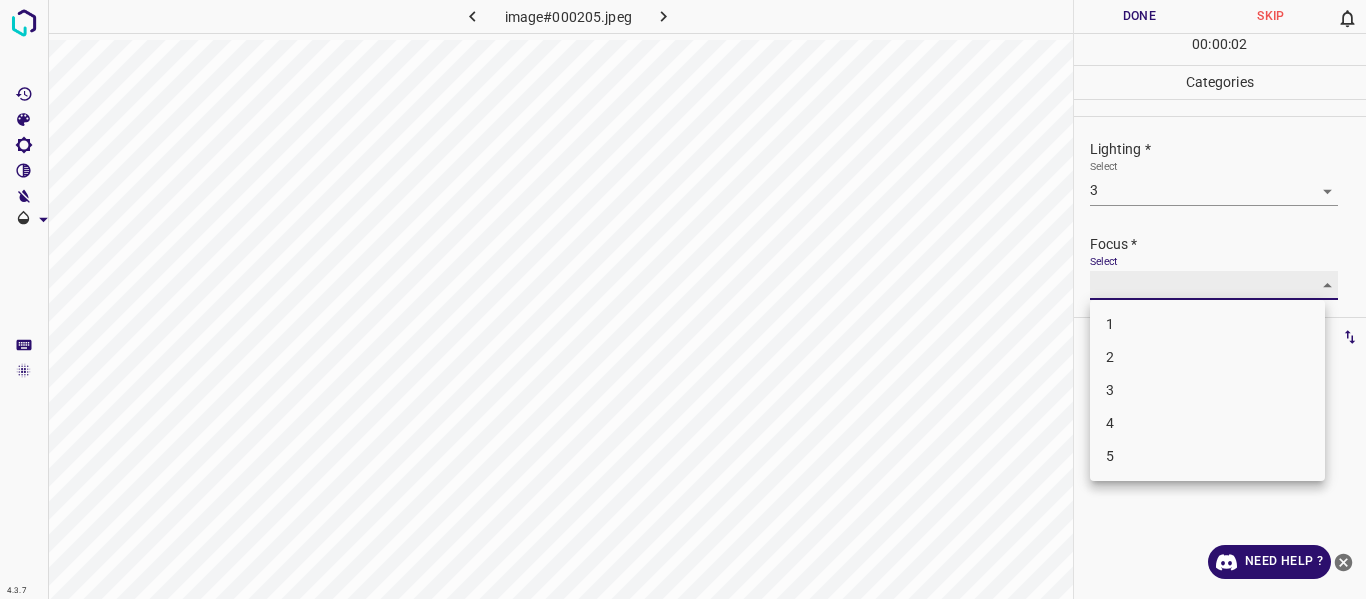 type on "2" 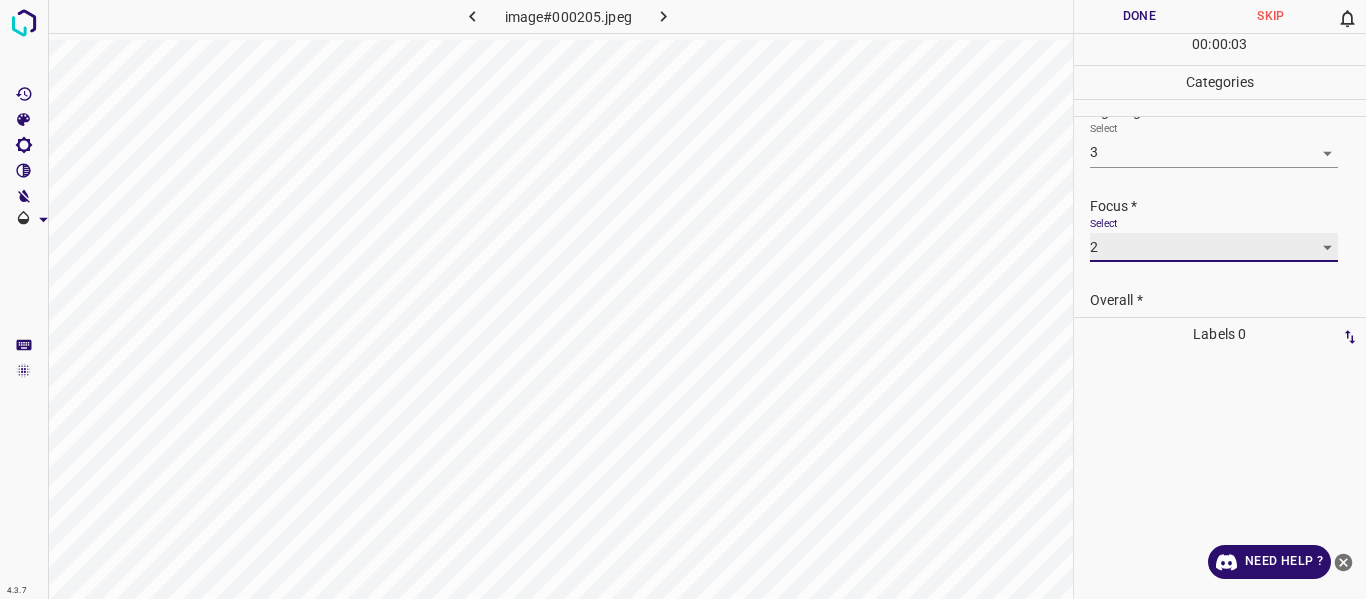 scroll, scrollTop: 98, scrollLeft: 0, axis: vertical 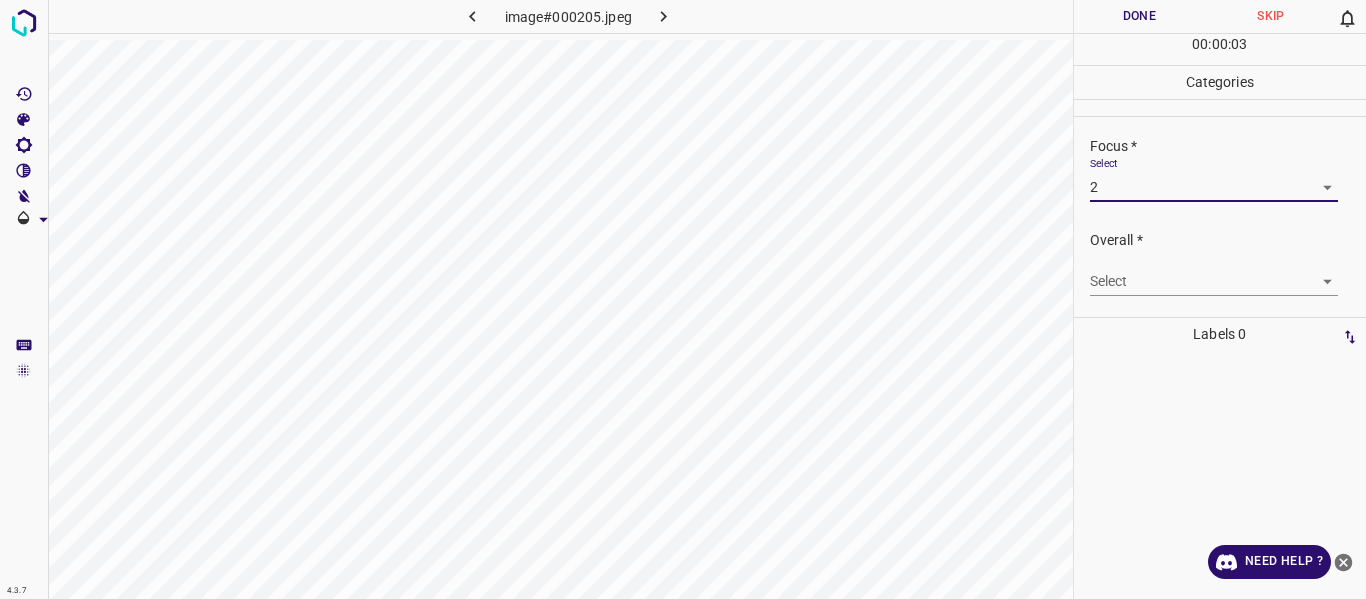 click on "4.3.7 image#000205.jpeg Done Skip 0 00   : 00   : 03   Categories Lighting *  Select 3 3 Focus *  Select 2 2 Overall *  Select ​ Labels   0 Categories 1 Lighting 2 Focus 3 Overall Tools Space Change between modes (Draw & Edit) I Auto labeling R Restore zoom M Zoom in N Zoom out Delete Delete selecte label Filters Z Restore filters X Saturation filter C Brightness filter V Contrast filter B Gray scale filter General O Download Need Help ? - Text - Hide - Delete" at bounding box center [683, 299] 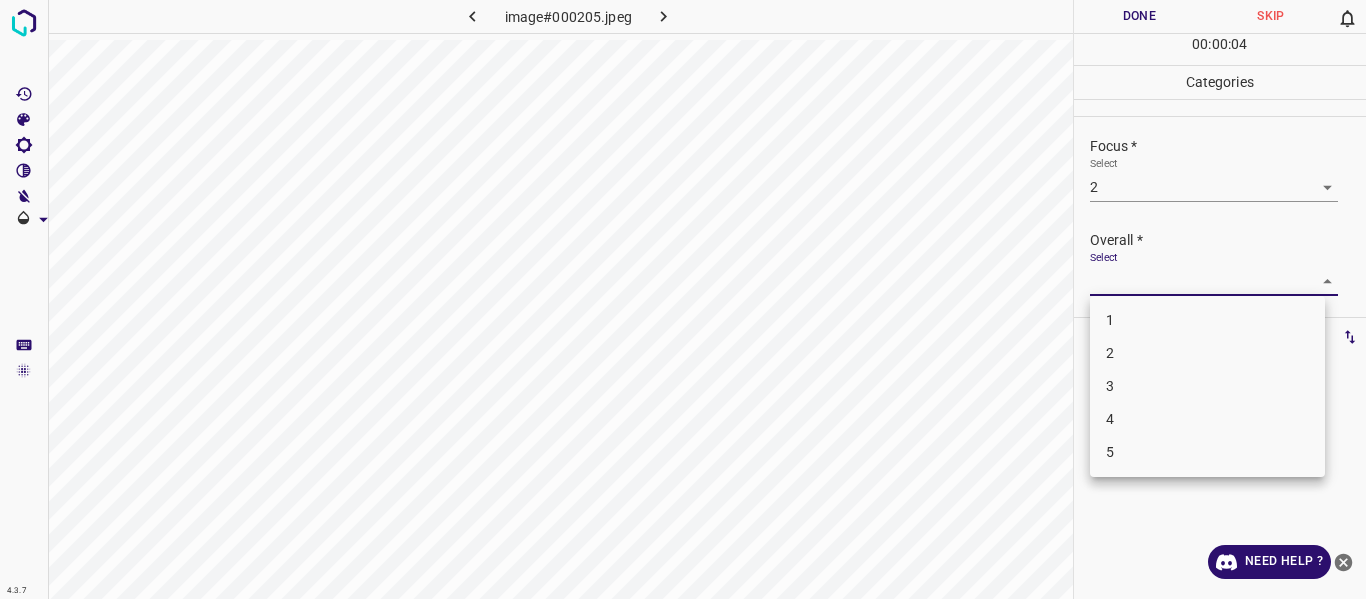 click on "3" at bounding box center [1207, 386] 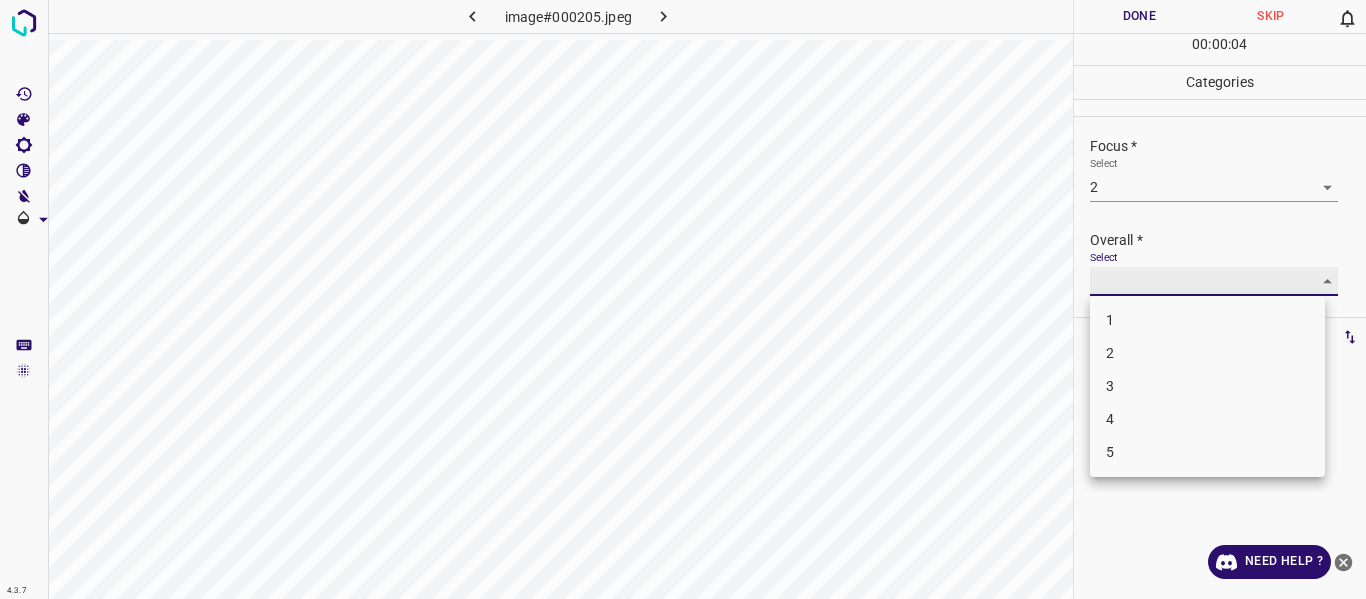 type on "3" 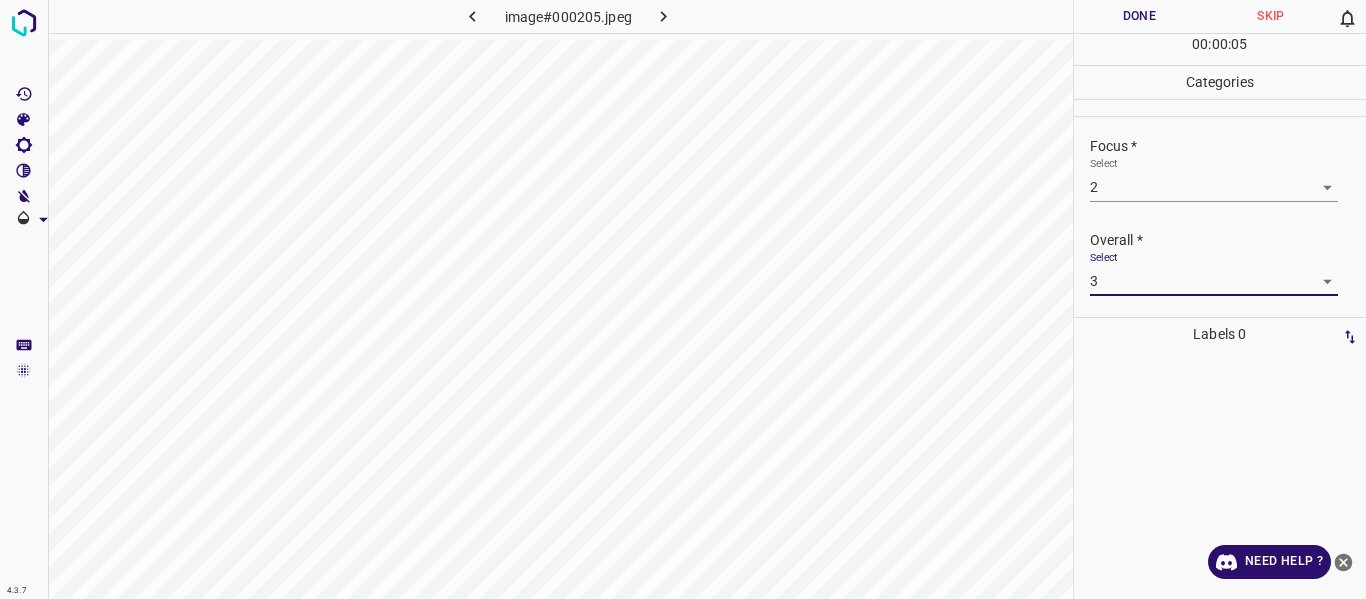 click on "Done" at bounding box center (1140, 16) 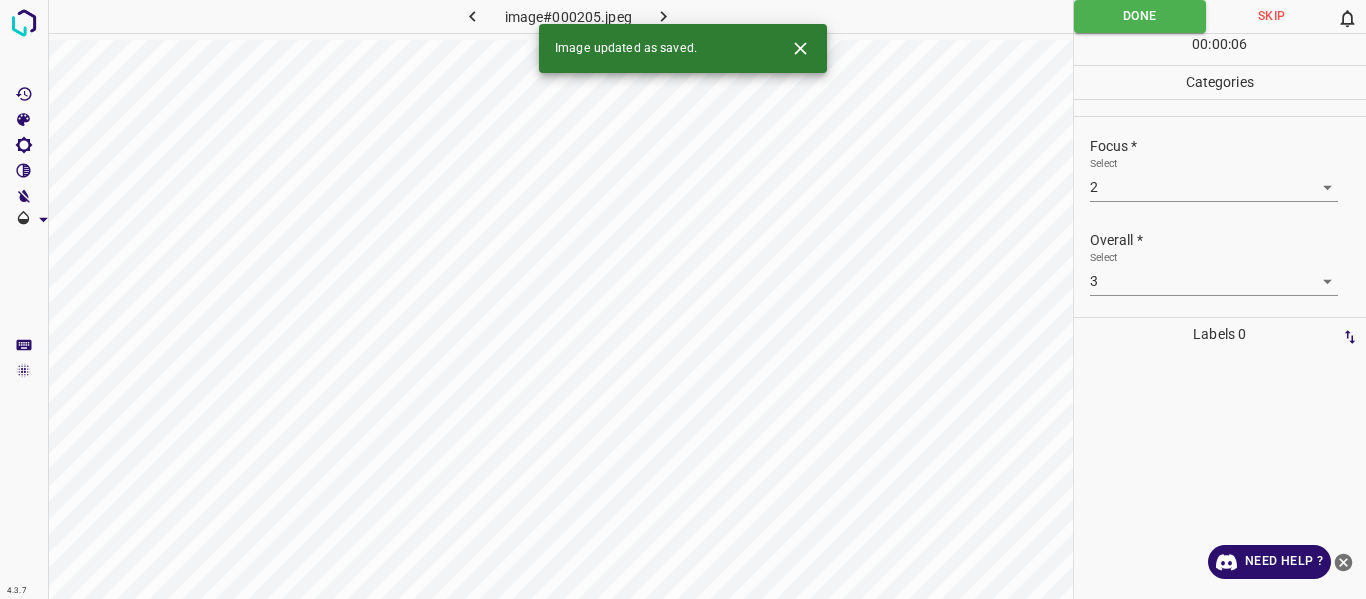 click at bounding box center (664, 16) 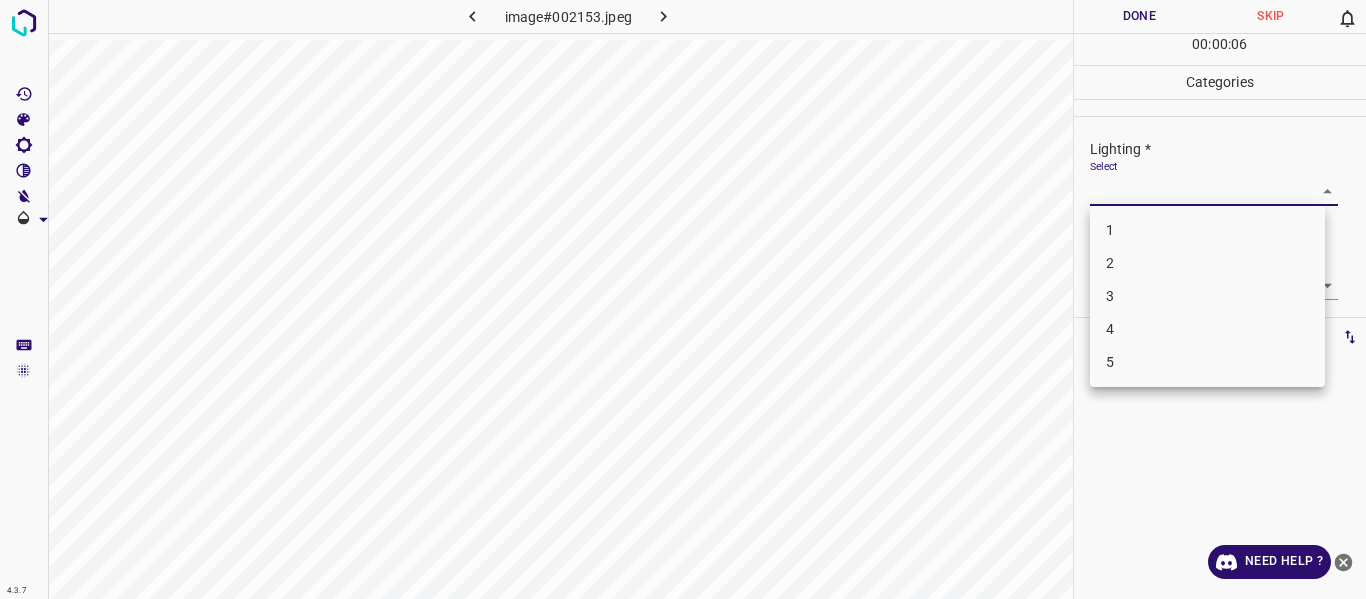 click on "4.3.7 image#002153.jpeg Done Skip 0 00   : 00   : 06   Categories Lighting *  Select ​ Focus *  Select ​ Overall *  Select ​ Labels   0 Categories 1 Lighting 2 Focus 3 Overall Tools Space Change between modes (Draw & Edit) I Auto labeling R Restore zoom M Zoom in N Zoom out Delete Delete selecte label Filters Z Restore filters X Saturation filter C Brightness filter V Contrast filter B Gray scale filter General O Download Need Help ? - Text - Hide - Delete 1 2 3 4 5" at bounding box center (683, 299) 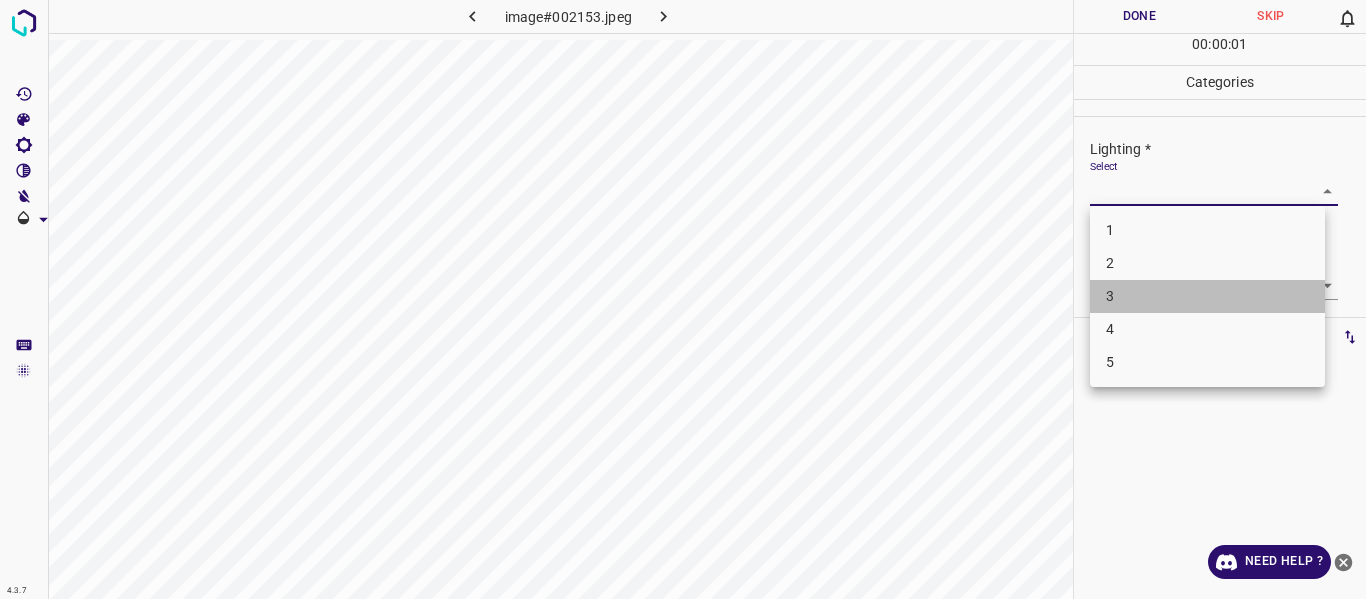 click on "3" at bounding box center (1207, 296) 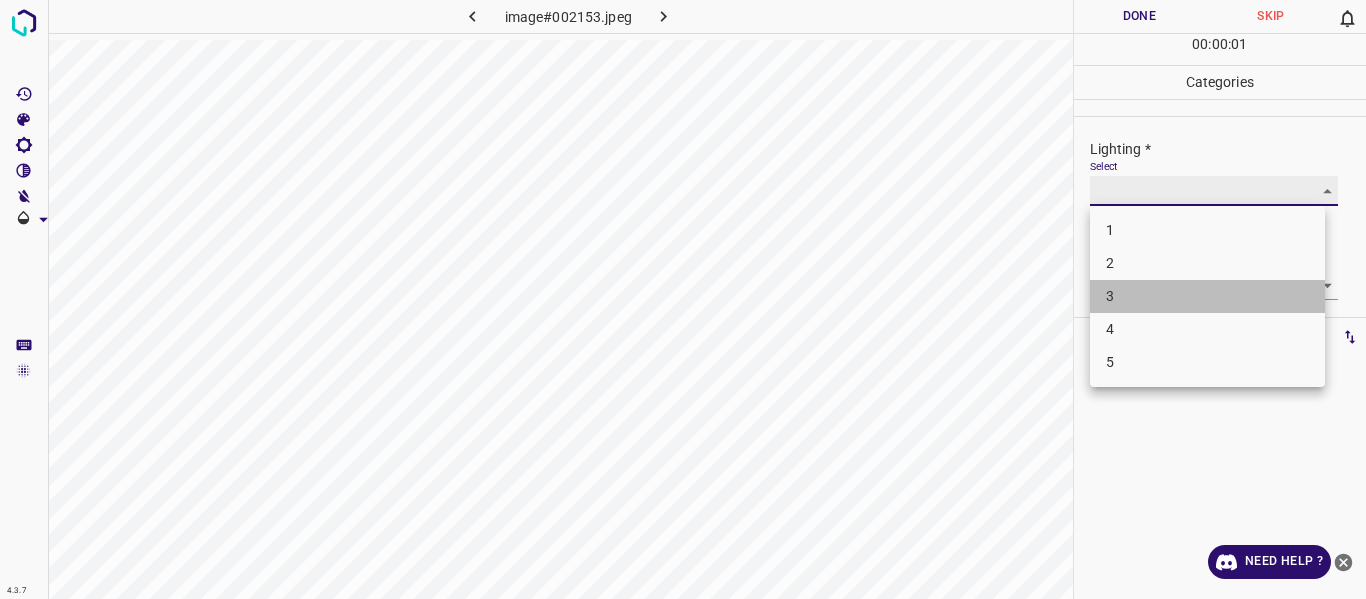 type on "3" 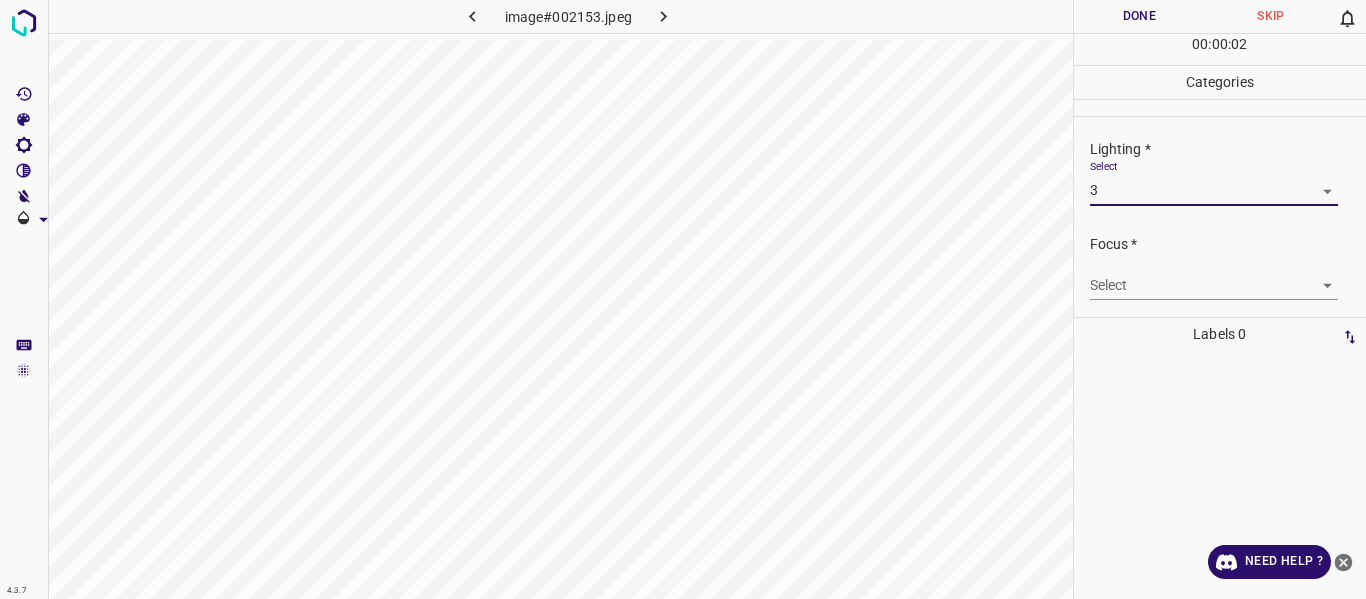 click on "4.3.7 image#002153.jpeg Done Skip 0 00   : 00   : 02   Categories Lighting *  Select 3 3 Focus *  Select ​ Overall *  Select ​ Labels   0 Categories 1 Lighting 2 Focus 3 Overall Tools Space Change between modes (Draw & Edit) I Auto labeling R Restore zoom M Zoom in N Zoom out Delete Delete selecte label Filters Z Restore filters X Saturation filter C Brightness filter V Contrast filter B Gray scale filter General O Download Need Help ? - Text - Hide - Delete 1 2 3 4 5" at bounding box center [683, 299] 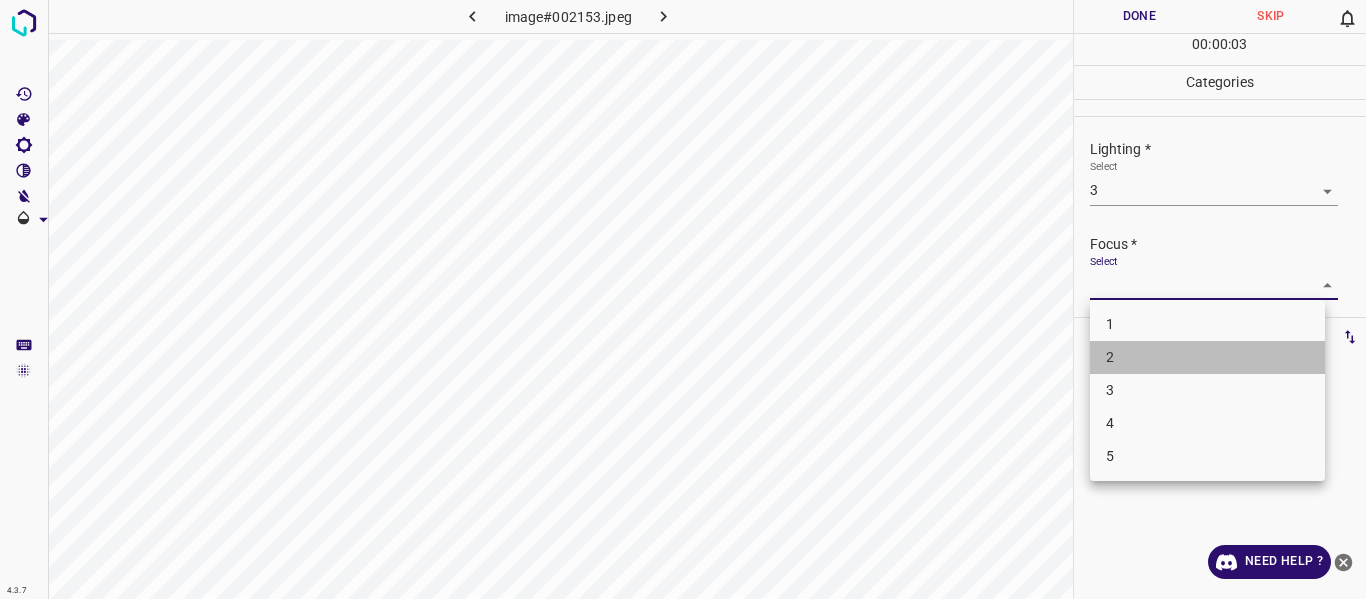 drag, startPoint x: 1183, startPoint y: 361, endPoint x: 1273, endPoint y: 323, distance: 97.6934 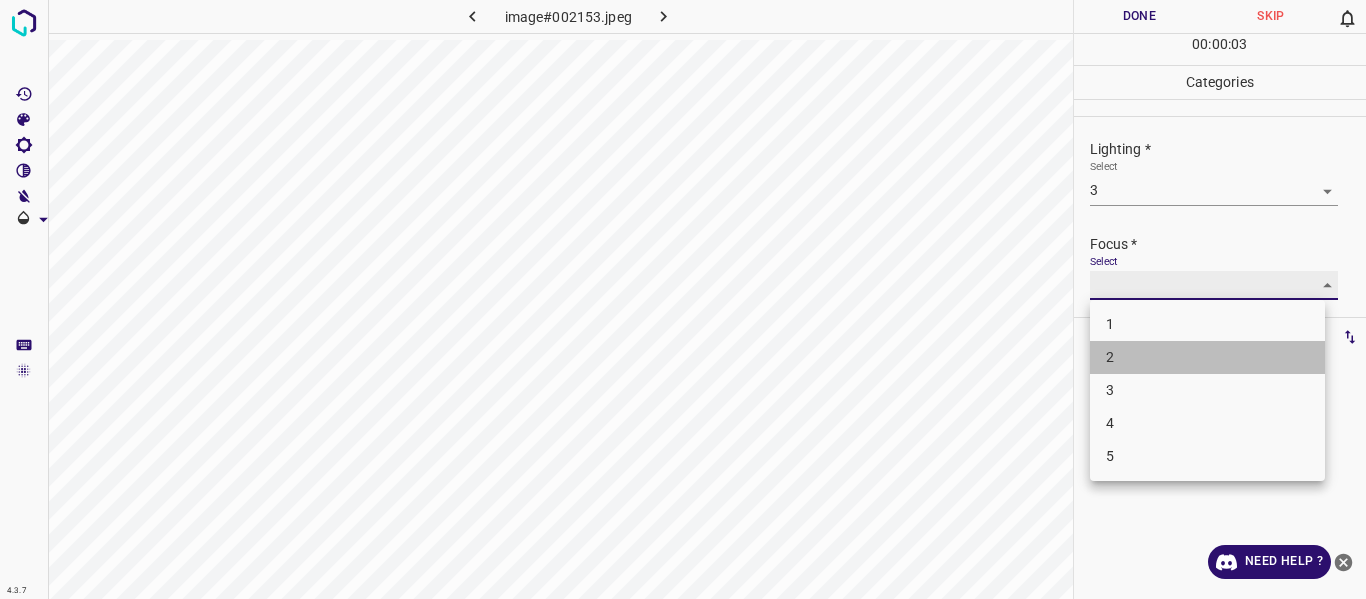 type on "2" 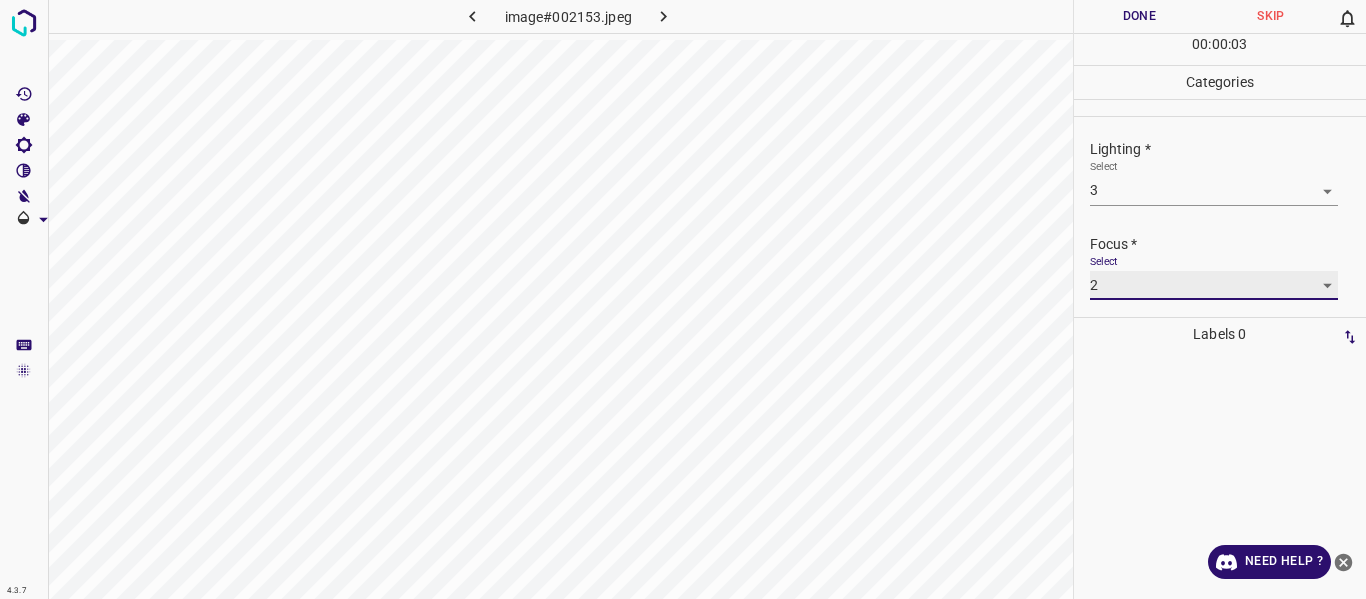 scroll, scrollTop: 98, scrollLeft: 0, axis: vertical 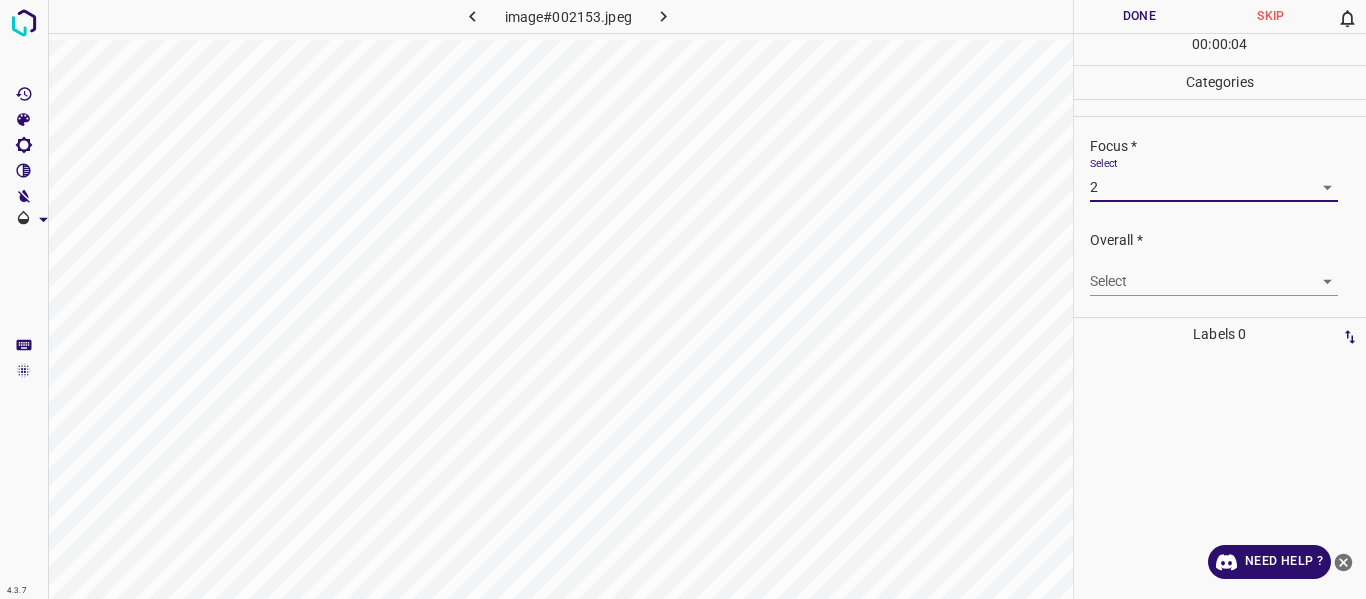 click on "4.3.7 image#002153.jpeg Done Skip 0 00   : 00   : 04   Categories Lighting *  Select 3 3 Focus *  Select 2 2 Overall *  Select ​ Labels   0 Categories 1 Lighting 2 Focus 3 Overall Tools Space Change between modes (Draw & Edit) I Auto labeling R Restore zoom M Zoom in N Zoom out Delete Delete selecte label Filters Z Restore filters X Saturation filter C Brightness filter V Contrast filter B Gray scale filter General O Download Need Help ? - Text - Hide - Delete" at bounding box center (683, 299) 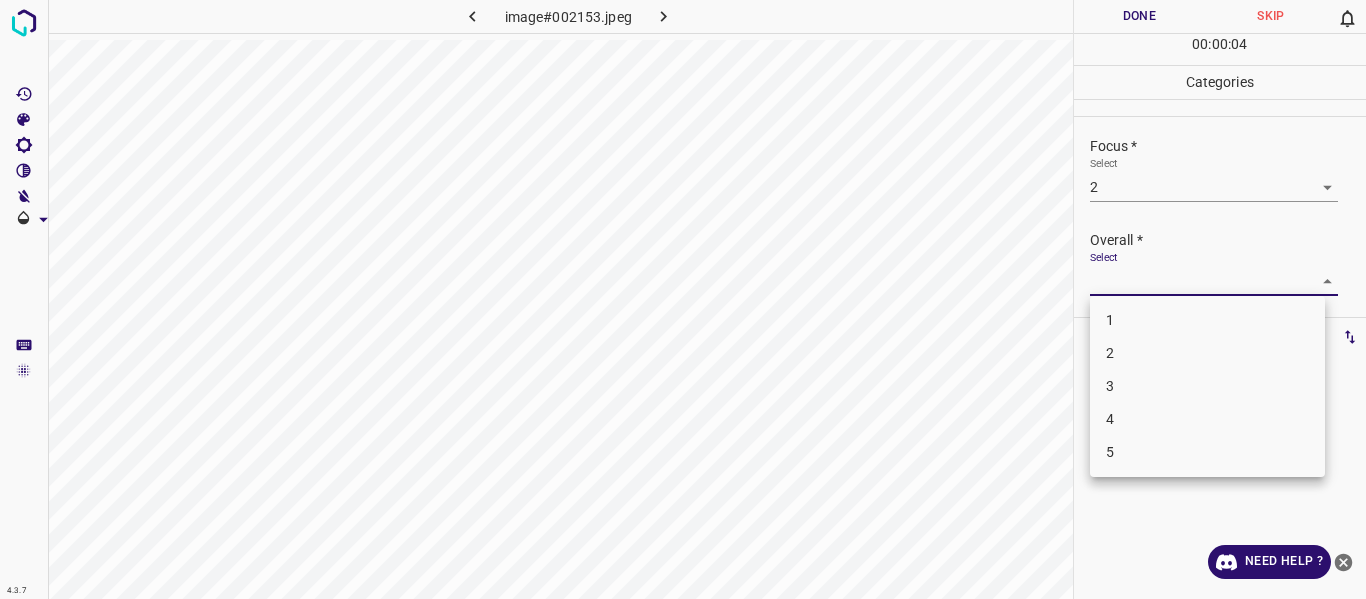 click on "3" at bounding box center [1207, 386] 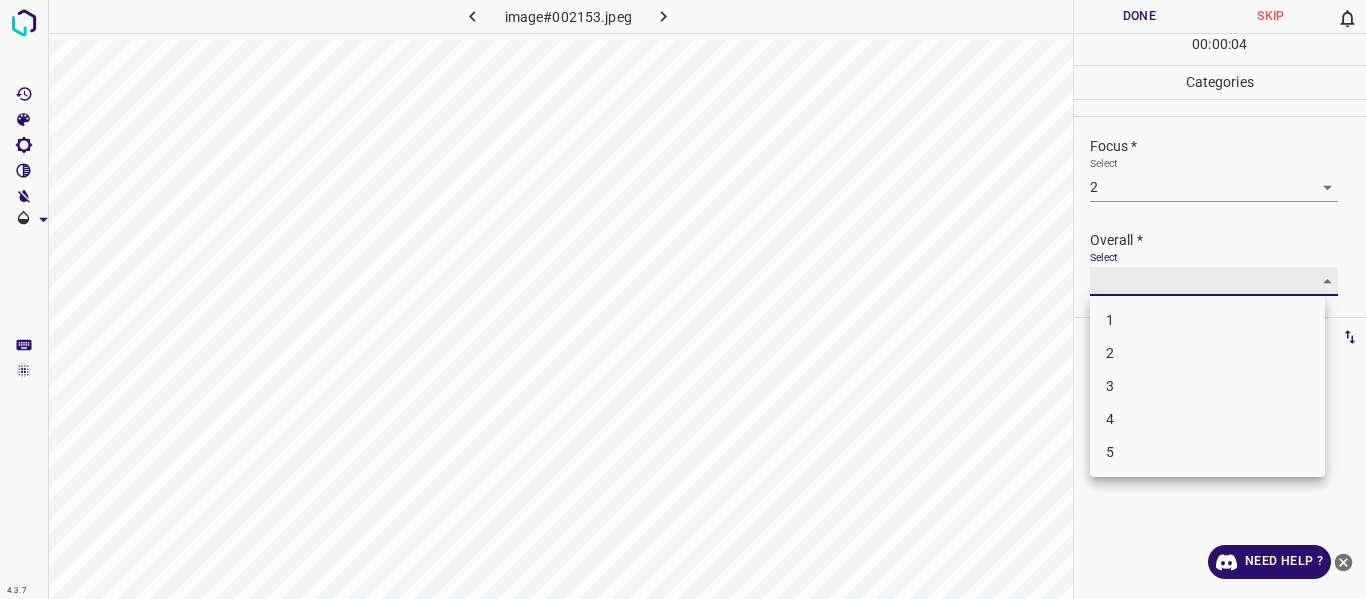 type on "3" 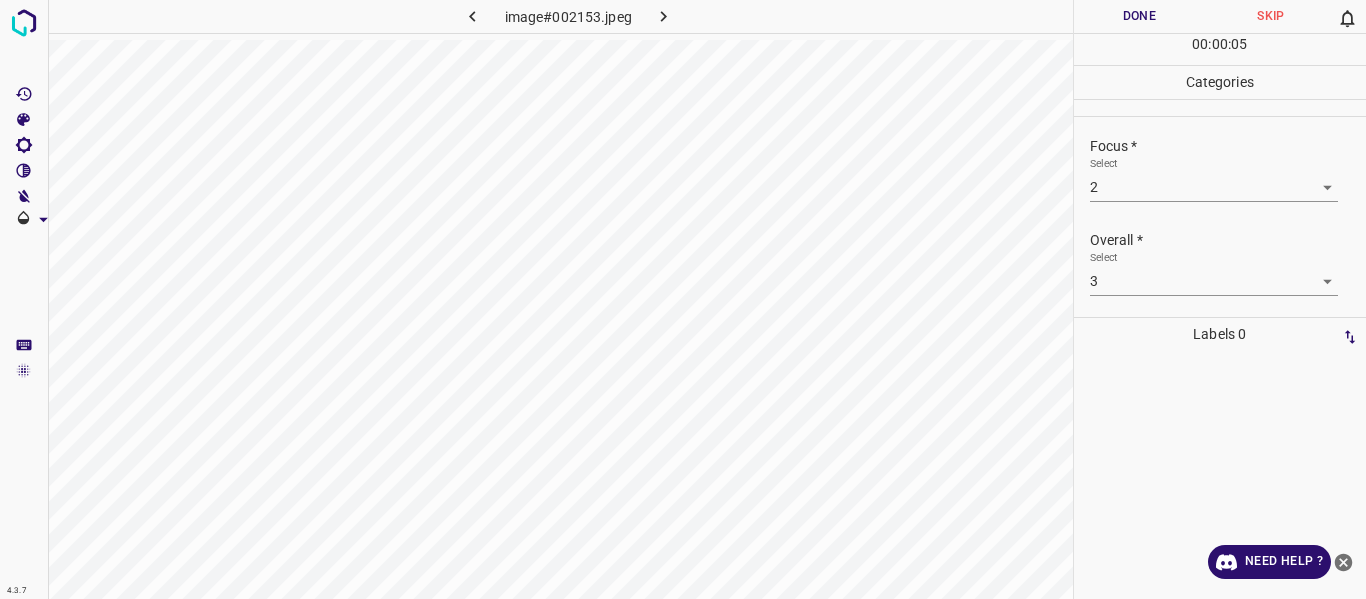 click on "00   : 00   : 05" at bounding box center (1220, 49) 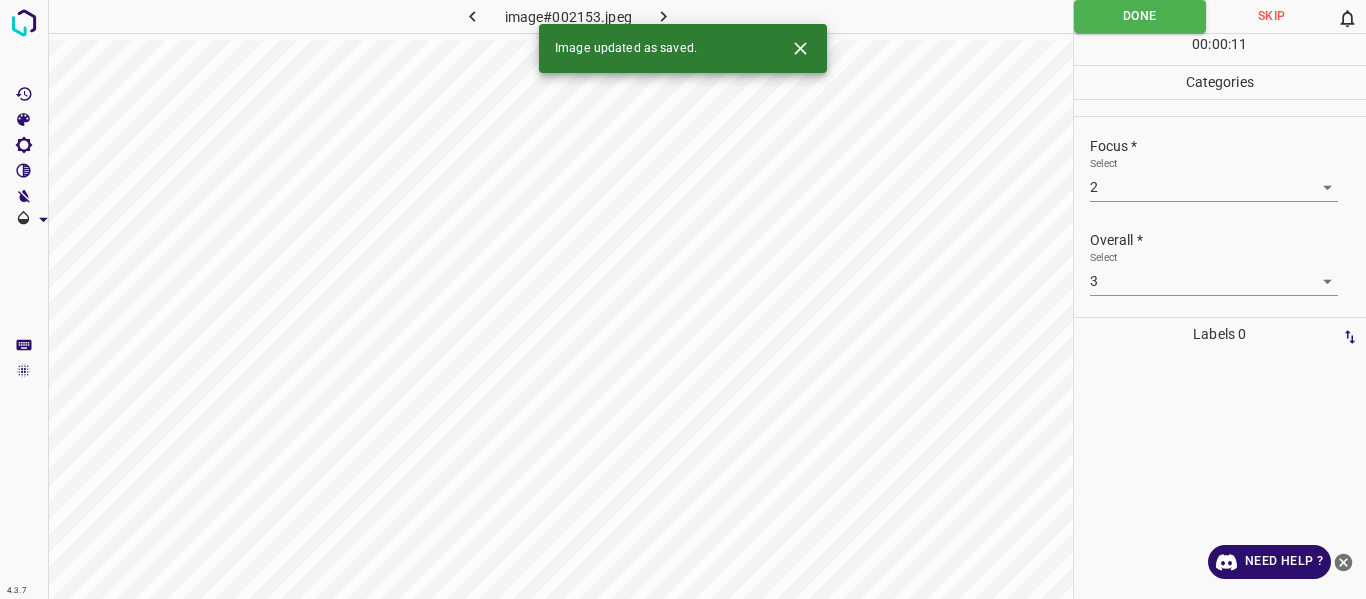 click at bounding box center (664, 16) 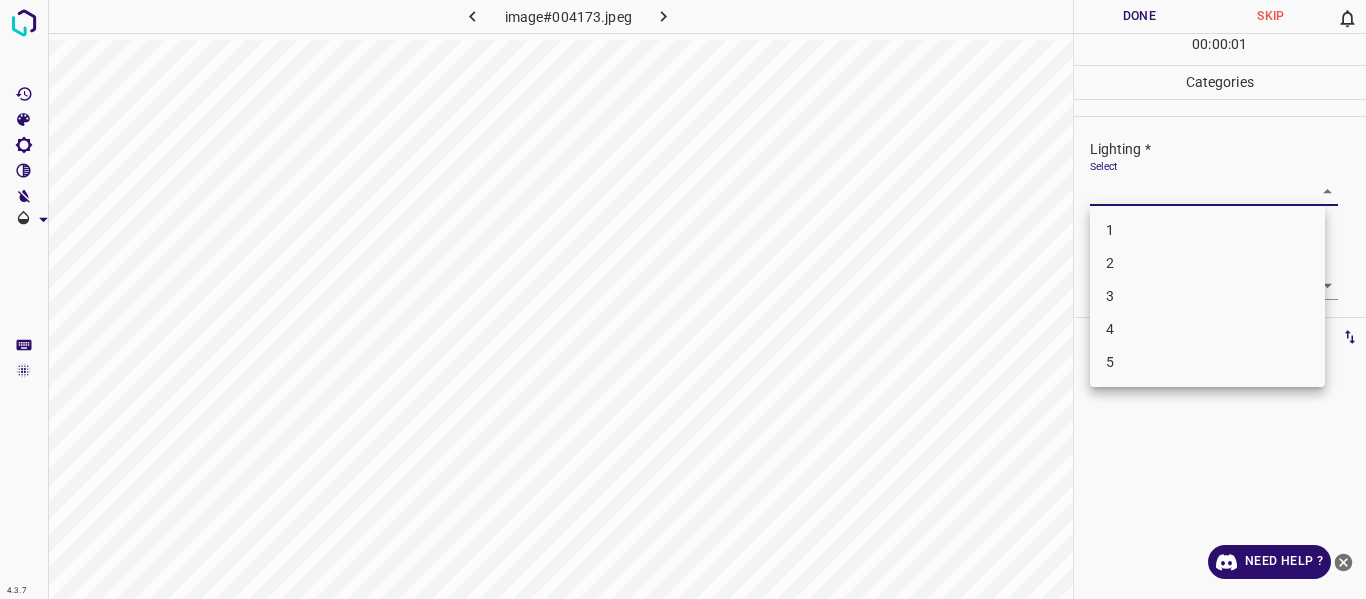 click on "4.3.7 image#004173.jpeg Done Skip 0 00   : 00   : 01   Categories Lighting *  Select ​ Focus *  Select ​ Overall *  Select ​ Labels   0 Categories 1 Lighting 2 Focus 3 Overall Tools Space Change between modes (Draw & Edit) I Auto labeling R Restore zoom M Zoom in N Zoom out Delete Delete selecte label Filters Z Restore filters X Saturation filter C Brightness filter V Contrast filter B Gray scale filter General O Download Need Help ? - Text - Hide - Delete 1 2 3 4 5" at bounding box center (683, 299) 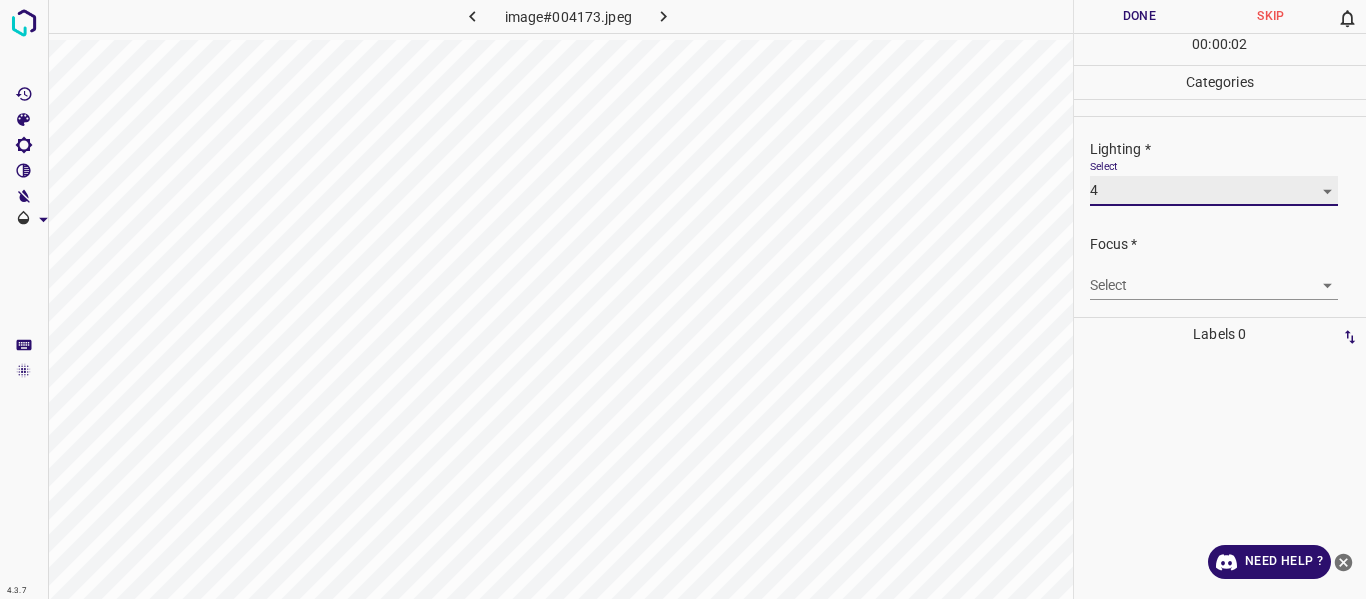 type on "4" 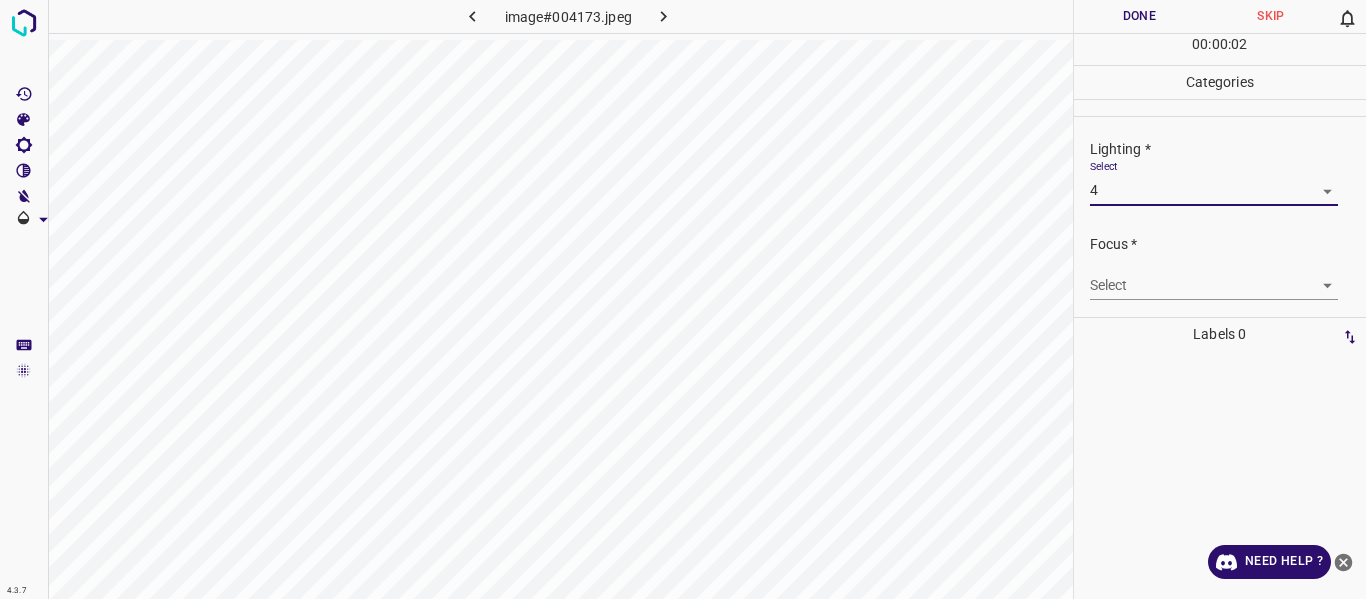 click on "4.3.7 image#004173.jpeg Done Skip 0 00   : 00   : 02   Categories Lighting *  Select 4 4 Focus *  Select ​ Overall *  Select ​ Labels   0 Categories 1 Lighting 2 Focus 3 Overall Tools Space Change between modes (Draw & Edit) I Auto labeling R Restore zoom M Zoom in N Zoom out Delete Delete selecte label Filters Z Restore filters X Saturation filter C Brightness filter V Contrast filter B Gray scale filter General O Download Need Help ? - Text - Hide - Delete" at bounding box center (683, 299) 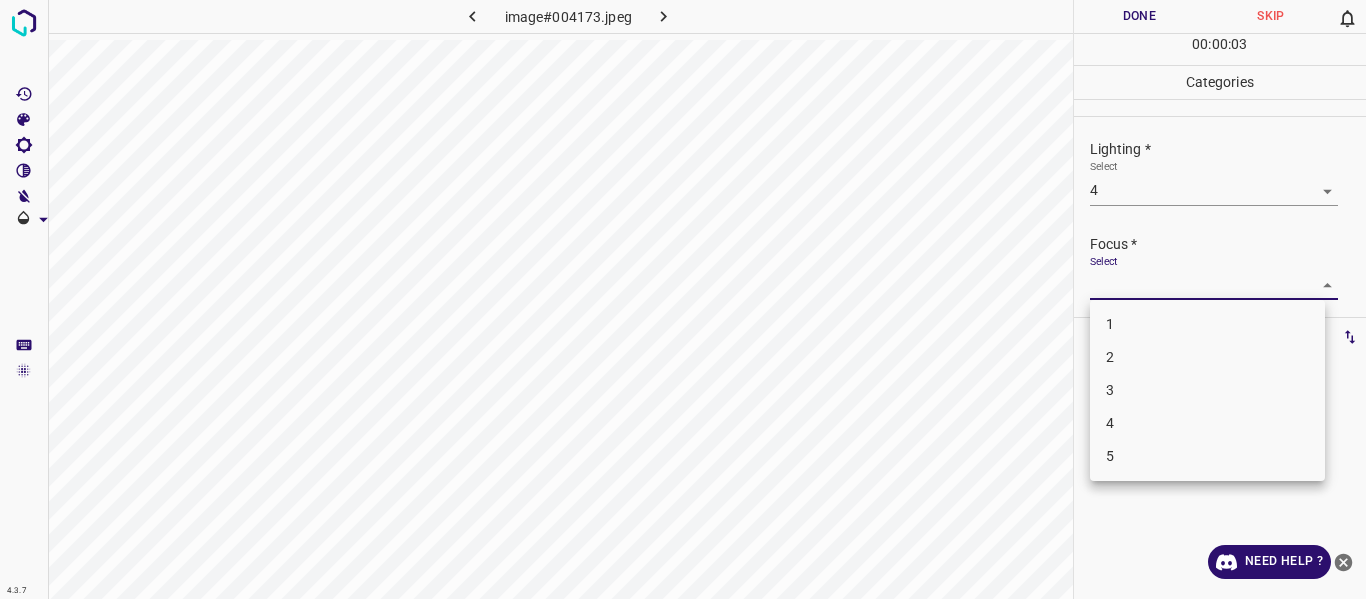 click on "3" at bounding box center (1207, 390) 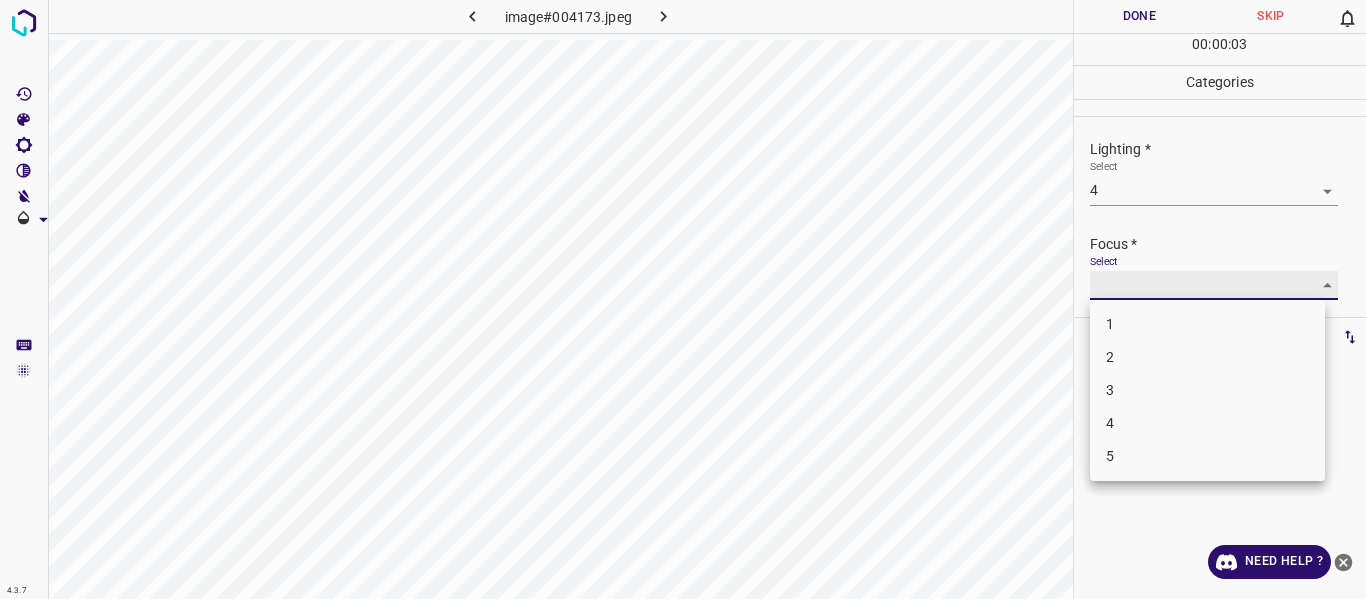 type on "3" 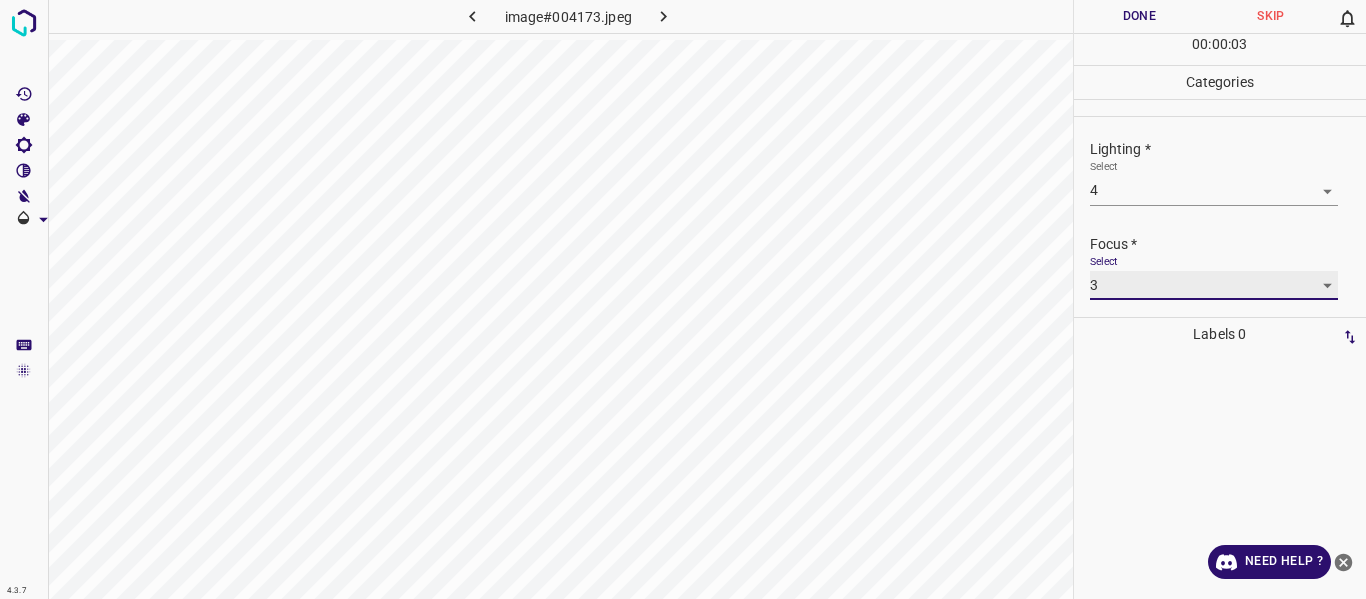 scroll, scrollTop: 98, scrollLeft: 0, axis: vertical 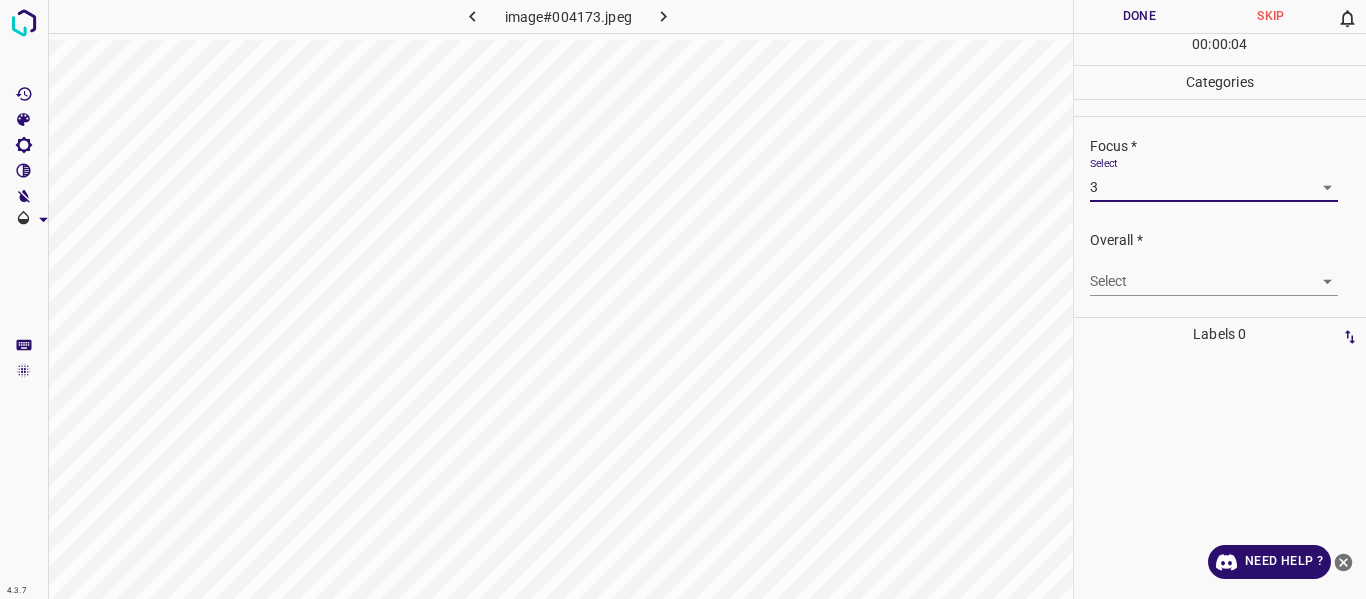 click on "4.3.7 image#004173.jpeg Done Skip 0 00   : 00   : 04   Categories Lighting *  Select 4 4 Focus *  Select 3 3 Overall *  Select ​ Labels   0 Categories 1 Lighting 2 Focus 3 Overall Tools Space Change between modes (Draw & Edit) I Auto labeling R Restore zoom M Zoom in N Zoom out Delete Delete selecte label Filters Z Restore filters X Saturation filter C Brightness filter V Contrast filter B Gray scale filter General O Download Need Help ? - Text - Hide - Delete" at bounding box center (683, 299) 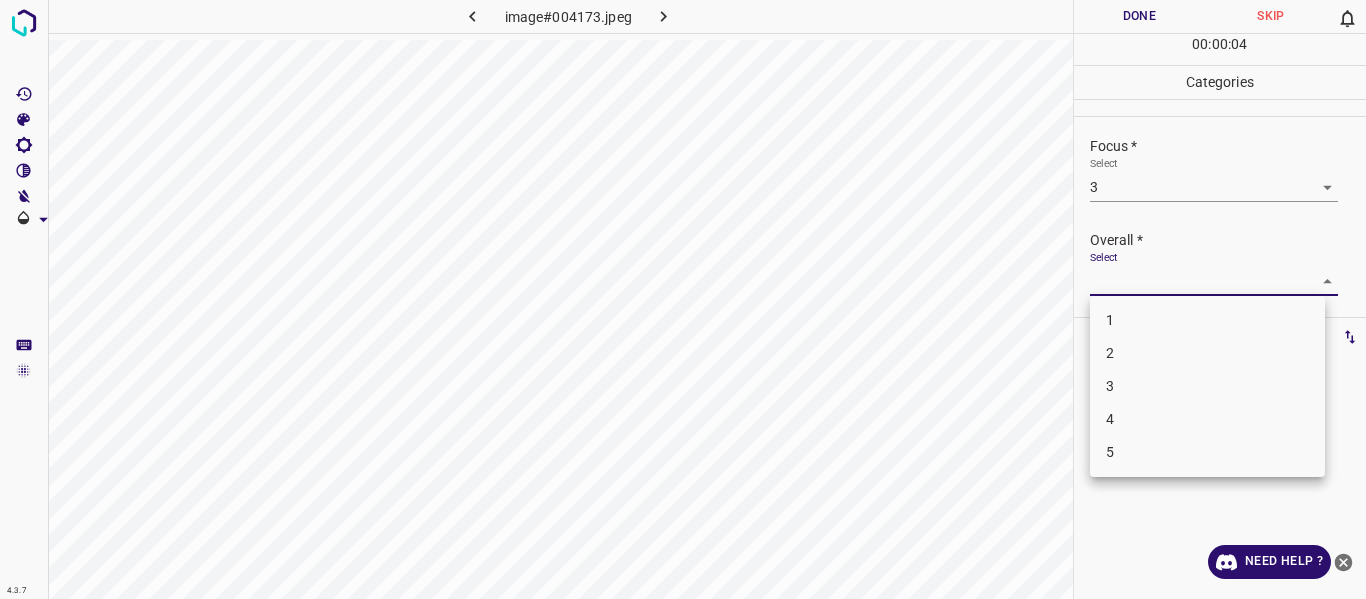 click on "4" at bounding box center [1207, 419] 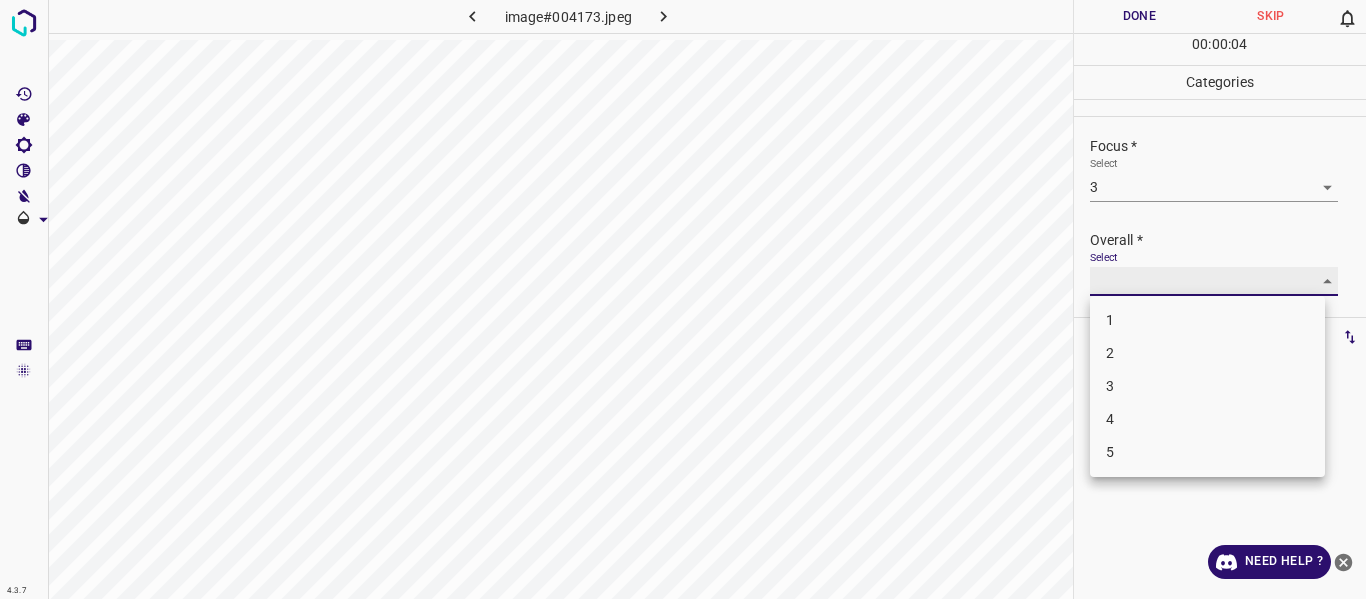type on "4" 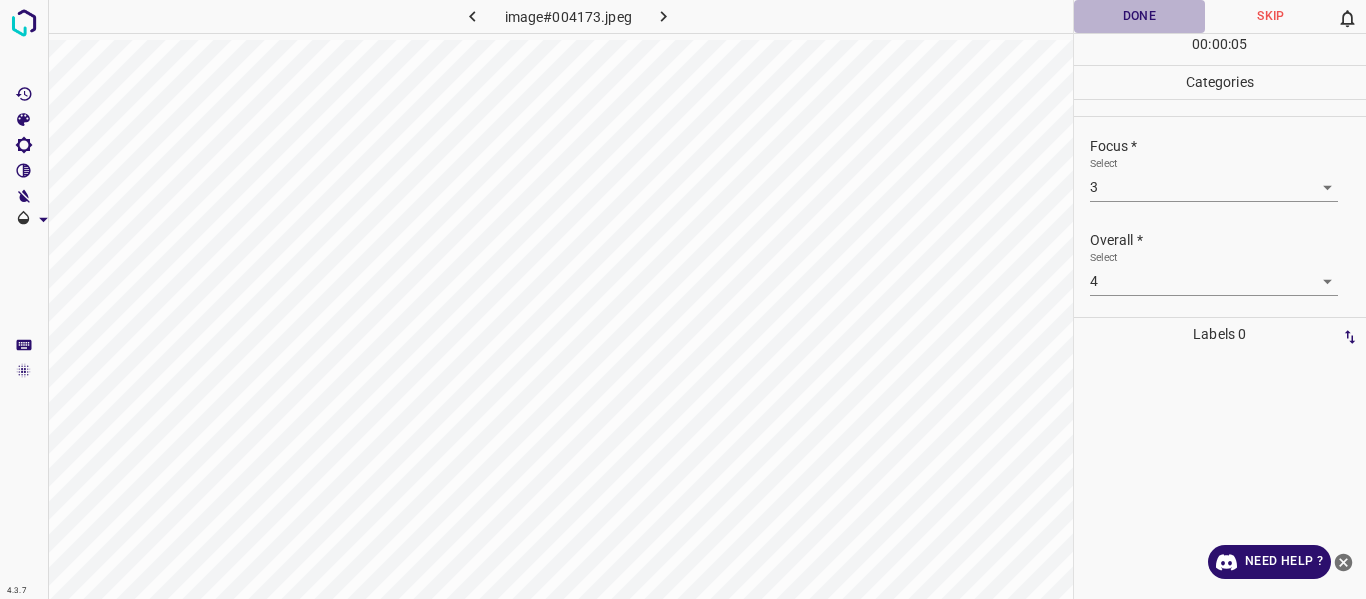 click on "Done" at bounding box center [1140, 16] 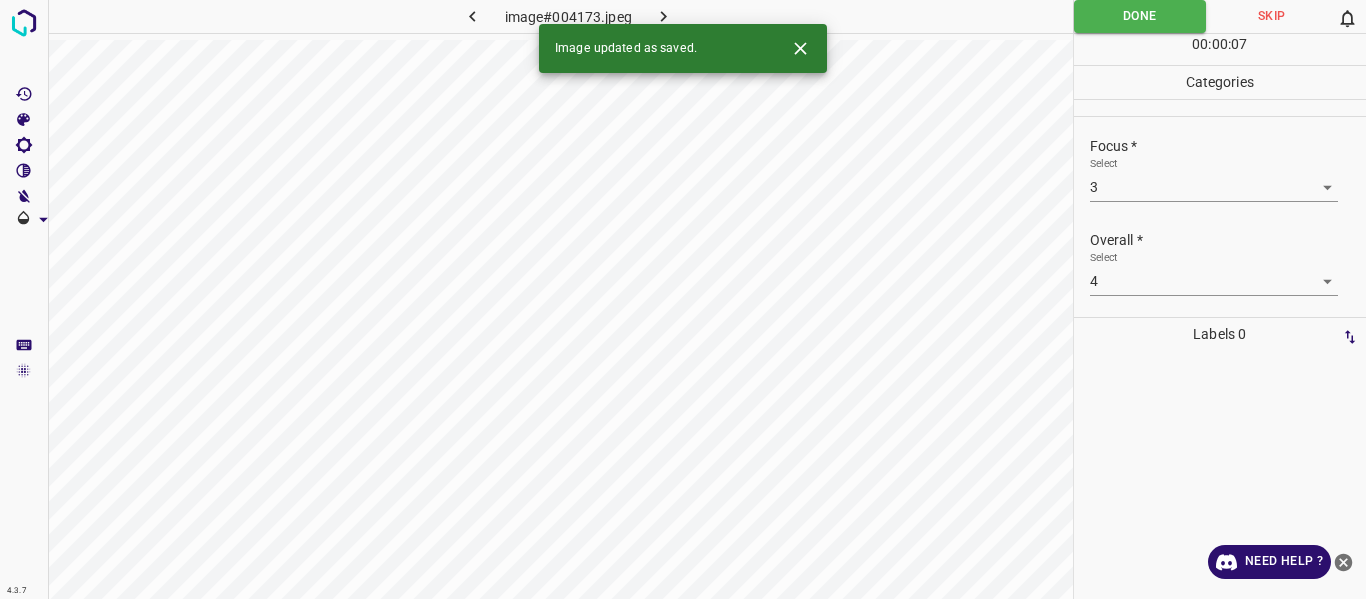 click 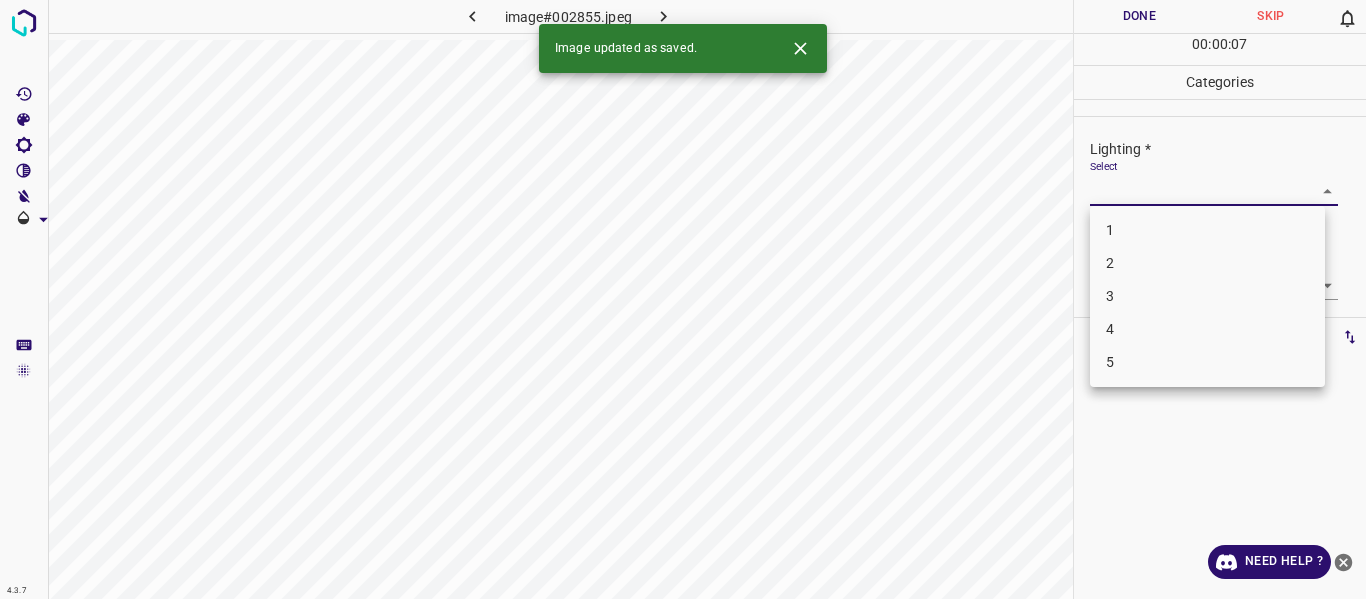 click on "4.3.7 image#002855.jpeg Done Skip 0 00   : 00   : 07   Categories Lighting *  Select ​ Focus *  Select ​ Overall *  Select ​ Labels   0 Categories 1 Lighting 2 Focus 3 Overall Tools Space Change between modes (Draw & Edit) I Auto labeling R Restore zoom M Zoom in N Zoom out Delete Delete selecte label Filters Z Restore filters X Saturation filter C Brightness filter V Contrast filter B Gray scale filter General O Download Image updated as saved. Need Help ? - Text - Hide - Delete 1 2 3 4 5" at bounding box center (683, 299) 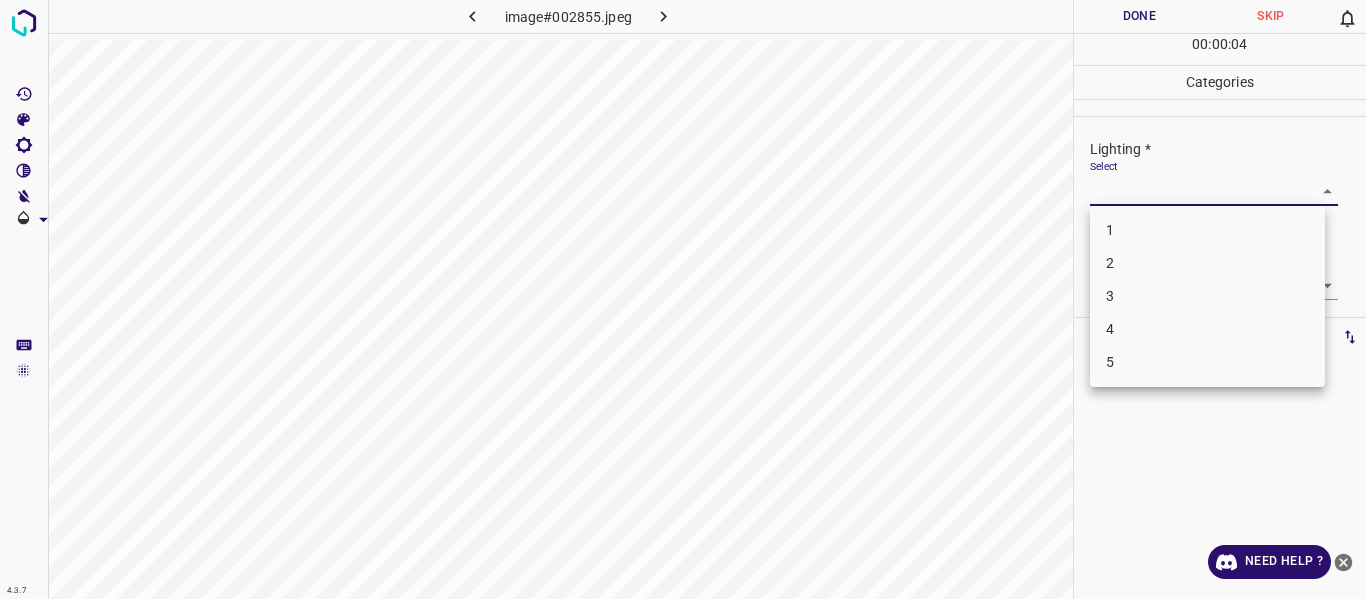 click on "3" at bounding box center (1207, 296) 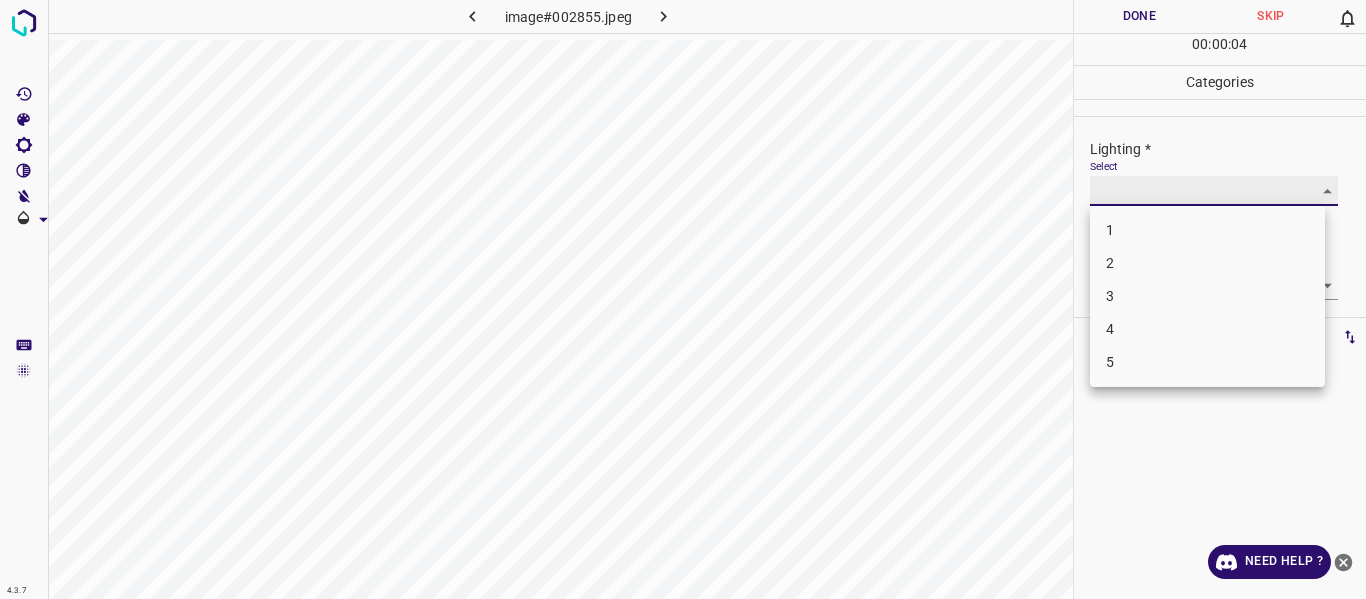 type on "3" 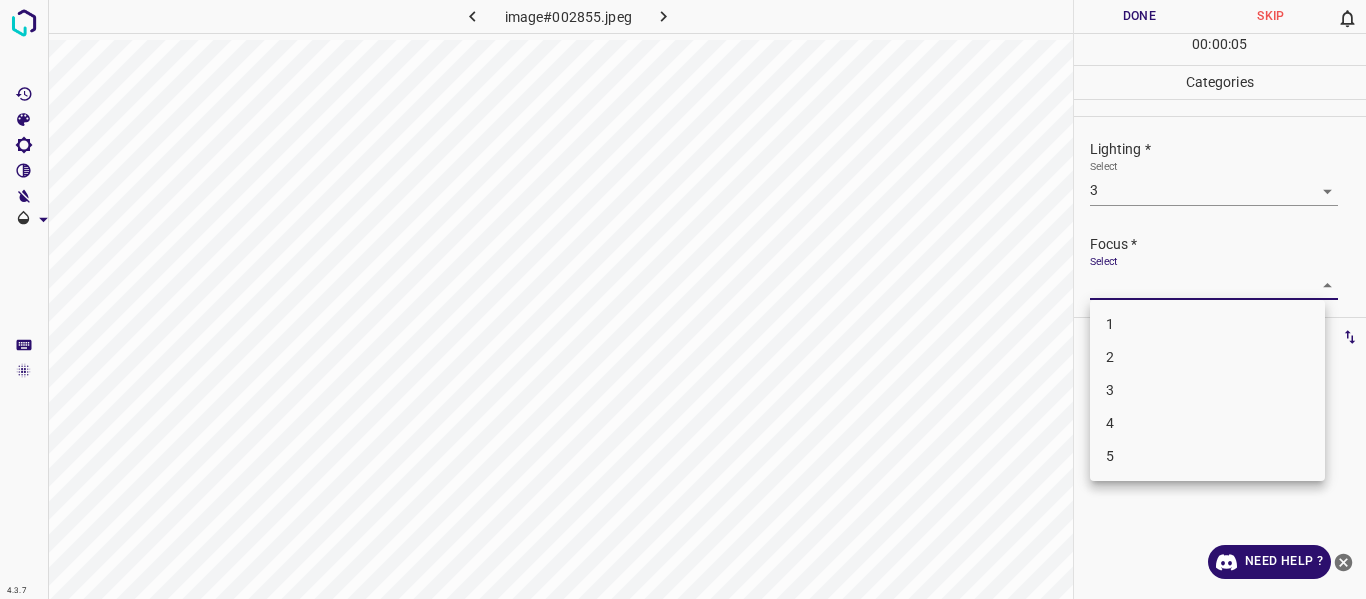 click on "4.3.7 image#002855.jpeg Done Skip 0 00   : 00   : 05   Categories Lighting *  Select 3 3 Focus *  Select ​ Overall *  Select ​ Labels   0 Categories 1 Lighting 2 Focus 3 Overall Tools Space Change between modes (Draw & Edit) I Auto labeling R Restore zoom M Zoom in N Zoom out Delete Delete selecte label Filters Z Restore filters X Saturation filter C Brightness filter V Contrast filter B Gray scale filter General O Download Need Help ? - Text - Hide - Delete 1 2 3 4 5" at bounding box center [683, 299] 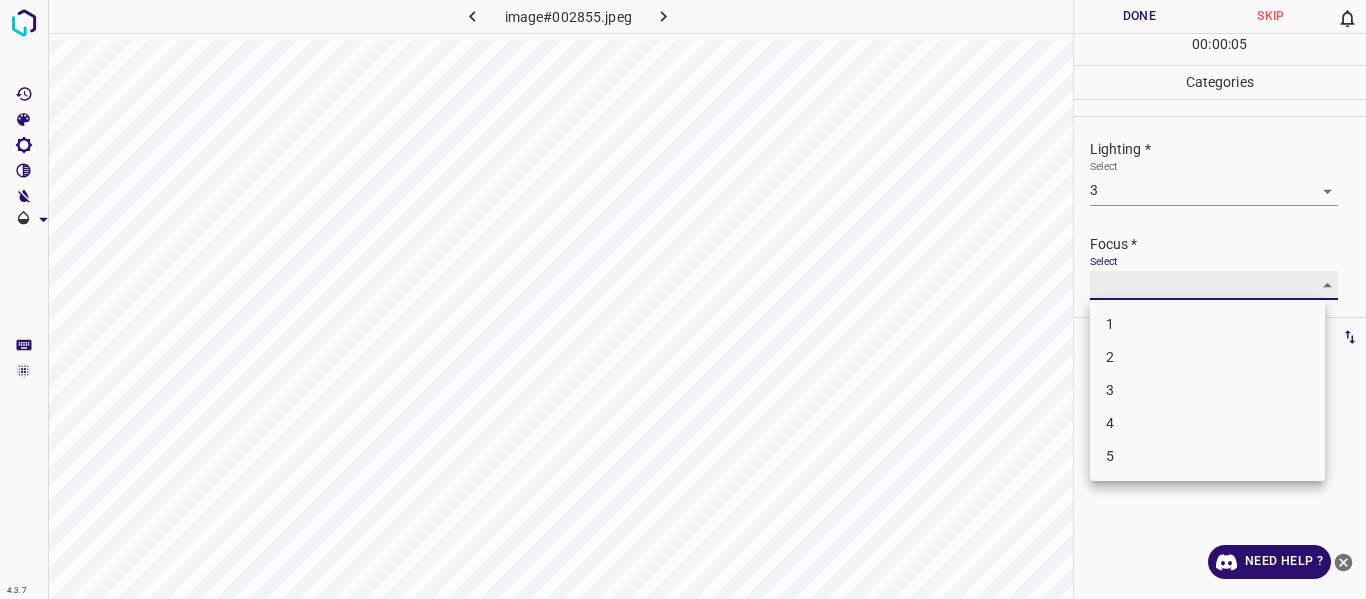type on "2" 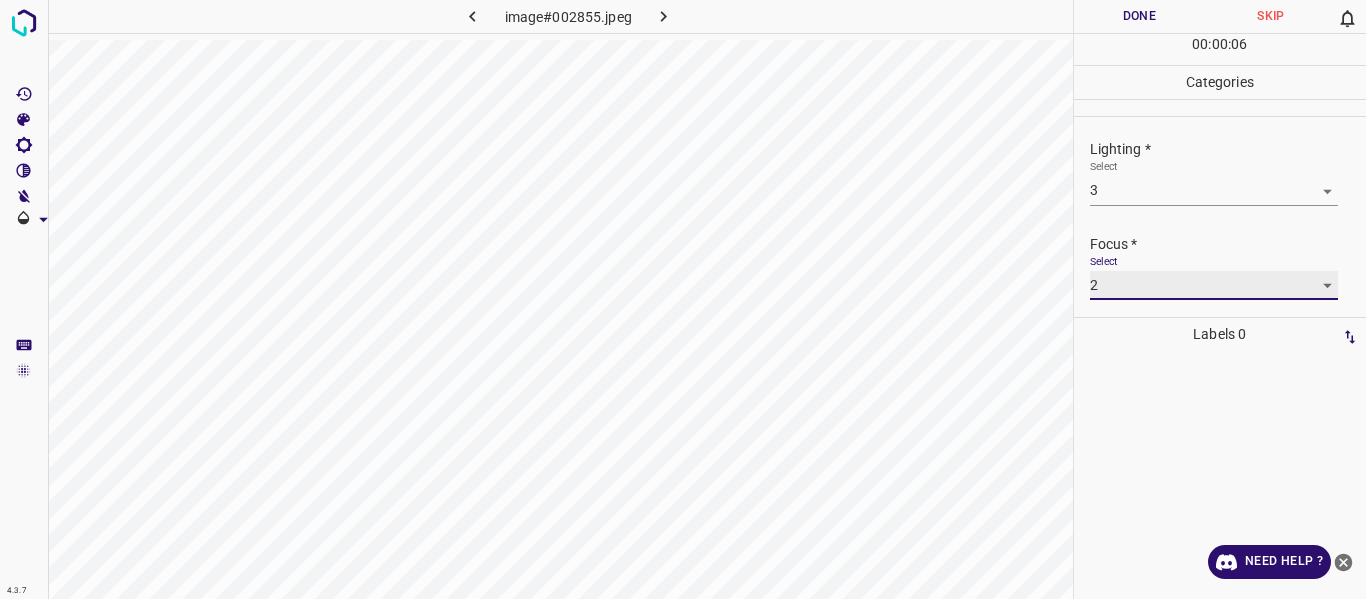 scroll, scrollTop: 98, scrollLeft: 0, axis: vertical 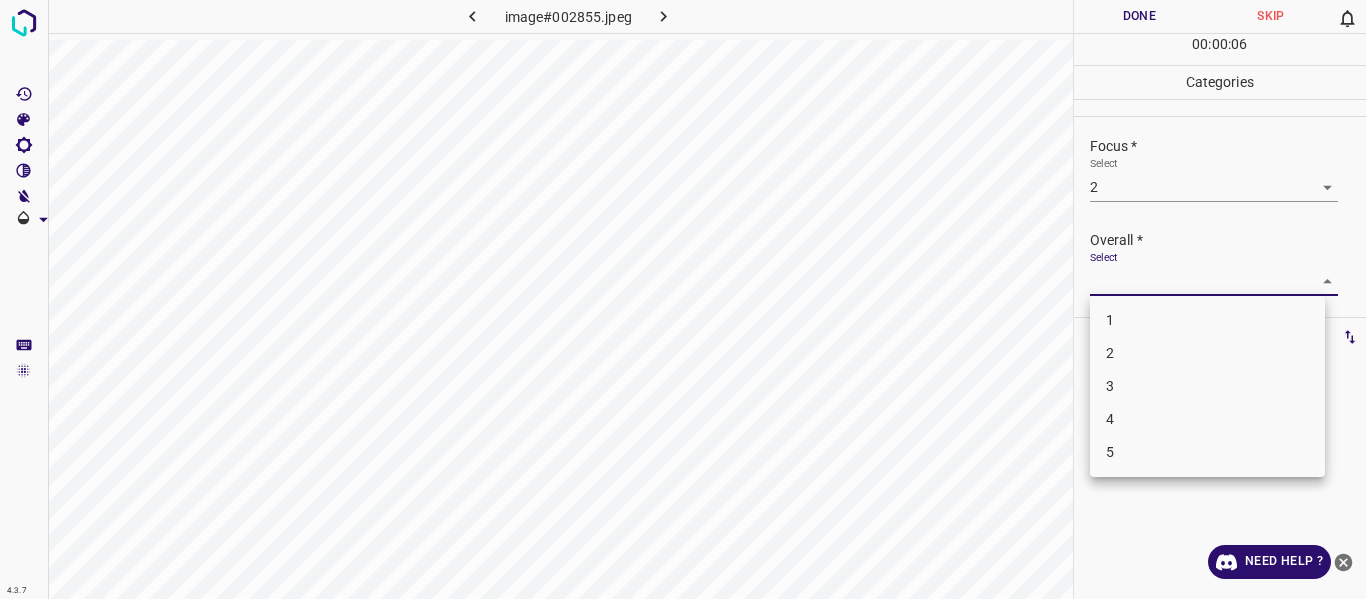 click on "4.3.7 image#002855.jpeg Done Skip 0 00   : 00   : 06   Categories Lighting *  Select 3 3 Focus *  Select 2 2 Overall *  Select ​ Labels   0 Categories 1 Lighting 2 Focus 3 Overall Tools Space Change between modes (Draw & Edit) I Auto labeling R Restore zoom M Zoom in N Zoom out Delete Delete selecte label Filters Z Restore filters X Saturation filter C Brightness filter V Contrast filter B Gray scale filter General O Download Need Help ? - Text - Hide - Delete 1 2 3 4 5" at bounding box center [683, 299] 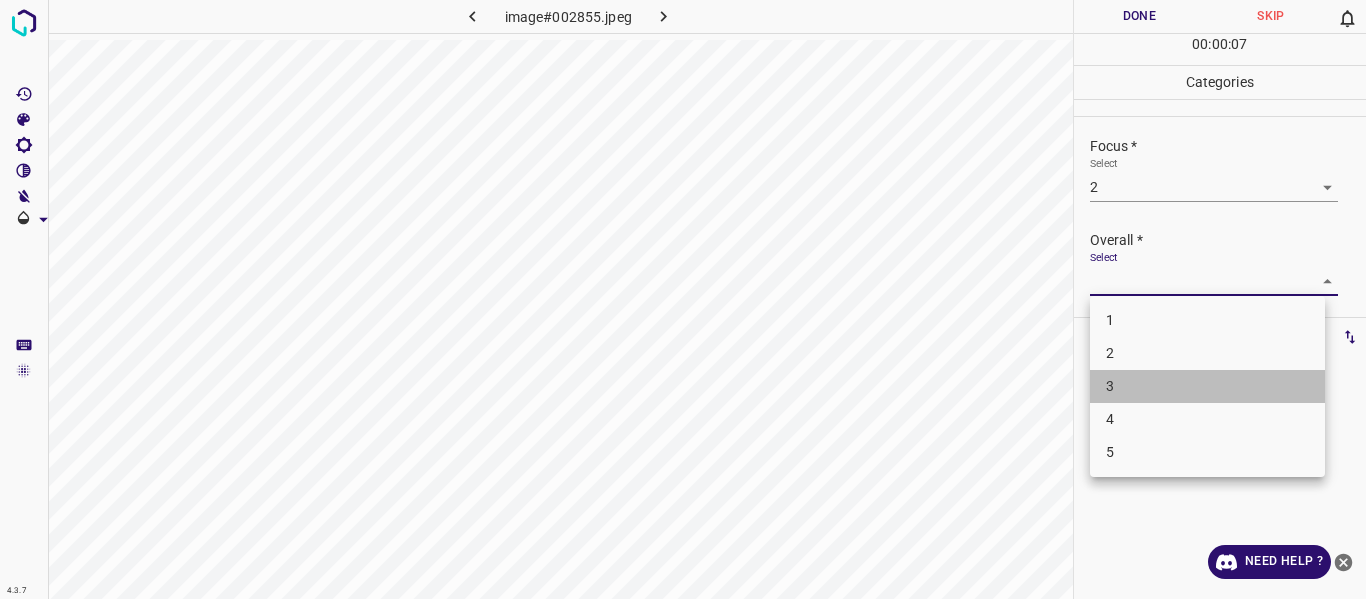 click on "3" at bounding box center [1207, 386] 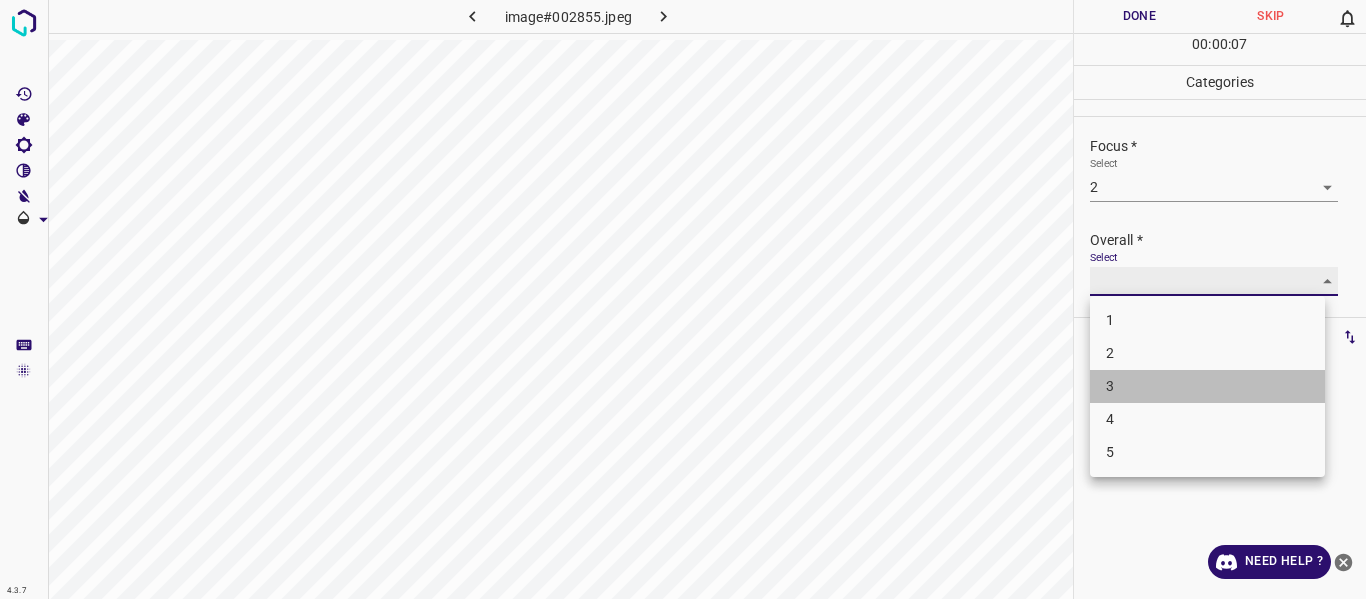 type on "3" 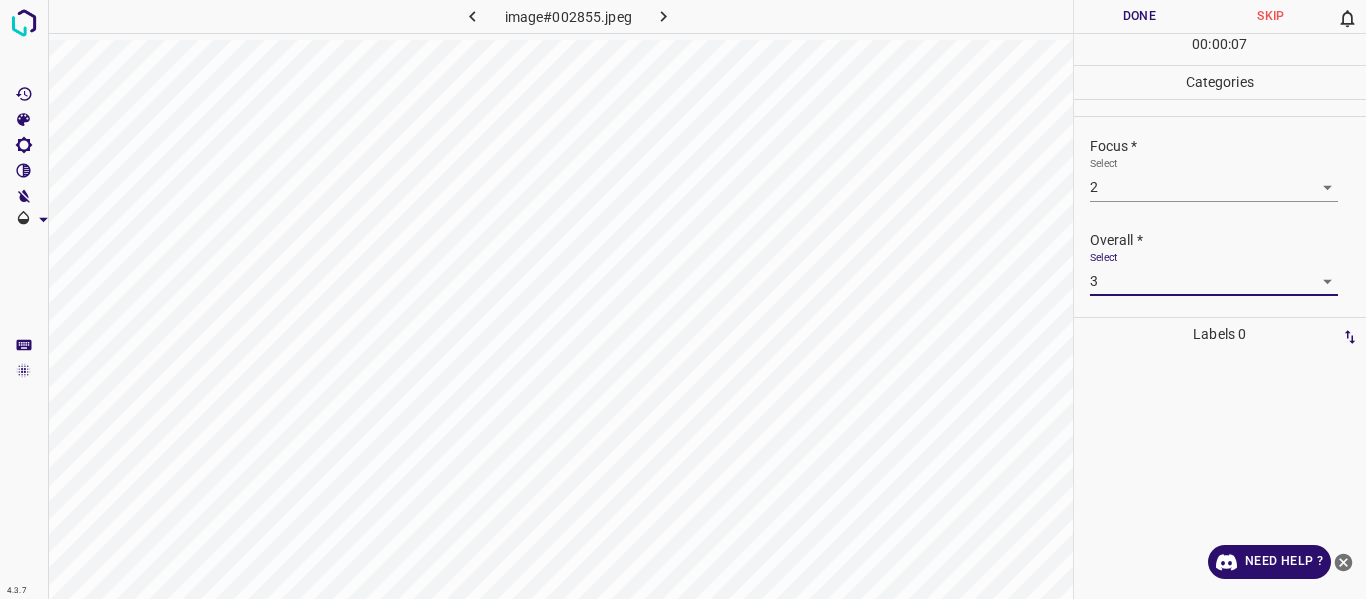 click on "Done" at bounding box center (1140, 16) 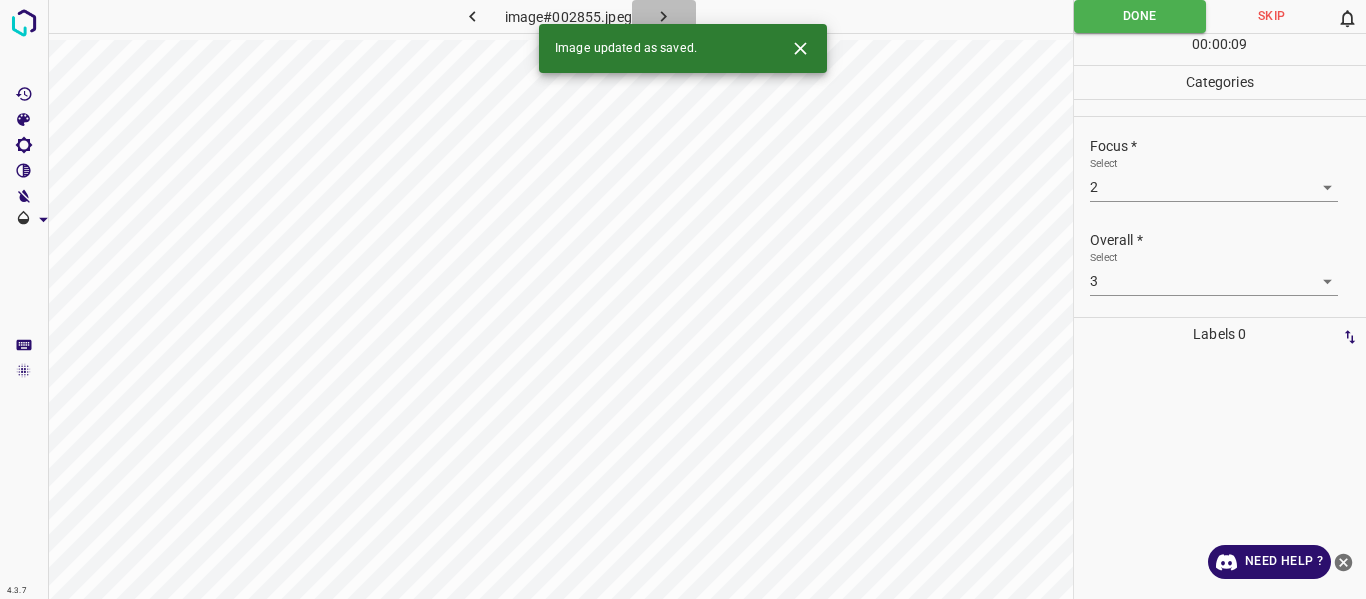 click 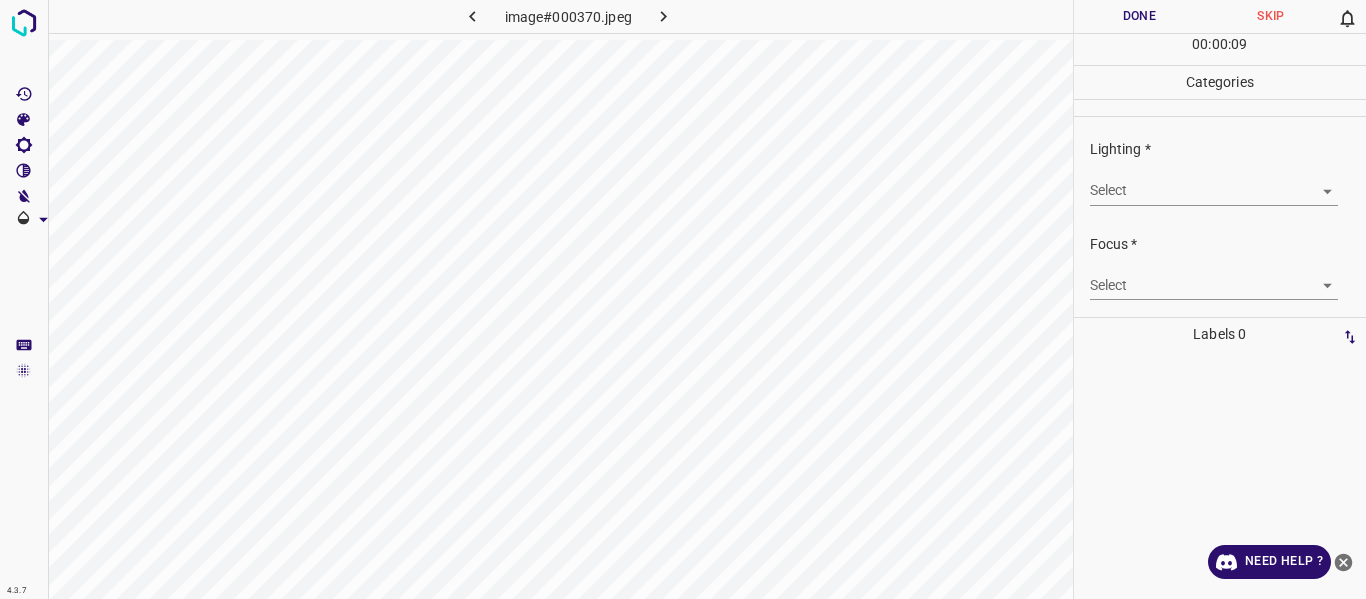 click on "4.3.7 image#000370.jpeg Done Skip 0 00   : 00   : 09   Categories Lighting *  Select ​ Focus *  Select ​ Overall *  Select ​ Labels   0 Categories 1 Lighting 2 Focus 3 Overall Tools Space Change between modes (Draw & Edit) I Auto labeling R Restore zoom M Zoom in N Zoom out Delete Delete selecte label Filters Z Restore filters X Saturation filter C Brightness filter V Contrast filter B Gray scale filter General O Download Need Help ? - Text - Hide - Delete" at bounding box center [683, 299] 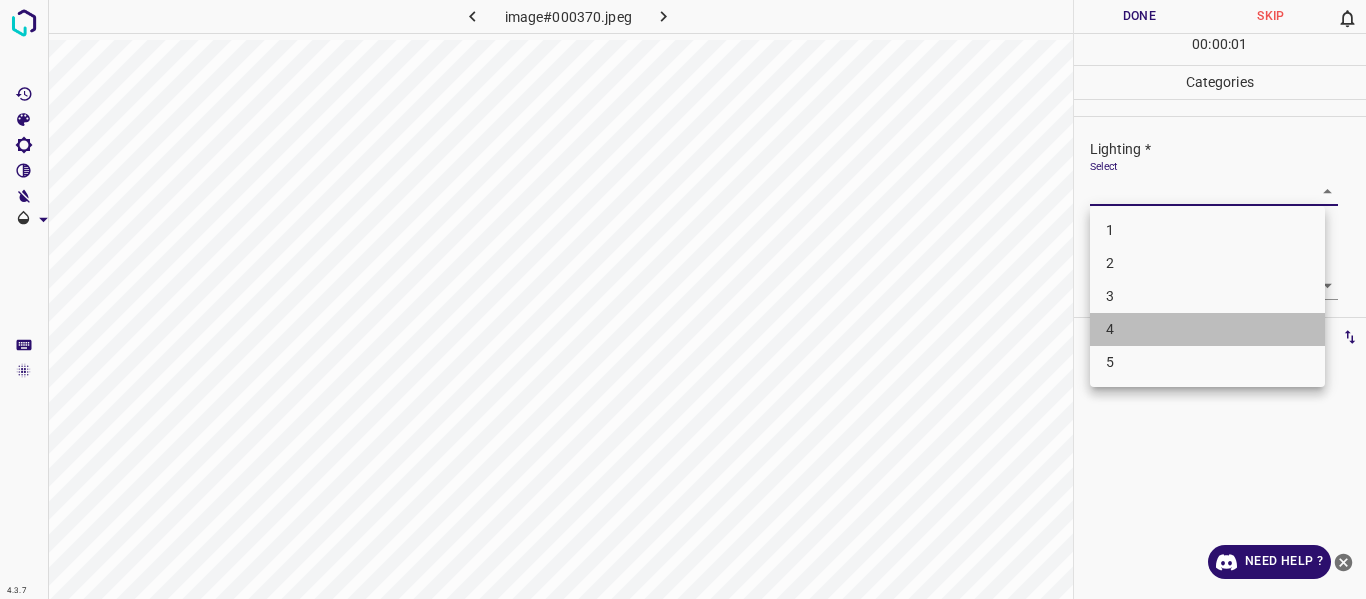 click on "4" at bounding box center [1207, 329] 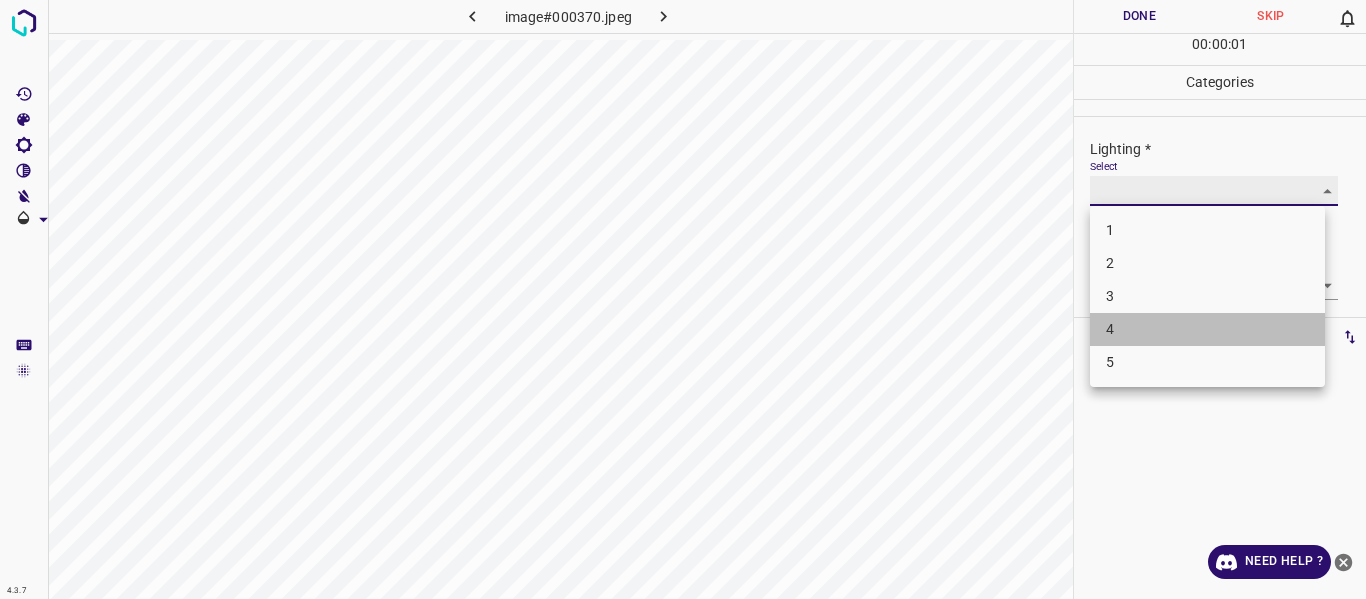 type on "4" 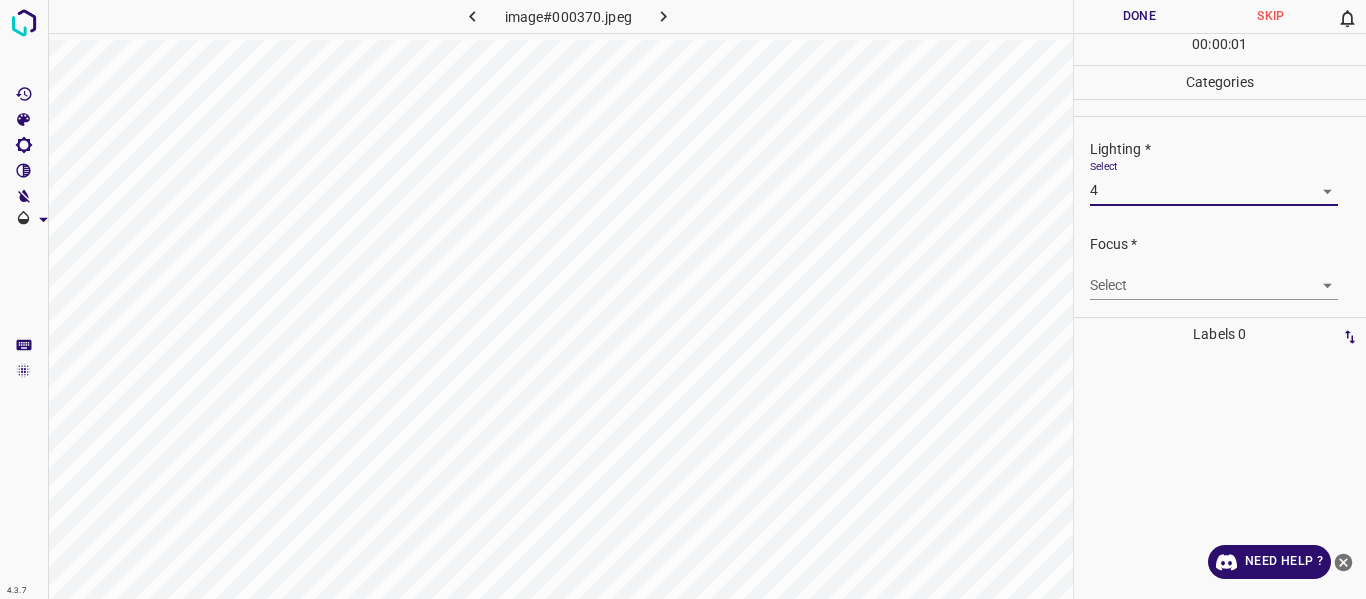 click on "4.3.7 image#000370.jpeg Done Skip 0 00   : 00   : 01   Categories Lighting *  Select 4 4 Focus *  Select ​ Overall *  Select ​ Labels   0 Categories 1 Lighting 2 Focus 3 Overall Tools Space Change between modes (Draw & Edit) I Auto labeling R Restore zoom M Zoom in N Zoom out Delete Delete selecte label Filters Z Restore filters X Saturation filter C Brightness filter V Contrast filter B Gray scale filter General O Download Need Help ? - Text - Hide - Delete 1 2 3 4 5" at bounding box center (683, 299) 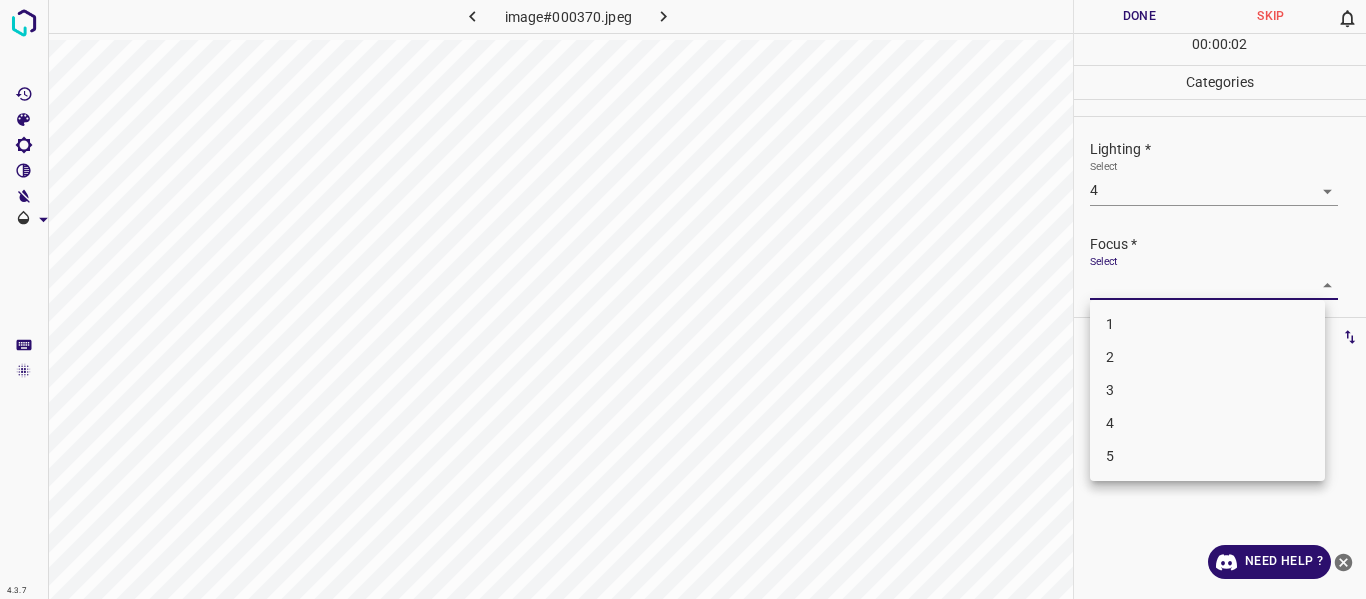 click on "3" at bounding box center [1207, 390] 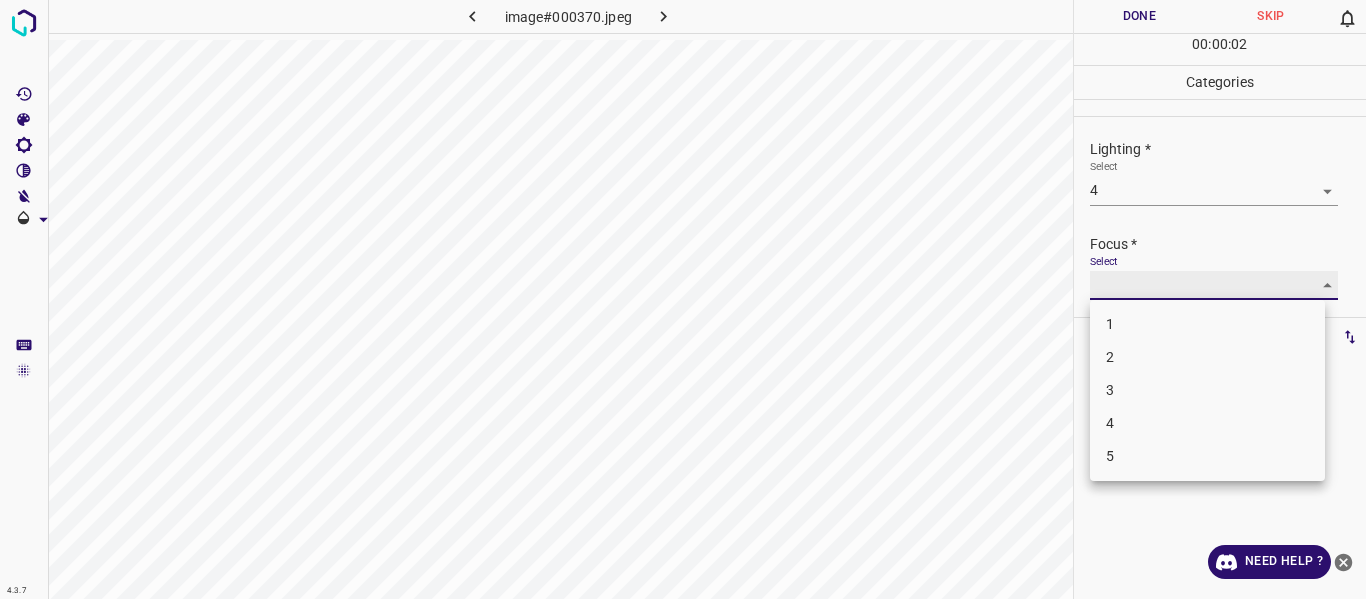 type on "3" 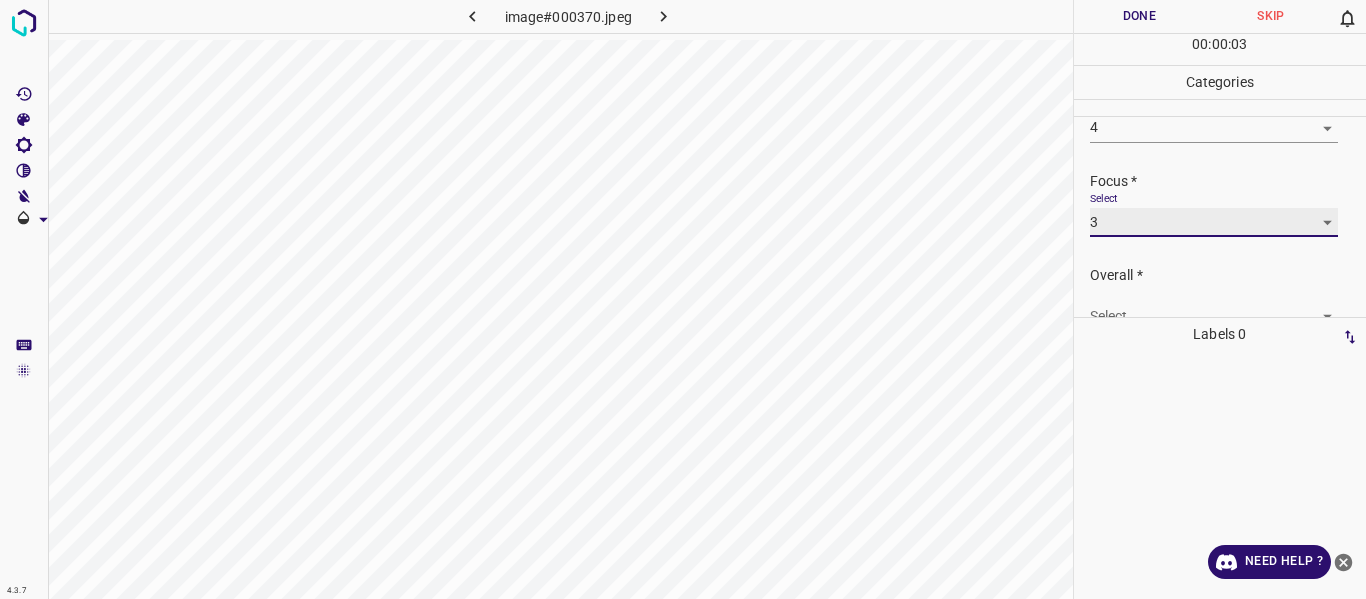 scroll, scrollTop: 98, scrollLeft: 0, axis: vertical 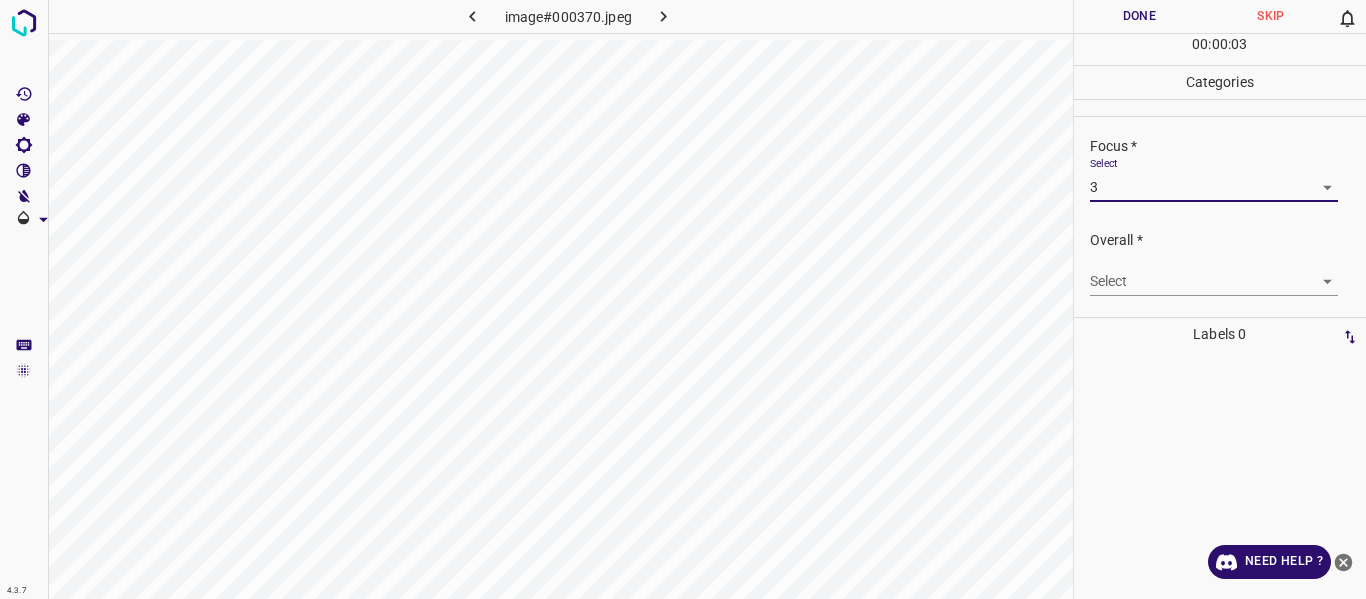 click on "4.3.7 image#000370.jpeg Done Skip 0 00   : 00   : 03   Categories Lighting *  Select 4 4 Focus *  Select 3 3 Overall *  Select ​ Labels   0 Categories 1 Lighting 2 Focus 3 Overall Tools Space Change between modes (Draw & Edit) I Auto labeling R Restore zoom M Zoom in N Zoom out Delete Delete selecte label Filters Z Restore filters X Saturation filter C Brightness filter V Contrast filter B Gray scale filter General O Download Need Help ? - Text - Hide - Delete" at bounding box center (683, 299) 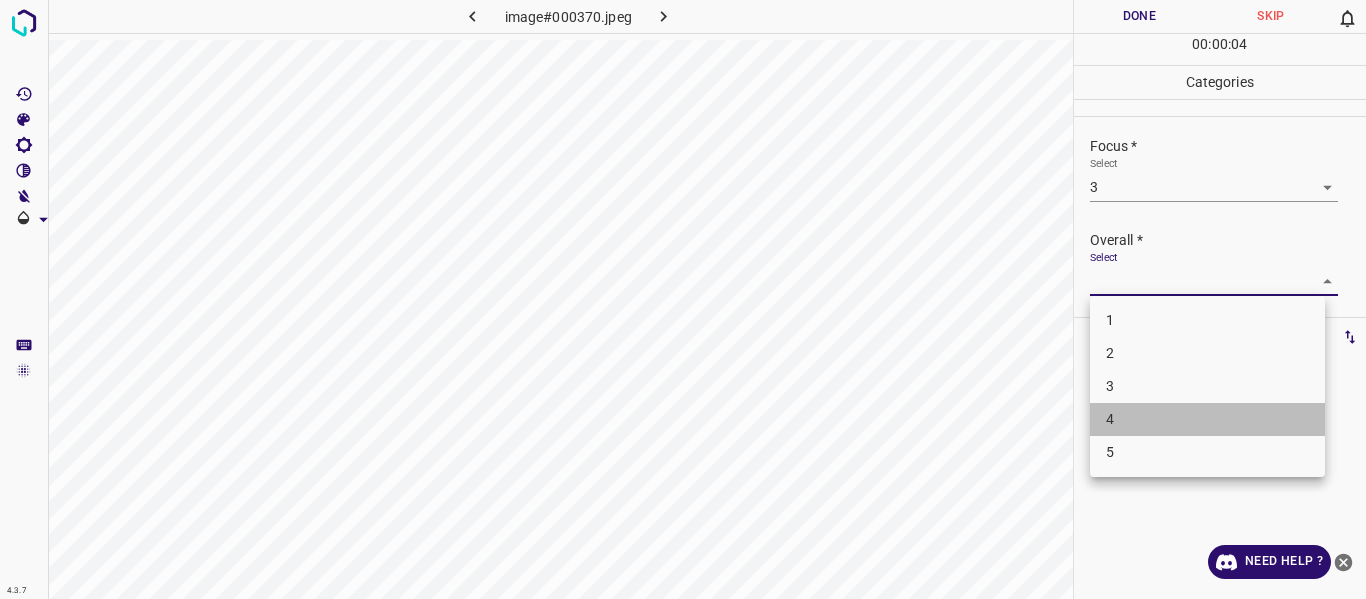 click on "4" at bounding box center [1207, 419] 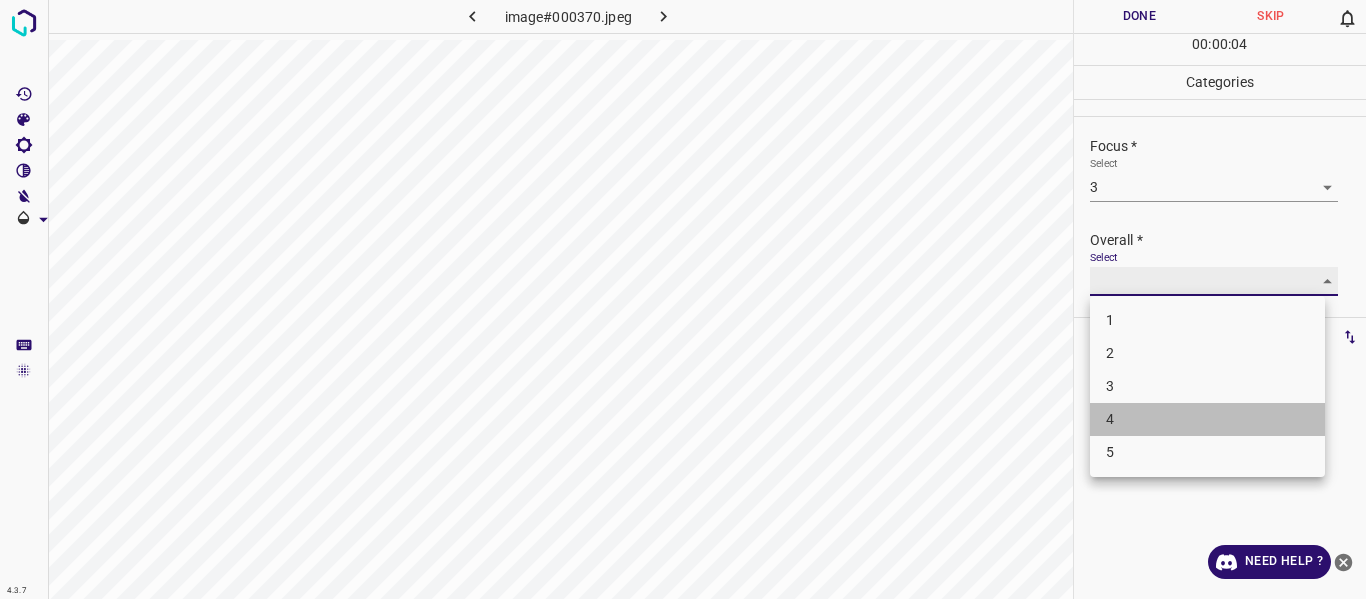 type on "4" 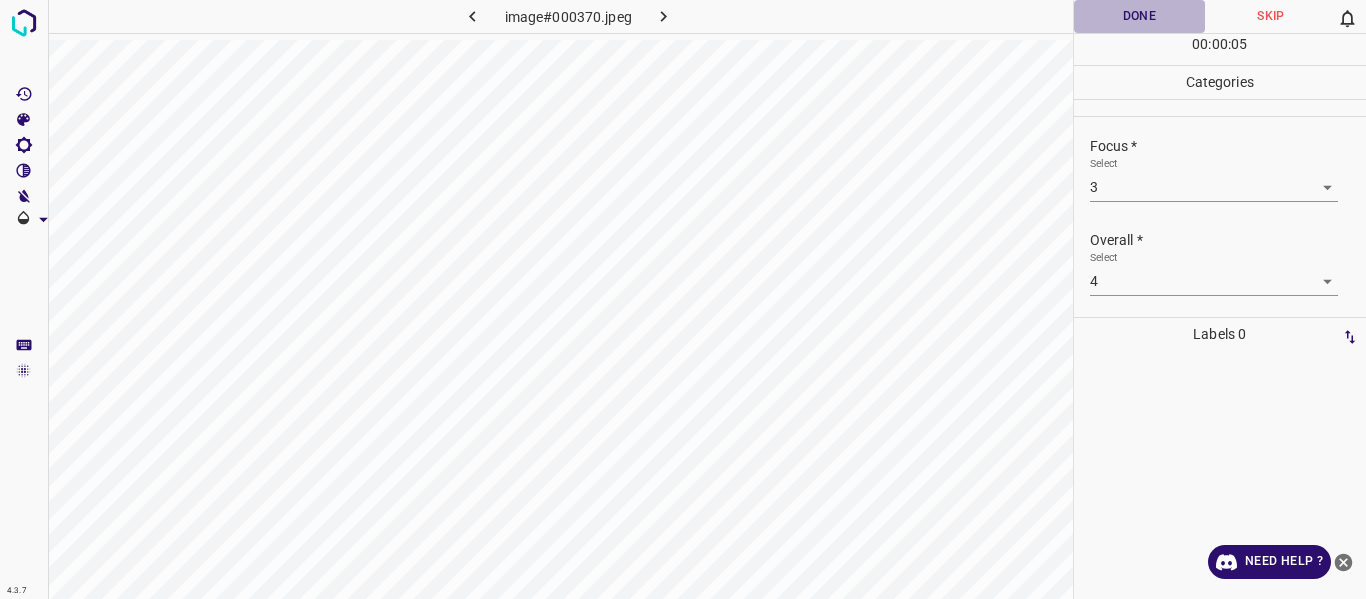 click on "Done" at bounding box center (1140, 16) 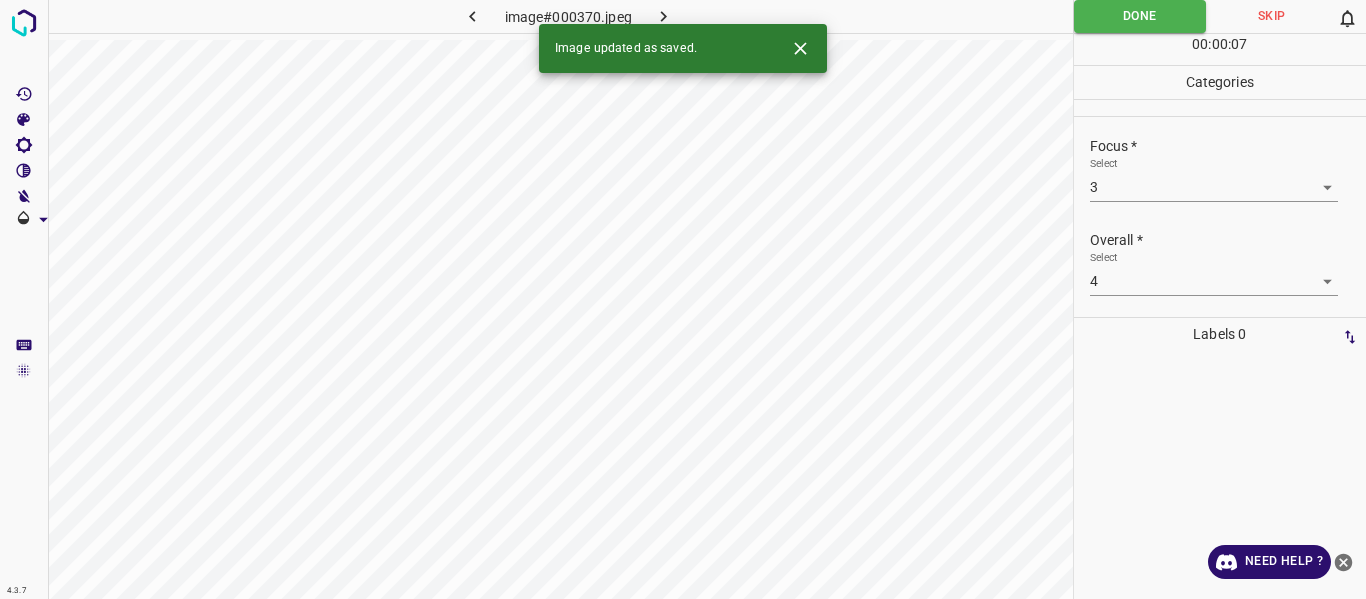 click at bounding box center [664, 16] 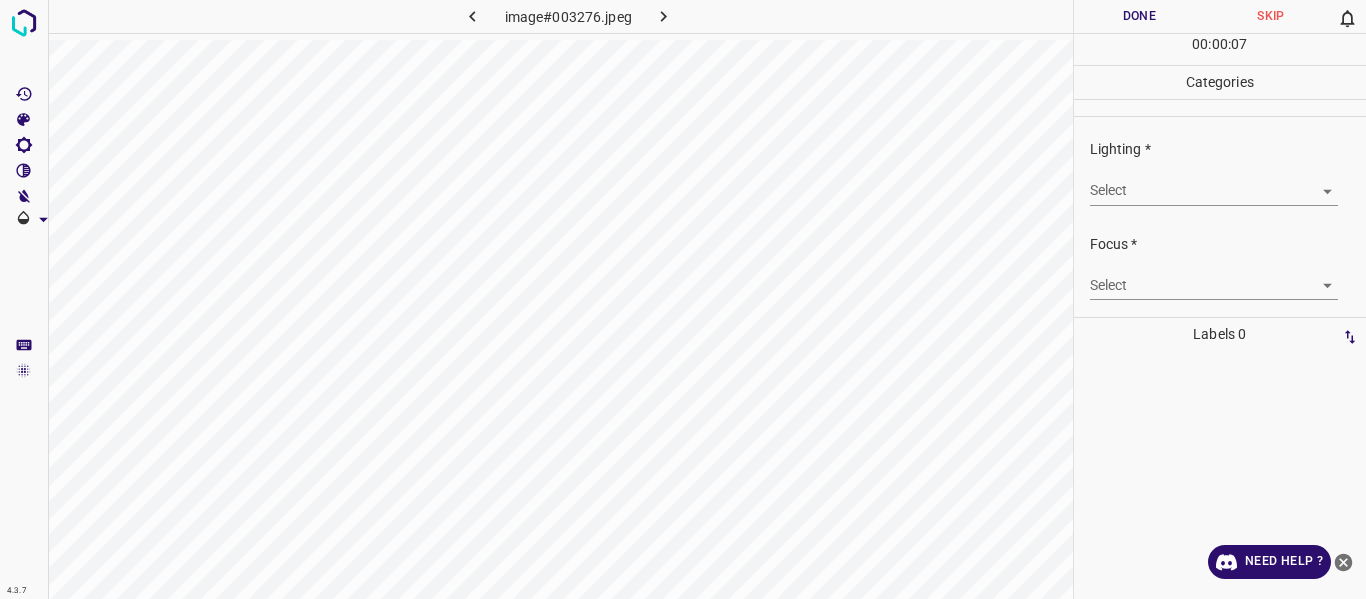 click on "4.3.7 image#003276.jpeg Done Skip 0 00   : 00   : 07   Categories Lighting *  Select ​ Focus *  Select ​ Overall *  Select ​ Labels   0 Categories 1 Lighting 2 Focus 3 Overall Tools Space Change between modes (Draw & Edit) I Auto labeling R Restore zoom M Zoom in N Zoom out Delete Delete selecte label Filters Z Restore filters X Saturation filter C Brightness filter V Contrast filter B Gray scale filter General O Download Need Help ? - Text - Hide - Delete" at bounding box center (683, 299) 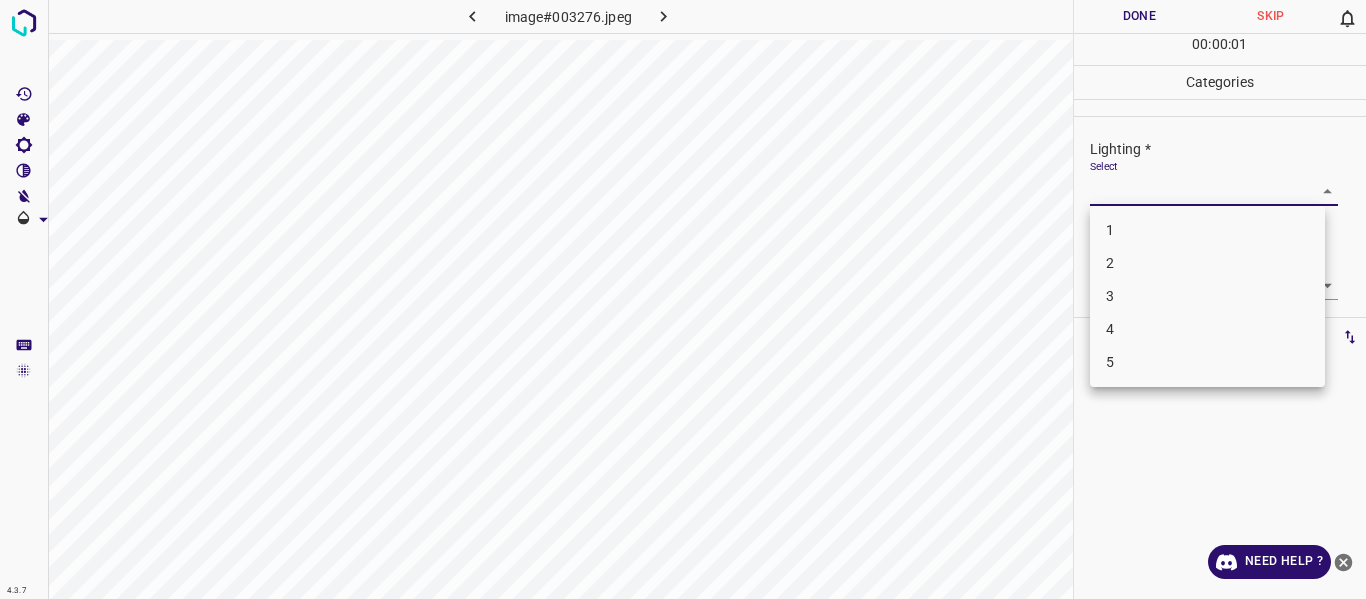 click on "4" at bounding box center [1207, 329] 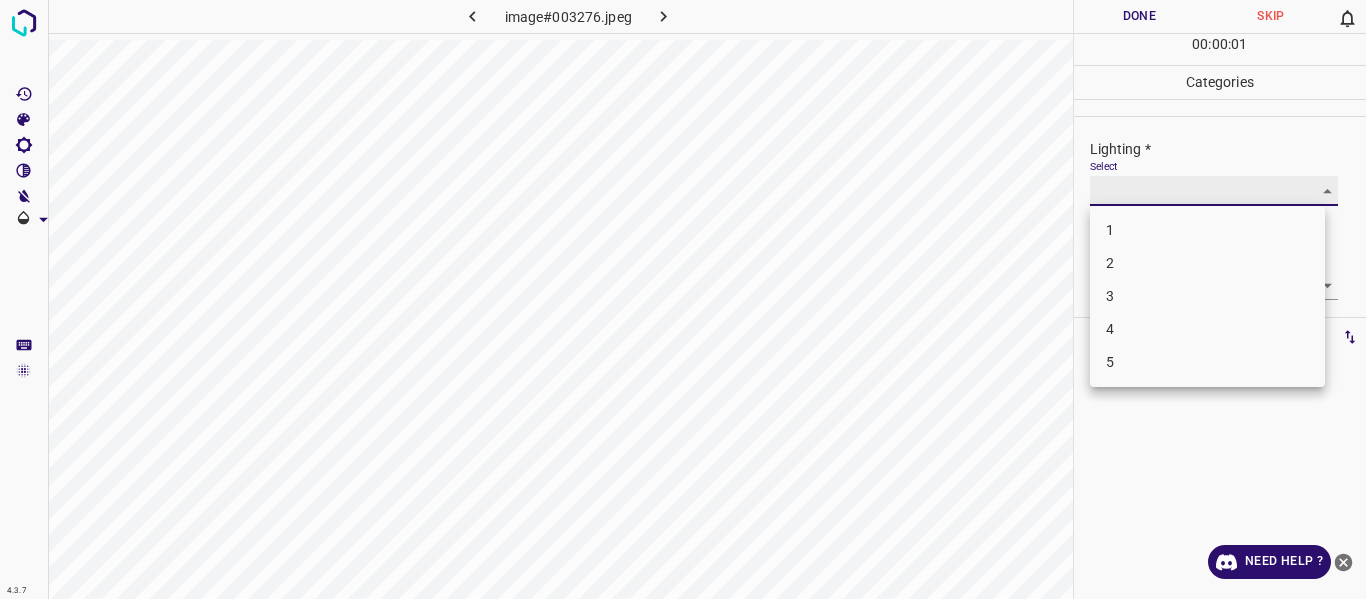 type on "4" 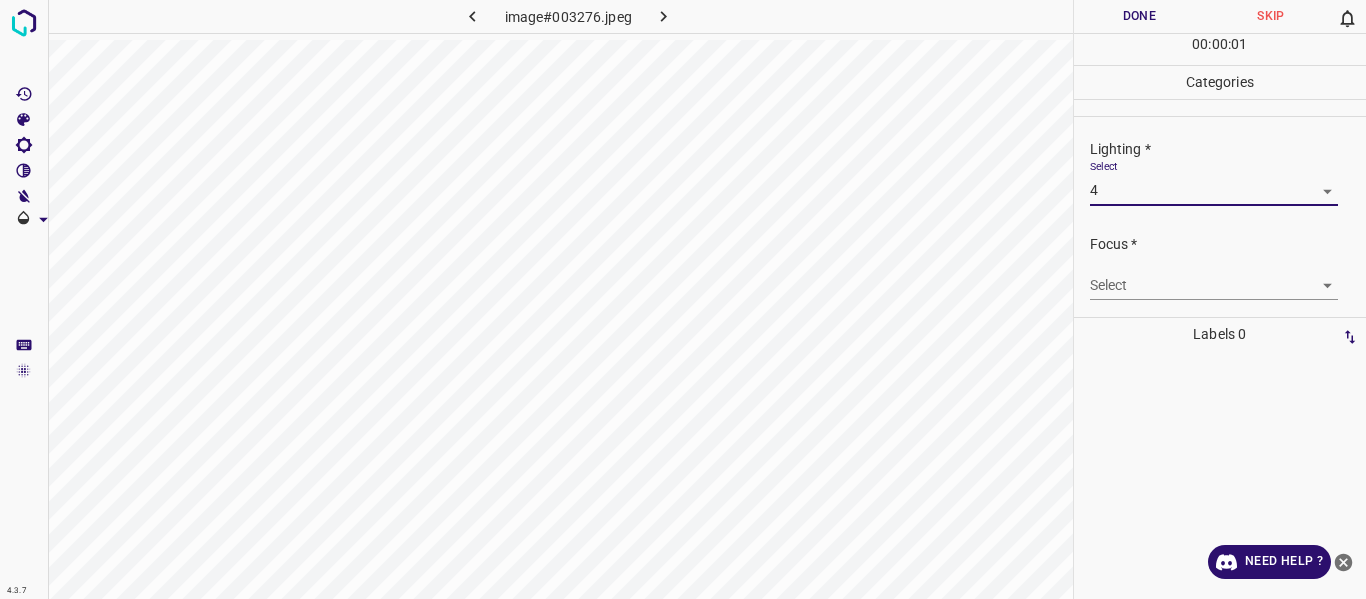 click on "4.3.7 image#003276.jpeg Done Skip 0 00   : 00   : 01   Categories Lighting *  Select 4 4 Focus *  Select ​ Overall *  Select ​ Labels   0 Categories 1 Lighting 2 Focus 3 Overall Tools Space Change between modes (Draw & Edit) I Auto labeling R Restore zoom M Zoom in N Zoom out Delete Delete selecte label Filters Z Restore filters X Saturation filter C Brightness filter V Contrast filter B Gray scale filter General O Download Need Help ? - Text - Hide - Delete" at bounding box center (683, 299) 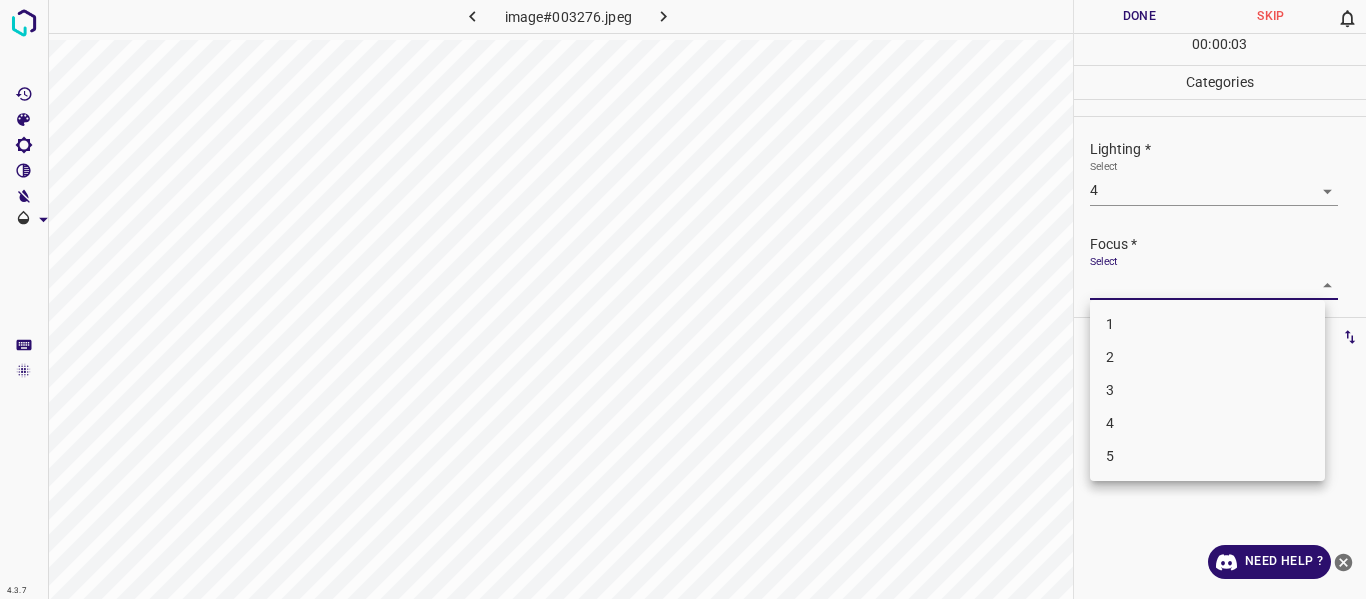 click on "4" at bounding box center [1207, 423] 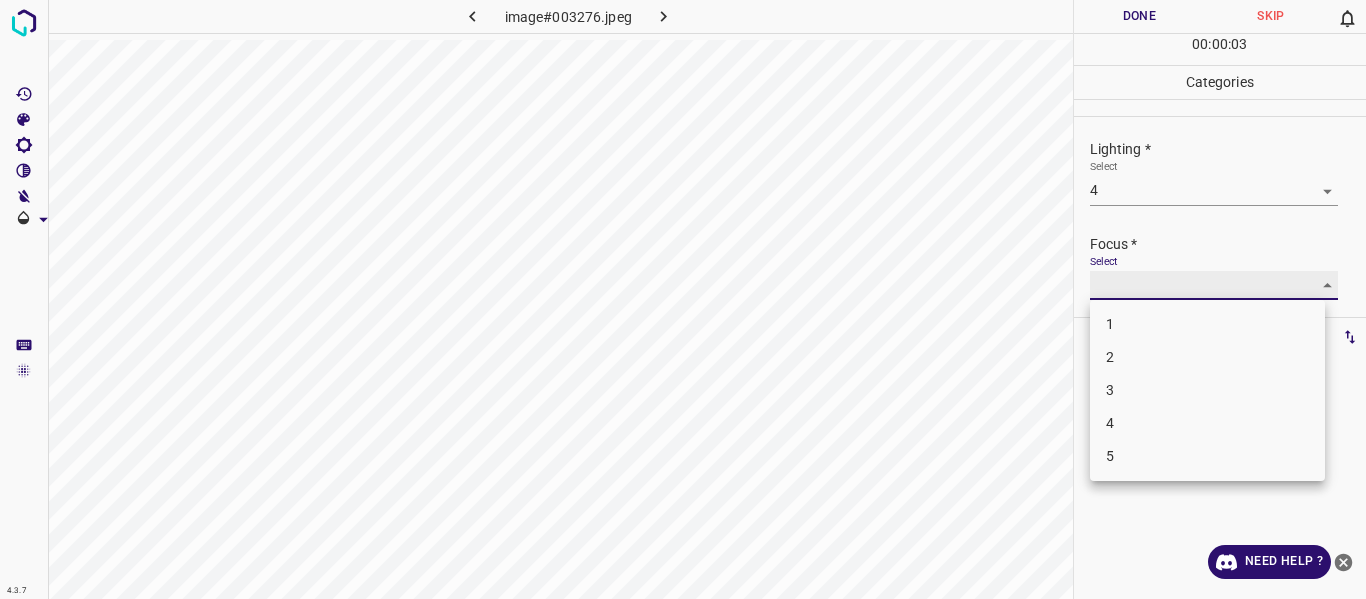 type on "4" 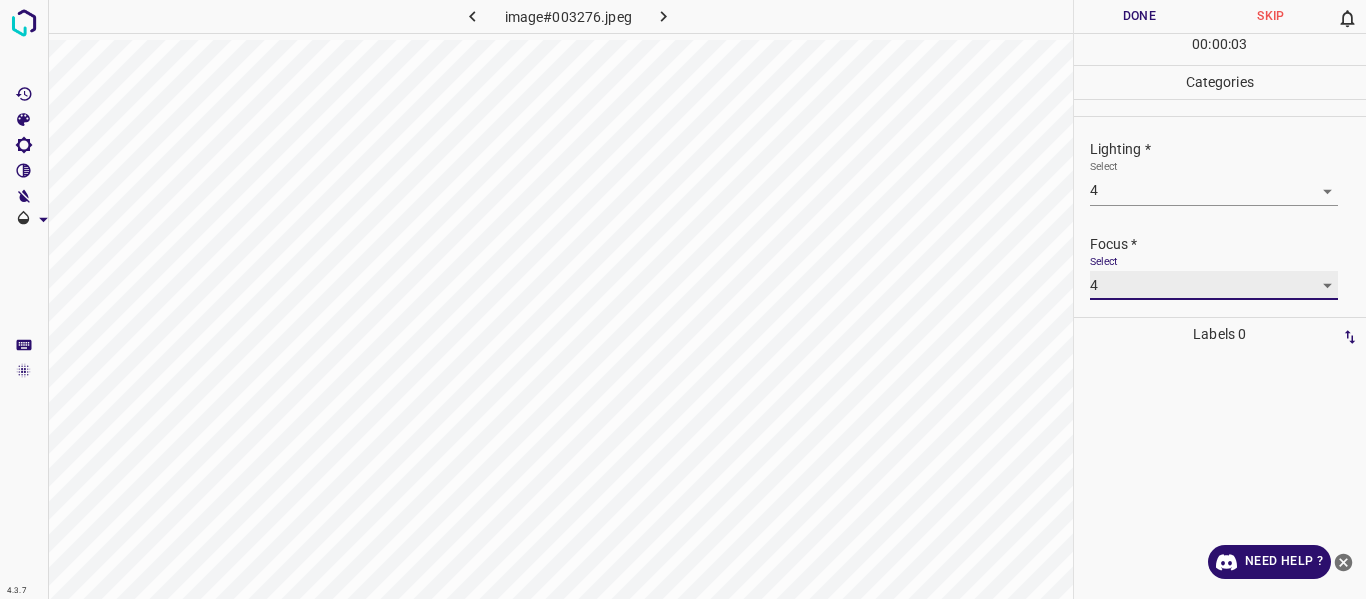 scroll, scrollTop: 98, scrollLeft: 0, axis: vertical 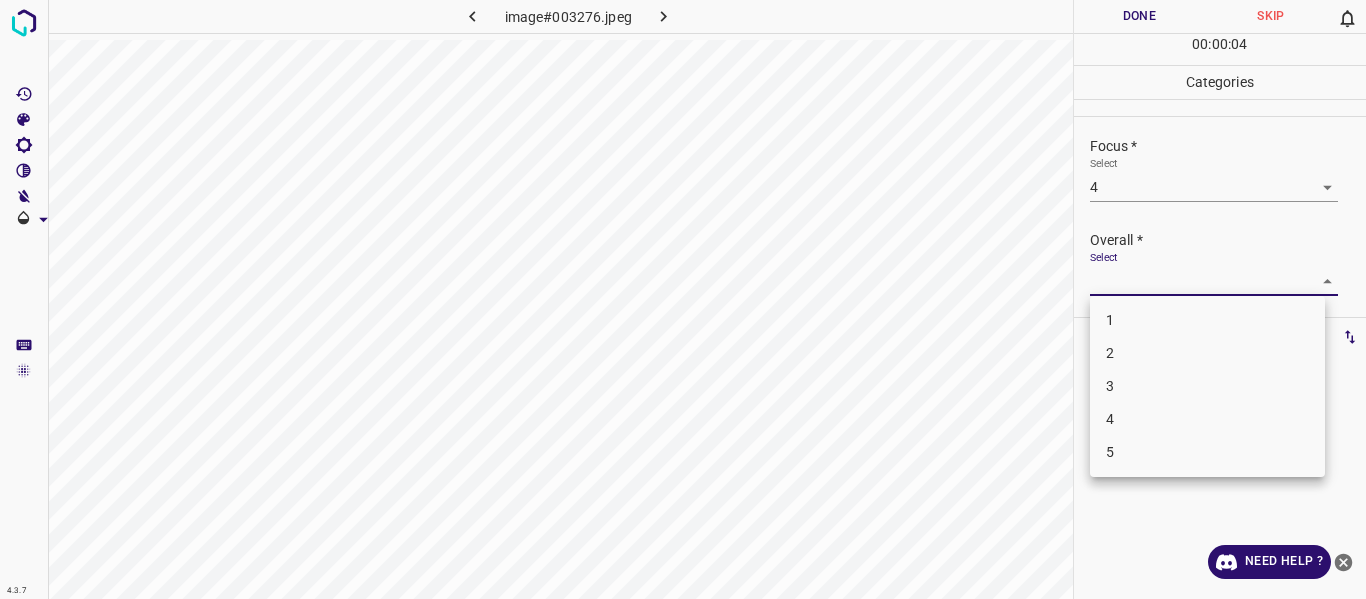 drag, startPoint x: 1308, startPoint y: 277, endPoint x: 1212, endPoint y: 373, distance: 135.7645 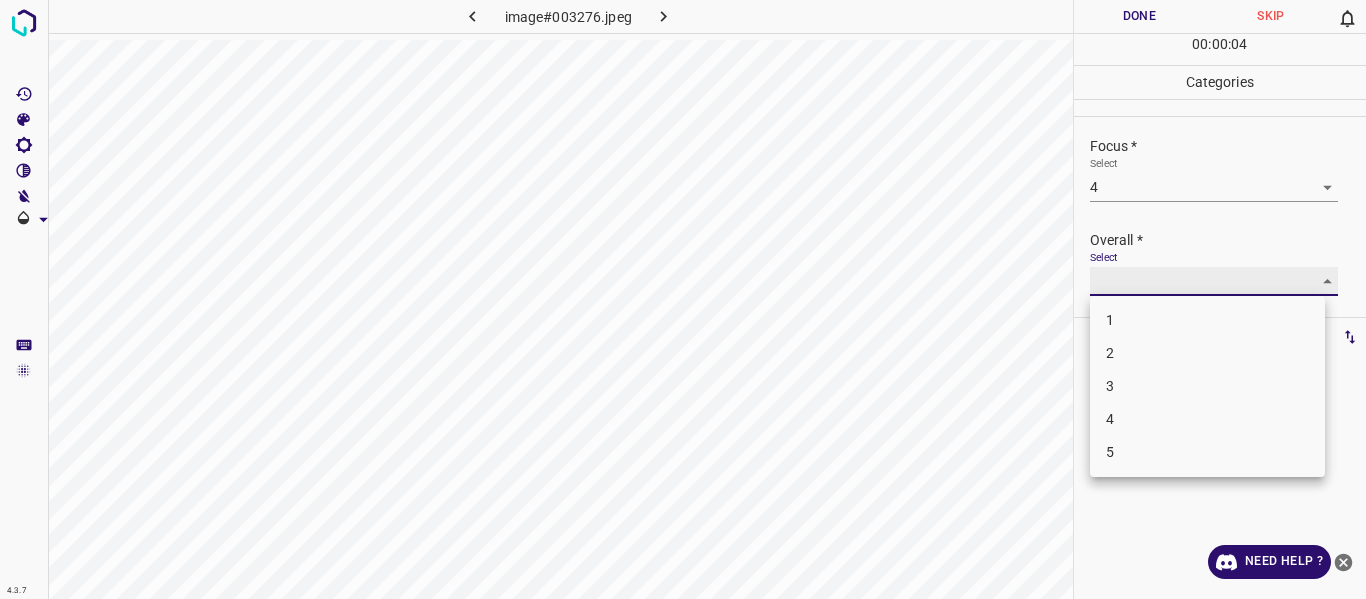 type on "4" 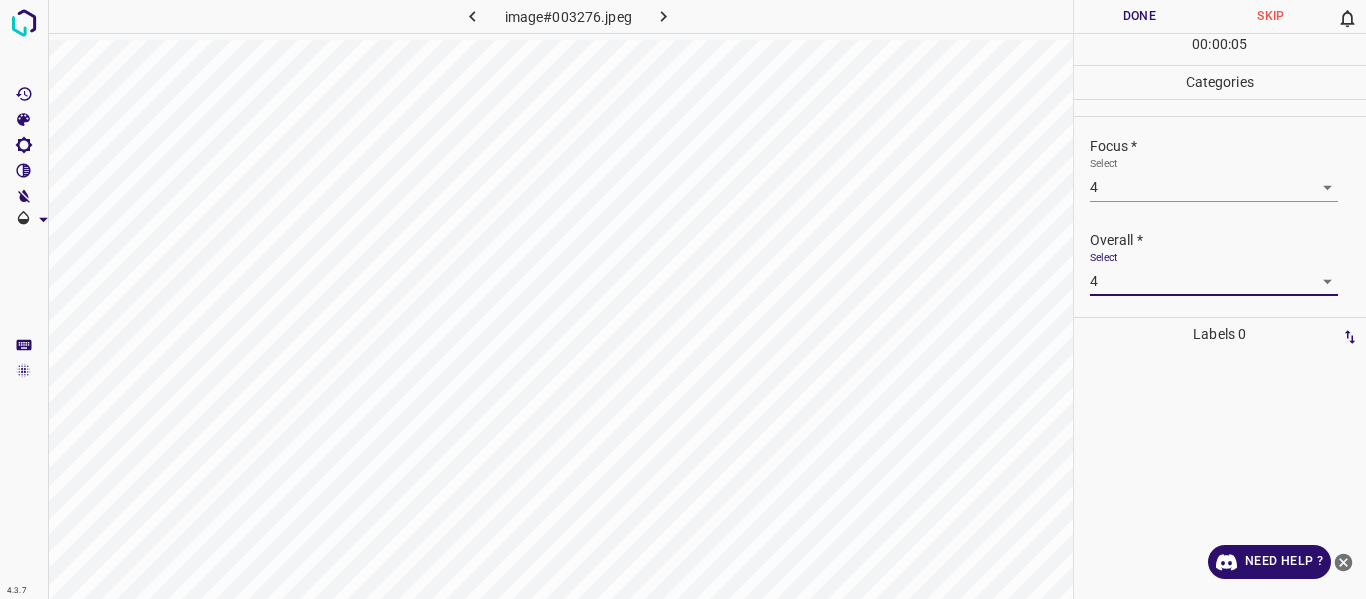 click on "Done" at bounding box center (1140, 16) 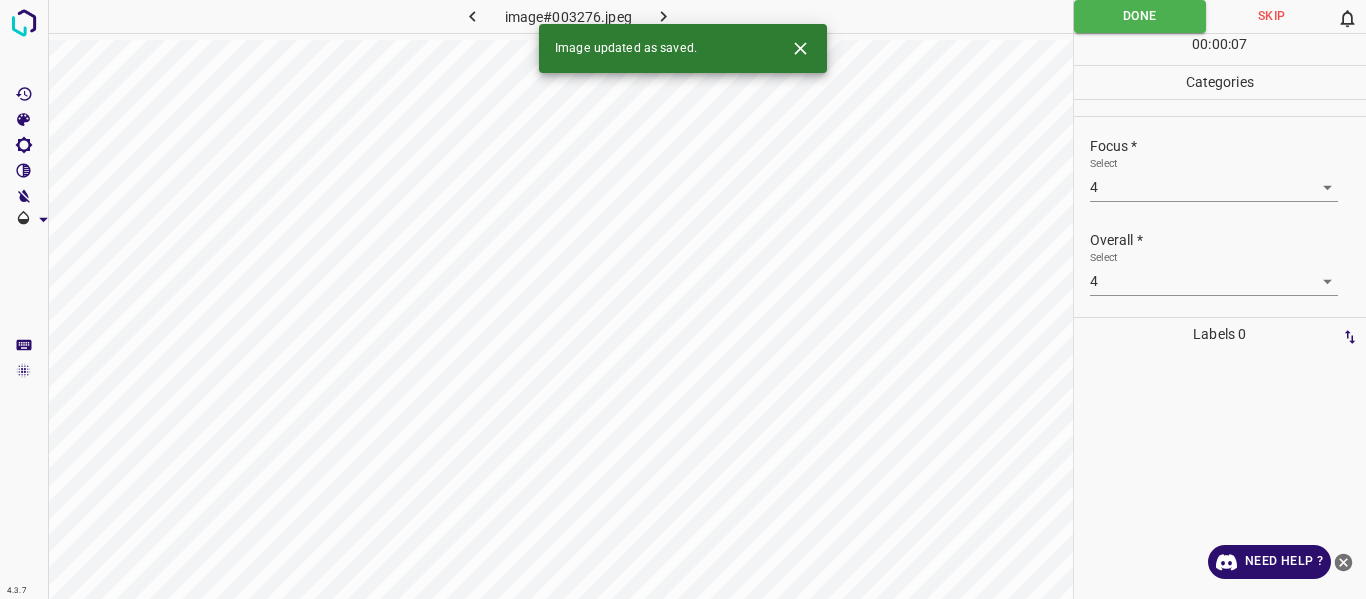click on "Image updated as saved." at bounding box center (626, 49) 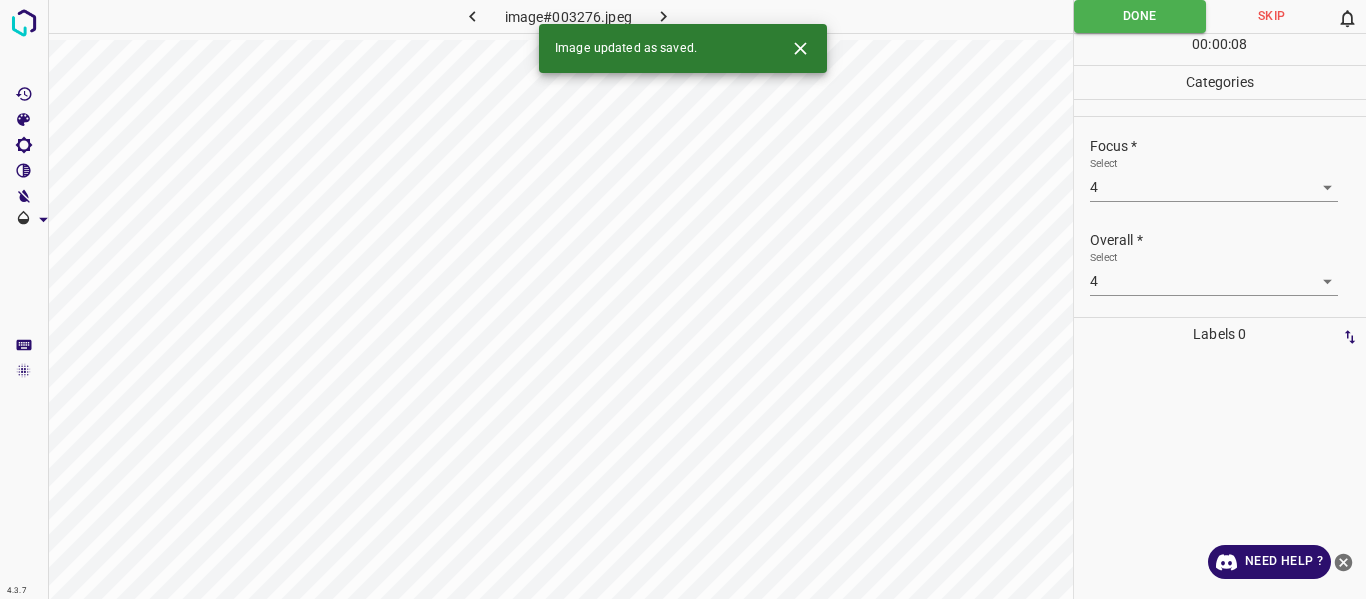 click 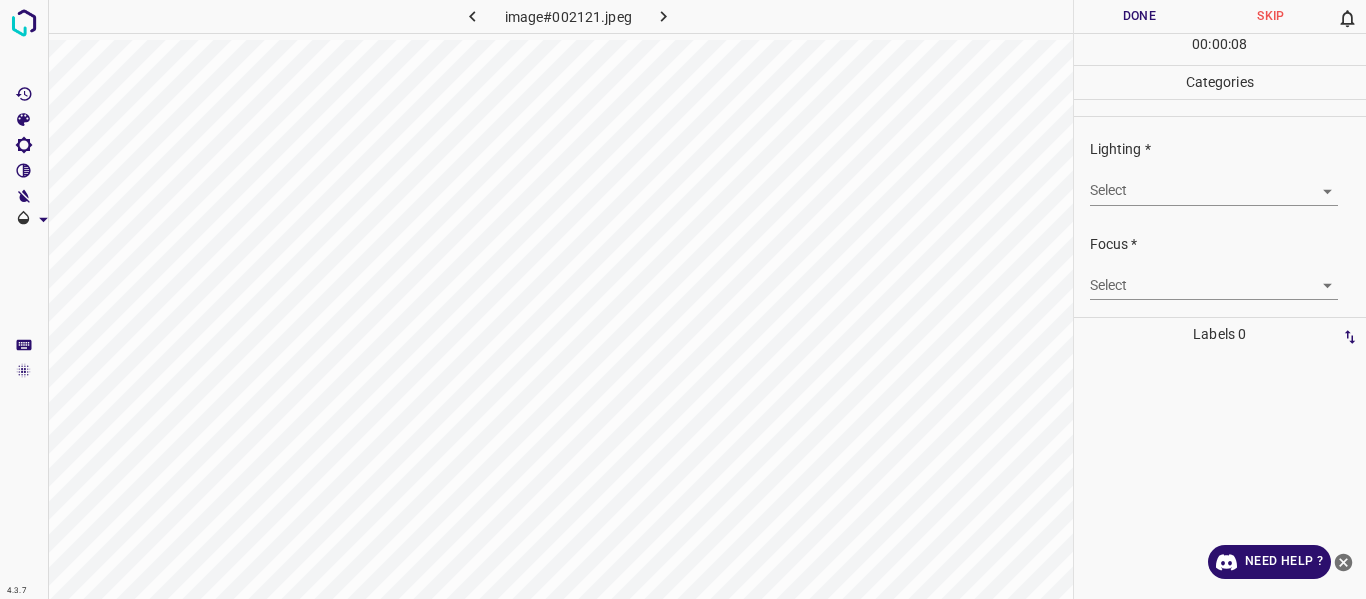click on "4.3.7 image#002121.jpeg Done Skip 0 00   : 00   : 08   Categories Lighting *  Select ​ Focus *  Select ​ Overall *  Select ​ Labels   0 Categories 1 Lighting 2 Focus 3 Overall Tools Space Change between modes (Draw & Edit) I Auto labeling R Restore zoom M Zoom in N Zoom out Delete Delete selecte label Filters Z Restore filters X Saturation filter C Brightness filter V Contrast filter B Gray scale filter General O Download Need Help ? - Text - Hide - Delete" at bounding box center (683, 299) 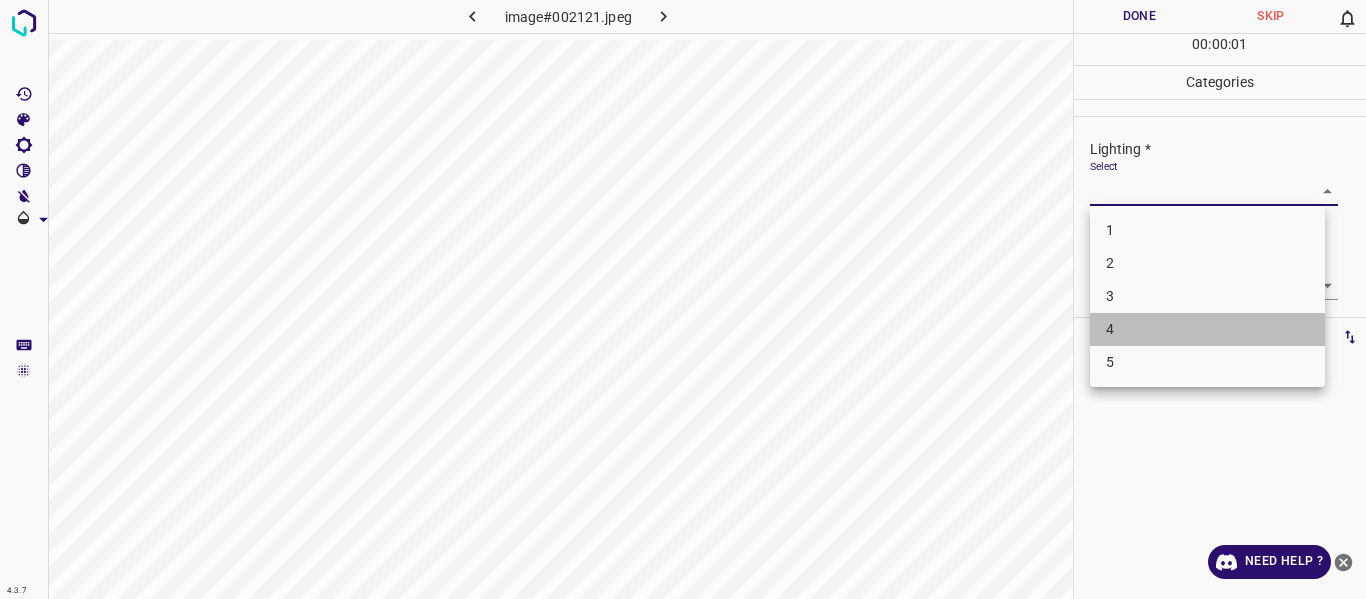 click on "4" at bounding box center (1207, 329) 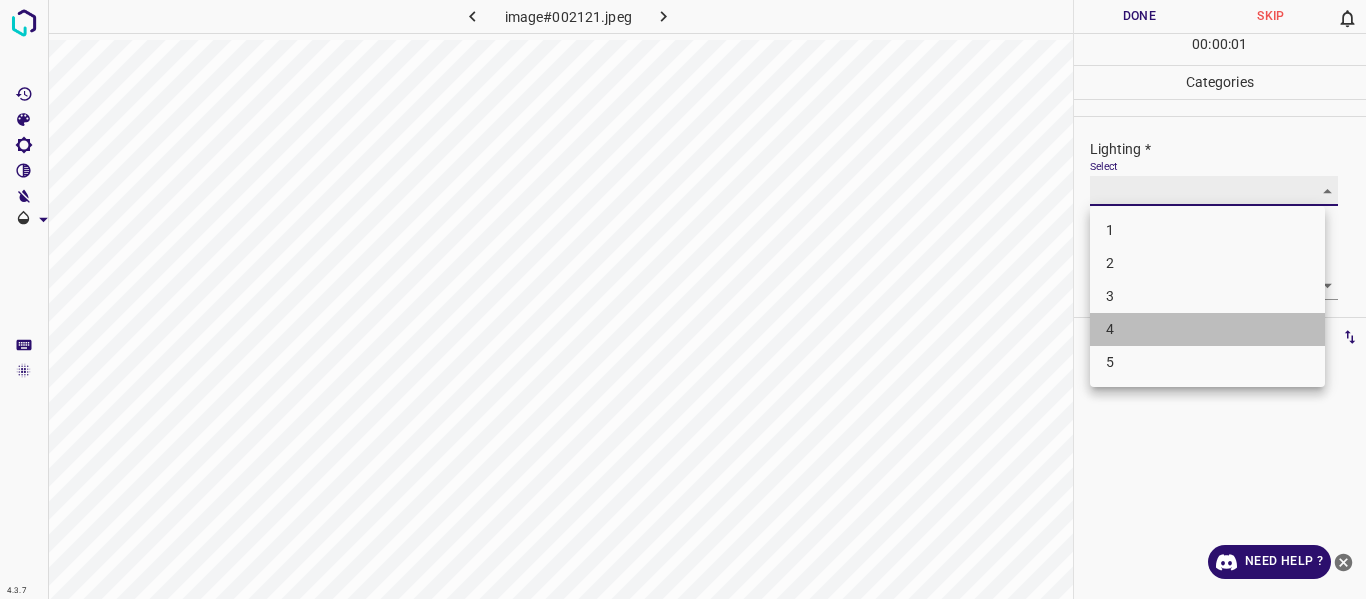 type on "4" 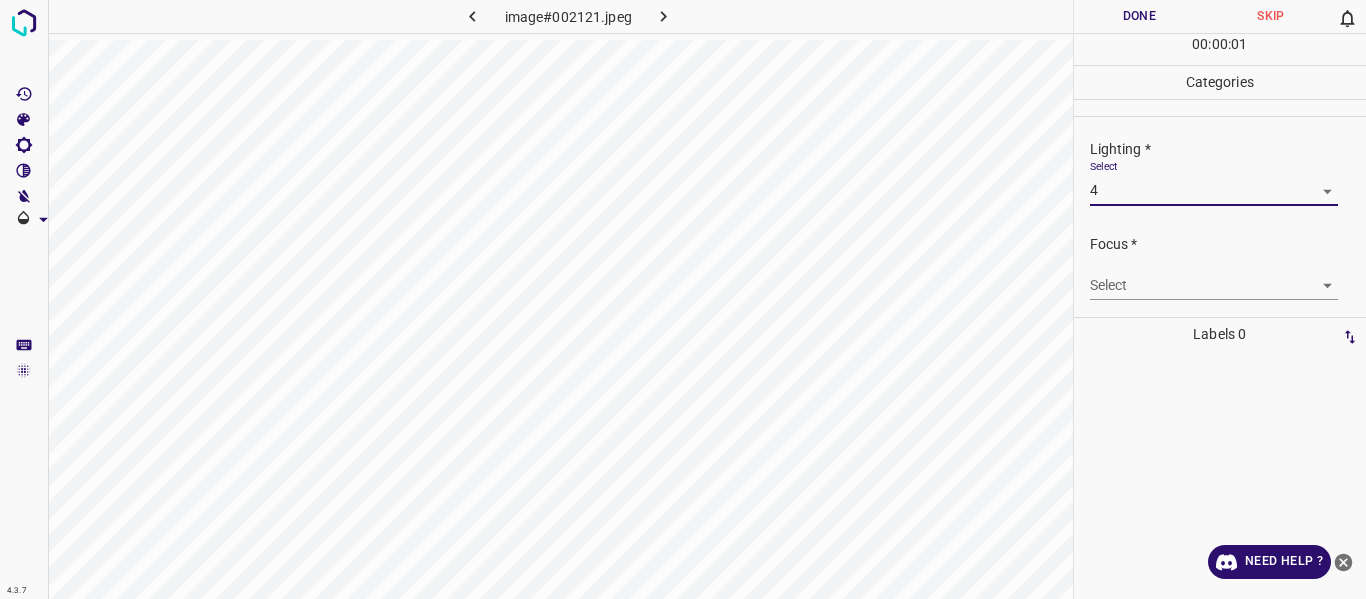 click on "4.3.7 image#002121.jpeg Done Skip 0 00   : 00   : 01   Categories Lighting *  Select 4 4 Focus *  Select ​ Overall *  Select ​ Labels   0 Categories 1 Lighting 2 Focus 3 Overall Tools Space Change between modes (Draw & Edit) I Auto labeling R Restore zoom M Zoom in N Zoom out Delete Delete selecte label Filters Z Restore filters X Saturation filter C Brightness filter V Contrast filter B Gray scale filter General O Download Need Help ? - Text - Hide - Delete" at bounding box center [683, 299] 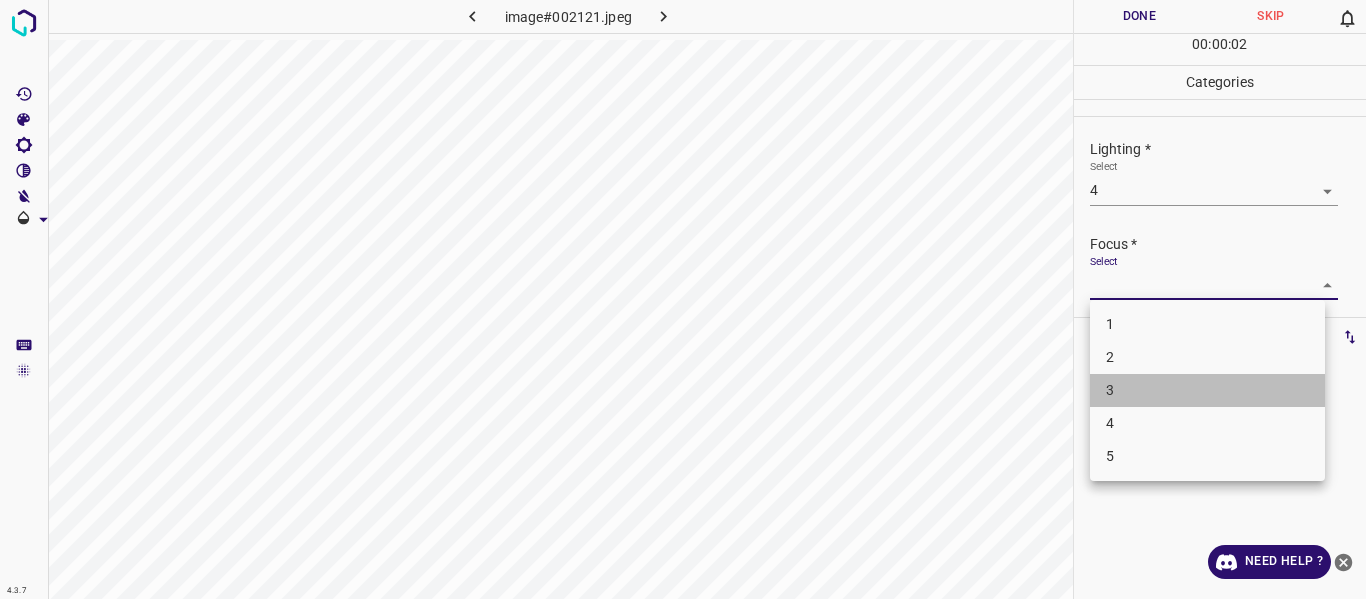 click on "3" at bounding box center [1207, 390] 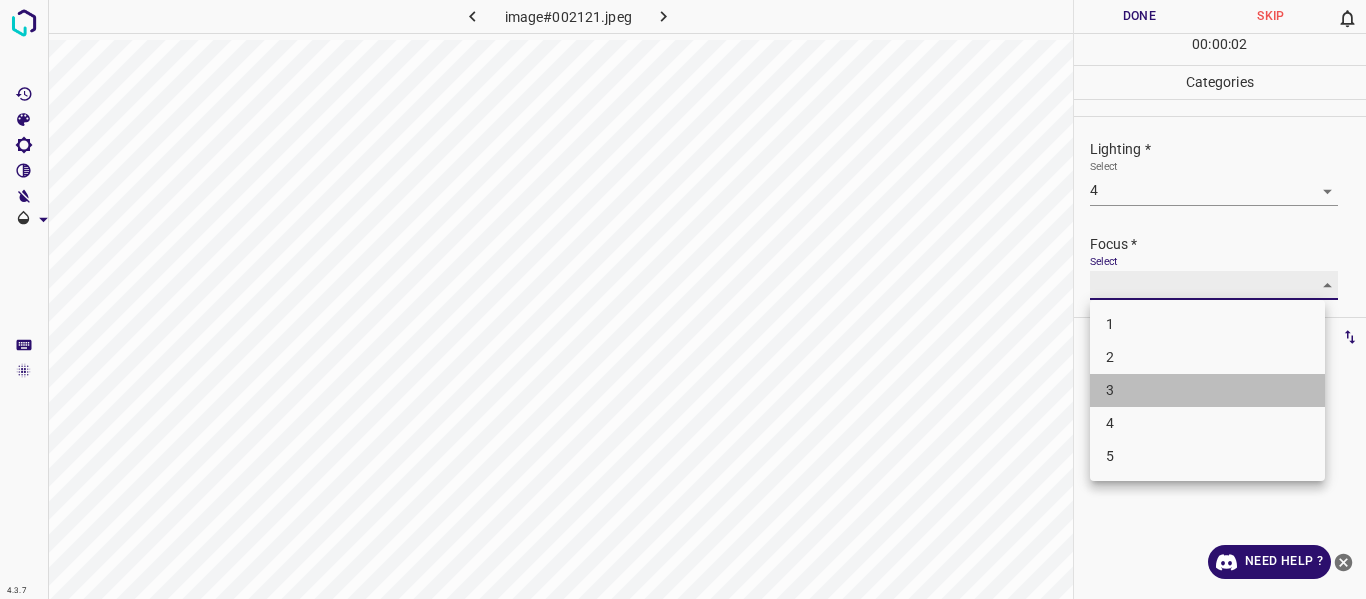 type on "3" 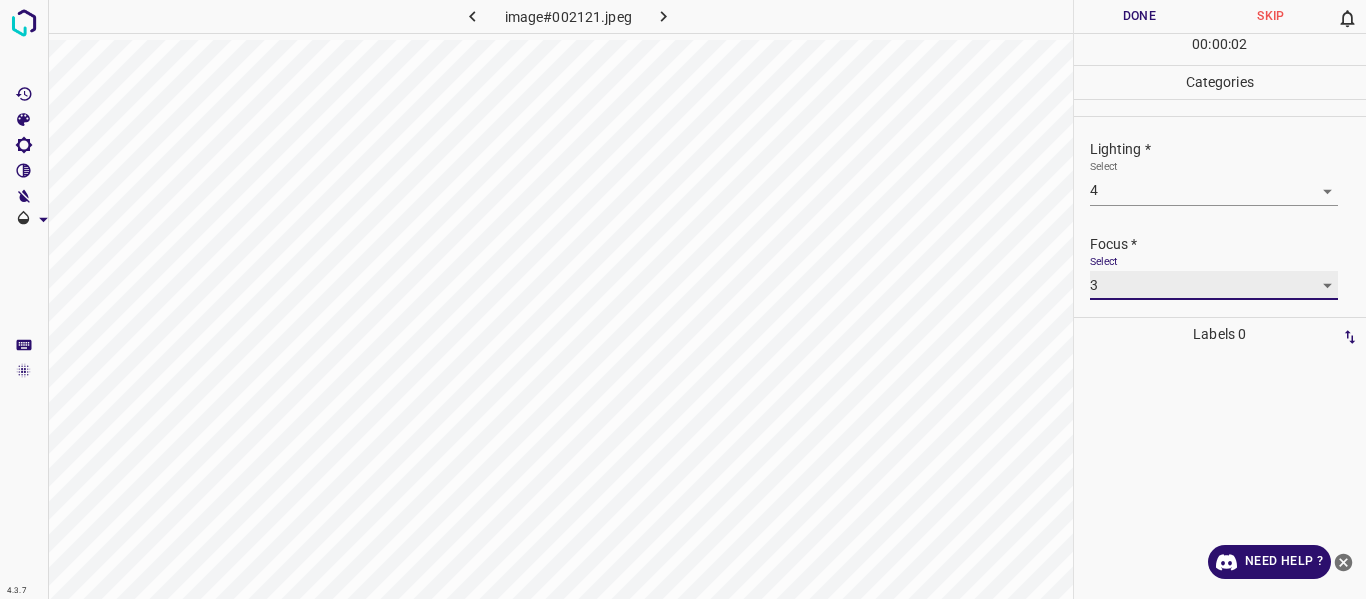 scroll, scrollTop: 98, scrollLeft: 0, axis: vertical 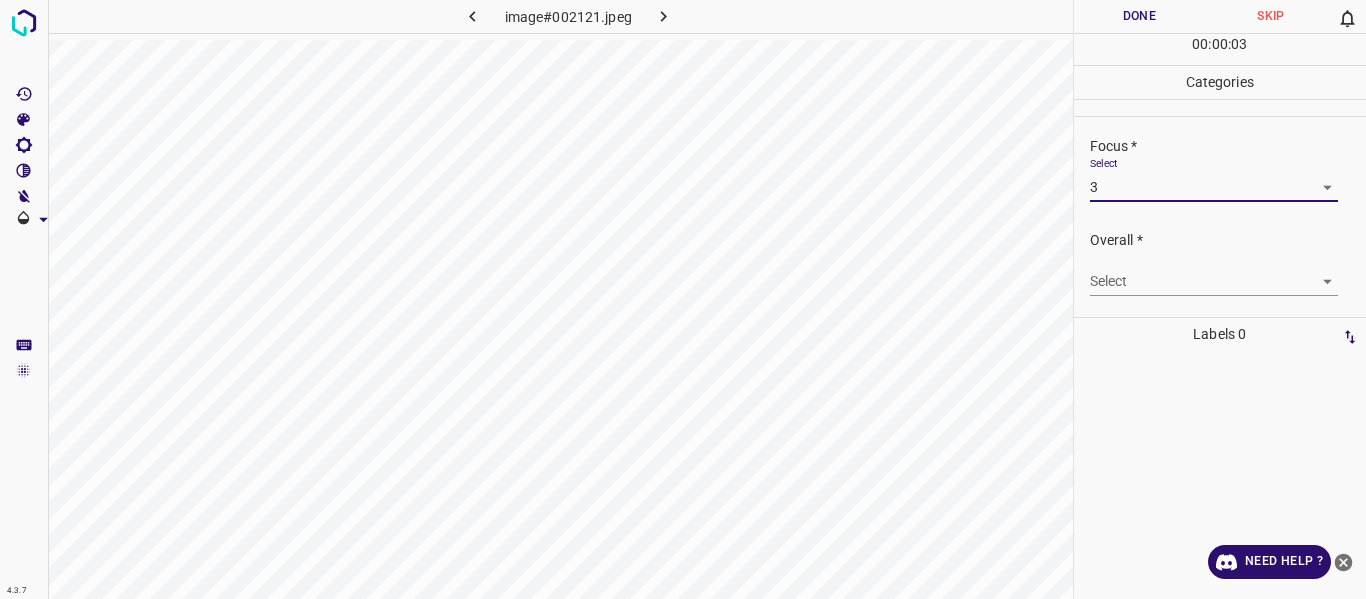 click on "4.3.7 image#002121.jpeg Done Skip 0 00   : 00   : 03   Categories Lighting *  Select 4 4 Focus *  Select 3 3 Overall *  Select ​ Labels   0 Categories 1 Lighting 2 Focus 3 Overall Tools Space Change between modes (Draw & Edit) I Auto labeling R Restore zoom M Zoom in N Zoom out Delete Delete selecte label Filters Z Restore filters X Saturation filter C Brightness filter V Contrast filter B Gray scale filter General O Download Need Help ? - Text - Hide - Delete" at bounding box center [683, 299] 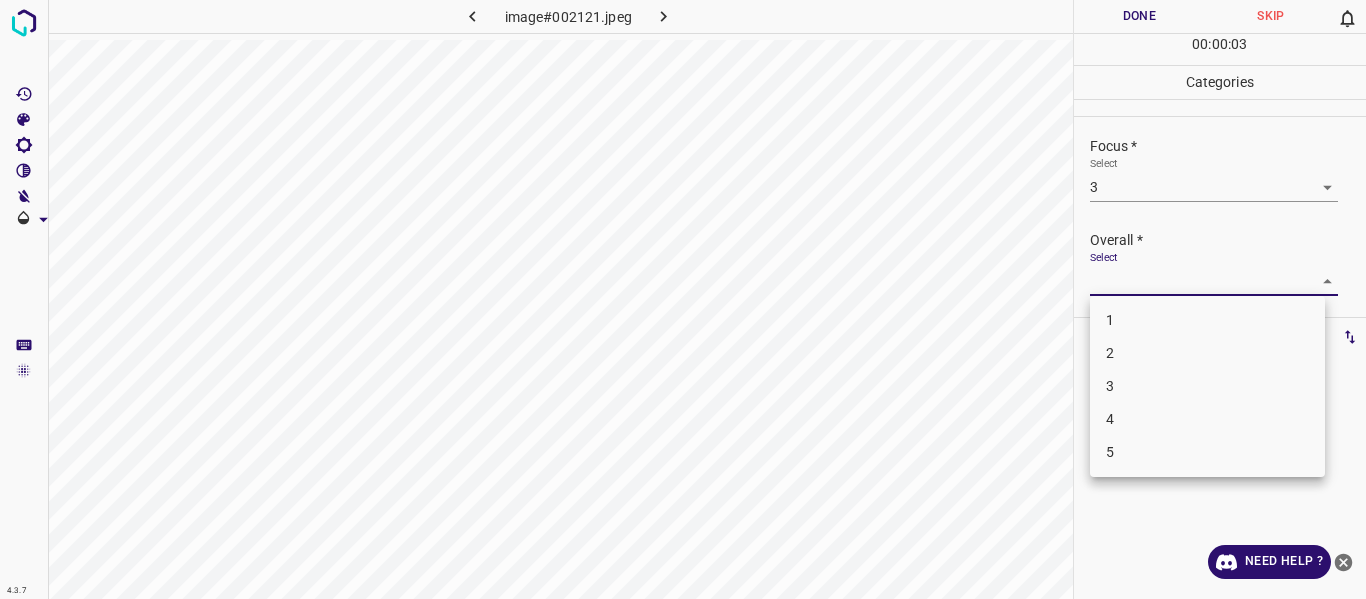 click on "4" at bounding box center (1207, 419) 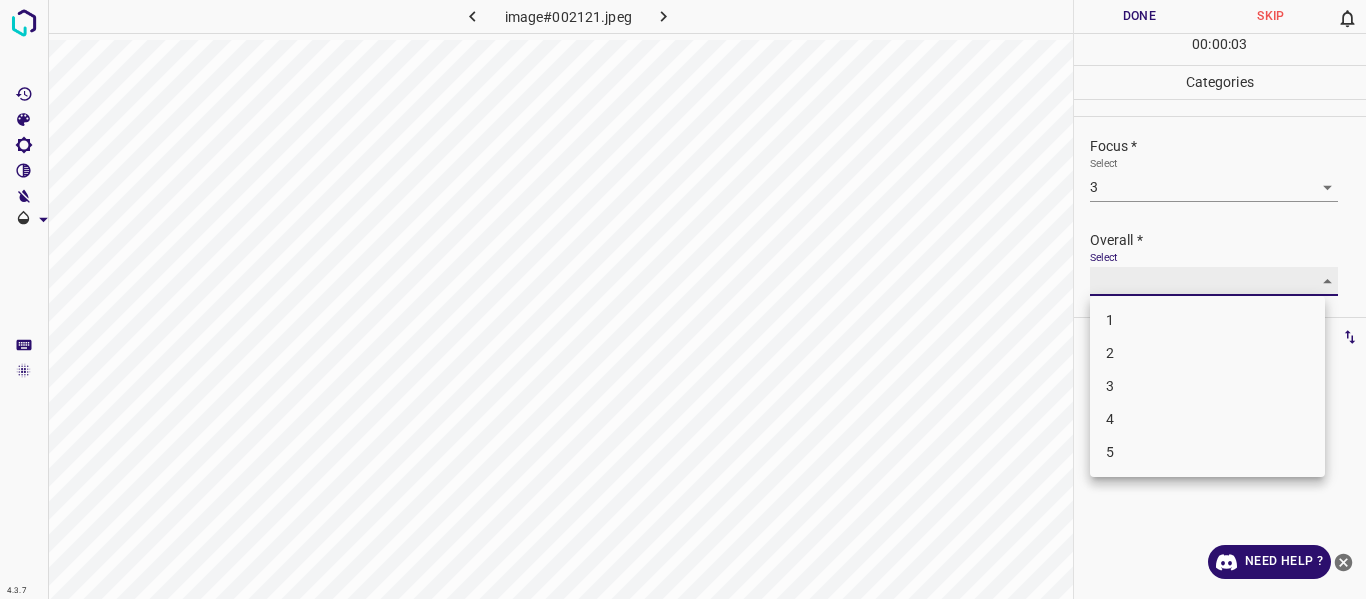 type on "4" 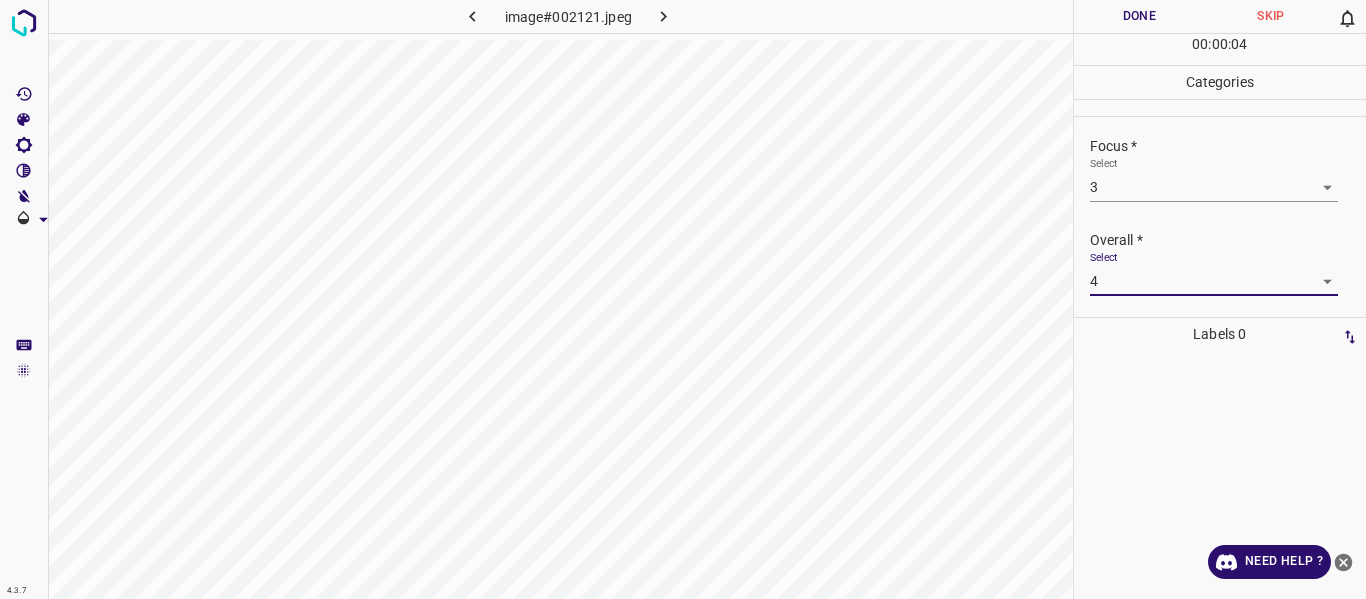click on "00   : 00   : 04" at bounding box center [1220, 49] 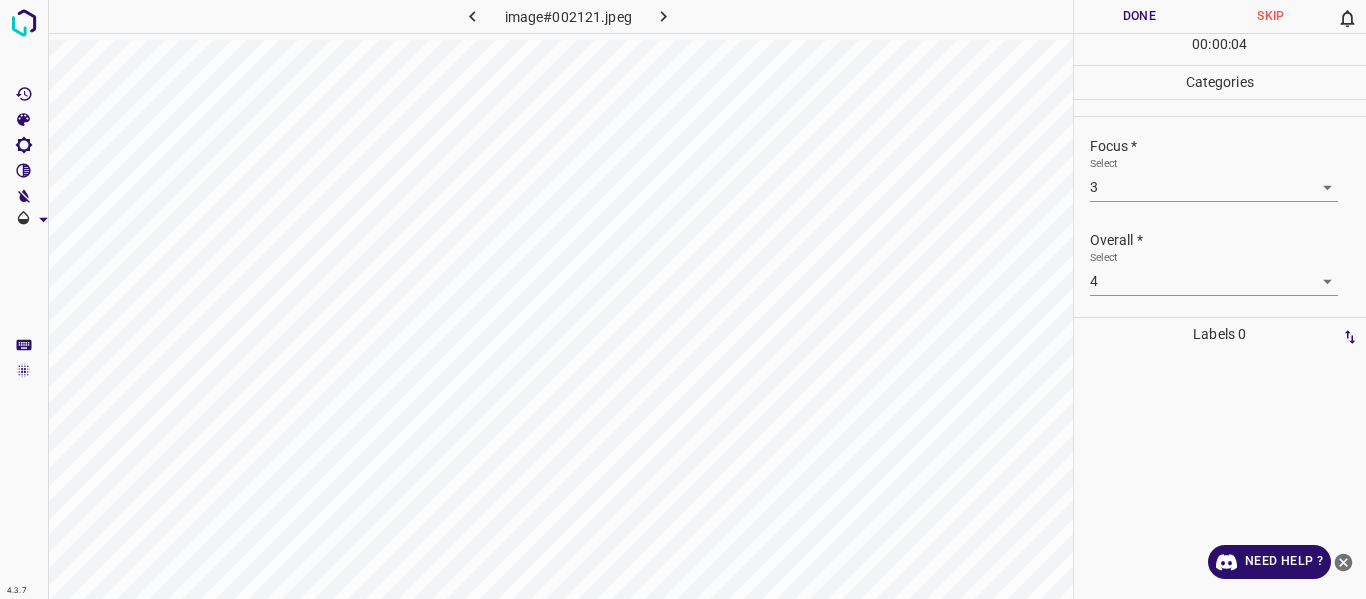 click on "Done" at bounding box center (1140, 16) 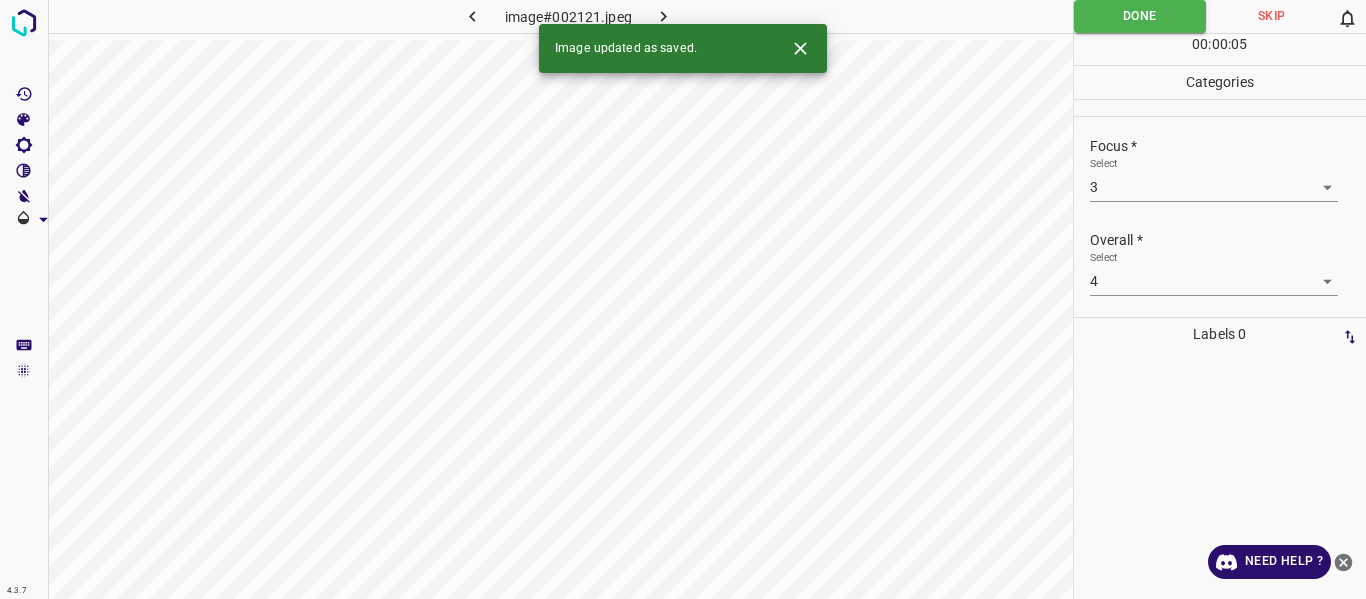 click 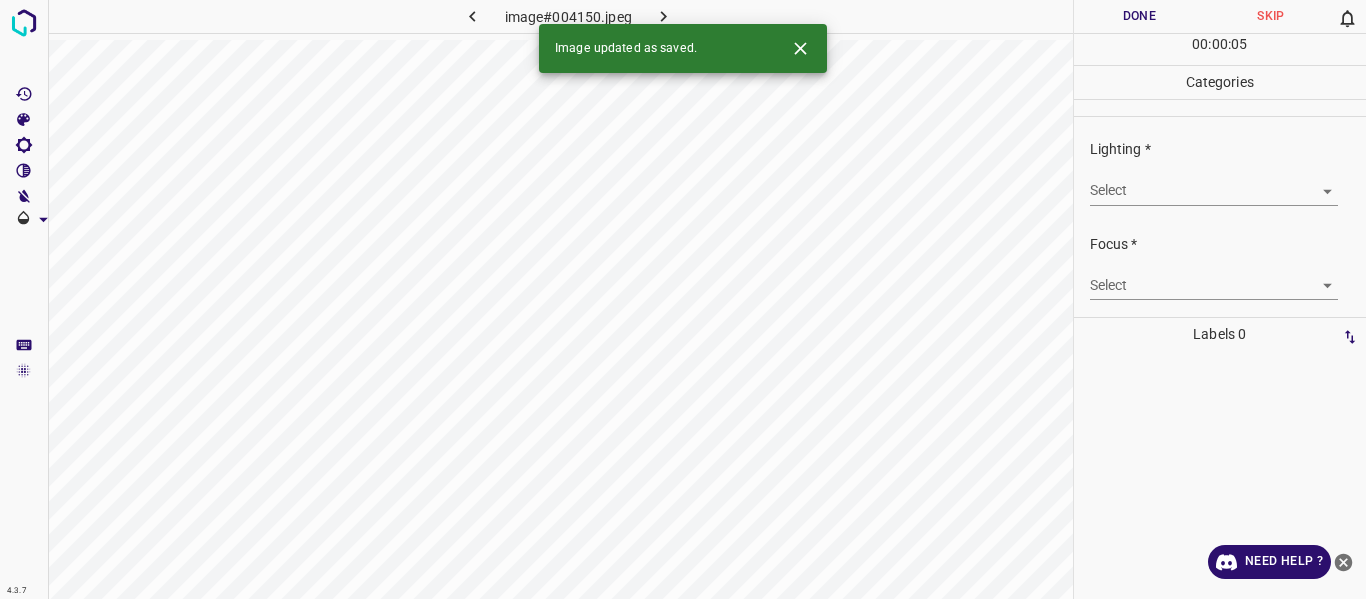click on "4.3.7 image#004150.jpeg Done Skip 0 00   : 00   : 05   Categories Lighting *  Select ​ Focus *  Select ​ Overall *  Select ​ Labels   0 Categories 1 Lighting 2 Focus 3 Overall Tools Space Change between modes (Draw & Edit) I Auto labeling R Restore zoom M Zoom in N Zoom out Delete Delete selecte label Filters Z Restore filters X Saturation filter C Brightness filter V Contrast filter B Gray scale filter General O Download Image updated as saved. Need Help ? - Text - Hide - Delete" at bounding box center (683, 299) 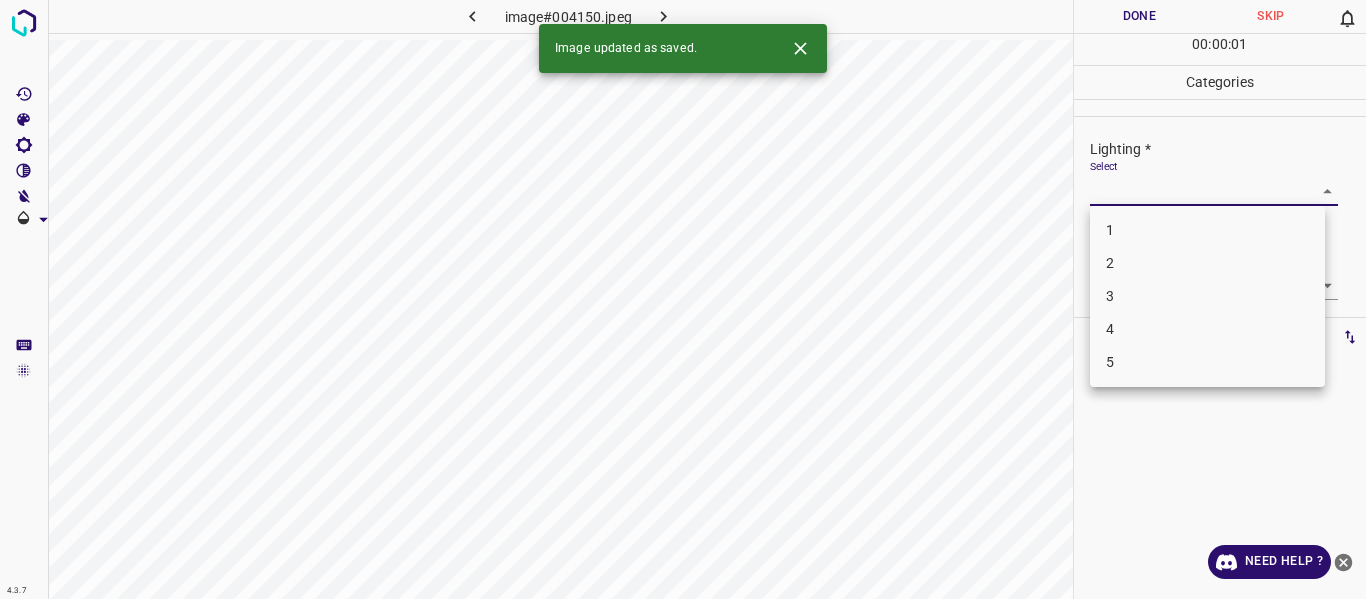 click on "4" at bounding box center (1207, 329) 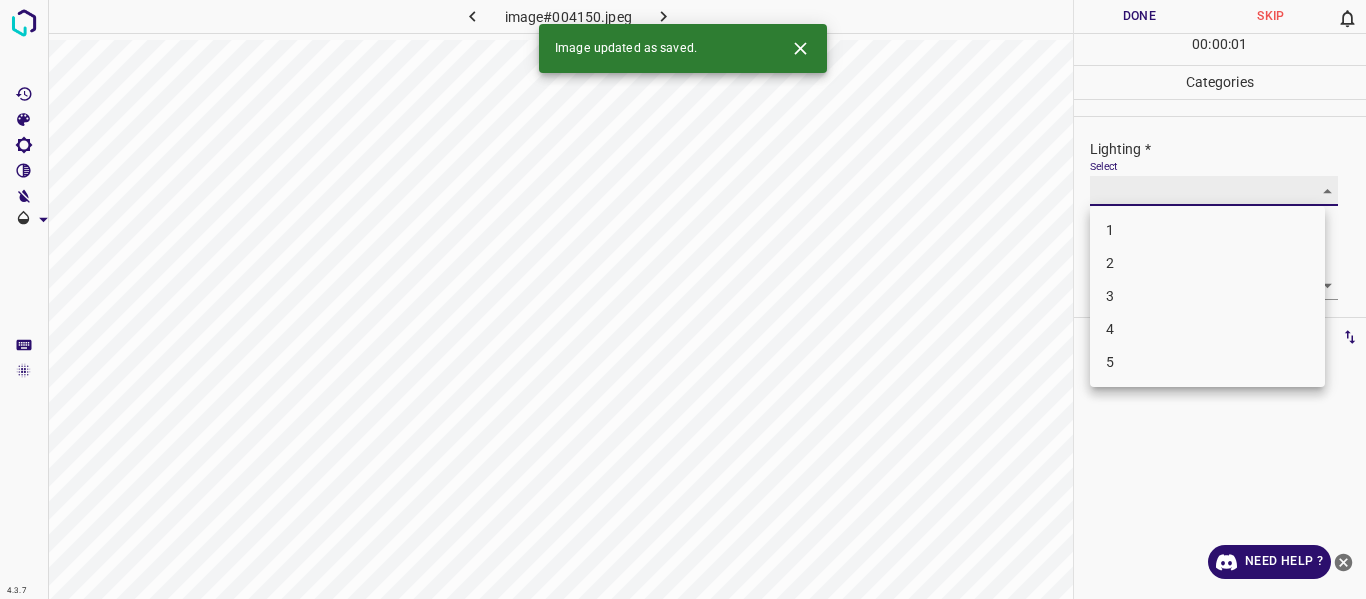 type on "4" 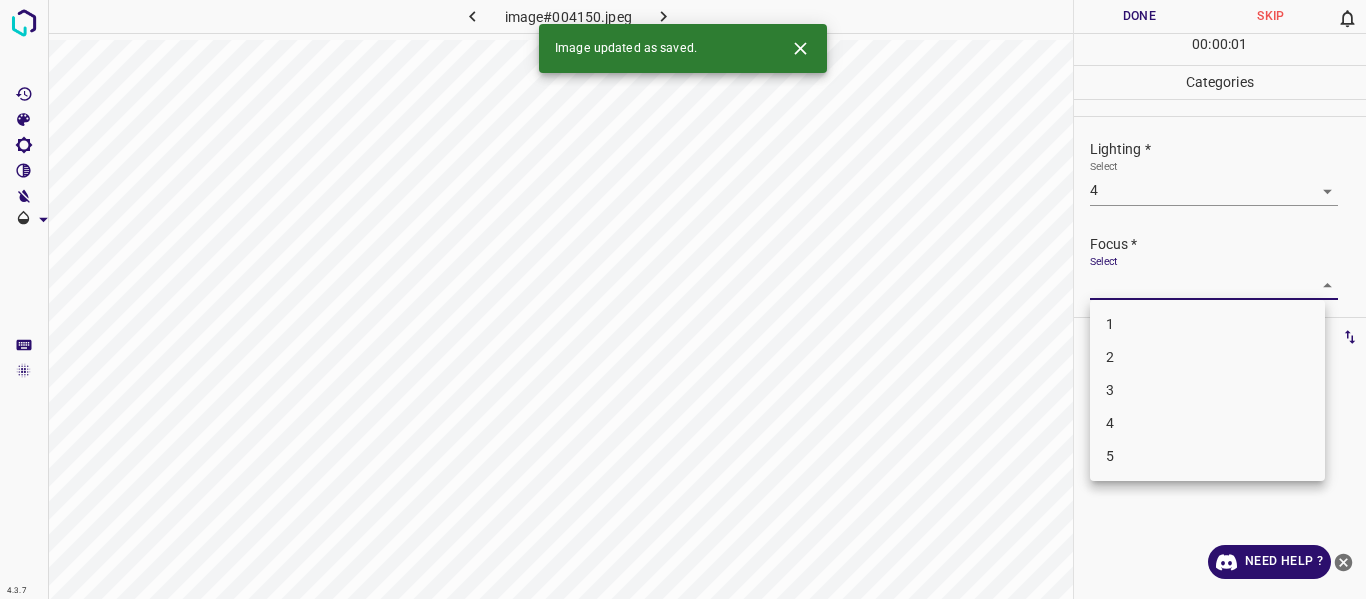click on "4.3.7 image#004150.jpeg Done Skip 0 00   : 00   : 01   Categories Lighting *  Select 4 4 Focus *  Select ​ Overall *  Select ​ Labels   0 Categories 1 Lighting 2 Focus 3 Overall Tools Space Change between modes (Draw & Edit) I Auto labeling R Restore zoom M Zoom in N Zoom out Delete Delete selecte label Filters Z Restore filters X Saturation filter C Brightness filter V Contrast filter B Gray scale filter General O Download Image updated as saved. Need Help ? - Text - Hide - Delete 1 2 3 4 5" at bounding box center [683, 299] 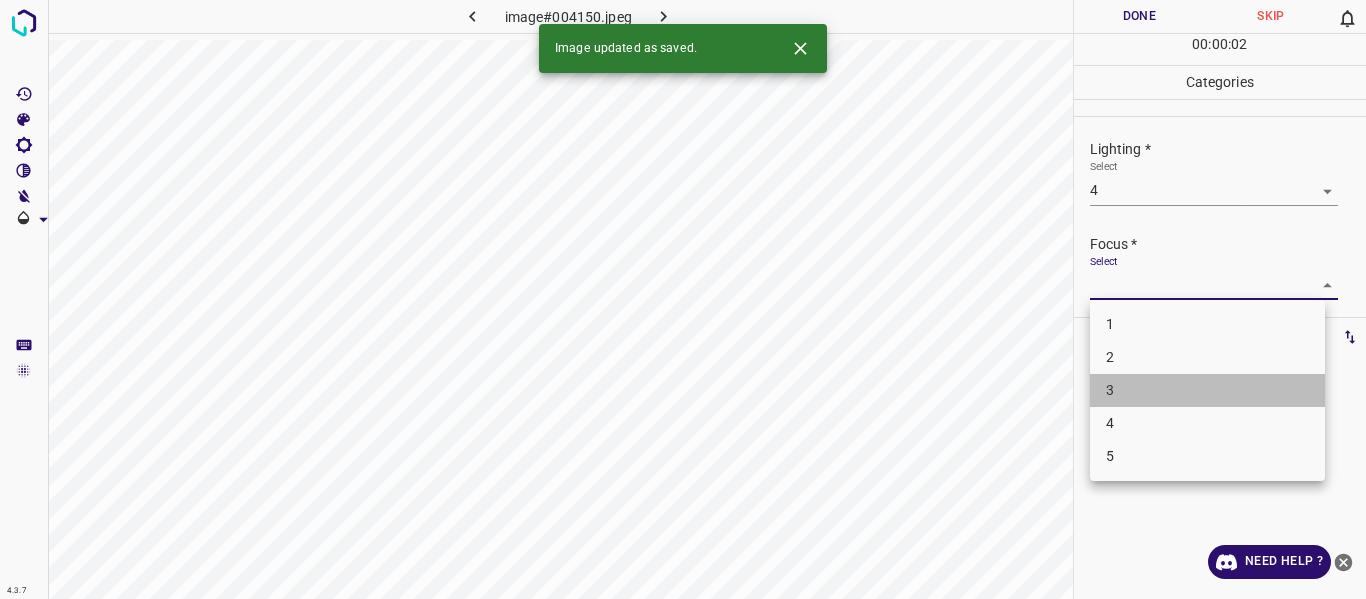 click on "3" at bounding box center (1207, 390) 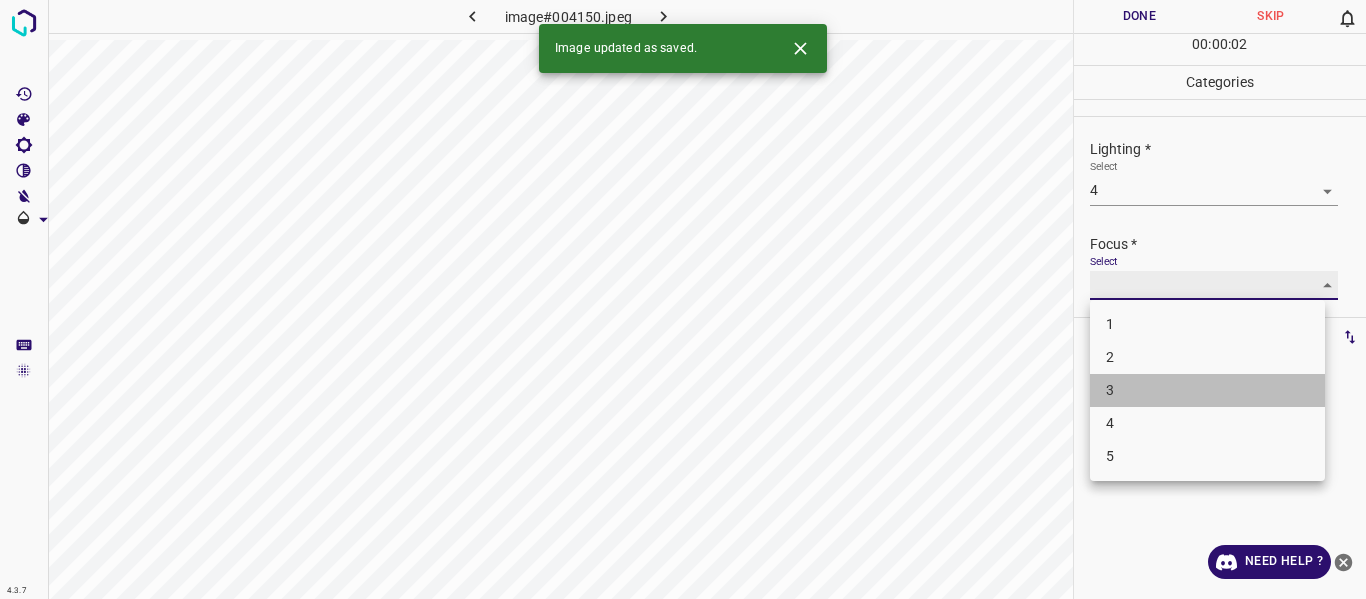 type on "3" 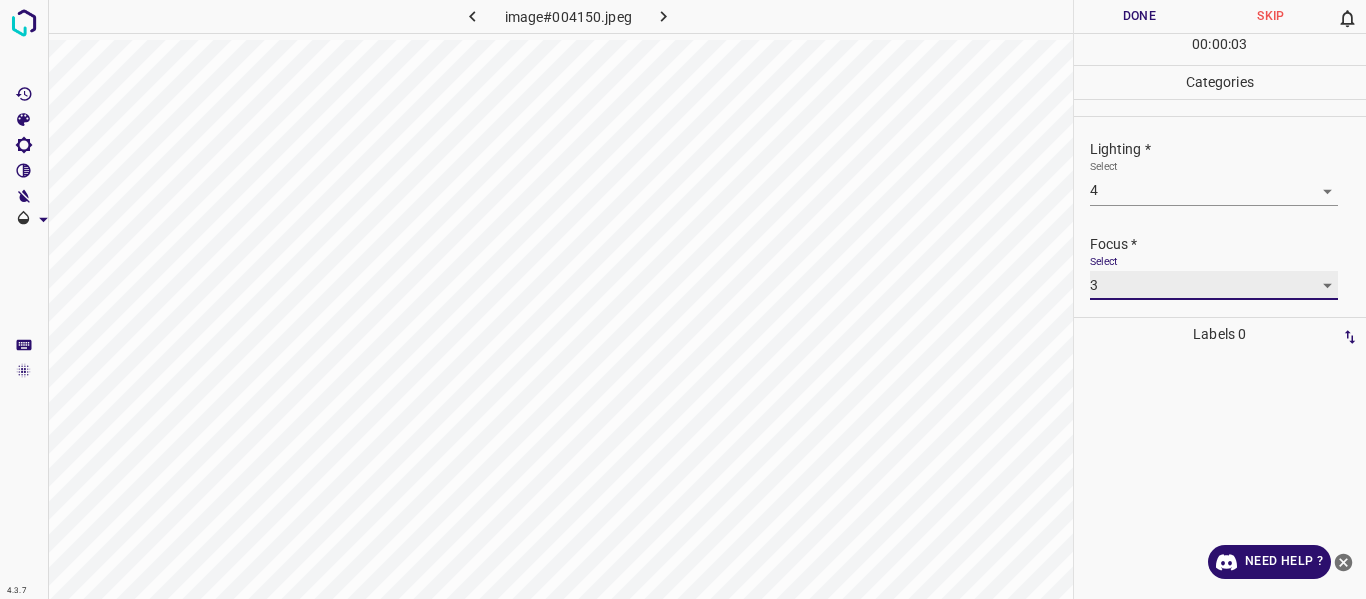 scroll, scrollTop: 98, scrollLeft: 0, axis: vertical 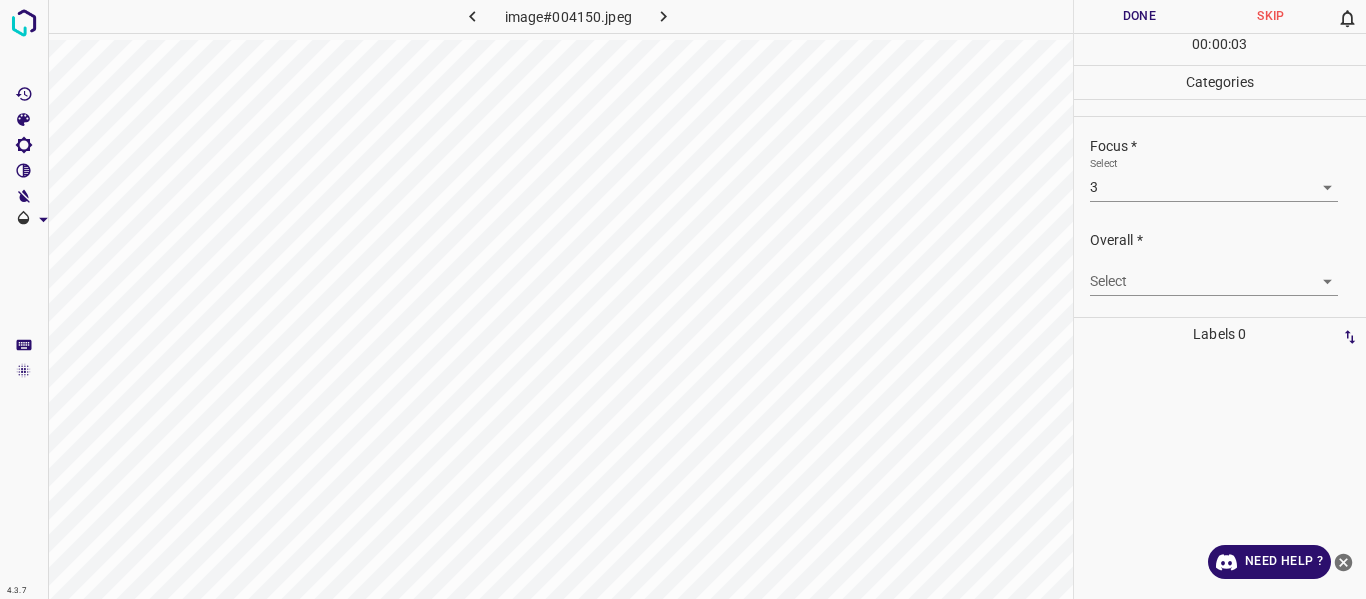 click on "Overall *  Select ​" at bounding box center (1220, 263) 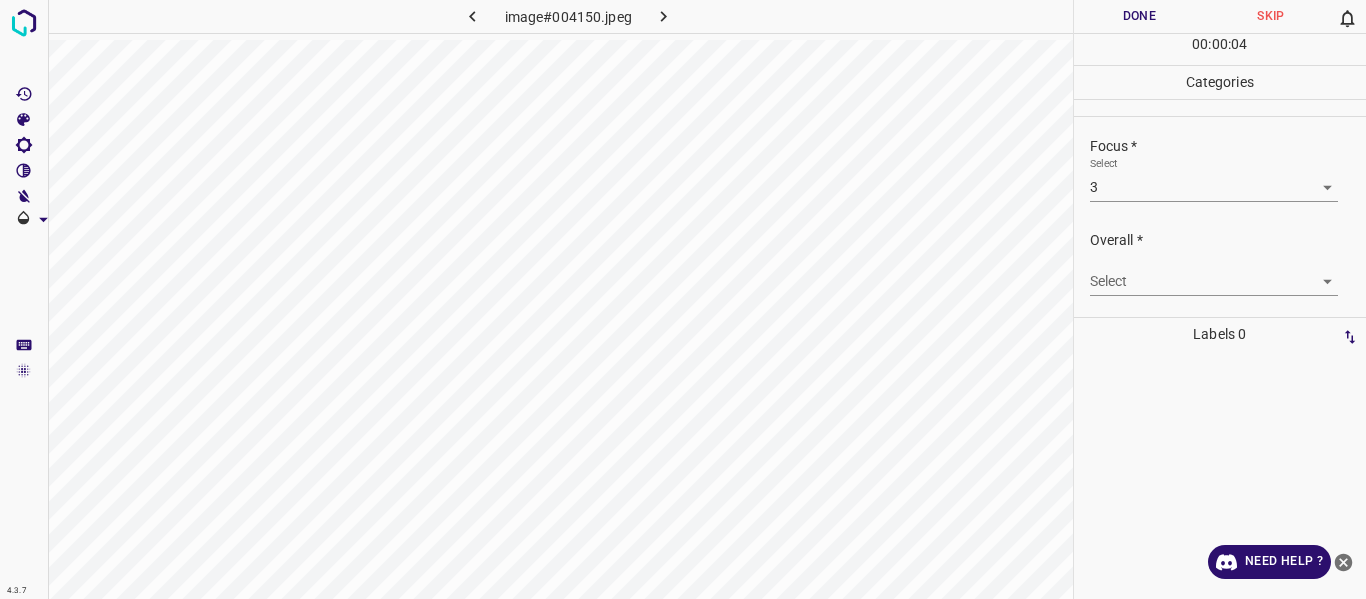 click on "4.3.7 image#004150.jpeg Done Skip 0 00   : 00   : 04   Categories Lighting *  Select 4 4 Focus *  Select 3 3 Overall *  Select ​ Labels   0 Categories 1 Lighting 2 Focus 3 Overall Tools Space Change between modes (Draw & Edit) I Auto labeling R Restore zoom M Zoom in N Zoom out Delete Delete selecte label Filters Z Restore filters X Saturation filter C Brightness filter V Contrast filter B Gray scale filter General O Download Need Help ? - Text - Hide - Delete" at bounding box center [683, 299] 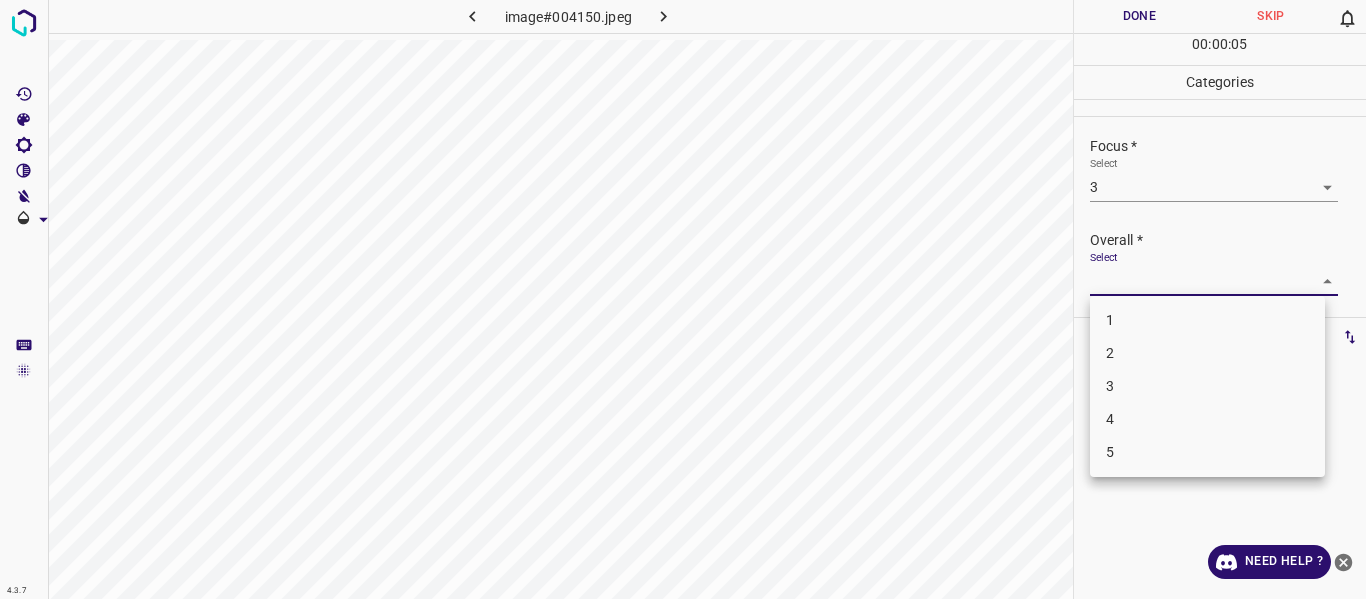 click on "4" at bounding box center [1207, 419] 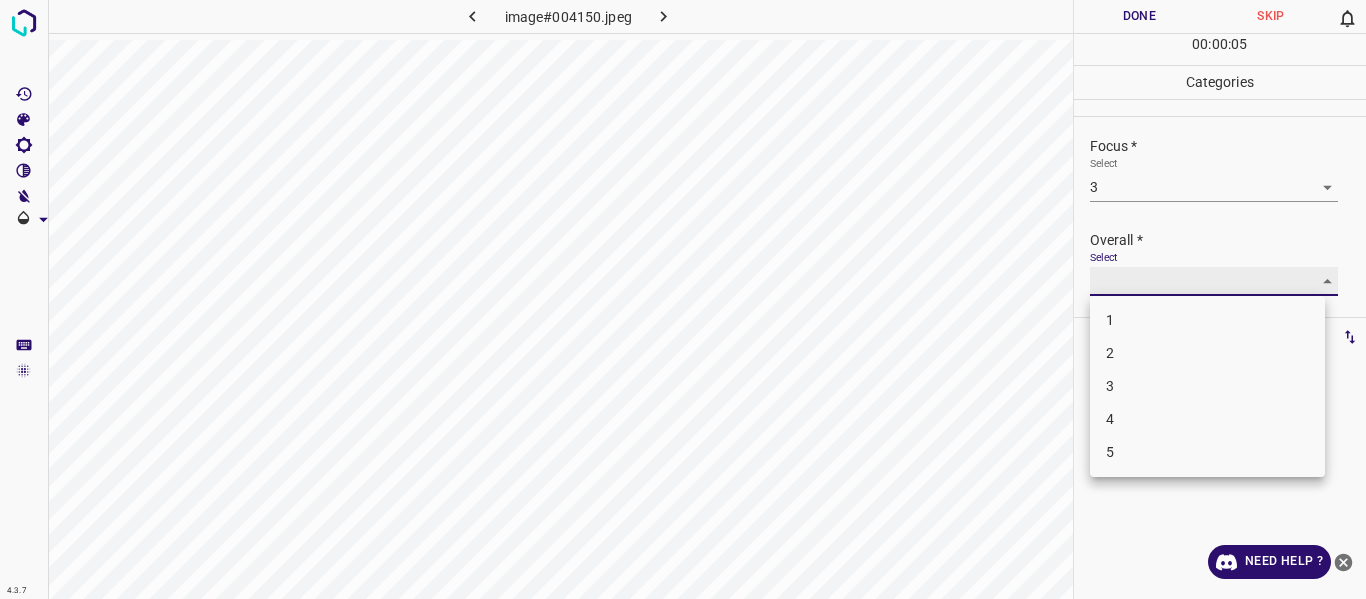 type on "4" 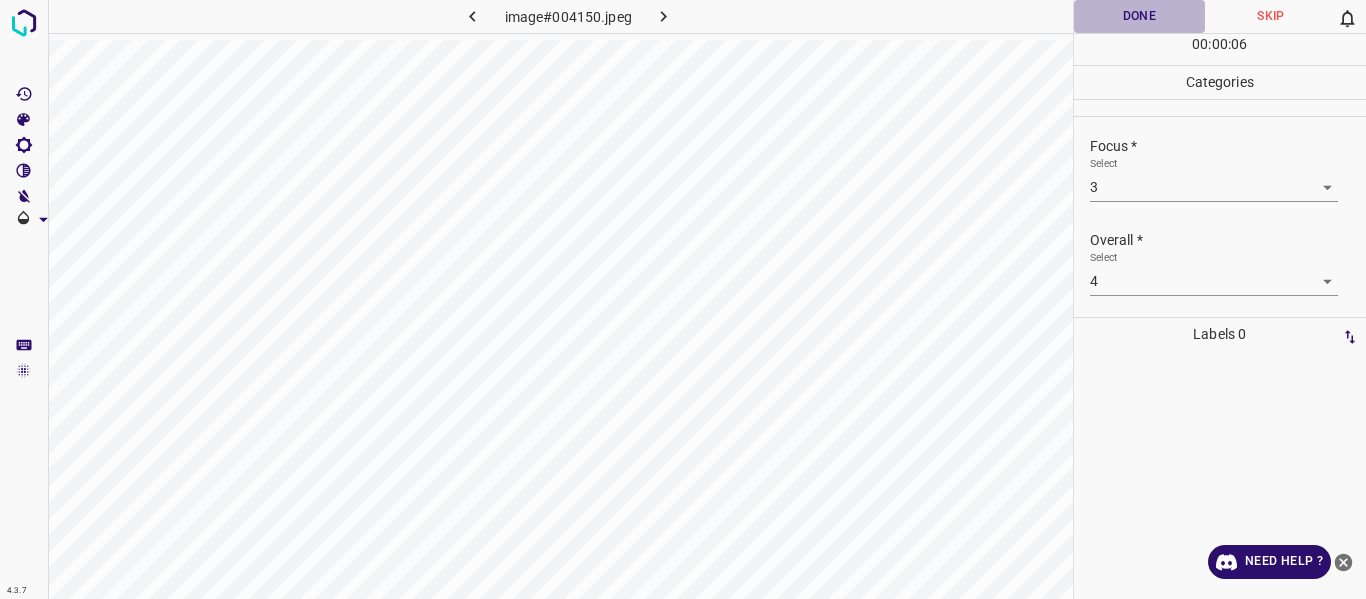 click on "Done" at bounding box center [1140, 16] 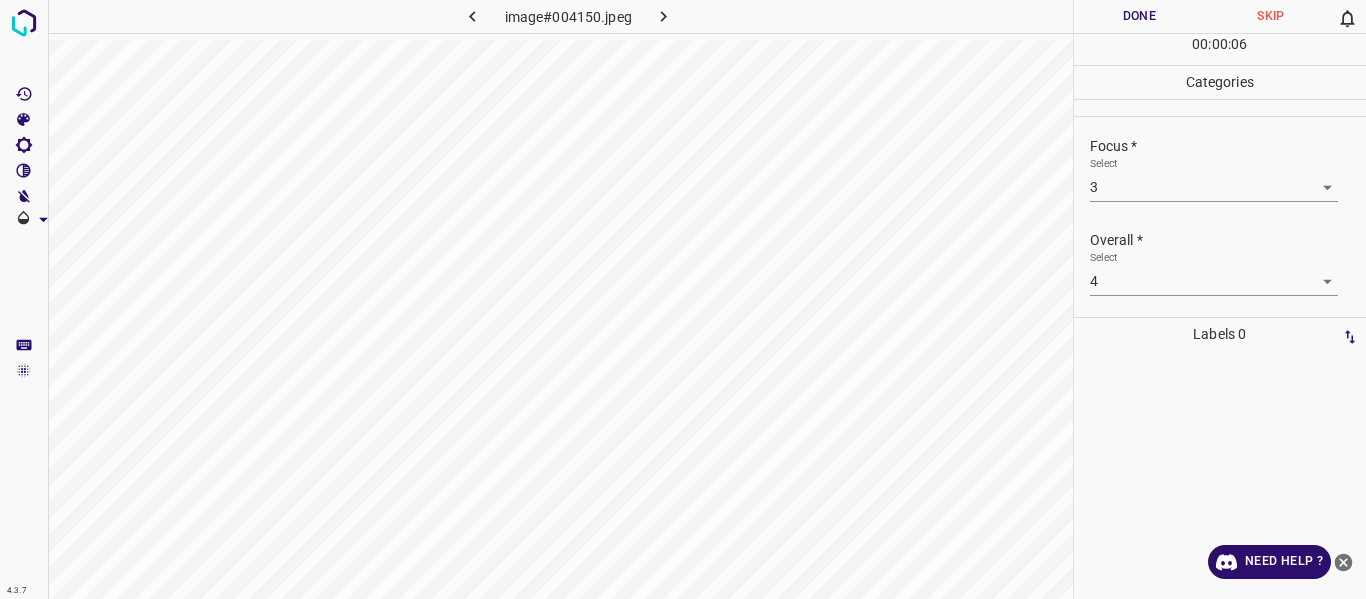 click on "Done" at bounding box center [1140, 16] 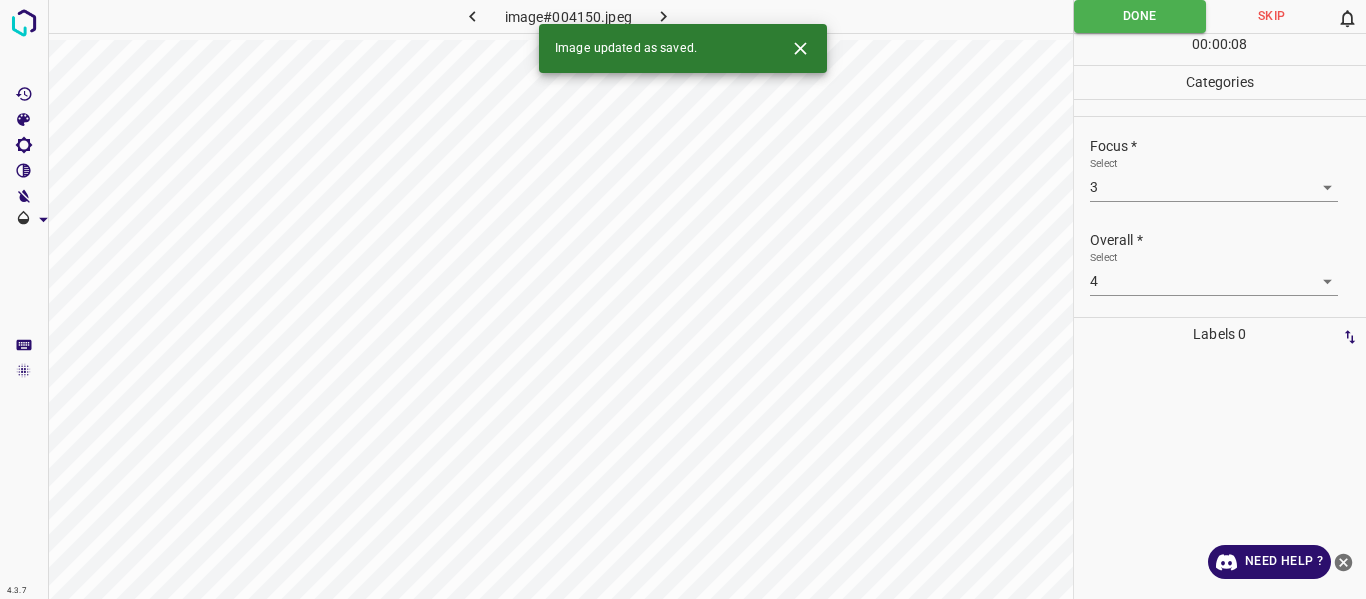 click 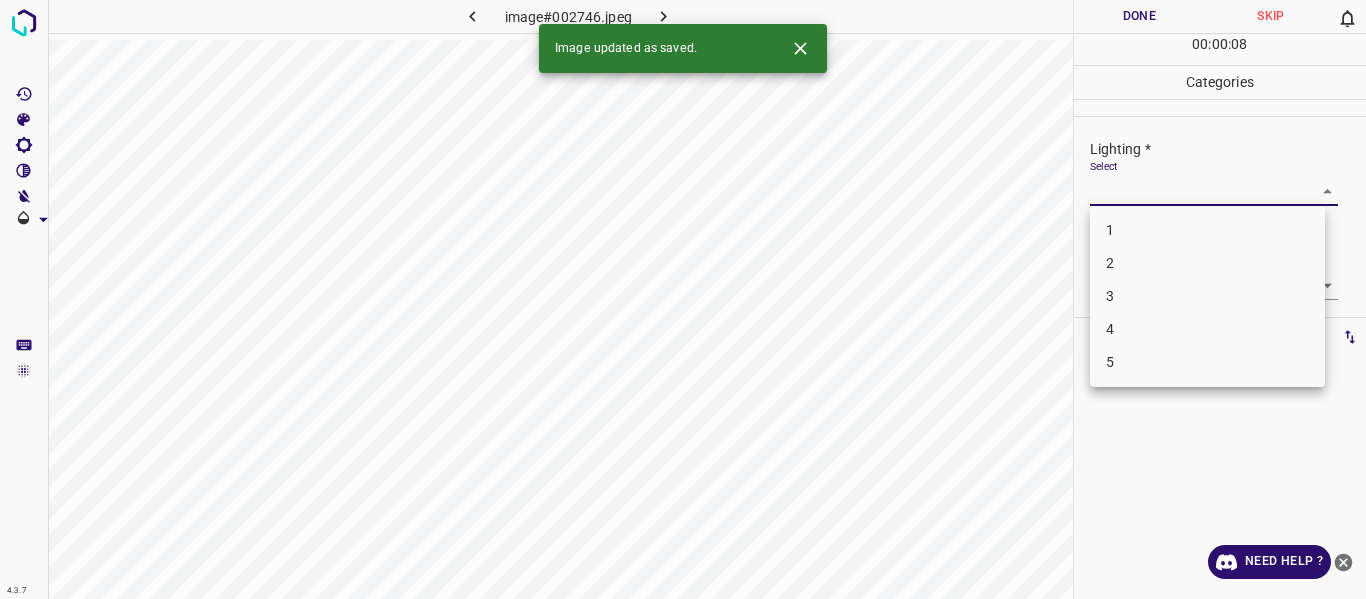 click on "4.3.7 image#002746.jpeg Done Skip 0 00   : 00   : 08   Categories Lighting *  Select ​ Focus *  Select ​ Overall *  Select ​ Labels   0 Categories 1 Lighting 2 Focus 3 Overall Tools Space Change between modes (Draw & Edit) I Auto labeling R Restore zoom M Zoom in N Zoom out Delete Delete selecte label Filters Z Restore filters X Saturation filter C Brightness filter V Contrast filter B Gray scale filter General O Download Image updated as saved. Need Help ? - Text - Hide - Delete 1 2 3 4 5" at bounding box center (683, 299) 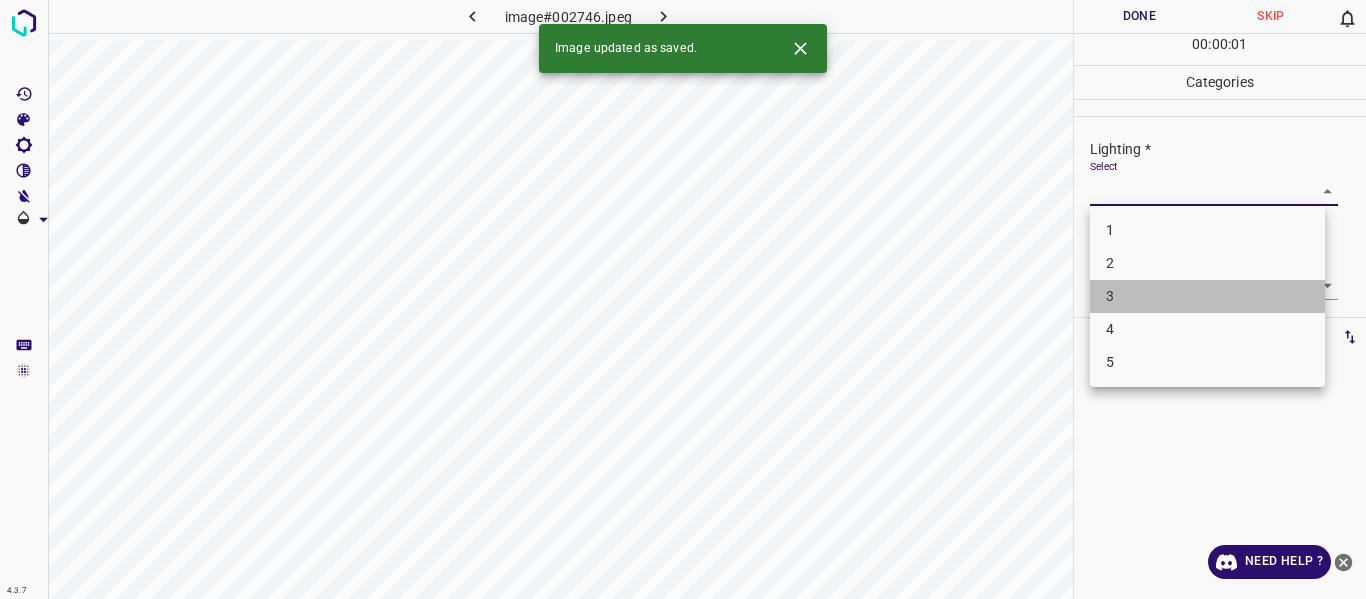click on "3" at bounding box center (1207, 296) 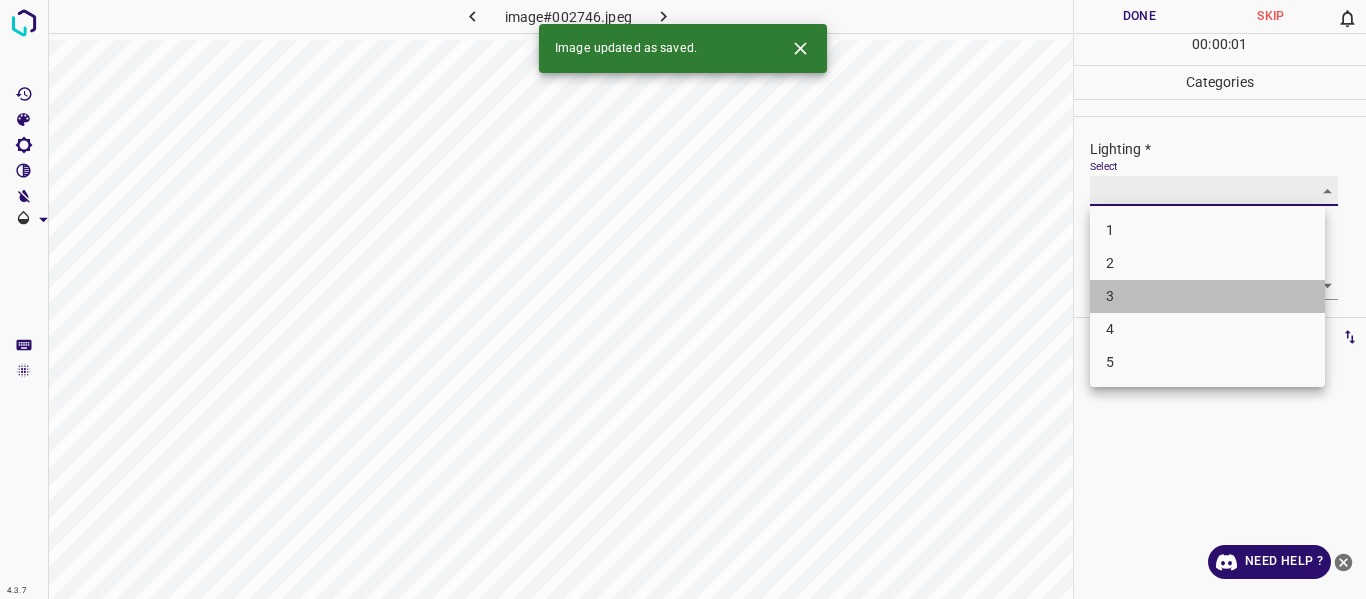 type on "3" 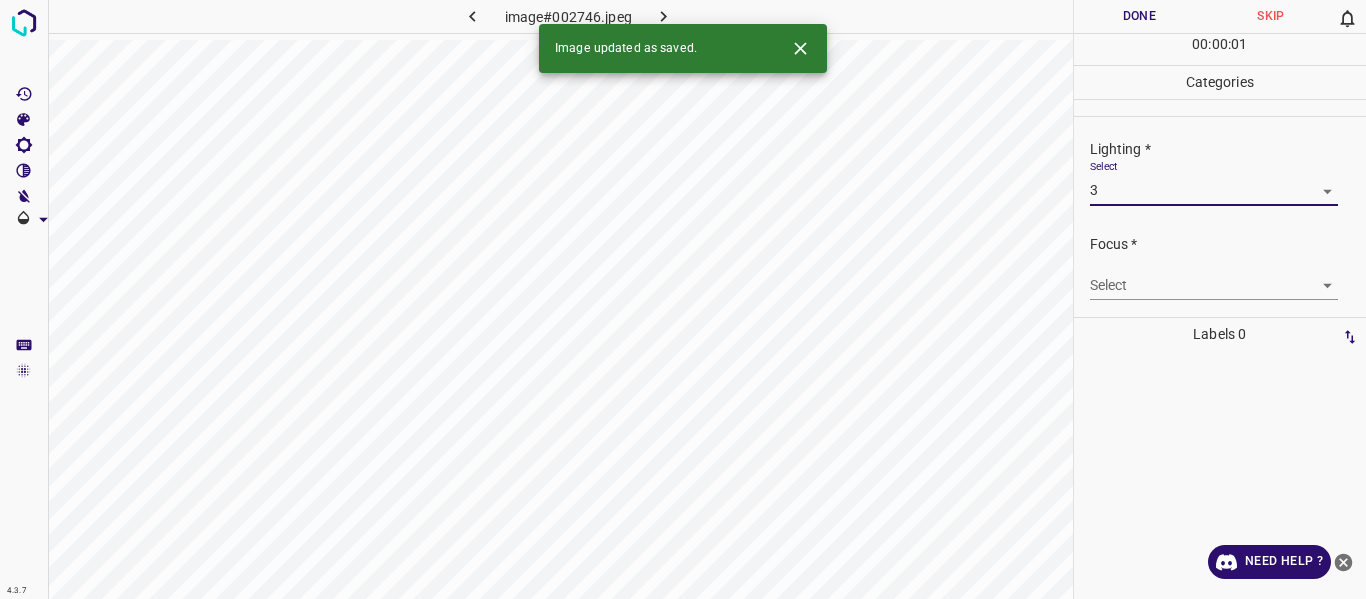 click on "4.3.7 image#002746.jpeg Done Skip 0 00   : 00   : 01   Categories Lighting *  Select 3 3 Focus *  Select ​ Overall *  Select ​ Labels   0 Categories 1 Lighting 2 Focus 3 Overall Tools Space Change between modes (Draw & Edit) I Auto labeling R Restore zoom M Zoom in N Zoom out Delete Delete selecte label Filters Z Restore filters X Saturation filter C Brightness filter V Contrast filter B Gray scale filter General O Download Image updated as saved. Need Help ? - Text - Hide - Delete 1 2 3 4 5" at bounding box center [683, 299] 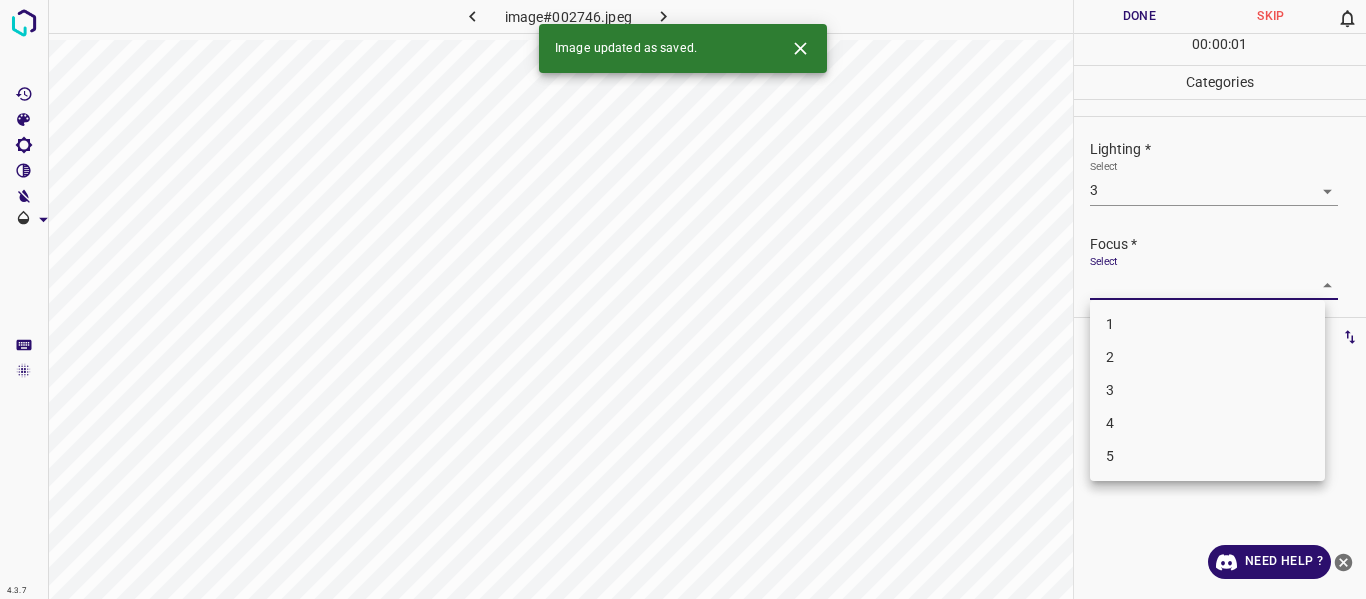 drag, startPoint x: 1187, startPoint y: 394, endPoint x: 1350, endPoint y: 290, distance: 193.352 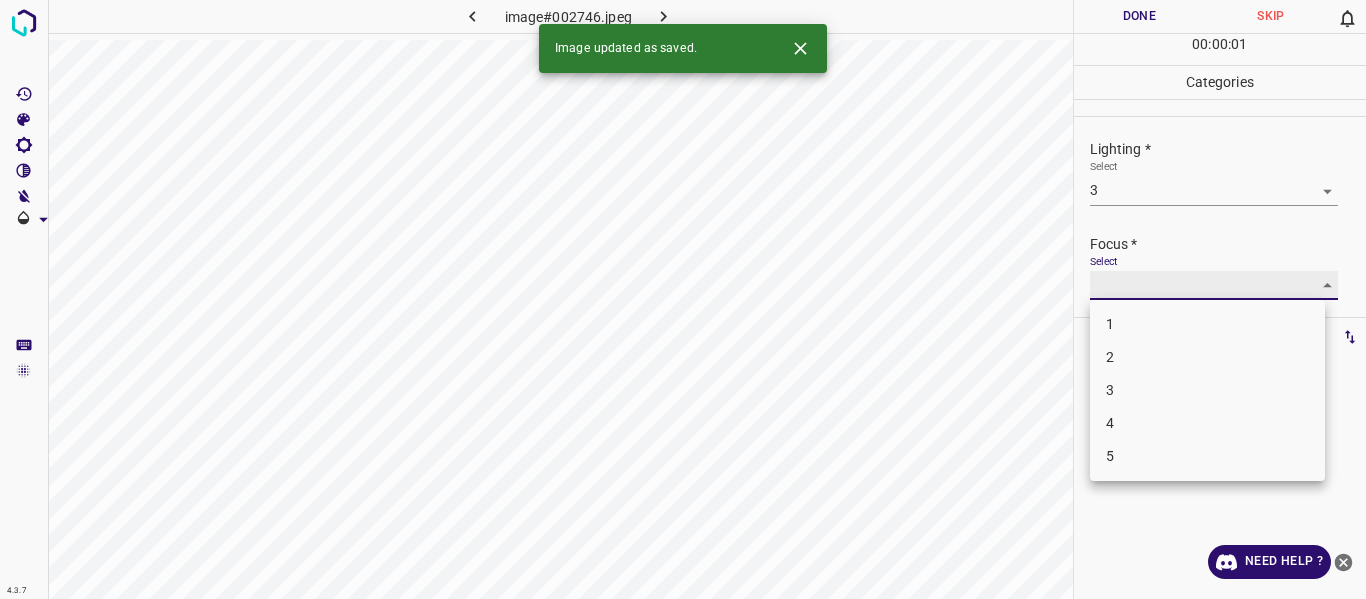 type on "3" 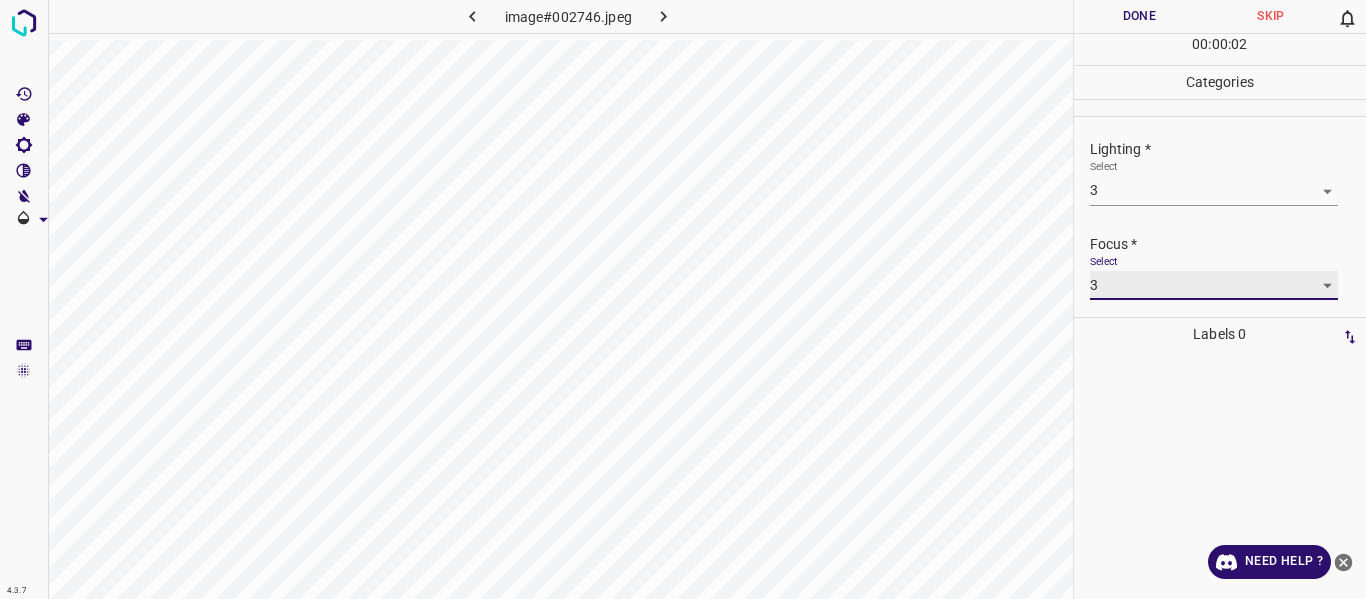 scroll, scrollTop: 98, scrollLeft: 0, axis: vertical 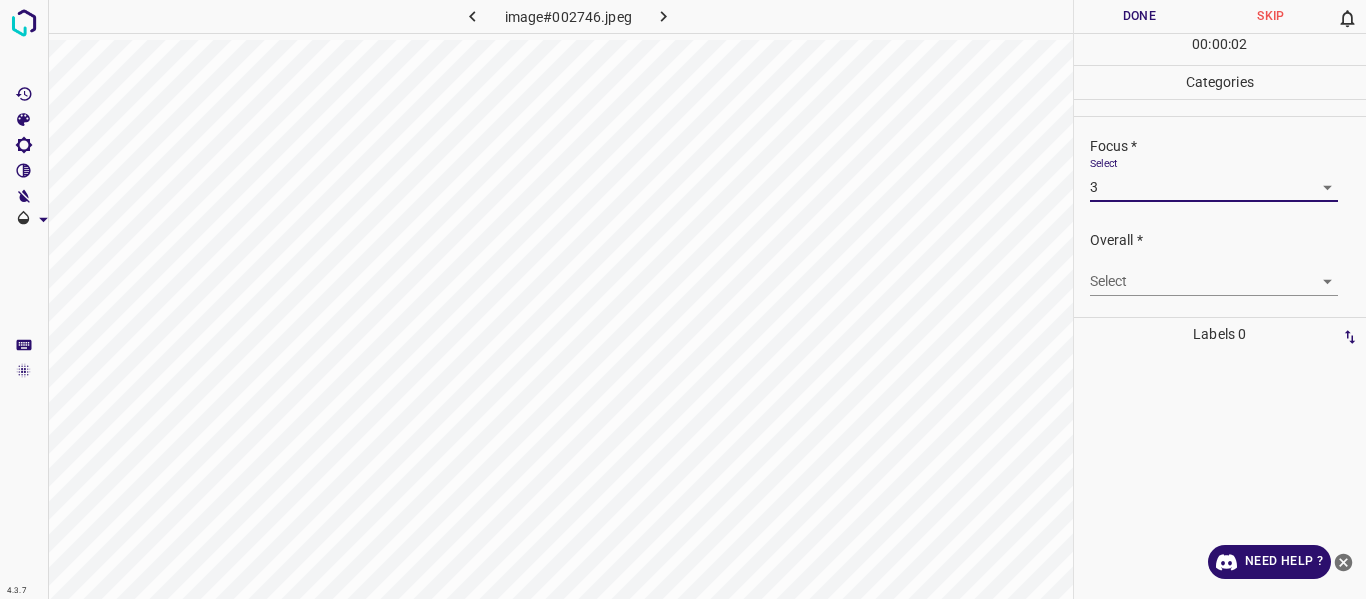 click on "4.3.7 image#002746.jpeg Done Skip 0 00   : 00   : 02   Categories Lighting *  Select 3 3 Focus *  Select 3 3 Overall *  Select ​ Labels   0 Categories 1 Lighting 2 Focus 3 Overall Tools Space Change between modes (Draw & Edit) I Auto labeling R Restore zoom M Zoom in N Zoom out Delete Delete selecte label Filters Z Restore filters X Saturation filter C Brightness filter V Contrast filter B Gray scale filter General O Download Need Help ? - Text - Hide - Delete" at bounding box center [683, 299] 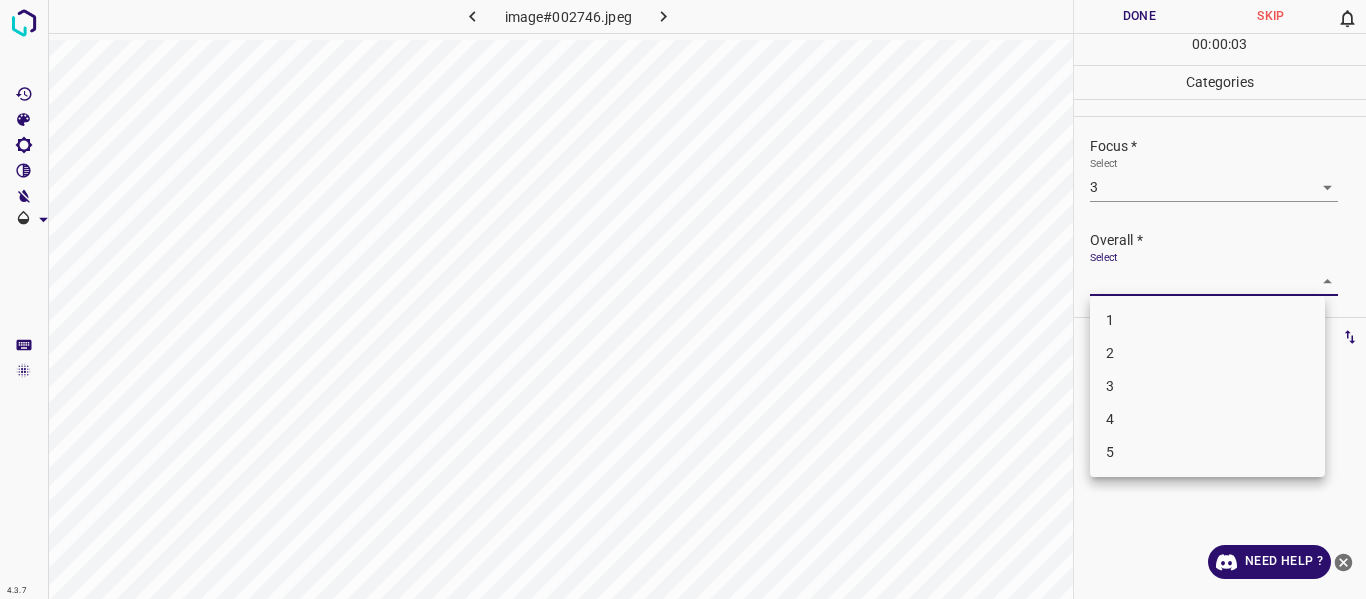 click on "3" at bounding box center [1207, 386] 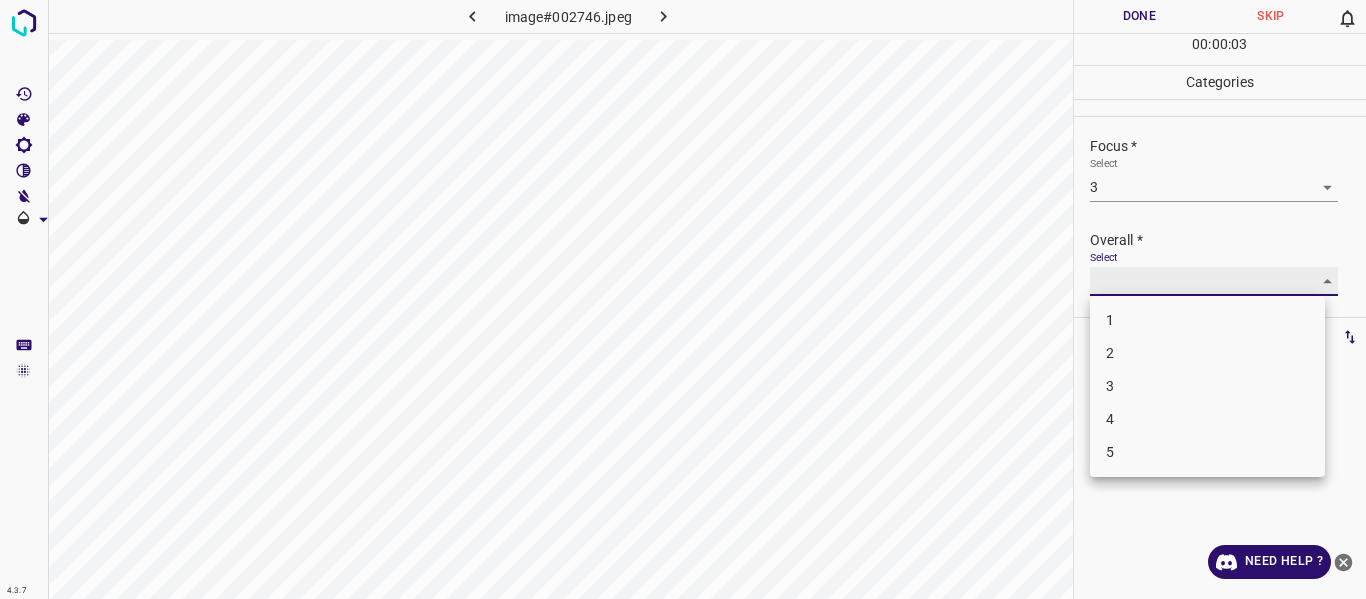 type on "3" 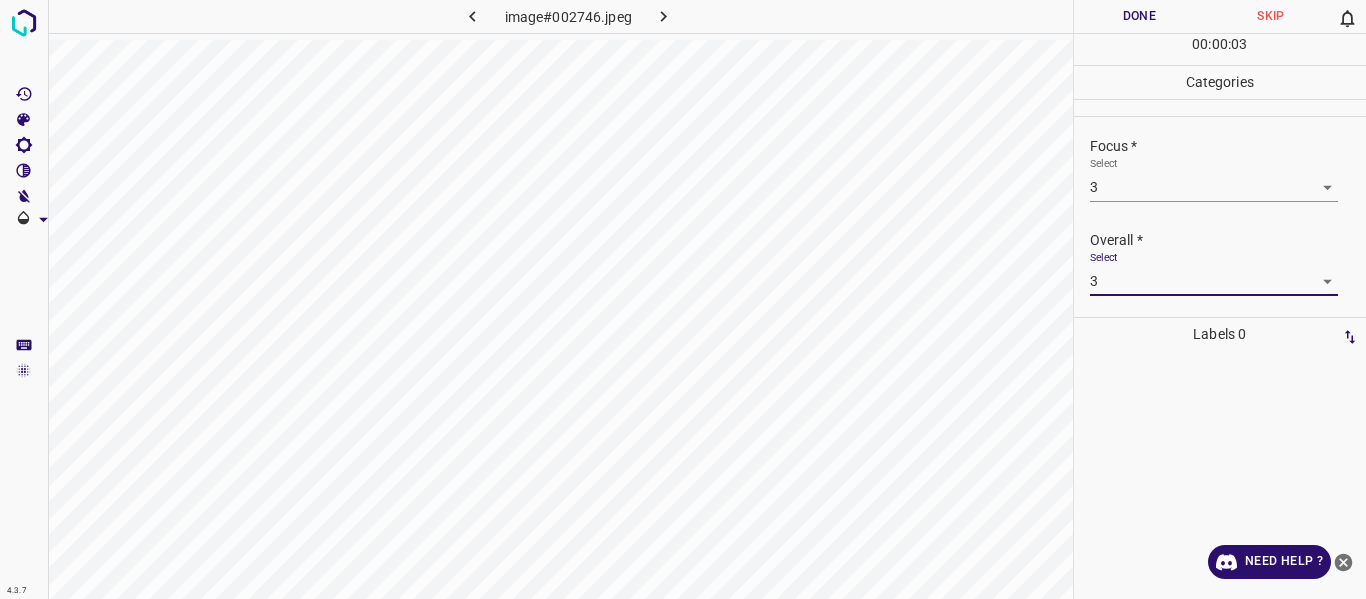 click on "Done" at bounding box center [1140, 16] 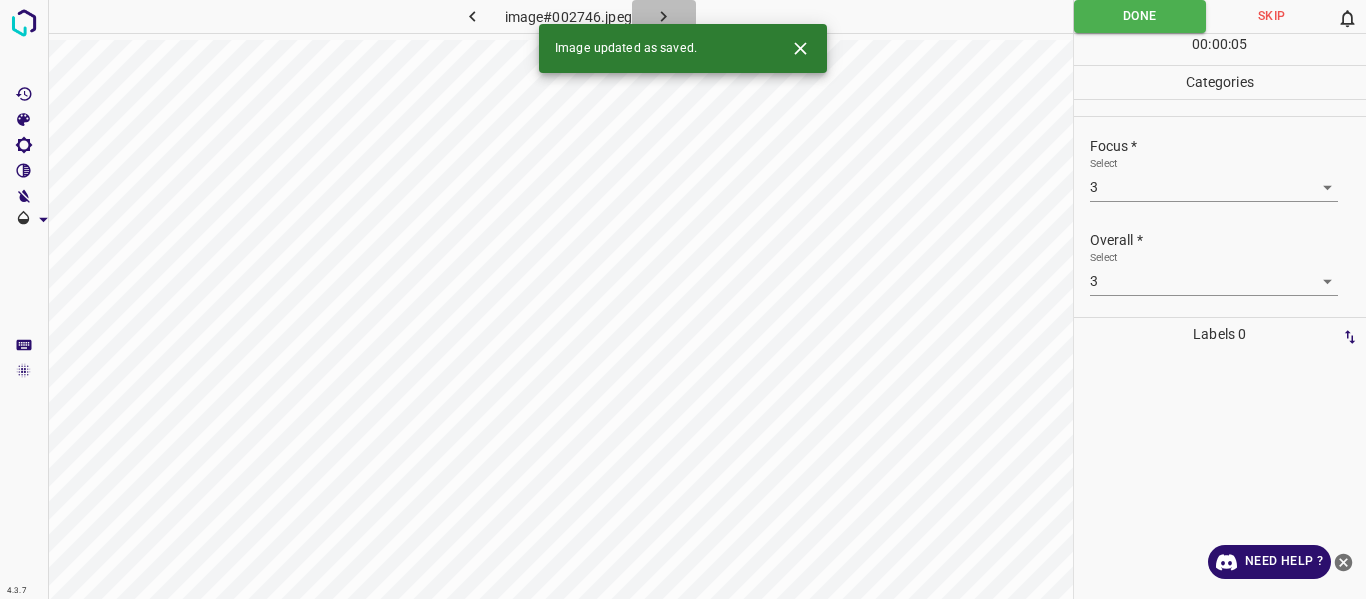 click 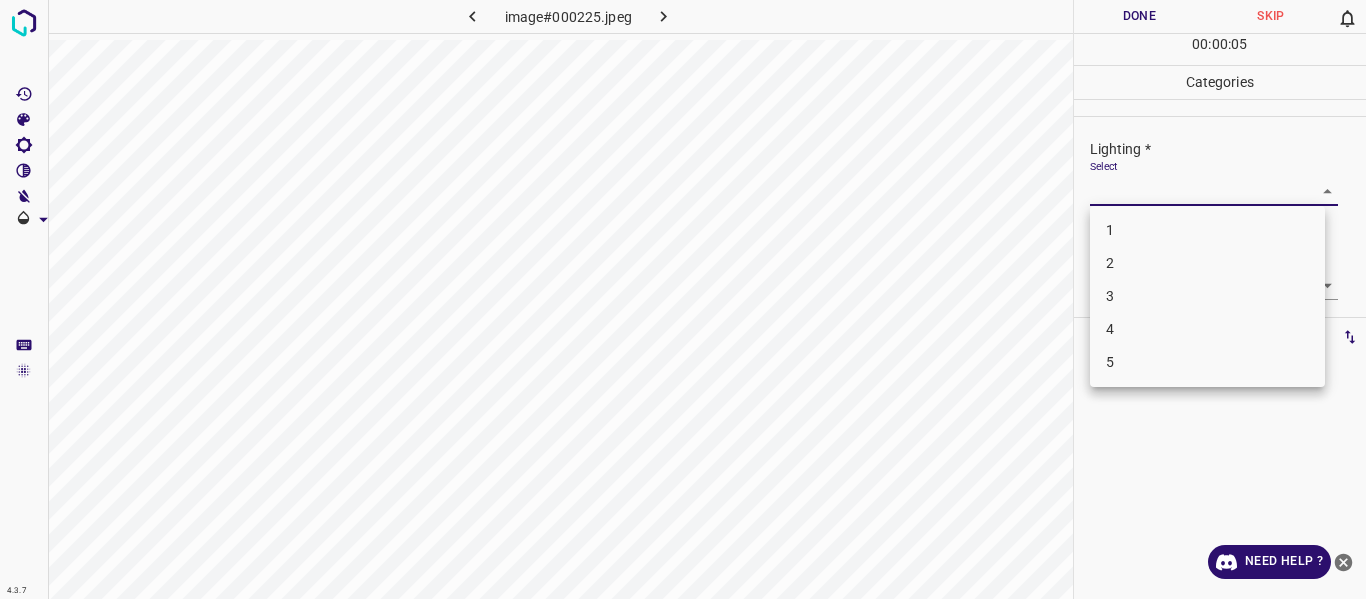click on "4.3.7 image#000225.jpeg Done Skip 0 00   : 00   : 05   Categories Lighting *  Select ​ Focus *  Select ​ Overall *  Select ​ Labels   0 Categories 1 Lighting 2 Focus 3 Overall Tools Space Change between modes (Draw & Edit) I Auto labeling R Restore zoom M Zoom in N Zoom out Delete Delete selecte label Filters Z Restore filters X Saturation filter C Brightness filter V Contrast filter B Gray scale filter General O Download Need Help ? - Text - Hide - Delete 1 2 3 4 5" at bounding box center [683, 299] 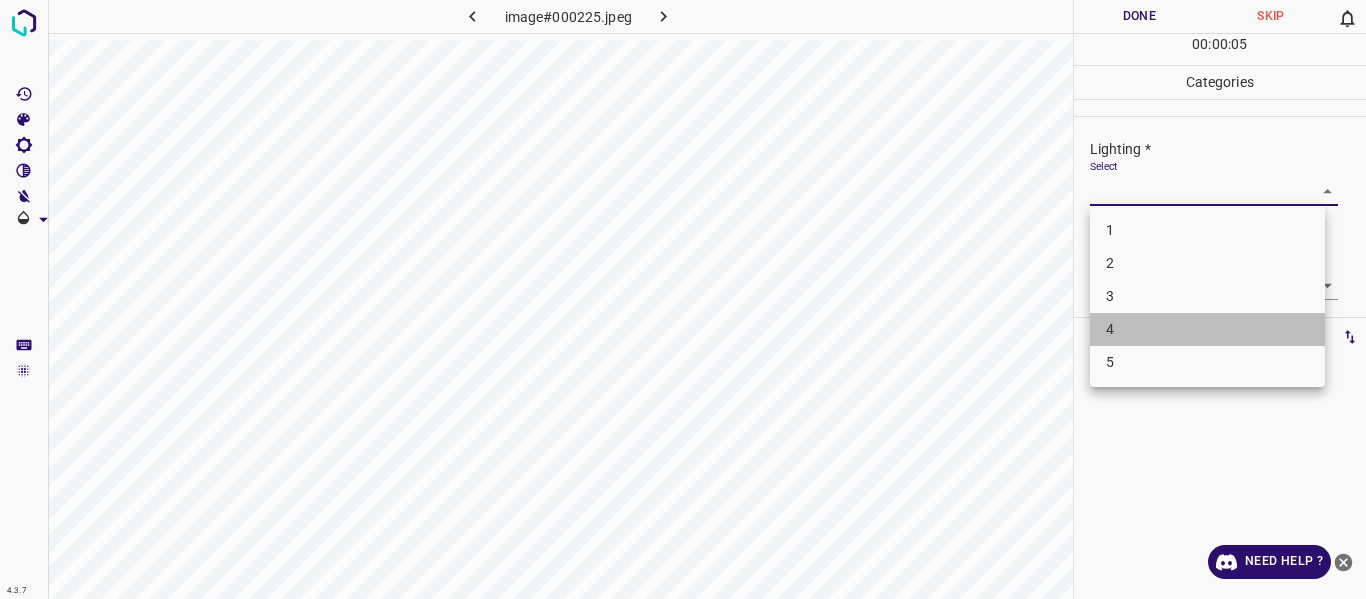 click on "4" at bounding box center [1207, 329] 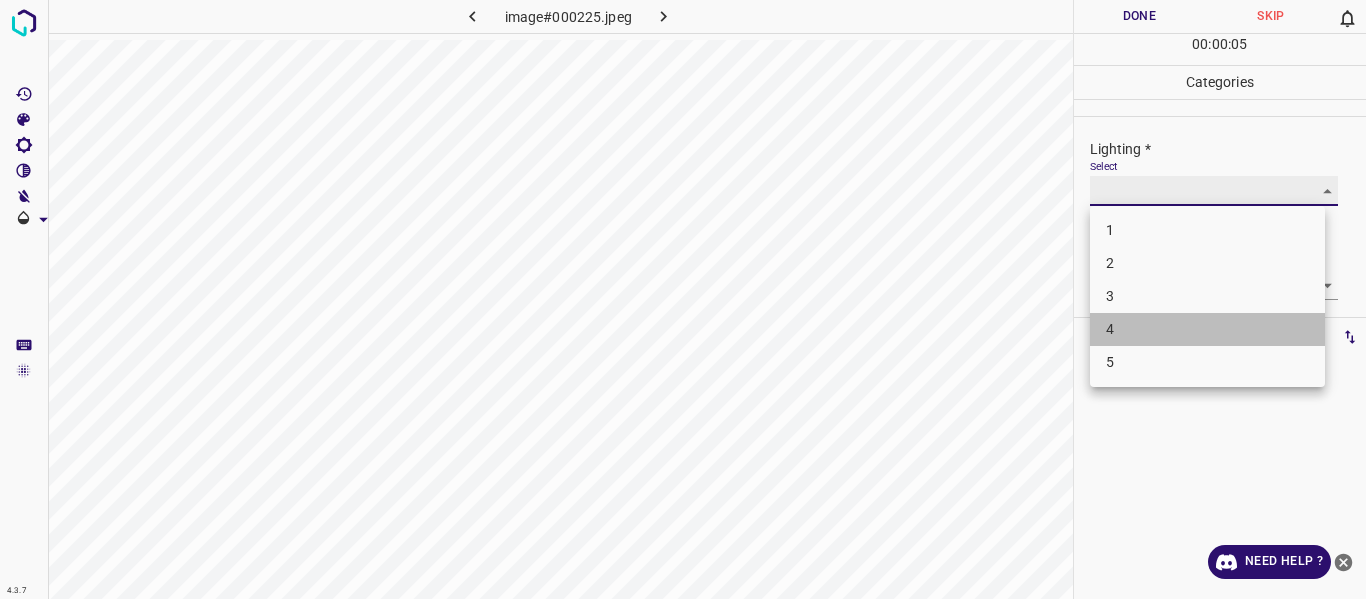 type on "4" 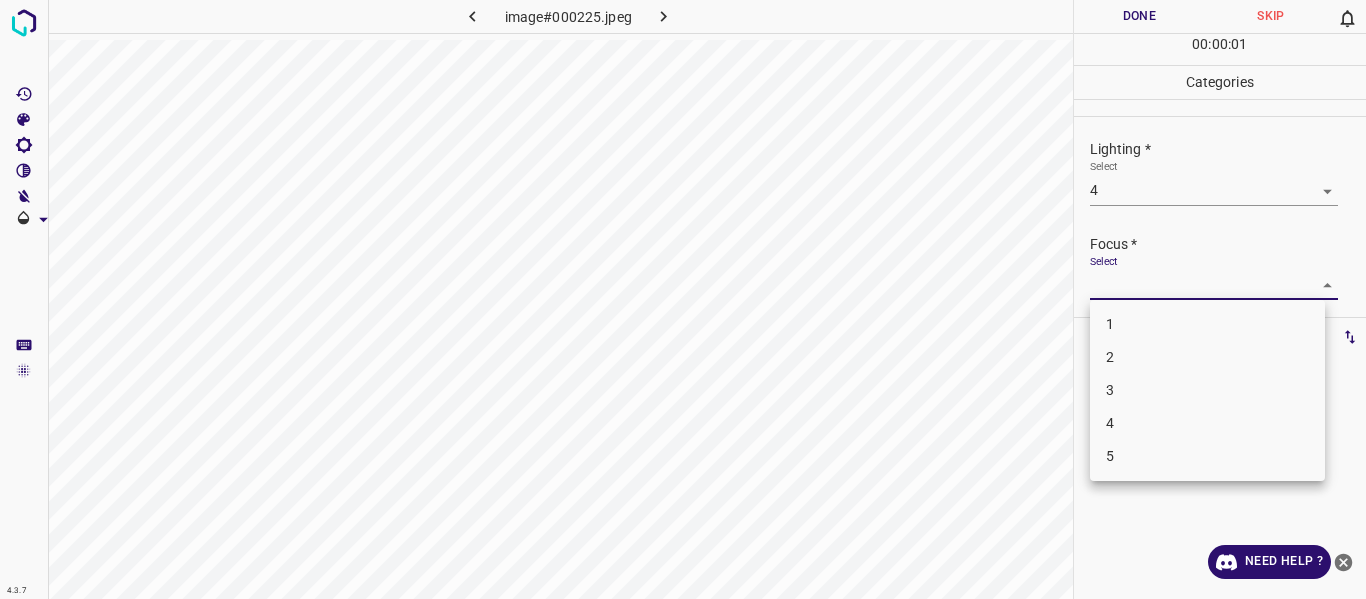 click on "4.3.7 image#000225.jpeg Done Skip 0 00   : 00   : 01   Categories Lighting *  Select 4 4 Focus *  Select ​ Overall *  Select ​ Labels   0 Categories 1 Lighting 2 Focus 3 Overall Tools Space Change between modes (Draw & Edit) I Auto labeling R Restore zoom M Zoom in N Zoom out Delete Delete selecte label Filters Z Restore filters X Saturation filter C Brightness filter V Contrast filter B Gray scale filter General O Download Need Help ? - Text - Hide - Delete 1 2 3 4 5" at bounding box center (683, 299) 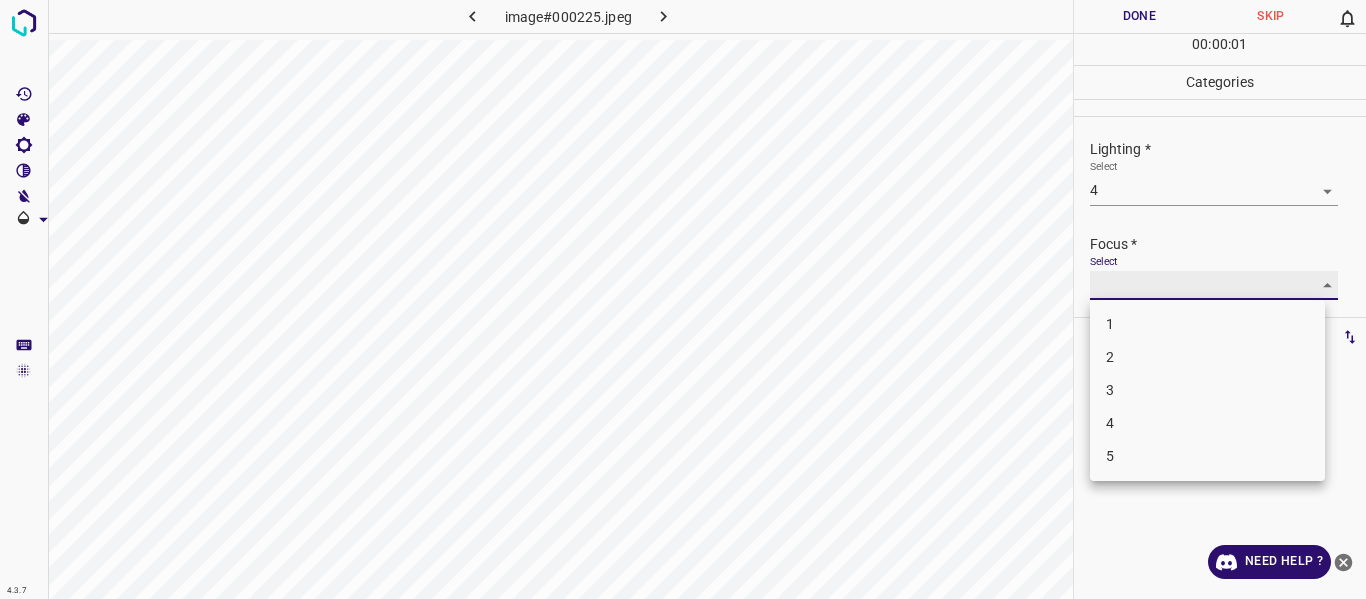 type on "3" 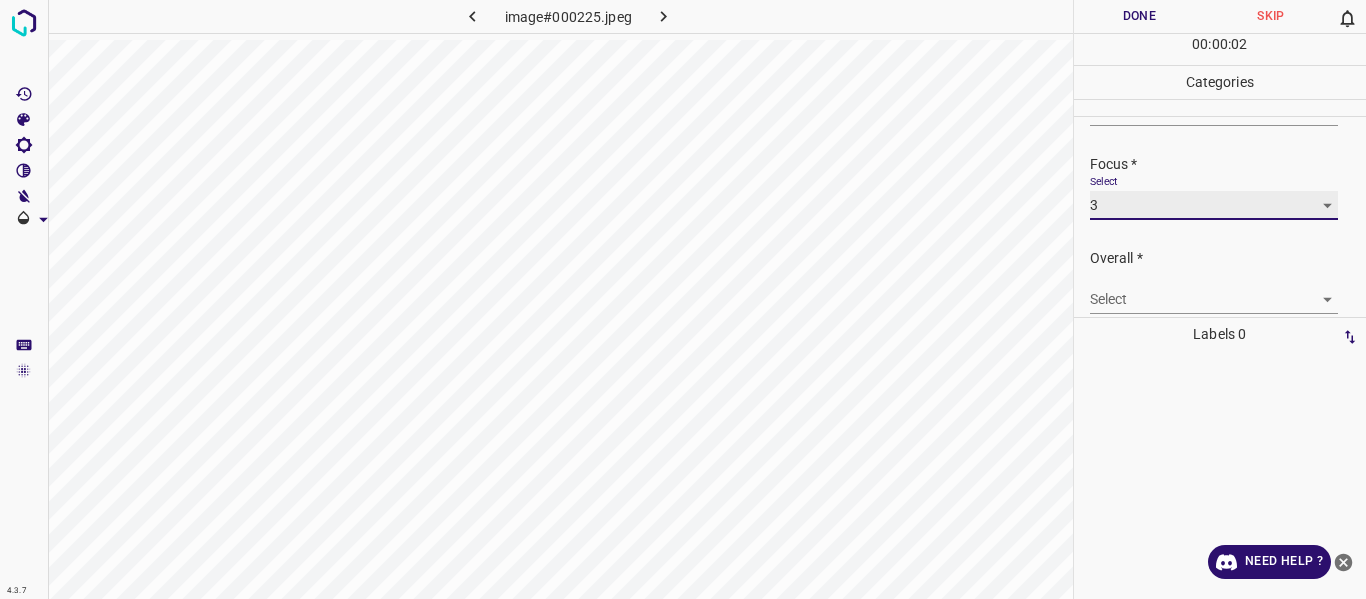 scroll, scrollTop: 98, scrollLeft: 0, axis: vertical 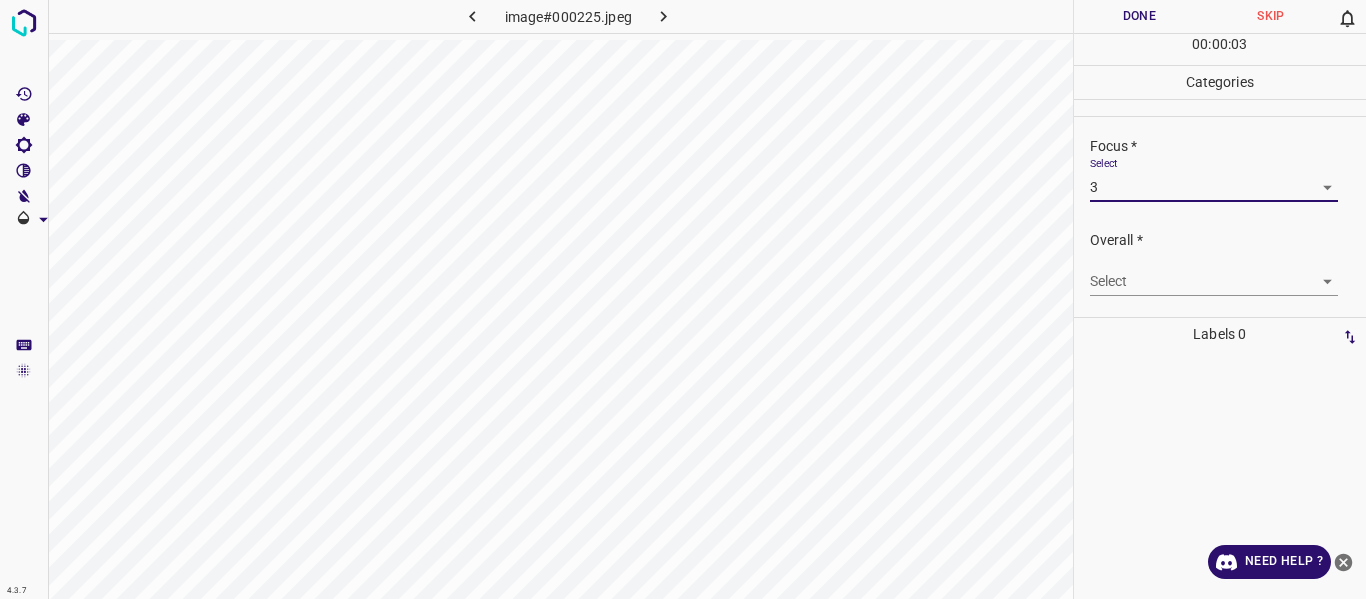 click on "4.3.7 image#000225.jpeg Done Skip 0 00   : 00   : 03   Categories Lighting *  Select 4 4 Focus *  Select 3 3 Overall *  Select ​ Labels   0 Categories 1 Lighting 2 Focus 3 Overall Tools Space Change between modes (Draw & Edit) I Auto labeling R Restore zoom M Zoom in N Zoom out Delete Delete selecte label Filters Z Restore filters X Saturation filter C Brightness filter V Contrast filter B Gray scale filter General O Download Need Help ? - Text - Hide - Delete" at bounding box center [683, 299] 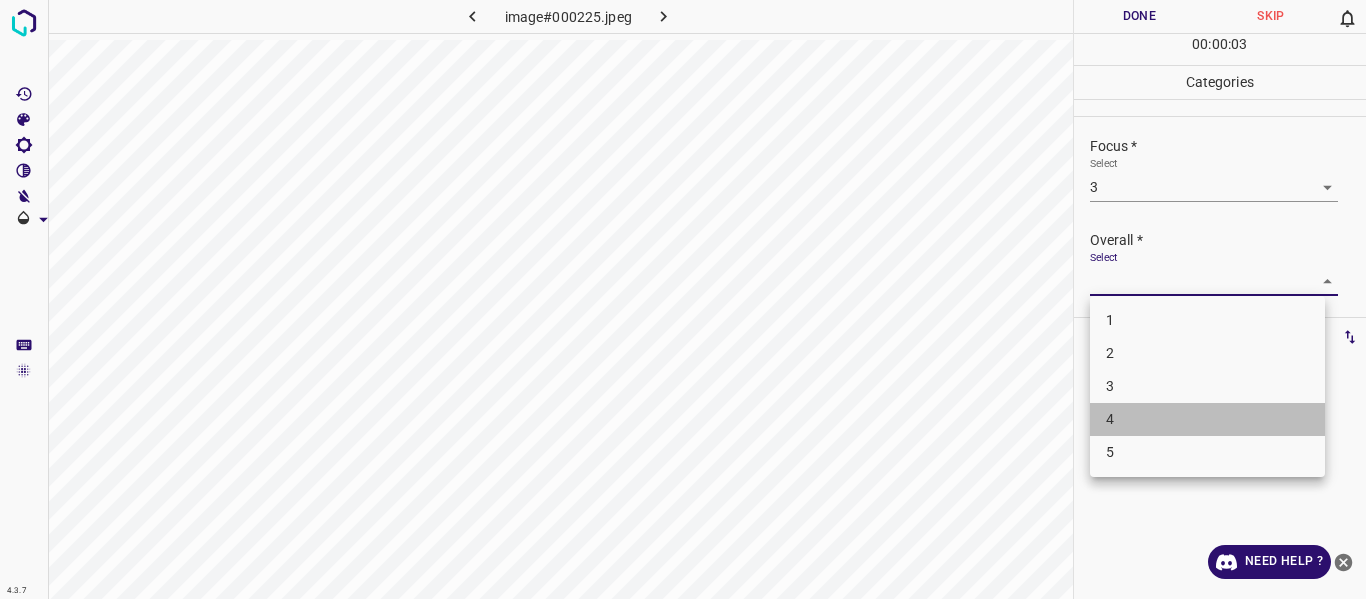 click on "4" at bounding box center [1207, 419] 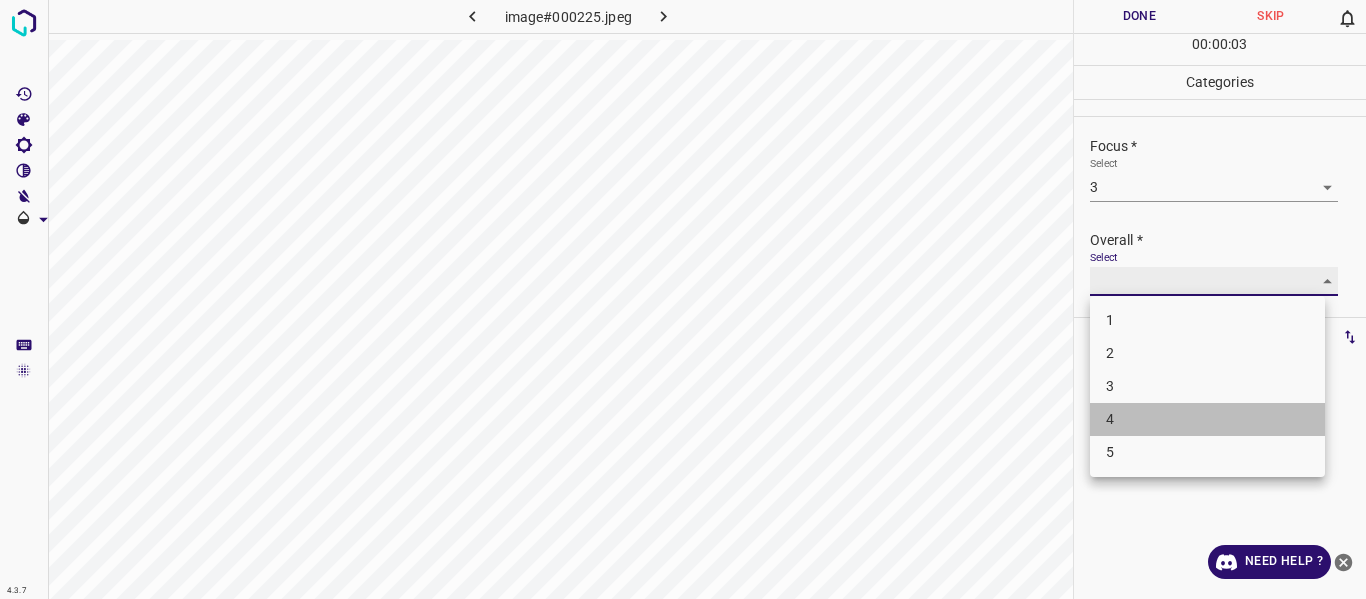 type on "4" 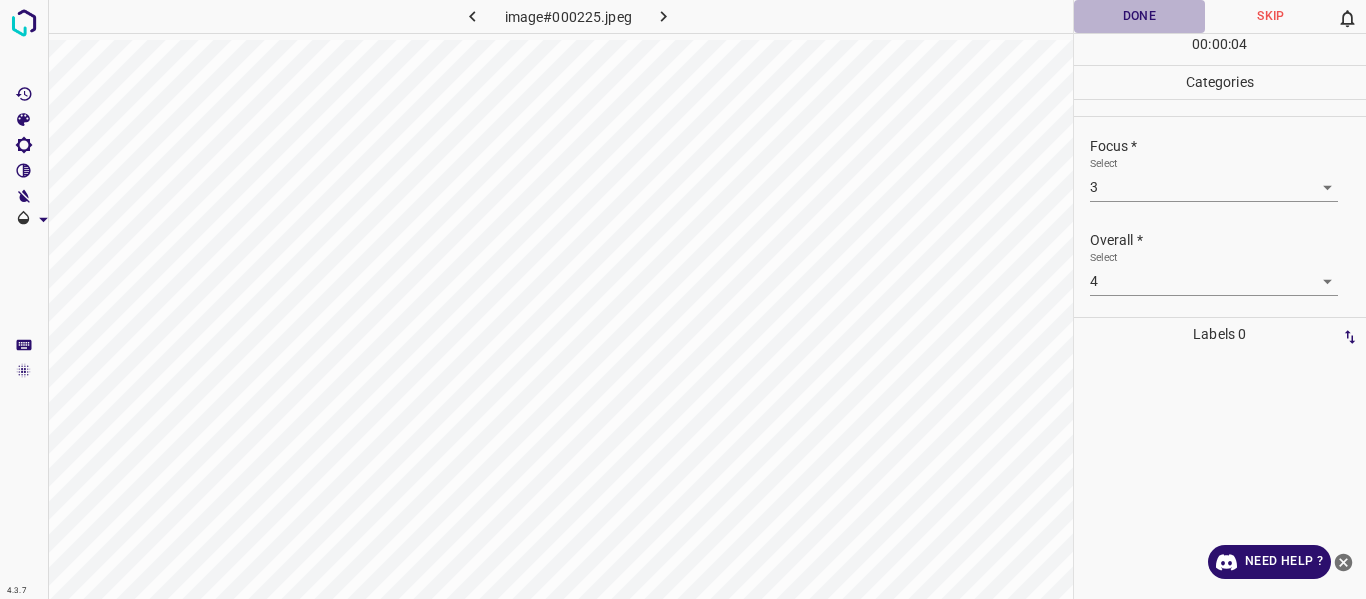 click on "Done" at bounding box center (1140, 16) 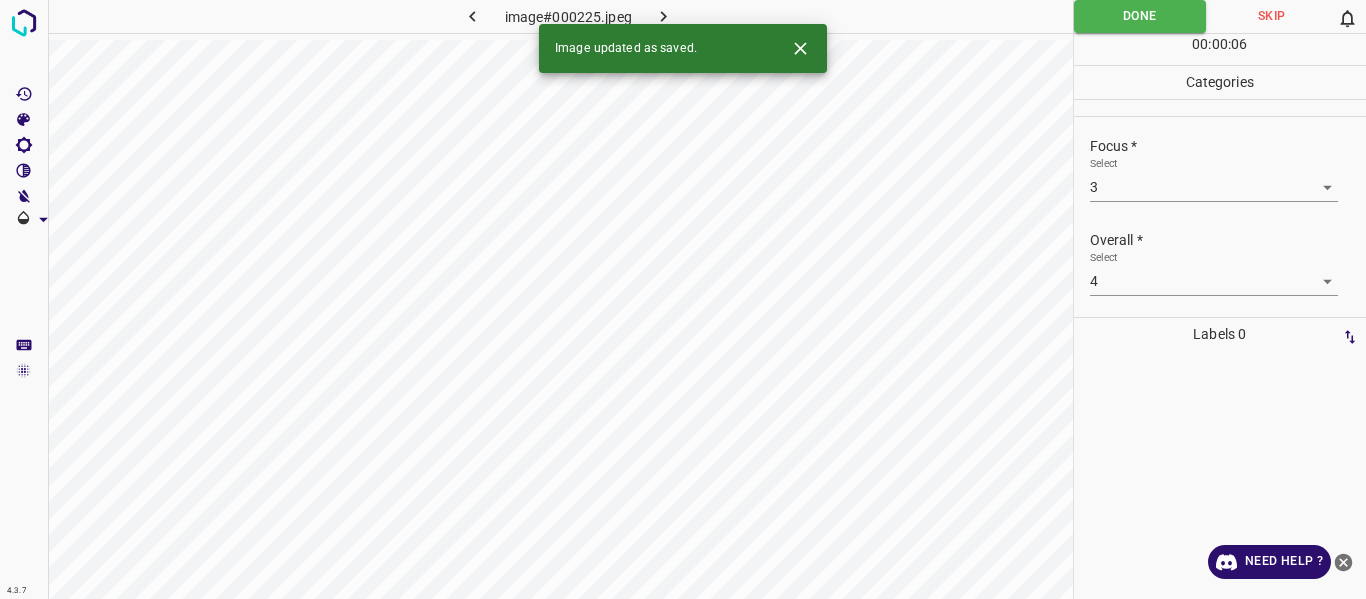 click 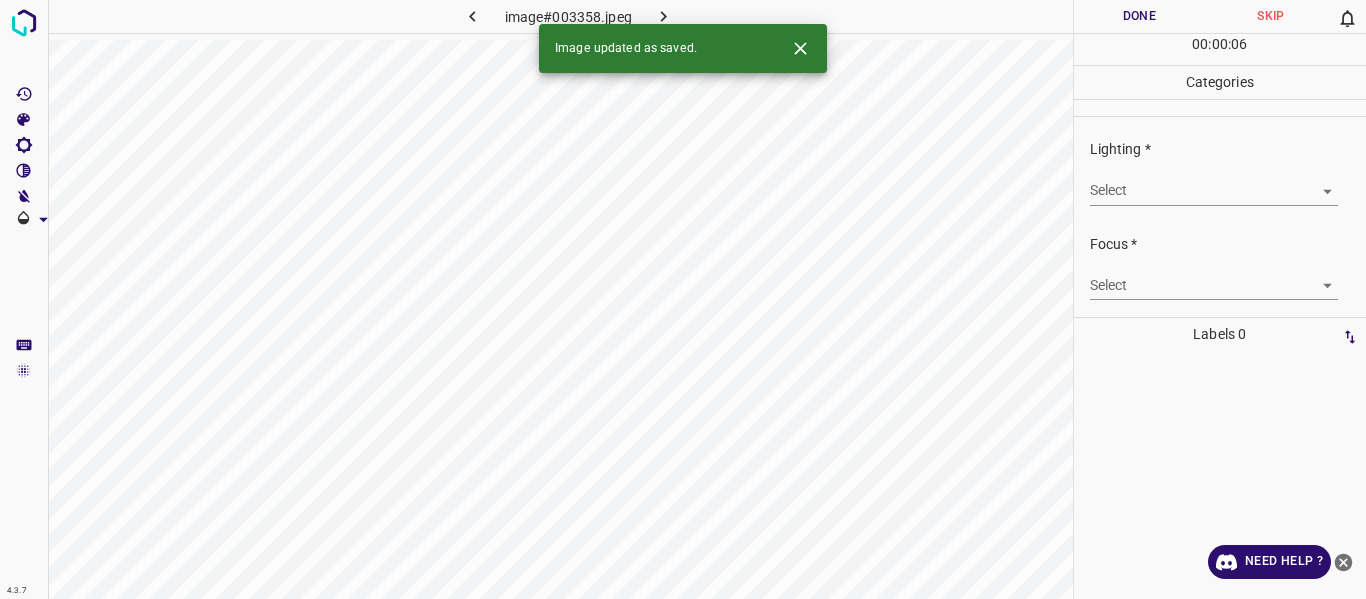 click on "4.3.7 image#003358.jpeg Done Skip 0 00   : 00   : 06   Categories Lighting *  Select ​ Focus *  Select ​ Overall *  Select ​ Labels   0 Categories 1 Lighting 2 Focus 3 Overall Tools Space Change between modes (Draw & Edit) I Auto labeling R Restore zoom M Zoom in N Zoom out Delete Delete selecte label Filters Z Restore filters X Saturation filter C Brightness filter V Contrast filter B Gray scale filter General O Download Image updated as saved. Need Help ? - Text - Hide - Delete" at bounding box center [683, 299] 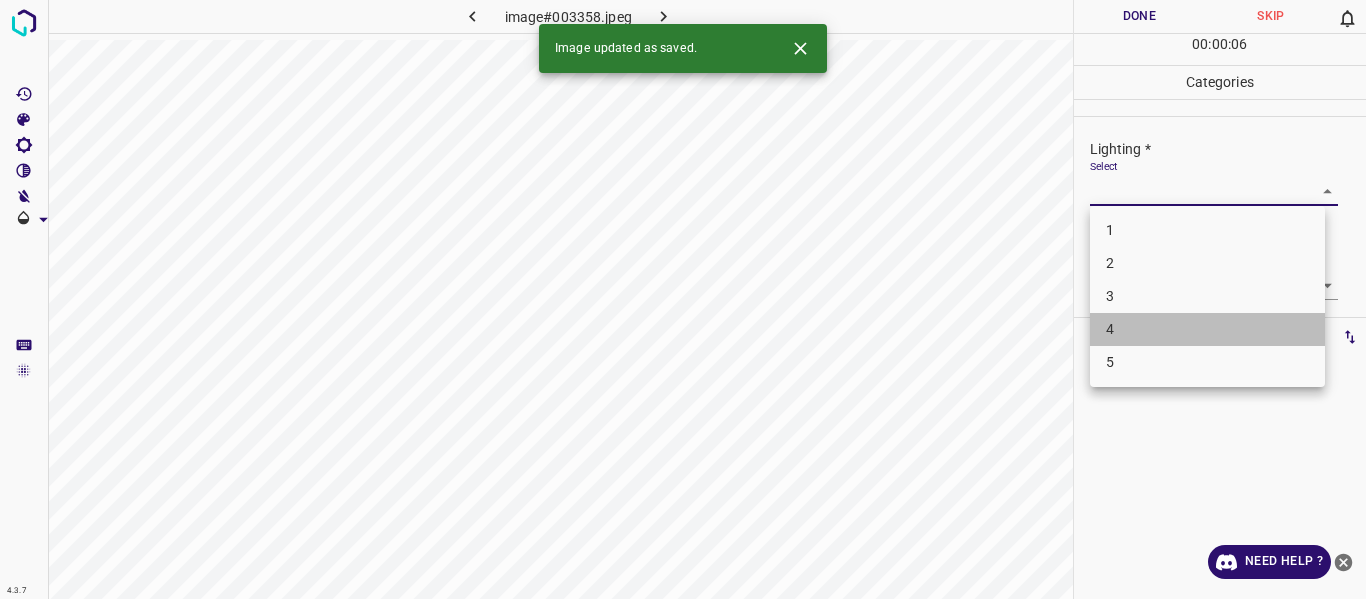 click on "4" at bounding box center [1207, 329] 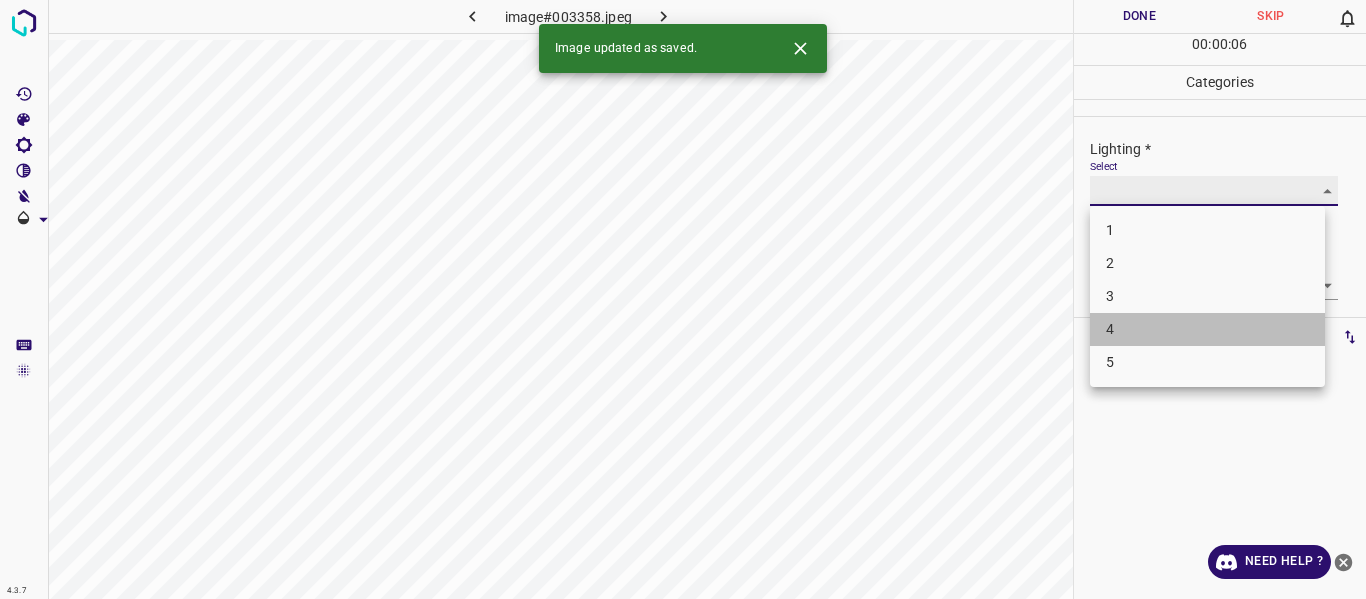 type on "4" 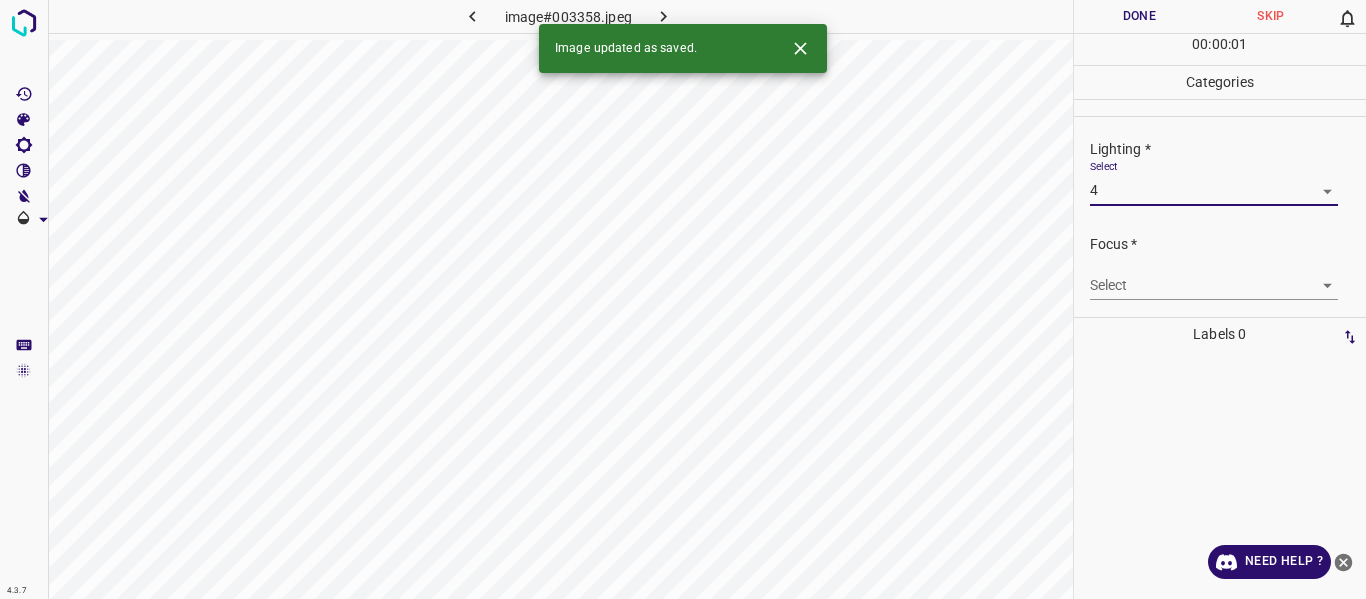 click on "4.3.7 image#003358.jpeg Done Skip 0 00   : 00   : 01   Categories Lighting *  Select 4 4 Focus *  Select ​ Overall *  Select ​ Labels   0 Categories 1 Lighting 2 Focus 3 Overall Tools Space Change between modes (Draw & Edit) I Auto labeling R Restore zoom M Zoom in N Zoom out Delete Delete selecte label Filters Z Restore filters X Saturation filter C Brightness filter V Contrast filter B Gray scale filter General O Download Image updated as saved. Need Help ? - Text - Hide - Delete 1 2 3 4 5" at bounding box center [683, 299] 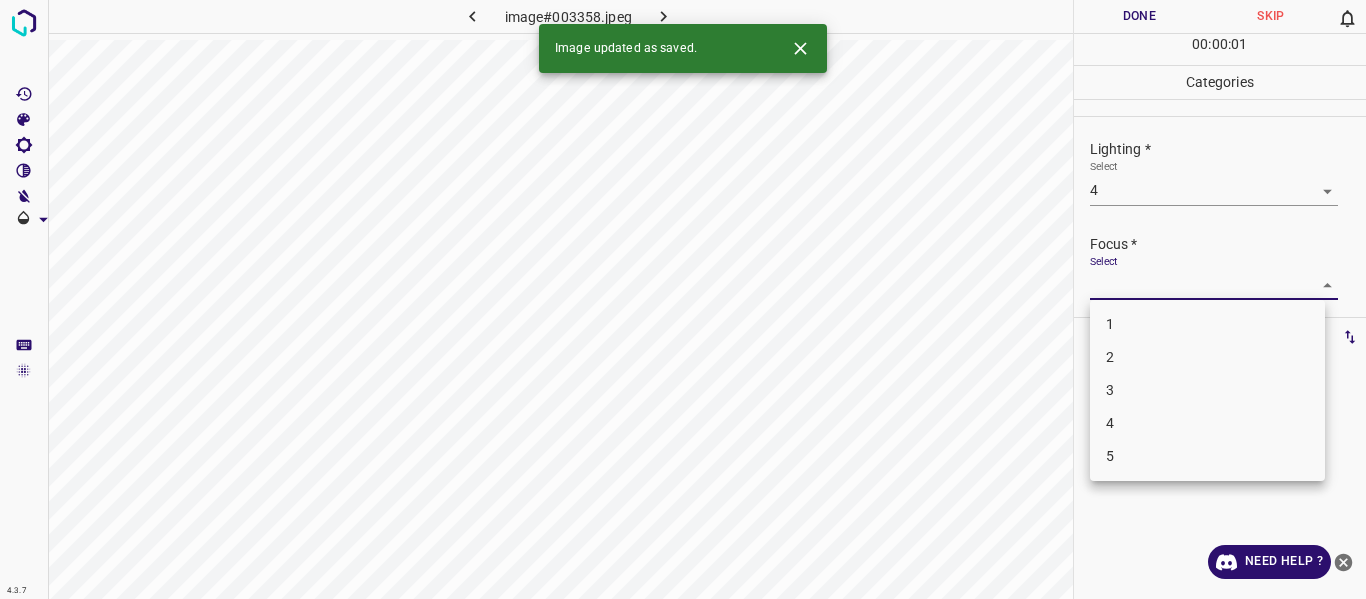 click on "3" at bounding box center [1207, 390] 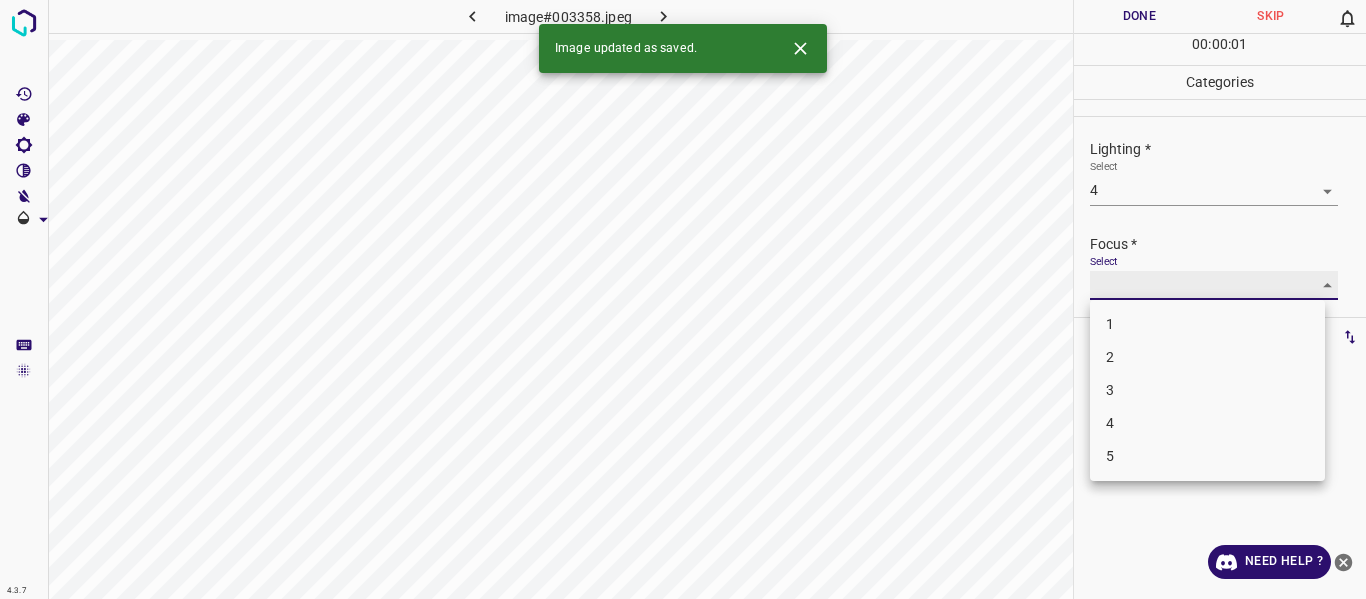type on "3" 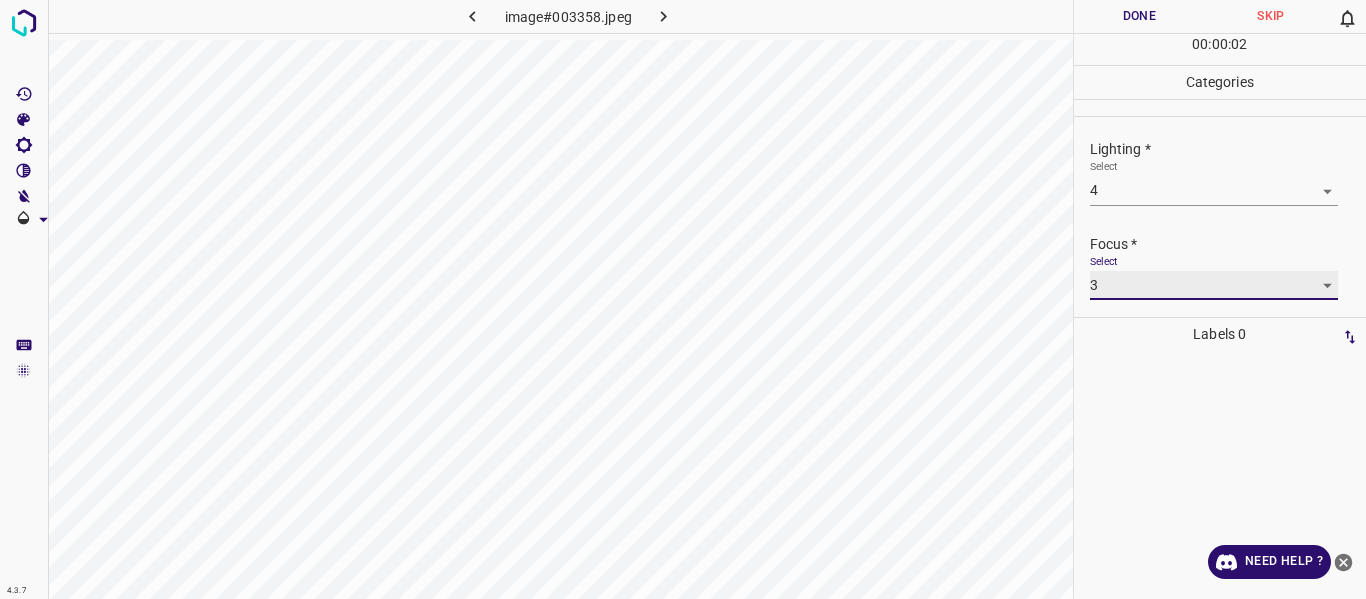 scroll, scrollTop: 98, scrollLeft: 0, axis: vertical 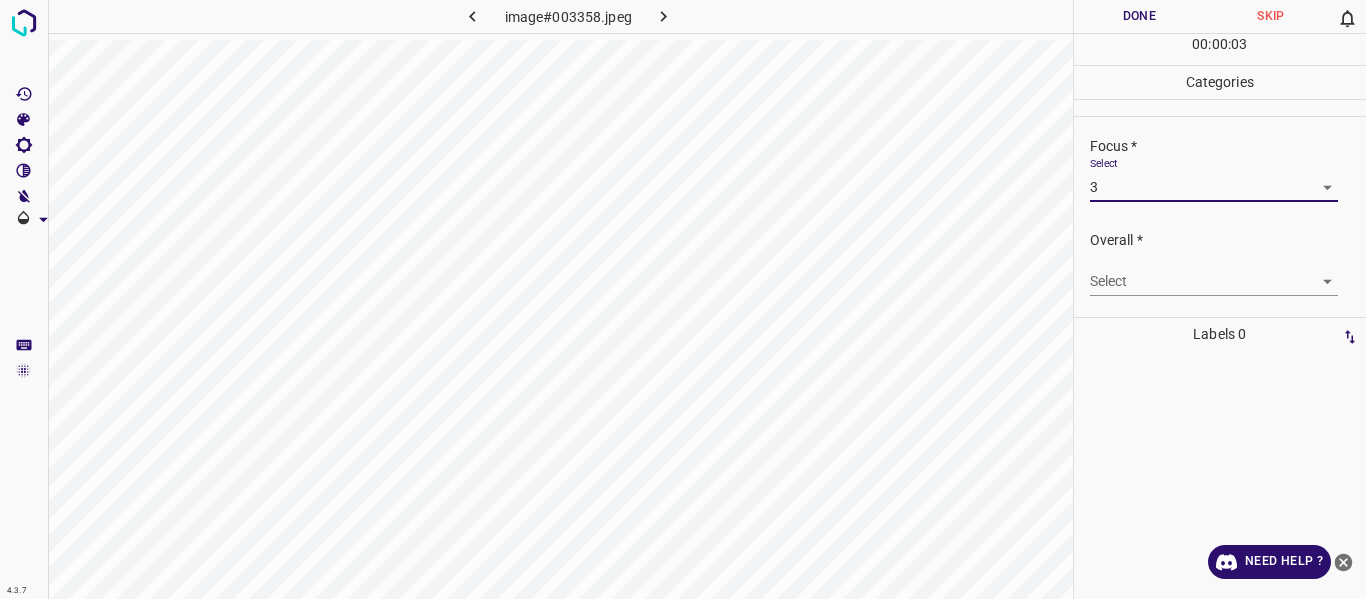 click on "4.3.7 image#003358.jpeg Done Skip 0 00   : 00   : 03   Categories Lighting *  Select 4 4 Focus *  Select 3 3 Overall *  Select ​ Labels   0 Categories 1 Lighting 2 Focus 3 Overall Tools Space Change between modes (Draw & Edit) I Auto labeling R Restore zoom M Zoom in N Zoom out Delete Delete selecte label Filters Z Restore filters X Saturation filter C Brightness filter V Contrast filter B Gray scale filter General O Download Need Help ? - Text - Hide - Delete" at bounding box center (683, 299) 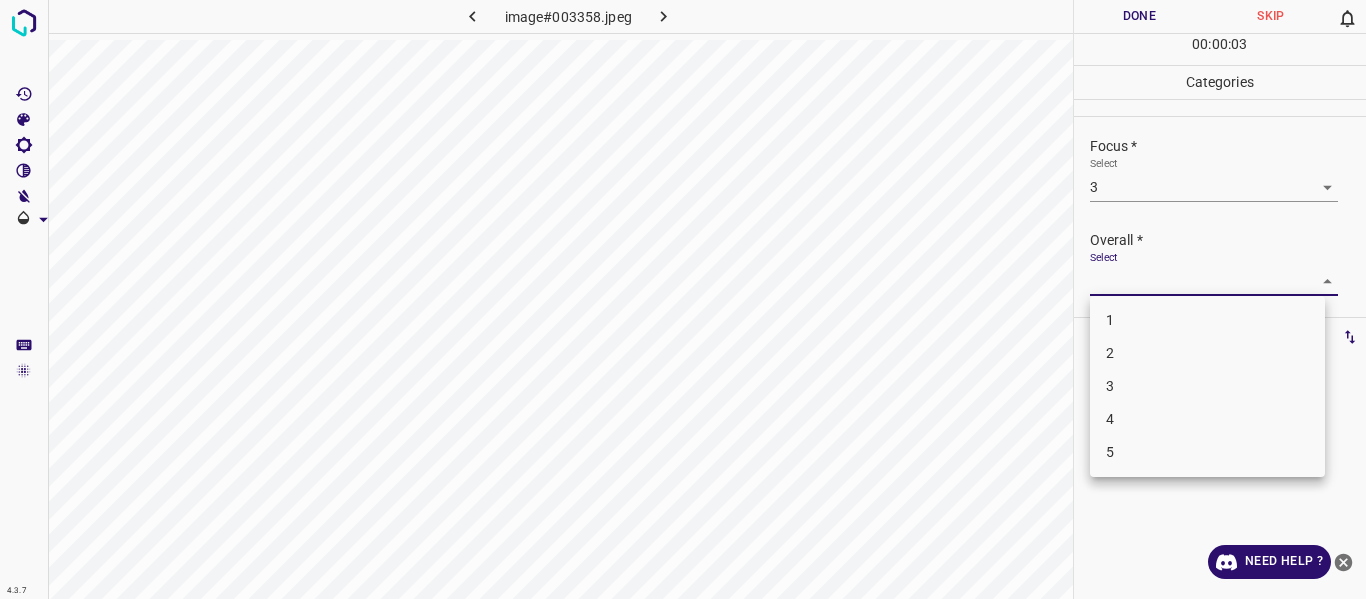 click on "4" at bounding box center [1207, 419] 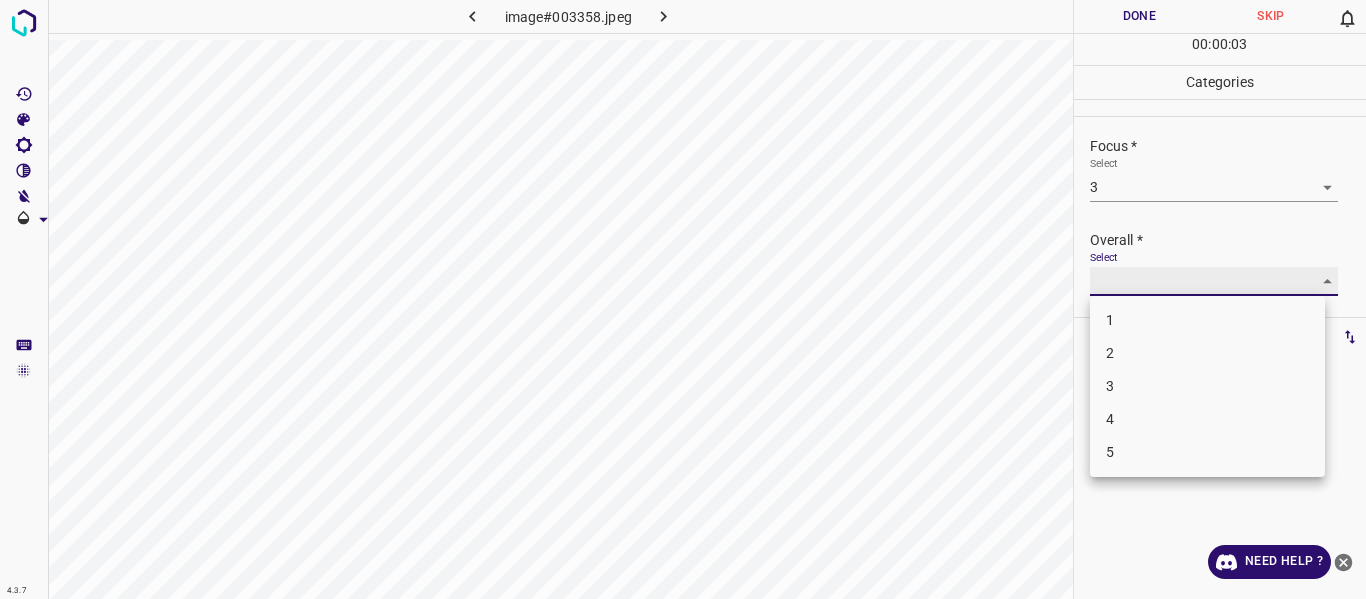 type on "4" 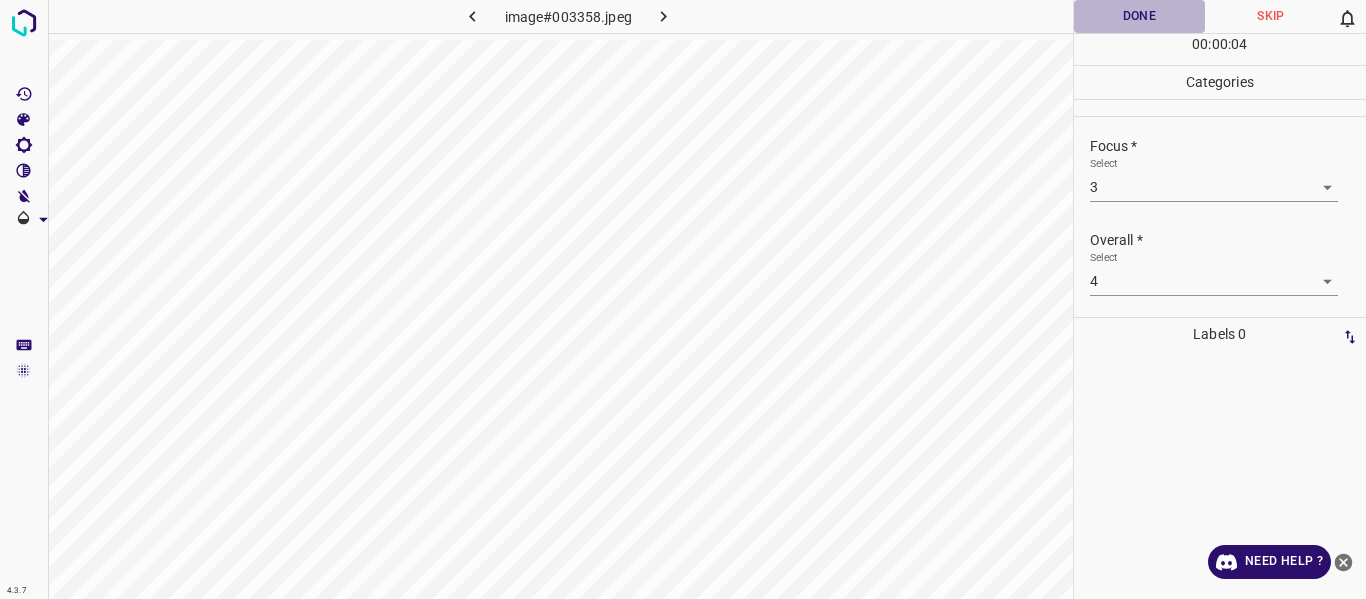 click on "Done" at bounding box center [1140, 16] 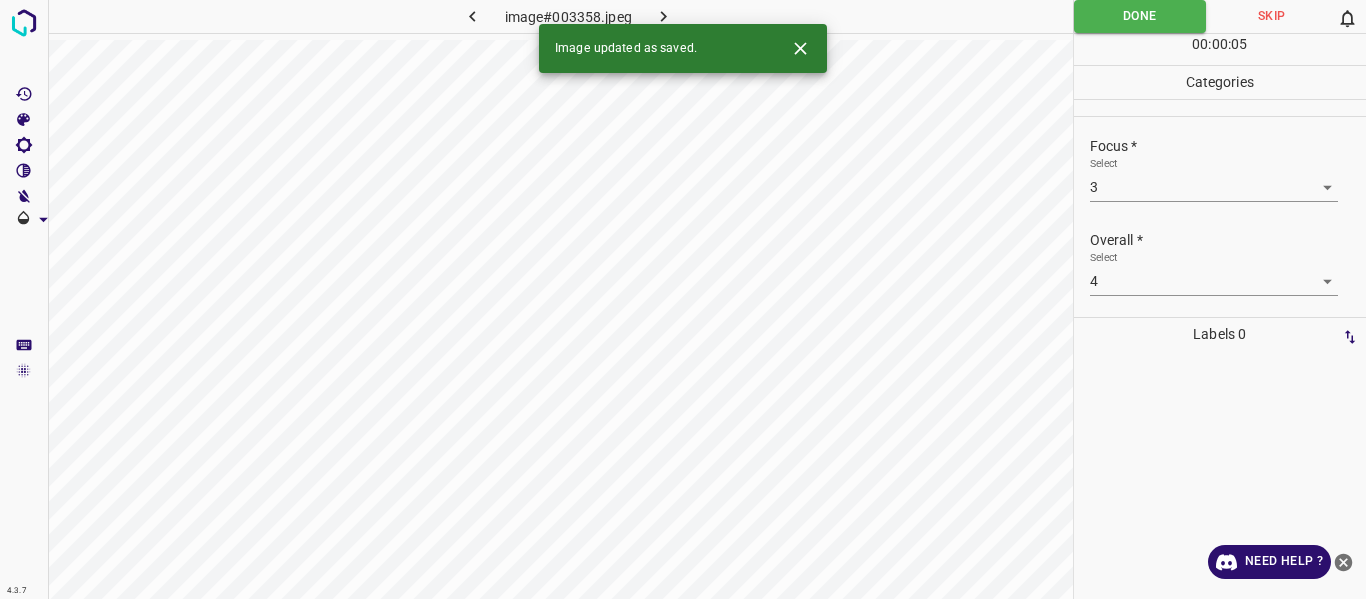 click 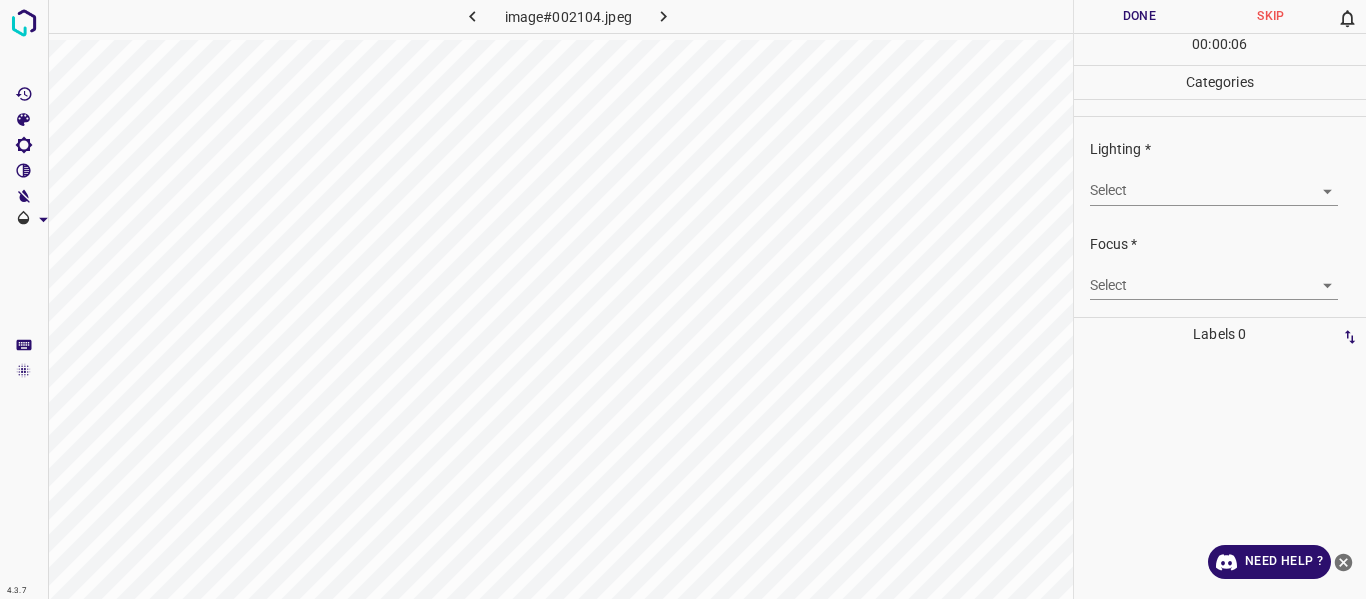 click on "4.3.7 image#002104.jpeg Done Skip 0 00   : 00   : 06   Categories Lighting *  Select ​ Focus *  Select ​ Overall *  Select ​ Labels   0 Categories 1 Lighting 2 Focus 3 Overall Tools Space Change between modes (Draw & Edit) I Auto labeling R Restore zoom M Zoom in N Zoom out Delete Delete selecte label Filters Z Restore filters X Saturation filter C Brightness filter V Contrast filter B Gray scale filter General O Download Need Help ? - Text - Hide - Delete" at bounding box center [683, 299] 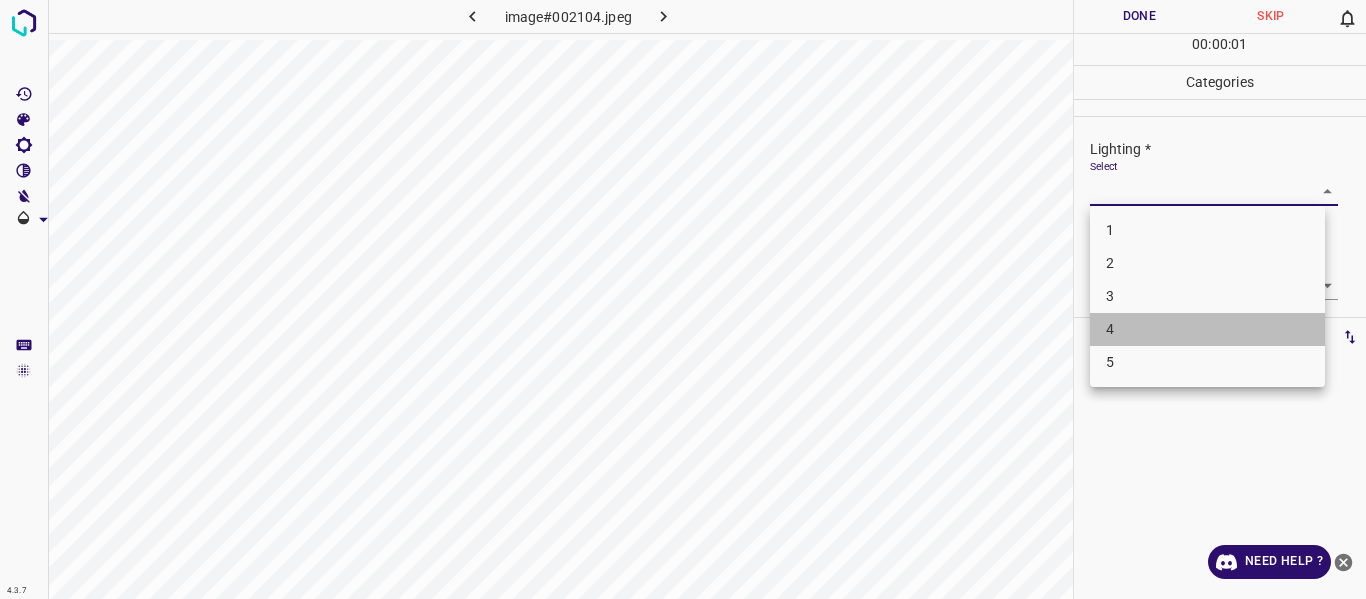 click on "4" at bounding box center [1207, 329] 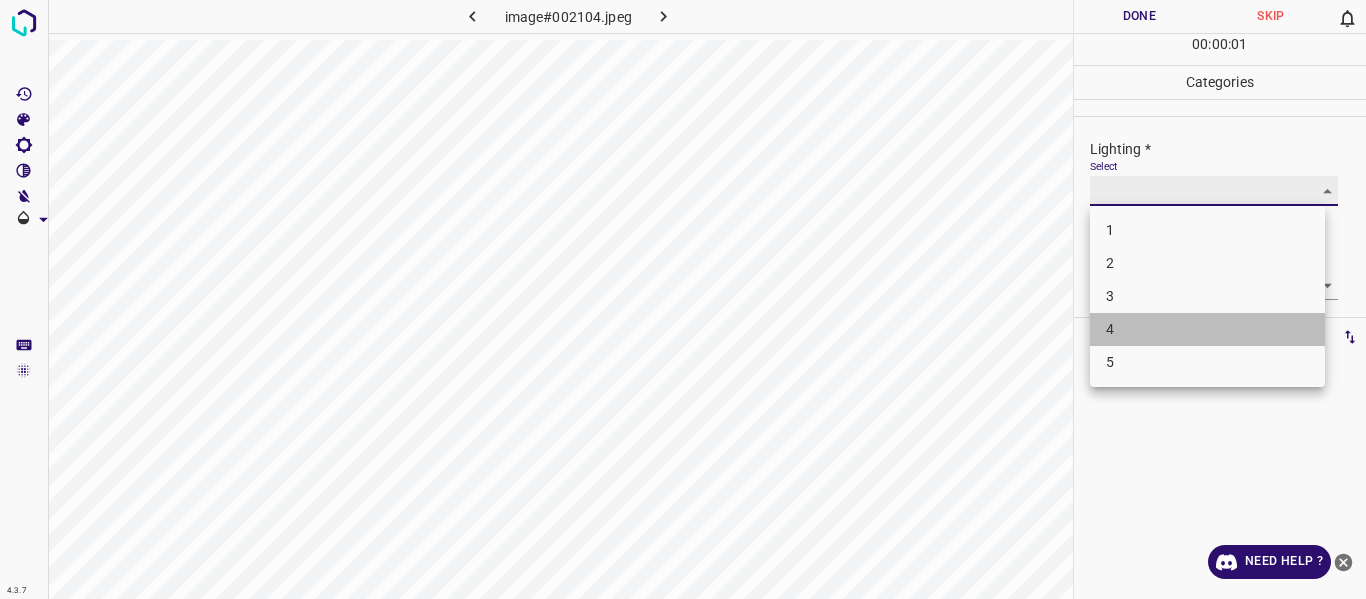 type on "4" 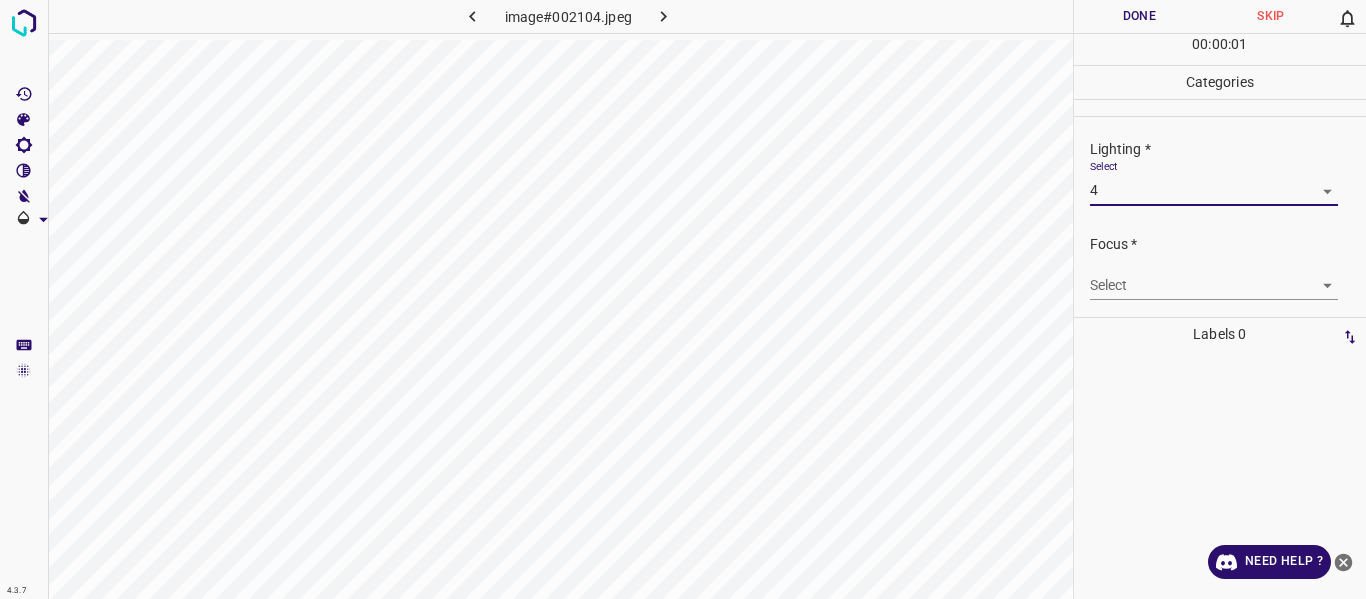 click on "4.3.7 image#002104.jpeg Done Skip 0 00   : 00   : 01   Categories Lighting *  Select 4 4 Focus *  Select ​ Overall *  Select ​ Labels   0 Categories 1 Lighting 2 Focus 3 Overall Tools Space Change between modes (Draw & Edit) I Auto labeling R Restore zoom M Zoom in N Zoom out Delete Delete selecte label Filters Z Restore filters X Saturation filter C Brightness filter V Contrast filter B Gray scale filter General O Download Need Help ? - Text - Hide - Delete 1 2 3 4 5" at bounding box center [683, 299] 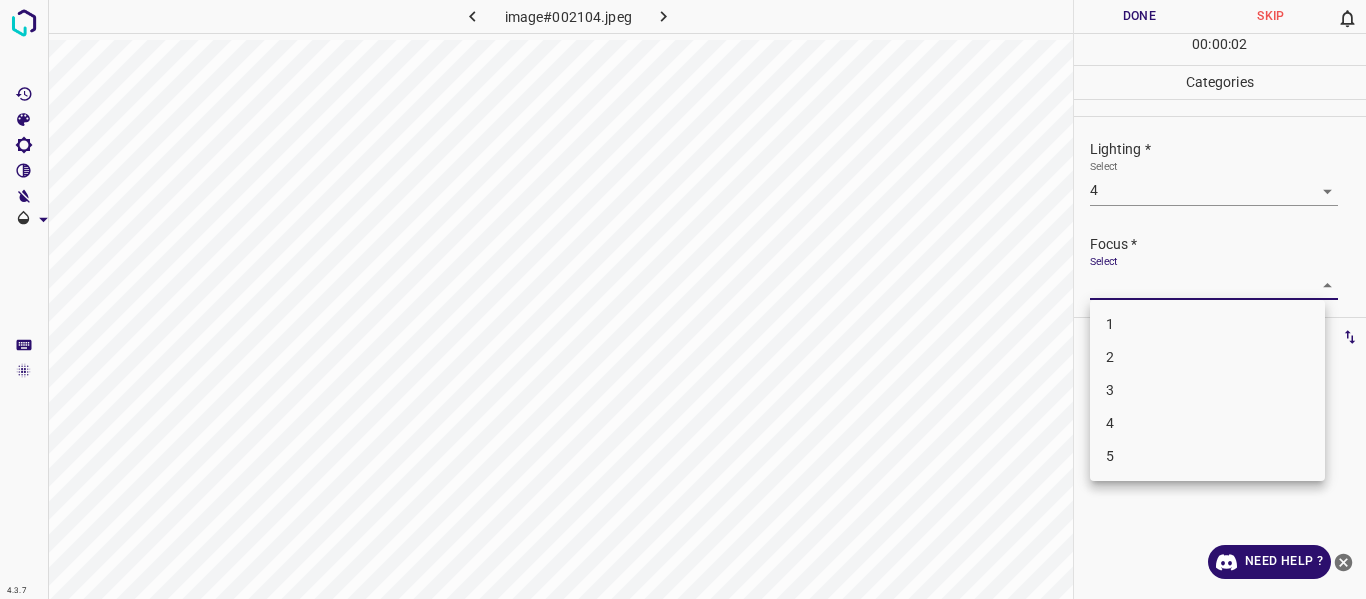 click on "3" at bounding box center (1207, 390) 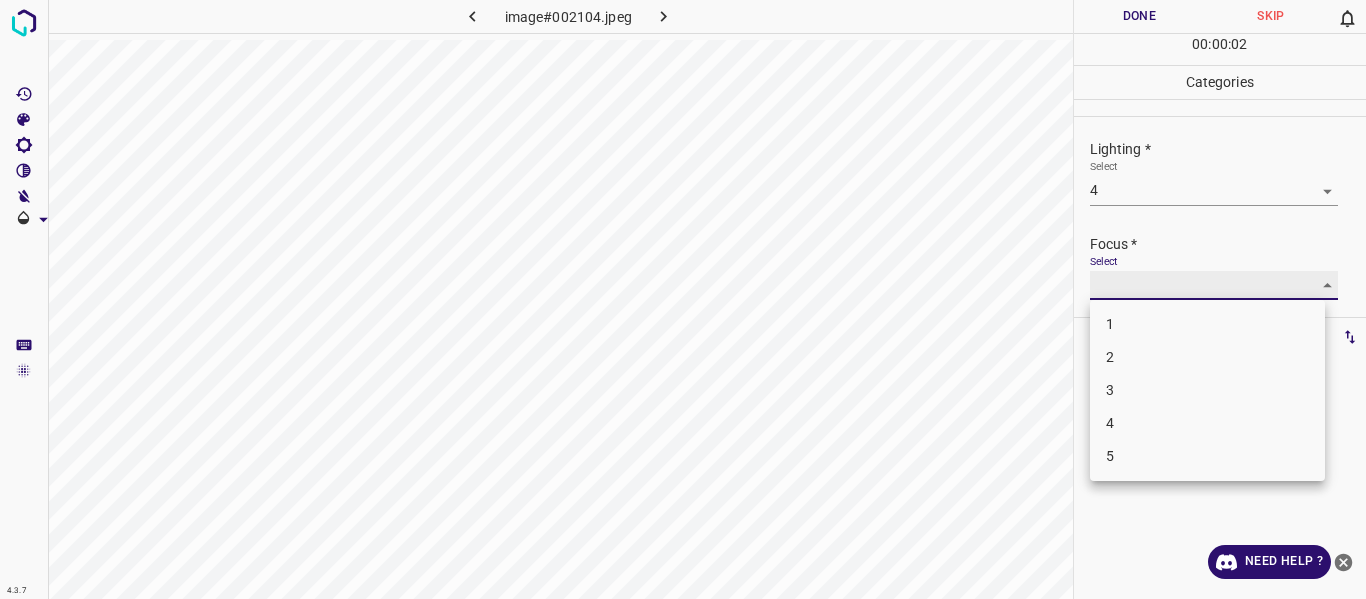 type on "3" 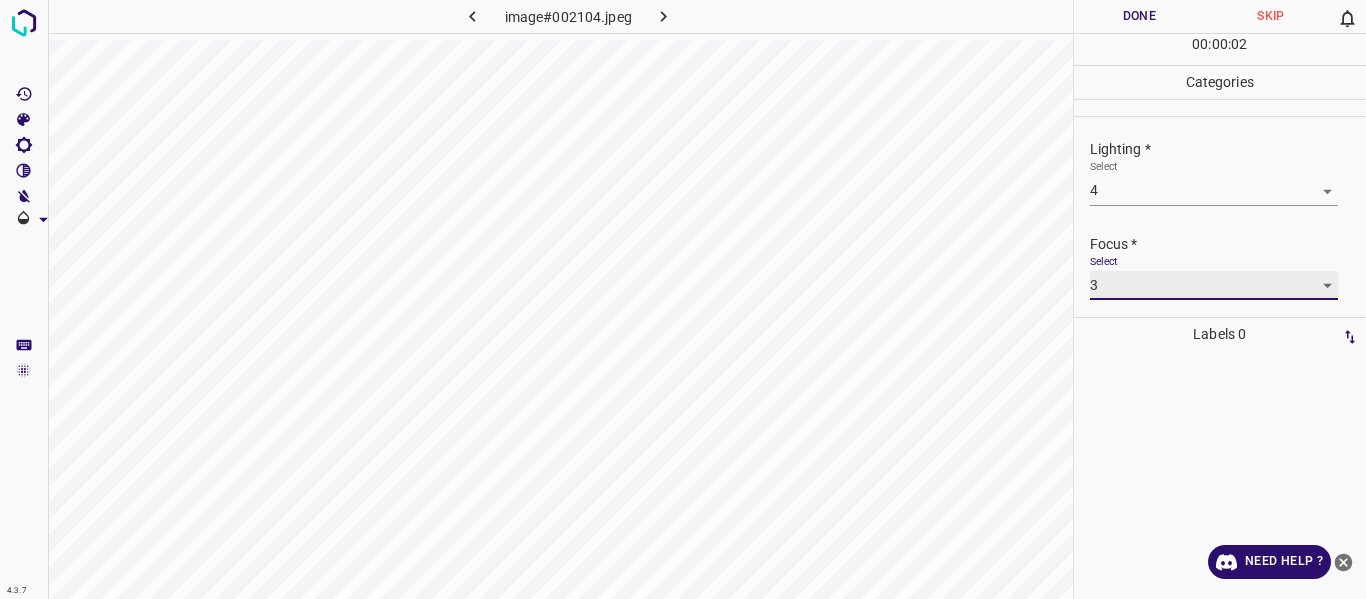 scroll, scrollTop: 98, scrollLeft: 0, axis: vertical 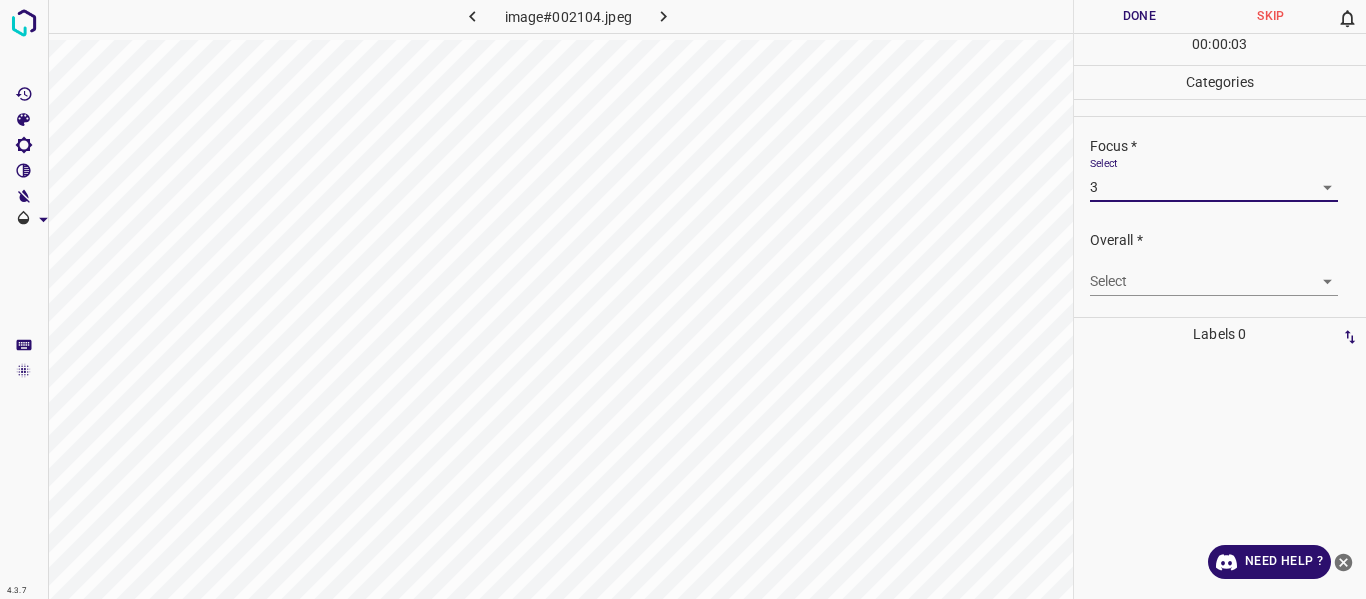 click on "4.3.7 image#002104.jpeg Done Skip 0 00   : 00   : 03   Categories Lighting *  Select 4 4 Focus *  Select 3 3 Overall *  Select ​ Labels   0 Categories 1 Lighting 2 Focus 3 Overall Tools Space Change between modes (Draw & Edit) I Auto labeling R Restore zoom M Zoom in N Zoom out Delete Delete selecte label Filters Z Restore filters X Saturation filter C Brightness filter V Contrast filter B Gray scale filter General O Download Need Help ? - Text - Hide - Delete" at bounding box center (683, 299) 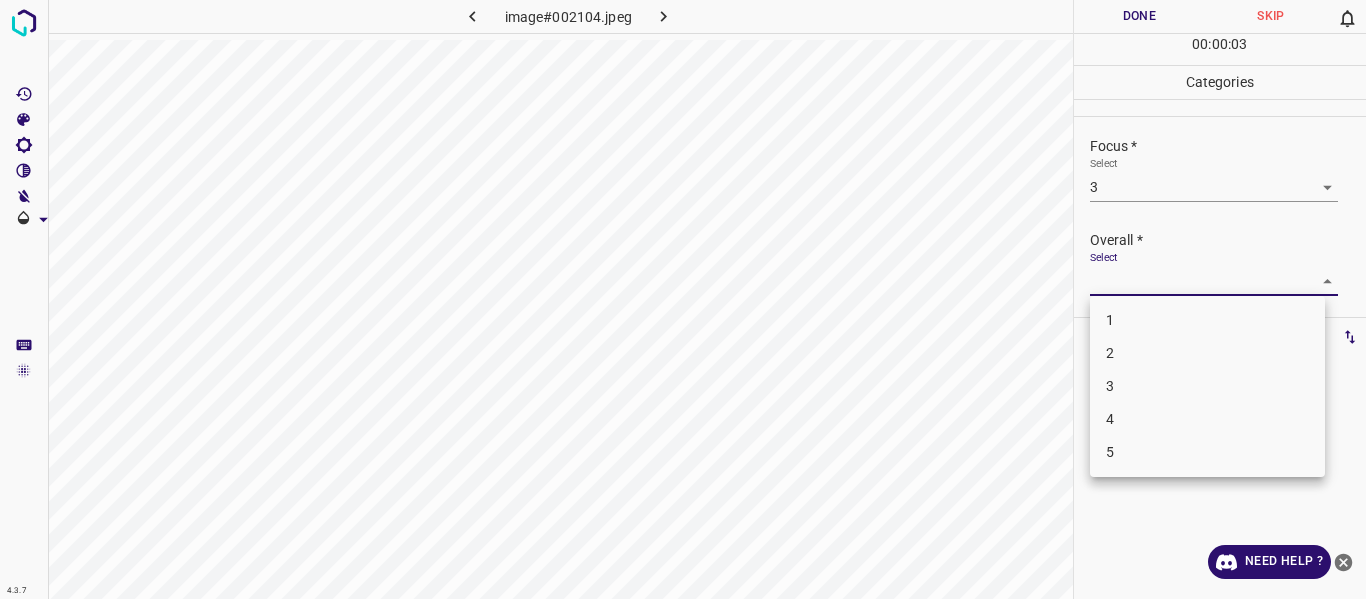 click on "4" at bounding box center [1207, 419] 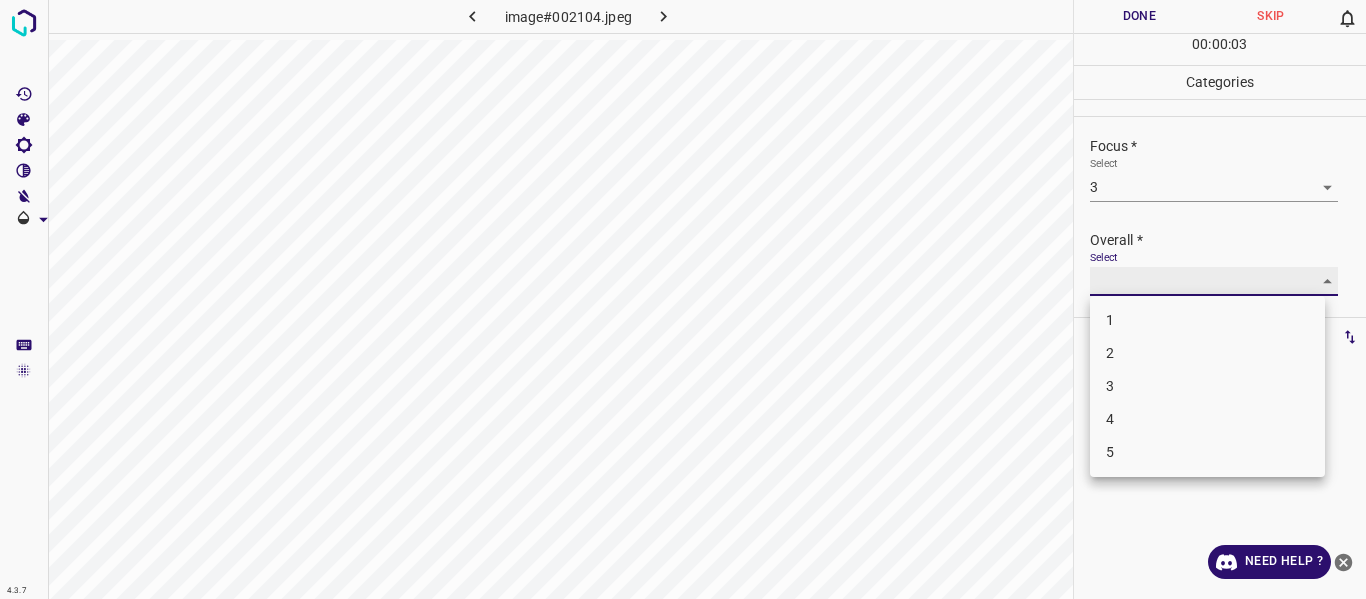 type on "4" 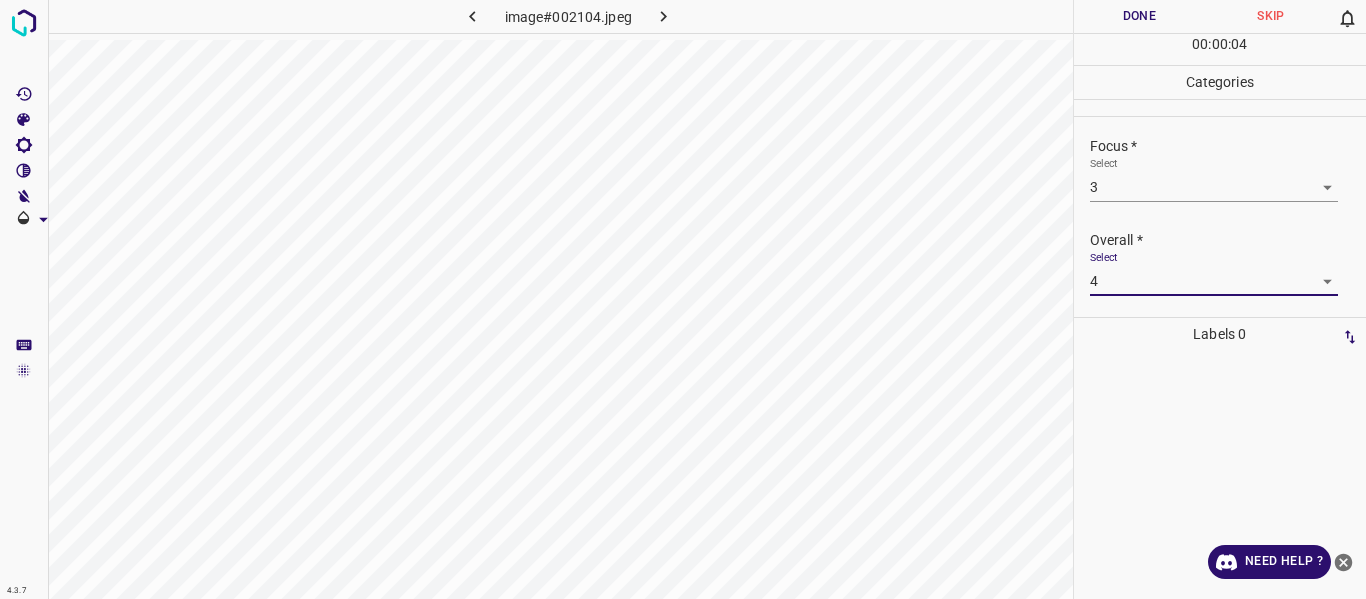 click on "Done" at bounding box center [1140, 16] 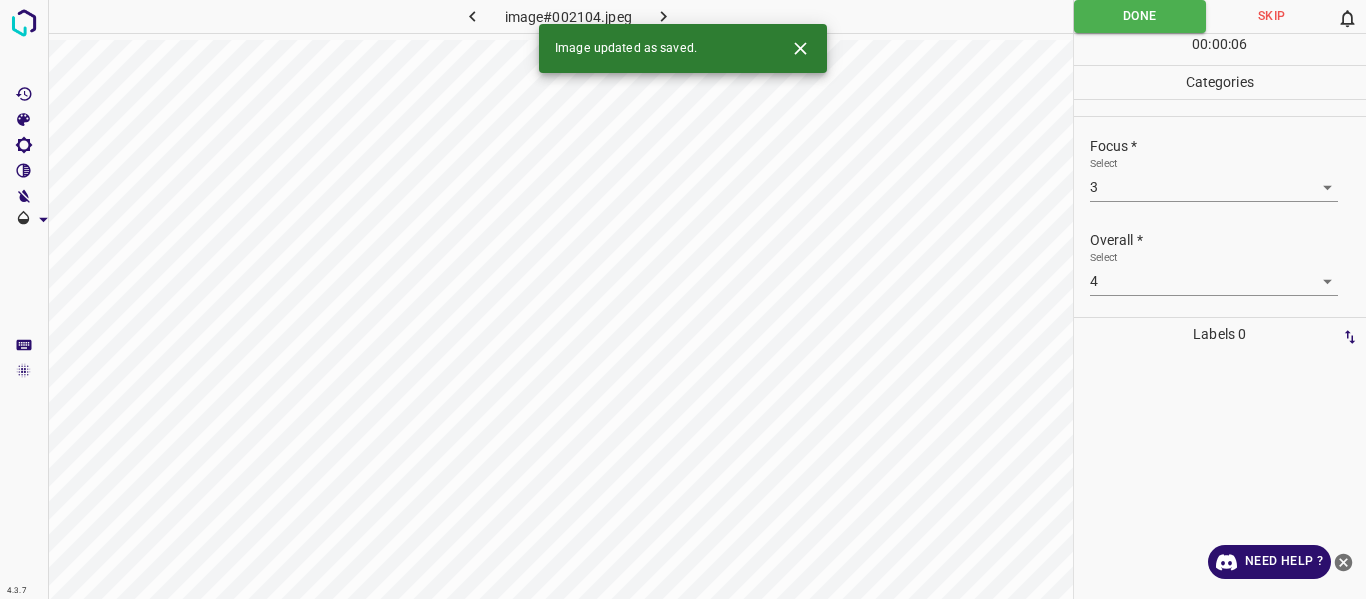 click 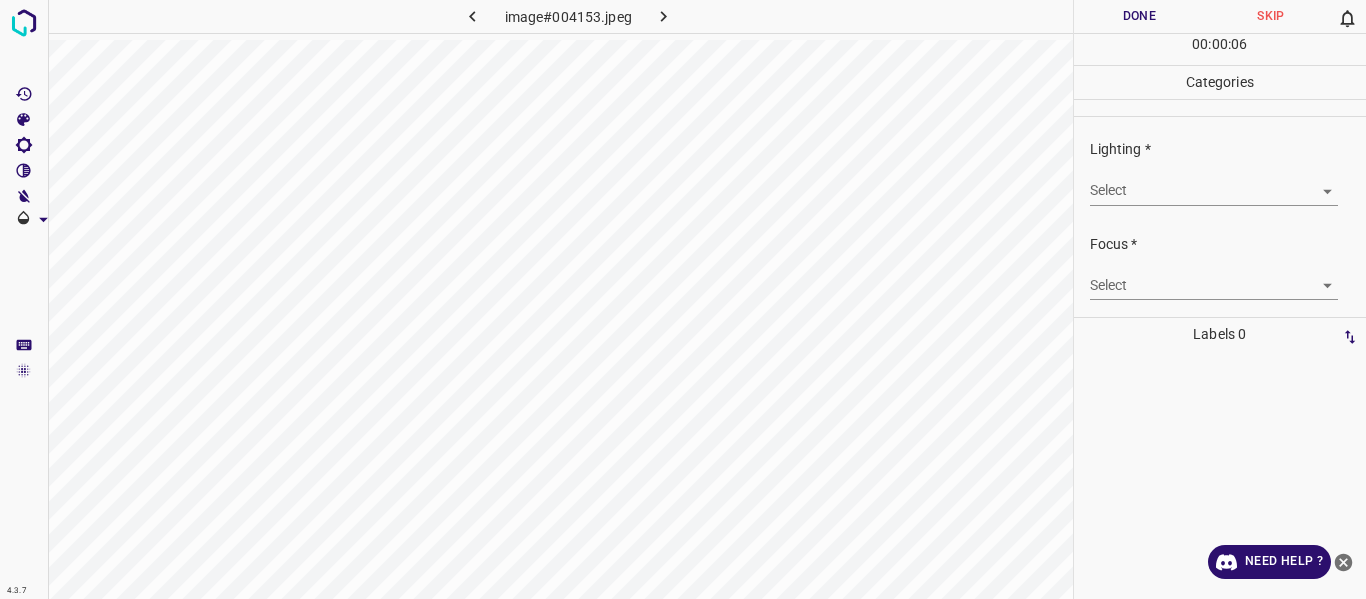 click on "4.3.7 image#004153.jpeg Done Skip 0 00   : 00   : 06   Categories Lighting *  Select ​ Focus *  Select ​ Overall *  Select ​ Labels   0 Categories 1 Lighting 2 Focus 3 Overall Tools Space Change between modes (Draw & Edit) I Auto labeling R Restore zoom M Zoom in N Zoom out Delete Delete selecte label Filters Z Restore filters X Saturation filter C Brightness filter V Contrast filter B Gray scale filter General O Download Need Help ? - Text - Hide - Delete" at bounding box center (683, 299) 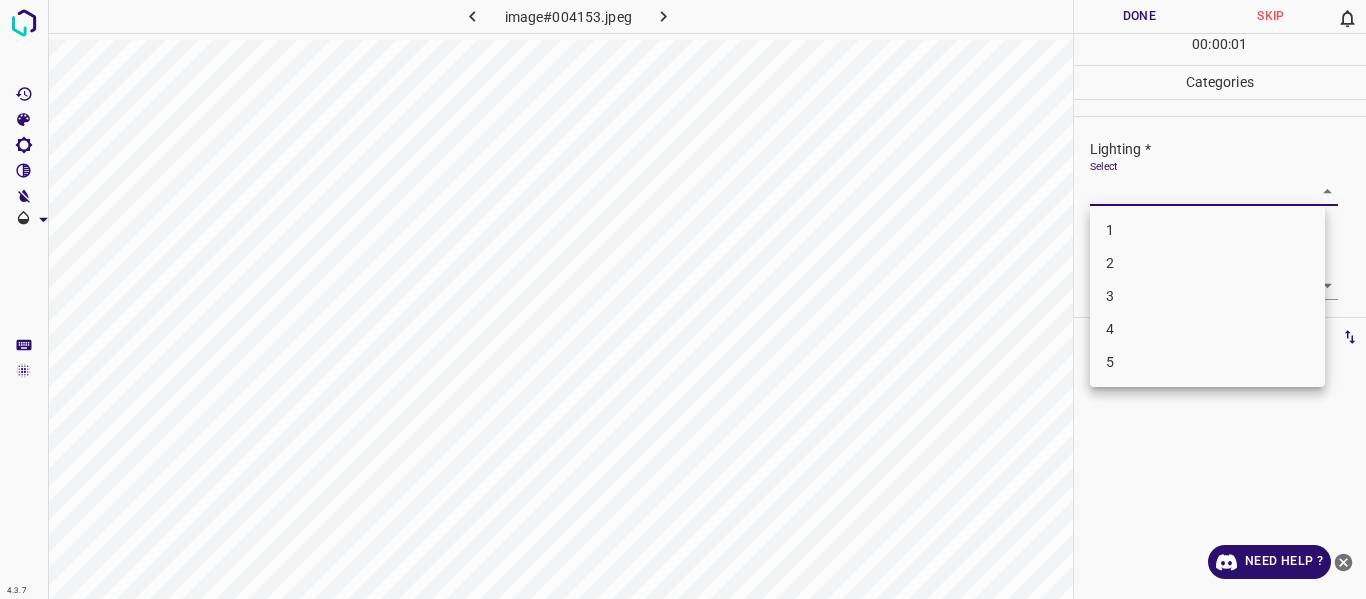 click on "4" at bounding box center [1207, 329] 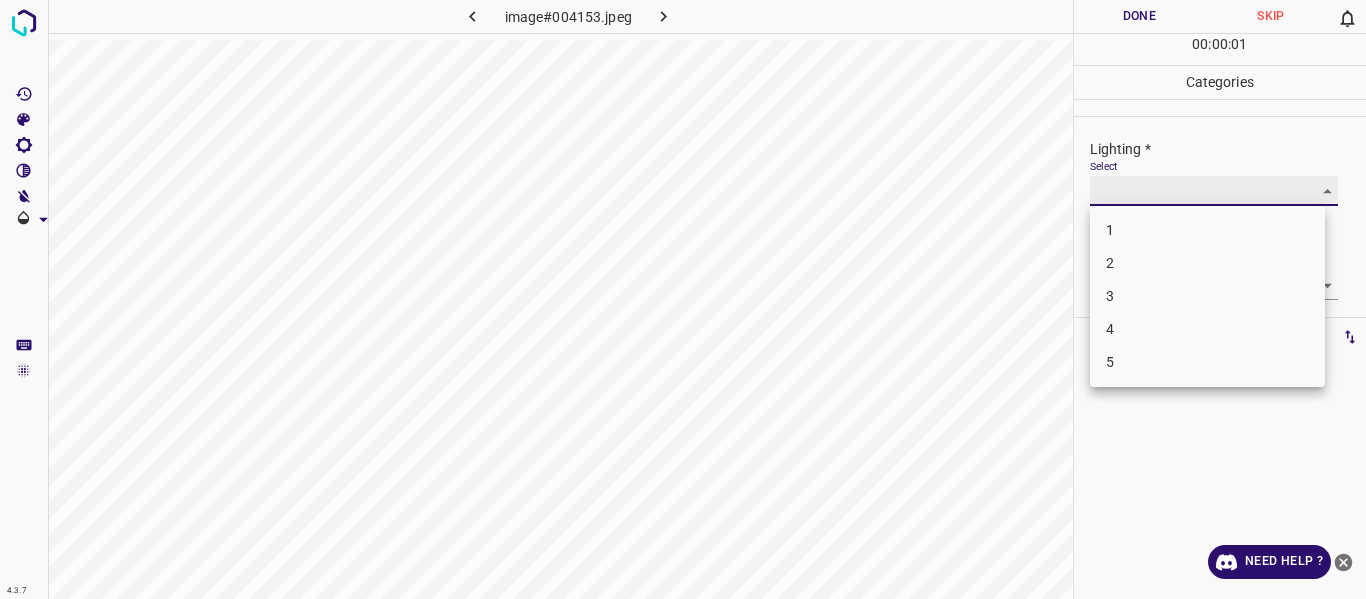 type on "4" 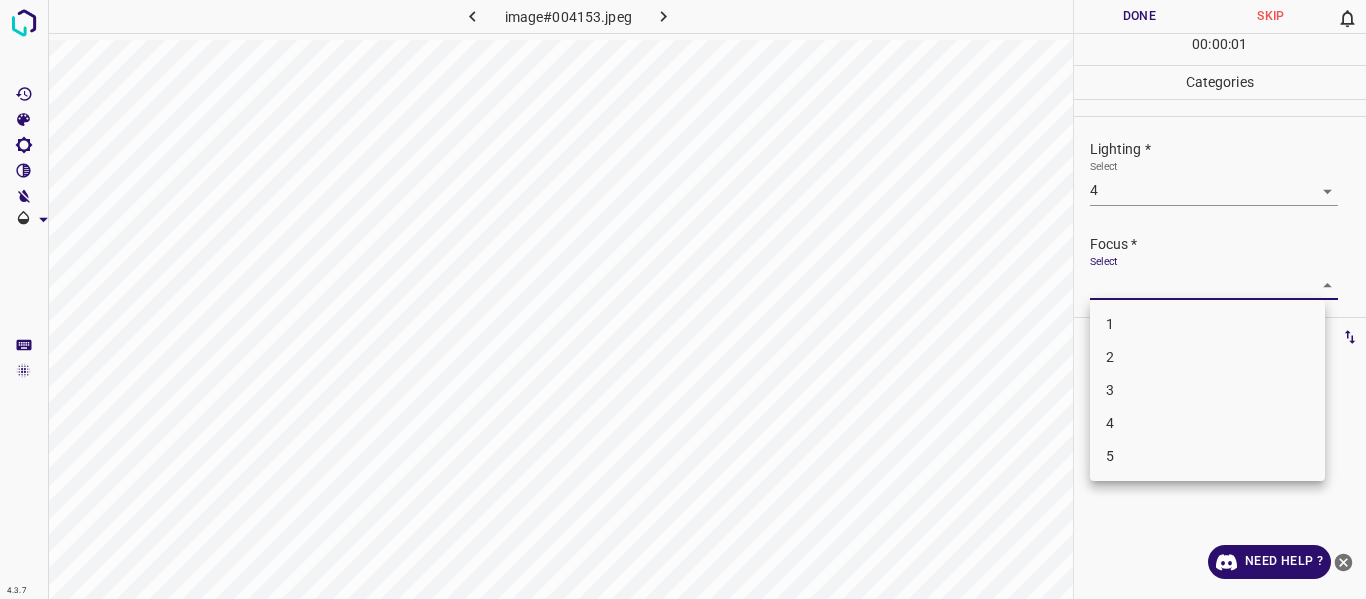 click on "4.3.7 image#004153.jpeg Done Skip 0 00   : 00   : 01   Categories Lighting *  Select 4 4 Focus *  Select ​ Overall *  Select ​ Labels   0 Categories 1 Lighting 2 Focus 3 Overall Tools Space Change between modes (Draw & Edit) I Auto labeling R Restore zoom M Zoom in N Zoom out Delete Delete selecte label Filters Z Restore filters X Saturation filter C Brightness filter V Contrast filter B Gray scale filter General O Download Need Help ? - Text - Hide - Delete 1 2 3 4 5" at bounding box center [683, 299] 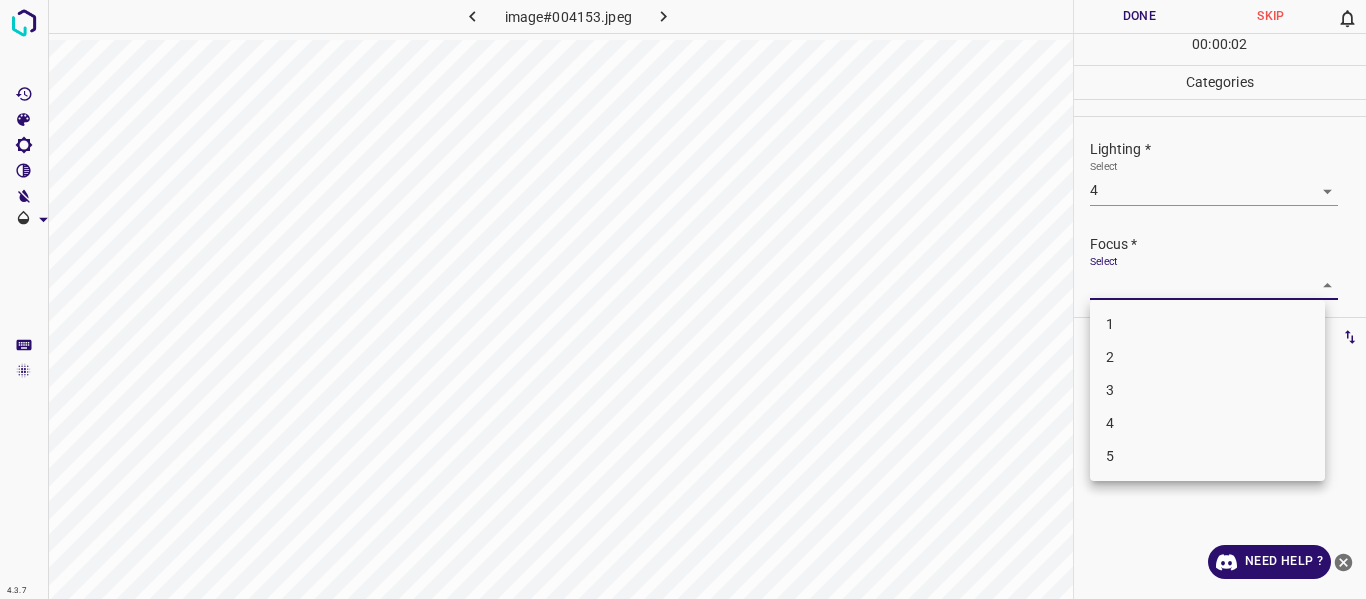 drag, startPoint x: 1181, startPoint y: 395, endPoint x: 1209, endPoint y: 377, distance: 33.286633 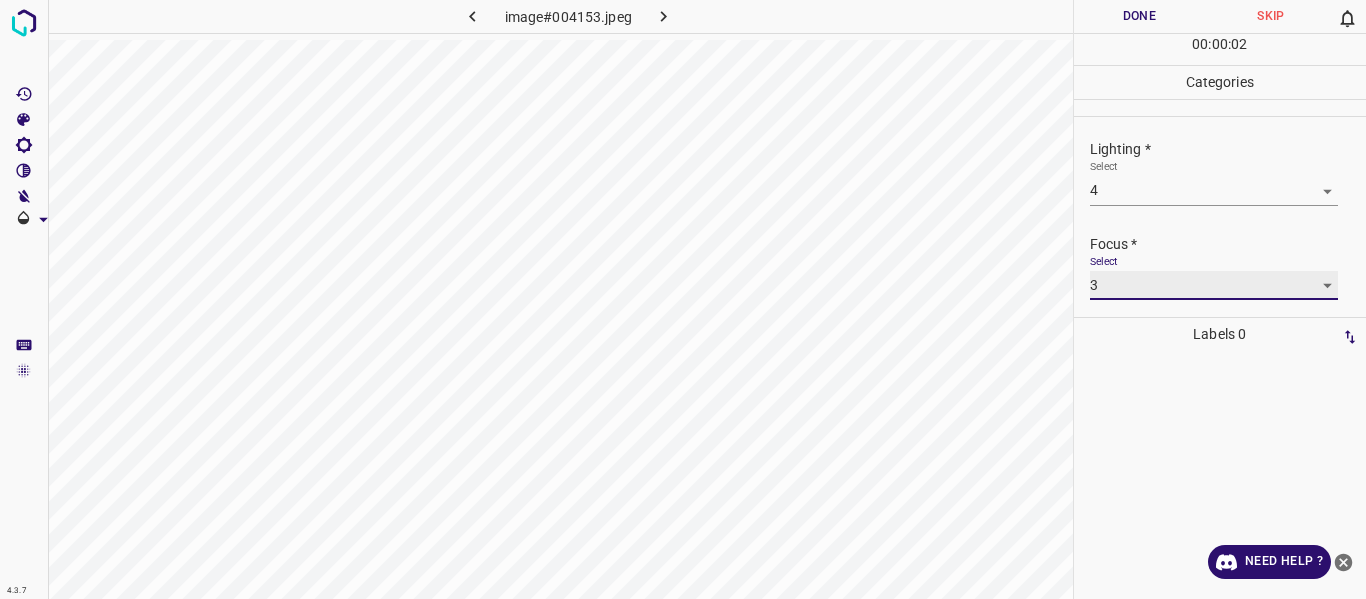 type on "3" 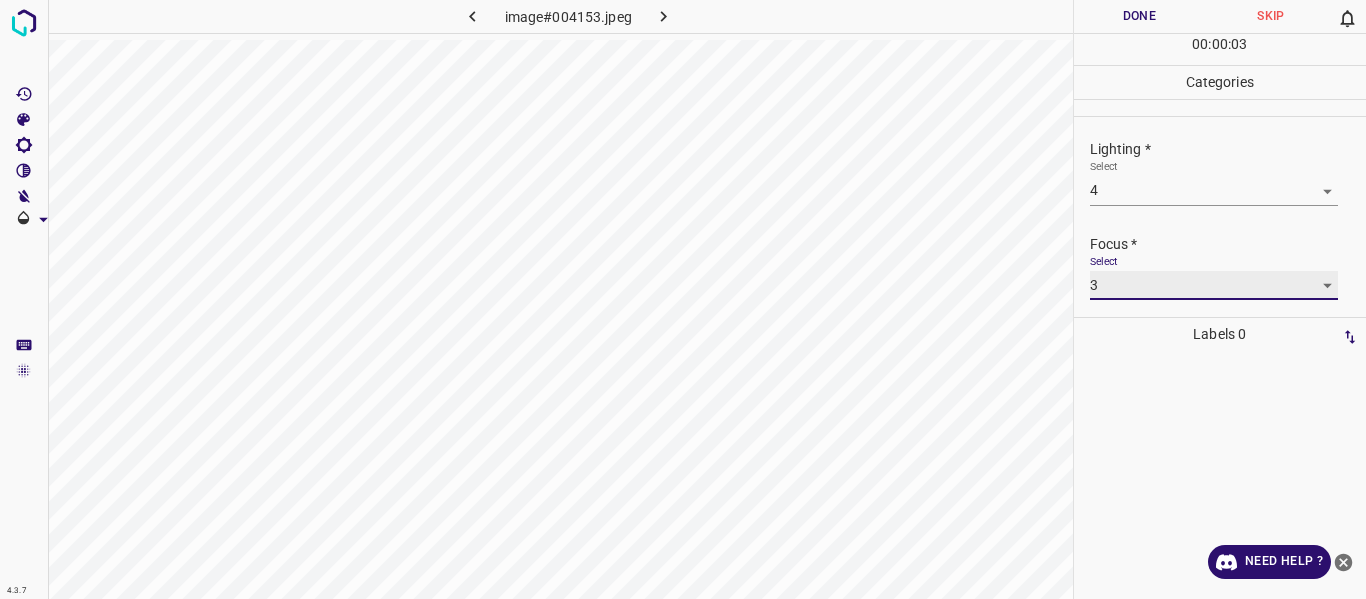 scroll, scrollTop: 98, scrollLeft: 0, axis: vertical 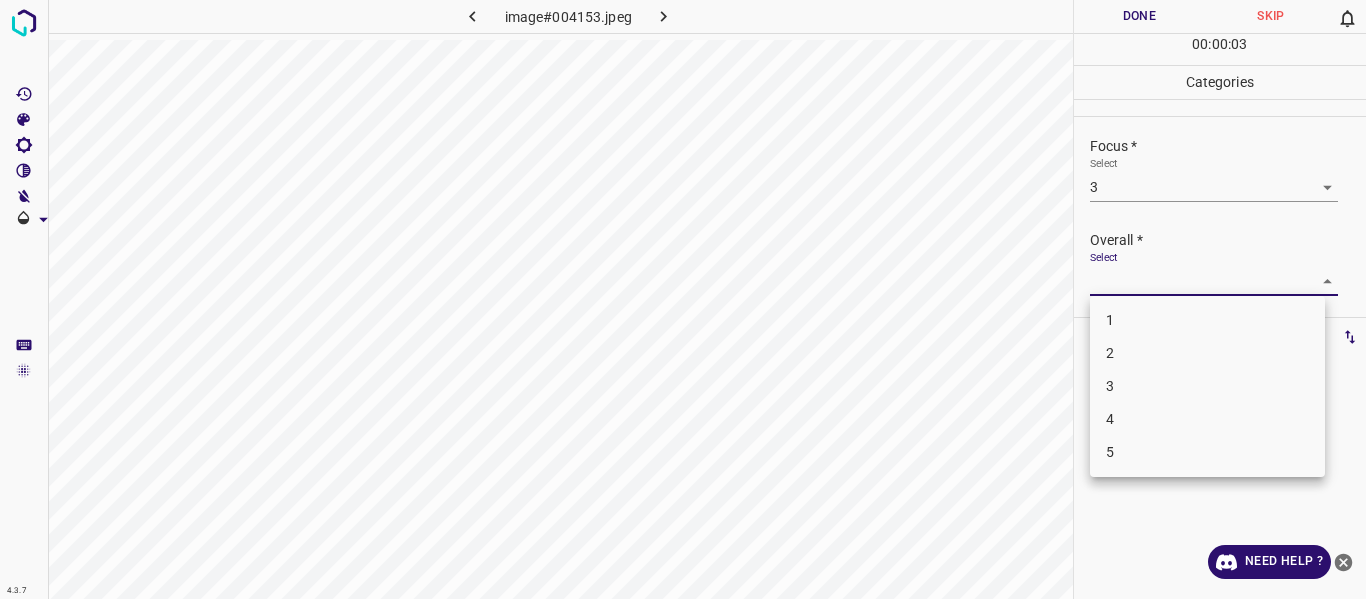 click on "4.3.7 image#004153.jpeg Done Skip 0 00   : 00   : 03   Categories Lighting *  Select 4 4 Focus *  Select 3 3 Overall *  Select ​ Labels   0 Categories 1 Lighting 2 Focus 3 Overall Tools Space Change between modes (Draw & Edit) I Auto labeling R Restore zoom M Zoom in N Zoom out Delete Delete selecte label Filters Z Restore filters X Saturation filter C Brightness filter V Contrast filter B Gray scale filter General O Download Need Help ? - Text - Hide - Delete 1 2 3 4 5" at bounding box center (683, 299) 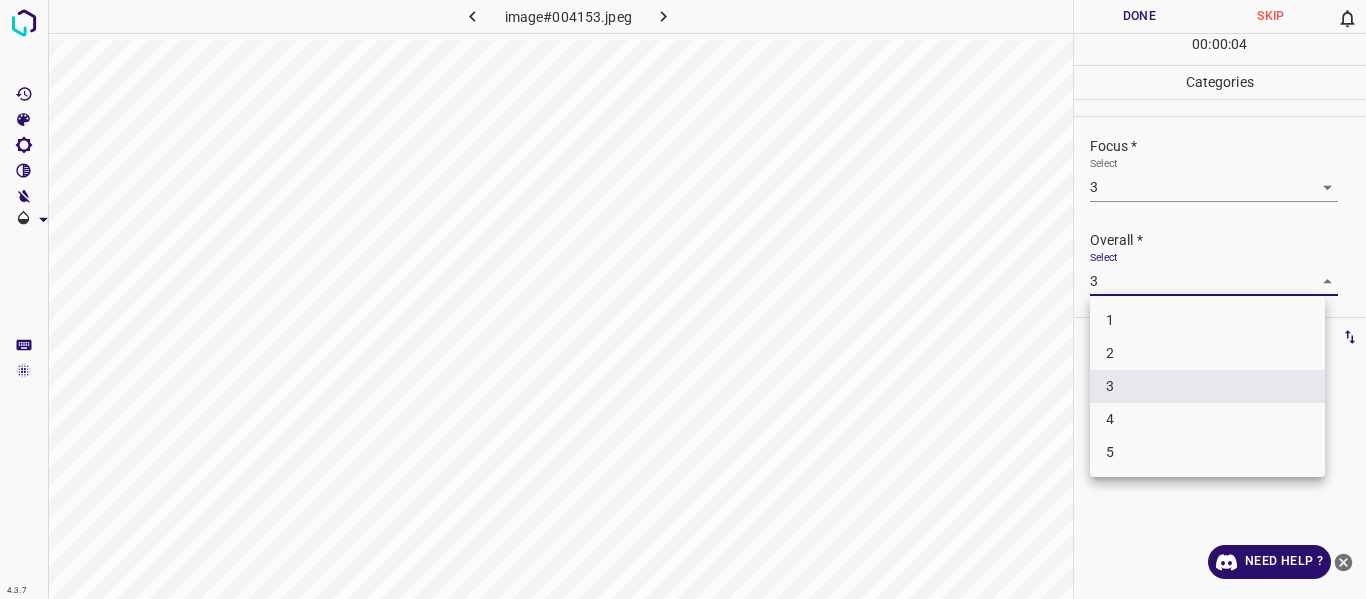 drag, startPoint x: 1300, startPoint y: 280, endPoint x: 1190, endPoint y: 406, distance: 167.26027 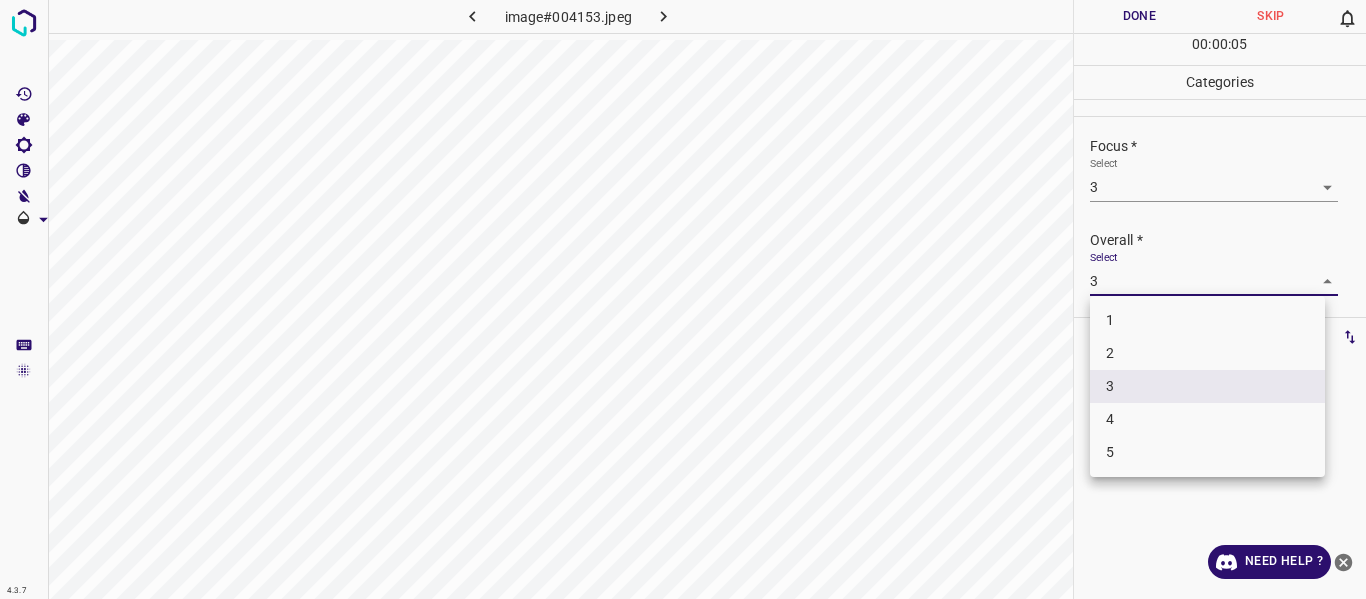 click on "4" at bounding box center (1207, 419) 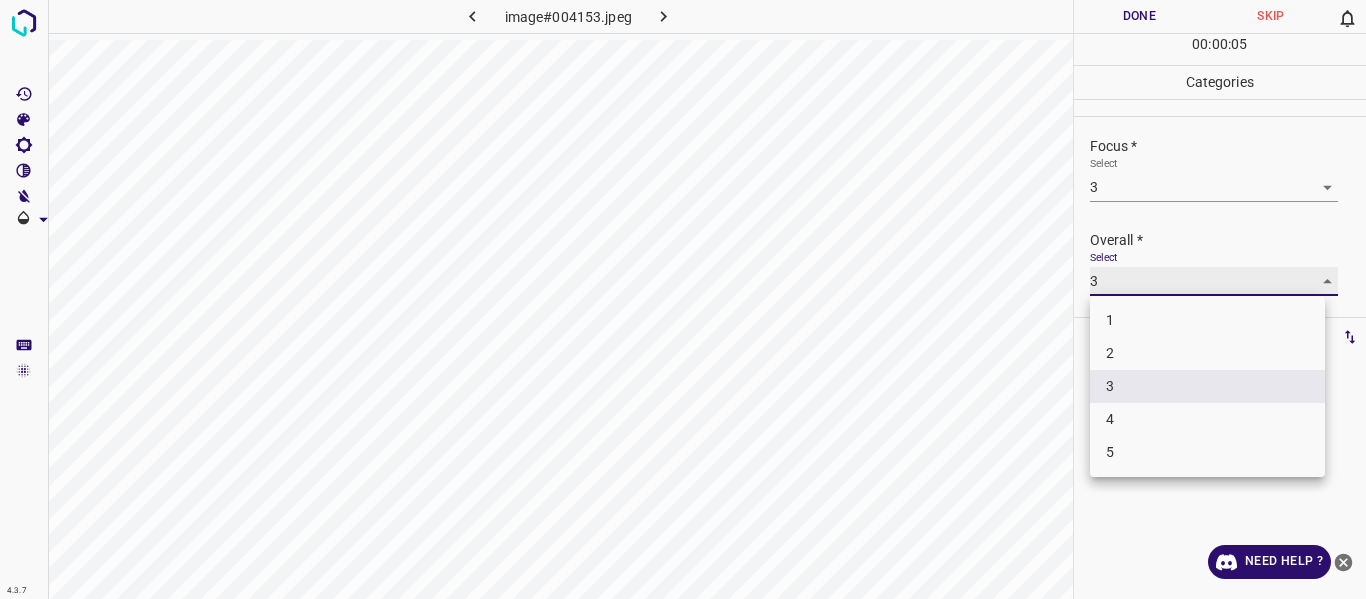 type on "4" 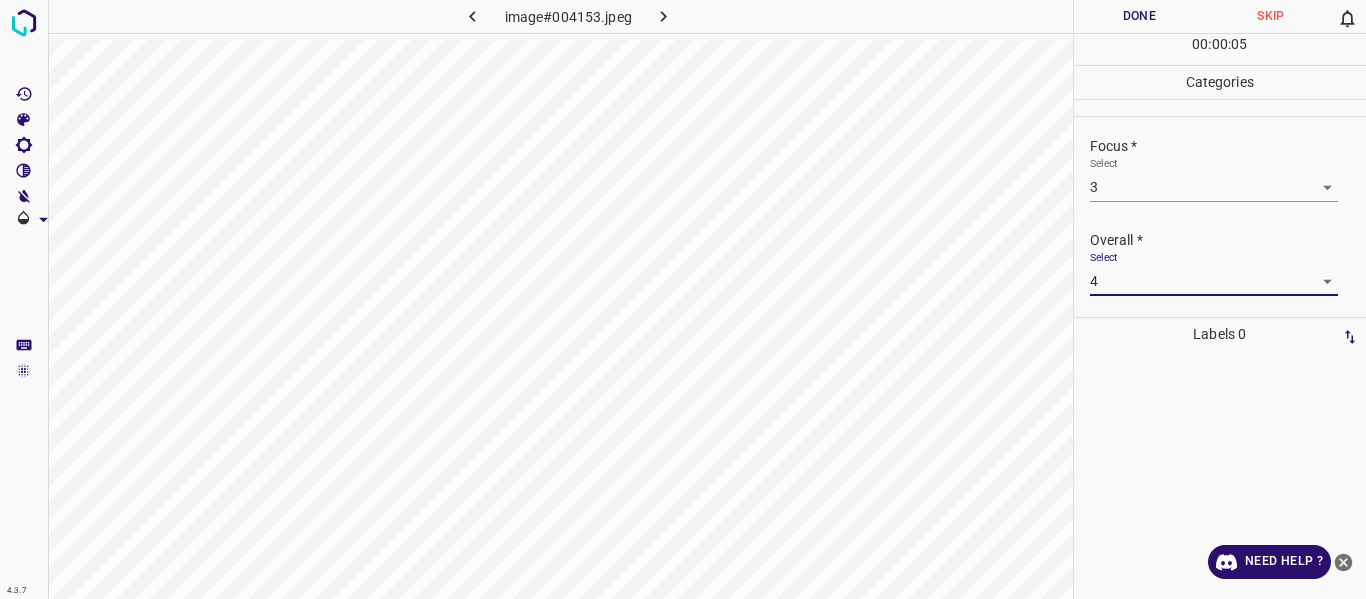 click on "Done" at bounding box center [1140, 16] 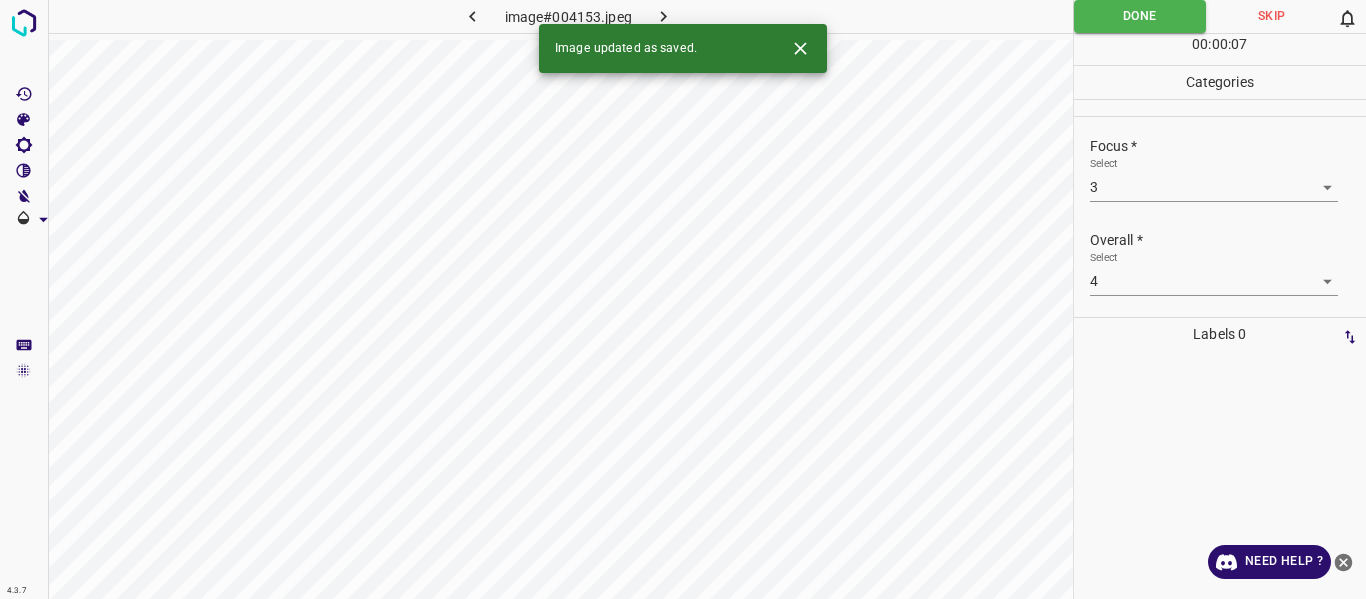 click at bounding box center [664, 16] 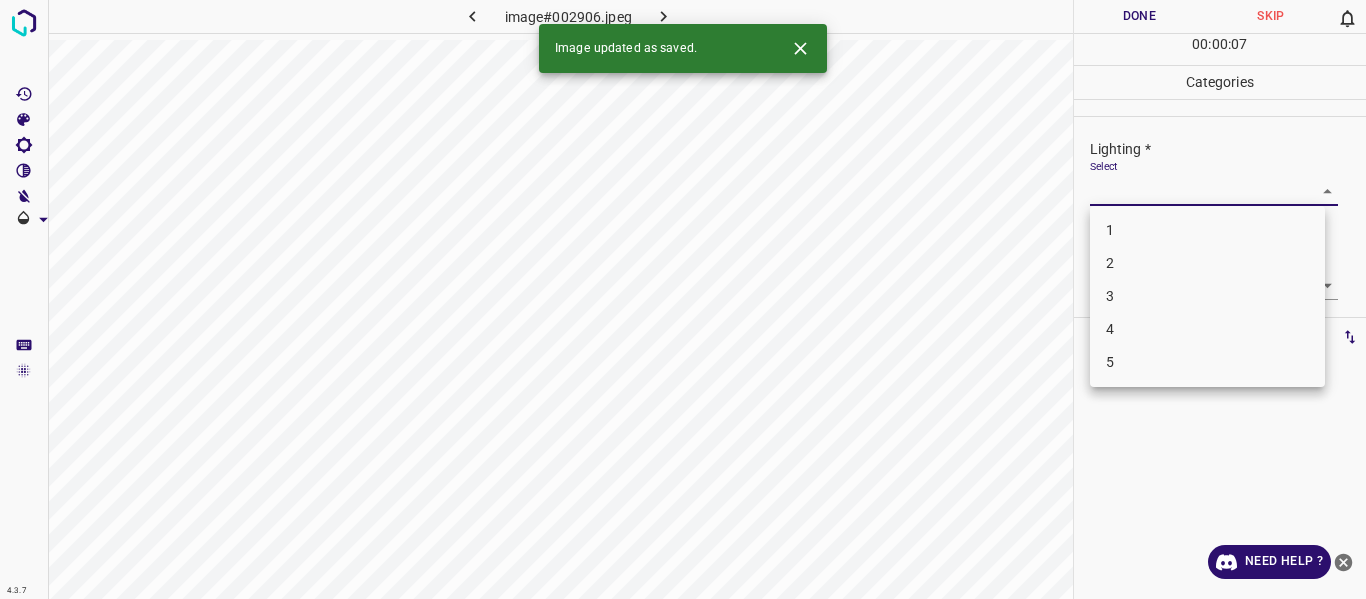 click on "4.3.7 image#002906.jpeg Done Skip 0 00   : 00   : 07   Categories Lighting *  Select ​ Focus *  Select ​ Overall *  Select ​ Labels   0 Categories 1 Lighting 2 Focus 3 Overall Tools Space Change between modes (Draw & Edit) I Auto labeling R Restore zoom M Zoom in N Zoom out Delete Delete selecte label Filters Z Restore filters X Saturation filter C Brightness filter V Contrast filter B Gray scale filter General O Download Image updated as saved. Need Help ? - Text - Hide - Delete 1 2 3 4 5" at bounding box center (683, 299) 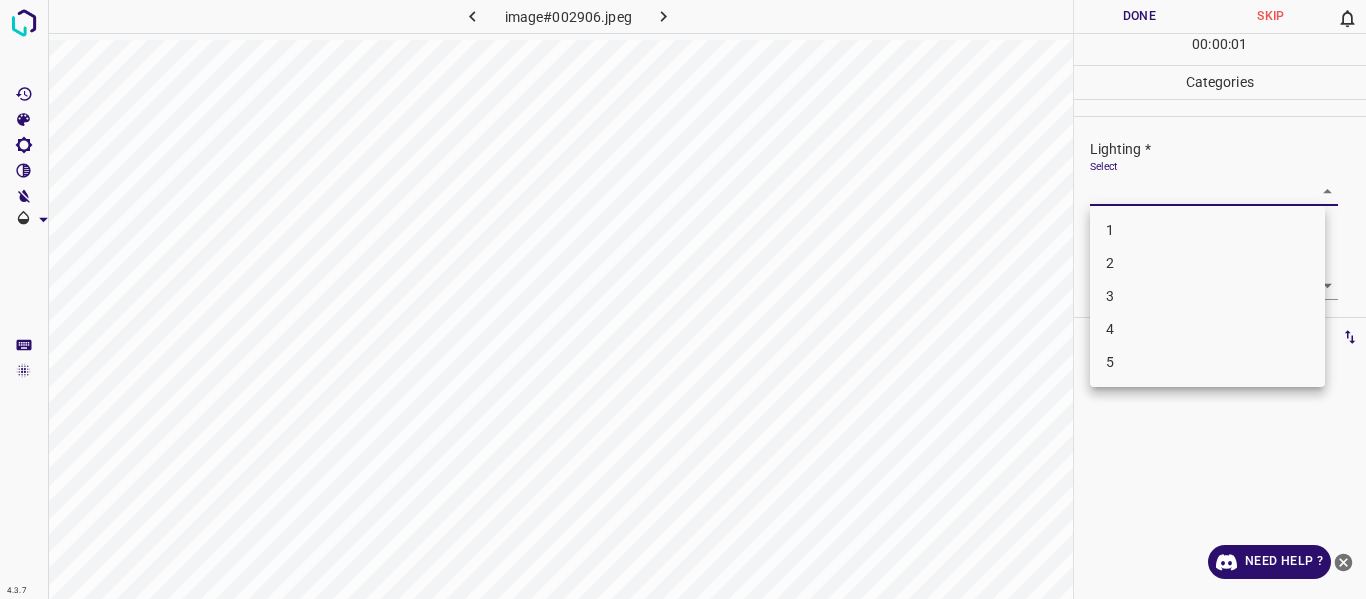 click on "4" at bounding box center (1207, 329) 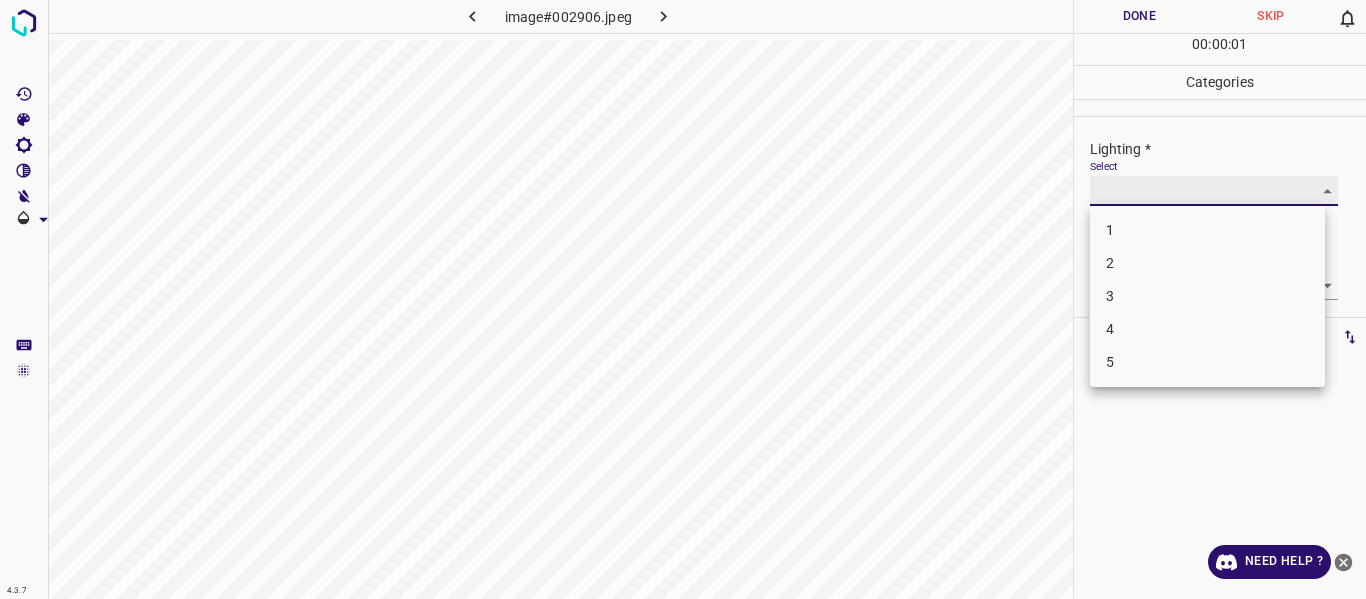 type on "4" 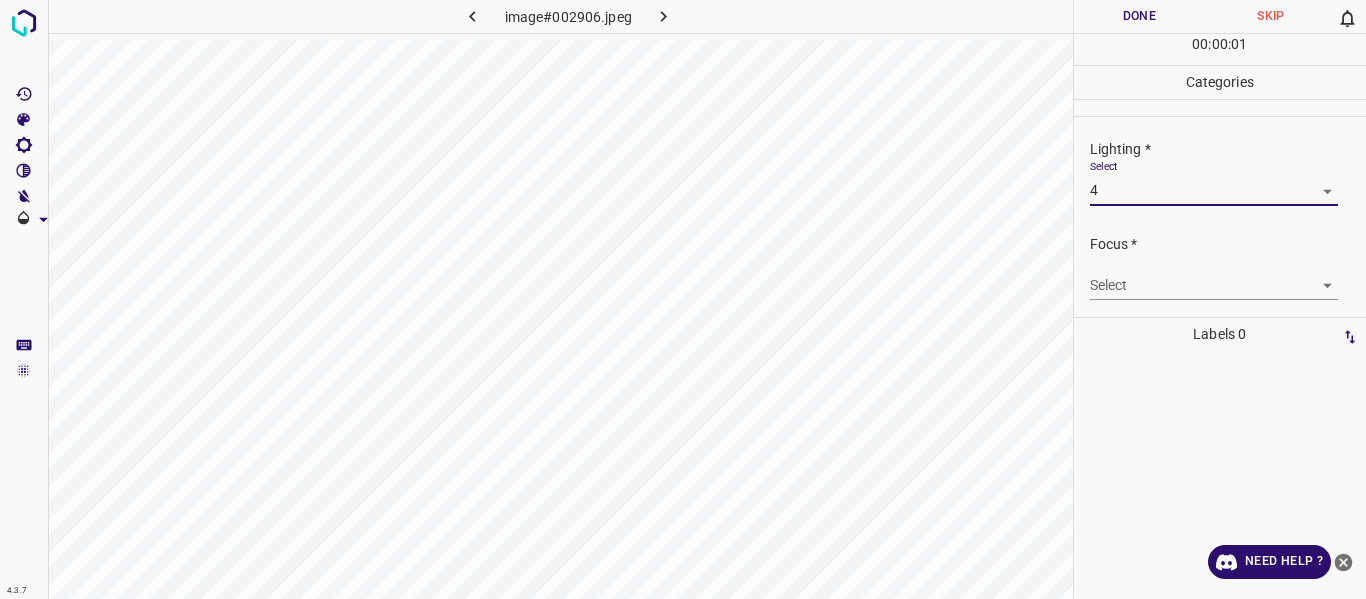 click on "4.3.7 image#002906.jpeg Done Skip 0 00   : 00   : 01   Categories Lighting *  Select 4 4 Focus *  Select ​ Overall *  Select ​ Labels   0 Categories 1 Lighting 2 Focus 3 Overall Tools Space Change between modes (Draw & Edit) I Auto labeling R Restore zoom M Zoom in N Zoom out Delete Delete selecte label Filters Z Restore filters X Saturation filter C Brightness filter V Contrast filter B Gray scale filter General O Download Need Help ? - Text - Hide - Delete" at bounding box center [683, 299] 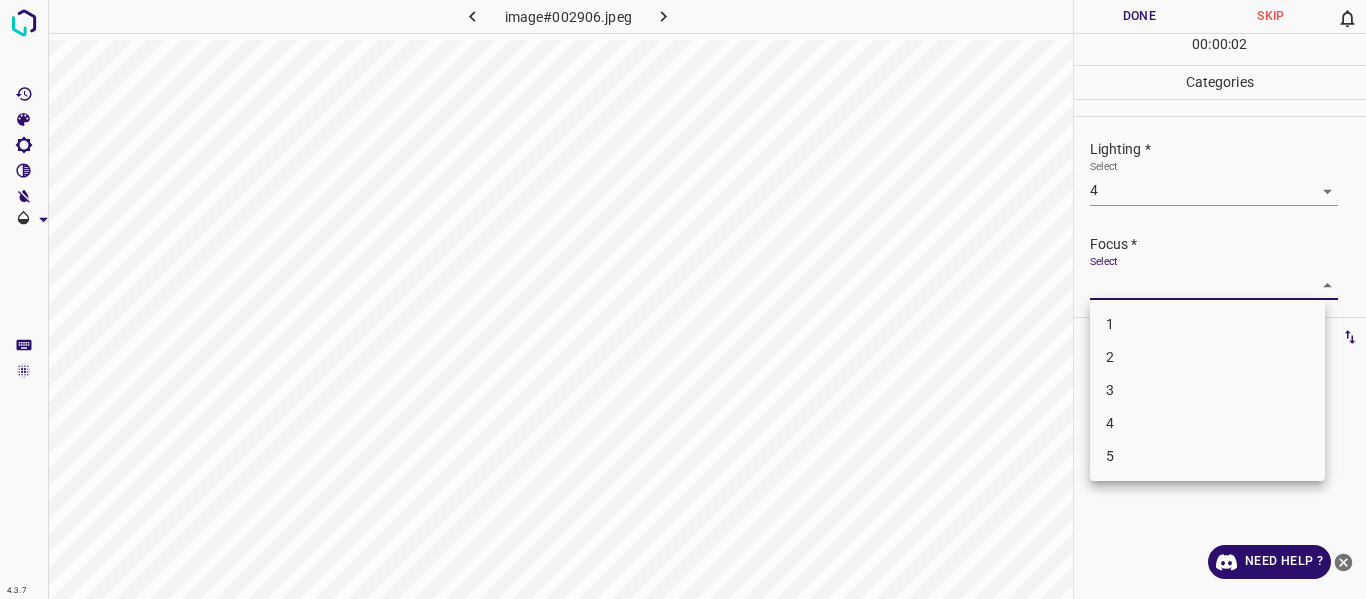 click on "3" at bounding box center (1207, 390) 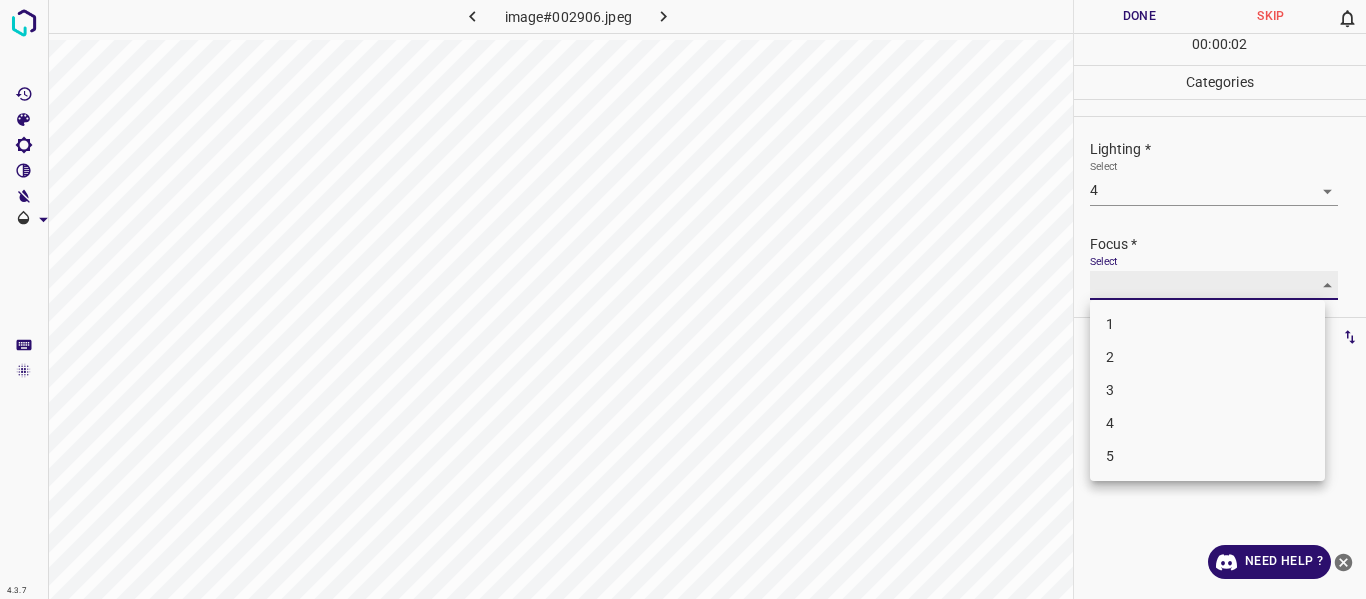 type on "3" 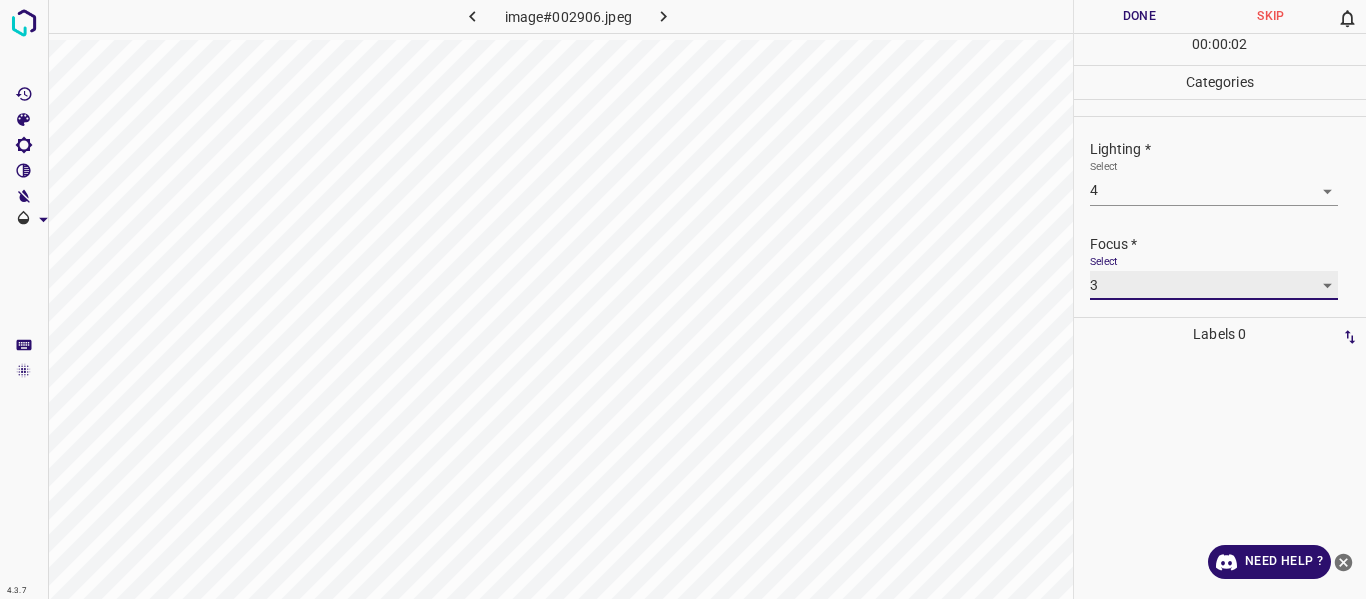 scroll, scrollTop: 98, scrollLeft: 0, axis: vertical 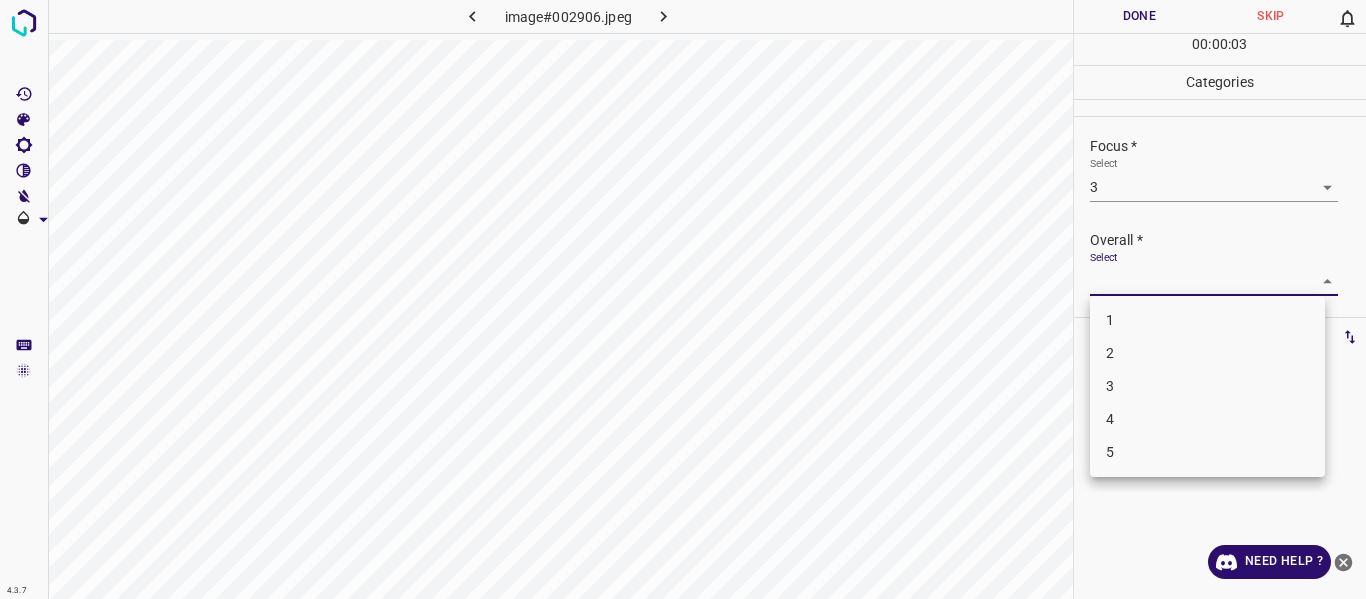 click on "4.3.7 image#002906.jpeg Done Skip 0 00   : 00   : 03   Categories Lighting *  Select 4 4 Focus *  Select 3 3 Overall *  Select ​ Labels   0 Categories 1 Lighting 2 Focus 3 Overall Tools Space Change between modes (Draw & Edit) I Auto labeling R Restore zoom M Zoom in N Zoom out Delete Delete selecte label Filters Z Restore filters X Saturation filter C Brightness filter V Contrast filter B Gray scale filter General O Download Need Help ? - Text - Hide - Delete 1 2 3 4 5" at bounding box center [683, 299] 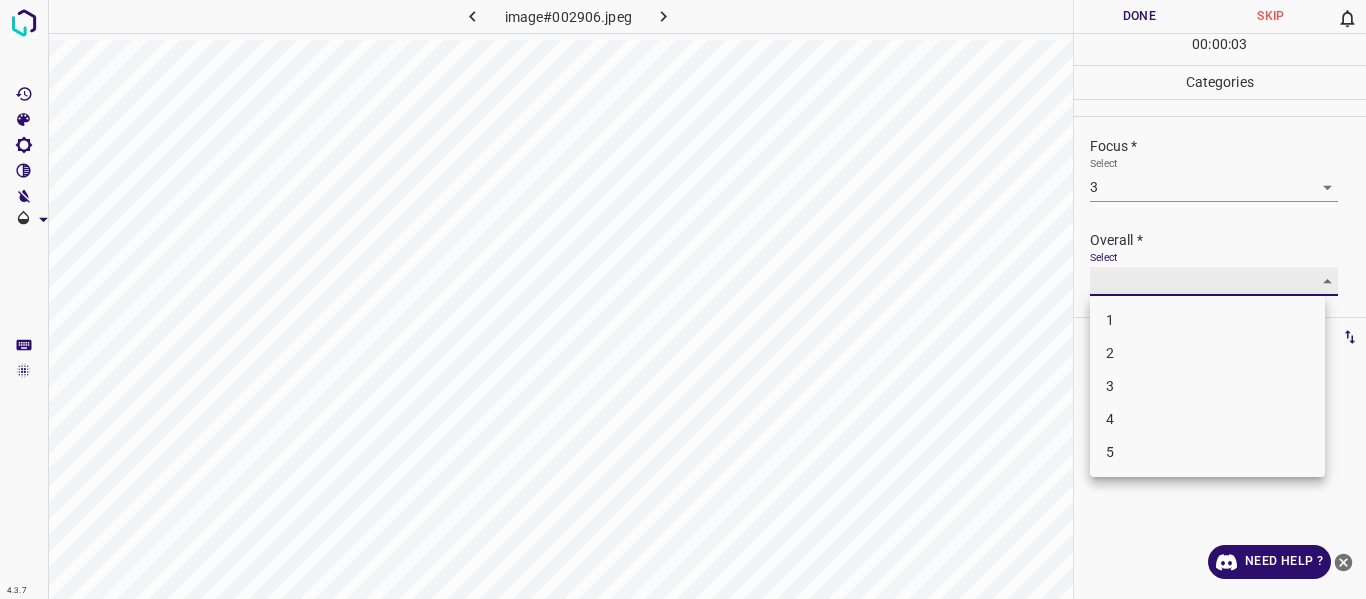 type on "4" 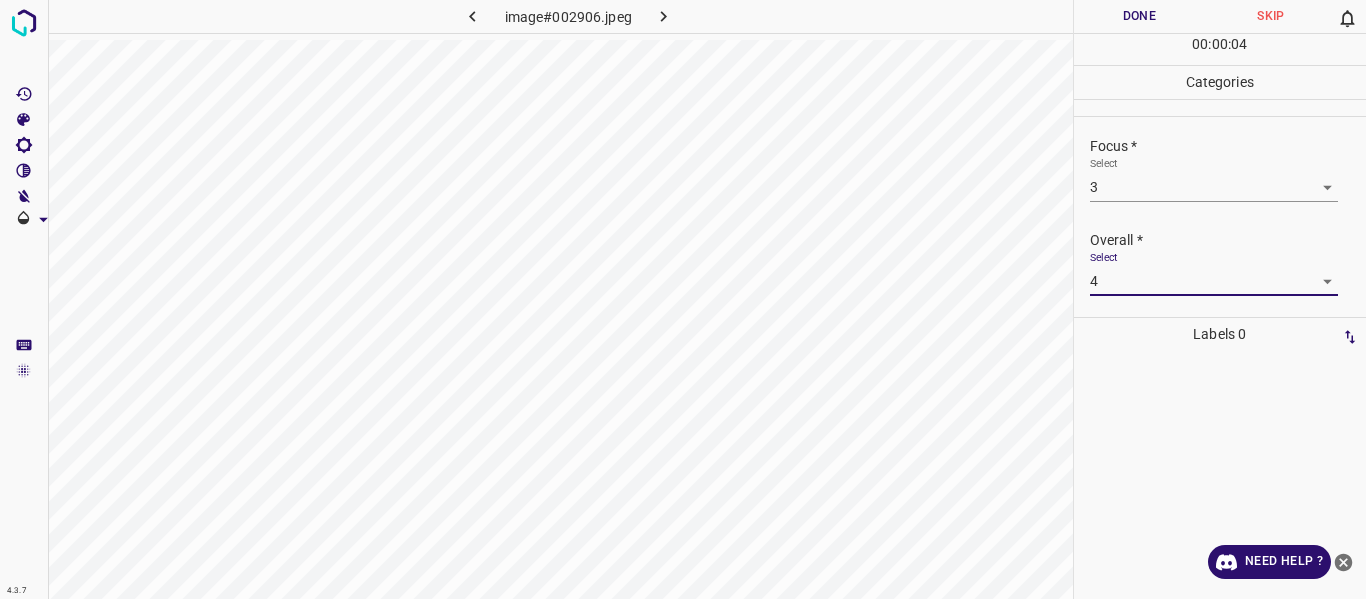 click on "Done" at bounding box center [1140, 16] 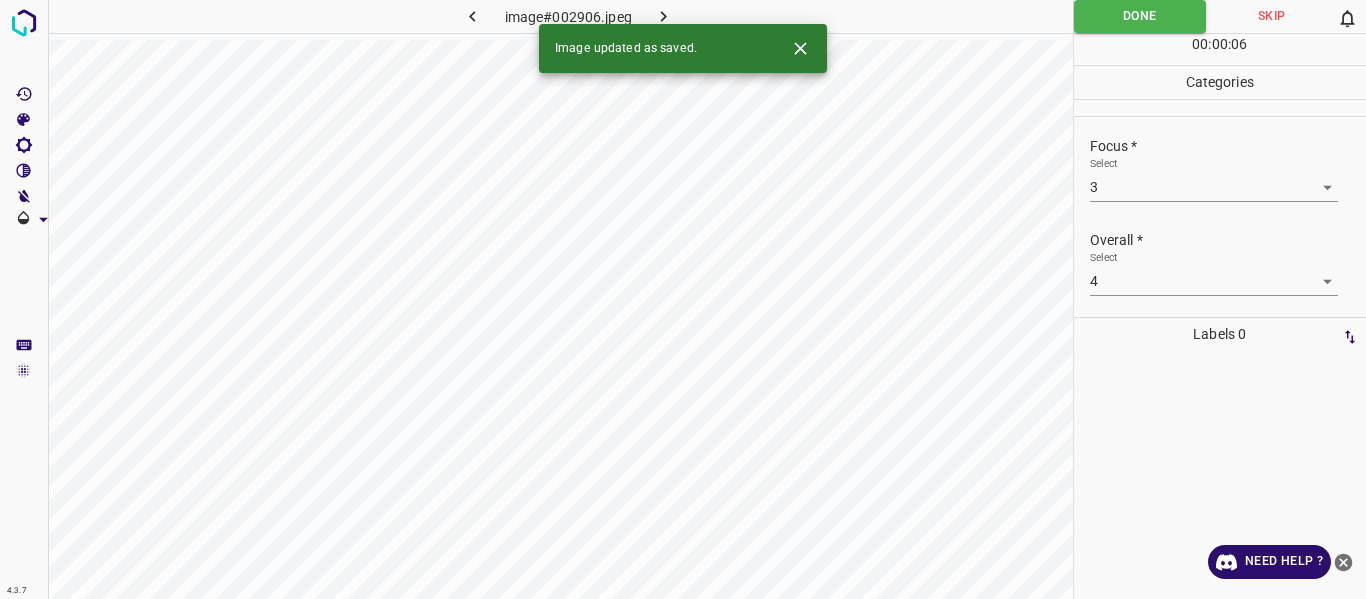click 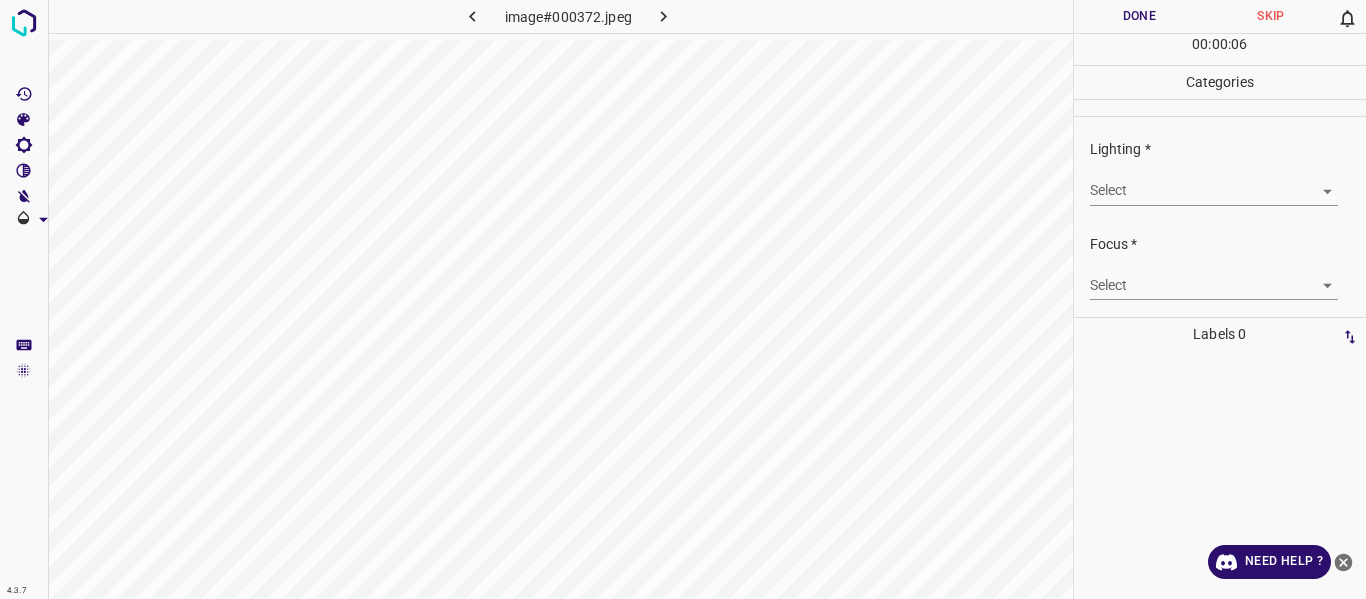 click on "4.3.7 image#000372.jpeg Done Skip 0 00   : 00   : 06   Categories Lighting *  Select ​ Focus *  Select ​ Overall *  Select ​ Labels   0 Categories 1 Lighting 2 Focus 3 Overall Tools Space Change between modes (Draw & Edit) I Auto labeling R Restore zoom M Zoom in N Zoom out Delete Delete selecte label Filters Z Restore filters X Saturation filter C Brightness filter V Contrast filter B Gray scale filter General O Download Need Help ? - Text - Hide - Delete" at bounding box center [683, 299] 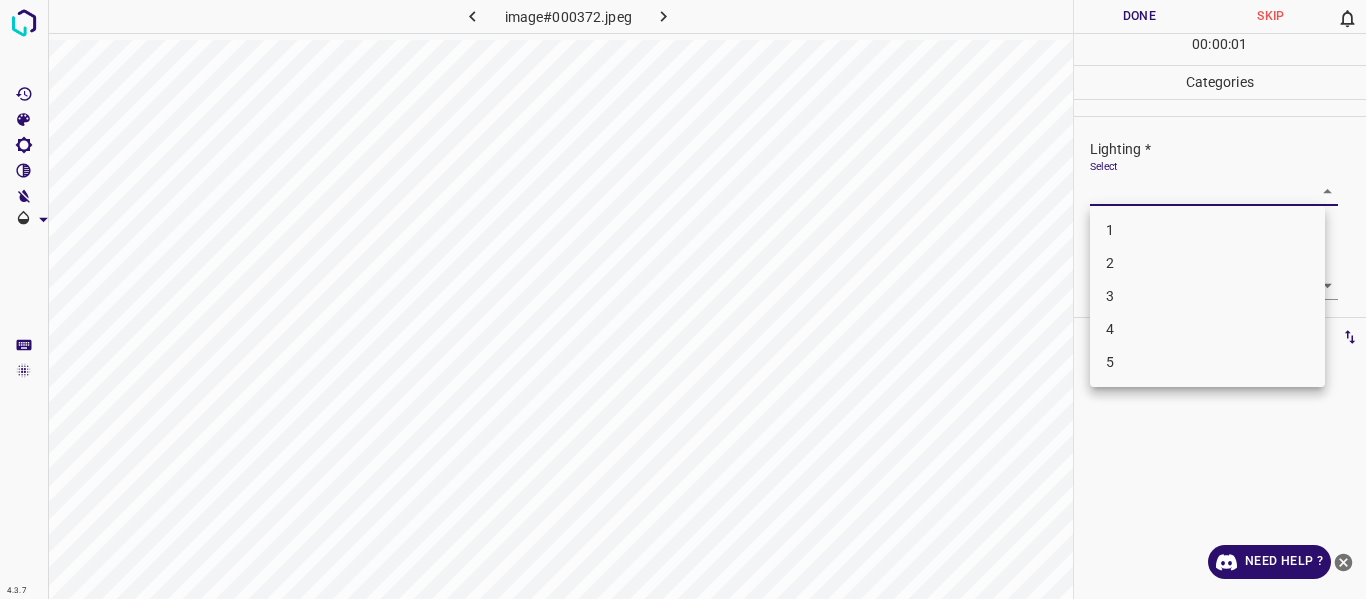 click on "4" at bounding box center [1207, 329] 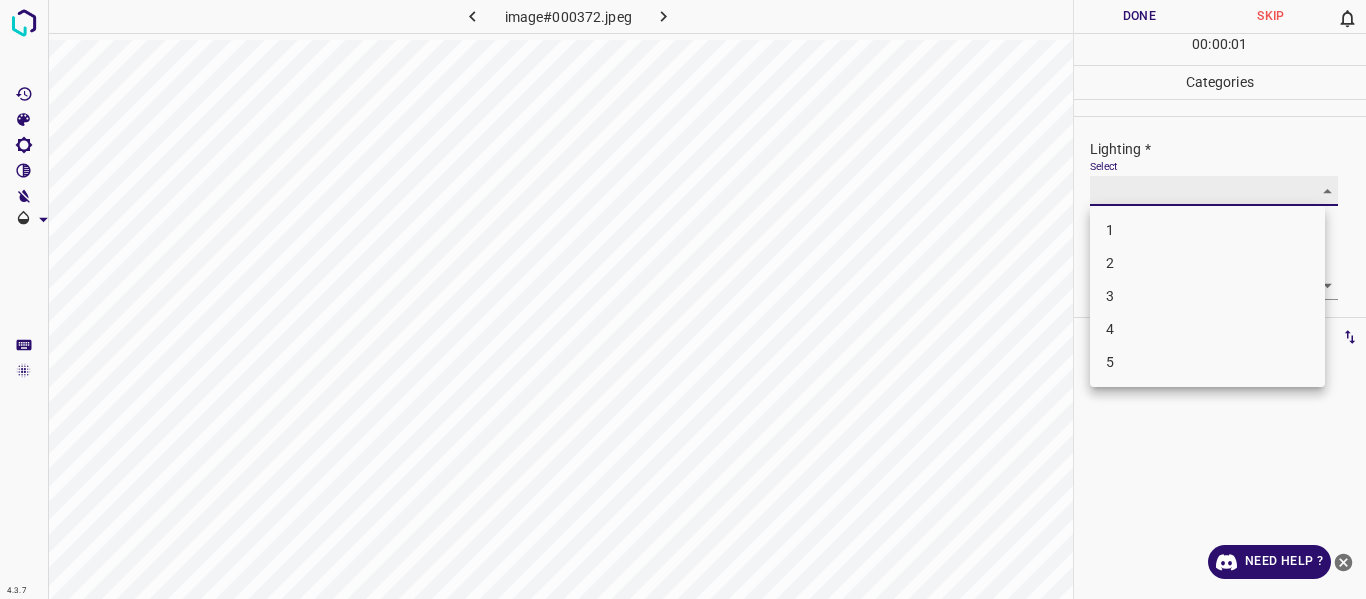 type on "4" 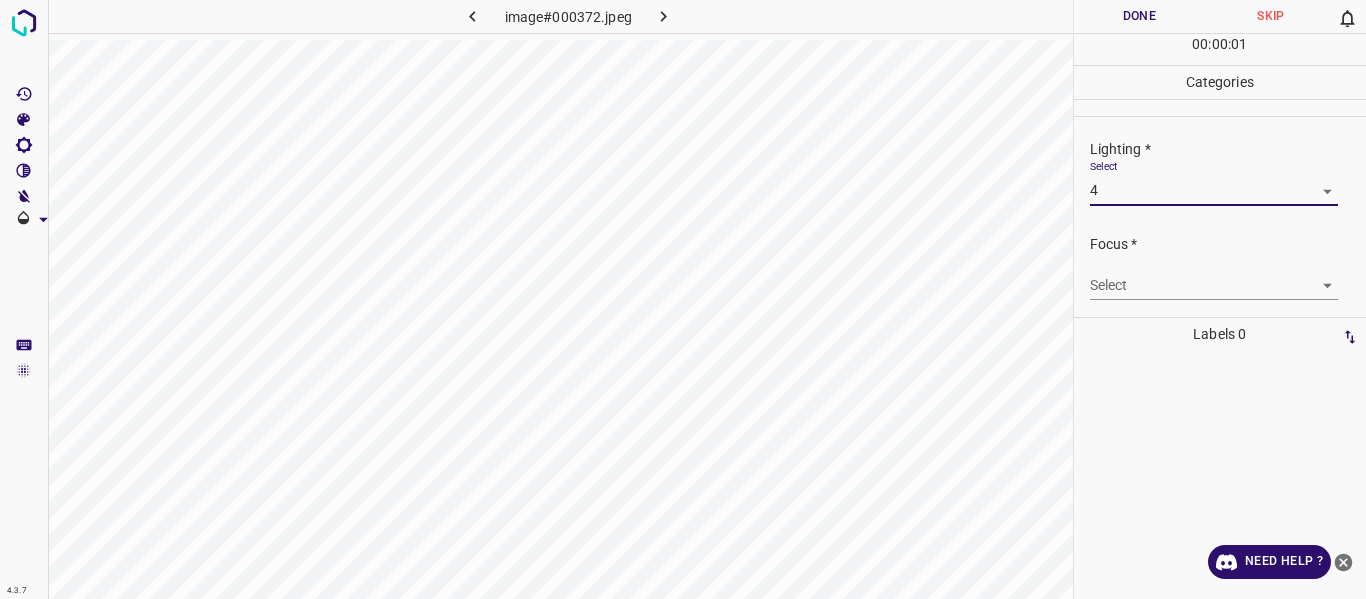click on "4.3.7 image#000372.jpeg Done Skip 0 00   : 00   : 01   Categories Lighting *  Select 4 4 Focus *  Select ​ Overall *  Select ​ Labels   0 Categories 1 Lighting 2 Focus 3 Overall Tools Space Change between modes (Draw & Edit) I Auto labeling R Restore zoom M Zoom in N Zoom out Delete Delete selecte label Filters Z Restore filters X Saturation filter C Brightness filter V Contrast filter B Gray scale filter General O Download Need Help ? - Text - Hide - Delete" at bounding box center [683, 299] 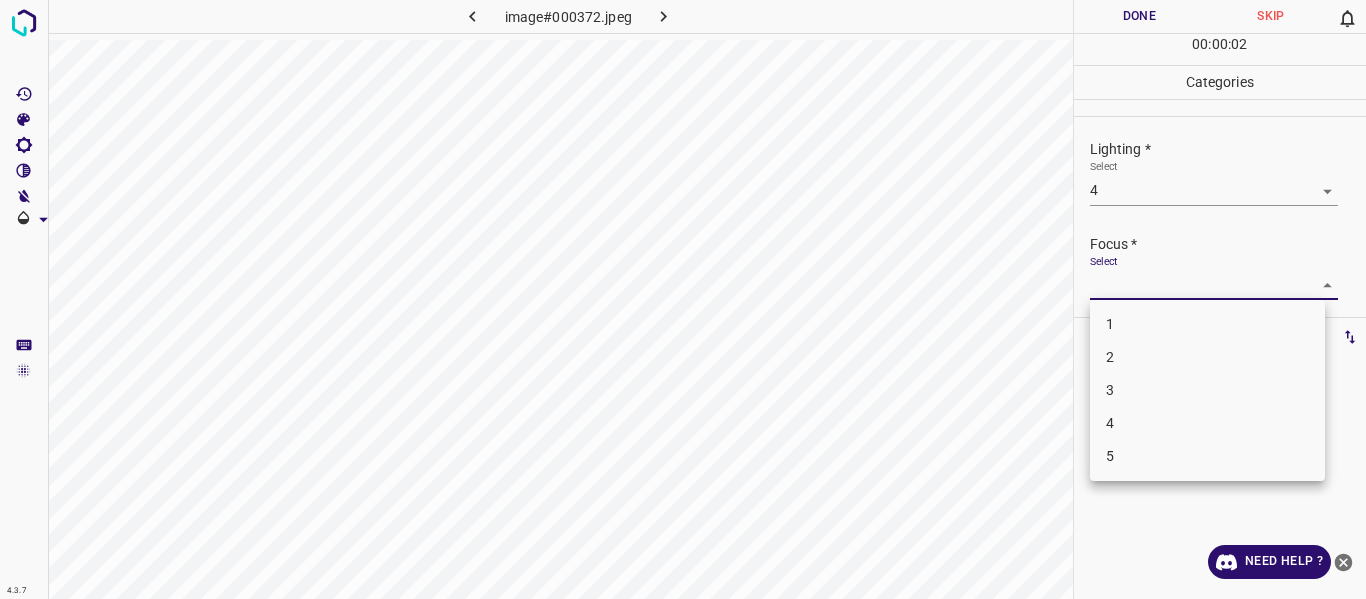 click on "3" at bounding box center (1207, 390) 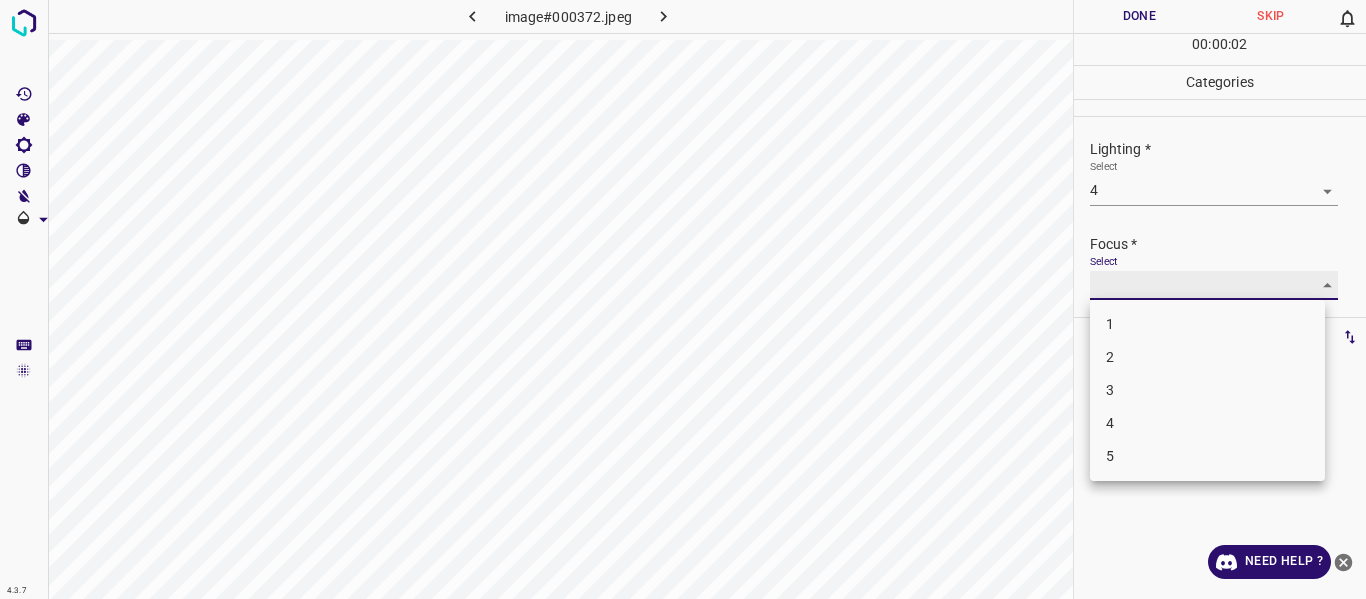 type on "3" 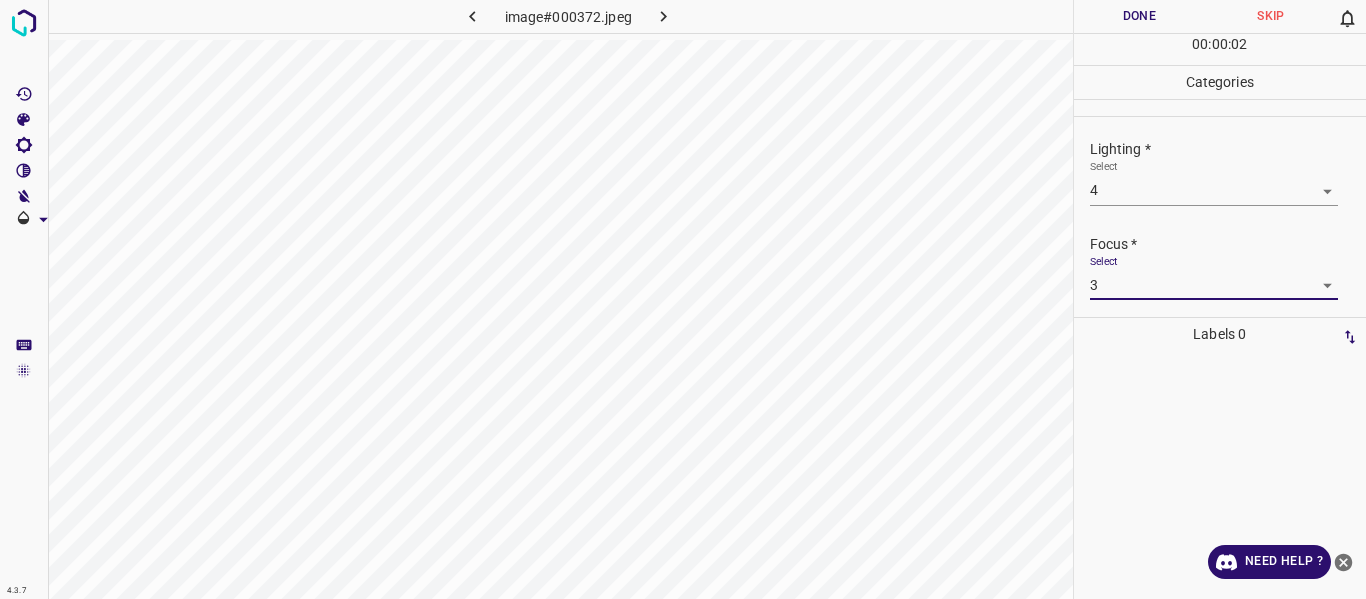 drag, startPoint x: 1342, startPoint y: 230, endPoint x: 1308, endPoint y: 298, distance: 76.02631 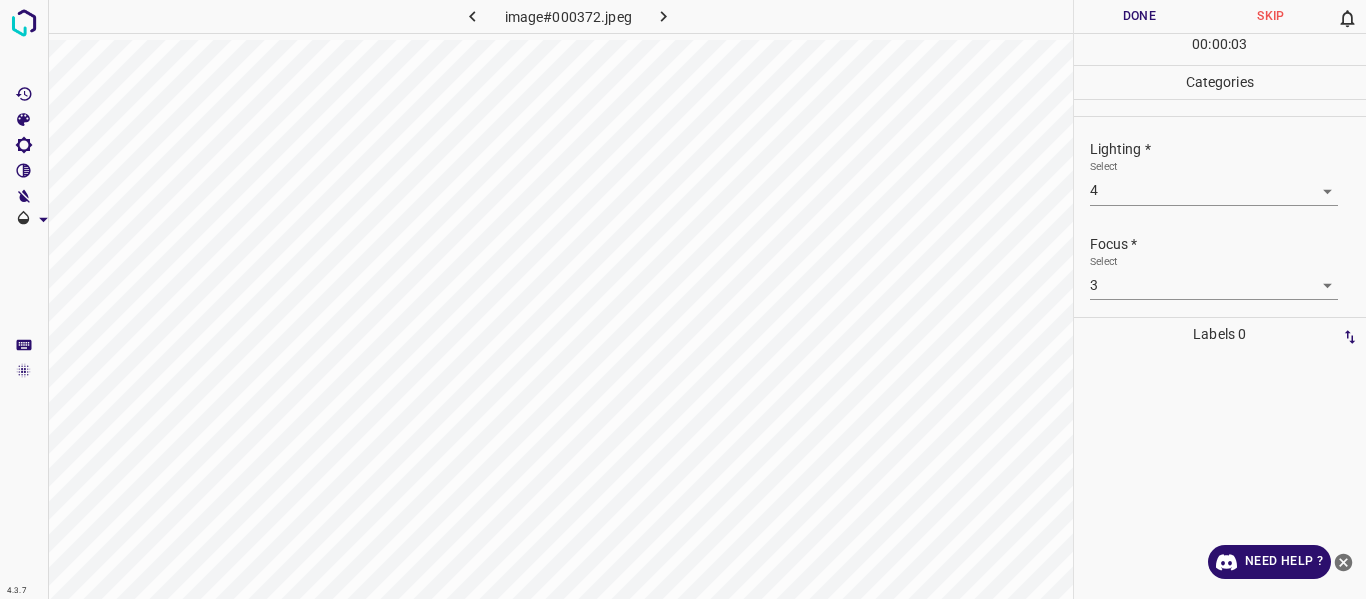 scroll, scrollTop: 98, scrollLeft: 0, axis: vertical 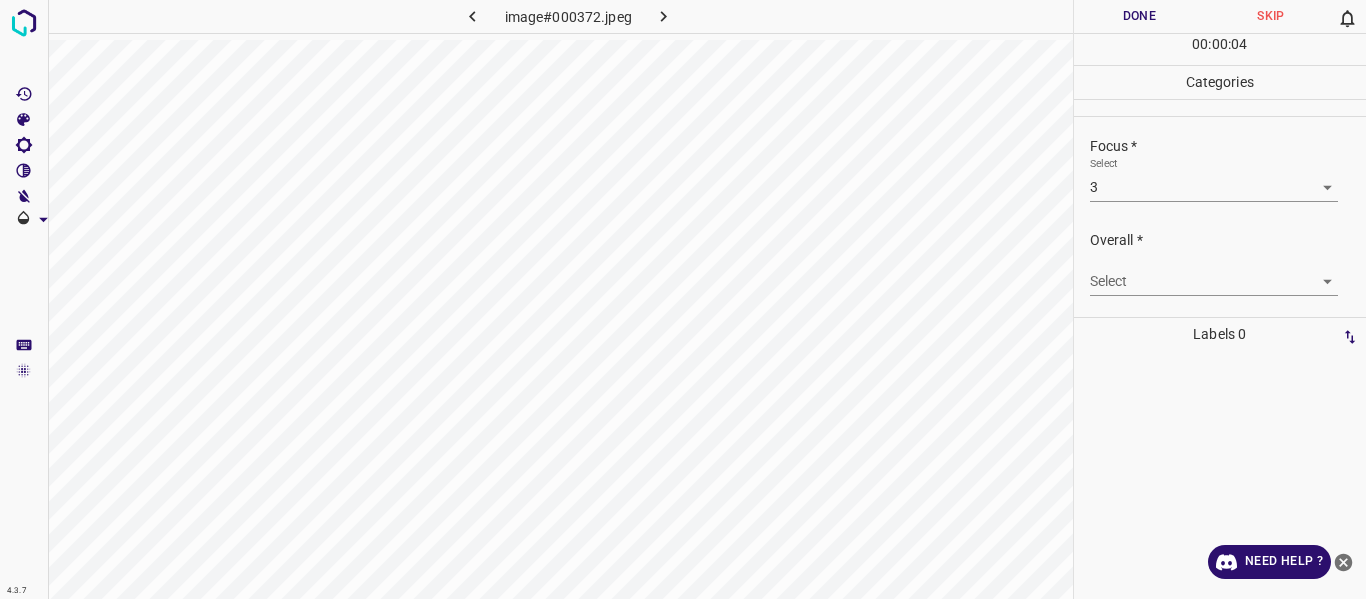 click on "4.3.7 image#000372.jpeg Done Skip 0 00   : 00   : 04   Categories Lighting *  Select 4 4 Focus *  Select 3 3 Overall *  Select ​ Labels   0 Categories 1 Lighting 2 Focus 3 Overall Tools Space Change between modes (Draw & Edit) I Auto labeling R Restore zoom M Zoom in N Zoom out Delete Delete selecte label Filters Z Restore filters X Saturation filter C Brightness filter V Contrast filter B Gray scale filter General O Download Need Help ? - Text - Hide - Delete" at bounding box center (683, 299) 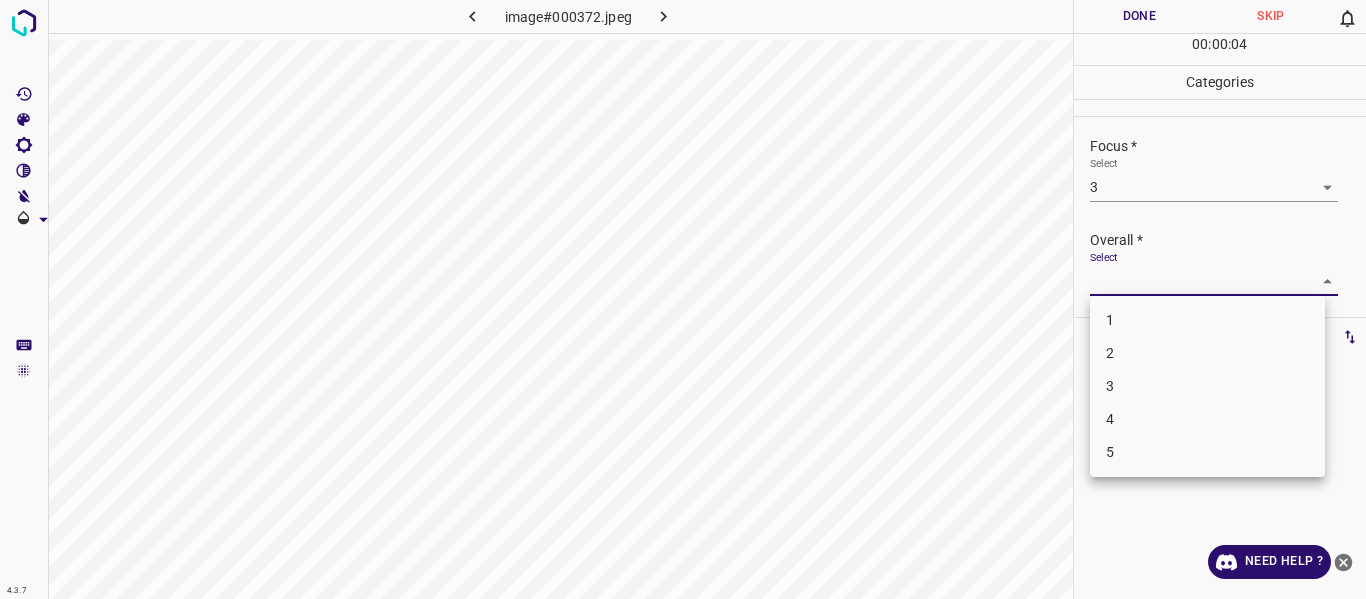 click on "4" at bounding box center (1207, 419) 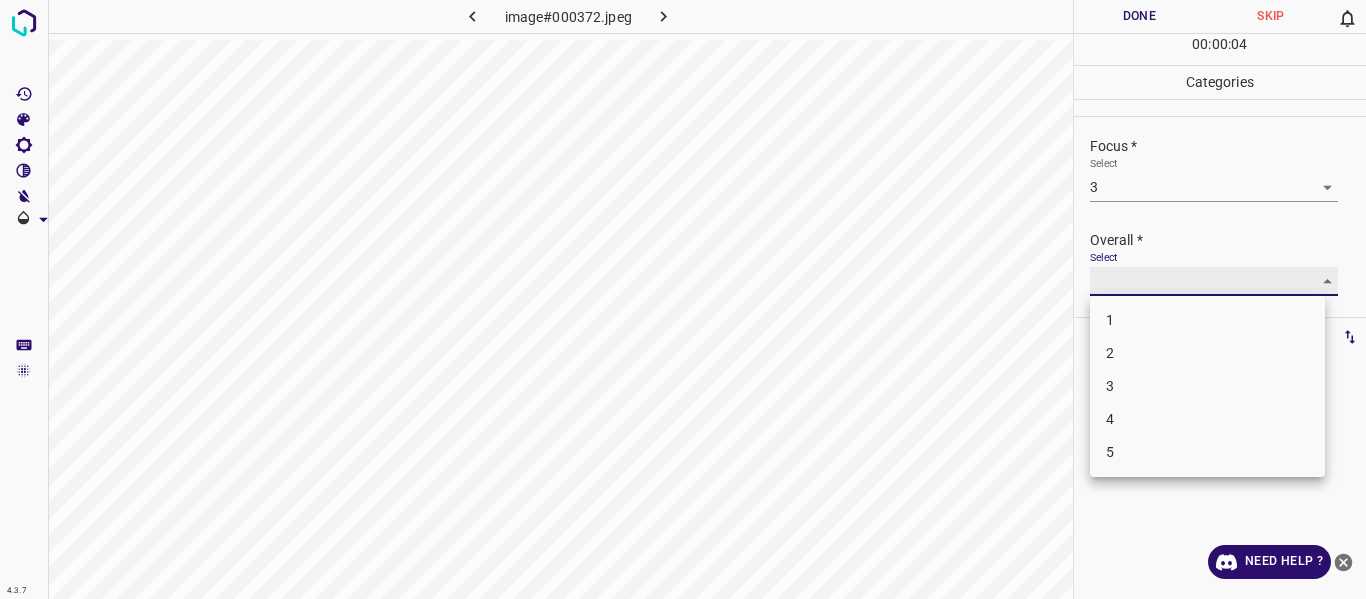 type on "4" 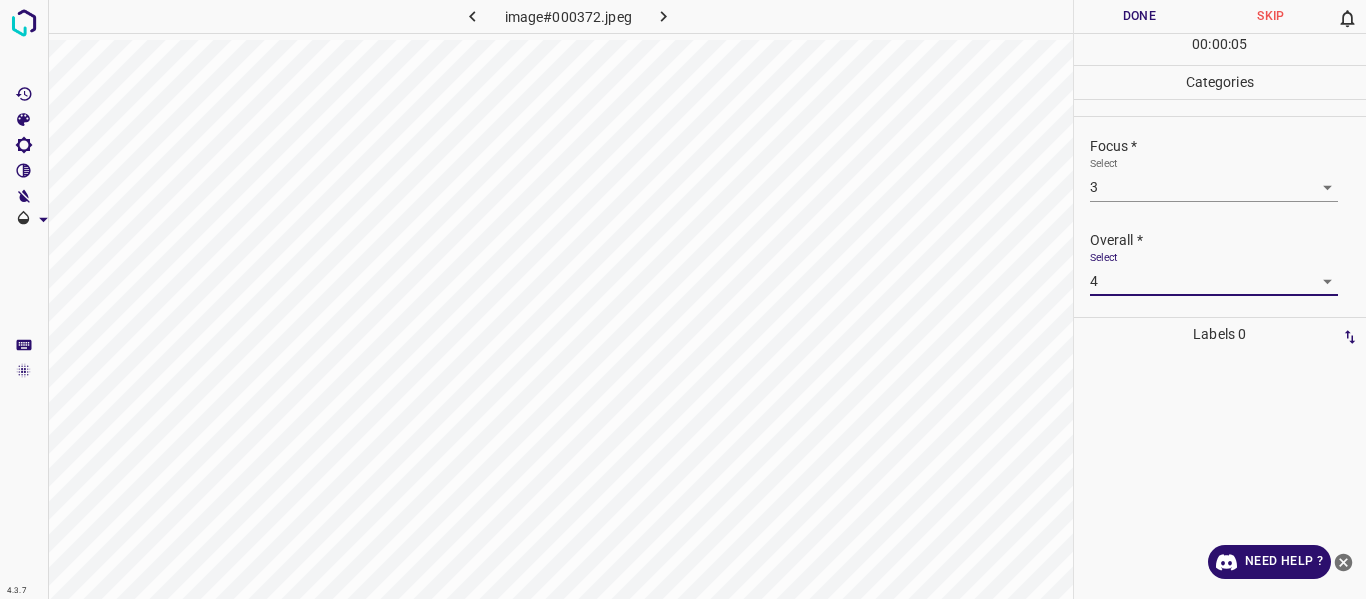 click on "Done" at bounding box center [1140, 16] 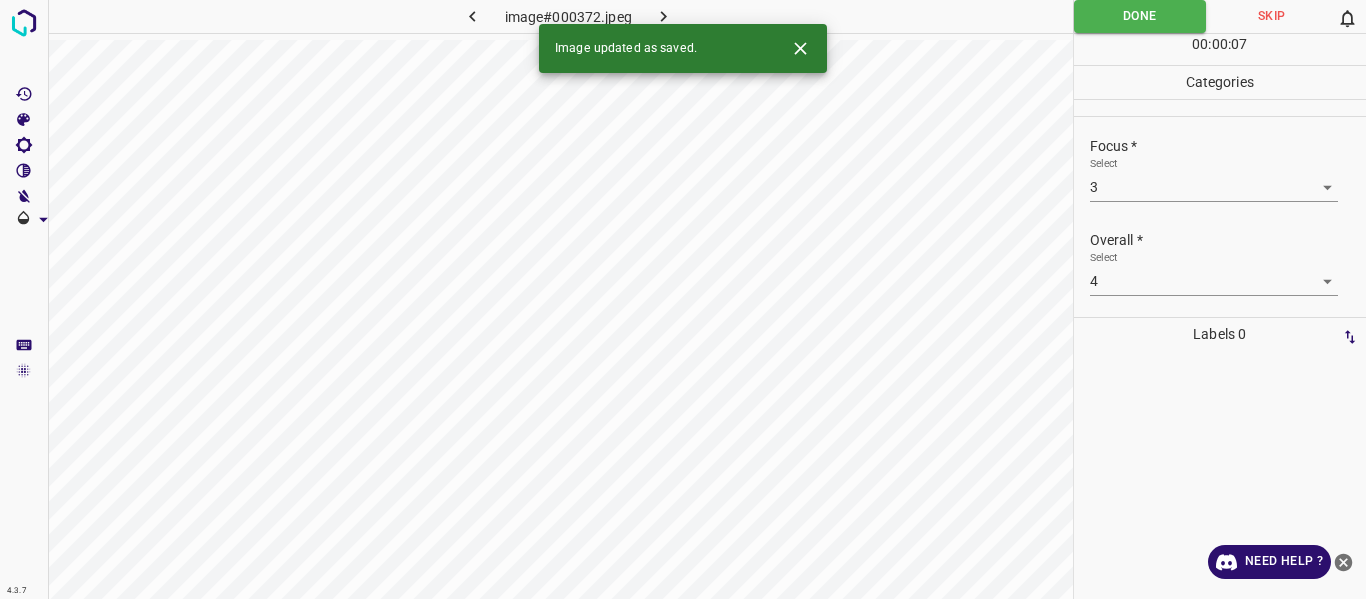 click 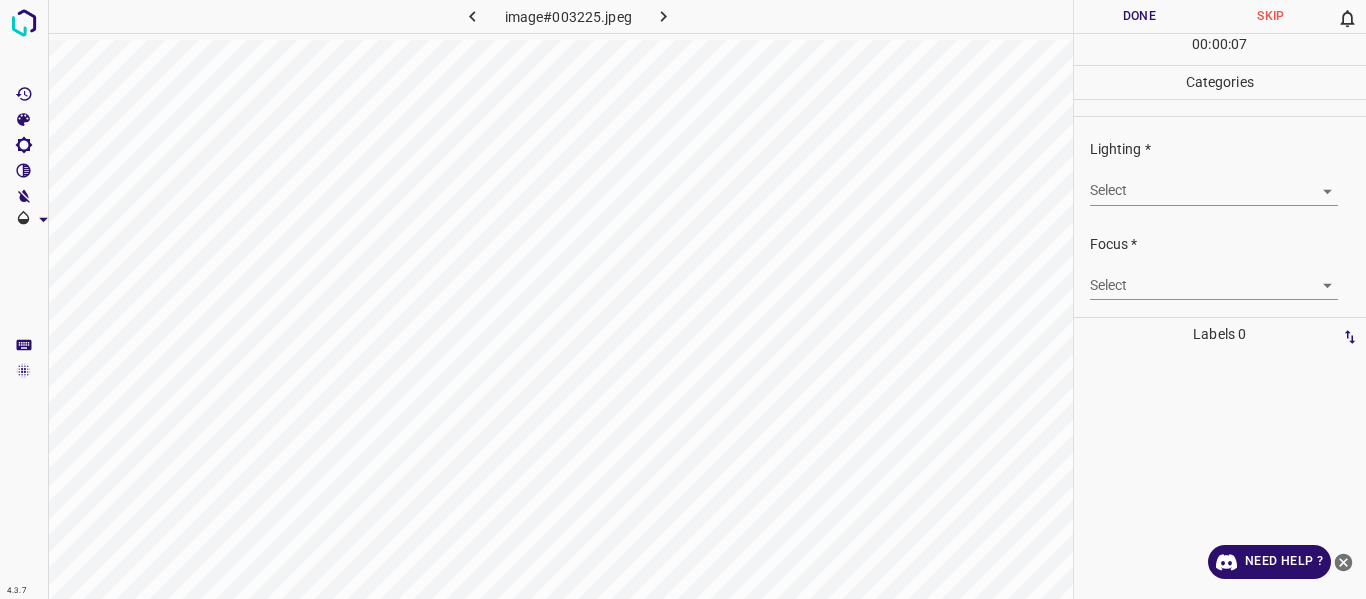 click on "4.3.7 image#003225.jpeg Done Skip 0 00   : 00   : 07   Categories Lighting *  Select ​ Focus *  Select ​ Overall *  Select ​ Labels   0 Categories 1 Lighting 2 Focus 3 Overall Tools Space Change between modes (Draw & Edit) I Auto labeling R Restore zoom M Zoom in N Zoom out Delete Delete selecte label Filters Z Restore filters X Saturation filter C Brightness filter V Contrast filter B Gray scale filter General O Download Need Help ? - Text - Hide - Delete" at bounding box center (683, 299) 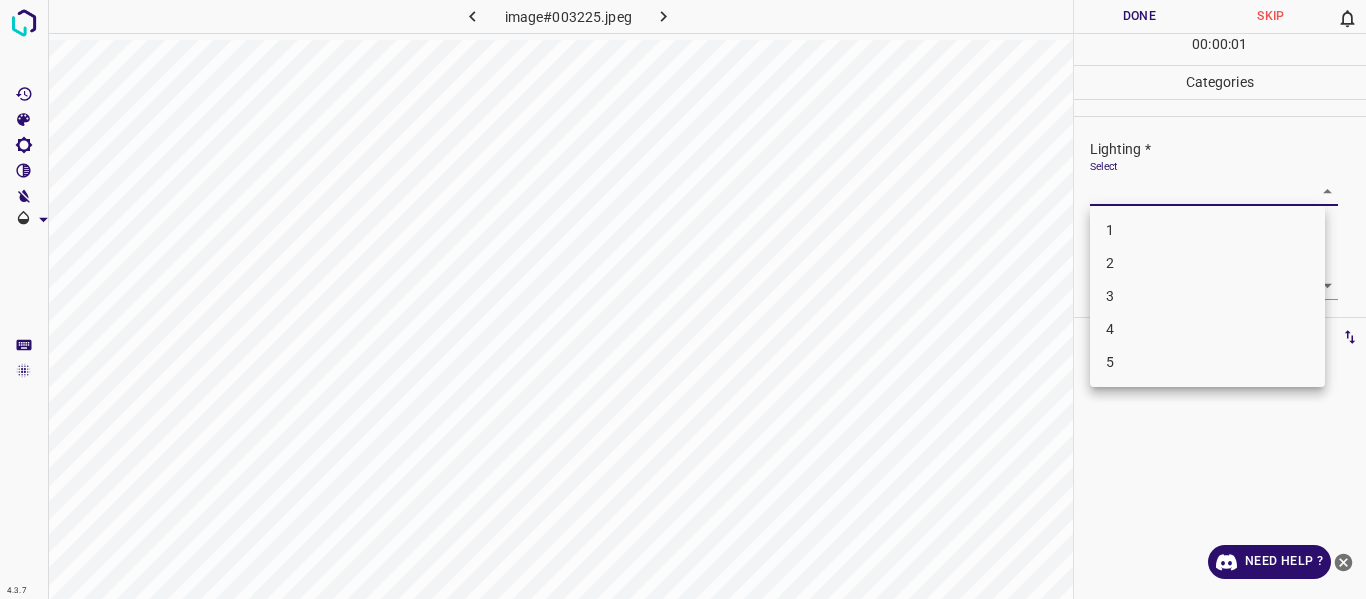 click on "3" at bounding box center [1207, 296] 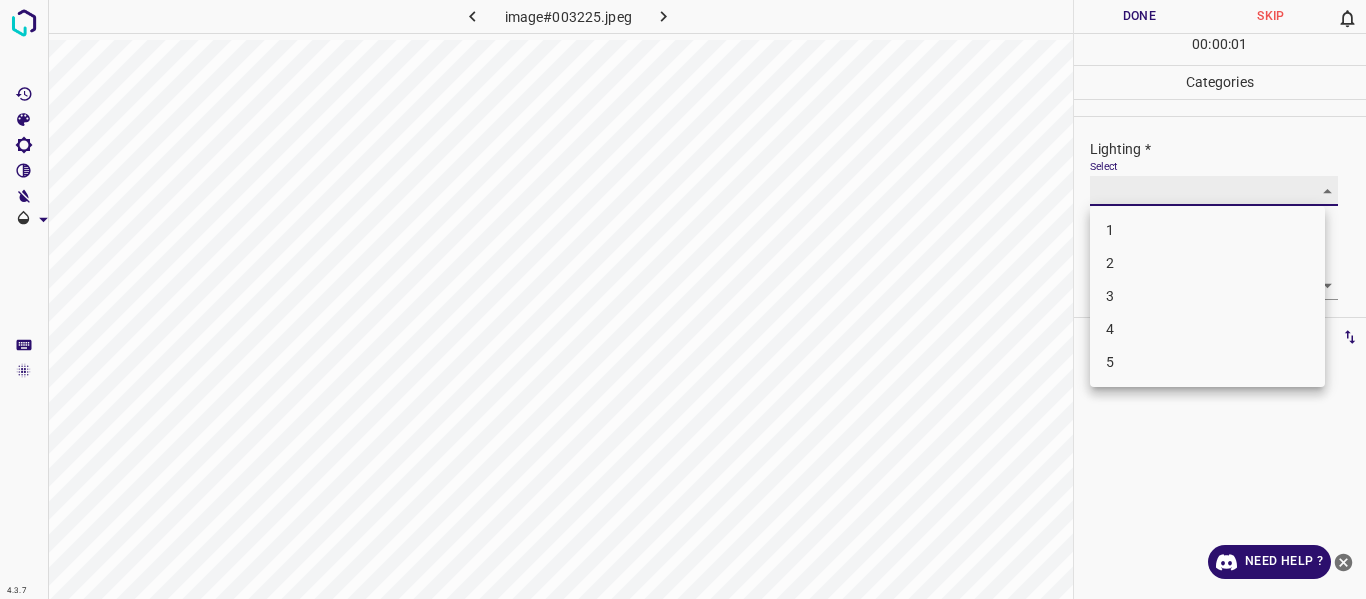 type on "3" 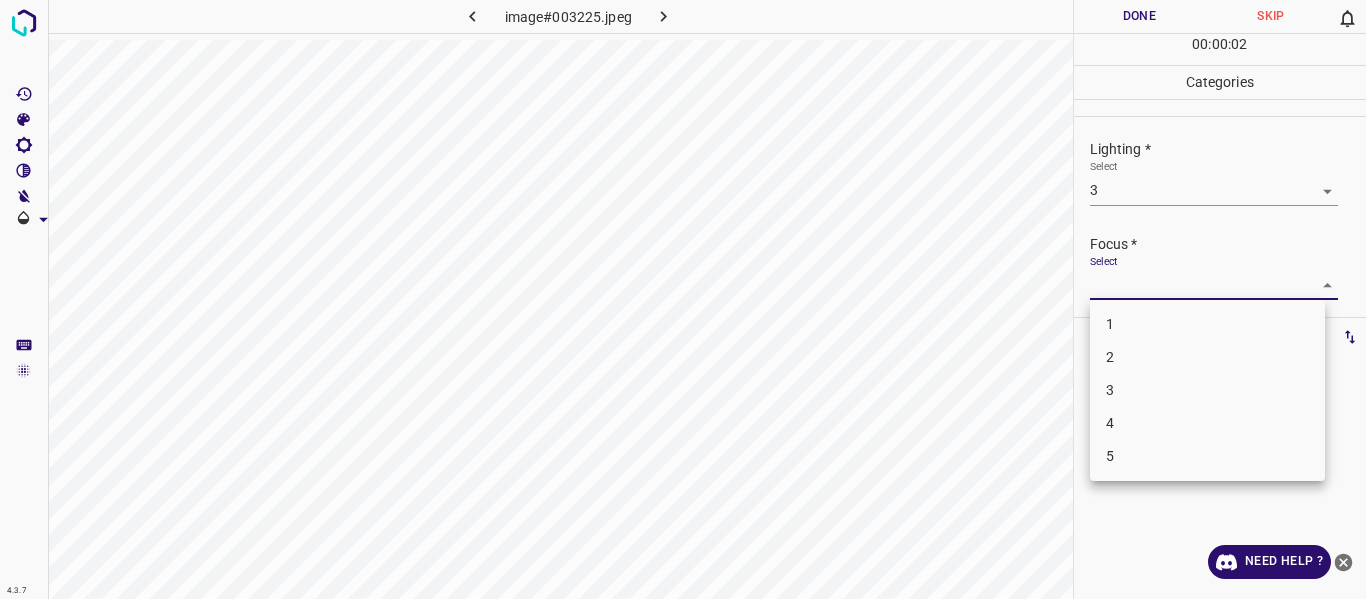 click on "4.3.7 image#003225.jpeg Done Skip 0 00   : 00   : 02   Categories Lighting *  Select 3 3 Focus *  Select ​ Overall *  Select ​ Labels   0 Categories 1 Lighting 2 Focus 3 Overall Tools Space Change between modes (Draw & Edit) I Auto labeling R Restore zoom M Zoom in N Zoom out Delete Delete selecte label Filters Z Restore filters X Saturation filter C Brightness filter V Contrast filter B Gray scale filter General O Download Need Help ? - Text - Hide - Delete 1 2 3 4 5" at bounding box center [683, 299] 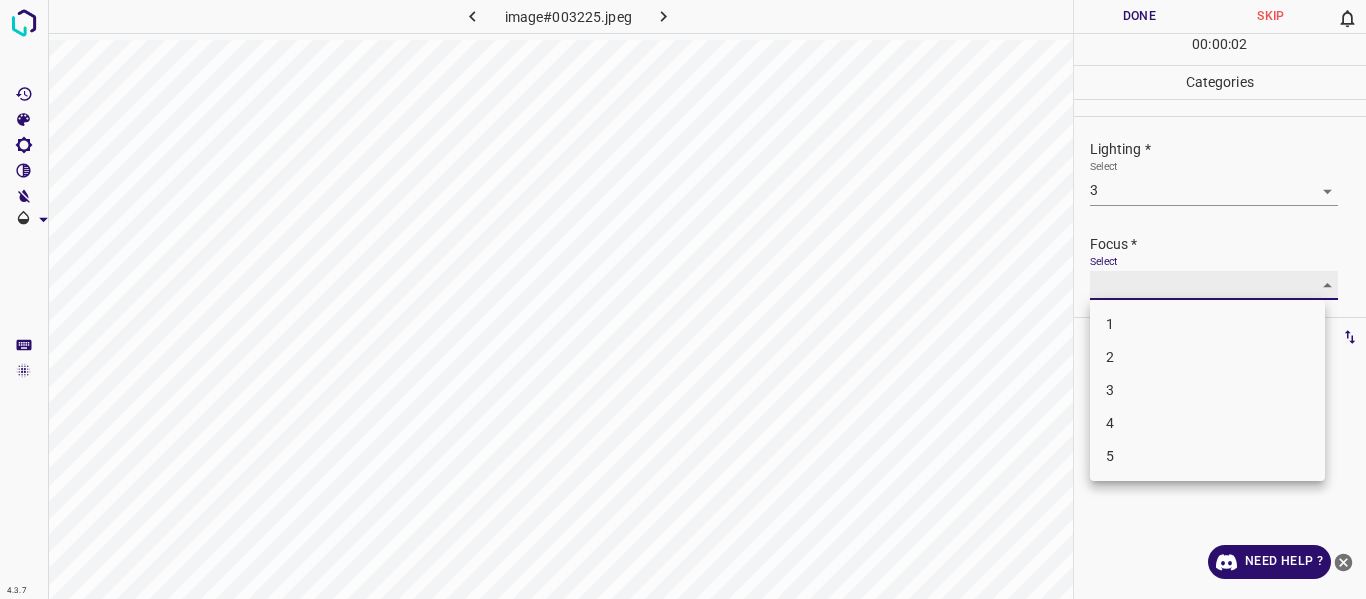 type on "2" 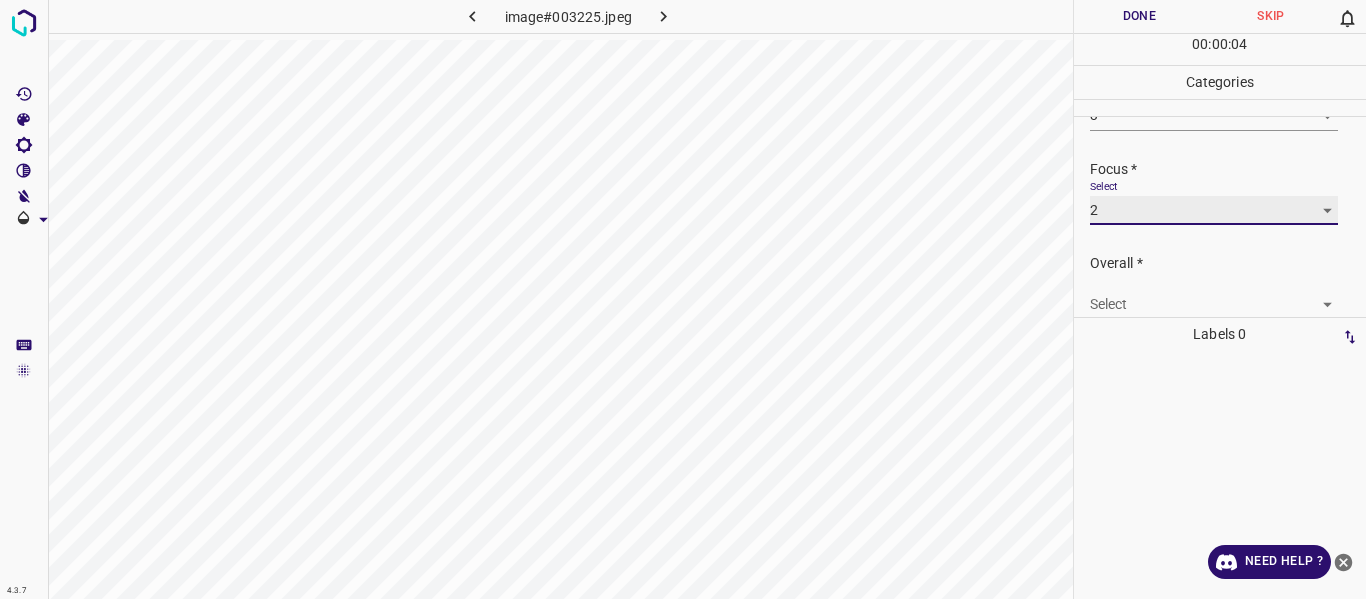scroll, scrollTop: 98, scrollLeft: 0, axis: vertical 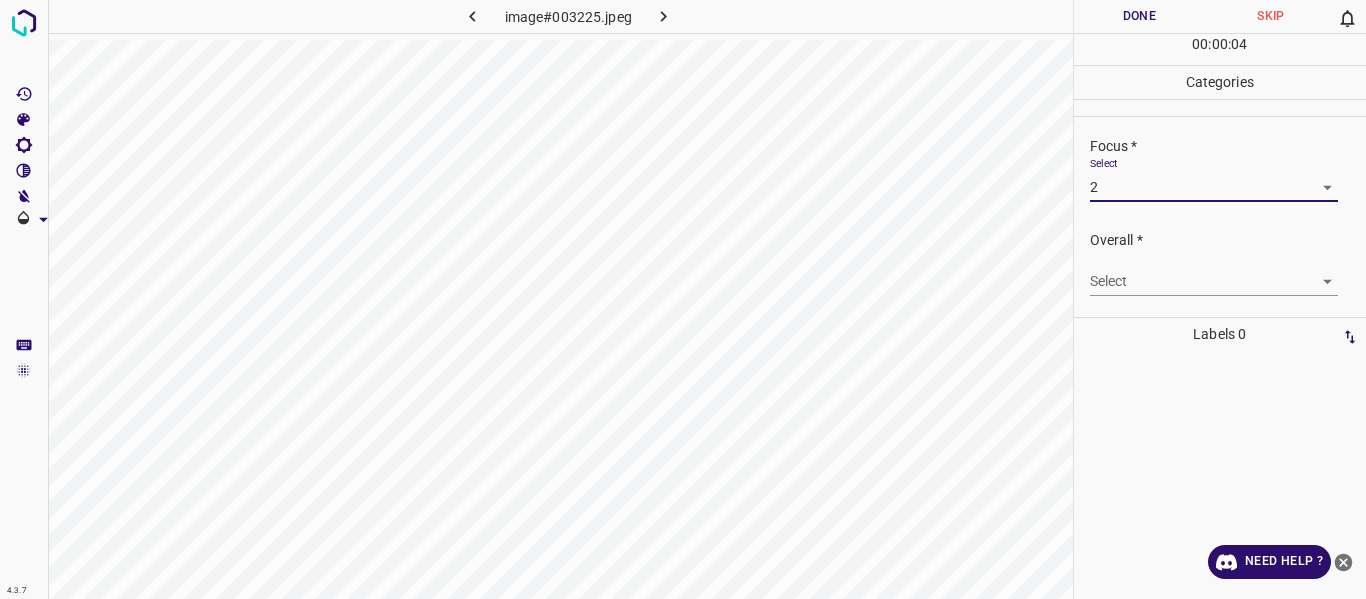 click on "4.3.7 image#003225.jpeg Done Skip 0 00   : 00   : 04   Categories Lighting *  Select 3 3 Focus *  Select 2 2 Overall *  Select ​ Labels   0 Categories 1 Lighting 2 Focus 3 Overall Tools Space Change between modes (Draw & Edit) I Auto labeling R Restore zoom M Zoom in N Zoom out Delete Delete selecte label Filters Z Restore filters X Saturation filter C Brightness filter V Contrast filter B Gray scale filter General O Download Need Help ? - Text - Hide - Delete" at bounding box center [683, 299] 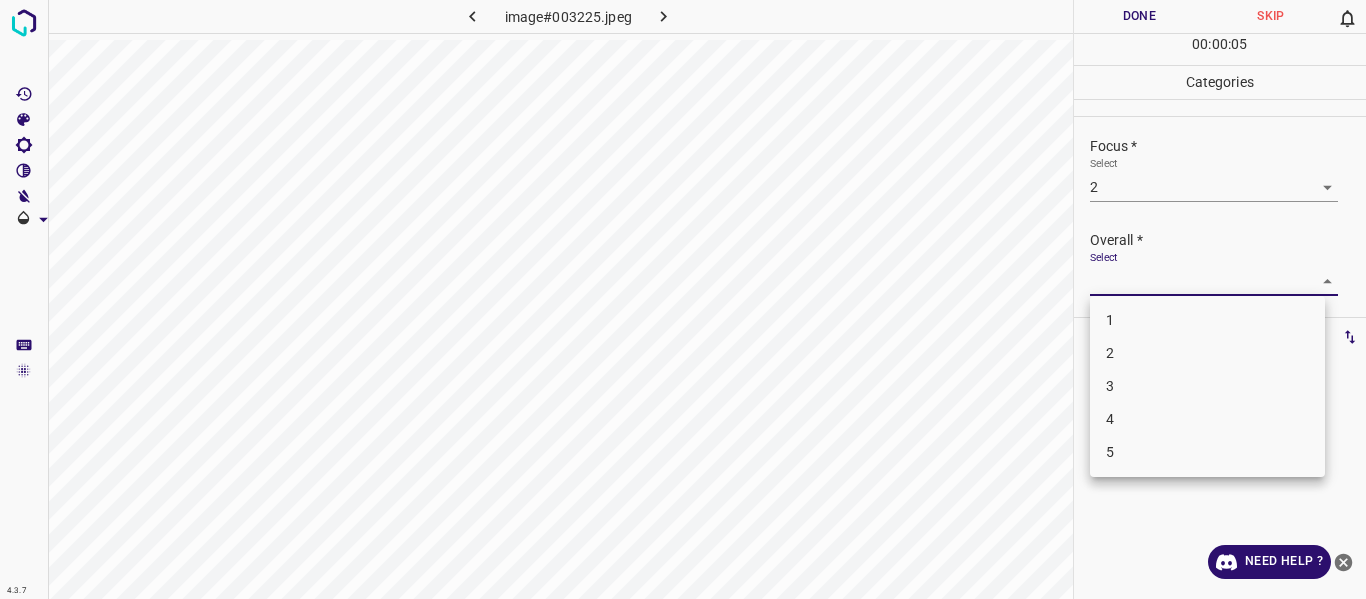 click on "3" at bounding box center [1207, 386] 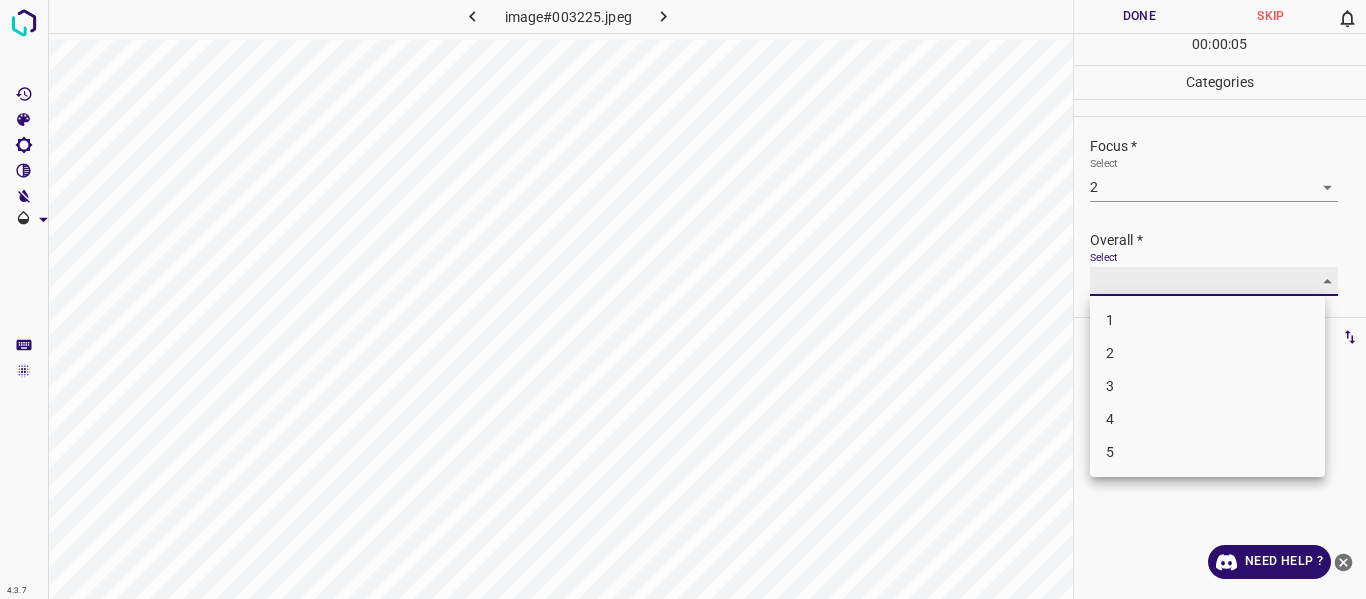 type on "3" 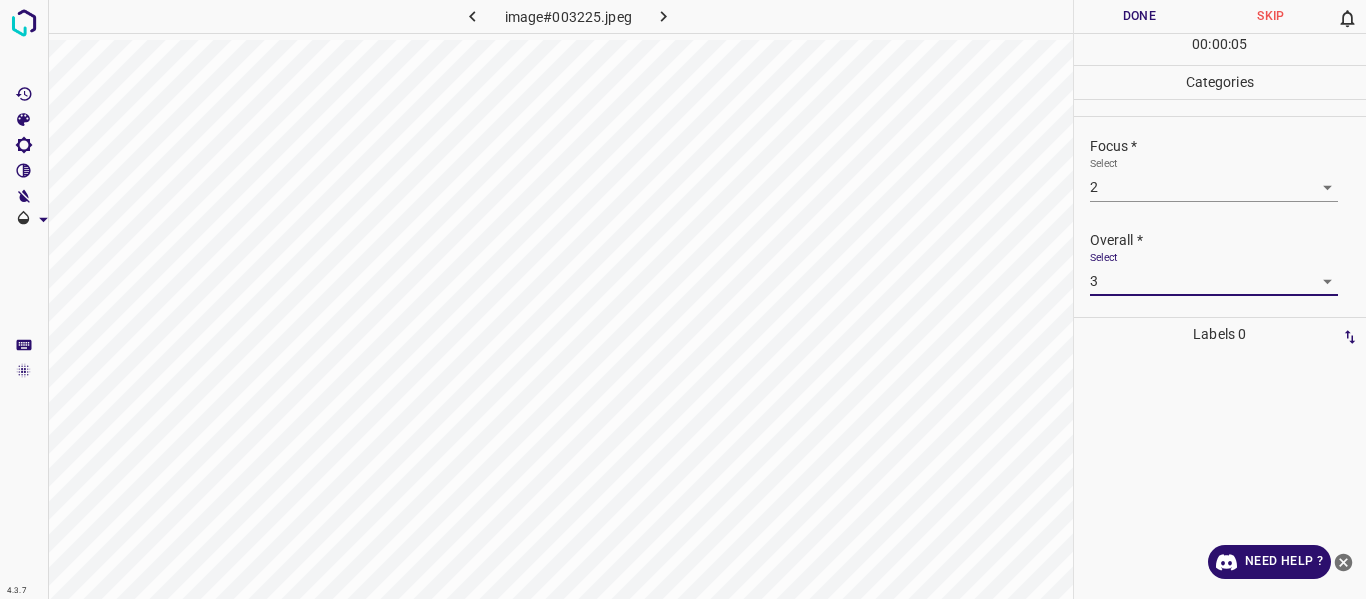 click on "Done" at bounding box center (1140, 16) 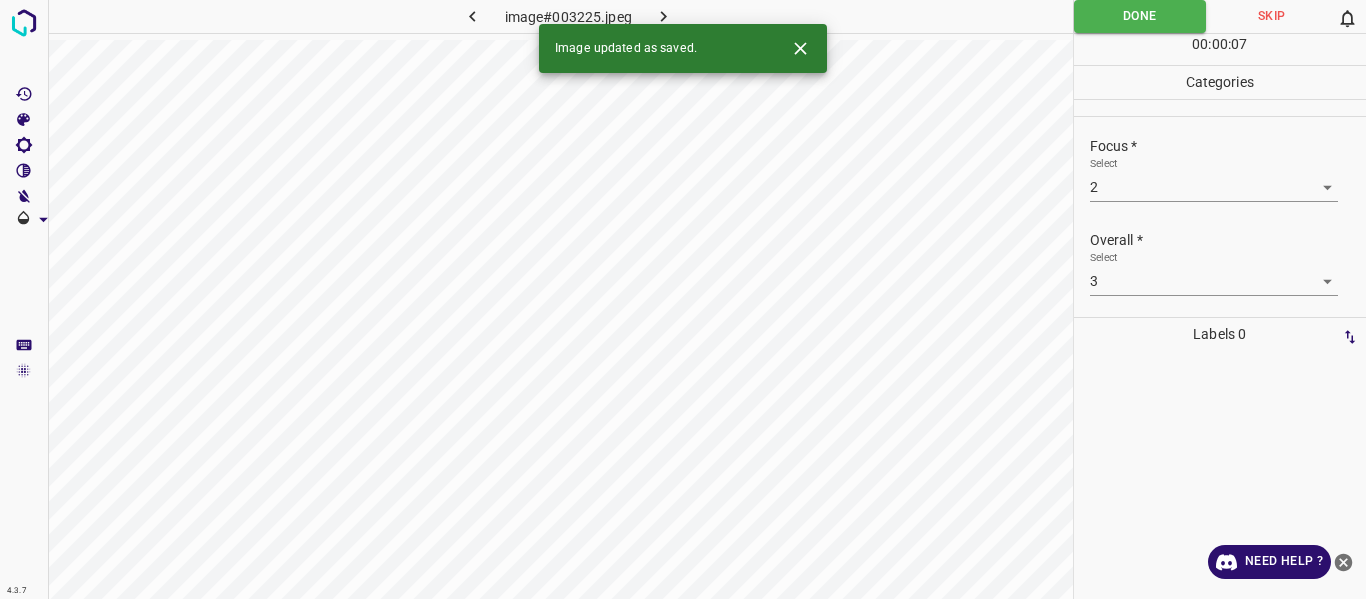 click at bounding box center (664, 16) 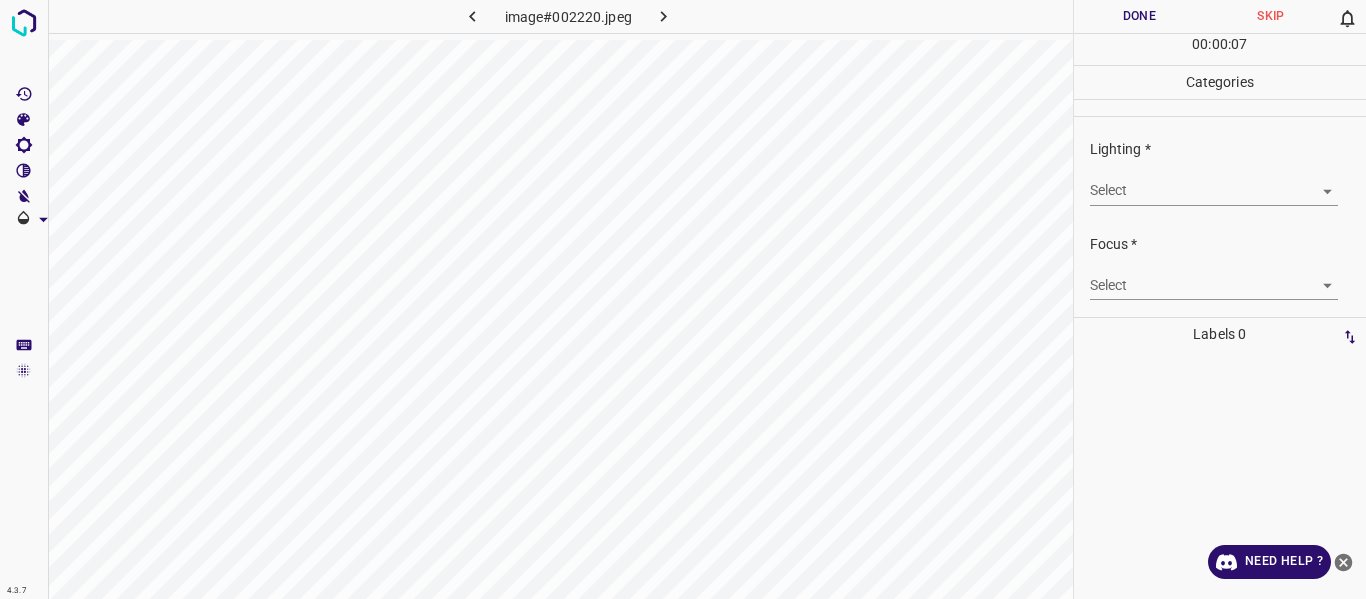 click on "4.3.7 image#002220.jpeg Done Skip 0 00   : 00   : 07   Categories Lighting *  Select ​ Focus *  Select ​ Overall *  Select ​ Labels   0 Categories 1 Lighting 2 Focus 3 Overall Tools Space Change between modes (Draw & Edit) I Auto labeling R Restore zoom M Zoom in N Zoom out Delete Delete selecte label Filters Z Restore filters X Saturation filter C Brightness filter V Contrast filter B Gray scale filter General O Download Need Help ? - Text - Hide - Delete" at bounding box center (683, 299) 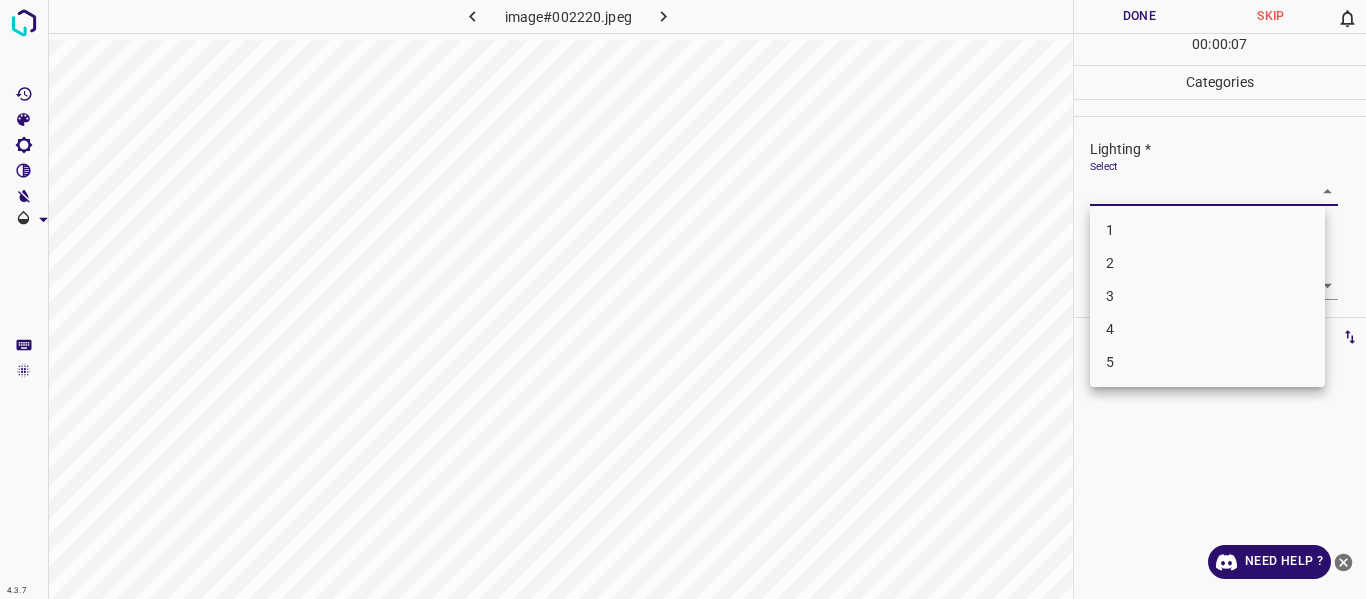 click on "3" at bounding box center (1207, 296) 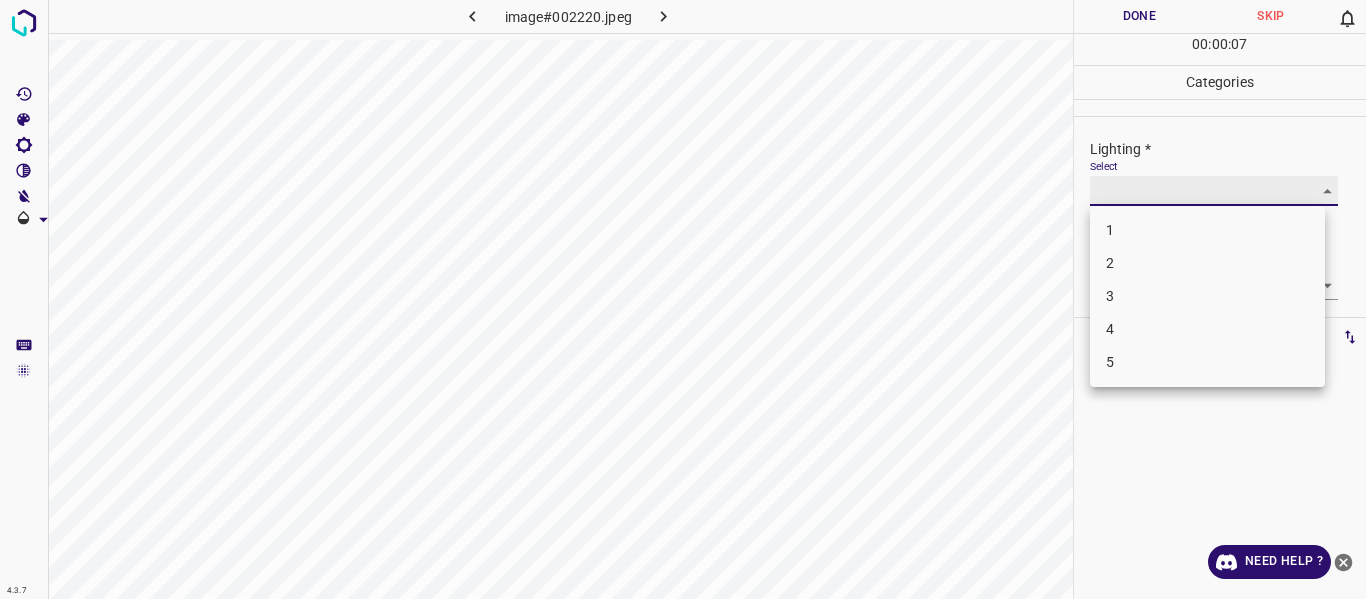 type on "3" 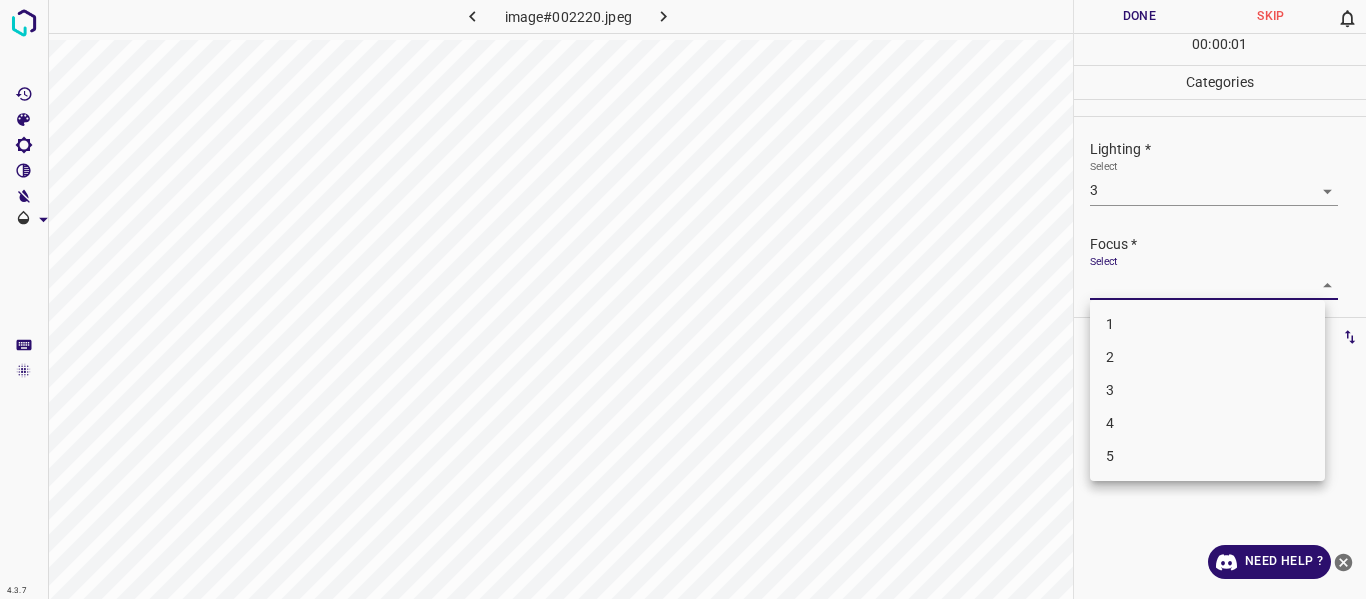 click on "4.3.7 image#002220.jpeg Done Skip 0 00   : 00   : 01   Categories Lighting *  Select 3 3 Focus *  Select ​ Overall *  Select ​ Labels   0 Categories 1 Lighting 2 Focus 3 Overall Tools Space Change between modes (Draw & Edit) I Auto labeling R Restore zoom M Zoom in N Zoom out Delete Delete selecte label Filters Z Restore filters X Saturation filter C Brightness filter V Contrast filter B Gray scale filter General O Download Need Help ? - Text - Hide - Delete 1 2 3 4 5" at bounding box center [683, 299] 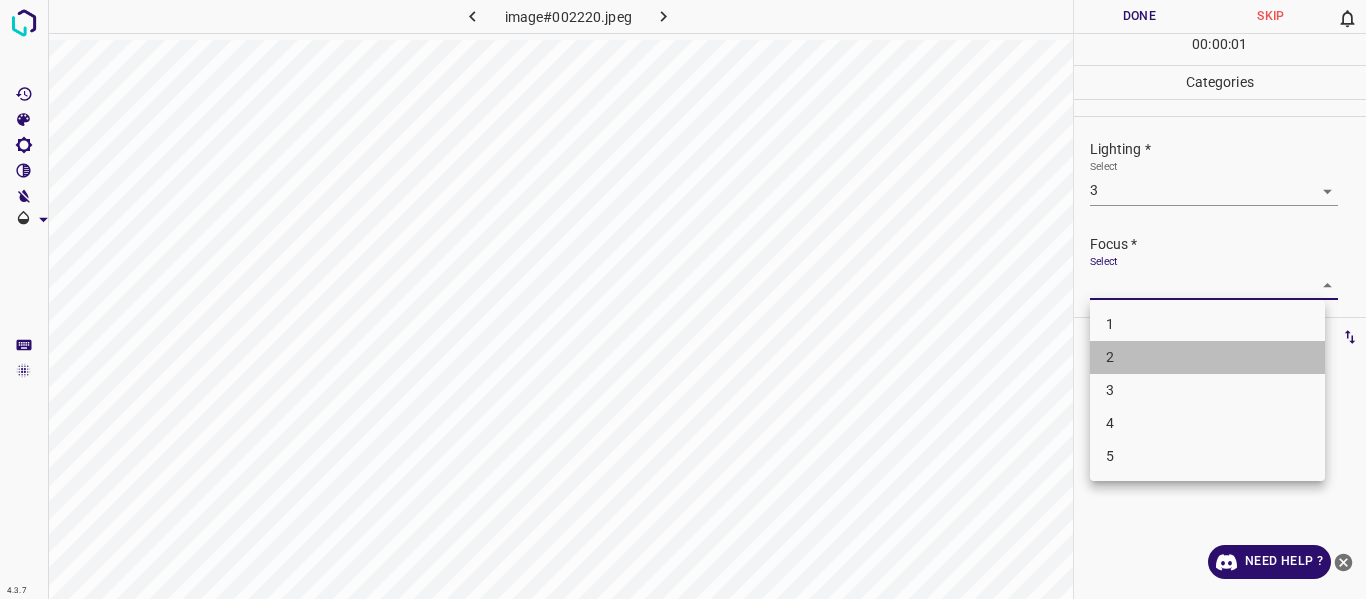 click on "2" at bounding box center (1207, 357) 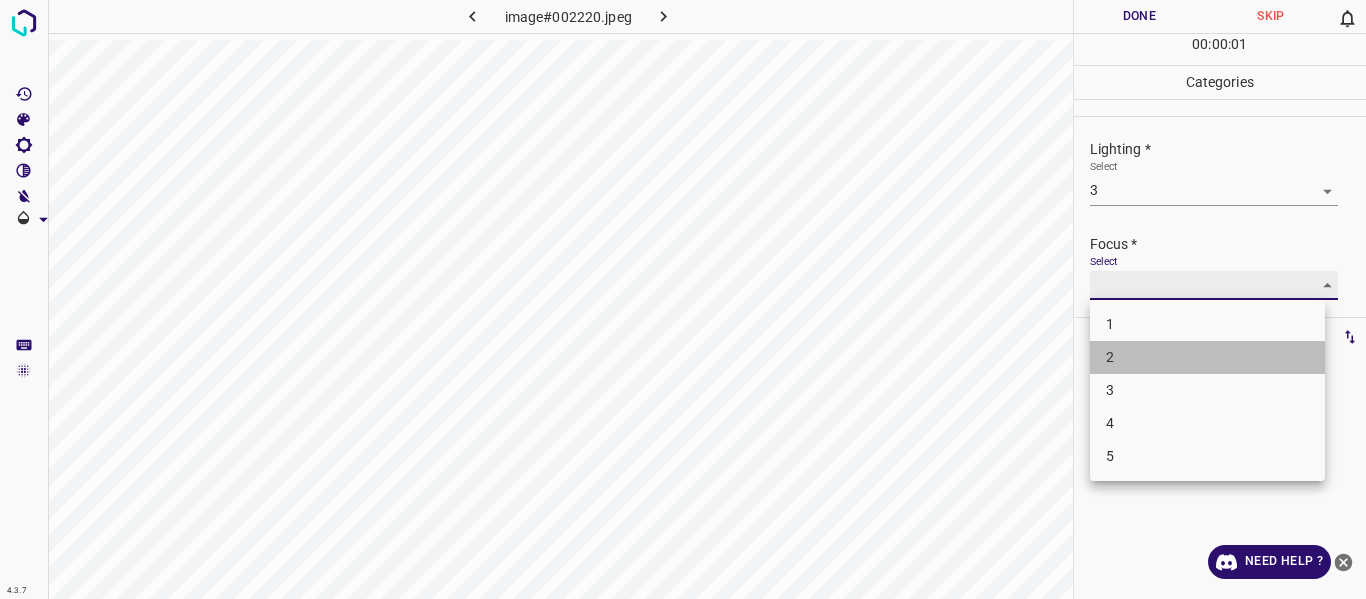 type on "2" 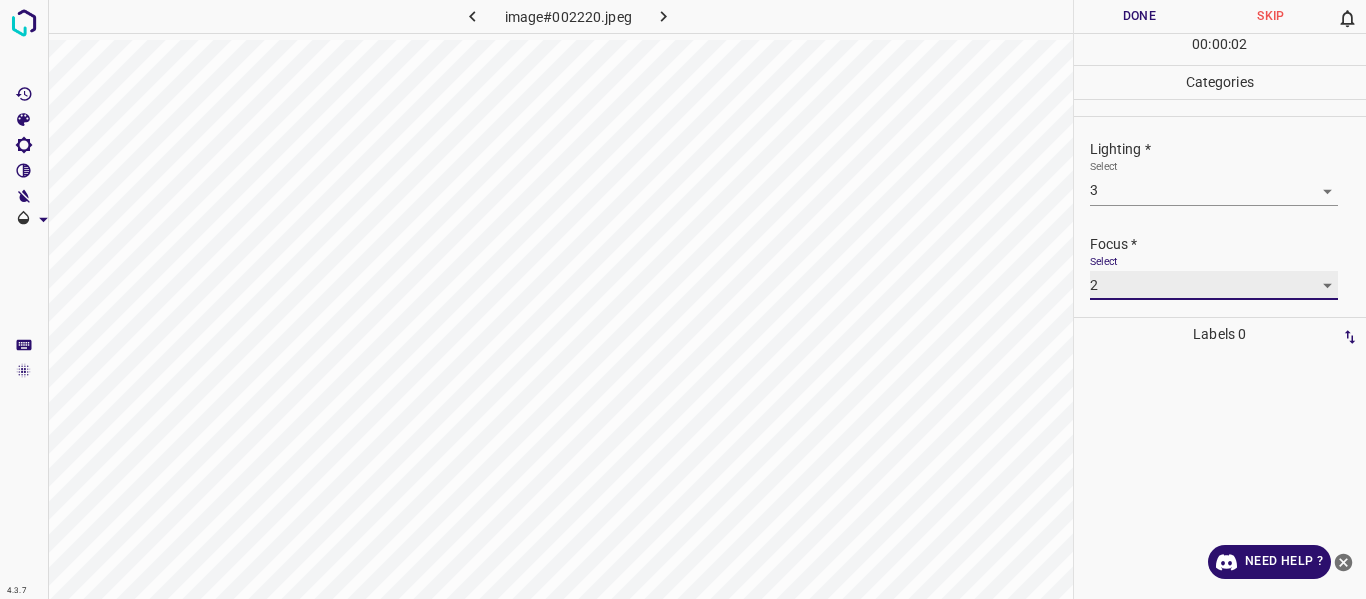 scroll, scrollTop: 98, scrollLeft: 0, axis: vertical 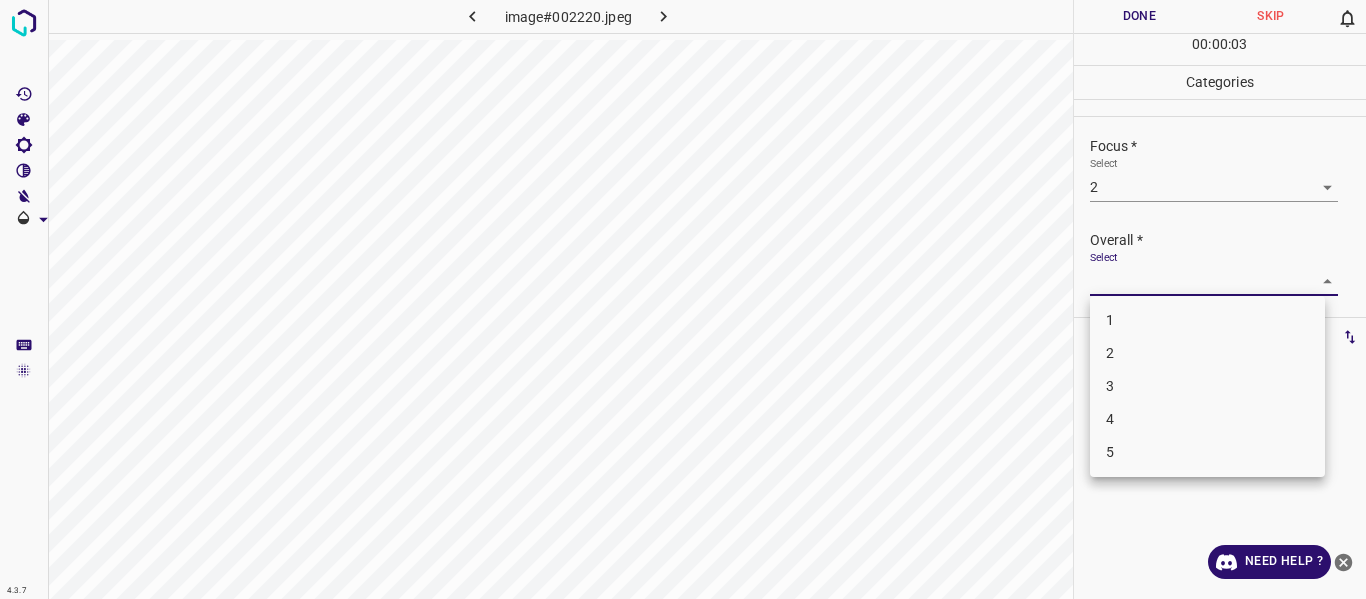 click on "4.3.7 image#002220.jpeg Done Skip 0 00   : 00   : 03   Categories Lighting *  Select 3 3 Focus *  Select 2 2 Overall *  Select ​ Labels   0 Categories 1 Lighting 2 Focus 3 Overall Tools Space Change between modes (Draw & Edit) I Auto labeling R Restore zoom M Zoom in N Zoom out Delete Delete selecte label Filters Z Restore filters X Saturation filter C Brightness filter V Contrast filter B Gray scale filter General O Download Need Help ? - Text - Hide - Delete 1 2 3 4 5" at bounding box center [683, 299] 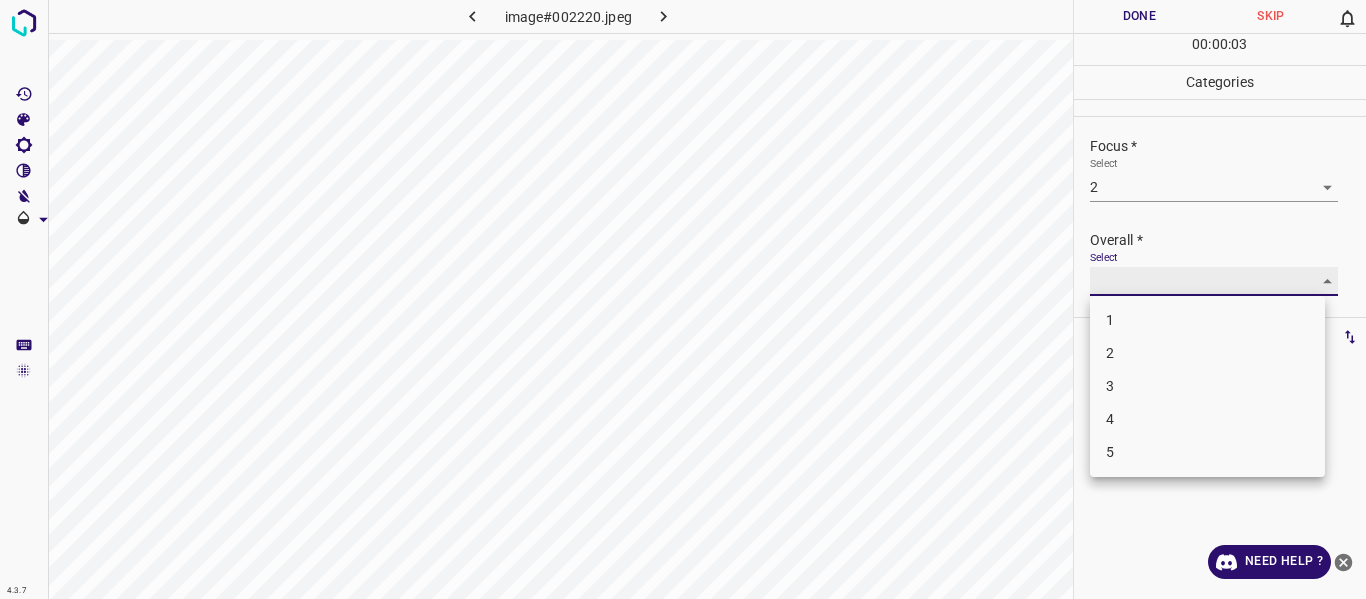 type on "3" 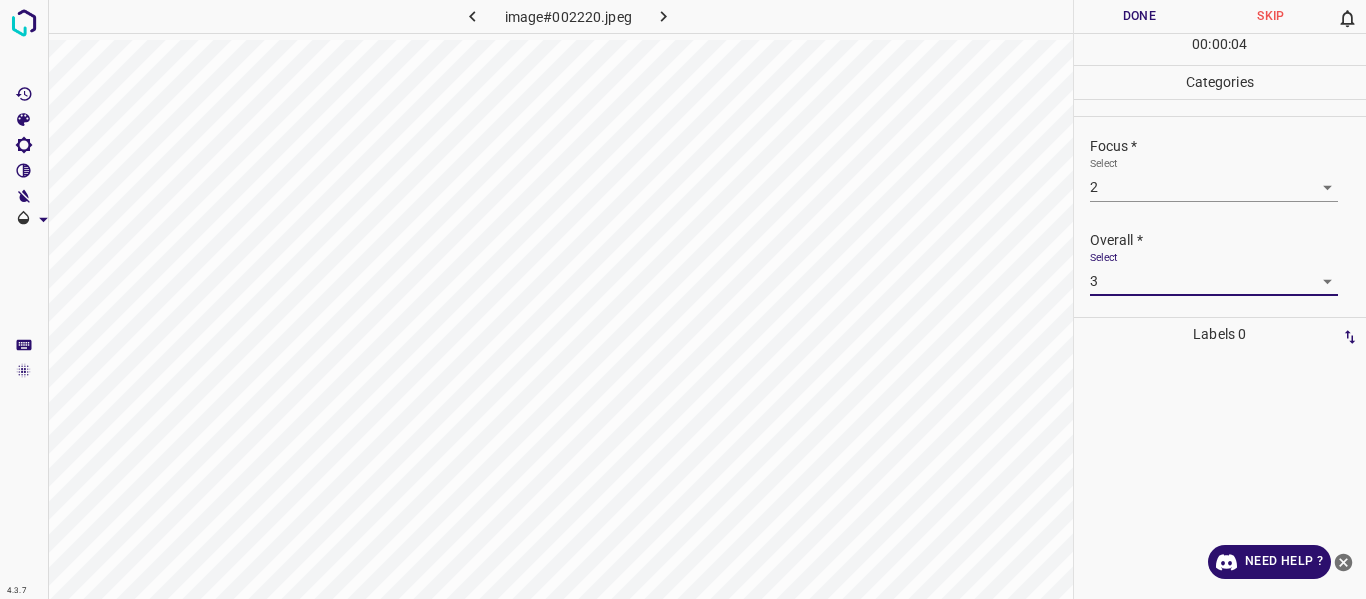 click on "Done" at bounding box center (1140, 16) 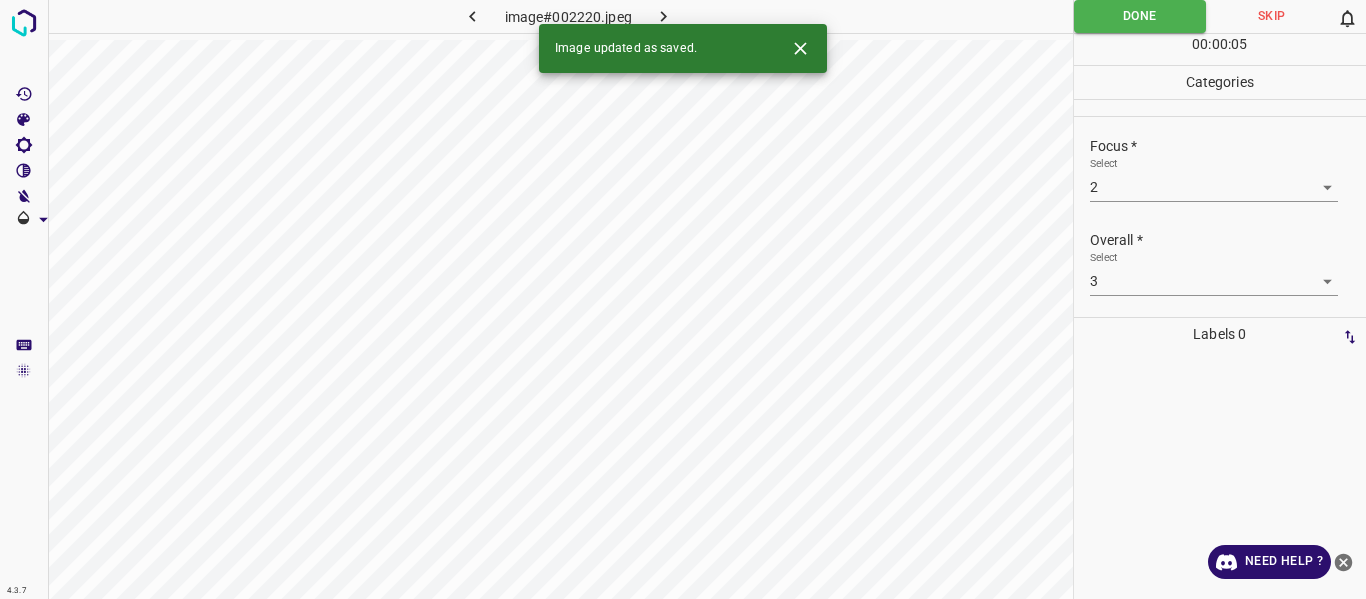 click at bounding box center (664, 16) 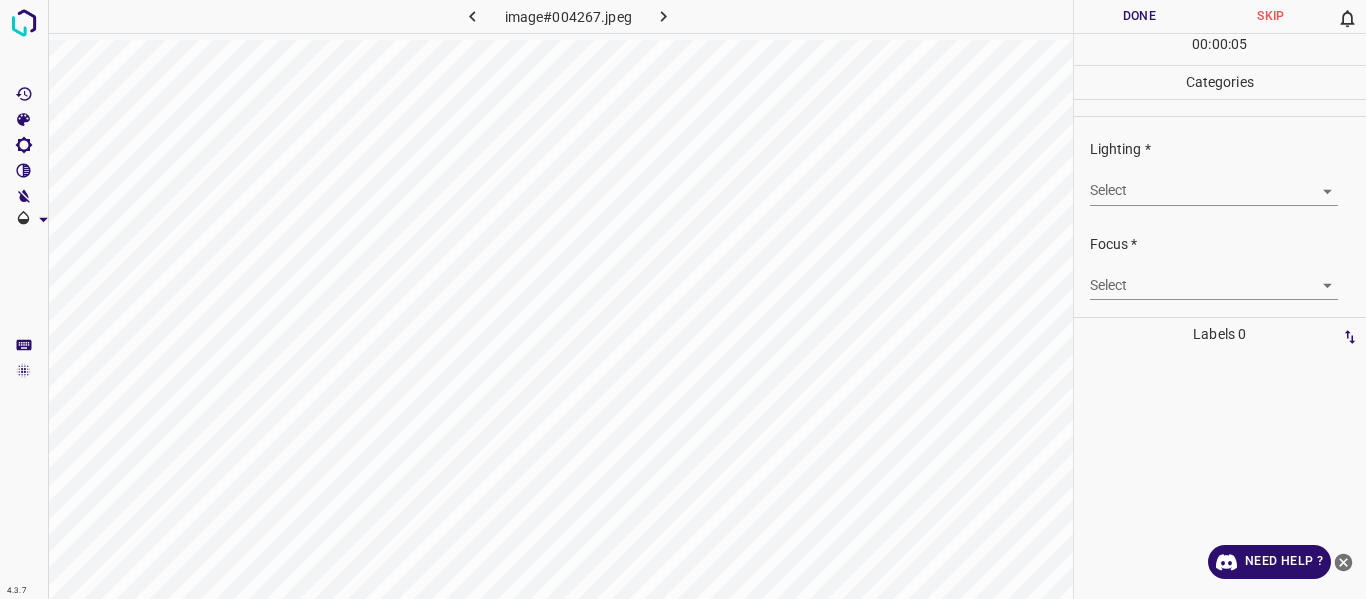 click on "Lighting *  Select ​" at bounding box center (1220, 172) 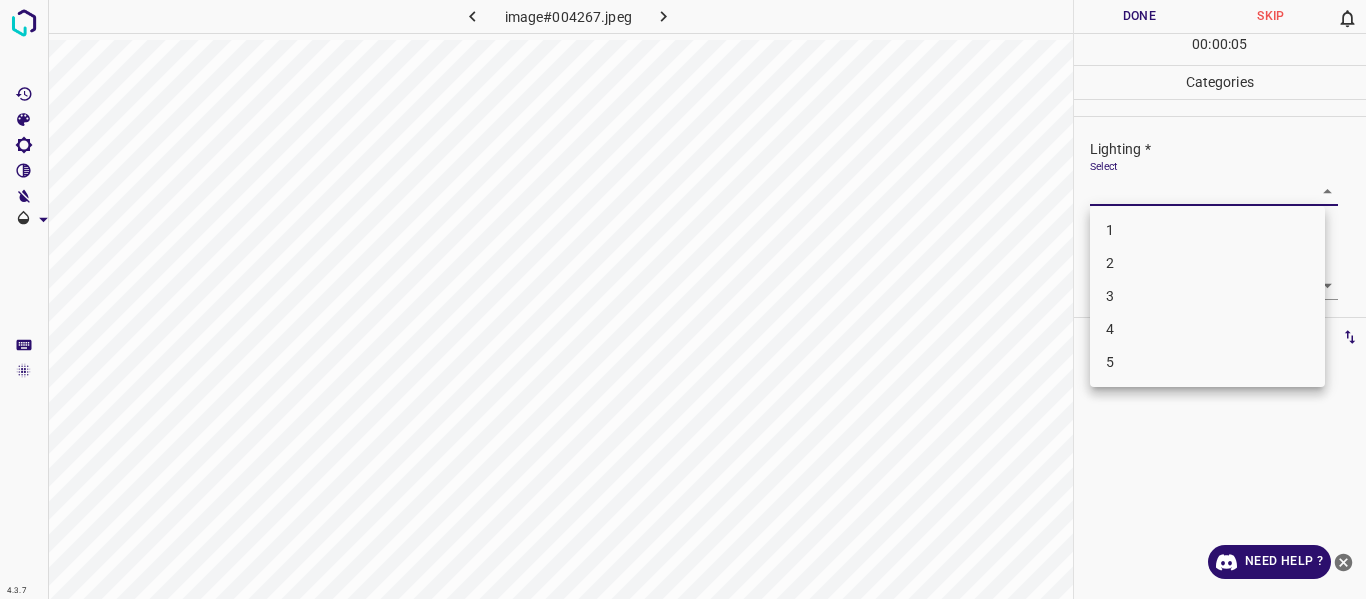 click on "4.3.7 image#004267.jpeg Done Skip 0 00   : 00   : 05   Categories Lighting *  Select ​ Focus *  Select ​ Overall *  Select ​ Labels   0 Categories 1 Lighting 2 Focus 3 Overall Tools Space Change between modes (Draw & Edit) I Auto labeling R Restore zoom M Zoom in N Zoom out Delete Delete selecte label Filters Z Restore filters X Saturation filter C Brightness filter V Contrast filter B Gray scale filter General O Download Need Help ? - Text - Hide - Delete 1 2 3 4 5" at bounding box center [683, 299] 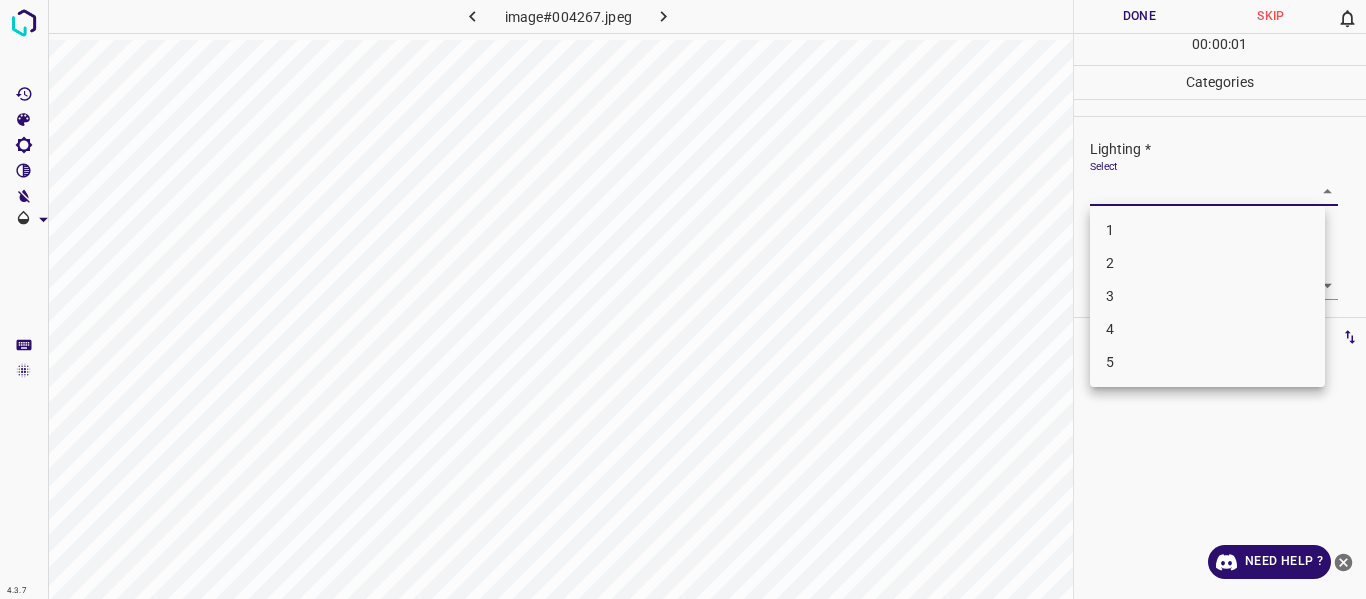 click on "4" at bounding box center [1207, 329] 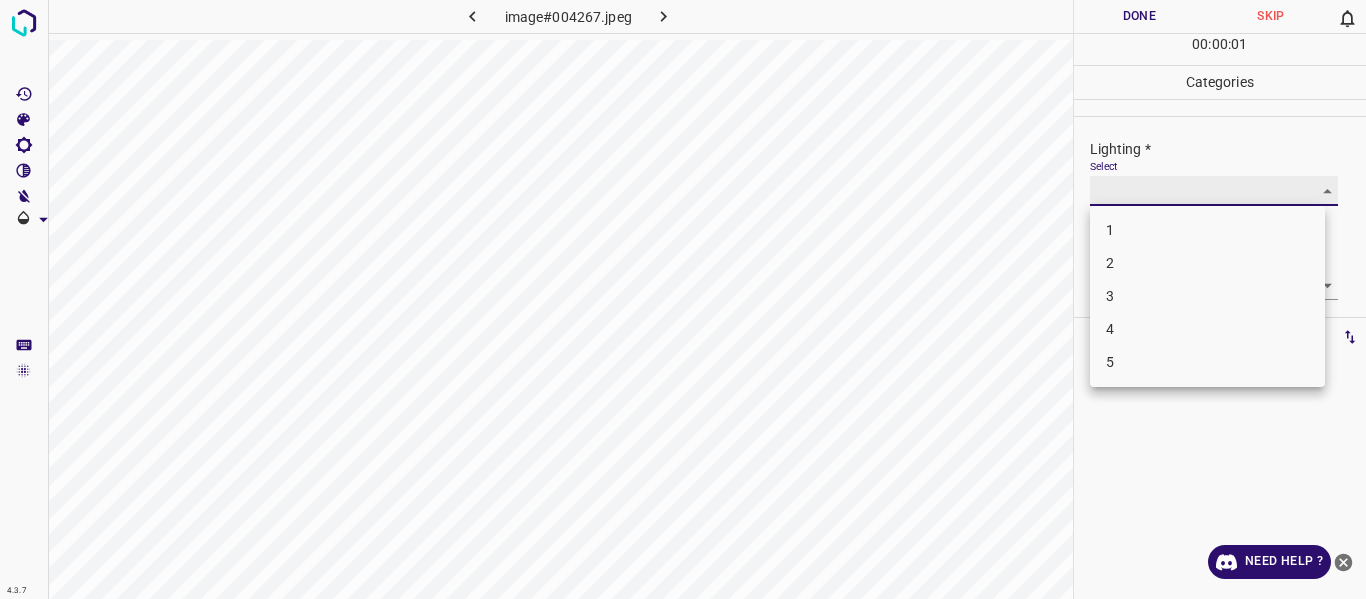 type on "4" 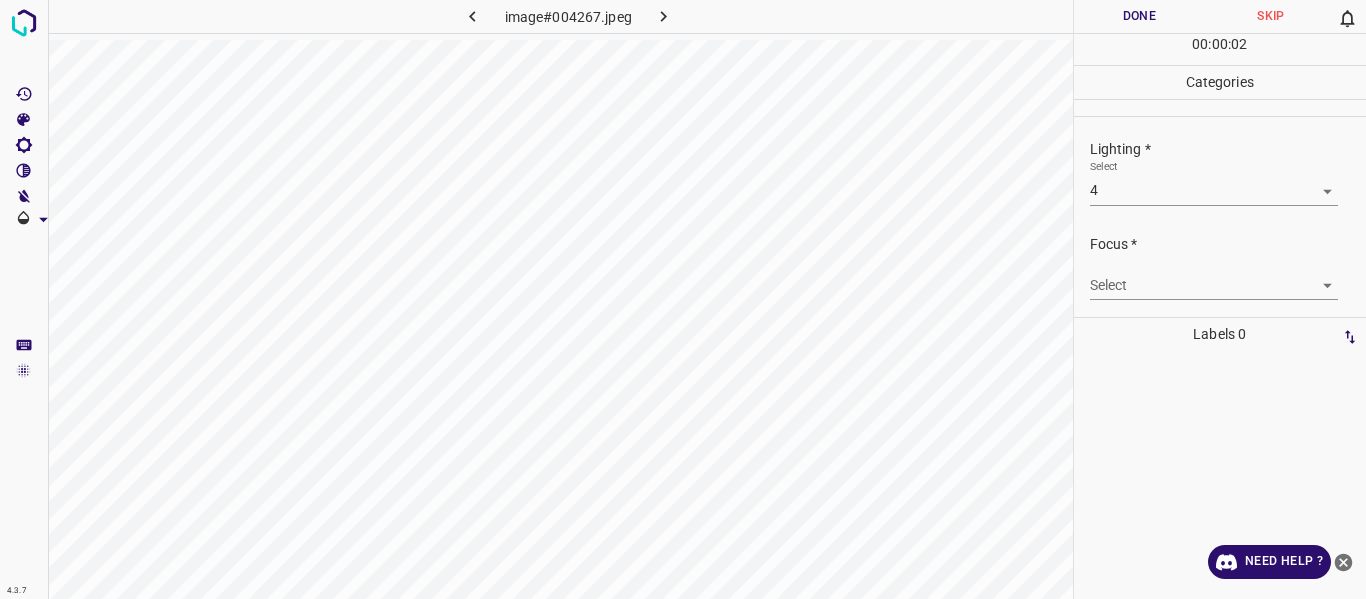 click on "4.3.7 image#004267.jpeg Done Skip 0 00   : 00   : 02   Categories Lighting *  Select 4 4 Focus *  Select ​ Overall *  Select ​ Labels   0 Categories 1 Lighting 2 Focus 3 Overall Tools Space Change between modes (Draw & Edit) I Auto labeling R Restore zoom M Zoom in N Zoom out Delete Delete selecte label Filters Z Restore filters X Saturation filter C Brightness filter V Contrast filter B Gray scale filter General O Download Need Help ? - Text - Hide - Delete" at bounding box center (683, 299) 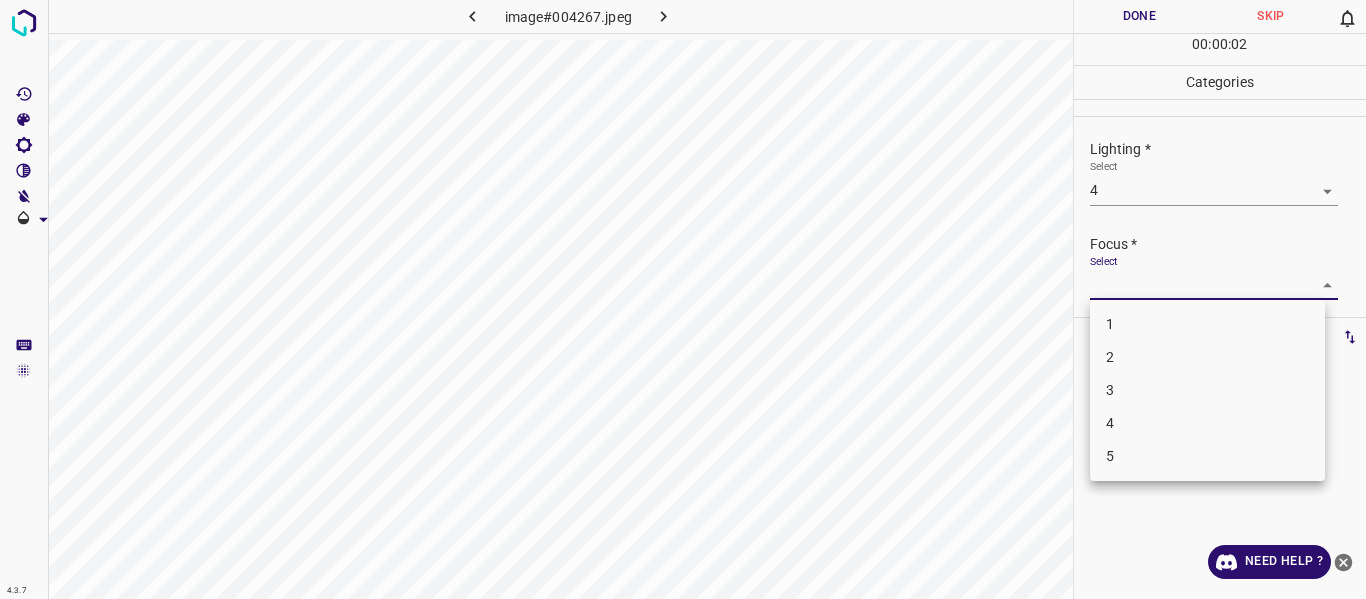 drag, startPoint x: 1187, startPoint y: 380, endPoint x: 1222, endPoint y: 364, distance: 38.483765 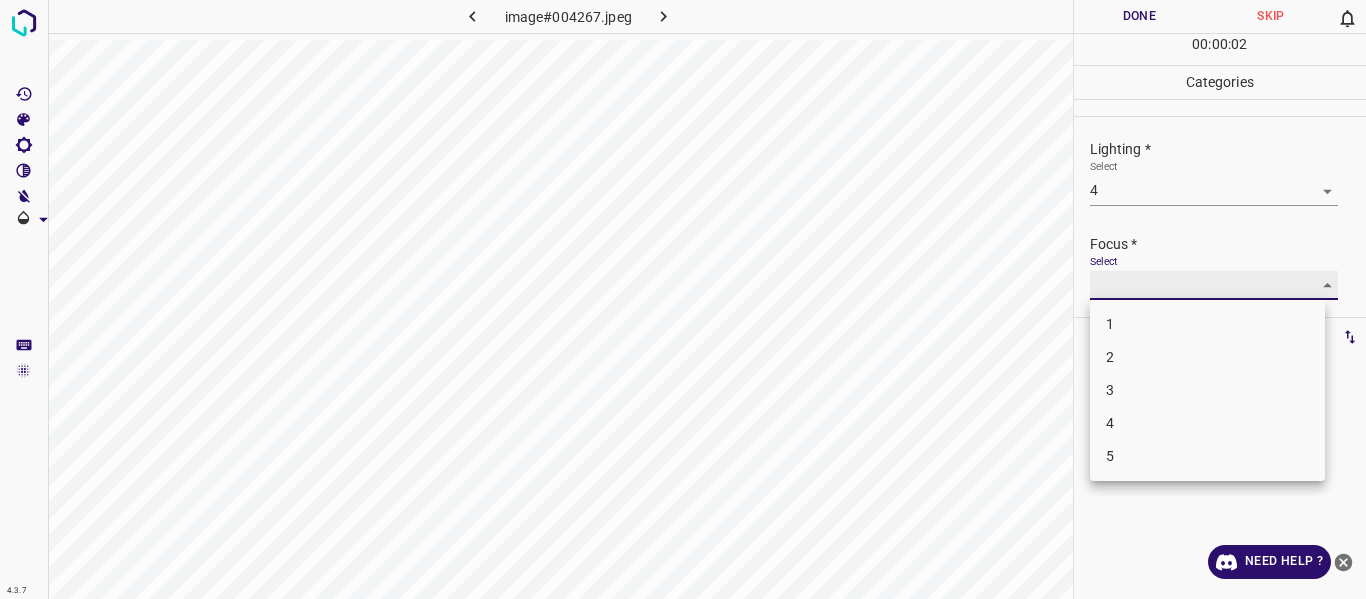 type on "3" 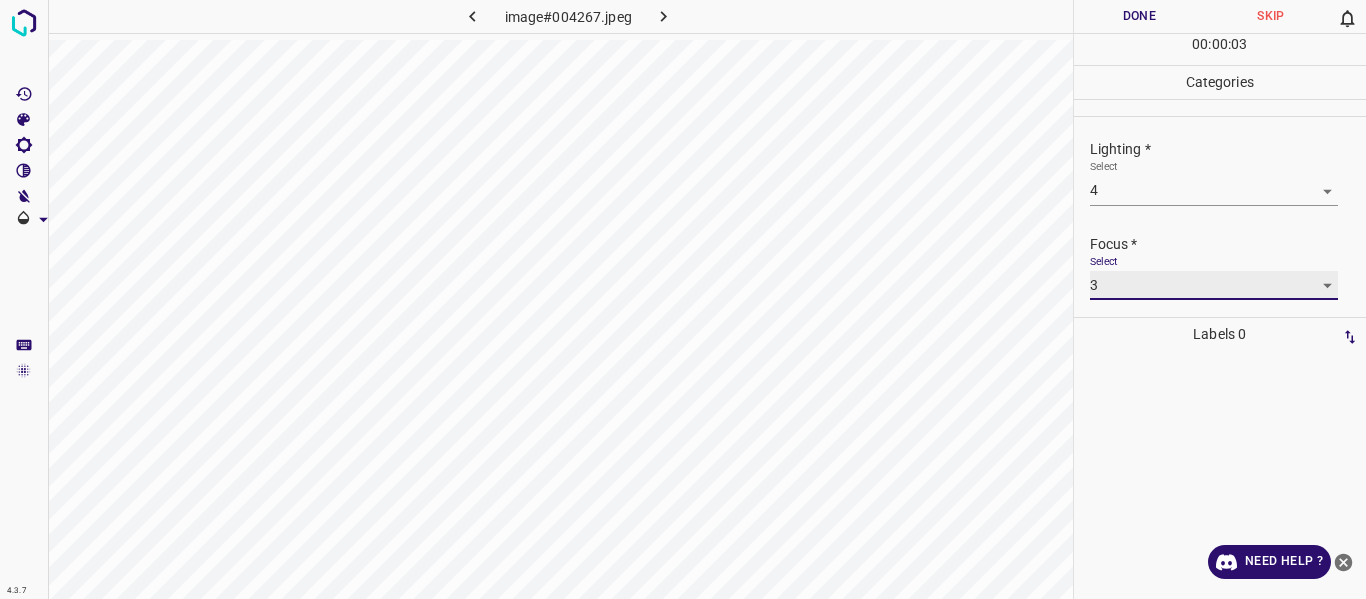 scroll, scrollTop: 98, scrollLeft: 0, axis: vertical 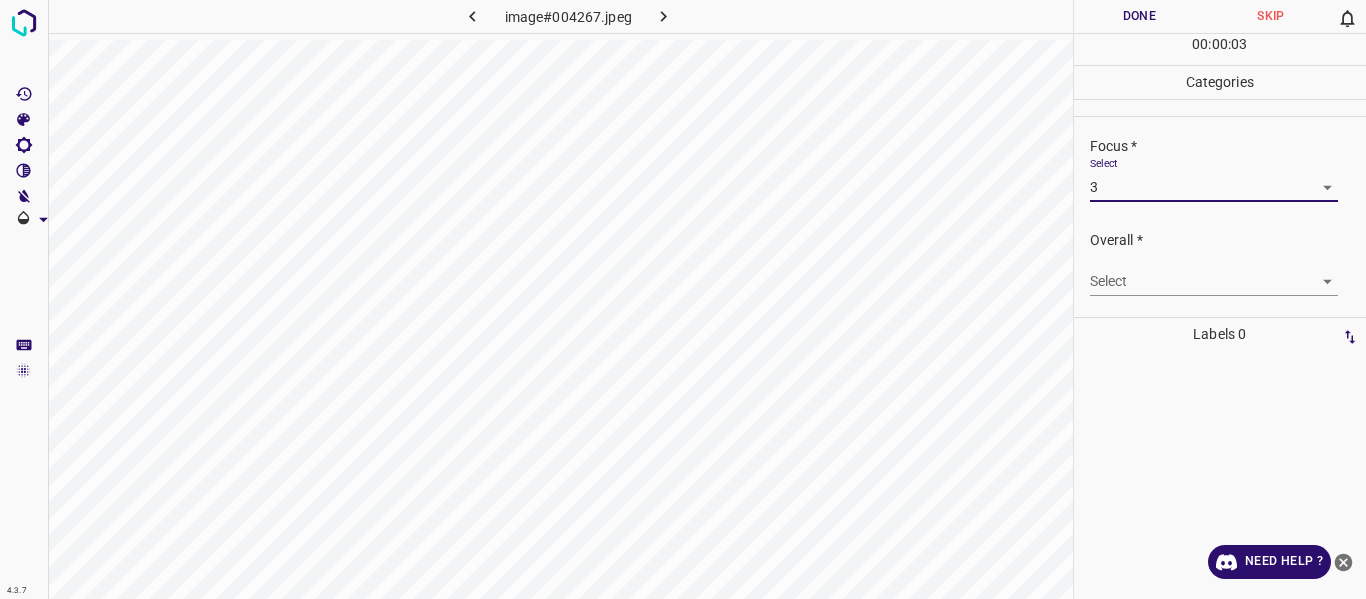 click on "4.3.7 image#004267.jpeg Done Skip 0 00   : 00   : 03   Categories Lighting *  Select 4 4 Focus *  Select 3 3 Overall *  Select ​ Labels   0 Categories 1 Lighting 2 Focus 3 Overall Tools Space Change between modes (Draw & Edit) I Auto labeling R Restore zoom M Zoom in N Zoom out Delete Delete selecte label Filters Z Restore filters X Saturation filter C Brightness filter V Contrast filter B Gray scale filter General O Download Need Help ? - Text - Hide - Delete" at bounding box center [683, 299] 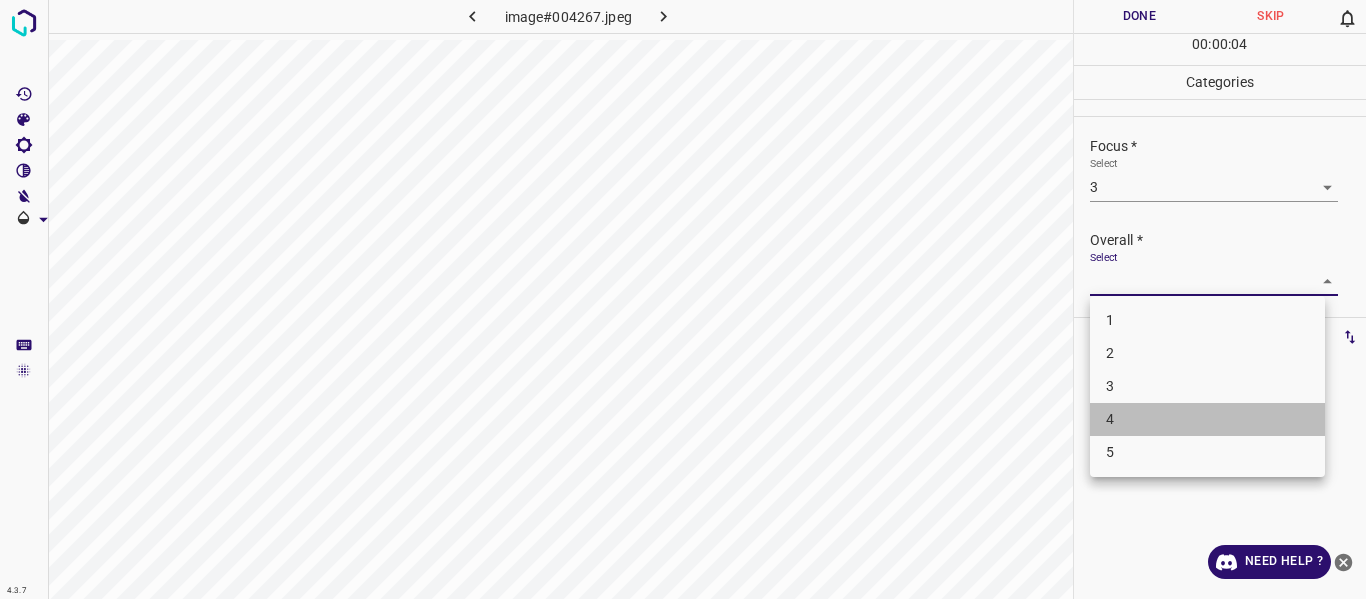 click on "4" at bounding box center [1207, 419] 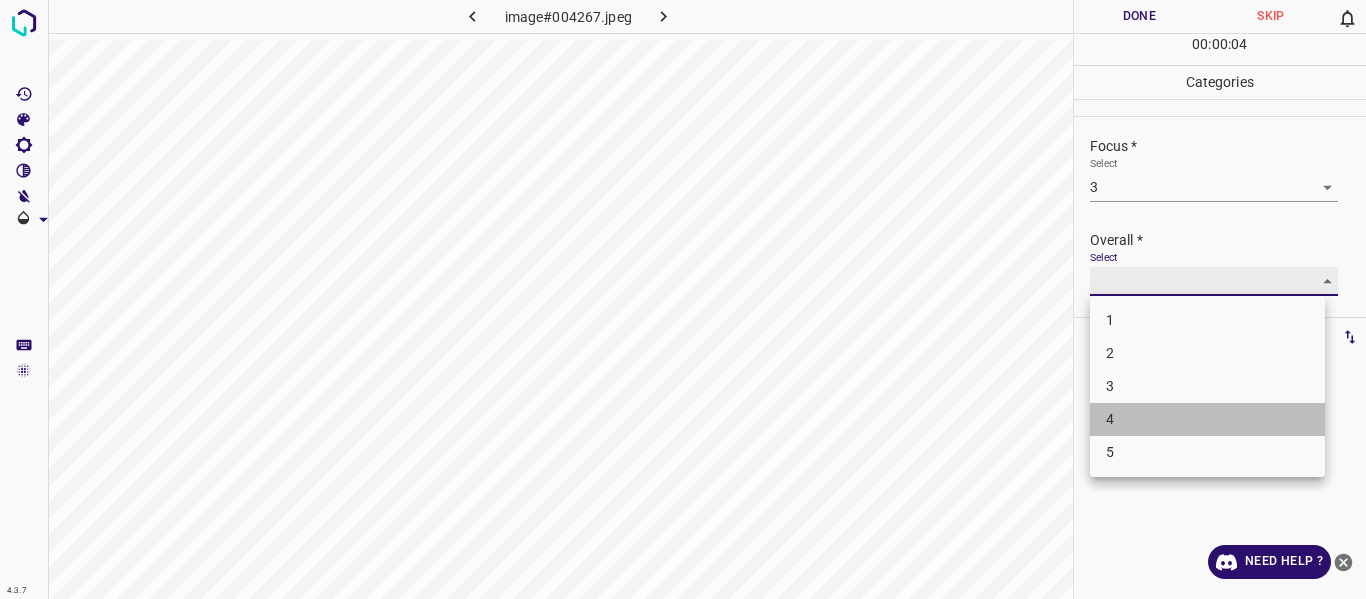 type on "4" 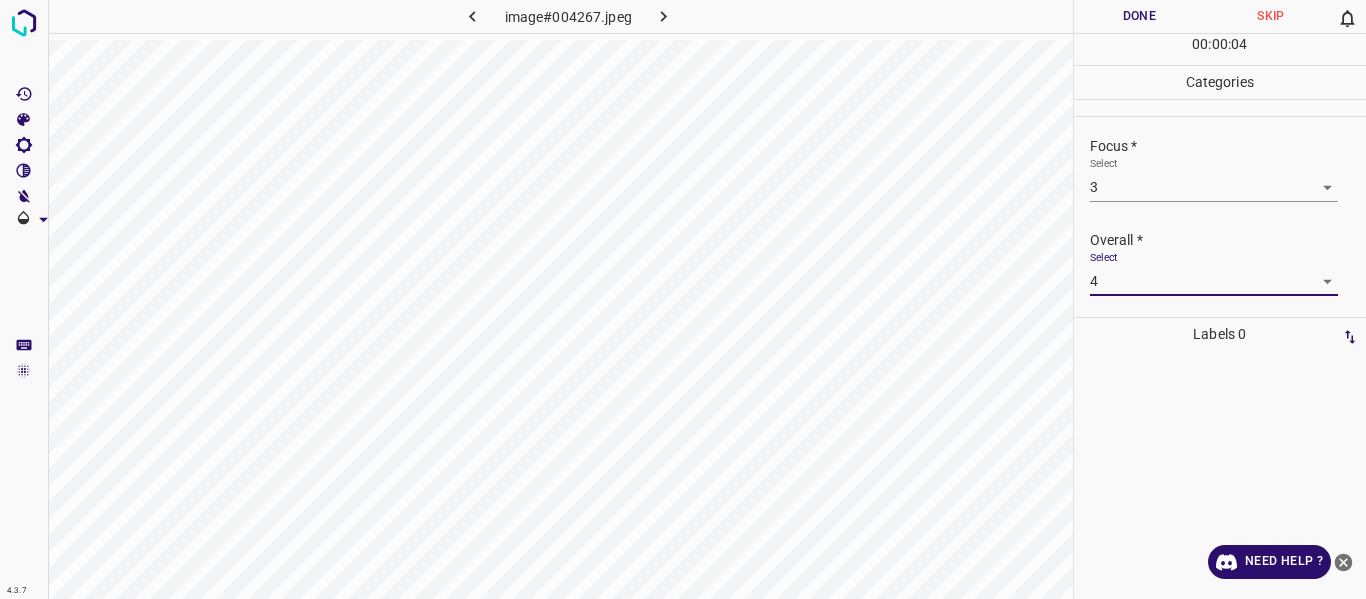 click on "Done" at bounding box center [1140, 16] 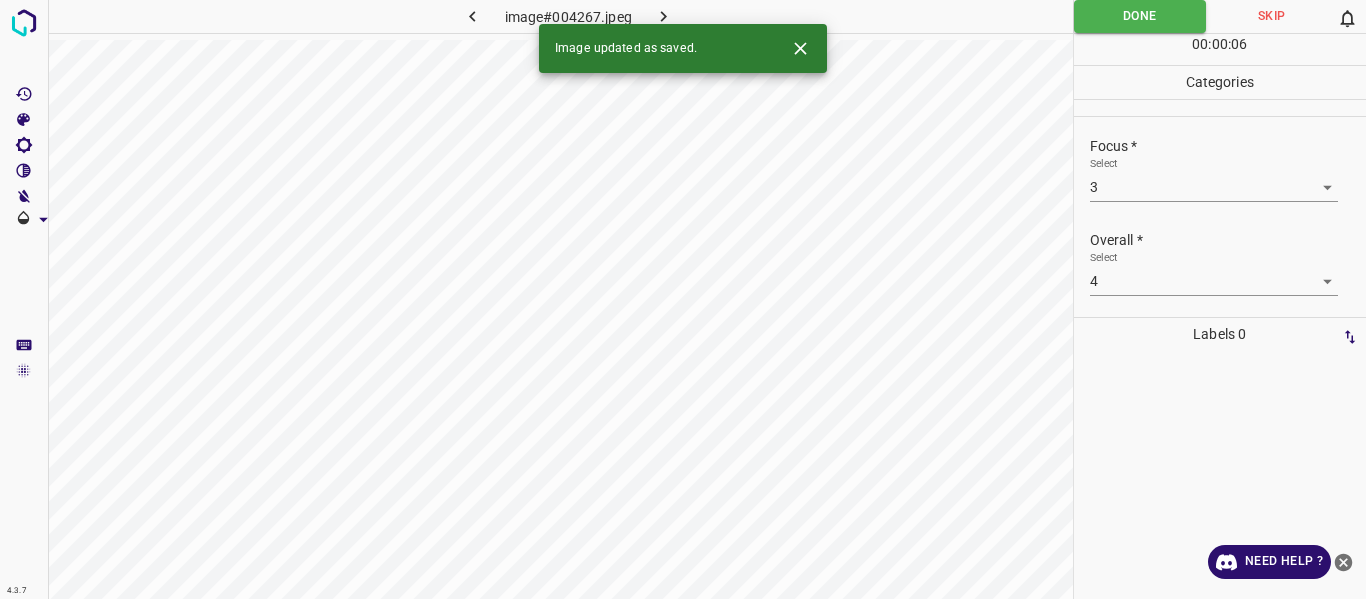 click 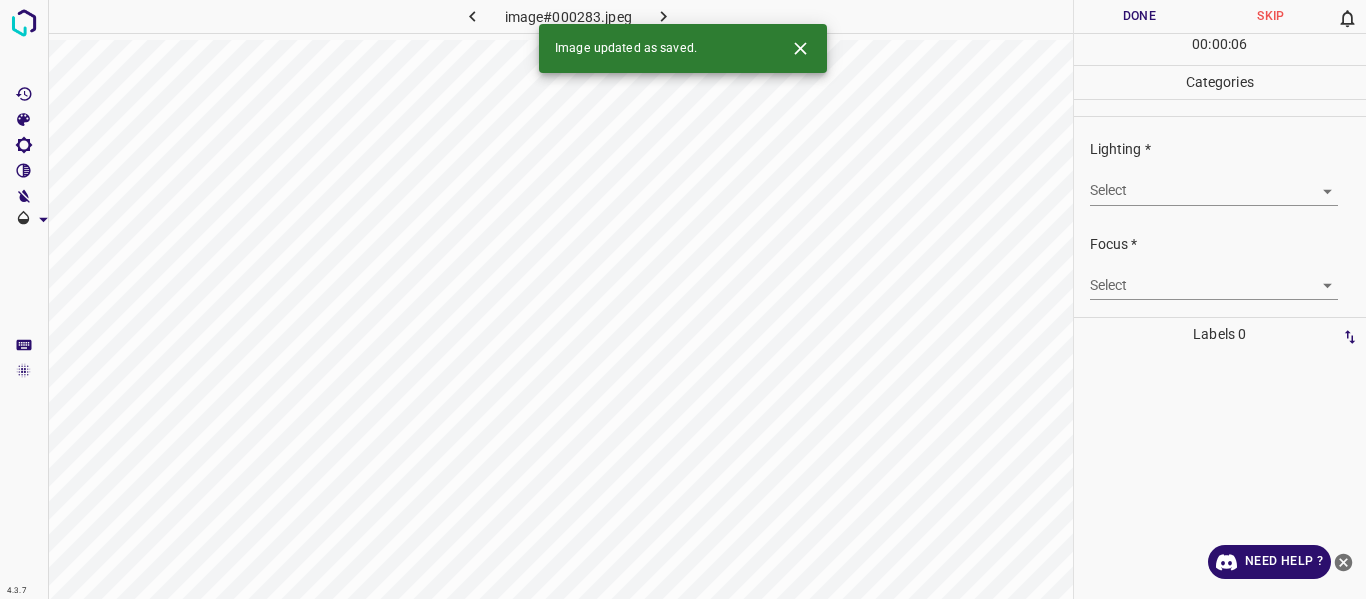 click on "4.3.7 image#000283.jpeg Done Skip 0 00   : 00   : 06   Categories Lighting *  Select ​ Focus *  Select ​ Overall *  Select ​ Labels   0 Categories 1 Lighting 2 Focus 3 Overall Tools Space Change between modes (Draw & Edit) I Auto labeling R Restore zoom M Zoom in N Zoom out Delete Delete selecte label Filters Z Restore filters X Saturation filter C Brightness filter V Contrast filter B Gray scale filter General O Download Image updated as saved. Need Help ? - Text - Hide - Delete" at bounding box center (683, 299) 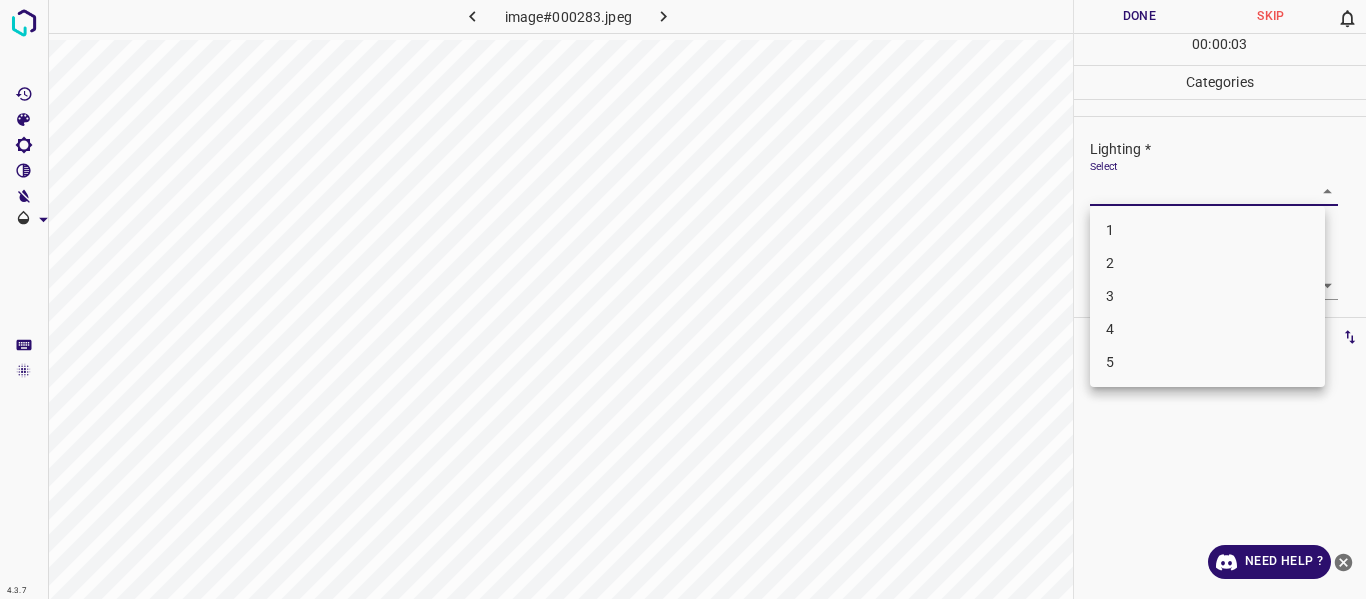 click on "2" at bounding box center [1207, 263] 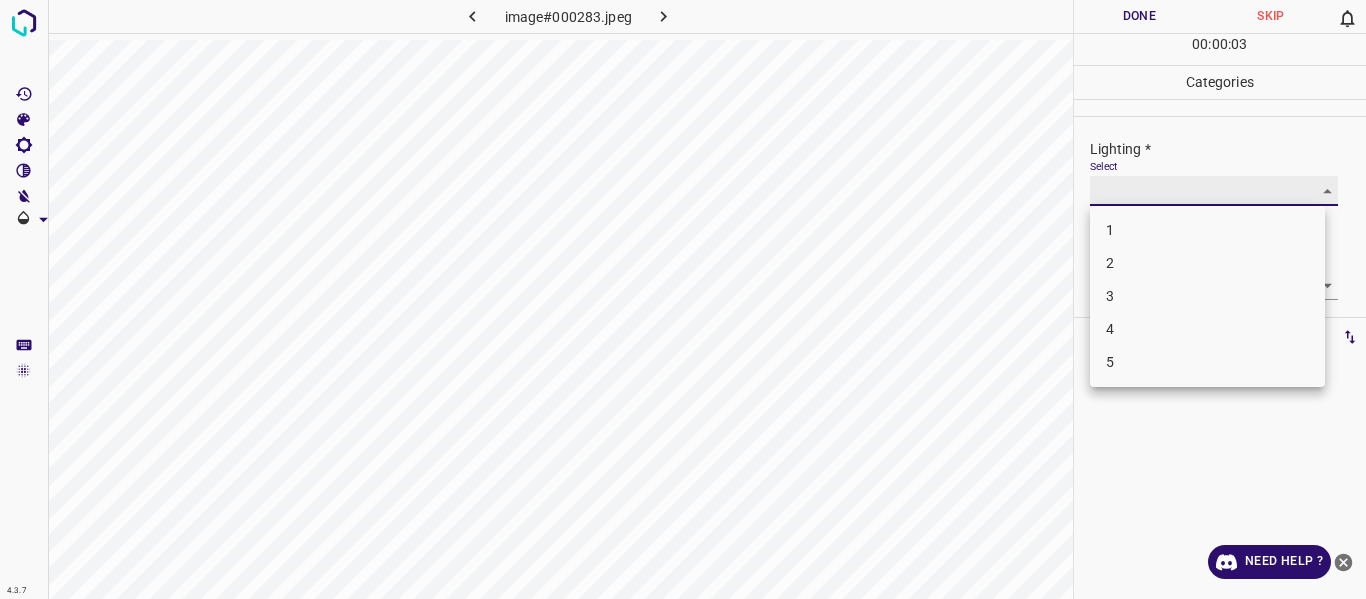 type on "2" 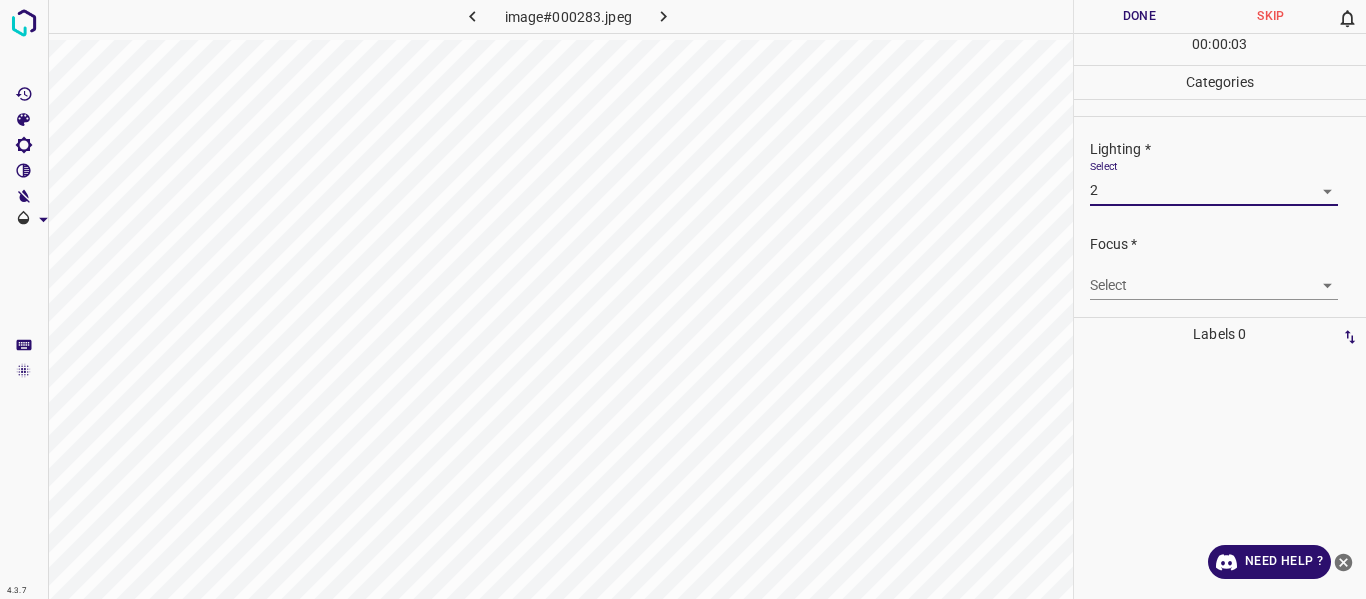 click on "4.3.7 image#000283.jpeg Done Skip 0 00   : 00   : 03   Categories Lighting *  Select 2 2 Focus *  Select ​ Overall *  Select ​ Labels   0 Categories 1 Lighting 2 Focus 3 Overall Tools Space Change between modes (Draw & Edit) I Auto labeling R Restore zoom M Zoom in N Zoom out Delete Delete selecte label Filters Z Restore filters X Saturation filter C Brightness filter V Contrast filter B Gray scale filter General O Download Need Help ? - Text - Hide - Delete" at bounding box center [683, 299] 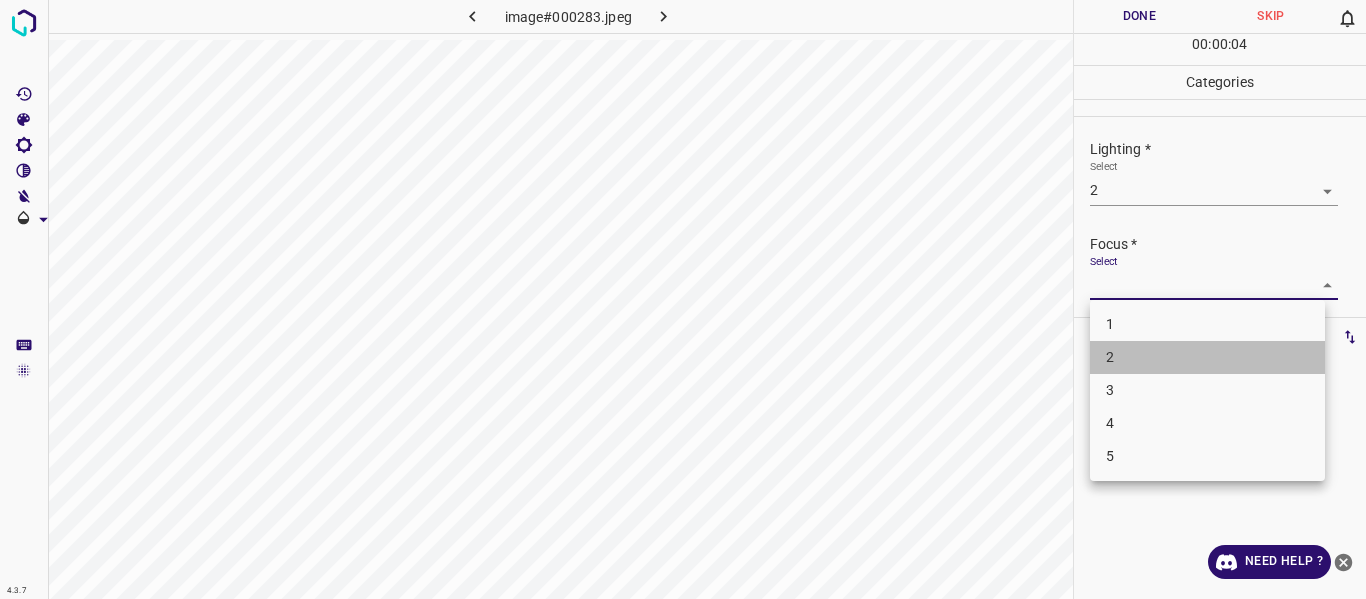 click on "2" at bounding box center (1207, 357) 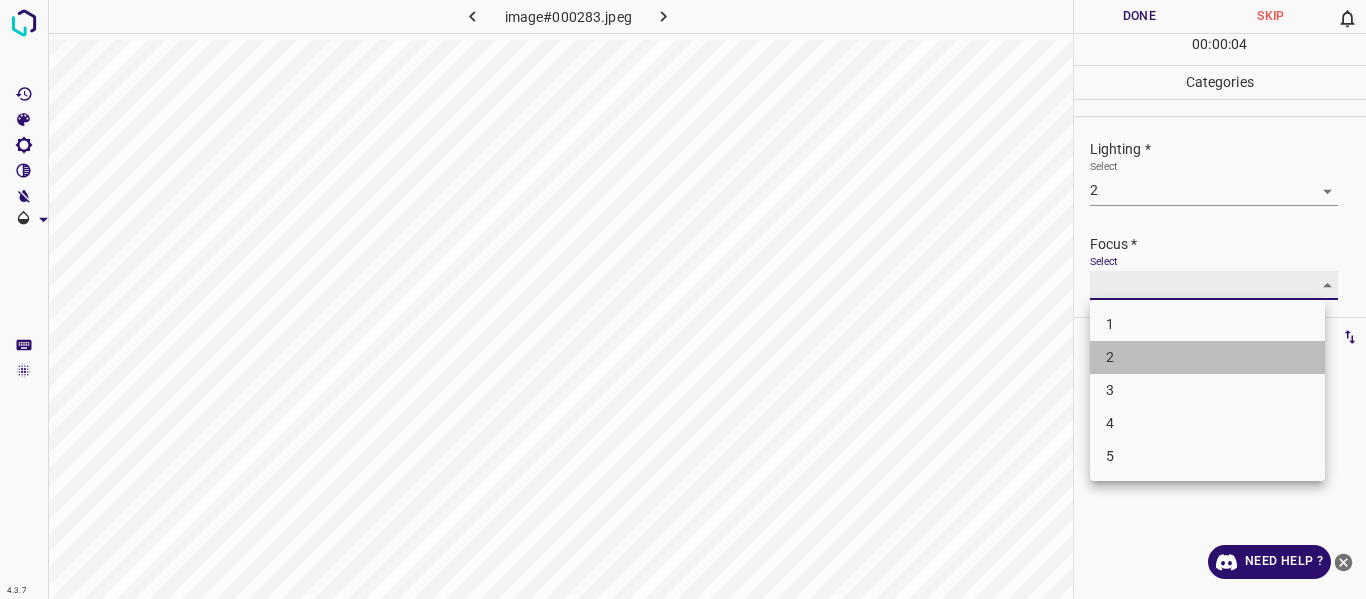 type on "2" 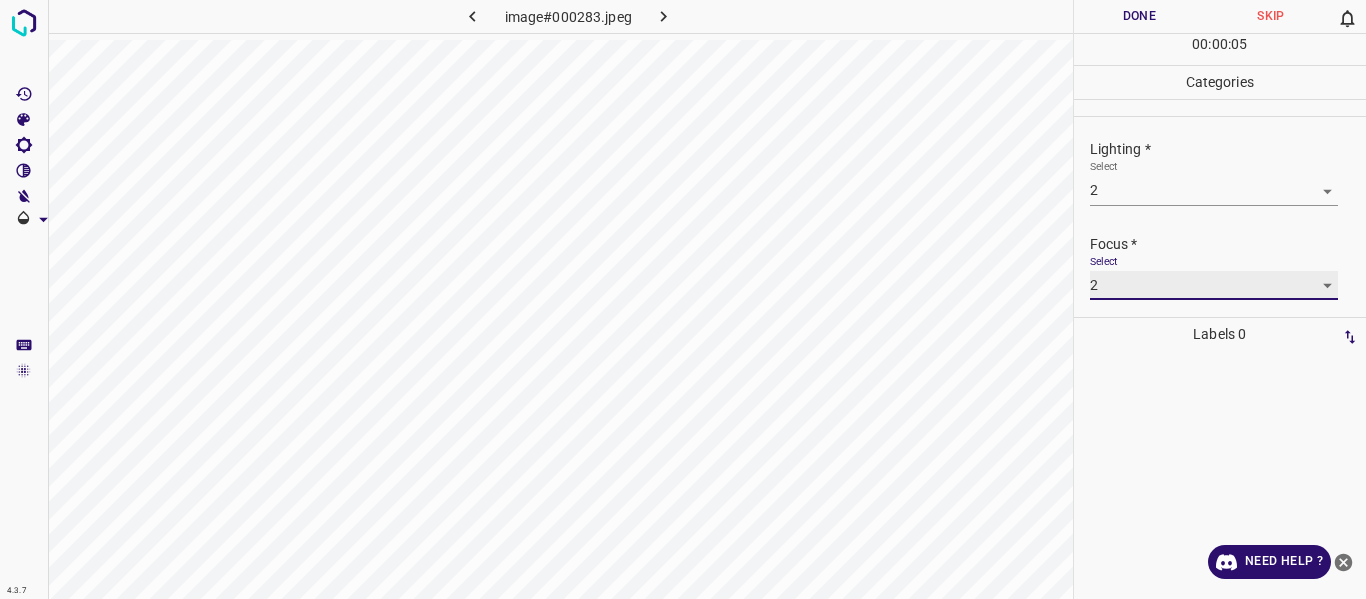 scroll, scrollTop: 98, scrollLeft: 0, axis: vertical 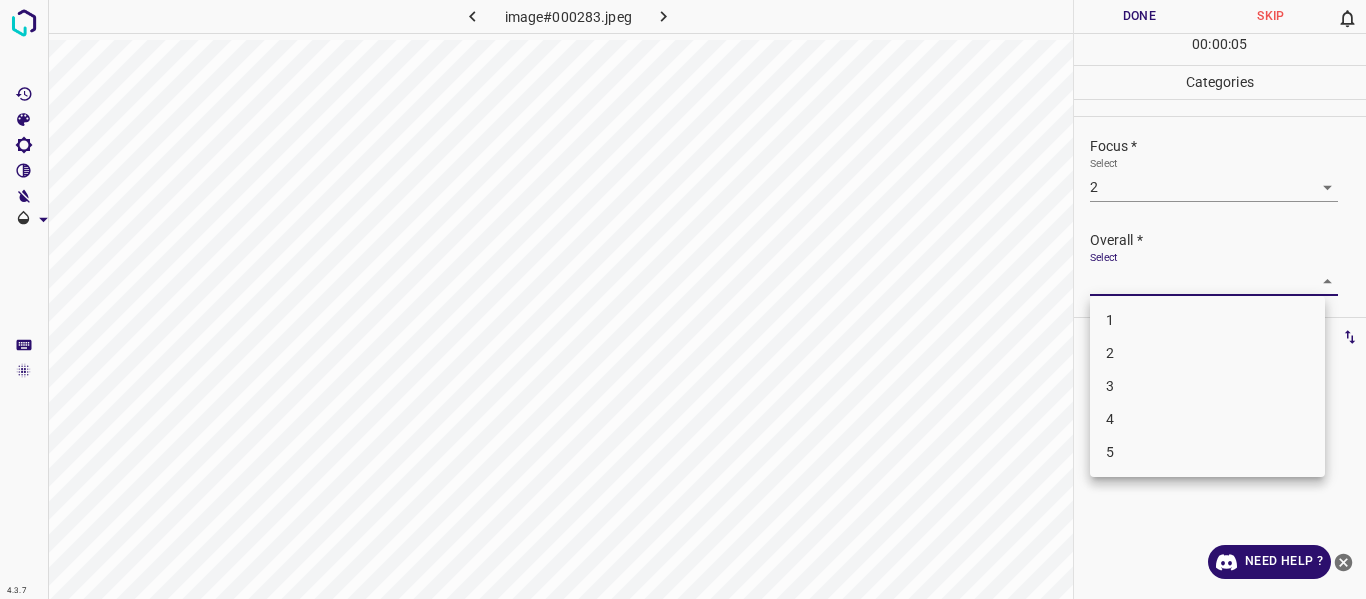 click on "4.3.7 image#000283.jpeg Done Skip 0 00   : 00   : 05   Categories Lighting *  Select 2 2 Focus *  Select 2 2 Overall *  Select ​ Labels   0 Categories 1 Lighting 2 Focus 3 Overall Tools Space Change between modes (Draw & Edit) I Auto labeling R Restore zoom M Zoom in N Zoom out Delete Delete selecte label Filters Z Restore filters X Saturation filter C Brightness filter V Contrast filter B Gray scale filter General O Download Need Help ? - Text - Hide - Delete 1 2 3 4 5" at bounding box center [683, 299] 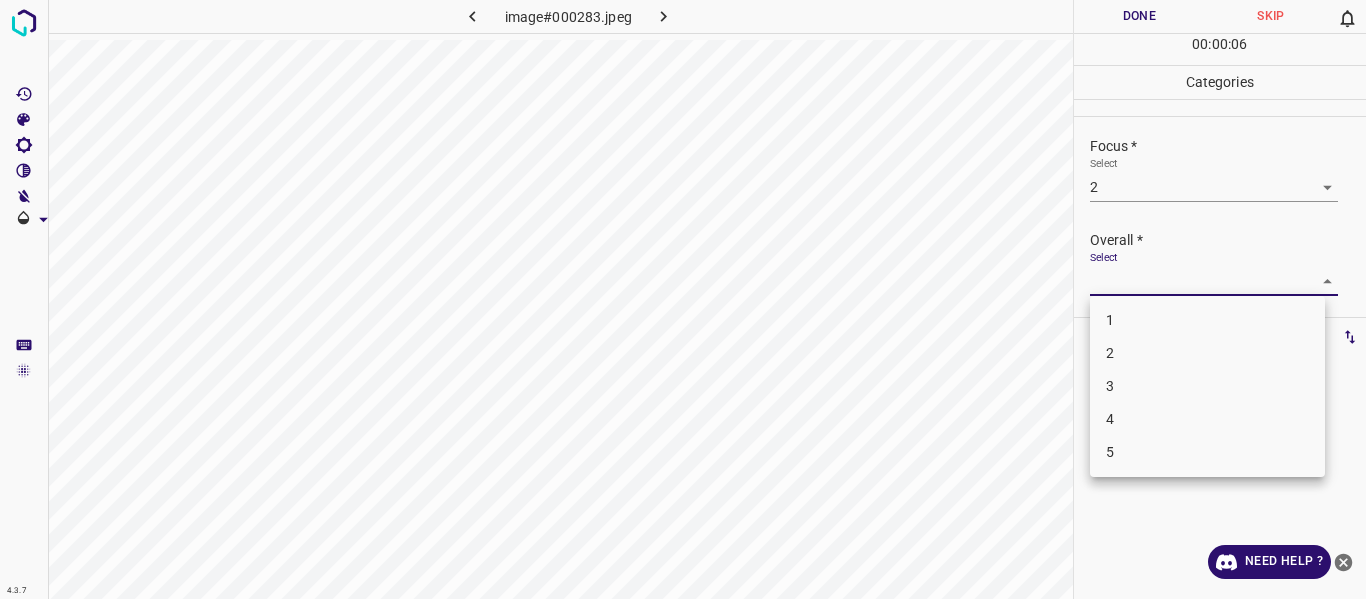 click on "2" at bounding box center (1207, 353) 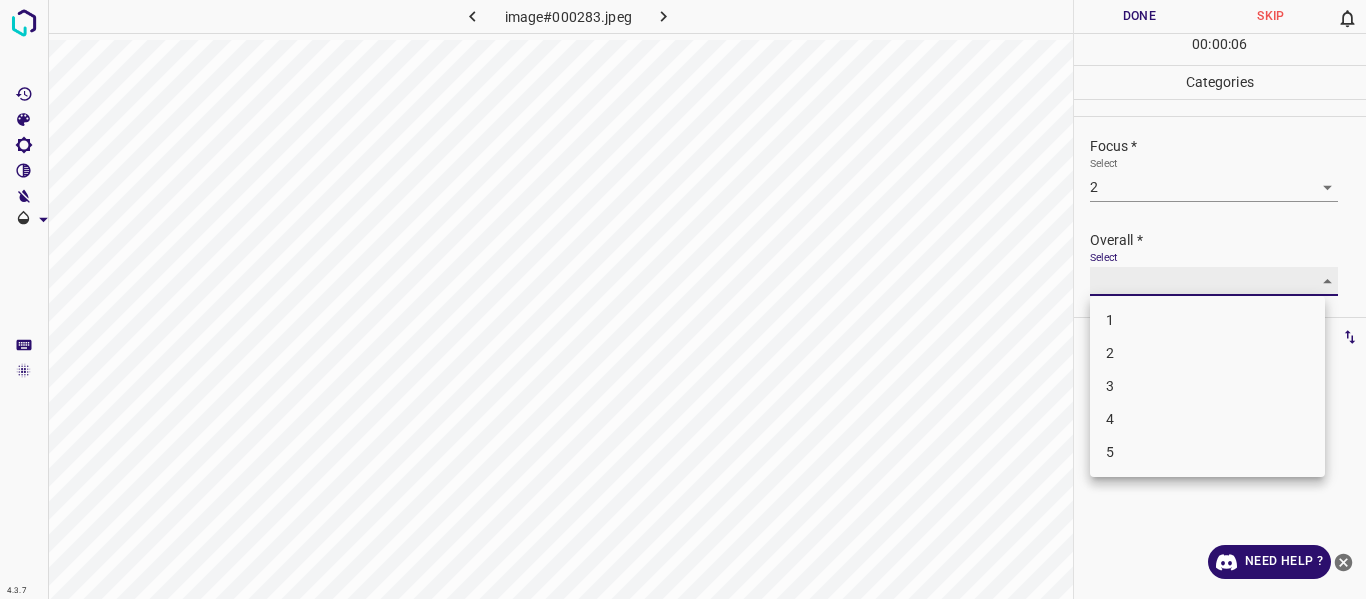 type on "2" 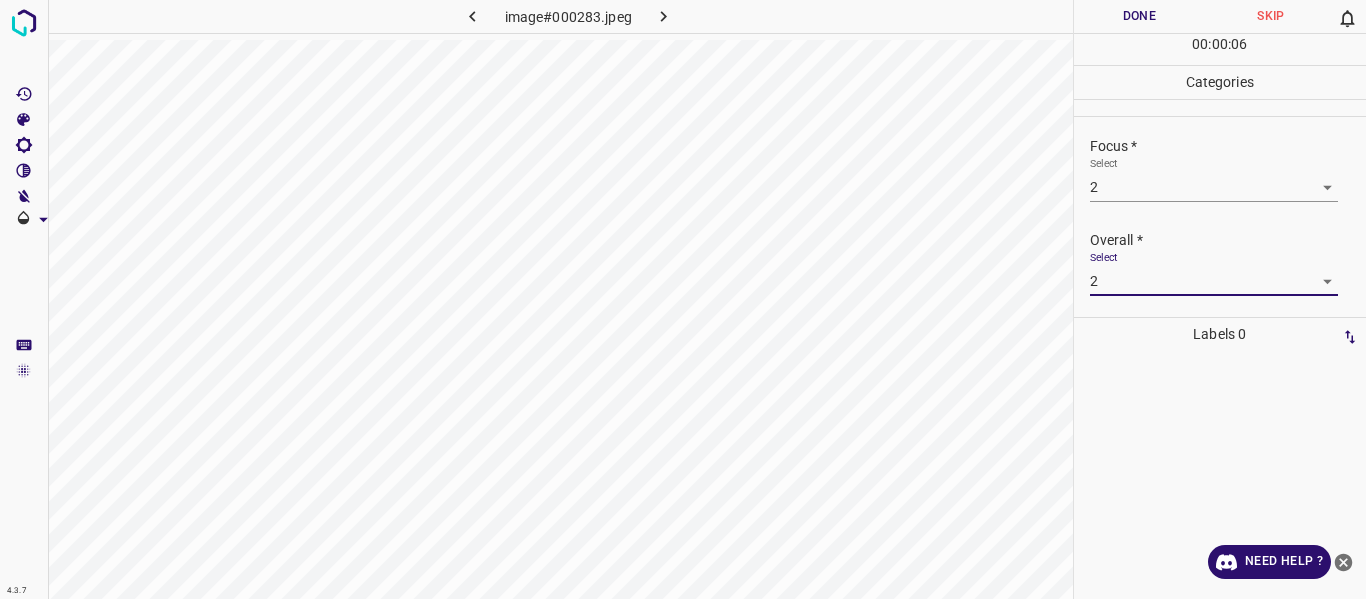 click on "Done" at bounding box center (1140, 16) 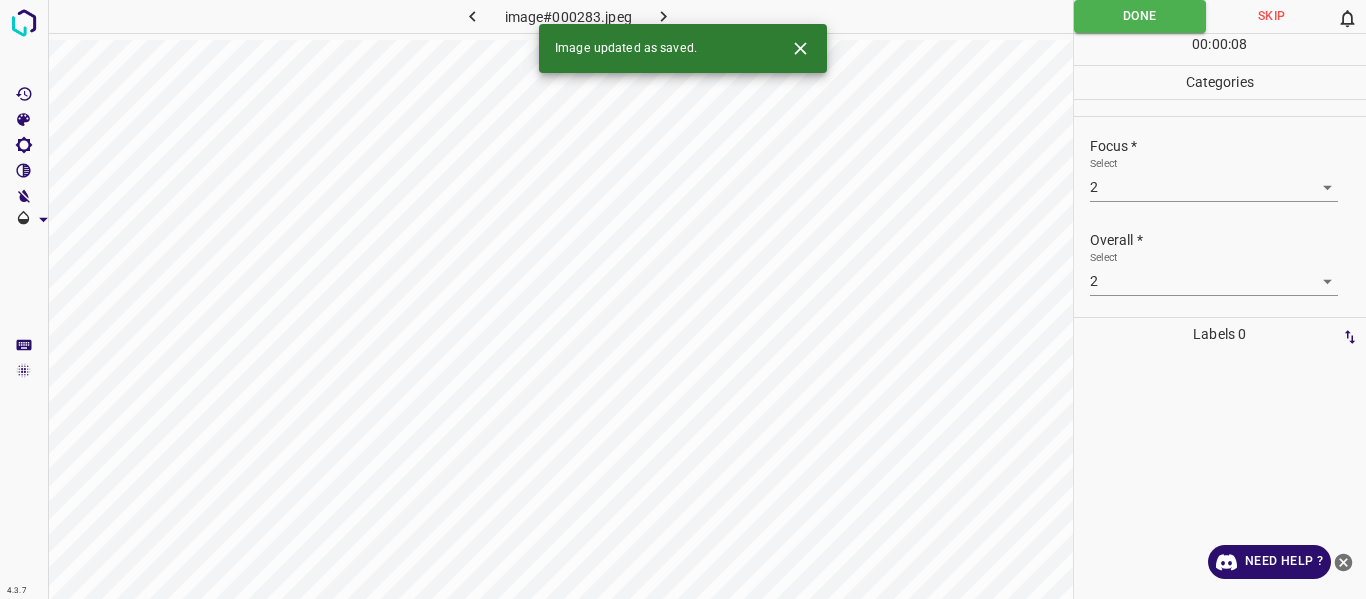 click at bounding box center [664, 16] 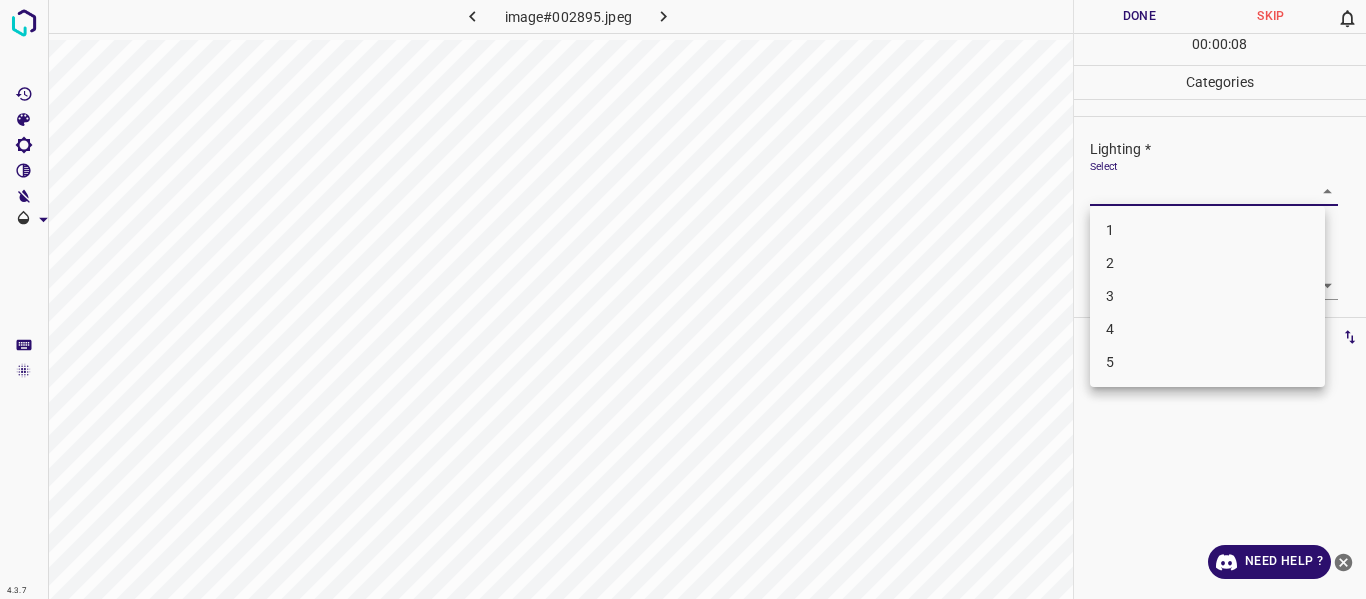 click on "4.3.7 image#002895.jpeg Done Skip 0 00   : 00   : 08   Categories Lighting *  Select ​ Focus *  Select ​ Overall *  Select ​ Labels   0 Categories 1 Lighting 2 Focus 3 Overall Tools Space Change between modes (Draw & Edit) I Auto labeling R Restore zoom M Zoom in N Zoom out Delete Delete selecte label Filters Z Restore filters X Saturation filter C Brightness filter V Contrast filter B Gray scale filter General O Download Need Help ? - Text - Hide - Delete 1 2 3 4 5" at bounding box center (683, 299) 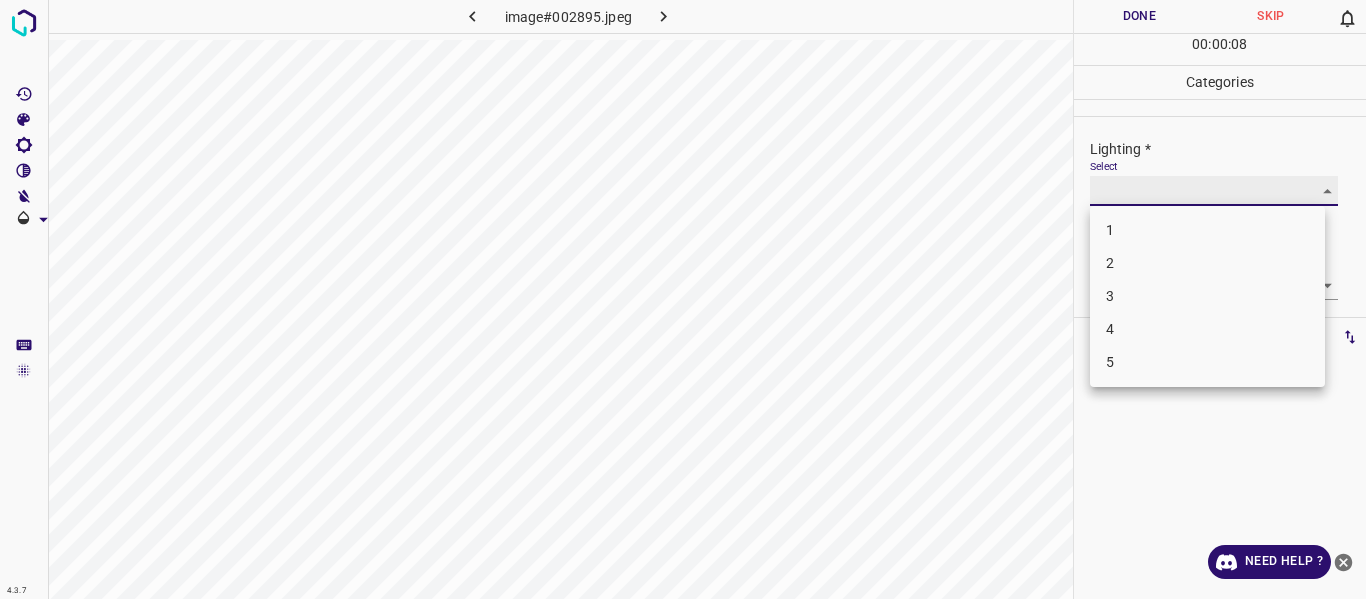 type on "3" 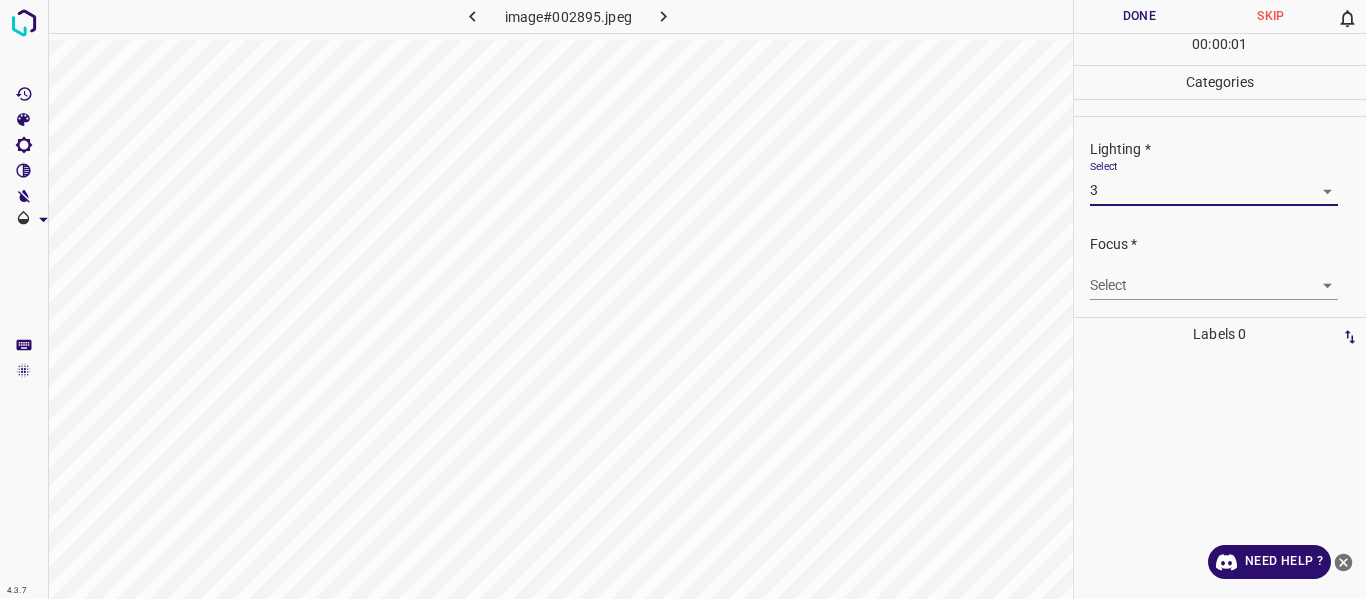 click on "4.3.7 image#002895.jpeg Done Skip 0 00   : 00   : 01   Categories Lighting *  Select 3 3 Focus *  Select ​ Overall *  Select ​ Labels   0 Categories 1 Lighting 2 Focus 3 Overall Tools Space Change between modes (Draw & Edit) I Auto labeling R Restore zoom M Zoom in N Zoom out Delete Delete selecte label Filters Z Restore filters X Saturation filter C Brightness filter V Contrast filter B Gray scale filter General O Download Need Help ? - Text - Hide - Delete" at bounding box center (683, 299) 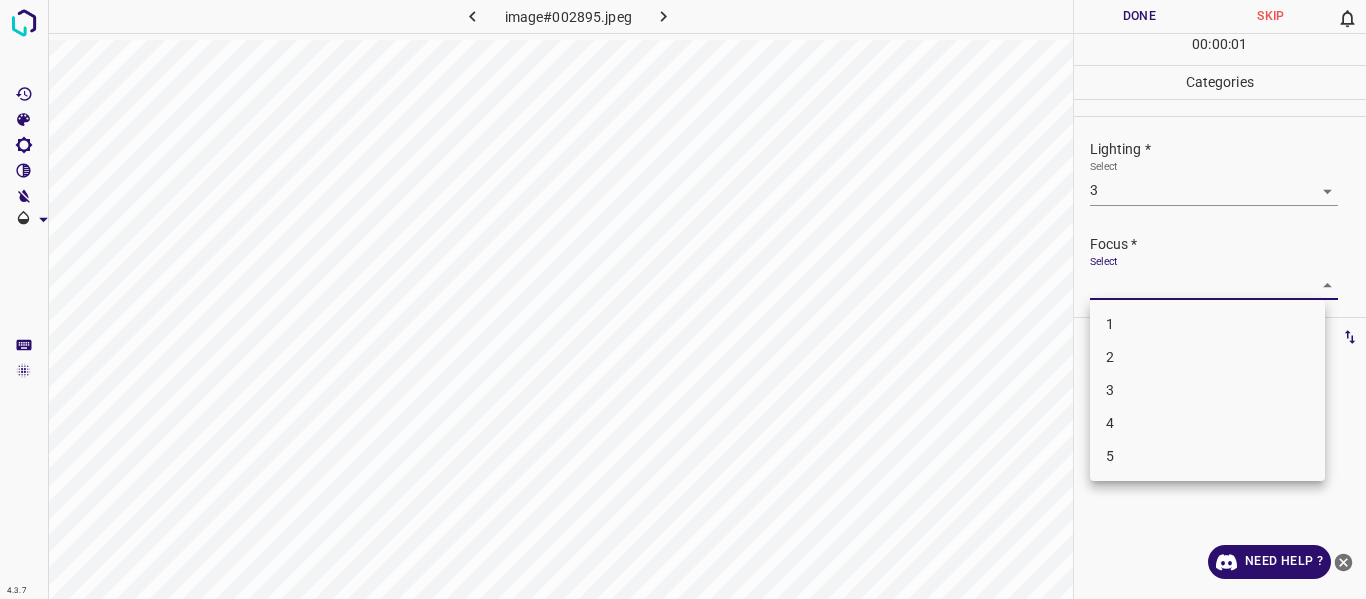 click on "2" at bounding box center (1207, 357) 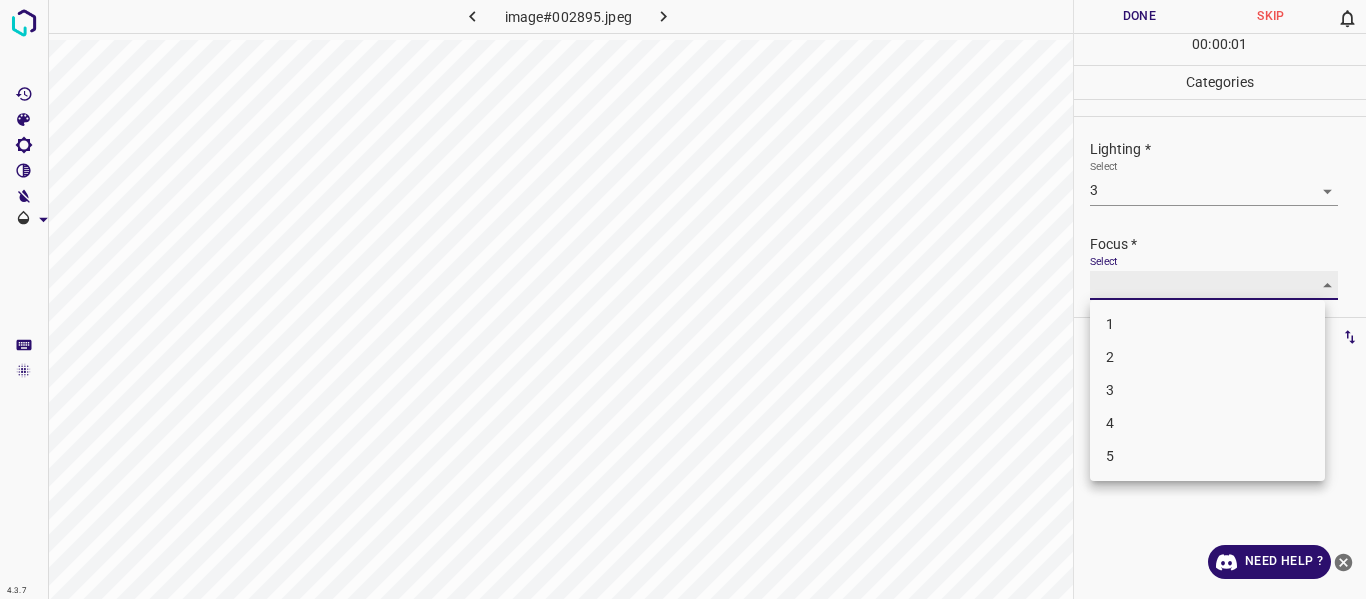 type on "2" 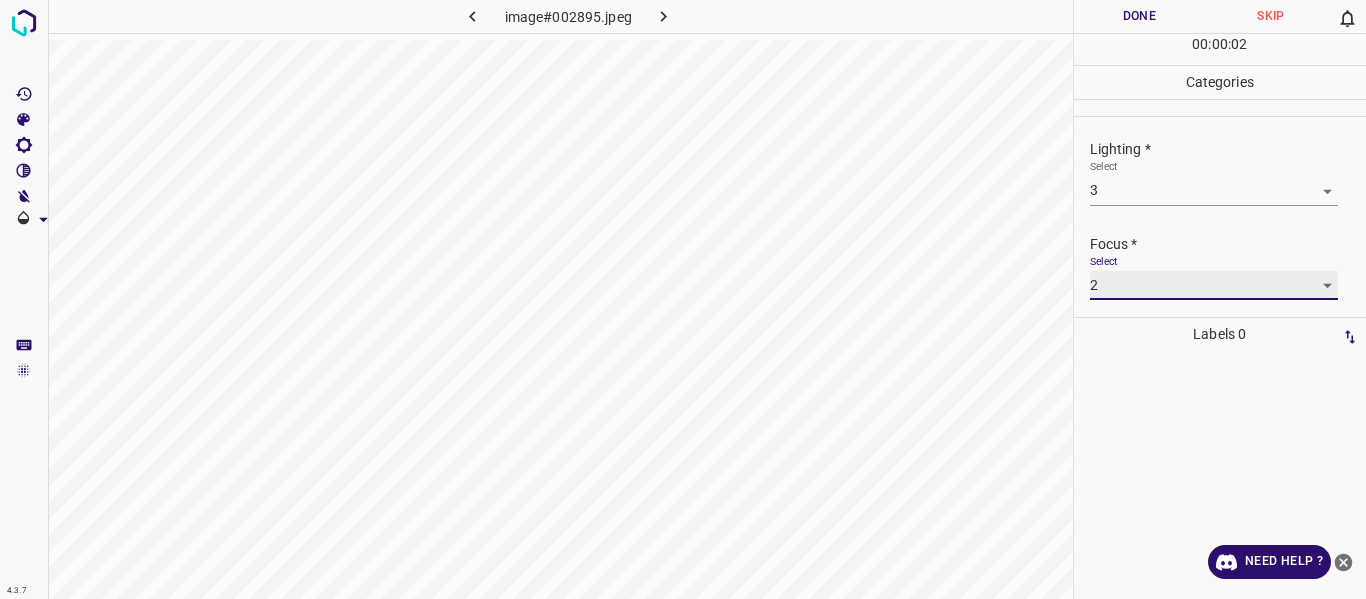 scroll, scrollTop: 98, scrollLeft: 0, axis: vertical 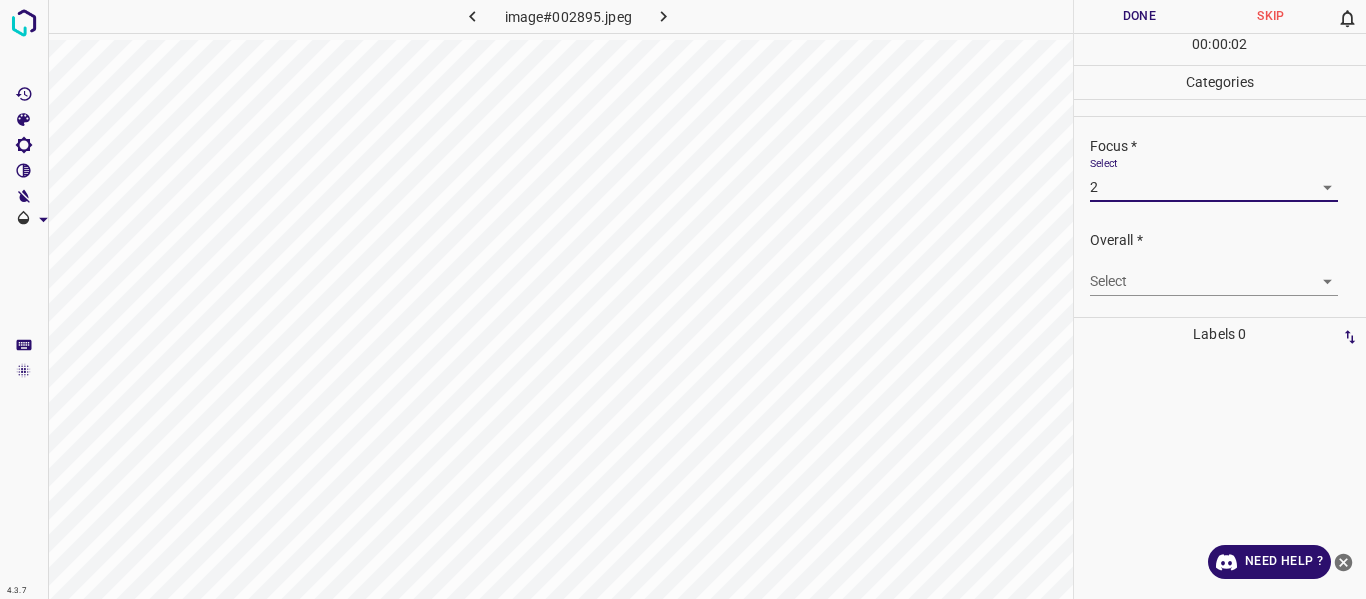 click on "4.3.7 image#002895.jpeg Done Skip 0 00   : 00   : 02   Categories Lighting *  Select 3 3 Focus *  Select 2 2 Overall *  Select ​ Labels   0 Categories 1 Lighting 2 Focus 3 Overall Tools Space Change between modes (Draw & Edit) I Auto labeling R Restore zoom M Zoom in N Zoom out Delete Delete selecte label Filters Z Restore filters X Saturation filter C Brightness filter V Contrast filter B Gray scale filter General O Download Need Help ? - Text - Hide - Delete" at bounding box center [683, 299] 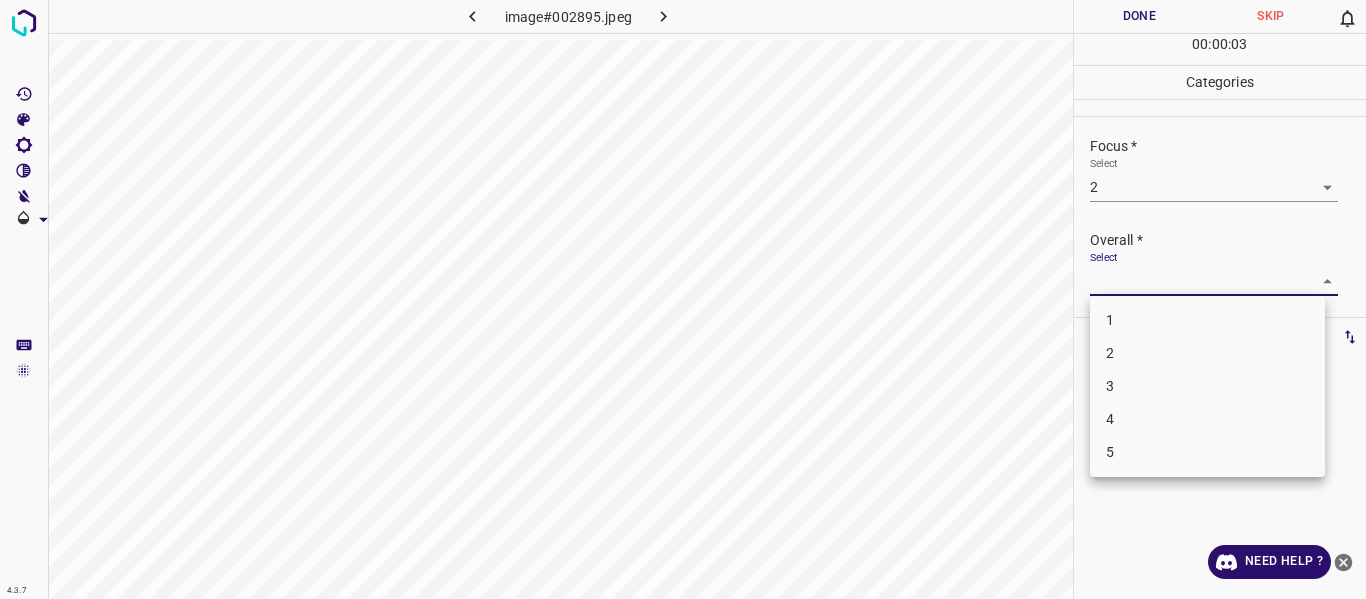 click on "2" at bounding box center (1207, 353) 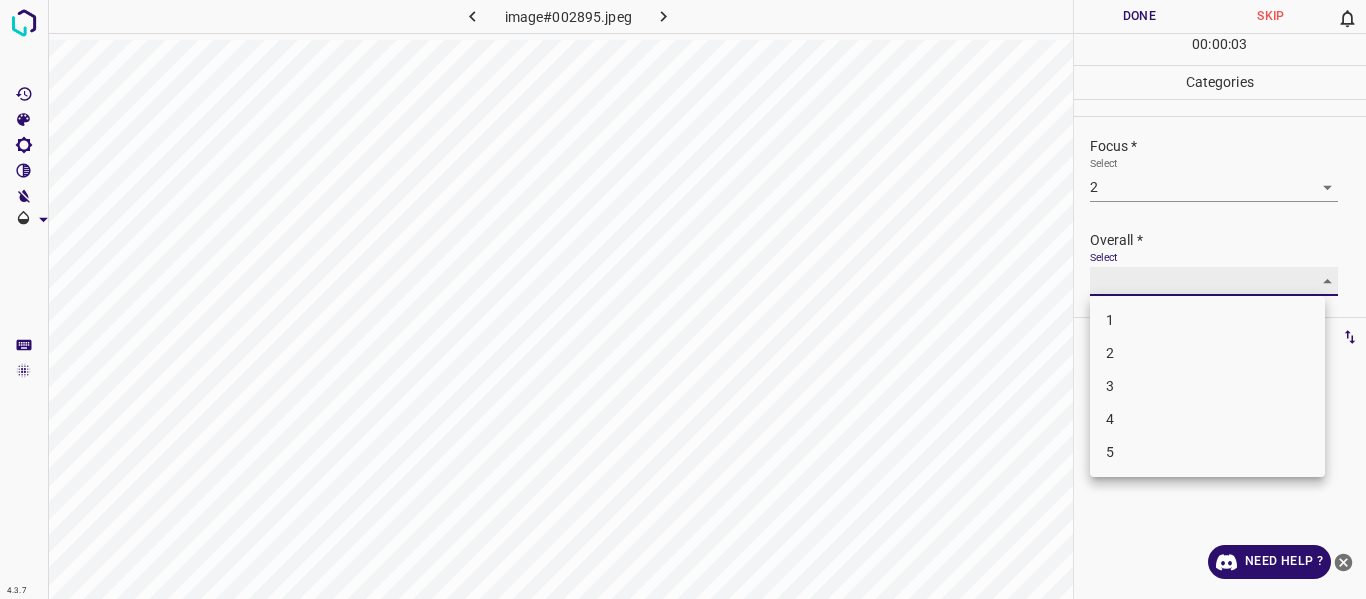 type on "2" 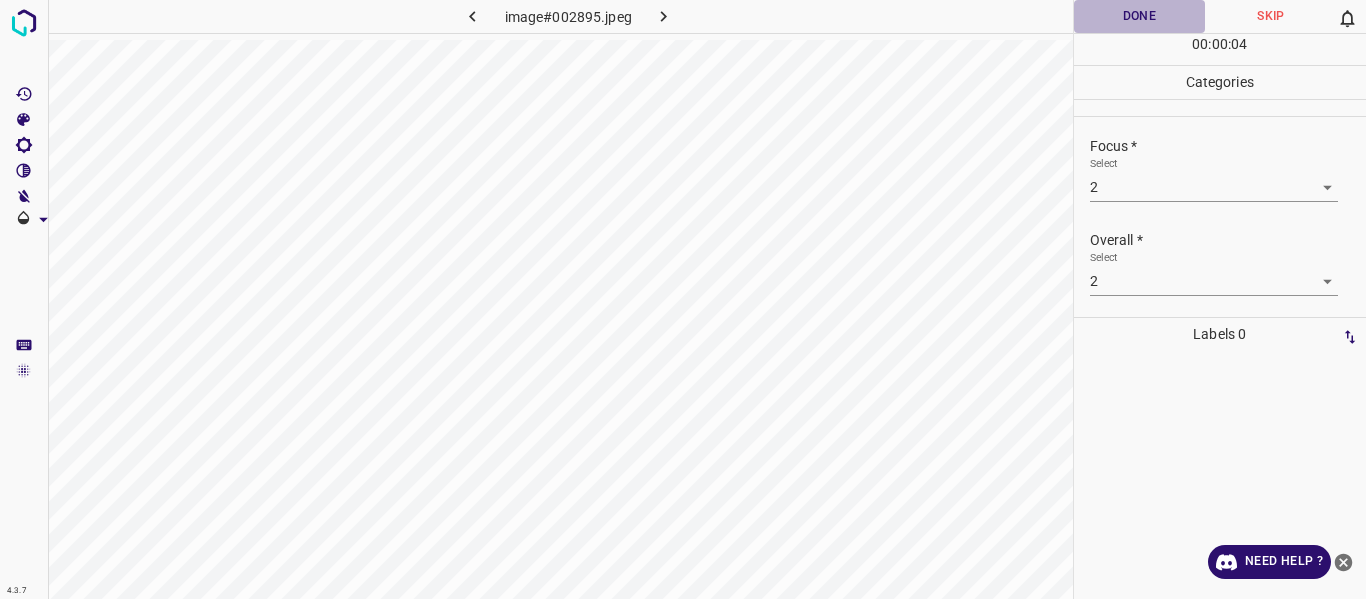 click on "Done" at bounding box center [1140, 16] 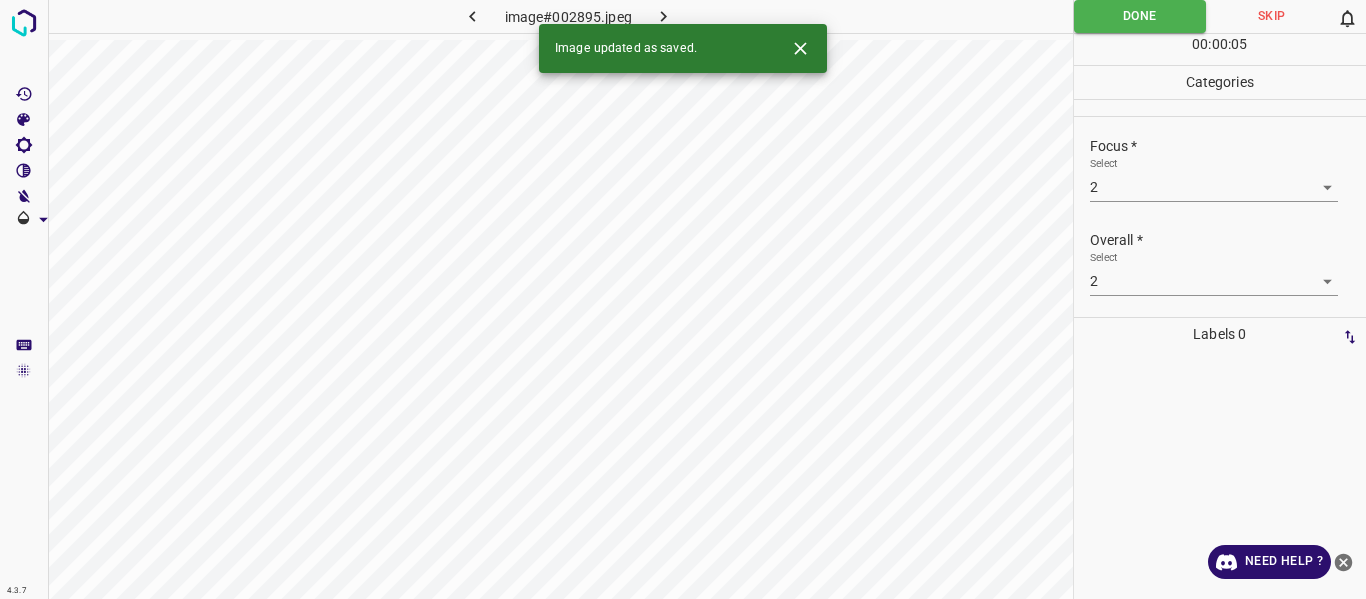 click at bounding box center (664, 16) 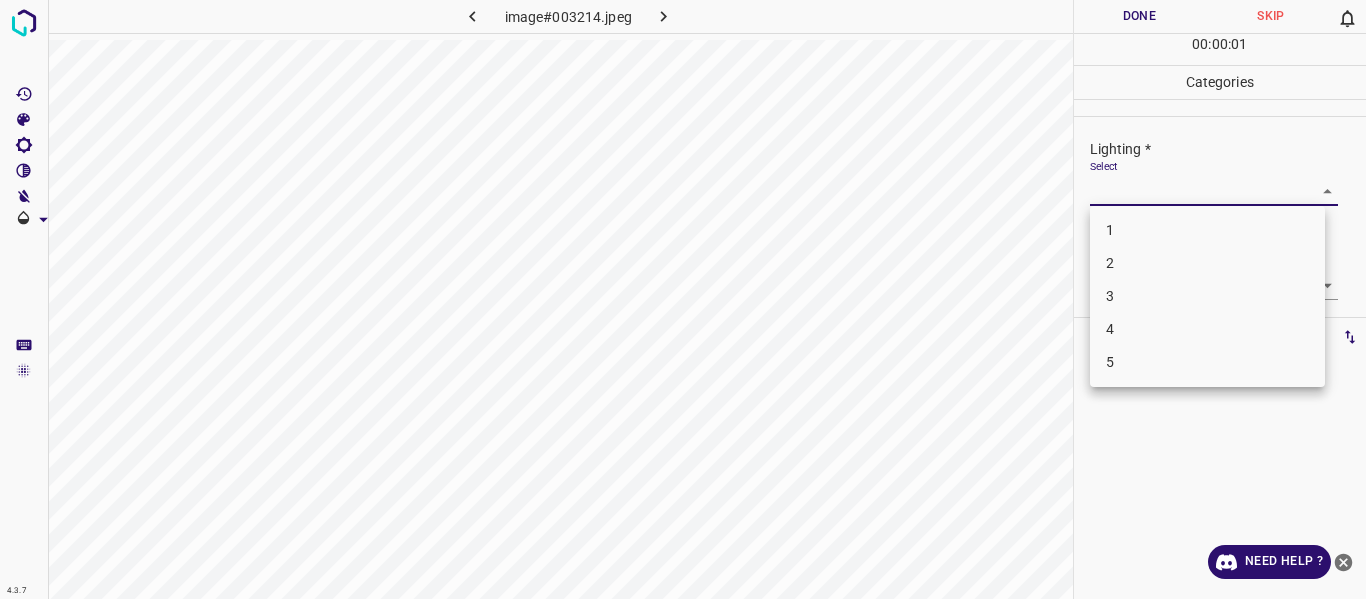 click on "4.3.7 image#003214.jpeg Done Skip 0 00   : 00   : 01   Categories Lighting *  Select ​ Focus *  Select ​ Overall *  Select ​ Labels   0 Categories 1 Lighting 2 Focus 3 Overall Tools Space Change between modes (Draw & Edit) I Auto labeling R Restore zoom M Zoom in N Zoom out Delete Delete selecte label Filters Z Restore filters X Saturation filter C Brightness filter V Contrast filter B Gray scale filter General O Download Need Help ? - Text - Hide - Delete 1 2 3 4 5" at bounding box center (683, 299) 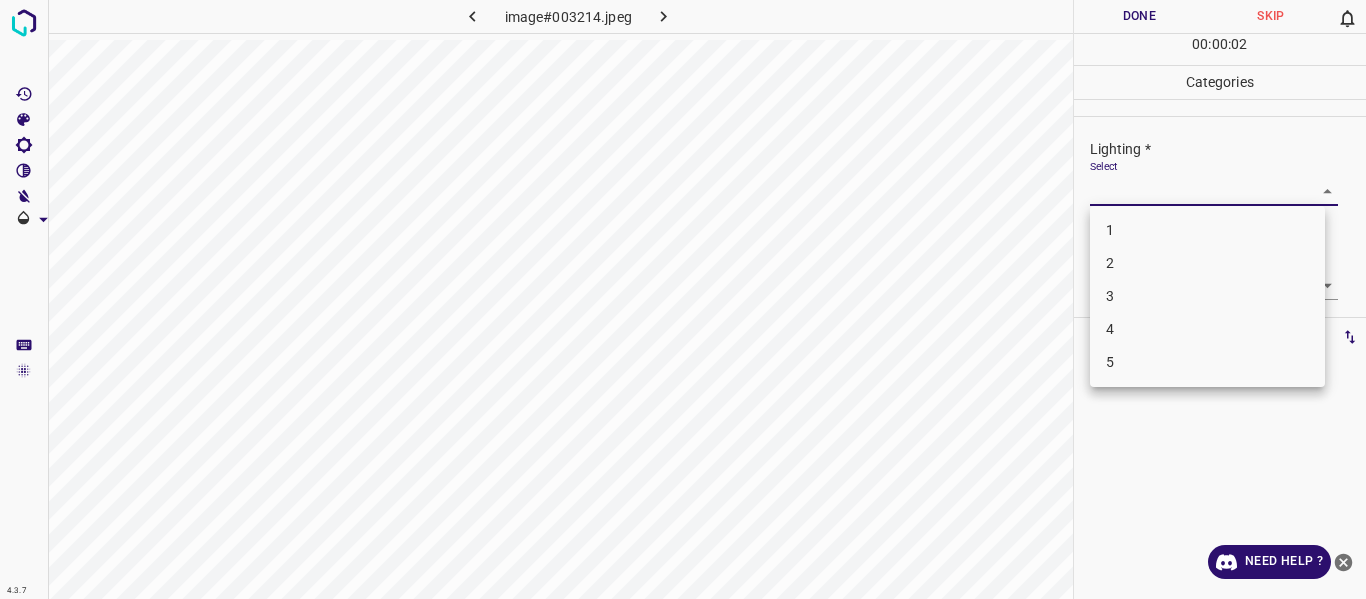 click on "3" at bounding box center (1207, 296) 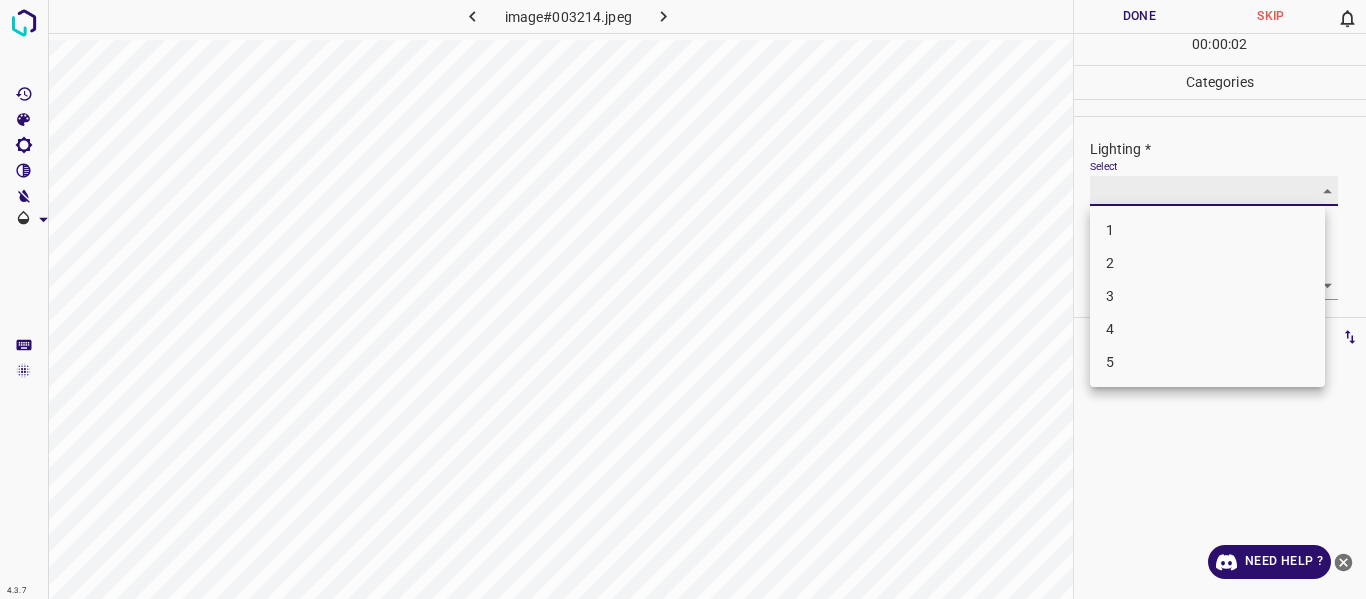 type on "3" 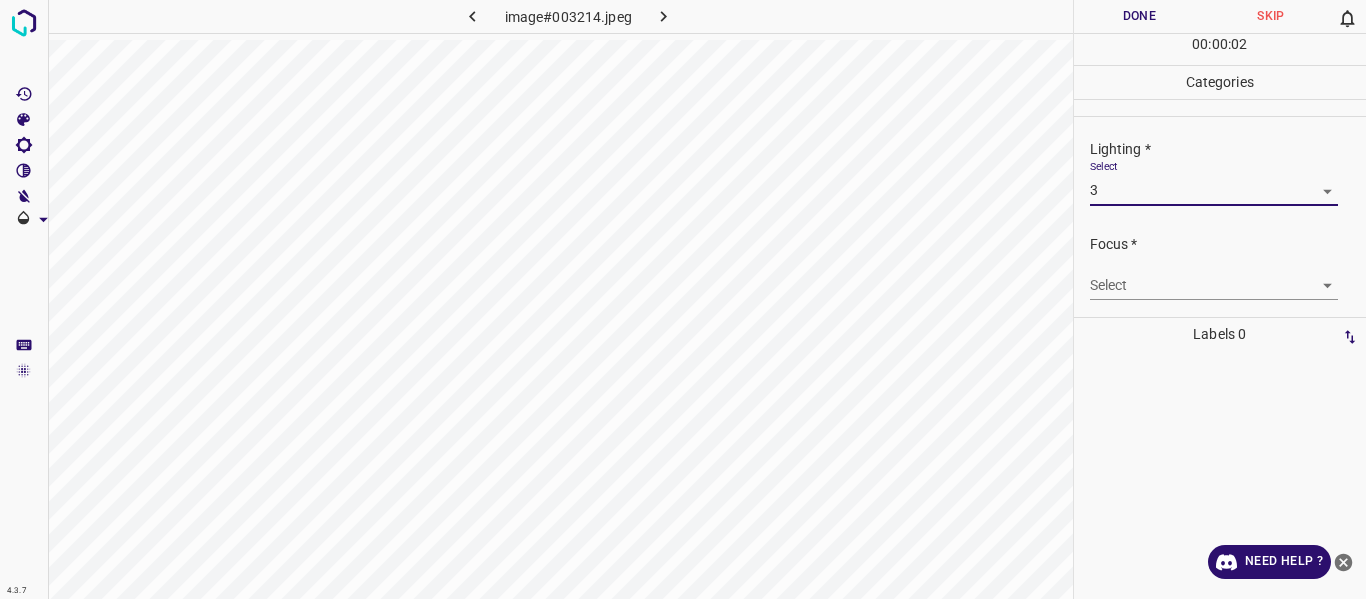 click on "4.3.7 image#003214.jpeg Done Skip 0 00   : 00   : 02   Categories Lighting *  Select 3 3 Focus *  Select ​ Overall *  Select ​ Labels   0 Categories 1 Lighting 2 Focus 3 Overall Tools Space Change between modes (Draw & Edit) I Auto labeling R Restore zoom M Zoom in N Zoom out Delete Delete selecte label Filters Z Restore filters X Saturation filter C Brightness filter V Contrast filter B Gray scale filter General O Download Need Help ? - Text - Hide - Delete" at bounding box center (683, 299) 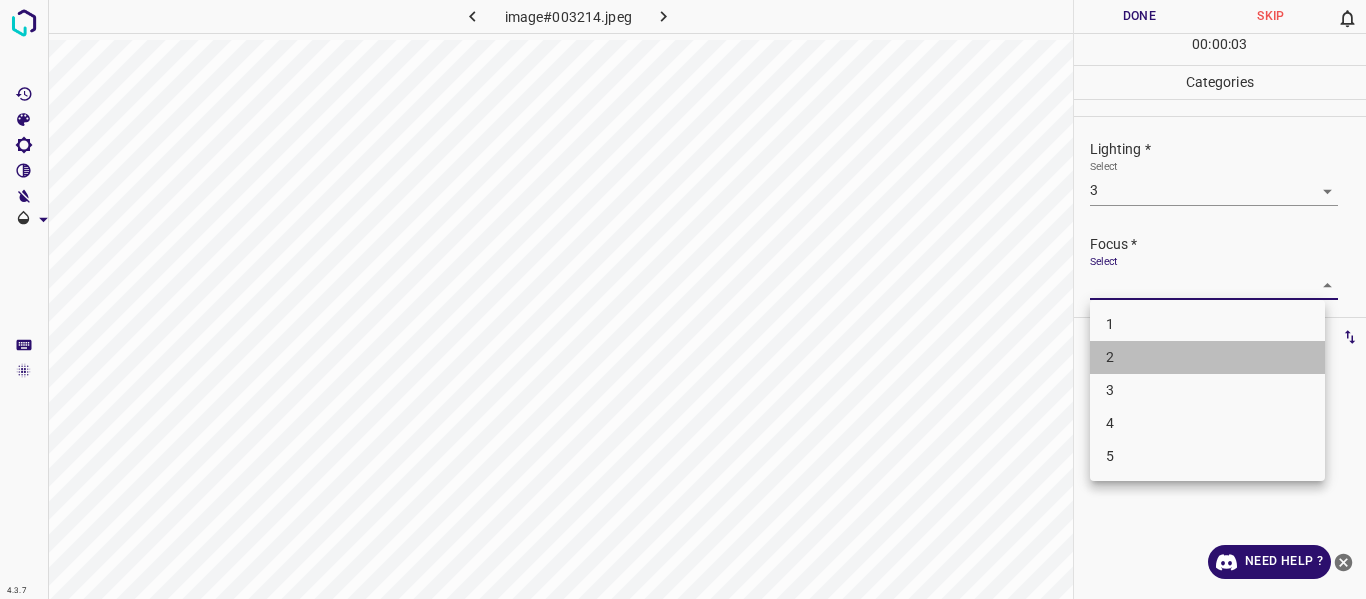 click on "2" at bounding box center (1207, 357) 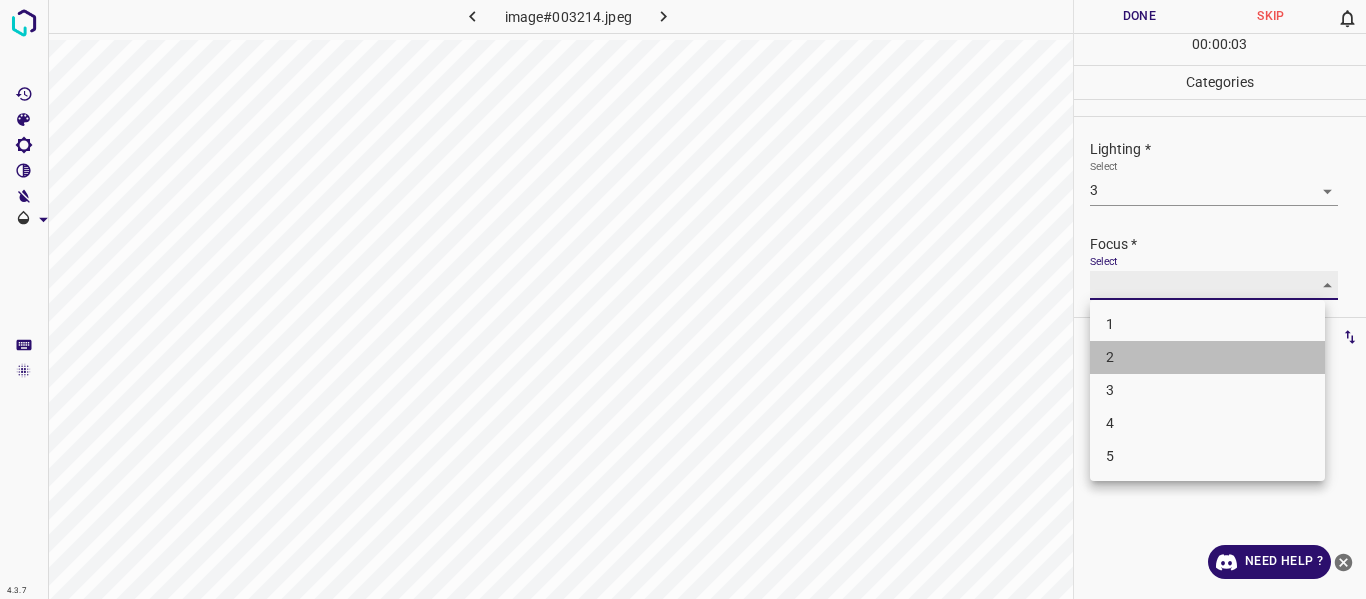 type on "2" 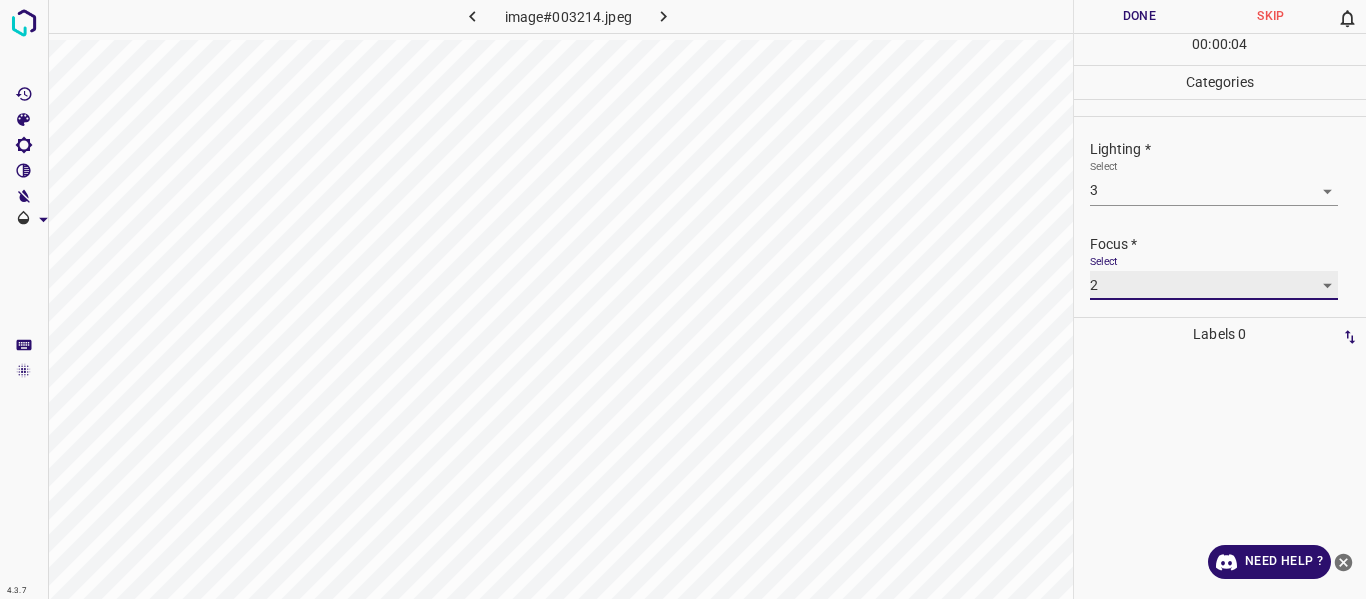 scroll, scrollTop: 98, scrollLeft: 0, axis: vertical 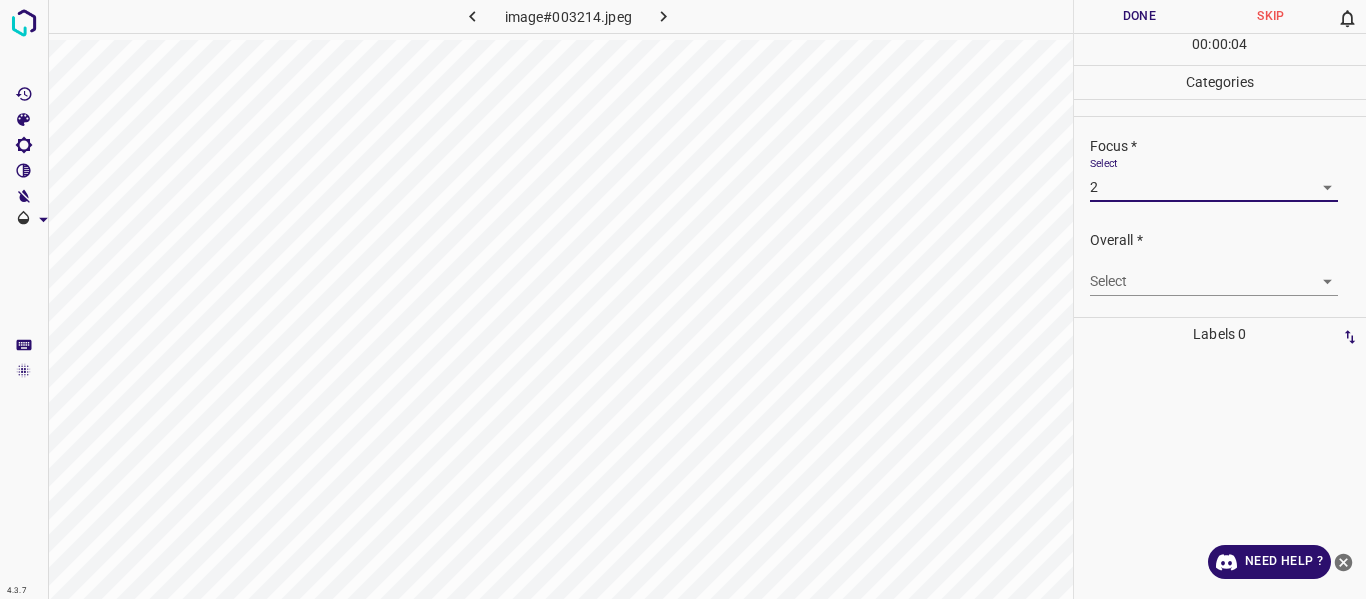 click on "4.3.7 image#003214.jpeg Done Skip 0 00   : 00   : 04   Categories Lighting *  Select 3 3 Focus *  Select 2 2 Overall *  Select ​ Labels   0 Categories 1 Lighting 2 Focus 3 Overall Tools Space Change between modes (Draw & Edit) I Auto labeling R Restore zoom M Zoom in N Zoom out Delete Delete selecte label Filters Z Restore filters X Saturation filter C Brightness filter V Contrast filter B Gray scale filter General O Download Need Help ? - Text - Hide - Delete" at bounding box center [683, 299] 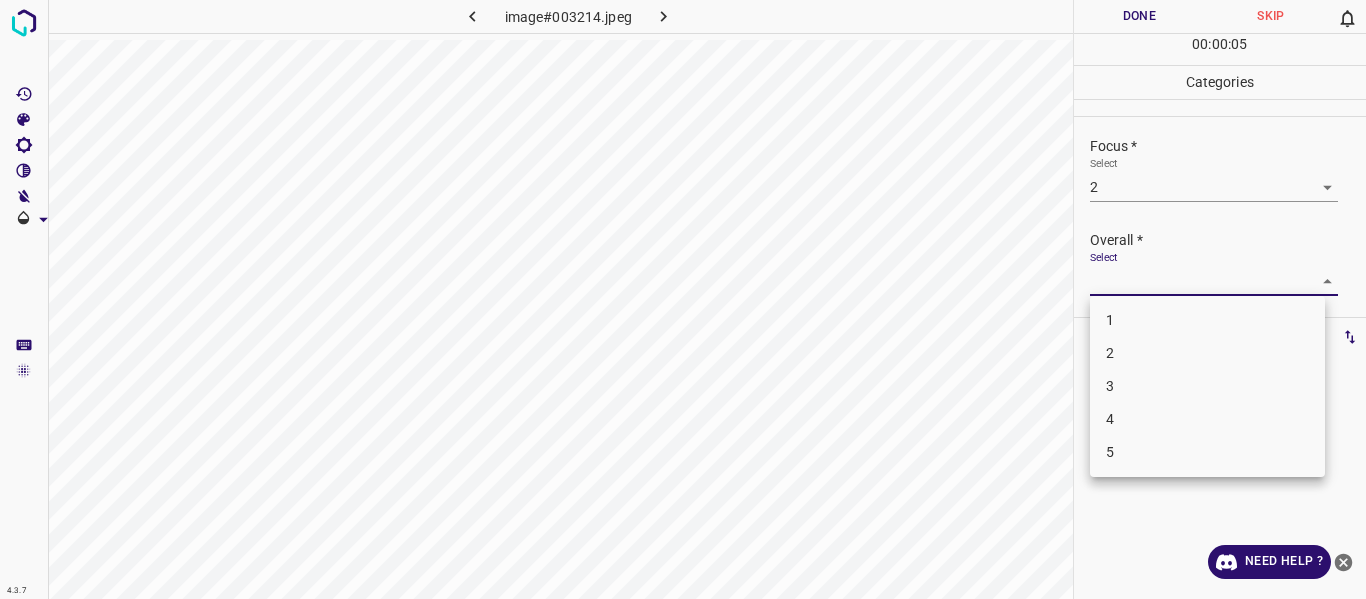 click on "3" at bounding box center [1207, 386] 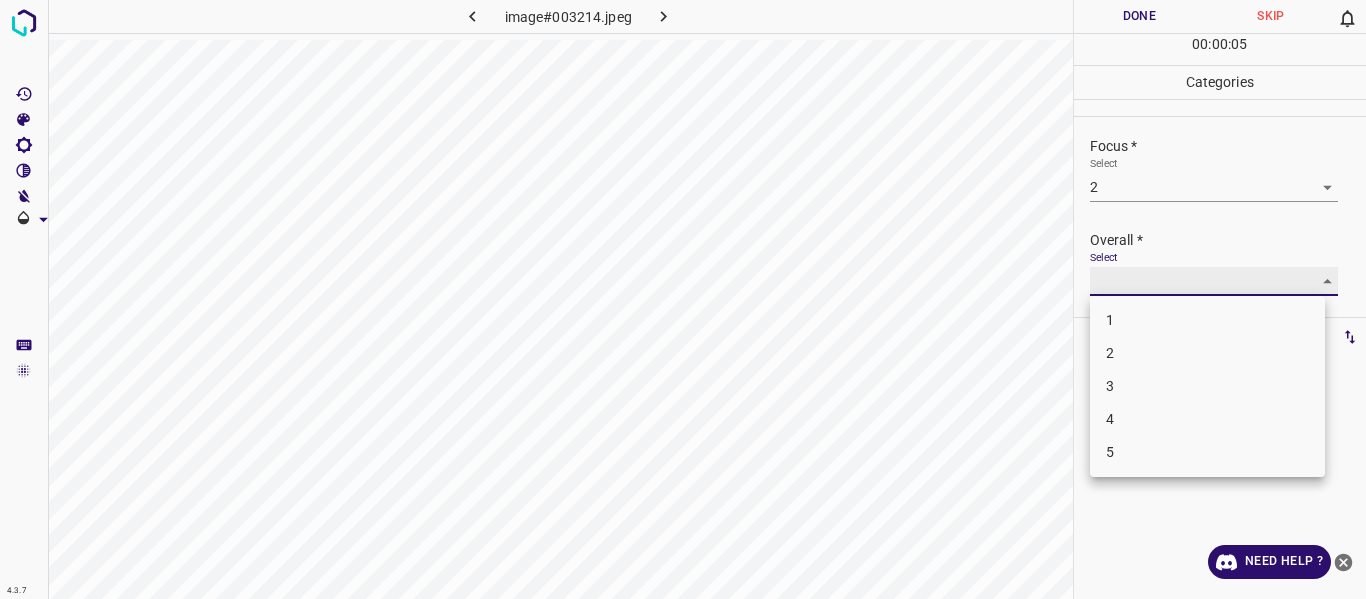 type on "3" 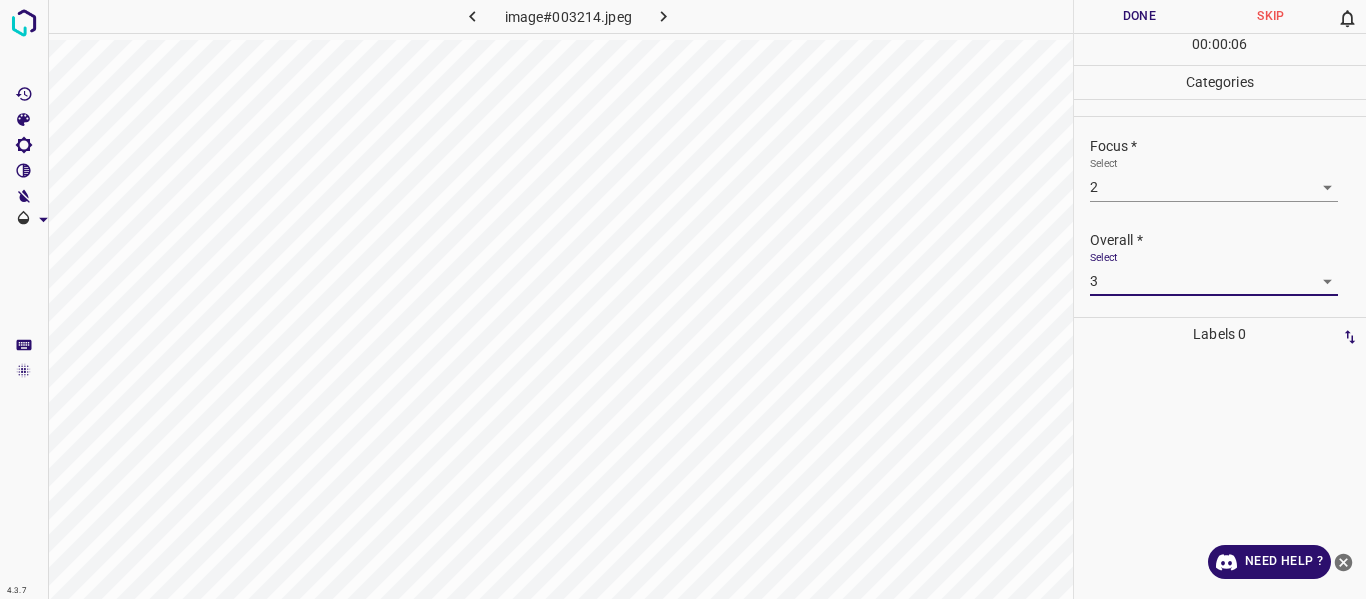 click on "Done" at bounding box center (1140, 16) 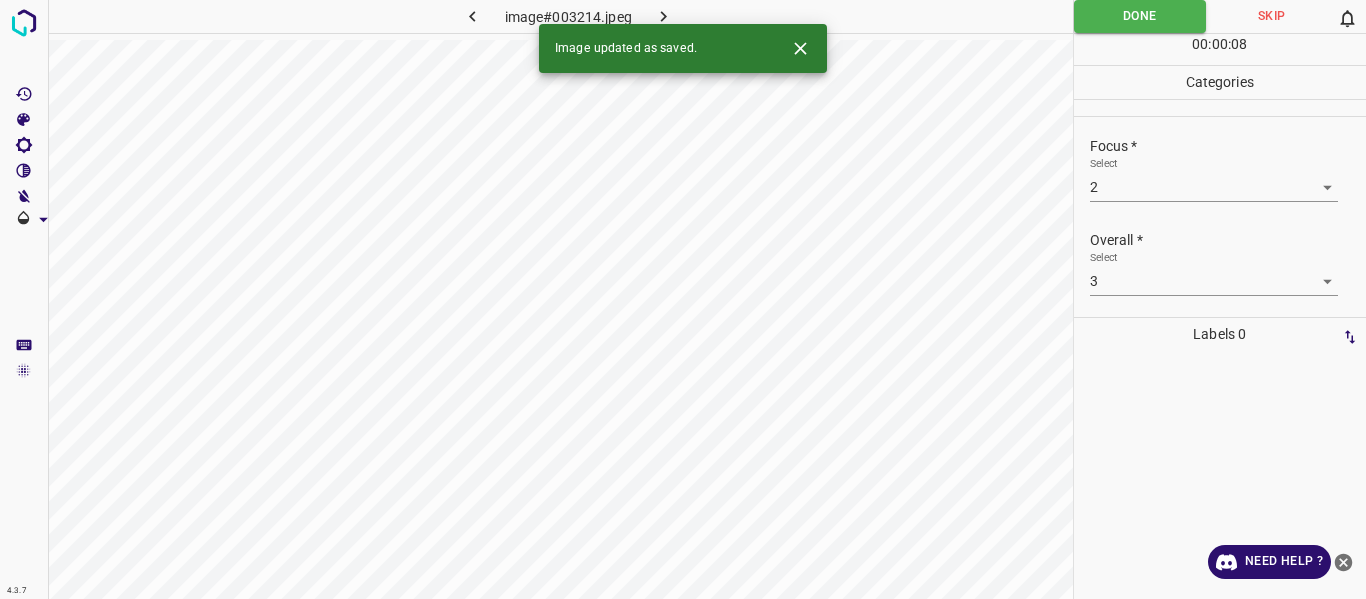 click at bounding box center (664, 16) 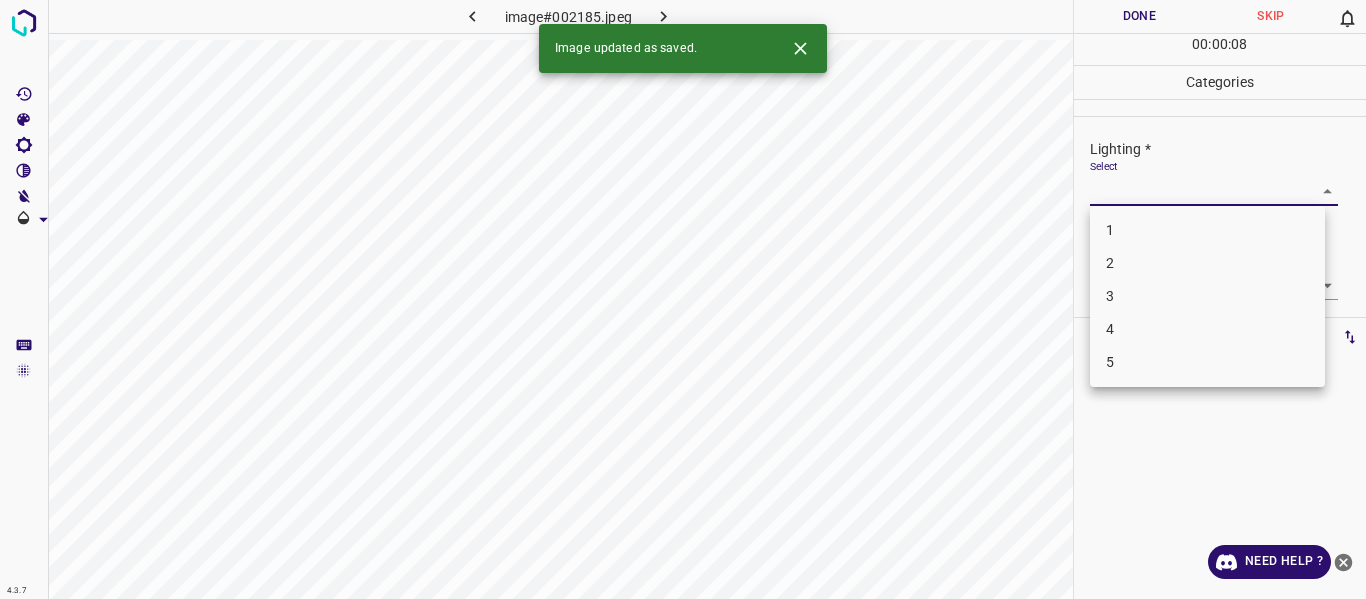 click on "4.3.7 image#002185.jpeg Done Skip 0 00   : 00   : 08   Categories Lighting *  Select ​ Focus *  Select ​ Overall *  Select ​ Labels   0 Categories 1 Lighting 2 Focus 3 Overall Tools Space Change between modes (Draw & Edit) I Auto labeling R Restore zoom M Zoom in N Zoom out Delete Delete selecte label Filters Z Restore filters X Saturation filter C Brightness filter V Contrast filter B Gray scale filter General O Download Image updated as saved. Need Help ? - Text - Hide - Delete 1 2 3 4 5" at bounding box center [683, 299] 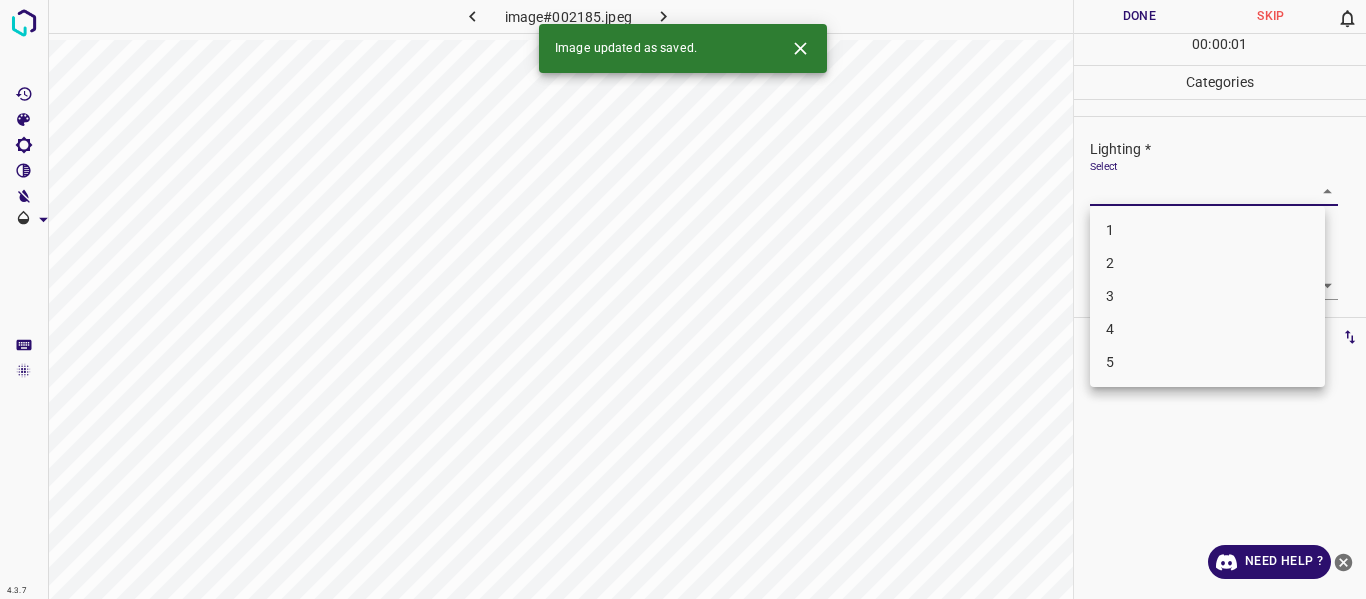 click on "3" at bounding box center (1207, 296) 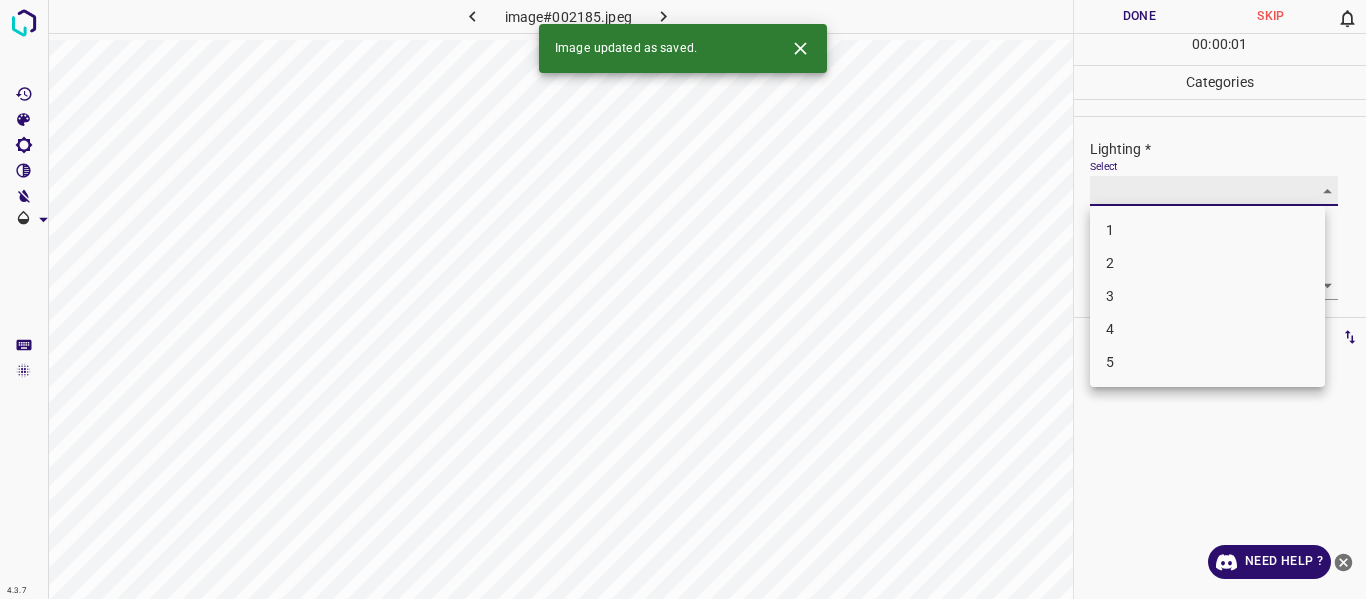 type on "3" 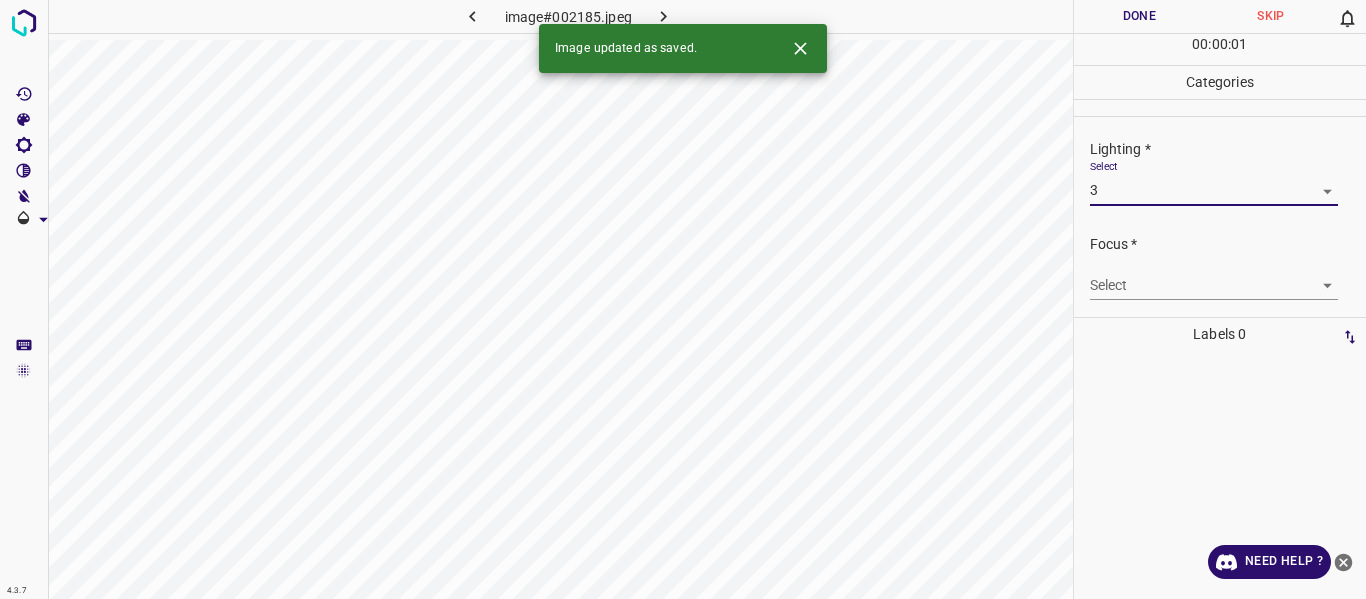 click on "4.3.7 image#002185.jpeg Done Skip 0 00   : 00   : 01   Categories Lighting *  Select 3 3 Focus *  Select ​ Overall *  Select ​ Labels   0 Categories 1 Lighting 2 Focus 3 Overall Tools Space Change between modes (Draw & Edit) I Auto labeling R Restore zoom M Zoom in N Zoom out Delete Delete selecte label Filters Z Restore filters X Saturation filter C Brightness filter V Contrast filter B Gray scale filter General O Download Image updated as saved. Need Help ? - Text - Hide - Delete" at bounding box center (683, 299) 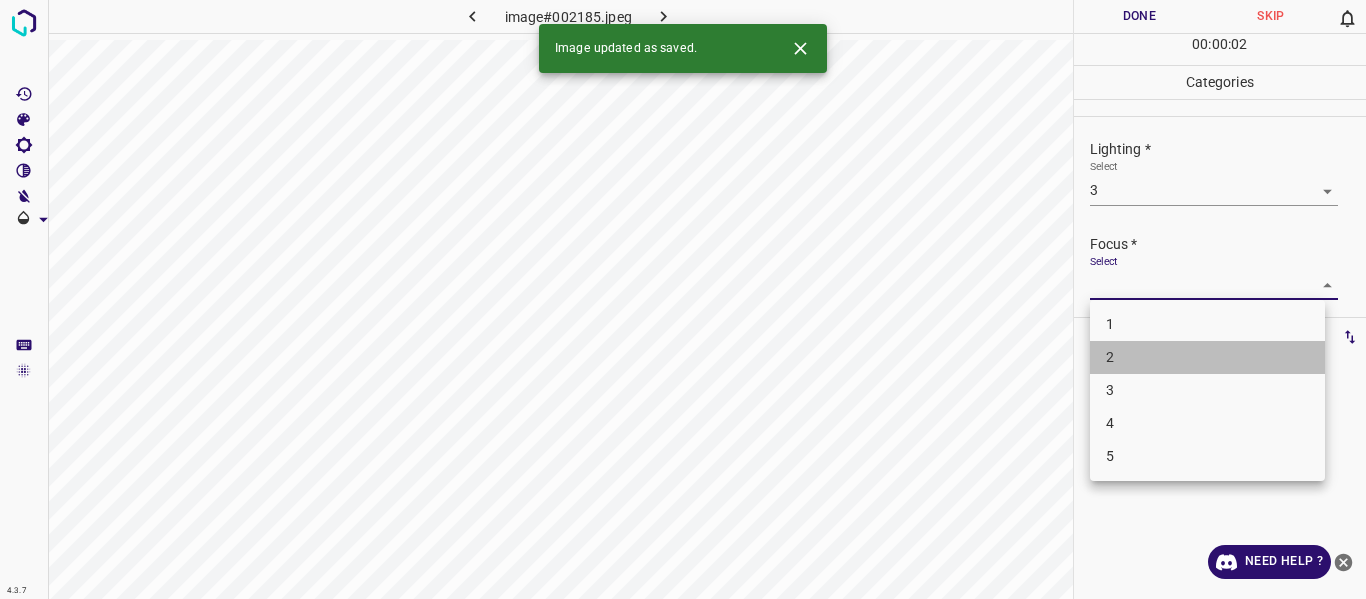 click on "2" at bounding box center [1207, 357] 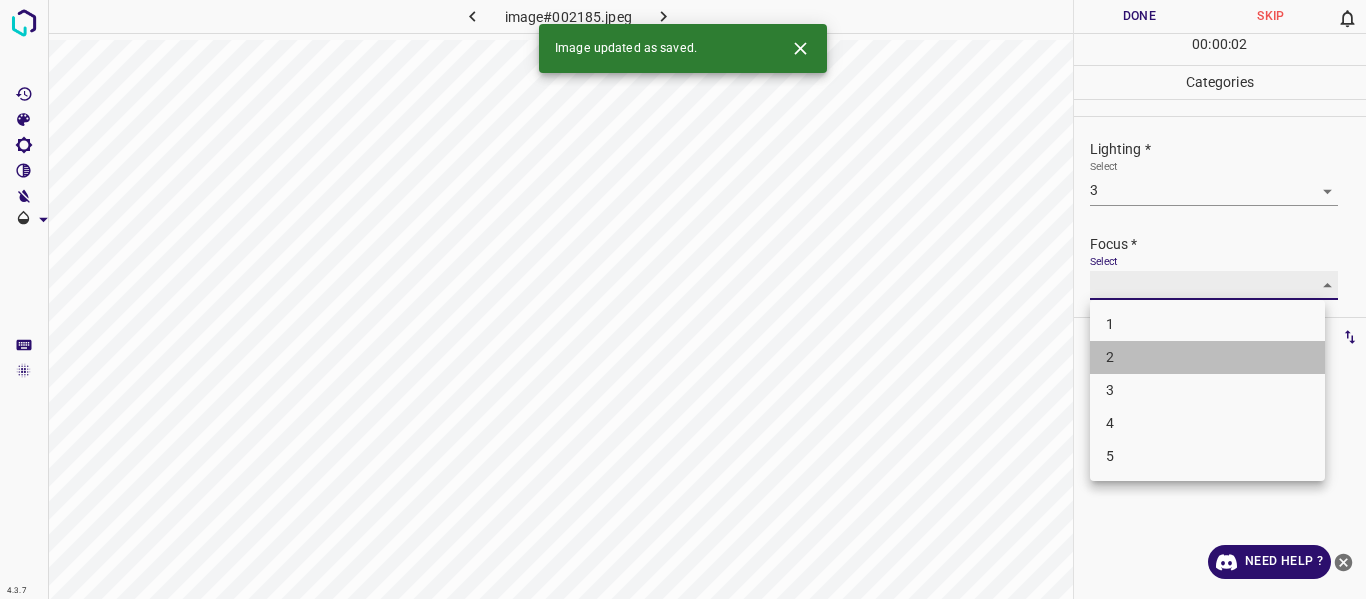 type on "2" 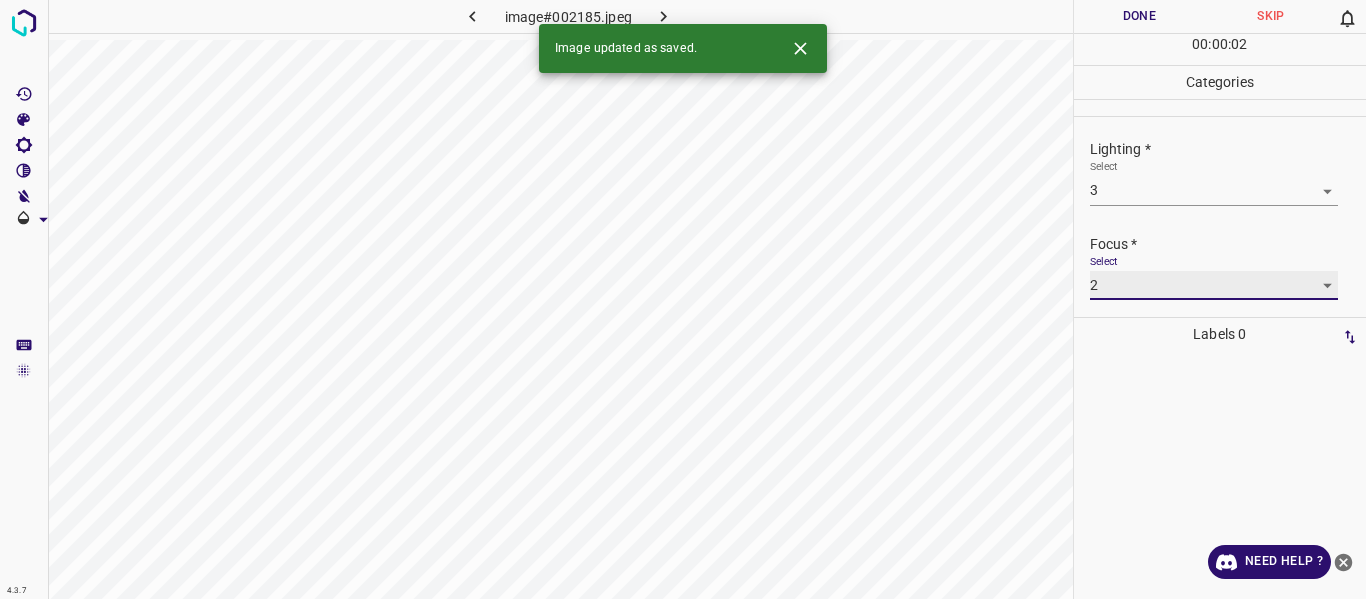 scroll, scrollTop: 98, scrollLeft: 0, axis: vertical 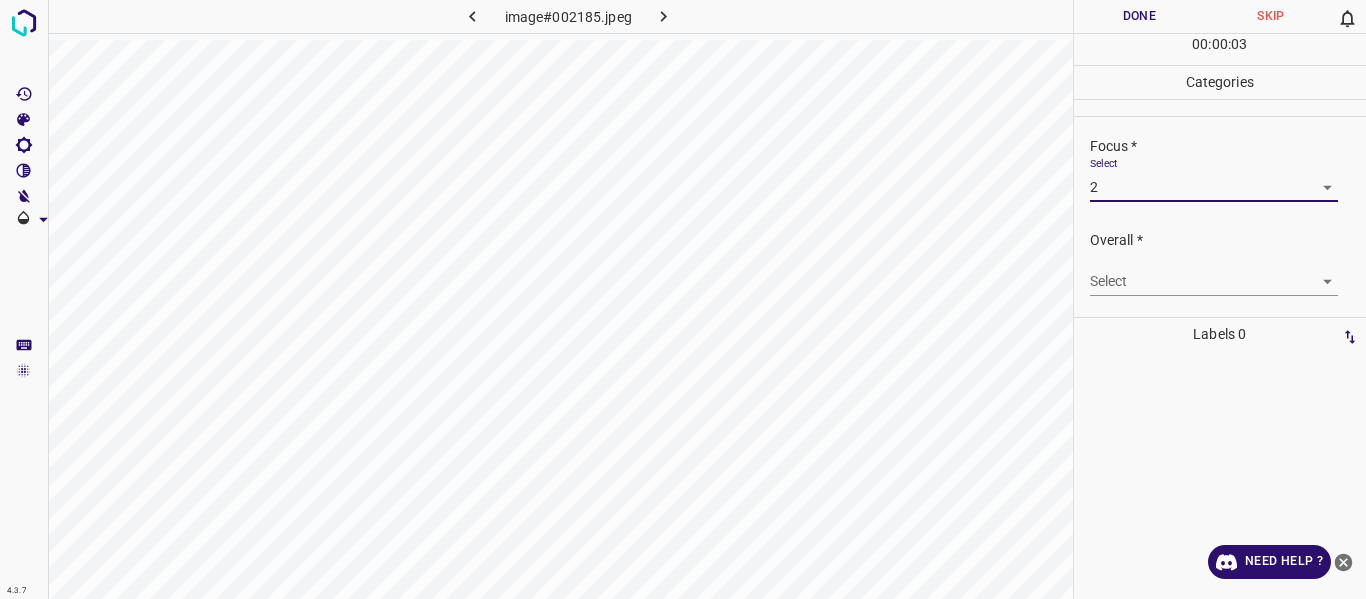 click on "4.3.7 image#002185.jpeg Done Skip 0 00   : 00   : 03   Categories Lighting *  Select 3 3 Focus *  Select 2 2 Overall *  Select ​ Labels   0 Categories 1 Lighting 2 Focus 3 Overall Tools Space Change between modes (Draw & Edit) I Auto labeling R Restore zoom M Zoom in N Zoom out Delete Delete selecte label Filters Z Restore filters X Saturation filter C Brightness filter V Contrast filter B Gray scale filter General O Download Need Help ? - Text - Hide - Delete" at bounding box center [683, 299] 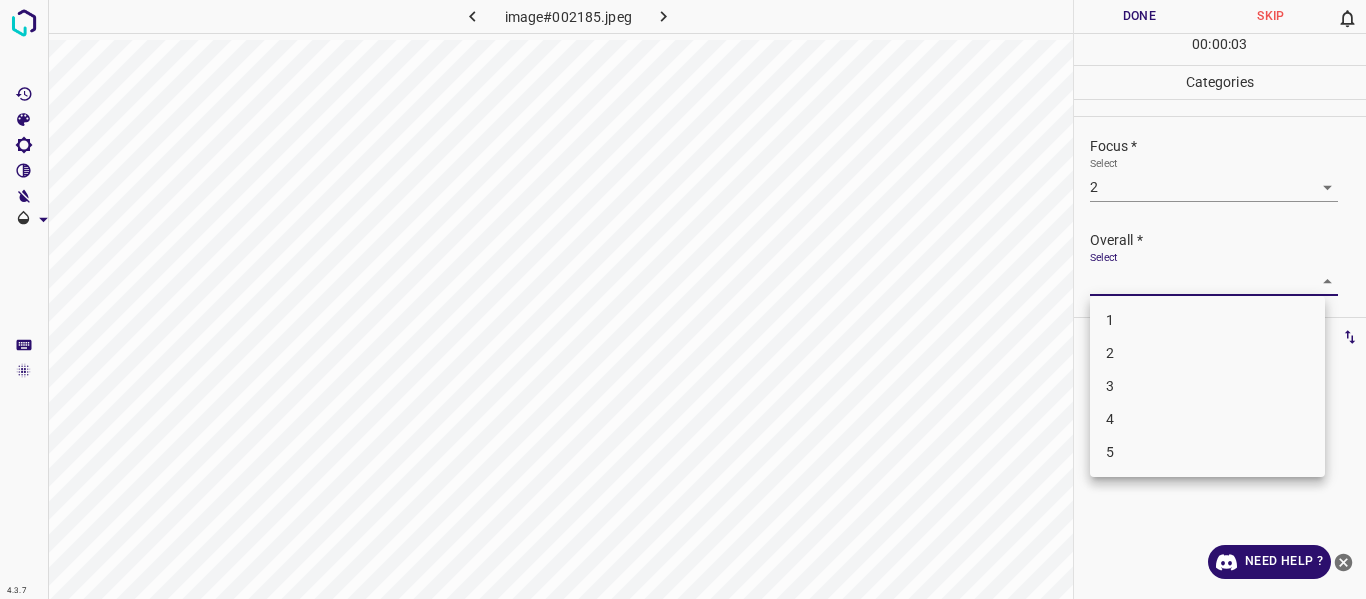 click on "2" at bounding box center (1207, 353) 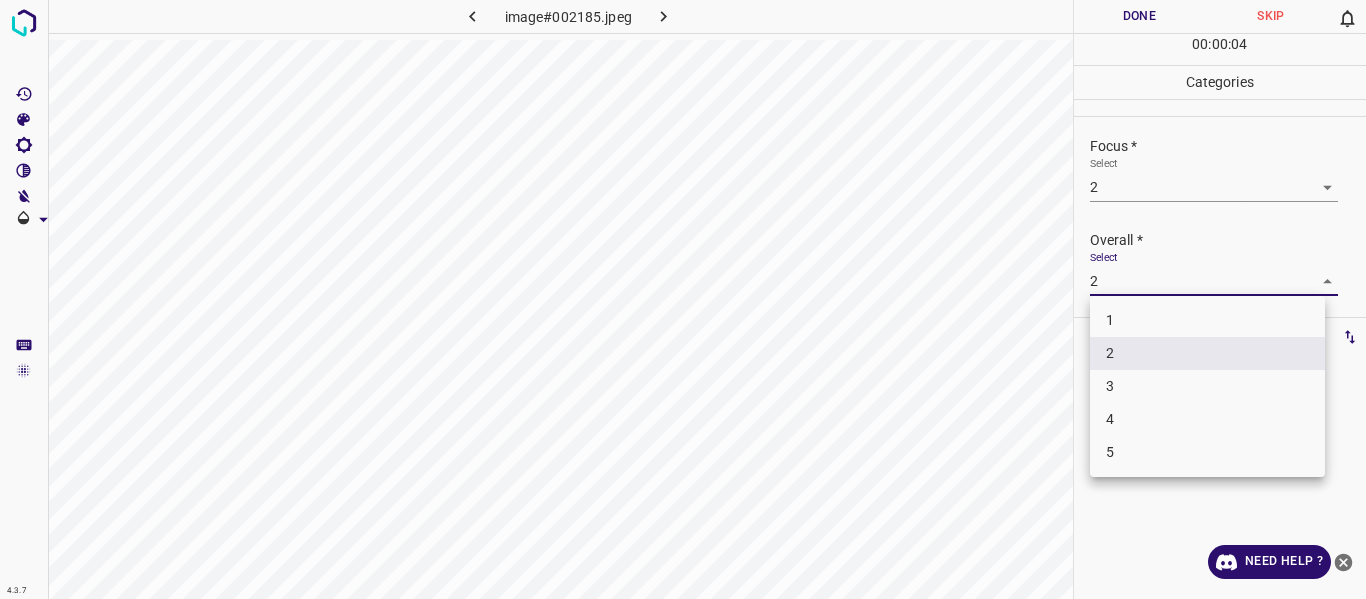 click on "4.3.7 image#002185.jpeg Done Skip 0 00   : 00   : 04   Categories Lighting *  Select 3 3 Focus *  Select 2 2 Overall *  Select 2 2 Labels   0 Categories 1 Lighting 2 Focus 3 Overall Tools Space Change between modes (Draw & Edit) I Auto labeling R Restore zoom M Zoom in N Zoom out Delete Delete selecte label Filters Z Restore filters X Saturation filter C Brightness filter V Contrast filter B Gray scale filter General O Download Need Help ? - Text - Hide - Delete 1 2 3 4 5" at bounding box center [683, 299] 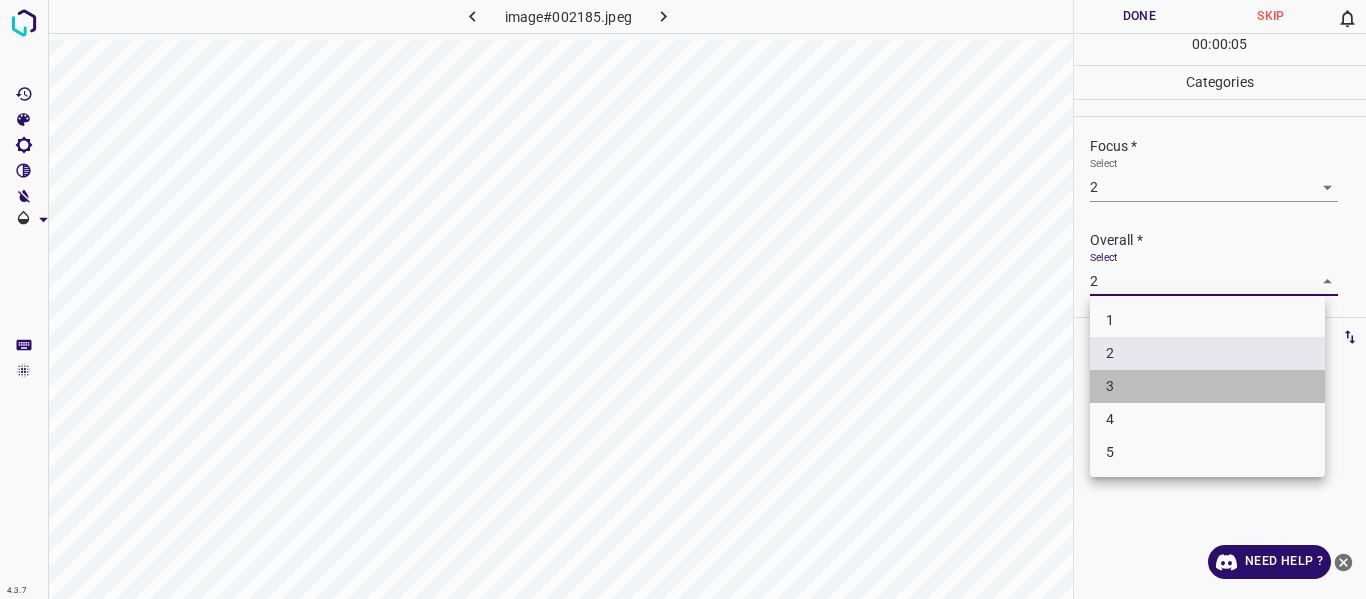 click on "3" at bounding box center [1207, 386] 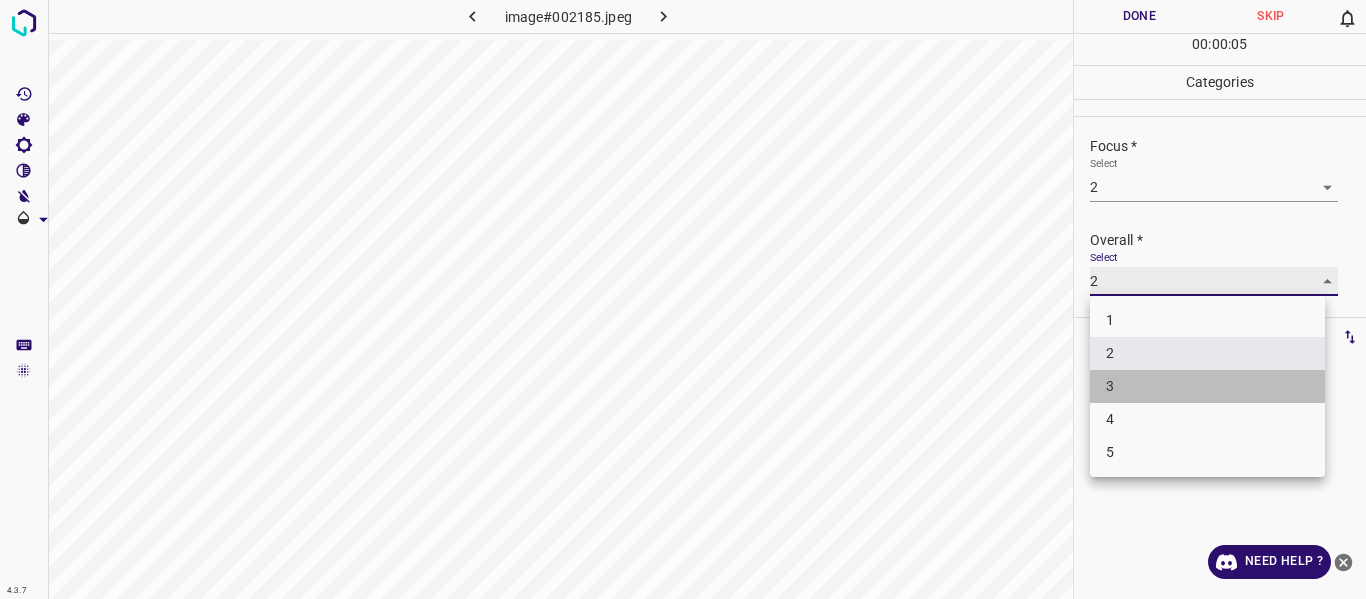 type on "3" 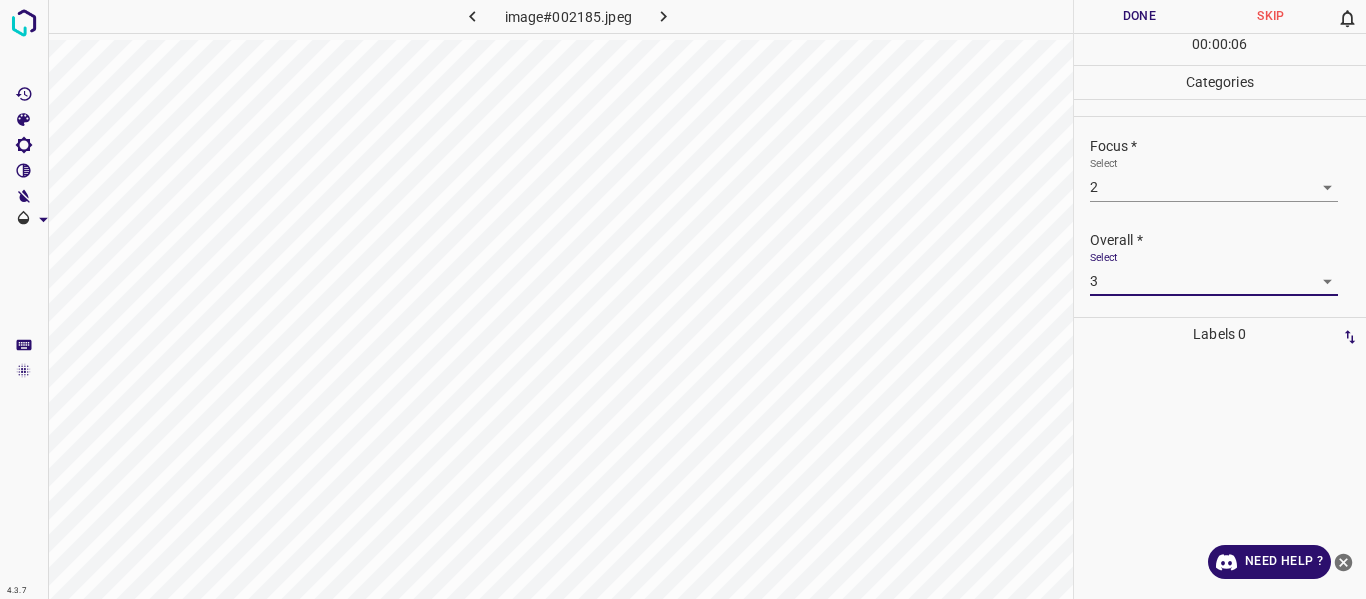 click on "00   : 00   : 06" at bounding box center (1220, 49) 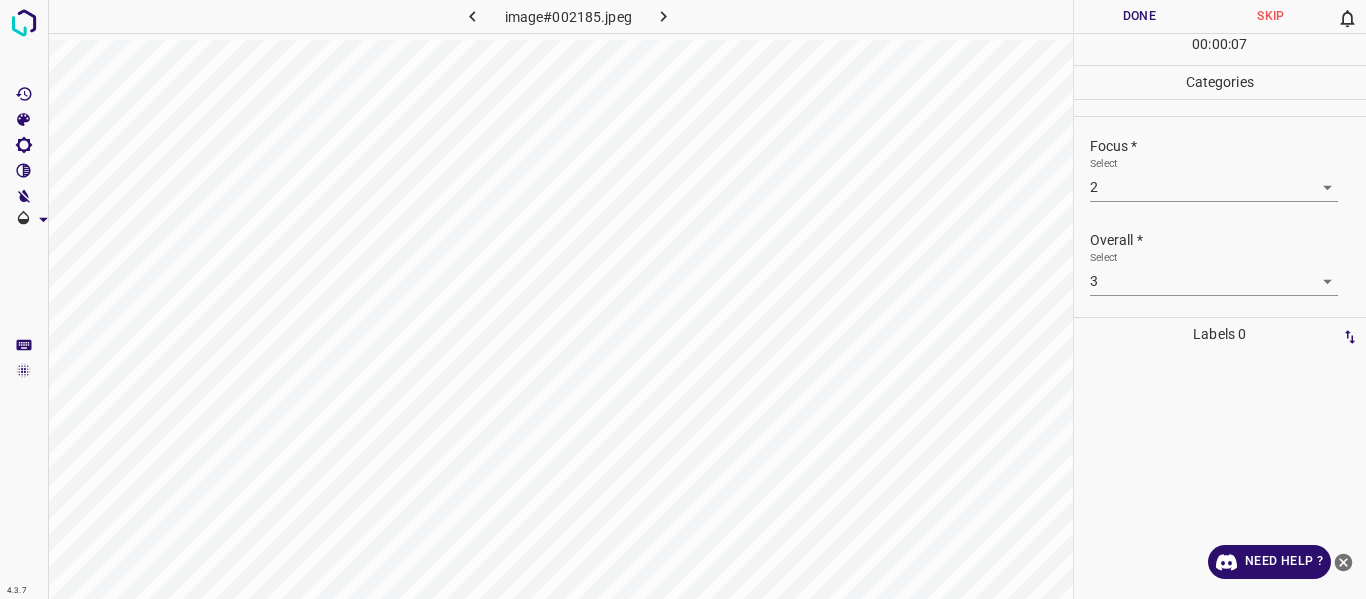 click on "Done" at bounding box center (1140, 16) 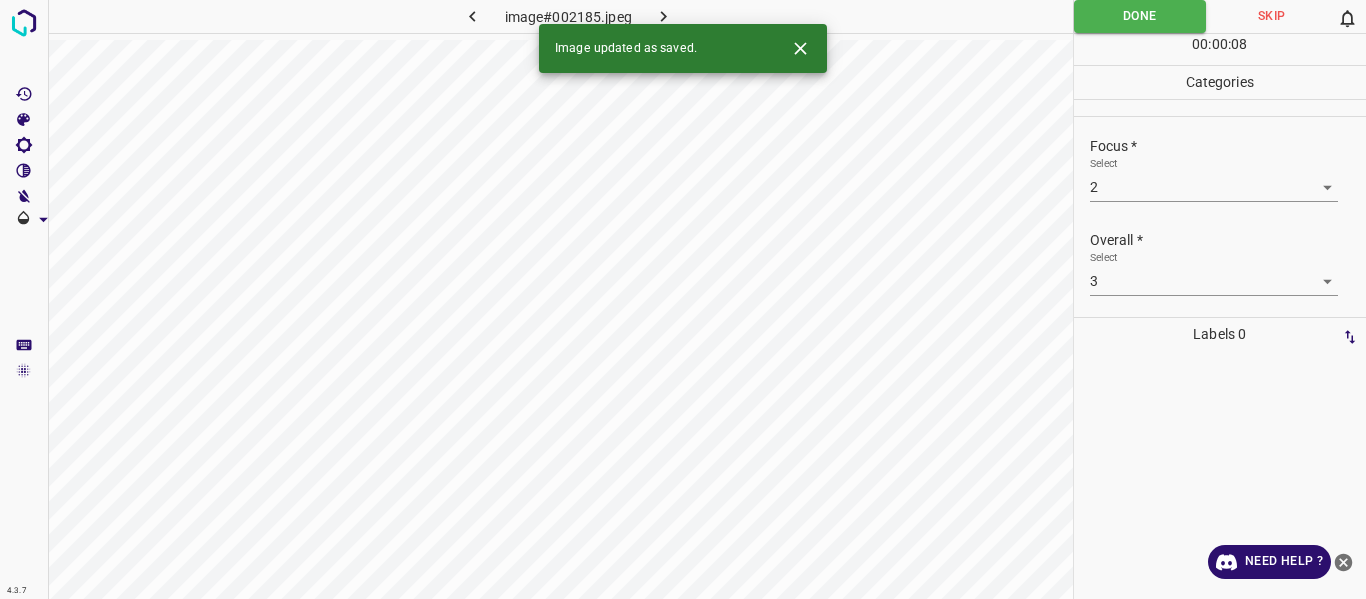 click at bounding box center [664, 16] 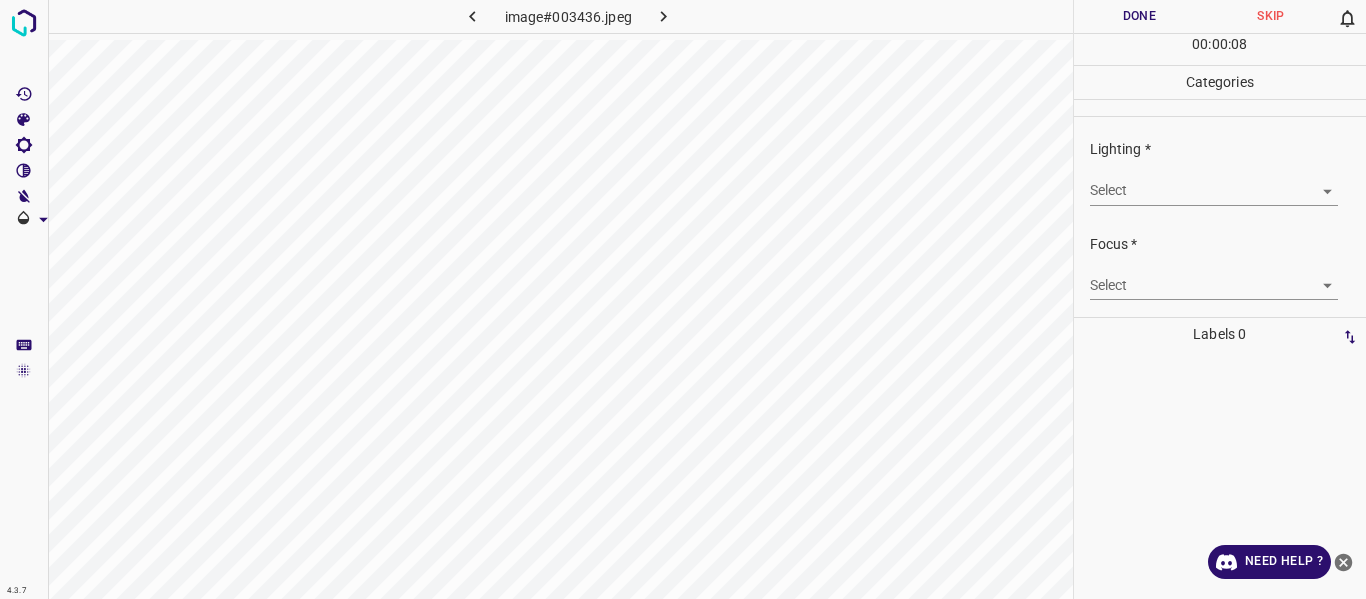 click on "4.3.7 image#003436.jpeg Done Skip 0 00   : 00   : 08   Categories Lighting *  Select ​ Focus *  Select ​ Overall *  Select ​ Labels   0 Categories 1 Lighting 2 Focus 3 Overall Tools Space Change between modes (Draw & Edit) I Auto labeling R Restore zoom M Zoom in N Zoom out Delete Delete selecte label Filters Z Restore filters X Saturation filter C Brightness filter V Contrast filter B Gray scale filter General O Download Need Help ? - Text - Hide - Delete" at bounding box center (683, 299) 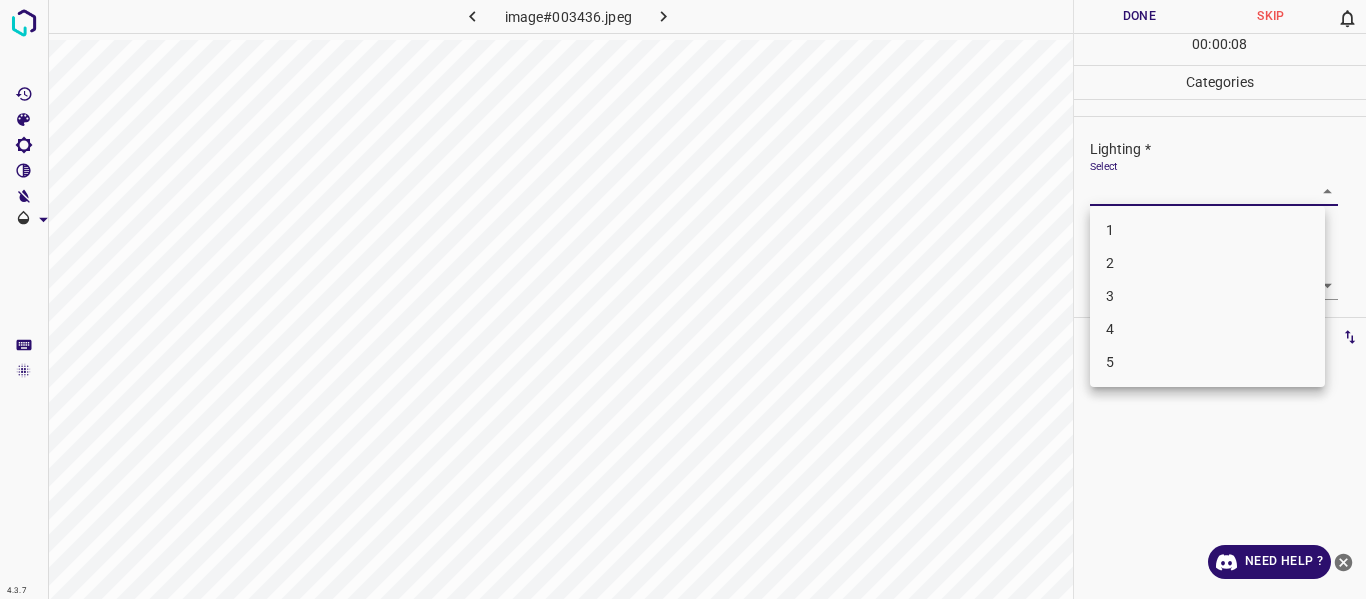 click on "3" at bounding box center [1207, 296] 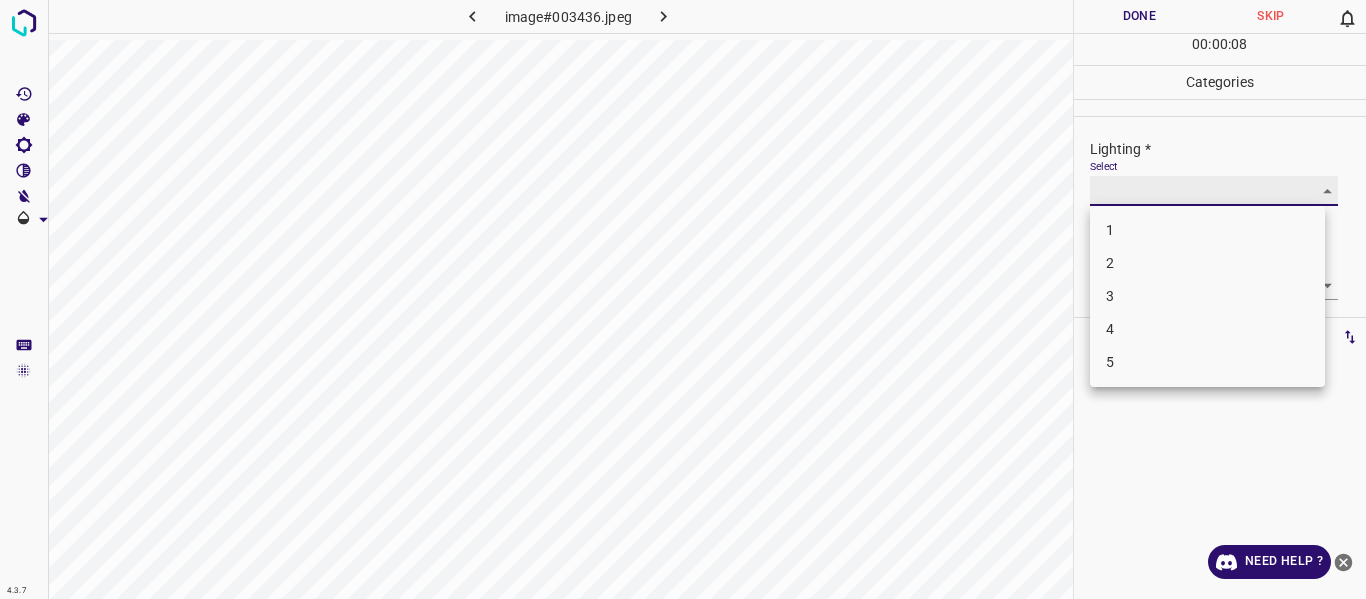 type on "3" 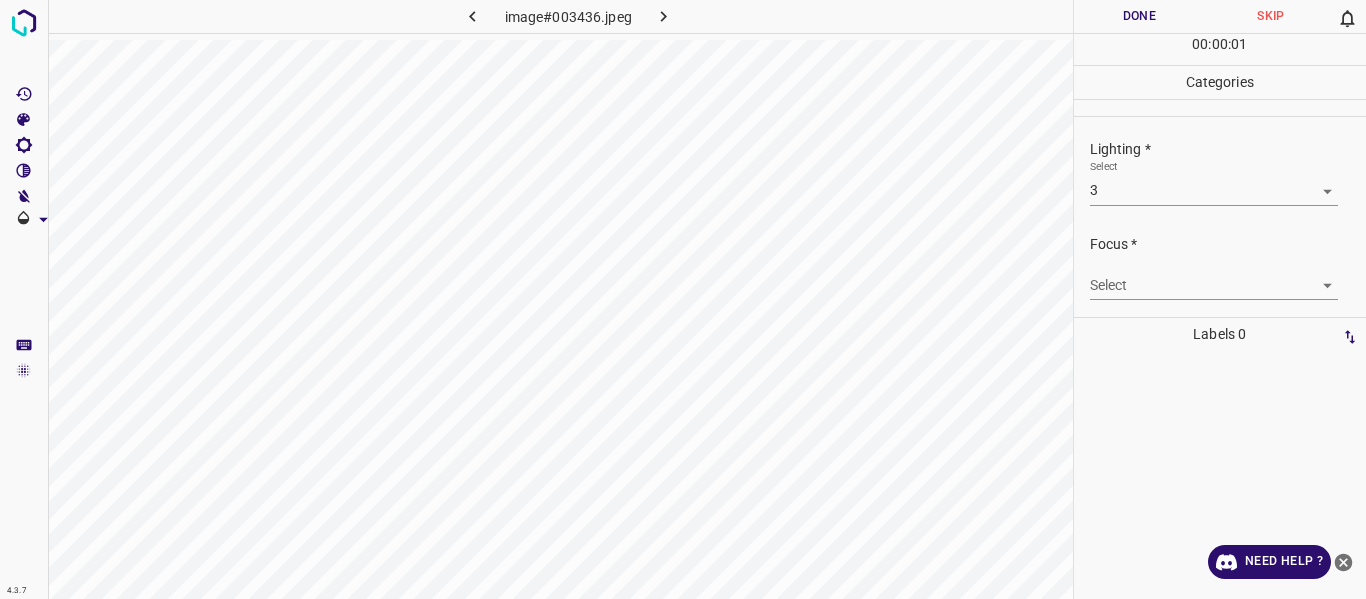 click on "4.3.7 image#003436.jpeg Done Skip 0 00   : 00   : 01   Categories Lighting *  Select 3 3 Focus *  Select ​ Overall *  Select ​ Labels   0 Categories 1 Lighting 2 Focus 3 Overall Tools Space Change between modes (Draw & Edit) I Auto labeling R Restore zoom M Zoom in N Zoom out Delete Delete selecte label Filters Z Restore filters X Saturation filter C Brightness filter V Contrast filter B Gray scale filter General O Download Need Help ? - Text - Hide - Delete" at bounding box center (683, 299) 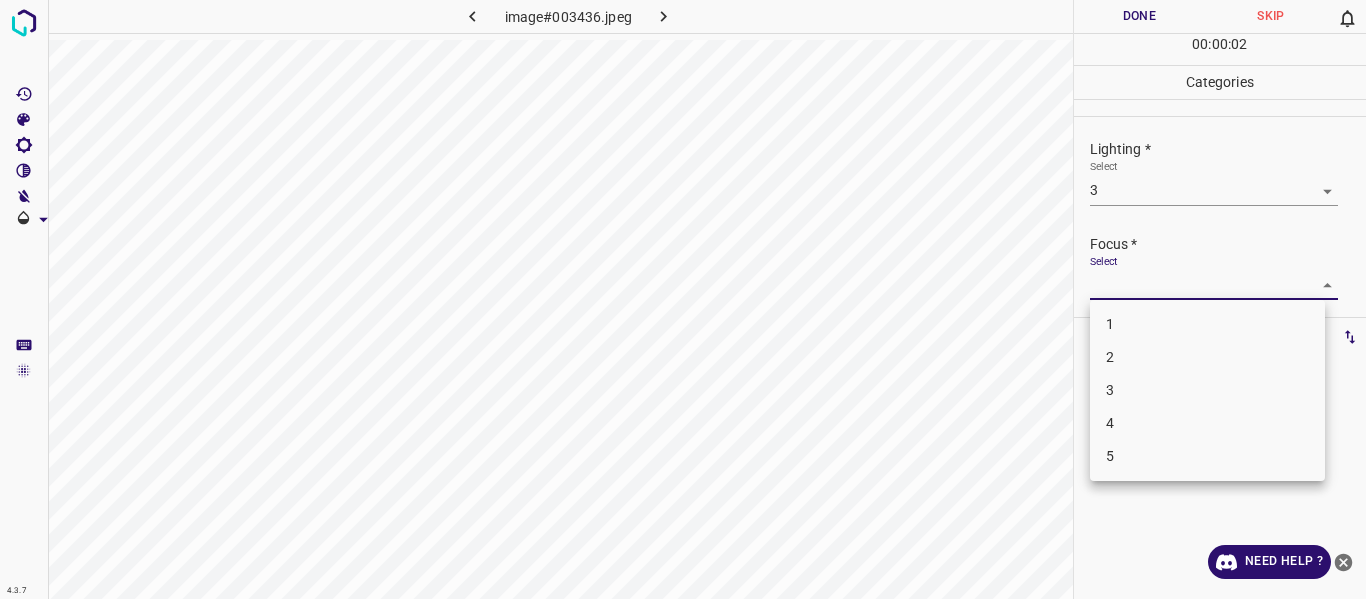 click on "2" at bounding box center [1207, 357] 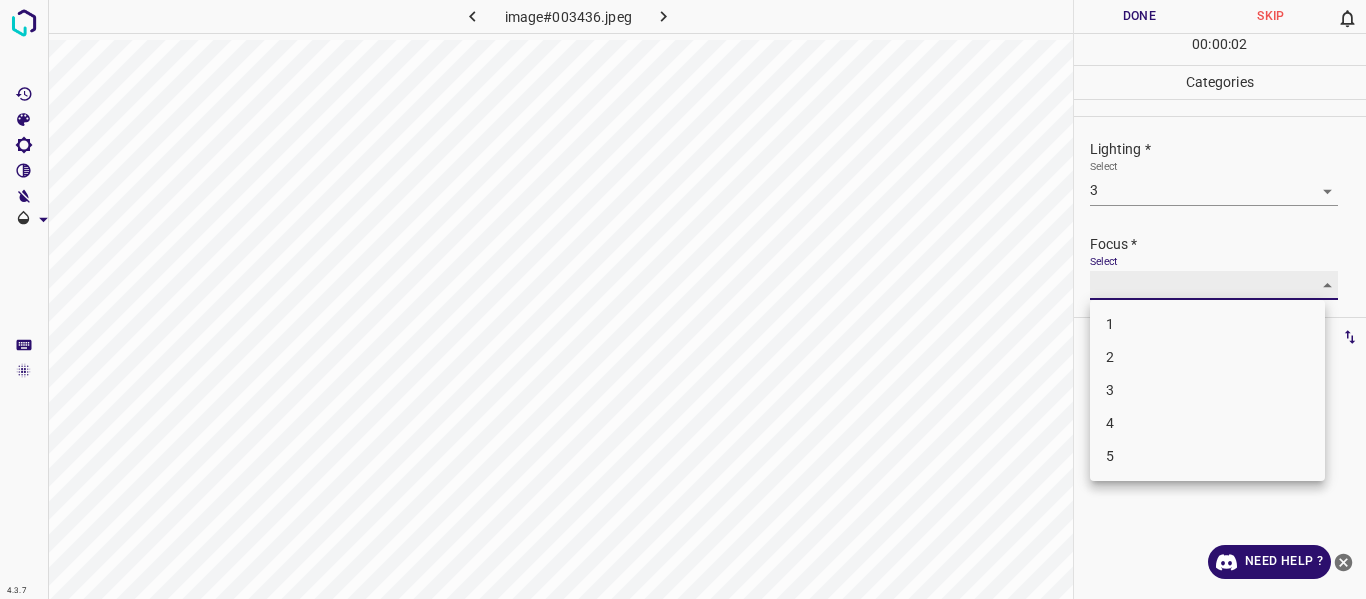 type on "2" 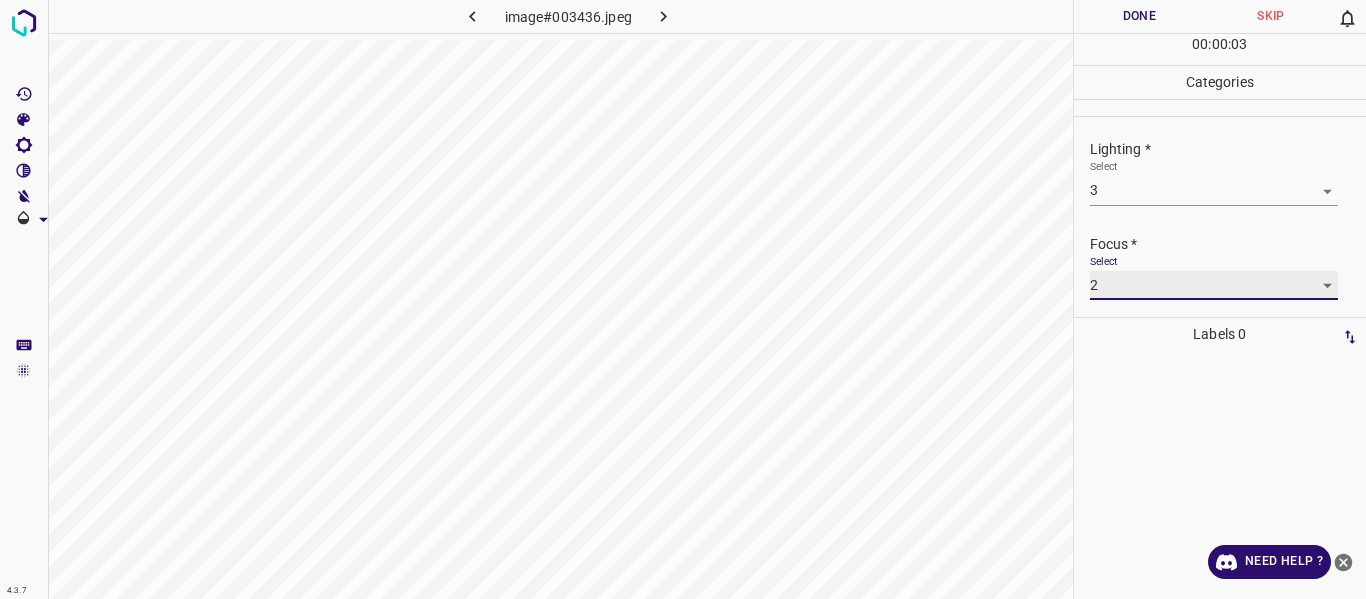 scroll, scrollTop: 98, scrollLeft: 0, axis: vertical 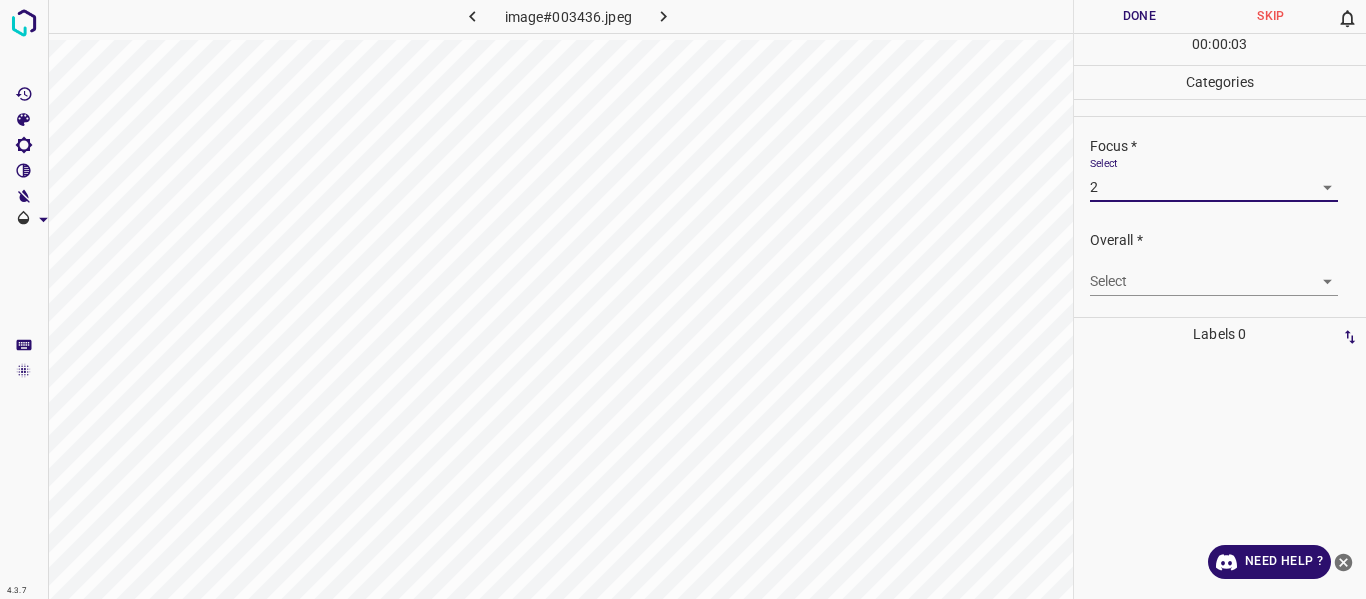 click on "4.3.7 image#003436.jpeg Done Skip 0 00   : 00   : 03   Categories Lighting *  Select 3 3 Focus *  Select 2 2 Overall *  Select ​ Labels   0 Categories 1 Lighting 2 Focus 3 Overall Tools Space Change between modes (Draw & Edit) I Auto labeling R Restore zoom M Zoom in N Zoom out Delete Delete selecte label Filters Z Restore filters X Saturation filter C Brightness filter V Contrast filter B Gray scale filter General O Download Need Help ? - Text - Hide - Delete" at bounding box center [683, 299] 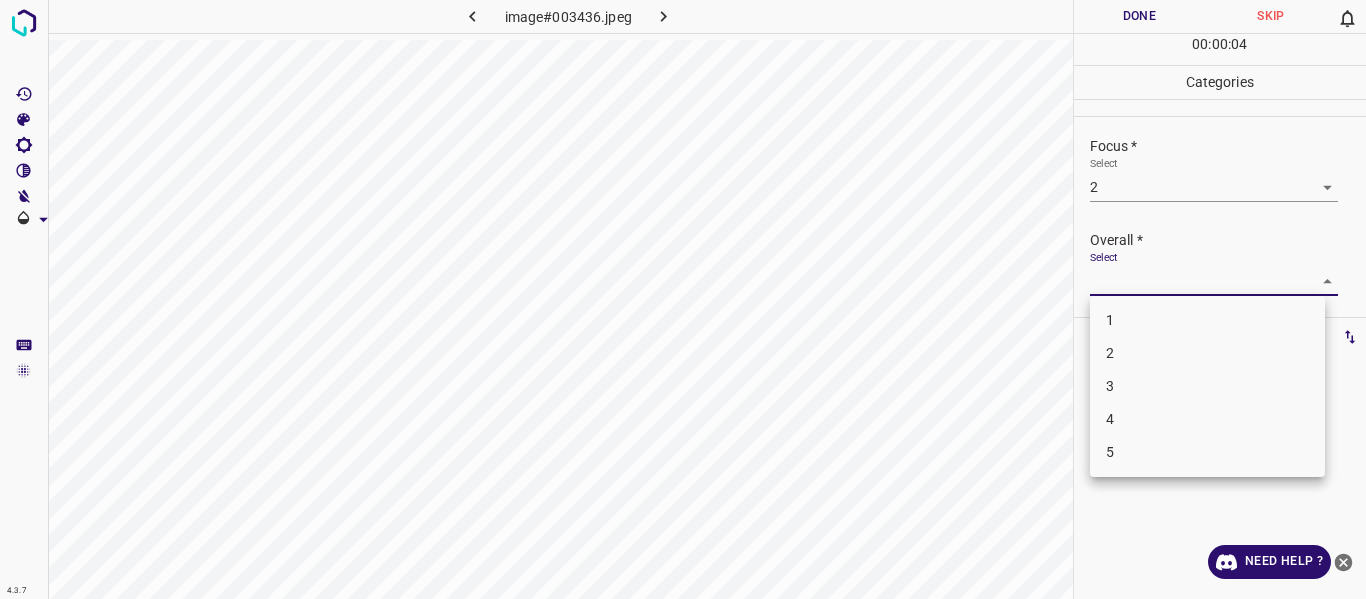 drag, startPoint x: 1190, startPoint y: 385, endPoint x: 1195, endPoint y: 361, distance: 24.5153 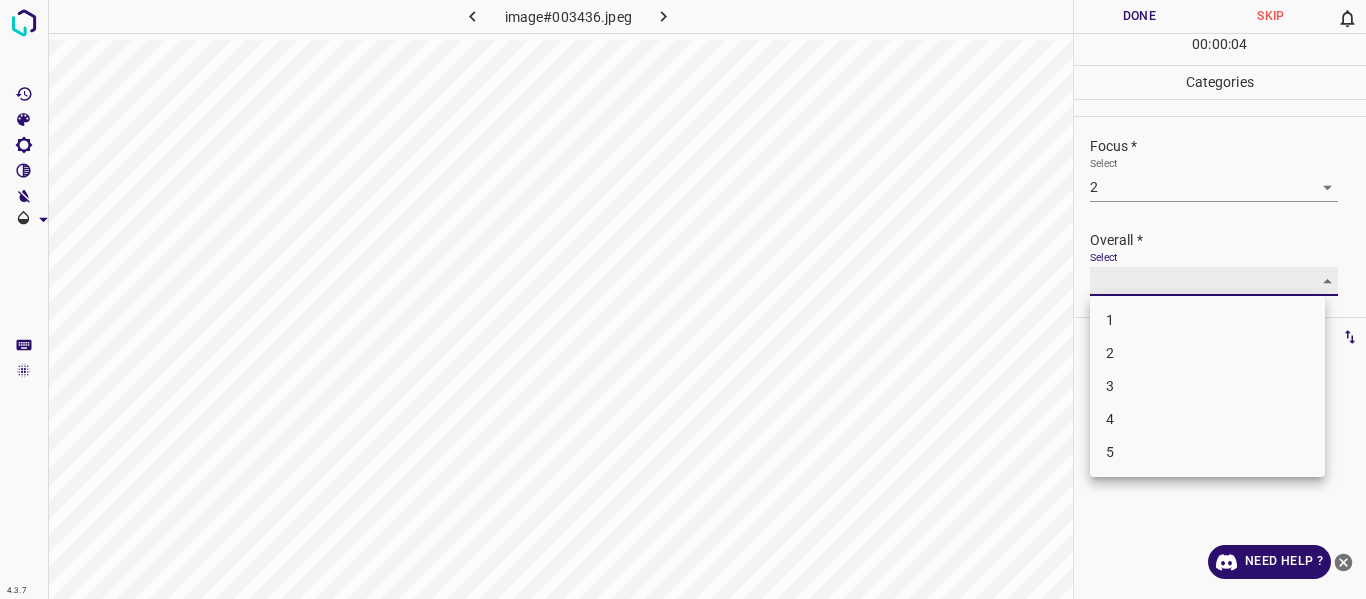 type on "3" 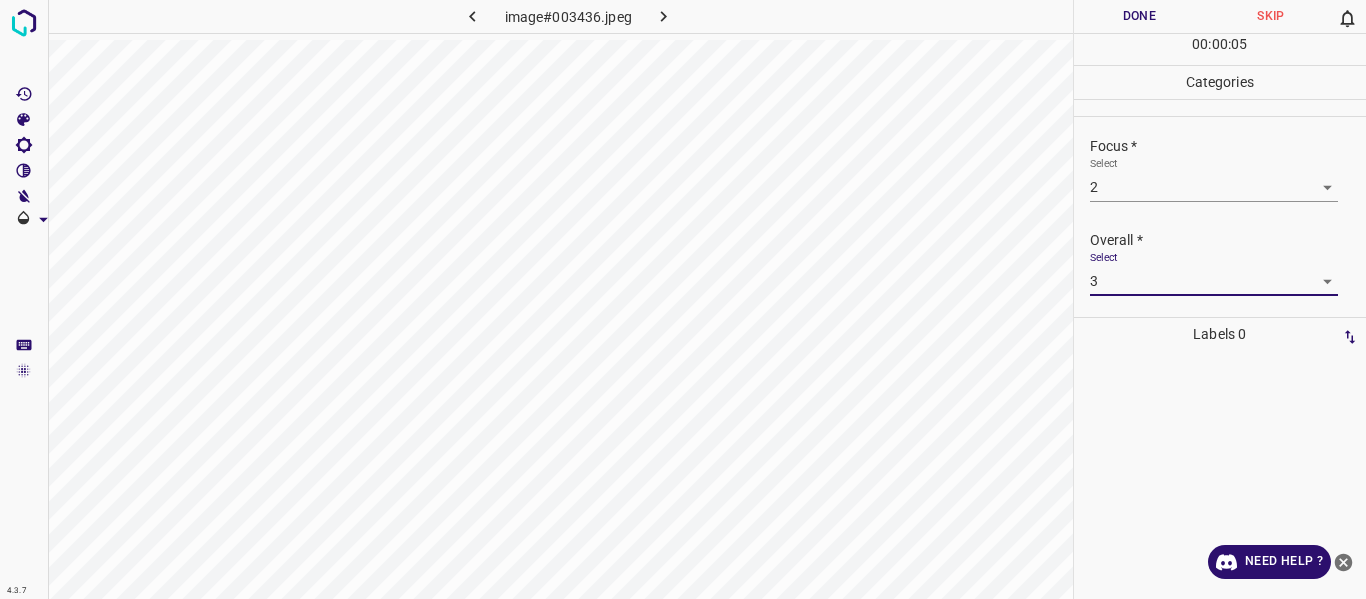 click on "Done" at bounding box center (1140, 16) 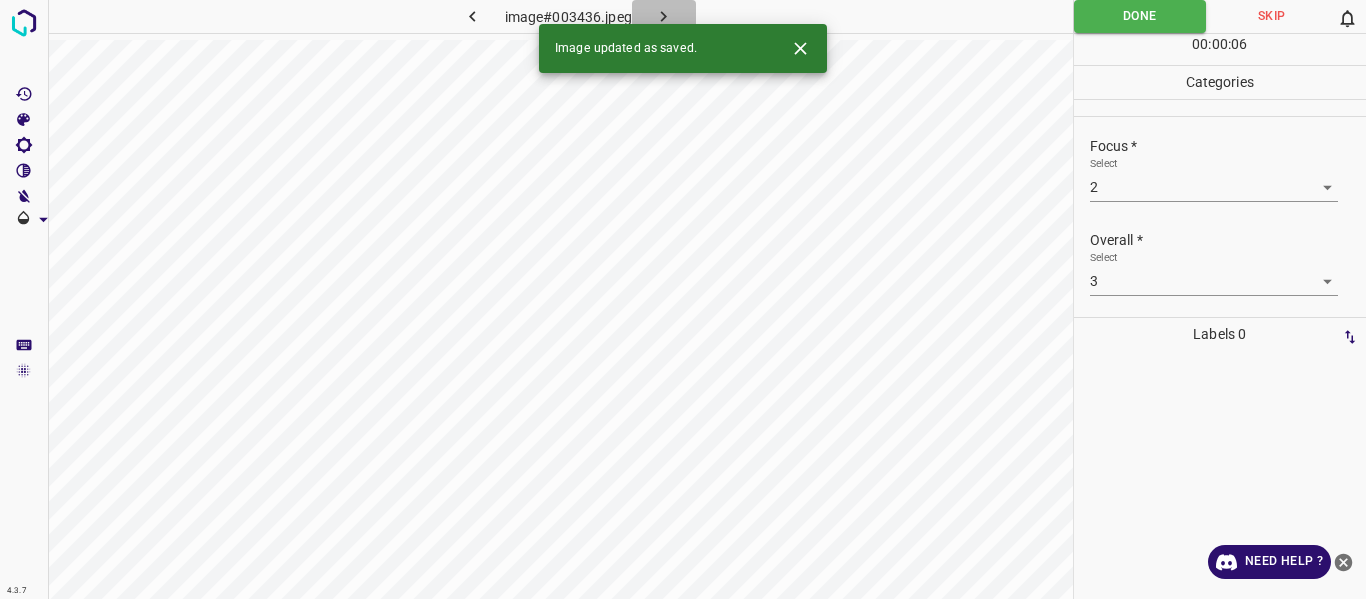 click 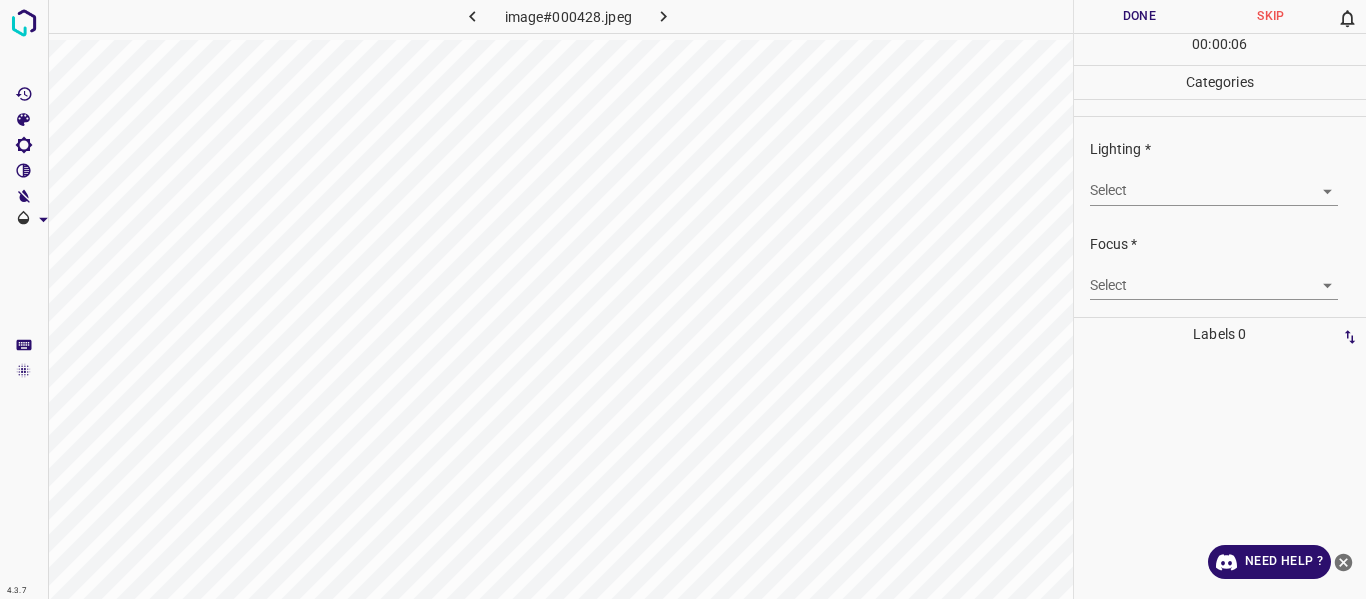 click on "4.3.7 image#000428.jpeg Done Skip 0 00   : 00   : 06   Categories Lighting *  Select ​ Focus *  Select ​ Overall *  Select ​ Labels   0 Categories 1 Lighting 2 Focus 3 Overall Tools Space Change between modes (Draw & Edit) I Auto labeling R Restore zoom M Zoom in N Zoom out Delete Delete selecte label Filters Z Restore filters X Saturation filter C Brightness filter V Contrast filter B Gray scale filter General O Download Need Help ? - Text - Hide - Delete" at bounding box center (683, 299) 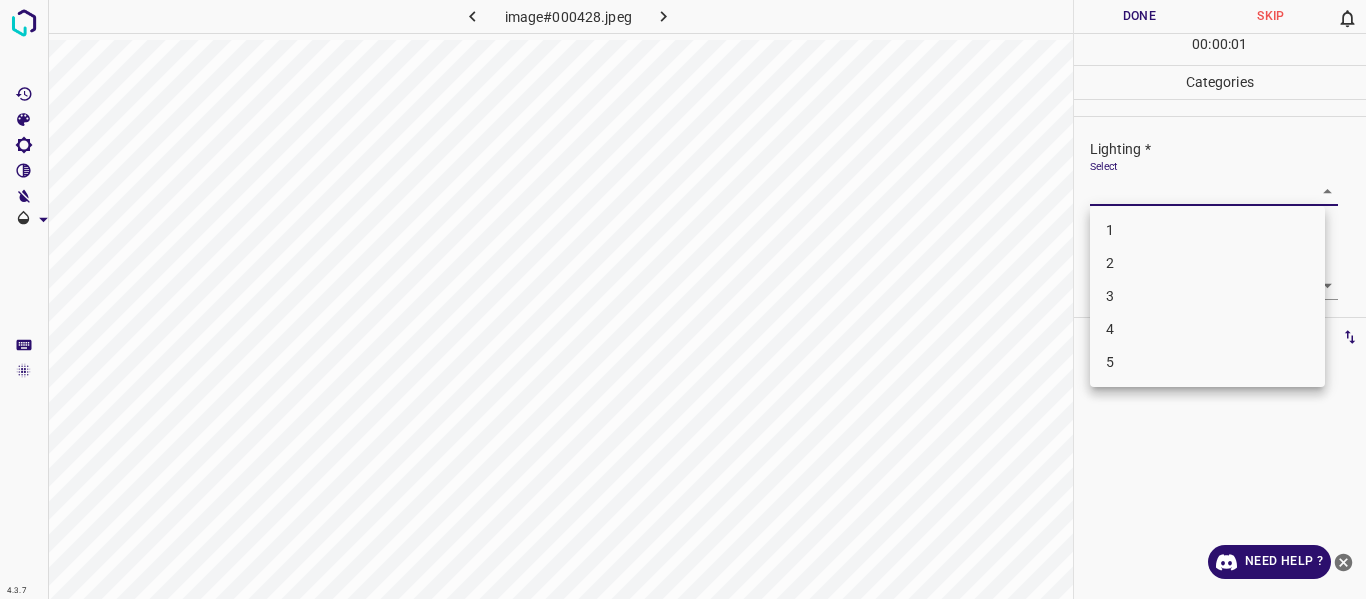 drag, startPoint x: 1188, startPoint y: 310, endPoint x: 1231, endPoint y: 304, distance: 43.416588 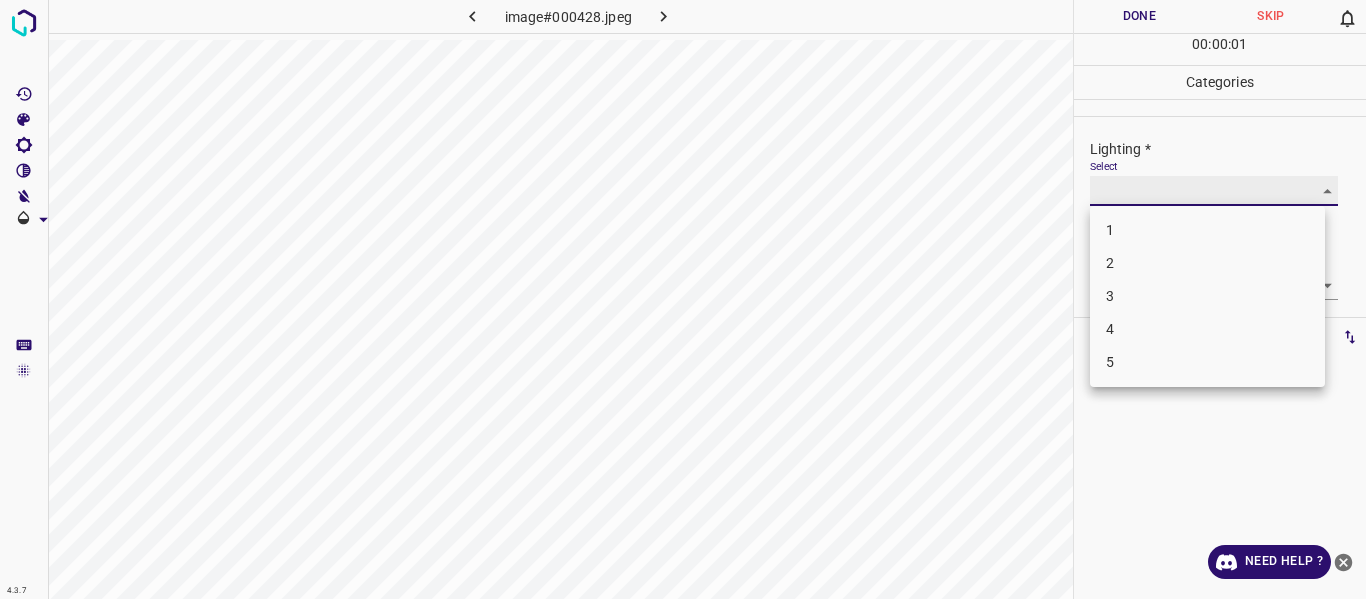 type on "3" 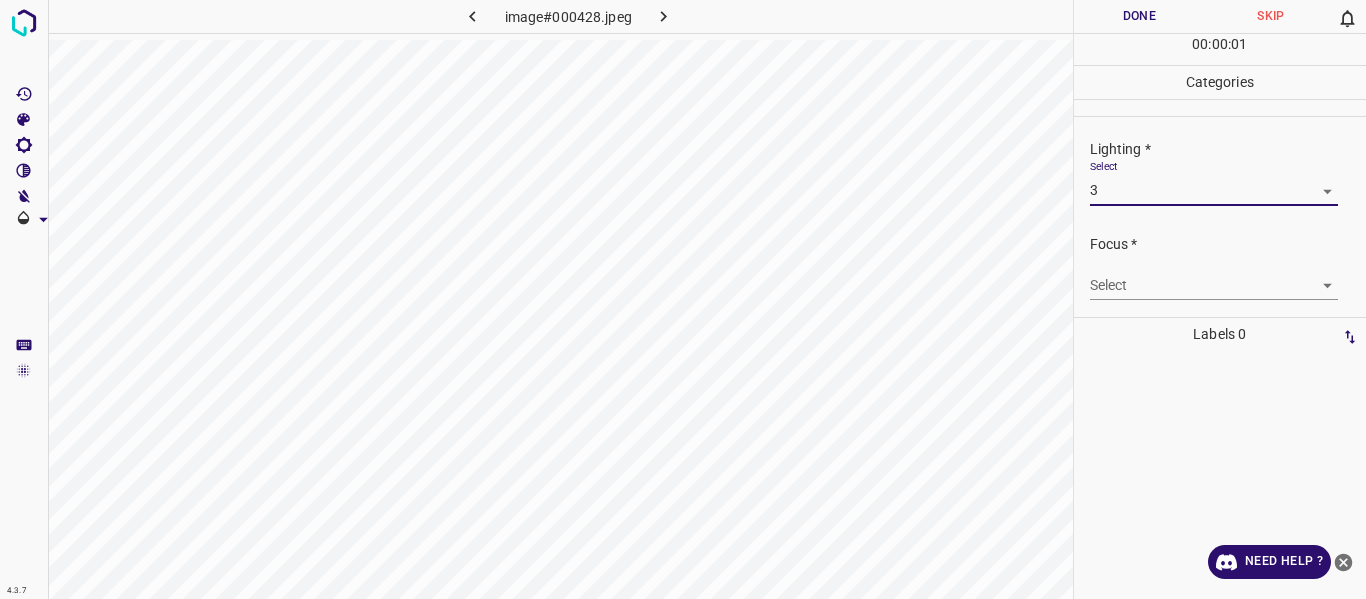 click on "4.3.7 image#000428.jpeg Done Skip 0 00   : 00   : 01   Categories Lighting *  Select 3 3 Focus *  Select ​ Overall *  Select ​ Labels   0 Categories 1 Lighting 2 Focus 3 Overall Tools Space Change between modes (Draw & Edit) I Auto labeling R Restore zoom M Zoom in N Zoom out Delete Delete selecte label Filters Z Restore filters X Saturation filter C Brightness filter V Contrast filter B Gray scale filter General O Download Need Help ? - Text - Hide - Delete" at bounding box center (683, 299) 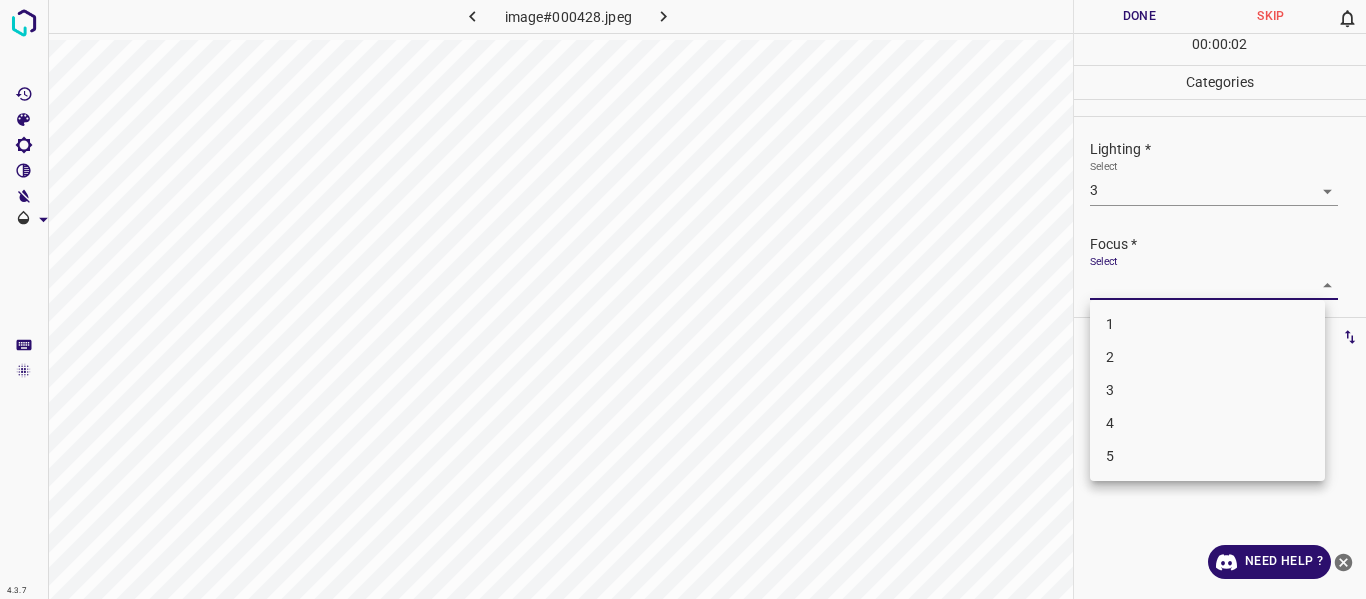 click on "3" at bounding box center [1207, 390] 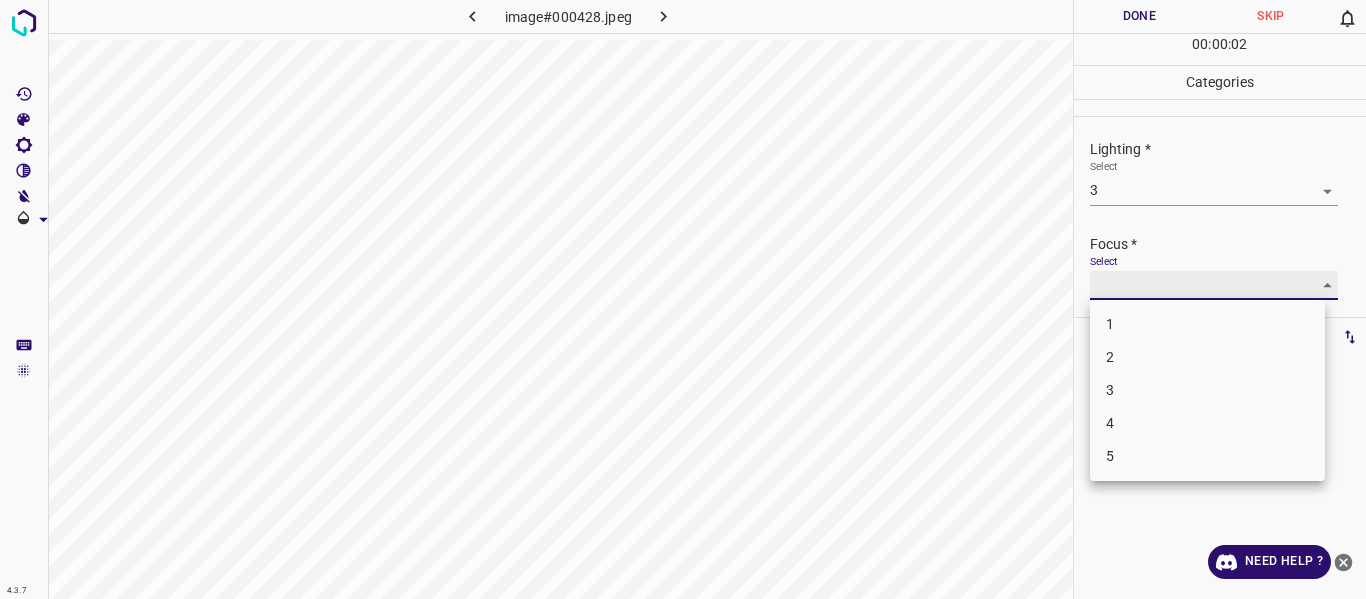 type on "3" 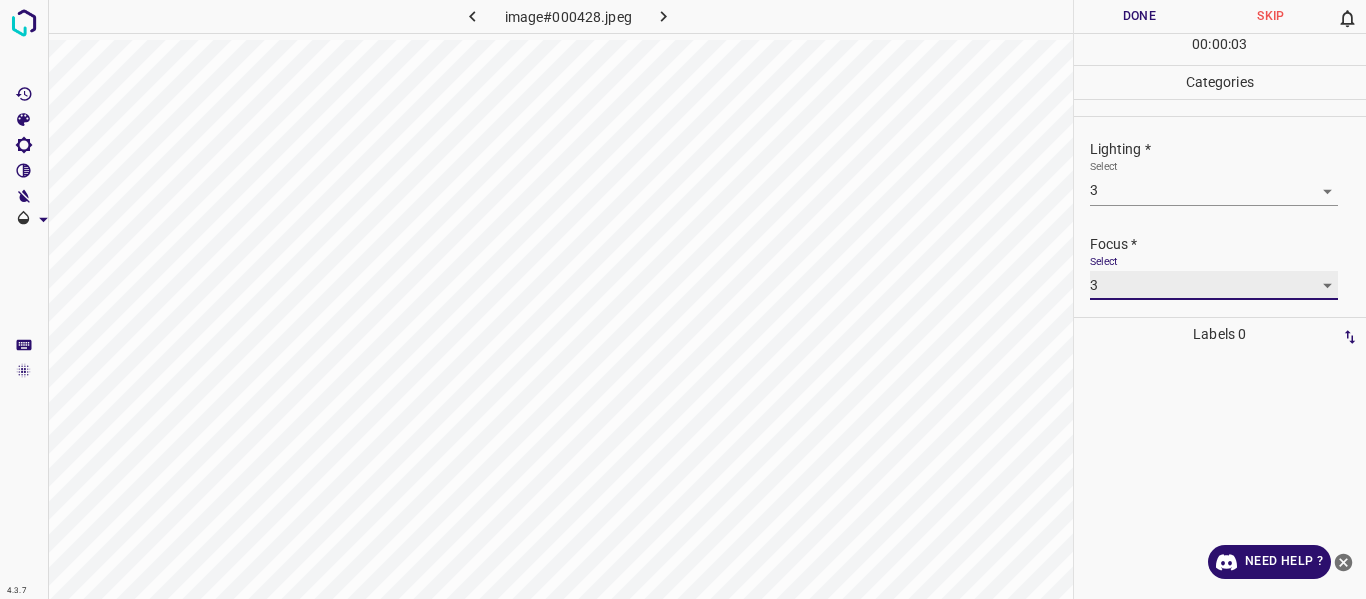 scroll, scrollTop: 98, scrollLeft: 0, axis: vertical 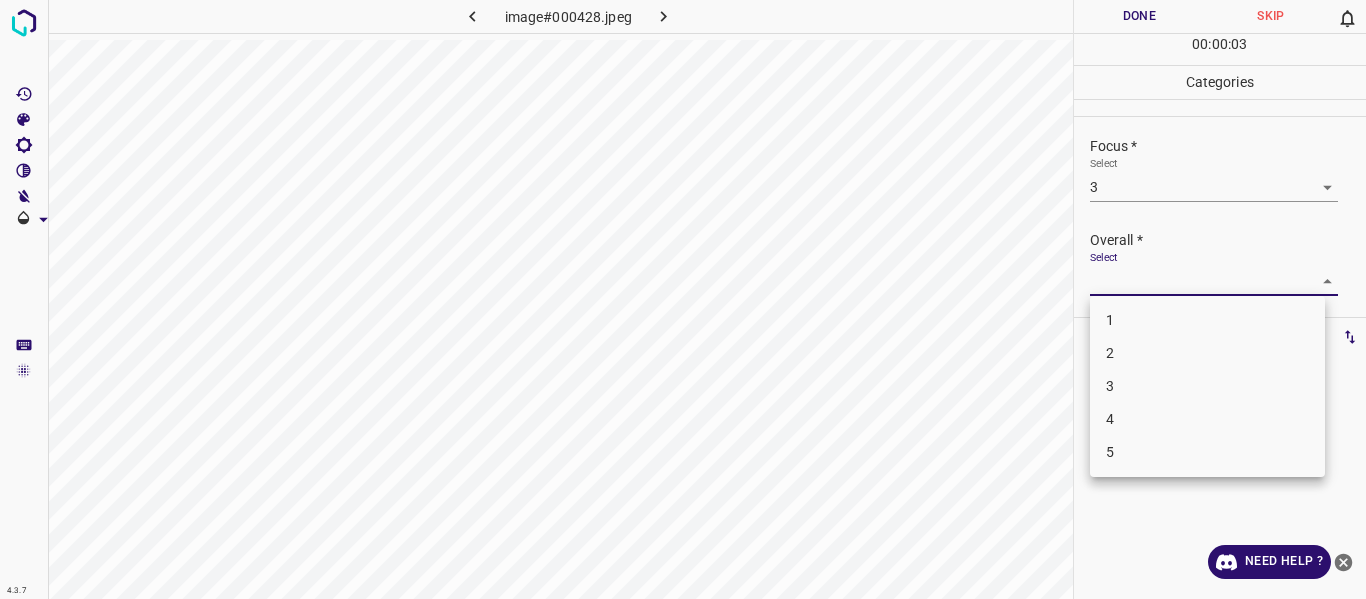 click on "4.3.7 image#000428.jpeg Done Skip 0 00   : 00   : 03   Categories Lighting *  Select 3 3 Focus *  Select 3 3 Overall *  Select ​ Labels   0 Categories 1 Lighting 2 Focus 3 Overall Tools Space Change between modes (Draw & Edit) I Auto labeling R Restore zoom M Zoom in N Zoom out Delete Delete selecte label Filters Z Restore filters X Saturation filter C Brightness filter V Contrast filter B Gray scale filter General O Download Need Help ? - Text - Hide - Delete 1 2 3 4 5" at bounding box center [683, 299] 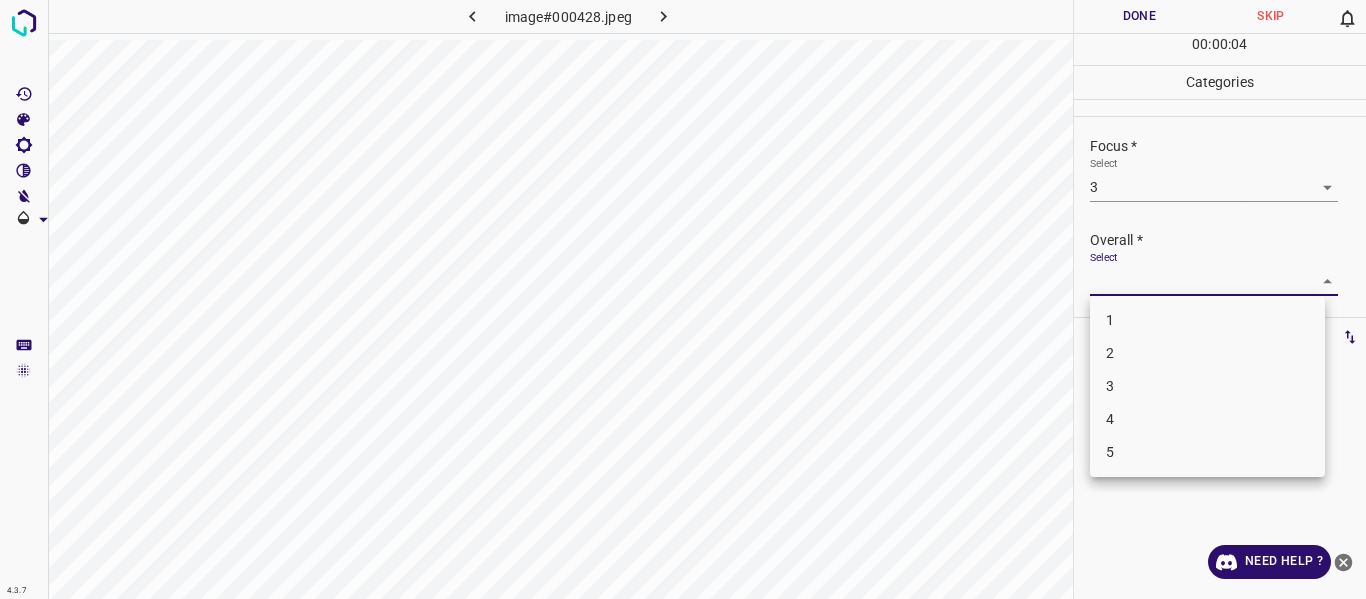 click on "3" at bounding box center (1207, 386) 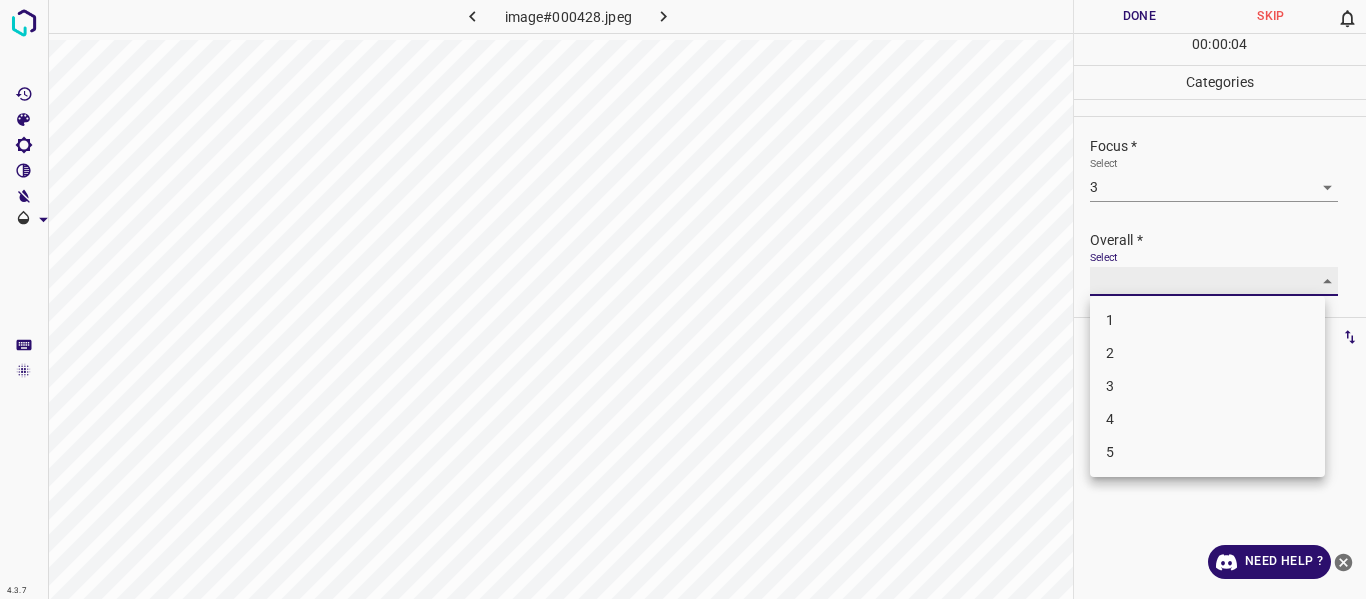 type on "3" 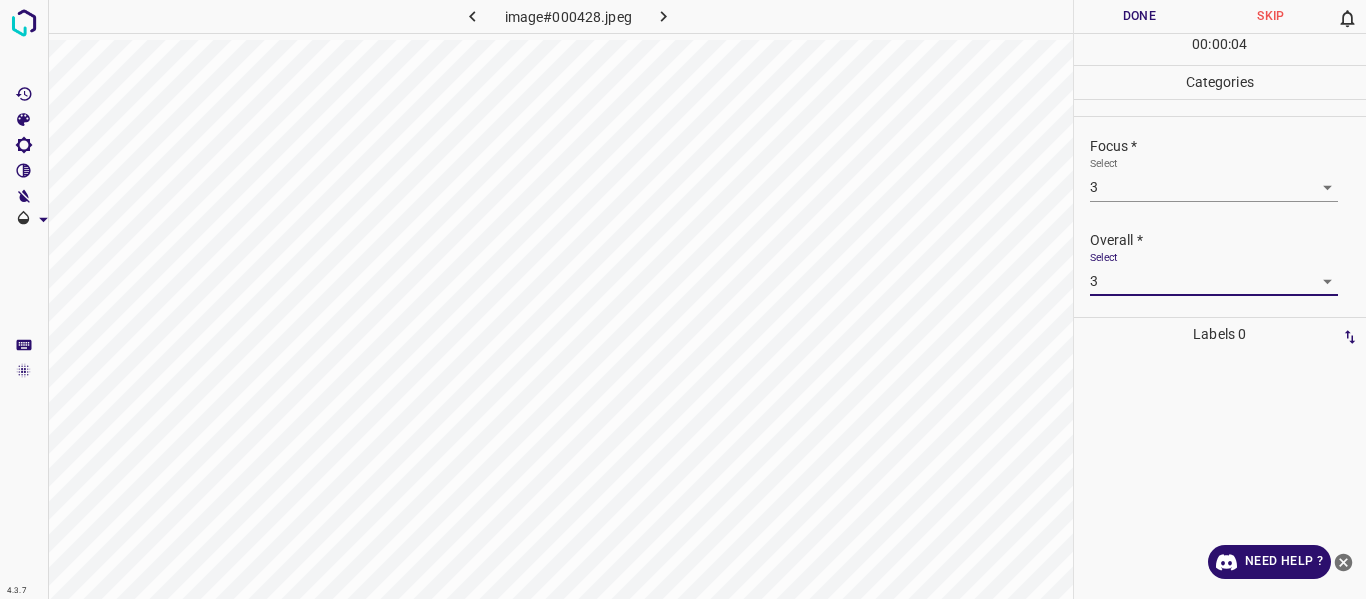 click on "Done" at bounding box center [1140, 16] 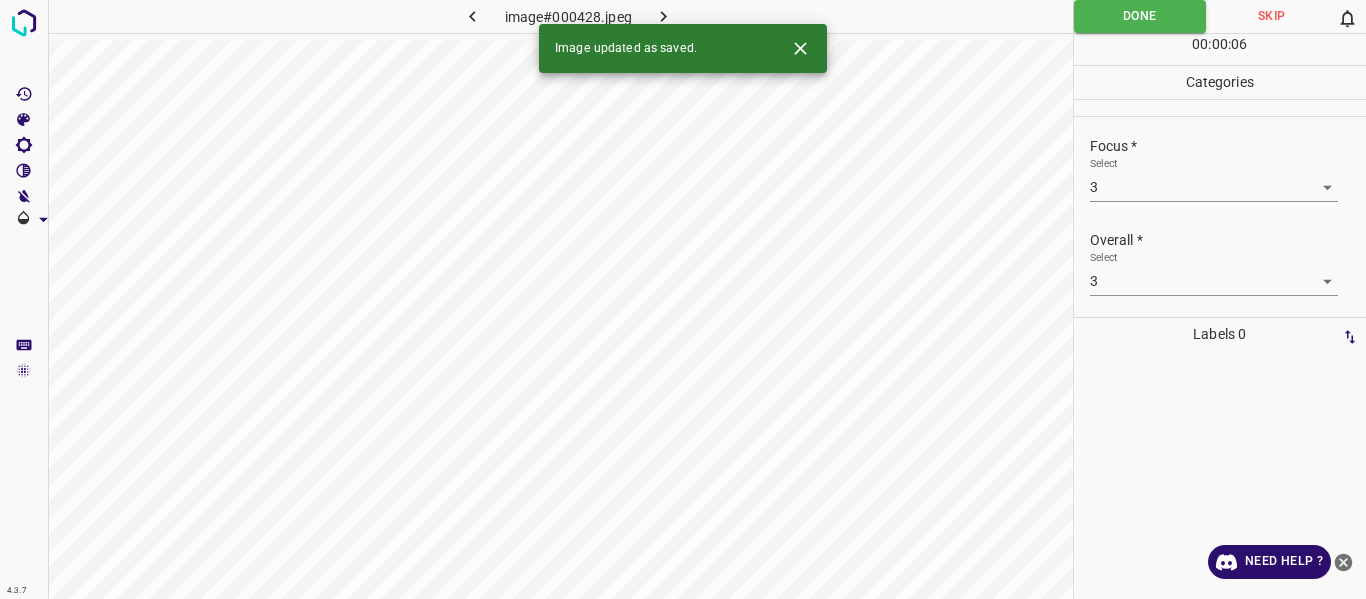 click 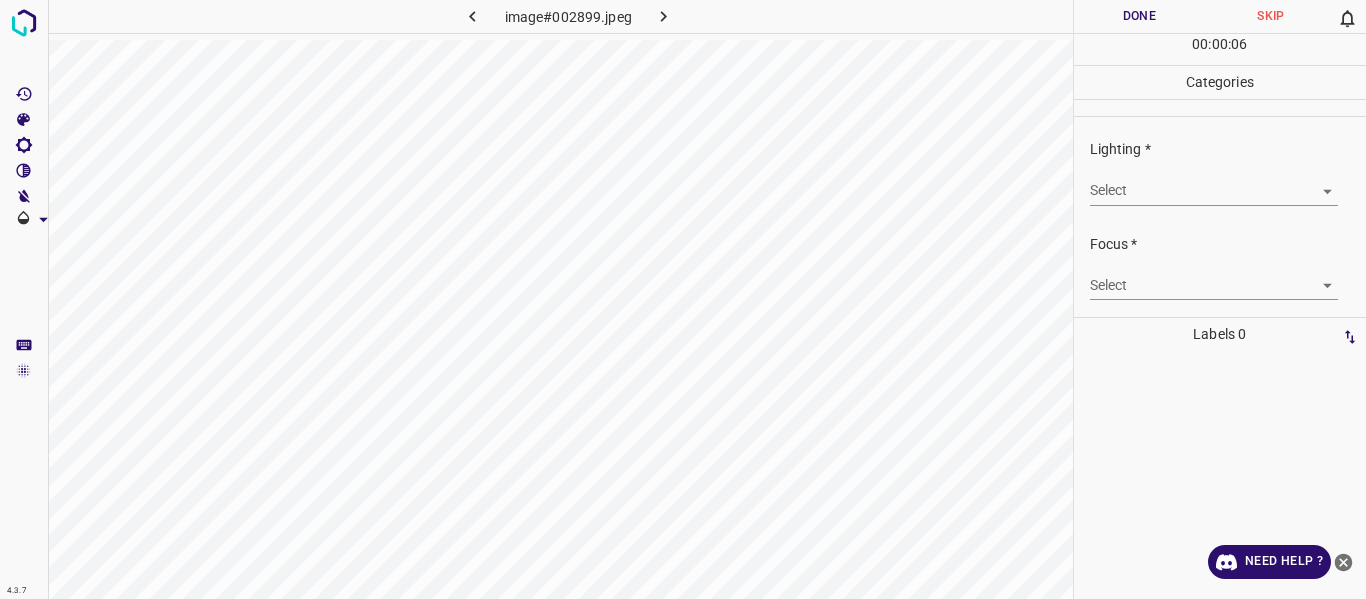 click on "4.3.7 image#002899.jpeg Done Skip 0 00   : 00   : 06   Categories Lighting *  Select ​ Focus *  Select ​ Overall *  Select ​ Labels   0 Categories 1 Lighting 2 Focus 3 Overall Tools Space Change between modes (Draw & Edit) I Auto labeling R Restore zoom M Zoom in N Zoom out Delete Delete selecte label Filters Z Restore filters X Saturation filter C Brightness filter V Contrast filter B Gray scale filter General O Download Need Help ? - Text - Hide - Delete" at bounding box center [683, 299] 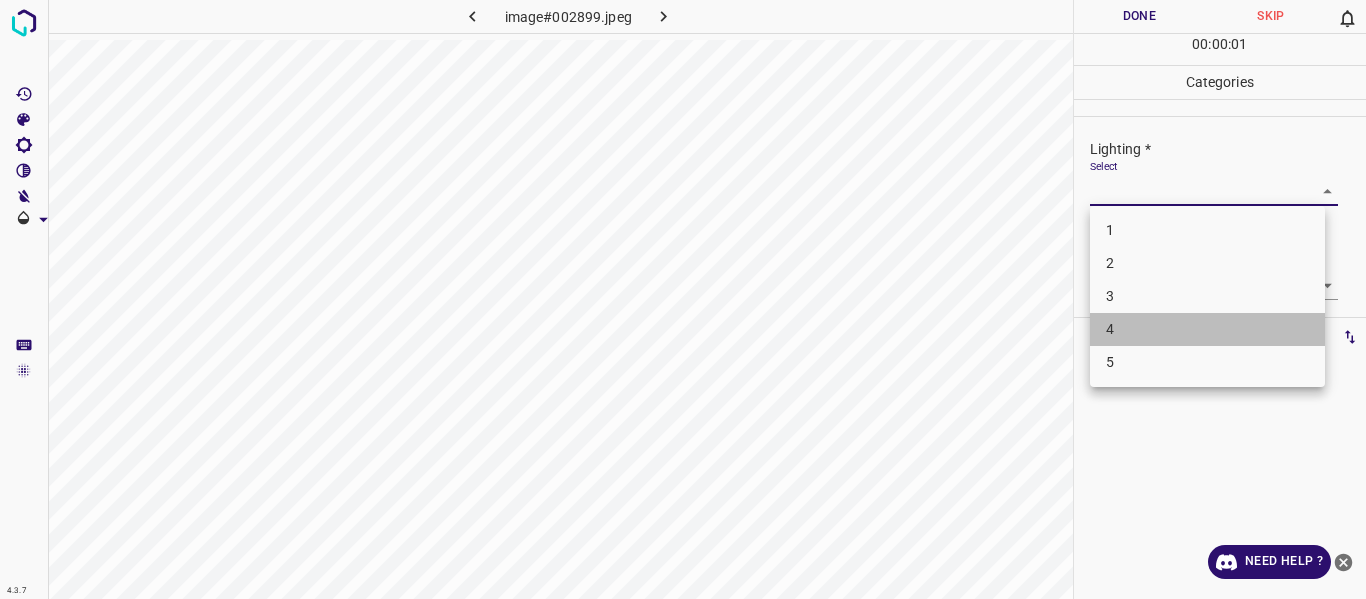 click on "4" at bounding box center (1207, 329) 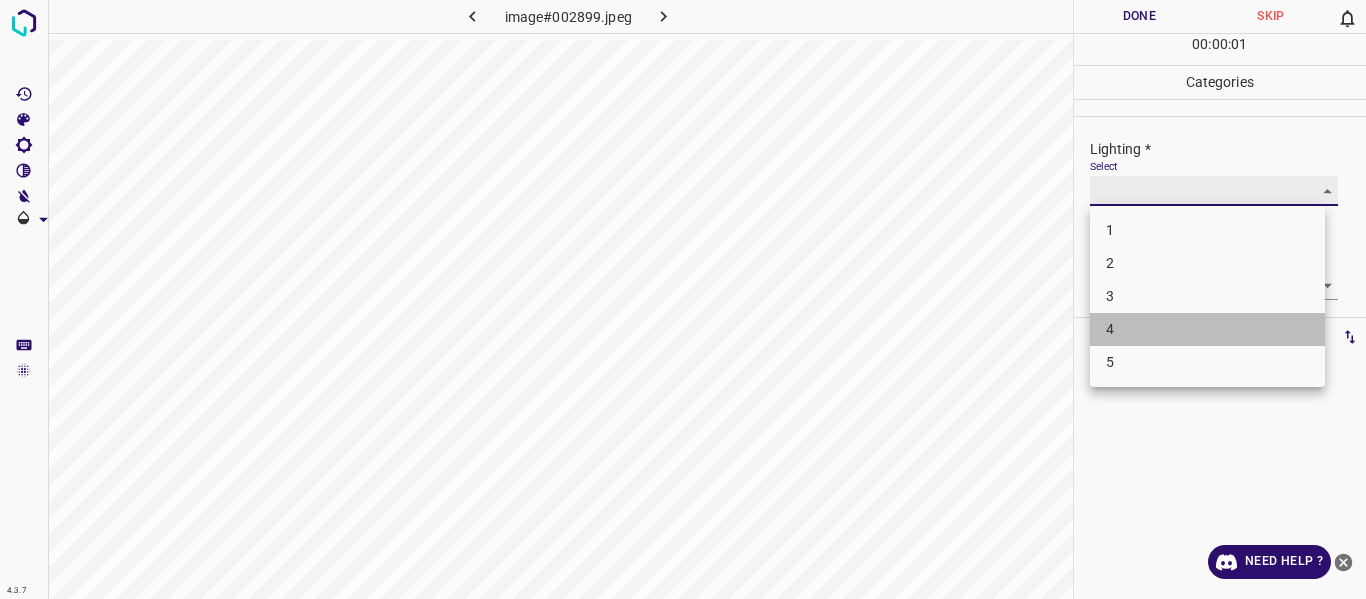 type on "4" 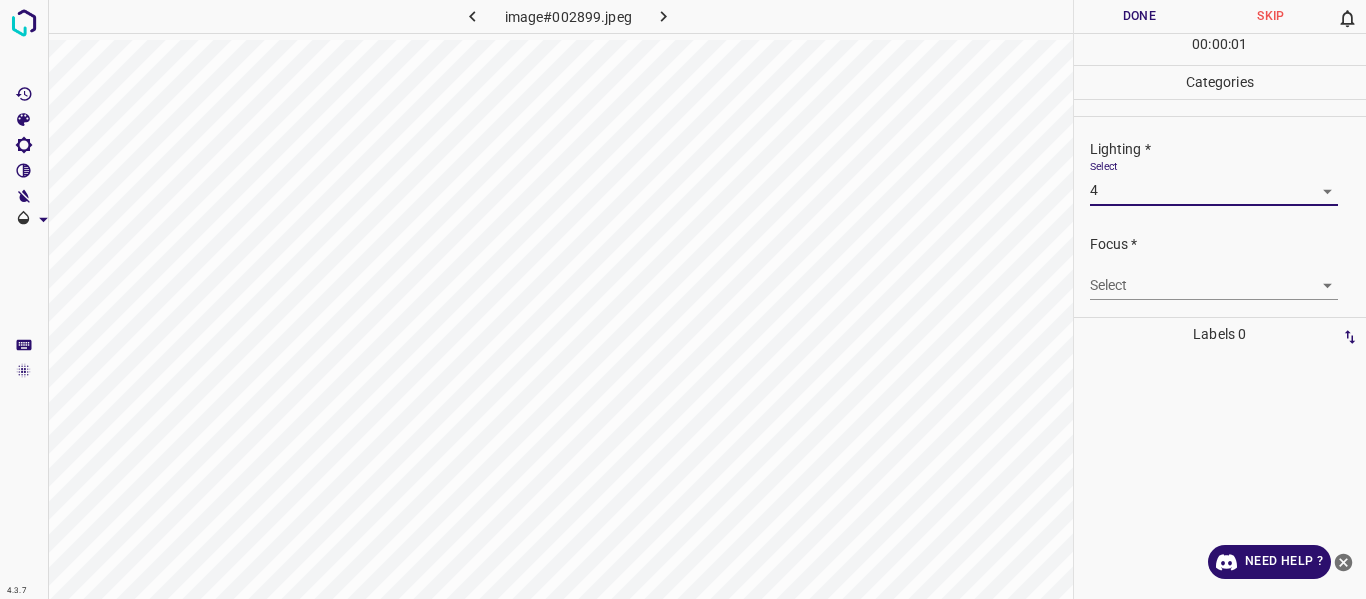 click on "4.3.7 image#002899.jpeg Done Skip 0 00   : 00   : 01   Categories Lighting *  Select 4 4 Focus *  Select ​ Overall *  Select ​ Labels   0 Categories 1 Lighting 2 Focus 3 Overall Tools Space Change between modes (Draw & Edit) I Auto labeling R Restore zoom M Zoom in N Zoom out Delete Delete selecte label Filters Z Restore filters X Saturation filter C Brightness filter V Contrast filter B Gray scale filter General O Download Need Help ? - Text - Hide - Delete" at bounding box center (683, 299) 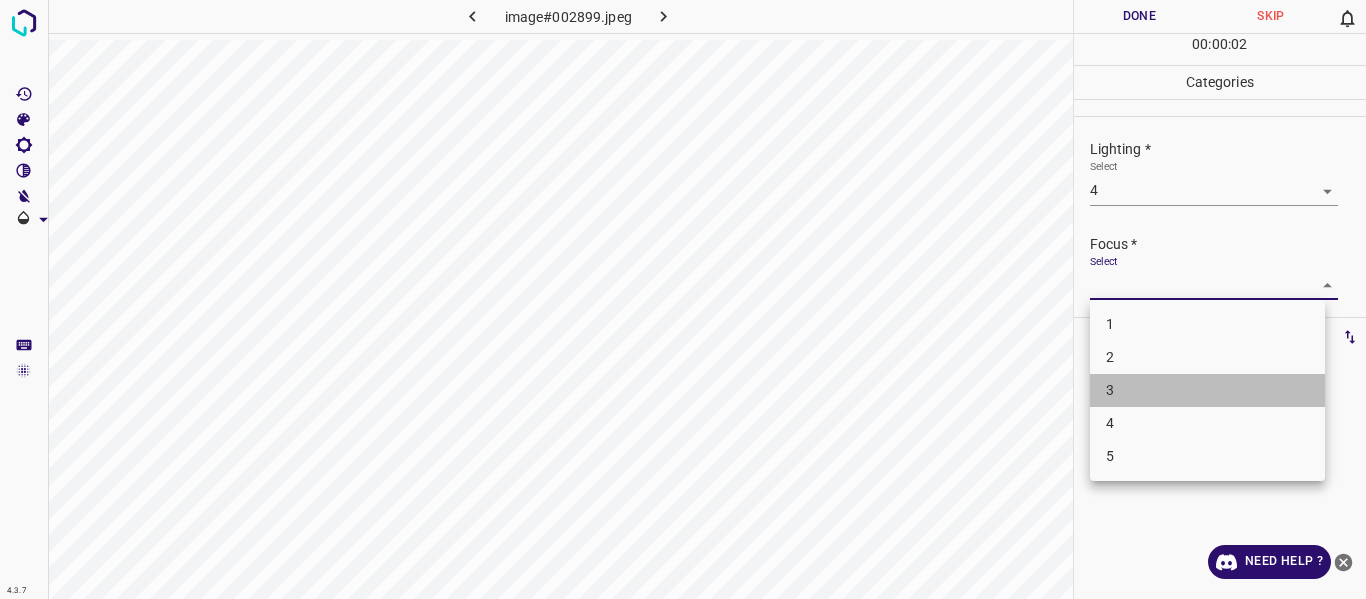 click on "3" at bounding box center (1207, 390) 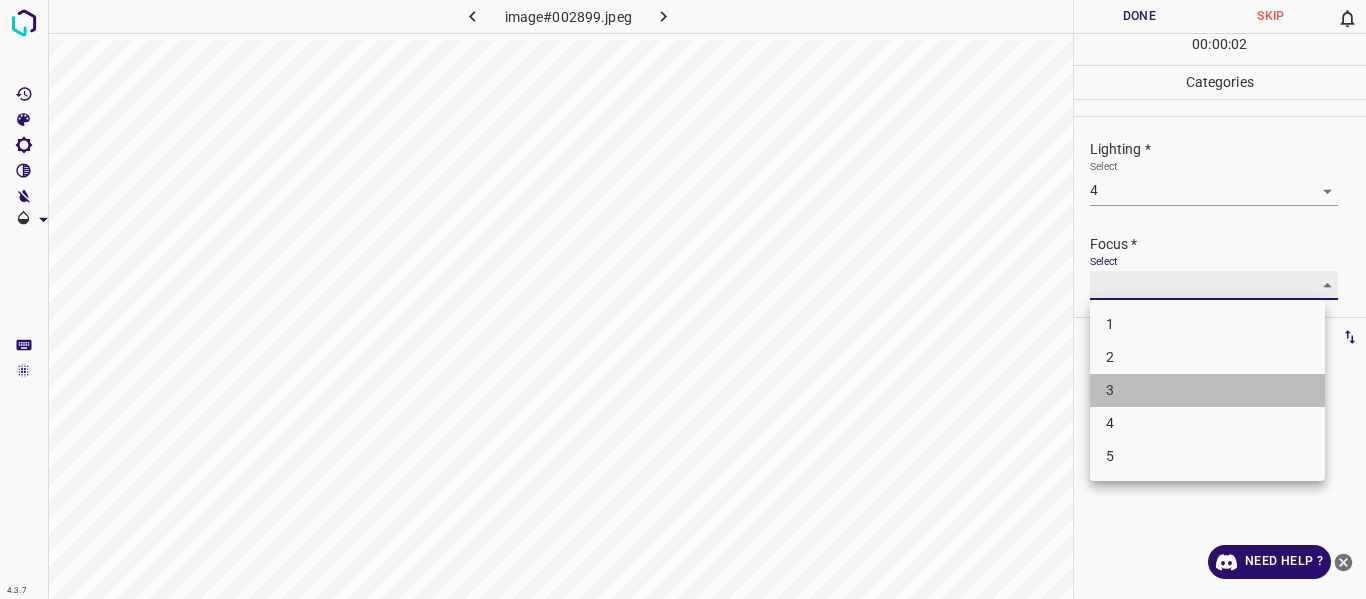 type on "3" 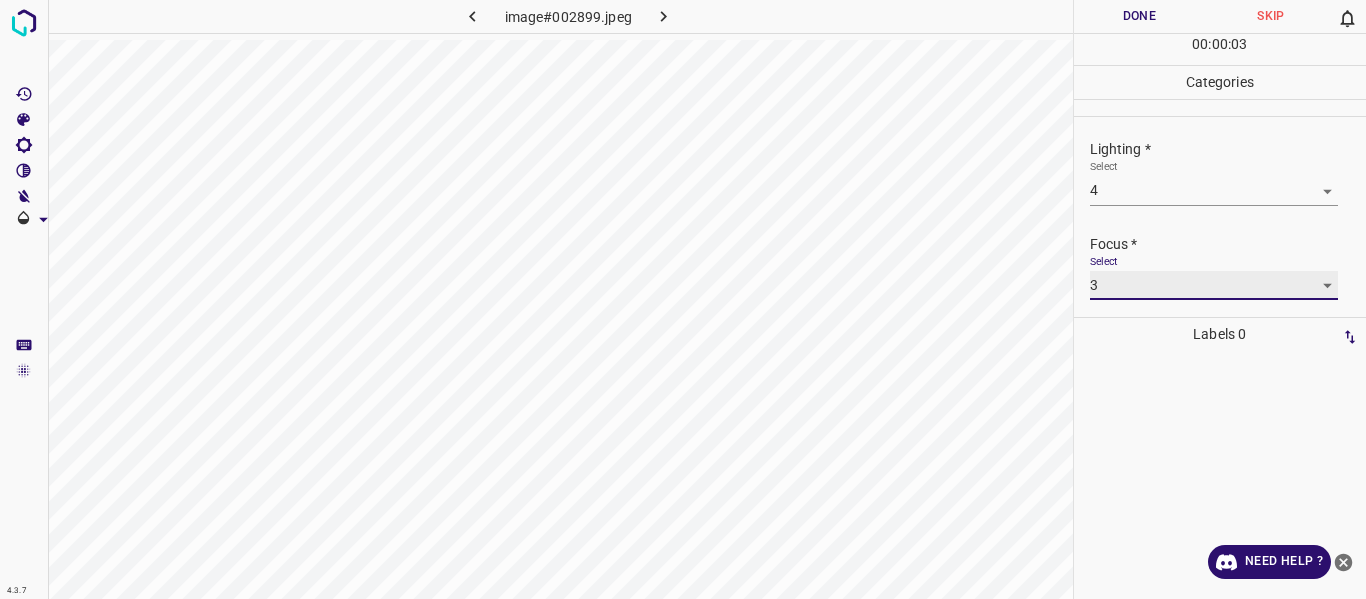 scroll, scrollTop: 98, scrollLeft: 0, axis: vertical 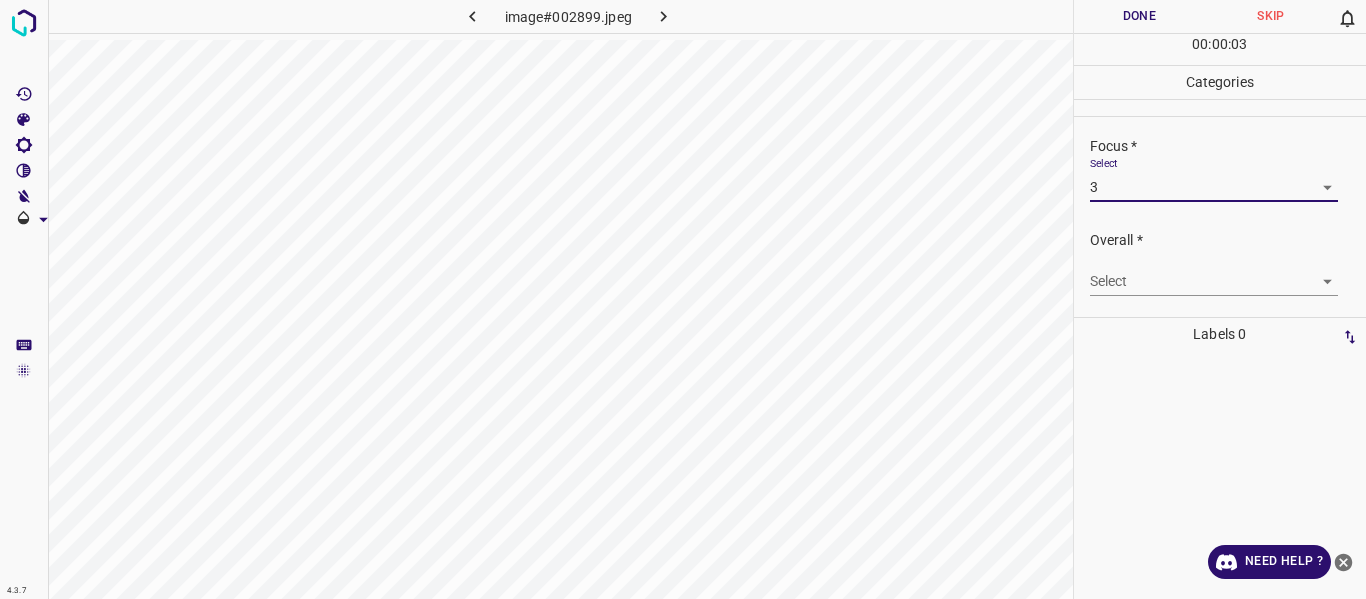 click on "4.3.7 image#002899.jpeg Done Skip 0 00   : 00   : 03   Categories Lighting *  Select 4 4 Focus *  Select 3 3 Overall *  Select ​ Labels   0 Categories 1 Lighting 2 Focus 3 Overall Tools Space Change between modes (Draw & Edit) I Auto labeling R Restore zoom M Zoom in N Zoom out Delete Delete selecte label Filters Z Restore filters X Saturation filter C Brightness filter V Contrast filter B Gray scale filter General O Download Need Help ? - Text - Hide - Delete" at bounding box center (683, 299) 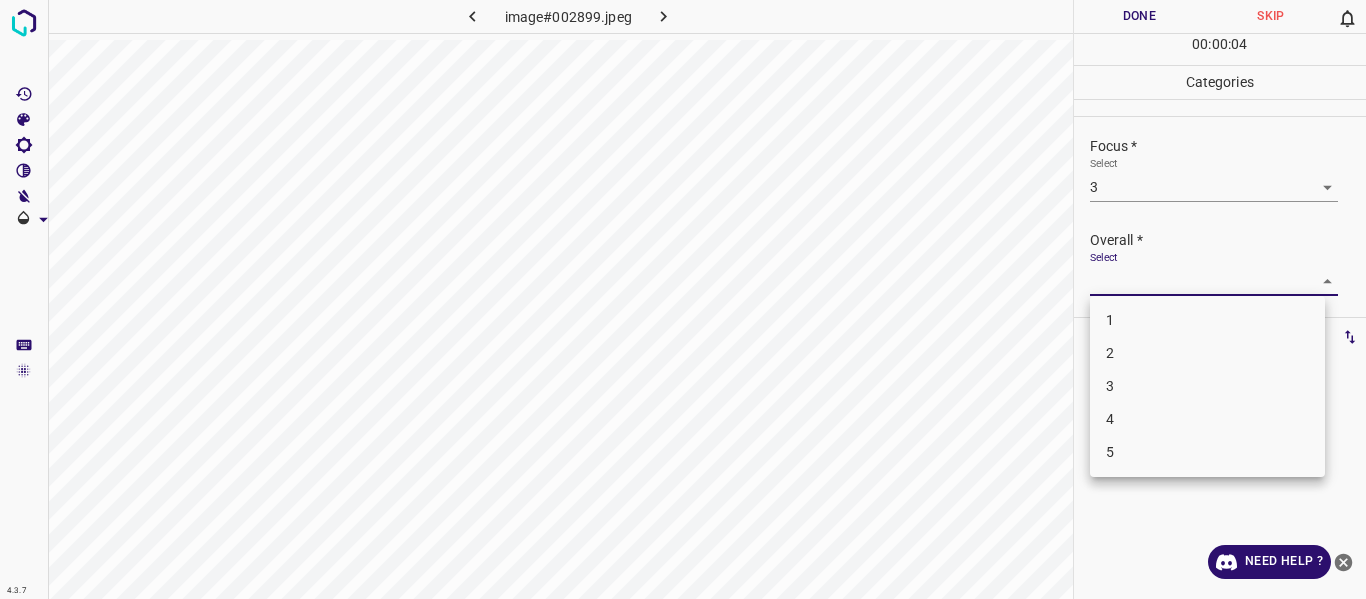 click on "3" at bounding box center [1207, 386] 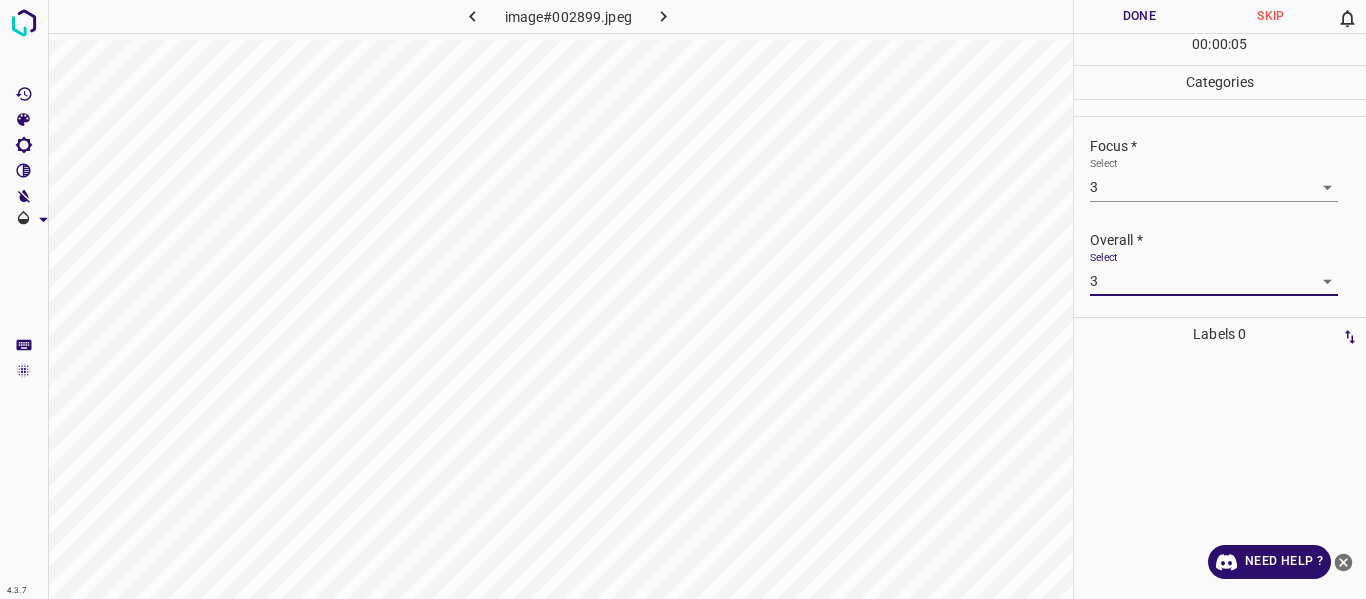 click on "4.3.7 image#002899.jpeg Done Skip 0 00   : 00   : 05   Categories Lighting *  Select 4 4 Focus *  Select 3 3 Overall *  Select 3 3 Labels   0 Categories 1 Lighting 2 Focus 3 Overall Tools Space Change between modes (Draw & Edit) I Auto labeling R Restore zoom M Zoom in N Zoom out Delete Delete selecte label Filters Z Restore filters X Saturation filter C Brightness filter V Contrast filter B Gray scale filter General O Download Need Help ? - Text - Hide - Delete" at bounding box center [683, 299] 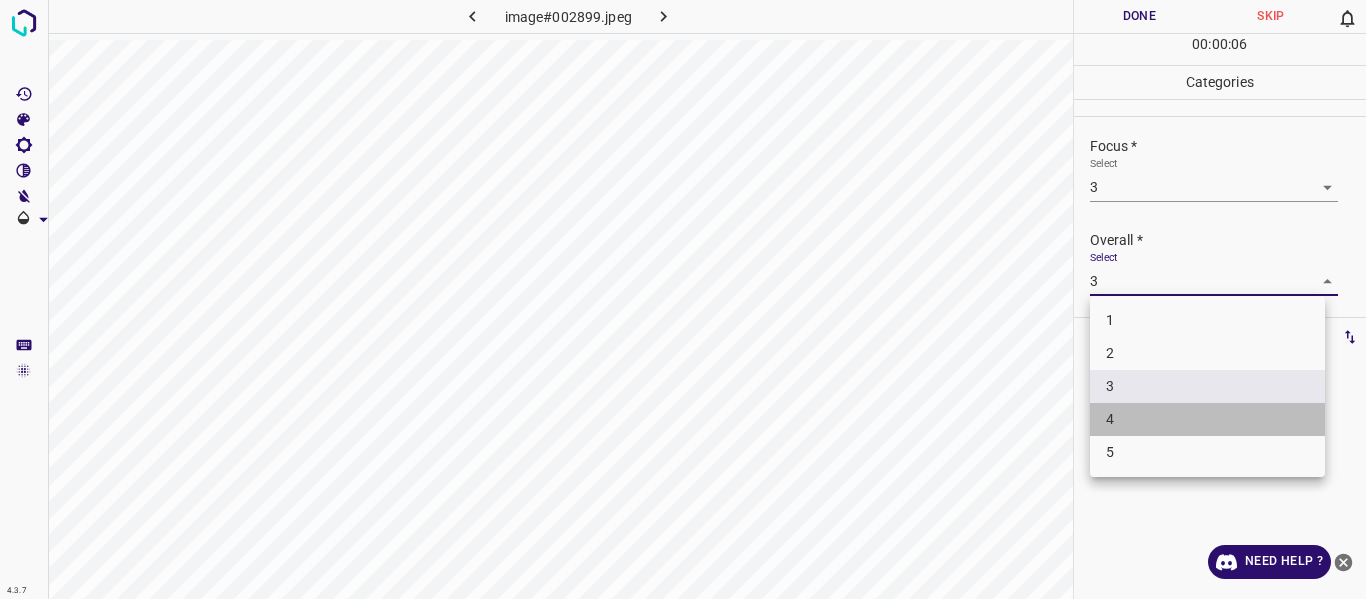 click on "4" at bounding box center (1207, 419) 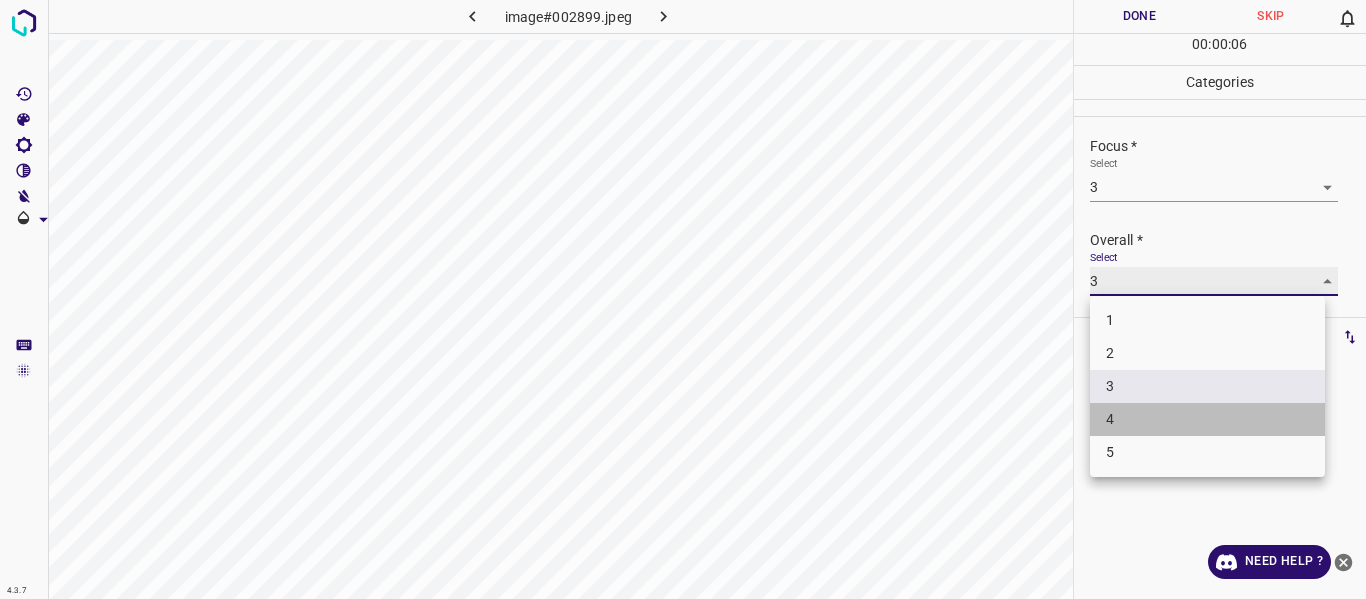 type on "4" 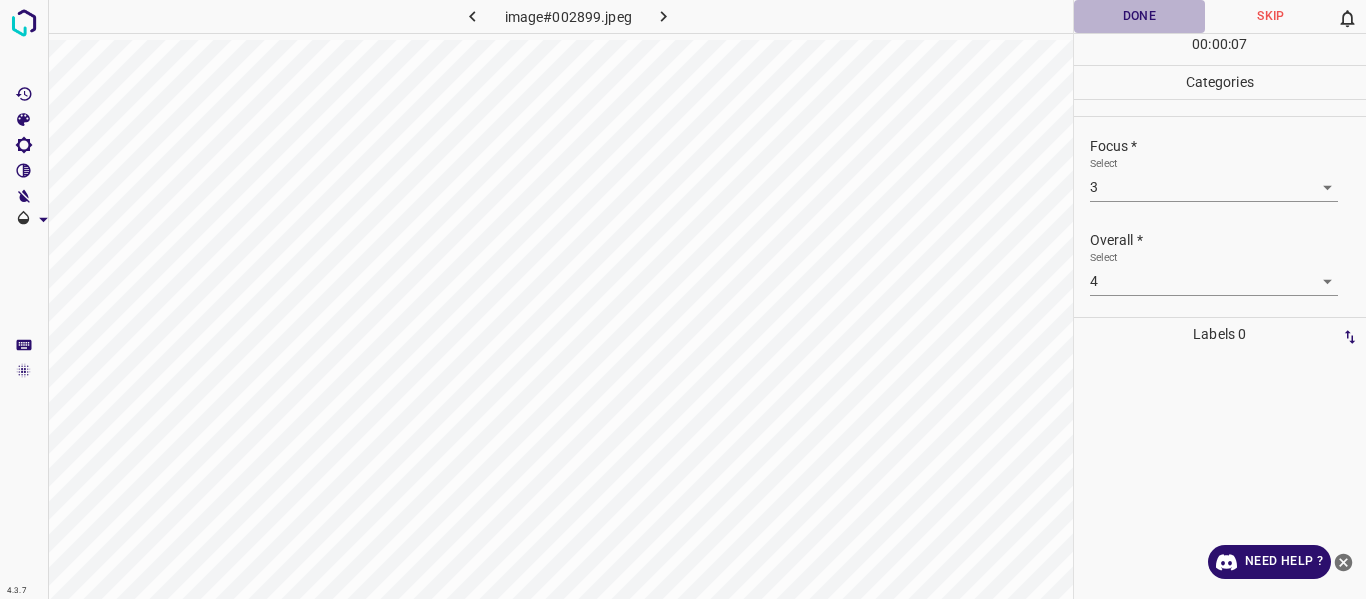 click on "Done" at bounding box center [1140, 16] 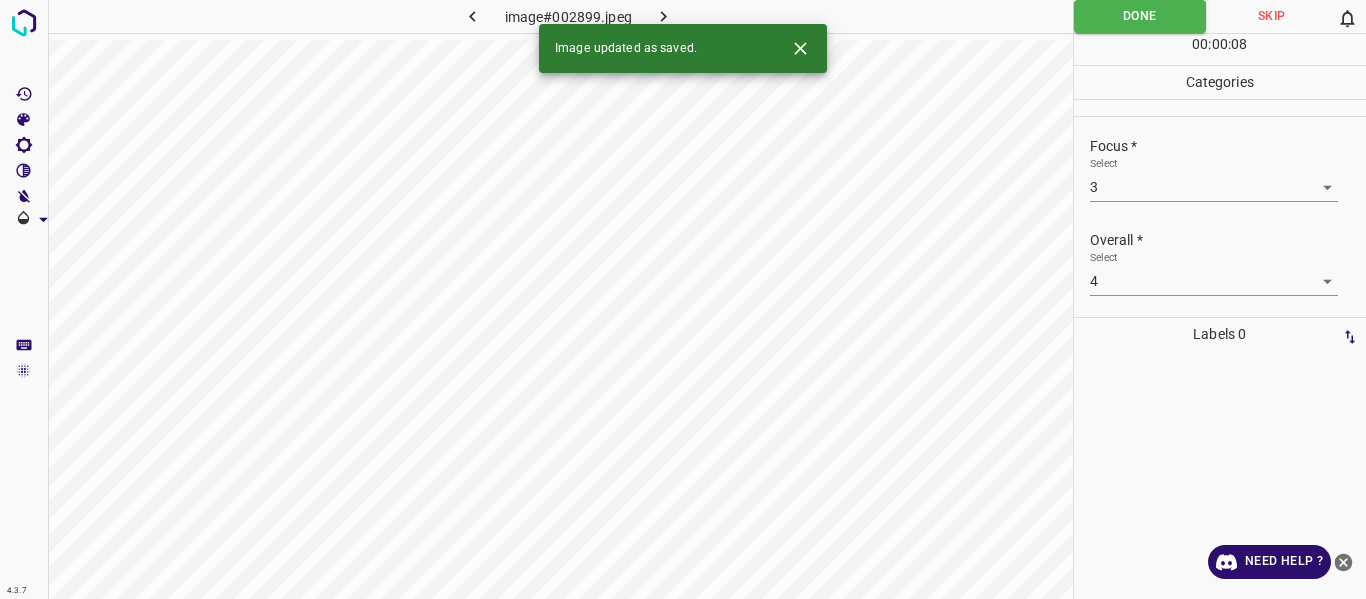 click 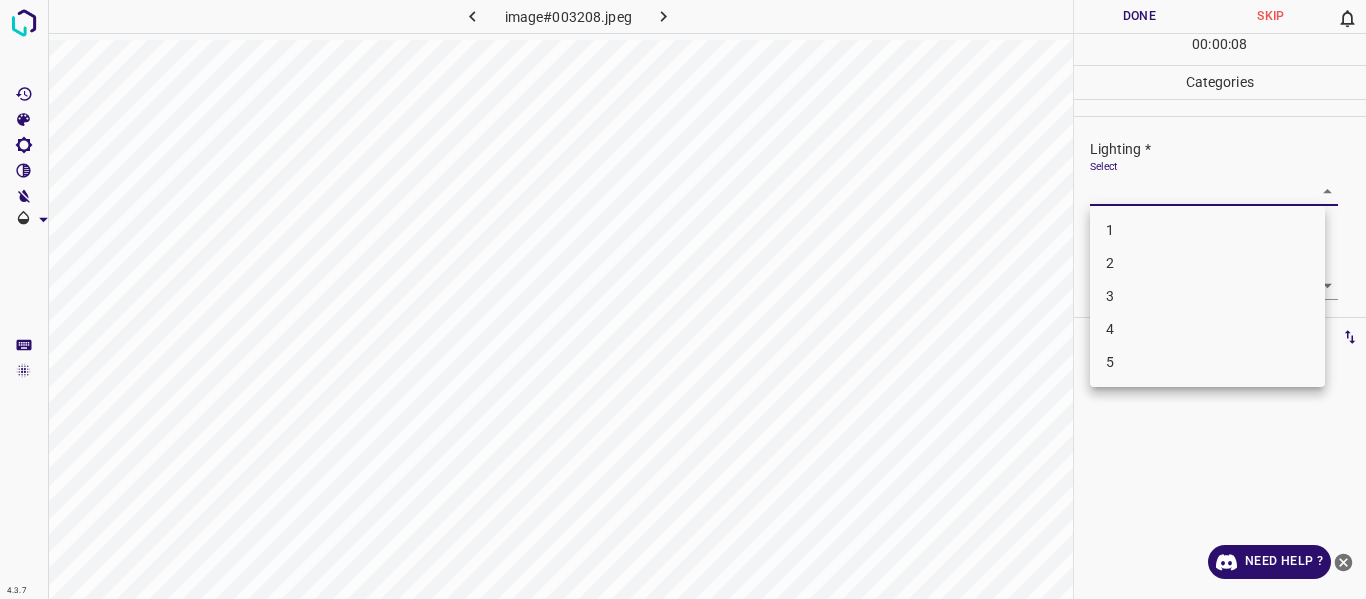 click on "4.3.7 image#003208.jpeg Done Skip 0 00   : 00   : 08   Categories Lighting *  Select ​ Focus *  Select ​ Overall *  Select ​ Labels   0 Categories 1 Lighting 2 Focus 3 Overall Tools Space Change between modes (Draw & Edit) I Auto labeling R Restore zoom M Zoom in N Zoom out Delete Delete selecte label Filters Z Restore filters X Saturation filter C Brightness filter V Contrast filter B Gray scale filter General O Download Need Help ? - Text - Hide - Delete 1 2 3 4 5" at bounding box center (683, 299) 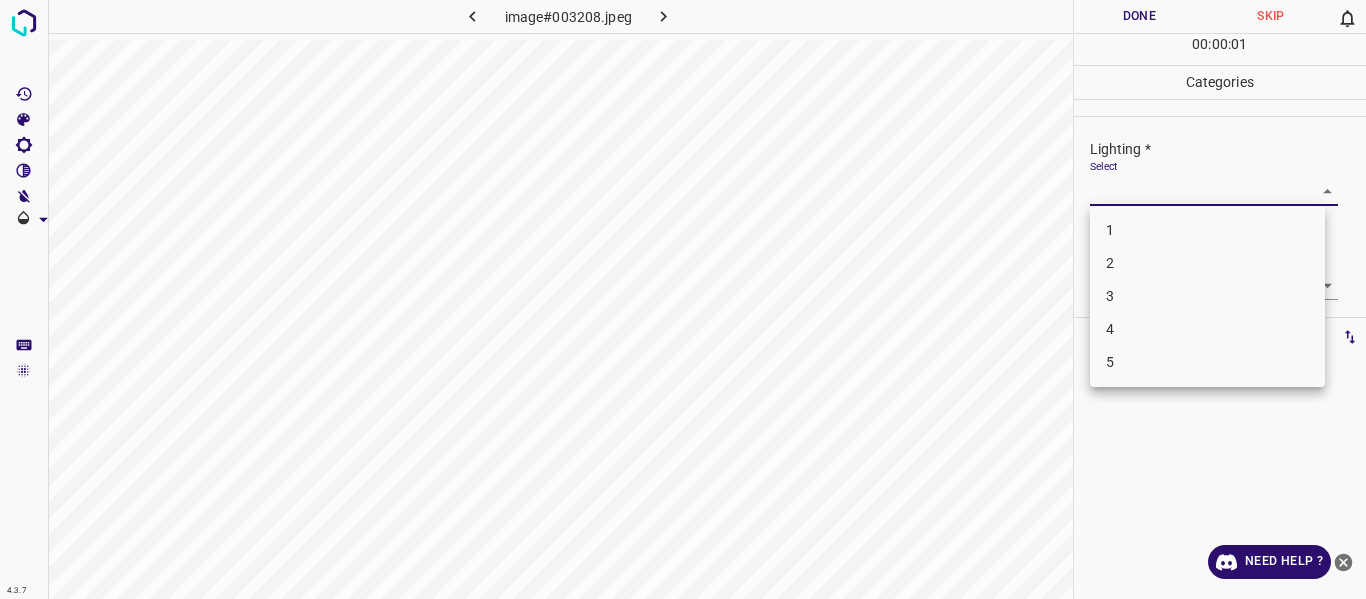 click on "3" at bounding box center (1207, 296) 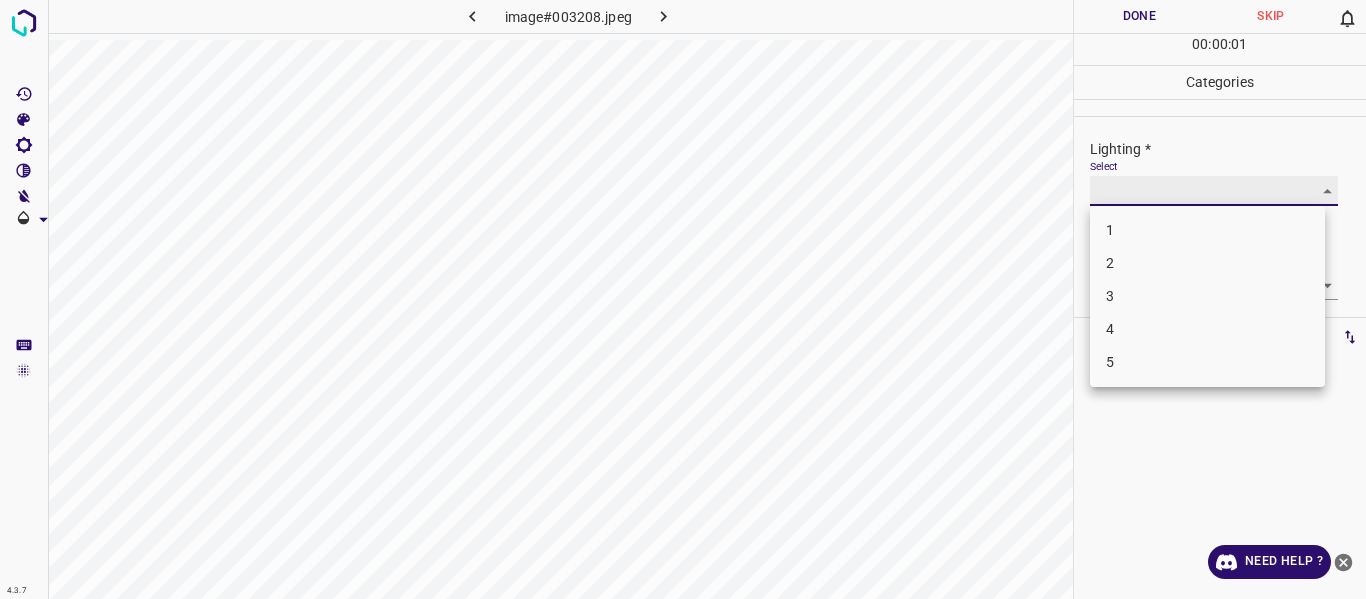 type on "3" 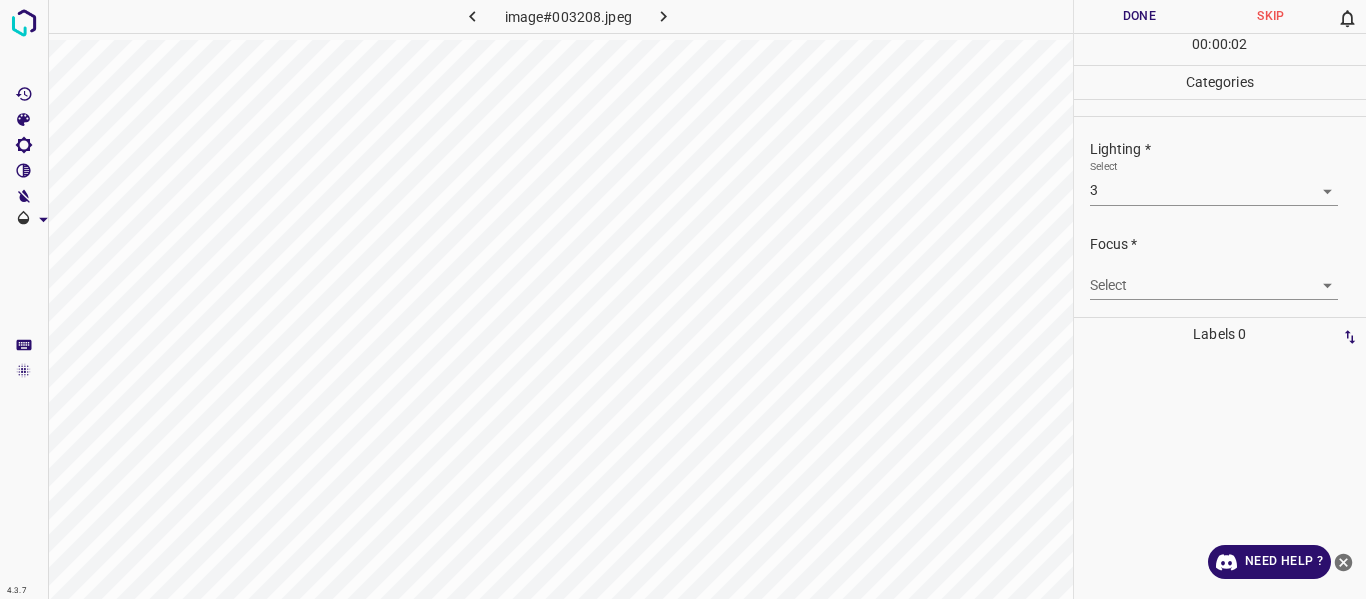 click on "4.3.7 image#003208.jpeg Done Skip 0 00   : 00   : 02   Categories Lighting *  Select 3 3 Focus *  Select ​ Overall *  Select ​ Labels   0 Categories 1 Lighting 2 Focus 3 Overall Tools Space Change between modes (Draw & Edit) I Auto labeling R Restore zoom M Zoom in N Zoom out Delete Delete selecte label Filters Z Restore filters X Saturation filter C Brightness filter V Contrast filter B Gray scale filter General O Download Need Help ? - Text - Hide - Delete" at bounding box center [683, 299] 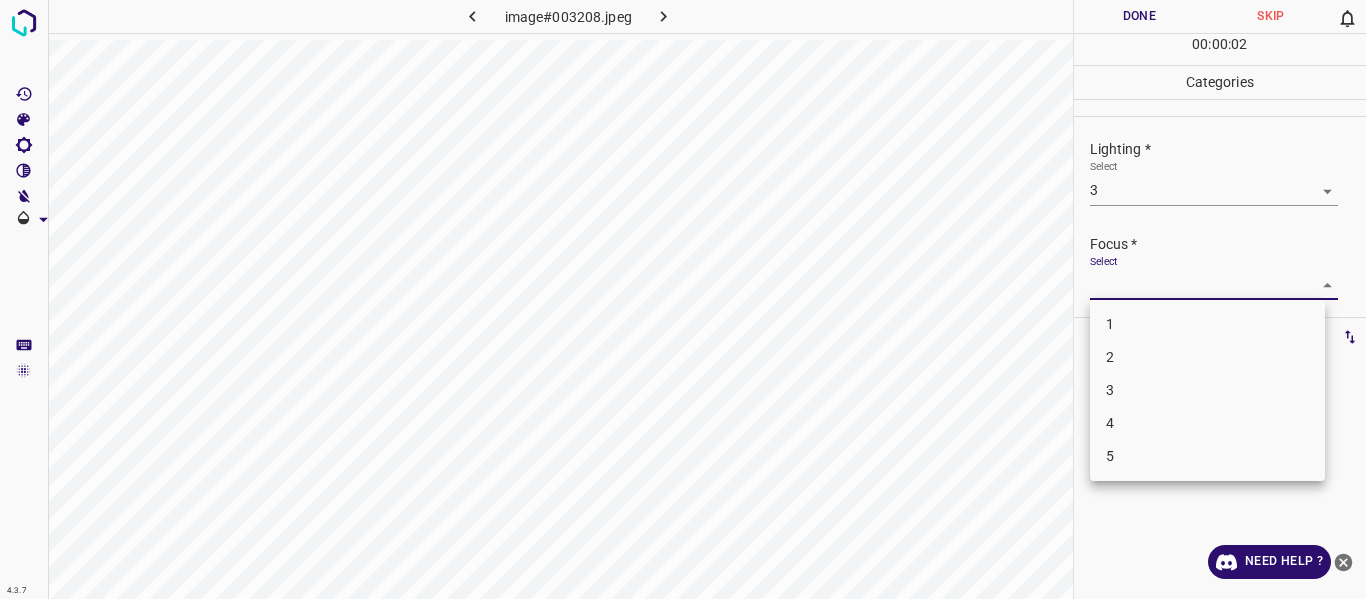 click on "2" at bounding box center (1207, 357) 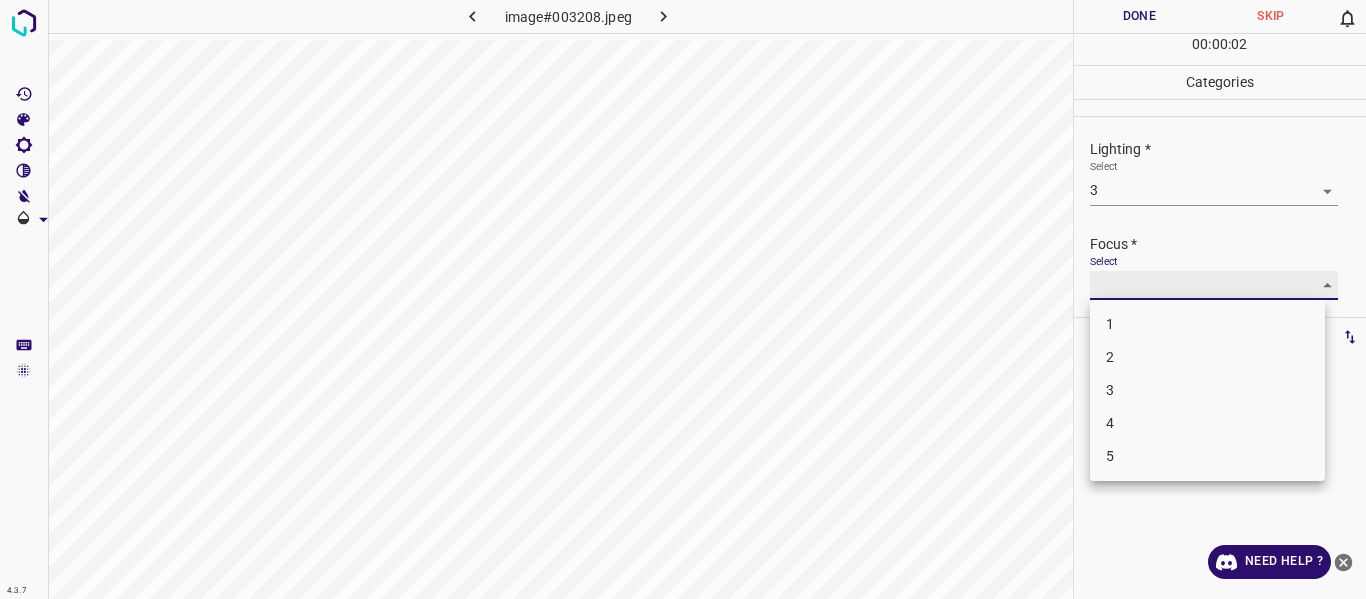type on "2" 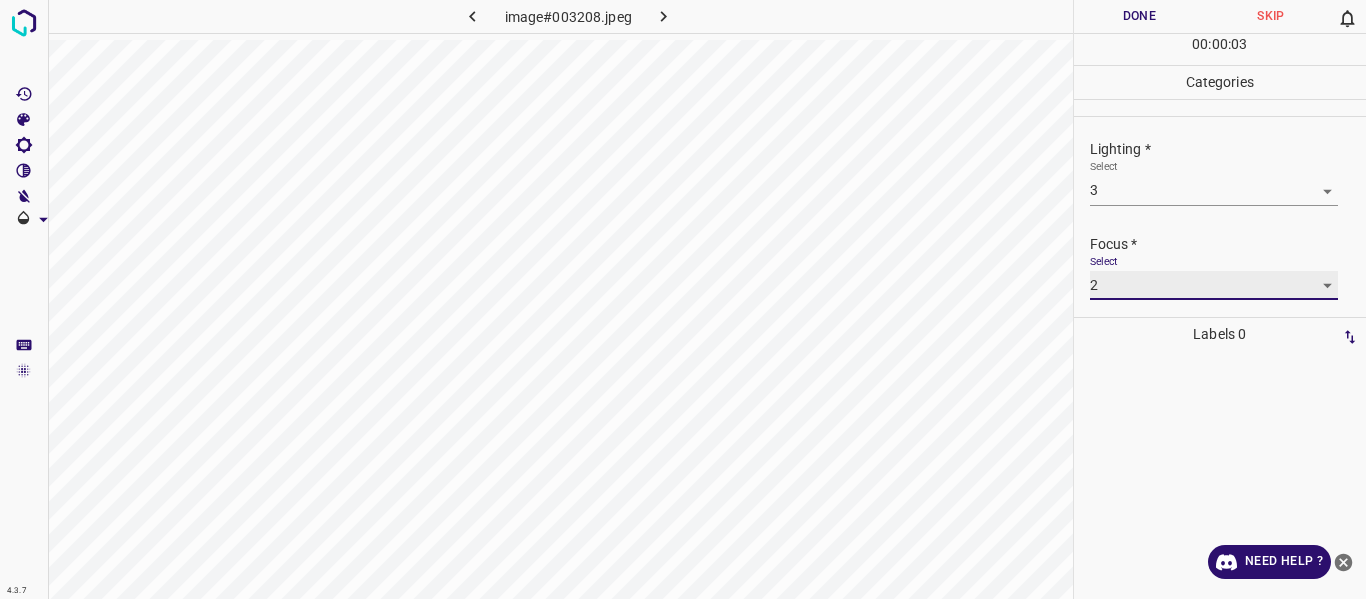 scroll, scrollTop: 98, scrollLeft: 0, axis: vertical 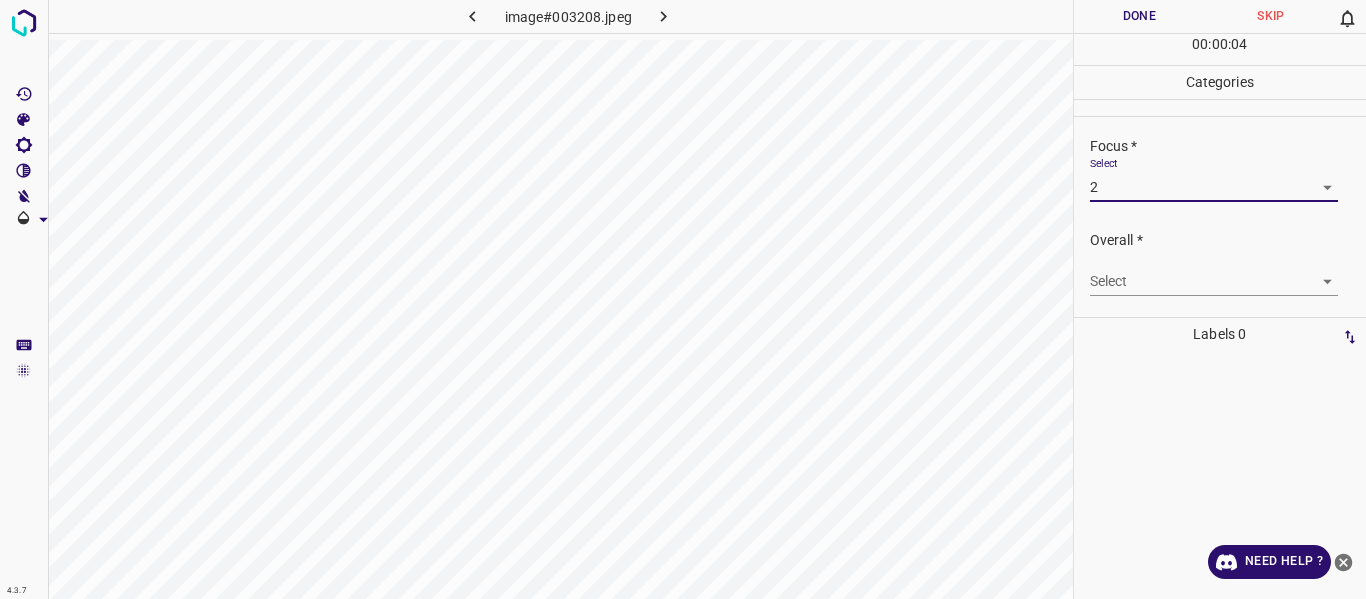 click on "4.3.7 image#003208.jpeg Done Skip 0 00   : 00   : 04   Categories Lighting *  Select 3 3 Focus *  Select 2 2 Overall *  Select ​ Labels   0 Categories 1 Lighting 2 Focus 3 Overall Tools Space Change between modes (Draw & Edit) I Auto labeling R Restore zoom M Zoom in N Zoom out Delete Delete selecte label Filters Z Restore filters X Saturation filter C Brightness filter V Contrast filter B Gray scale filter General O Download Need Help ? - Text - Hide - Delete" at bounding box center [683, 299] 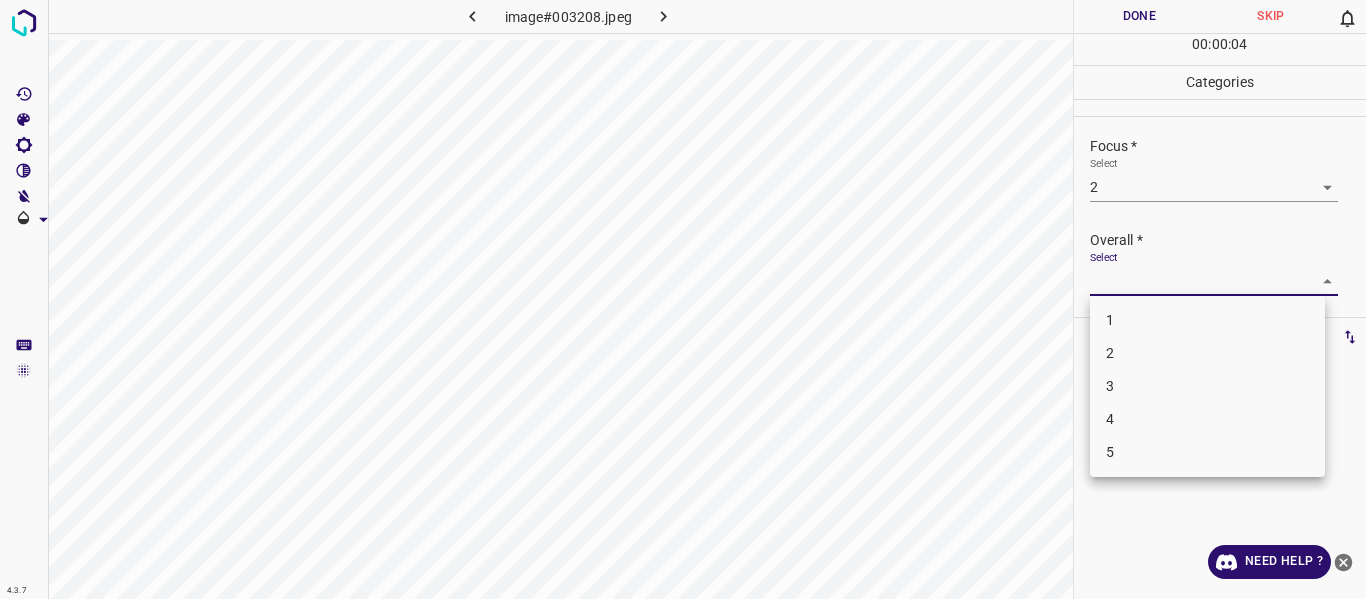 click on "3" at bounding box center [1207, 386] 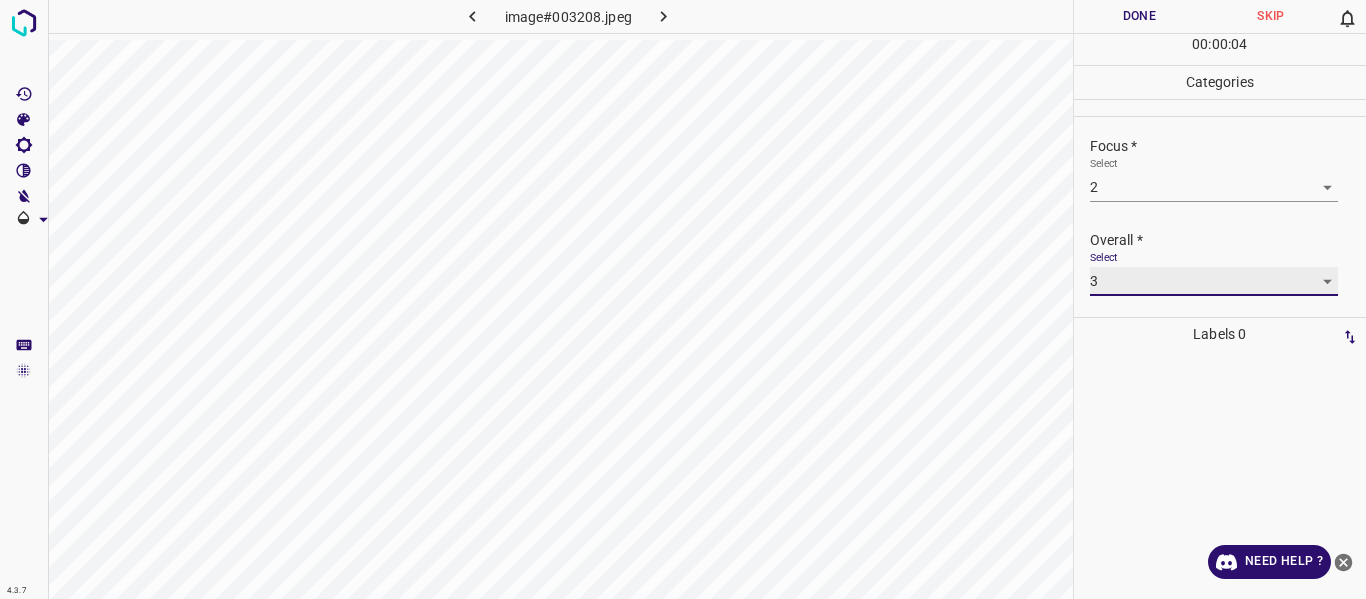 type on "3" 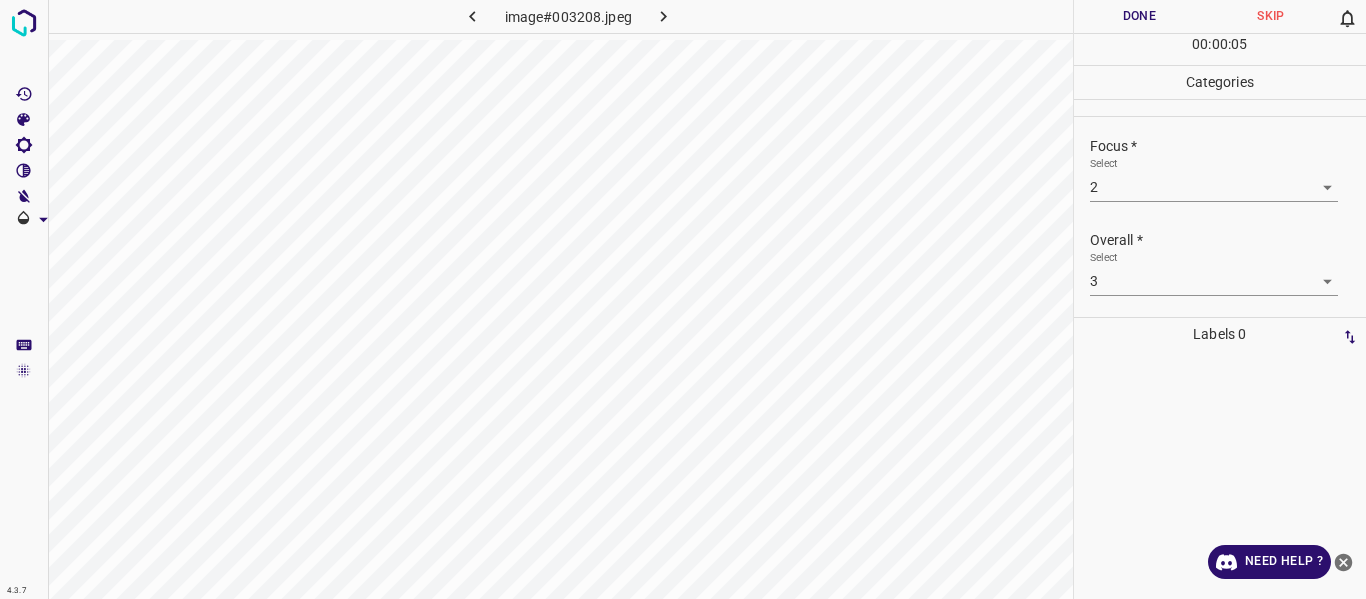 click on "00   : 00   : 05" at bounding box center [1220, 49] 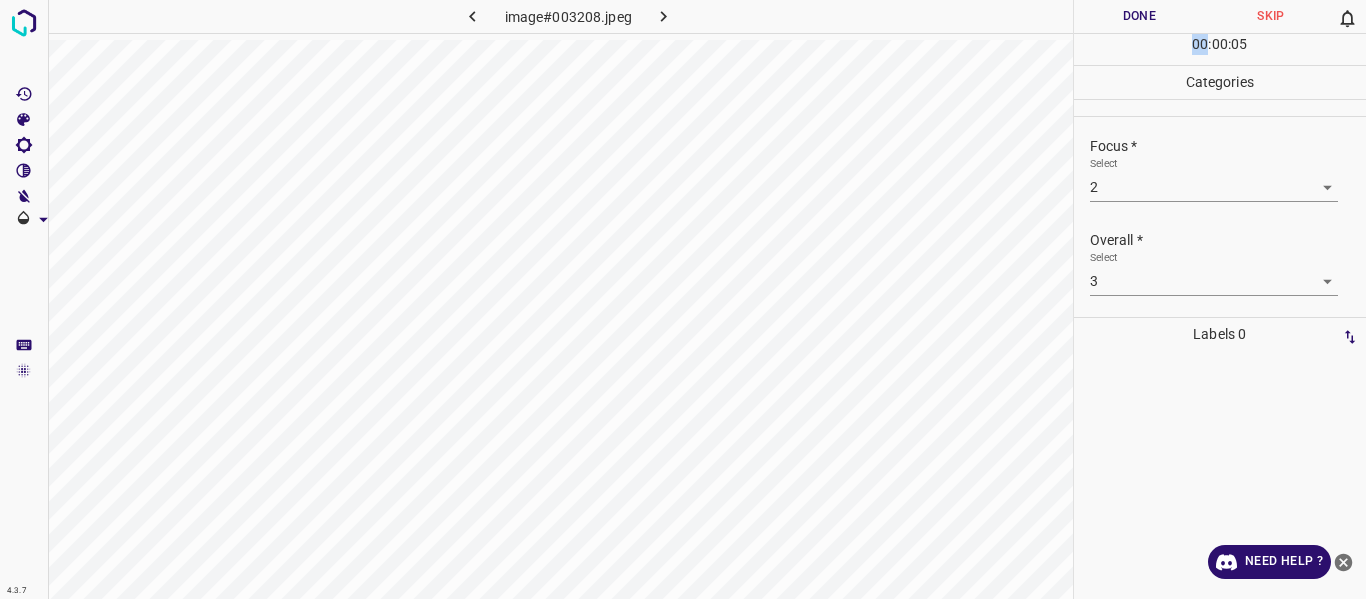 click on "00   : 00   : 05" at bounding box center (1220, 49) 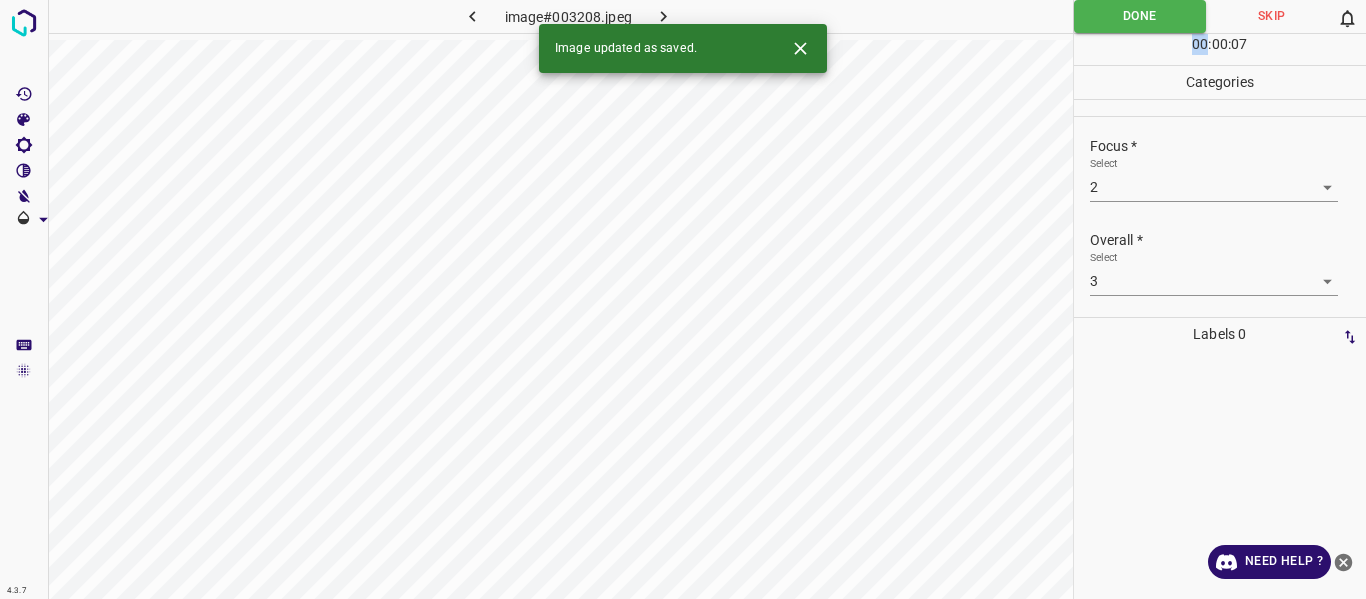 click at bounding box center [664, 16] 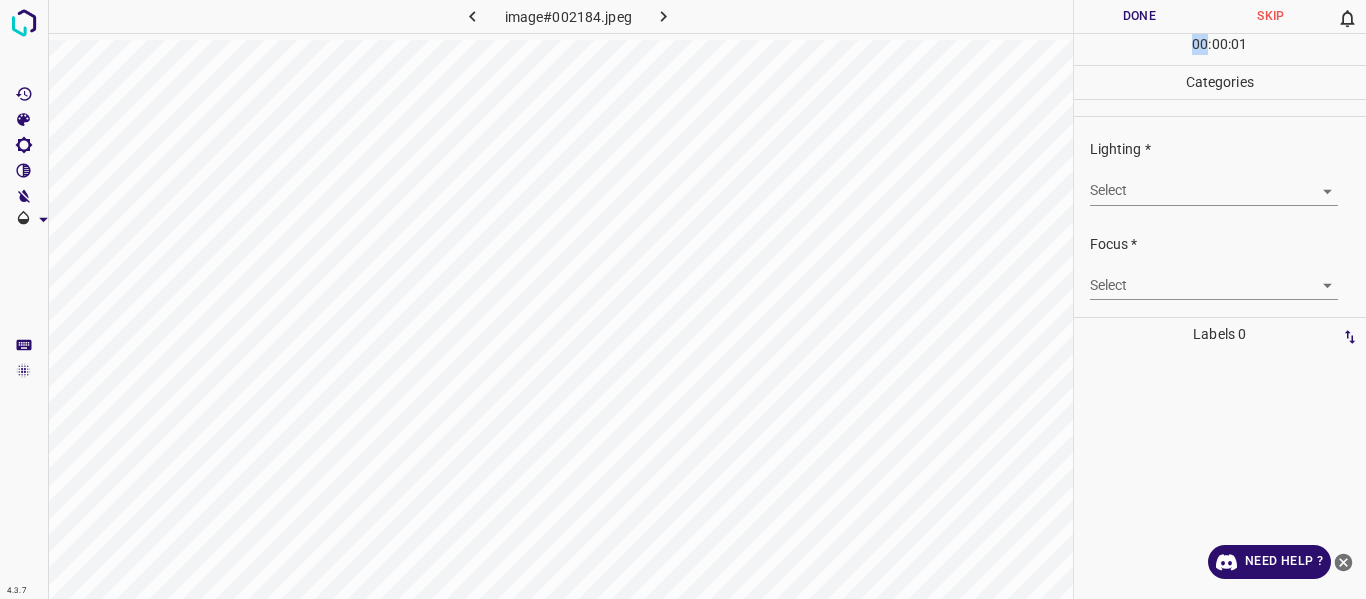 click on "4.3.7 image#002184.jpeg Done Skip 0 00   : 00   : 01   Categories Lighting *  Select ​ Focus *  Select ​ Overall *  Select ​ Labels   0 Categories 1 Lighting 2 Focus 3 Overall Tools Space Change between modes (Draw & Edit) I Auto labeling R Restore zoom M Zoom in N Zoom out Delete Delete selecte label Filters Z Restore filters X Saturation filter C Brightness filter V Contrast filter B Gray scale filter General O Download Need Help ? - Text - Hide - Delete" at bounding box center (683, 299) 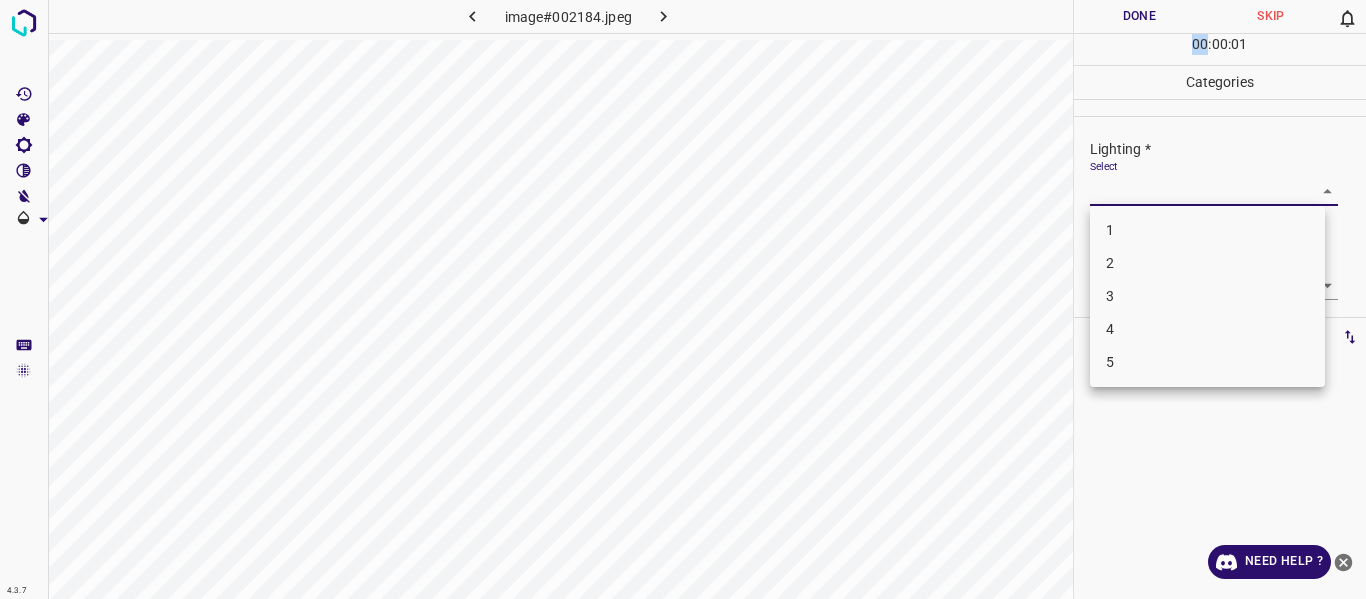 click on "3" at bounding box center (1207, 296) 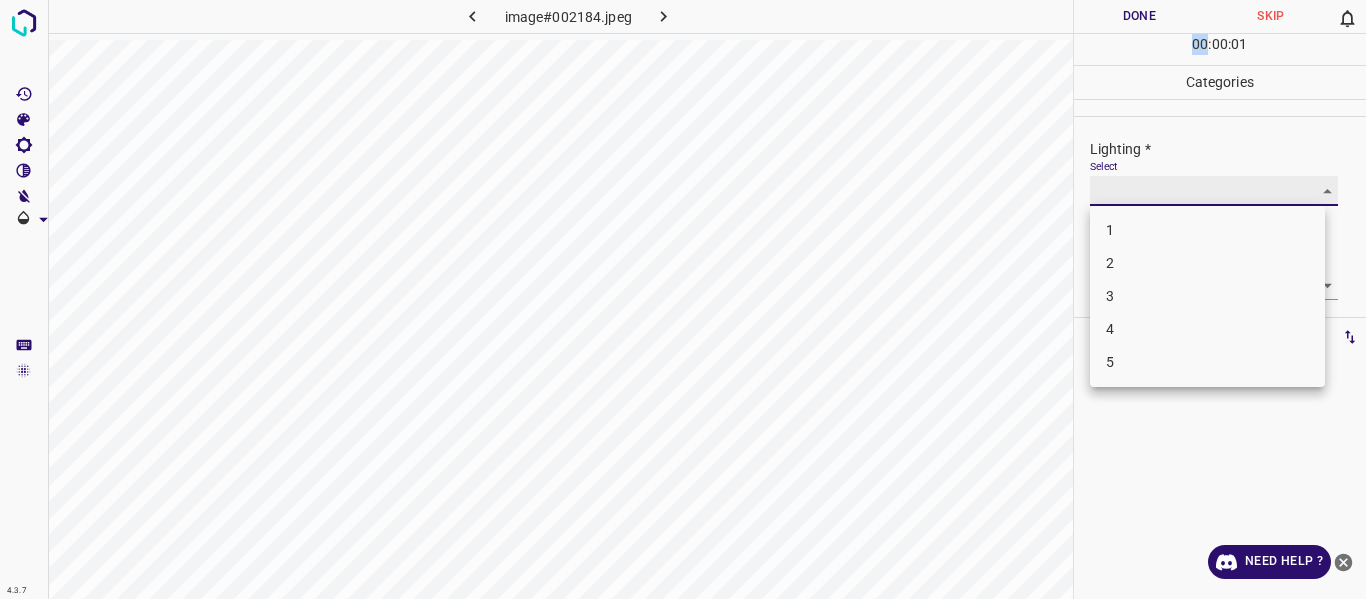 type on "3" 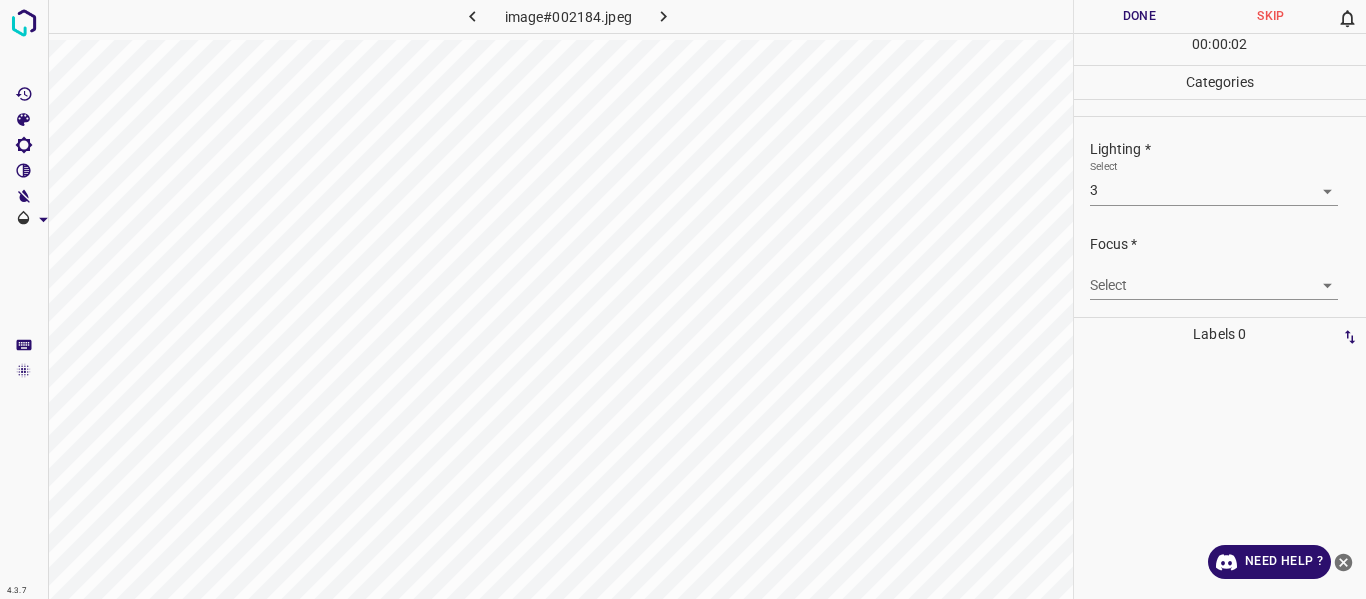 click on "Select ​" at bounding box center [1214, 277] 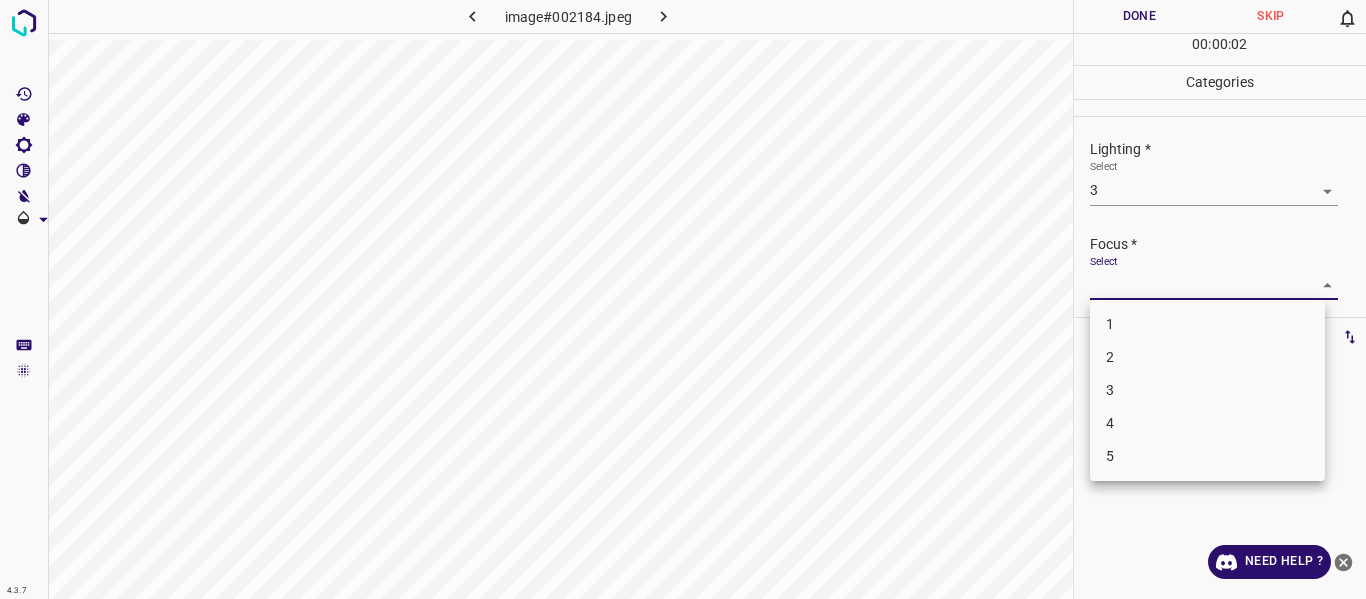 click on "4.3.7 image#002184.jpeg Done Skip 0 00   : 00   : 02   Categories Lighting *  Select 3 3 Focus *  Select ​ Overall *  Select ​ Labels   0 Categories 1 Lighting 2 Focus 3 Overall Tools Space Change between modes (Draw & Edit) I Auto labeling R Restore zoom M Zoom in N Zoom out Delete Delete selecte label Filters Z Restore filters X Saturation filter C Brightness filter V Contrast filter B Gray scale filter General O Download Need Help ? - Text - Hide - Delete 1 2 3 4 5" at bounding box center (683, 299) 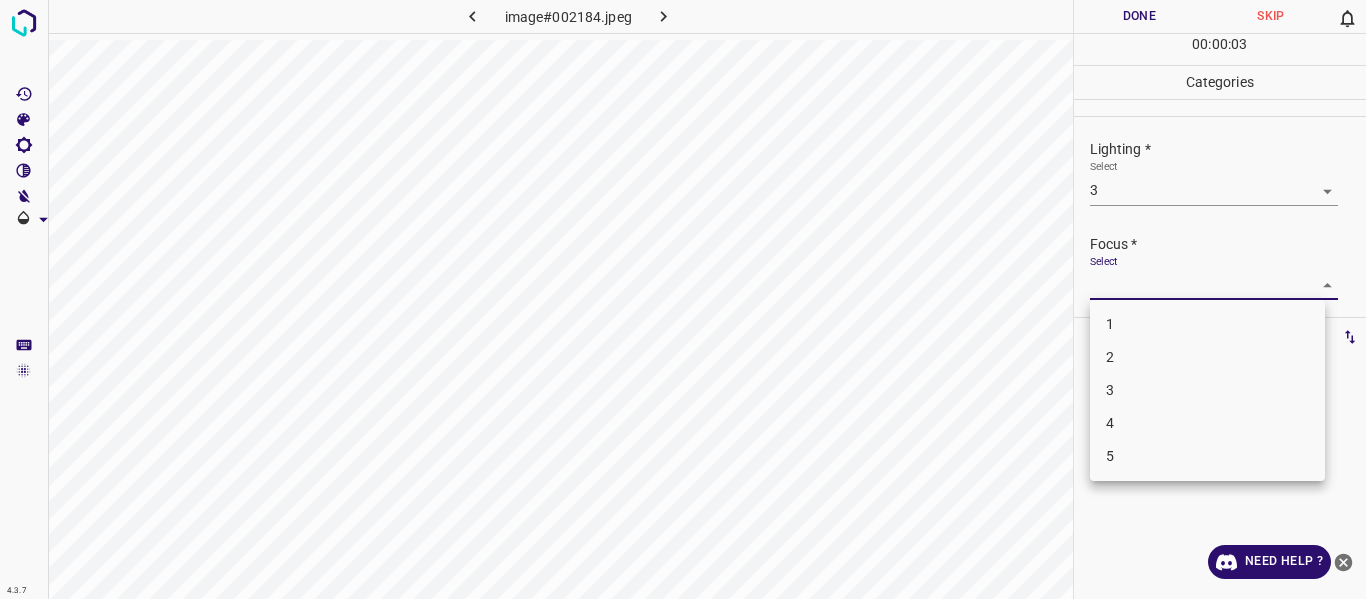 click on "2" at bounding box center [1207, 357] 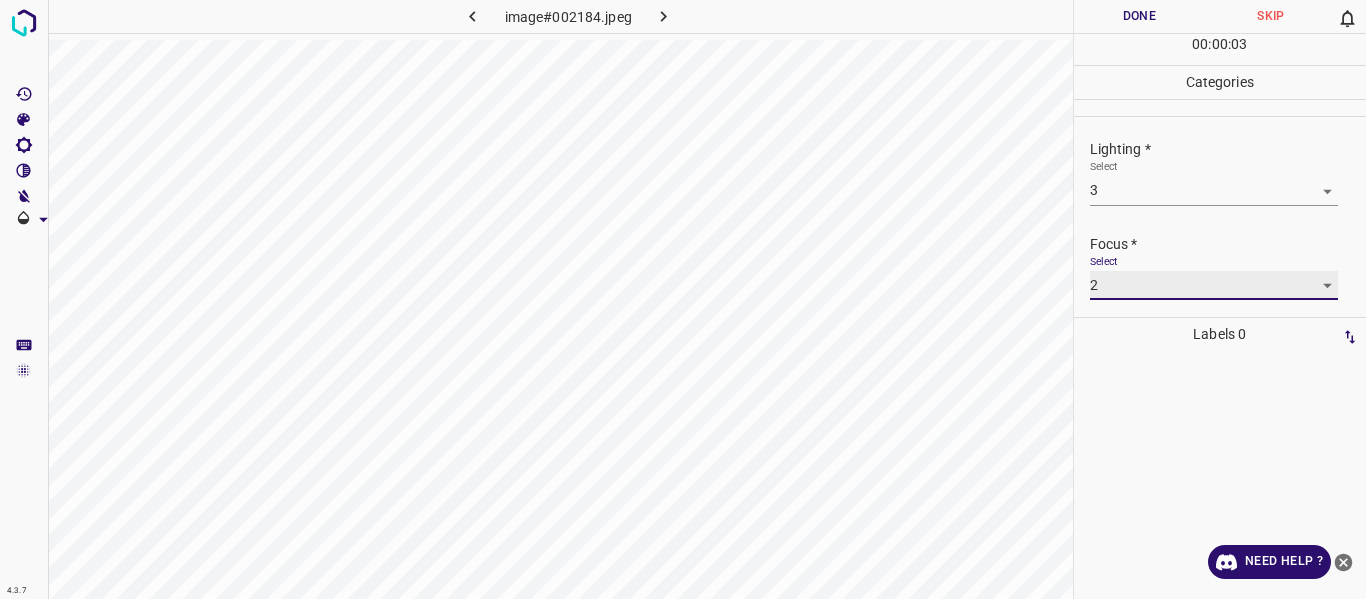 type on "2" 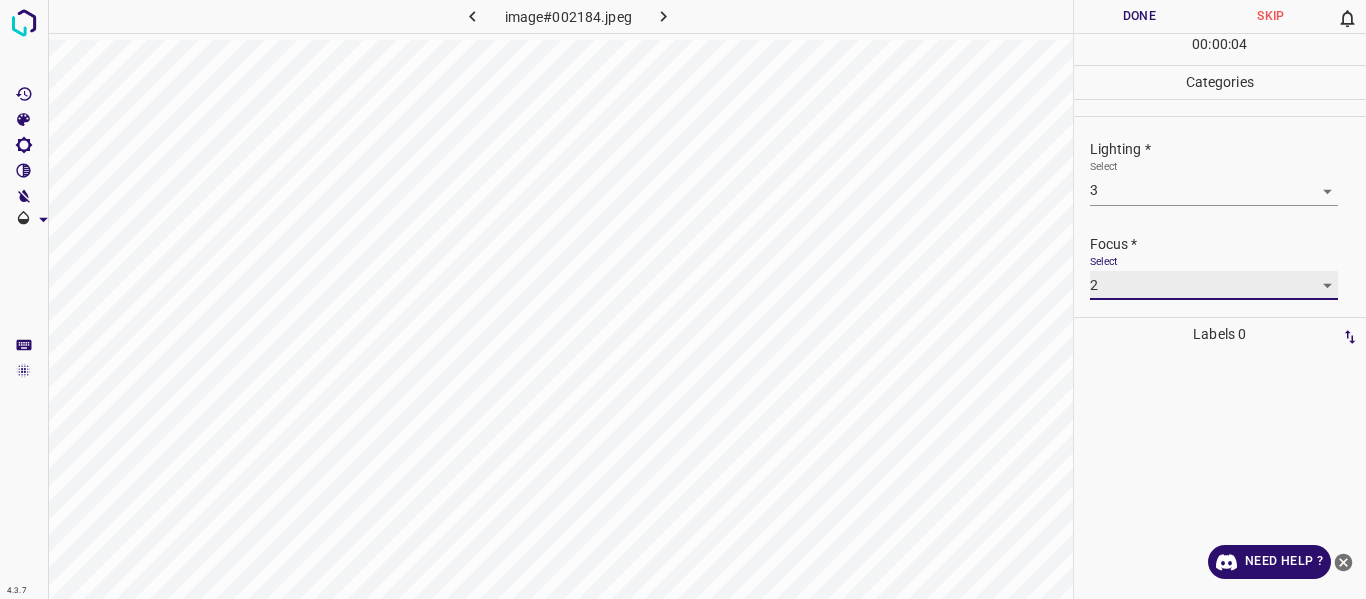scroll, scrollTop: 98, scrollLeft: 0, axis: vertical 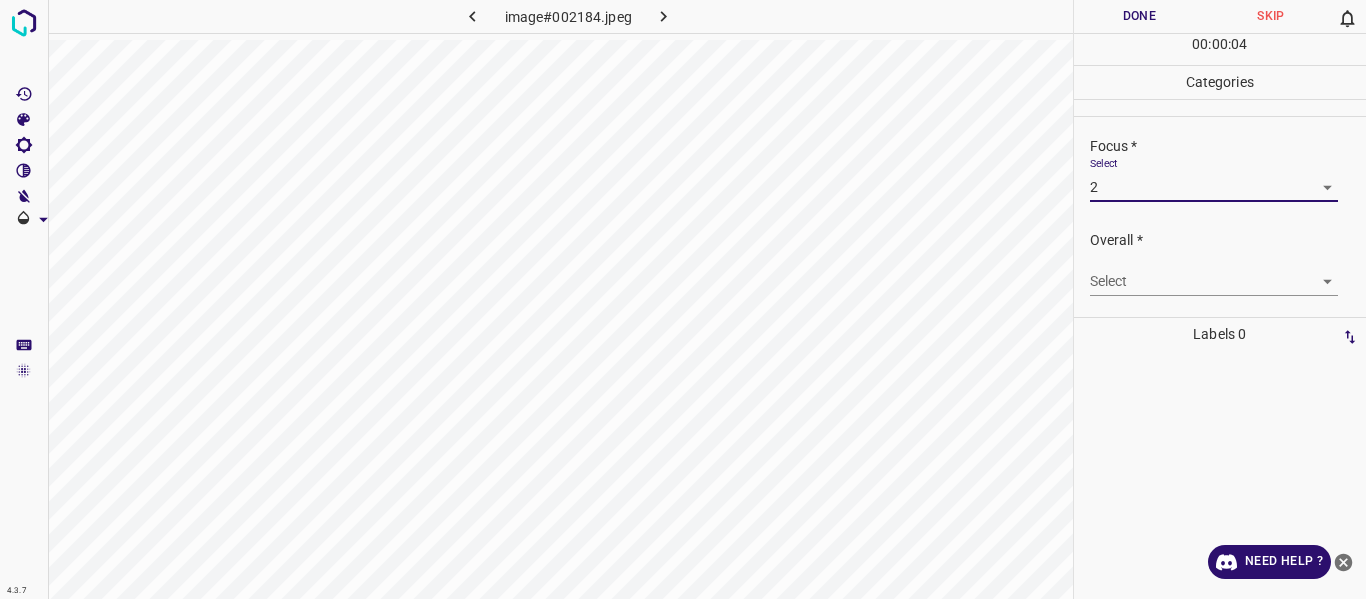 click on "4.3.7 image#002184.jpeg Done Skip 0 00   : 00   : 04   Categories Lighting *  Select 3 3 Focus *  Select 2 2 Overall *  Select ​ Labels   0 Categories 1 Lighting 2 Focus 3 Overall Tools Space Change between modes (Draw & Edit) I Auto labeling R Restore zoom M Zoom in N Zoom out Delete Delete selecte label Filters Z Restore filters X Saturation filter C Brightness filter V Contrast filter B Gray scale filter General O Download Need Help ? - Text - Hide - Delete" at bounding box center (683, 299) 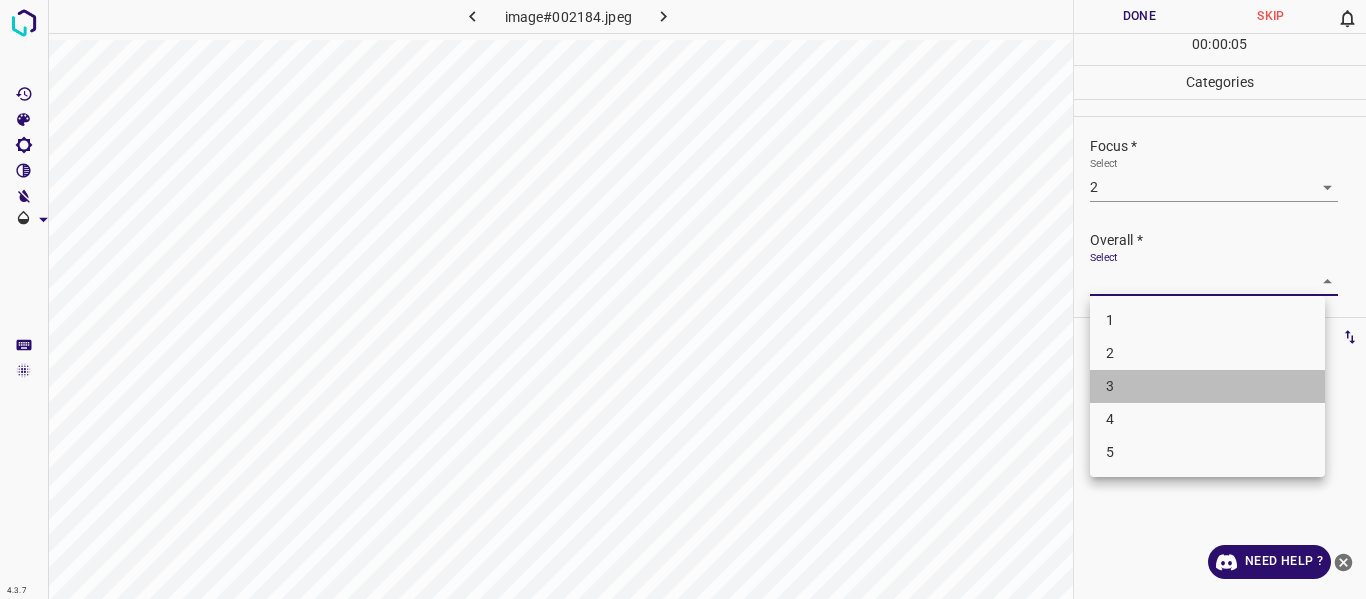 click on "3" at bounding box center [1207, 386] 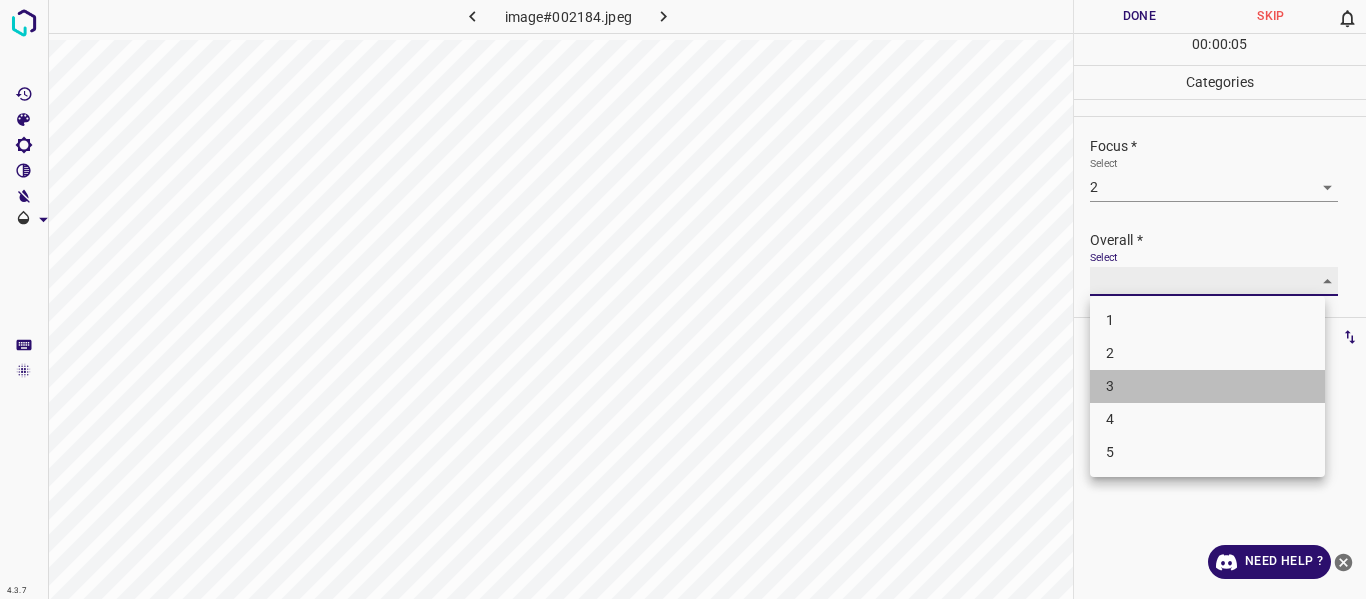 type on "3" 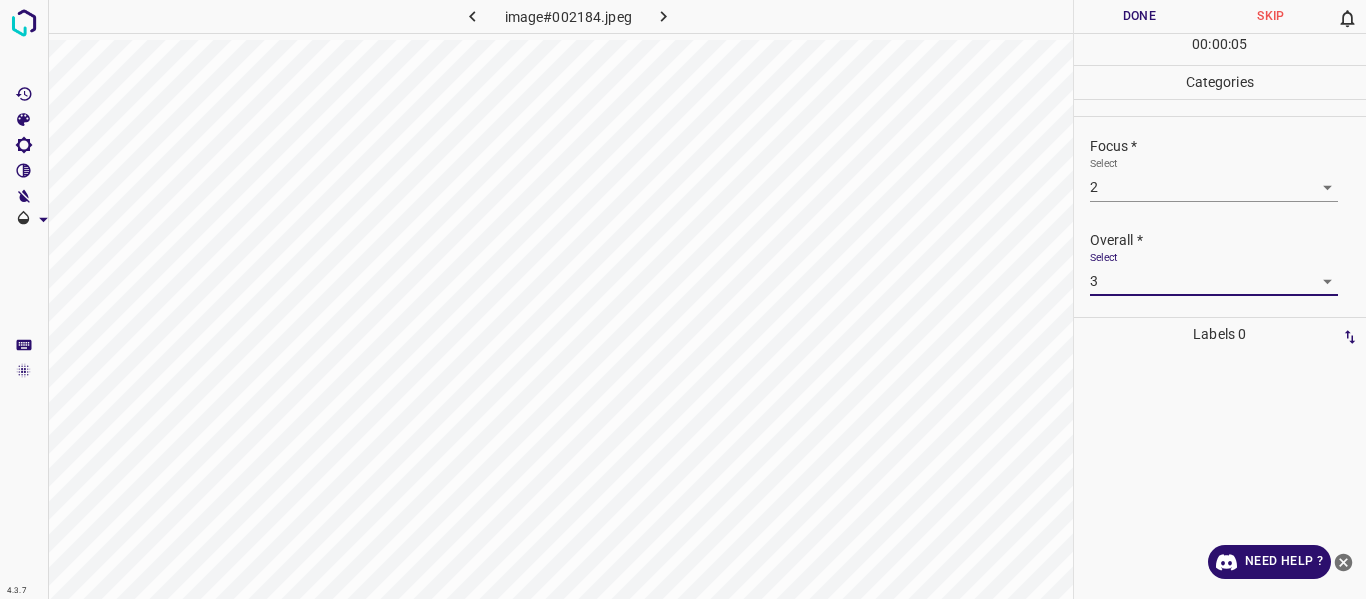 click on "Done" at bounding box center [1140, 16] 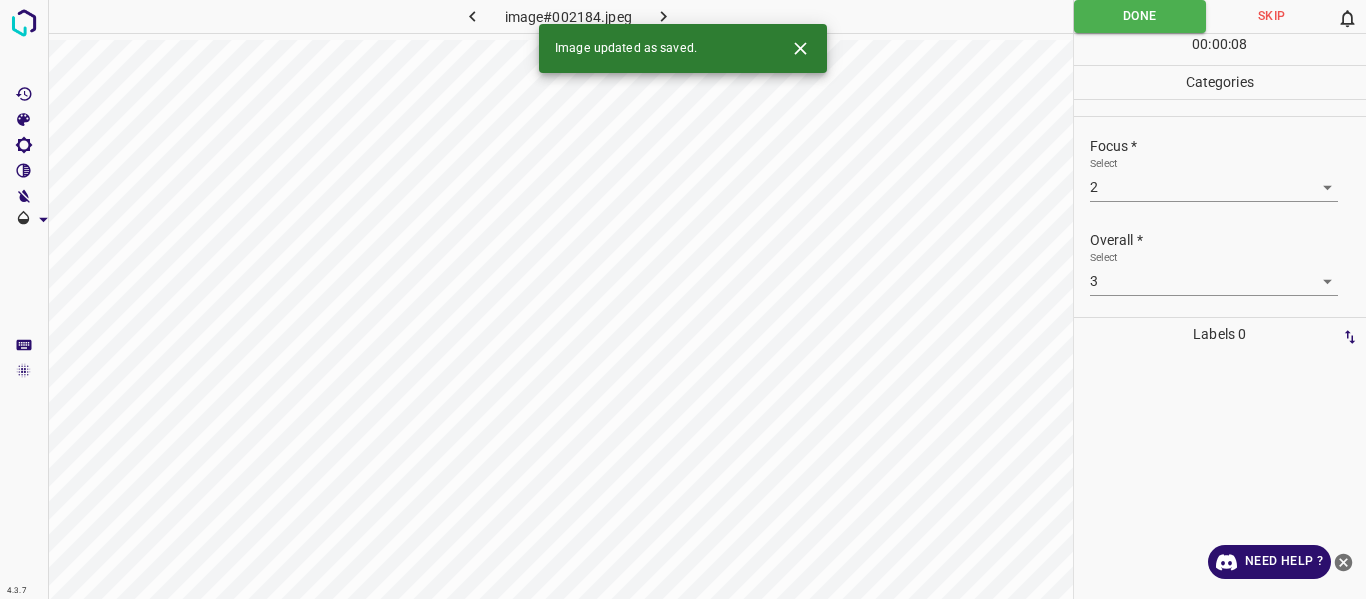 click at bounding box center [664, 16] 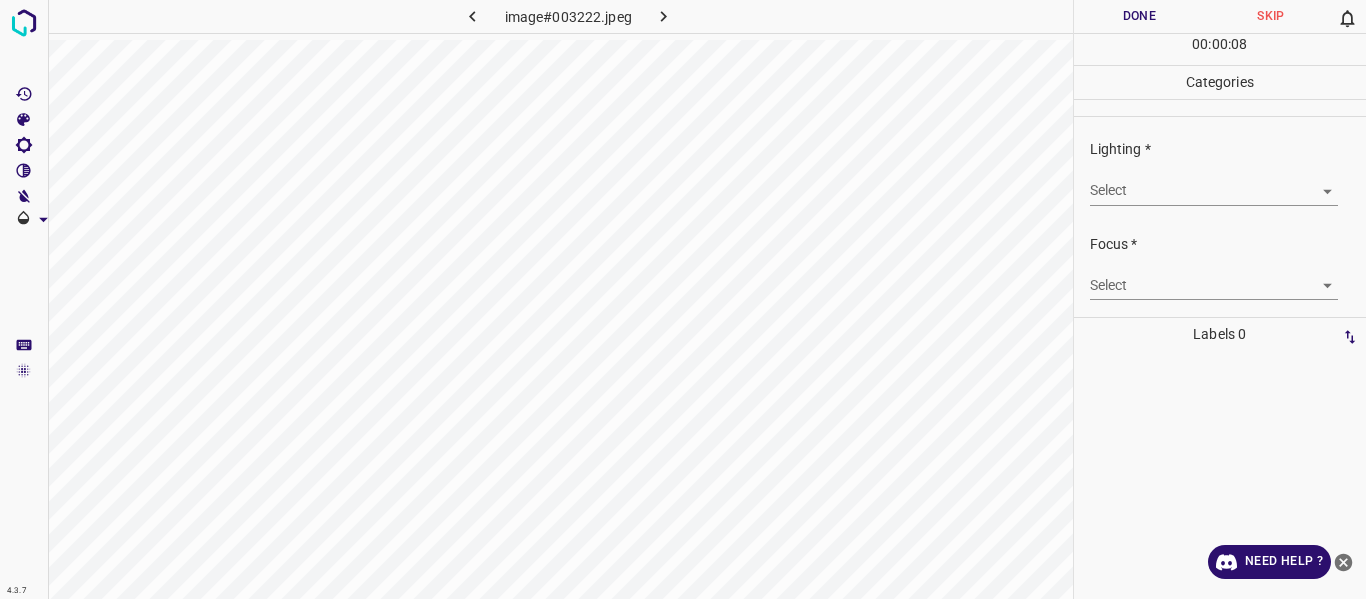 click on "4.3.7 image#003222.jpeg Done Skip 0 00   : 00   : 08   Categories Lighting *  Select ​ Focus *  Select ​ Overall *  Select ​ Labels   0 Categories 1 Lighting 2 Focus 3 Overall Tools Space Change between modes (Draw & Edit) I Auto labeling R Restore zoom M Zoom in N Zoom out Delete Delete selecte label Filters Z Restore filters X Saturation filter C Brightness filter V Contrast filter B Gray scale filter General O Download Need Help ? - Text - Hide - Delete" at bounding box center [683, 299] 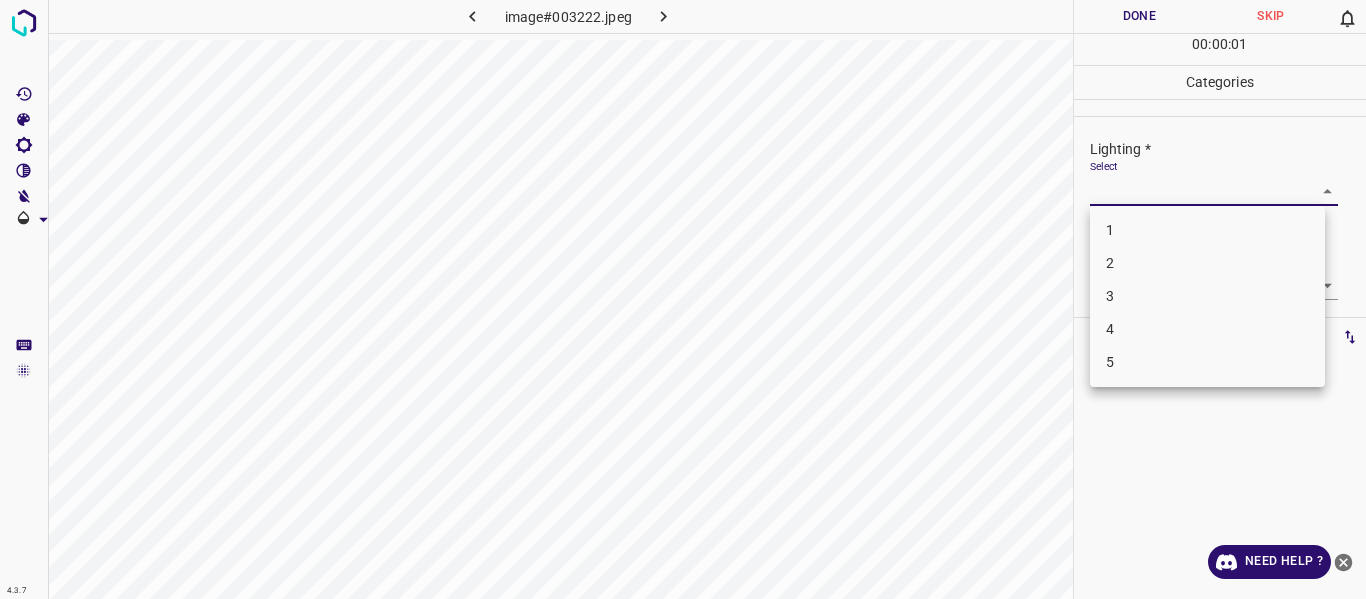 click on "2" at bounding box center [1207, 263] 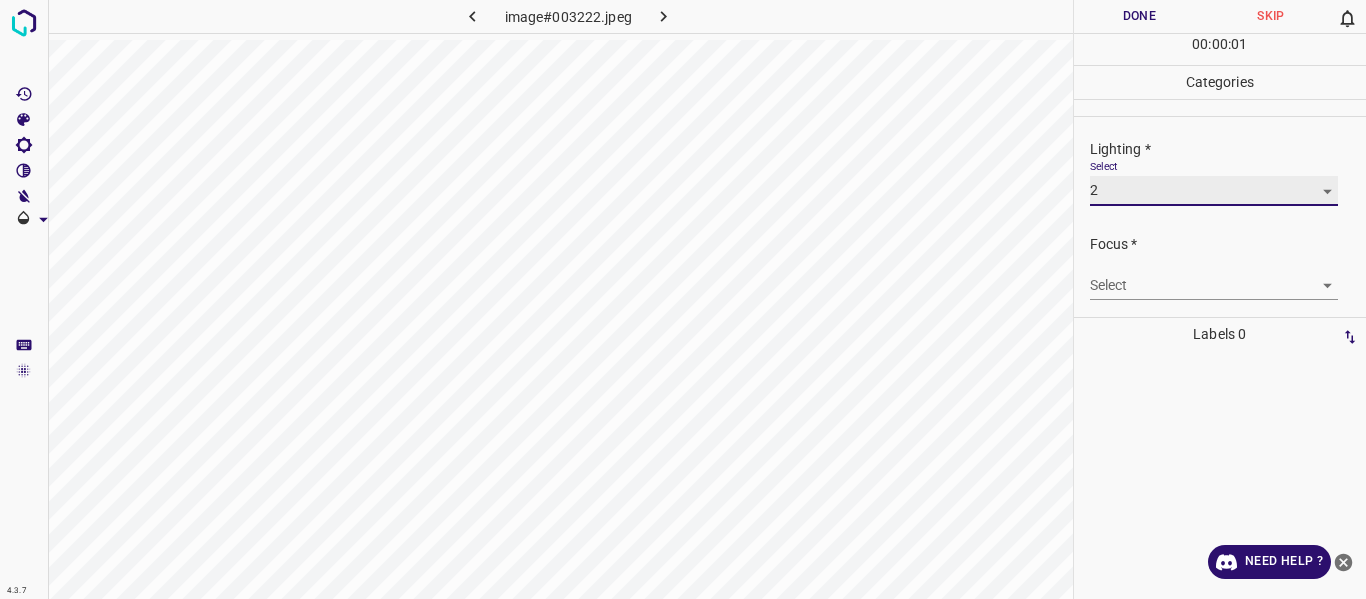 type on "2" 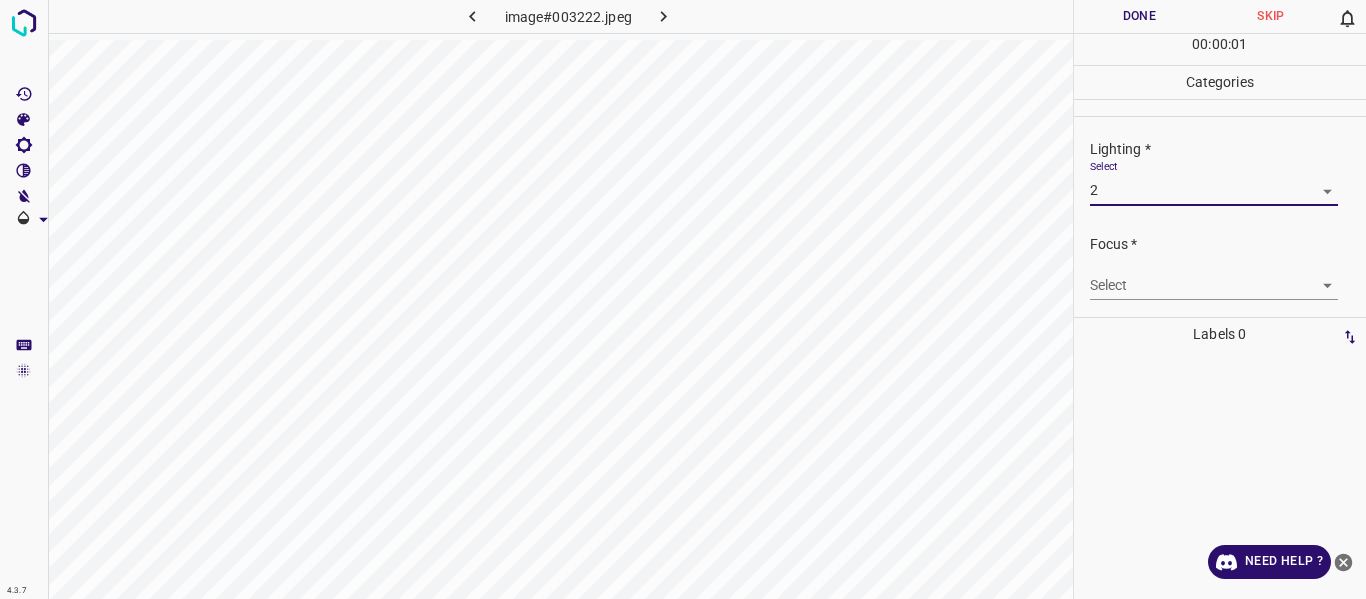 click on "4.3.7 image#003222.jpeg Done Skip 0 00   : 00   : 01   Categories Lighting *  Select 2 2 Focus *  Select ​ Overall *  Select ​ Labels   0 Categories 1 Lighting 2 Focus 3 Overall Tools Space Change between modes (Draw & Edit) I Auto labeling R Restore zoom M Zoom in N Zoom out Delete Delete selecte label Filters Z Restore filters X Saturation filter C Brightness filter V Contrast filter B Gray scale filter General O Download Need Help ? - Text - Hide - Delete" at bounding box center [683, 299] 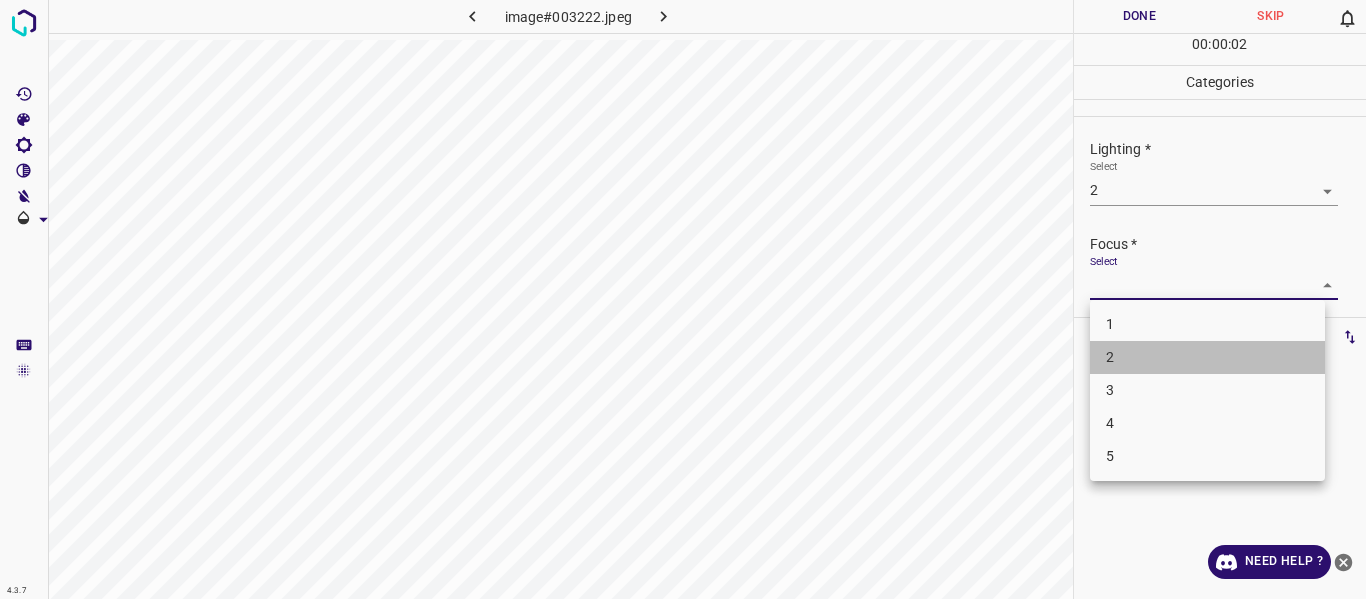 click on "2" at bounding box center (1207, 357) 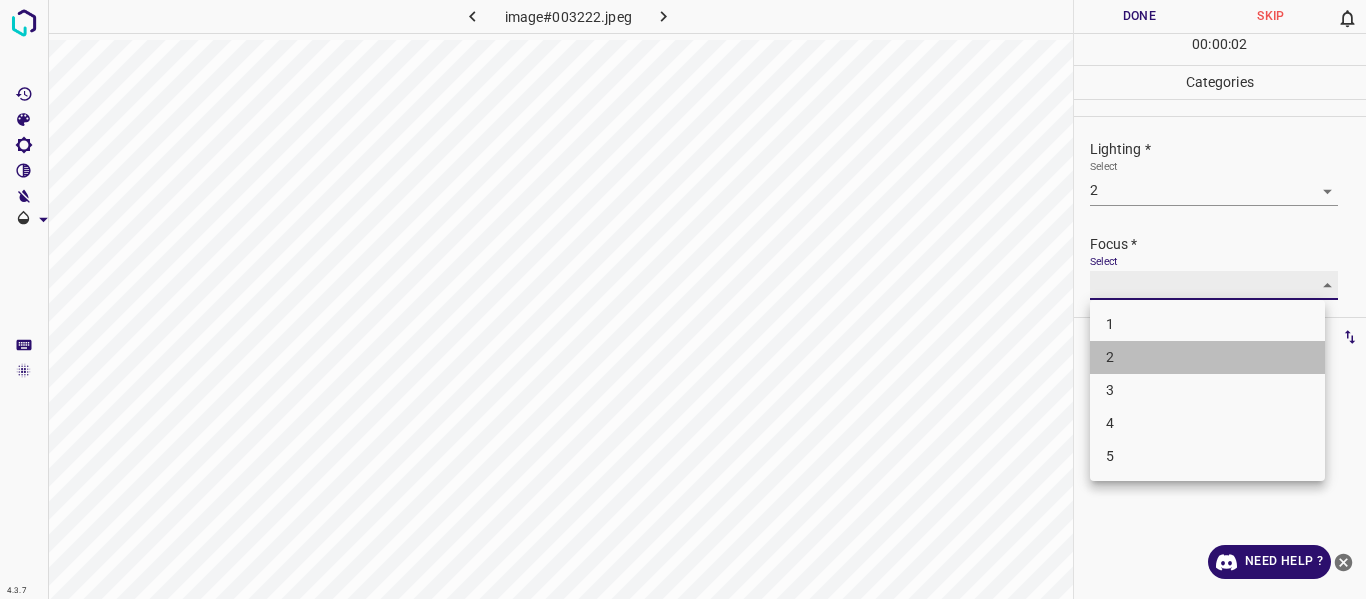 type on "2" 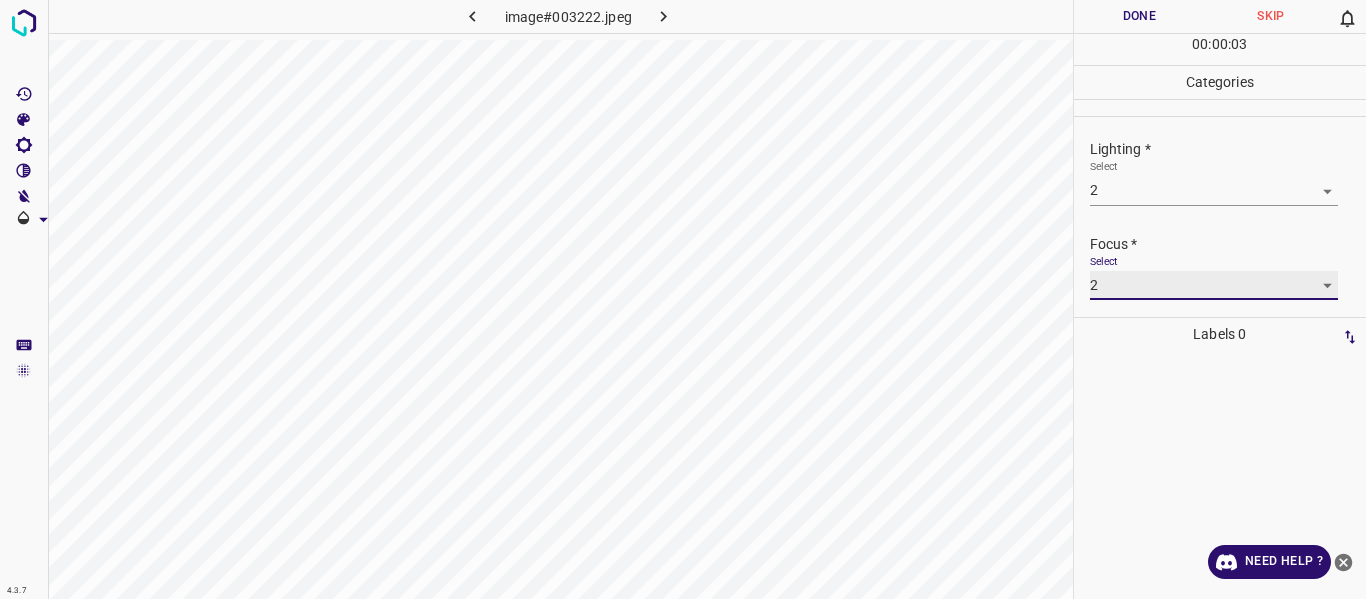 scroll, scrollTop: 98, scrollLeft: 0, axis: vertical 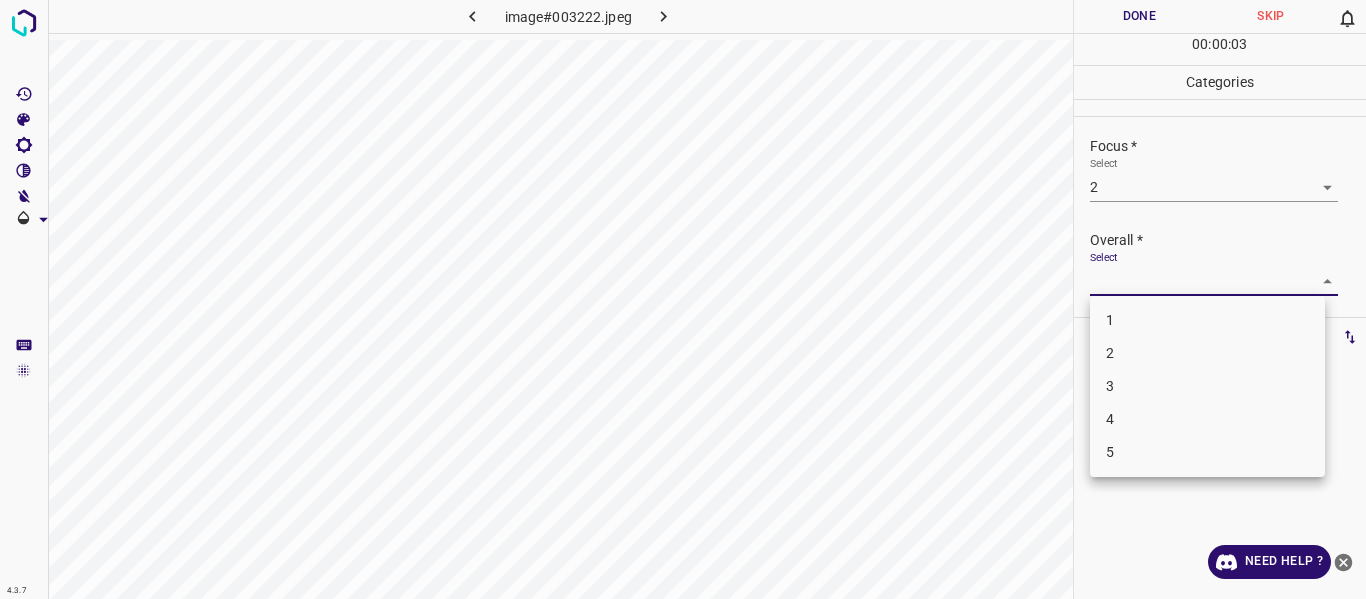 click on "4.3.7 image#003222.jpeg Done Skip 0 00   : 00   : 03   Categories Lighting *  Select 2 2 Focus *  Select 2 2 Overall *  Select ​ Labels   0 Categories 1 Lighting 2 Focus 3 Overall Tools Space Change between modes (Draw & Edit) I Auto labeling R Restore zoom M Zoom in N Zoom out Delete Delete selecte label Filters Z Restore filters X Saturation filter C Brightness filter V Contrast filter B Gray scale filter General O Download Need Help ? - Text - Hide - Delete 1 2 3 4 5" at bounding box center (683, 299) 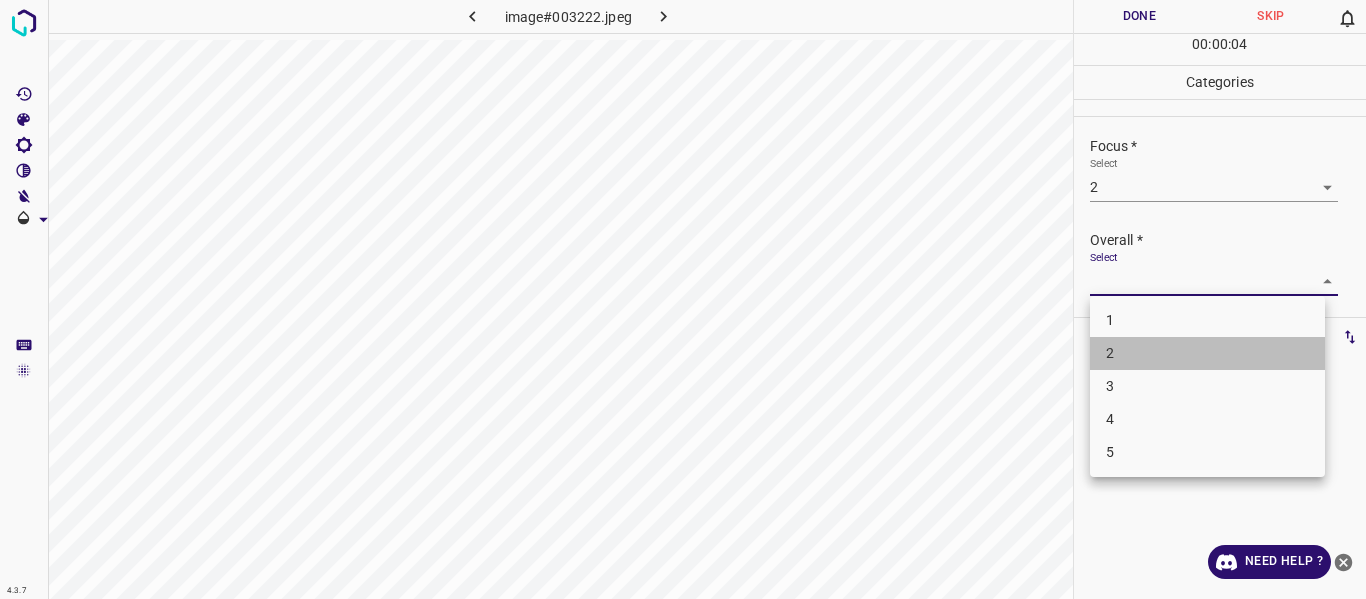 click on "2" at bounding box center [1207, 353] 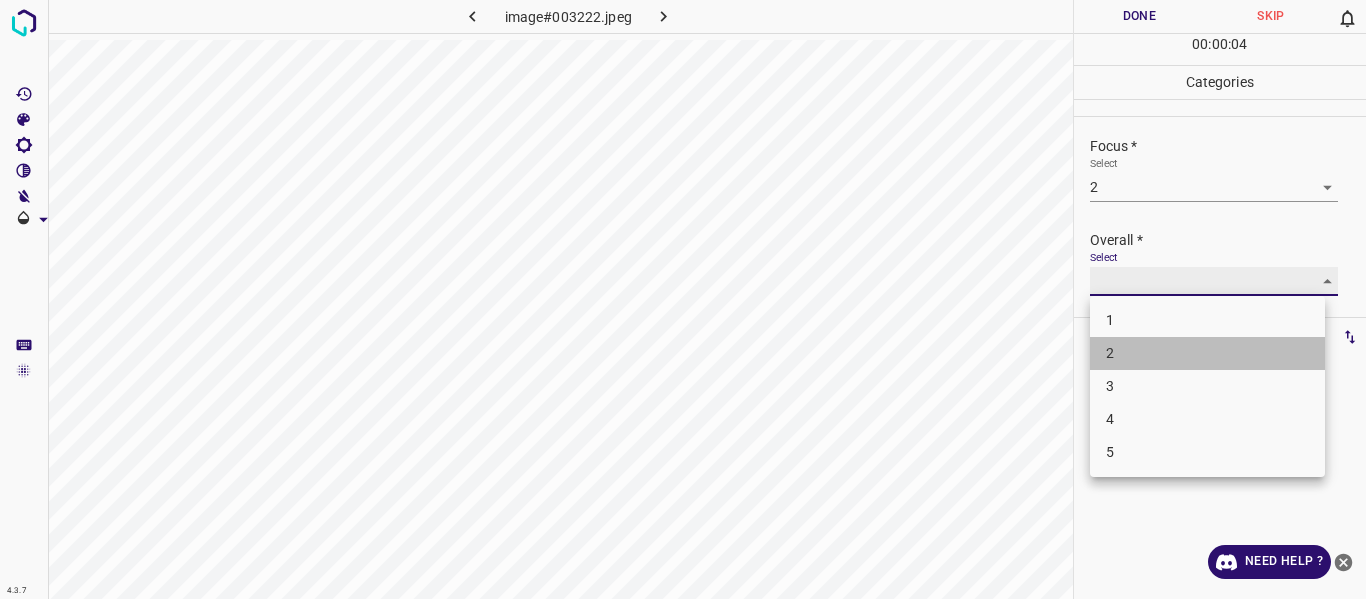 type on "2" 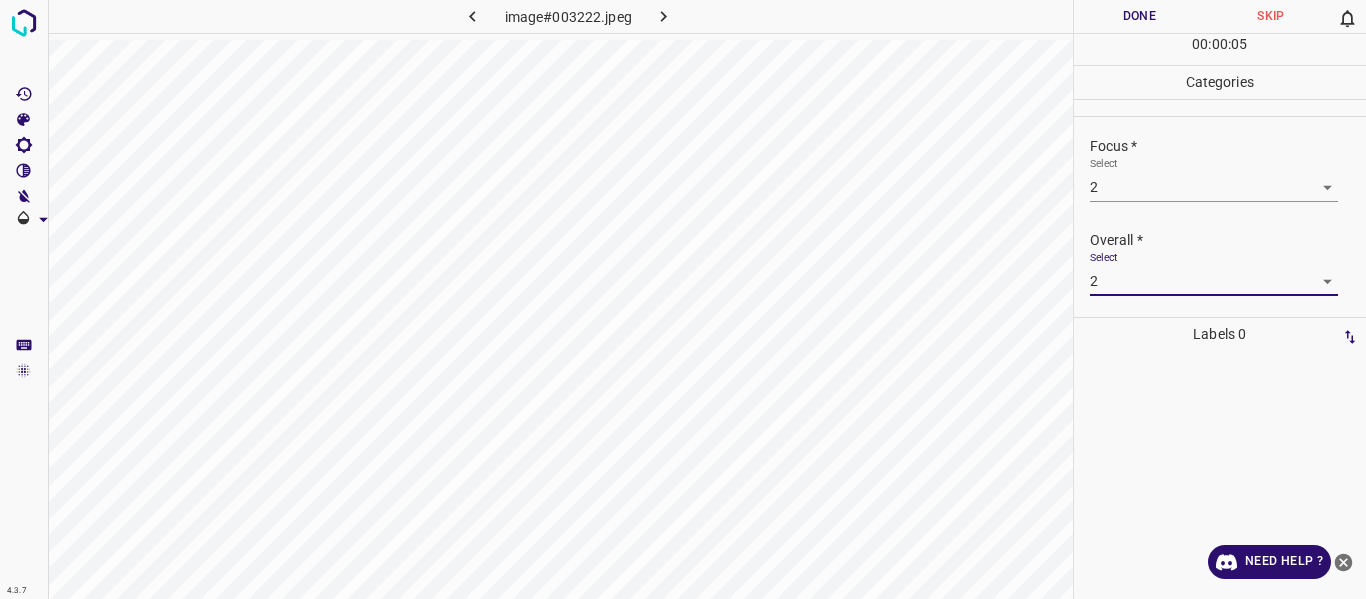 click on "Done" at bounding box center (1140, 16) 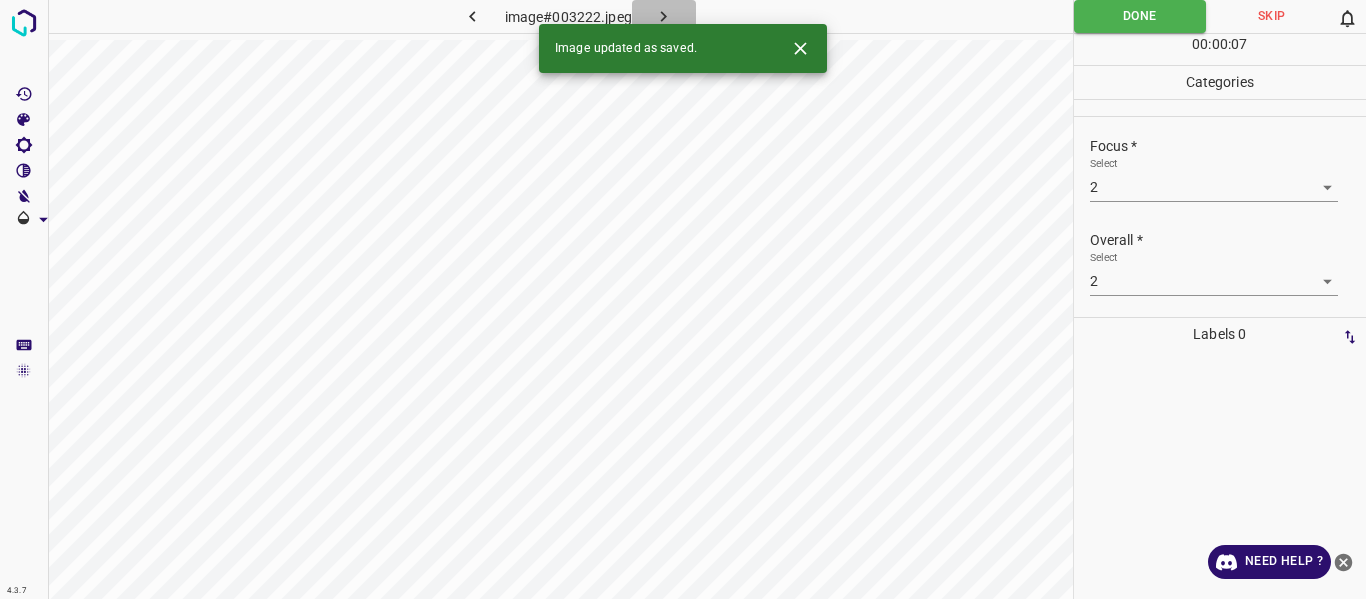 click 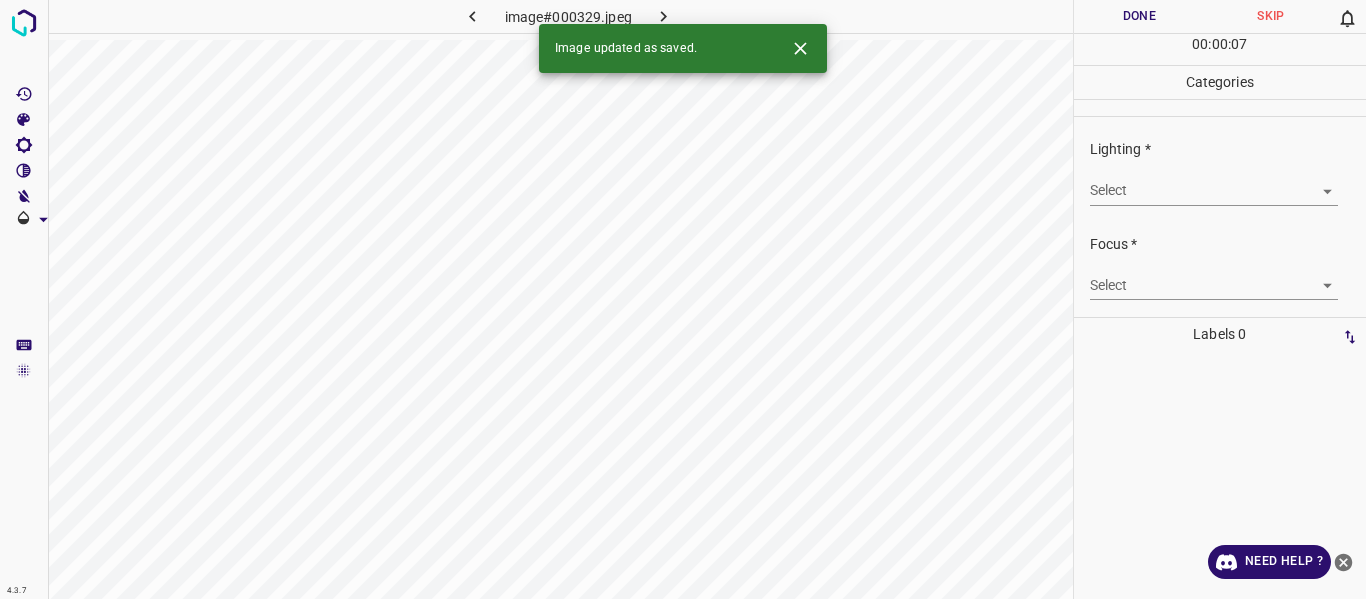click on "Lighting *  Select ​" at bounding box center [1220, 172] 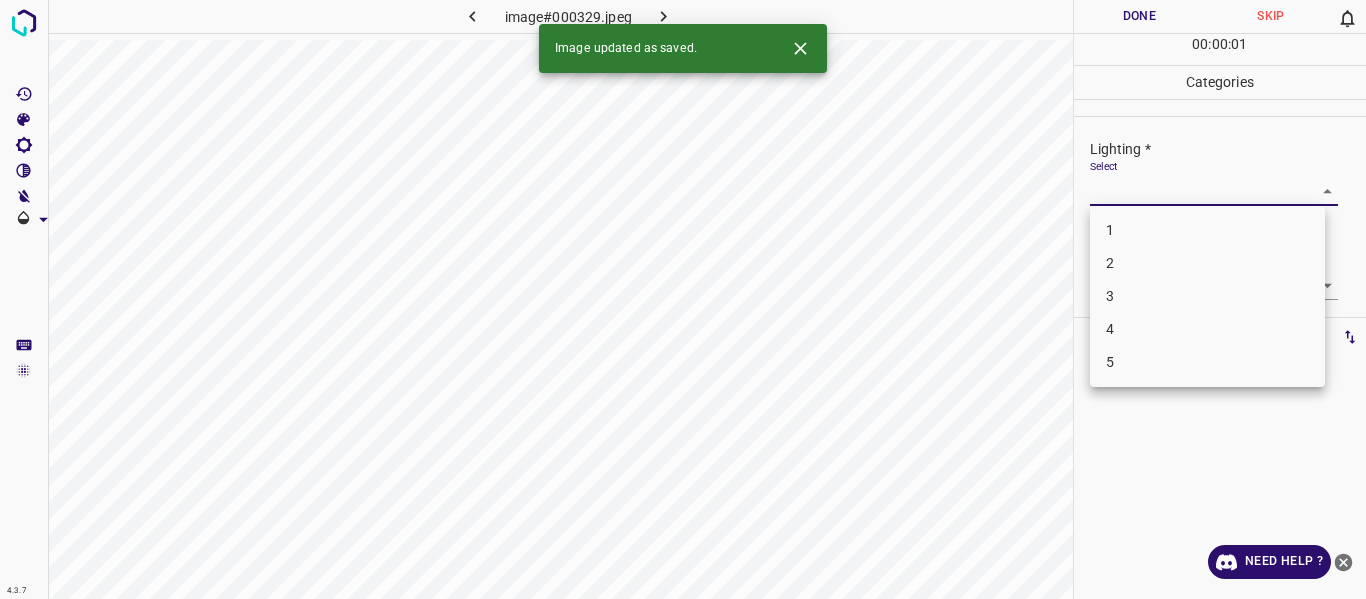 click on "3" at bounding box center [1207, 296] 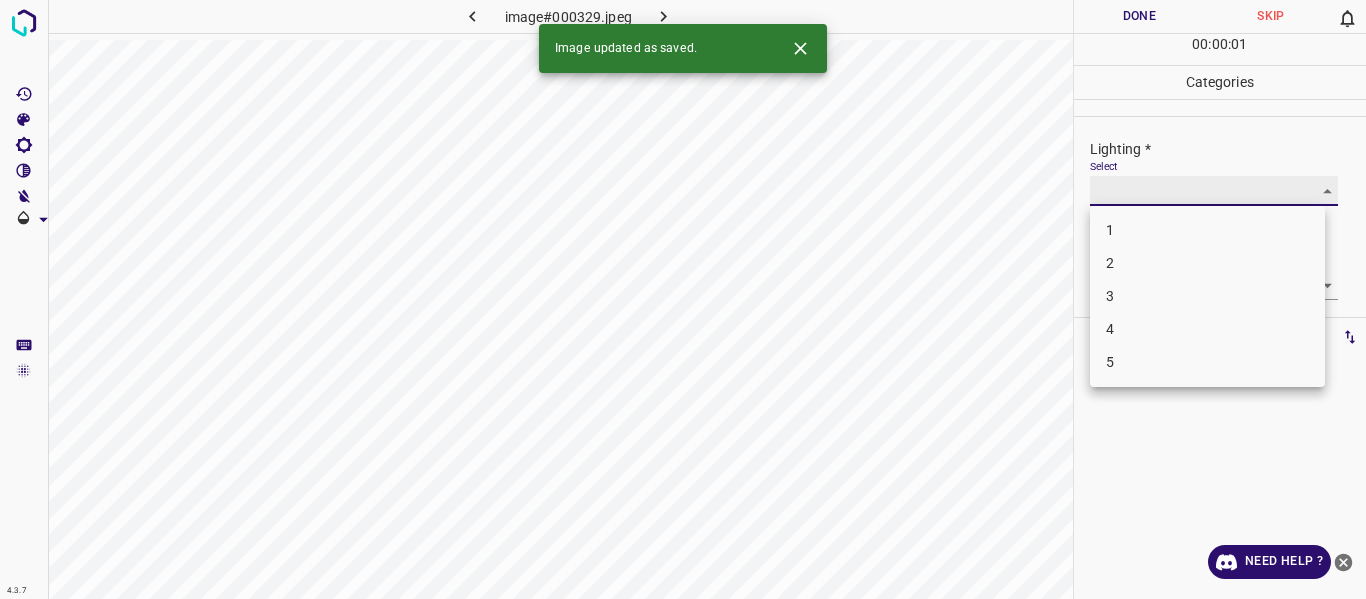 type on "3" 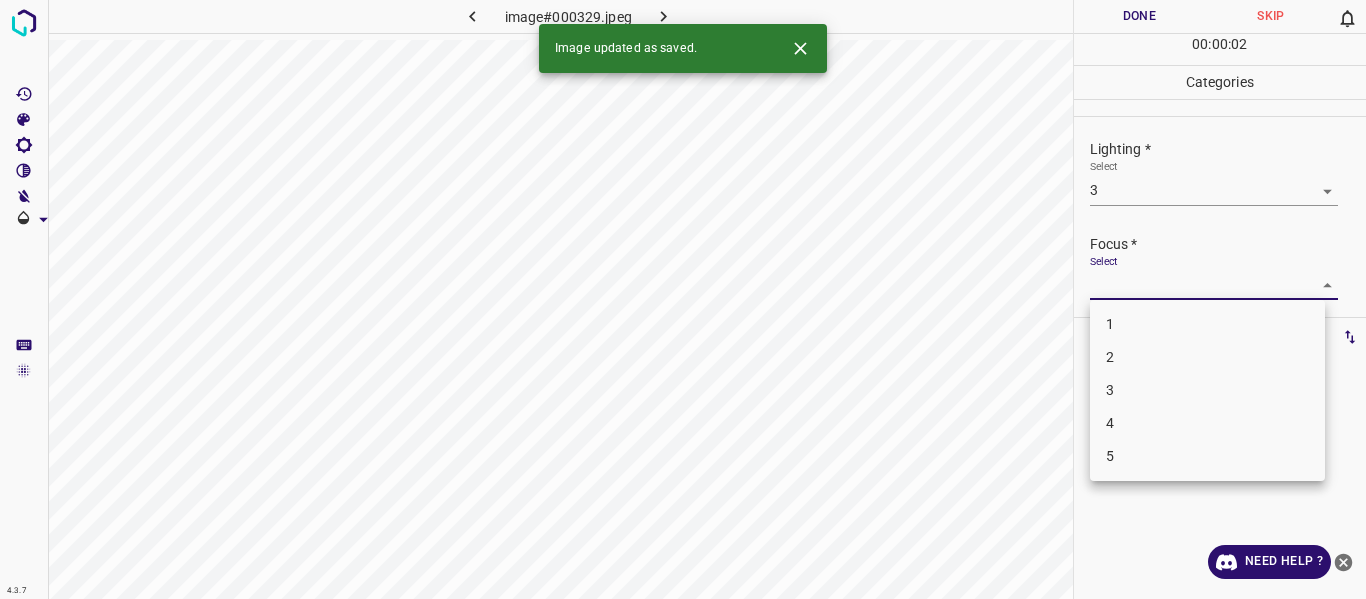 click on "4.3.7 image#000329.jpeg Done Skip 0 00   : 00   : 02   Categories Lighting *  Select 3 3 Focus *  Select ​ Overall *  Select ​ Labels   0 Categories 1 Lighting 2 Focus 3 Overall Tools Space Change between modes (Draw & Edit) I Auto labeling R Restore zoom M Zoom in N Zoom out Delete Delete selecte label Filters Z Restore filters X Saturation filter C Brightness filter V Contrast filter B Gray scale filter General O Download Image updated as saved. Need Help ? - Text - Hide - Delete 1 2 3 4 5" at bounding box center (683, 299) 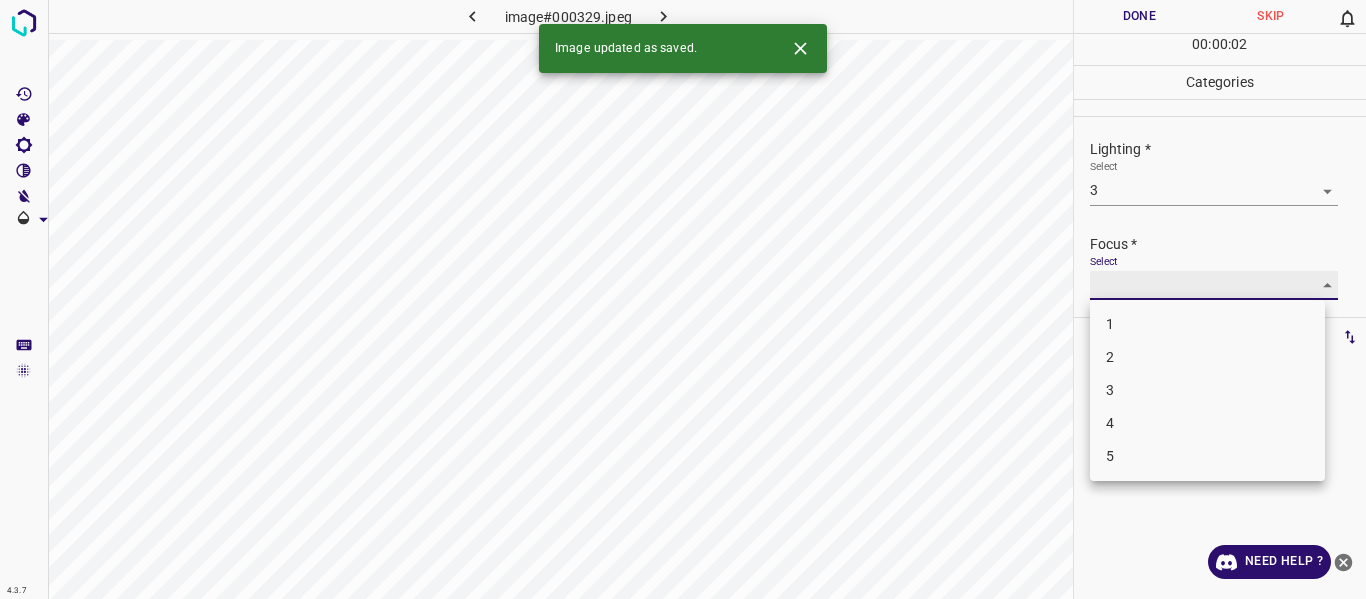 type on "2" 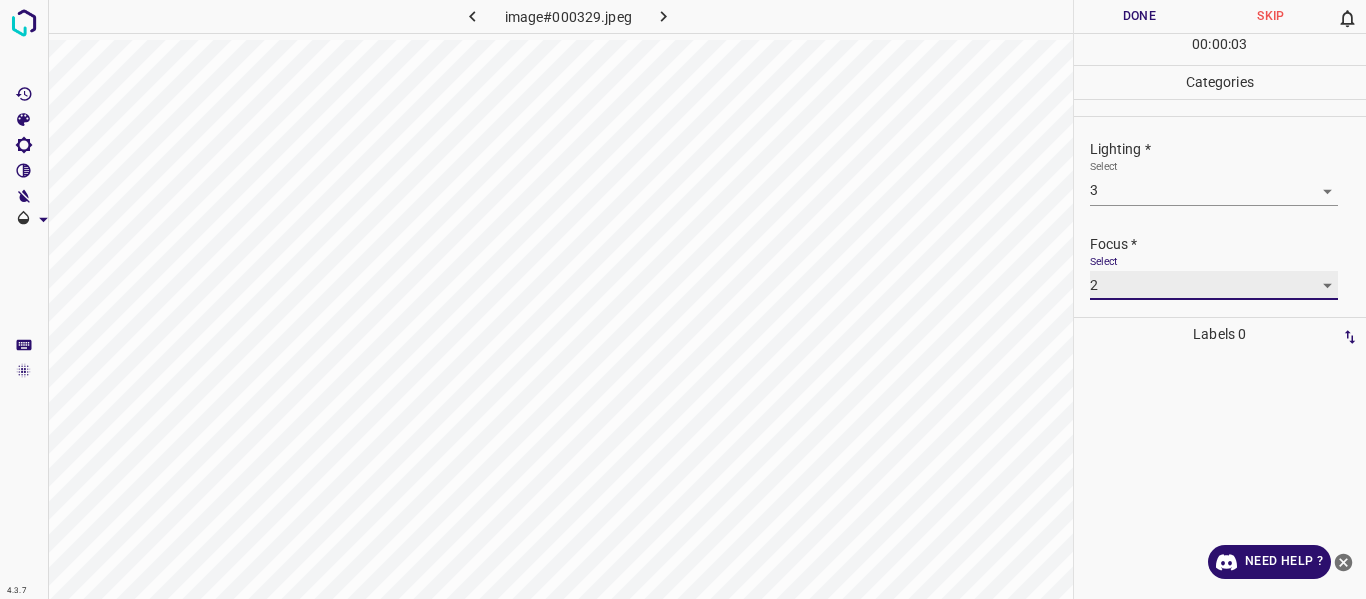 scroll, scrollTop: 98, scrollLeft: 0, axis: vertical 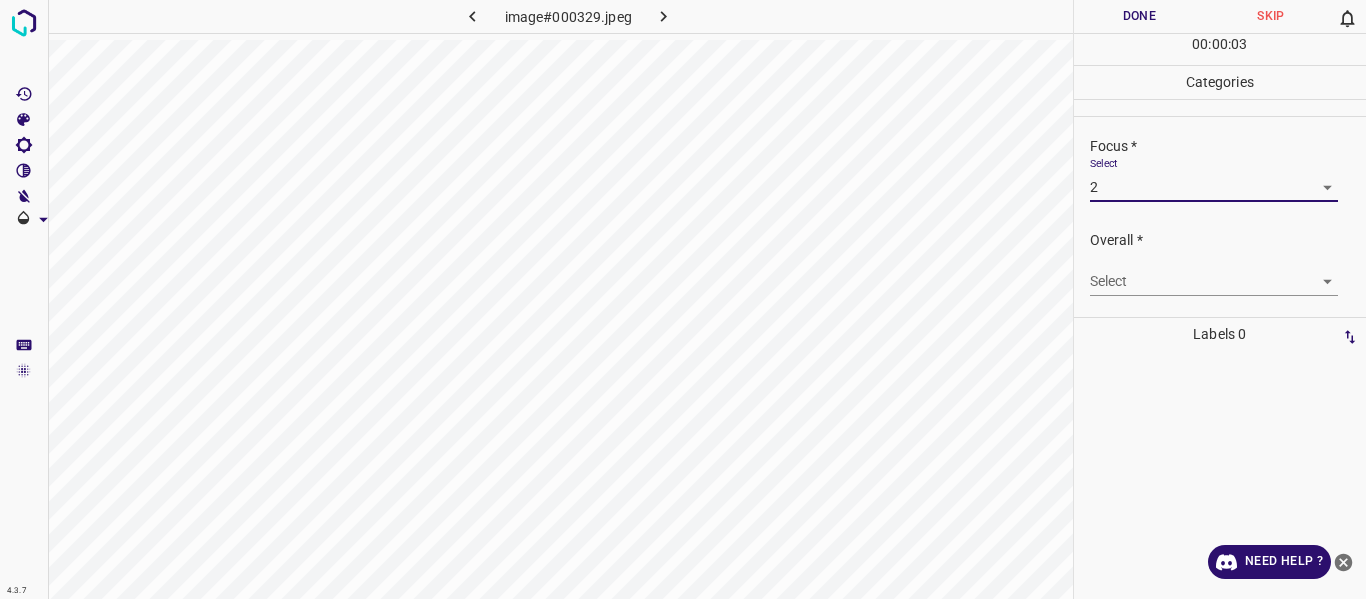click on "Select ​" at bounding box center (1214, 273) 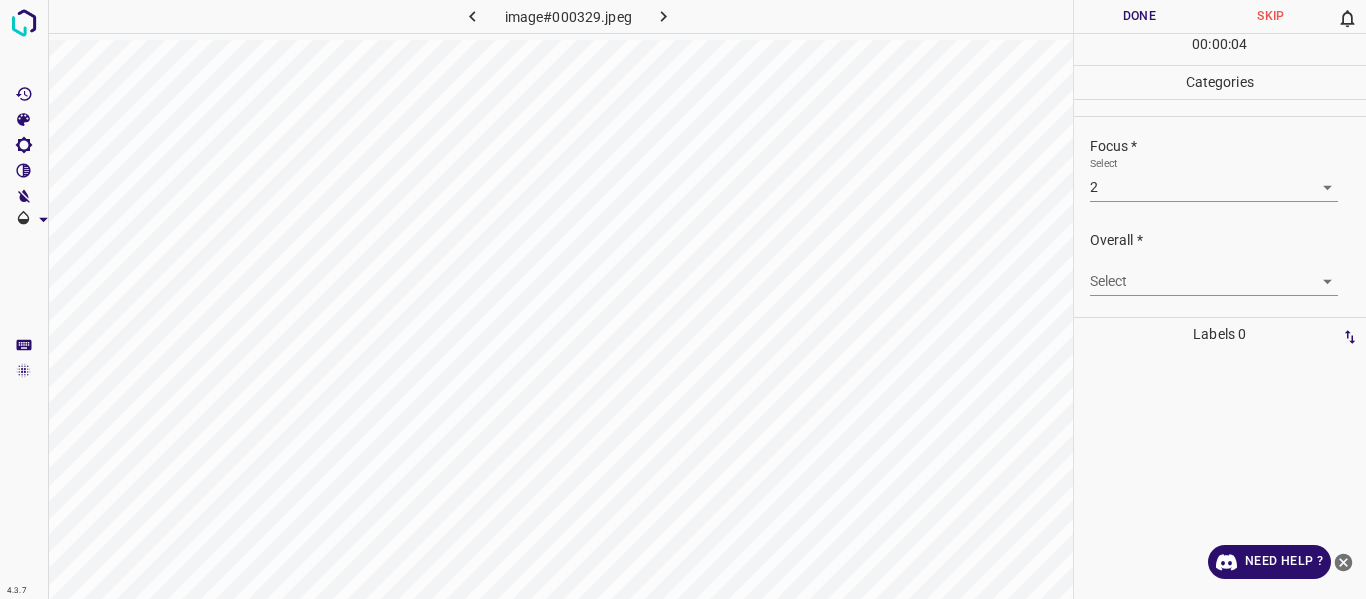 click on "Select ​" at bounding box center [1214, 273] 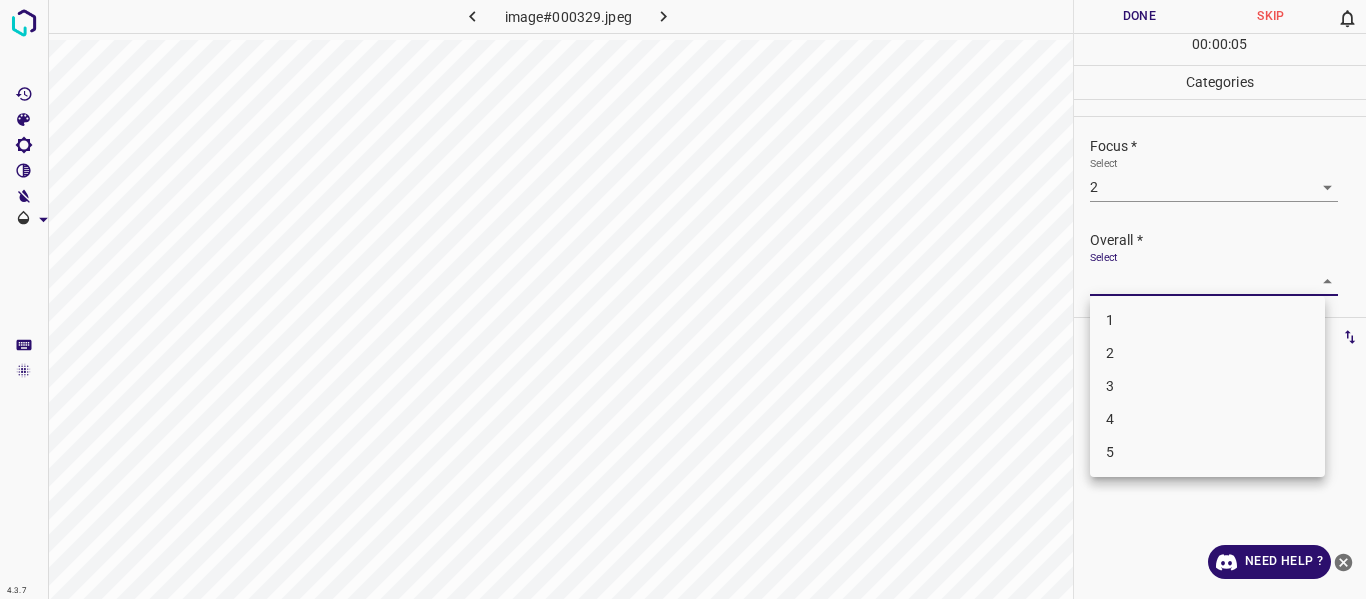 click on "3" at bounding box center [1207, 386] 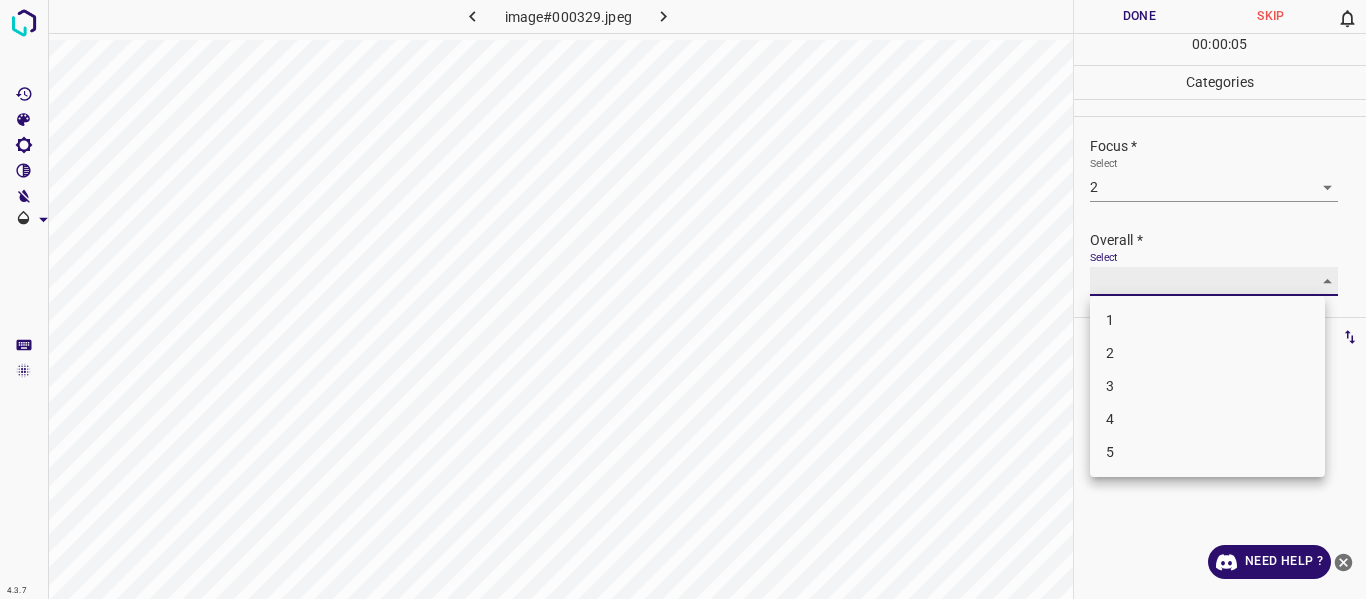 type on "3" 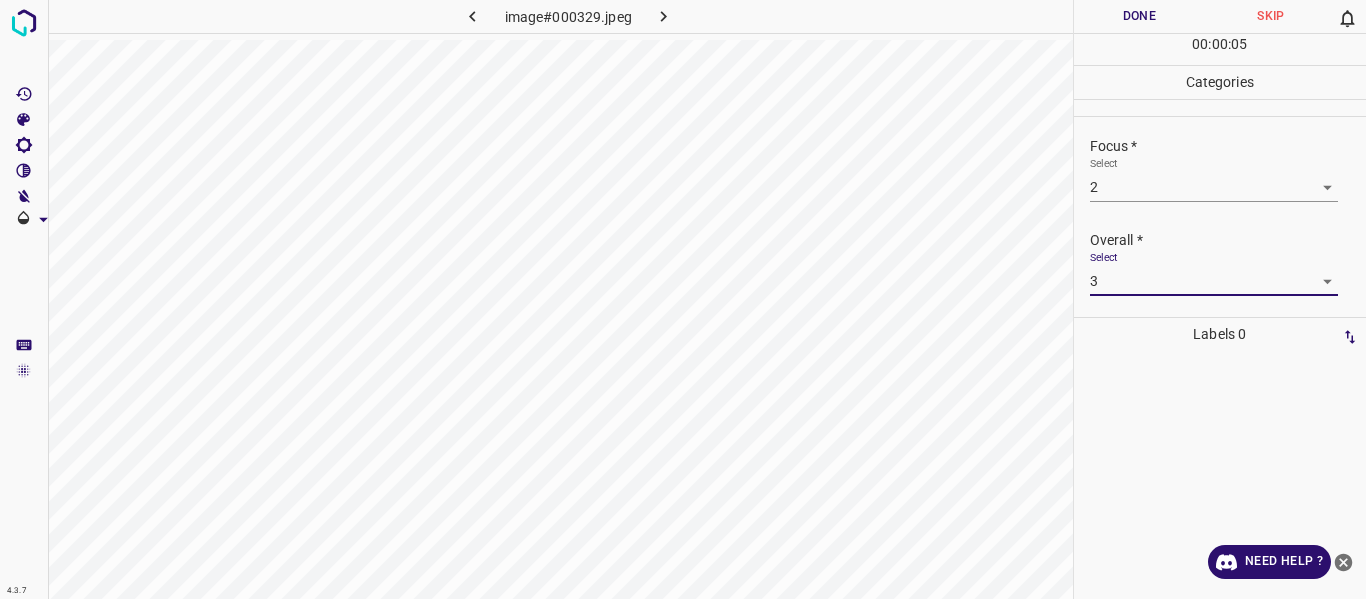 click on "Done" at bounding box center (1140, 16) 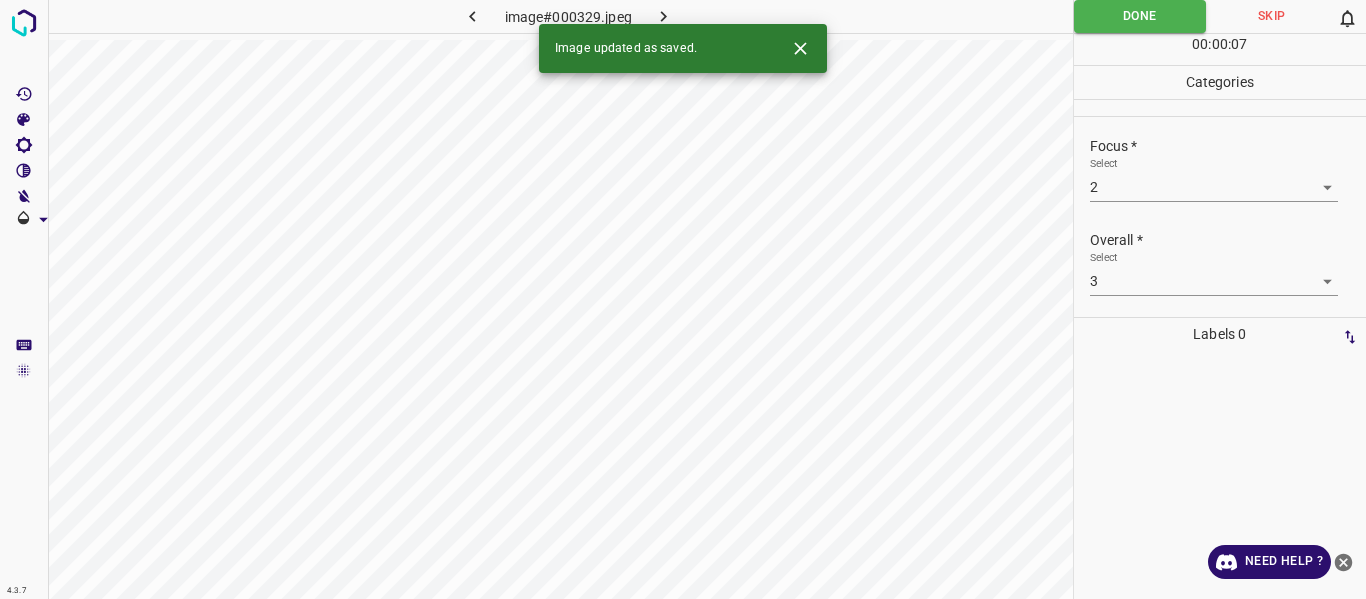 click 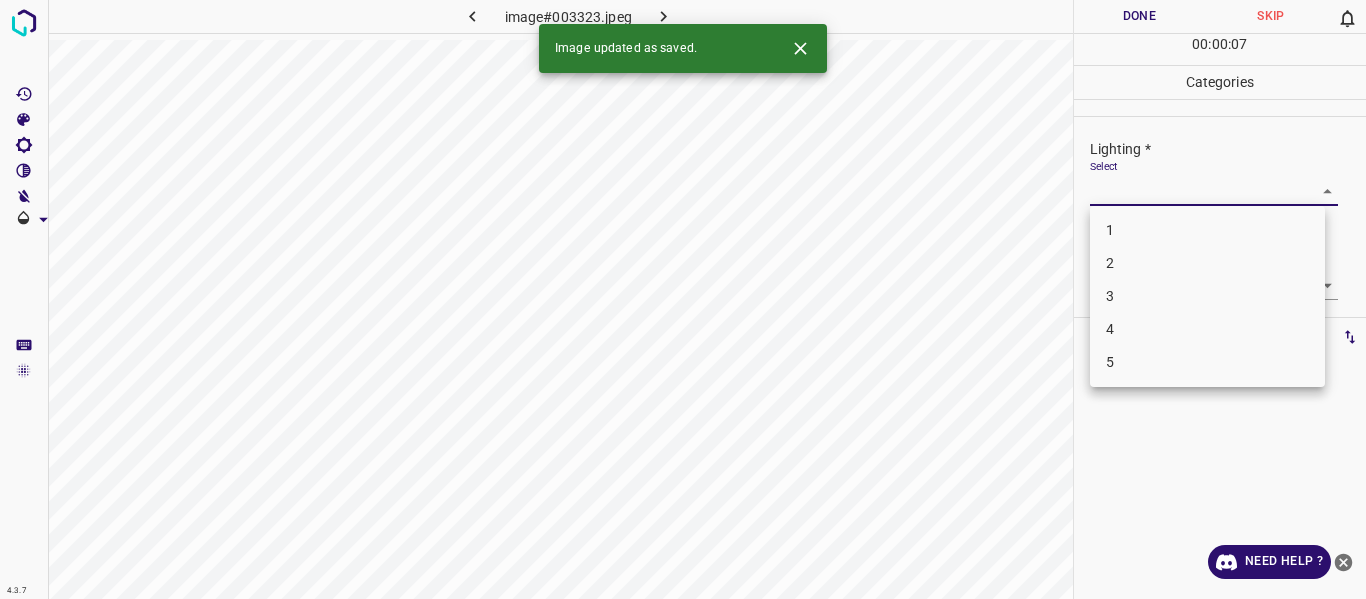 click on "4.3.7 image#003323.jpeg Done Skip 0 00   : 00   : 07   Categories Lighting *  Select ​ Focus *  Select ​ Overall *  Select ​ Labels   0 Categories 1 Lighting 2 Focus 3 Overall Tools Space Change between modes (Draw & Edit) I Auto labeling R Restore zoom M Zoom in N Zoom out Delete Delete selecte label Filters Z Restore filters X Saturation filter C Brightness filter V Contrast filter B Gray scale filter General O Download Image updated as saved. Need Help ? - Text - Hide - Delete 1 2 3 4 5" at bounding box center [683, 299] 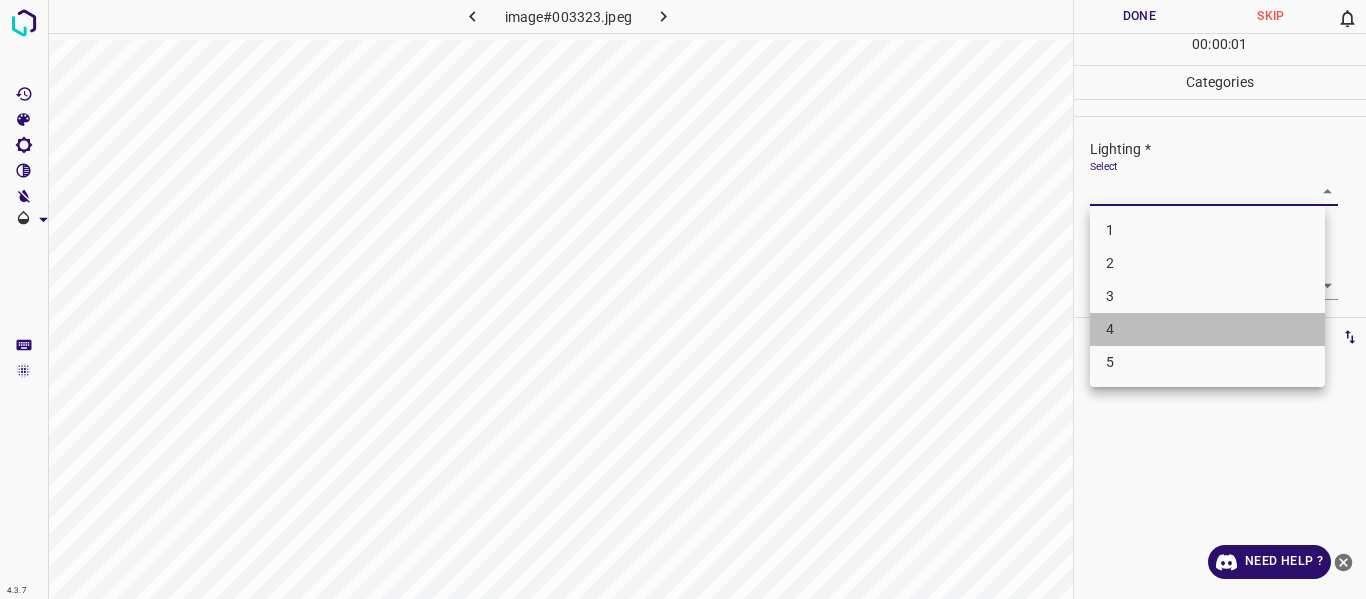 click on "4" at bounding box center [1207, 329] 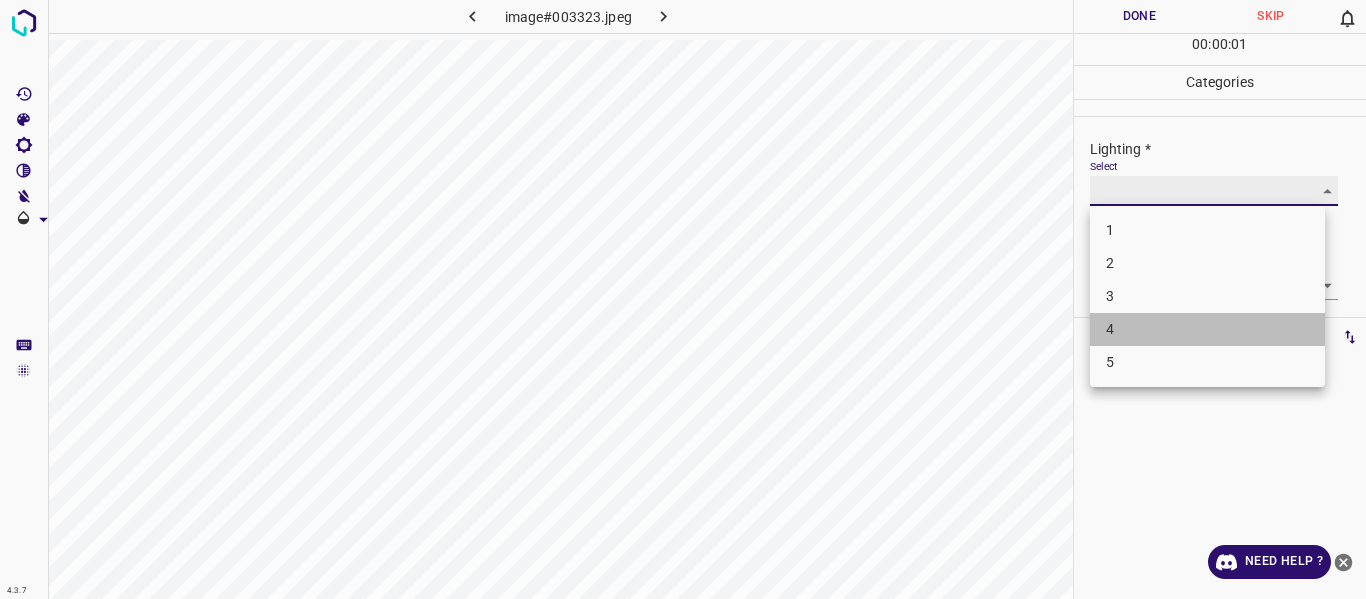 type on "4" 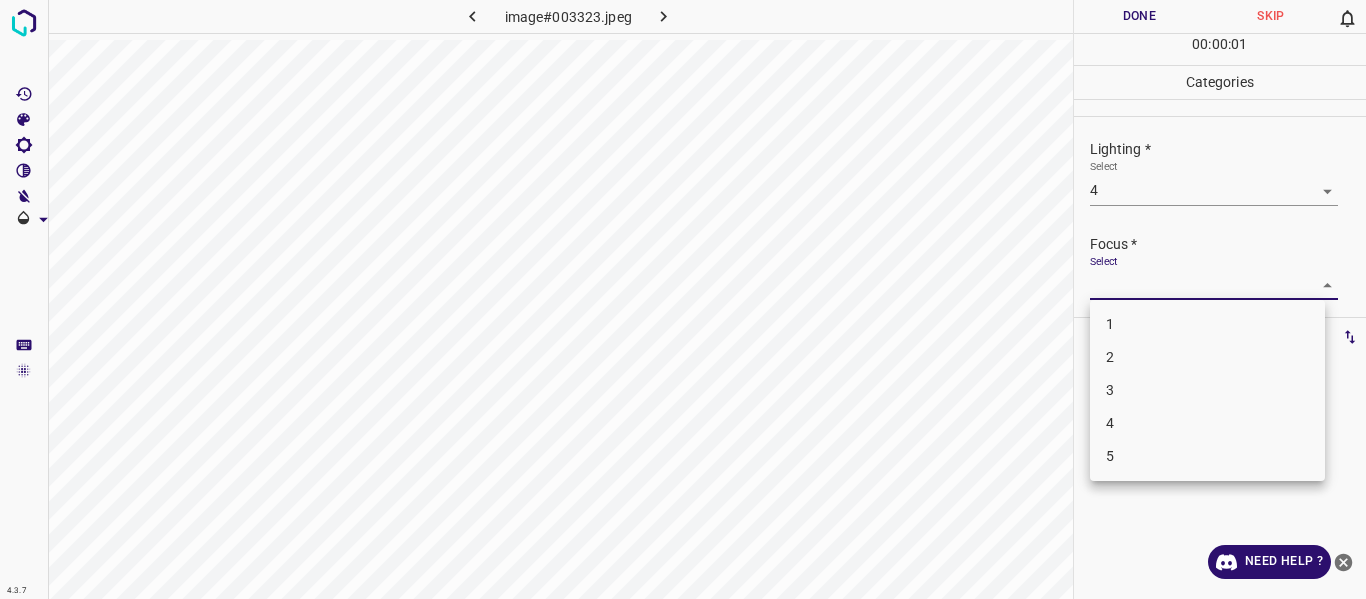 click on "4.3.7 image#003323.jpeg Done Skip 0 00   : 00   : 01   Categories Lighting *  Select 4 4 Focus *  Select ​ Overall *  Select ​ Labels   0 Categories 1 Lighting 2 Focus 3 Overall Tools Space Change between modes (Draw & Edit) I Auto labeling R Restore zoom M Zoom in N Zoom out Delete Delete selecte label Filters Z Restore filters X Saturation filter C Brightness filter V Contrast filter B Gray scale filter General O Download Need Help ? - Text - Hide - Delete 1 2 3 4 5" at bounding box center (683, 299) 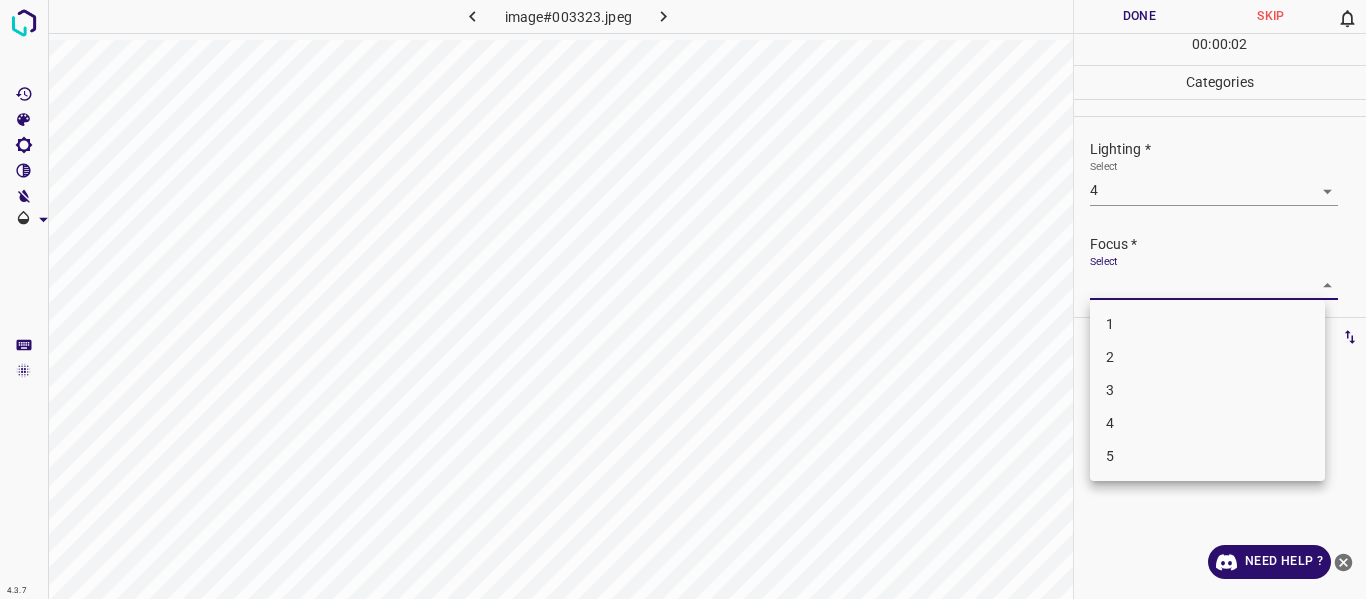 click on "3" at bounding box center (1207, 390) 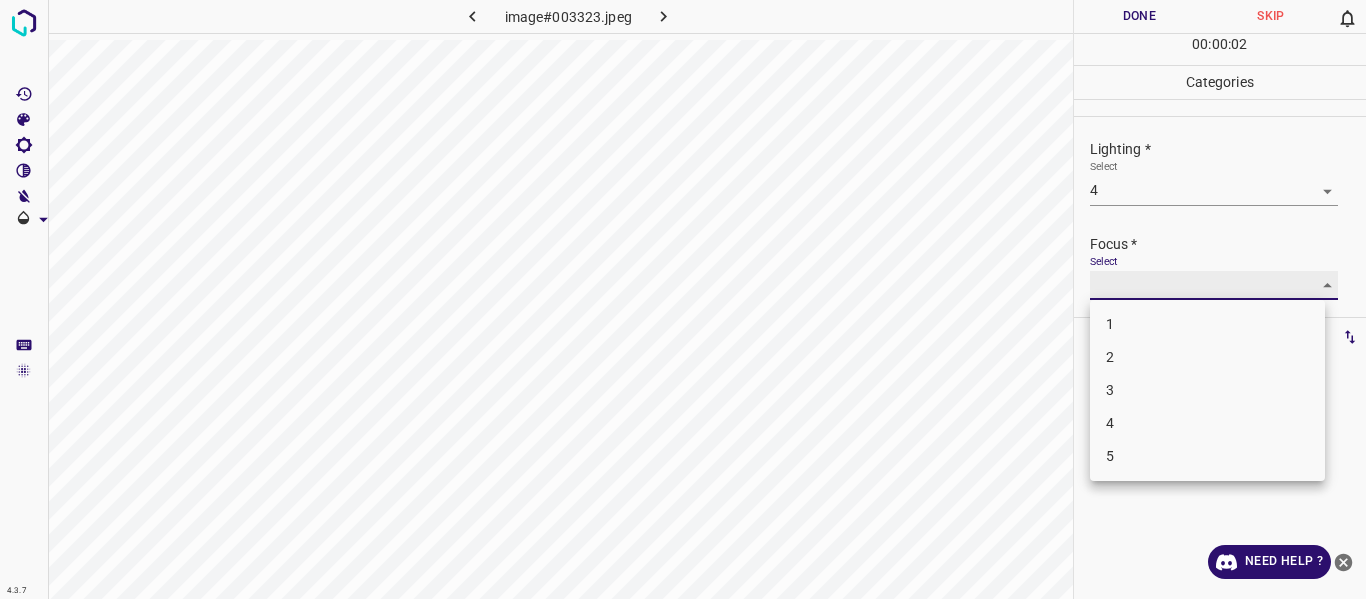 type on "3" 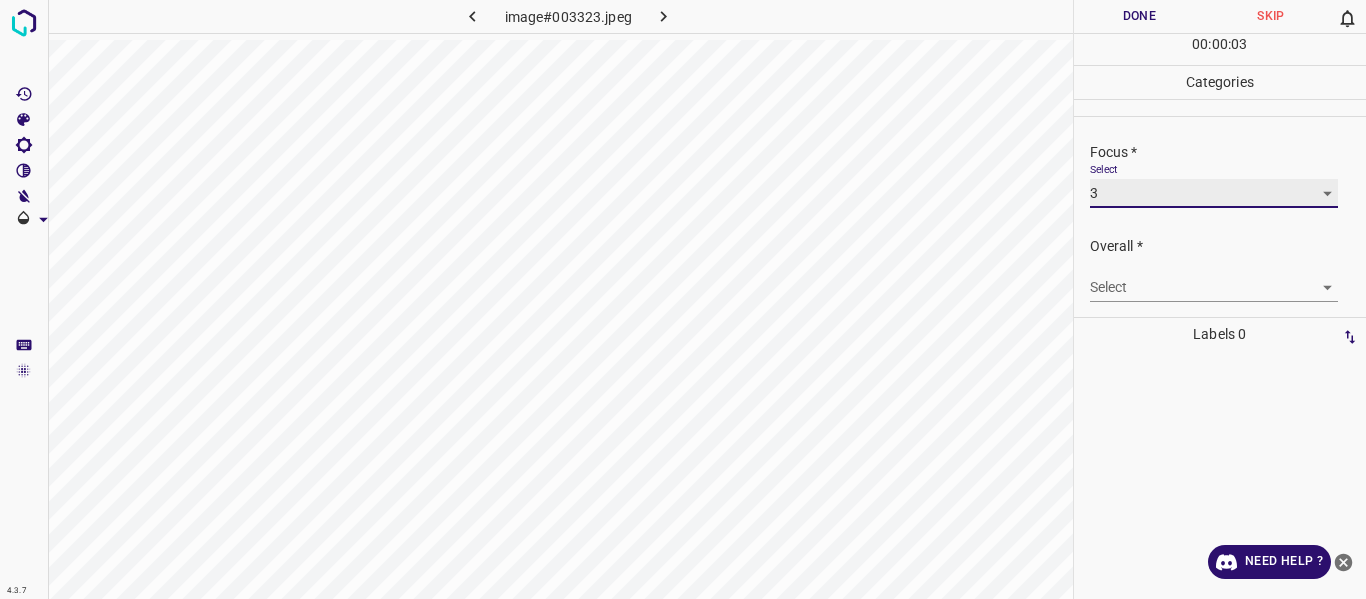 scroll, scrollTop: 98, scrollLeft: 0, axis: vertical 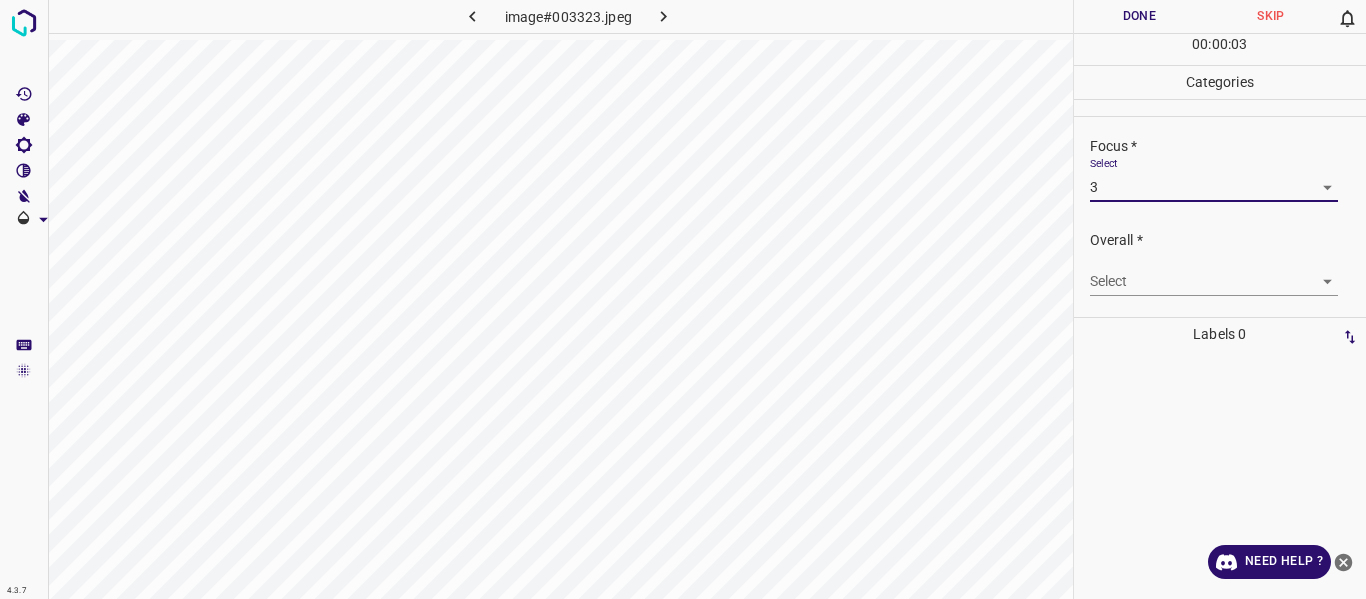 click on "4.3.7 image#003323.jpeg Done Skip 0 00   : 00   : 03   Categories Lighting *  Select 4 4 Focus *  Select 3 3 Overall *  Select ​ Labels   0 Categories 1 Lighting 2 Focus 3 Overall Tools Space Change between modes (Draw & Edit) I Auto labeling R Restore zoom M Zoom in N Zoom out Delete Delete selecte label Filters Z Restore filters X Saturation filter C Brightness filter V Contrast filter B Gray scale filter General O Download Need Help ? - Text - Hide - Delete" at bounding box center (683, 299) 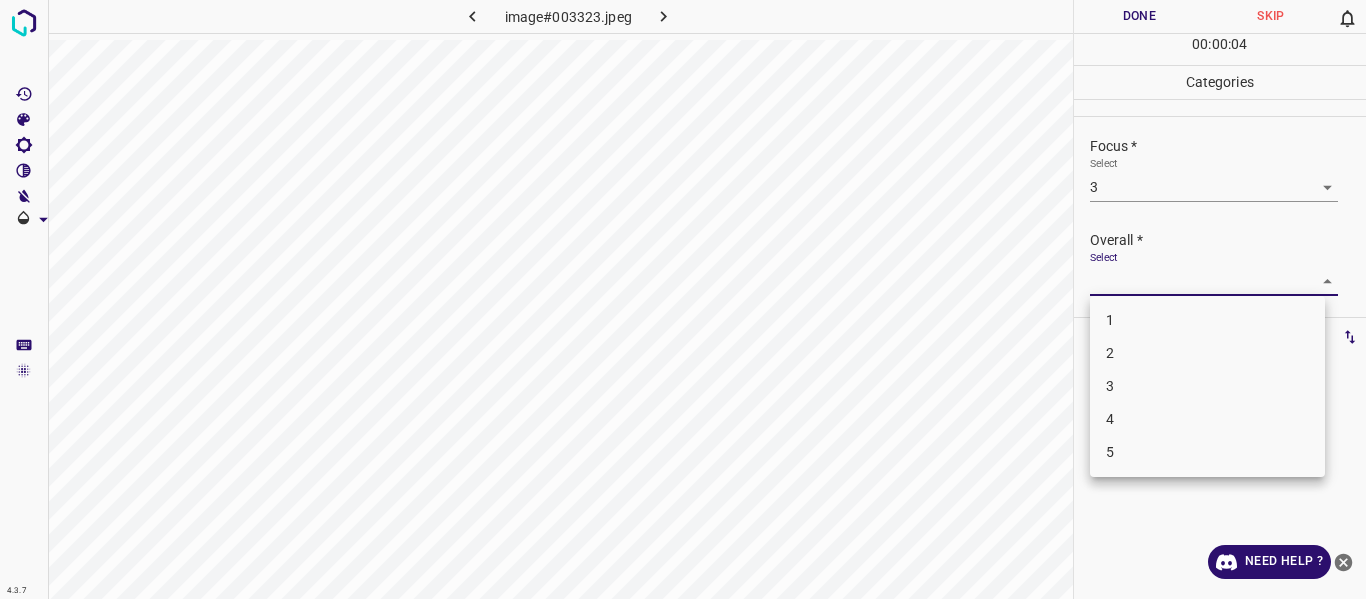 click on "3" at bounding box center (1207, 386) 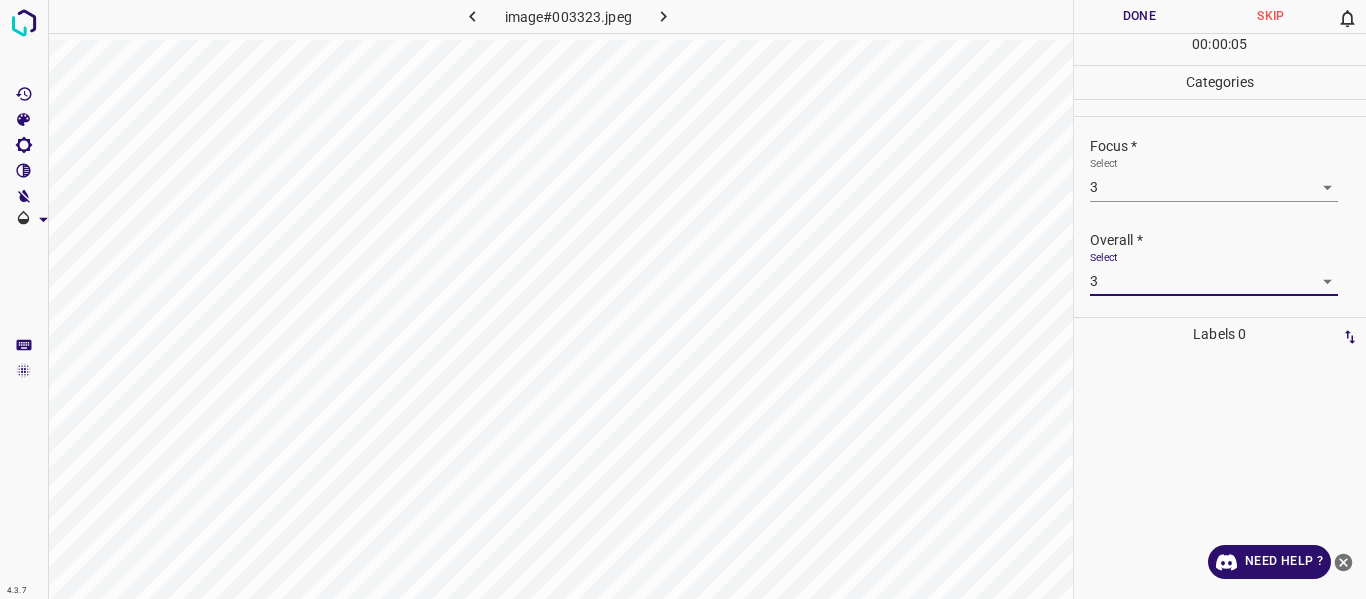 click on "4.3.7 image#003323.jpeg Done Skip 0 00   : 00   : 05   Categories Lighting *  Select 4 4 Focus *  Select 3 3 Overall *  Select 3 3 Labels   0 Categories 1 Lighting 2 Focus 3 Overall Tools Space Change between modes (Draw & Edit) I Auto labeling R Restore zoom M Zoom in N Zoom out Delete Delete selecte label Filters Z Restore filters X Saturation filter C Brightness filter V Contrast filter B Gray scale filter General O Download Need Help ? - Text - Hide - Delete" at bounding box center (683, 299) 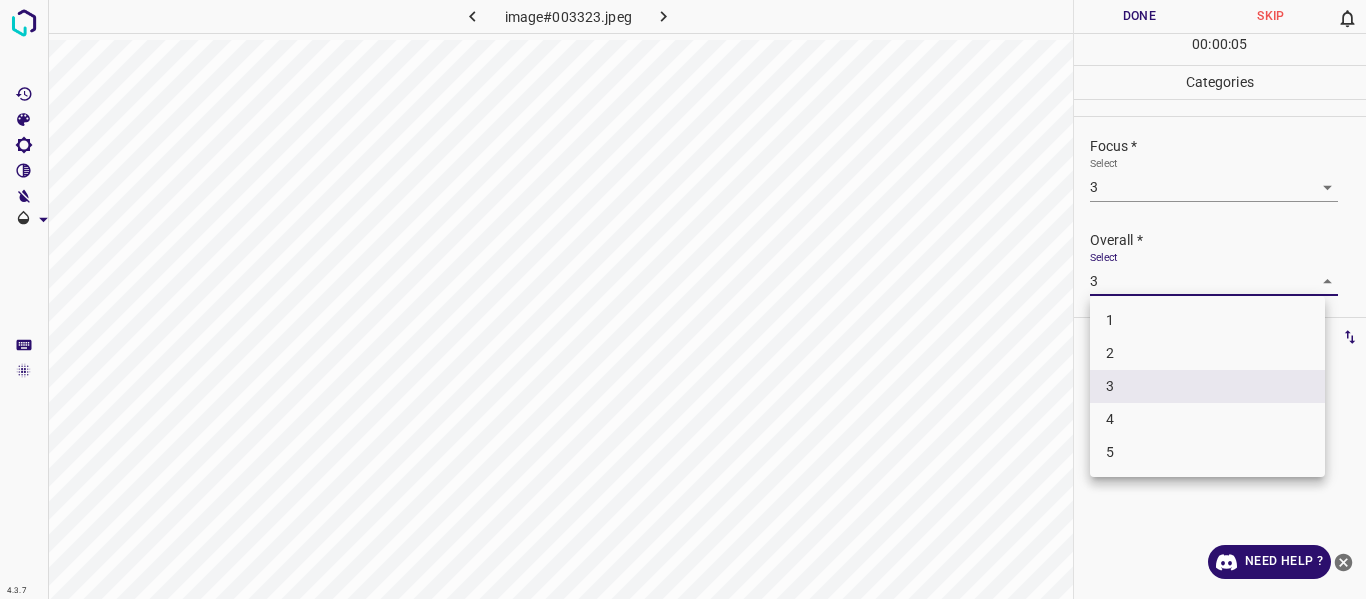 click on "4" at bounding box center (1207, 419) 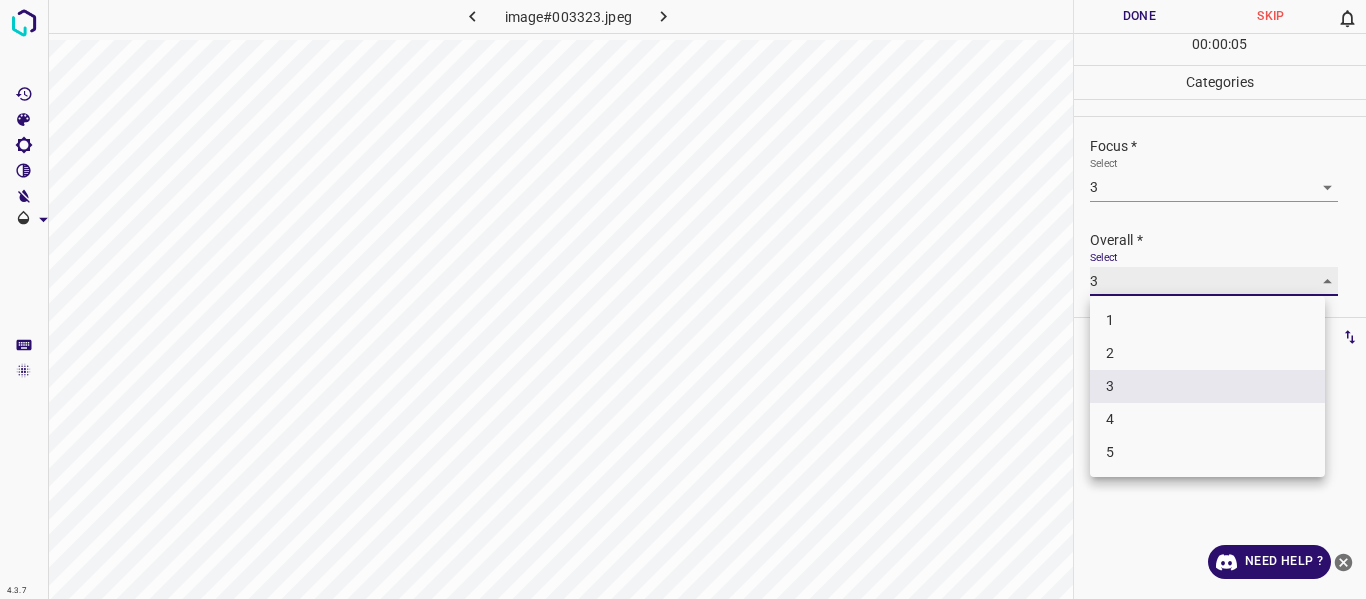 type on "4" 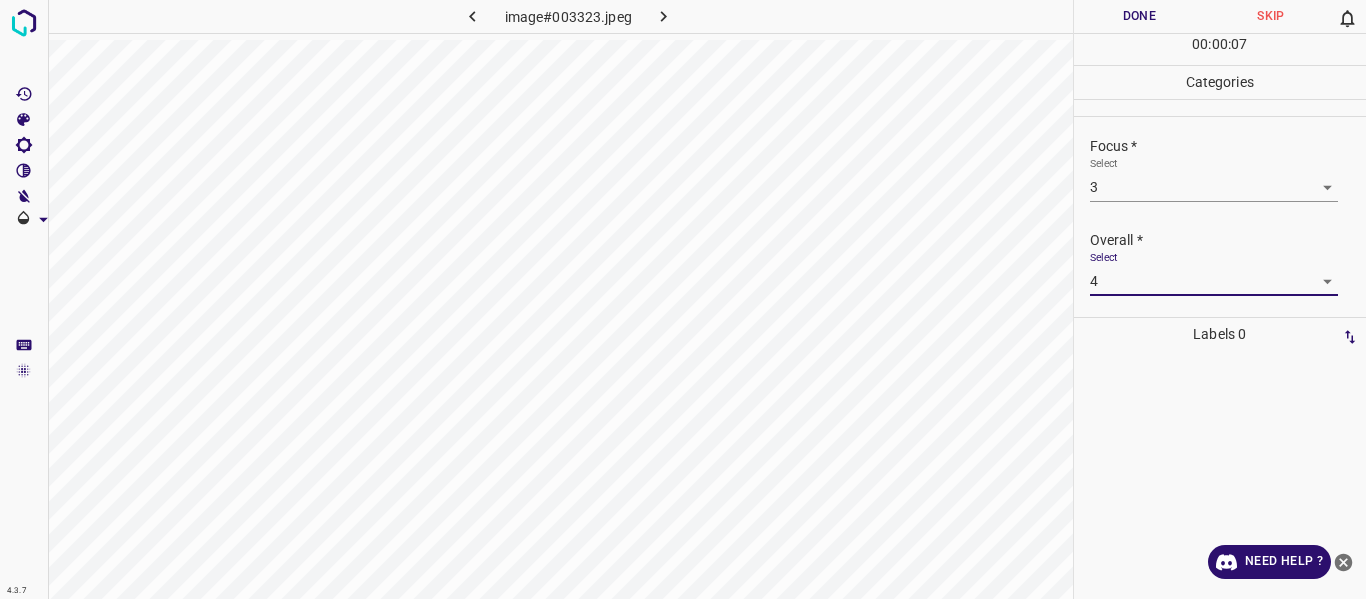 click on "Done" at bounding box center [1140, 16] 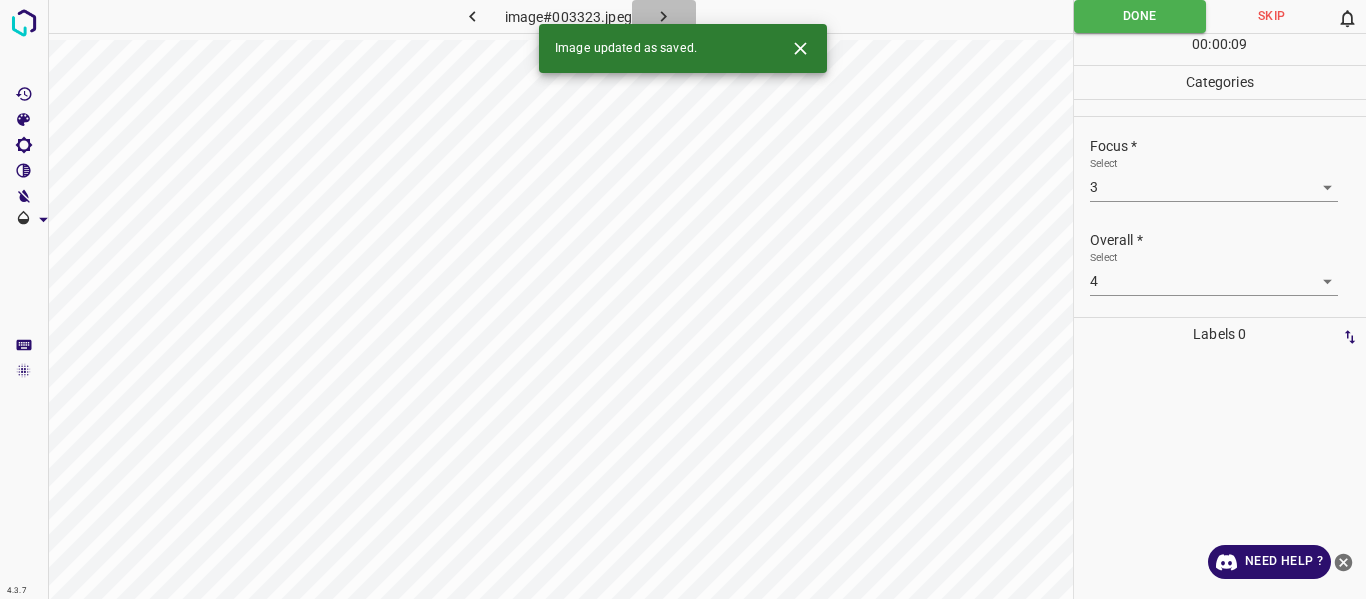 click at bounding box center (664, 16) 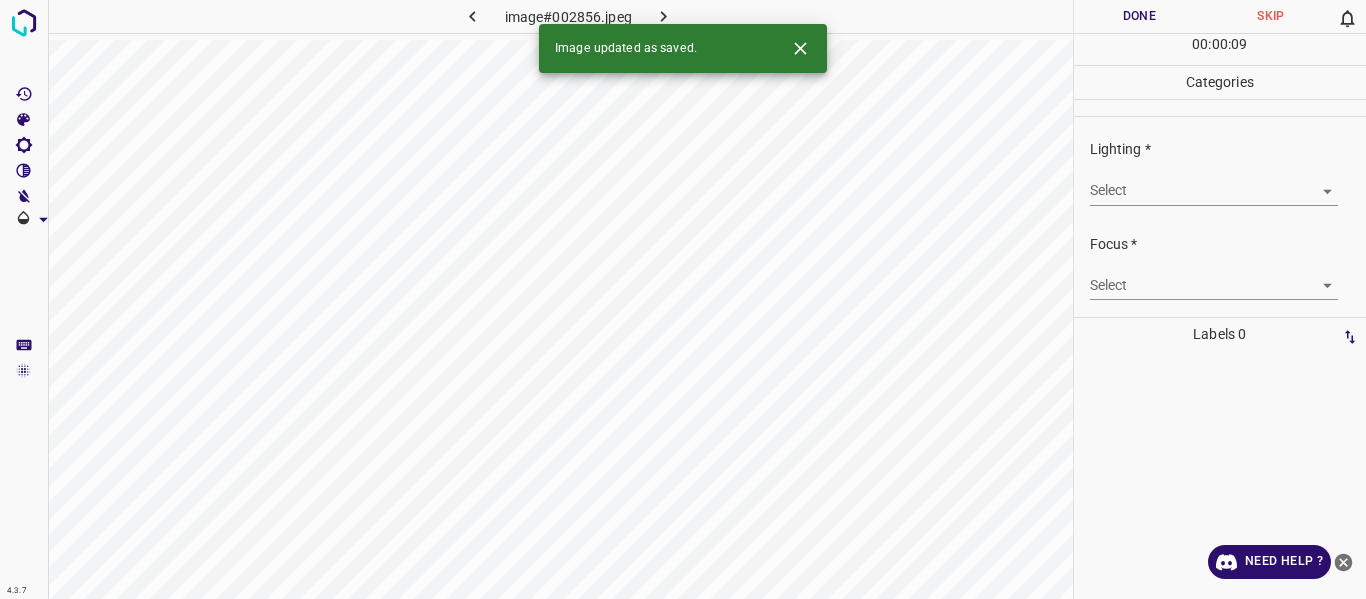click on "4.3.7 image#002856.jpeg Done Skip 0 00   : 00   : 09   Categories Lighting *  Select ​ Focus *  Select ​ Overall *  Select ​ Labels   0 Categories 1 Lighting 2 Focus 3 Overall Tools Space Change between modes (Draw & Edit) I Auto labeling R Restore zoom M Zoom in N Zoom out Delete Delete selecte label Filters Z Restore filters X Saturation filter C Brightness filter V Contrast filter B Gray scale filter General O Download Image updated as saved. Need Help ? - Text - Hide - Delete" at bounding box center [683, 299] 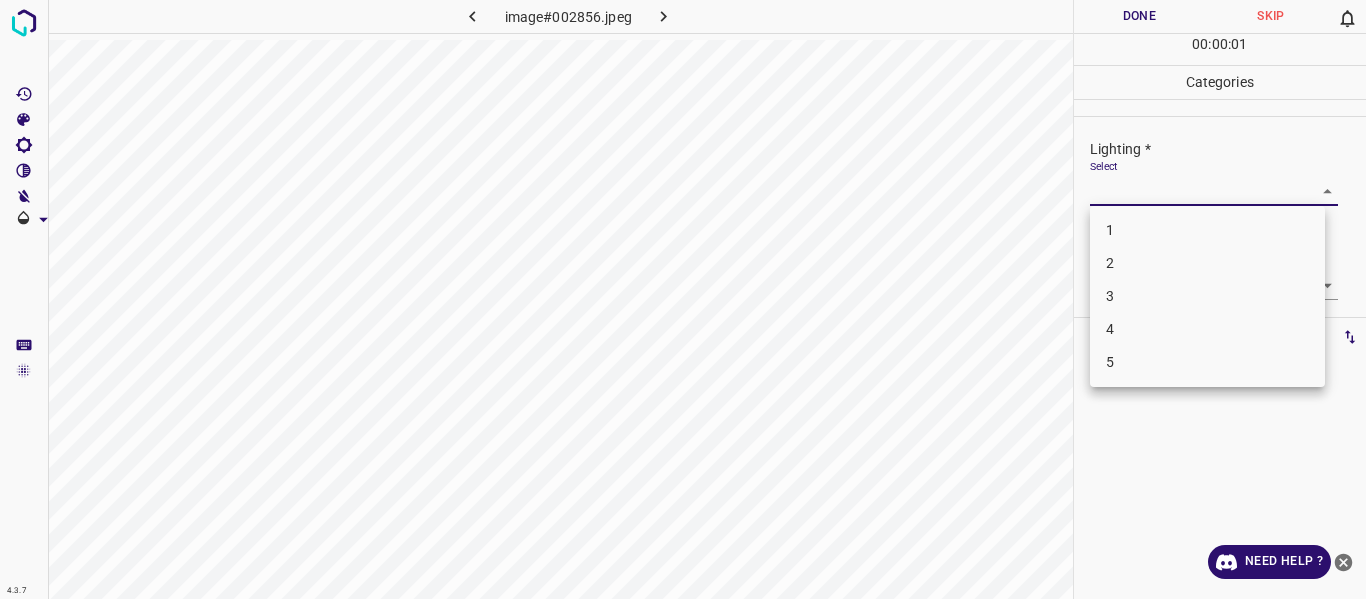 click on "4" at bounding box center (1207, 329) 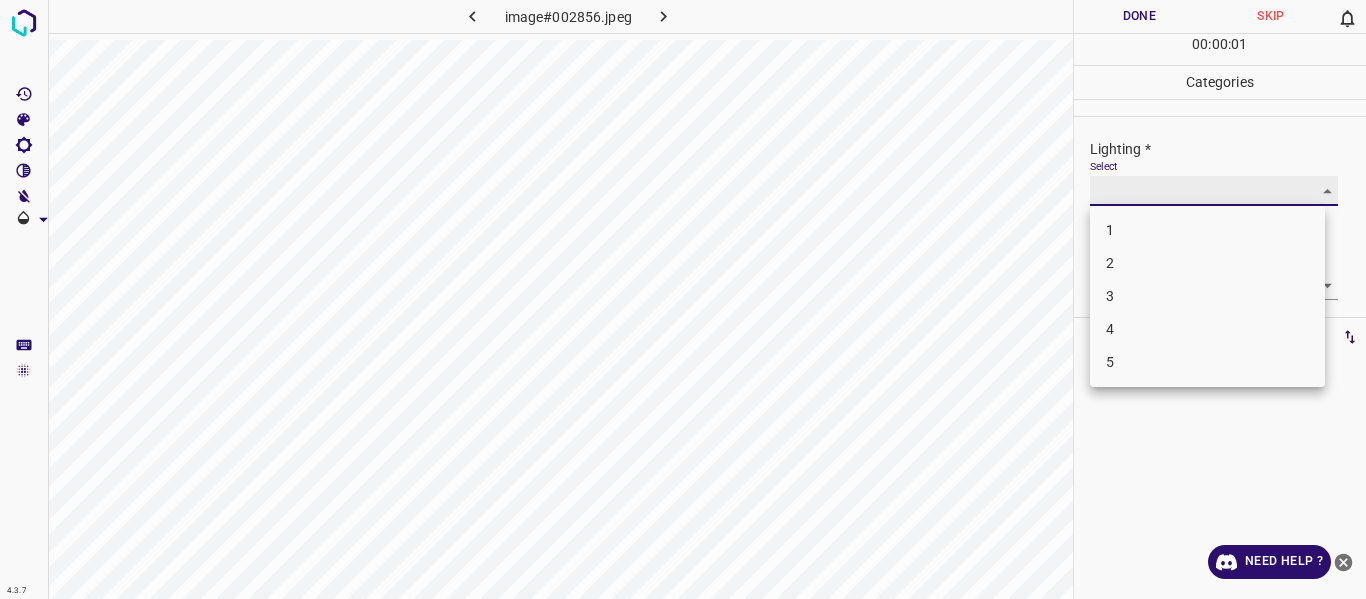 type on "4" 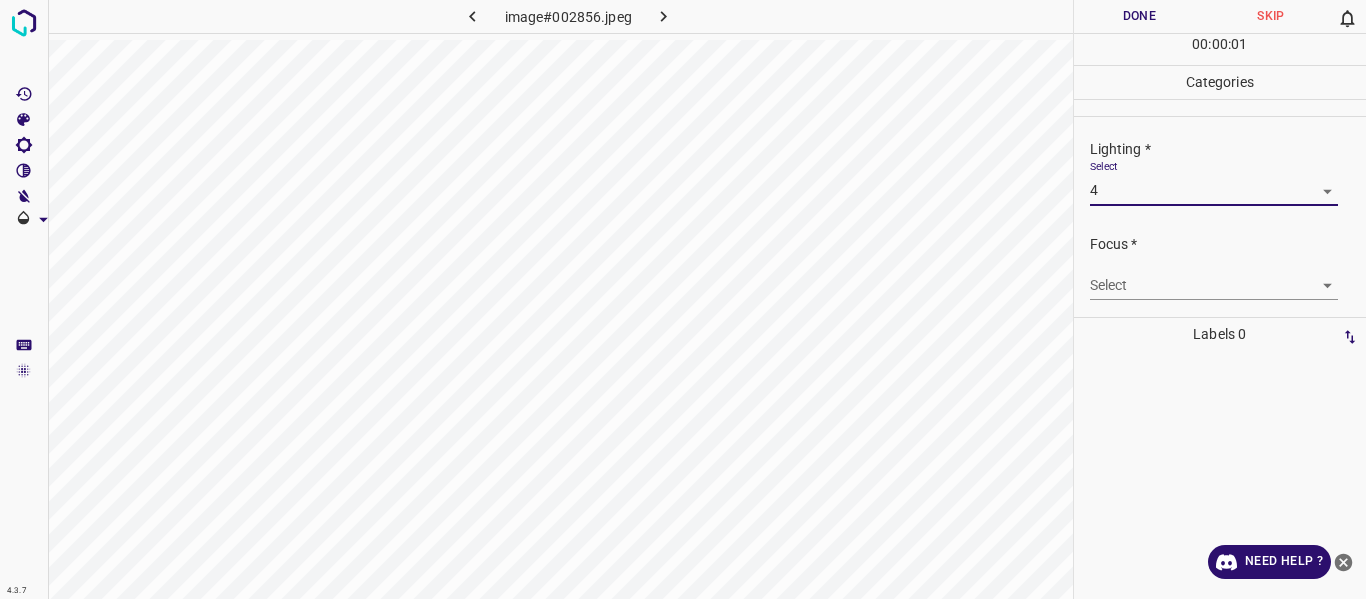 click on "4.3.7 image#002856.jpeg Done Skip 0 00   : 00   : 01   Categories Lighting *  Select 4 4 Focus *  Select ​ Overall *  Select ​ Labels   0 Categories 1 Lighting 2 Focus 3 Overall Tools Space Change between modes (Draw & Edit) I Auto labeling R Restore zoom M Zoom in N Zoom out Delete Delete selecte label Filters Z Restore filters X Saturation filter C Brightness filter V Contrast filter B Gray scale filter General O Download Need Help ? - Text - Hide - Delete" at bounding box center [683, 299] 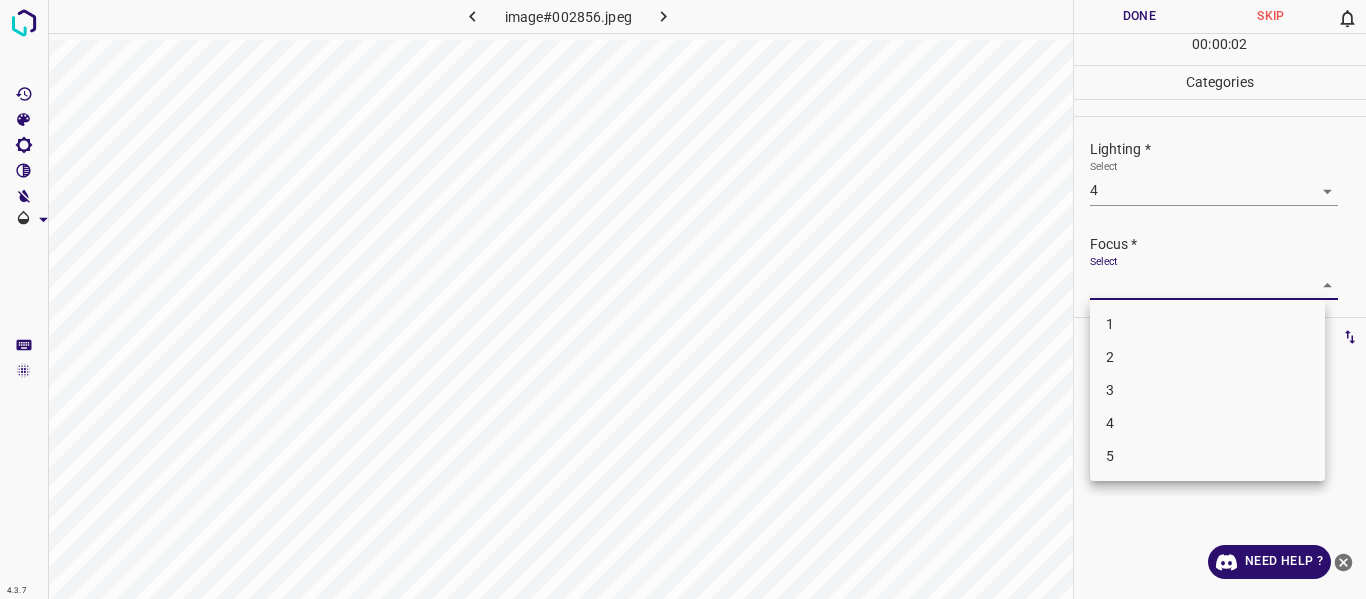 click on "3" at bounding box center (1207, 390) 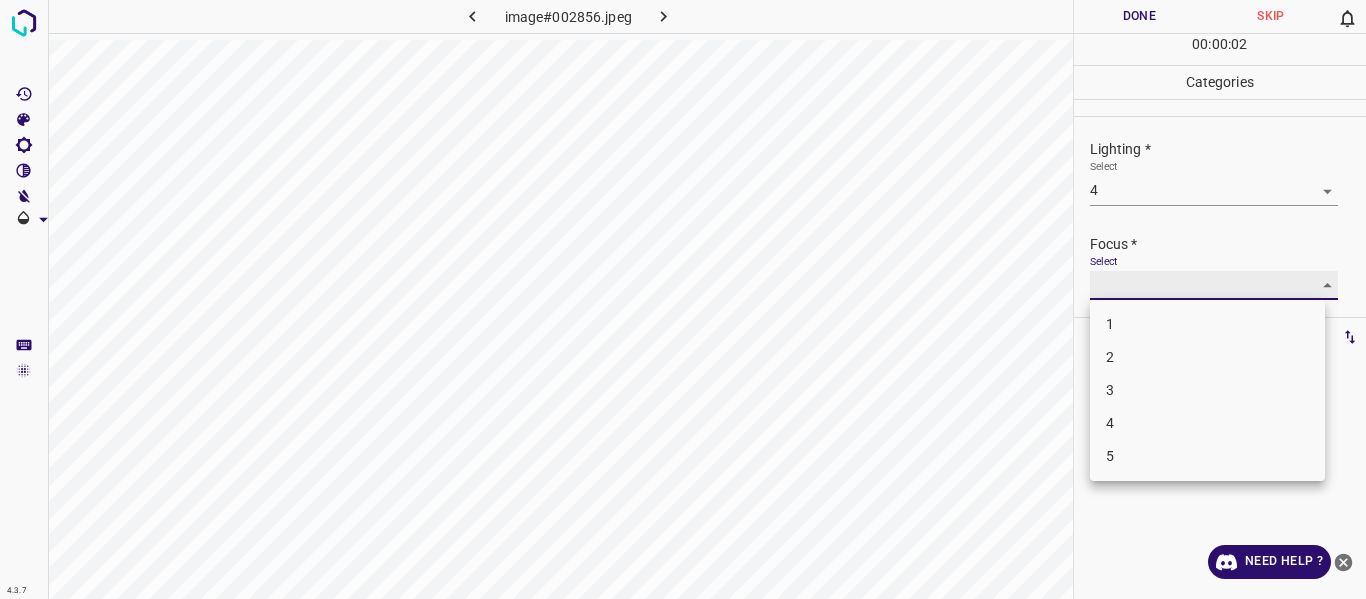 type on "3" 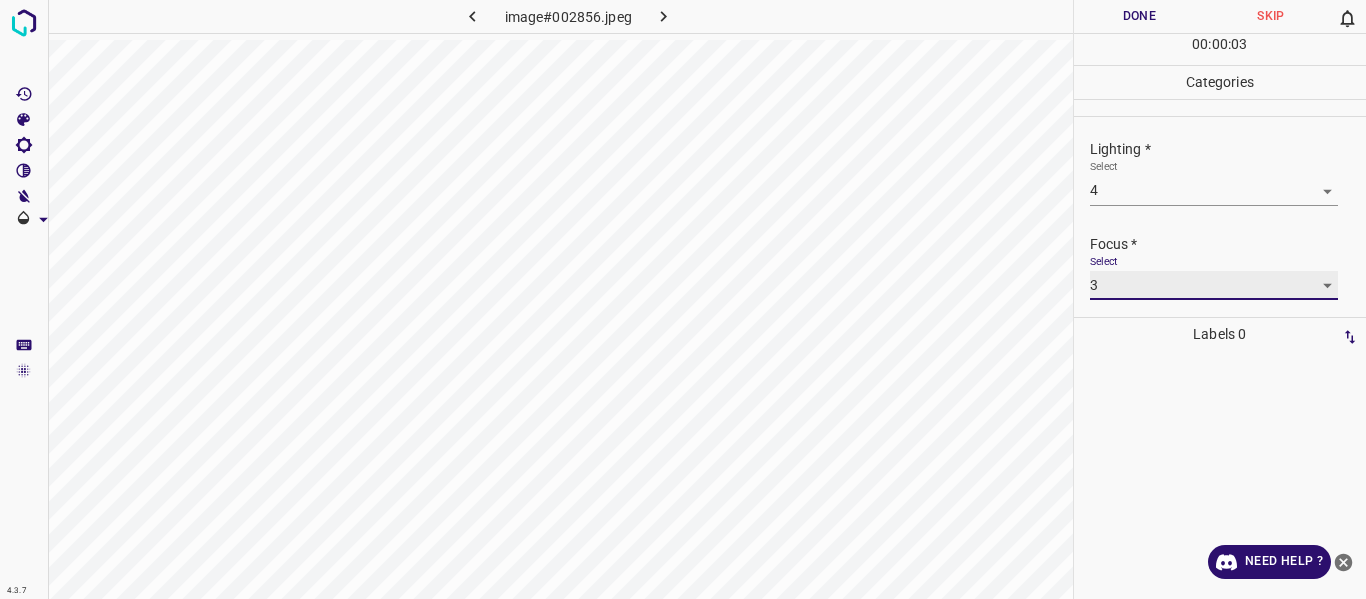 scroll, scrollTop: 98, scrollLeft: 0, axis: vertical 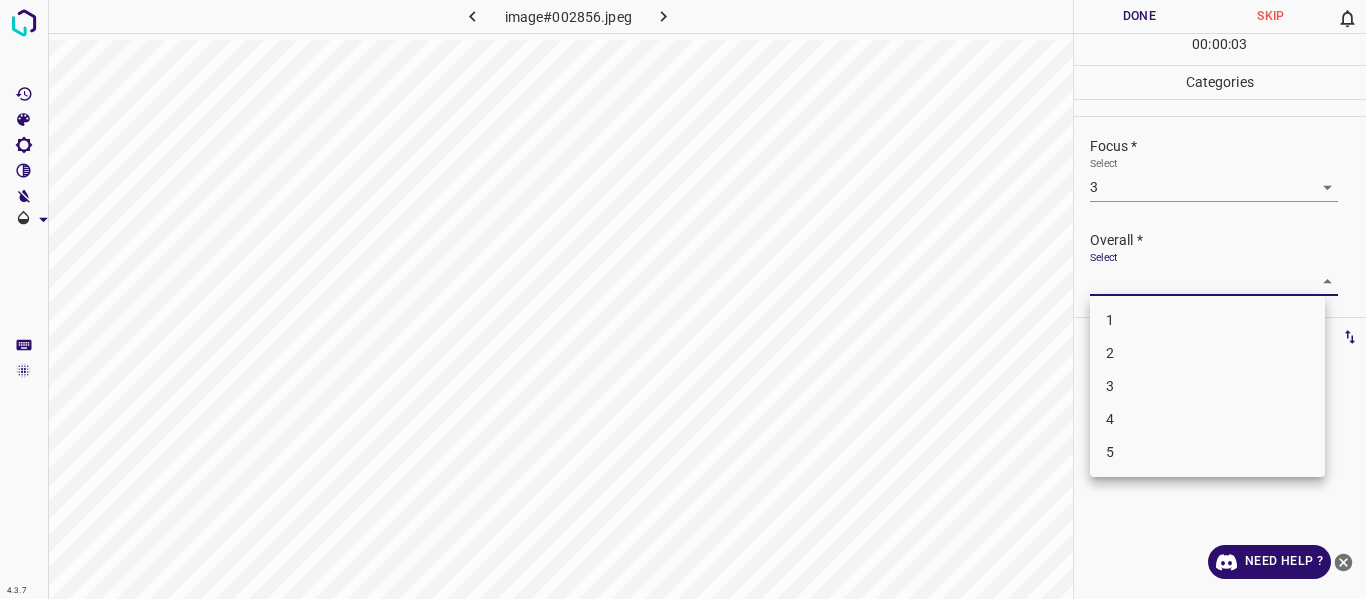 click on "4.3.7 image#002856.jpeg Done Skip 0 00   : 00   : 03   Categories Lighting *  Select 4 4 Focus *  Select 3 3 Overall *  Select ​ Labels   0 Categories 1 Lighting 2 Focus 3 Overall Tools Space Change between modes (Draw & Edit) I Auto labeling R Restore zoom M Zoom in N Zoom out Delete Delete selecte label Filters Z Restore filters X Saturation filter C Brightness filter V Contrast filter B Gray scale filter General O Download Need Help ? - Text - Hide - Delete 1 2 3 4 5" at bounding box center [683, 299] 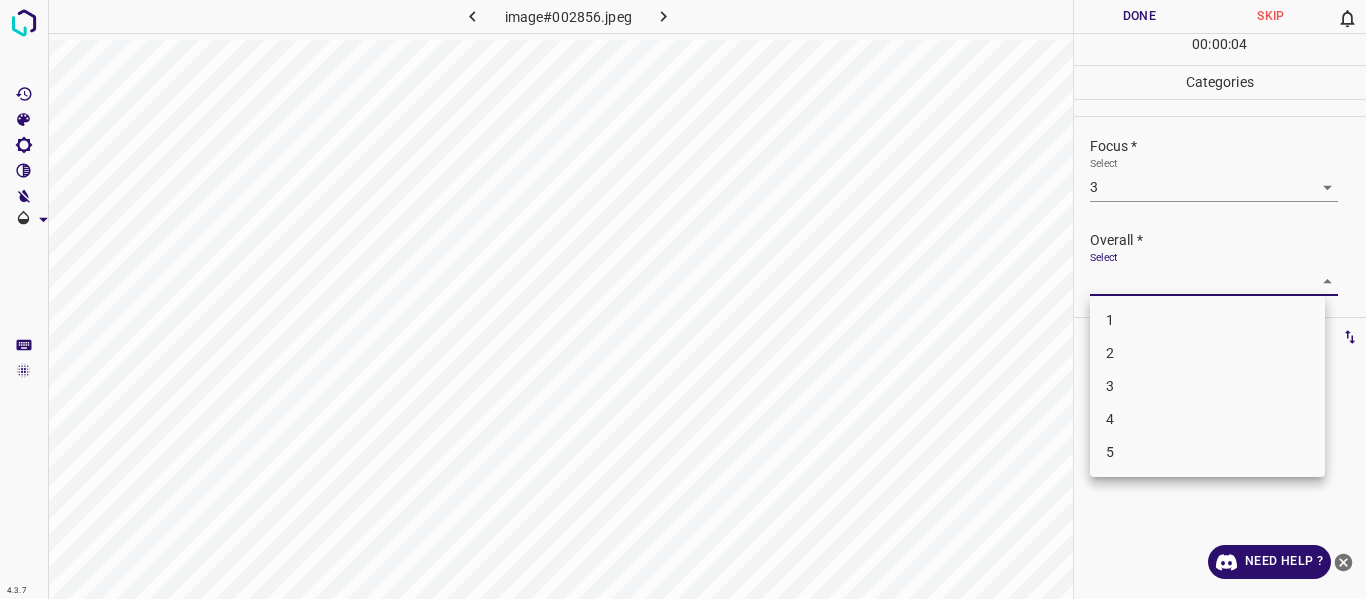 click on "4" at bounding box center [1207, 419] 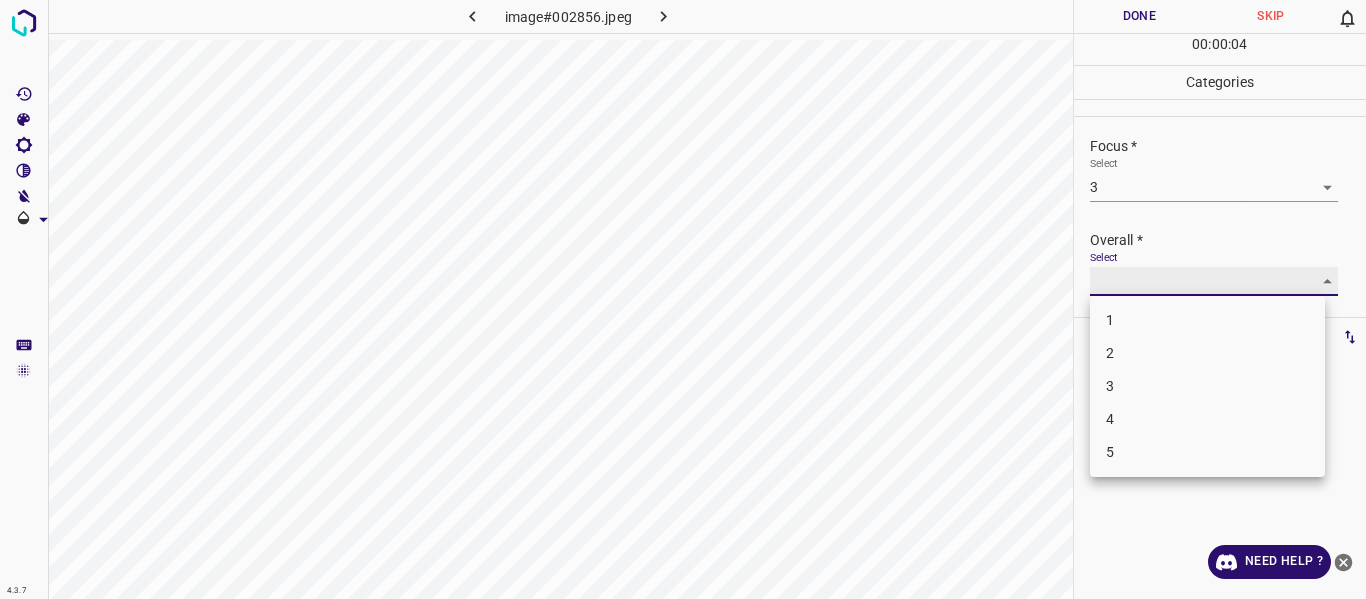 type on "4" 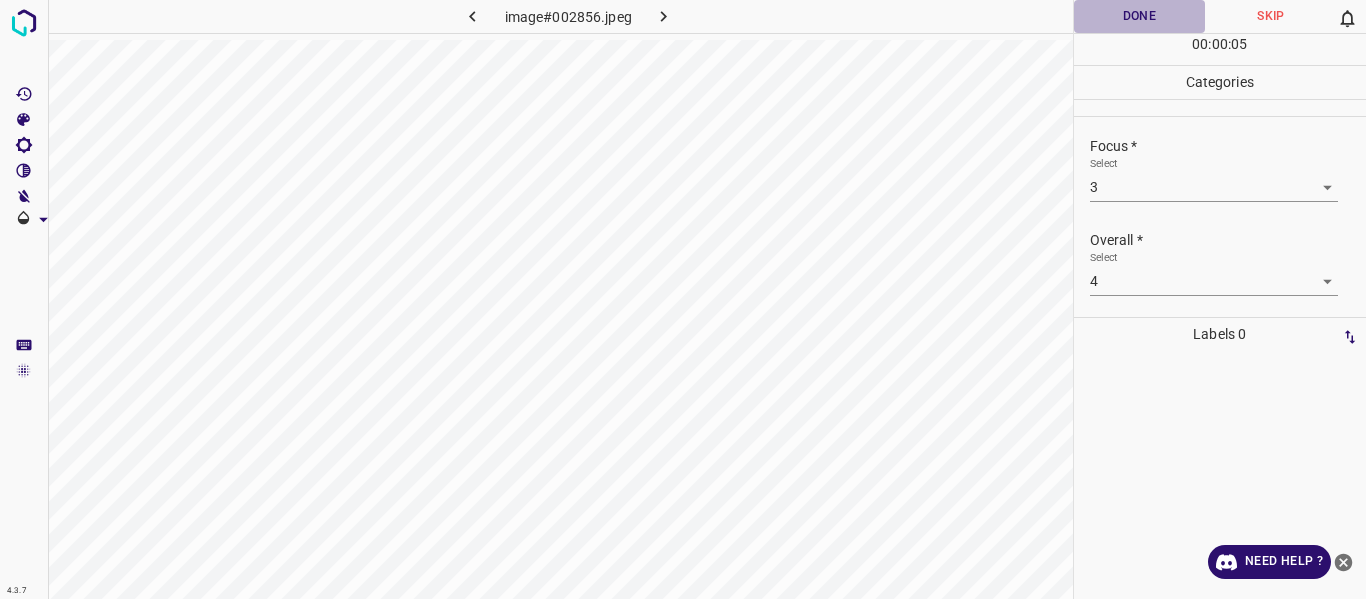 click on "Done" at bounding box center [1140, 16] 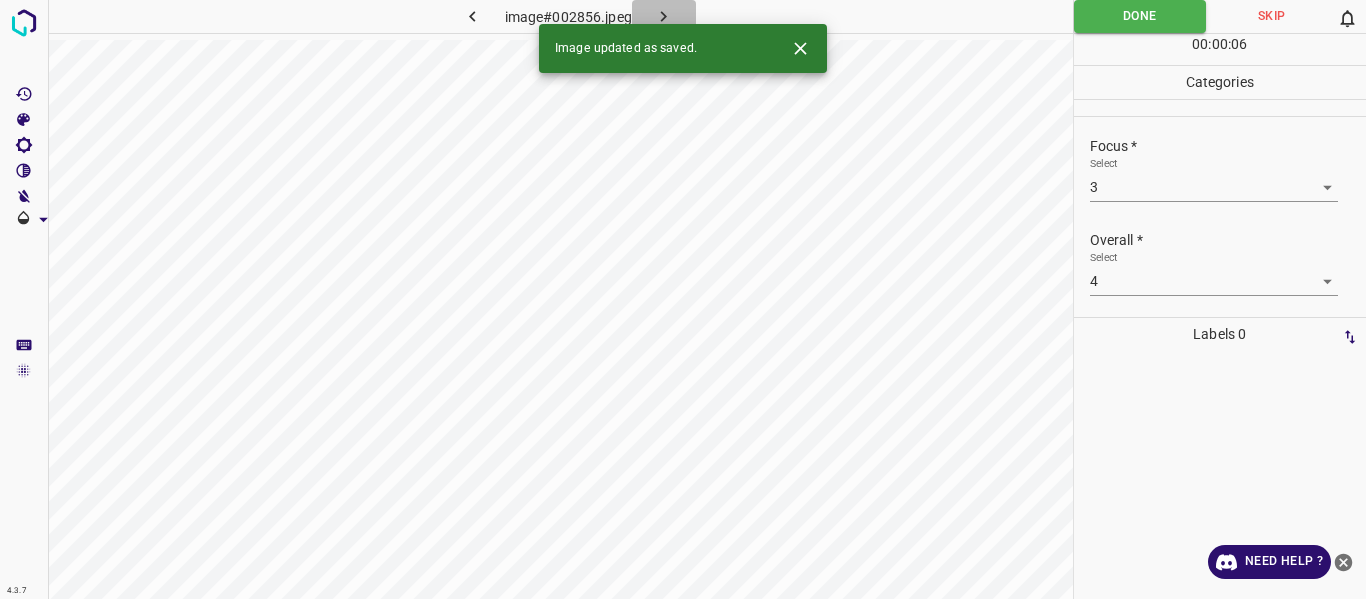 click at bounding box center (664, 16) 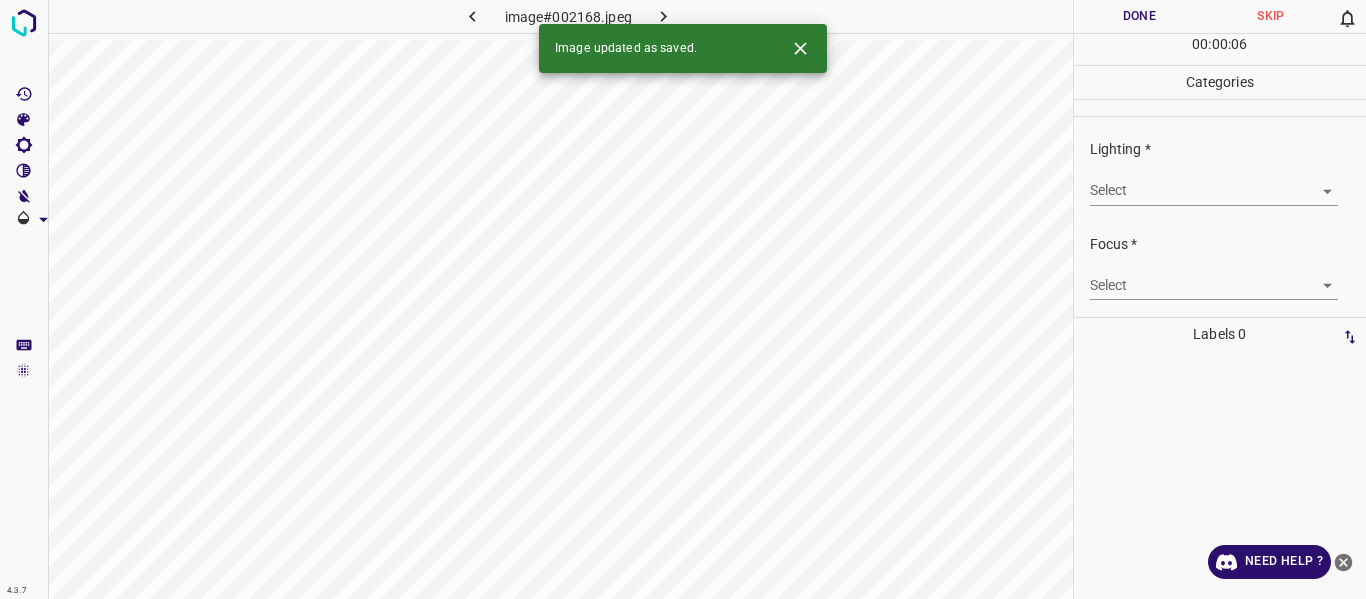 click on "4.3.7 image#002168.jpeg Done Skip 0 00   : 00   : 06   Categories Lighting *  Select ​ Focus *  Select ​ Overall *  Select ​ Labels   0 Categories 1 Lighting 2 Focus 3 Overall Tools Space Change between modes (Draw & Edit) I Auto labeling R Restore zoom M Zoom in N Zoom out Delete Delete selecte label Filters Z Restore filters X Saturation filter C Brightness filter V Contrast filter B Gray scale filter General O Download Image updated as saved. Need Help ? - Text - Hide - Delete" at bounding box center (683, 299) 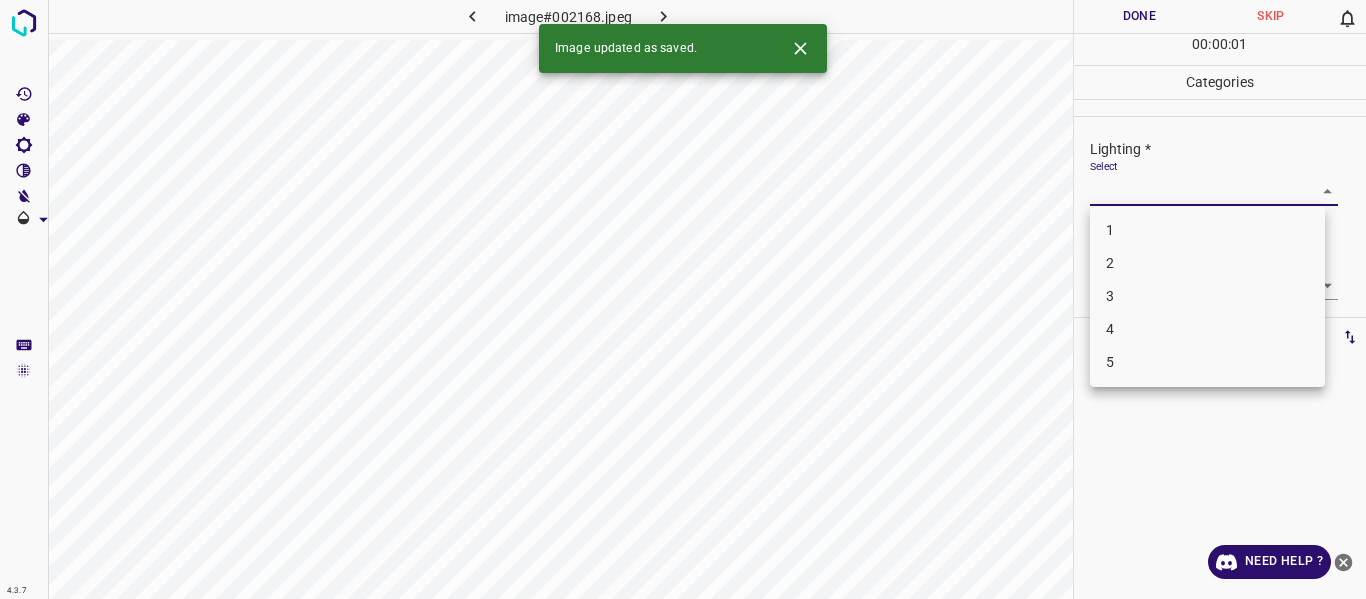 click on "4" at bounding box center (1207, 329) 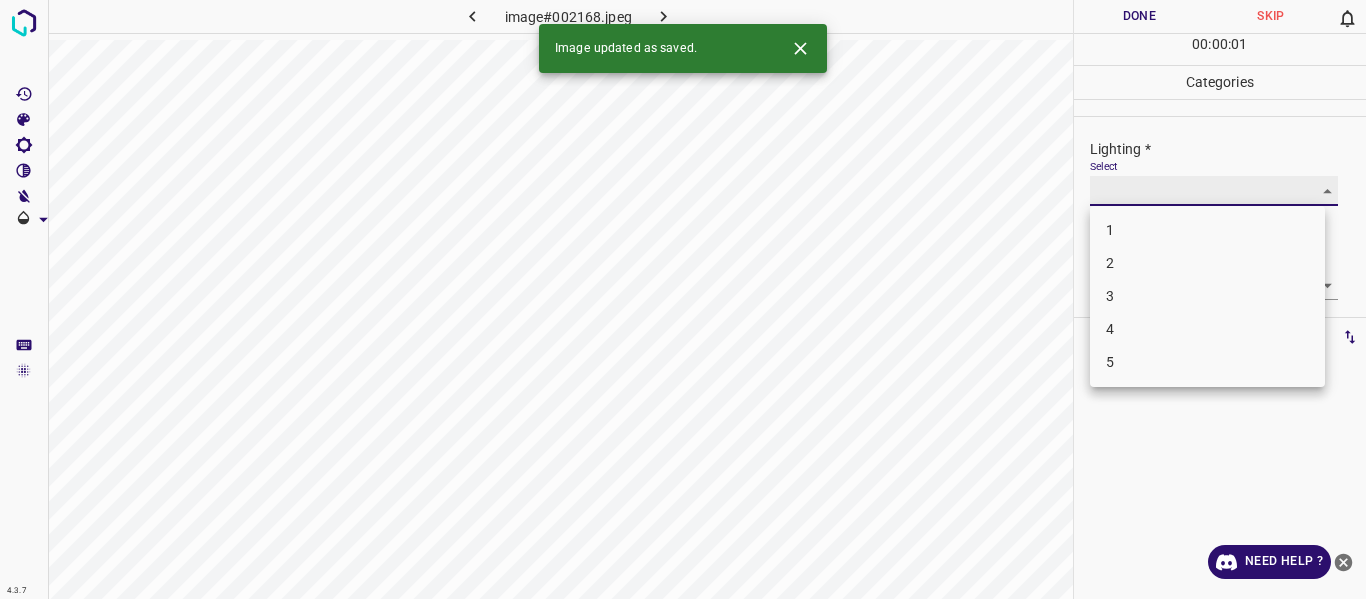 type on "4" 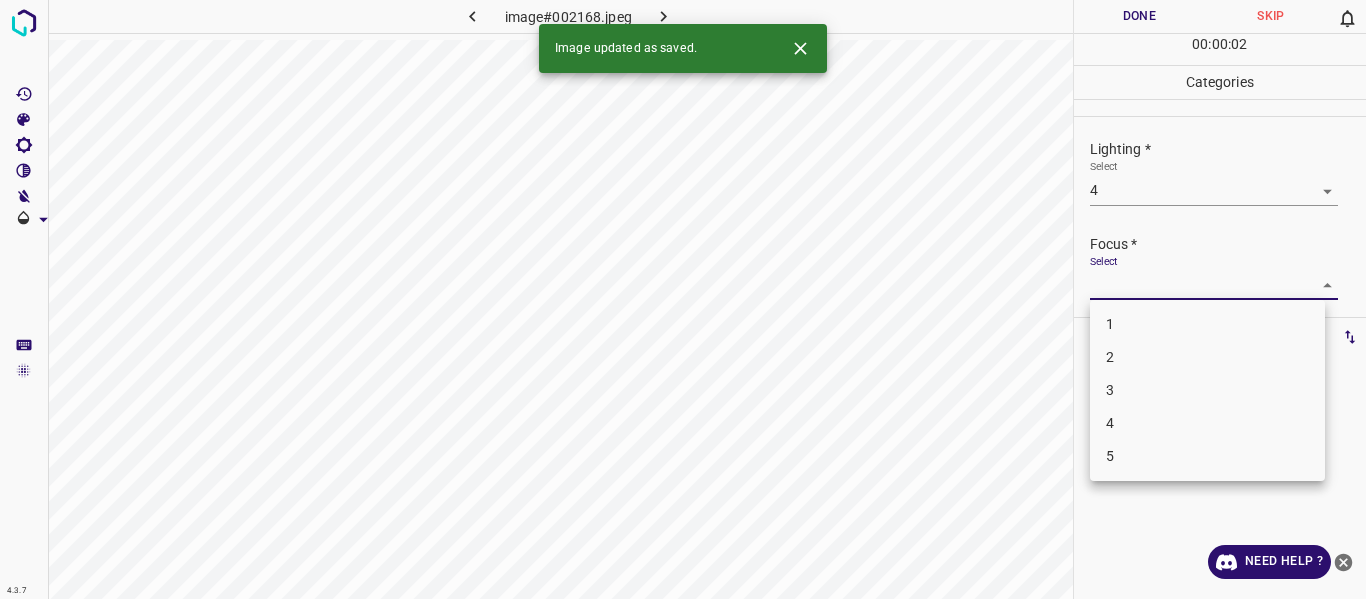 click on "4.3.7 image#002168.jpeg Done Skip 0 00   : 00   : 02   Categories Lighting *  Select 4 4 Focus *  Select ​ Overall *  Select ​ Labels   0 Categories 1 Lighting 2 Focus 3 Overall Tools Space Change between modes (Draw & Edit) I Auto labeling R Restore zoom M Zoom in N Zoom out Delete Delete selecte label Filters Z Restore filters X Saturation filter C Brightness filter V Contrast filter B Gray scale filter General O Download Image updated as saved. Need Help ? - Text - Hide - Delete 1 2 3 4 5" at bounding box center [683, 299] 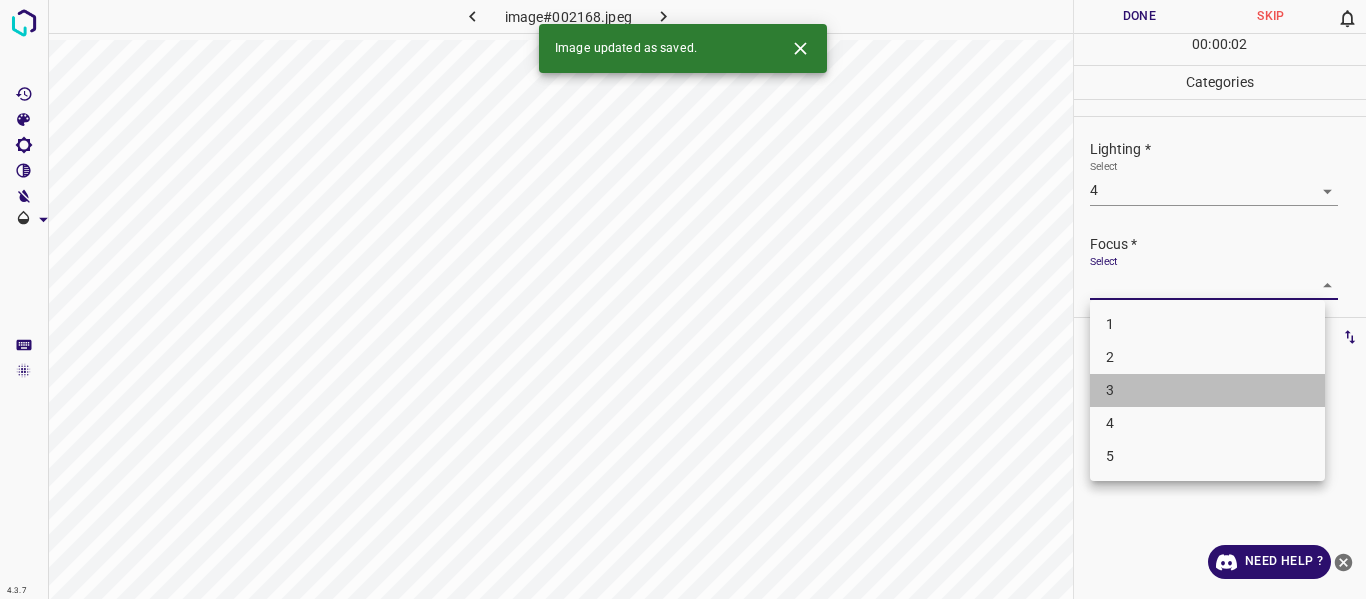 drag, startPoint x: 1184, startPoint y: 393, endPoint x: 1365, endPoint y: 300, distance: 203.49448 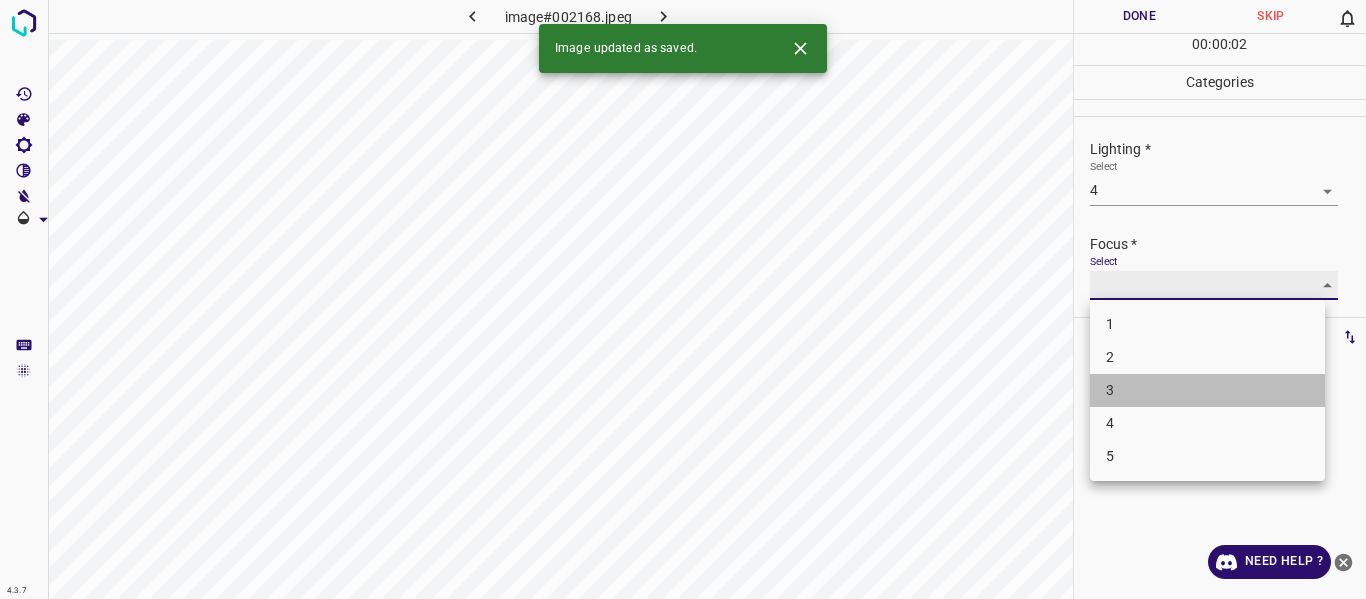 type on "3" 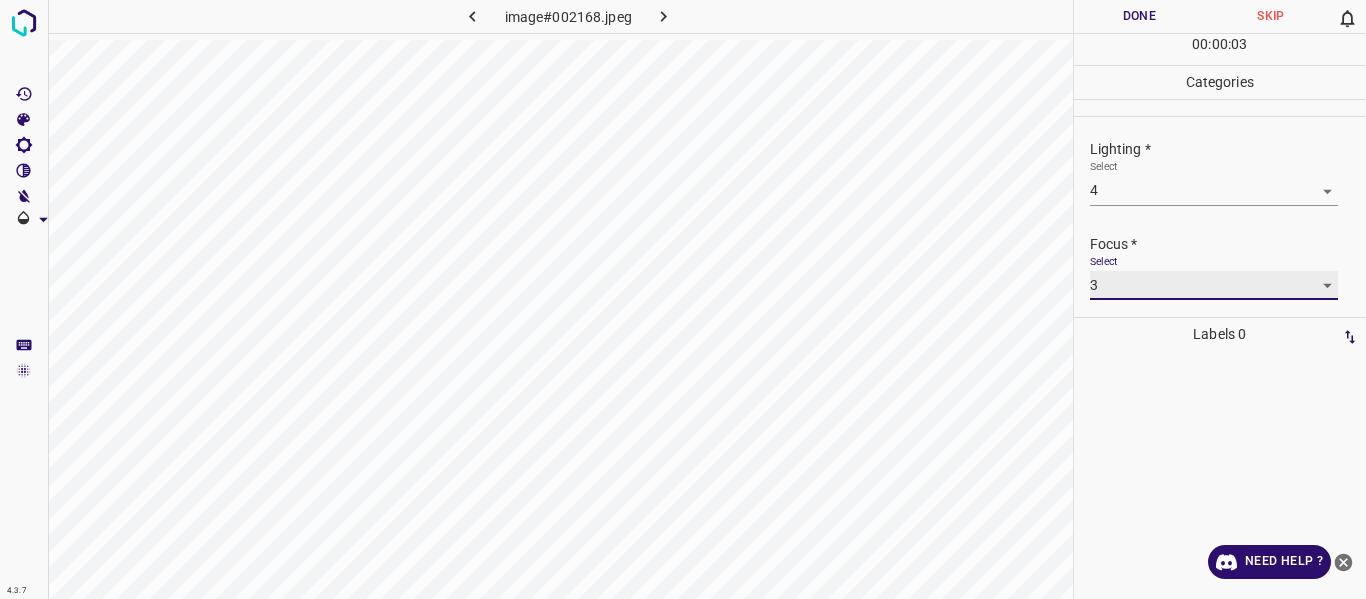 scroll, scrollTop: 98, scrollLeft: 0, axis: vertical 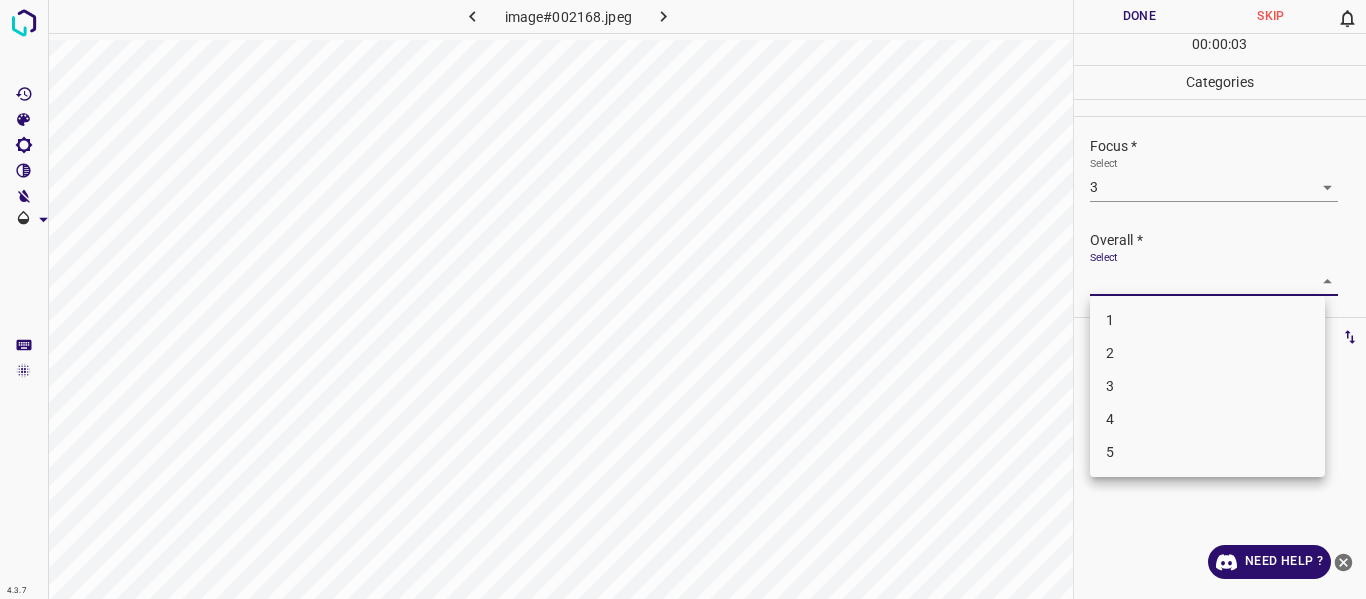 click on "4.3.7 image#002168.jpeg Done Skip 0 00   : 00   : 03   Categories Lighting *  Select 4 4 Focus *  Select 3 3 Overall *  Select ​ Labels   0 Categories 1 Lighting 2 Focus 3 Overall Tools Space Change between modes (Draw & Edit) I Auto labeling R Restore zoom M Zoom in N Zoom out Delete Delete selecte label Filters Z Restore filters X Saturation filter C Brightness filter V Contrast filter B Gray scale filter General O Download Need Help ? - Text - Hide - Delete 1 2 3 4 5" at bounding box center [683, 299] 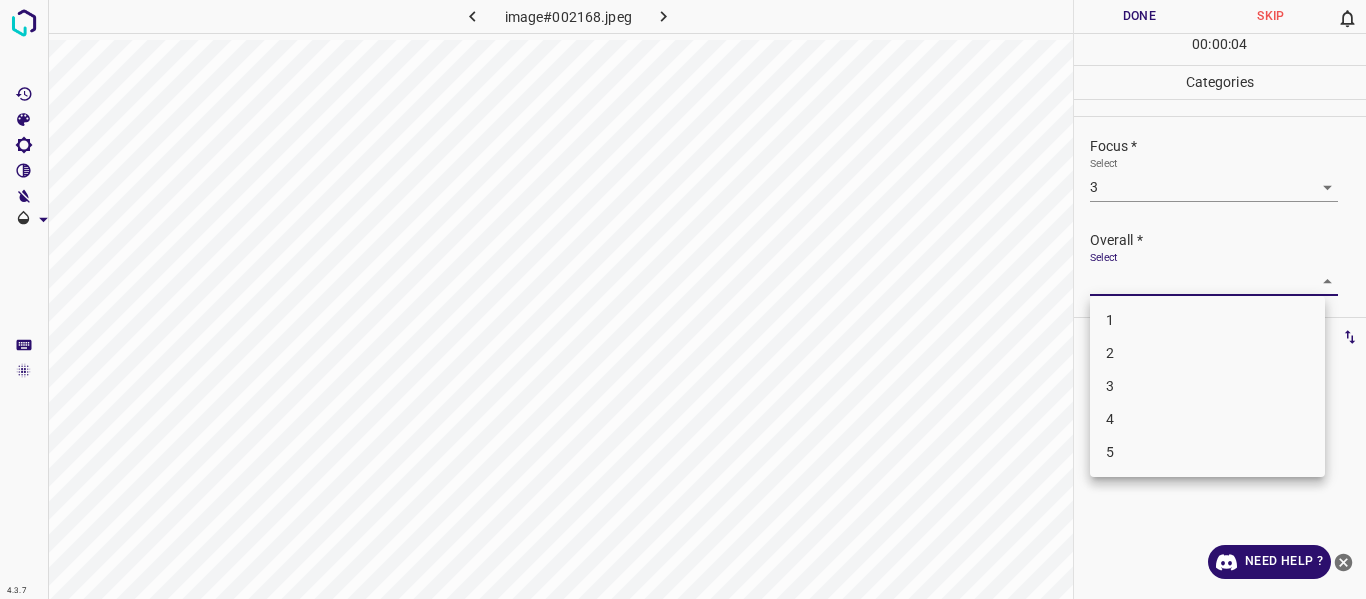 click on "4" at bounding box center (1207, 419) 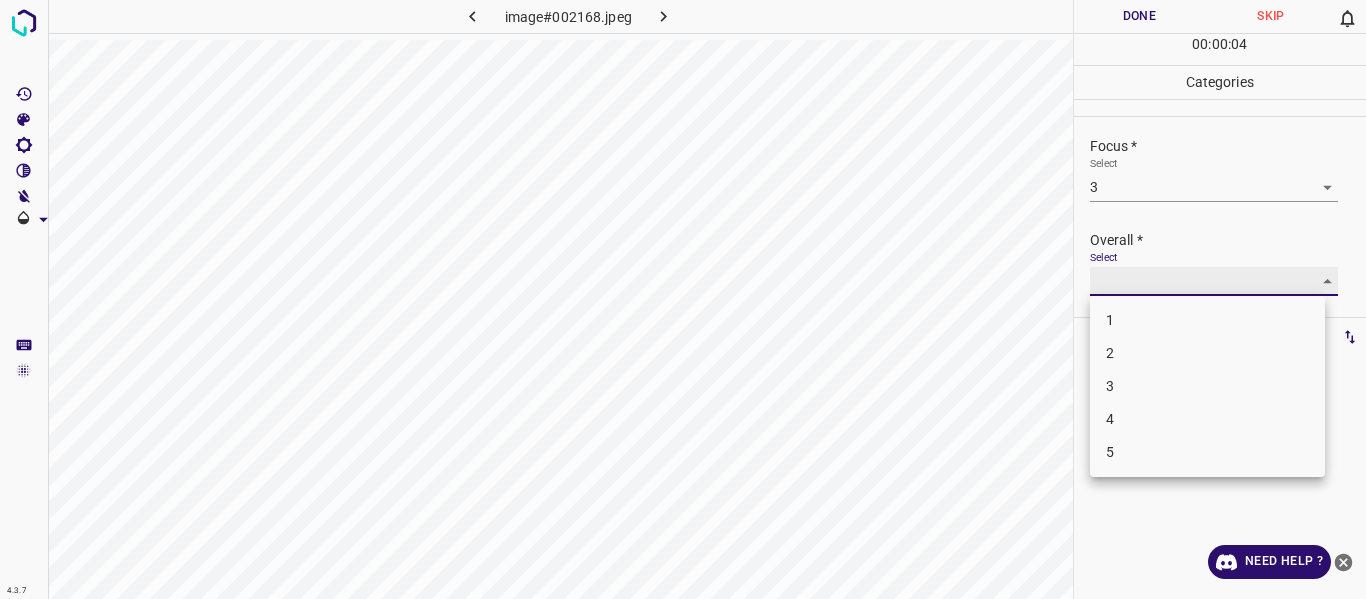 type on "4" 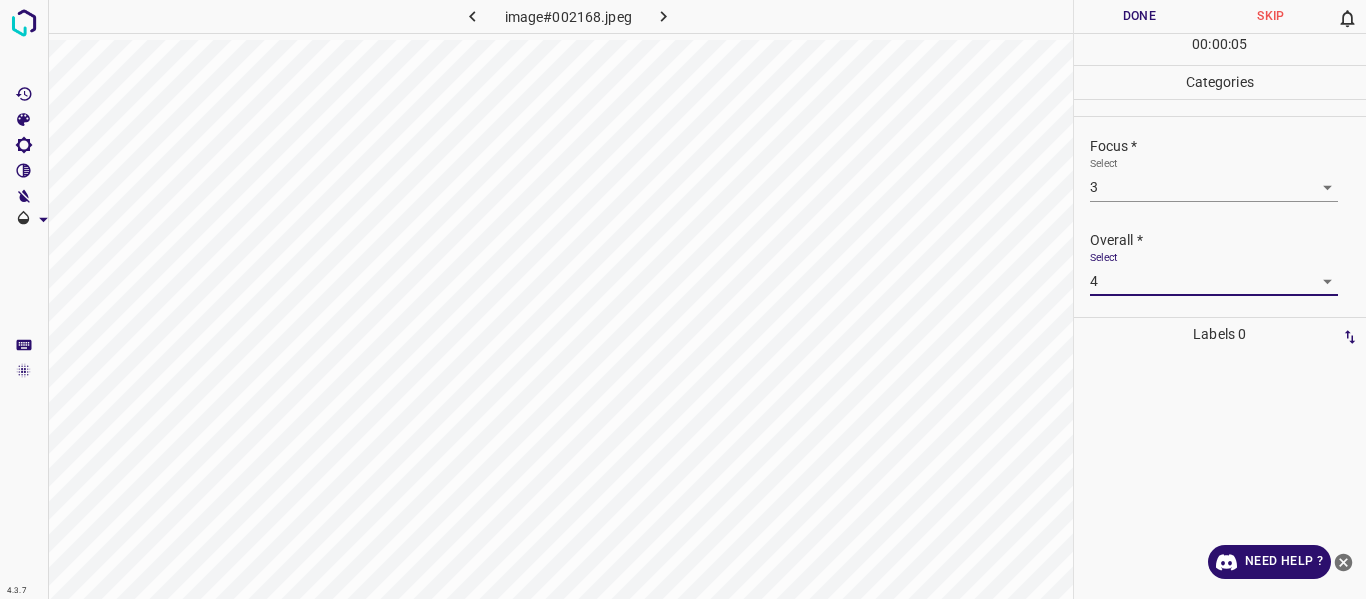 click on "Done" at bounding box center (1140, 16) 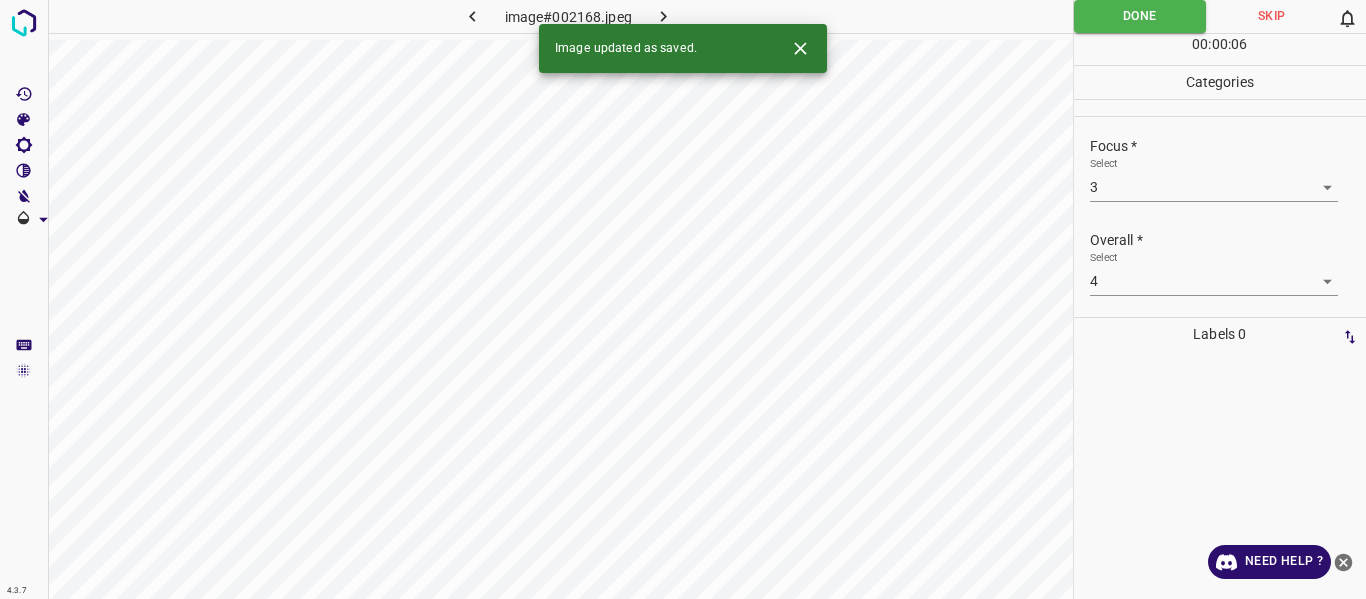 click 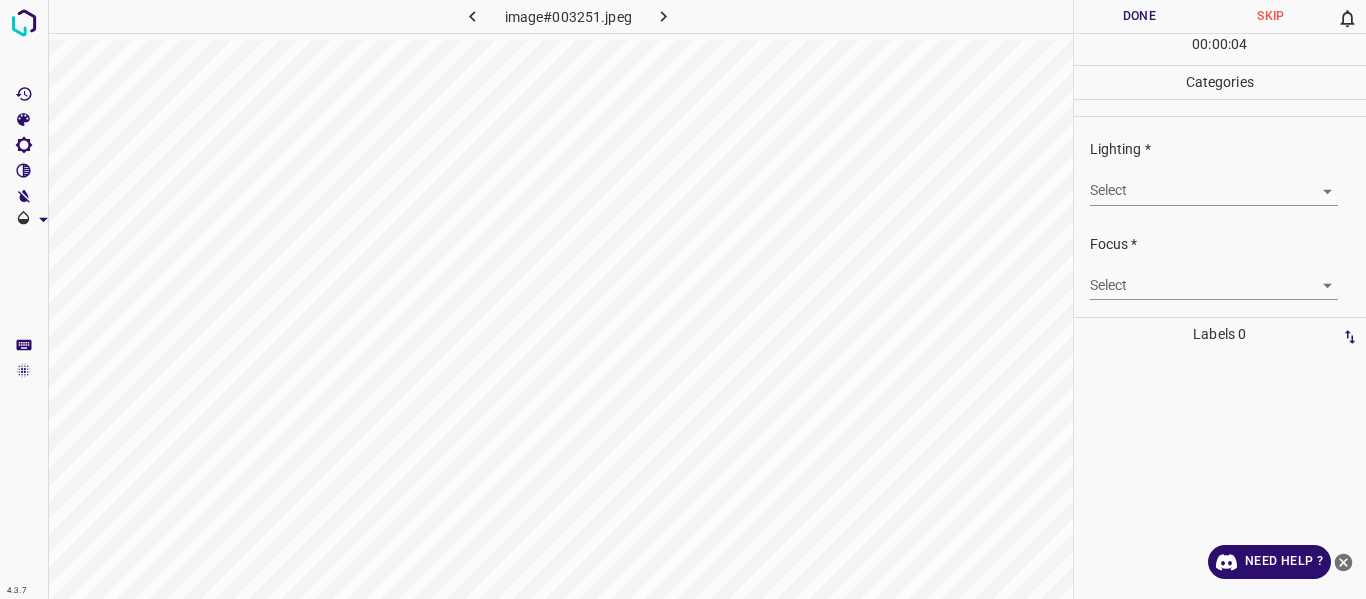 click on "4.3.7 image#003251.jpeg Done Skip 0 00   : 00   : 04   Categories Lighting *  Select ​ Focus *  Select ​ Overall *  Select ​ Labels   0 Categories 1 Lighting 2 Focus 3 Overall Tools Space Change between modes (Draw & Edit) I Auto labeling R Restore zoom M Zoom in N Zoom out Delete Delete selecte label Filters Z Restore filters X Saturation filter C Brightness filter V Contrast filter B Gray scale filter General O Download Need Help ? - Text - Hide - Delete" at bounding box center (683, 299) 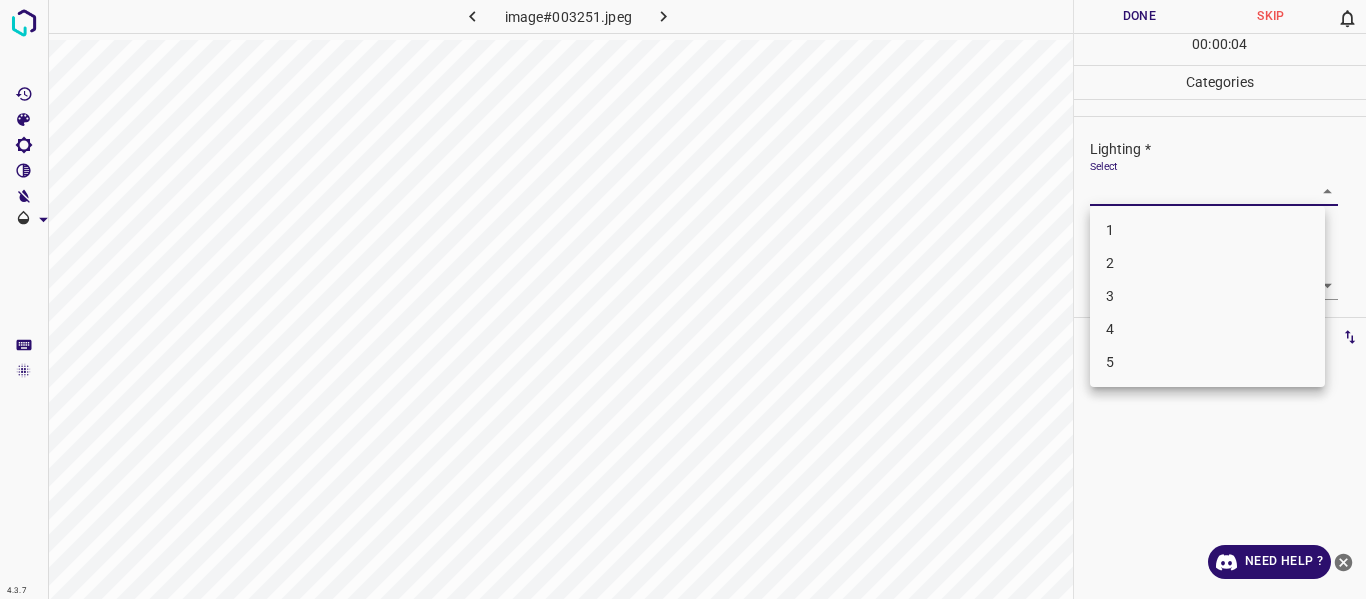 click on "4" at bounding box center (1207, 329) 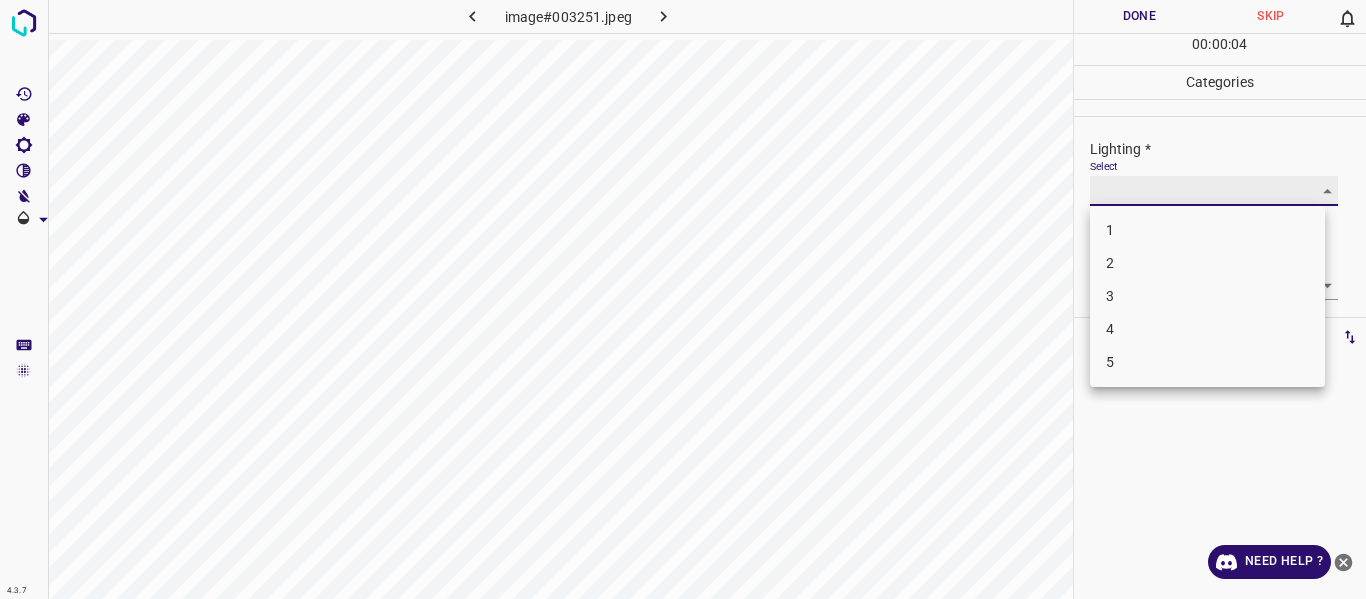 type on "4" 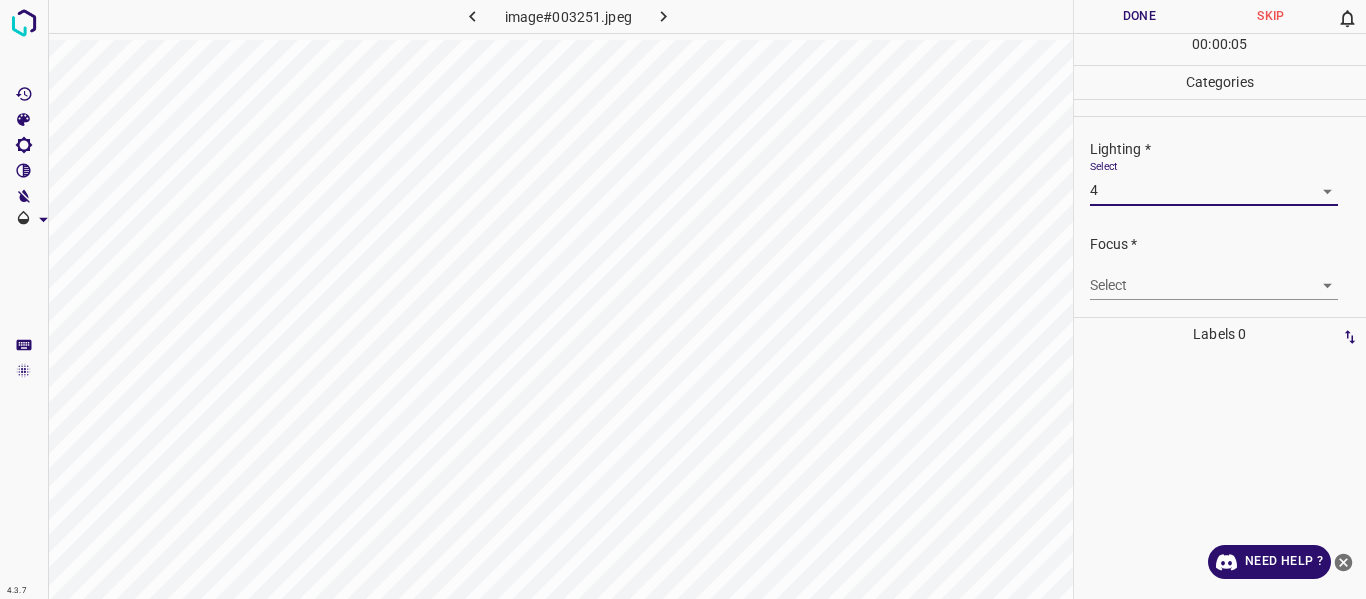 click on "4.3.7 image#003251.jpeg Done Skip 0 00   : 00   : 05   Categories Lighting *  Select 4 4 Focus *  Select ​ Overall *  Select ​ Labels   0 Categories 1 Lighting 2 Focus 3 Overall Tools Space Change between modes (Draw & Edit) I Auto labeling R Restore zoom M Zoom in N Zoom out Delete Delete selecte label Filters Z Restore filters X Saturation filter C Brightness filter V Contrast filter B Gray scale filter General O Download Need Help ? - Text - Hide - Delete 1 2 3 4 5" at bounding box center [683, 299] 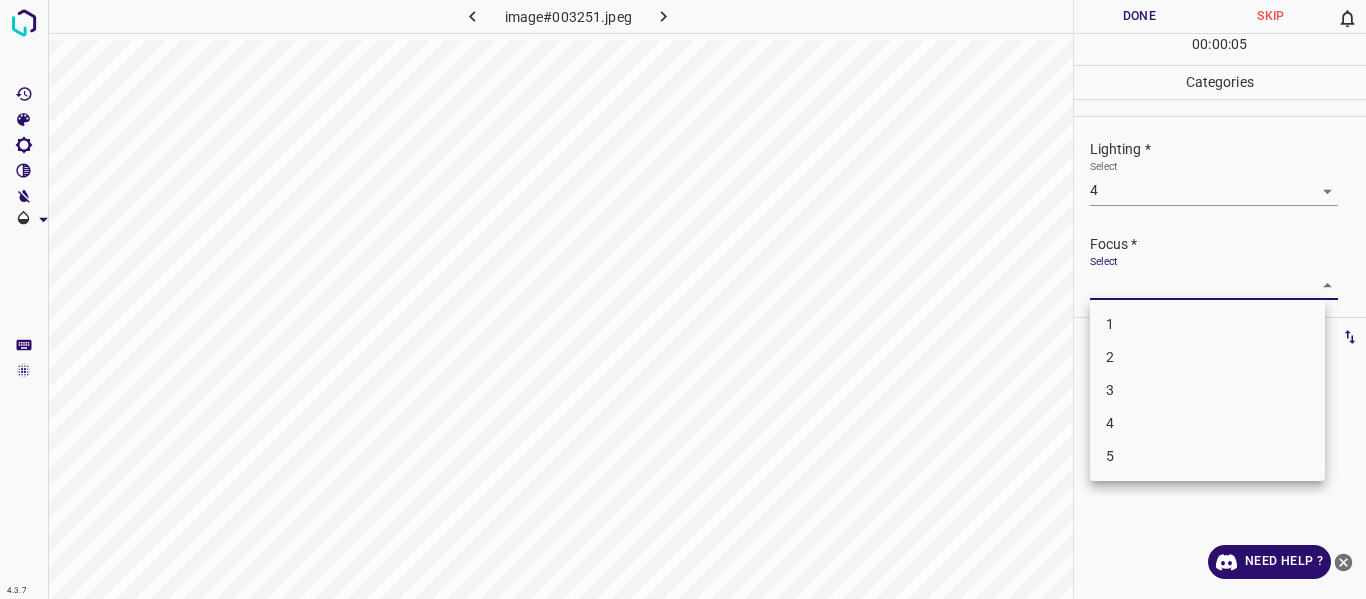 click on "3" at bounding box center [1207, 390] 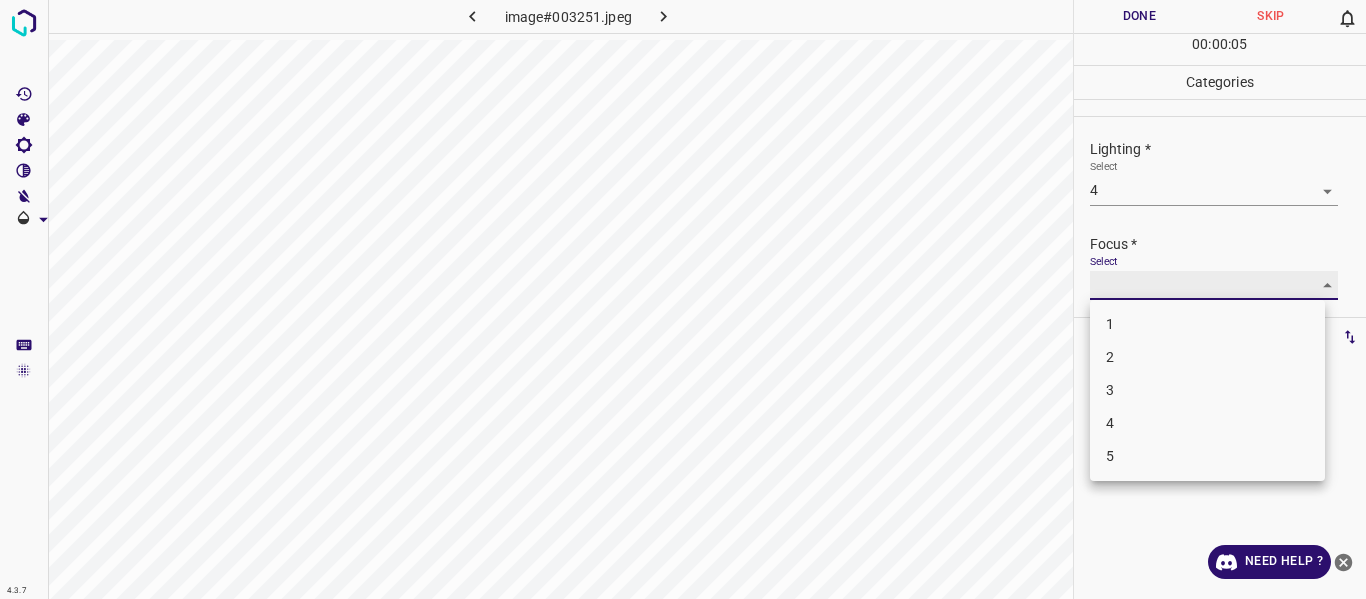 type on "3" 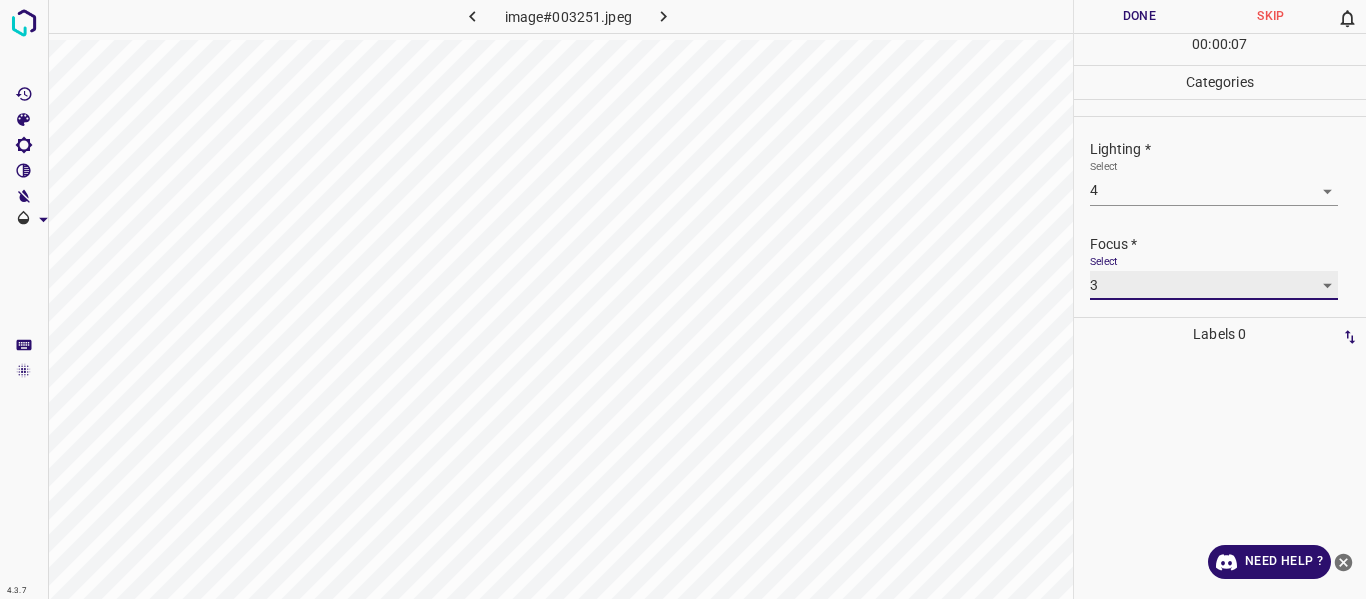 scroll, scrollTop: 98, scrollLeft: 0, axis: vertical 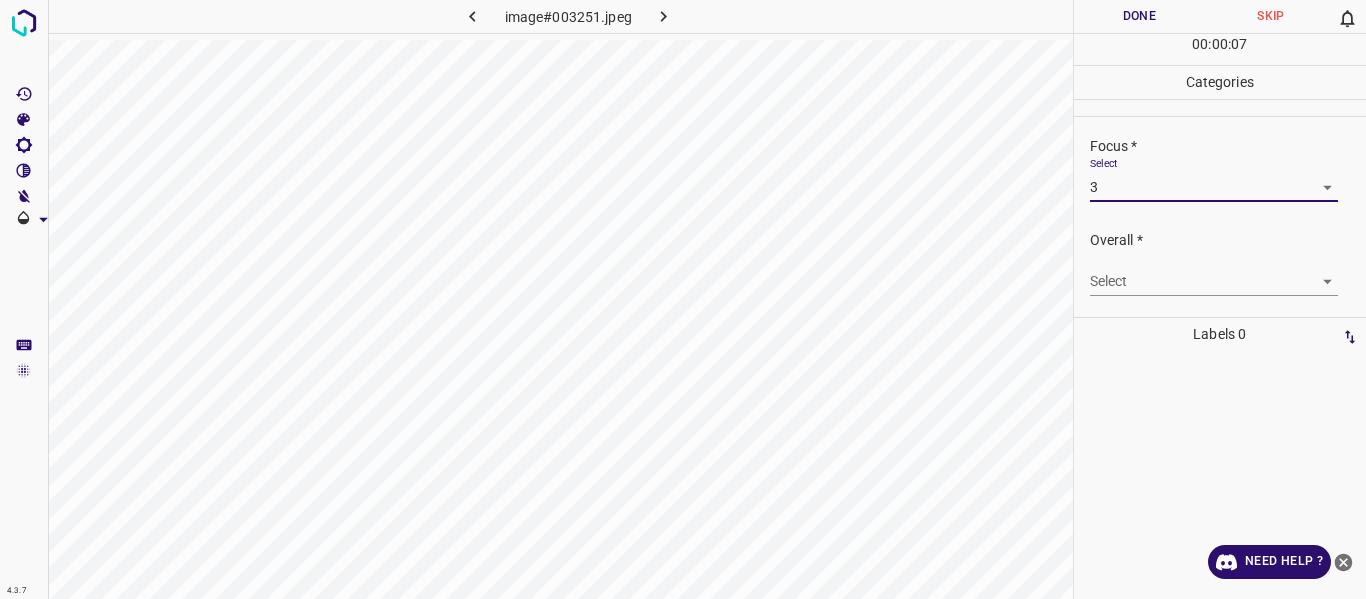 click on "4.3.7 image#003251.jpeg Done Skip 0 00   : 00   : 07   Categories Lighting *  Select 4 4 Focus *  Select 3 3 Overall *  Select ​ Labels   0 Categories 1 Lighting 2 Focus 3 Overall Tools Space Change between modes (Draw & Edit) I Auto labeling R Restore zoom M Zoom in N Zoom out Delete Delete selecte label Filters Z Restore filters X Saturation filter C Brightness filter V Contrast filter B Gray scale filter General O Download Need Help ? - Text - Hide - Delete" at bounding box center [683, 299] 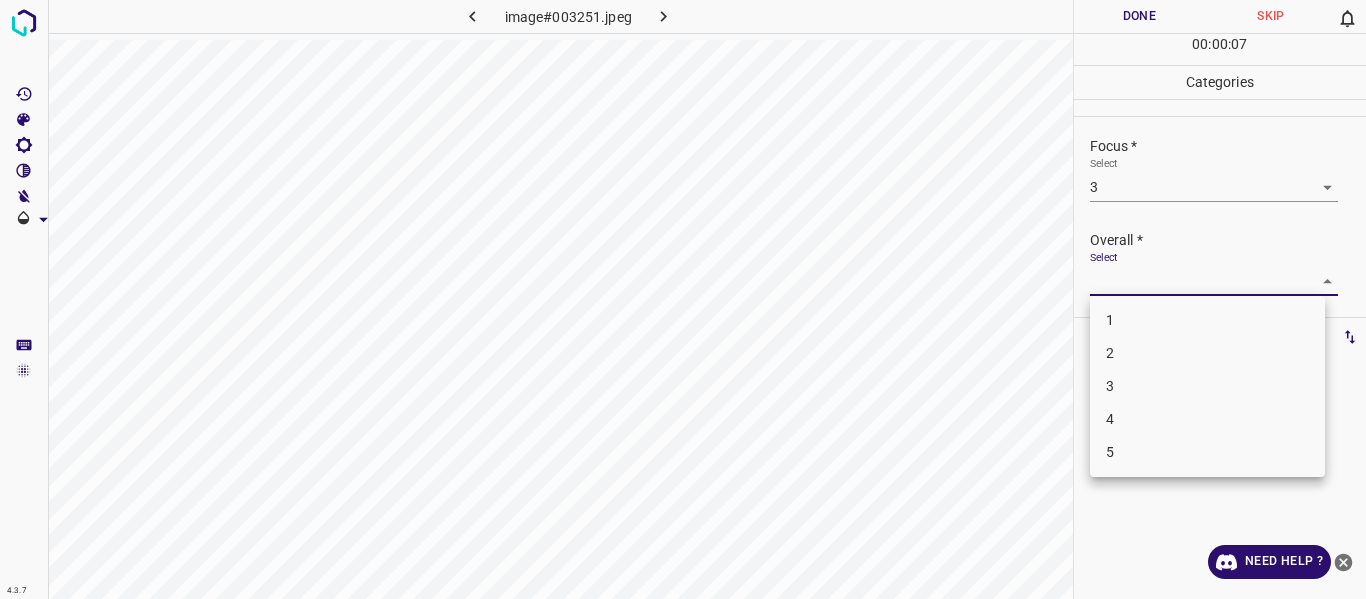click on "4" at bounding box center (1207, 419) 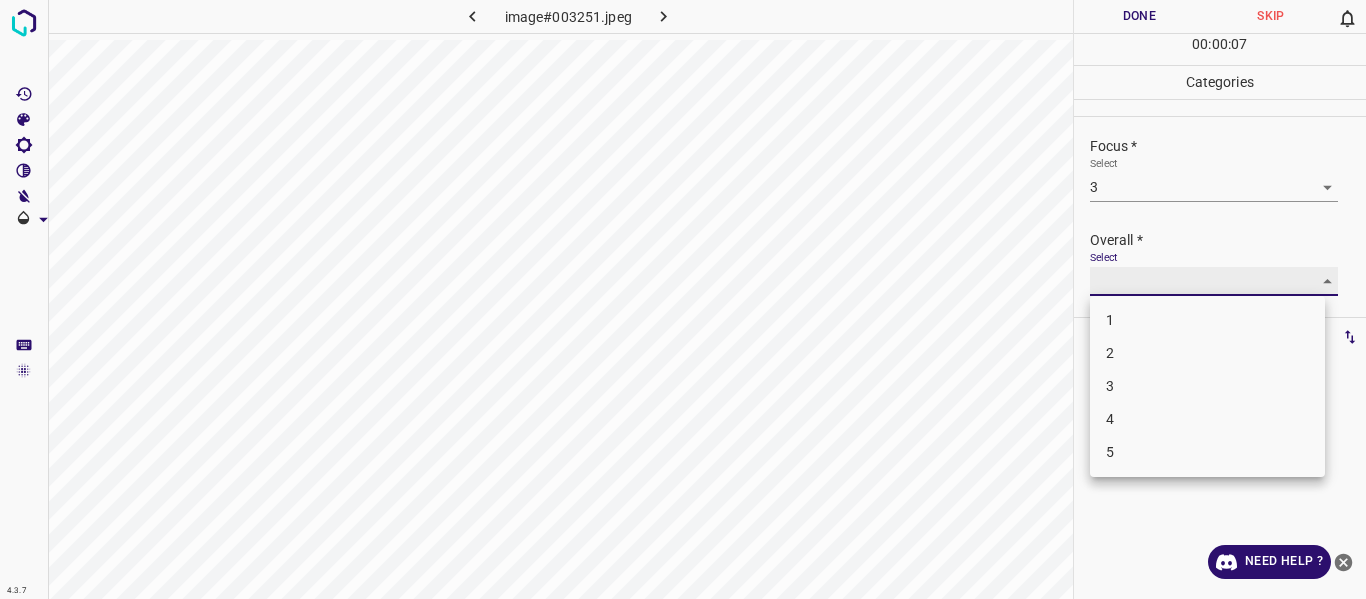 type on "4" 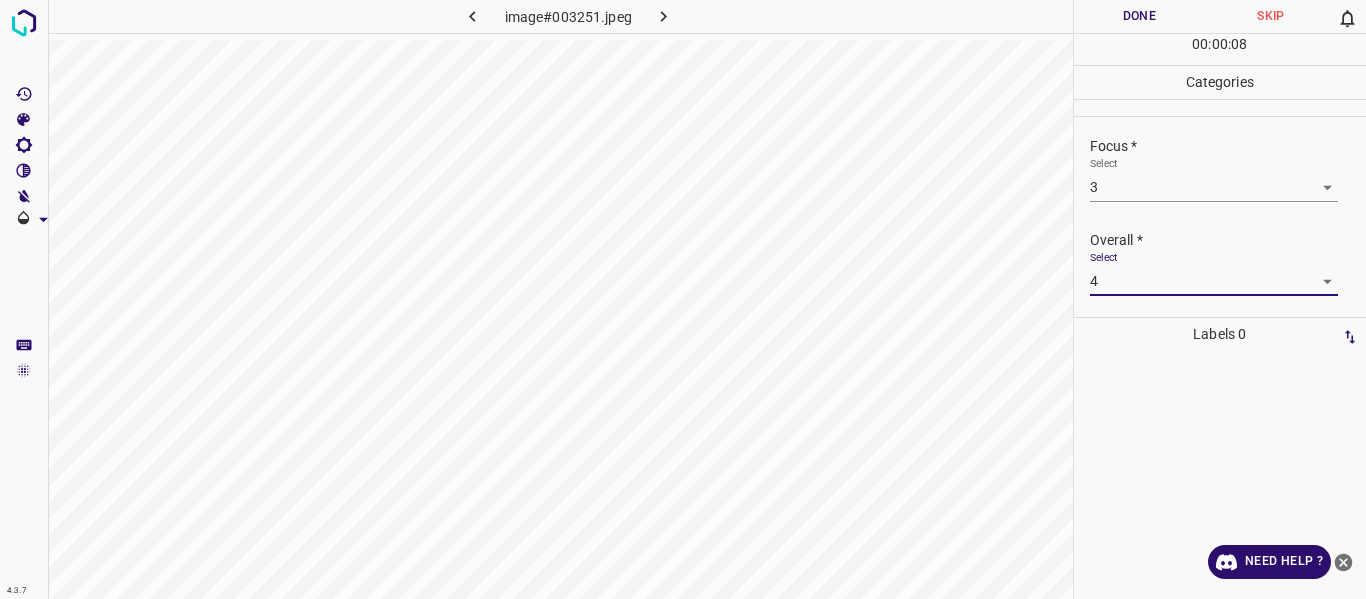 click on "Done" at bounding box center (1140, 16) 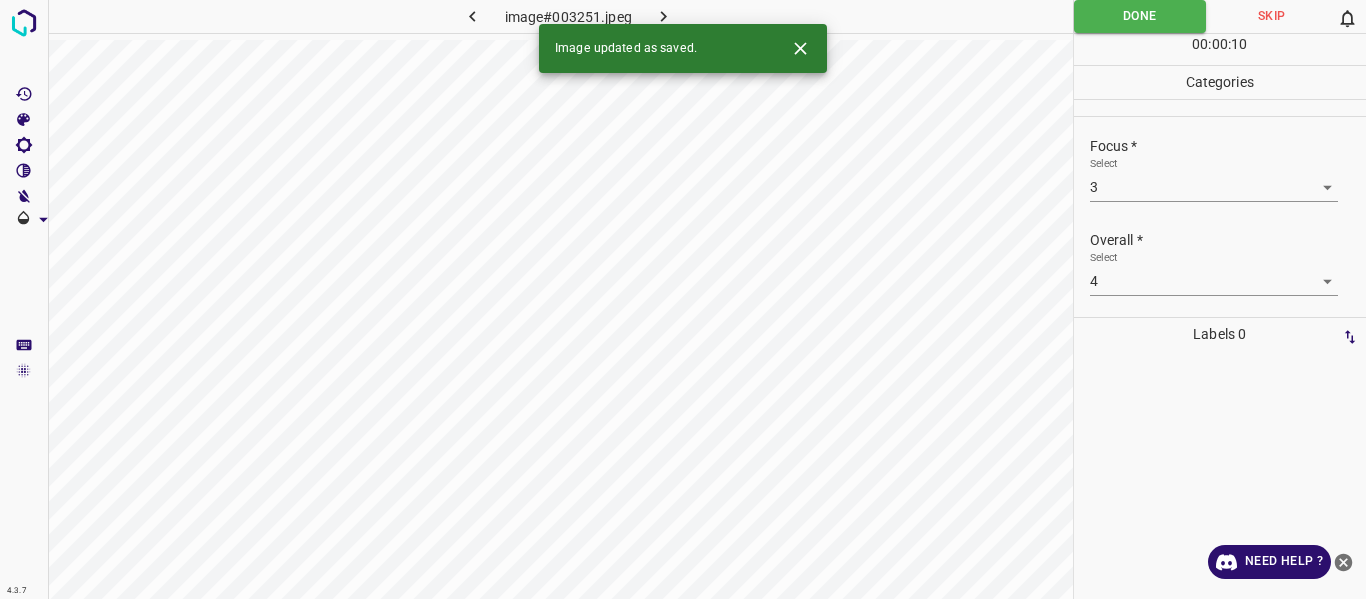 click 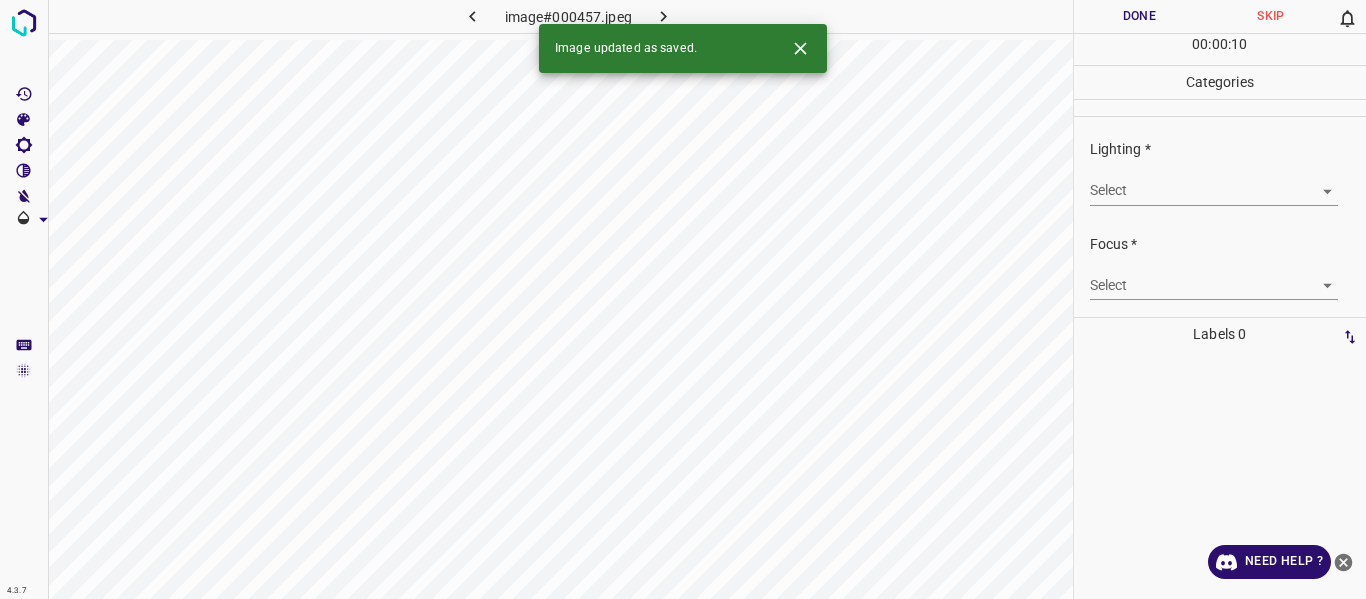 click on "4.3.7 image#000457.jpeg Done Skip 0 00   : 00   : 10   Categories Lighting *  Select ​ Focus *  Select ​ Overall *  Select ​ Labels   0 Categories 1 Lighting 2 Focus 3 Overall Tools Space Change between modes (Draw & Edit) I Auto labeling R Restore zoom M Zoom in N Zoom out Delete Delete selecte label Filters Z Restore filters X Saturation filter C Brightness filter V Contrast filter B Gray scale filter General O Download Image updated as saved. Need Help ? - Text - Hide - Delete" at bounding box center (683, 299) 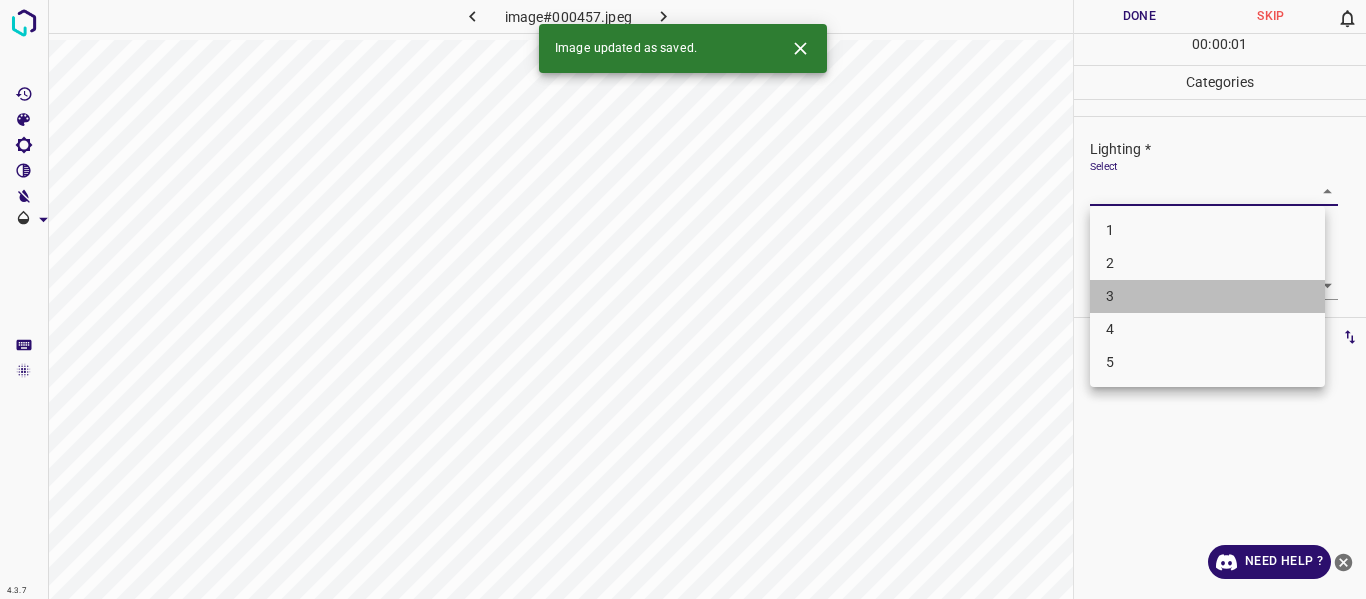 click on "3" at bounding box center [1207, 296] 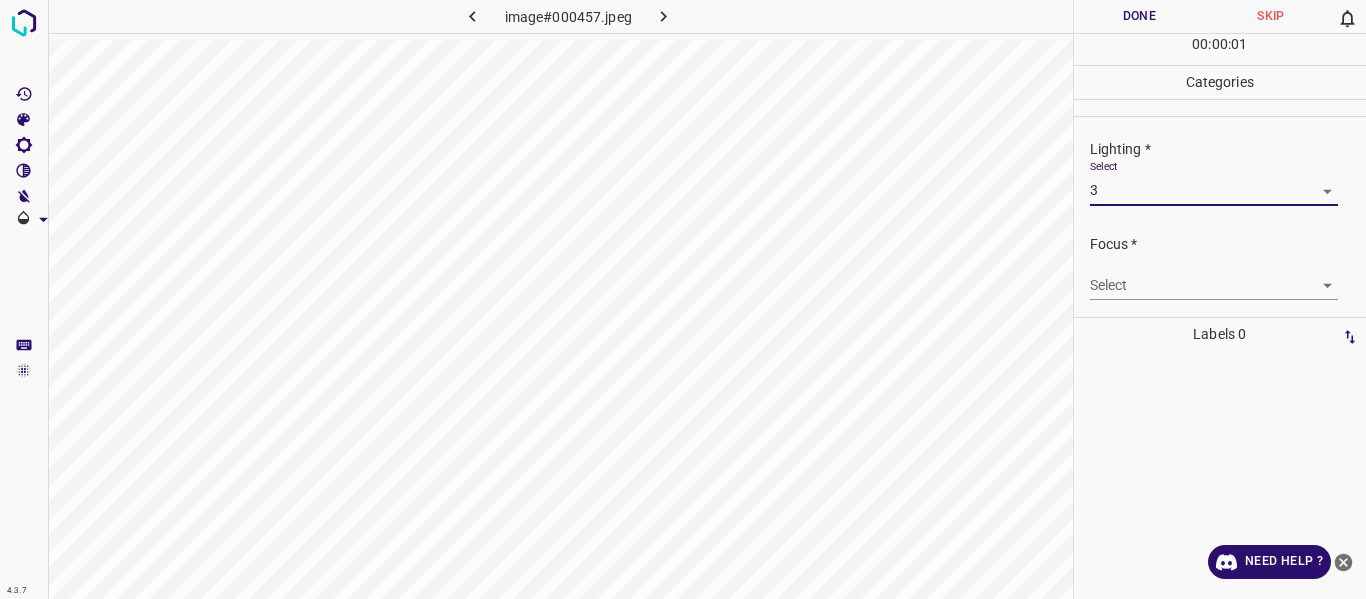 click on "4.3.7 image#000457.jpeg Done Skip 0 00   : 00   : 01   Categories Lighting *  Select 3 3 Focus *  Select ​ Overall *  Select ​ Labels   0 Categories 1 Lighting 2 Focus 3 Overall Tools Space Change between modes (Draw & Edit) I Auto labeling R Restore zoom M Zoom in N Zoom out Delete Delete selecte label Filters Z Restore filters X Saturation filter C Brightness filter V Contrast filter B Gray scale filter General O Download Need Help ? - Text - Hide - Delete" at bounding box center (683, 299) 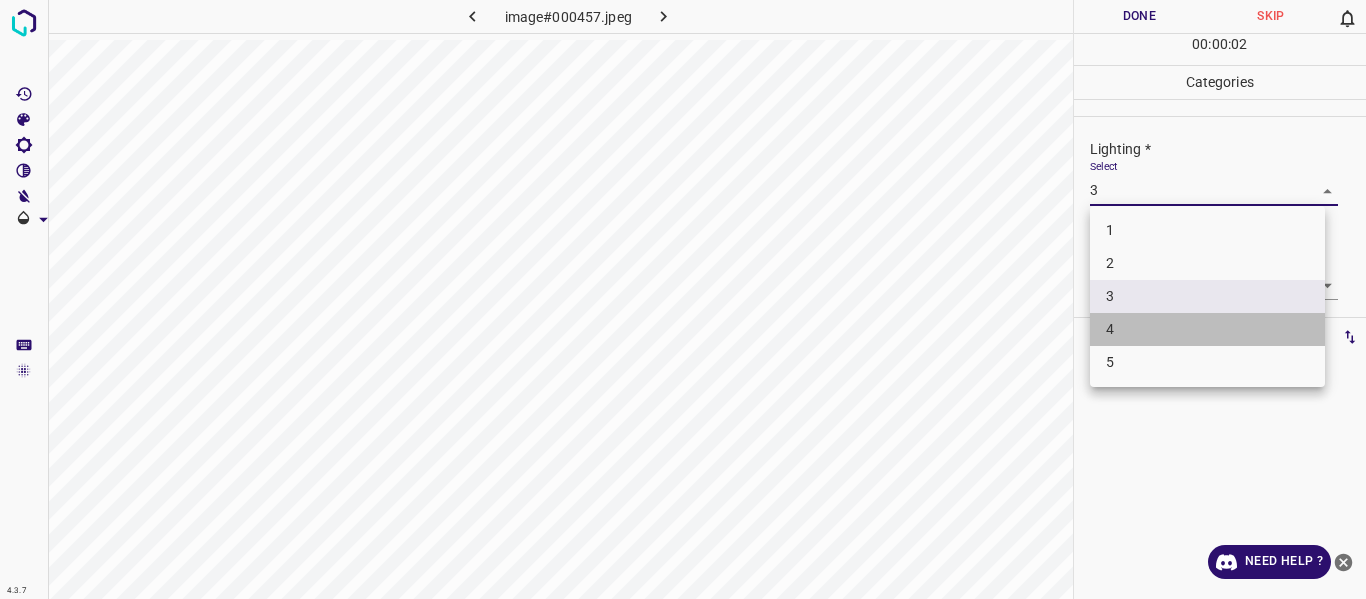 click on "4" at bounding box center [1207, 329] 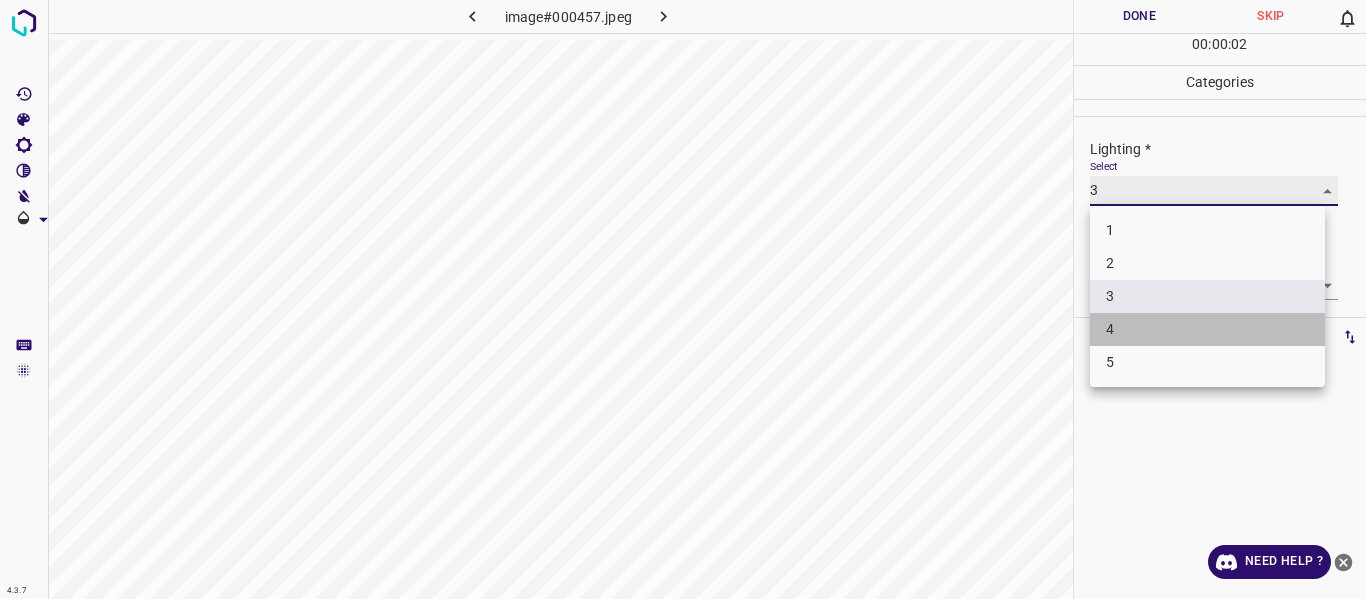 type on "4" 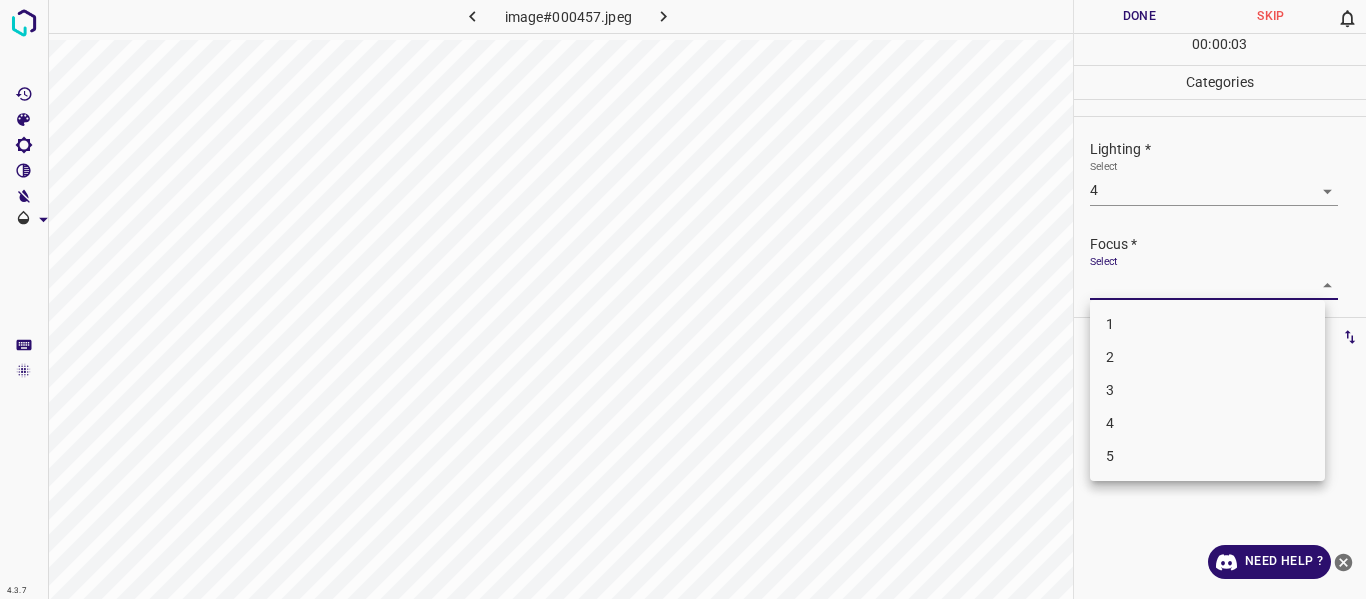 click on "4.3.7 image#000457.jpeg Done Skip 0 00   : 00   : 03   Categories Lighting *  Select 4 4 Focus *  Select ​ Overall *  Select ​ Labels   0 Categories 1 Lighting 2 Focus 3 Overall Tools Space Change between modes (Draw & Edit) I Auto labeling R Restore zoom M Zoom in N Zoom out Delete Delete selecte label Filters Z Restore filters X Saturation filter C Brightness filter V Contrast filter B Gray scale filter General O Download Need Help ? - Text - Hide - Delete 1 2 3 4 5" at bounding box center (683, 299) 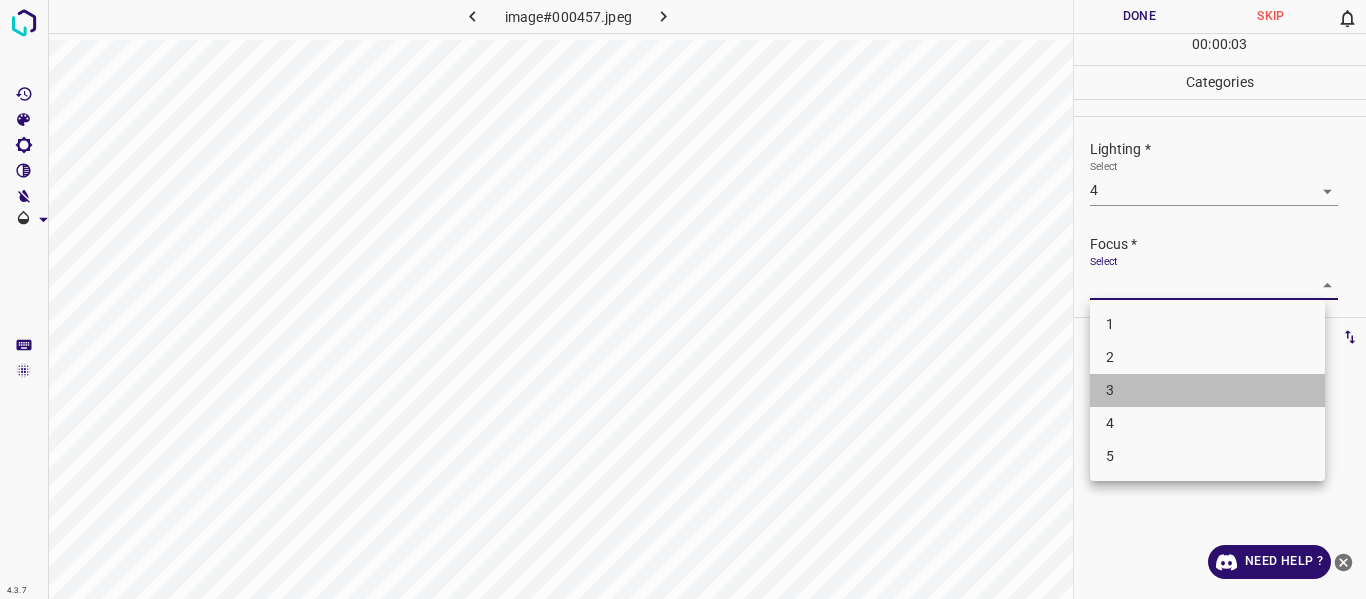 drag, startPoint x: 1216, startPoint y: 382, endPoint x: 1247, endPoint y: 374, distance: 32.01562 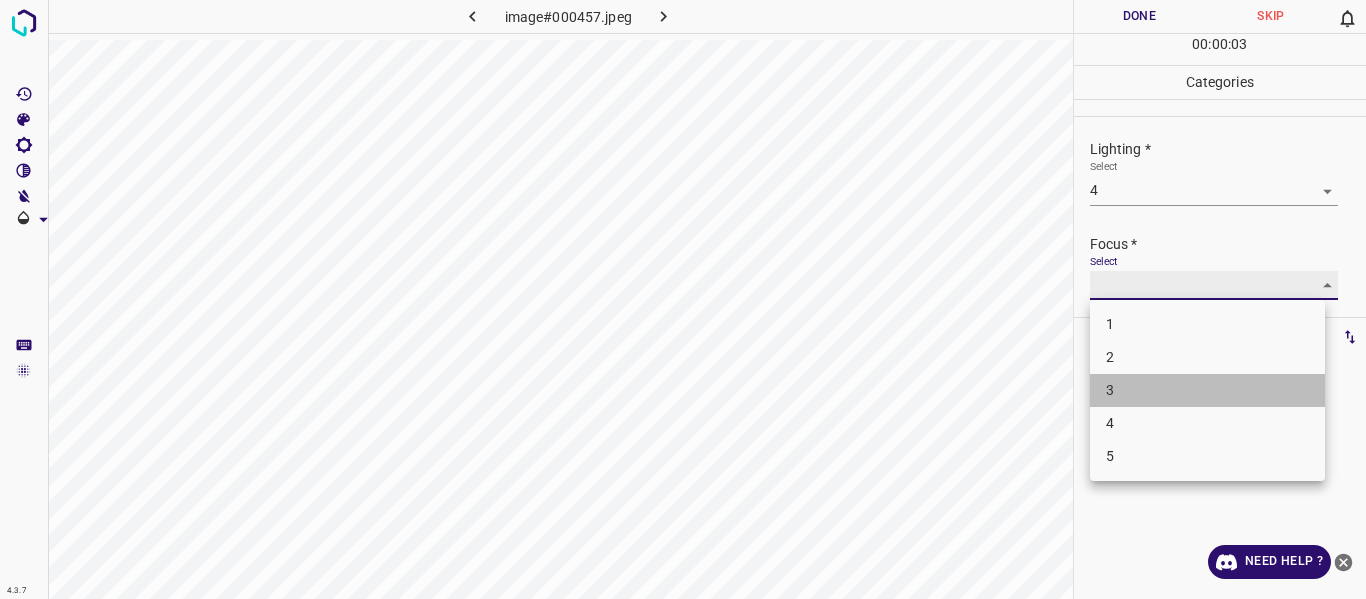 type on "3" 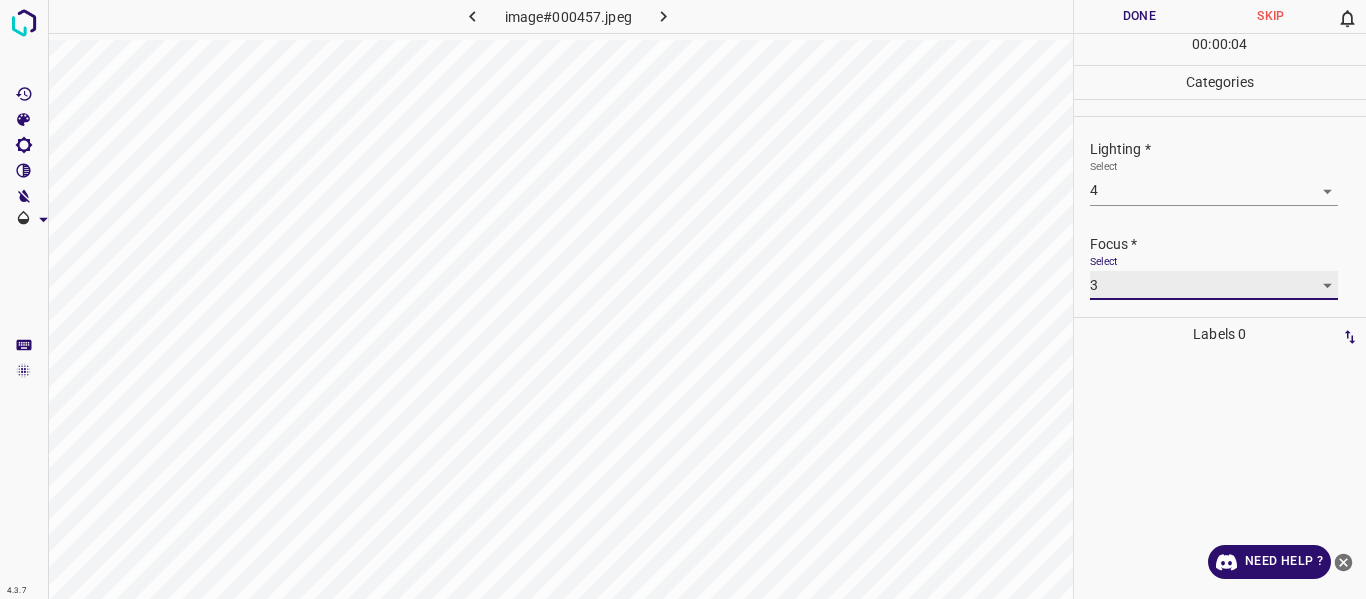 scroll, scrollTop: 98, scrollLeft: 0, axis: vertical 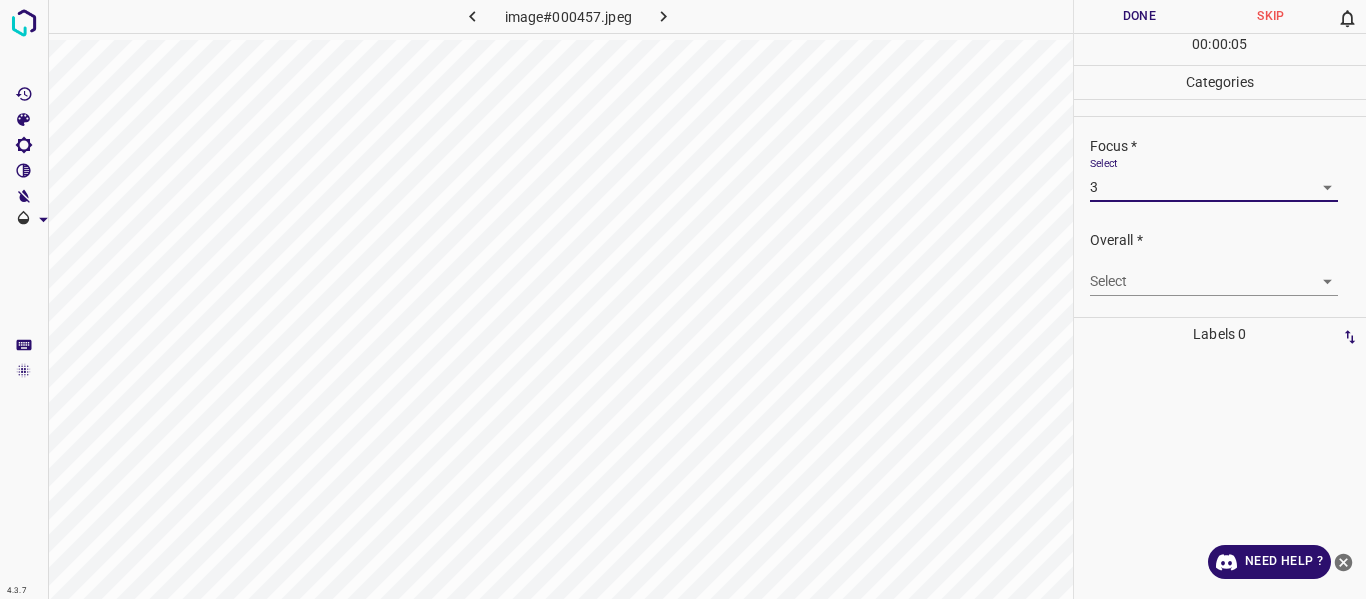 click on "4.3.7 image#000457.jpeg Done Skip 0 00   : 00   : 05   Categories Lighting *  Select 4 4 Focus *  Select 3 3 Overall *  Select ​ Labels   0 Categories 1 Lighting 2 Focus 3 Overall Tools Space Change between modes (Draw & Edit) I Auto labeling R Restore zoom M Zoom in N Zoom out Delete Delete selecte label Filters Z Restore filters X Saturation filter C Brightness filter V Contrast filter B Gray scale filter General O Download Need Help ? - Text - Hide - Delete" at bounding box center (683, 299) 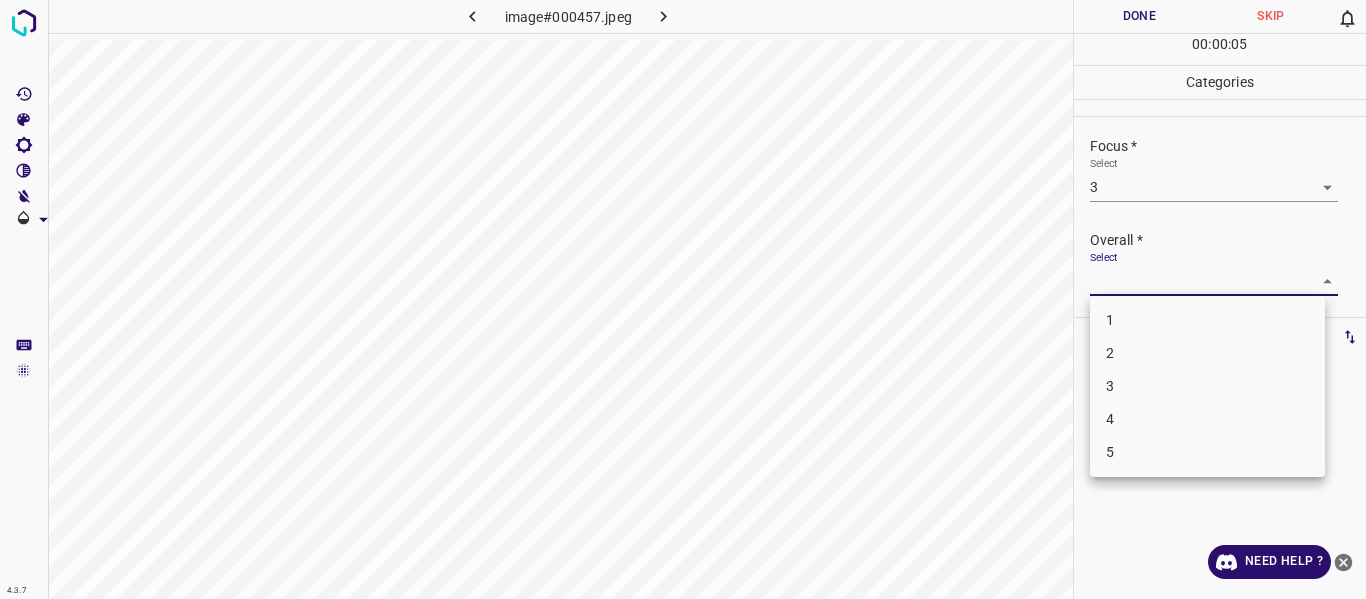 click on "4" at bounding box center (1207, 419) 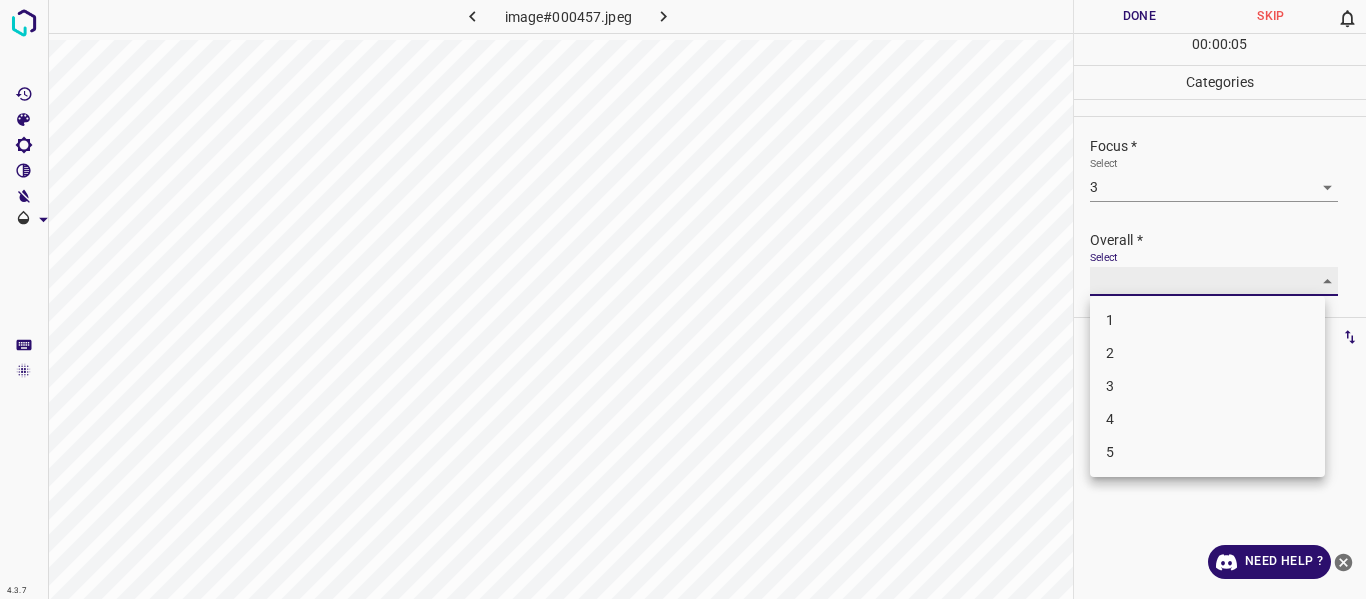 type on "4" 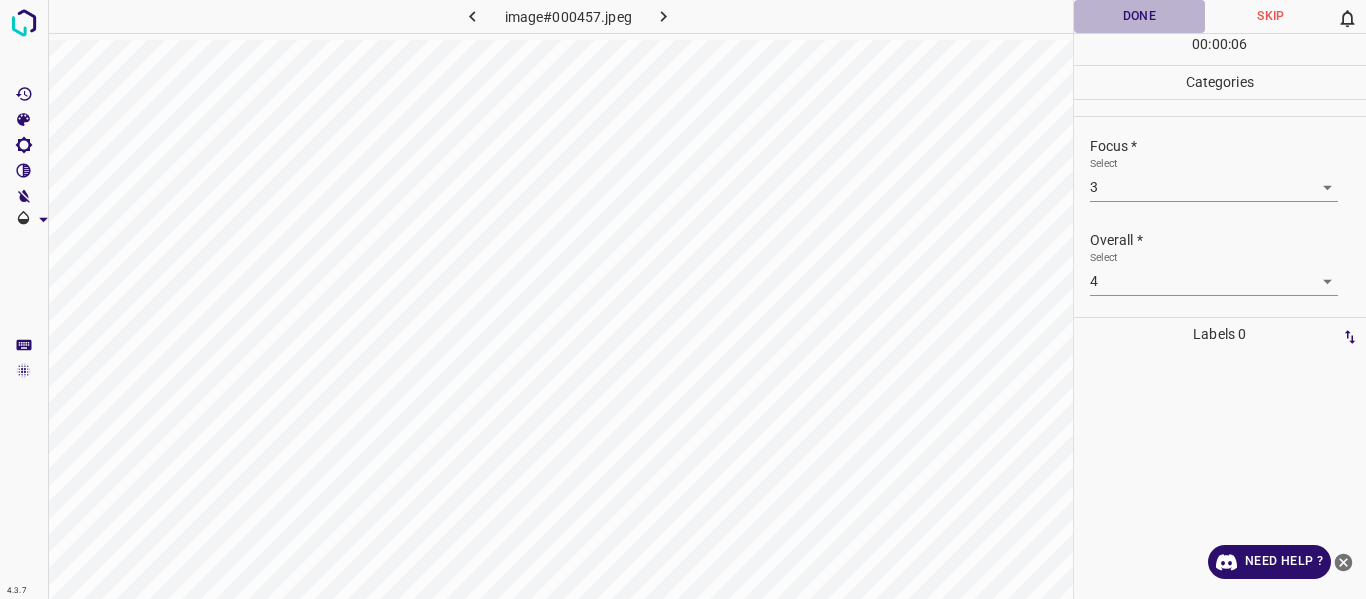 click on "Done" at bounding box center (1140, 16) 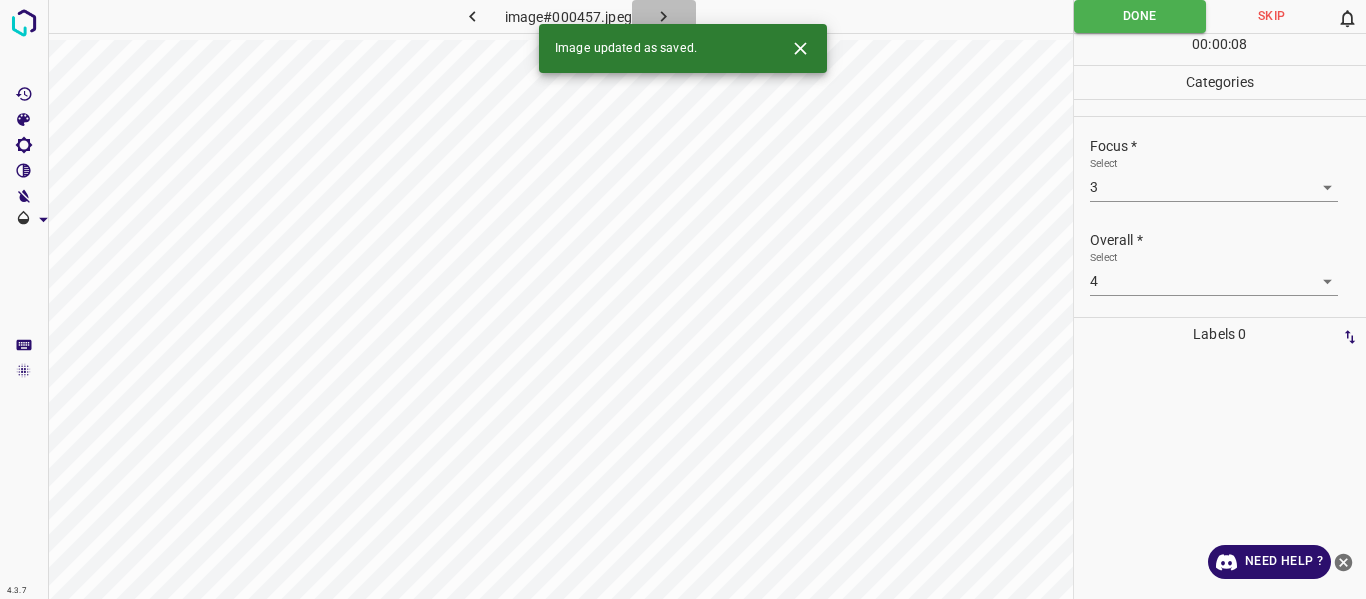 click at bounding box center (664, 16) 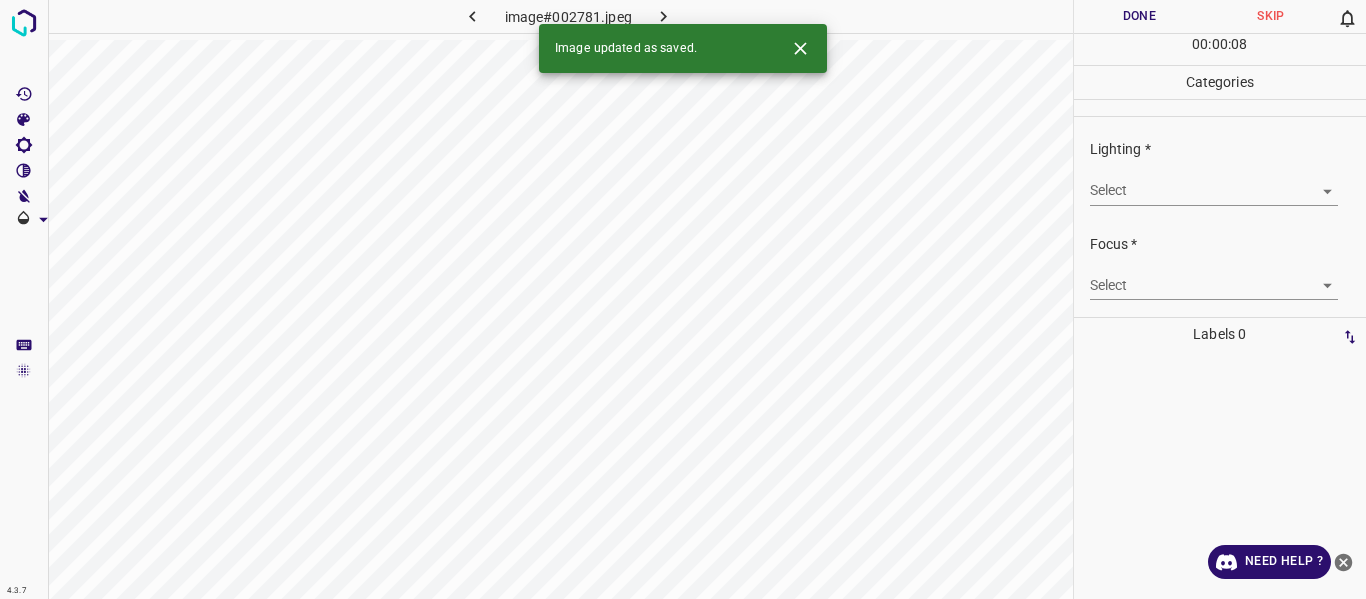 click on "4.3.7 image#002781.jpeg Done Skip 0 00   : 00   : 08   Categories Lighting *  Select ​ Focus *  Select ​ Overall *  Select ​ Labels   0 Categories 1 Lighting 2 Focus 3 Overall Tools Space Change between modes (Draw & Edit) I Auto labeling R Restore zoom M Zoom in N Zoom out Delete Delete selecte label Filters Z Restore filters X Saturation filter C Brightness filter V Contrast filter B Gray scale filter General O Download Image updated as saved. Need Help ? - Text - Hide - Delete" at bounding box center (683, 299) 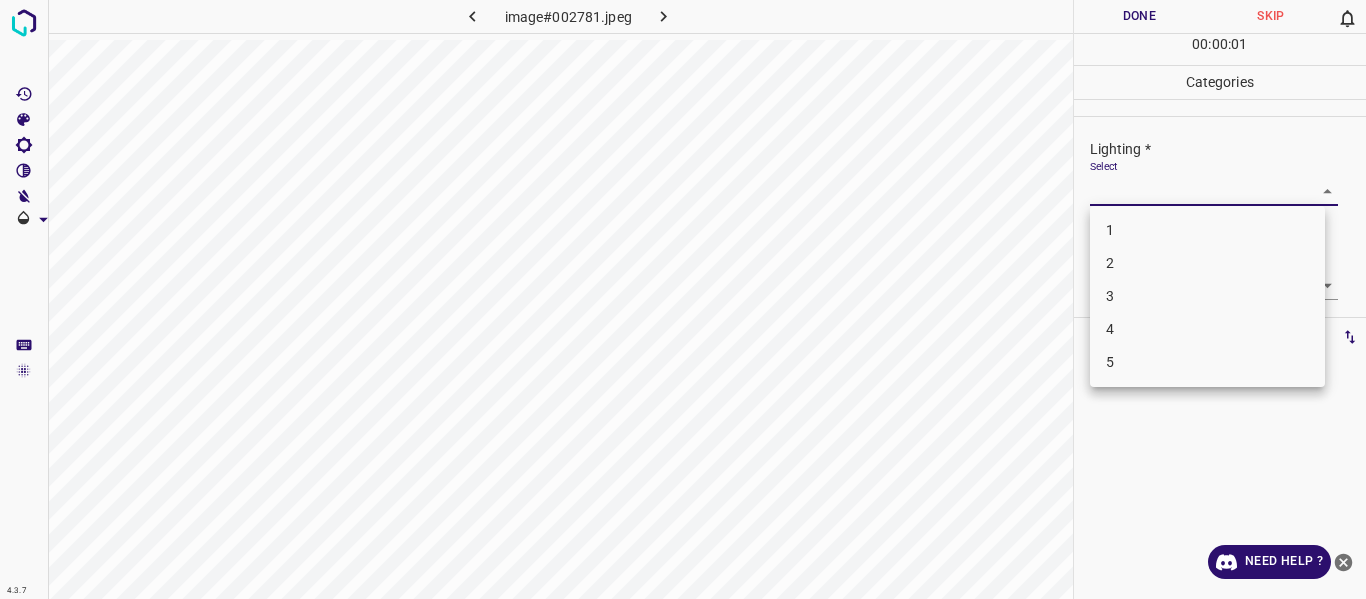 drag, startPoint x: 1247, startPoint y: 292, endPoint x: 1257, endPoint y: 290, distance: 10.198039 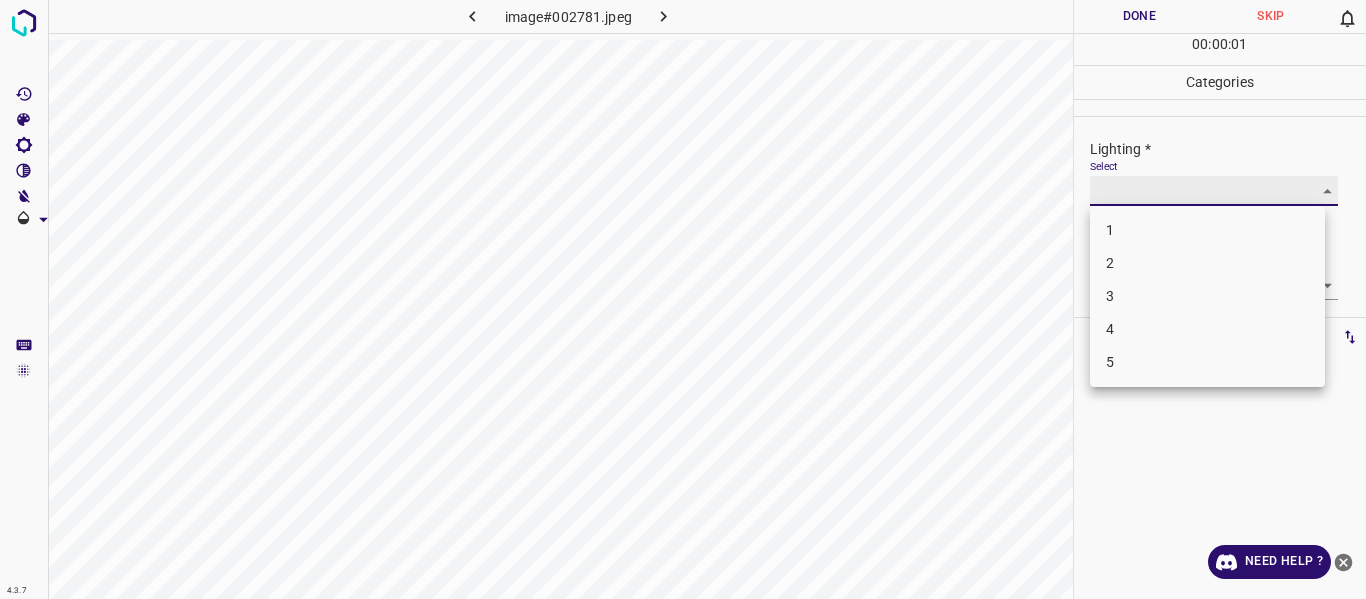 type on "3" 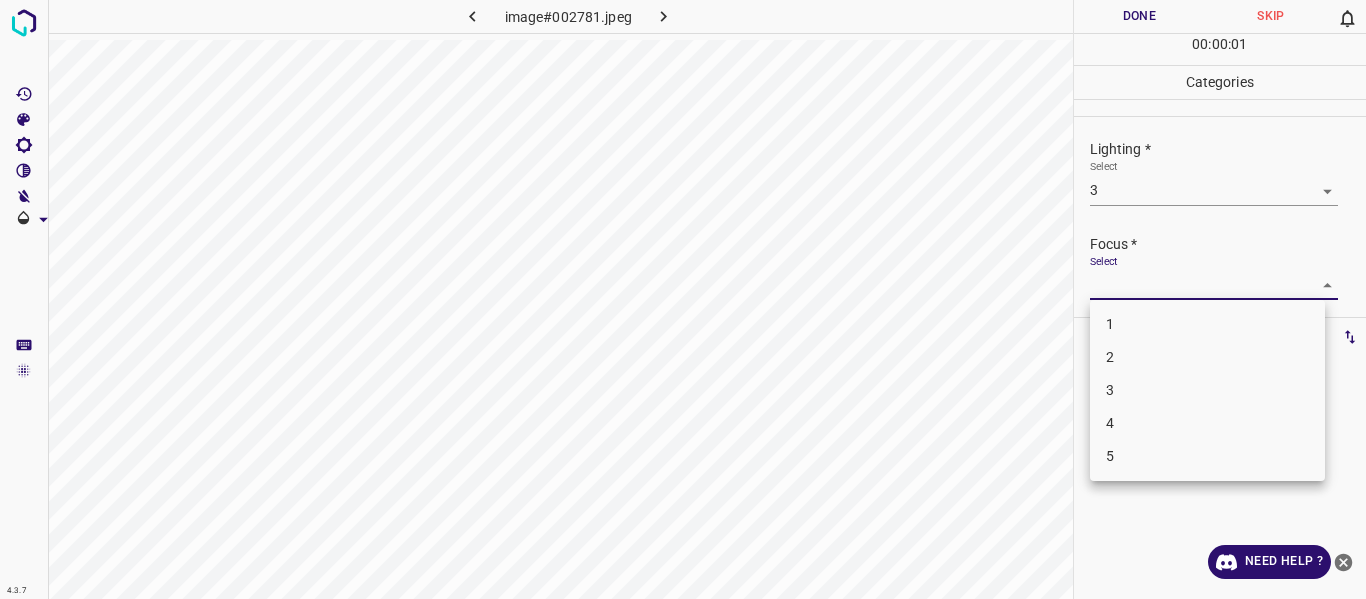 click on "4.3.7 image#002781.jpeg Done Skip 0 00   : 00   : 01   Categories Lighting *  Select 3 3 Focus *  Select ​ Overall *  Select ​ Labels   0 Categories 1 Lighting 2 Focus 3 Overall Tools Space Change between modes (Draw & Edit) I Auto labeling R Restore zoom M Zoom in N Zoom out Delete Delete selecte label Filters Z Restore filters X Saturation filter C Brightness filter V Contrast filter B Gray scale filter General O Download Need Help ? - Text - Hide - Delete 1 2 3 4 5" at bounding box center (683, 299) 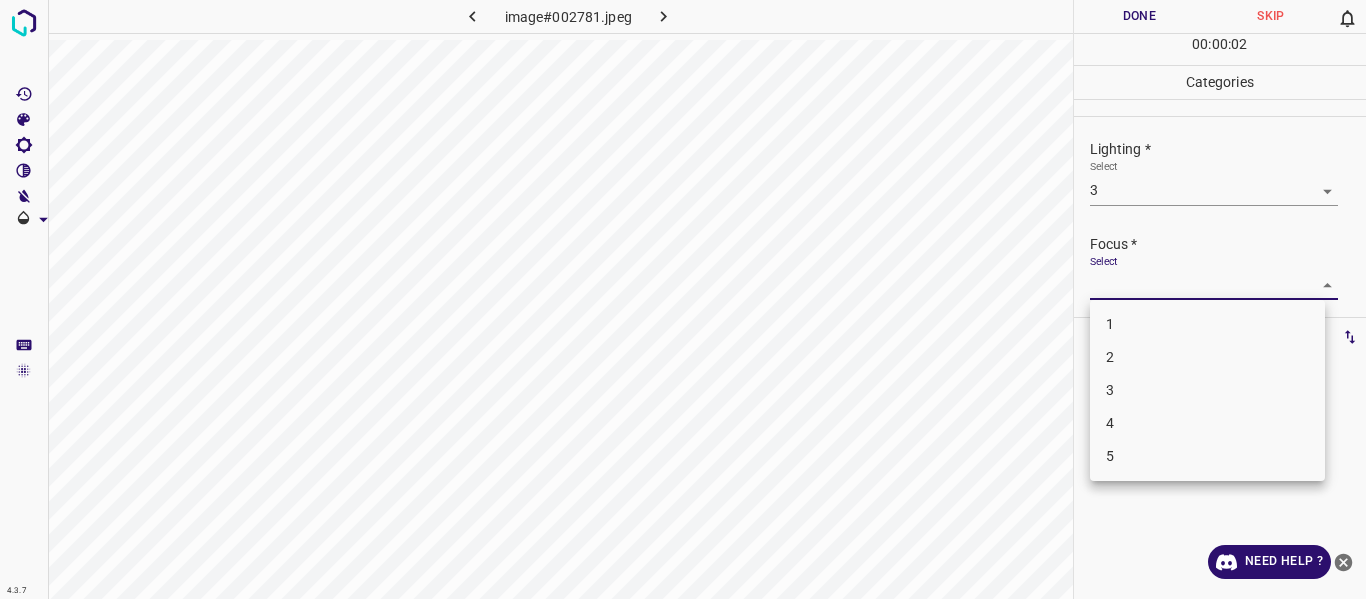 click on "2" at bounding box center [1207, 357] 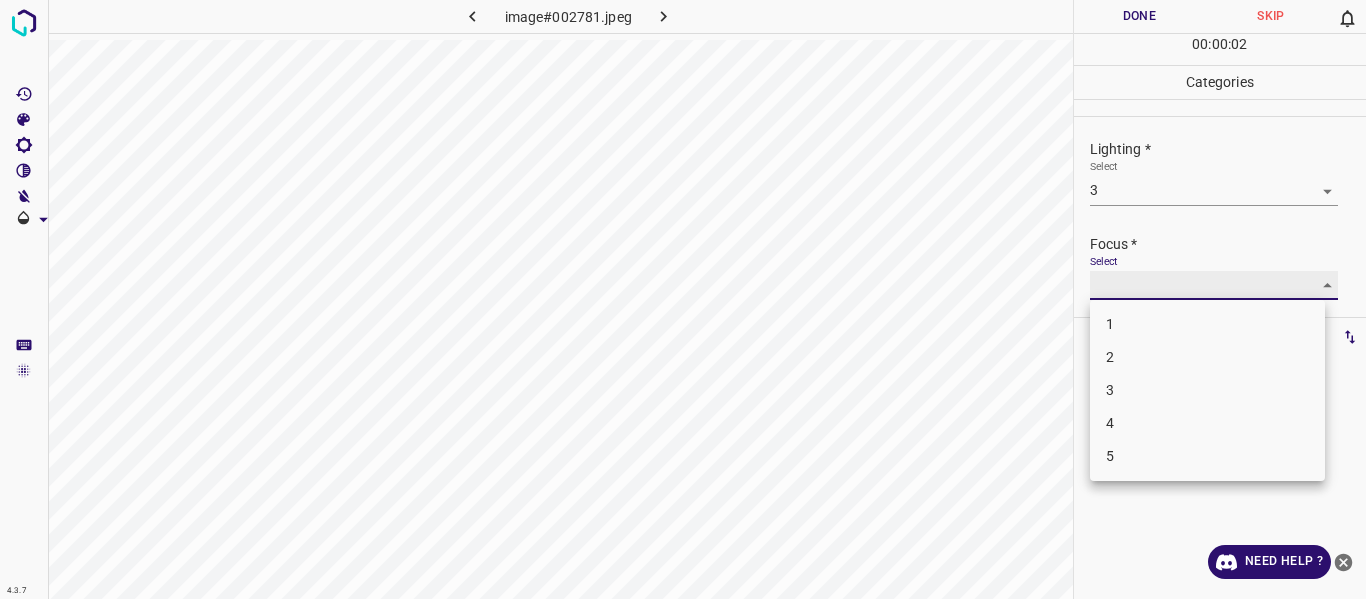 type on "2" 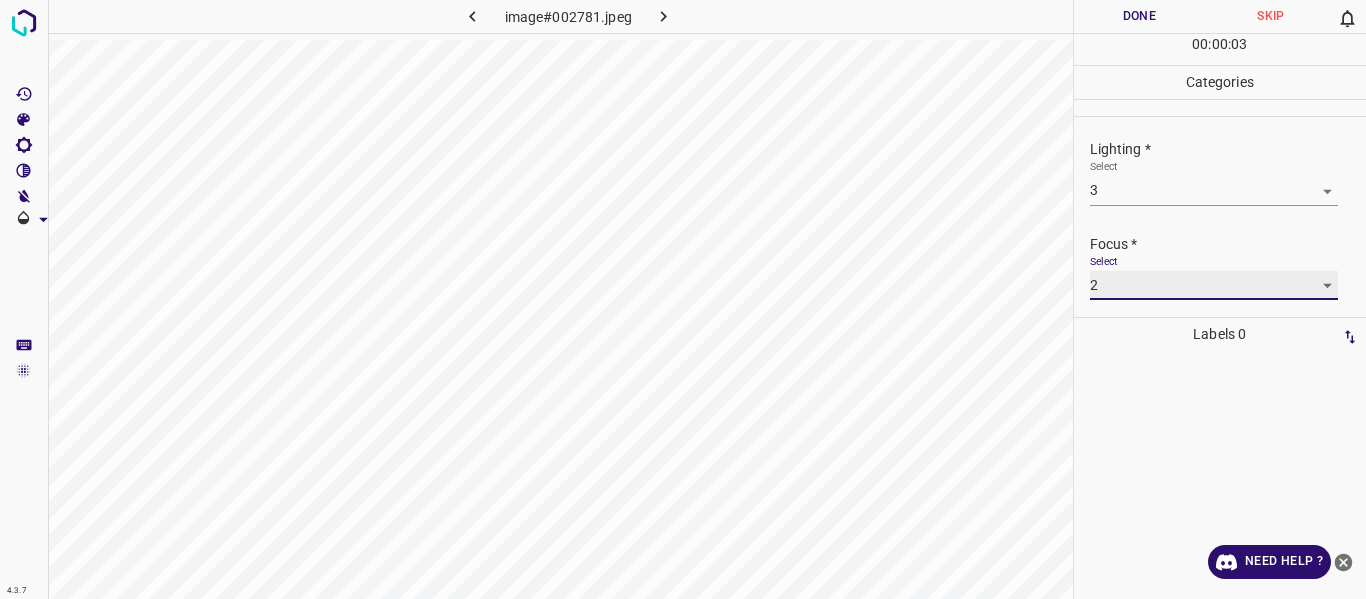 scroll, scrollTop: 98, scrollLeft: 0, axis: vertical 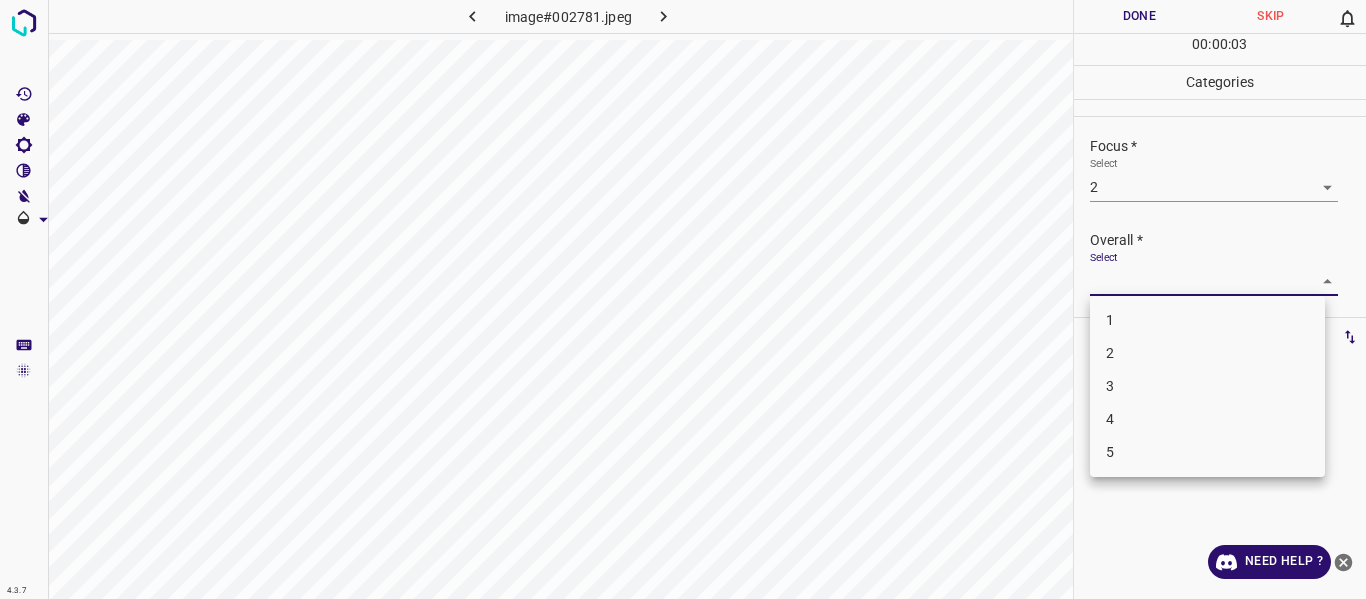 click on "4.3.7 image#002781.jpeg Done Skip 0 00   : 00   : 03   Categories Lighting *  Select 3 3 Focus *  Select 2 2 Overall *  Select ​ Labels   0 Categories 1 Lighting 2 Focus 3 Overall Tools Space Change between modes (Draw & Edit) I Auto labeling R Restore zoom M Zoom in N Zoom out Delete Delete selecte label Filters Z Restore filters X Saturation filter C Brightness filter V Contrast filter B Gray scale filter General O Download Need Help ? - Text - Hide - Delete 1 2 3 4 5" at bounding box center [683, 299] 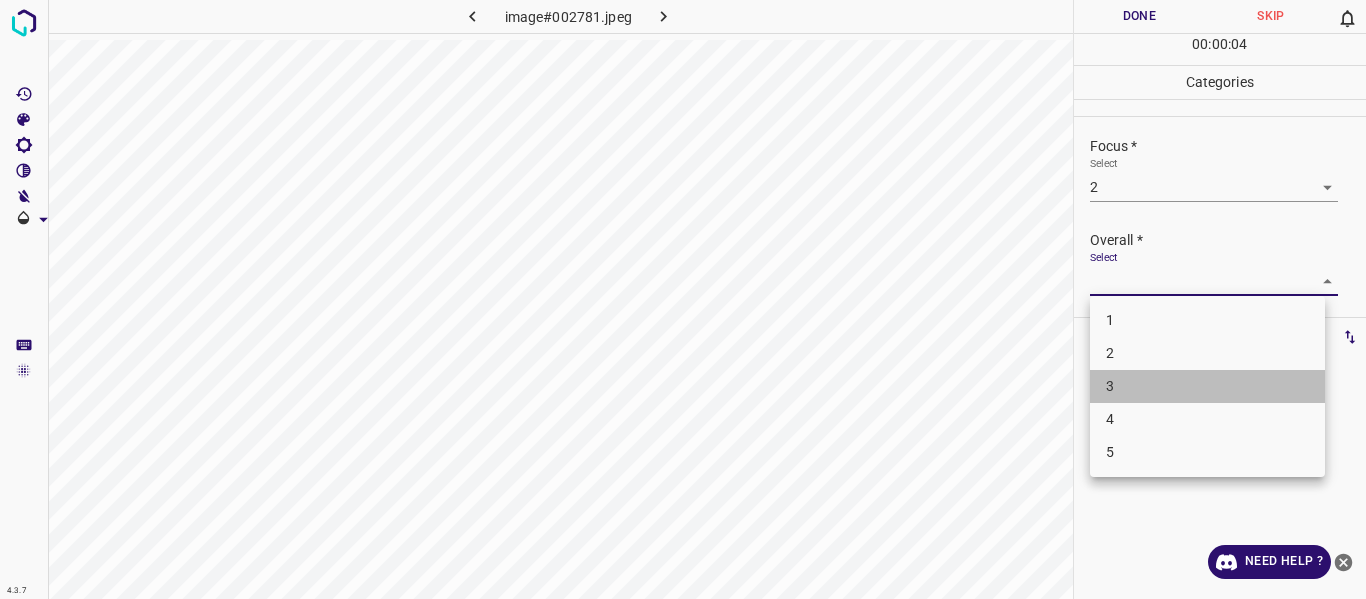 click on "3" at bounding box center (1207, 386) 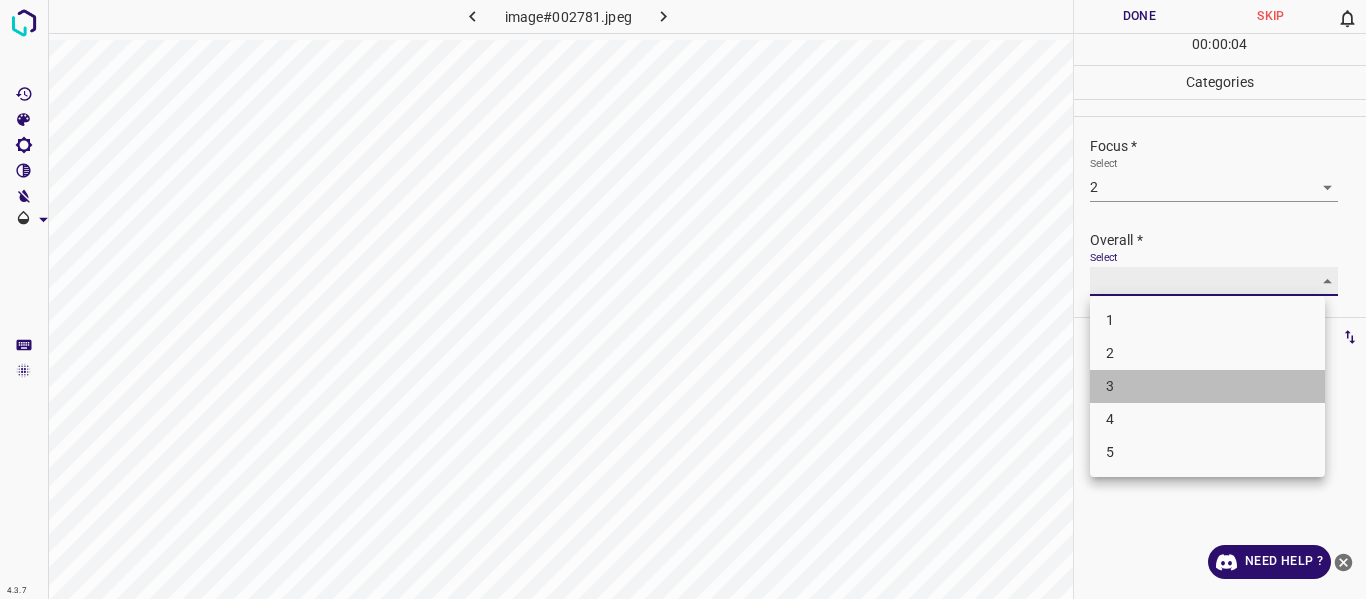 type on "3" 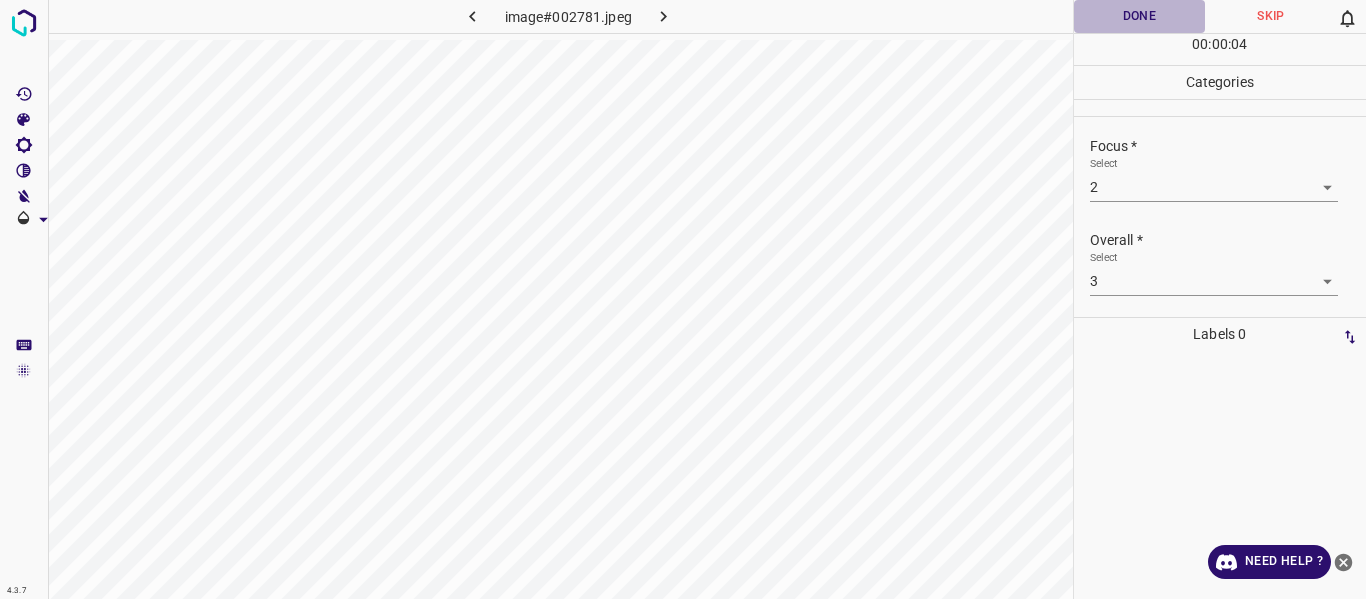 click on "Done" at bounding box center [1140, 16] 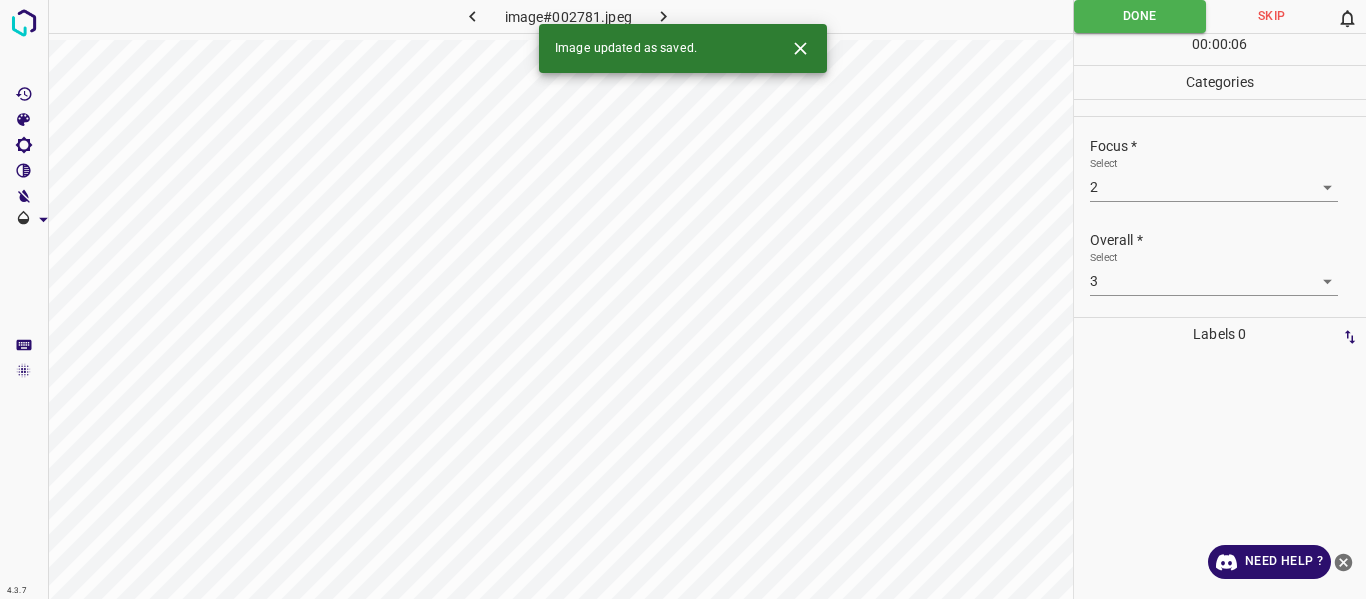 click at bounding box center [664, 16] 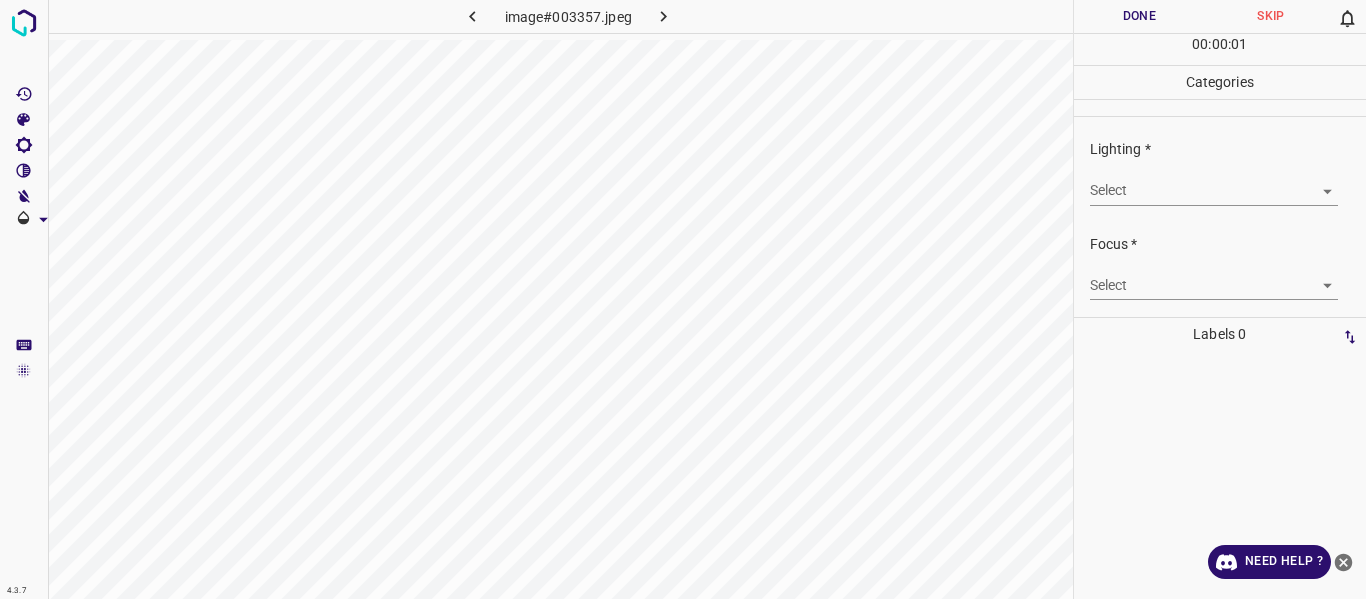 click on "4.3.7 image#003357.jpeg Done Skip 0 00   : 00   : 01   Categories Lighting *  Select ​ Focus *  Select ​ Overall *  Select ​ Labels   0 Categories 1 Lighting 2 Focus 3 Overall Tools Space Change between modes (Draw & Edit) I Auto labeling R Restore zoom M Zoom in N Zoom out Delete Delete selecte label Filters Z Restore filters X Saturation filter C Brightness filter V Contrast filter B Gray scale filter General O Download Need Help ? - Text - Hide - Delete" at bounding box center [683, 299] 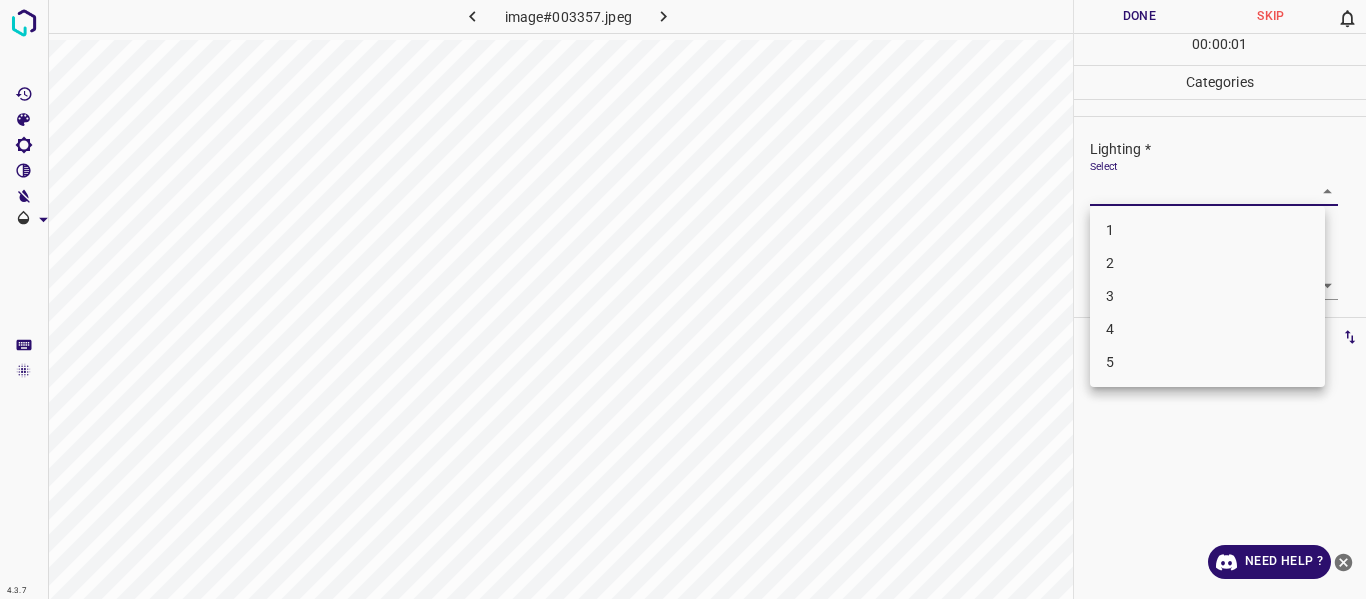 click on "2" at bounding box center (1207, 263) 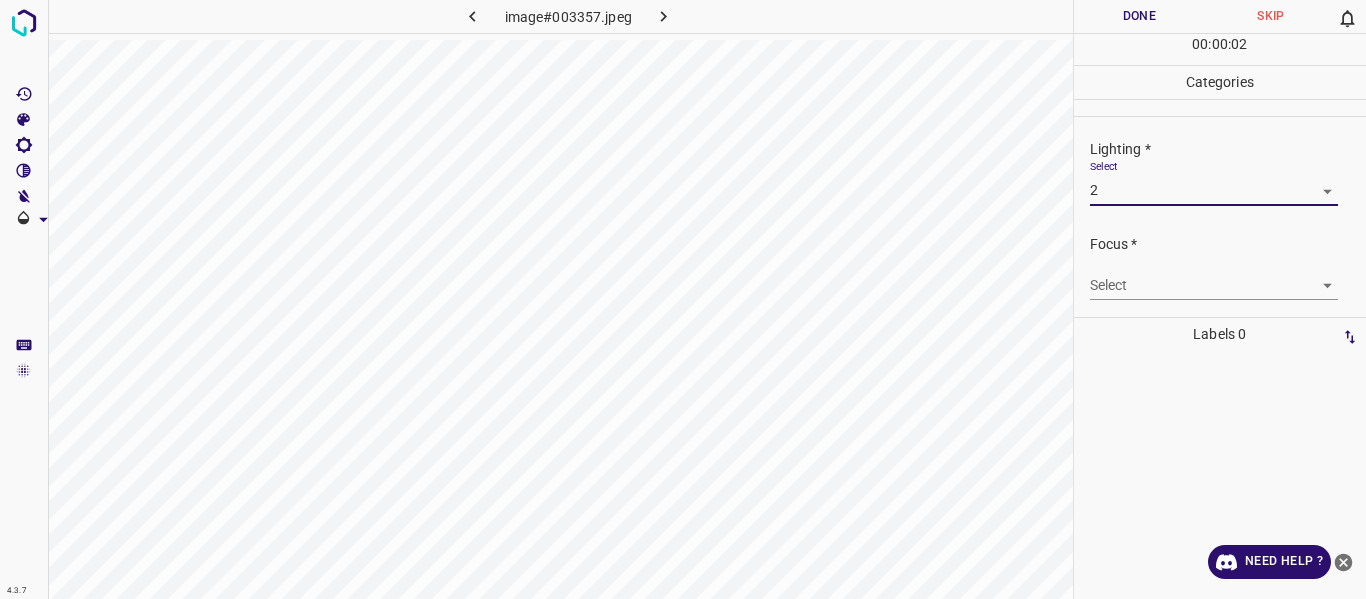 click on "4.3.7 image#003357.jpeg Done Skip 0 00   : 00   : 02   Categories Lighting *  Select 2 2 Focus *  Select ​ Overall *  Select ​ Labels   0 Categories 1 Lighting 2 Focus 3 Overall Tools Space Change between modes (Draw & Edit) I Auto labeling R Restore zoom M Zoom in N Zoom out Delete Delete selecte label Filters Z Restore filters X Saturation filter C Brightness filter V Contrast filter B Gray scale filter General O Download Need Help ? - Text - Hide - Delete" at bounding box center (683, 299) 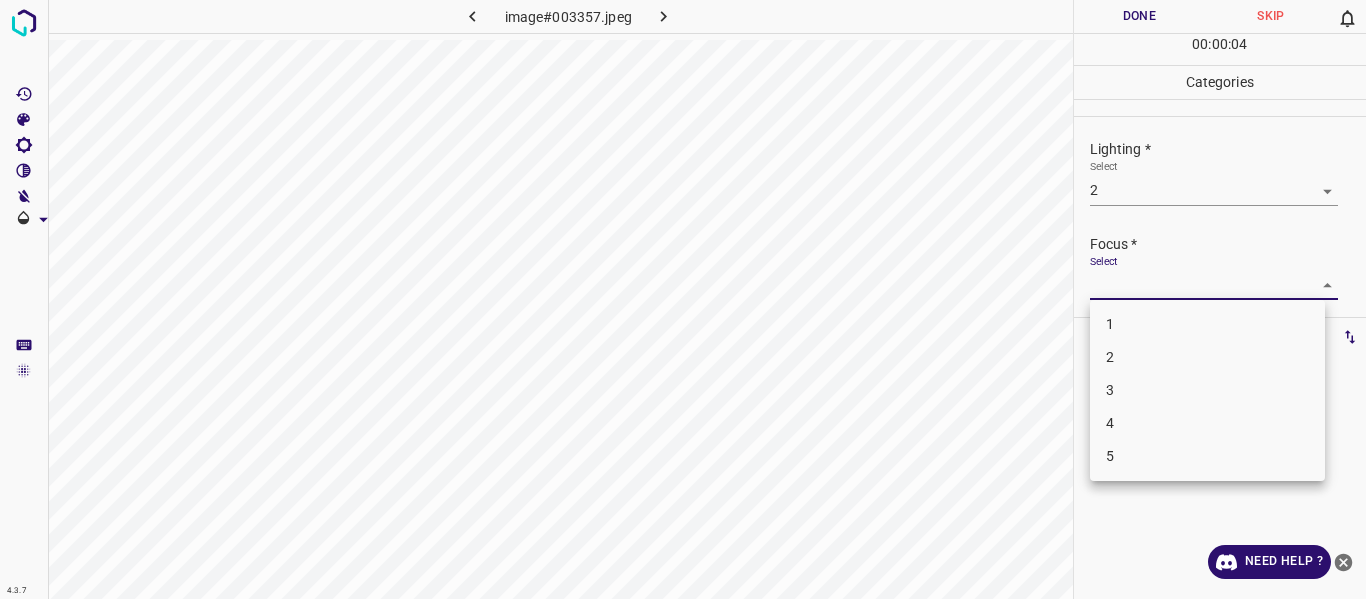 click at bounding box center [683, 299] 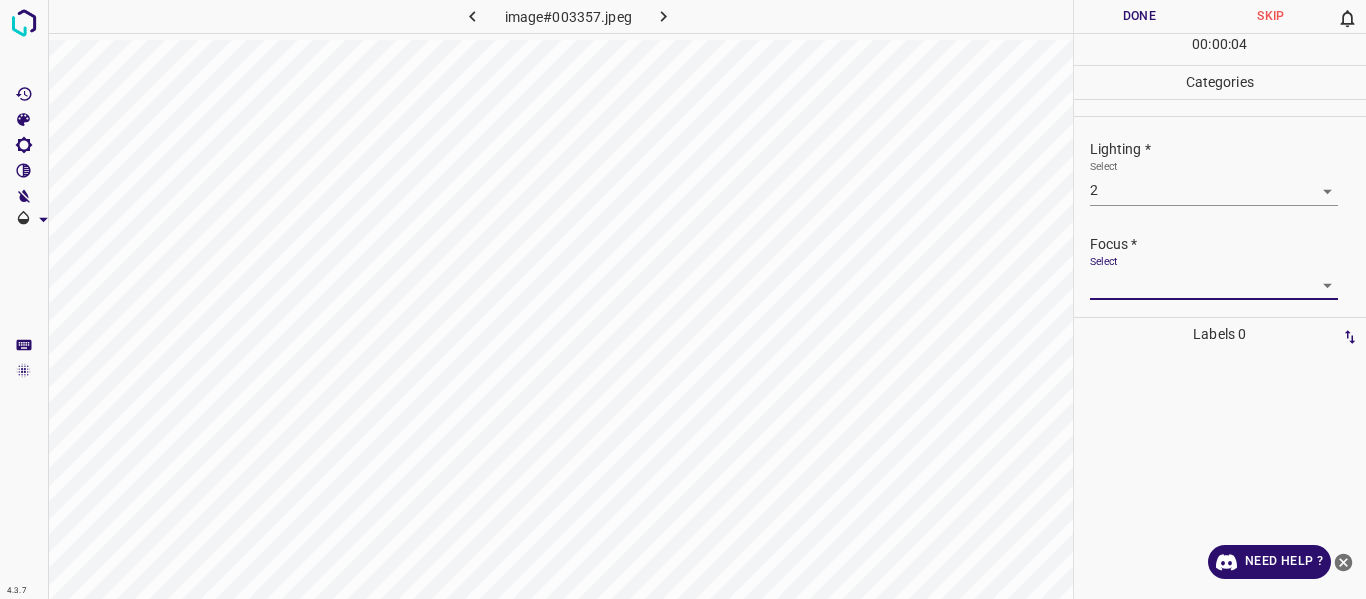 click on "4.3.7 image#003357.jpeg Done Skip 0 00   : 00   : 04   Categories Lighting *  Select 2 2 Focus *  Select ​ Overall *  Select ​ Labels   0 Categories 1 Lighting 2 Focus 3 Overall Tools Space Change between modes (Draw & Edit) I Auto labeling R Restore zoom M Zoom in N Zoom out Delete Delete selecte label Filters Z Restore filters X Saturation filter C Brightness filter V Contrast filter B Gray scale filter General O Download Need Help ? - Text - Hide - Delete 1 2 3 4 5" at bounding box center (683, 299) 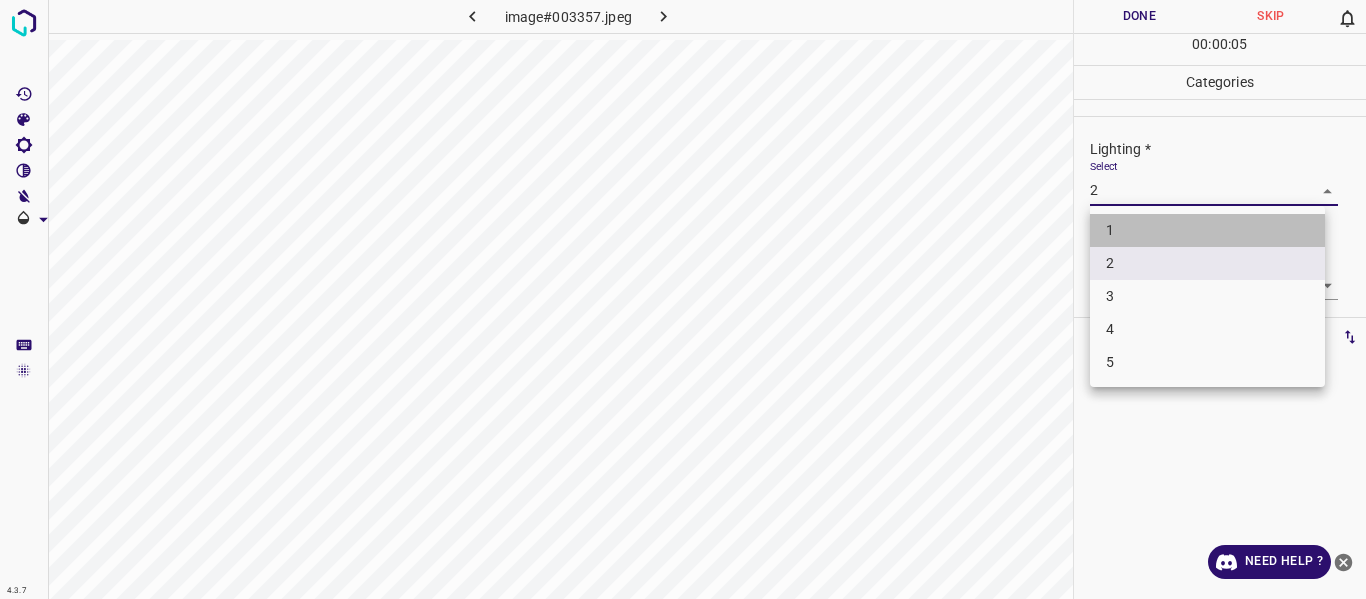 click on "1" at bounding box center (1207, 230) 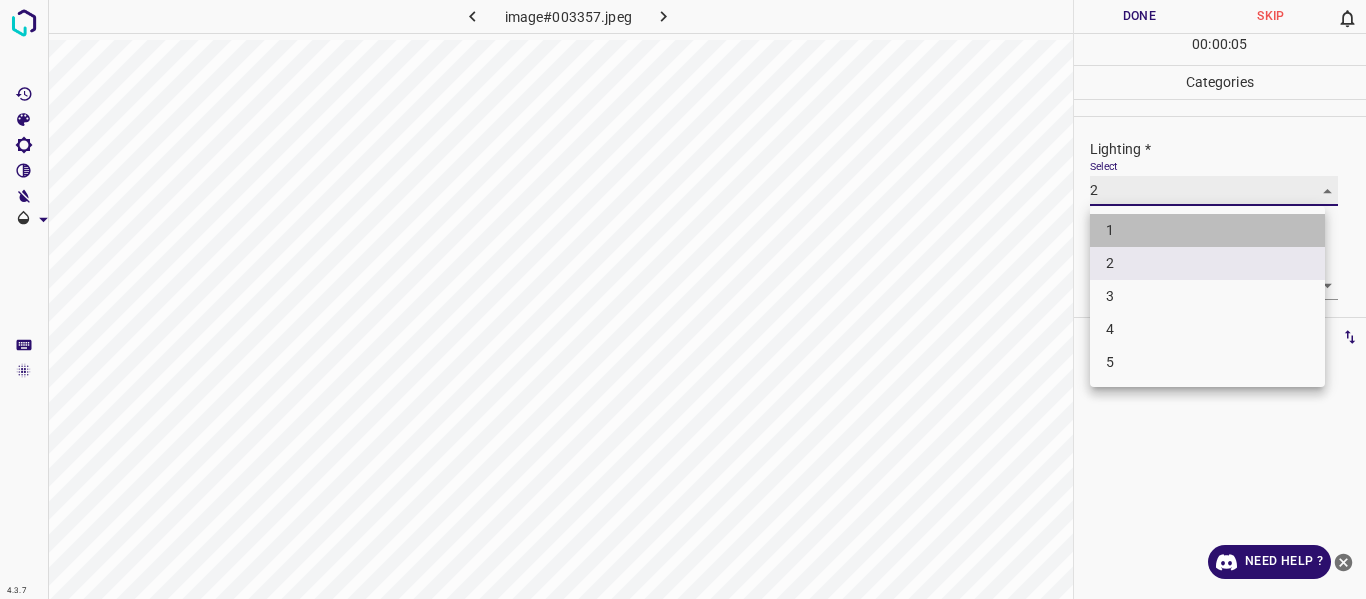type on "1" 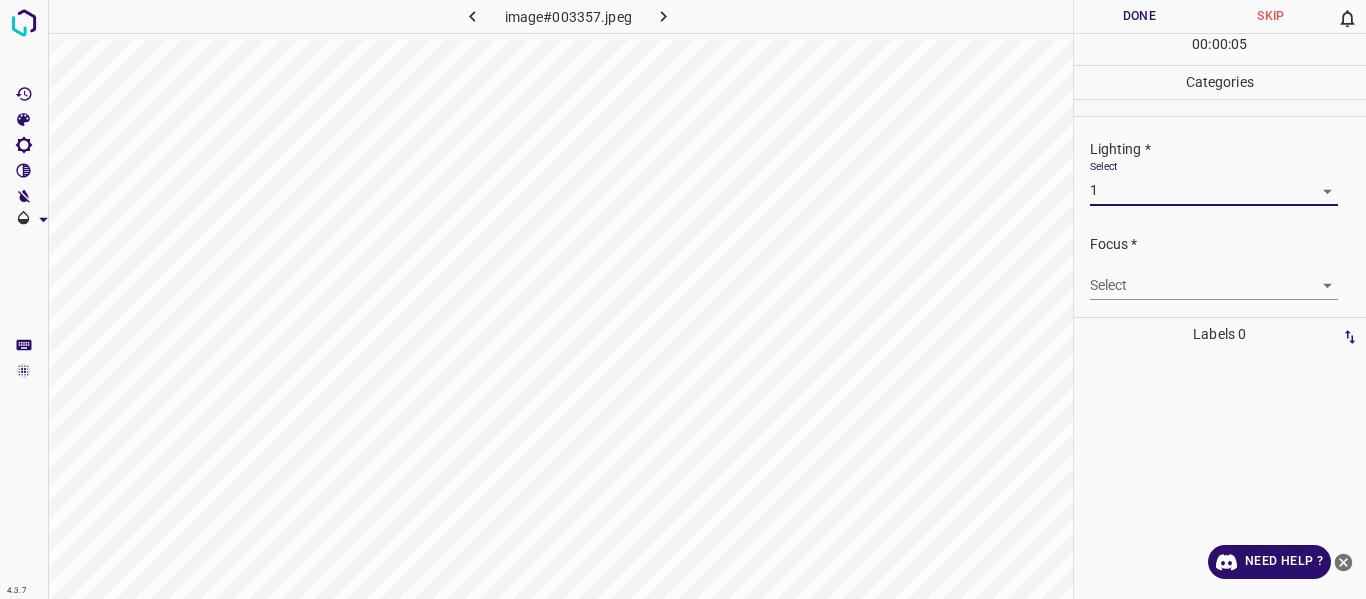 click on "Select ​" at bounding box center (1214, 277) 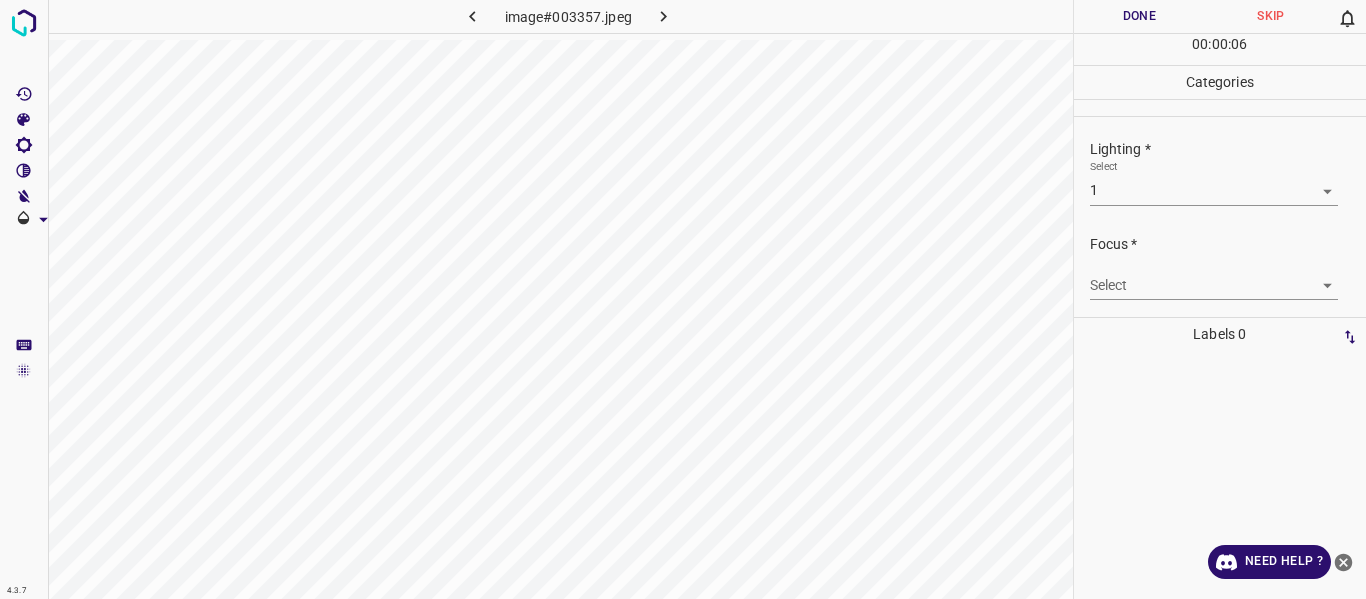 click on "4.3.7 image#003357.jpeg Done Skip 0 00   : 00   : 06   Categories Lighting *  Select 1 1 Focus *  Select ​ Overall *  Select ​ Labels   0 Categories 1 Lighting 2 Focus 3 Overall Tools Space Change between modes (Draw & Edit) I Auto labeling R Restore zoom M Zoom in N Zoom out Delete Delete selecte label Filters Z Restore filters X Saturation filter C Brightness filter V Contrast filter B Gray scale filter General O Download Need Help ? - Text - Hide - Delete" at bounding box center (683, 299) 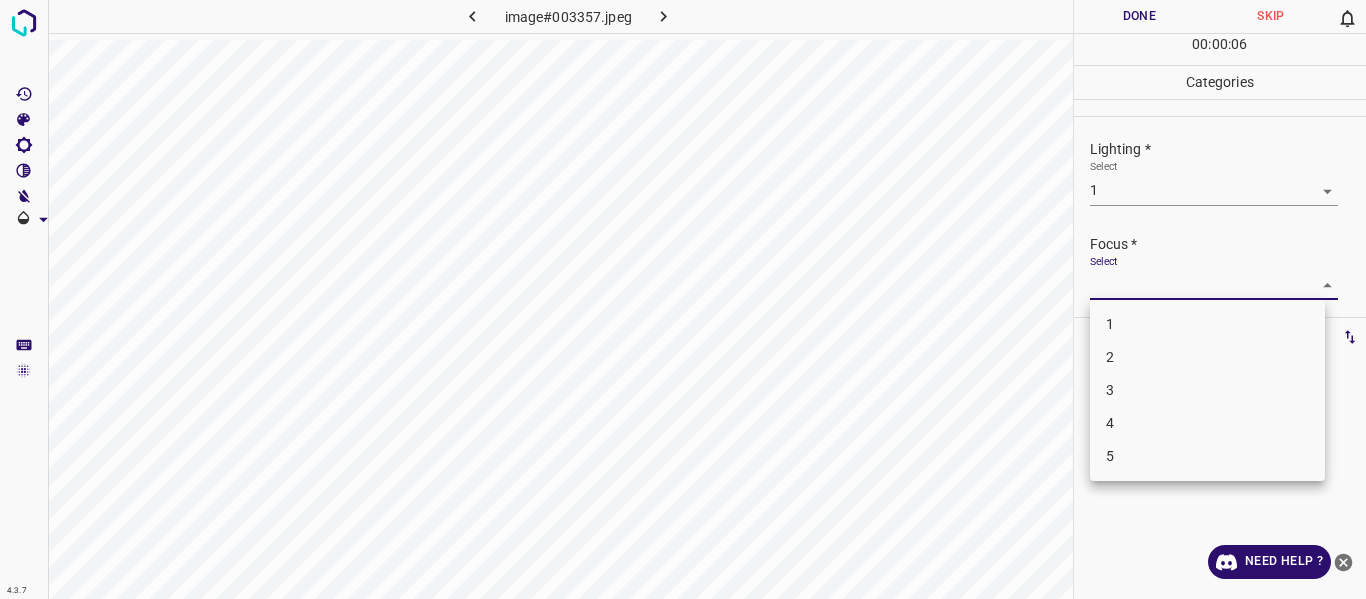 click on "1" at bounding box center [1207, 324] 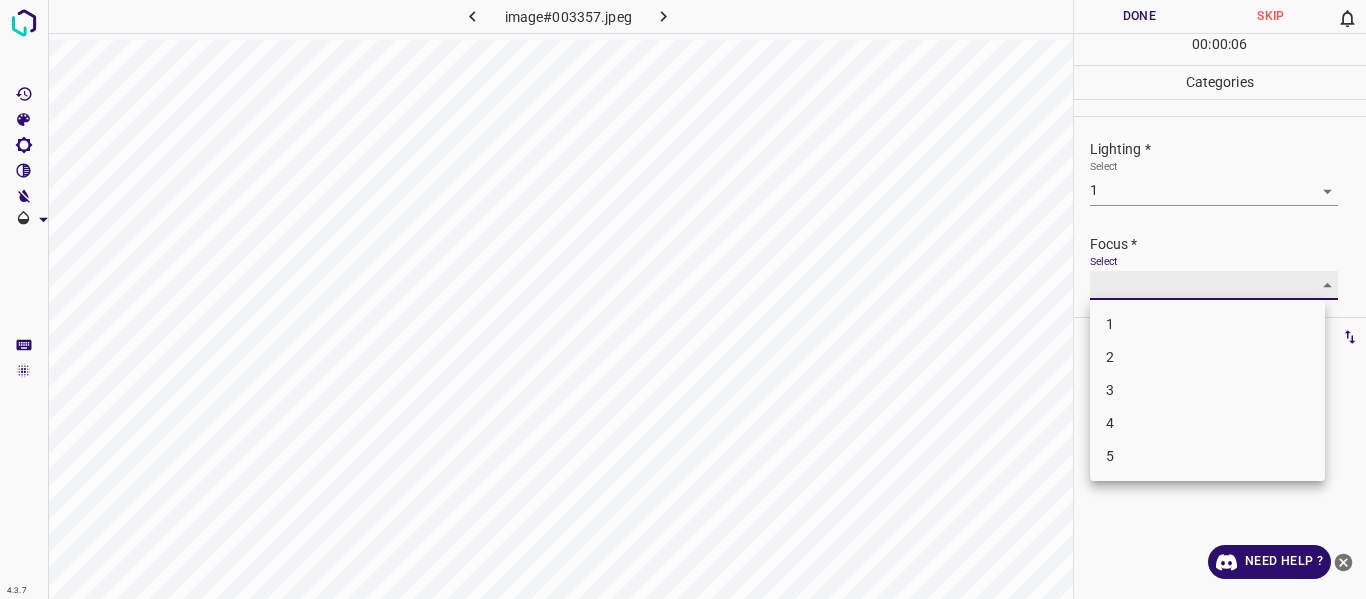 type on "1" 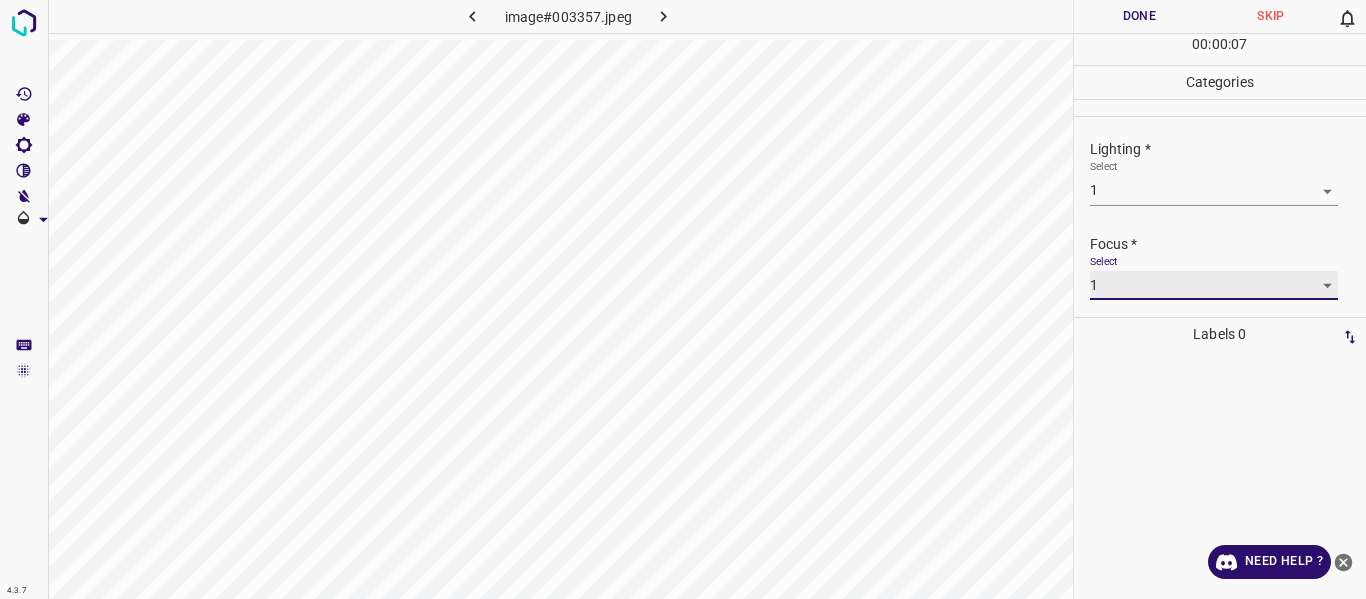 scroll, scrollTop: 98, scrollLeft: 0, axis: vertical 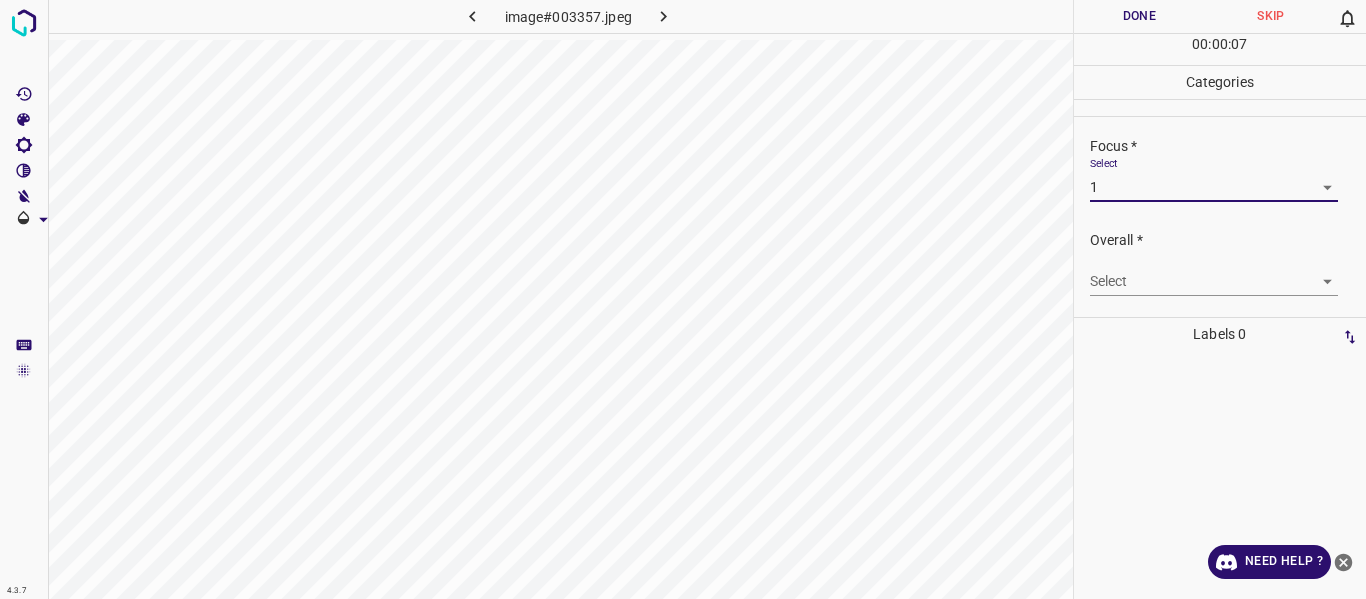 click on "4.3.7 image#003357.jpeg Done Skip 0 00   : 00   : 07   Categories Lighting *  Select 1 1 Focus *  Select 1 1 Overall *  Select ​ Labels   0 Categories 1 Lighting 2 Focus 3 Overall Tools Space Change between modes (Draw & Edit) I Auto labeling R Restore zoom M Zoom in N Zoom out Delete Delete selecte label Filters Z Restore filters X Saturation filter C Brightness filter V Contrast filter B Gray scale filter General O Download Need Help ? - Text - Hide - Delete" at bounding box center [683, 299] 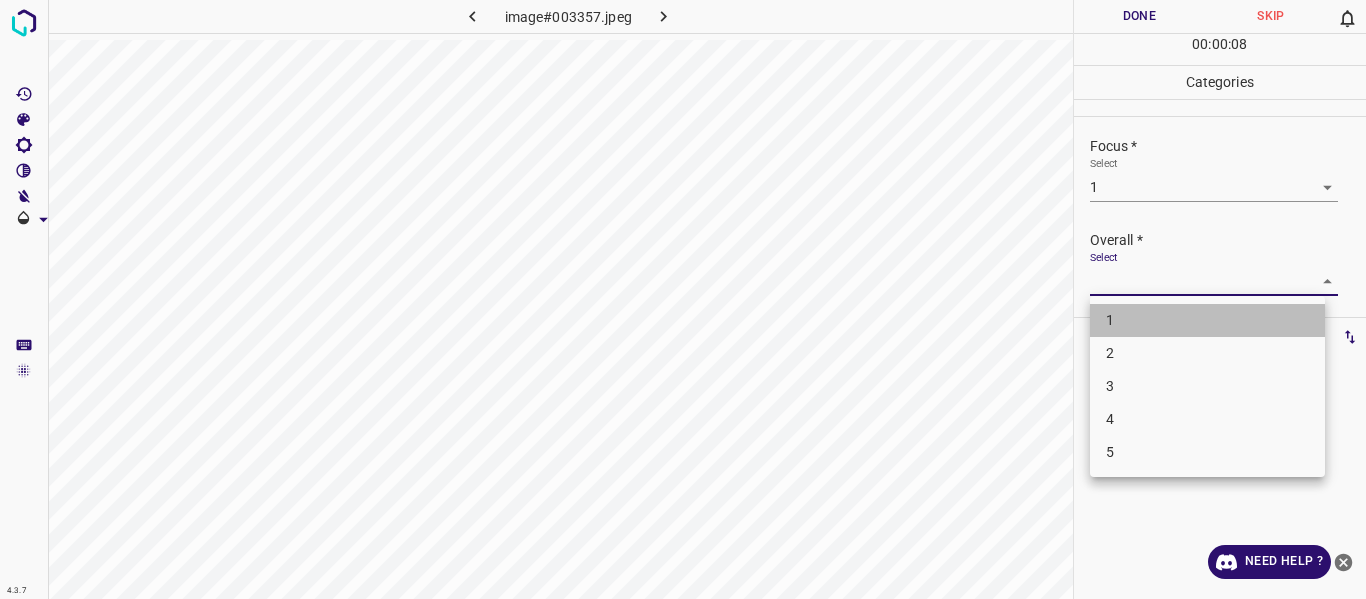 click on "1" at bounding box center [1207, 320] 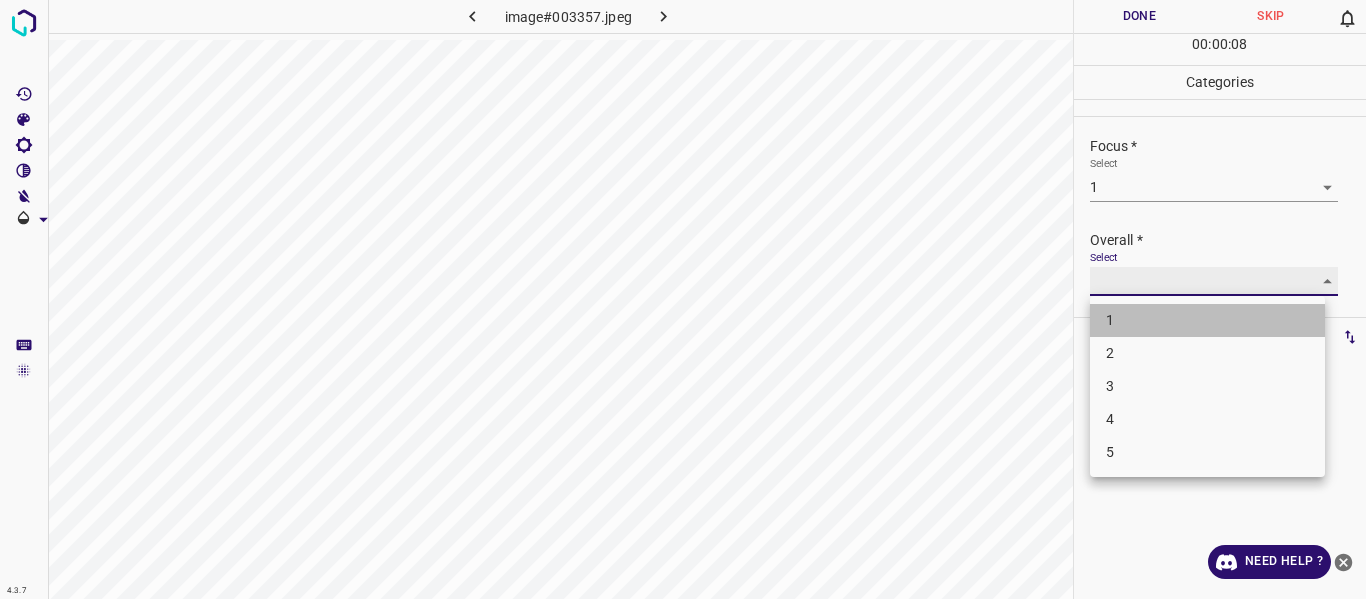 type on "1" 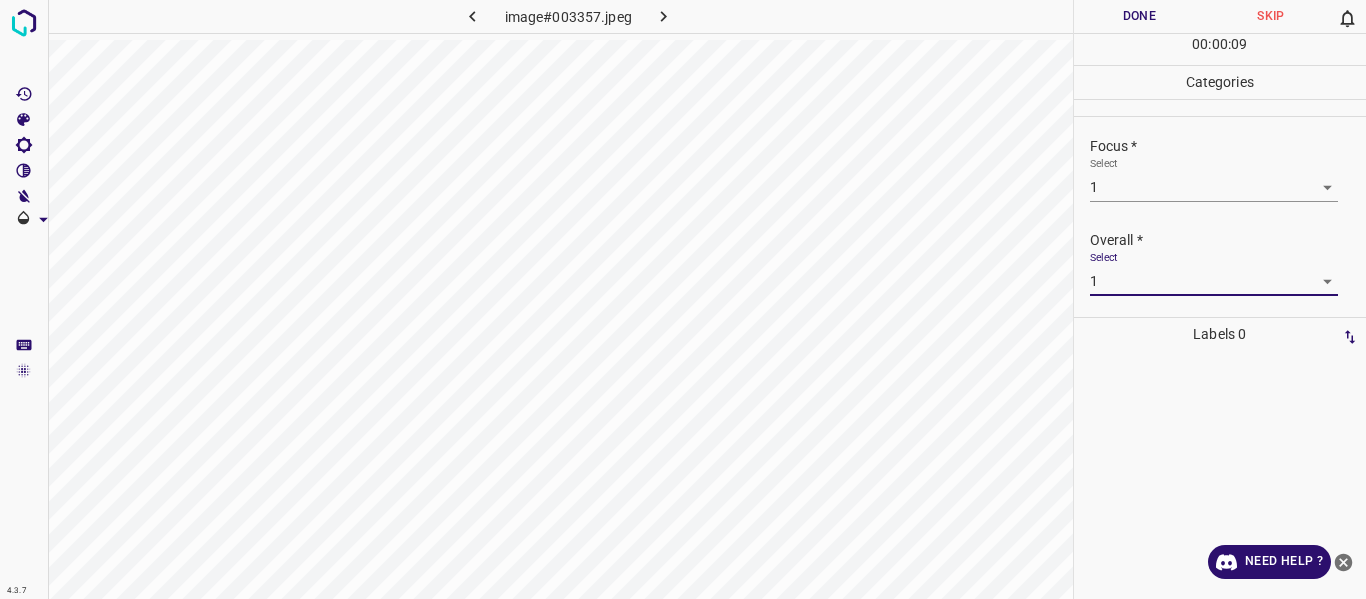 click on "Done" at bounding box center (1140, 16) 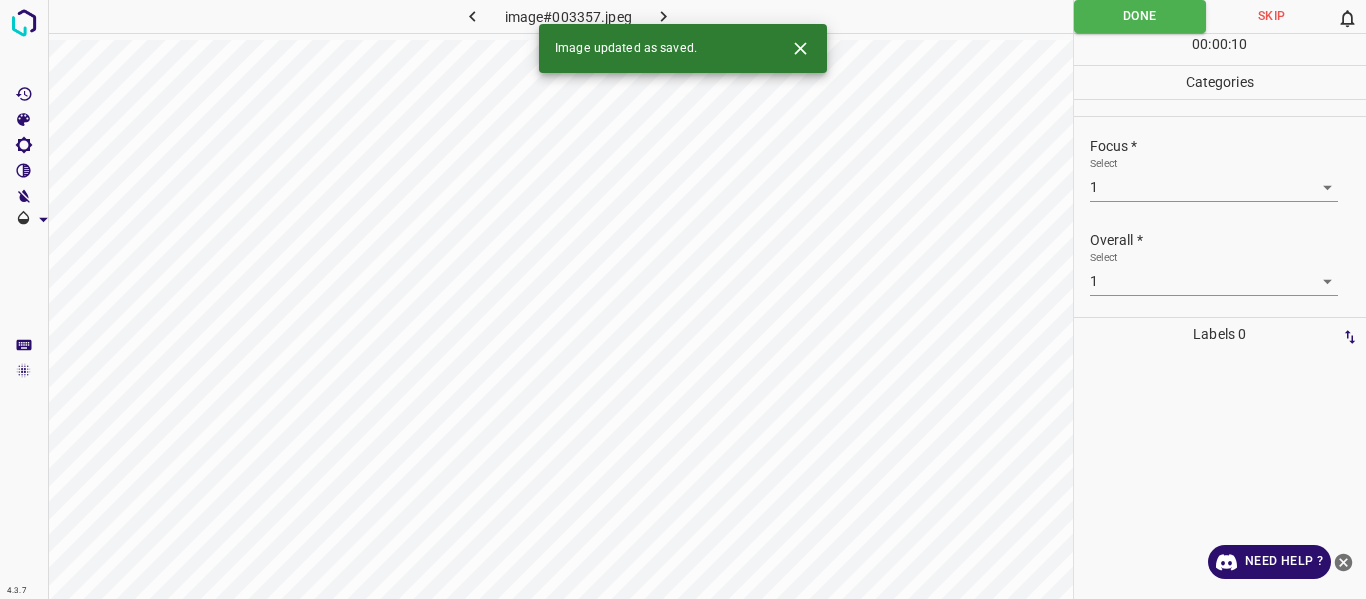 click 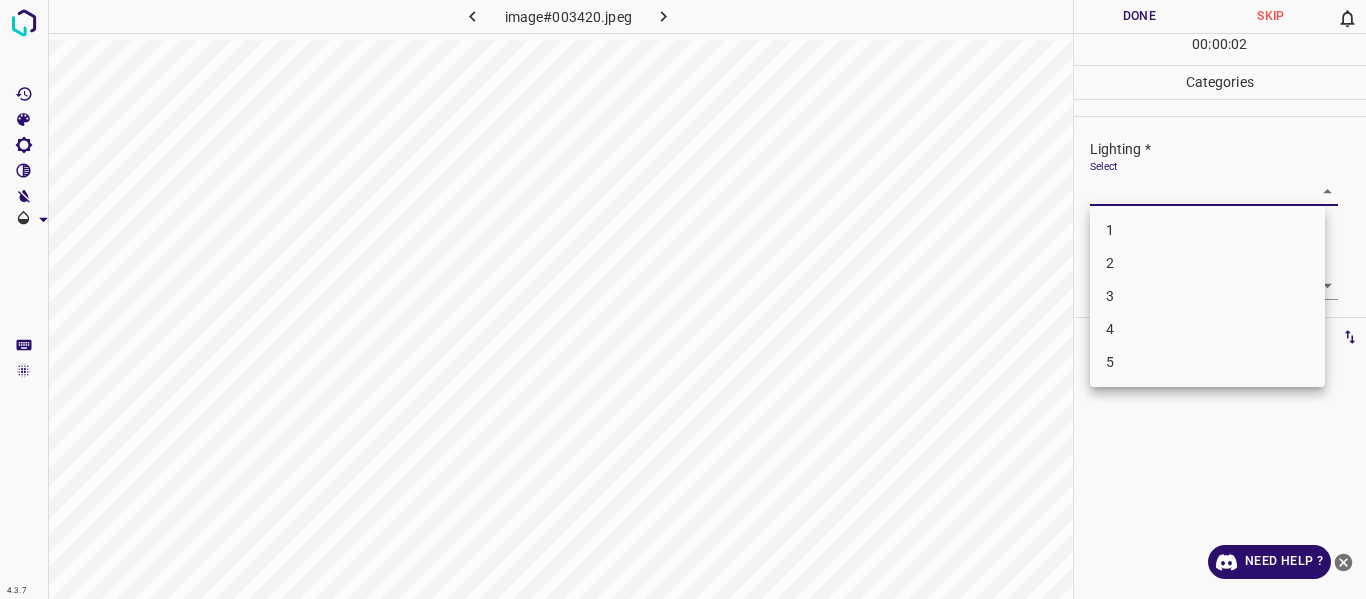 click on "4.3.7 image#003420.jpeg Done Skip 0 00   : 00   : 02   Categories Lighting *  Select ​ Focus *  Select ​ Overall *  Select ​ Labels   0 Categories 1 Lighting 2 Focus 3 Overall Tools Space Change between modes (Draw & Edit) I Auto labeling R Restore zoom M Zoom in N Zoom out Delete Delete selecte label Filters Z Restore filters X Saturation filter C Brightness filter V Contrast filter B Gray scale filter General O Download Need Help ? - Text - Hide - Delete 1 2 3 4 5" at bounding box center [683, 299] 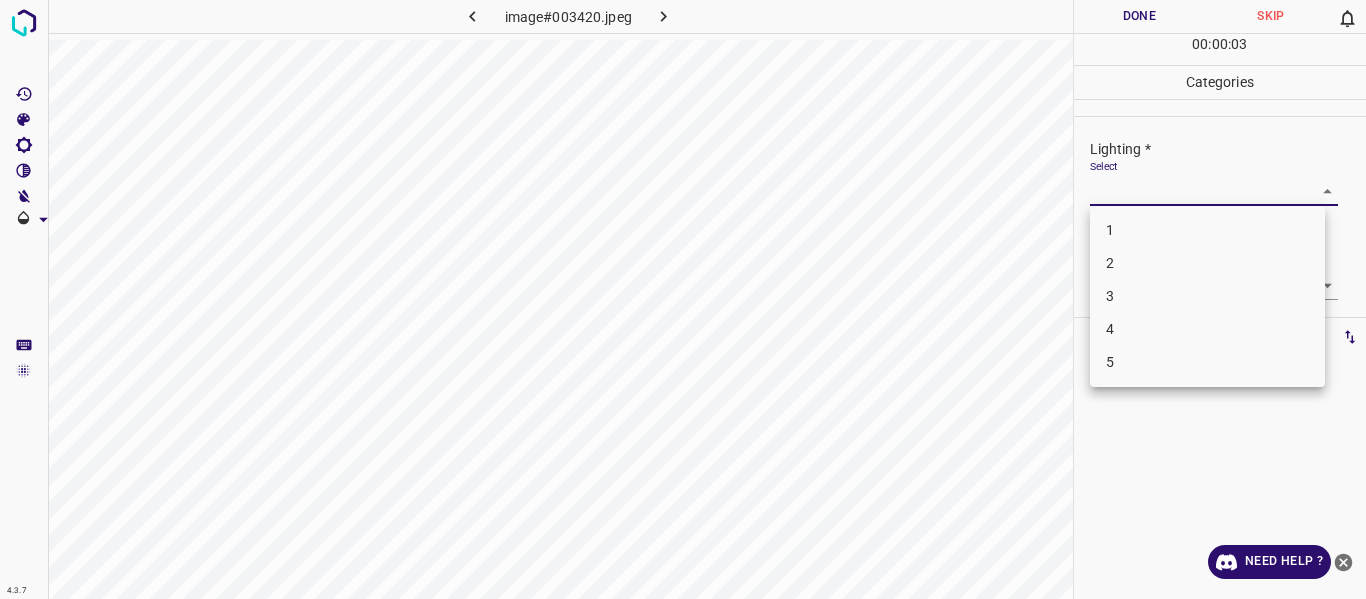 click on "4" at bounding box center (1207, 329) 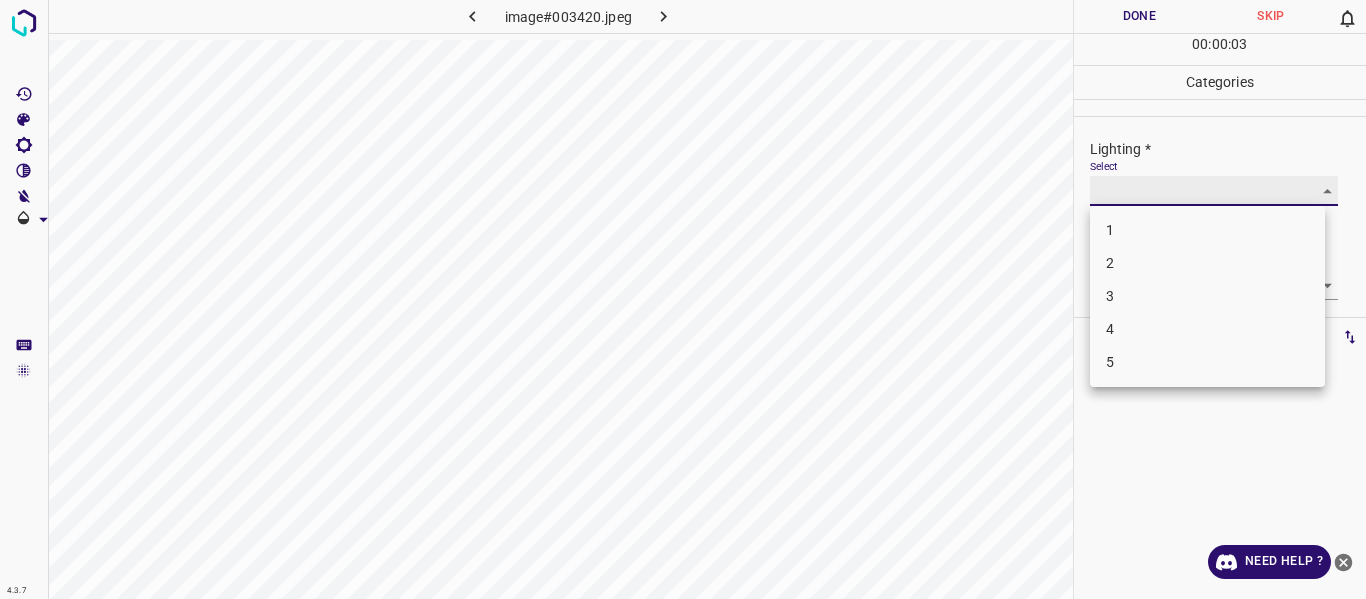 type on "4" 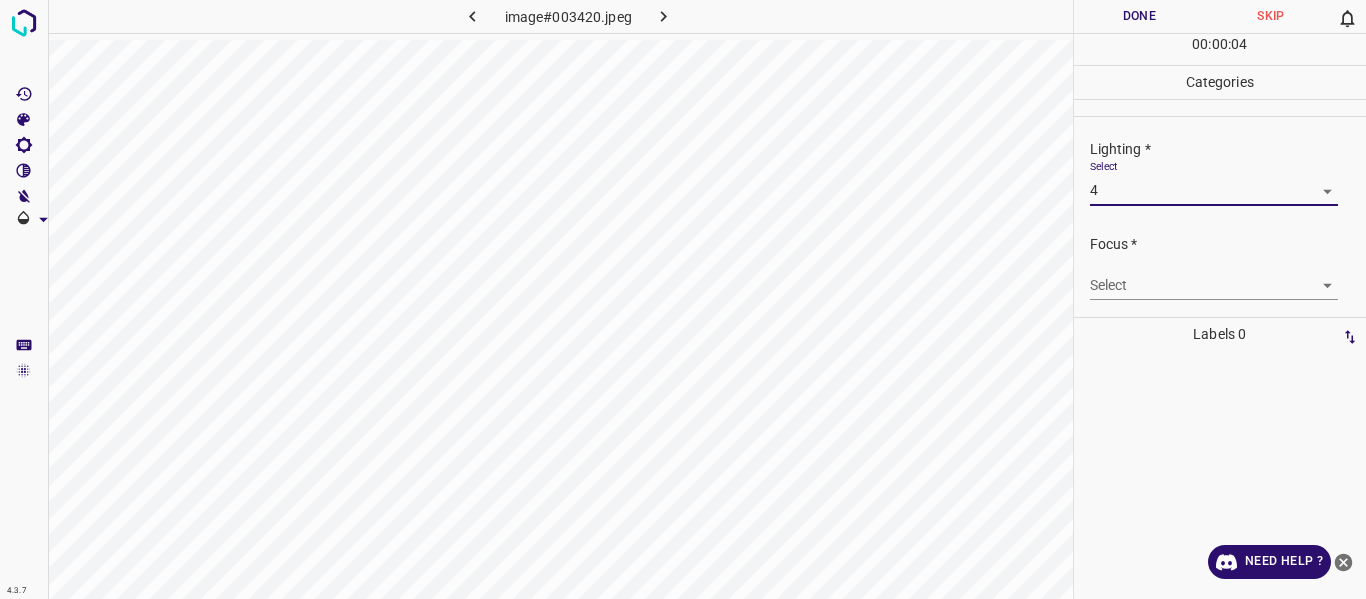 click on "4.3.7 image#003420.jpeg Done Skip 0 00   : 00   : 04   Categories Lighting *  Select 4 4 Focus *  Select ​ Overall *  Select ​ Labels   0 Categories 1 Lighting 2 Focus 3 Overall Tools Space Change between modes (Draw & Edit) I Auto labeling R Restore zoom M Zoom in N Zoom out Delete Delete selecte label Filters Z Restore filters X Saturation filter C Brightness filter V Contrast filter B Gray scale filter General O Download Need Help ? - Text - Hide - Delete" at bounding box center [683, 299] 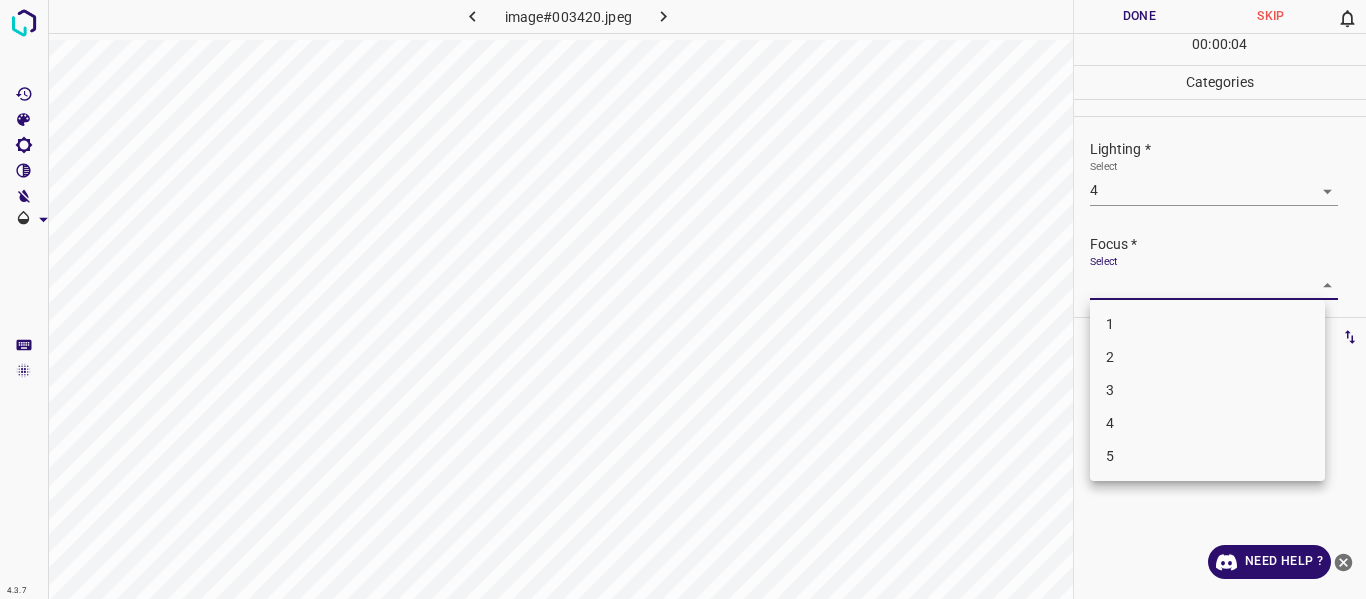 click on "3" at bounding box center [1207, 390] 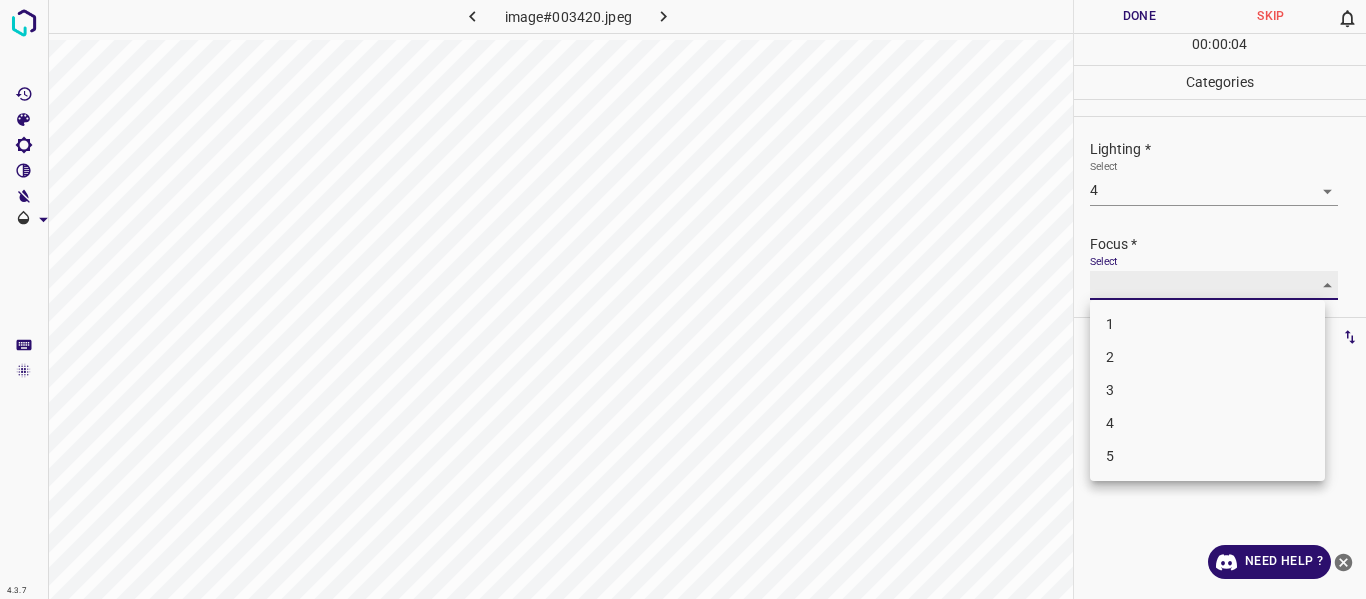 type on "3" 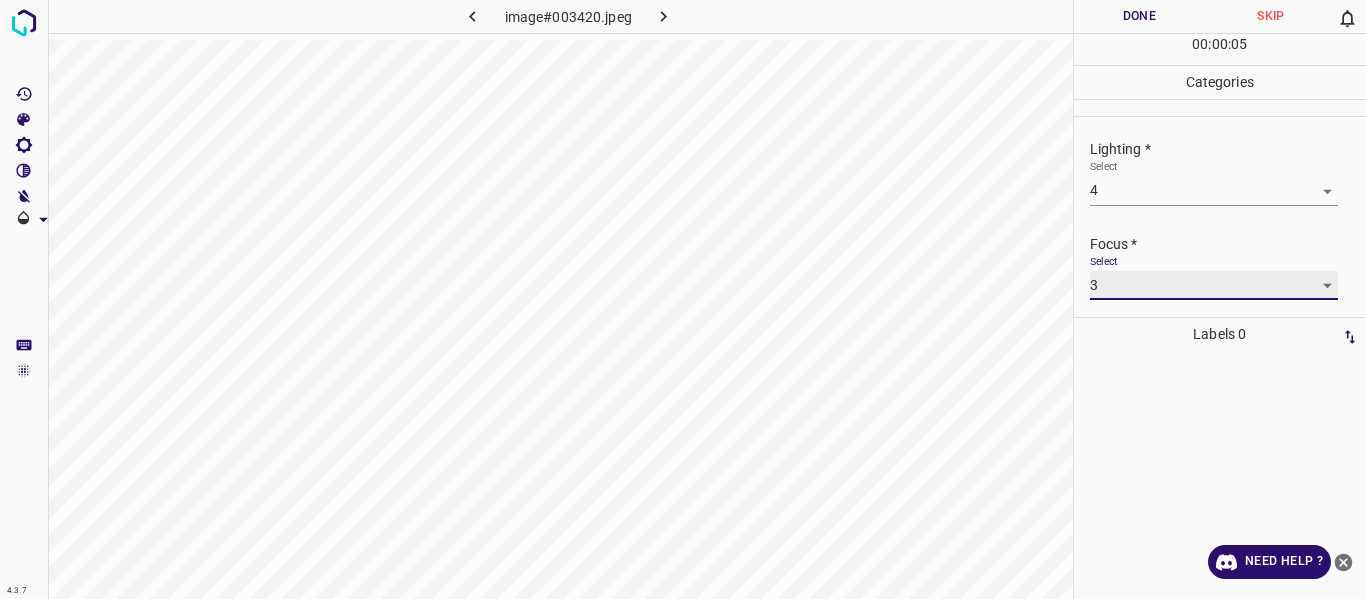scroll, scrollTop: 98, scrollLeft: 0, axis: vertical 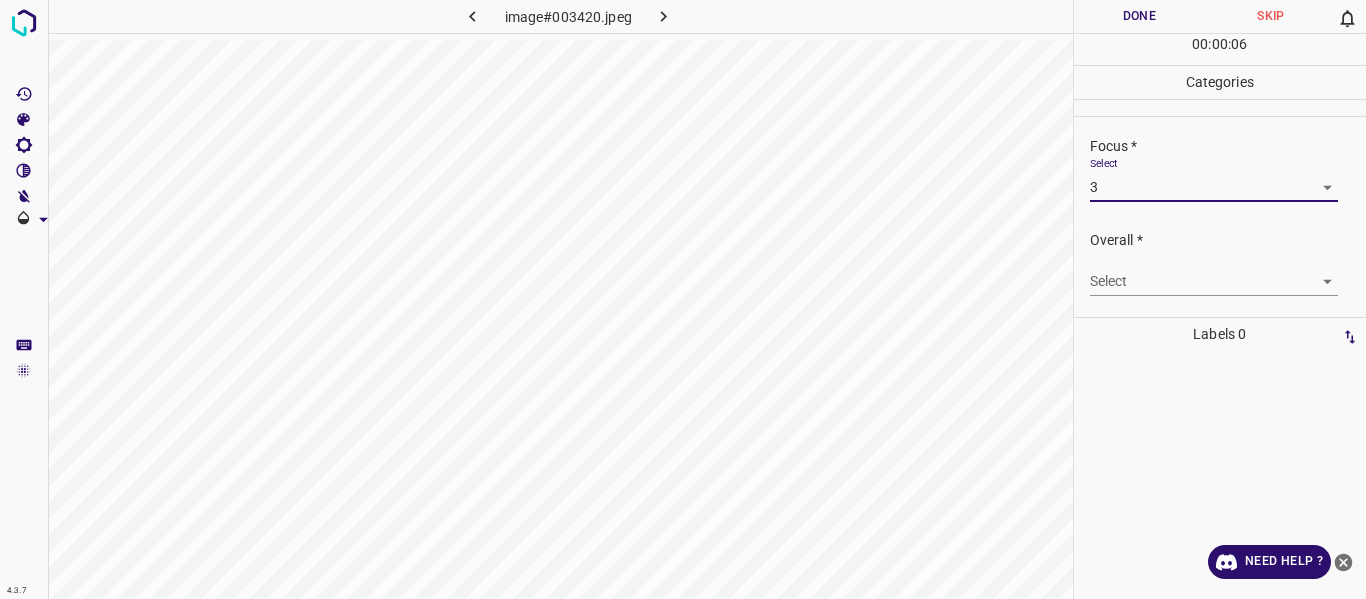click on "Overall *  Select ​" at bounding box center [1220, 263] 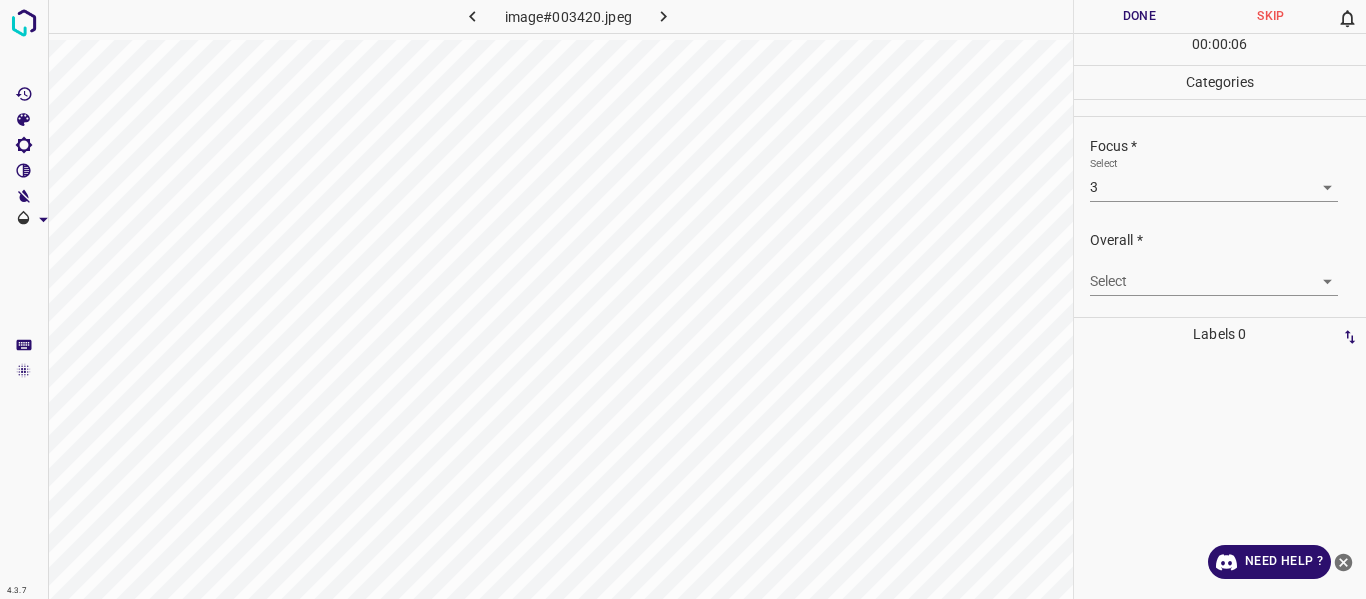 click on "4.3.7 image#003420.jpeg Done Skip 0 00   : 00   : 06   Categories Lighting *  Select 4 4 Focus *  Select 3 3 Overall *  Select ​ Labels   0 Categories 1 Lighting 2 Focus 3 Overall Tools Space Change between modes (Draw & Edit) I Auto labeling R Restore zoom M Zoom in N Zoom out Delete Delete selecte label Filters Z Restore filters X Saturation filter C Brightness filter V Contrast filter B Gray scale filter General O Download Need Help ? - Text - Hide - Delete" at bounding box center [683, 299] 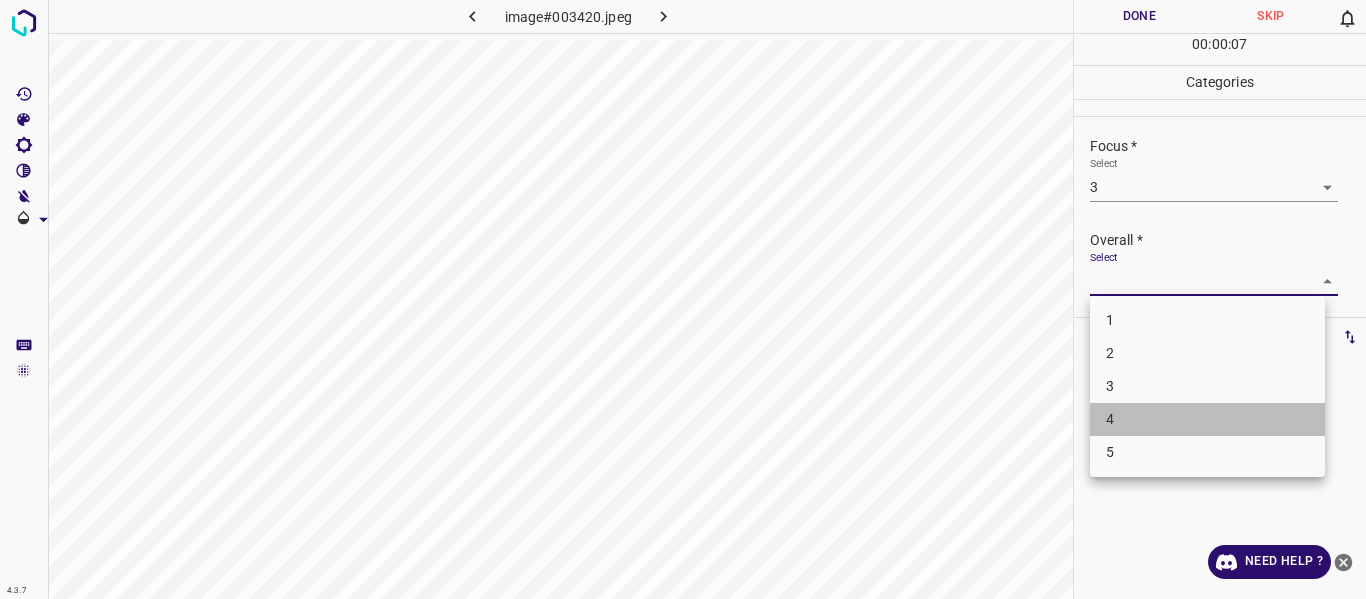 click on "4" at bounding box center (1207, 419) 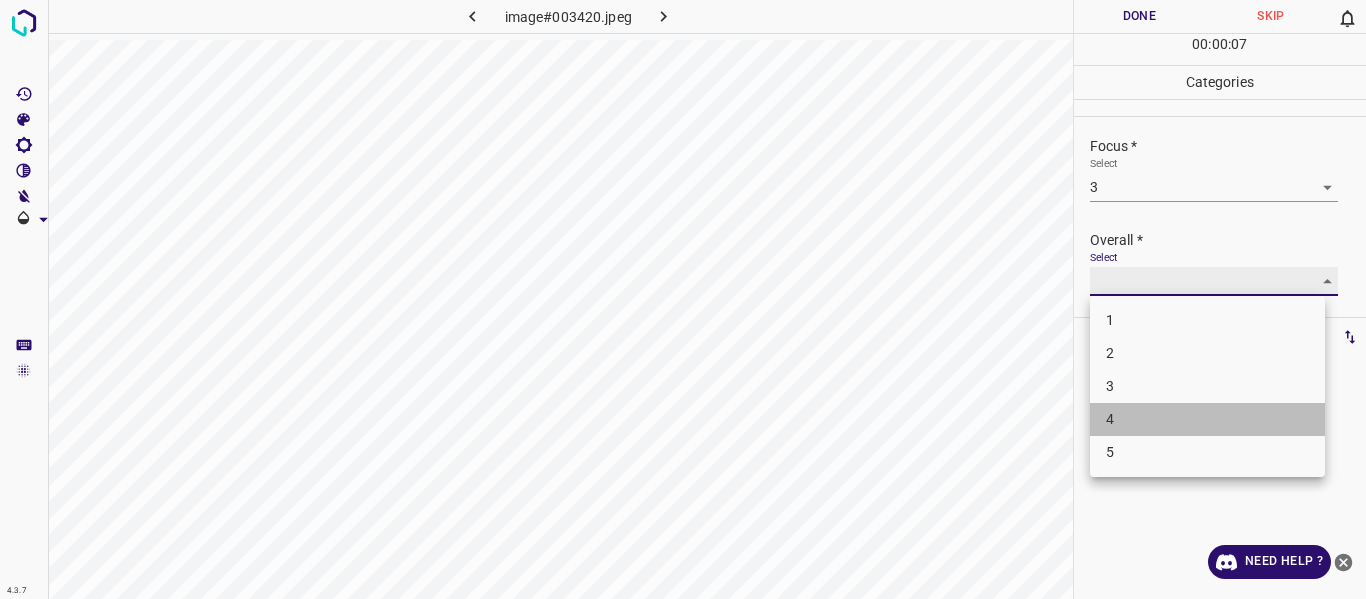 type on "4" 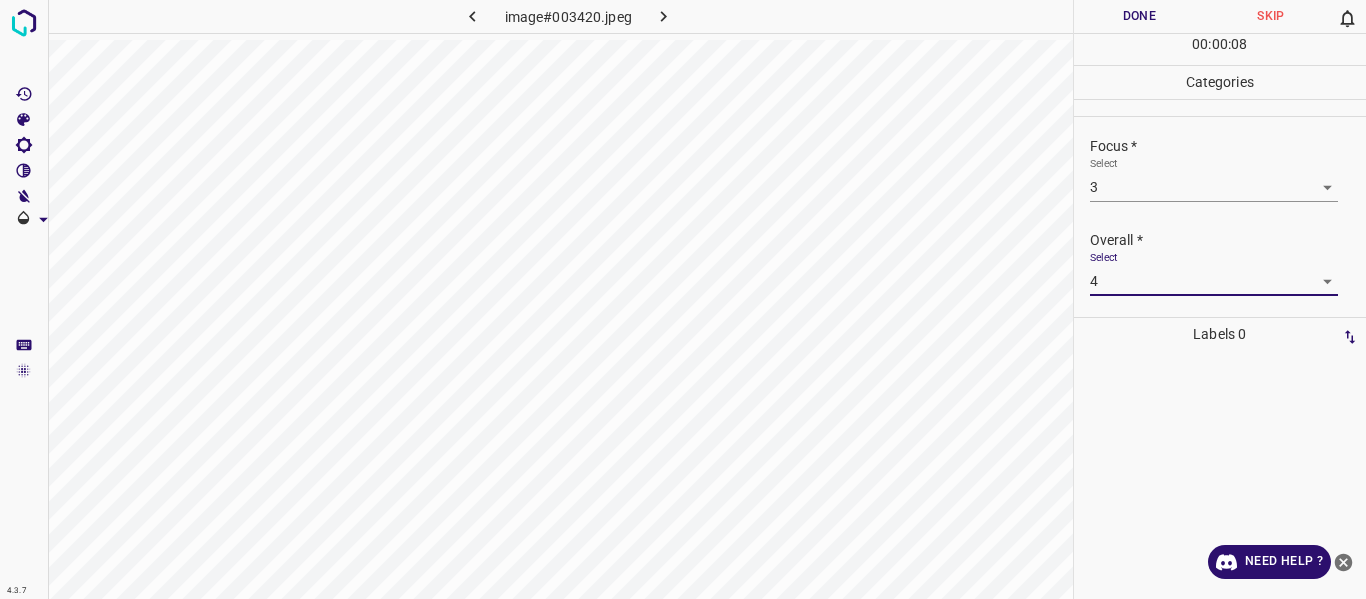 click on "Done" at bounding box center [1140, 16] 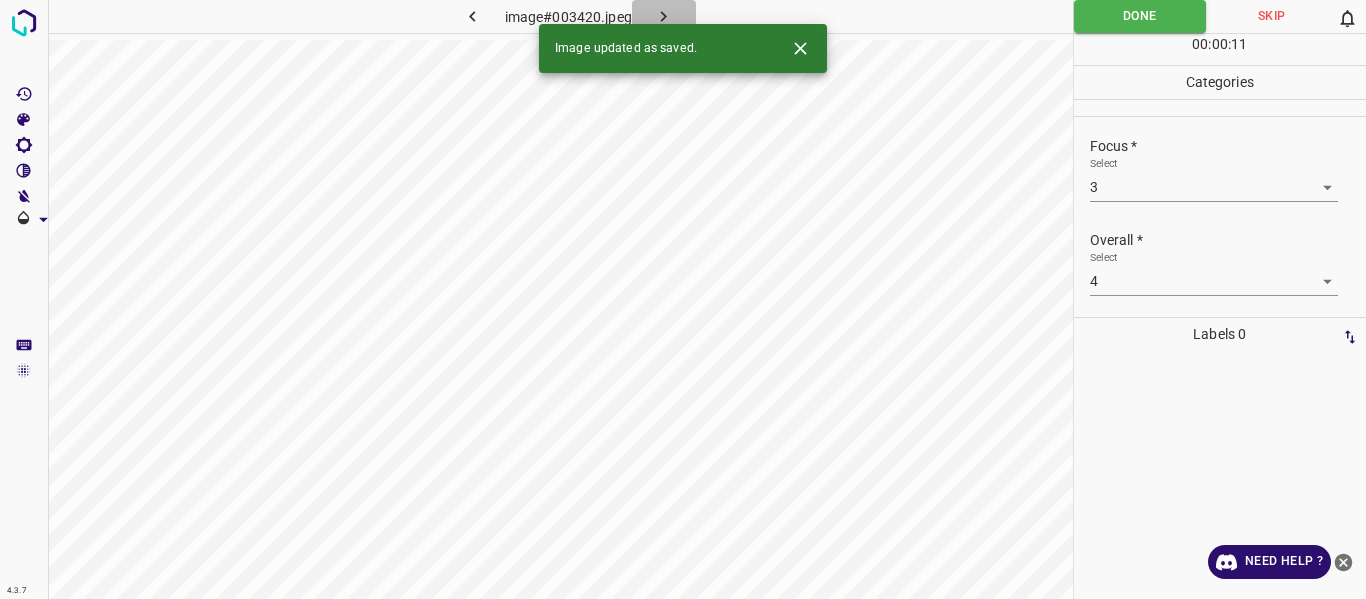 click at bounding box center (664, 16) 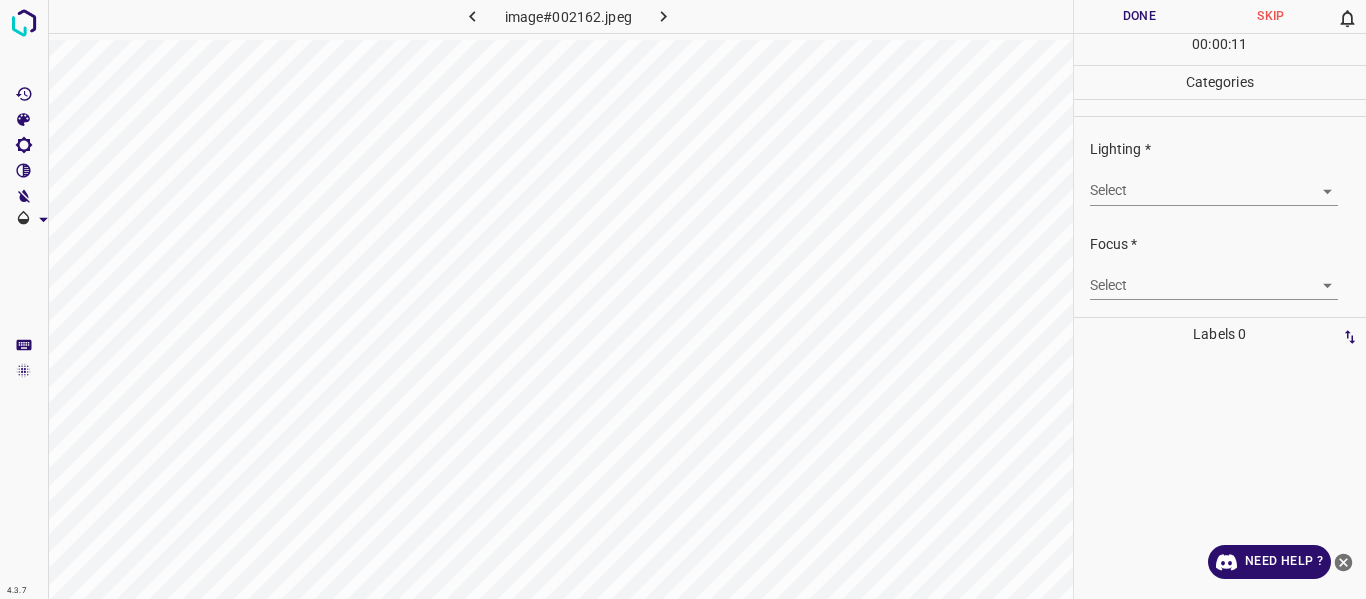 click on "4.3.7 image#002162.jpeg Done Skip 0 00   : 00   : 11   Categories Lighting *  Select ​ Focus *  Select ​ Overall *  Select ​ Labels   0 Categories 1 Lighting 2 Focus 3 Overall Tools Space Change between modes (Draw & Edit) I Auto labeling R Restore zoom M Zoom in N Zoom out Delete Delete selecte label Filters Z Restore filters X Saturation filter C Brightness filter V Contrast filter B Gray scale filter General O Download Need Help ? - Text - Hide - Delete" at bounding box center [683, 299] 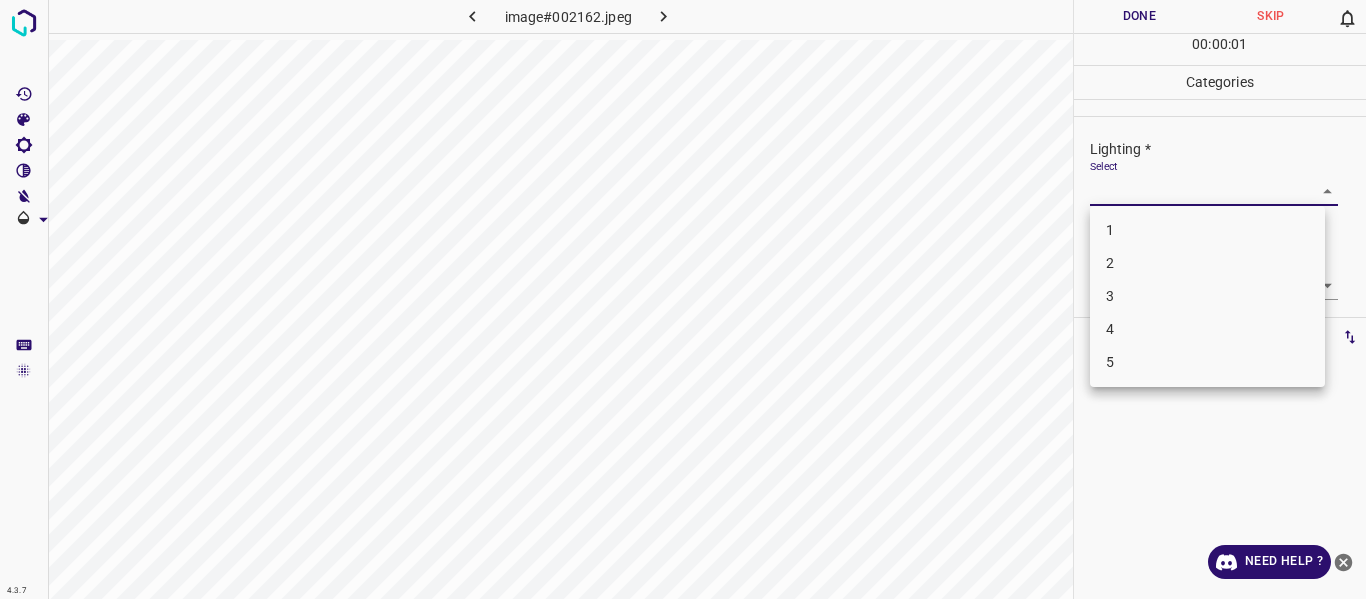 click on "4" at bounding box center (1207, 329) 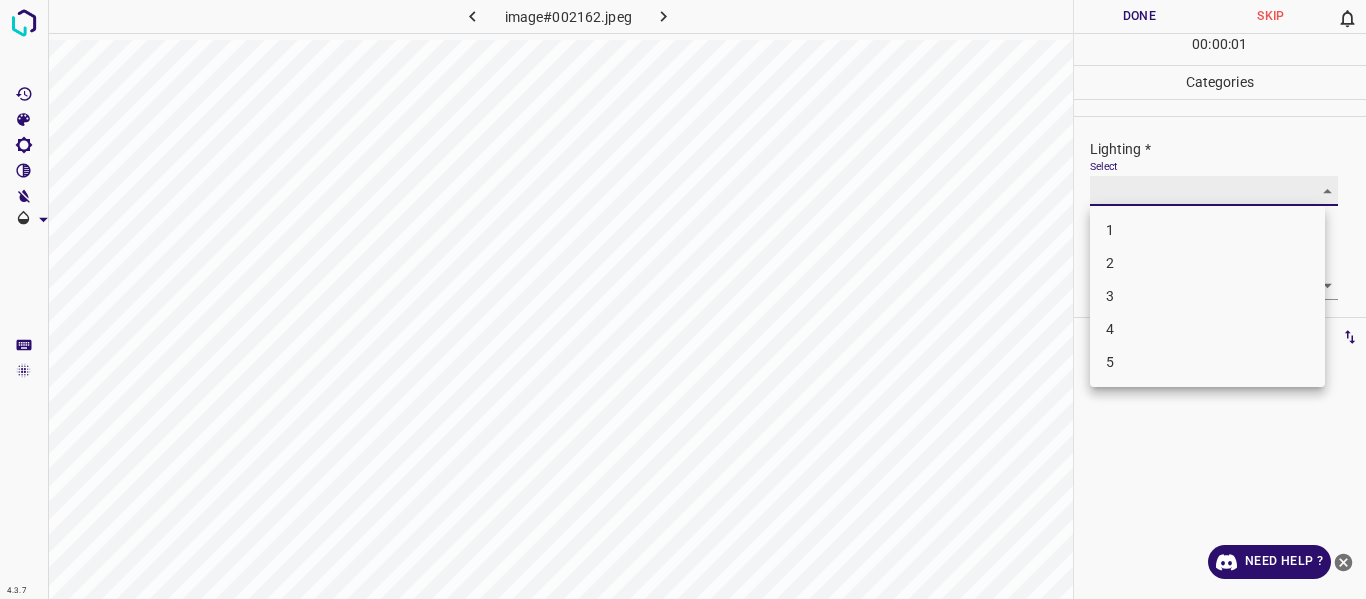 type on "4" 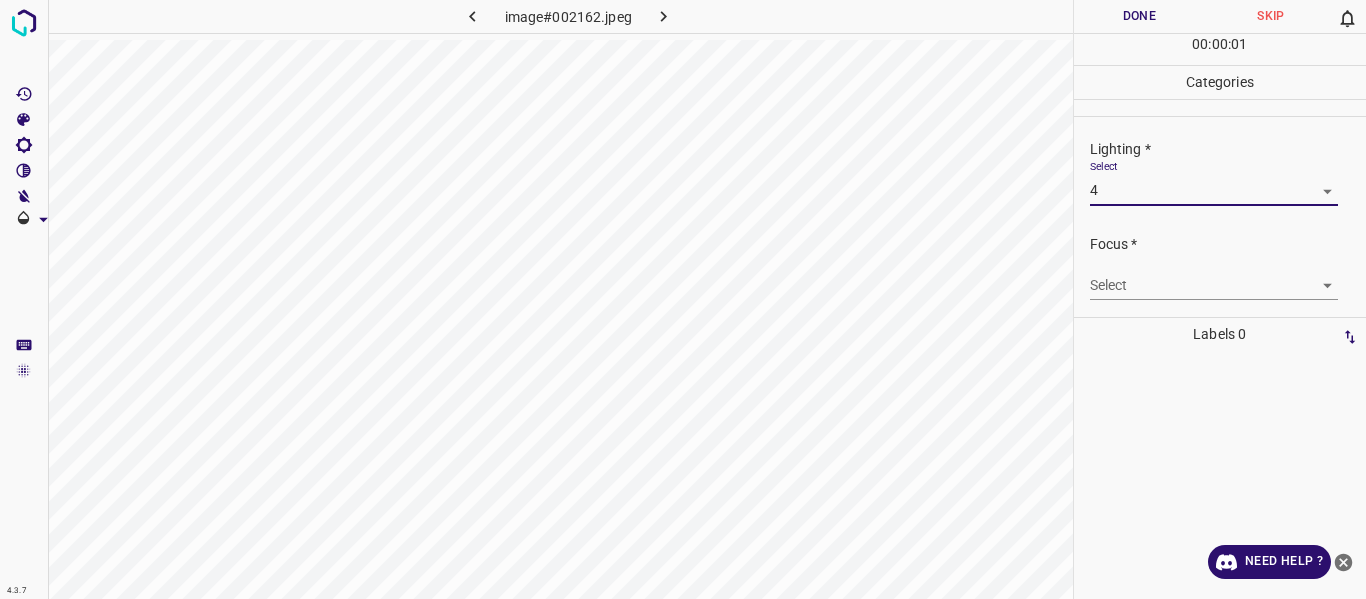 click on "4.3.7 image#002162.jpeg Done Skip 0 00   : 00   : 01   Categories Lighting *  Select 4 4 Focus *  Select ​ Overall *  Select ​ Labels   0 Categories 1 Lighting 2 Focus 3 Overall Tools Space Change between modes (Draw & Edit) I Auto labeling R Restore zoom M Zoom in N Zoom out Delete Delete selecte label Filters Z Restore filters X Saturation filter C Brightness filter V Contrast filter B Gray scale filter General O Download Need Help ? - Text - Hide - Delete 1 2 3 4 5" at bounding box center [683, 299] 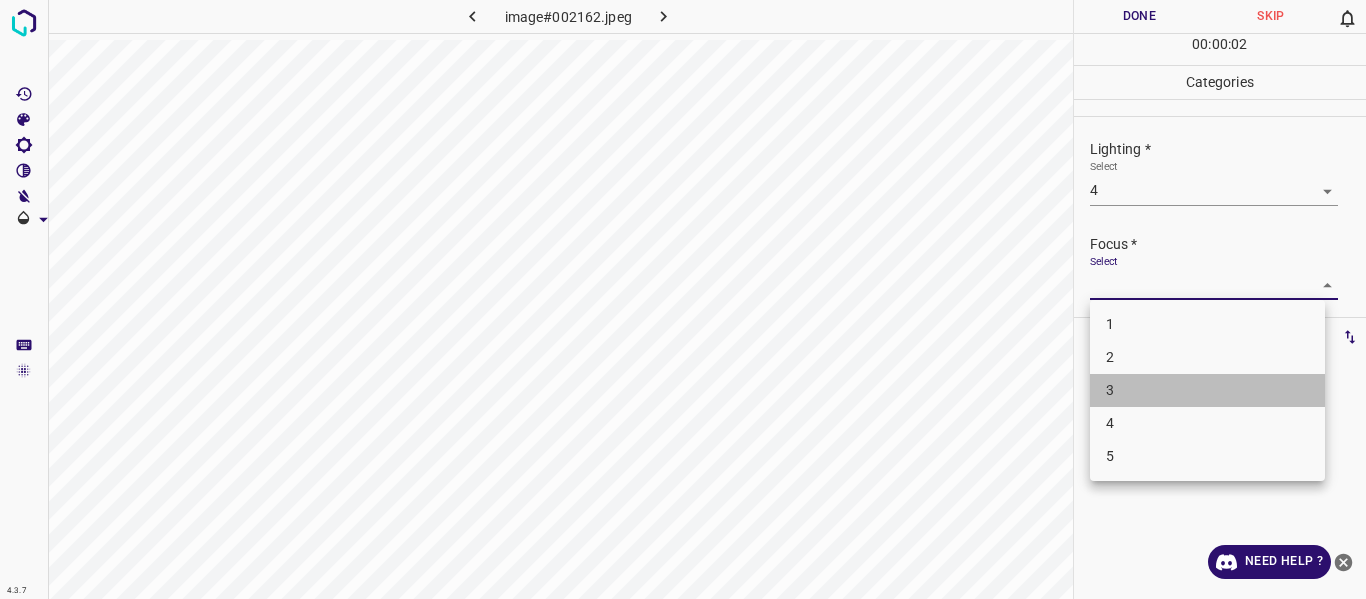 click on "3" at bounding box center (1207, 390) 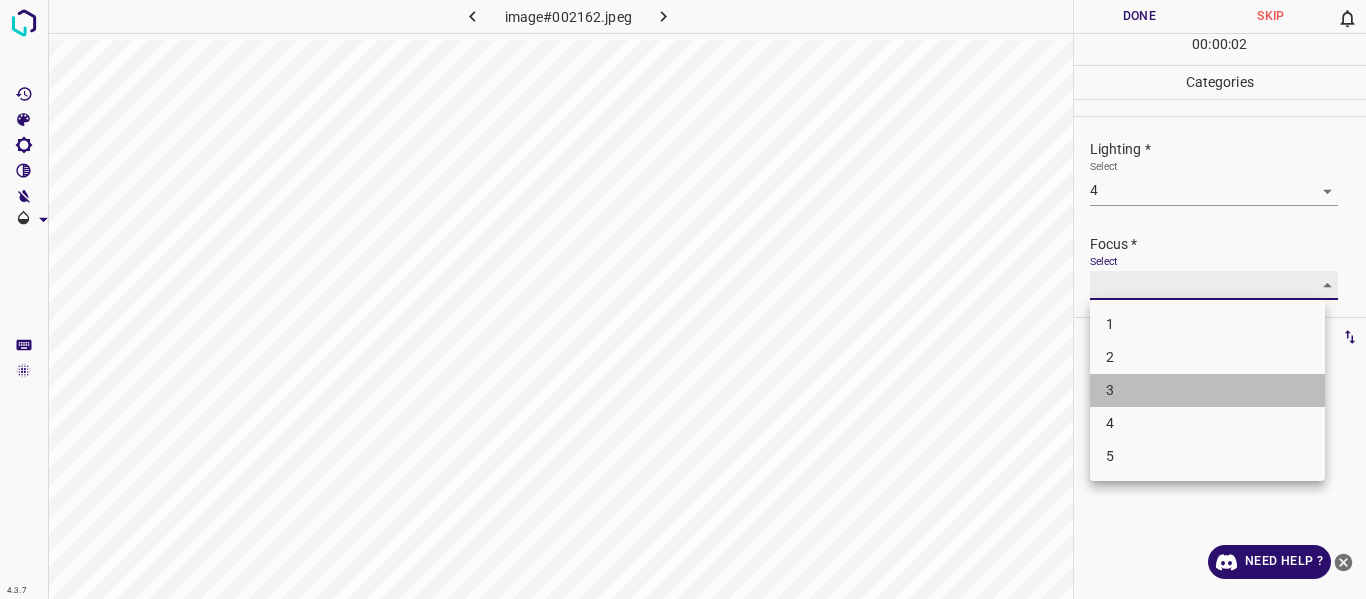 type on "3" 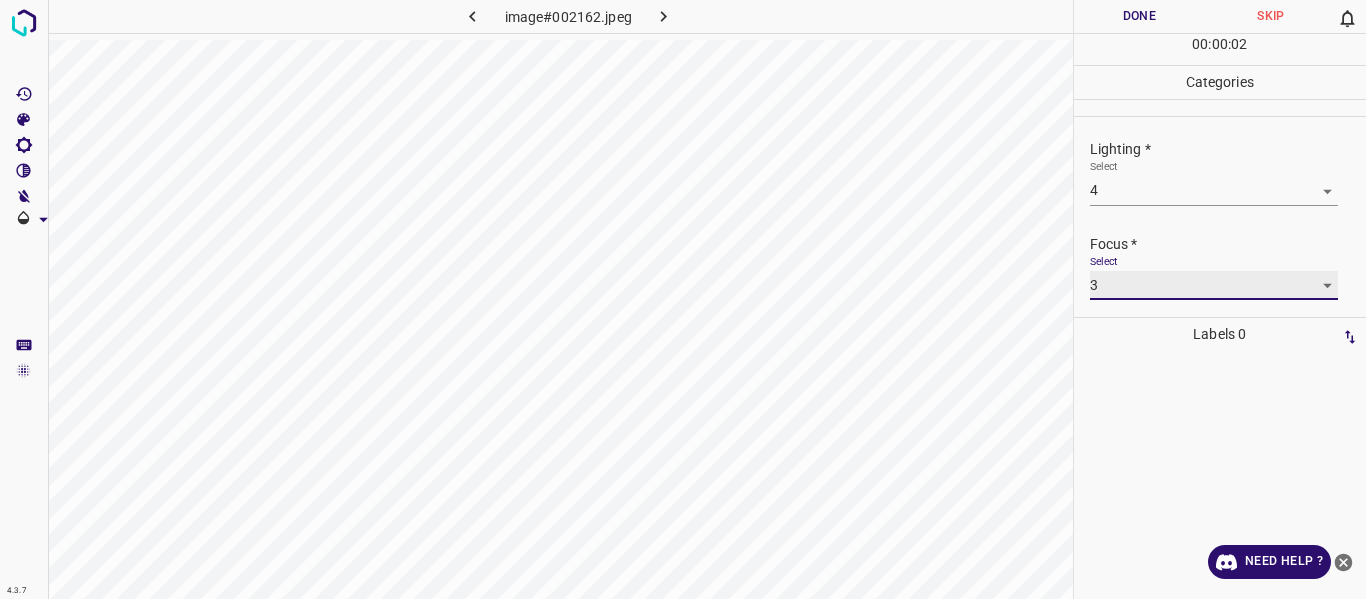 scroll, scrollTop: 98, scrollLeft: 0, axis: vertical 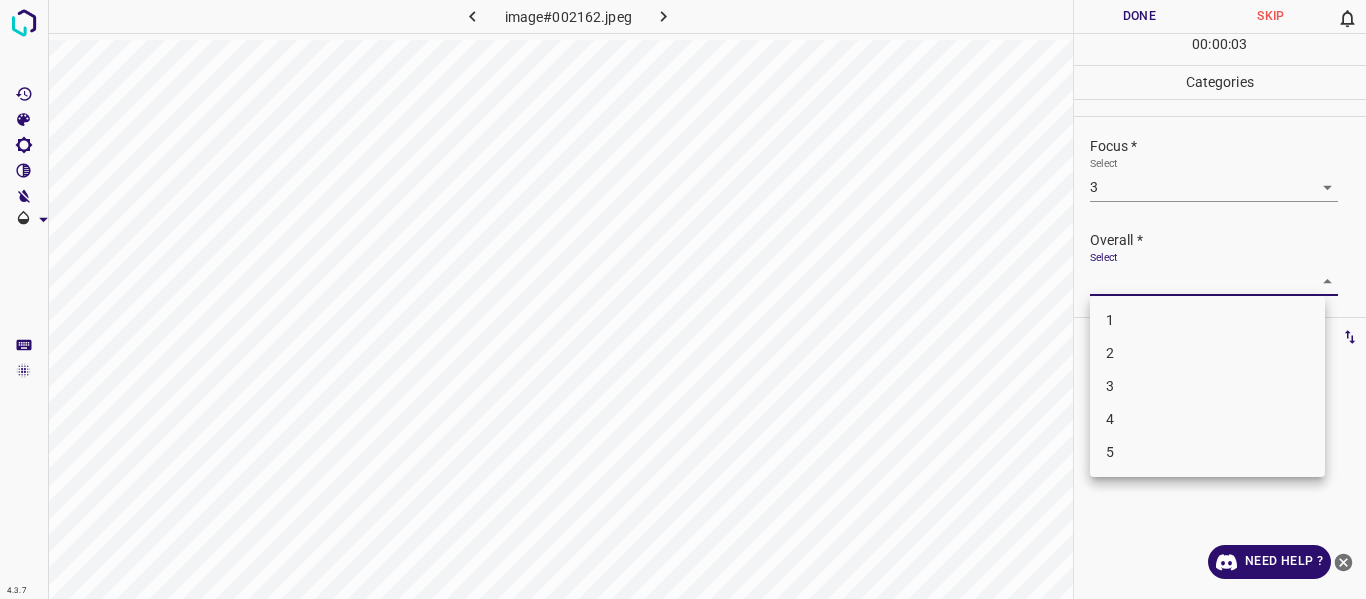 click on "4.3.7 image#002162.jpeg Done Skip 0 00   : 00   : 03   Categories Lighting *  Select 4 4 Focus *  Select 3 3 Overall *  Select ​ Labels   0 Categories 1 Lighting 2 Focus 3 Overall Tools Space Change between modes (Draw & Edit) I Auto labeling R Restore zoom M Zoom in N Zoom out Delete Delete selecte label Filters Z Restore filters X Saturation filter C Brightness filter V Contrast filter B Gray scale filter General O Download Need Help ? - Text - Hide - Delete 1 2 3 4 5" at bounding box center (683, 299) 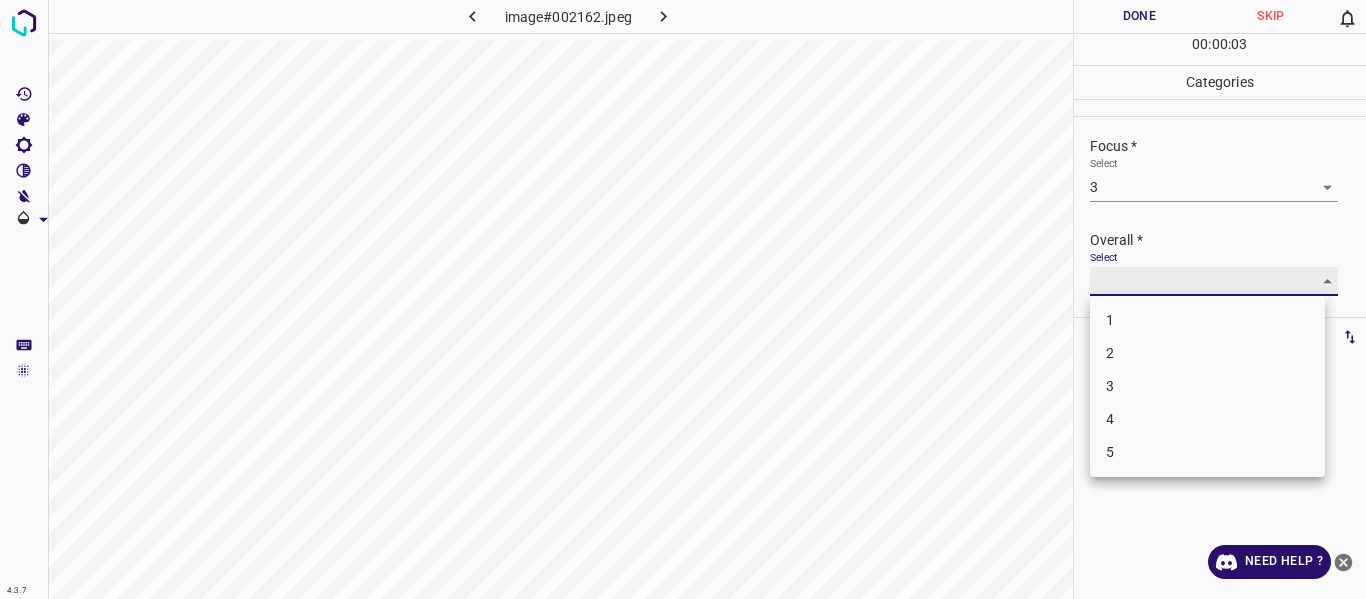 type on "4" 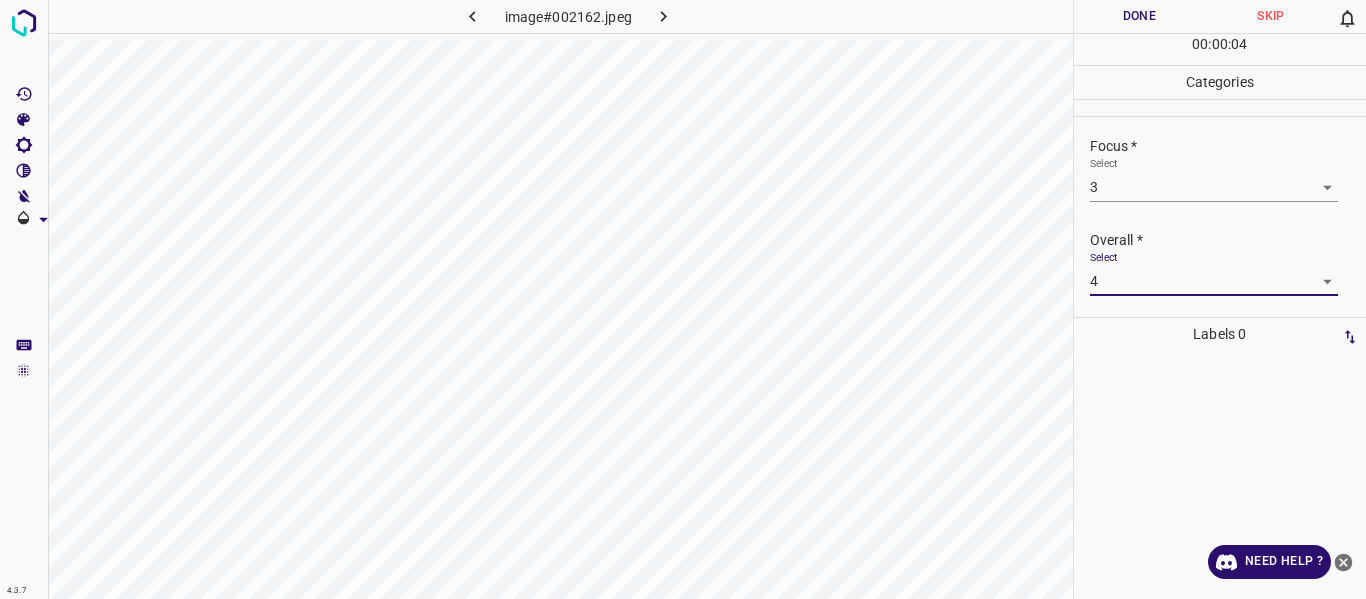 click on "Done" at bounding box center (1140, 16) 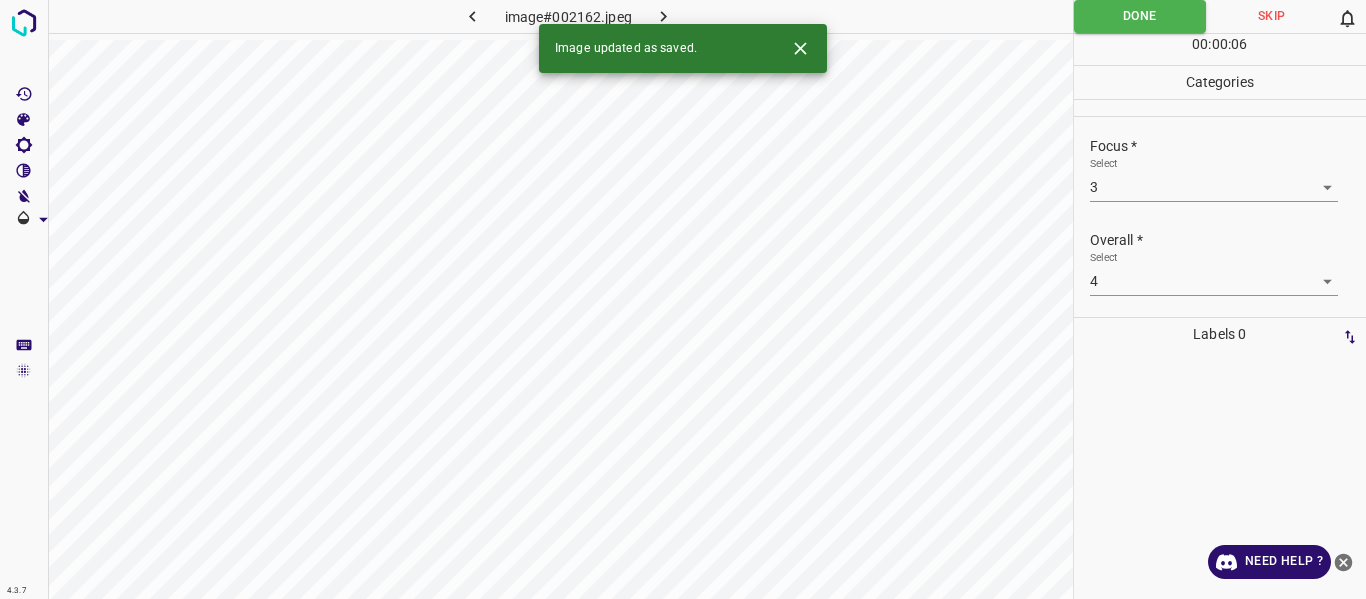 click 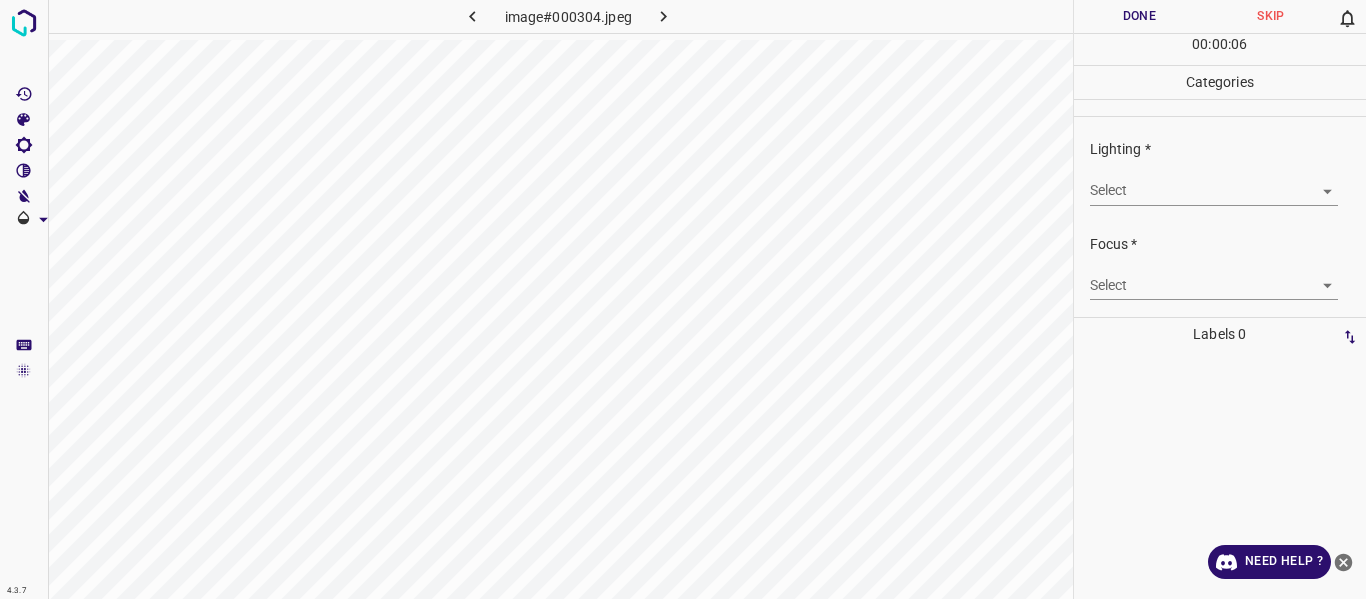 click on "4.3.7 image#000304.jpeg Done Skip 0 00   : 00   : 06   Categories Lighting *  Select ​ Focus *  Select ​ Overall *  Select ​ Labels   0 Categories 1 Lighting 2 Focus 3 Overall Tools Space Change between modes (Draw & Edit) I Auto labeling R Restore zoom M Zoom in N Zoom out Delete Delete selecte label Filters Z Restore filters X Saturation filter C Brightness filter V Contrast filter B Gray scale filter General O Download Need Help ? - Text - Hide - Delete" at bounding box center (683, 299) 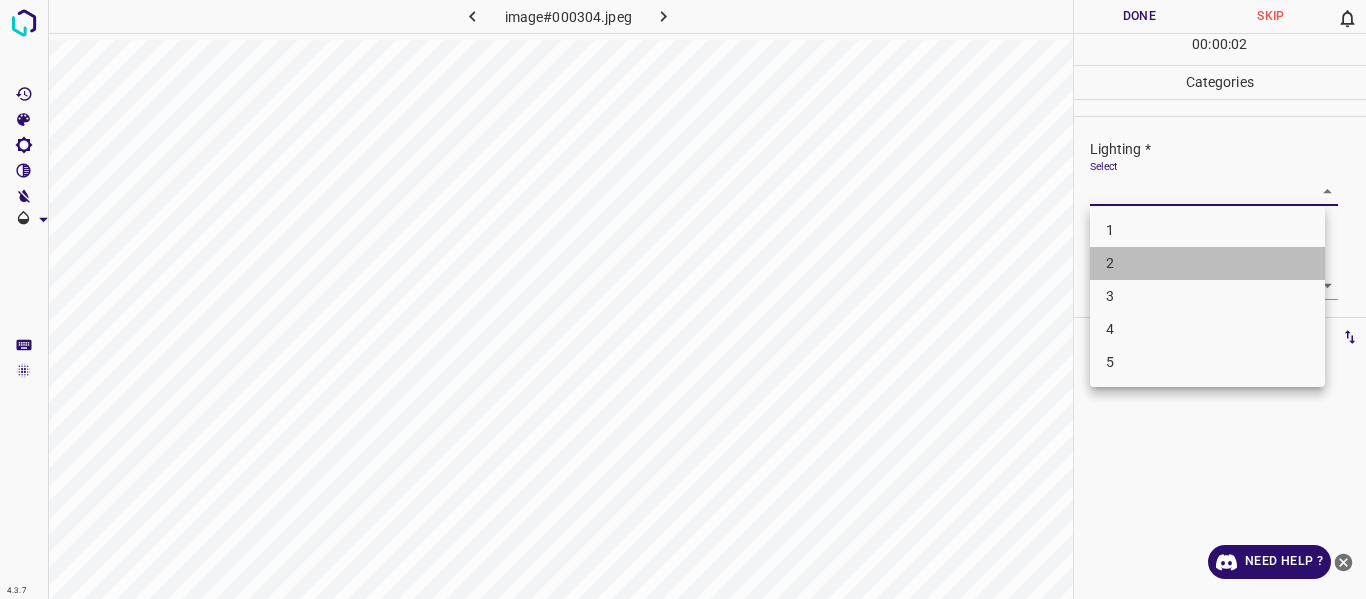 click on "2" at bounding box center [1207, 263] 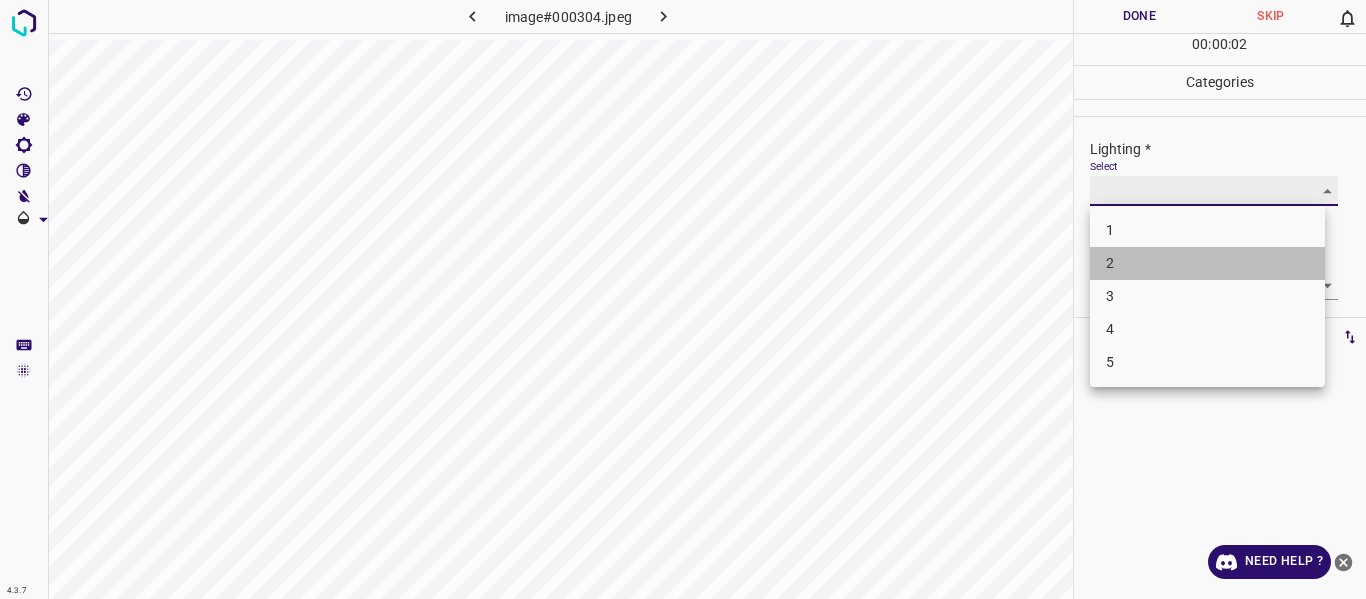 type on "2" 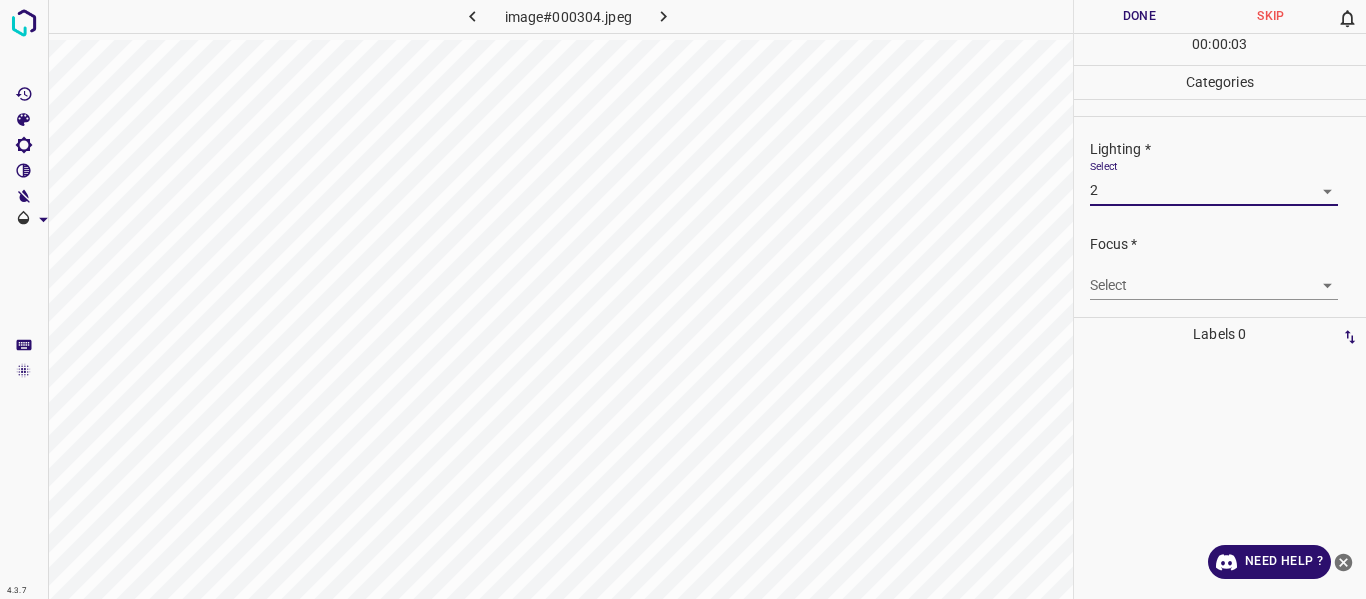 click on "4.3.7 image#000304.jpeg Done Skip 0 00   : 00   : 03   Categories Lighting *  Select 2 2 Focus *  Select ​ Overall *  Select ​ Labels   0 Categories 1 Lighting 2 Focus 3 Overall Tools Space Change between modes (Draw & Edit) I Auto labeling R Restore zoom M Zoom in N Zoom out Delete Delete selecte label Filters Z Restore filters X Saturation filter C Brightness filter V Contrast filter B Gray scale filter General O Download Need Help ? - Text - Hide - Delete" at bounding box center (683, 299) 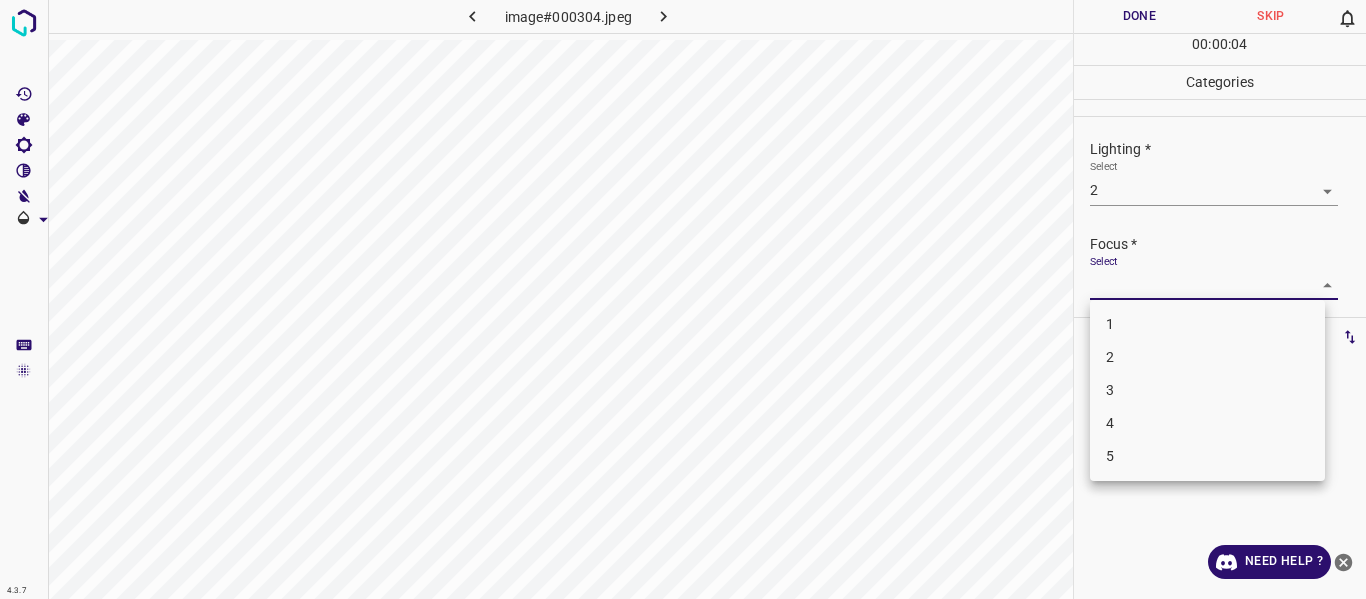 click on "1" at bounding box center [1207, 324] 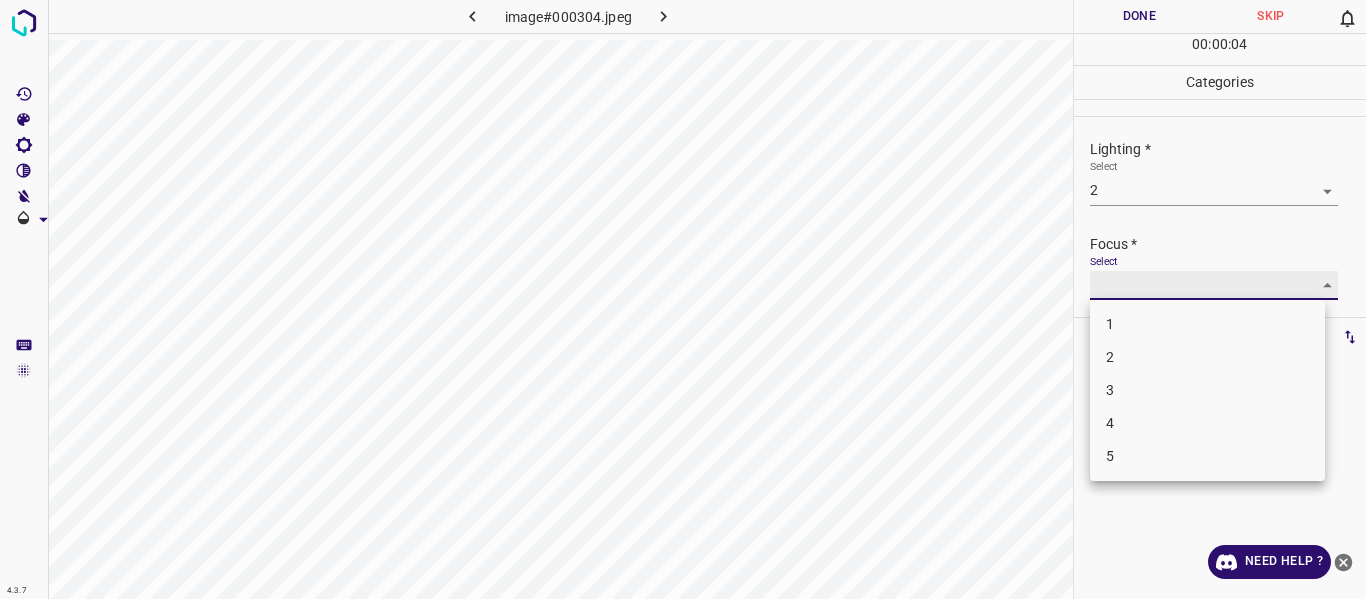 type on "1" 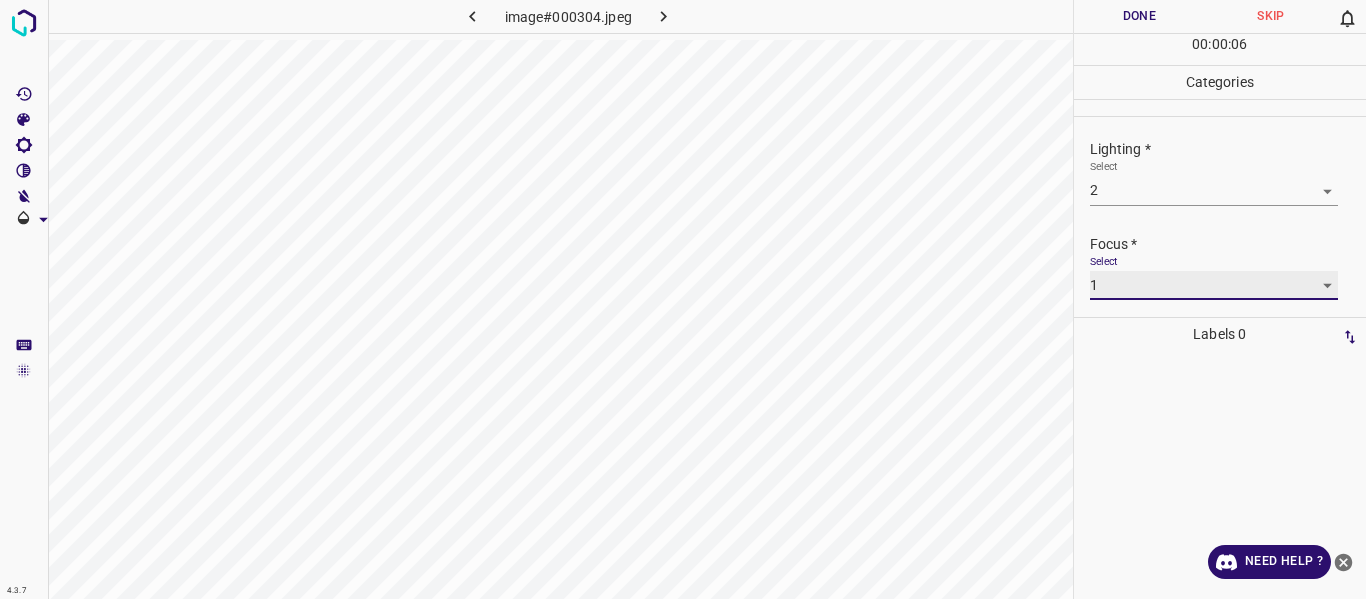 scroll, scrollTop: 98, scrollLeft: 0, axis: vertical 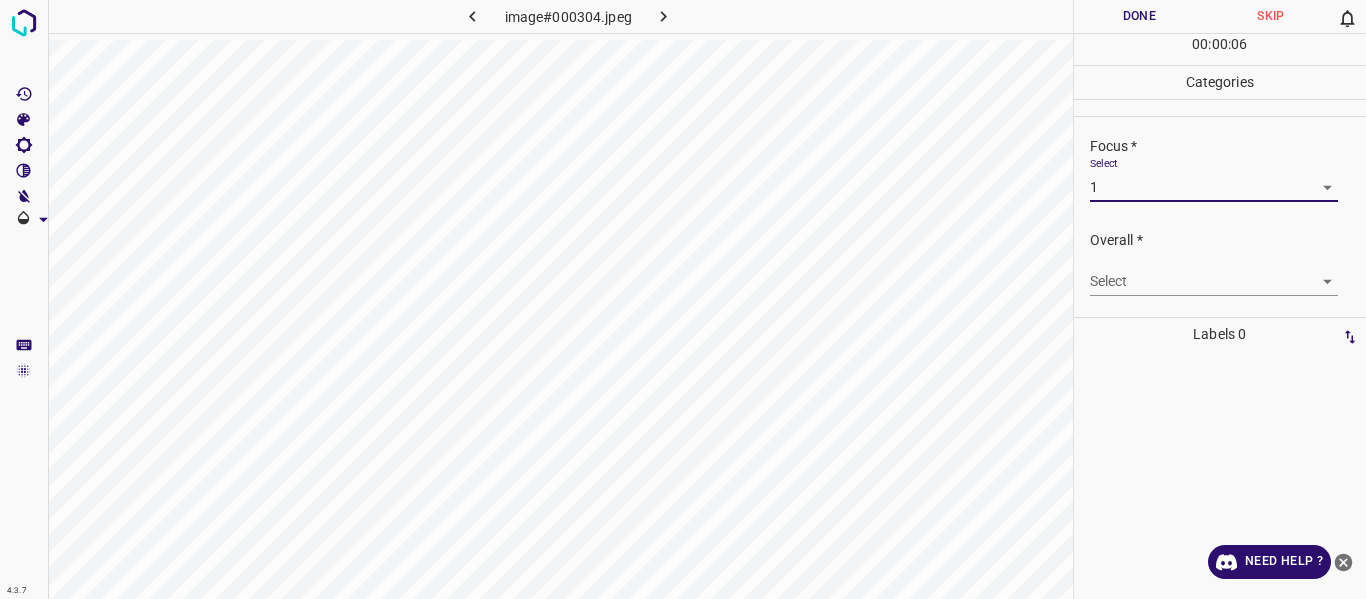 click on "4.3.7 image#000304.jpeg Done Skip 0 00   : 00   : 06   Categories Lighting *  Select 2 2 Focus *  Select 1 1 Overall *  Select ​ Labels   0 Categories 1 Lighting 2 Focus 3 Overall Tools Space Change between modes (Draw & Edit) I Auto labeling R Restore zoom M Zoom in N Zoom out Delete Delete selecte label Filters Z Restore filters X Saturation filter C Brightness filter V Contrast filter B Gray scale filter General O Download Need Help ? - Text - Hide - Delete" at bounding box center [683, 299] 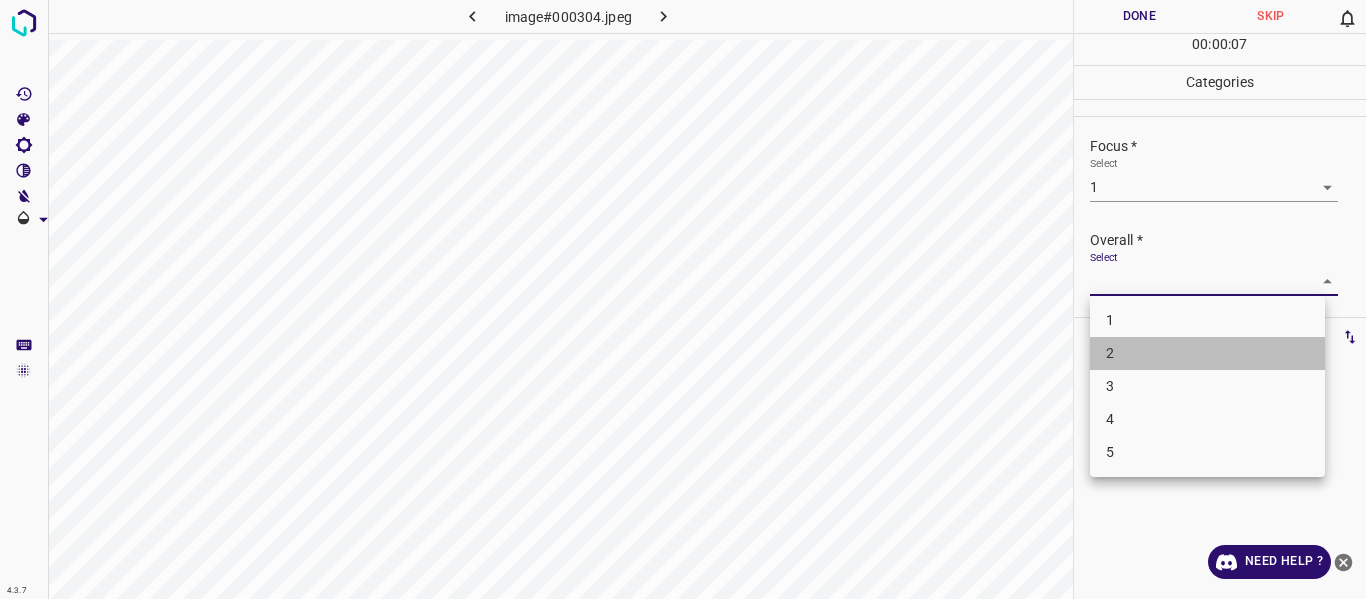 click on "2" at bounding box center [1207, 353] 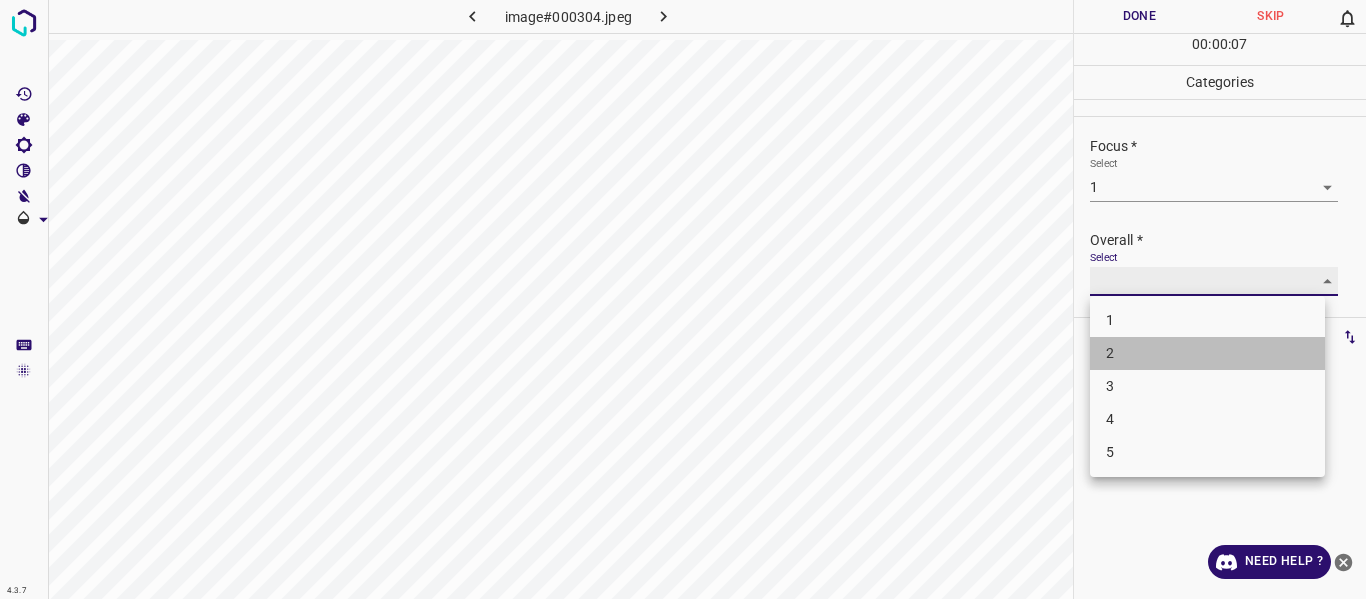 type on "2" 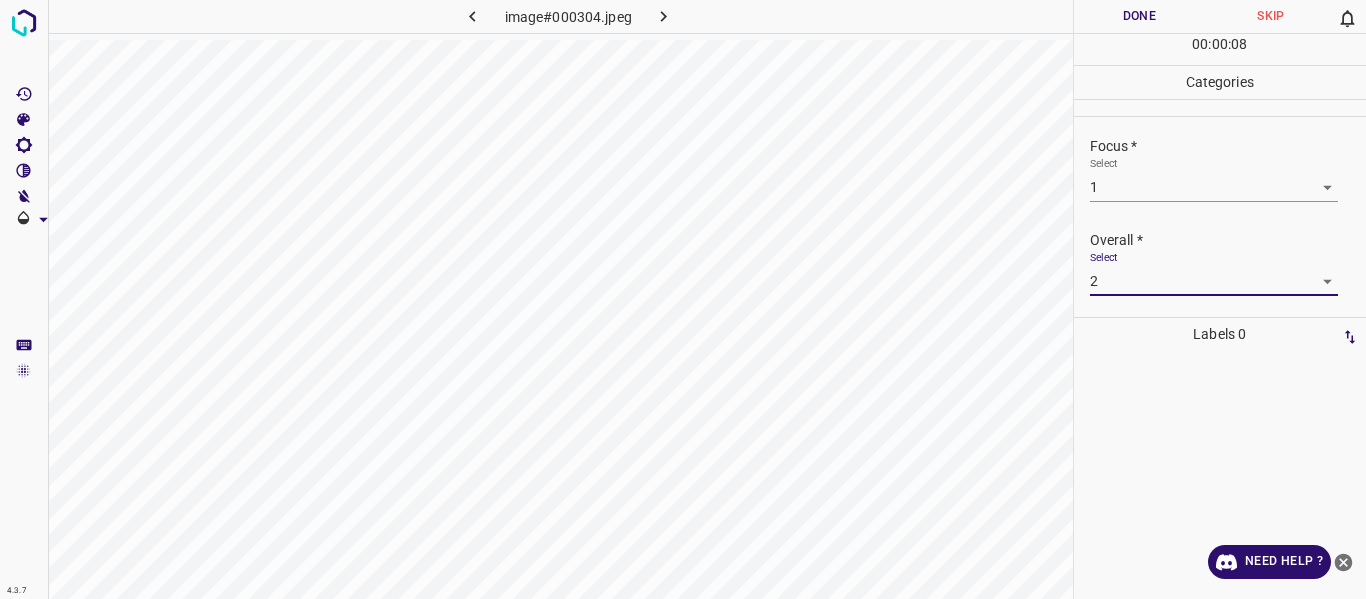 click on "Done" at bounding box center (1140, 16) 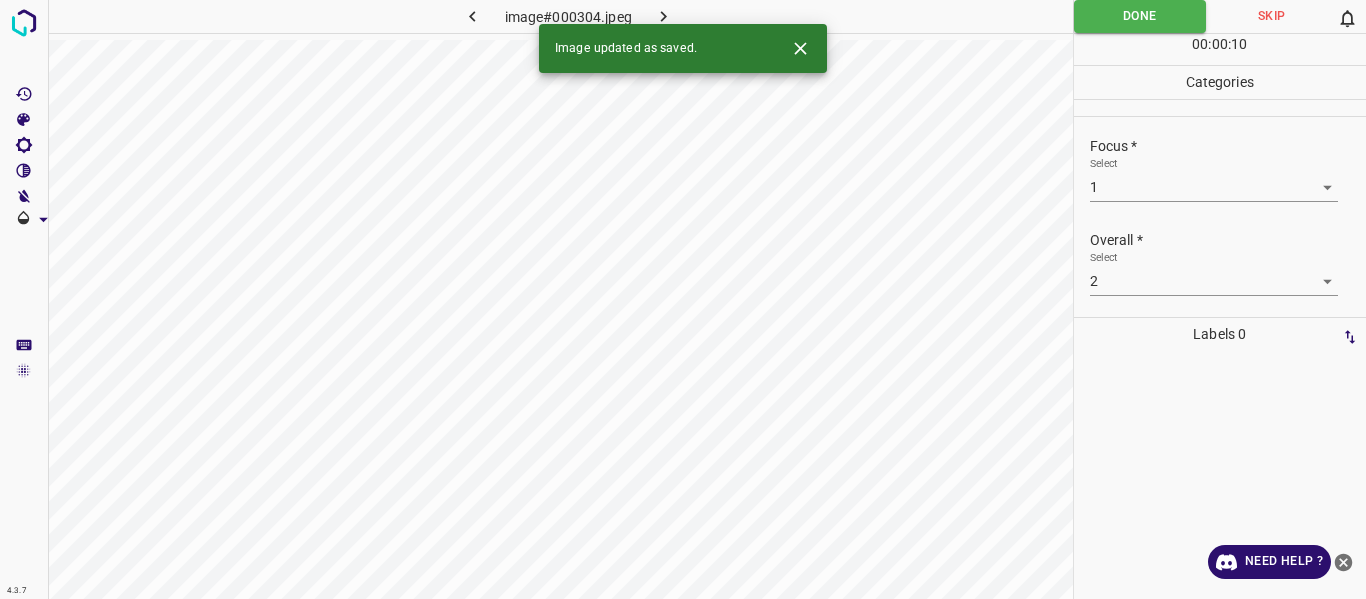 click 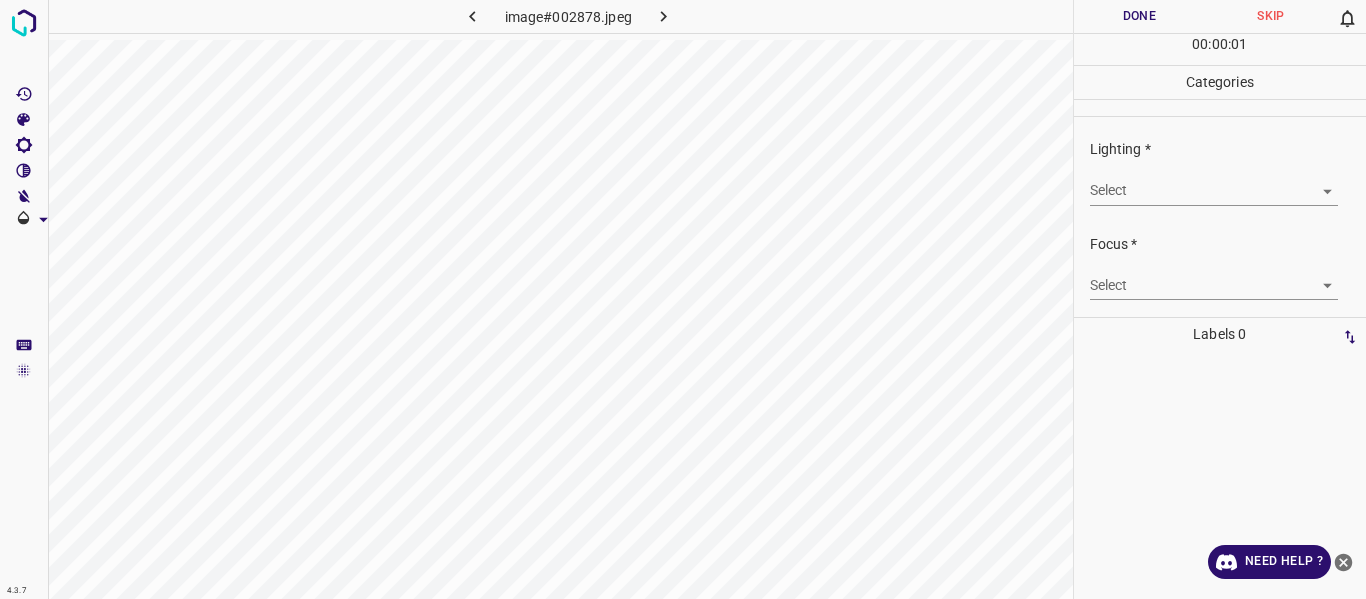 click on "4.3.7 image#002878.jpeg Done Skip 0 00   : 00   : 01   Categories Lighting *  Select ​ Focus *  Select ​ Overall *  Select ​ Labels   0 Categories 1 Lighting 2 Focus 3 Overall Tools Space Change between modes (Draw & Edit) I Auto labeling R Restore zoom M Zoom in N Zoom out Delete Delete selecte label Filters Z Restore filters X Saturation filter C Brightness filter V Contrast filter B Gray scale filter General O Download Need Help ? - Text - Hide - Delete" at bounding box center [683, 299] 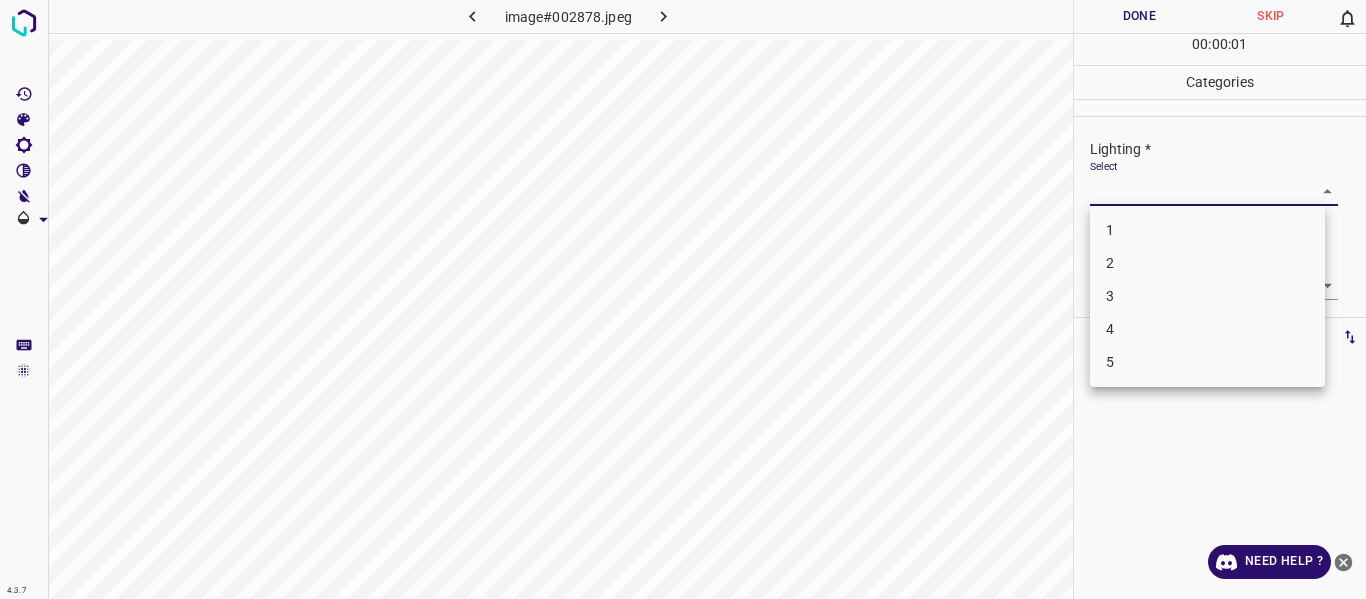 click on "4" at bounding box center (1207, 329) 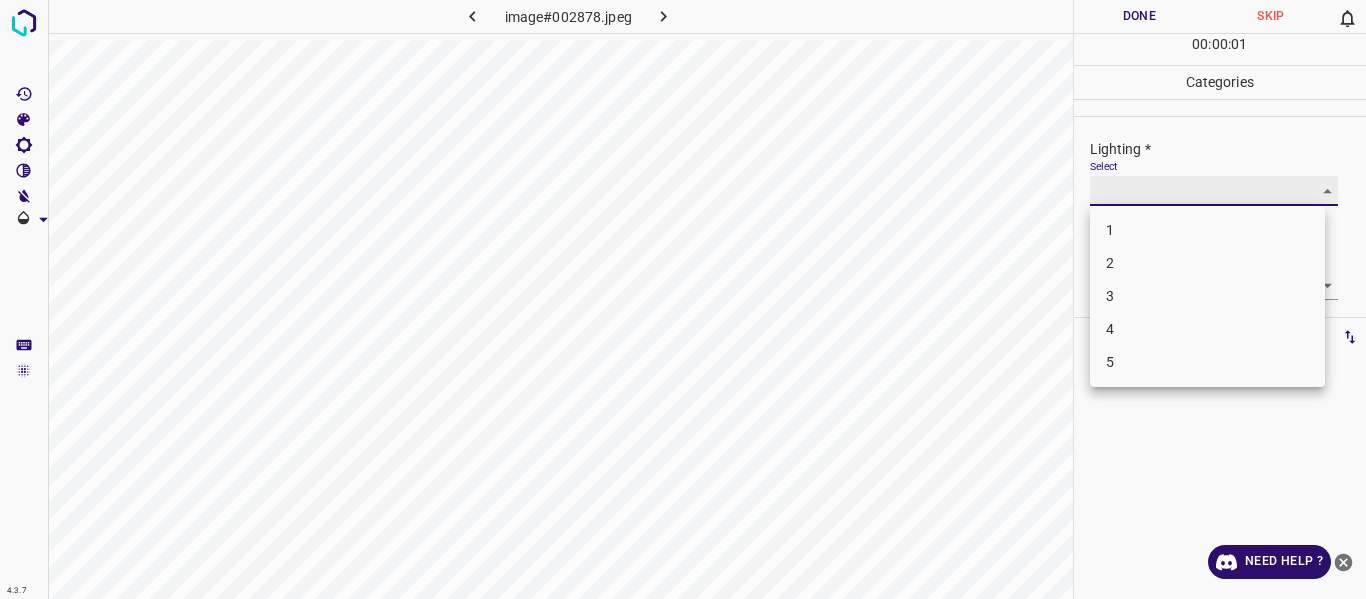 type on "4" 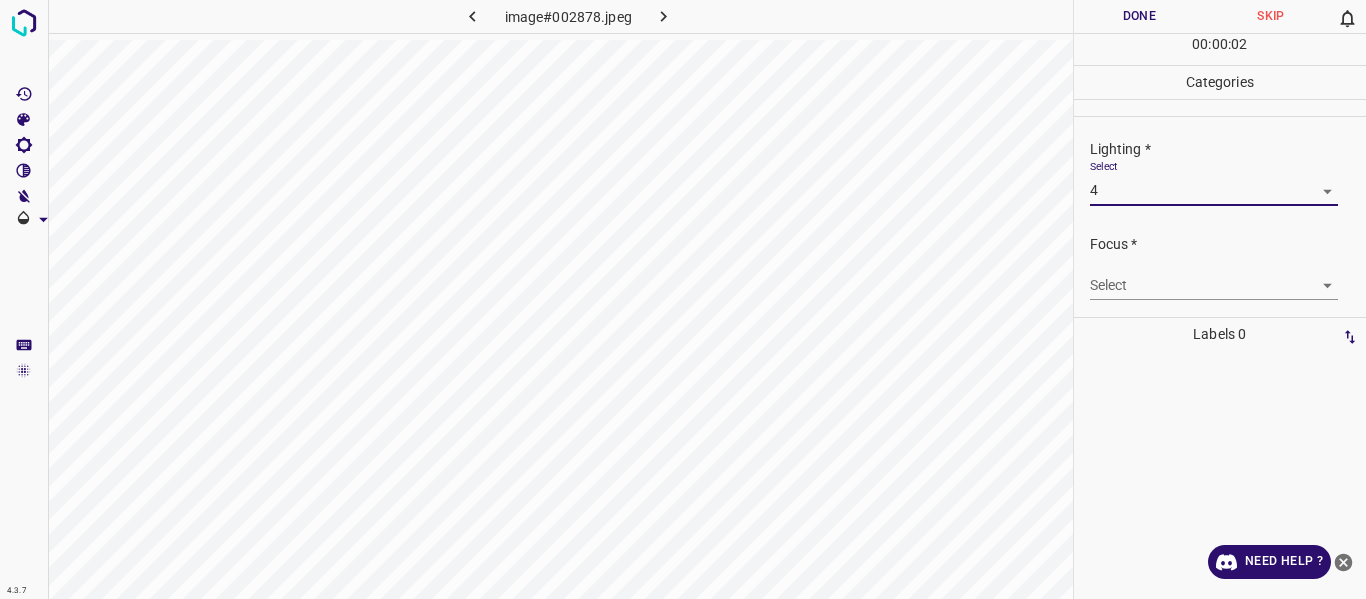 click on "4.3.7 image#002878.jpeg Done Skip 0 00   : 00   : 02   Categories Lighting *  Select 4 4 Focus *  Select ​ Overall *  Select ​ Labels   0 Categories 1 Lighting 2 Focus 3 Overall Tools Space Change between modes (Draw & Edit) I Auto labeling R Restore zoom M Zoom in N Zoom out Delete Delete selecte label Filters Z Restore filters X Saturation filter C Brightness filter V Contrast filter B Gray scale filter General O Download Need Help ? - Text - Hide - Delete" at bounding box center (683, 299) 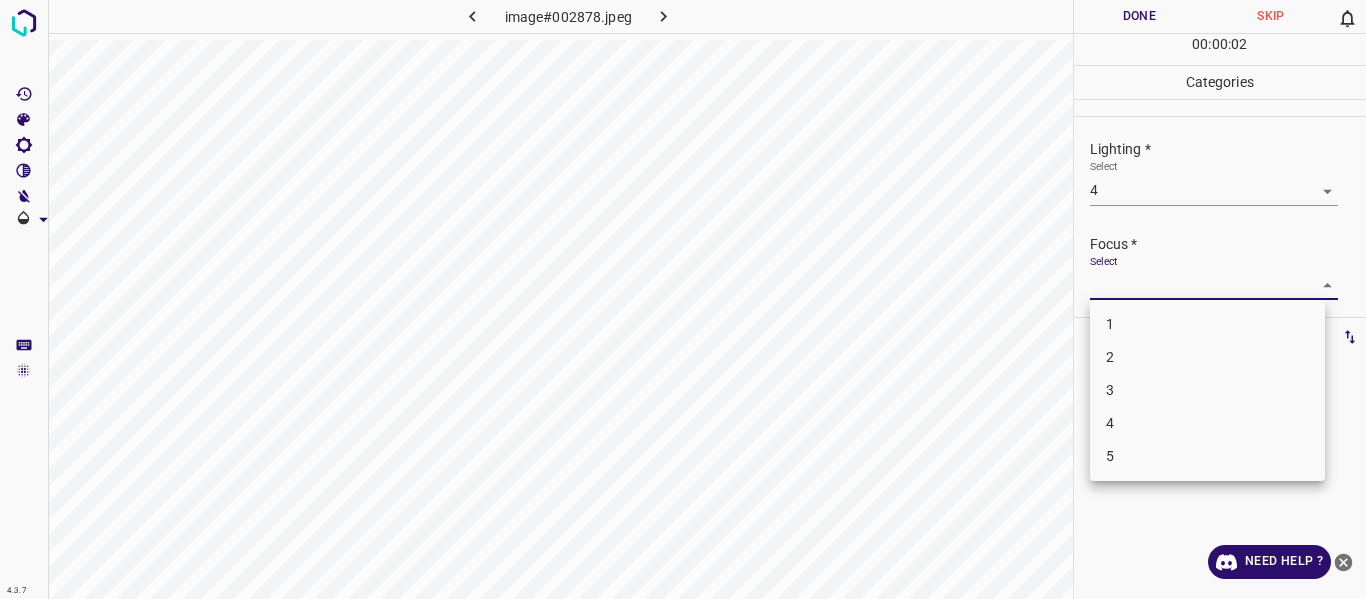 click on "3" at bounding box center (1207, 390) 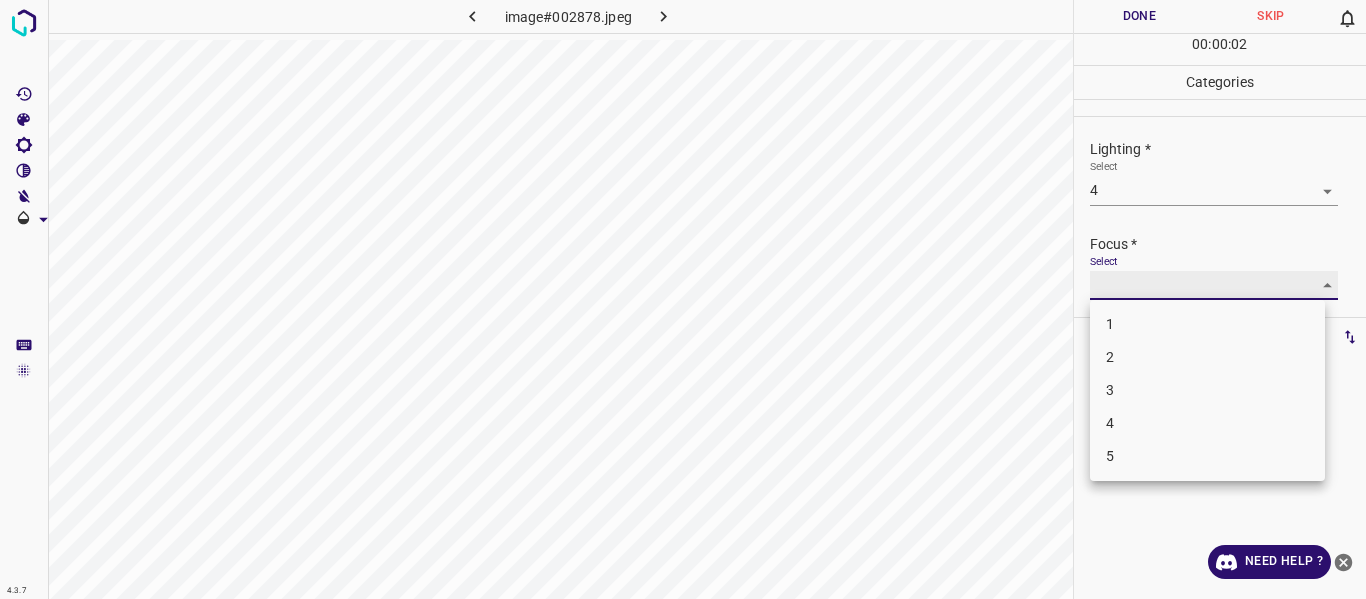 type on "3" 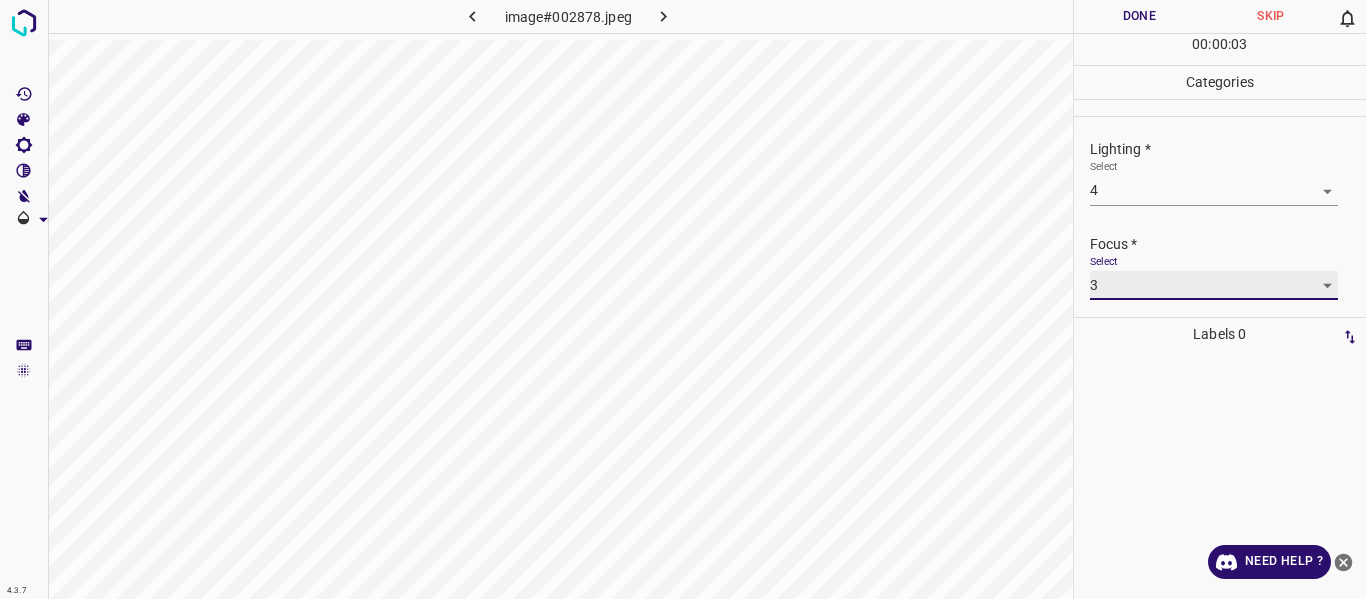 scroll, scrollTop: 98, scrollLeft: 0, axis: vertical 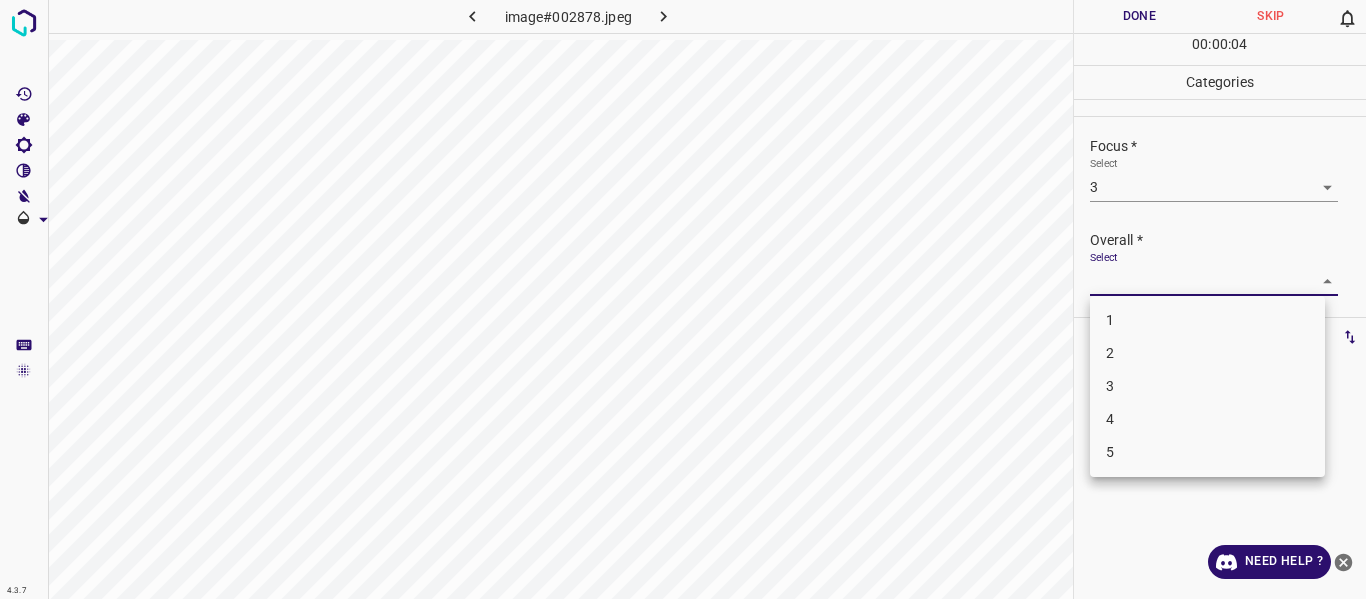 click on "4.3.7 image#002878.jpeg Done Skip 0 00   : 00   : 04   Categories Lighting *  Select 4 4 Focus *  Select 3 3 Overall *  Select ​ Labels   0 Categories 1 Lighting 2 Focus 3 Overall Tools Space Change between modes (Draw & Edit) I Auto labeling R Restore zoom M Zoom in N Zoom out Delete Delete selecte label Filters Z Restore filters X Saturation filter C Brightness filter V Contrast filter B Gray scale filter General O Download Need Help ? - Text - Hide - Delete 1 2 3 4 5" at bounding box center [683, 299] 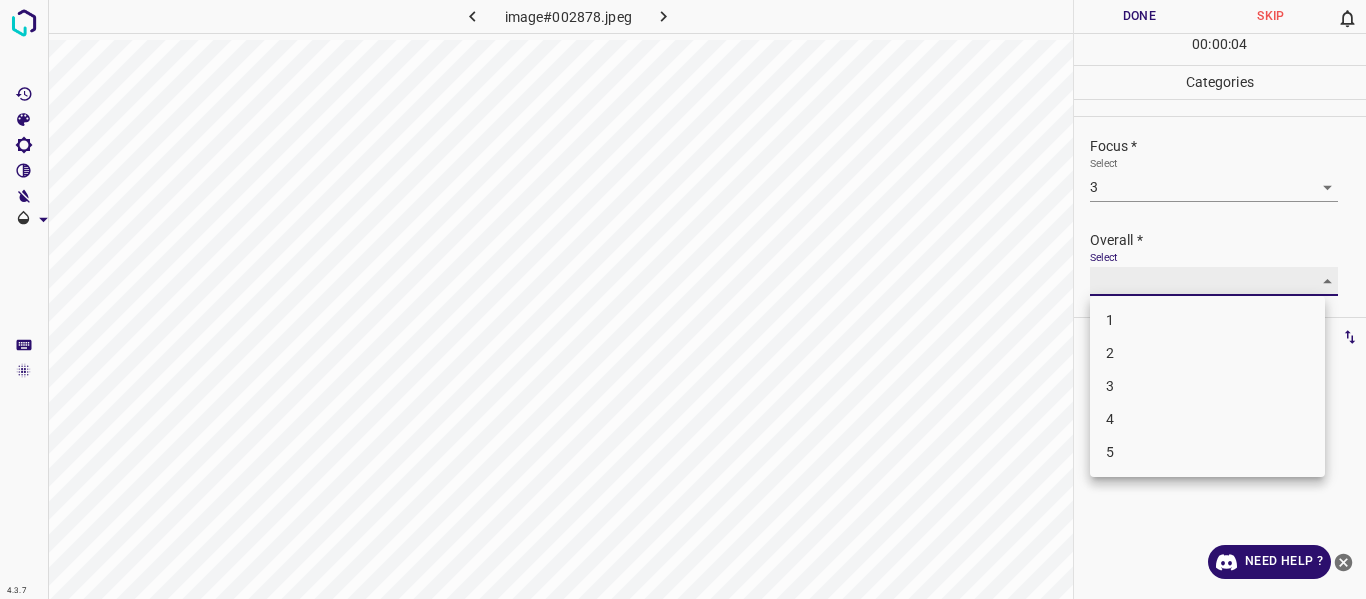 type on "4" 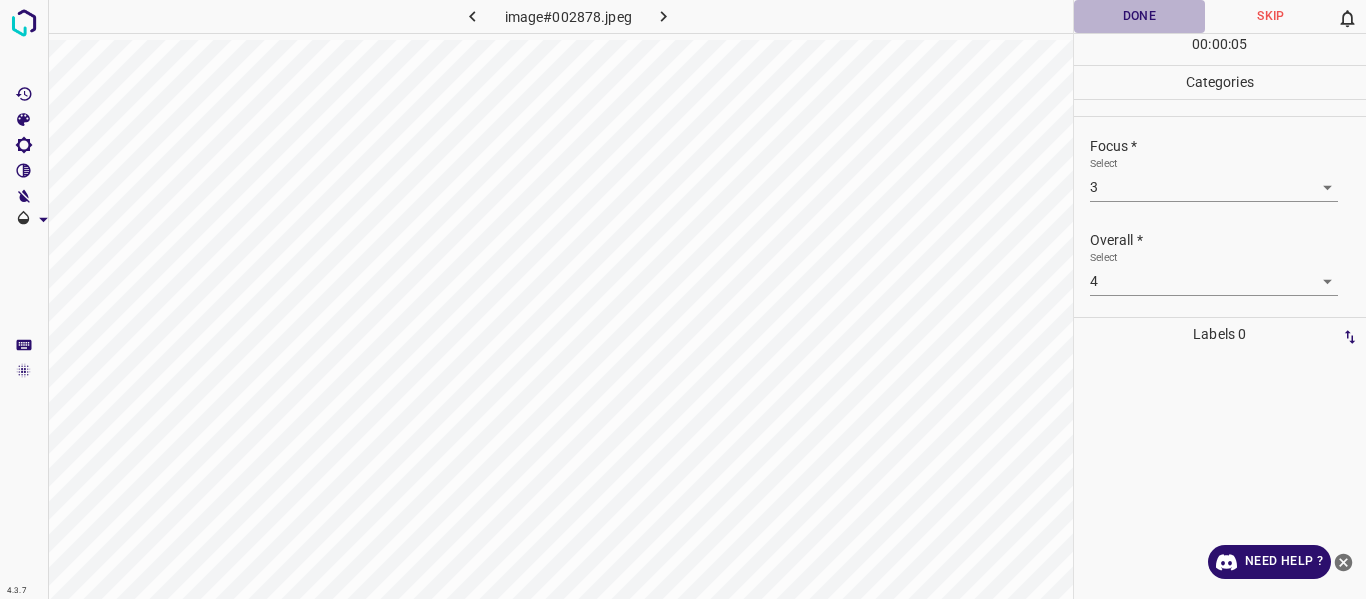 click on "Done" at bounding box center (1140, 16) 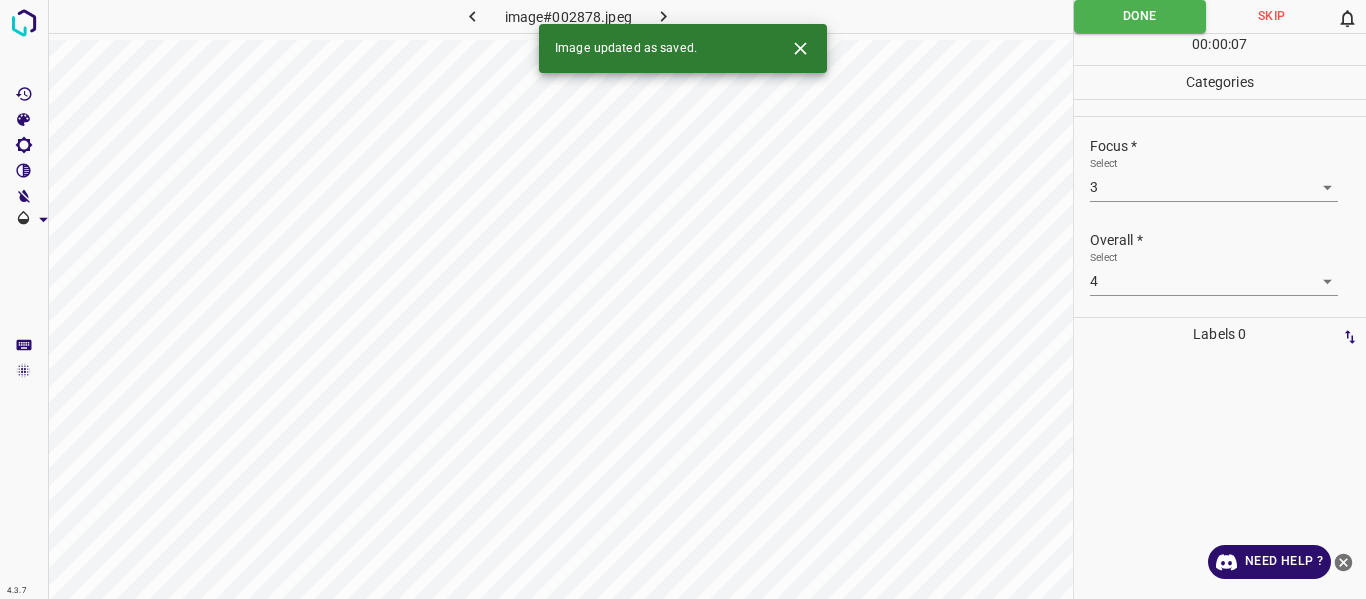 click at bounding box center (664, 16) 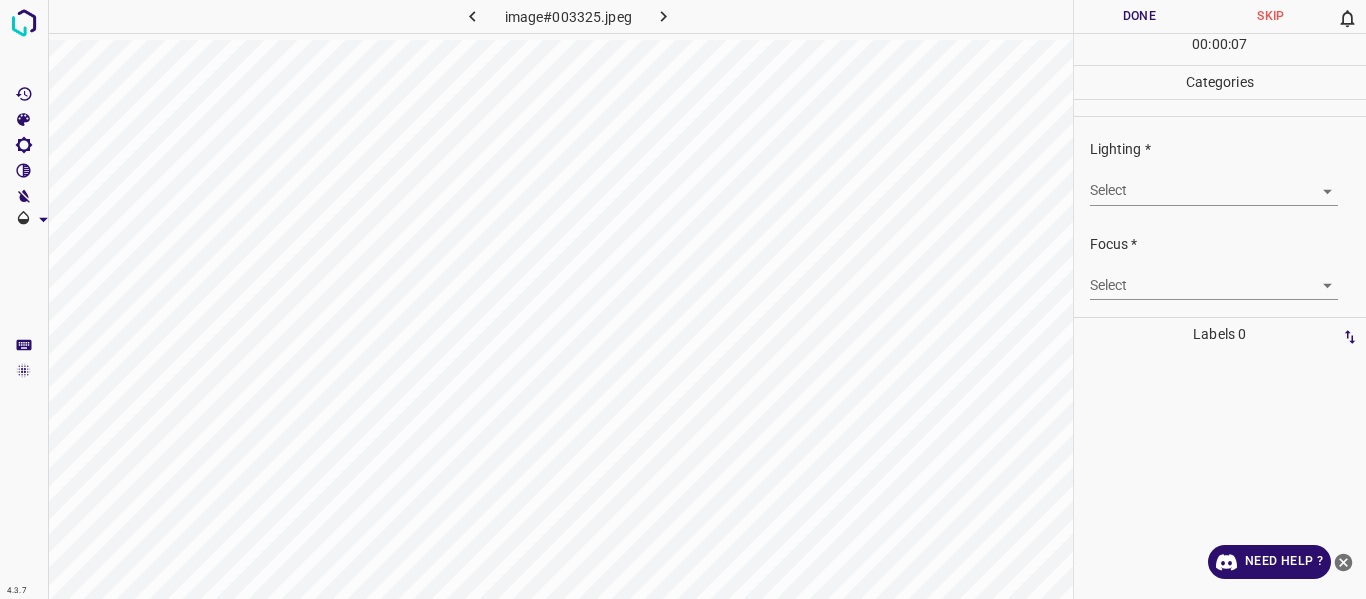 click on "Select ​" at bounding box center (1214, 182) 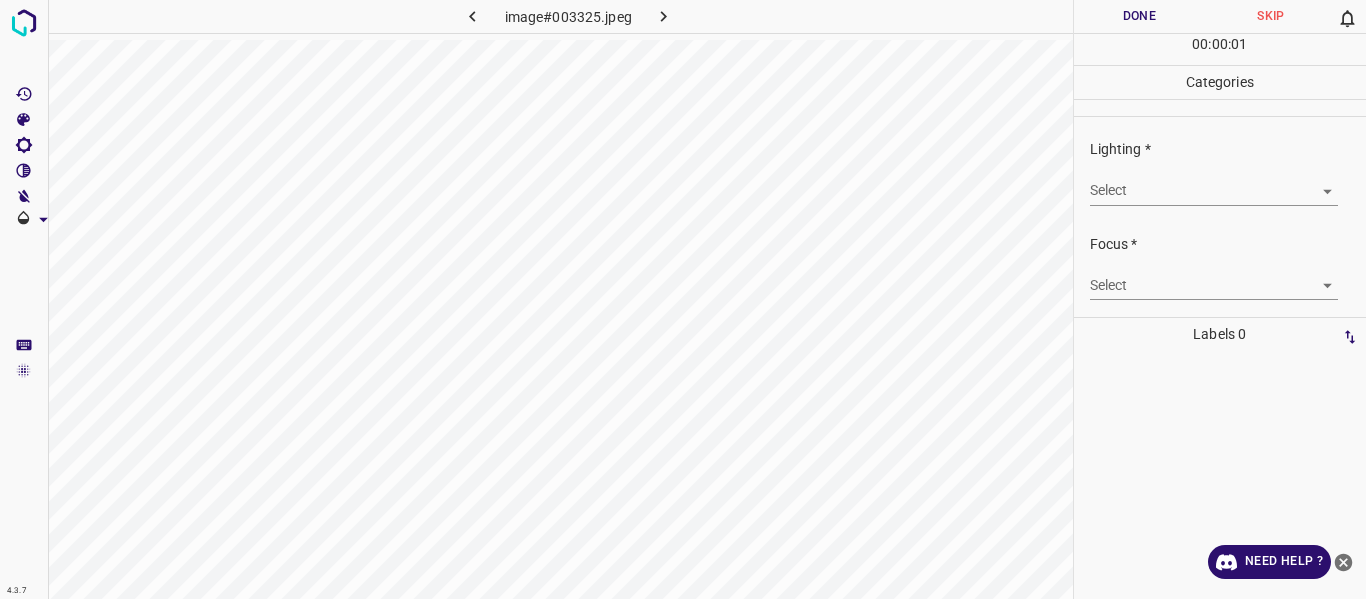 click on "Select ​" at bounding box center [1214, 182] 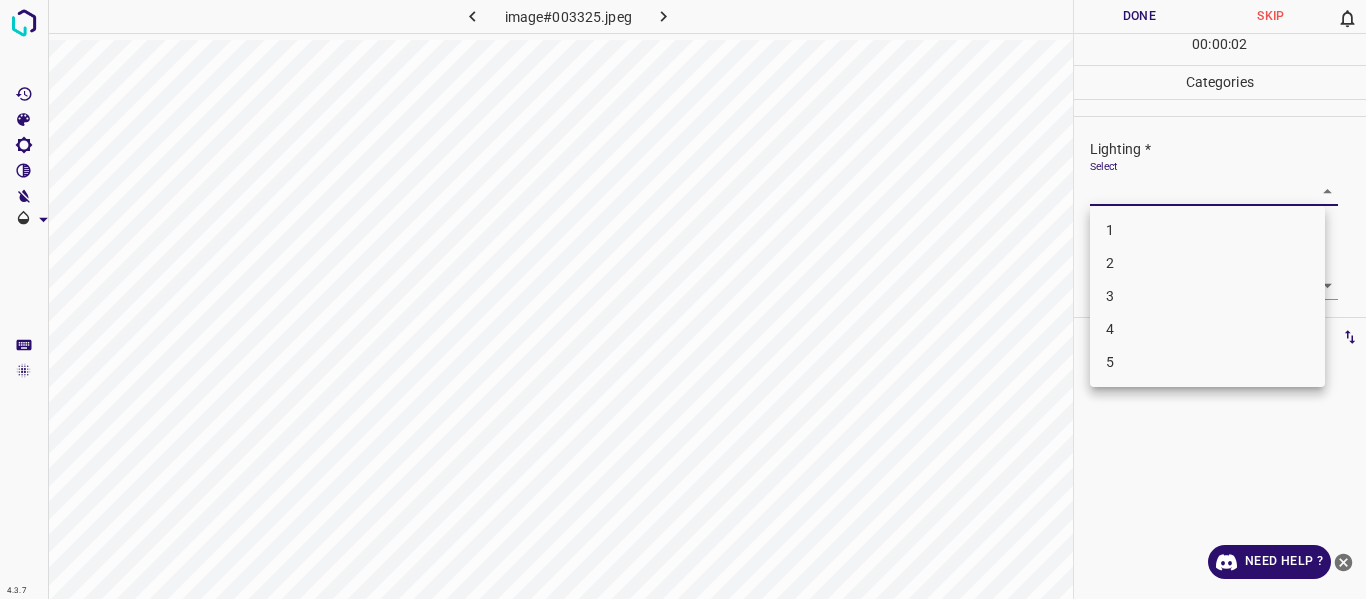 click on "3" at bounding box center (1207, 296) 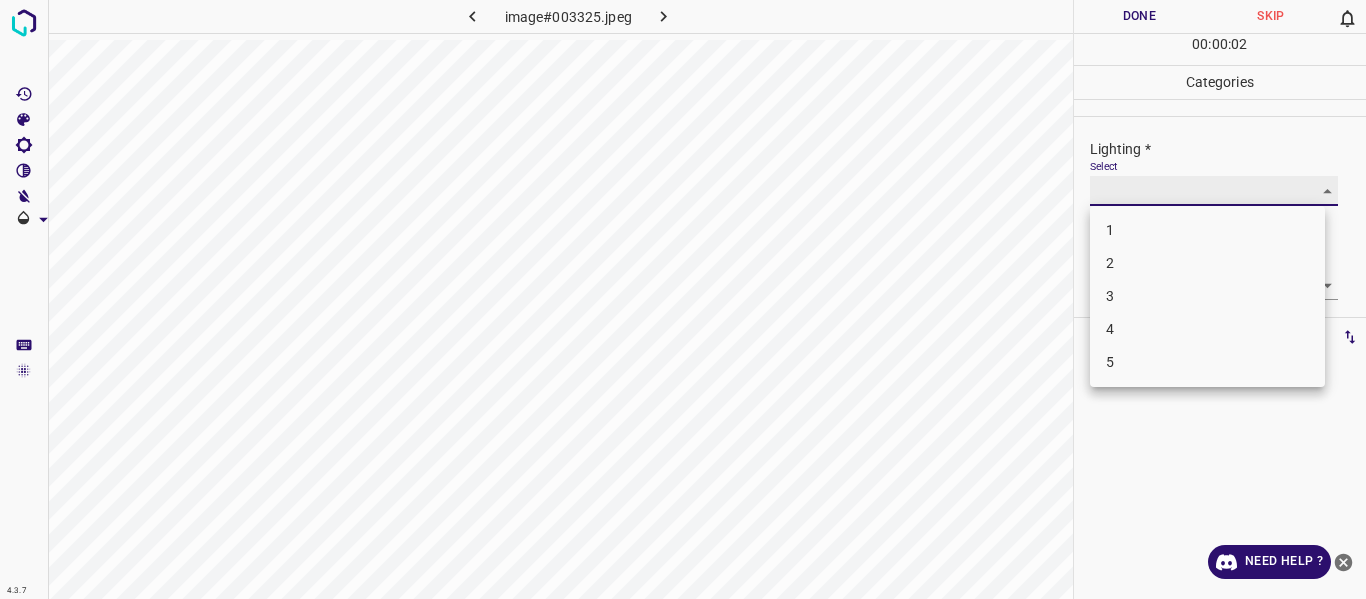 type on "3" 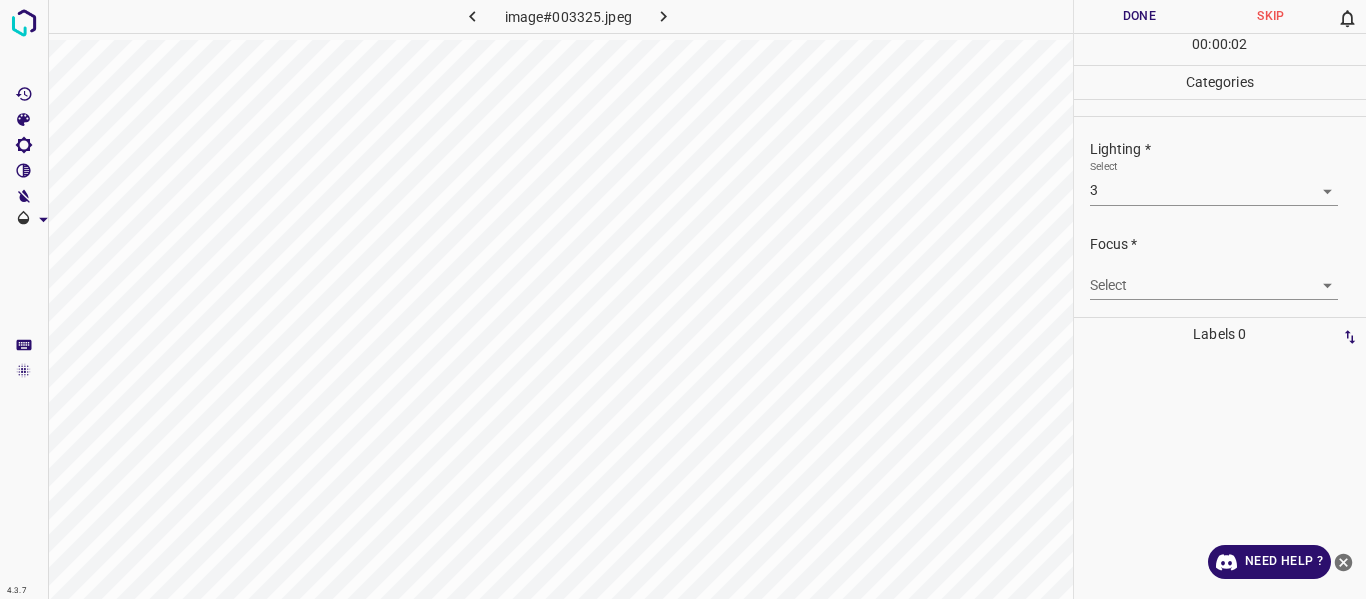 click on "Select ​" at bounding box center (1228, 277) 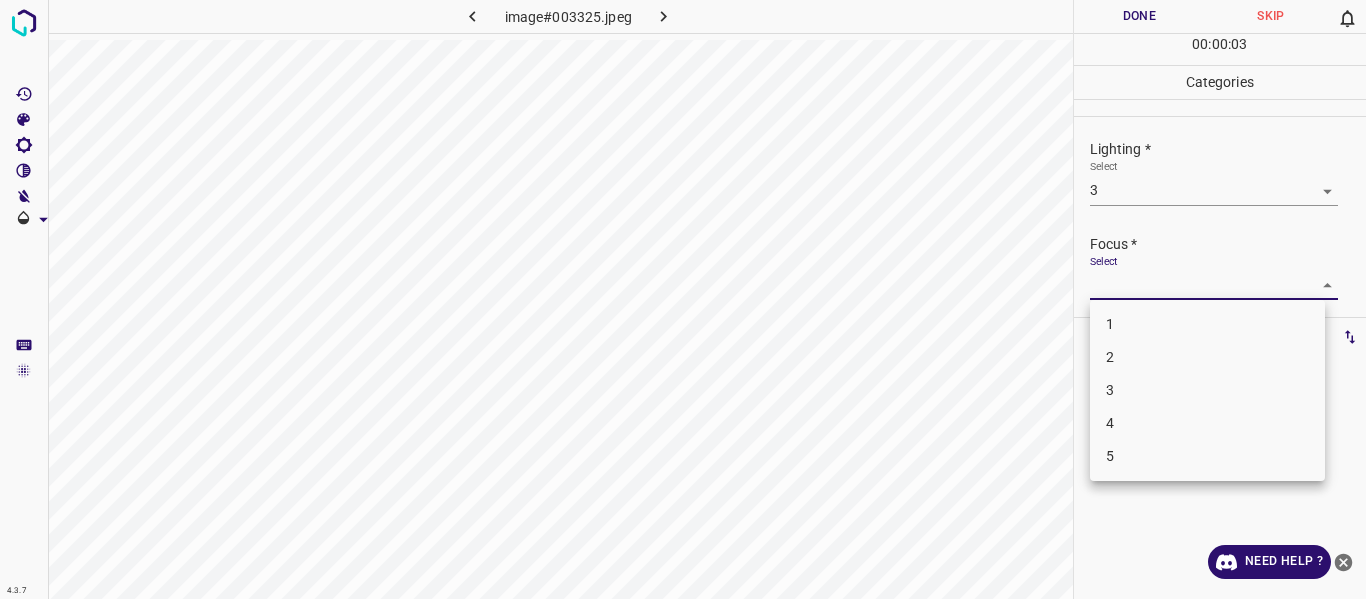 click on "4.3.7 image#003325.jpeg Done Skip 0 00   : 00   : 03   Categories Lighting *  Select 3 3 Focus *  Select ​ Overall *  Select ​ Labels   0 Categories 1 Lighting 2 Focus 3 Overall Tools Space Change between modes (Draw & Edit) I Auto labeling R Restore zoom M Zoom in N Zoom out Delete Delete selecte label Filters Z Restore filters X Saturation filter C Brightness filter V Contrast filter B Gray scale filter General O Download Need Help ? - Text - Hide - Delete 1 2 3 4 5" at bounding box center [683, 299] 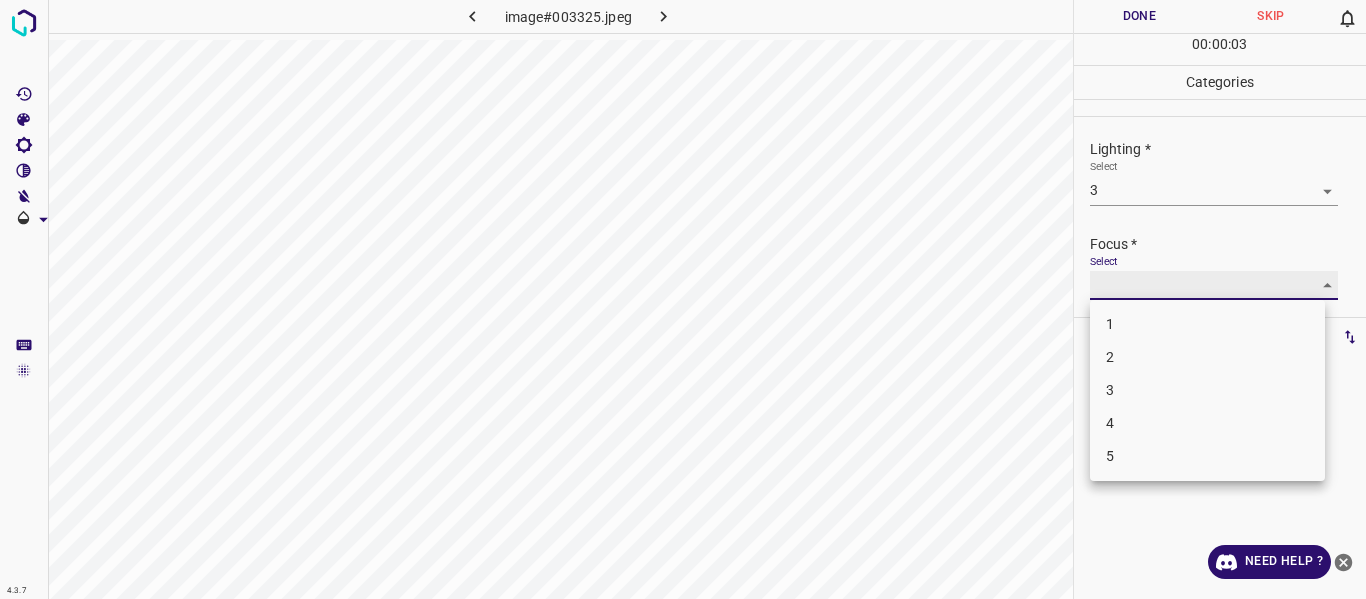 type on "2" 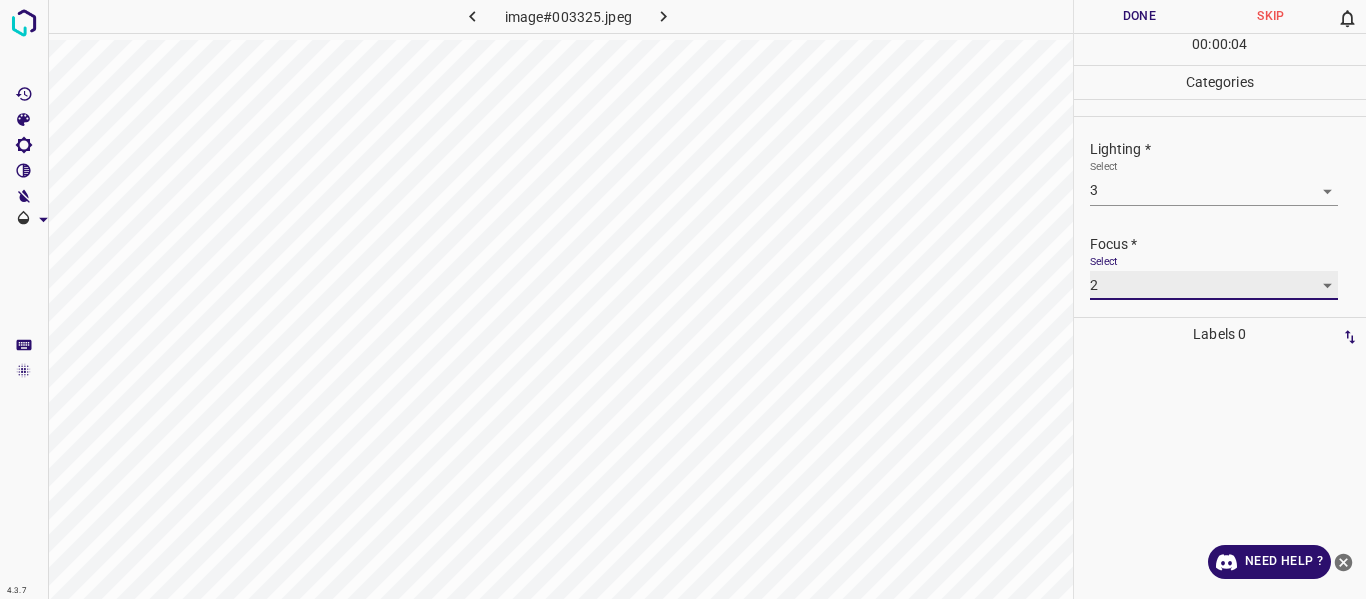 scroll, scrollTop: 98, scrollLeft: 0, axis: vertical 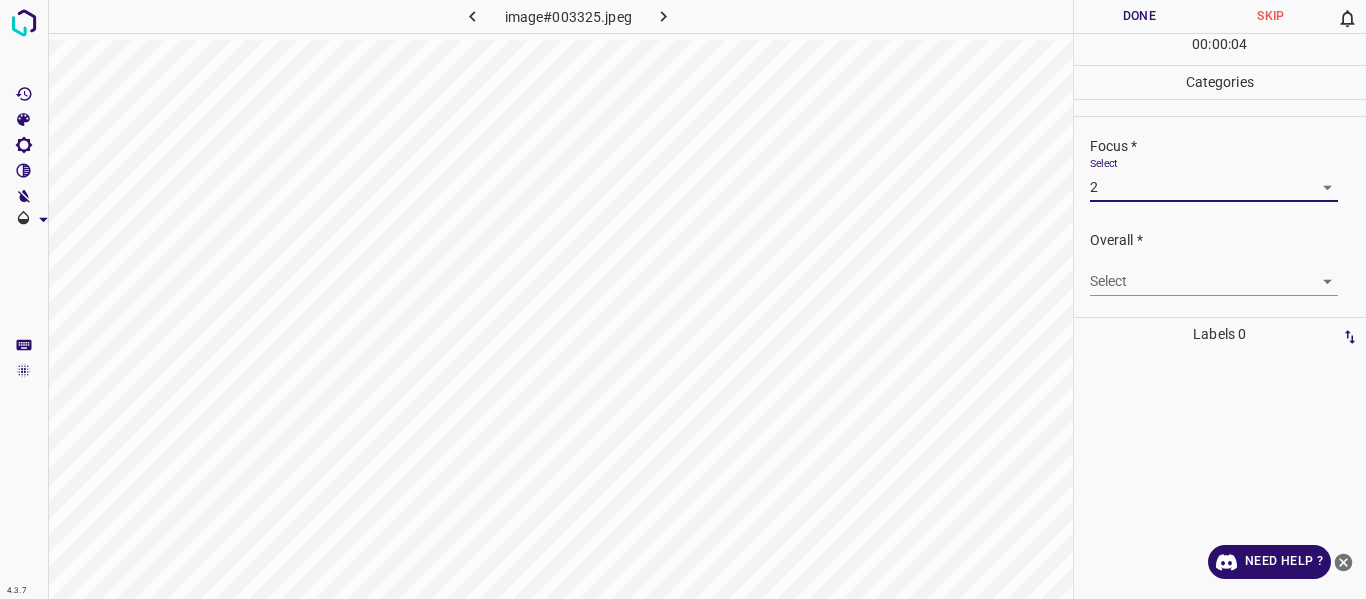 click on "4.3.7 image#003325.jpeg Done Skip 0 00   : 00   : 04   Categories Lighting *  Select 3 3 Focus *  Select 2 2 Overall *  Select ​ Labels   0 Categories 1 Lighting 2 Focus 3 Overall Tools Space Change between modes (Draw & Edit) I Auto labeling R Restore zoom M Zoom in N Zoom out Delete Delete selecte label Filters Z Restore filters X Saturation filter C Brightness filter V Contrast filter B Gray scale filter General O Download Need Help ? - Text - Hide - Delete" at bounding box center (683, 299) 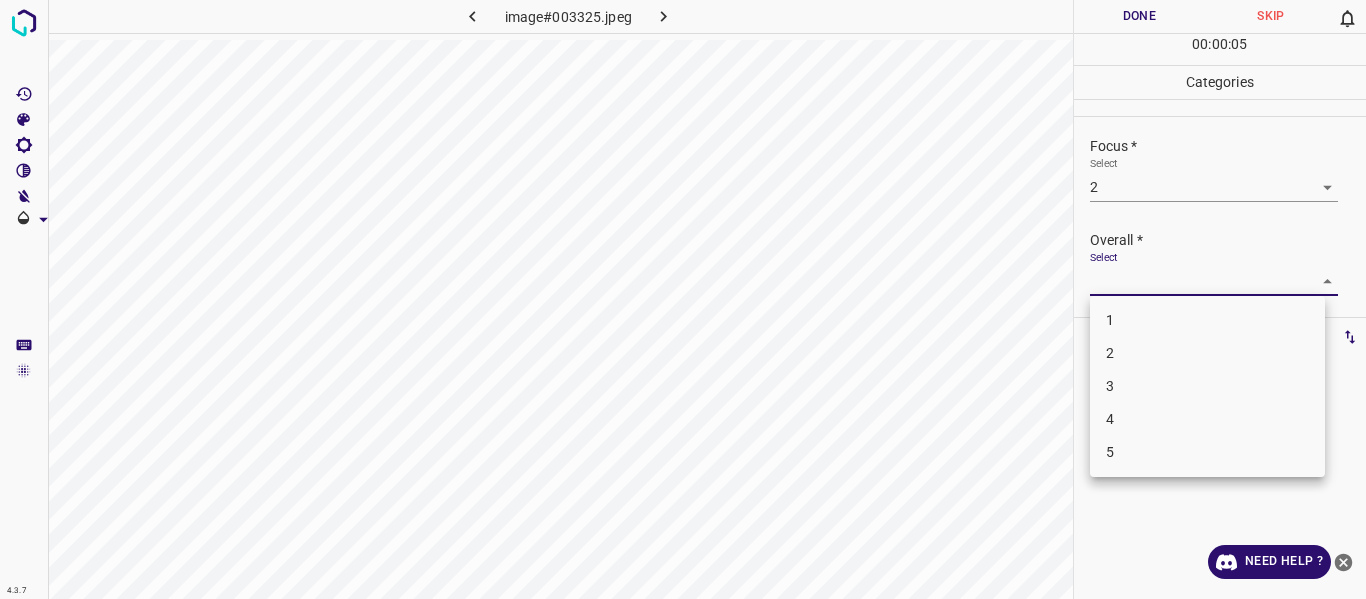 click on "3" at bounding box center (1207, 386) 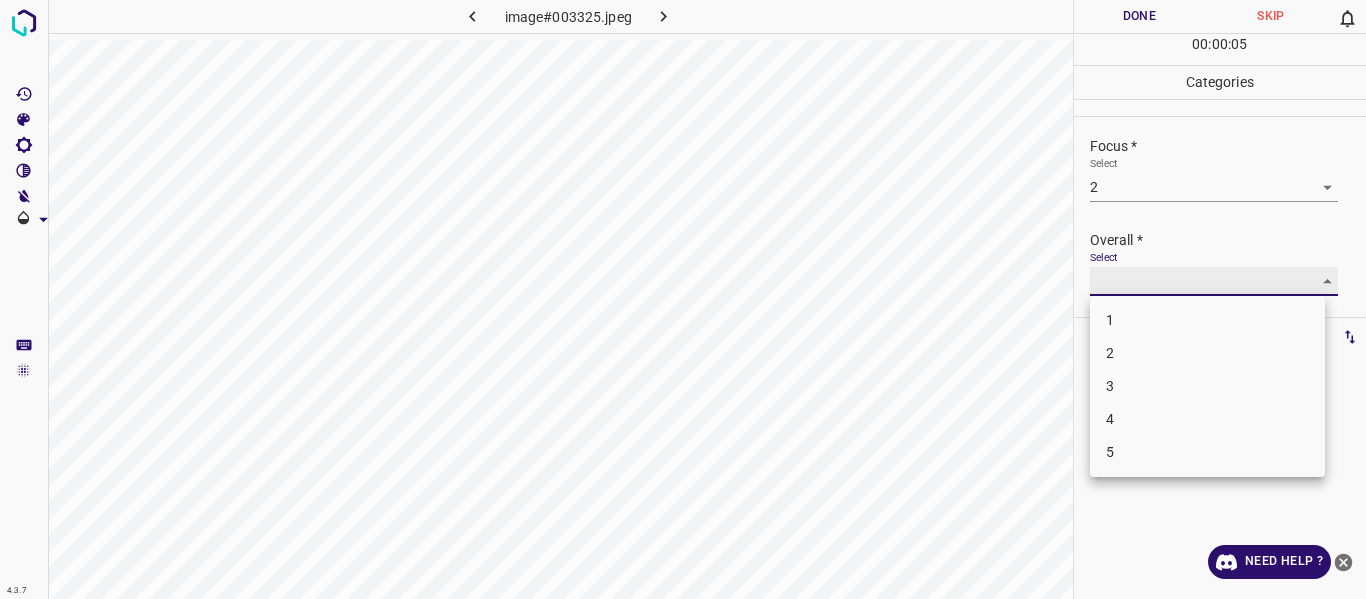 type on "3" 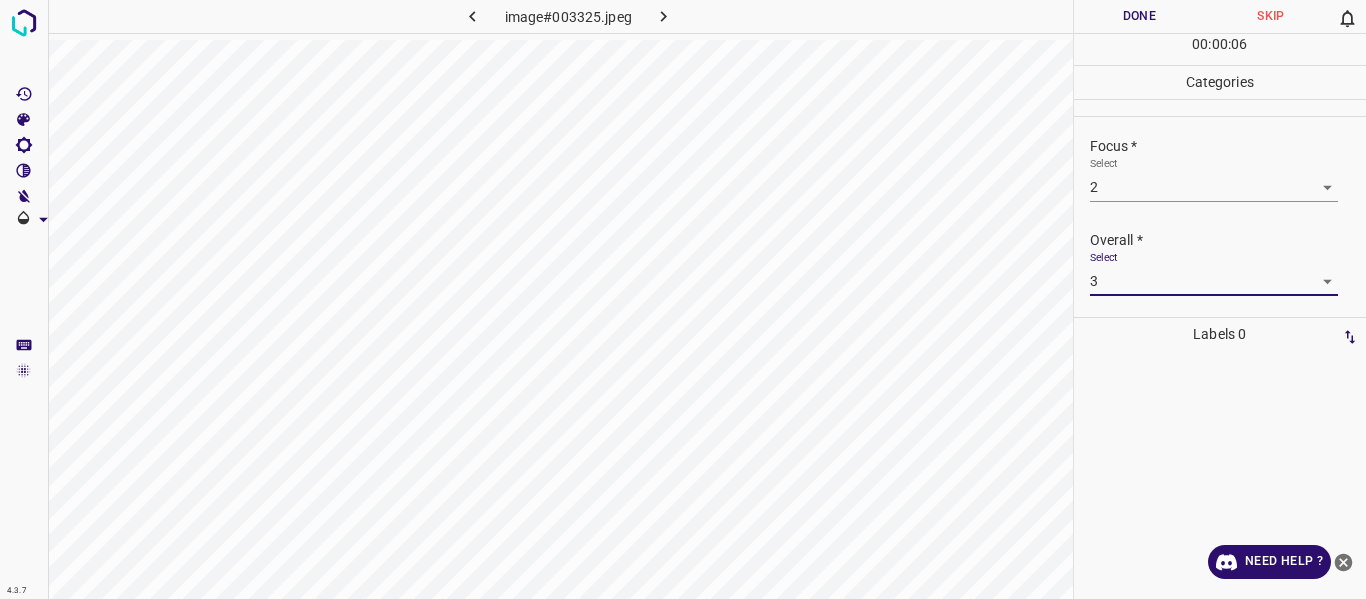 click on "Done" at bounding box center (1140, 16) 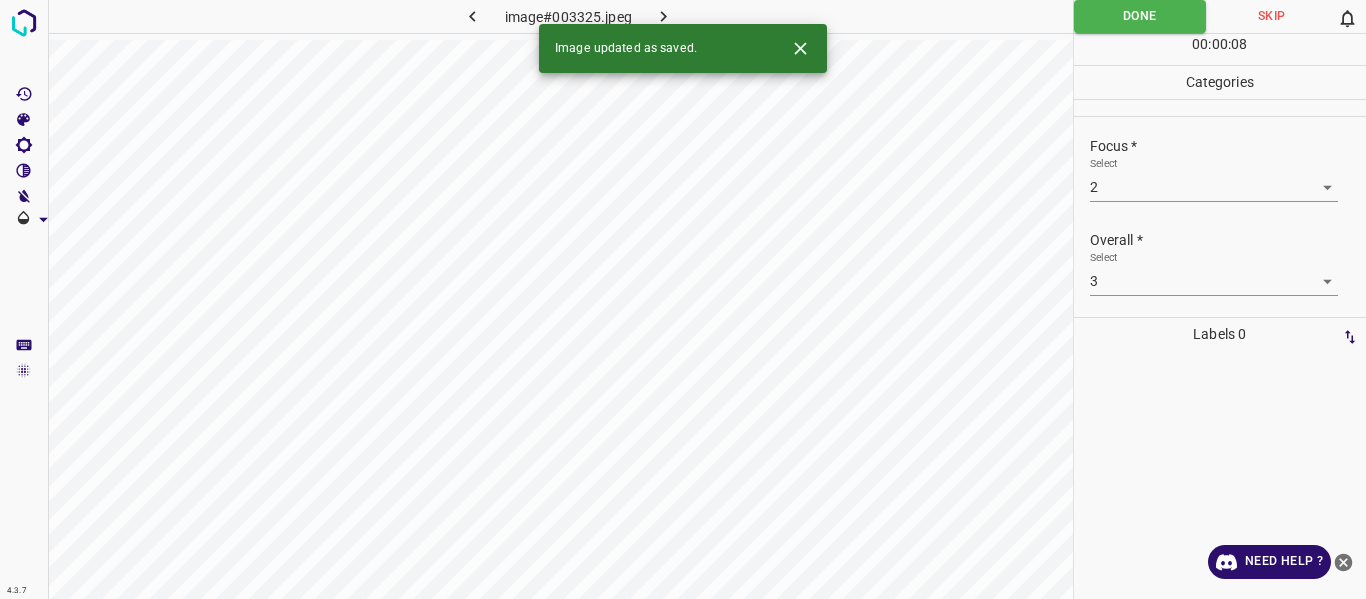 click at bounding box center [664, 16] 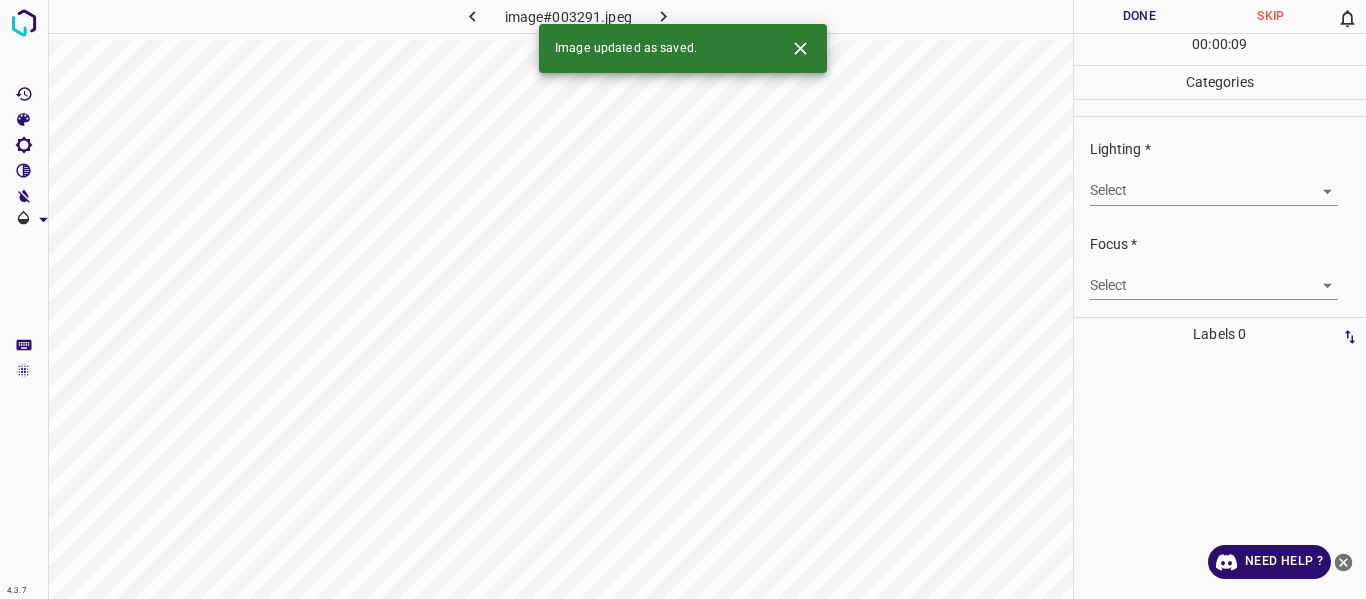 click on "4.3.7 image#003291.jpeg Done Skip 0 00   : 00   : 09   Categories Lighting *  Select ​ Focus *  Select ​ Overall *  Select ​ Labels   0 Categories 1 Lighting 2 Focus 3 Overall Tools Space Change between modes (Draw & Edit) I Auto labeling R Restore zoom M Zoom in N Zoom out Delete Delete selecte label Filters Z Restore filters X Saturation filter C Brightness filter V Contrast filter B Gray scale filter General O Download Image updated as saved. Need Help ? - Text - Hide - Delete" at bounding box center [683, 299] 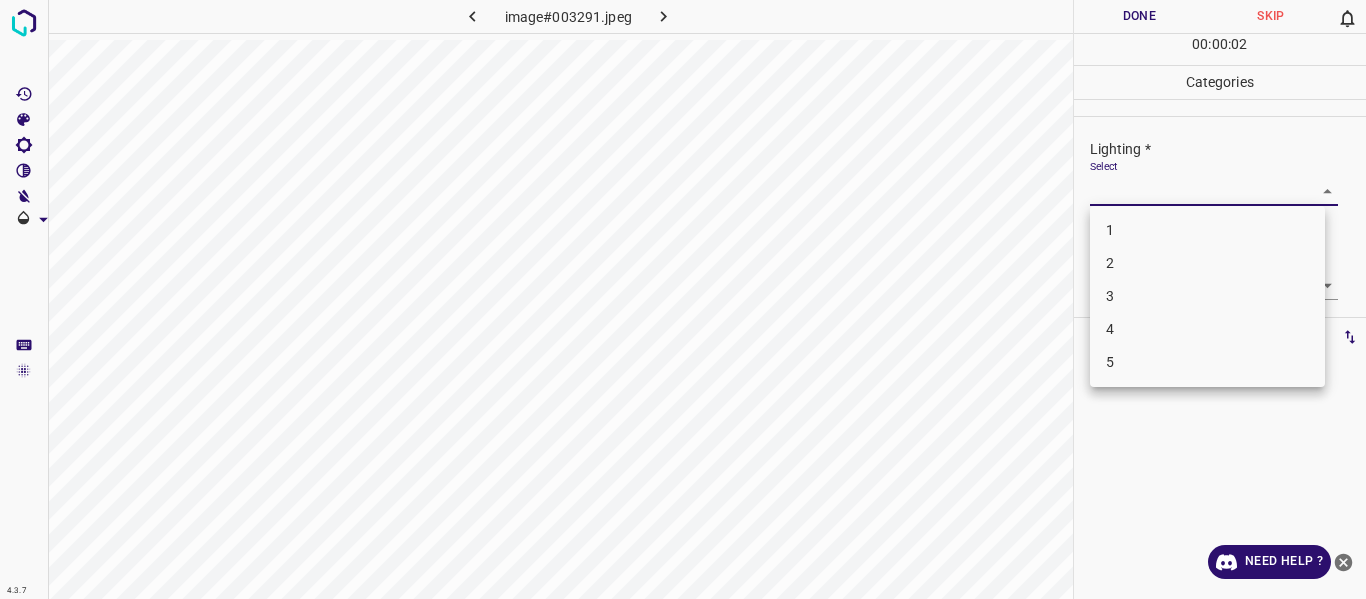 click on "4" at bounding box center (1207, 329) 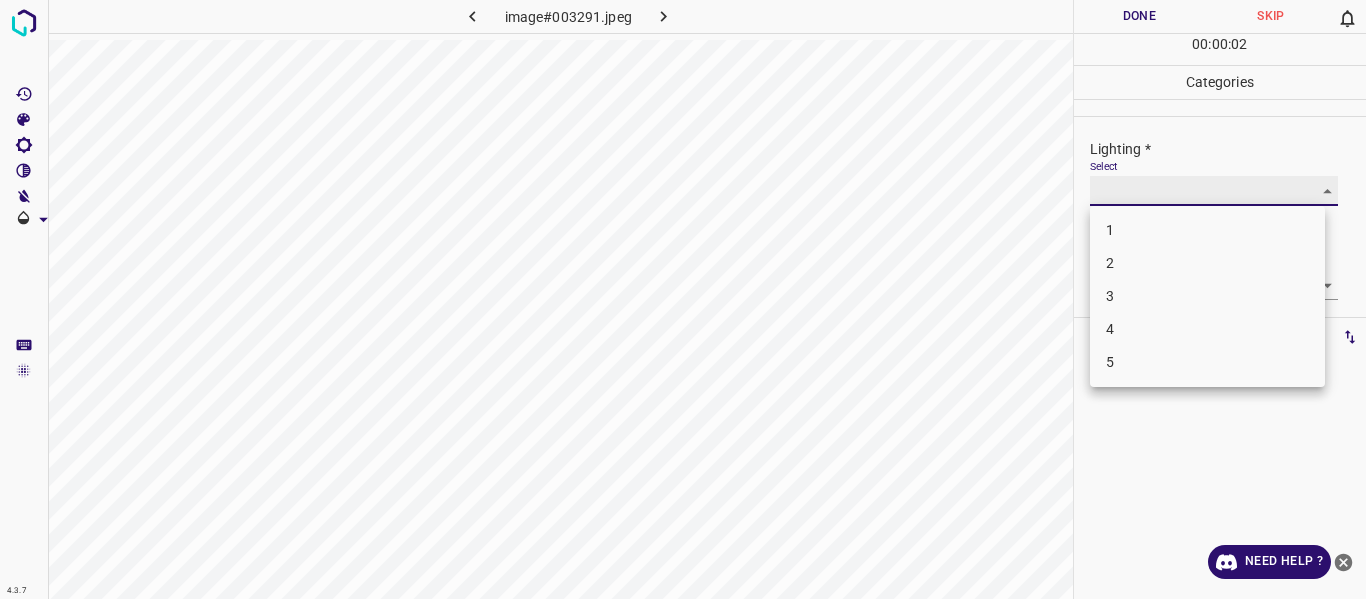 type on "4" 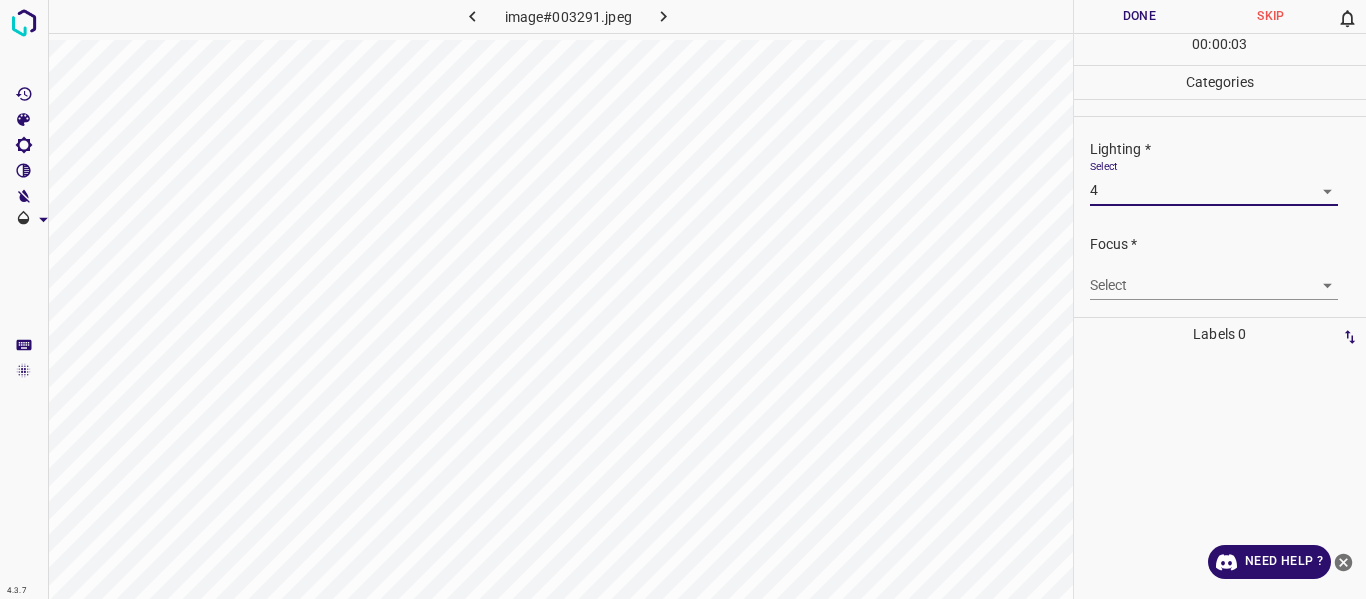 click on "4.3.7 image#003291.jpeg Done Skip 0 00   : 00   : 03   Categories Lighting *  Select 4 4 Focus *  Select ​ Overall *  Select ​ Labels   0 Categories 1 Lighting 2 Focus 3 Overall Tools Space Change between modes (Draw & Edit) I Auto labeling R Restore zoom M Zoom in N Zoom out Delete Delete selecte label Filters Z Restore filters X Saturation filter C Brightness filter V Contrast filter B Gray scale filter General O Download Need Help ? - Text - Hide - Delete" at bounding box center (683, 299) 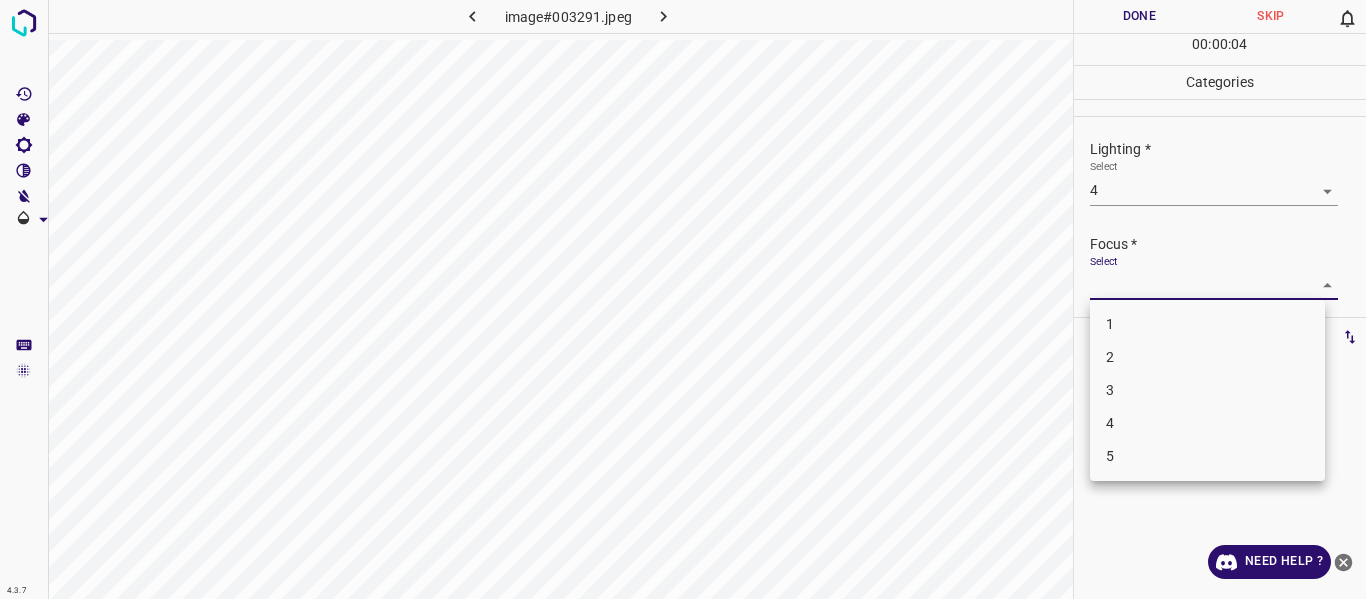 click on "3" at bounding box center [1207, 390] 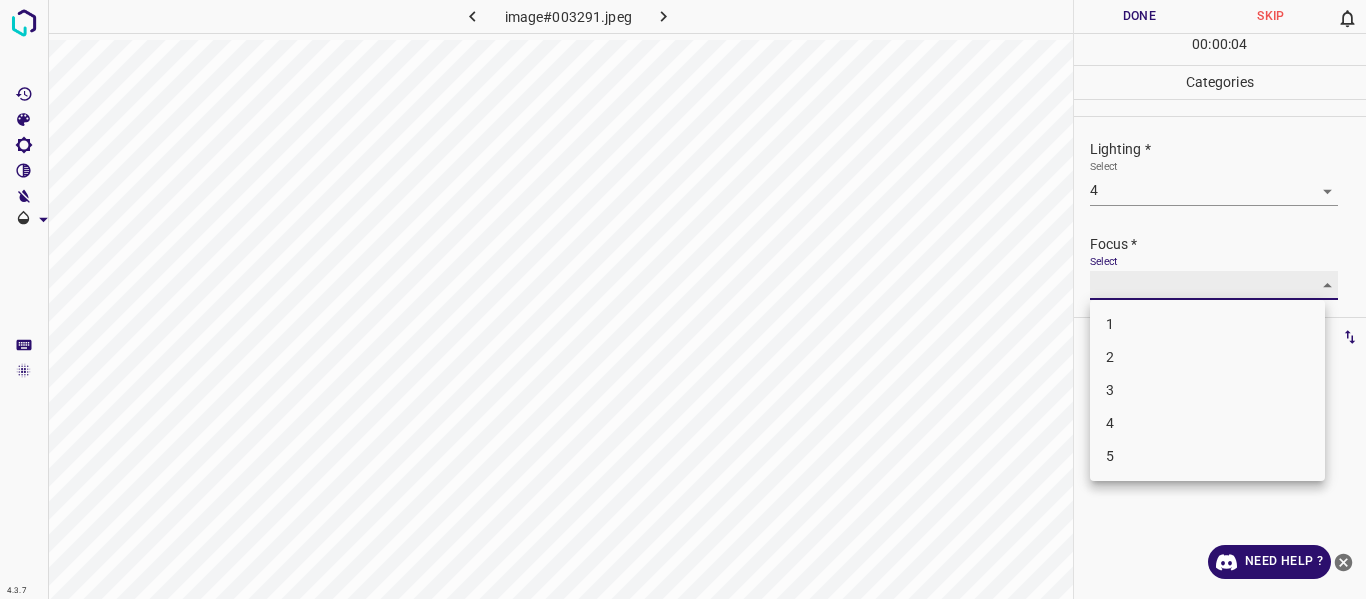 type on "3" 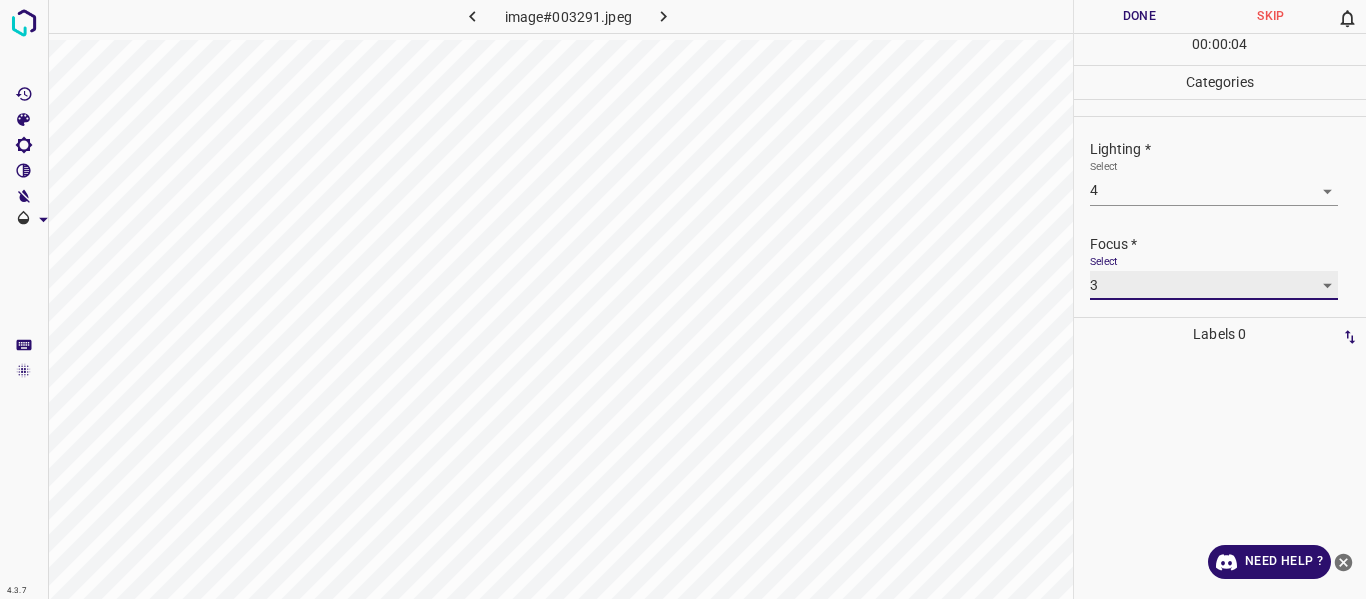 scroll, scrollTop: 98, scrollLeft: 0, axis: vertical 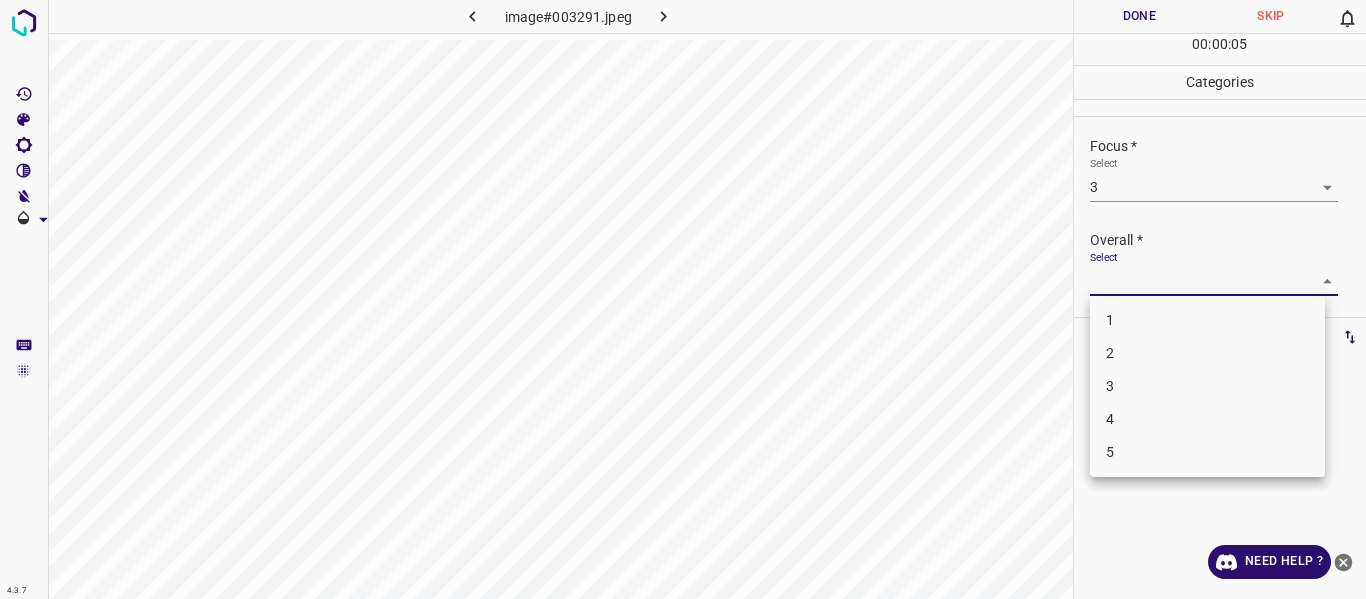 click on "4.3.7 image#003291.jpeg Done Skip 0 00   : 00   : 05   Categories Lighting *  Select 4 4 Focus *  Select 3 3 Overall *  Select ​ Labels   0 Categories 1 Lighting 2 Focus 3 Overall Tools Space Change between modes (Draw & Edit) I Auto labeling R Restore zoom M Zoom in N Zoom out Delete Delete selecte label Filters Z Restore filters X Saturation filter C Brightness filter V Contrast filter B Gray scale filter General O Download Need Help ? - Text - Hide - Delete 1 2 3 4 5" at bounding box center [683, 299] 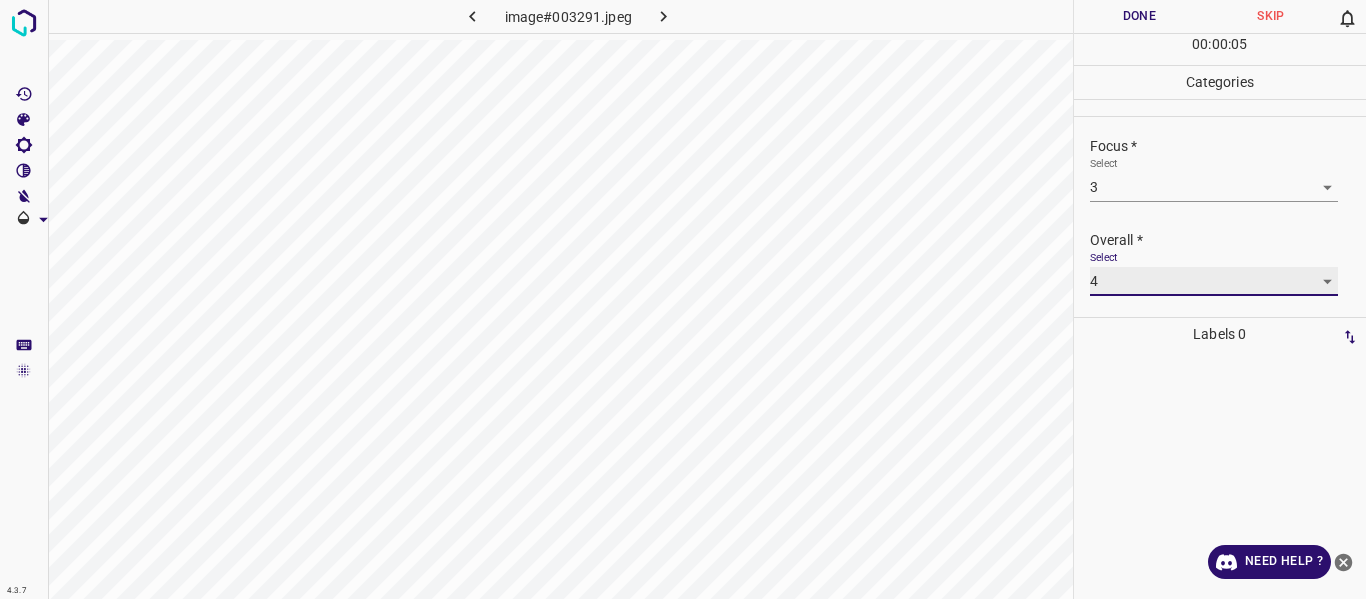 type on "4" 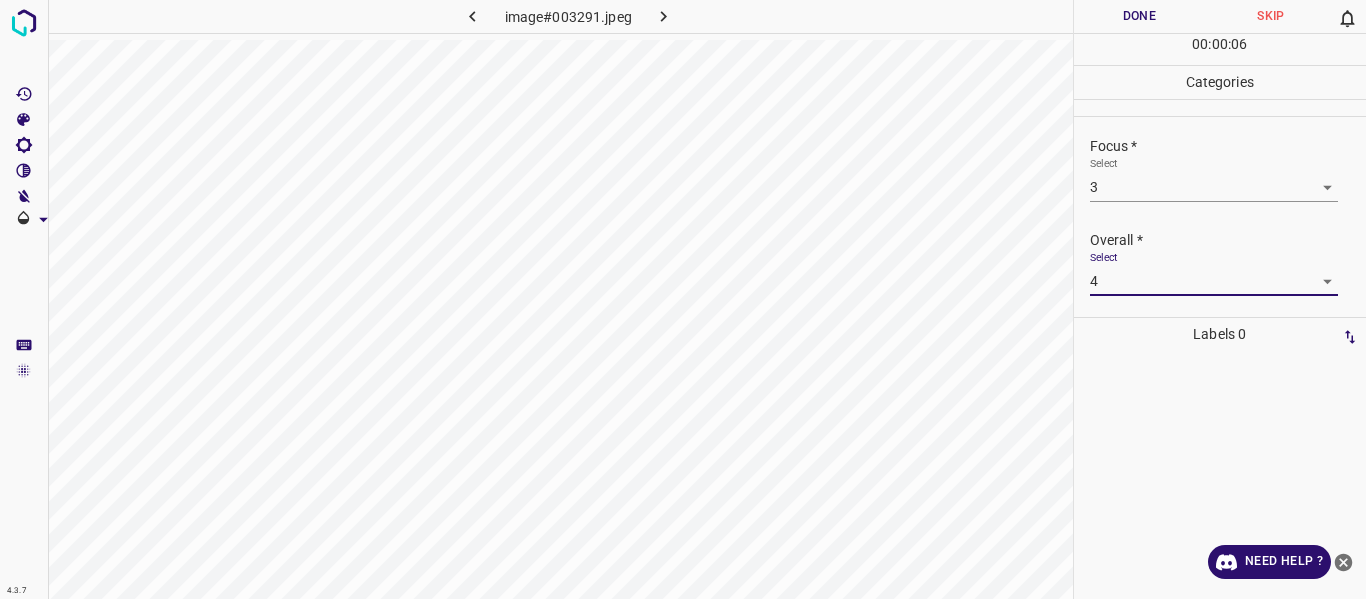 click on "Done" at bounding box center (1140, 16) 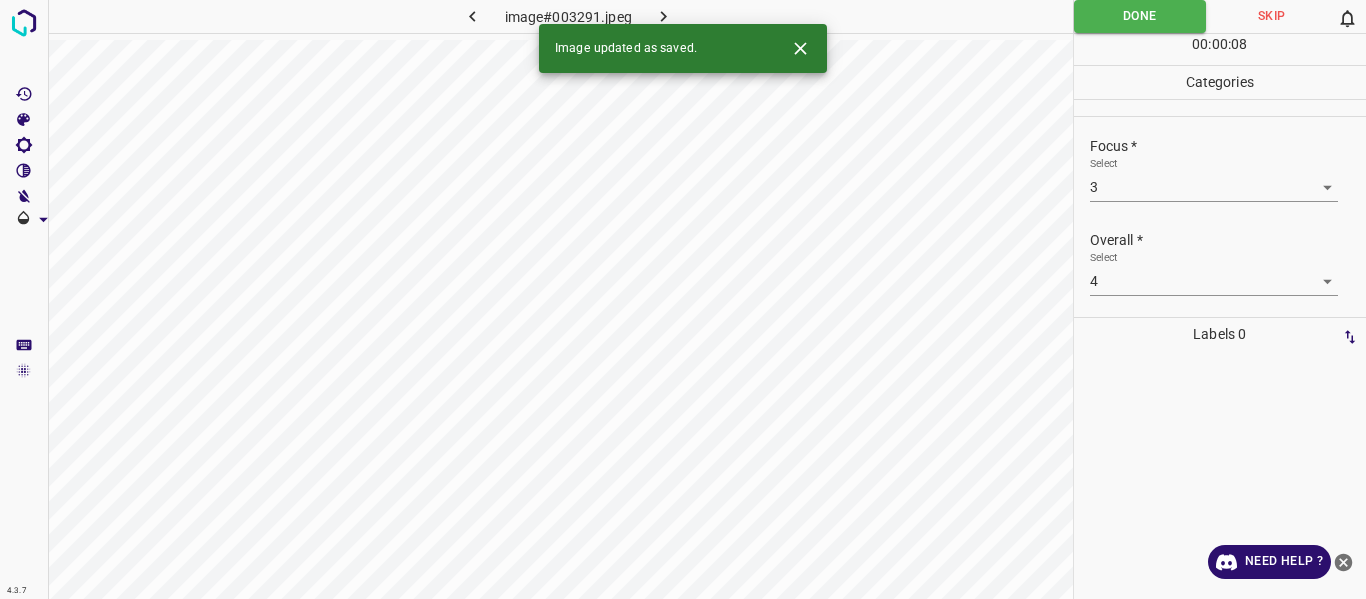 click at bounding box center [664, 16] 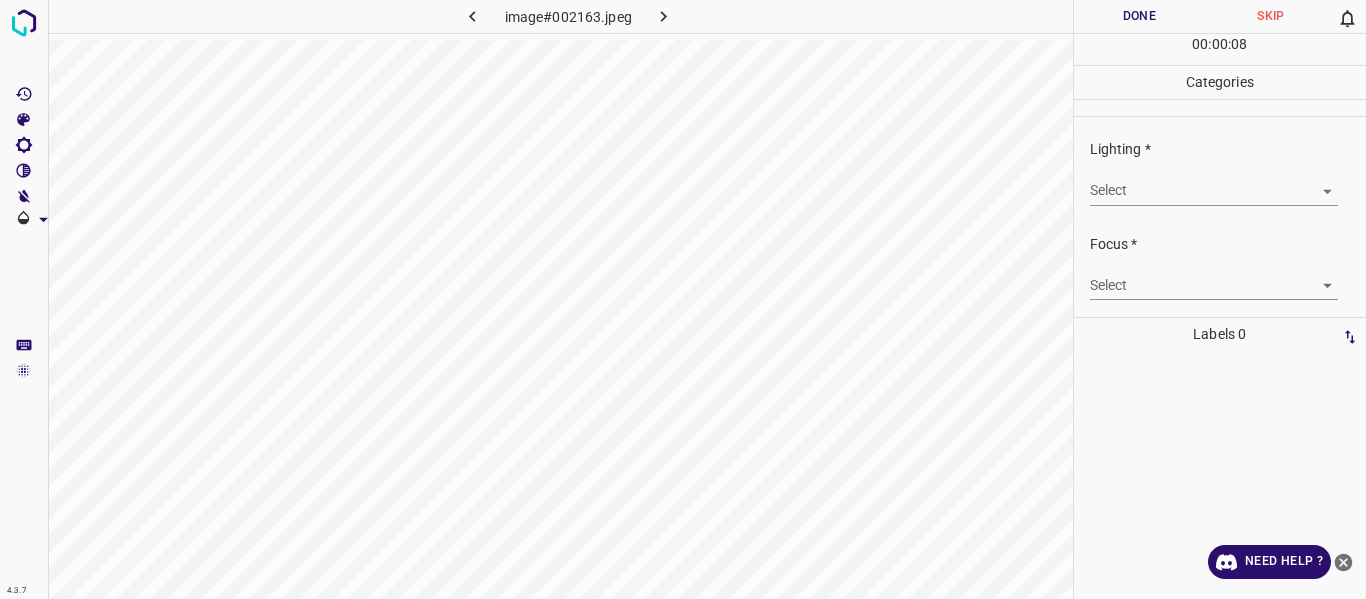 click on "4.3.7 image#002163.jpeg Done Skip 0 00   : 00   : 08   Categories Lighting *  Select ​ Focus *  Select ​ Overall *  Select ​ Labels   0 Categories 1 Lighting 2 Focus 3 Overall Tools Space Change between modes (Draw & Edit) I Auto labeling R Restore zoom M Zoom in N Zoom out Delete Delete selecte label Filters Z Restore filters X Saturation filter C Brightness filter V Contrast filter B Gray scale filter General O Download Need Help ? - Text - Hide - Delete" at bounding box center (683, 299) 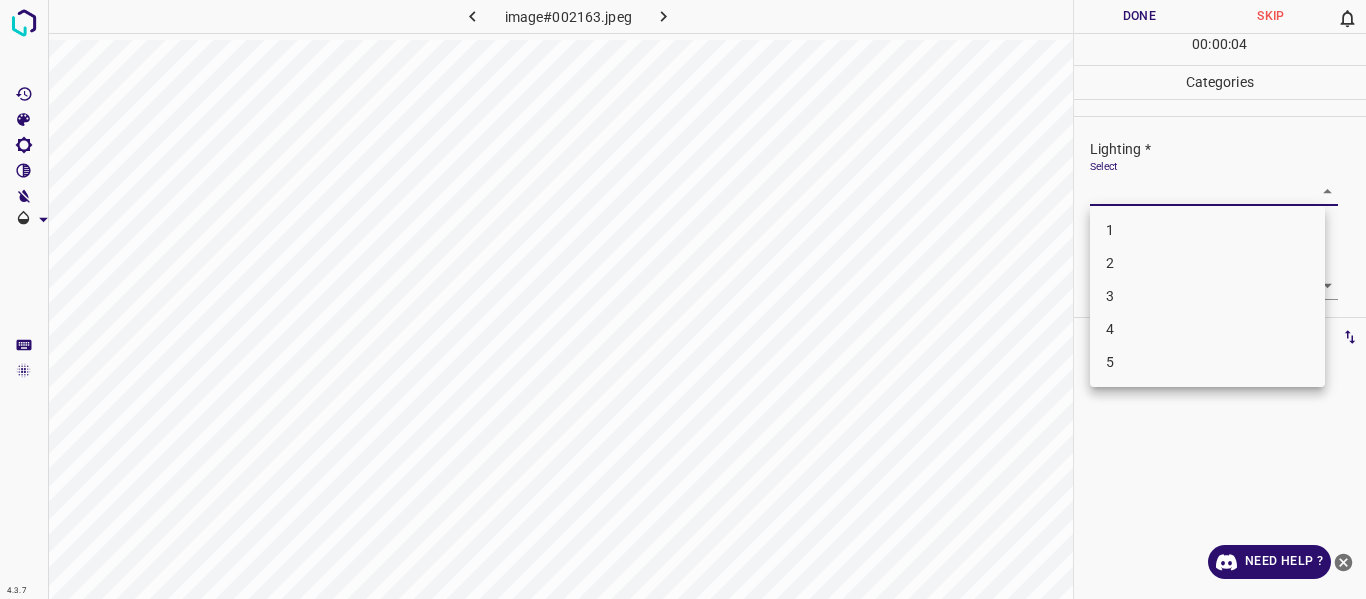 click on "4" at bounding box center (1207, 329) 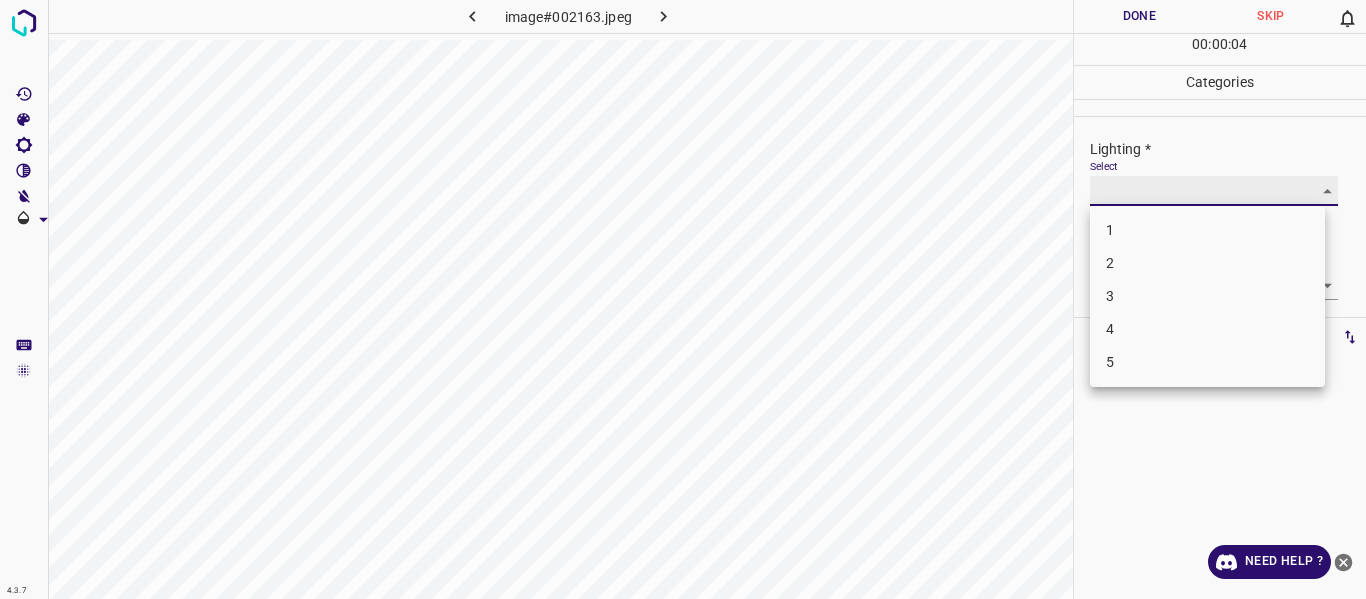 type on "4" 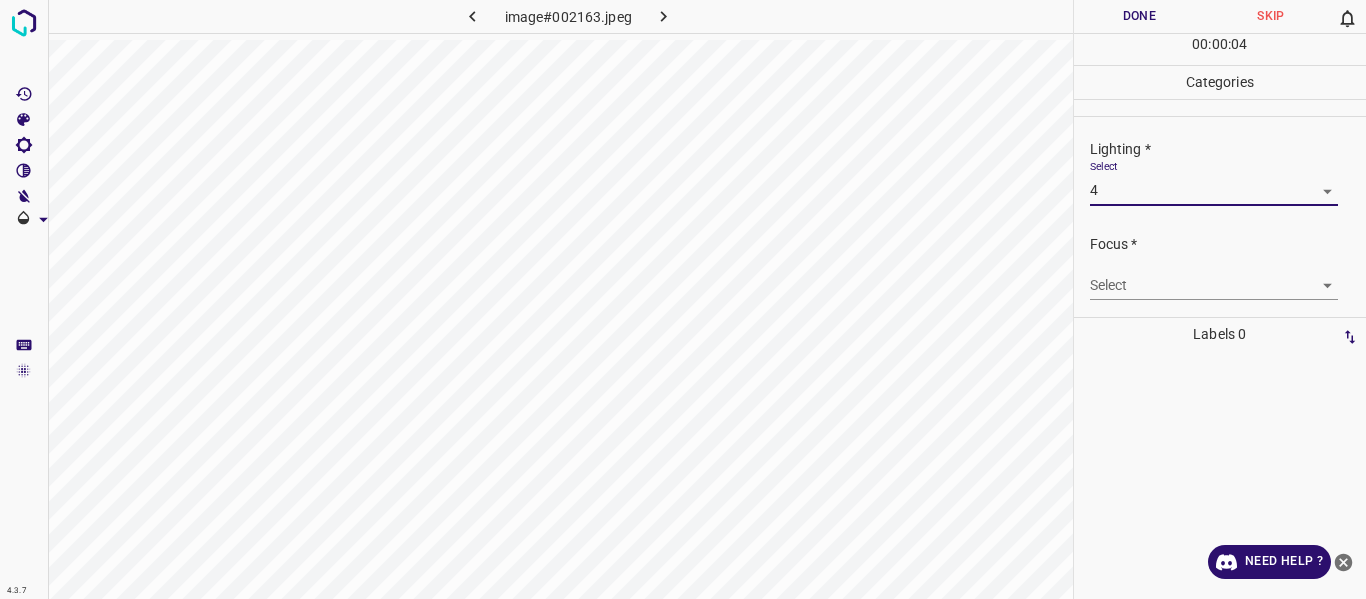 click on "4.3.7 image#002163.jpeg Done Skip 0 00   : 00   : 04   Categories Lighting *  Select 4 4 Focus *  Select ​ Overall *  Select ​ Labels   0 Categories 1 Lighting 2 Focus 3 Overall Tools Space Change between modes (Draw & Edit) I Auto labeling R Restore zoom M Zoom in N Zoom out Delete Delete selecte label Filters Z Restore filters X Saturation filter C Brightness filter V Contrast filter B Gray scale filter General O Download Need Help ? - Text - Hide - Delete 1 2 3 4 5" at bounding box center (683, 299) 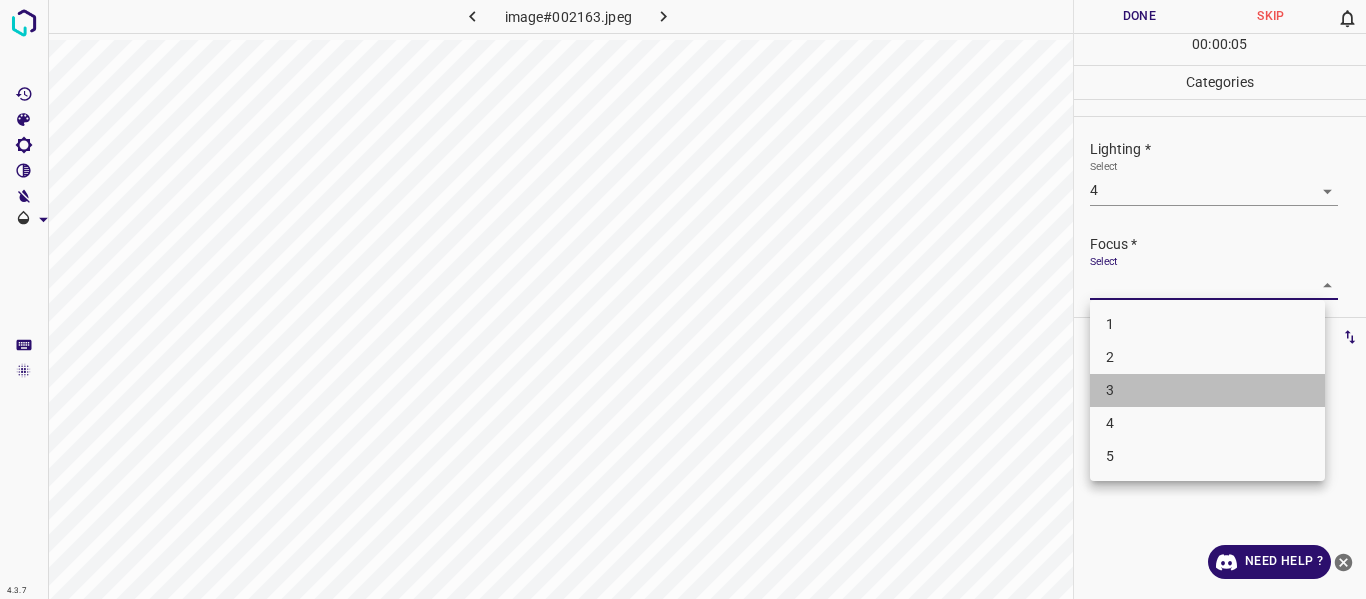 click on "3" at bounding box center [1207, 390] 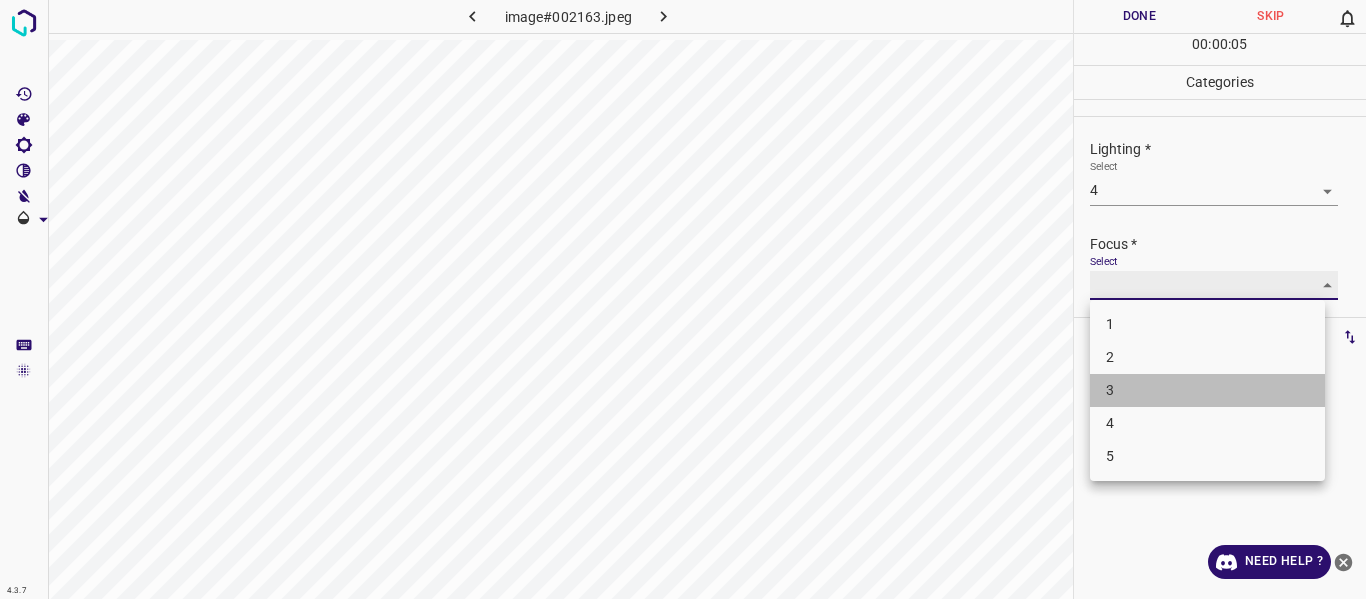 type on "3" 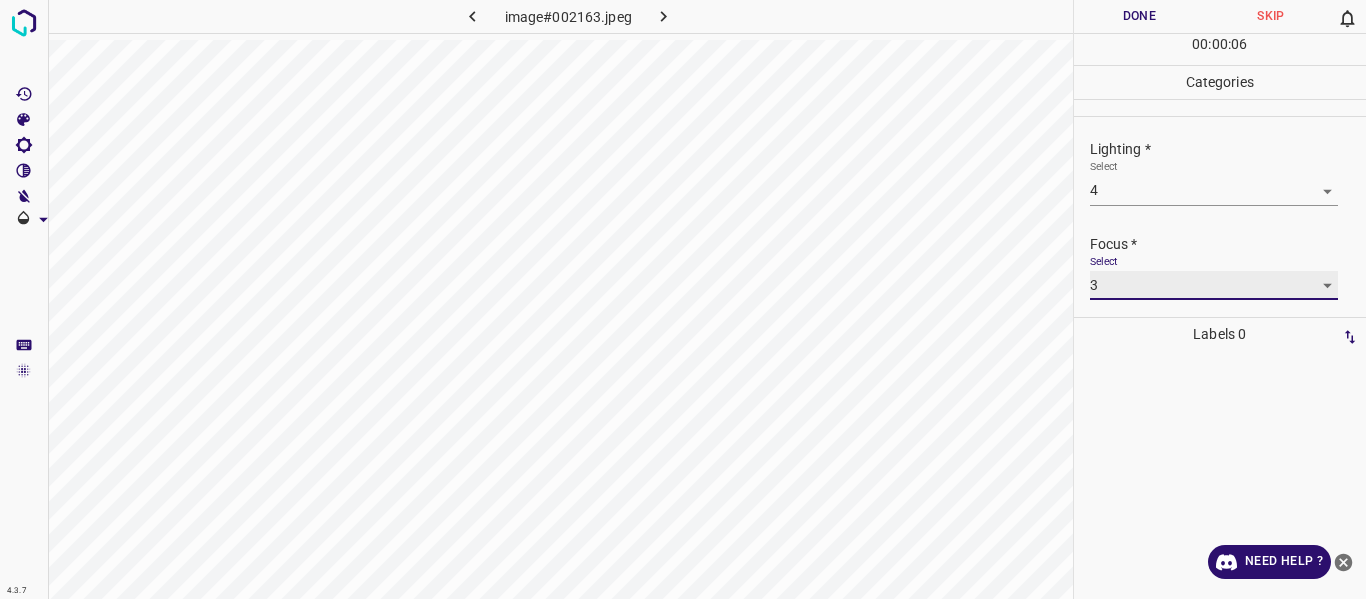 scroll, scrollTop: 98, scrollLeft: 0, axis: vertical 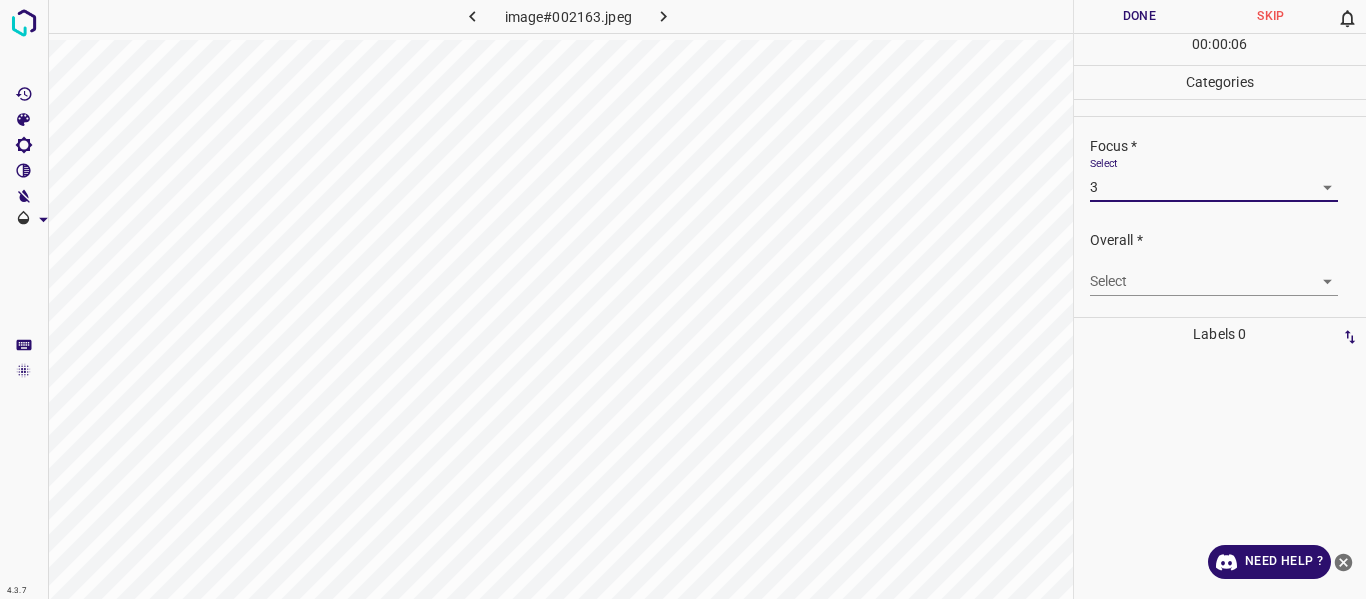 click on "Select ​" at bounding box center [1214, 273] 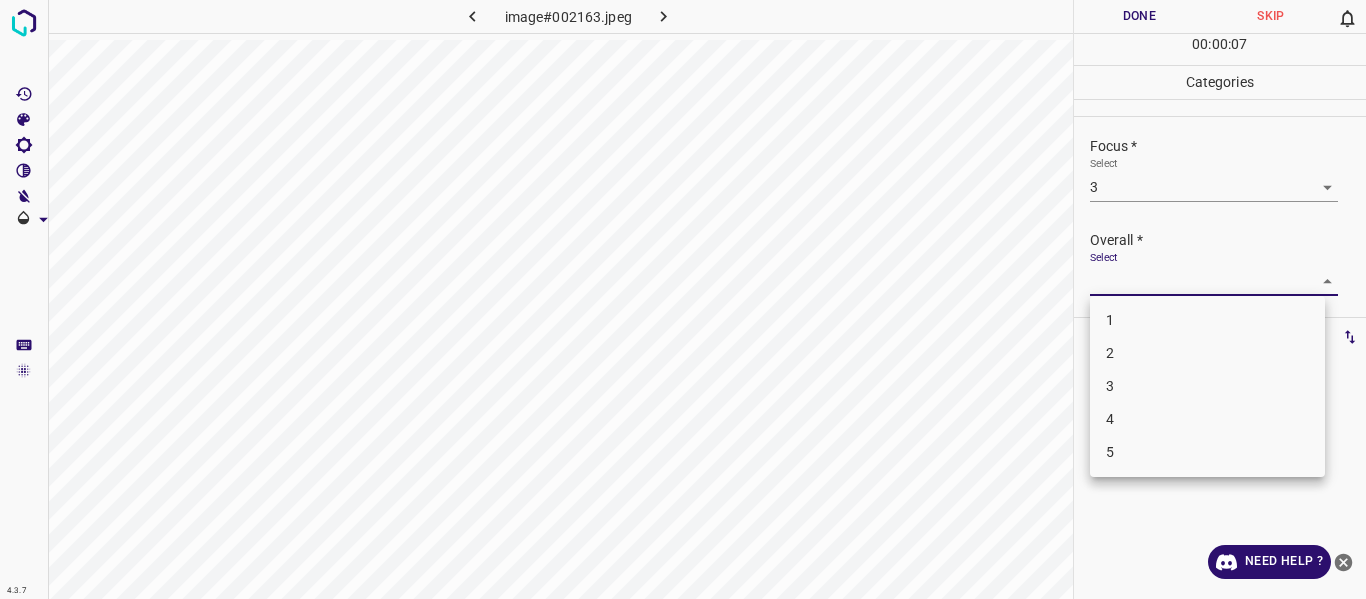 click on "4.3.7 image#002163.jpeg Done Skip 0 00   : 00   : 07   Categories Lighting *  Select 4 4 Focus *  Select 3 3 Overall *  Select ​ Labels   0 Categories 1 Lighting 2 Focus 3 Overall Tools Space Change between modes (Draw & Edit) I Auto labeling R Restore zoom M Zoom in N Zoom out Delete Delete selecte label Filters Z Restore filters X Saturation filter C Brightness filter V Contrast filter B Gray scale filter General O Download Need Help ? - Text - Hide - Delete 1 2 3 4 5" at bounding box center (683, 299) 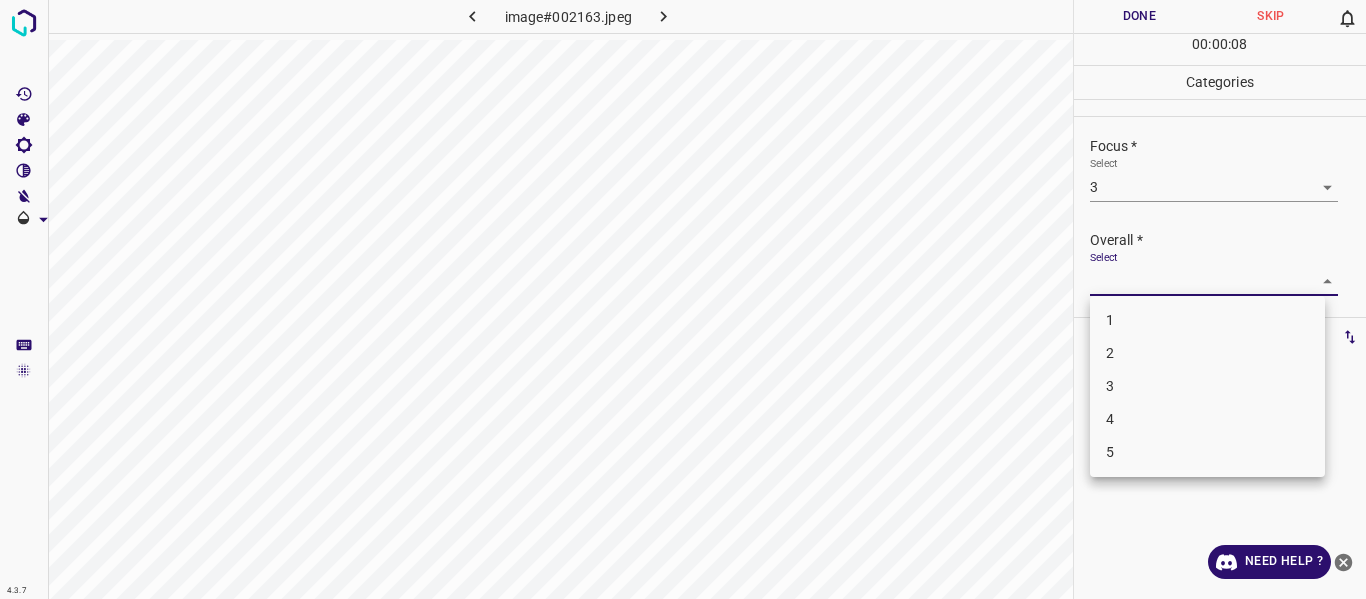 click on "4" at bounding box center (1207, 419) 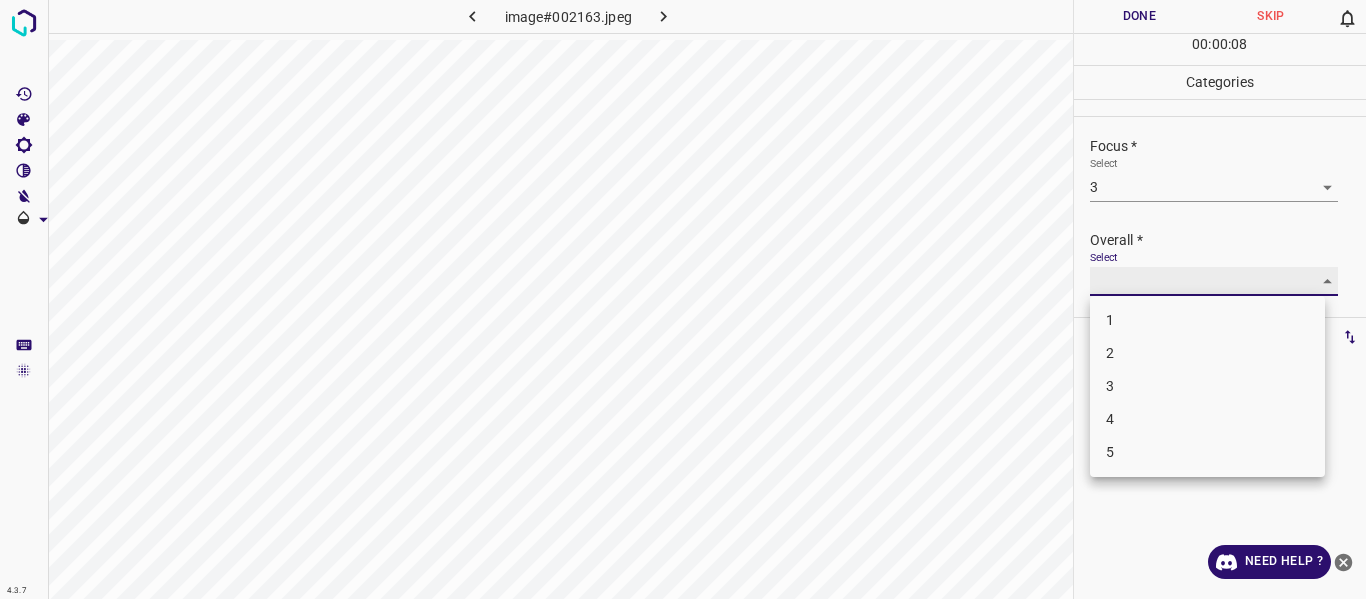type on "4" 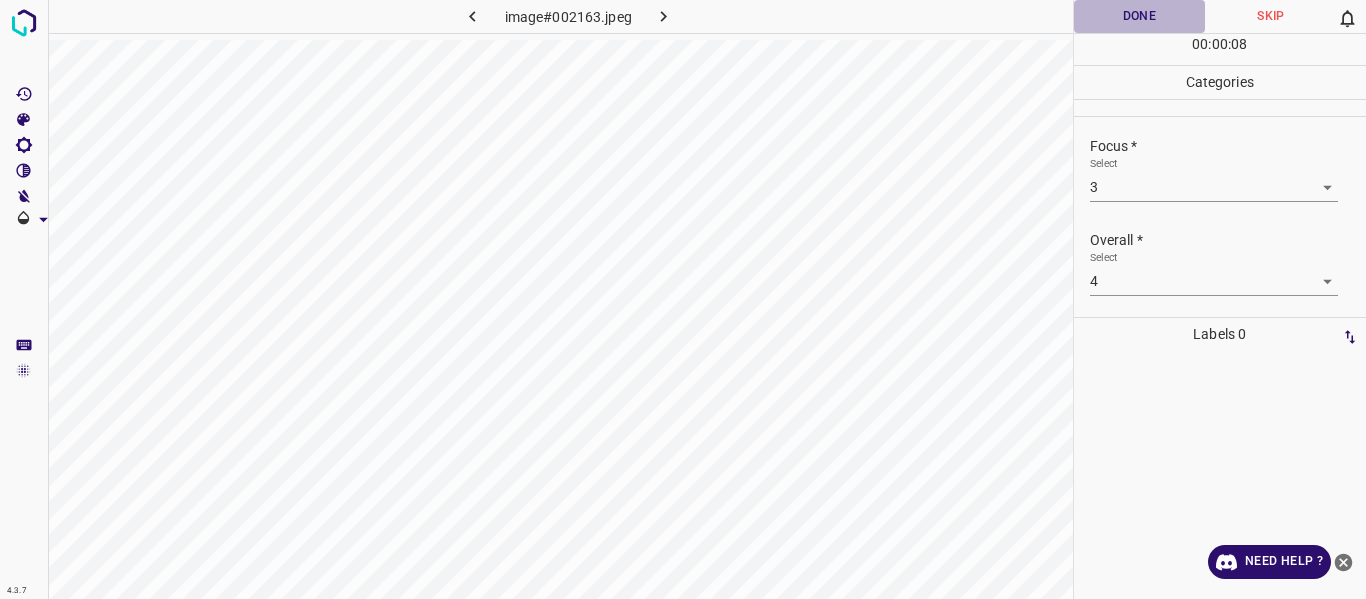 click on "Done" at bounding box center [1140, 16] 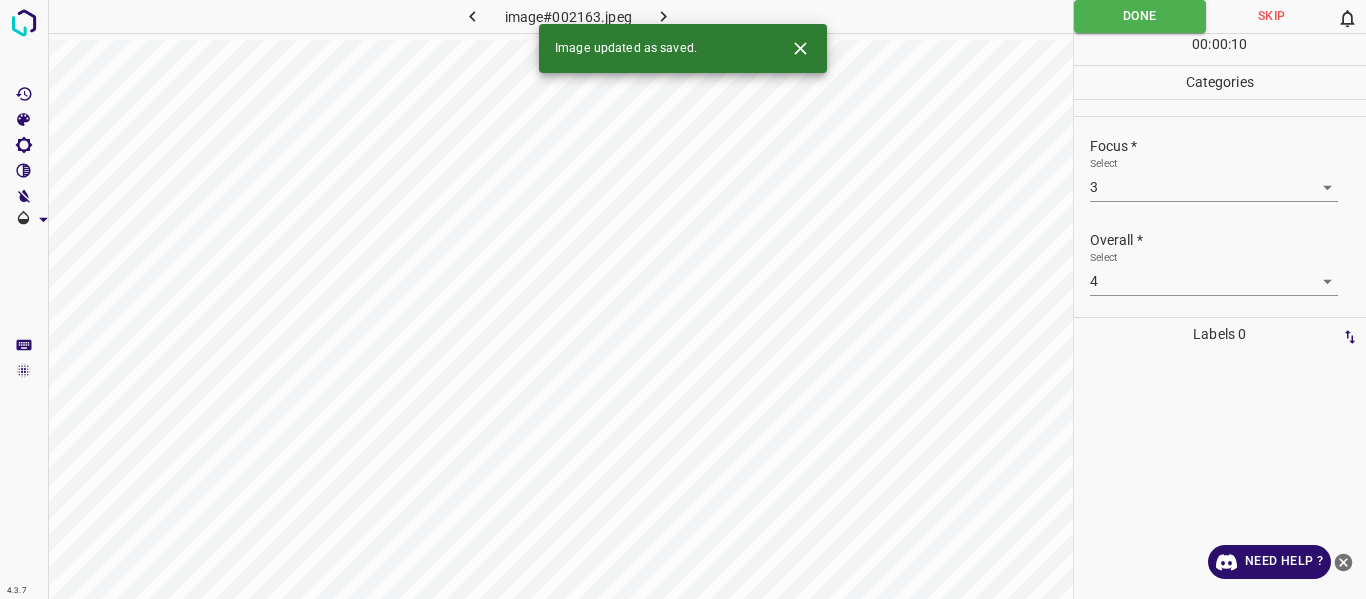 click at bounding box center (664, 16) 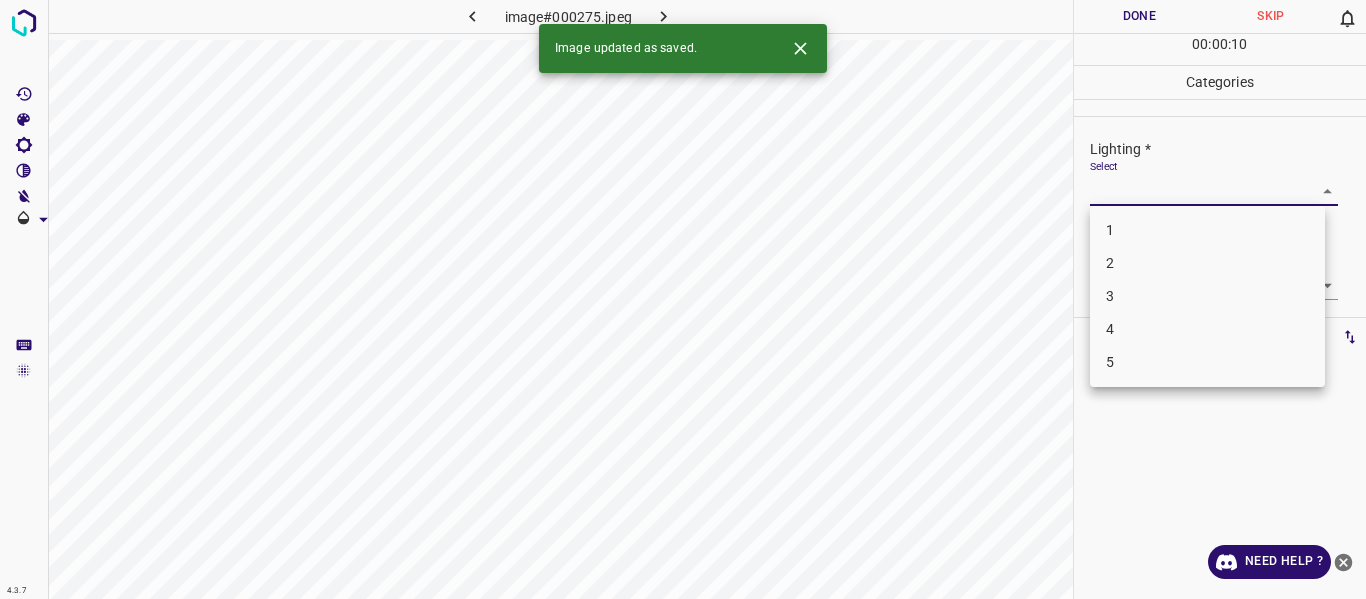click on "4.3.7 image#000275.jpeg Done Skip 0 00   : 00   : 10   Categories Lighting *  Select ​ Focus *  Select ​ Overall *  Select ​ Labels   0 Categories 1 Lighting 2 Focus 3 Overall Tools Space Change between modes (Draw & Edit) I Auto labeling R Restore zoom M Zoom in N Zoom out Delete Delete selecte label Filters Z Restore filters X Saturation filter C Brightness filter V Contrast filter B Gray scale filter General O Download Image updated as saved. Need Help ? - Text - Hide - Delete 1 2 3 4 5" at bounding box center [683, 299] 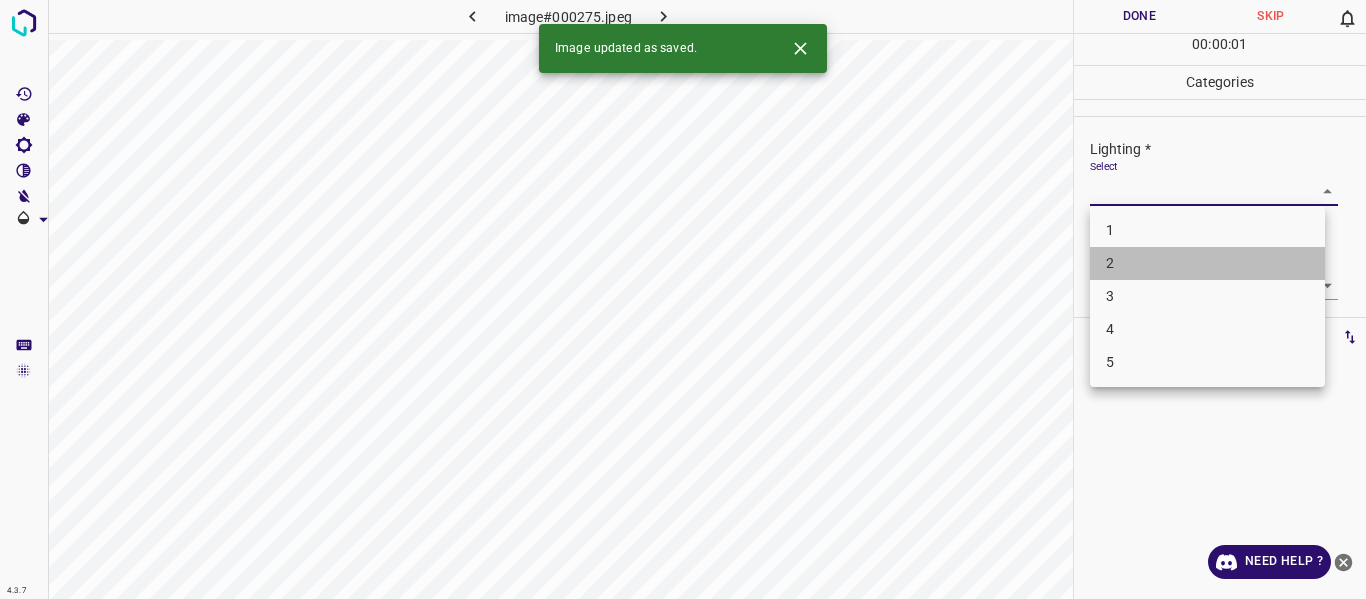 click on "2" at bounding box center [1207, 263] 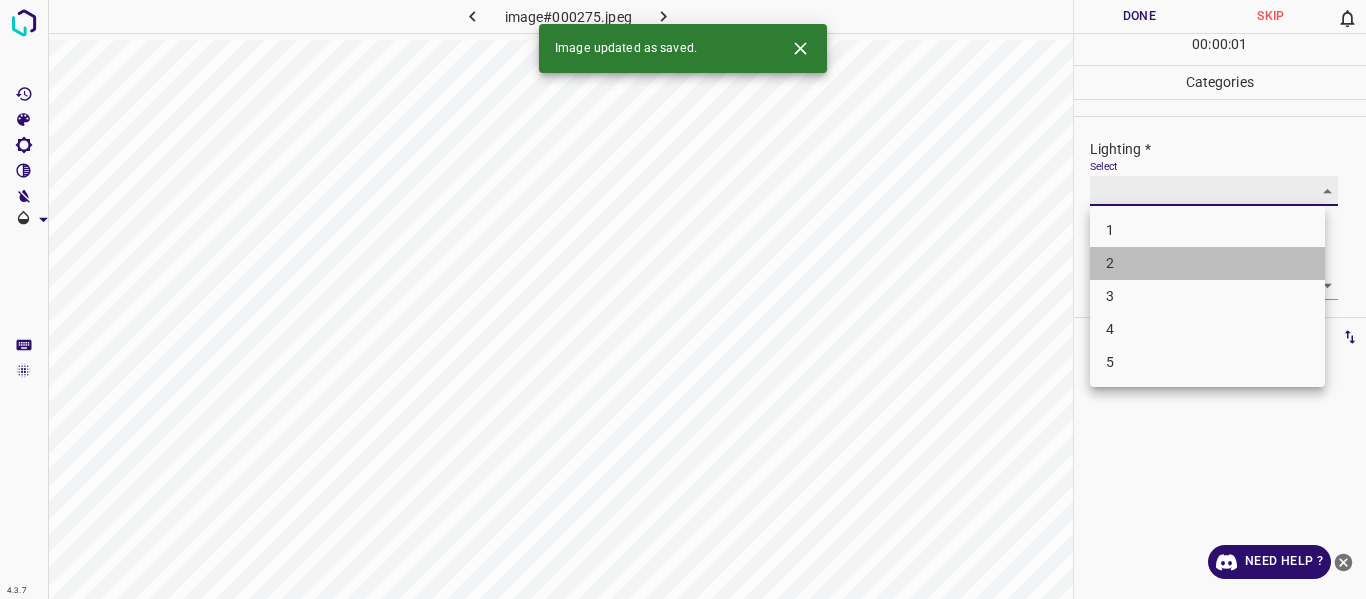 type on "2" 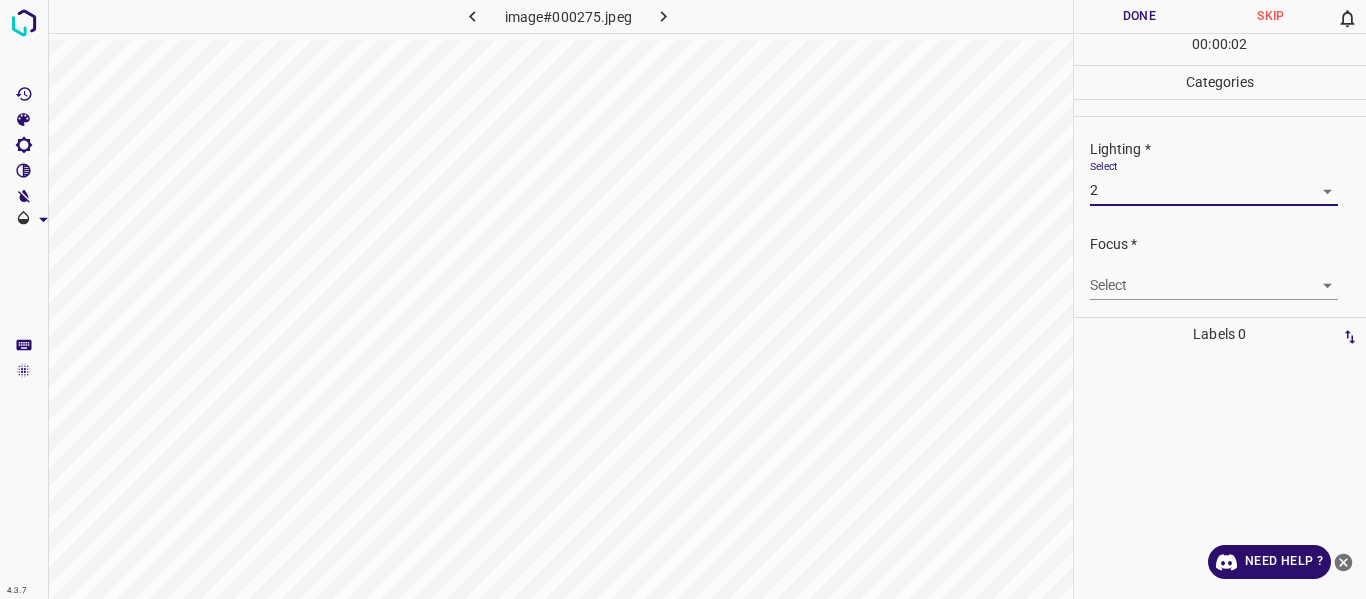 click on "4.3.7 image#000275.jpeg Done Skip 0 00   : 00   : 02   Categories Lighting *  Select 2 2 Focus *  Select ​ Overall *  Select ​ Labels   0 Categories 1 Lighting 2 Focus 3 Overall Tools Space Change between modes (Draw & Edit) I Auto labeling R Restore zoom M Zoom in N Zoom out Delete Delete selecte label Filters Z Restore filters X Saturation filter C Brightness filter V Contrast filter B Gray scale filter General O Download Need Help ? - Text - Hide - Delete" at bounding box center (683, 299) 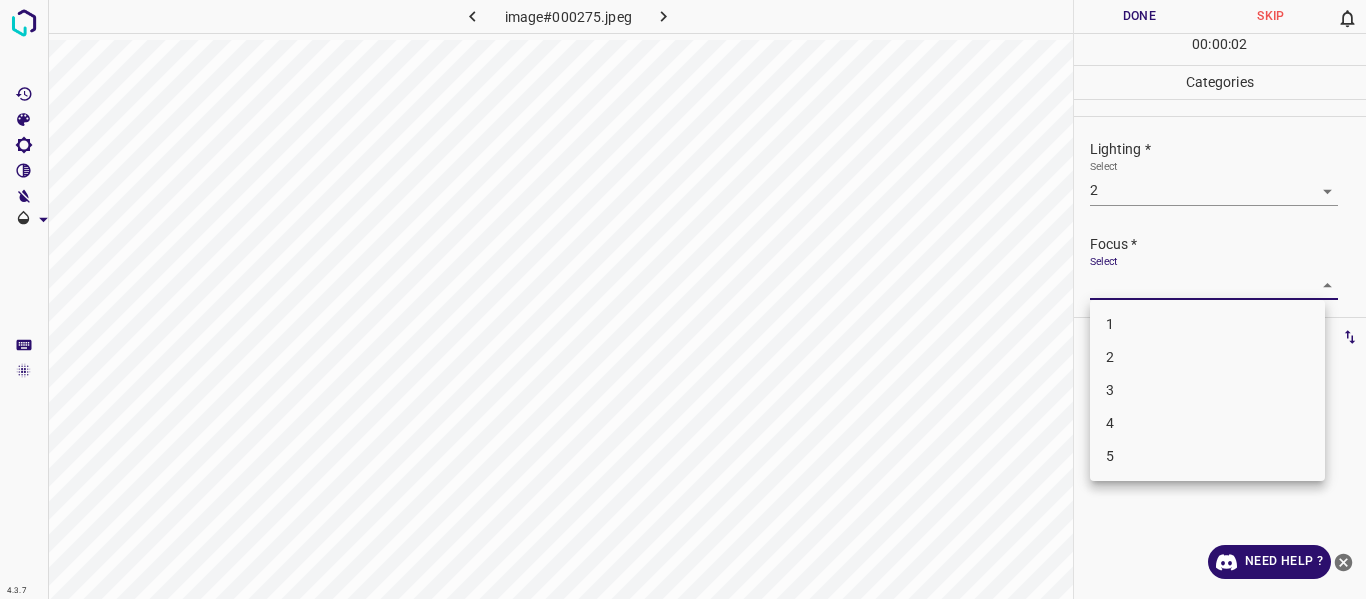 drag, startPoint x: 1199, startPoint y: 363, endPoint x: 1263, endPoint y: 339, distance: 68.35203 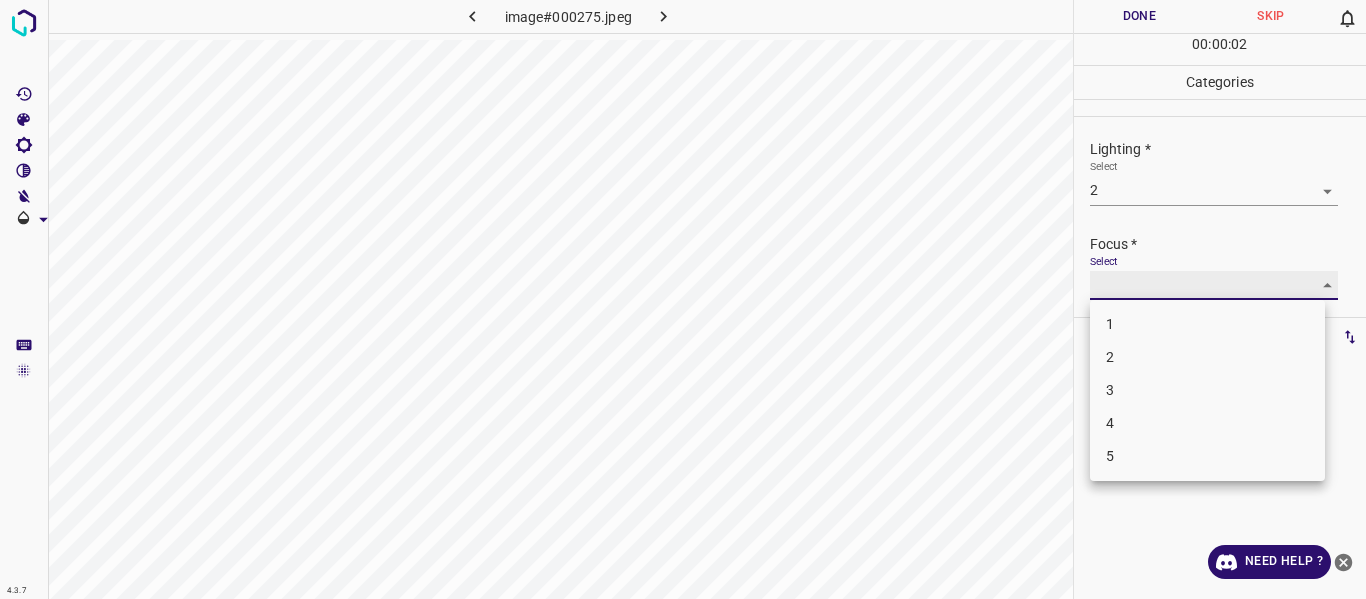 type on "2" 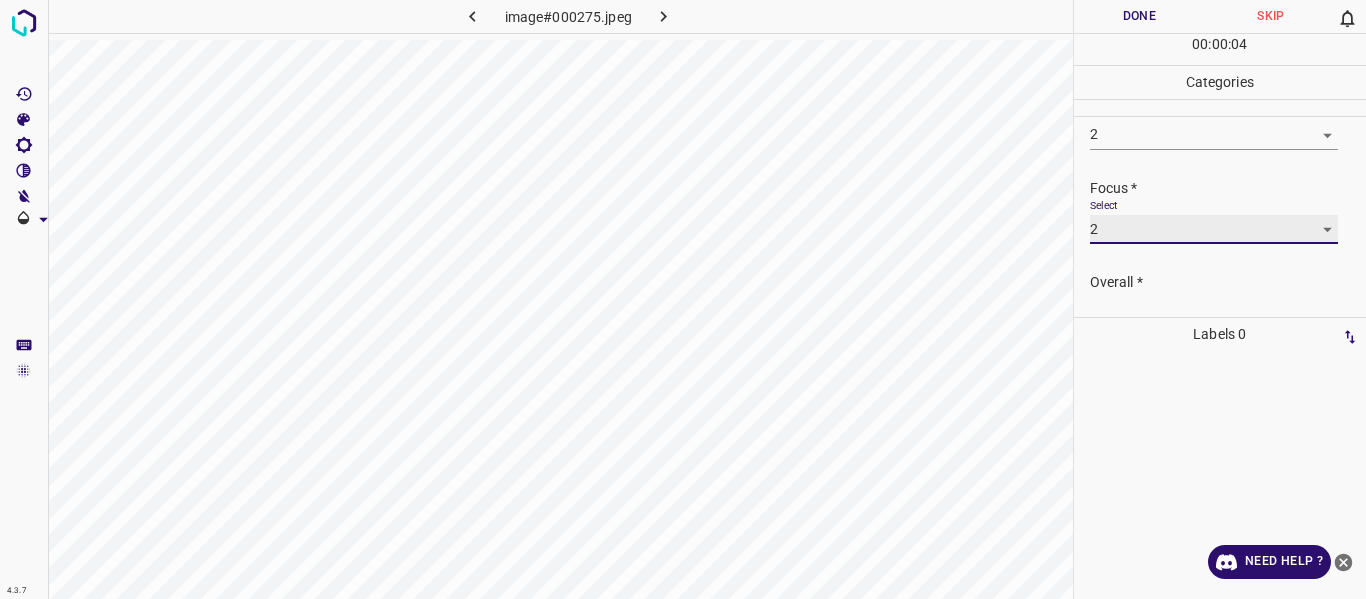scroll, scrollTop: 98, scrollLeft: 0, axis: vertical 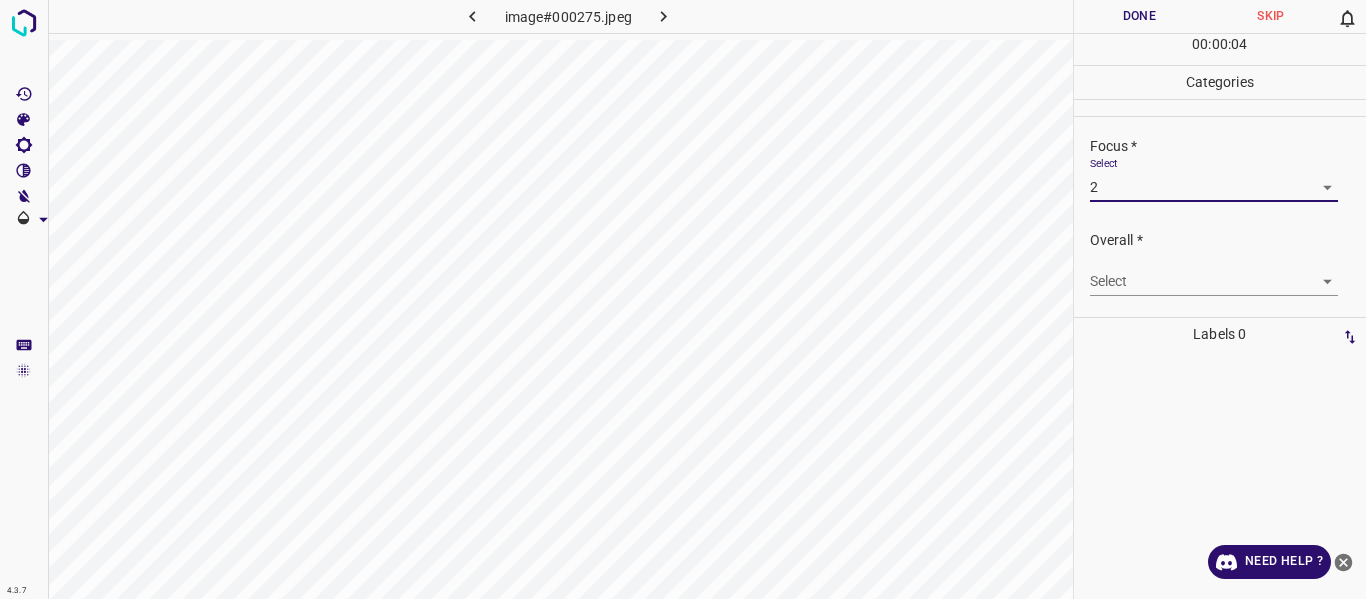 click on "4.3.7 image#000275.jpeg Done Skip 0 00   : 00   : 04   Categories Lighting *  Select 2 2 Focus *  Select 2 2 Overall *  Select ​ Labels   0 Categories 1 Lighting 2 Focus 3 Overall Tools Space Change between modes (Draw & Edit) I Auto labeling R Restore zoom M Zoom in N Zoom out Delete Delete selecte label Filters Z Restore filters X Saturation filter C Brightness filter V Contrast filter B Gray scale filter General O Download Need Help ? - Text - Hide - Delete" at bounding box center [683, 299] 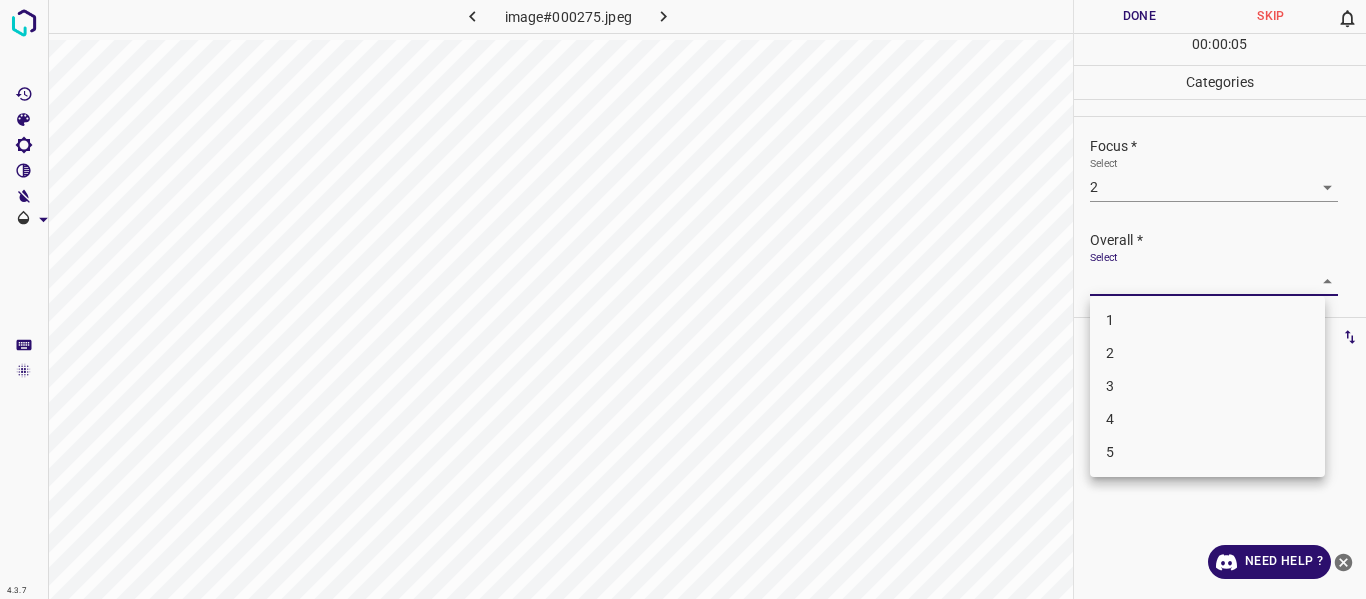 click on "2" at bounding box center (1207, 353) 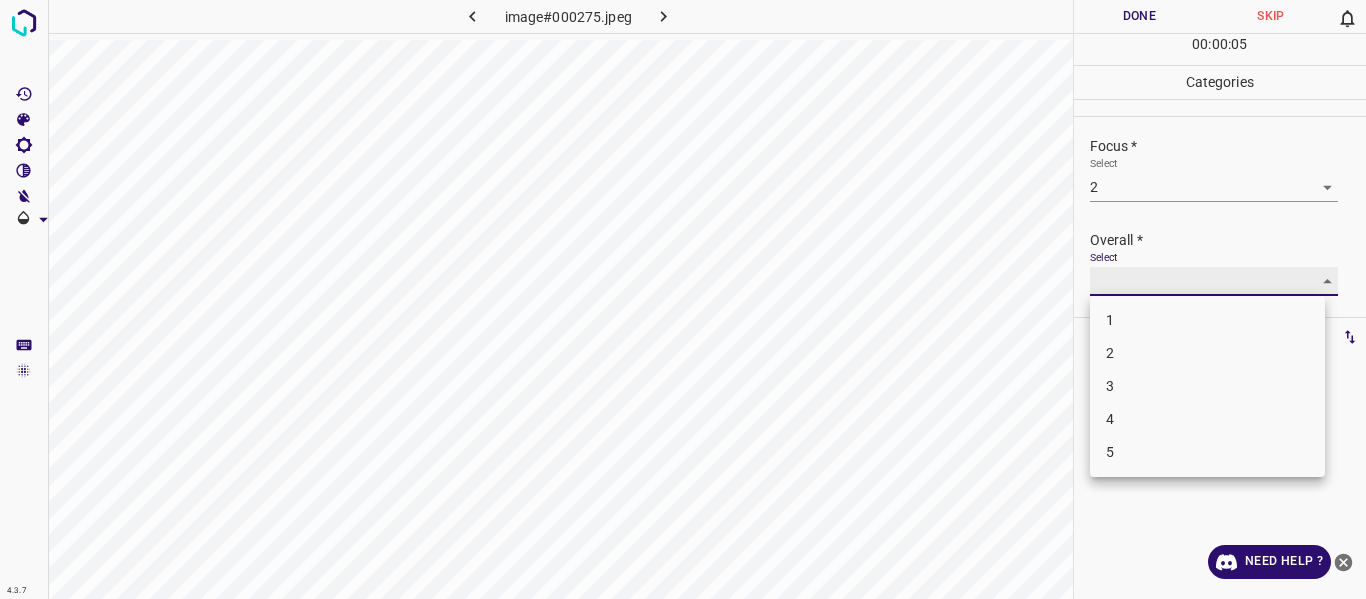 type on "2" 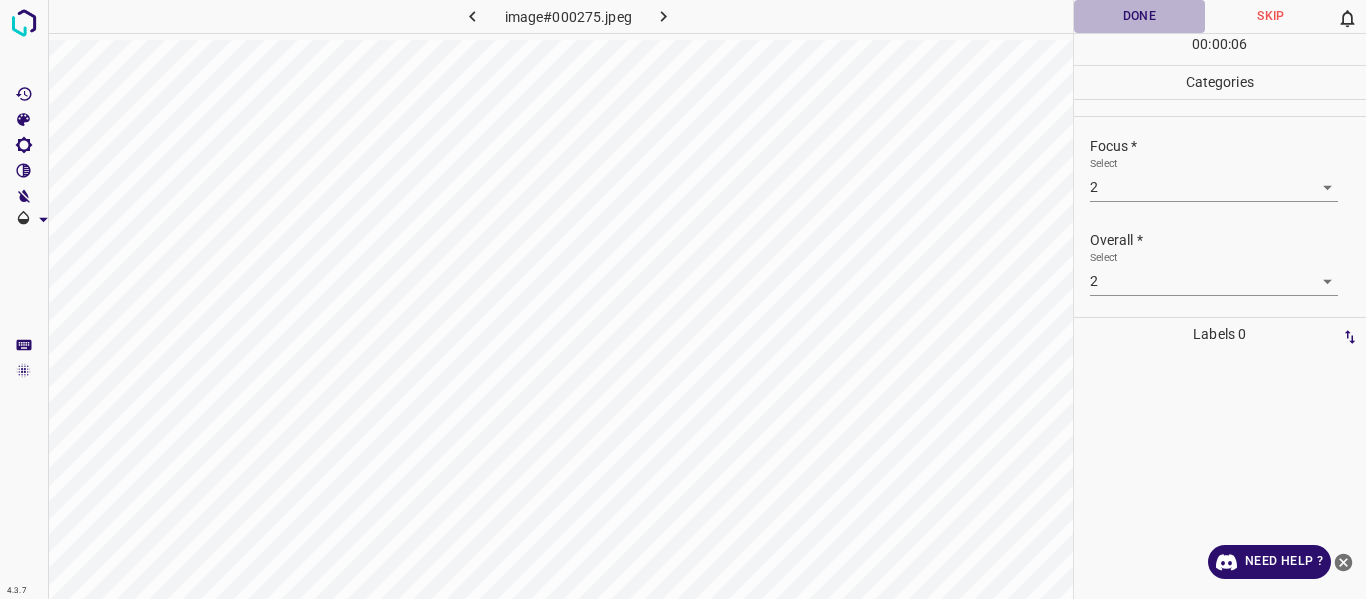 click on "Done" at bounding box center (1140, 16) 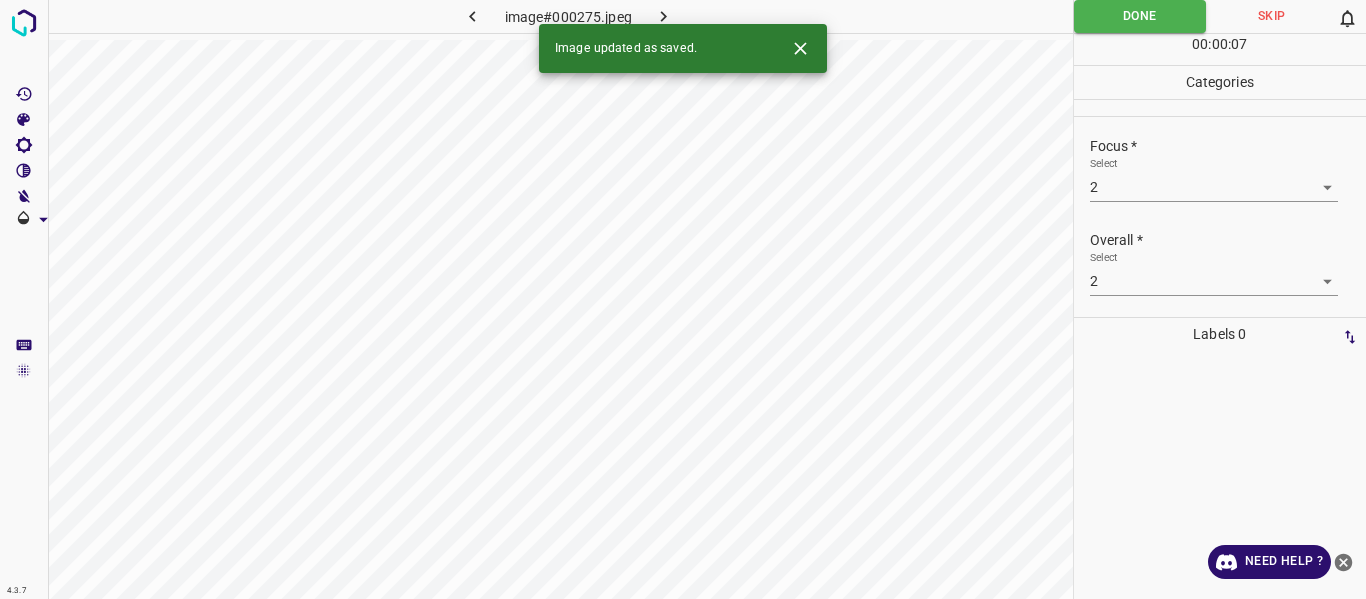 click 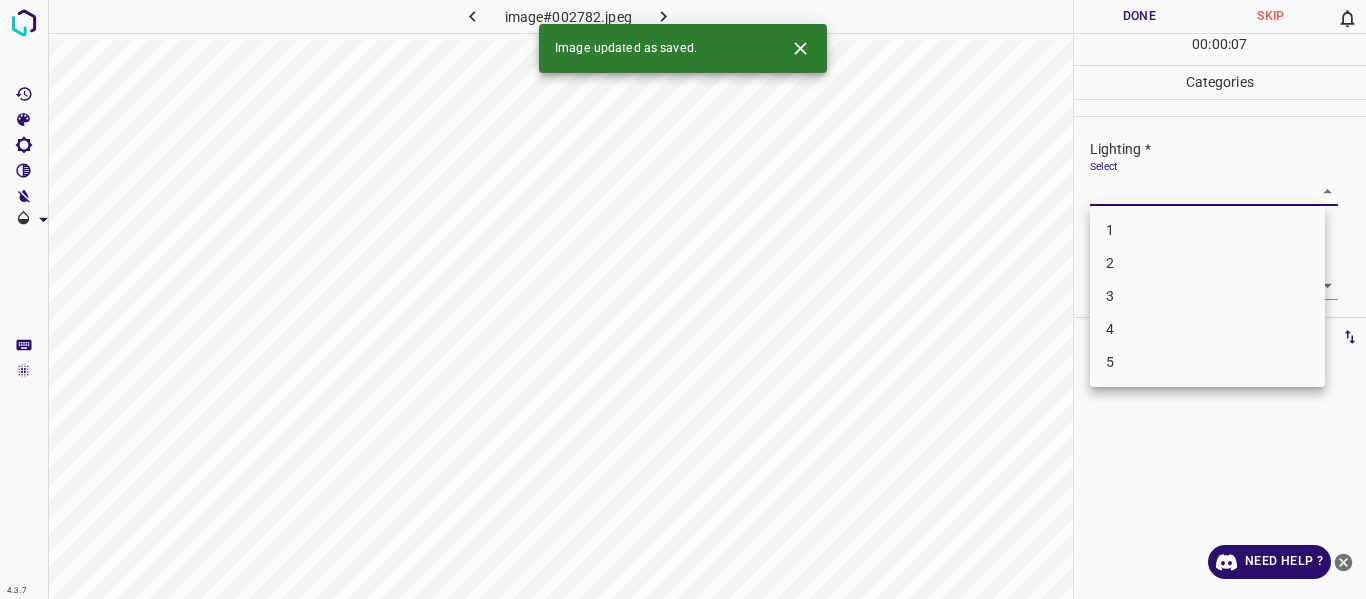 click on "4.3.7 image#002782.jpeg Done Skip 0 00   : 00   : 07   Categories Lighting *  Select ​ Focus *  Select ​ Overall *  Select ​ Labels   0 Categories 1 Lighting 2 Focus 3 Overall Tools Space Change between modes (Draw & Edit) I Auto labeling R Restore zoom M Zoom in N Zoom out Delete Delete selecte label Filters Z Restore filters X Saturation filter C Brightness filter V Contrast filter B Gray scale filter General O Download Image updated as saved. Need Help ? - Text - Hide - Delete 1 2 3 4 5" at bounding box center (683, 299) 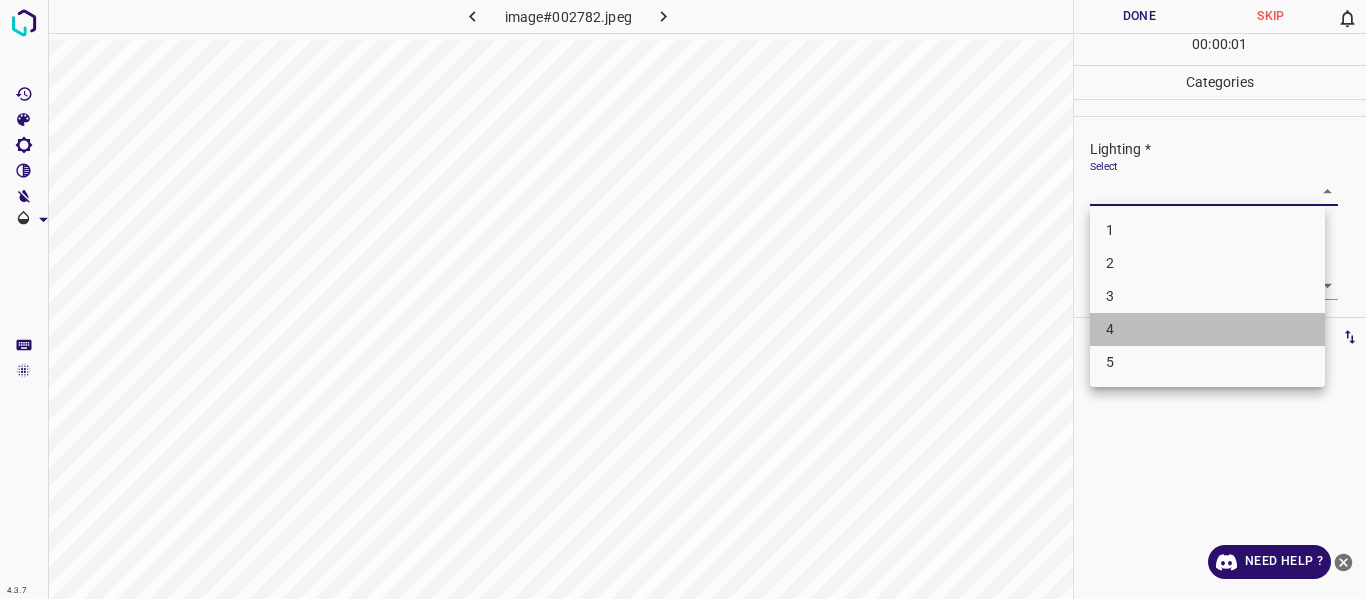 click on "4" at bounding box center [1207, 329] 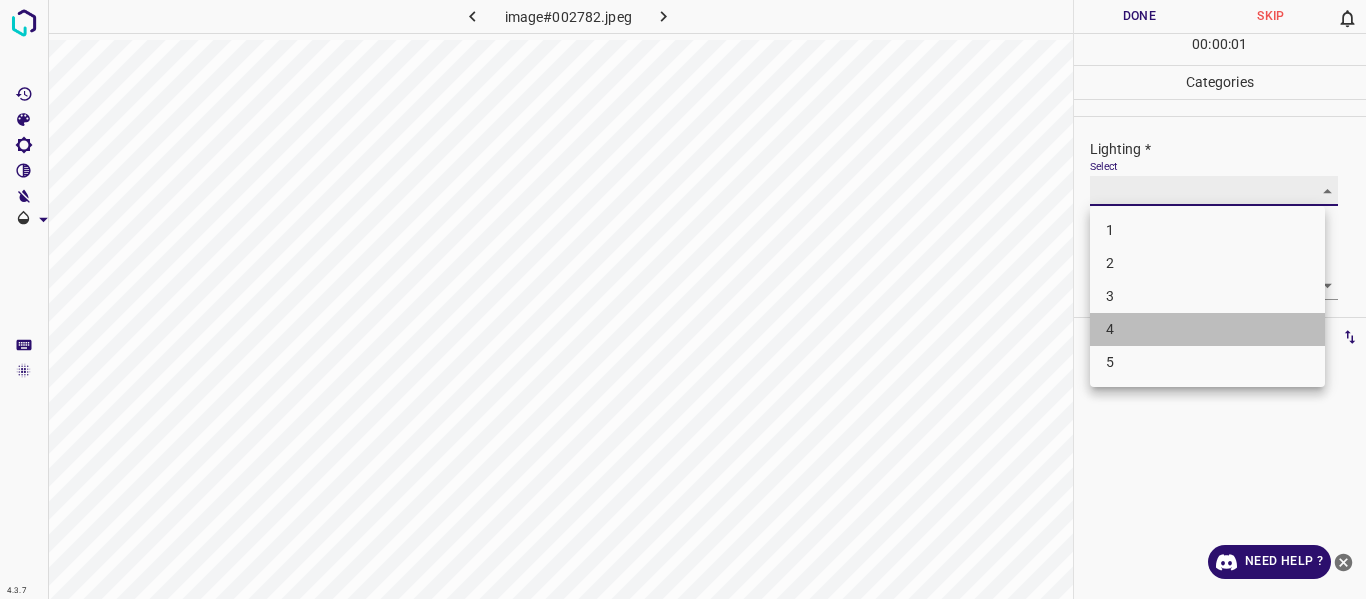 type on "4" 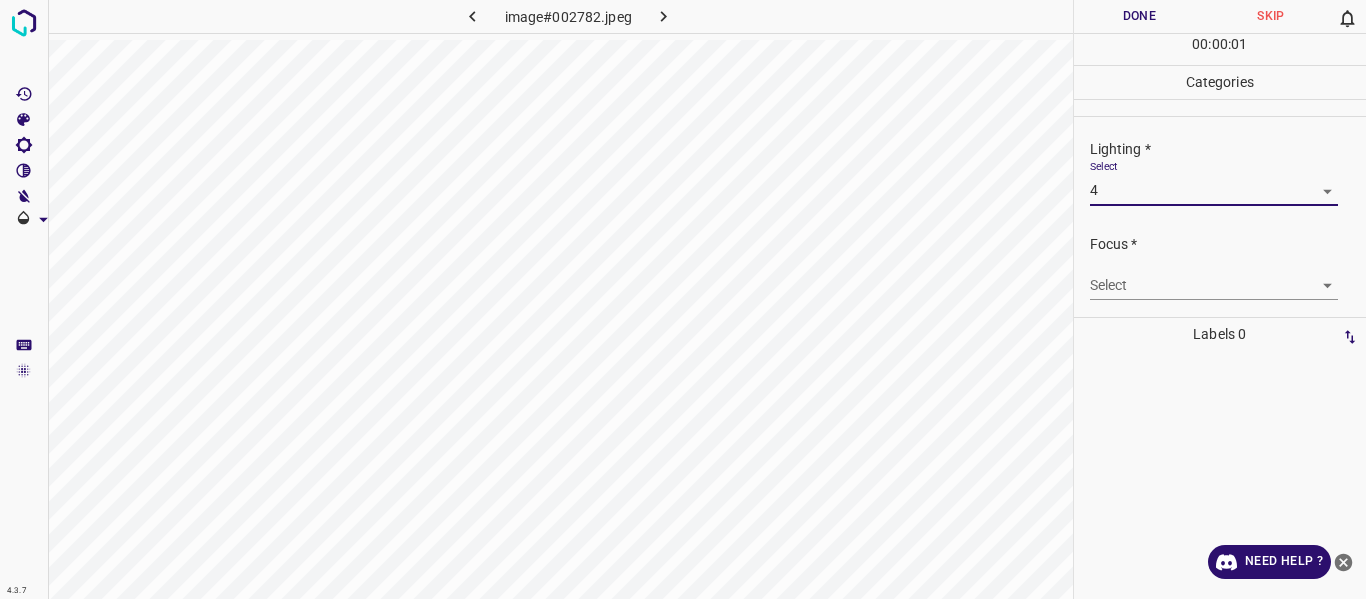 click on "4.3.7 image#002782.jpeg Done Skip 0 00   : 00   : 01   Categories Lighting *  Select 4 4 Focus *  Select ​ Overall *  Select ​ Labels   0 Categories 1 Lighting 2 Focus 3 Overall Tools Space Change between modes (Draw & Edit) I Auto labeling R Restore zoom M Zoom in N Zoom out Delete Delete selecte label Filters Z Restore filters X Saturation filter C Brightness filter V Contrast filter B Gray scale filter General O Download Need Help ? - Text - Hide - Delete" at bounding box center (683, 299) 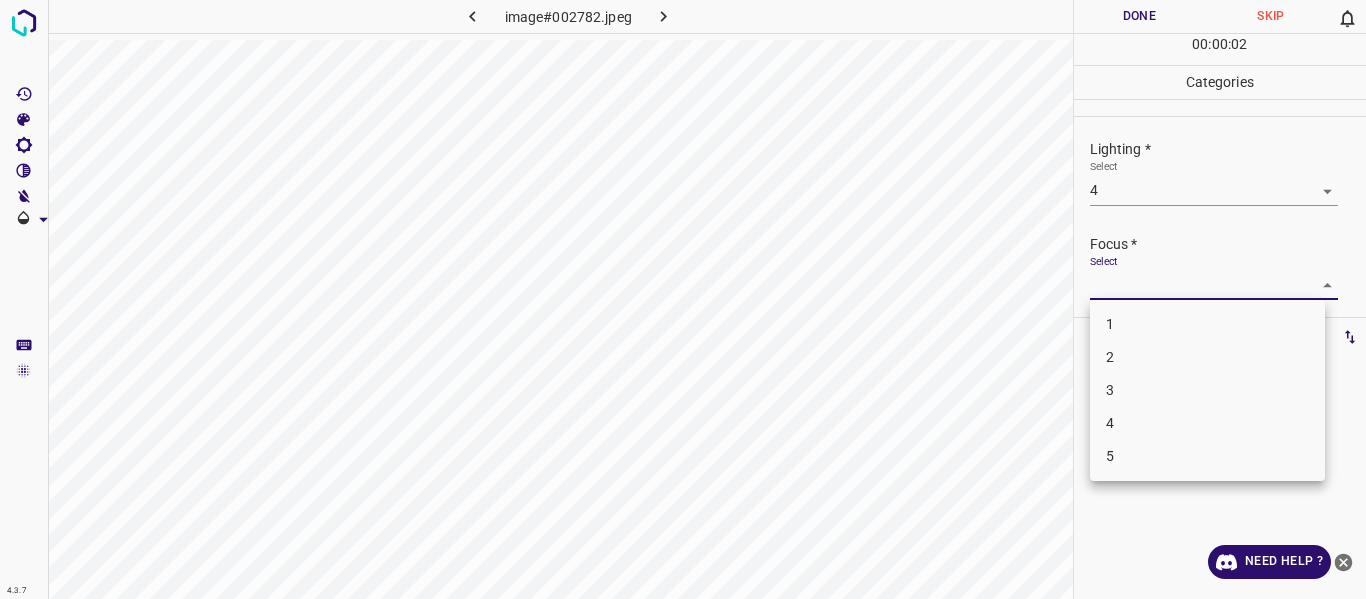 click on "3" at bounding box center [1207, 390] 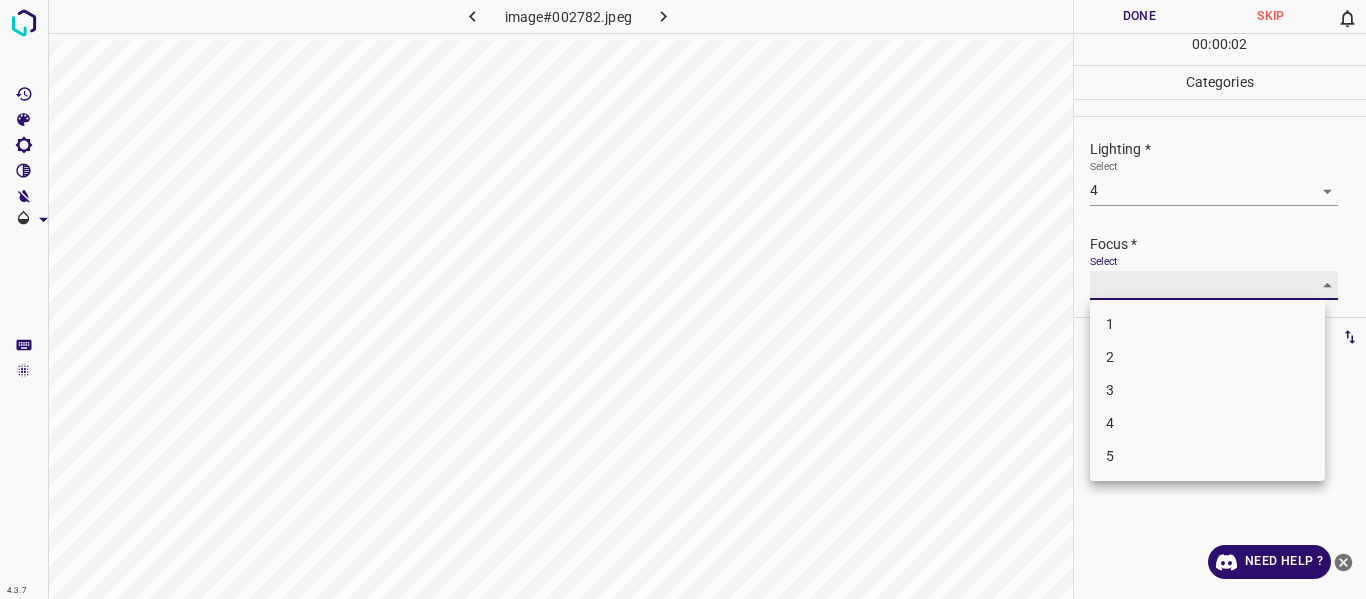 type on "3" 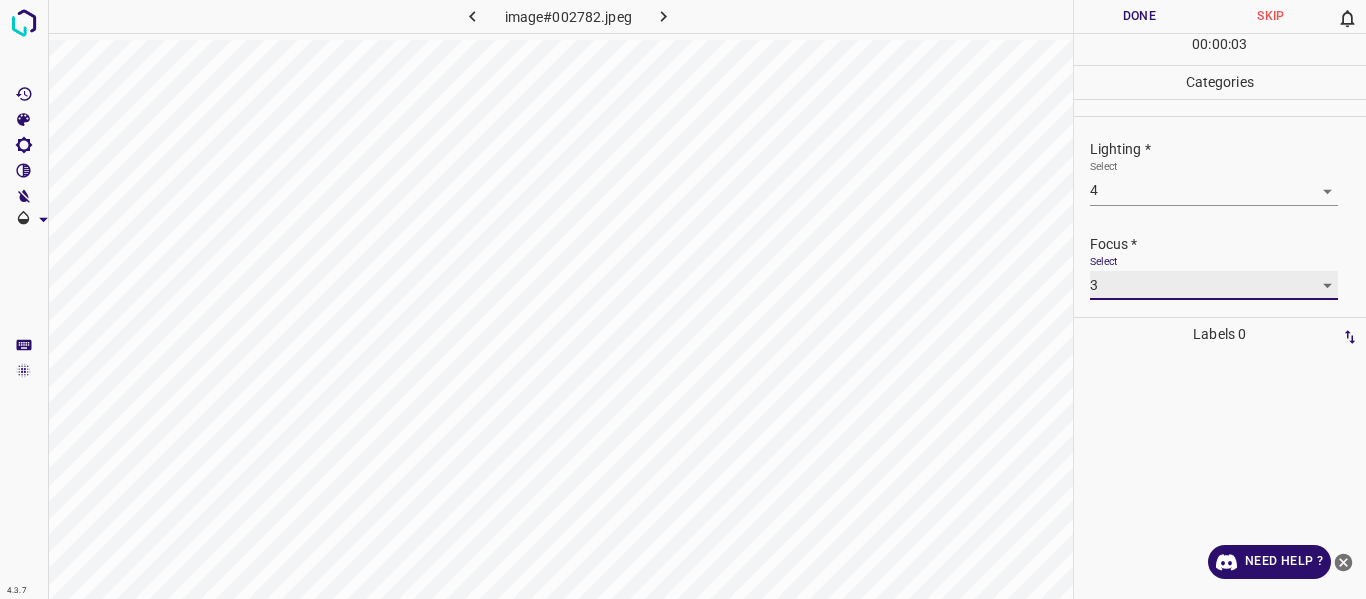 scroll, scrollTop: 98, scrollLeft: 0, axis: vertical 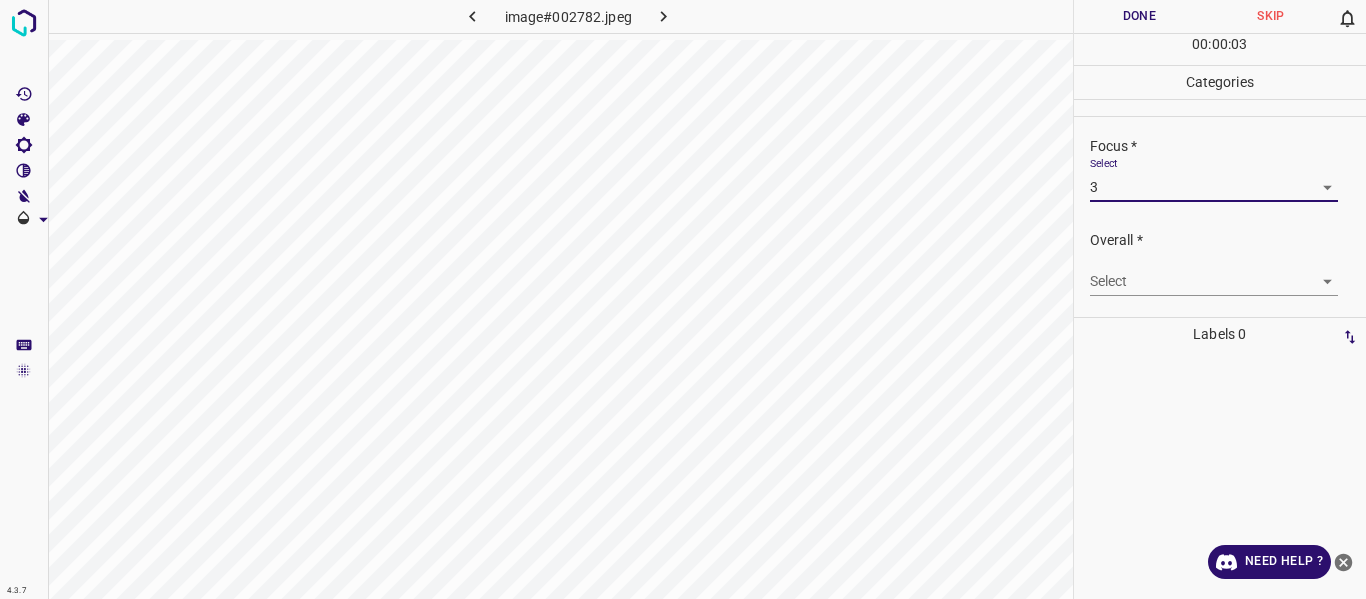 click on "4.3.7 image#002782.jpeg Done Skip 0 00   : 00   : 03   Categories Lighting *  Select 4 4 Focus *  Select 3 3 Overall *  Select ​ Labels   0 Categories 1 Lighting 2 Focus 3 Overall Tools Space Change between modes (Draw & Edit) I Auto labeling R Restore zoom M Zoom in N Zoom out Delete Delete selecte label Filters Z Restore filters X Saturation filter C Brightness filter V Contrast filter B Gray scale filter General O Download Need Help ? - Text - Hide - Delete" at bounding box center [683, 299] 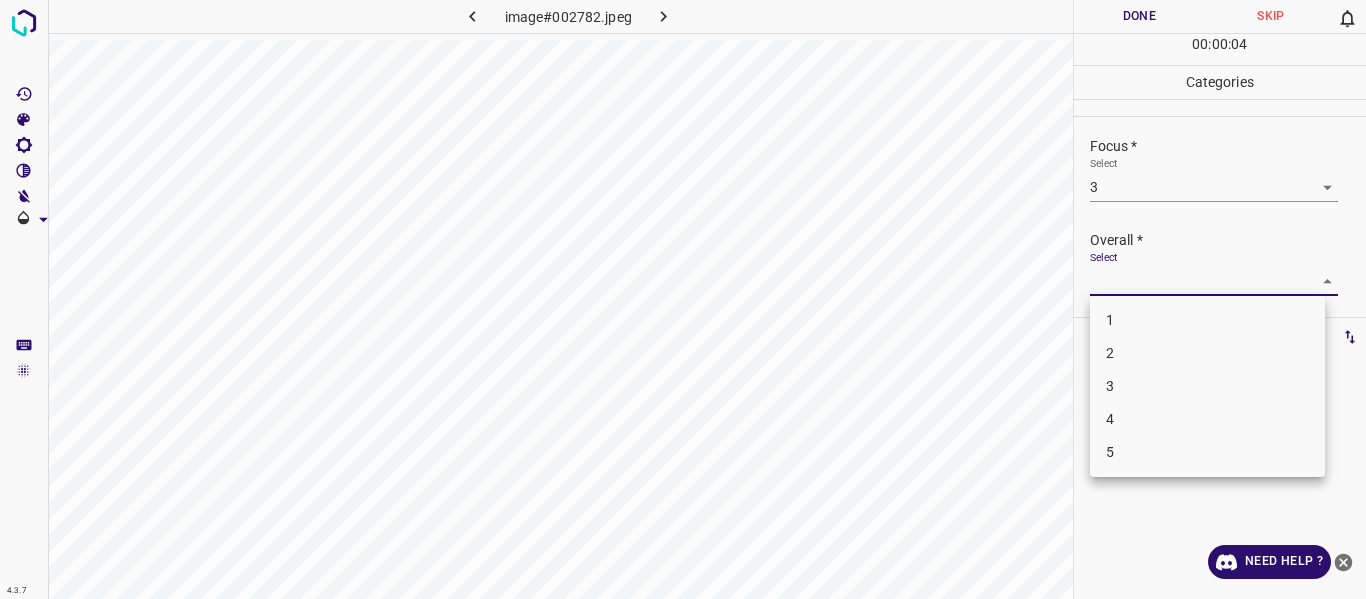 click on "4" at bounding box center (1207, 419) 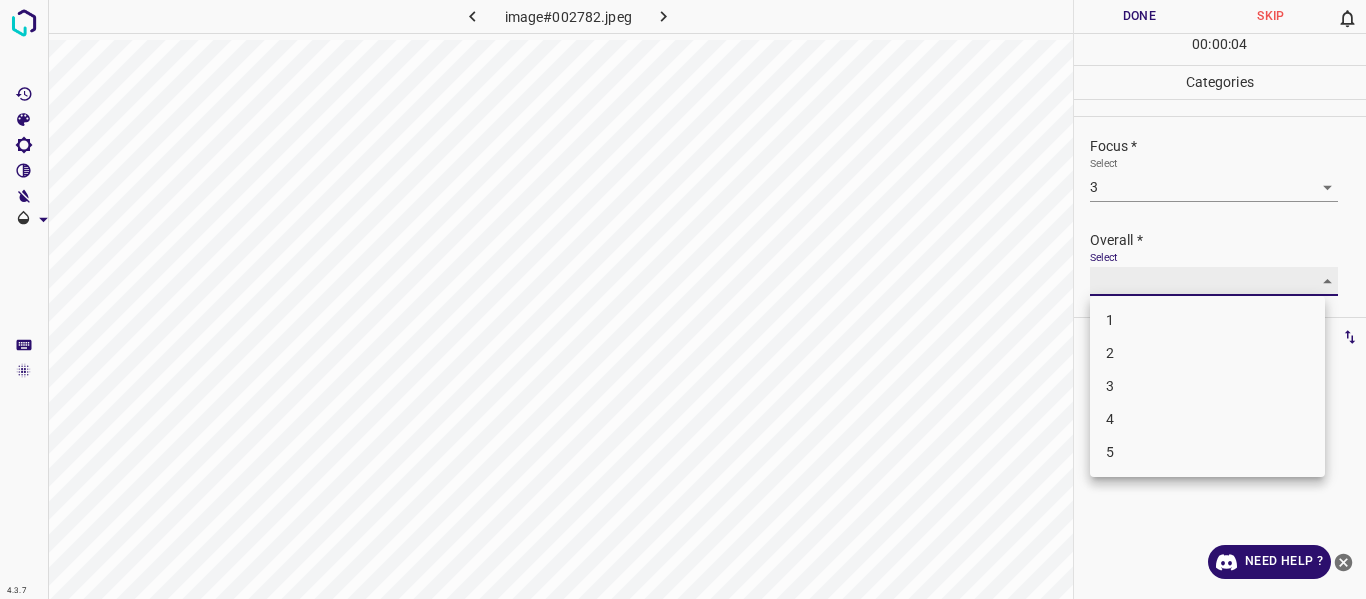 type on "4" 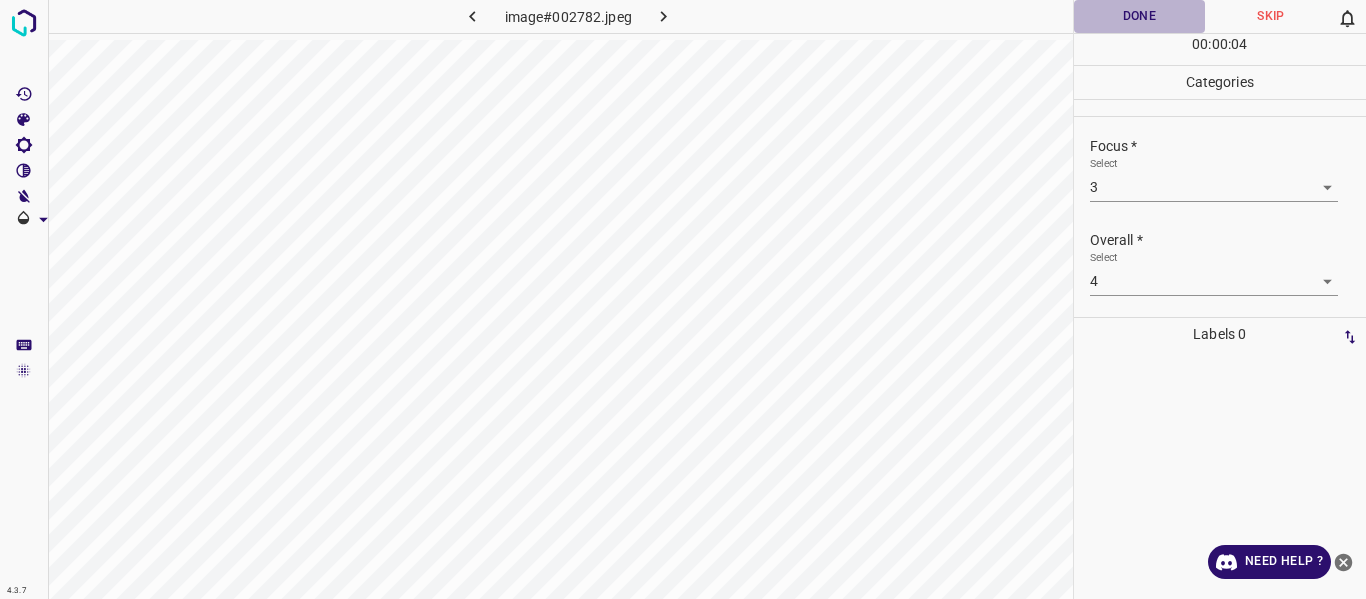 click on "Done" at bounding box center [1140, 16] 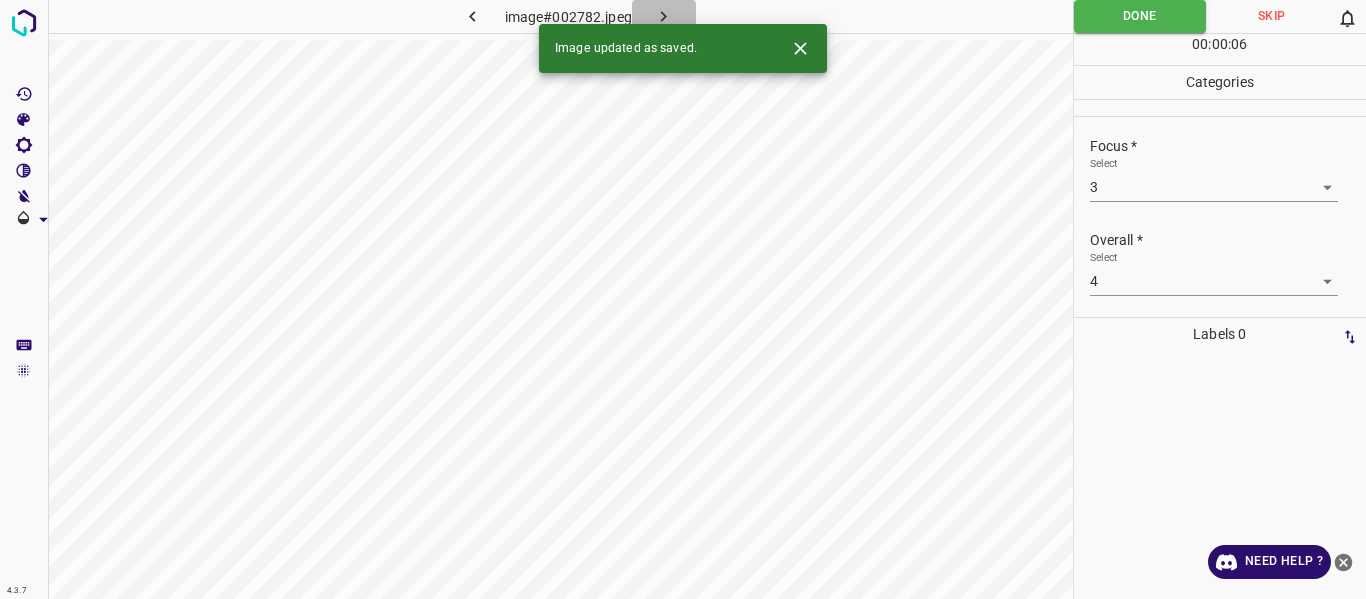 click 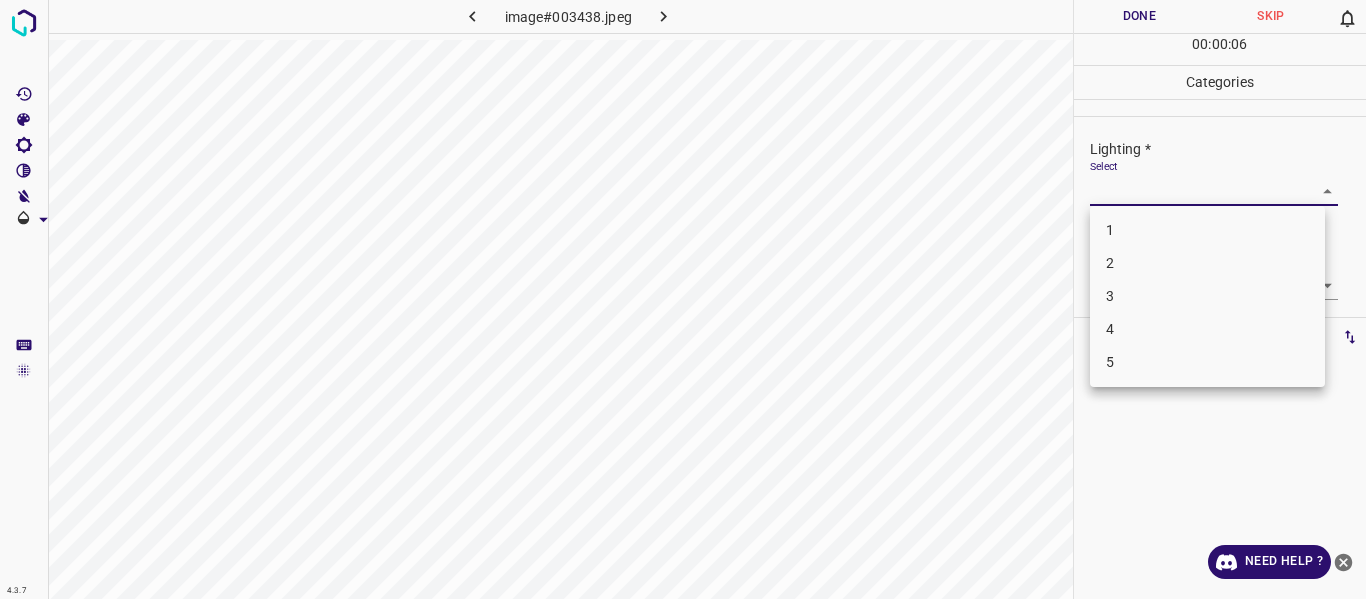 click on "4.3.7 image#003438.jpeg Done Skip 0 00   : 00   : 06   Categories Lighting *  Select ​ Focus *  Select ​ Overall *  Select ​ Labels   0 Categories 1 Lighting 2 Focus 3 Overall Tools Space Change between modes (Draw & Edit) I Auto labeling R Restore zoom M Zoom in N Zoom out Delete Delete selecte label Filters Z Restore filters X Saturation filter C Brightness filter V Contrast filter B Gray scale filter General O Download Need Help ? - Text - Hide - Delete 1 2 3 4 5" at bounding box center [683, 299] 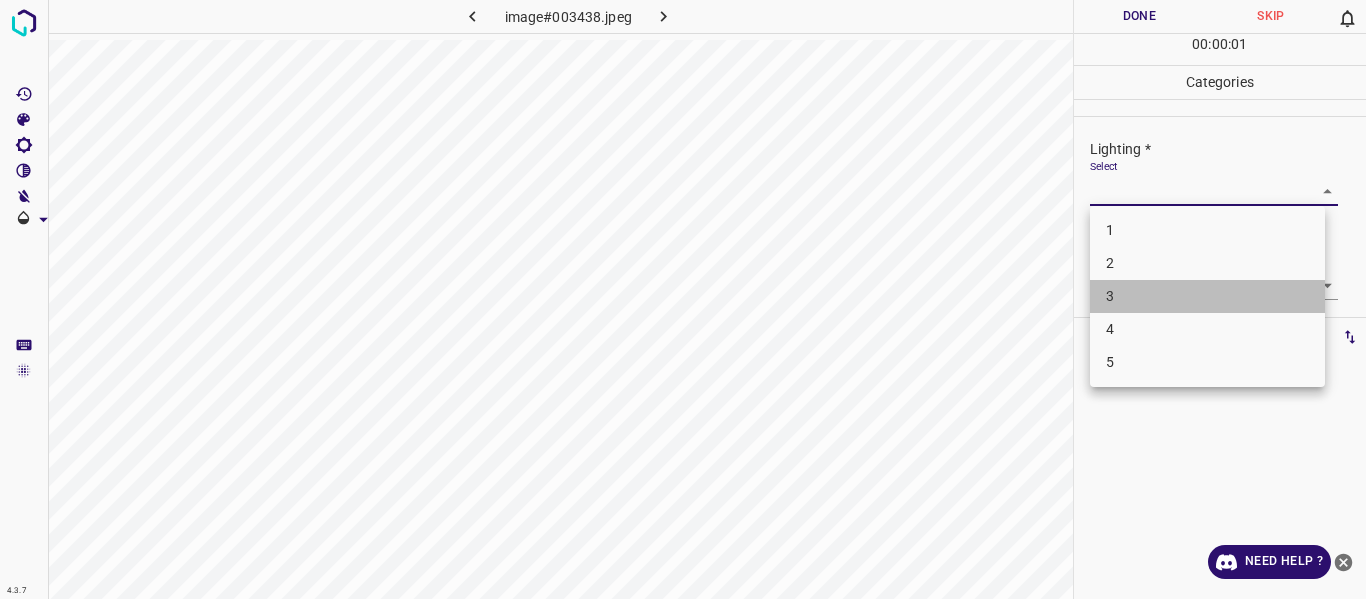 click on "3" at bounding box center (1207, 296) 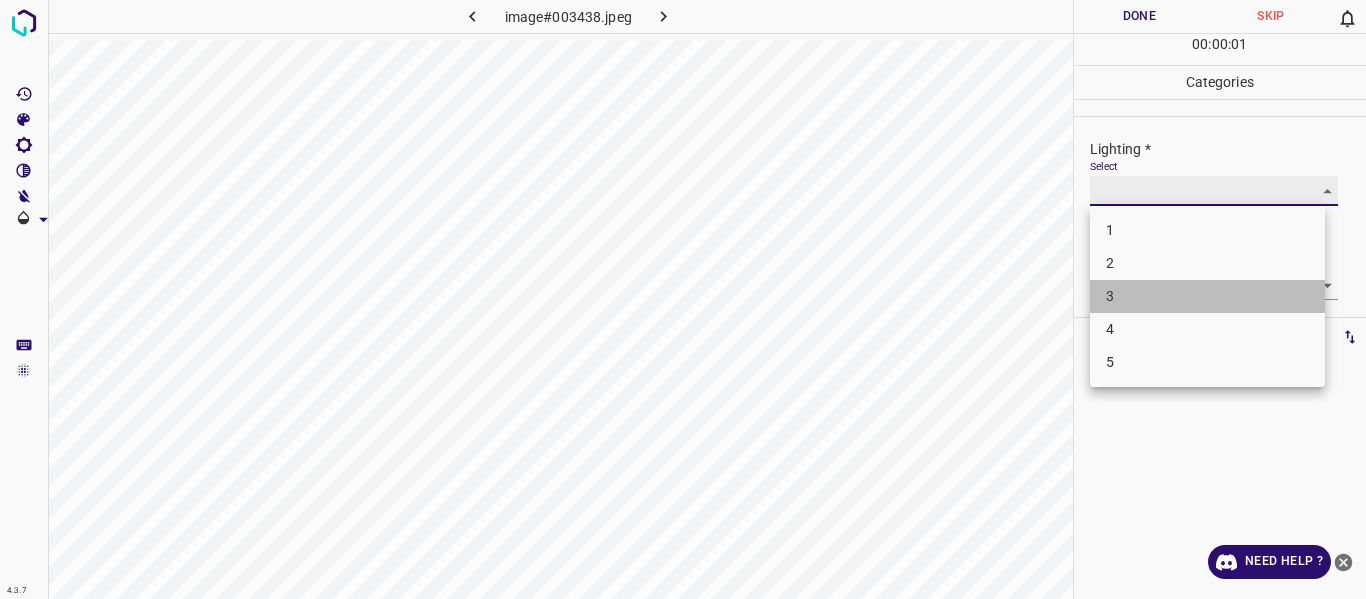 type on "3" 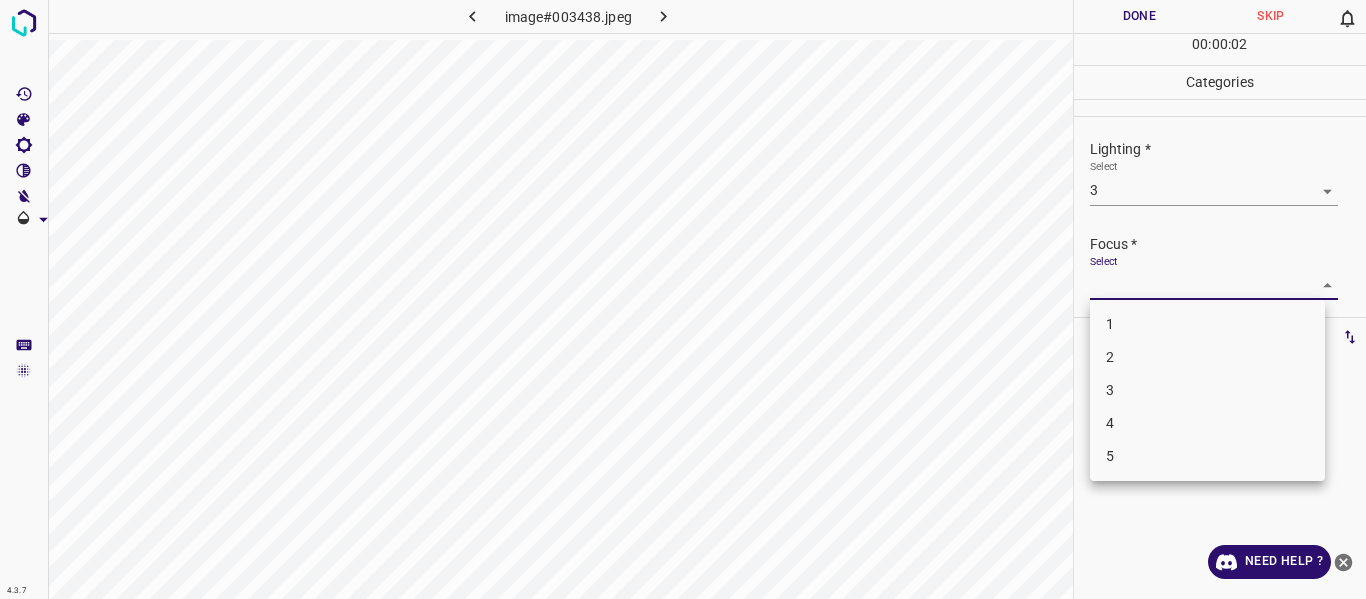 click on "4.3.7 image#003438.jpeg Done Skip 0 00   : 00   : 02   Categories Lighting *  Select 3 3 Focus *  Select ​ Overall *  Select ​ Labels   0 Categories 1 Lighting 2 Focus 3 Overall Tools Space Change between modes (Draw & Edit) I Auto labeling R Restore zoom M Zoom in N Zoom out Delete Delete selecte label Filters Z Restore filters X Saturation filter C Brightness filter V Contrast filter B Gray scale filter General O Download Need Help ? - Text - Hide - Delete 1 2 3 4 5" at bounding box center (683, 299) 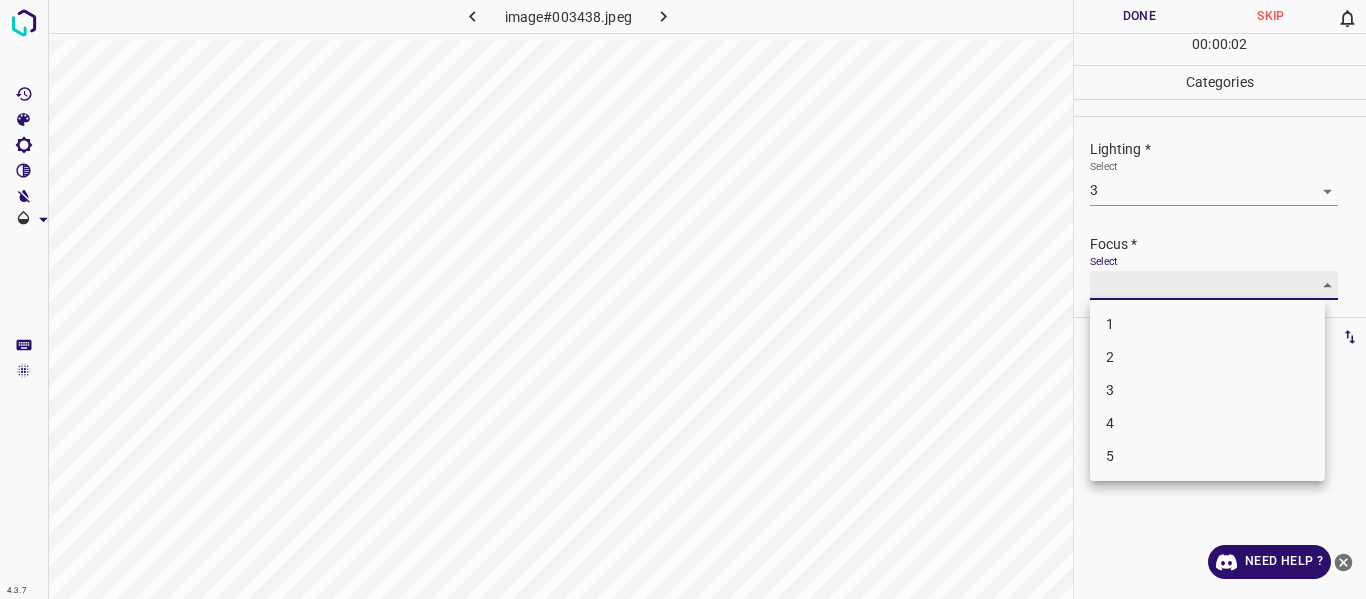 type on "3" 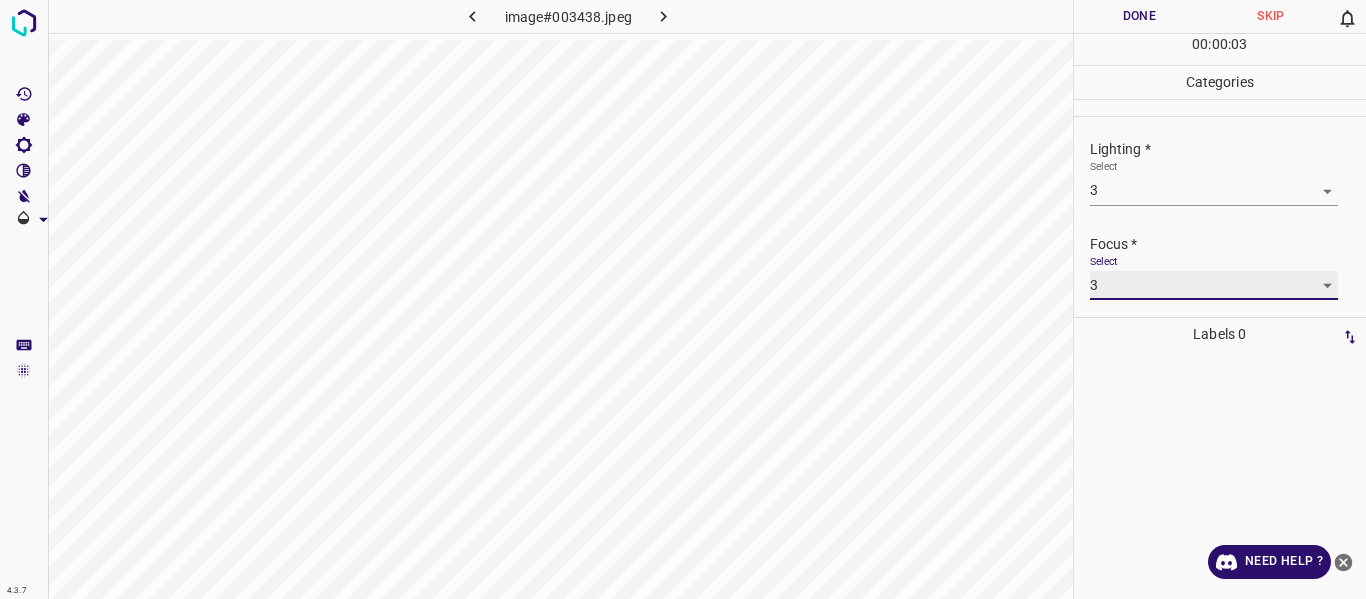 scroll, scrollTop: 98, scrollLeft: 0, axis: vertical 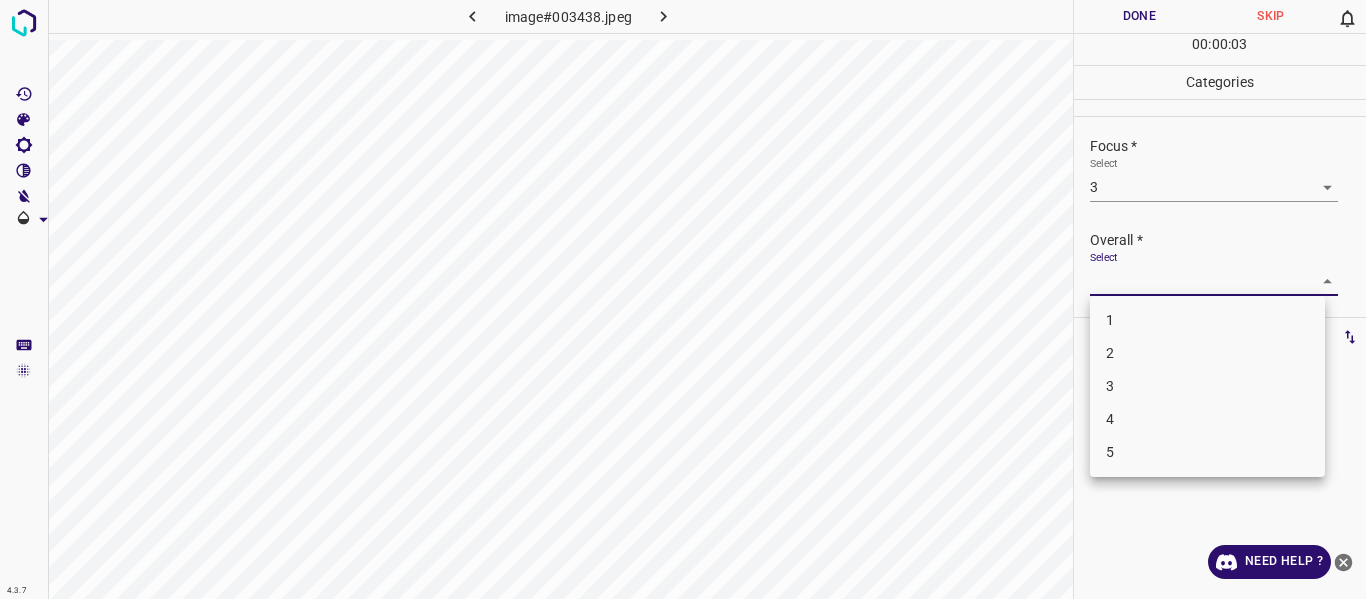 click on "4.3.7 image#003438.jpeg Done Skip 0 00   : 00   : 03   Categories Lighting *  Select 3 3 Focus *  Select 3 3 Overall *  Select ​ Labels   0 Categories 1 Lighting 2 Focus 3 Overall Tools Space Change between modes (Draw & Edit) I Auto labeling R Restore zoom M Zoom in N Zoom out Delete Delete selecte label Filters Z Restore filters X Saturation filter C Brightness filter V Contrast filter B Gray scale filter General O Download Need Help ? - Text - Hide - Delete 1 2 3 4 5" at bounding box center [683, 299] 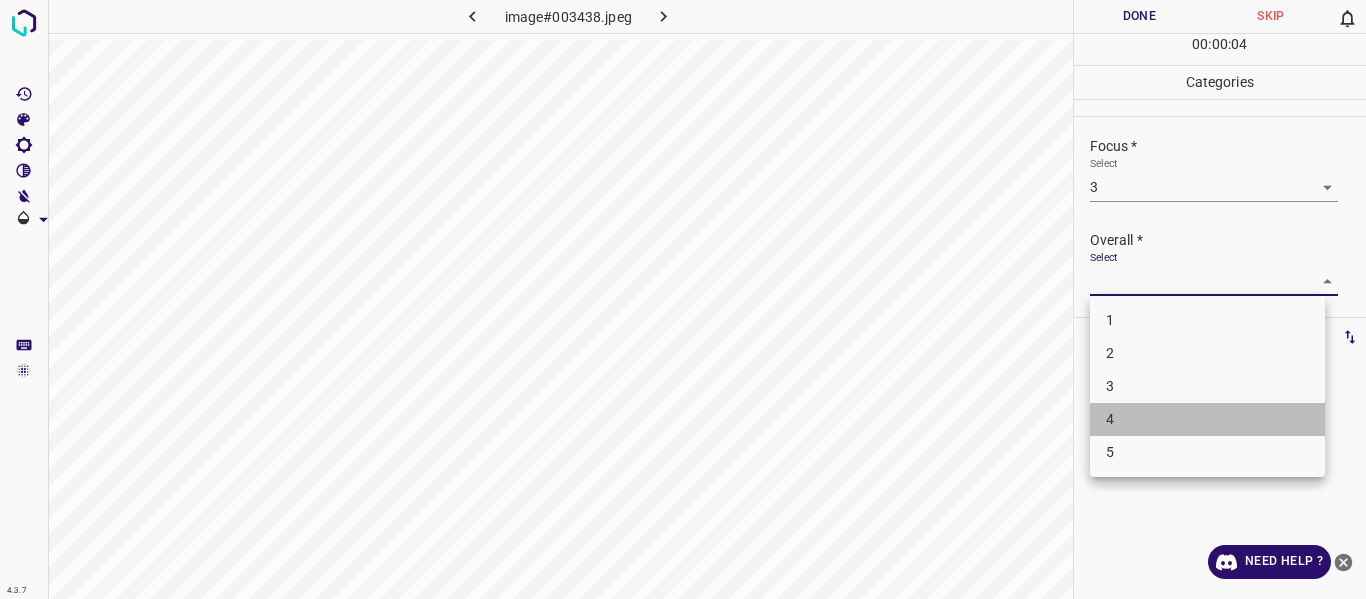 click on "4" at bounding box center [1207, 419] 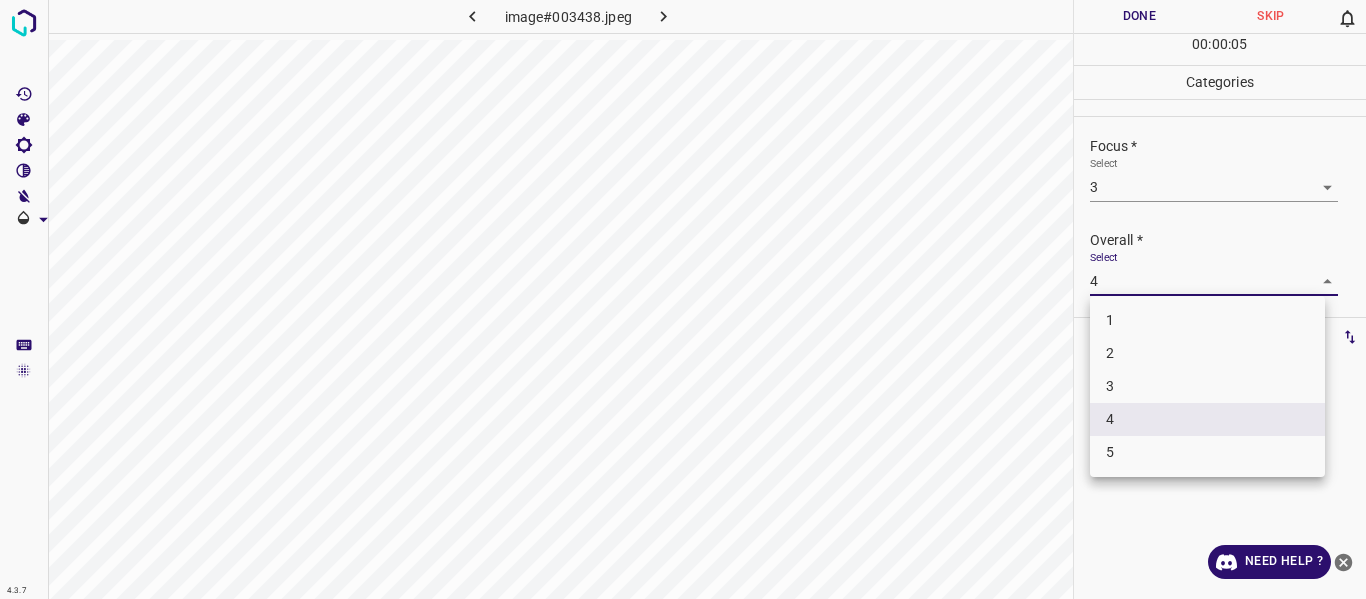 click on "4.3.7 image#003438.jpeg Done Skip 0 00   : 00   : 05   Categories Lighting *  Select 3 3 Focus *  Select 3 3 Overall *  Select 4 4 Labels   0 Categories 1 Lighting 2 Focus 3 Overall Tools Space Change between modes (Draw & Edit) I Auto labeling R Restore zoom M Zoom in N Zoom out Delete Delete selecte label Filters Z Restore filters X Saturation filter C Brightness filter V Contrast filter B Gray scale filter General O Download Need Help ? - Text - Hide - Delete 1 2 3 4 5" at bounding box center (683, 299) 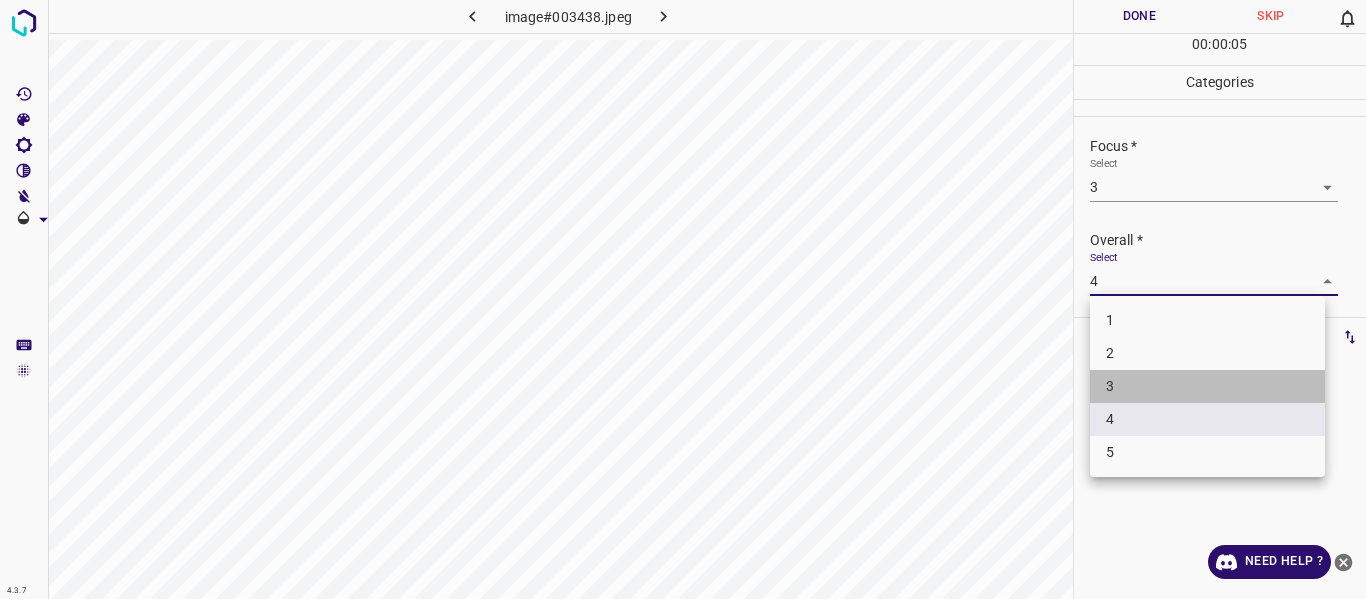 click on "3" at bounding box center [1207, 386] 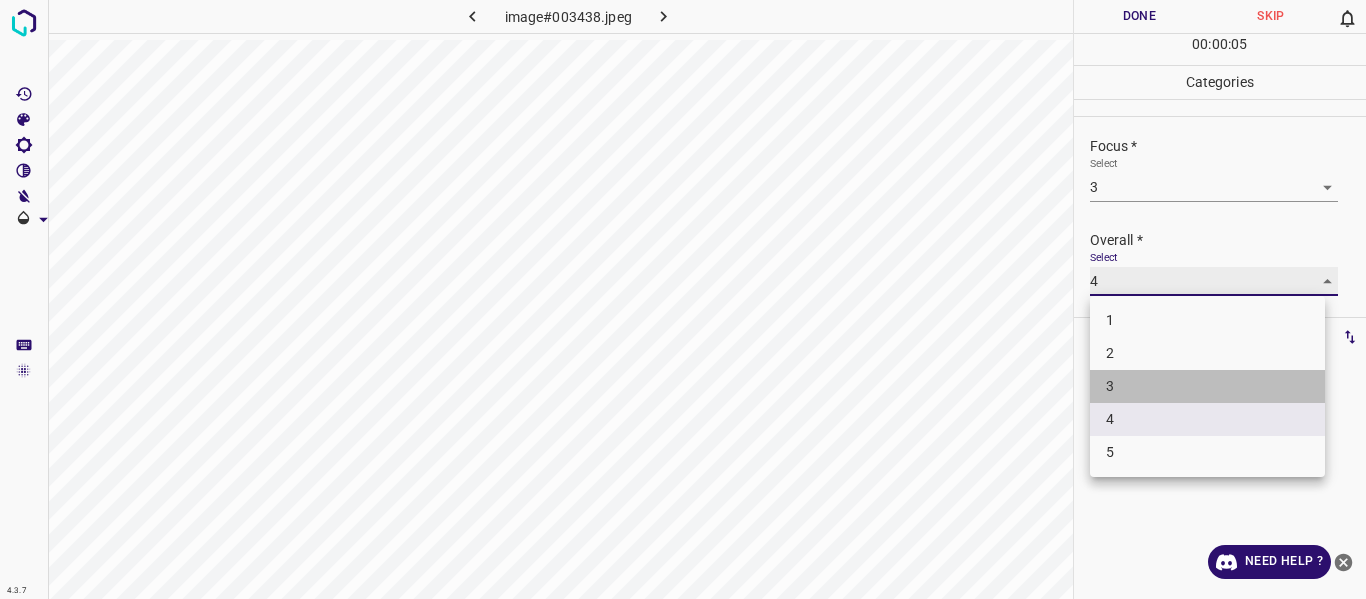 type on "3" 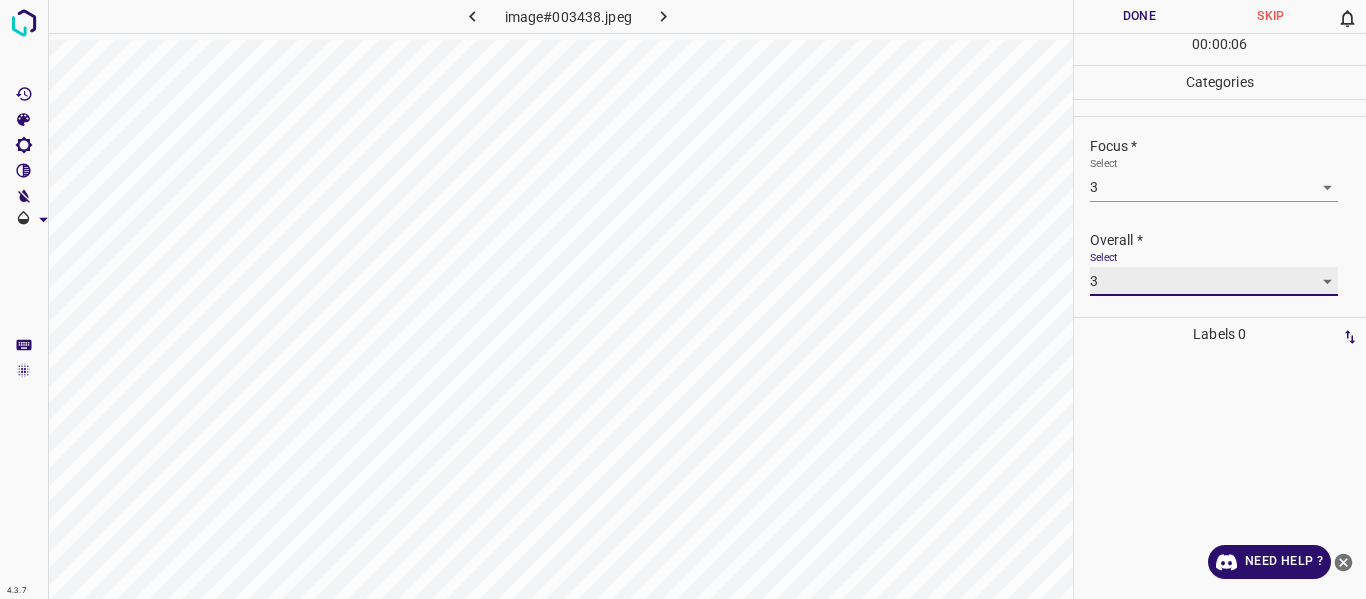 scroll, scrollTop: 0, scrollLeft: 0, axis: both 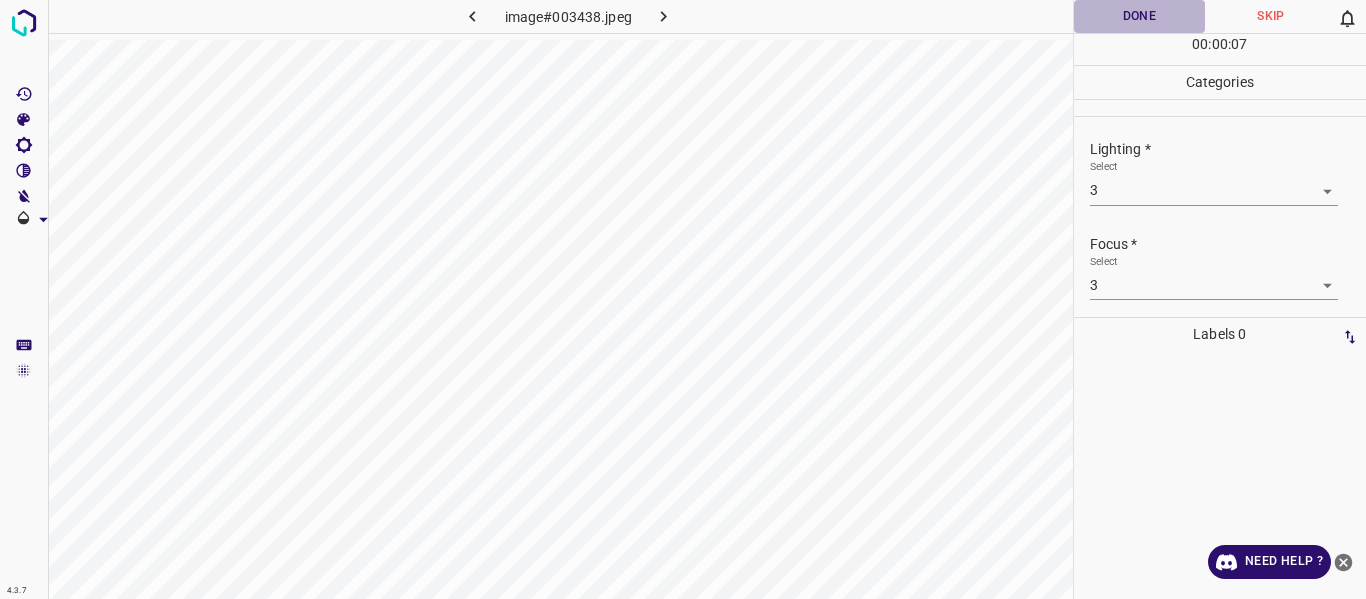 click on "Done" at bounding box center [1140, 16] 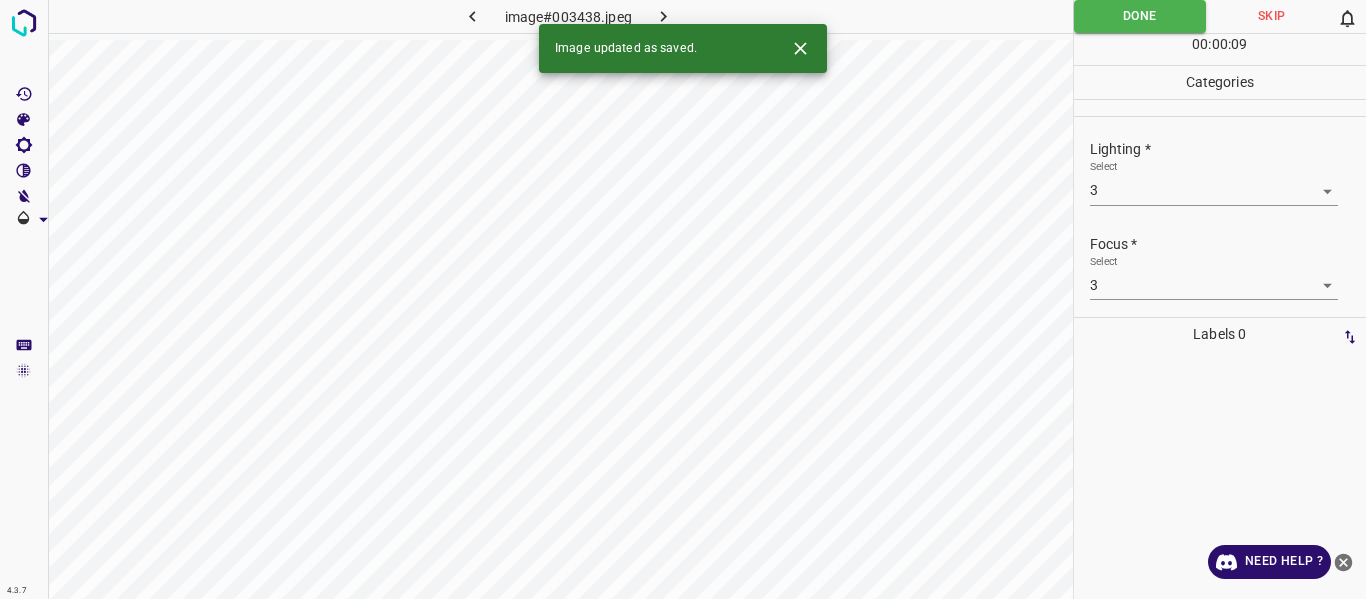 click 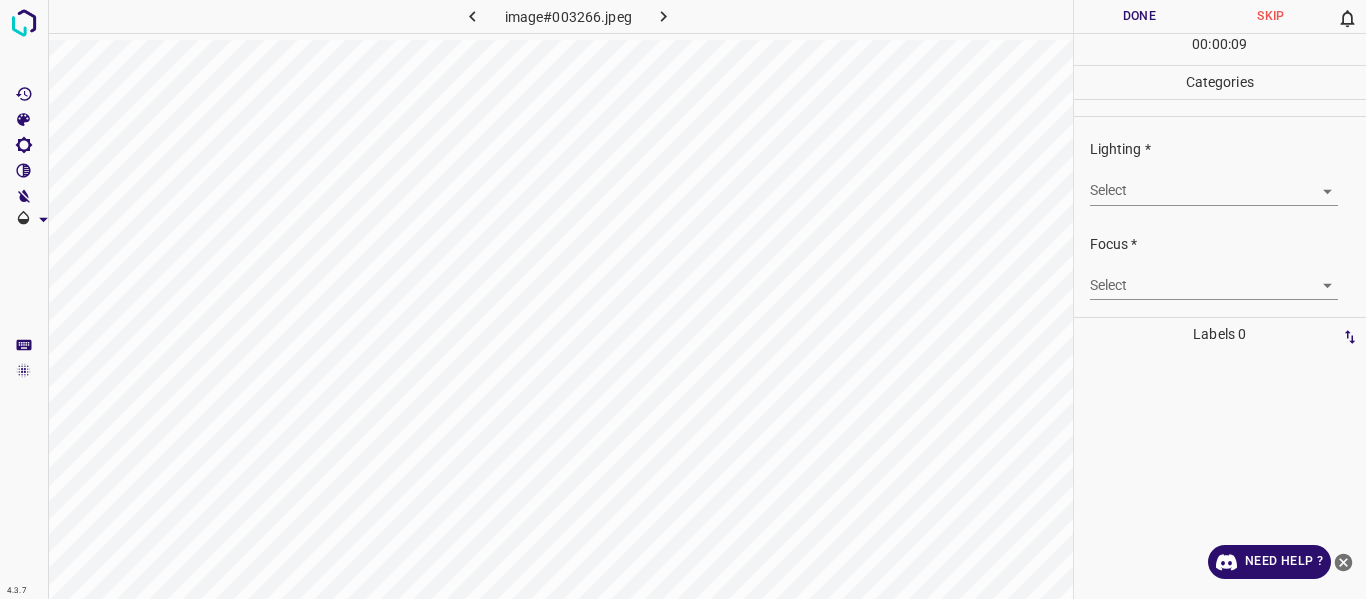 click on "Lighting *  Select ​" at bounding box center (1220, 172) 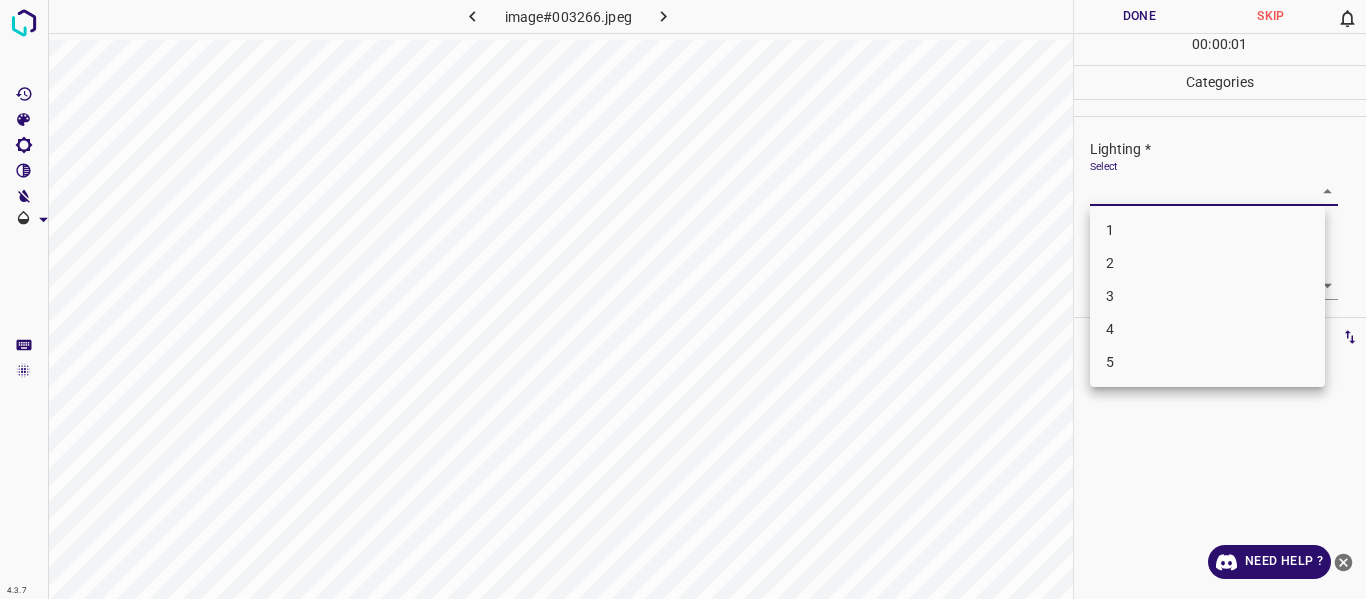 click on "4" at bounding box center (1207, 329) 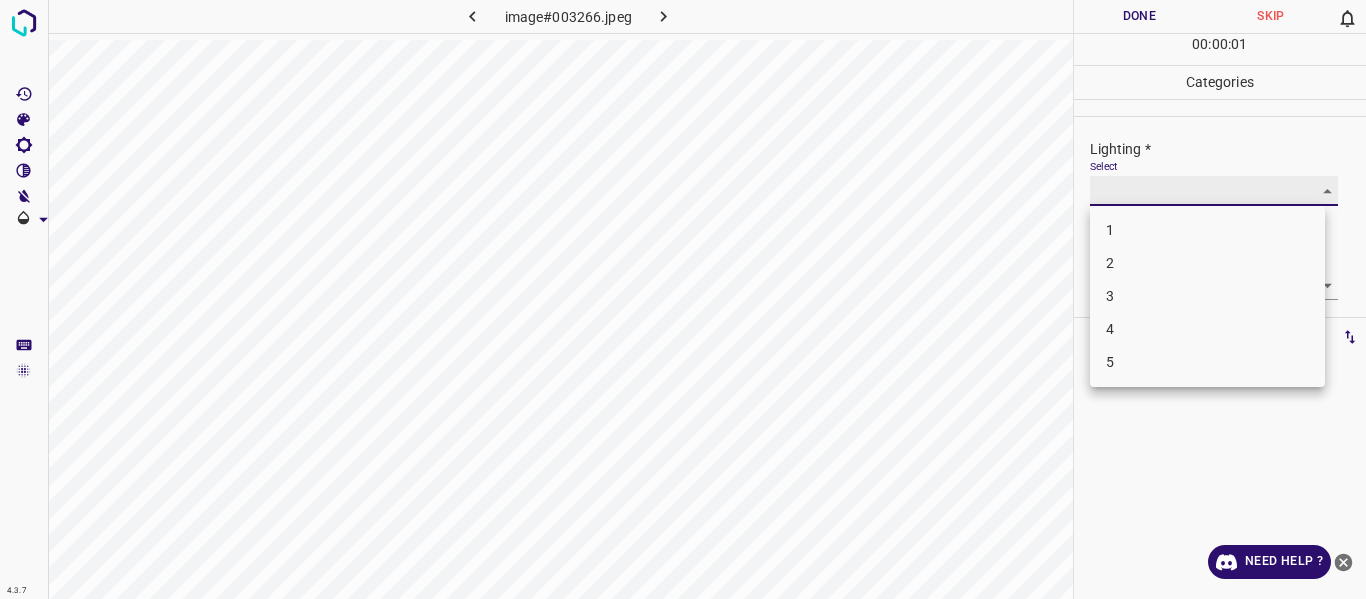type on "4" 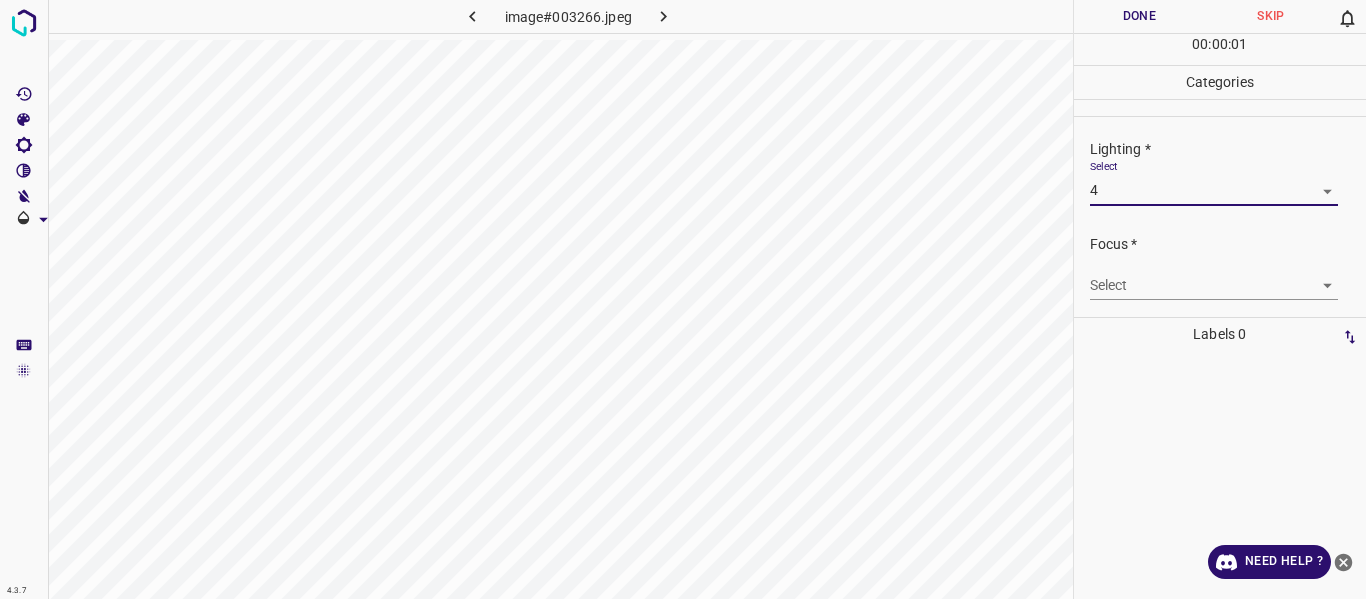 click on "4.3.7 image#003266.jpeg Done Skip 0 00   : 00   : 01   Categories Lighting *  Select 4 4 Focus *  Select ​ Overall *  Select ​ Labels   0 Categories 1 Lighting 2 Focus 3 Overall Tools Space Change between modes (Draw & Edit) I Auto labeling R Restore zoom M Zoom in N Zoom out Delete Delete selecte label Filters Z Restore filters X Saturation filter C Brightness filter V Contrast filter B Gray scale filter General O Download Need Help ? - Text - Hide - Delete" at bounding box center (683, 299) 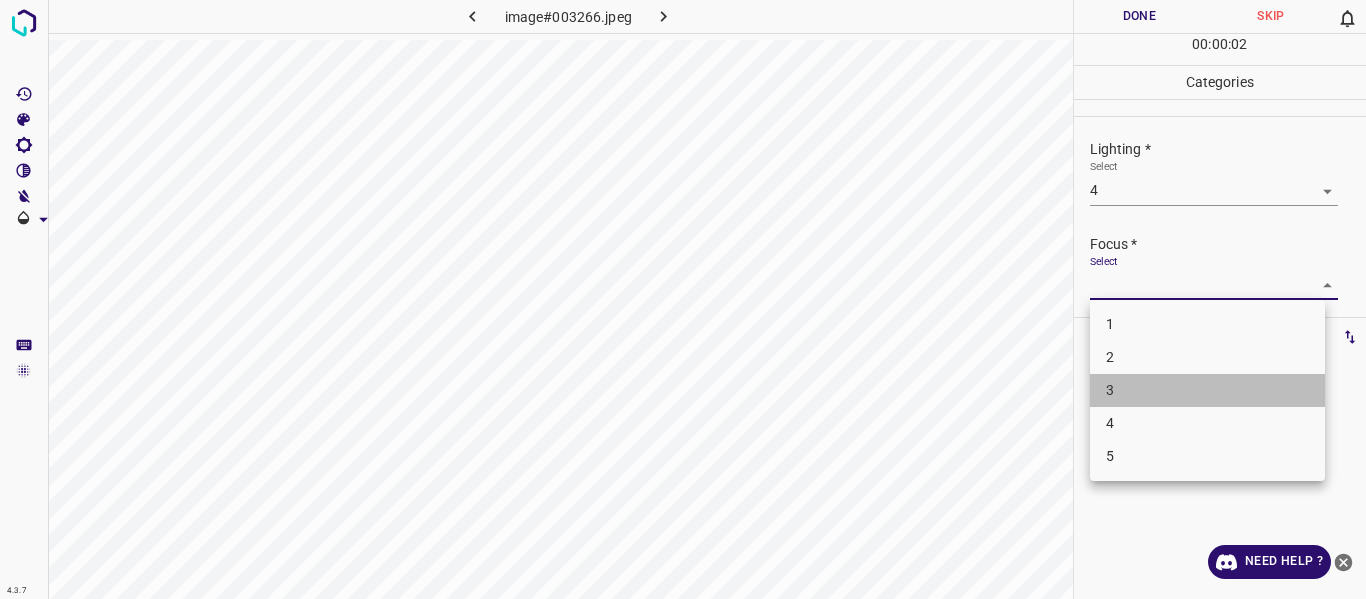 drag, startPoint x: 1192, startPoint y: 380, endPoint x: 1317, endPoint y: 292, distance: 152.86923 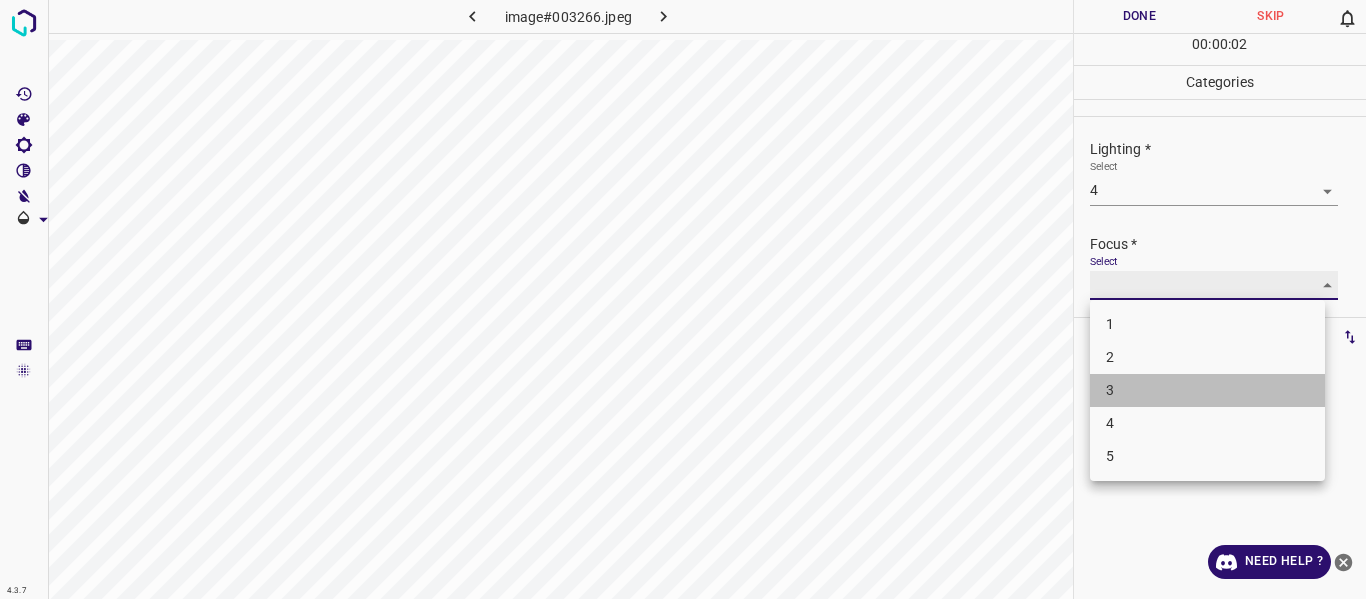 type on "3" 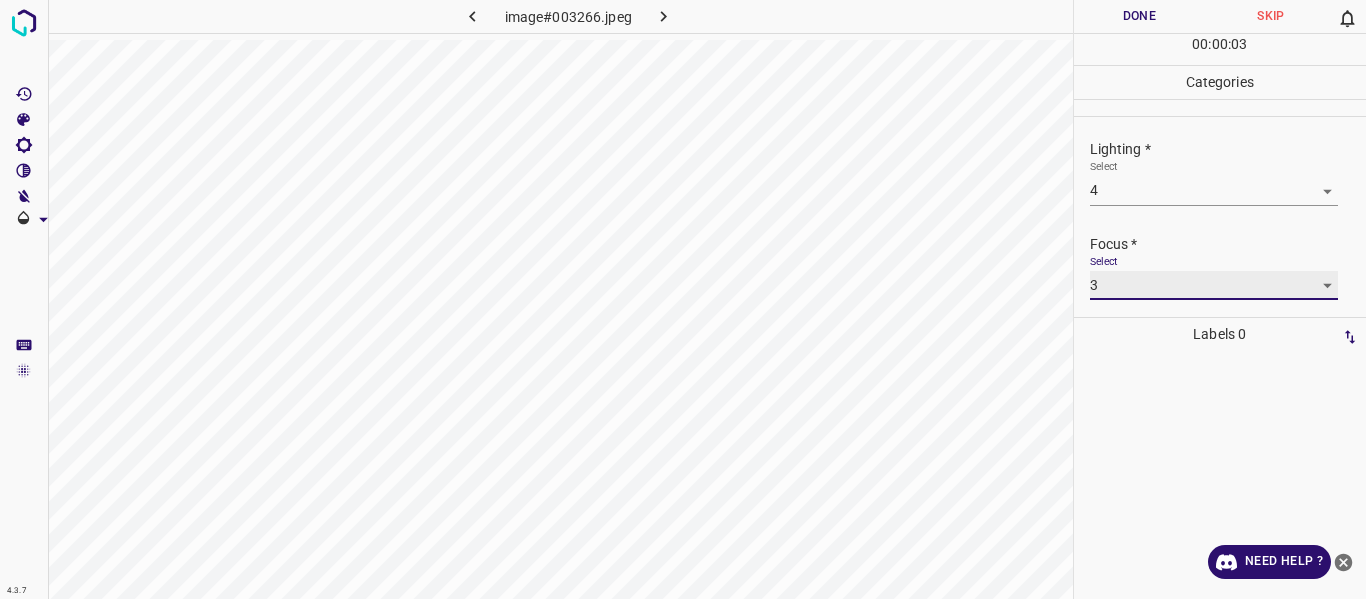 scroll, scrollTop: 98, scrollLeft: 0, axis: vertical 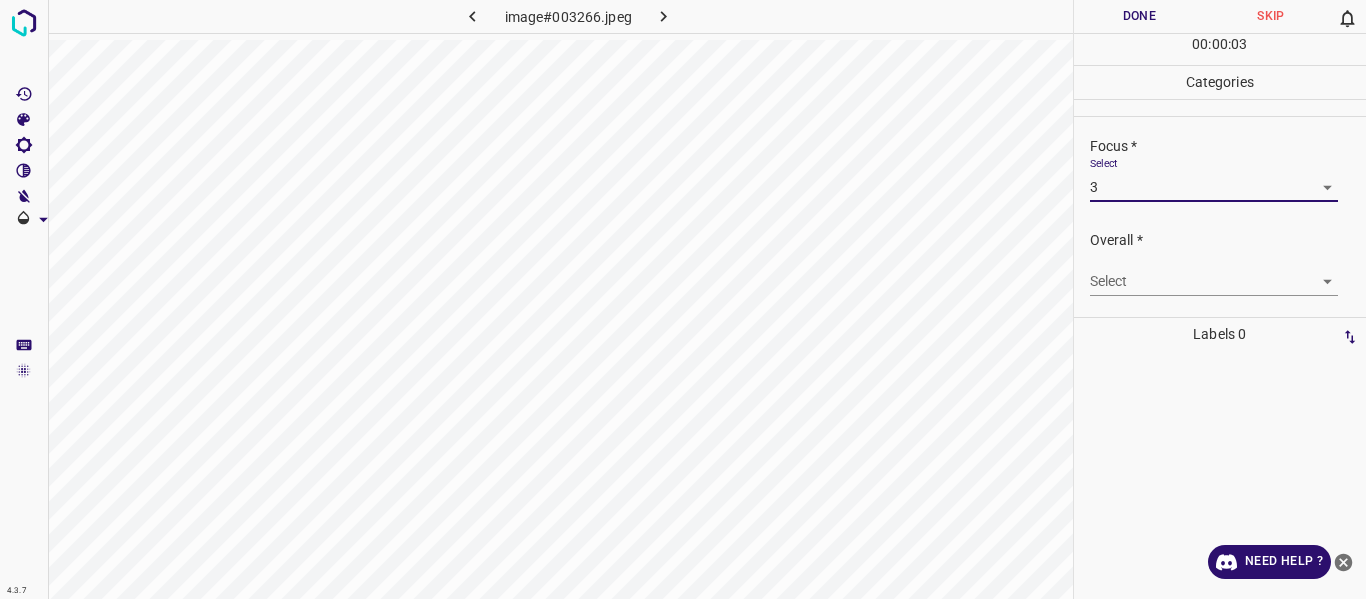 click on "Overall *  Select ​" at bounding box center (1220, 263) 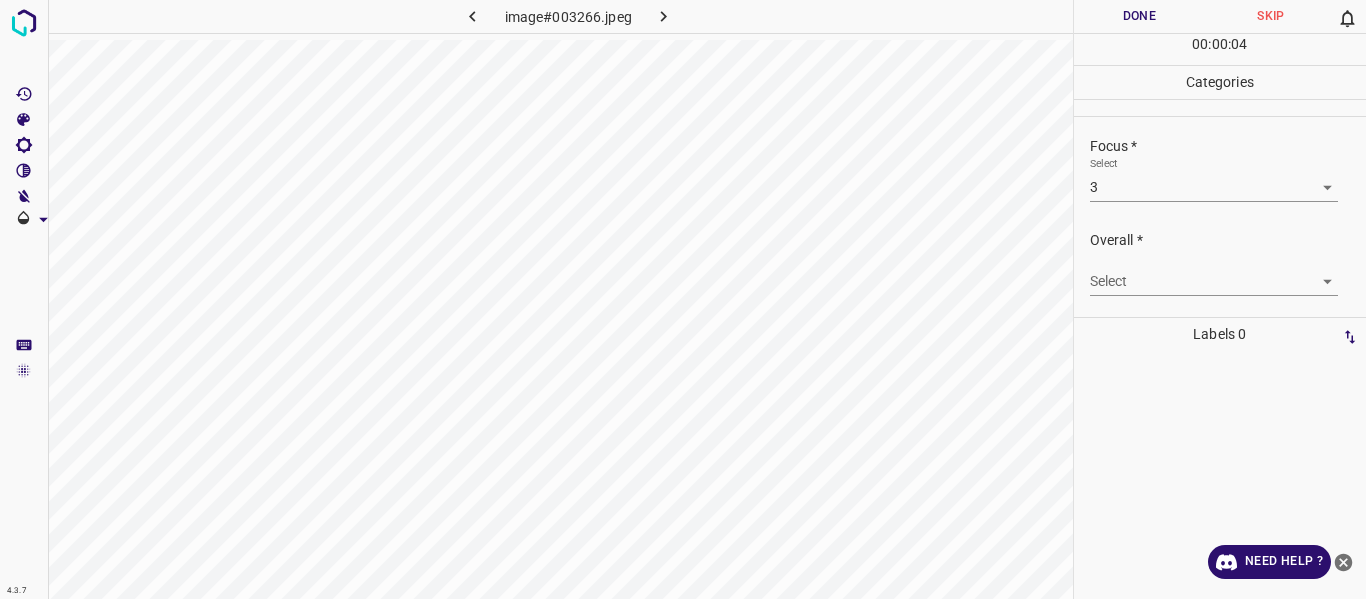 click on "4.3.7 image#003266.jpeg Done Skip 0 00   : 00   : 04   Categories Lighting *  Select 4 4 Focus *  Select 3 3 Overall *  Select ​ Labels   0 Categories 1 Lighting 2 Focus 3 Overall Tools Space Change between modes (Draw & Edit) I Auto labeling R Restore zoom M Zoom in N Zoom out Delete Delete selecte label Filters Z Restore filters X Saturation filter C Brightness filter V Contrast filter B Gray scale filter General O Download Need Help ? - Text - Hide - Delete" at bounding box center (683, 299) 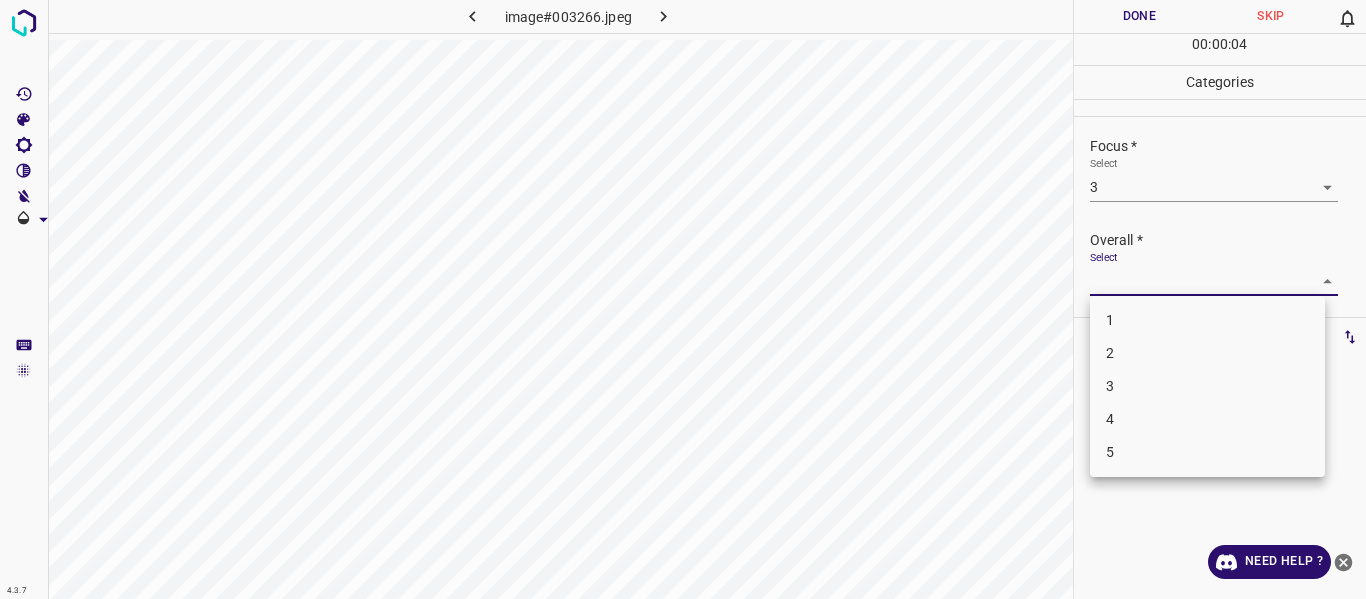 click on "4" at bounding box center [1207, 419] 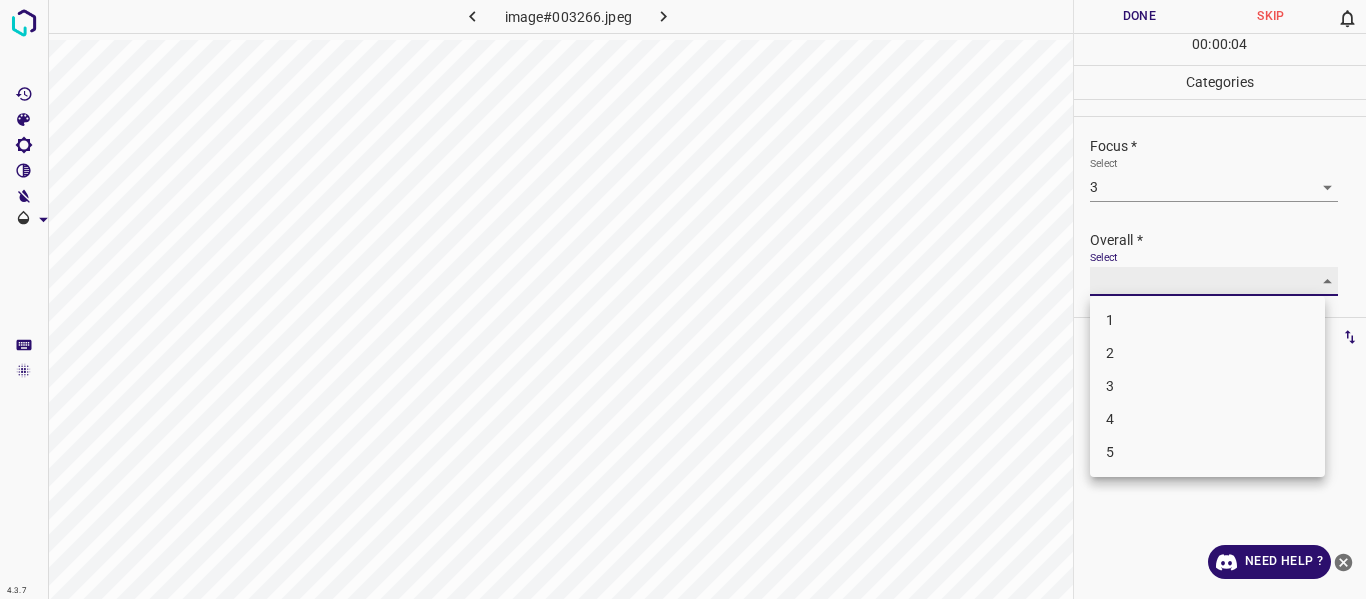 type on "4" 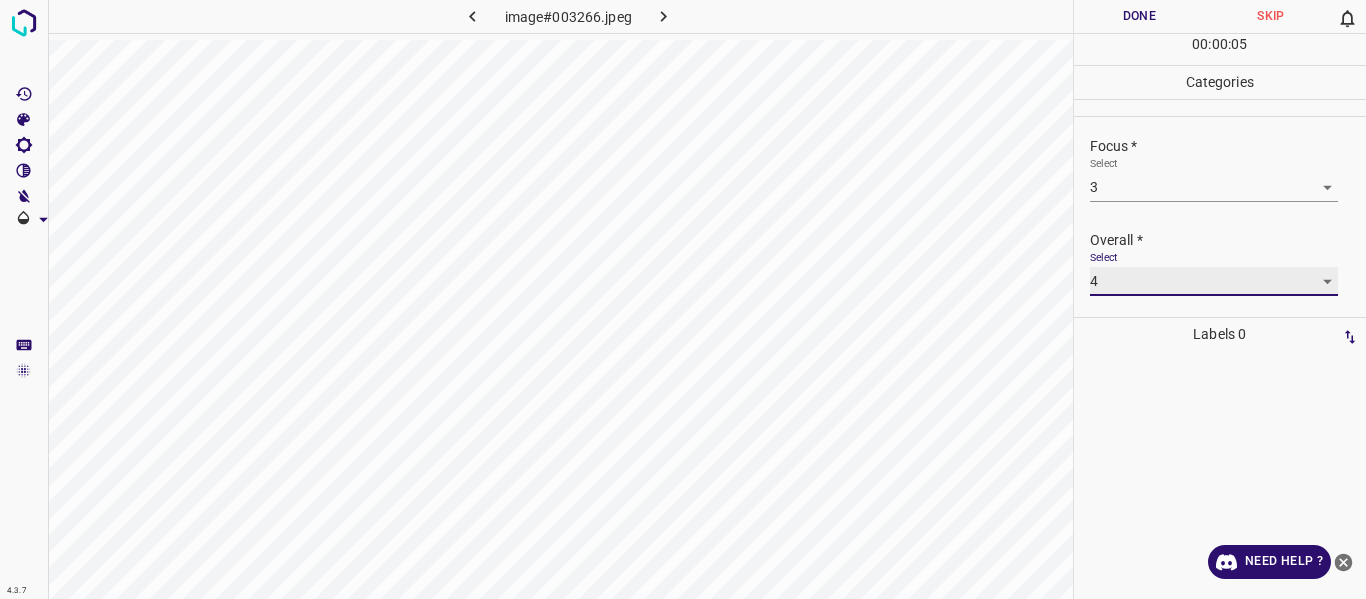 scroll, scrollTop: 0, scrollLeft: 0, axis: both 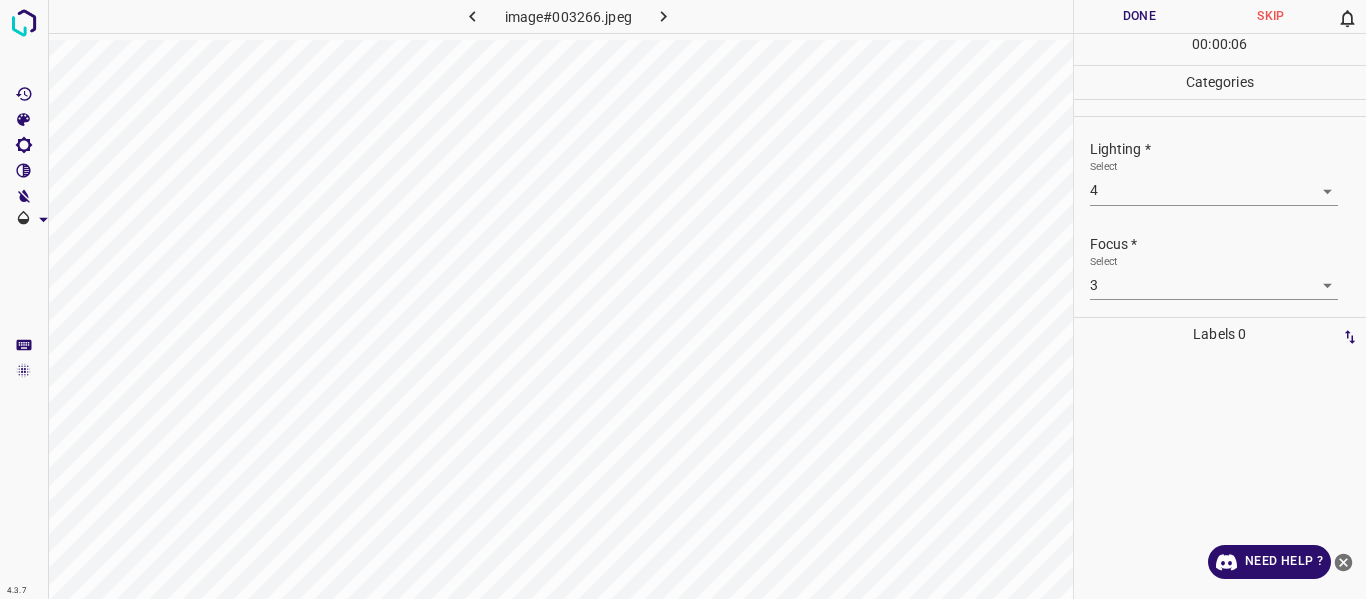 click on "Done" at bounding box center (1140, 16) 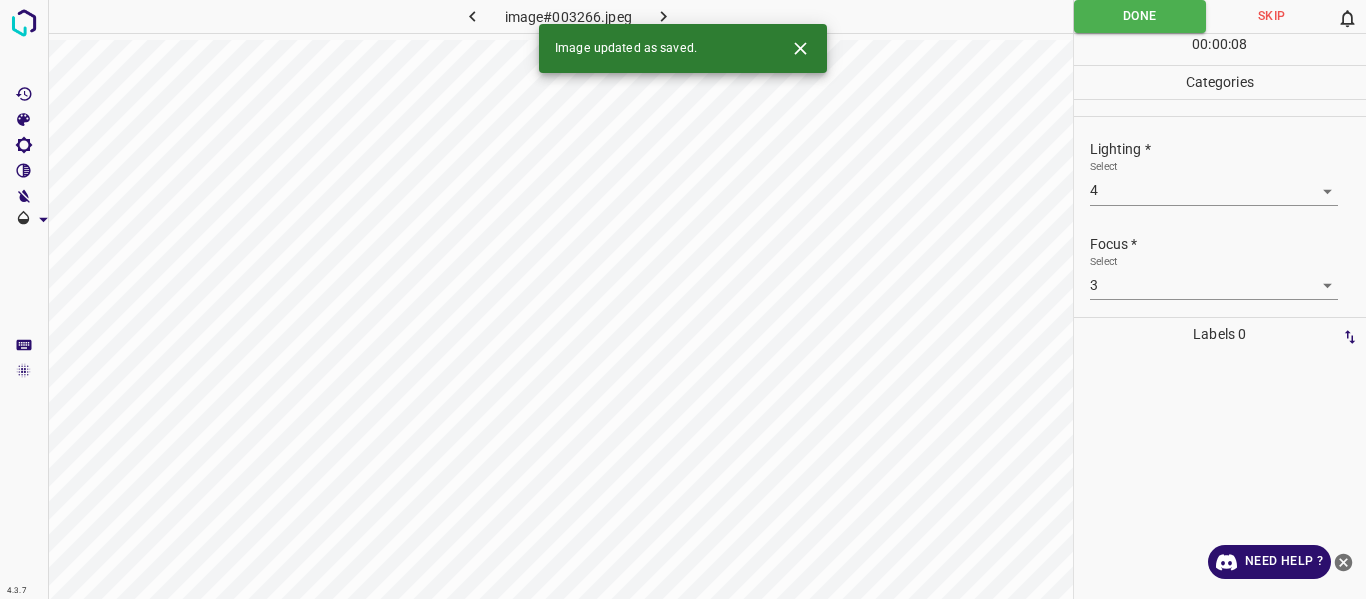 click 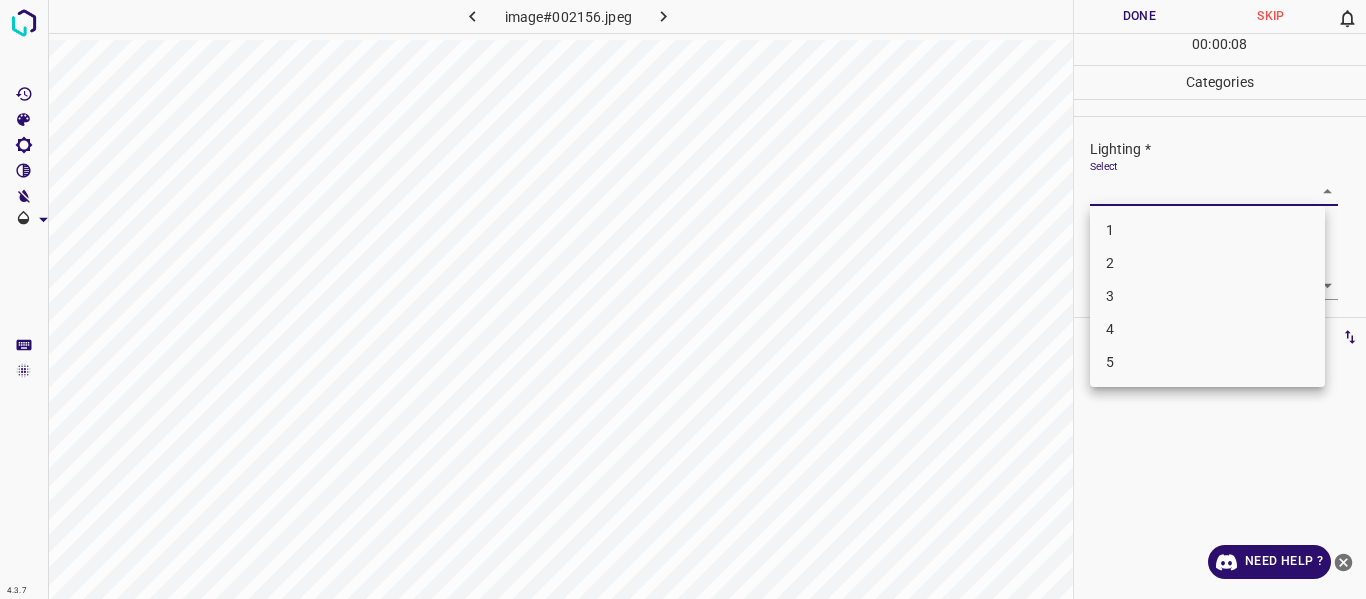 click on "4.3.7 image#002156.jpeg Done Skip 0 00   : 00   : 08   Categories Lighting *  Select ​ Focus *  Select ​ Overall *  Select ​ Labels   0 Categories 1 Lighting 2 Focus 3 Overall Tools Space Change between modes (Draw & Edit) I Auto labeling R Restore zoom M Zoom in N Zoom out Delete Delete selecte label Filters Z Restore filters X Saturation filter C Brightness filter V Contrast filter B Gray scale filter General O Download Need Help ? - Text - Hide - Delete 1 2 3 4 5" at bounding box center [683, 299] 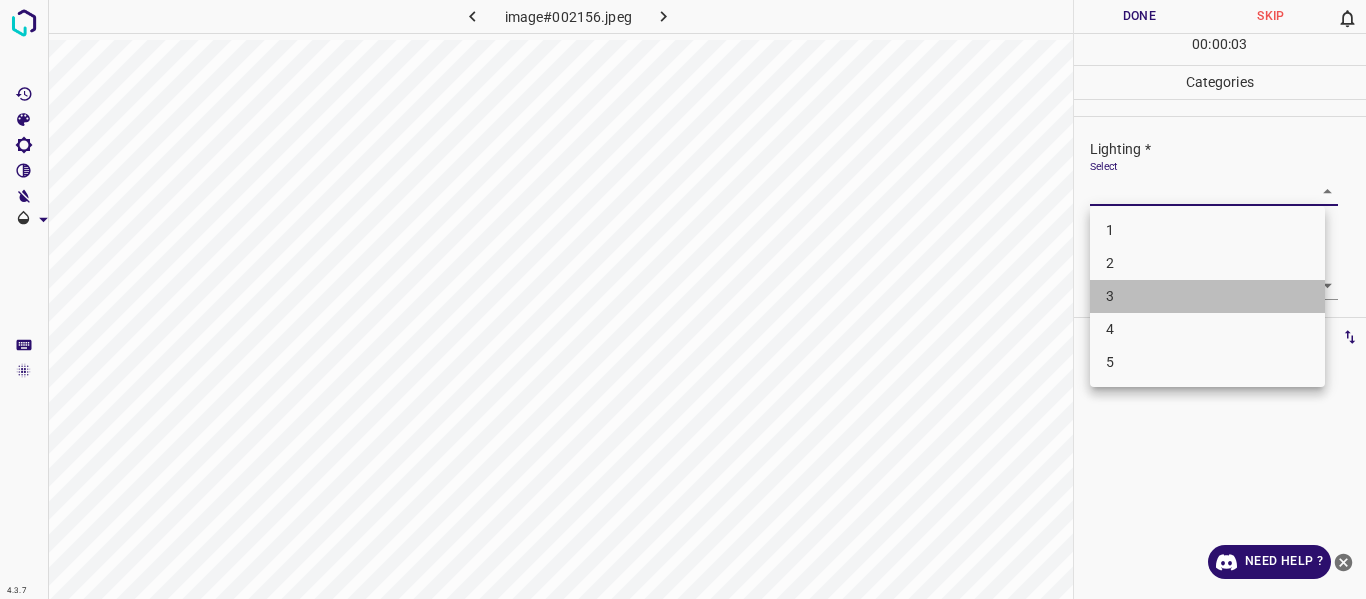 click on "3" at bounding box center [1207, 296] 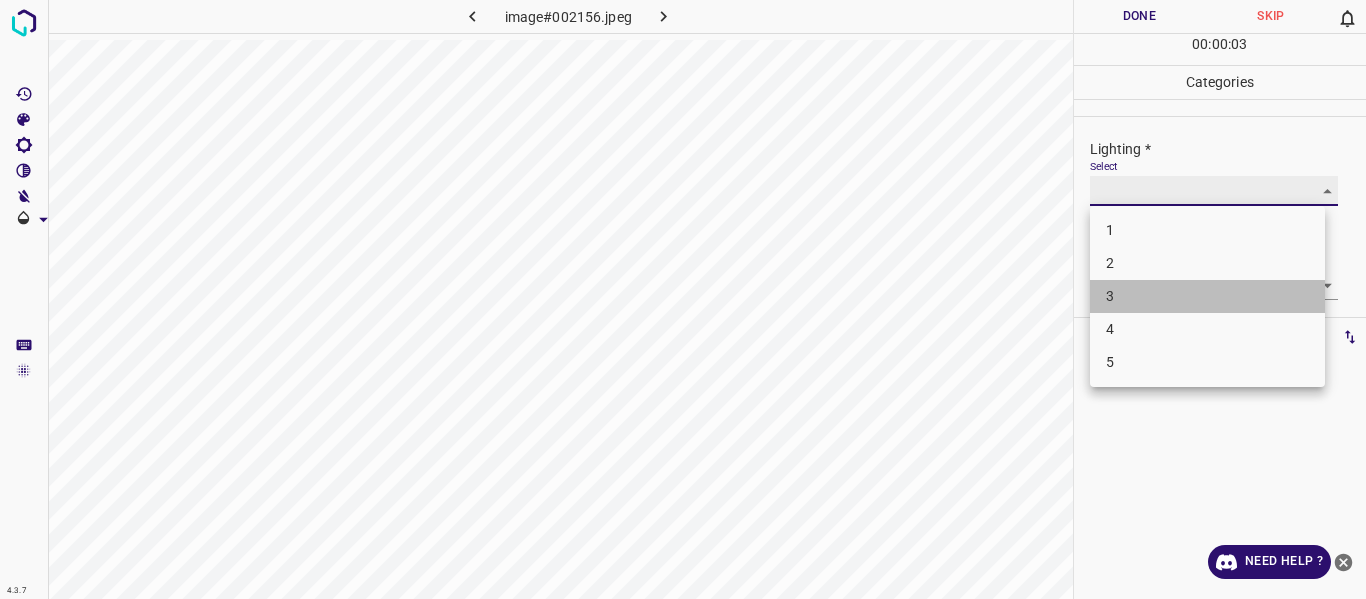 type on "3" 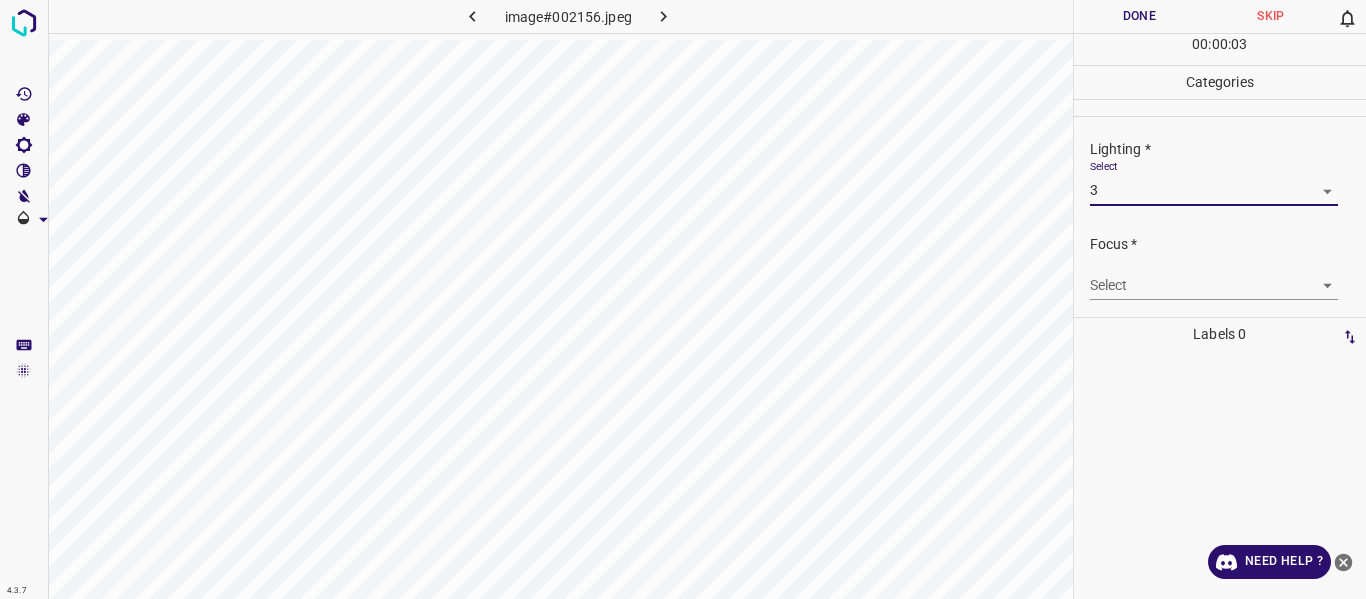 click on "4.3.7 image#002156.jpeg Done Skip 0 00   : 00   : 03   Categories Lighting *  Select 3 3 Focus *  Select ​ Overall *  Select ​ Labels   0 Categories 1 Lighting 2 Focus 3 Overall Tools Space Change between modes (Draw & Edit) I Auto labeling R Restore zoom M Zoom in N Zoom out Delete Delete selecte label Filters Z Restore filters X Saturation filter C Brightness filter V Contrast filter B Gray scale filter General O Download Need Help ? - Text - Hide - Delete 1 2 3 4 5" at bounding box center (683, 299) 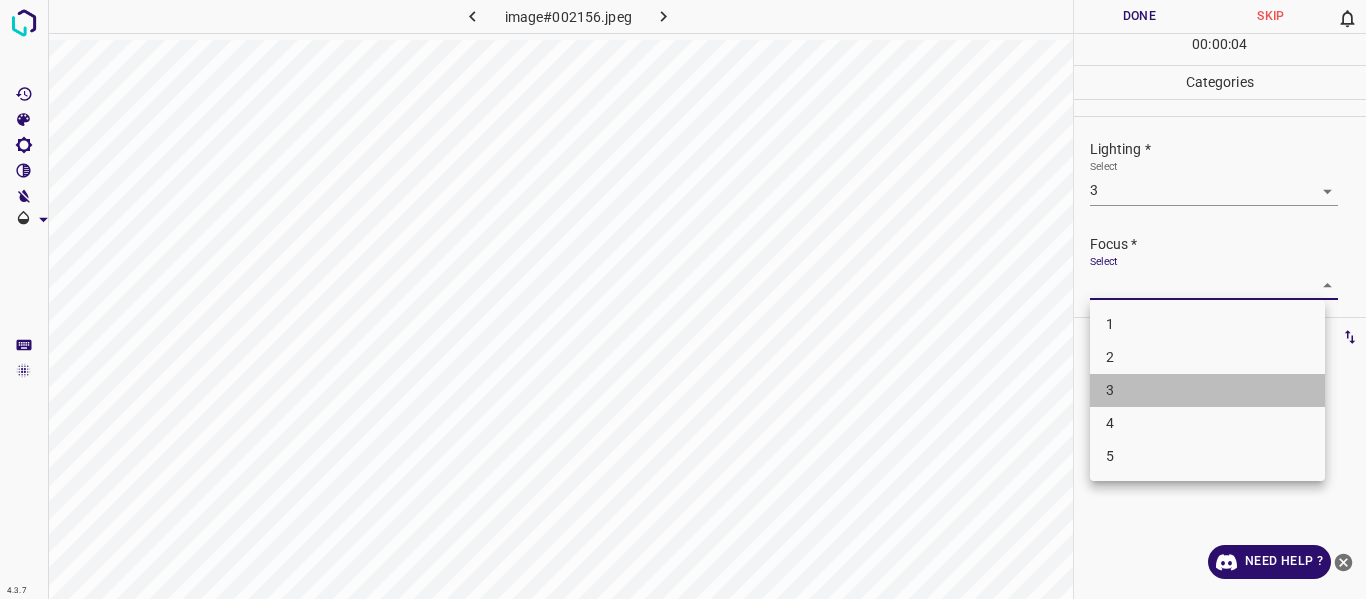 click on "3" at bounding box center [1207, 390] 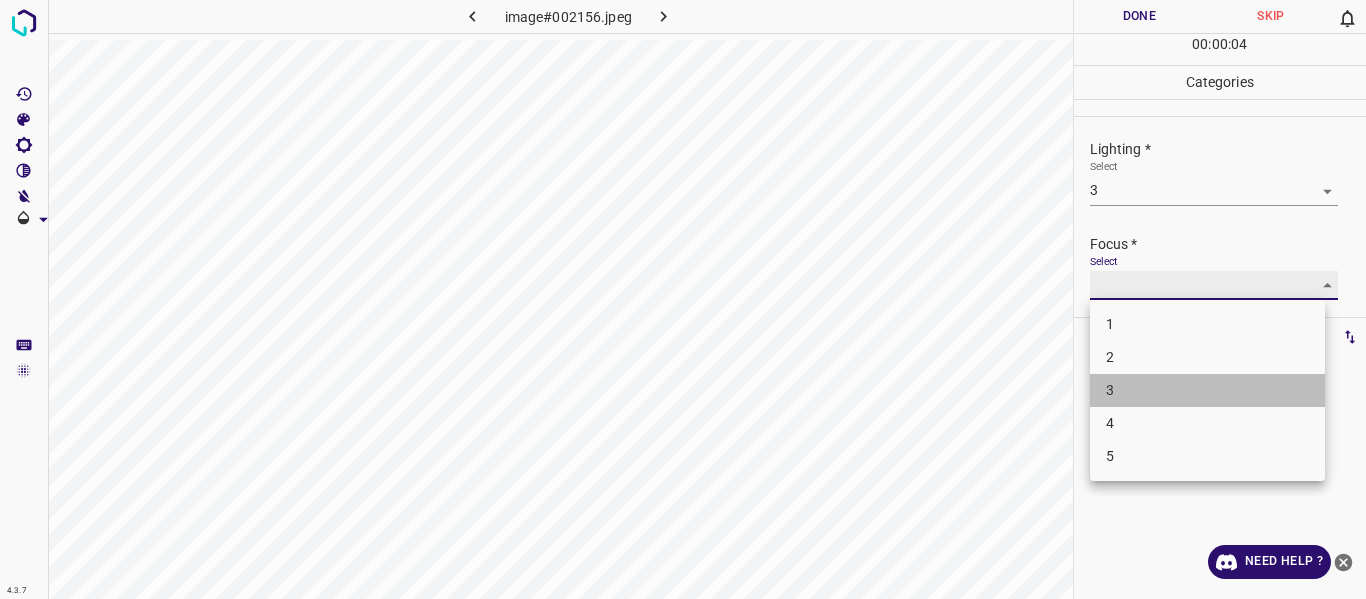 type on "3" 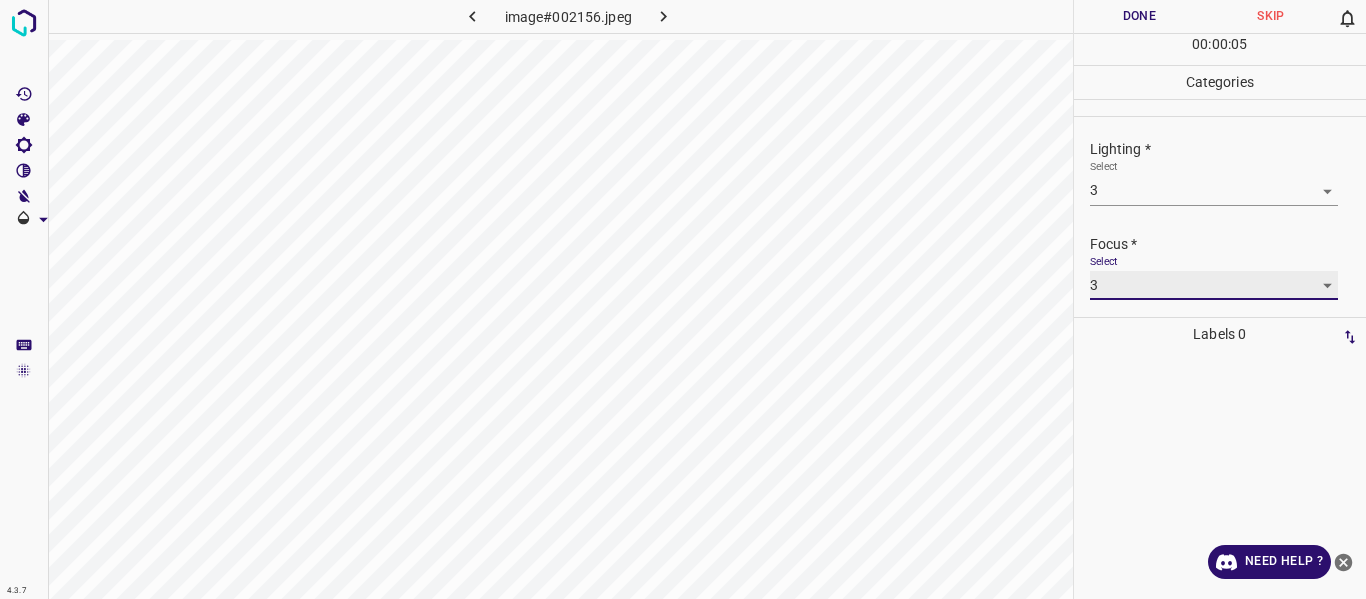 scroll, scrollTop: 98, scrollLeft: 0, axis: vertical 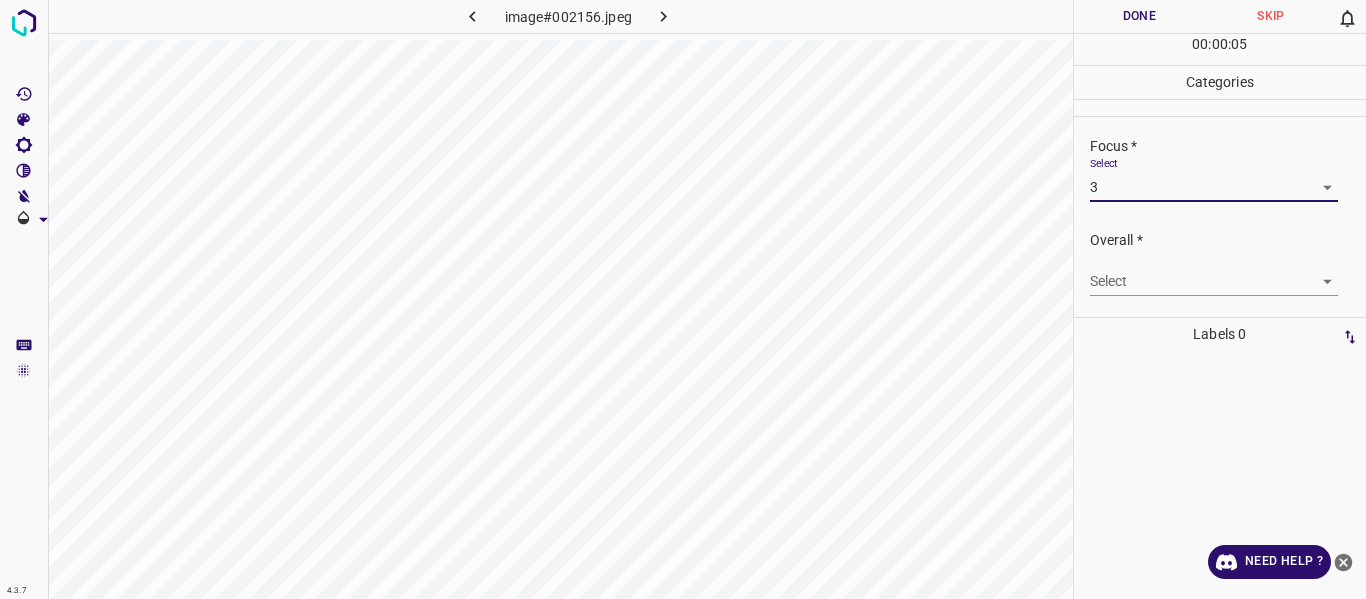 click on "4.3.7 image#002156.jpeg Done Skip 0 00   : 00   : 05   Categories Lighting *  Select 3 3 Focus *  Select 3 3 Overall *  Select ​ Labels   0 Categories 1 Lighting 2 Focus 3 Overall Tools Space Change between modes (Draw & Edit) I Auto labeling R Restore zoom M Zoom in N Zoom out Delete Delete selecte label Filters Z Restore filters X Saturation filter C Brightness filter V Contrast filter B Gray scale filter General O Download Need Help ? - Text - Hide - Delete" at bounding box center (683, 299) 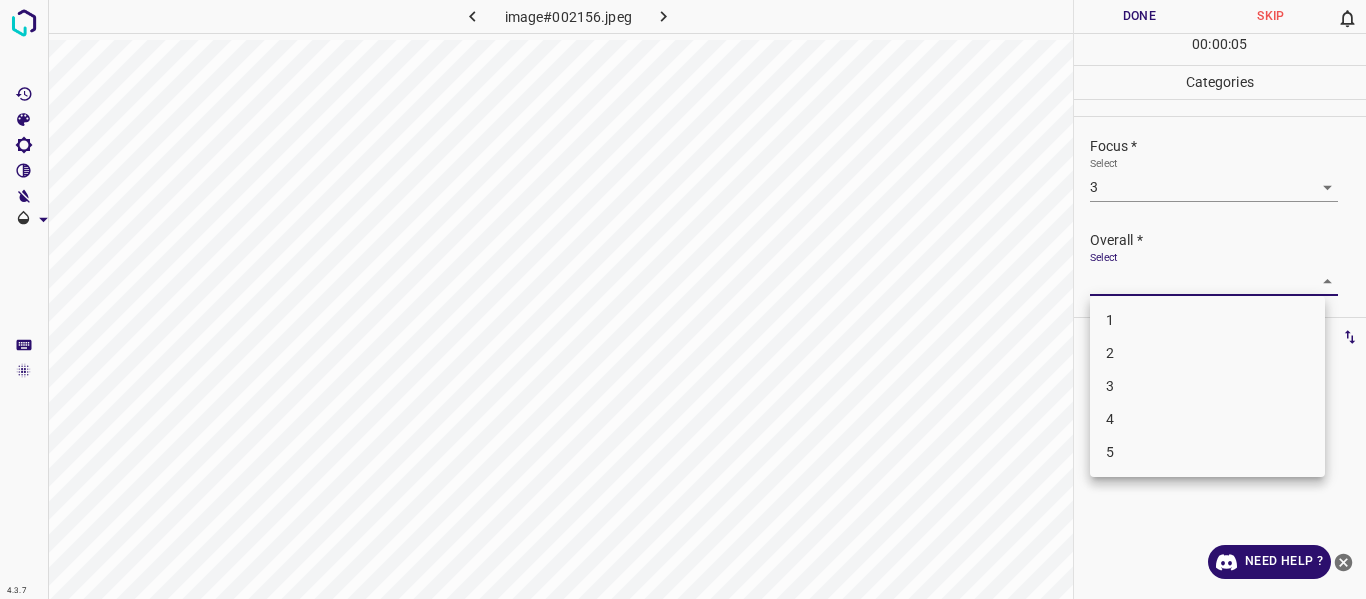 click on "3" at bounding box center (1207, 386) 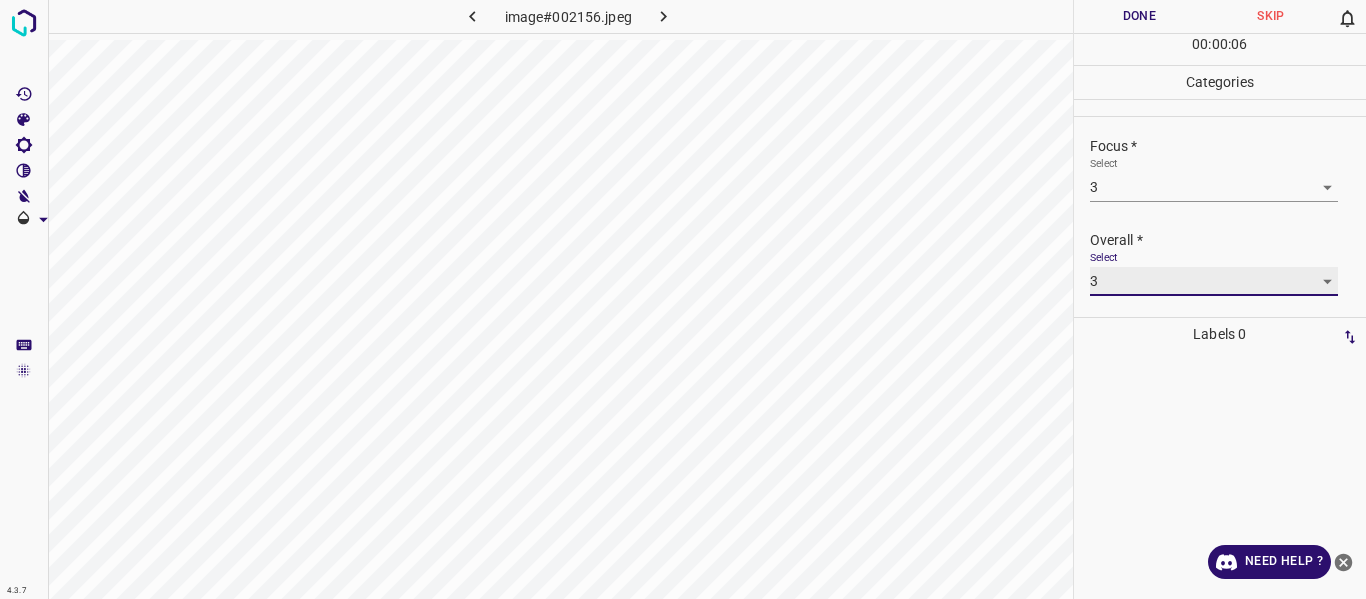 type on "3" 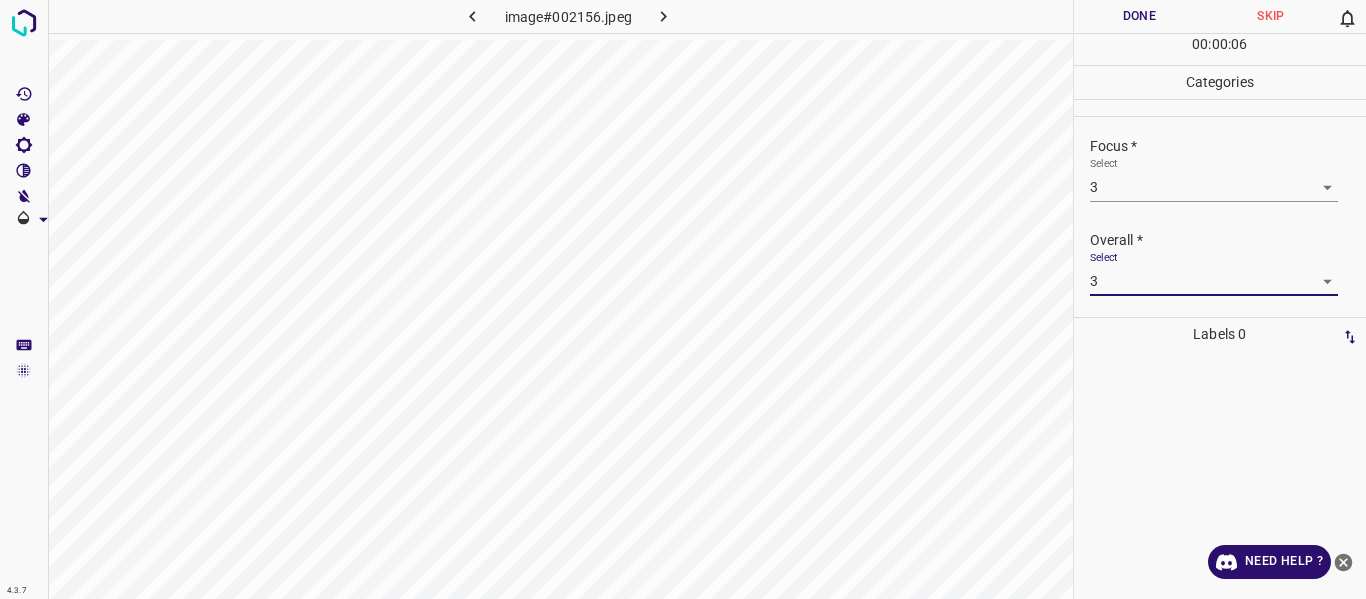 click on "Done" at bounding box center (1140, 16) 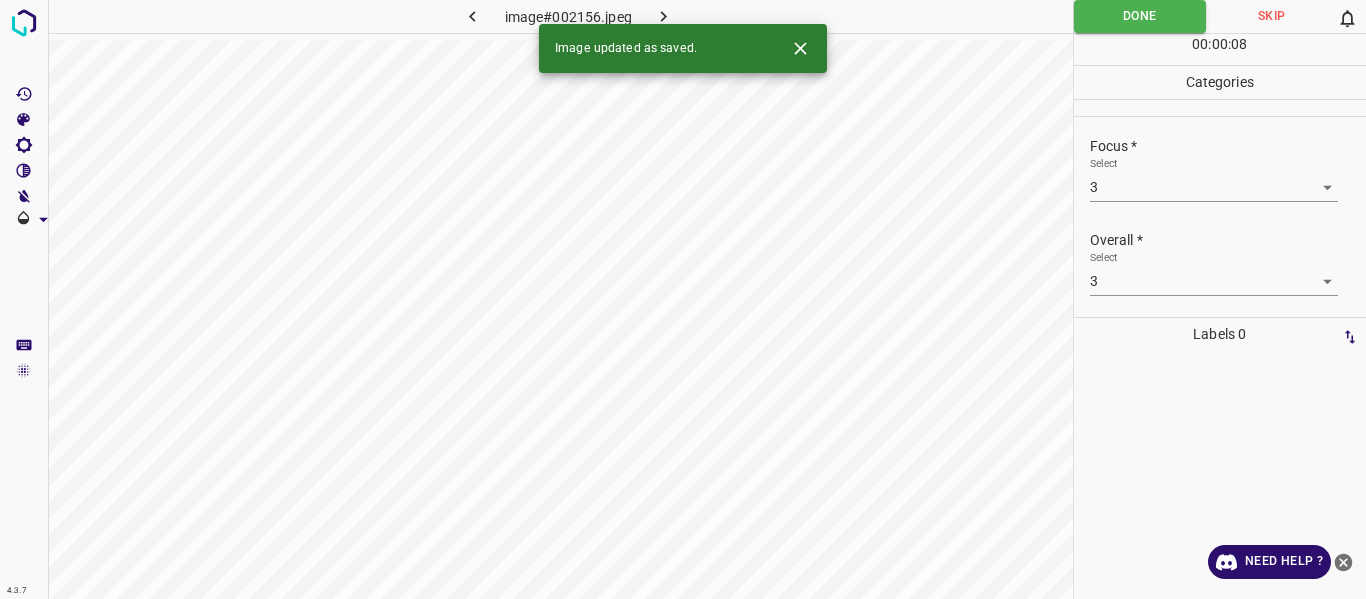 click 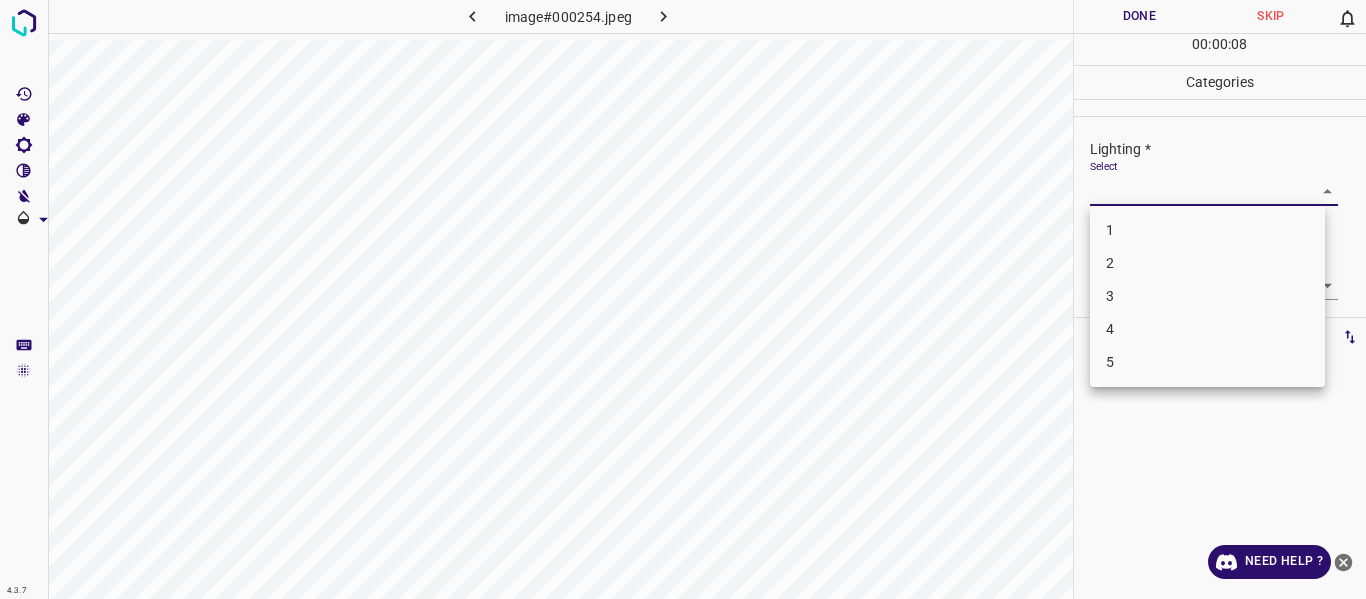 click on "4.3.7 image#000254.jpeg Done Skip 0 00   : 00   : 08   Categories Lighting *  Select ​ Focus *  Select ​ Overall *  Select ​ Labels   0 Categories 1 Lighting 2 Focus 3 Overall Tools Space Change between modes (Draw & Edit) I Auto labeling R Restore zoom M Zoom in N Zoom out Delete Delete selecte label Filters Z Restore filters X Saturation filter C Brightness filter V Contrast filter B Gray scale filter General O Download Need Help ? - Text - Hide - Delete 1 2 3 4 5" at bounding box center (683, 299) 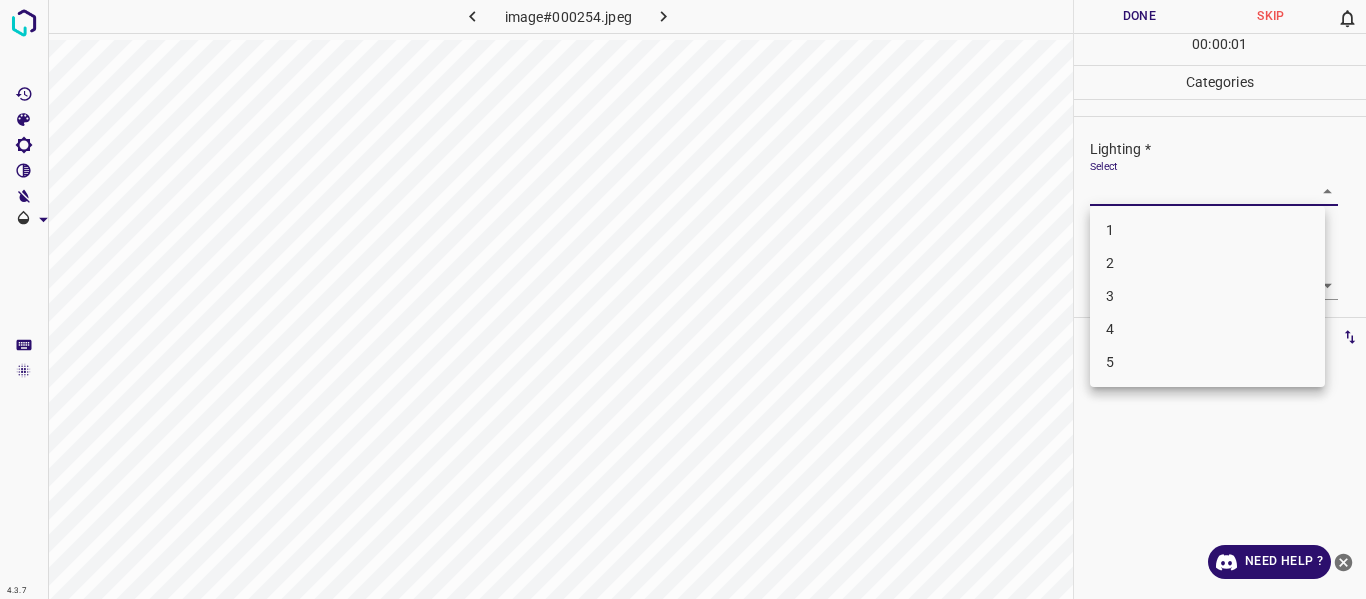 click on "4" at bounding box center [1207, 329] 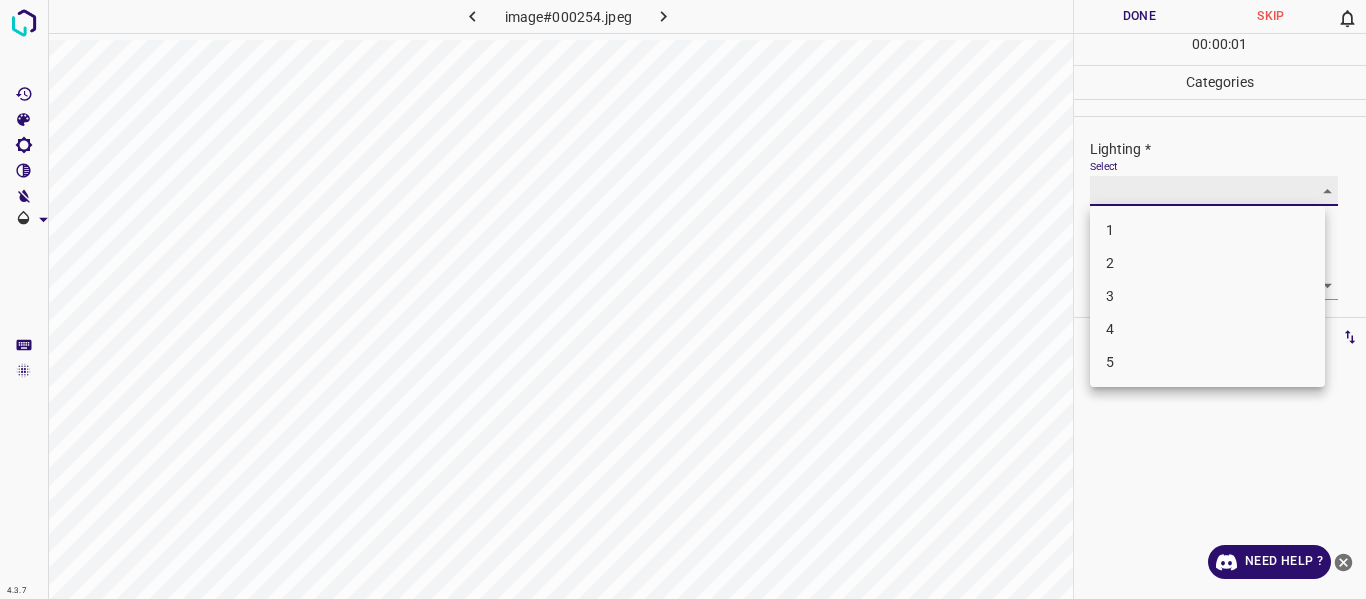 type on "4" 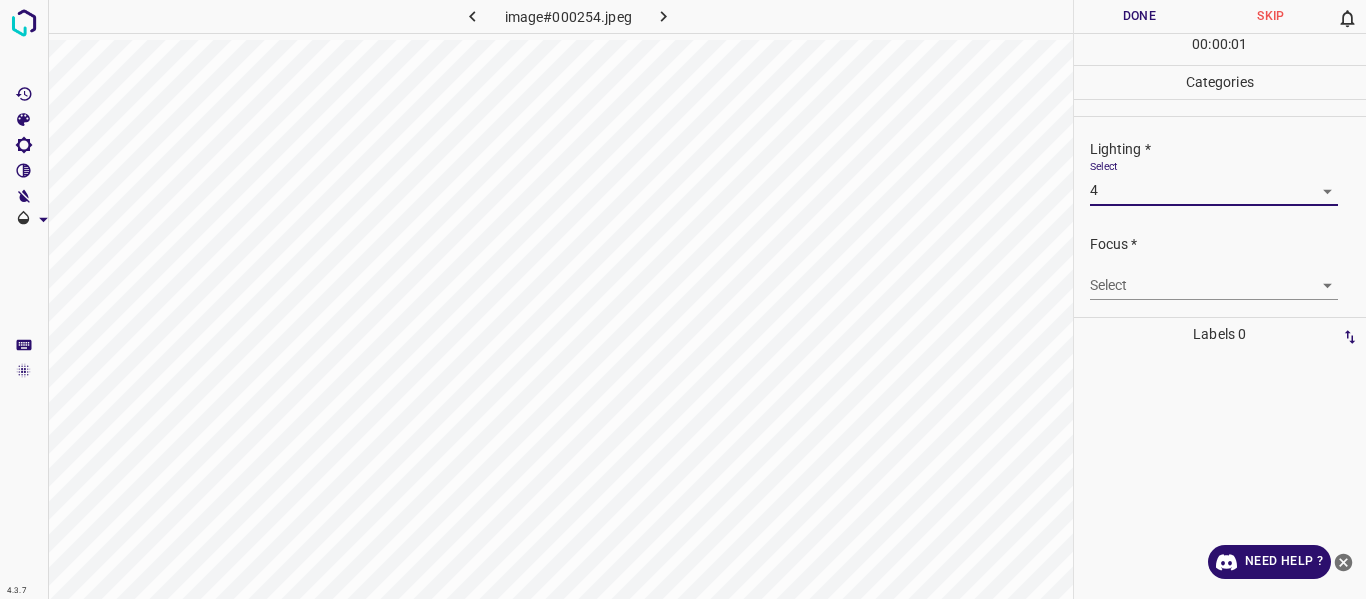 click on "4.3.7 image#000254.jpeg Done Skip 0 00   : 00   : 01   Categories Lighting *  Select 4 4 Focus *  Select ​ Overall *  Select ​ Labels   0 Categories 1 Lighting 2 Focus 3 Overall Tools Space Change between modes (Draw & Edit) I Auto labeling R Restore zoom M Zoom in N Zoom out Delete Delete selecte label Filters Z Restore filters X Saturation filter C Brightness filter V Contrast filter B Gray scale filter General O Download Need Help ? - Text - Hide - Delete" at bounding box center [683, 299] 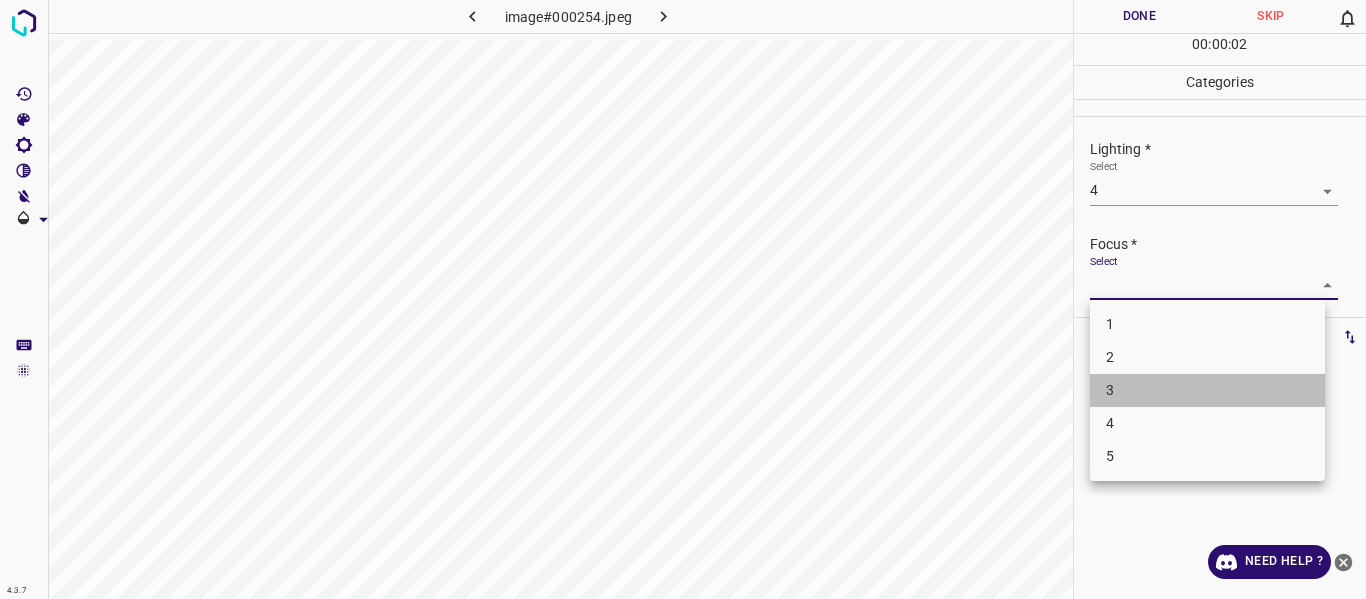 click on "3" at bounding box center [1207, 390] 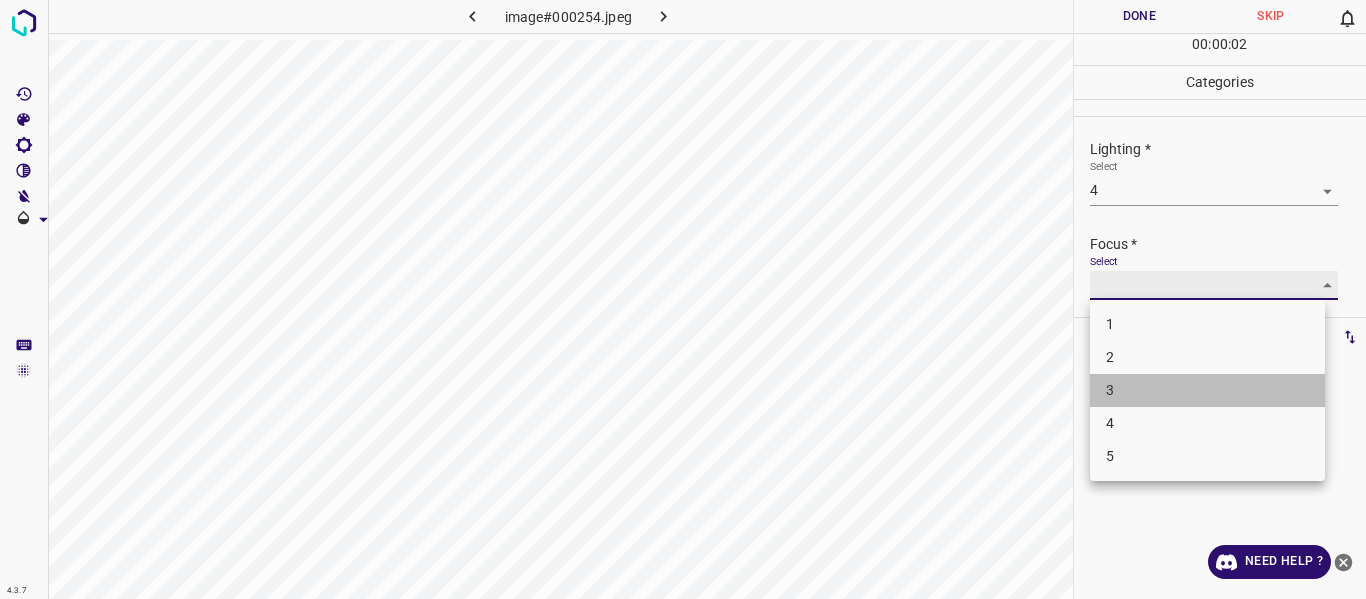 type on "3" 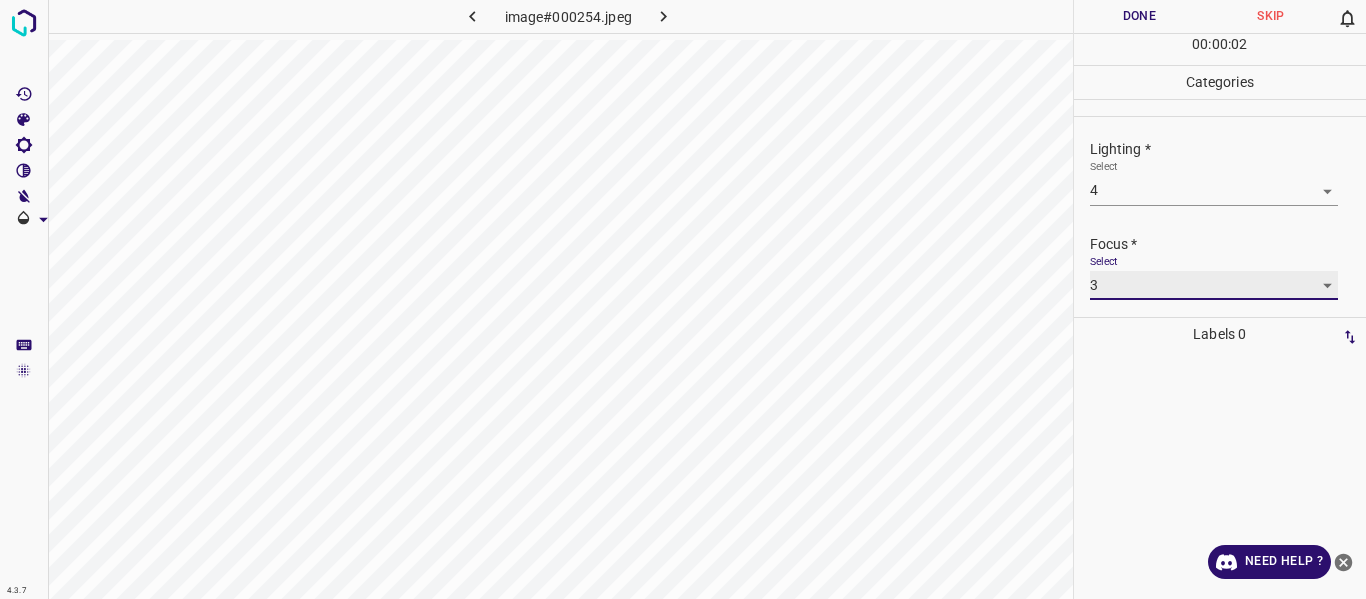 scroll, scrollTop: 98, scrollLeft: 0, axis: vertical 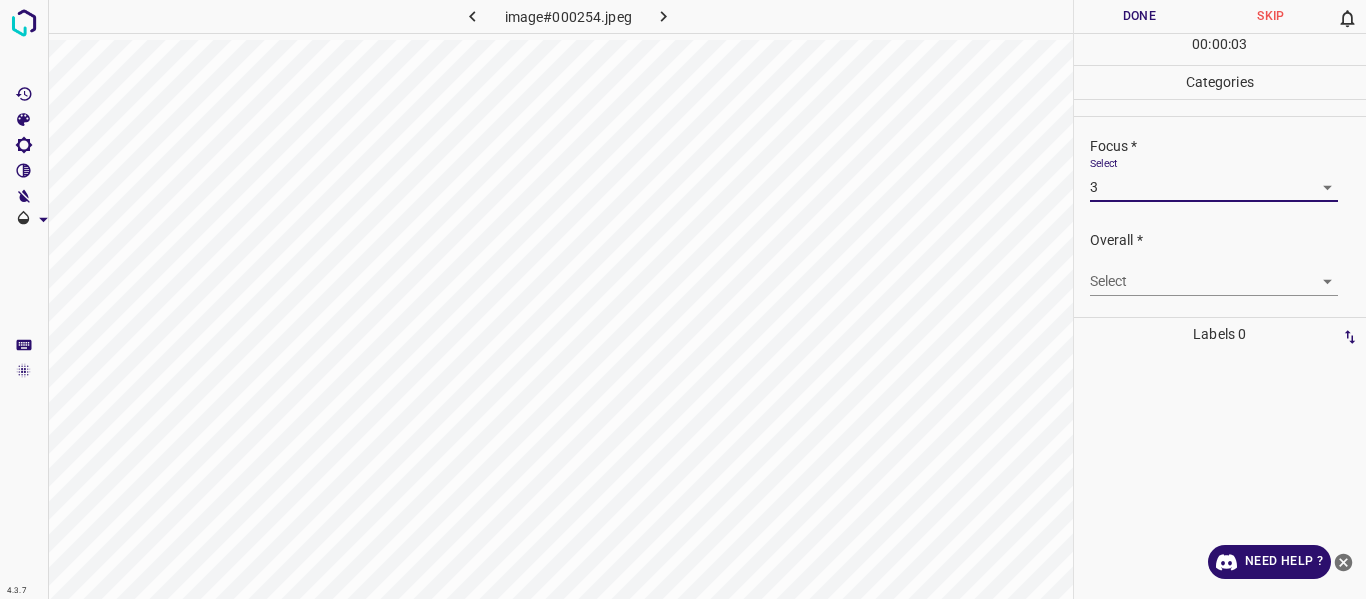click on "4.3.7 image#000254.jpeg Done Skip 0 00   : 00   : 03   Categories Lighting *  Select 4 4 Focus *  Select 3 3 Overall *  Select ​ Labels   0 Categories 1 Lighting 2 Focus 3 Overall Tools Space Change between modes (Draw & Edit) I Auto labeling R Restore zoom M Zoom in N Zoom out Delete Delete selecte label Filters Z Restore filters X Saturation filter C Brightness filter V Contrast filter B Gray scale filter General O Download Need Help ? - Text - Hide - Delete" at bounding box center (683, 299) 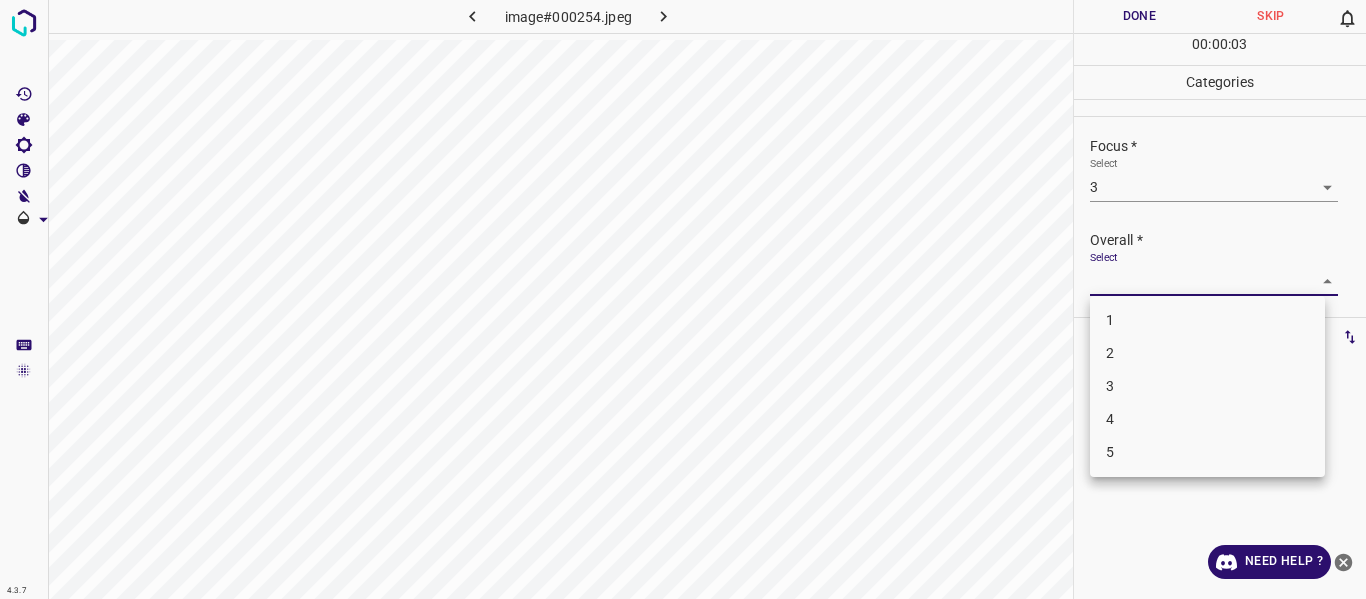 click on "4" at bounding box center [1207, 419] 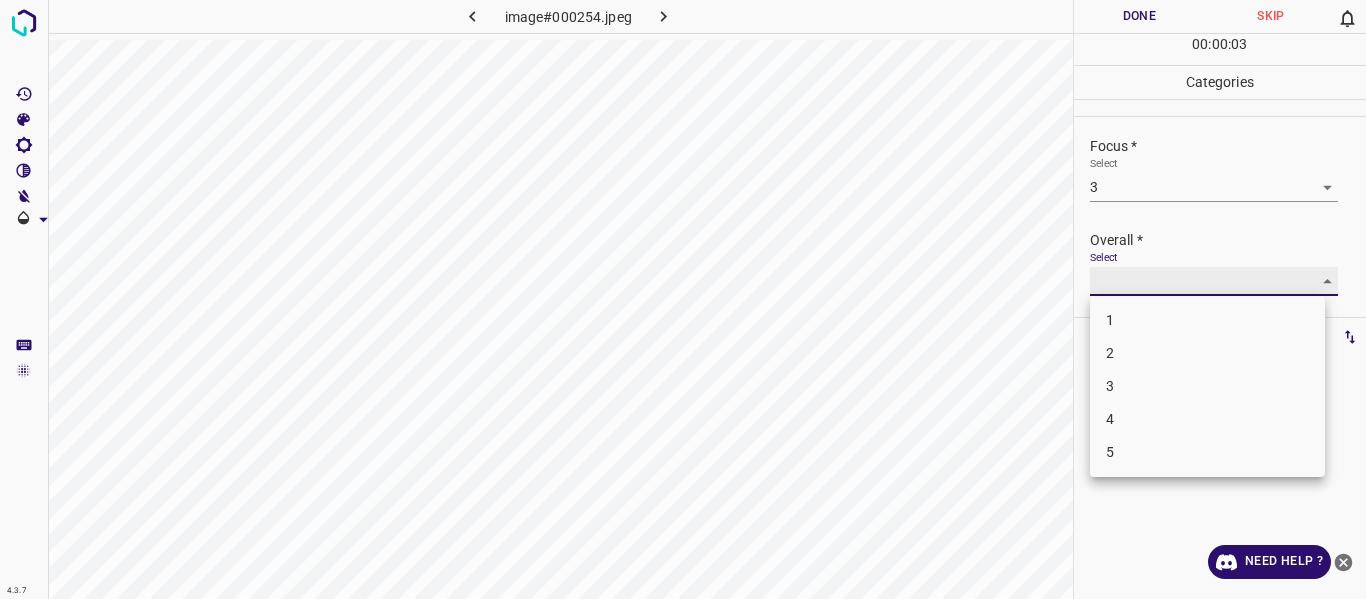 type on "4" 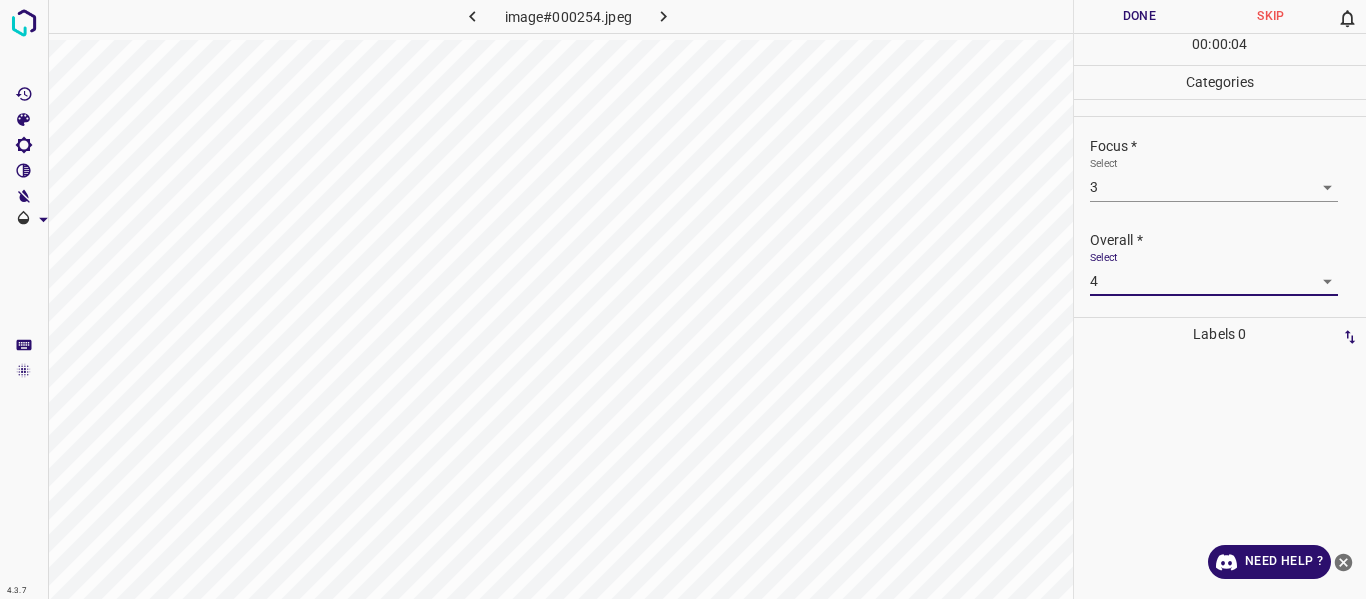 click on "Done" at bounding box center (1140, 16) 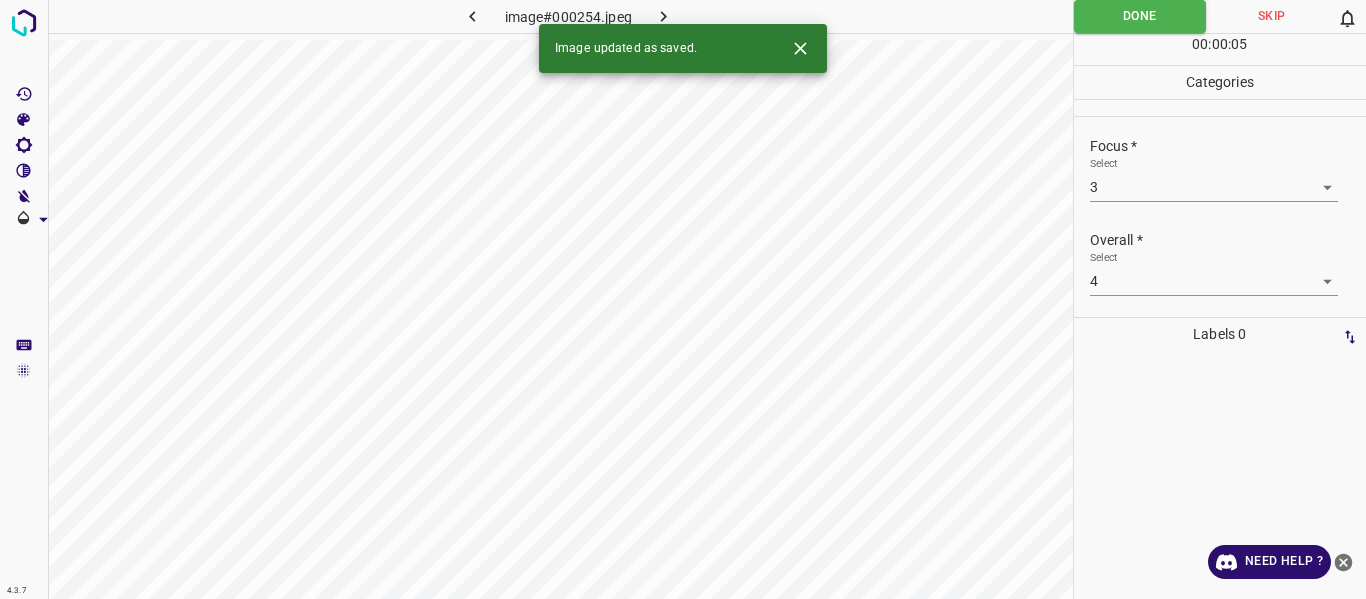 click 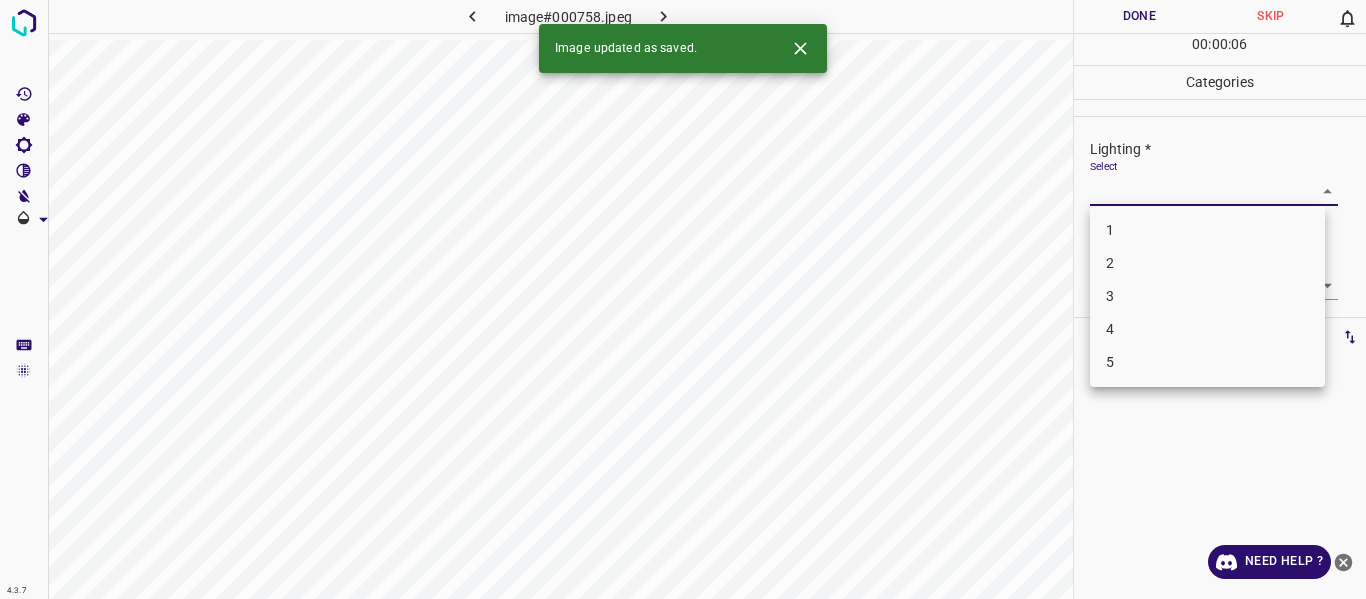 click on "4.3.7 image#000758.jpeg Done Skip 0 00   : 00   : 06   Categories Lighting *  Select ​ Focus *  Select ​ Overall *  Select ​ Labels   0 Categories 1 Lighting 2 Focus 3 Overall Tools Space Change between modes (Draw & Edit) I Auto labeling R Restore zoom M Zoom in N Zoom out Delete Delete selecte label Filters Z Restore filters X Saturation filter C Brightness filter V Contrast filter B Gray scale filter General O Download Image updated as saved. Need Help ? - Text - Hide - Delete 1 2 3 4 5" at bounding box center (683, 299) 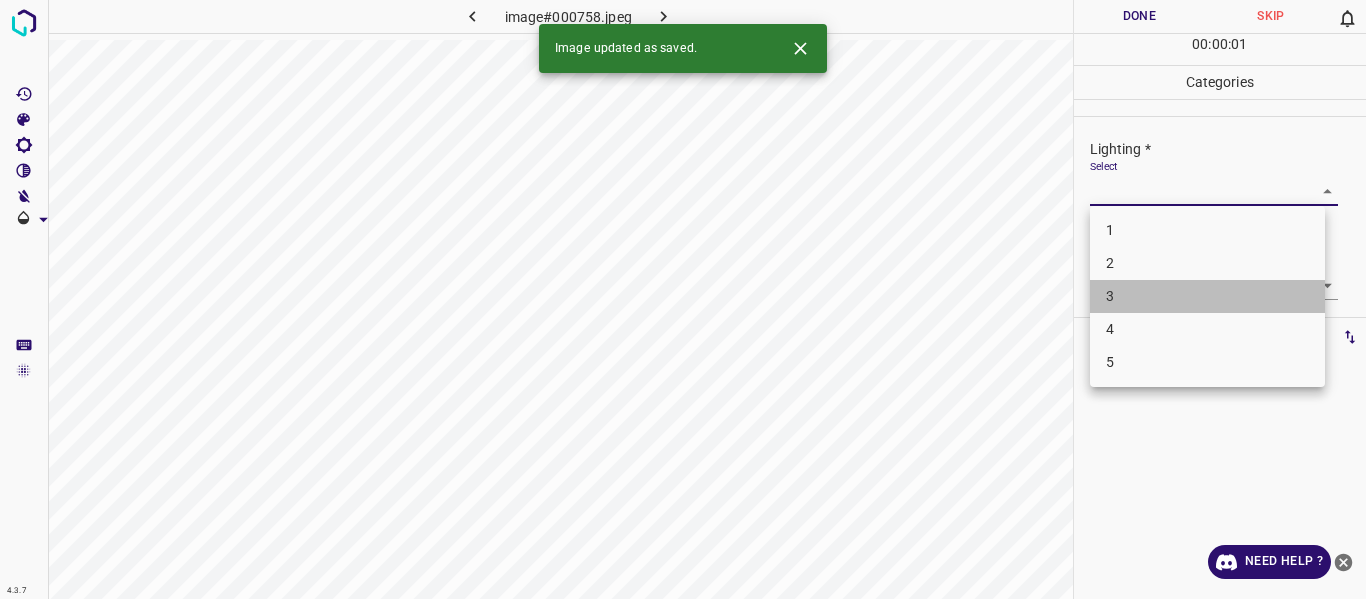 click on "3" at bounding box center [1207, 296] 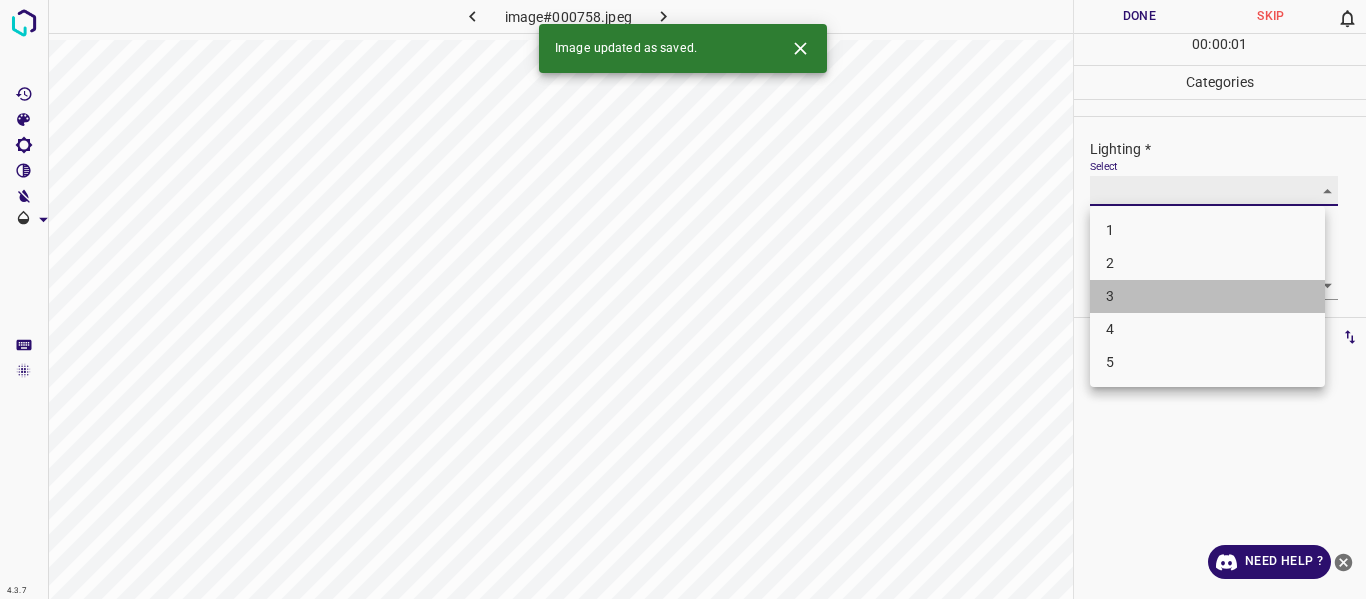 type on "3" 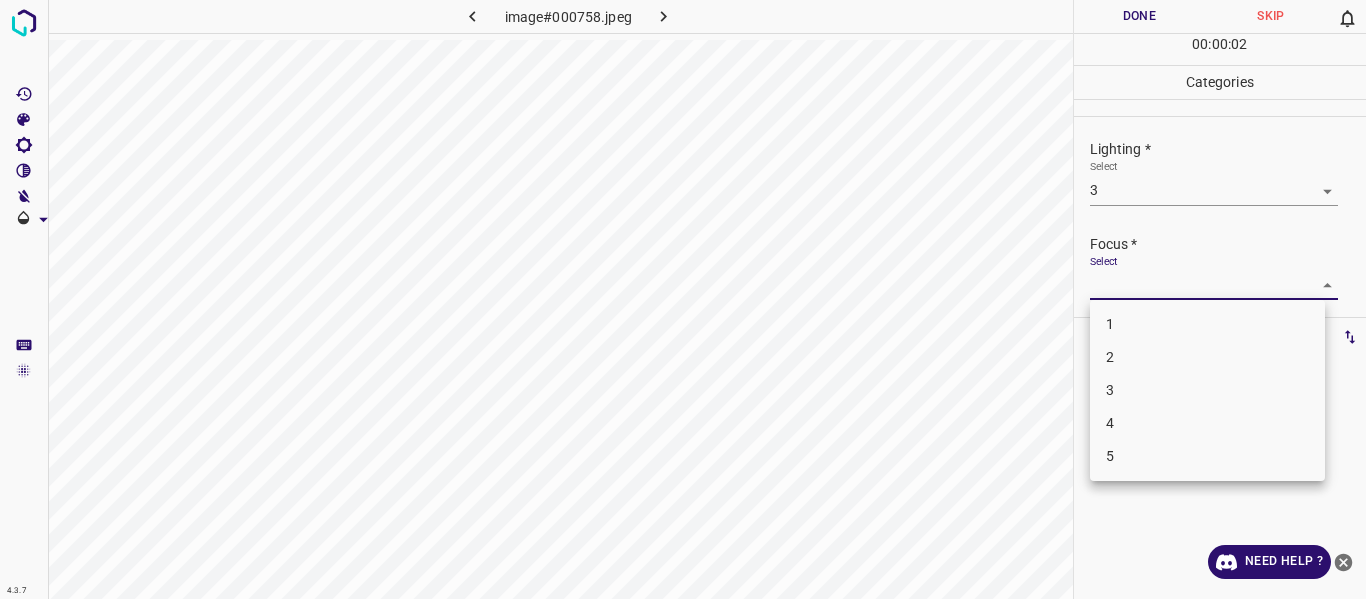 click on "4.3.7 image#000758.jpeg Done Skip 0 00   : 00   : 02   Categories Lighting *  Select 3 3 Focus *  Select ​ Overall *  Select ​ Labels   0 Categories 1 Lighting 2 Focus 3 Overall Tools Space Change between modes (Draw & Edit) I Auto labeling R Restore zoom M Zoom in N Zoom out Delete Delete selecte label Filters Z Restore filters X Saturation filter C Brightness filter V Contrast filter B Gray scale filter General O Download Need Help ? - Text - Hide - Delete 1 2 3 4 5" at bounding box center [683, 299] 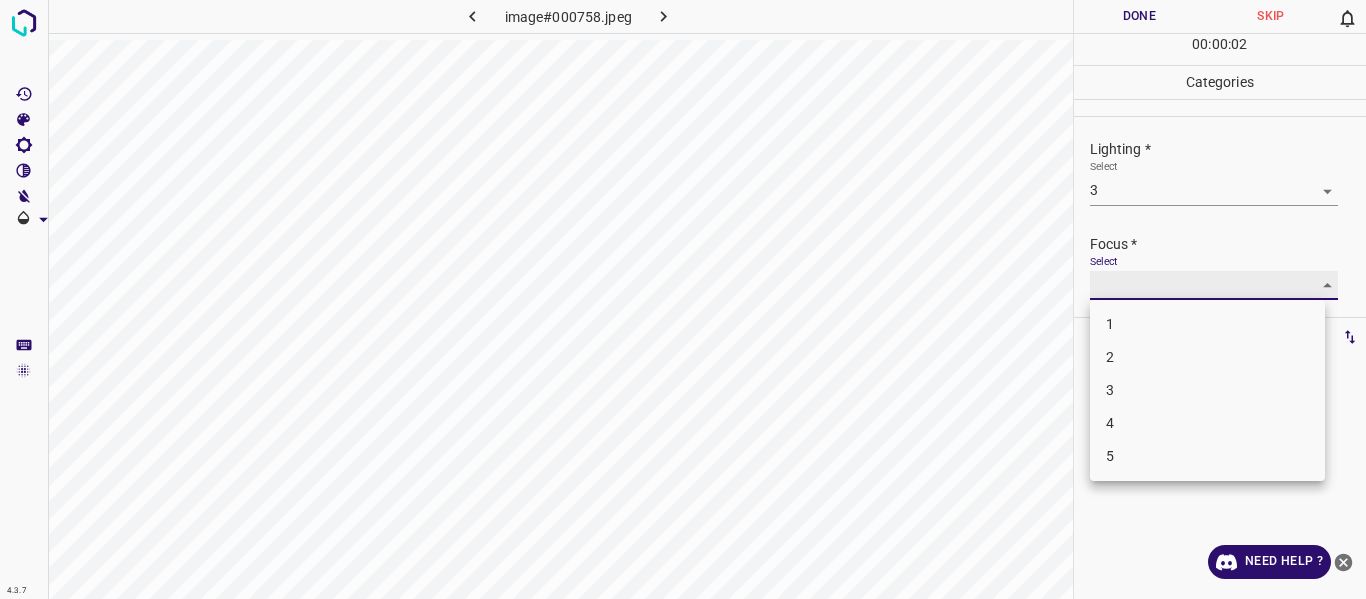 type 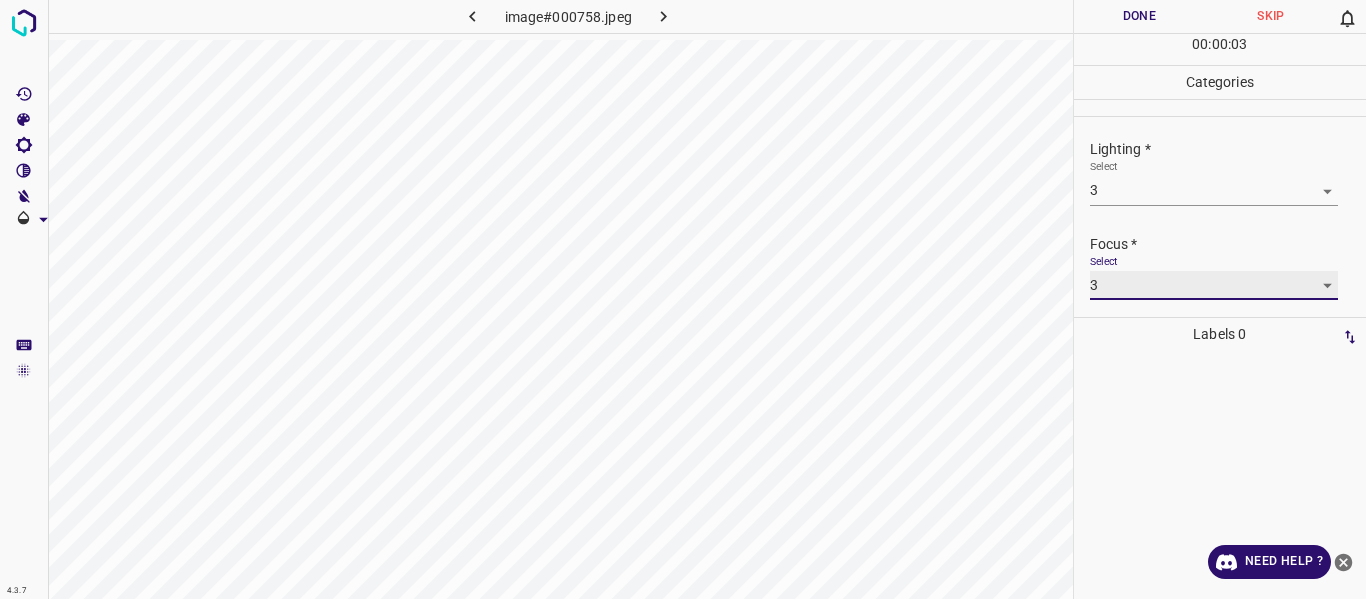 scroll, scrollTop: 98, scrollLeft: 0, axis: vertical 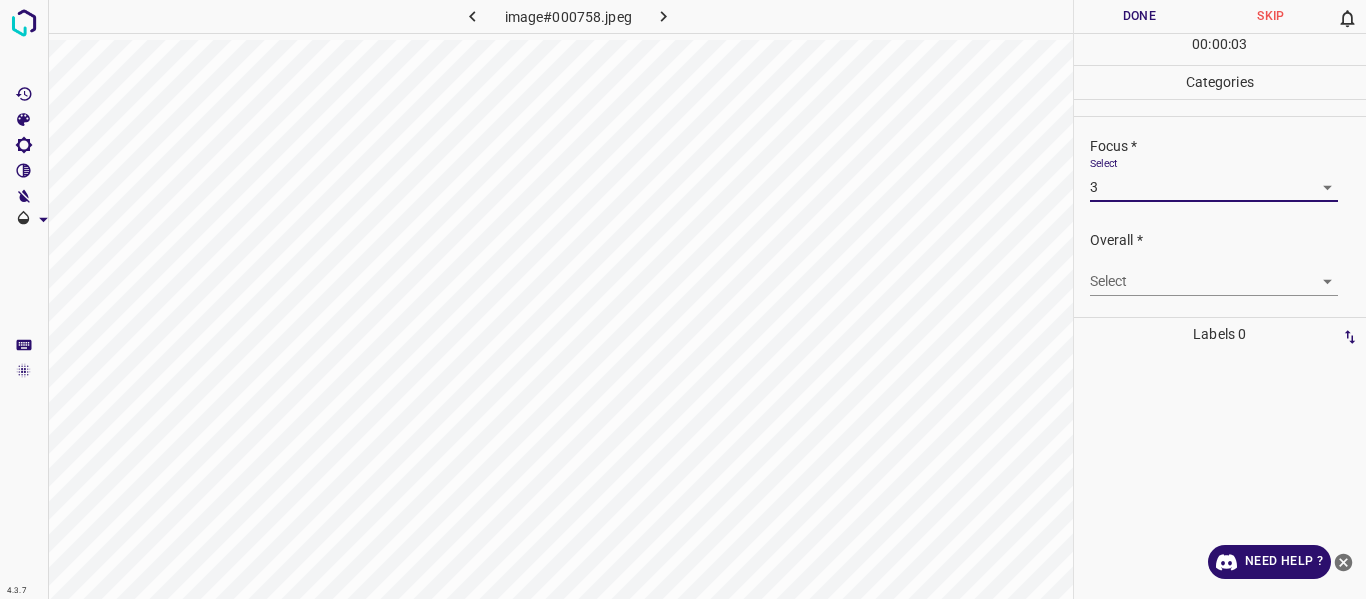 click on "4.3.7 image#000758.jpeg Done Skip 0 00   : 00   : 03   Categories Lighting *  Select 3 3 Focus *  Select 3 3 Overall *  Select ​ Labels   0 Categories 1 Lighting 2 Focus 3 Overall Tools Space Change between modes (Draw & Edit) I Auto labeling R Restore zoom M Zoom in N Zoom out Delete Delete selecte label Filters Z Restore filters X Saturation filter C Brightness filter V Contrast filter B Gray scale filter General O Download Need Help ? - Text - Hide - Delete" at bounding box center (683, 299) 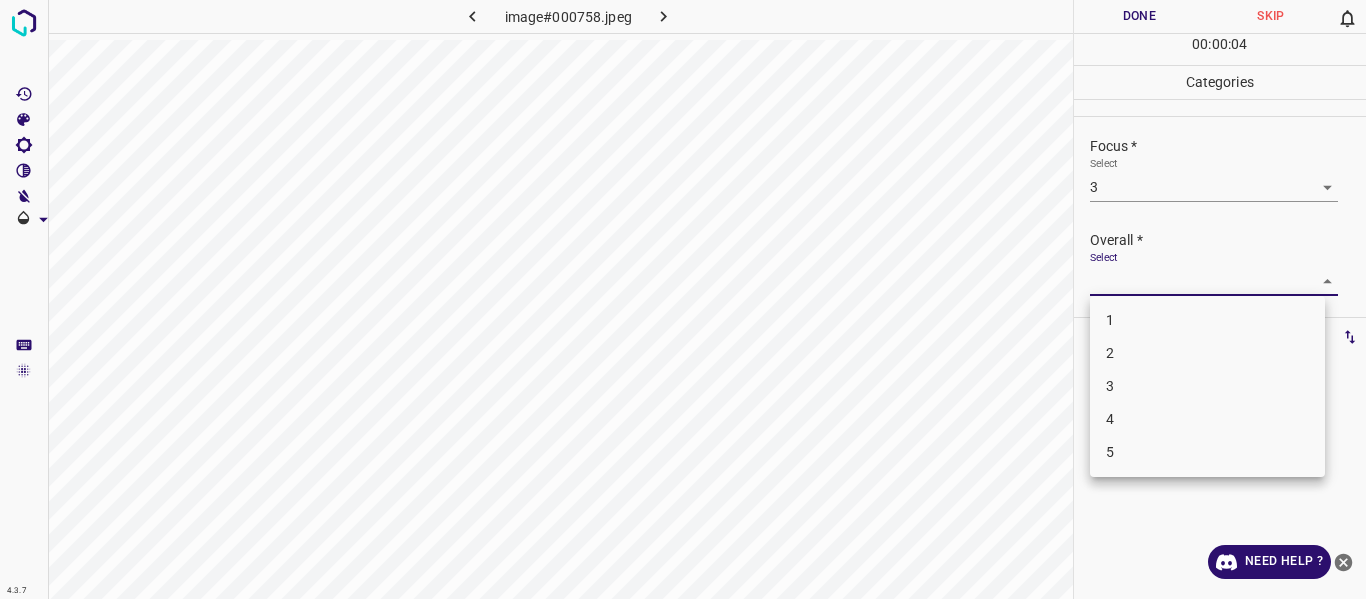 click on "3" at bounding box center [1207, 386] 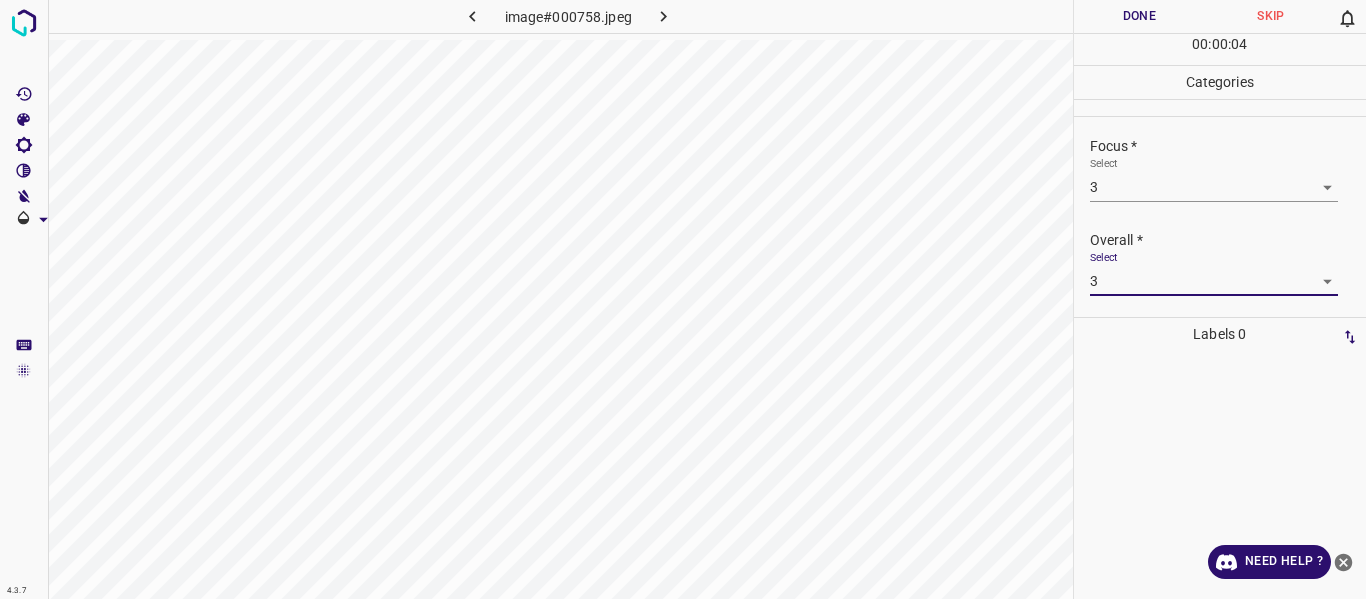 click on "Done" at bounding box center (1140, 16) 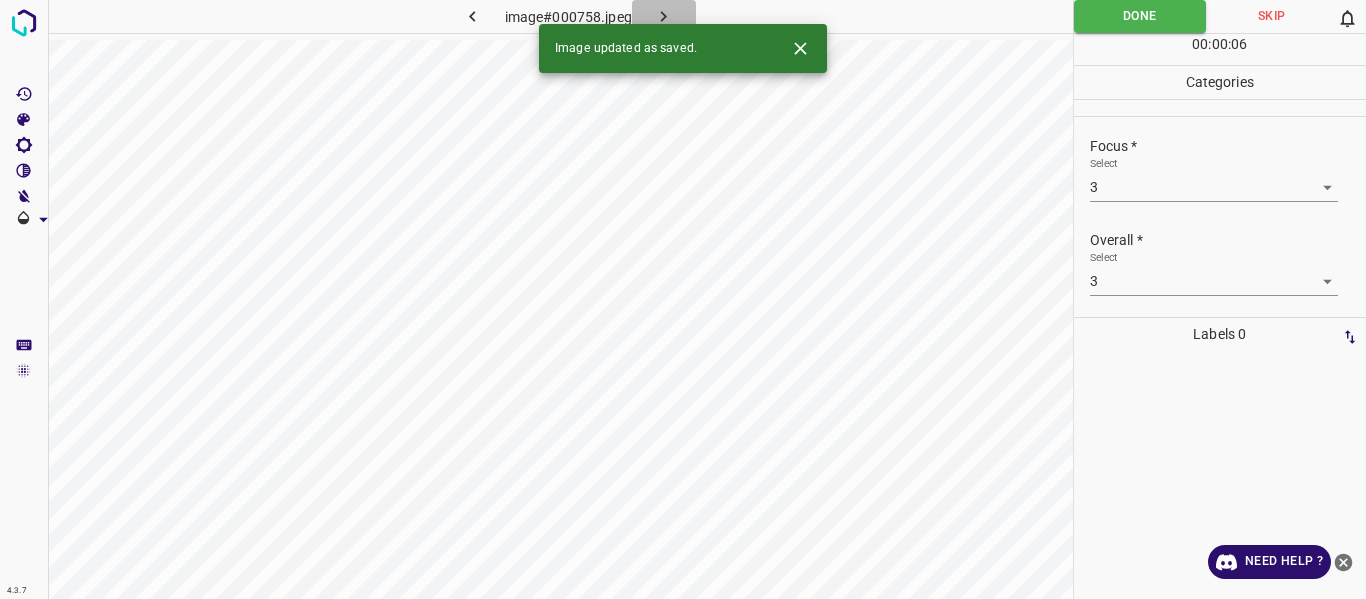 click at bounding box center [664, 16] 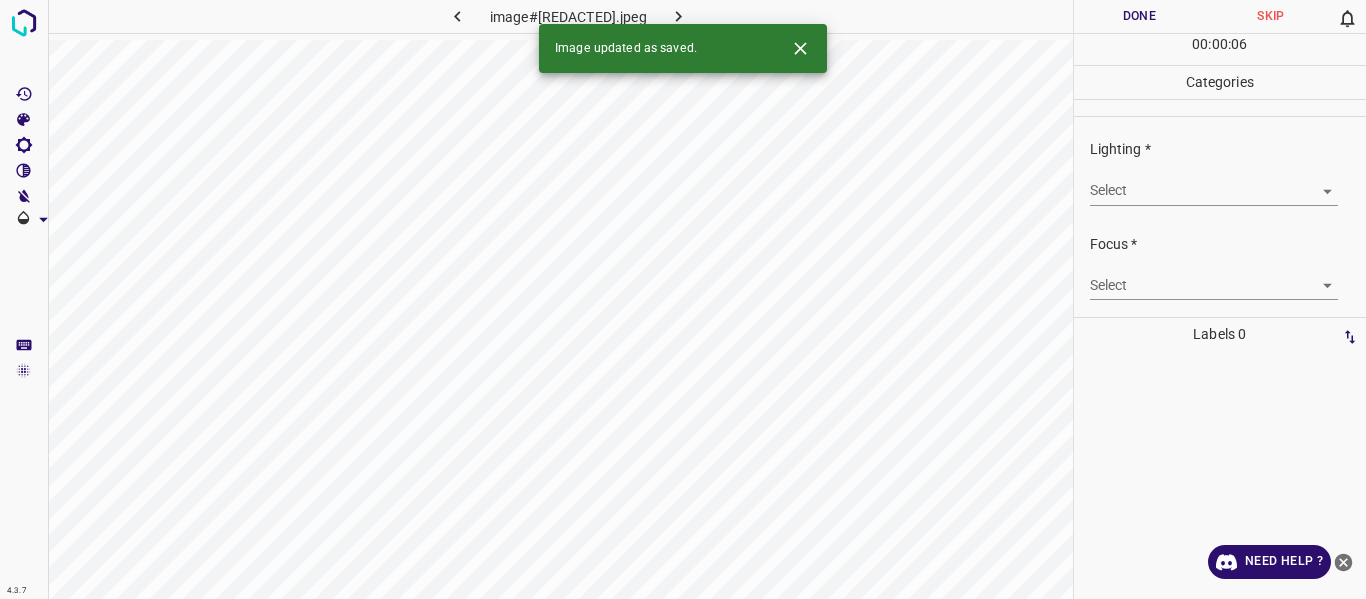 click on "4.3.7 image#000210.jpeg Done Skip 0 00   : 00   : 06   Categories Lighting *  Select ​ Focus *  Select ​ Overall *  Select ​ Labels   0 Categories 1 Lighting 2 Focus 3 Overall Tools Space Change between modes (Draw & Edit) I Auto labeling R Restore zoom M Zoom in N Zoom out Delete Delete selecte label Filters Z Restore filters X Saturation filter C Brightness filter V Contrast filter B Gray scale filter General O Download Image updated as saved. Need Help ? - Text - Hide - Delete" at bounding box center [683, 299] 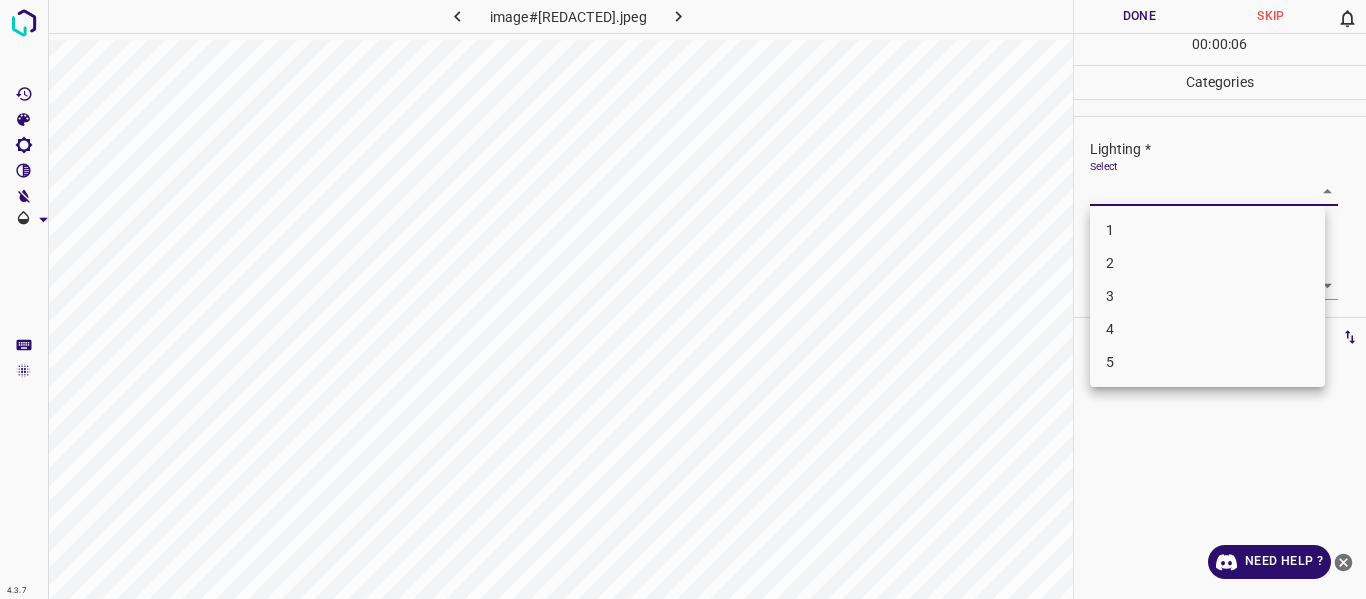 click on "4" at bounding box center (1207, 329) 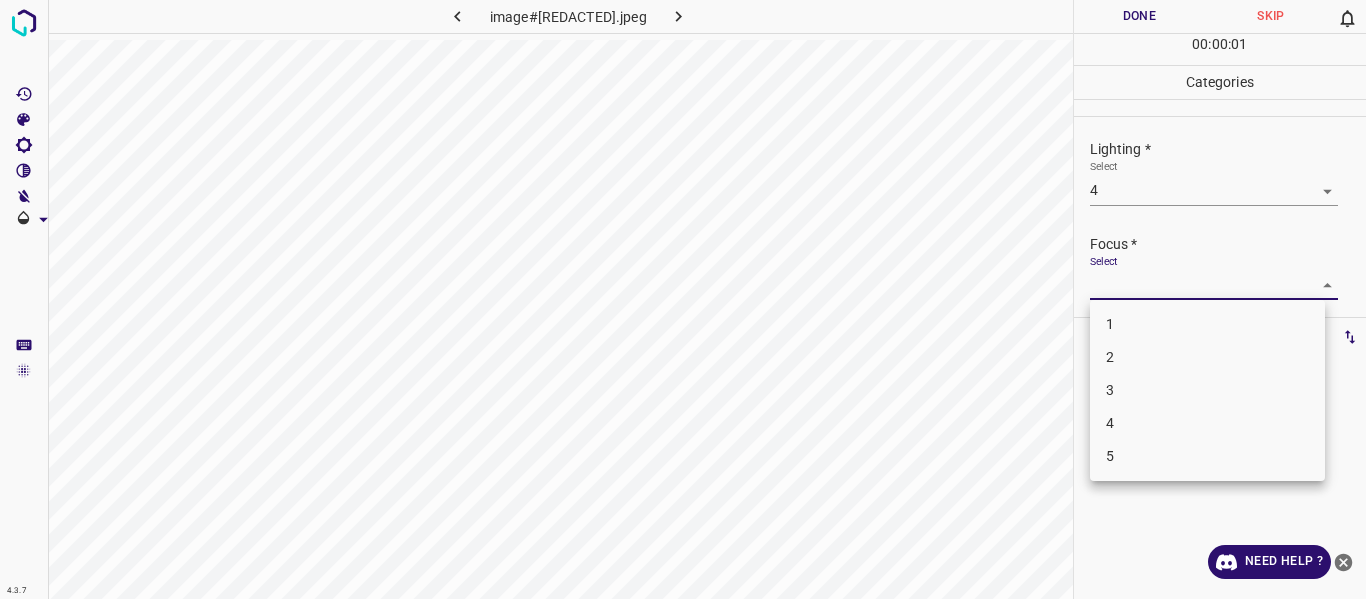 click on "4.3.7 image#000210.jpeg Done Skip 0 00   : 00   : 01   Categories Lighting *  Select 4 4 Focus *  Select ​ Overall *  Select ​ Labels   0 Categories 1 Lighting 2 Focus 3 Overall Tools Space Change between modes (Draw & Edit) I Auto labeling R Restore zoom M Zoom in N Zoom out Delete Delete selecte label Filters Z Restore filters X Saturation filter C Brightness filter V Contrast filter B Gray scale filter General O Download Need Help ? - Text - Hide - Delete 1 2 3 4 5" at bounding box center [683, 299] 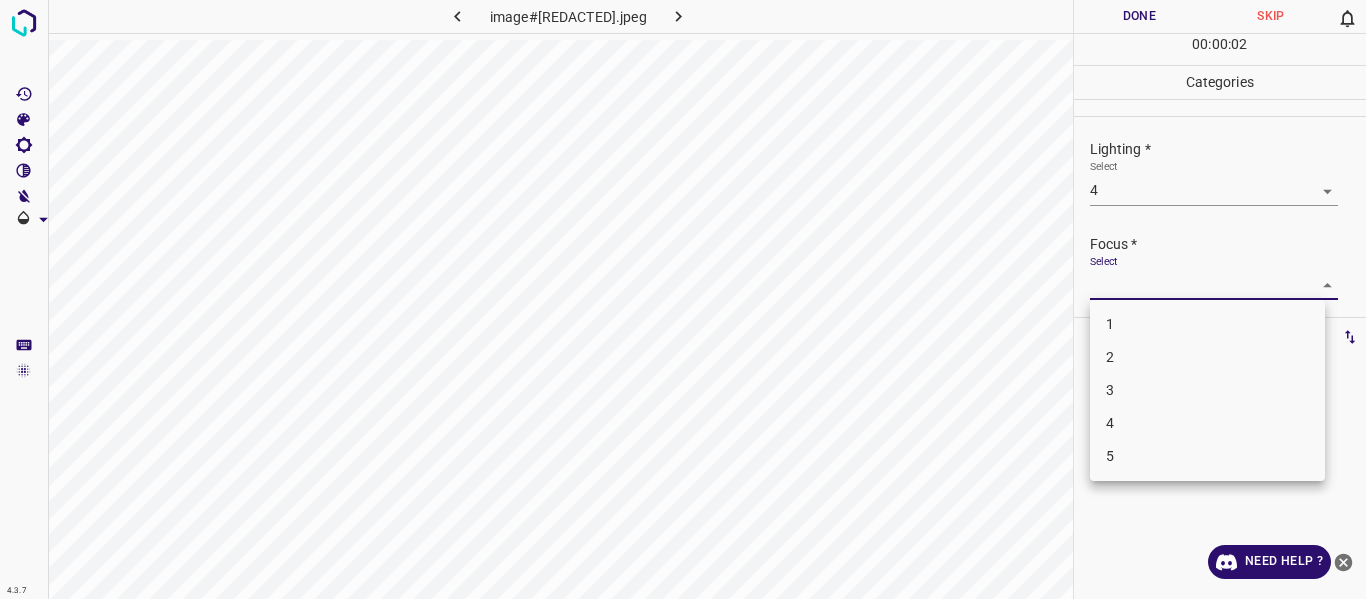 click on "3" at bounding box center [1207, 390] 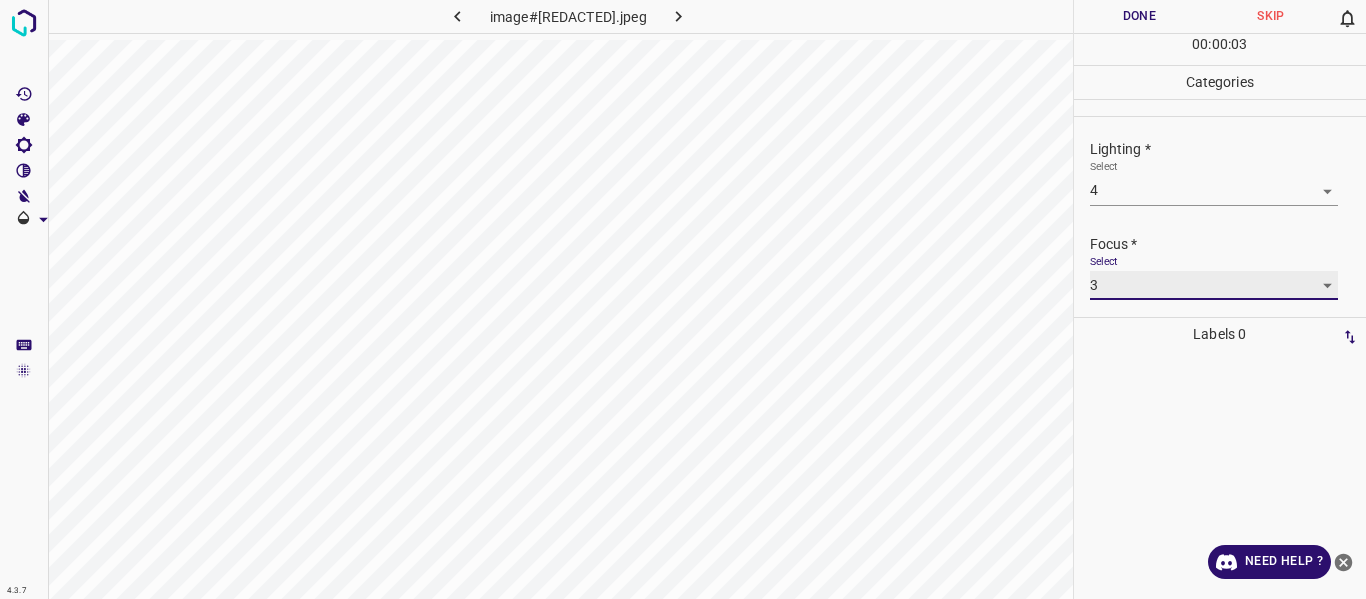 scroll, scrollTop: 98, scrollLeft: 0, axis: vertical 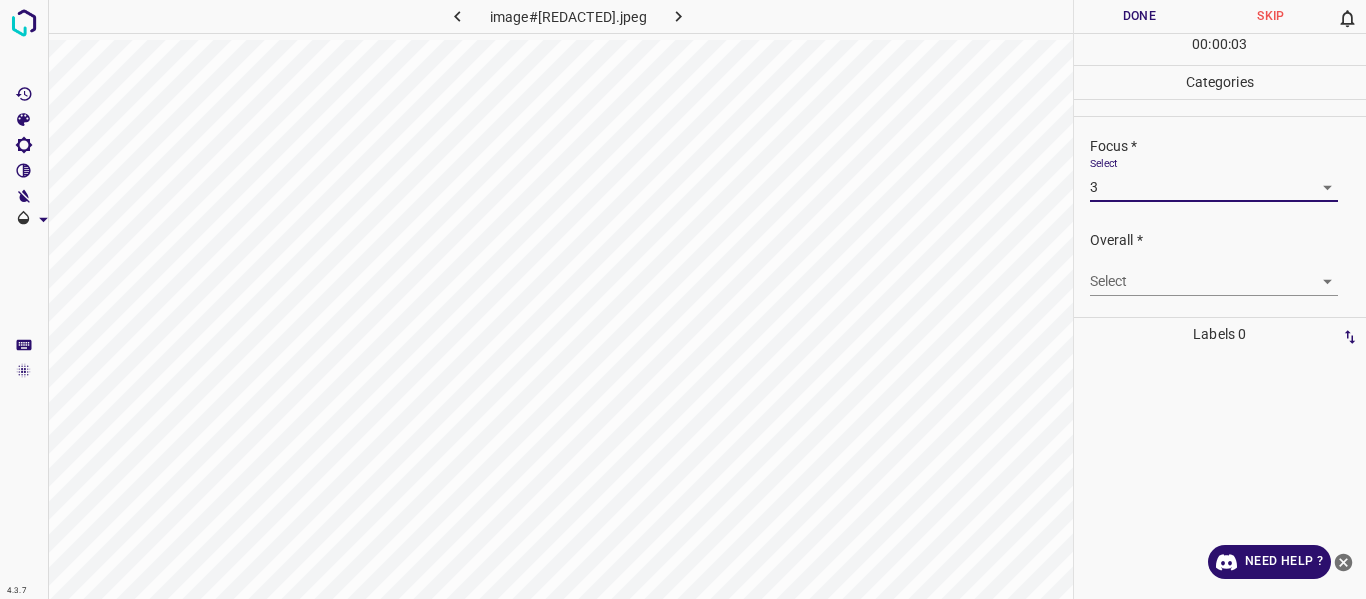 click on "4.3.7 image#000210.jpeg Done Skip 0 00   : 00   : 03   Categories Lighting *  Select 4 4 Focus *  Select 3 3 Overall *  Select ​ Labels   0 Categories 1 Lighting 2 Focus 3 Overall Tools Space Change between modes (Draw & Edit) I Auto labeling R Restore zoom M Zoom in N Zoom out Delete Delete selecte label Filters Z Restore filters X Saturation filter C Brightness filter V Contrast filter B Gray scale filter General O Download Need Help ? - Text - Hide - Delete" at bounding box center [683, 299] 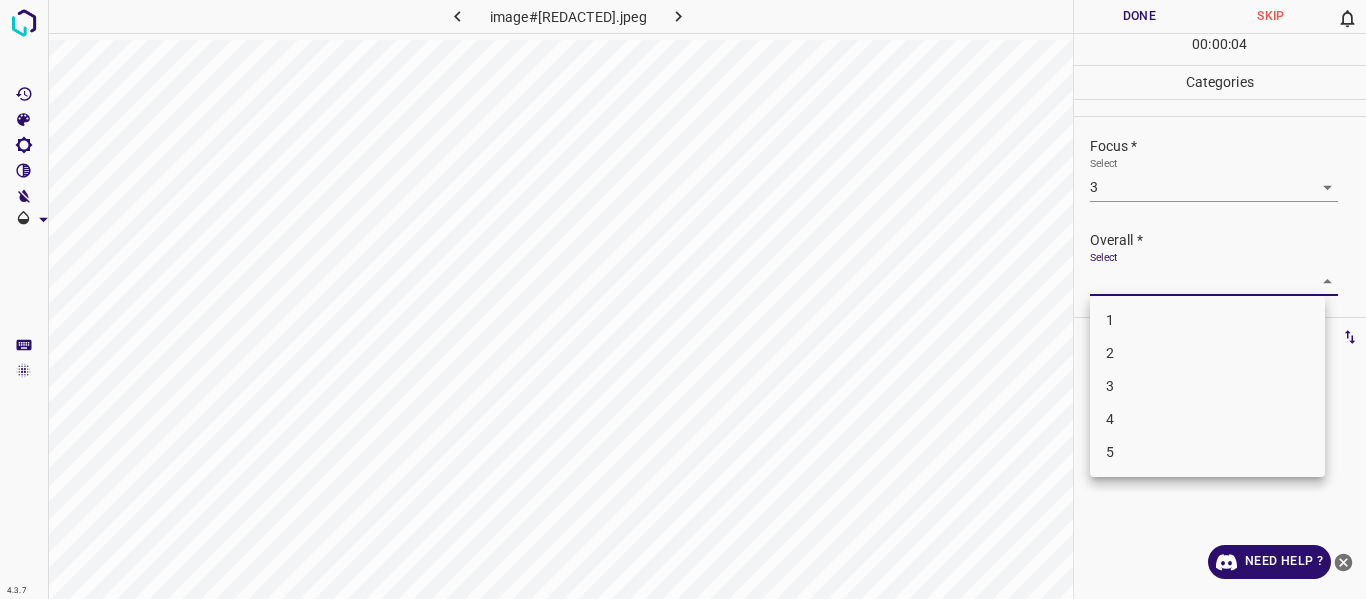 click on "4" at bounding box center [1207, 419] 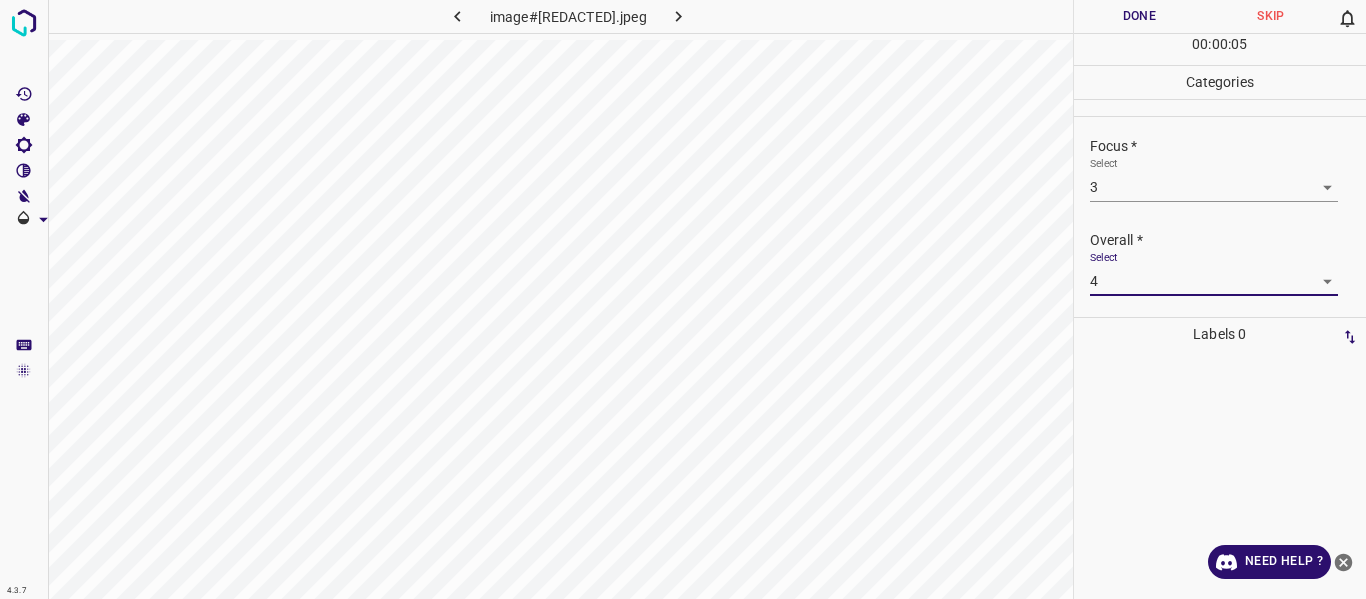 click on "Done" at bounding box center (1140, 16) 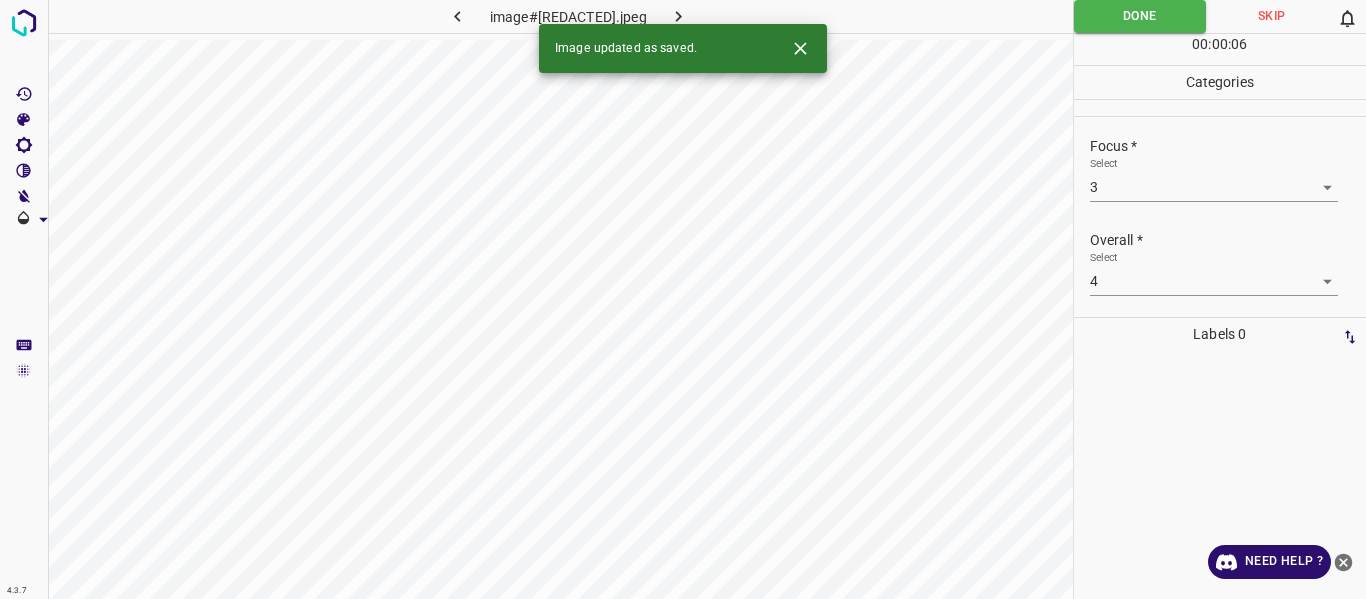 click 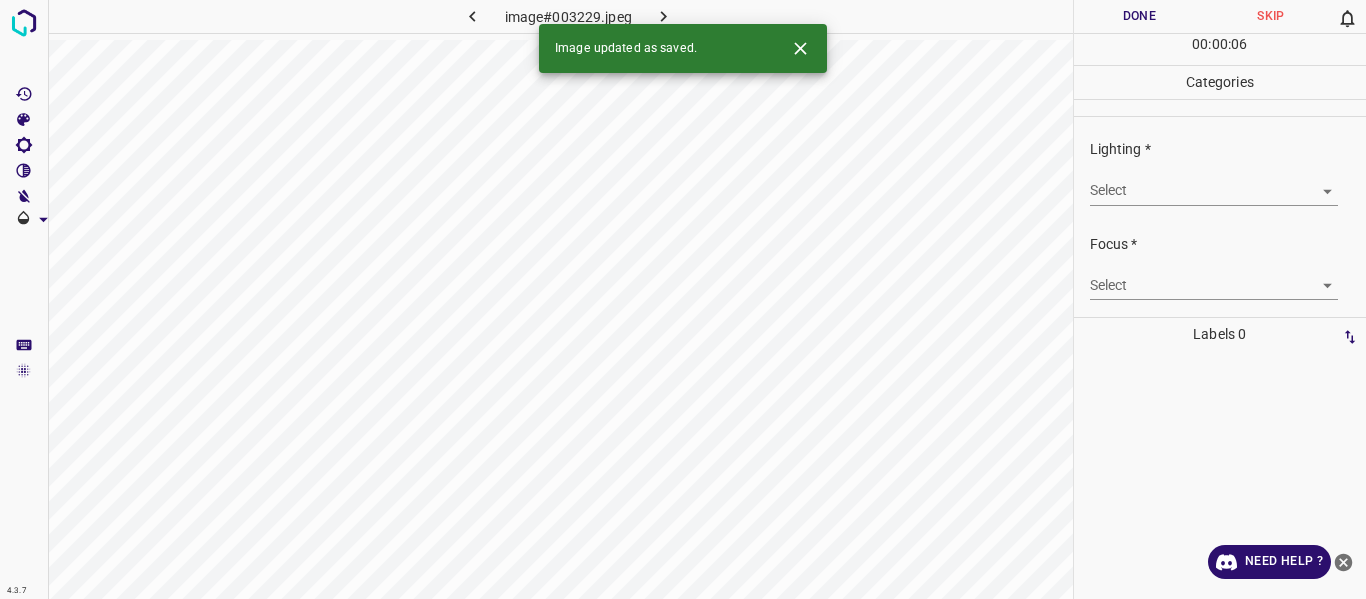 click on "4.3.7 image#003229.jpeg Done Skip 0 00   : 00   : 06   Categories Lighting *  Select ​ Focus *  Select ​ Overall *  Select ​ Labels   0 Categories 1 Lighting 2 Focus 3 Overall Tools Space Change between modes (Draw & Edit) I Auto labeling R Restore zoom M Zoom in N Zoom out Delete Delete selecte label Filters Z Restore filters X Saturation filter C Brightness filter V Contrast filter B Gray scale filter General O Download Image updated as saved. Need Help ? - Text - Hide - Delete" at bounding box center [683, 299] 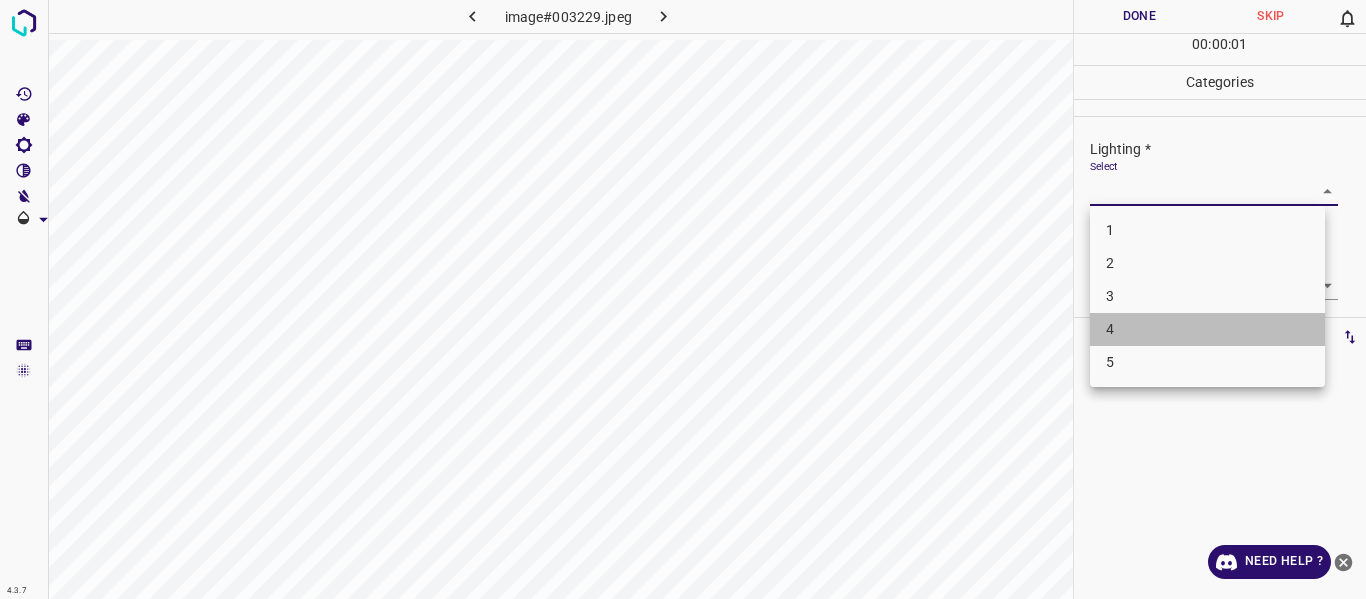 drag, startPoint x: 1141, startPoint y: 330, endPoint x: 1298, endPoint y: 321, distance: 157.25775 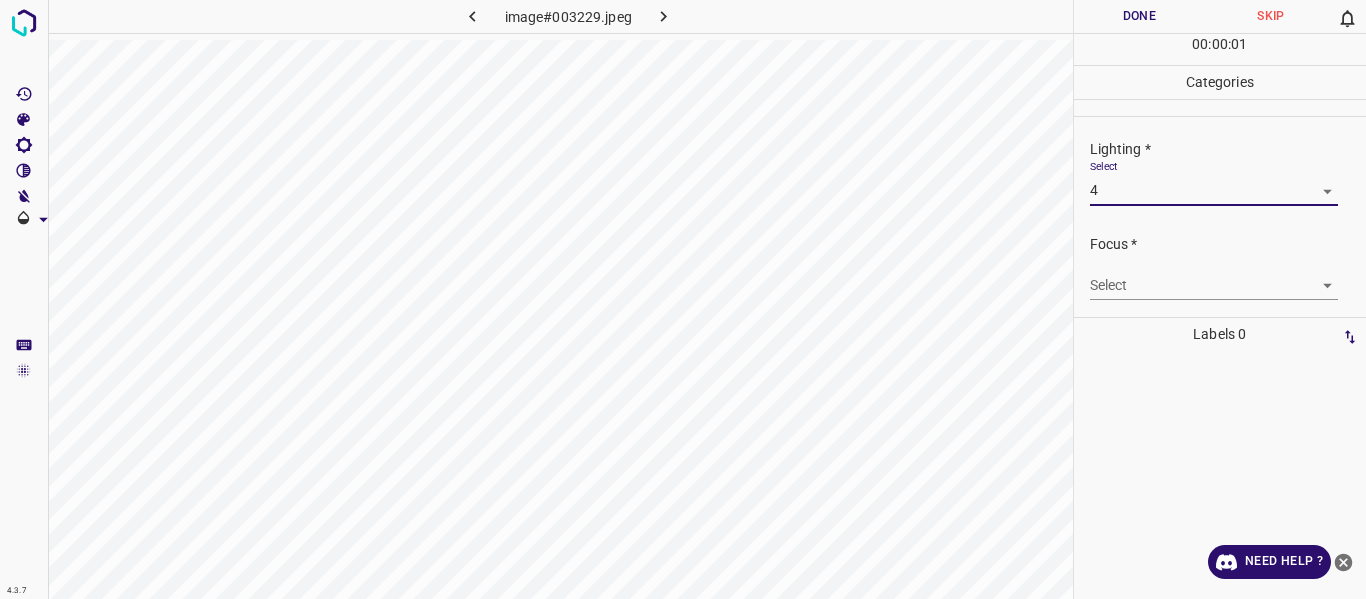 click on "Focus *  Select ​" at bounding box center [1220, 267] 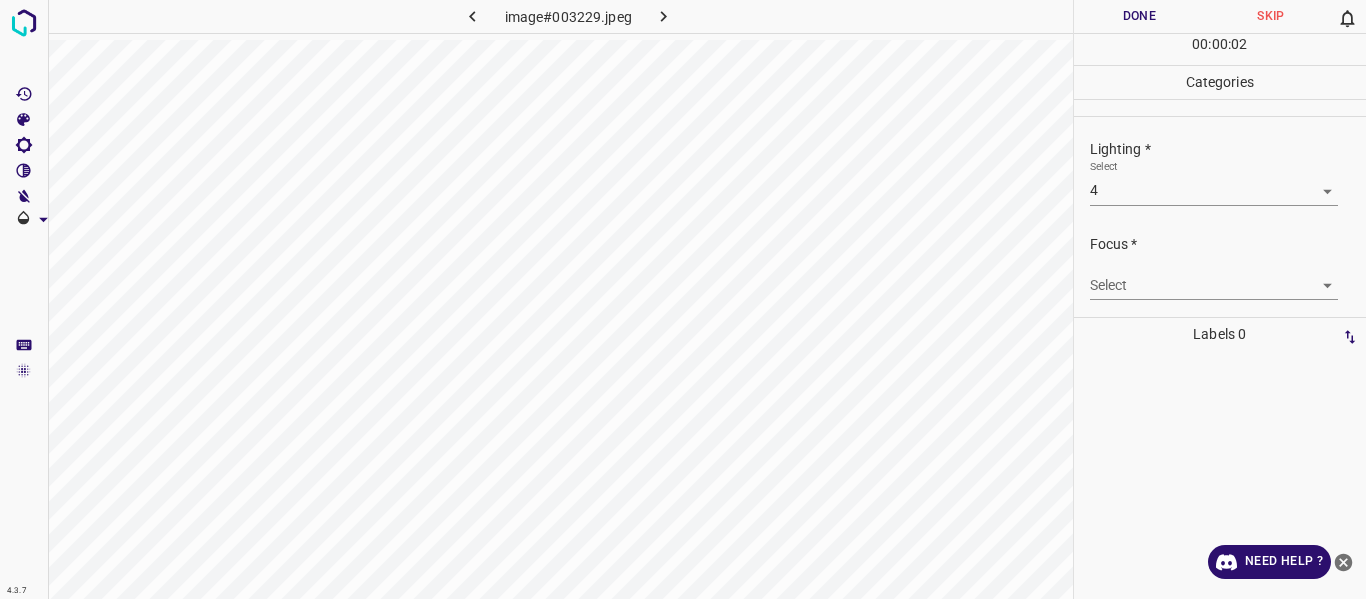 click on "4.3.7 image#003229.jpeg Done Skip 0 00   : 00   : 02   Categories Lighting *  Select 4 4 Focus *  Select ​ Overall *  Select ​ Labels   0 Categories 1 Lighting 2 Focus 3 Overall Tools Space Change between modes (Draw & Edit) I Auto labeling R Restore zoom M Zoom in N Zoom out Delete Delete selecte label Filters Z Restore filters X Saturation filter C Brightness filter V Contrast filter B Gray scale filter General O Download Need Help ? - Text - Hide - Delete" at bounding box center (683, 299) 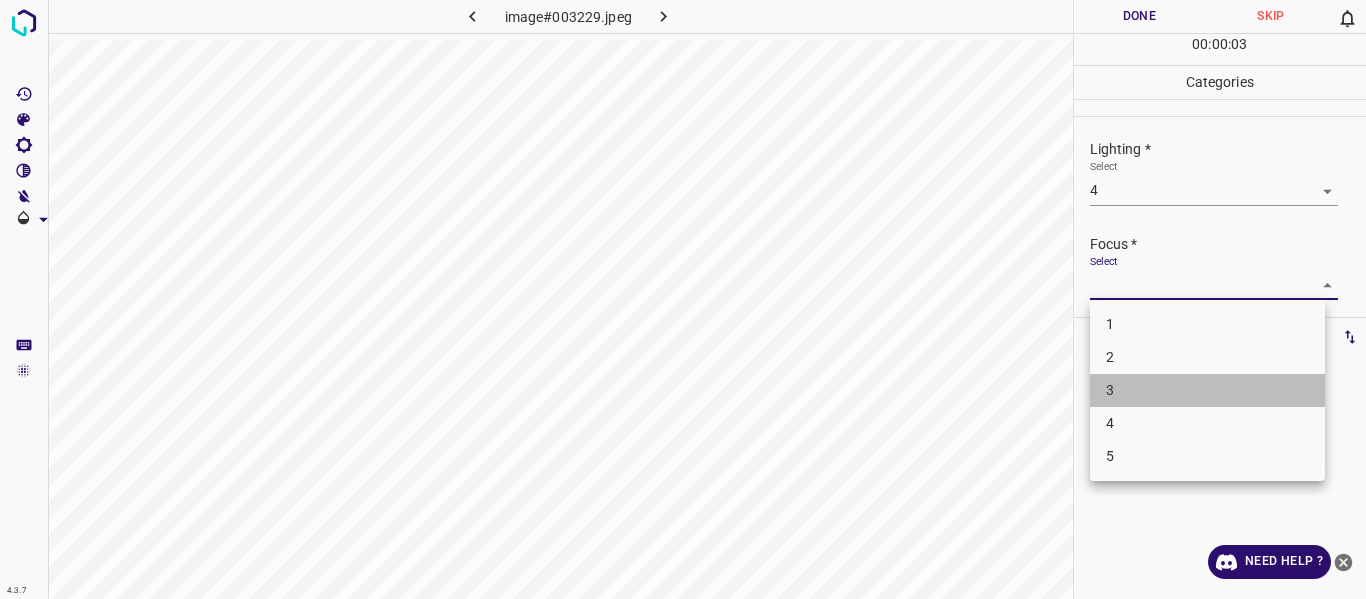click on "3" at bounding box center [1207, 390] 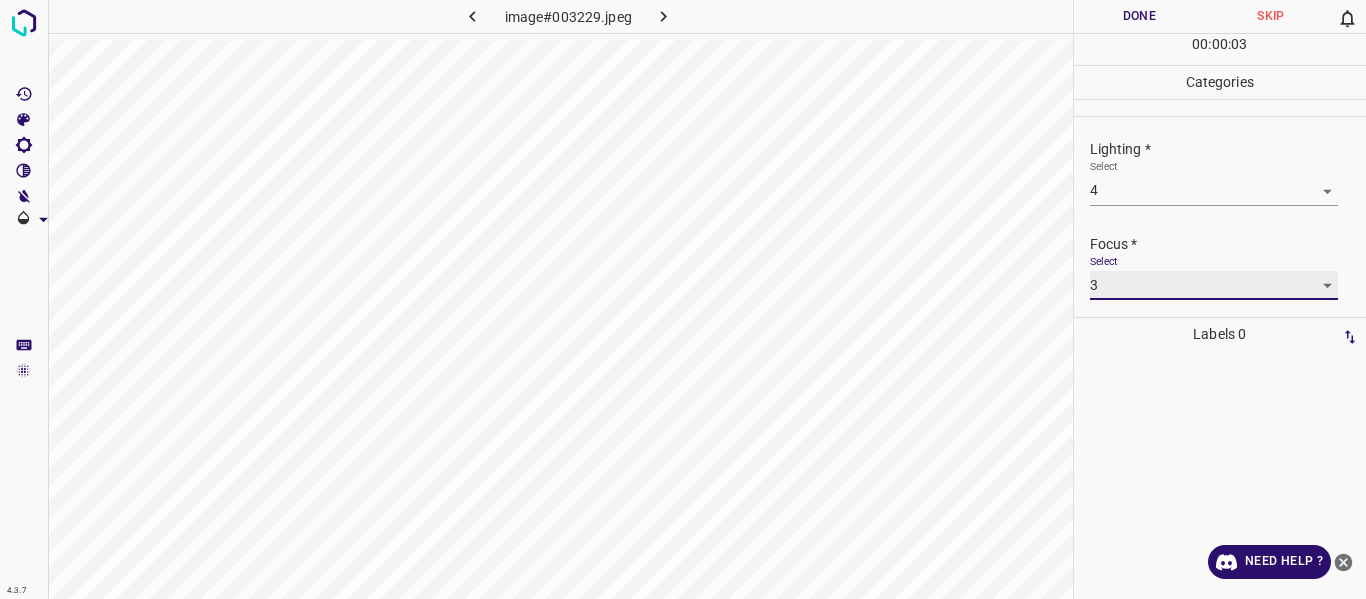 scroll, scrollTop: 98, scrollLeft: 0, axis: vertical 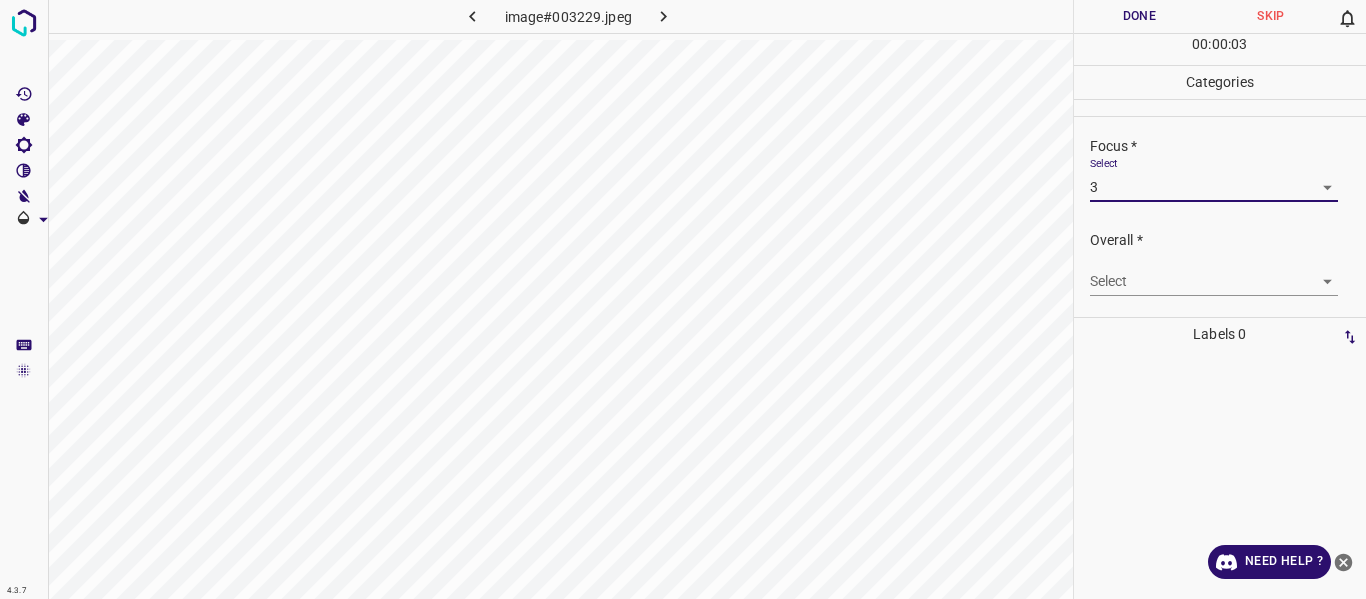 click on "4.3.7 image#003229.jpeg Done Skip 0 00   : 00   : 03   Categories Lighting *  Select 4 4 Focus *  Select 3 3 Overall *  Select ​ Labels   0 Categories 1 Lighting 2 Focus 3 Overall Tools Space Change between modes (Draw & Edit) I Auto labeling R Restore zoom M Zoom in N Zoom out Delete Delete selecte label Filters Z Restore filters X Saturation filter C Brightness filter V Contrast filter B Gray scale filter General O Download Need Help ? - Text - Hide - Delete" at bounding box center (683, 299) 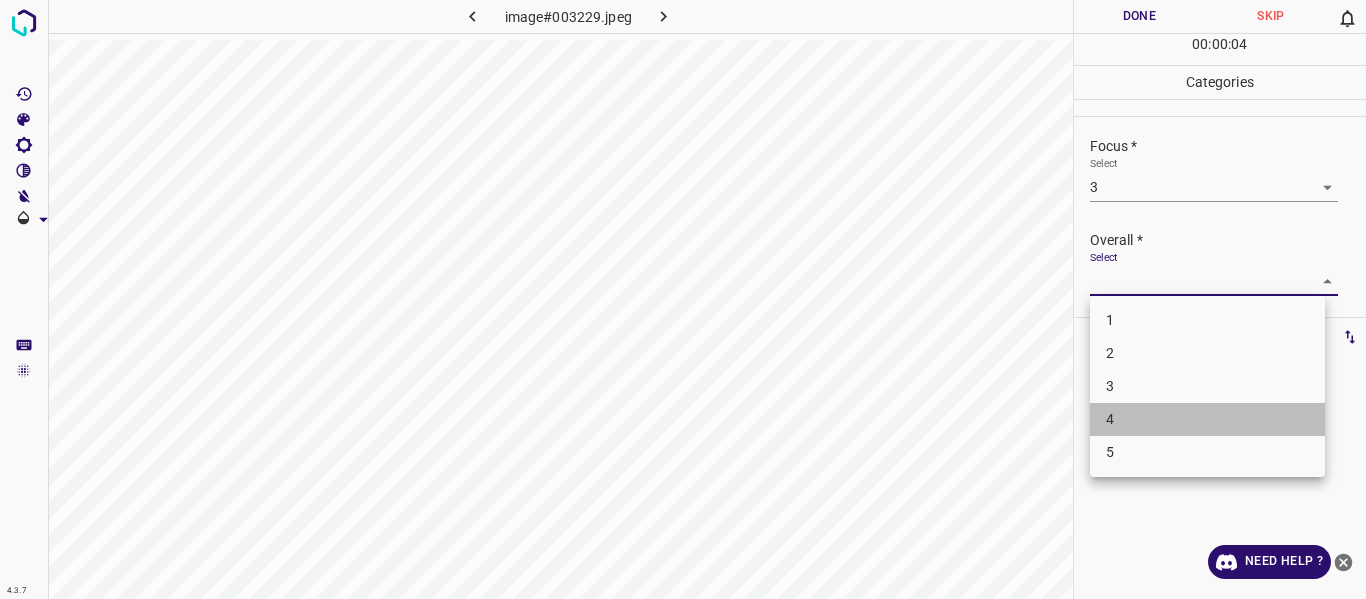 click on "4" at bounding box center (1207, 419) 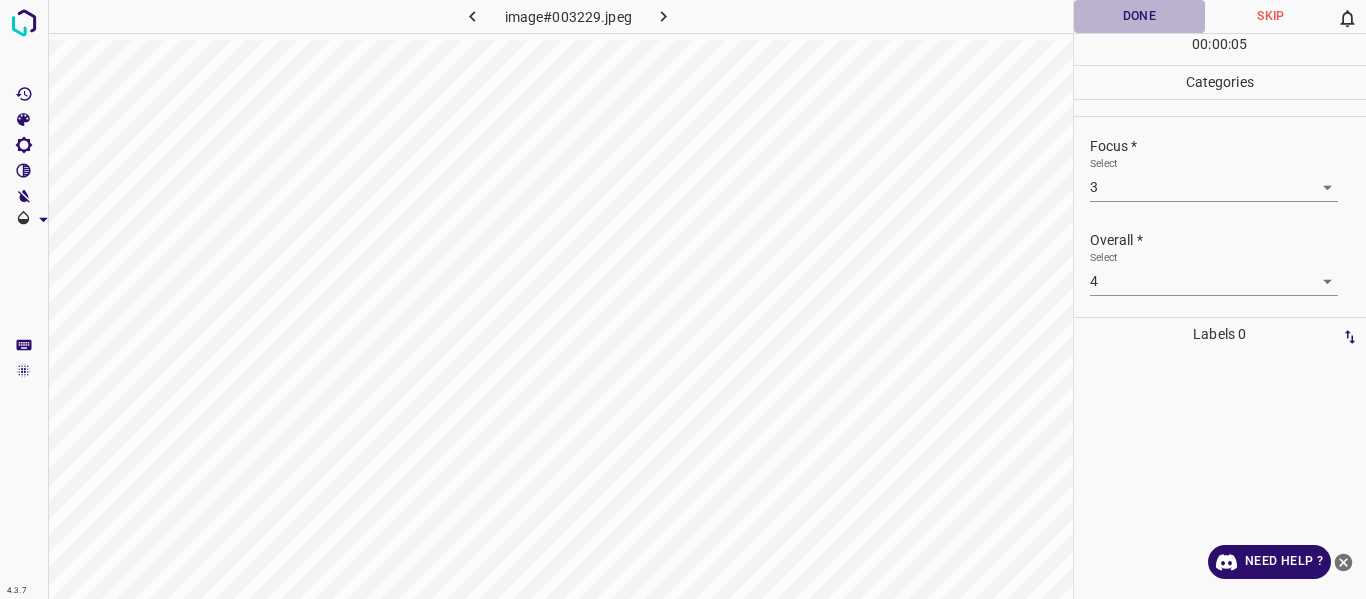 click on "Done" at bounding box center (1140, 16) 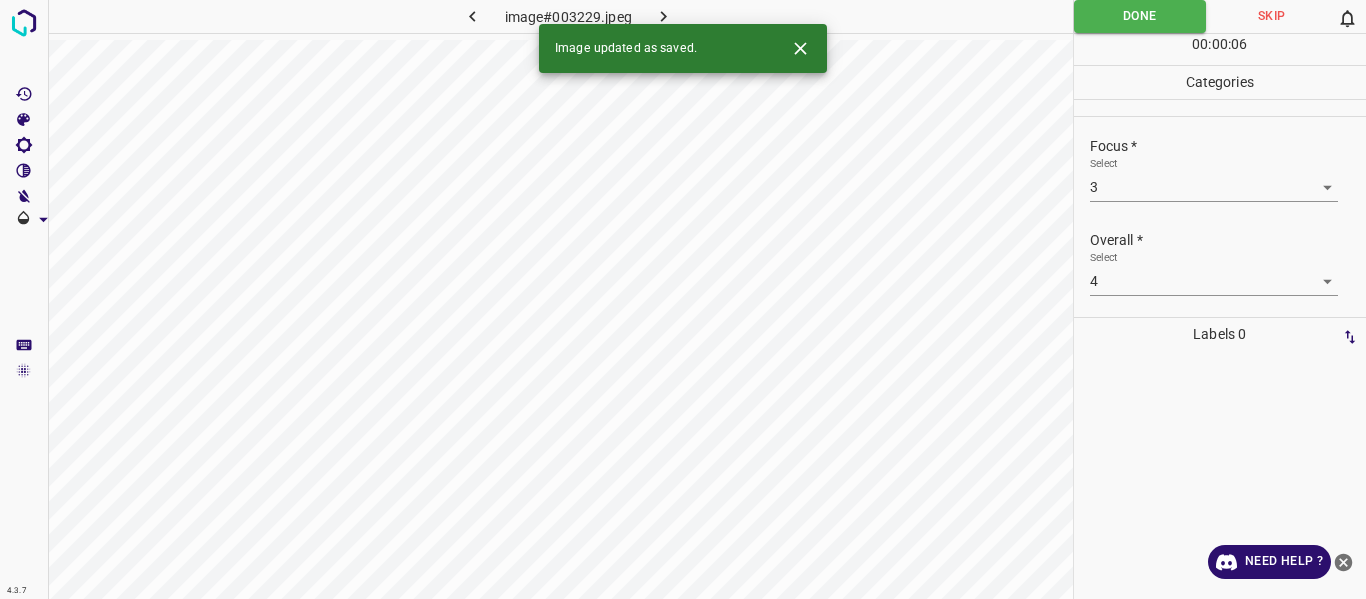 click at bounding box center [664, 16] 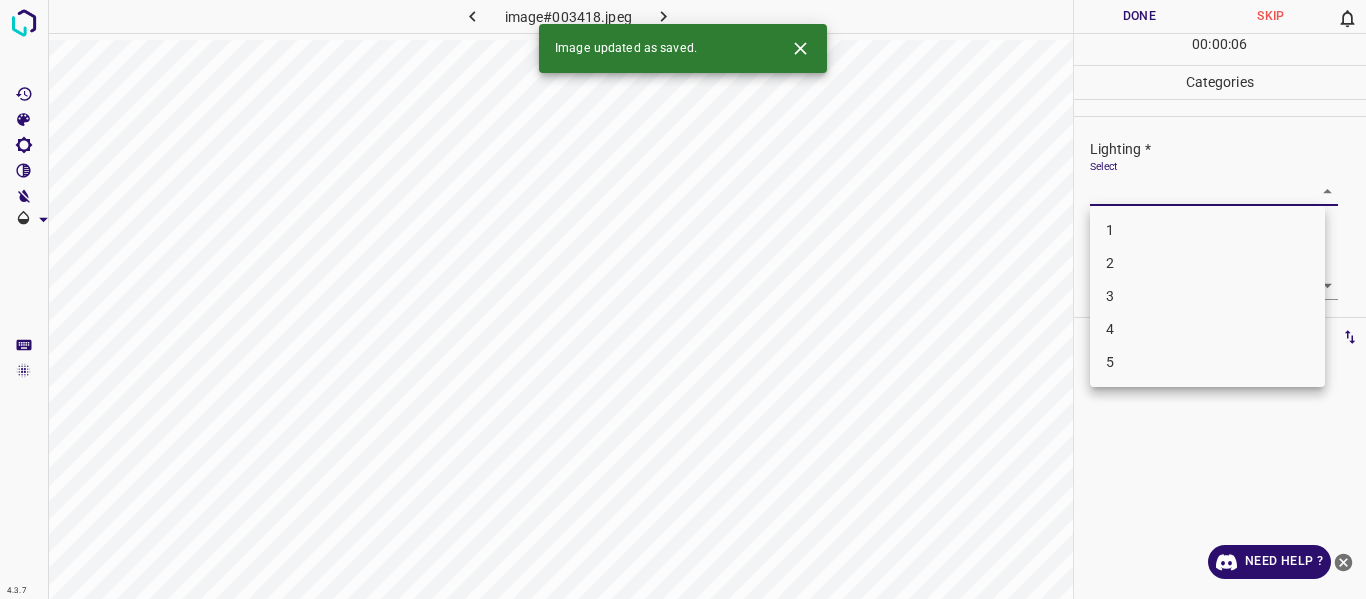 click on "4.3.7 image#003418.jpeg Done Skip 0 00   : 00   : 06   Categories Lighting *  Select ​ Focus *  Select ​ Overall *  Select ​ Labels   0 Categories 1 Lighting 2 Focus 3 Overall Tools Space Change between modes (Draw & Edit) I Auto labeling R Restore zoom M Zoom in N Zoom out Delete Delete selecte label Filters Z Restore filters X Saturation filter C Brightness filter V Contrast filter B Gray scale filter General O Download Image updated as saved. Need Help ? - Text - Hide - Delete 1 2 3 4 5" at bounding box center [683, 299] 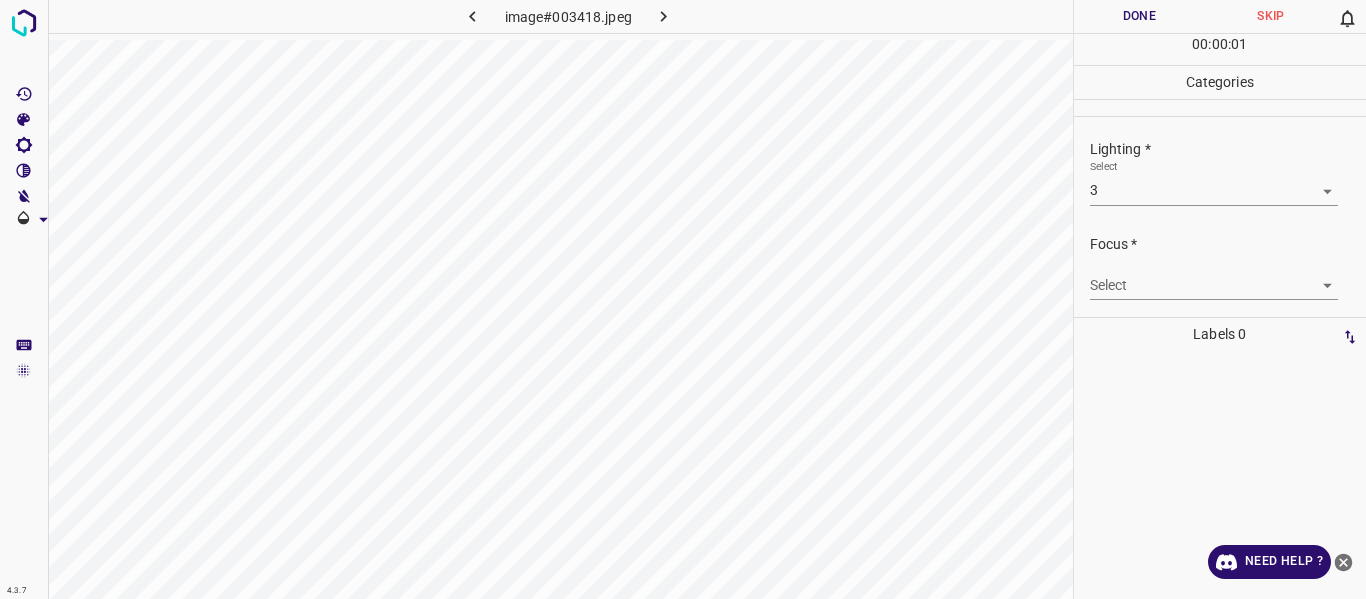 click on "4.3.7 image#003418.jpeg Done Skip 0 00   : 00   : 01   Categories Lighting *  Select 3 3 Focus *  Select ​ Overall *  Select ​ Labels   0 Categories 1 Lighting 2 Focus 3 Overall Tools Space Change between modes (Draw & Edit) I Auto labeling R Restore zoom M Zoom in N Zoom out Delete Delete selecte label Filters Z Restore filters X Saturation filter C Brightness filter V Contrast filter B Gray scale filter General O Download Need Help ? - Text - Hide - Delete" at bounding box center [683, 299] 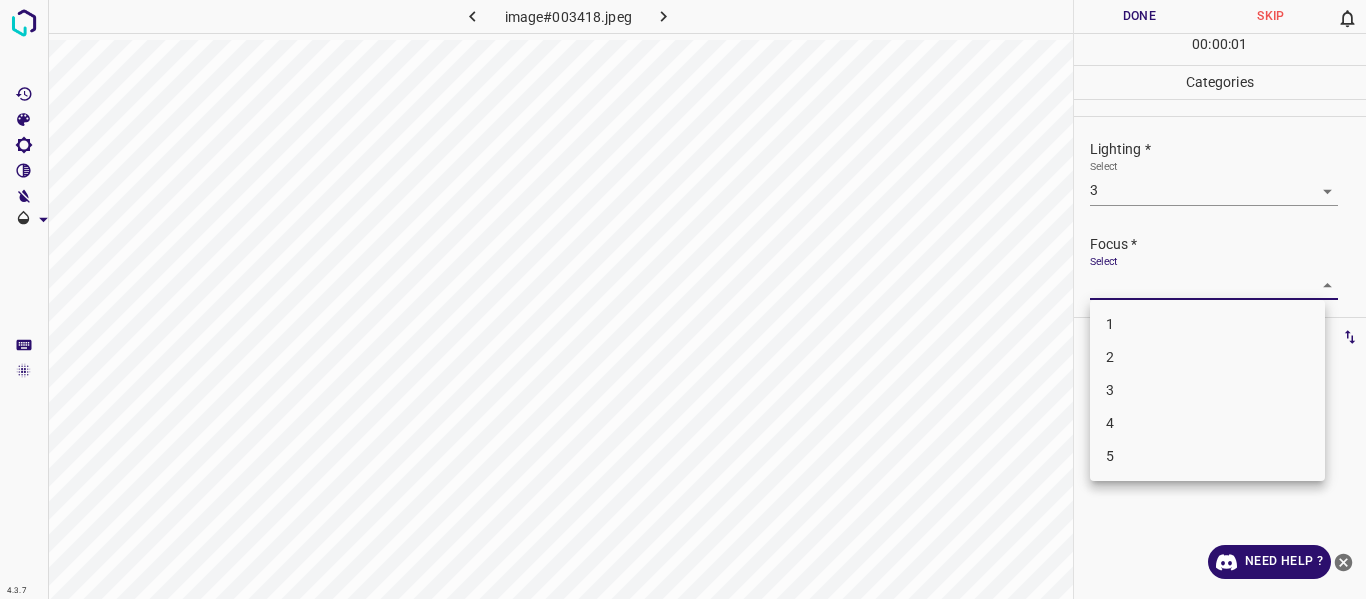 click on "2" at bounding box center (1207, 357) 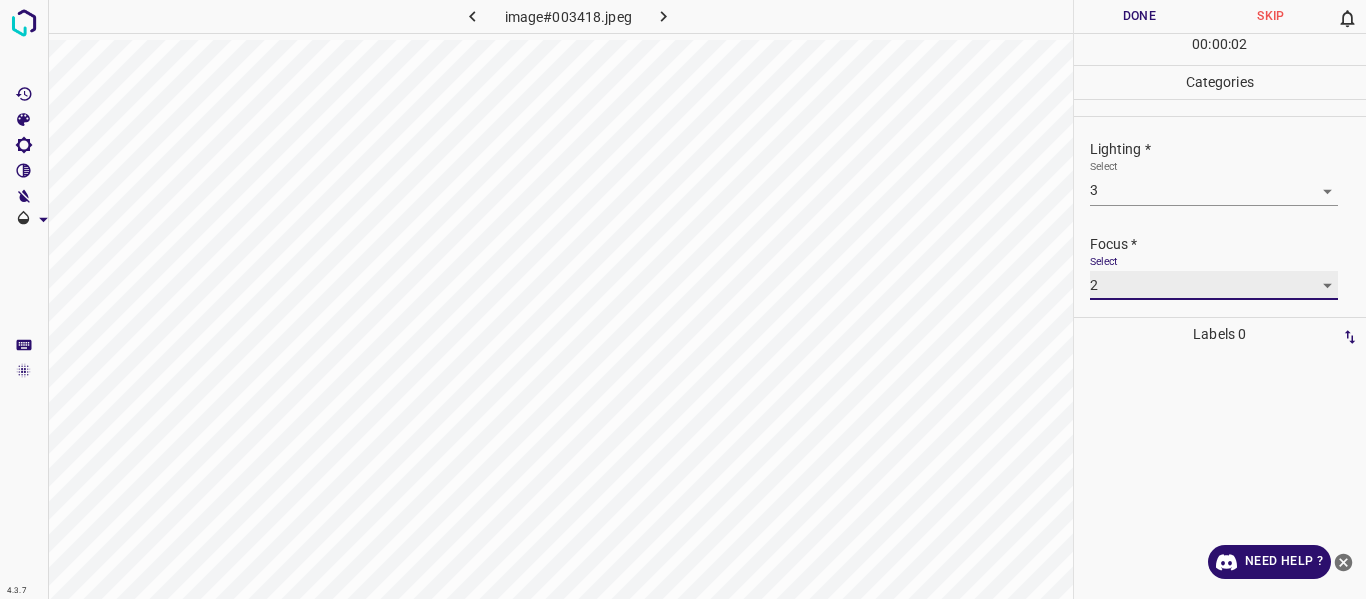scroll, scrollTop: 98, scrollLeft: 0, axis: vertical 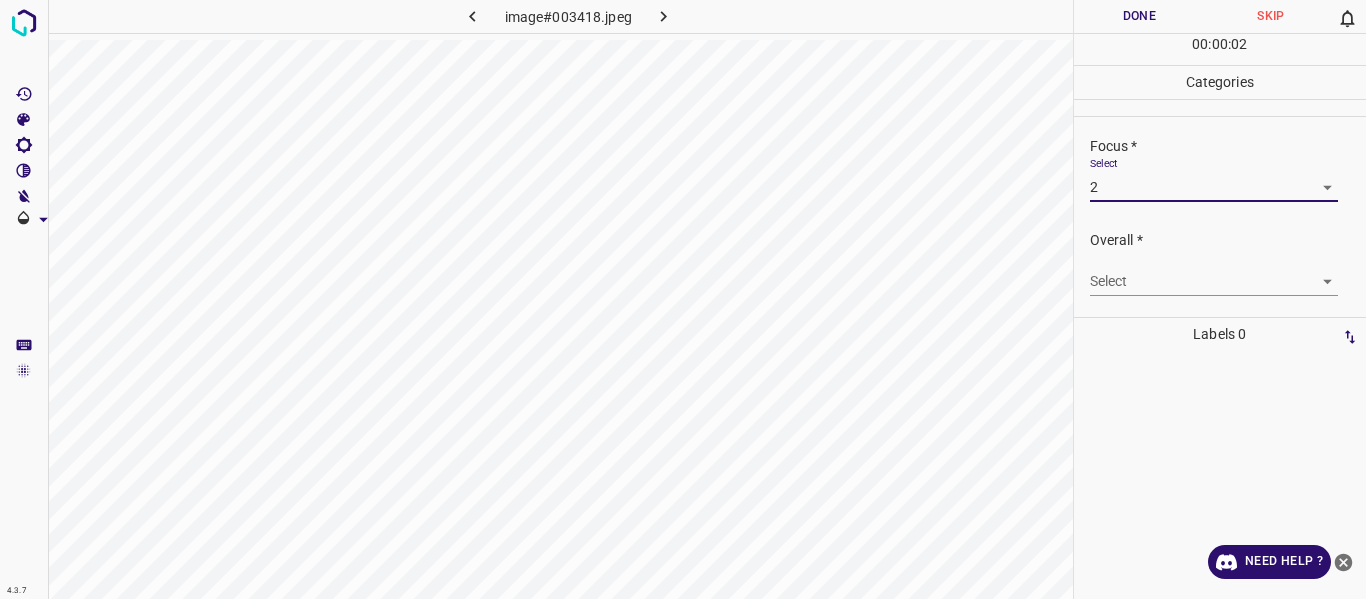 click on "4.3.7 image#003418.jpeg Done Skip 0 00   : 00   : 02   Categories Lighting *  Select 3 3 Focus *  Select 2 2 Overall *  Select ​ Labels   0 Categories 1 Lighting 2 Focus 3 Overall Tools Space Change between modes (Draw & Edit) I Auto labeling R Restore zoom M Zoom in N Zoom out Delete Delete selecte label Filters Z Restore filters X Saturation filter C Brightness filter V Contrast filter B Gray scale filter General O Download Need Help ? - Text - Hide - Delete" at bounding box center [683, 299] 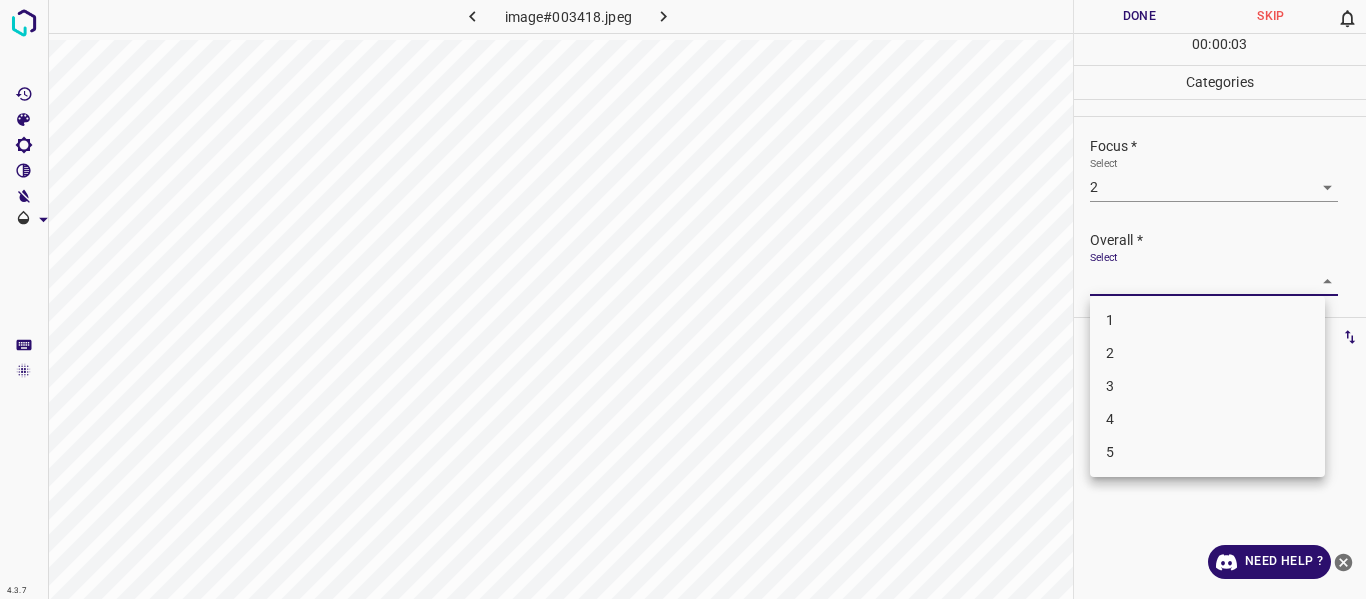 click on "3" at bounding box center [1207, 386] 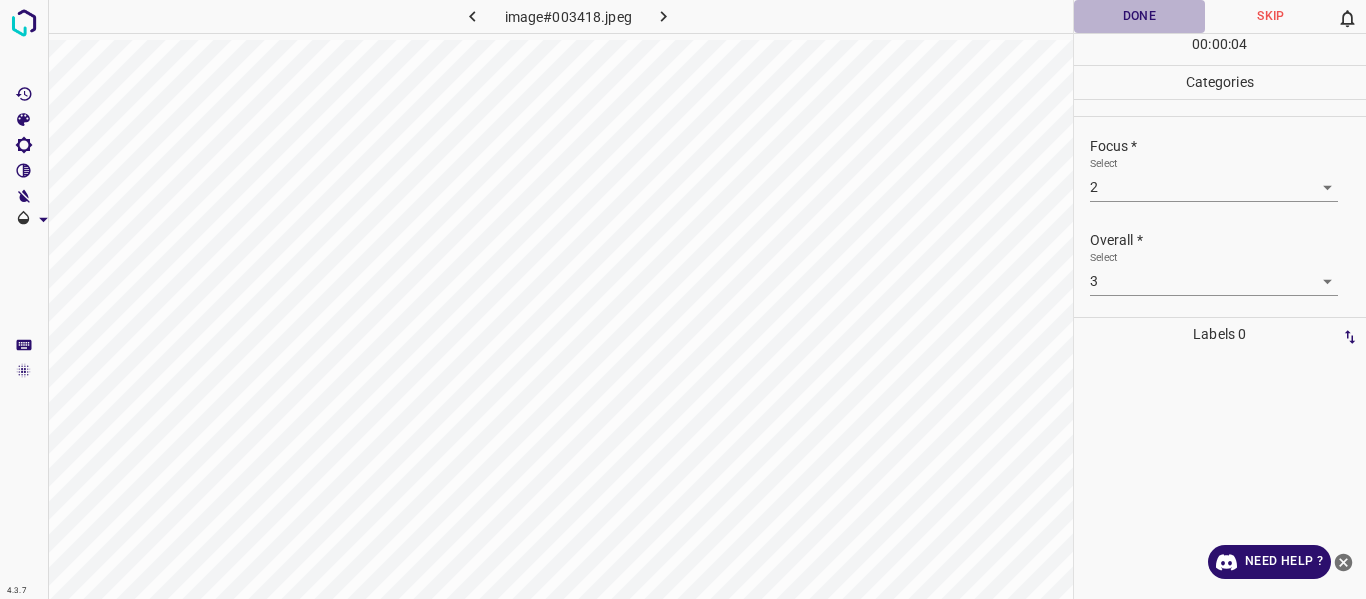 click on "Done" at bounding box center (1140, 16) 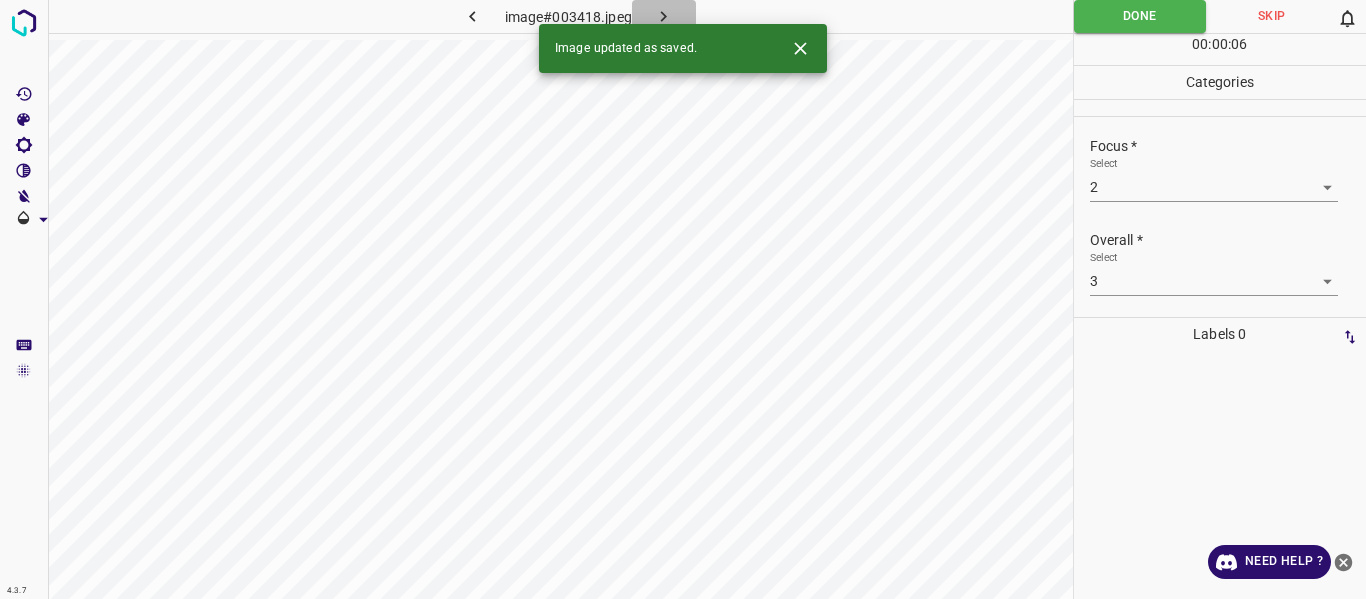 click at bounding box center [664, 16] 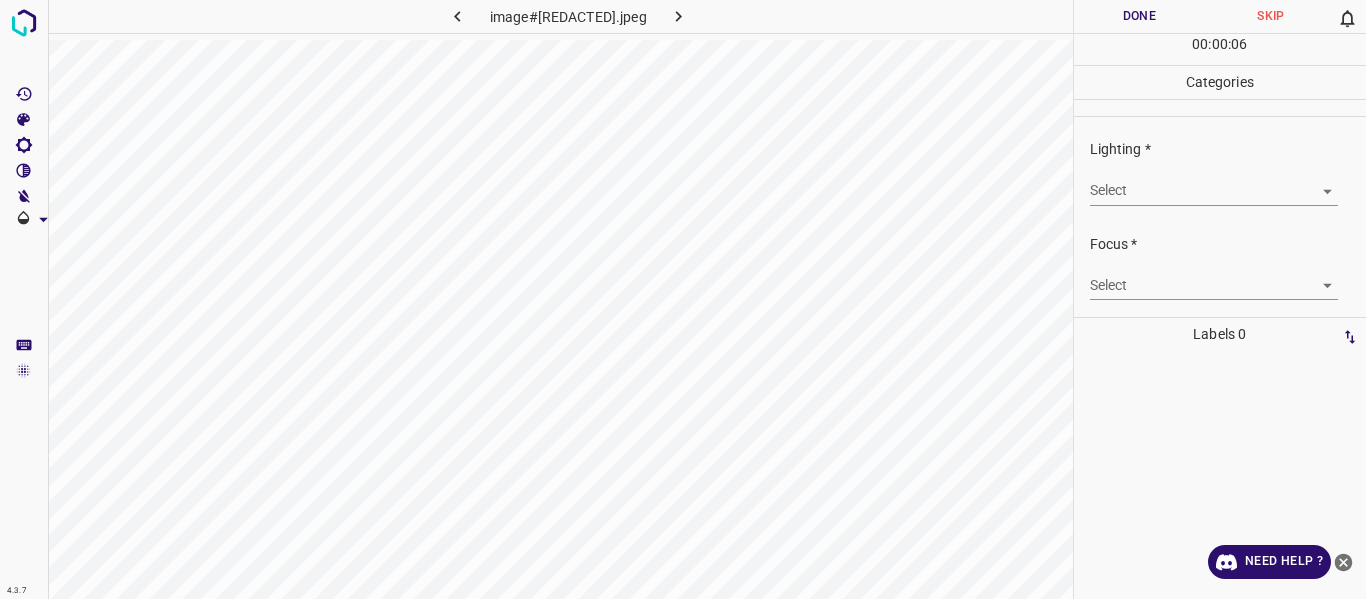 click on "4.3.7 image#002072.jpeg Done Skip 0 00   : 00   : 06   Categories Lighting *  Select ​ Focus *  Select ​ Overall *  Select ​ Labels   0 Categories 1 Lighting 2 Focus 3 Overall Tools Space Change between modes (Draw & Edit) I Auto labeling R Restore zoom M Zoom in N Zoom out Delete Delete selecte label Filters Z Restore filters X Saturation filter C Brightness filter V Contrast filter B Gray scale filter General O Download Need Help ? - Text - Hide - Delete" at bounding box center [683, 299] 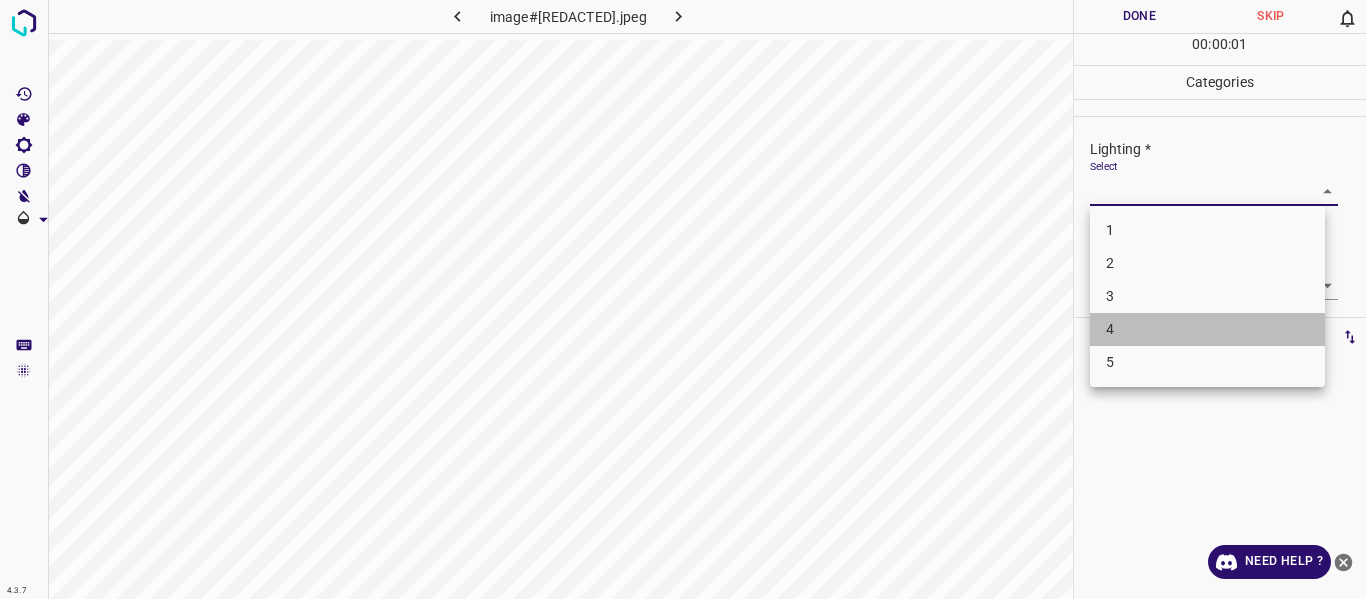 click on "4" at bounding box center (1207, 329) 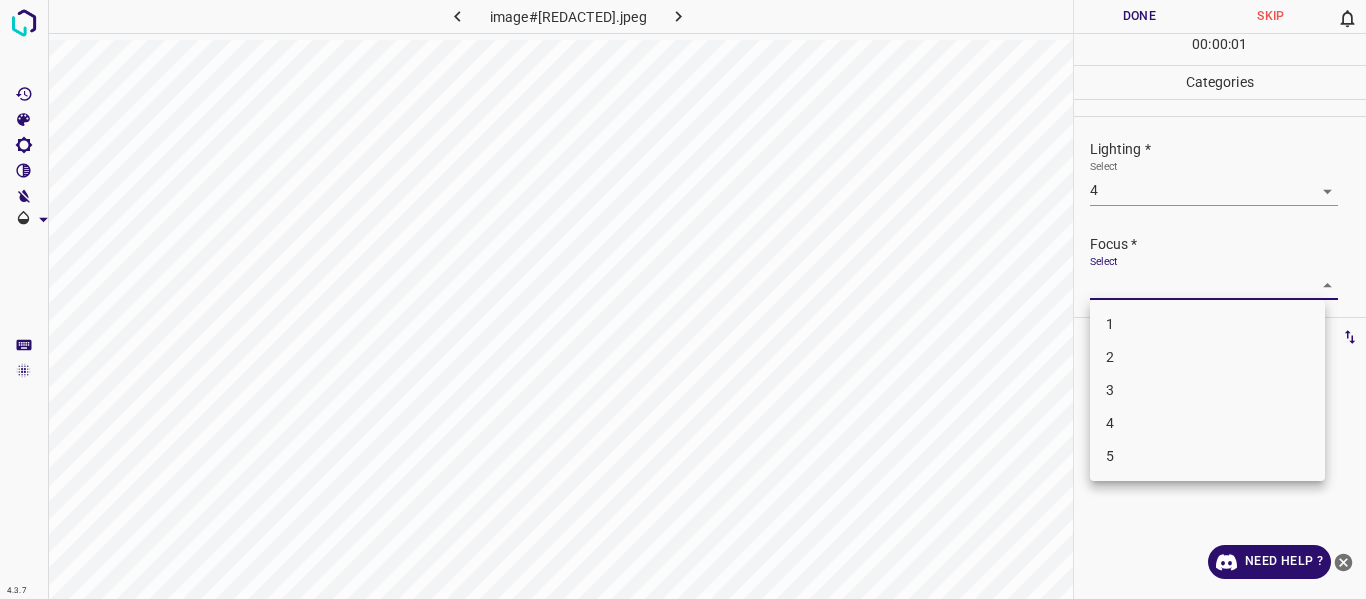 click on "4.3.7 image#002072.jpeg Done Skip 0 00   : 00   : 01   Categories Lighting *  Select 4 4 Focus *  Select ​ Overall *  Select ​ Labels   0 Categories 1 Lighting 2 Focus 3 Overall Tools Space Change between modes (Draw & Edit) I Auto labeling R Restore zoom M Zoom in N Zoom out Delete Delete selecte label Filters Z Restore filters X Saturation filter C Brightness filter V Contrast filter B Gray scale filter General O Download Need Help ? - Text - Hide - Delete 1 2 3 4 5" at bounding box center (683, 299) 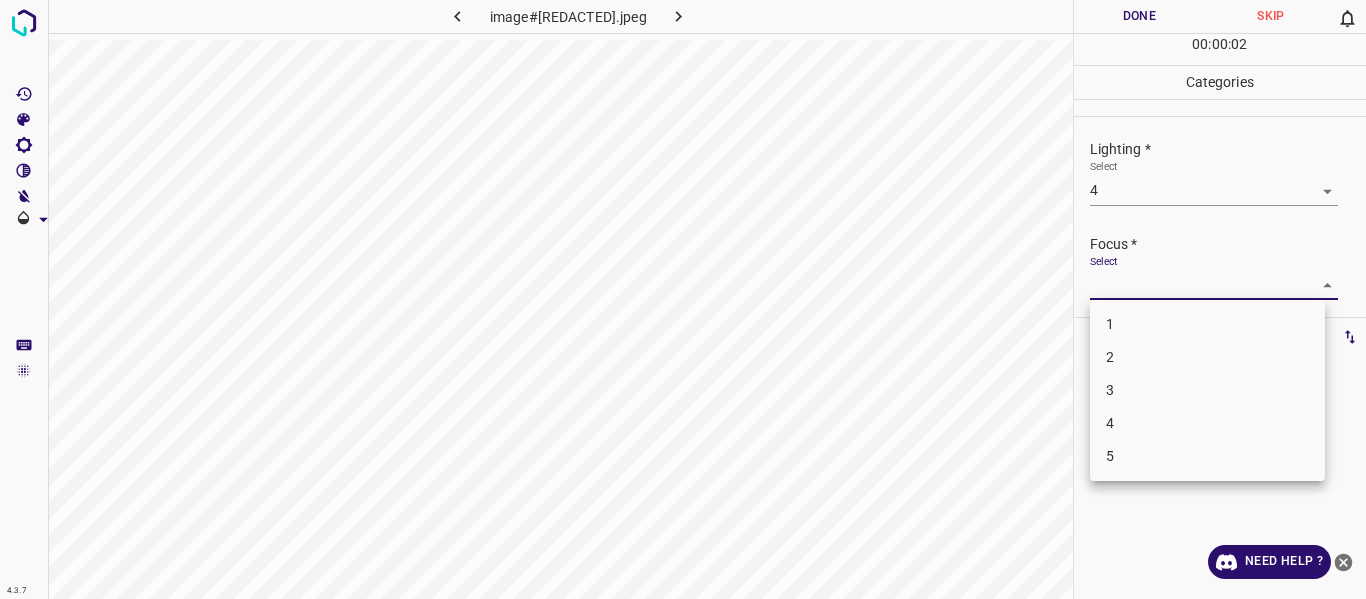 click on "3" at bounding box center (1207, 390) 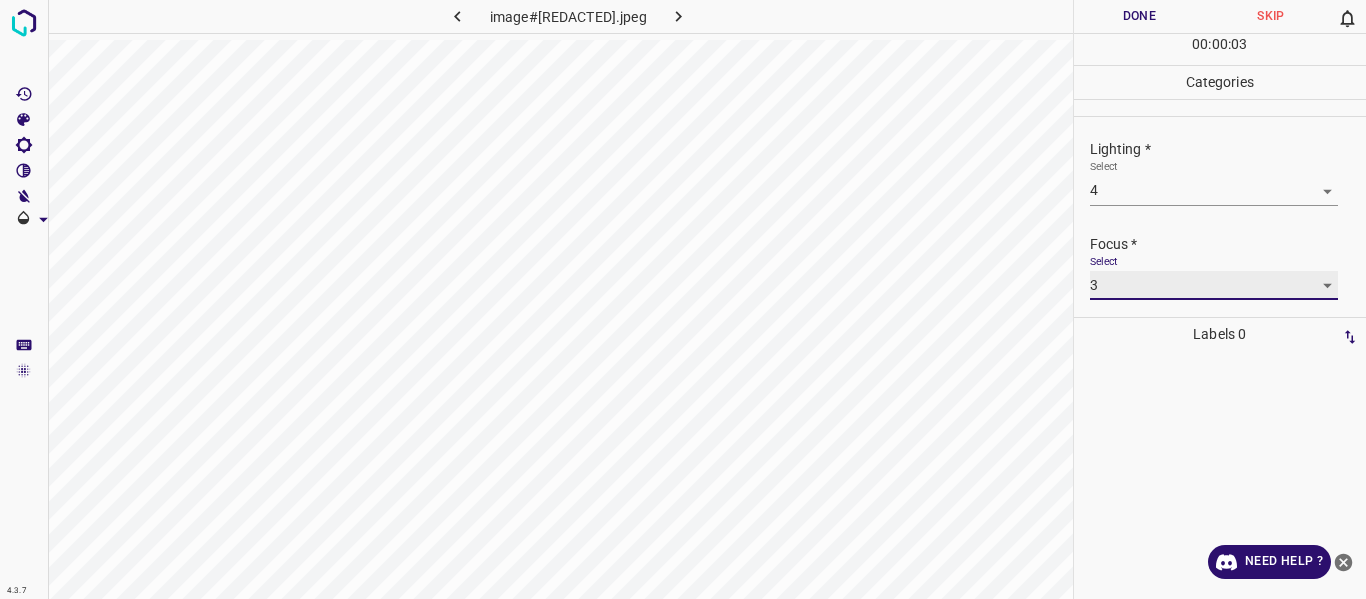 scroll, scrollTop: 98, scrollLeft: 0, axis: vertical 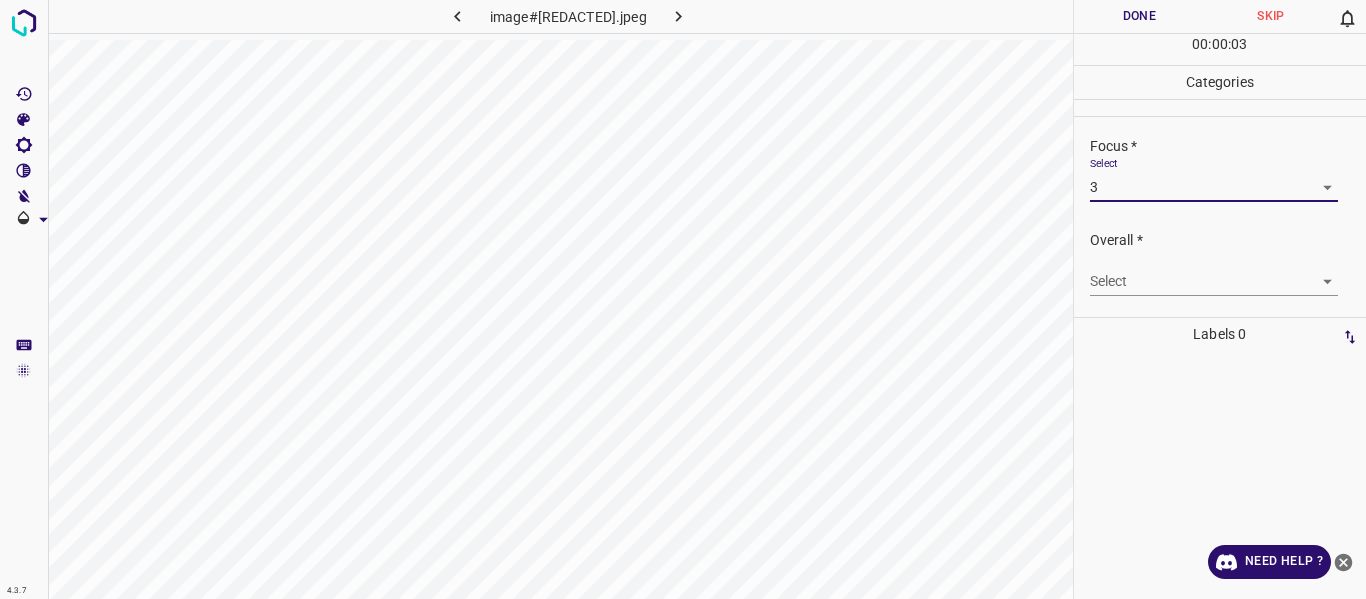 click on "4.3.7 image#002072.jpeg Done Skip 0 00   : 00   : 03   Categories Lighting *  Select 4 4 Focus *  Select 3 3 Overall *  Select ​ Labels   0 Categories 1 Lighting 2 Focus 3 Overall Tools Space Change between modes (Draw & Edit) I Auto labeling R Restore zoom M Zoom in N Zoom out Delete Delete selecte label Filters Z Restore filters X Saturation filter C Brightness filter V Contrast filter B Gray scale filter General O Download Need Help ? - Text - Hide - Delete" at bounding box center [683, 299] 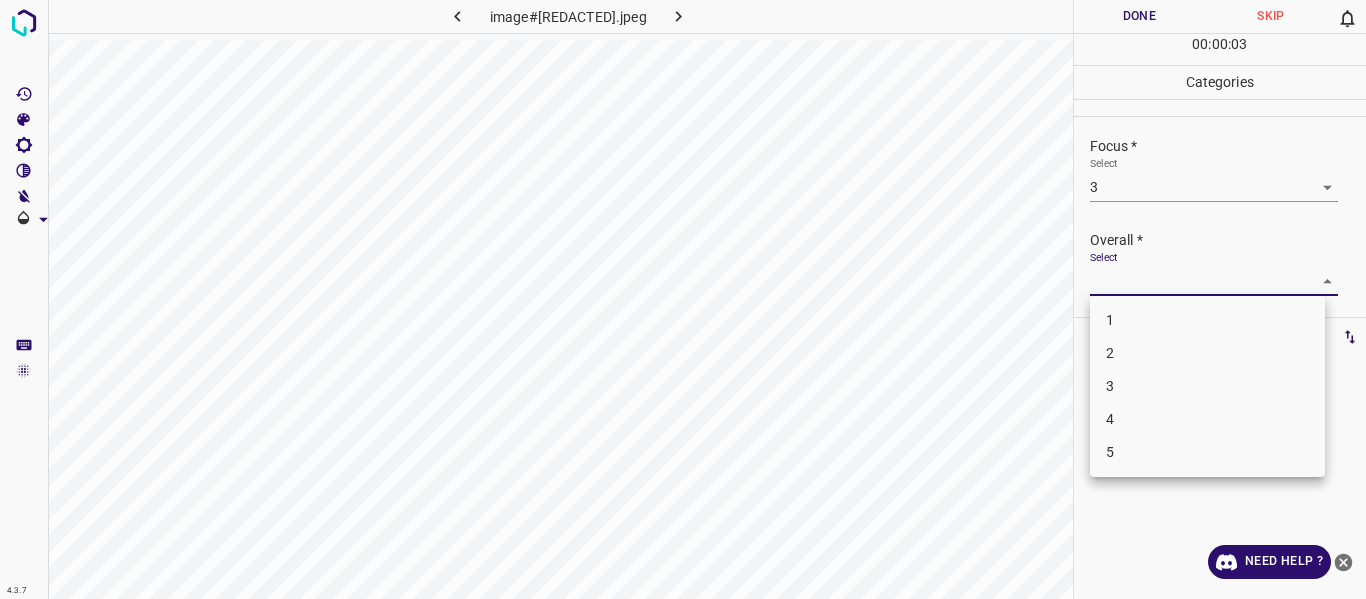 click on "4" at bounding box center (1207, 419) 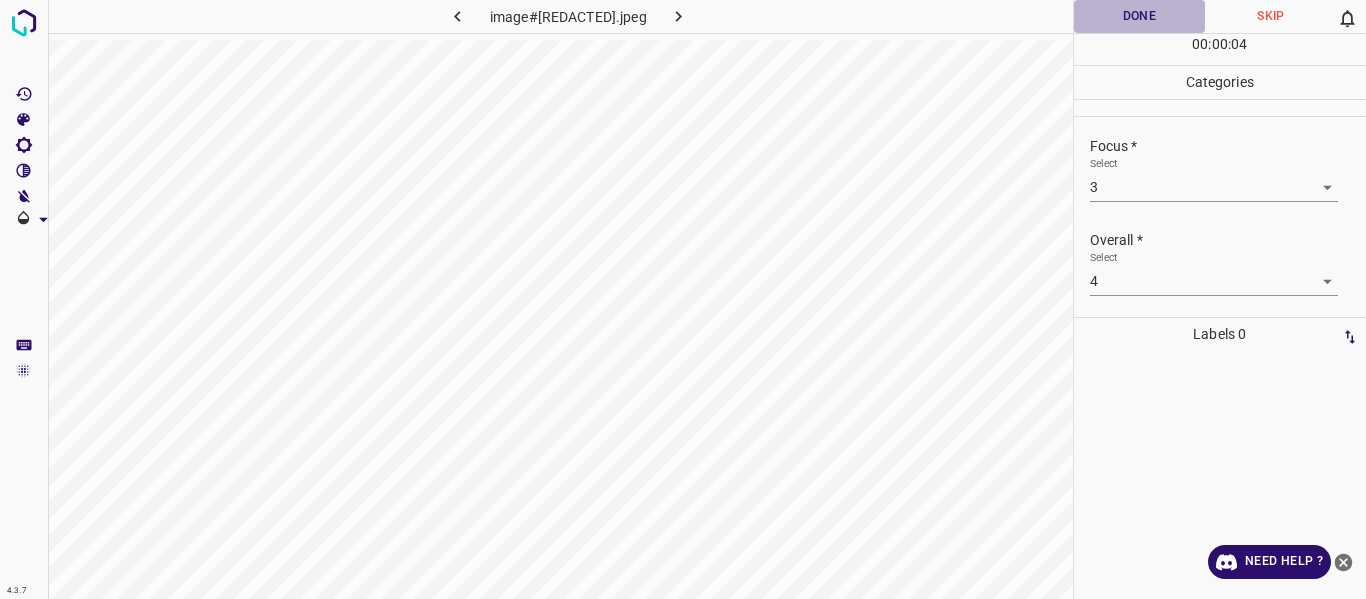 click on "Done" at bounding box center (1140, 16) 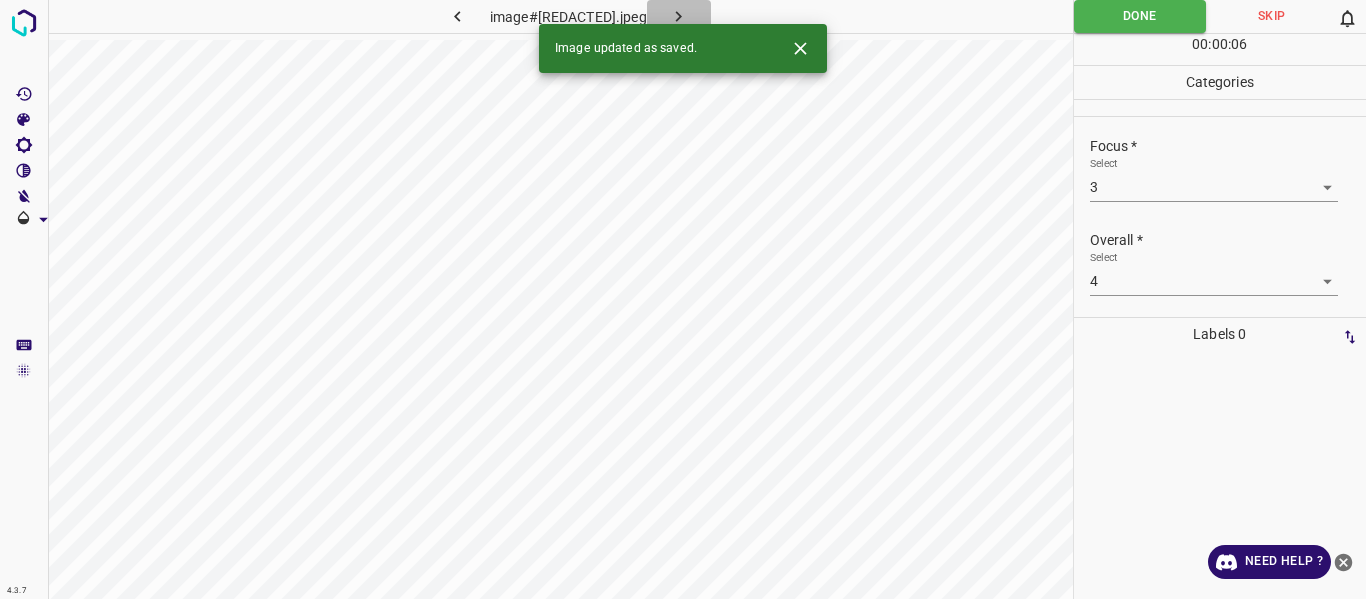 click 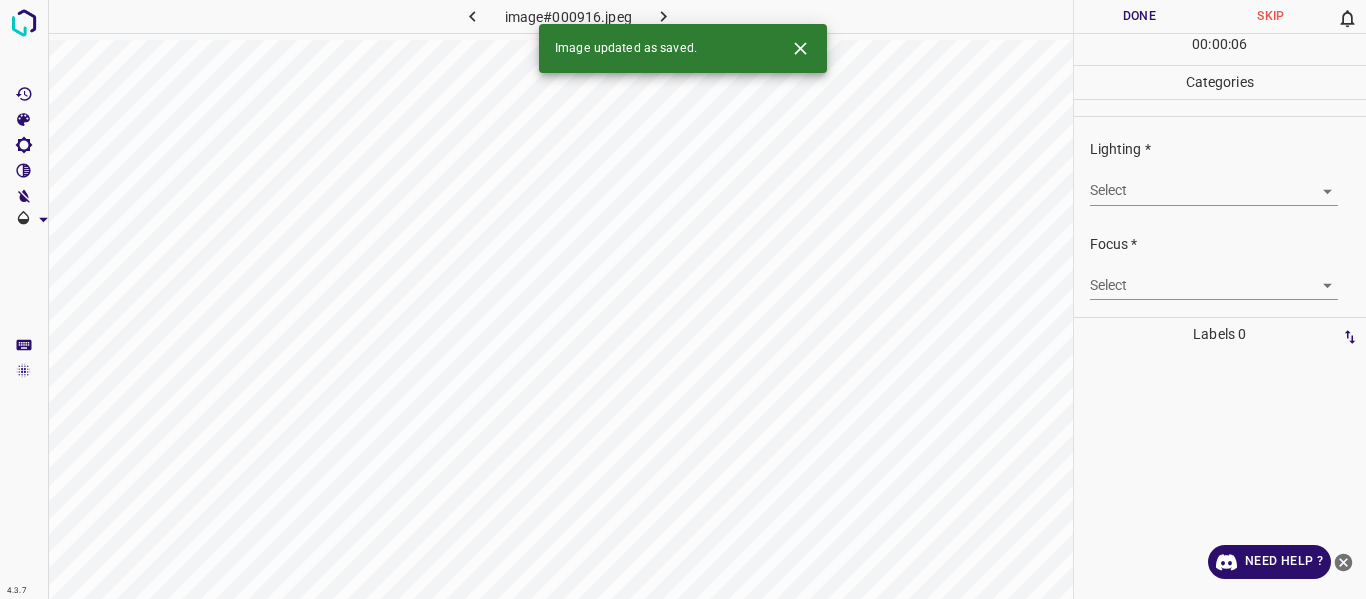 click on "4.3.7 image#000916.jpeg Done Skip 0 00   : 00   : 06   Categories Lighting *  Select ​ Focus *  Select ​ Overall *  Select ​ Labels   0 Categories 1 Lighting 2 Focus 3 Overall Tools Space Change between modes (Draw & Edit) I Auto labeling R Restore zoom M Zoom in N Zoom out Delete Delete selecte label Filters Z Restore filters X Saturation filter C Brightness filter V Contrast filter B Gray scale filter General O Download Image updated as saved. Need Help ? - Text - Hide - Delete" at bounding box center [683, 299] 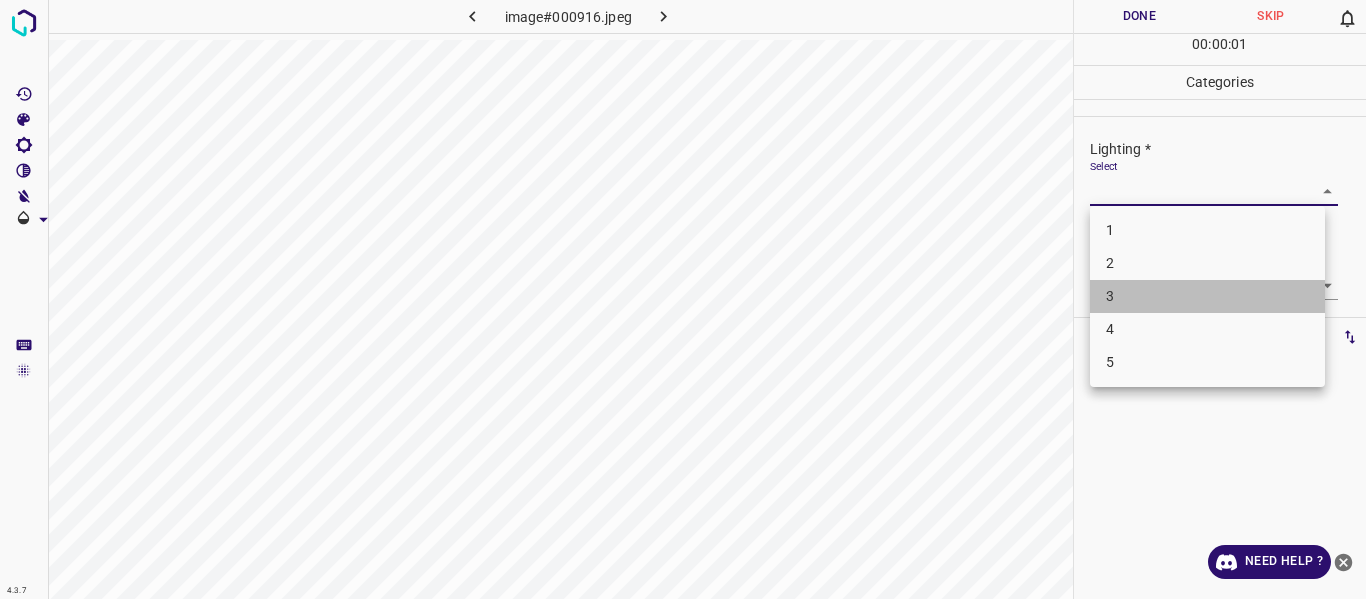 drag, startPoint x: 1216, startPoint y: 301, endPoint x: 1365, endPoint y: 307, distance: 149.12076 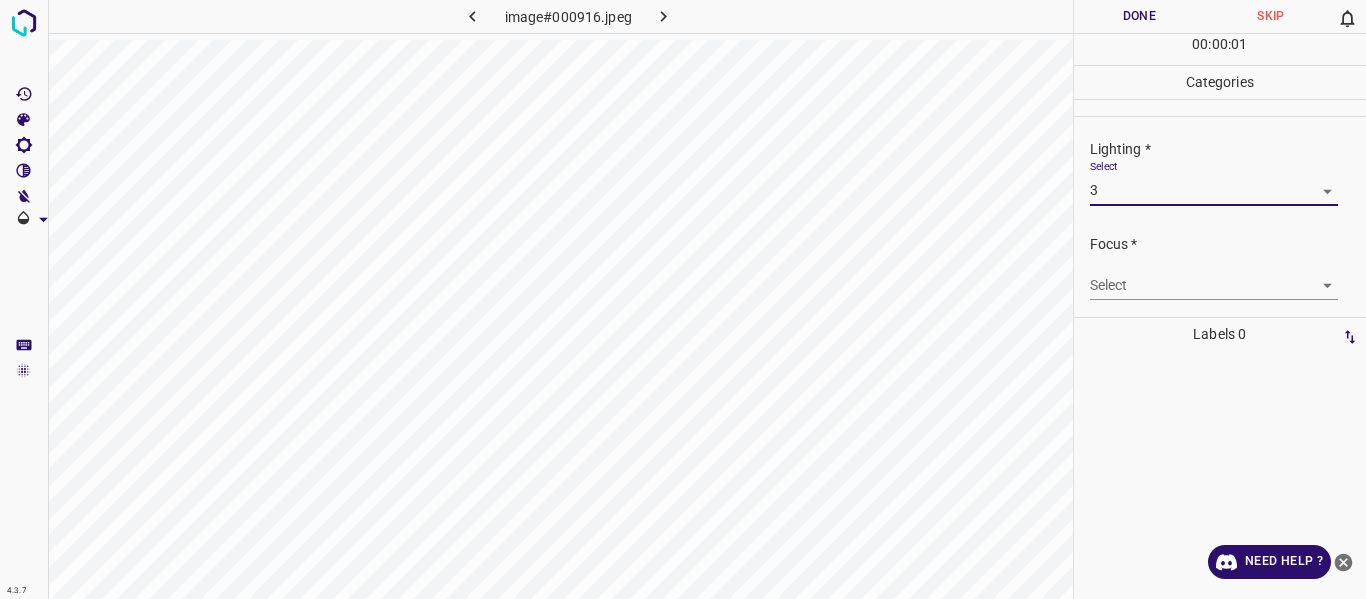 click on "4.3.7 image#000916.jpeg Done Skip 0 00   : 00   : 01   Categories Lighting *  Select 3 3 Focus *  Select ​ Overall *  Select ​ Labels   0 Categories 1 Lighting 2 Focus 3 Overall Tools Space Change between modes (Draw & Edit) I Auto labeling R Restore zoom M Zoom in N Zoom out Delete Delete selecte label Filters Z Restore filters X Saturation filter C Brightness filter V Contrast filter B Gray scale filter General O Download Need Help ? - Text - Hide - Delete 1 2 3 4 5" at bounding box center (683, 299) 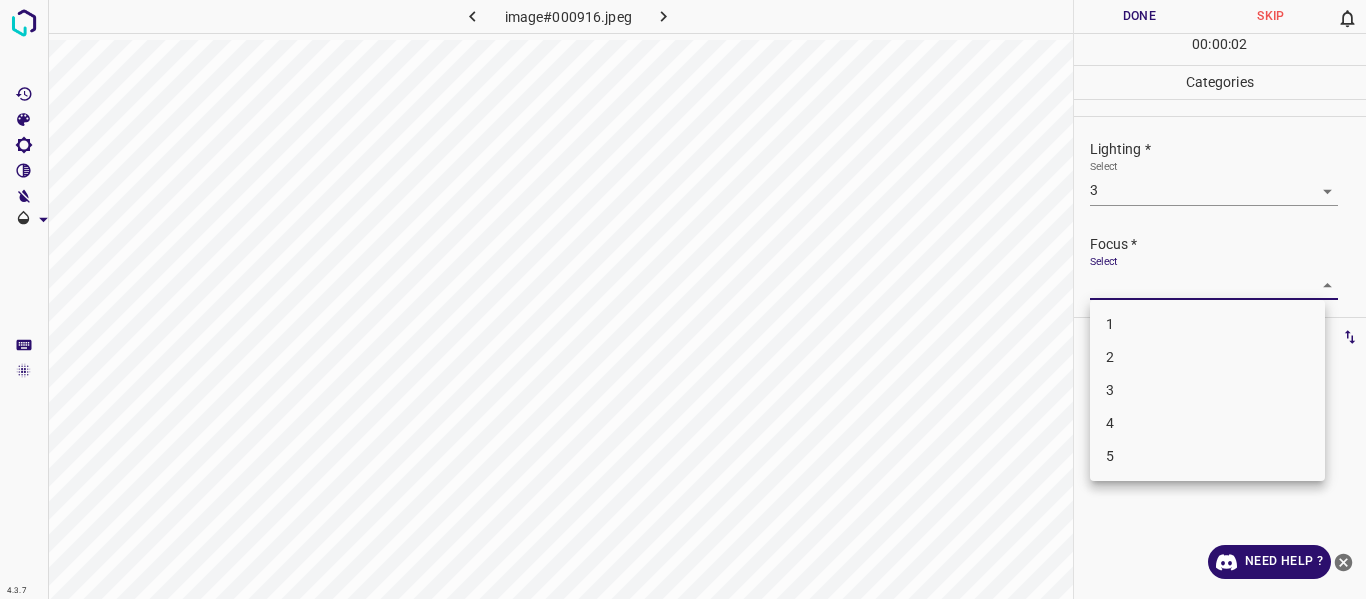 click on "3" at bounding box center (1207, 390) 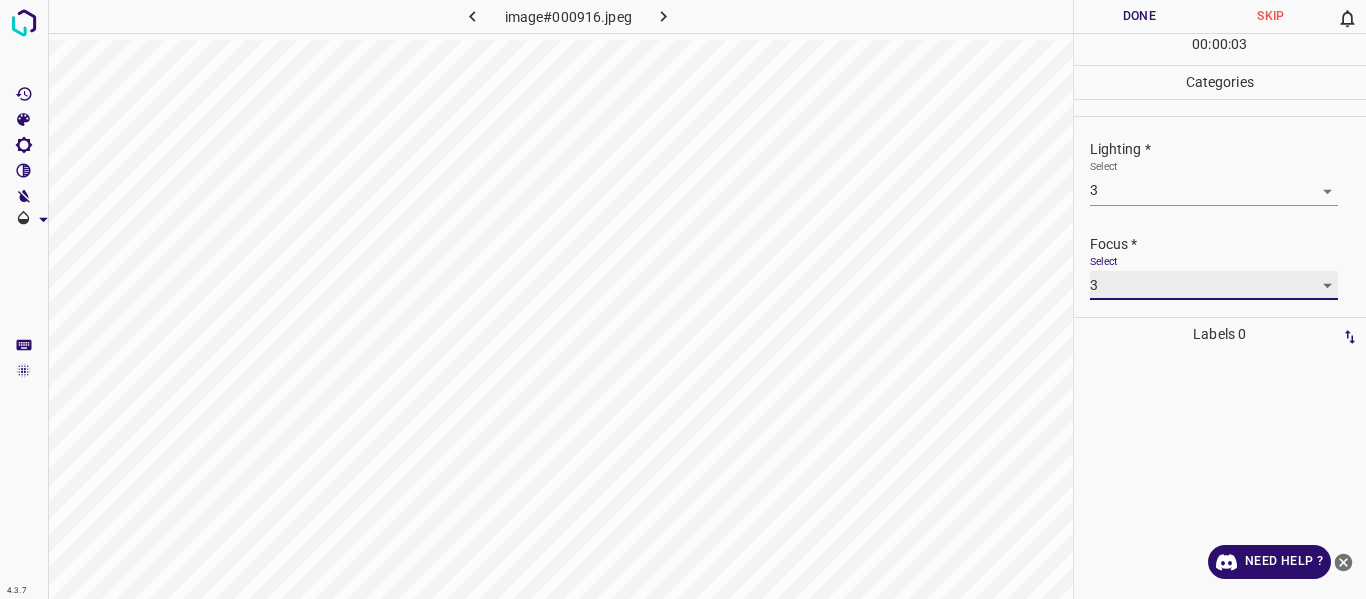 scroll, scrollTop: 98, scrollLeft: 0, axis: vertical 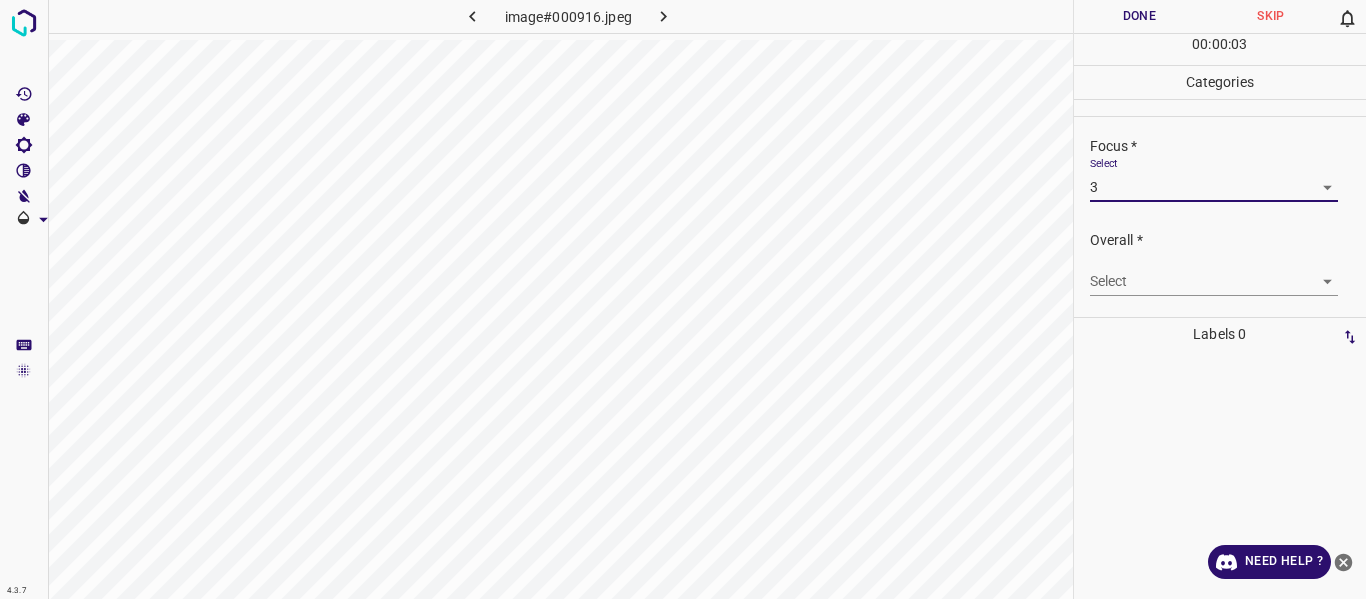 click on "Select ​" at bounding box center [1214, 273] 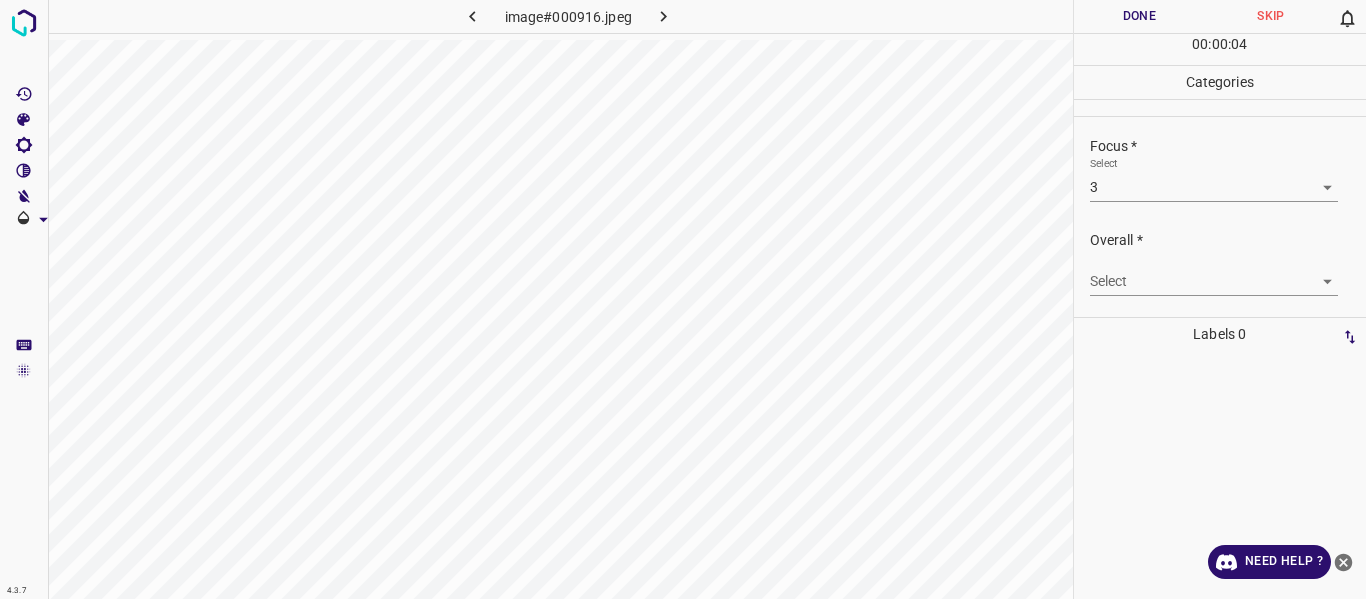 click on "4.3.7 image#000916.jpeg Done Skip 0 00   : 00   : 04   Categories Lighting *  Select 3 3 Focus *  Select 3 3 Overall *  Select ​ Labels   0 Categories 1 Lighting 2 Focus 3 Overall Tools Space Change between modes (Draw & Edit) I Auto labeling R Restore zoom M Zoom in N Zoom out Delete Delete selecte label Filters Z Restore filters X Saturation filter C Brightness filter V Contrast filter B Gray scale filter General O Download Need Help ? - Text - Hide - Delete" at bounding box center [683, 299] 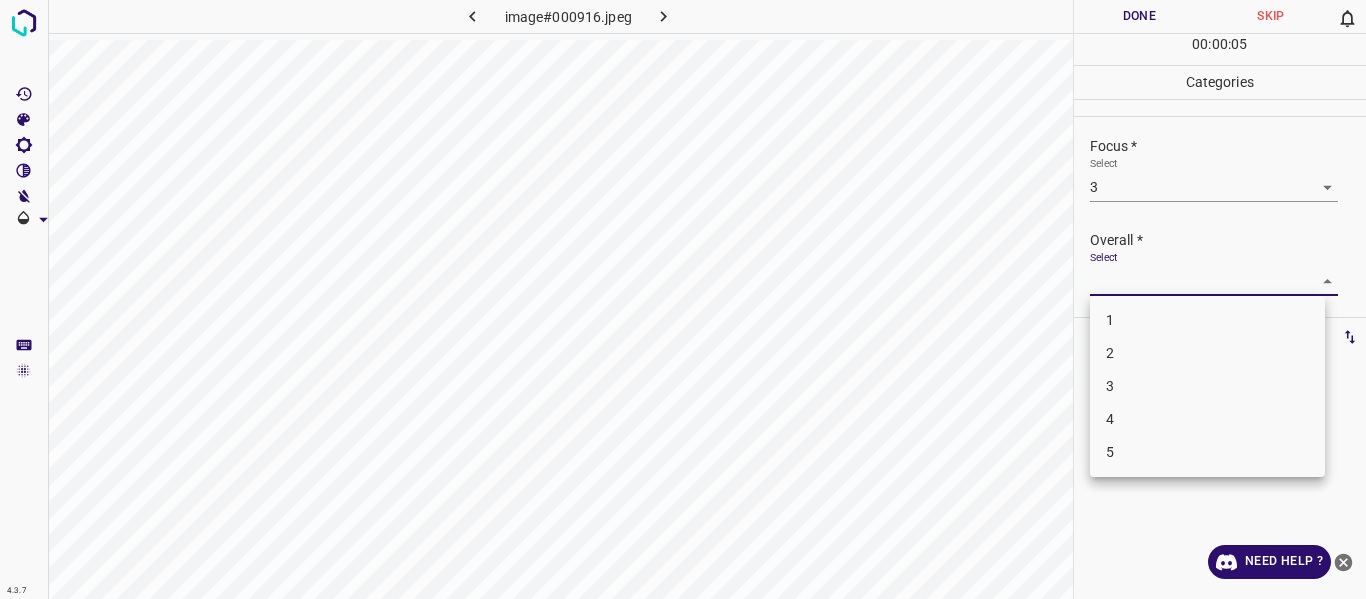click on "3" at bounding box center (1207, 386) 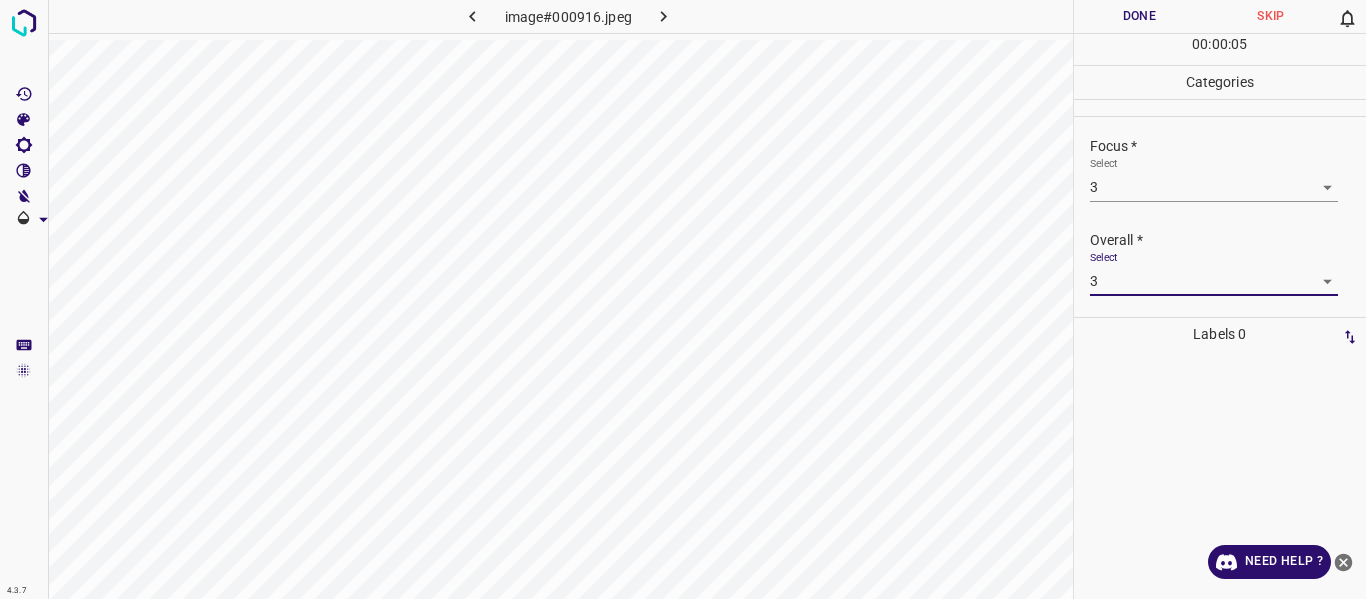 click on "Done" at bounding box center [1140, 16] 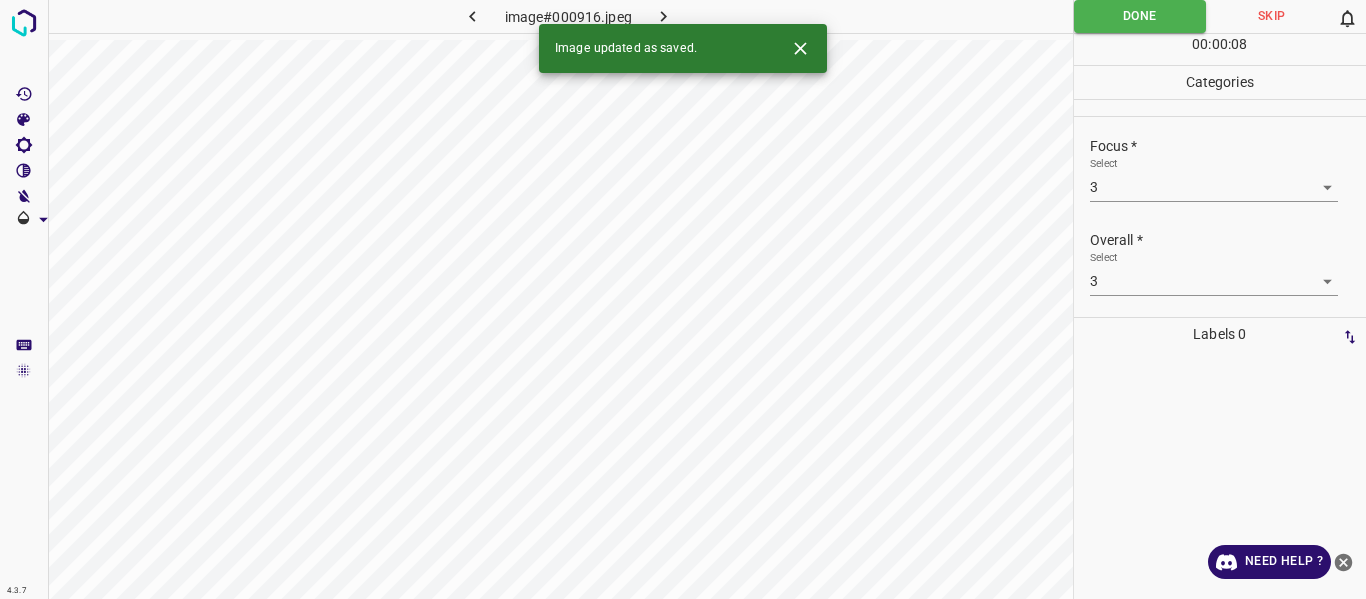 click 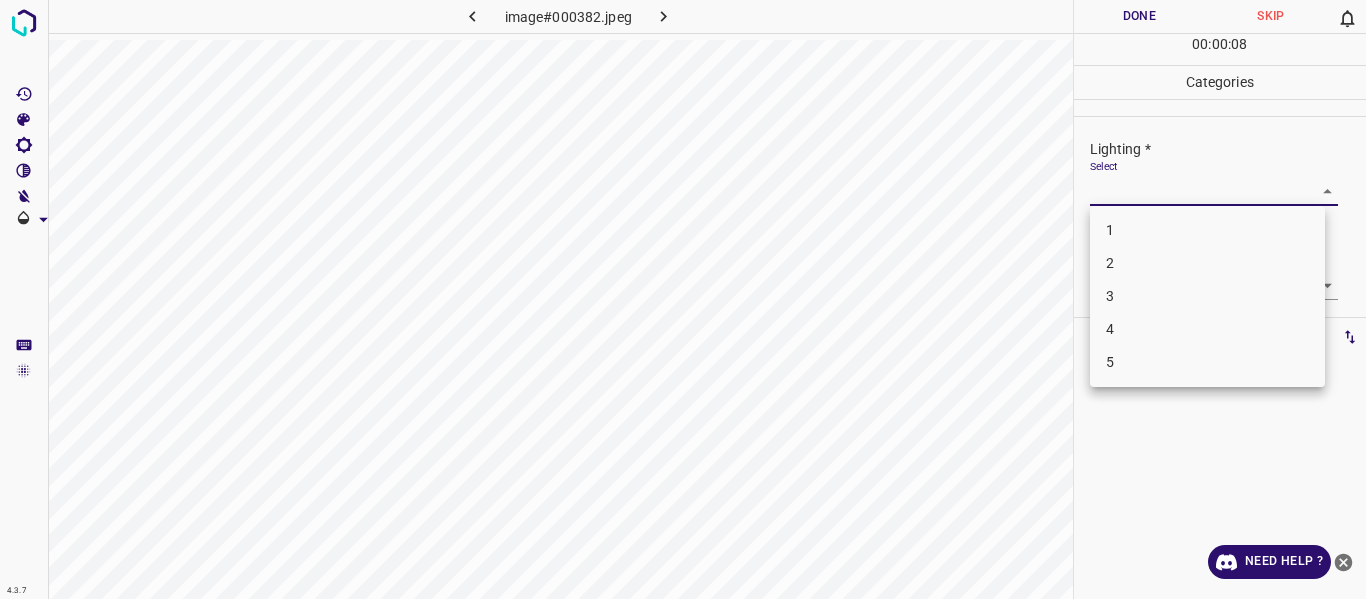 click on "4.3.7 image#000382.jpeg Done Skip 0 00   : 00   : 08   Categories Lighting *  Select ​ Focus *  Select ​ Overall *  Select ​ Labels   0 Categories 1 Lighting 2 Focus 3 Overall Tools Space Change between modes (Draw & Edit) I Auto labeling R Restore zoom M Zoom in N Zoom out Delete Delete selecte label Filters Z Restore filters X Saturation filter C Brightness filter V Contrast filter B Gray scale filter General O Download Need Help ? - Text - Hide - Delete 1 2 3 4 5" at bounding box center [683, 299] 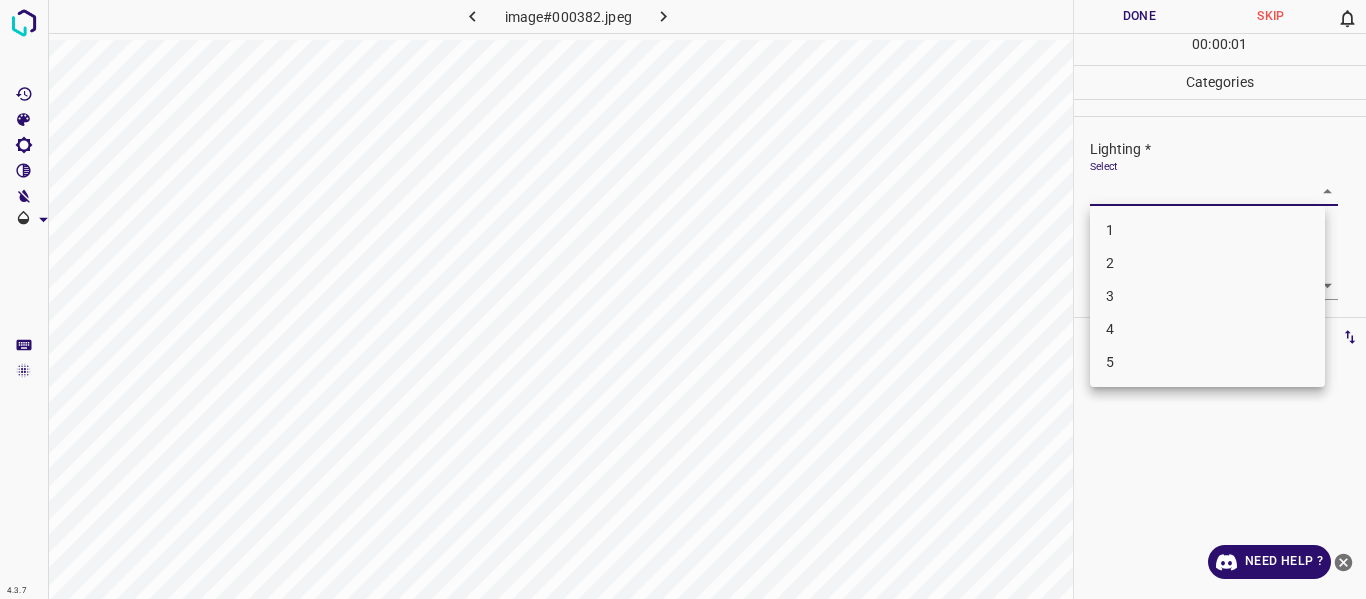 click on "4" at bounding box center (1207, 329) 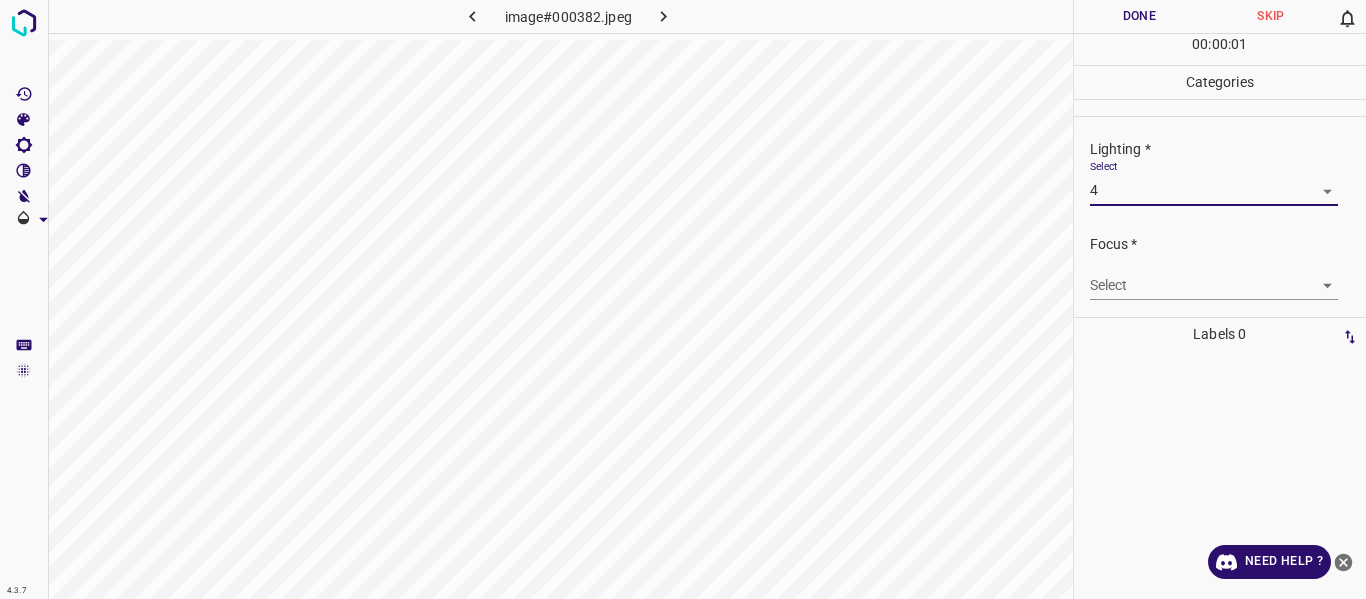click on "4.3.7 image#000382.jpeg Done Skip 0 00   : 00   : 01   Categories Lighting *  Select 4 4 Focus *  Select ​ Overall *  Select ​ Labels   0 Categories 1 Lighting 2 Focus 3 Overall Tools Space Change between modes (Draw & Edit) I Auto labeling R Restore zoom M Zoom in N Zoom out Delete Delete selecte label Filters Z Restore filters X Saturation filter C Brightness filter V Contrast filter B Gray scale filter General O Download Need Help ? - Text - Hide - Delete" at bounding box center [683, 299] 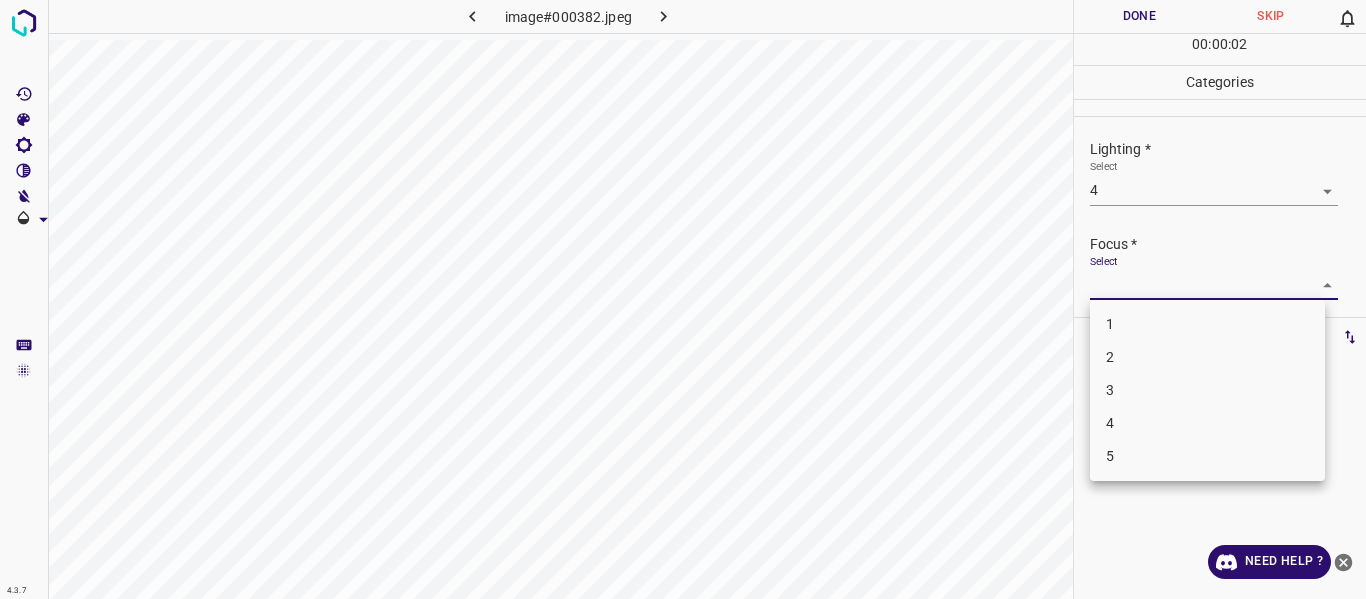 click on "3" at bounding box center (1207, 390) 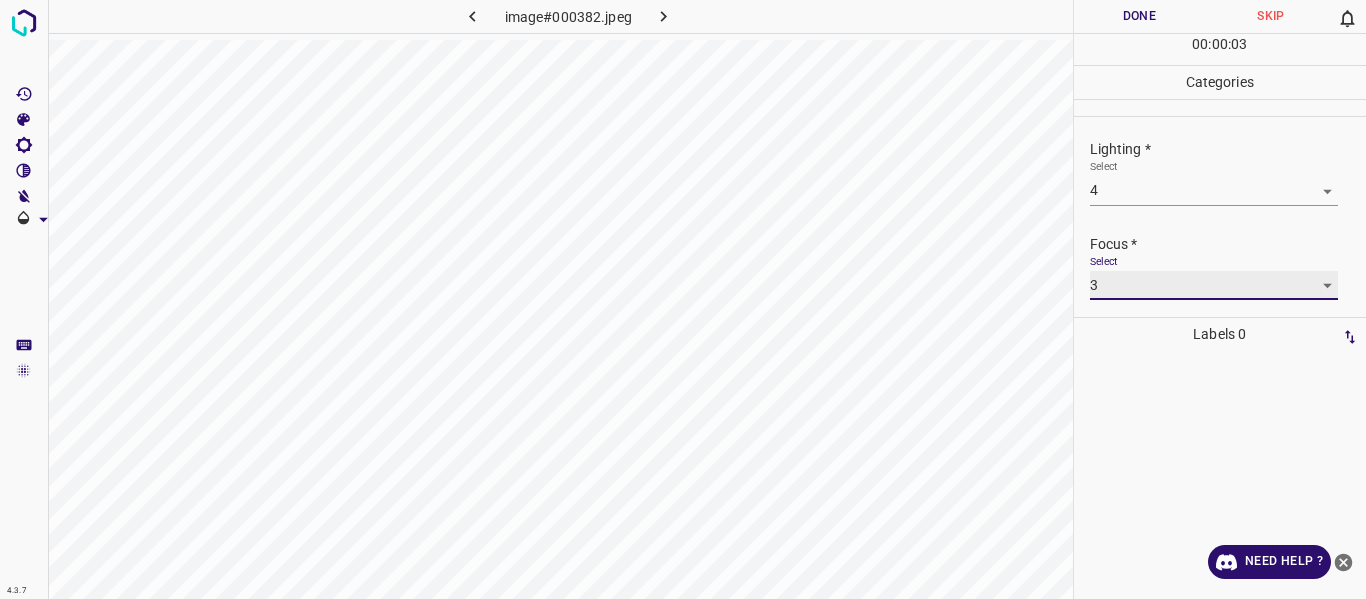 scroll, scrollTop: 98, scrollLeft: 0, axis: vertical 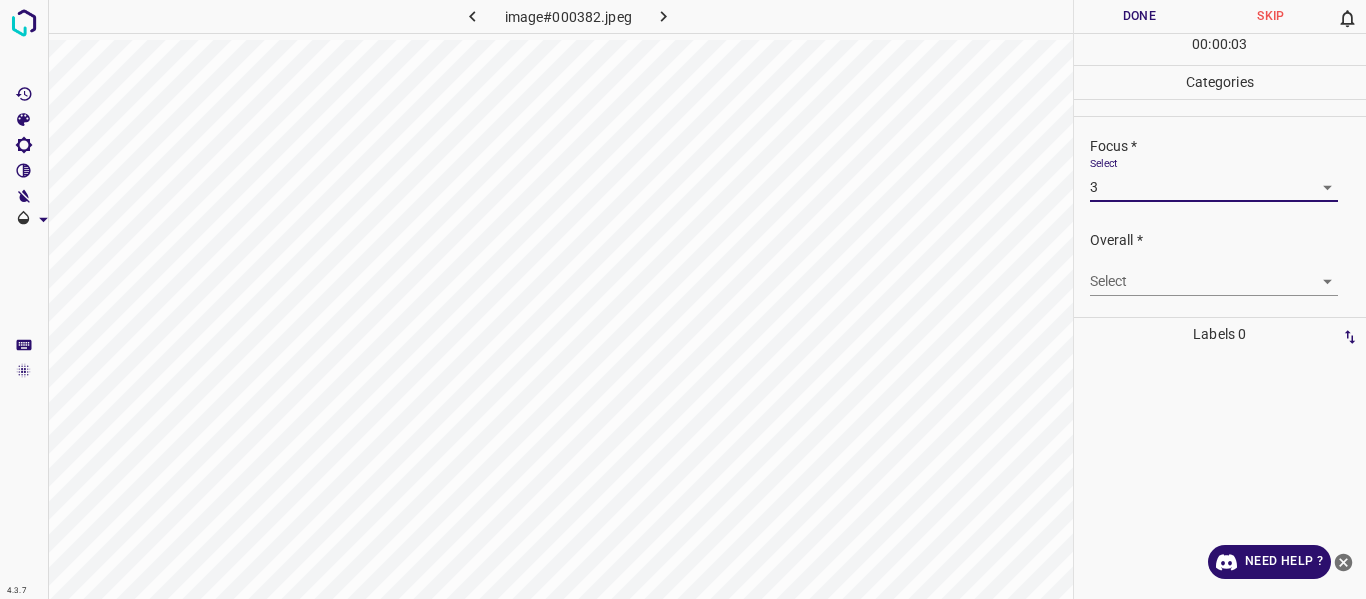click on "4.3.7 image#000382.jpeg Done Skip 0 00   : 00   : 03   Categories Lighting *  Select 4 4 Focus *  Select 3 3 Overall *  Select ​ Labels   0 Categories 1 Lighting 2 Focus 3 Overall Tools Space Change between modes (Draw & Edit) I Auto labeling R Restore zoom M Zoom in N Zoom out Delete Delete selecte label Filters Z Restore filters X Saturation filter C Brightness filter V Contrast filter B Gray scale filter General O Download Need Help ? - Text - Hide - Delete" at bounding box center (683, 299) 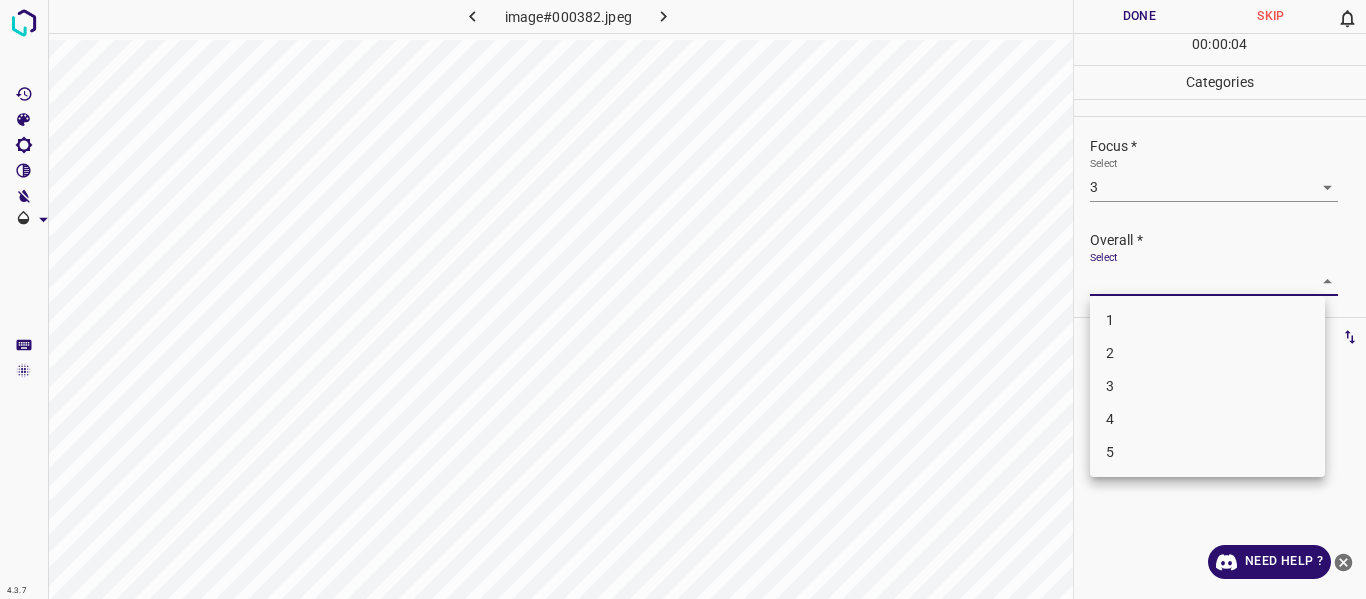 click on "4" at bounding box center (1207, 419) 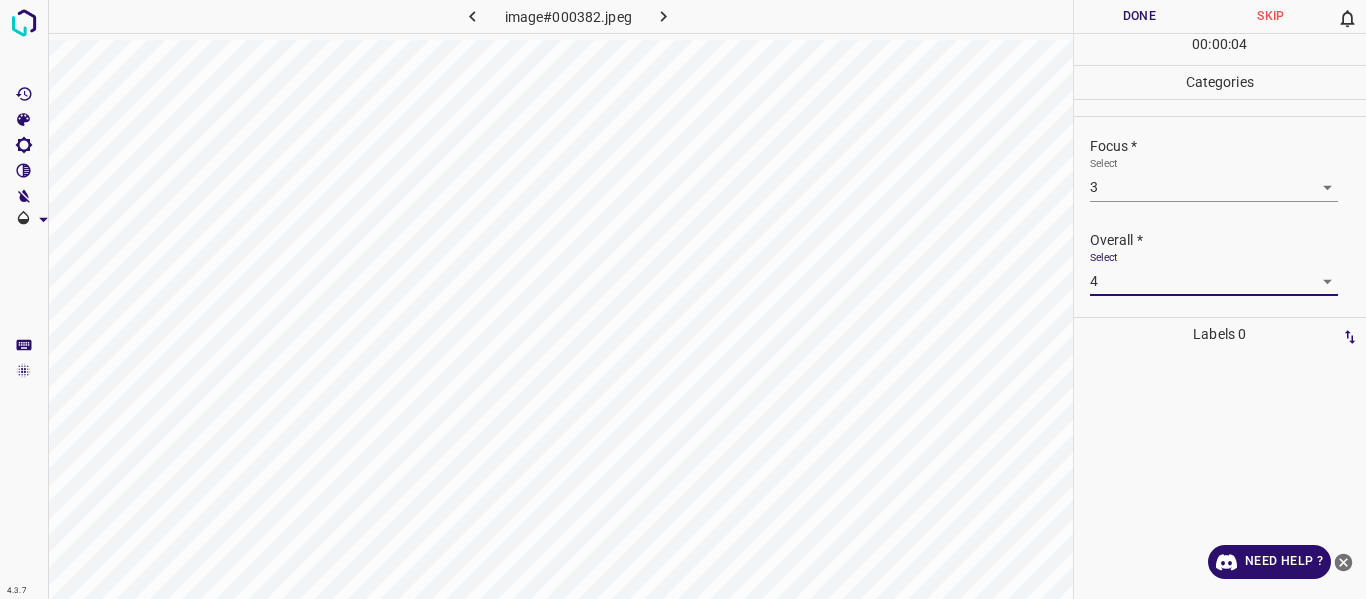 click on "Done" at bounding box center [1140, 16] 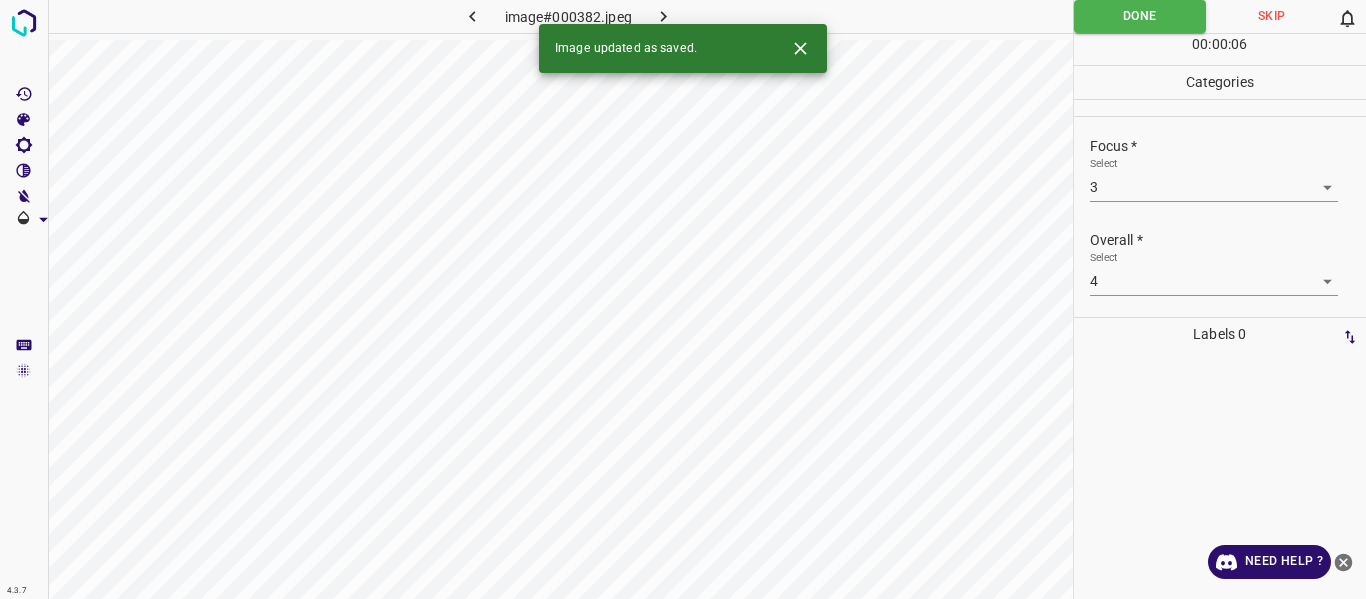click 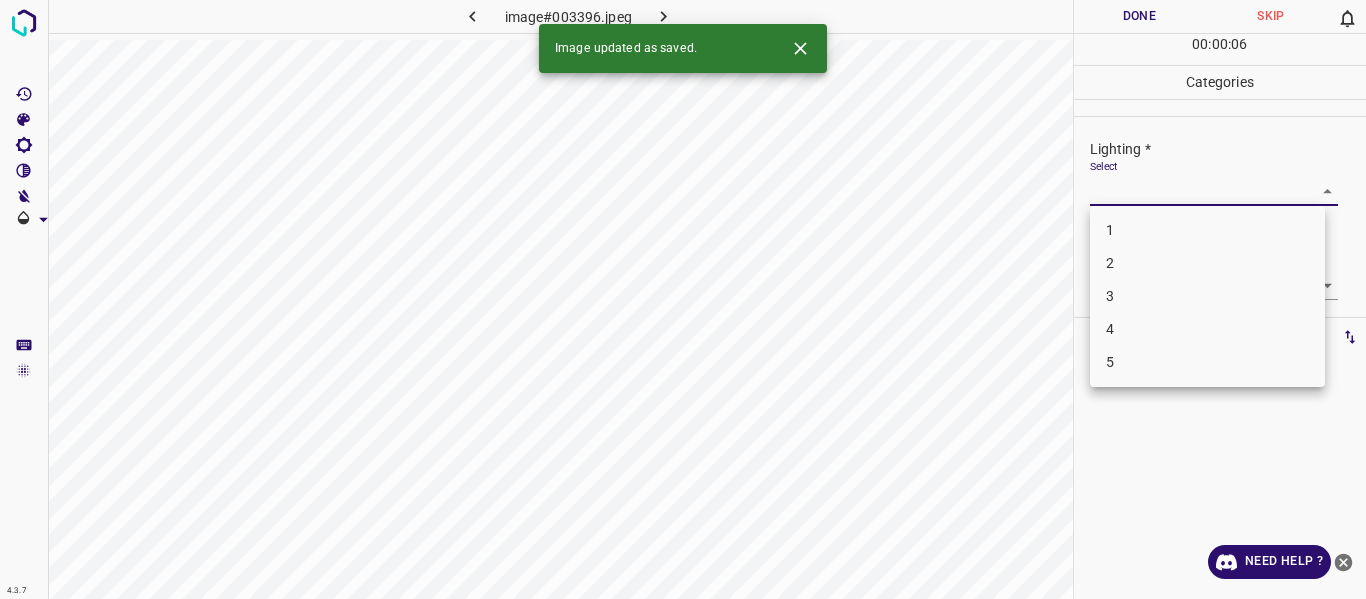 click on "4.3.7 image#003396.jpeg Done Skip 0 00   : 00   : 06   Categories Lighting *  Select ​ Focus *  Select ​ Overall *  Select ​ Labels   0 Categories 1 Lighting 2 Focus 3 Overall Tools Space Change between modes (Draw & Edit) I Auto labeling R Restore zoom M Zoom in N Zoom out Delete Delete selecte label Filters Z Restore filters X Saturation filter C Brightness filter V Contrast filter B Gray scale filter General O Download Image updated as saved. Need Help ? - Text - Hide - Delete 1 2 3 4 5" at bounding box center [683, 299] 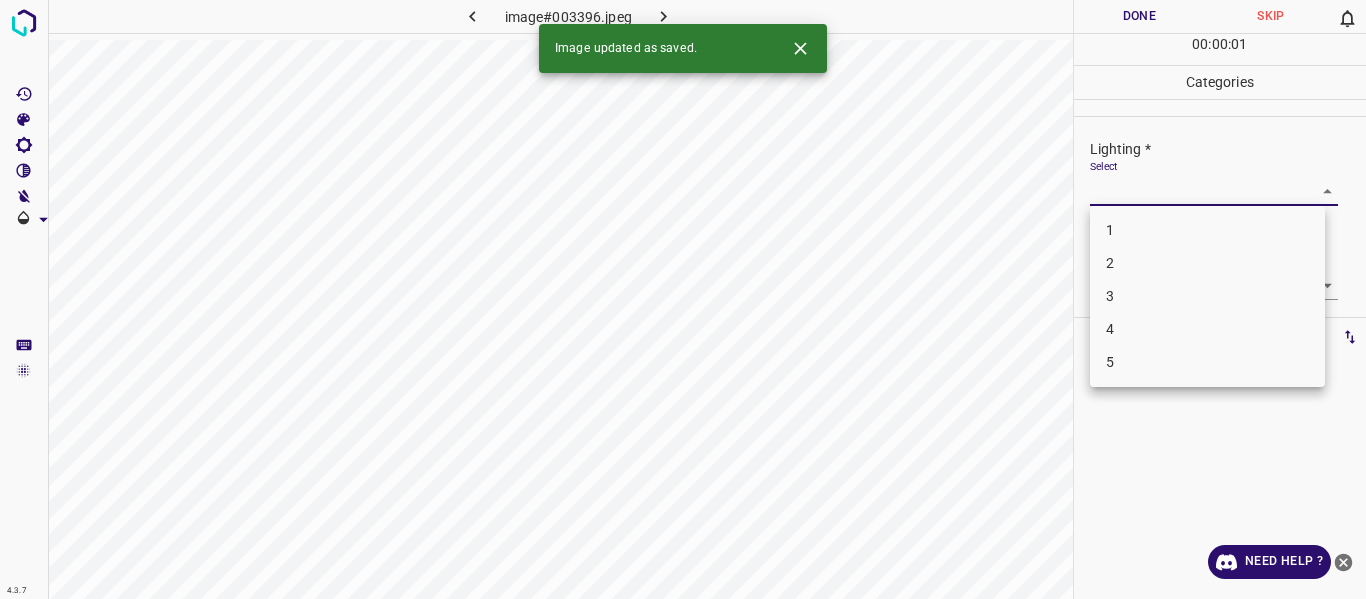 click on "3" at bounding box center (1207, 296) 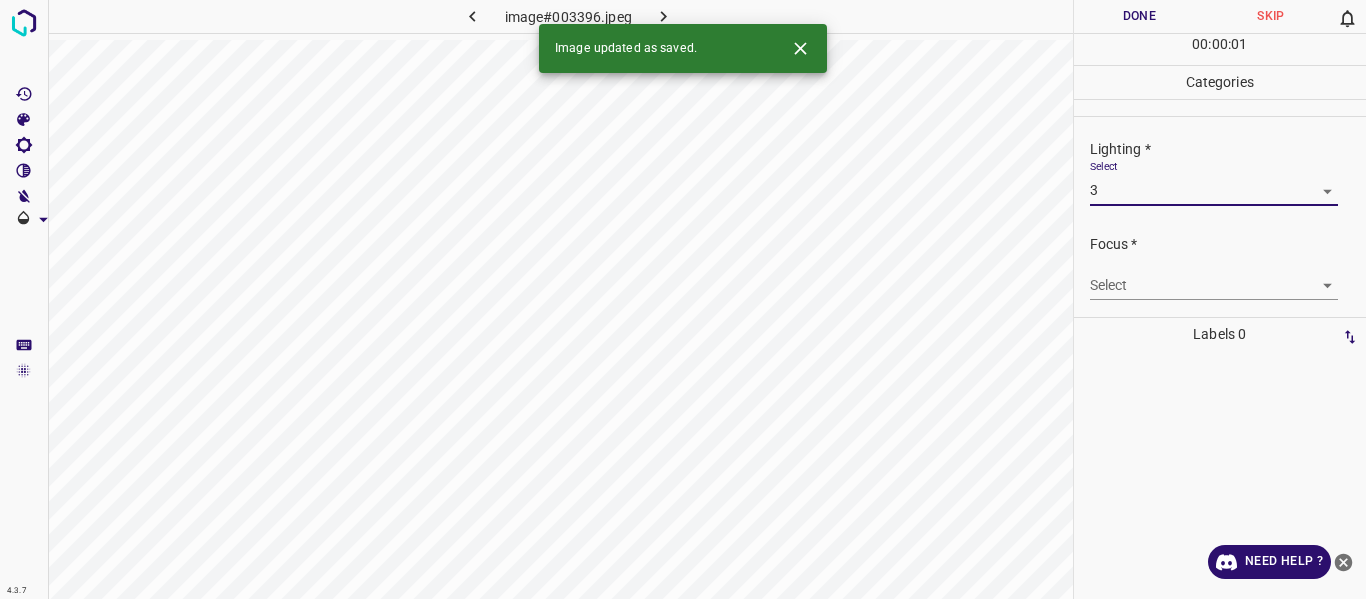 click on "4.3.7 image#003396.jpeg Done Skip 0 00   : 00   : 01   Categories Lighting *  Select 3 3 Focus *  Select ​ Overall *  Select ​ Labels   0 Categories 1 Lighting 2 Focus 3 Overall Tools Space Change between modes (Draw & Edit) I Auto labeling R Restore zoom M Zoom in N Zoom out Delete Delete selecte label Filters Z Restore filters X Saturation filter C Brightness filter V Contrast filter B Gray scale filter General O Download Image updated as saved. Need Help ? - Text - Hide - Delete" at bounding box center [683, 299] 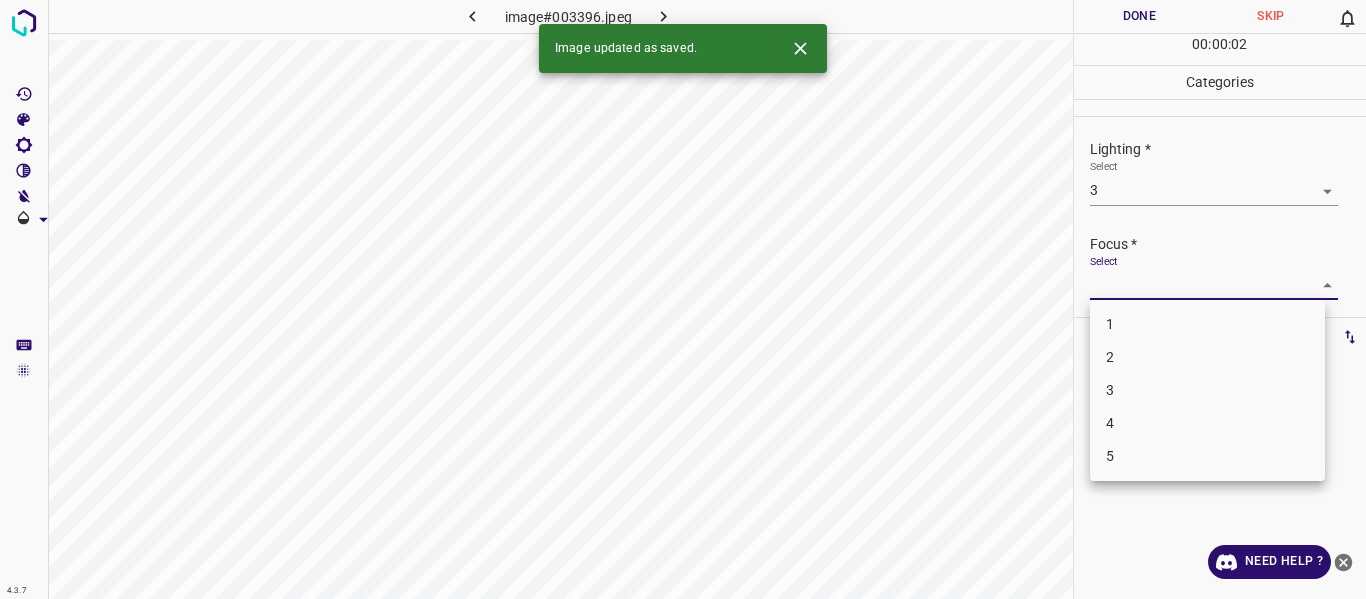 click on "2" at bounding box center [1207, 357] 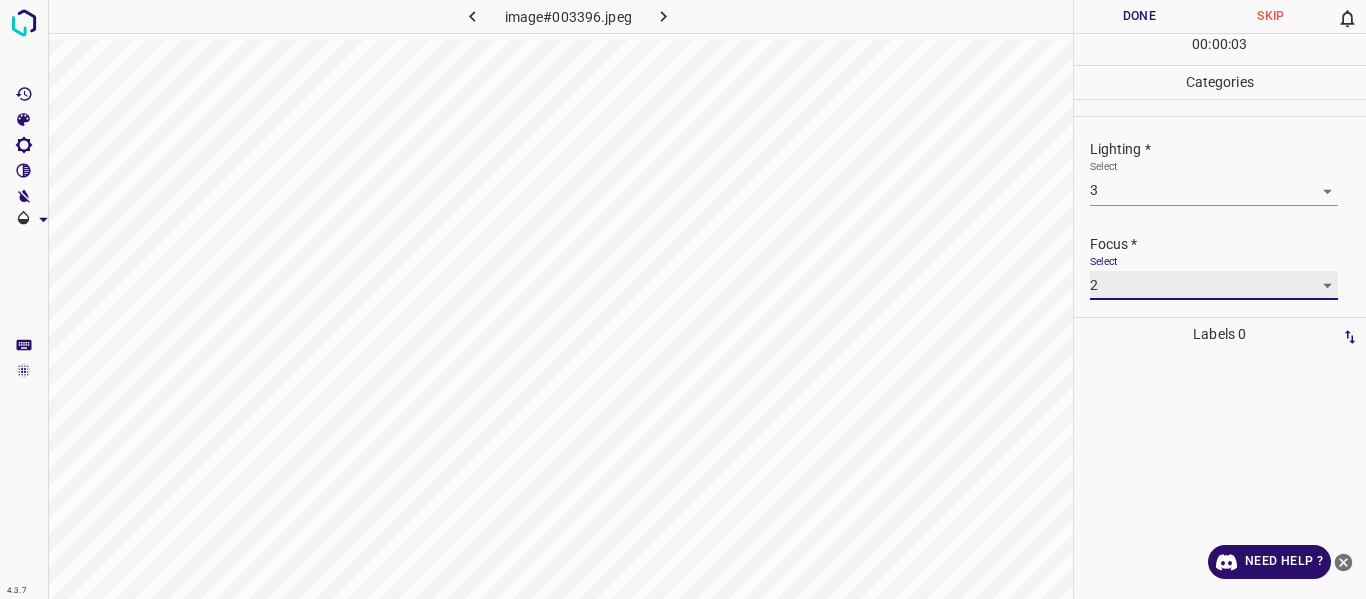 scroll, scrollTop: 98, scrollLeft: 0, axis: vertical 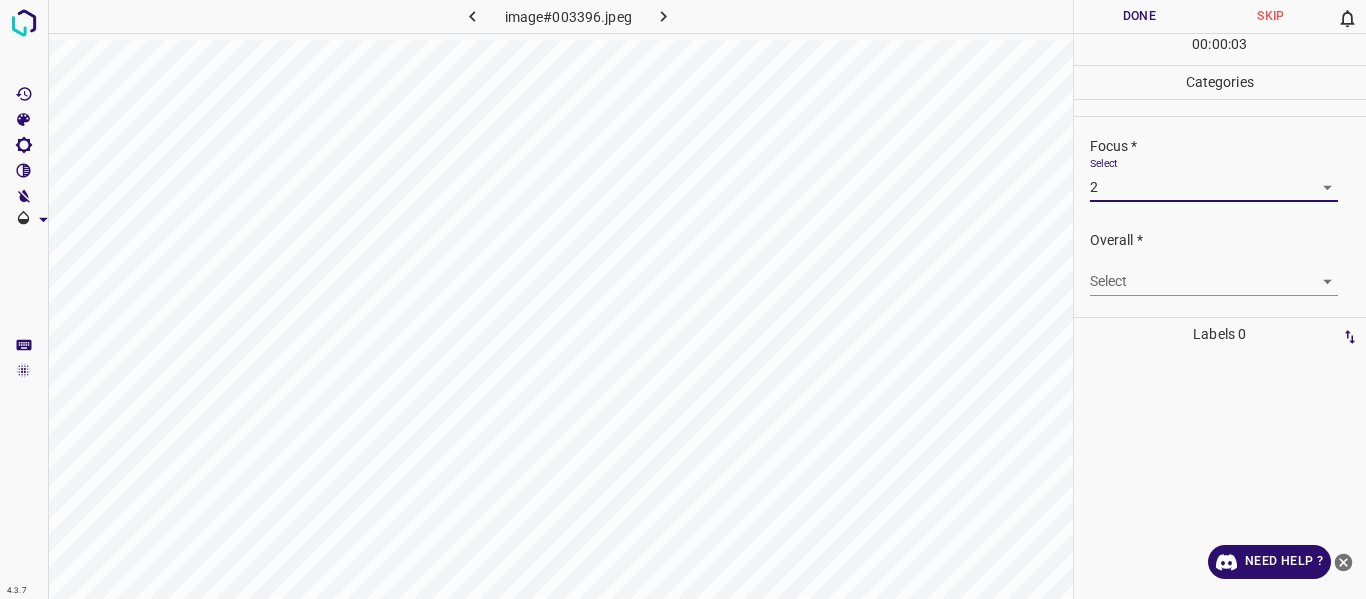 click on "4.3.7 image#003396.jpeg Done Skip 0 00   : 00   : 03   Categories Lighting *  Select 3 3 Focus *  Select 2 2 Overall *  Select ​ Labels   0 Categories 1 Lighting 2 Focus 3 Overall Tools Space Change between modes (Draw & Edit) I Auto labeling R Restore zoom M Zoom in N Zoom out Delete Delete selecte label Filters Z Restore filters X Saturation filter C Brightness filter V Contrast filter B Gray scale filter General O Download Need Help ? - Text - Hide - Delete" at bounding box center (683, 299) 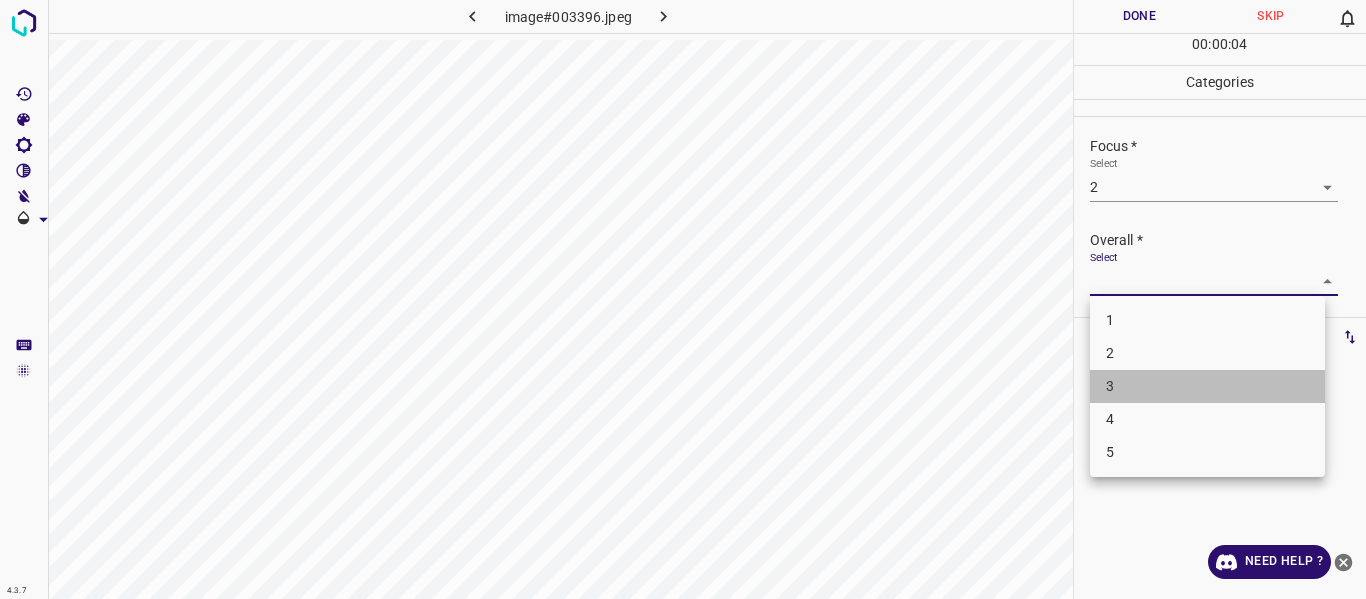 click on "3" at bounding box center (1207, 386) 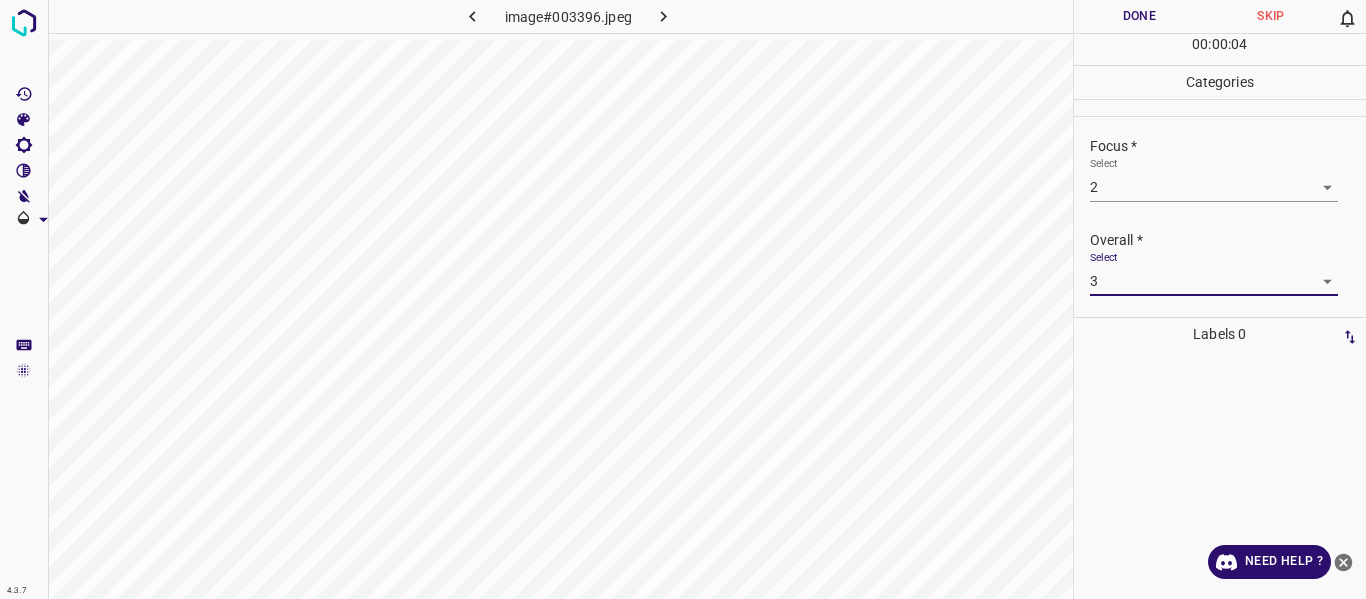 click on "00   : 00   : 04" at bounding box center (1220, 49) 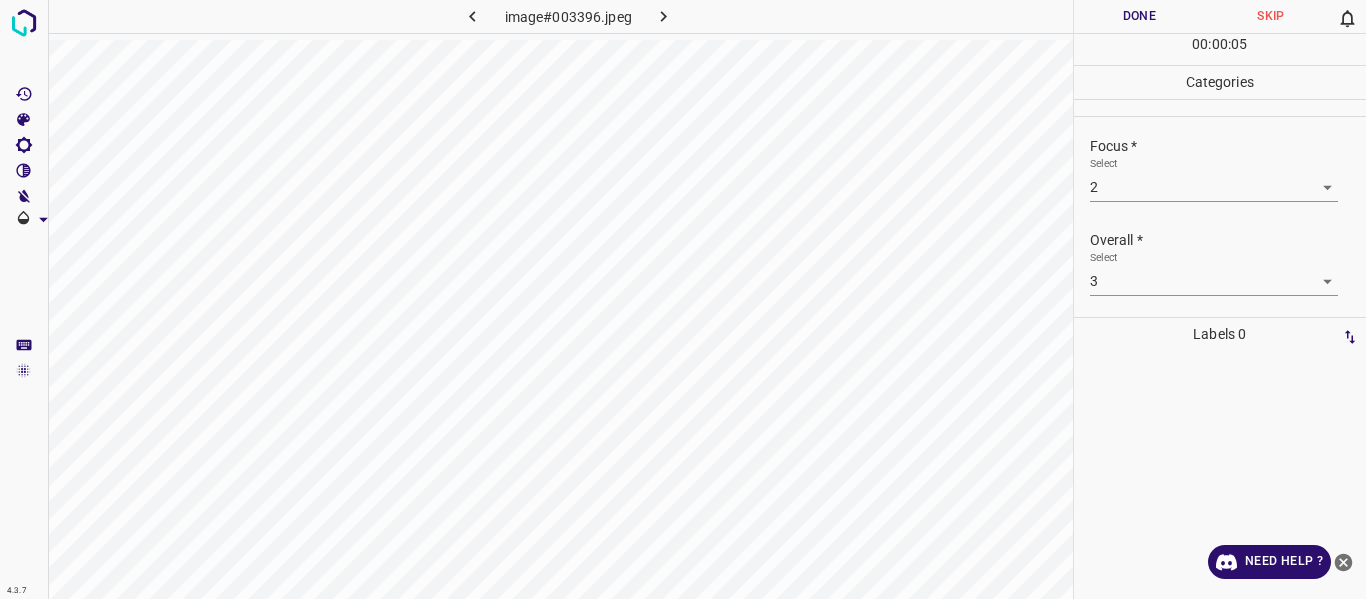 click on "Done" at bounding box center (1140, 16) 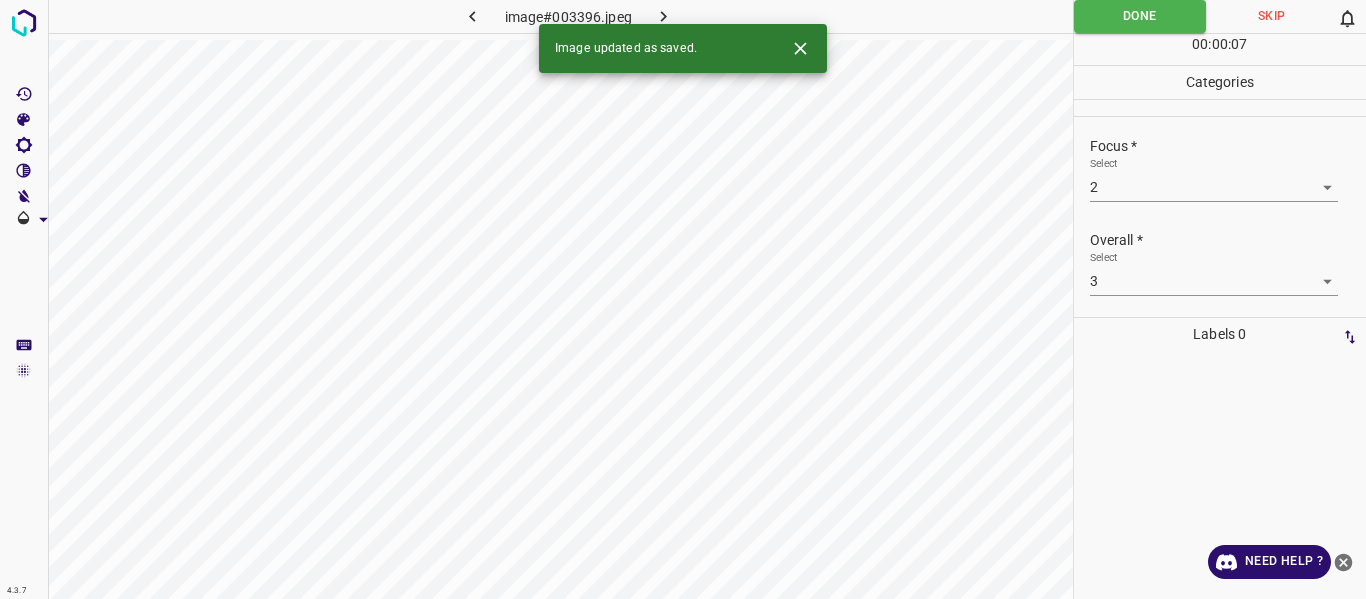 click 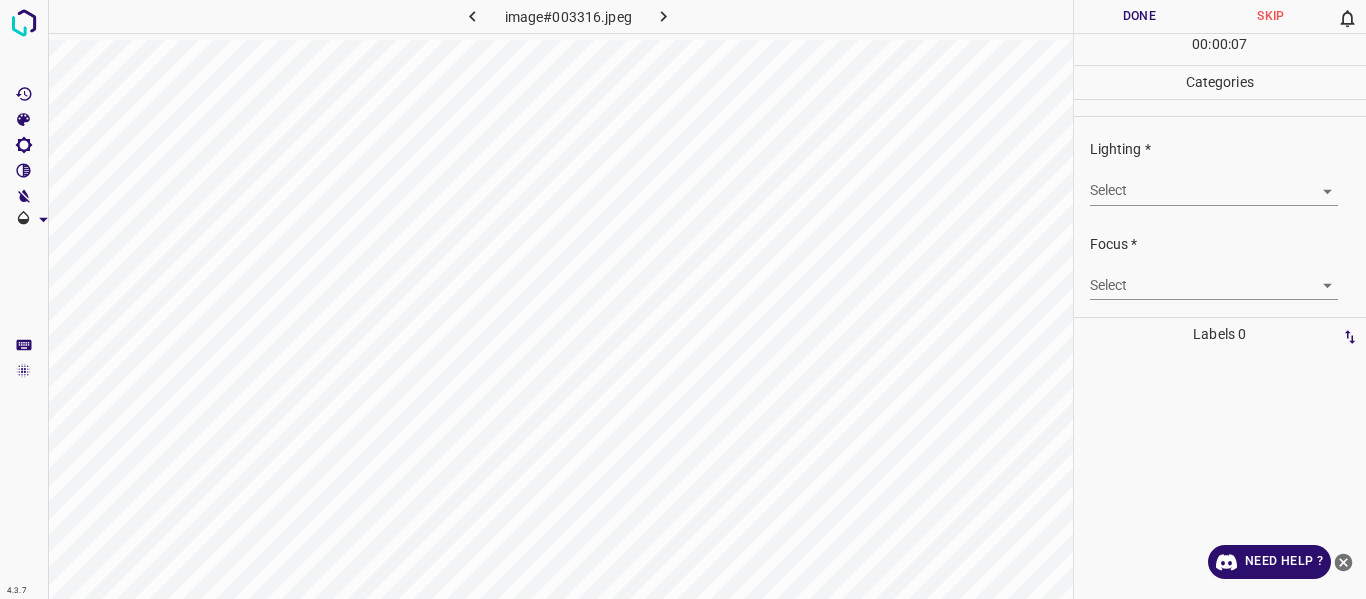 click on "Select ​" at bounding box center (1228, 182) 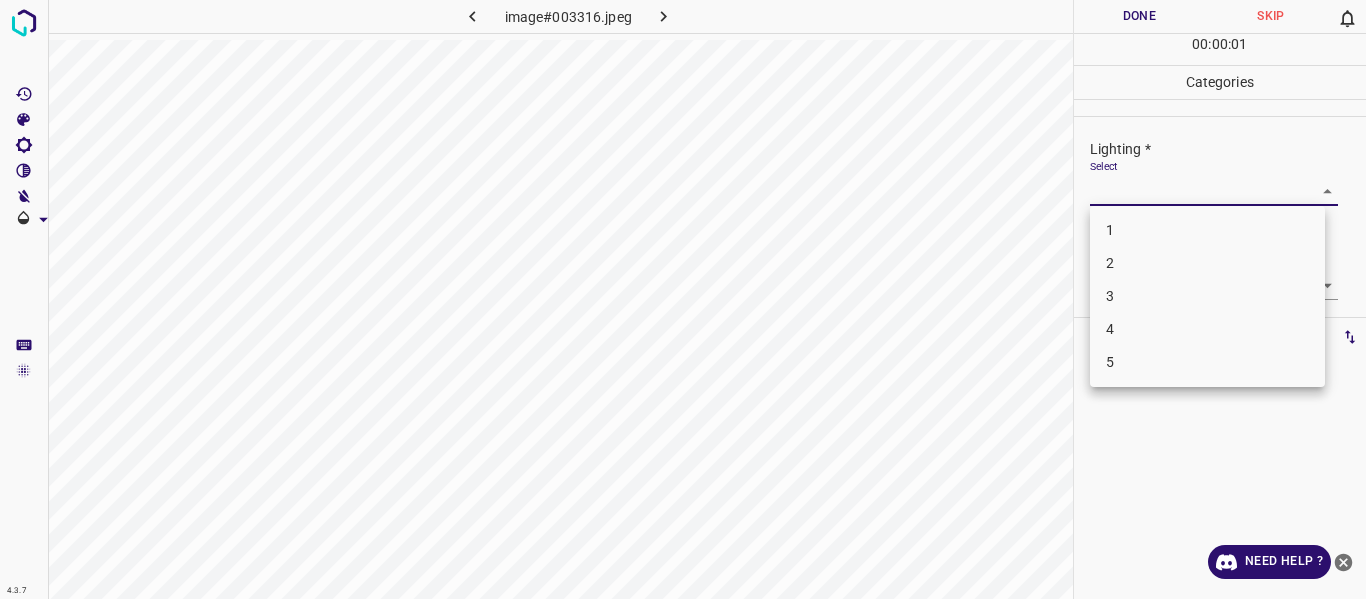 drag, startPoint x: 1318, startPoint y: 193, endPoint x: 1243, endPoint y: 236, distance: 86.4523 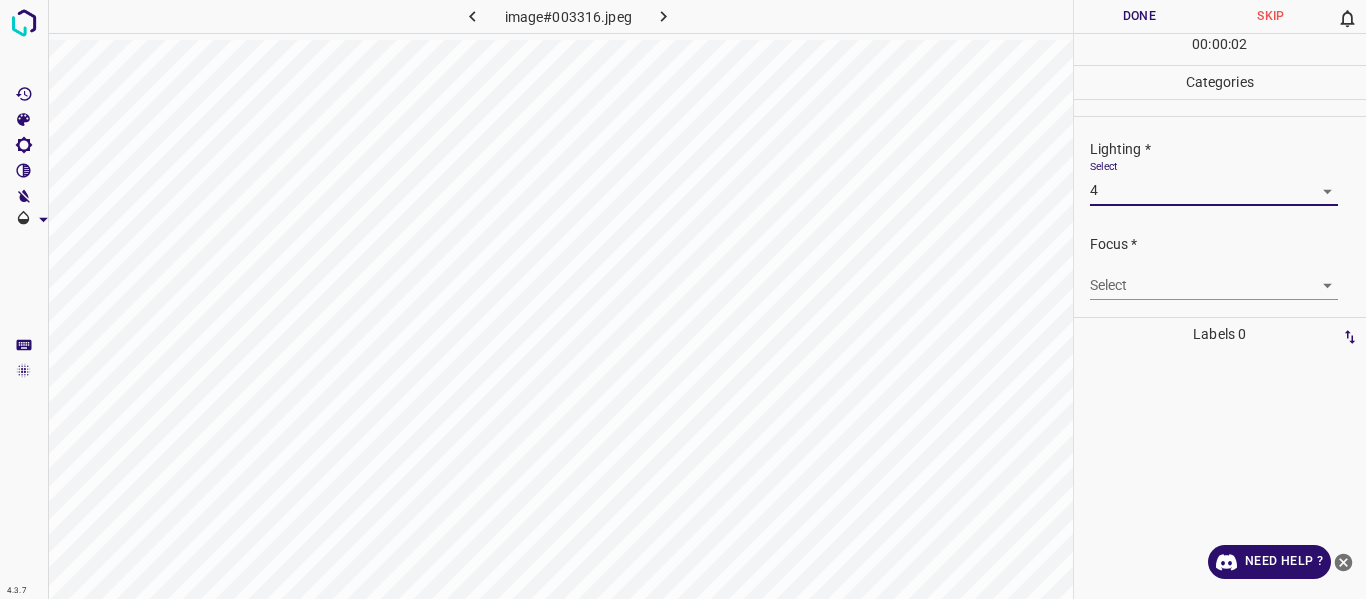 click on "4.3.7 image#003316.jpeg Done Skip 0 00   : 00   : 02   Categories Lighting *  Select 4 4 Focus *  Select ​ Overall *  Select ​ Labels   0 Categories 1 Lighting 2 Focus 3 Overall Tools Space Change between modes (Draw & Edit) I Auto labeling R Restore zoom M Zoom in N Zoom out Delete Delete selecte label Filters Z Restore filters X Saturation filter C Brightness filter V Contrast filter B Gray scale filter General O Download Need Help ? - Text - Hide - Delete 1 2 3 4 5" at bounding box center [683, 299] 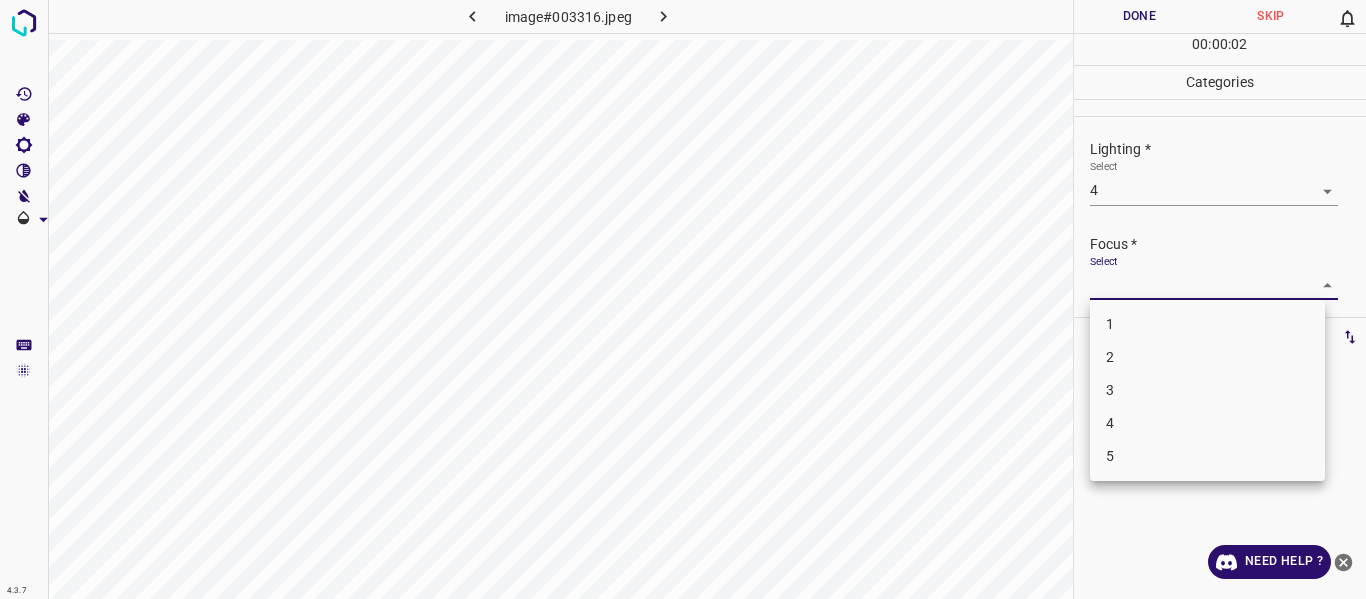 click on "3" at bounding box center (1207, 390) 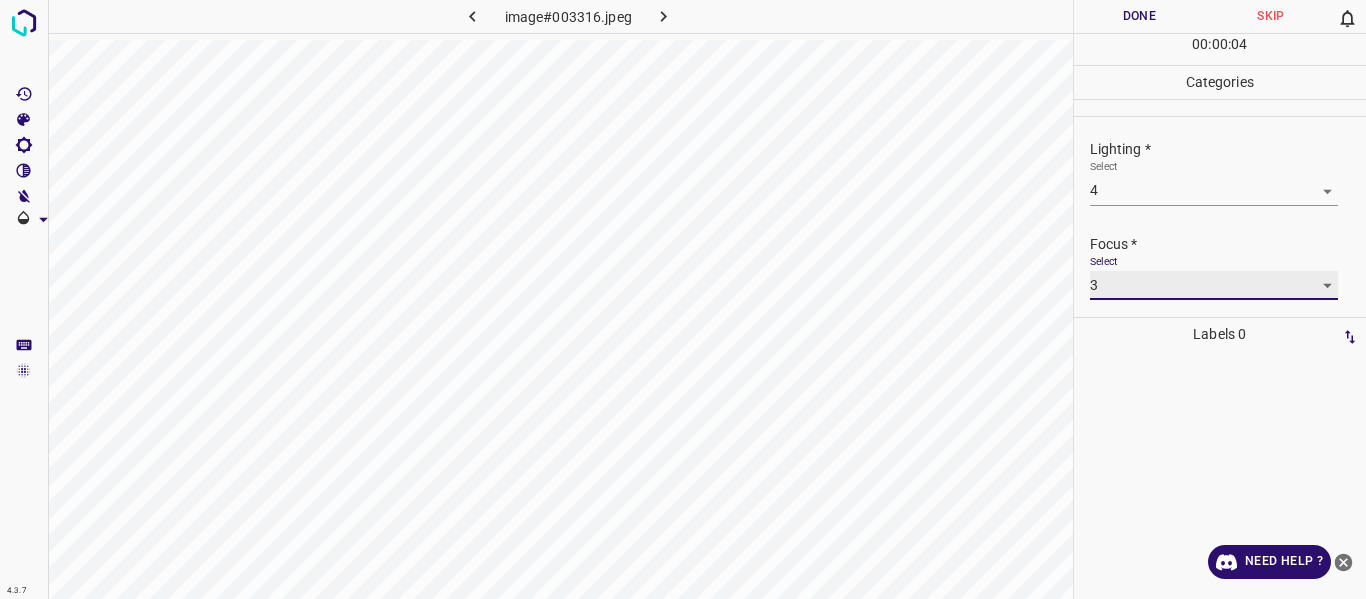 scroll, scrollTop: 98, scrollLeft: 0, axis: vertical 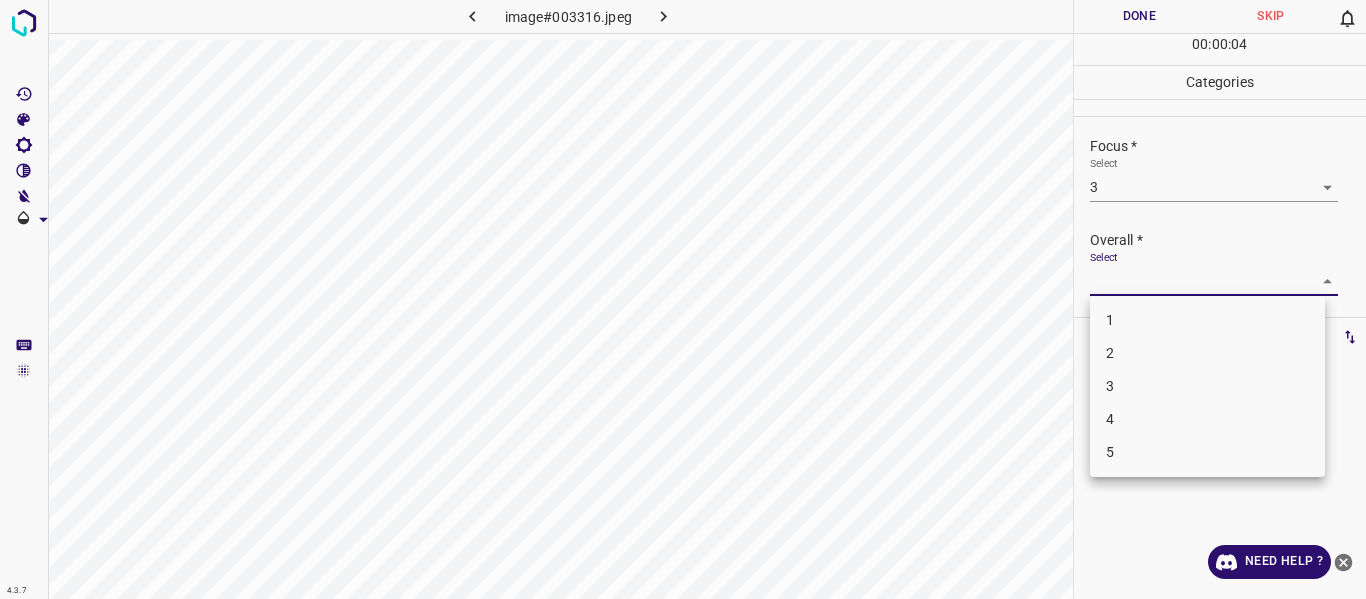 click on "4.3.7 image#003316.jpeg Done Skip 0 00   : 00   : 04   Categories Lighting *  Select 4 4 Focus *  Select 3 3 Overall *  Select ​ Labels   0 Categories 1 Lighting 2 Focus 3 Overall Tools Space Change between modes (Draw & Edit) I Auto labeling R Restore zoom M Zoom in N Zoom out Delete Delete selecte label Filters Z Restore filters X Saturation filter C Brightness filter V Contrast filter B Gray scale filter General O Download Need Help ? - Text - Hide - Delete 1 2 3 4 5" at bounding box center (683, 299) 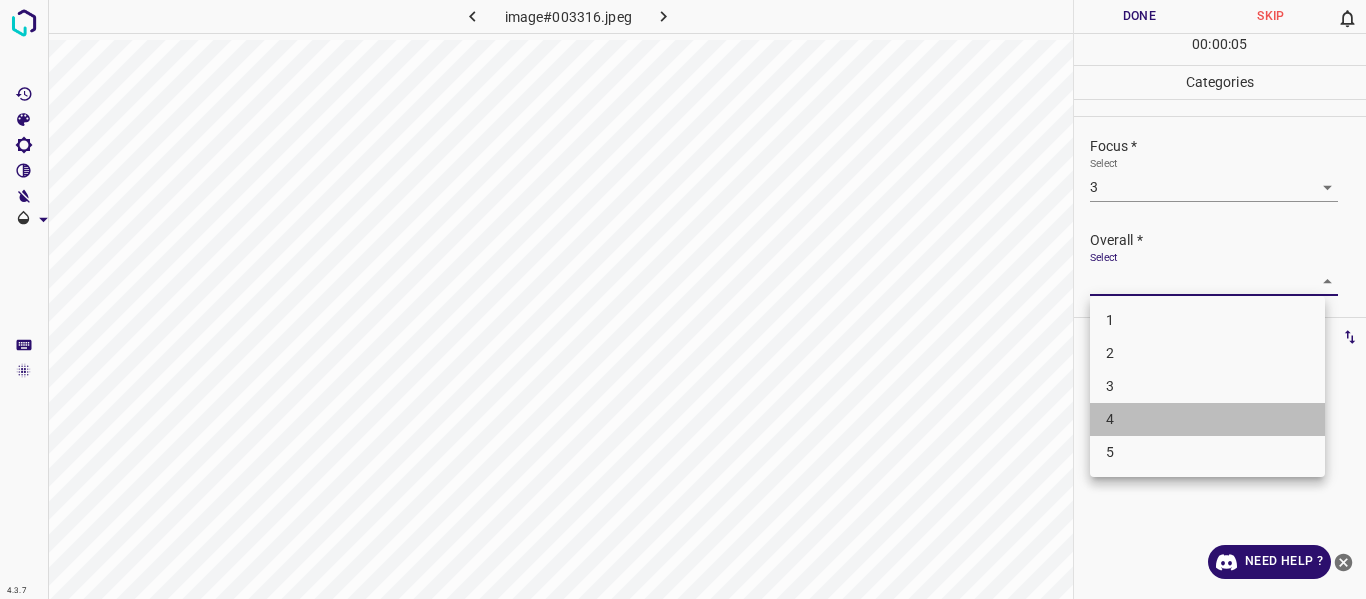 click on "4" at bounding box center (1207, 419) 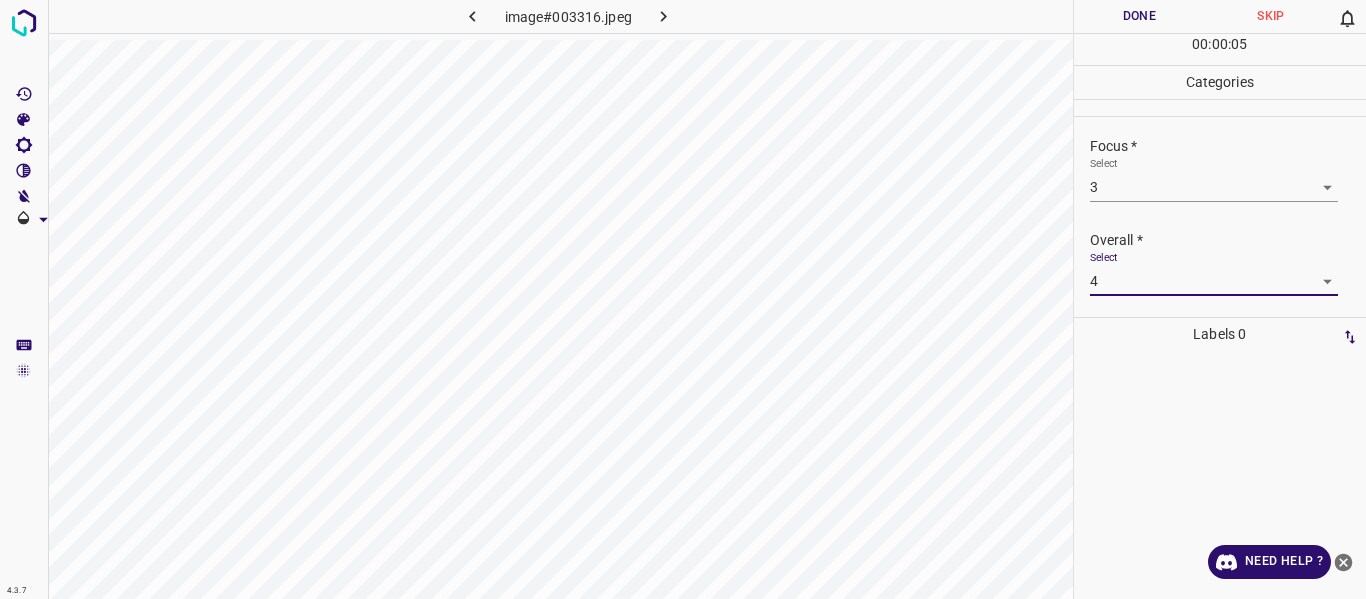 click on "Done" at bounding box center [1140, 16] 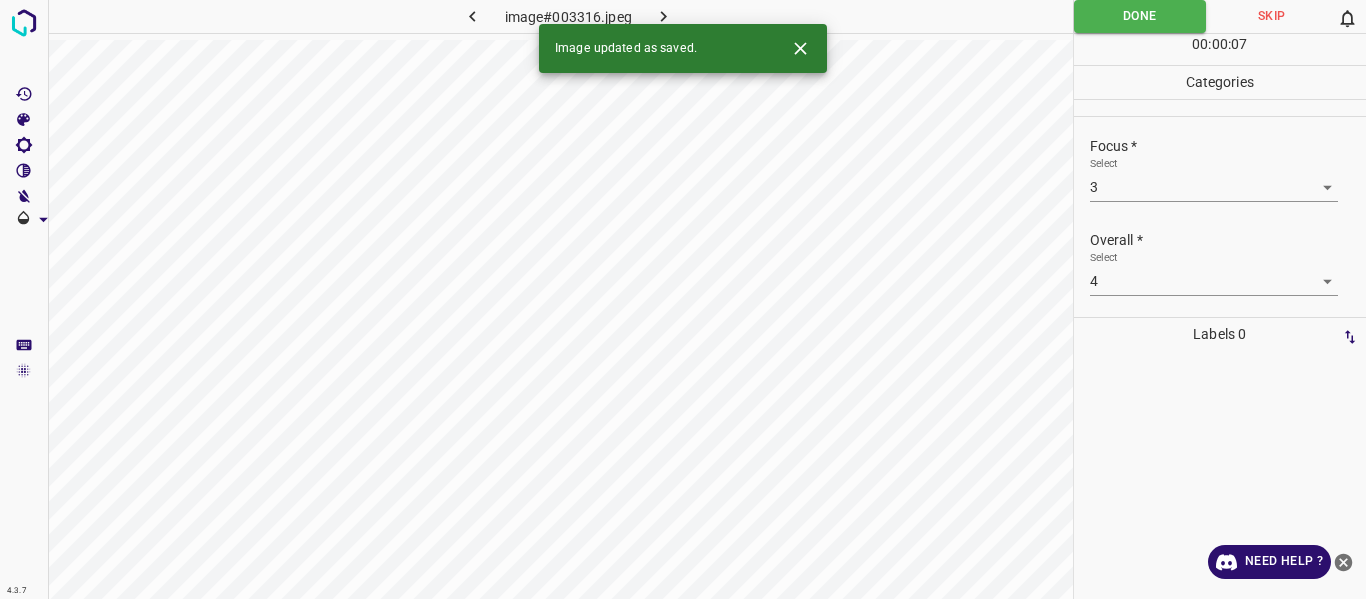 click at bounding box center (664, 16) 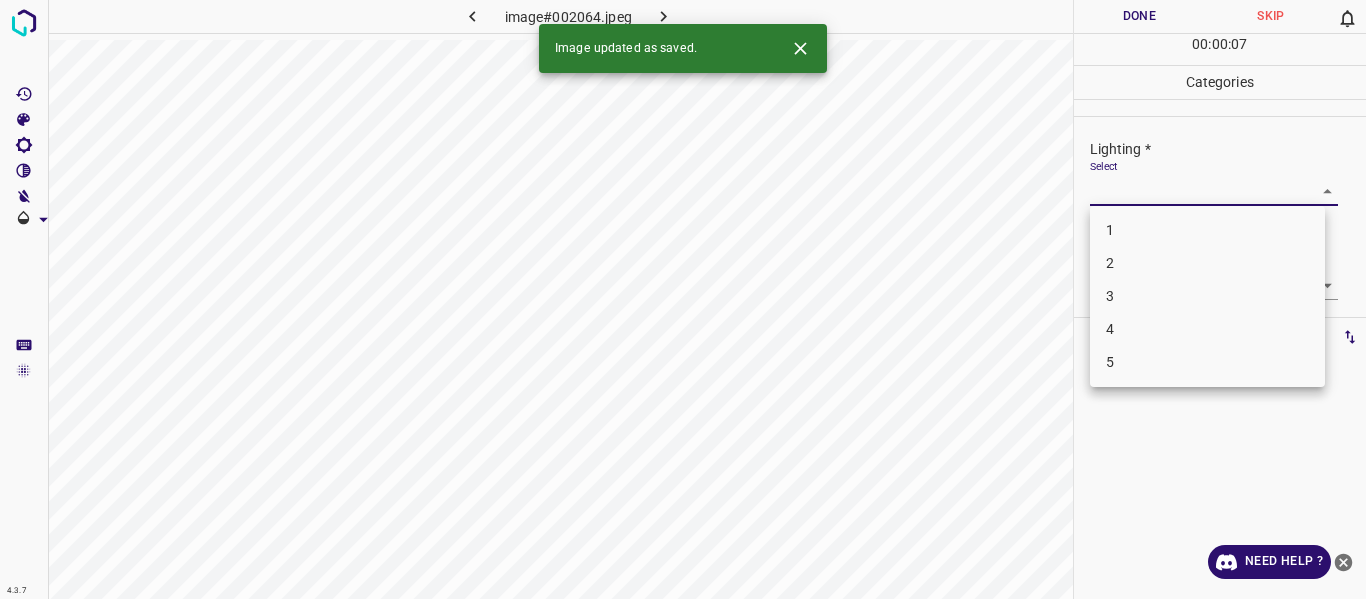 click on "4.3.7 image#002064.jpeg Done Skip 0 00   : 00   : 07   Categories Lighting *  Select ​ Focus *  Select ​ Overall *  Select ​ Labels   0 Categories 1 Lighting 2 Focus 3 Overall Tools Space Change between modes (Draw & Edit) I Auto labeling R Restore zoom M Zoom in N Zoom out Delete Delete selecte label Filters Z Restore filters X Saturation filter C Brightness filter V Contrast filter B Gray scale filter General O Download Image updated as saved. Need Help ? - Text - Hide - Delete 1 2 3 4 5" at bounding box center (683, 299) 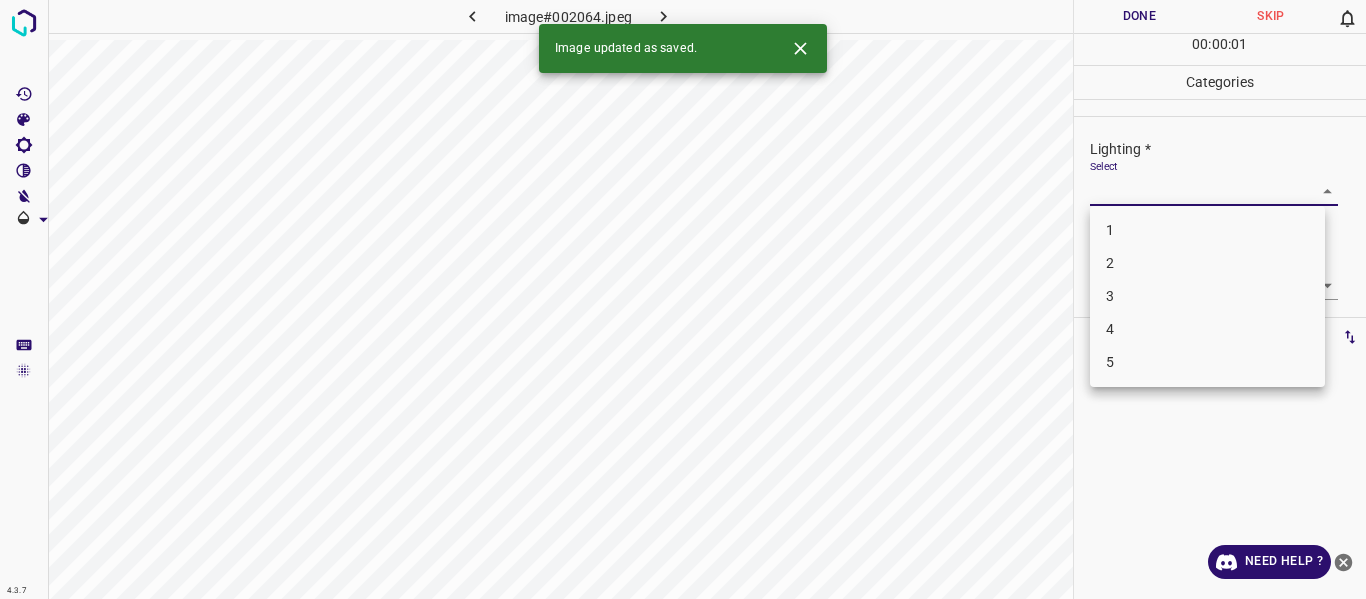 click on "3" at bounding box center (1207, 296) 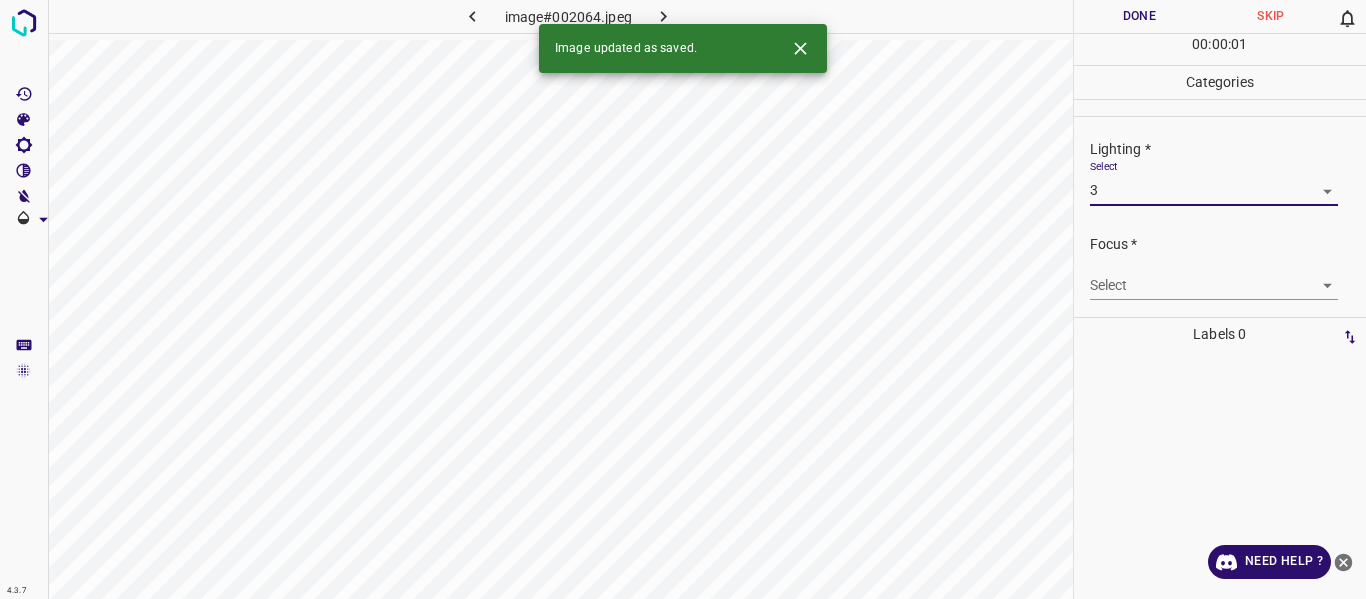 click on "4.3.7 image#002064.jpeg Done Skip 0 00   : 00   : 01   Categories Lighting *  Select 3 3 Focus *  Select ​ Overall *  Select ​ Labels   0 Categories 1 Lighting 2 Focus 3 Overall Tools Space Change between modes (Draw & Edit) I Auto labeling R Restore zoom M Zoom in N Zoom out Delete Delete selecte label Filters Z Restore filters X Saturation filter C Brightness filter V Contrast filter B Gray scale filter General O Download Image updated as saved. Need Help ? - Text - Hide - Delete" at bounding box center [683, 299] 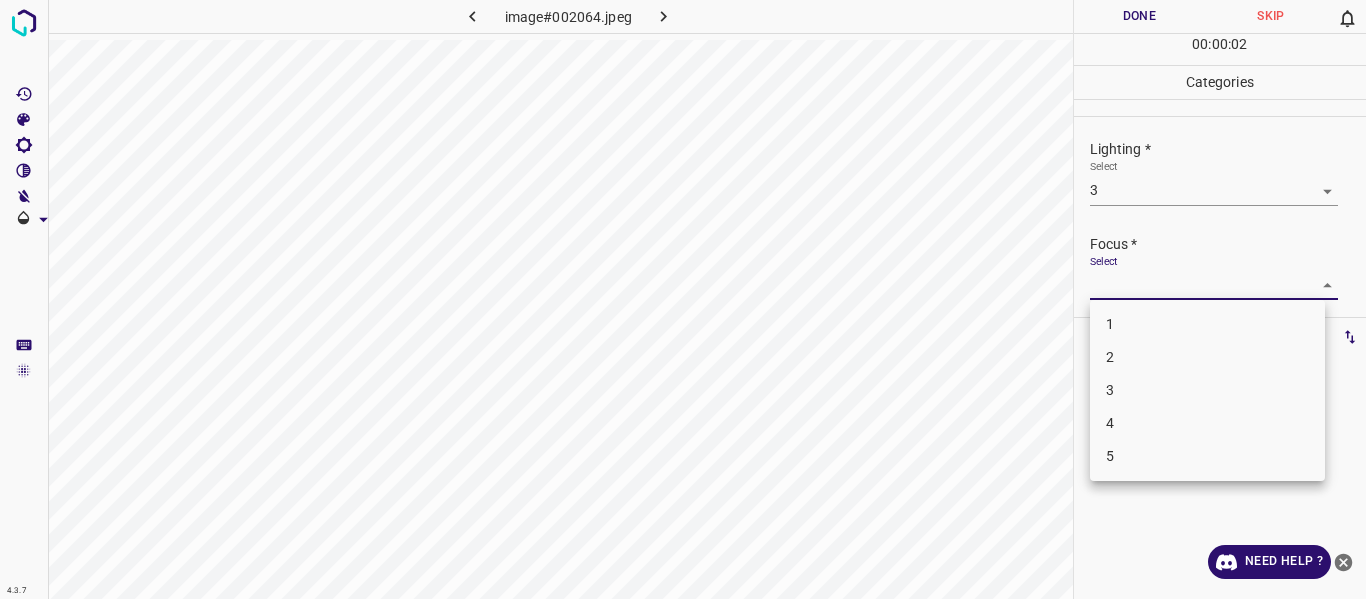 click on "3" at bounding box center [1207, 390] 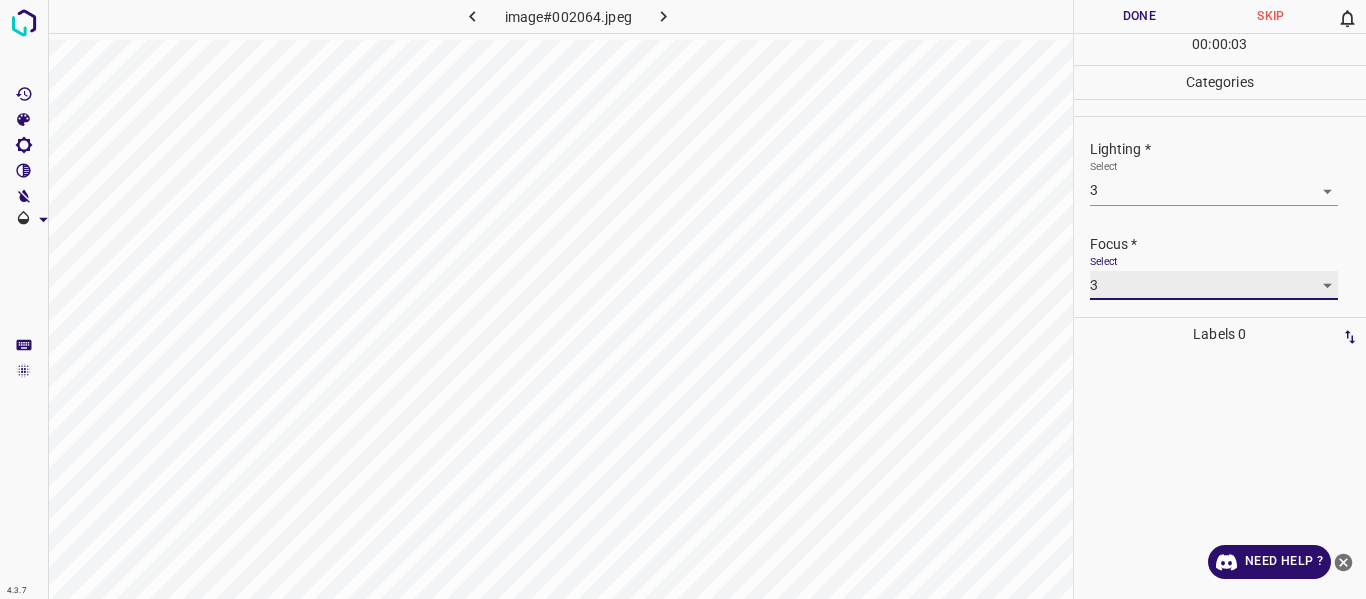 scroll, scrollTop: 98, scrollLeft: 0, axis: vertical 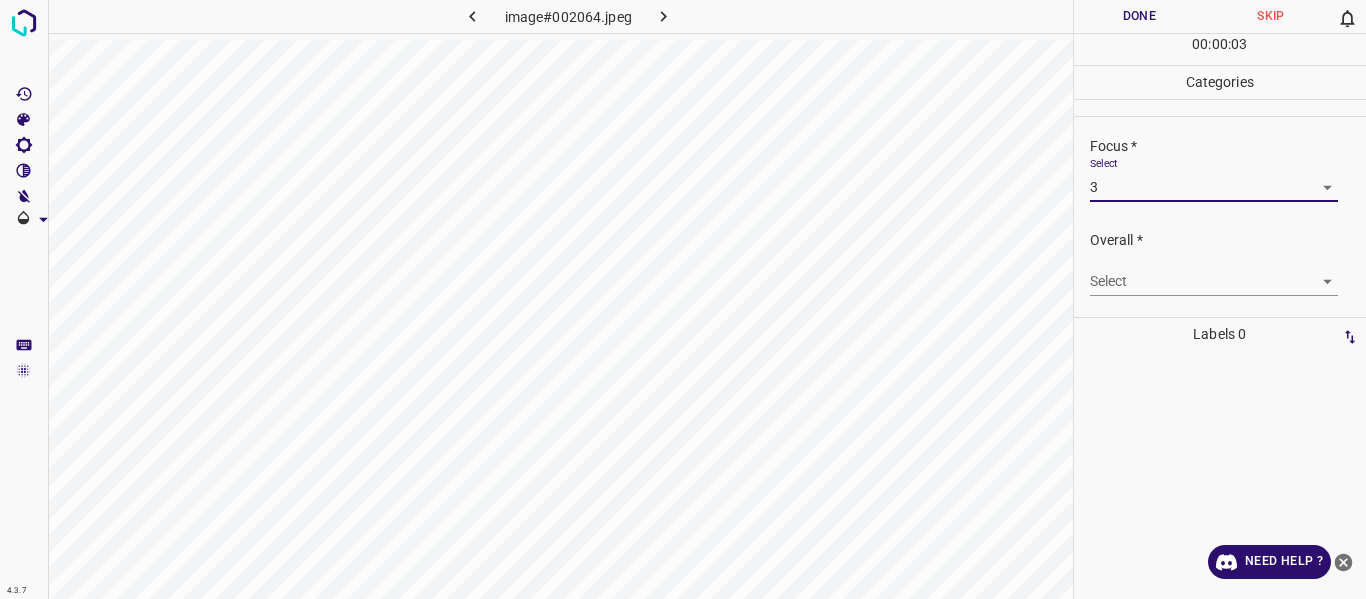 click on "4.3.7 image#002064.jpeg Done Skip 0 00   : 00   : 03   Categories Lighting *  Select 3 3 Focus *  Select 3 3 Overall *  Select ​ Labels   0 Categories 1 Lighting 2 Focus 3 Overall Tools Space Change between modes (Draw & Edit) I Auto labeling R Restore zoom M Zoom in N Zoom out Delete Delete selecte label Filters Z Restore filters X Saturation filter C Brightness filter V Contrast filter B Gray scale filter General O Download Need Help ? - Text - Hide - Delete" at bounding box center [683, 299] 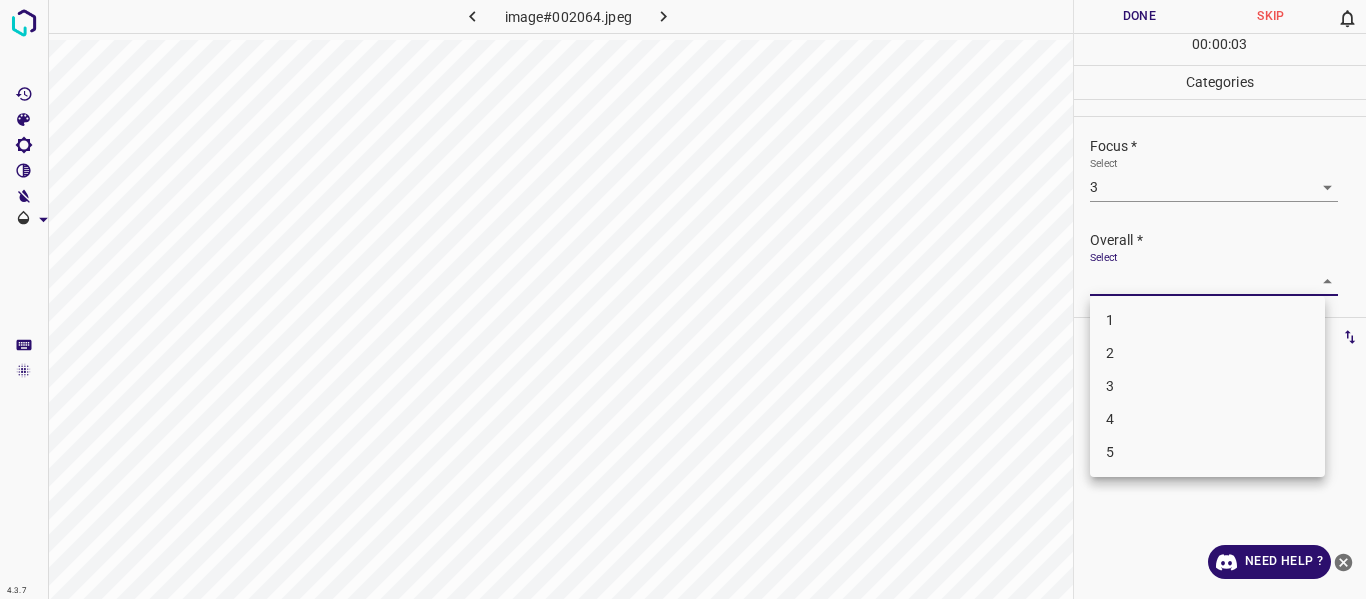 click on "4" at bounding box center (1207, 419) 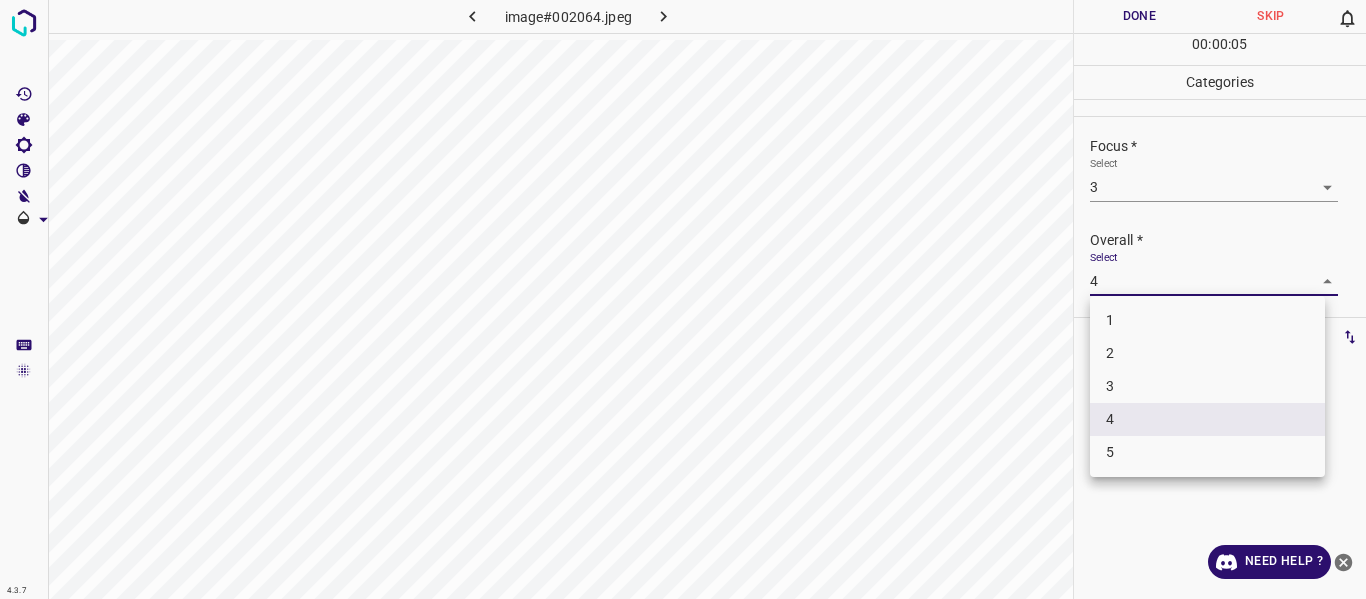 click on "4.3.7 image#002064.jpeg Done Skip 0 00   : 00   : 05   Categories Lighting *  Select 3 3 Focus *  Select 3 3 Overall *  Select 4 4 Labels   0 Categories 1 Lighting 2 Focus 3 Overall Tools Space Change between modes (Draw & Edit) I Auto labeling R Restore zoom M Zoom in N Zoom out Delete Delete selecte label Filters Z Restore filters X Saturation filter C Brightness filter V Contrast filter B Gray scale filter General O Download Need Help ? - Text - Hide - Delete 1 2 3 4 5" at bounding box center [683, 299] 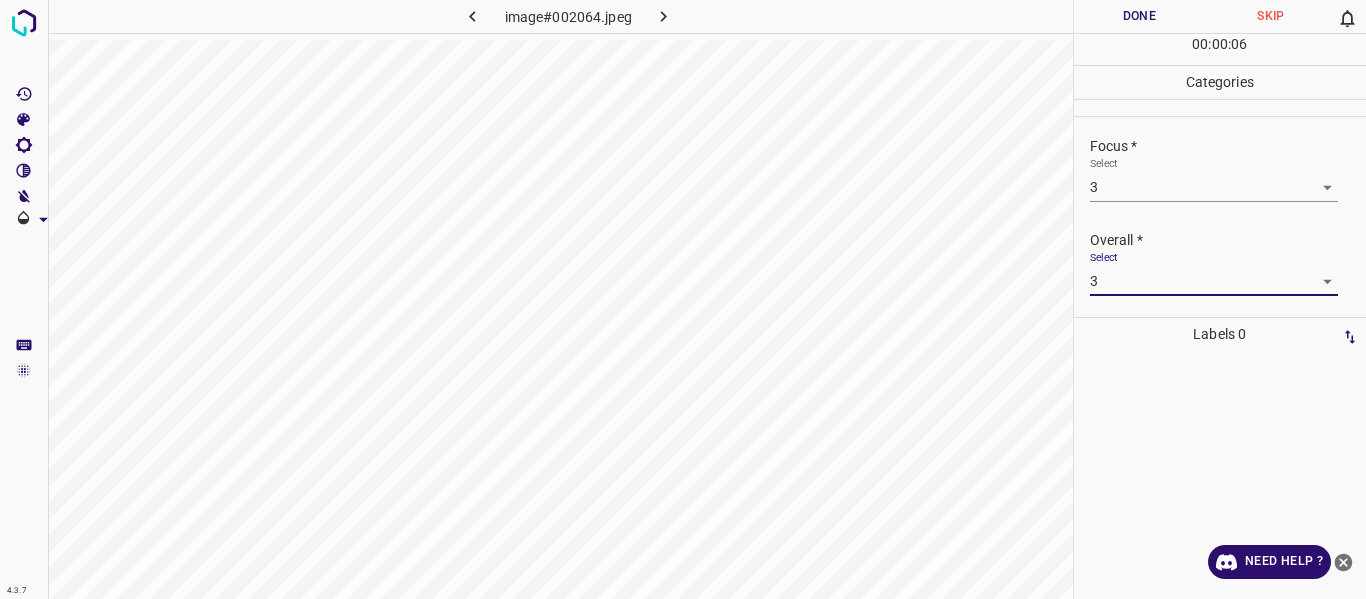 click on "Done" at bounding box center [1140, 16] 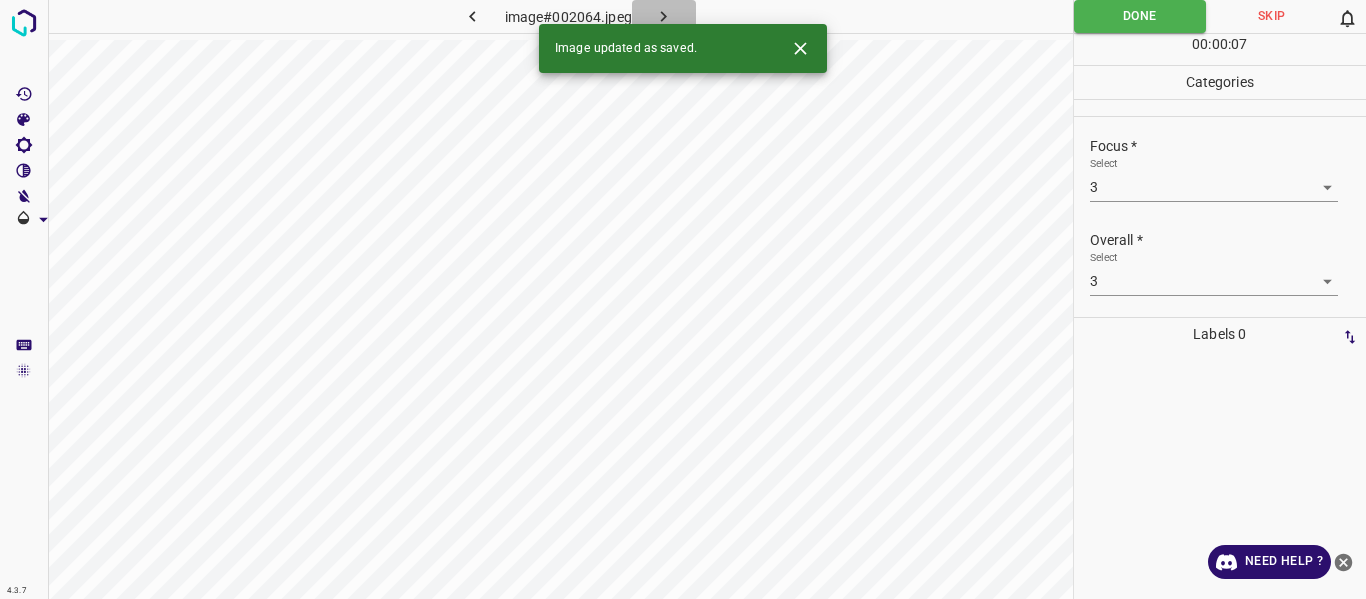 click 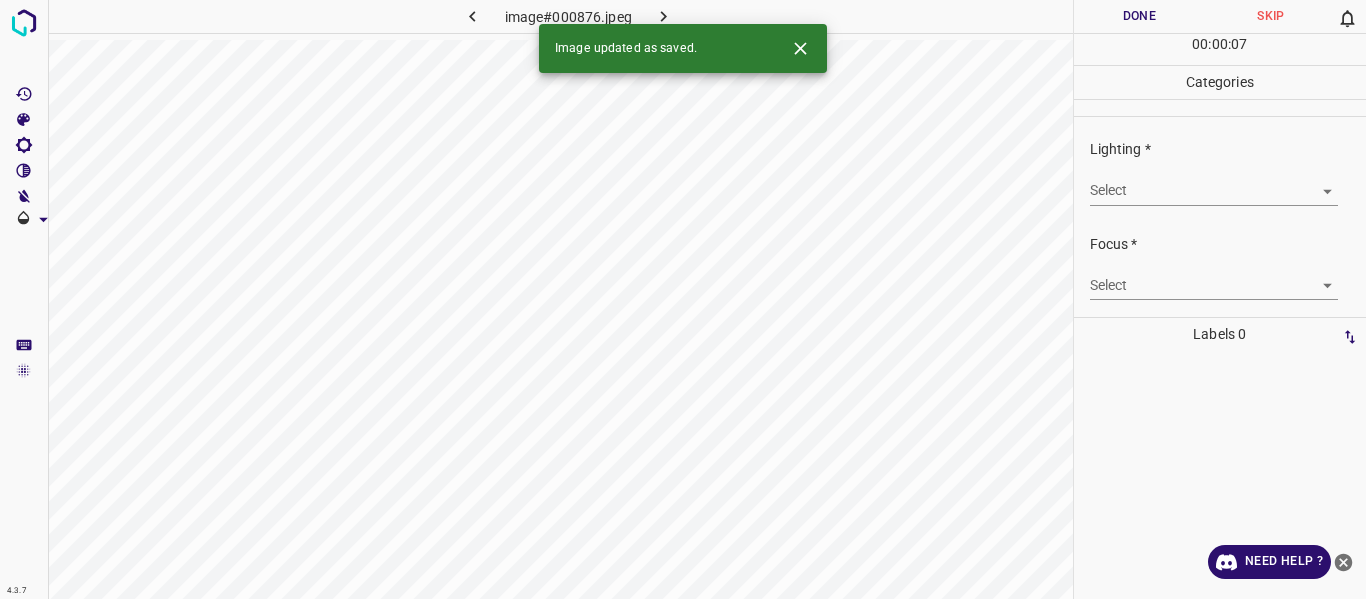 click on "4.3.7 image#000876.jpeg Done Skip 0 00   : 00   : 07   Categories Lighting *  Select ​ Focus *  Select ​ Overall *  Select ​ Labels   0 Categories 1 Lighting 2 Focus 3 Overall Tools Space Change between modes (Draw & Edit) I Auto labeling R Restore zoom M Zoom in N Zoom out Delete Delete selecte label Filters Z Restore filters X Saturation filter C Brightness filter V Contrast filter B Gray scale filter General O Download Image updated as saved. Need Help ? - Text - Hide - Delete" at bounding box center (683, 299) 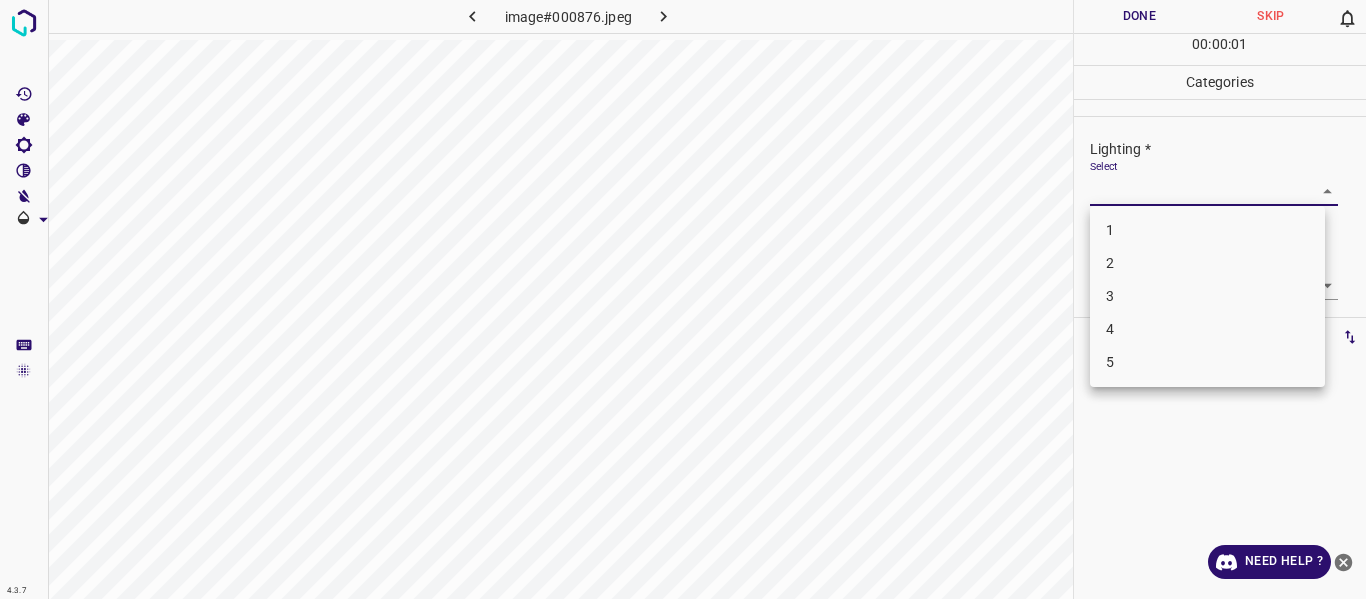 click on "4" at bounding box center [1207, 329] 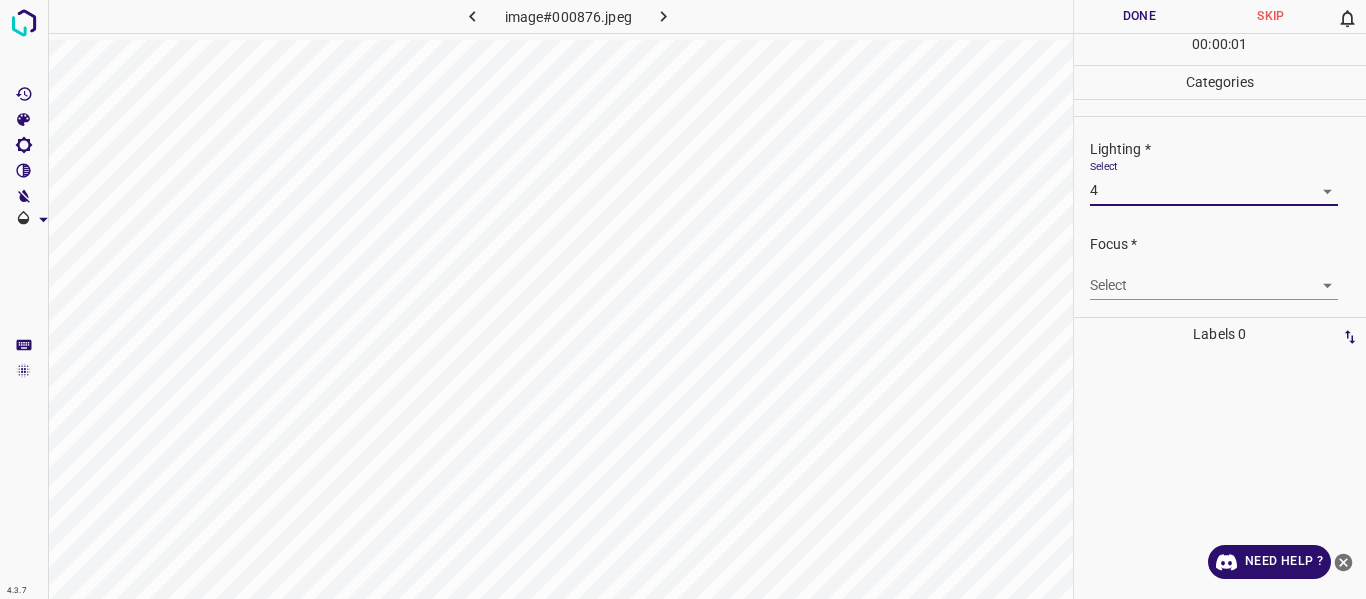 click on "4.3.7 image#000876.jpeg Done Skip 0 00   : 00   : 01   Categories Lighting *  Select 4 4 Focus *  Select ​ Overall *  Select ​ Labels   0 Categories 1 Lighting 2 Focus 3 Overall Tools Space Change between modes (Draw & Edit) I Auto labeling R Restore zoom M Zoom in N Zoom out Delete Delete selecte label Filters Z Restore filters X Saturation filter C Brightness filter V Contrast filter B Gray scale filter General O Download Need Help ? - Text - Hide - Delete" at bounding box center (683, 299) 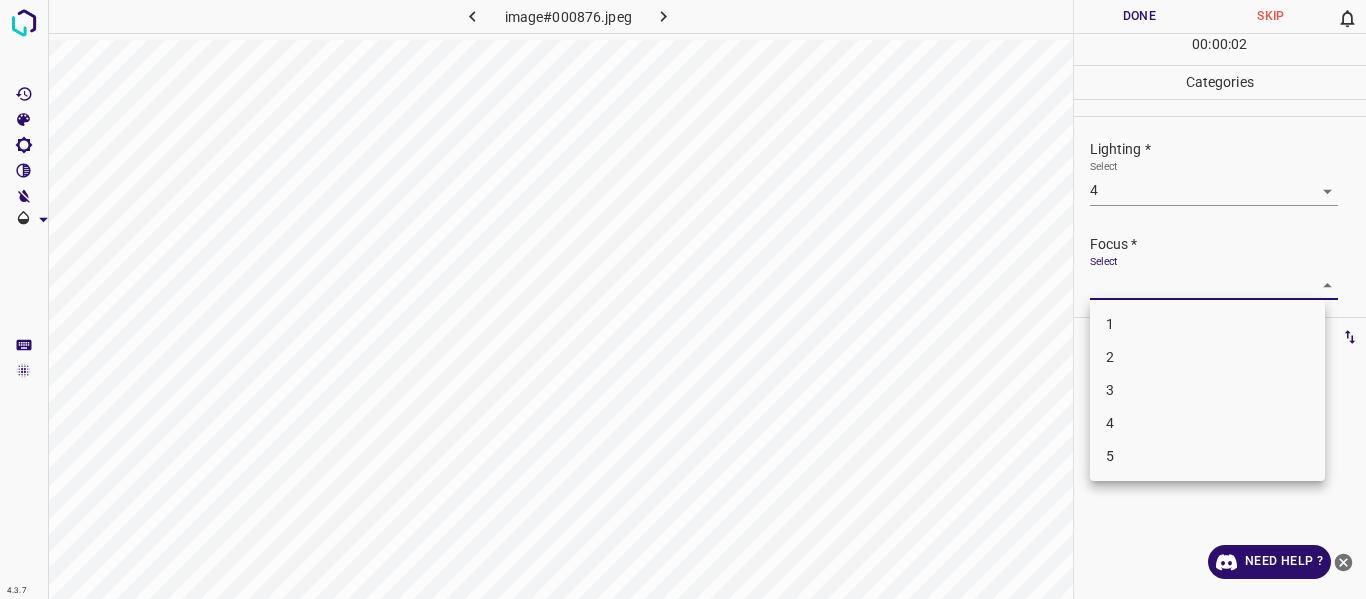 click on "3" at bounding box center (1207, 390) 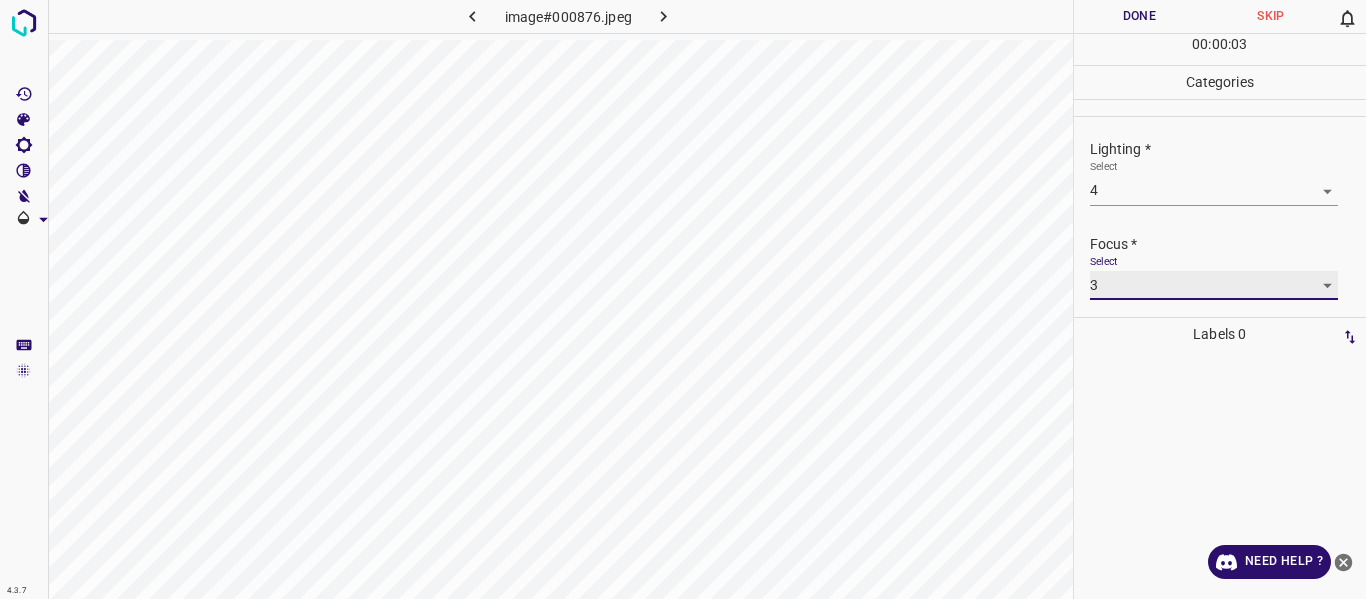scroll, scrollTop: 98, scrollLeft: 0, axis: vertical 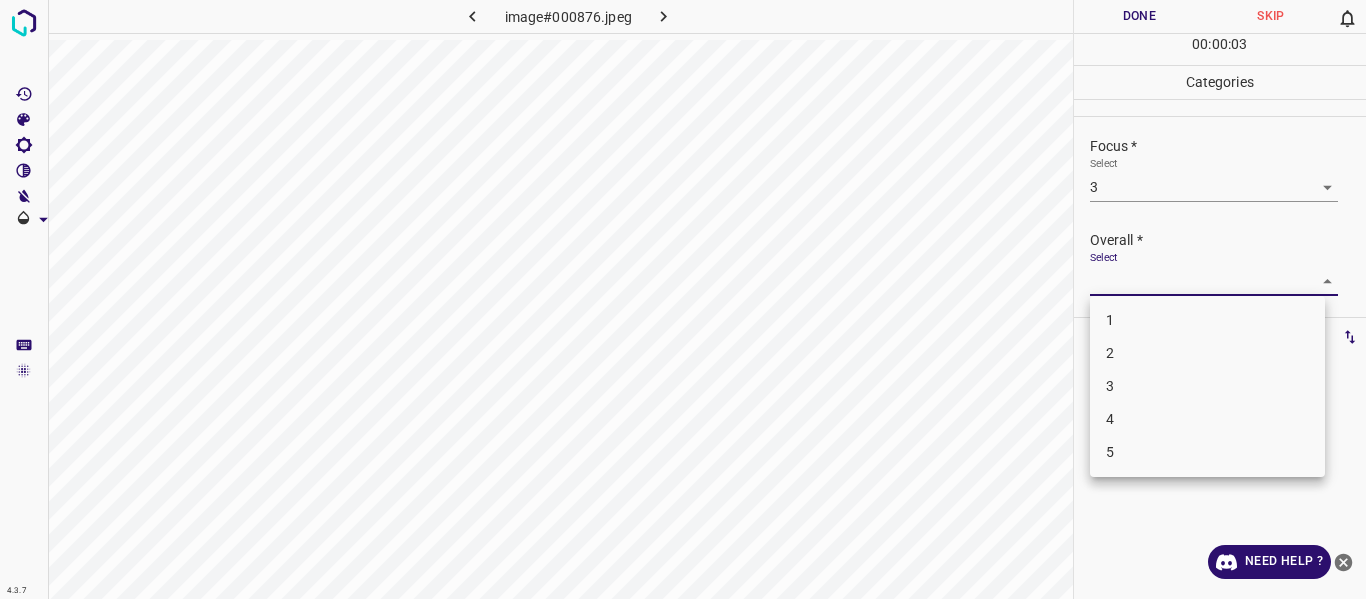 click on "4.3.7 image#000876.jpeg Done Skip 0 00   : 00   : 03   Categories Lighting *  Select 4 4 Focus *  Select 3 3 Overall *  Select ​ Labels   0 Categories 1 Lighting 2 Focus 3 Overall Tools Space Change between modes (Draw & Edit) I Auto labeling R Restore zoom M Zoom in N Zoom out Delete Delete selecte label Filters Z Restore filters X Saturation filter C Brightness filter V Contrast filter B Gray scale filter General O Download Need Help ? - Text - Hide - Delete 1 2 3 4 5" at bounding box center [683, 299] 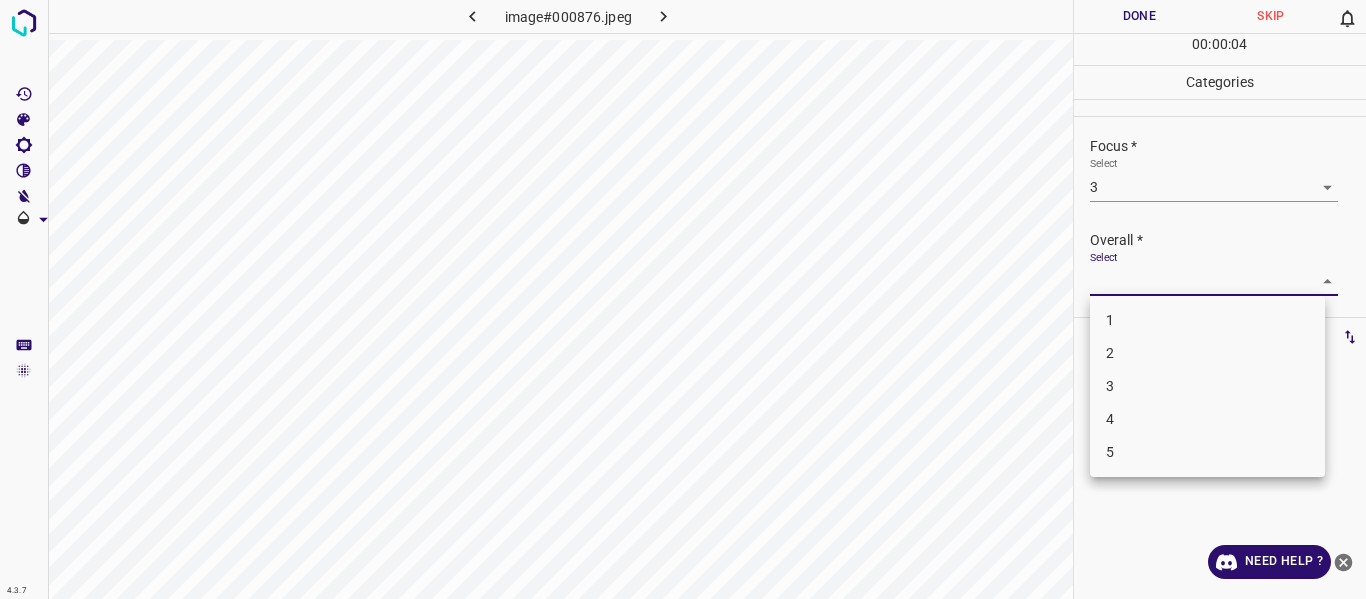 click on "4" at bounding box center (1207, 419) 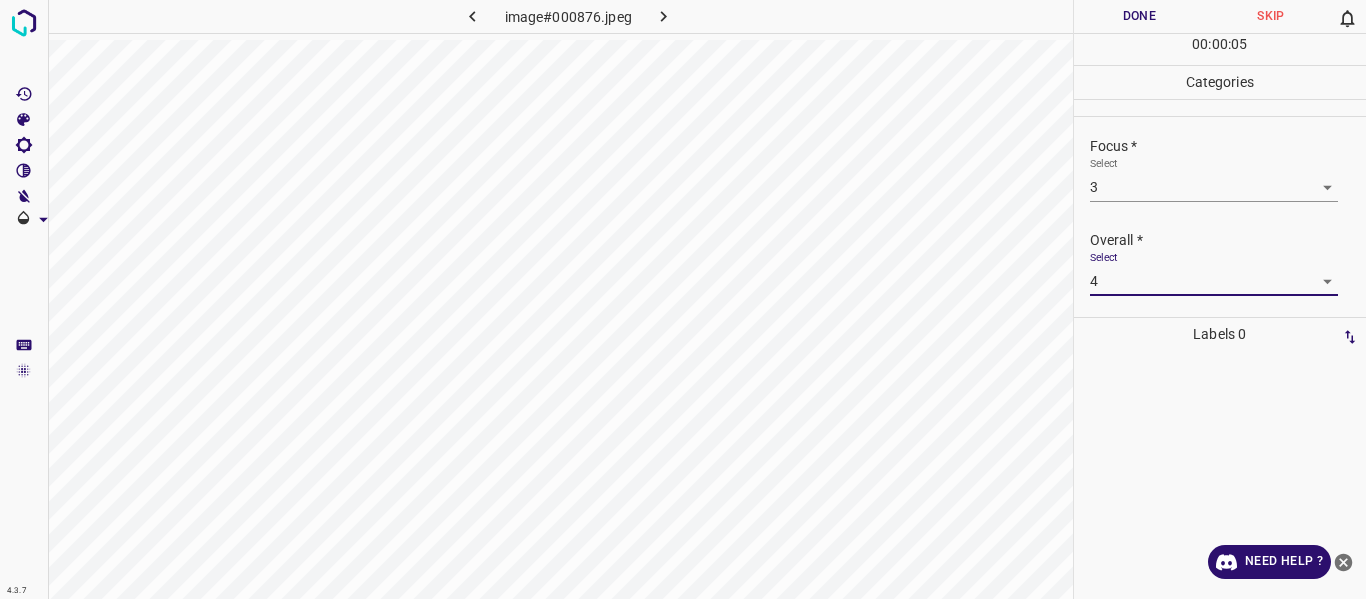 click on "Done" at bounding box center [1140, 16] 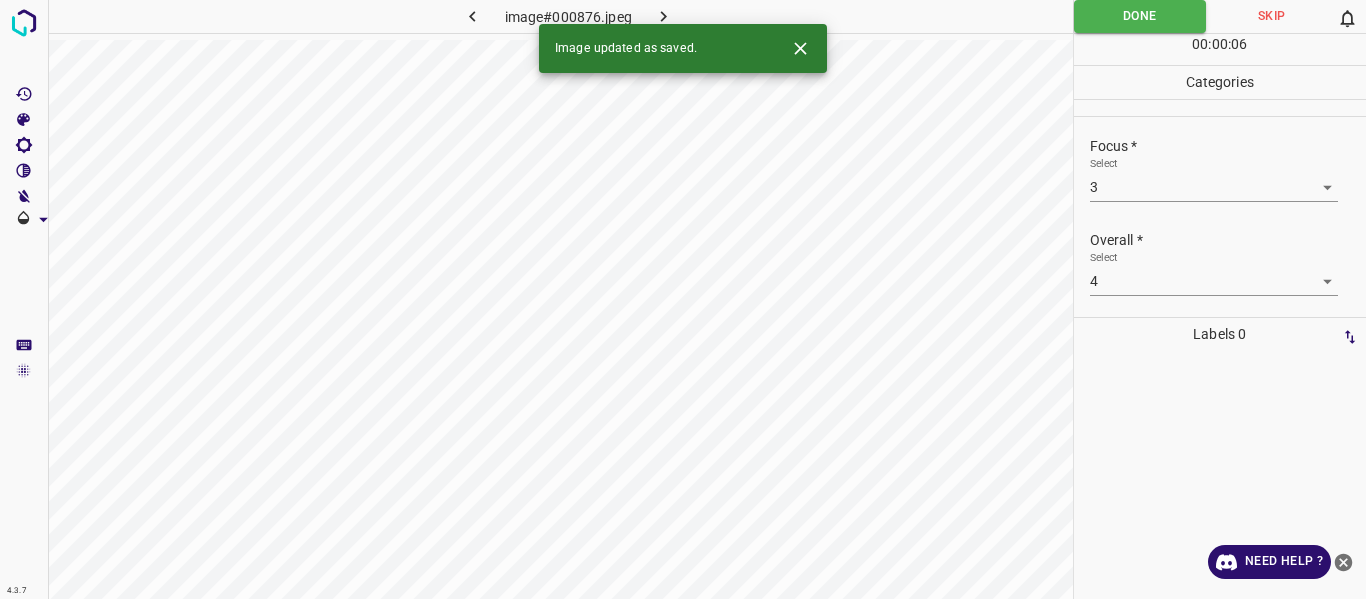click 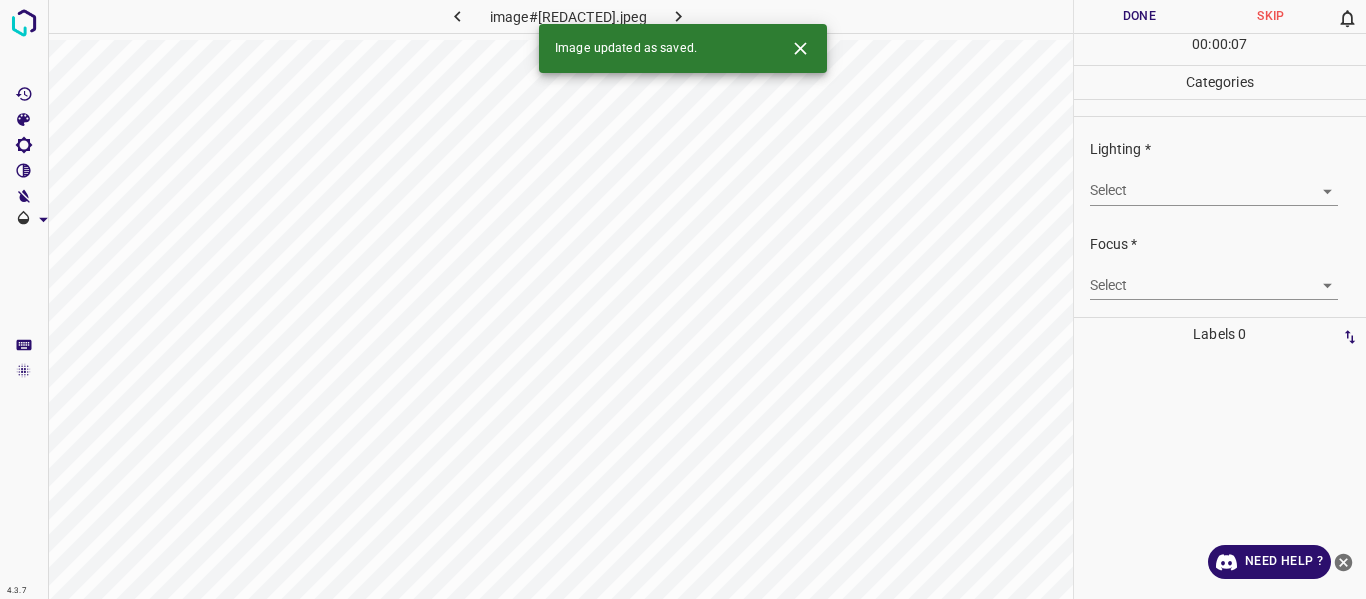 click on "4.3.7 image#000273.jpeg Done Skip 0 00   : 00   : 07   Categories Lighting *  Select ​ Focus *  Select ​ Overall *  Select ​ Labels   0 Categories 1 Lighting 2 Focus 3 Overall Tools Space Change between modes (Draw & Edit) I Auto labeling R Restore zoom M Zoom in N Zoom out Delete Delete selecte label Filters Z Restore filters X Saturation filter C Brightness filter V Contrast filter B Gray scale filter General O Download Image updated as saved. Need Help ? - Text - Hide - Delete" at bounding box center (683, 299) 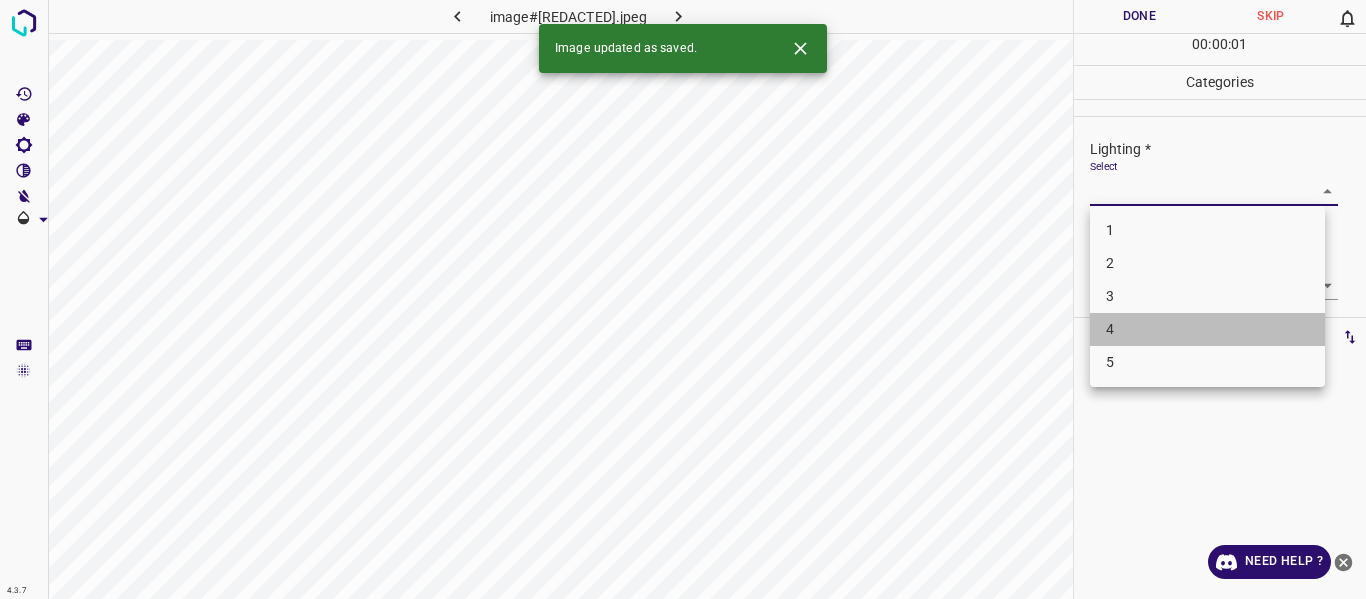 click on "4" at bounding box center [1207, 329] 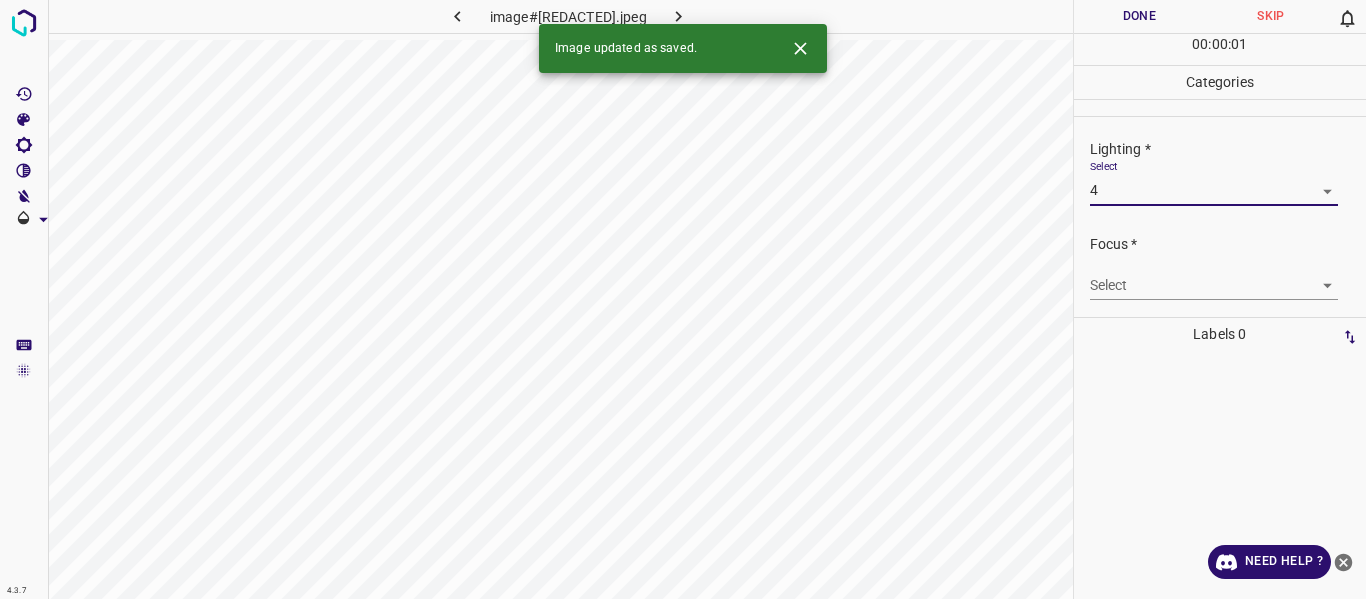 click on "4.3.7 image#000273.jpeg Done Skip 0 00   : 00   : 01   Categories Lighting *  Select 4 4 Focus *  Select ​ Overall *  Select ​ Labels   0 Categories 1 Lighting 2 Focus 3 Overall Tools Space Change between modes (Draw & Edit) I Auto labeling R Restore zoom M Zoom in N Zoom out Delete Delete selecte label Filters Z Restore filters X Saturation filter C Brightness filter V Contrast filter B Gray scale filter General O Download Image updated as saved. Need Help ? - Text - Hide - Delete 1 2 3 4 5" at bounding box center [683, 299] 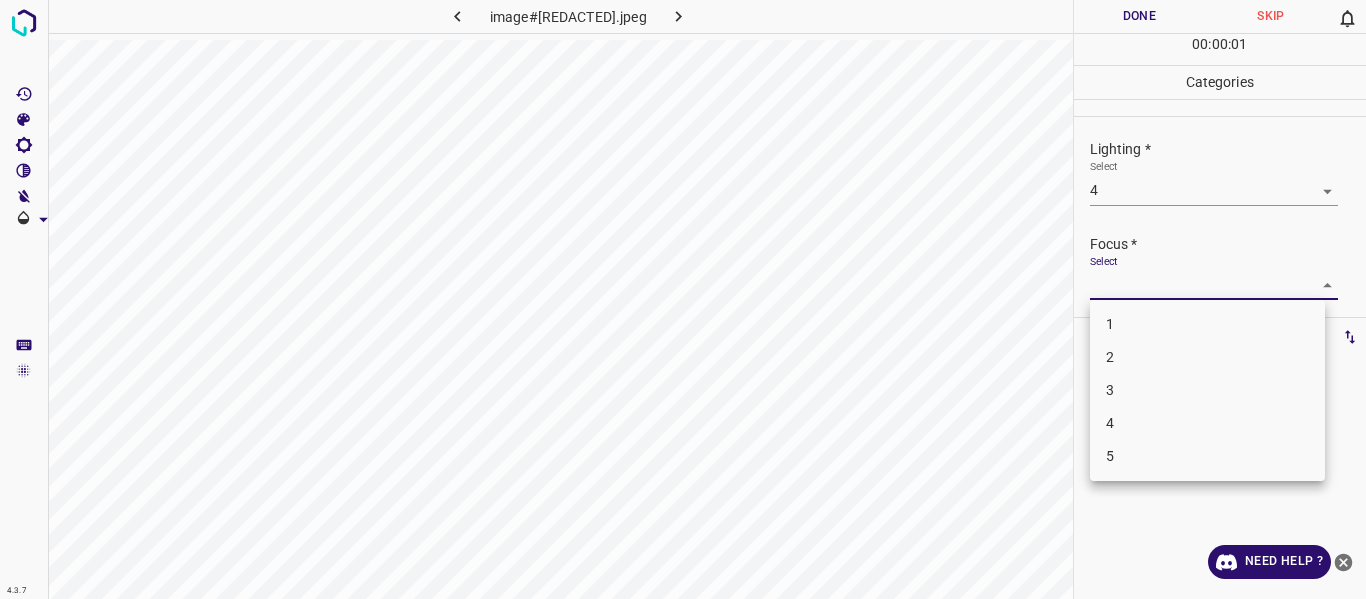 click on "3" at bounding box center [1207, 390] 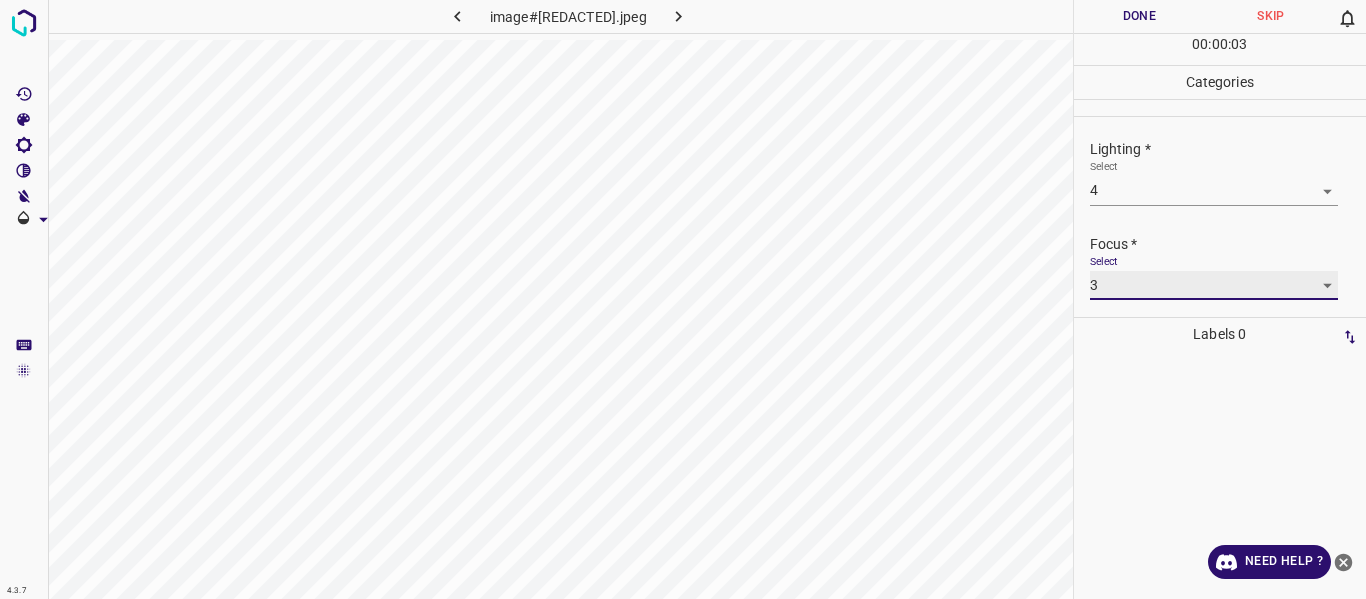 scroll, scrollTop: 98, scrollLeft: 0, axis: vertical 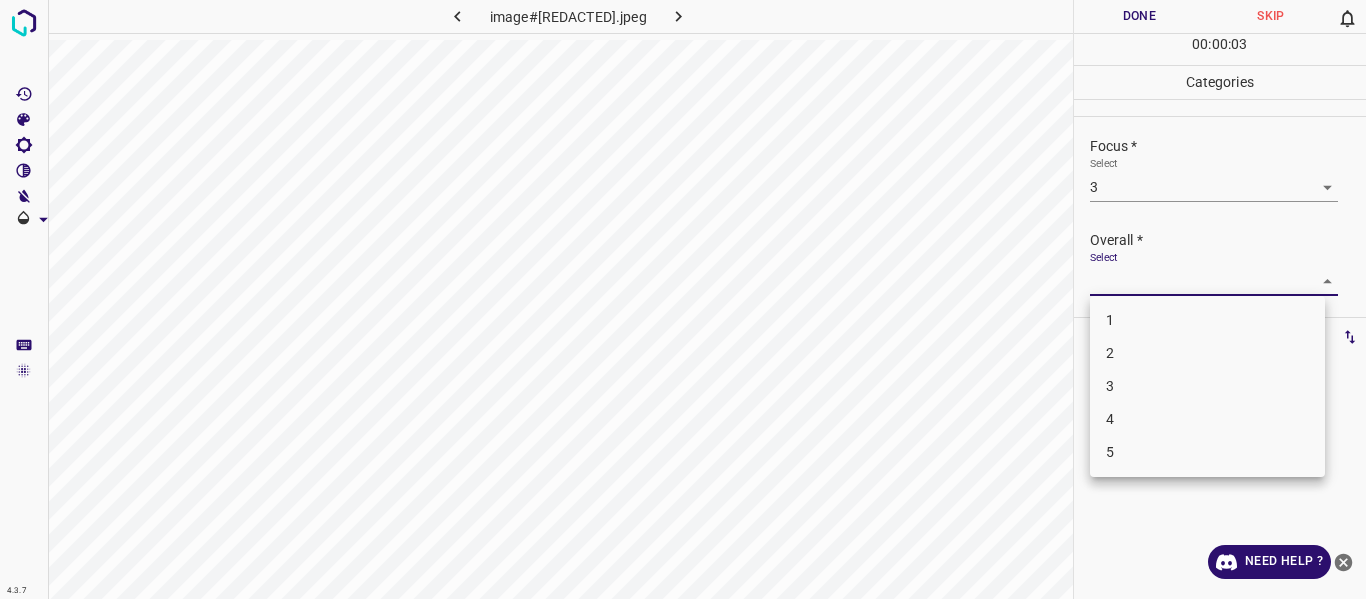 click on "4.3.7 image#000273.jpeg Done Skip 0 00   : 00   : 03   Categories Lighting *  Select 4 4 Focus *  Select 3 3 Overall *  Select ​ Labels   0 Categories 1 Lighting 2 Focus 3 Overall Tools Space Change between modes (Draw & Edit) I Auto labeling R Restore zoom M Zoom in N Zoom out Delete Delete selecte label Filters Z Restore filters X Saturation filter C Brightness filter V Contrast filter B Gray scale filter General O Download Need Help ? - Text - Hide - Delete 1 2 3 4 5" at bounding box center [683, 299] 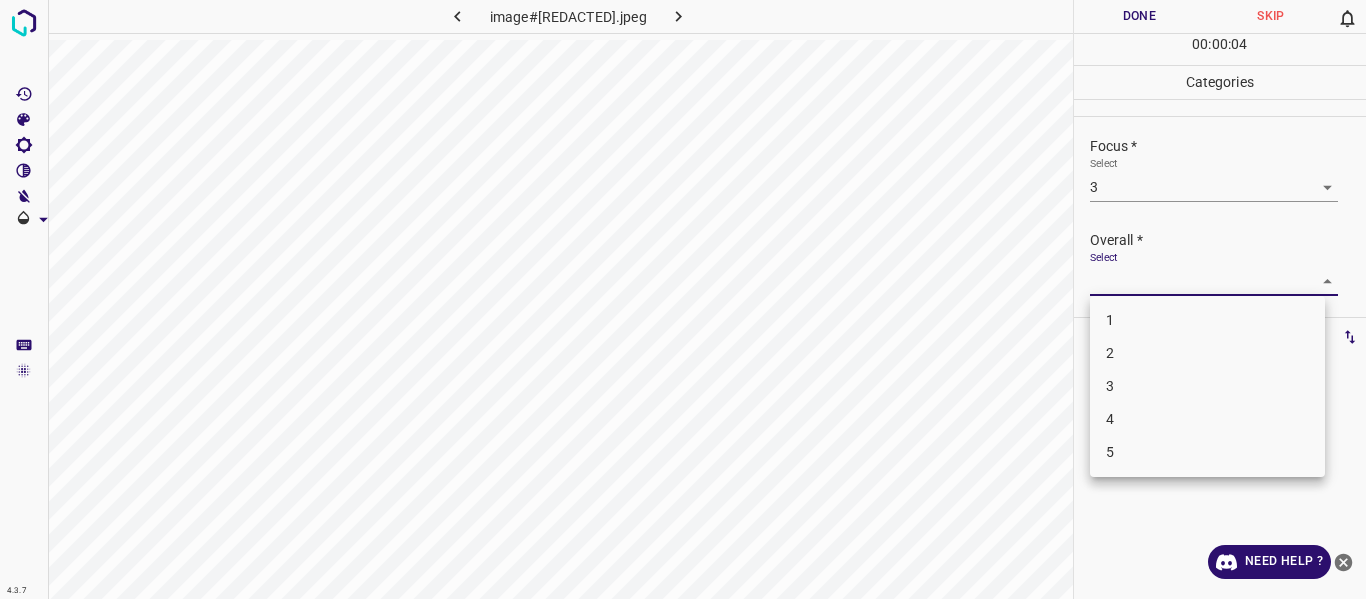 click on "4" at bounding box center [1207, 419] 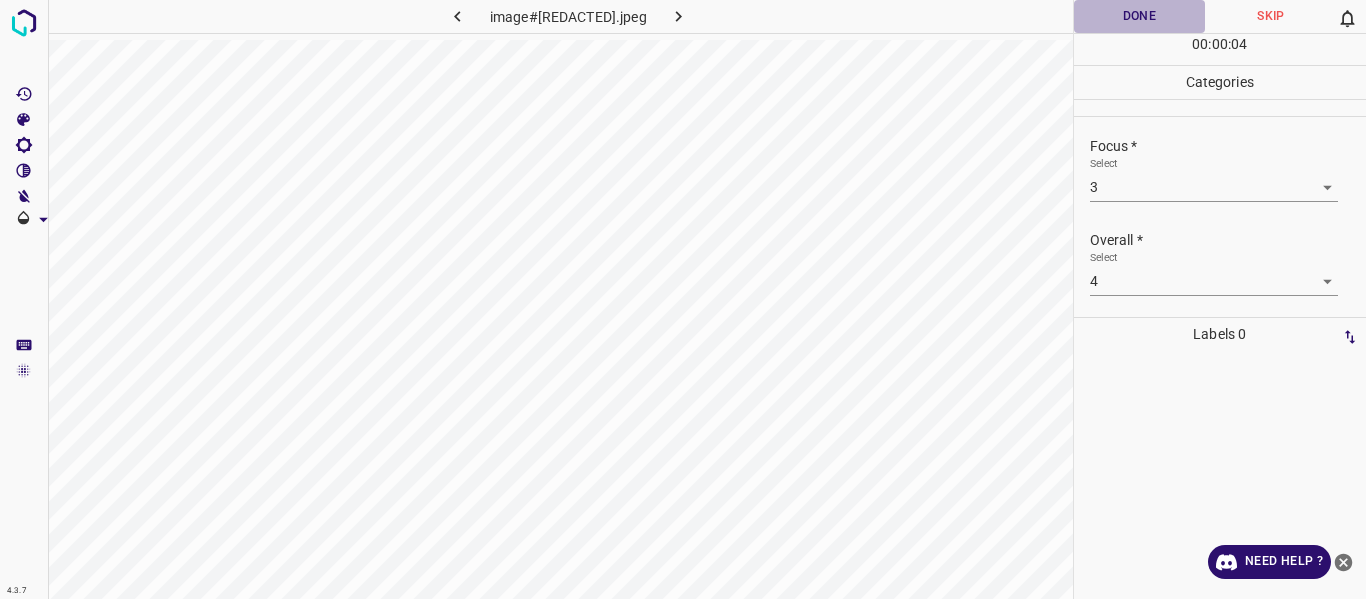 click on "Done" at bounding box center (1140, 16) 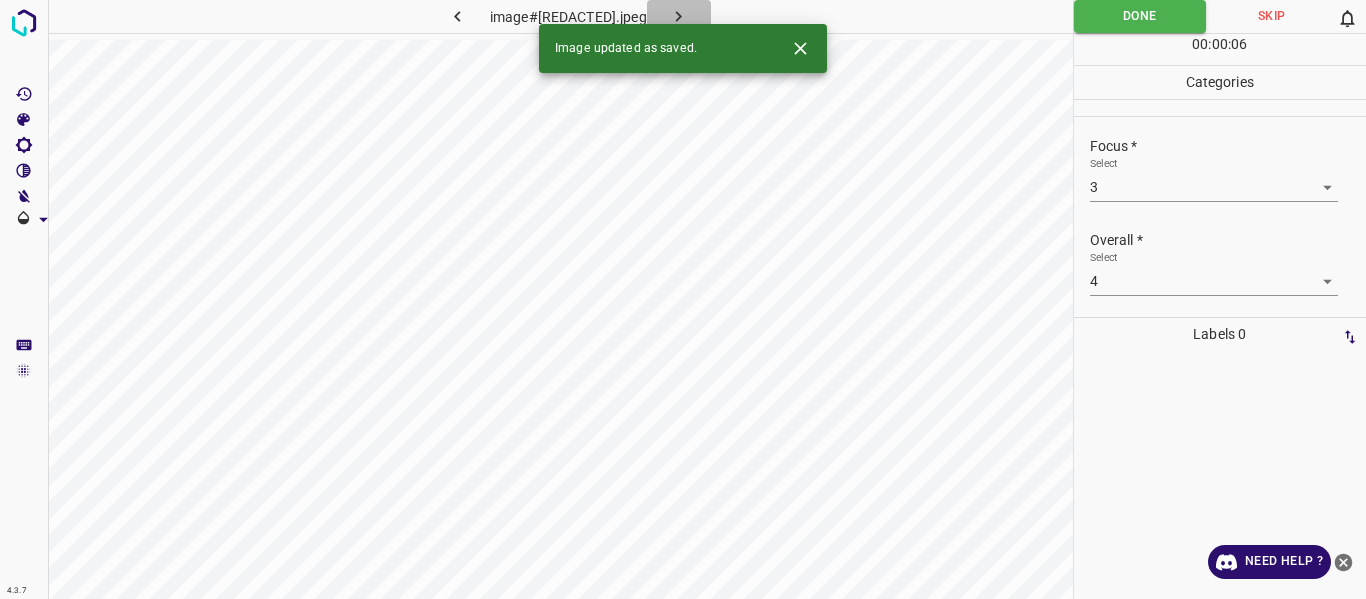 click at bounding box center [679, 16] 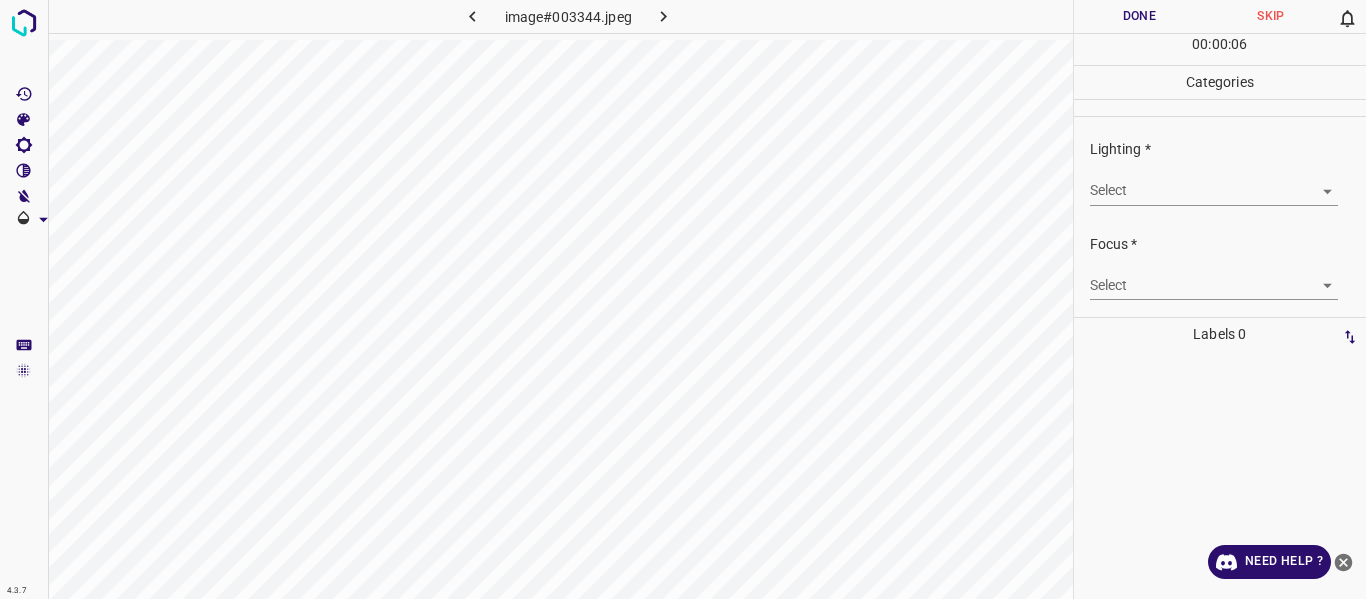 click on "4.3.7 image#003344.jpeg Done Skip 0 00   : 00   : 06   Categories Lighting *  Select ​ Focus *  Select ​ Overall *  Select ​ Labels   0 Categories 1 Lighting 2 Focus 3 Overall Tools Space Change between modes (Draw & Edit) I Auto labeling R Restore zoom M Zoom in N Zoom out Delete Delete selecte label Filters Z Restore filters X Saturation filter C Brightness filter V Contrast filter B Gray scale filter General O Download Need Help ? - Text - Hide - Delete" at bounding box center (683, 299) 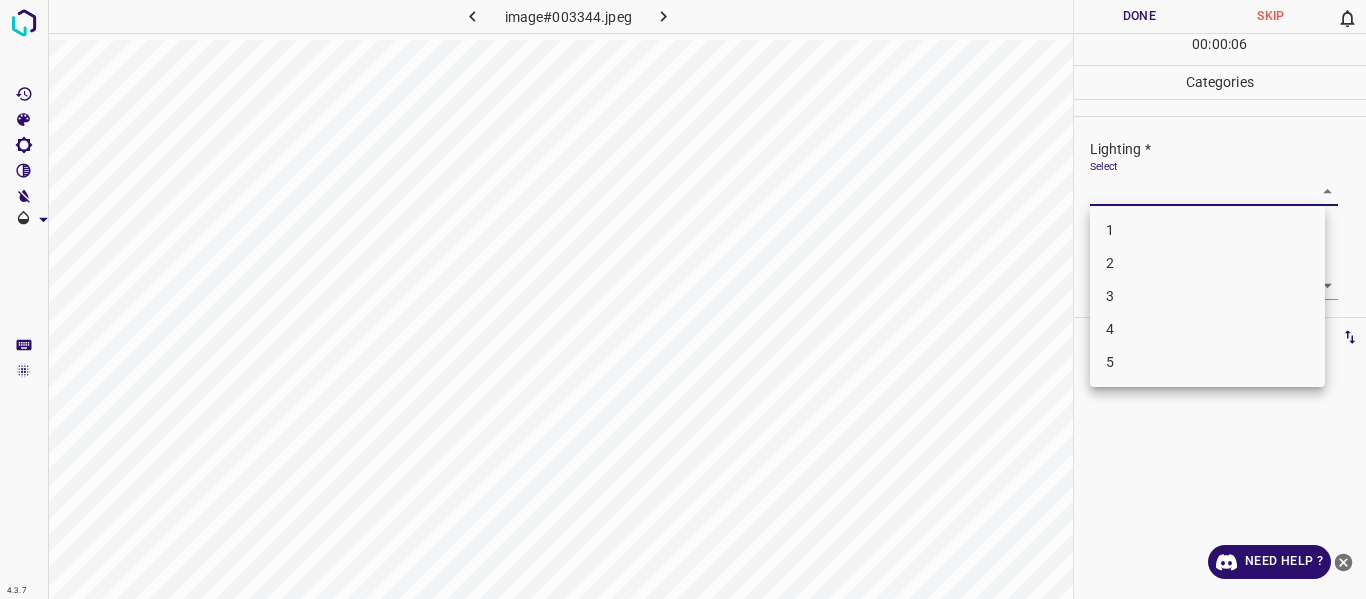 click on "3" at bounding box center (1207, 296) 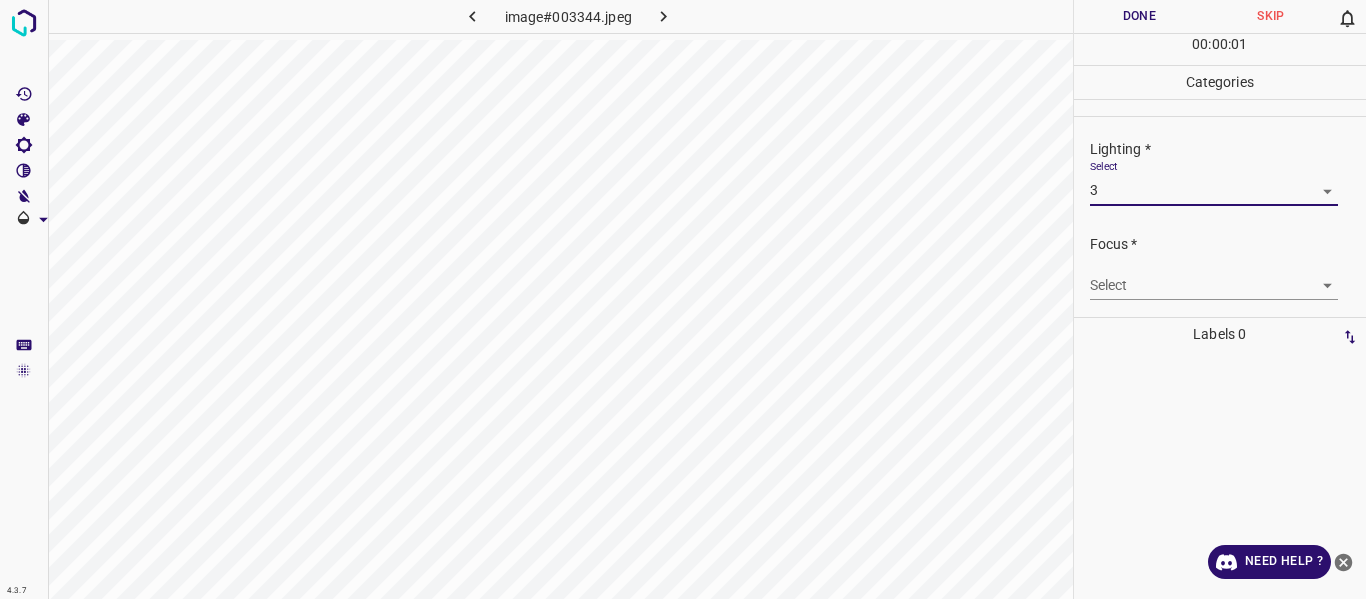 click on "4.3.7 image#003344.jpeg Done Skip 0 00   : 00   : 01   Categories Lighting *  Select 3 3 Focus *  Select ​ Overall *  Select ​ Labels   0 Categories 1 Lighting 2 Focus 3 Overall Tools Space Change between modes (Draw & Edit) I Auto labeling R Restore zoom M Zoom in N Zoom out Delete Delete selecte label Filters Z Restore filters X Saturation filter C Brightness filter V Contrast filter B Gray scale filter General O Download Need Help ? - Text - Hide - Delete" at bounding box center [683, 299] 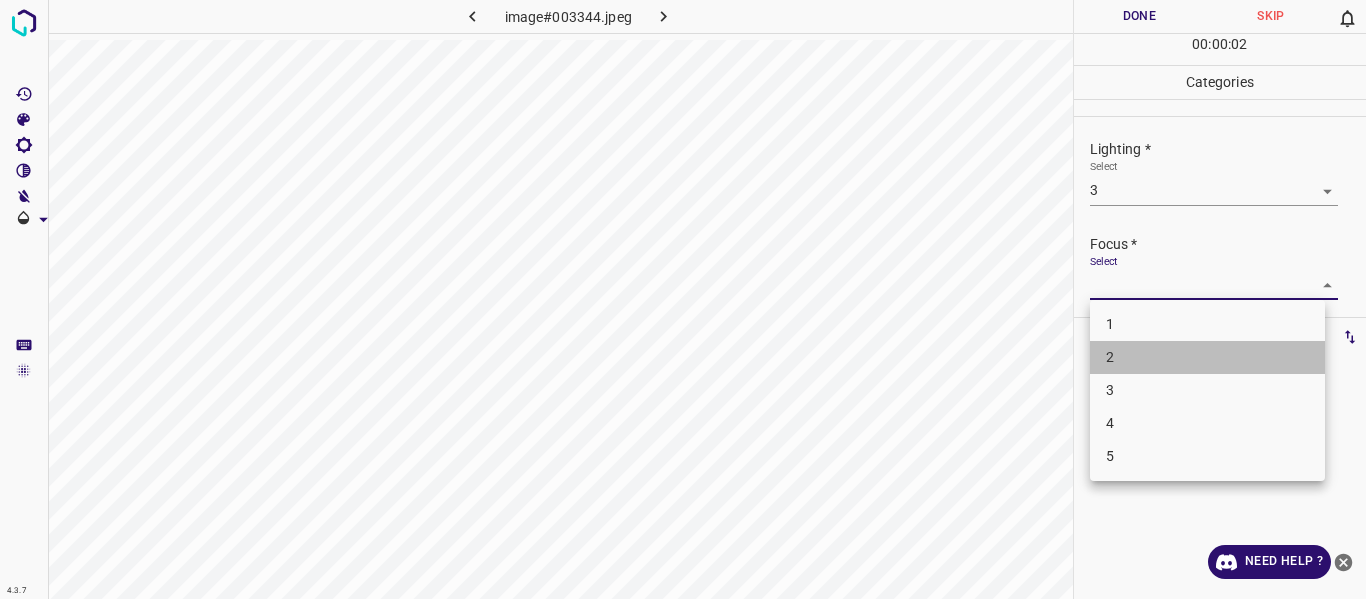 click on "2" at bounding box center (1207, 357) 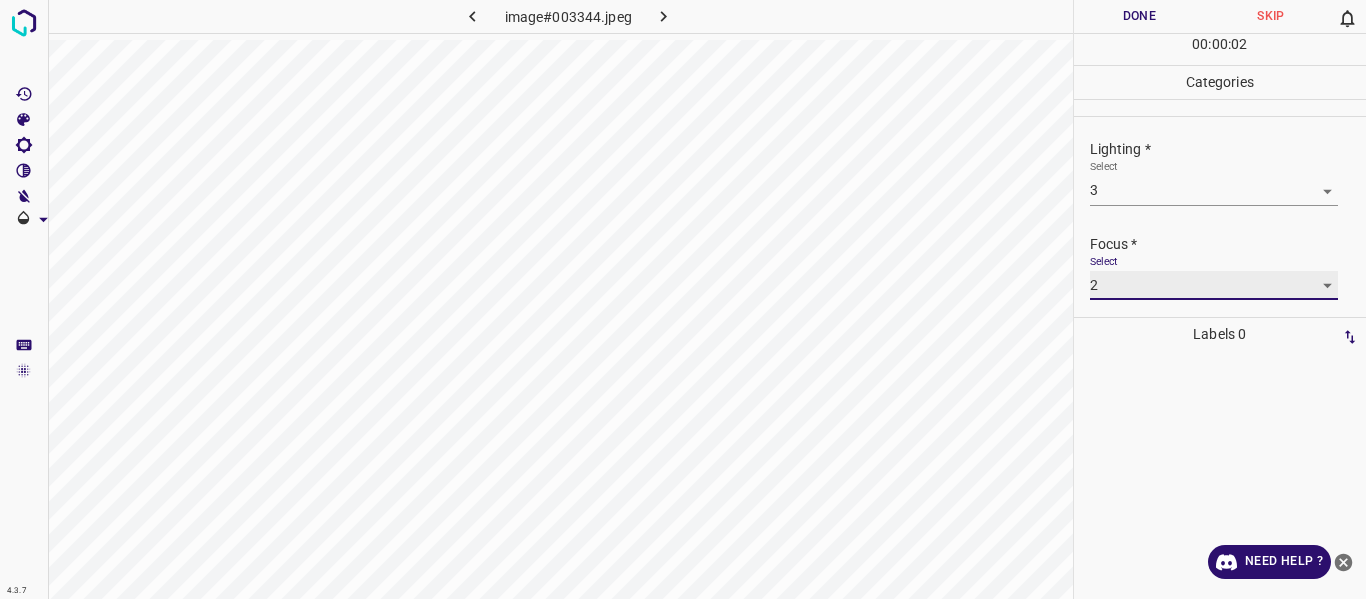 scroll, scrollTop: 98, scrollLeft: 0, axis: vertical 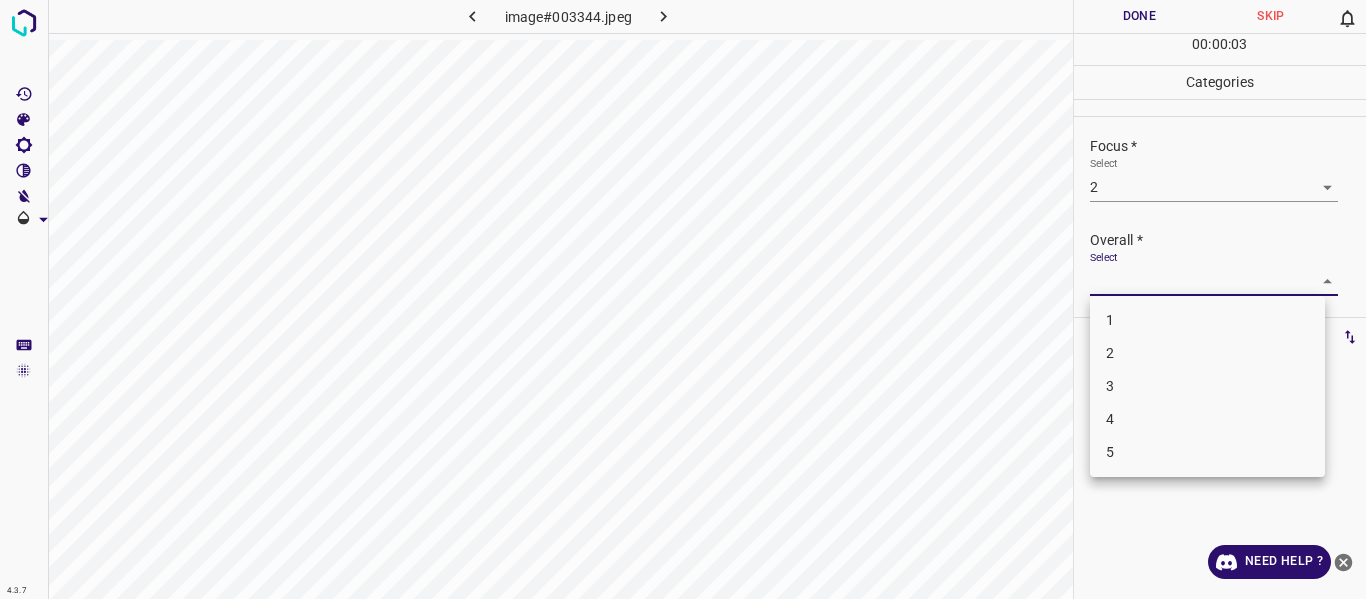 click on "4.3.7 image#003344.jpeg Done Skip 0 00   : 00   : 03   Categories Lighting *  Select 3 3 Focus *  Select 2 2 Overall *  Select ​ Labels   0 Categories 1 Lighting 2 Focus 3 Overall Tools Space Change between modes (Draw & Edit) I Auto labeling R Restore zoom M Zoom in N Zoom out Delete Delete selecte label Filters Z Restore filters X Saturation filter C Brightness filter V Contrast filter B Gray scale filter General O Download Need Help ? - Text - Hide - Delete 1 2 3 4 5" at bounding box center (683, 299) 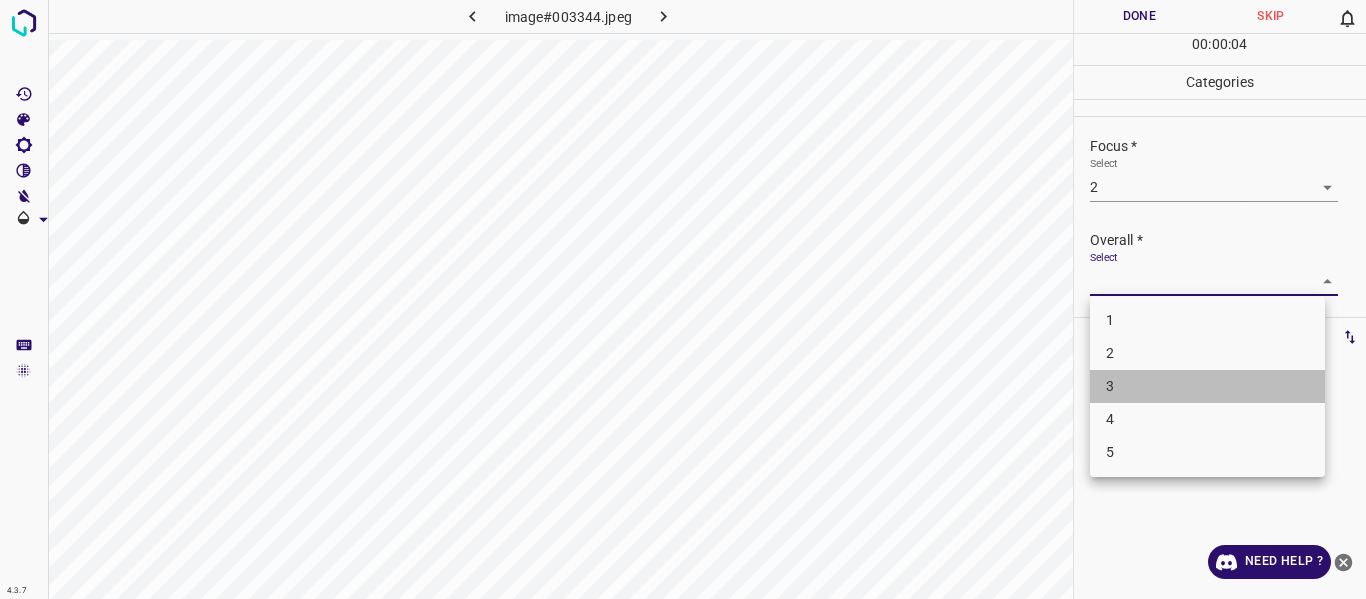 click on "3" at bounding box center (1207, 386) 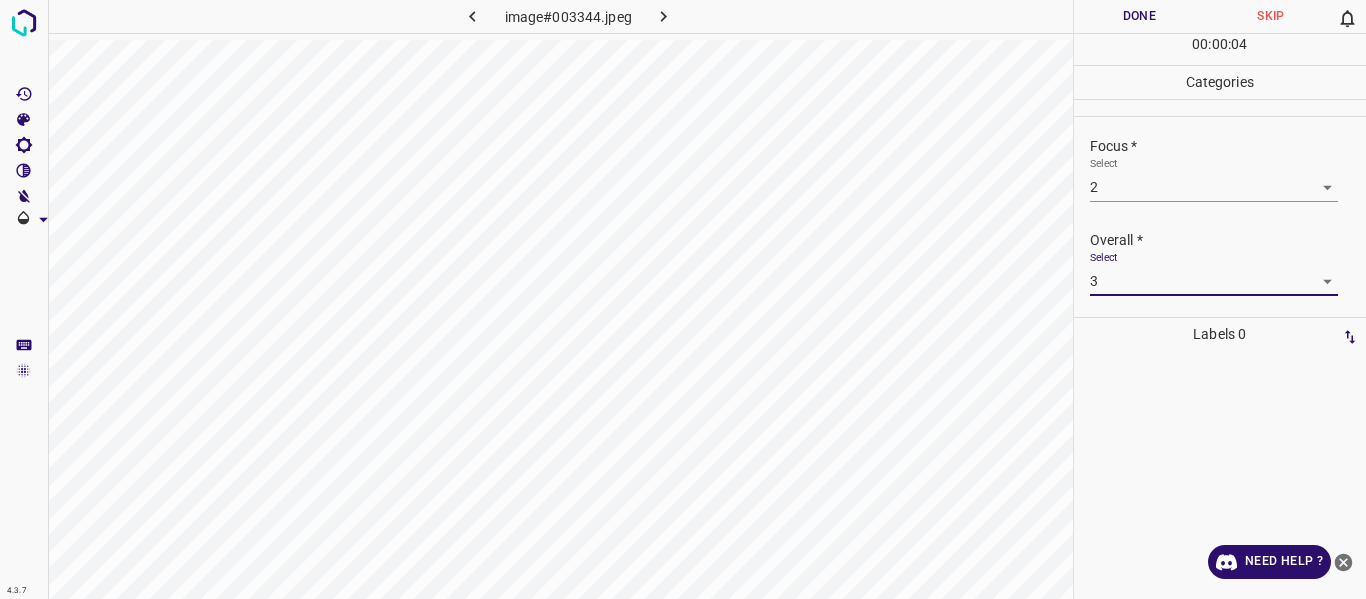 click on "Done" at bounding box center [1140, 16] 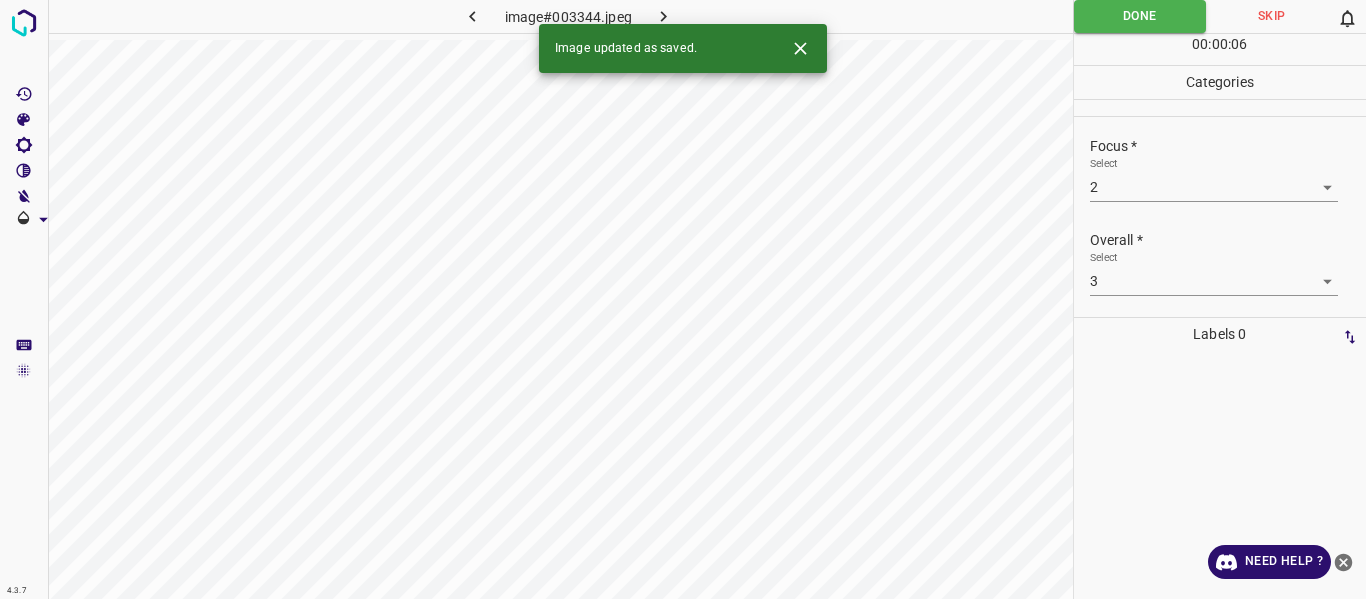 click 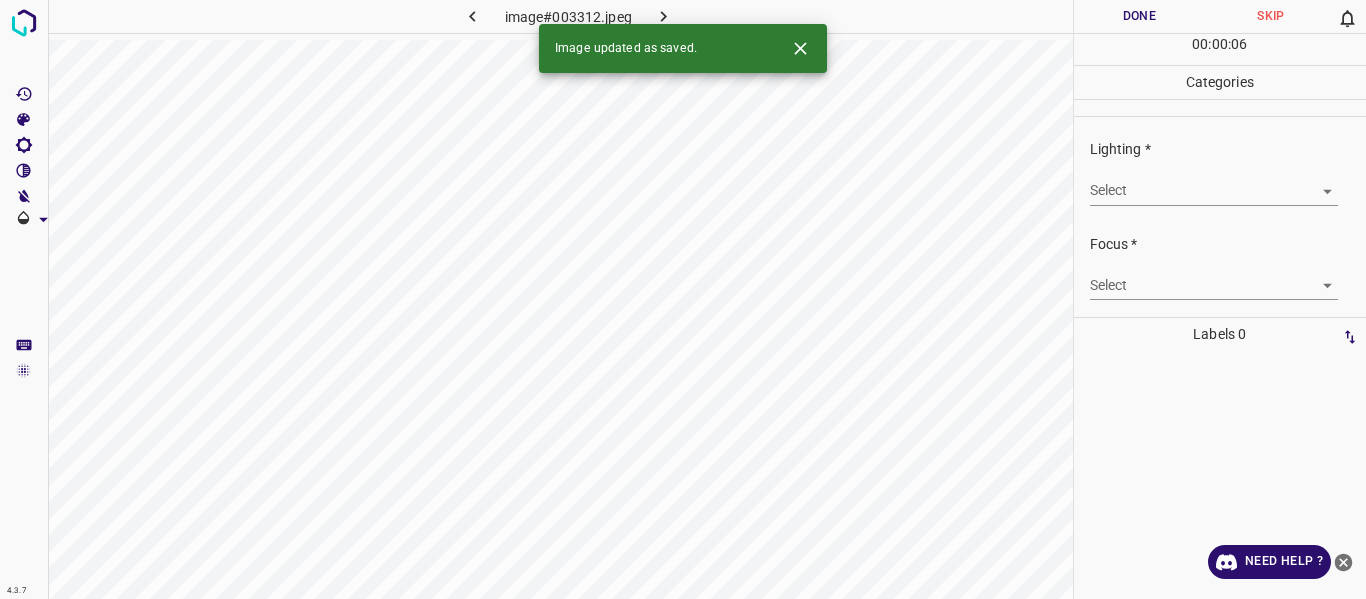 click on "4.3.7 image#003312.jpeg Done Skip 0 00   : 00   : 06   Categories Lighting *  Select ​ Focus *  Select ​ Overall *  Select ​ Labels   0 Categories 1 Lighting 2 Focus 3 Overall Tools Space Change between modes (Draw & Edit) I Auto labeling R Restore zoom M Zoom in N Zoom out Delete Delete selecte label Filters Z Restore filters X Saturation filter C Brightness filter V Contrast filter B Gray scale filter General O Download Image updated as saved. Need Help ? - Text - Hide - Delete" at bounding box center (683, 299) 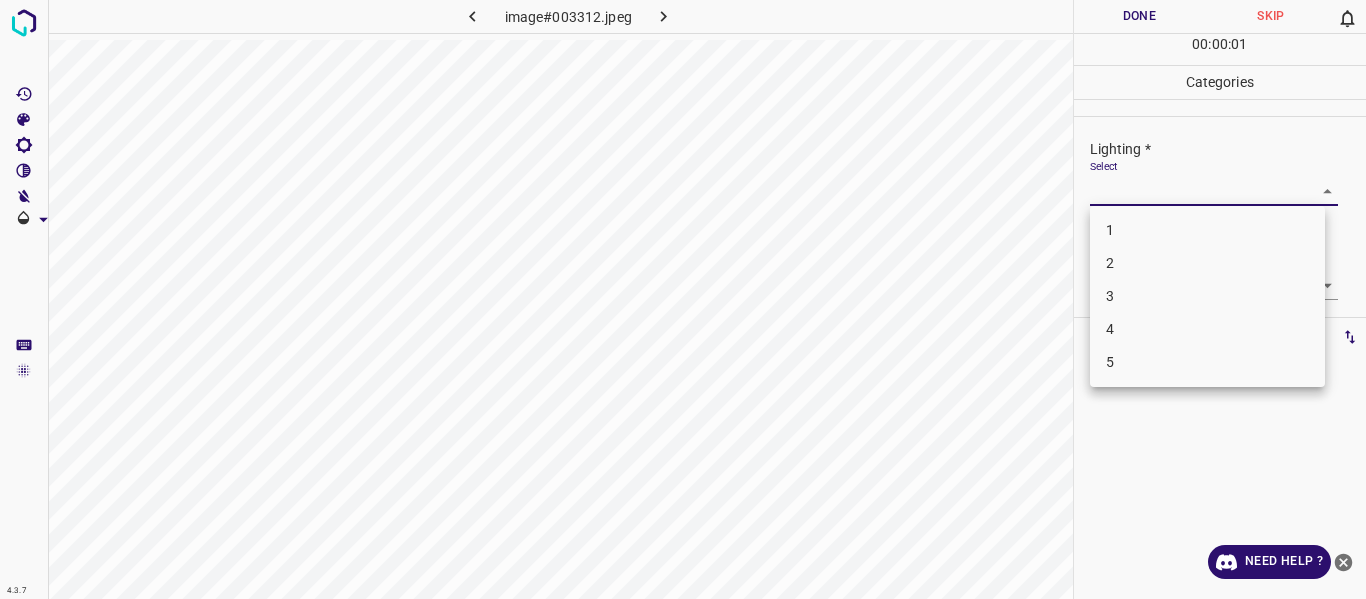 click on "3" at bounding box center (1207, 296) 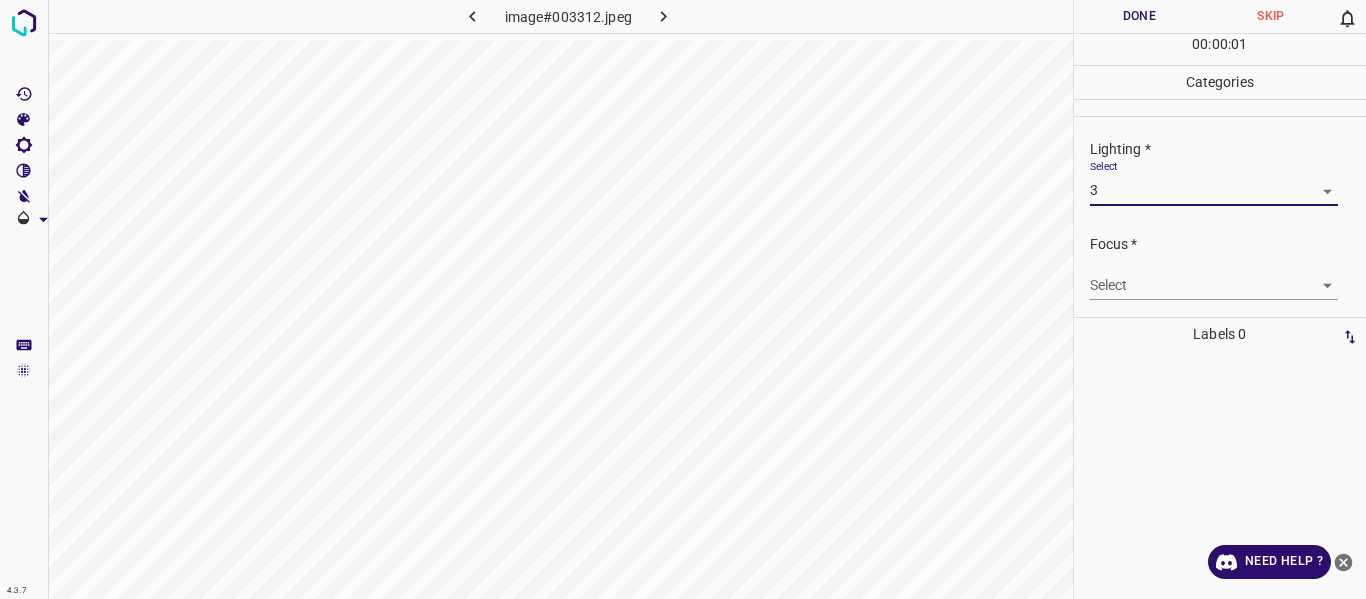 click on "Select ​" at bounding box center (1228, 277) 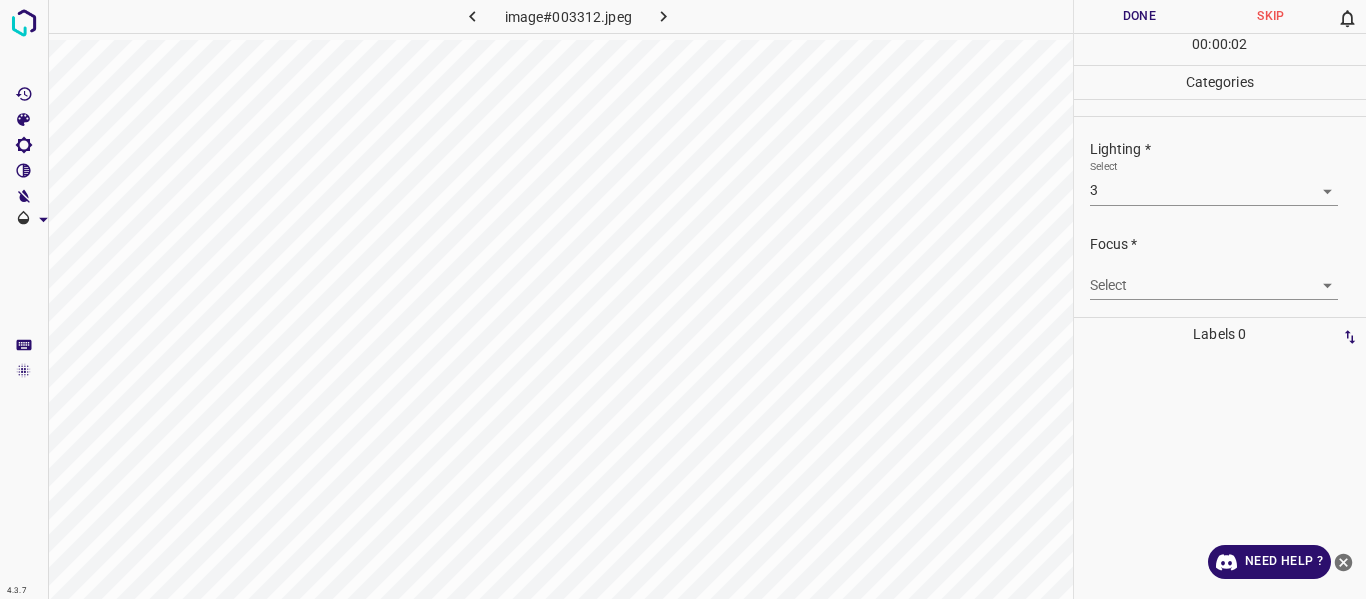 click on "4.3.7 image#003312.jpeg Done Skip 0 00   : 00   : 02   Categories Lighting *  Select 3 3 Focus *  Select ​ Overall *  Select ​ Labels   0 Categories 1 Lighting 2 Focus 3 Overall Tools Space Change between modes (Draw & Edit) I Auto labeling R Restore zoom M Zoom in N Zoom out Delete Delete selecte label Filters Z Restore filters X Saturation filter C Brightness filter V Contrast filter B Gray scale filter General O Download Need Help ? - Text - Hide - Delete" at bounding box center [683, 299] 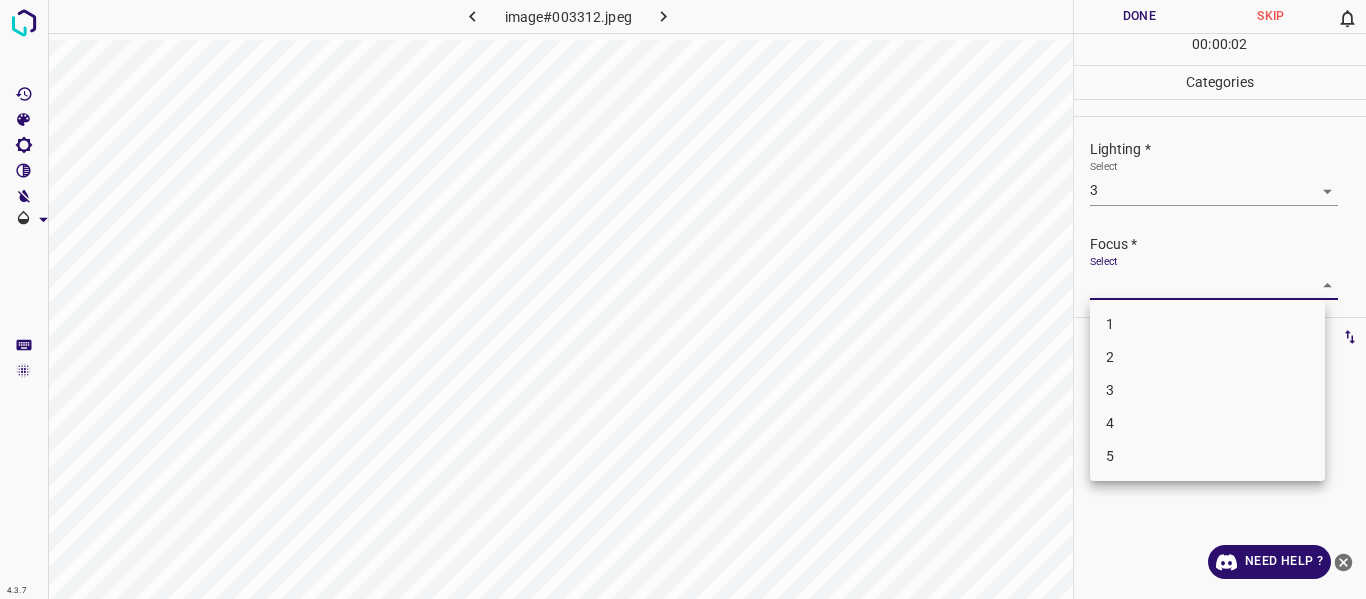 click on "3" at bounding box center (1207, 390) 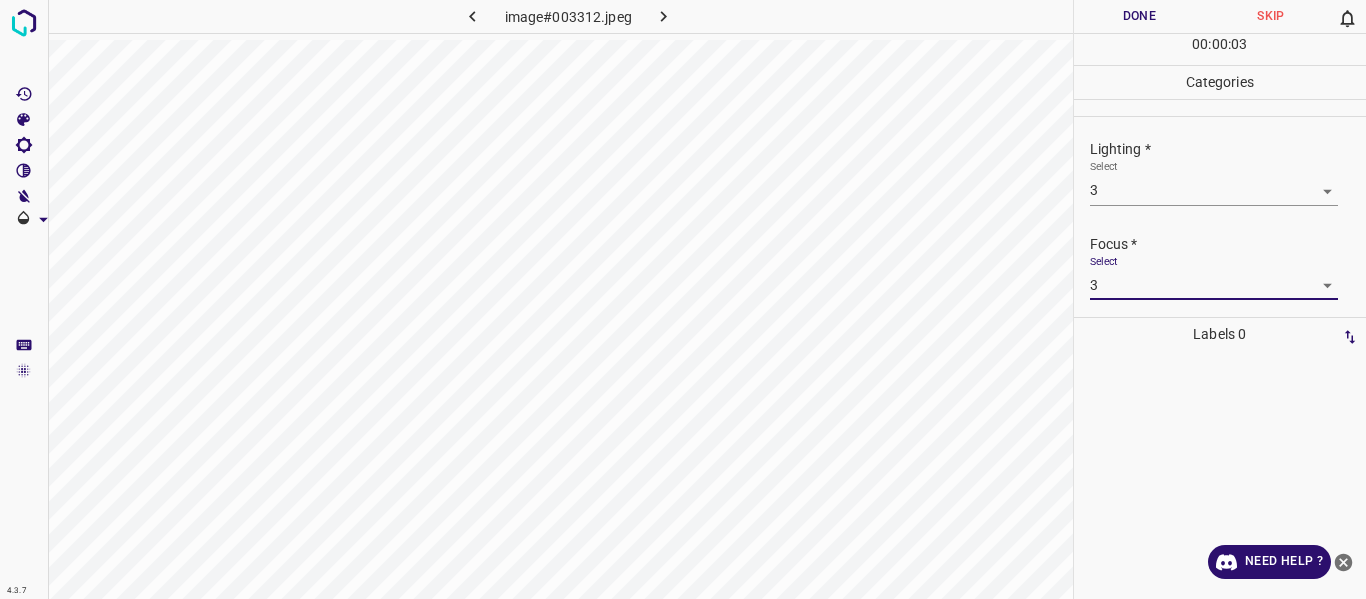 click on "4.3.7 image#003312.jpeg Done Skip 0 00   : 00   : 03   Categories Lighting *  Select 3 3 Focus *  Select 3 3 Overall *  Select ​ Labels   0 Categories 1 Lighting 2 Focus 3 Overall Tools Space Change between modes (Draw & Edit) I Auto labeling R Restore zoom M Zoom in N Zoom out Delete Delete selecte label Filters Z Restore filters X Saturation filter C Brightness filter V Contrast filter B Gray scale filter General O Download Need Help ? - Text - Hide - Delete" at bounding box center [683, 299] 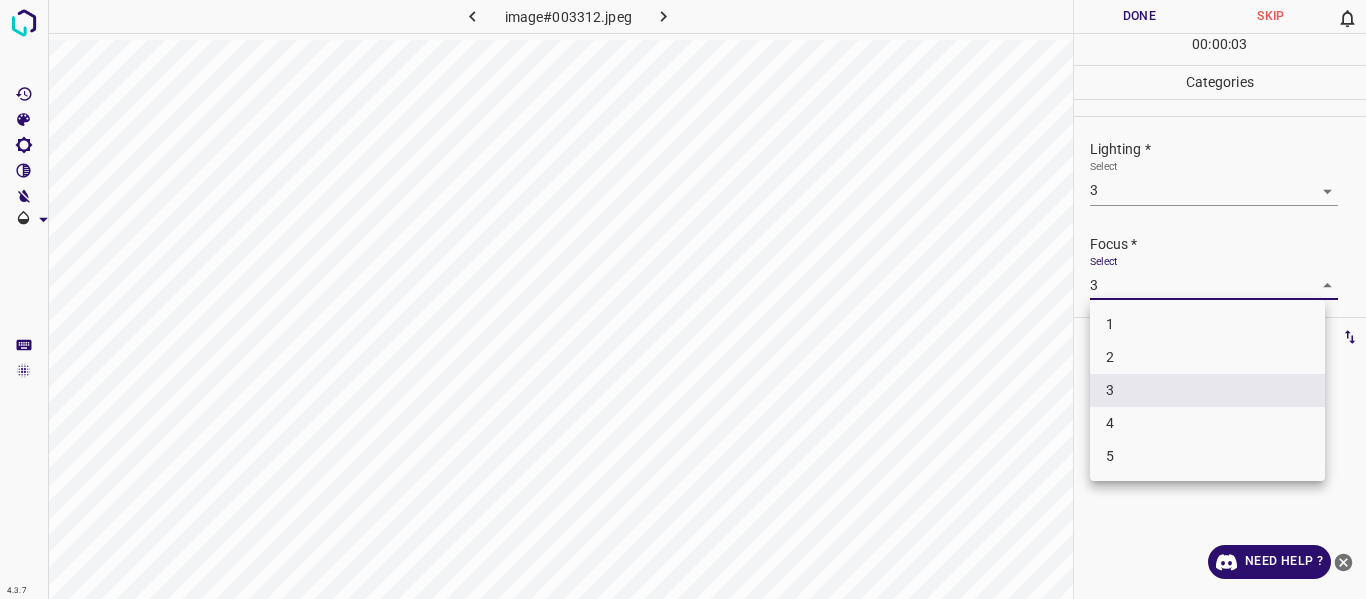 click on "2" at bounding box center [1207, 357] 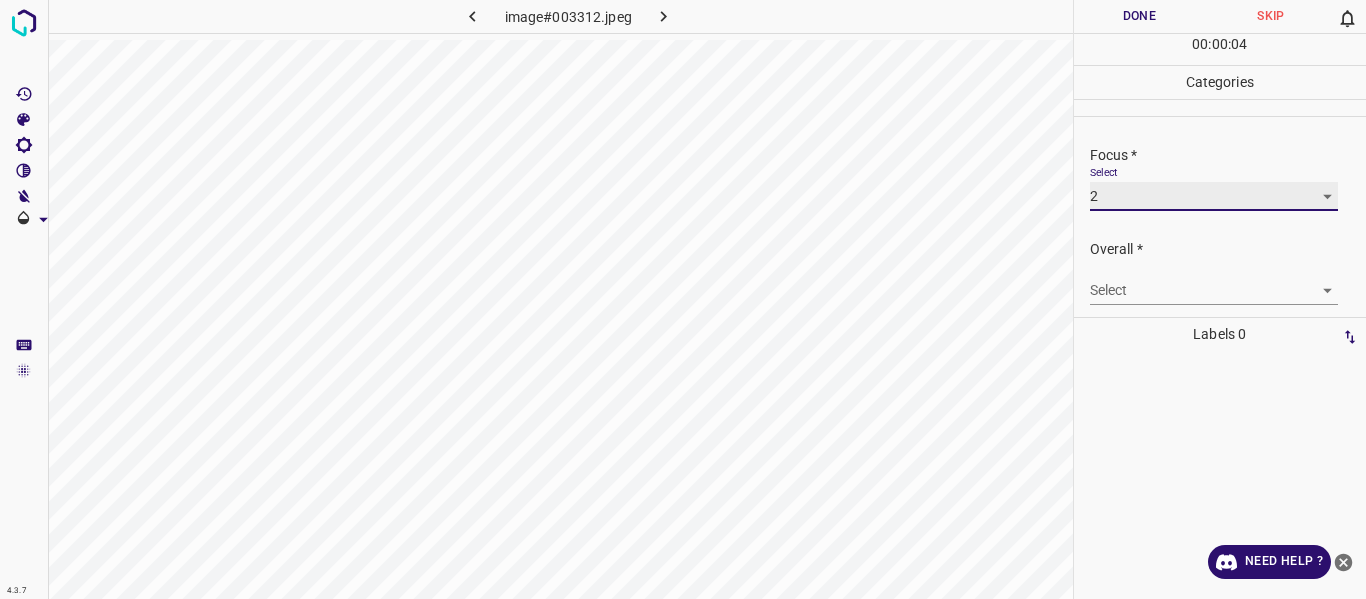 scroll, scrollTop: 98, scrollLeft: 0, axis: vertical 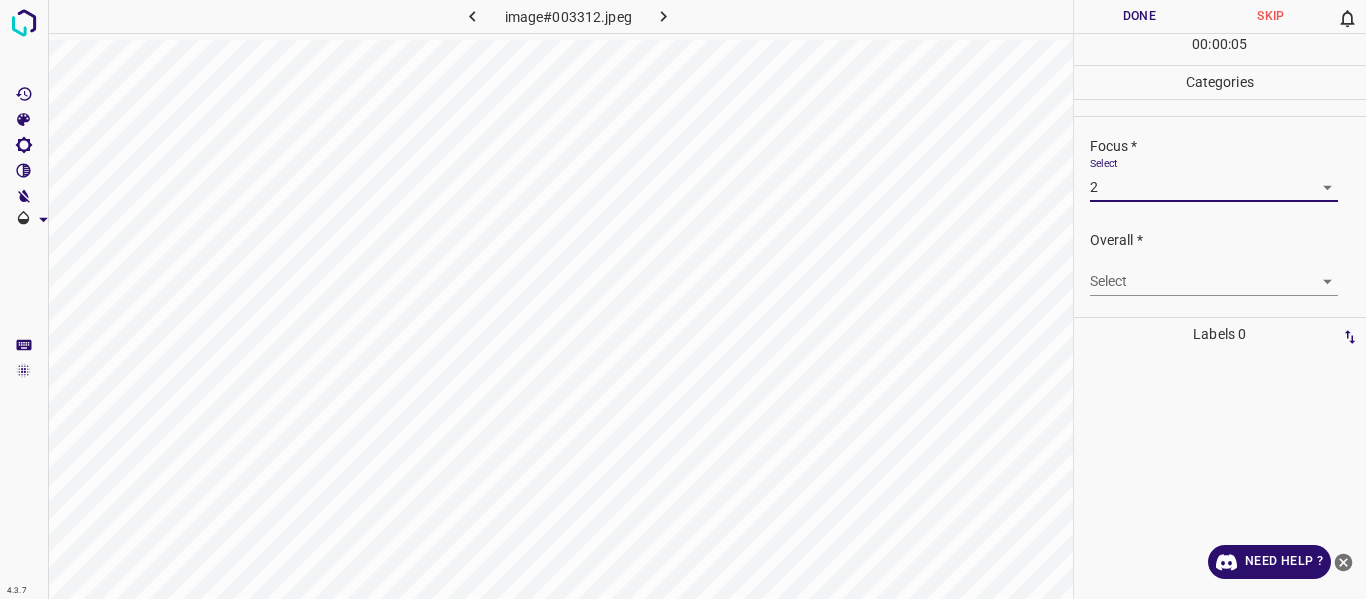 click on "4.3.7 image#003312.jpeg Done Skip 0 00   : 00   : 05   Categories Lighting *  Select 3 3 Focus *  Select 2 2 Overall *  Select ​ Labels   0 Categories 1 Lighting 2 Focus 3 Overall Tools Space Change between modes (Draw & Edit) I Auto labeling R Restore zoom M Zoom in N Zoom out Delete Delete selecte label Filters Z Restore filters X Saturation filter C Brightness filter V Contrast filter B Gray scale filter General O Download Need Help ? - Text - Hide - Delete" at bounding box center (683, 299) 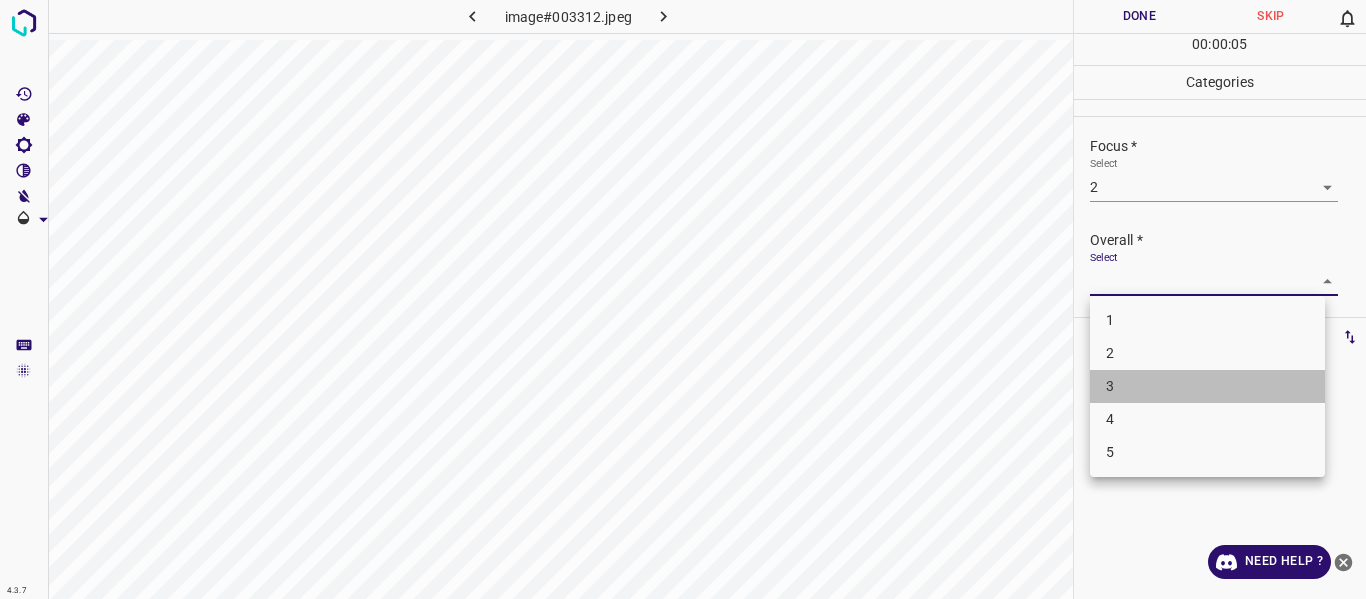 click on "3" at bounding box center (1207, 386) 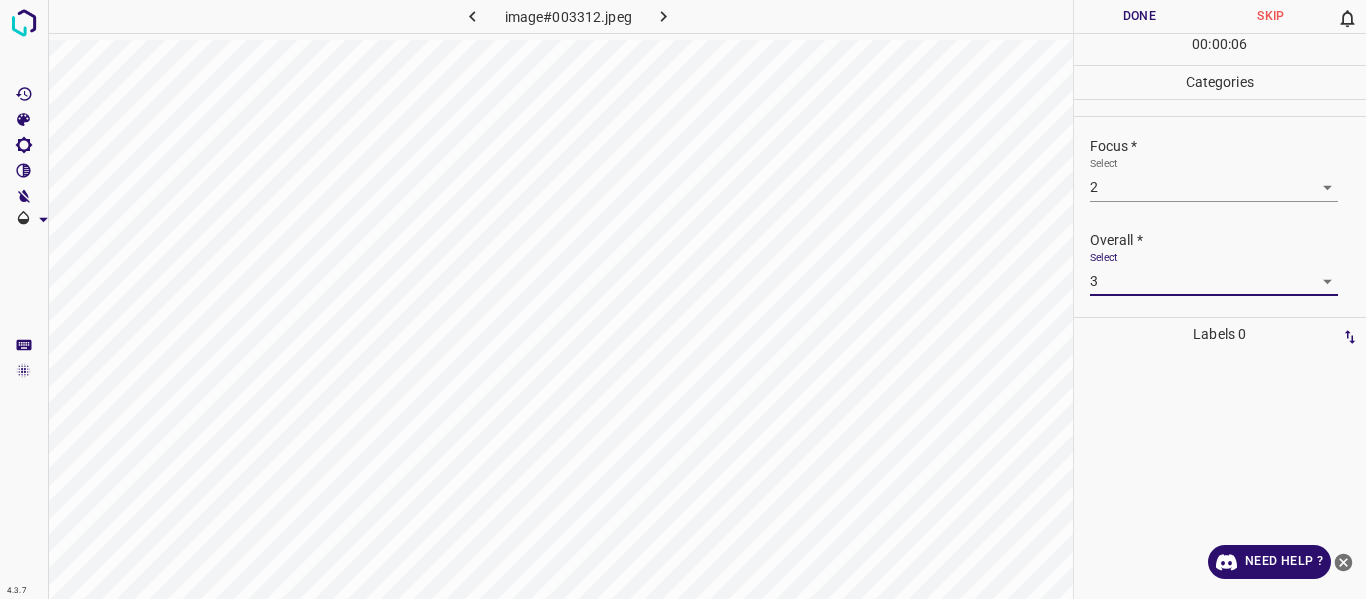 click on "Done" at bounding box center (1140, 16) 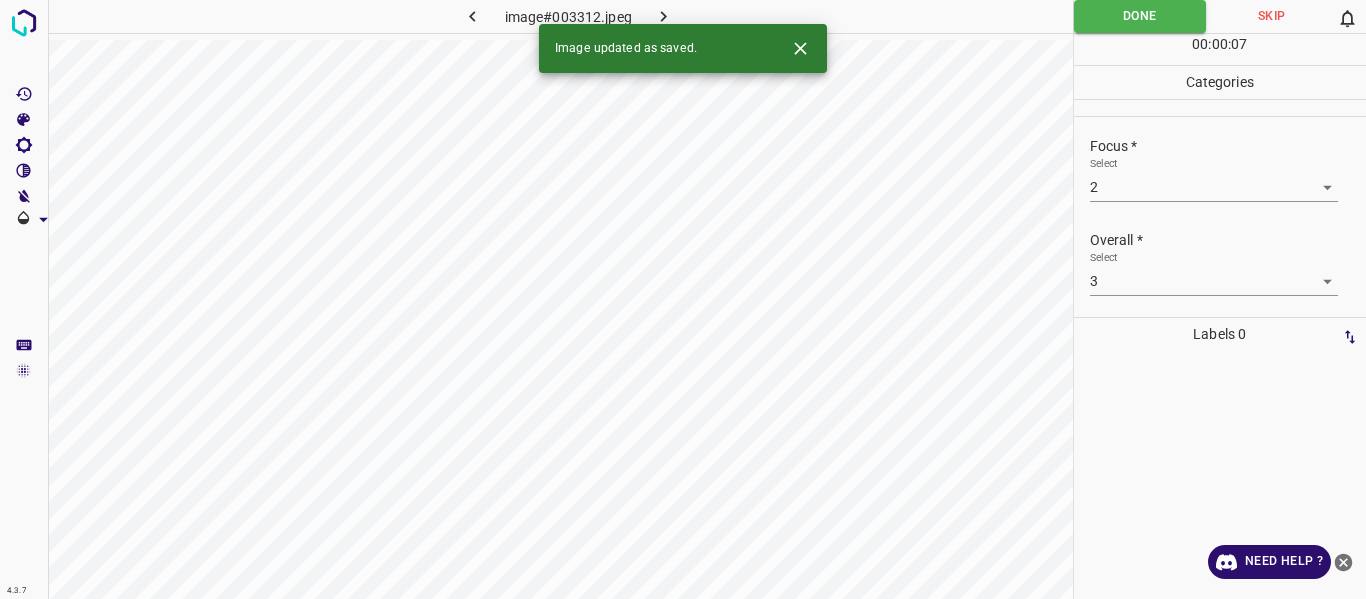 click at bounding box center [664, 16] 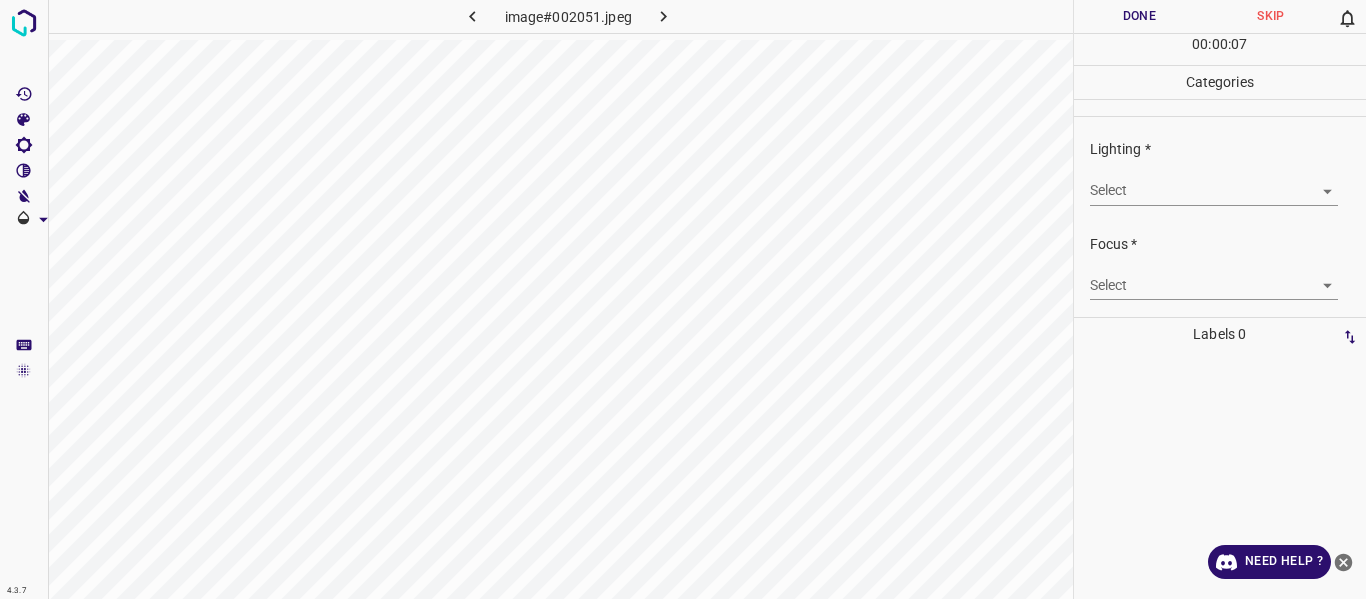 click on "4.3.7 image#002051.jpeg Done Skip 0 00   : 00   : 07   Categories Lighting *  Select ​ Focus *  Select ​ Overall *  Select ​ Labels   0 Categories 1 Lighting 2 Focus 3 Overall Tools Space Change between modes (Draw & Edit) I Auto labeling R Restore zoom M Zoom in N Zoom out Delete Delete selecte label Filters Z Restore filters X Saturation filter C Brightness filter V Contrast filter B Gray scale filter General O Download Need Help ? - Text - Hide - Delete" at bounding box center [683, 299] 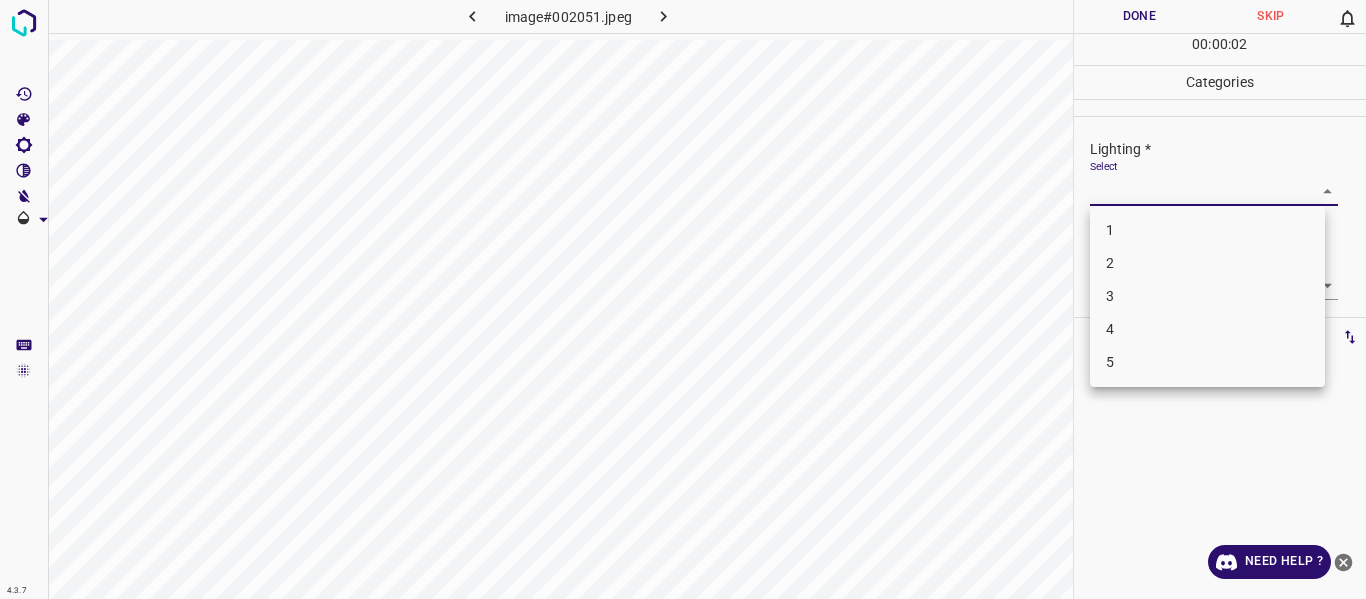 drag, startPoint x: 1173, startPoint y: 338, endPoint x: 1190, endPoint y: 330, distance: 18.788294 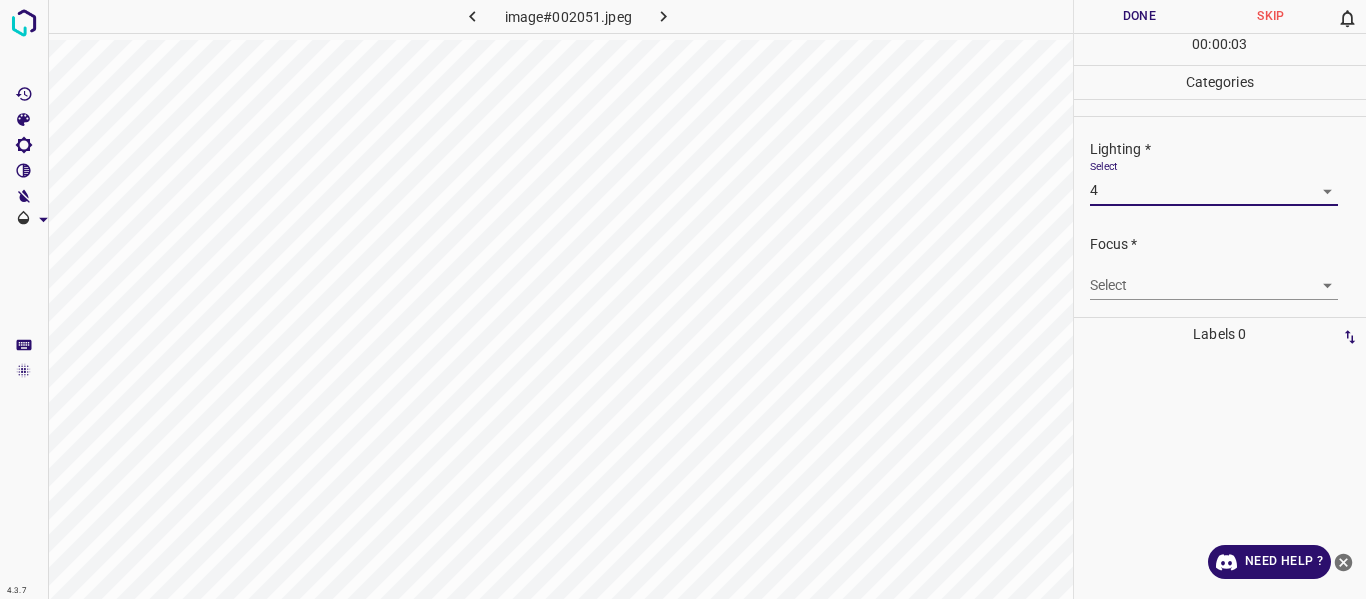 click on "4.3.7 image#002051.jpeg Done Skip 0 00   : 00   : 03   Categories Lighting *  Select 4 4 Focus *  Select ​ Overall *  Select ​ Labels   0 Categories 1 Lighting 2 Focus 3 Overall Tools Space Change between modes (Draw & Edit) I Auto labeling R Restore zoom M Zoom in N Zoom out Delete Delete selecte label Filters Z Restore filters X Saturation filter C Brightness filter V Contrast filter B Gray scale filter General O Download Need Help ? - Text - Hide - Delete" at bounding box center [683, 299] 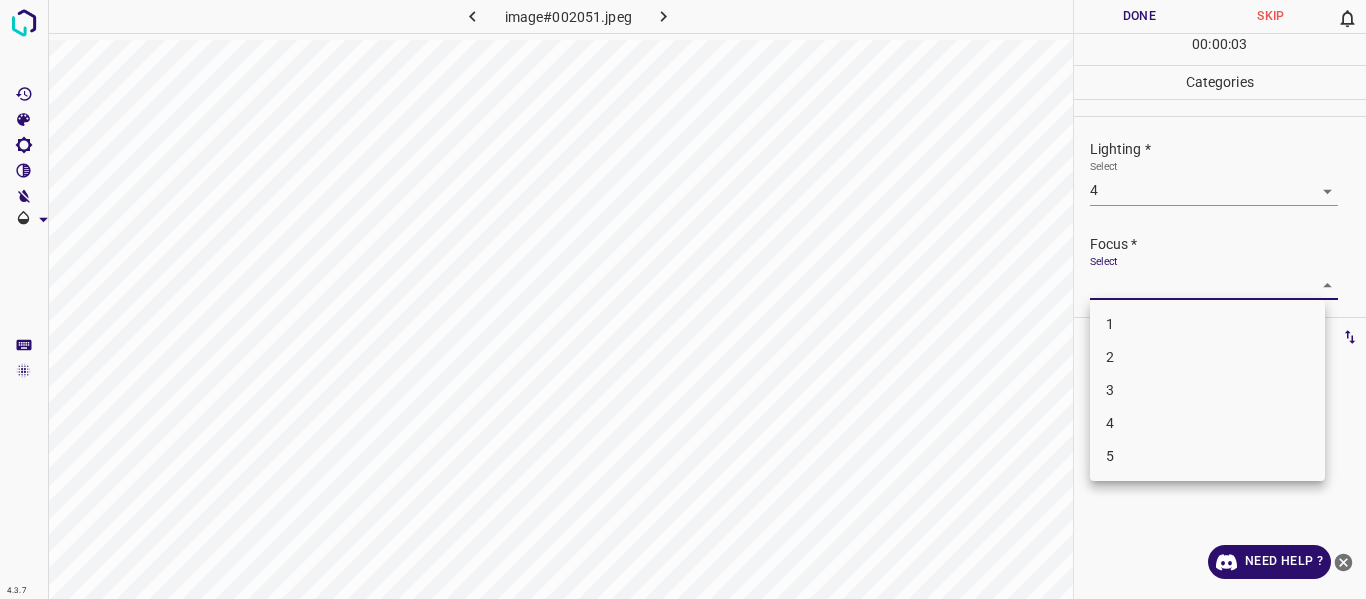 click on "3" at bounding box center (1207, 390) 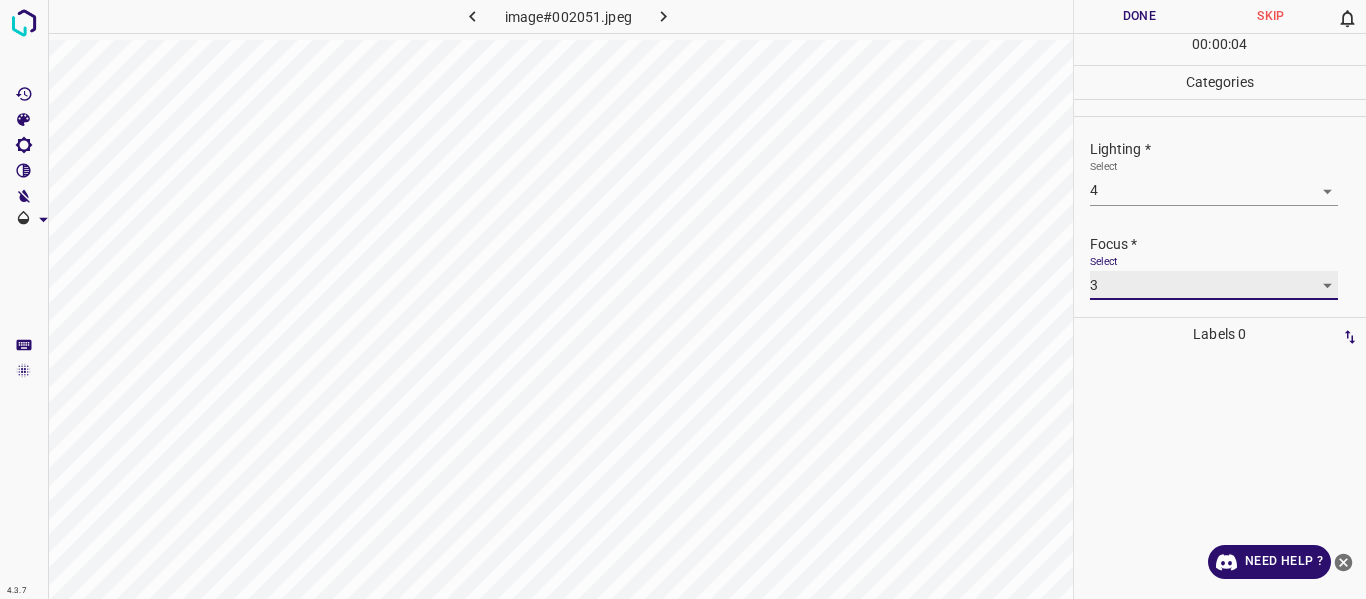 scroll, scrollTop: 98, scrollLeft: 0, axis: vertical 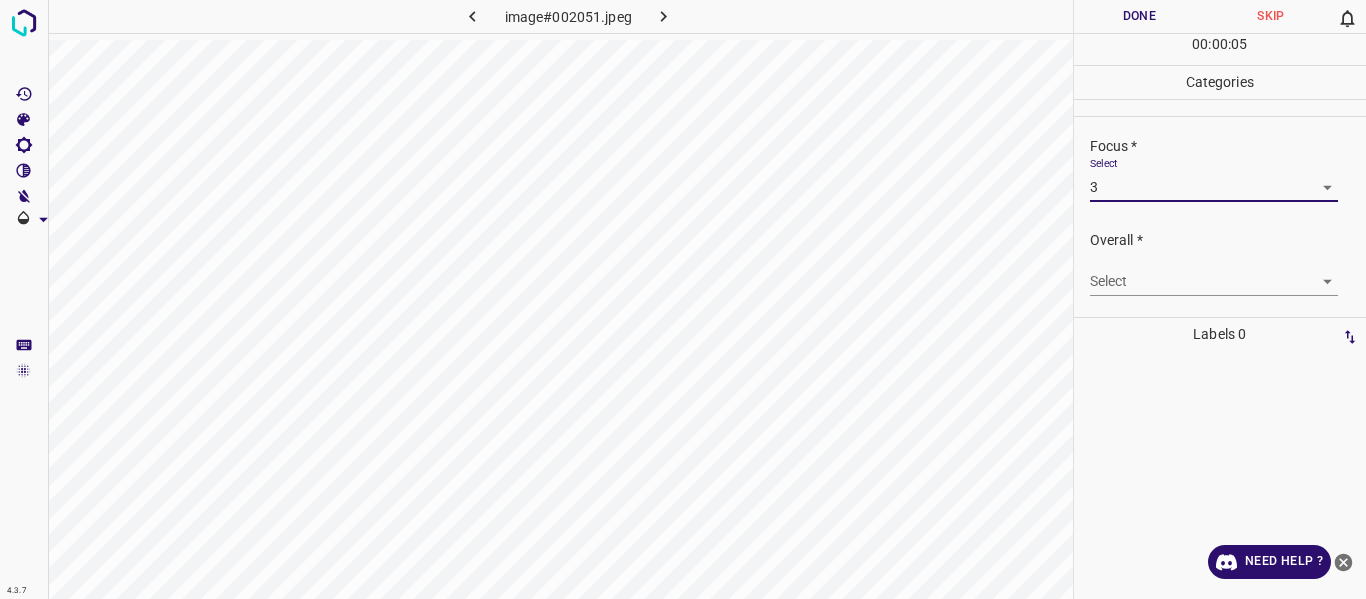 click on "4.3.7 image#002051.jpeg Done Skip 0 00   : 00   : 05   Categories Lighting *  Select 4 4 Focus *  Select 3 3 Overall *  Select ​ Labels   0 Categories 1 Lighting 2 Focus 3 Overall Tools Space Change between modes (Draw & Edit) I Auto labeling R Restore zoom M Zoom in N Zoom out Delete Delete selecte label Filters Z Restore filters X Saturation filter C Brightness filter V Contrast filter B Gray scale filter General O Download Need Help ? - Text - Hide - Delete" at bounding box center (683, 299) 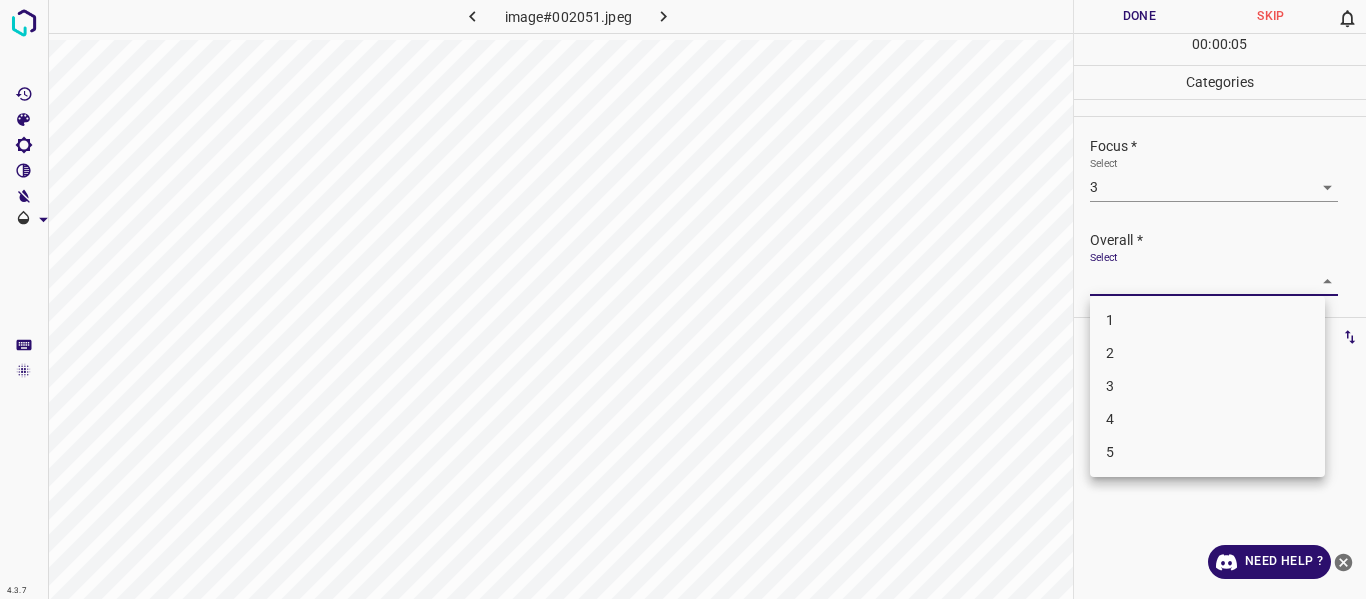 drag, startPoint x: 1185, startPoint y: 417, endPoint x: 1181, endPoint y: 338, distance: 79.101204 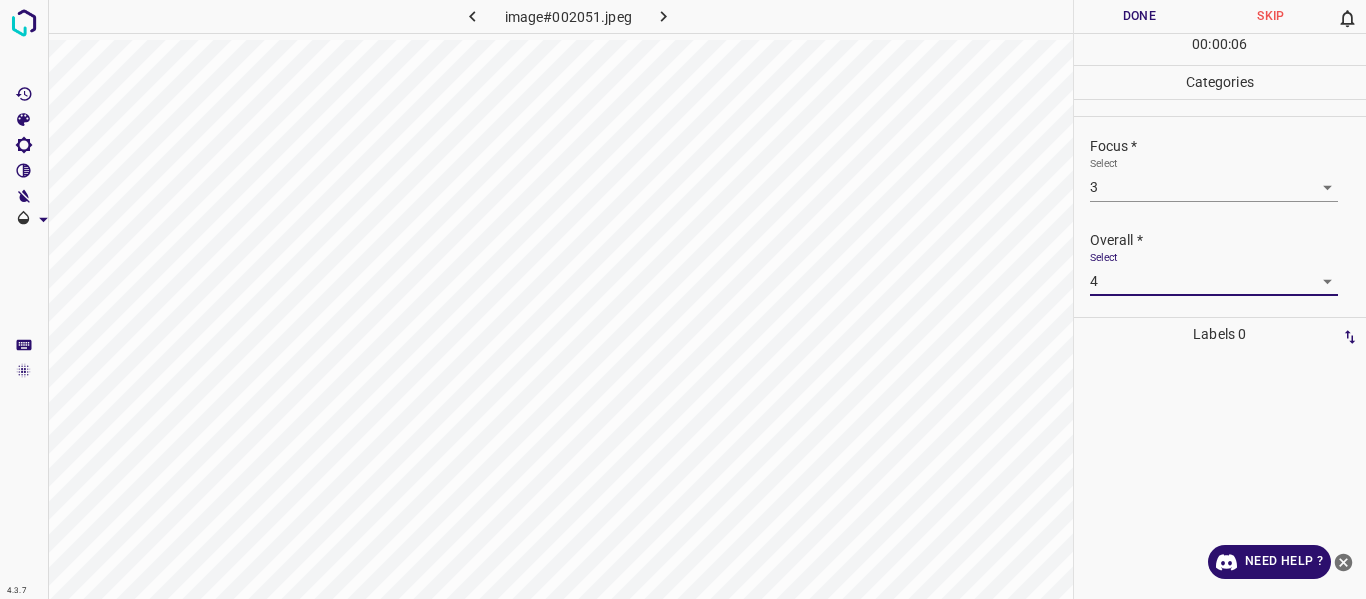 click on "Done" at bounding box center [1140, 16] 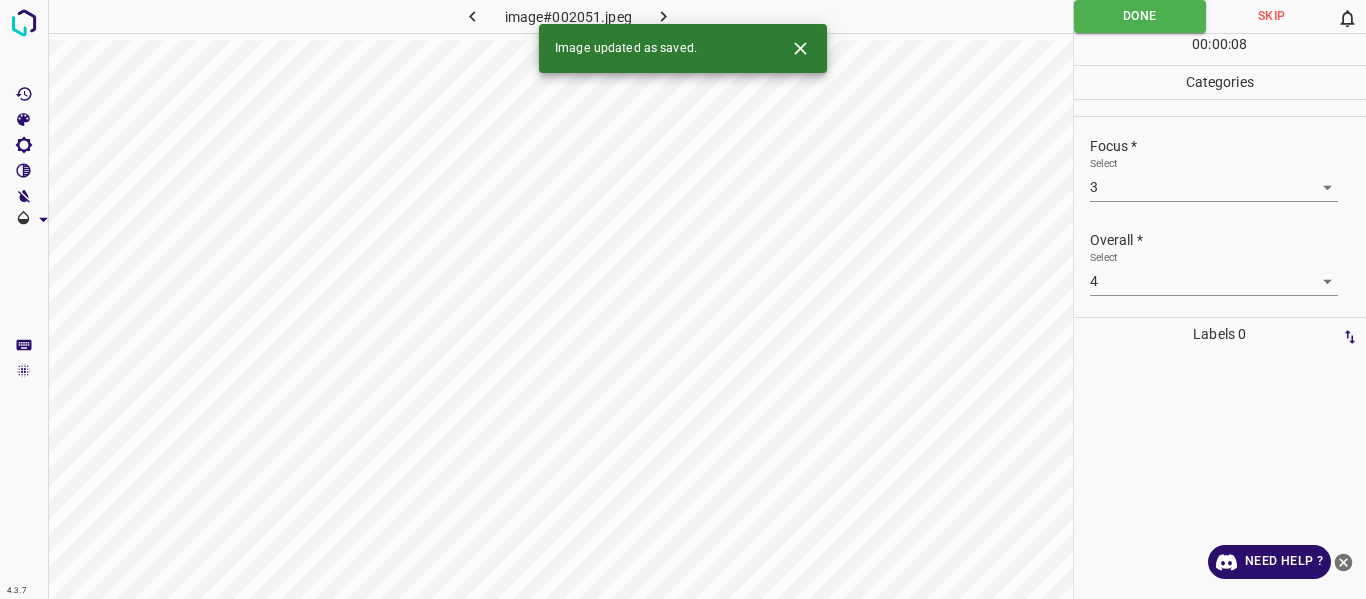 click 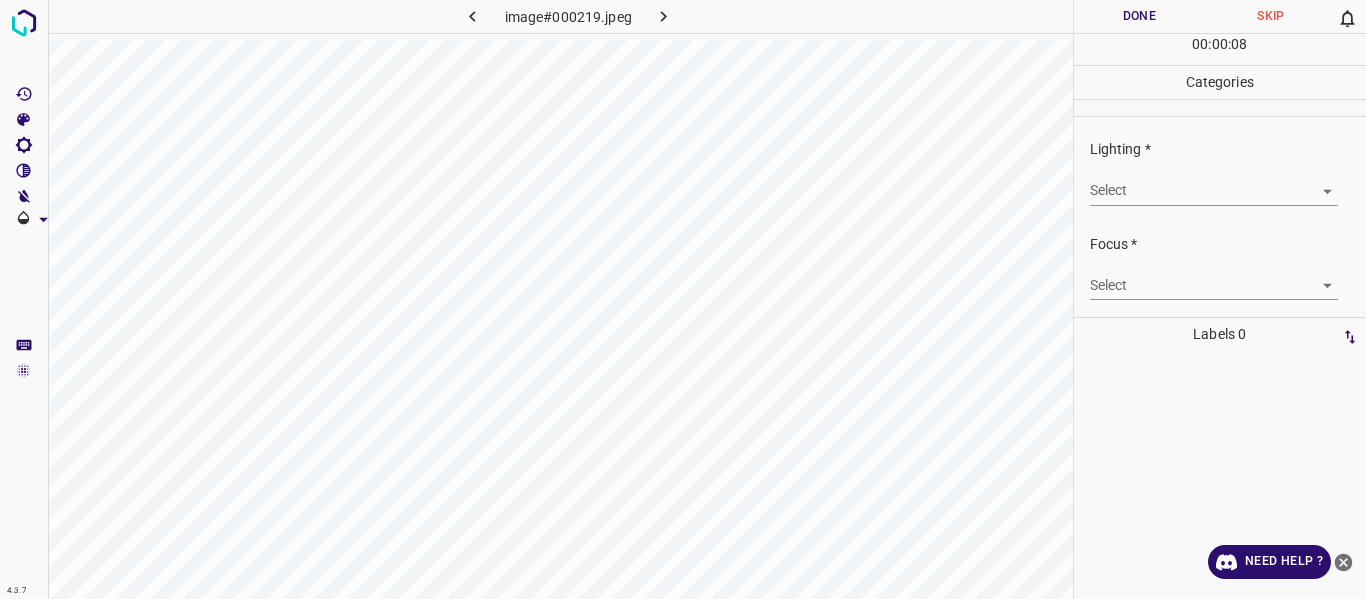 click on "4.3.7 image#000219.jpeg Done Skip 0 00   : 00   : 08   Categories Lighting *  Select ​ Focus *  Select ​ Overall *  Select ​ Labels   0 Categories 1 Lighting 2 Focus 3 Overall Tools Space Change between modes (Draw & Edit) I Auto labeling R Restore zoom M Zoom in N Zoom out Delete Delete selecte label Filters Z Restore filters X Saturation filter C Brightness filter V Contrast filter B Gray scale filter General O Download Need Help ? - Text - Hide - Delete" at bounding box center (683, 299) 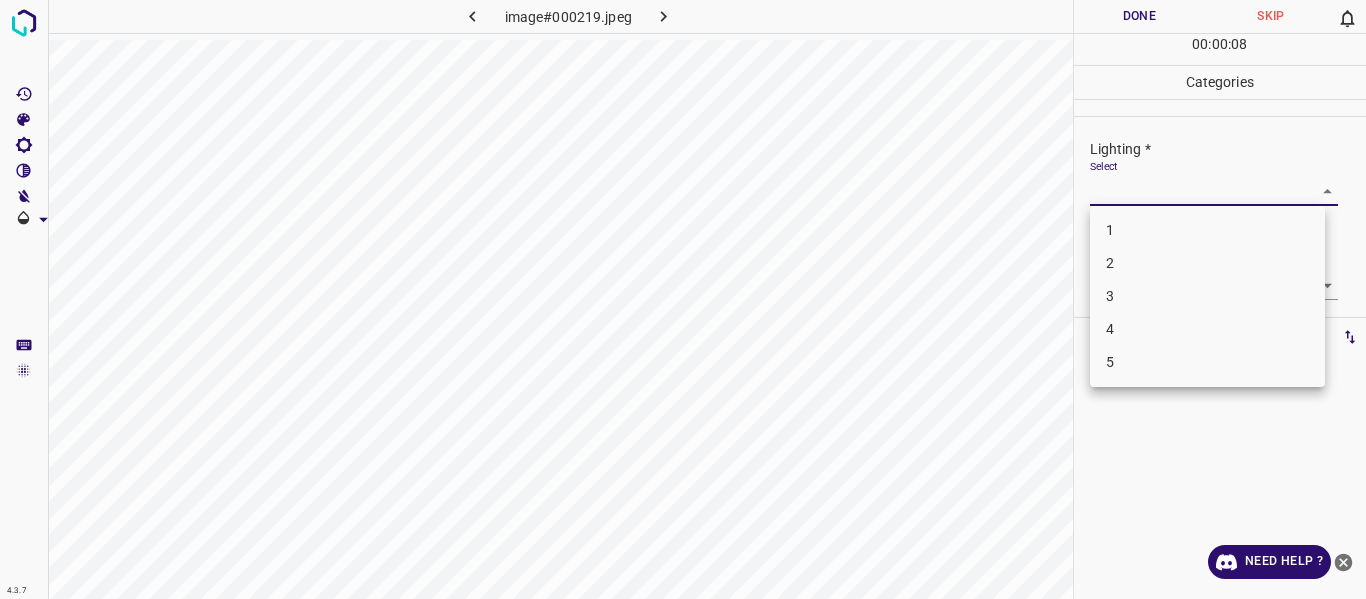 click on "4" at bounding box center [1207, 329] 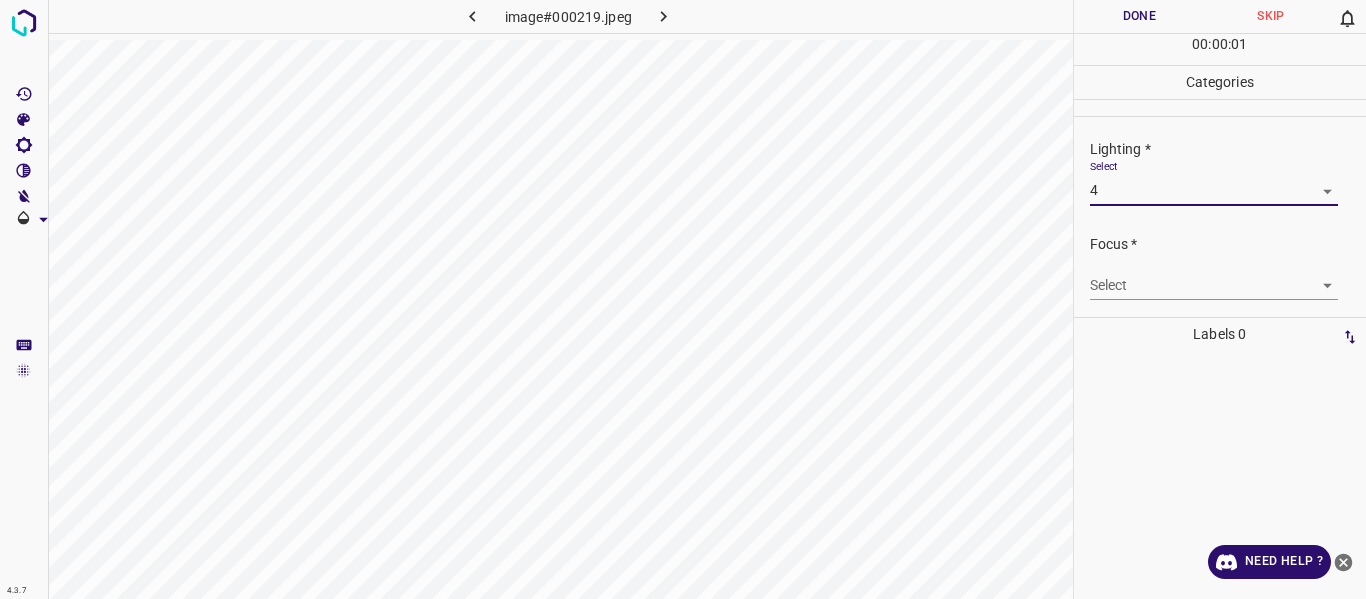 click on "4.3.7 image#000219.jpeg Done Skip 0 00   : 00   : 01   Categories Lighting *  Select 4 4 Focus *  Select ​ Overall *  Select ​ Labels   0 Categories 1 Lighting 2 Focus 3 Overall Tools Space Change between modes (Draw & Edit) I Auto labeling R Restore zoom M Zoom in N Zoom out Delete Delete selecte label Filters Z Restore filters X Saturation filter C Brightness filter V Contrast filter B Gray scale filter General O Download Need Help ? - Text - Hide - Delete" at bounding box center [683, 299] 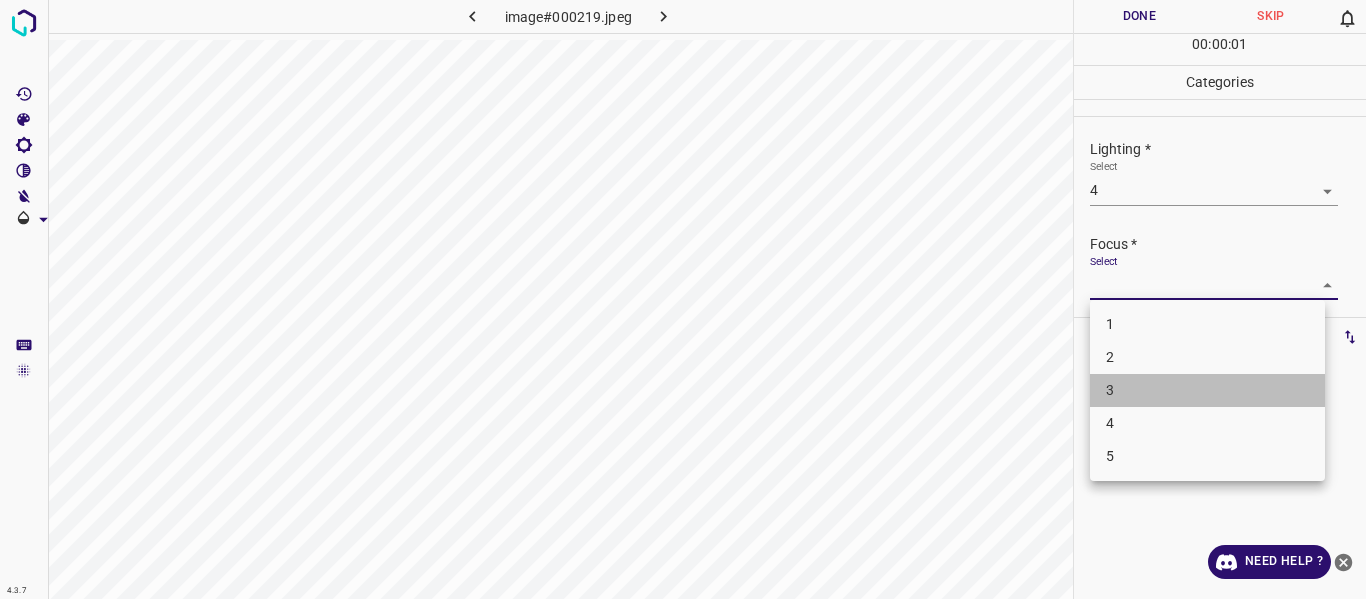 click on "3" at bounding box center (1207, 390) 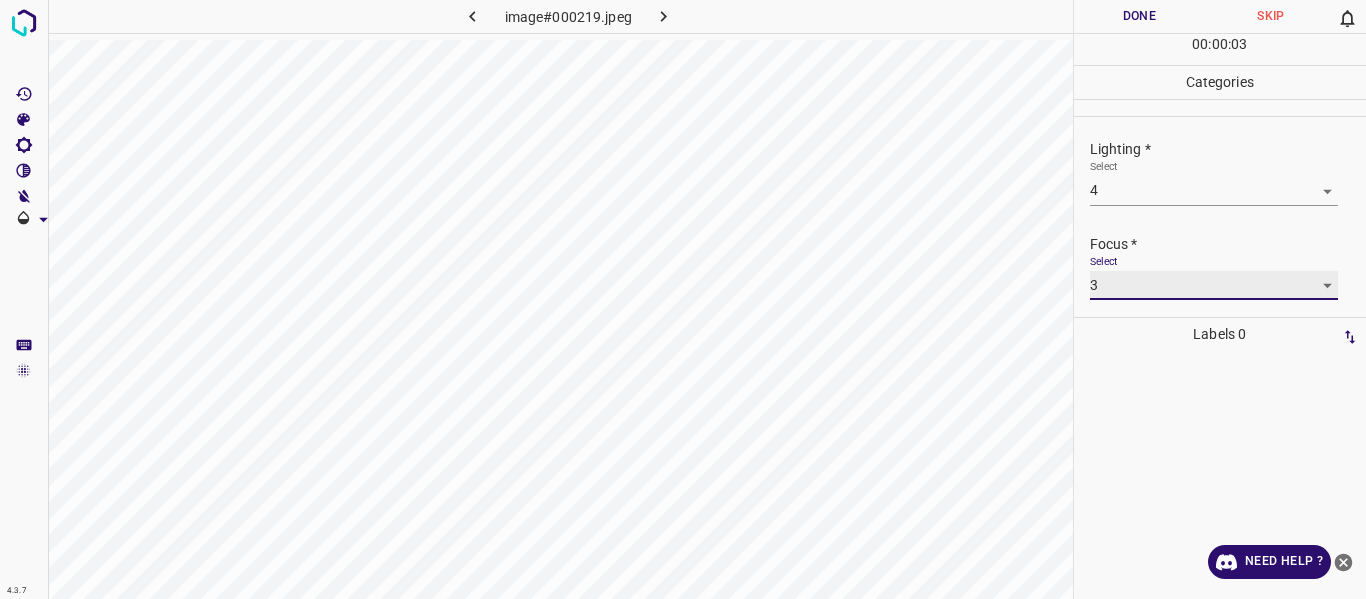 scroll, scrollTop: 98, scrollLeft: 0, axis: vertical 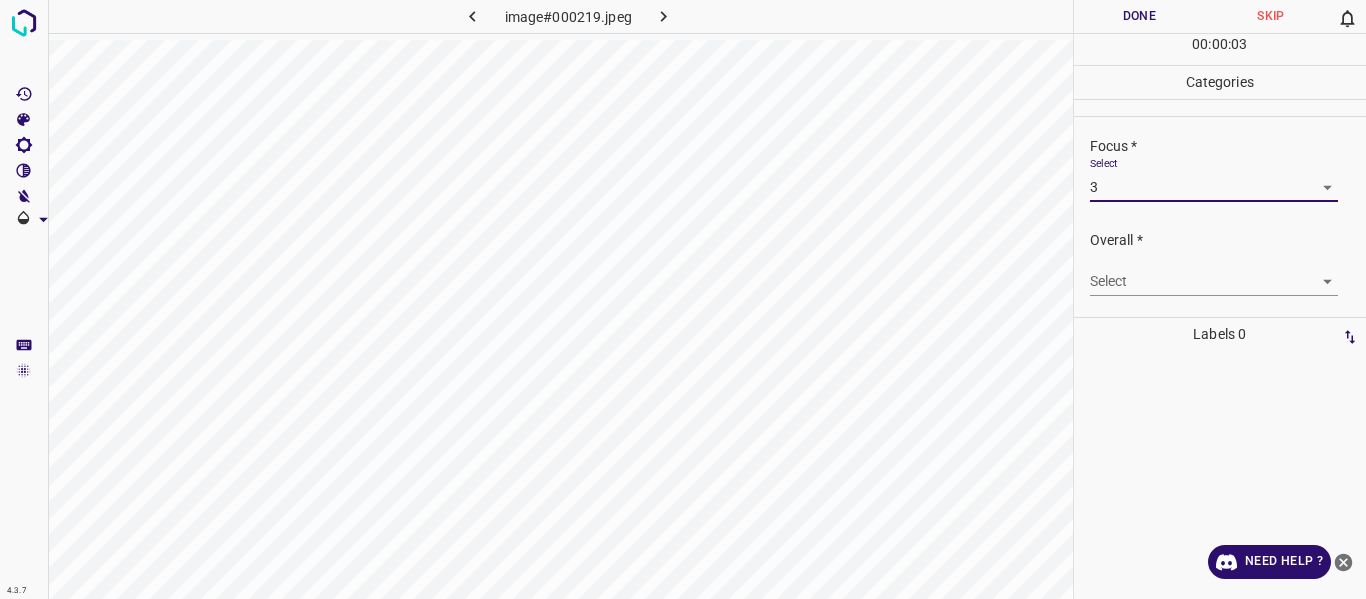 click on "4.3.7 image#000219.jpeg Done Skip 0 00   : 00   : 03   Categories Lighting *  Select 4 4 Focus *  Select 3 3 Overall *  Select ​ Labels   0 Categories 1 Lighting 2 Focus 3 Overall Tools Space Change between modes (Draw & Edit) I Auto labeling R Restore zoom M Zoom in N Zoom out Delete Delete selecte label Filters Z Restore filters X Saturation filter C Brightness filter V Contrast filter B Gray scale filter General O Download Need Help ? - Text - Hide - Delete" at bounding box center (683, 299) 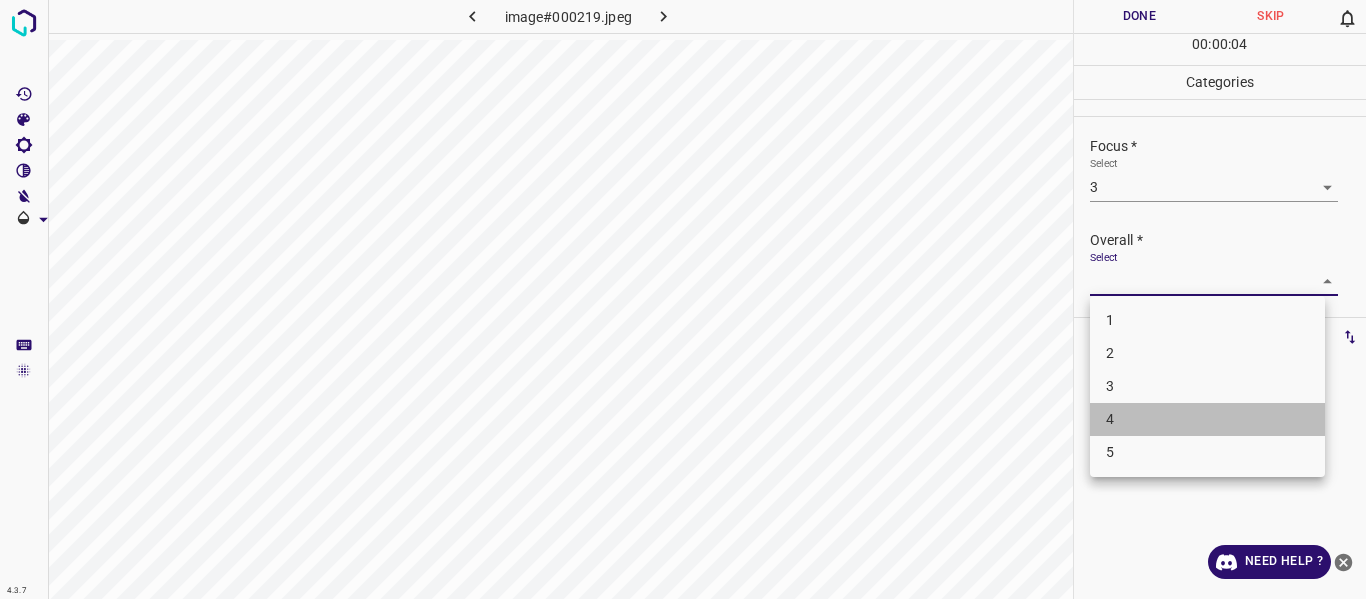 click on "4" at bounding box center (1207, 419) 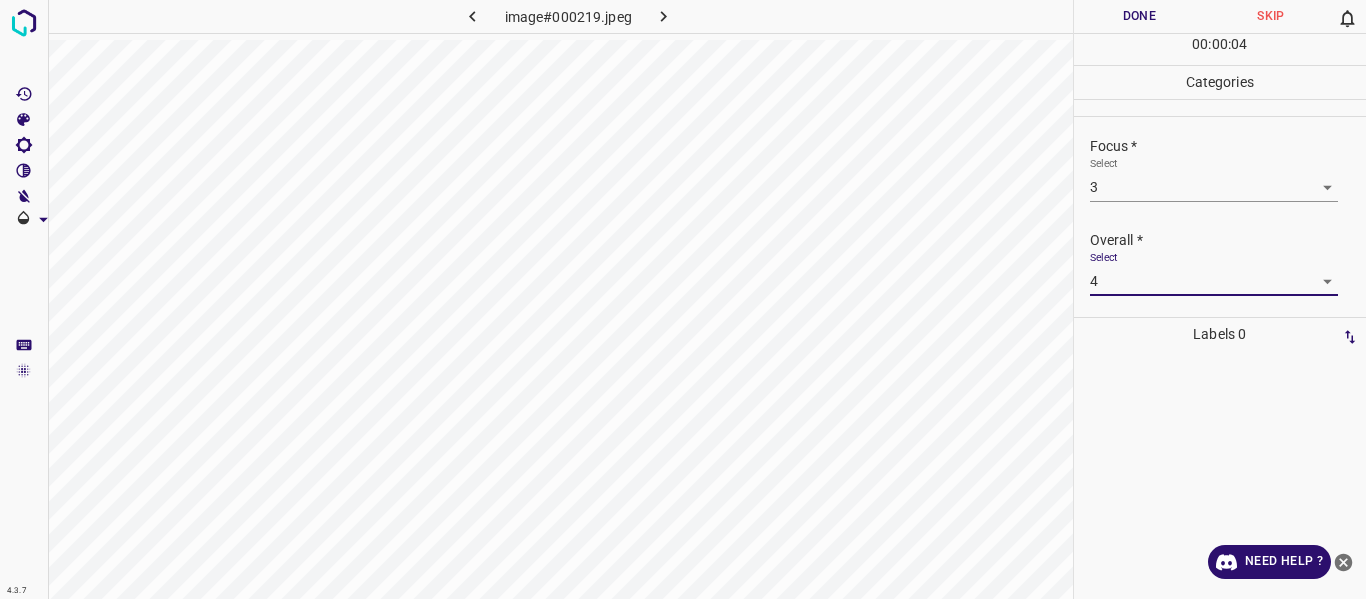 click on "Done" at bounding box center [1140, 16] 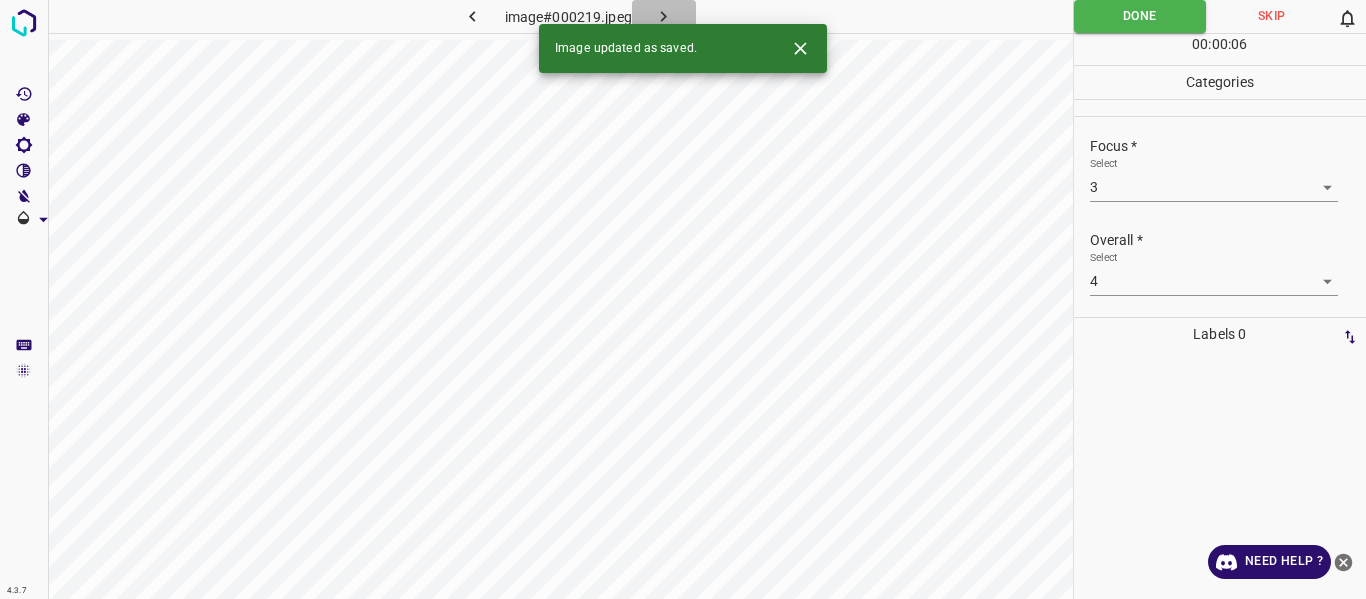click 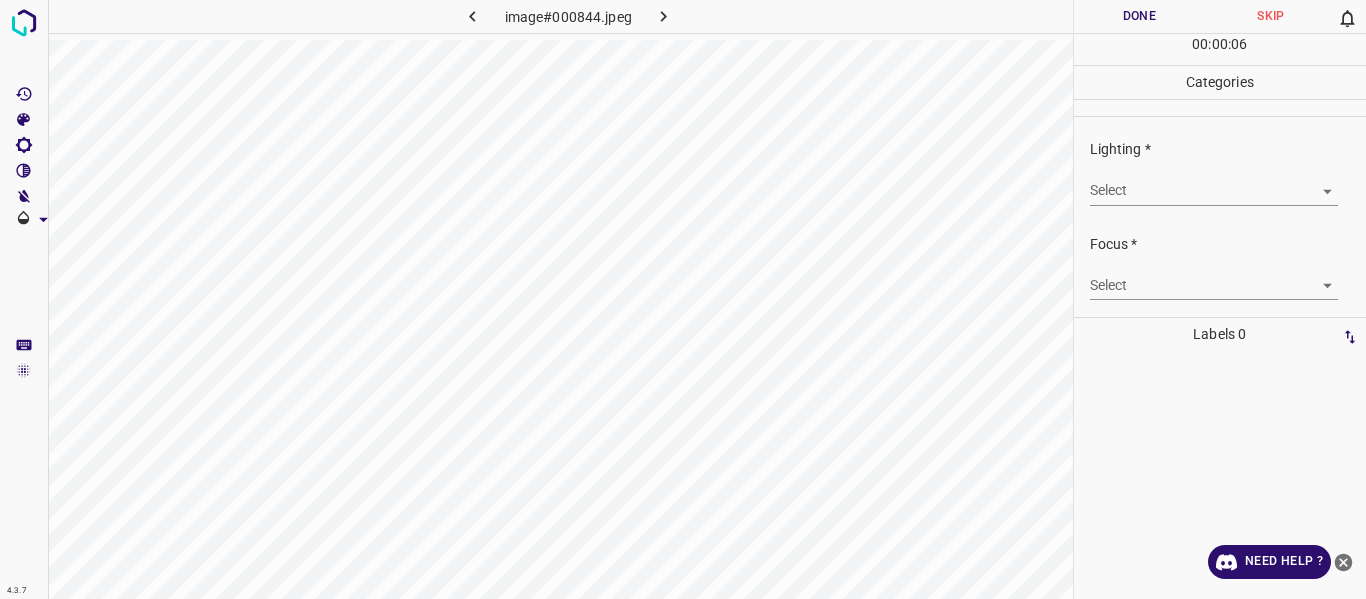 click on "4.3.7 image#000844.jpeg Done Skip 0 00   : 00   : 06   Categories Lighting *  Select ​ Focus *  Select ​ Overall *  Select ​ Labels   0 Categories 1 Lighting 2 Focus 3 Overall Tools Space Change between modes (Draw & Edit) I Auto labeling R Restore zoom M Zoom in N Zoom out Delete Delete selecte label Filters Z Restore filters X Saturation filter C Brightness filter V Contrast filter B Gray scale filter General O Download Need Help ? - Text - Hide - Delete" at bounding box center (683, 299) 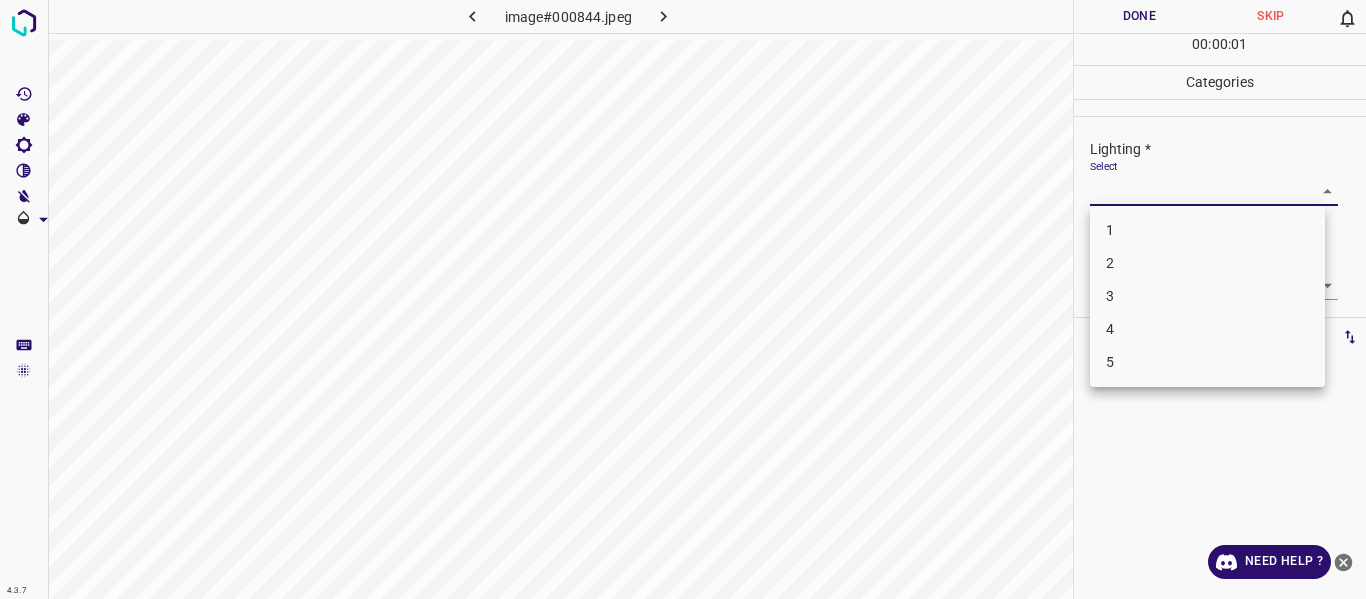 click on "3" at bounding box center (1207, 296) 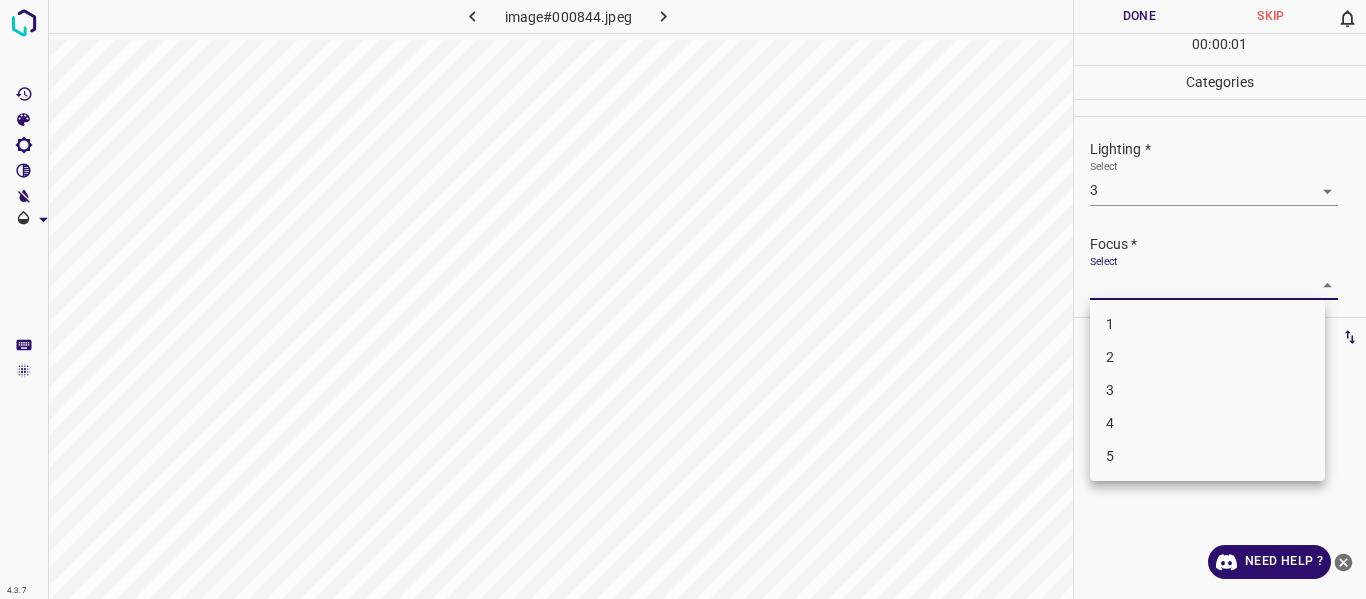 drag, startPoint x: 1283, startPoint y: 292, endPoint x: 1175, endPoint y: 352, distance: 123.54756 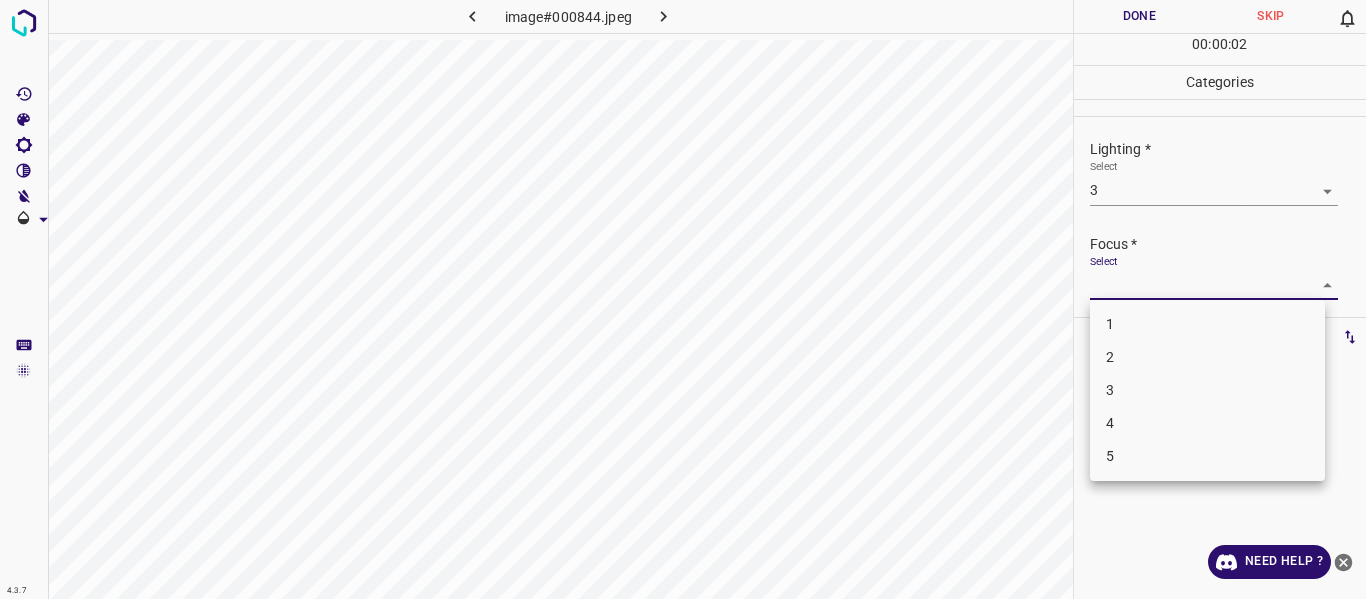 click on "2" at bounding box center [1207, 357] 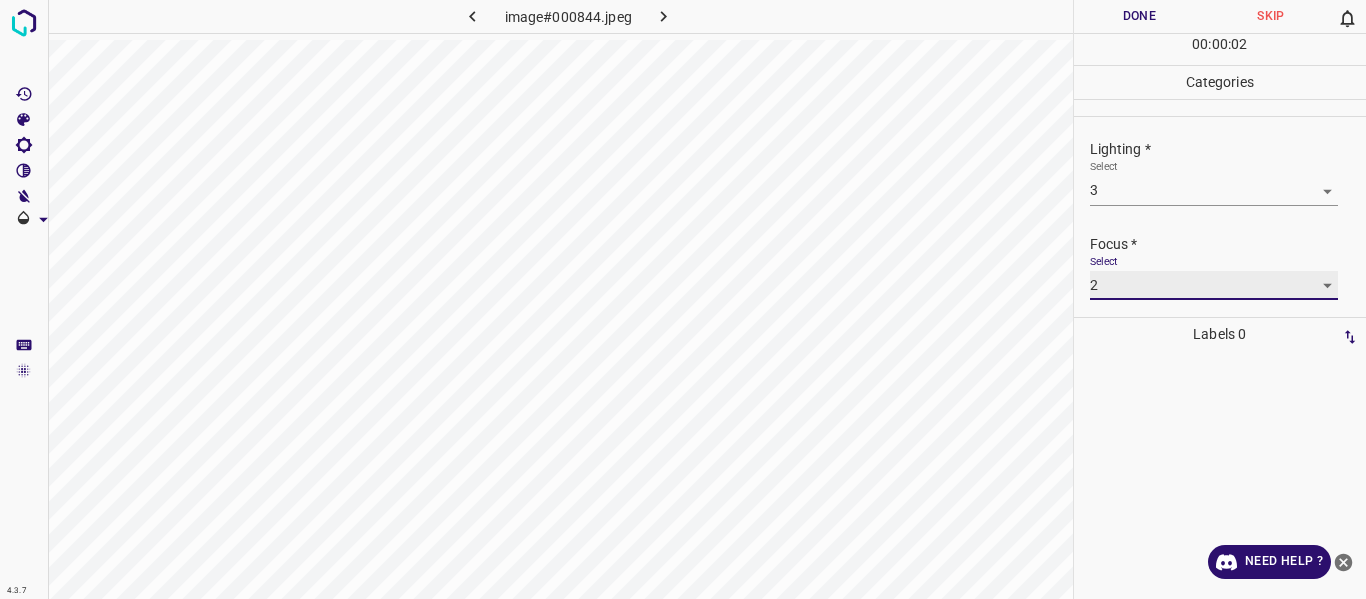scroll, scrollTop: 98, scrollLeft: 0, axis: vertical 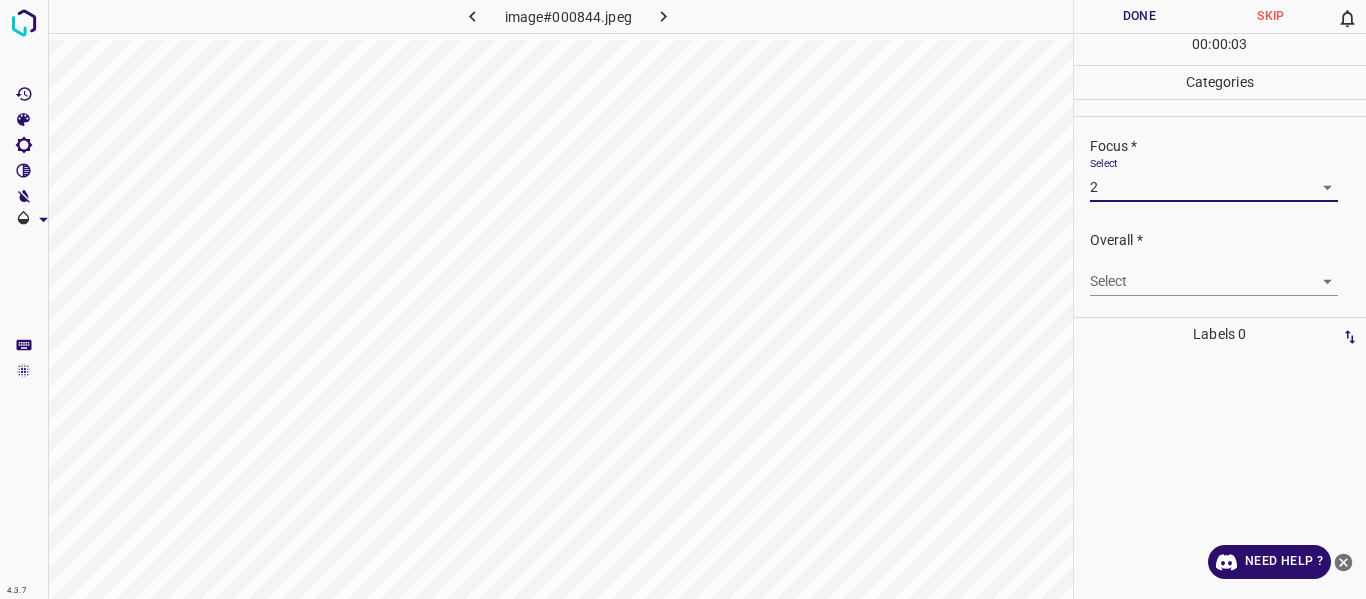 click on "4.3.7 image#000844.jpeg Done Skip 0 00   : 00   : 03   Categories Lighting *  Select 3 3 Focus *  Select 2 2 Overall *  Select ​ Labels   0 Categories 1 Lighting 2 Focus 3 Overall Tools Space Change between modes (Draw & Edit) I Auto labeling R Restore zoom M Zoom in N Zoom out Delete Delete selecte label Filters Z Restore filters X Saturation filter C Brightness filter V Contrast filter B Gray scale filter General O Download Need Help ? - Text - Hide - Delete" at bounding box center [683, 299] 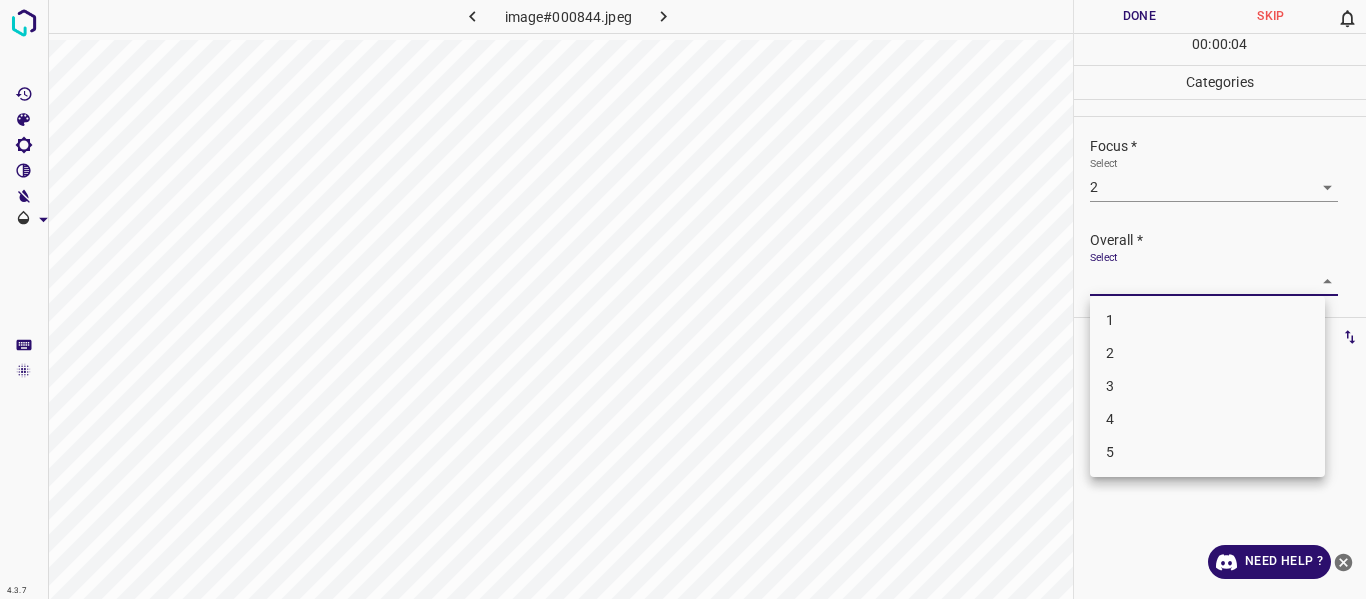click on "2" at bounding box center (1207, 353) 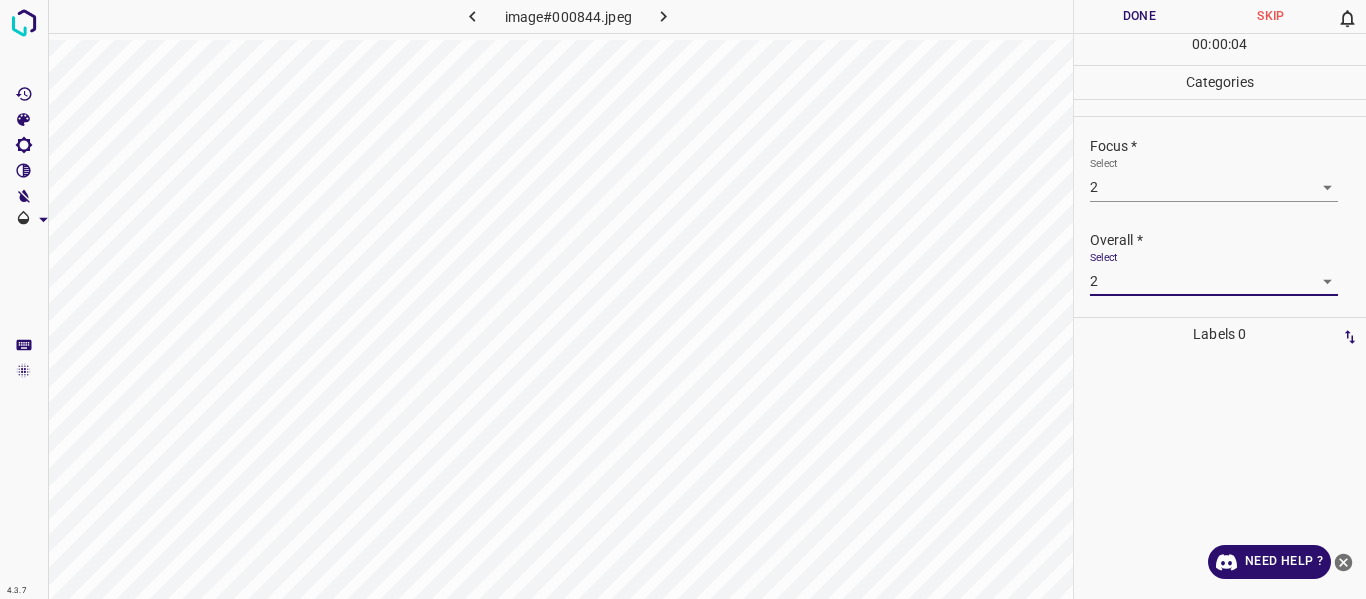 click on "Done" at bounding box center [1140, 16] 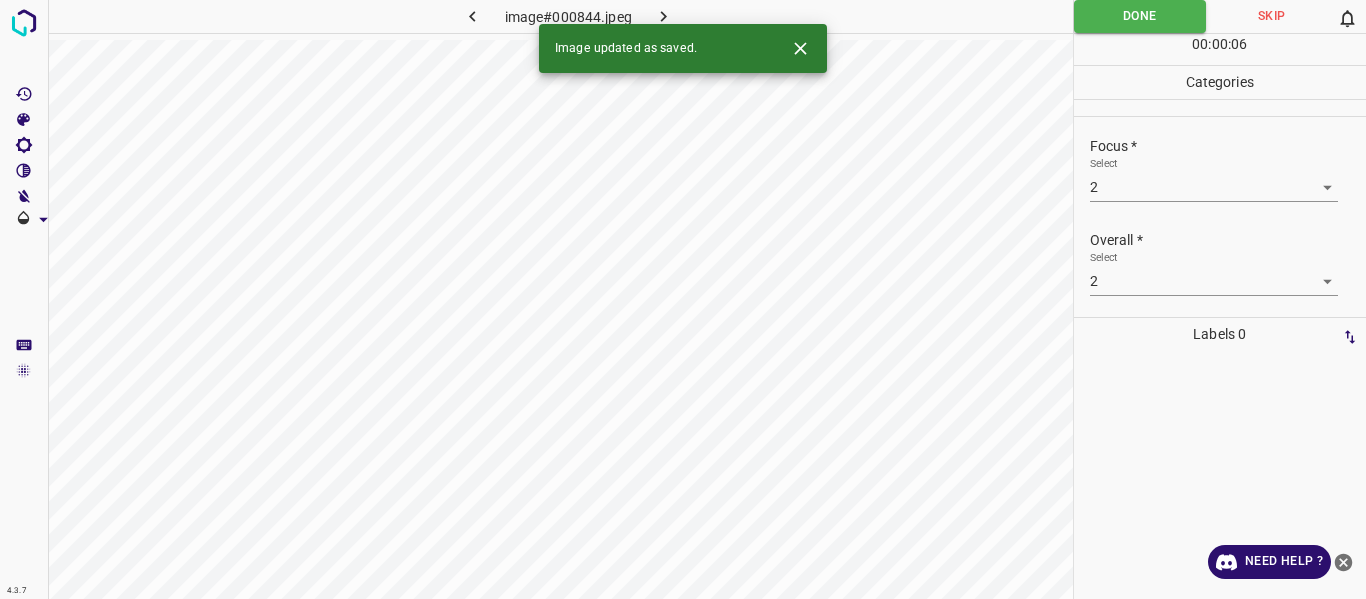 click 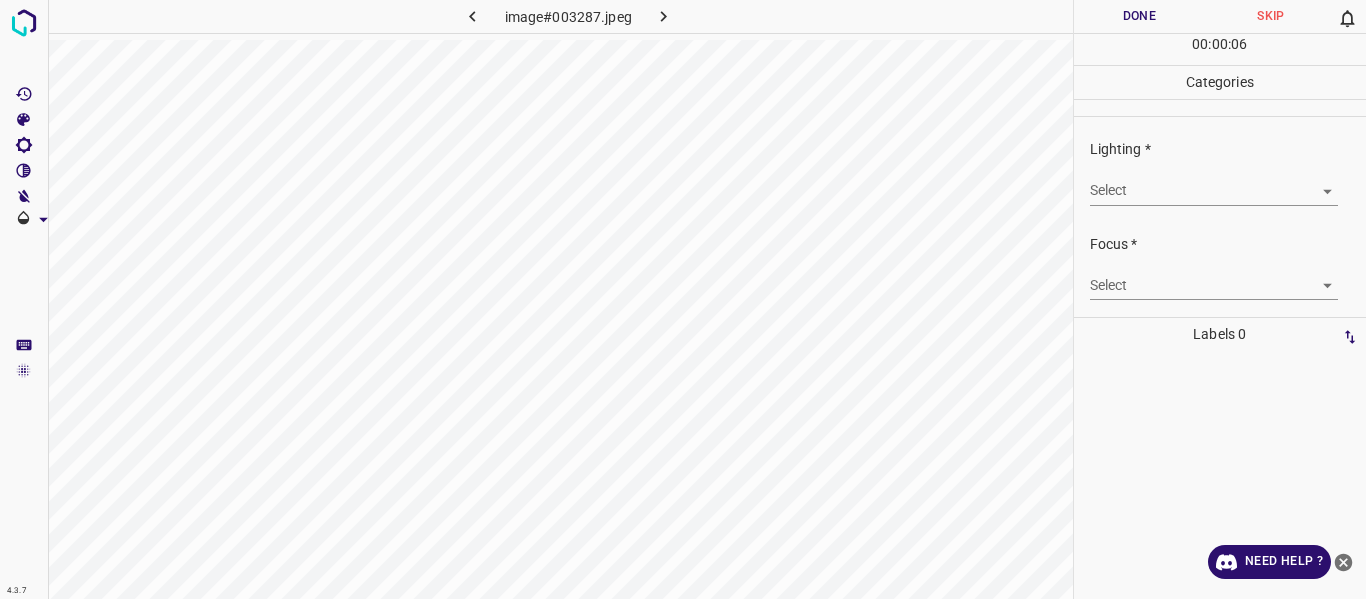 click on "4.3.7 image#003287.jpeg Done Skip 0 00   : 00   : 06   Categories Lighting *  Select ​ Focus *  Select ​ Overall *  Select ​ Labels   0 Categories 1 Lighting 2 Focus 3 Overall Tools Space Change between modes (Draw & Edit) I Auto labeling R Restore zoom M Zoom in N Zoom out Delete Delete selecte label Filters Z Restore filters X Saturation filter C Brightness filter V Contrast filter B Gray scale filter General O Download Need Help ? - Text - Hide - Delete" at bounding box center (683, 299) 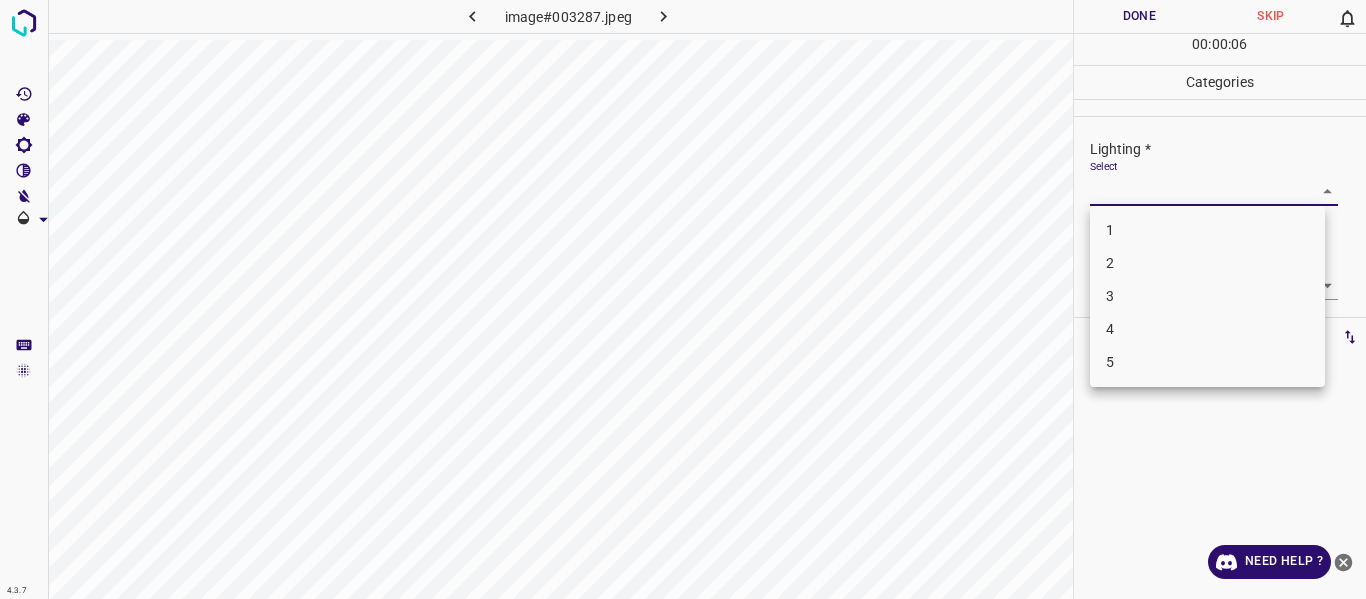 click on "3" at bounding box center (1207, 296) 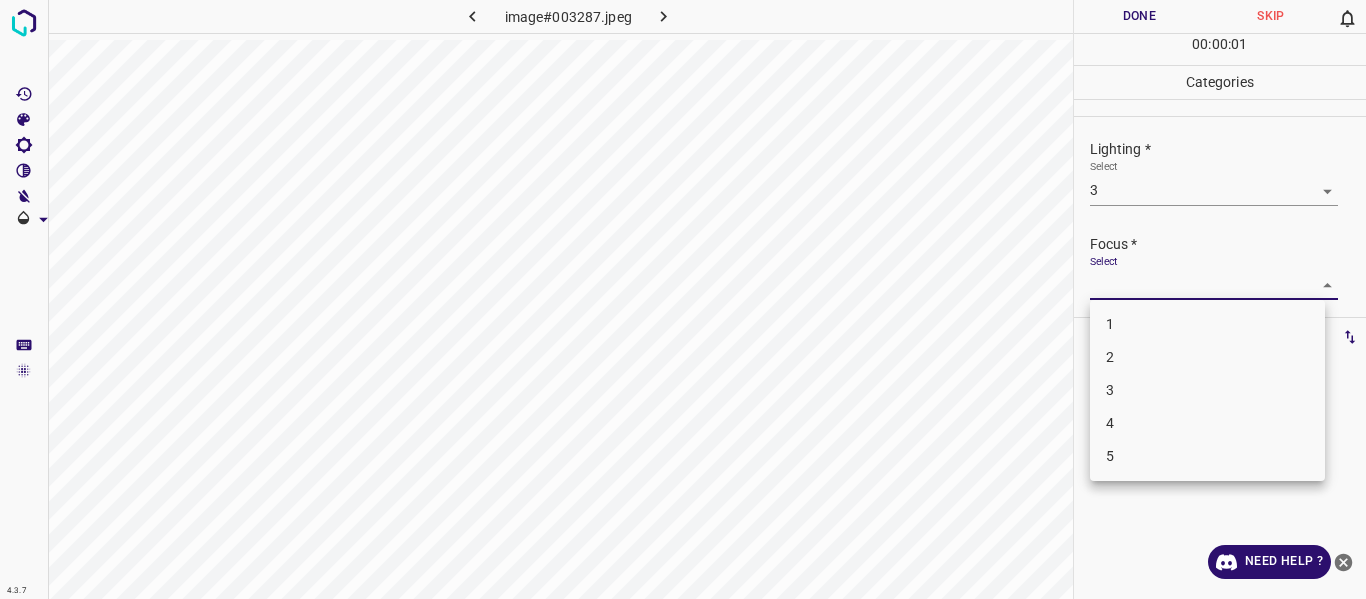 click on "4.3.7 image#003287.jpeg Done Skip 0 00   : 00   : 01   Categories Lighting *  Select 3 3 Focus *  Select ​ Overall *  Select ​ Labels   0 Categories 1 Lighting 2 Focus 3 Overall Tools Space Change between modes (Draw & Edit) I Auto labeling R Restore zoom M Zoom in N Zoom out Delete Delete selecte label Filters Z Restore filters X Saturation filter C Brightness filter V Contrast filter B Gray scale filter General O Download Need Help ? - Text - Hide - Delete 1 2 3 4 5" at bounding box center (683, 299) 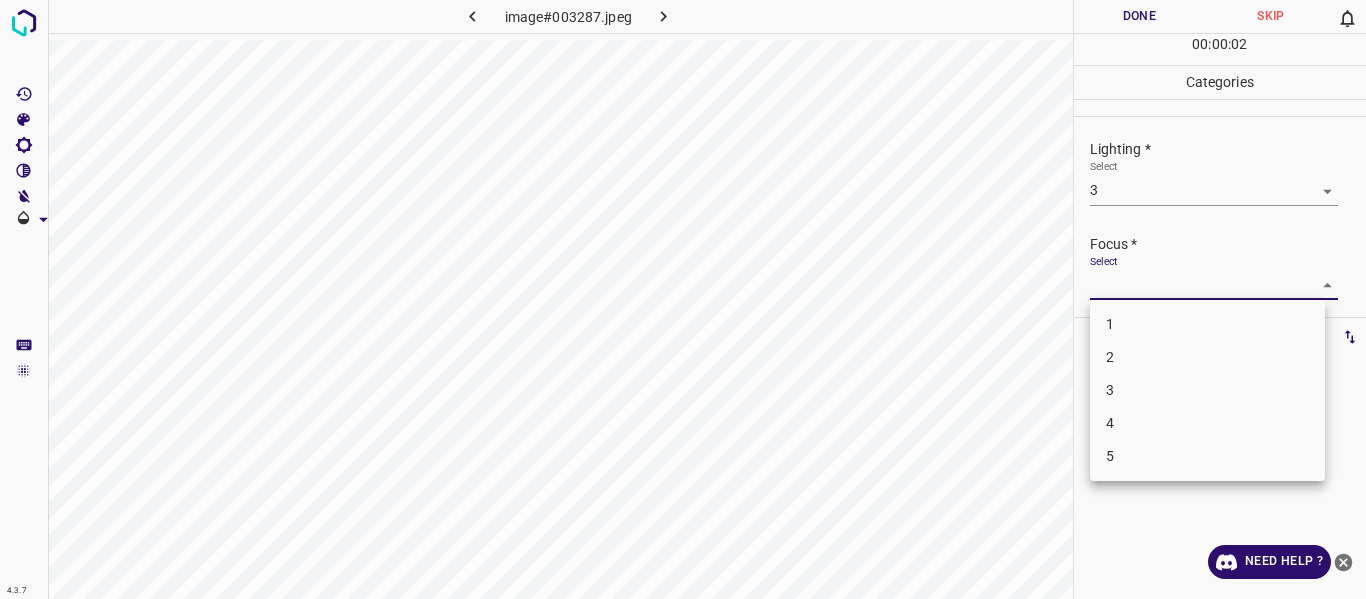 click on "3" at bounding box center [1207, 390] 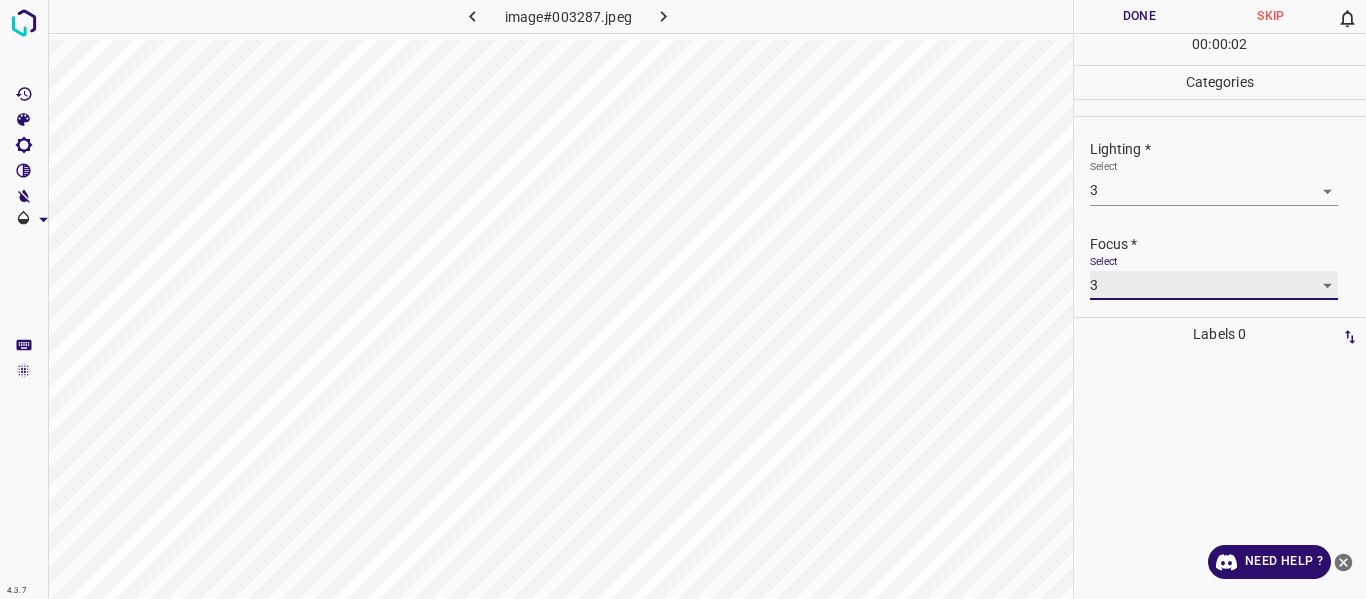 scroll, scrollTop: 98, scrollLeft: 0, axis: vertical 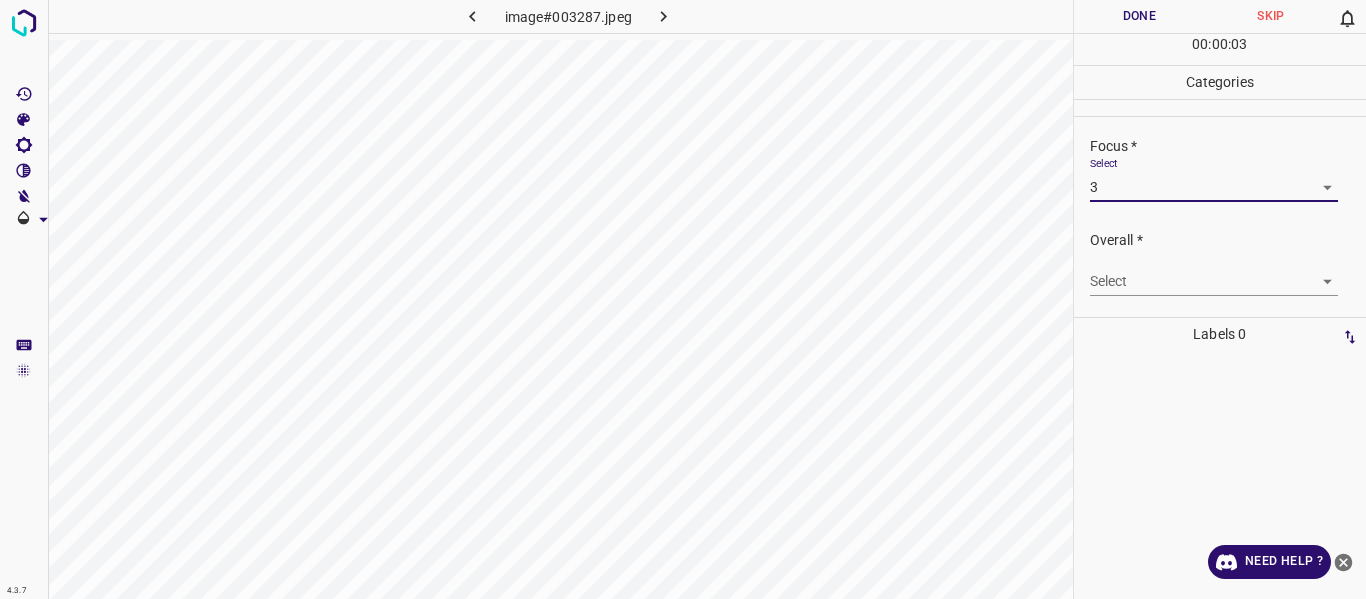 click on "4.3.7 image#003287.jpeg Done Skip 0 00   : 00   : 03   Categories Lighting *  Select 3 3 Focus *  Select 3 3 Overall *  Select ​ Labels   0 Categories 1 Lighting 2 Focus 3 Overall Tools Space Change between modes (Draw & Edit) I Auto labeling R Restore zoom M Zoom in N Zoom out Delete Delete selecte label Filters Z Restore filters X Saturation filter C Brightness filter V Contrast filter B Gray scale filter General O Download Need Help ? - Text - Hide - Delete" at bounding box center [683, 299] 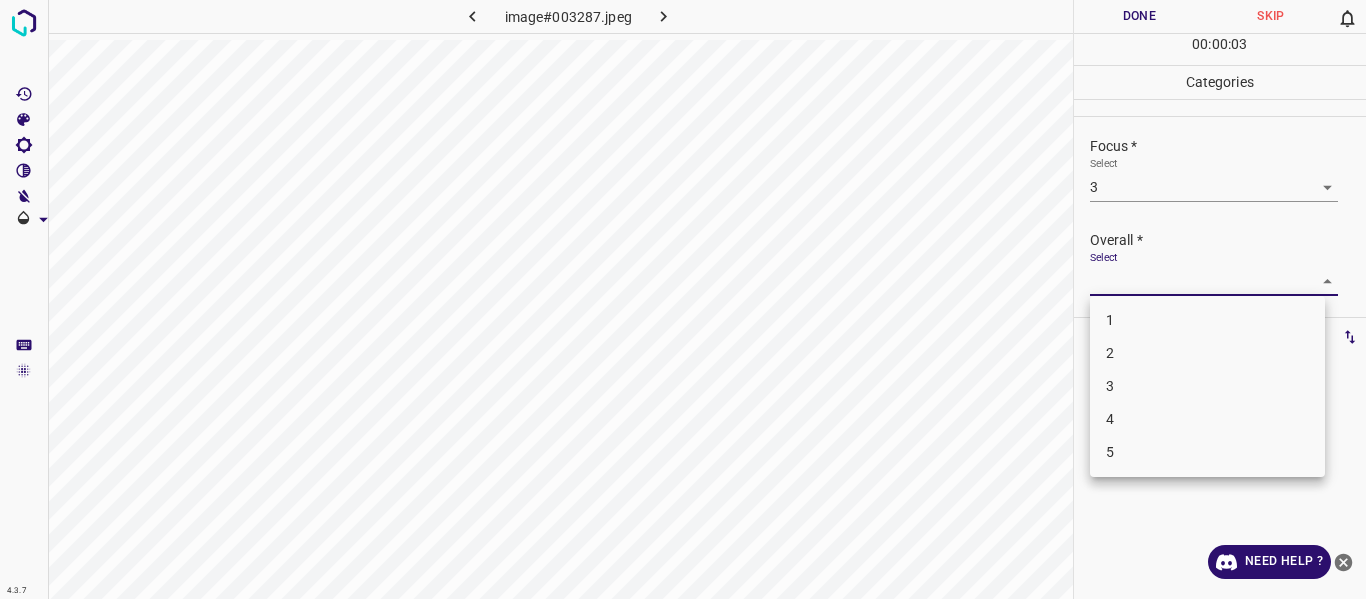 click on "3" at bounding box center [1207, 386] 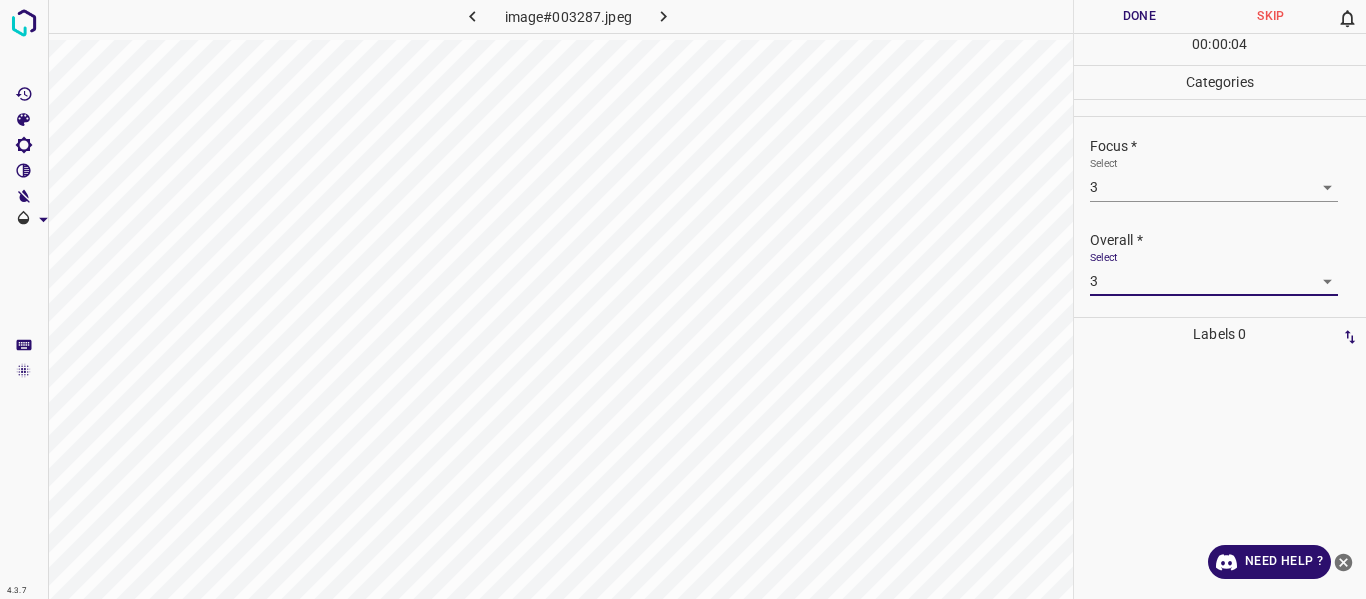 click on "Done" at bounding box center (1140, 16) 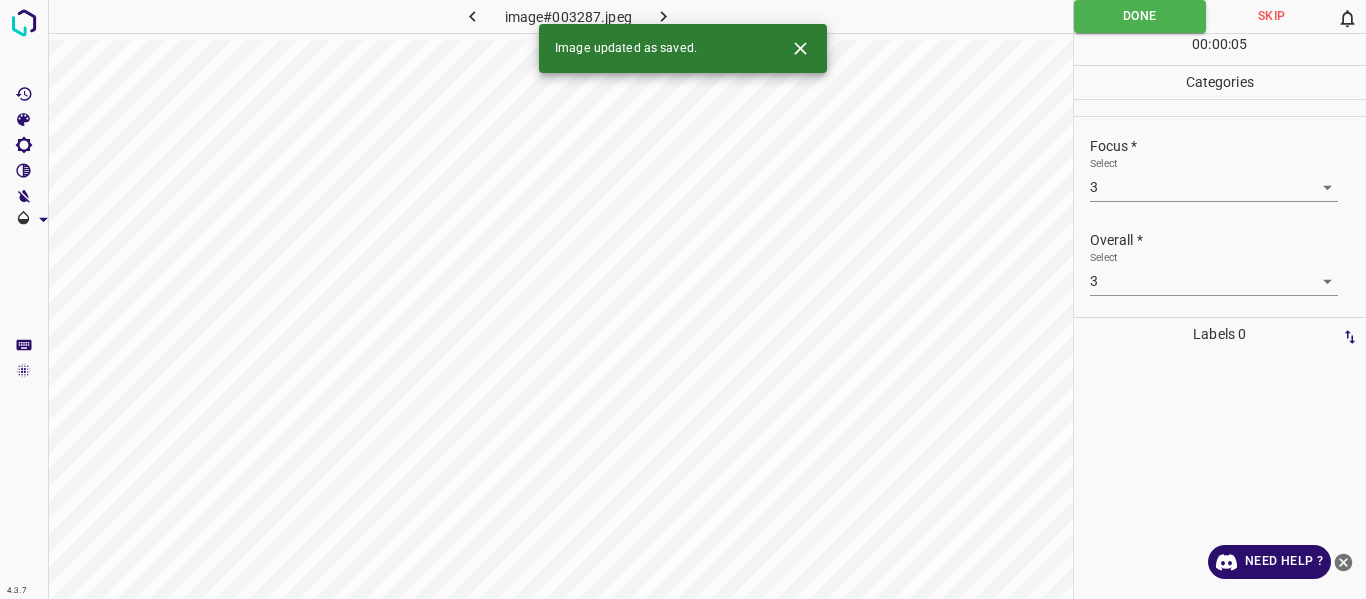 click at bounding box center [664, 16] 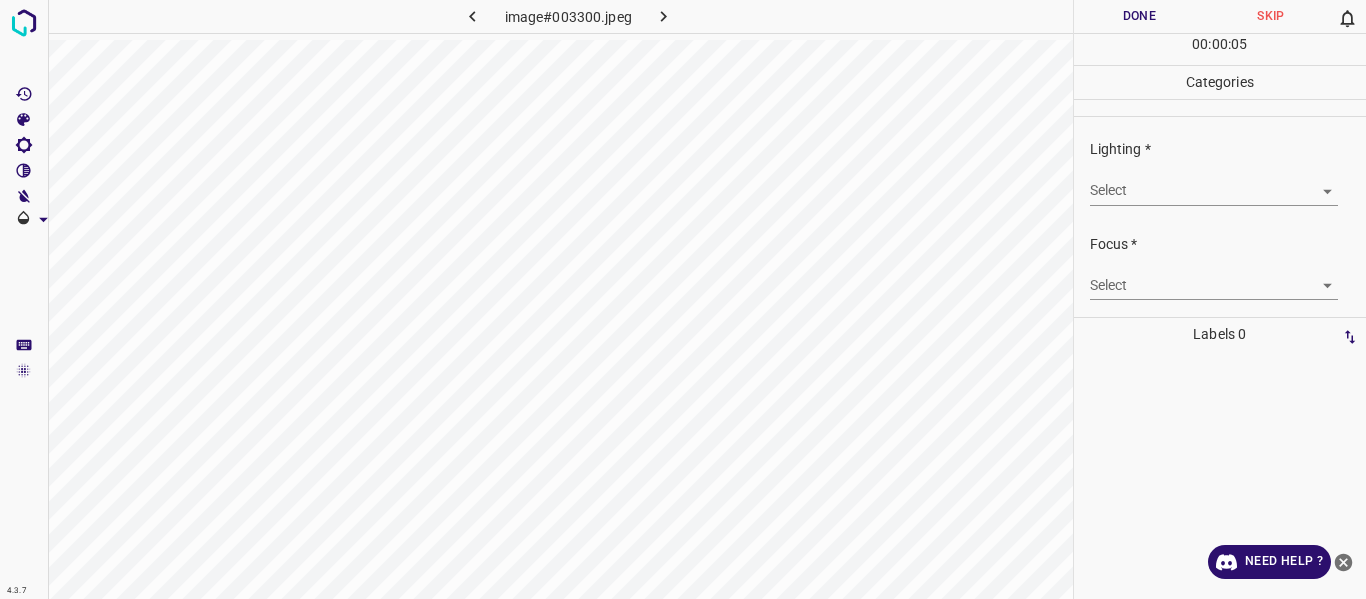 click on "4.3.7 image#003300.jpeg Done Skip 0 00   : 00   : 05   Categories Lighting *  Select ​ Focus *  Select ​ Overall *  Select ​ Labels   0 Categories 1 Lighting 2 Focus 3 Overall Tools Space Change between modes (Draw & Edit) I Auto labeling R Restore zoom M Zoom in N Zoom out Delete Delete selecte label Filters Z Restore filters X Saturation filter C Brightness filter V Contrast filter B Gray scale filter General O Download Need Help ? - Text - Hide - Delete" at bounding box center [683, 299] 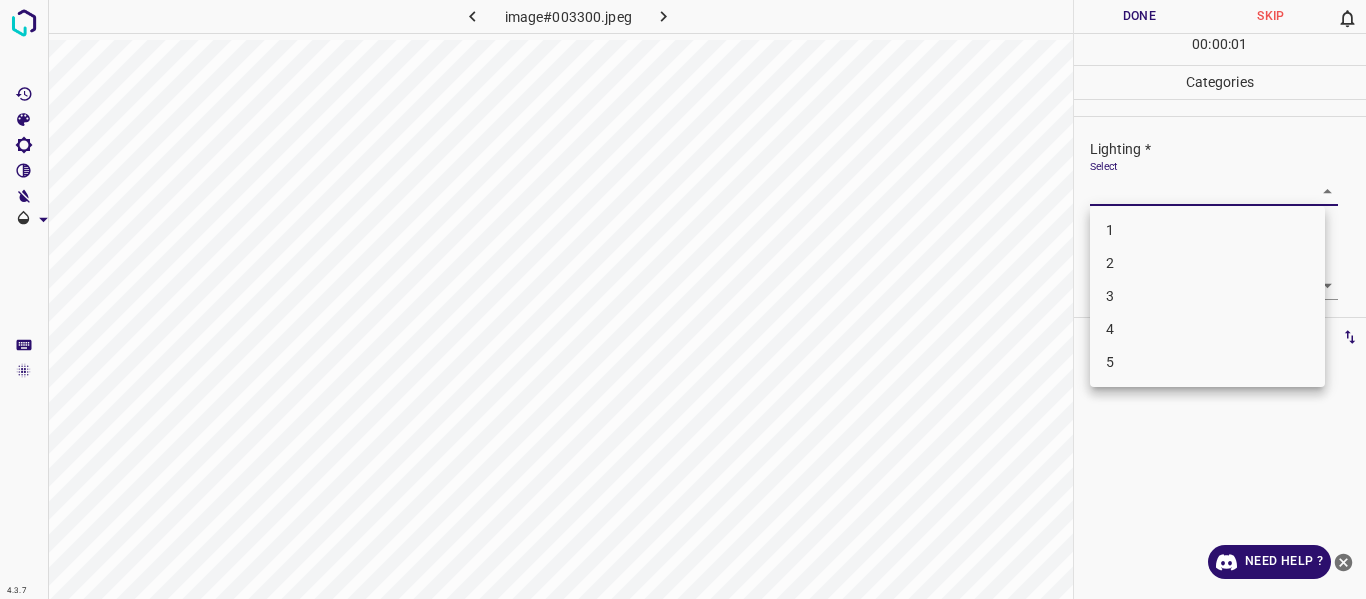 click on "3" at bounding box center [1207, 296] 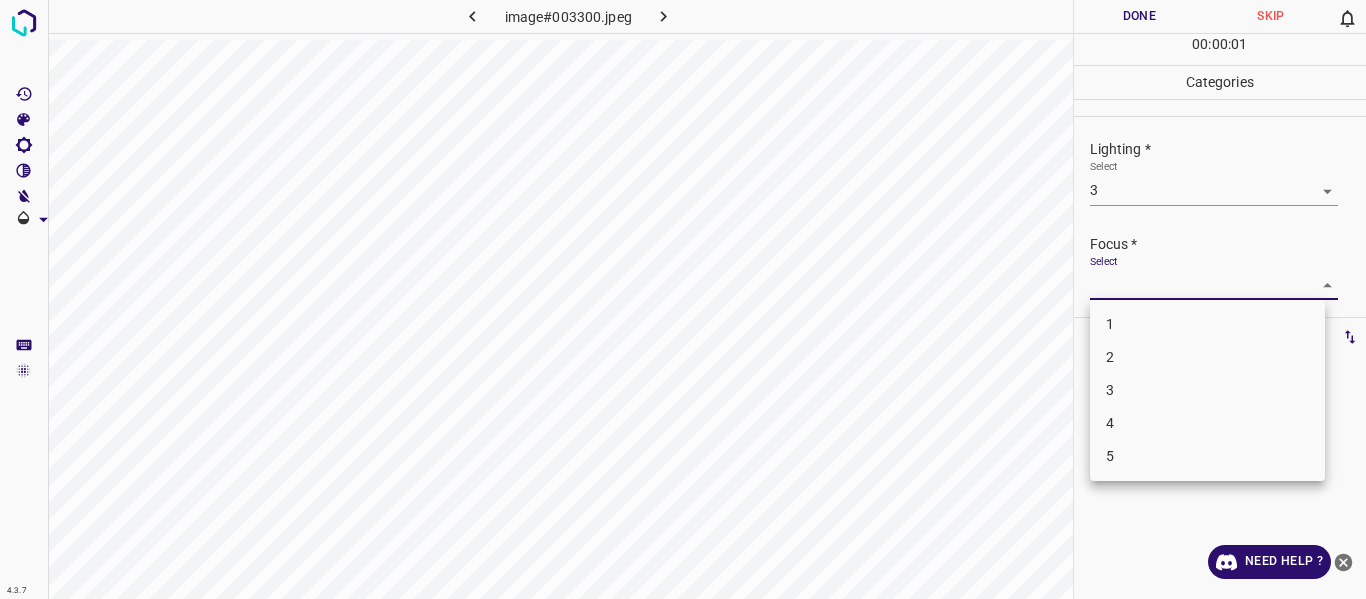 click on "4.3.7 image#003300.jpeg Done Skip 0 00   : 00   : 01   Categories Lighting *  Select 3 3 Focus *  Select ​ Overall *  Select ​ Labels   0 Categories 1 Lighting 2 Focus 3 Overall Tools Space Change between modes (Draw & Edit) I Auto labeling R Restore zoom M Zoom in N Zoom out Delete Delete selecte label Filters Z Restore filters X Saturation filter C Brightness filter V Contrast filter B Gray scale filter General O Download Need Help ? - Text - Hide - Delete 1 2 3 4 5" at bounding box center [683, 299] 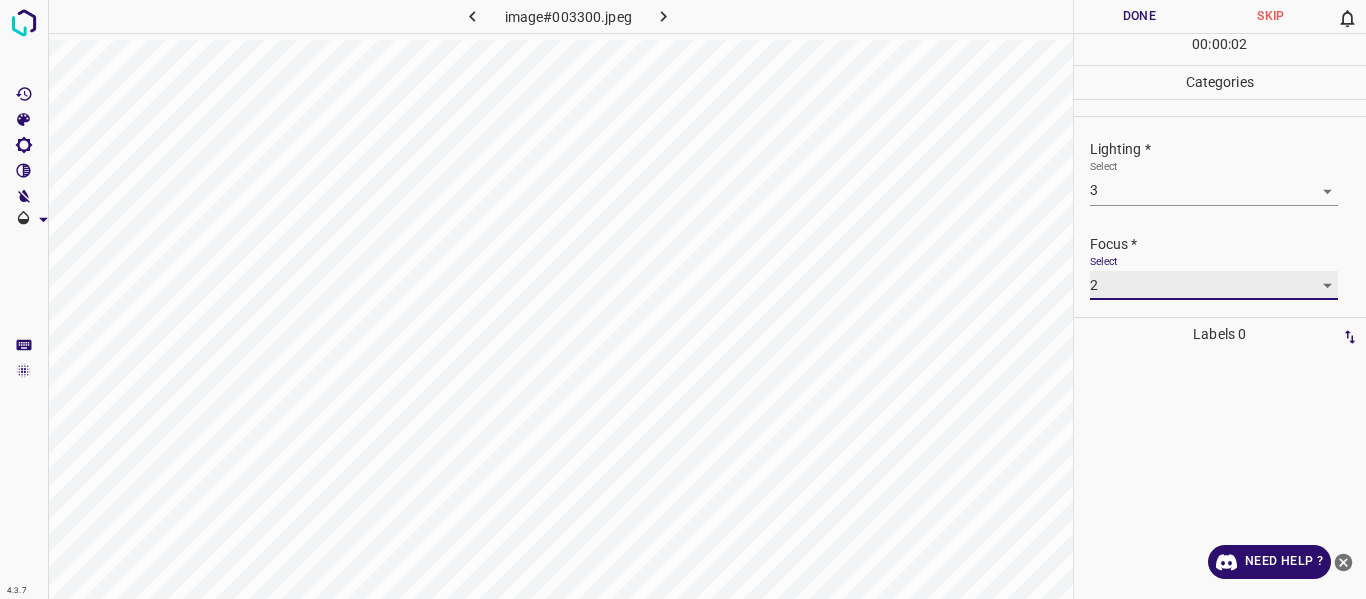 scroll, scrollTop: 98, scrollLeft: 0, axis: vertical 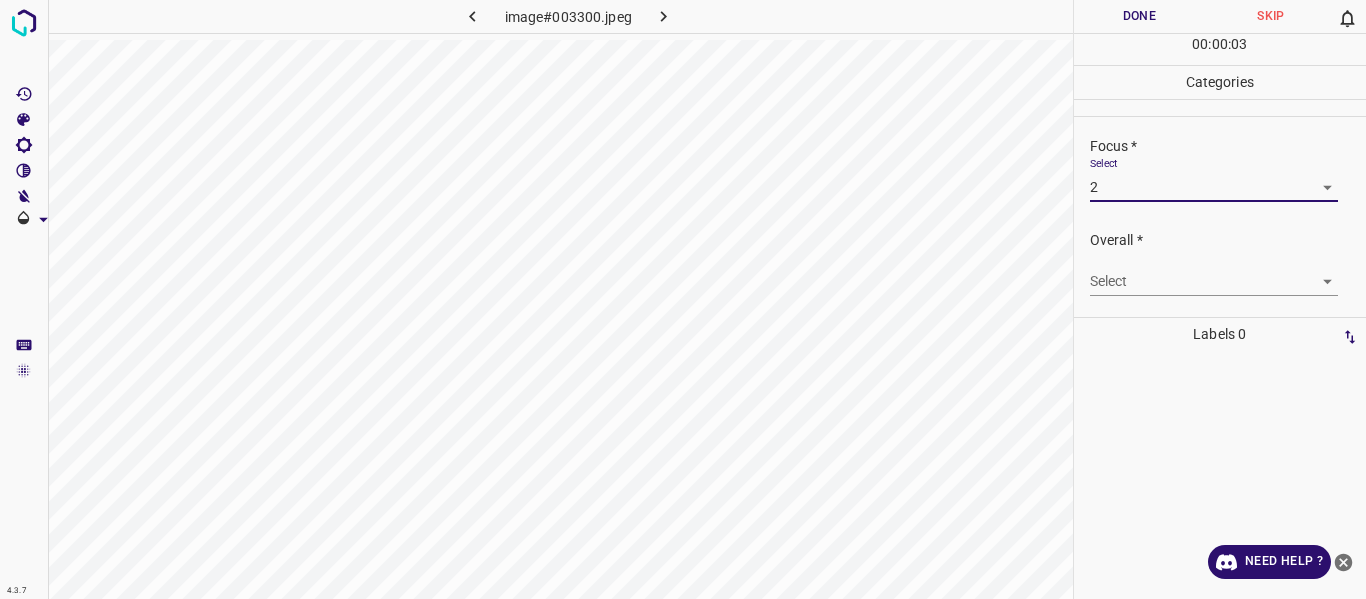 click on "4.3.7 image#003300.jpeg Done Skip 0 00   : 00   : 03   Categories Lighting *  Select 3 3 Focus *  Select 2 2 Overall *  Select ​ Labels   0 Categories 1 Lighting 2 Focus 3 Overall Tools Space Change between modes (Draw & Edit) I Auto labeling R Restore zoom M Zoom in N Zoom out Delete Delete selecte label Filters Z Restore filters X Saturation filter C Brightness filter V Contrast filter B Gray scale filter General O Download Need Help ? - Text - Hide - Delete" at bounding box center (683, 299) 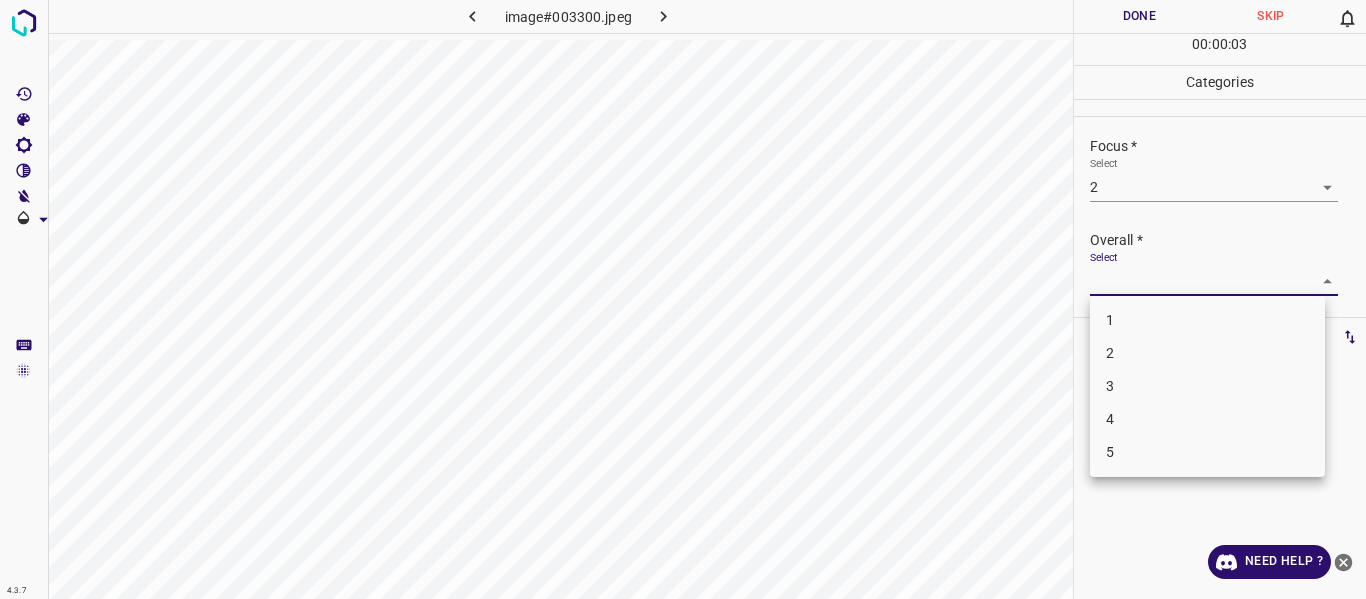 drag, startPoint x: 1174, startPoint y: 390, endPoint x: 1182, endPoint y: 366, distance: 25.298222 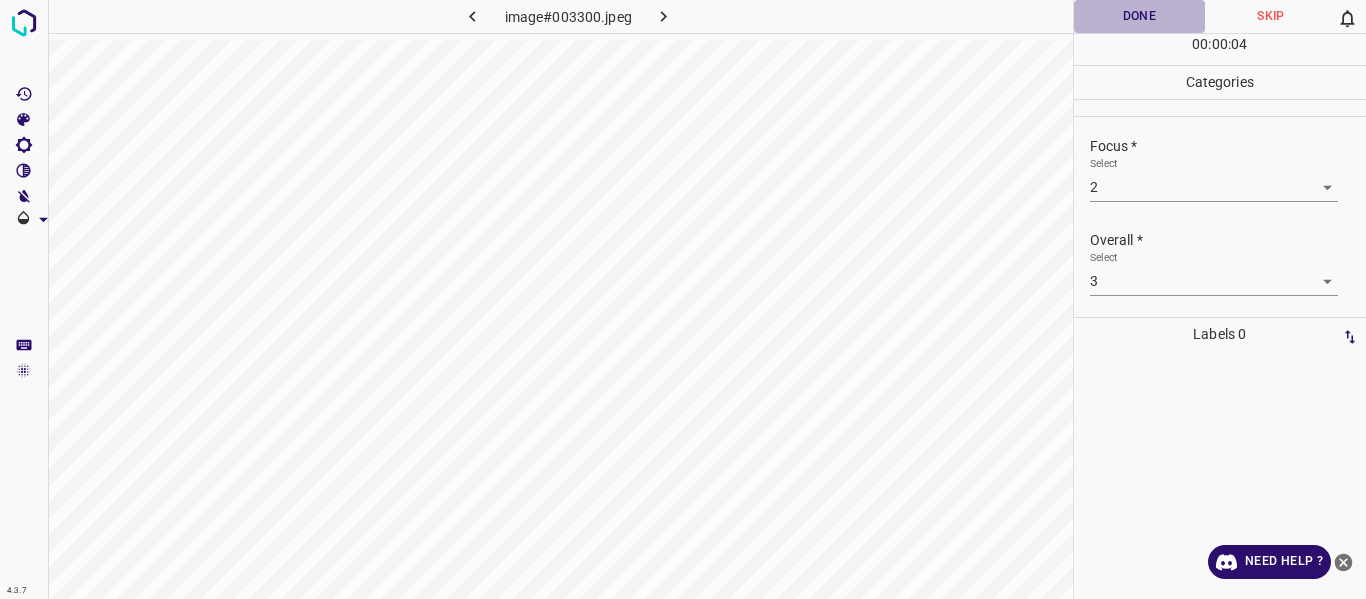 click on "Done" at bounding box center (1140, 16) 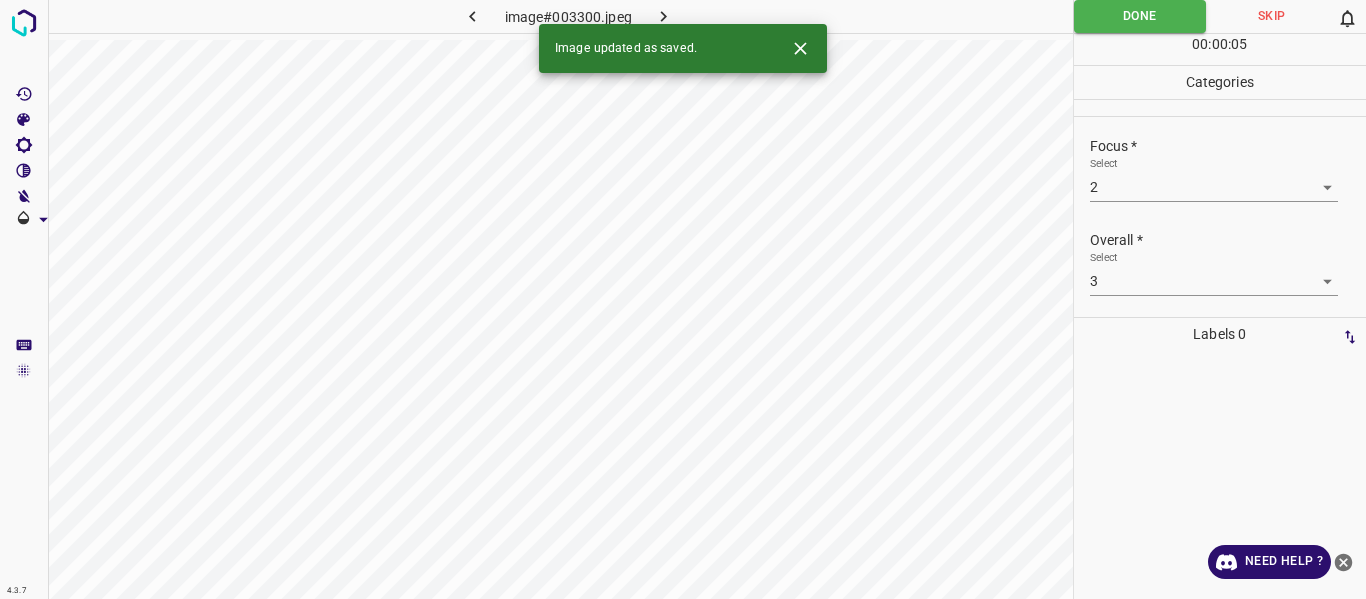 click at bounding box center (664, 16) 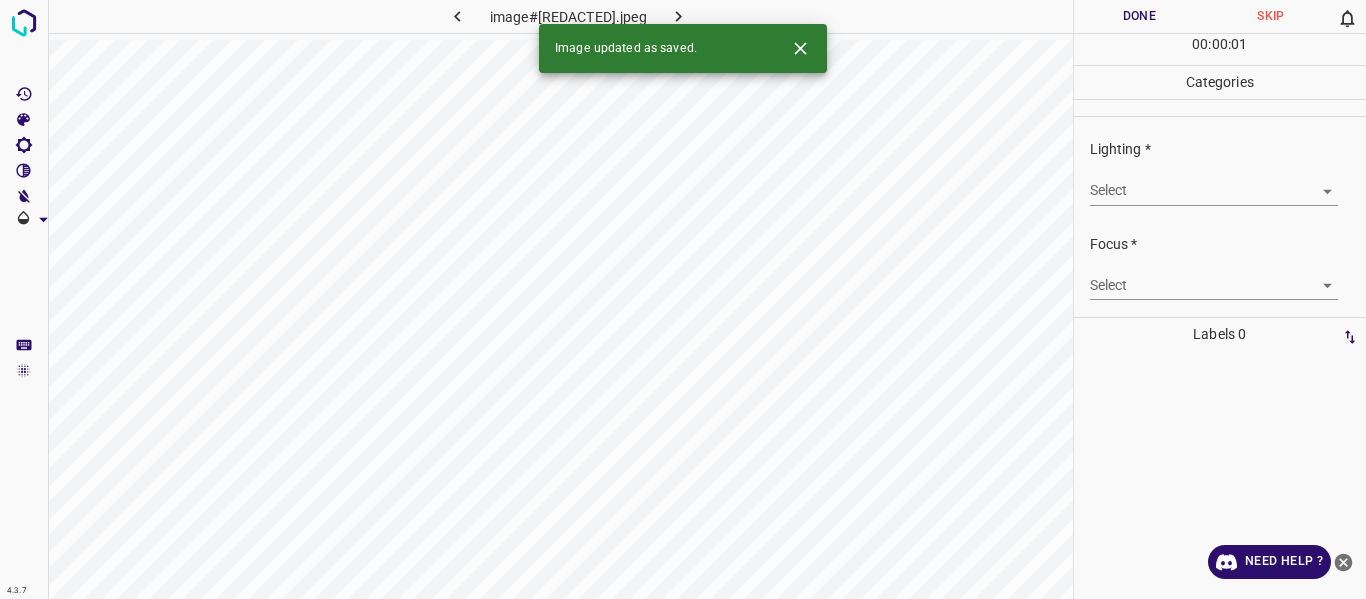 click 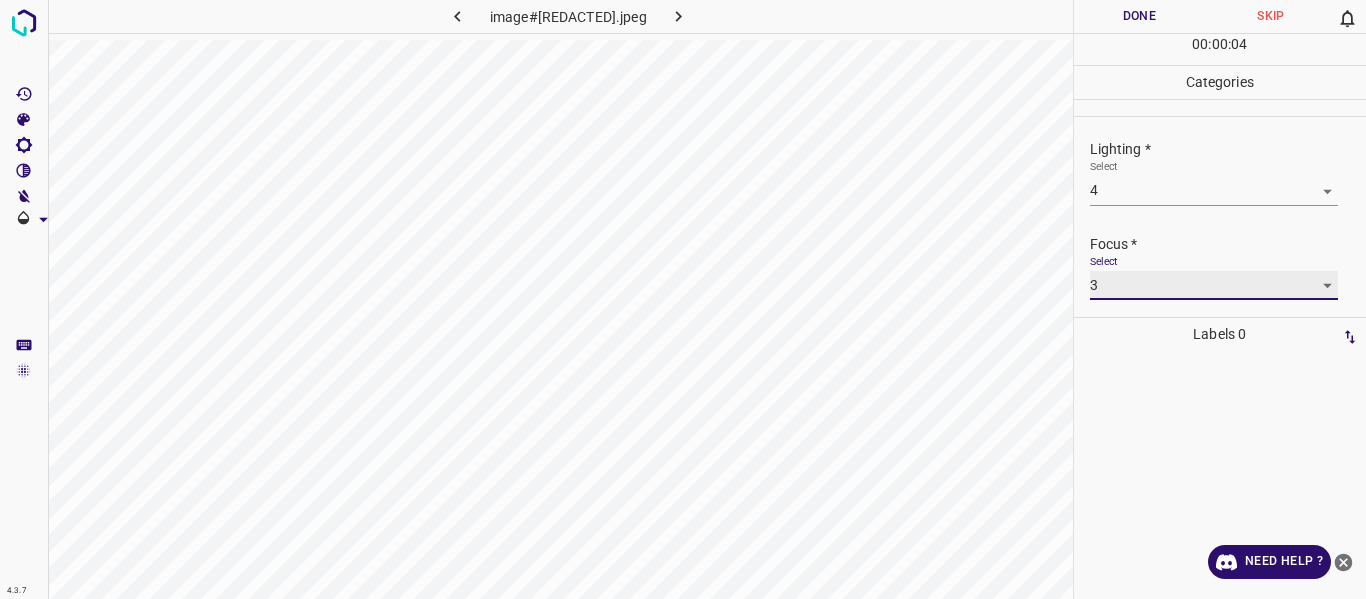 scroll, scrollTop: 98, scrollLeft: 0, axis: vertical 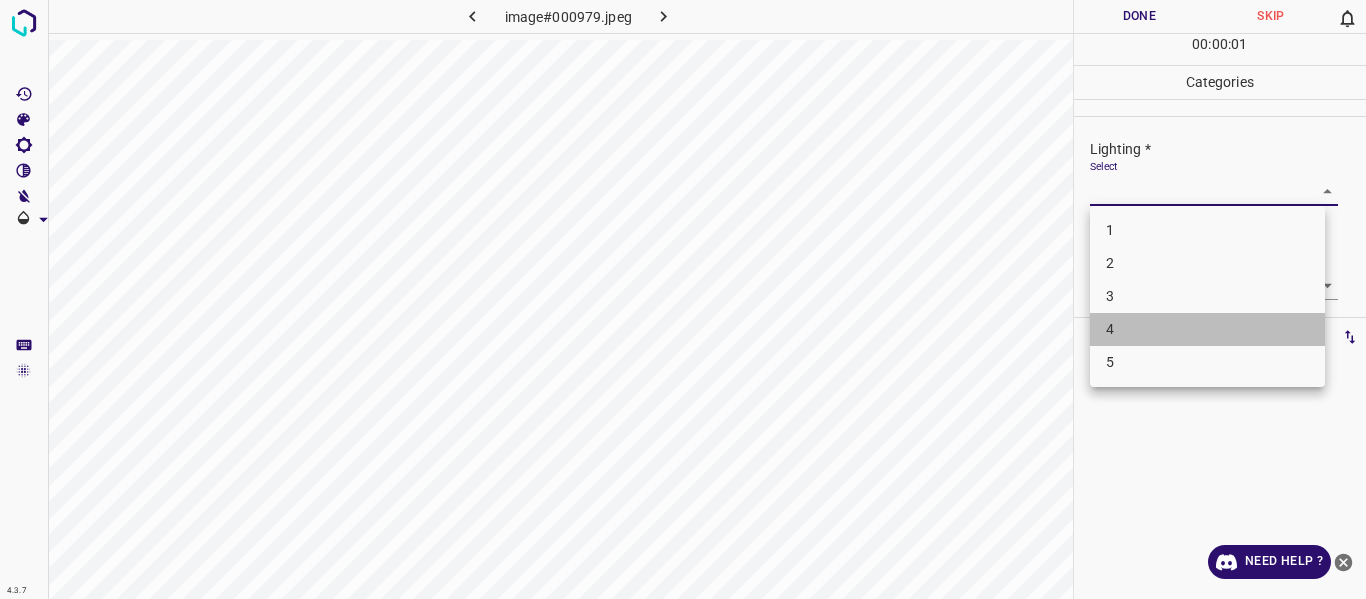 drag, startPoint x: 1266, startPoint y: 317, endPoint x: 1295, endPoint y: 290, distance: 39.623226 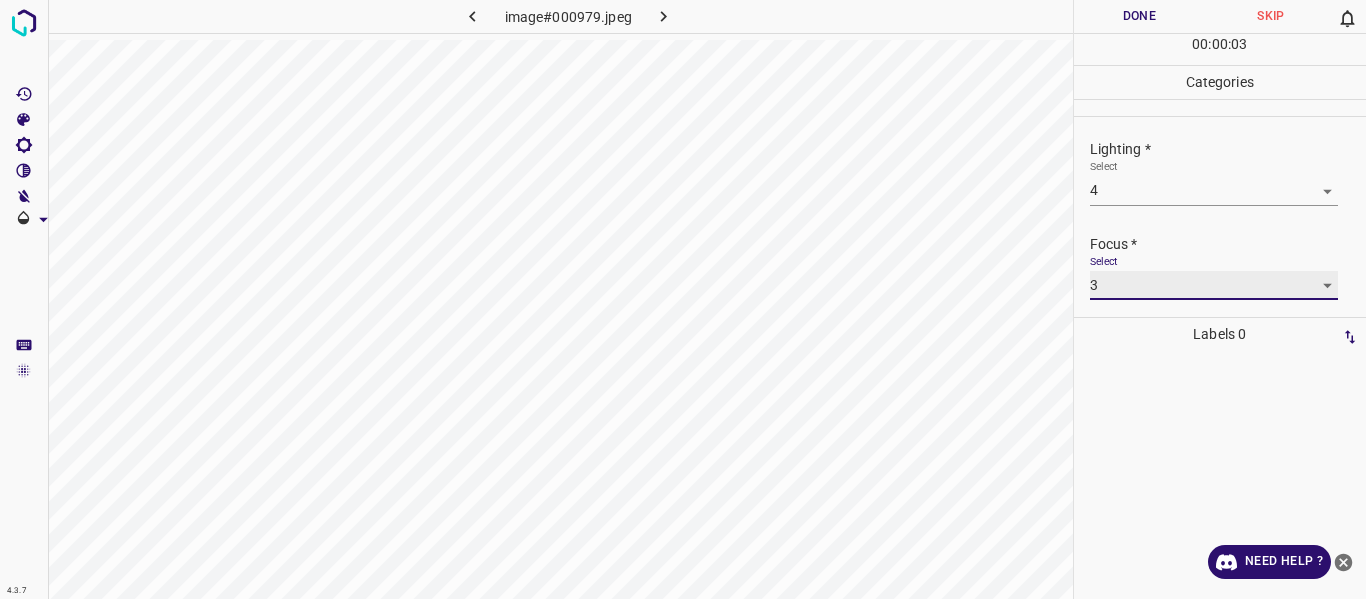 scroll, scrollTop: 98, scrollLeft: 0, axis: vertical 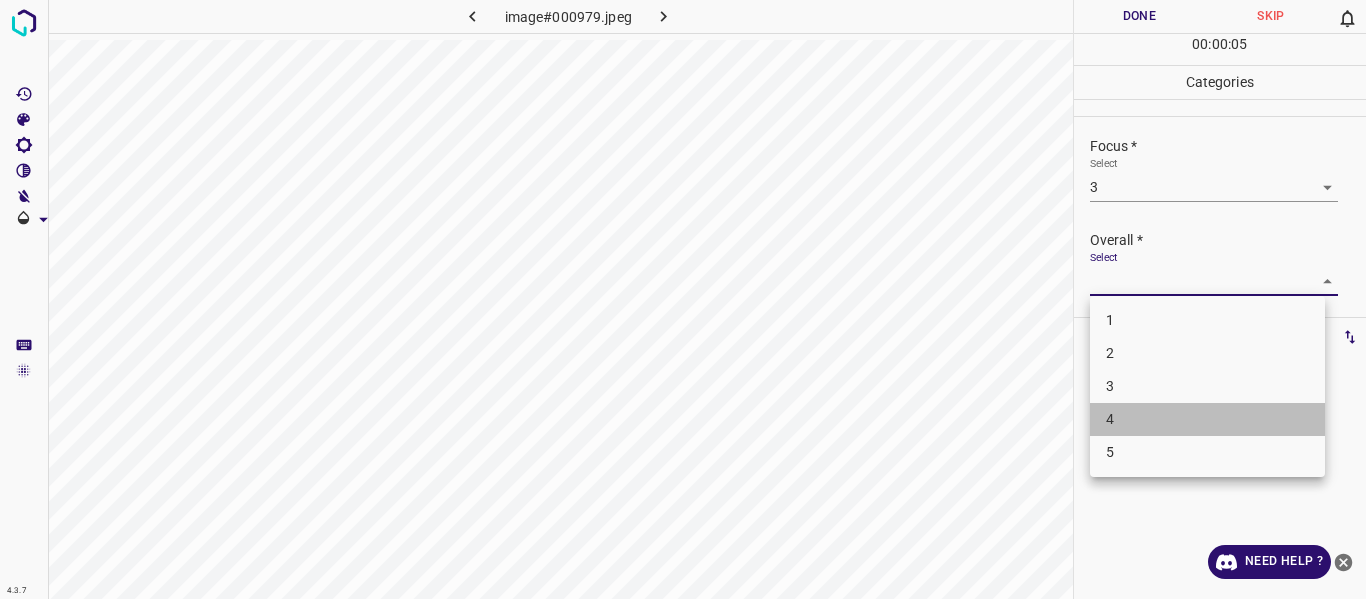 drag, startPoint x: 1191, startPoint y: 417, endPoint x: 1215, endPoint y: 219, distance: 199.44925 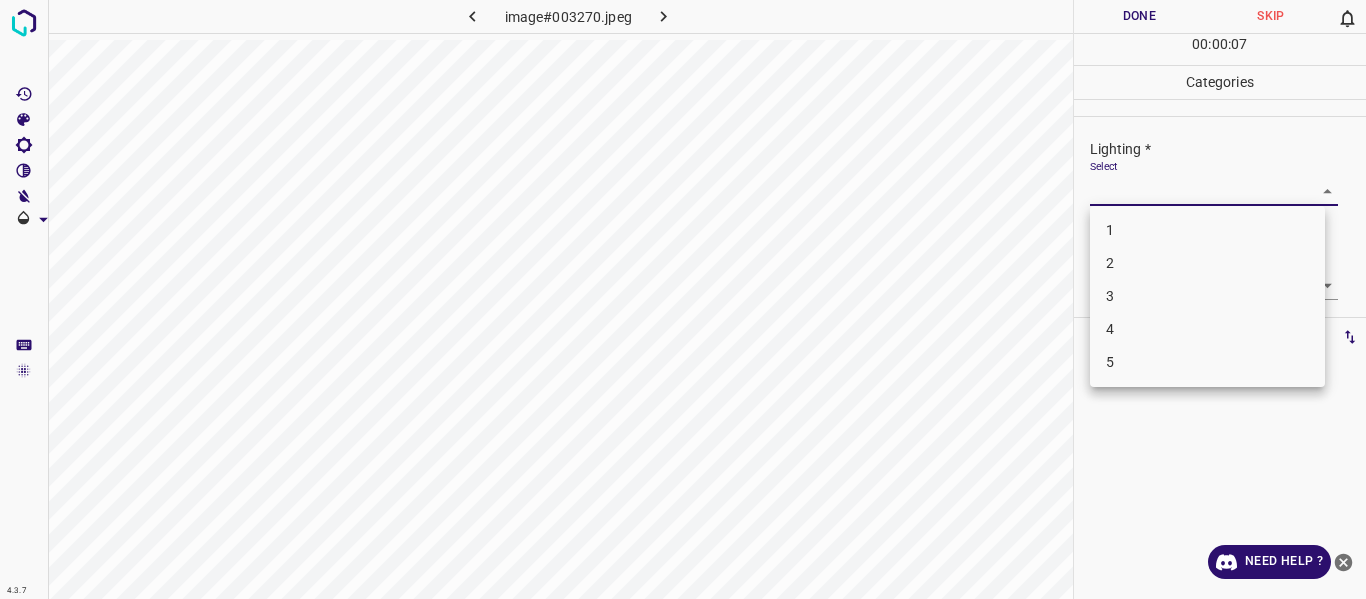 drag, startPoint x: 1309, startPoint y: 191, endPoint x: 1295, endPoint y: 215, distance: 27.784887 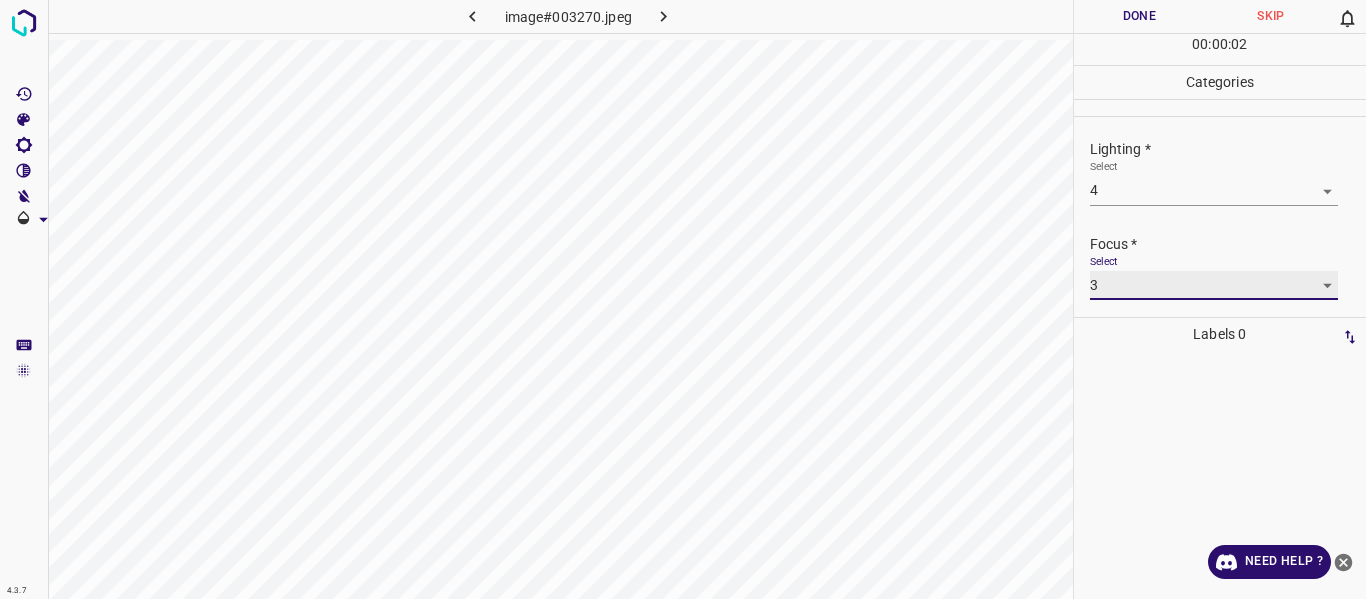 scroll, scrollTop: 98, scrollLeft: 0, axis: vertical 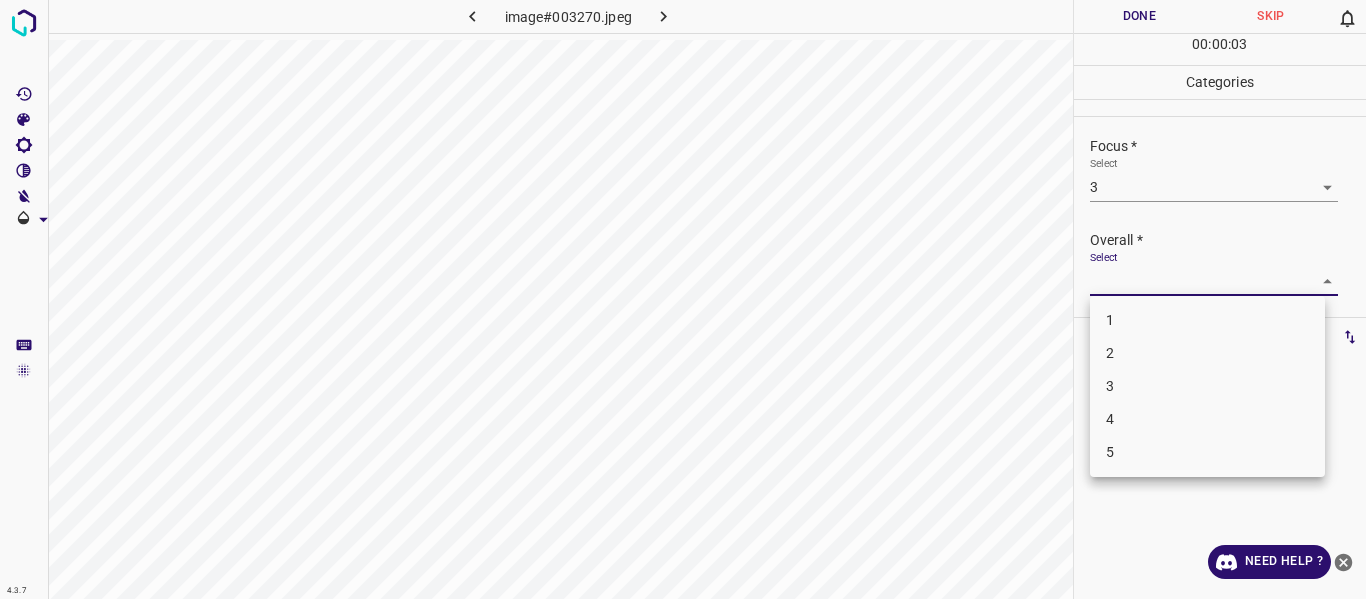 drag, startPoint x: 1291, startPoint y: 277, endPoint x: 1250, endPoint y: 325, distance: 63.126858 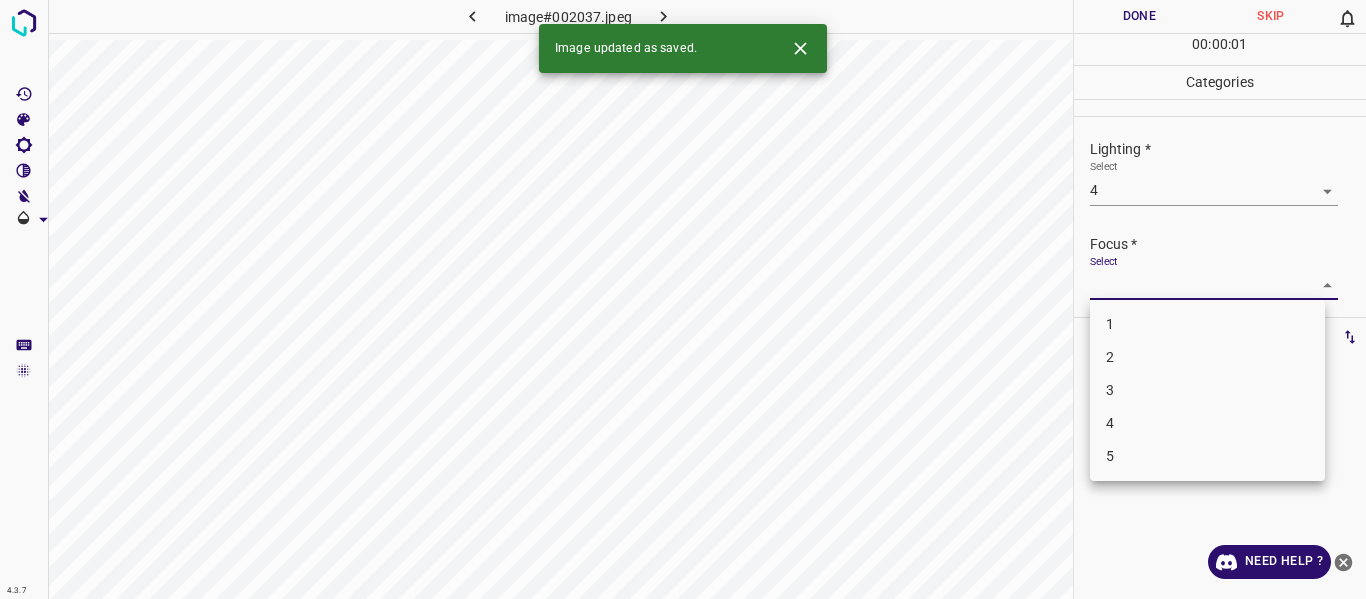 drag, startPoint x: 1296, startPoint y: 284, endPoint x: 1235, endPoint y: 331, distance: 77.00649 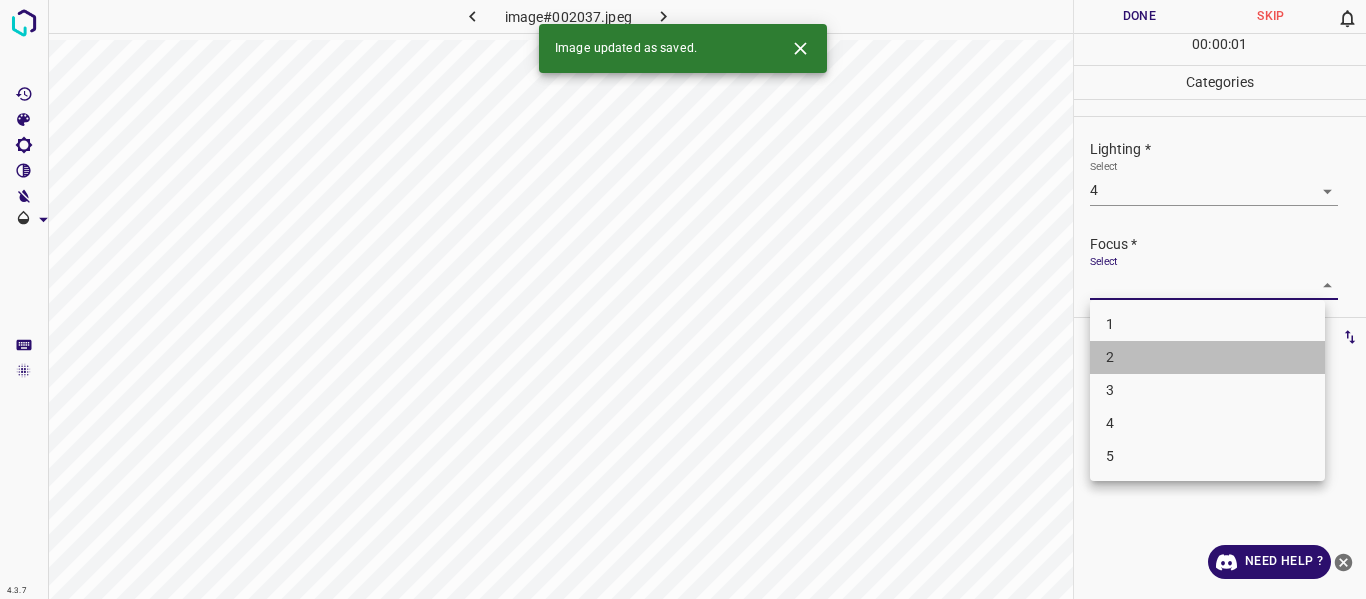 drag, startPoint x: 1167, startPoint y: 372, endPoint x: 1161, endPoint y: 391, distance: 19.924858 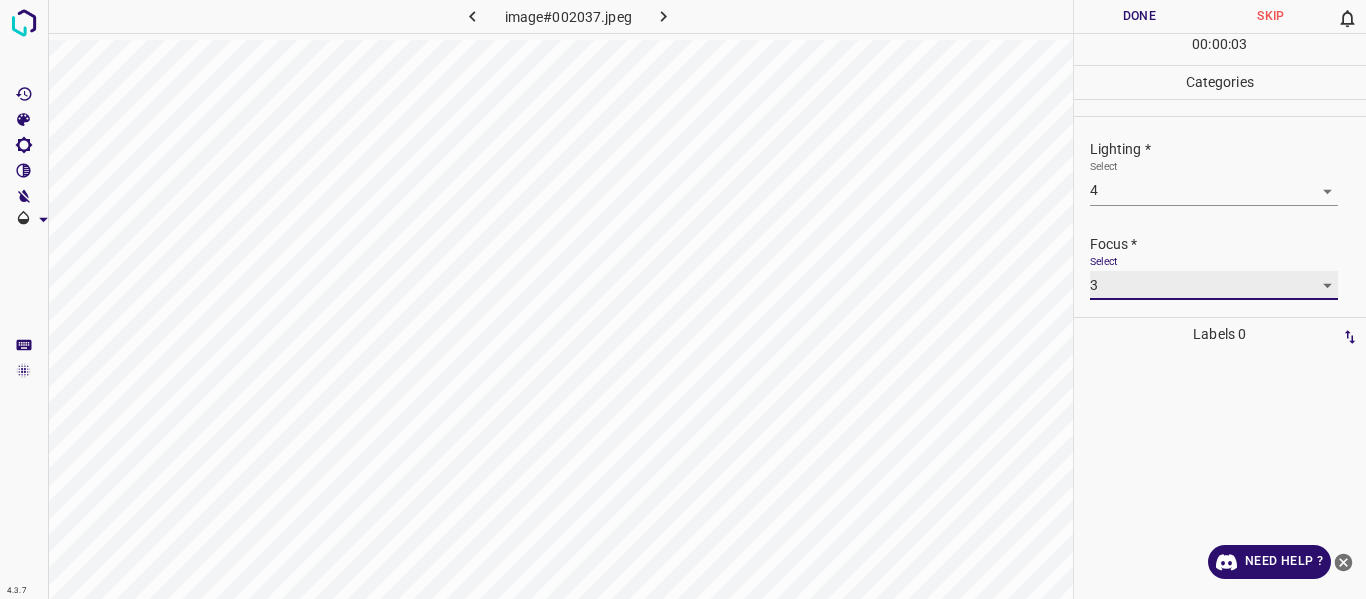scroll, scrollTop: 98, scrollLeft: 0, axis: vertical 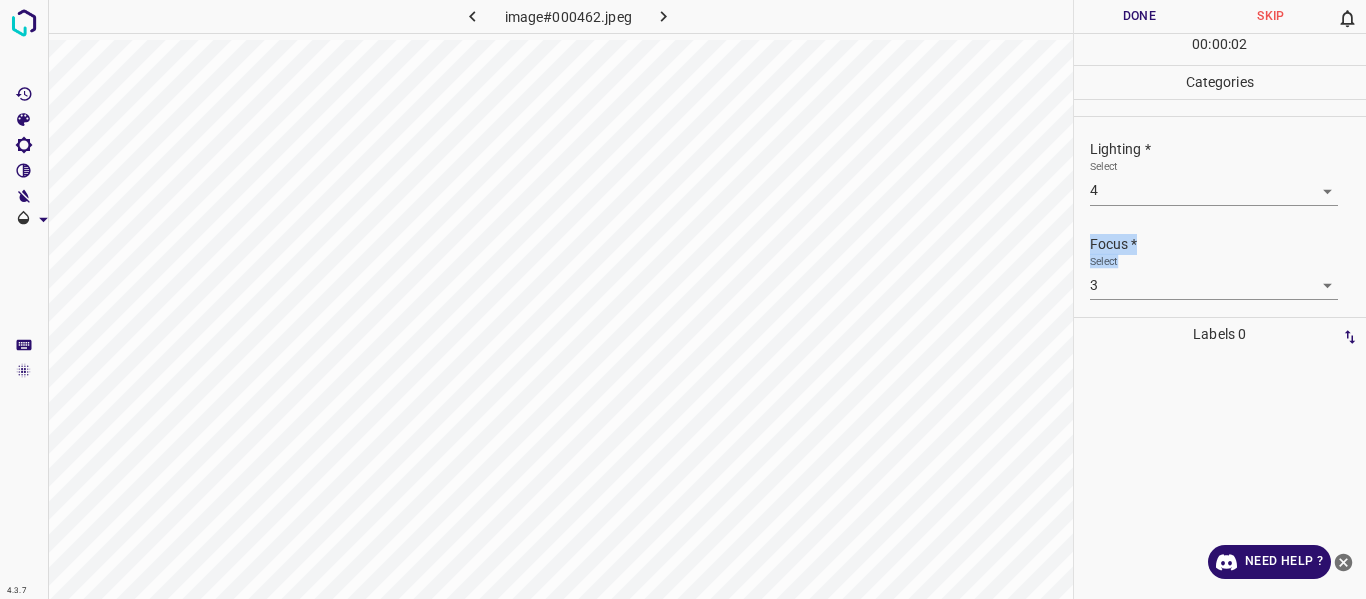 drag, startPoint x: 1343, startPoint y: 231, endPoint x: 1299, endPoint y: 296, distance: 78.492035 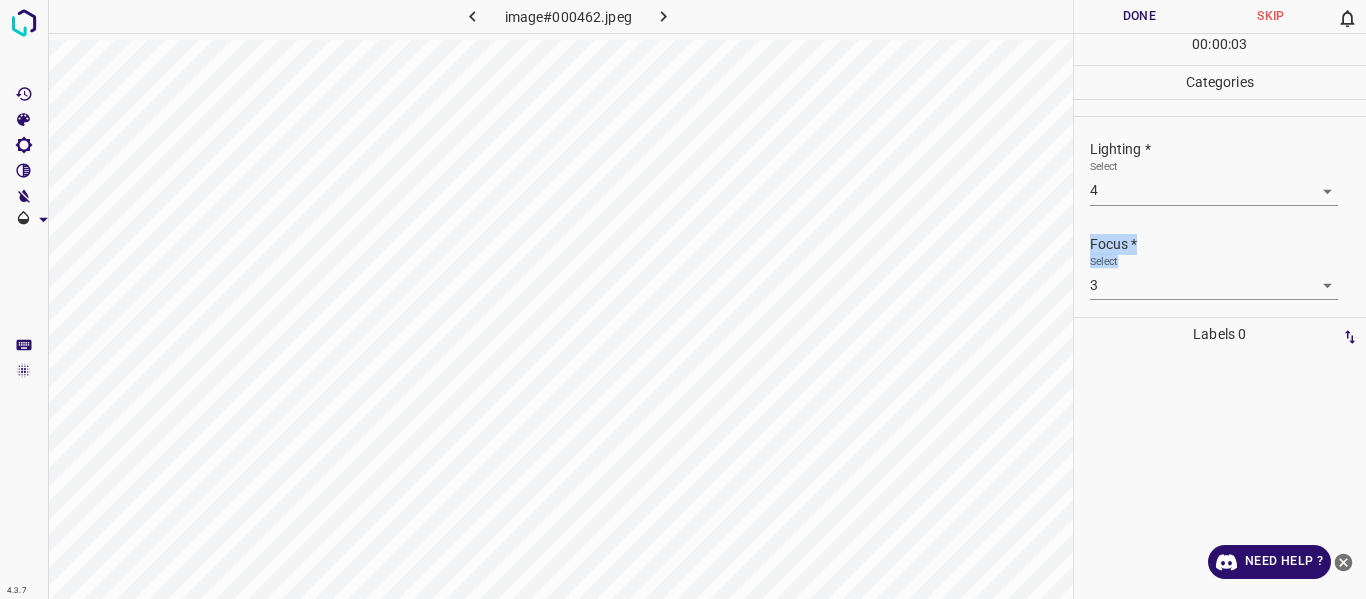 scroll, scrollTop: 98, scrollLeft: 0, axis: vertical 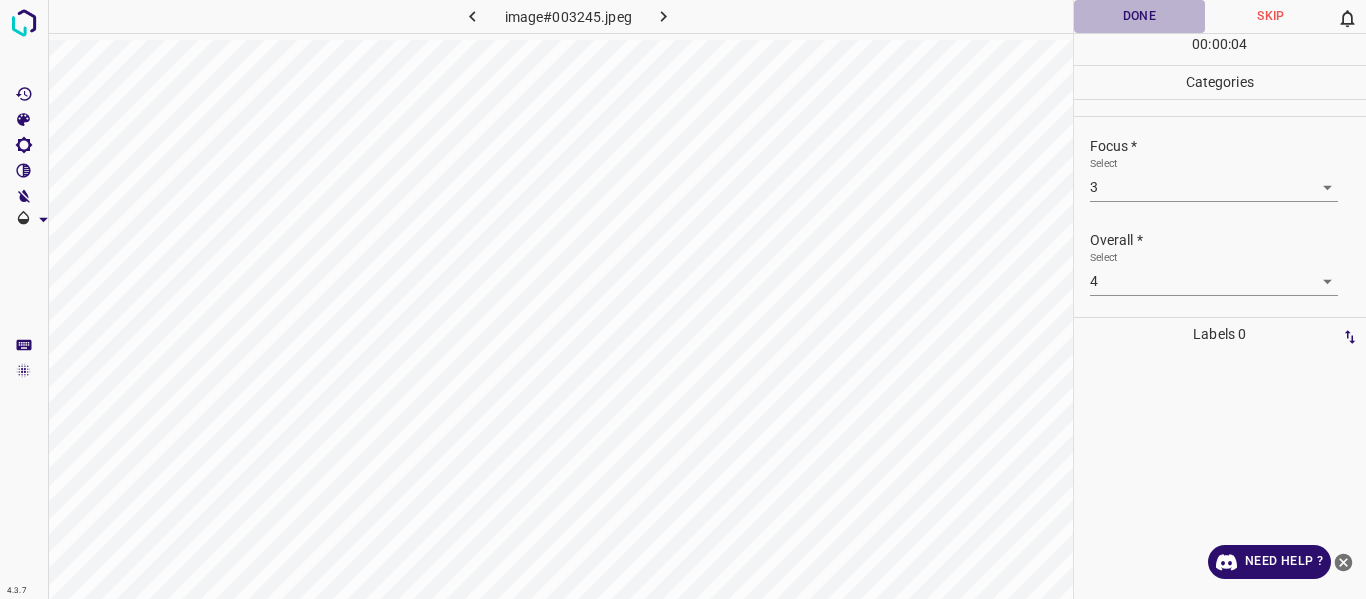 drag, startPoint x: 1171, startPoint y: 5, endPoint x: 1172, endPoint y: 16, distance: 11.045361 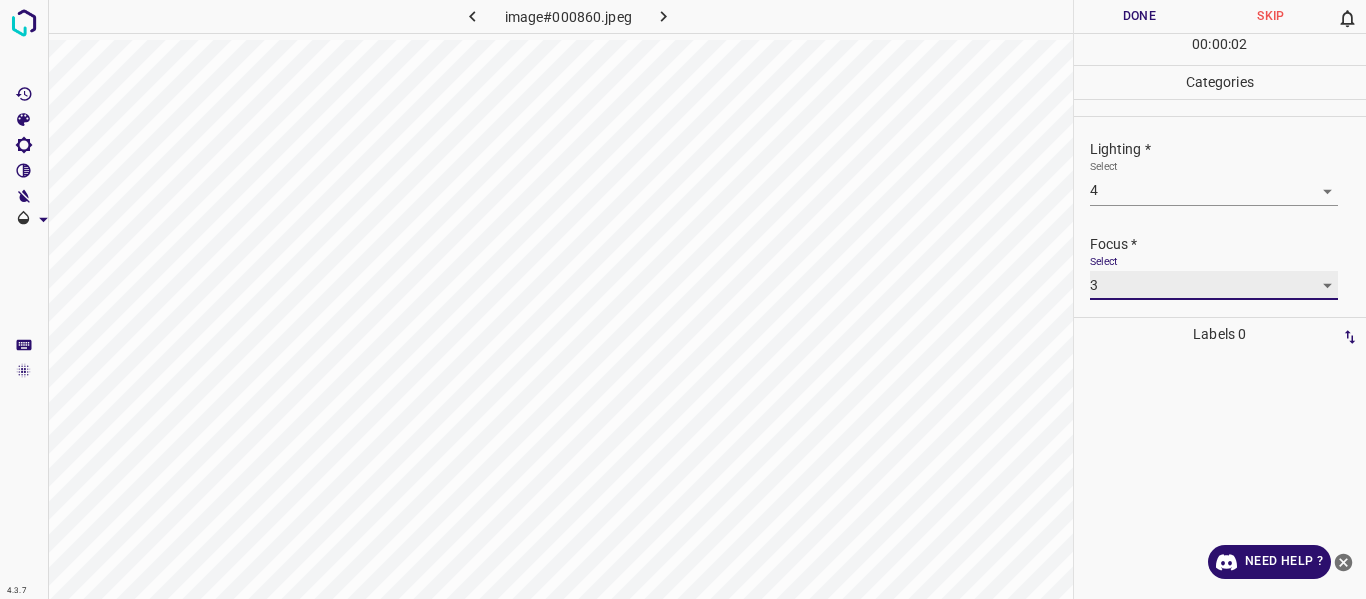 scroll, scrollTop: 98, scrollLeft: 0, axis: vertical 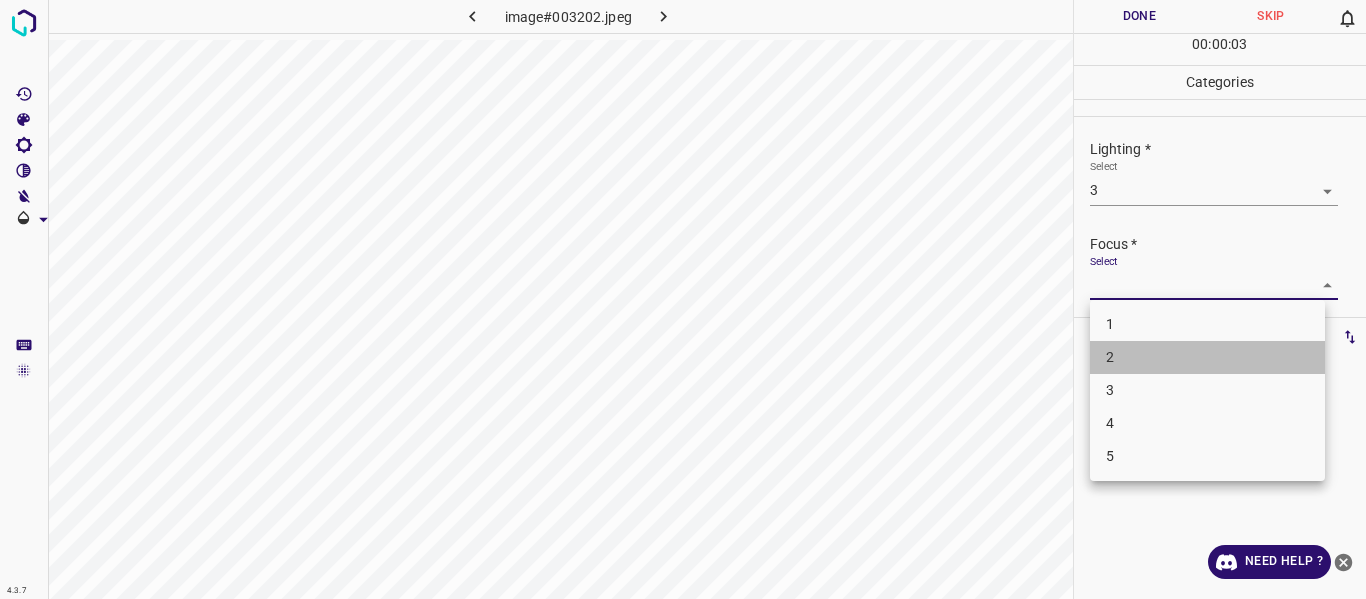 drag, startPoint x: 1184, startPoint y: 363, endPoint x: 1350, endPoint y: 298, distance: 178.27226 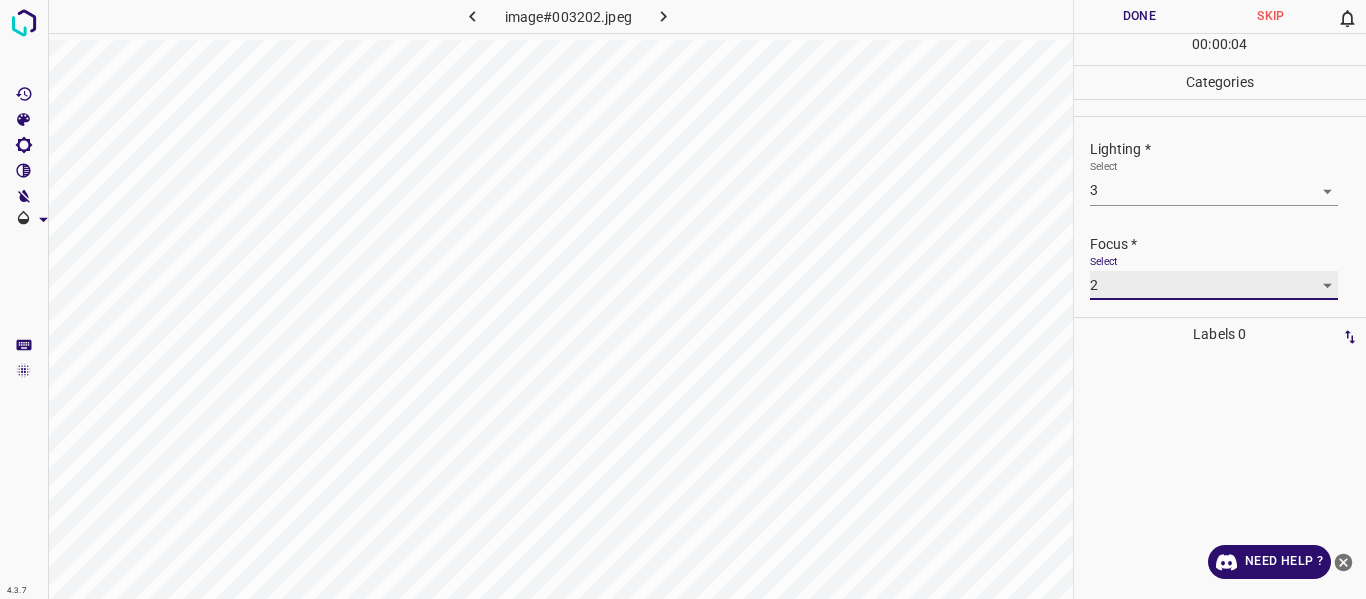 scroll, scrollTop: 98, scrollLeft: 0, axis: vertical 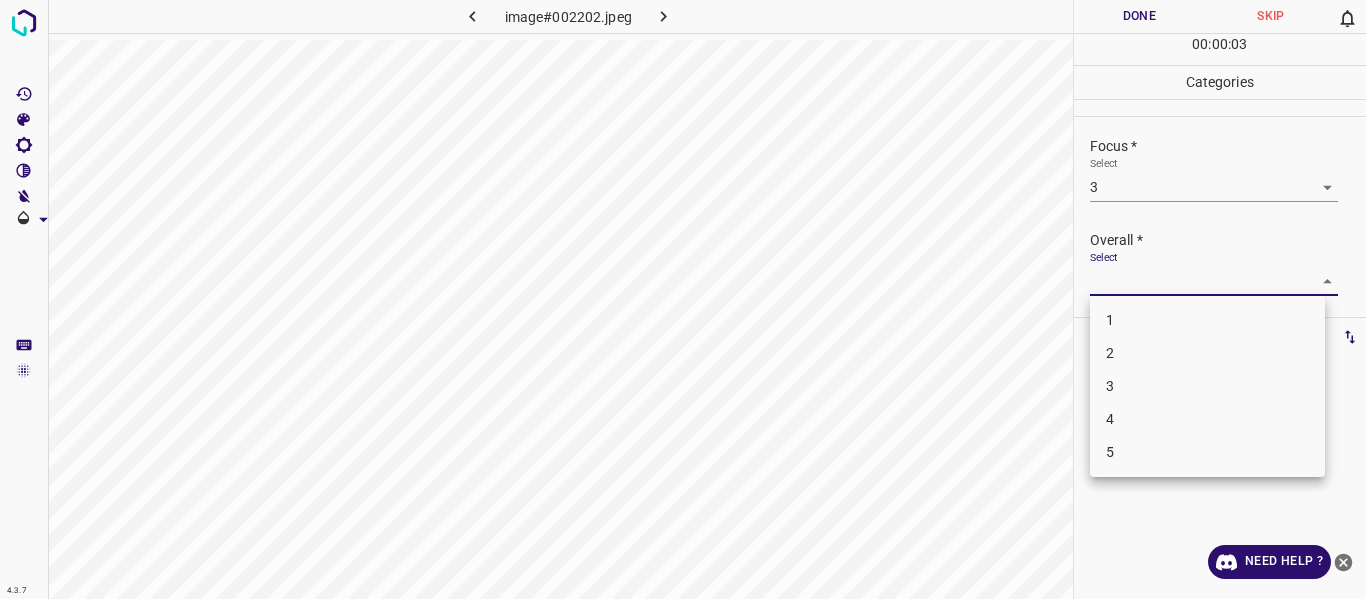 drag, startPoint x: 1176, startPoint y: 427, endPoint x: 1188, endPoint y: 288, distance: 139.51703 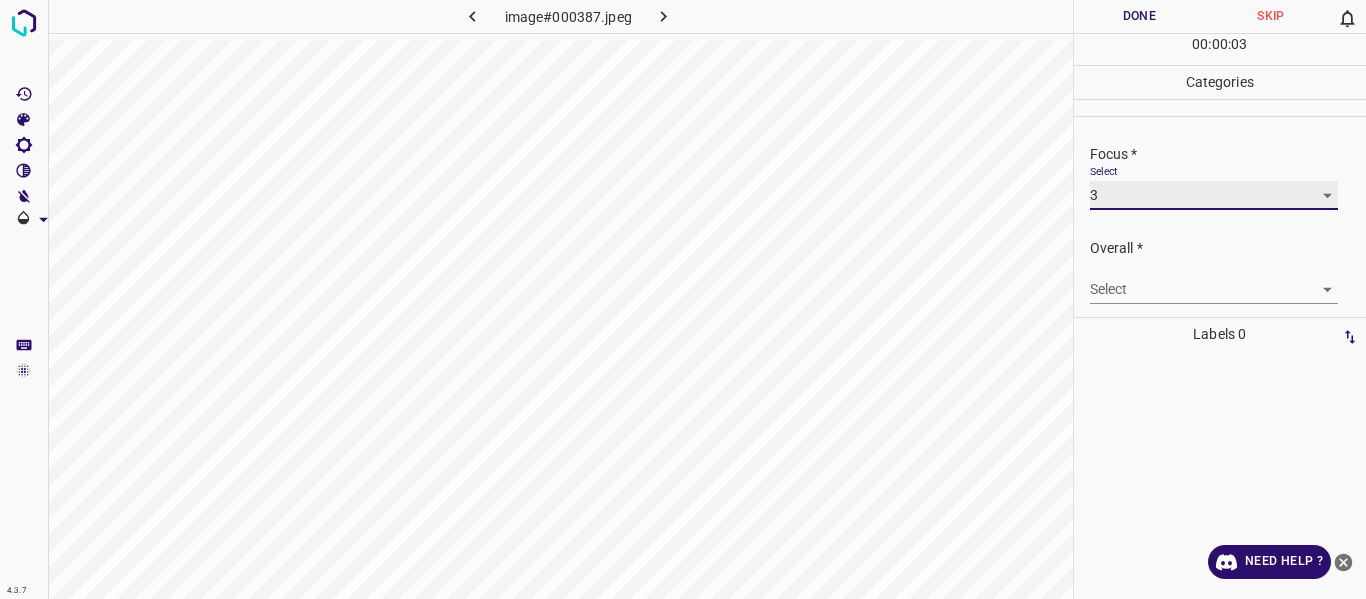scroll, scrollTop: 98, scrollLeft: 0, axis: vertical 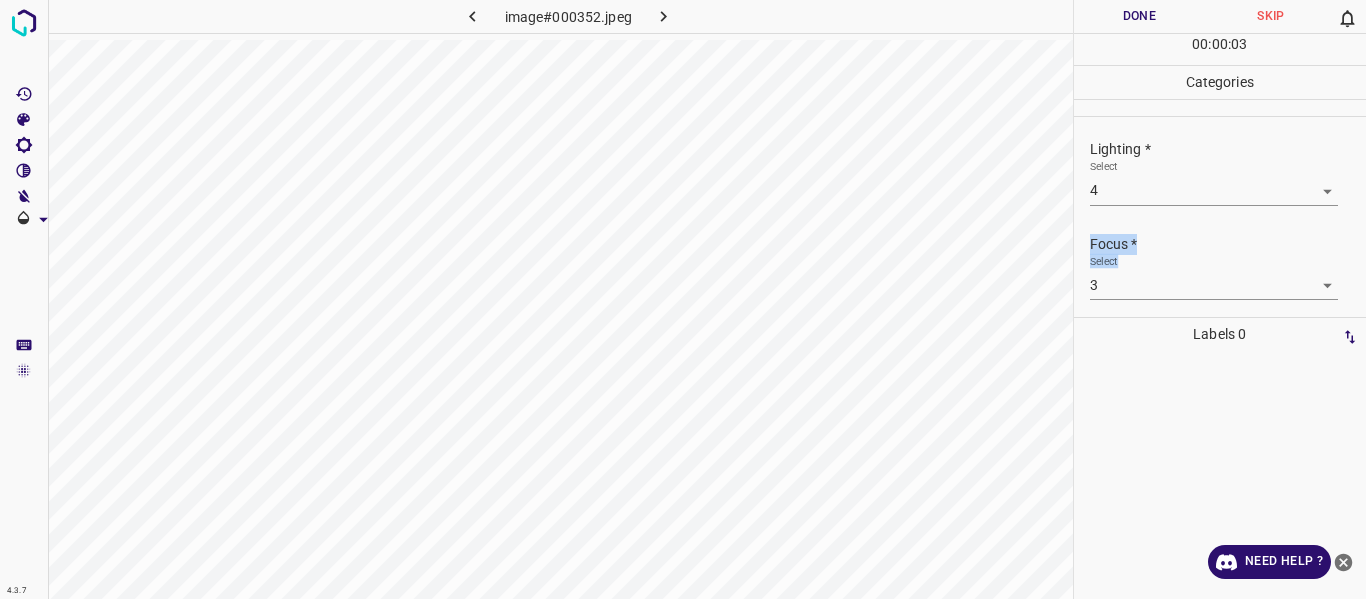 drag, startPoint x: 1365, startPoint y: 215, endPoint x: 1320, endPoint y: 307, distance: 102.41582 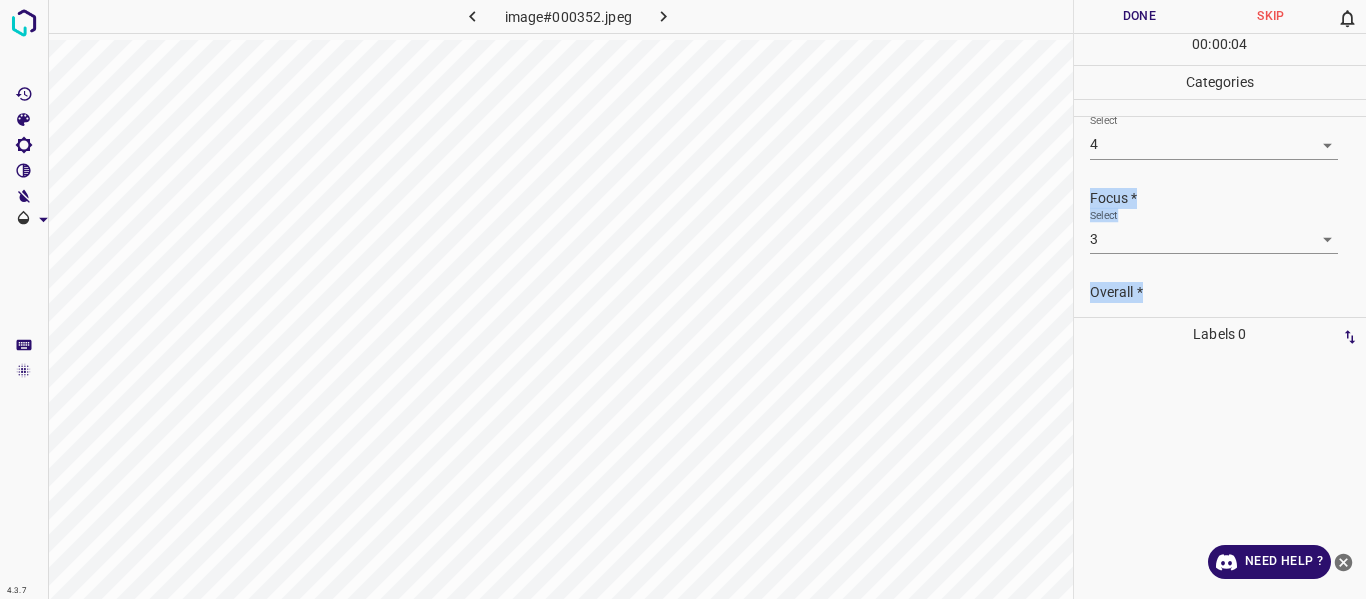 scroll, scrollTop: 98, scrollLeft: 0, axis: vertical 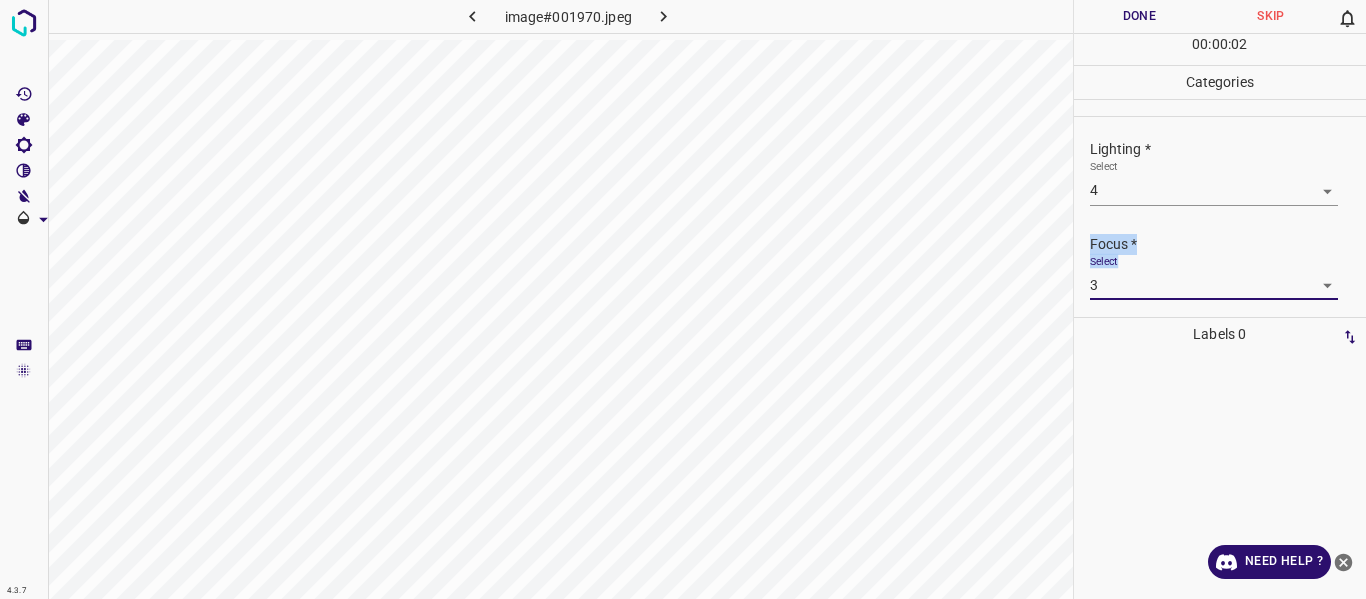 drag, startPoint x: 1365, startPoint y: 209, endPoint x: 1341, endPoint y: 284, distance: 78.74643 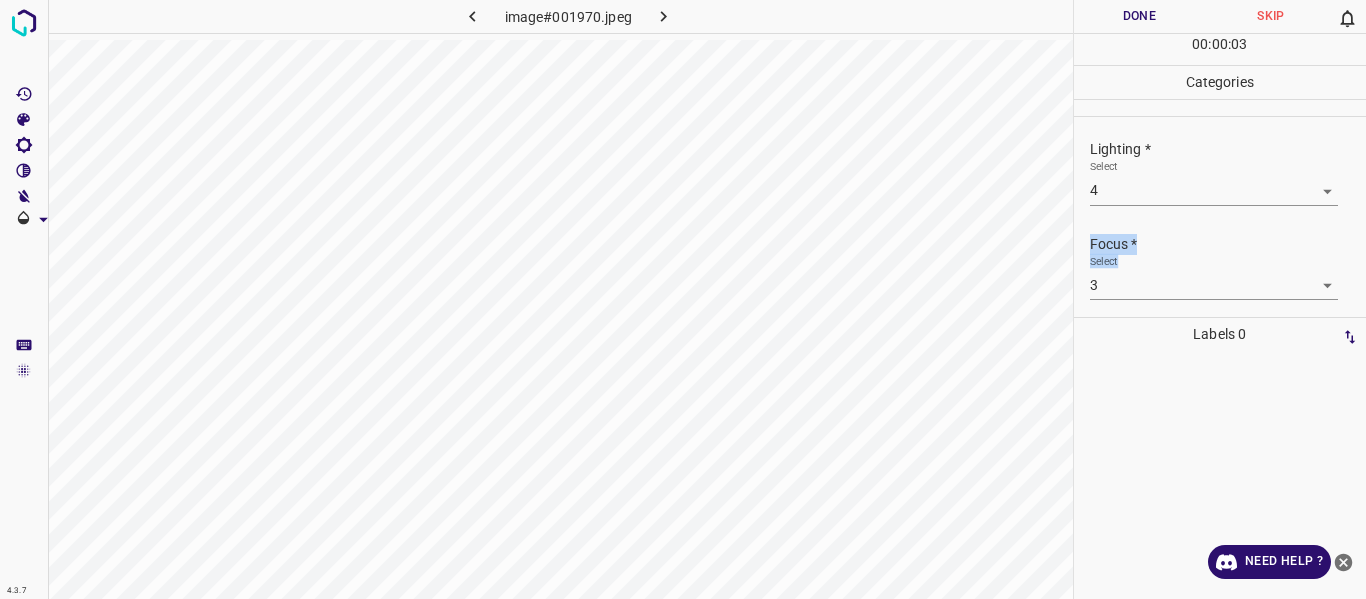 scroll, scrollTop: 98, scrollLeft: 0, axis: vertical 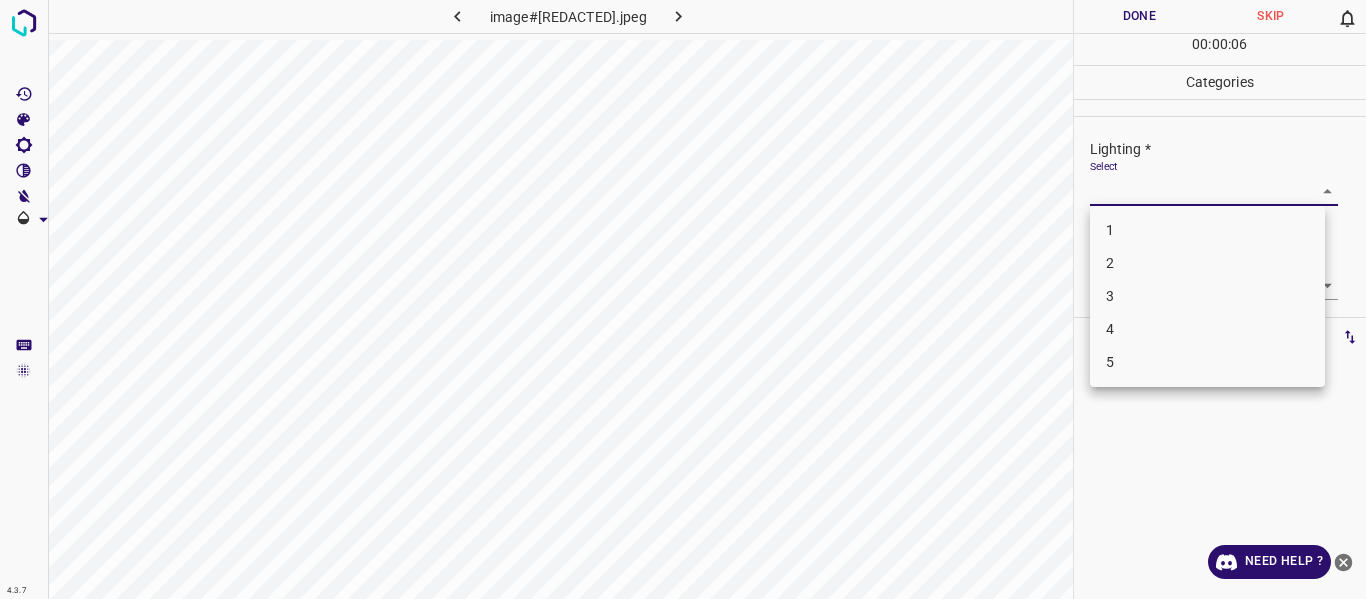 drag, startPoint x: 1162, startPoint y: 325, endPoint x: 1202, endPoint y: 295, distance: 50 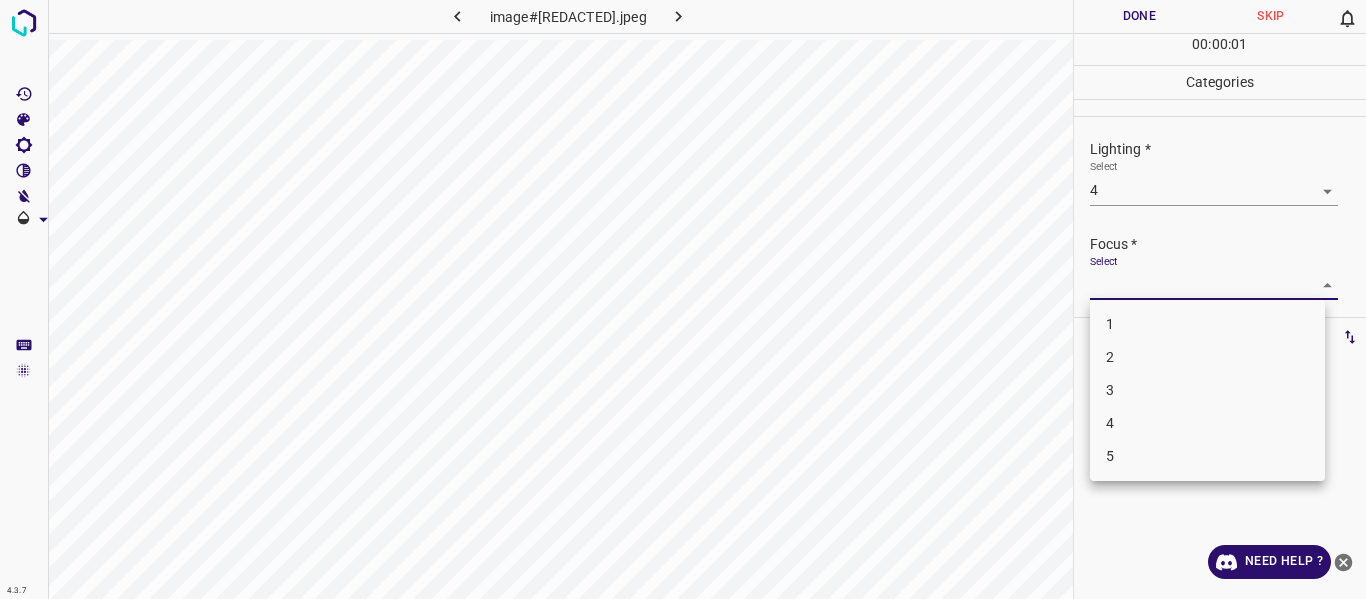 drag, startPoint x: 1192, startPoint y: 389, endPoint x: 1204, endPoint y: 380, distance: 15 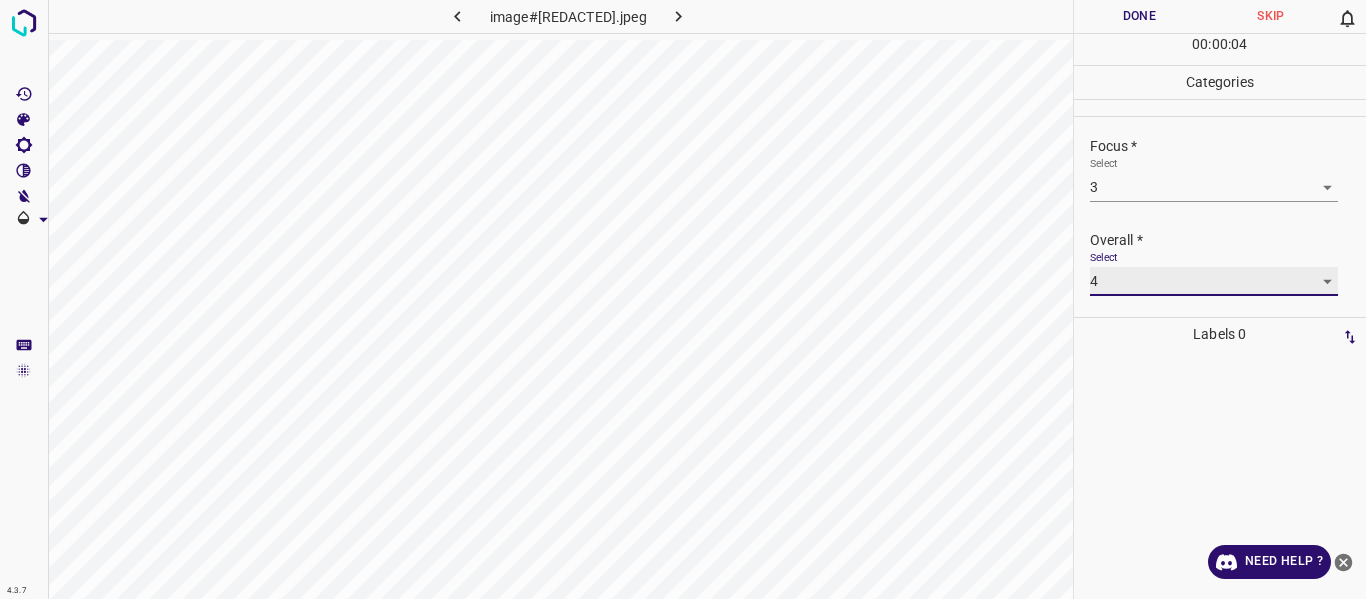 scroll, scrollTop: 0, scrollLeft: 0, axis: both 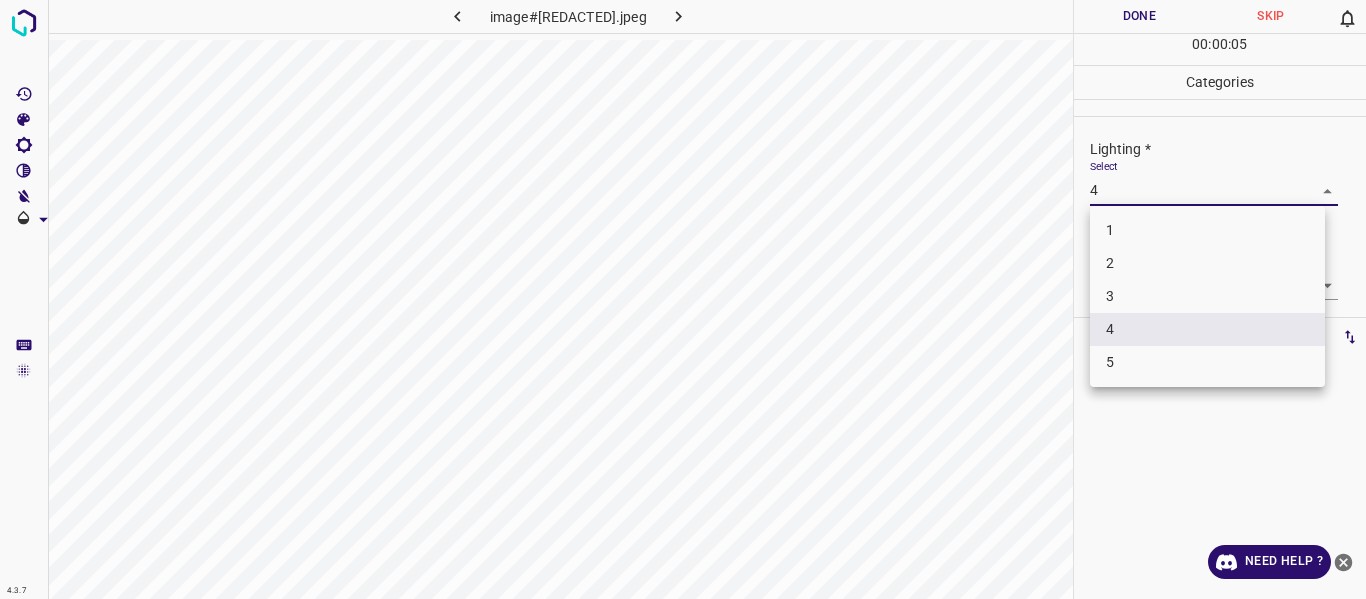 drag, startPoint x: 1323, startPoint y: 184, endPoint x: 1264, endPoint y: 242, distance: 82.73451 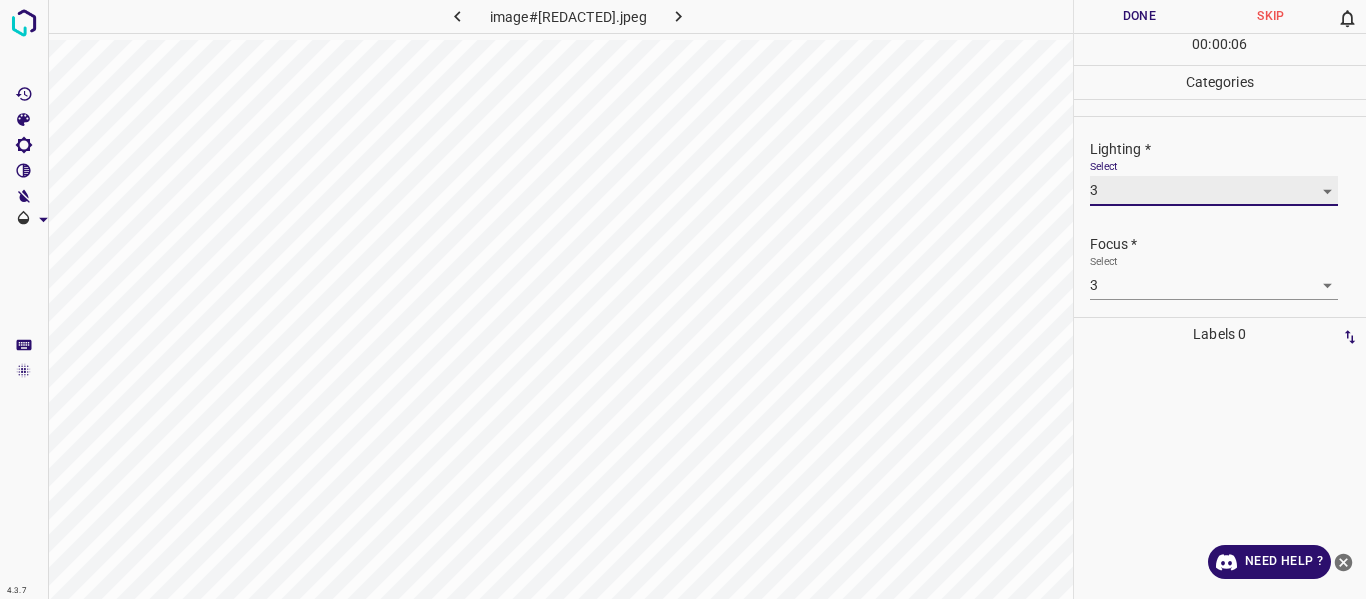scroll, scrollTop: 91, scrollLeft: 0, axis: vertical 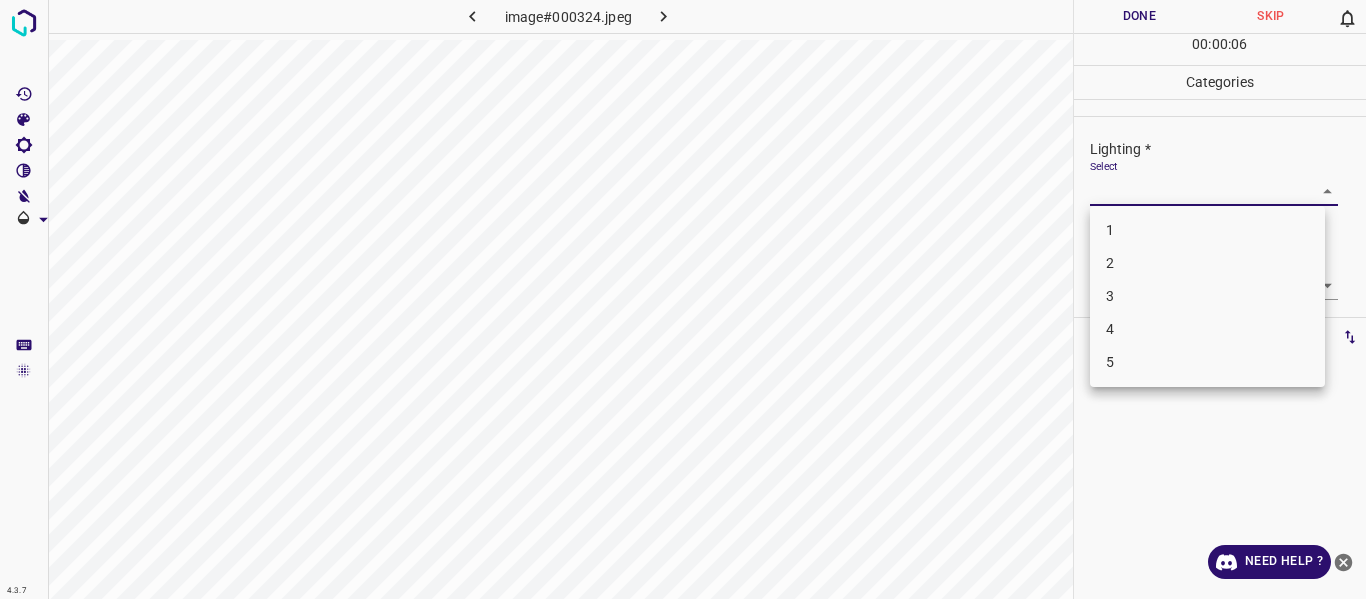 drag, startPoint x: 1283, startPoint y: 183, endPoint x: 1179, endPoint y: 266, distance: 133.06013 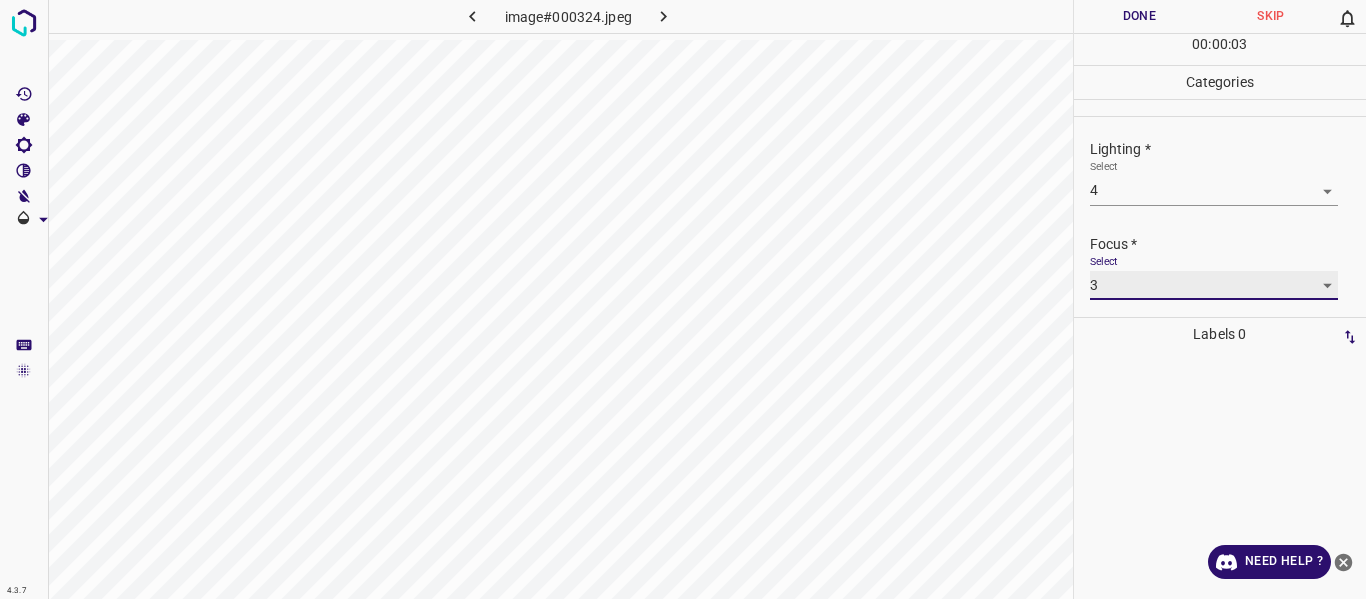 scroll, scrollTop: 98, scrollLeft: 0, axis: vertical 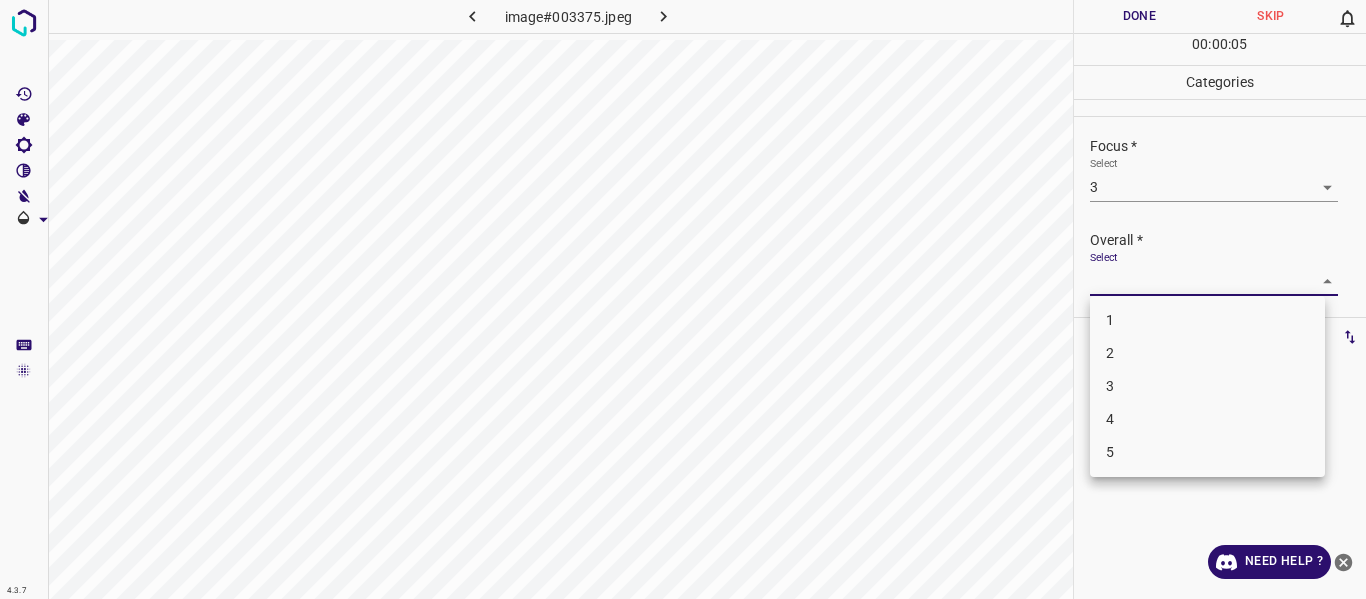 drag, startPoint x: 1163, startPoint y: 401, endPoint x: 1165, endPoint y: 425, distance: 24.083189 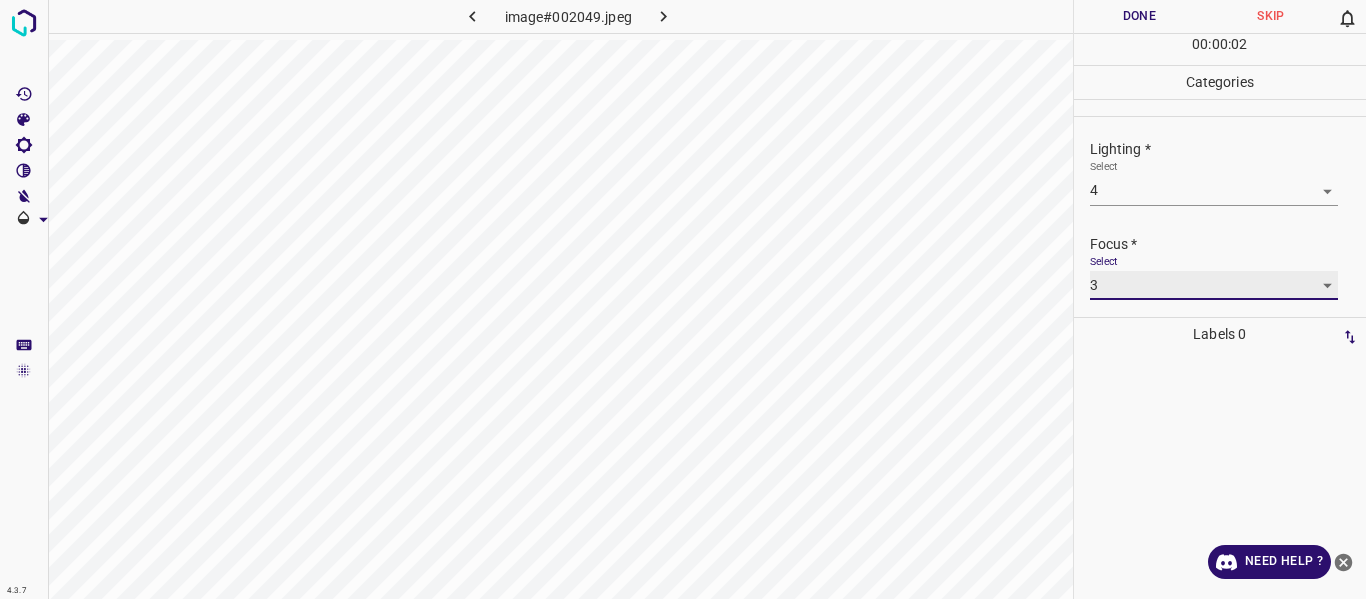 scroll, scrollTop: 98, scrollLeft: 0, axis: vertical 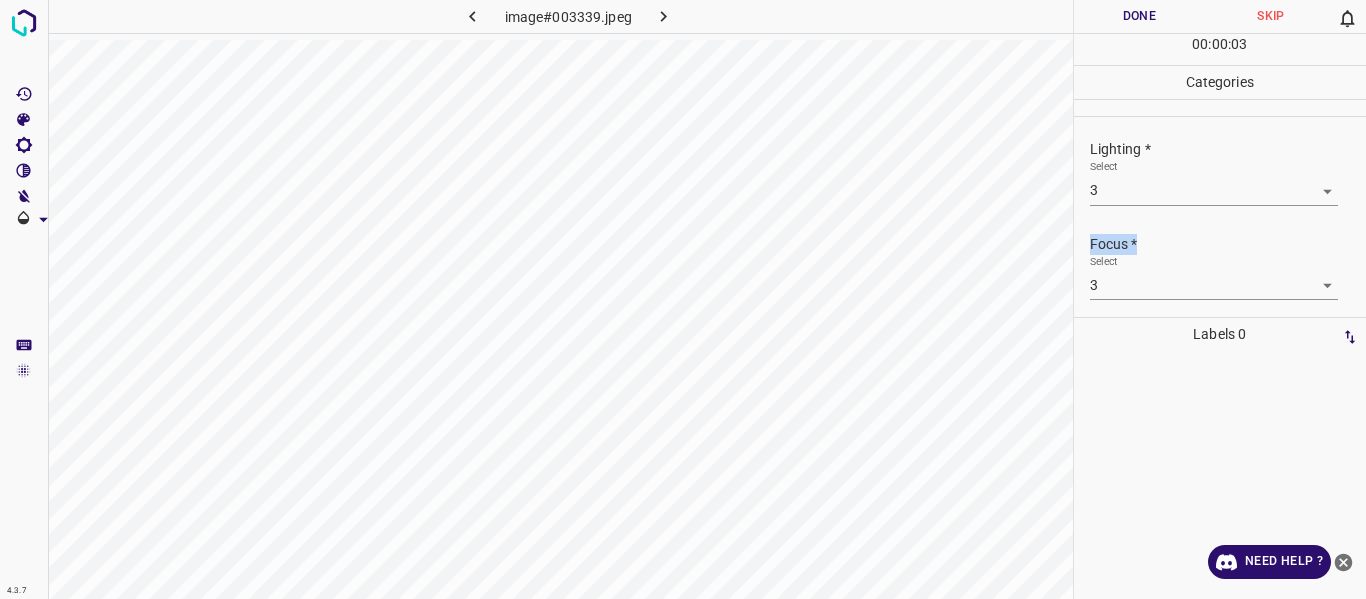 drag, startPoint x: 1354, startPoint y: 248, endPoint x: 1357, endPoint y: 230, distance: 18.248287 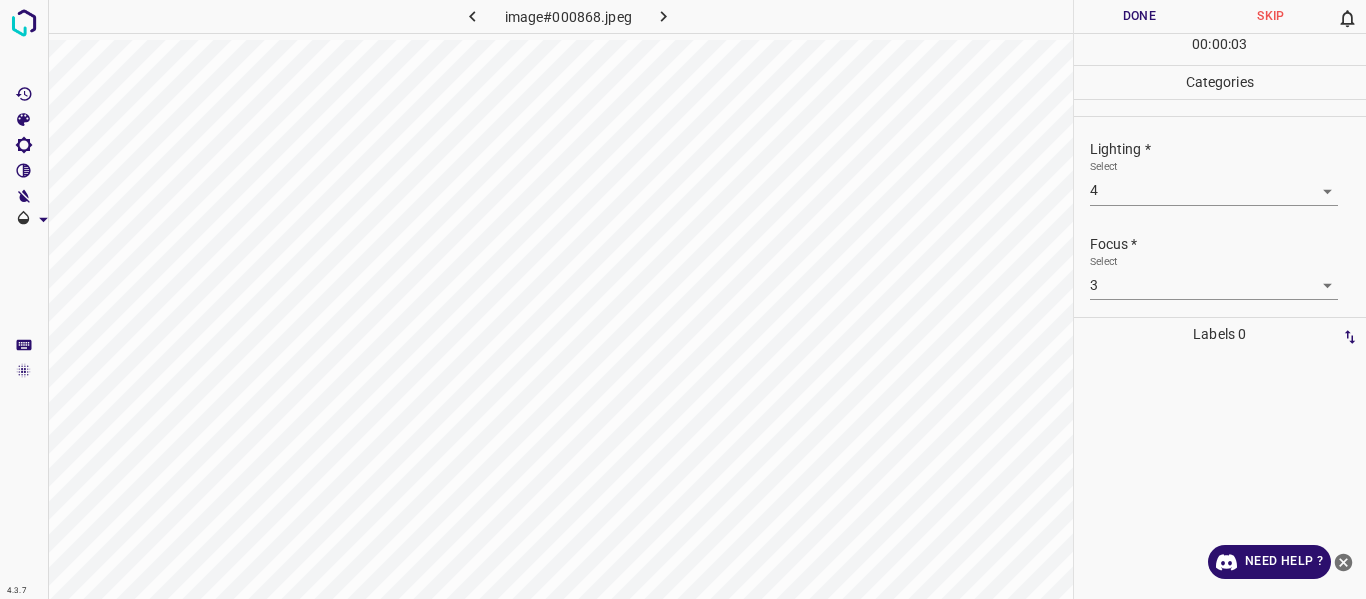 drag, startPoint x: 1365, startPoint y: 232, endPoint x: 1347, endPoint y: 293, distance: 63.600315 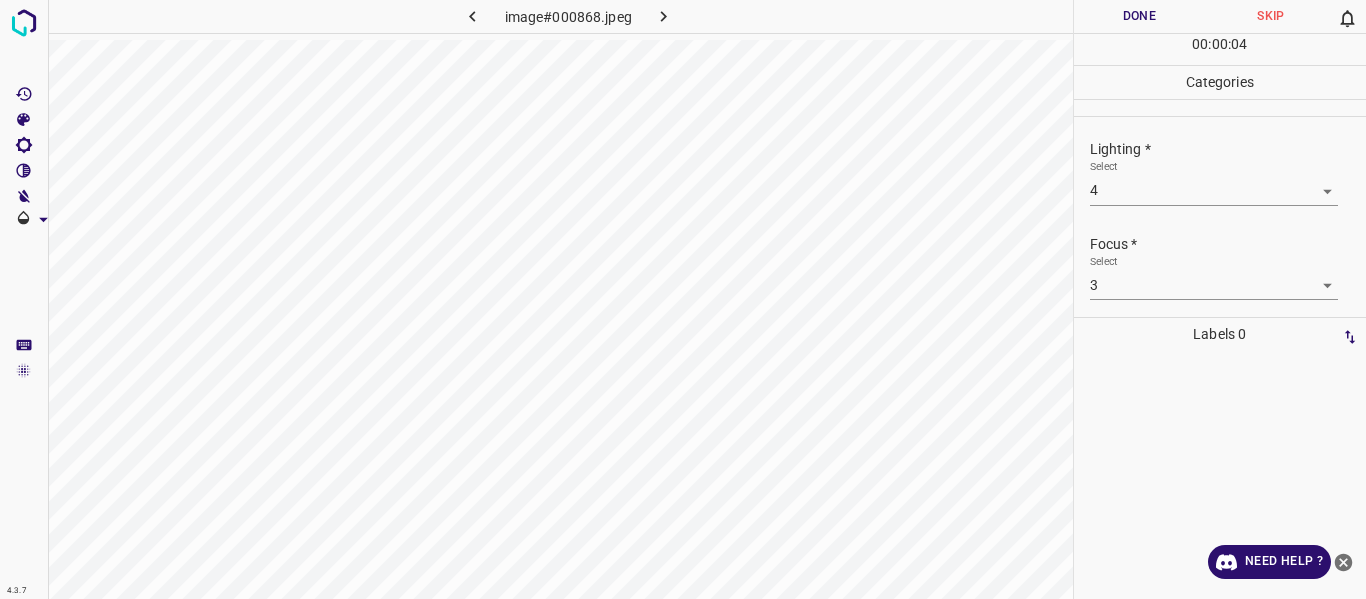 scroll, scrollTop: 98, scrollLeft: 0, axis: vertical 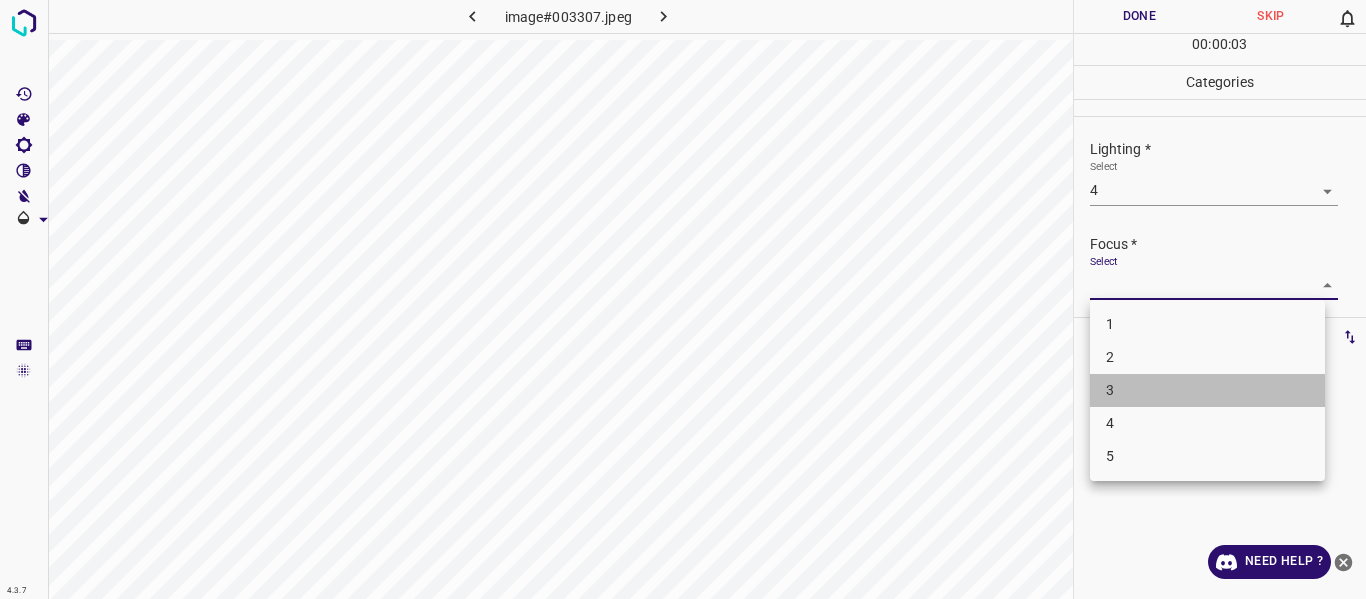 drag, startPoint x: 1205, startPoint y: 378, endPoint x: 1339, endPoint y: 304, distance: 153.07515 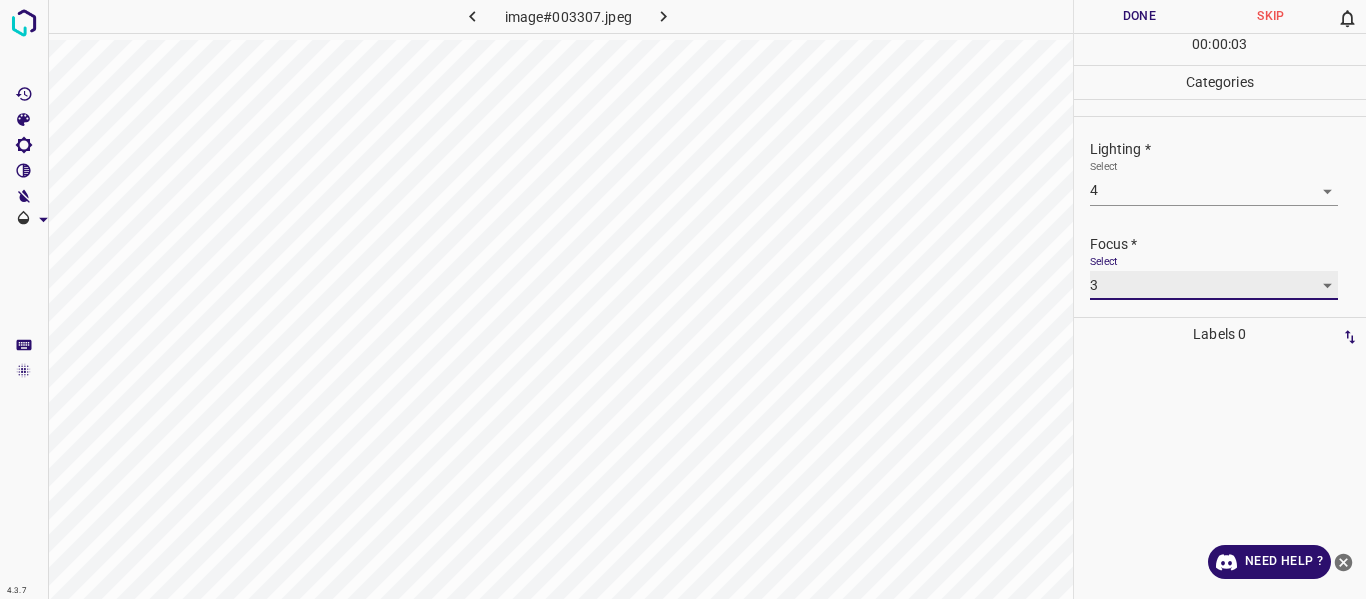 scroll, scrollTop: 98, scrollLeft: 0, axis: vertical 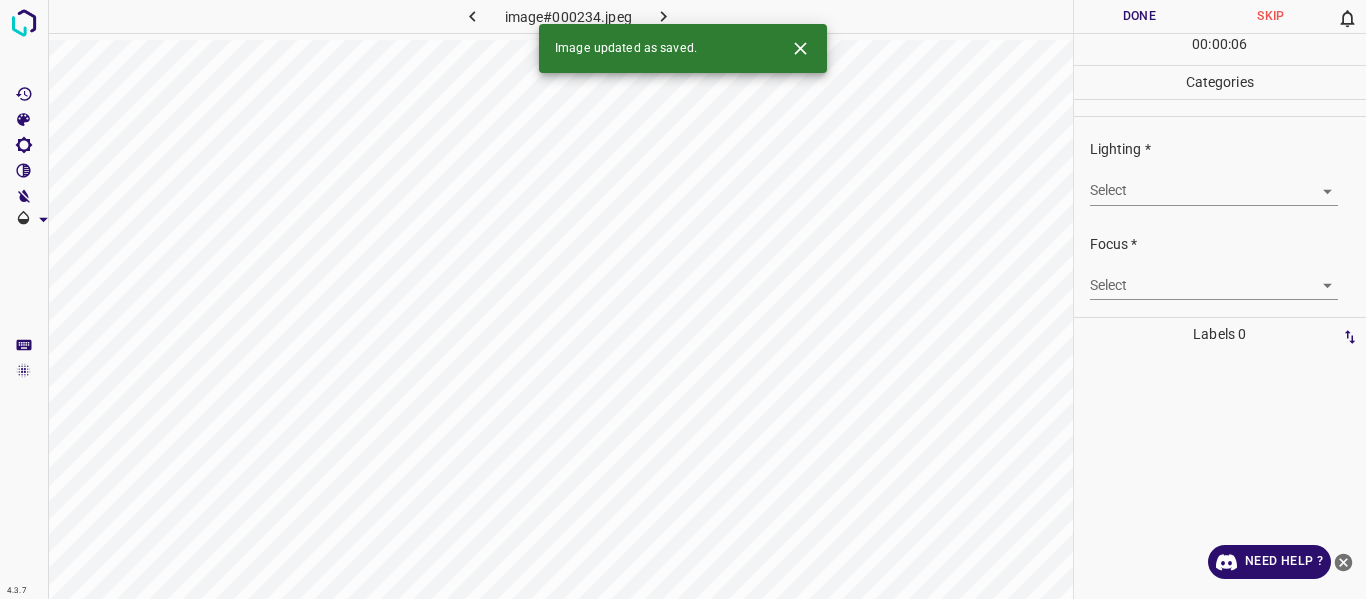 drag, startPoint x: 1337, startPoint y: 184, endPoint x: 1320, endPoint y: 191, distance: 18.384777 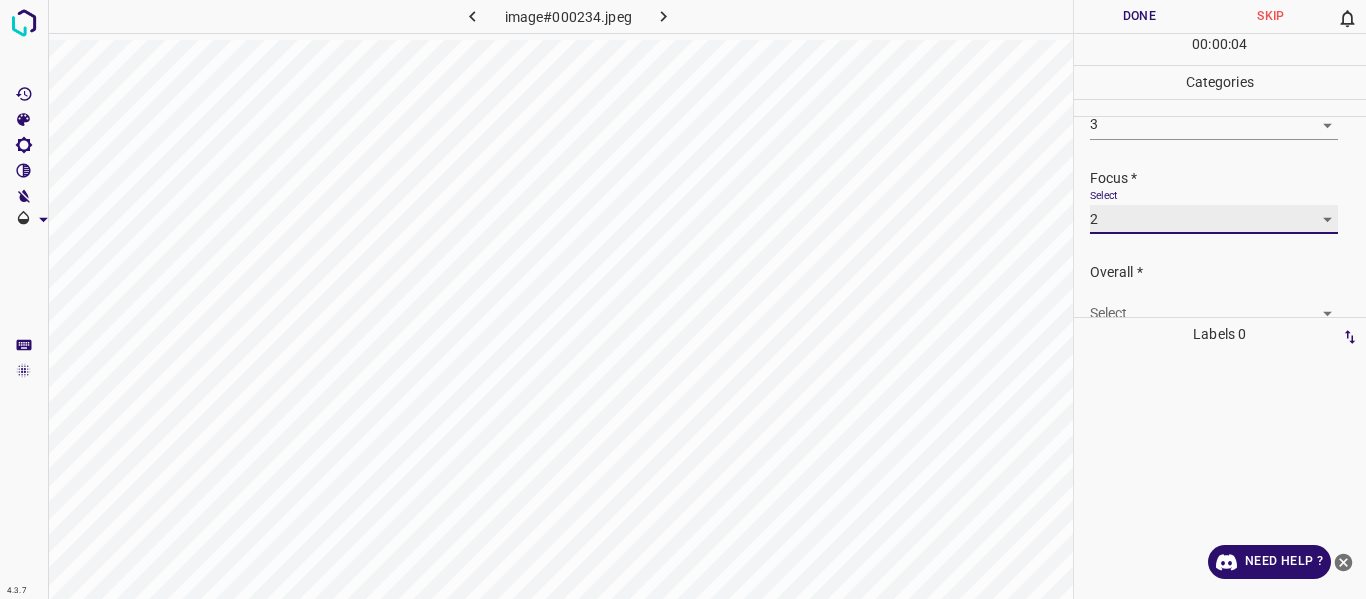 scroll, scrollTop: 98, scrollLeft: 0, axis: vertical 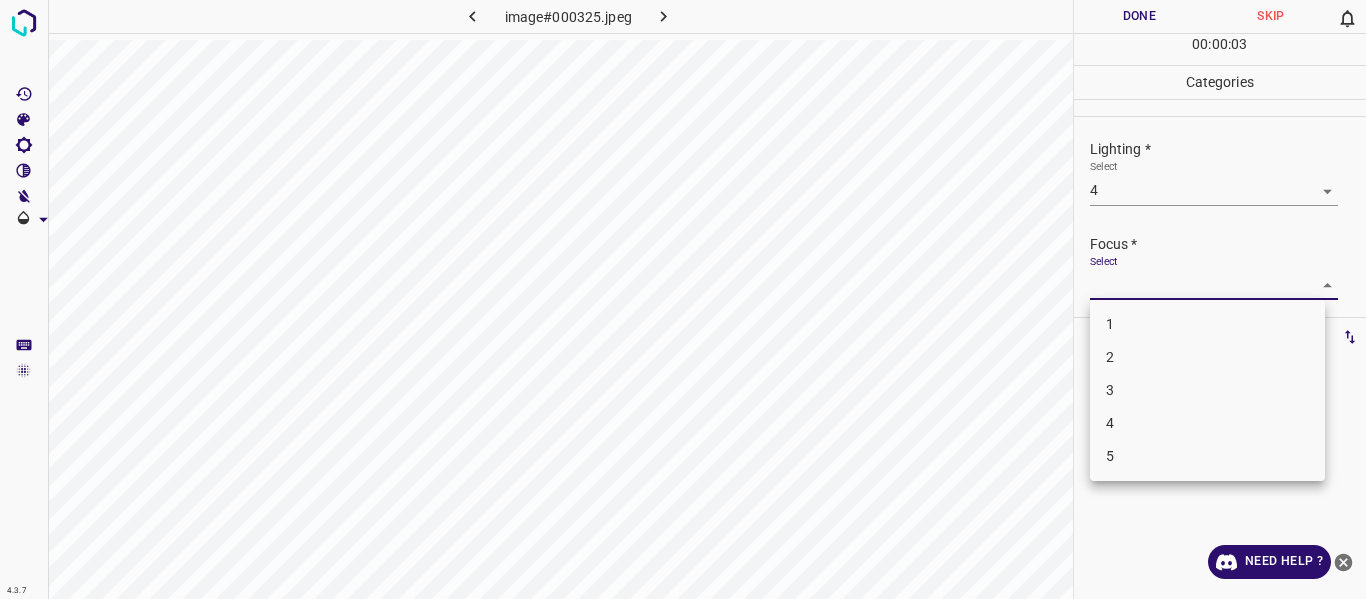 drag, startPoint x: 1200, startPoint y: 414, endPoint x: 1248, endPoint y: 395, distance: 51.62364 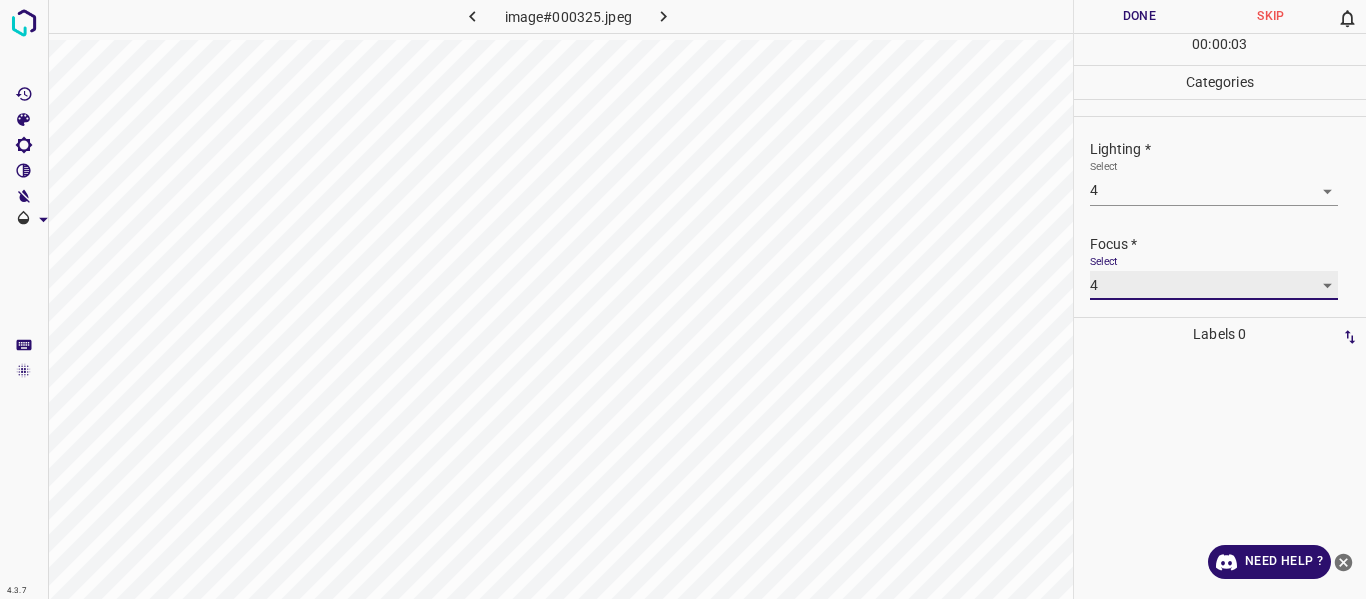scroll, scrollTop: 98, scrollLeft: 0, axis: vertical 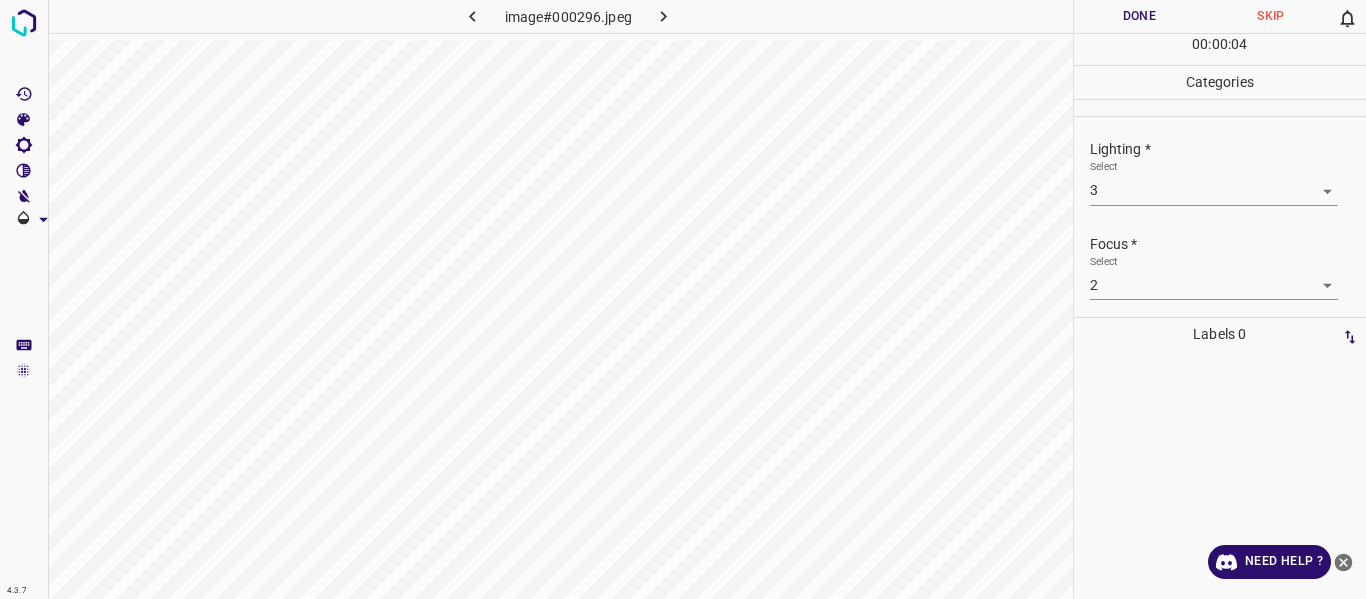 drag, startPoint x: 1358, startPoint y: 242, endPoint x: 1344, endPoint y: 254, distance: 18.439089 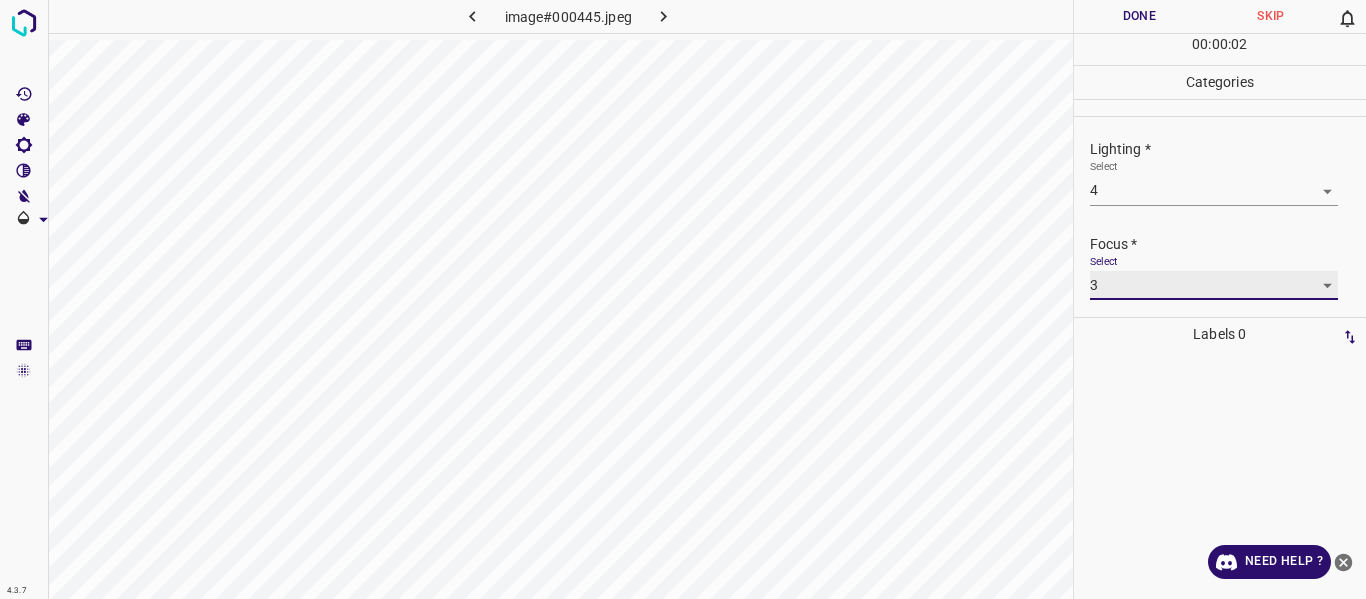 scroll, scrollTop: 98, scrollLeft: 0, axis: vertical 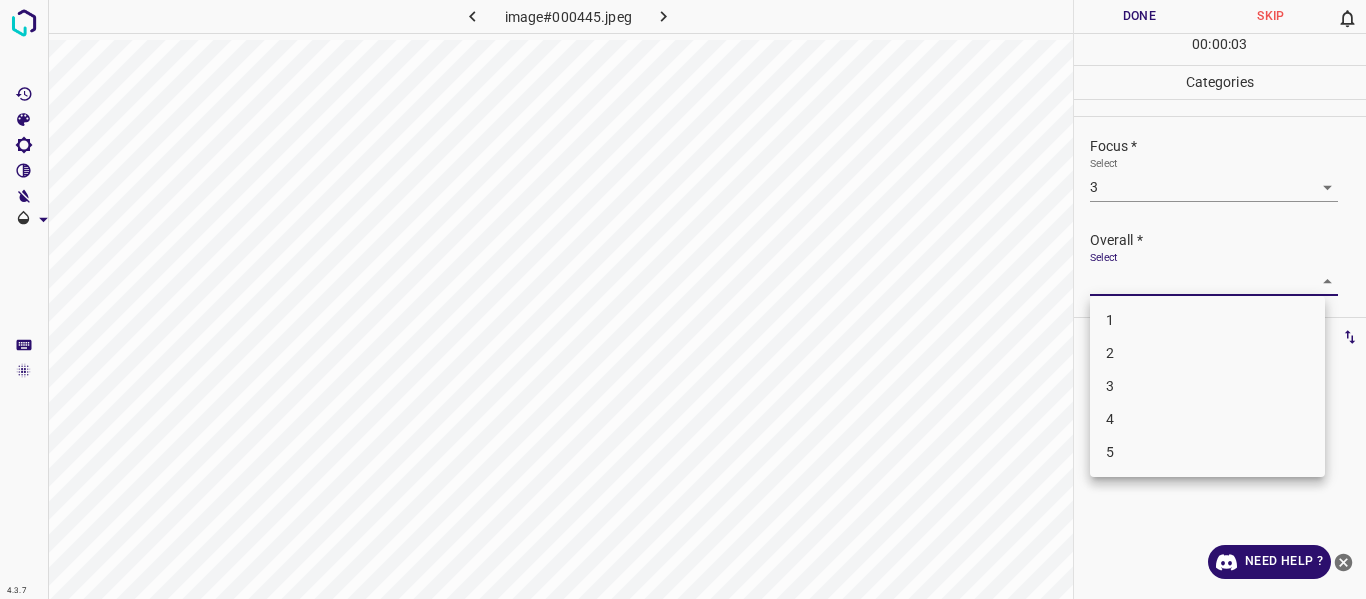 drag, startPoint x: 1195, startPoint y: 415, endPoint x: 1202, endPoint y: 259, distance: 156.15697 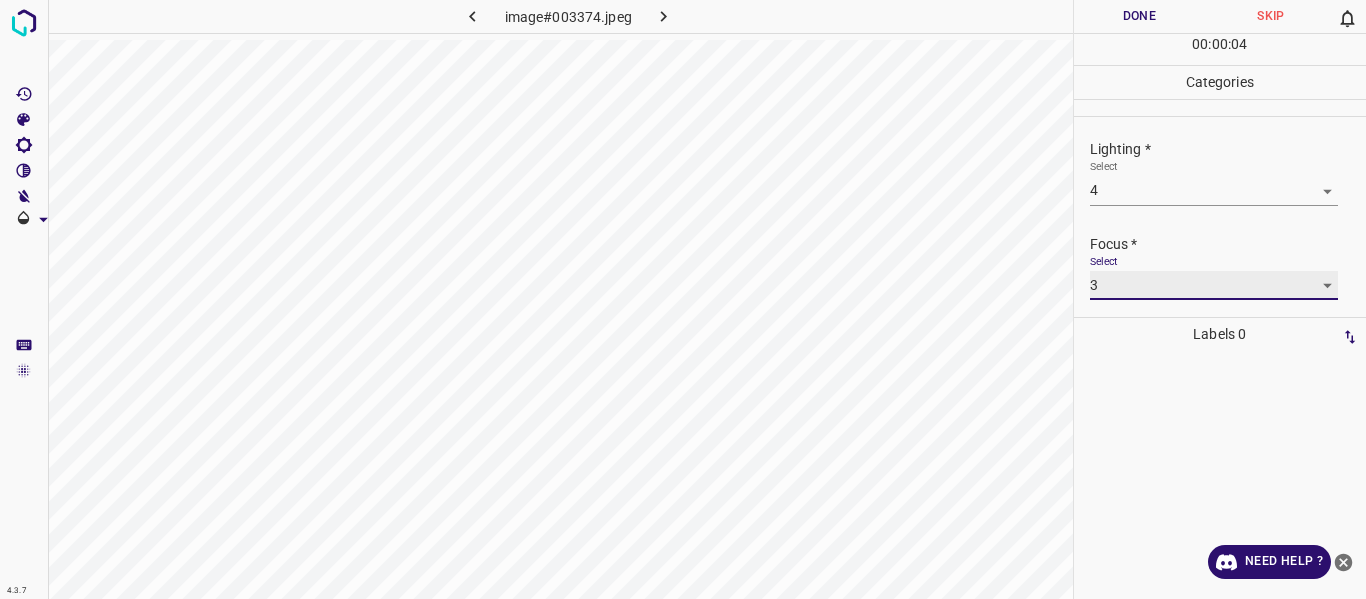 scroll, scrollTop: 98, scrollLeft: 0, axis: vertical 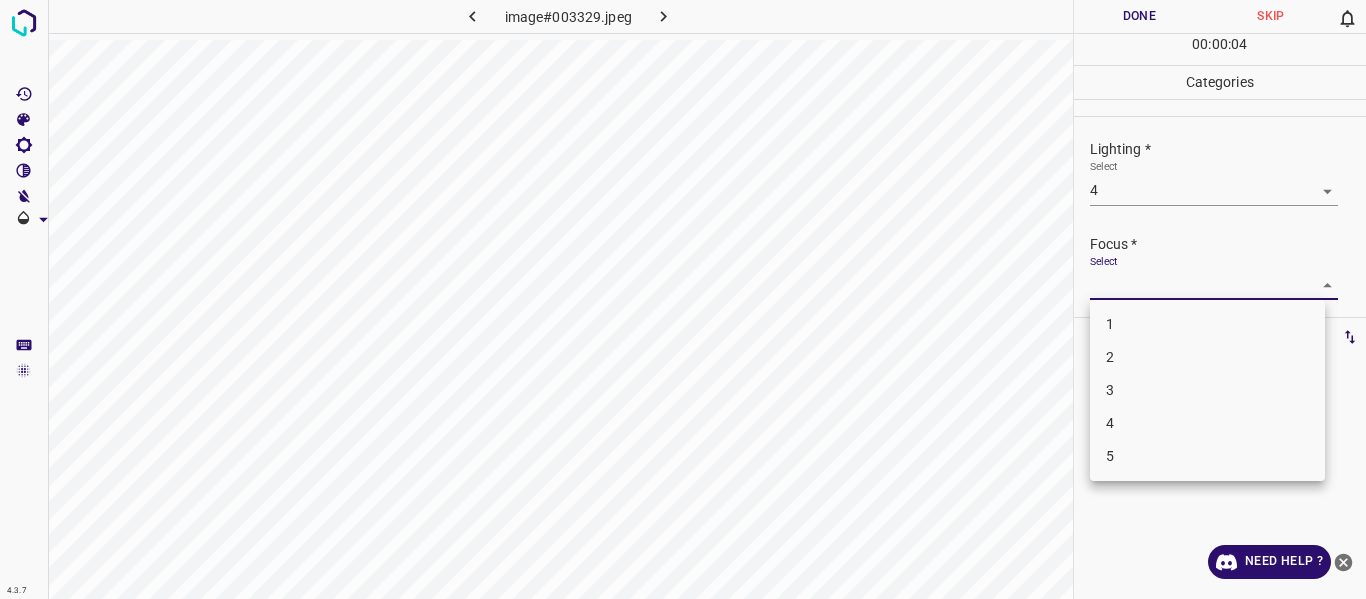 drag, startPoint x: 1166, startPoint y: 402, endPoint x: 1292, endPoint y: 342, distance: 139.55644 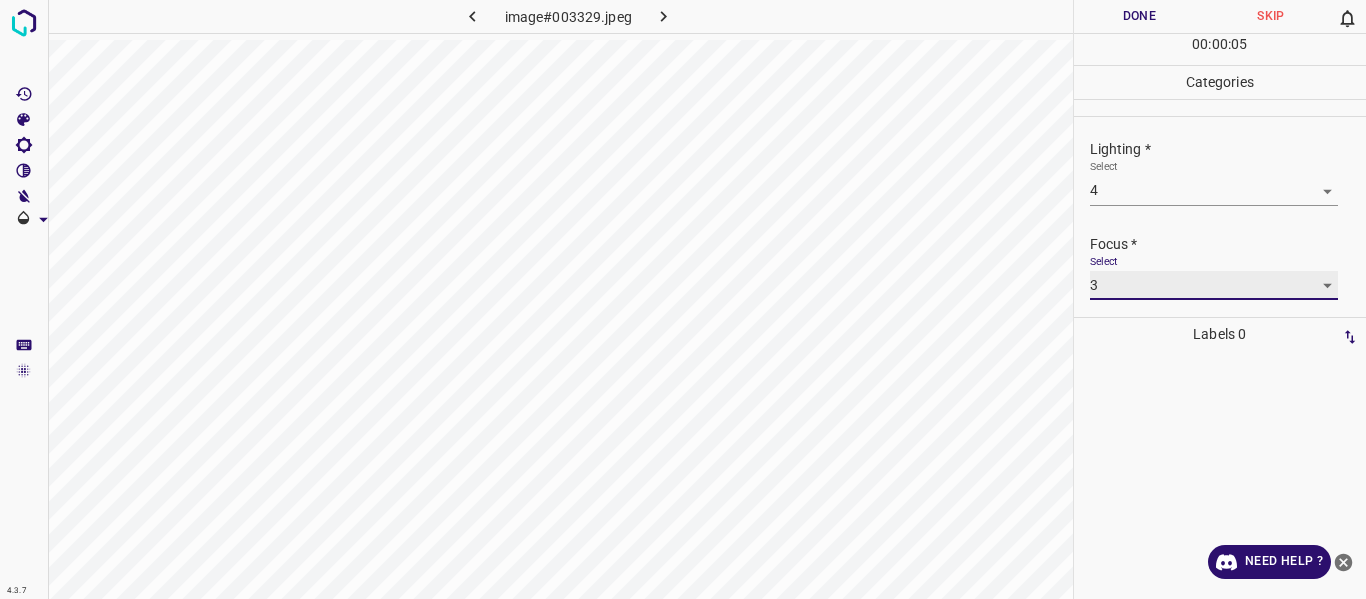 scroll, scrollTop: 98, scrollLeft: 0, axis: vertical 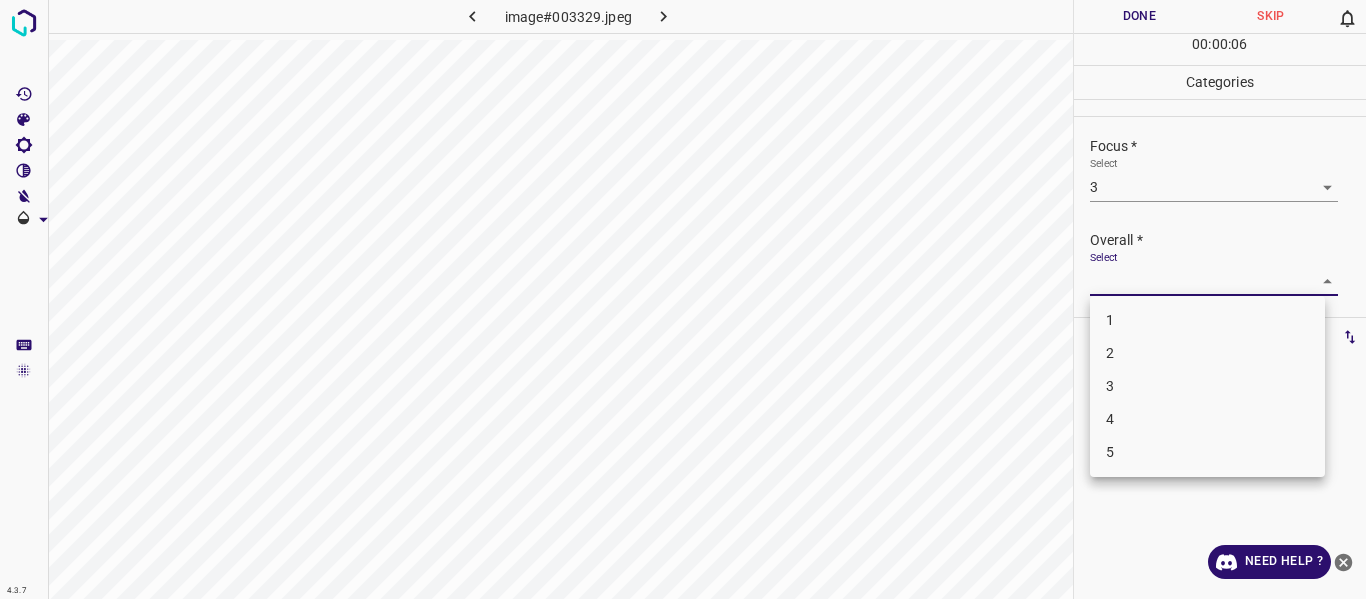 drag, startPoint x: 1318, startPoint y: 279, endPoint x: 1130, endPoint y: 393, distance: 219.8636 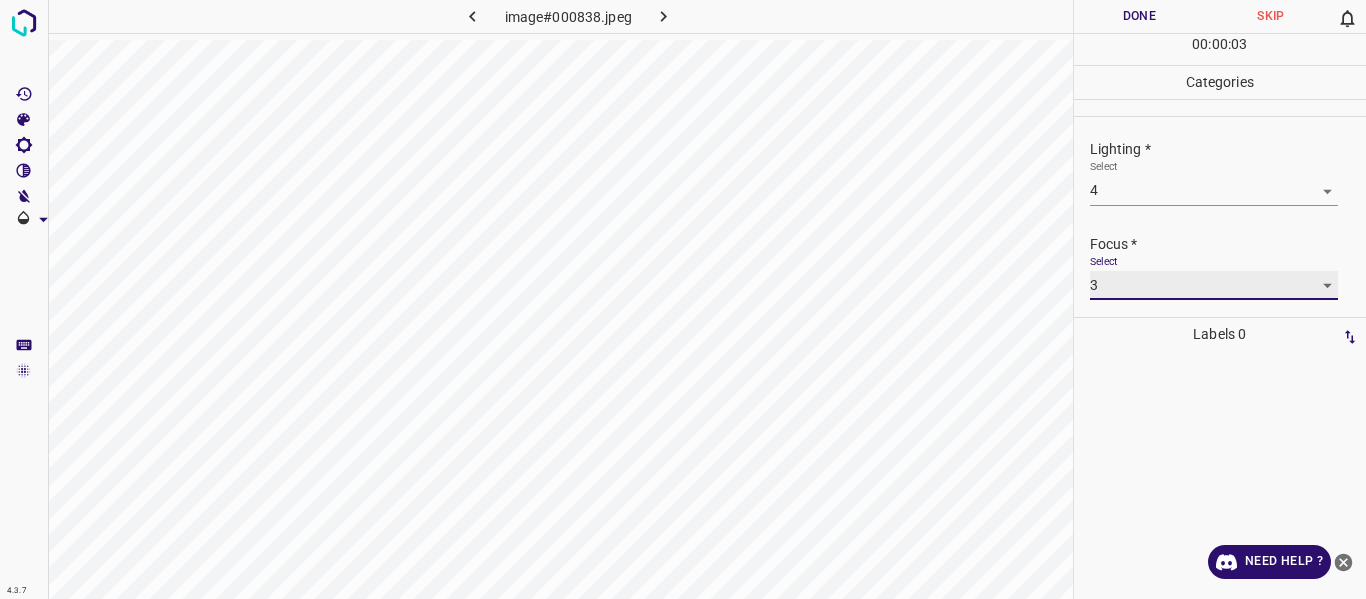 scroll, scrollTop: 98, scrollLeft: 0, axis: vertical 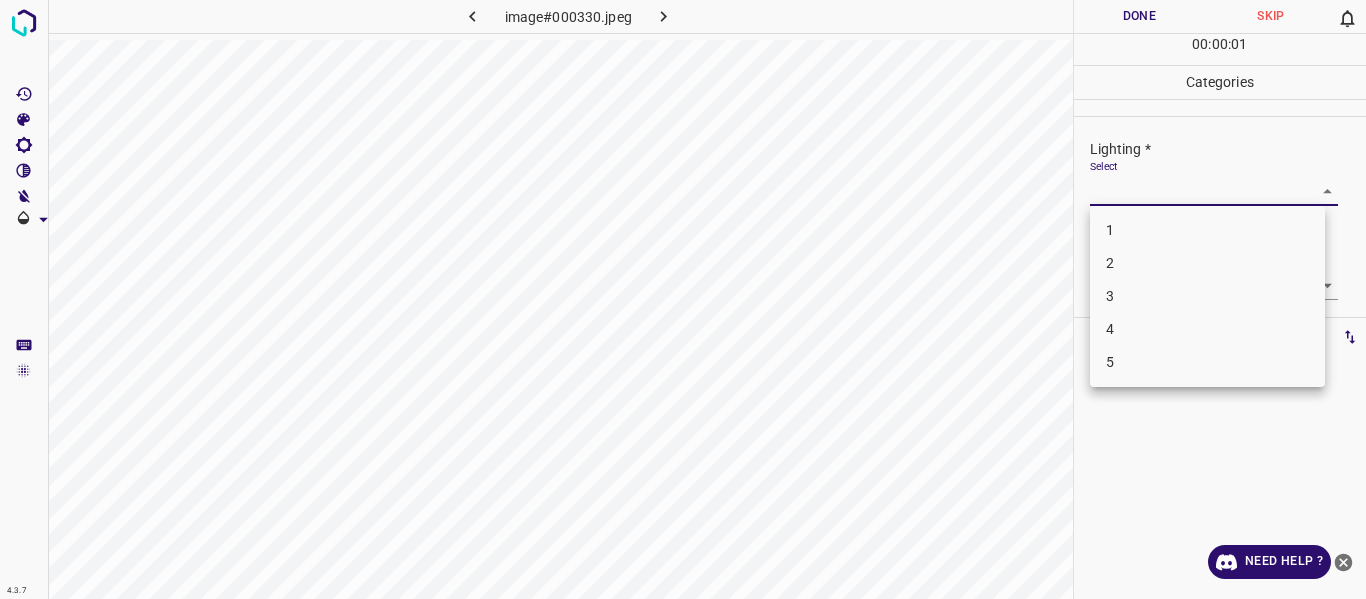 drag, startPoint x: 1176, startPoint y: 315, endPoint x: 1232, endPoint y: 314, distance: 56.008926 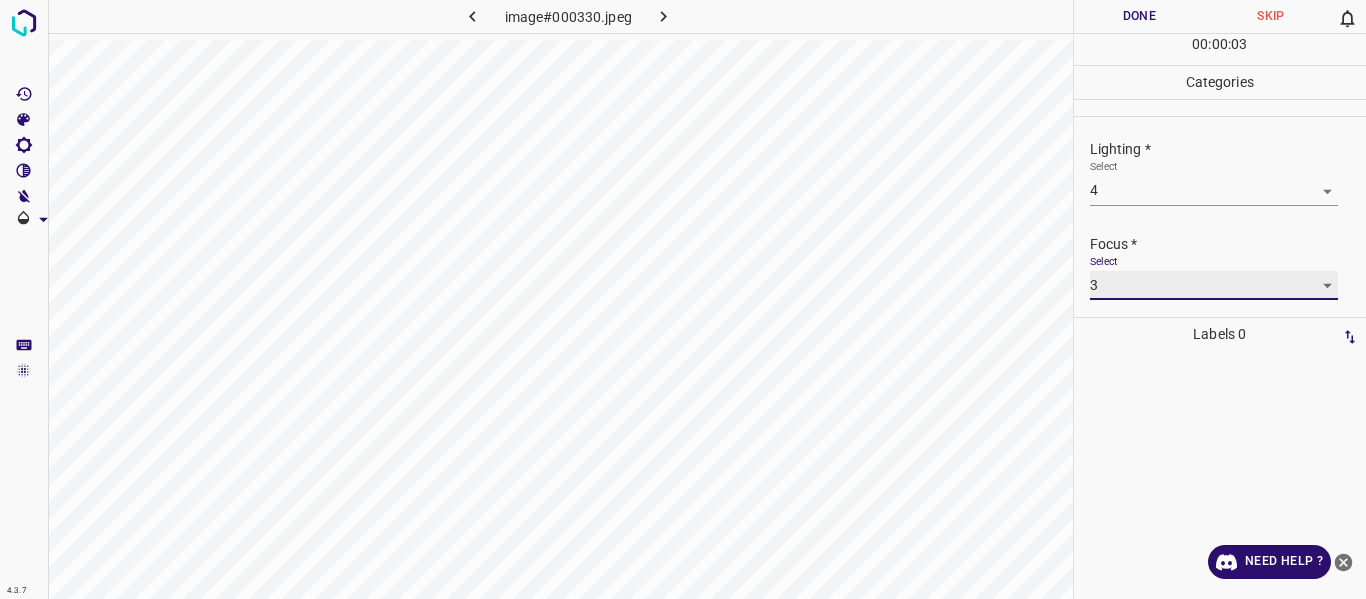 scroll, scrollTop: 98, scrollLeft: 0, axis: vertical 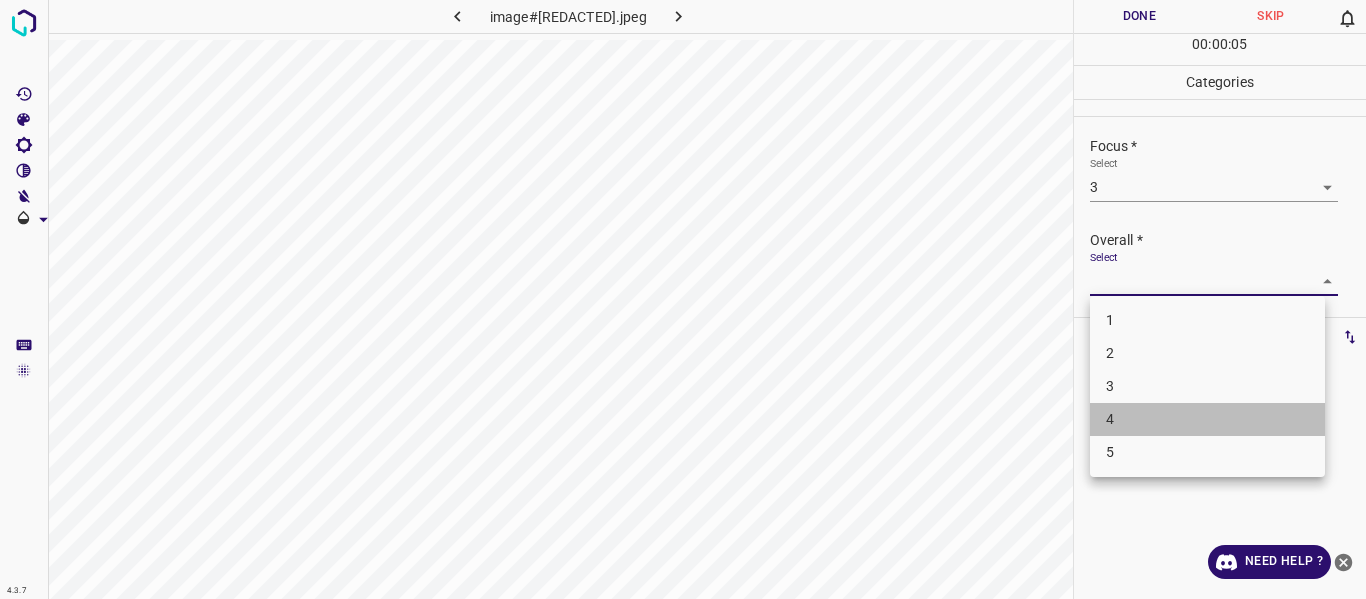 drag, startPoint x: 1214, startPoint y: 408, endPoint x: 1227, endPoint y: 346, distance: 63.348244 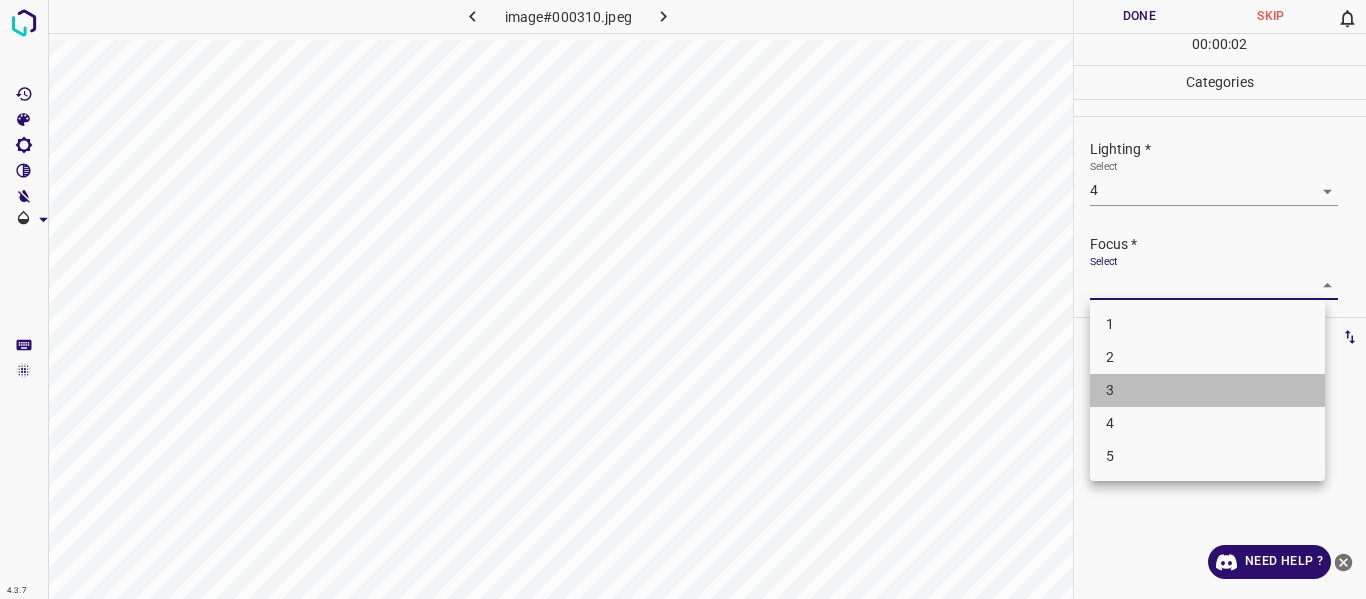 drag, startPoint x: 1180, startPoint y: 399, endPoint x: 1189, endPoint y: 392, distance: 11.401754 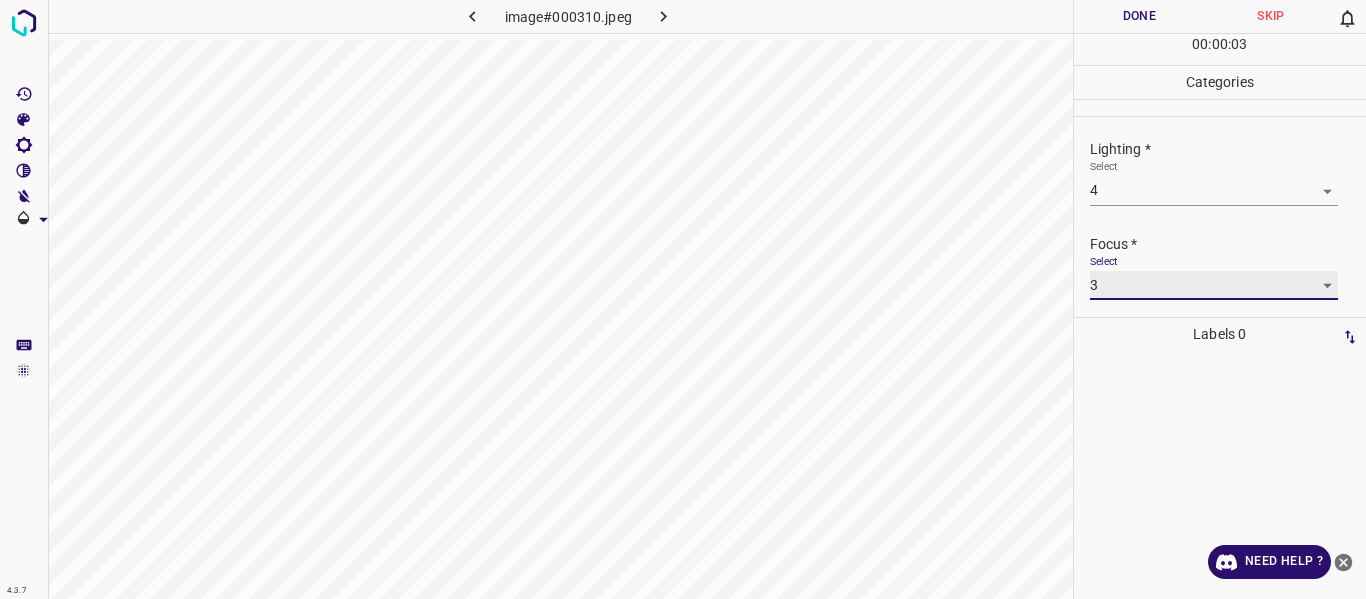 scroll, scrollTop: 98, scrollLeft: 0, axis: vertical 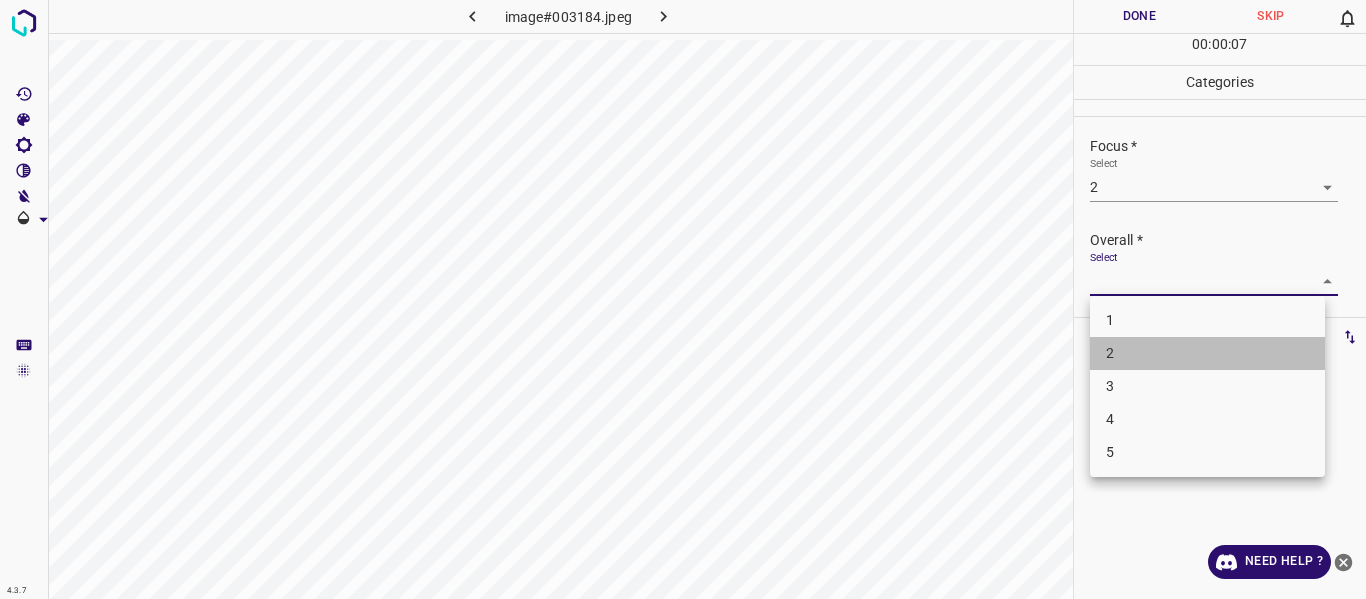 drag, startPoint x: 1218, startPoint y: 363, endPoint x: 1208, endPoint y: 296, distance: 67.74216 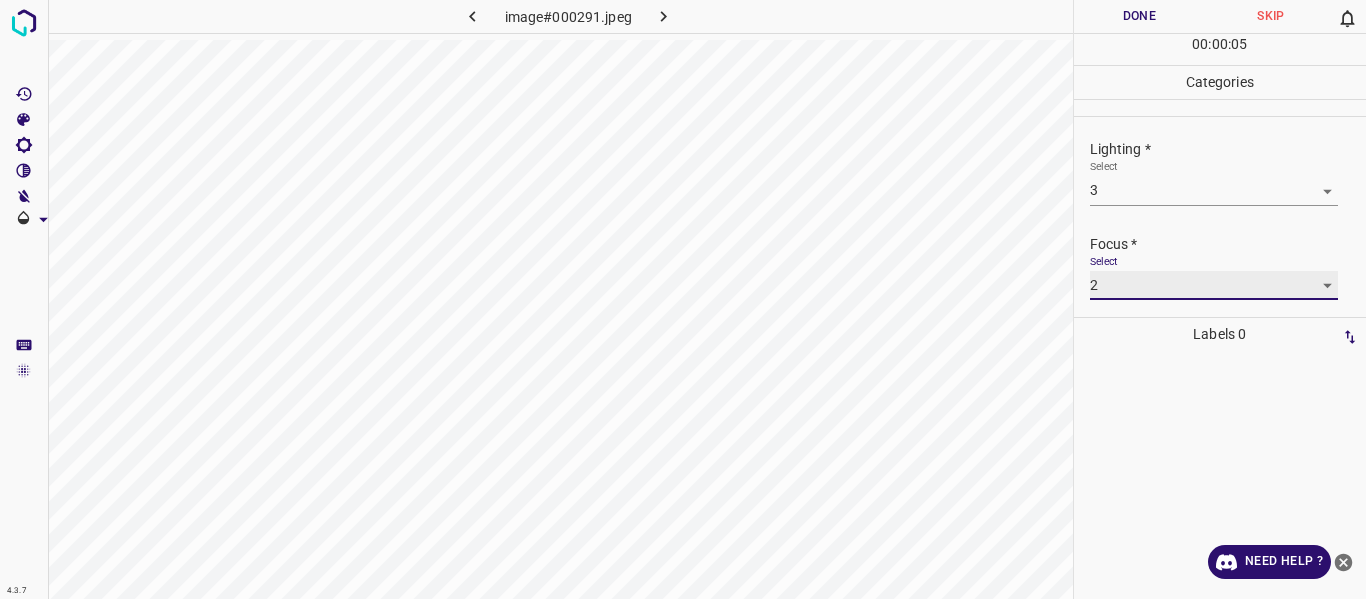 scroll, scrollTop: 98, scrollLeft: 0, axis: vertical 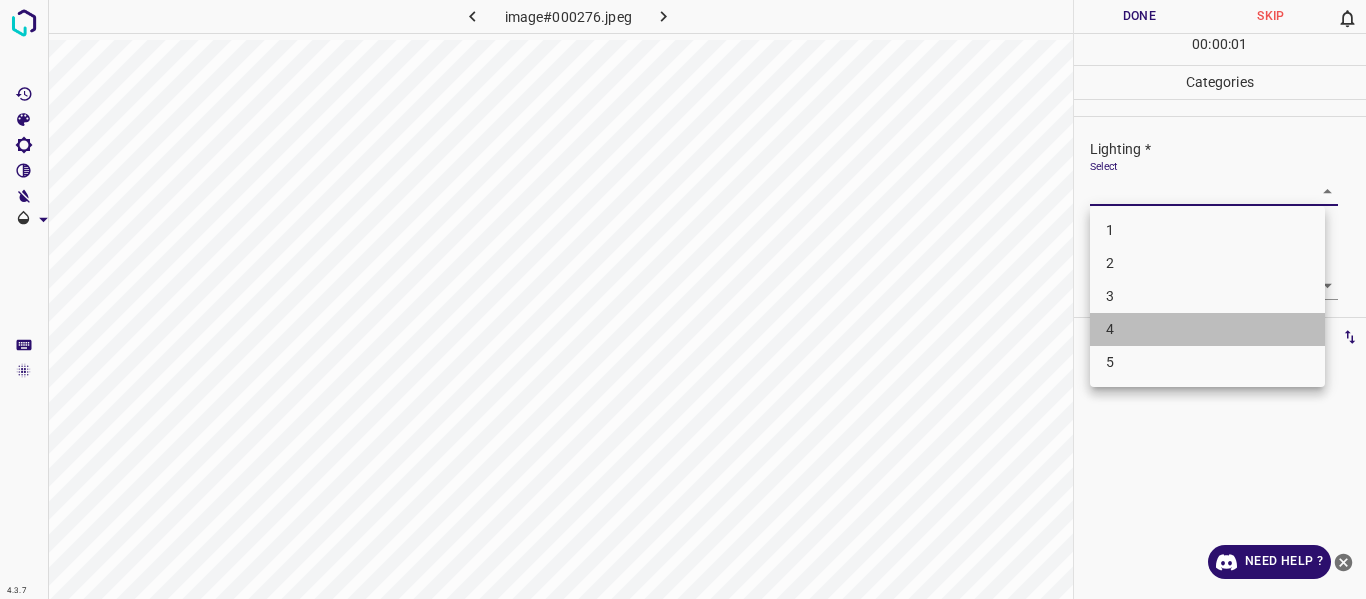 drag, startPoint x: 1173, startPoint y: 336, endPoint x: 1270, endPoint y: 330, distance: 97.18539 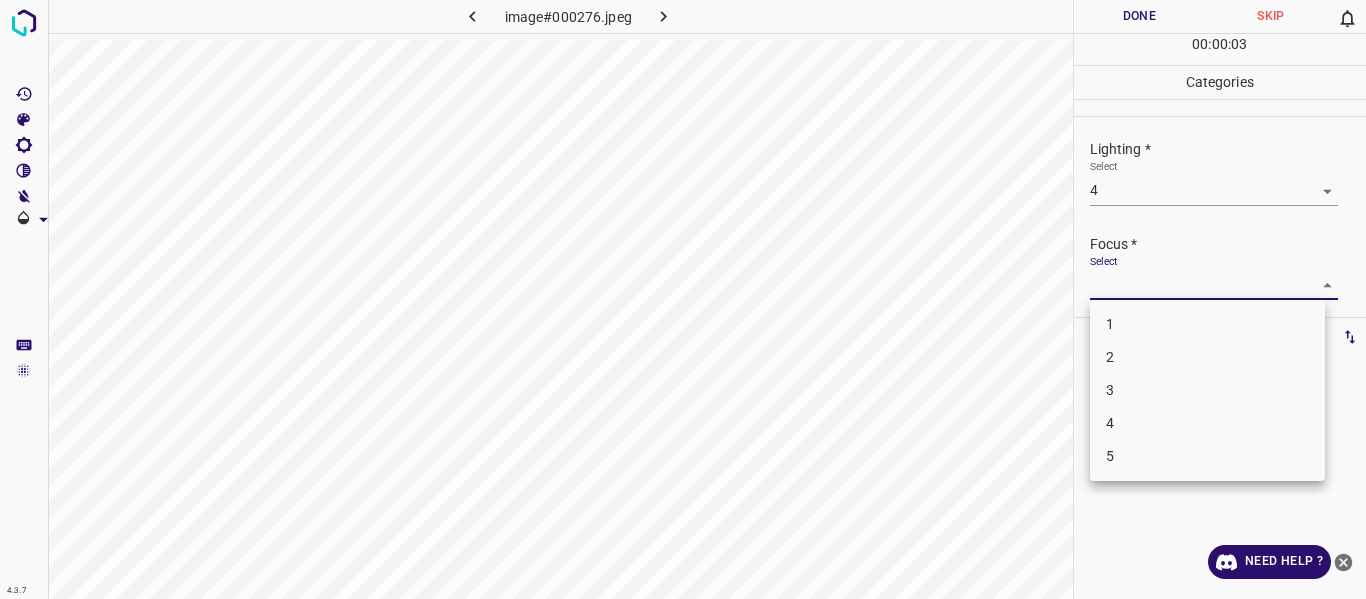 drag, startPoint x: 1203, startPoint y: 384, endPoint x: 1325, endPoint y: 340, distance: 129.69194 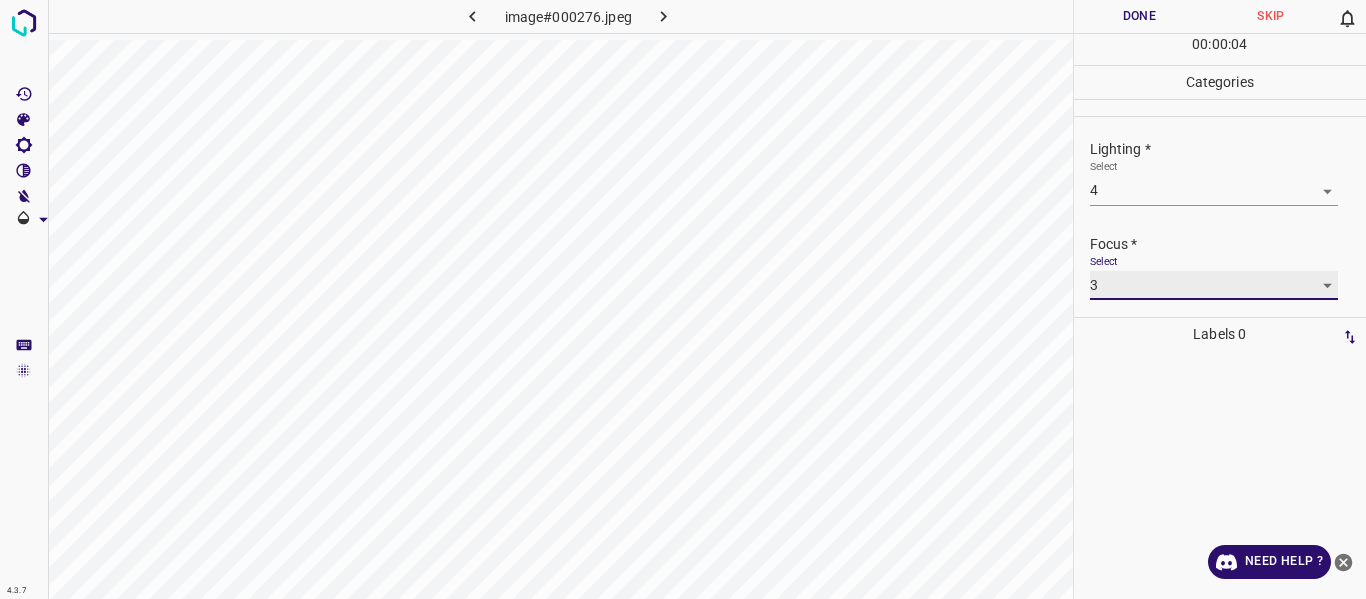 scroll, scrollTop: 98, scrollLeft: 0, axis: vertical 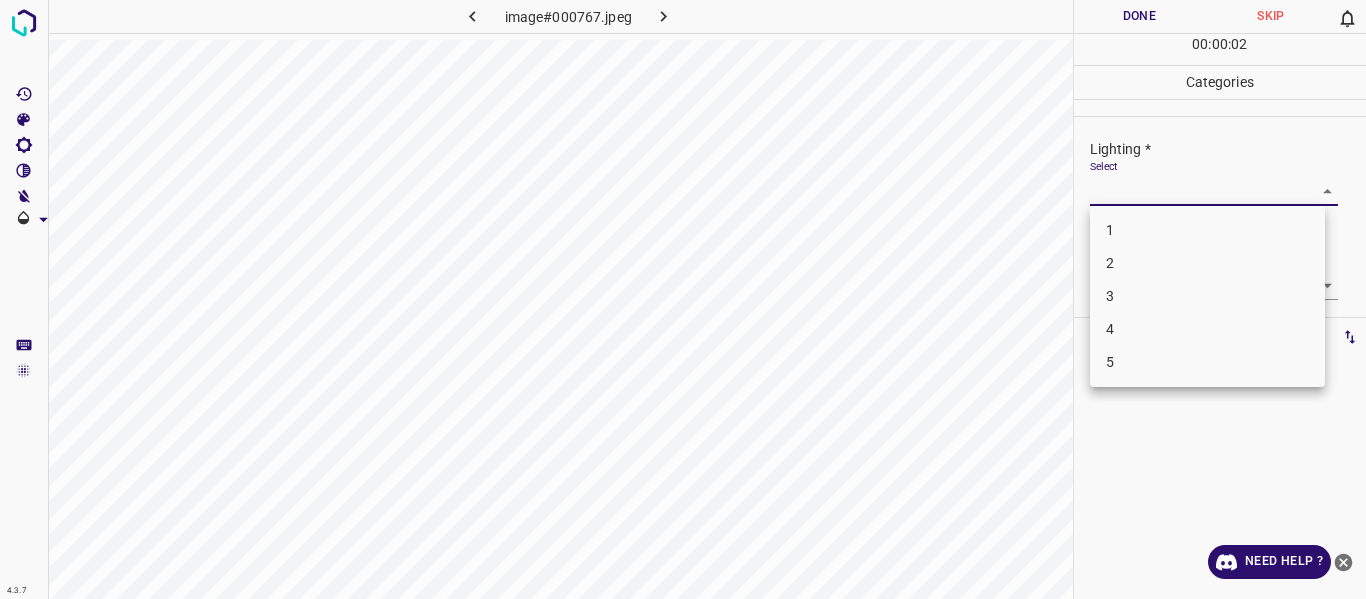 drag, startPoint x: 1125, startPoint y: 325, endPoint x: 1232, endPoint y: 314, distance: 107.563934 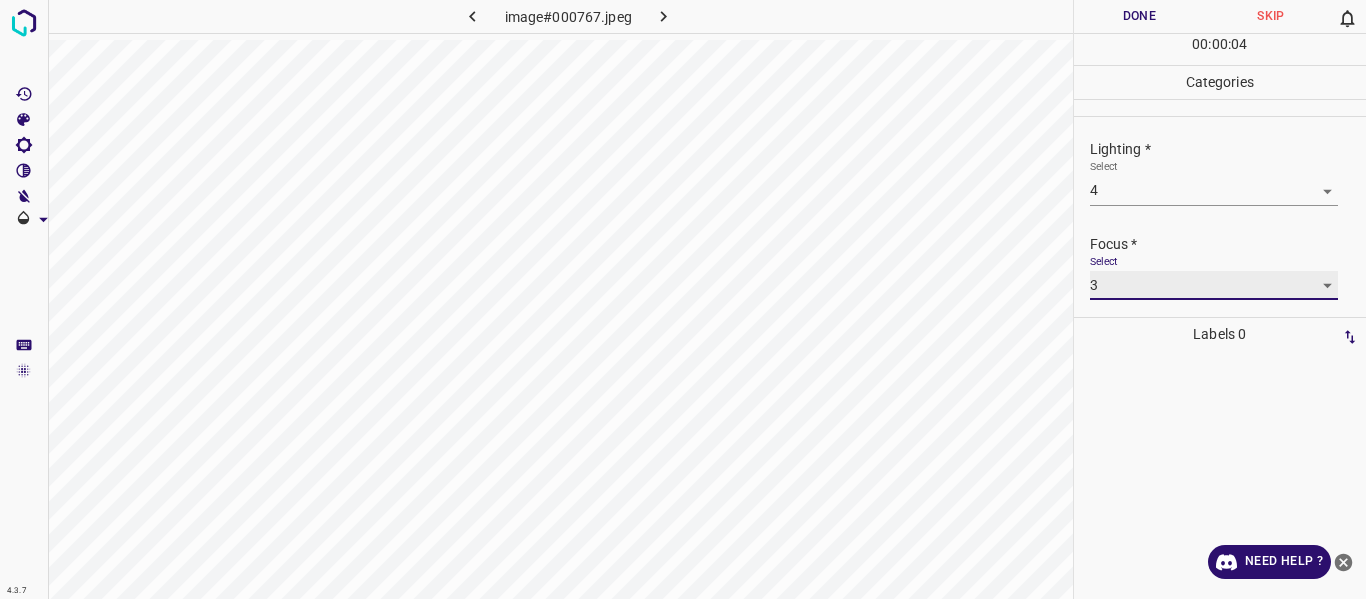 scroll, scrollTop: 98, scrollLeft: 0, axis: vertical 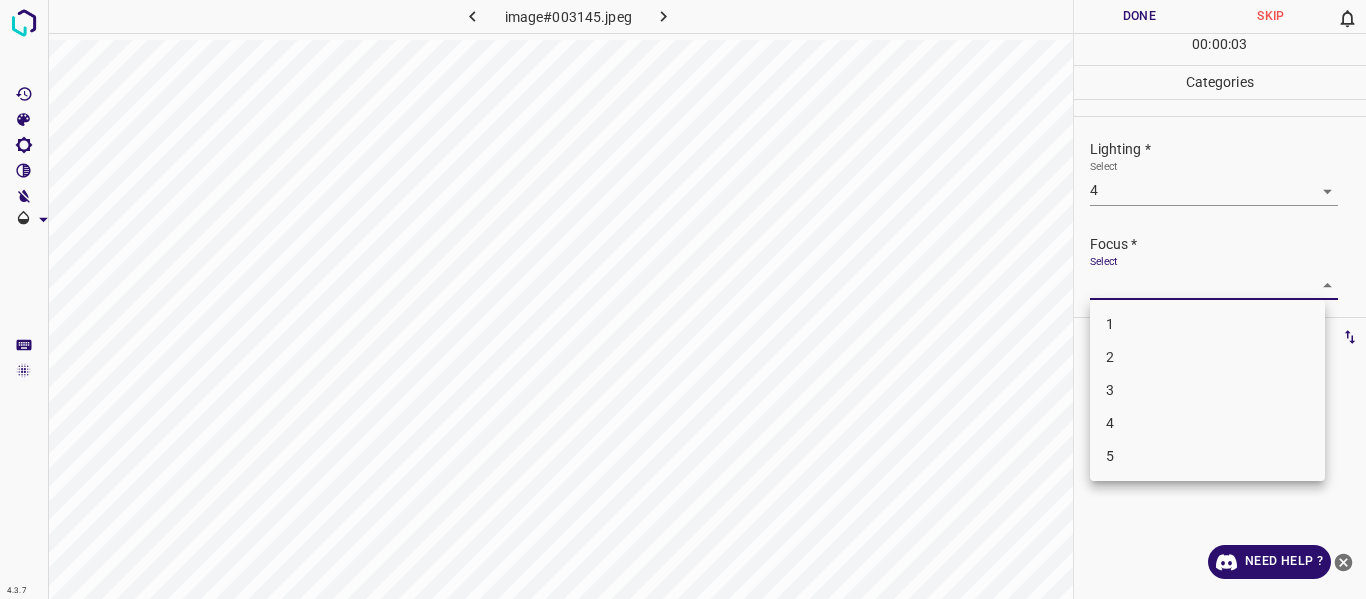 drag, startPoint x: 1177, startPoint y: 388, endPoint x: 1293, endPoint y: 325, distance: 132.00378 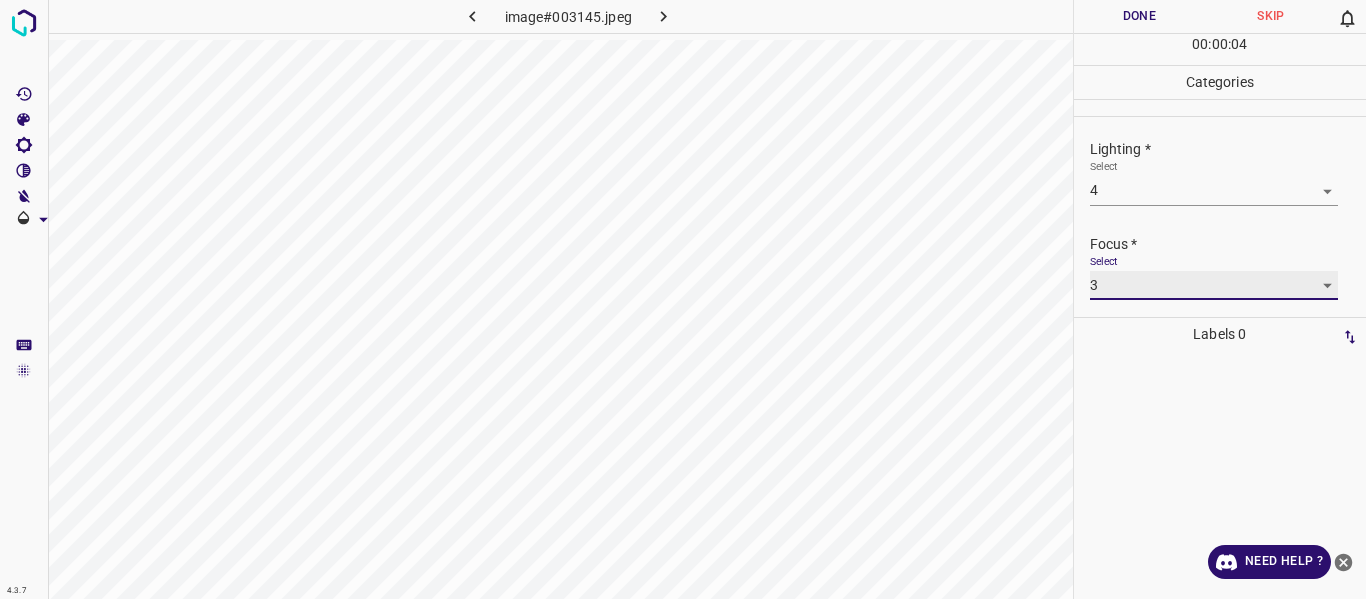 scroll, scrollTop: 98, scrollLeft: 0, axis: vertical 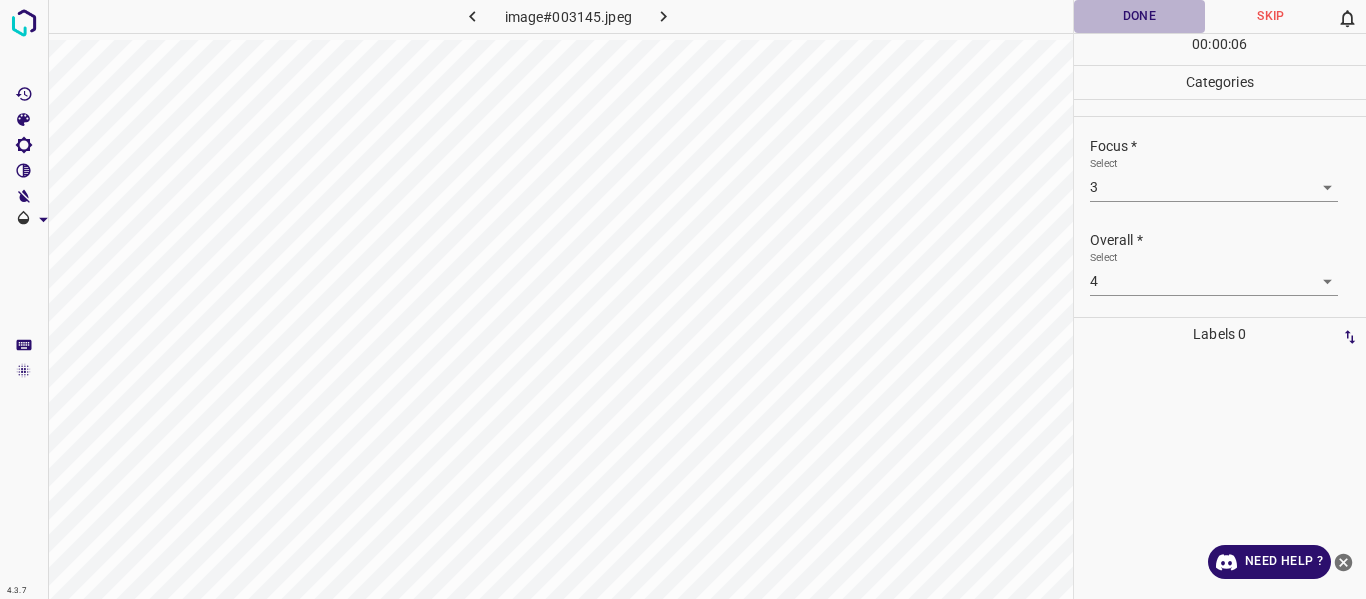 drag, startPoint x: 1118, startPoint y: 6, endPoint x: 1122, endPoint y: 19, distance: 13.601471 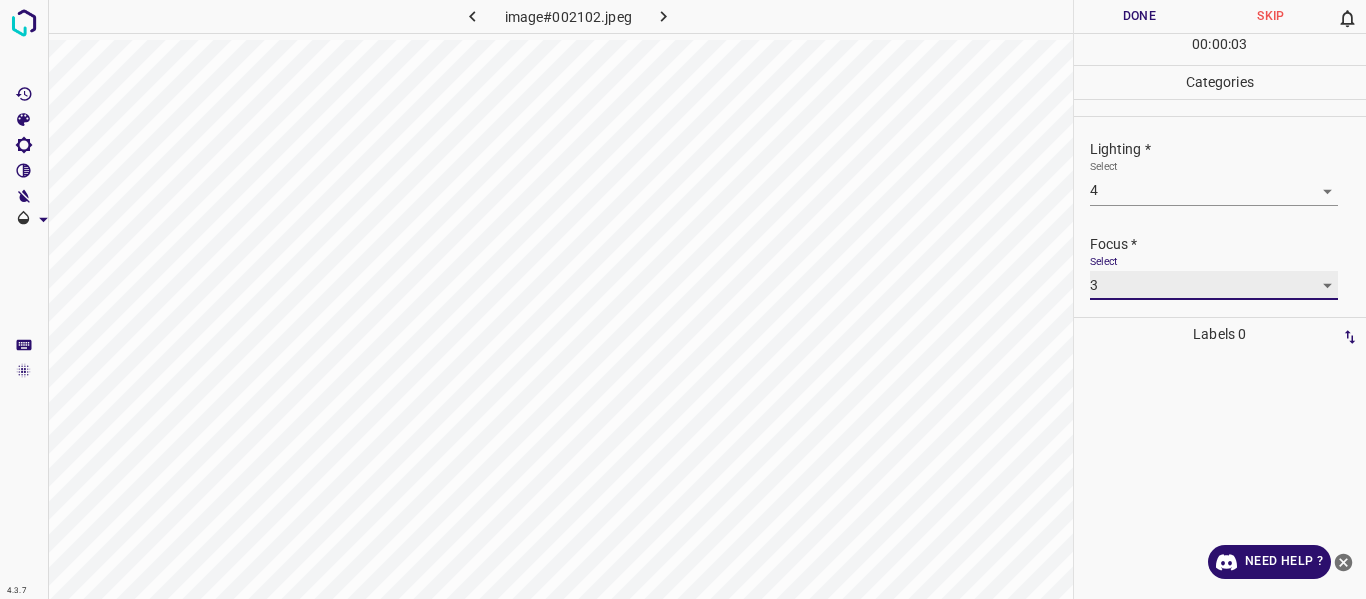 scroll, scrollTop: 98, scrollLeft: 0, axis: vertical 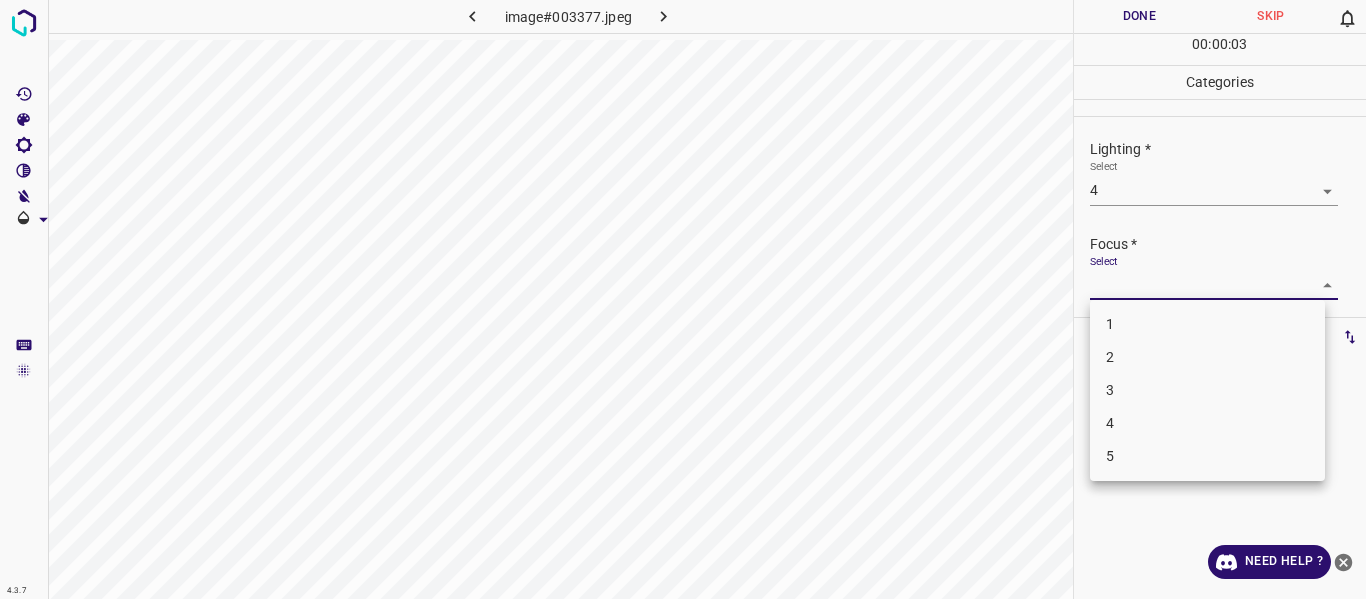 drag, startPoint x: 1143, startPoint y: 381, endPoint x: 1330, endPoint y: 311, distance: 199.67223 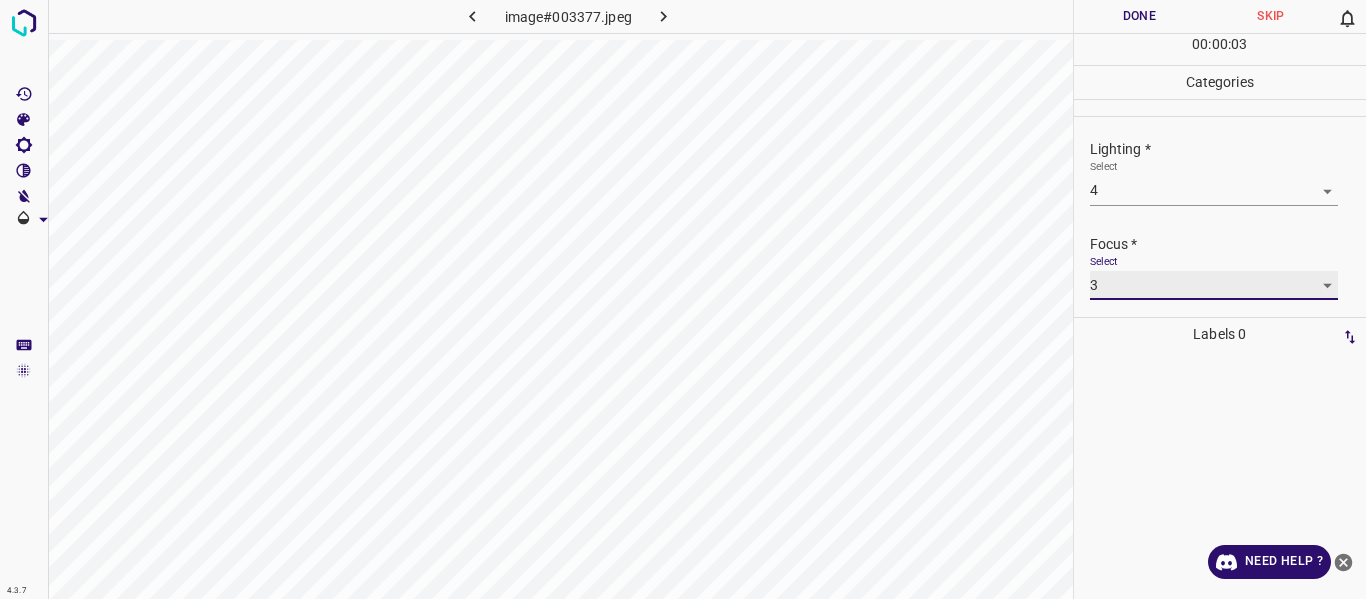 scroll, scrollTop: 98, scrollLeft: 0, axis: vertical 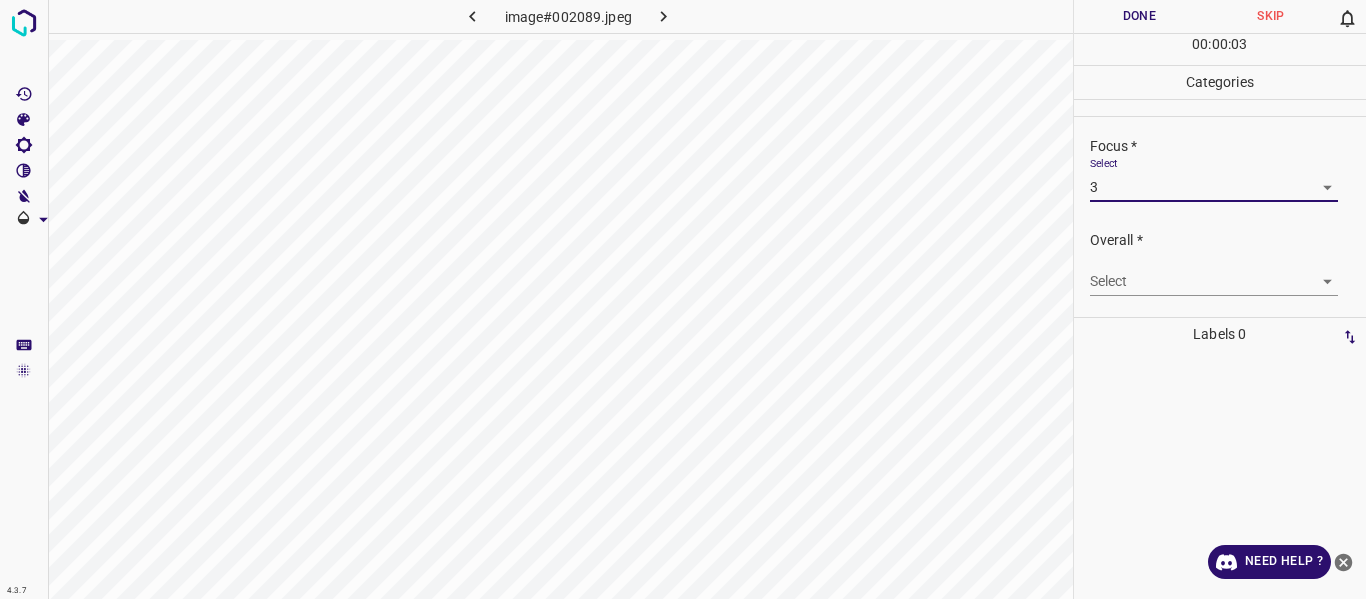 drag, startPoint x: 1298, startPoint y: 265, endPoint x: 1292, endPoint y: 278, distance: 14.3178215 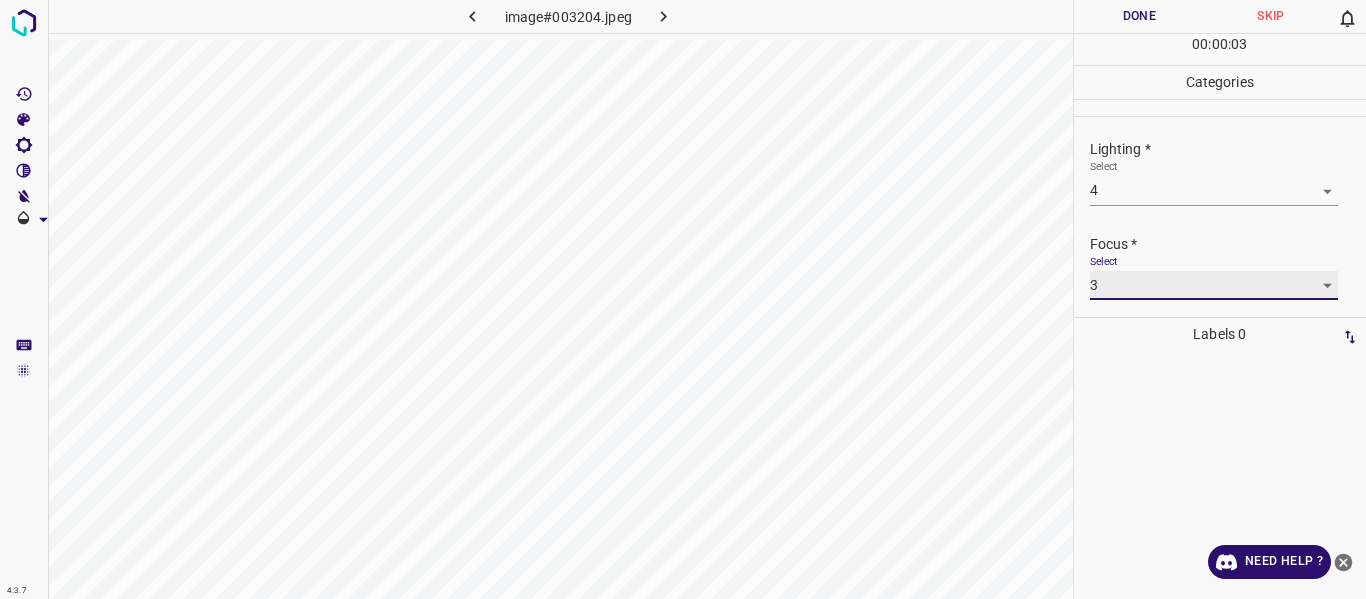 scroll, scrollTop: 98, scrollLeft: 0, axis: vertical 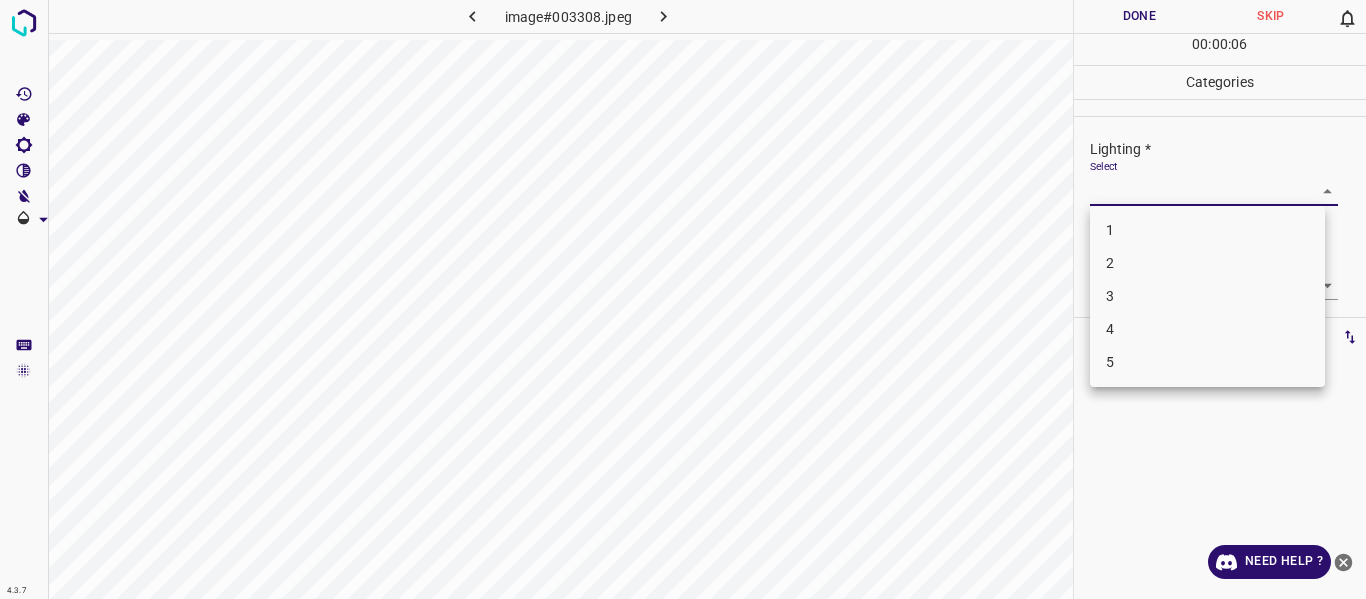 drag, startPoint x: 1299, startPoint y: 195, endPoint x: 1257, endPoint y: 230, distance: 54.67175 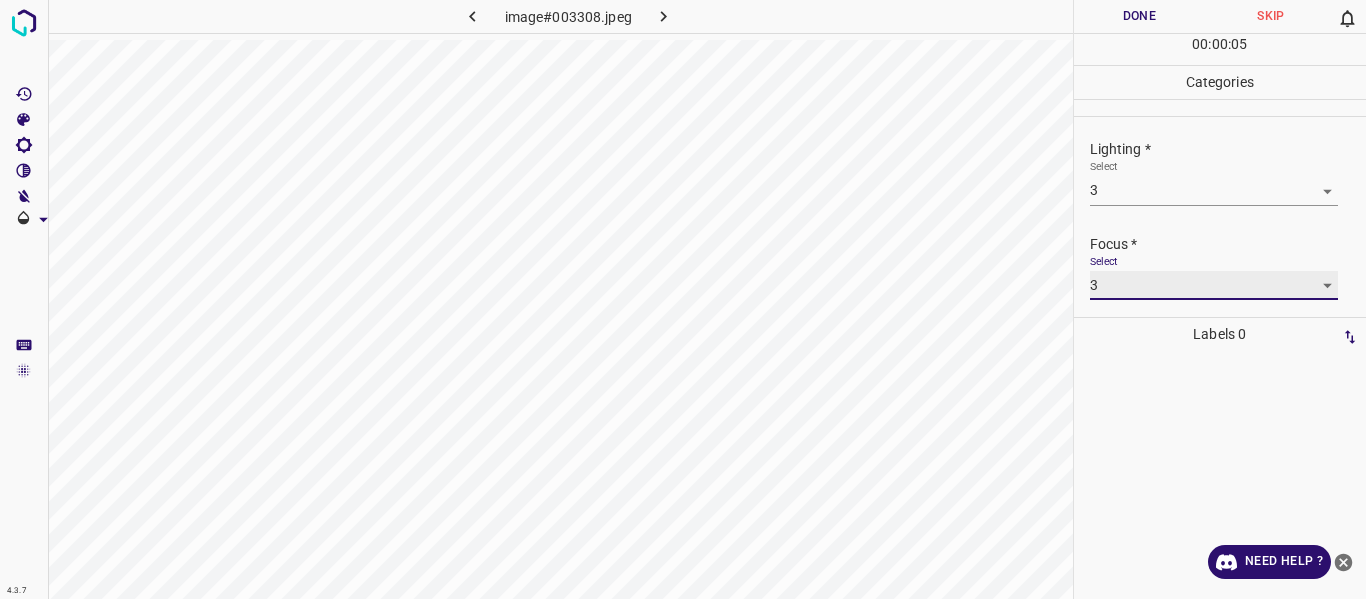 scroll, scrollTop: 98, scrollLeft: 0, axis: vertical 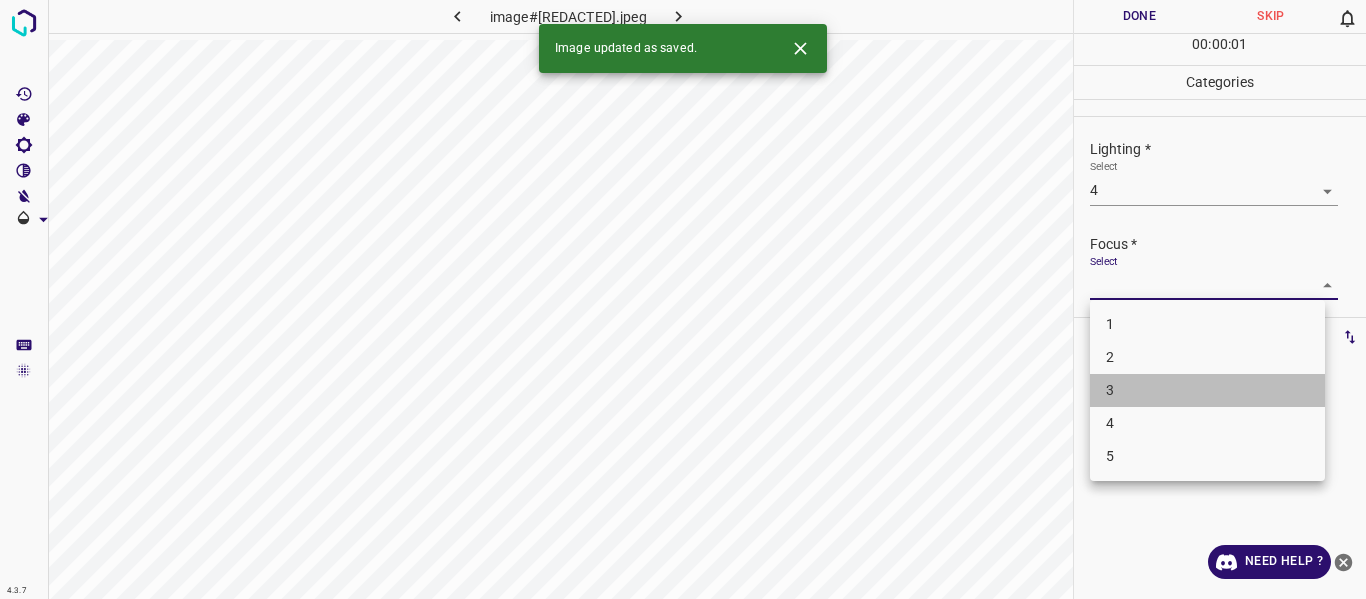 drag, startPoint x: 1197, startPoint y: 384, endPoint x: 1365, endPoint y: 264, distance: 206.45581 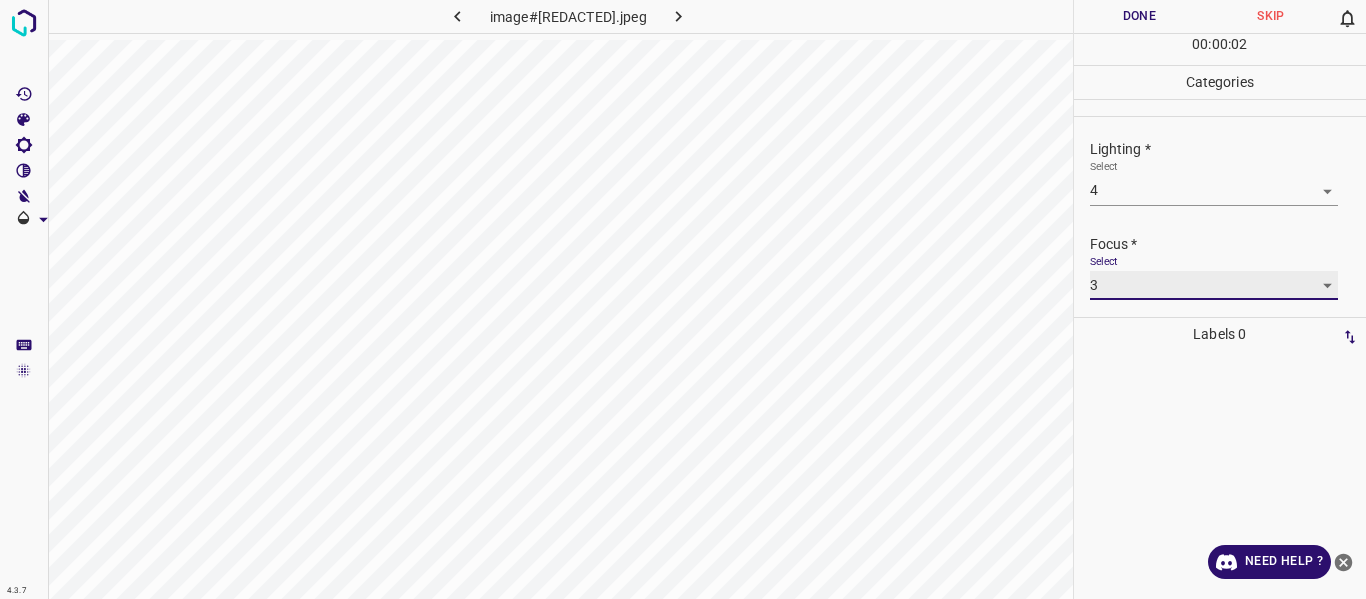 scroll, scrollTop: 98, scrollLeft: 0, axis: vertical 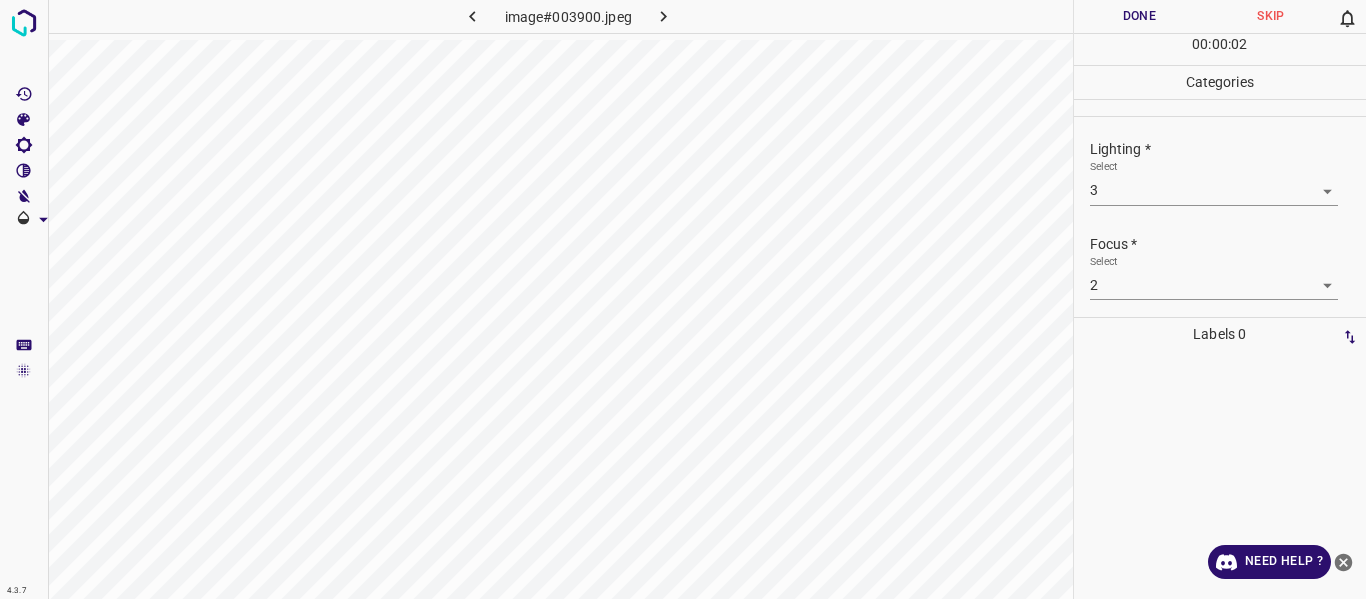 drag, startPoint x: 1350, startPoint y: 239, endPoint x: 1339, endPoint y: 269, distance: 31.95309 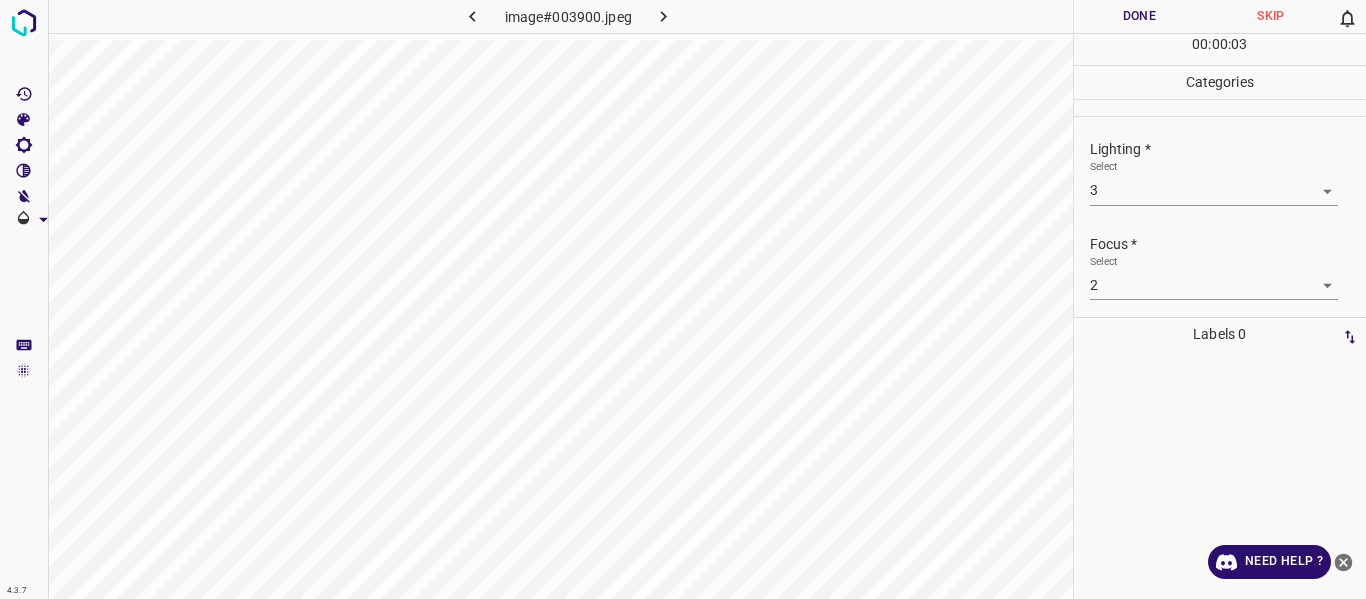 scroll, scrollTop: 98, scrollLeft: 0, axis: vertical 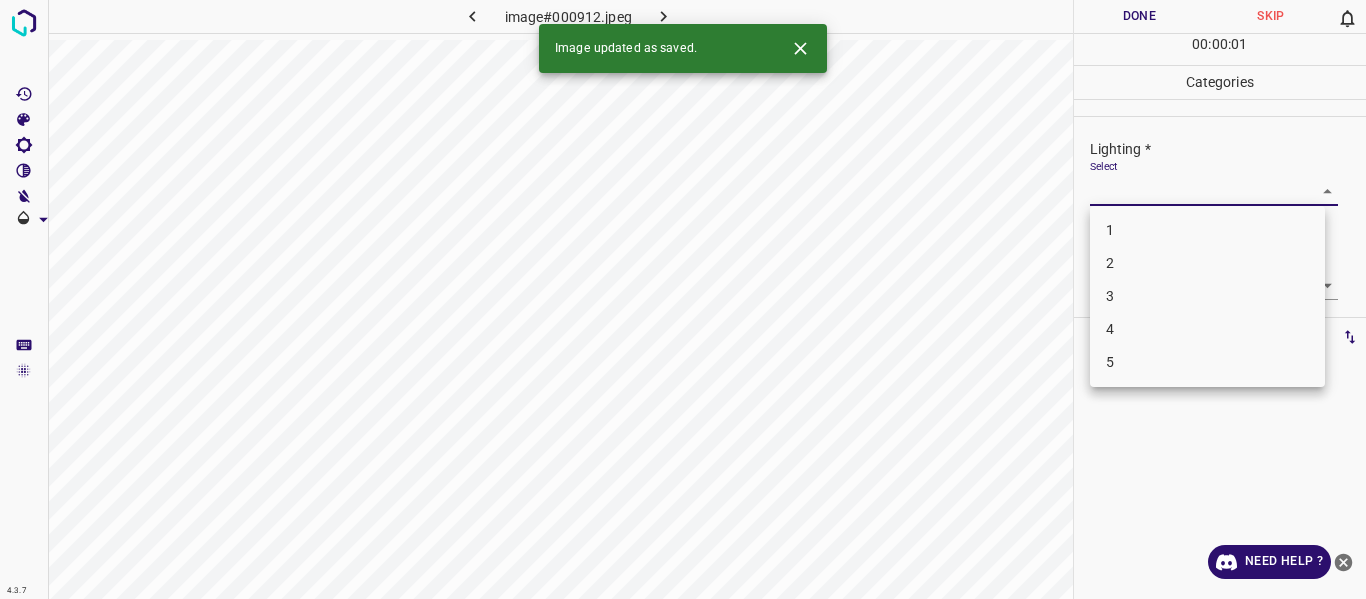 drag, startPoint x: 1210, startPoint y: 333, endPoint x: 1235, endPoint y: 332, distance: 25.019993 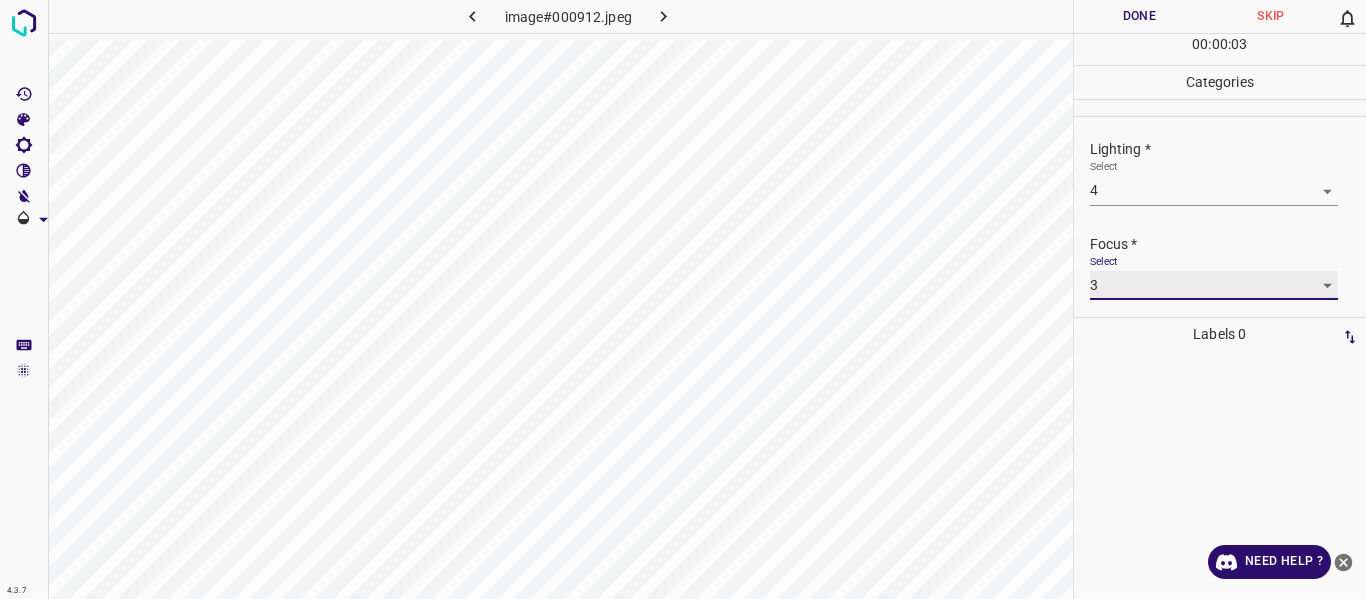 scroll, scrollTop: 98, scrollLeft: 0, axis: vertical 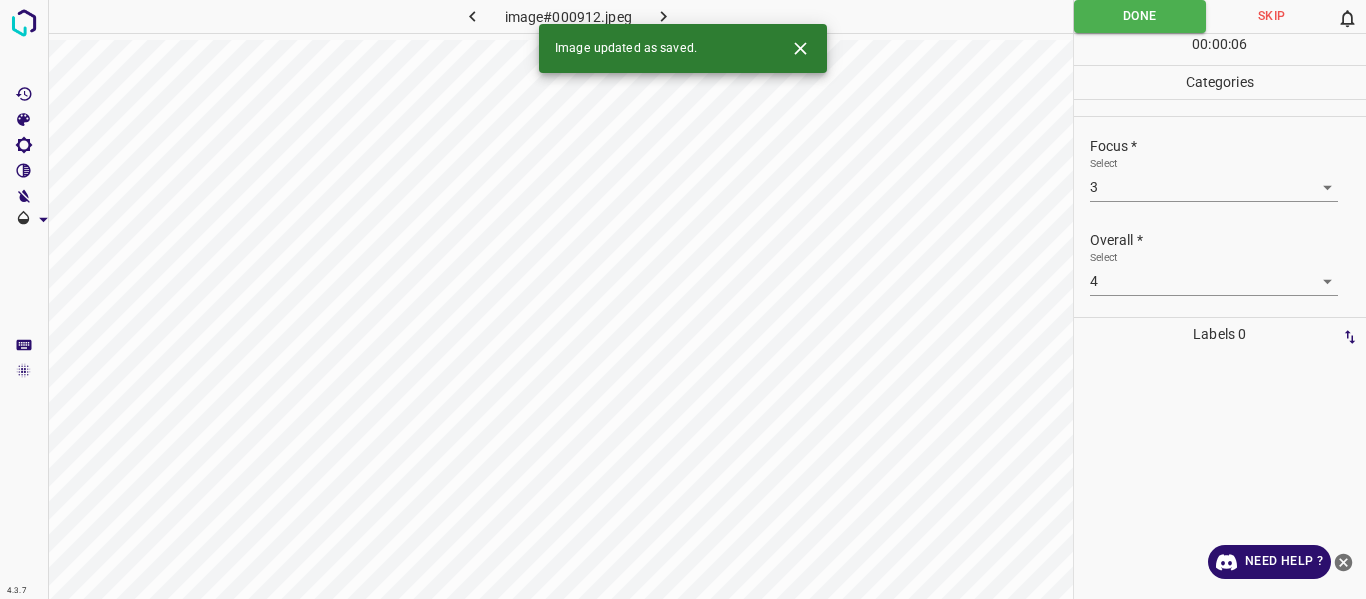 drag, startPoint x: 674, startPoint y: 9, endPoint x: 665, endPoint y: 16, distance: 11.401754 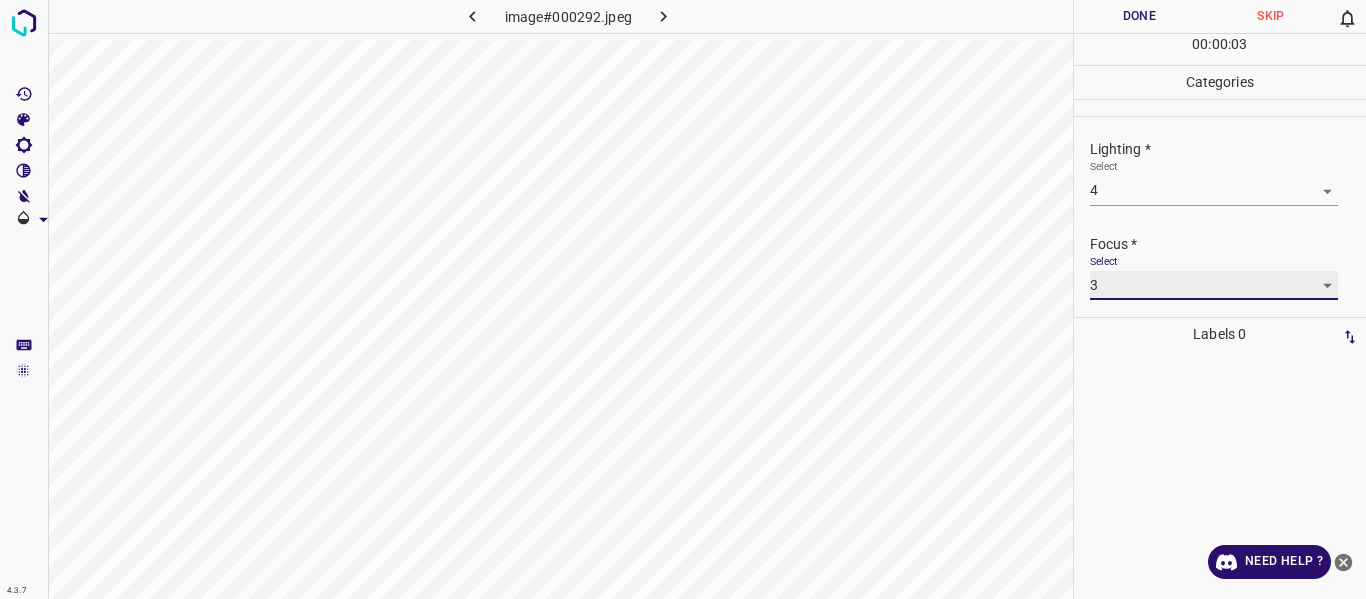 scroll, scrollTop: 98, scrollLeft: 0, axis: vertical 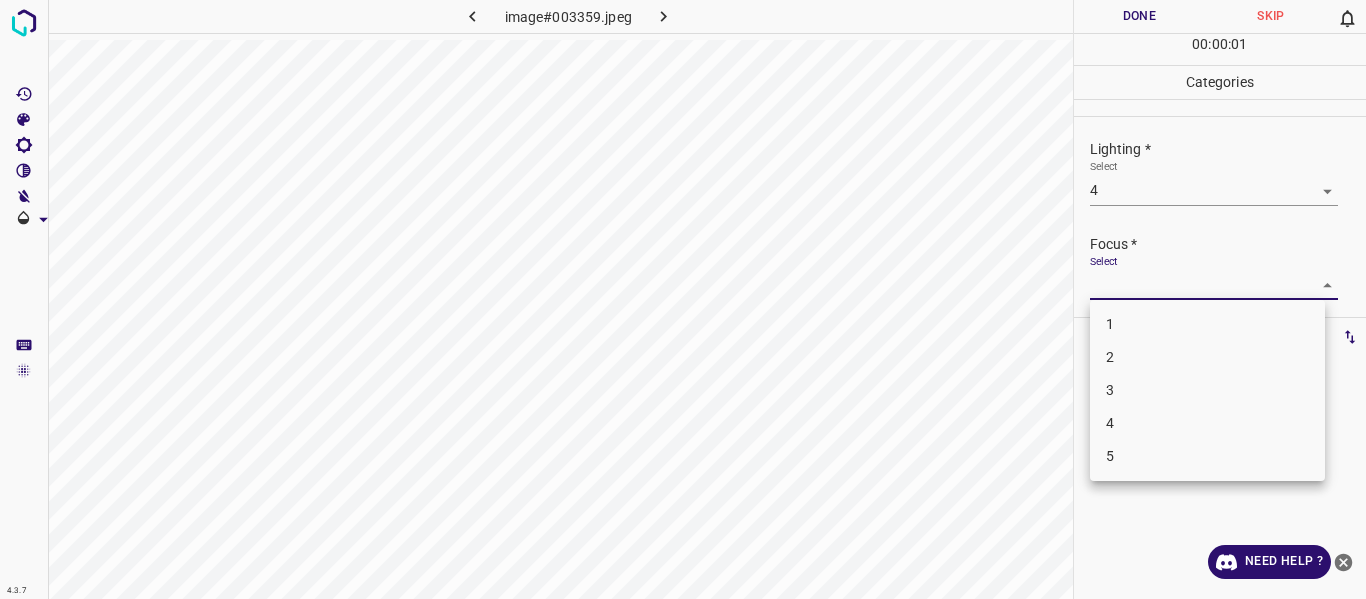 drag, startPoint x: 1206, startPoint y: 383, endPoint x: 1219, endPoint y: 376, distance: 14.764823 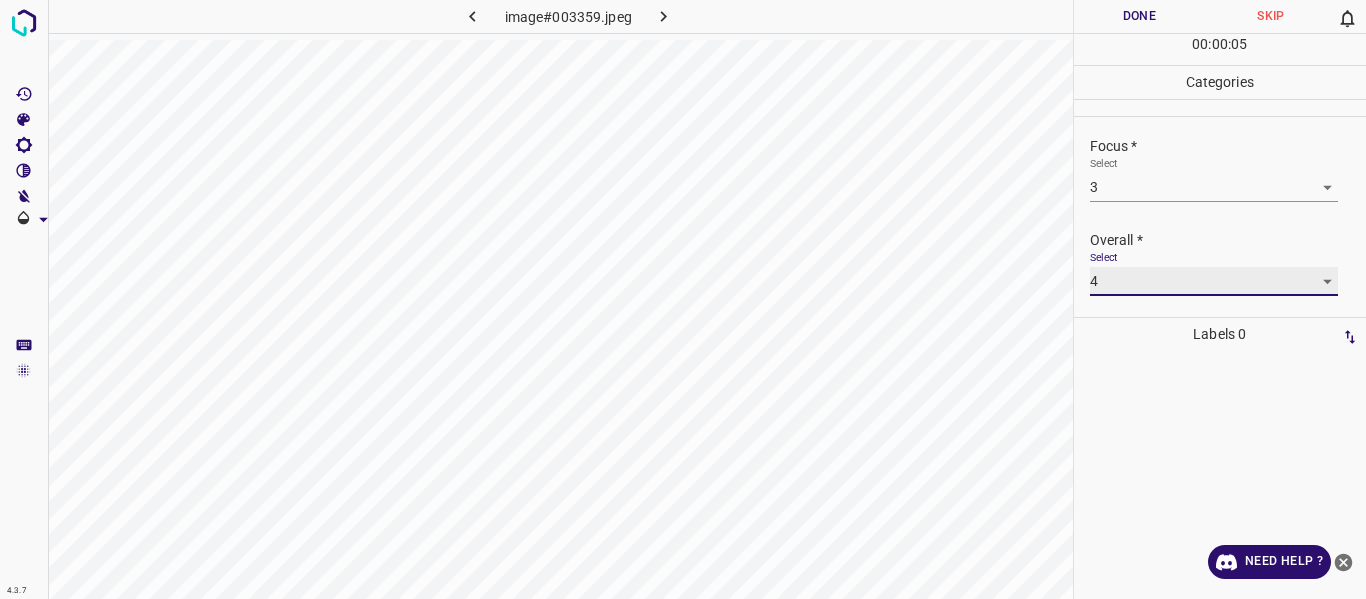 scroll, scrollTop: 0, scrollLeft: 0, axis: both 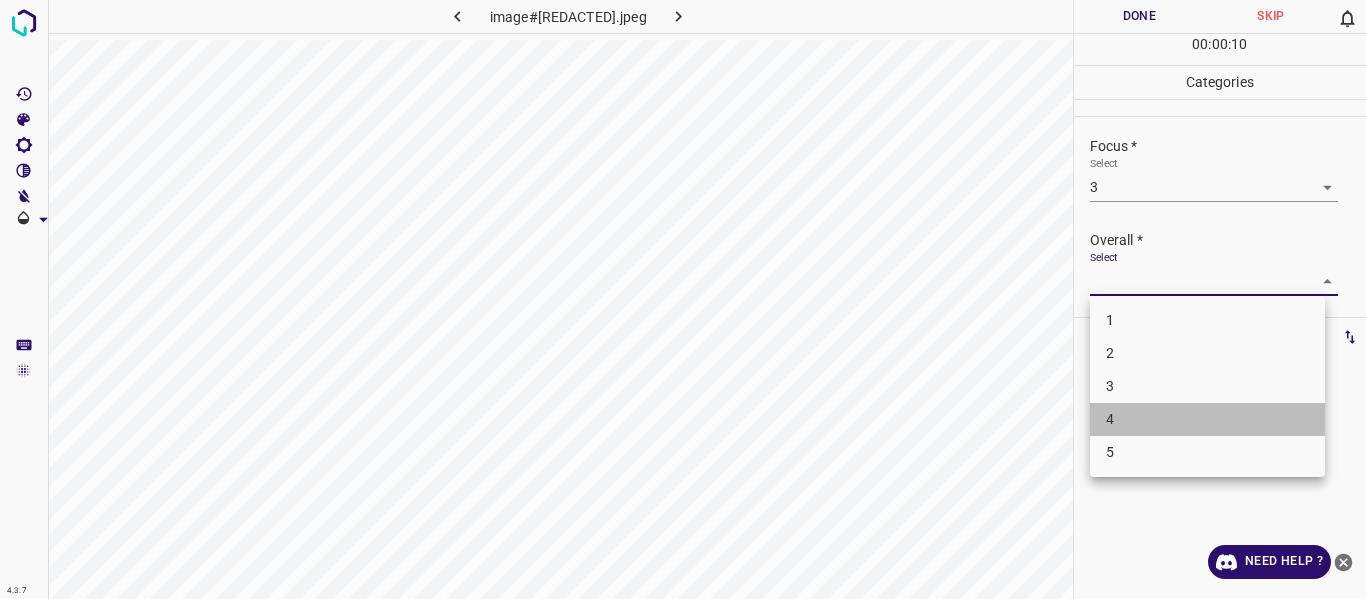 drag, startPoint x: 1209, startPoint y: 414, endPoint x: 1204, endPoint y: 329, distance: 85.146935 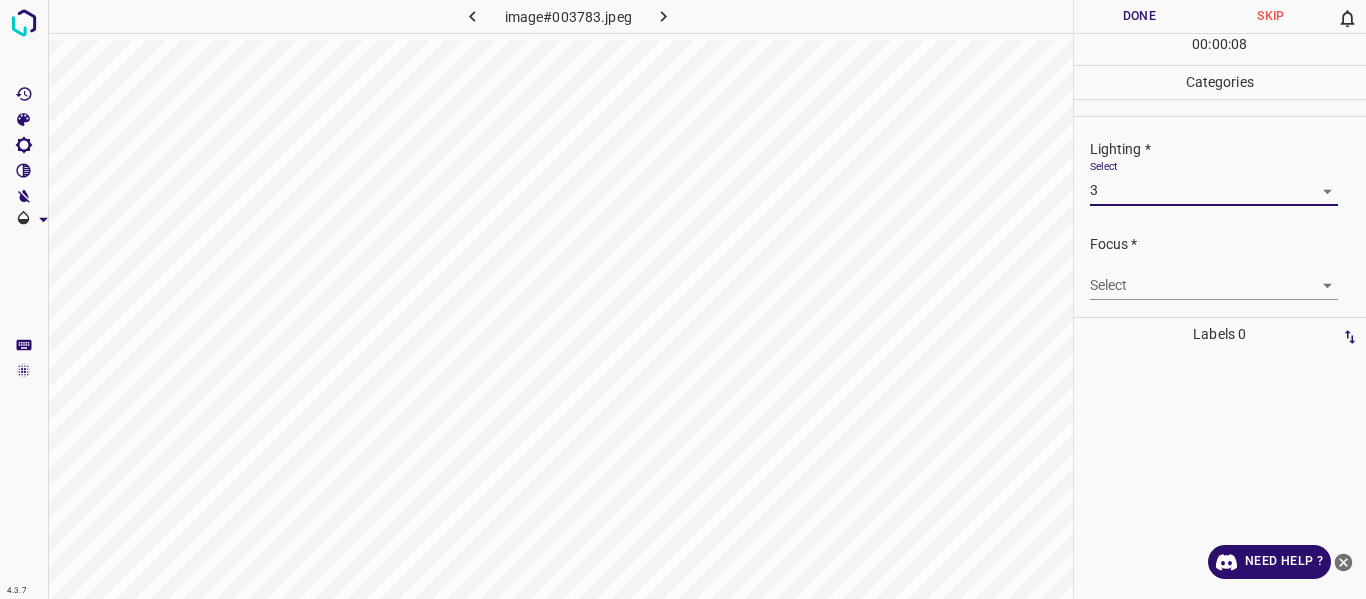 scroll, scrollTop: 54, scrollLeft: 0, axis: vertical 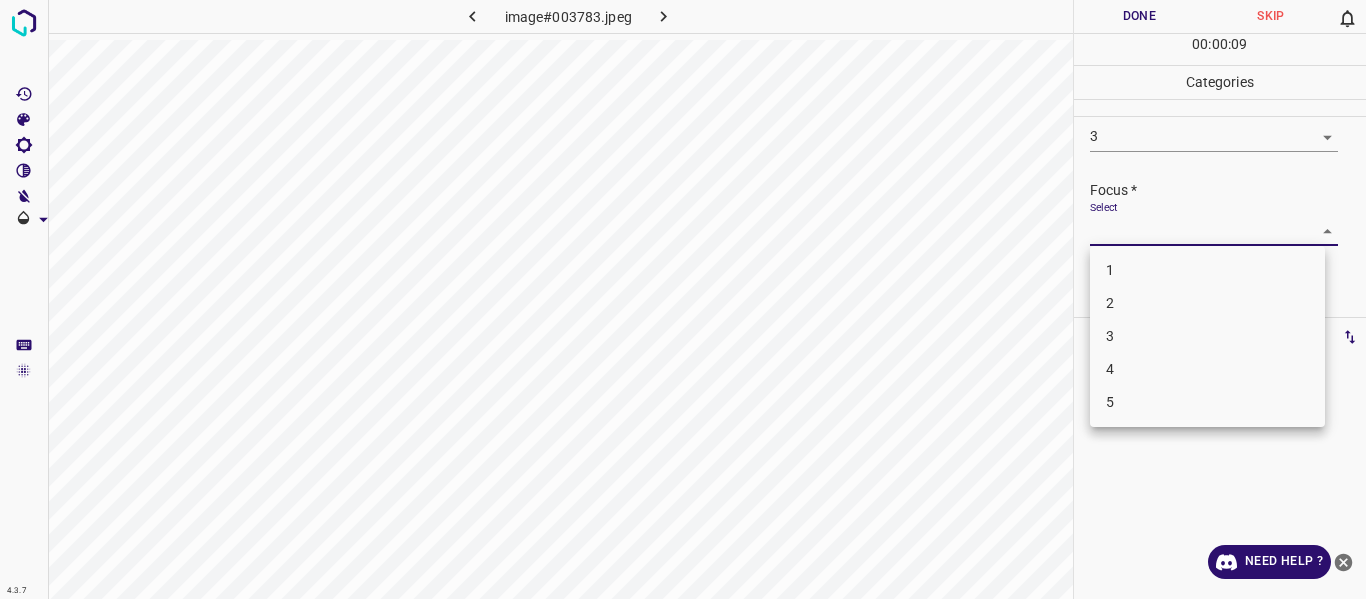 drag, startPoint x: 1181, startPoint y: 300, endPoint x: 1299, endPoint y: 261, distance: 124.277916 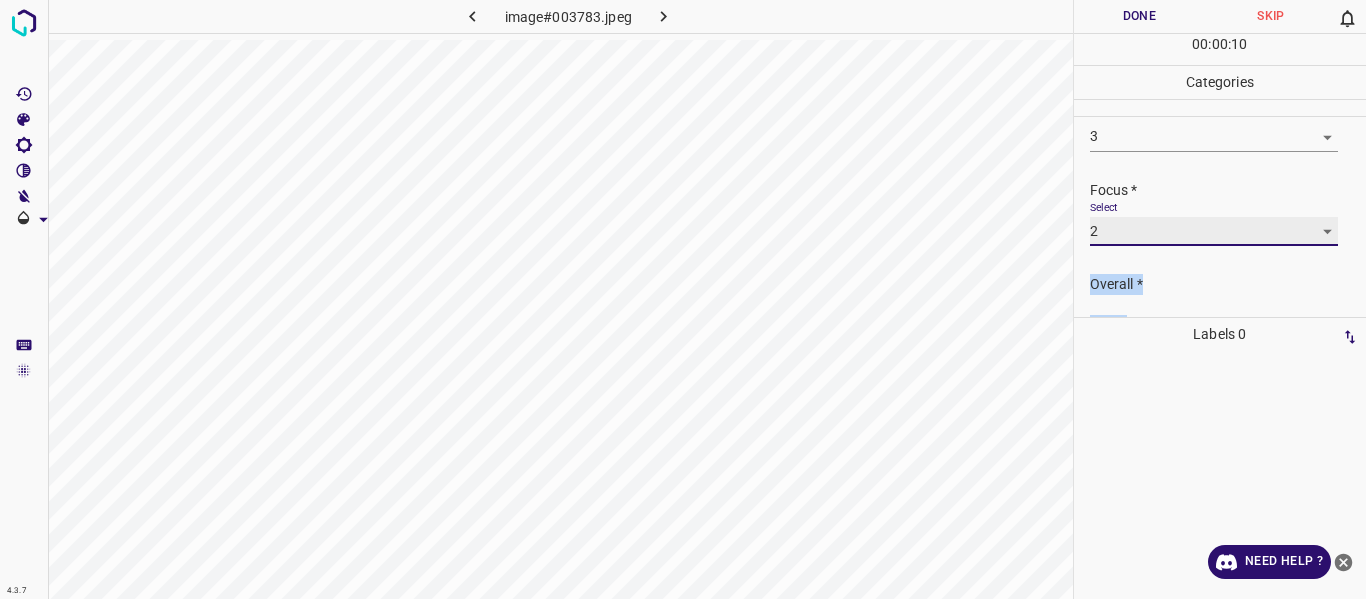 scroll, scrollTop: 98, scrollLeft: 0, axis: vertical 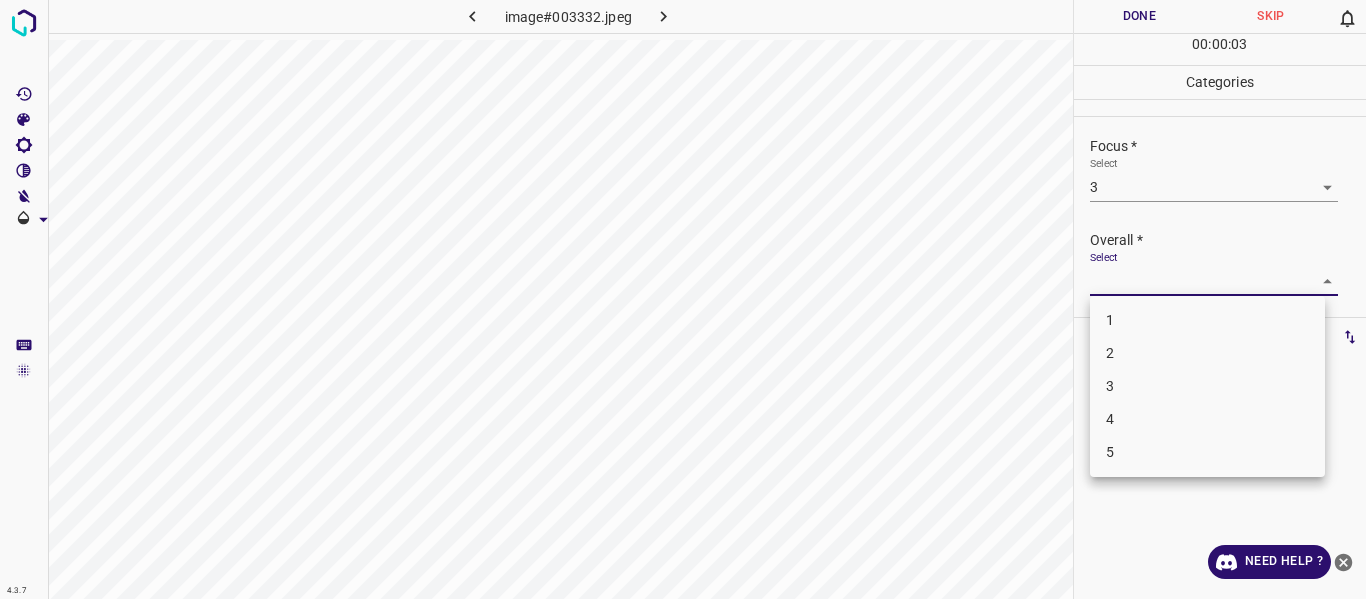 drag, startPoint x: 1184, startPoint y: 401, endPoint x: 1179, endPoint y: 419, distance: 18.681541 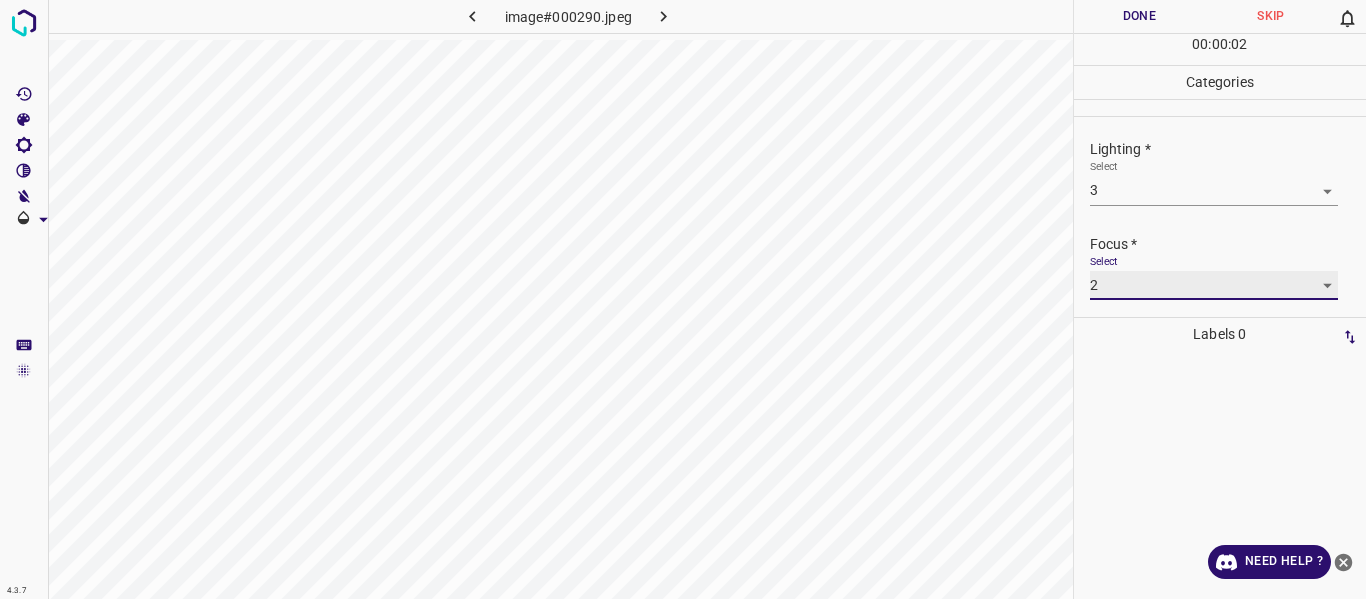scroll, scrollTop: 98, scrollLeft: 0, axis: vertical 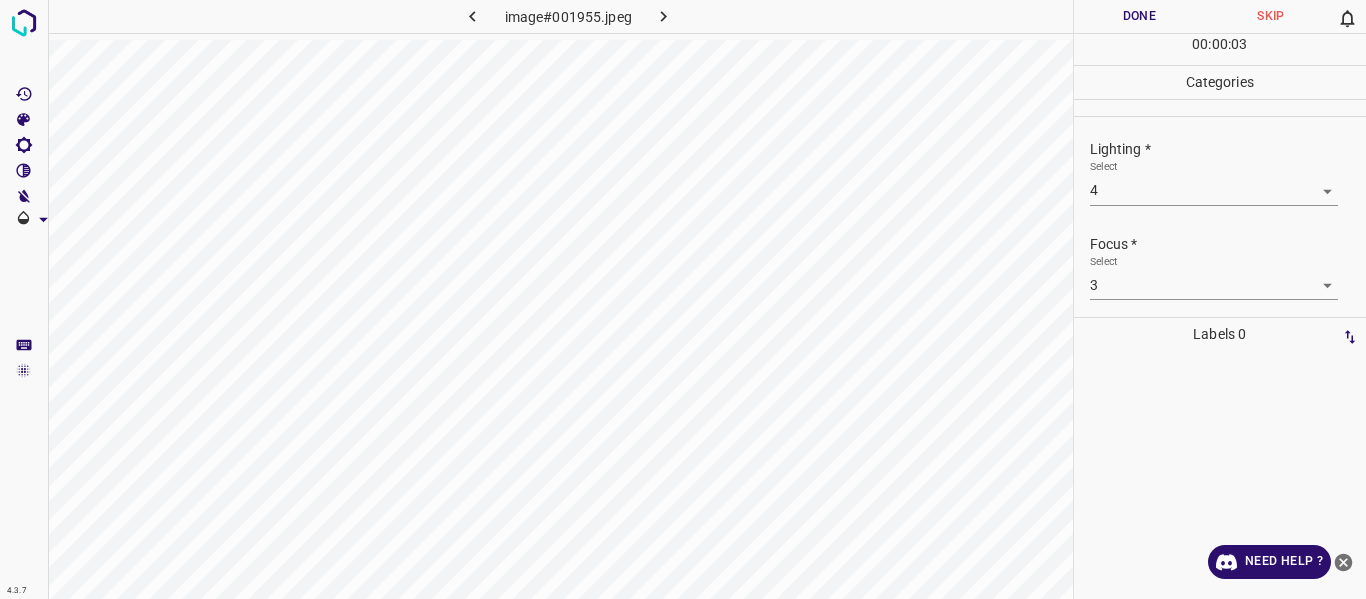 drag, startPoint x: 1365, startPoint y: 228, endPoint x: 1335, endPoint y: 294, distance: 72.498276 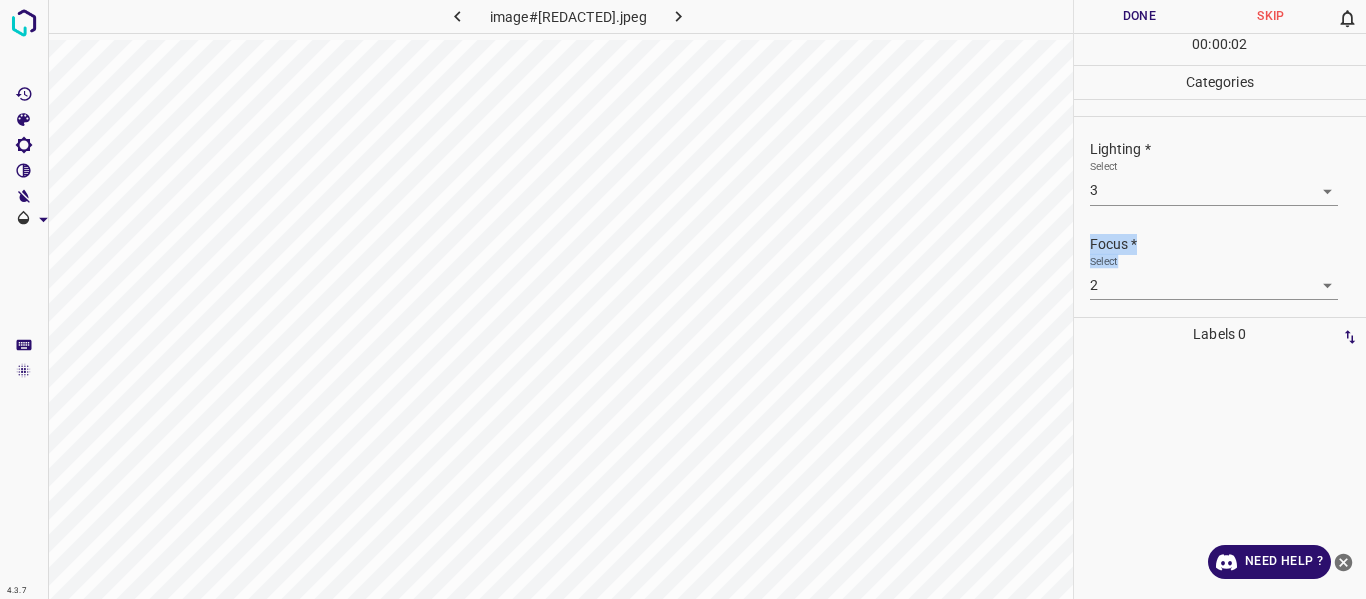 drag, startPoint x: 1365, startPoint y: 195, endPoint x: 1299, endPoint y: 306, distance: 129.13947 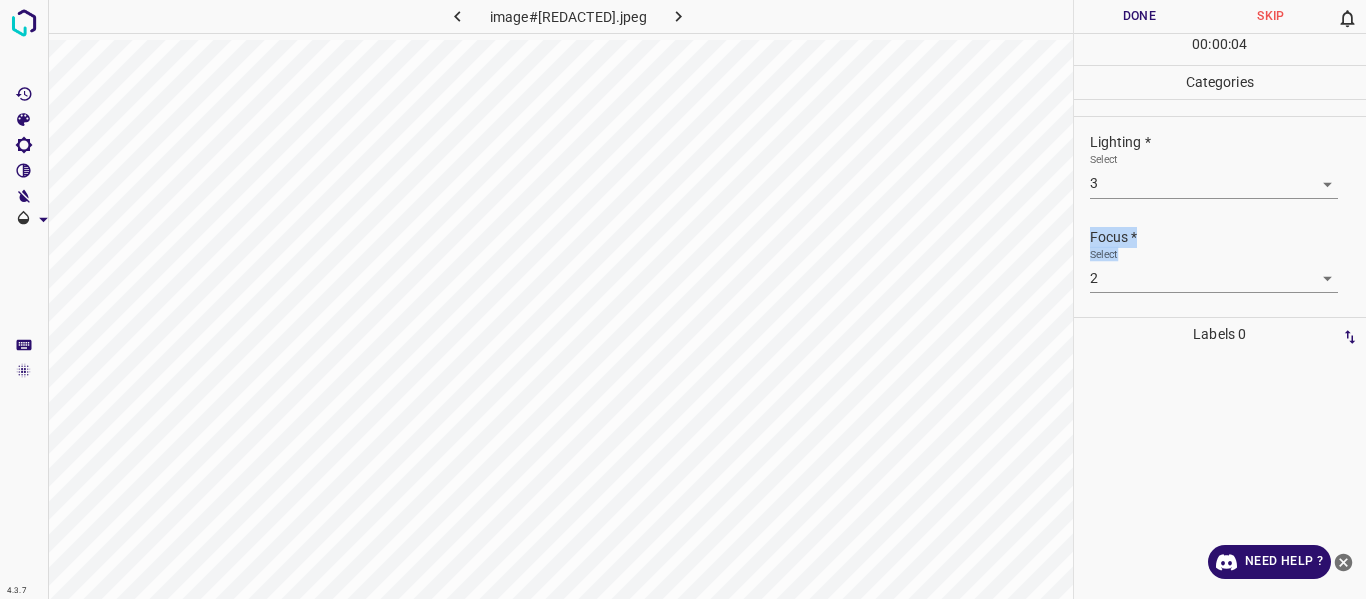 scroll, scrollTop: 98, scrollLeft: 0, axis: vertical 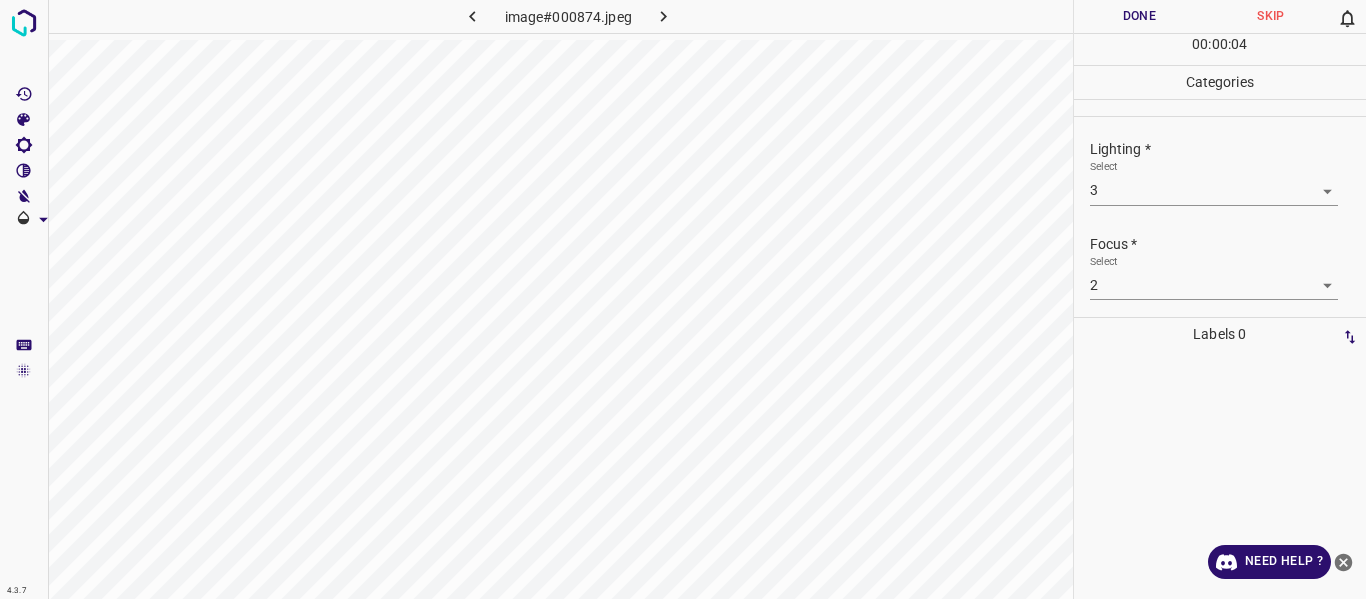 drag, startPoint x: 1338, startPoint y: 289, endPoint x: 1314, endPoint y: 306, distance: 29.410883 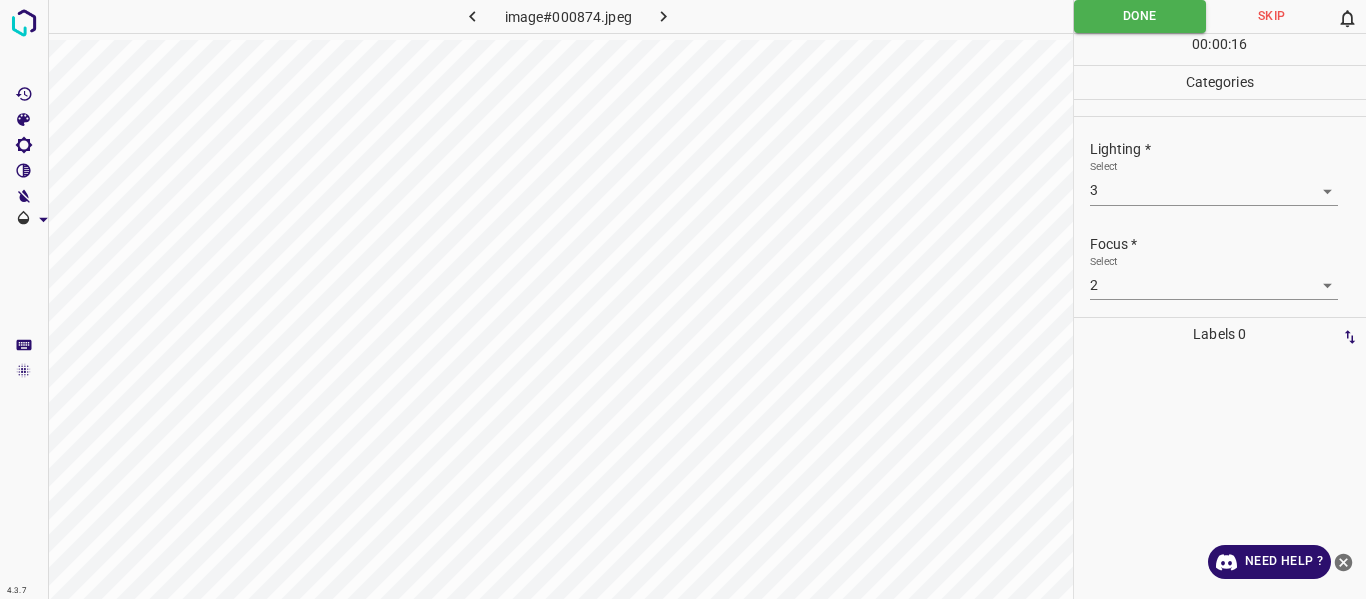 scroll, scrollTop: 98, scrollLeft: 0, axis: vertical 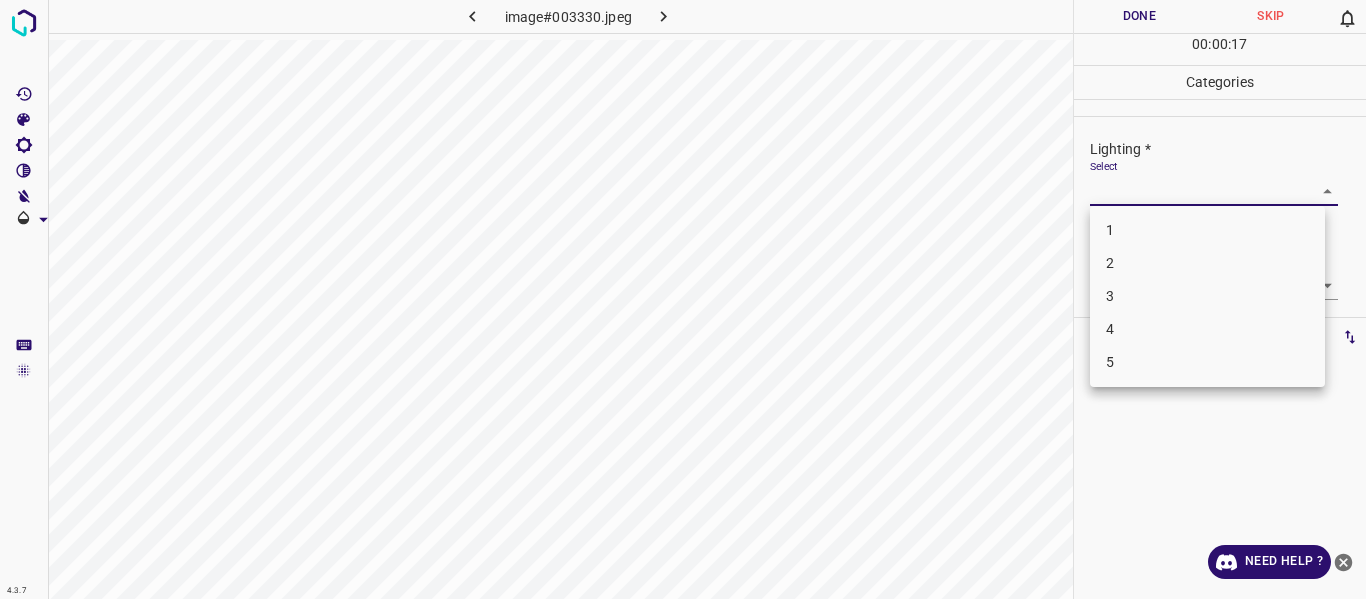 drag, startPoint x: 1303, startPoint y: 190, endPoint x: 1289, endPoint y: 210, distance: 24.41311 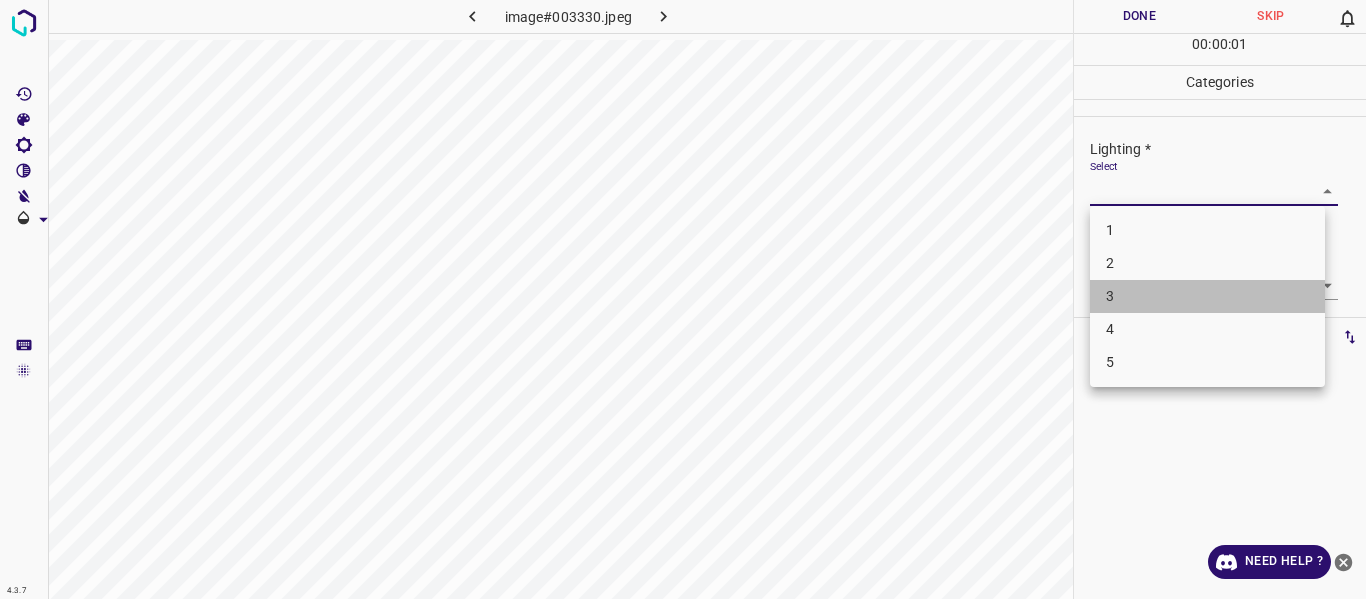 drag, startPoint x: 1160, startPoint y: 301, endPoint x: 1270, endPoint y: 313, distance: 110.65261 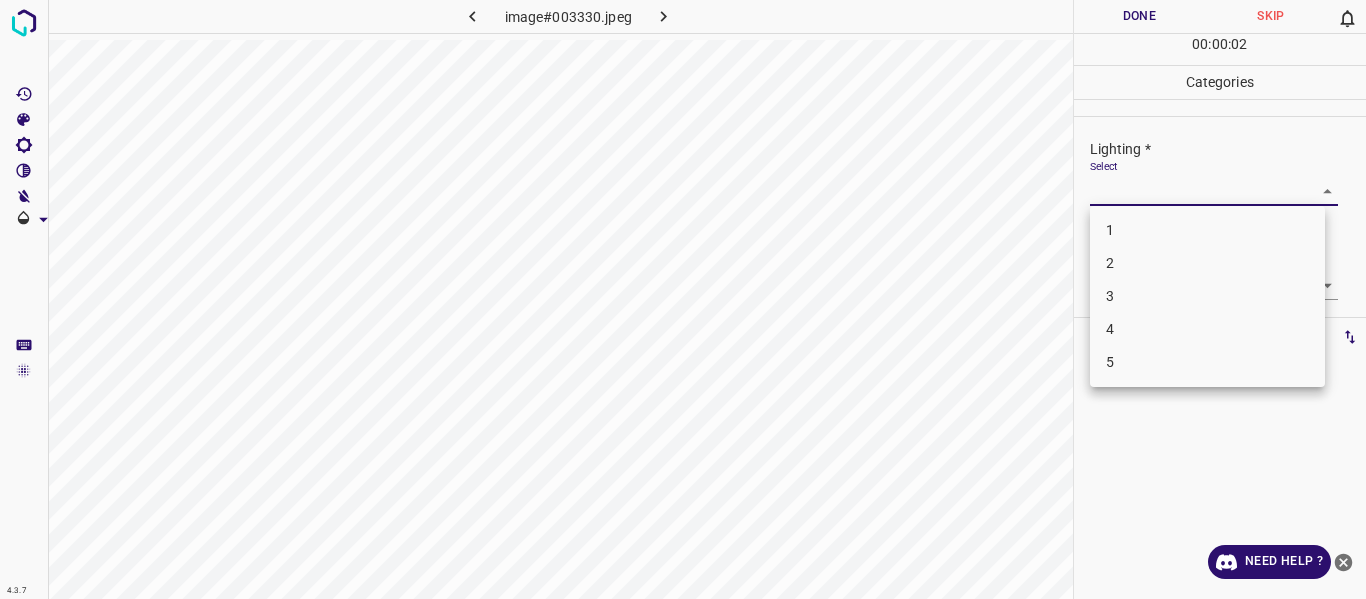 drag, startPoint x: 1186, startPoint y: 299, endPoint x: 1221, endPoint y: 307, distance: 35.902645 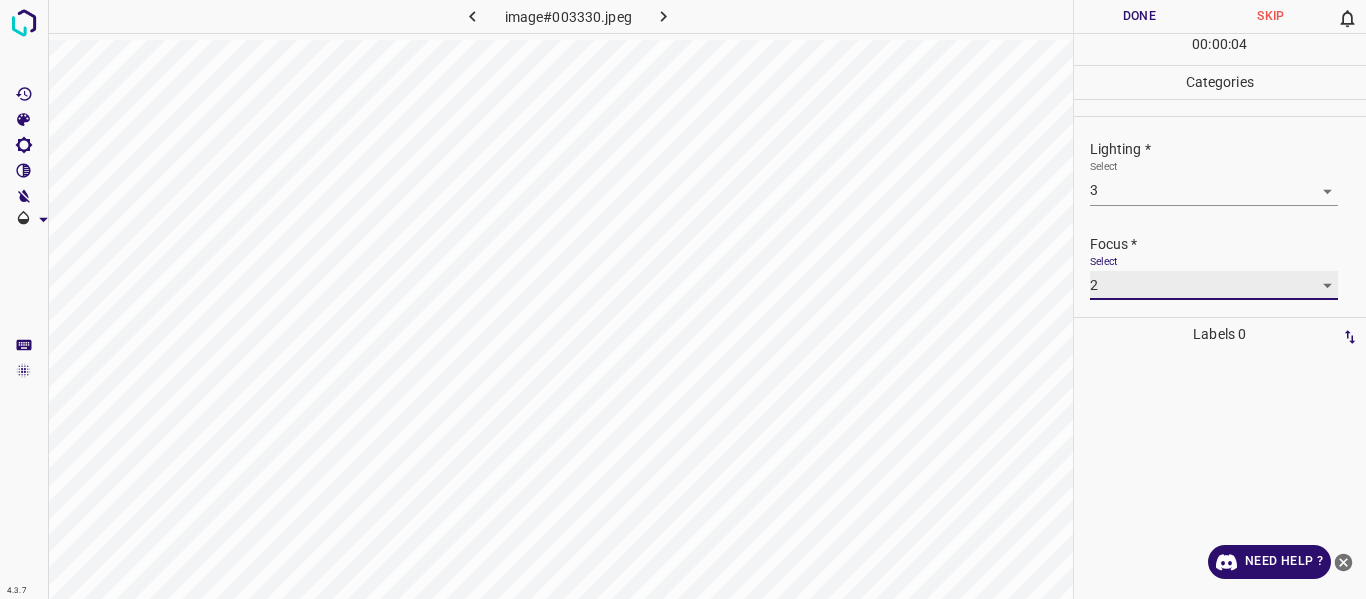 scroll, scrollTop: 98, scrollLeft: 0, axis: vertical 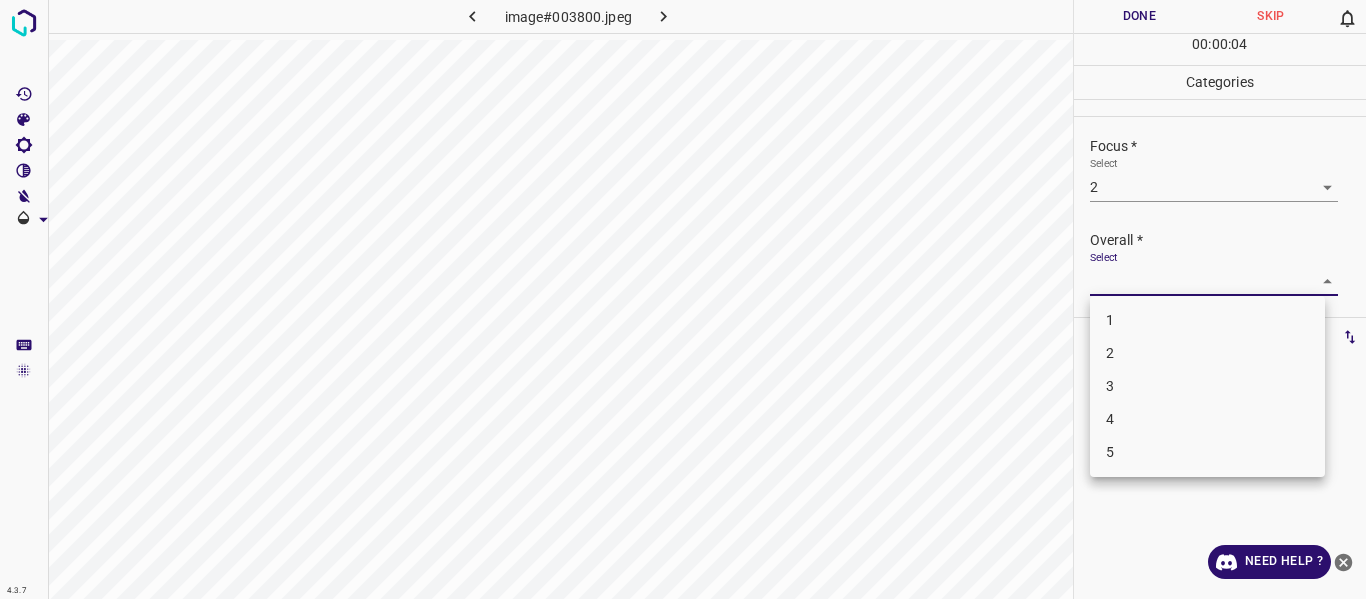 drag, startPoint x: 1161, startPoint y: 383, endPoint x: 1162, endPoint y: 346, distance: 37.01351 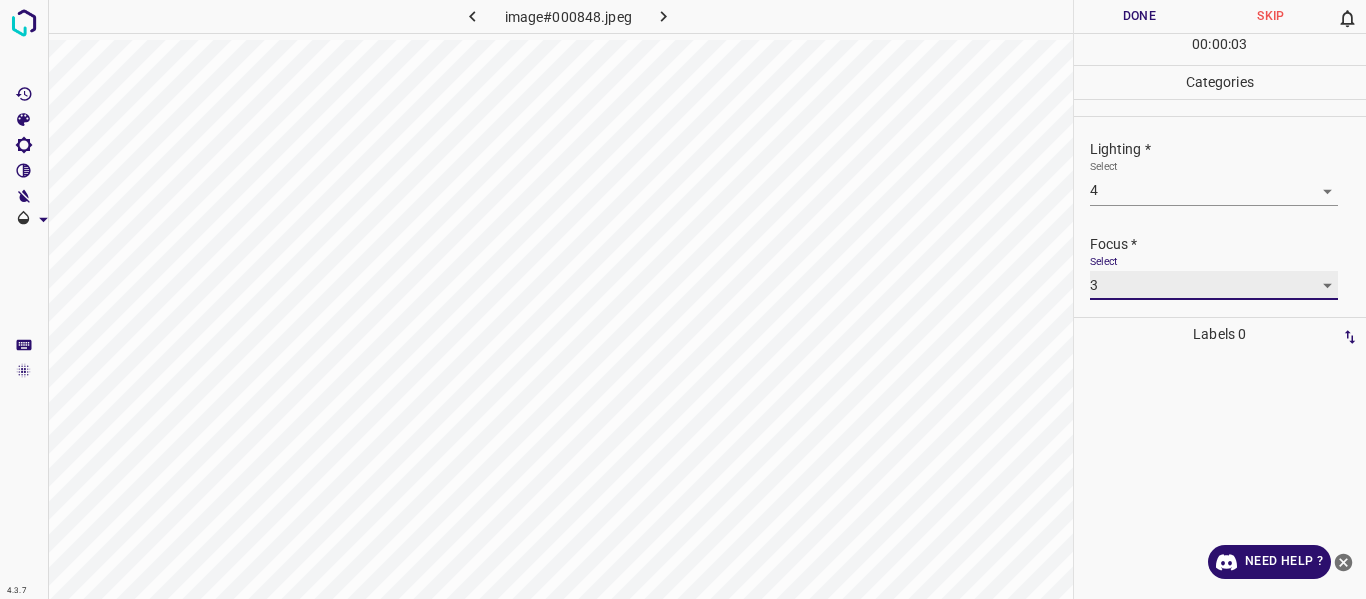 scroll, scrollTop: 98, scrollLeft: 0, axis: vertical 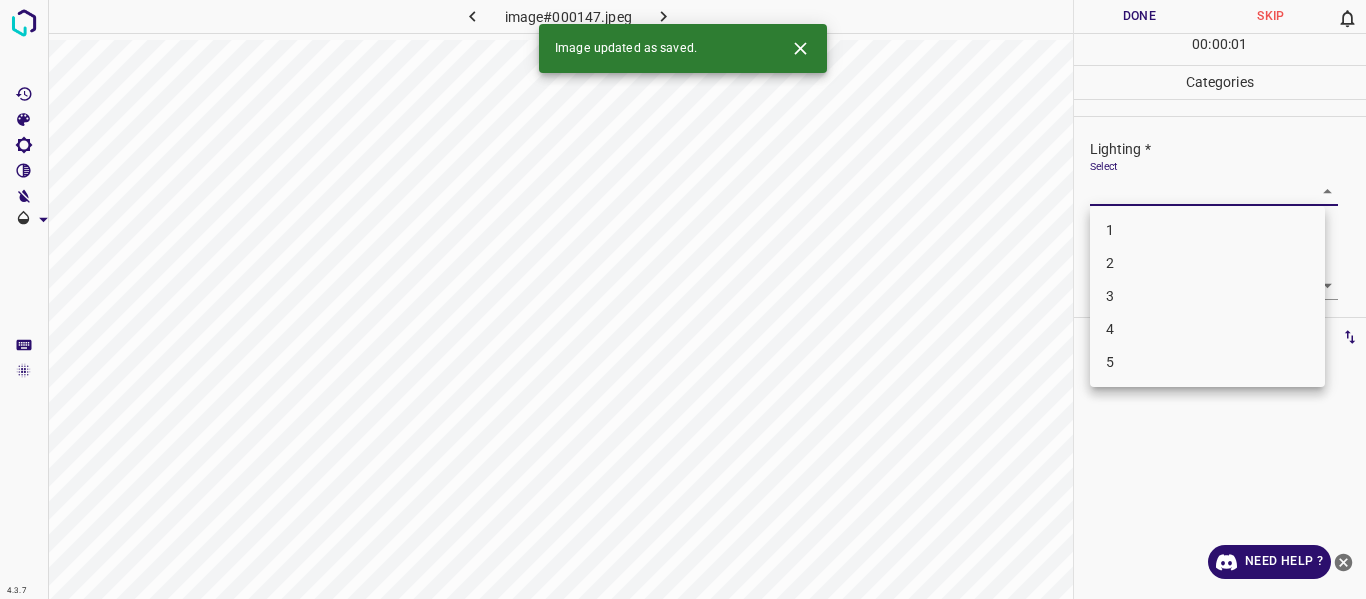 drag, startPoint x: 1321, startPoint y: 190, endPoint x: 1306, endPoint y: 218, distance: 31.764761 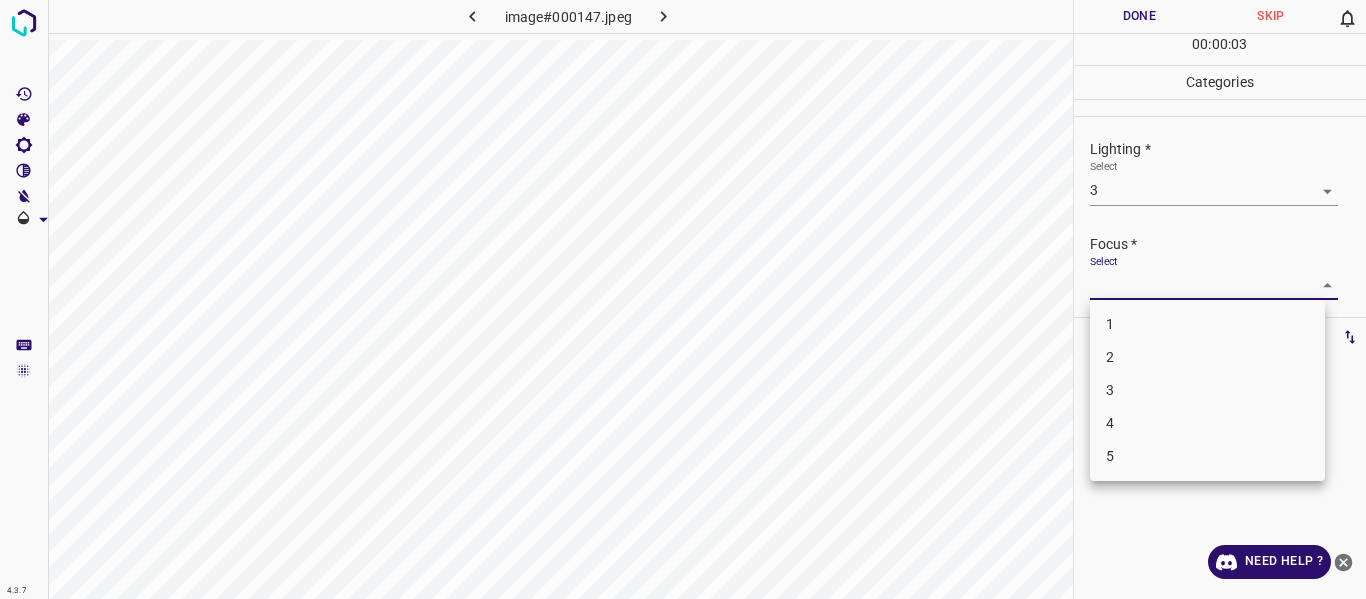 drag, startPoint x: 1202, startPoint y: 349, endPoint x: 1284, endPoint y: 325, distance: 85.44004 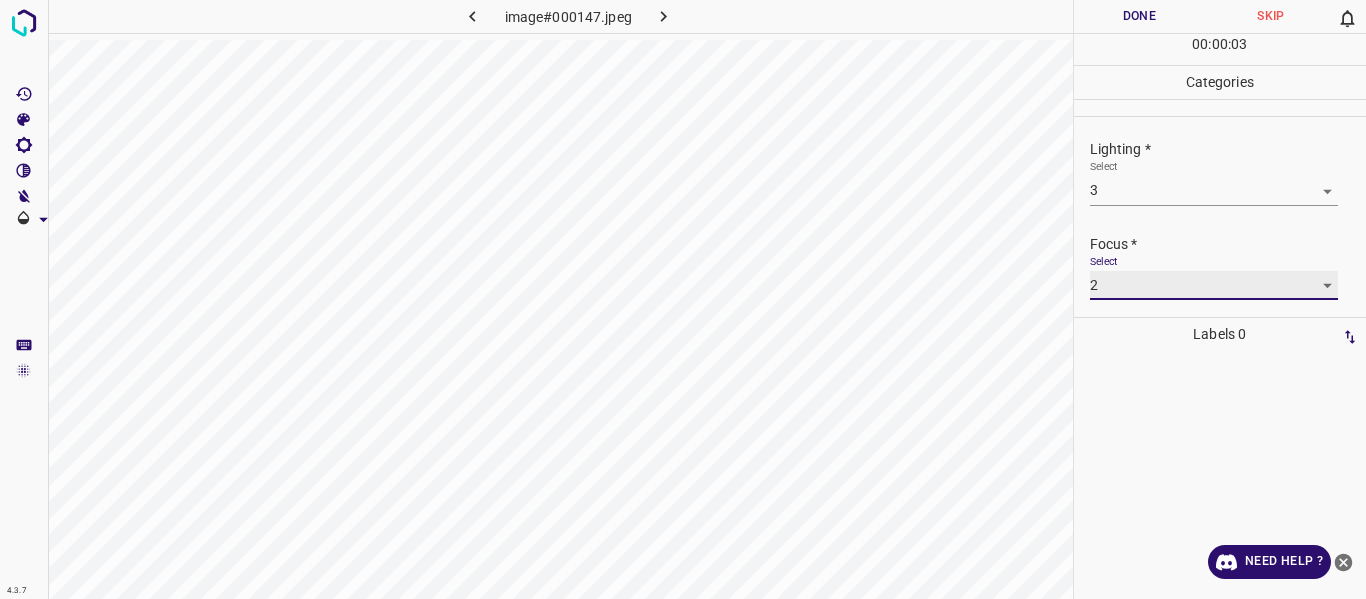 scroll, scrollTop: 98, scrollLeft: 0, axis: vertical 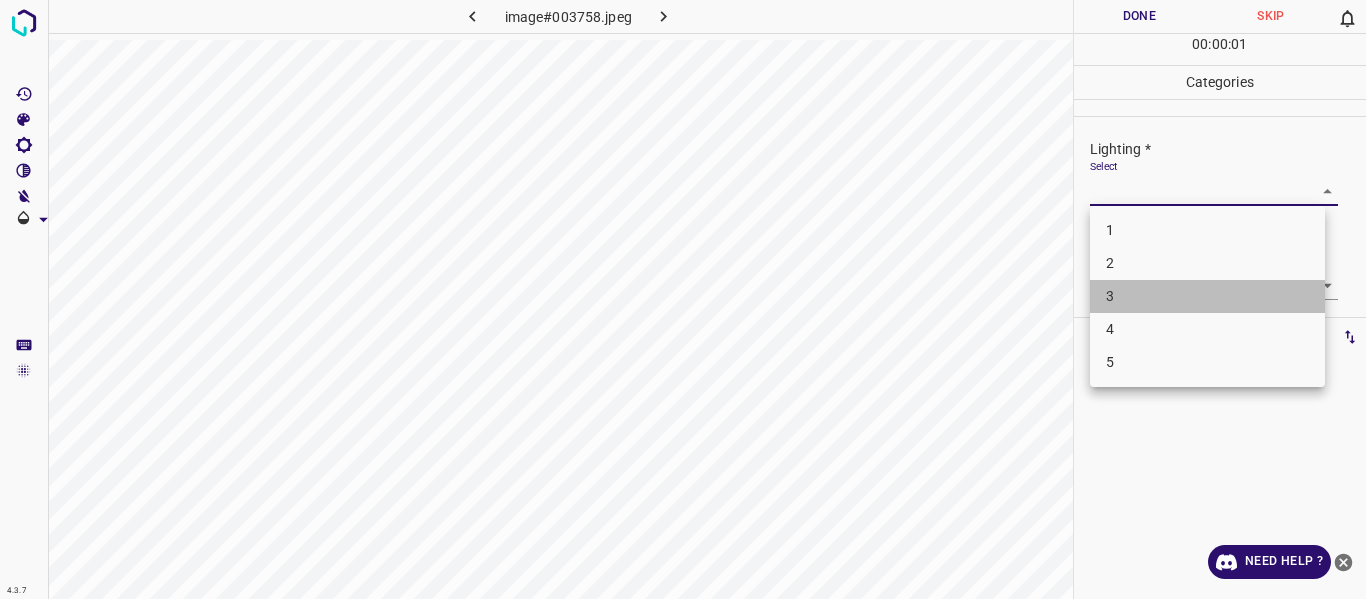 drag, startPoint x: 1148, startPoint y: 300, endPoint x: 1250, endPoint y: 308, distance: 102.31325 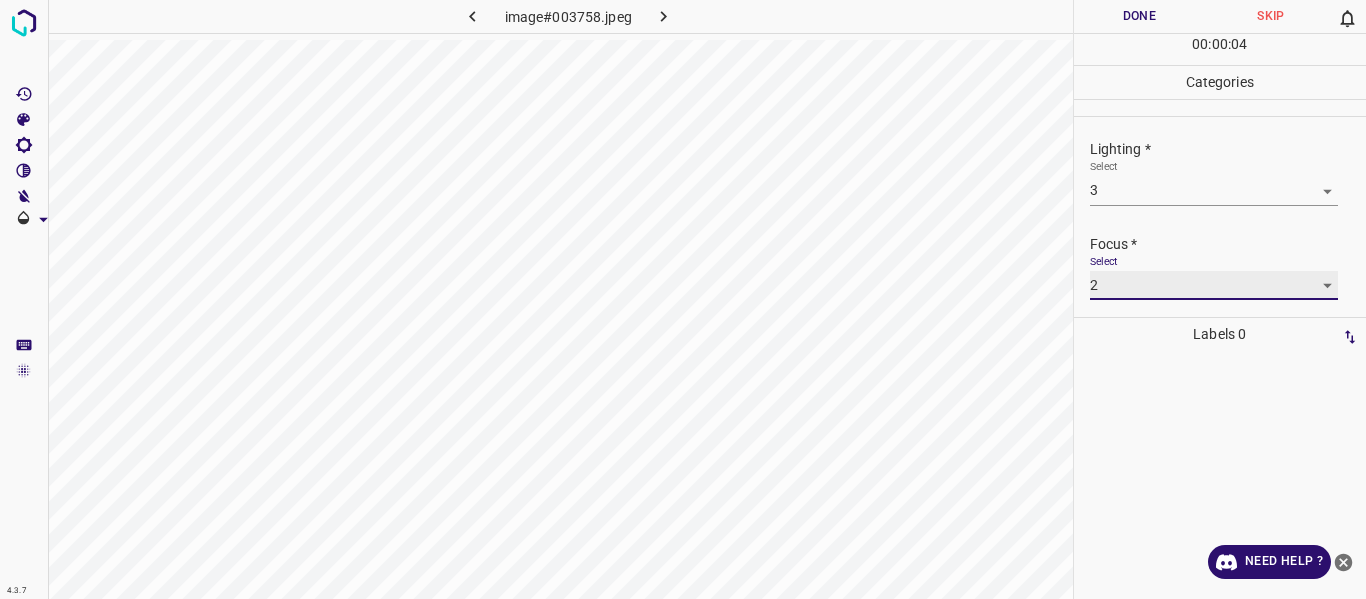 scroll, scrollTop: 98, scrollLeft: 0, axis: vertical 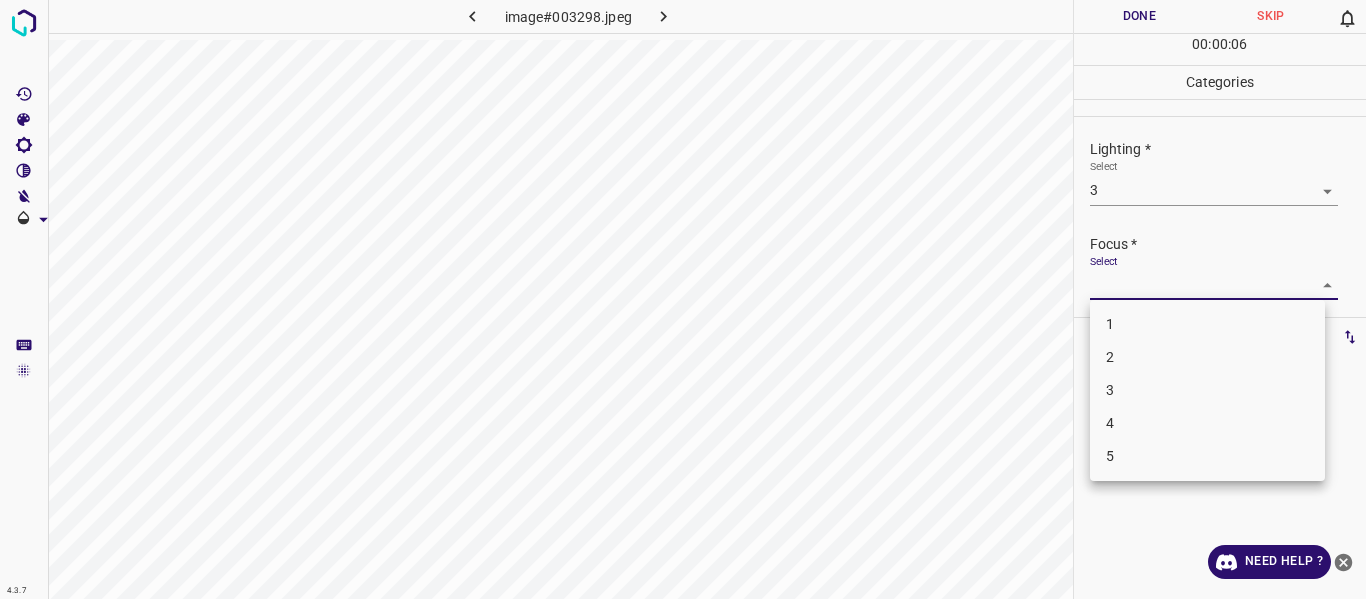 drag, startPoint x: 1174, startPoint y: 351, endPoint x: 1185, endPoint y: 346, distance: 12.083046 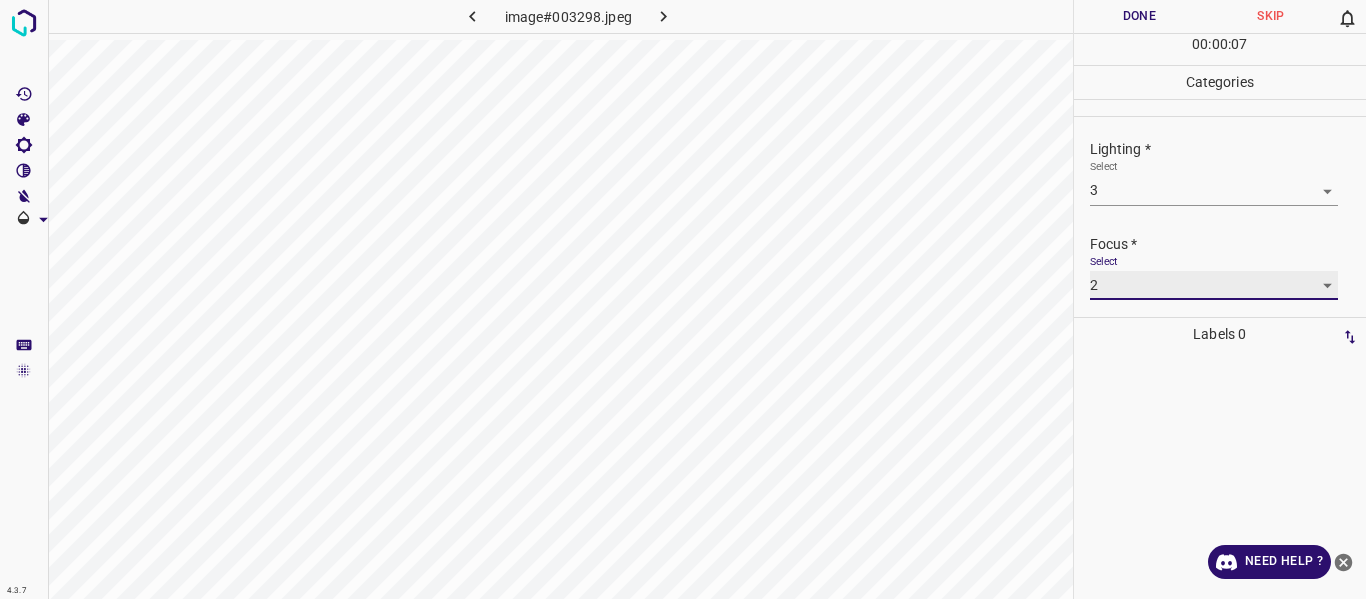 scroll, scrollTop: 98, scrollLeft: 0, axis: vertical 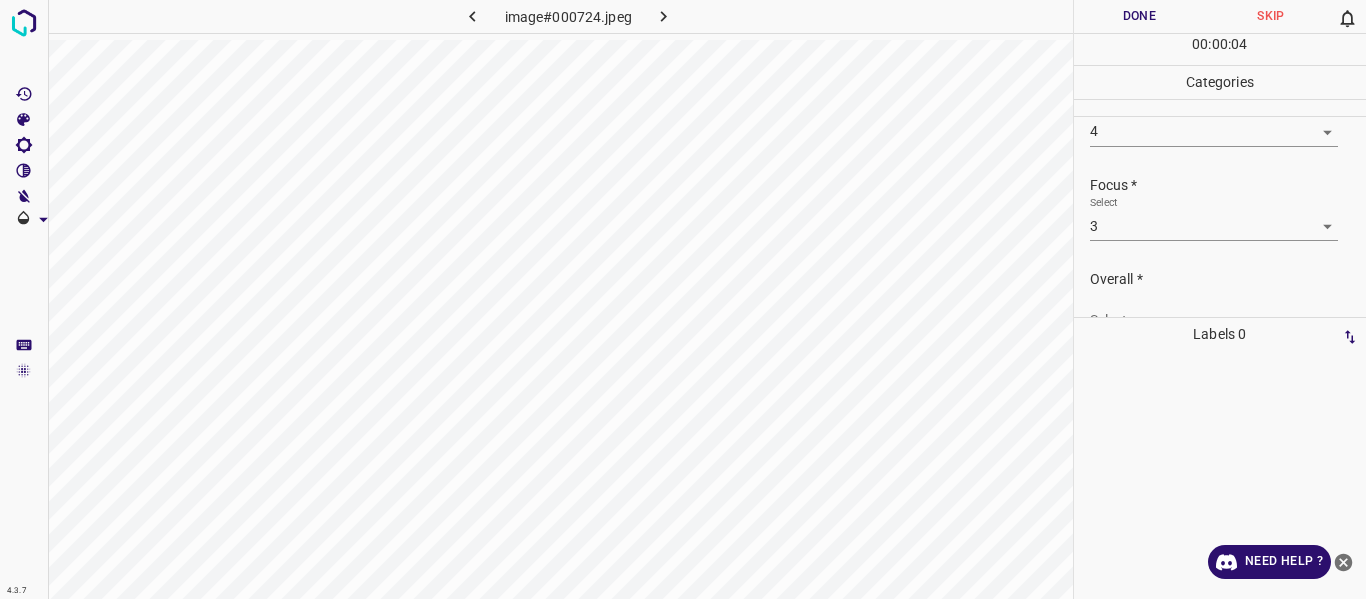 drag, startPoint x: 1318, startPoint y: 287, endPoint x: 1334, endPoint y: 253, distance: 37.576588 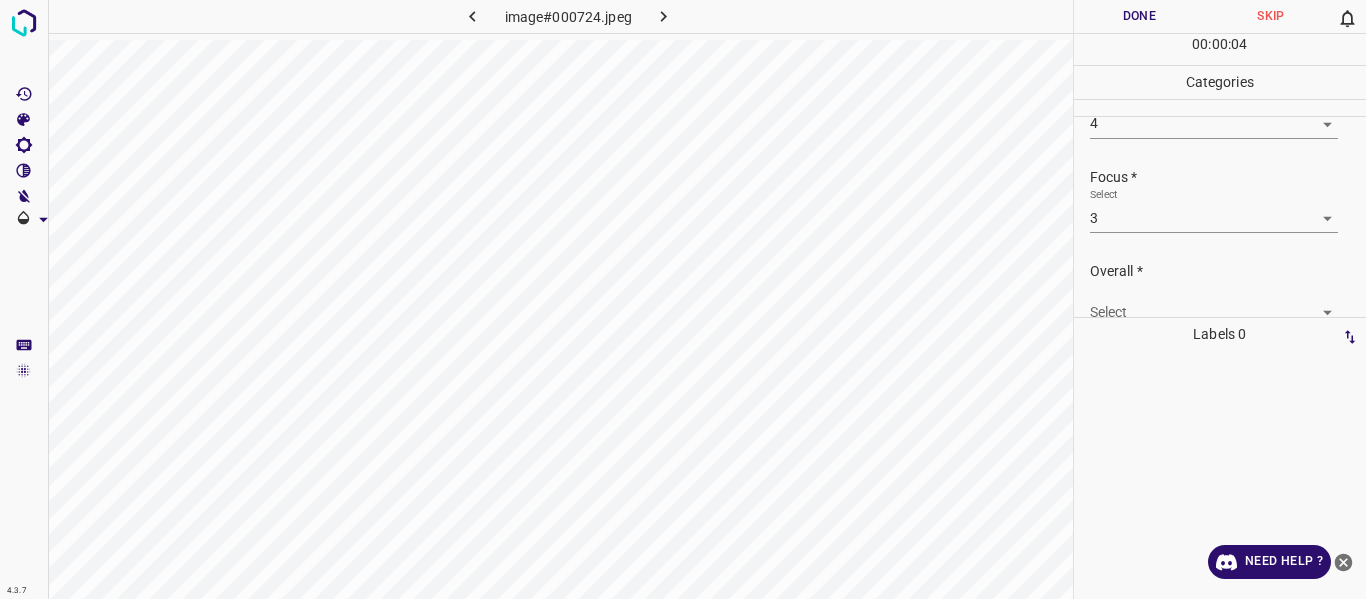 scroll, scrollTop: 98, scrollLeft: 0, axis: vertical 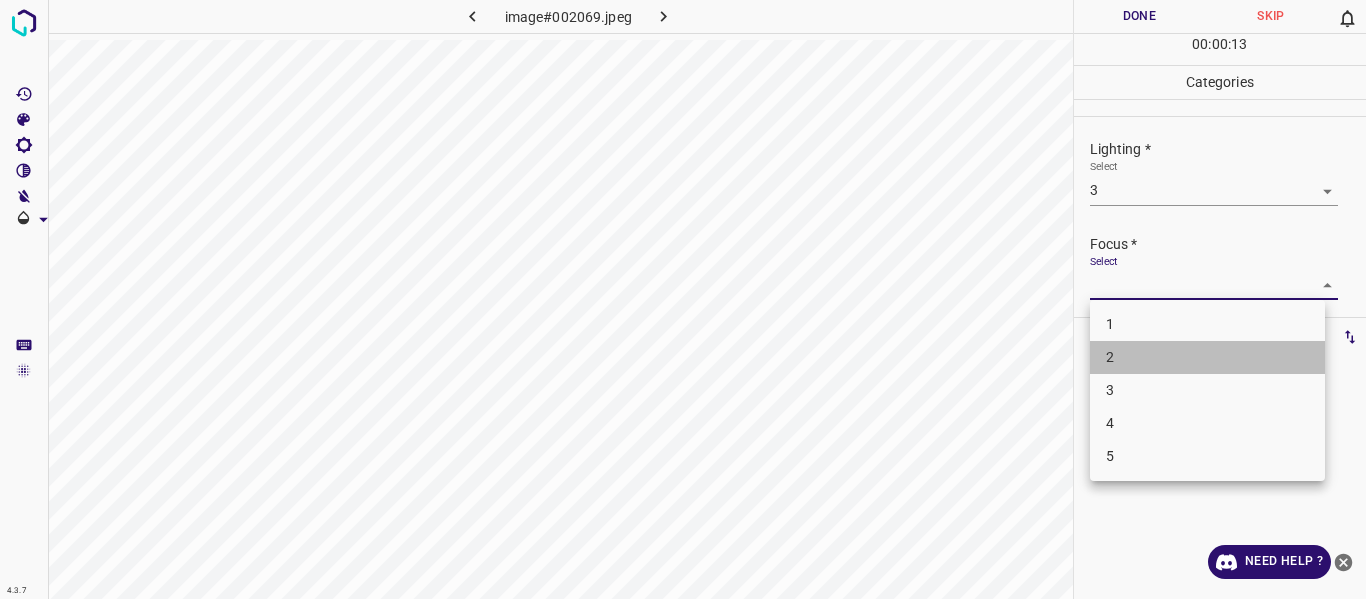 drag, startPoint x: 1163, startPoint y: 368, endPoint x: 1365, endPoint y: 341, distance: 203.79646 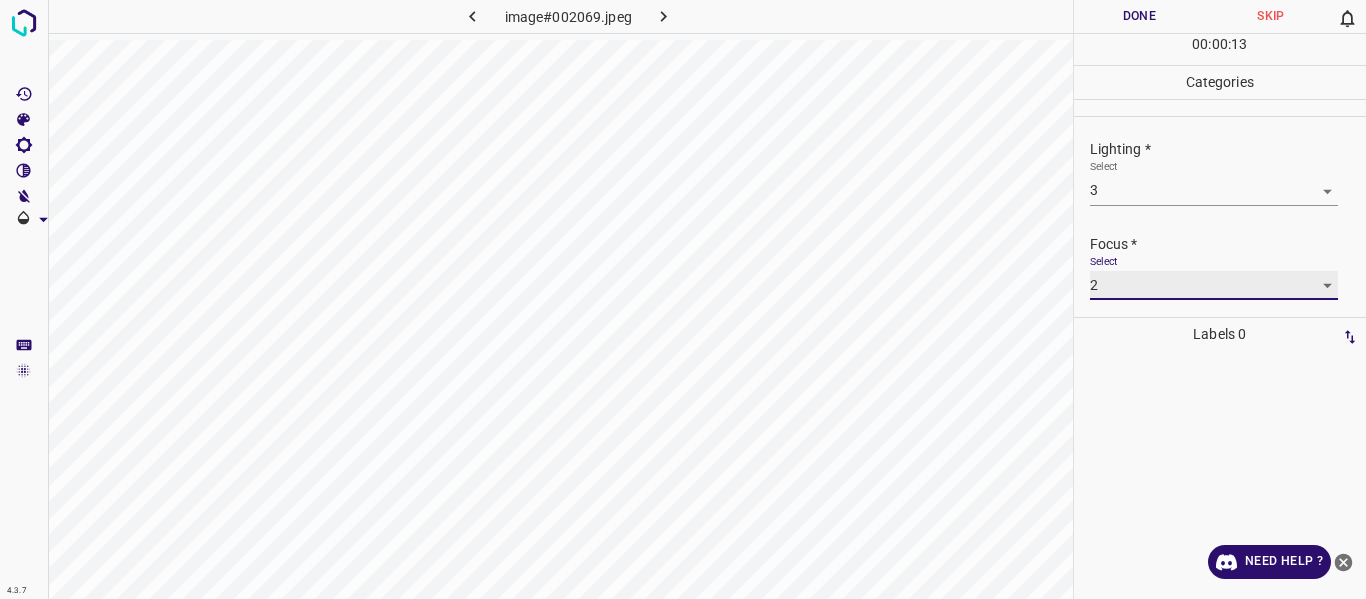 scroll, scrollTop: 98, scrollLeft: 0, axis: vertical 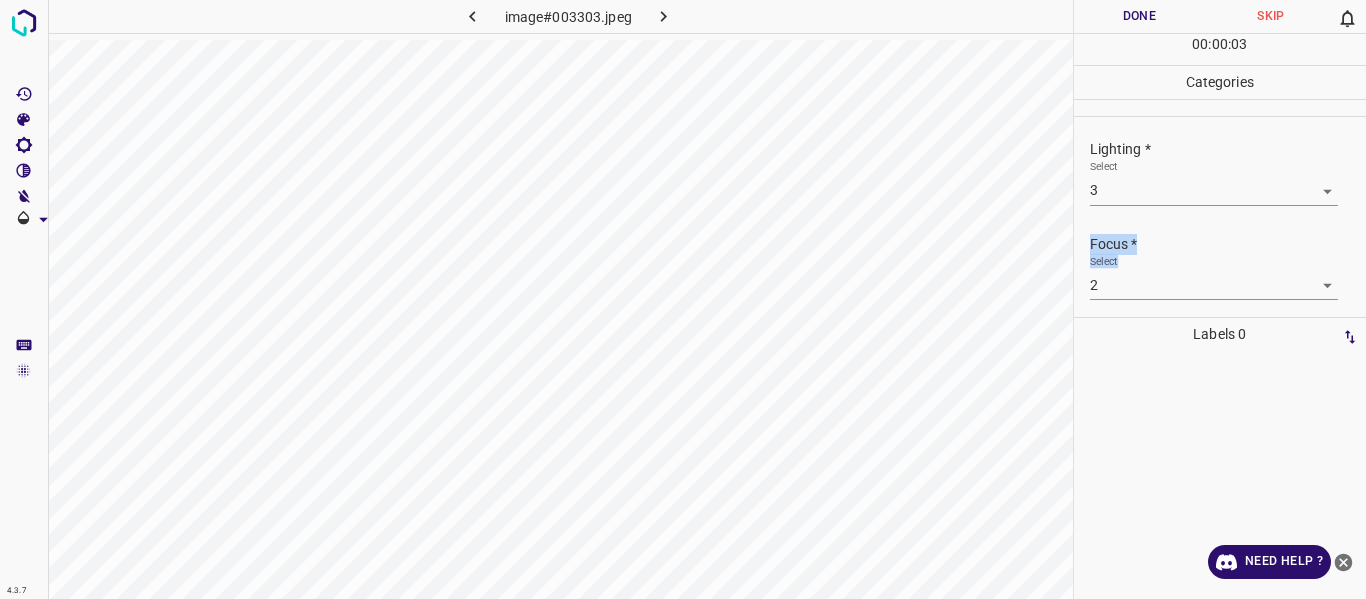 drag, startPoint x: 1365, startPoint y: 210, endPoint x: 1331, endPoint y: 285, distance: 82.346825 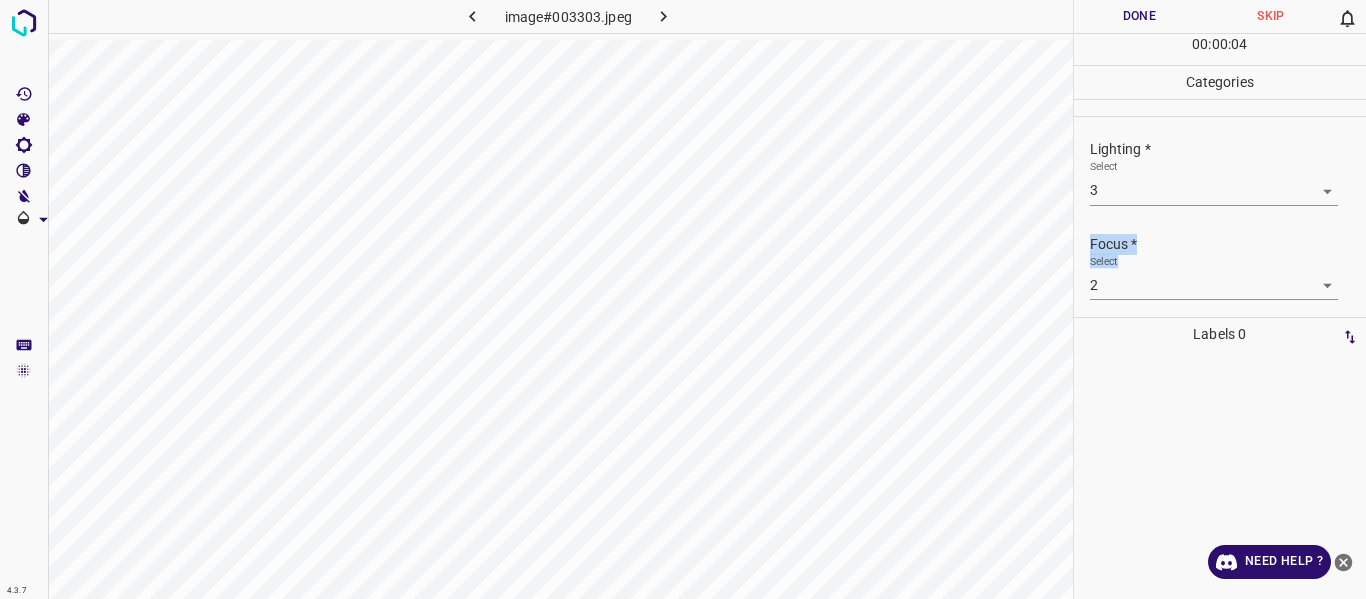 scroll, scrollTop: 98, scrollLeft: 0, axis: vertical 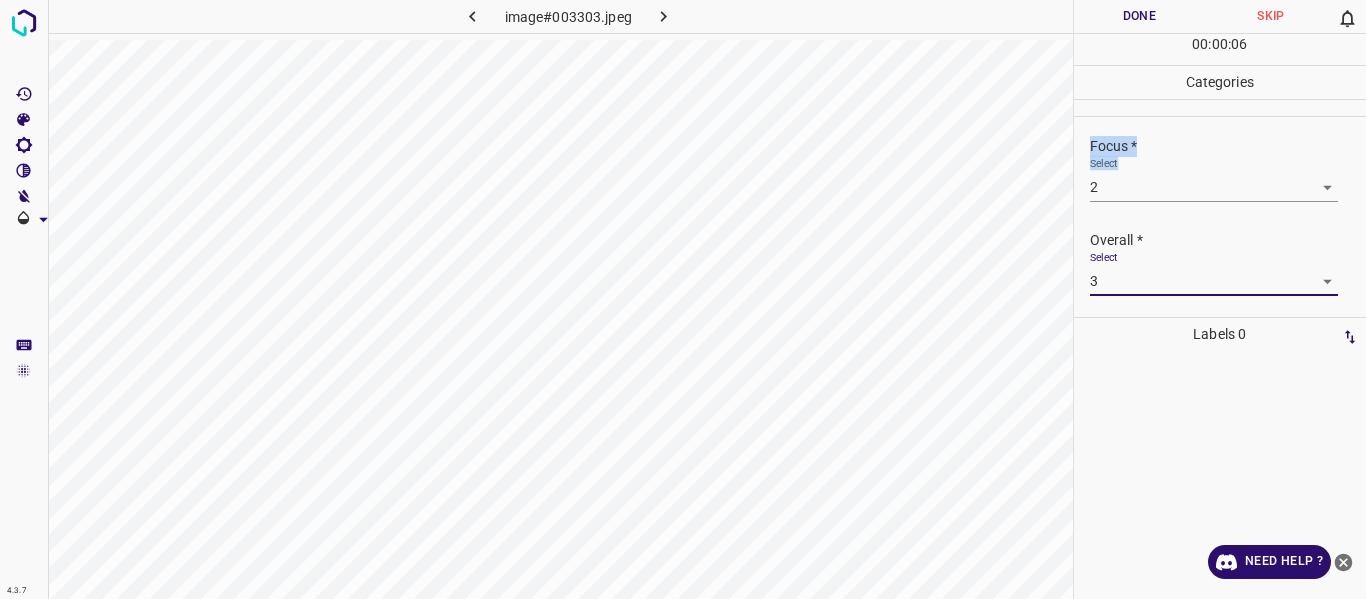 drag, startPoint x: 1155, startPoint y: 20, endPoint x: 1162, endPoint y: 11, distance: 11.401754 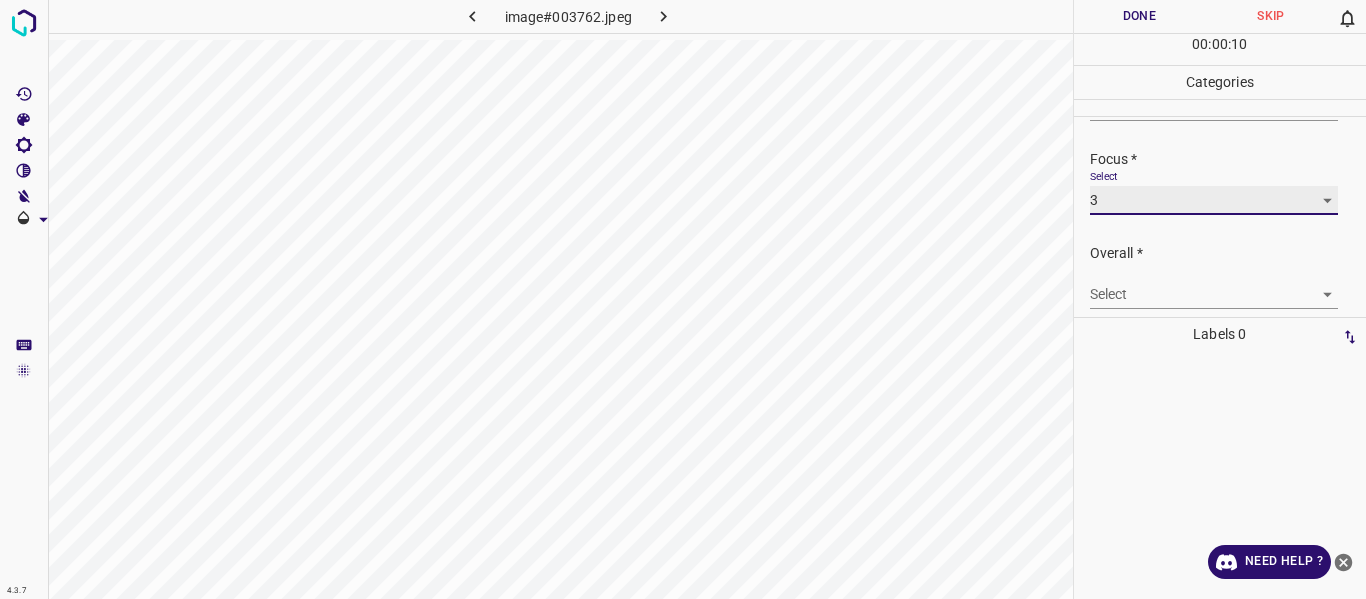 scroll, scrollTop: 98, scrollLeft: 0, axis: vertical 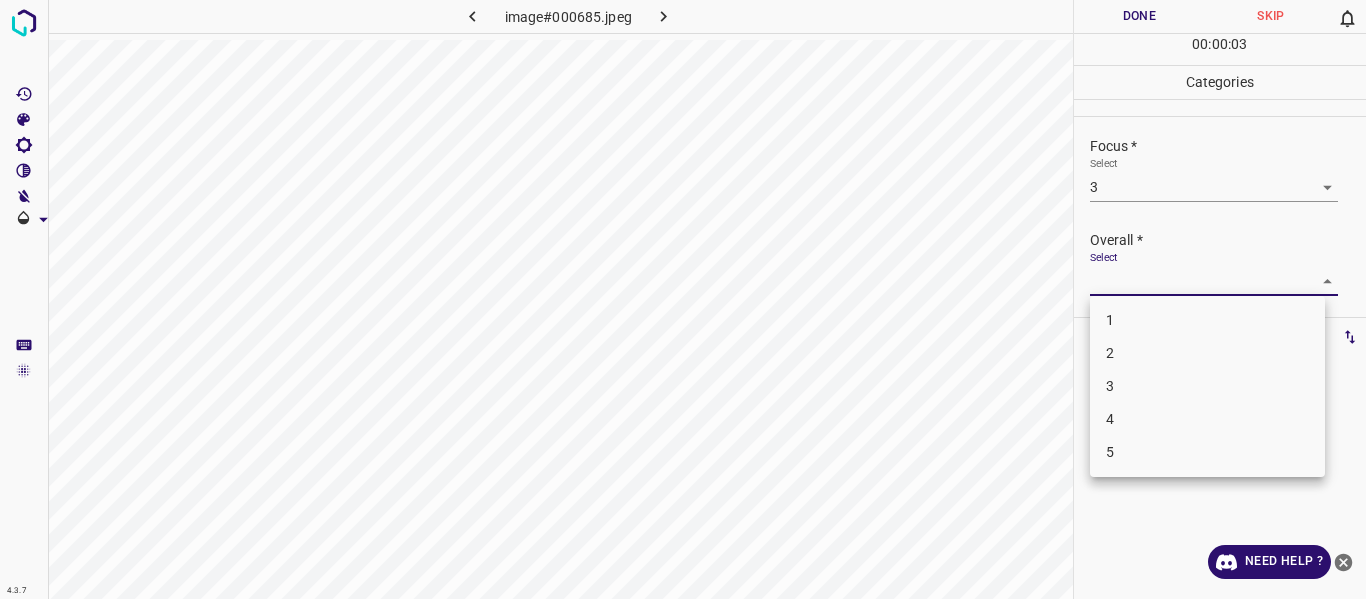 drag, startPoint x: 1317, startPoint y: 286, endPoint x: 1295, endPoint y: 300, distance: 26.076809 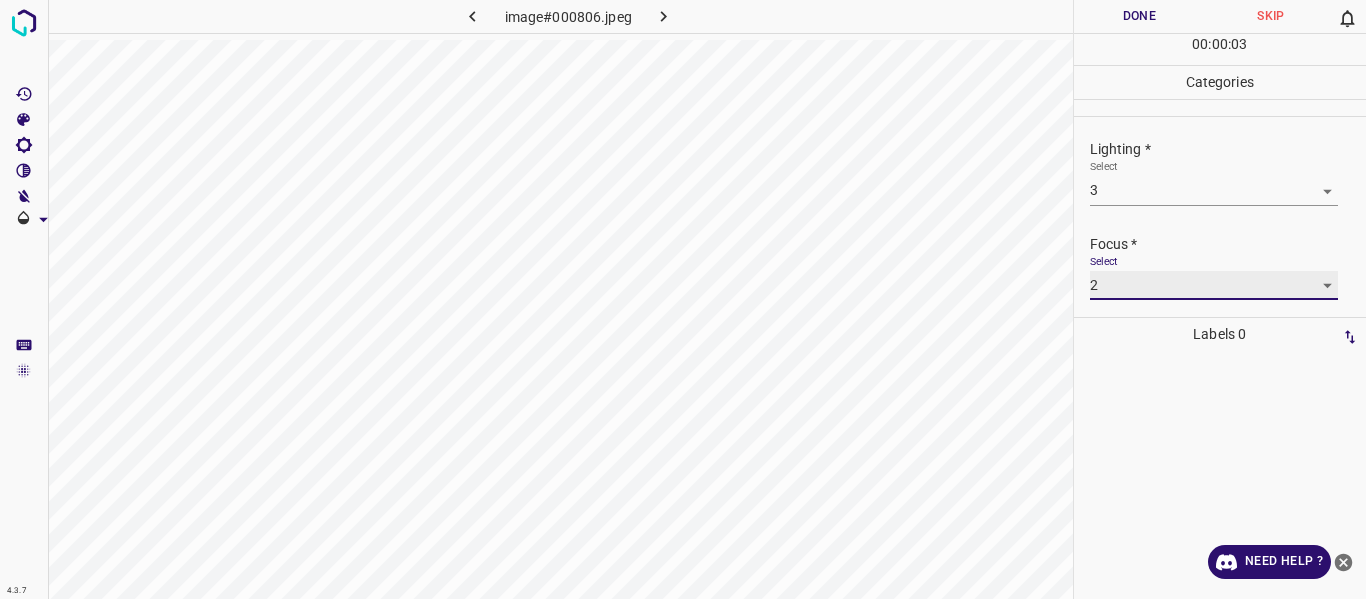 scroll, scrollTop: 98, scrollLeft: 0, axis: vertical 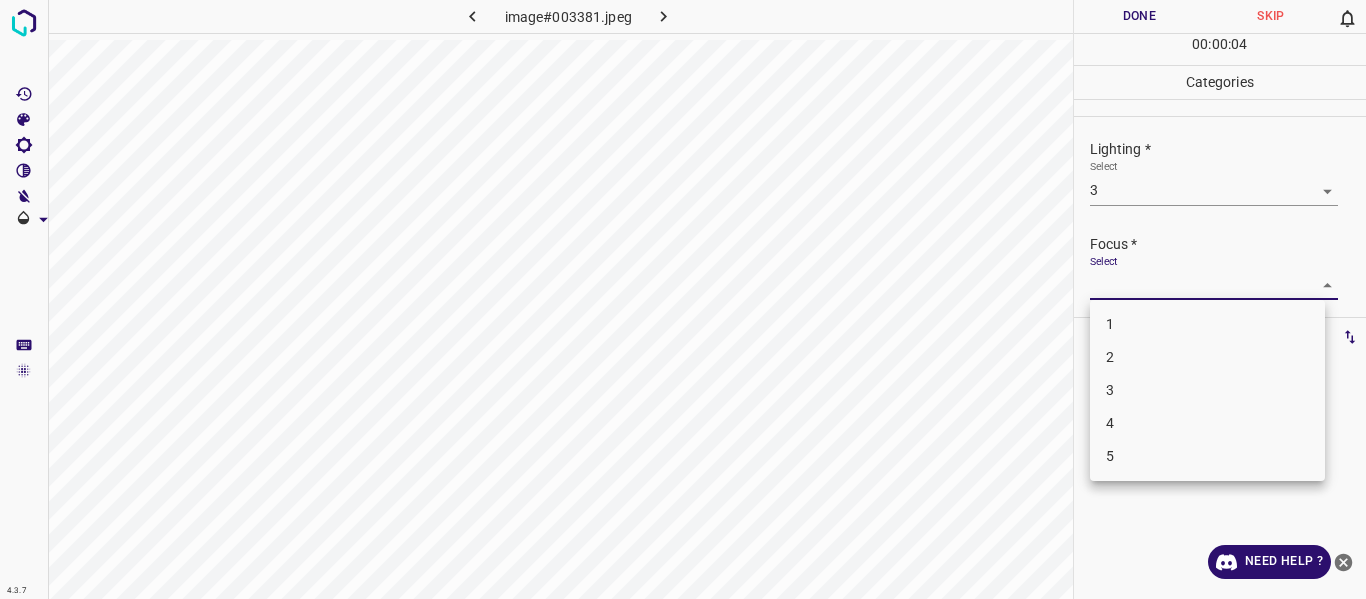 drag, startPoint x: 1134, startPoint y: 383, endPoint x: 1150, endPoint y: 378, distance: 16.763054 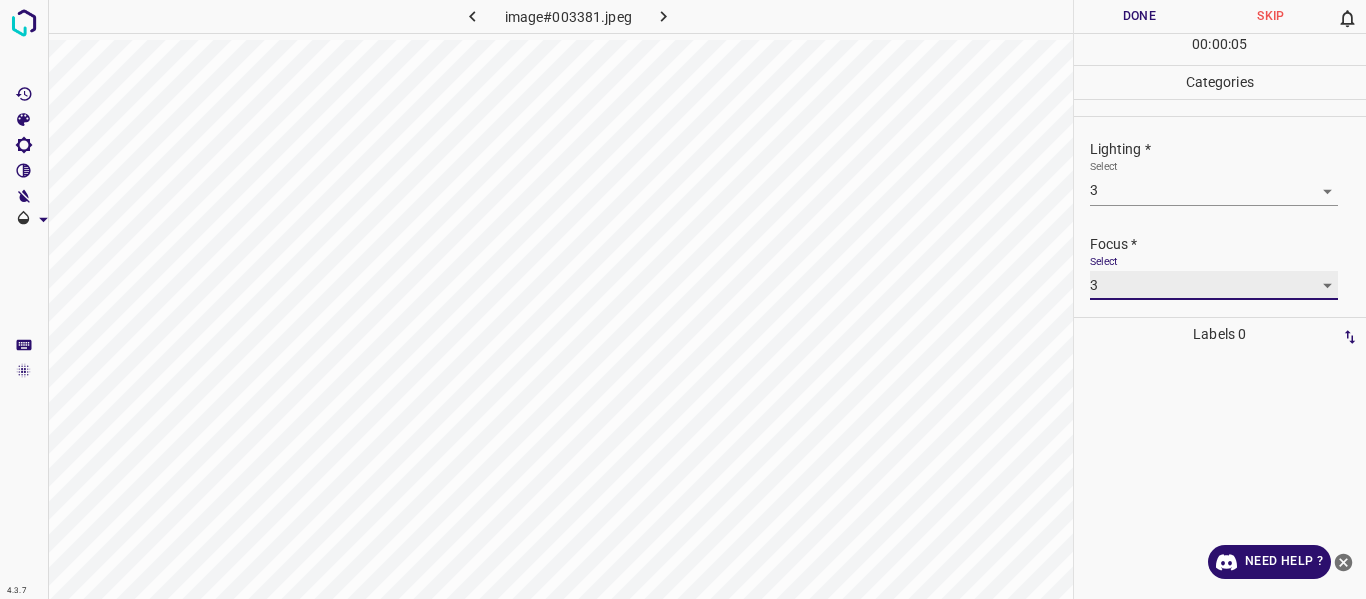 scroll, scrollTop: 98, scrollLeft: 0, axis: vertical 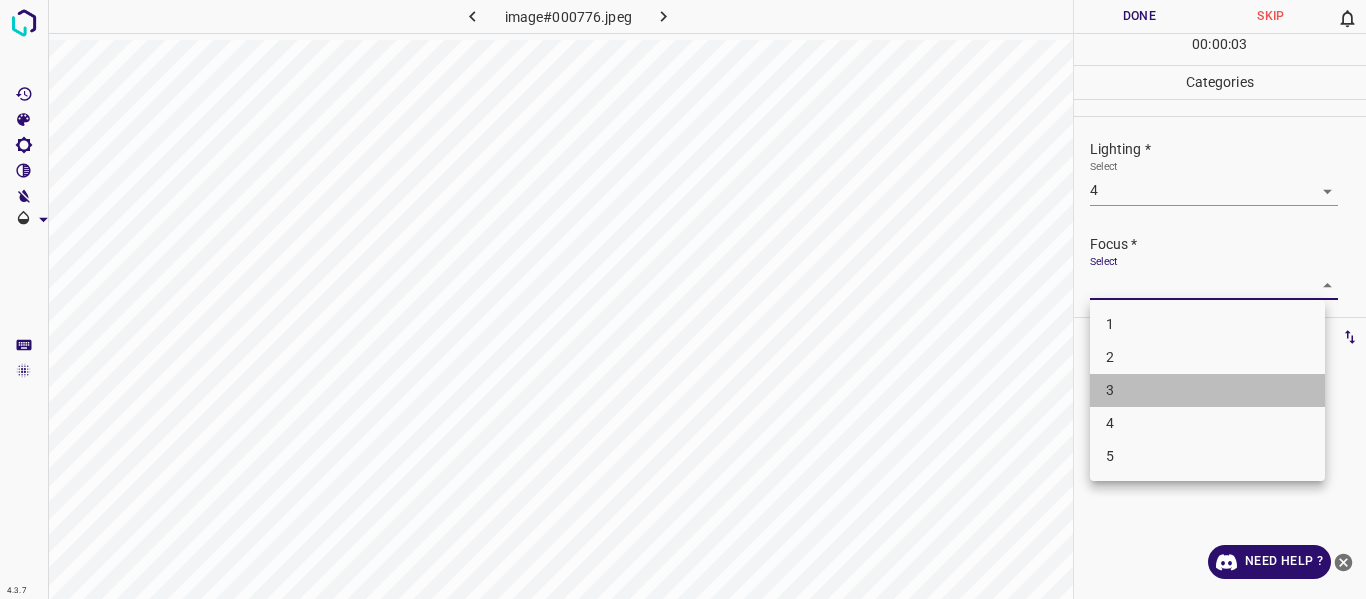 drag, startPoint x: 1236, startPoint y: 389, endPoint x: 1348, endPoint y: 293, distance: 147.51271 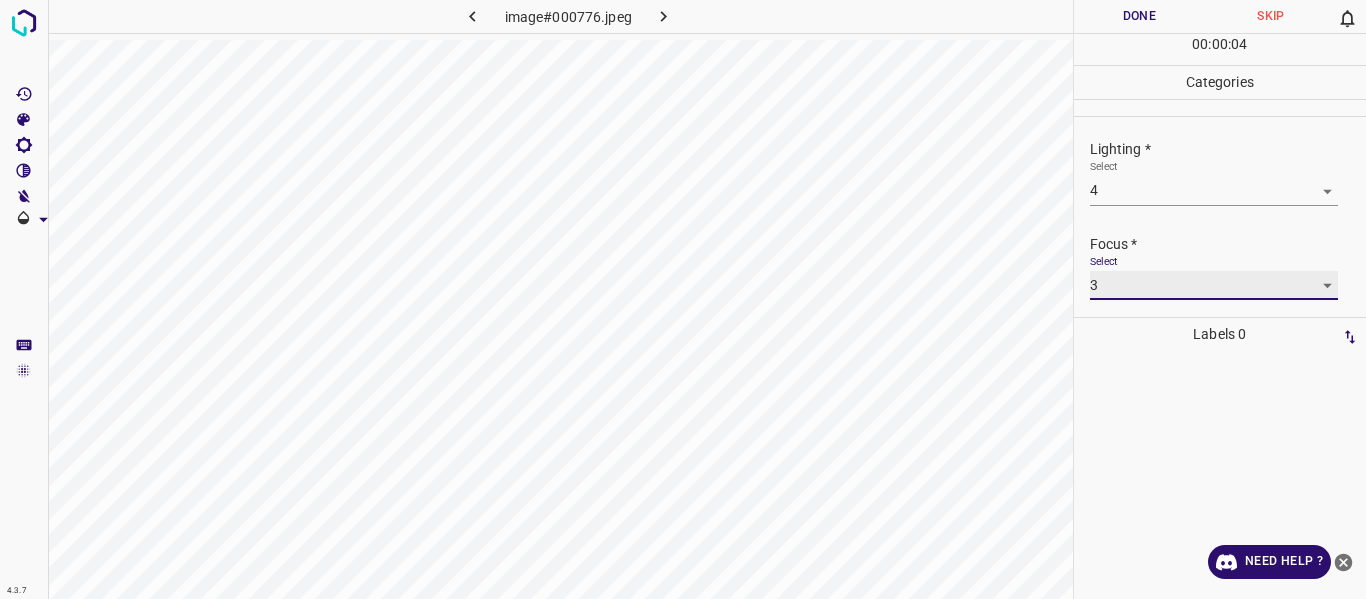 scroll, scrollTop: 98, scrollLeft: 0, axis: vertical 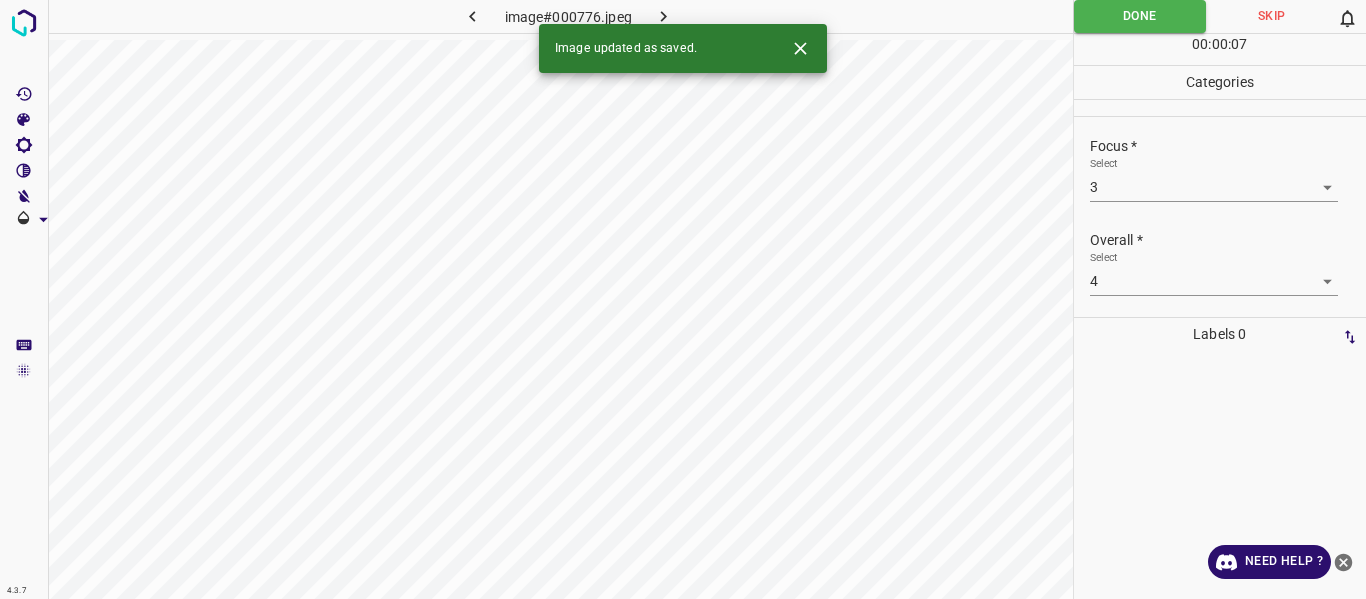 drag, startPoint x: 664, startPoint y: 15, endPoint x: 655, endPoint y: 24, distance: 12.727922 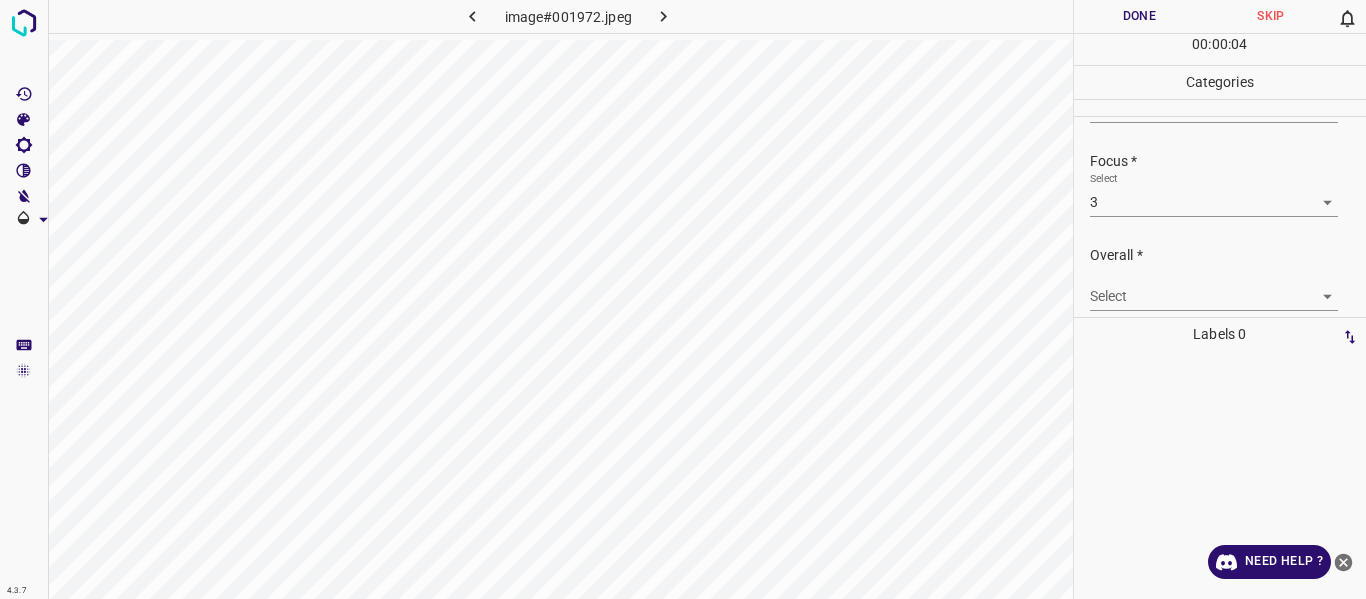 scroll, scrollTop: 98, scrollLeft: 0, axis: vertical 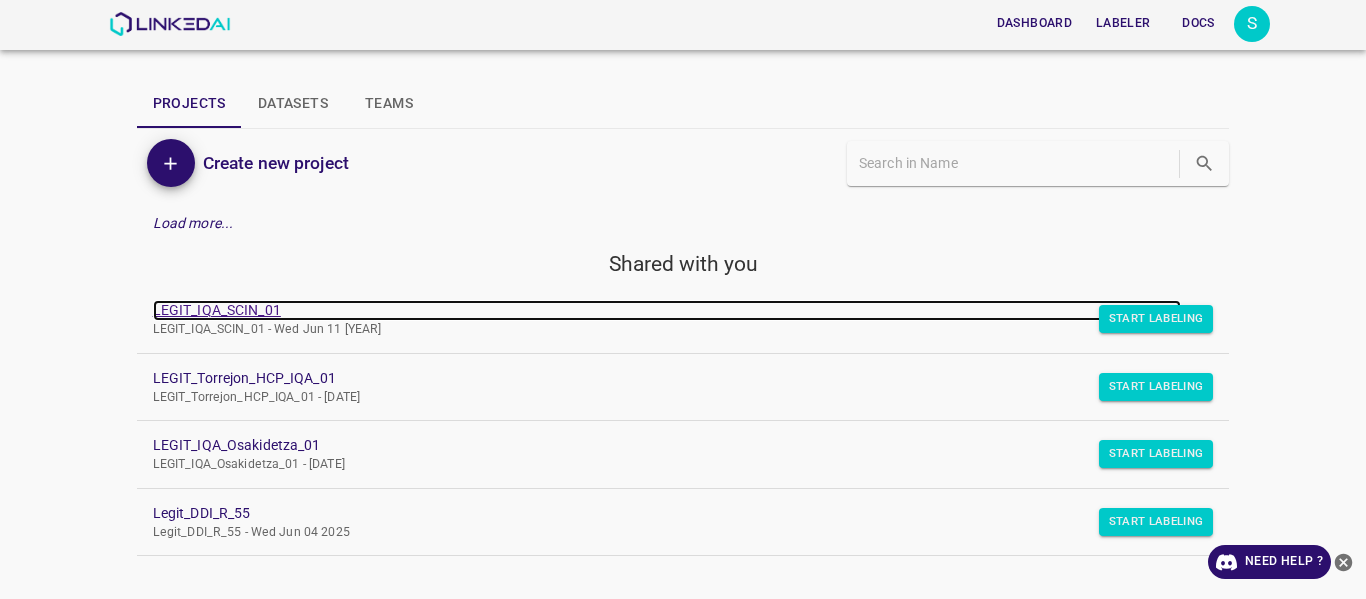 click on "LEGIT_IQA_SCIN_01" at bounding box center (667, 310) 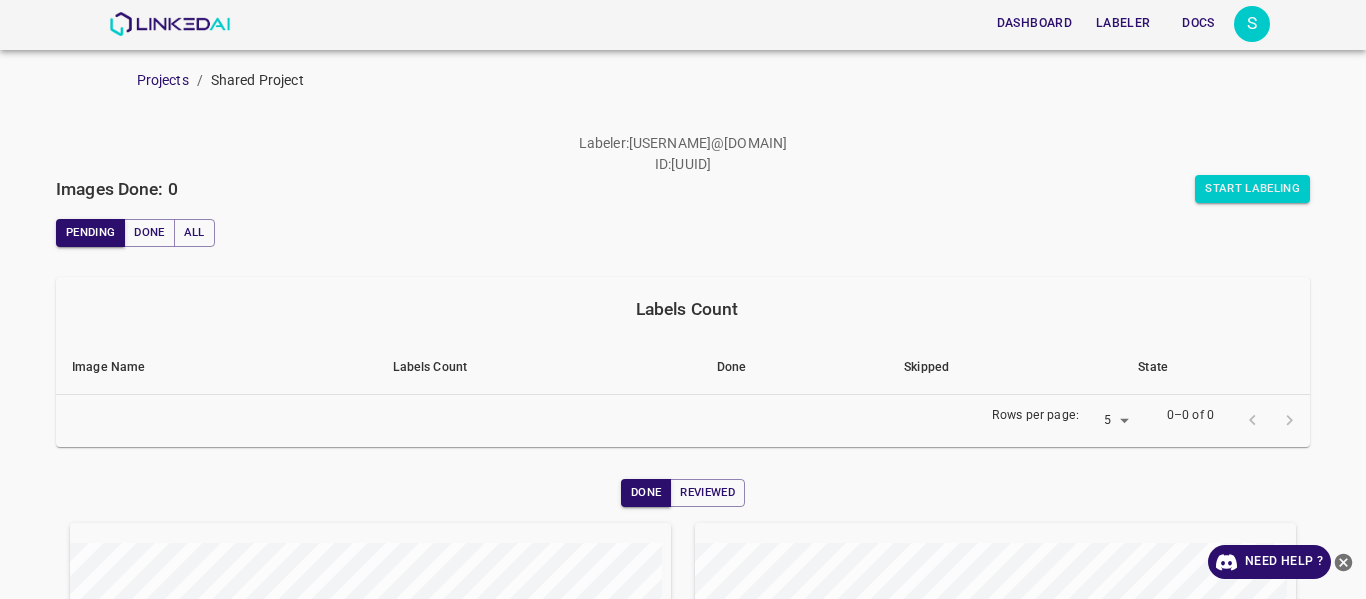 scroll, scrollTop: 0, scrollLeft: 0, axis: both 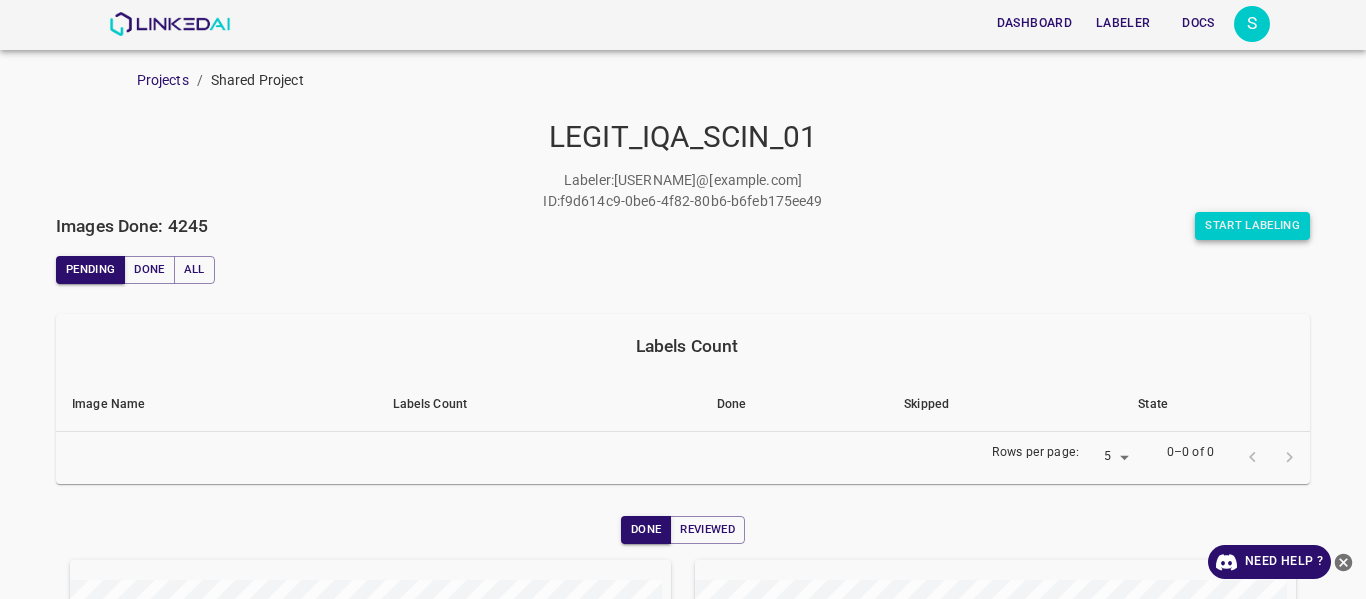 click on "Start Labeling" at bounding box center (1252, 226) 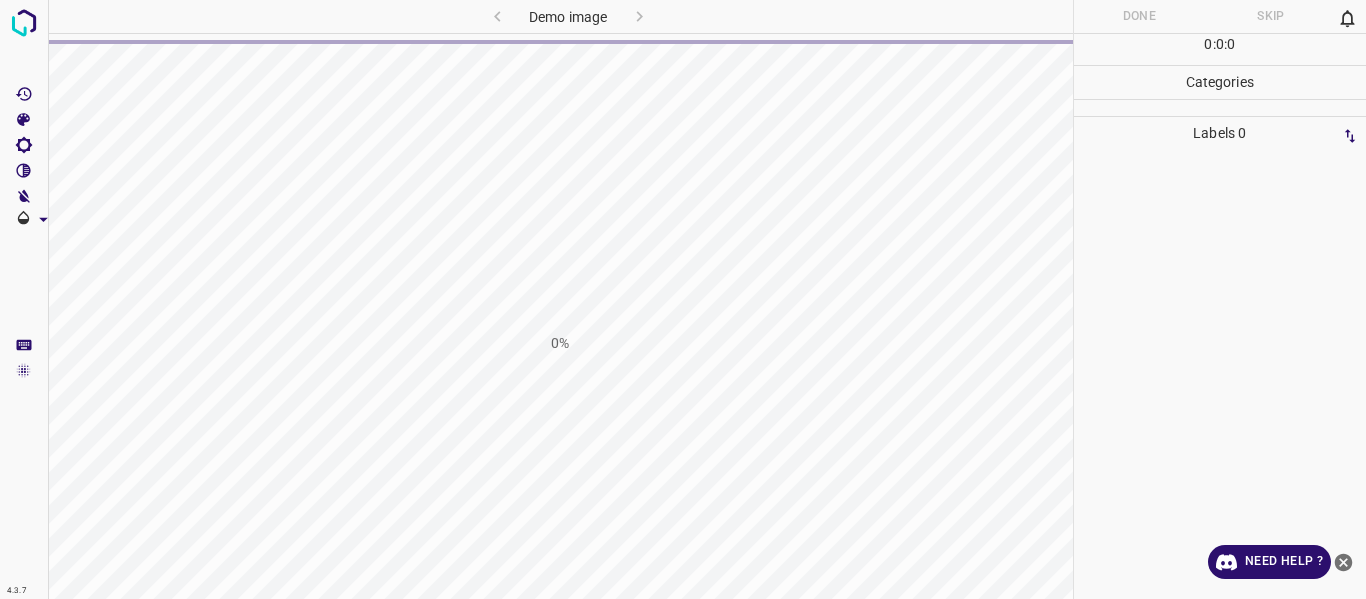 scroll, scrollTop: 0, scrollLeft: 0, axis: both 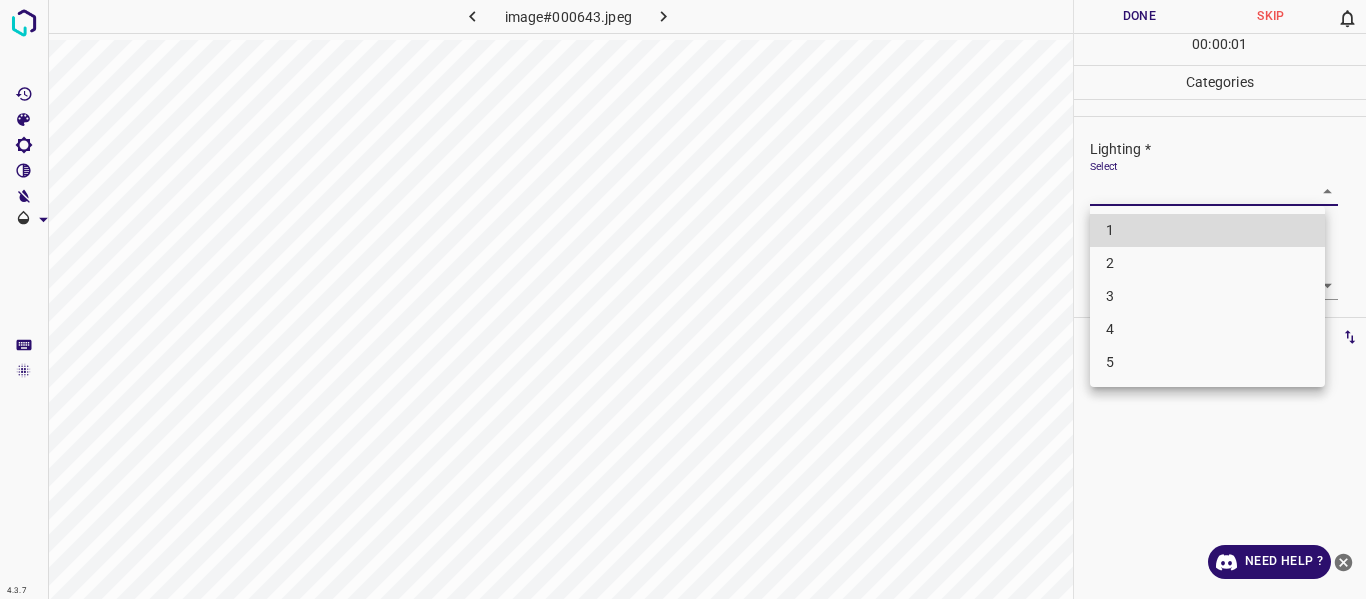 click on "4.3.7 image#000643.jpeg Done Skip 0 00   : 00   : 01   Categories Lighting *  Select ​ Focus *  Select ​ Overall *  Select ​ Labels   0 Categories 1 Lighting 2 Focus 3 Overall Tools Space Change between modes (Draw & Edit) I Auto labeling R Restore zoom M Zoom in N Zoom out Delete Delete selecte label Filters Z Restore filters X Saturation filter C Brightness filter V Contrast filter B Gray scale filter General O Download Need Help ? - Text - Hide - Delete 1 2 3 4 5" at bounding box center [683, 299] 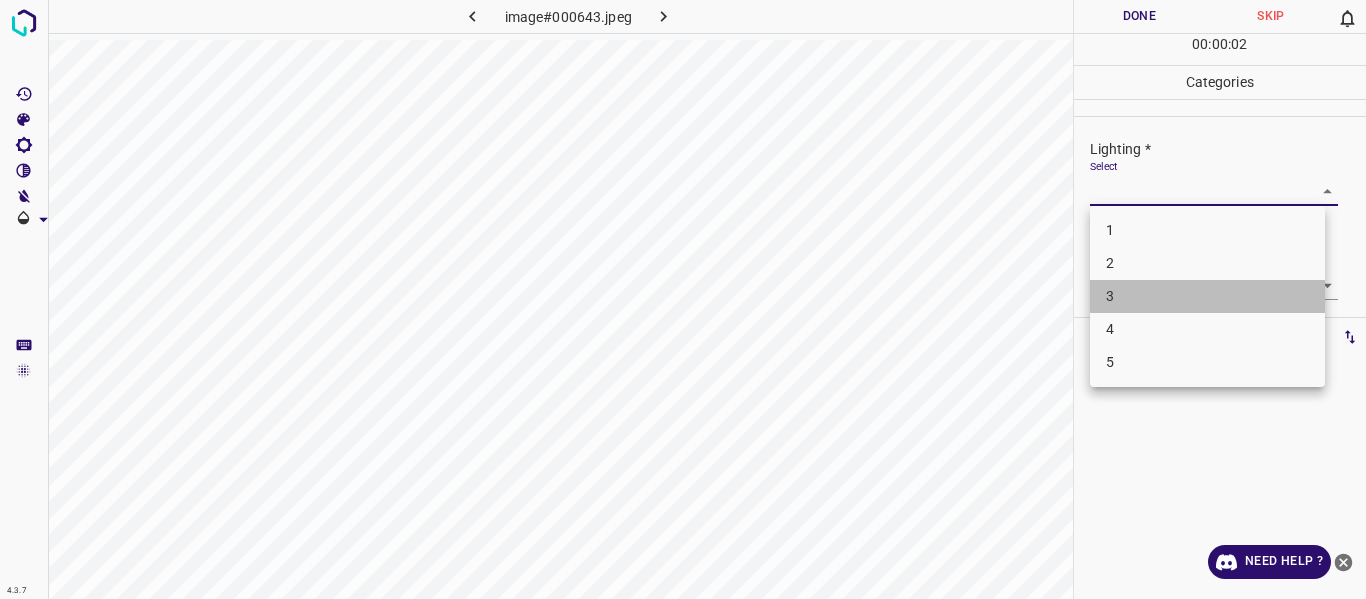 click on "3" at bounding box center [1207, 296] 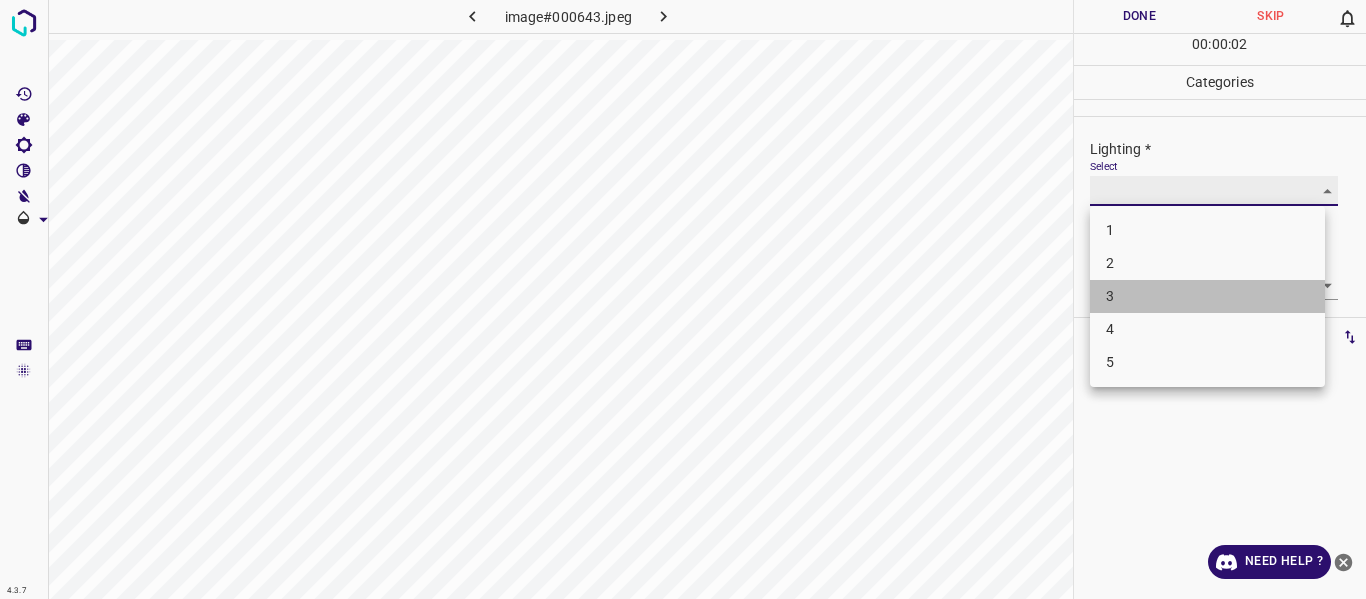 type on "3" 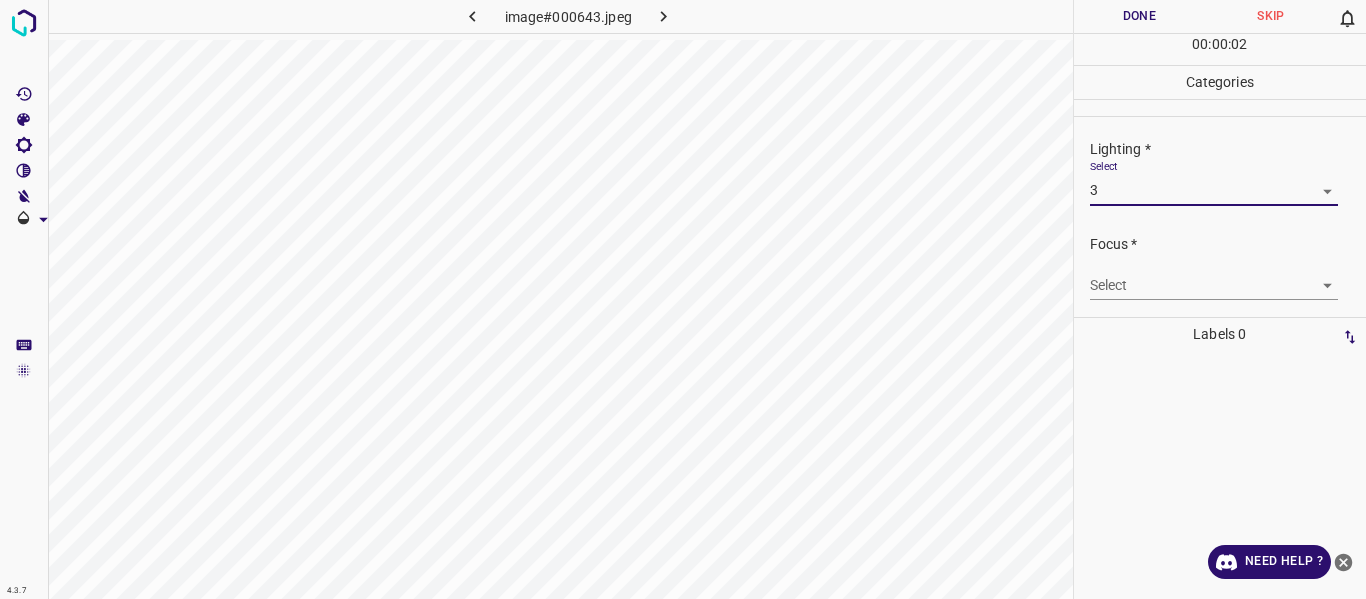 click on "4.3.7 image#000643.jpeg Done Skip 0 00   : 00   : 02   Categories Lighting *  Select 3 3 Focus *  Select ​ Overall *  Select ​ Labels   0 Categories 1 Lighting 2 Focus 3 Overall Tools Space Change between modes (Draw & Edit) I Auto labeling R Restore zoom M Zoom in N Zoom out Delete Delete selecte label Filters Z Restore filters X Saturation filter C Brightness filter V Contrast filter B Gray scale filter General O Download Need Help ? - Text - Hide - Delete" at bounding box center (683, 299) 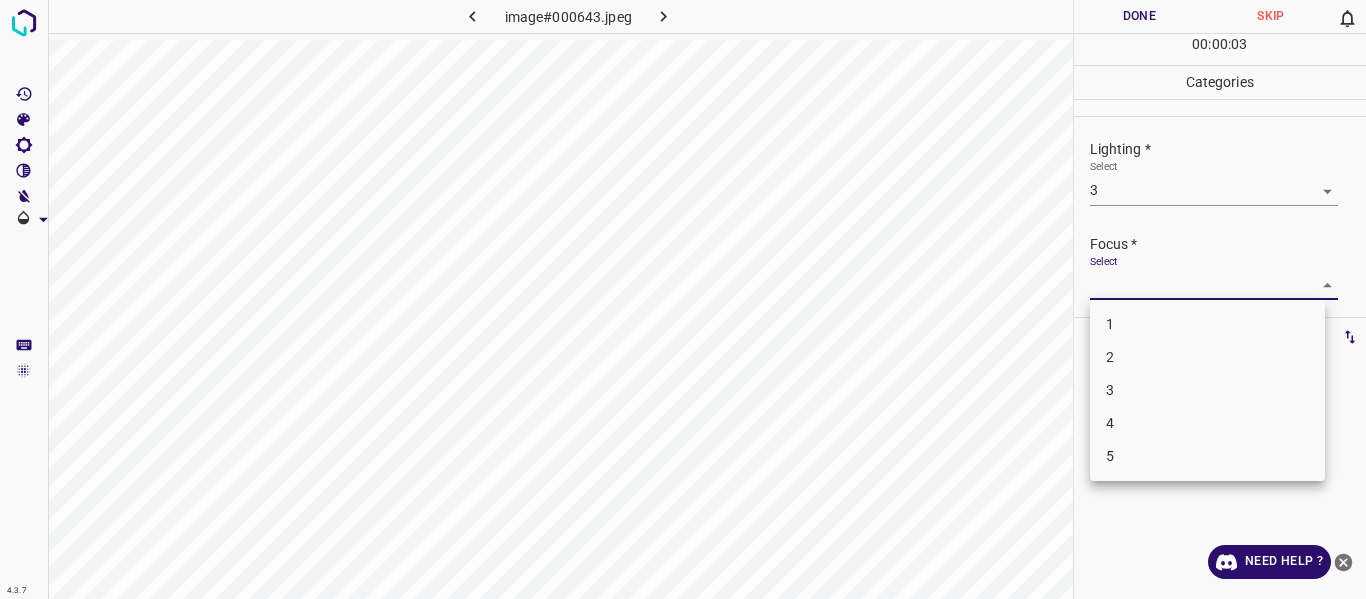 click on "2" at bounding box center (1207, 357) 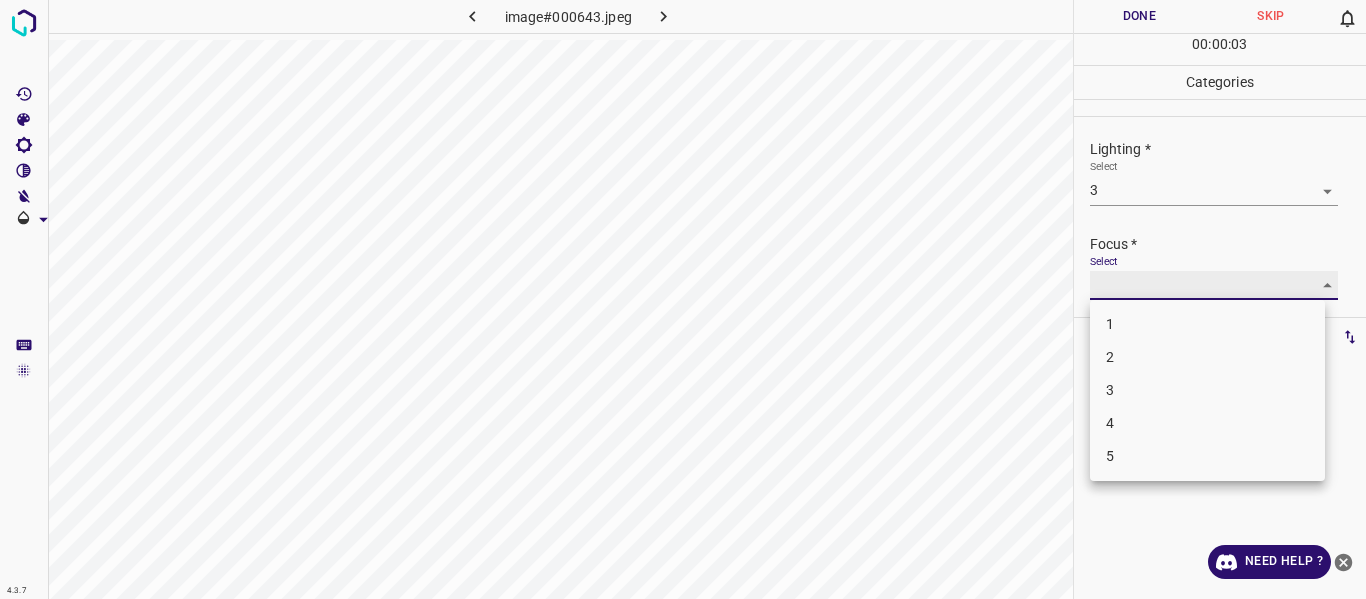 type on "2" 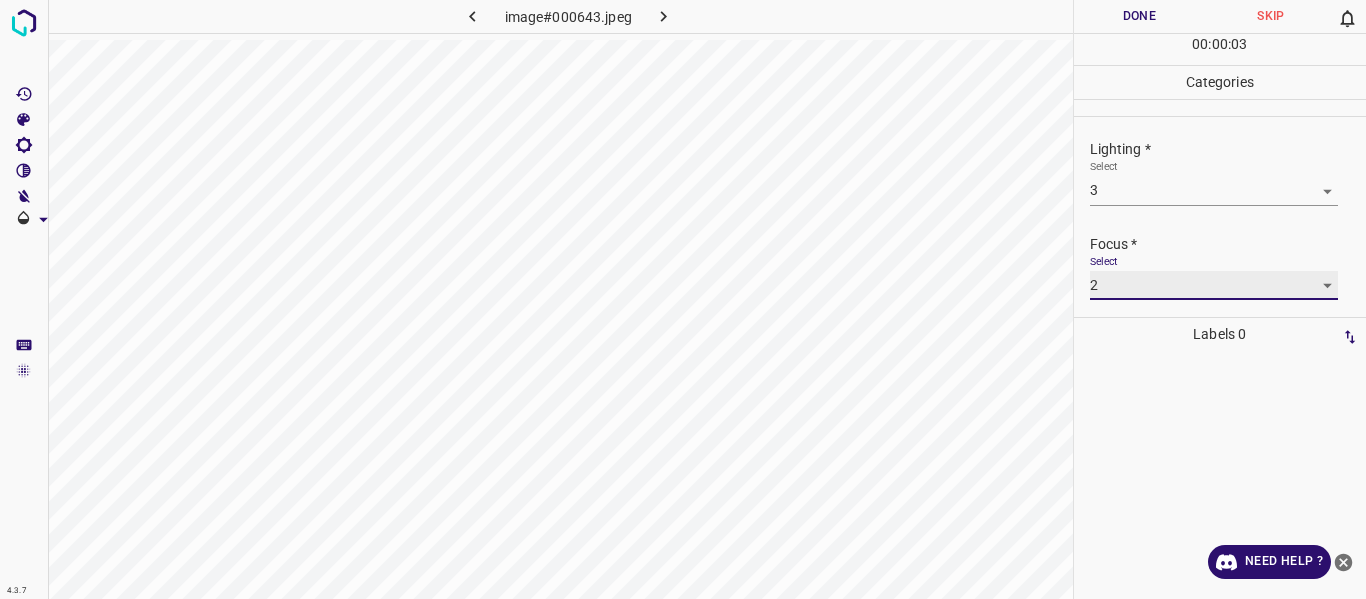 scroll, scrollTop: 98, scrollLeft: 0, axis: vertical 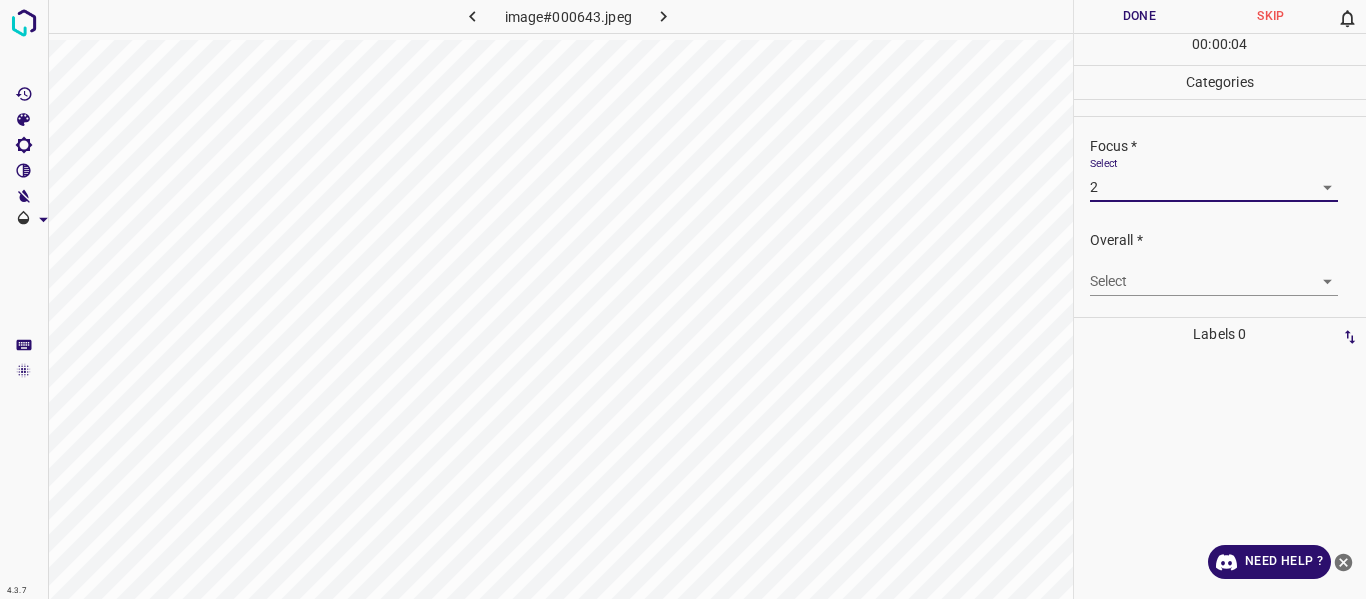 click on "4.3.7 image#000643.jpeg Done Skip 0 00   : 00   : 04   Categories Lighting *  Select 3 3 Focus *  Select 2 2 Overall *  Select ​ Labels   0 Categories 1 Lighting 2 Focus 3 Overall Tools Space Change between modes (Draw & Edit) I Auto labeling R Restore zoom M Zoom in N Zoom out Delete Delete selecte label Filters Z Restore filters X Saturation filter C Brightness filter V Contrast filter B Gray scale filter General O Download Need Help ? - Text - Hide - Delete" at bounding box center (683, 299) 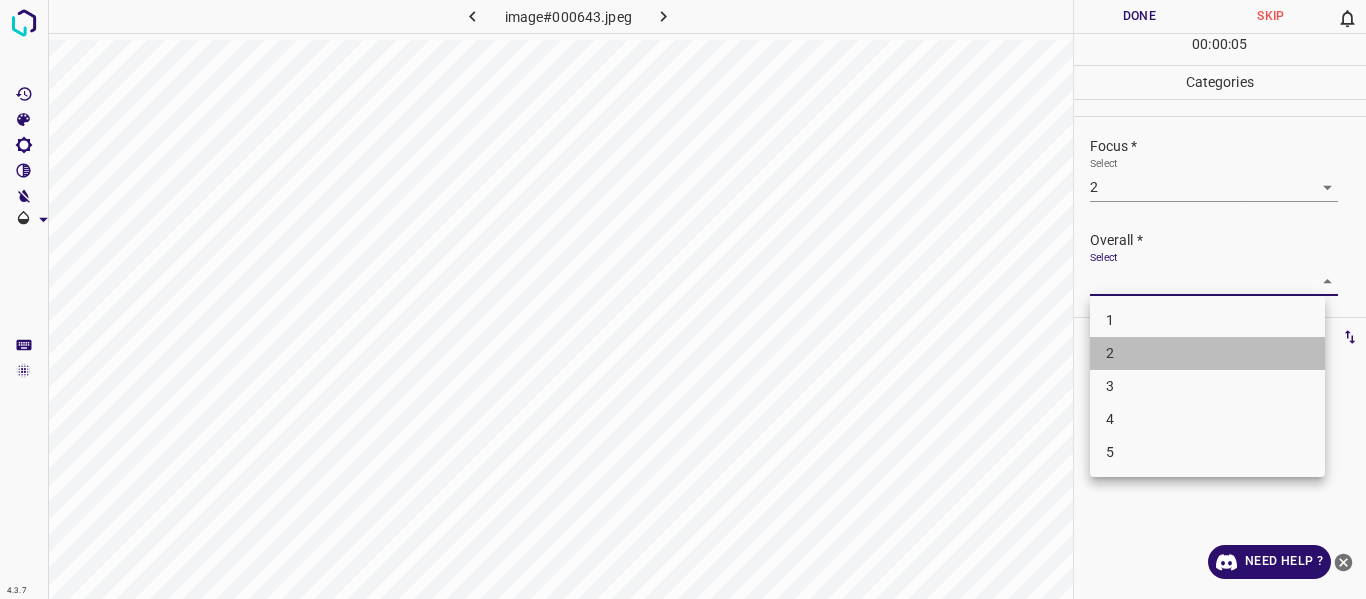 click on "2" at bounding box center (1207, 353) 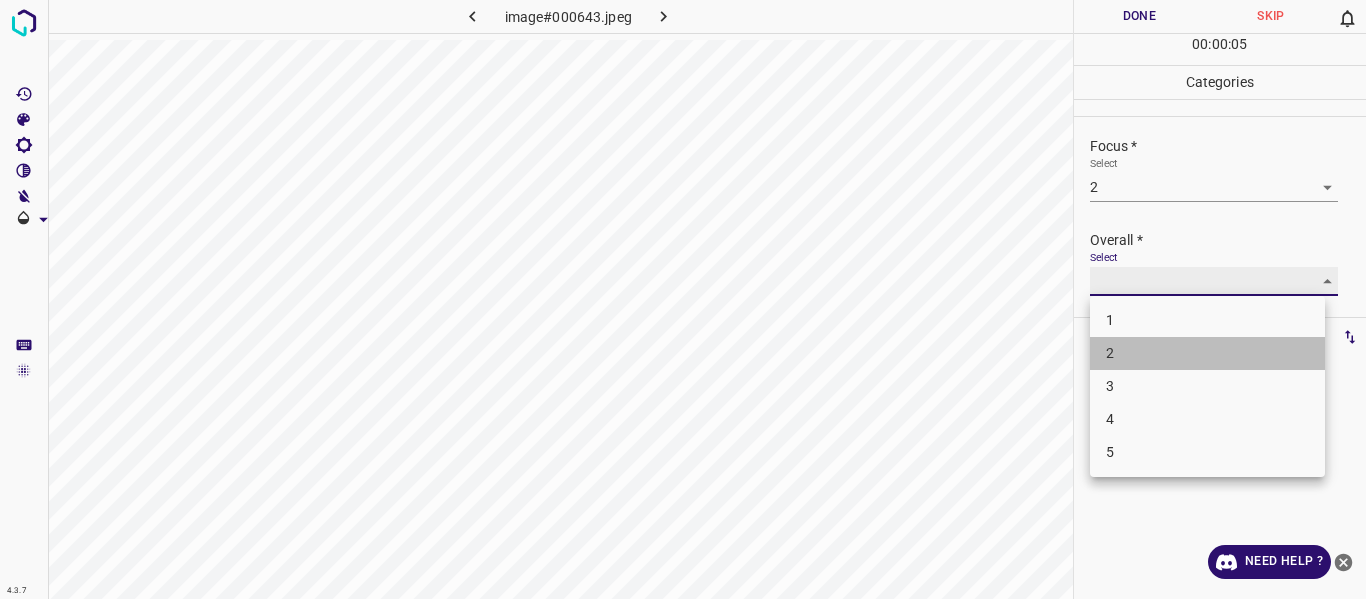 type on "2" 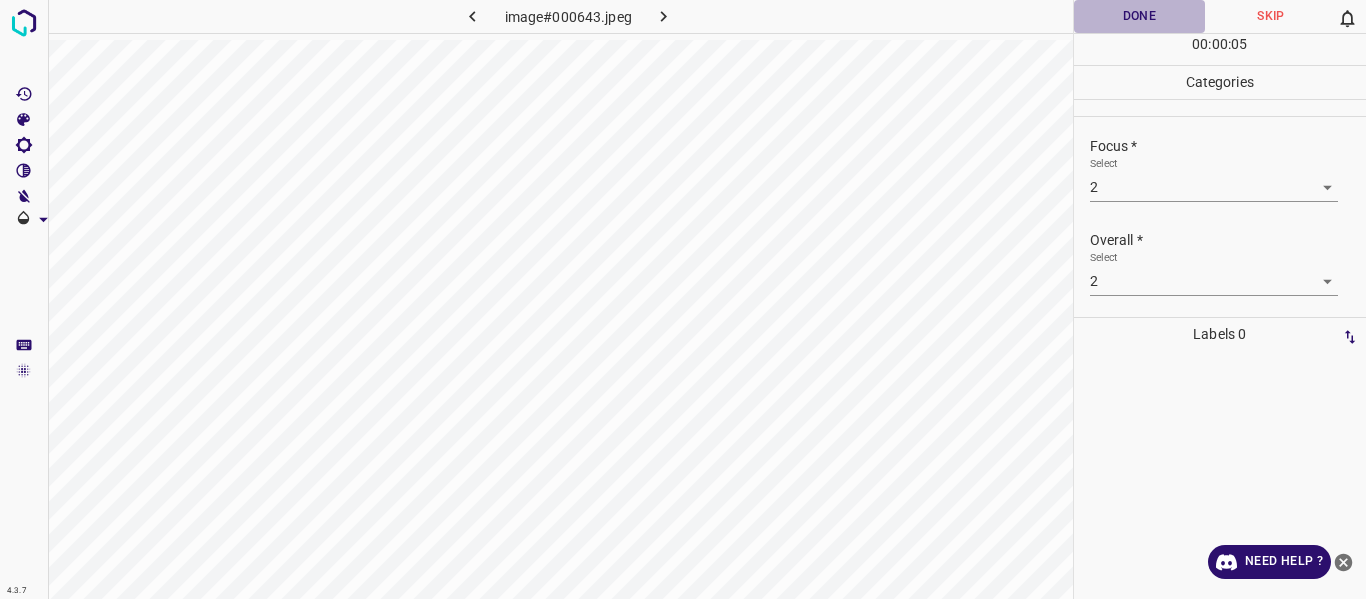 click on "Done" at bounding box center (1140, 16) 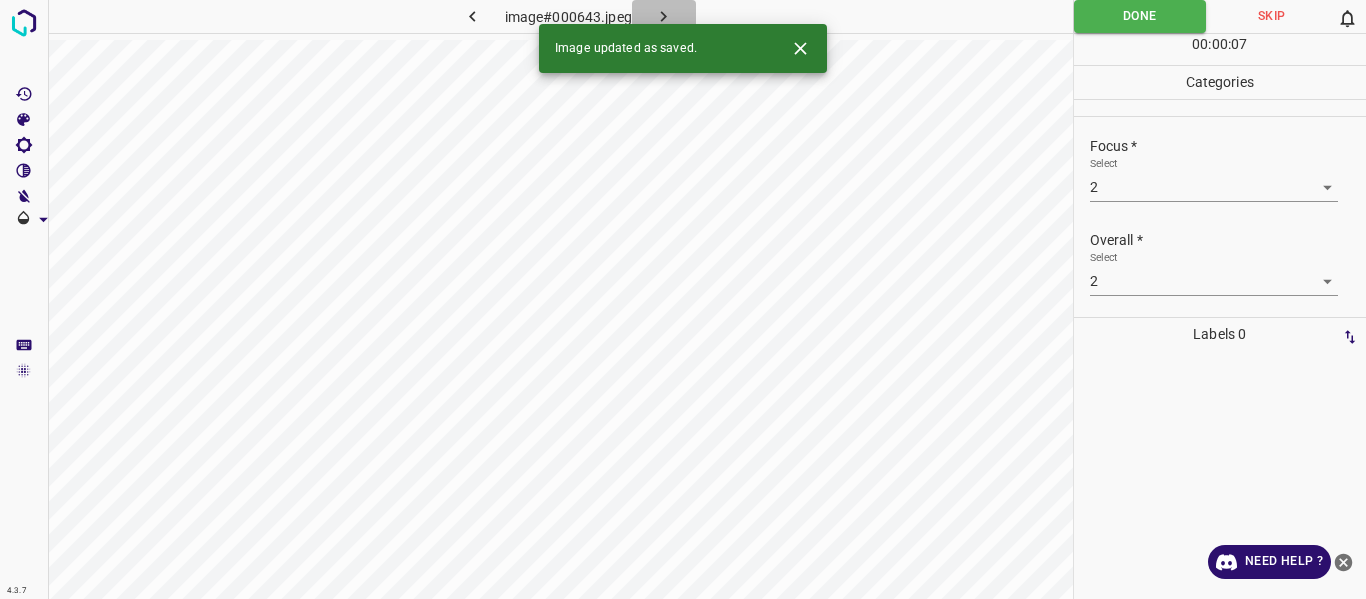 click 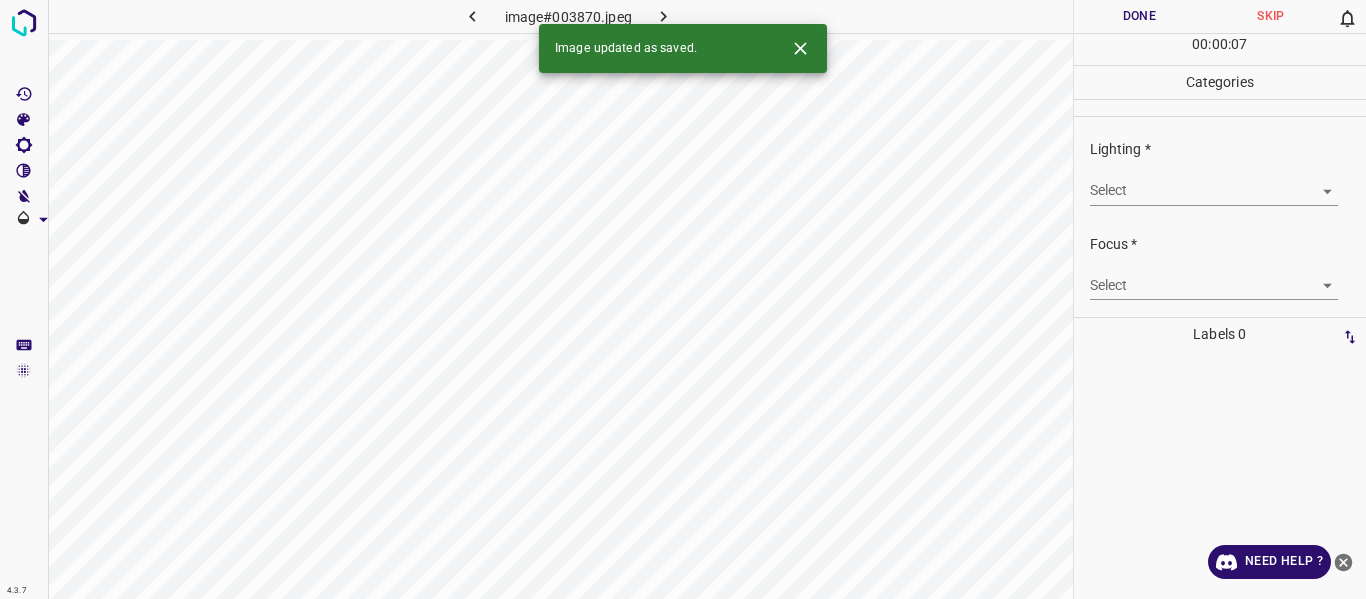 click on "4.3.7 image#003870.jpeg Done Skip 0 00   : 00   : 07   Categories Lighting *  Select ​ Focus *  Select ​ Overall *  Select ​ Labels   0 Categories 1 Lighting 2 Focus 3 Overall Tools Space Change between modes (Draw & Edit) I Auto labeling R Restore zoom M Zoom in N Zoom out Delete Delete selecte label Filters Z Restore filters X Saturation filter C Brightness filter V Contrast filter B Gray scale filter General O Download Image updated as saved. Need Help ? - Text - Hide - Delete" at bounding box center [683, 299] 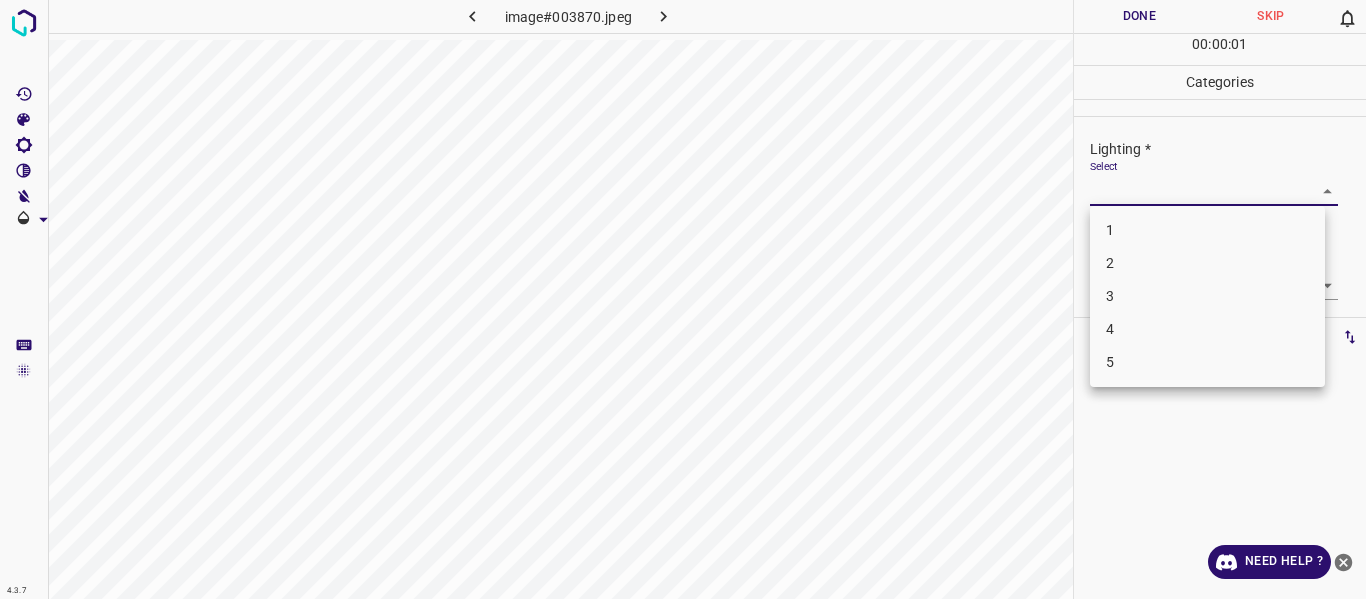 click on "3" at bounding box center [1207, 296] 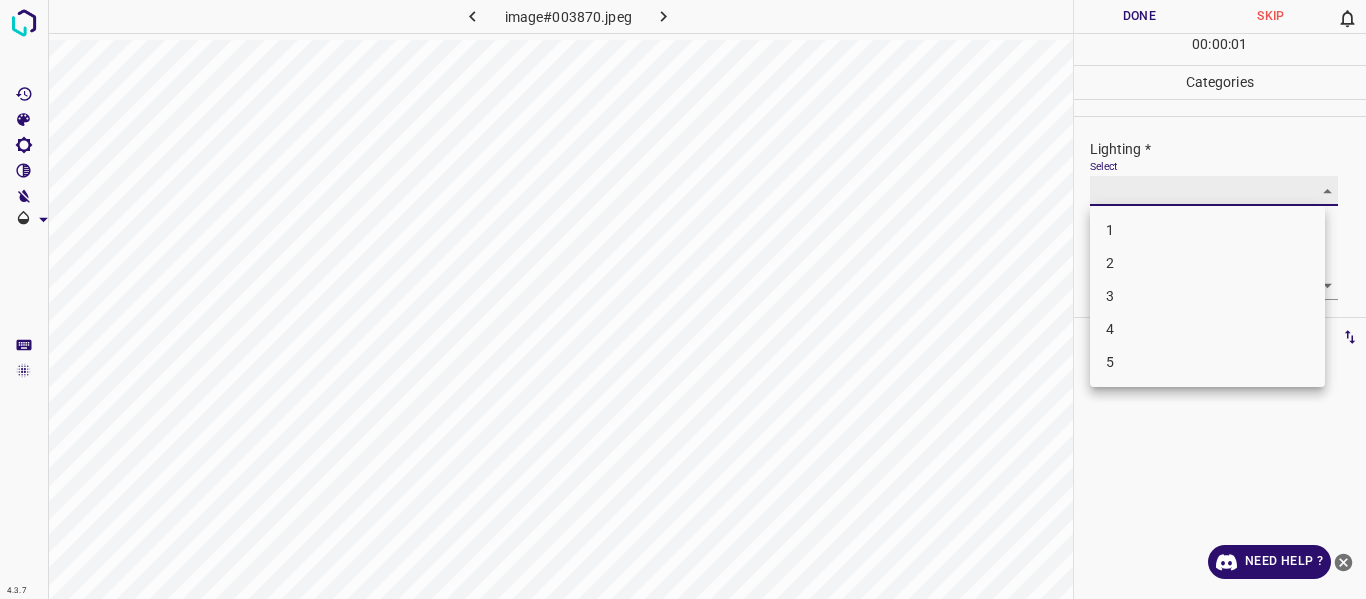 type on "3" 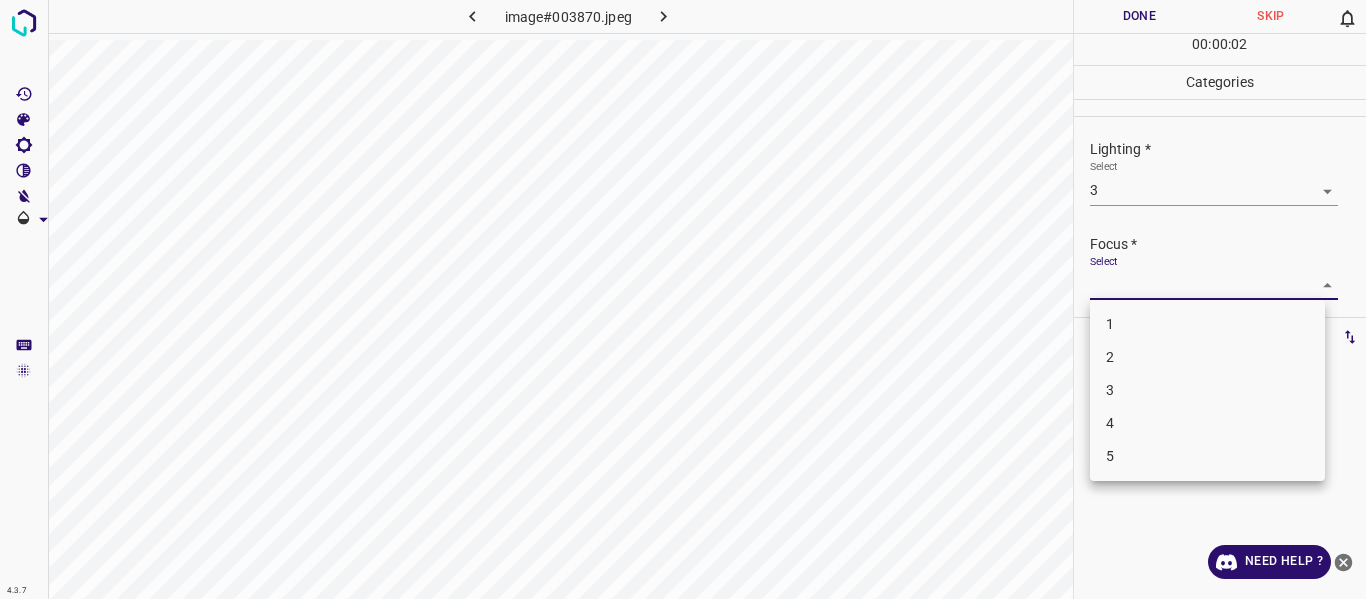 click on "4.3.7 image#003870.jpeg Done Skip 0 00   : 00   : 02   Categories Lighting *  Select 3 3 Focus *  Select ​ Overall *  Select ​ Labels   0 Categories 1 Lighting 2 Focus 3 Overall Tools Space Change between modes (Draw & Edit) I Auto labeling R Restore zoom M Zoom in N Zoom out Delete Delete selecte label Filters Z Restore filters X Saturation filter C Brightness filter V Contrast filter B Gray scale filter General O Download Need Help ? - Text - Hide - Delete 1 2 3 4 5" at bounding box center [683, 299] 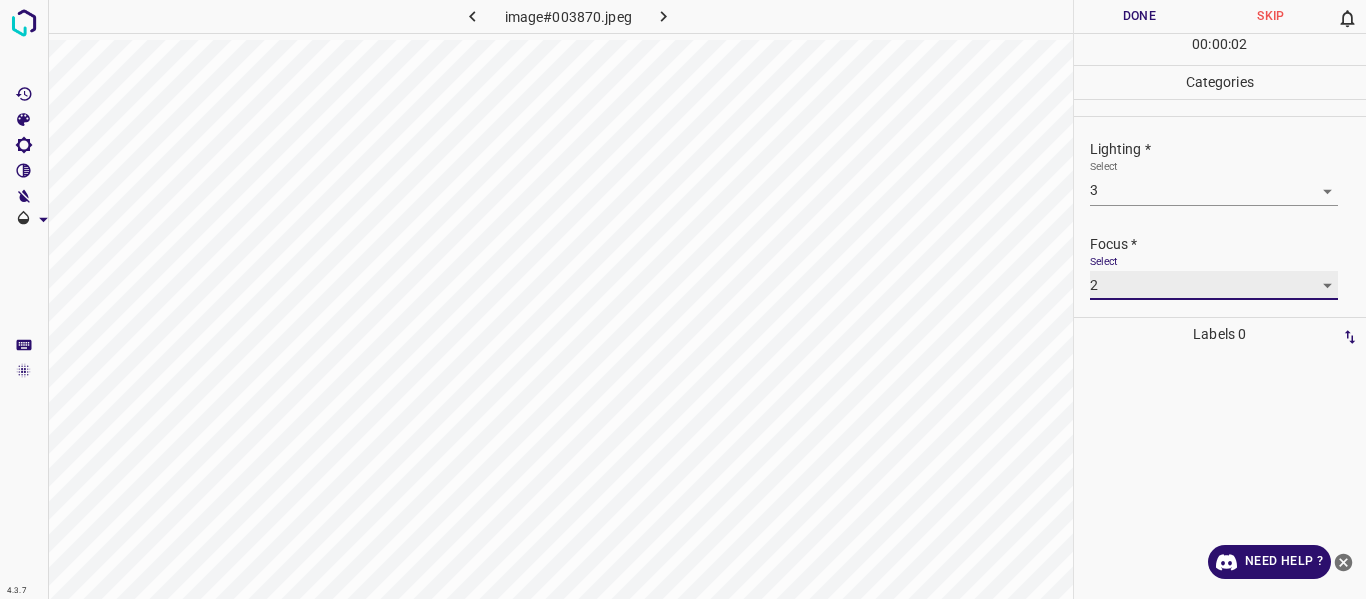 type on "2" 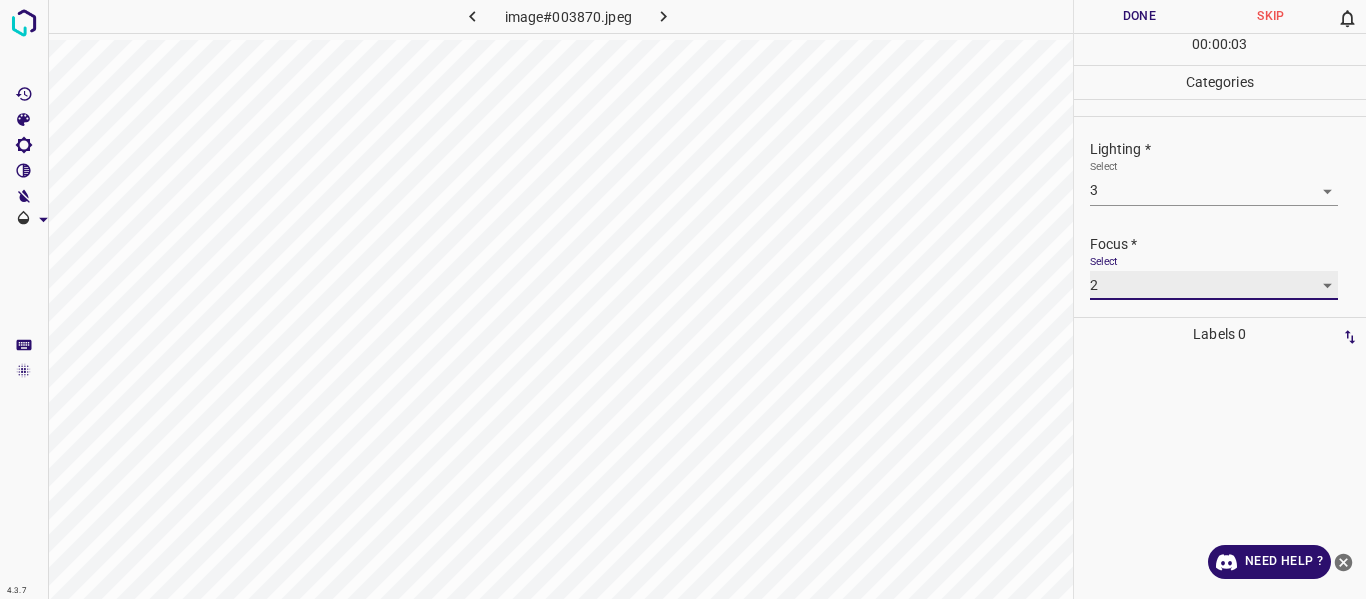 scroll, scrollTop: 98, scrollLeft: 0, axis: vertical 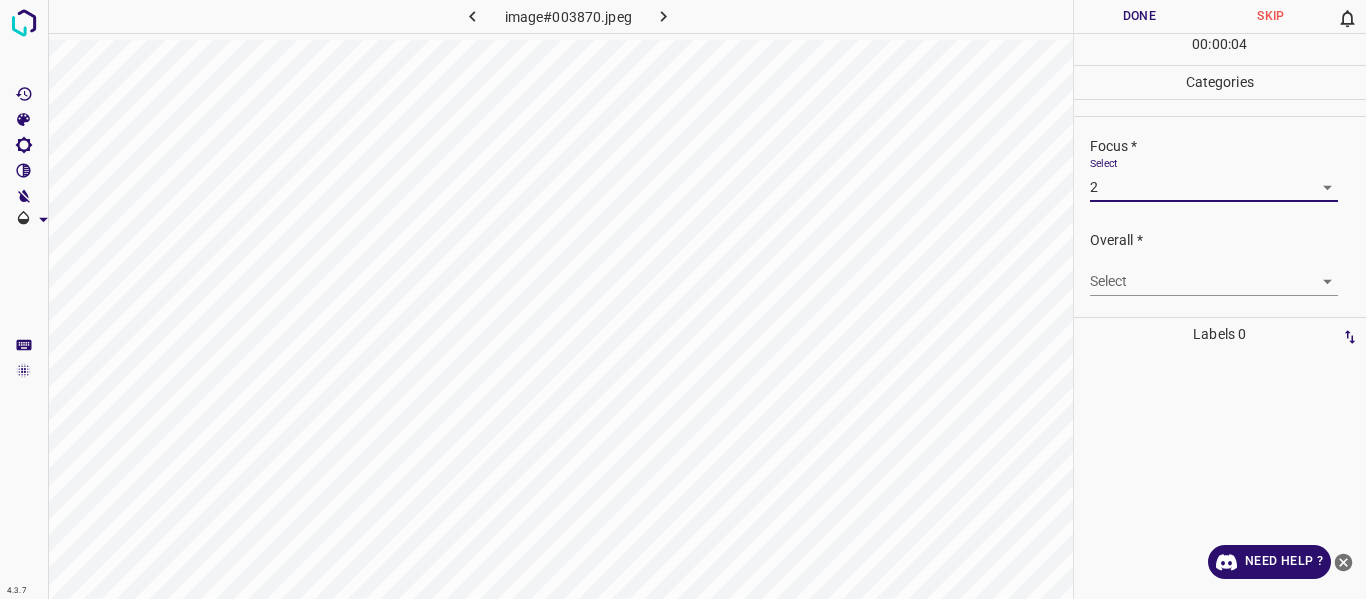 click on "4.3.7 image#003870.jpeg Done Skip 0 00   : 00   : 04   Categories Lighting *  Select 3 3 Focus *  Select 2 2 Overall *  Select ​ Labels   0 Categories 1 Lighting 2 Focus 3 Overall Tools Space Change between modes (Draw & Edit) I Auto labeling R Restore zoom M Zoom in N Zoom out Delete Delete selecte label Filters Z Restore filters X Saturation filter C Brightness filter V Contrast filter B Gray scale filter General O Download Need Help ? - Text - Hide - Delete" at bounding box center [683, 299] 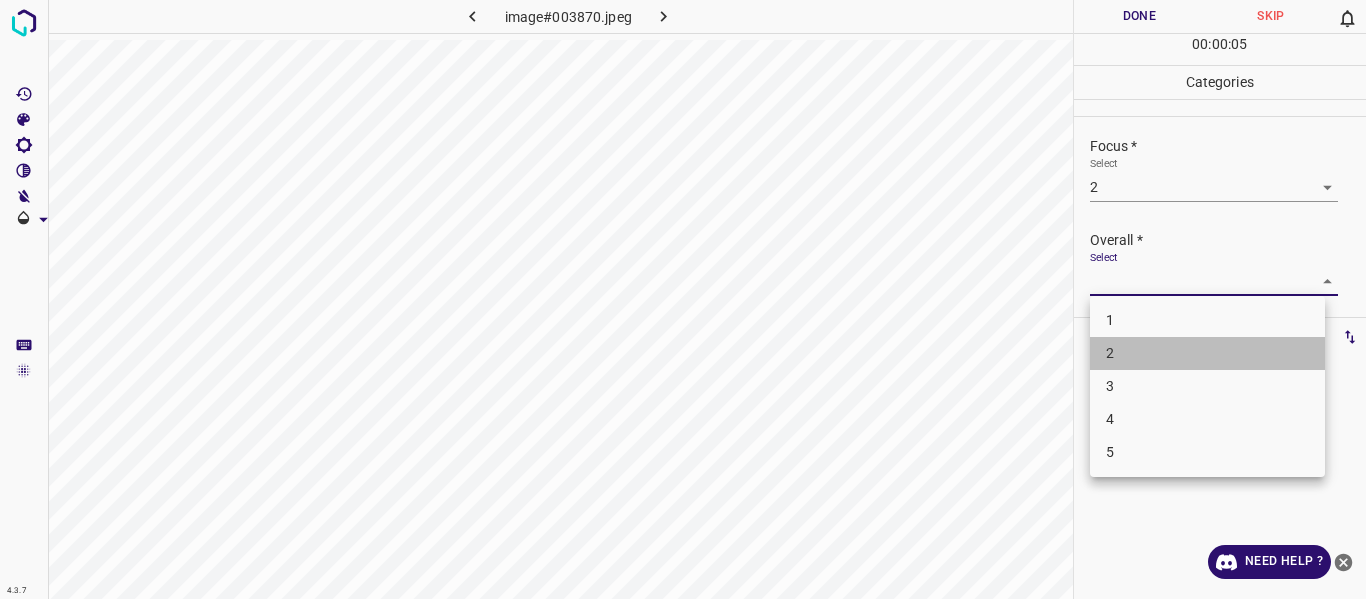 click on "2" at bounding box center [1207, 353] 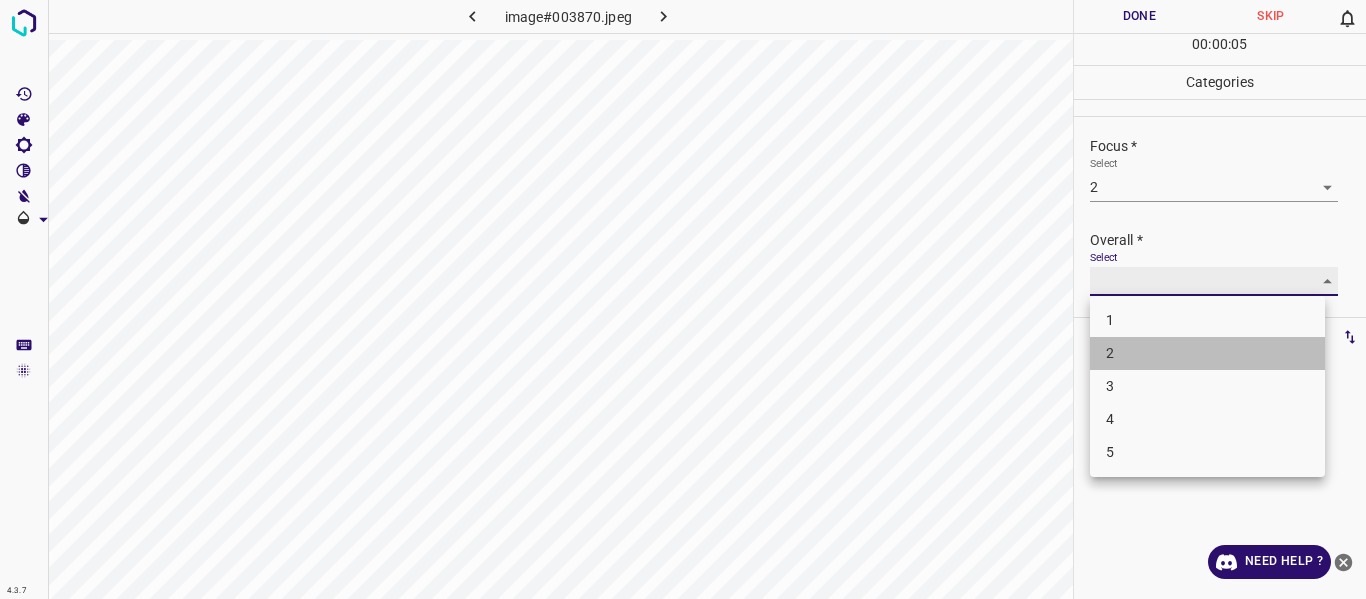 type on "2" 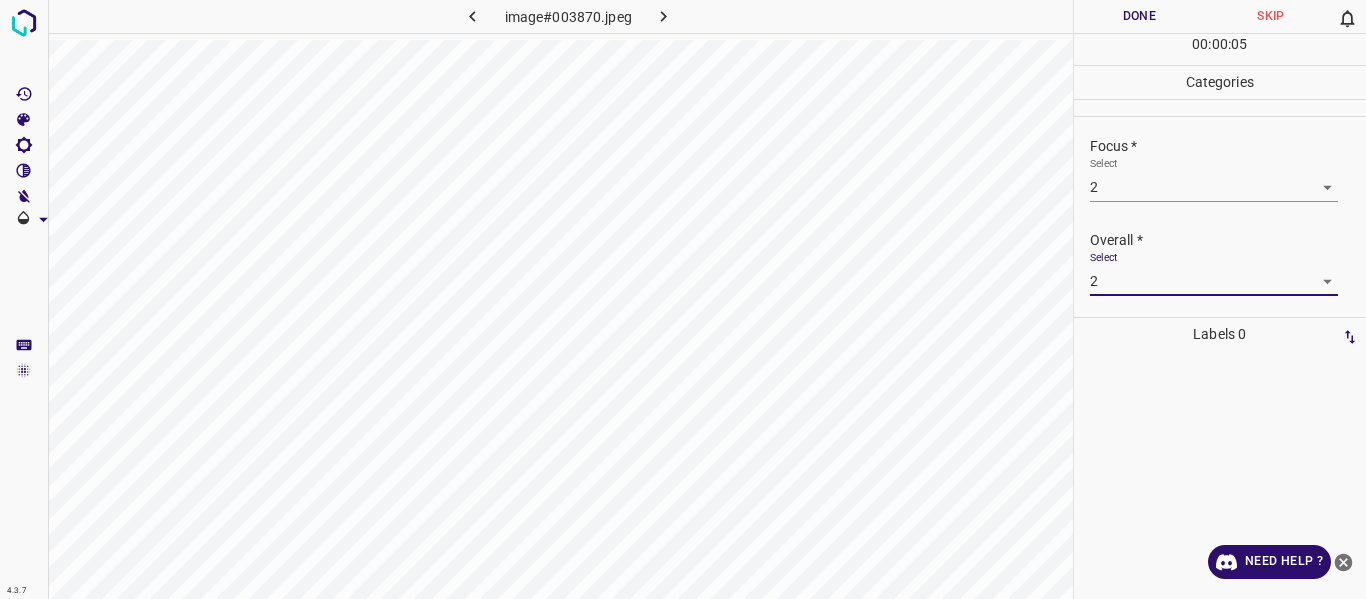 click on "Done" at bounding box center (1140, 16) 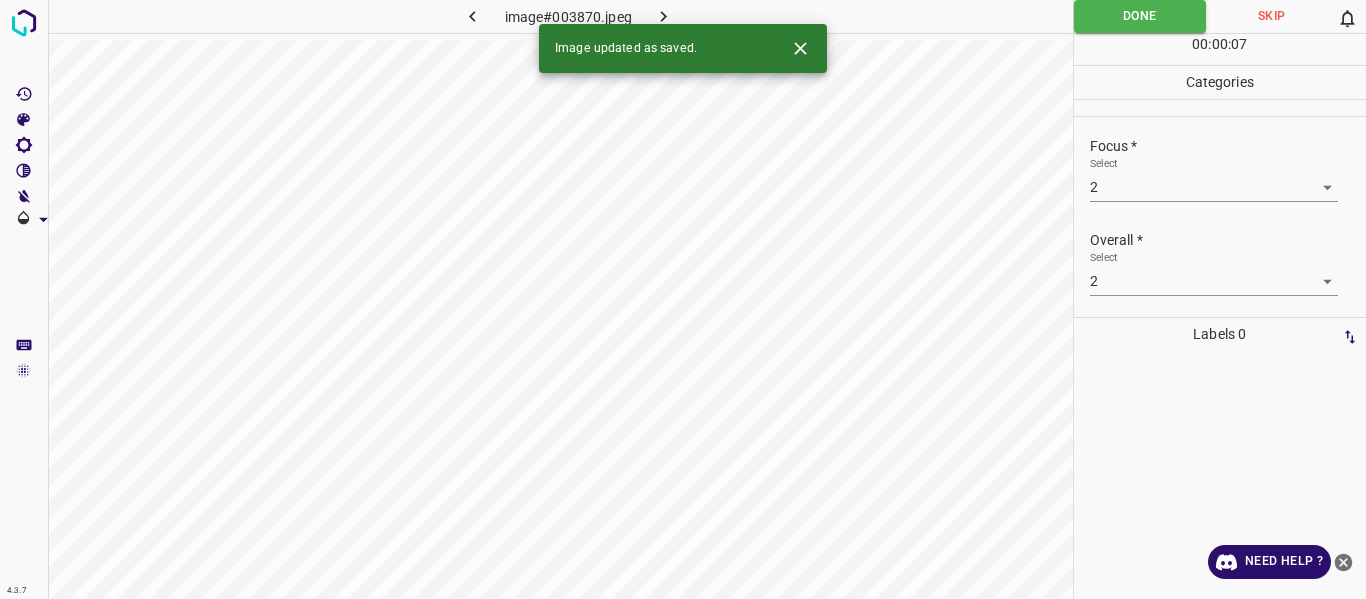 click 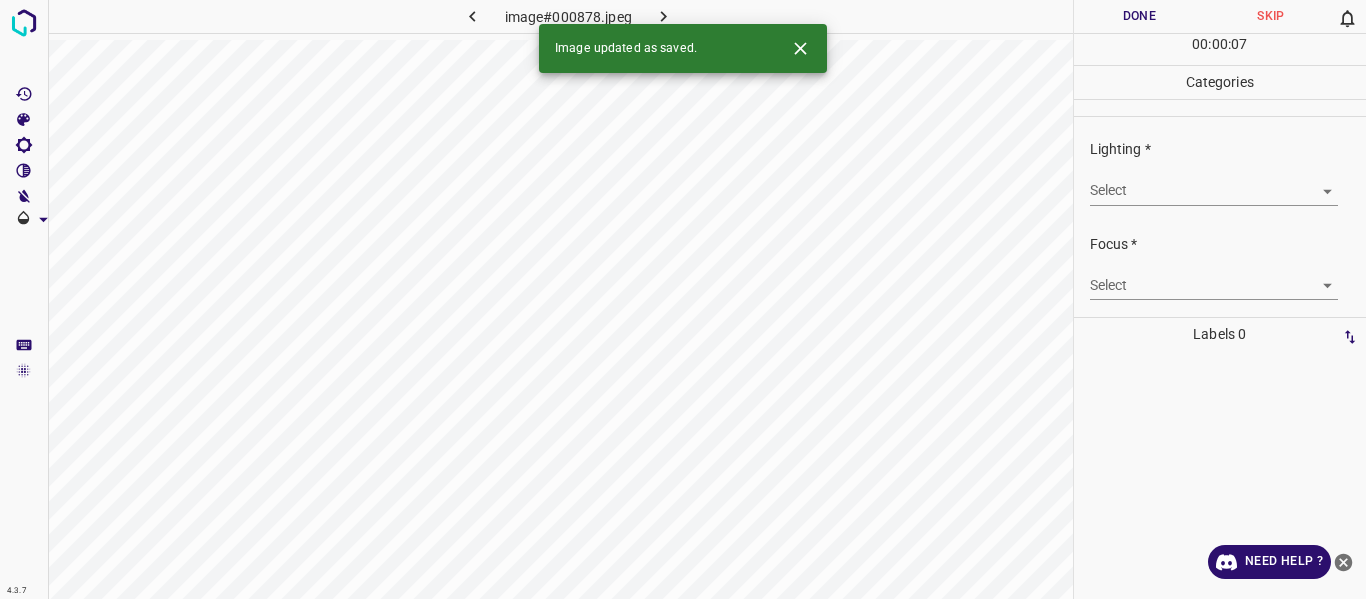 drag, startPoint x: 1314, startPoint y: 210, endPoint x: 1304, endPoint y: 201, distance: 13.453624 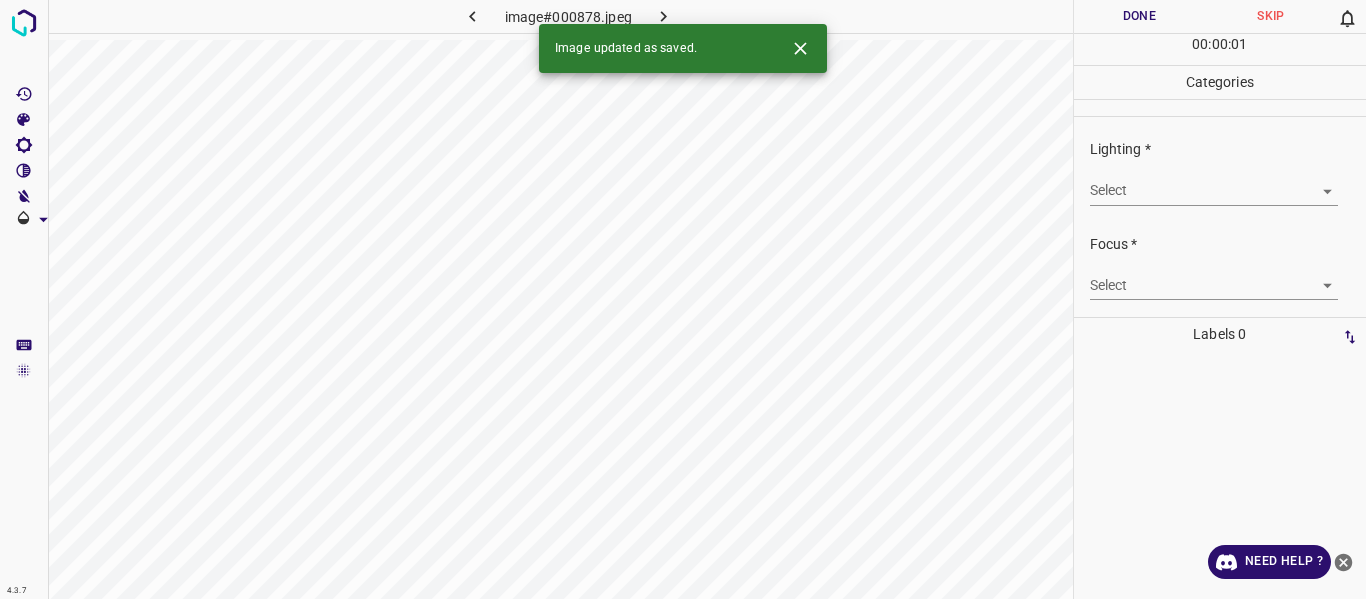 click on "4.3.7 image#000878.jpeg Done Skip 0 00   : 00   : 01   Categories Lighting *  Select ​ Focus *  Select ​ Overall *  Select ​ Labels   0 Categories 1 Lighting 2 Focus 3 Overall Tools Space Change between modes (Draw & Edit) I Auto labeling R Restore zoom M Zoom in N Zoom out Delete Delete selecte label Filters Z Restore filters X Saturation filter C Brightness filter V Contrast filter B Gray scale filter General O Download Image updated as saved. Need Help ? - Text - Hide - Delete" at bounding box center [683, 299] 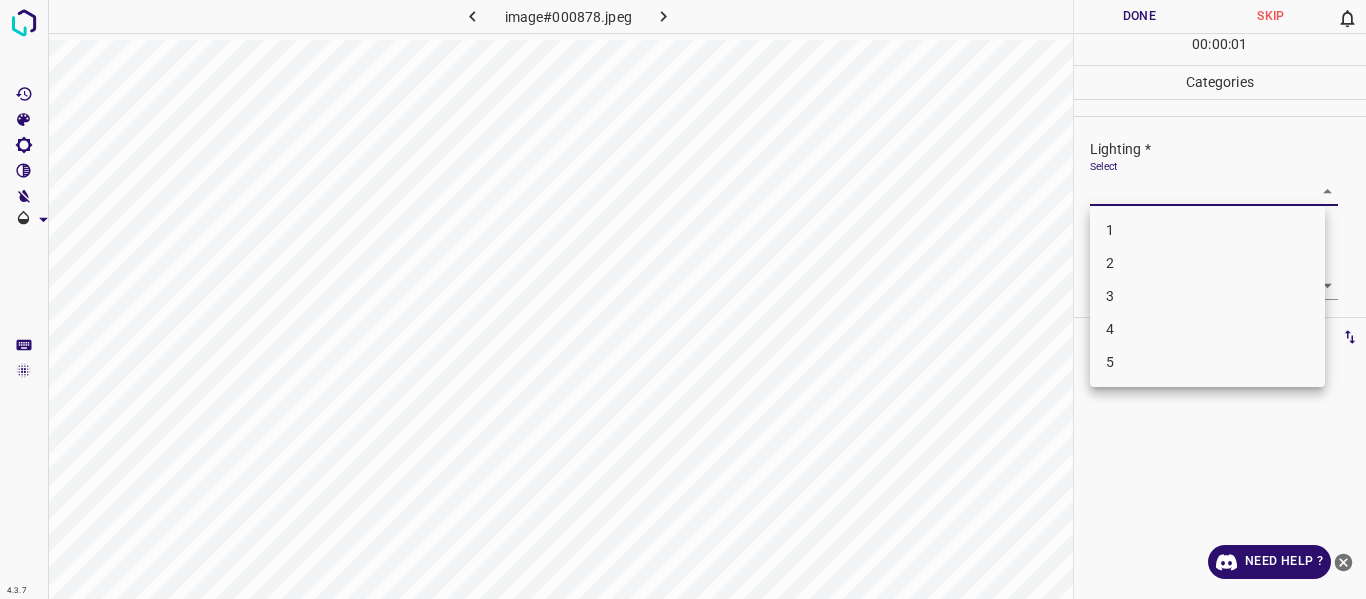 click on "4" at bounding box center [1207, 329] 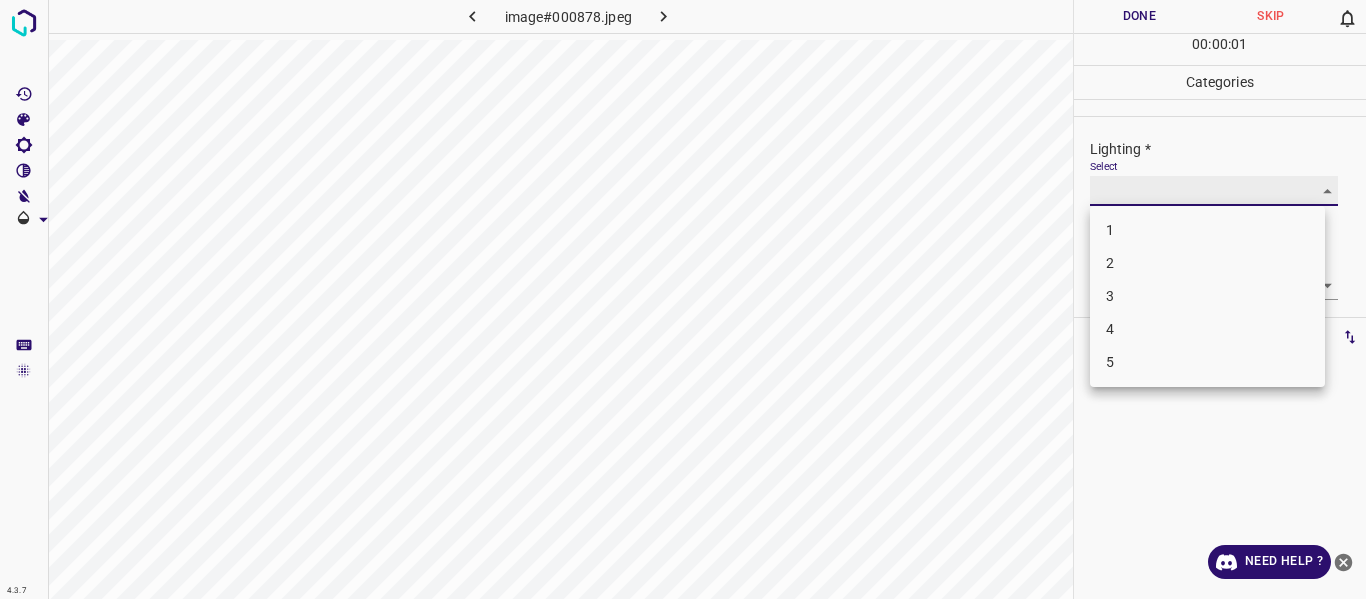 type on "4" 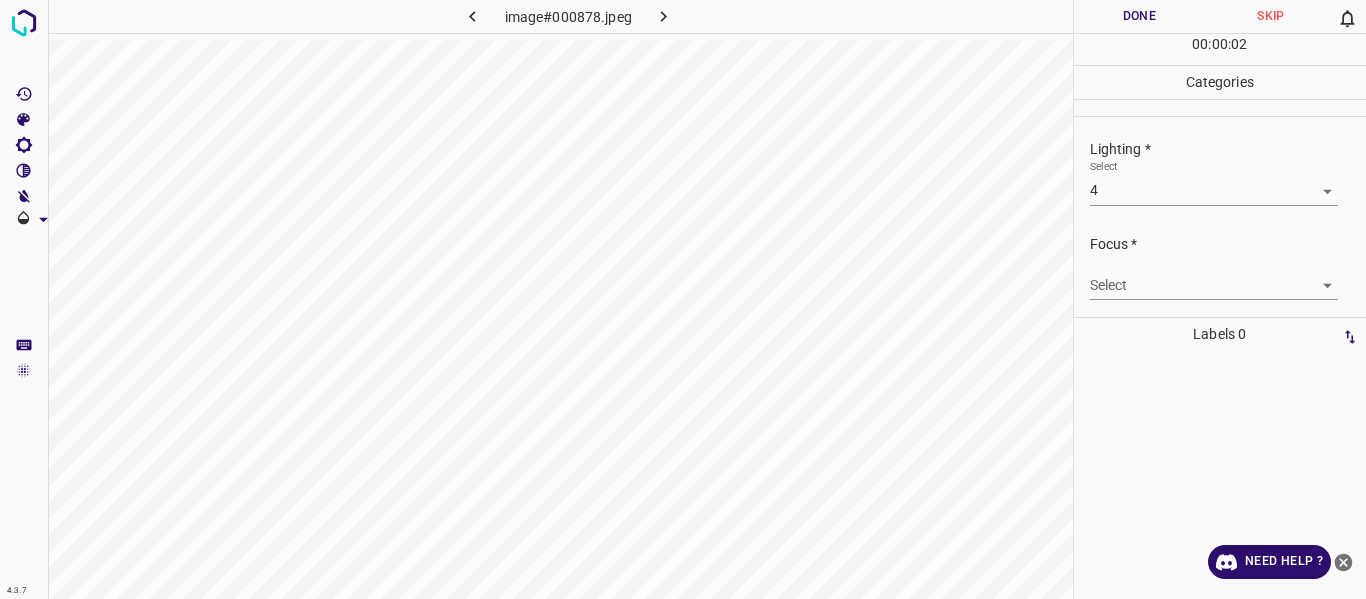drag, startPoint x: 1280, startPoint y: 260, endPoint x: 1295, endPoint y: 288, distance: 31.764761 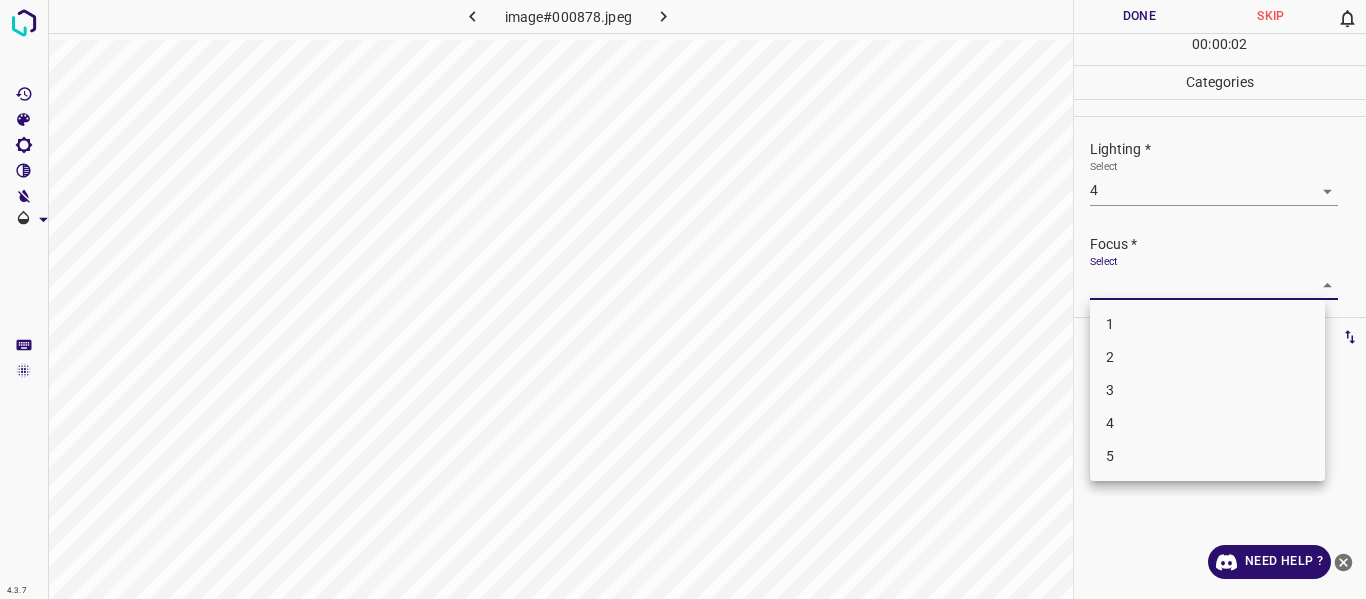 drag, startPoint x: 1295, startPoint y: 288, endPoint x: 1220, endPoint y: 339, distance: 90.697296 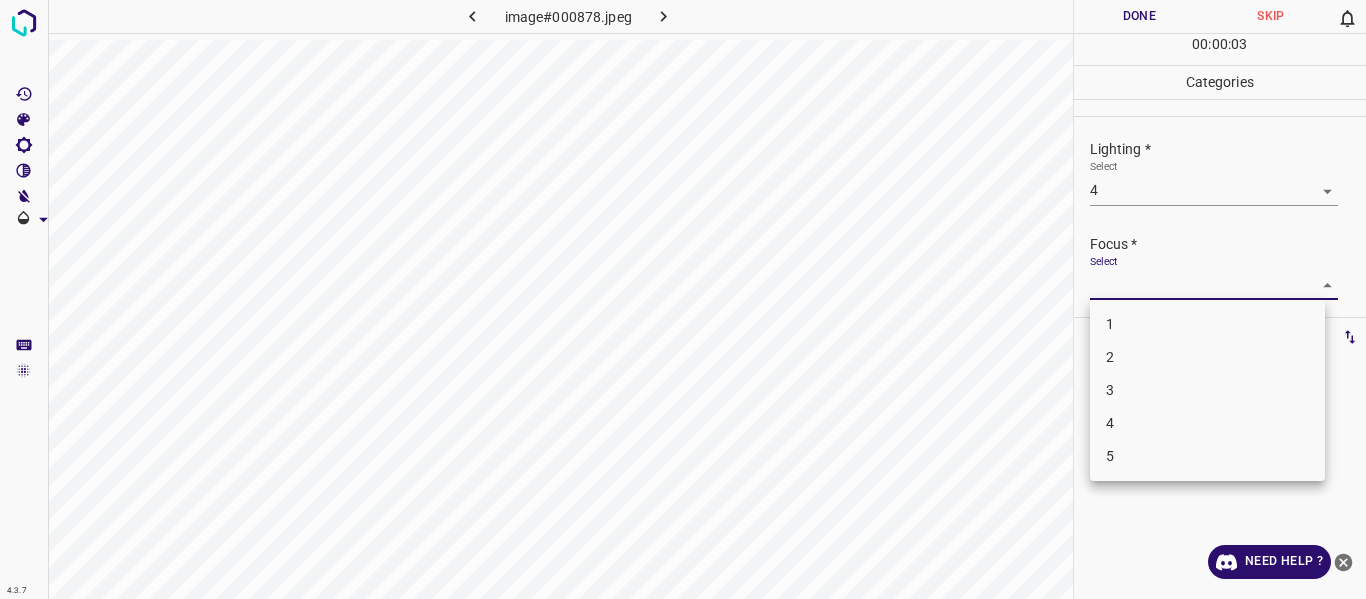 click on "3" at bounding box center [1207, 390] 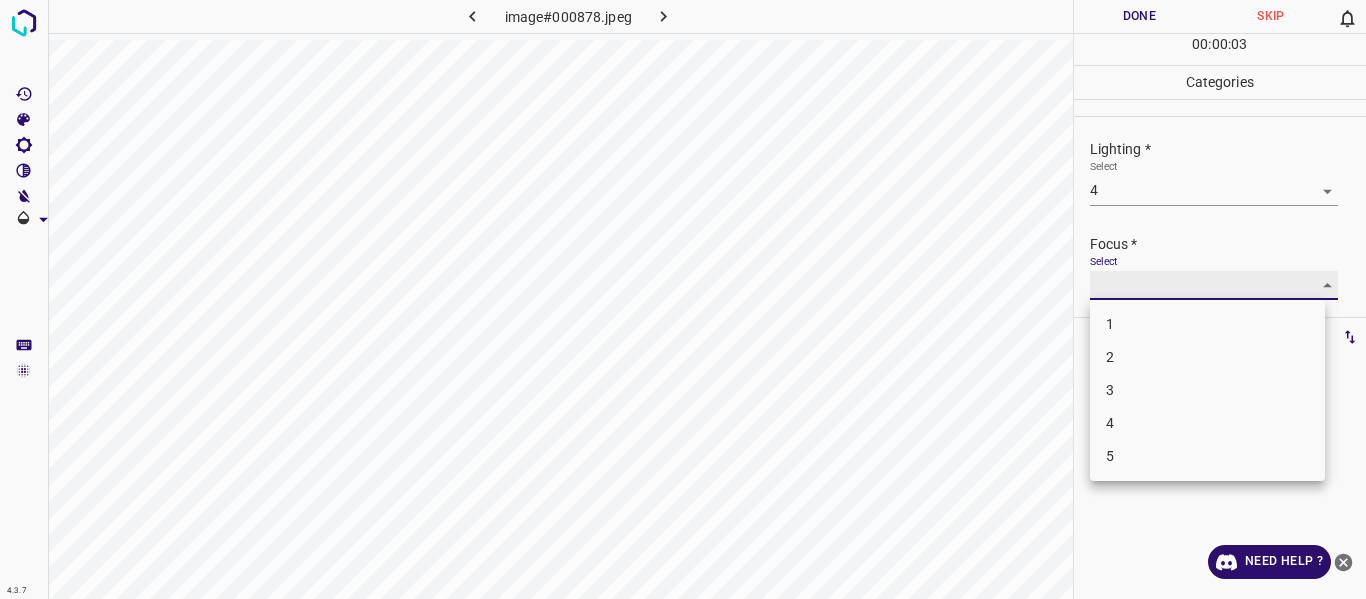 type on "3" 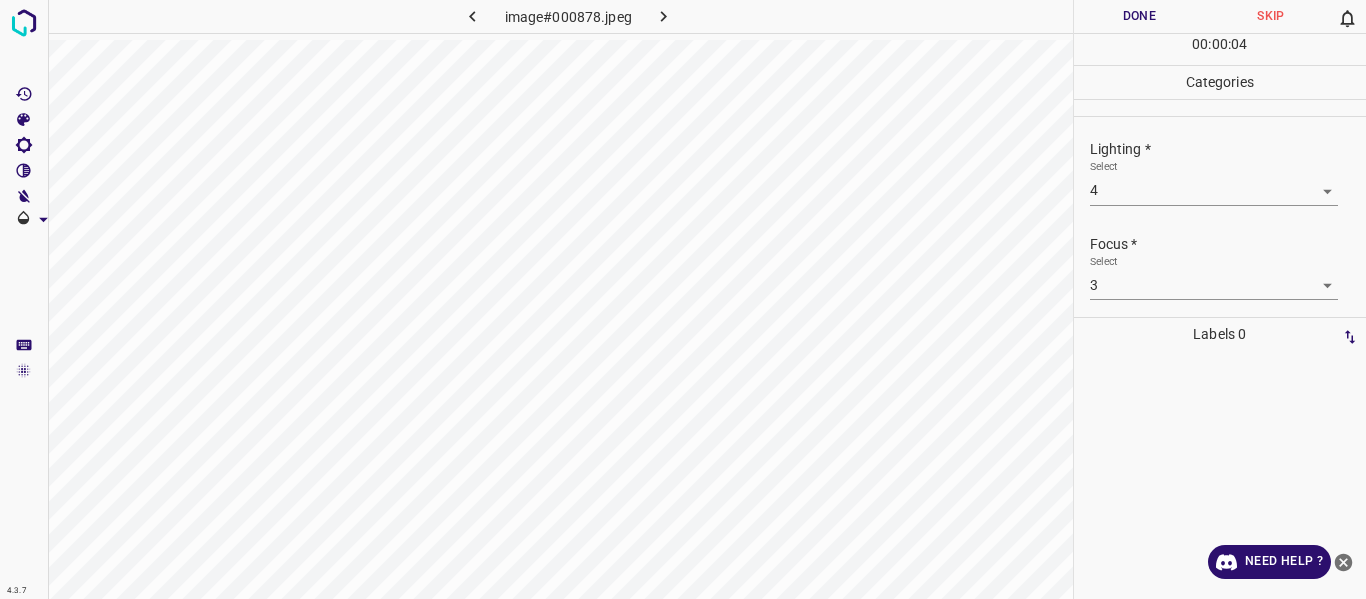drag, startPoint x: 1365, startPoint y: 221, endPoint x: 1338, endPoint y: 296, distance: 79.71198 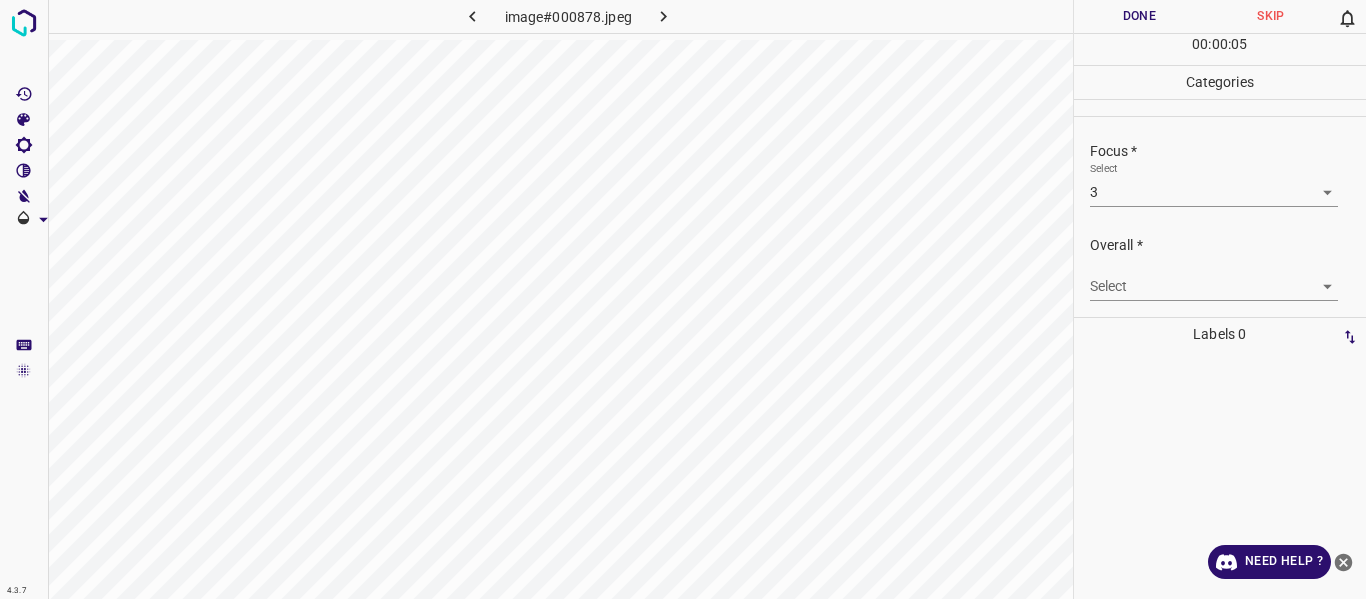 scroll, scrollTop: 98, scrollLeft: 0, axis: vertical 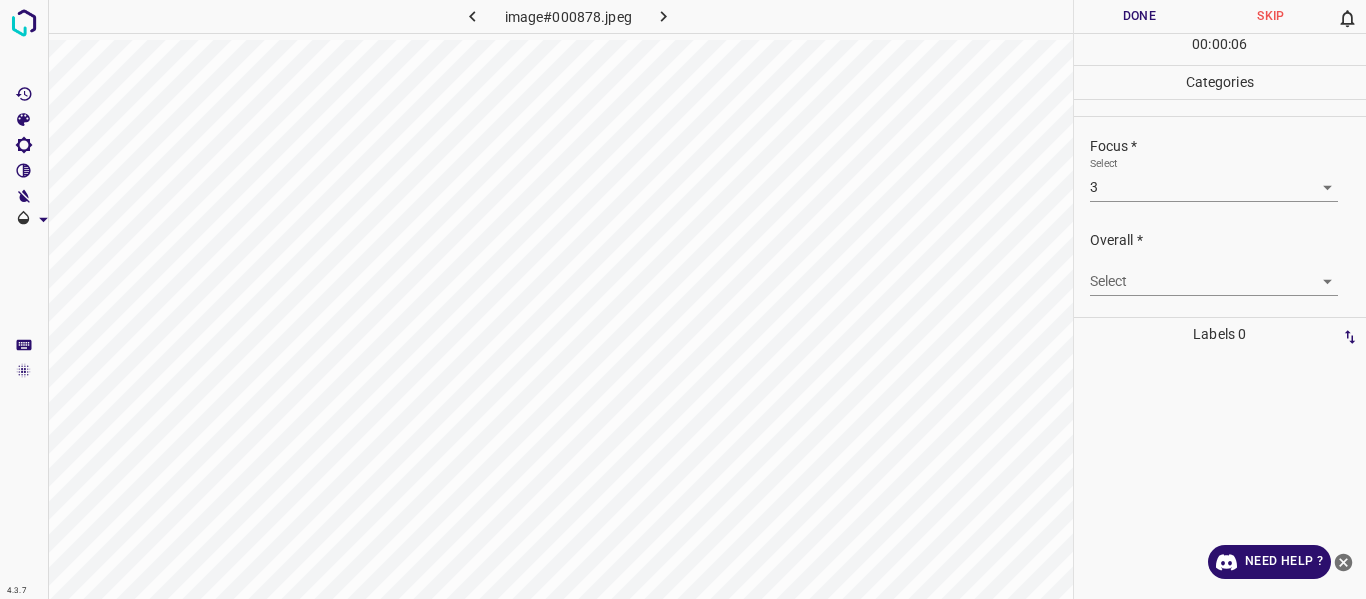 click on "4.3.7 image#000878.jpeg Done Skip 0 00   : 00   : 06   Categories Lighting *  Select 4 4 Focus *  Select 3 3 Overall *  Select ​ Labels   0 Categories 1 Lighting 2 Focus 3 Overall Tools Space Change between modes (Draw & Edit) I Auto labeling R Restore zoom M Zoom in N Zoom out Delete Delete selecte label Filters Z Restore filters X Saturation filter C Brightness filter V Contrast filter B Gray scale filter General O Download Need Help ? - Text - Hide - Delete" at bounding box center [683, 299] 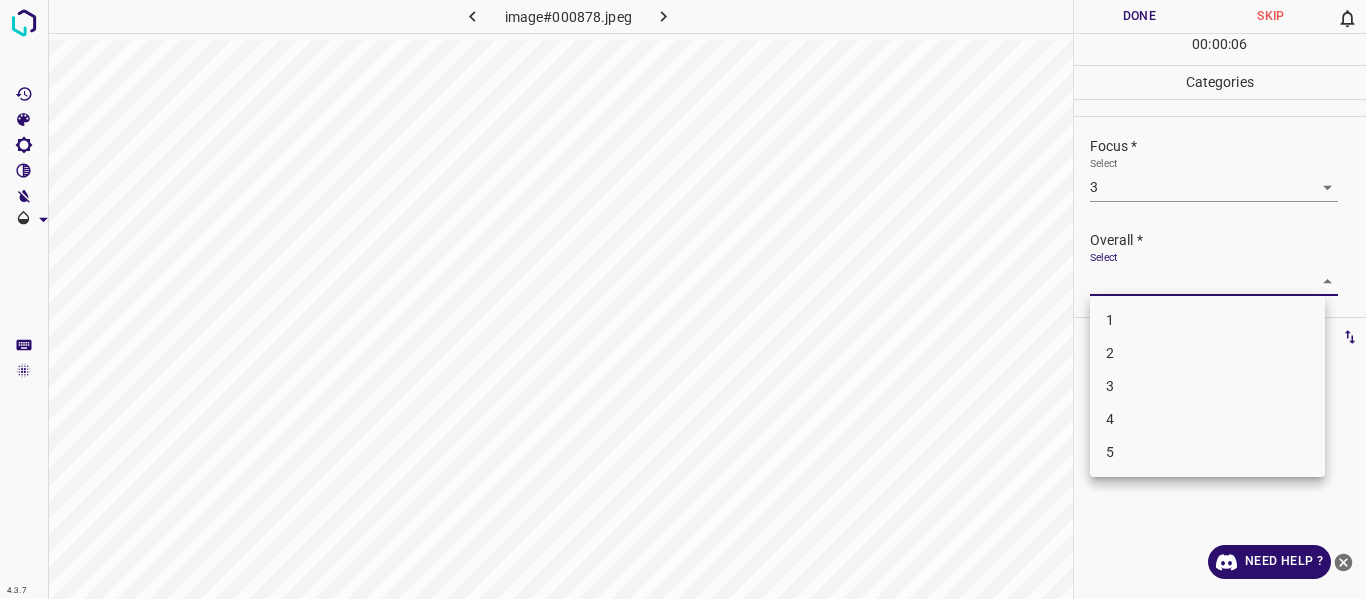 click on "4" at bounding box center [1207, 419] 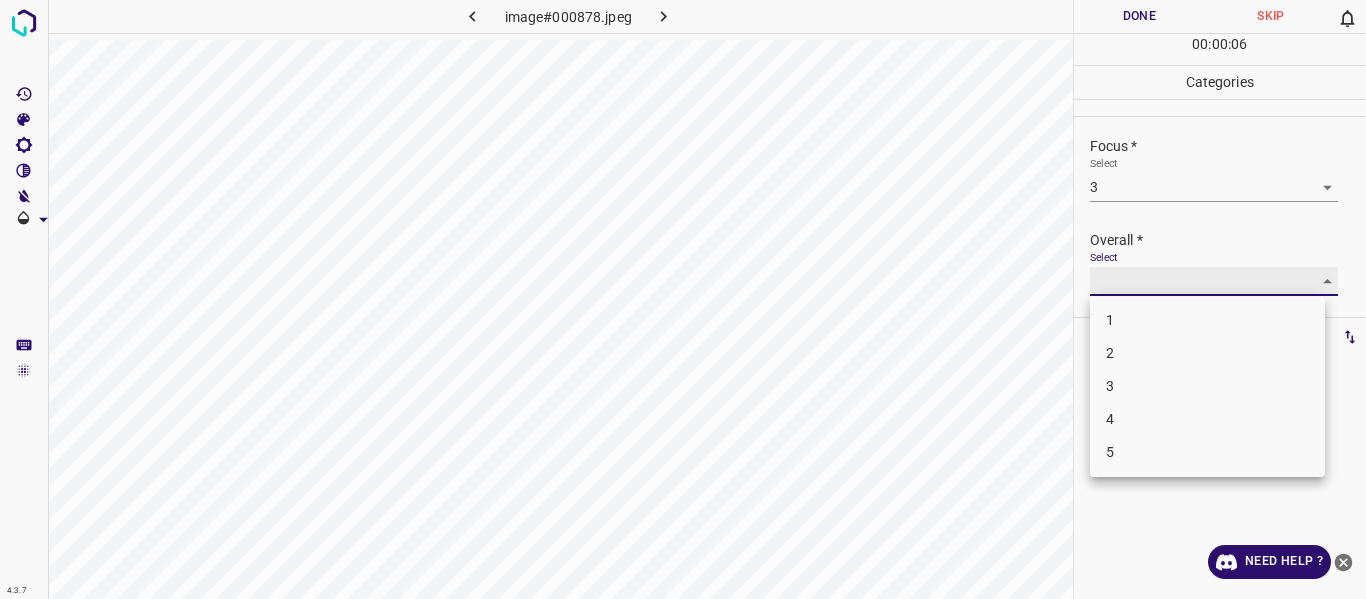 type on "4" 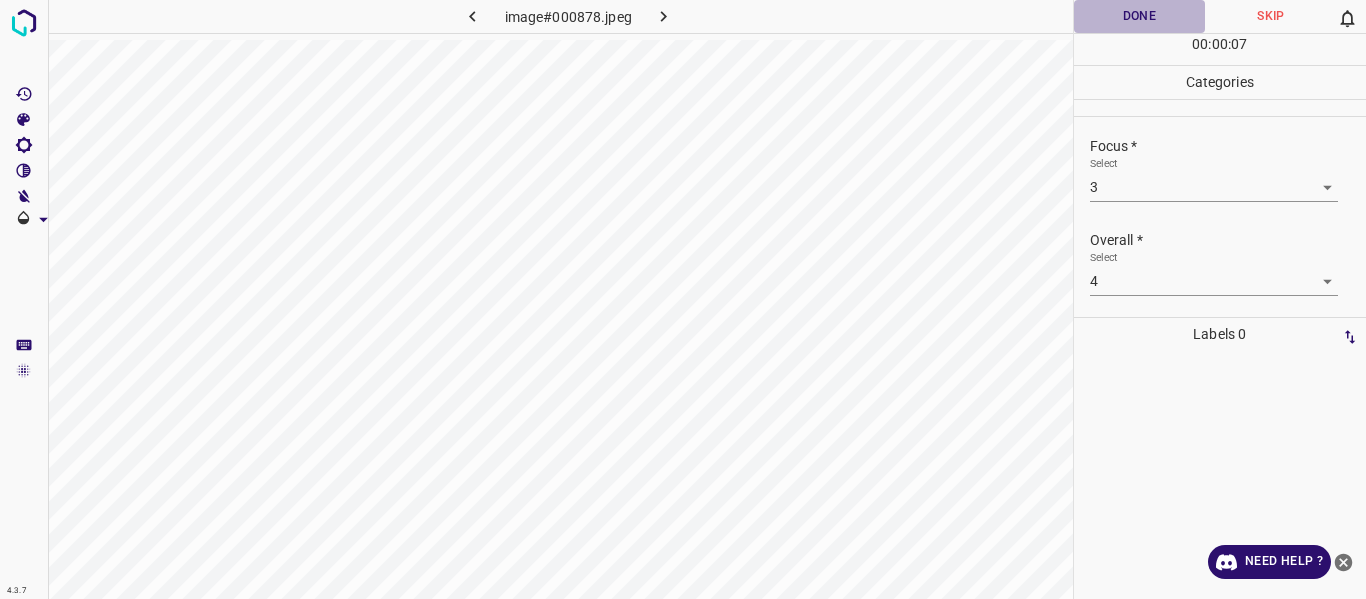 click on "Done" at bounding box center (1140, 16) 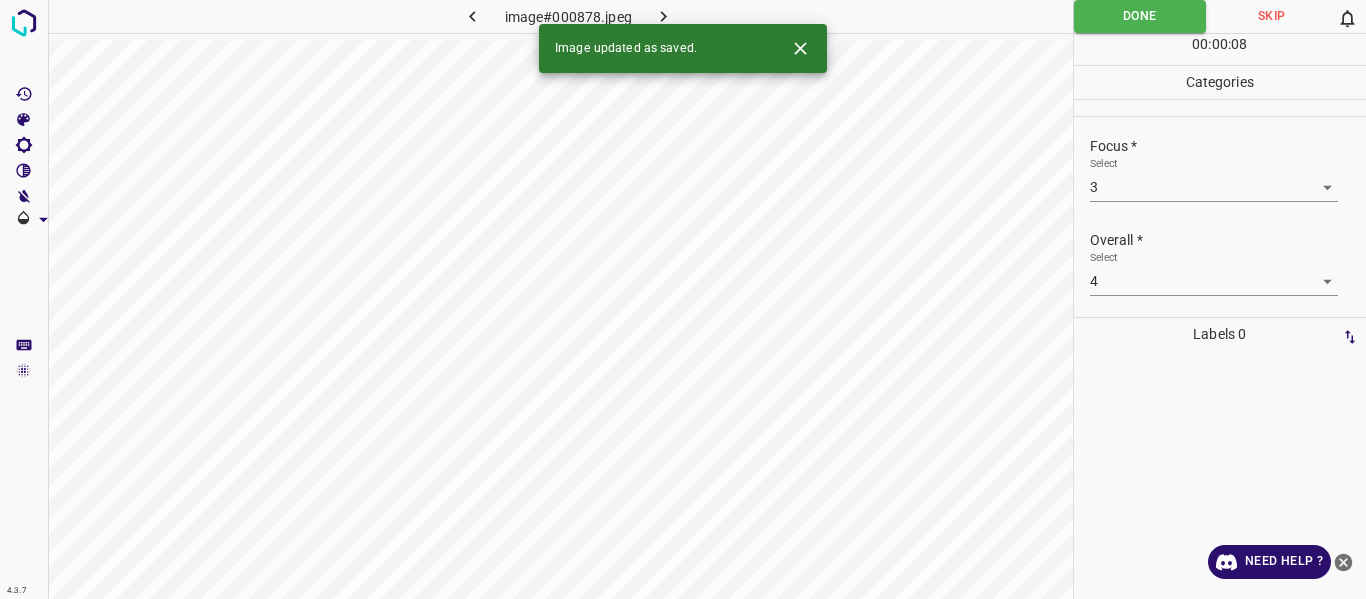 click 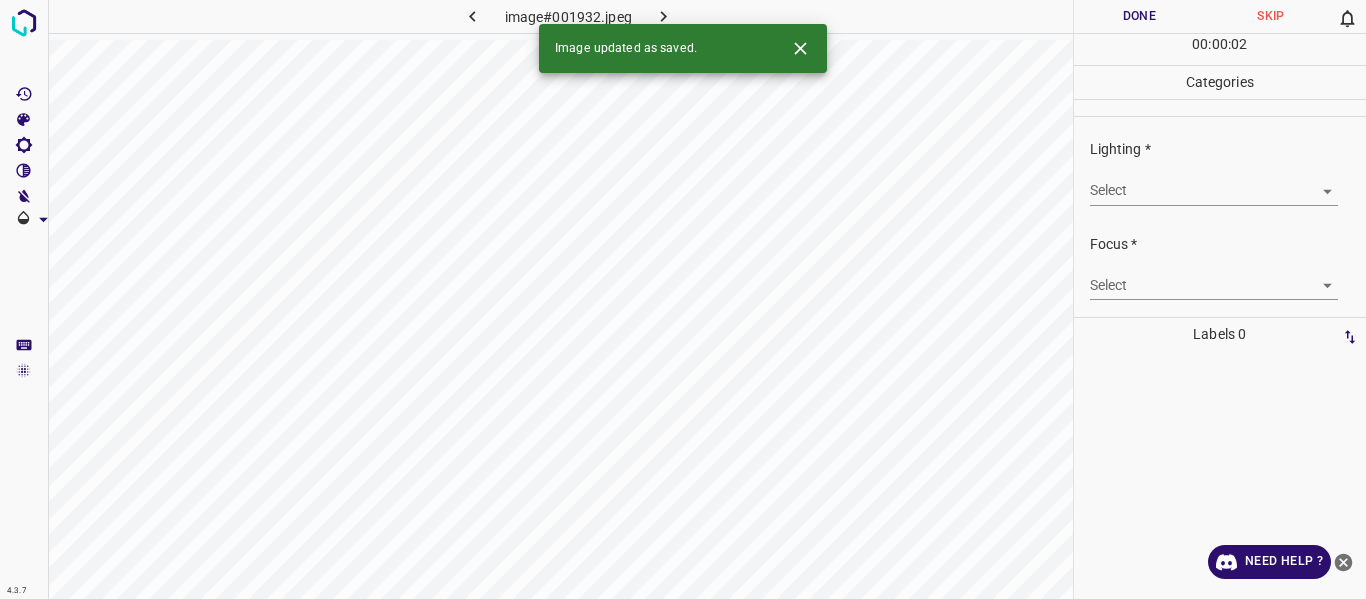 click on "Lighting *  Select ​" at bounding box center (1220, 172) 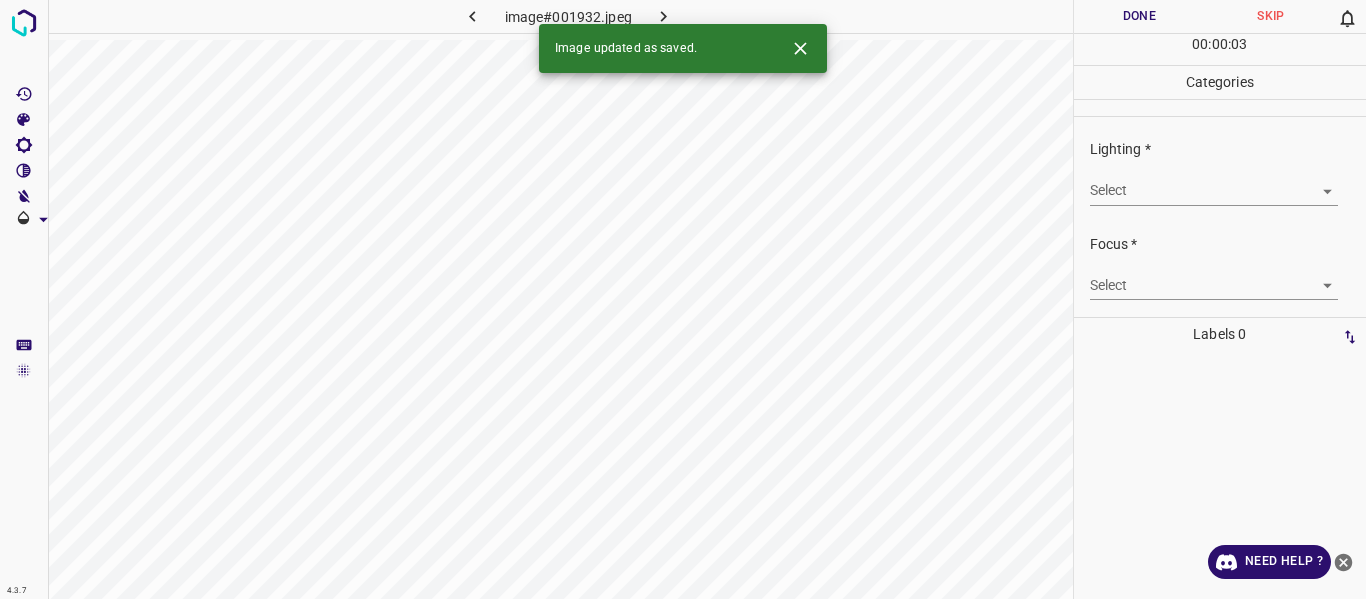 click on "4.3.7 image#001932.jpeg Done Skip 0 00   : 00   : 03   Categories Lighting *  Select ​ Focus *  Select ​ Overall *  Select ​ Labels   0 Categories 1 Lighting 2 Focus 3 Overall Tools Space Change between modes (Draw & Edit) I Auto labeling R Restore zoom M Zoom in N Zoom out Delete Delete selecte label Filters Z Restore filters X Saturation filter C Brightness filter V Contrast filter B Gray scale filter General O Download Image updated as saved. Need Help ? - Text - Hide - Delete" at bounding box center [683, 299] 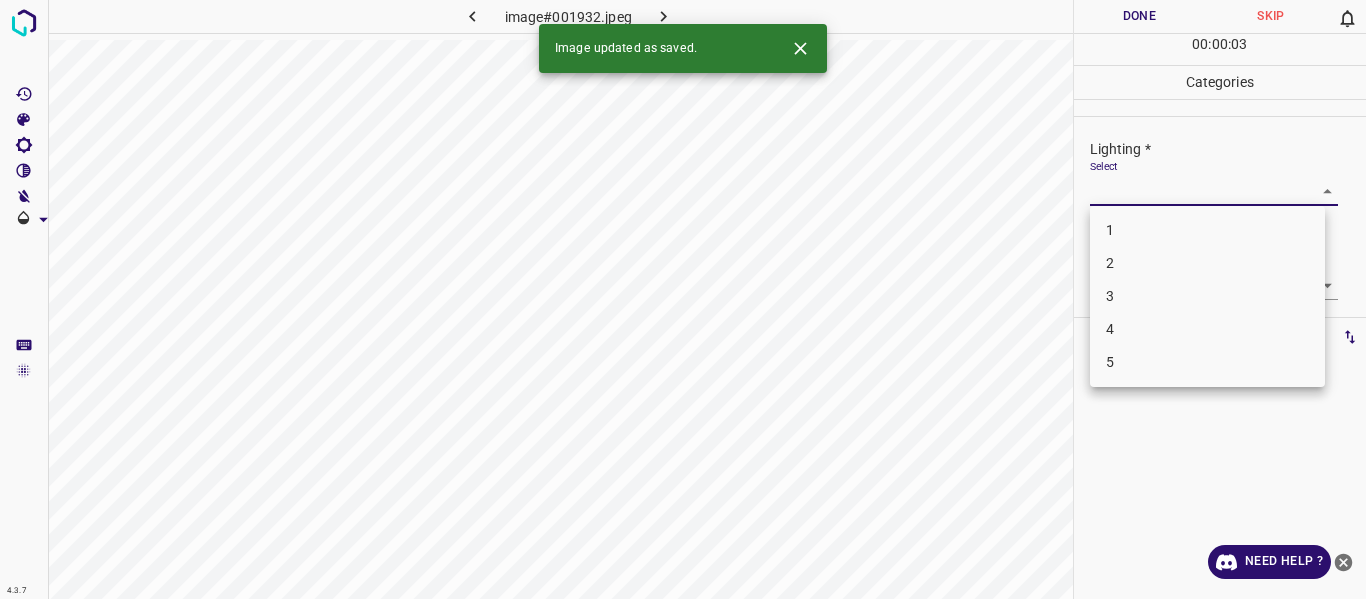 click on "3" at bounding box center (1207, 296) 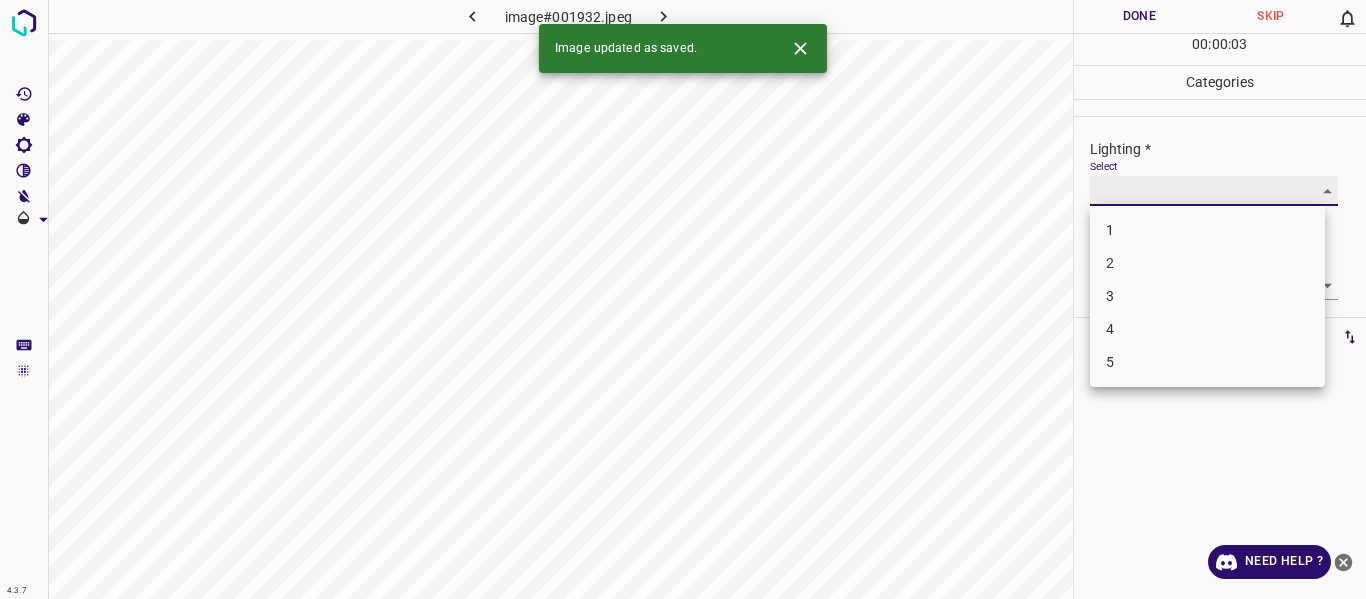 type on "3" 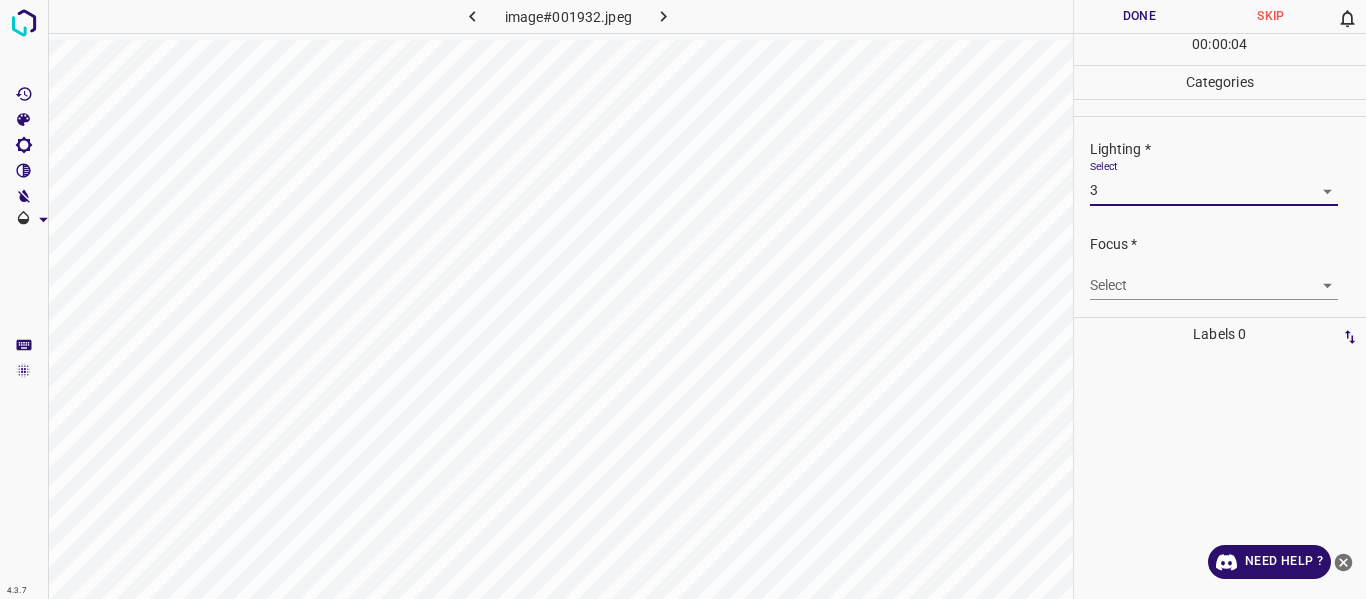 click on "4.3.7 image#001932.jpeg Done Skip 0 00   : 00   : 04   Categories Lighting *  Select 3 3 Focus *  Select ​ Overall *  Select ​ Labels   0 Categories 1 Lighting 2 Focus 3 Overall Tools Space Change between modes (Draw & Edit) I Auto labeling R Restore zoom M Zoom in N Zoom out Delete Delete selecte label Filters Z Restore filters X Saturation filter C Brightness filter V Contrast filter B Gray scale filter General O Download Need Help ? - Text - Hide - Delete 1 2 3 4 5" at bounding box center [683, 299] 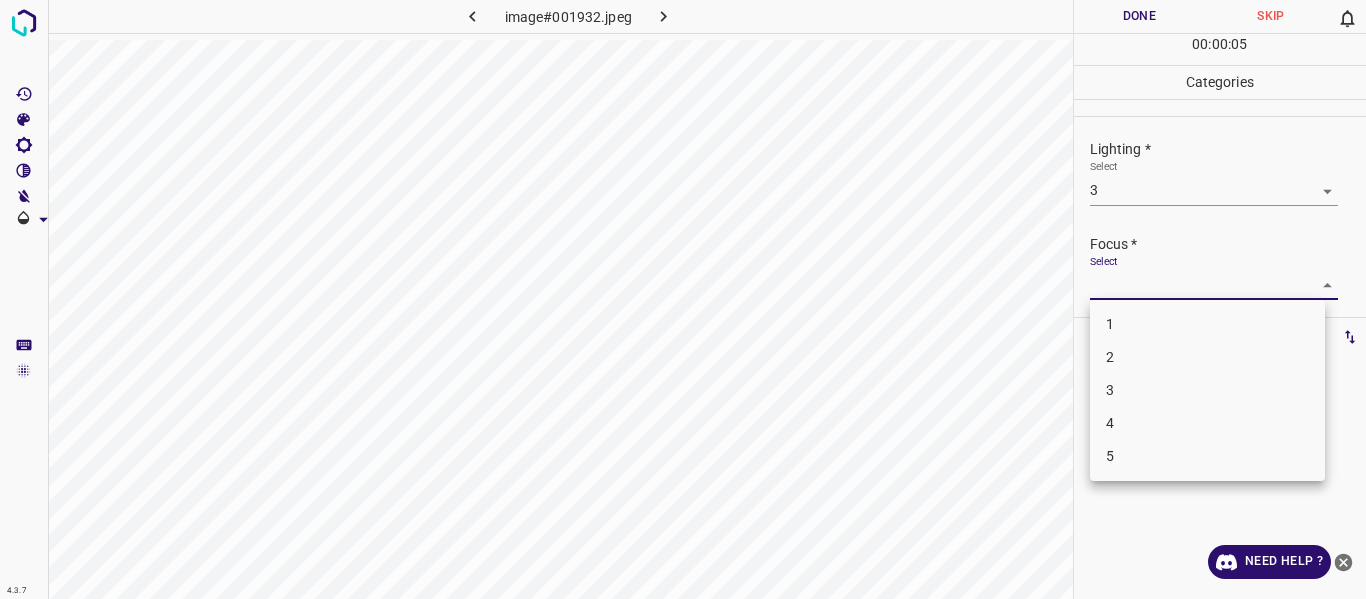 drag, startPoint x: 1133, startPoint y: 365, endPoint x: 1296, endPoint y: 295, distance: 177.39503 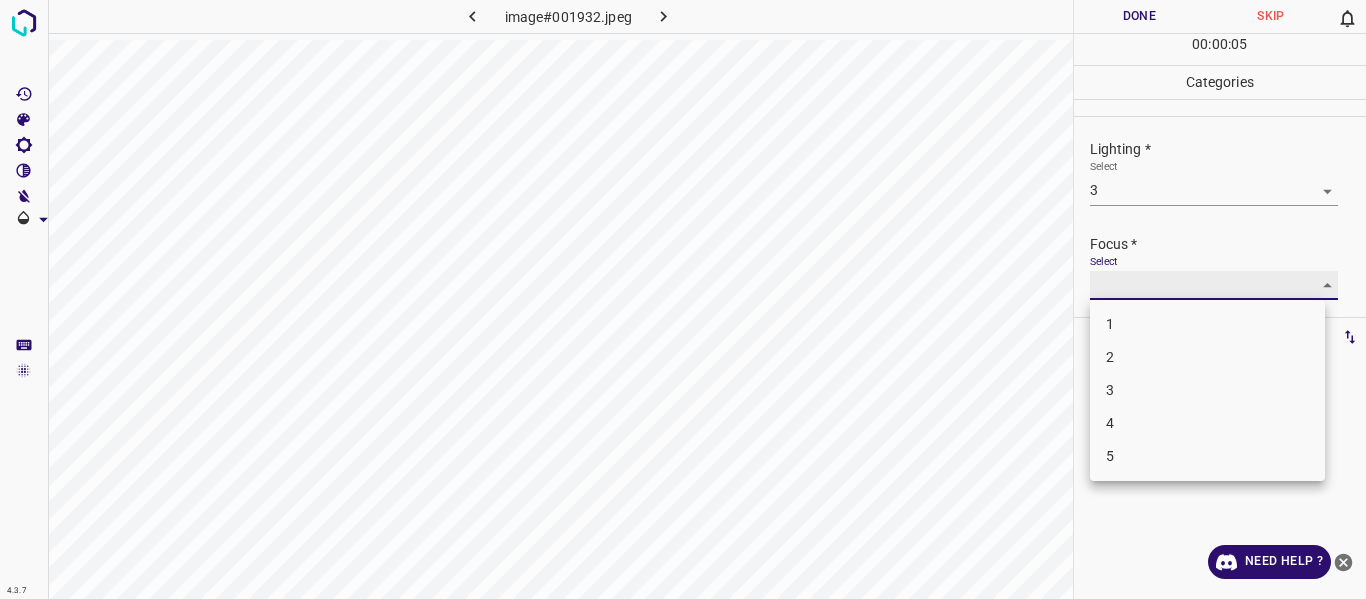 type on "2" 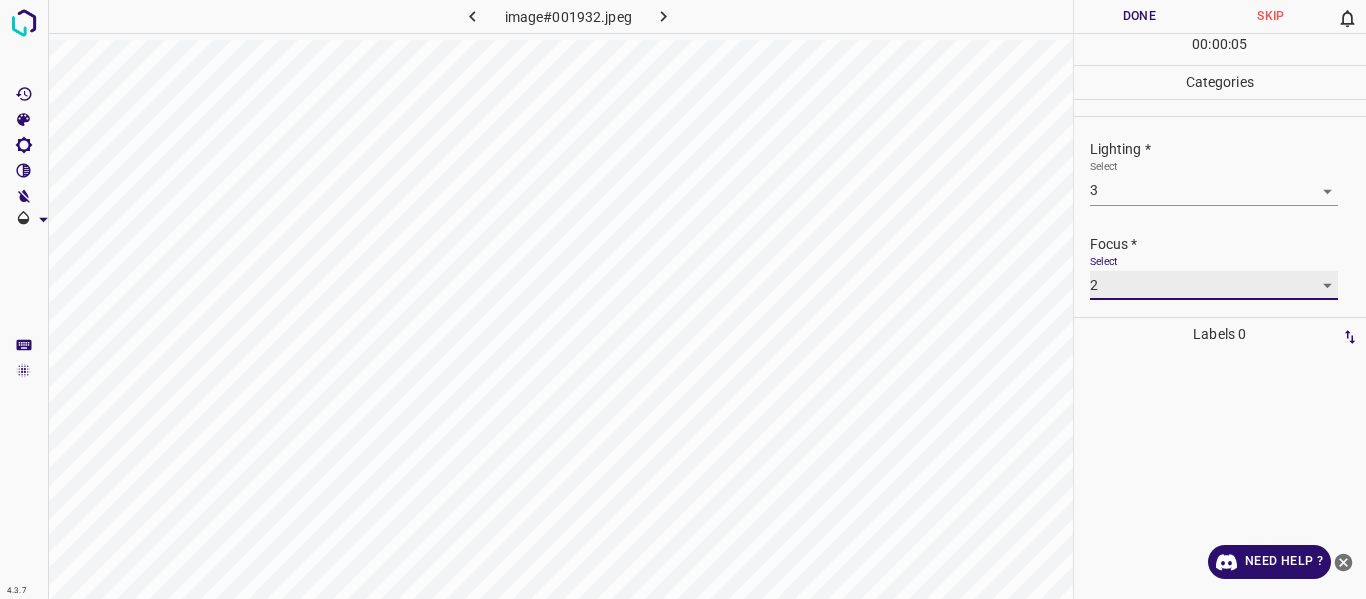 scroll, scrollTop: 98, scrollLeft: 0, axis: vertical 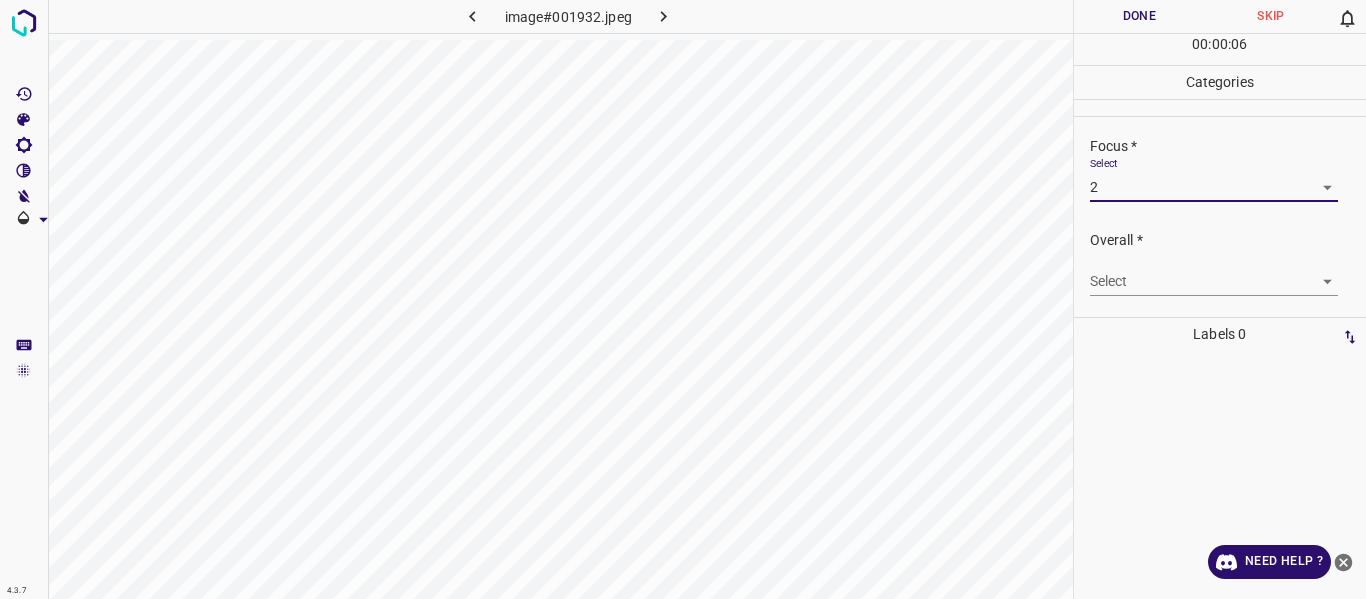 click on "4.3.7 image#001932.jpeg Done Skip 0 00   : 00   : 06   Categories Lighting *  Select 3 3 Focus *  Select 2 2 Overall *  Select ​ Labels   0 Categories 1 Lighting 2 Focus 3 Overall Tools Space Change between modes (Draw & Edit) I Auto labeling R Restore zoom M Zoom in N Zoom out Delete Delete selecte label Filters Z Restore filters X Saturation filter C Brightness filter V Contrast filter B Gray scale filter General O Download Need Help ? - Text - Hide - Delete" at bounding box center (683, 299) 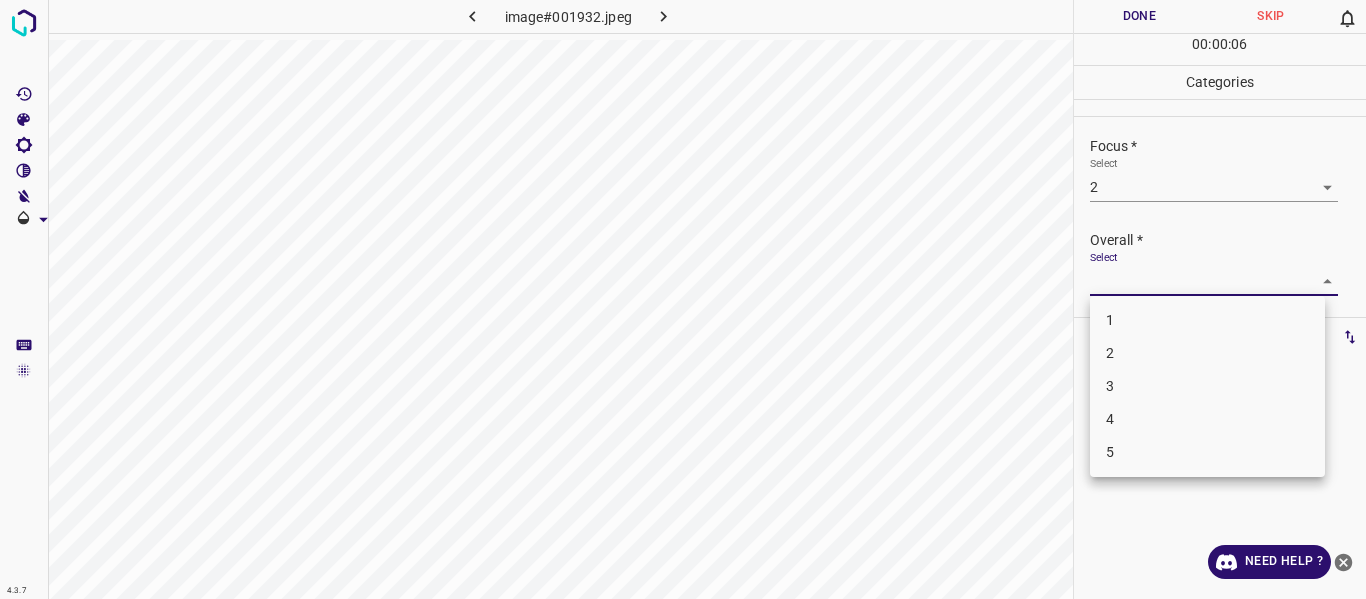 click on "3" at bounding box center (1207, 386) 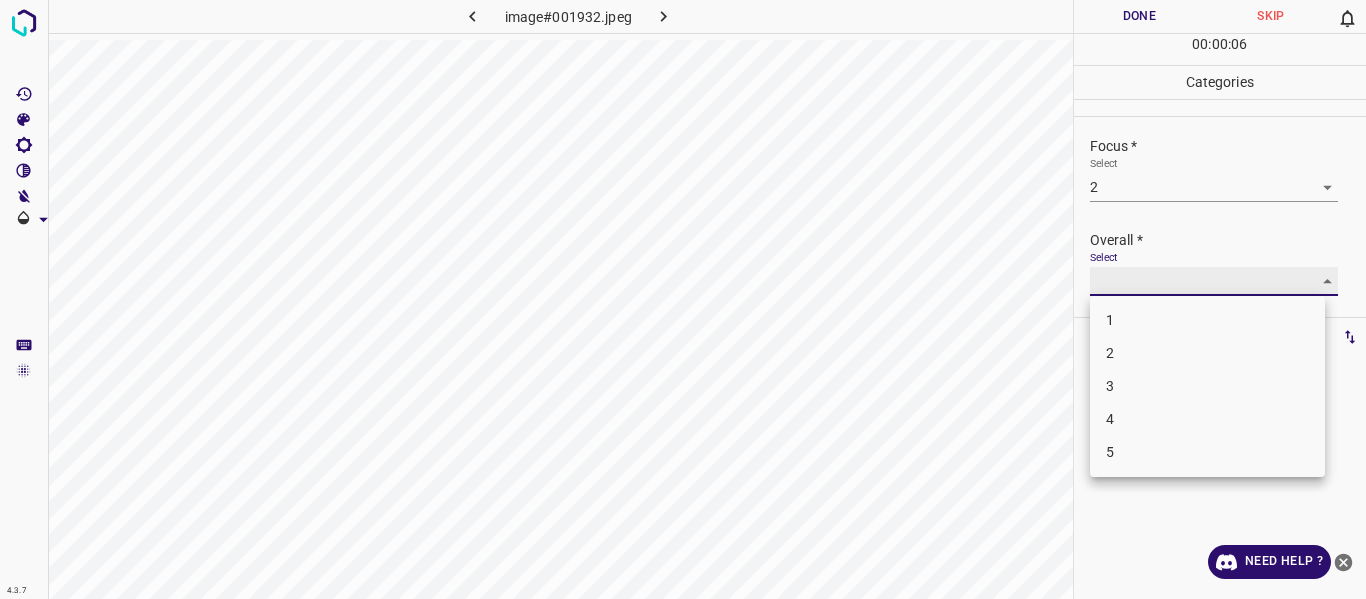 type on "3" 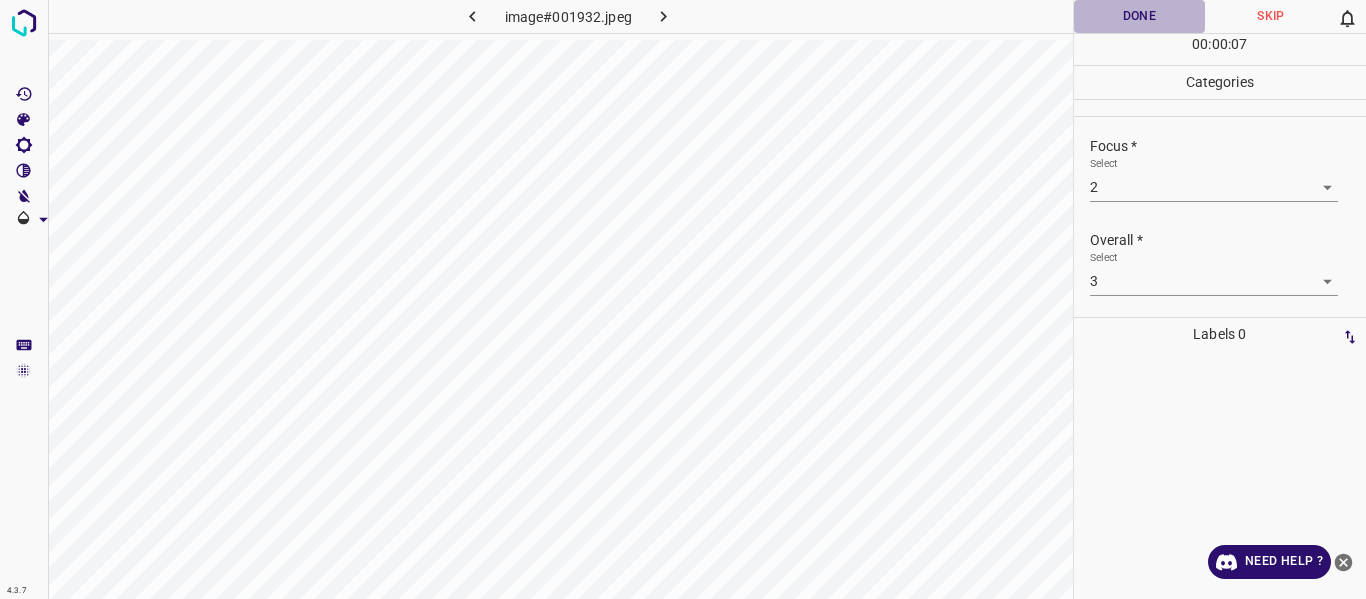 click on "Done" at bounding box center (1140, 16) 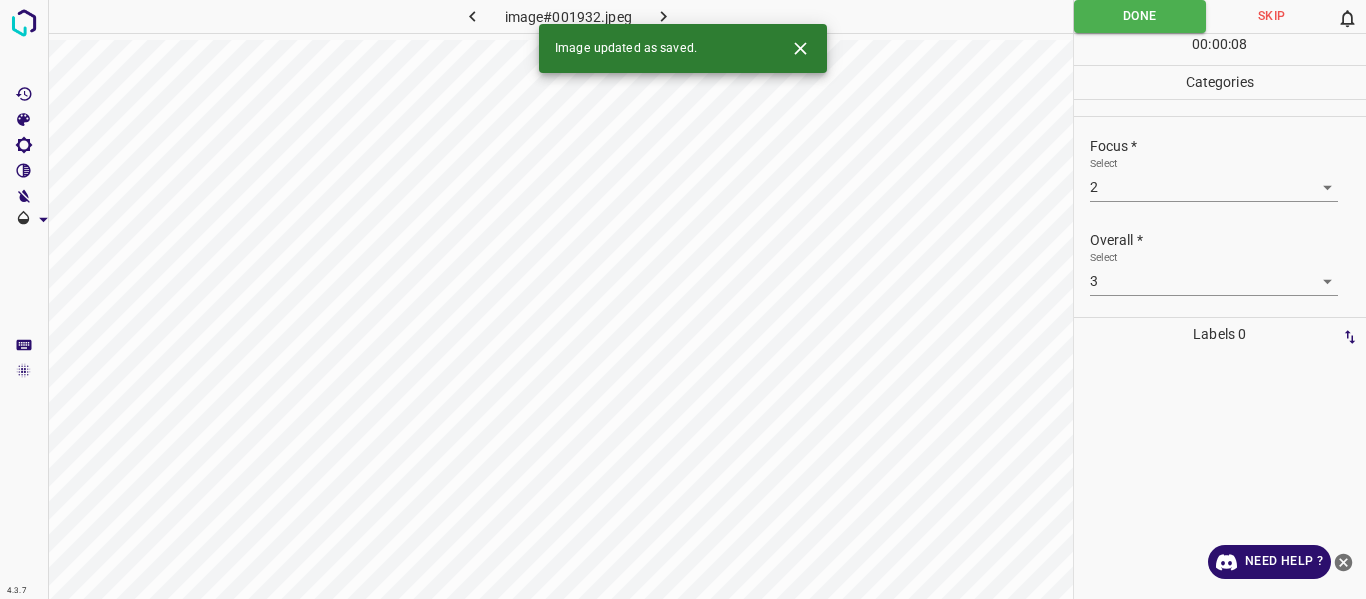 click 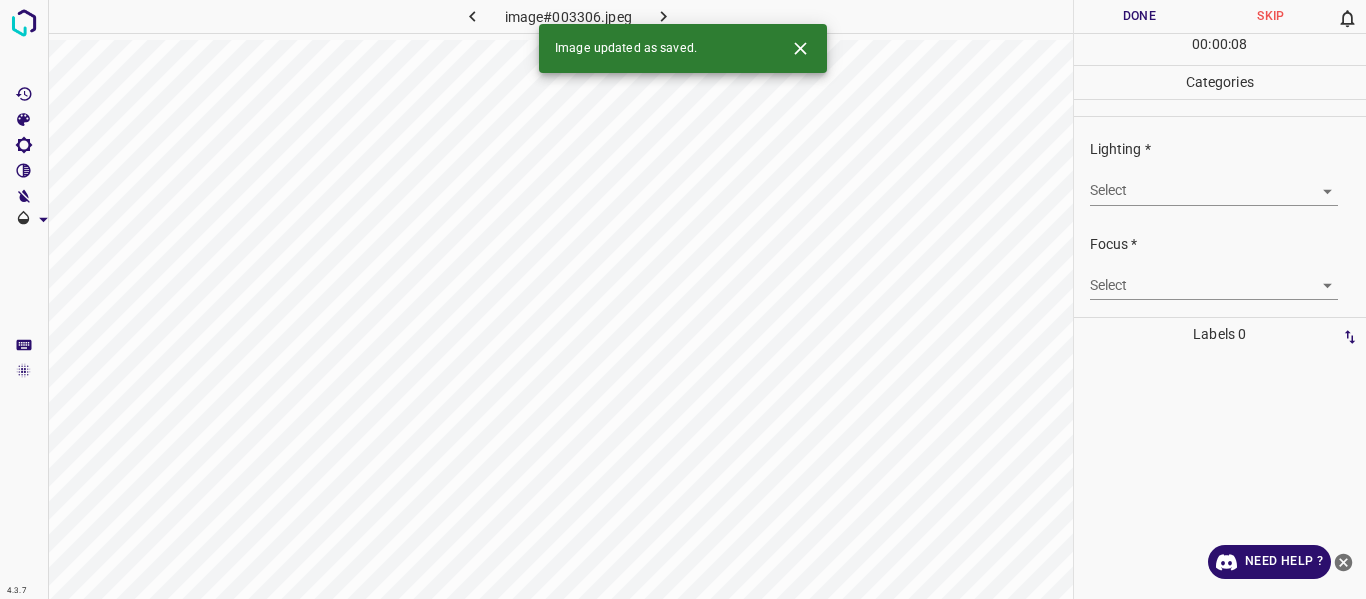 click on "4.3.7 image#003306.jpeg Done Skip 0 00   : 00   : 08   Categories Lighting *  Select ​ Focus *  Select ​ Overall *  Select ​ Labels   0 Categories 1 Lighting 2 Focus 3 Overall Tools Space Change between modes (Draw & Edit) I Auto labeling R Restore zoom M Zoom in N Zoom out Delete Delete selecte label Filters Z Restore filters X Saturation filter C Brightness filter V Contrast filter B Gray scale filter General O Download Image updated as saved. Need Help ? - Text - Hide - Delete" at bounding box center (683, 299) 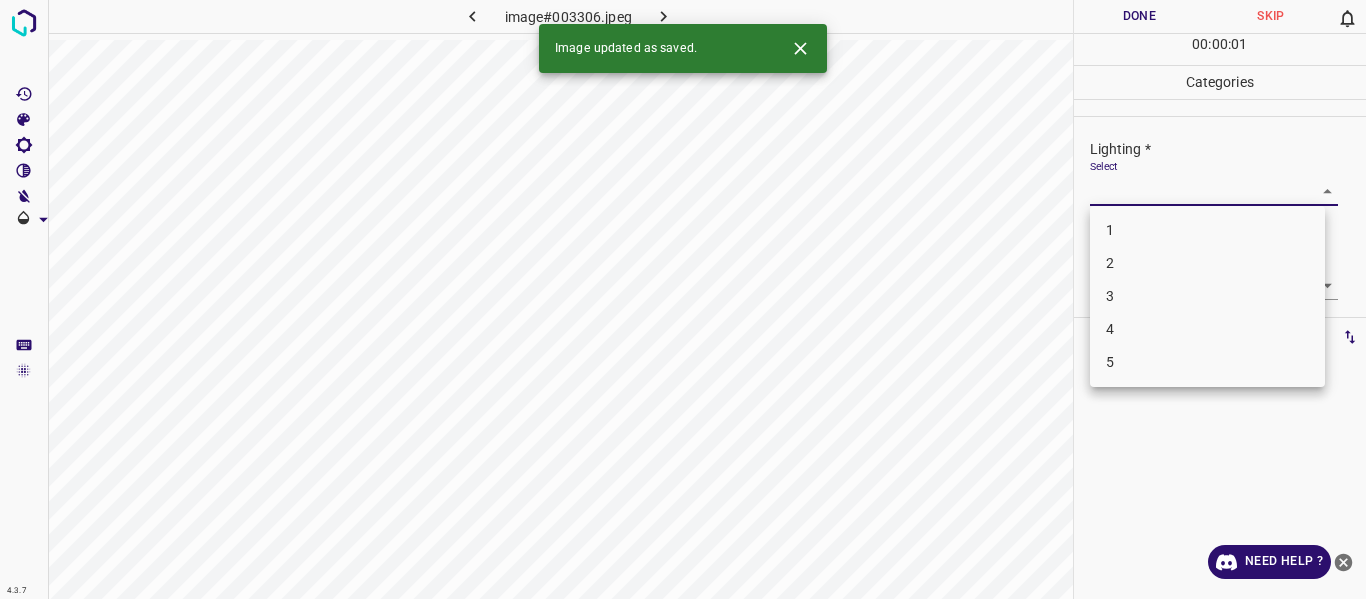 click on "3" at bounding box center (1207, 296) 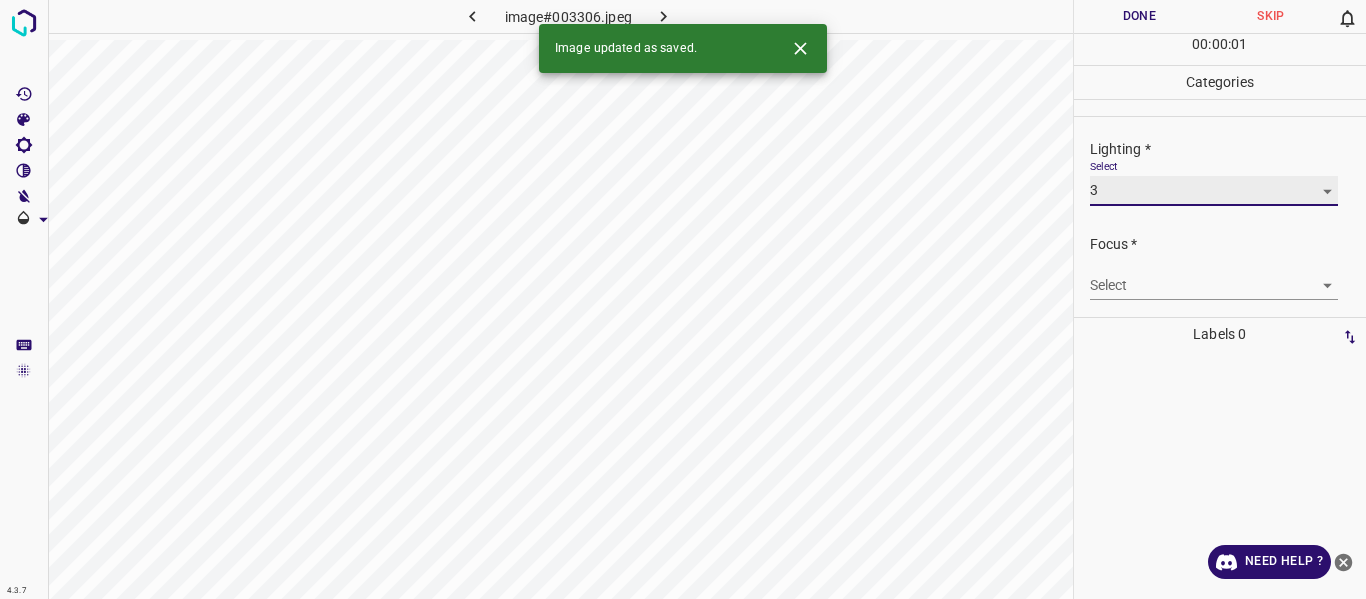 type on "3" 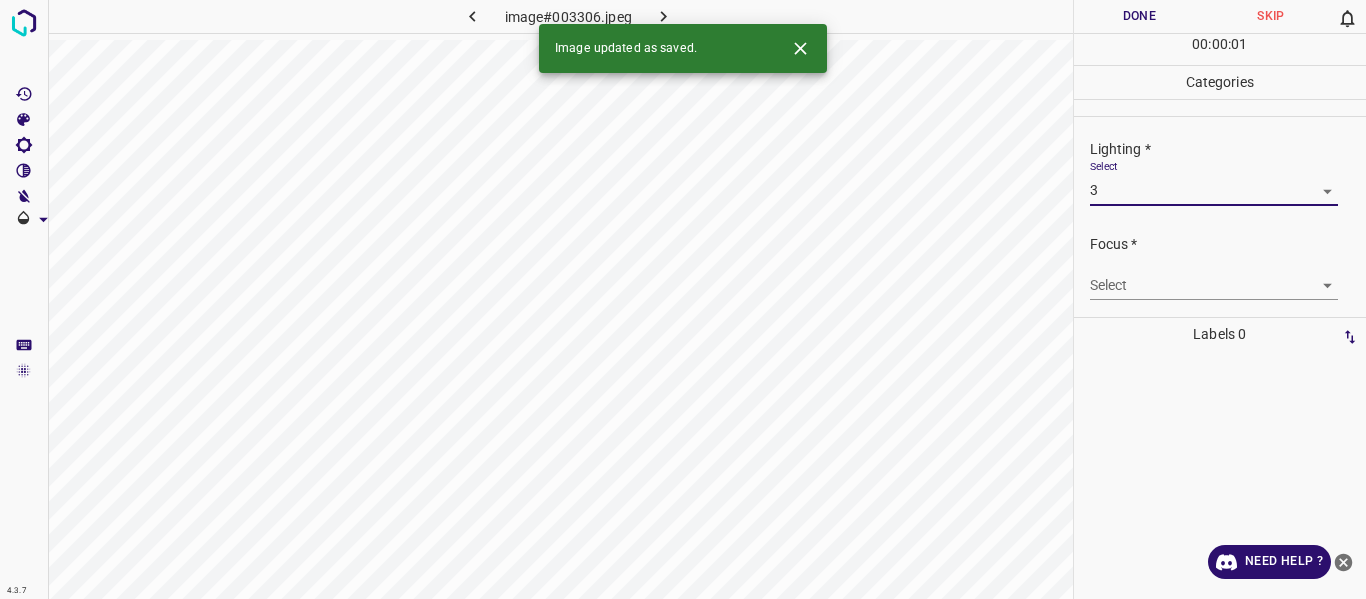 click on "4.3.7 image#003306.jpeg Done Skip 0 00   : 00   : 01   Categories Lighting *  Select 3 3 Focus *  Select ​ Overall *  Select ​ Labels   0 Categories 1 Lighting 2 Focus 3 Overall Tools Space Change between modes (Draw & Edit) I Auto labeling R Restore zoom M Zoom in N Zoom out Delete Delete selecte label Filters Z Restore filters X Saturation filter C Brightness filter V Contrast filter B Gray scale filter General O Download Image updated as saved. Need Help ? - Text - Hide - Delete 1 2 3 4 5" at bounding box center [683, 299] 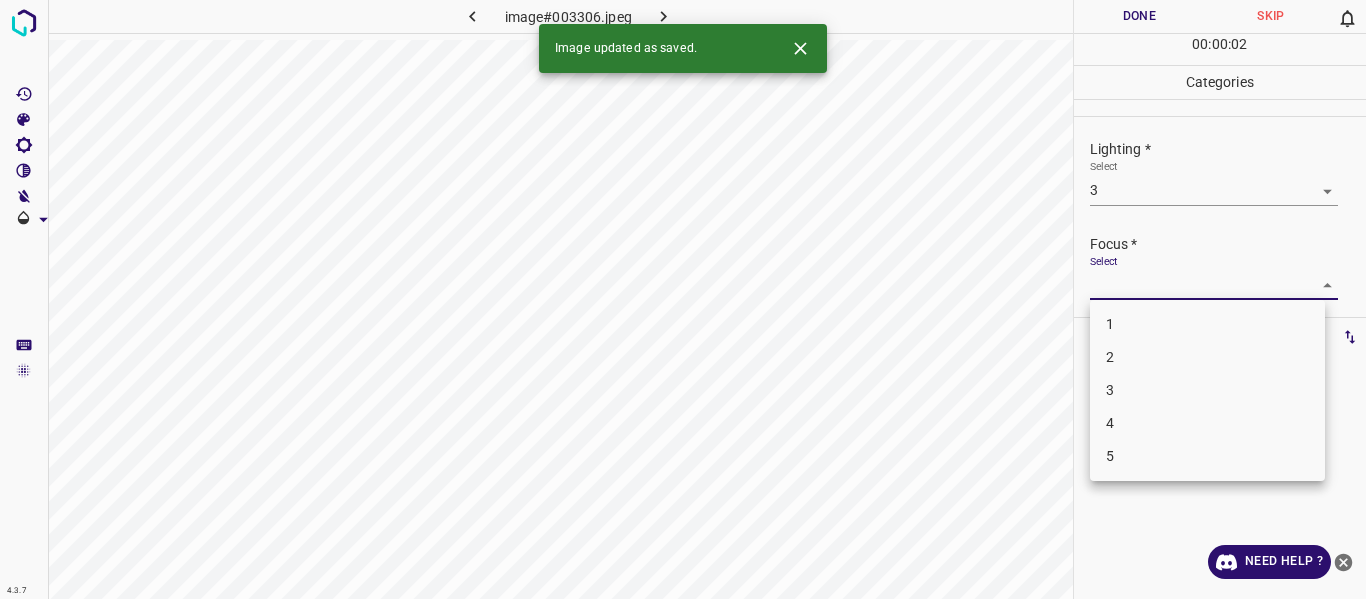 click on "2" at bounding box center (1207, 357) 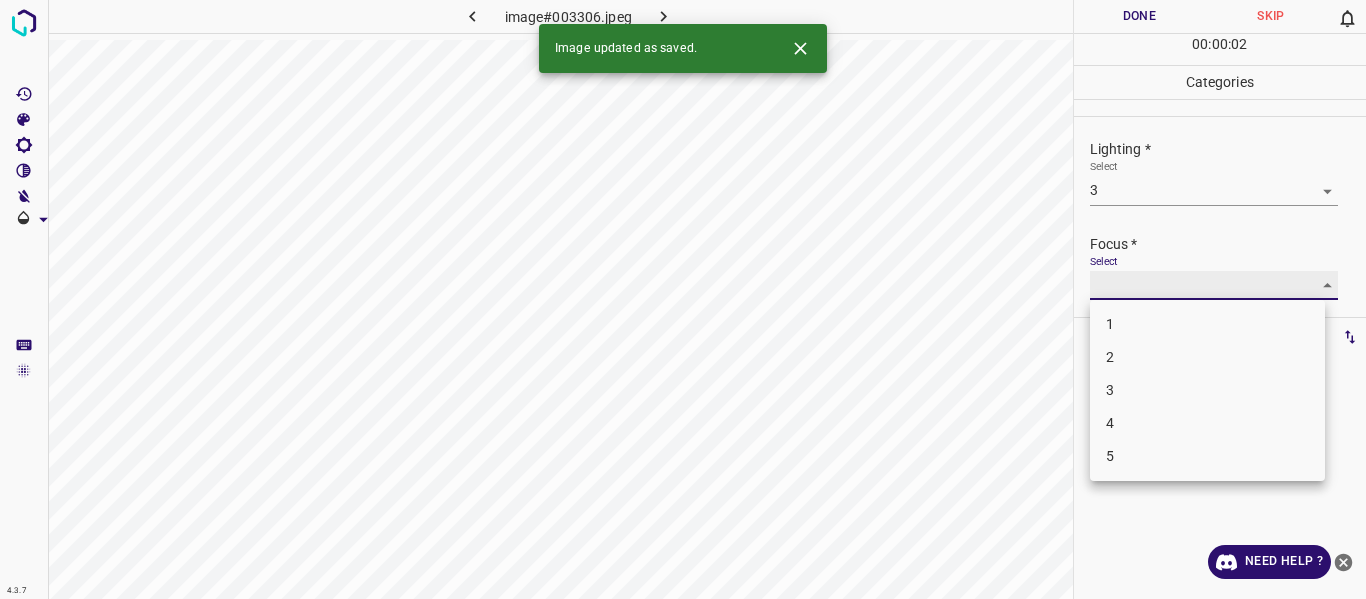 type on "2" 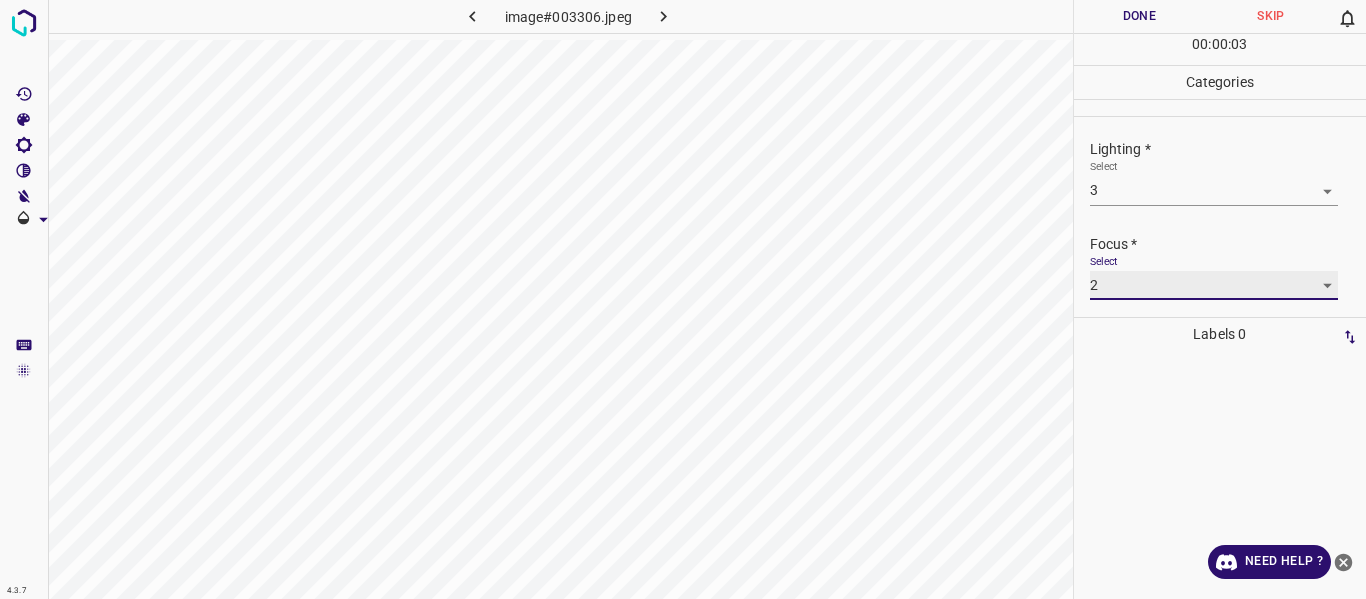 scroll, scrollTop: 98, scrollLeft: 0, axis: vertical 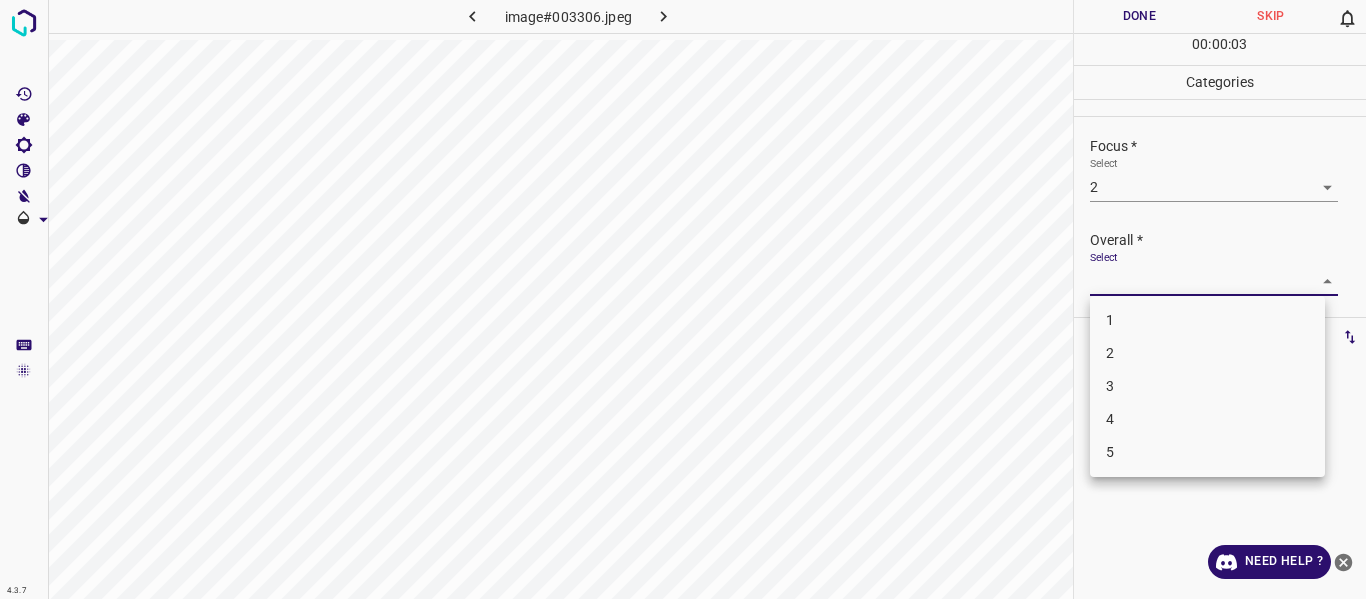 click on "4.3.7 image#003306.jpeg Done Skip 0 00   : 00   : 03   Categories Lighting *  Select 3 3 Focus *  Select 2 2 Overall *  Select ​ Labels   0 Categories 1 Lighting 2 Focus 3 Overall Tools Space Change between modes (Draw & Edit) I Auto labeling R Restore zoom M Zoom in N Zoom out Delete Delete selecte label Filters Z Restore filters X Saturation filter C Brightness filter V Contrast filter B Gray scale filter General O Download Need Help ? - Text - Hide - Delete 1 2 3 4 5" at bounding box center [683, 299] 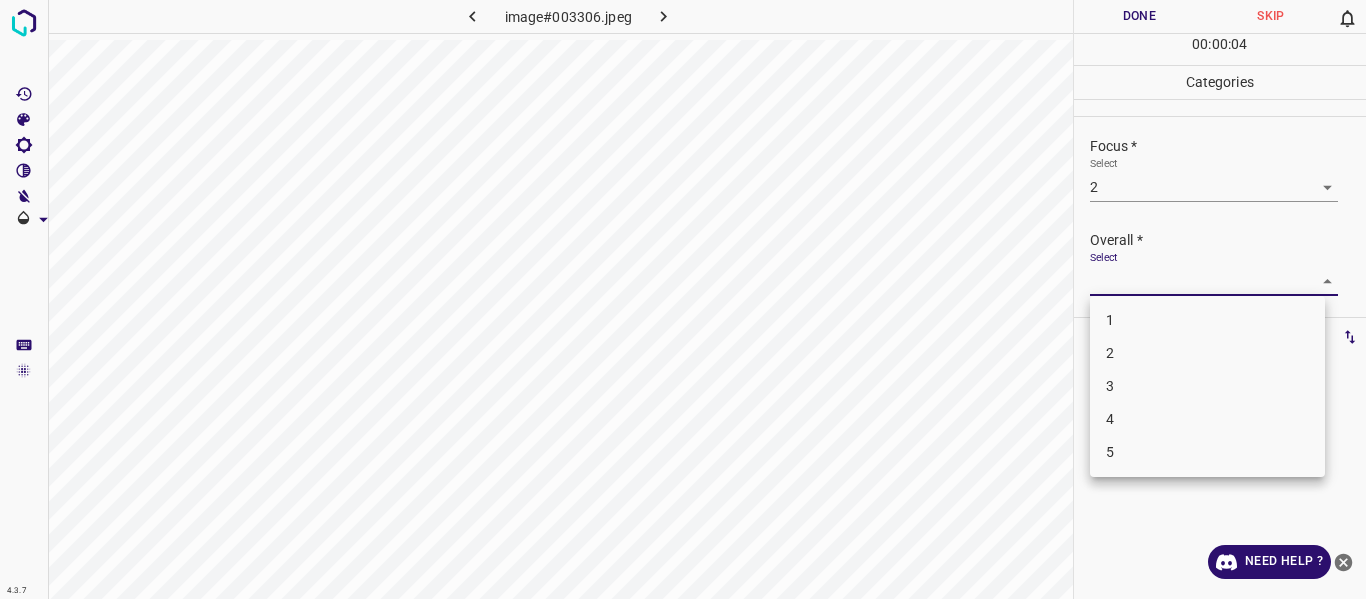 click on "1 2 3 4 5" at bounding box center (1207, 386) 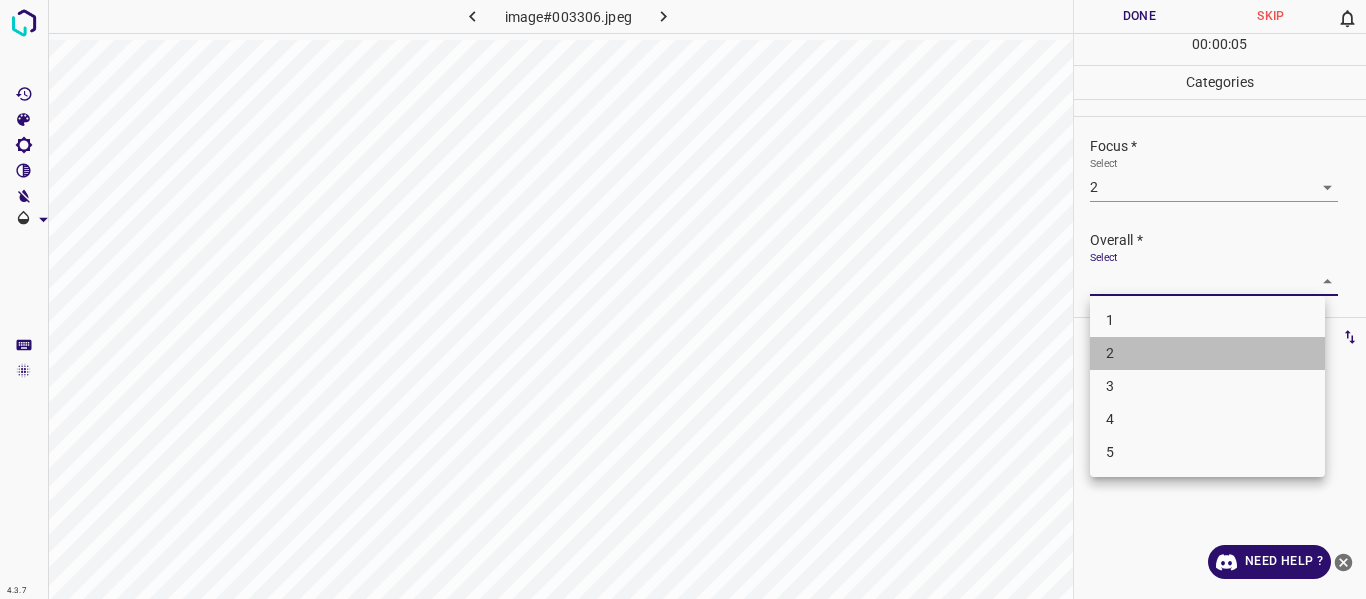 click on "2" at bounding box center [1207, 353] 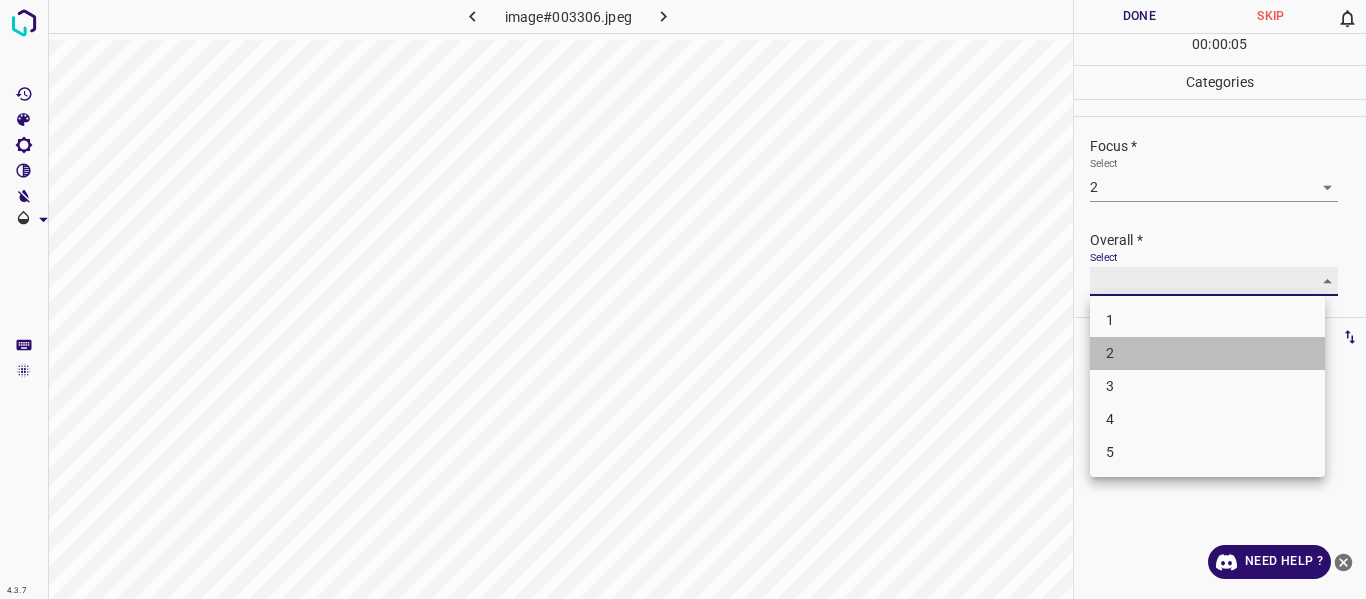 type on "2" 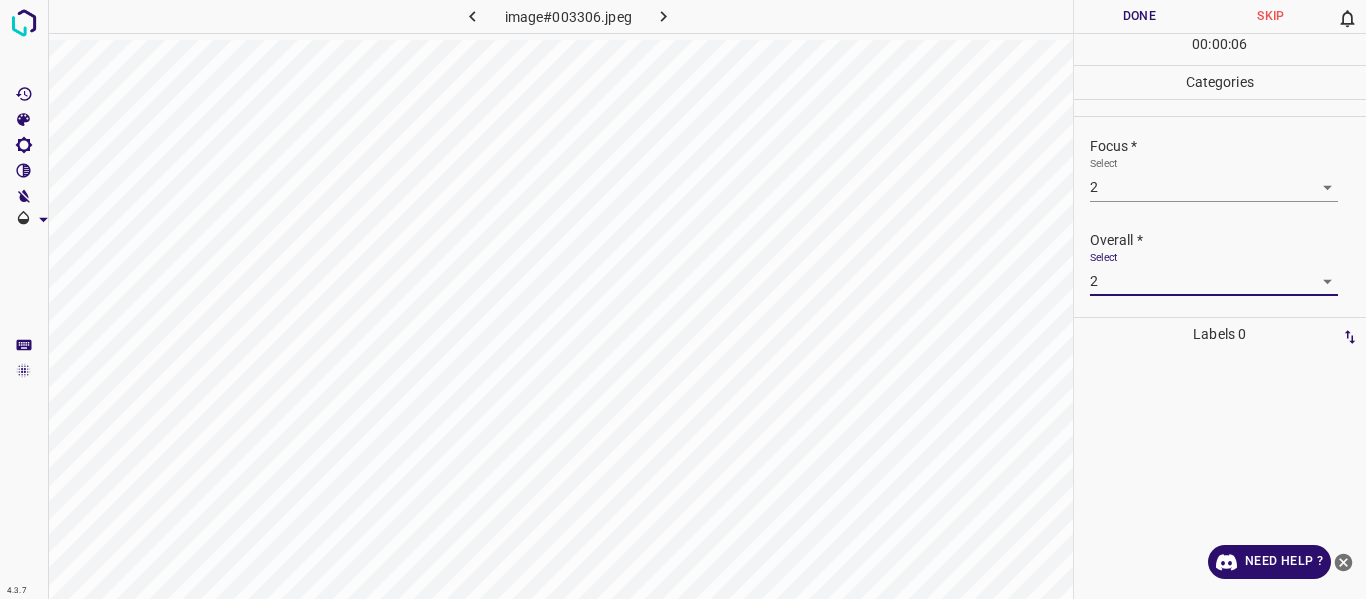 click on "Done" at bounding box center (1140, 16) 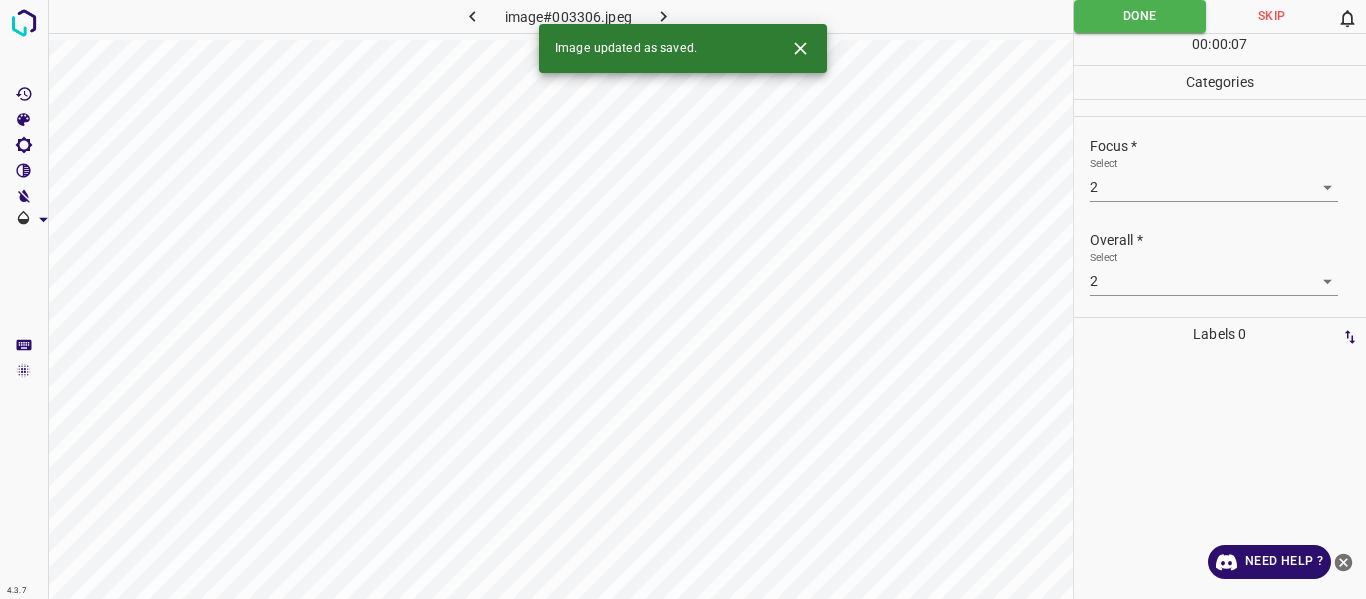click 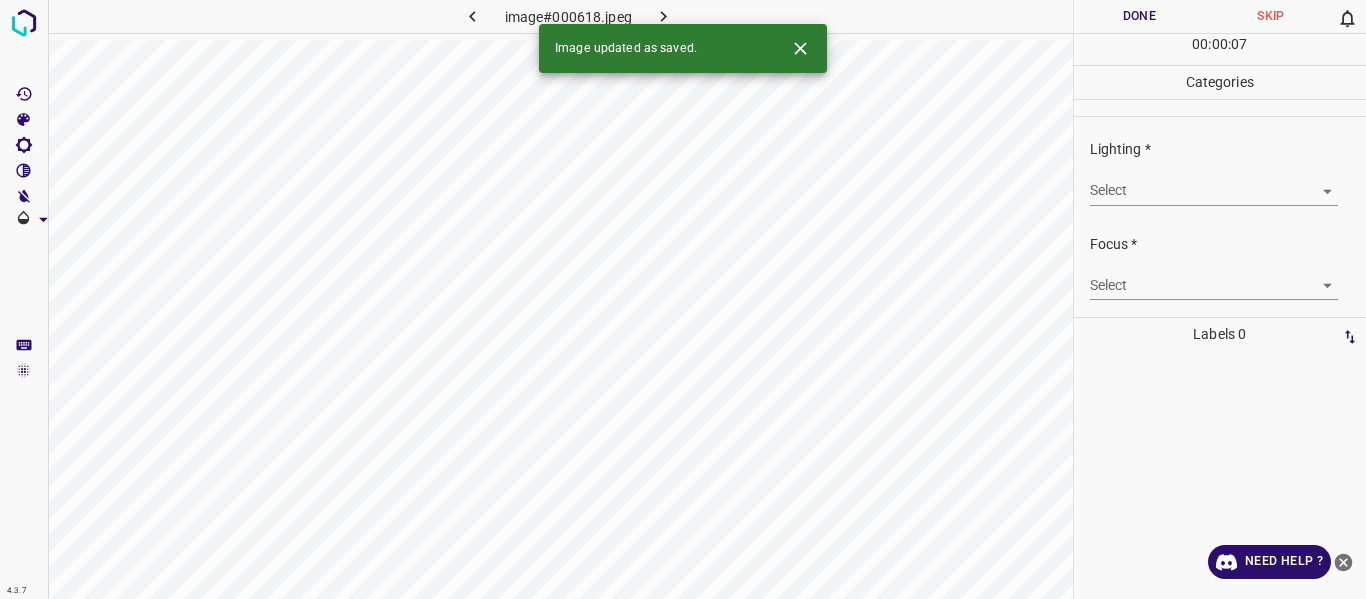 click on "4.3.7 image#000618.jpeg Done Skip 0 00   : 00   : 07   Categories Lighting *  Select ​ Focus *  Select ​ Overall *  Select ​ Labels   0 Categories 1 Lighting 2 Focus 3 Overall Tools Space Change between modes (Draw & Edit) I Auto labeling R Restore zoom M Zoom in N Zoom out Delete Delete selecte label Filters Z Restore filters X Saturation filter C Brightness filter V Contrast filter B Gray scale filter General O Download Image updated as saved. Need Help ? - Text - Hide - Delete" at bounding box center (683, 299) 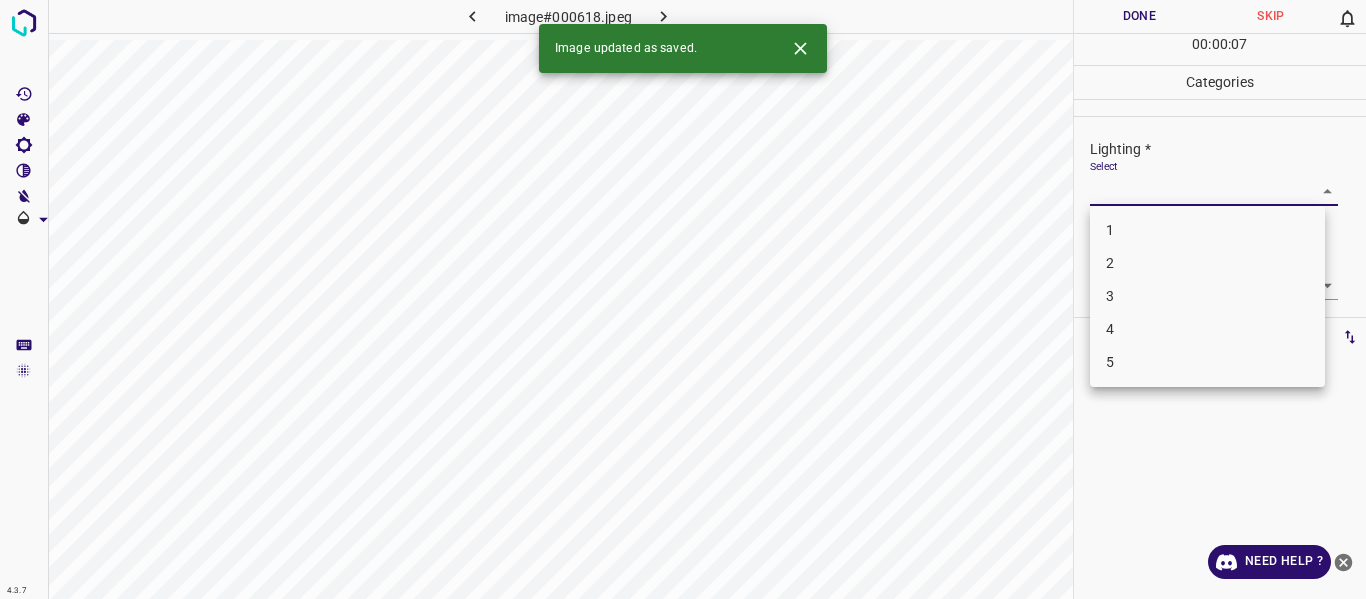 click on "4" at bounding box center (1207, 329) 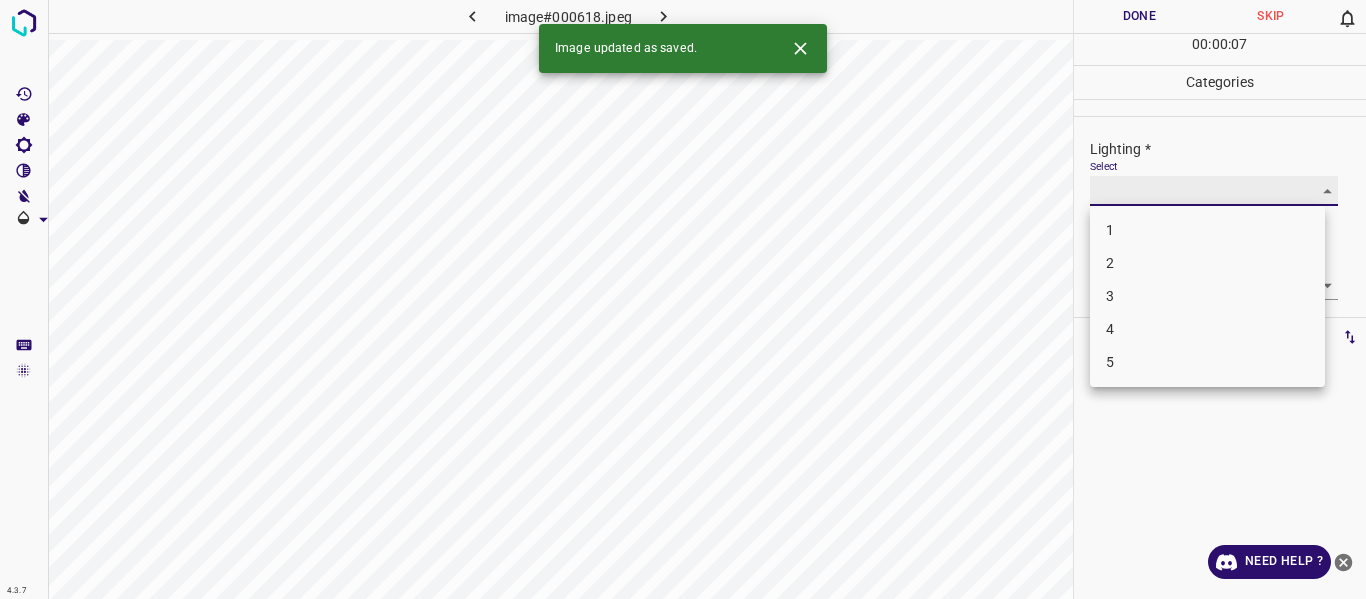 type on "4" 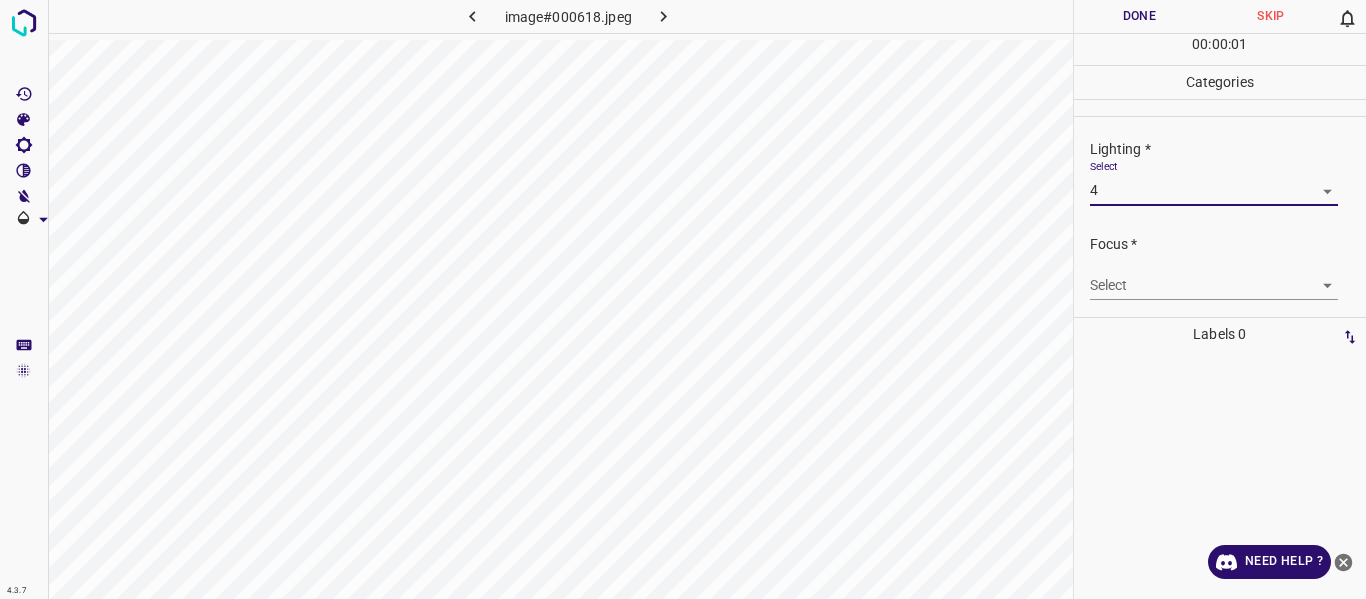 click on "4.3.7 image#000618.jpeg Done Skip 0 00   : 00   : 01   Categories Lighting *  Select 4 4 Focus *  Select ​ Overall *  Select ​ Labels   0 Categories 1 Lighting 2 Focus 3 Overall Tools Space Change between modes (Draw & Edit) I Auto labeling R Restore zoom M Zoom in N Zoom out Delete Delete selecte label Filters Z Restore filters X Saturation filter C Brightness filter V Contrast filter B Gray scale filter General O Download Need Help ? - Text - Hide - Delete" at bounding box center [683, 299] 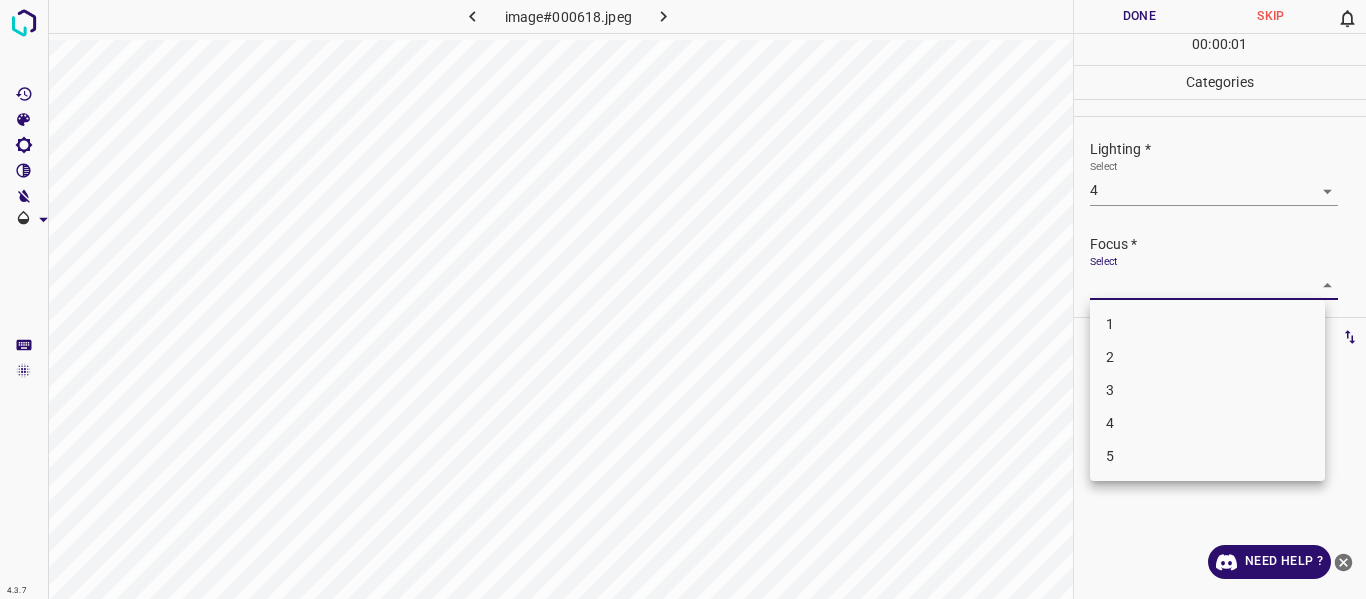 click on "3" at bounding box center (1207, 390) 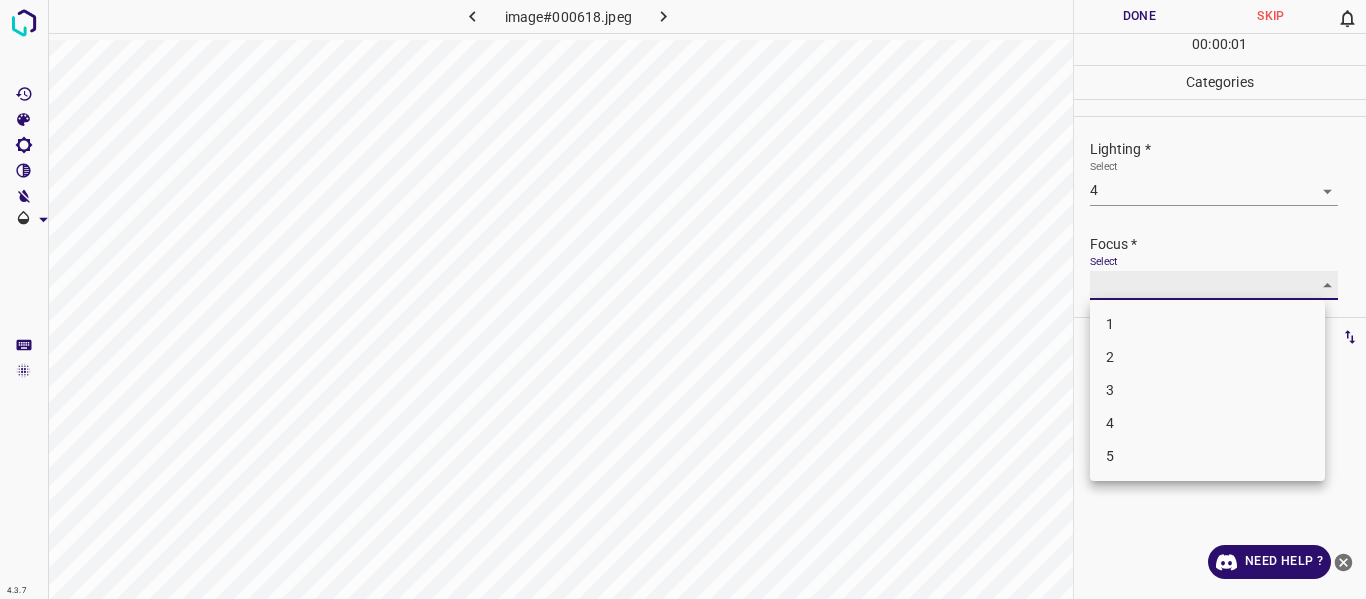 type on "3" 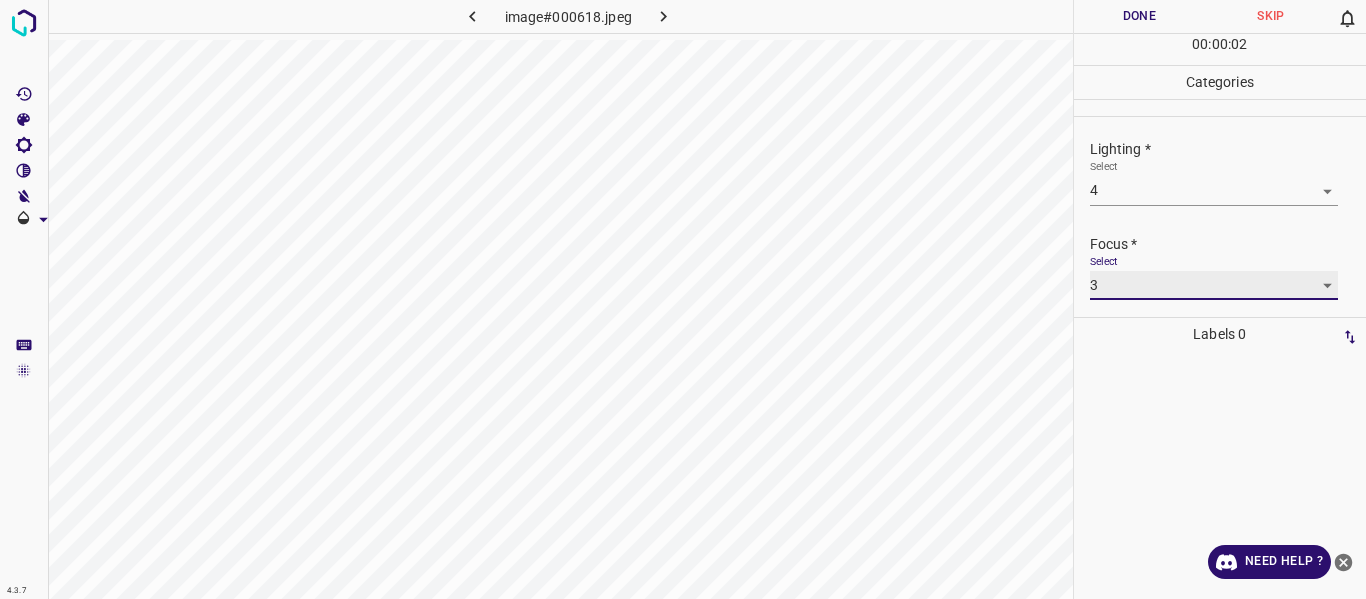 scroll, scrollTop: 98, scrollLeft: 0, axis: vertical 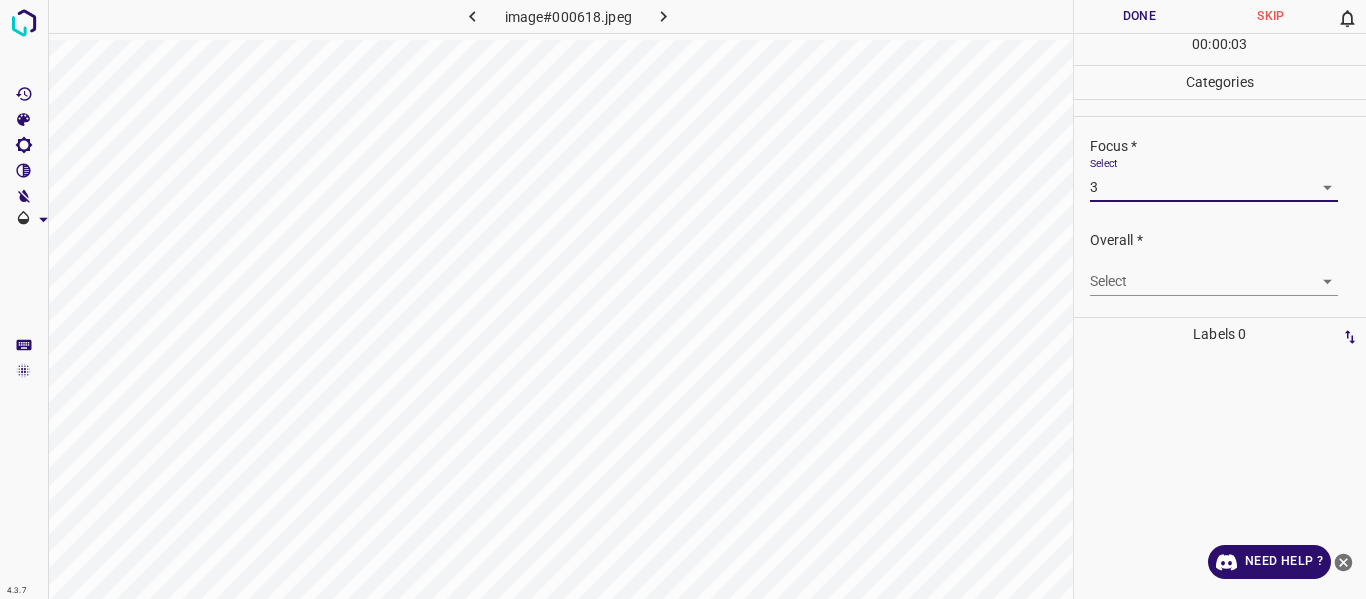 click on "4.3.7 image#000618.jpeg Done Skip 0 00   : 00   : 03   Categories Lighting *  Select 4 4 Focus *  Select 3 3 Overall *  Select ​ Labels   0 Categories 1 Lighting 2 Focus 3 Overall Tools Space Change between modes (Draw & Edit) I Auto labeling R Restore zoom M Zoom in N Zoom out Delete Delete selecte label Filters Z Restore filters X Saturation filter C Brightness filter V Contrast filter B Gray scale filter General O Download Need Help ? - Text - Hide - Delete" at bounding box center (683, 299) 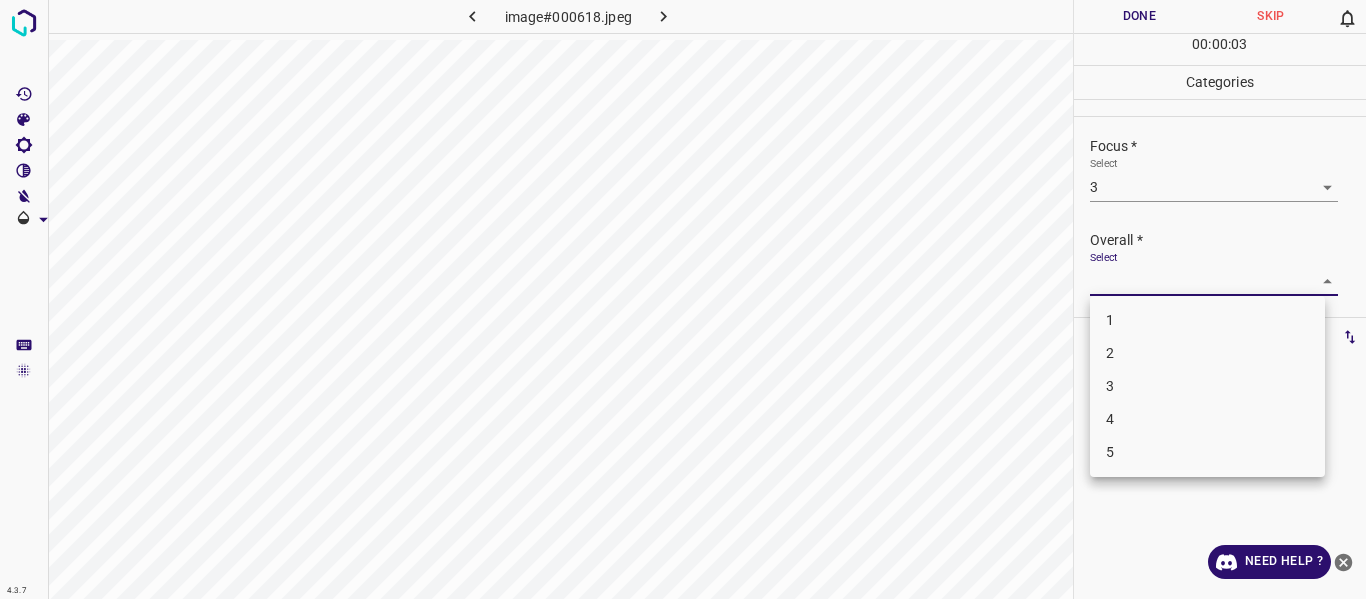 click on "4" at bounding box center [1207, 419] 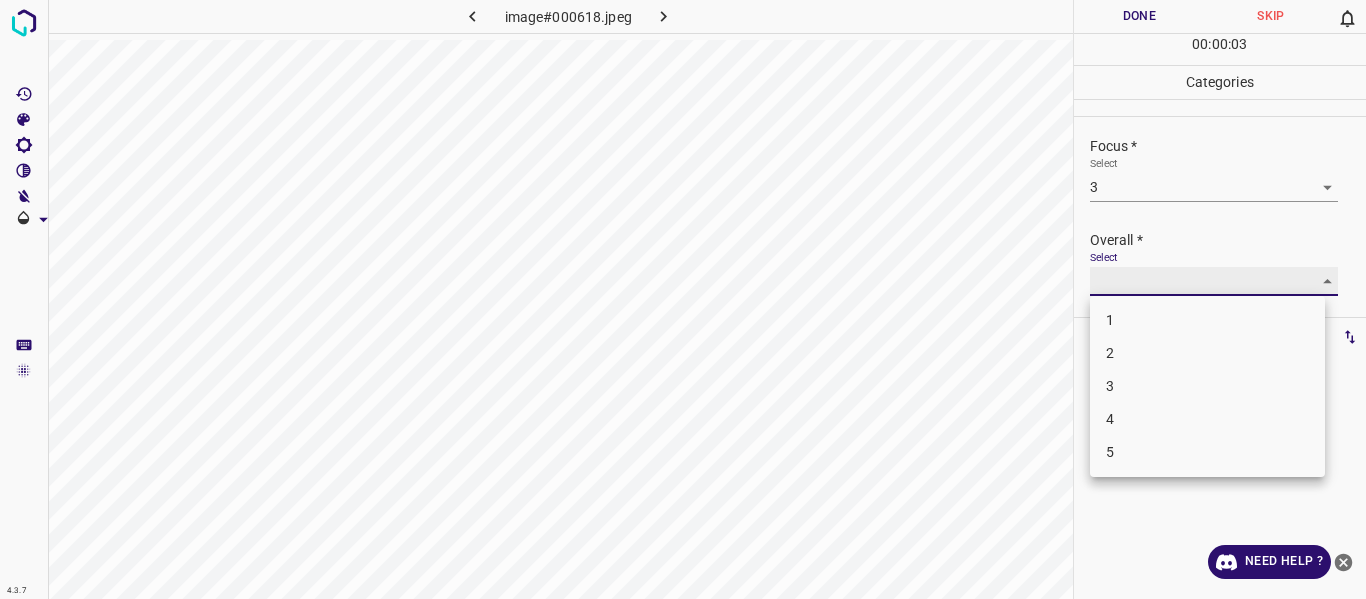 type on "4" 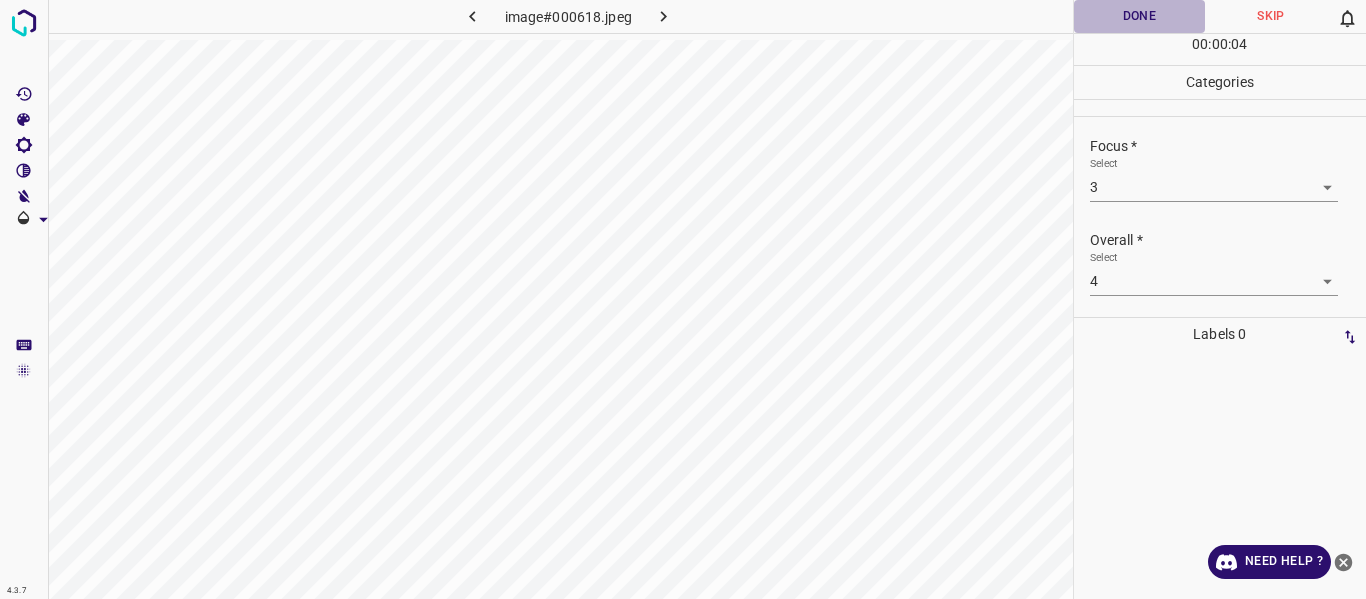 click on "Done" at bounding box center (1140, 16) 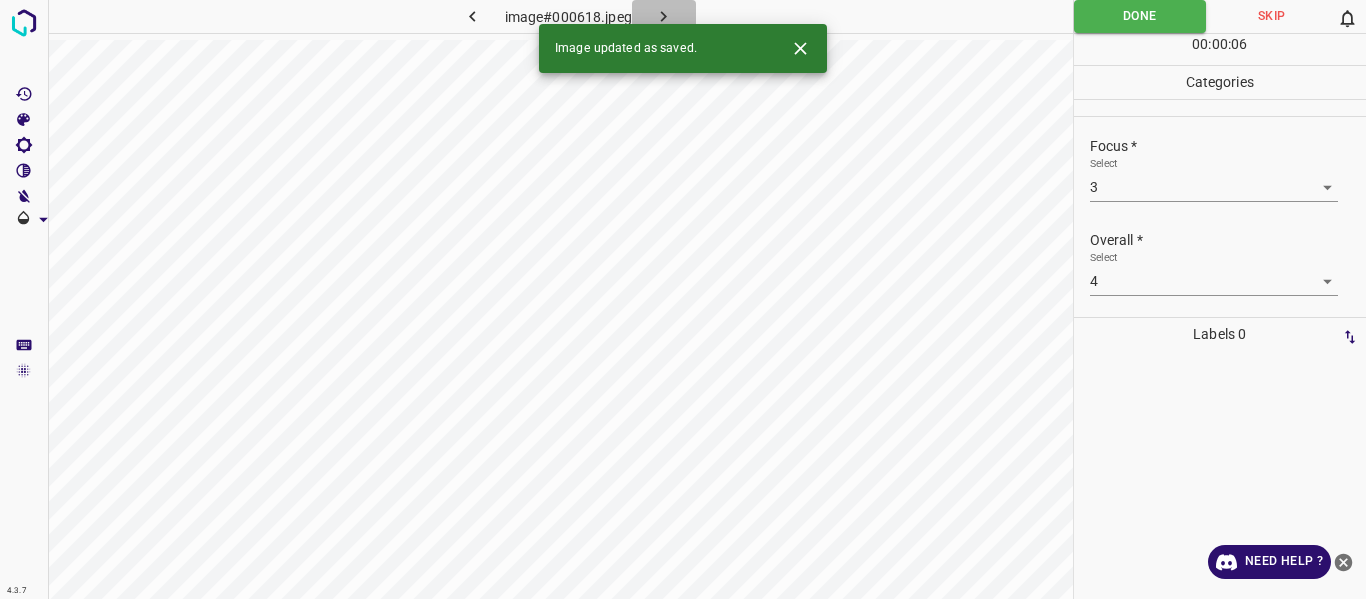 click 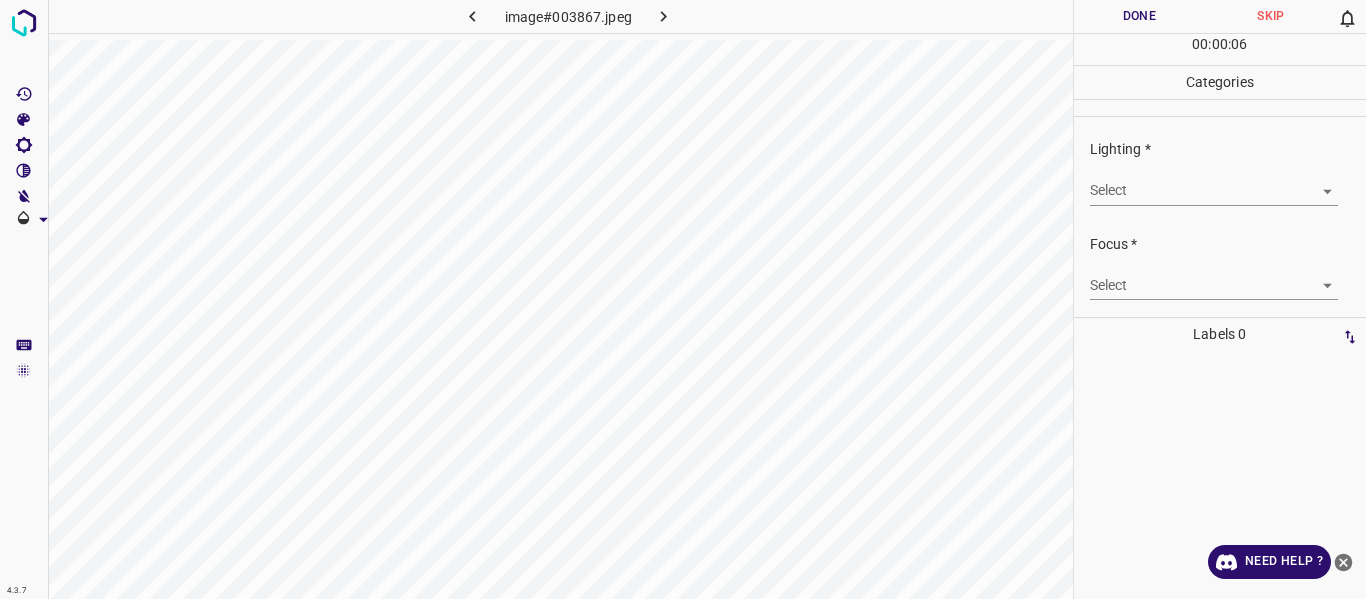 click on "4.3.7 image#003867.jpeg Done Skip 0 00   : 00   : 06   Categories Lighting *  Select ​ Focus *  Select ​ Overall *  Select ​ Labels   0 Categories 1 Lighting 2 Focus 3 Overall Tools Space Change between modes (Draw & Edit) I Auto labeling R Restore zoom M Zoom in N Zoom out Delete Delete selecte label Filters Z Restore filters X Saturation filter C Brightness filter V Contrast filter B Gray scale filter General O Download Need Help ? - Text - Hide - Delete" at bounding box center [683, 299] 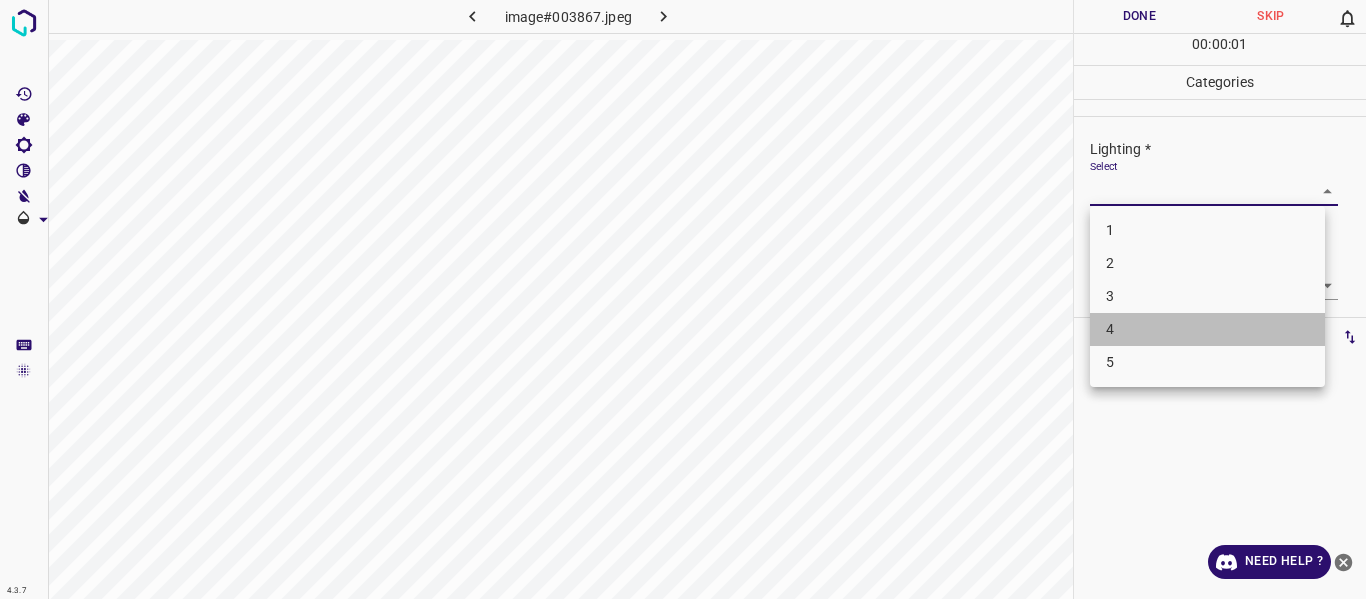 click on "4" at bounding box center (1207, 329) 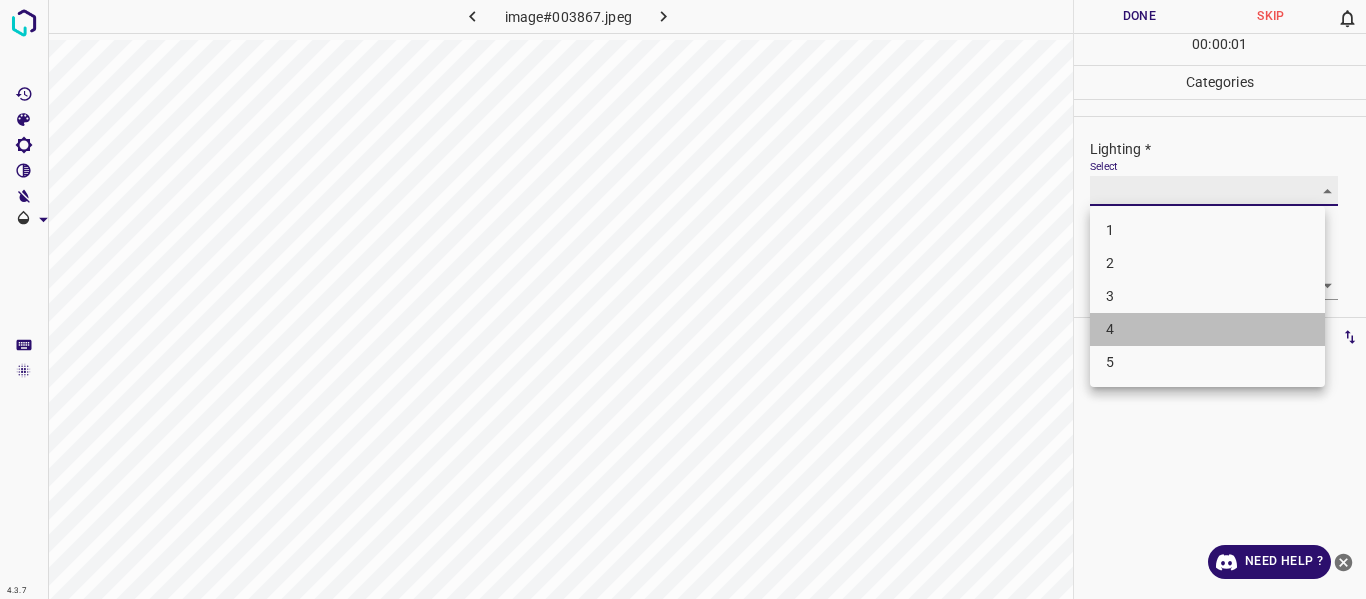 type on "4" 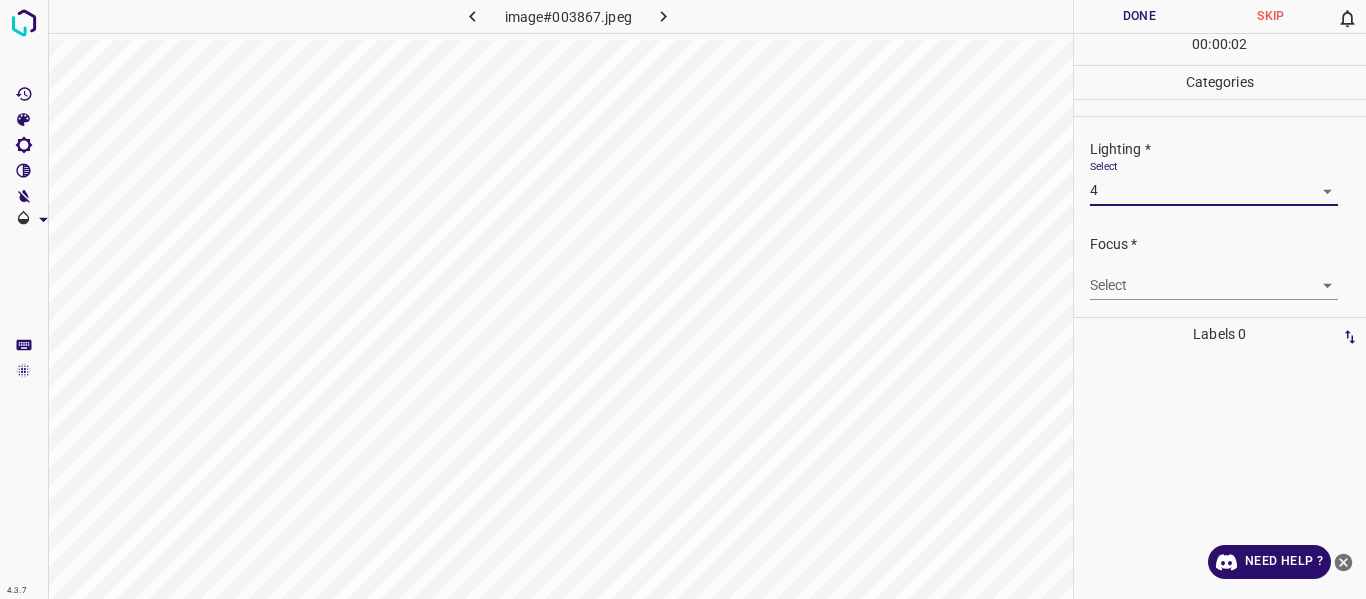 click on "4.3.7 image#003867.jpeg Done Skip 0 00   : 00   : 02   Categories Lighting *  Select 4 4 Focus *  Select ​ Overall *  Select ​ Labels   0 Categories 1 Lighting 2 Focus 3 Overall Tools Space Change between modes (Draw & Edit) I Auto labeling R Restore zoom M Zoom in N Zoom out Delete Delete selecte label Filters Z Restore filters X Saturation filter C Brightness filter V Contrast filter B Gray scale filter General O Download Need Help ? - Text - Hide - Delete" at bounding box center (683, 299) 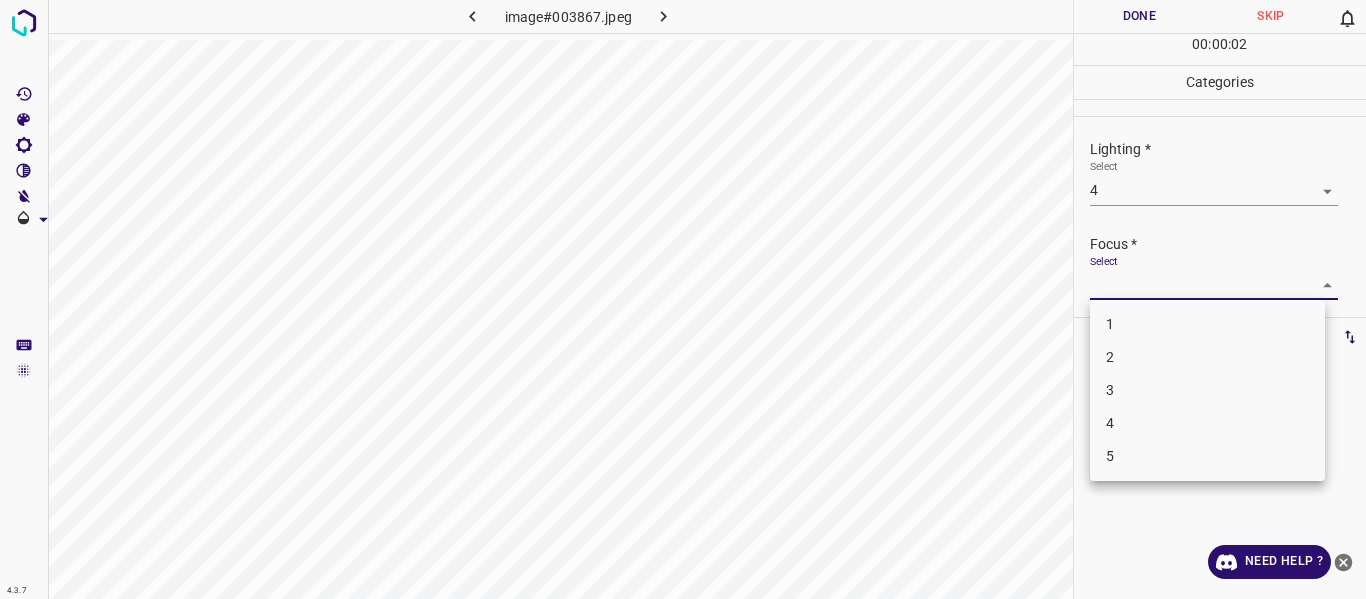 drag, startPoint x: 1213, startPoint y: 398, endPoint x: 1270, endPoint y: 372, distance: 62.649822 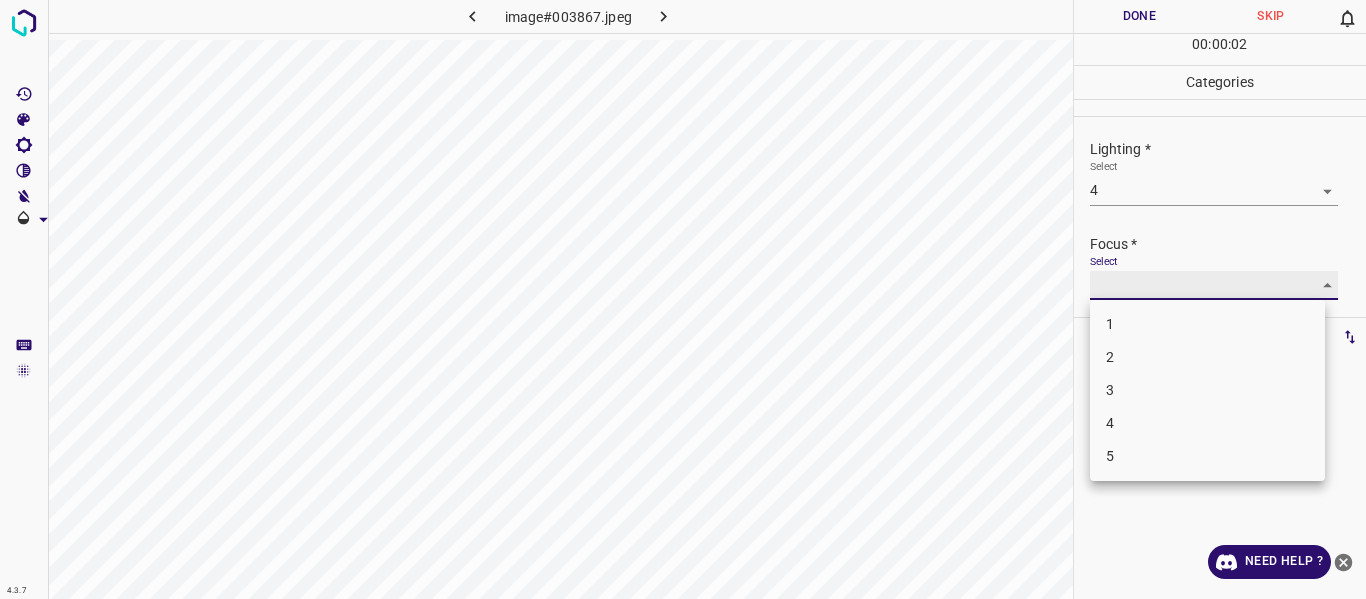 type on "3" 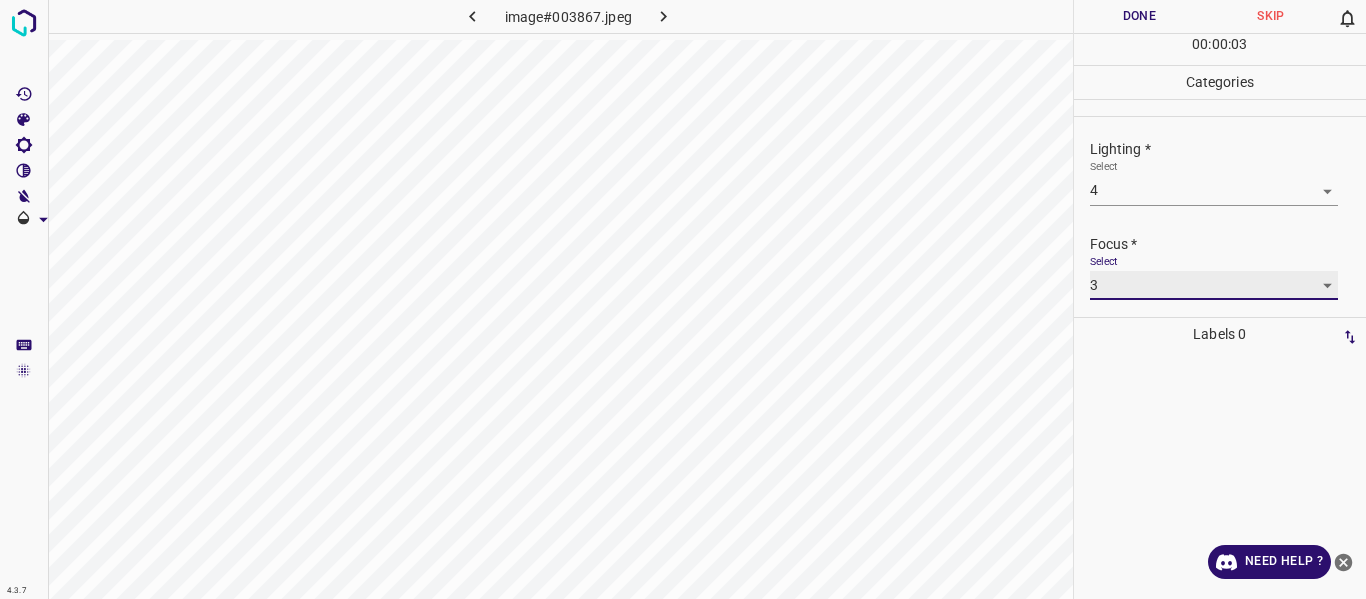 scroll, scrollTop: 98, scrollLeft: 0, axis: vertical 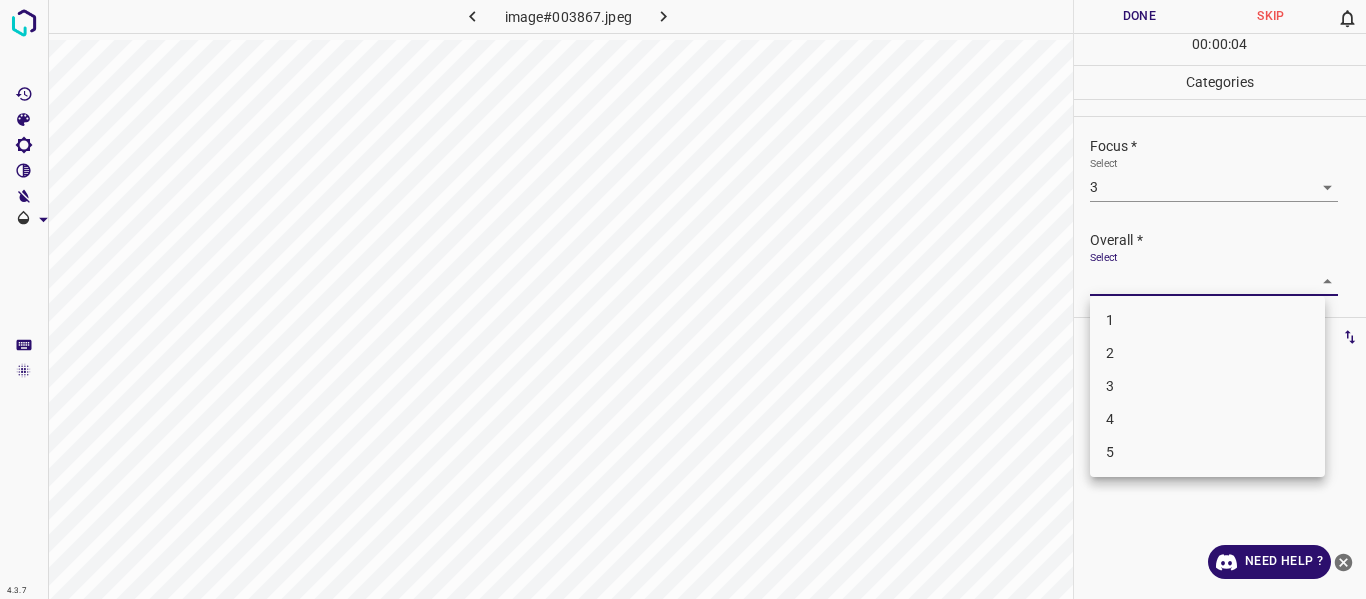drag, startPoint x: 1307, startPoint y: 275, endPoint x: 1196, endPoint y: 364, distance: 142.27438 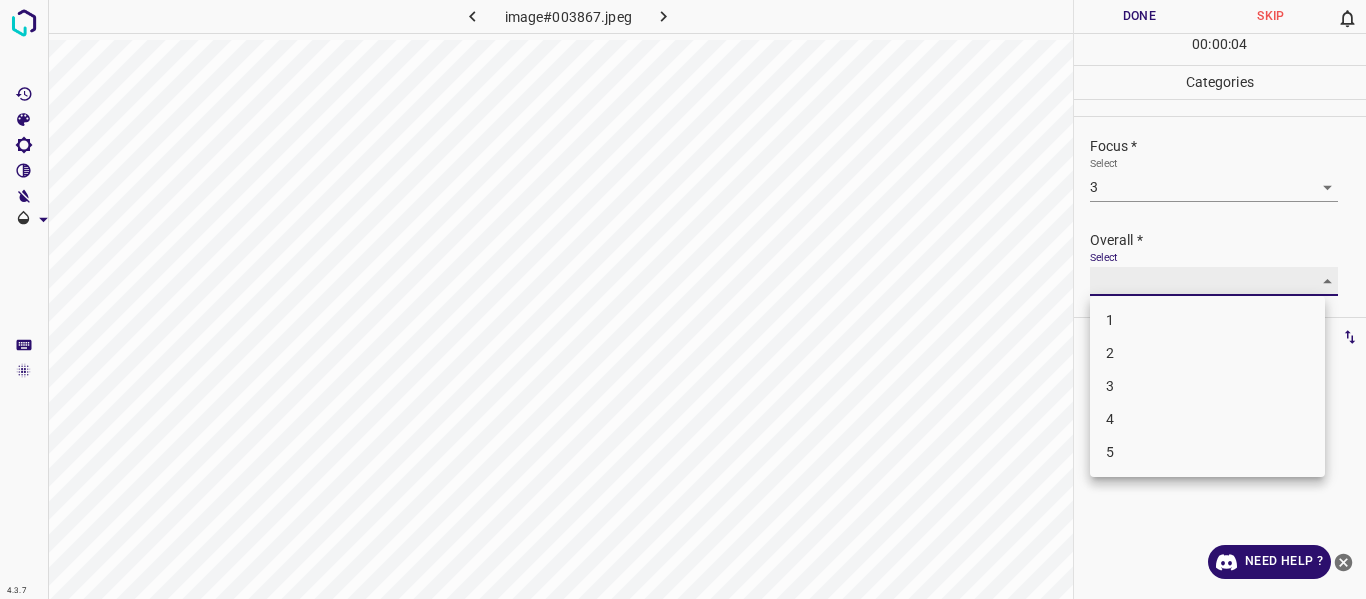 type on "4" 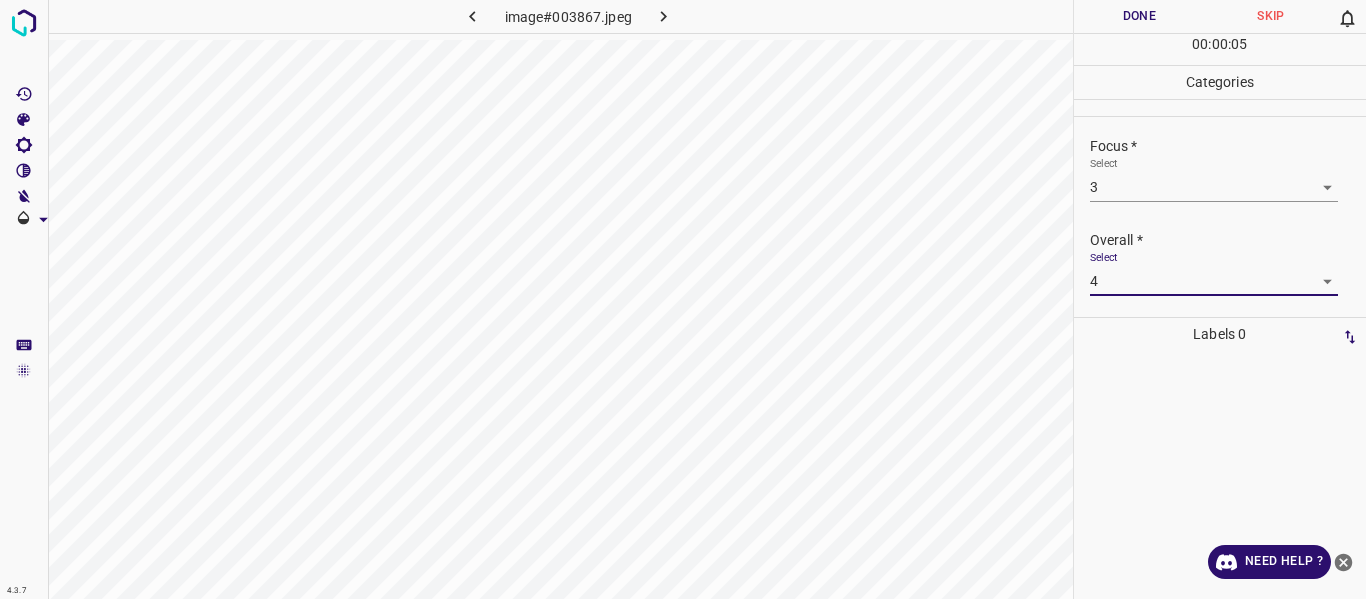 click on "Done" at bounding box center [1140, 16] 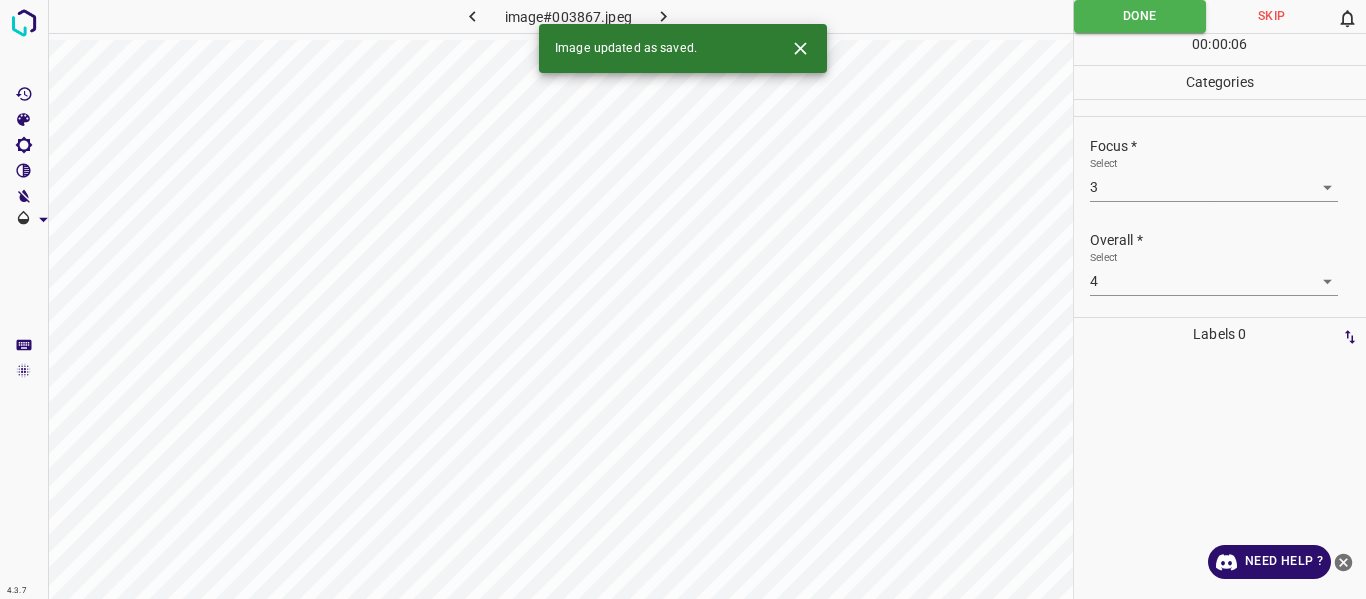 click at bounding box center (664, 16) 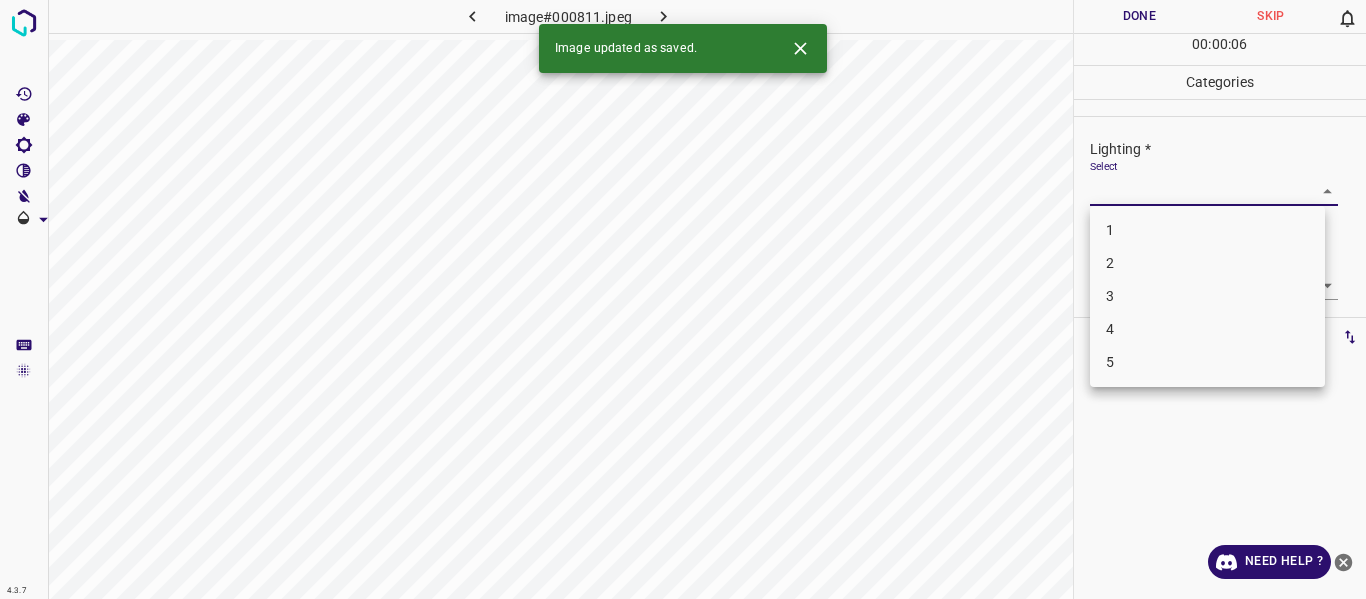click on "4.3.7 image#000811.jpeg Done Skip 0 00   : 00   : 06   Categories Lighting *  Select ​ Focus *  Select ​ Overall *  Select ​ Labels   0 Categories 1 Lighting 2 Focus 3 Overall Tools Space Change between modes (Draw & Edit) I Auto labeling R Restore zoom M Zoom in N Zoom out Delete Delete selecte label Filters Z Restore filters X Saturation filter C Brightness filter V Contrast filter B Gray scale filter General O Download Image updated as saved. Need Help ? - Text - Hide - Delete 1 2 3 4 5" at bounding box center [683, 299] 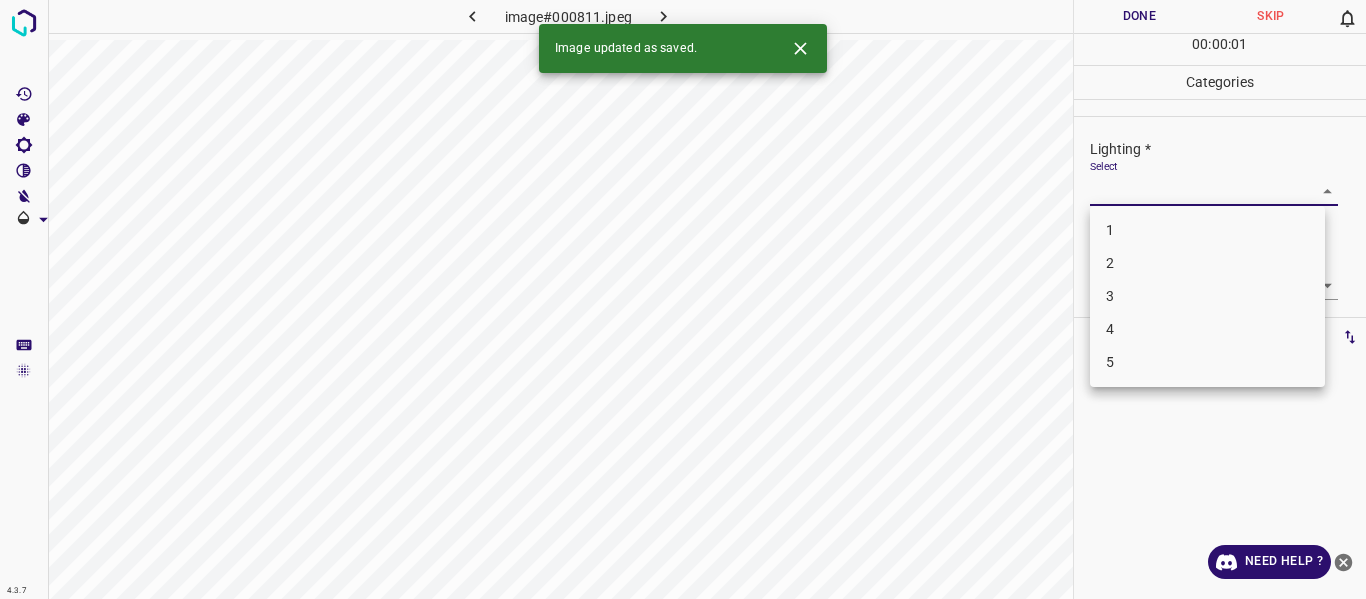 click on "3" at bounding box center (1207, 296) 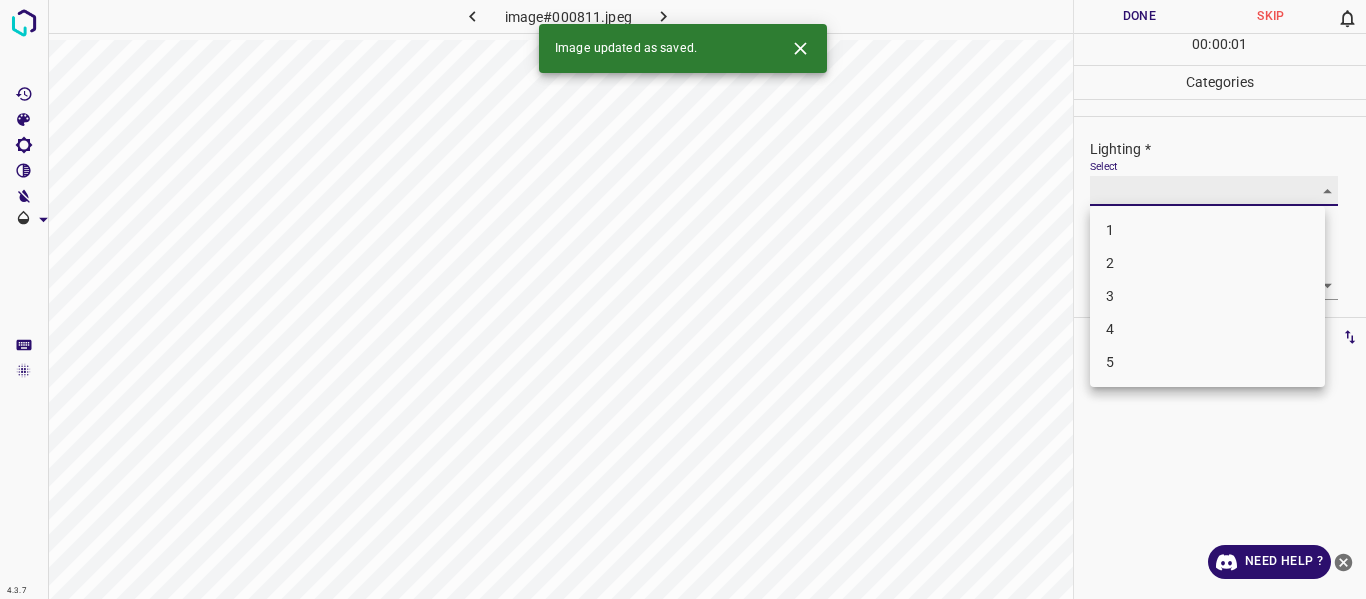 type on "3" 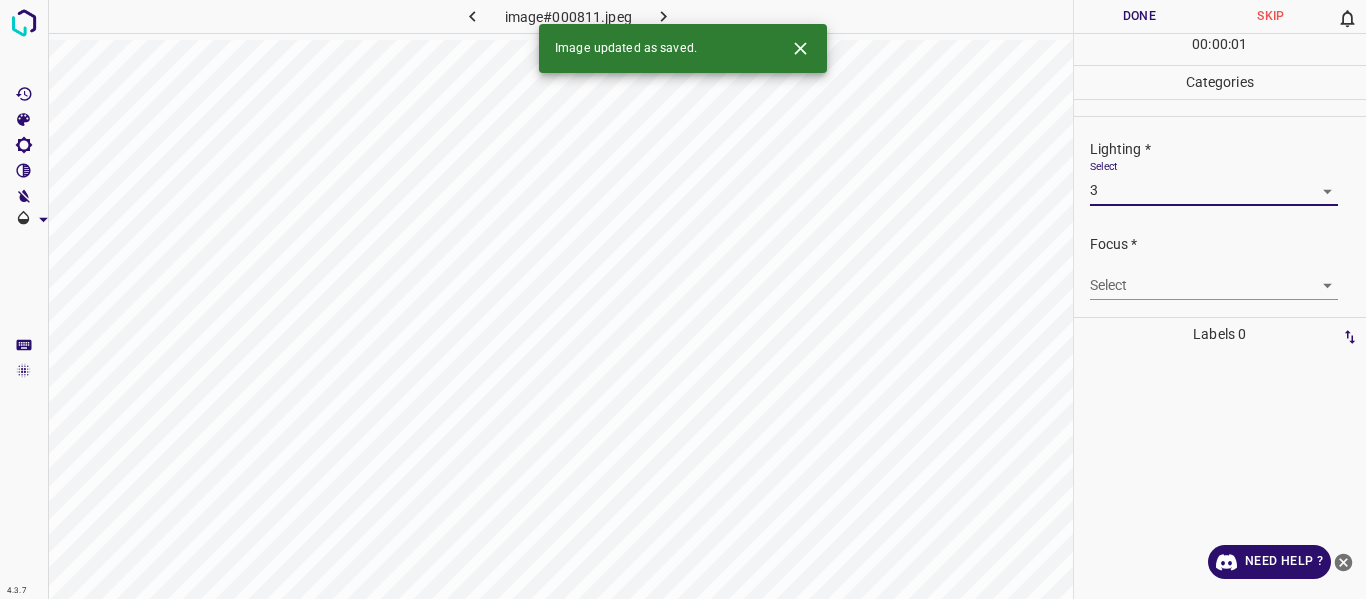 click on "Select ​" at bounding box center [1214, 277] 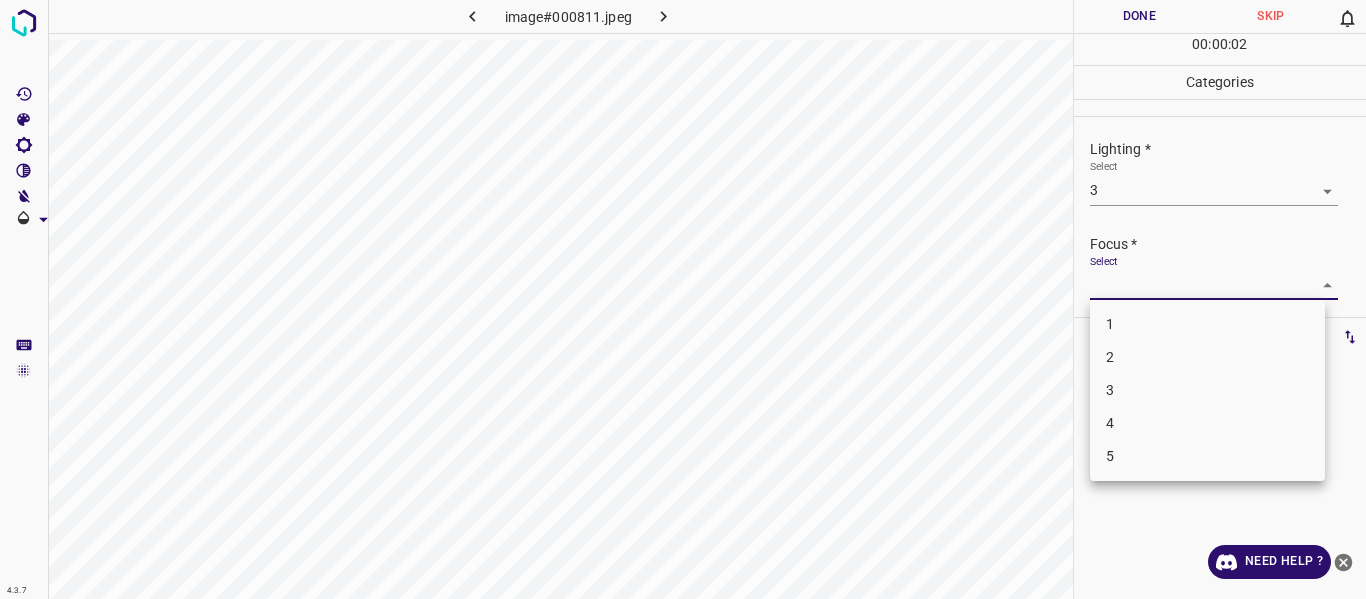 click on "4.3.7 image#000811.jpeg Done Skip 0 00   : 00   : 02   Categories Lighting *  Select 3 3 Focus *  Select ​ Overall *  Select ​ Labels   0 Categories 1 Lighting 2 Focus 3 Overall Tools Space Change between modes (Draw & Edit) I Auto labeling R Restore zoom M Zoom in N Zoom out Delete Delete selecte label Filters Z Restore filters X Saturation filter C Brightness filter V Contrast filter B Gray scale filter General O Download Need Help ? - Text - Hide - Delete 1 2 3 4 5" at bounding box center (683, 299) 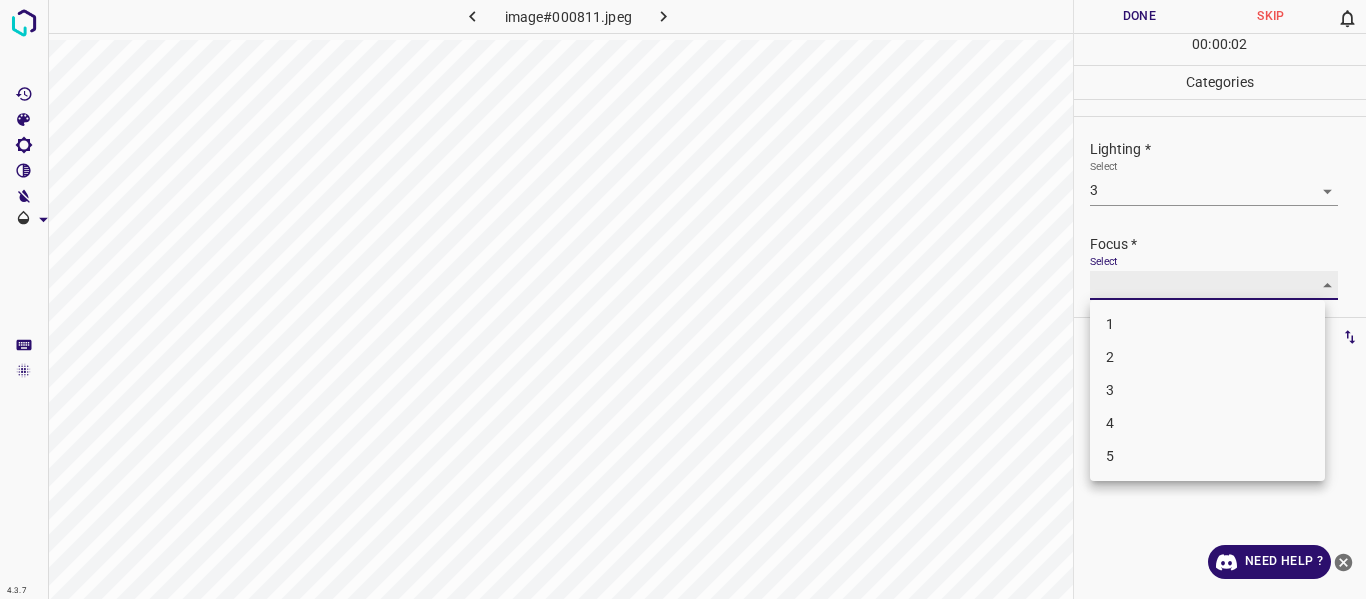 type on "2" 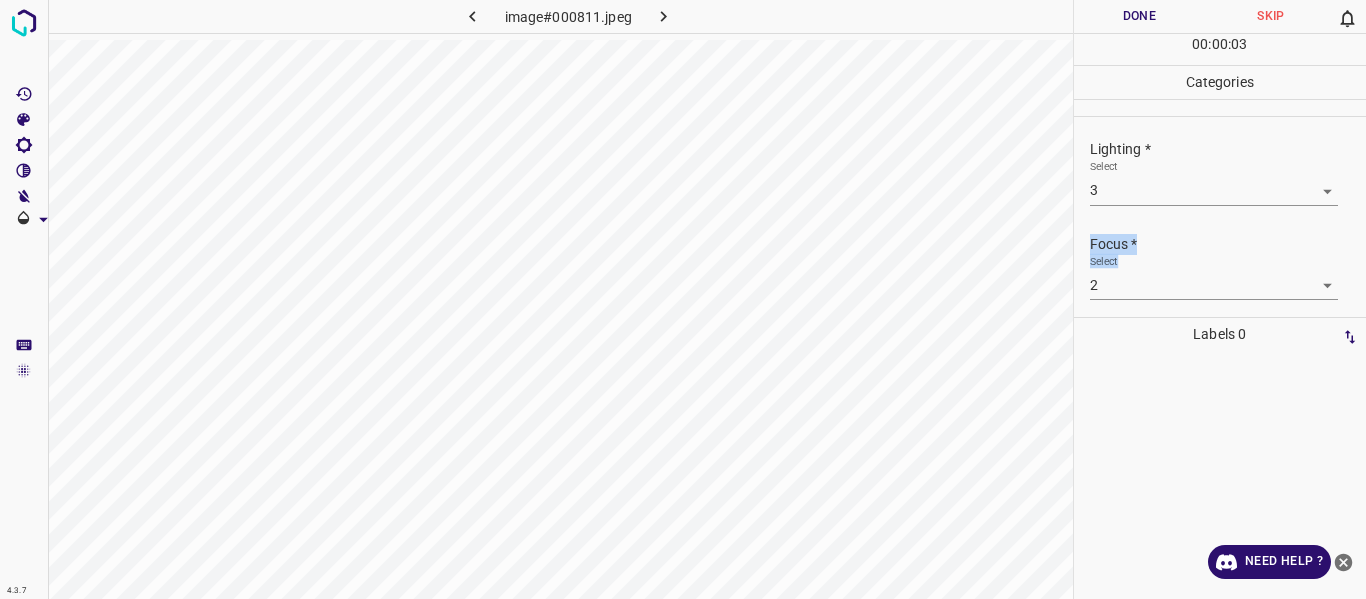 drag, startPoint x: 1364, startPoint y: 217, endPoint x: 1346, endPoint y: 259, distance: 45.694637 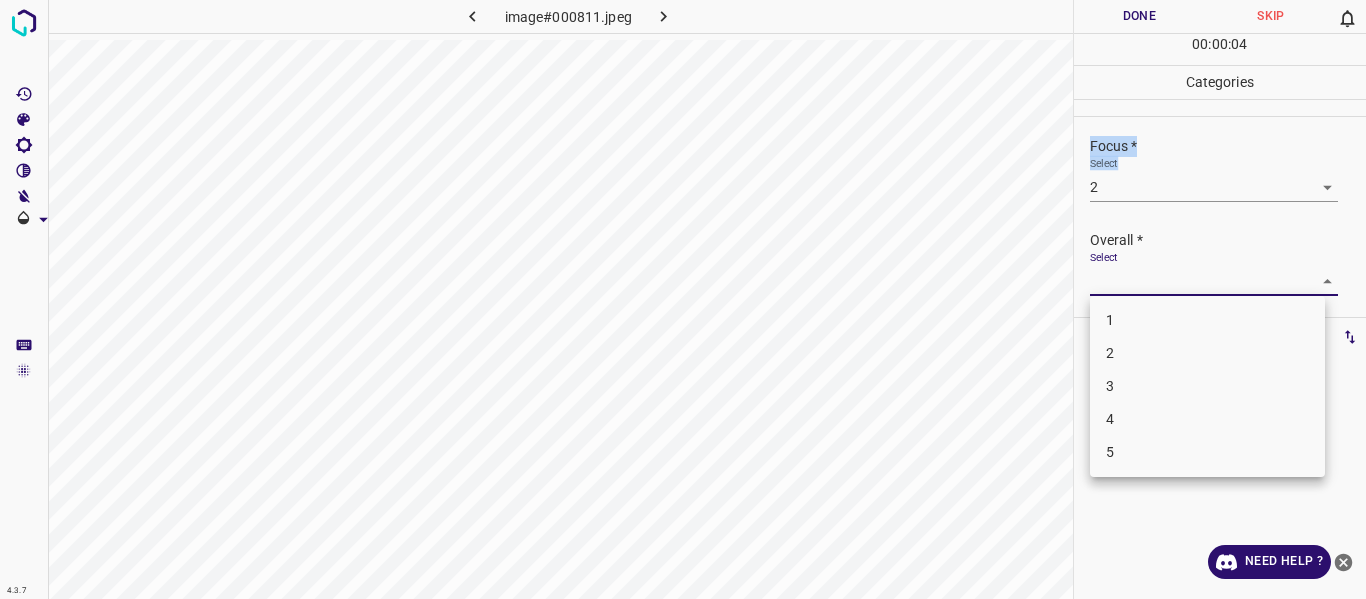 click on "4.3.7 image#000811.jpeg Done Skip 0 00   : 00   : 04   Categories Lighting *  Select 3 3 Focus *  Select 2 2 Overall *  Select ​ Labels   0 Categories 1 Lighting 2 Focus 3 Overall Tools Space Change between modes (Draw & Edit) I Auto labeling R Restore zoom M Zoom in N Zoom out Delete Delete selecte label Filters Z Restore filters X Saturation filter C Brightness filter V Contrast filter B Gray scale filter General O Download Need Help ? - Text - Hide - Delete 1 2 3 4 5" at bounding box center (683, 299) 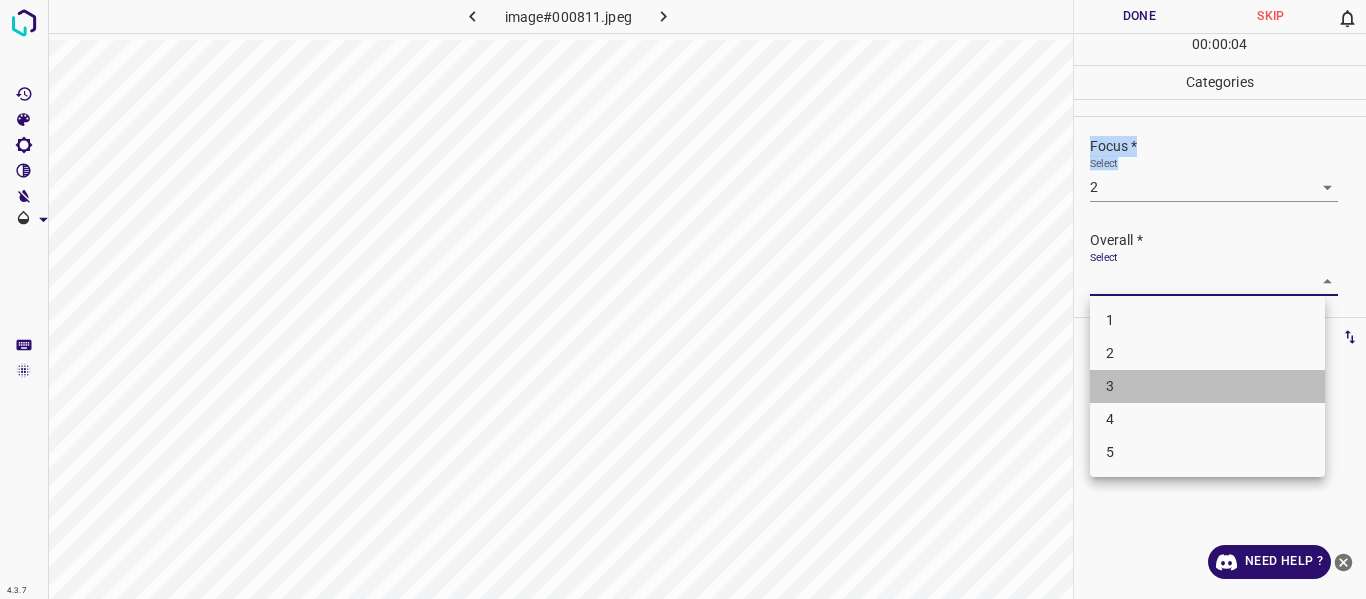 click on "3" at bounding box center [1207, 386] 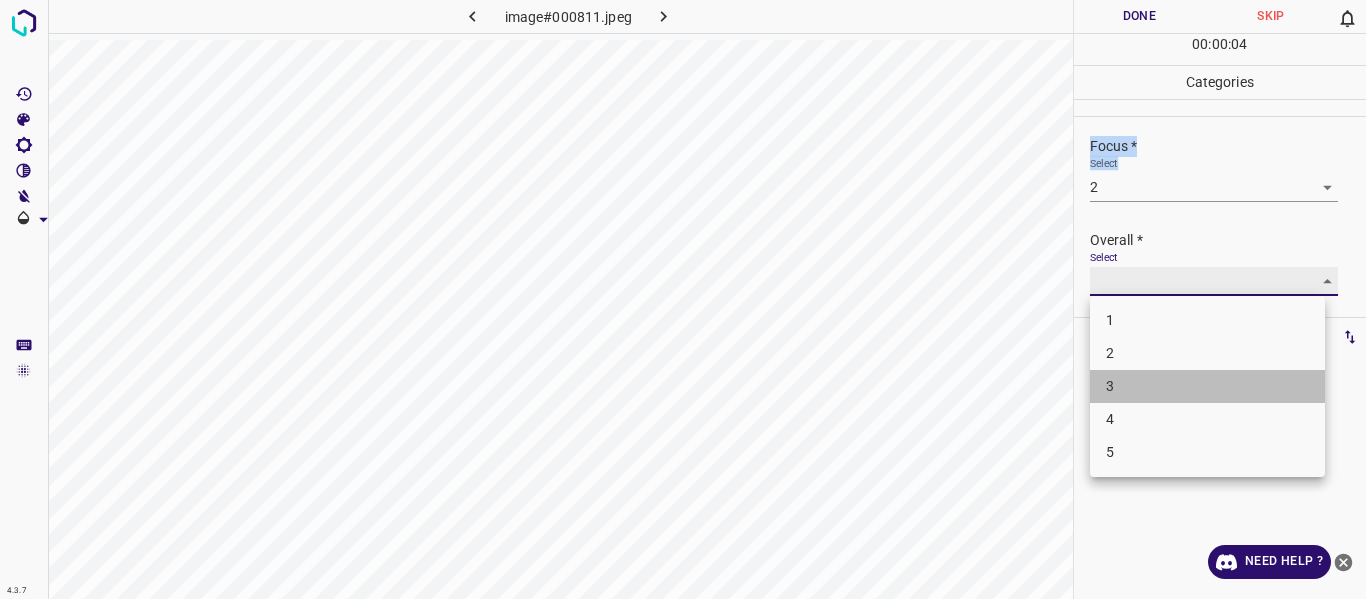 type on "3" 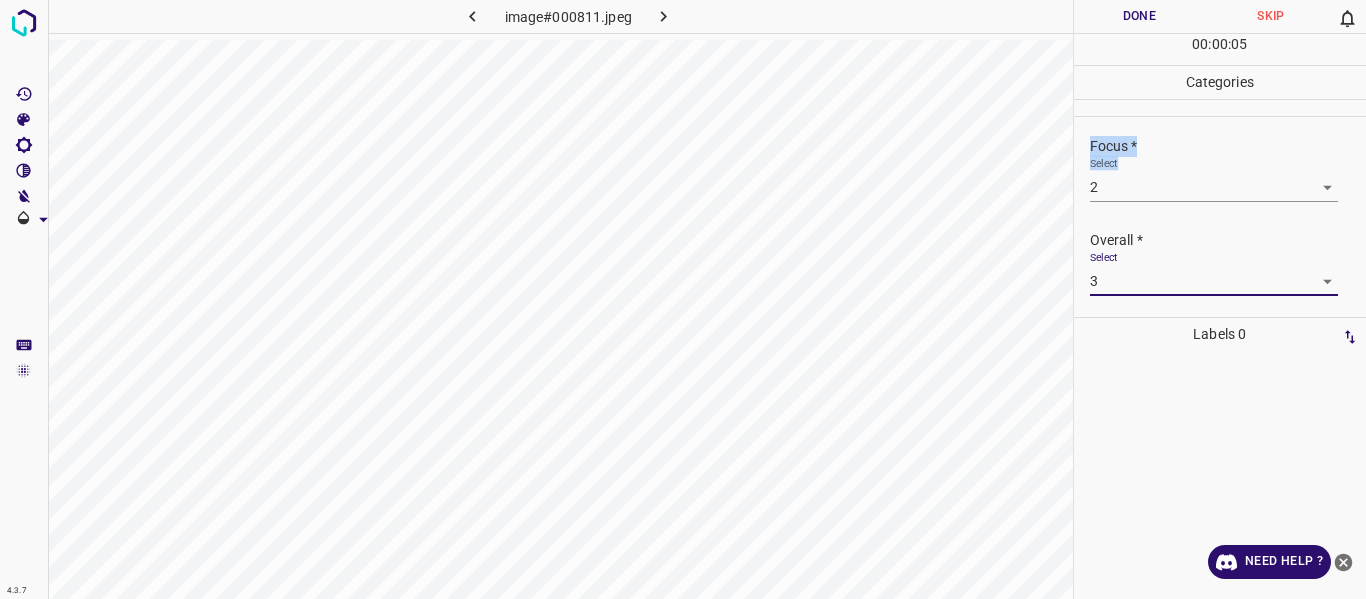 click on "Done" at bounding box center (1140, 16) 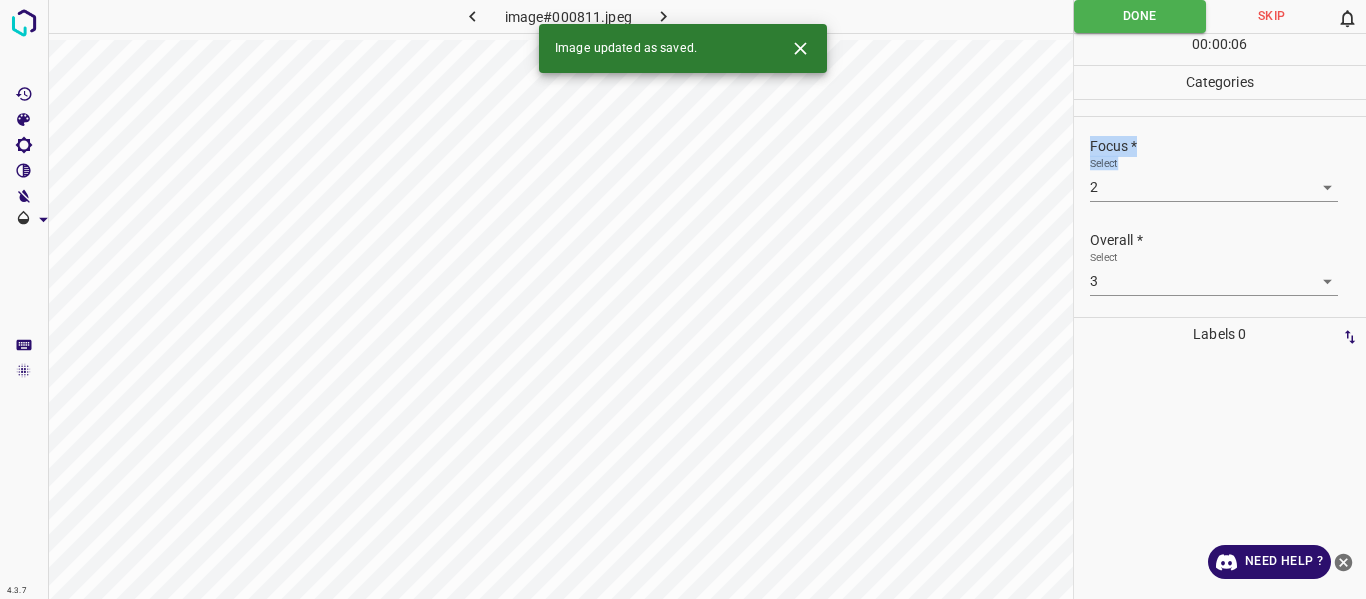 click 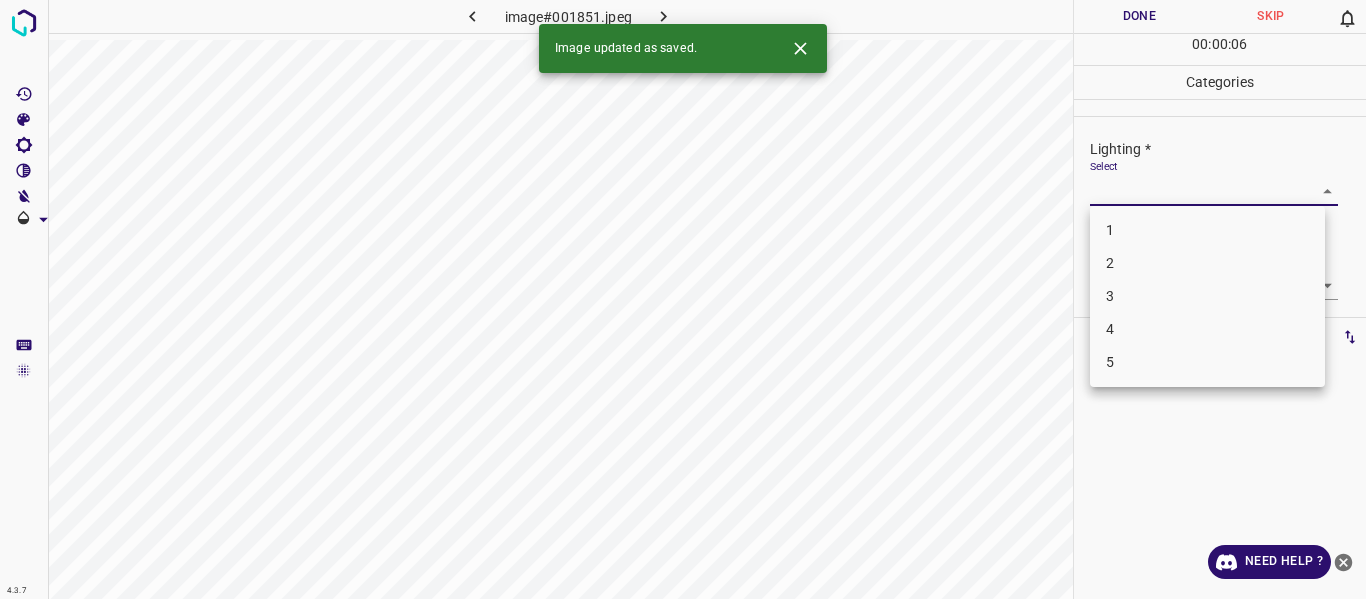 click on "4.3.7 image#001851.jpeg Done Skip 0 00   : 00   : 06   Categories Lighting *  Select ​ Focus *  Select ​ Overall *  Select ​ Labels   0 Categories 1 Lighting 2 Focus 3 Overall Tools Space Change between modes (Draw & Edit) I Auto labeling R Restore zoom M Zoom in N Zoom out Delete Delete selecte label Filters Z Restore filters X Saturation filter C Brightness filter V Contrast filter B Gray scale filter General O Download Image updated as saved. Need Help ? - Text - Hide - Delete 1 2 3 4 5" at bounding box center (683, 299) 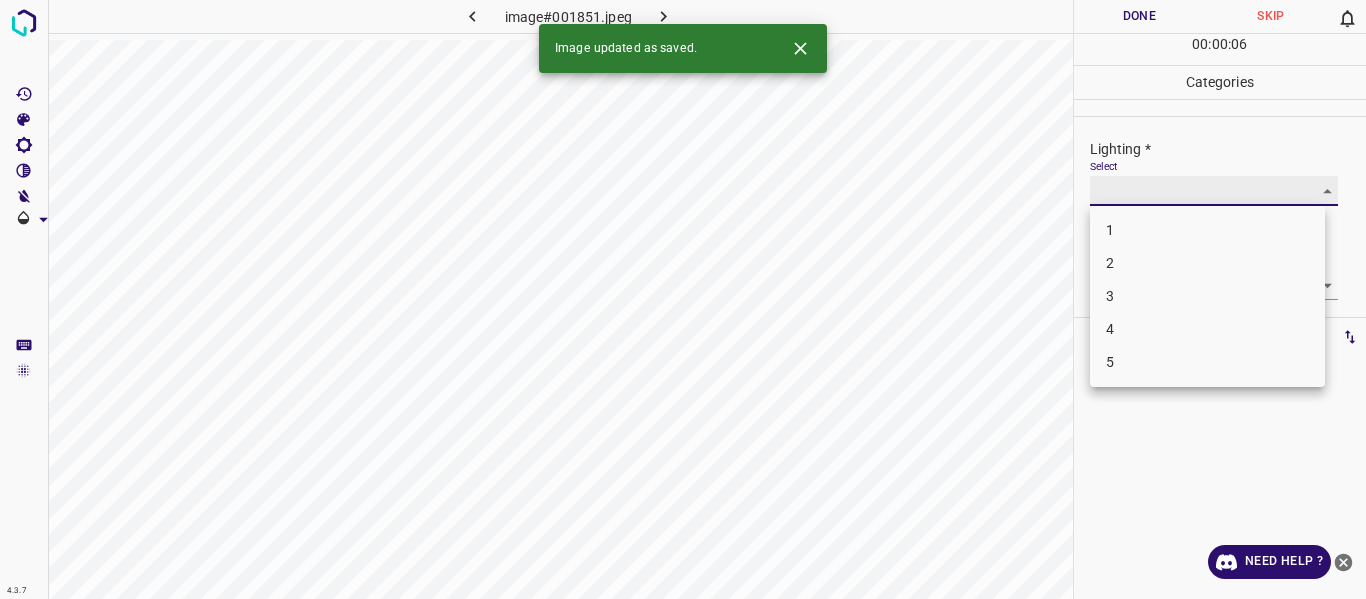 type on "4" 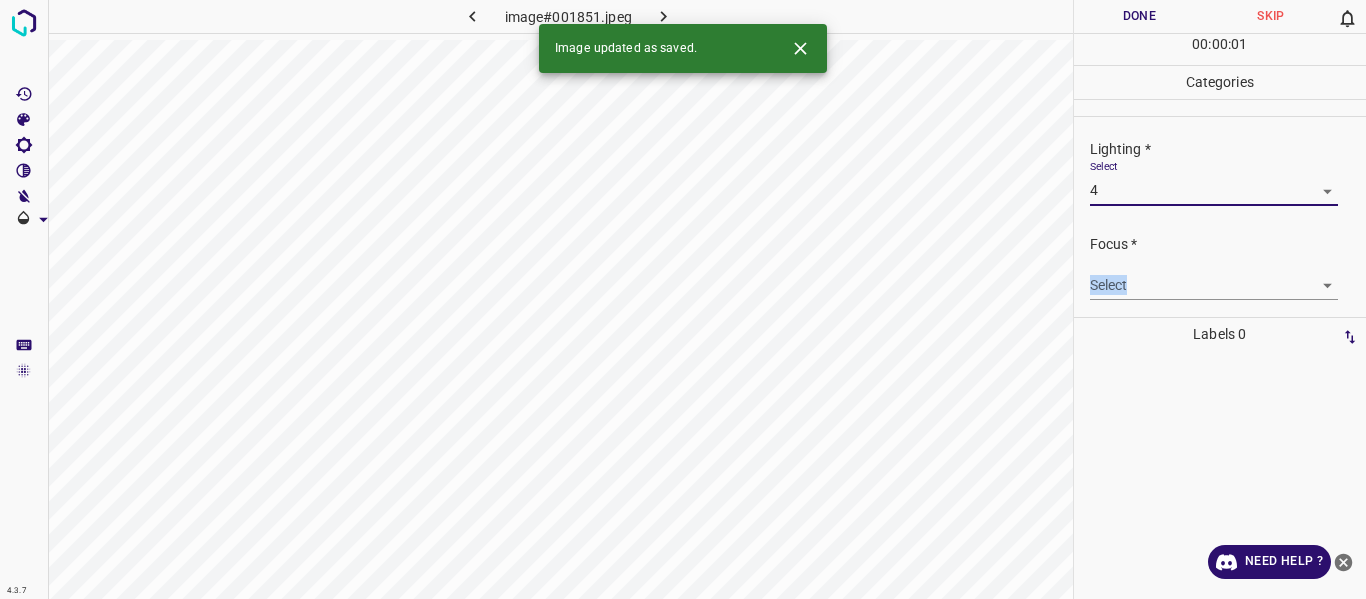 click on "Select ​" at bounding box center (1214, 277) 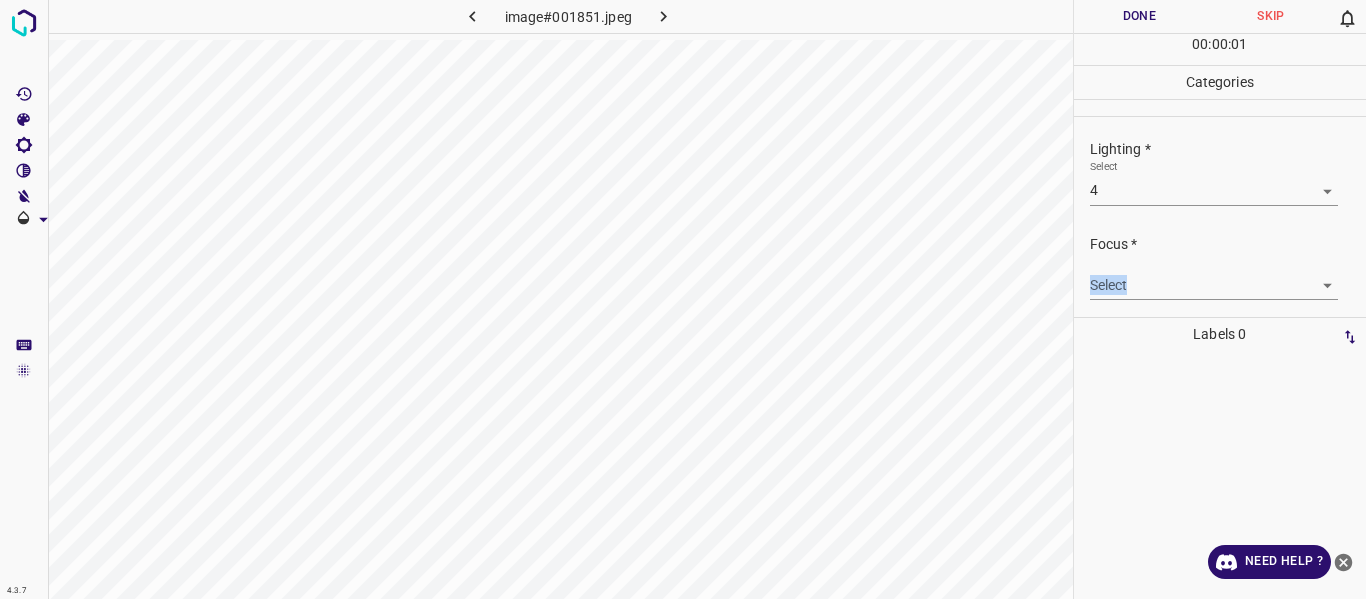 click on "4.3.7 image#001851.jpeg Done Skip 0 00   : 00   : 01   Categories Lighting *  Select 4 4 Focus *  Select ​ Overall *  Select ​ Labels   0 Categories 1 Lighting 2 Focus 3 Overall Tools Space Change between modes (Draw & Edit) I Auto labeling R Restore zoom M Zoom in N Zoom out Delete Delete selecte label Filters Z Restore filters X Saturation filter C Brightness filter V Contrast filter B Gray scale filter General O Download Need Help ? - Text - Hide - Delete" at bounding box center (683, 299) 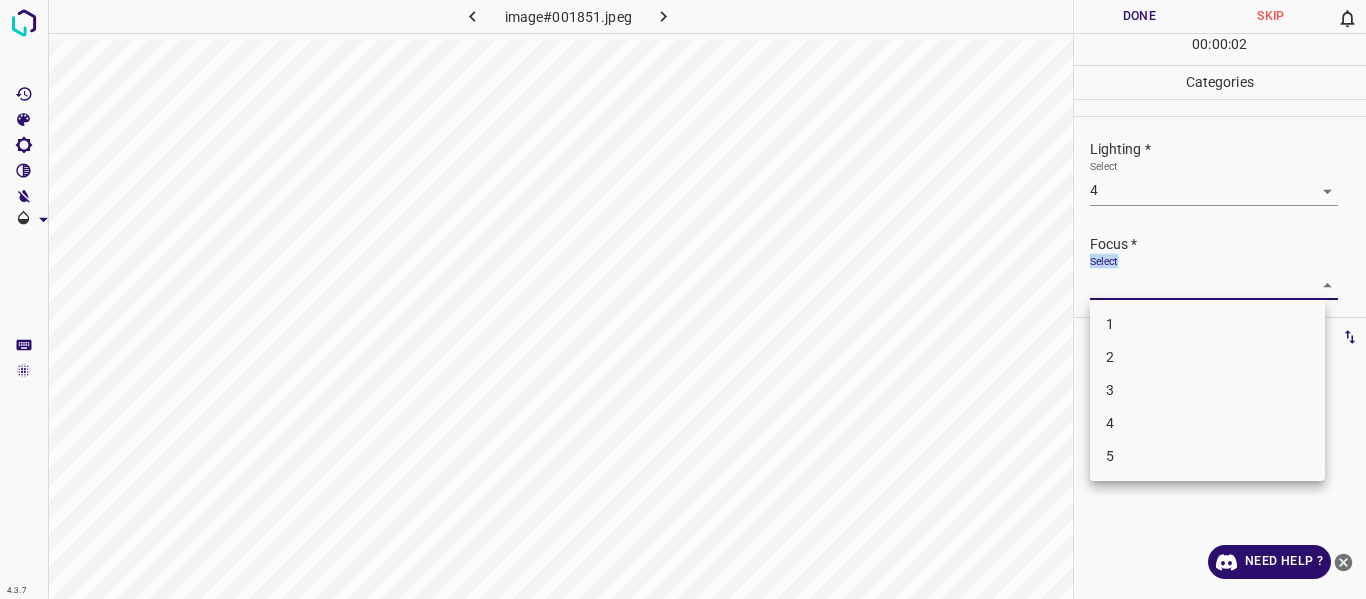 click on "3" at bounding box center (1207, 390) 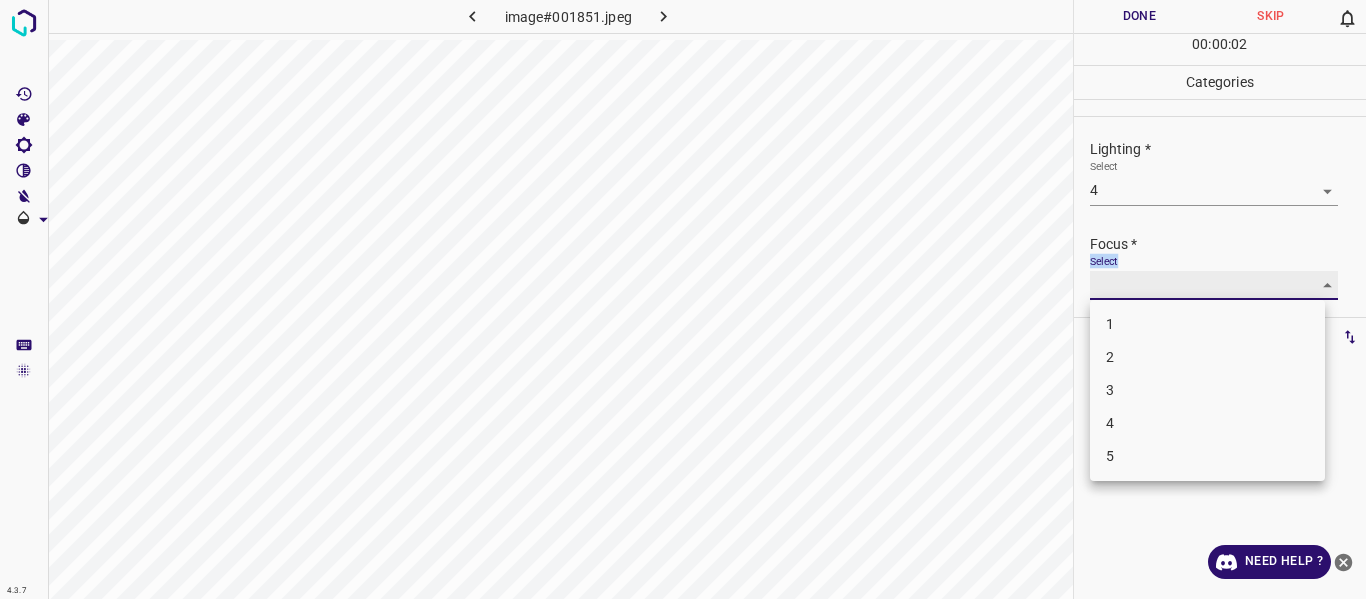 type on "3" 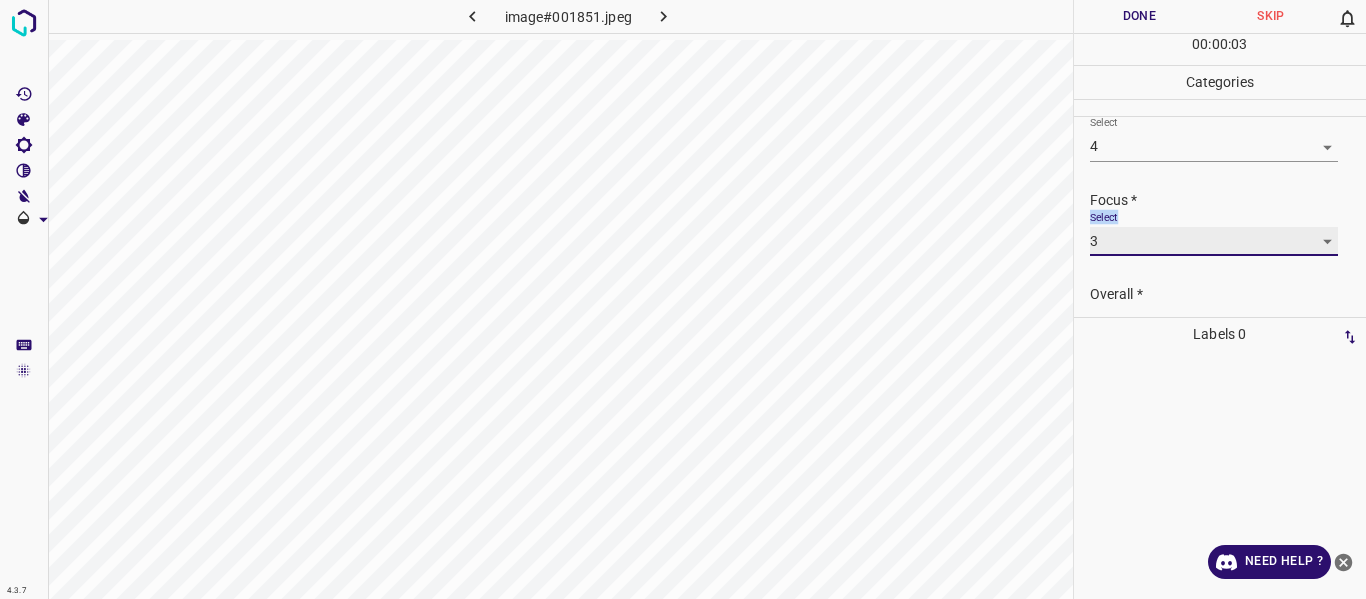 scroll, scrollTop: 98, scrollLeft: 0, axis: vertical 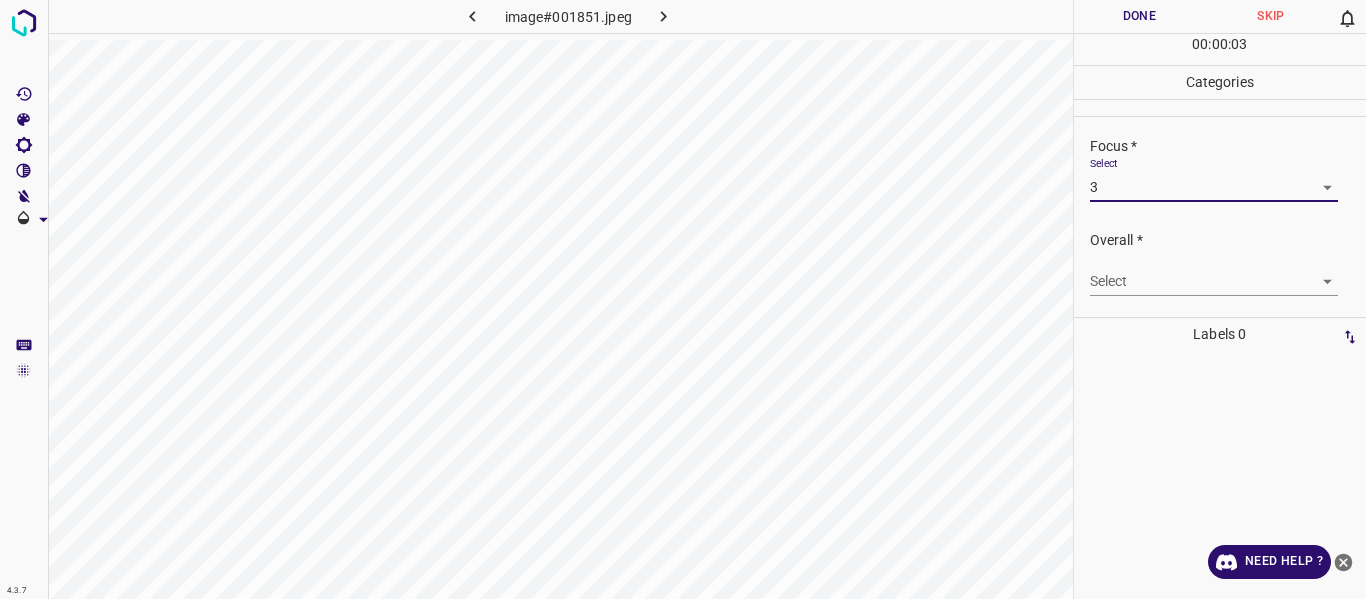 click on "Select ​" at bounding box center (1214, 273) 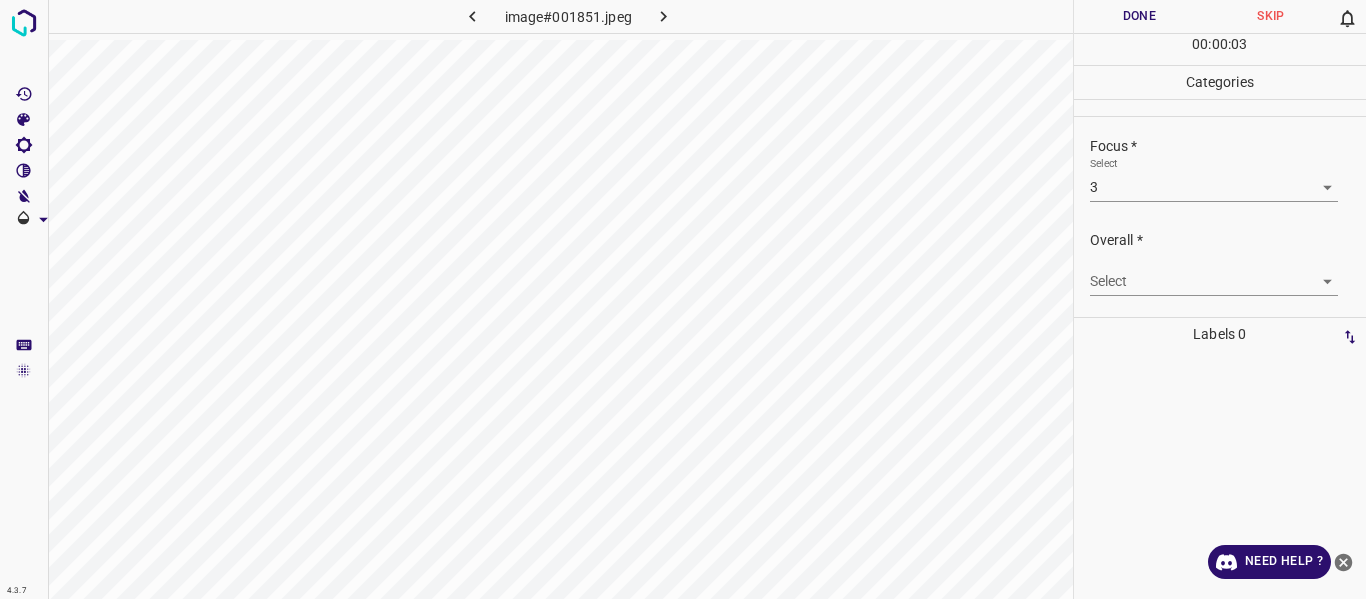 click on "4.3.7 image#001851.jpeg Done Skip 0 00   : 00   : 03   Categories Lighting *  Select 4 4 Focus *  Select 3 3 Overall *  Select ​ Labels   0 Categories 1 Lighting 2 Focus 3 Overall Tools Space Change between modes (Draw & Edit) I Auto labeling R Restore zoom M Zoom in N Zoom out Delete Delete selecte label Filters Z Restore filters X Saturation filter C Brightness filter V Contrast filter B Gray scale filter General O Download Need Help ? - Text - Hide - Delete" at bounding box center (683, 299) 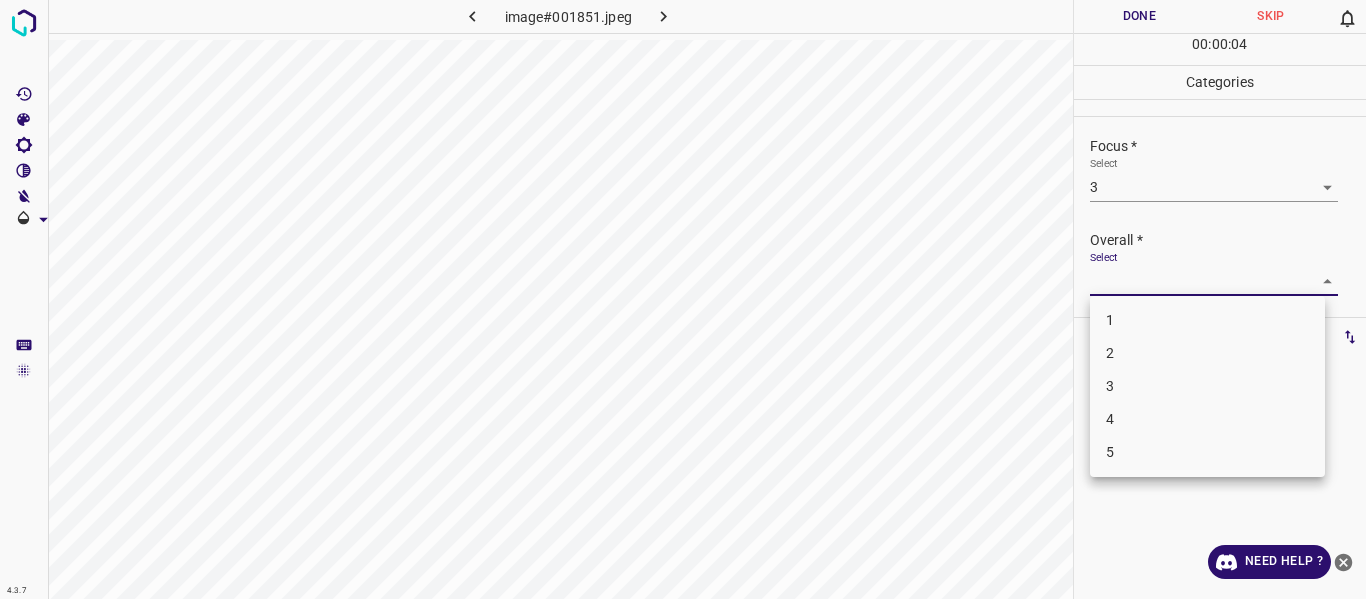 click on "4" at bounding box center [1207, 419] 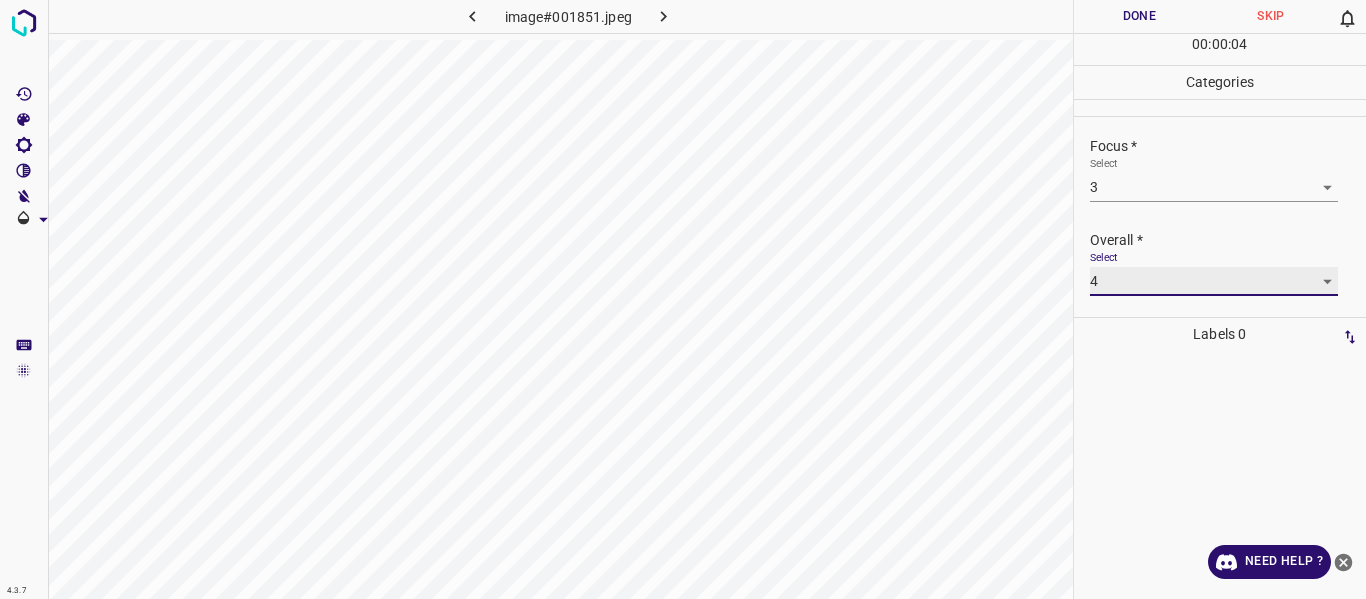 type on "4" 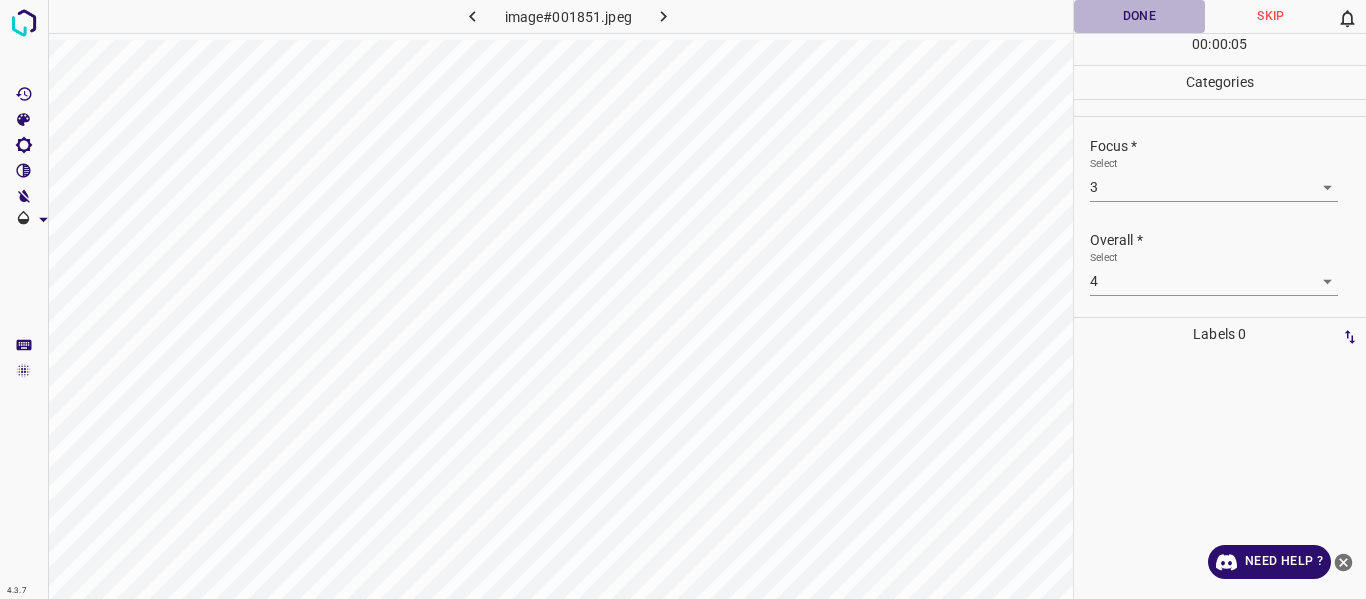 click on "Done" at bounding box center [1140, 16] 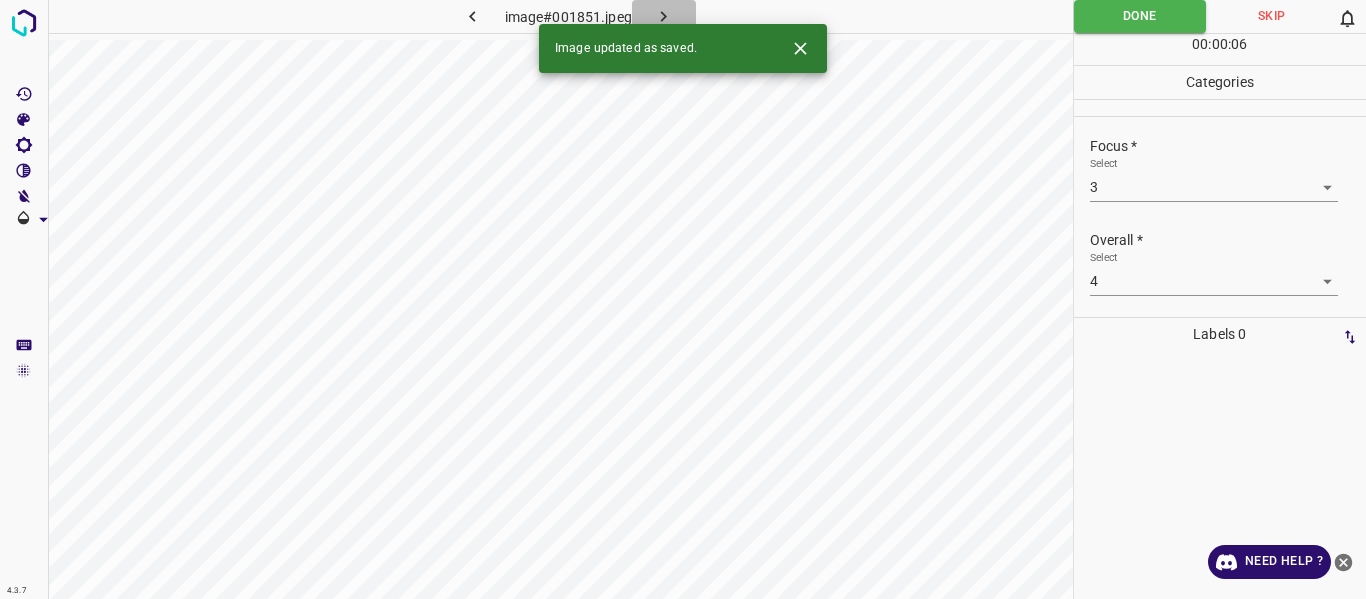 click at bounding box center [664, 16] 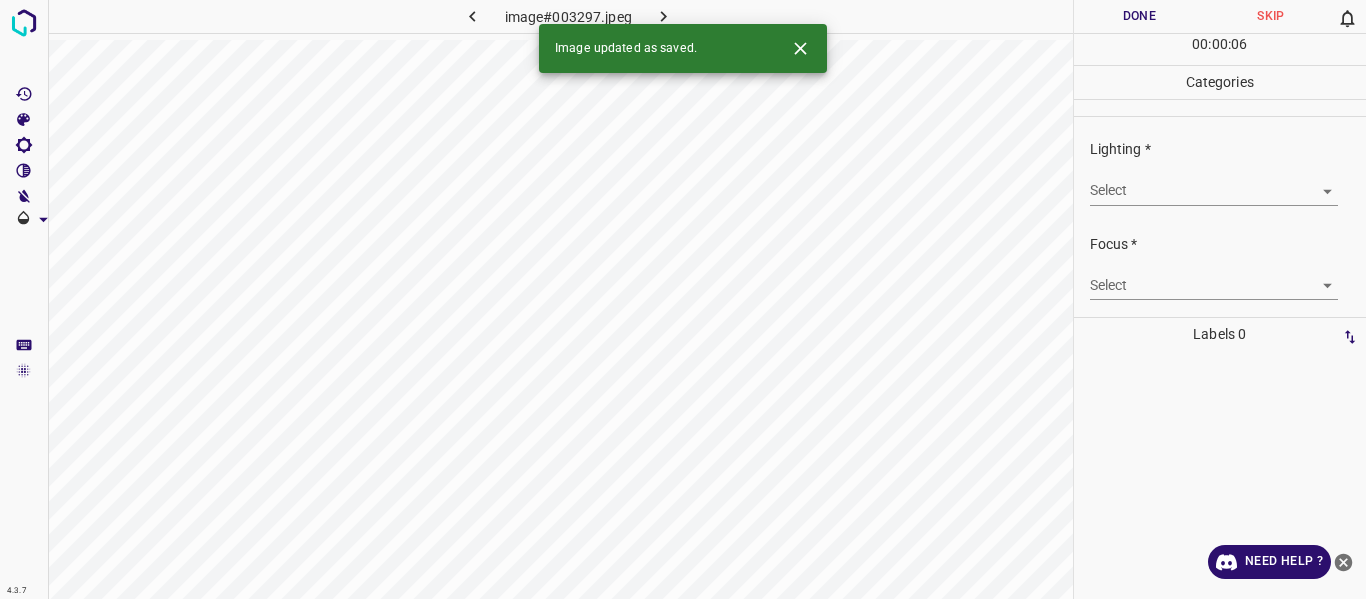 click on "Select ​" at bounding box center [1228, 182] 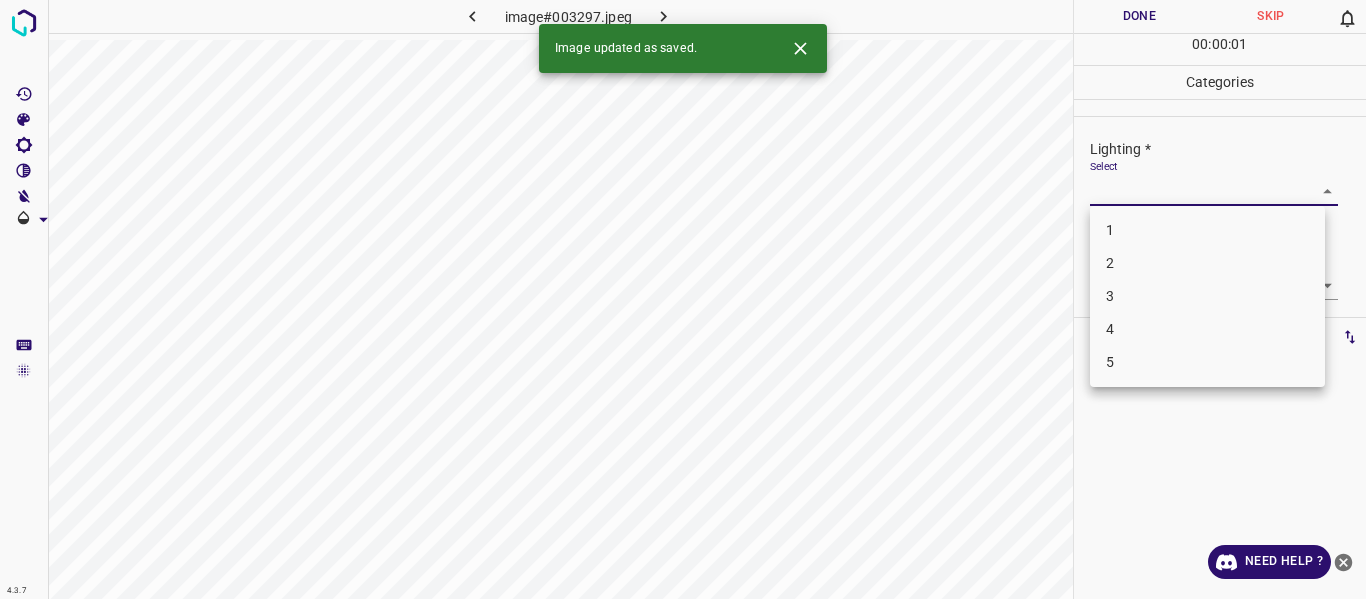 click on "4" at bounding box center [1207, 329] 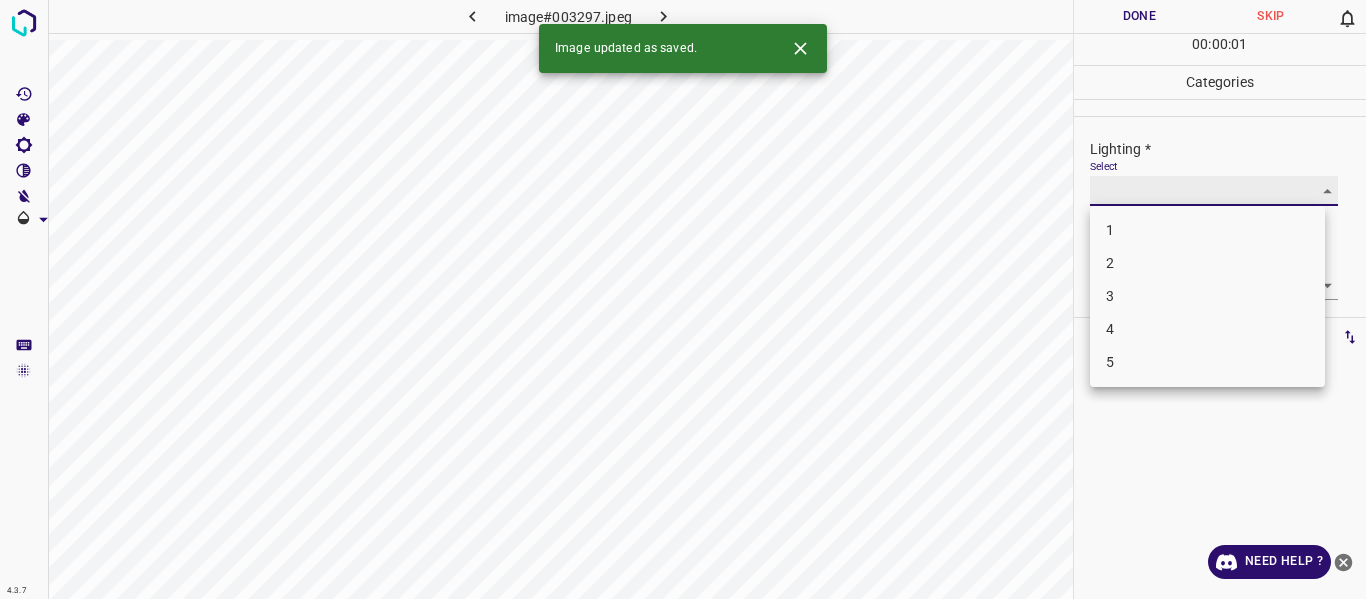 type on "4" 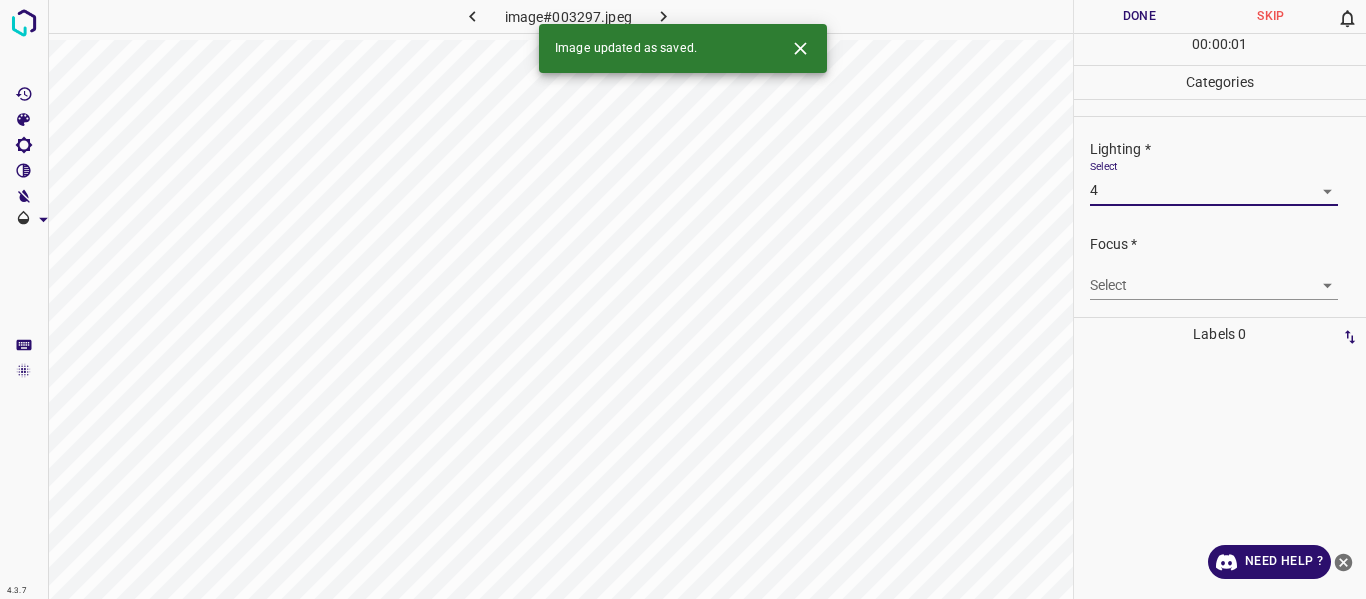 click on "4.3.7 image#003297.jpeg Done Skip 0 00   : 00   : 01   Categories Lighting *  Select 4 4 Focus *  Select ​ Overall *  Select ​ Labels   0 Categories 1 Lighting 2 Focus 3 Overall Tools Space Change between modes (Draw & Edit) I Auto labeling R Restore zoom M Zoom in N Zoom out Delete Delete selecte label Filters Z Restore filters X Saturation filter C Brightness filter V Contrast filter B Gray scale filter General O Download Image updated as saved. Need Help ? - Text - Hide - Delete" at bounding box center (683, 299) 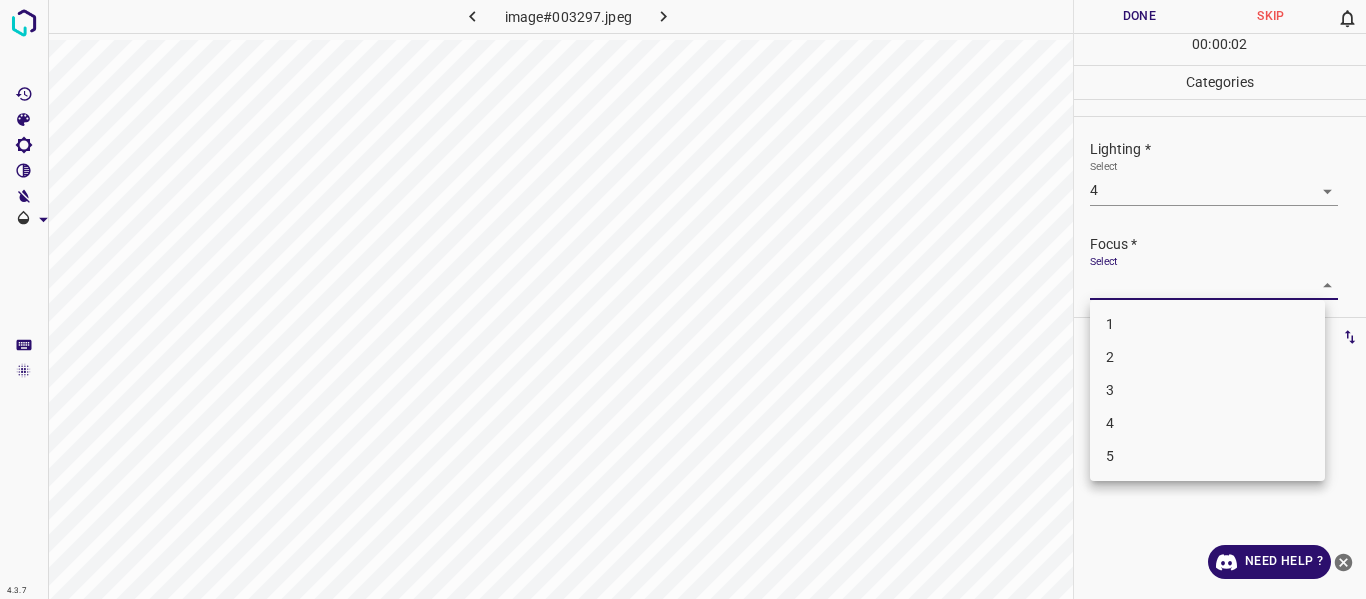 click on "4" at bounding box center (1207, 423) 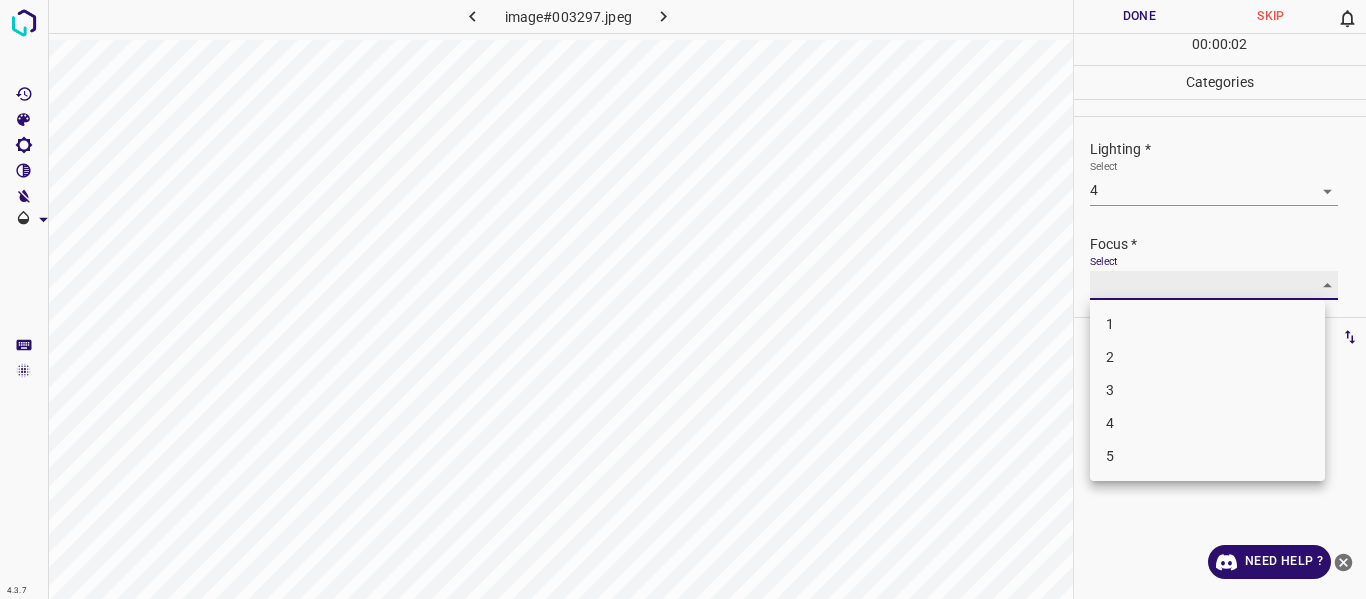 type on "4" 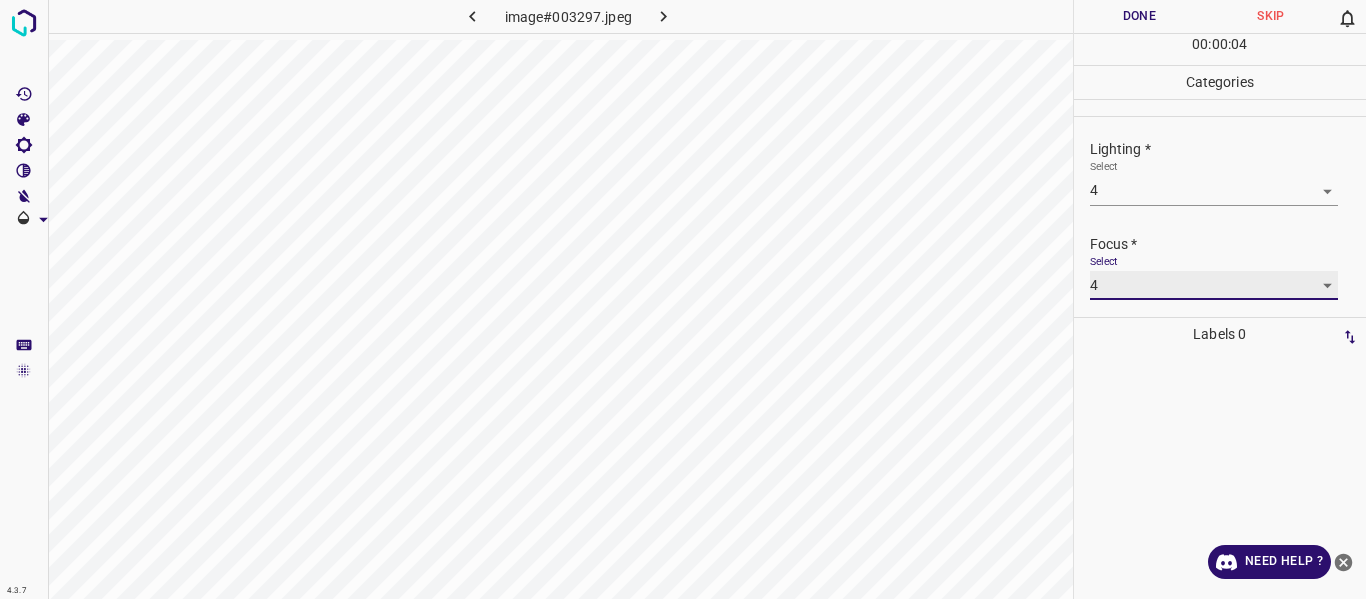 scroll, scrollTop: 98, scrollLeft: 0, axis: vertical 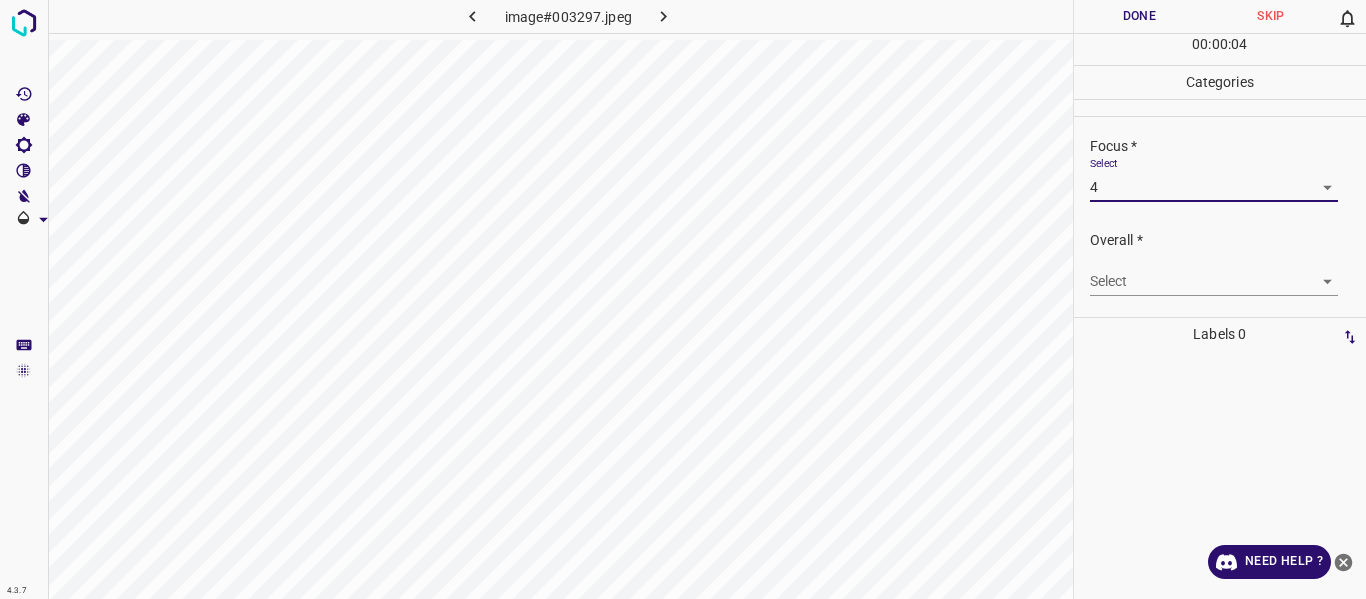 click on "4.3.7 image#003297.jpeg Done Skip 0 00   : 00   : 04   Categories Lighting *  Select 4 4 Focus *  Select 4 4 Overall *  Select ​ Labels   0 Categories 1 Lighting 2 Focus 3 Overall Tools Space Change between modes (Draw & Edit) I Auto labeling R Restore zoom M Zoom in N Zoom out Delete Delete selecte label Filters Z Restore filters X Saturation filter C Brightness filter V Contrast filter B Gray scale filter General O Download Need Help ? - Text - Hide - Delete" at bounding box center (683, 299) 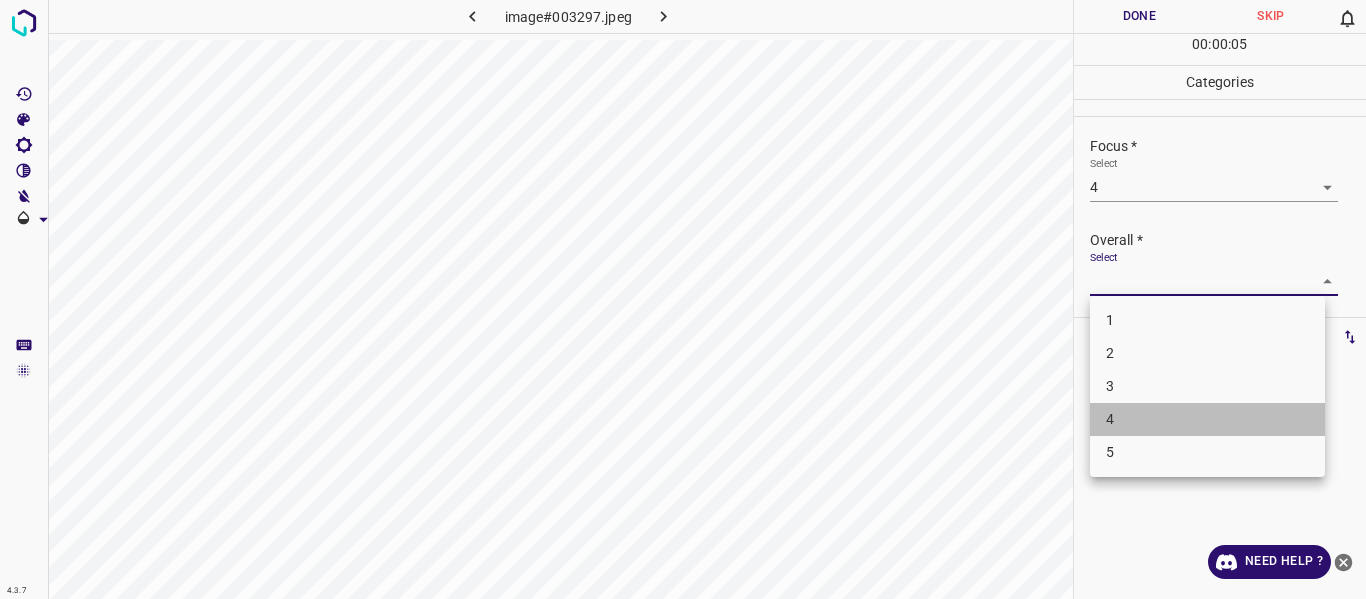 click on "4" at bounding box center (1207, 419) 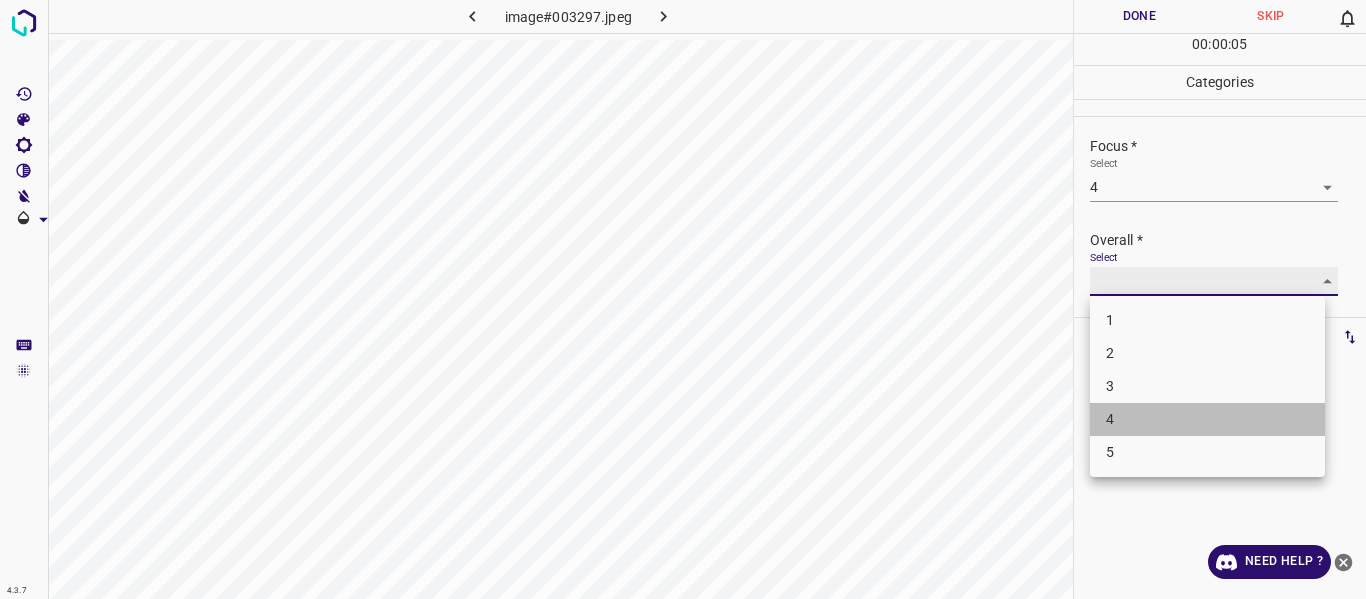 type on "4" 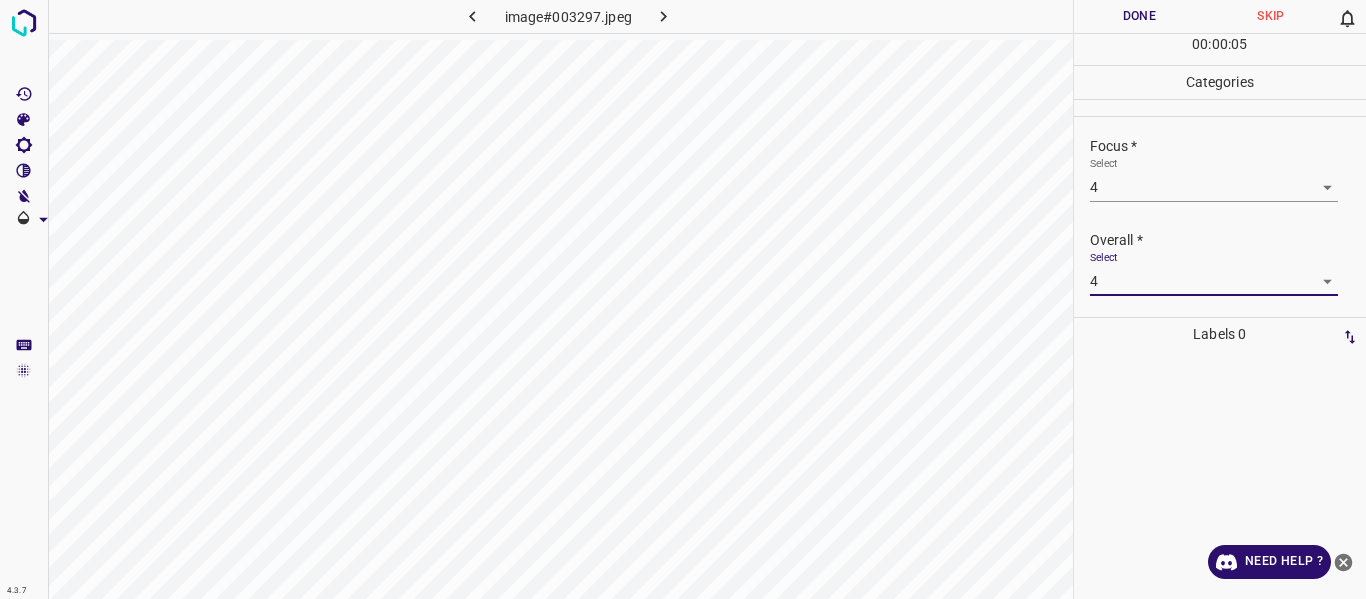 click on "Done" at bounding box center (1140, 16) 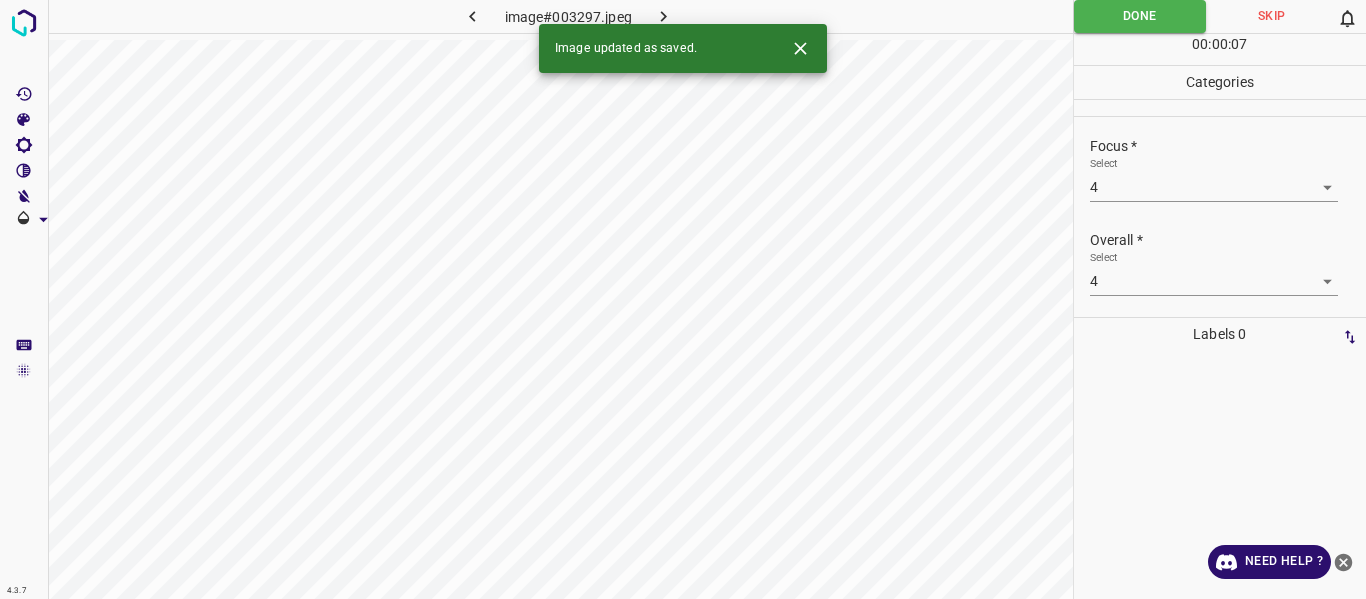 click at bounding box center [664, 16] 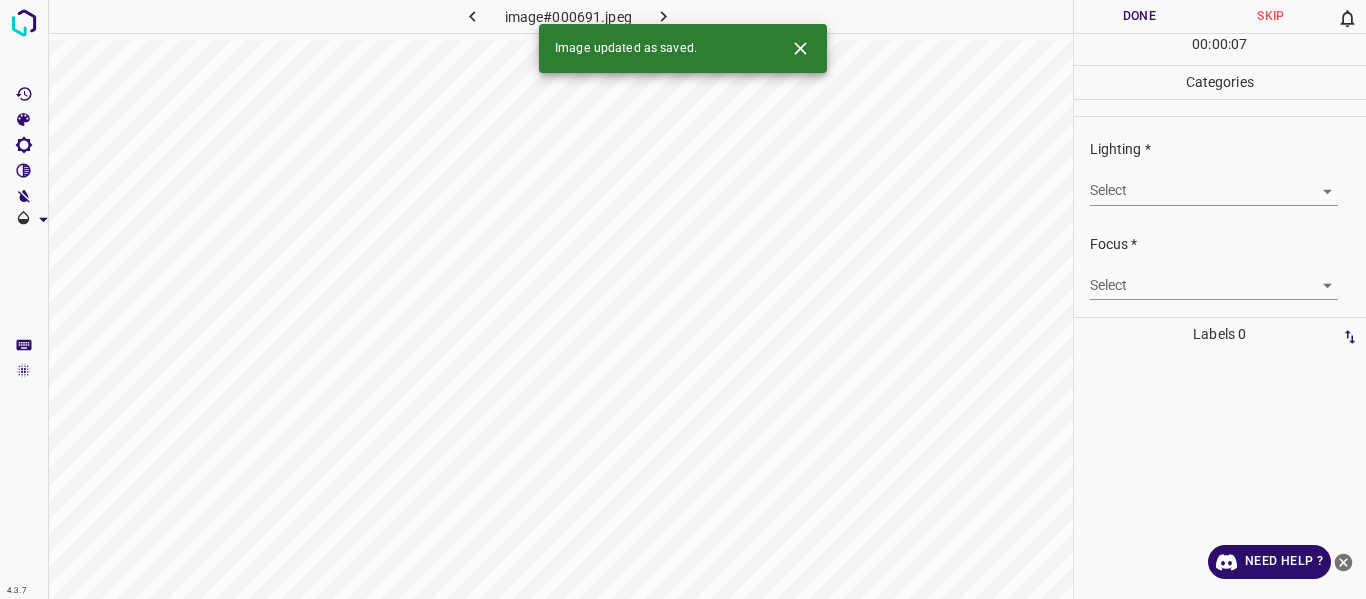 click on "4.3.7 image#000691.jpeg Done Skip 0 00   : 00   : 07   Categories Lighting *  Select ​ Focus *  Select ​ Overall *  Select ​ Labels   0 Categories 1 Lighting 2 Focus 3 Overall Tools Space Change between modes (Draw & Edit) I Auto labeling R Restore zoom M Zoom in N Zoom out Delete Delete selecte label Filters Z Restore filters X Saturation filter C Brightness filter V Contrast filter B Gray scale filter General O Download Image updated as saved. Need Help ? - Text - Hide - Delete" at bounding box center [683, 299] 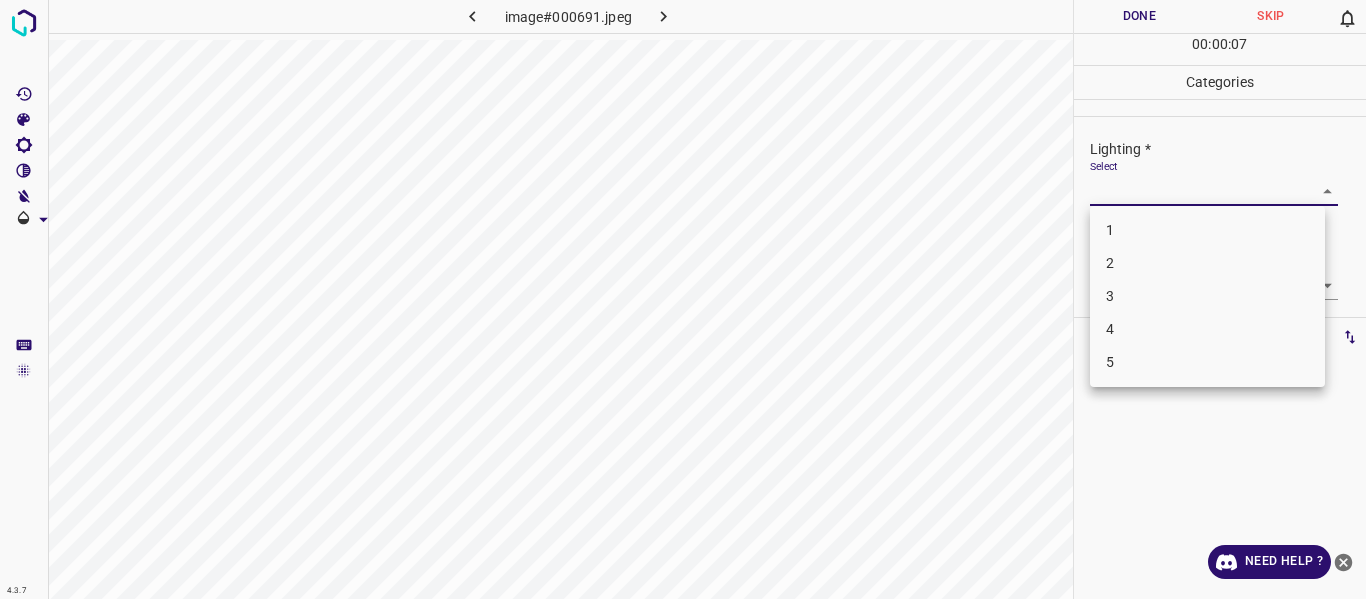 drag, startPoint x: 1124, startPoint y: 317, endPoint x: 1193, endPoint y: 310, distance: 69.354164 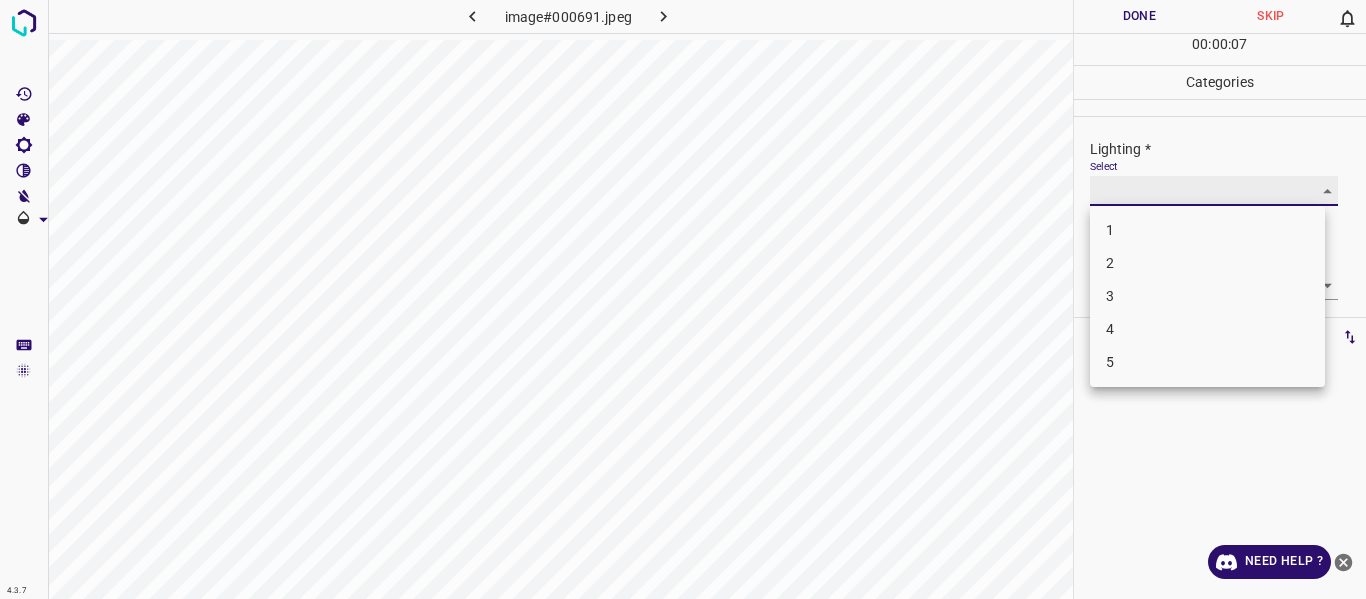 type on "4" 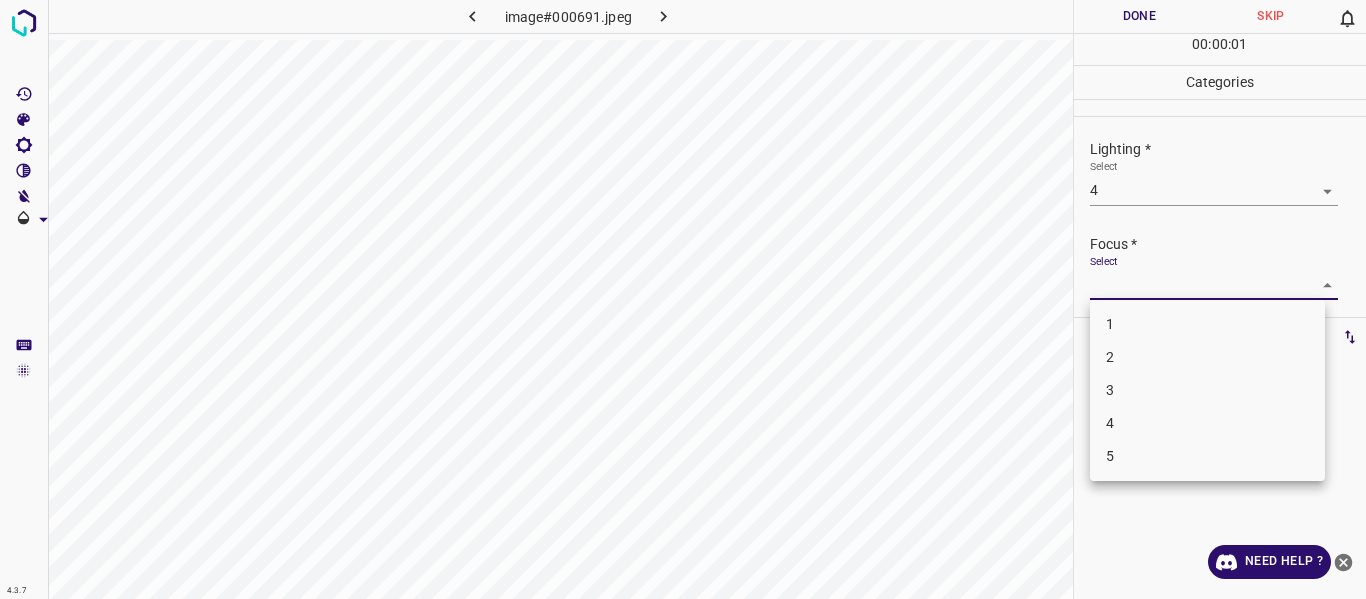 click on "4.3.7 image#000691.jpeg Done Skip 0 00   : 00   : 01   Categories Lighting *  Select 4 4 Focus *  Select ​ Overall *  Select ​ Labels   0 Categories 1 Lighting 2 Focus 3 Overall Tools Space Change between modes (Draw & Edit) I Auto labeling R Restore zoom M Zoom in N Zoom out Delete Delete selecte label Filters Z Restore filters X Saturation filter C Brightness filter V Contrast filter B Gray scale filter General O Download Need Help ? - Text - Hide - Delete 1 2 3 4 5" at bounding box center [683, 299] 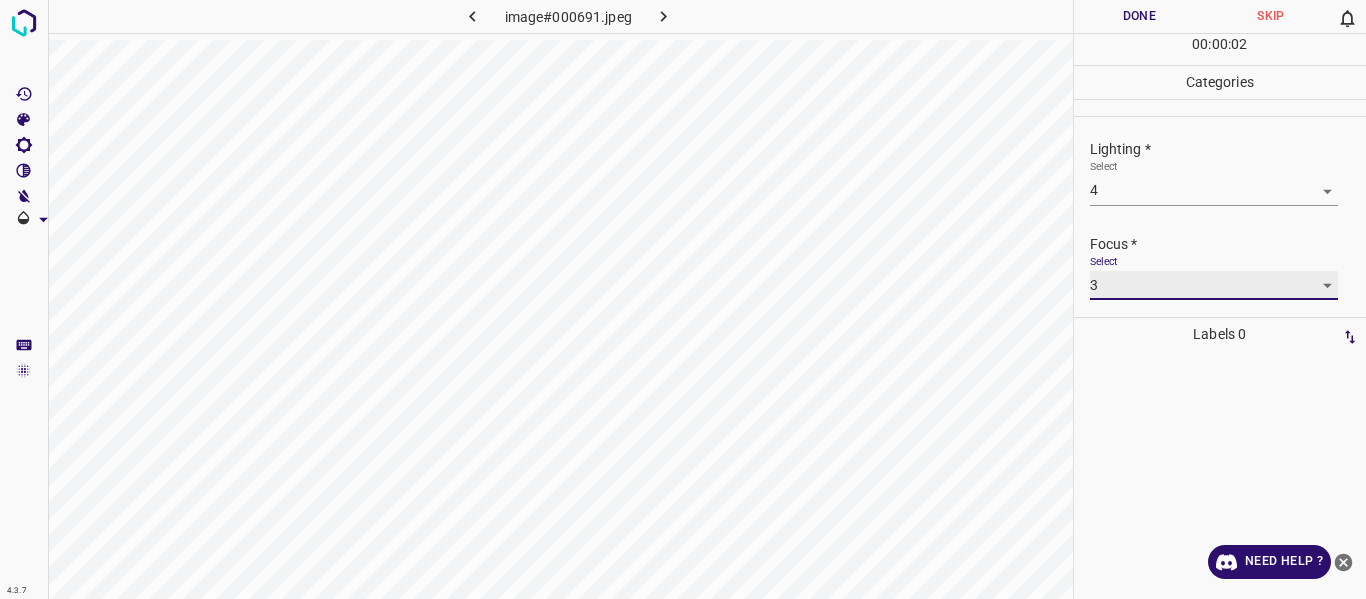 type on "3" 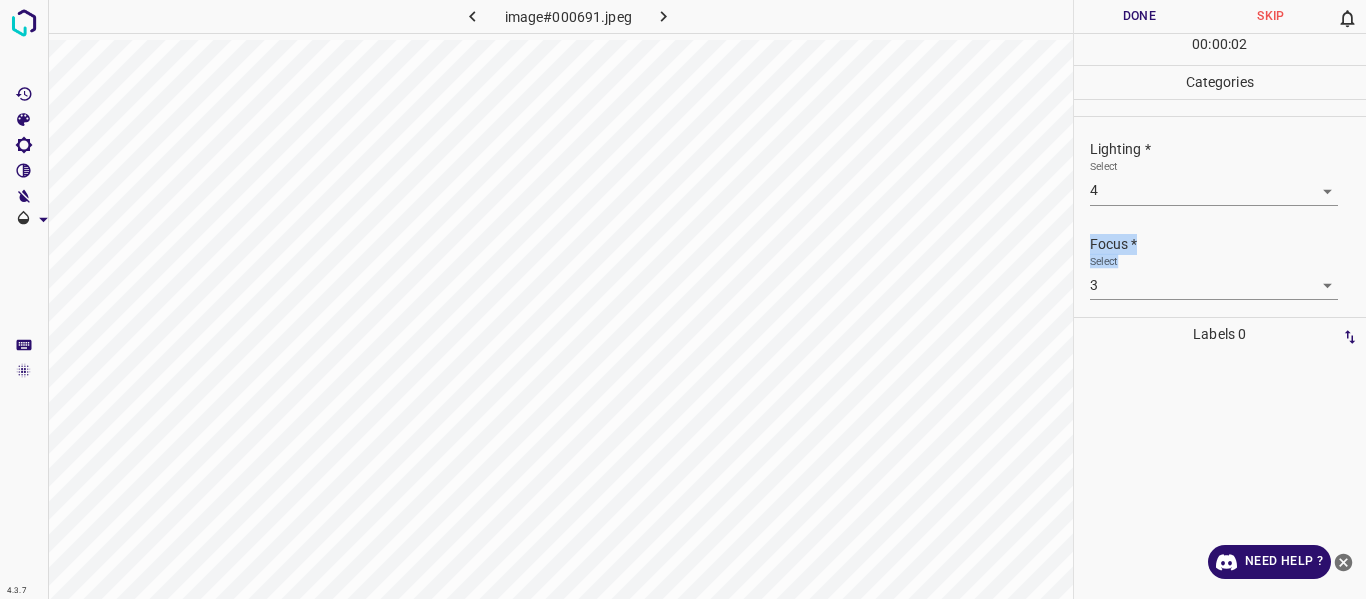 drag, startPoint x: 1365, startPoint y: 214, endPoint x: 1325, endPoint y: 289, distance: 85 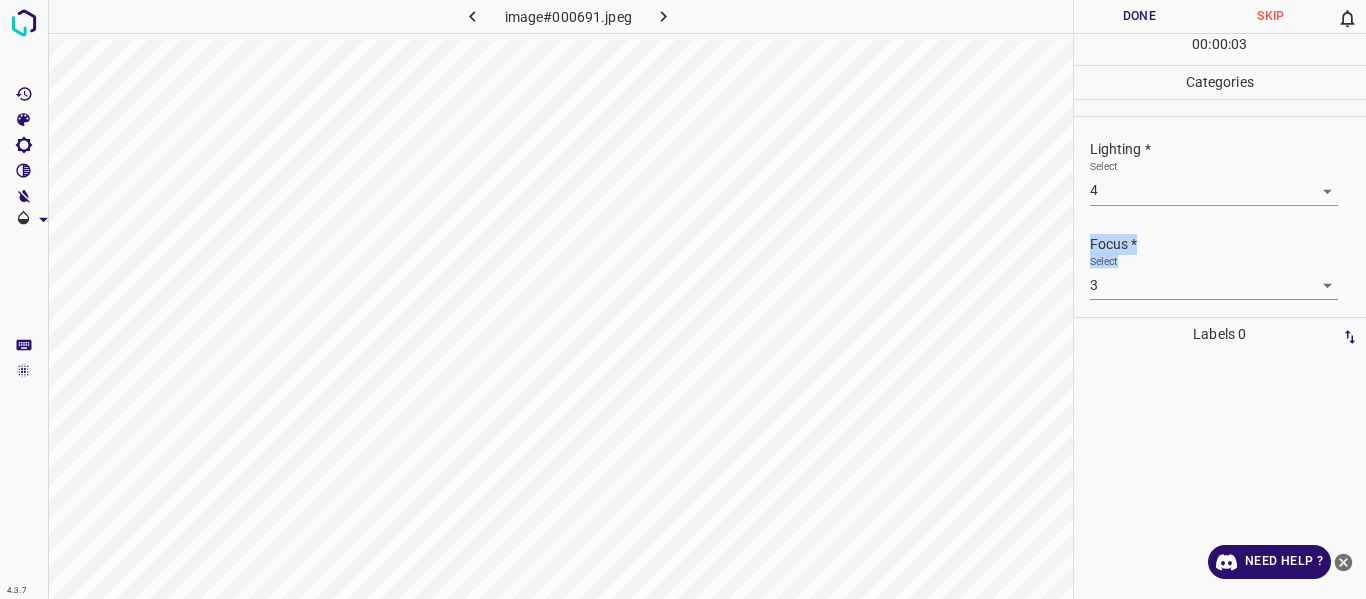 scroll, scrollTop: 98, scrollLeft: 0, axis: vertical 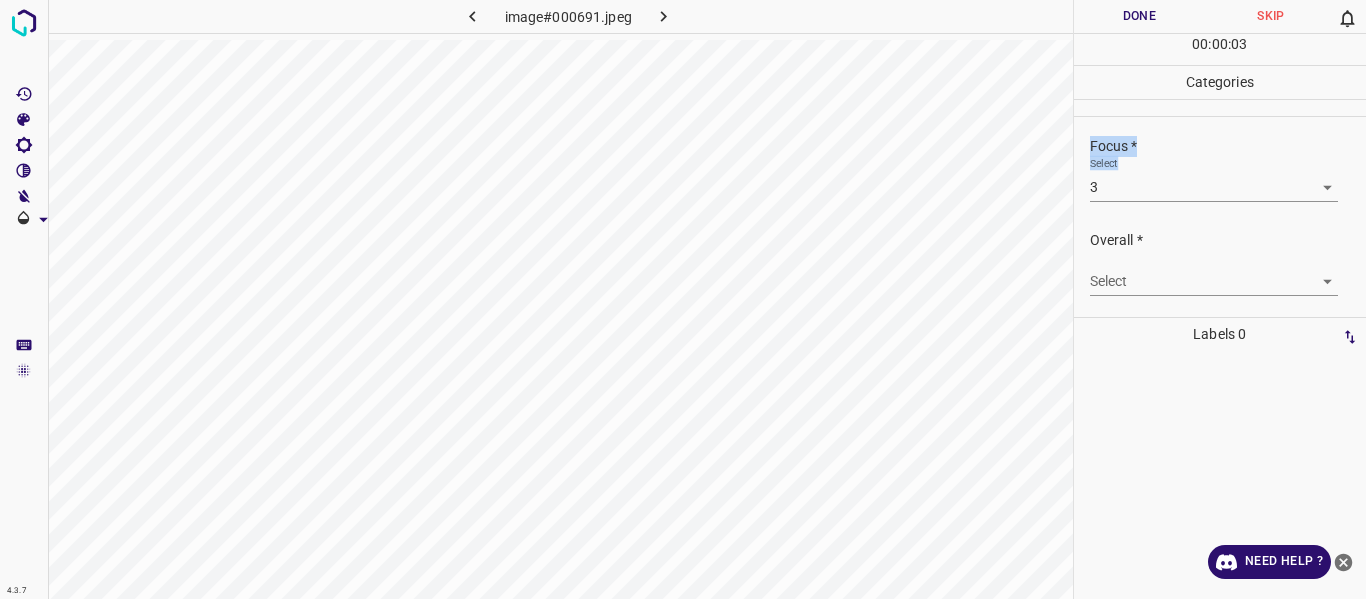 click on "4.3.7 image#000691.jpeg Done Skip 0 00   : 00   : 03   Categories Lighting *  Select 4 4 Focus *  Select 3 3 Overall *  Select ​ Labels   0 Categories 1 Lighting 2 Focus 3 Overall Tools Space Change between modes (Draw & Edit) I Auto labeling R Restore zoom M Zoom in N Zoom out Delete Delete selecte label Filters Z Restore filters X Saturation filter C Brightness filter V Contrast filter B Gray scale filter General O Download Need Help ? - Text - Hide - Delete" at bounding box center (683, 299) 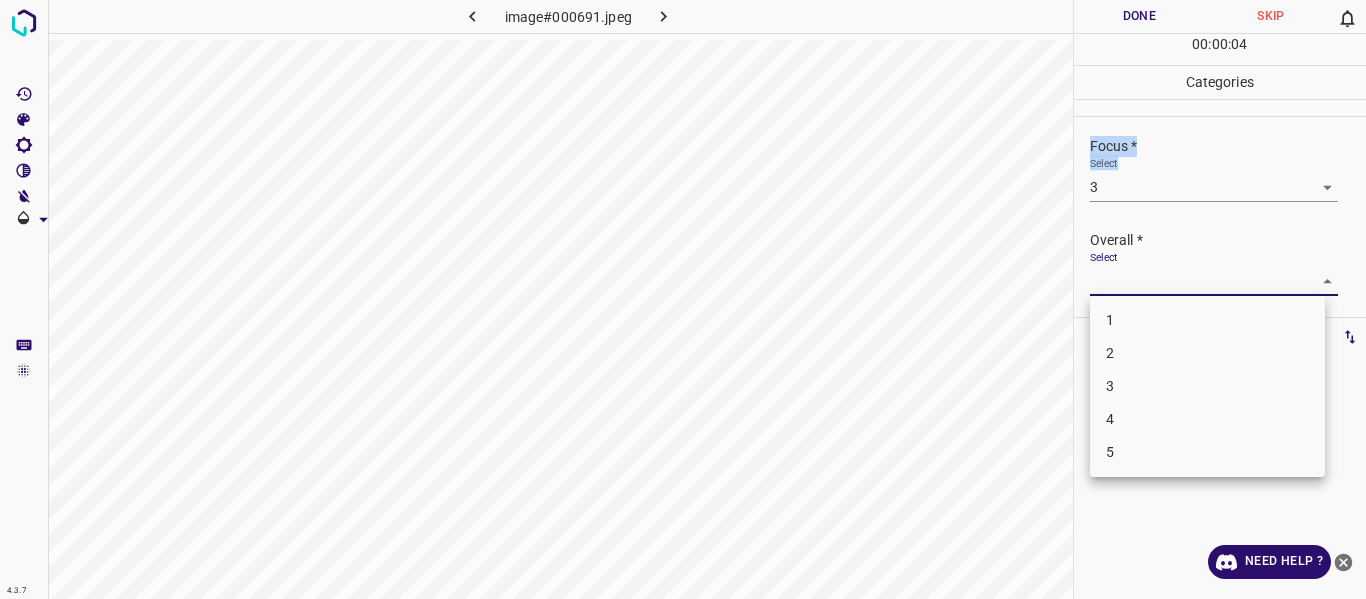 click on "4" at bounding box center (1207, 419) 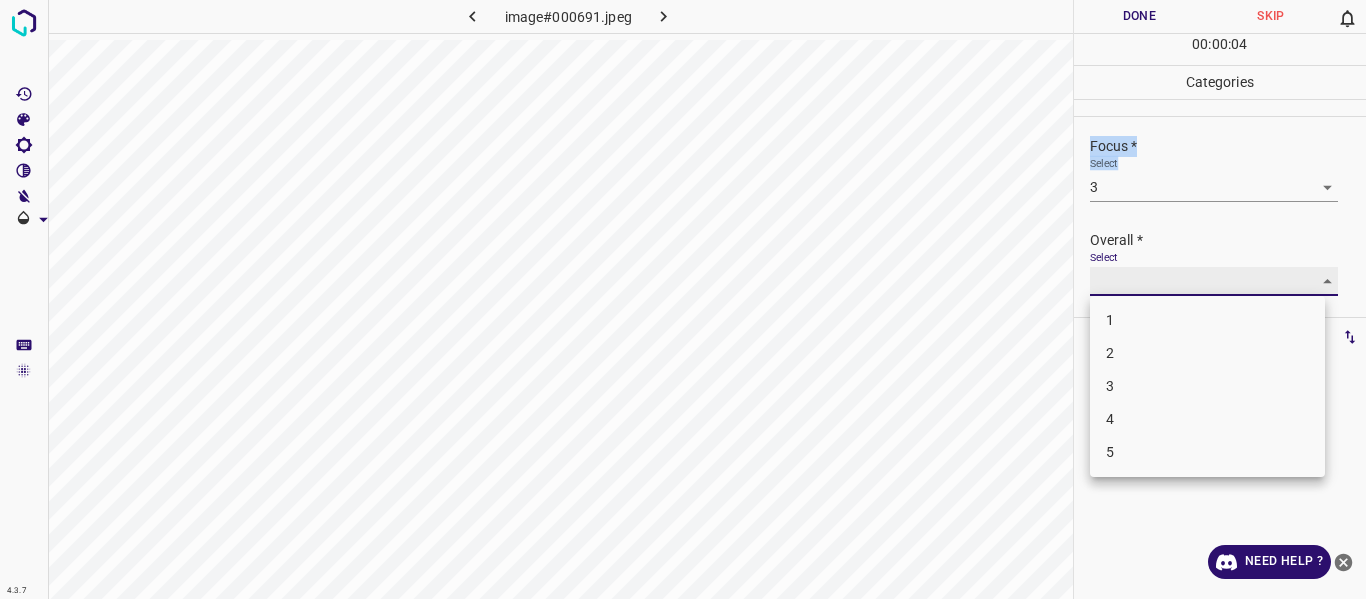 type on "4" 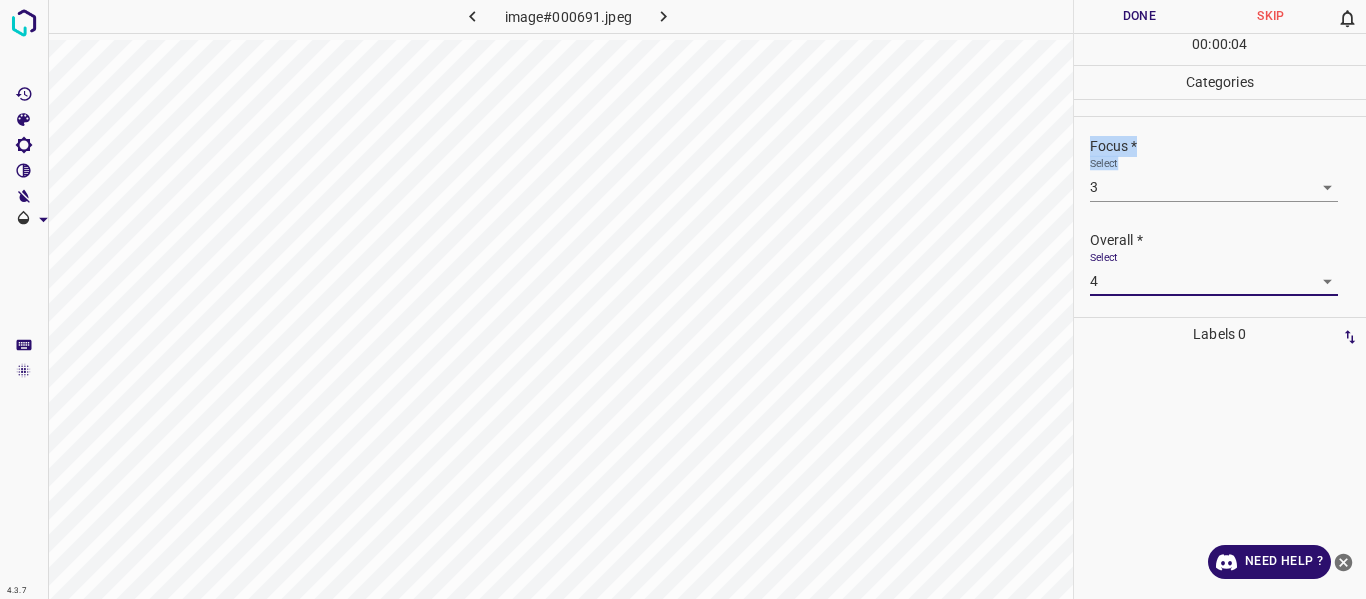 click on "Done" at bounding box center [1140, 16] 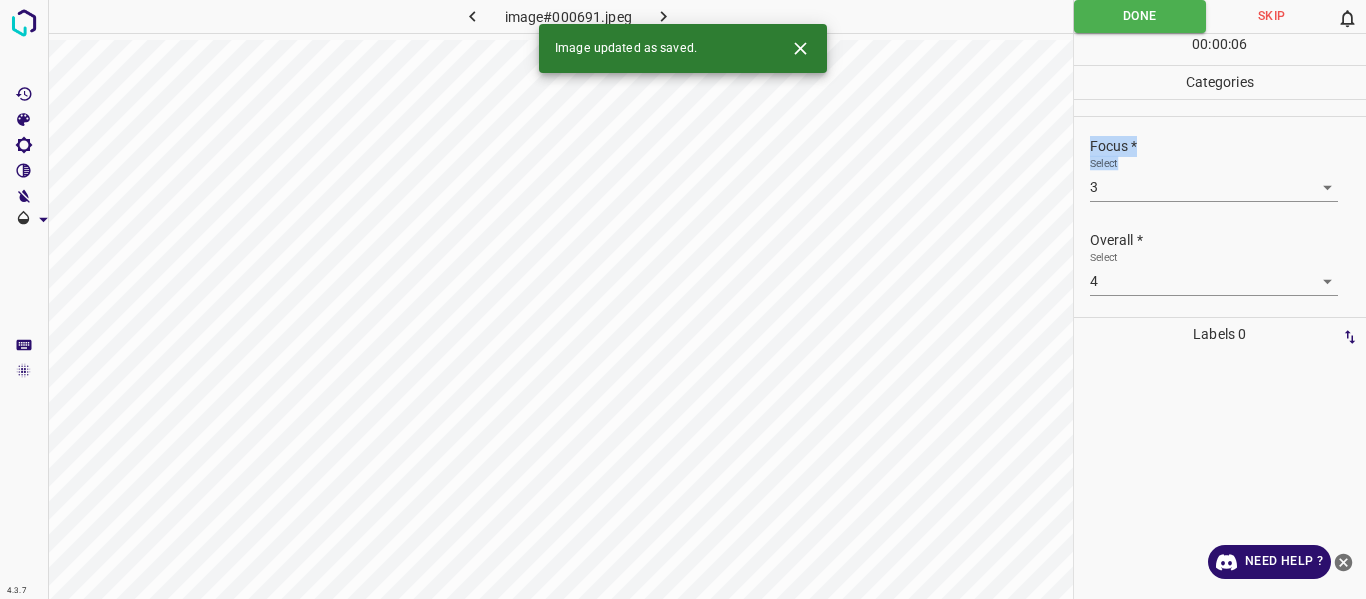 click 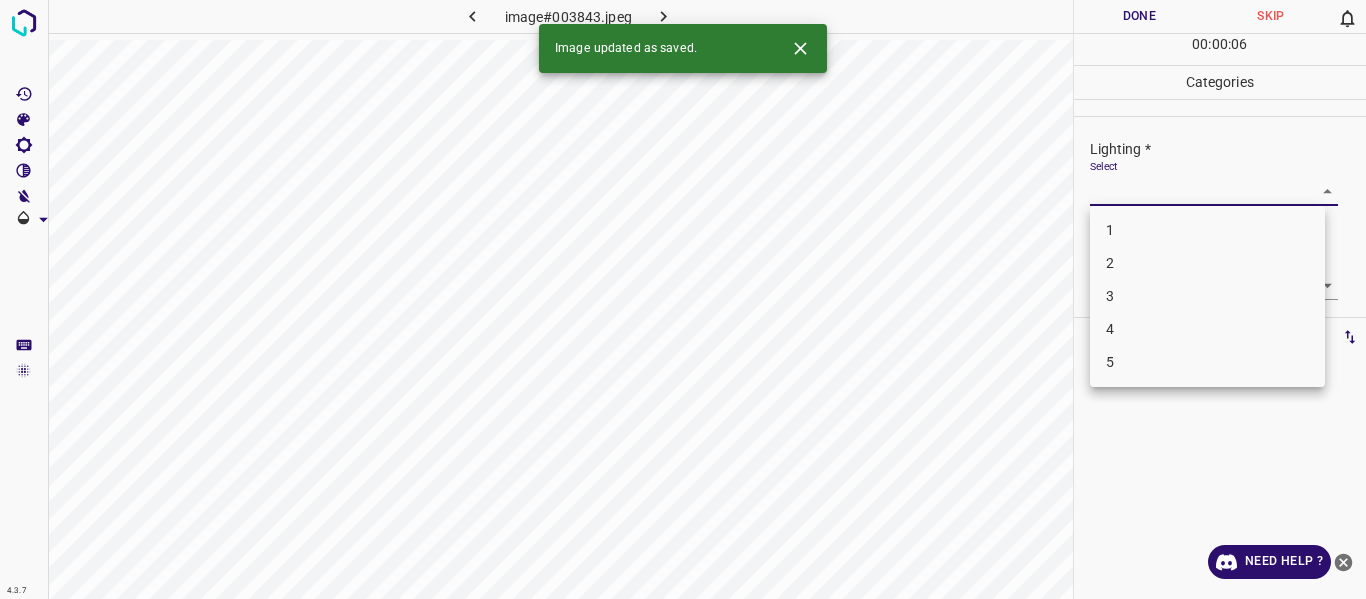 click on "4.3.7 image#003843.jpeg Done Skip 0 00   : 00   : 06   Categories Lighting *  Select ​ Focus *  Select ​ Overall *  Select ​ Labels   0 Categories 1 Lighting 2 Focus 3 Overall Tools Space Change between modes (Draw & Edit) I Auto labeling R Restore zoom M Zoom in N Zoom out Delete Delete selecte label Filters Z Restore filters X Saturation filter C Brightness filter V Contrast filter B Gray scale filter General O Download Image updated as saved. Need Help ? - Text - Hide - Delete 1 2 3 4 5" at bounding box center (683, 299) 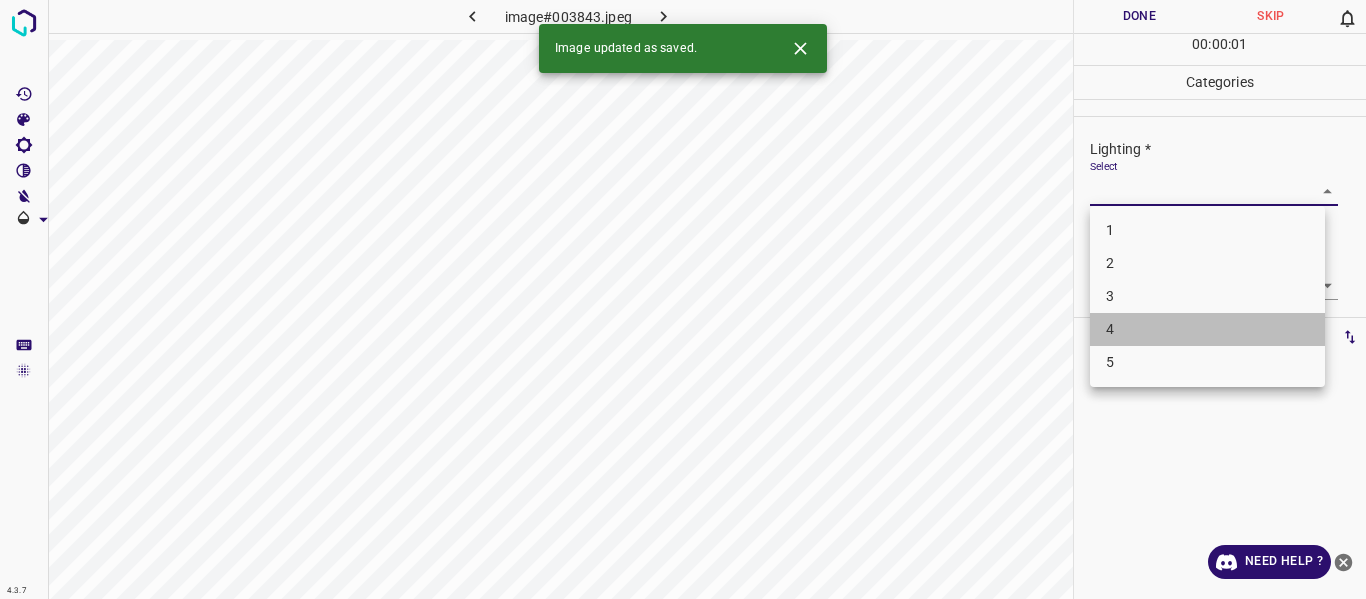 click on "4" at bounding box center [1207, 329] 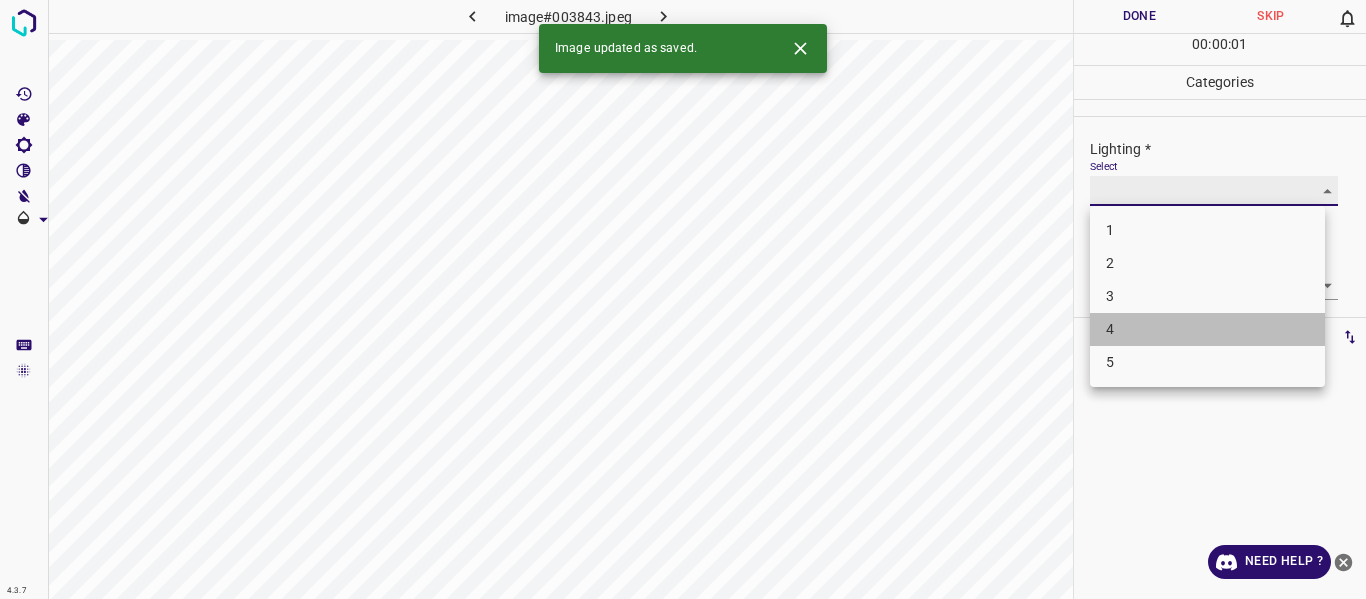 type on "4" 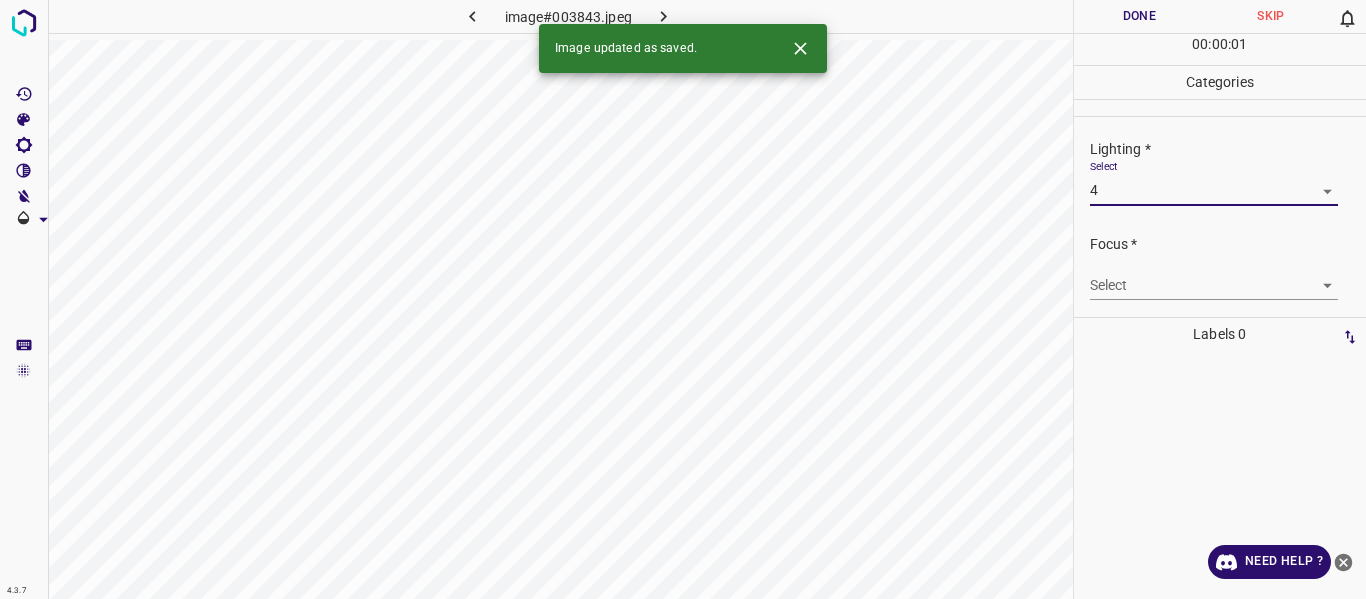 click on "4.3.7 image#003843.jpeg Done Skip 0 00   : 00   : 01   Categories Lighting *  Select 4 4 Focus *  Select ​ Overall *  Select ​ Labels   0 Categories 1 Lighting 2 Focus 3 Overall Tools Space Change between modes (Draw & Edit) I Auto labeling R Restore zoom M Zoom in N Zoom out Delete Delete selecte label Filters Z Restore filters X Saturation filter C Brightness filter V Contrast filter B Gray scale filter General O Download Image updated as saved. Need Help ? - Text - Hide - Delete 1 2 3 4 5" at bounding box center (683, 299) 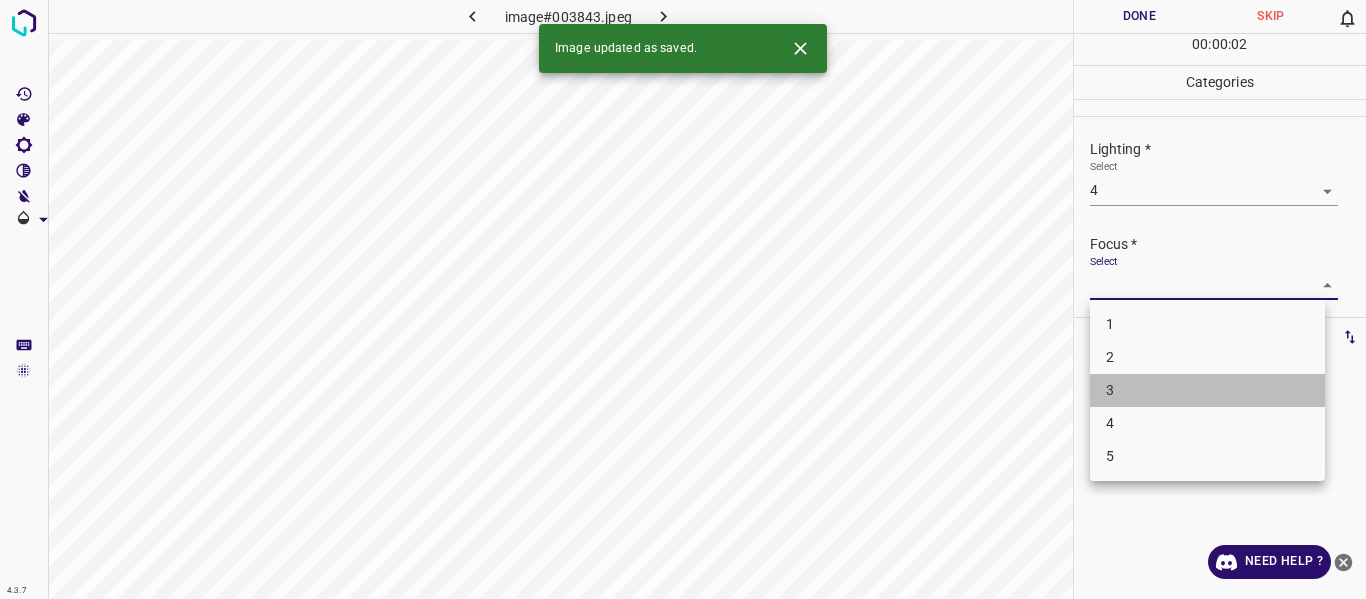 drag, startPoint x: 1190, startPoint y: 389, endPoint x: 1362, endPoint y: 244, distance: 224.96445 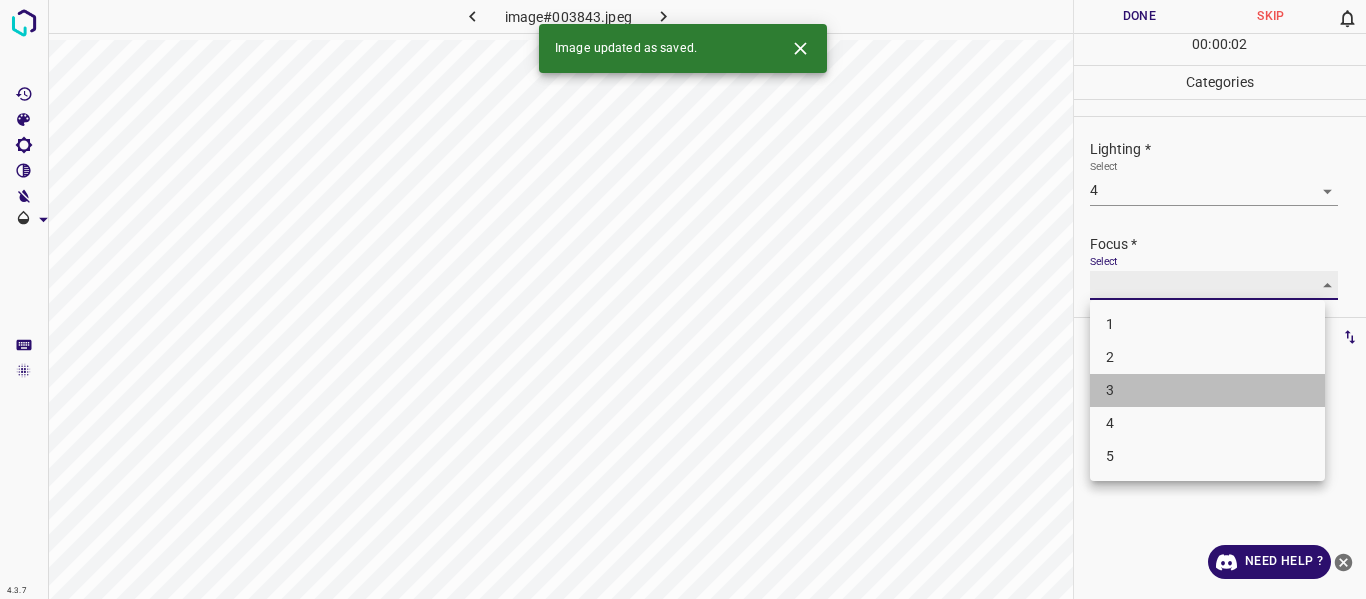 type on "3" 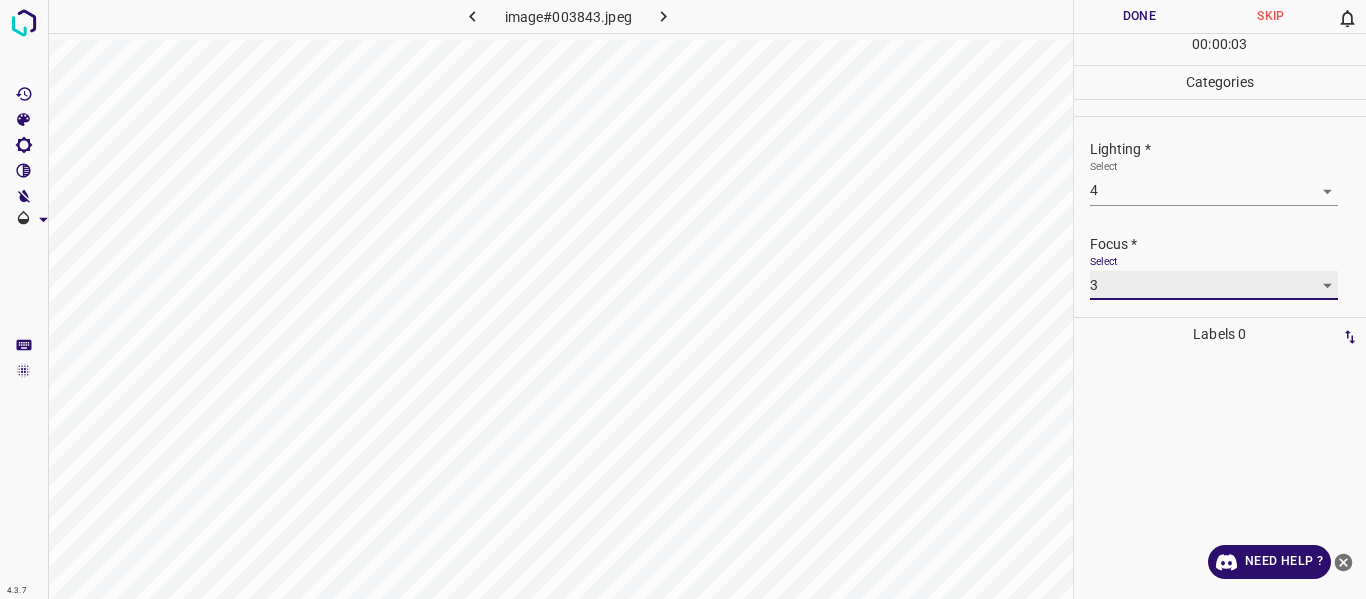 scroll, scrollTop: 98, scrollLeft: 0, axis: vertical 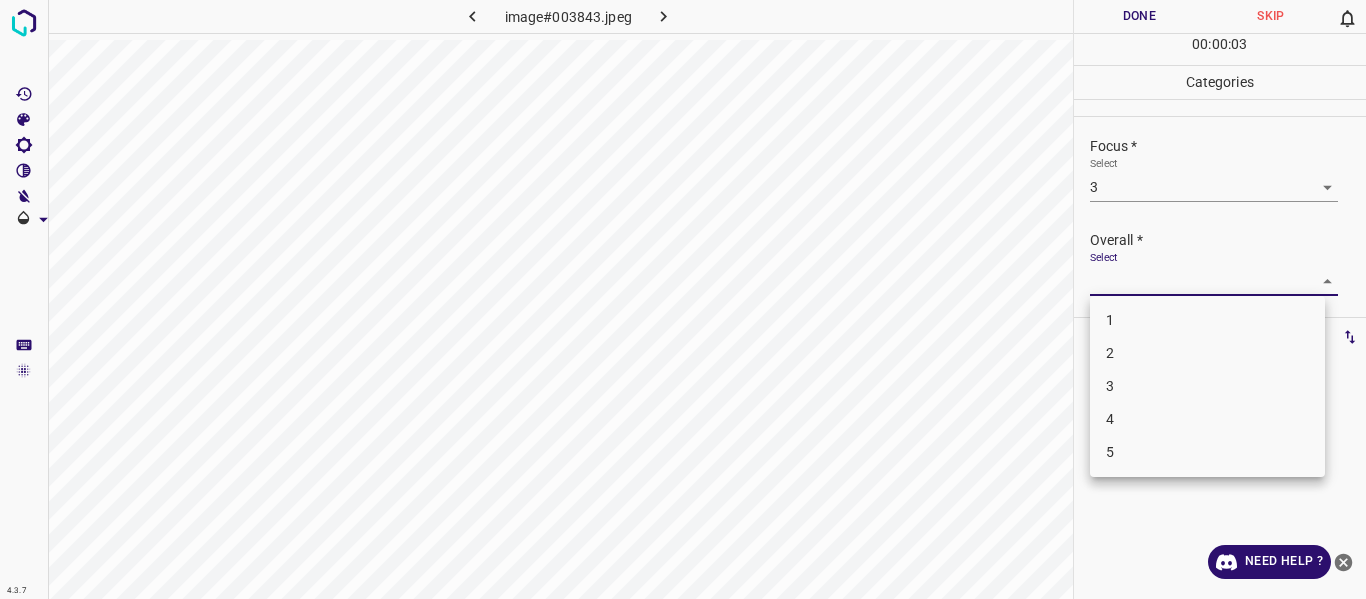 click on "4.3.7 image#003843.jpeg Done Skip 0 00   : 00   : 03   Categories Lighting *  Select 4 4 Focus *  Select 3 3 Overall *  Select ​ Labels   0 Categories 1 Lighting 2 Focus 3 Overall Tools Space Change between modes (Draw & Edit) I Auto labeling R Restore zoom M Zoom in N Zoom out Delete Delete selecte label Filters Z Restore filters X Saturation filter C Brightness filter V Contrast filter B Gray scale filter General O Download Need Help ? - Text - Hide - Delete 1 2 3 4 5" at bounding box center (683, 299) 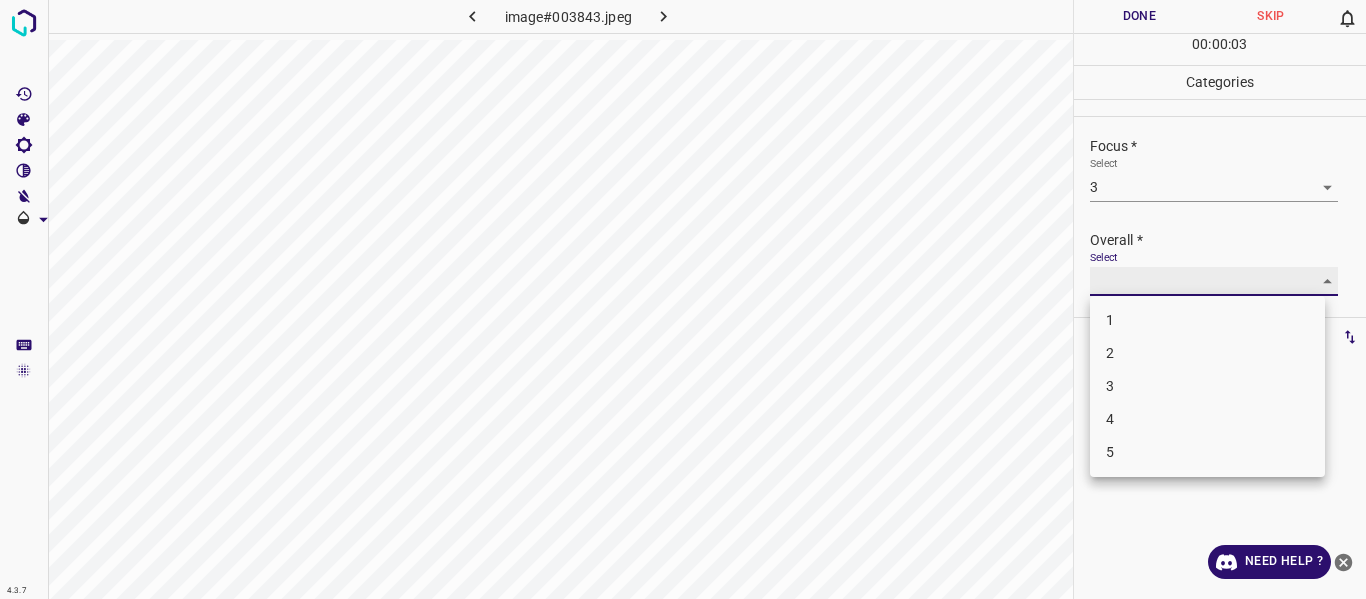 type on "4" 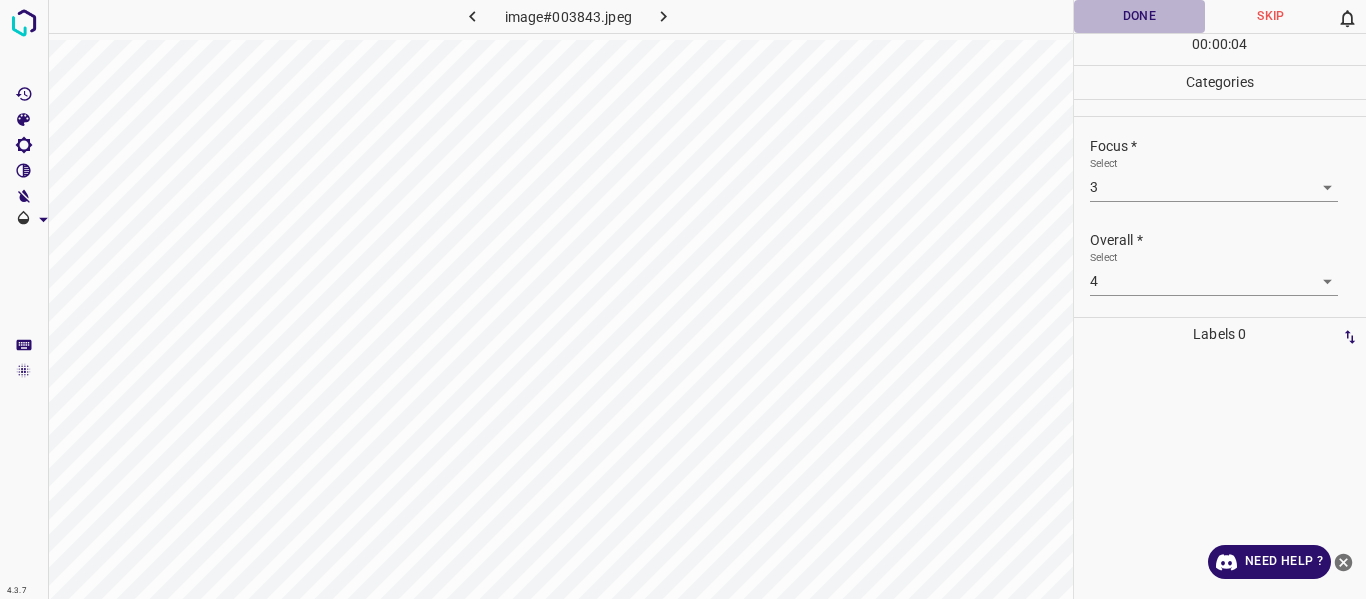 click on "Done" at bounding box center (1140, 16) 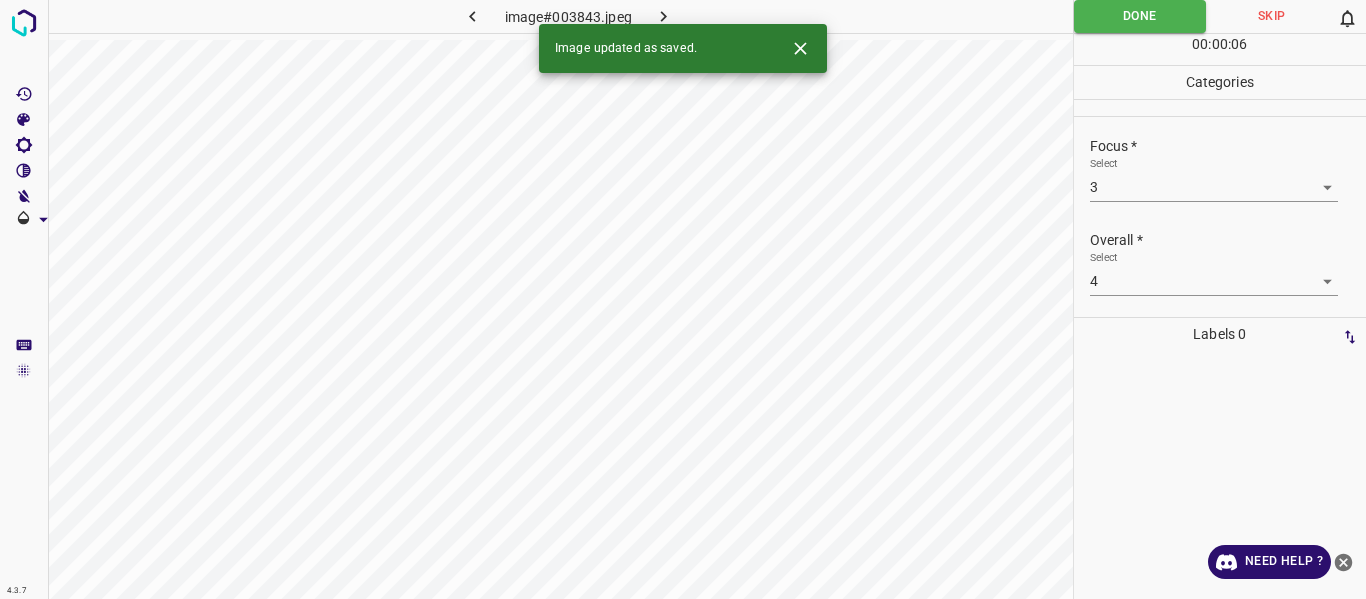 click 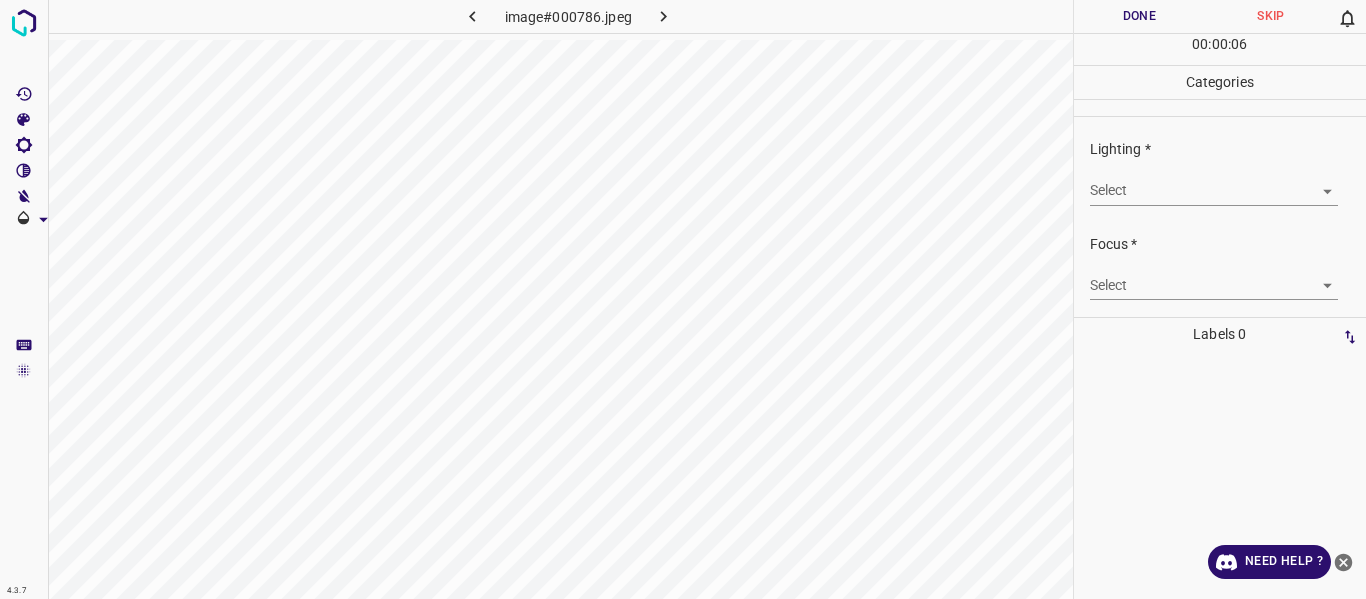 click on "4.3.7 image#000786.jpeg Done Skip 0 00   : 00   : 06   Categories Lighting *  Select ​ Focus *  Select ​ Overall *  Select ​ Labels   0 Categories 1 Lighting 2 Focus 3 Overall Tools Space Change between modes (Draw & Edit) I Auto labeling R Restore zoom M Zoom in N Zoom out Delete Delete selecte label Filters Z Restore filters X Saturation filter C Brightness filter V Contrast filter B Gray scale filter General O Download Need Help ? - Text - Hide - Delete" at bounding box center [683, 299] 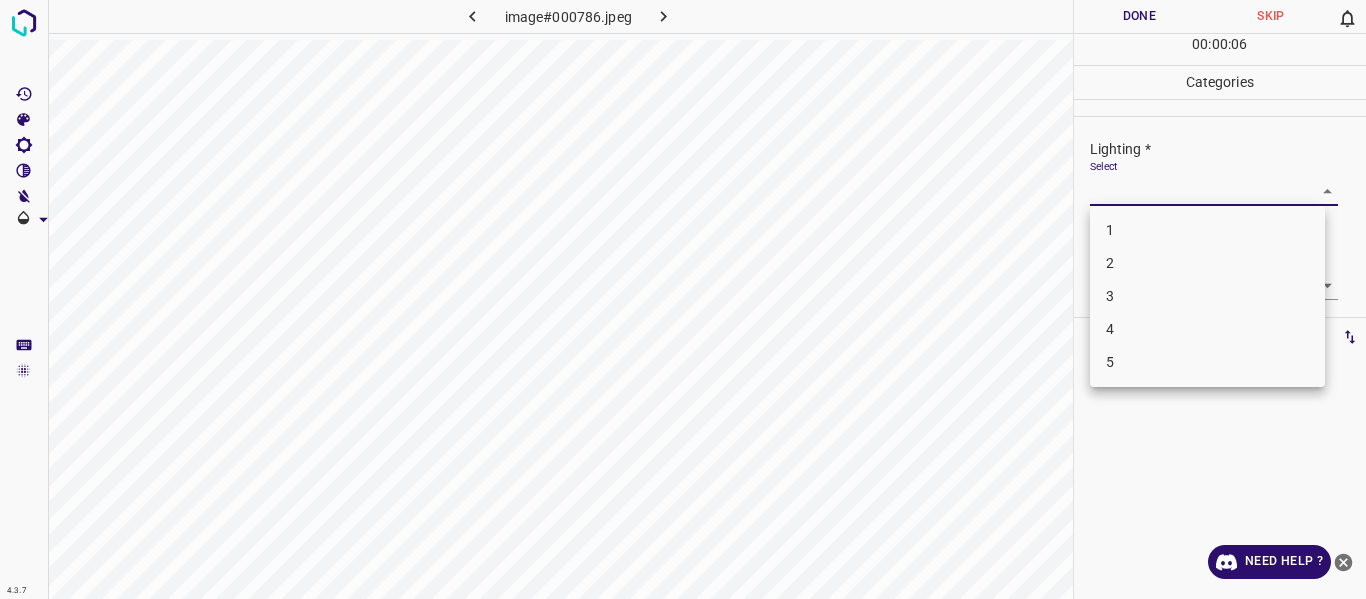 click on "3" at bounding box center [1207, 296] 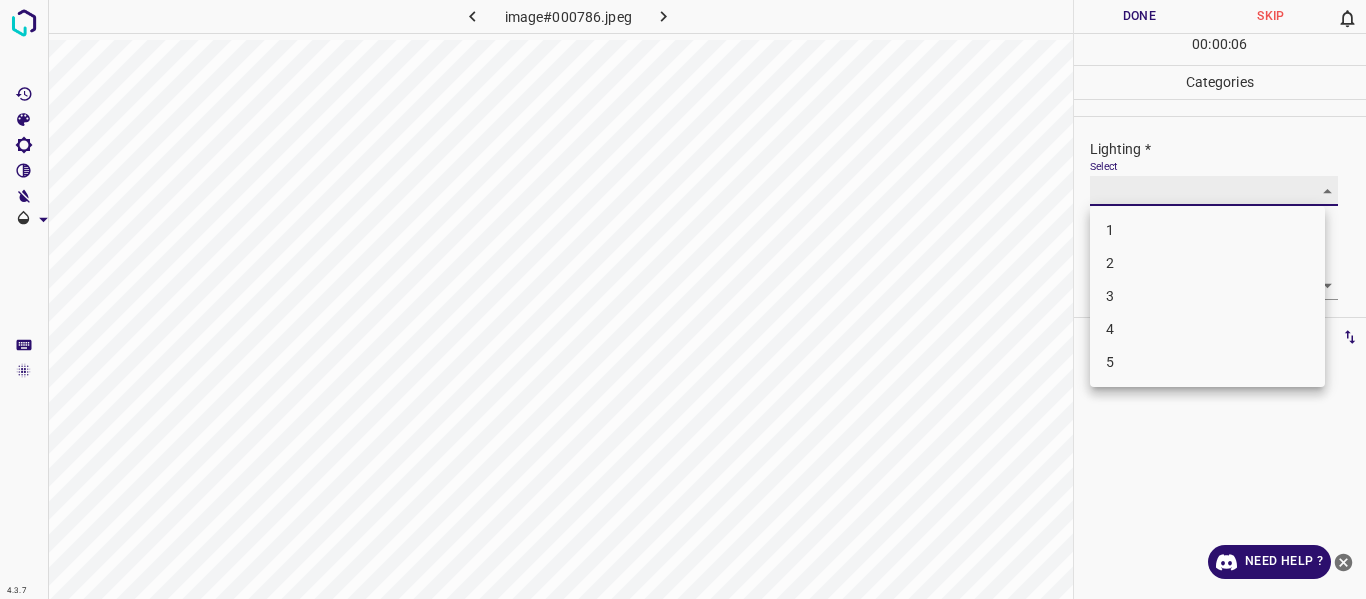type on "3" 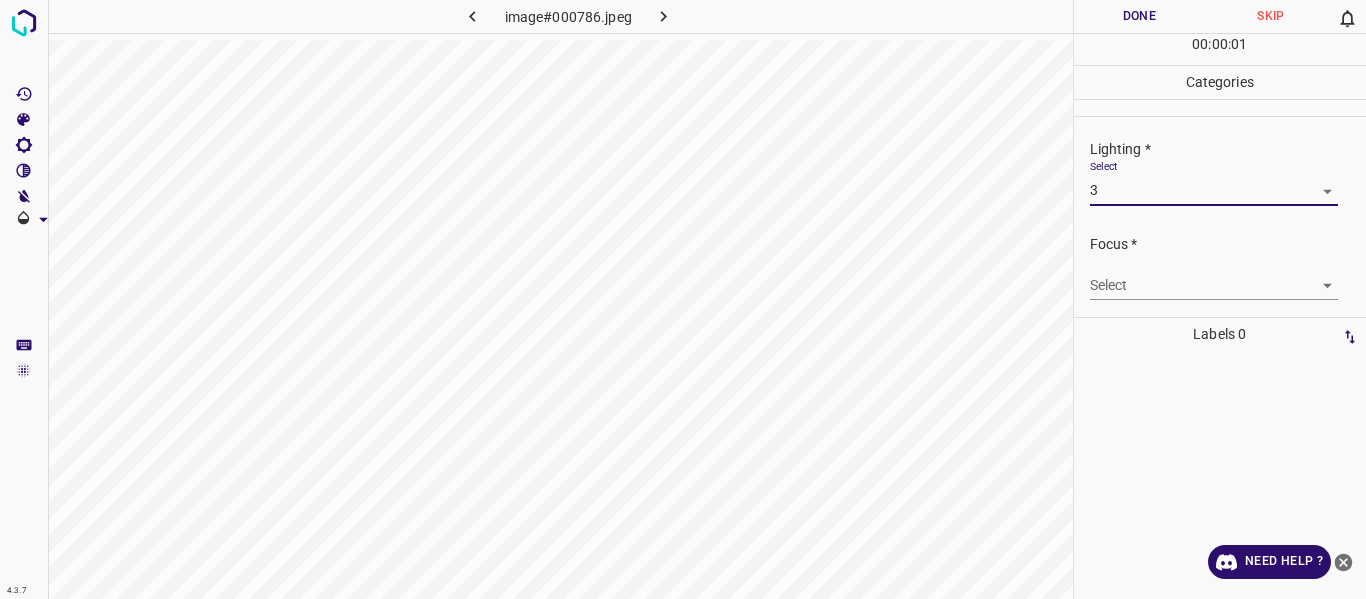 click on "4.3.7 image#000786.jpeg Done Skip 0 00   : 00   : 01   Categories Lighting *  Select 3 3 Focus *  Select ​ Overall *  Select ​ Labels   0 Categories 1 Lighting 2 Focus 3 Overall Tools Space Change between modes (Draw & Edit) I Auto labeling R Restore zoom M Zoom in N Zoom out Delete Delete selecte label Filters Z Restore filters X Saturation filter C Brightness filter V Contrast filter B Gray scale filter General O Download Need Help ? - Text - Hide - Delete" at bounding box center [683, 299] 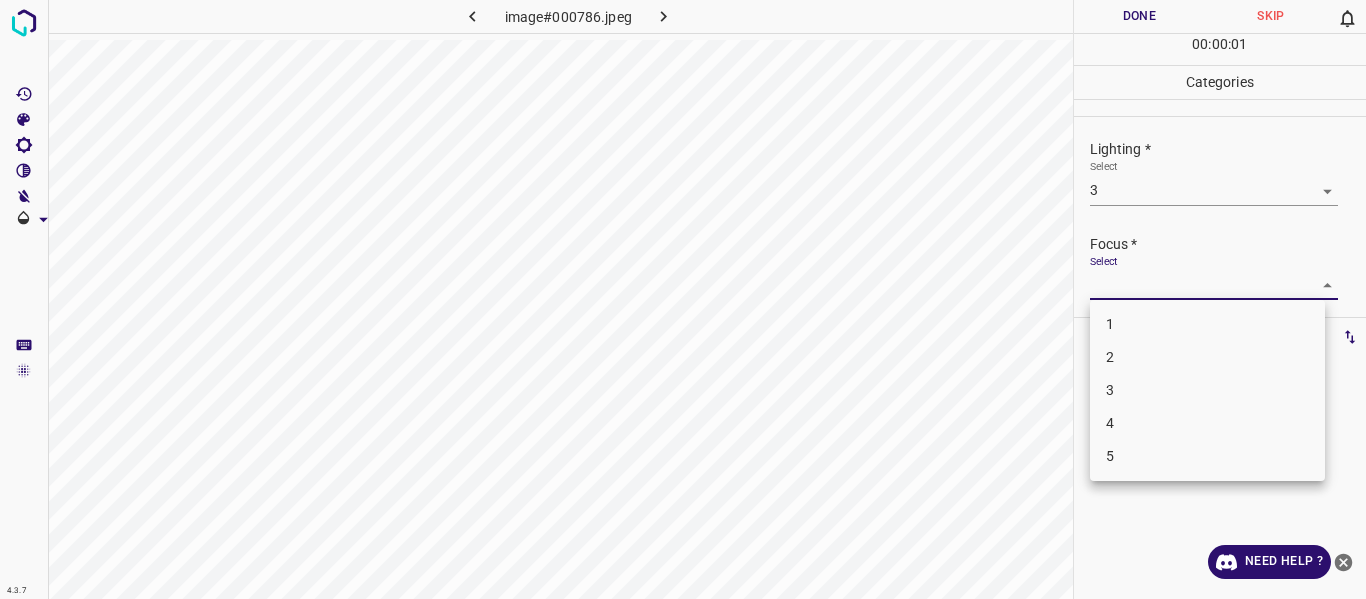 click on "3" at bounding box center (1207, 390) 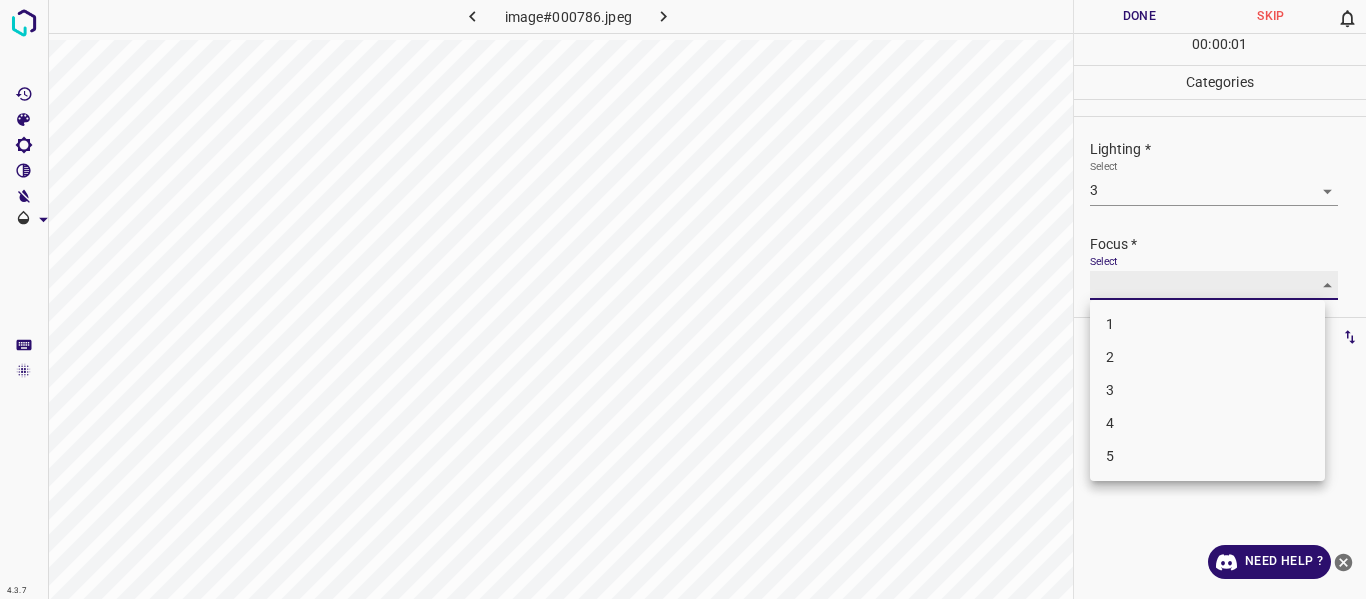 type on "3" 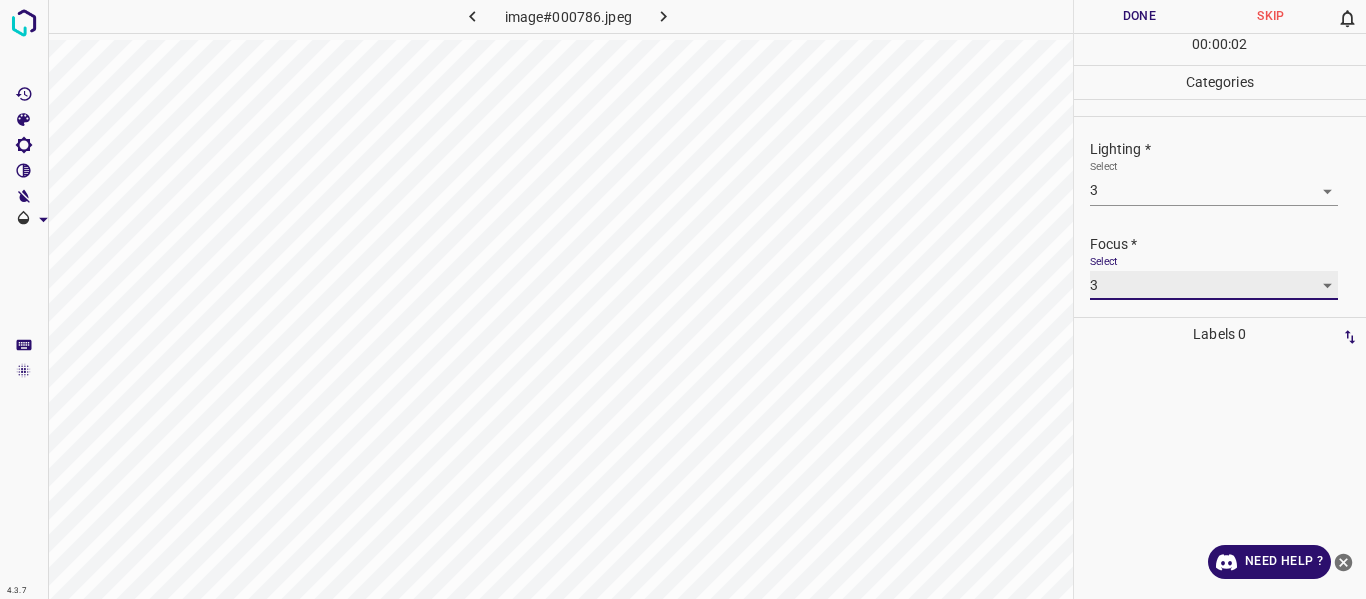 scroll, scrollTop: 98, scrollLeft: 0, axis: vertical 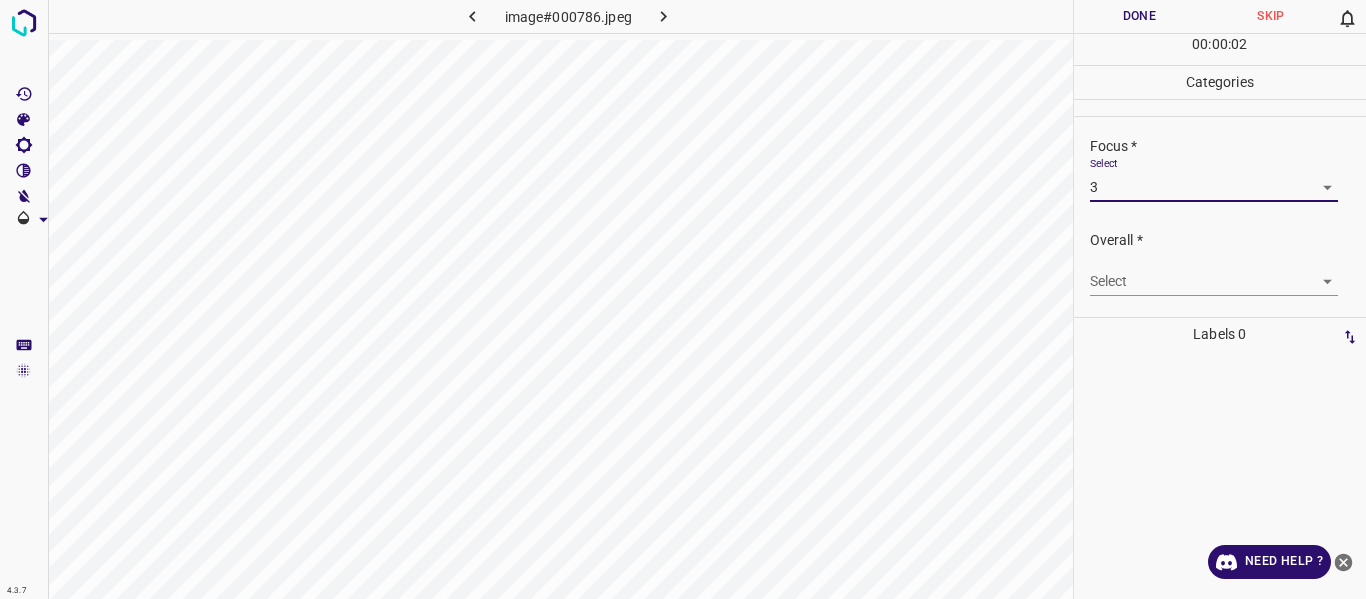 click on "4.3.7 image#000786.jpeg Done Skip 0 00   : 00   : 02   Categories Lighting *  Select 3 3 Focus *  Select 3 3 Overall *  Select ​ Labels   0 Categories 1 Lighting 2 Focus 3 Overall Tools Space Change between modes (Draw & Edit) I Auto labeling R Restore zoom M Zoom in N Zoom out Delete Delete selecte label Filters Z Restore filters X Saturation filter C Brightness filter V Contrast filter B Gray scale filter General O Download Need Help ? - Text - Hide - Delete" at bounding box center (683, 299) 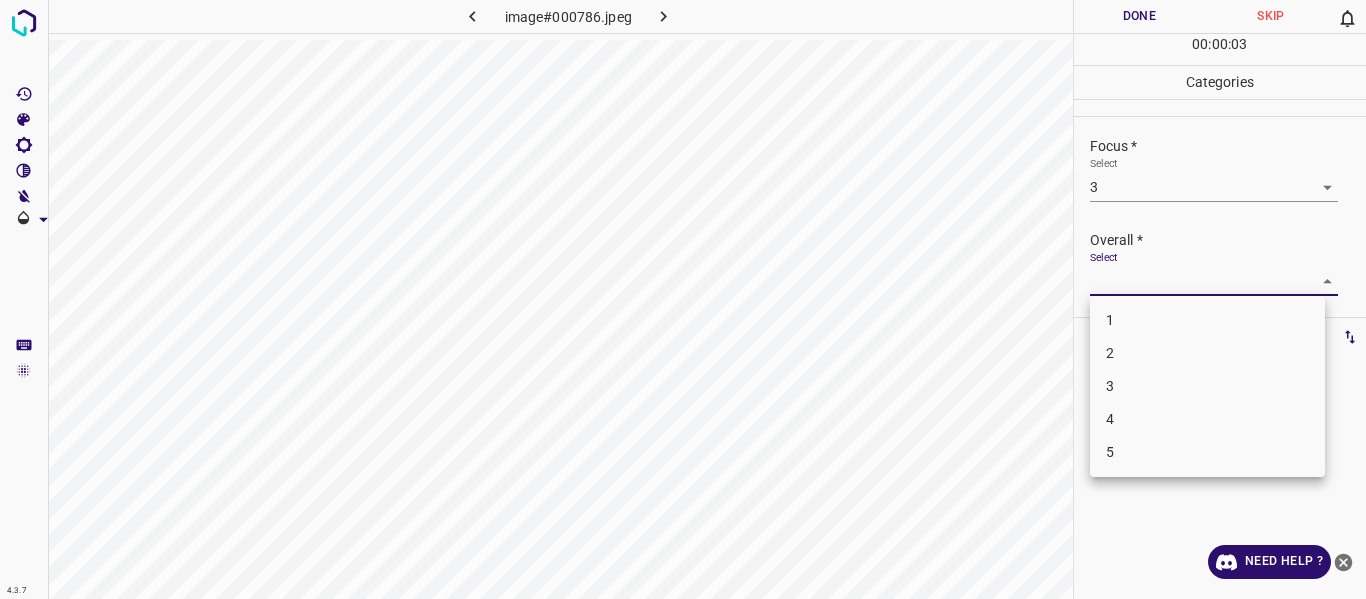 click on "3" at bounding box center [1207, 386] 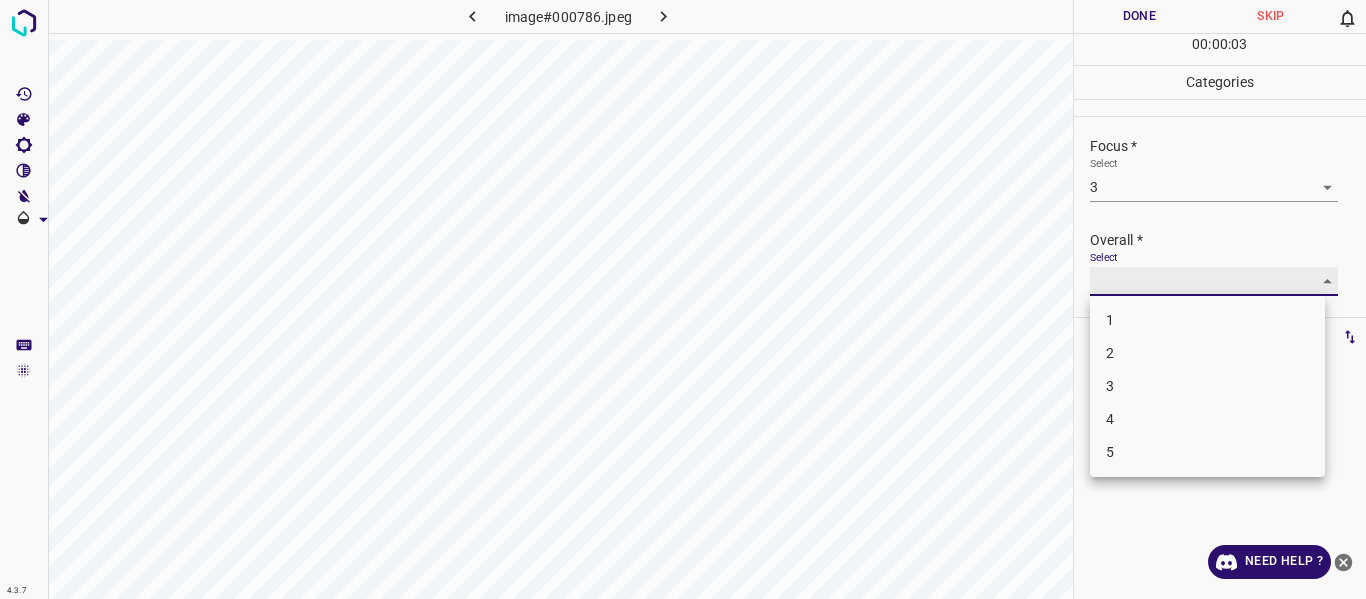 type on "3" 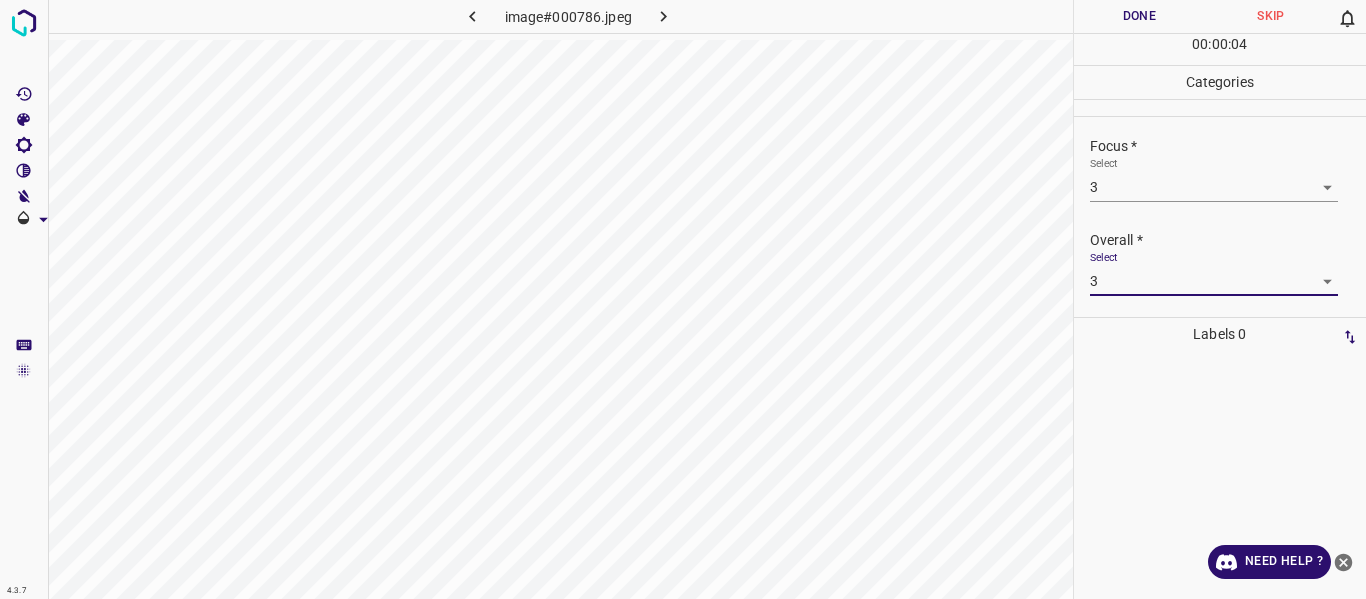 click on "Done" at bounding box center [1140, 16] 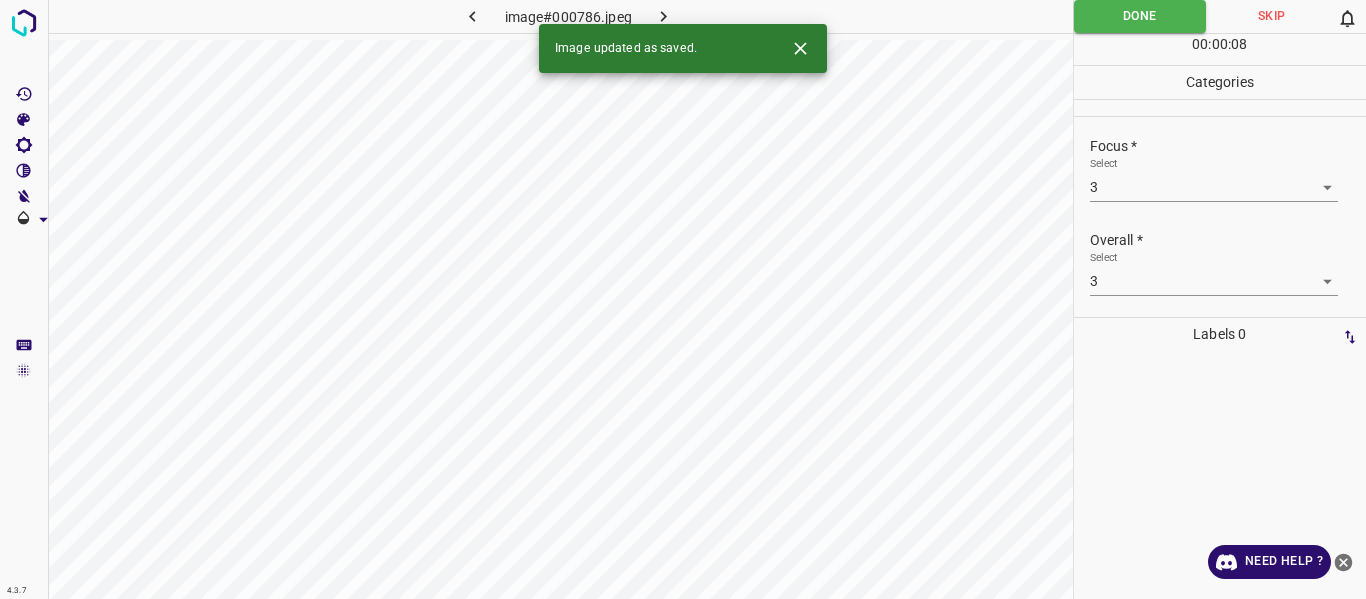 click at bounding box center (664, 16) 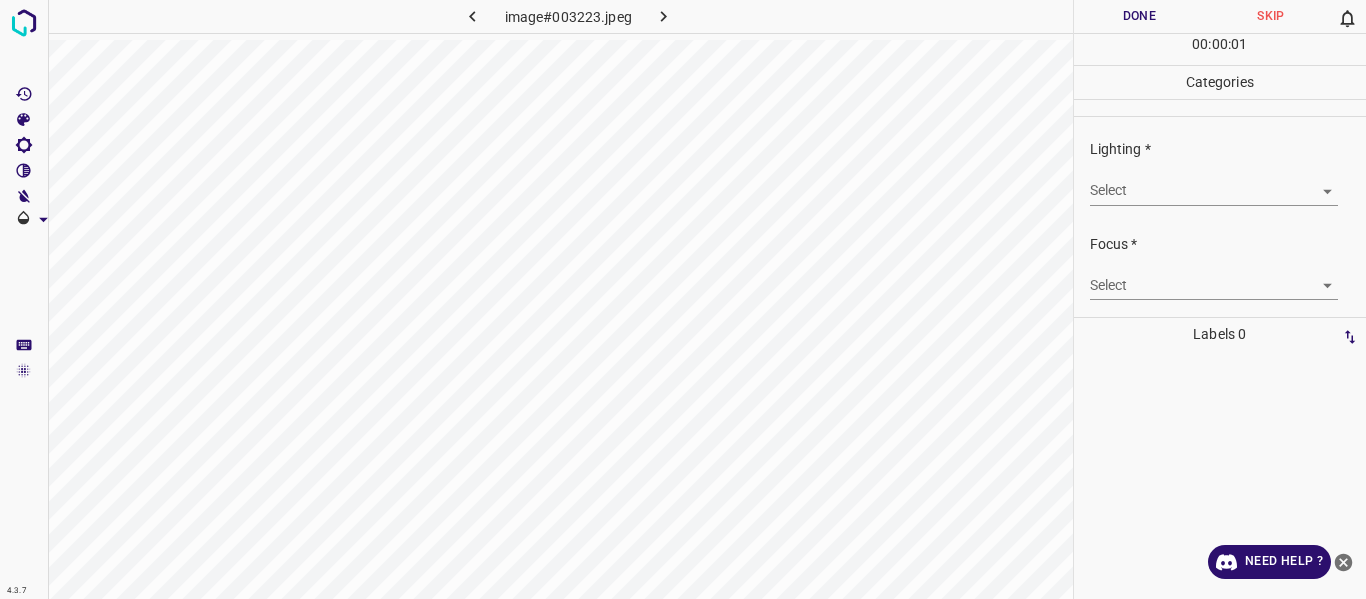 click on "4.3.7 image#003223.jpeg Done Skip 0 00   : 00   : 01   Categories Lighting *  Select ​ Focus *  Select ​ Overall *  Select ​ Labels   0 Categories 1 Lighting 2 Focus 3 Overall Tools Space Change between modes (Draw & Edit) I Auto labeling R Restore zoom M Zoom in N Zoom out Delete Delete selecte label Filters Z Restore filters X Saturation filter C Brightness filter V Contrast filter B Gray scale filter General O Download Need Help ? - Text - Hide - Delete" at bounding box center [683, 299] 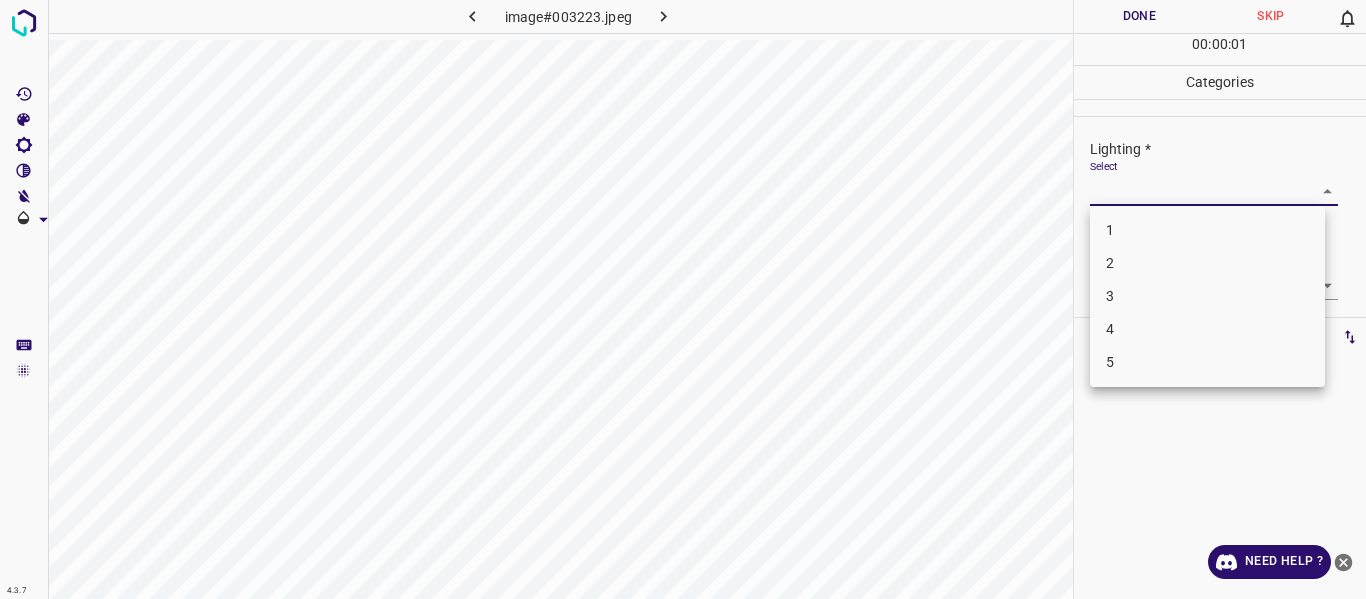 click on "4" at bounding box center (1207, 329) 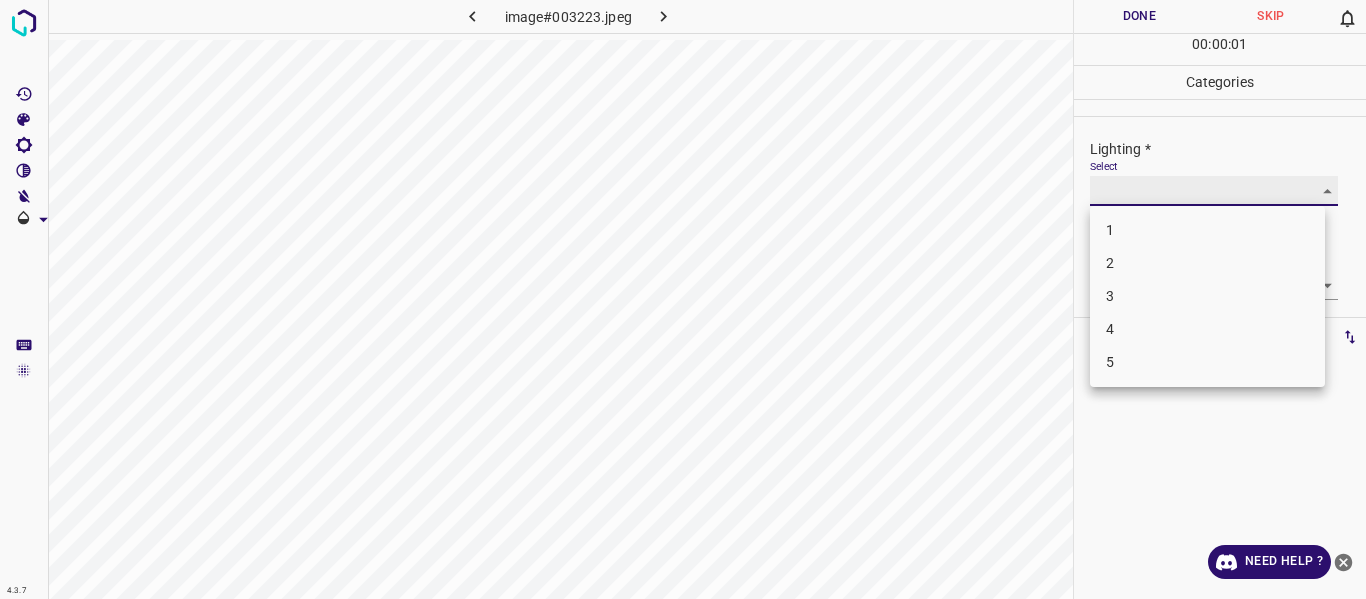 type on "4" 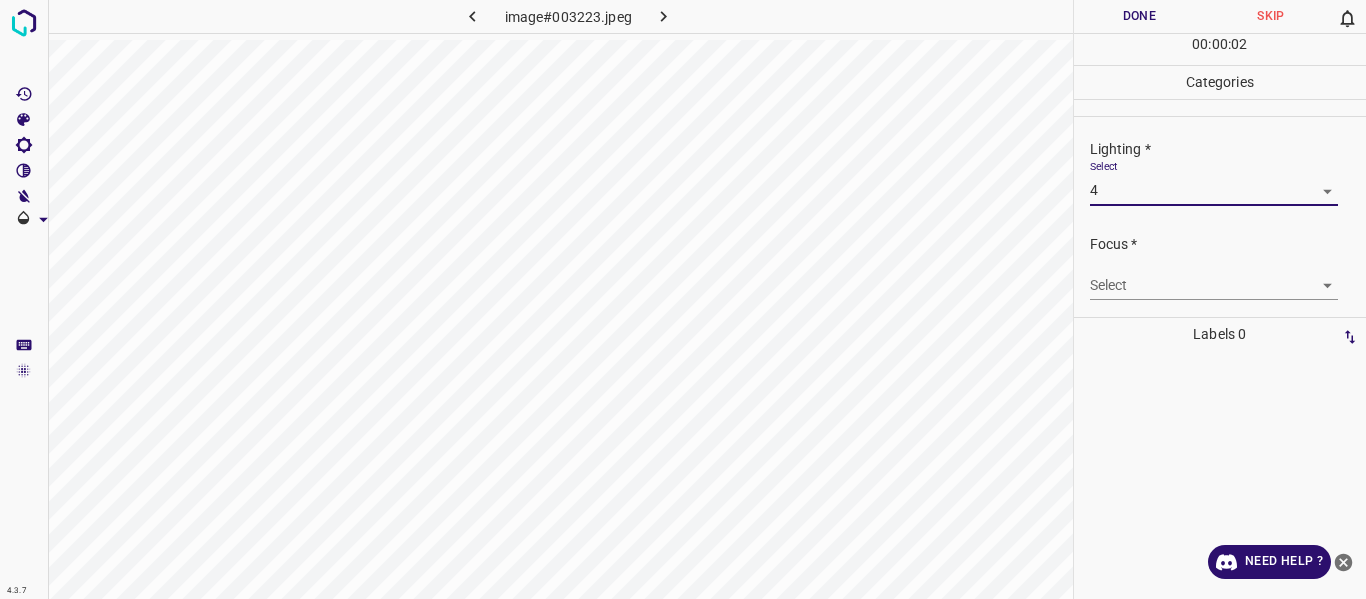 click on "4.3.7 image#003223.jpeg Done Skip 0 00   : 00   : 02   Categories Lighting *  Select 4 4 Focus *  Select ​ Overall *  Select ​ Labels   0 Categories 1 Lighting 2 Focus 3 Overall Tools Space Change between modes (Draw & Edit) I Auto labeling R Restore zoom M Zoom in N Zoom out Delete Delete selecte label Filters Z Restore filters X Saturation filter C Brightness filter V Contrast filter B Gray scale filter General O Download Need Help ? - Text - Hide - Delete" at bounding box center (683, 299) 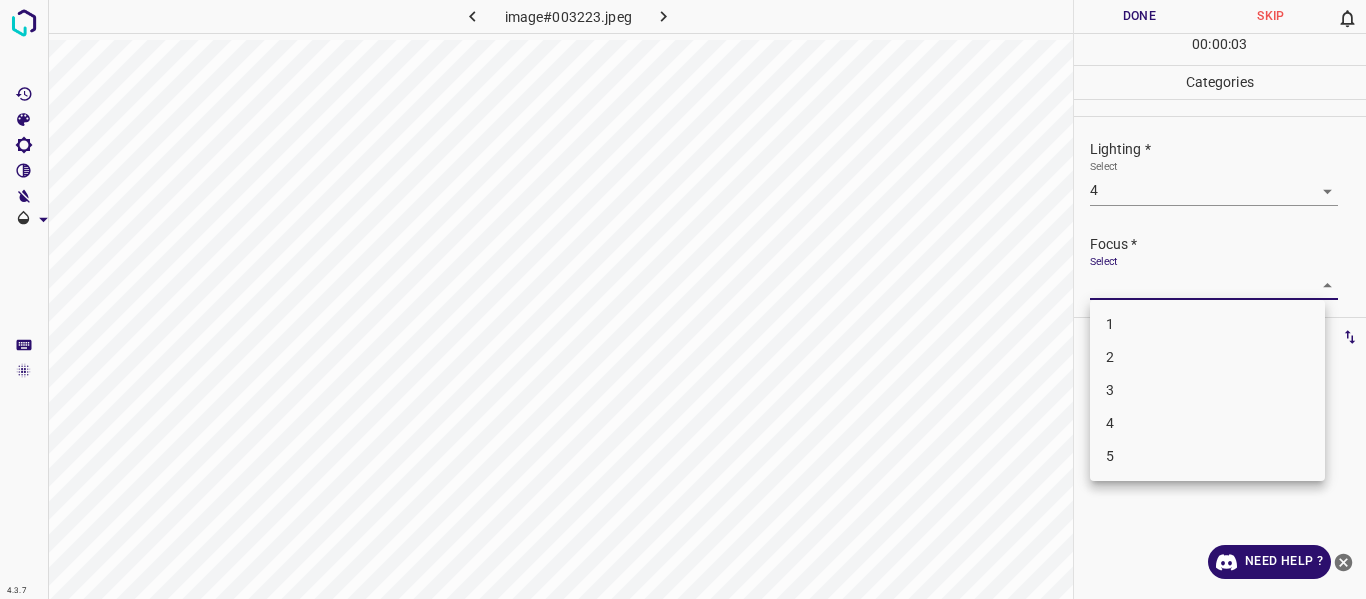 drag, startPoint x: 1221, startPoint y: 394, endPoint x: 1284, endPoint y: 376, distance: 65.52099 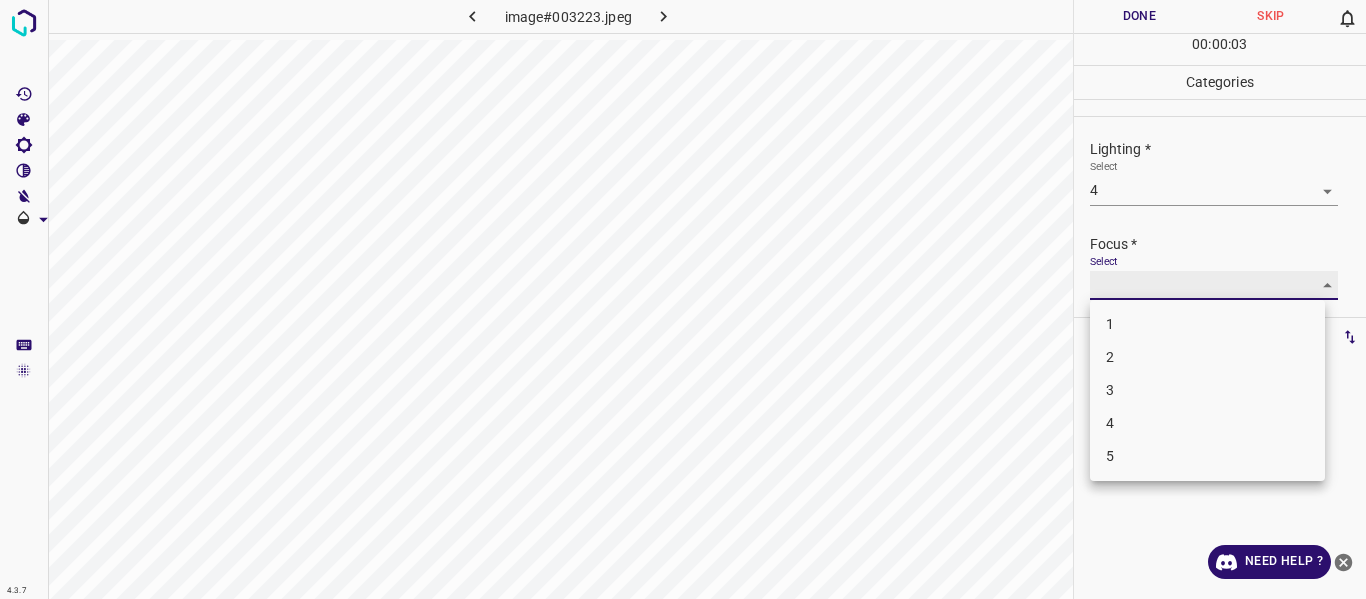 type on "3" 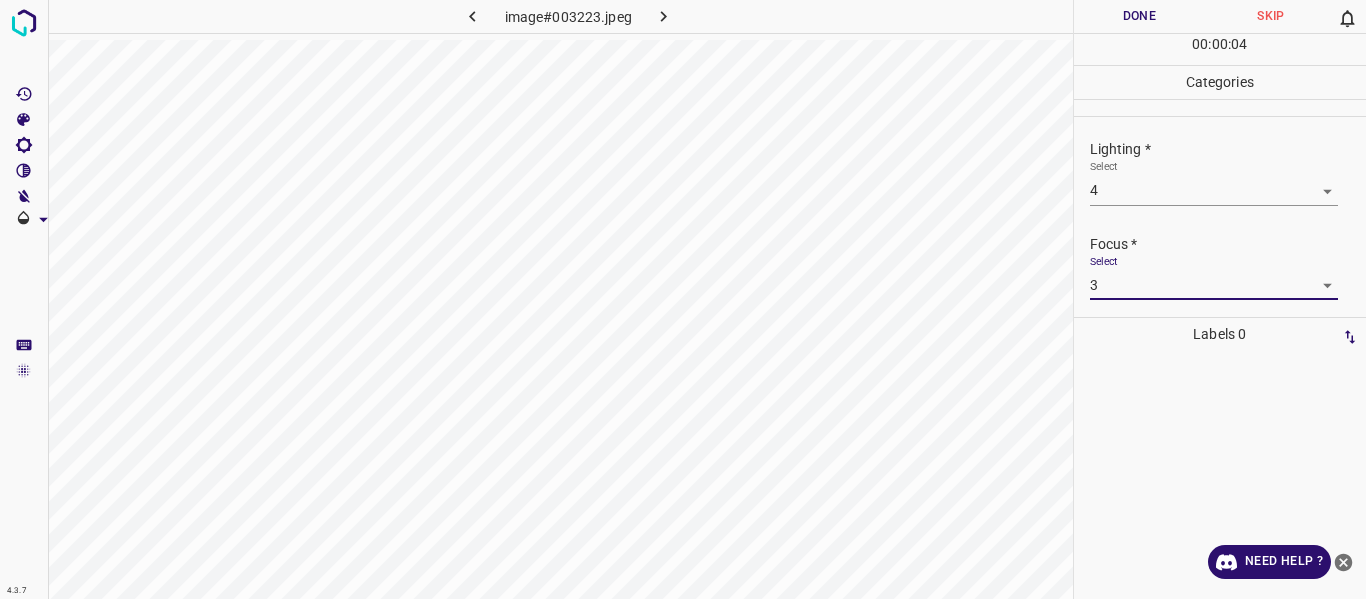 click on "4.3.7 image#003223.jpeg Done Skip 0 00   : 00   : 04   Categories Lighting *  Select 4 4 Focus *  Select 3 3 Overall *  Select ​ Labels   0 Categories 1 Lighting 2 Focus 3 Overall Tools Space Change between modes (Draw & Edit) I Auto labeling R Restore zoom M Zoom in N Zoom out Delete Delete selecte label Filters Z Restore filters X Saturation filter C Brightness filter V Contrast filter B Gray scale filter General O Download Need Help ? - Text - Hide - Delete" at bounding box center (683, 299) 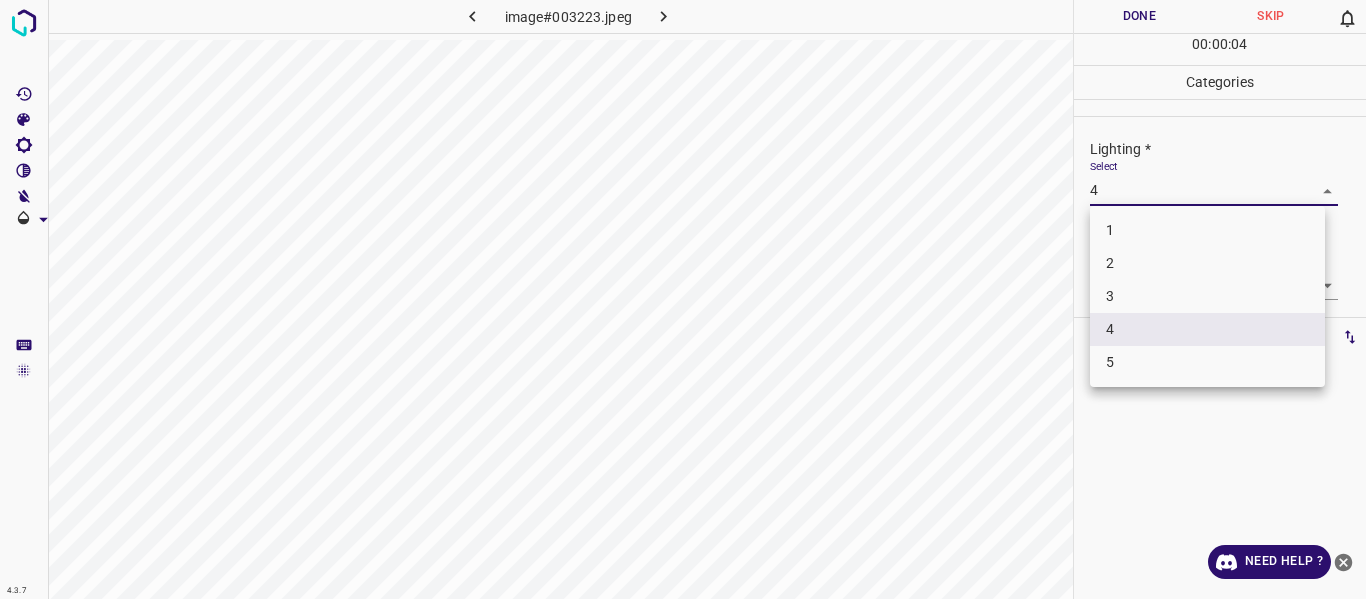 click on "3" at bounding box center [1207, 296] 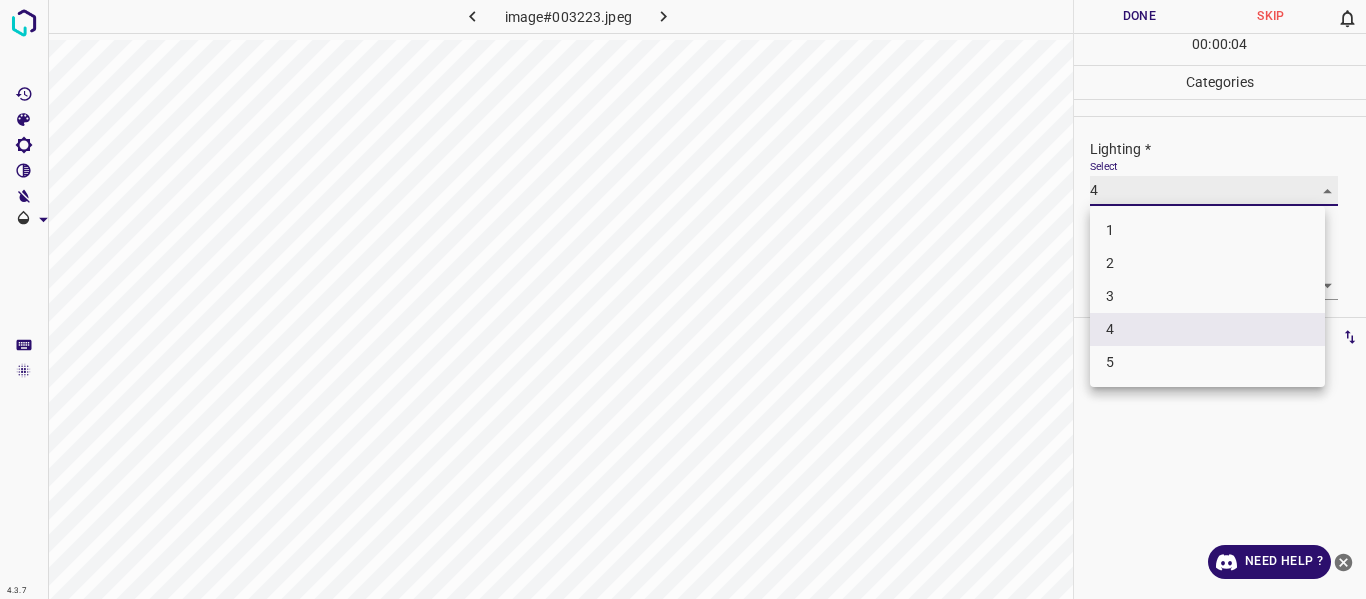 type on "3" 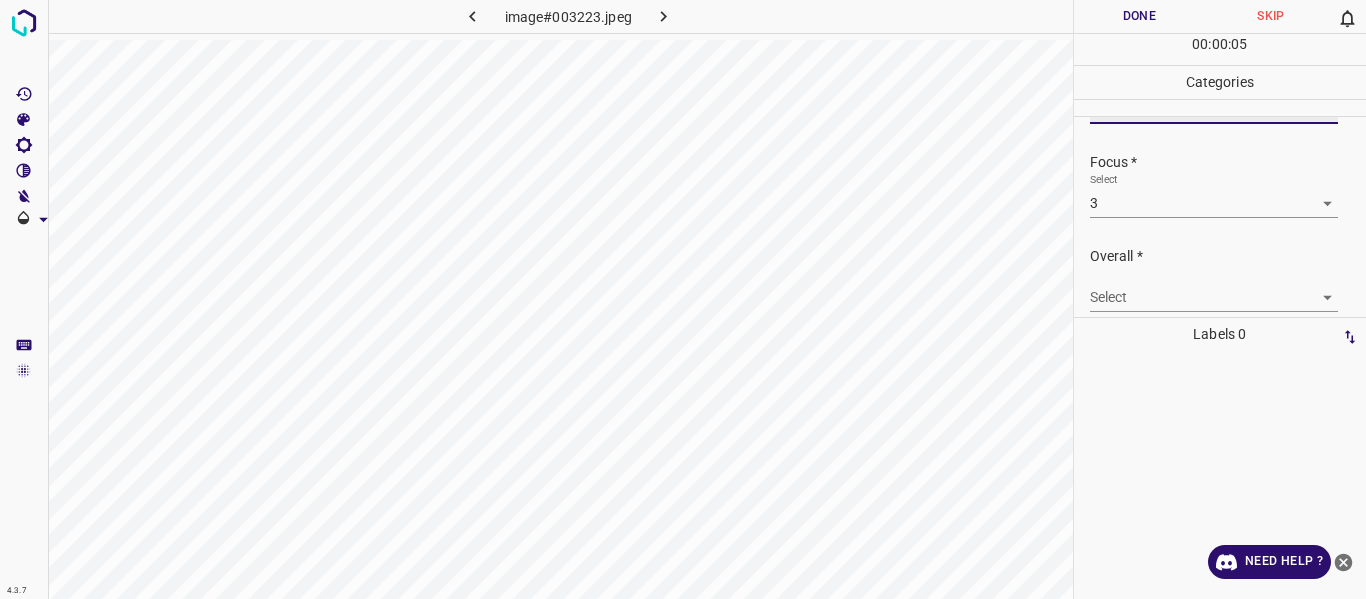 scroll, scrollTop: 98, scrollLeft: 0, axis: vertical 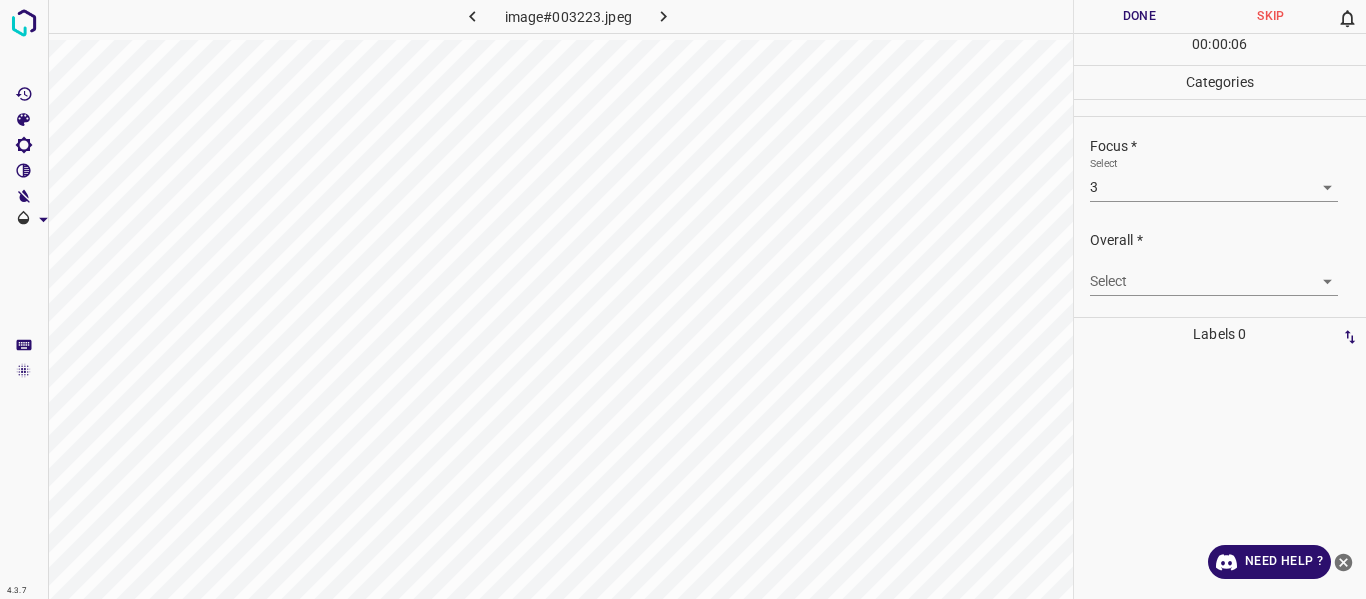 click on "4.3.7 image#003223.jpeg Done Skip 0 00   : 00   : 06   Categories Lighting *  Select 3 3 Focus *  Select 3 3 Overall *  Select ​ Labels   0 Categories 1 Lighting 2 Focus 3 Overall Tools Space Change between modes (Draw & Edit) I Auto labeling R Restore zoom M Zoom in N Zoom out Delete Delete selecte label Filters Z Restore filters X Saturation filter C Brightness filter V Contrast filter B Gray scale filter General O Download Need Help ? - Text - Hide - Delete" at bounding box center [683, 299] 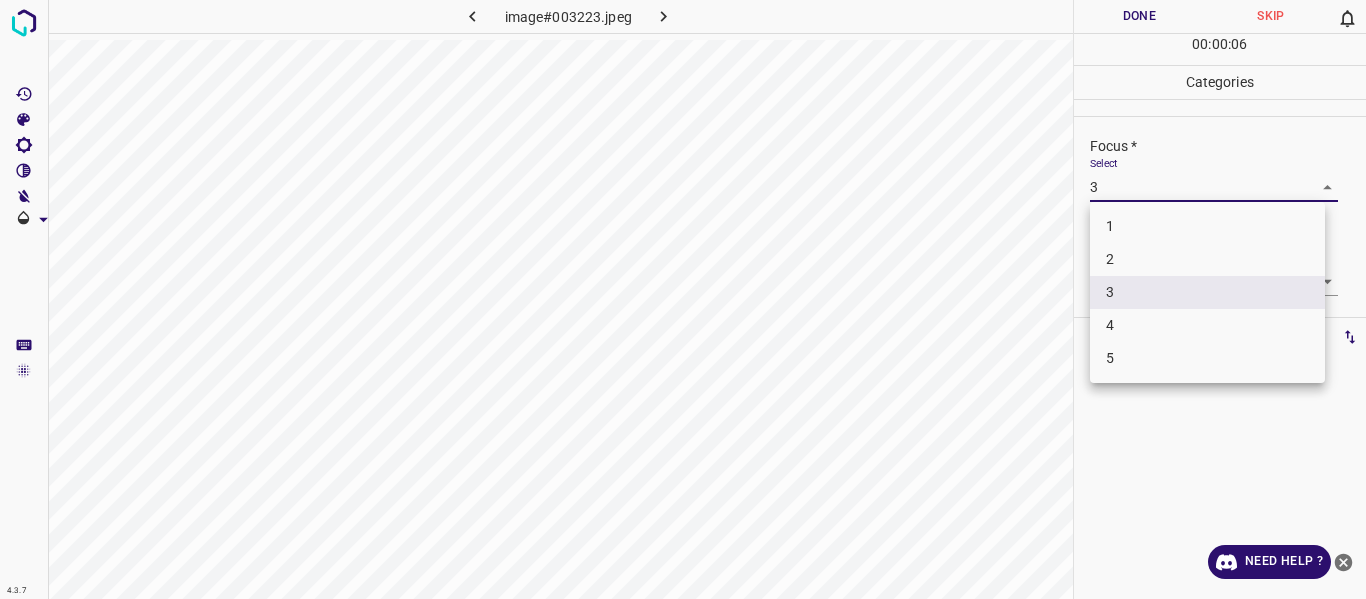 click on "2" at bounding box center [1207, 259] 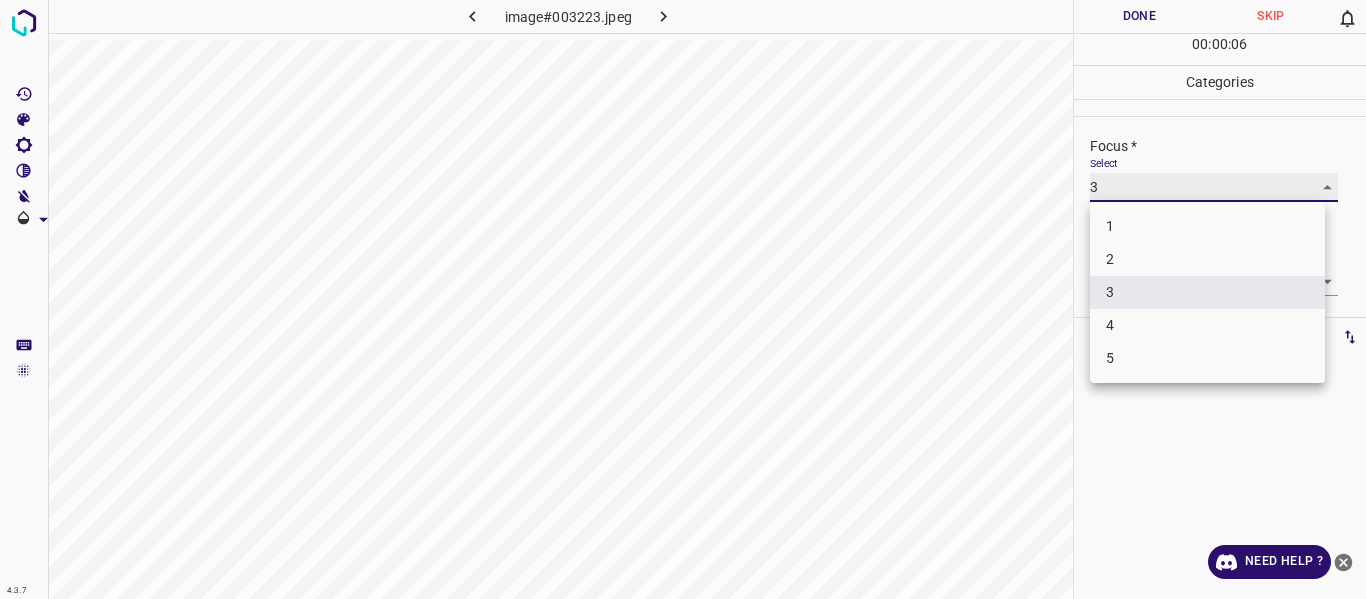 type on "2" 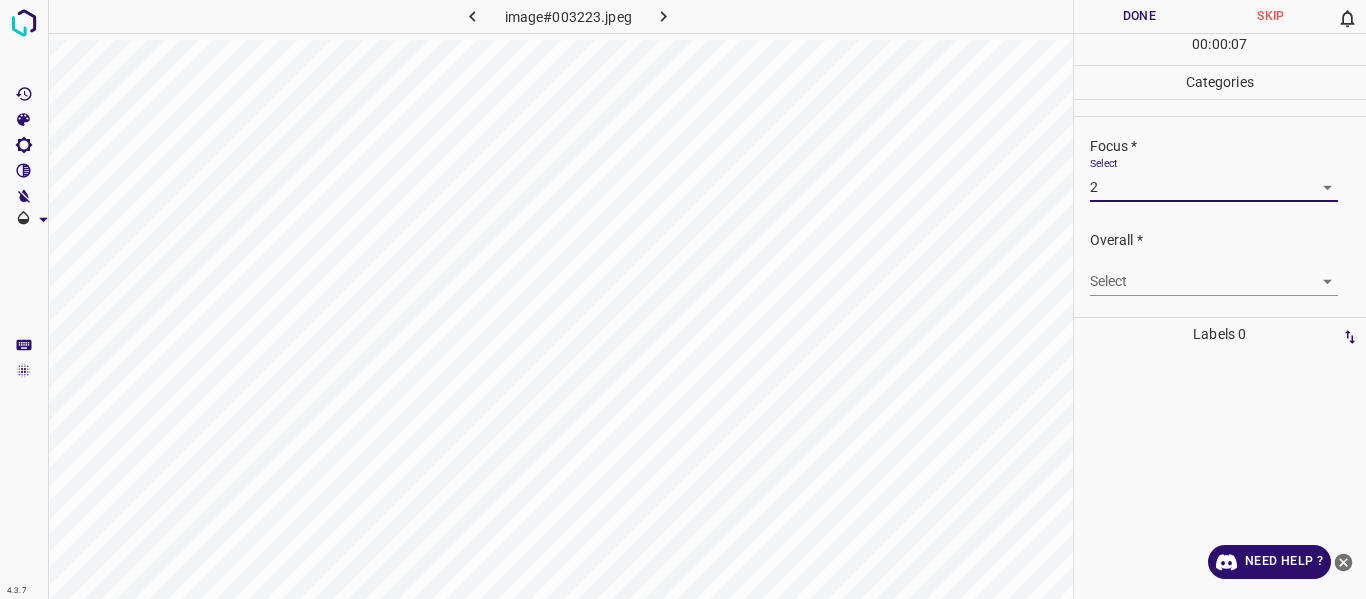 click on "4.3.7 image#003223.jpeg Done Skip 0 00   : 00   : 07   Categories Lighting *  Select 3 3 Focus *  Select 2 2 Overall *  Select ​ Labels   0 Categories 1 Lighting 2 Focus 3 Overall Tools Space Change between modes (Draw & Edit) I Auto labeling R Restore zoom M Zoom in N Zoom out Delete Delete selecte label Filters Z Restore filters X Saturation filter C Brightness filter V Contrast filter B Gray scale filter General O Download Need Help ? - Text - Hide - Delete" at bounding box center [683, 299] 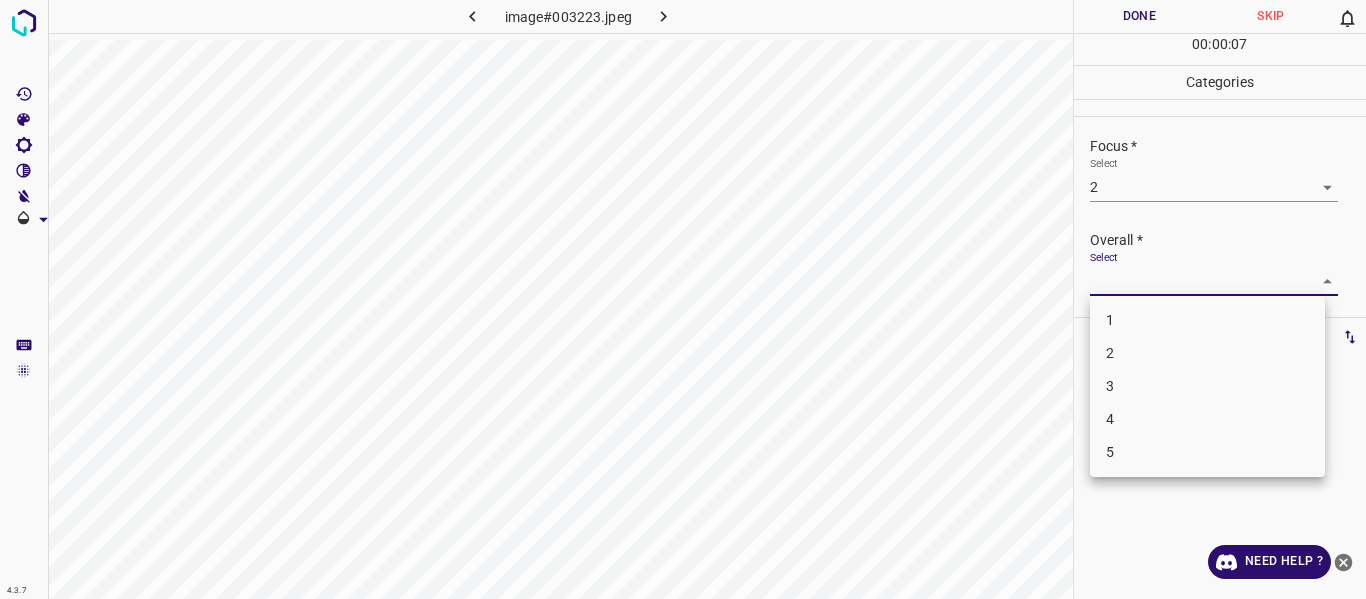 click on "3" at bounding box center [1207, 386] 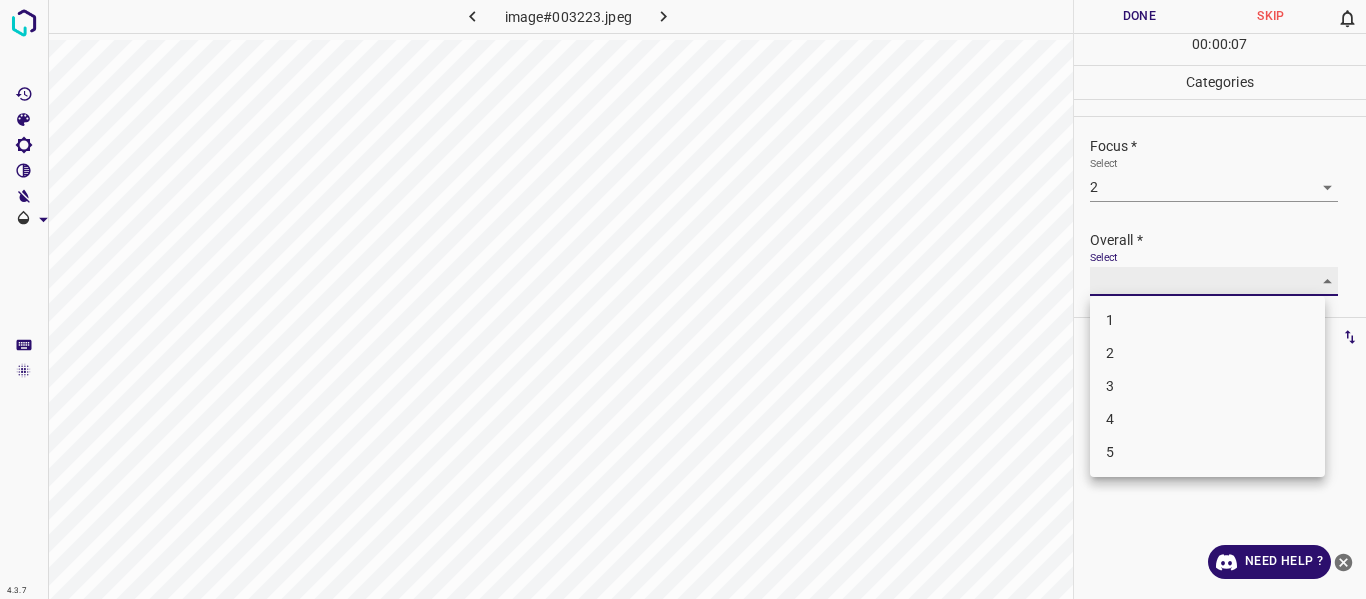 type on "3" 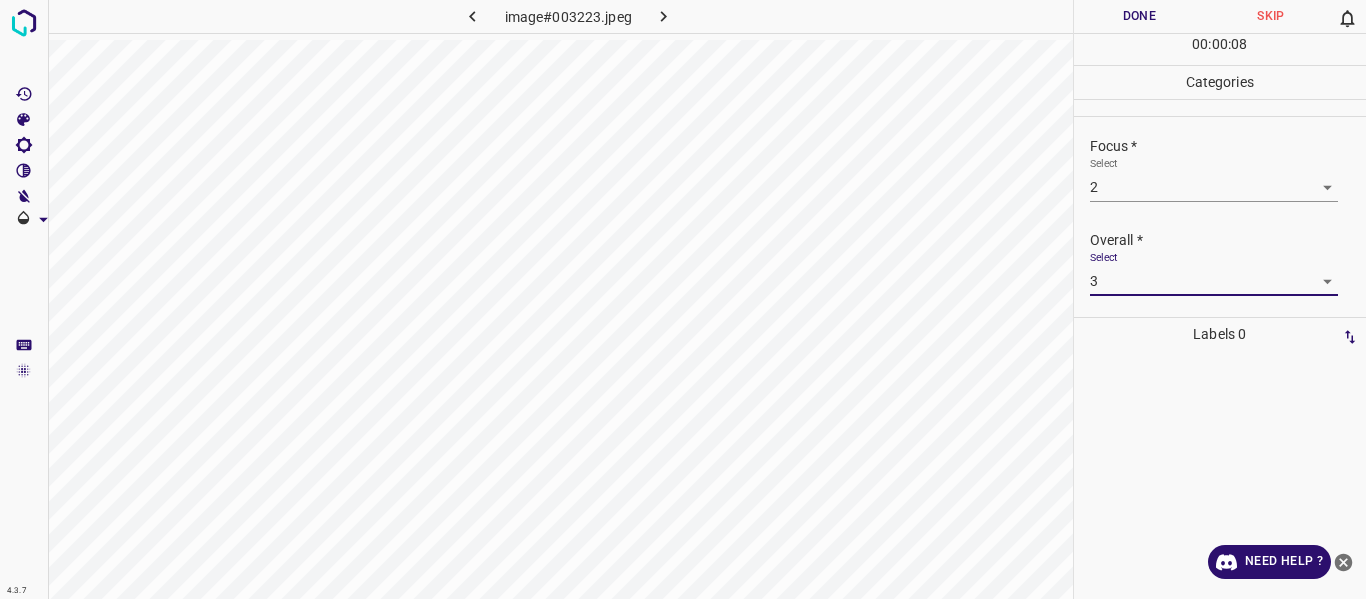 click on "Done" at bounding box center [1140, 16] 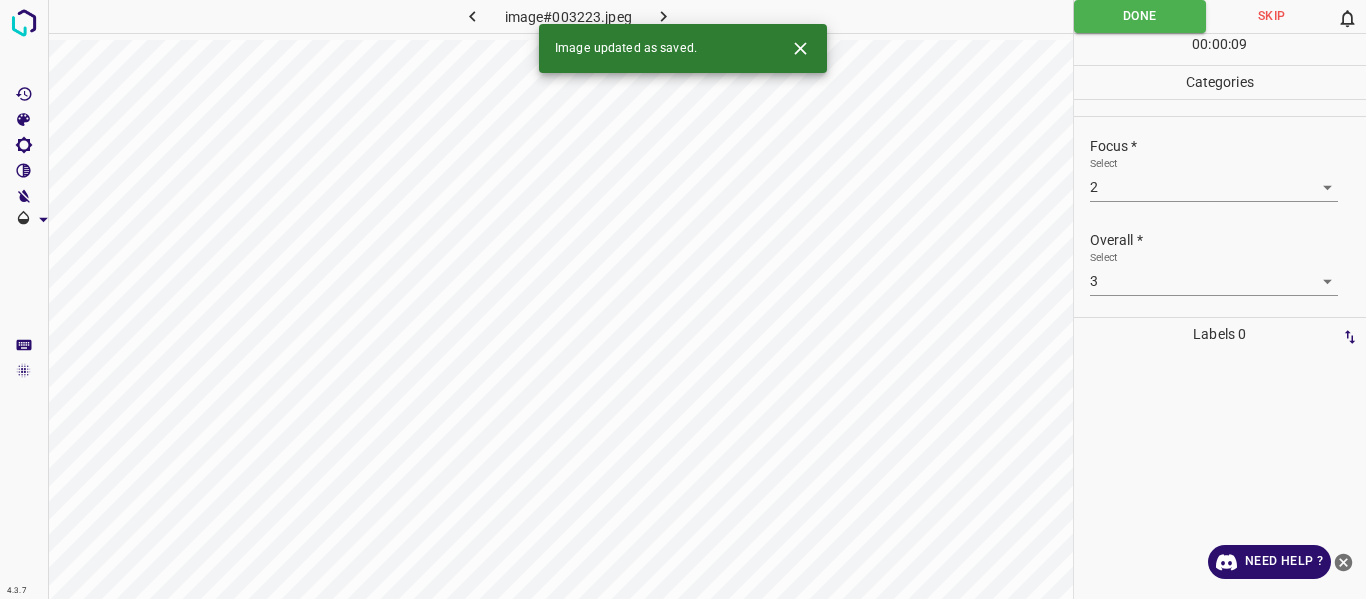 click at bounding box center [664, 16] 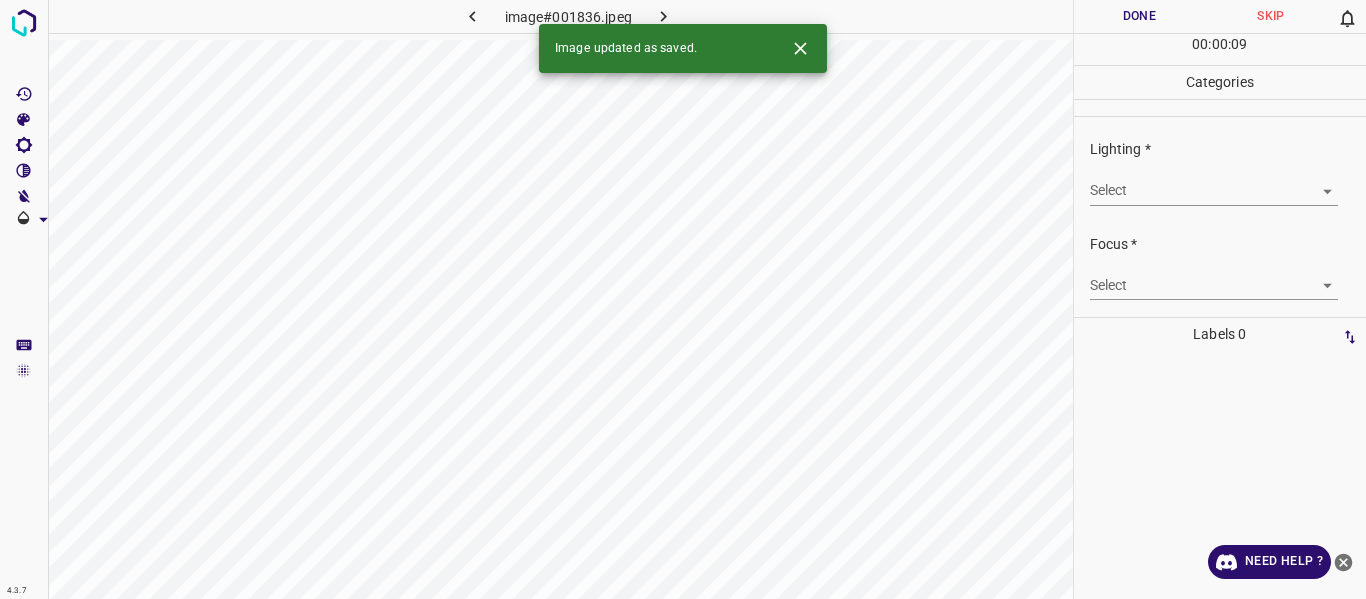 click on "4.3.7 image#001836.jpeg Done Skip 0 00   : 00   : 09   Categories Lighting *  Select ​ Focus *  Select ​ Overall *  Select ​ Labels   0 Categories 1 Lighting 2 Focus 3 Overall Tools Space Change between modes (Draw & Edit) I Auto labeling R Restore zoom M Zoom in N Zoom out Delete Delete selecte label Filters Z Restore filters X Saturation filter C Brightness filter V Contrast filter B Gray scale filter General O Download Image updated as saved. Need Help ? - Text - Hide - Delete" at bounding box center (683, 299) 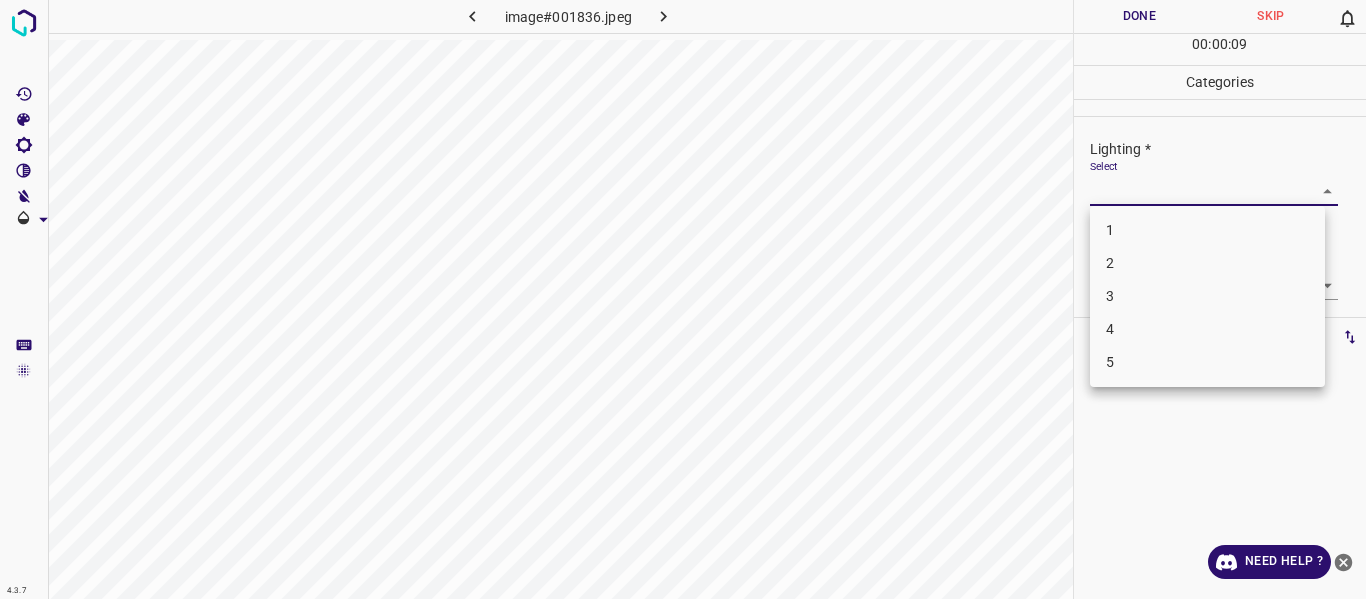 click on "4" at bounding box center (1207, 329) 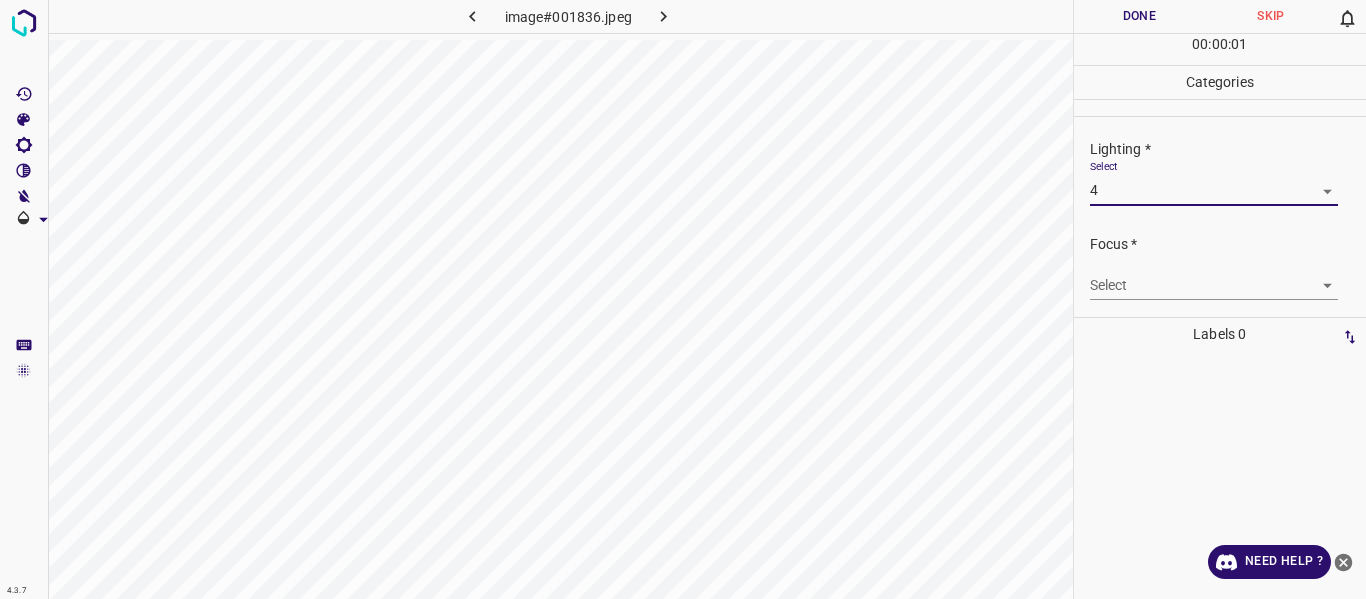 click on "4.3.7 image#001836.jpeg Done Skip 0 00   : 00   : 01   Categories Lighting *  Select 4 4 Focus *  Select ​ Overall *  Select ​ Labels   0 Categories 1 Lighting 2 Focus 3 Overall Tools Space Change between modes (Draw & Edit) I Auto labeling R Restore zoom M Zoom in N Zoom out Delete Delete selecte label Filters Z Restore filters X Saturation filter C Brightness filter V Contrast filter B Gray scale filter General O Download Need Help ? - Text - Hide - Delete" at bounding box center (683, 299) 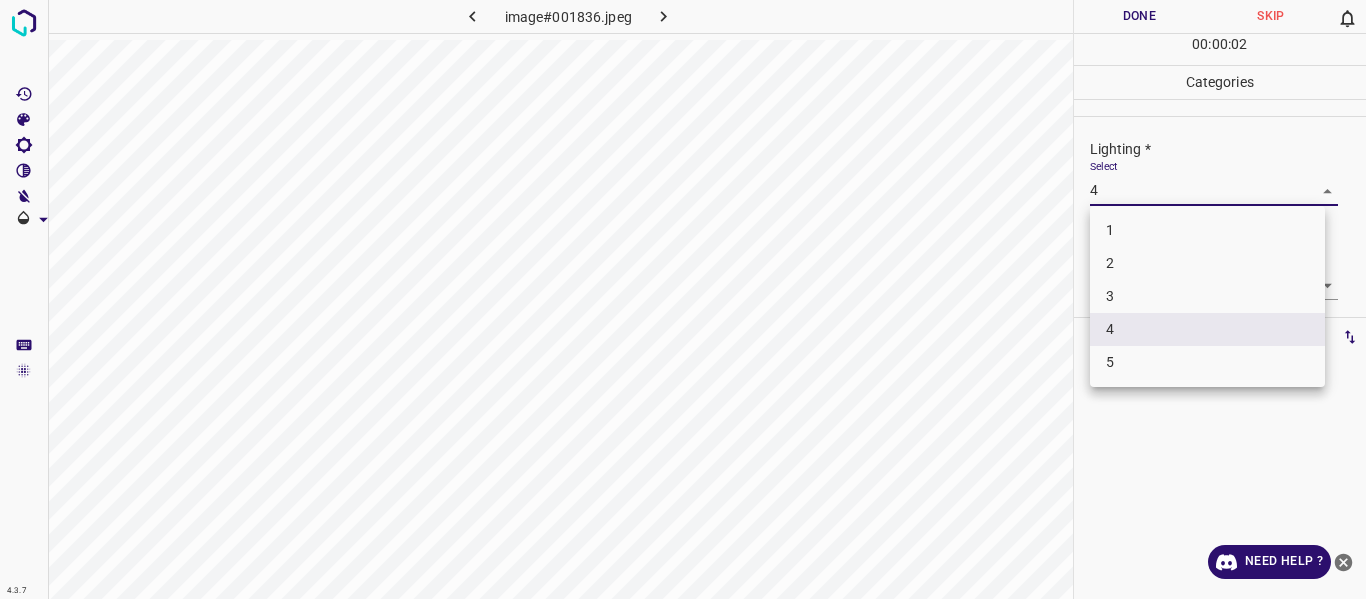 click on "3" at bounding box center (1207, 296) 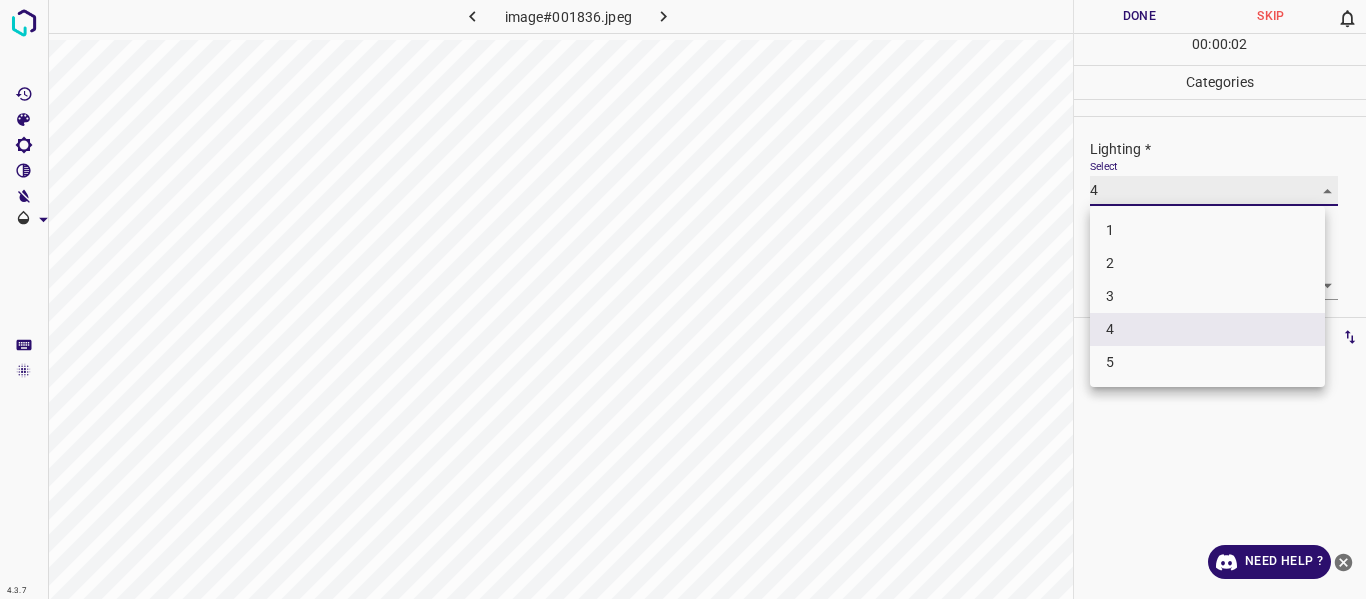 type on "3" 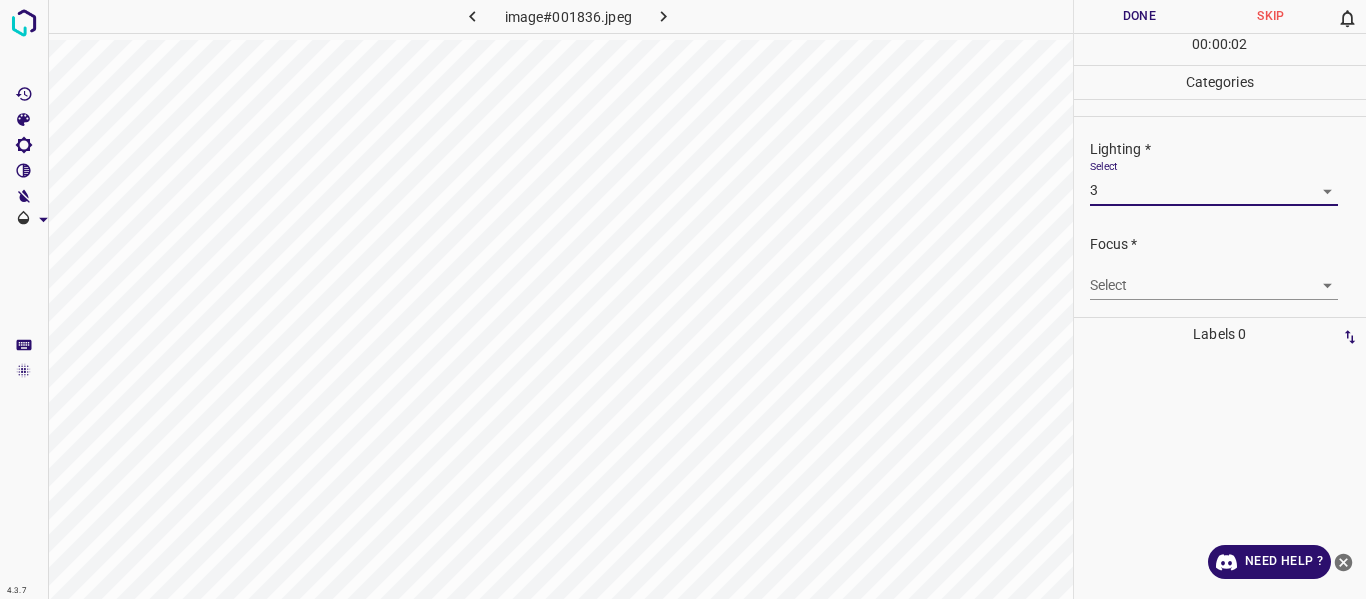 click on "4.3.7 image#001836.jpeg Done Skip 0 00   : 00   : 02   Categories Lighting *  Select 3 3 Focus *  Select ​ Overall *  Select ​ Labels   0 Categories 1 Lighting 2 Focus 3 Overall Tools Space Change between modes (Draw & Edit) I Auto labeling R Restore zoom M Zoom in N Zoom out Delete Delete selecte label Filters Z Restore filters X Saturation filter C Brightness filter V Contrast filter B Gray scale filter General O Download Need Help ? - Text - Hide - Delete" at bounding box center (683, 299) 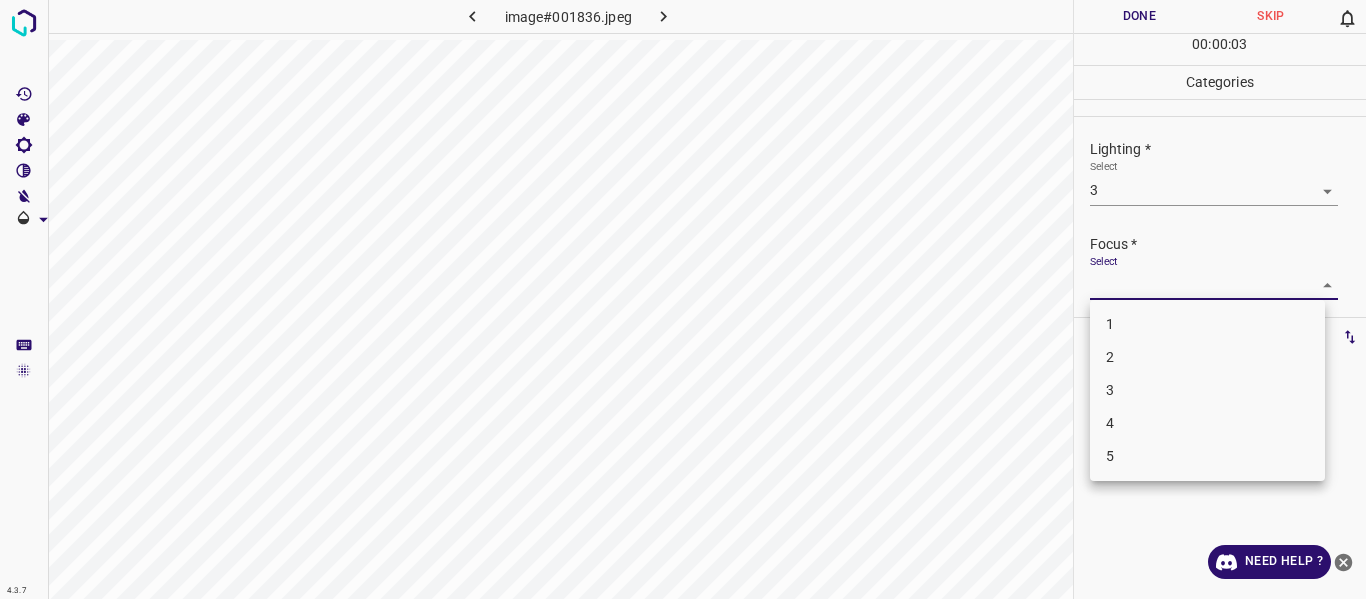 click on "3" at bounding box center [1207, 390] 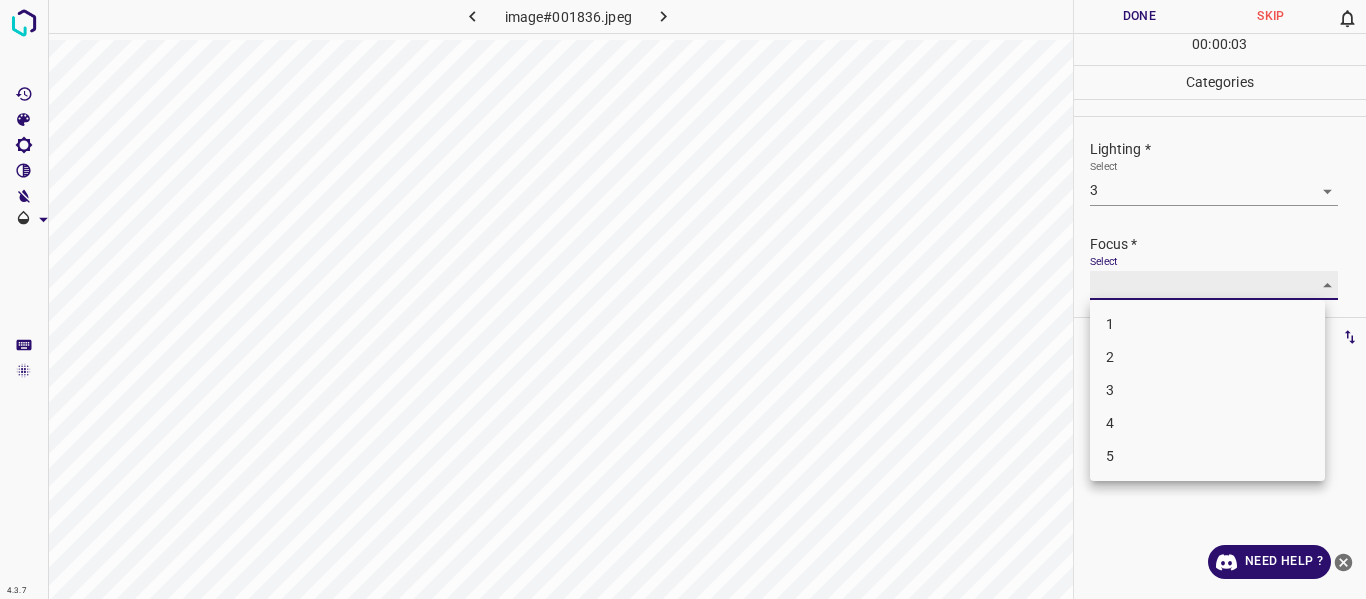 type on "3" 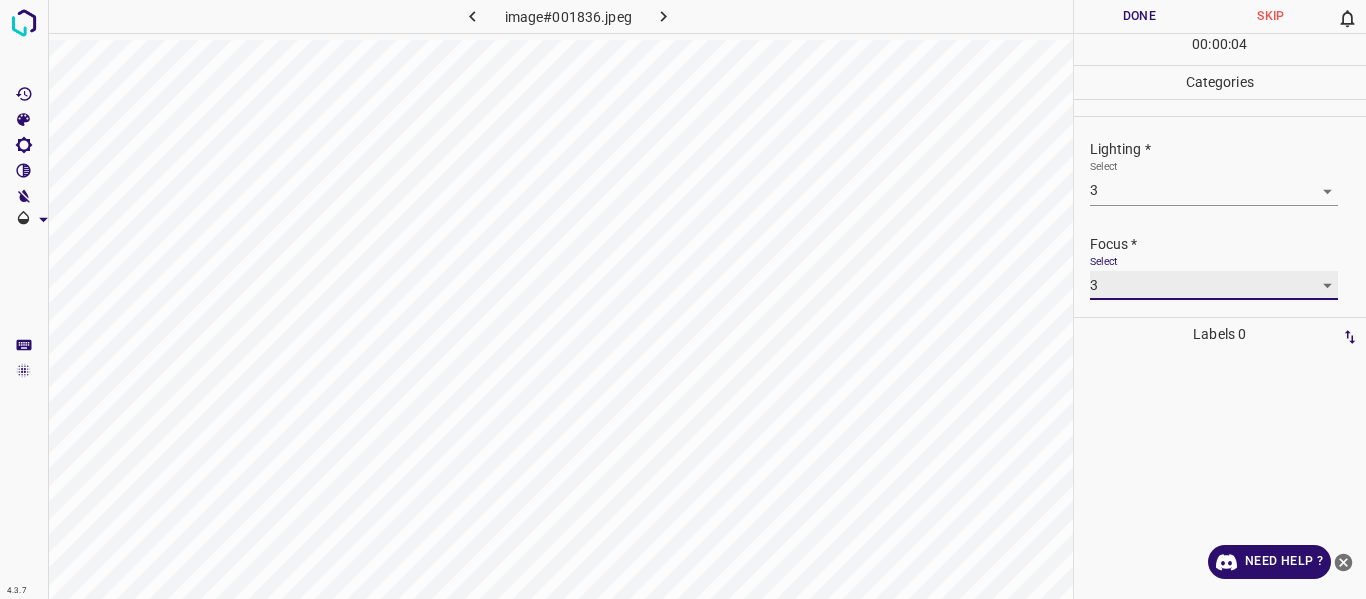 scroll, scrollTop: 98, scrollLeft: 0, axis: vertical 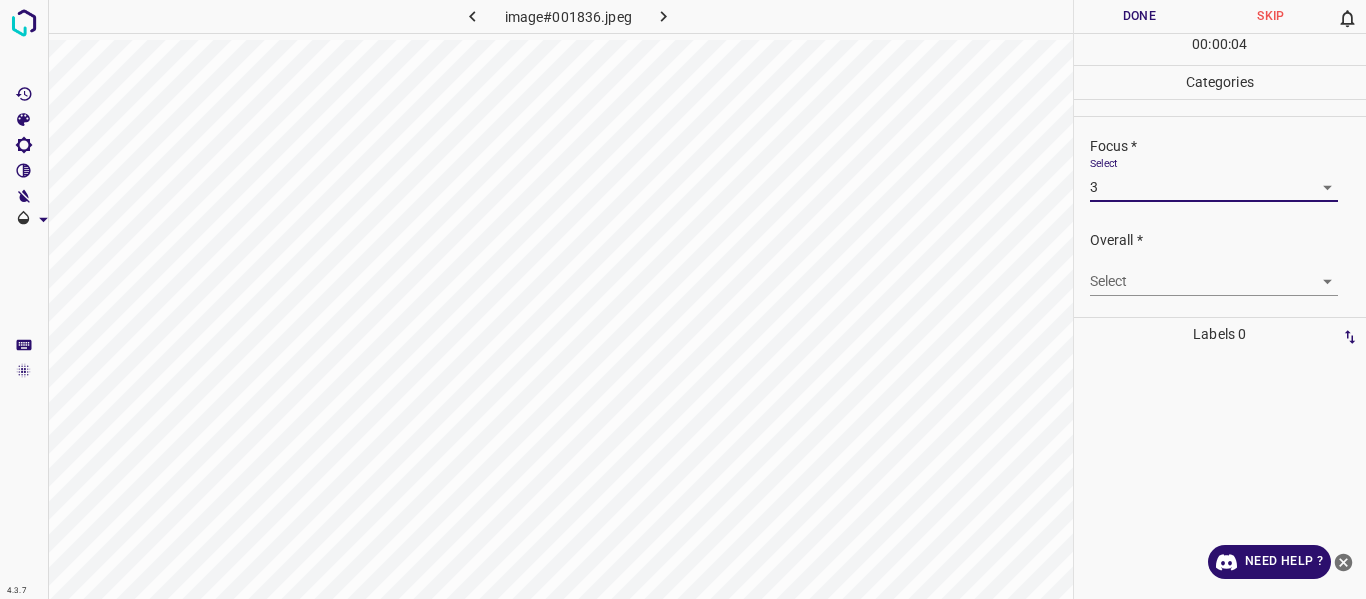 click on "4.3.7 image#001836.jpeg Done Skip 0 00   : 00   : 04   Categories Lighting *  Select 3 3 Focus *  Select 3 3 Overall *  Select ​ Labels   0 Categories 1 Lighting 2 Focus 3 Overall Tools Space Change between modes (Draw & Edit) I Auto labeling R Restore zoom M Zoom in N Zoom out Delete Delete selecte label Filters Z Restore filters X Saturation filter C Brightness filter V Contrast filter B Gray scale filter General O Download Need Help ? - Text - Hide - Delete" at bounding box center [683, 299] 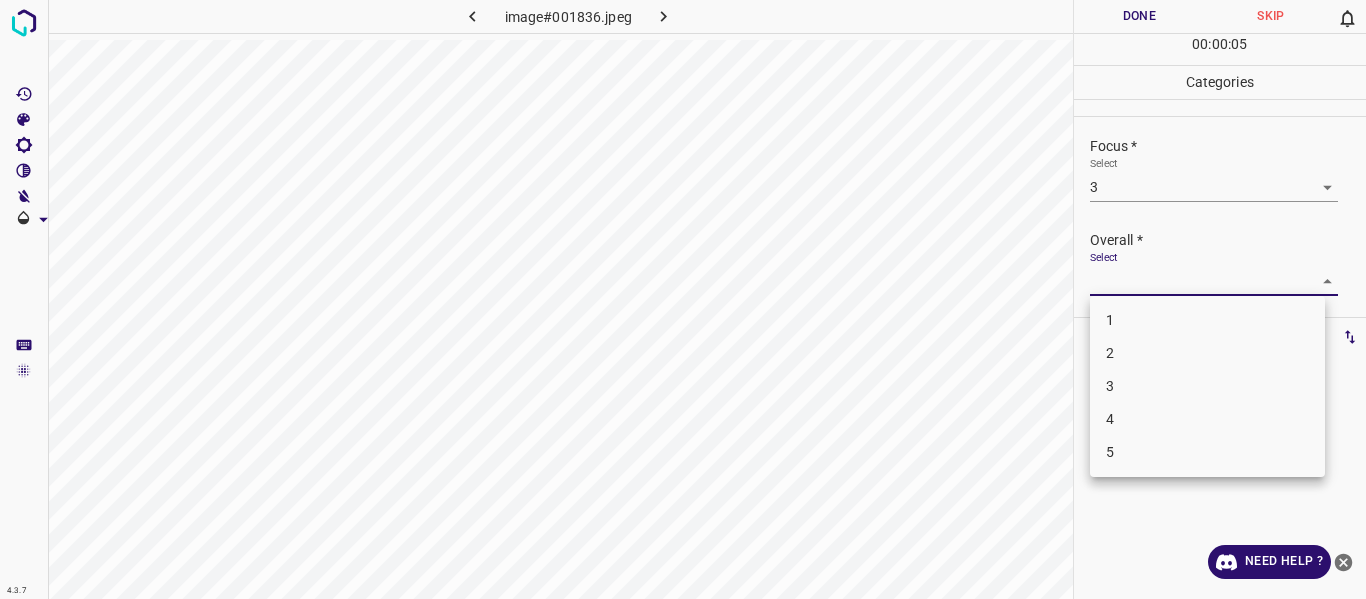 click on "3" at bounding box center (1207, 386) 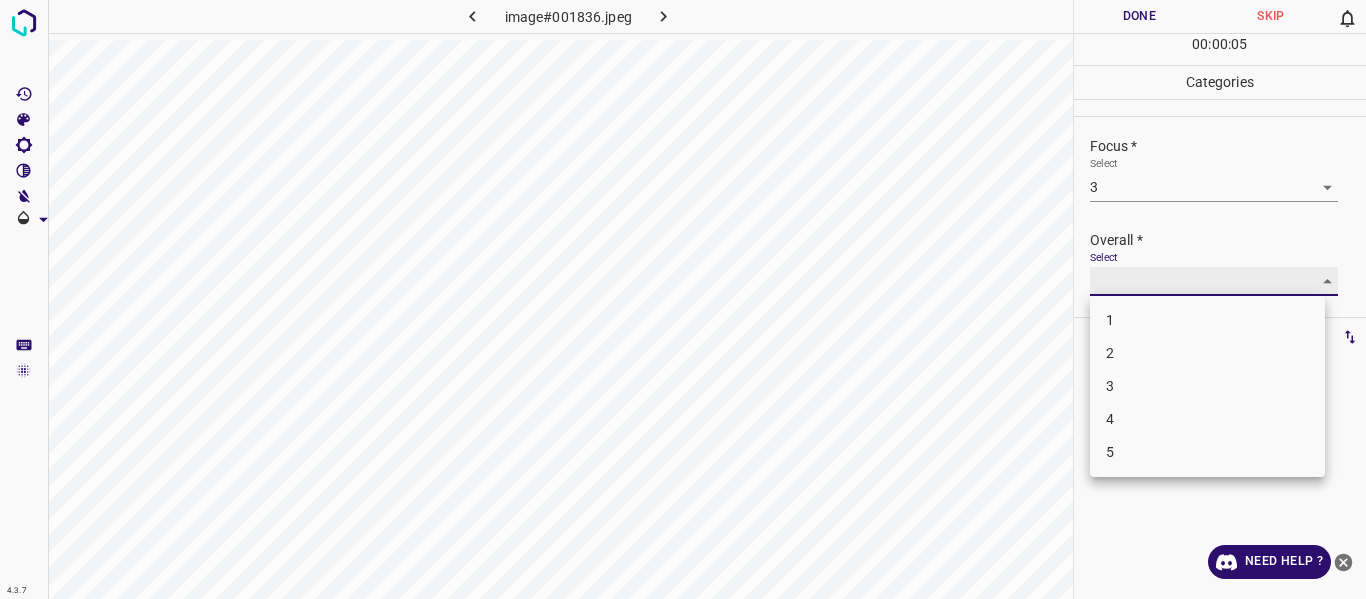 type on "3" 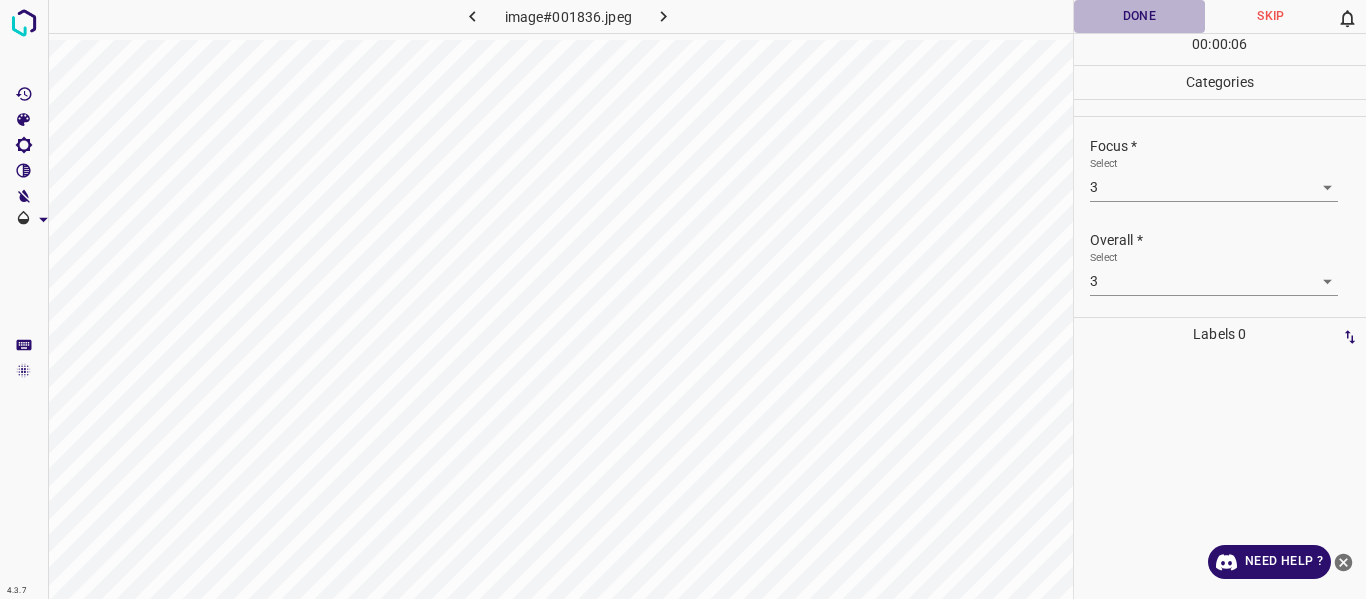 click on "Done" at bounding box center [1140, 16] 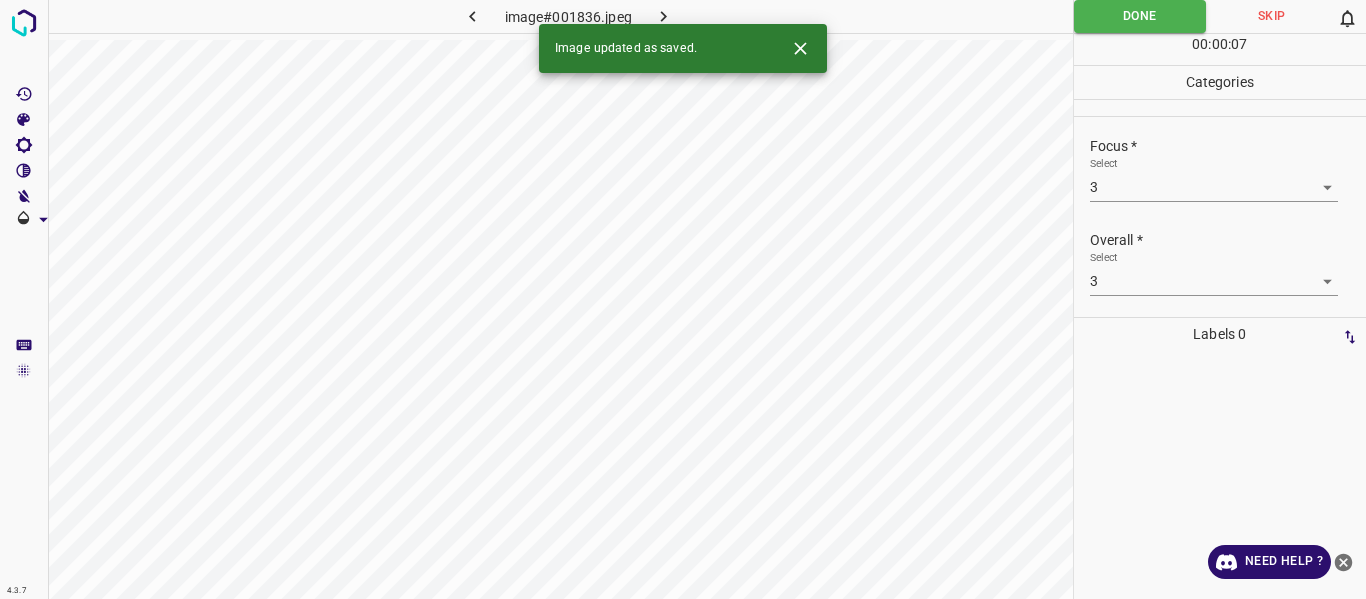 click 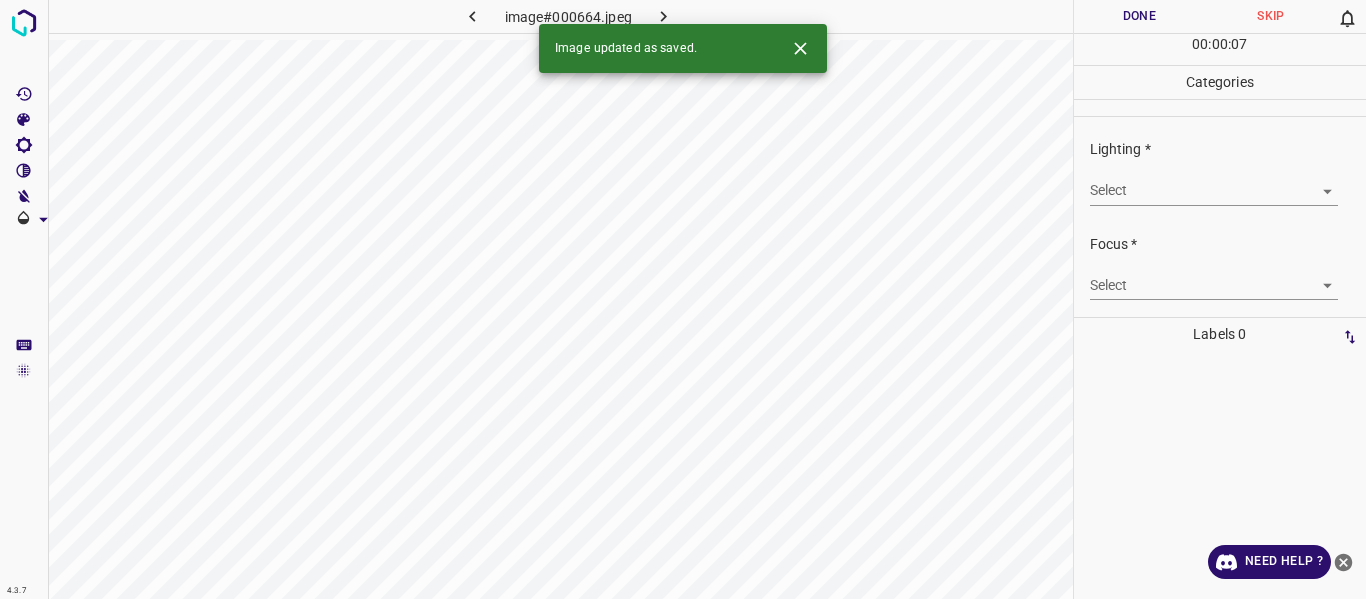 click on "4.3.7 image#000664.jpeg Done Skip 0 00   : 00   : 07   Categories Lighting *  Select ​ Focus *  Select ​ Overall *  Select ​ Labels   0 Categories 1 Lighting 2 Focus 3 Overall Tools Space Change between modes (Draw & Edit) I Auto labeling R Restore zoom M Zoom in N Zoom out Delete Delete selecte label Filters Z Restore filters X Saturation filter C Brightness filter V Contrast filter B Gray scale filter General O Download Image updated as saved. Need Help ? - Text - Hide - Delete" at bounding box center [683, 299] 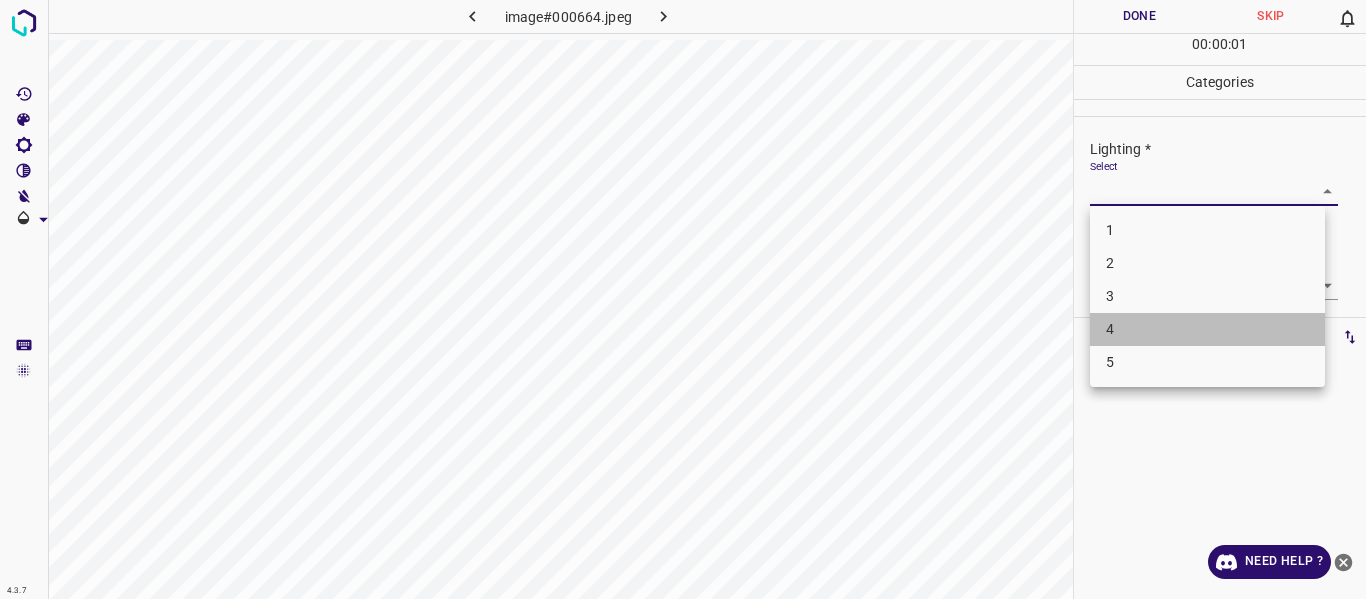 click on "4" at bounding box center [1207, 329] 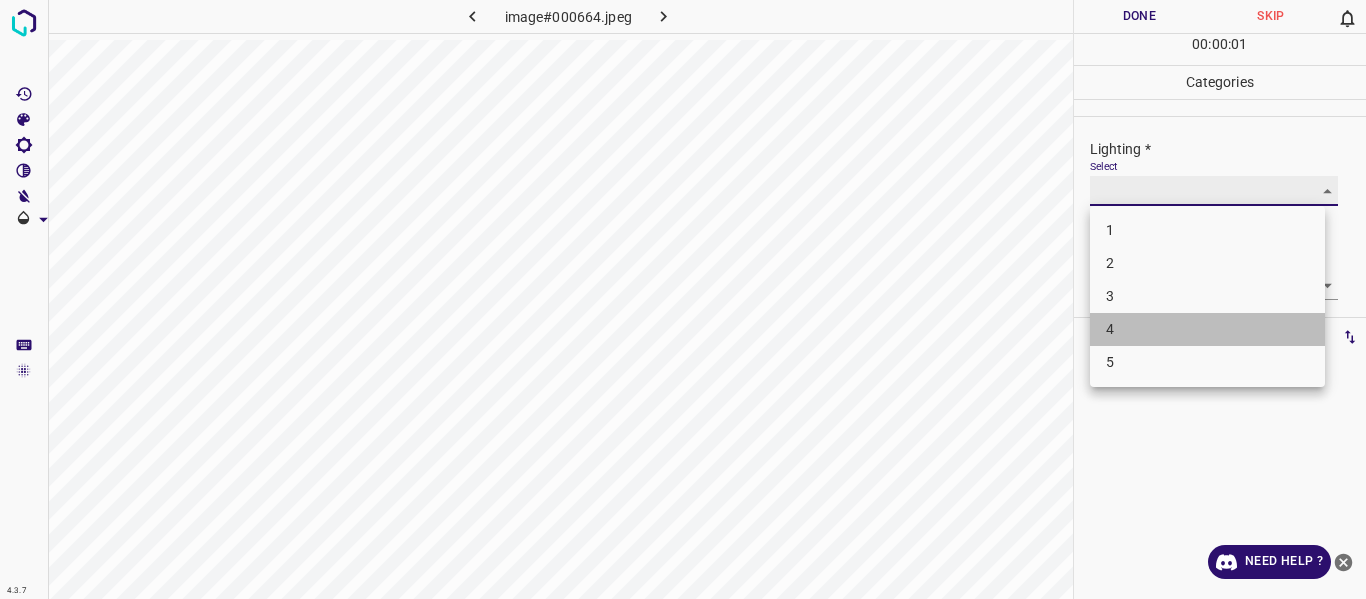 type on "4" 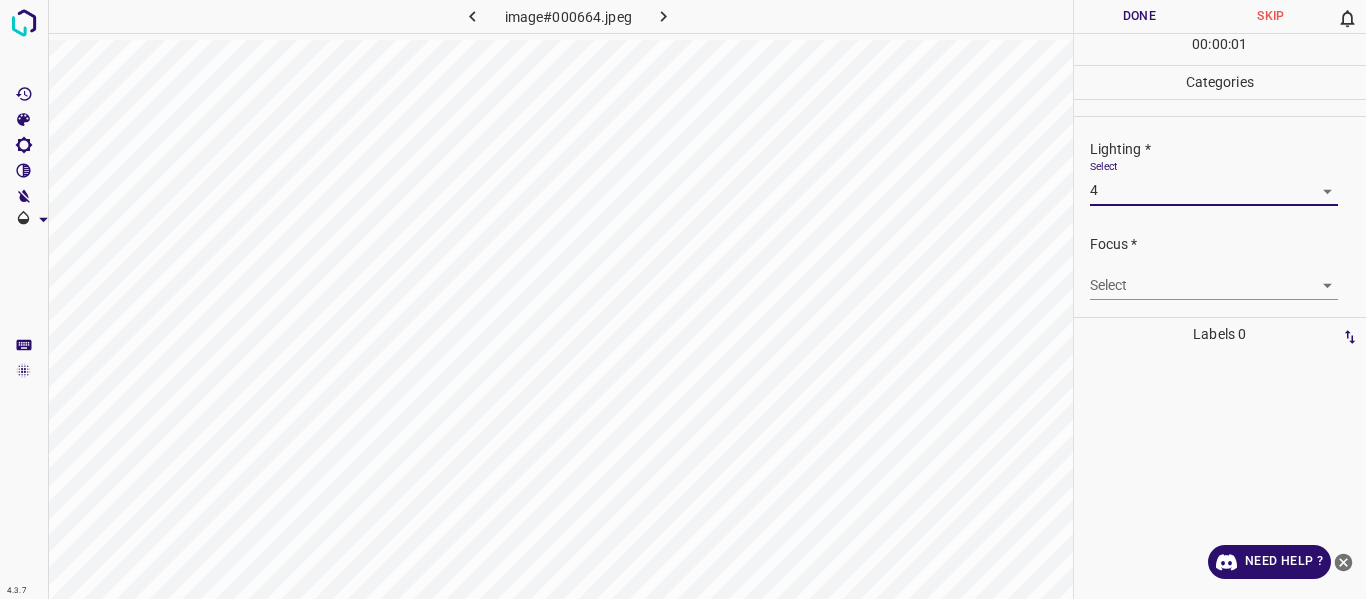click on "4.3.7 image#000664.jpeg Done Skip 0 00   : 00   : 01   Categories Lighting *  Select 4 4 Focus *  Select ​ Overall *  Select ​ Labels   0 Categories 1 Lighting 2 Focus 3 Overall Tools Space Change between modes (Draw & Edit) I Auto labeling R Restore zoom M Zoom in N Zoom out Delete Delete selecte label Filters Z Restore filters X Saturation filter C Brightness filter V Contrast filter B Gray scale filter General O Download Need Help ? - Text - Hide - Delete 1 2 3 4 5" at bounding box center (683, 299) 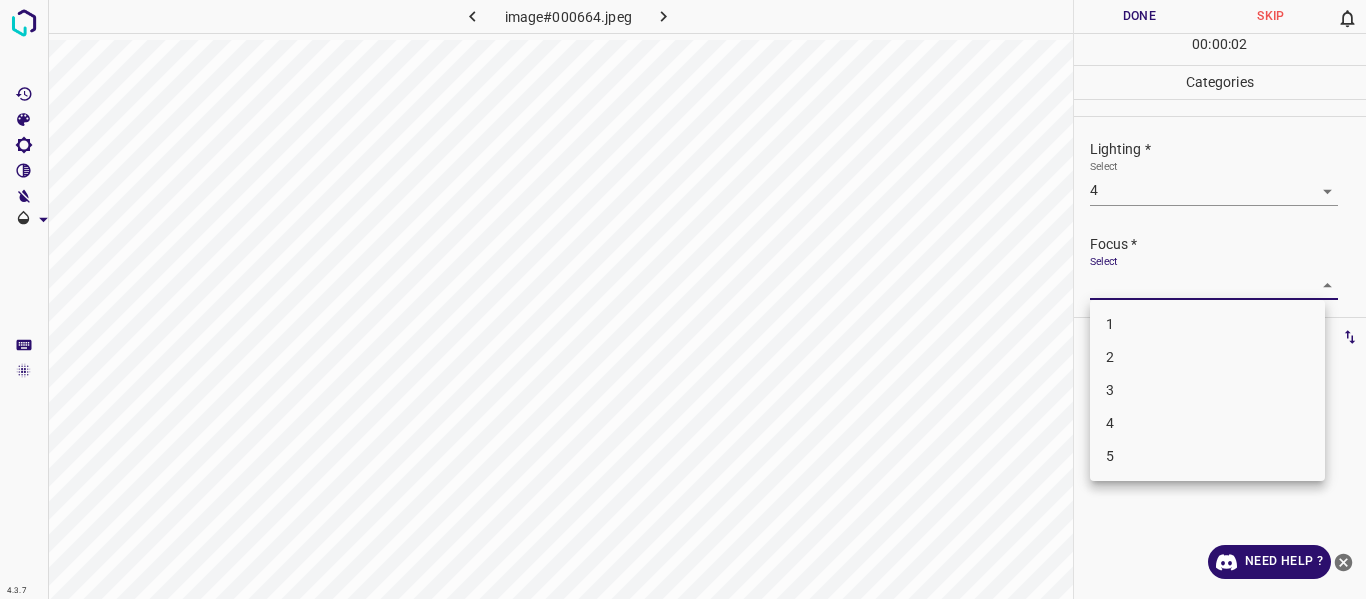 drag, startPoint x: 1180, startPoint y: 385, endPoint x: 1238, endPoint y: 370, distance: 59.908264 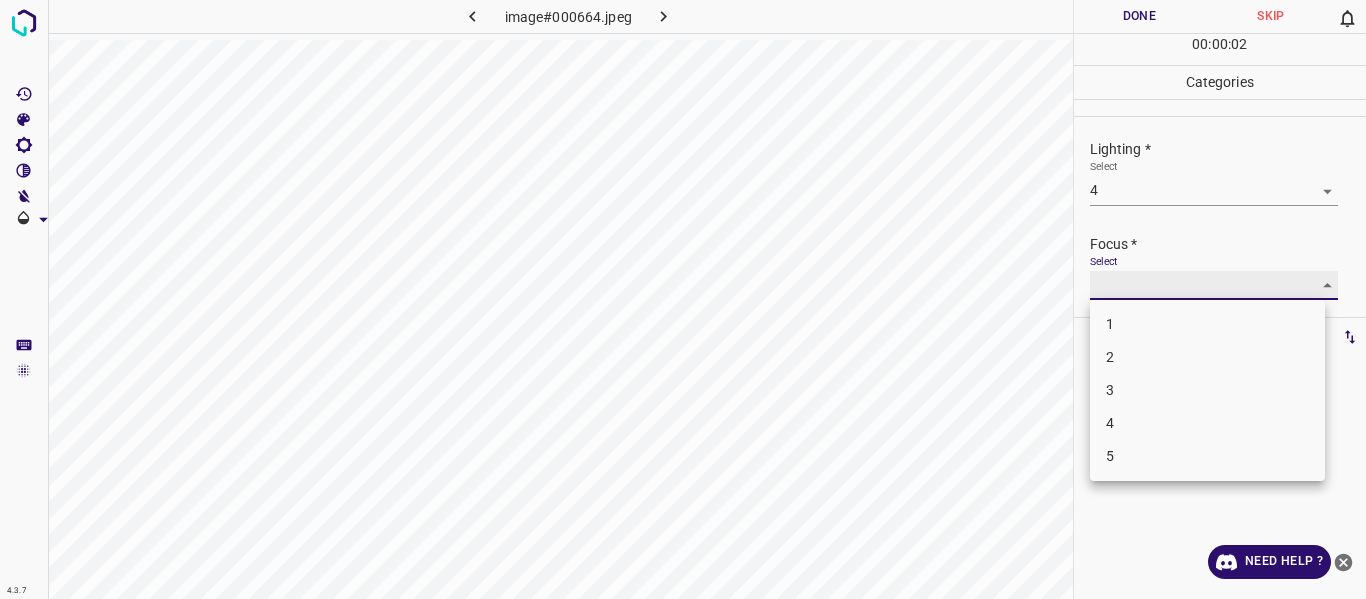 type on "3" 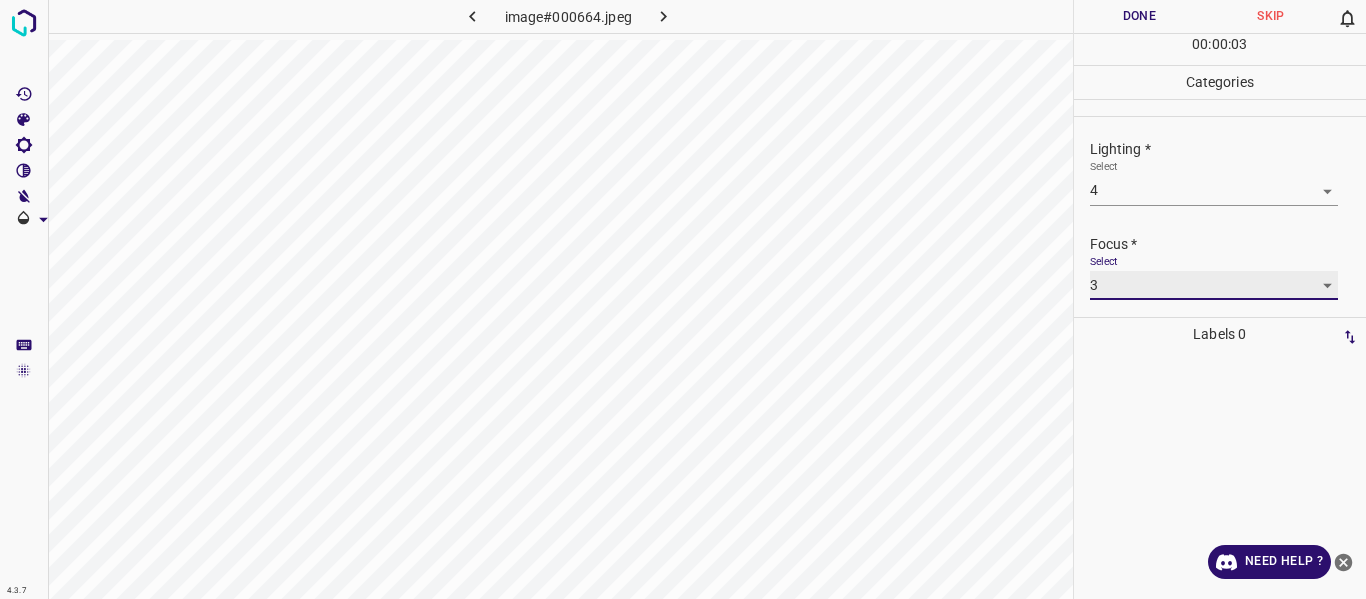 scroll, scrollTop: 98, scrollLeft: 0, axis: vertical 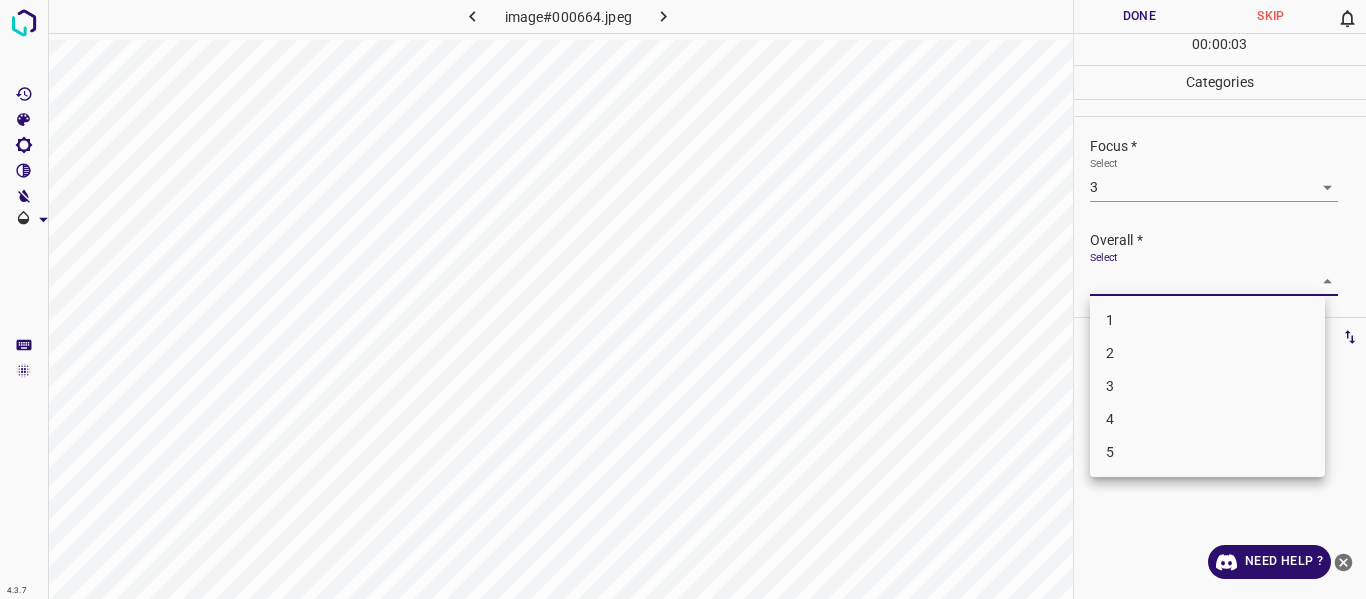 drag, startPoint x: 1289, startPoint y: 287, endPoint x: 1281, endPoint y: 322, distance: 35.902645 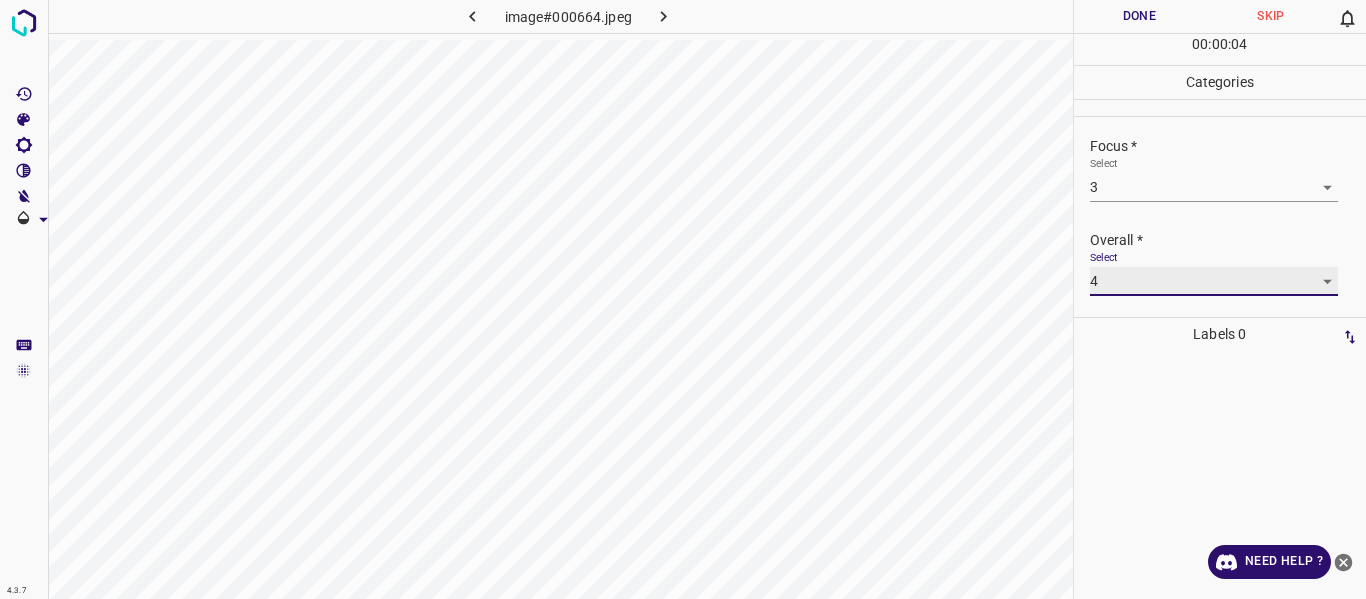 type on "4" 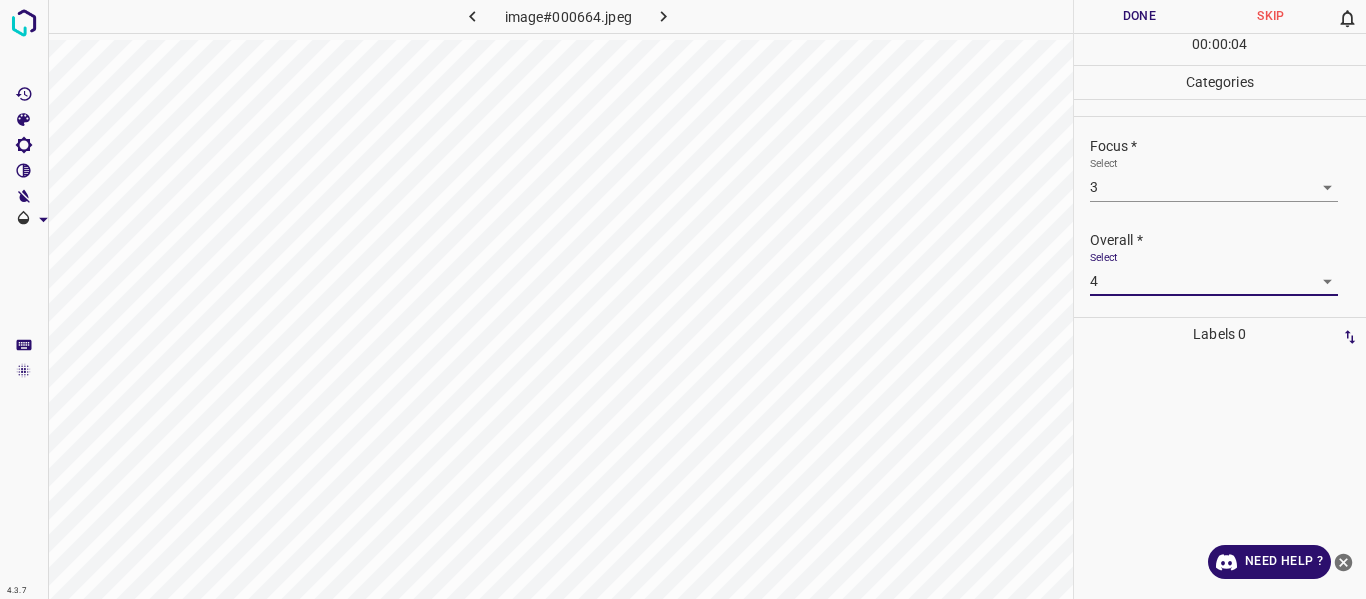 click on "Done" at bounding box center [1140, 16] 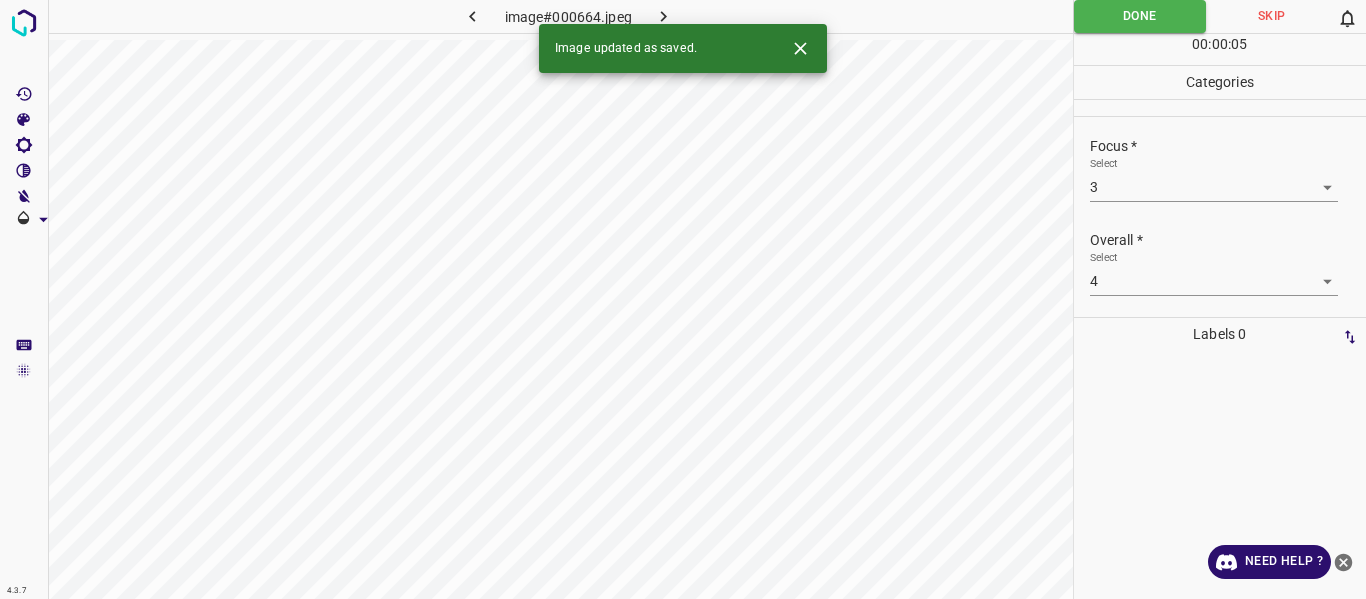 click 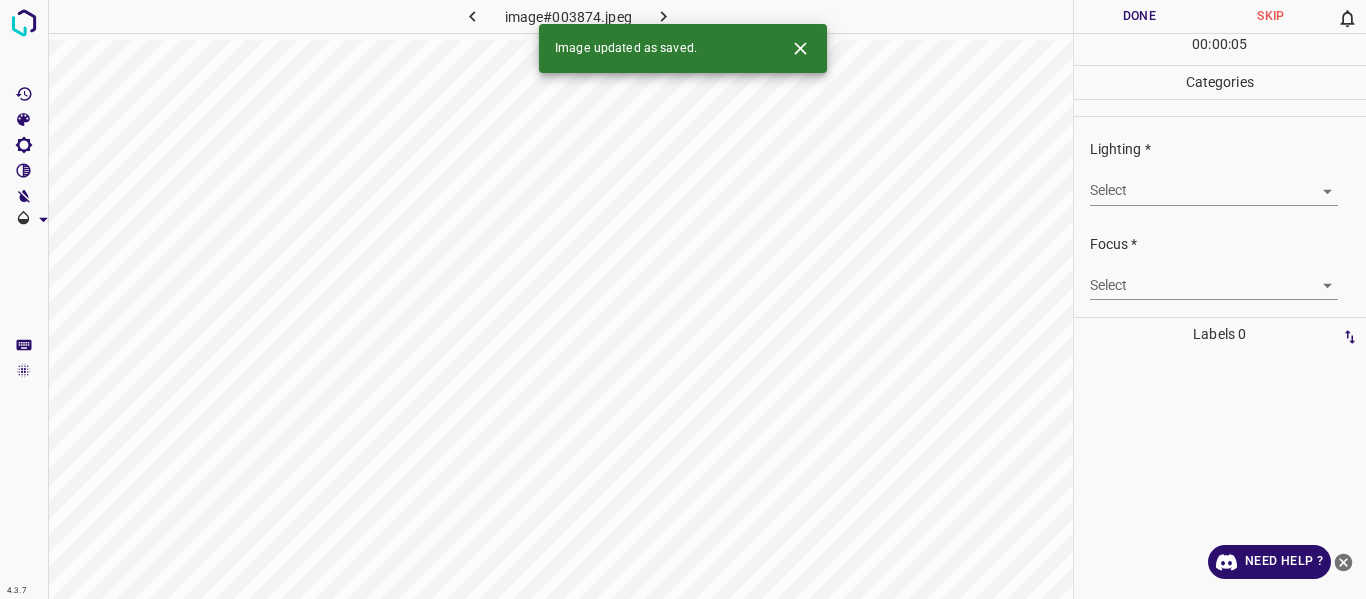 click on "4.3.7 image#003874.jpeg Done Skip 0 00   : 00   : 05   Categories Lighting *  Select ​ Focus *  Select ​ Overall *  Select ​ Labels   0 Categories 1 Lighting 2 Focus 3 Overall Tools Space Change between modes (Draw & Edit) I Auto labeling R Restore zoom M Zoom in N Zoom out Delete Delete selecte label Filters Z Restore filters X Saturation filter C Brightness filter V Contrast filter B Gray scale filter General O Download Image updated as saved. Need Help ? - Text - Hide - Delete" at bounding box center (683, 299) 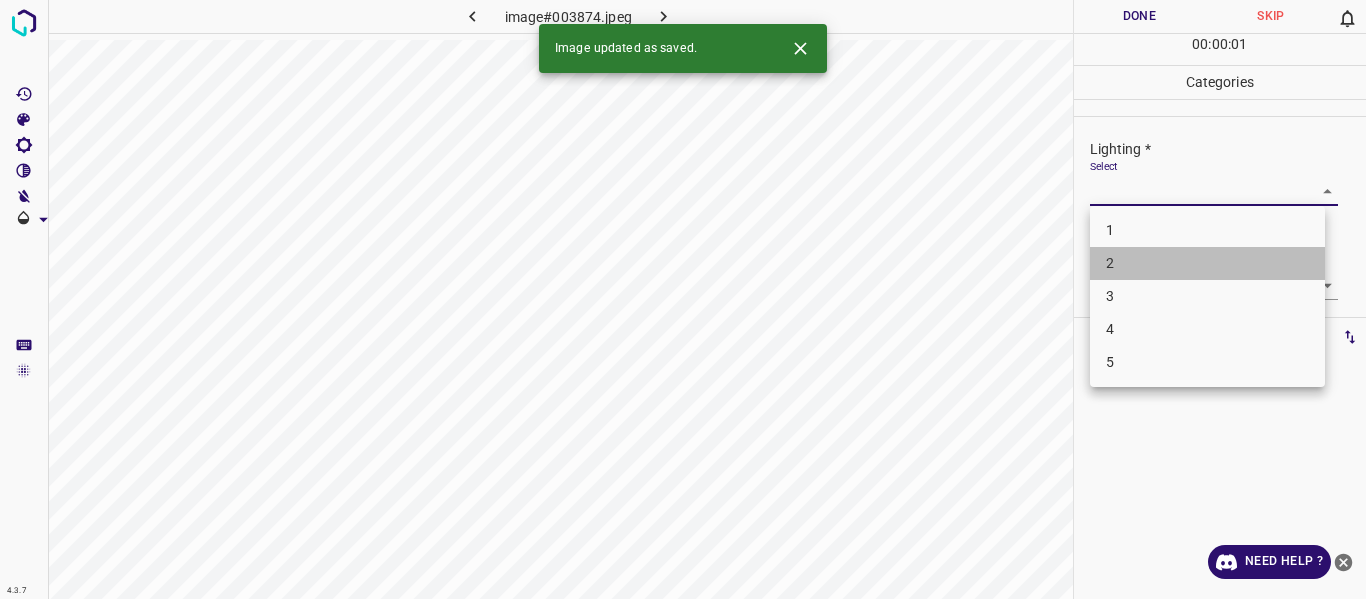 click on "2" at bounding box center [1207, 263] 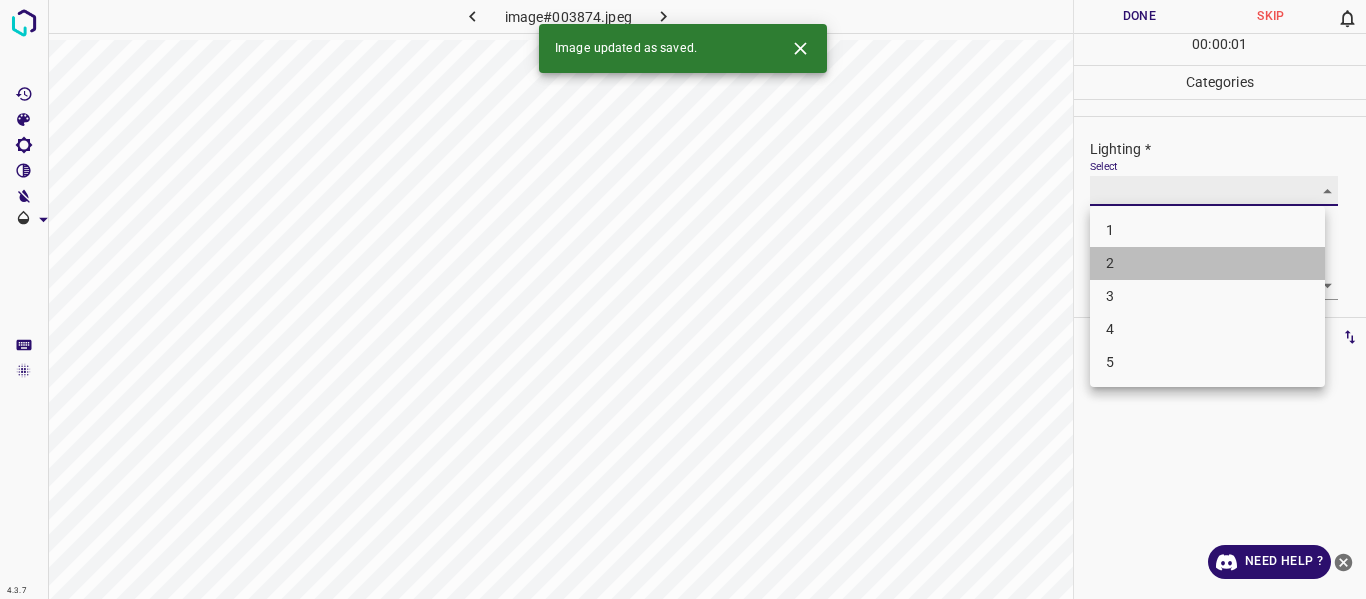 type on "2" 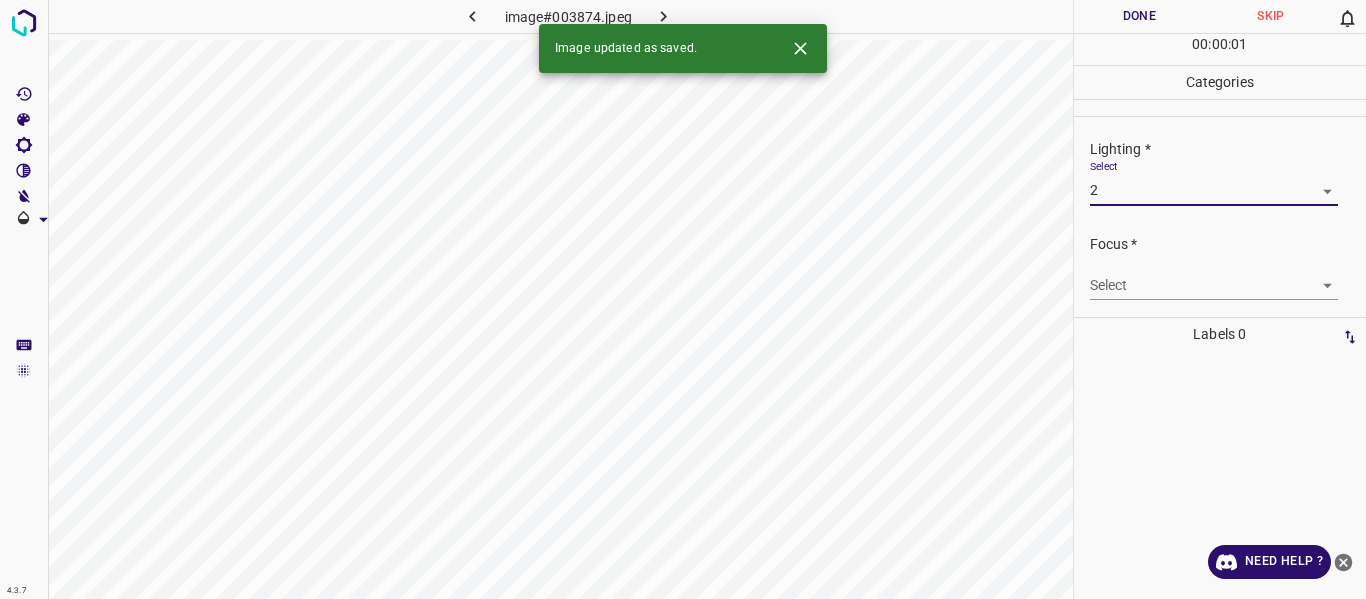 click on "4.3.7 image#003874.jpeg Done Skip 0 00   : 00   : 01   Categories Lighting *  Select 2 2 Focus *  Select ​ Overall *  Select ​ Labels   0 Categories 1 Lighting 2 Focus 3 Overall Tools Space Change between modes (Draw & Edit) I Auto labeling R Restore zoom M Zoom in N Zoom out Delete Delete selecte label Filters Z Restore filters X Saturation filter C Brightness filter V Contrast filter B Gray scale filter General O Download Image updated as saved. Need Help ? - Text - Hide - Delete 1 2 3 4 5" at bounding box center (683, 299) 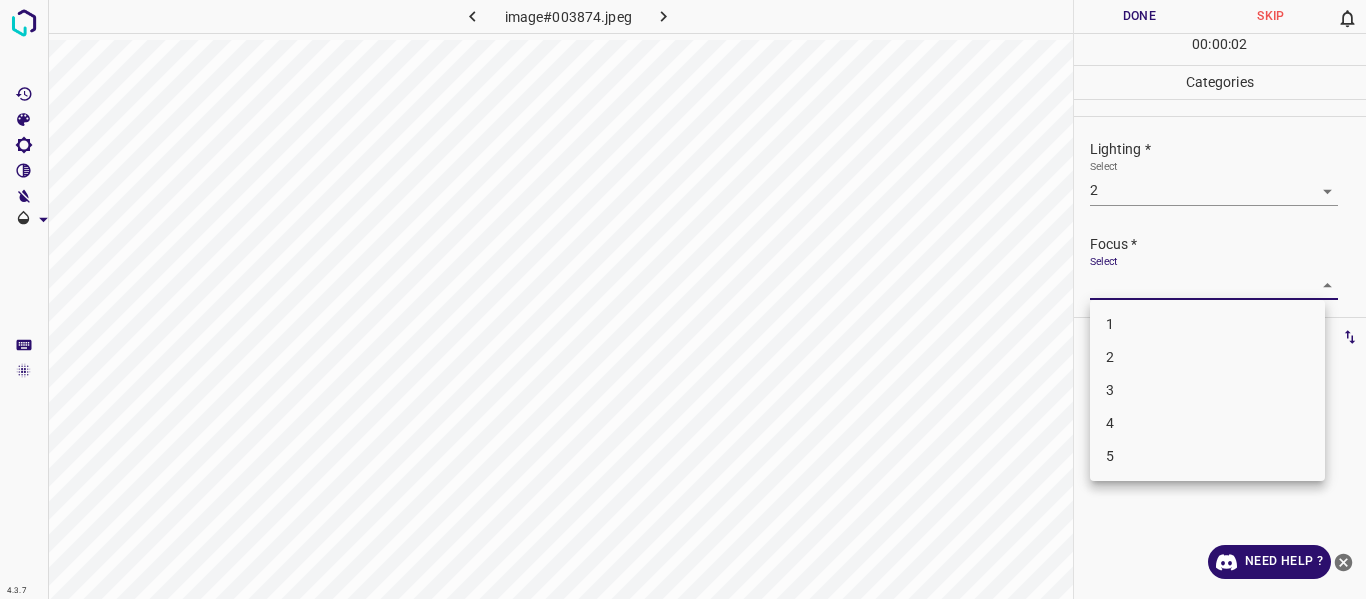 click on "3" at bounding box center [1207, 390] 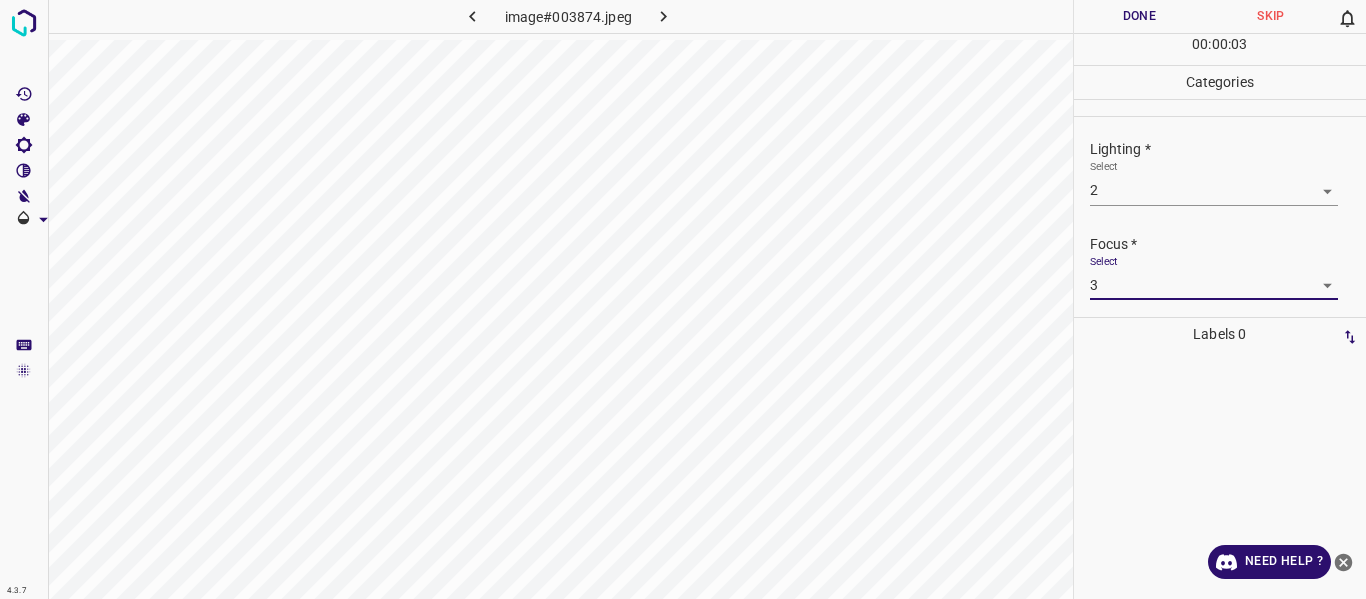 click on "4.3.7 image#003874.jpeg Done Skip 0 00   : 00   : 03   Categories Lighting *  Select 2 2 Focus *  Select 3 3 Overall *  Select ​ Labels   0 Categories 1 Lighting 2 Focus 3 Overall Tools Space Change between modes (Draw & Edit) I Auto labeling R Restore zoom M Zoom in N Zoom out Delete Delete selecte label Filters Z Restore filters X Saturation filter C Brightness filter V Contrast filter B Gray scale filter General O Download Need Help ? - Text - Hide - Delete" at bounding box center [683, 299] 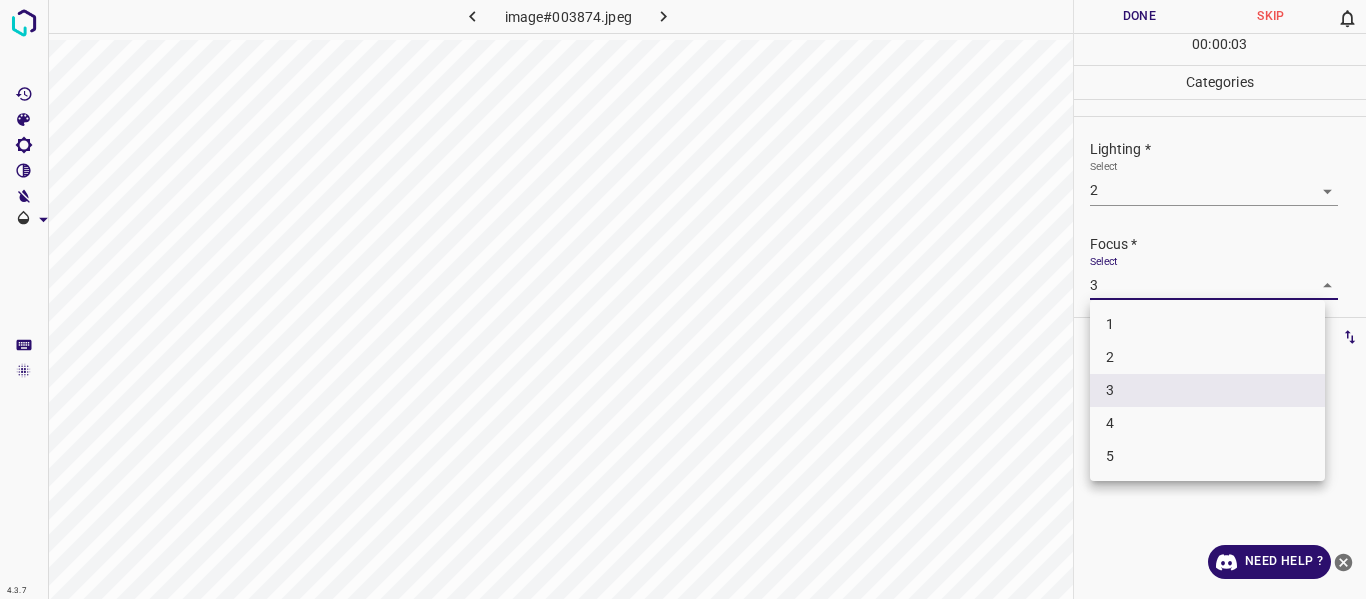 click on "2" at bounding box center [1207, 357] 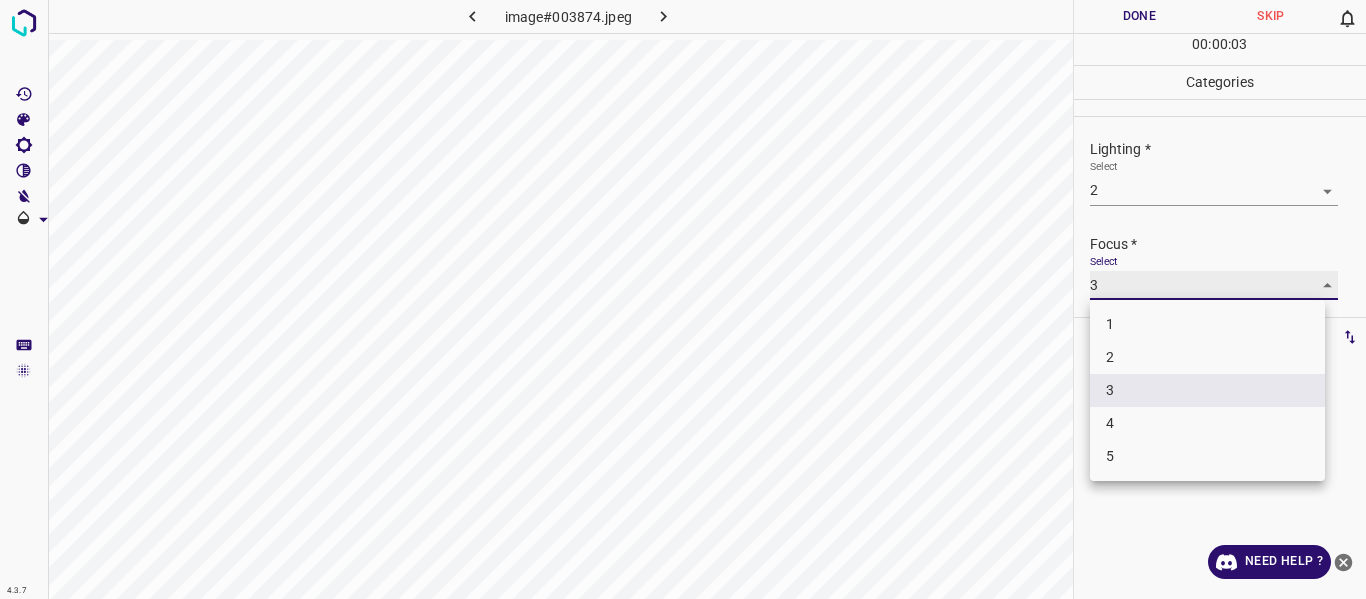 type on "2" 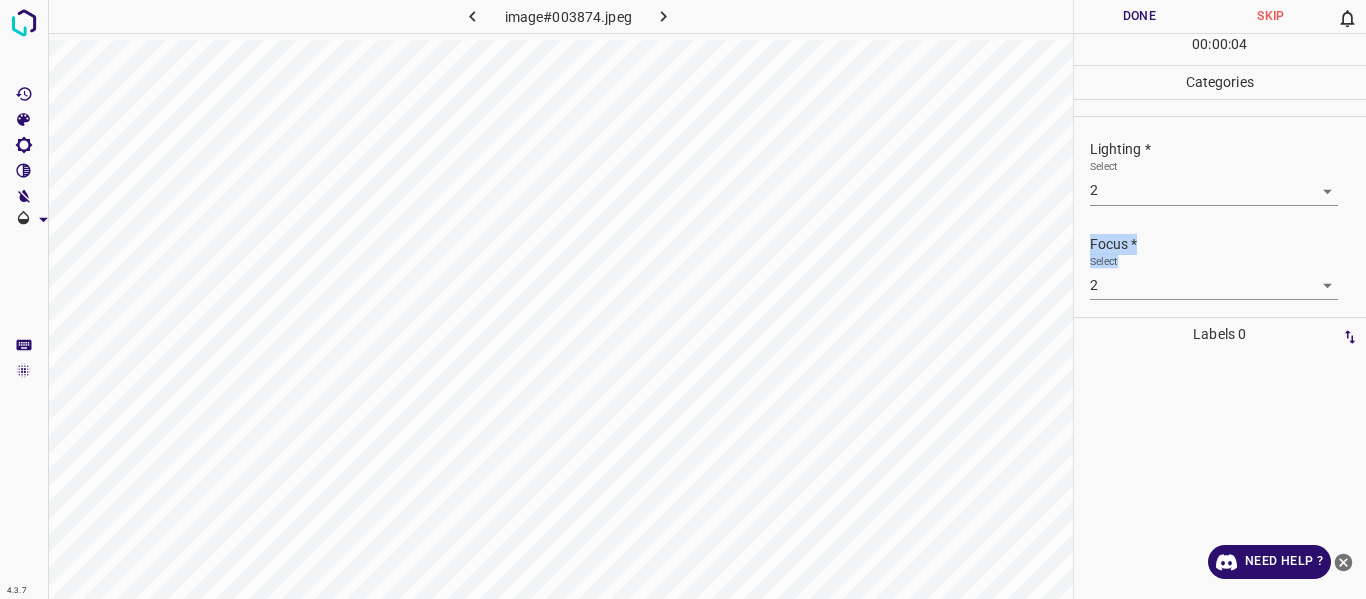 drag, startPoint x: 1348, startPoint y: 228, endPoint x: 1333, endPoint y: 284, distance: 57.974133 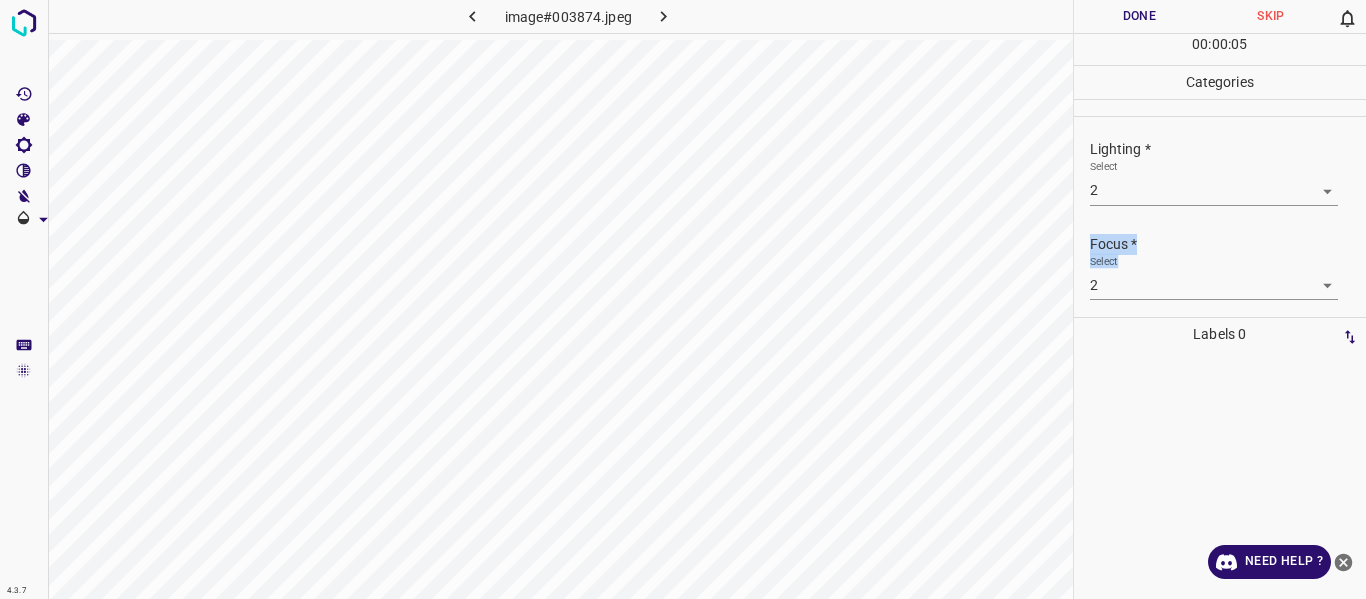 scroll, scrollTop: 98, scrollLeft: 0, axis: vertical 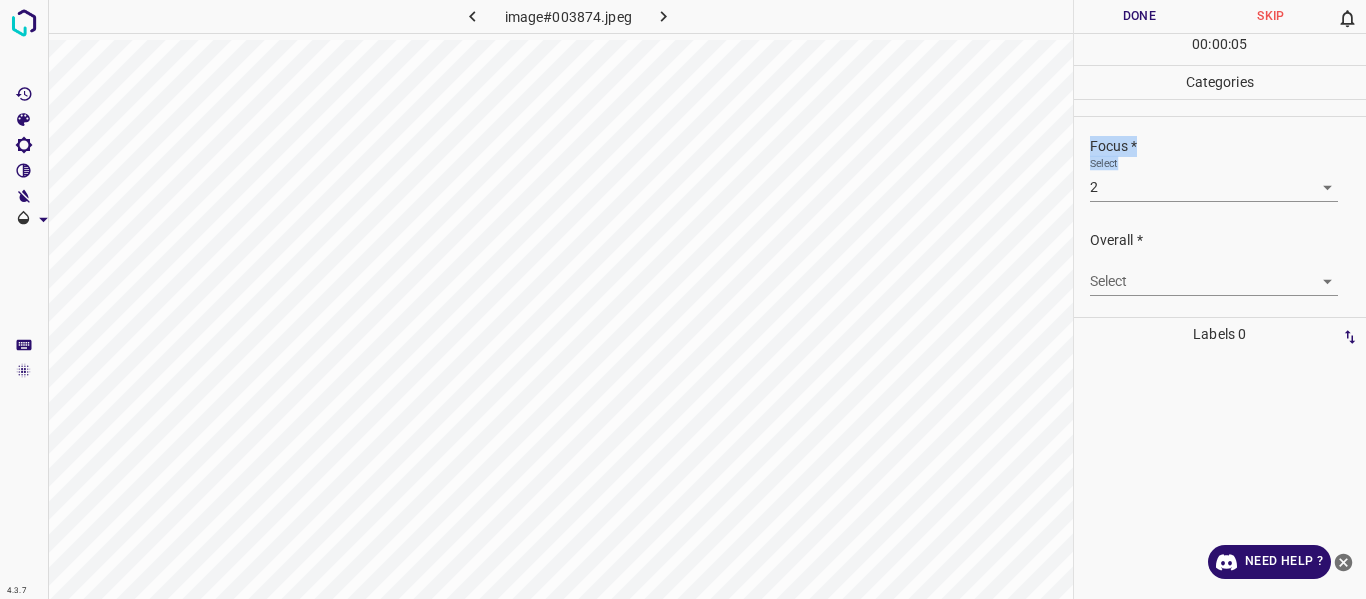 click on "4.3.7 image#003874.jpeg Done Skip 0 00   : 00   : 05   Categories Lighting *  Select 2 2 Focus *  Select 2 2 Overall *  Select ​ Labels   0 Categories 1 Lighting 2 Focus 3 Overall Tools Space Change between modes (Draw & Edit) I Auto labeling R Restore zoom M Zoom in N Zoom out Delete Delete selecte label Filters Z Restore filters X Saturation filter C Brightness filter V Contrast filter B Gray scale filter General O Download Need Help ? - Text - Hide - Delete" at bounding box center (683, 299) 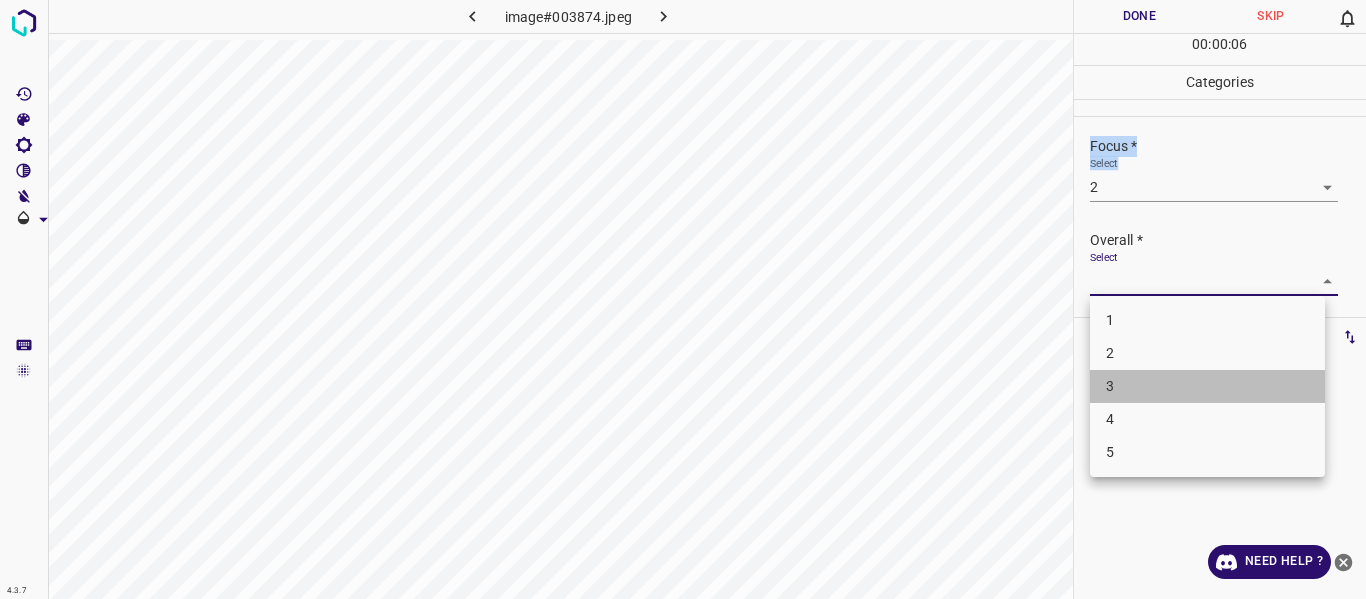 click on "3" at bounding box center [1207, 386] 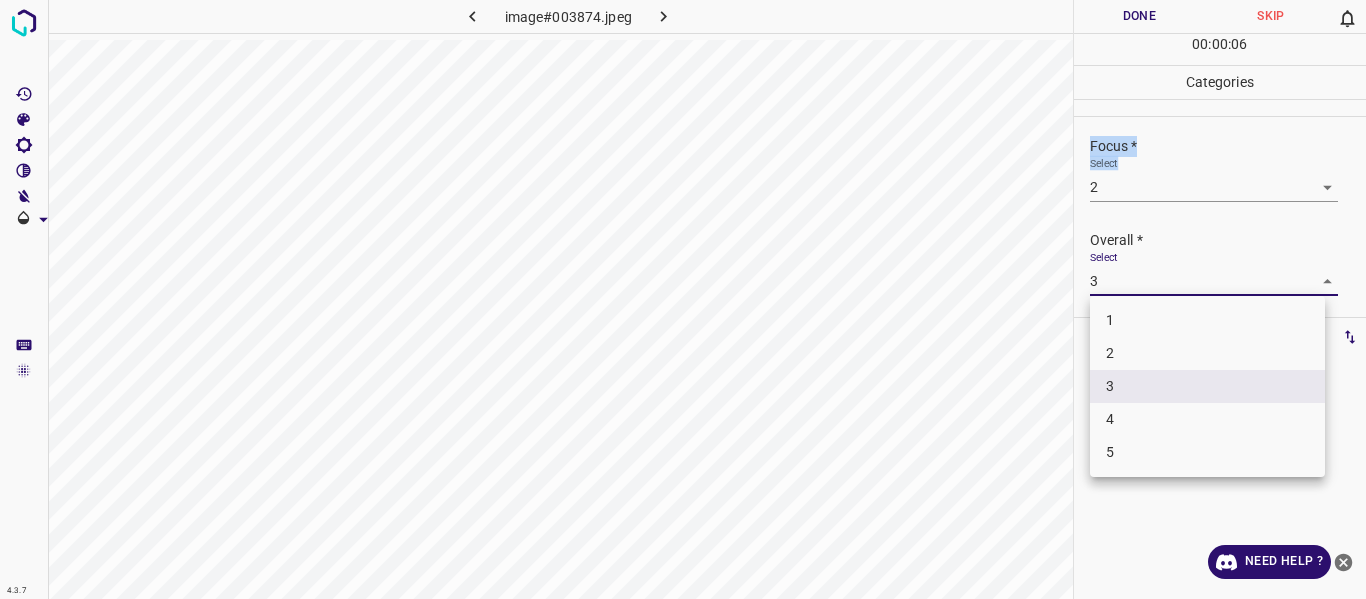 click on "4.3.7 image#003874.jpeg Done Skip 0 00   : 00   : 06   Categories Lighting *  Select 2 2 Focus *  Select 2 2 Overall *  Select 3 3 Labels   0 Categories 1 Lighting 2 Focus 3 Overall Tools Space Change between modes (Draw & Edit) I Auto labeling R Restore zoom M Zoom in N Zoom out Delete Delete selecte label Filters Z Restore filters X Saturation filter C Brightness filter V Contrast filter B Gray scale filter General O Download Need Help ? - Text - Hide - Delete 1 2 3 4 5" at bounding box center (683, 299) 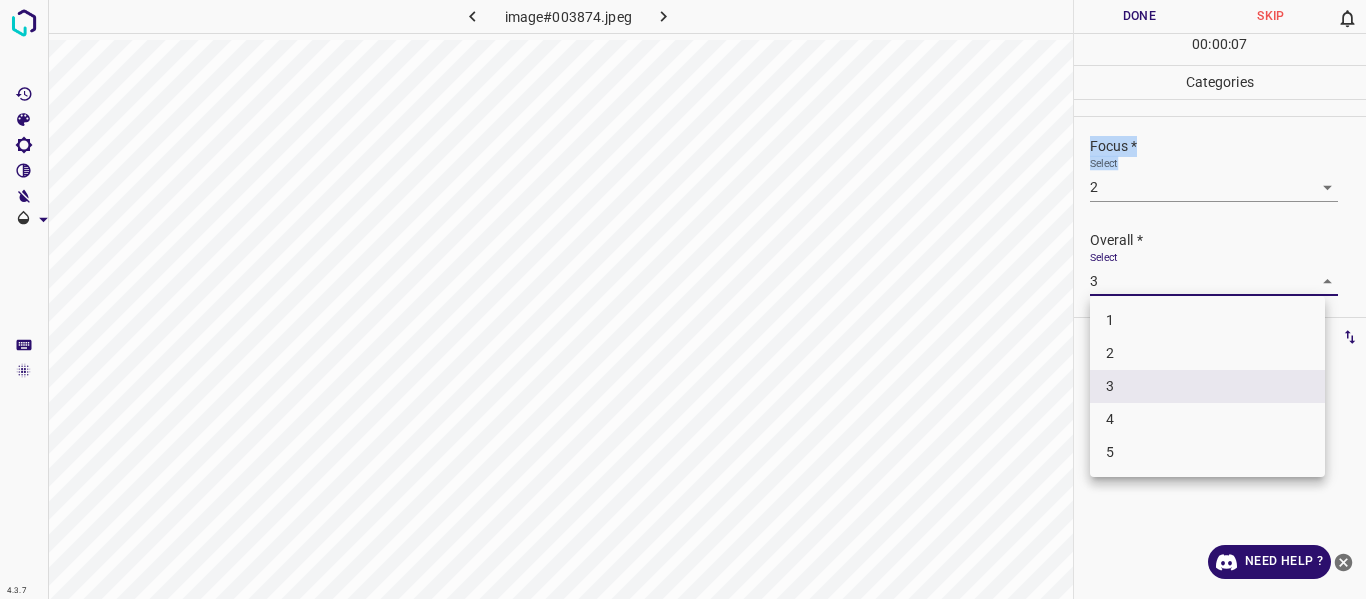 click on "2" at bounding box center (1207, 353) 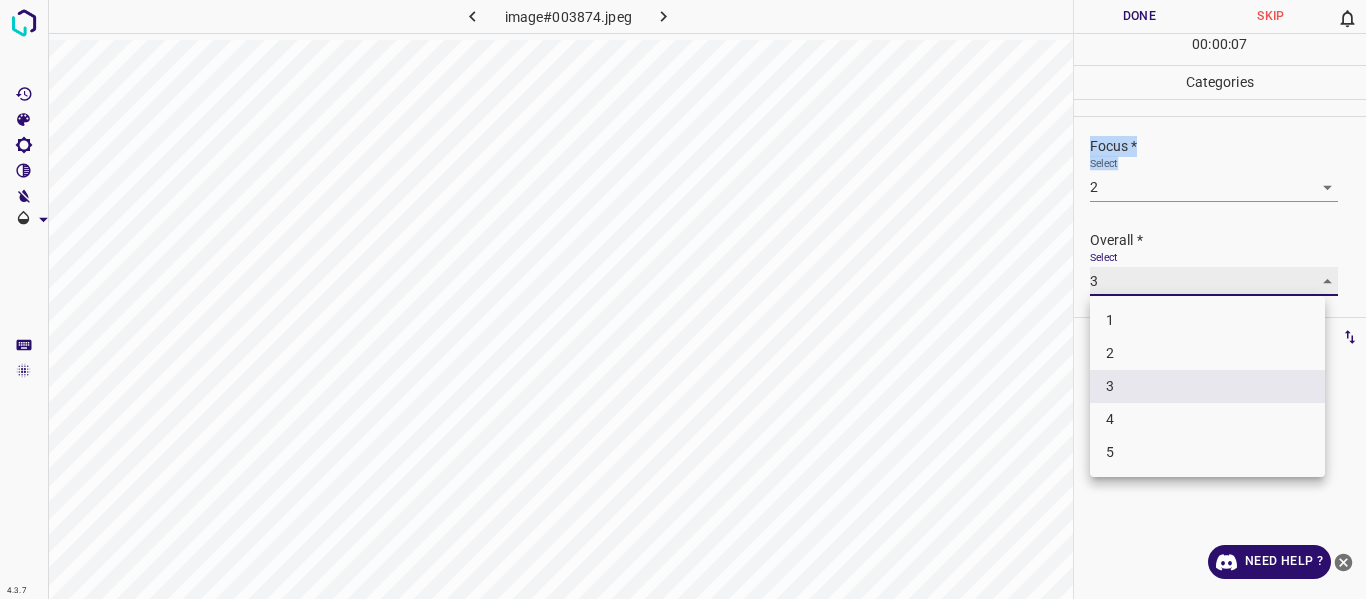 type on "2" 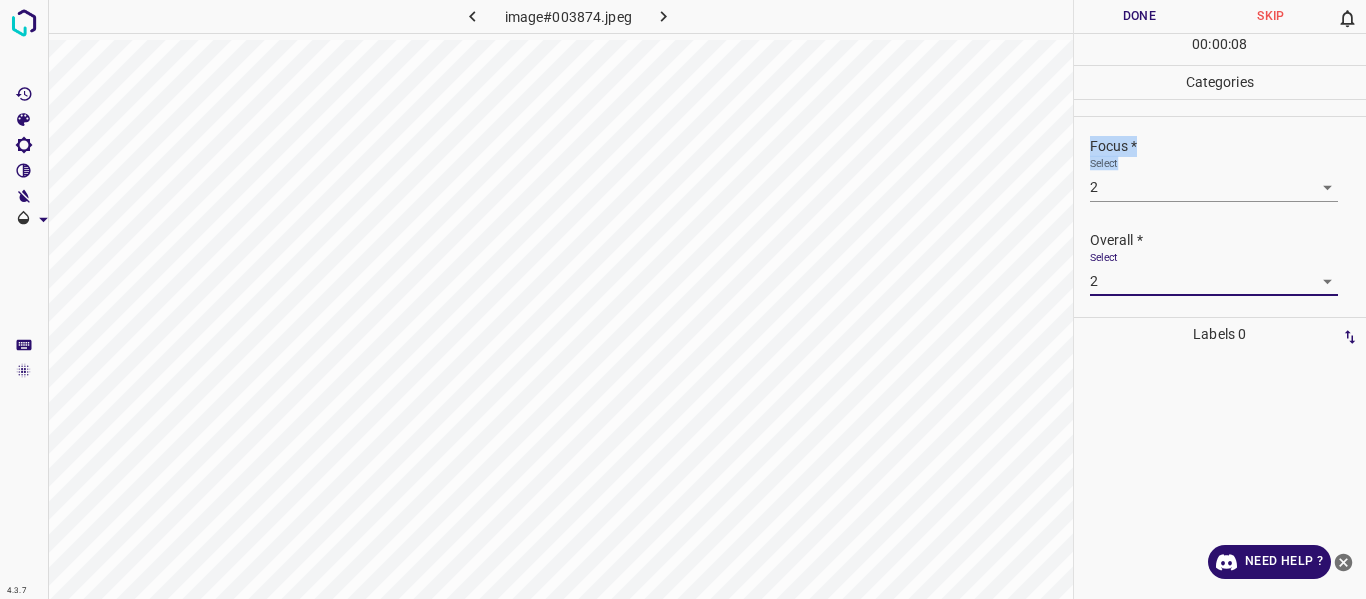 click on "Done" at bounding box center (1140, 16) 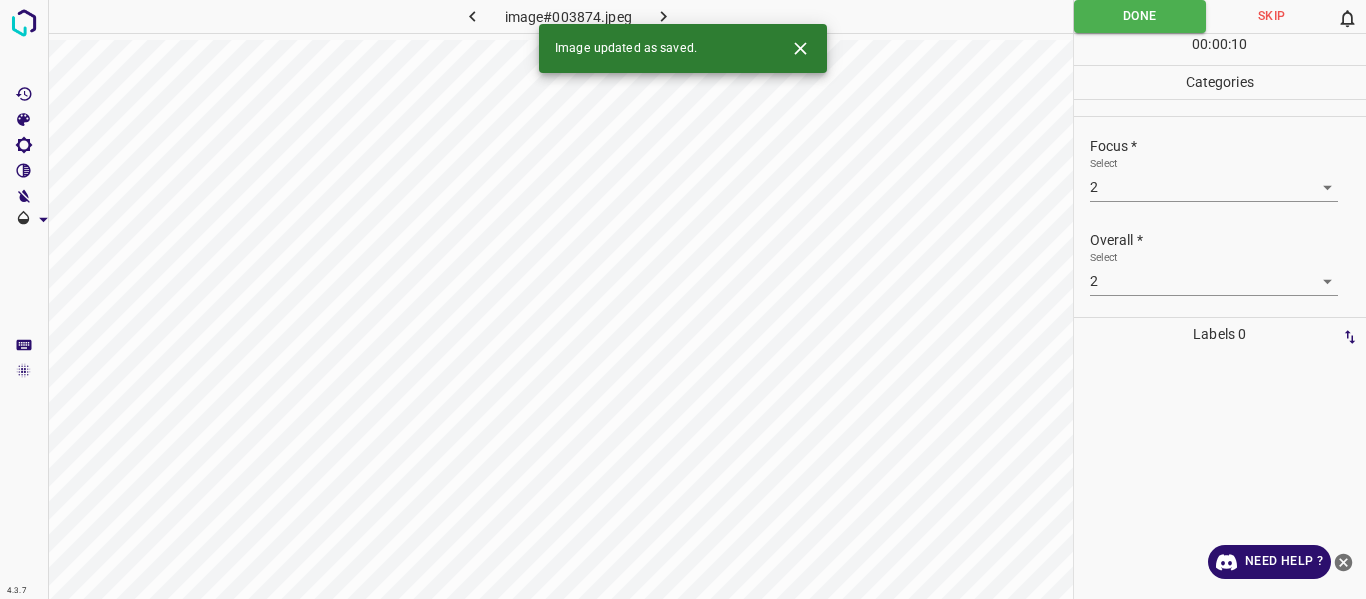 click on "Image updated as saved." at bounding box center [683, 48] 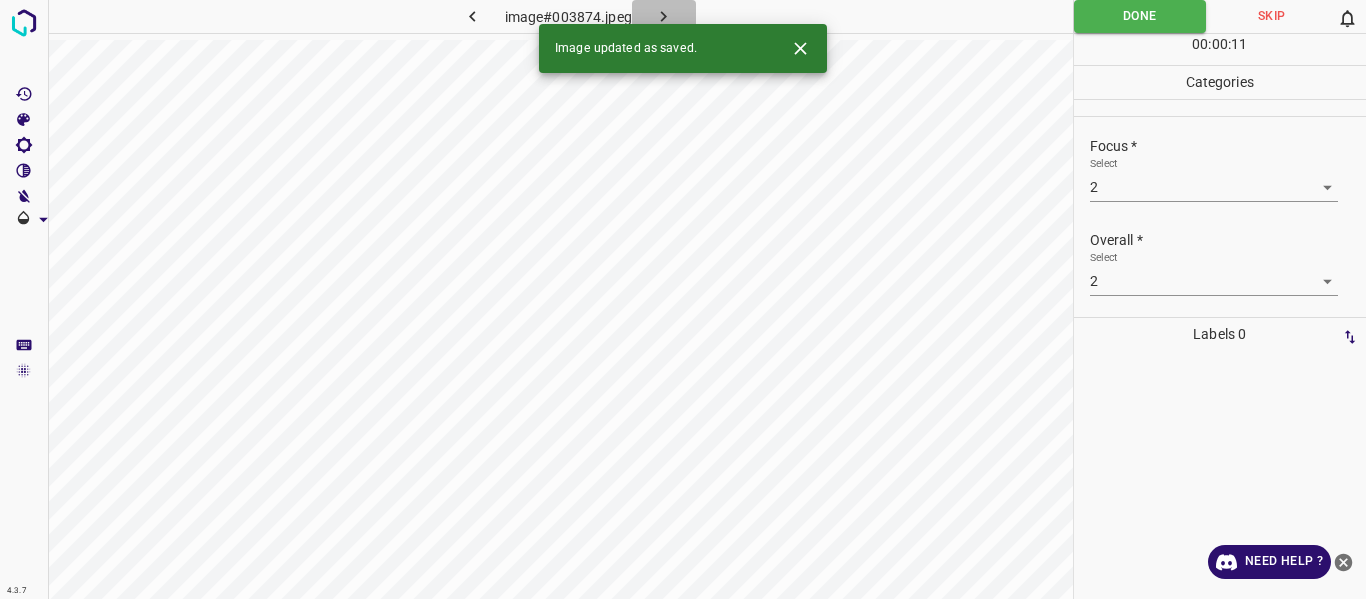 click at bounding box center (664, 16) 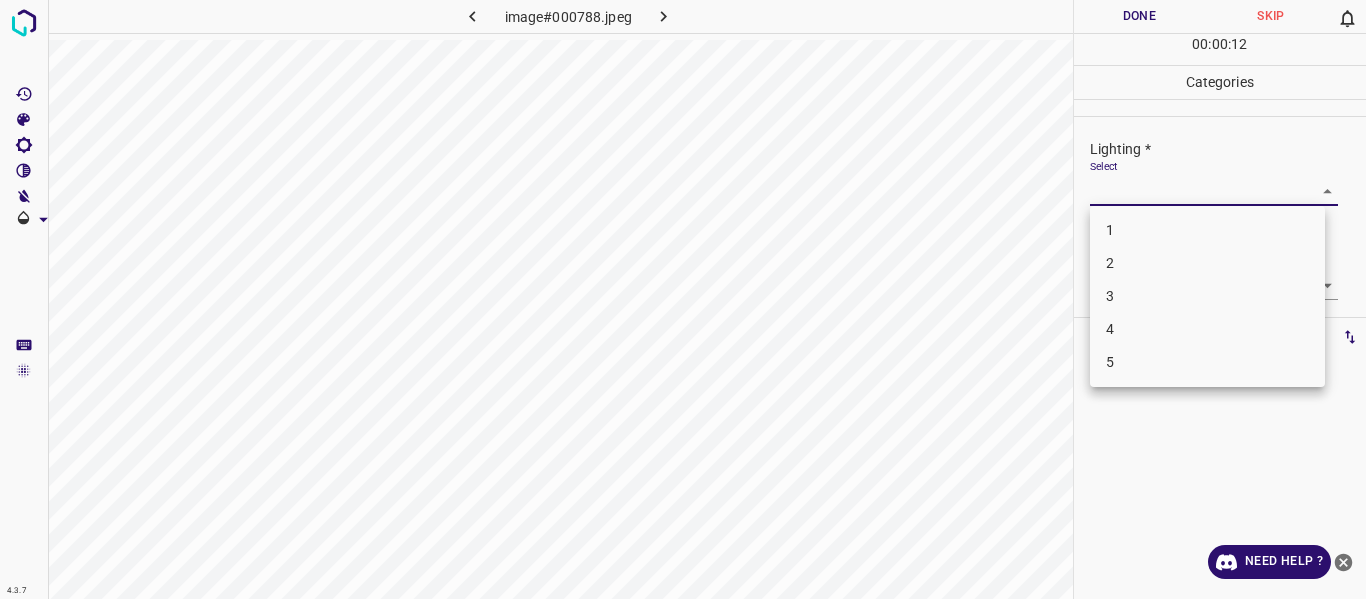 click on "4.3.7 image#000788.jpeg Done Skip 0 00   : 00   : 12   Categories Lighting *  Select ​ Focus *  Select ​ Overall *  Select ​ Labels   0 Categories 1 Lighting 2 Focus 3 Overall Tools Space Change between modes (Draw & Edit) I Auto labeling R Restore zoom M Zoom in N Zoom out Delete Delete selecte label Filters Z Restore filters X Saturation filter C Brightness filter V Contrast filter B Gray scale filter General O Download Need Help ? - Text - Hide - Delete 1 2 3 4 5" at bounding box center [683, 299] 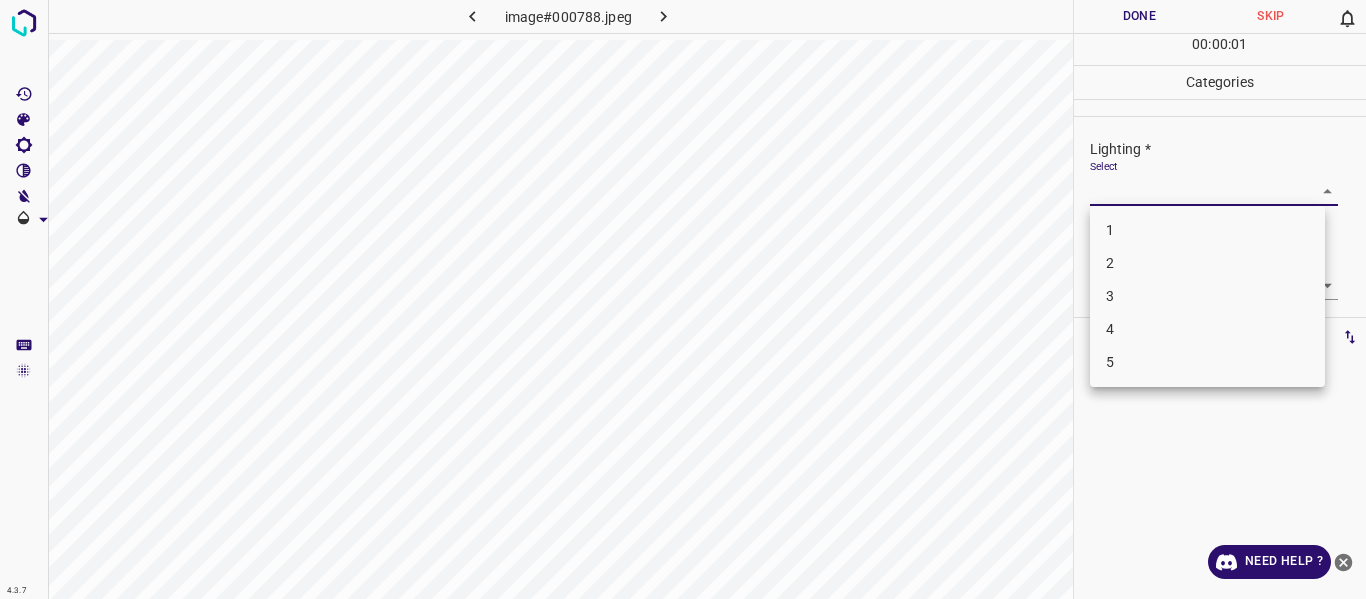 click on "3" at bounding box center [1207, 296] 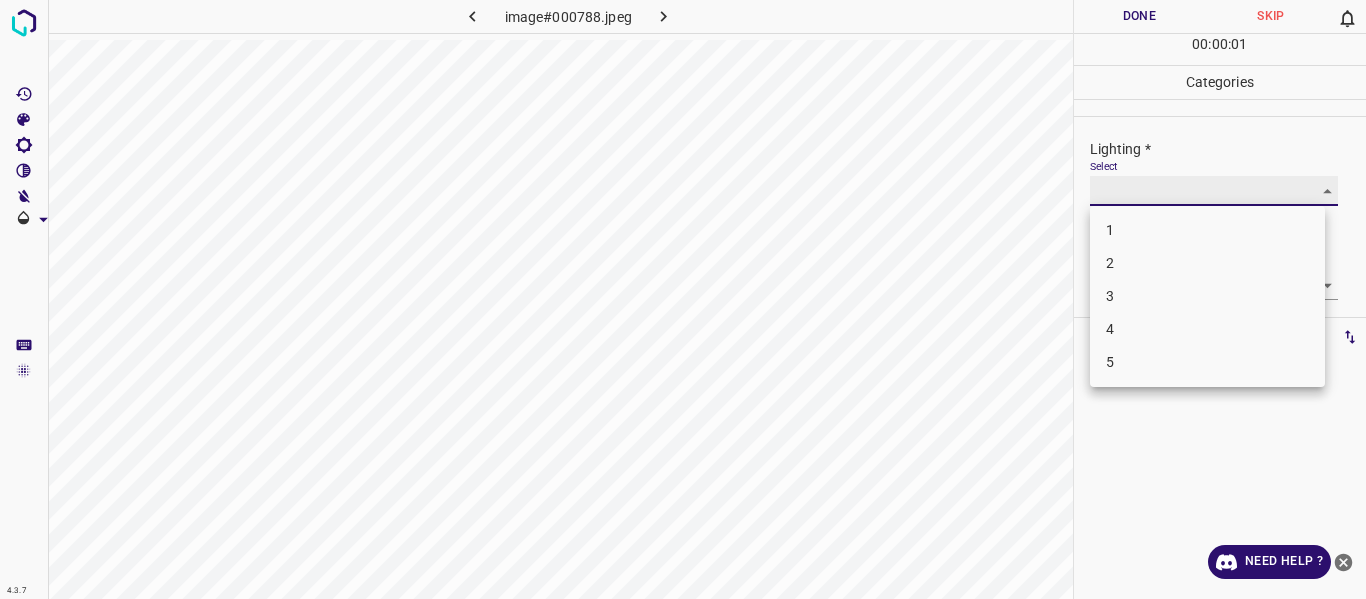 type on "3" 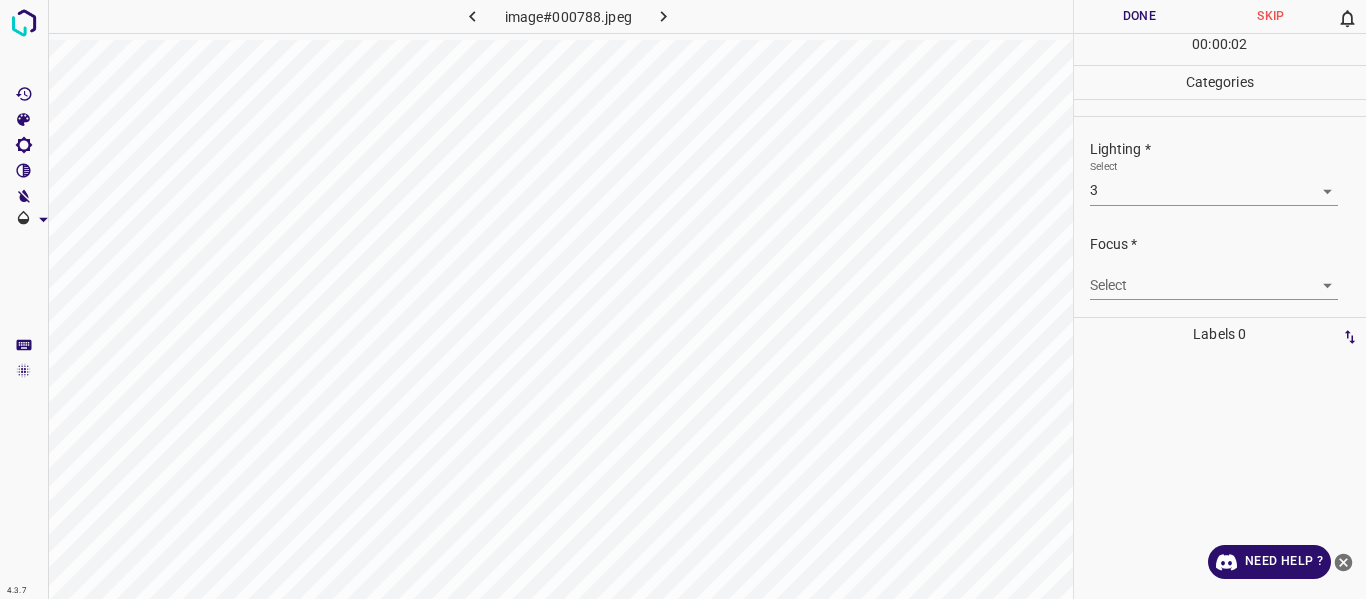 click on "4.3.7 image#000788.jpeg Done Skip 0 00   : 00   : 02   Categories Lighting *  Select 3 3 Focus *  Select ​ Overall *  Select ​ Labels   0 Categories 1 Lighting 2 Focus 3 Overall Tools Space Change between modes (Draw & Edit) I Auto labeling R Restore zoom M Zoom in N Zoom out Delete Delete selecte label Filters Z Restore filters X Saturation filter C Brightness filter V Contrast filter B Gray scale filter General O Download Need Help ? - Text - Hide - Delete" at bounding box center [683, 299] 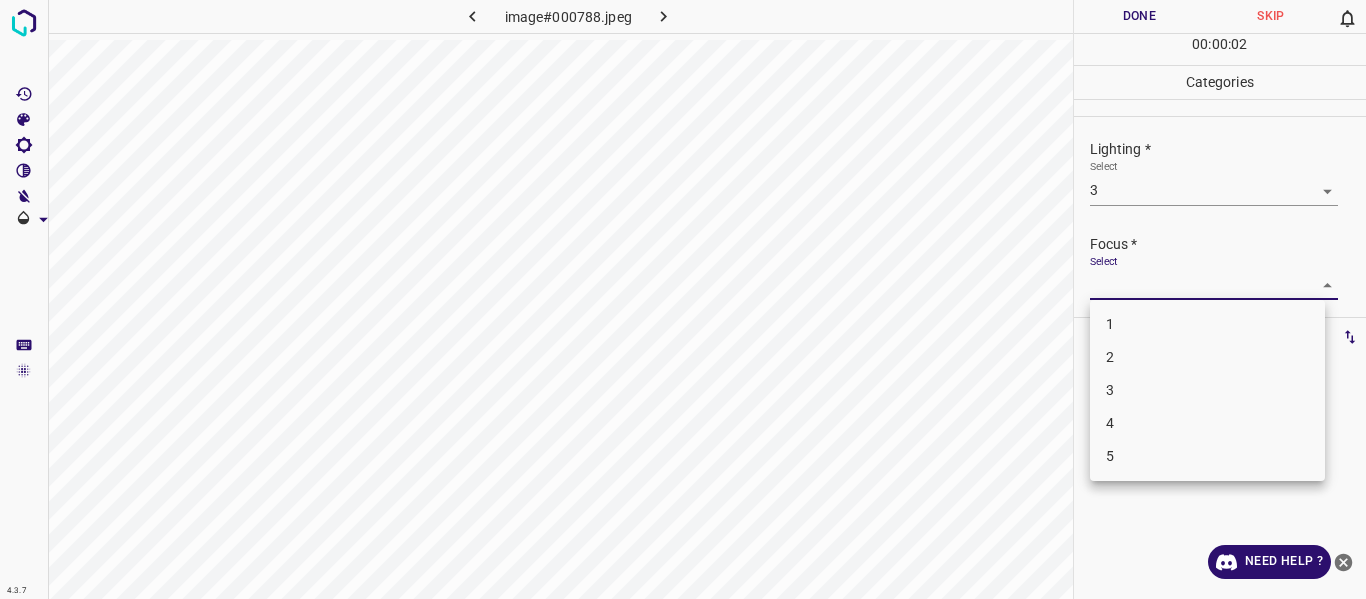 click on "2" at bounding box center (1207, 357) 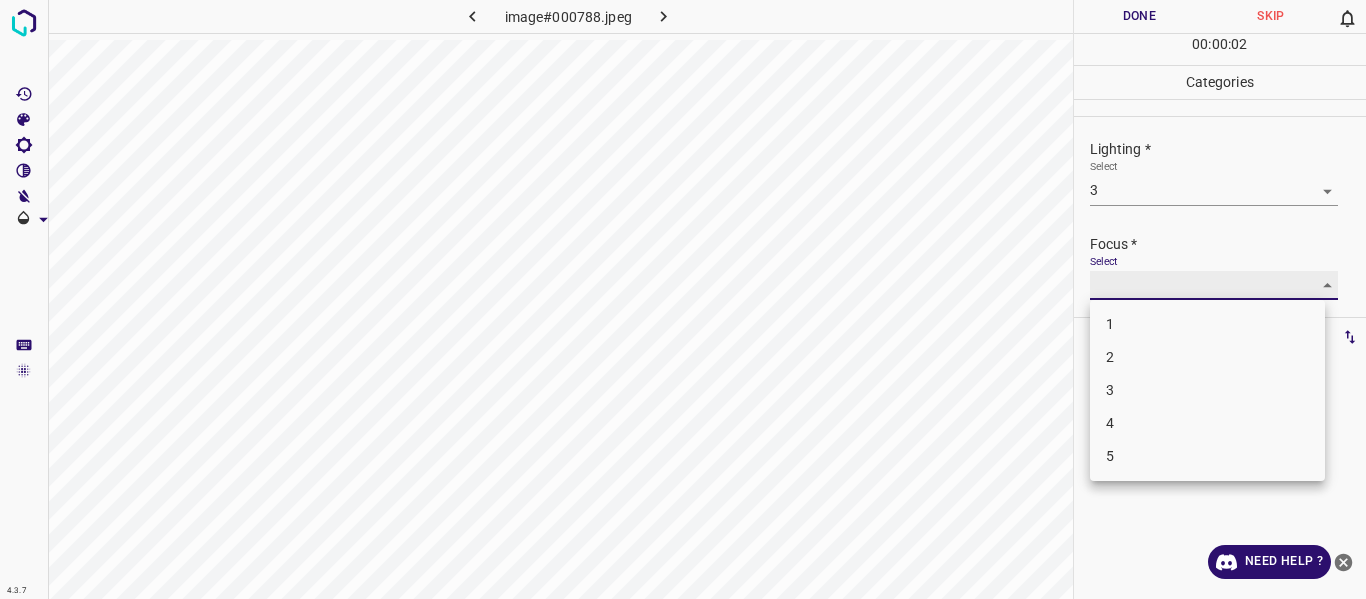 type on "2" 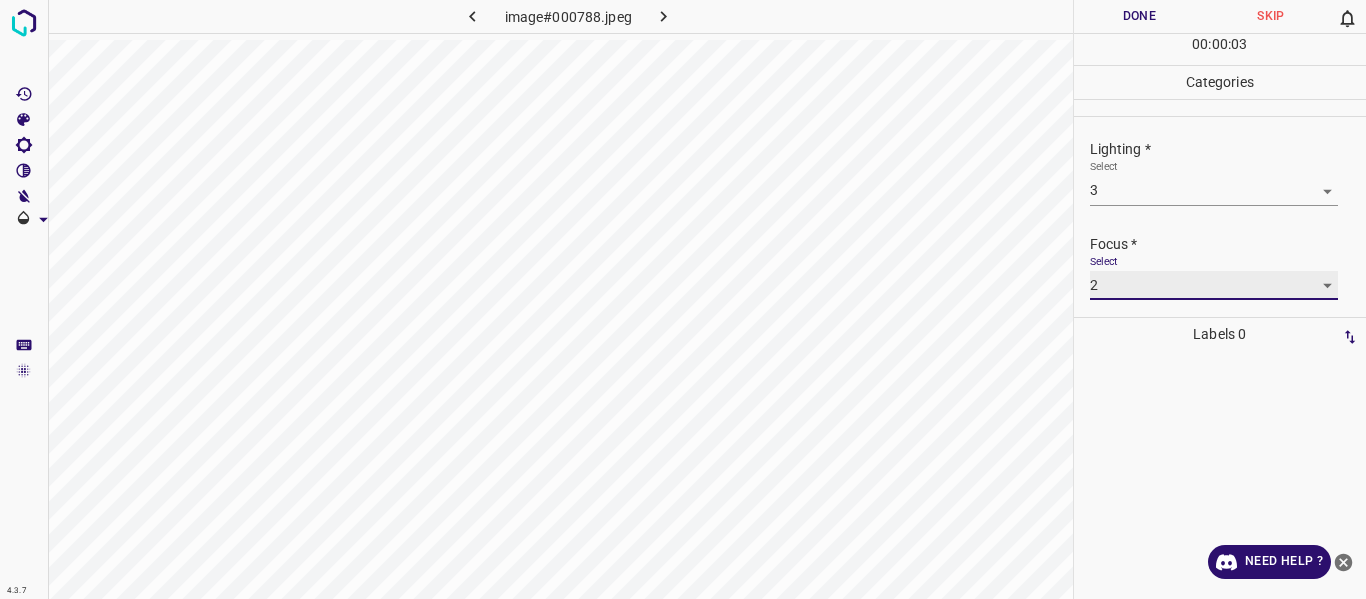 scroll, scrollTop: 98, scrollLeft: 0, axis: vertical 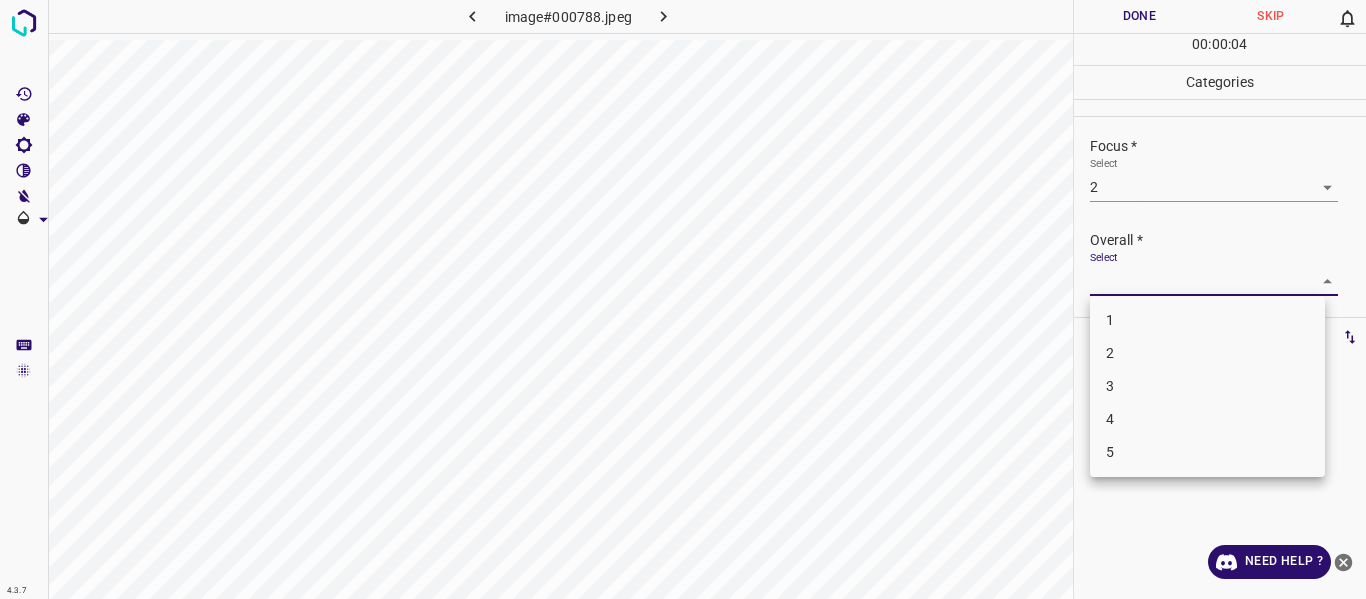 click on "4.3.7 image#000788.jpeg Done Skip 0 00   : 00   : 04   Categories Lighting *  Select 3 3 Focus *  Select 2 2 Overall *  Select ​ Labels   0 Categories 1 Lighting 2 Focus 3 Overall Tools Space Change between modes (Draw & Edit) I Auto labeling R Restore zoom M Zoom in N Zoom out Delete Delete selecte label Filters Z Restore filters X Saturation filter C Brightness filter V Contrast filter B Gray scale filter General O Download Need Help ? - Text - Hide - Delete 1 2 3 4 5" at bounding box center [683, 299] 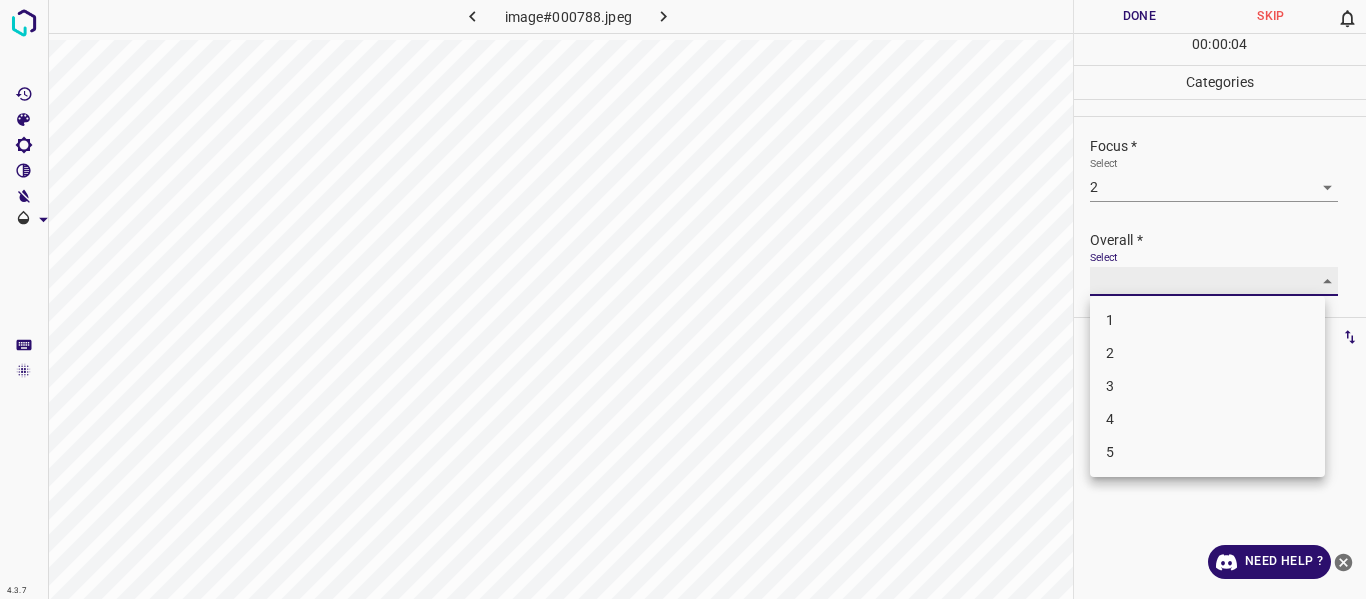 type on "3" 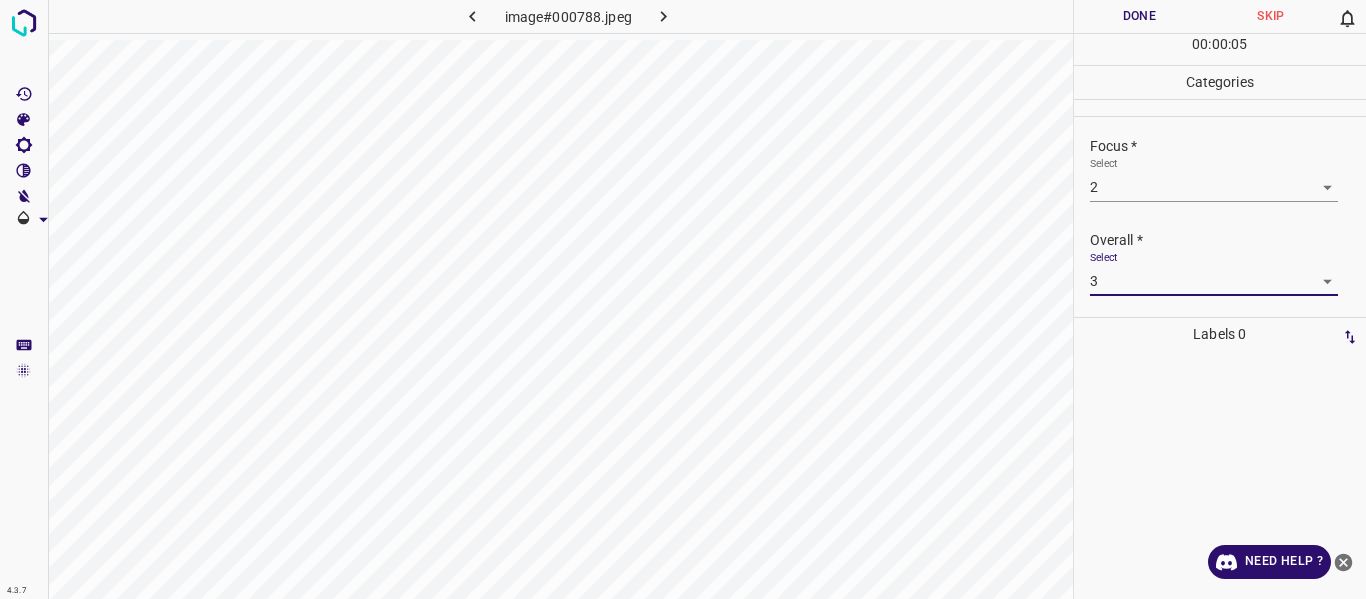 click on "Done" at bounding box center [1140, 16] 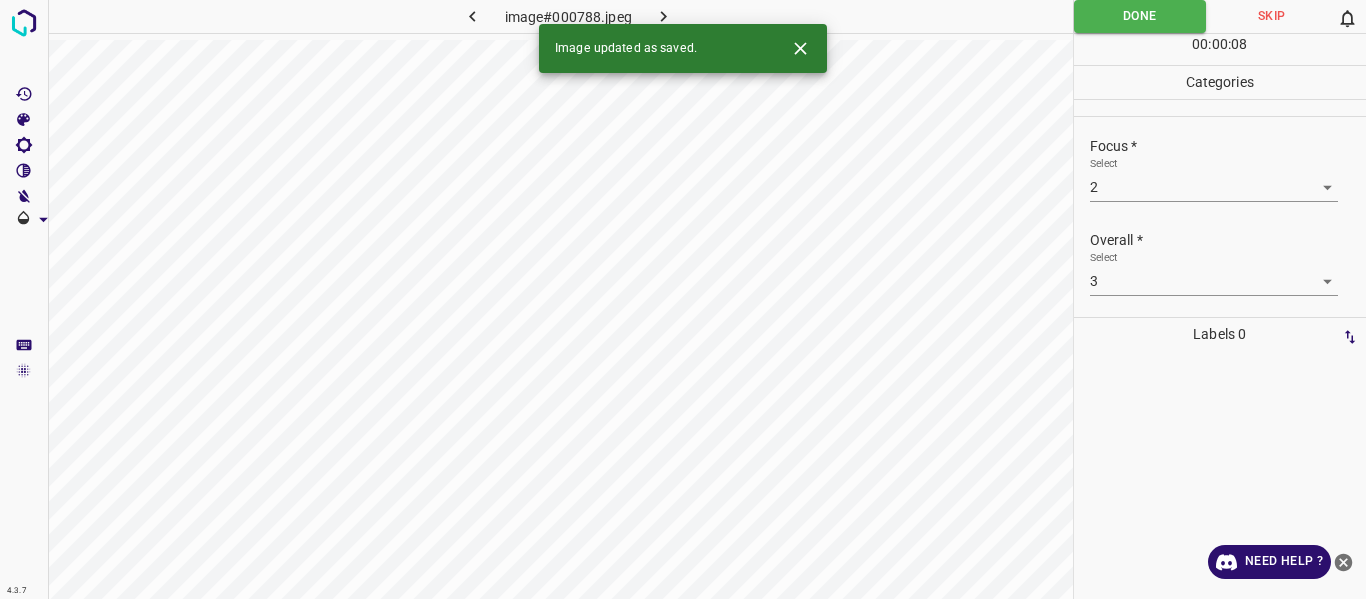 click at bounding box center [664, 16] 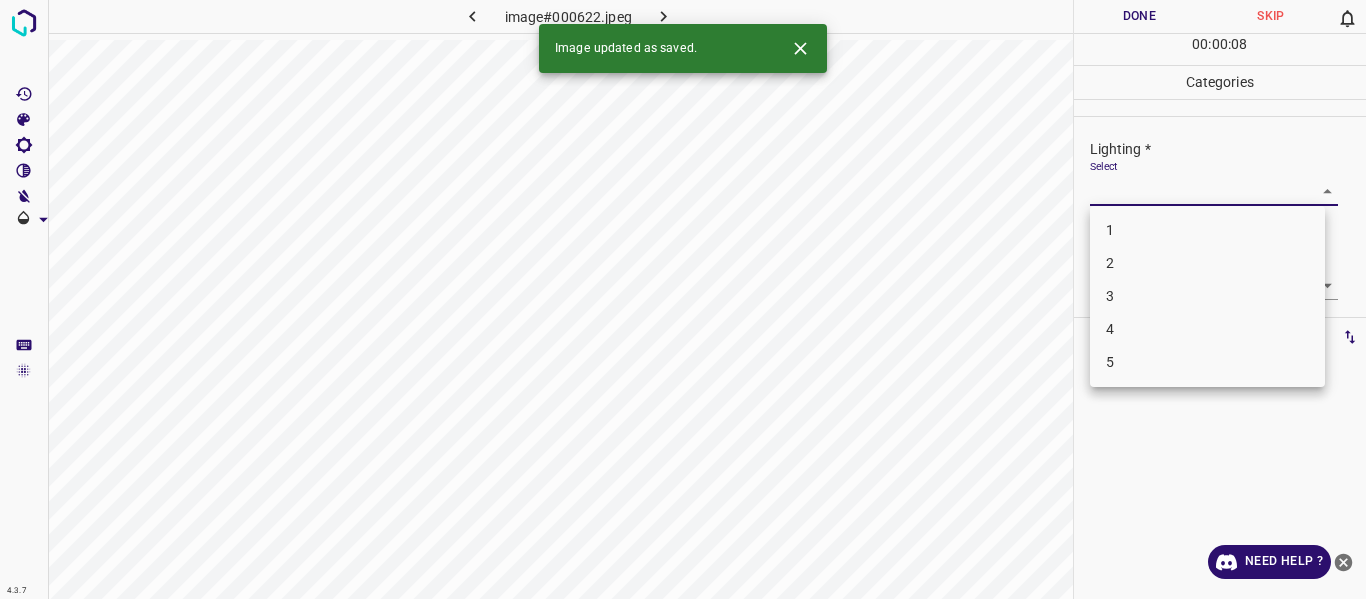 drag, startPoint x: 1320, startPoint y: 192, endPoint x: 1205, endPoint y: 244, distance: 126.210144 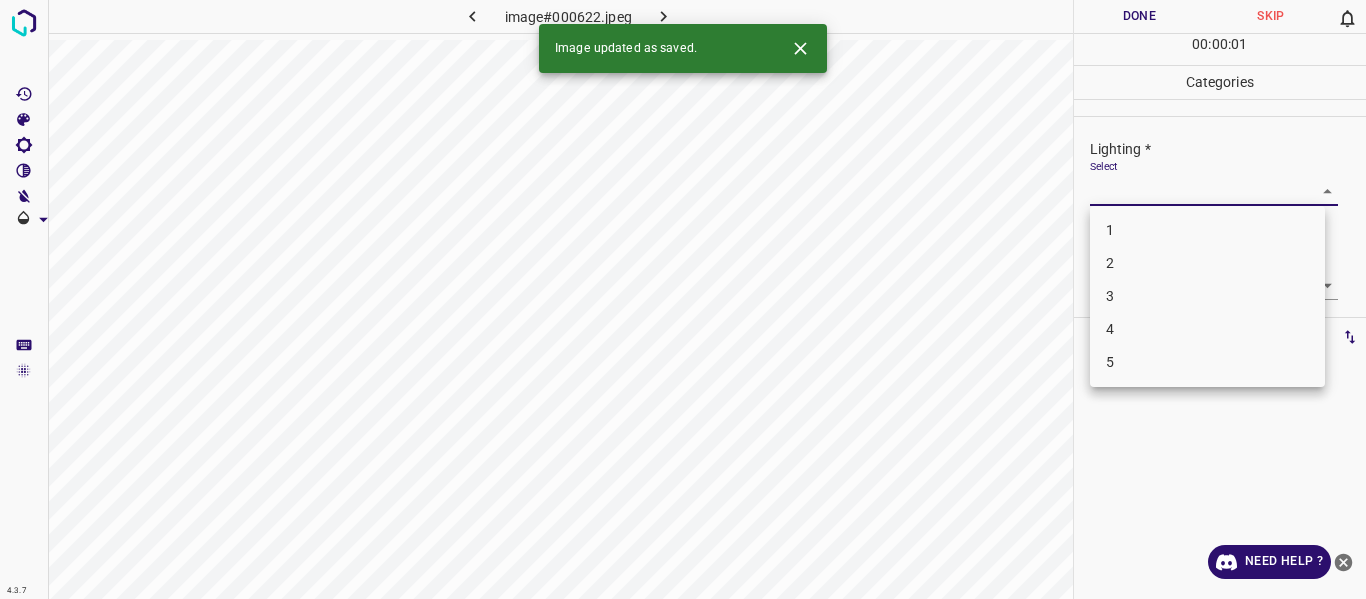 click on "3" at bounding box center (1207, 296) 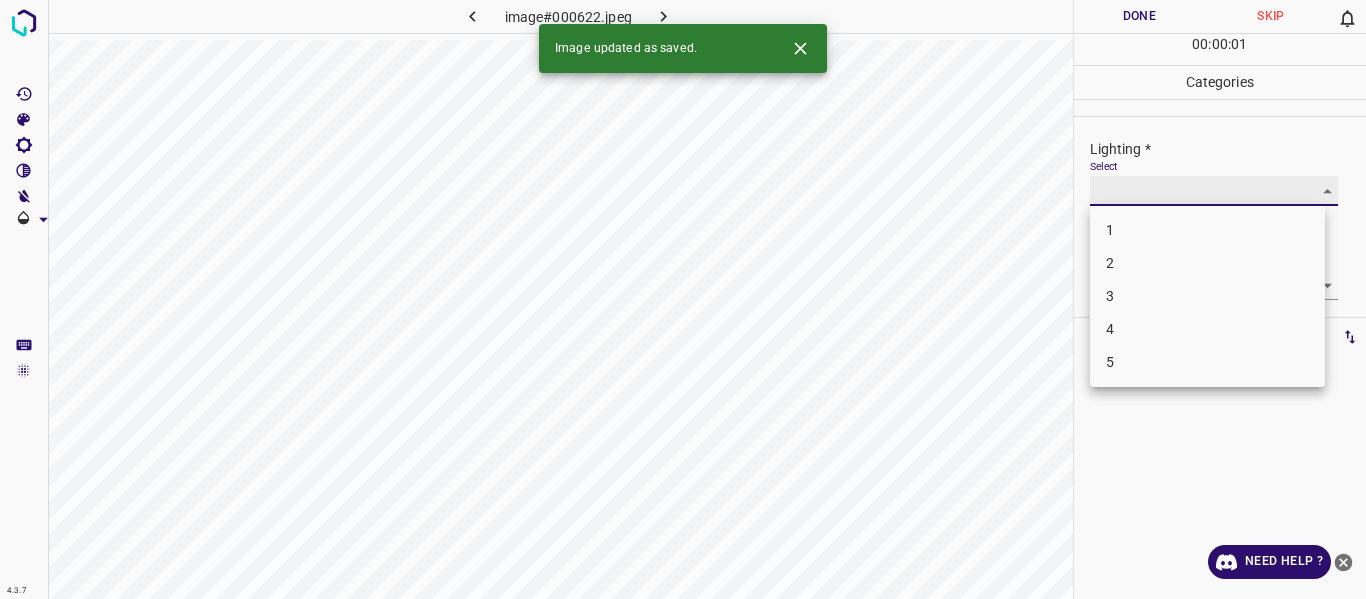 type on "3" 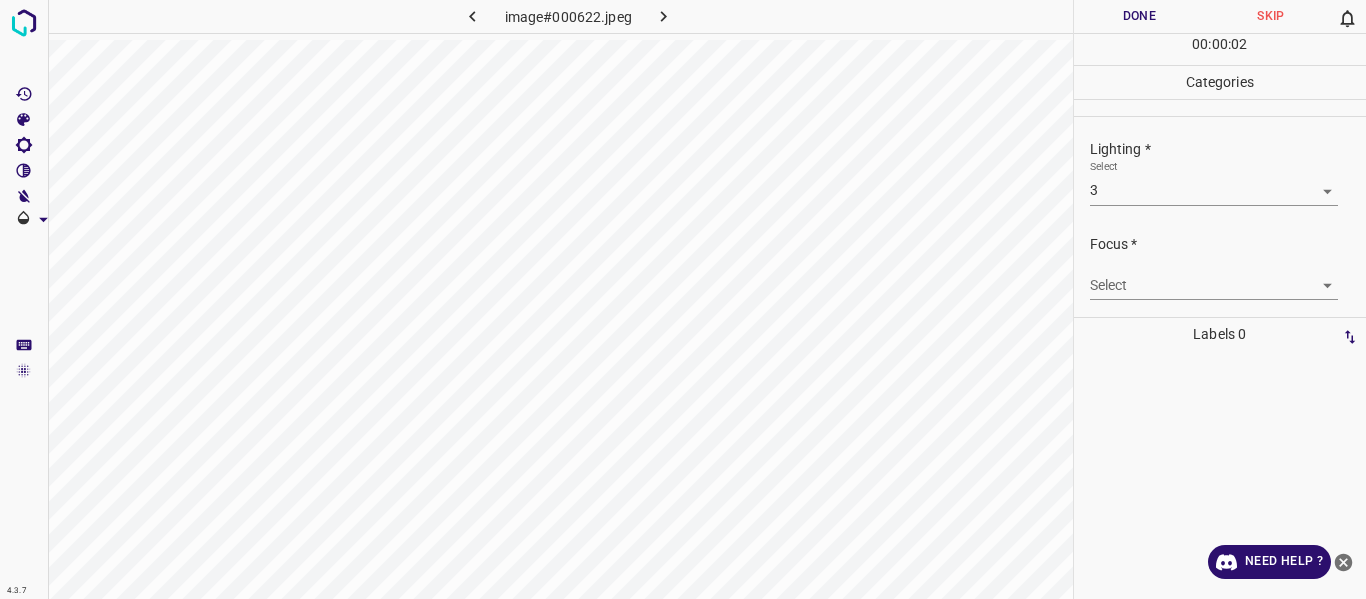 click on "4.3.7 image#000622.jpeg Done Skip 0 00   : 00   : 02   Categories Lighting *  Select 3 3 Focus *  Select ​ Overall *  Select ​ Labels   0 Categories 1 Lighting 2 Focus 3 Overall Tools Space Change between modes (Draw & Edit) I Auto labeling R Restore zoom M Zoom in N Zoom out Delete Delete selecte label Filters Z Restore filters X Saturation filter C Brightness filter V Contrast filter B Gray scale filter General O Download Need Help ? - Text - Hide - Delete" at bounding box center (683, 299) 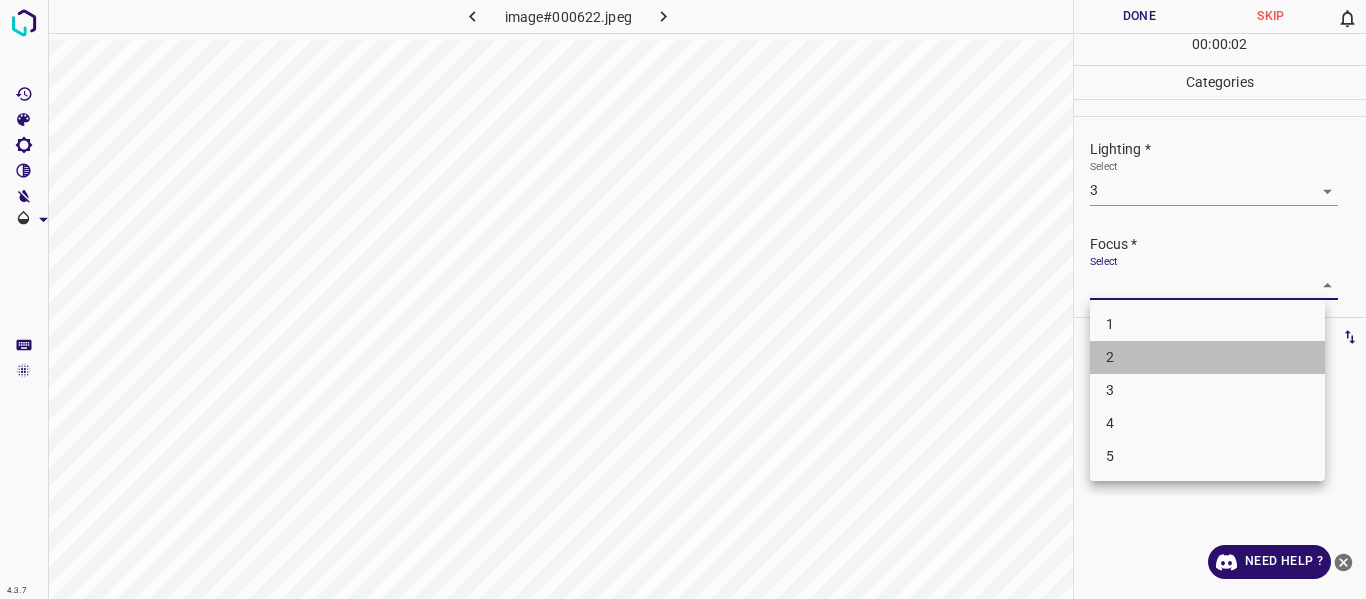 click on "2" at bounding box center [1207, 357] 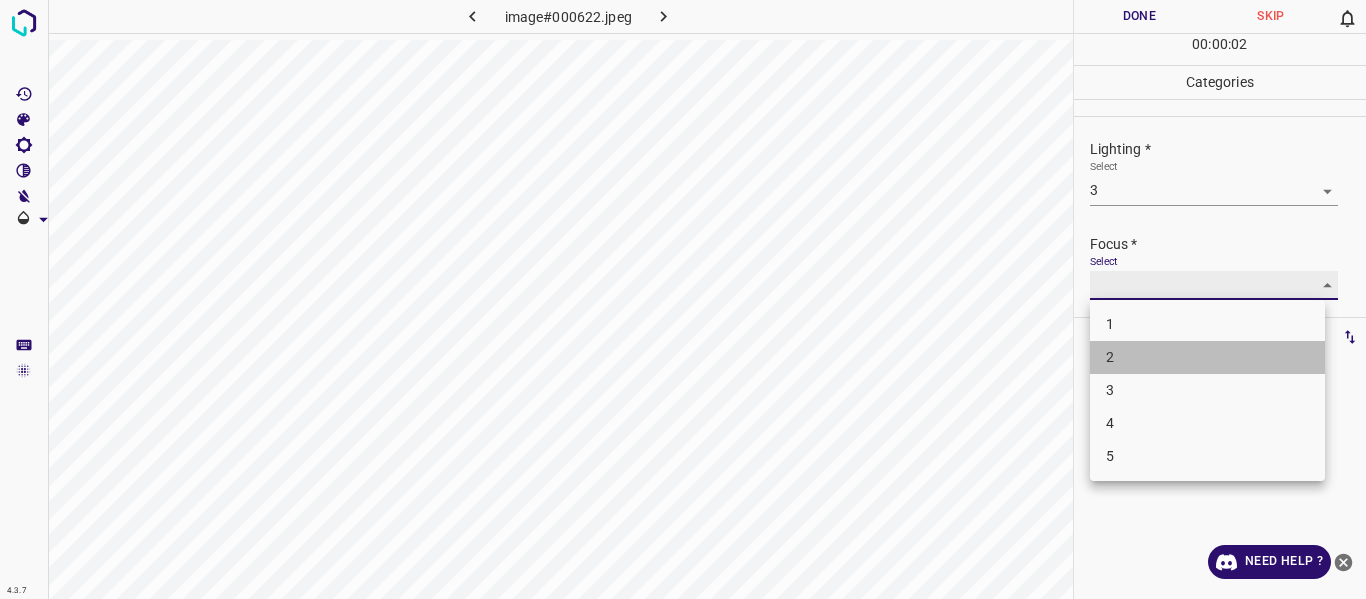 type on "2" 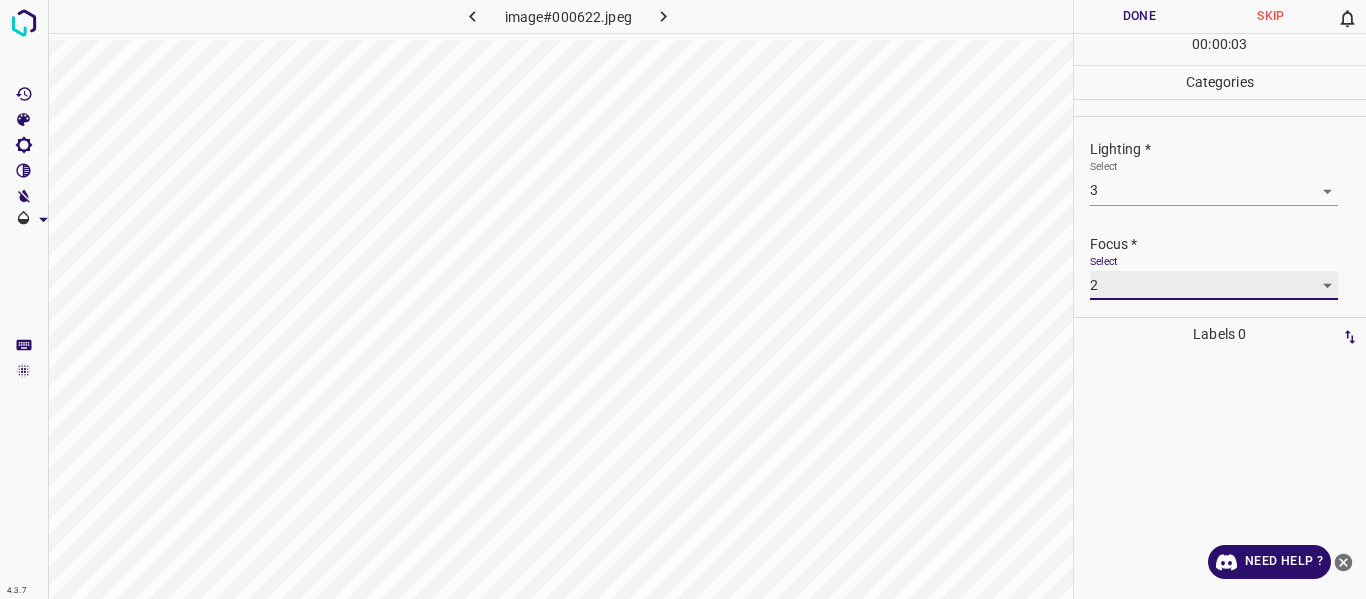 scroll, scrollTop: 98, scrollLeft: 0, axis: vertical 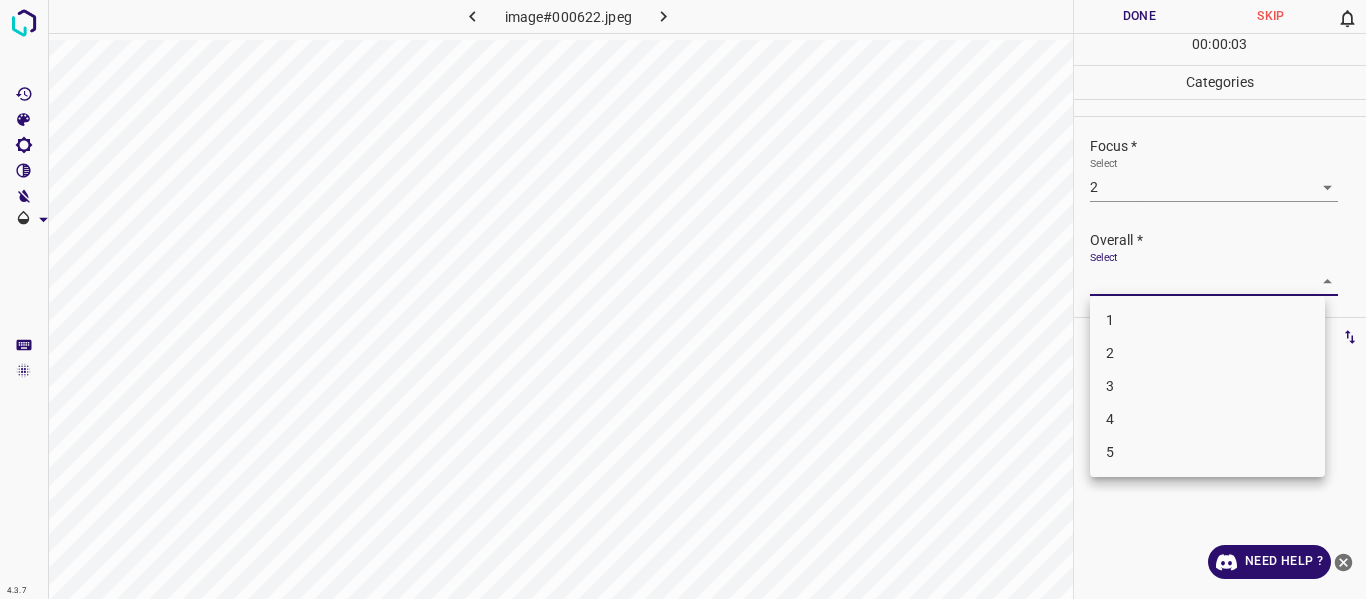 drag, startPoint x: 1308, startPoint y: 278, endPoint x: 1302, endPoint y: 288, distance: 11.661903 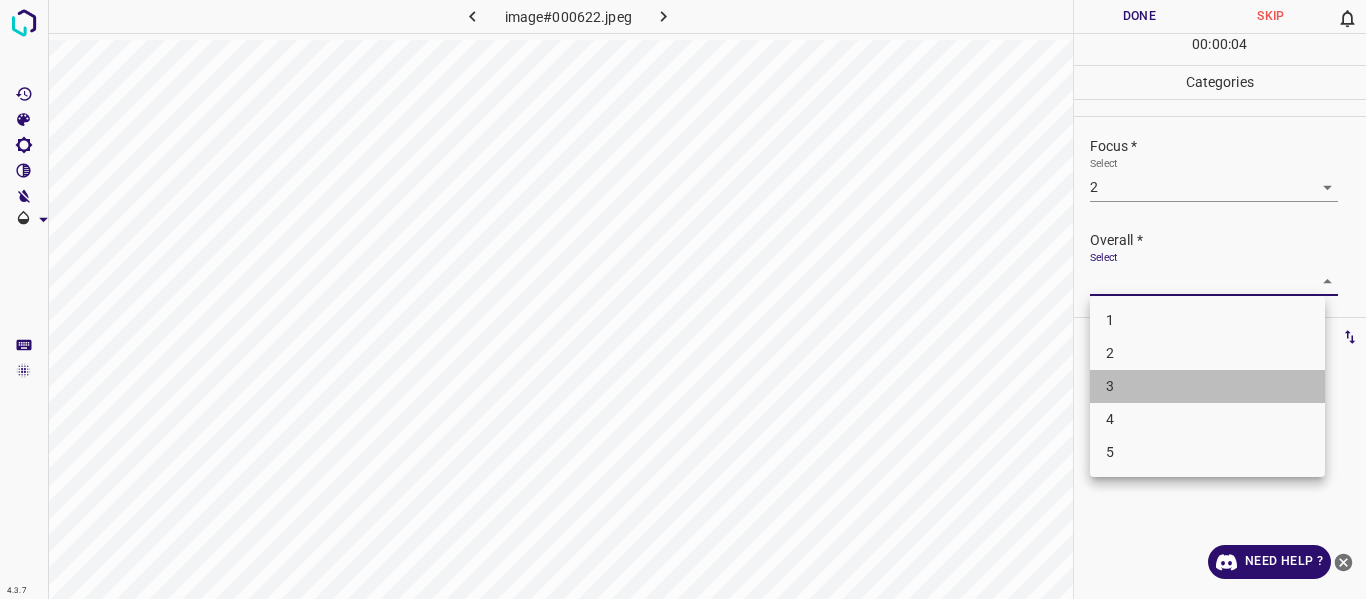 click on "3" at bounding box center [1207, 386] 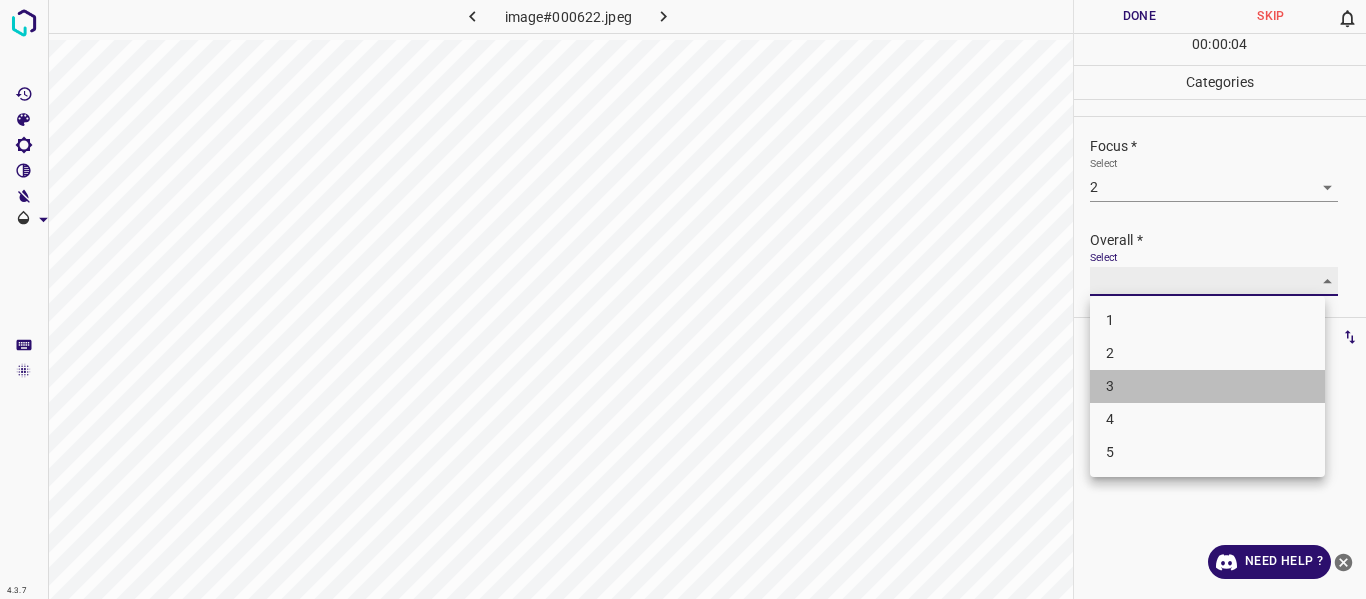 type on "3" 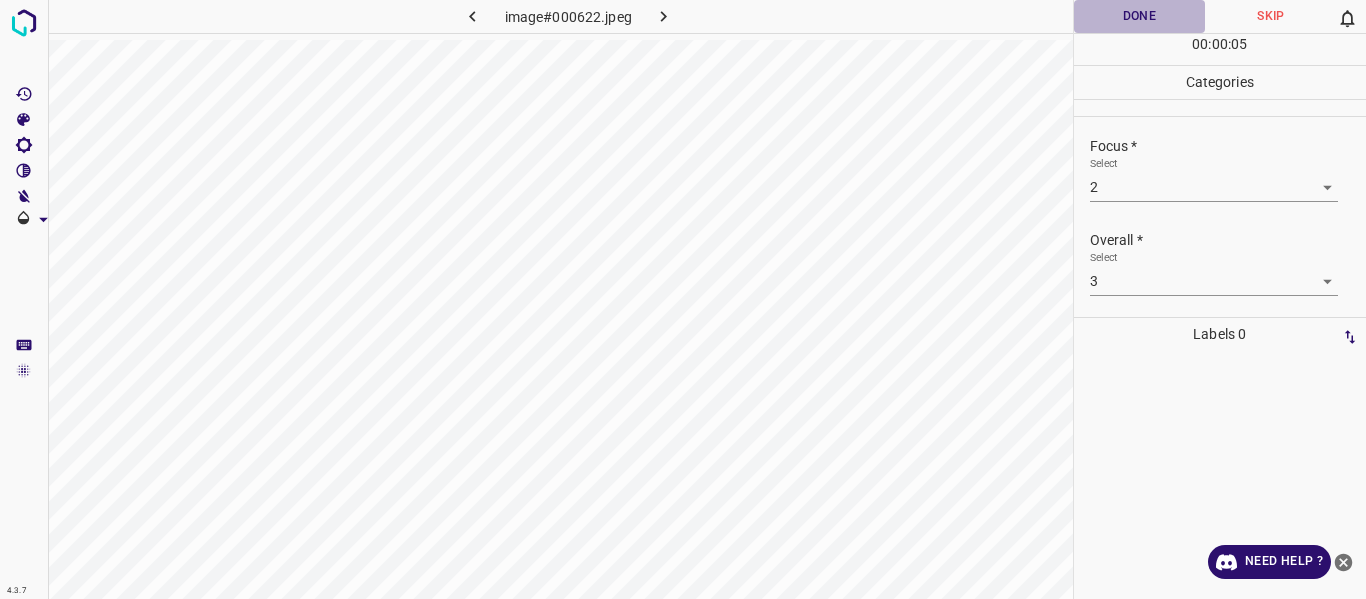 click on "Done" at bounding box center [1140, 16] 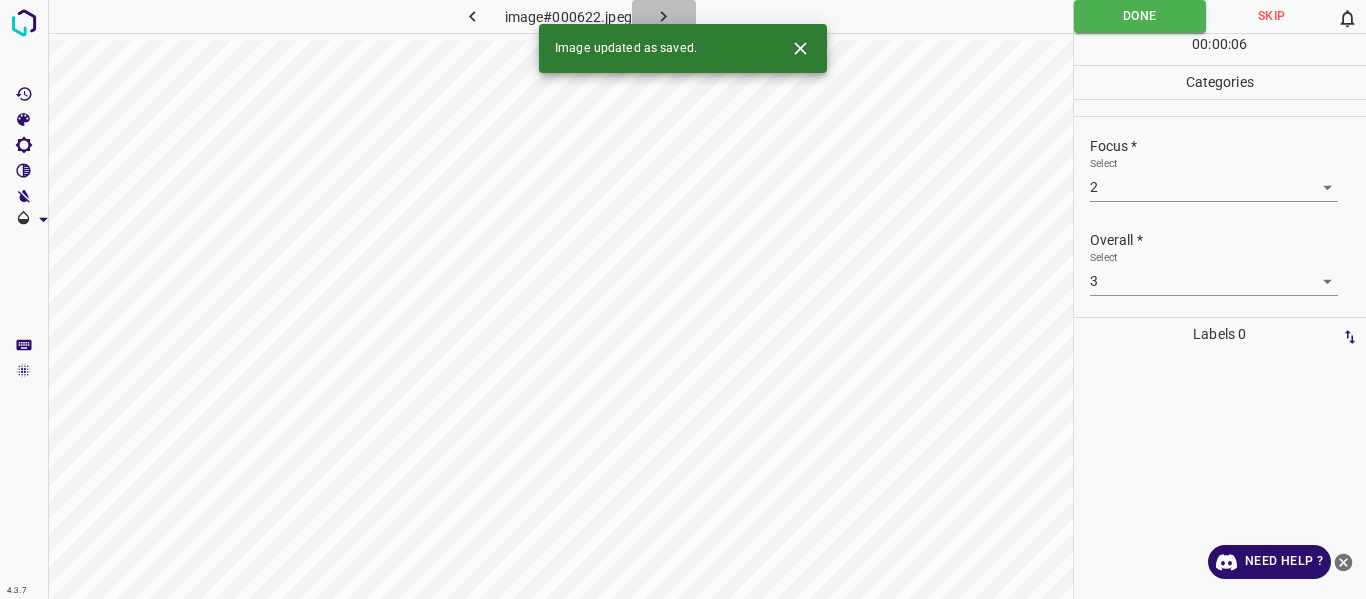 click at bounding box center [664, 16] 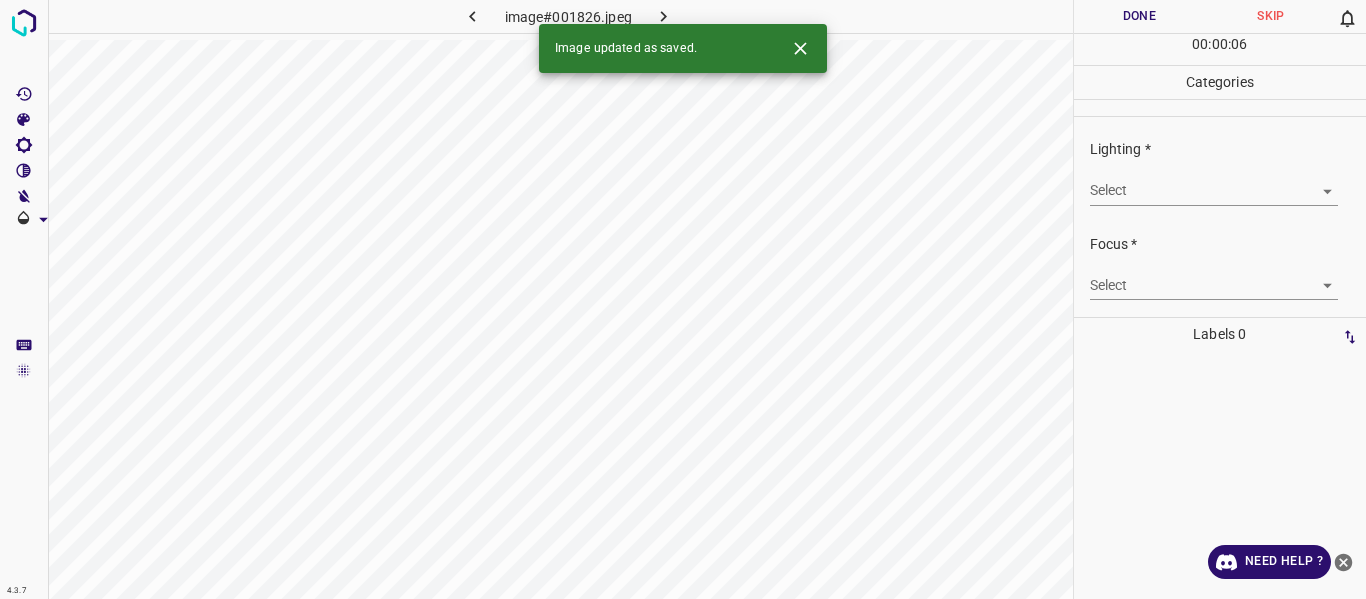 click on "4.3.7 image#001826.jpeg Done Skip 0 00   : 00   : 06   Categories Lighting *  Select ​ Focus *  Select ​ Overall *  Select ​ Labels   0 Categories 1 Lighting 2 Focus 3 Overall Tools Space Change between modes (Draw & Edit) I Auto labeling R Restore zoom M Zoom in N Zoom out Delete Delete selecte label Filters Z Restore filters X Saturation filter C Brightness filter V Contrast filter B Gray scale filter General O Download Image updated as saved. Need Help ? - Text - Hide - Delete" at bounding box center (683, 299) 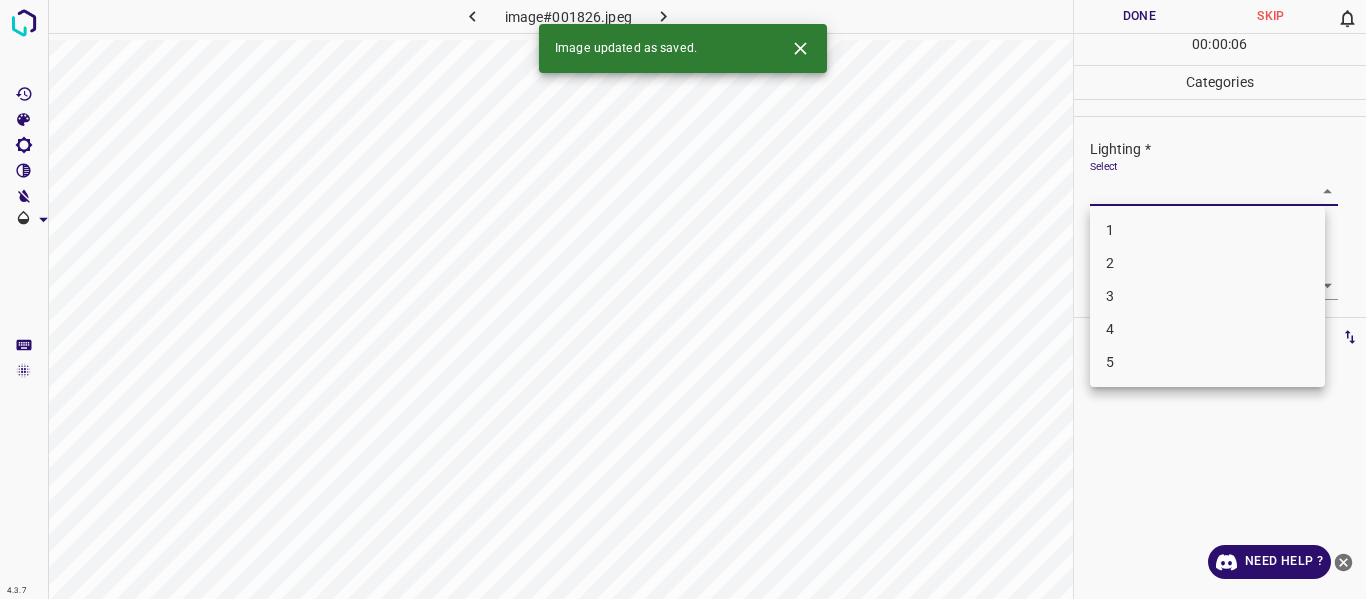 click on "3" at bounding box center (1207, 296) 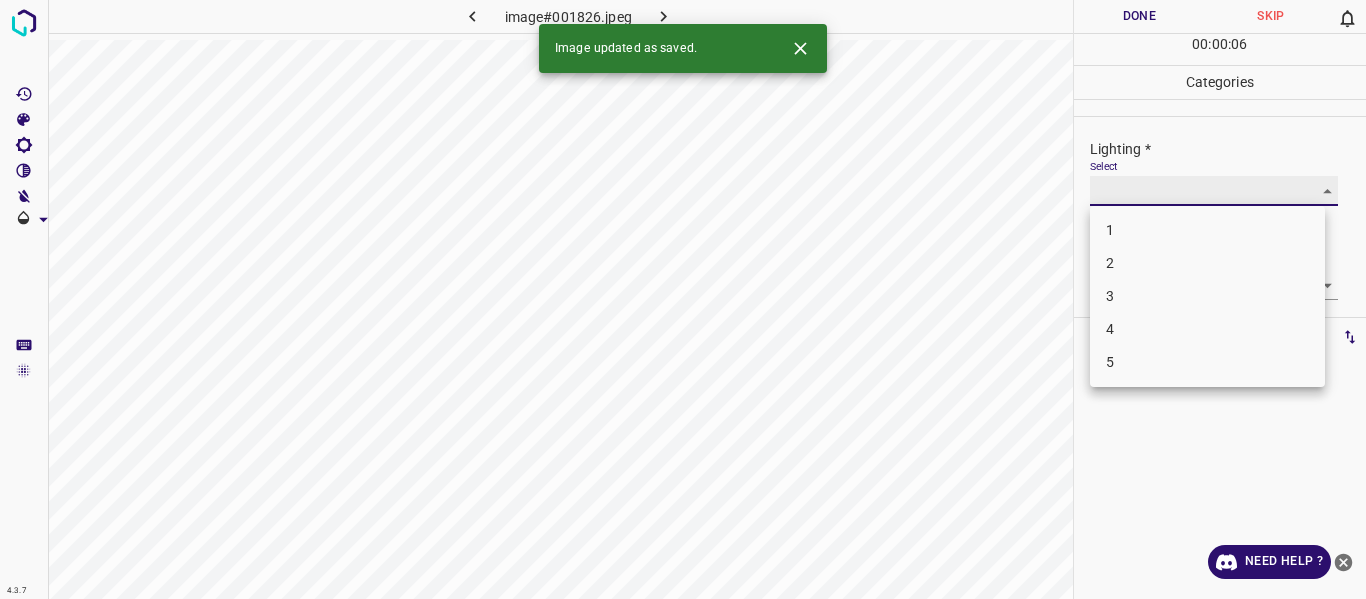 type on "3" 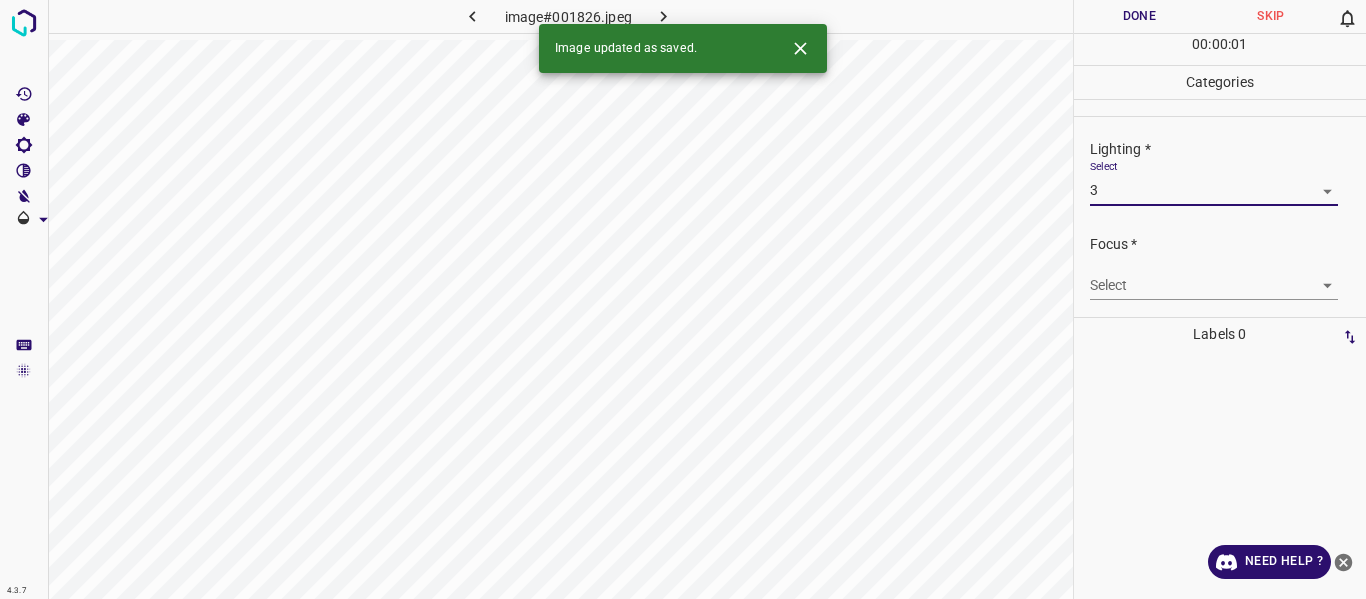 click on "4.3.7 image#001826.jpeg Done Skip 0 00   : 00   : 01   Categories Lighting *  Select 3 3 Focus *  Select ​ Overall *  Select ​ Labels   0 Categories 1 Lighting 2 Focus 3 Overall Tools Space Change between modes (Draw & Edit) I Auto labeling R Restore zoom M Zoom in N Zoom out Delete Delete selecte label Filters Z Restore filters X Saturation filter C Brightness filter V Contrast filter B Gray scale filter General O Download Image updated as saved. Need Help ? - Text - Hide - Delete" at bounding box center [683, 299] 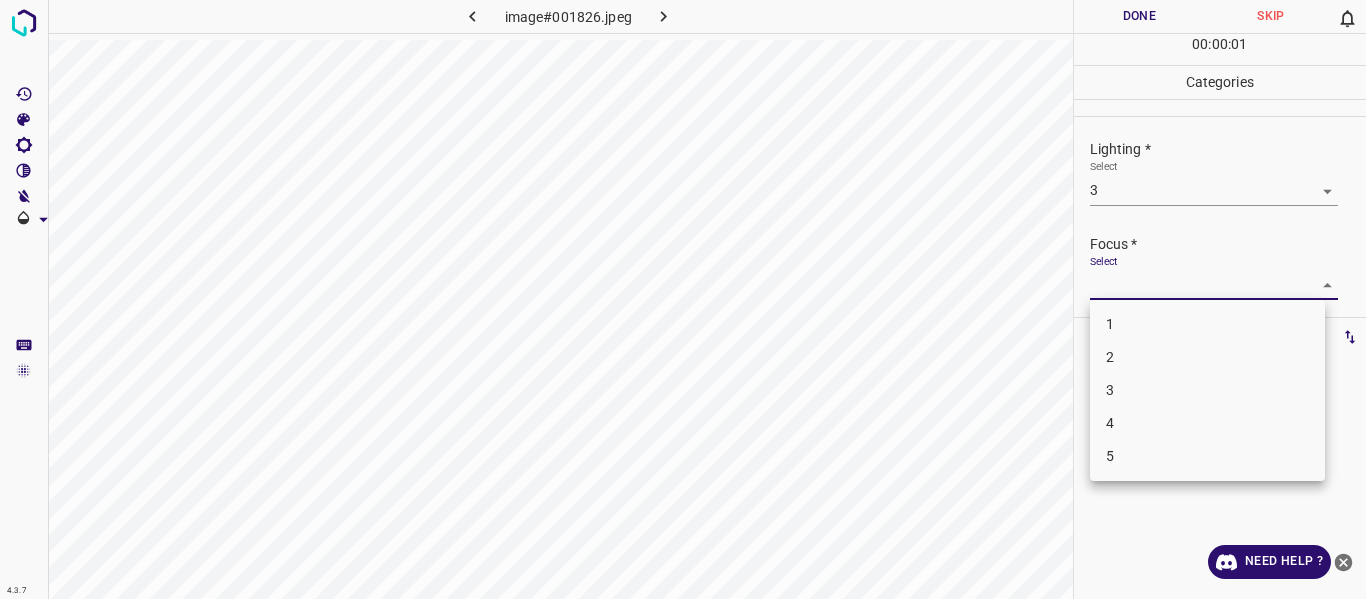 click on "2" at bounding box center (1207, 357) 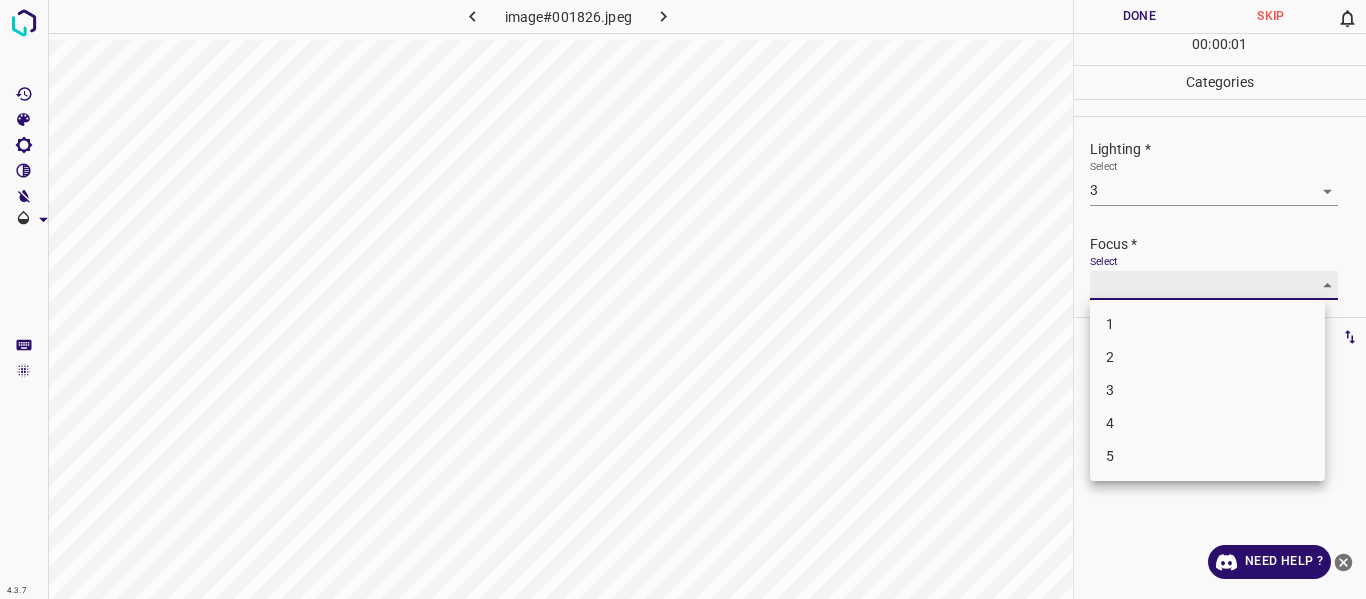 type on "2" 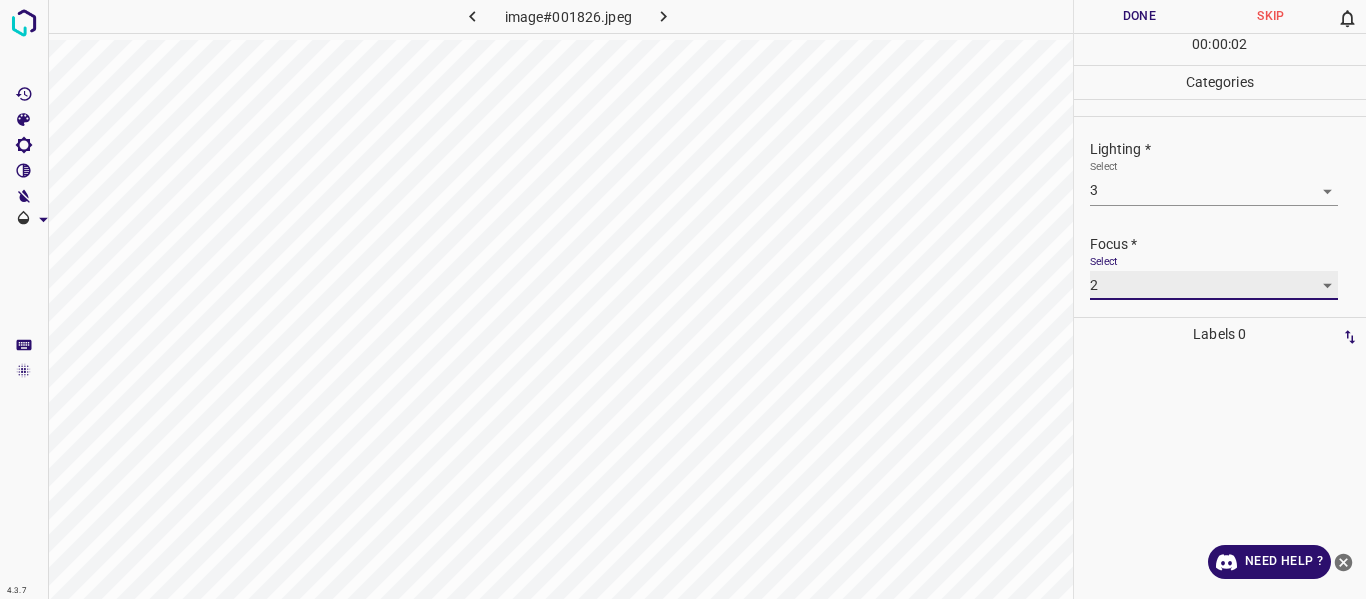 scroll, scrollTop: 98, scrollLeft: 0, axis: vertical 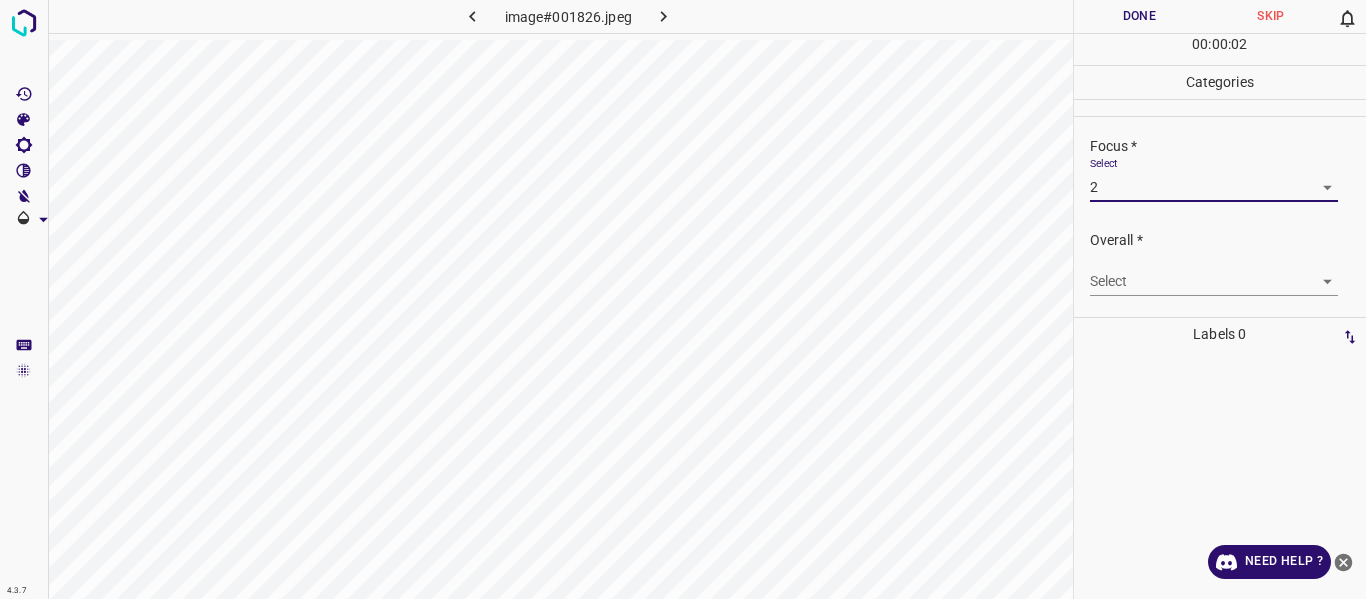 click on "4.3.7 image#001826.jpeg Done Skip 0 00   : 00   : 02   Categories Lighting *  Select 3 3 Focus *  Select 2 2 Overall *  Select ​ Labels   0 Categories 1 Lighting 2 Focus 3 Overall Tools Space Change between modes (Draw & Edit) I Auto labeling R Restore zoom M Zoom in N Zoom out Delete Delete selecte label Filters Z Restore filters X Saturation filter C Brightness filter V Contrast filter B Gray scale filter General O Download Need Help ? - Text - Hide - Delete" at bounding box center [683, 299] 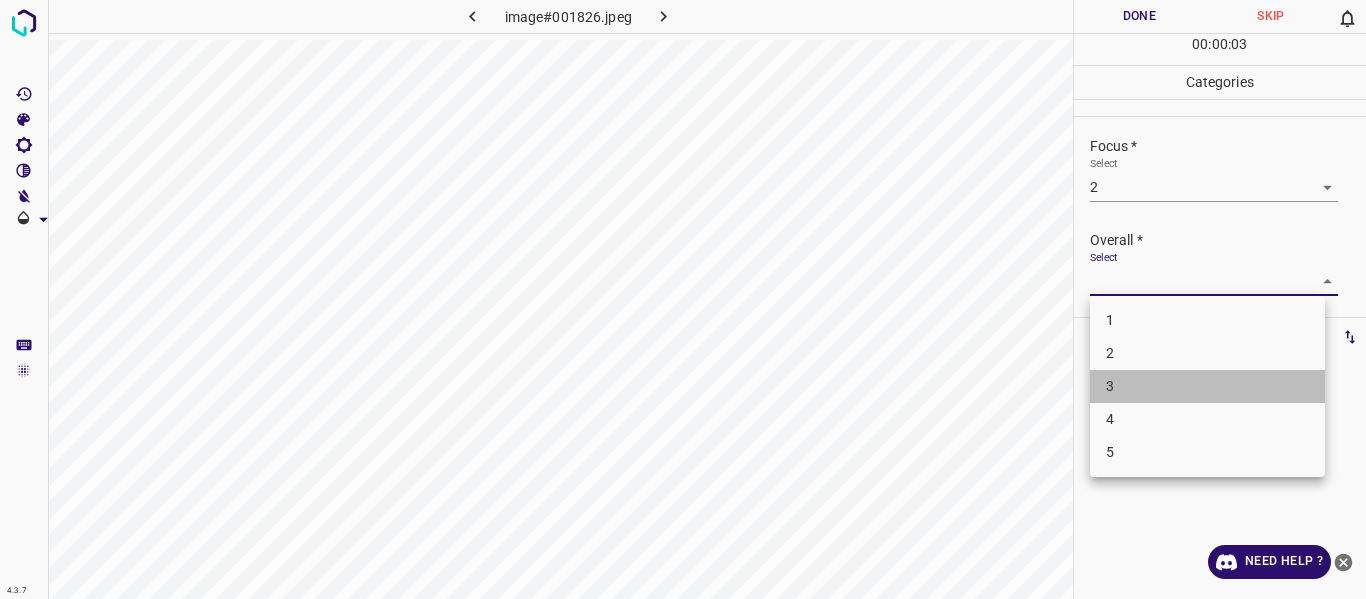 click on "3" at bounding box center [1207, 386] 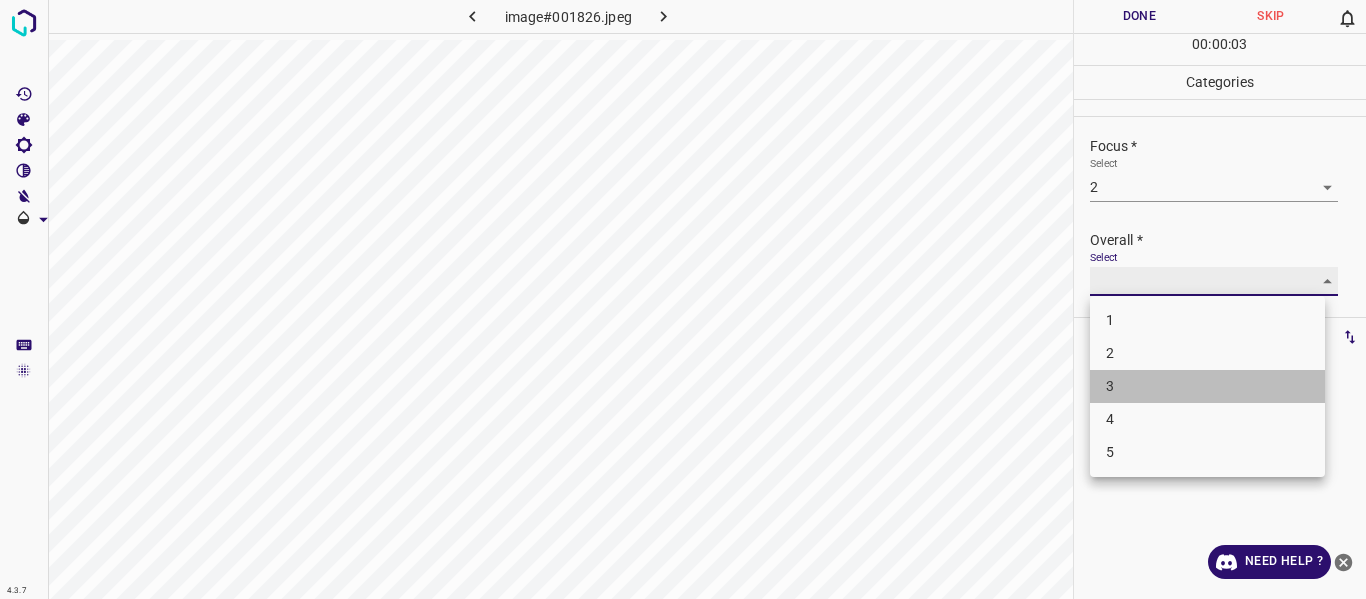 type on "3" 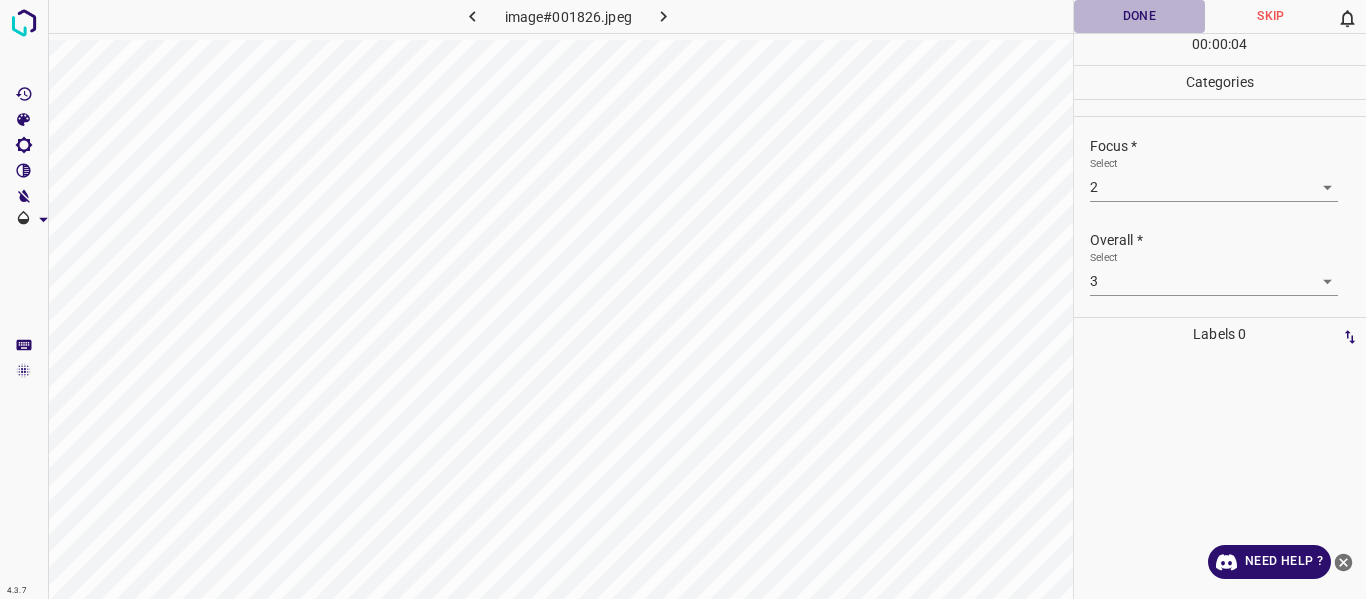 click on "Done" at bounding box center (1140, 16) 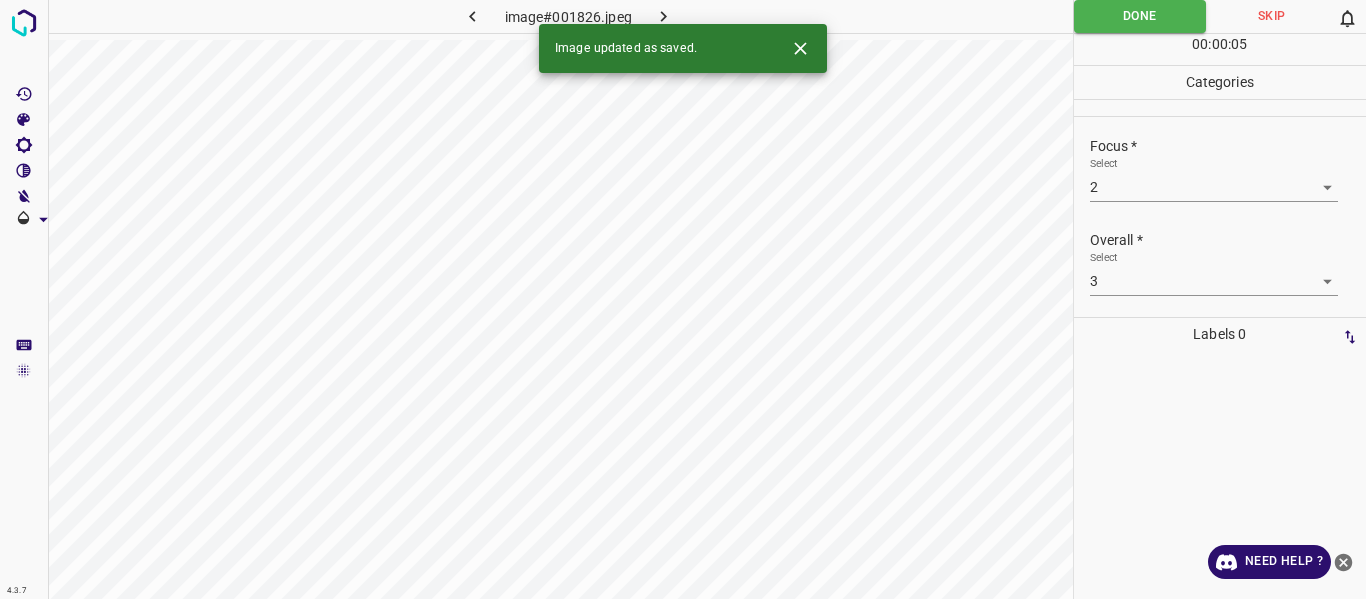 click at bounding box center [664, 16] 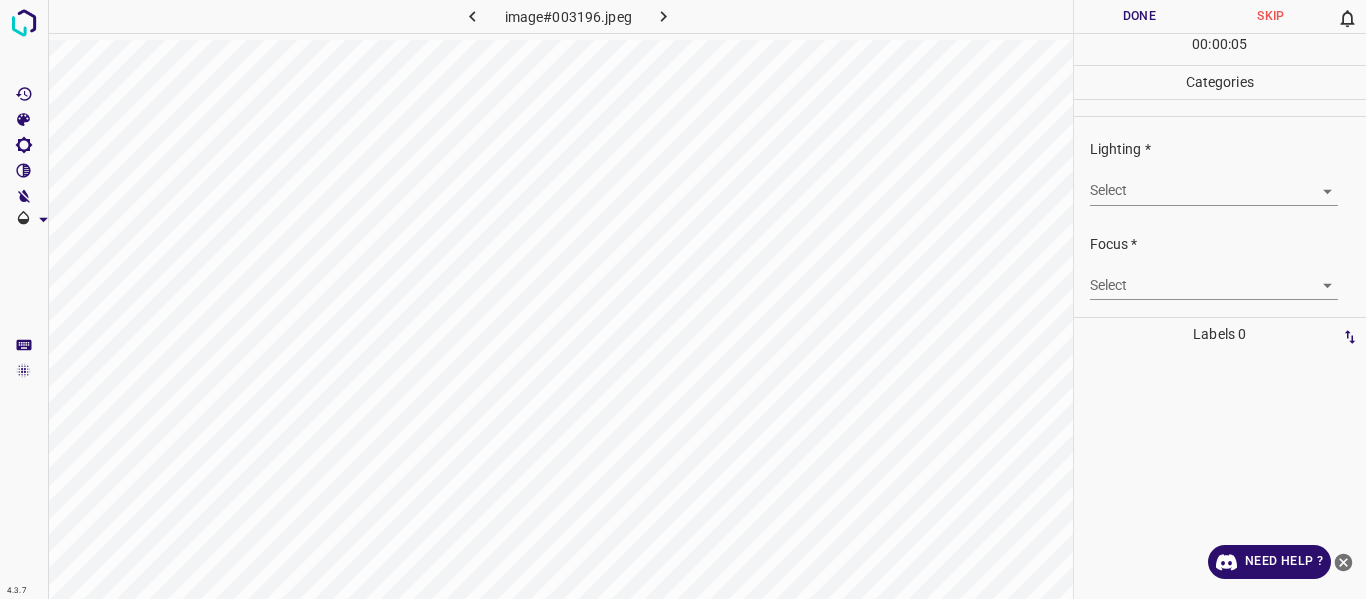 click on "4.3.7 image#003196.jpeg Done Skip 0 00   : 00   : 05   Categories Lighting *  Select ​ Focus *  Select ​ Overall *  Select ​ Labels   0 Categories 1 Lighting 2 Focus 3 Overall Tools Space Change between modes (Draw & Edit) I Auto labeling R Restore zoom M Zoom in N Zoom out Delete Delete selecte label Filters Z Restore filters X Saturation filter C Brightness filter V Contrast filter B Gray scale filter General O Download Need Help ? - Text - Hide - Delete" at bounding box center (683, 299) 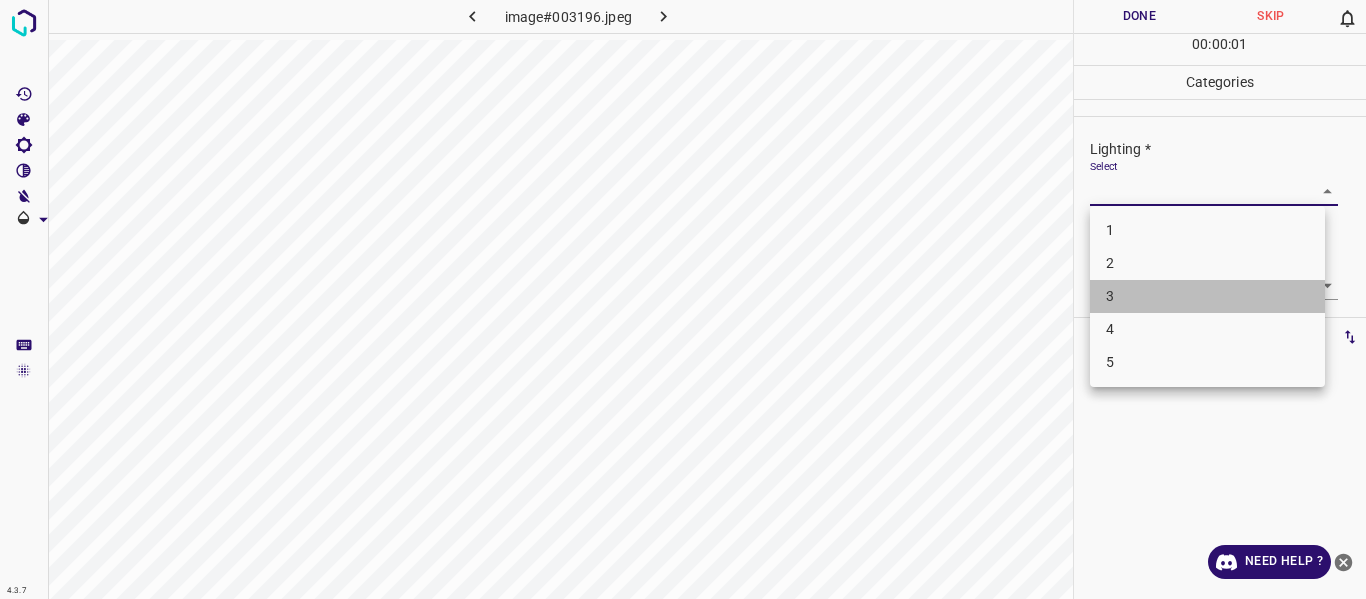 click on "3" at bounding box center (1207, 296) 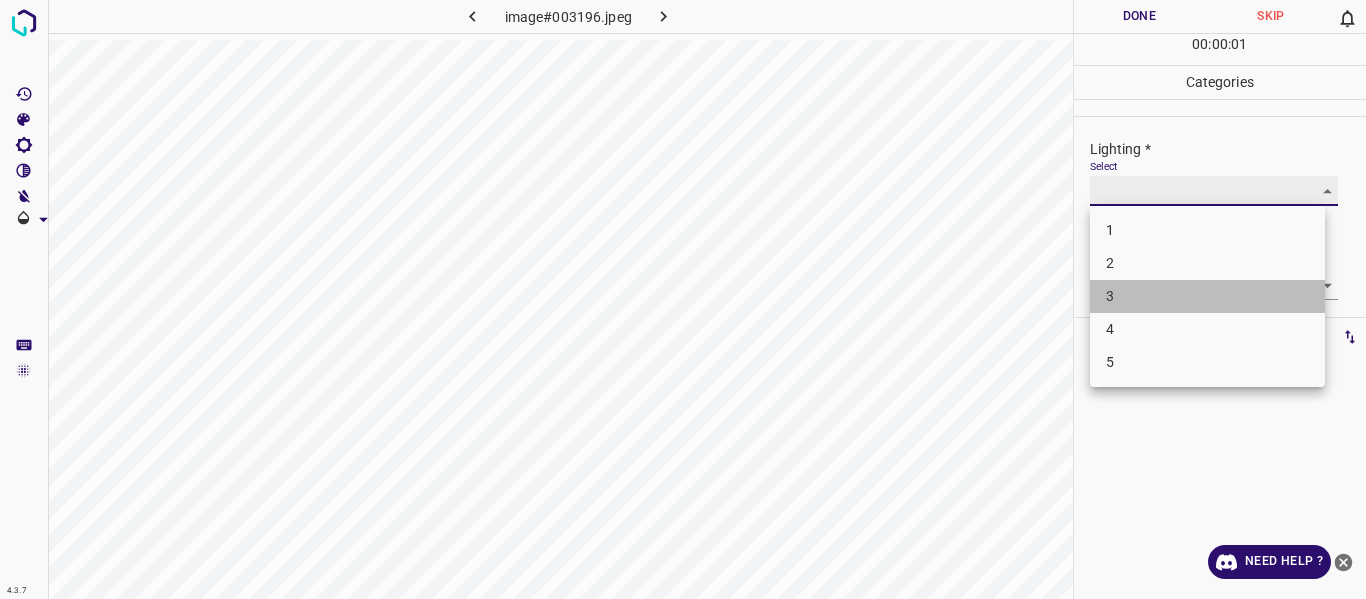 type on "3" 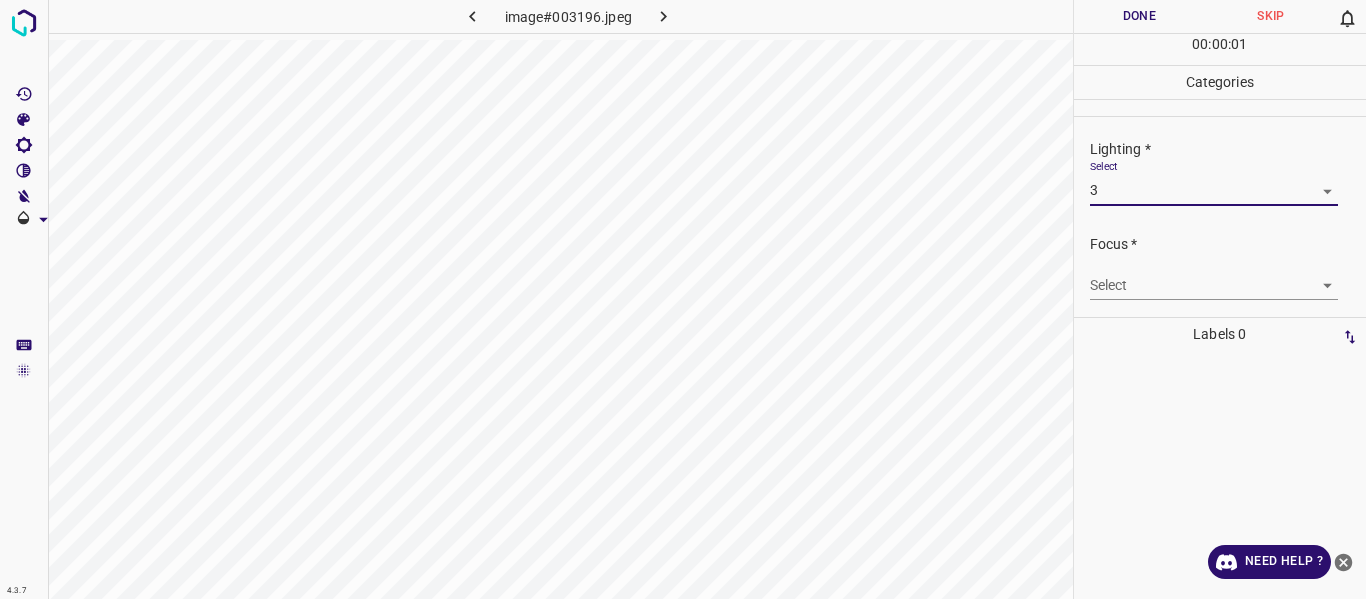 click on "4.3.7 image#003196.jpeg Done Skip 0 00   : 00   : 01   Categories Lighting *  Select 3 3 Focus *  Select ​ Overall *  Select ​ Labels   0 Categories 1 Lighting 2 Focus 3 Overall Tools Space Change between modes (Draw & Edit) I Auto labeling R Restore zoom M Zoom in N Zoom out Delete Delete selecte label Filters Z Restore filters X Saturation filter C Brightness filter V Contrast filter B Gray scale filter General O Download Need Help ? - Text - Hide - Delete 1 2 3 4 5" at bounding box center (683, 299) 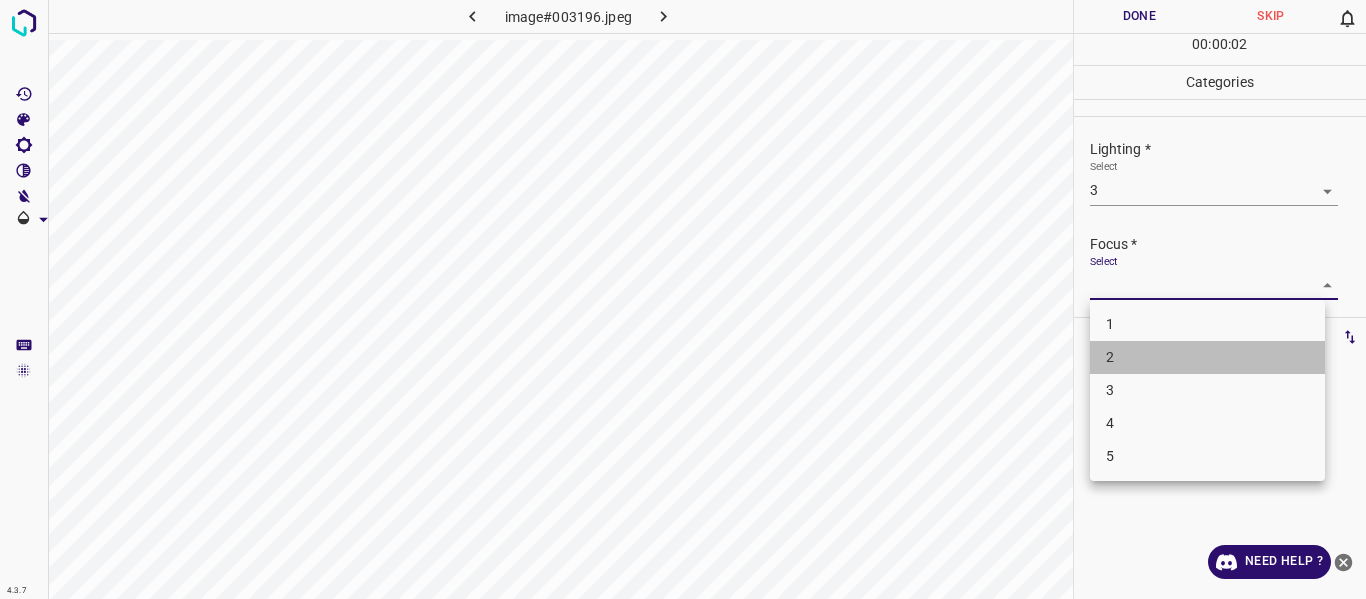 click on "2" at bounding box center [1207, 357] 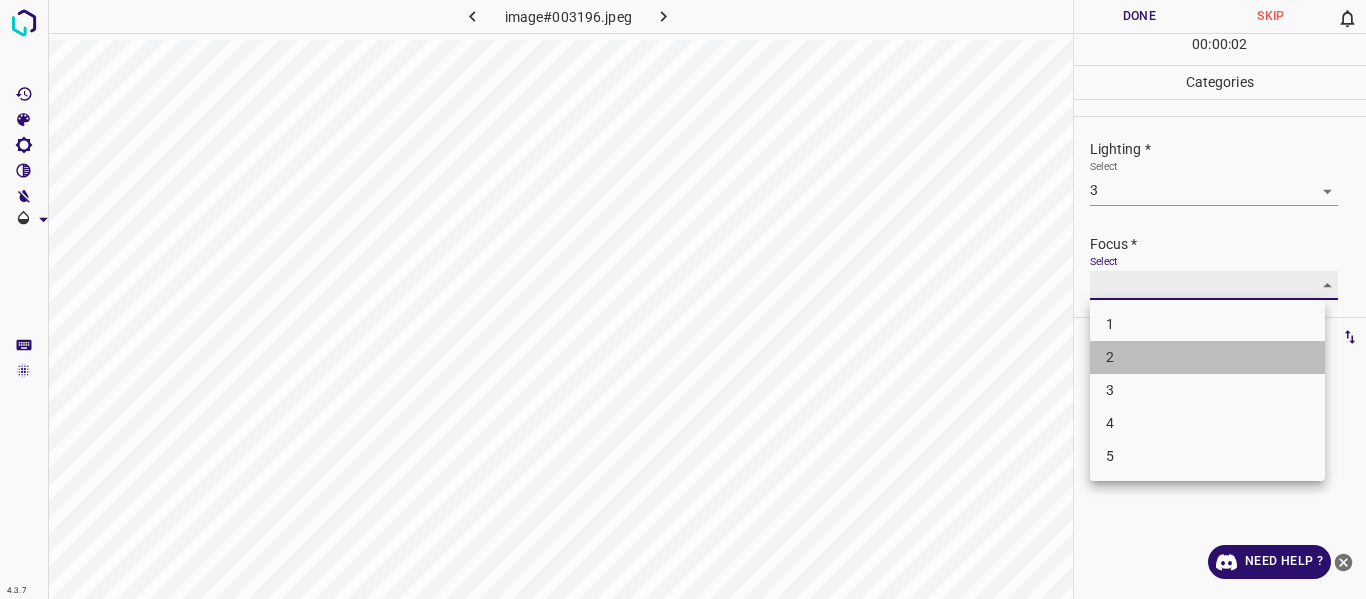 type on "2" 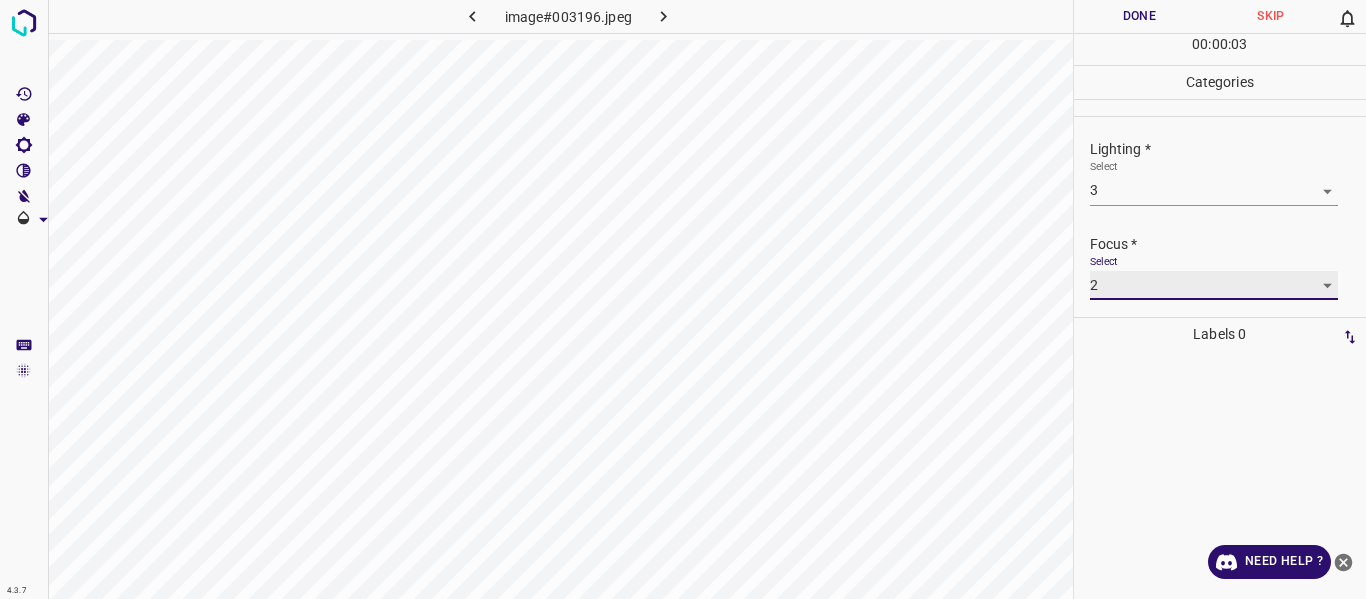 scroll, scrollTop: 98, scrollLeft: 0, axis: vertical 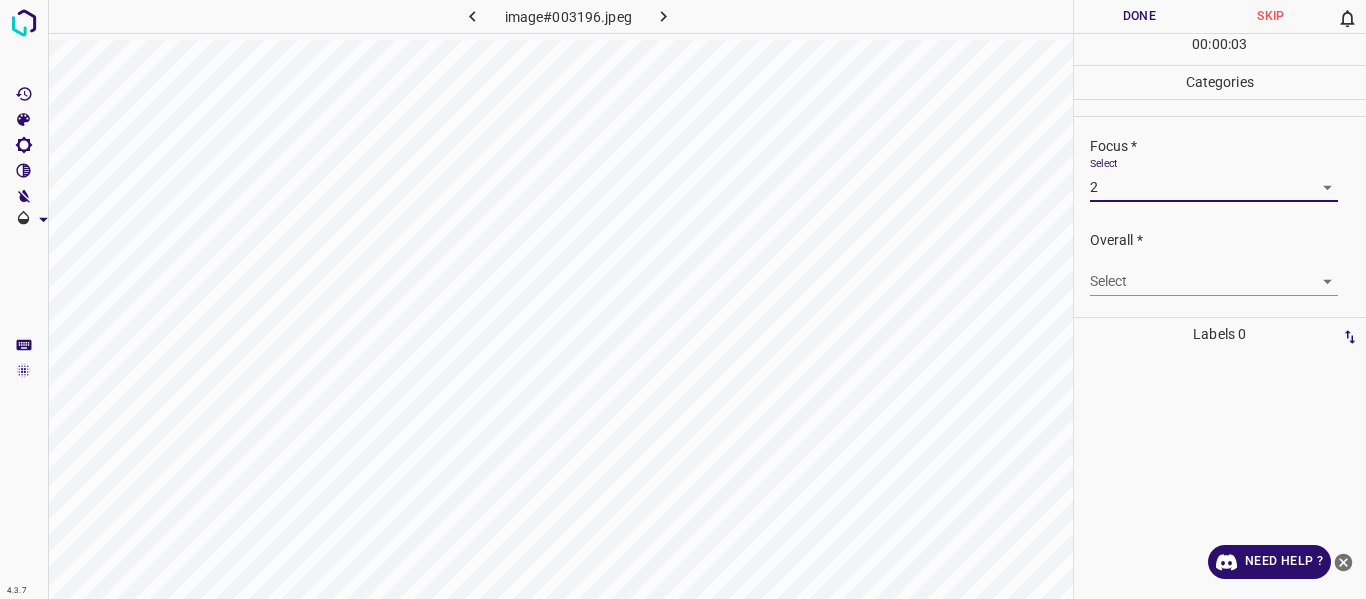 click on "4.3.7 image#003196.jpeg Done Skip 0 00   : 00   : 03   Categories Lighting *  Select 3 3 Focus *  Select 2 2 Overall *  Select ​ Labels   0 Categories 1 Lighting 2 Focus 3 Overall Tools Space Change between modes (Draw & Edit) I Auto labeling R Restore zoom M Zoom in N Zoom out Delete Delete selecte label Filters Z Restore filters X Saturation filter C Brightness filter V Contrast filter B Gray scale filter General O Download Need Help ? - Text - Hide - Delete" at bounding box center (683, 299) 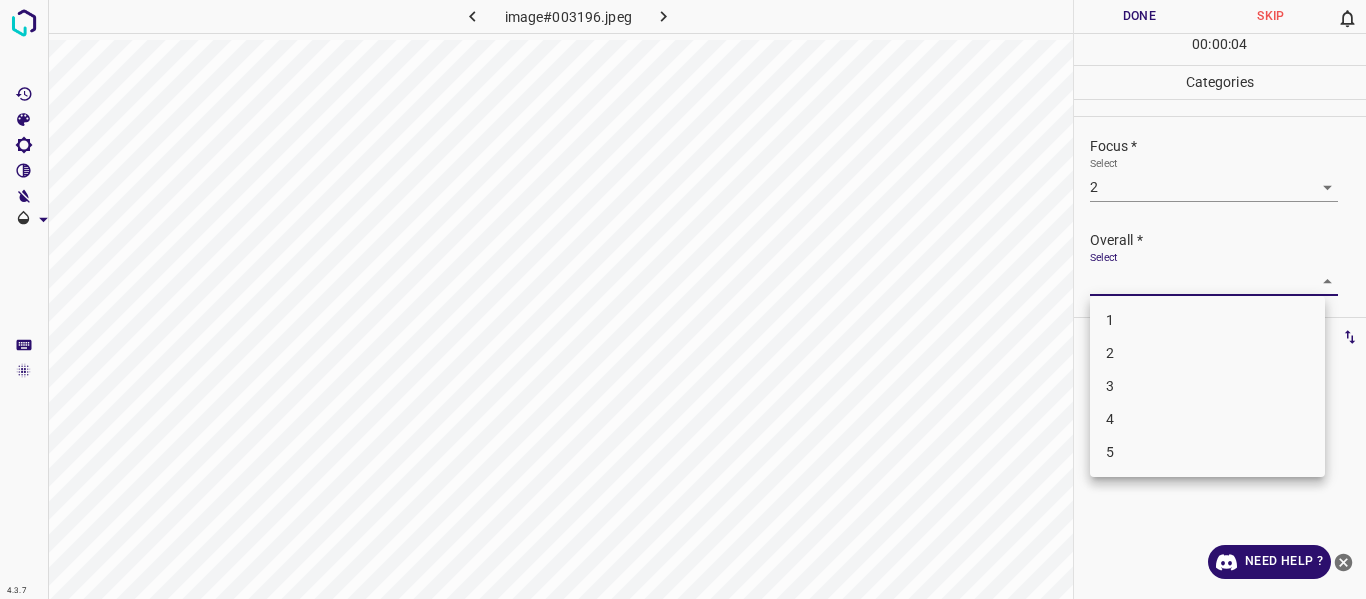 click on "3" at bounding box center [1207, 386] 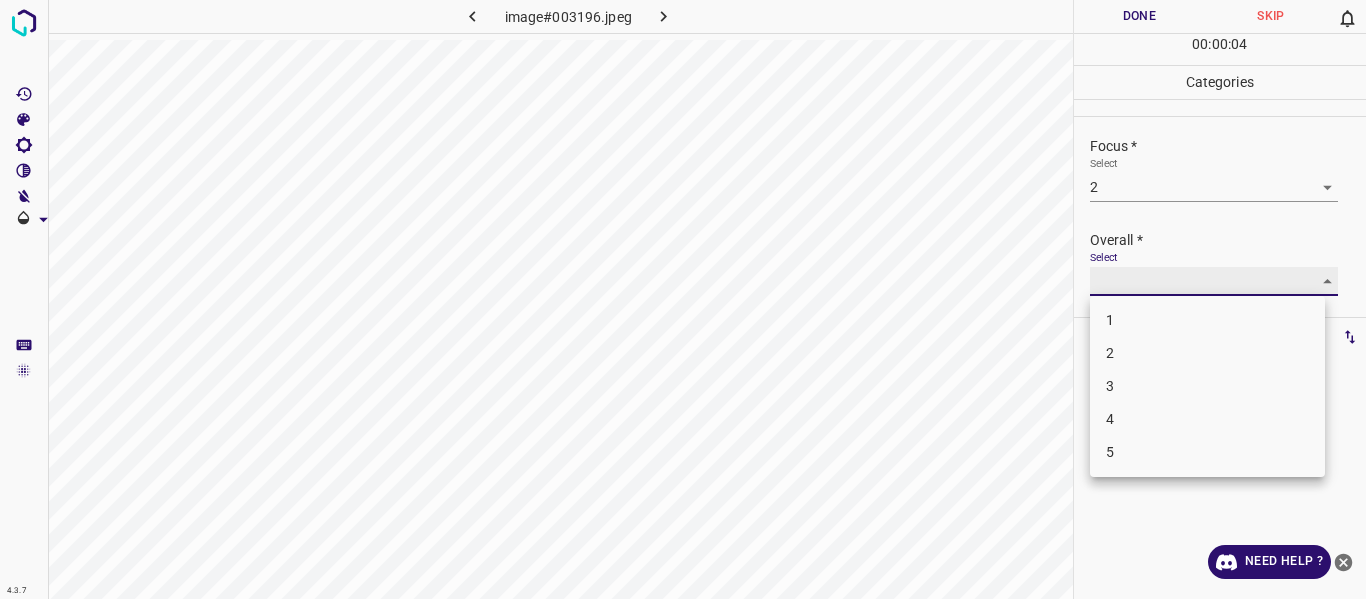 type on "3" 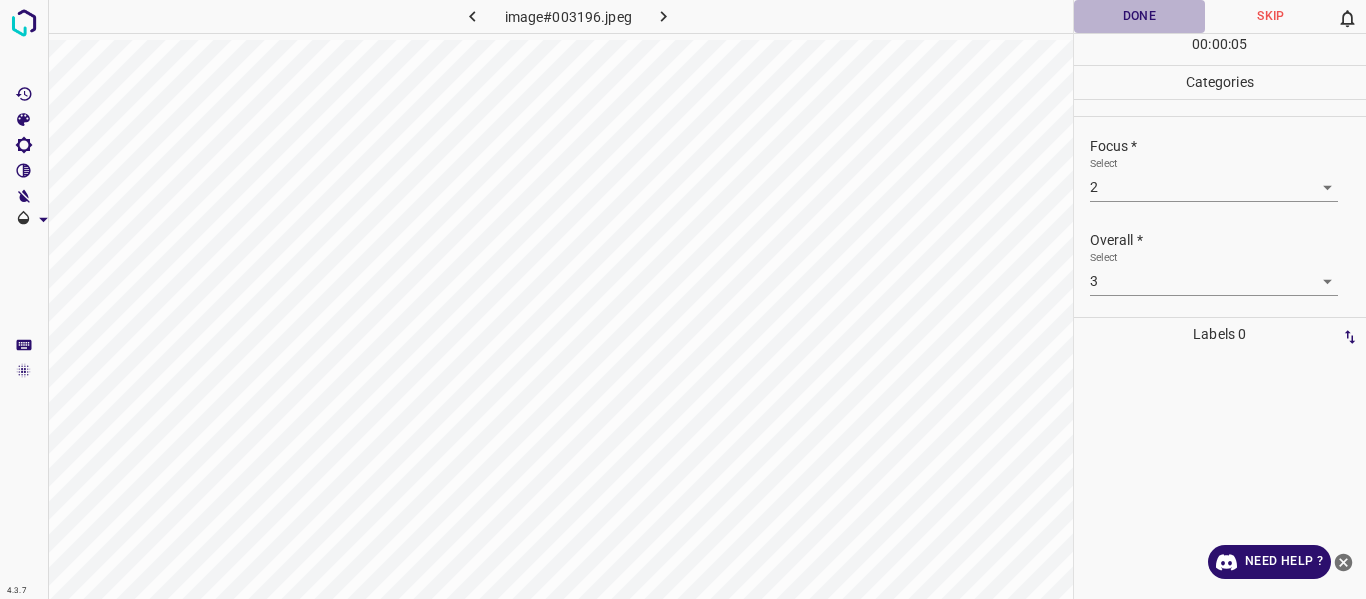 click on "Done" at bounding box center [1140, 16] 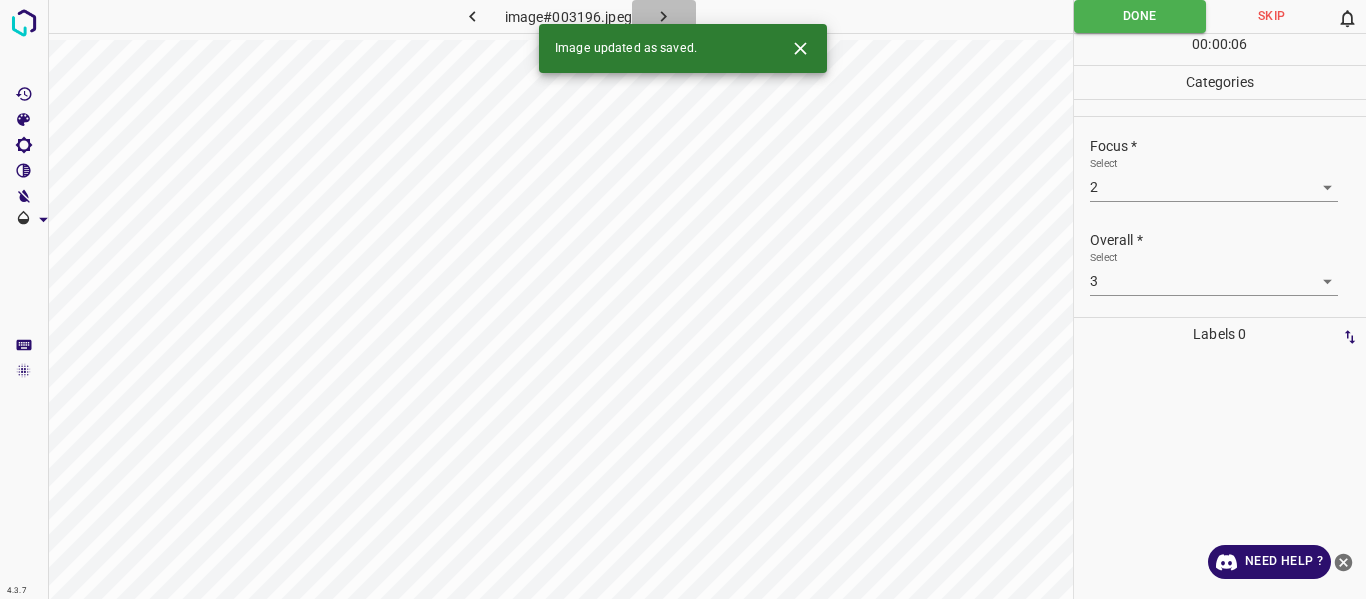 click 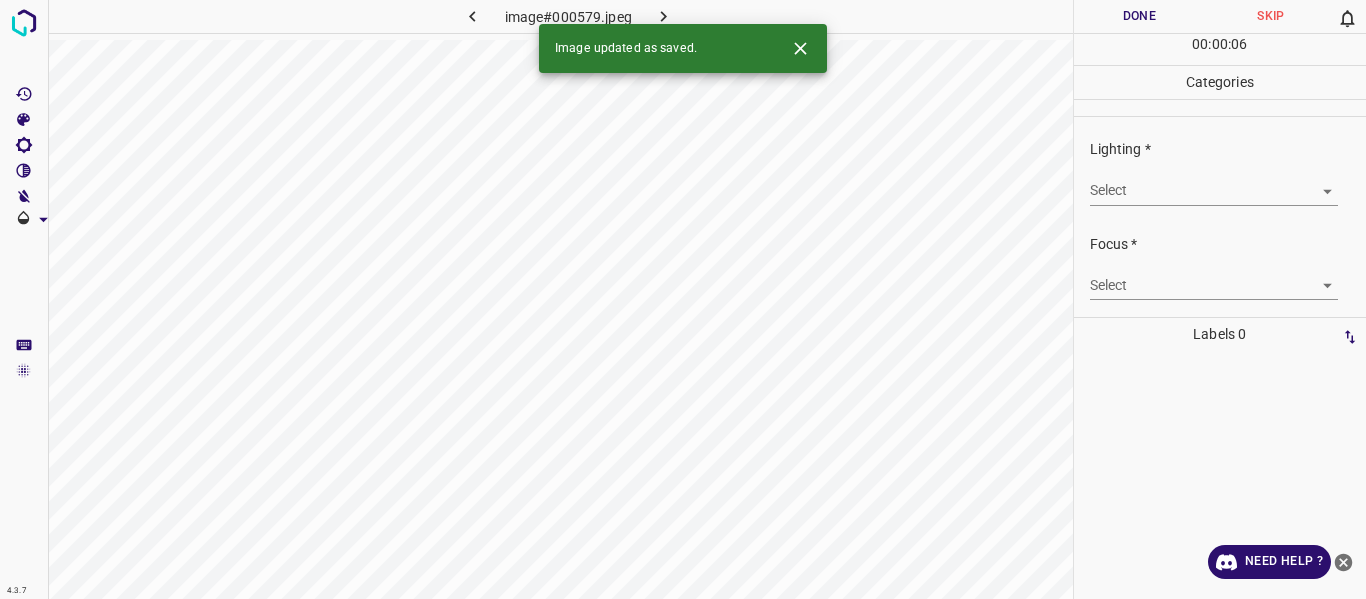 click on "4.3.7 image#000579.jpeg Done Skip 0 00   : 00   : 06   Categories Lighting *  Select ​ Focus *  Select ​ Overall *  Select ​ Labels   0 Categories 1 Lighting 2 Focus 3 Overall Tools Space Change between modes (Draw & Edit) I Auto labeling R Restore zoom M Zoom in N Zoom out Delete Delete selecte label Filters Z Restore filters X Saturation filter C Brightness filter V Contrast filter B Gray scale filter General O Download Image updated as saved. Need Help ? - Text - Hide - Delete" at bounding box center (683, 299) 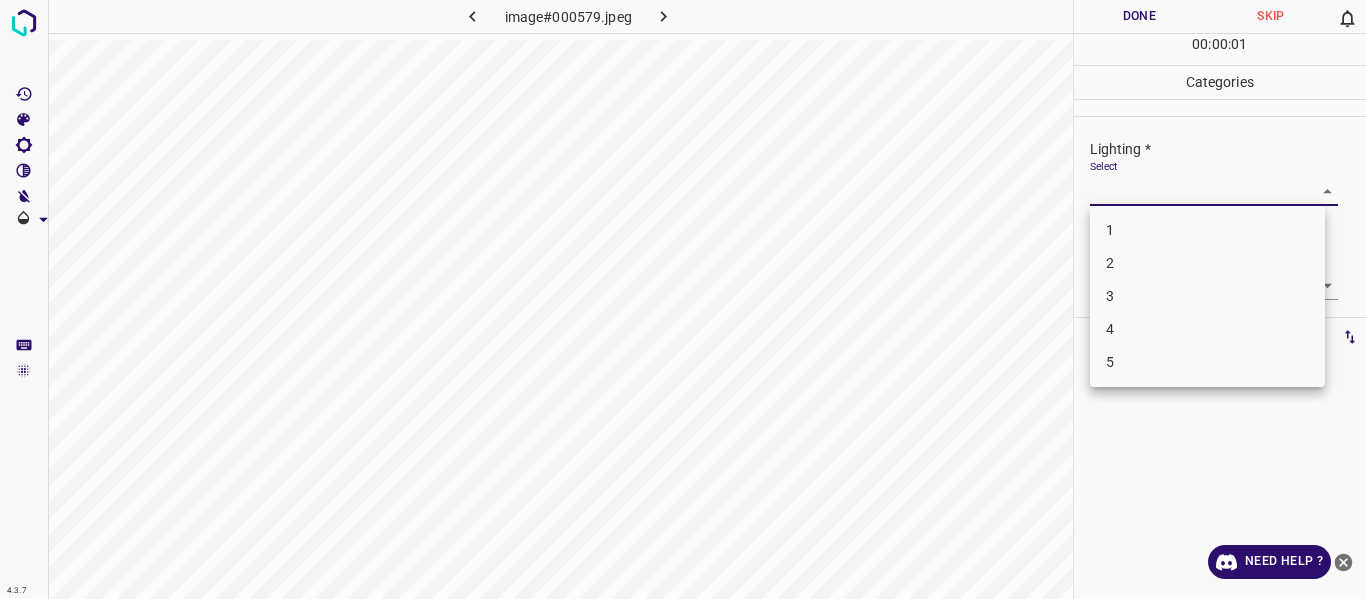 click on "2" at bounding box center (1207, 263) 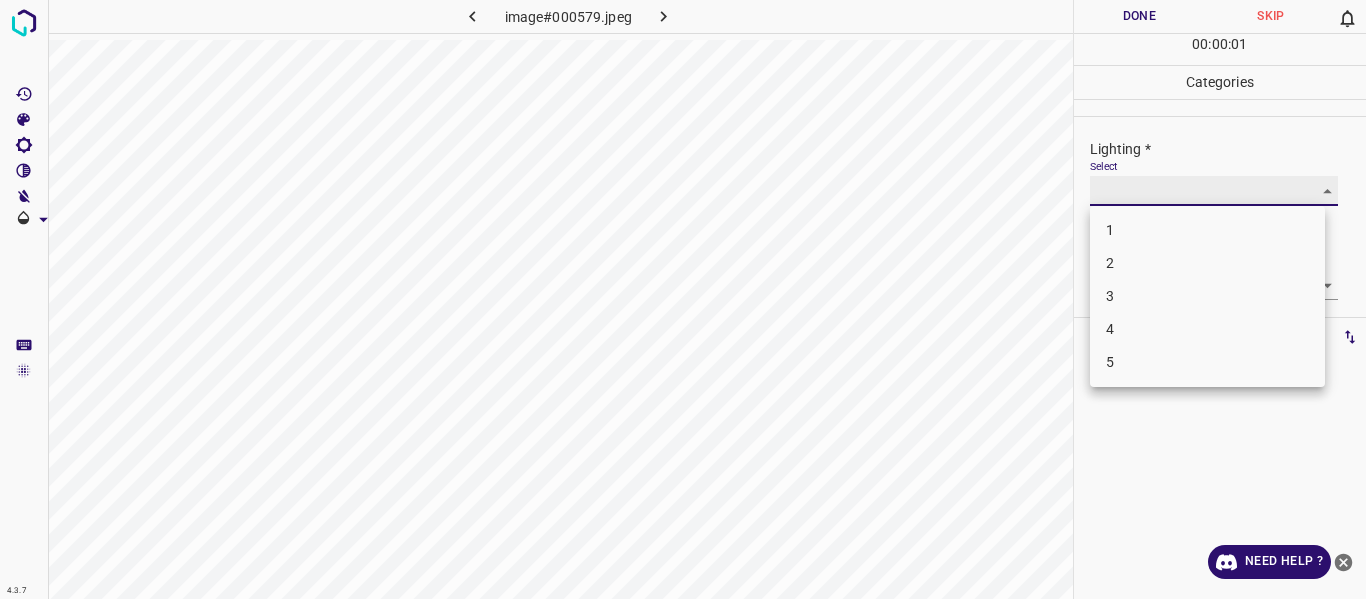 type on "2" 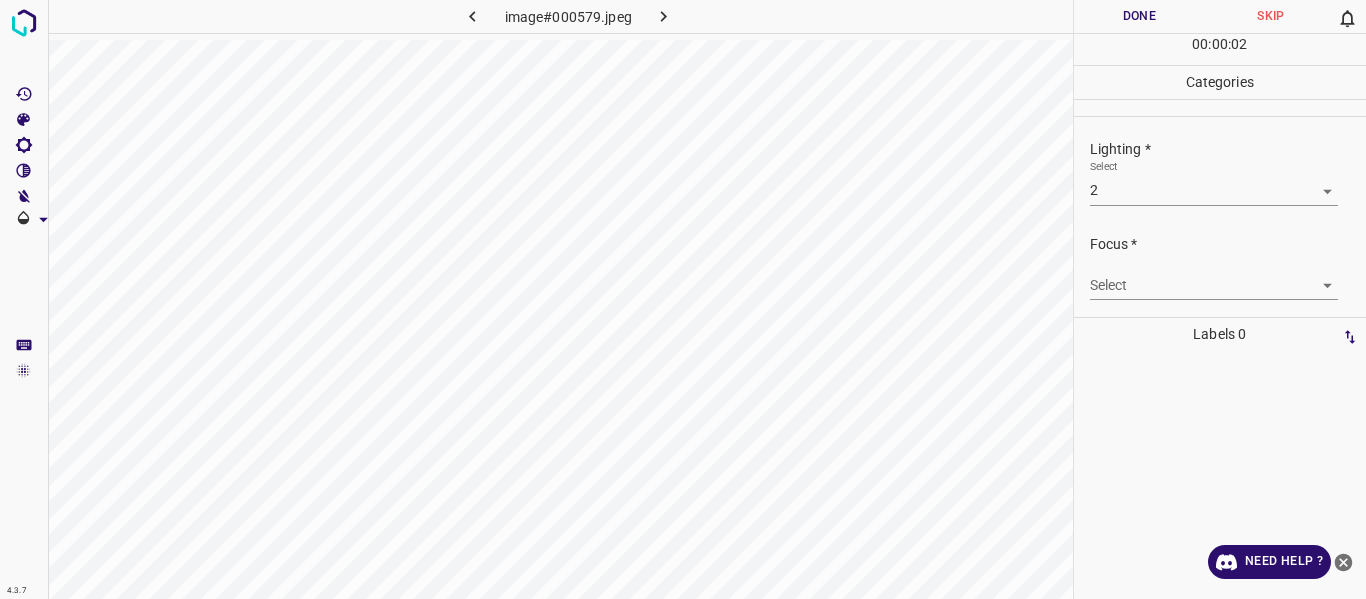 click on "Select ​" at bounding box center (1228, 277) 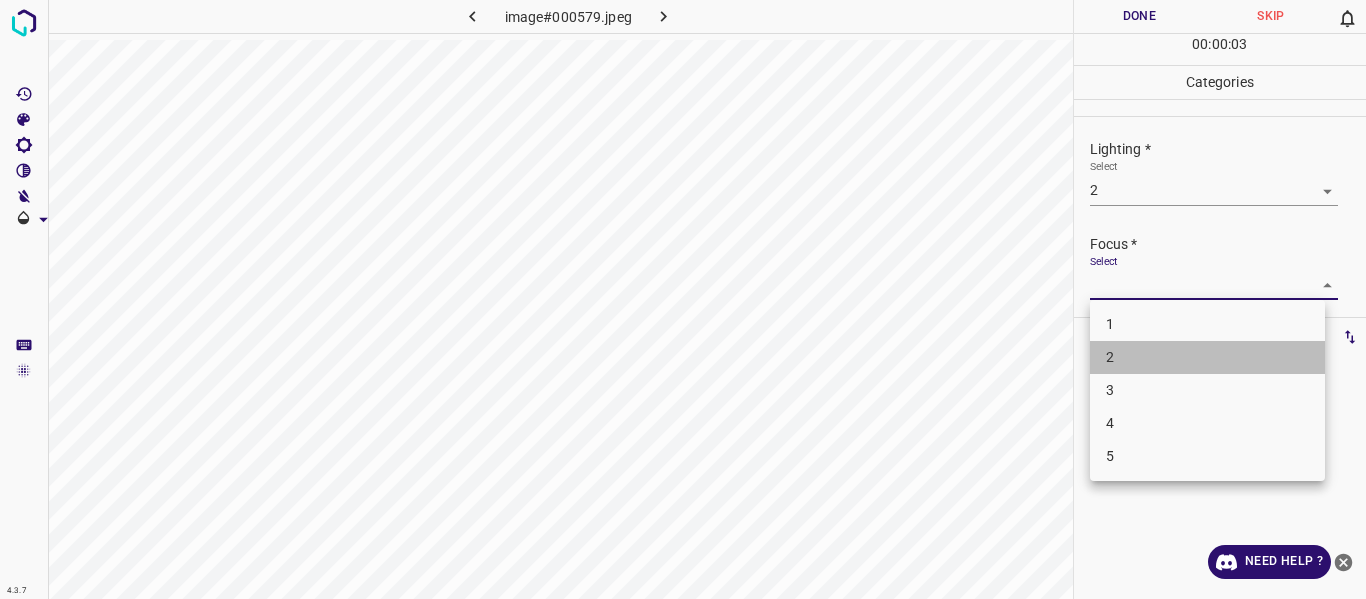 click on "2" at bounding box center (1207, 357) 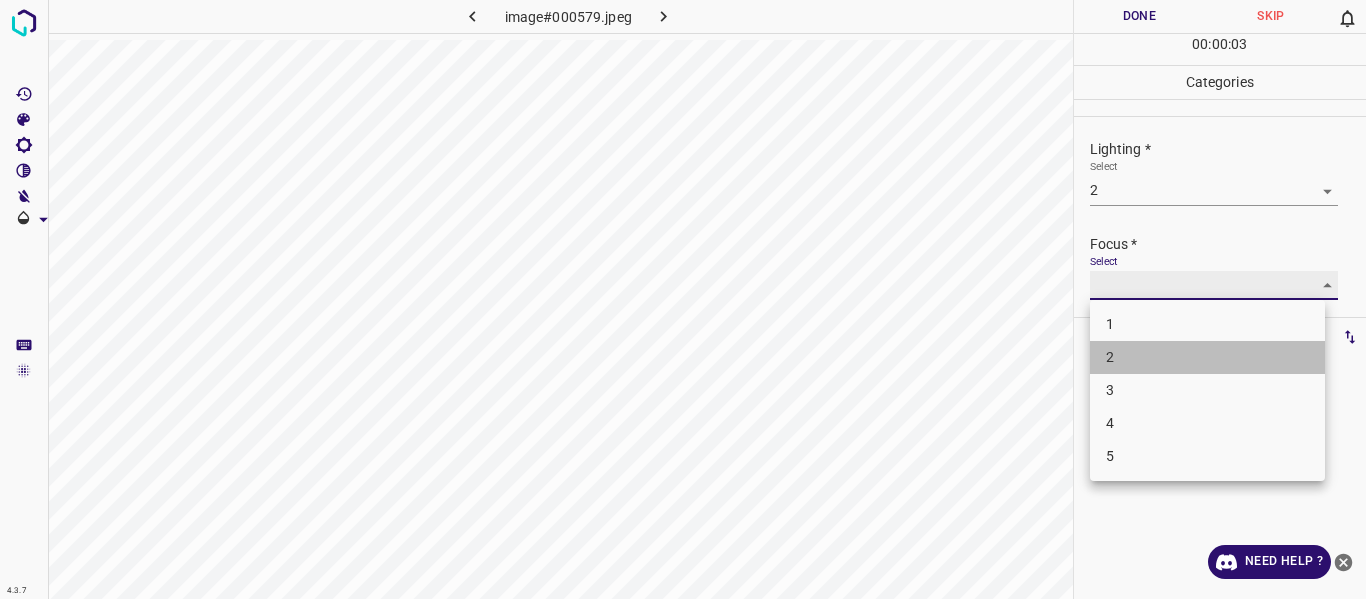 type on "2" 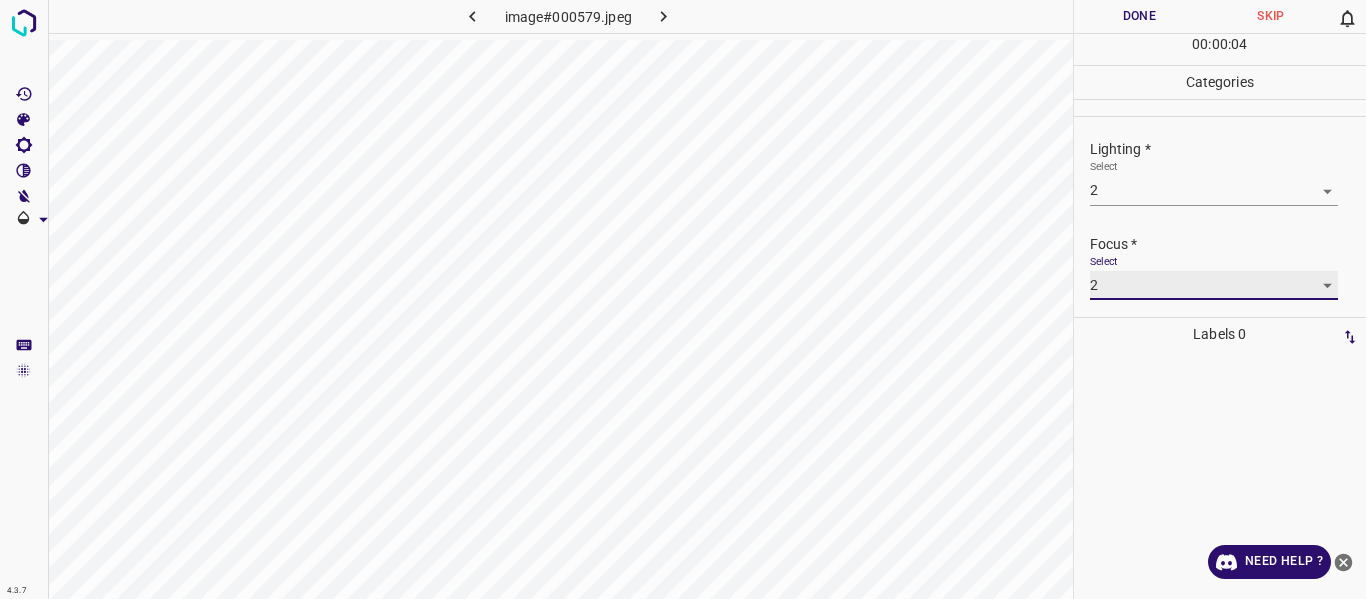 scroll, scrollTop: 98, scrollLeft: 0, axis: vertical 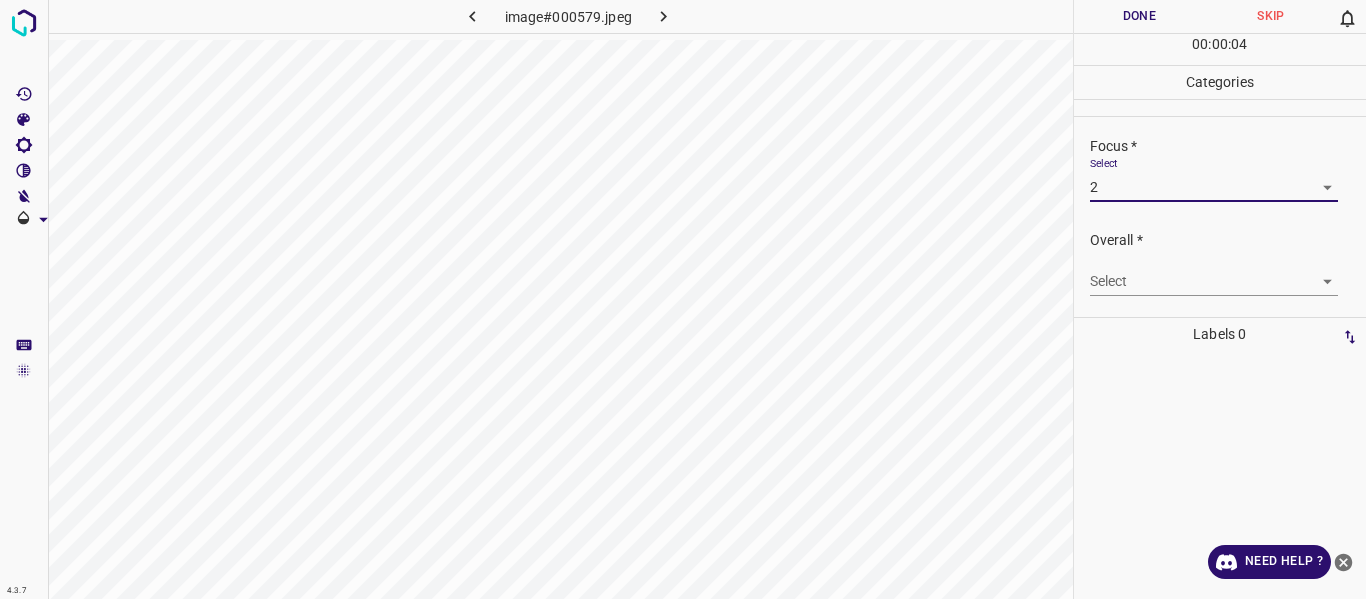 click on "4.3.7 image#000579.jpeg Done Skip 0 00   : 00   : 04   Categories Lighting *  Select 2 2 Focus *  Select 2 2 Overall *  Select ​ Labels   0 Categories 1 Lighting 2 Focus 3 Overall Tools Space Change between modes (Draw & Edit) I Auto labeling R Restore zoom M Zoom in N Zoom out Delete Delete selecte label Filters Z Restore filters X Saturation filter C Brightness filter V Contrast filter B Gray scale filter General O Download Need Help ? - Text - Hide - Delete" at bounding box center (683, 299) 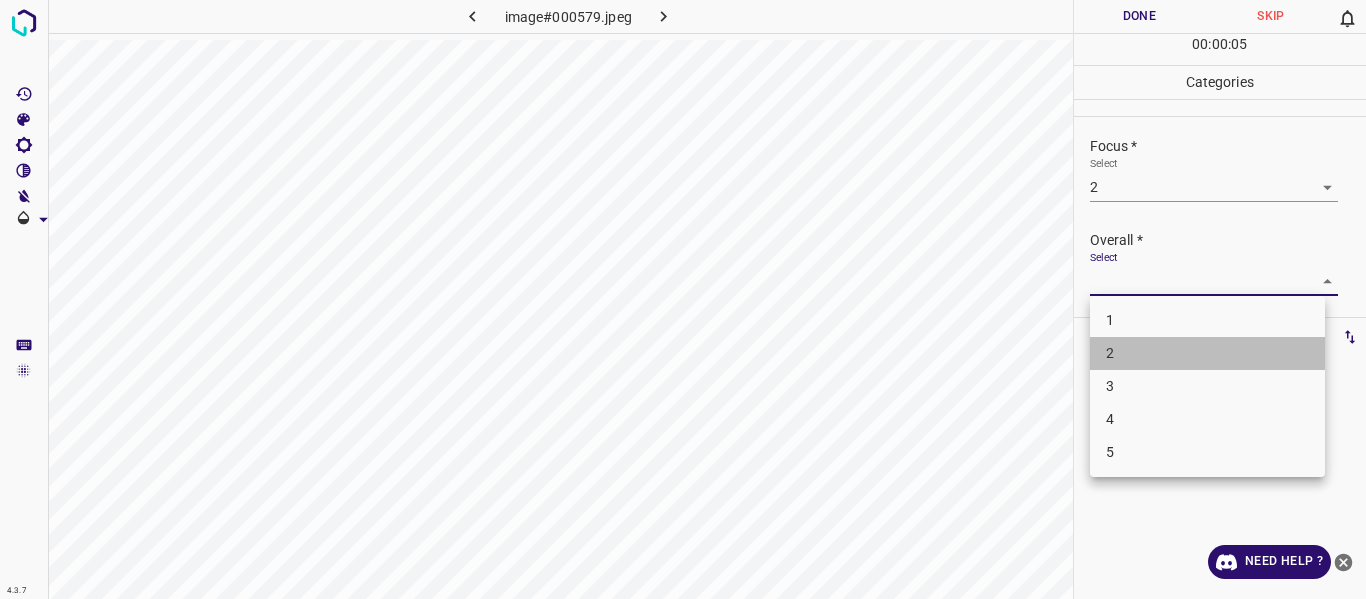 click on "2" at bounding box center (1207, 353) 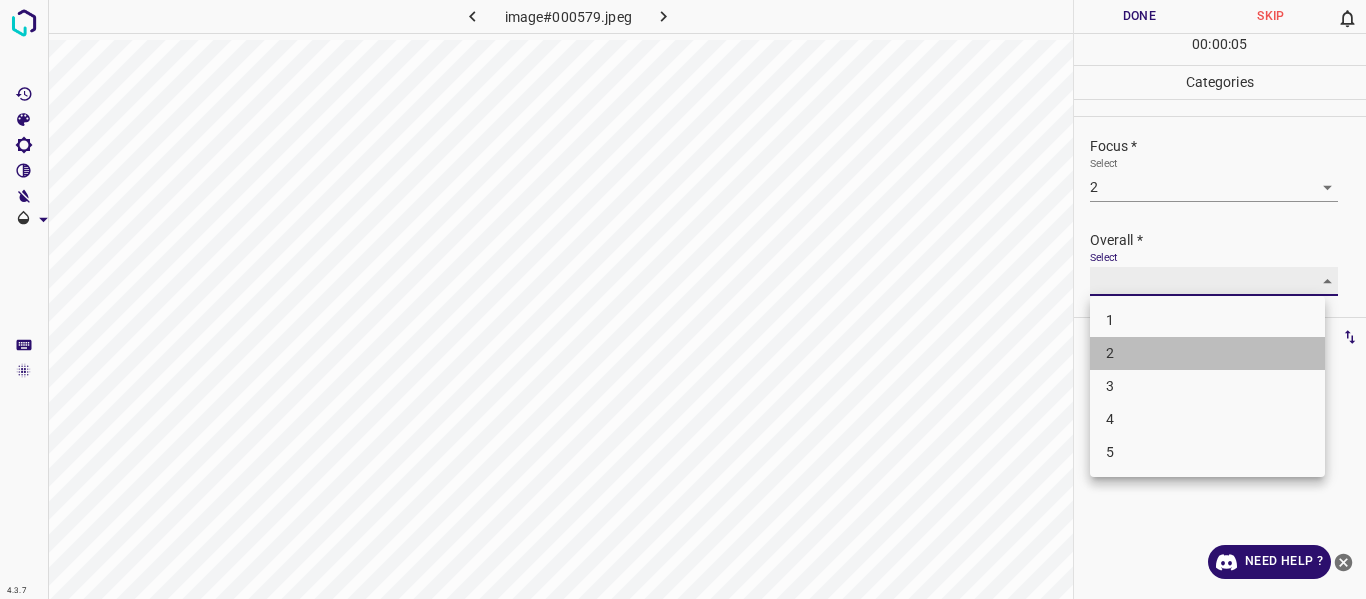 type on "2" 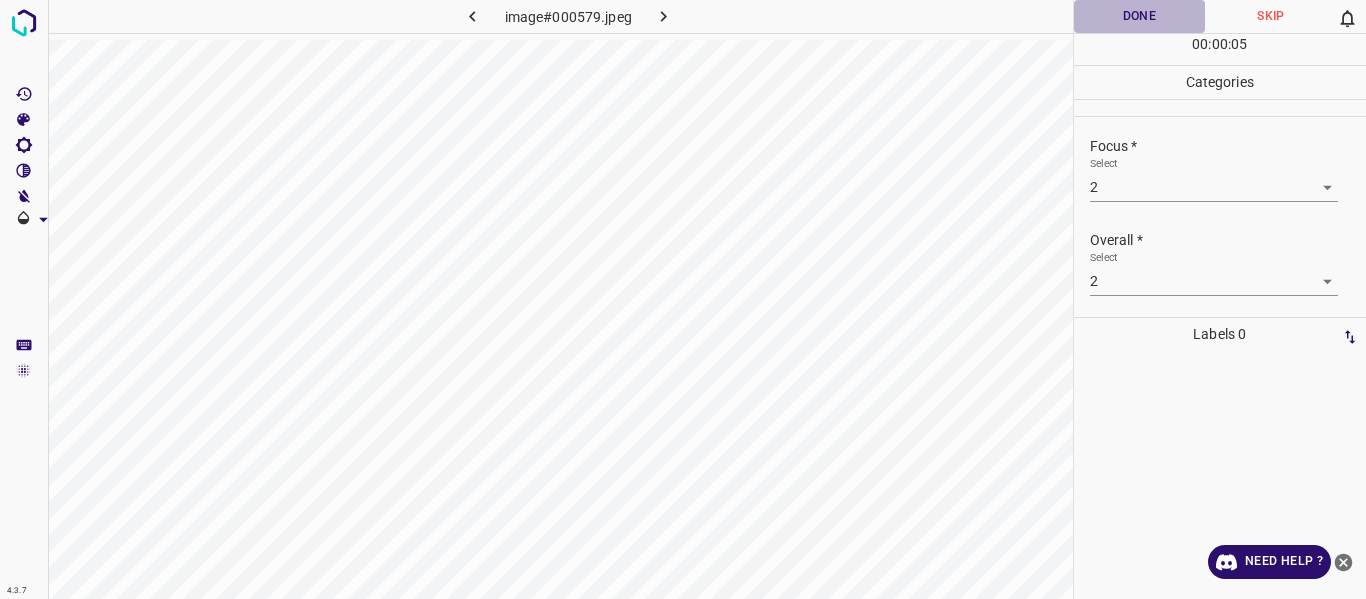 click on "Done" at bounding box center (1140, 16) 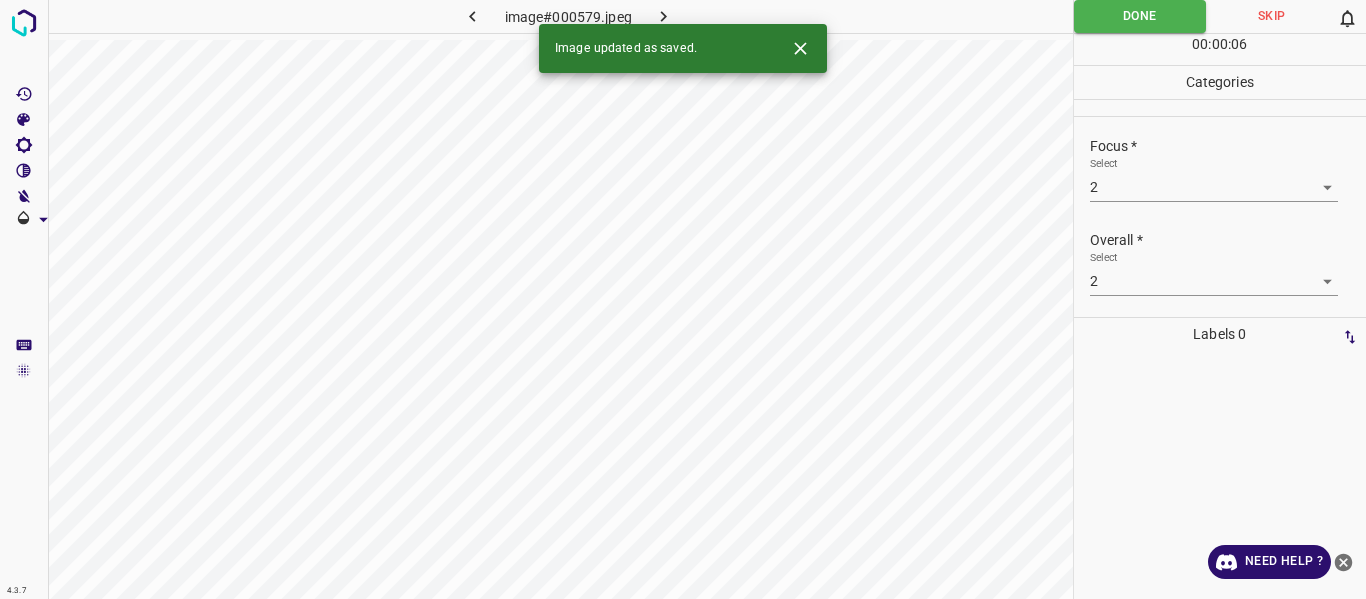 click 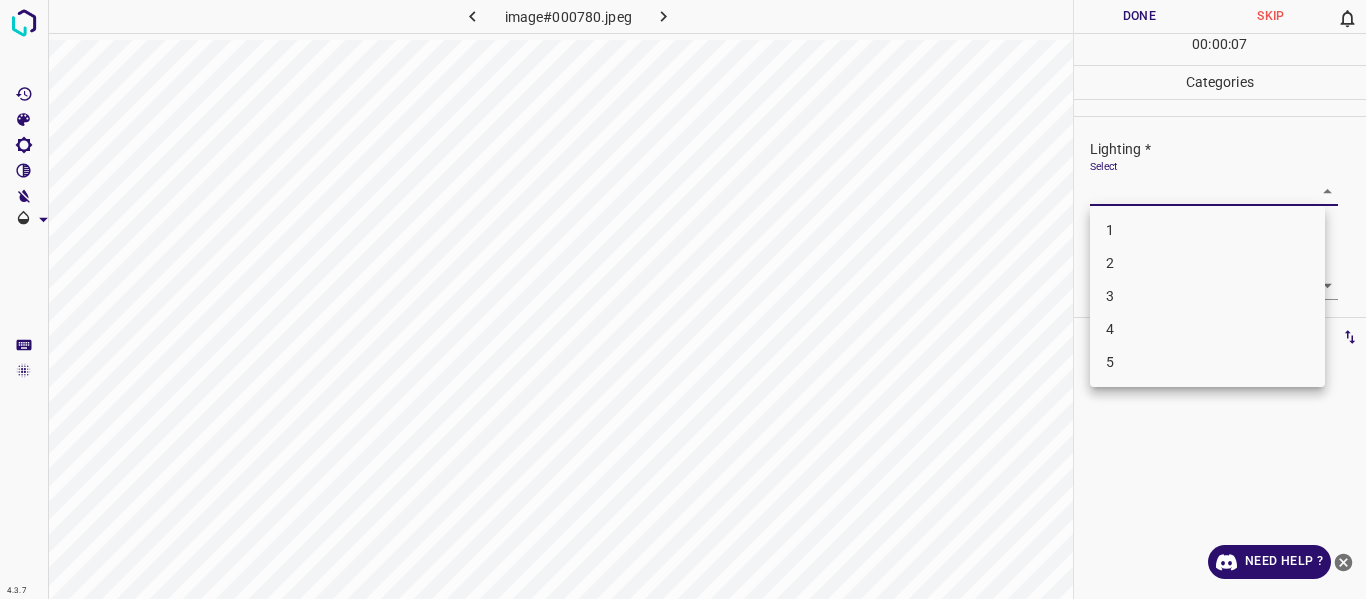 click on "4.3.7 image#000780.jpeg Done Skip 0 00   : 00   : 07   Categories Lighting *  Select ​ Focus *  Select ​ Overall *  Select ​ Labels   0 Categories 1 Lighting 2 Focus 3 Overall Tools Space Change between modes (Draw & Edit) I Auto labeling R Restore zoom M Zoom in N Zoom out Delete Delete selecte label Filters Z Restore filters X Saturation filter C Brightness filter V Contrast filter B Gray scale filter General O Download Need Help ? - Text - Hide - Delete 1 2 3 4 5" at bounding box center [683, 299] 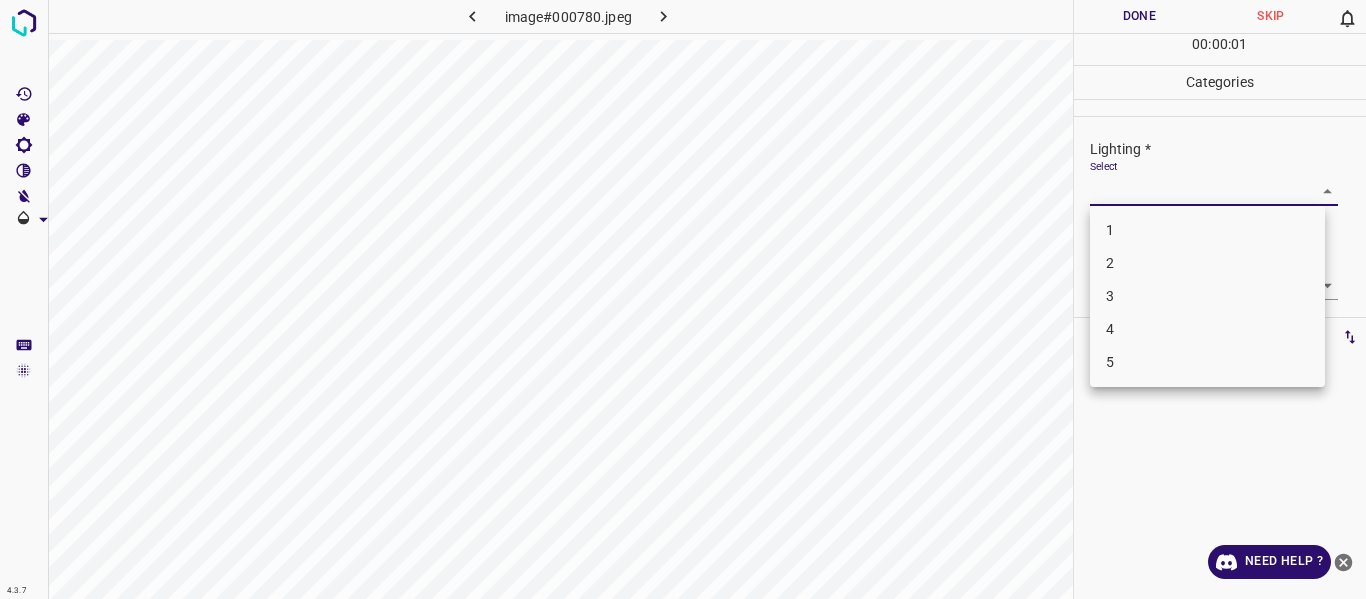 click on "3" at bounding box center [1207, 296] 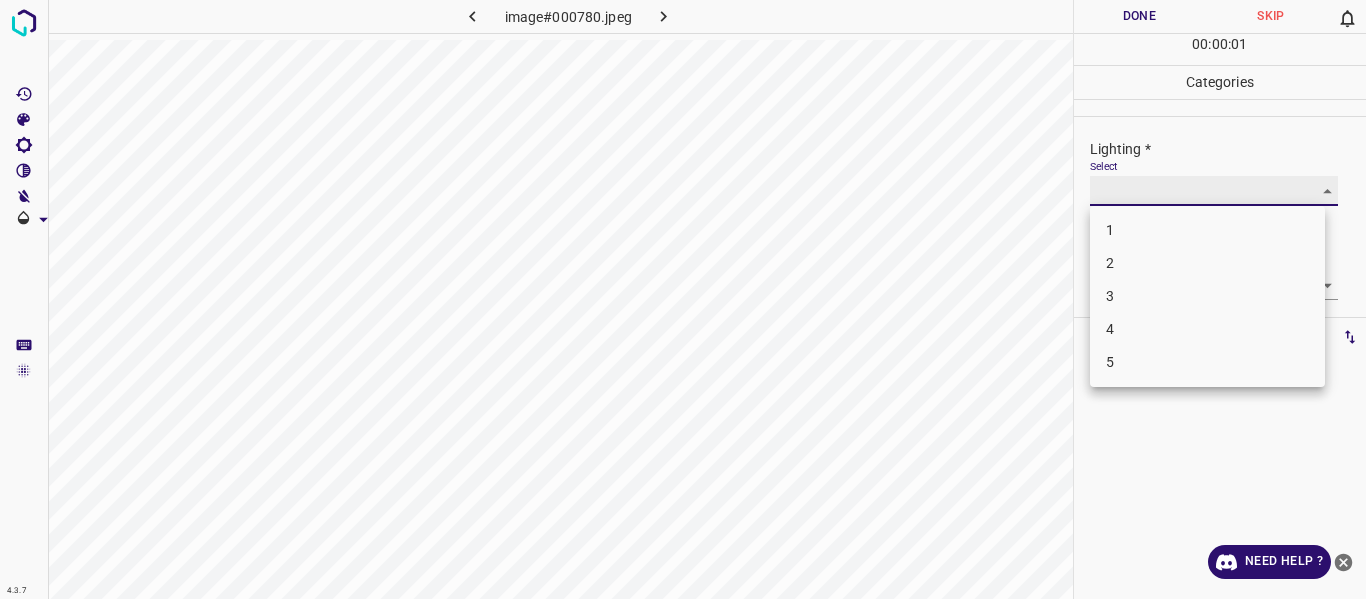 type on "3" 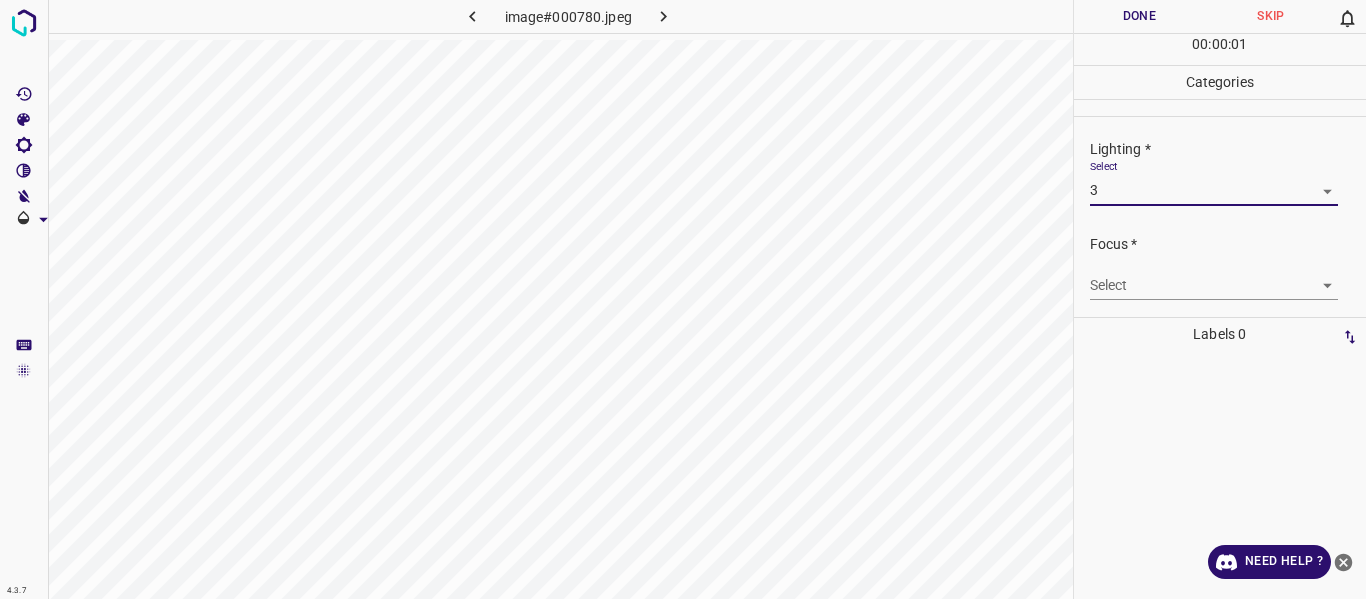 click on "4.3.7 image#000780.jpeg Done Skip 0 00   : 00   : 01   Categories Lighting *  Select 3 3 Focus *  Select ​ Overall *  Select ​ Labels   0 Categories 1 Lighting 2 Focus 3 Overall Tools Space Change between modes (Draw & Edit) I Auto labeling R Restore zoom M Zoom in N Zoom out Delete Delete selecte label Filters Z Restore filters X Saturation filter C Brightness filter V Contrast filter B Gray scale filter General O Download Need Help ? - Text - Hide - Delete" at bounding box center (683, 299) 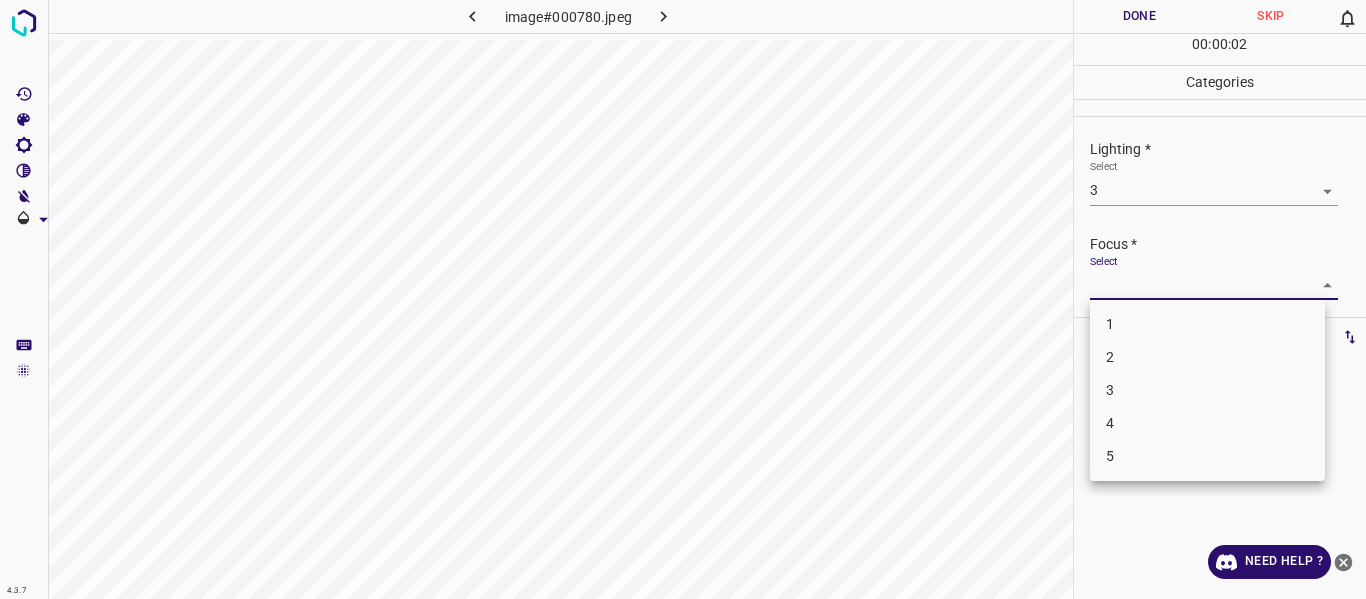 click on "2" at bounding box center (1207, 357) 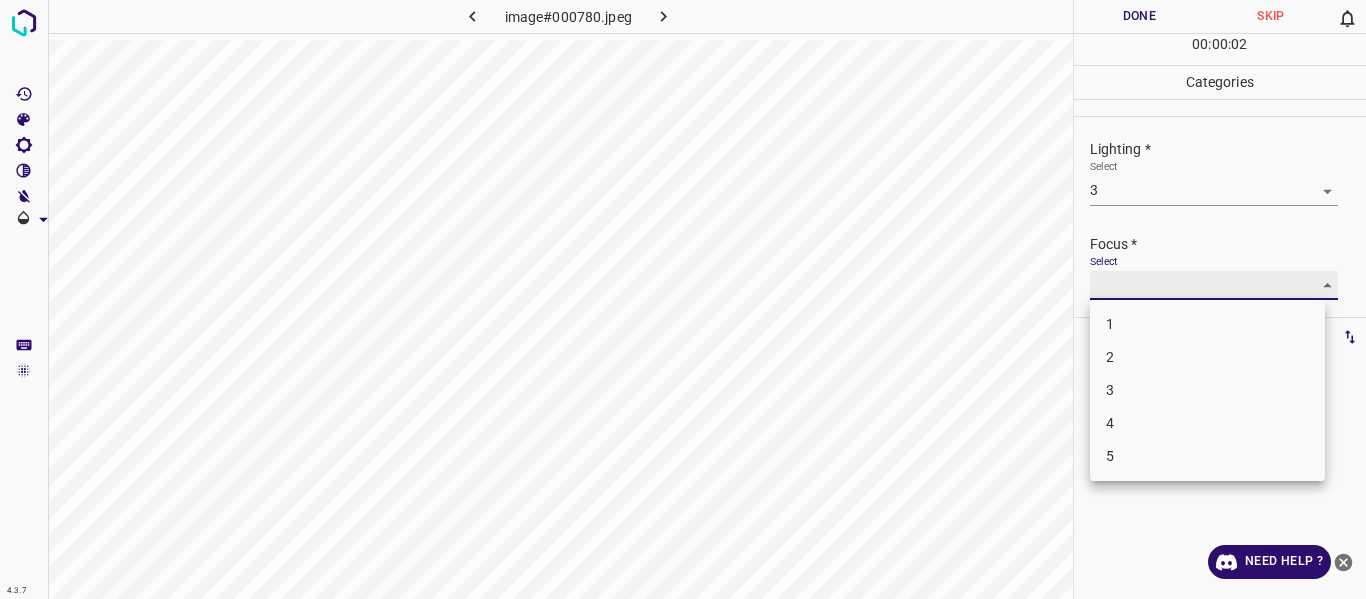 type on "2" 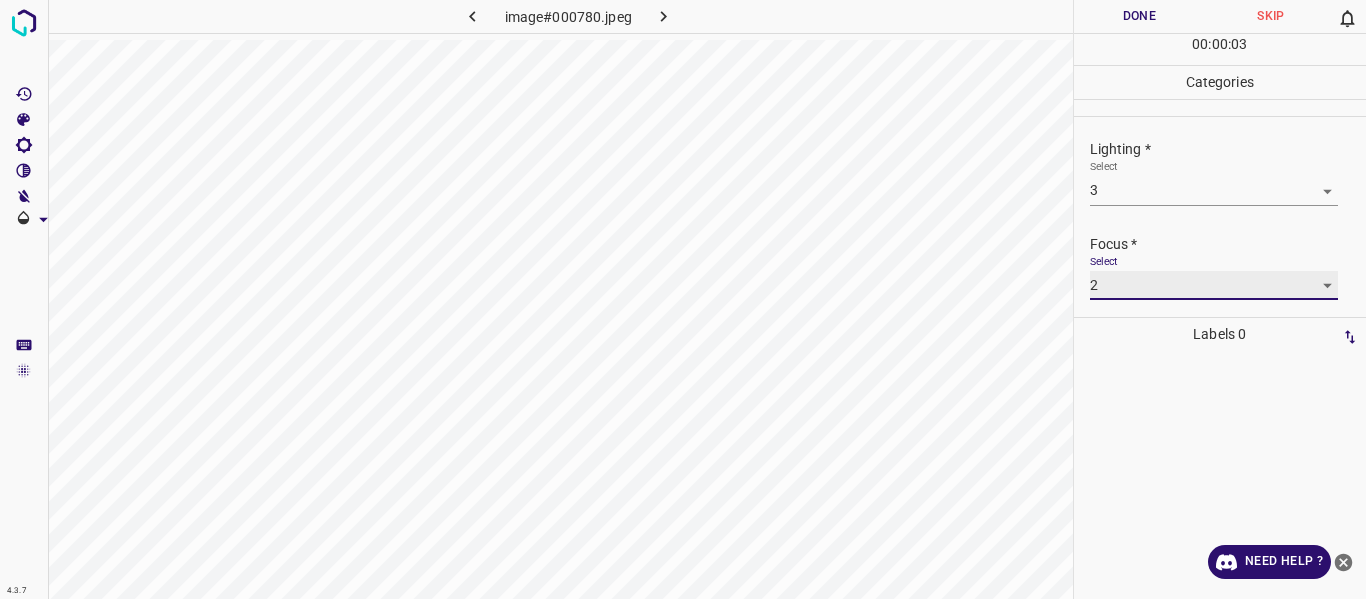 scroll, scrollTop: 98, scrollLeft: 0, axis: vertical 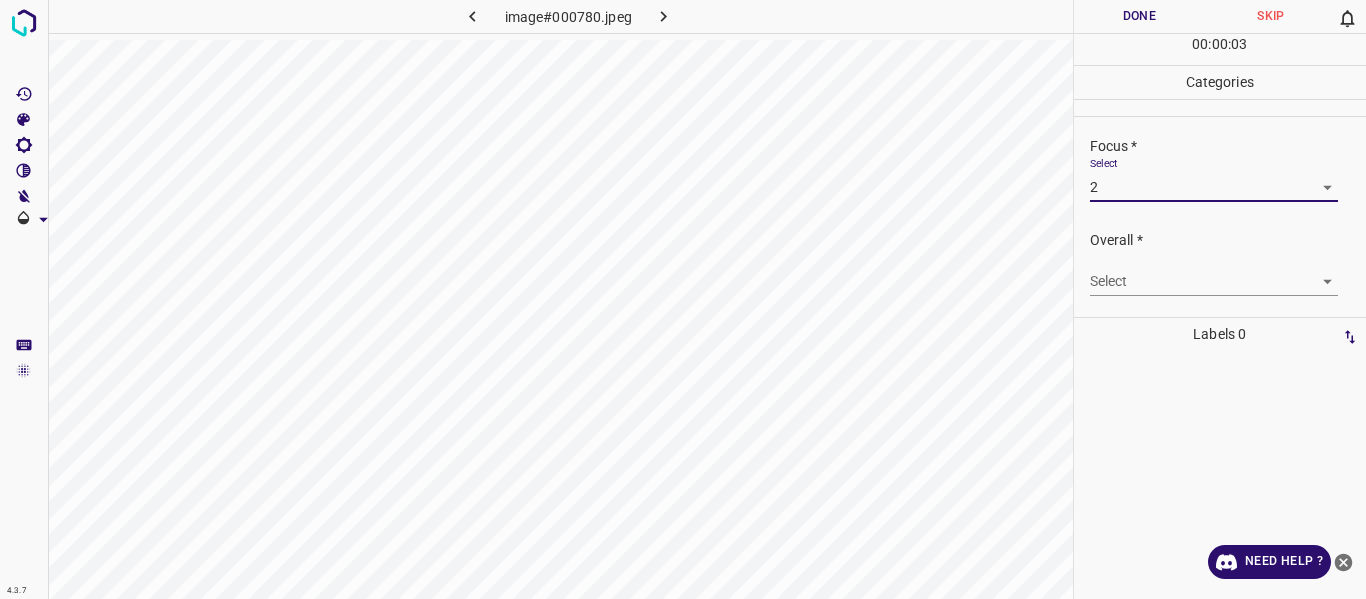 click on "4.3.7 image#000780.jpeg Done Skip 0 00   : 00   : 03   Categories Lighting *  Select 3 3 Focus *  Select 2 2 Overall *  Select ​ Labels   0 Categories 1 Lighting 2 Focus 3 Overall Tools Space Change between modes (Draw & Edit) I Auto labeling R Restore zoom M Zoom in N Zoom out Delete Delete selecte label Filters Z Restore filters X Saturation filter C Brightness filter V Contrast filter B Gray scale filter General O Download Need Help ? - Text - Hide - Delete" at bounding box center [683, 299] 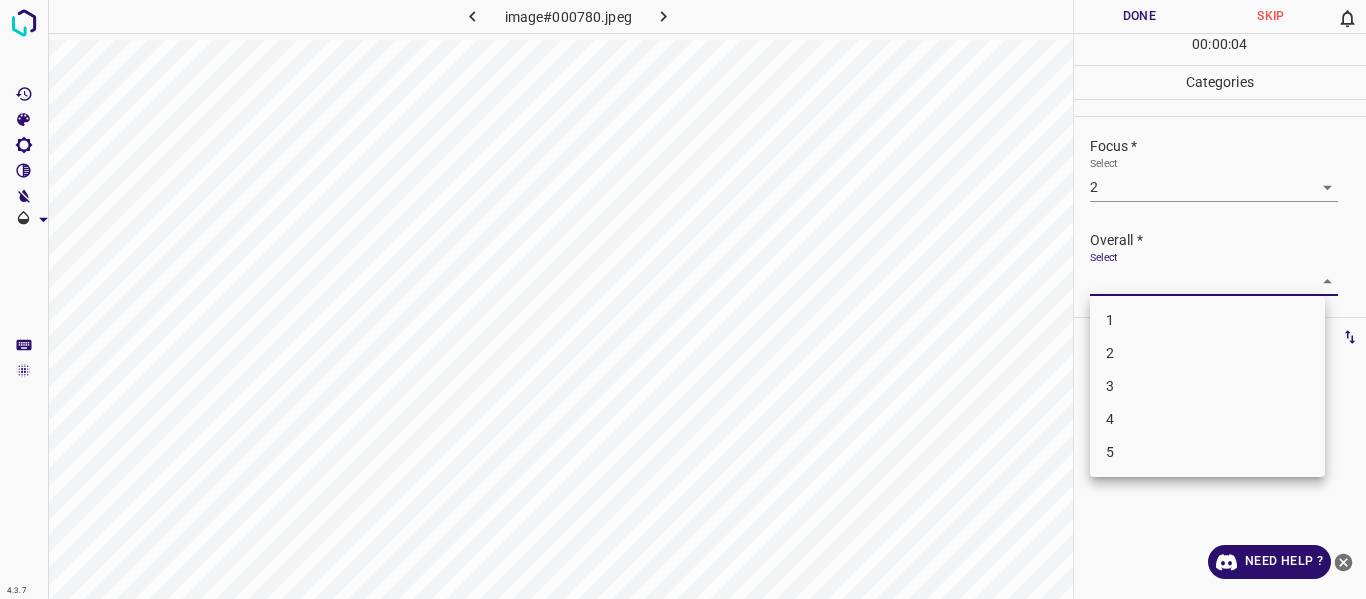 click on "3" at bounding box center (1207, 386) 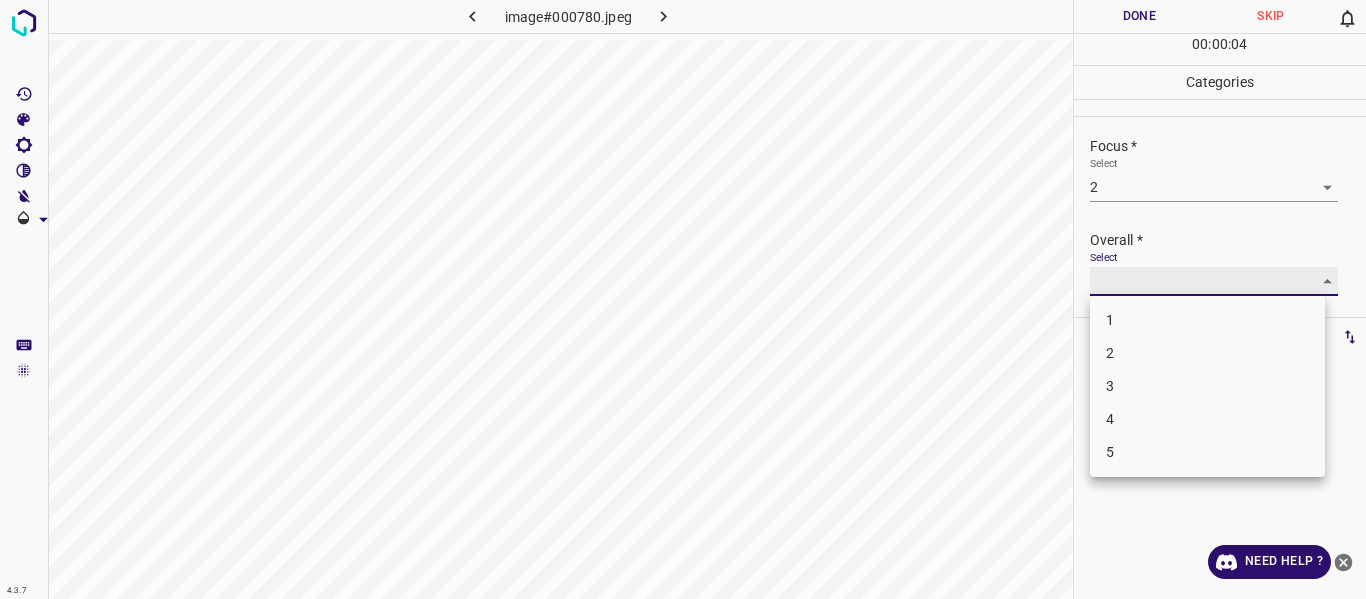 type on "3" 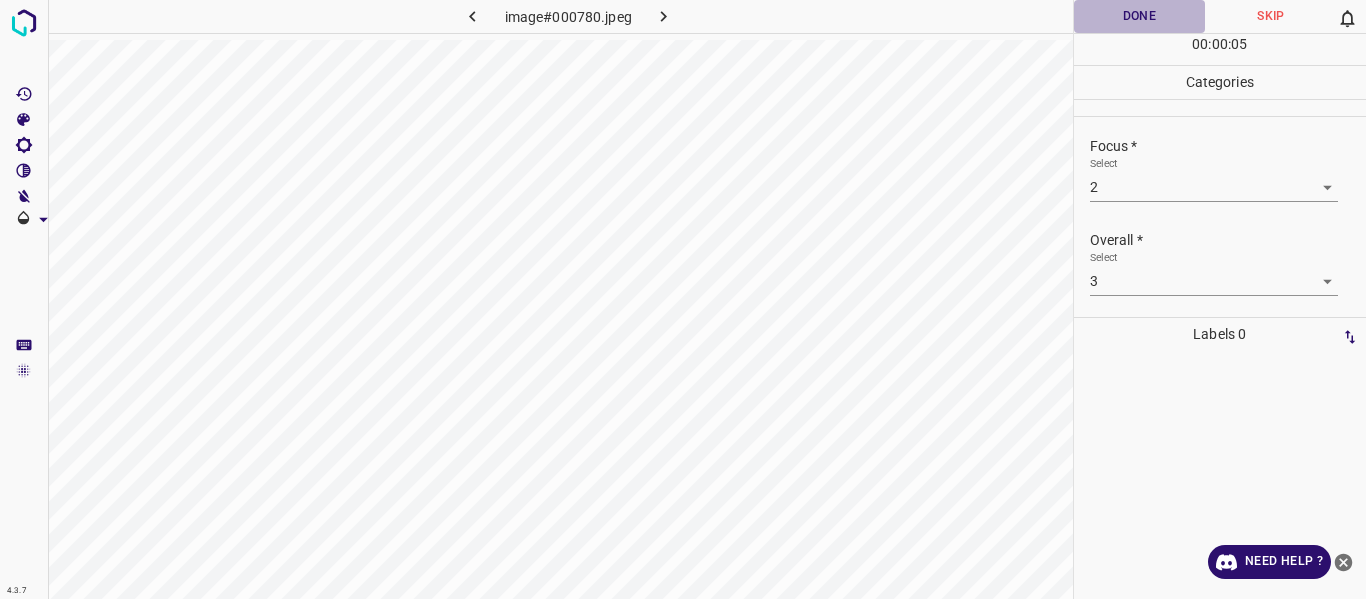 click on "Done" at bounding box center (1140, 16) 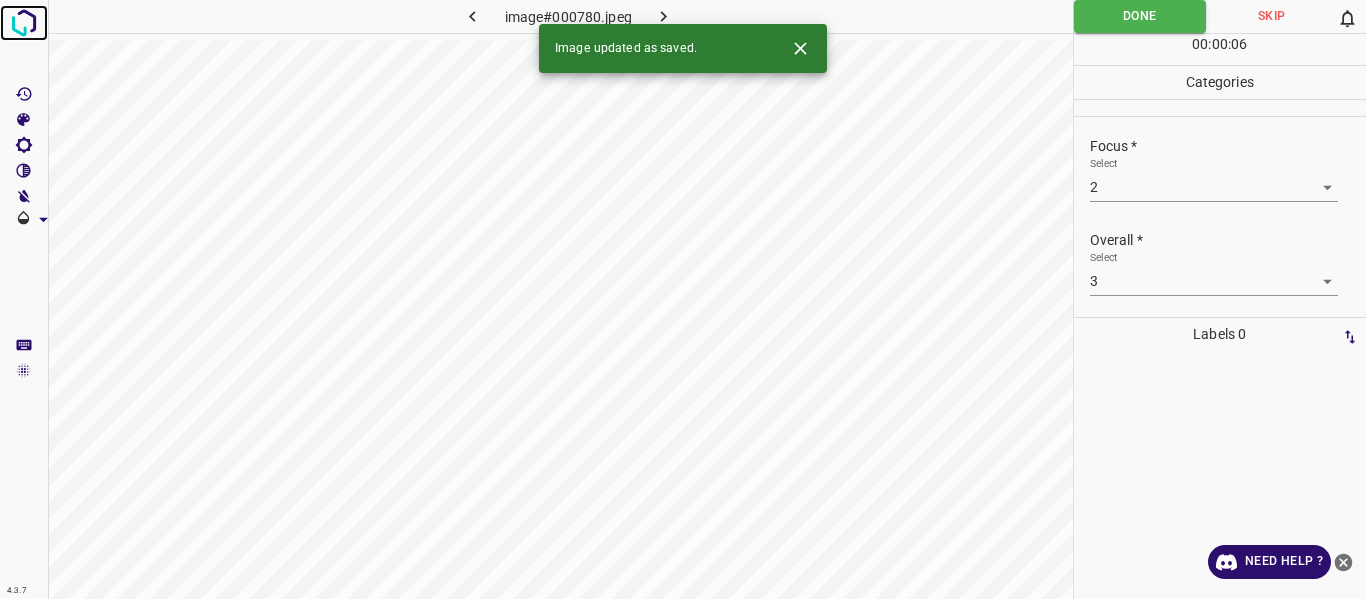 click at bounding box center (24, 23) 